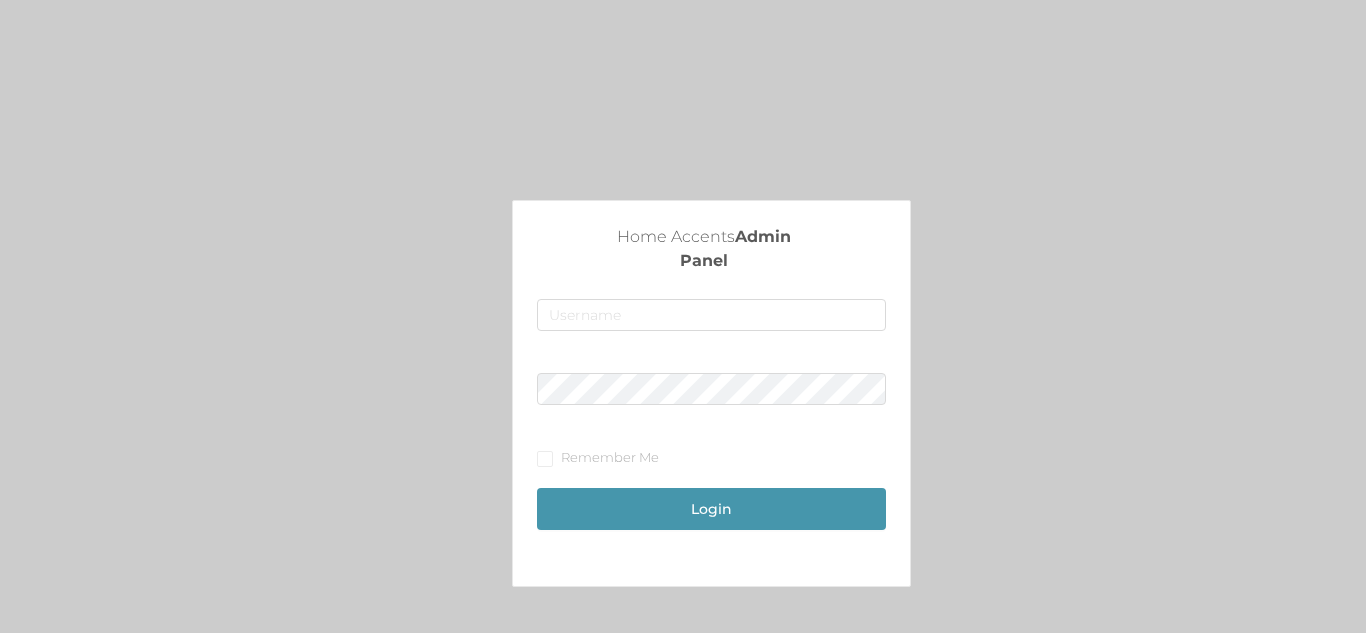 scroll, scrollTop: 0, scrollLeft: 0, axis: both 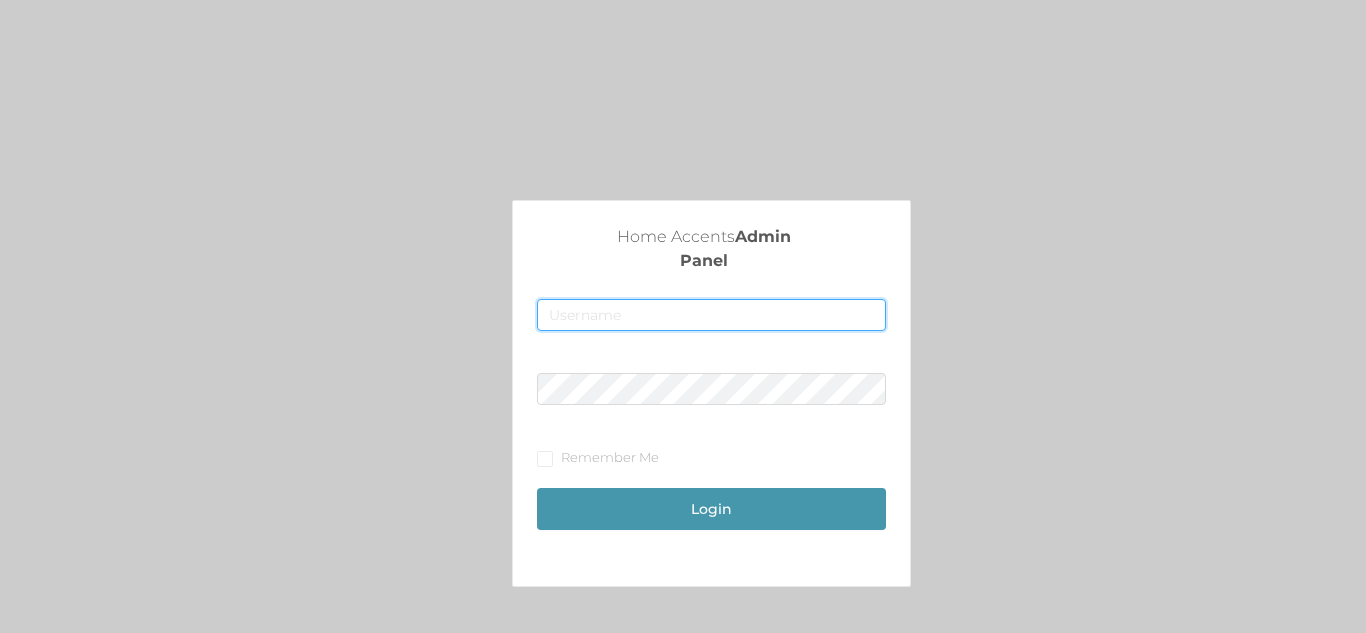 type on "[EMAIL]" 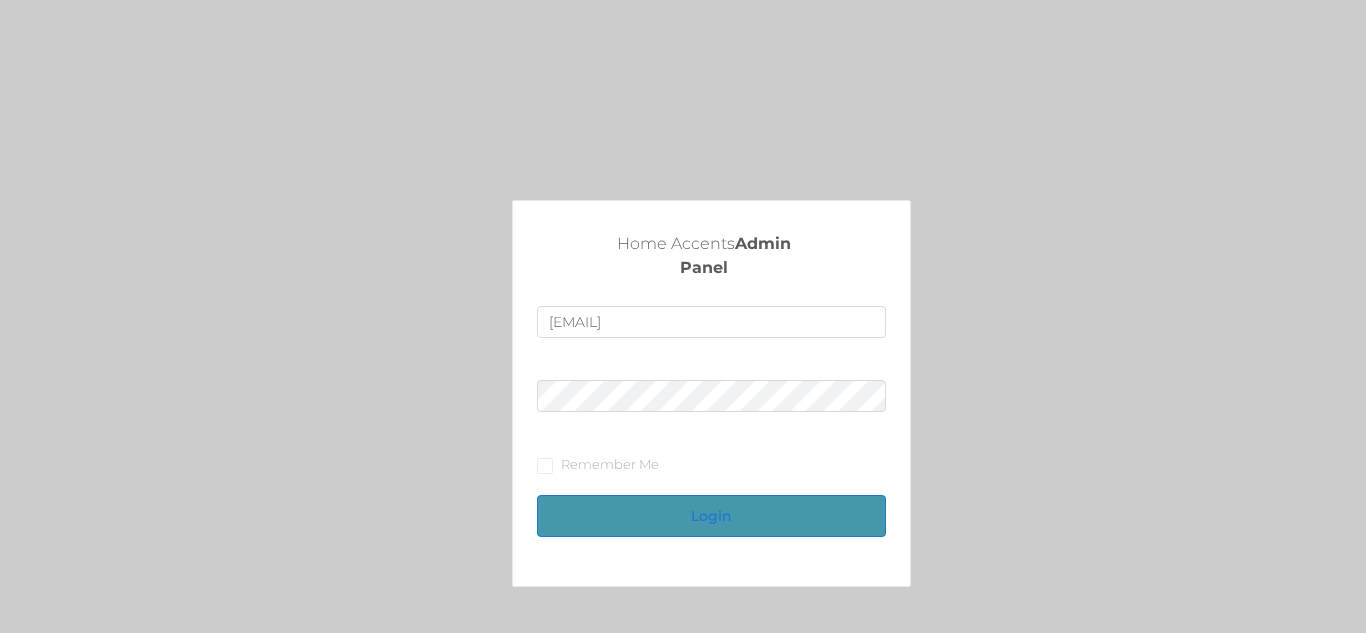 click on "Login" at bounding box center [711, 516] 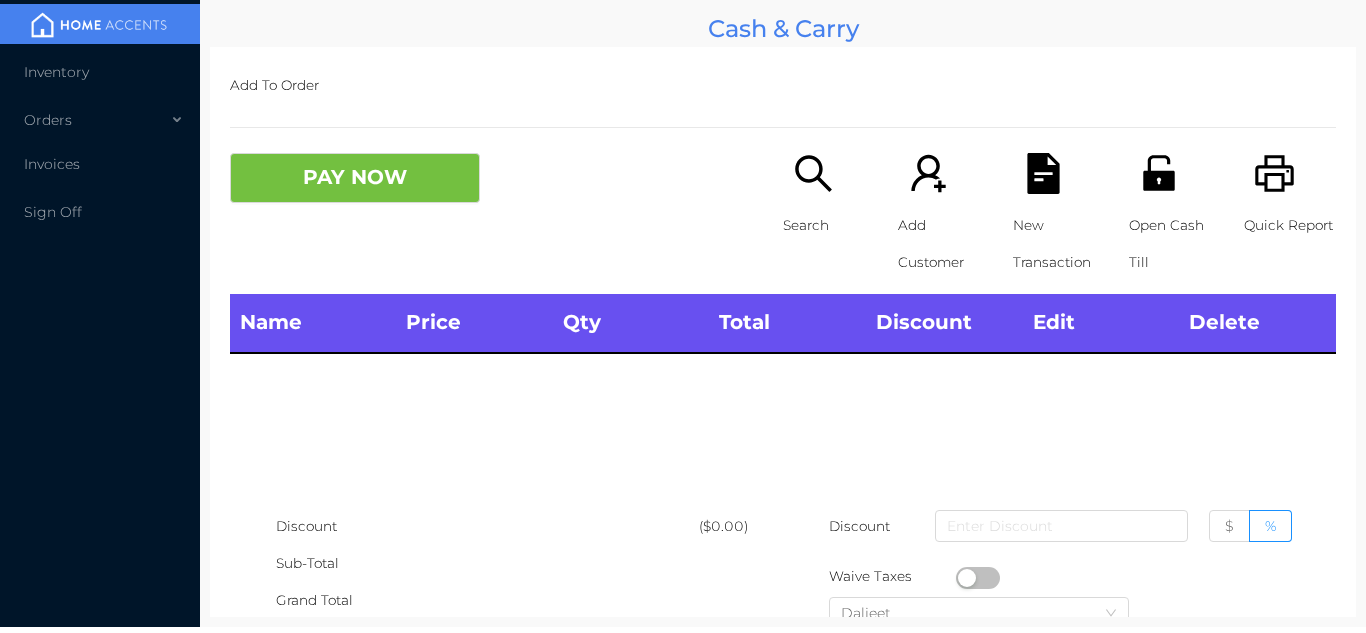 type 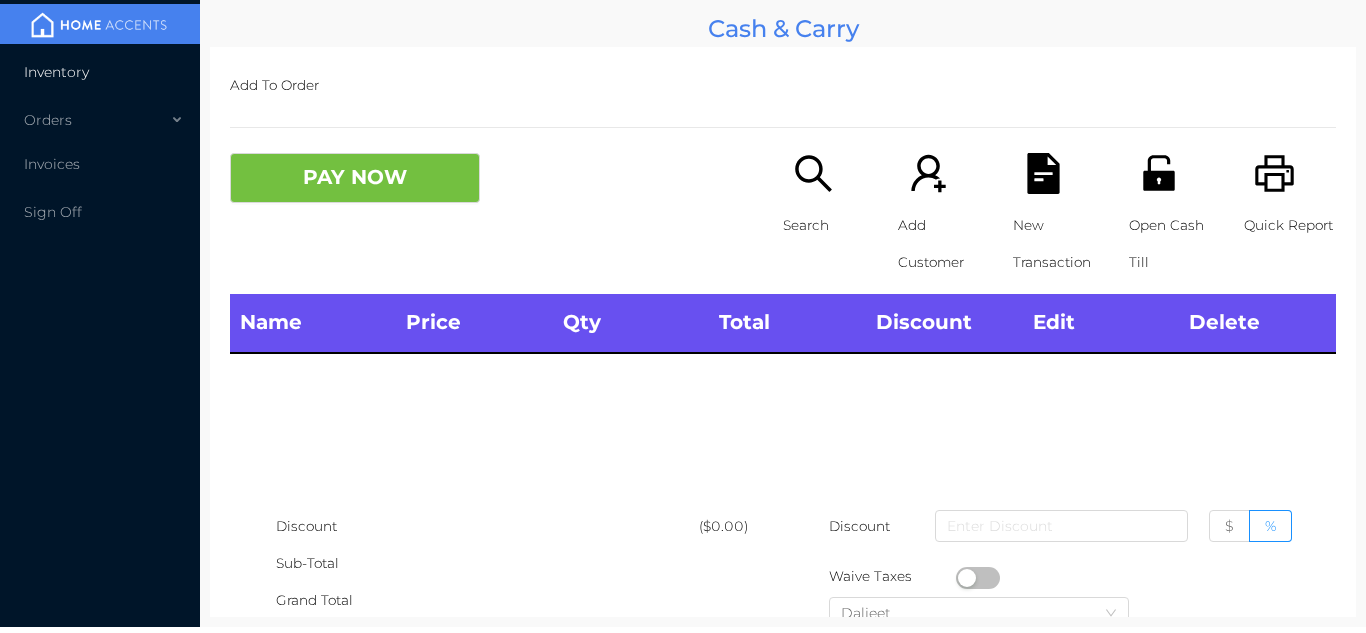 click on "Inventory" at bounding box center (100, 72) 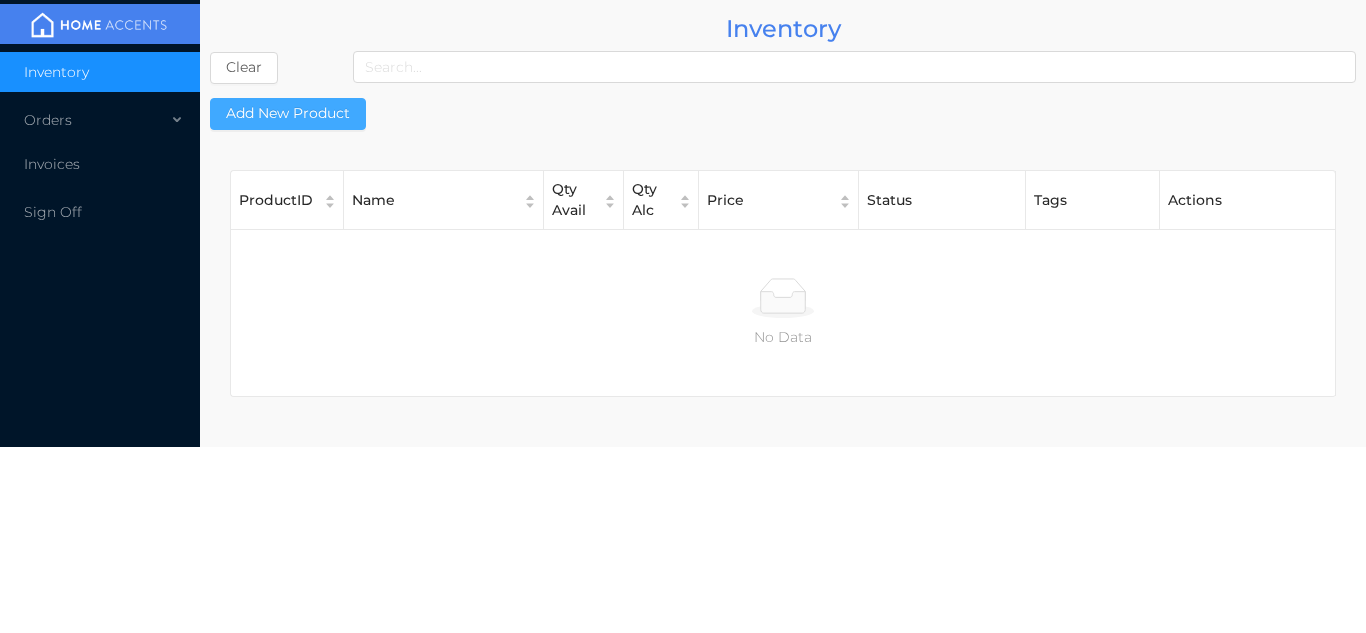 click on "Add New Product" at bounding box center (288, 114) 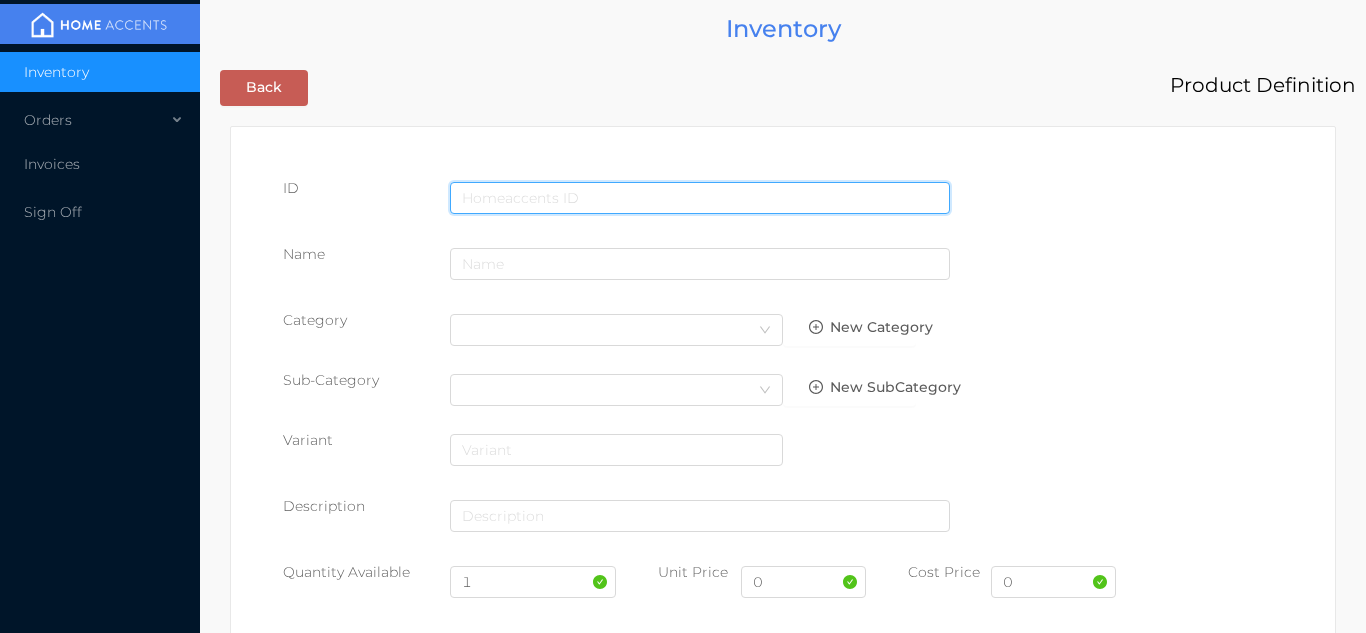 click at bounding box center [700, 198] 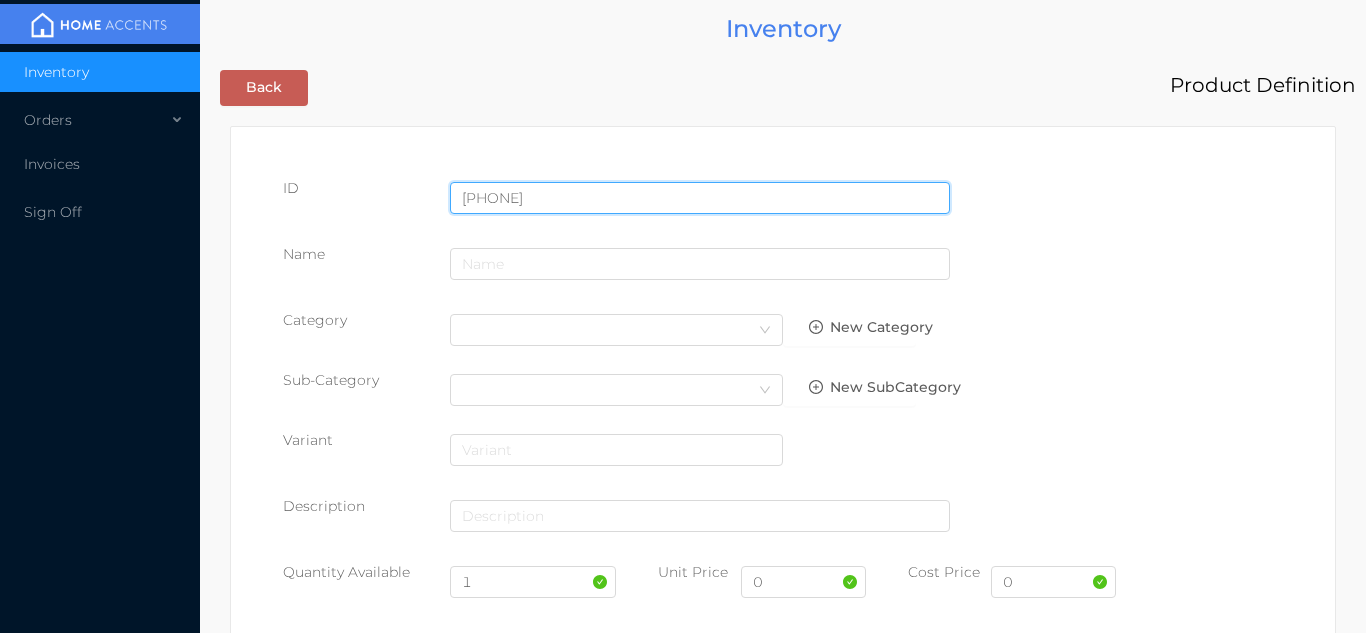 type on "[PHONE]" 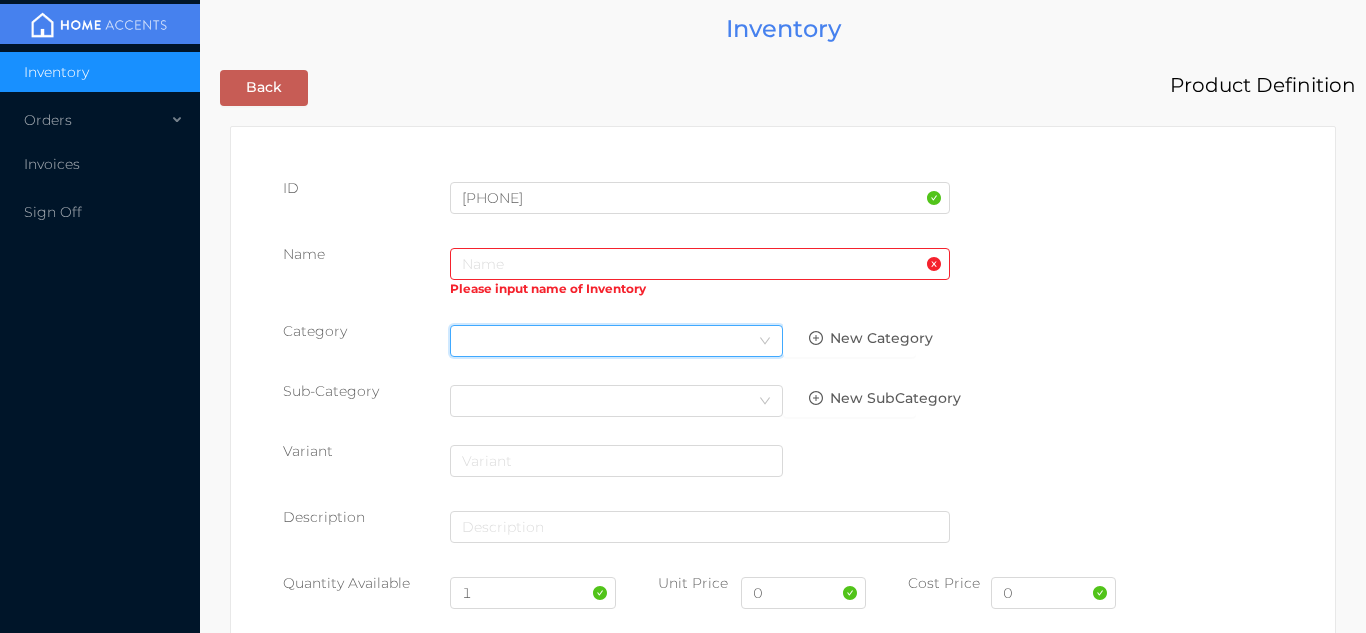 click on "Select Category" at bounding box center (616, 341) 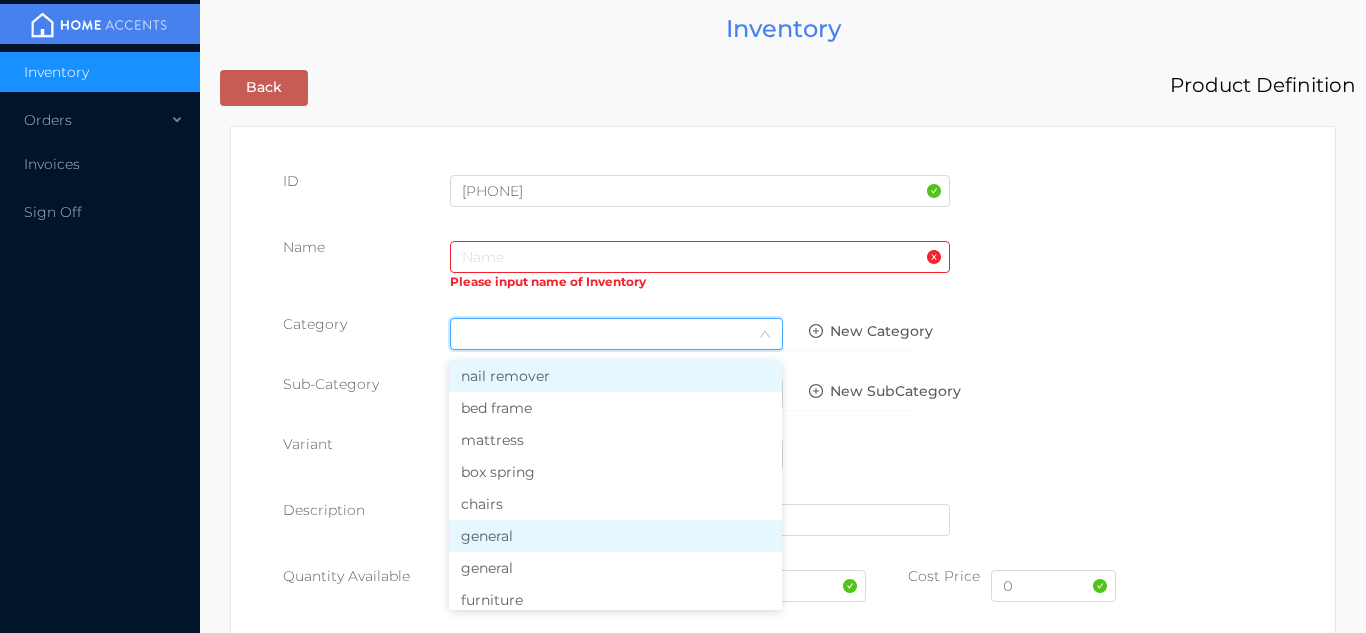 click on "general" at bounding box center [615, 536] 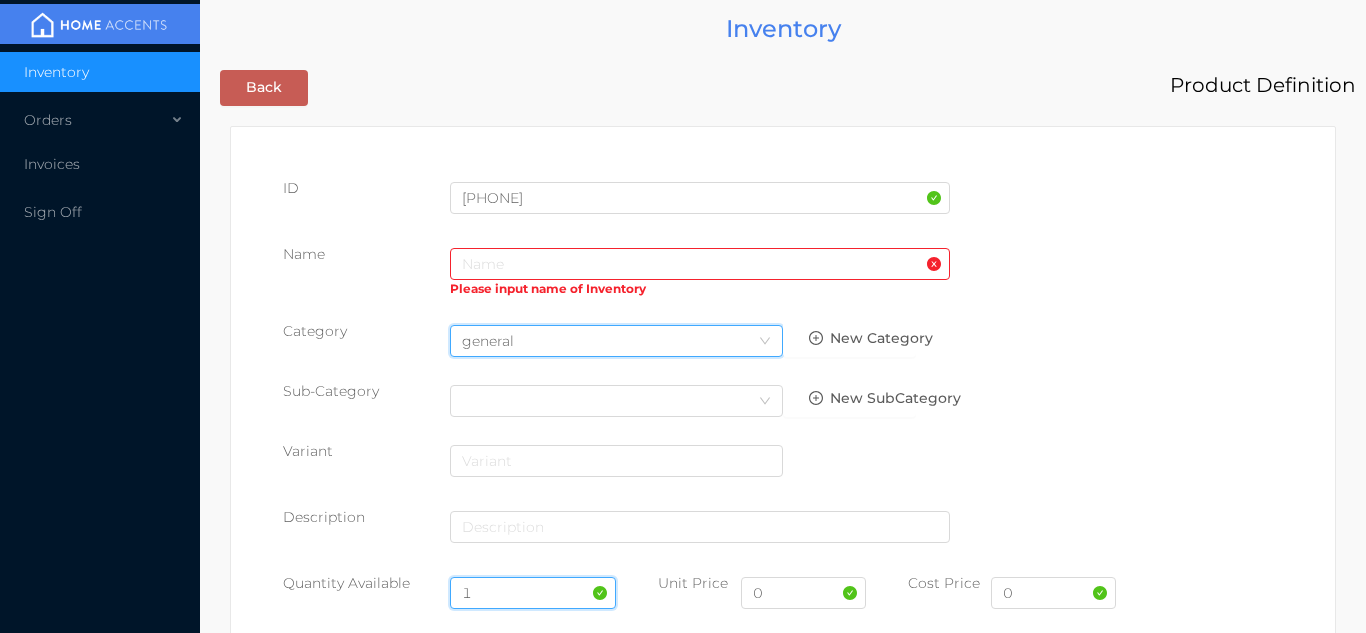 click on "1" at bounding box center (533, 593) 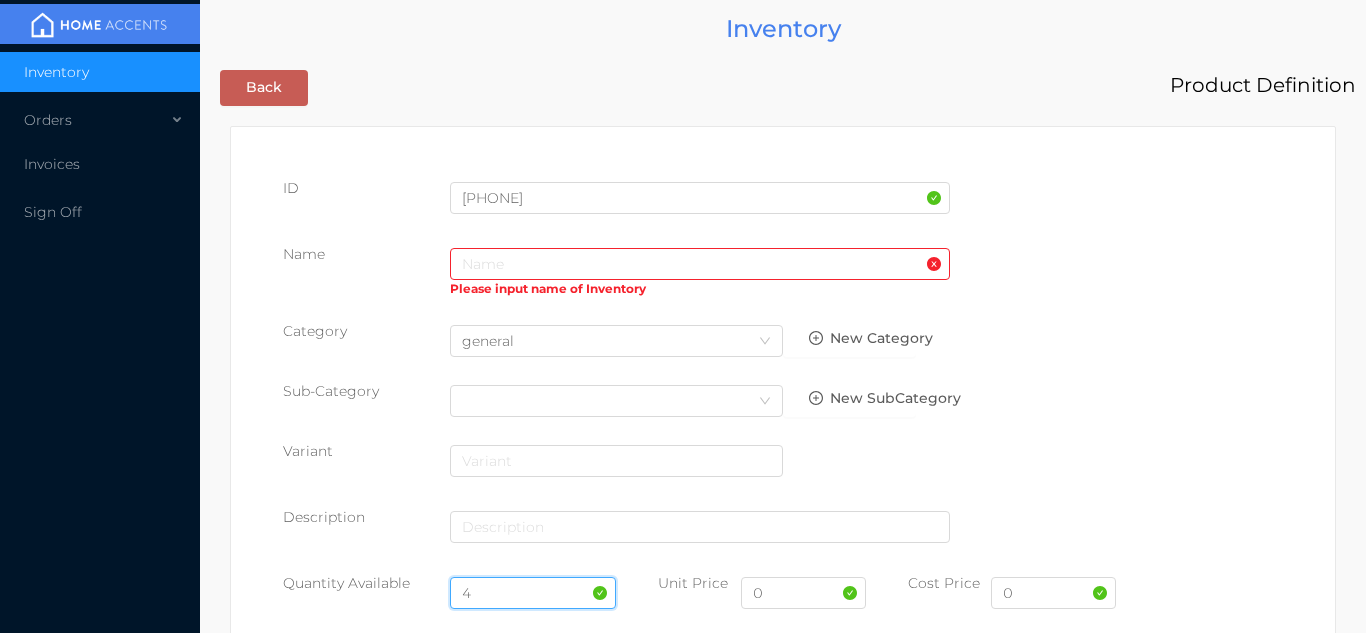 type on "4" 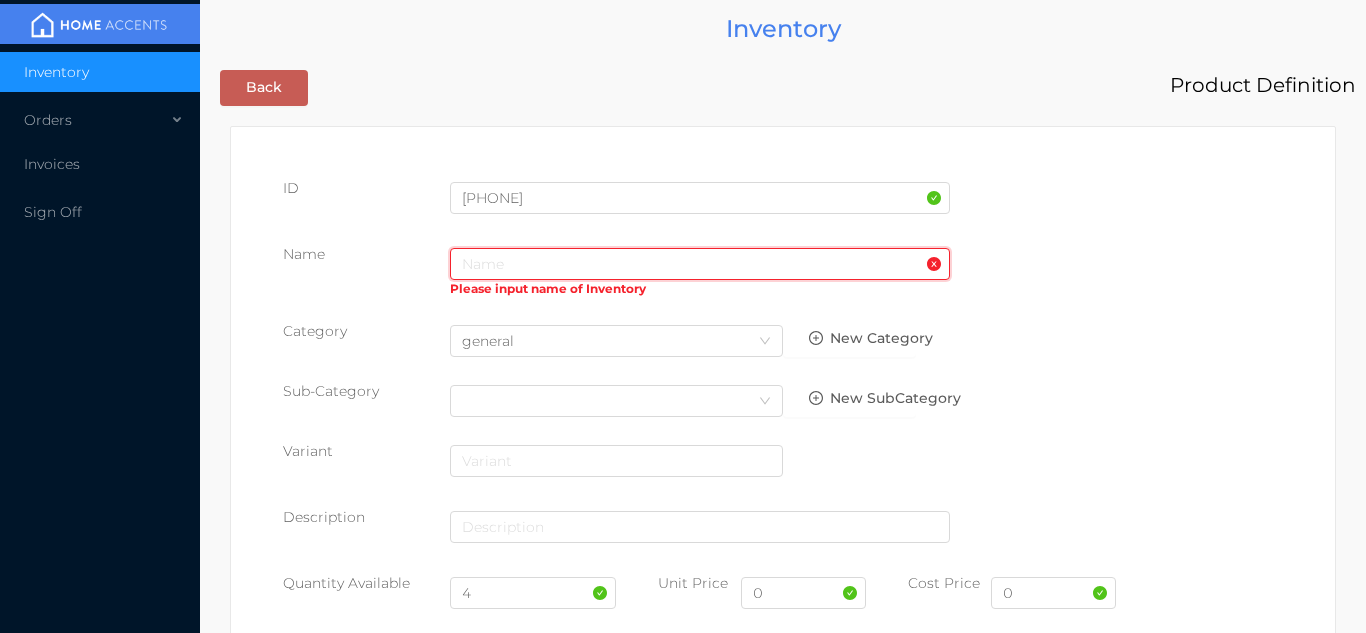 click at bounding box center [700, 264] 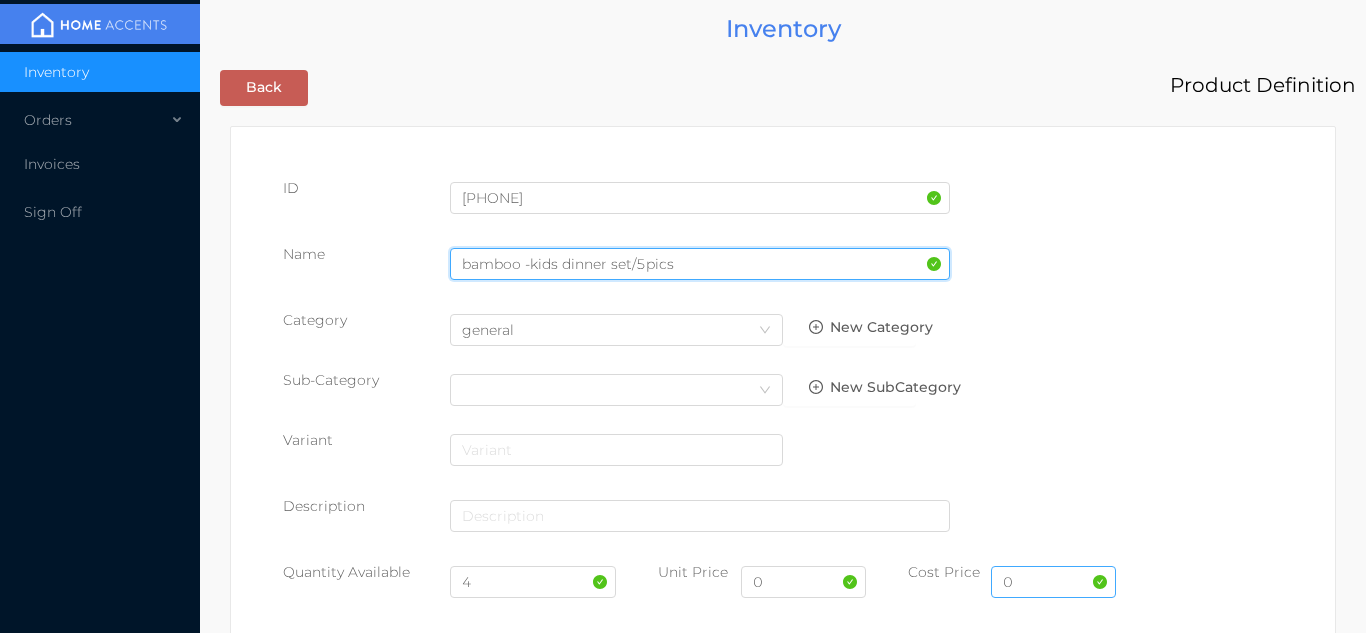 type on "bamboo -kids dinner set/5pics" 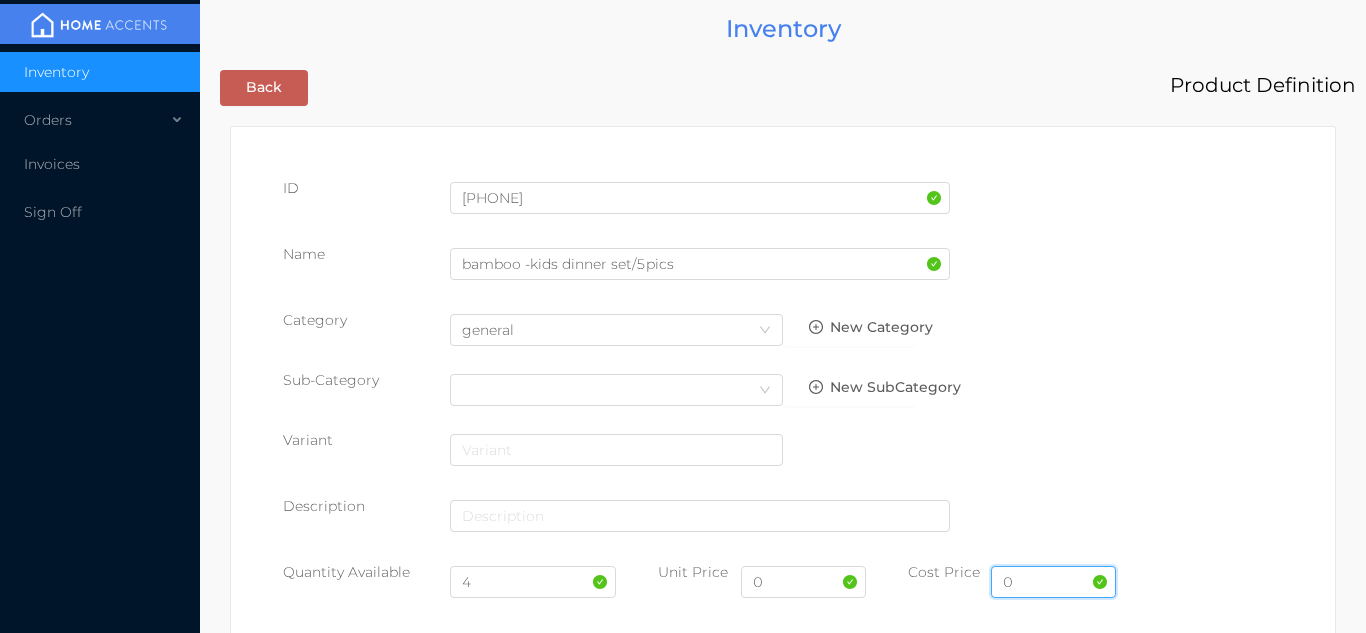 click on "0" at bounding box center (1053, 582) 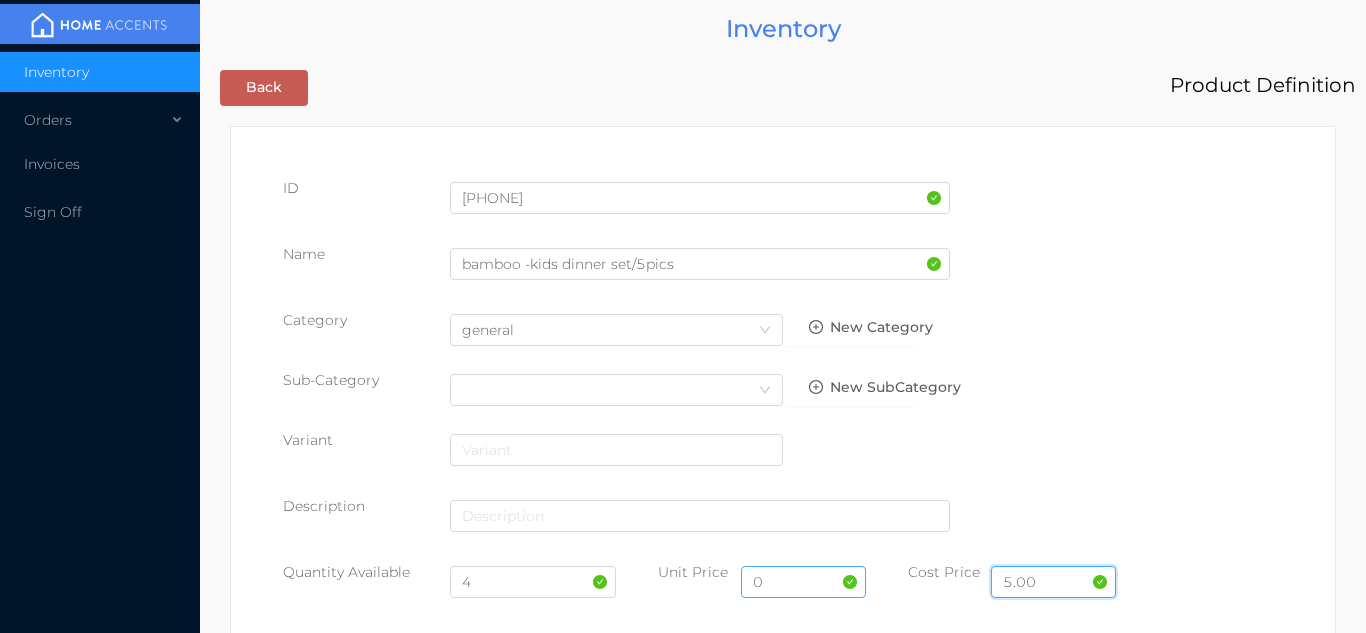 type on "5.00" 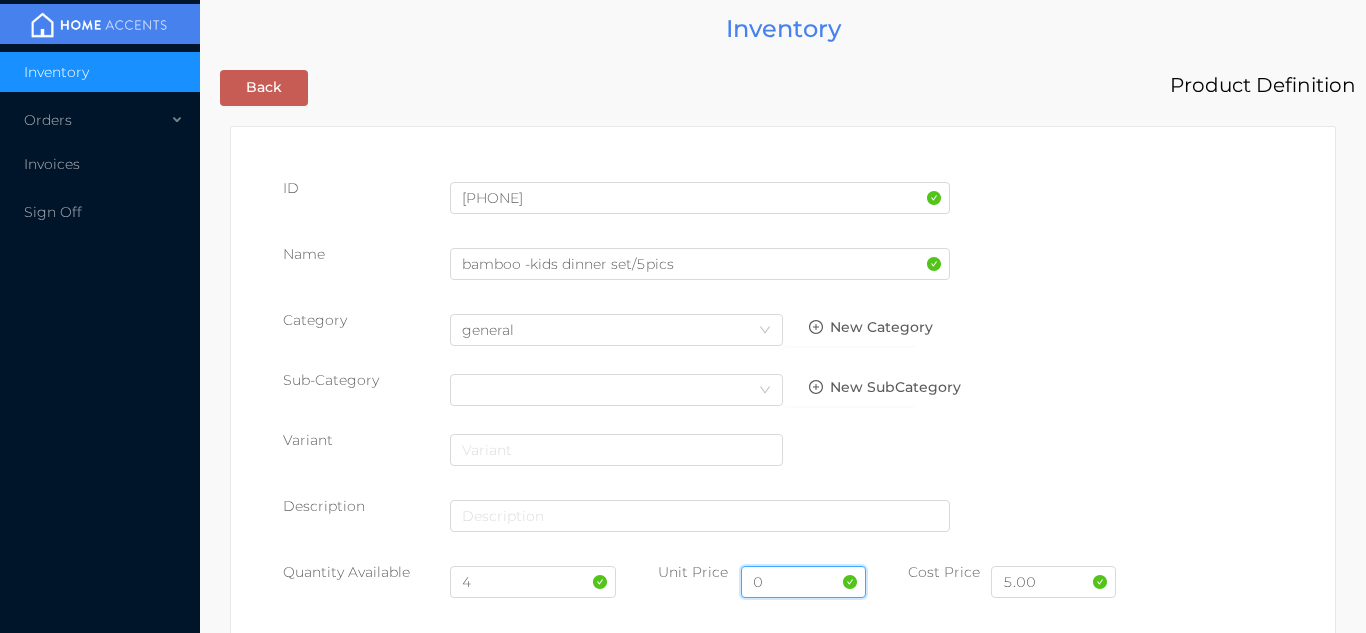 click on "0" at bounding box center (803, 582) 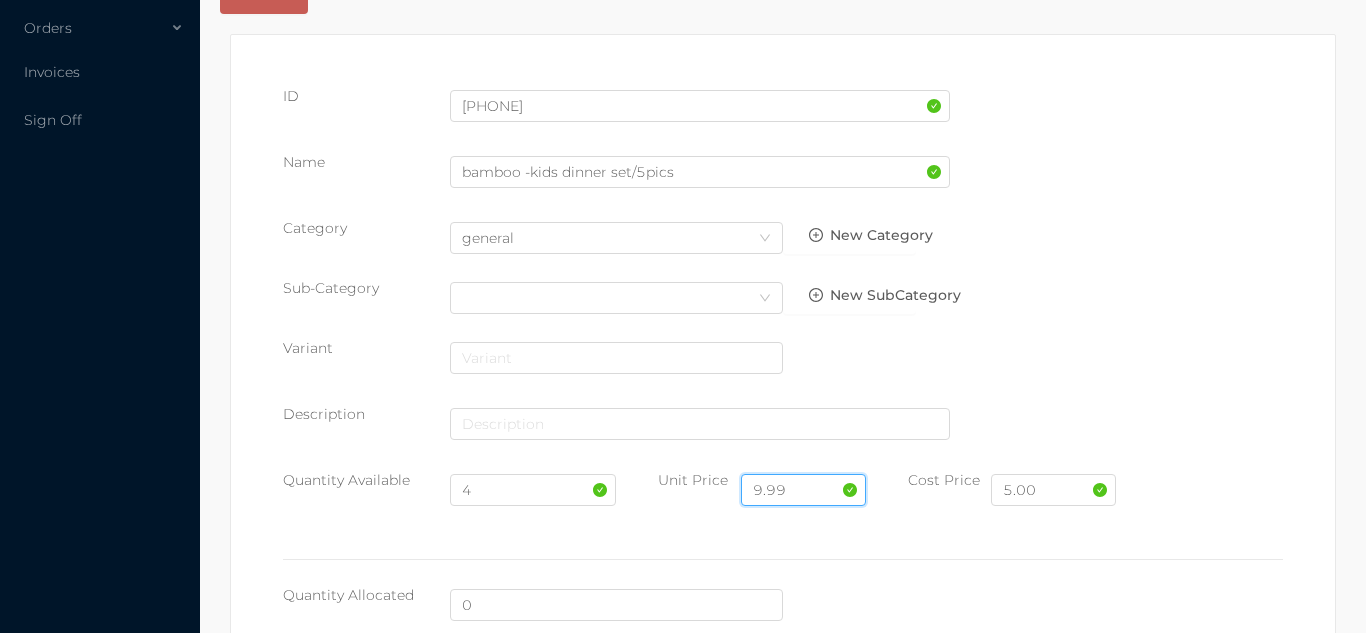 scroll, scrollTop: 1028, scrollLeft: 0, axis: vertical 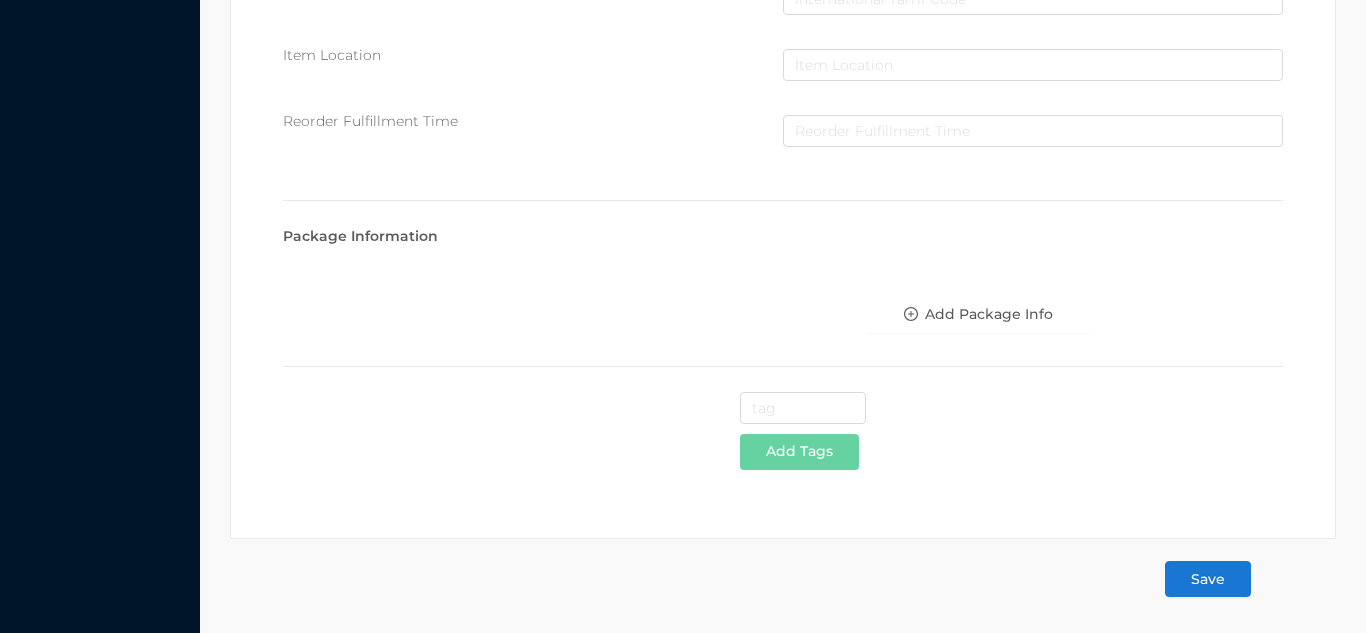 type on "9.99" 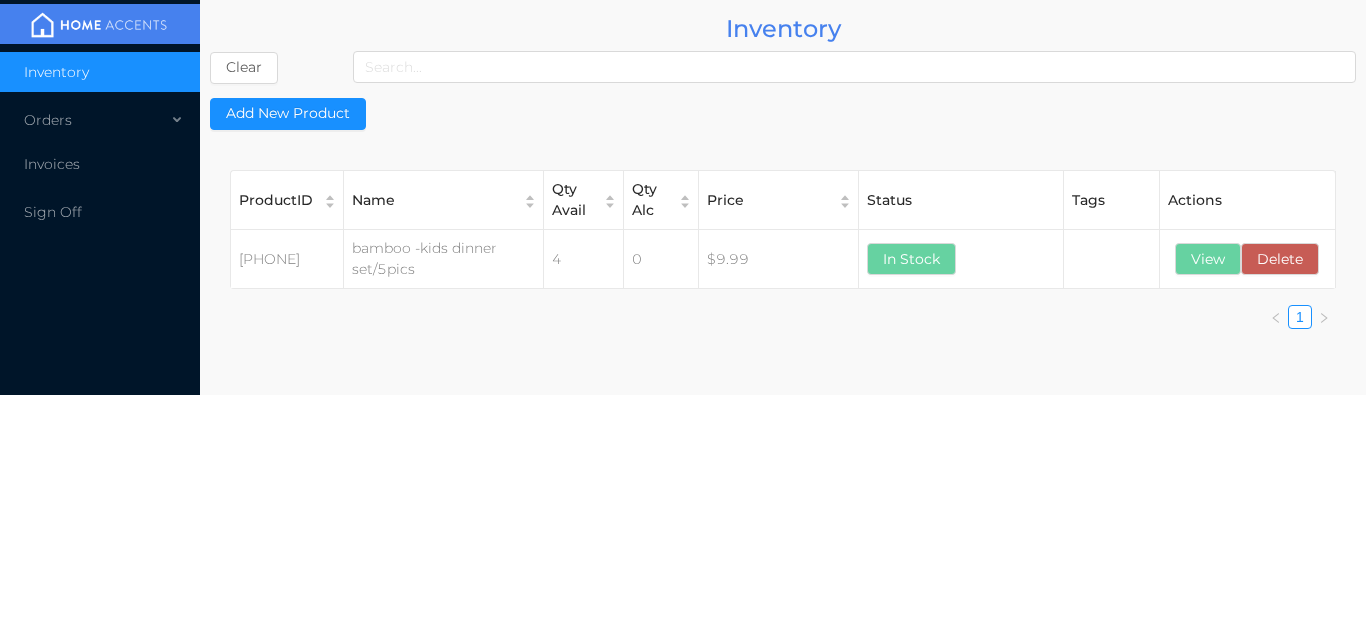 scroll, scrollTop: 0, scrollLeft: 0, axis: both 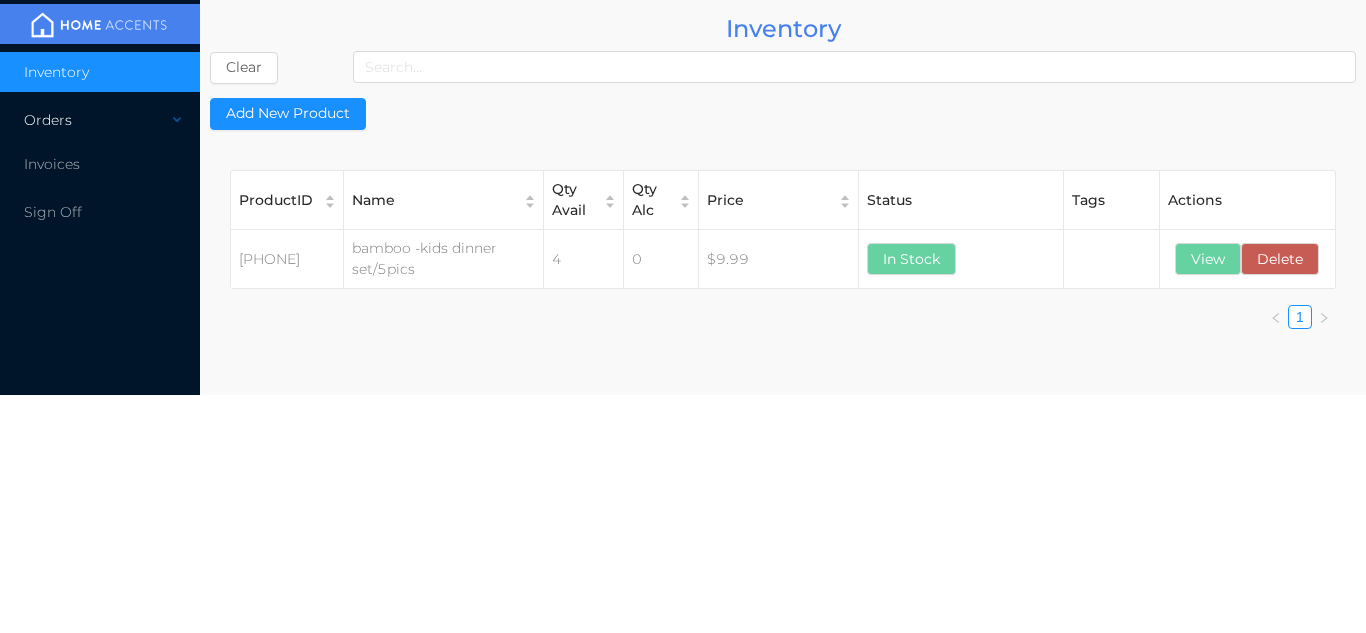 click on "Orders" at bounding box center [100, 120] 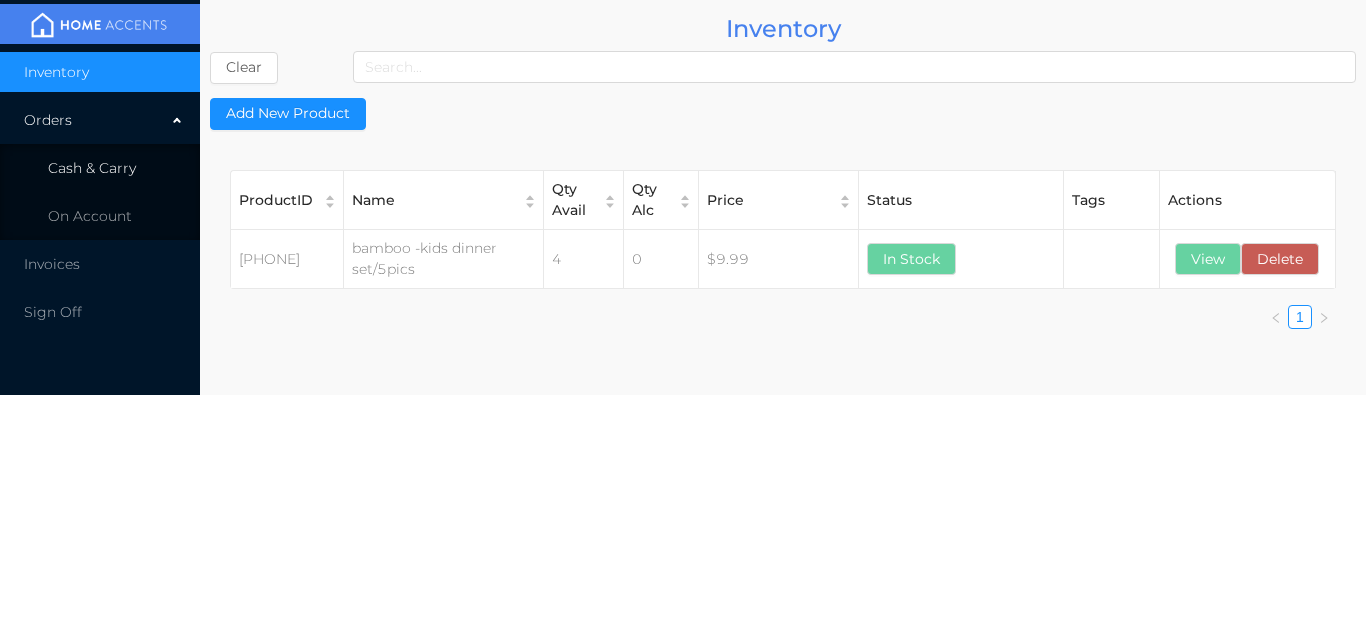click on "Cash & Carry" at bounding box center (100, 168) 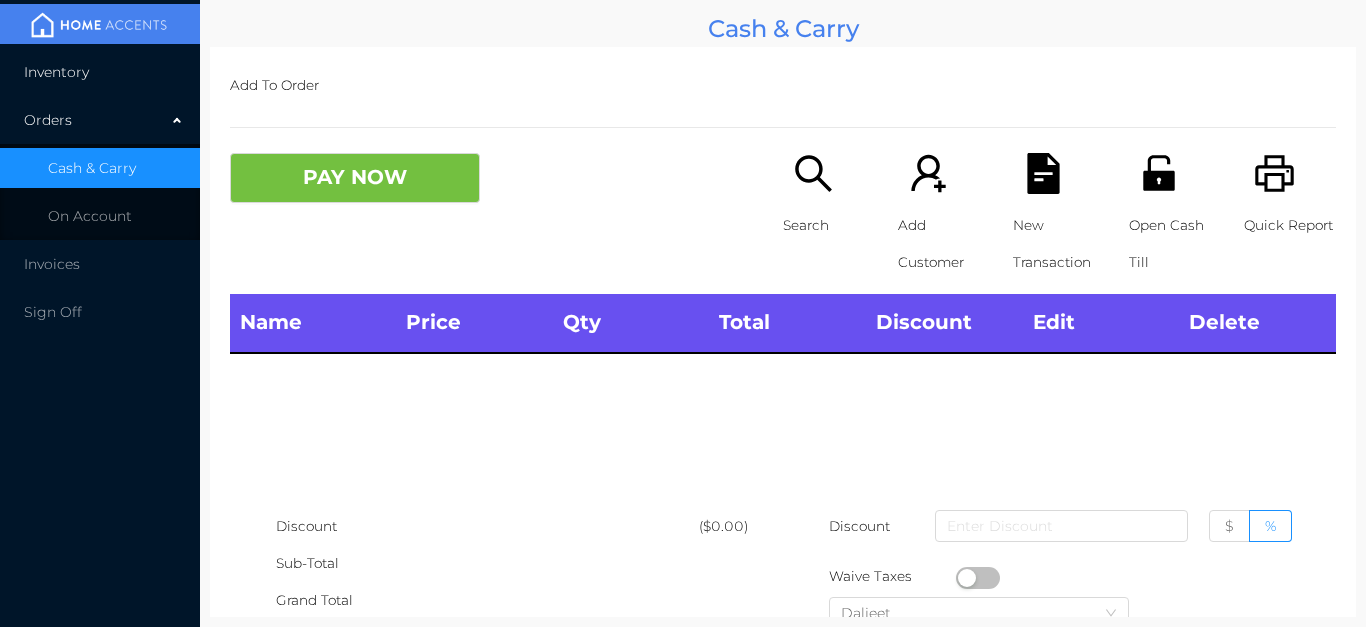 click on "Inventory" at bounding box center [100, 72] 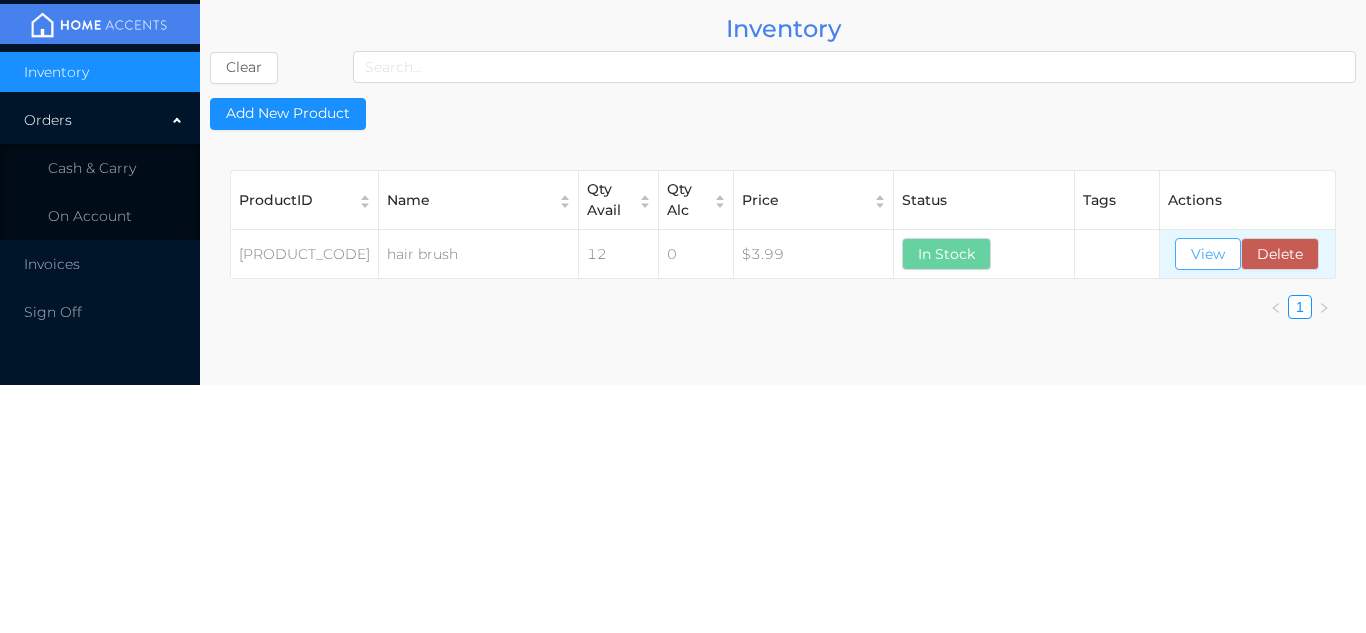 click on "View" at bounding box center (1208, 254) 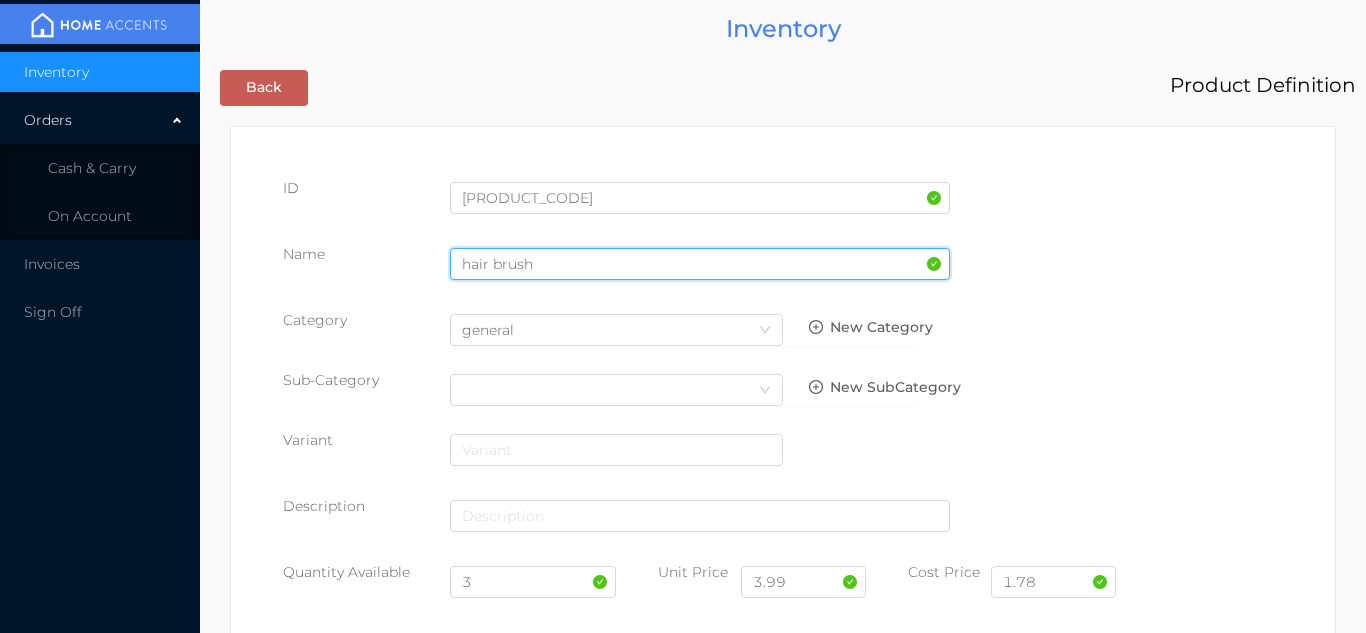 click on "hair brush" at bounding box center [700, 264] 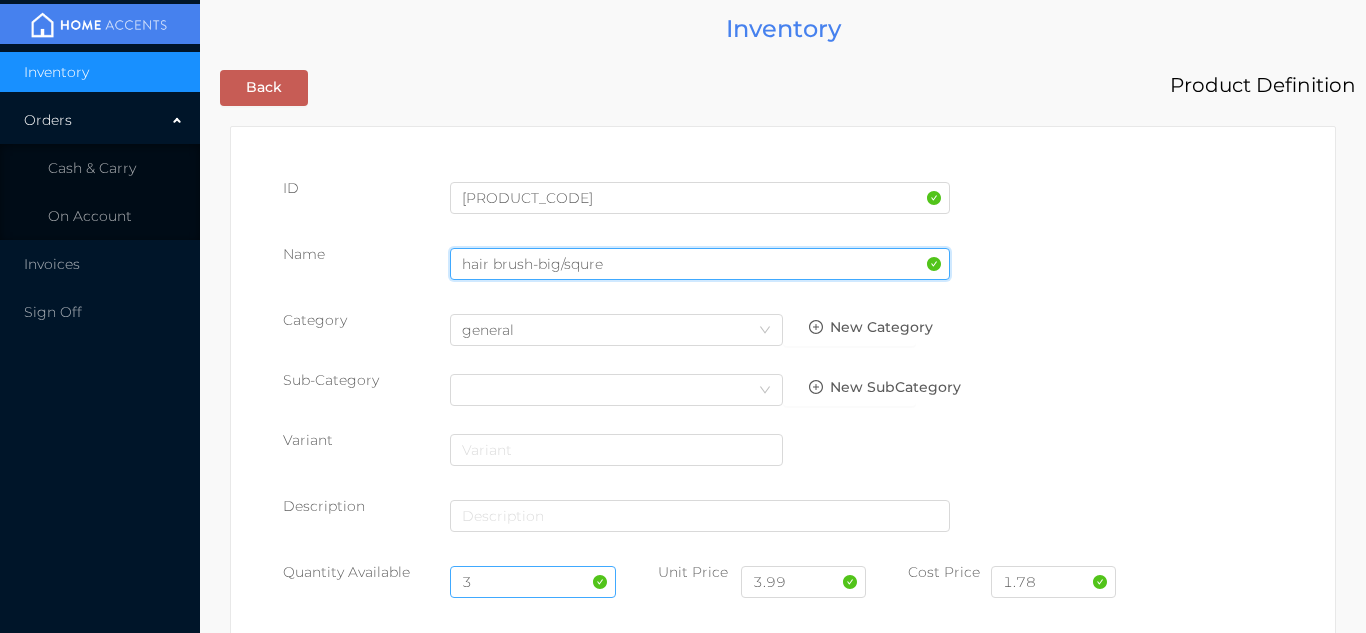 type on "hair brush-big/squre" 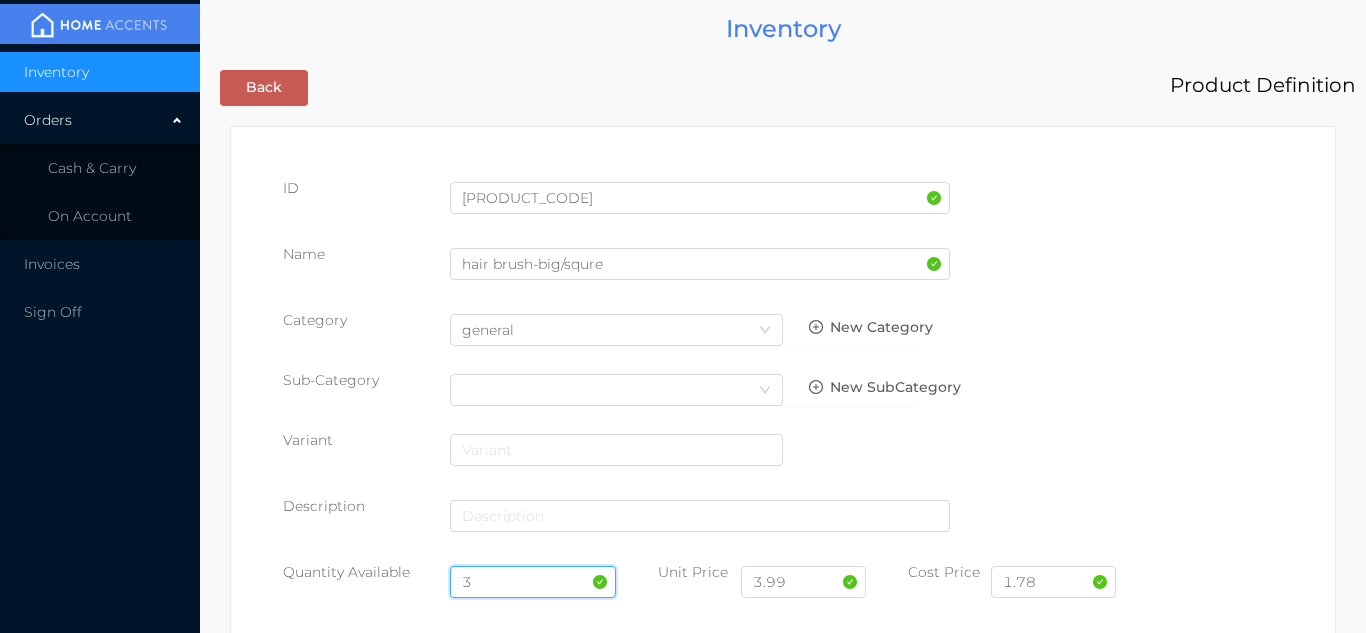 click on "3" at bounding box center (533, 582) 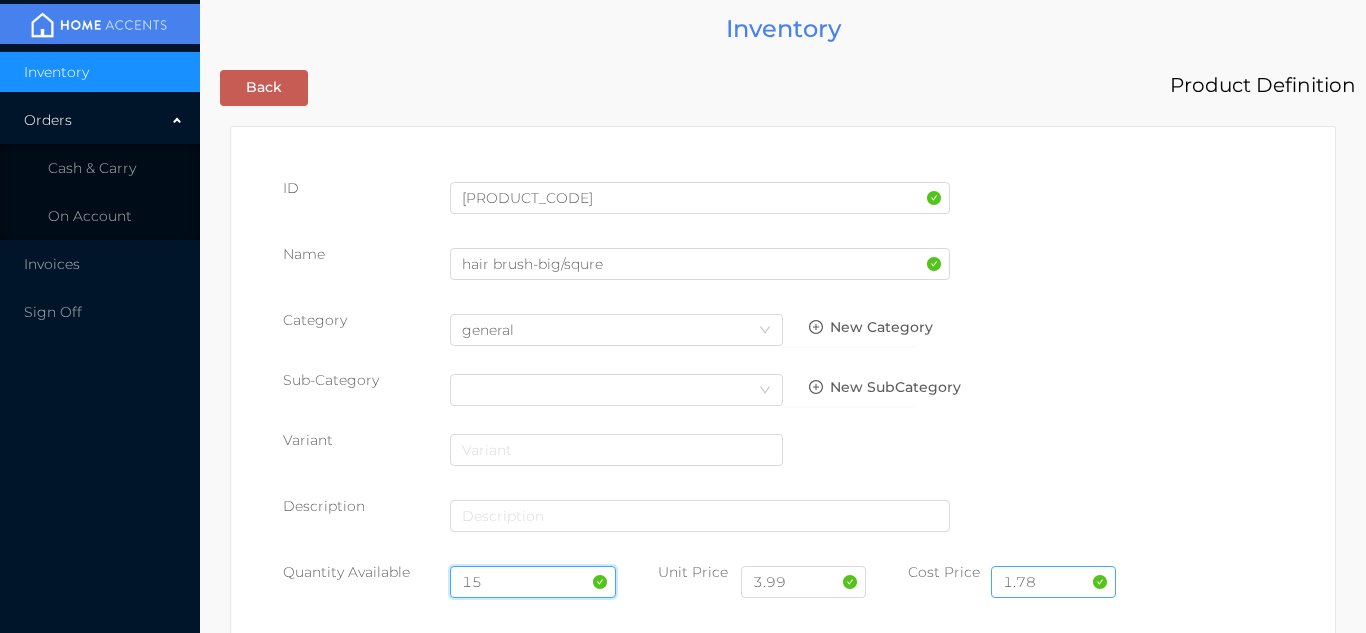 type on "15" 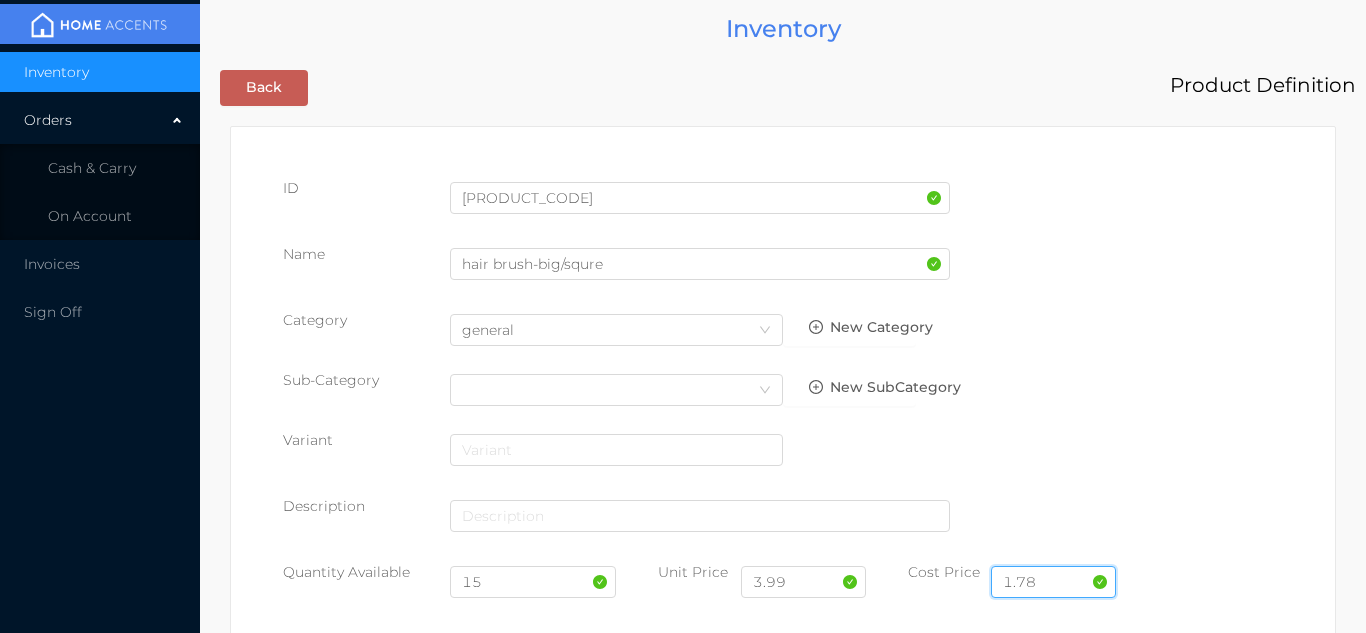 click on "1.78" at bounding box center (1053, 582) 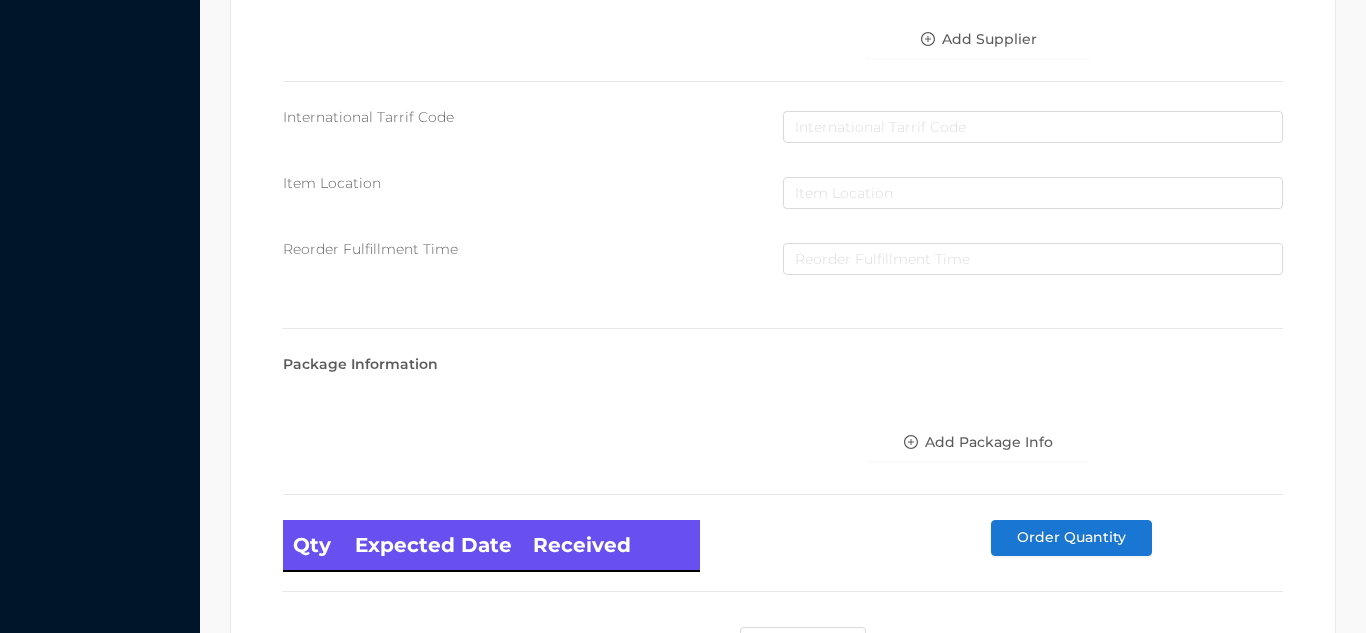 scroll, scrollTop: 1135, scrollLeft: 0, axis: vertical 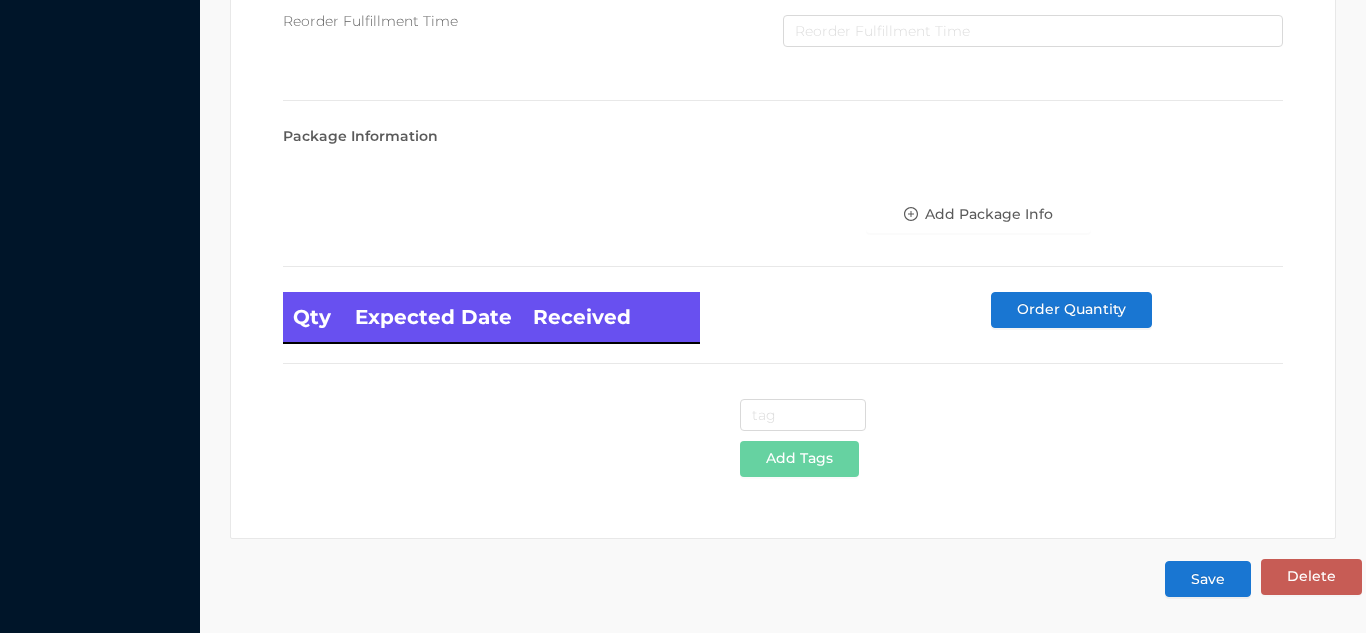 type on "1.62" 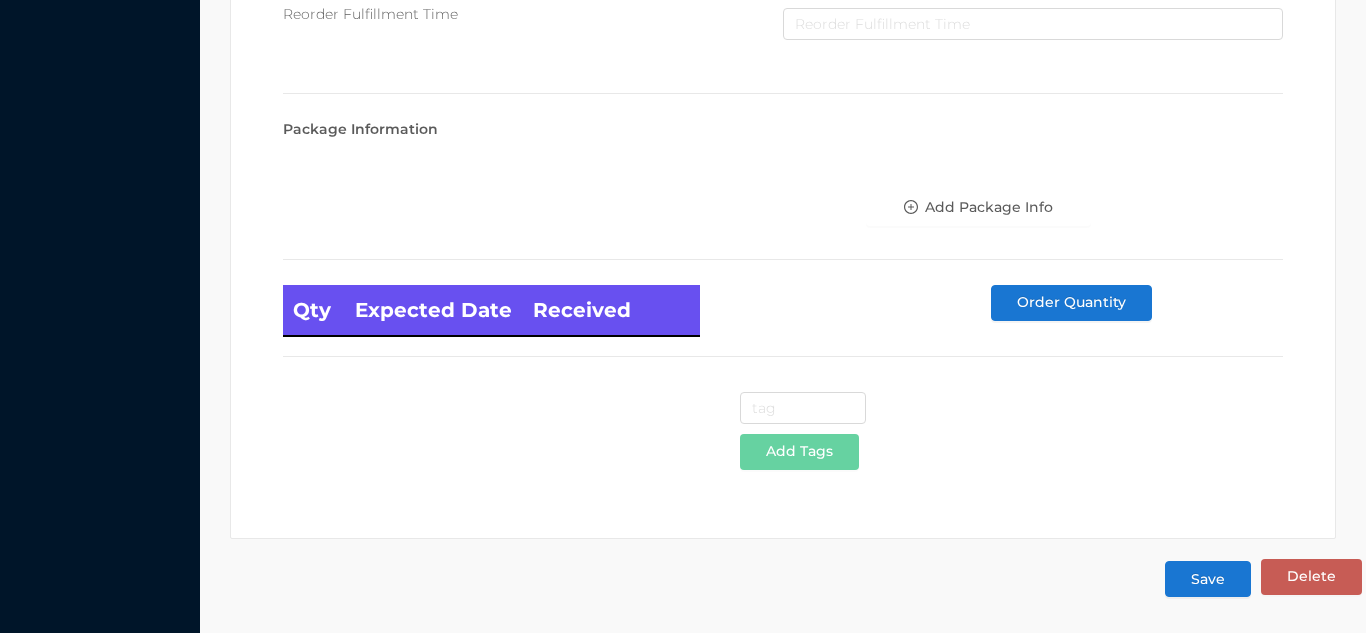click on "Save" at bounding box center [1208, 579] 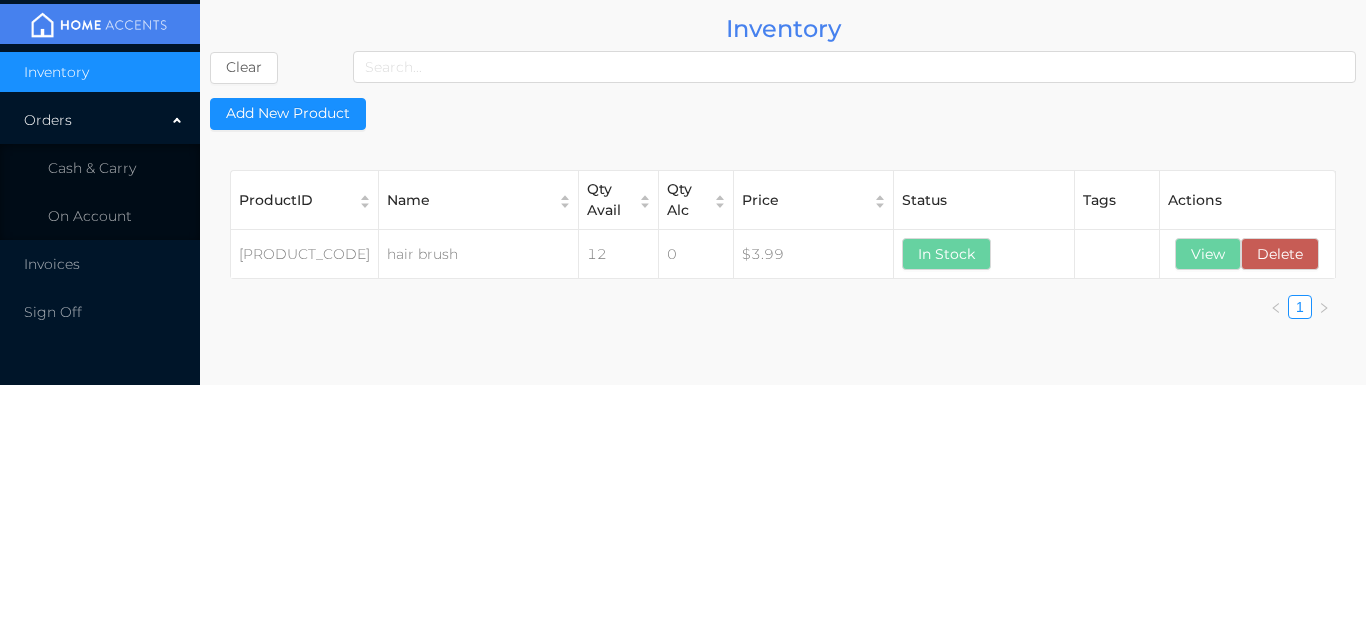 scroll, scrollTop: 0, scrollLeft: 0, axis: both 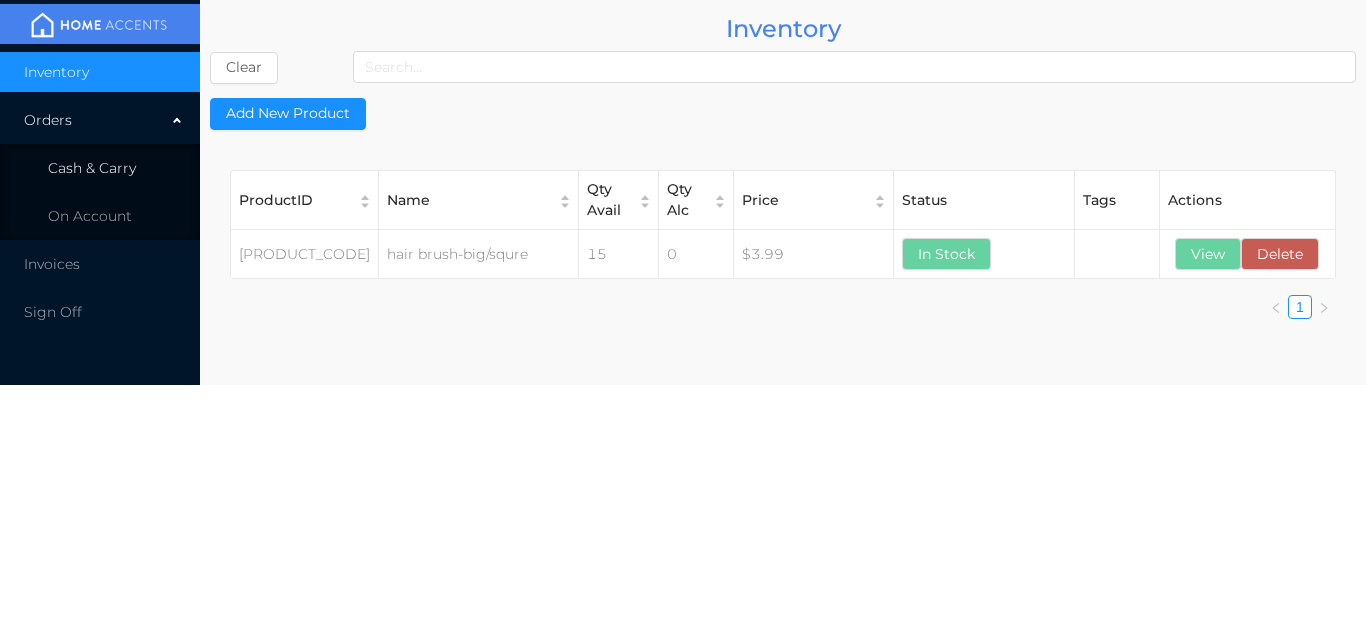 click on "Cash & Carry" at bounding box center (100, 168) 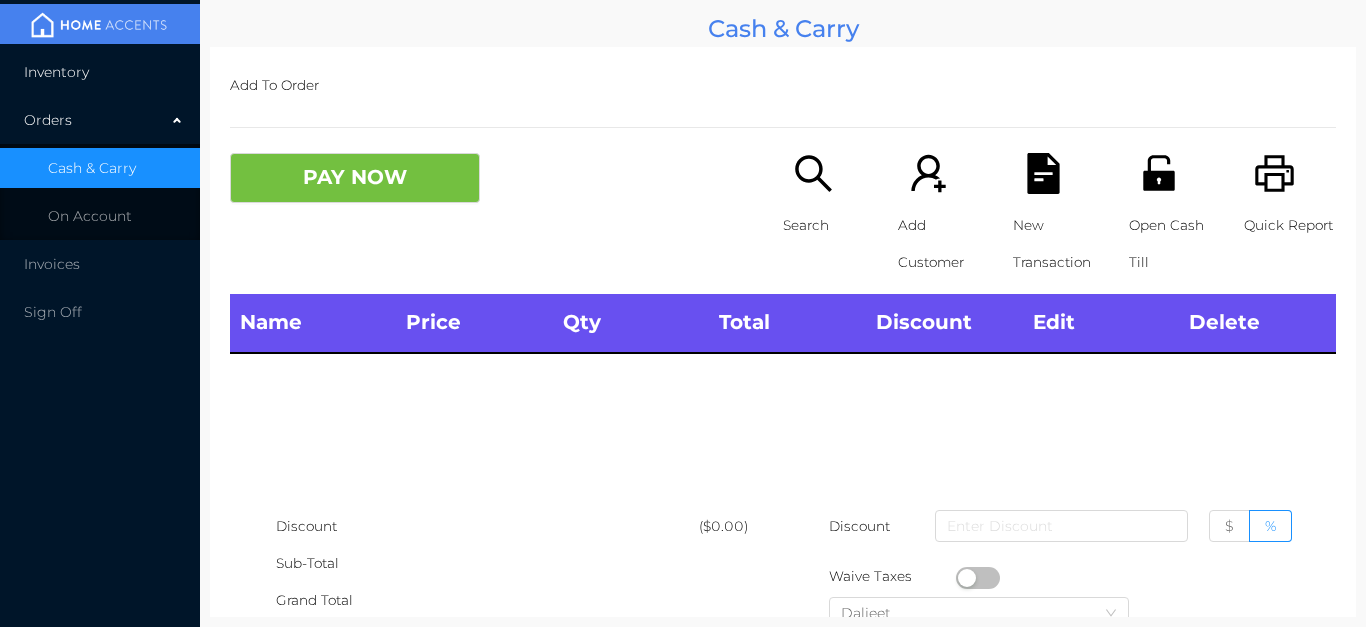 click on "Inventory" at bounding box center (100, 72) 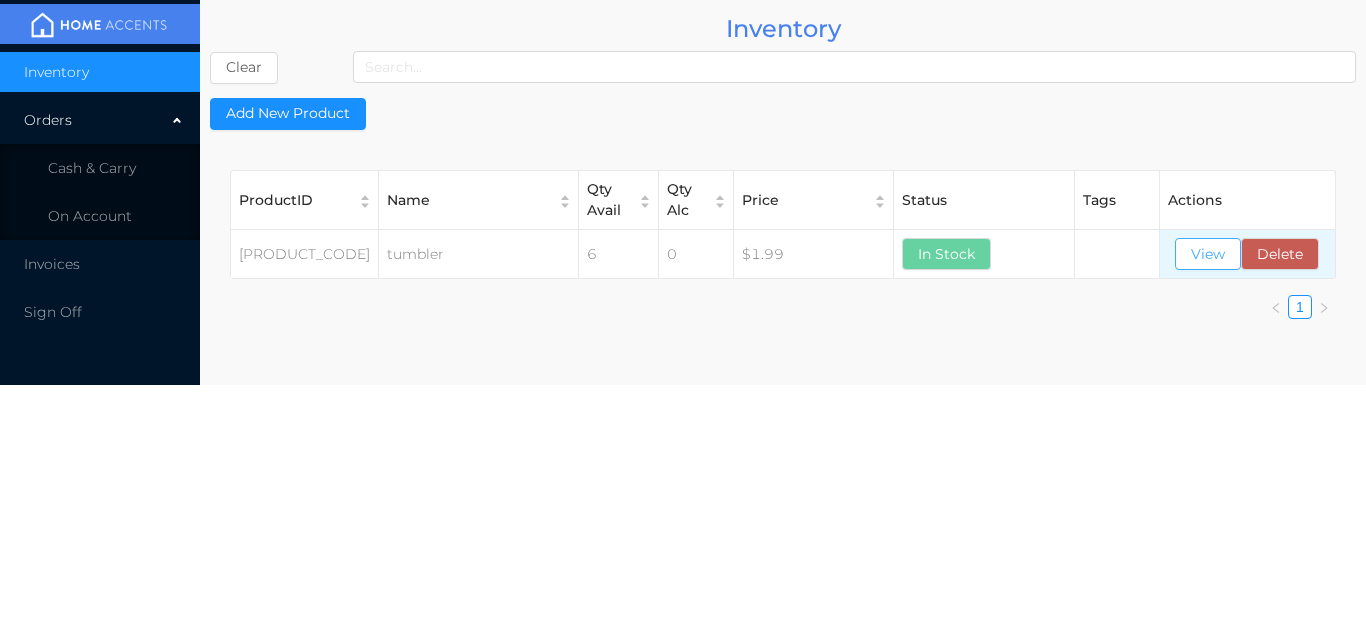 click on "View" at bounding box center [1208, 254] 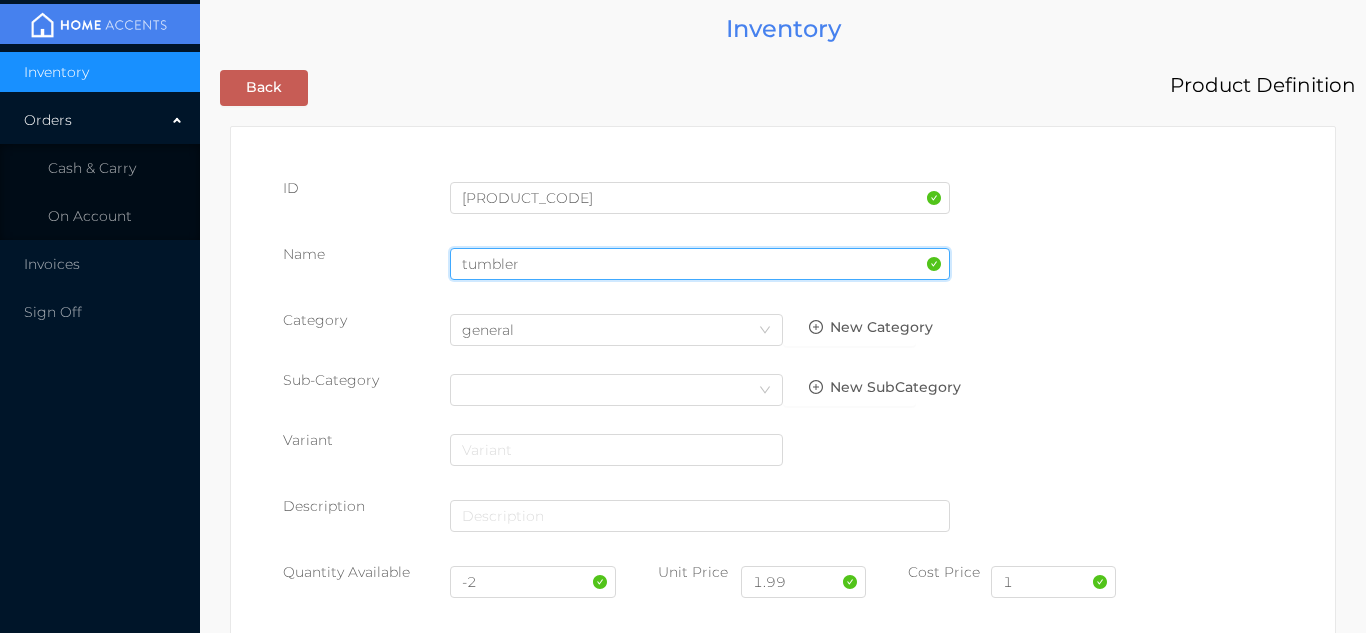 click on "tumbler" at bounding box center (700, 264) 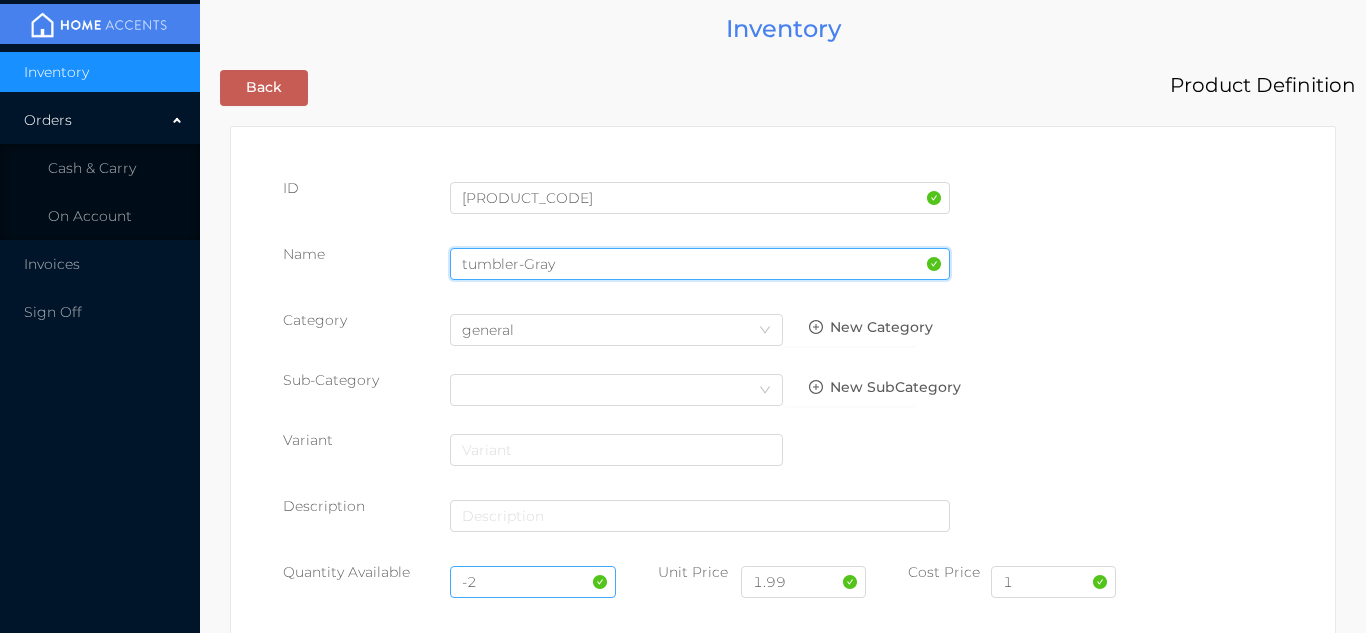 type on "tumbler-Gray" 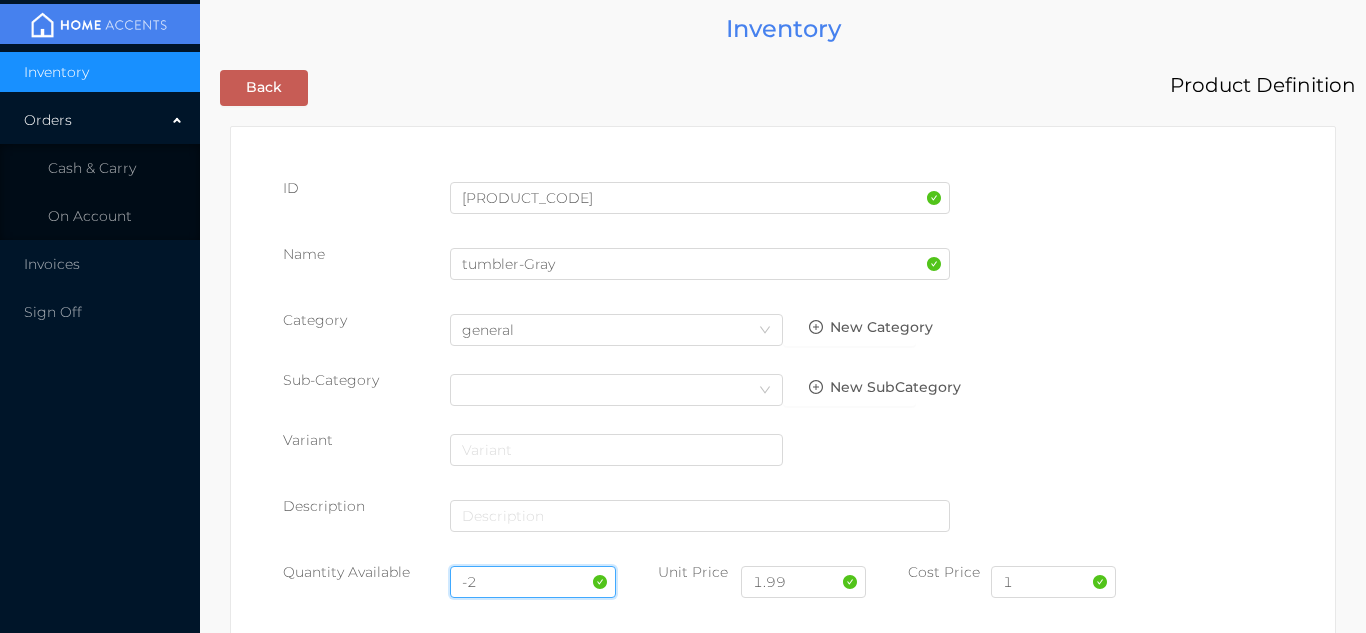 click on "-2" at bounding box center (533, 582) 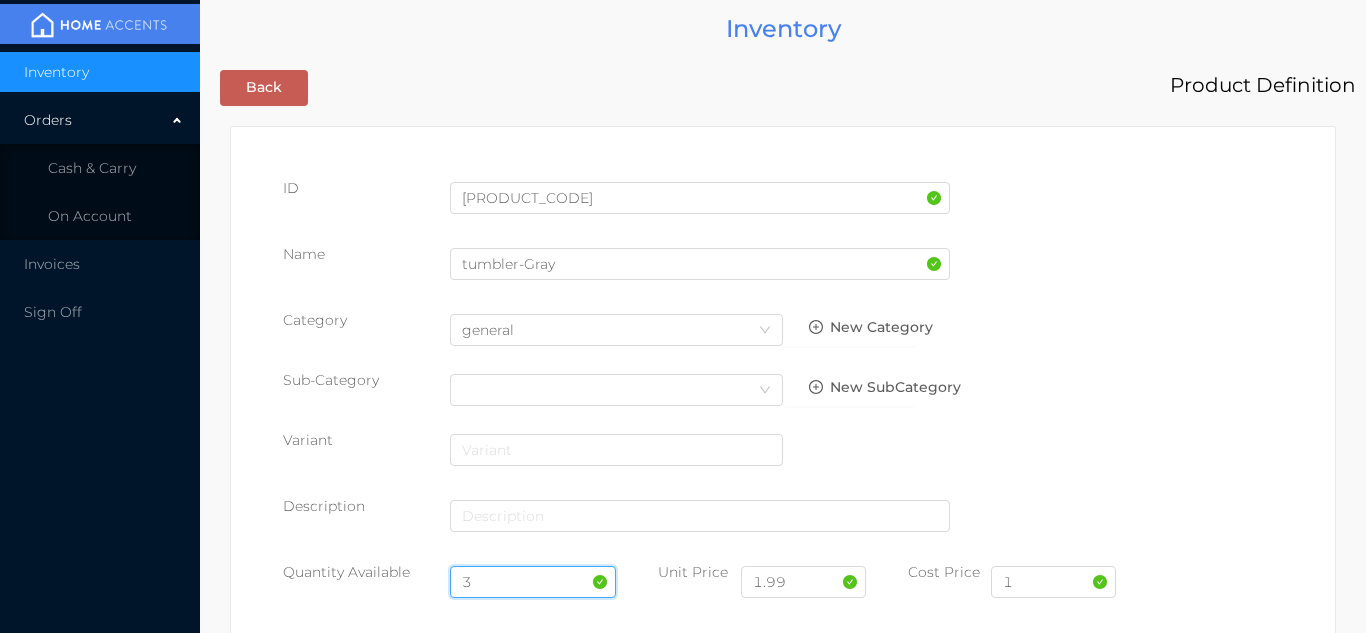 type on "3" 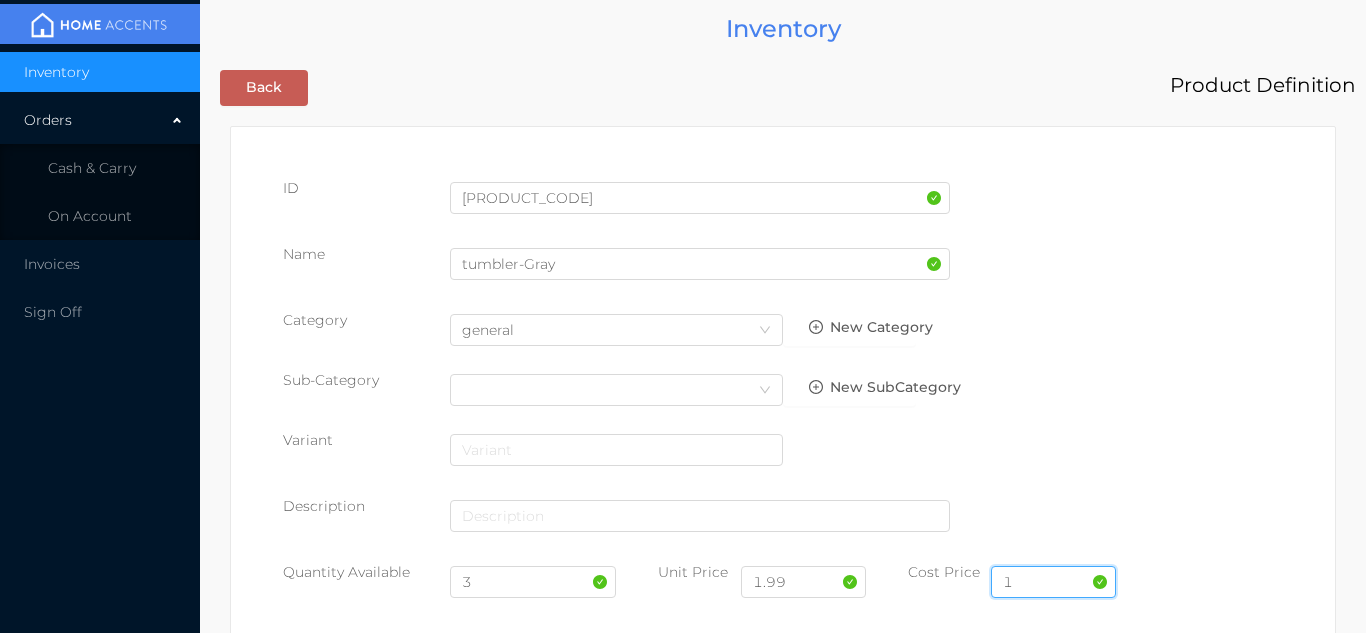 click on "1" at bounding box center [1053, 582] 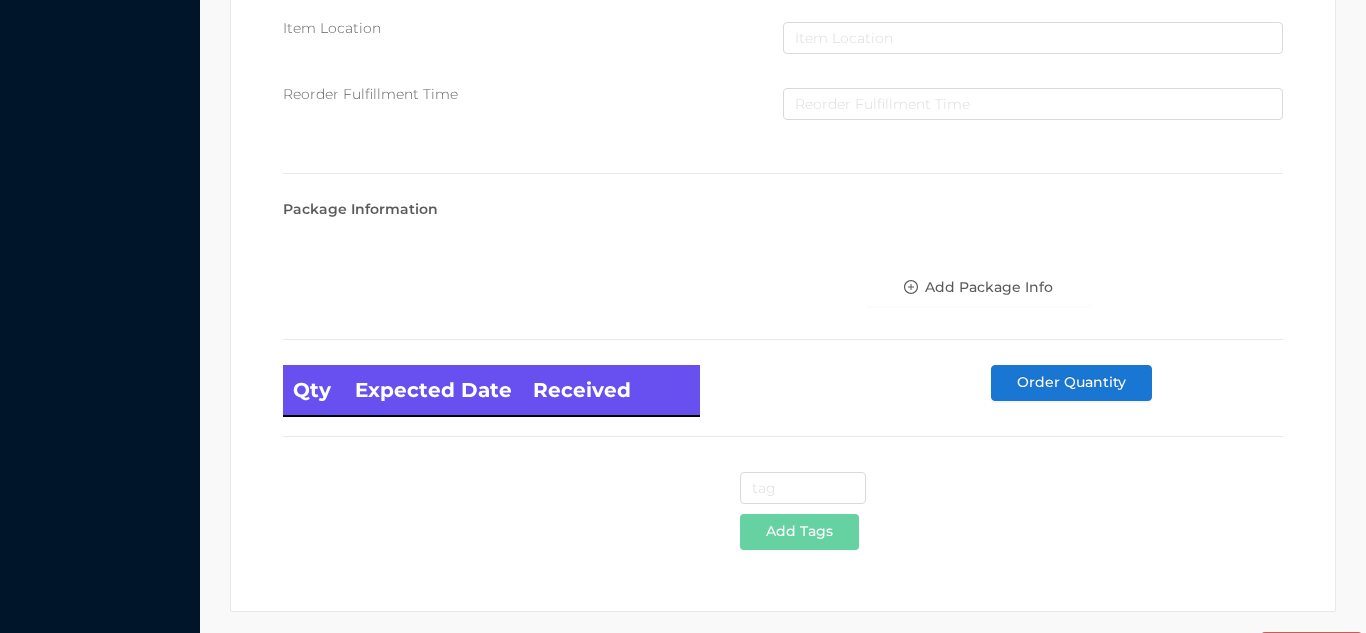 scroll, scrollTop: 1135, scrollLeft: 0, axis: vertical 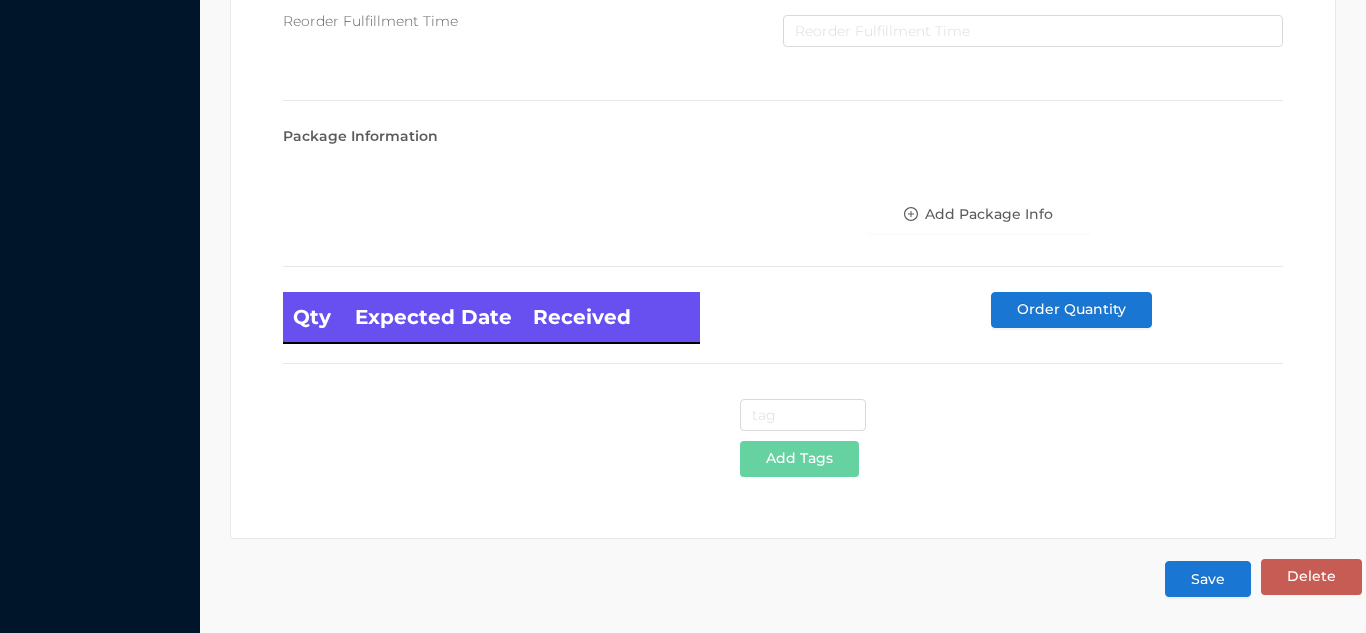 type on "1.00" 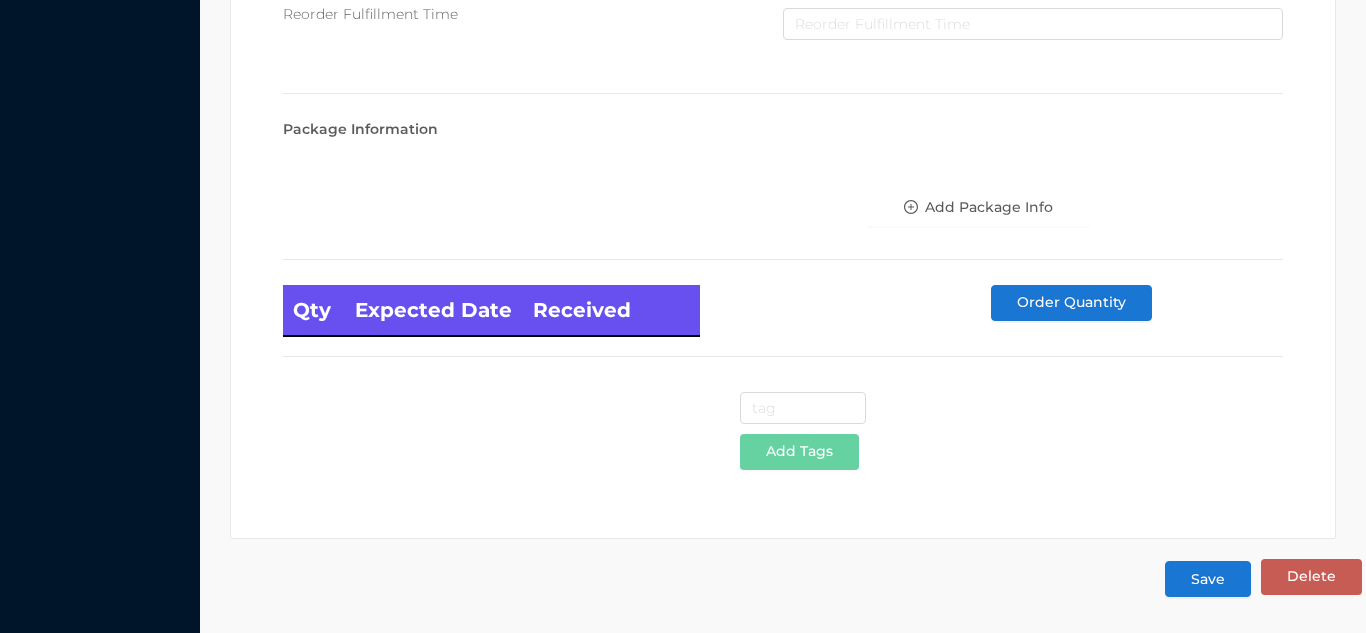 click on "Save" at bounding box center [1208, 579] 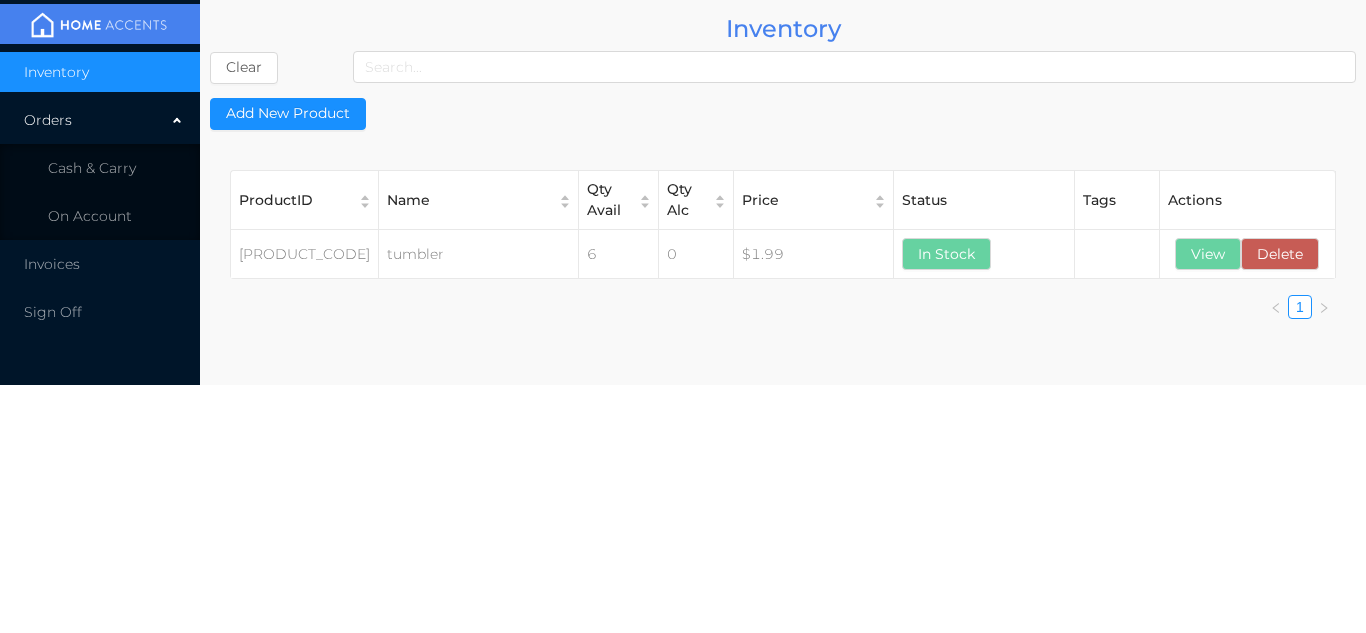 scroll, scrollTop: 0, scrollLeft: 0, axis: both 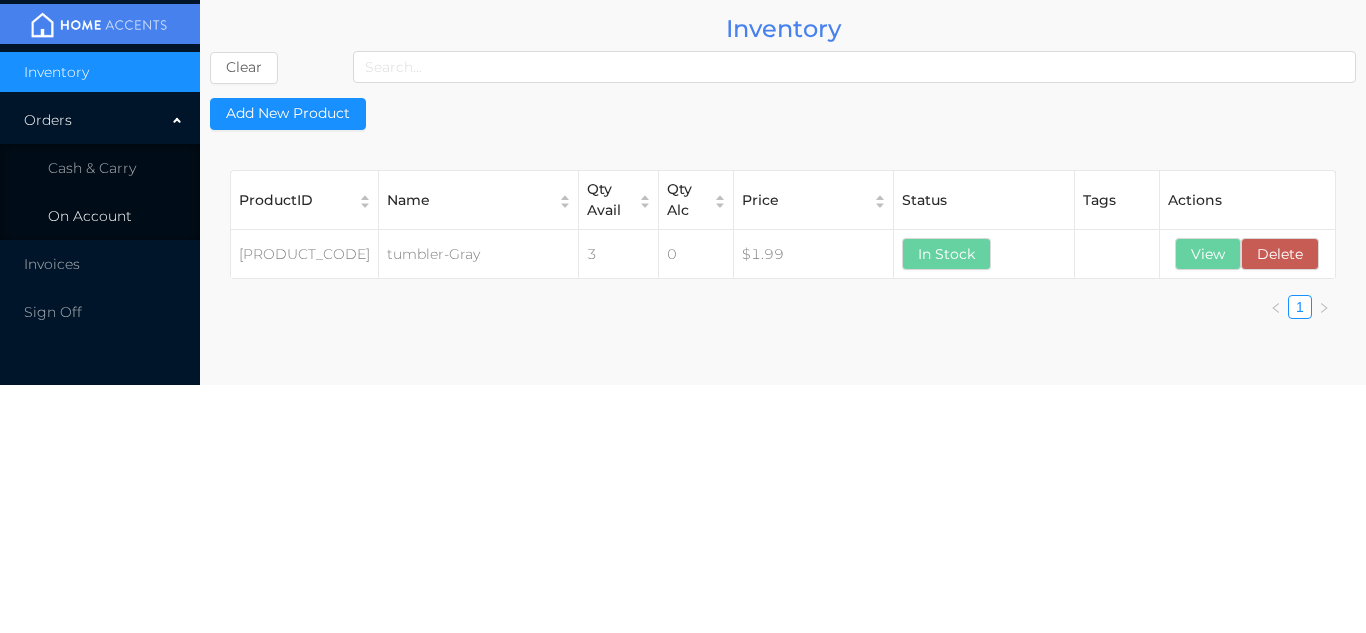 click on "On Account" at bounding box center [100, 216] 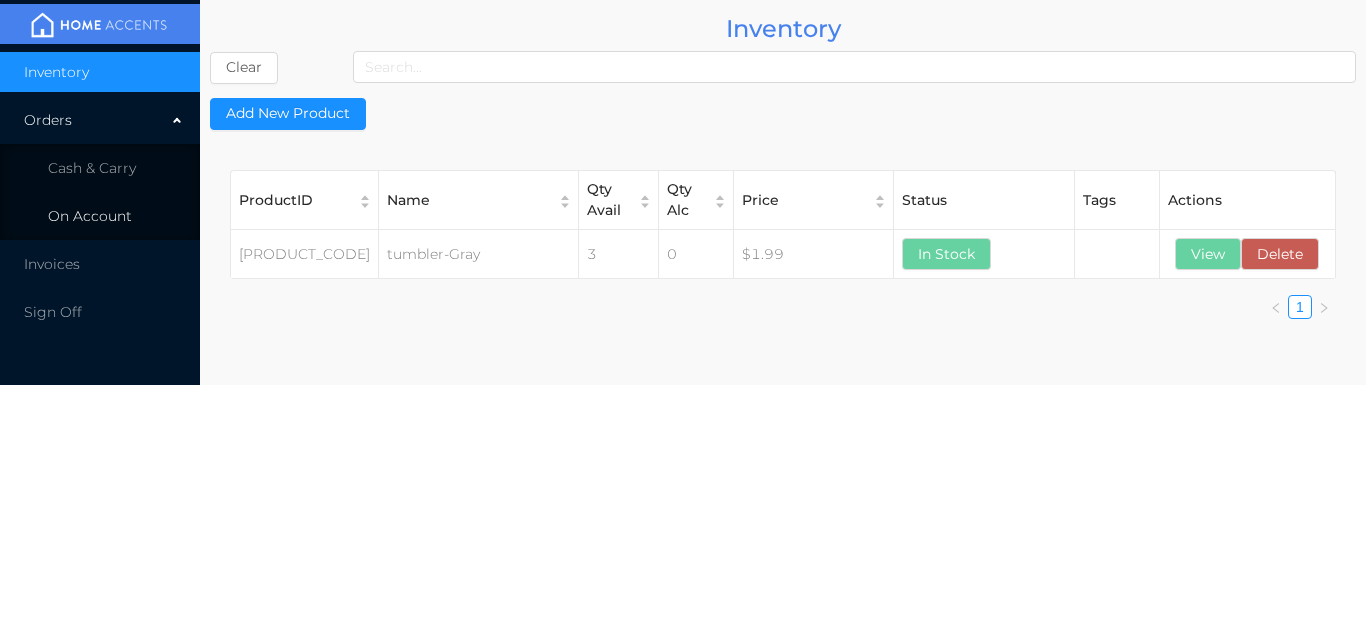 type 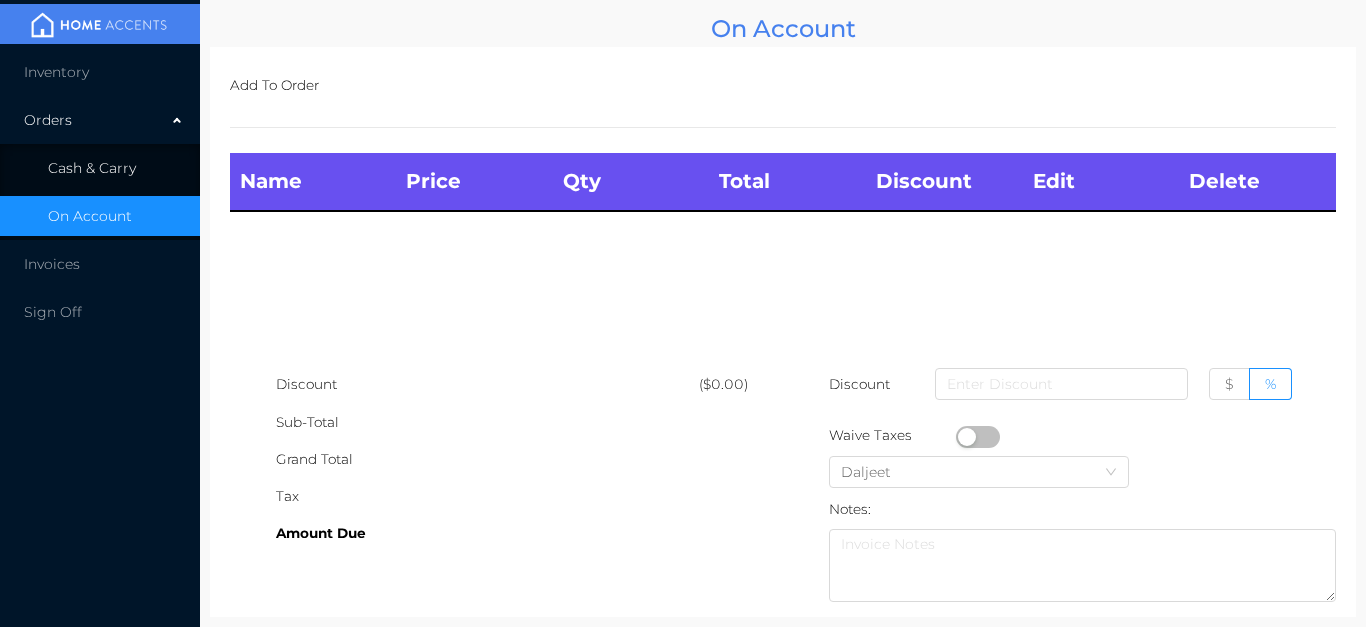 click on "Cash & Carry" at bounding box center (100, 168) 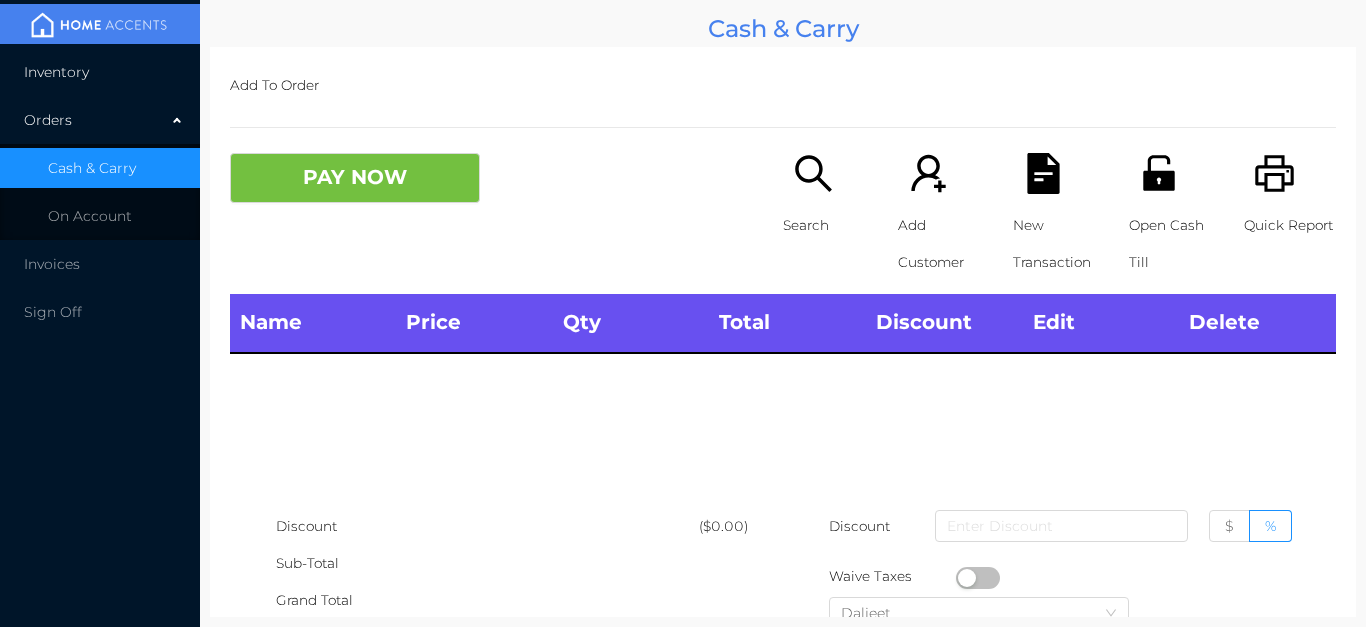 click on "Inventory" at bounding box center [100, 72] 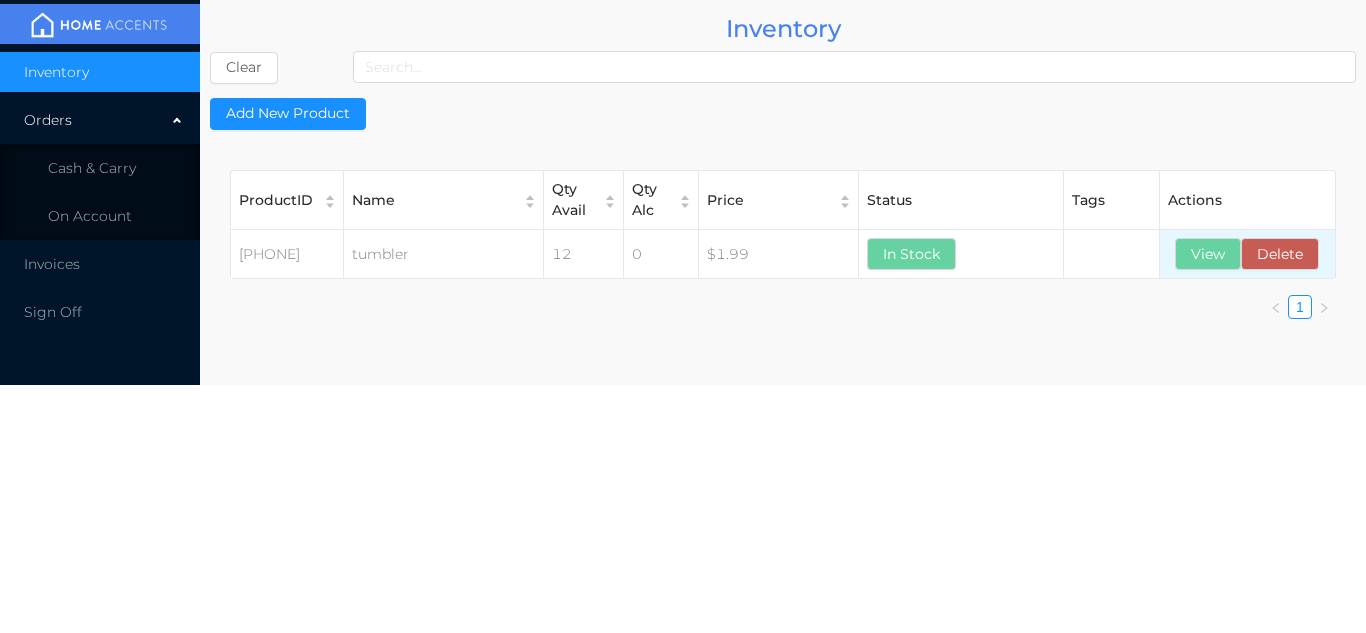 click on "View Delete" at bounding box center [1247, 254] 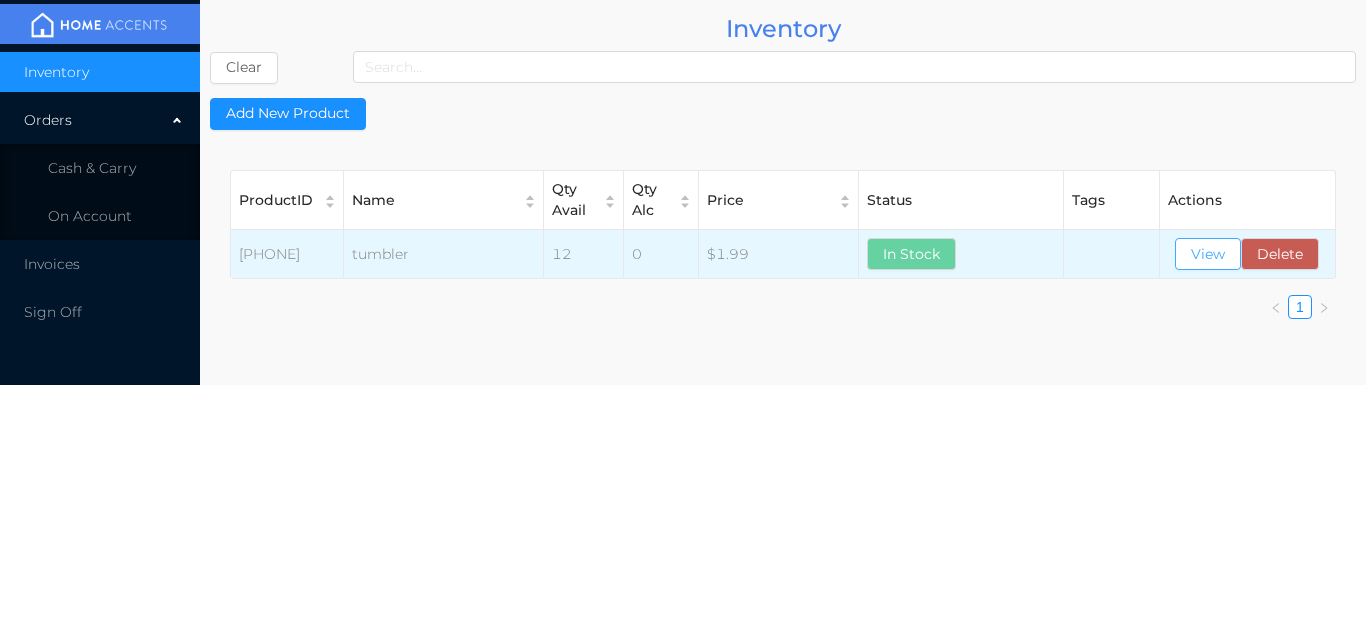 click on "View" at bounding box center (1208, 254) 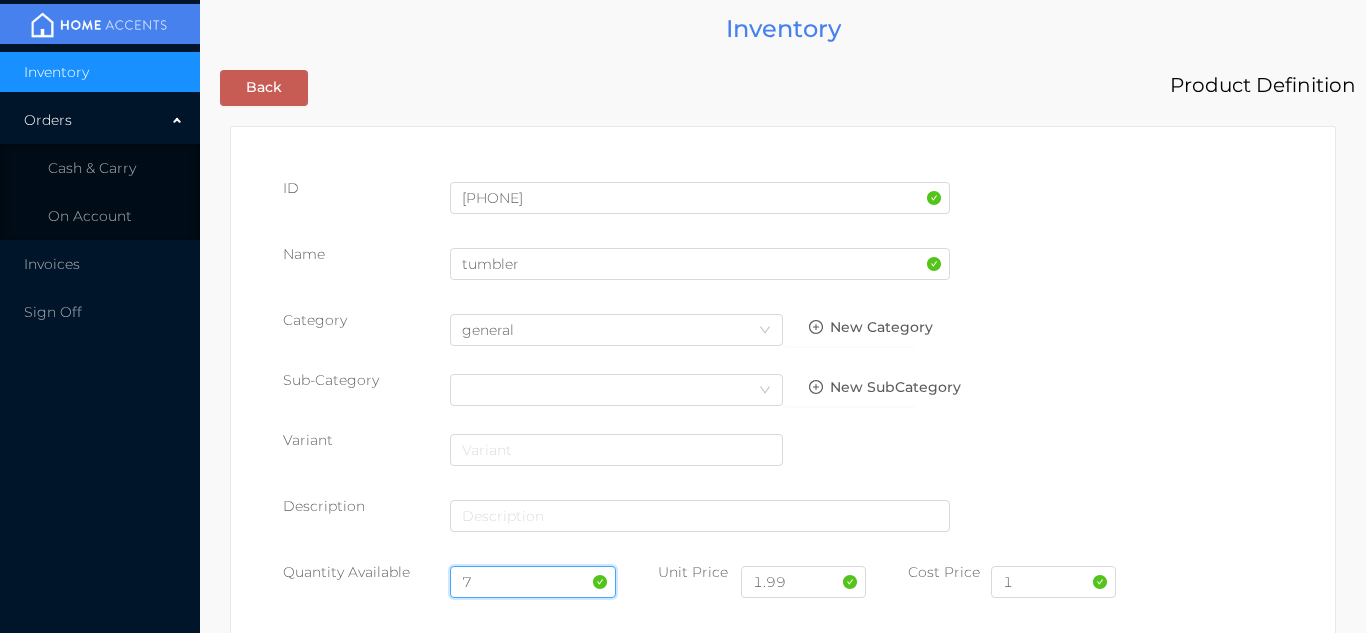 click on "7" at bounding box center (533, 582) 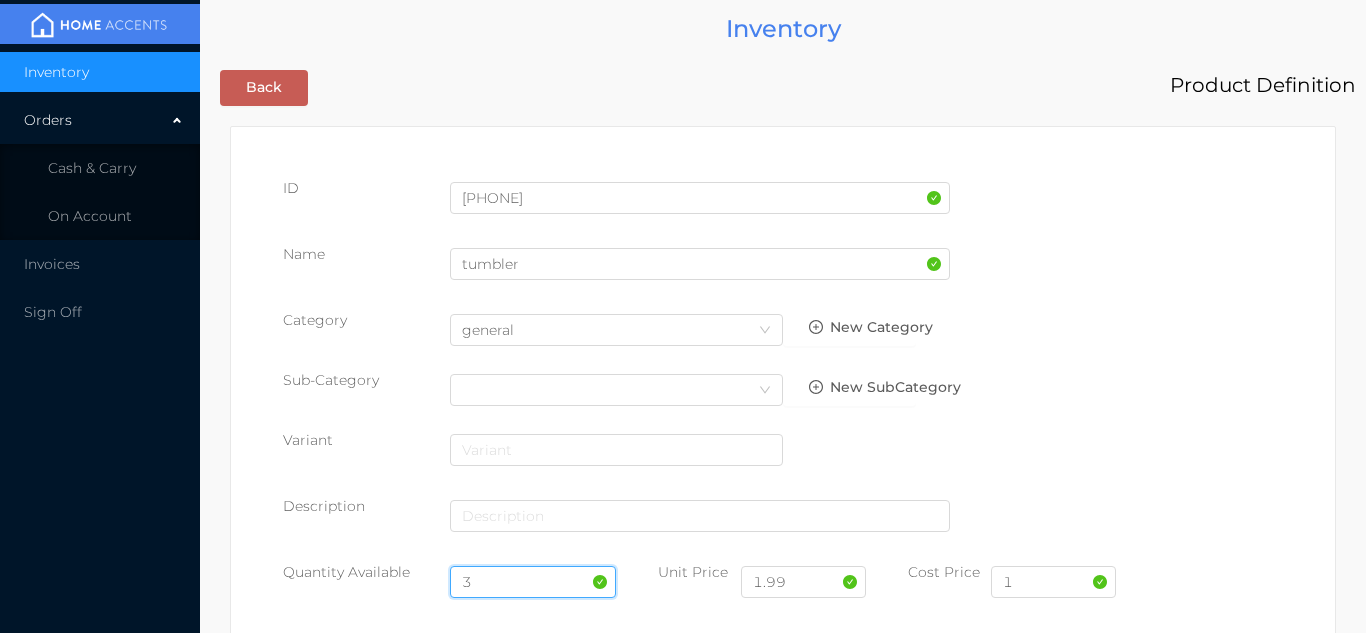 type on "3" 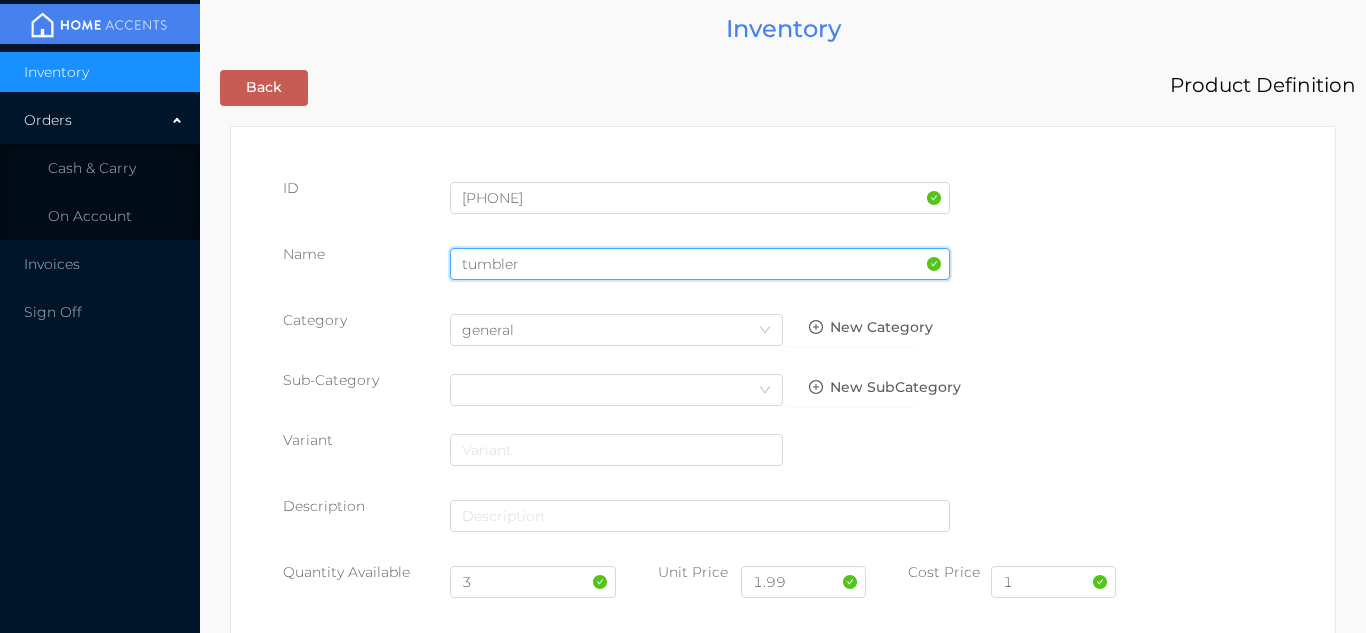click on "tumbler" at bounding box center [700, 264] 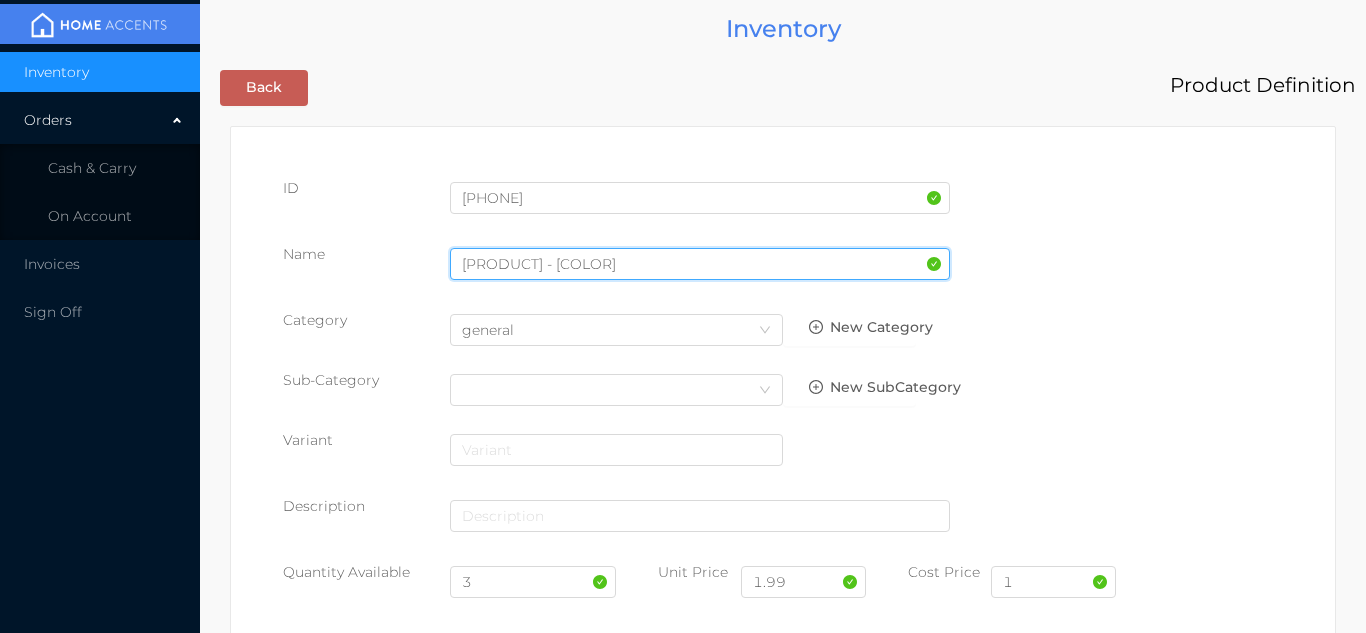 type on "[PRODUCT] - [COLOR]" 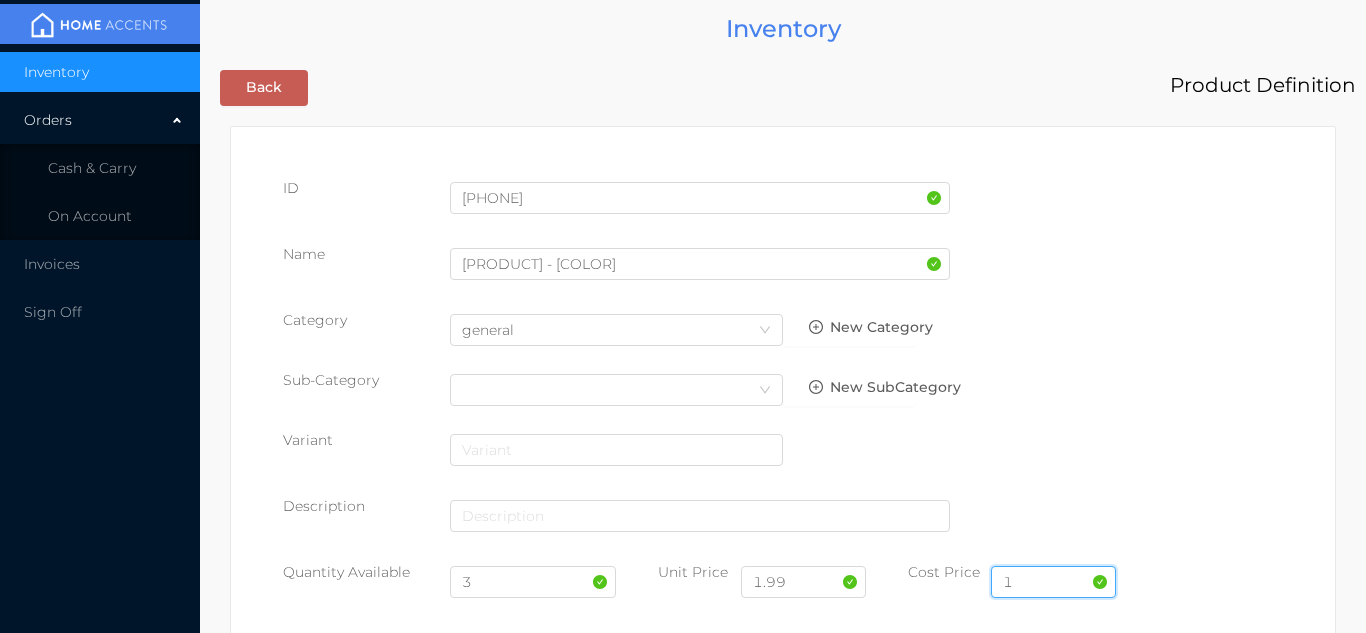 click on "1" at bounding box center [1053, 582] 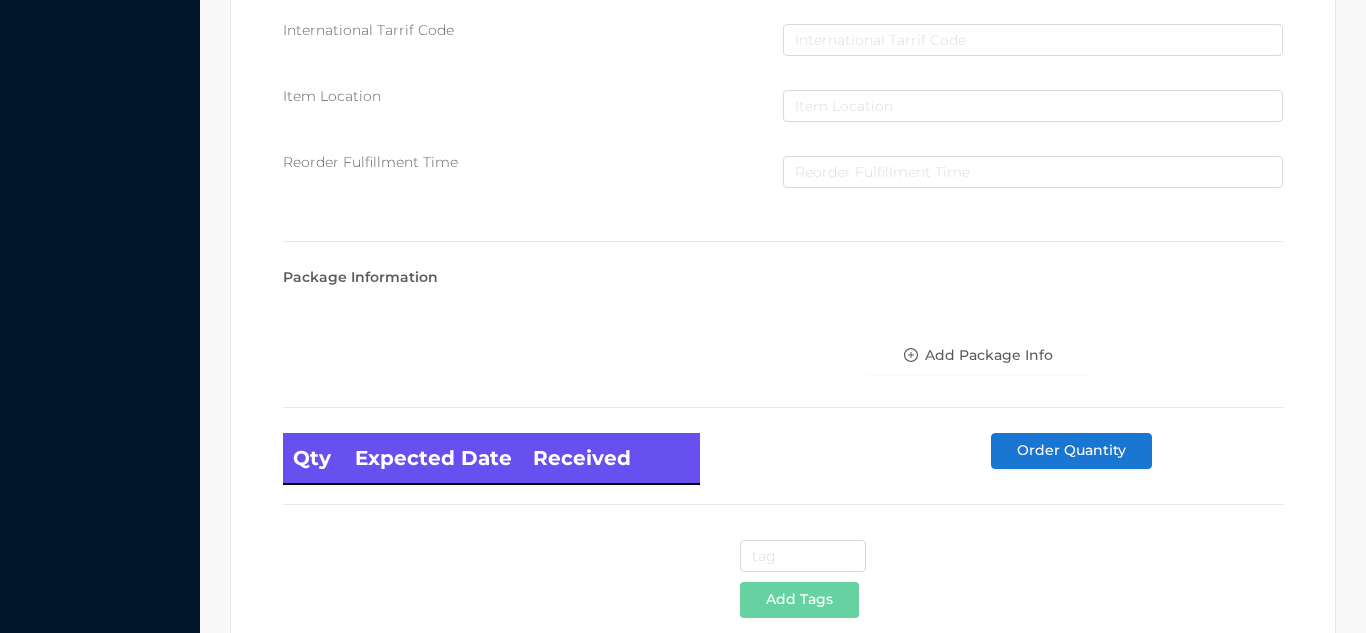 scroll, scrollTop: 1135, scrollLeft: 0, axis: vertical 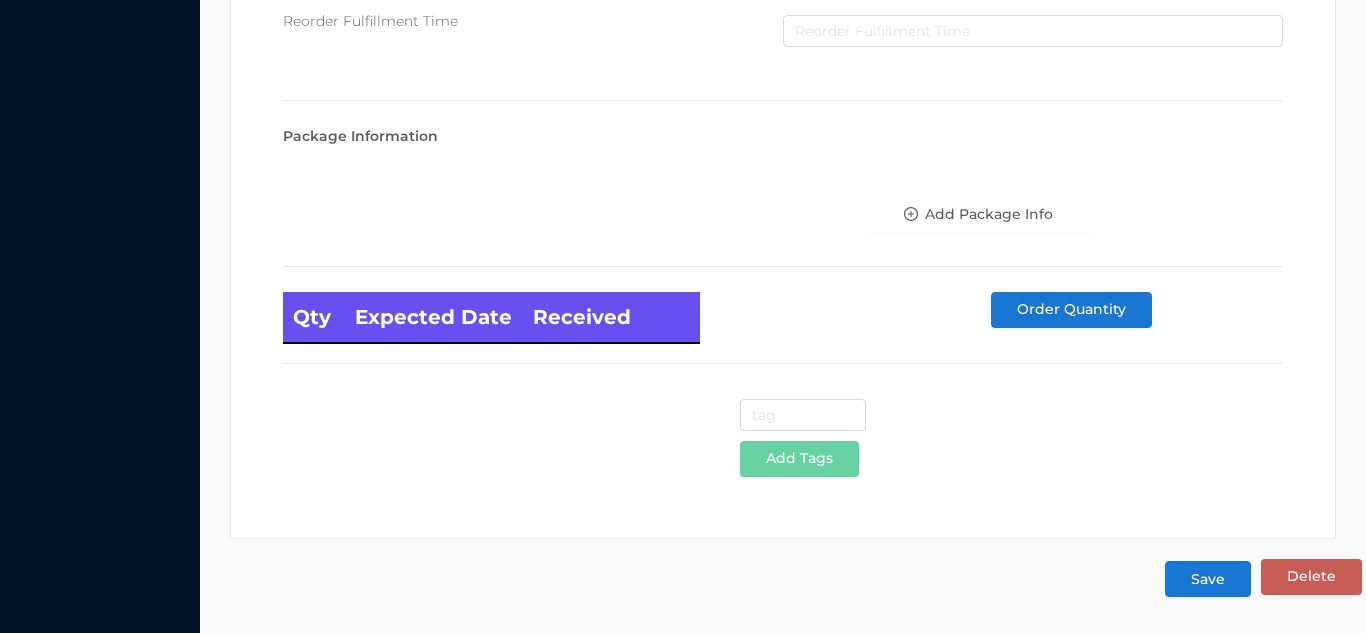 type on "1.00" 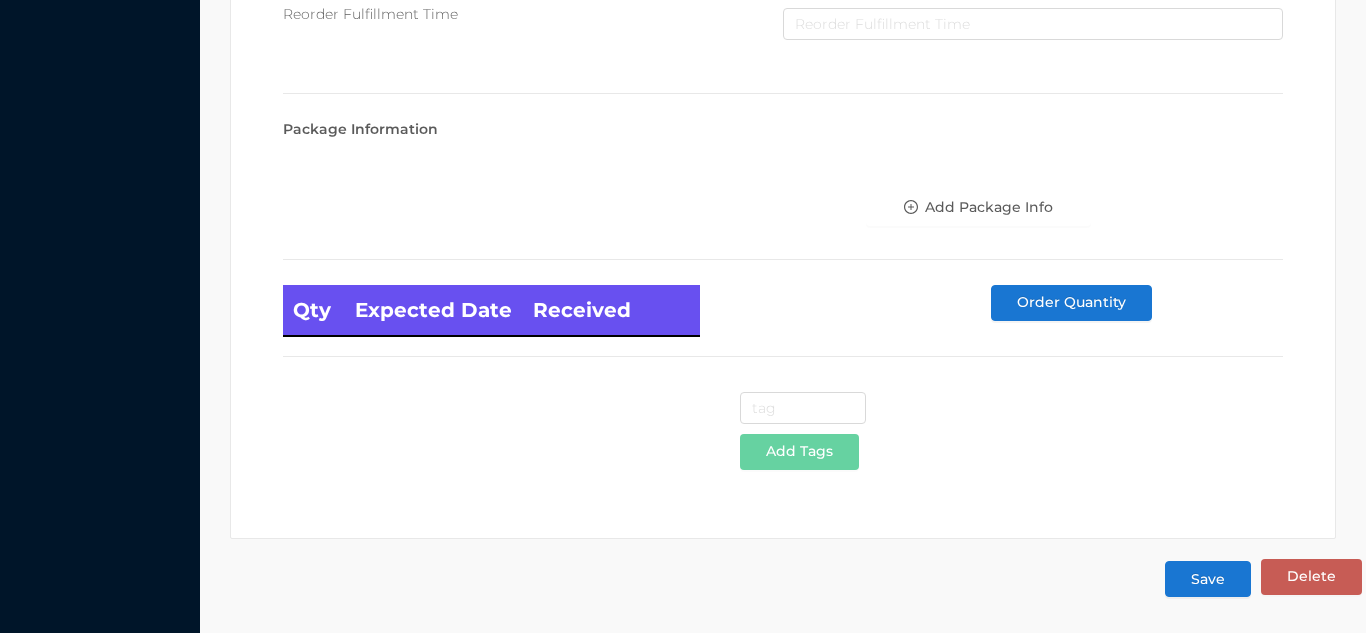 click on "Save" at bounding box center (1208, 579) 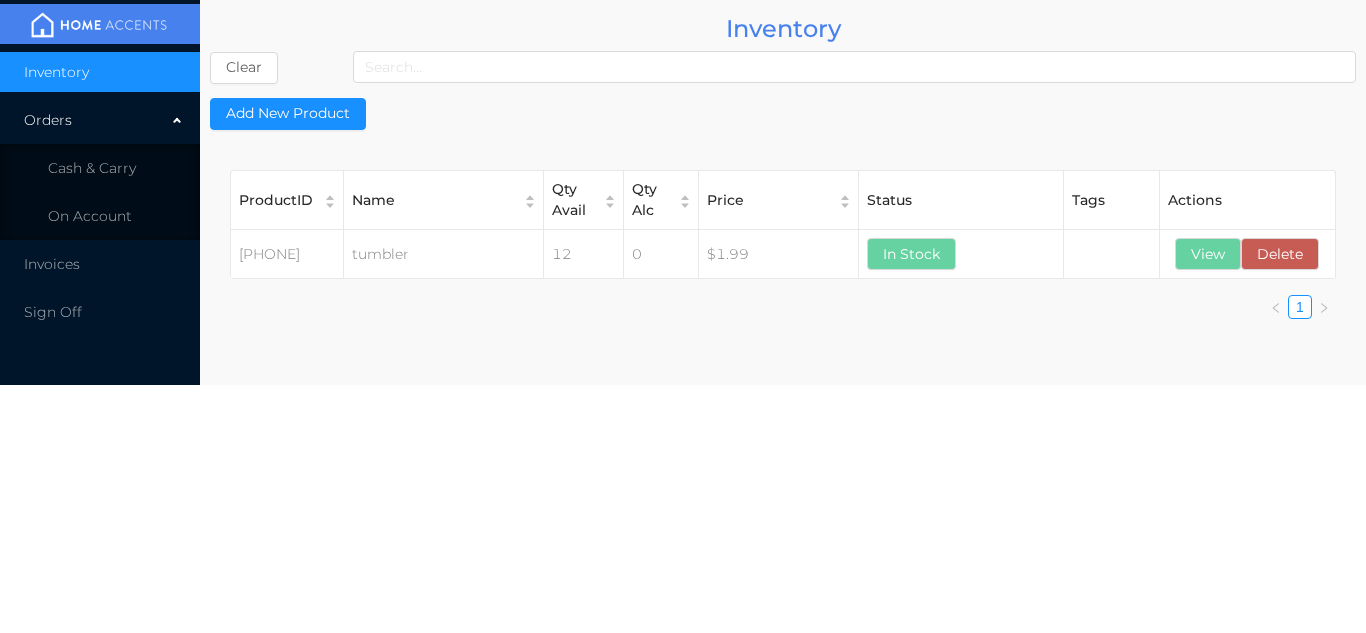 scroll, scrollTop: 0, scrollLeft: 0, axis: both 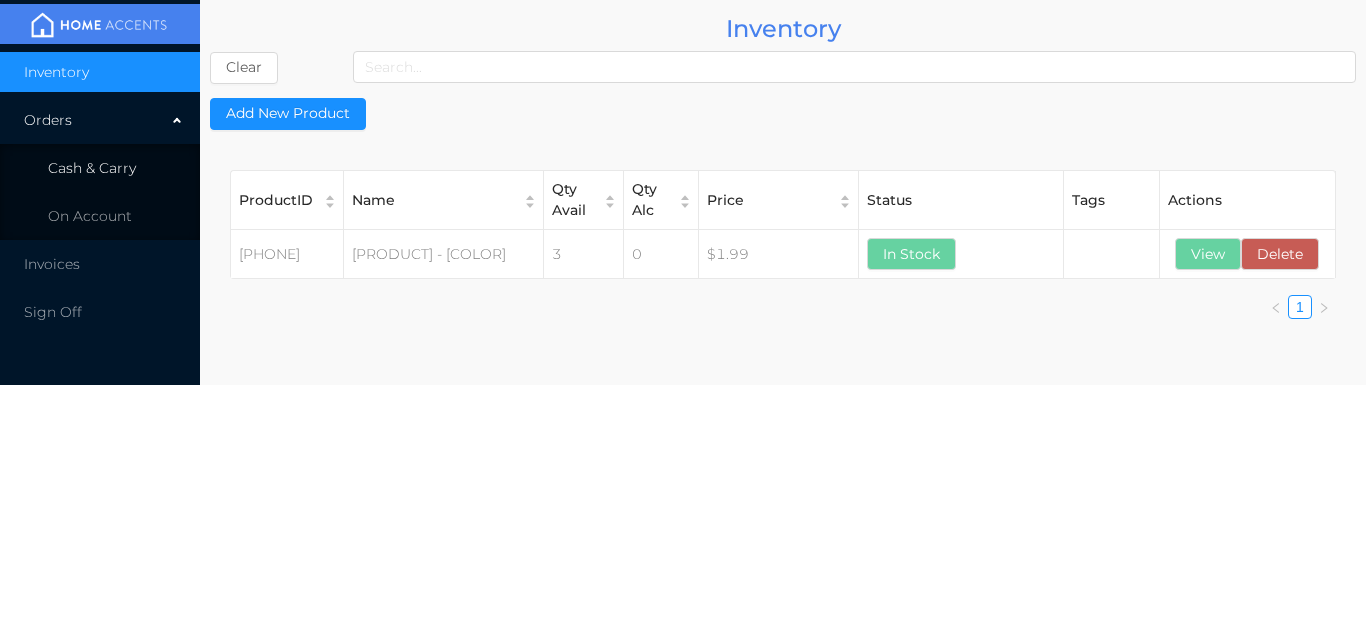 click on "Cash & Carry" at bounding box center [92, 168] 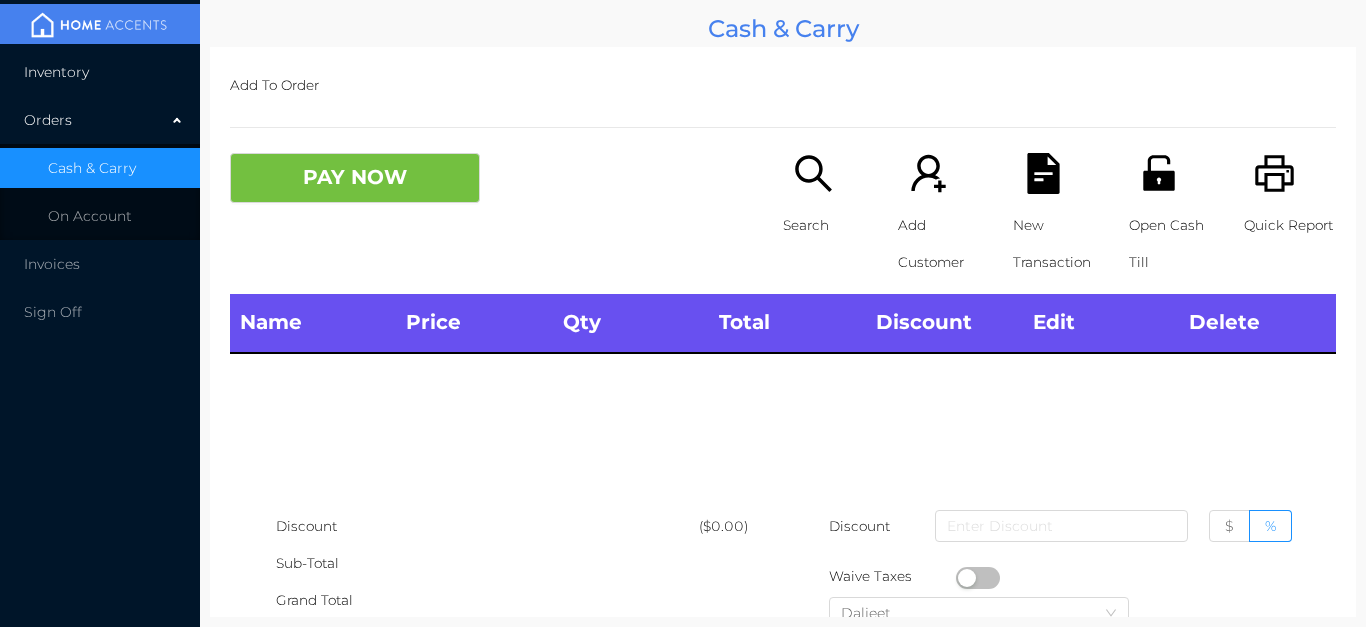 click on "Inventory" at bounding box center [100, 72] 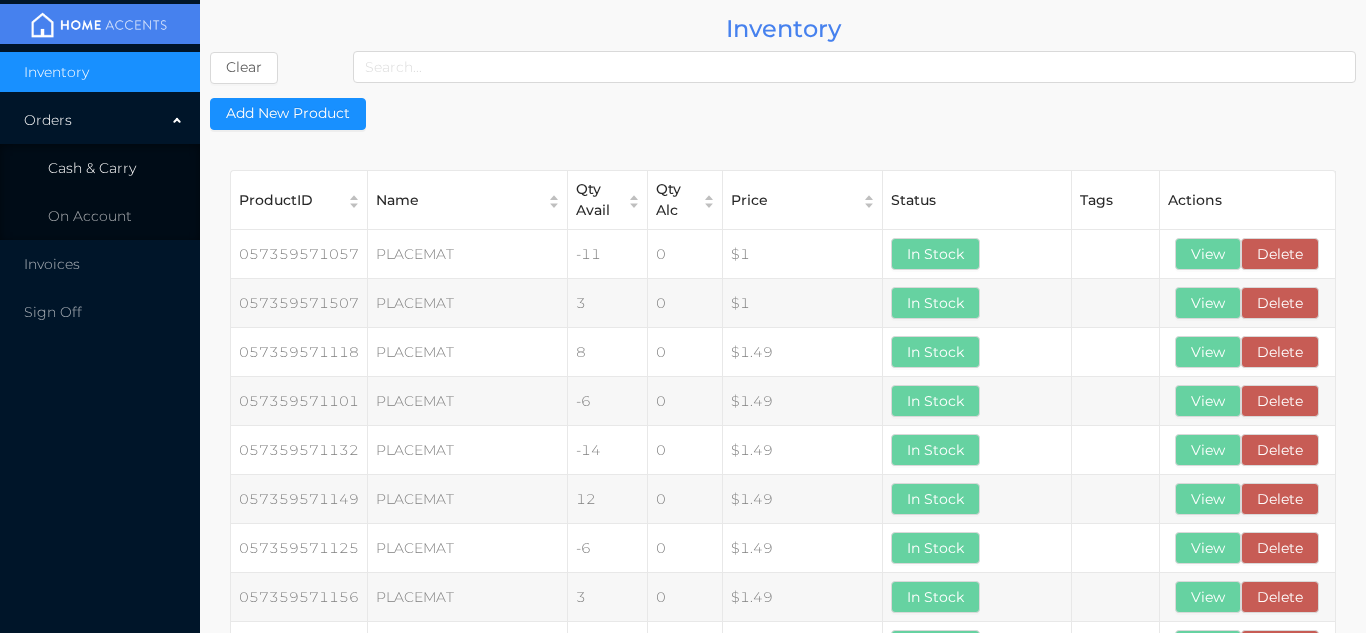 click on "Cash & Carry" at bounding box center (92, 168) 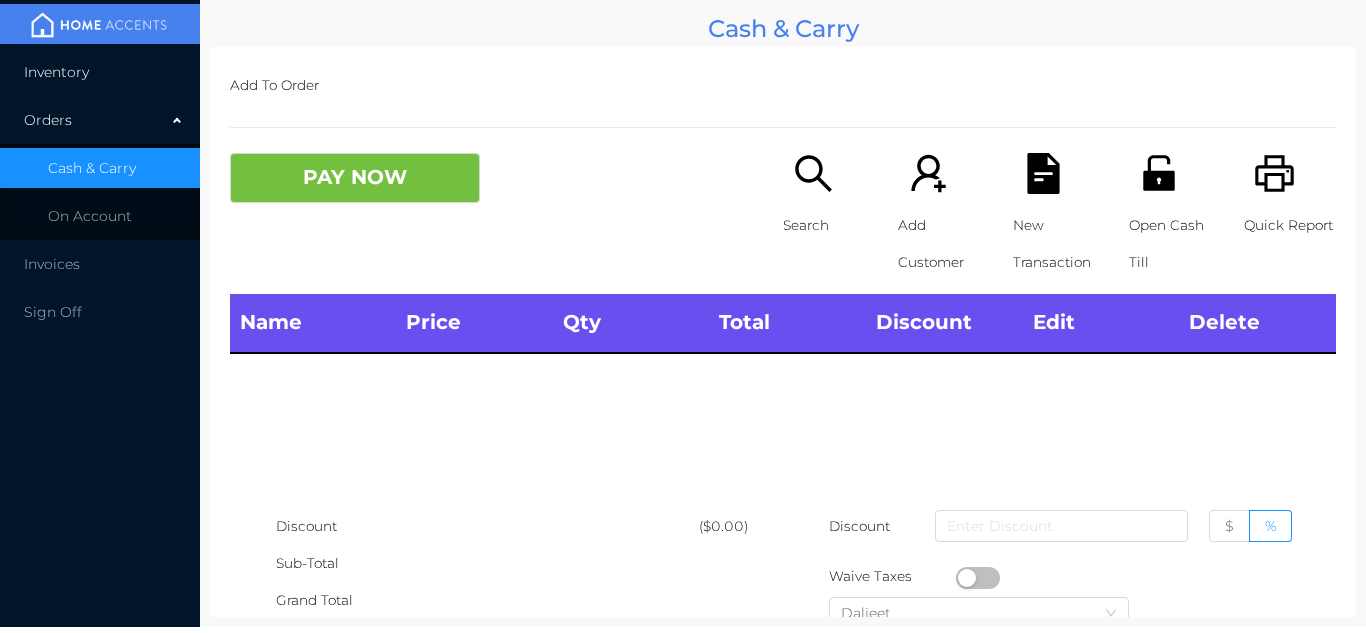 click on "Inventory" at bounding box center [100, 72] 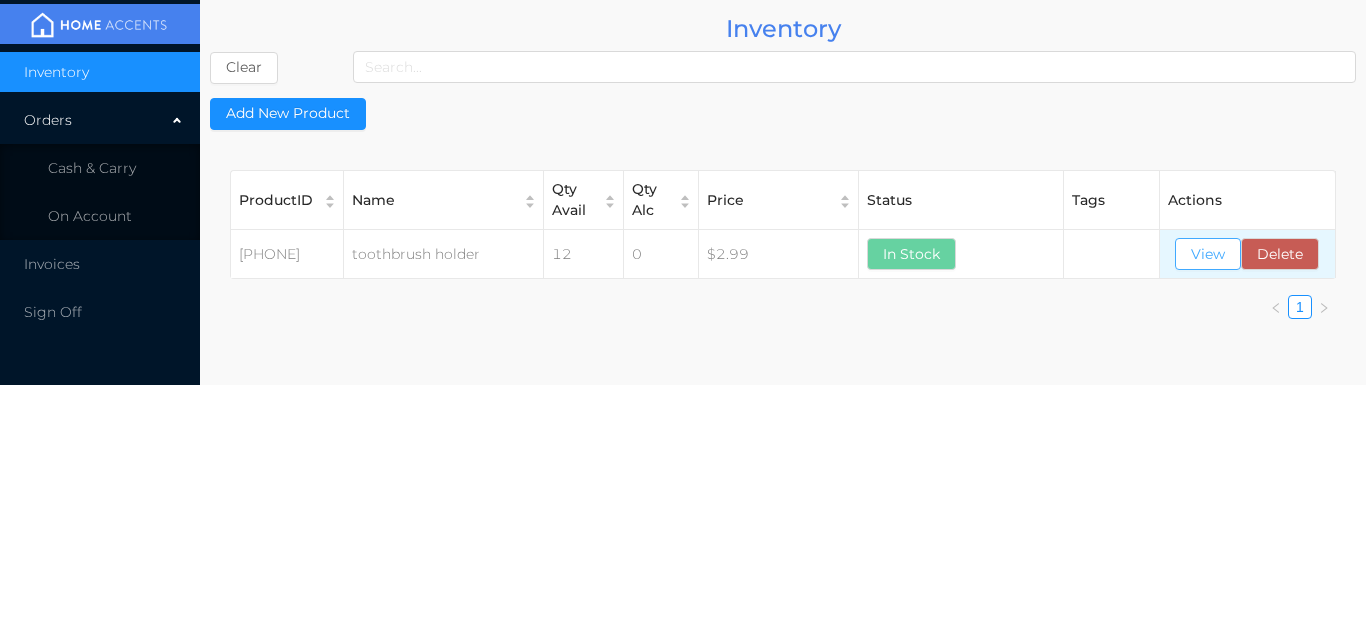 click on "View" at bounding box center (1208, 254) 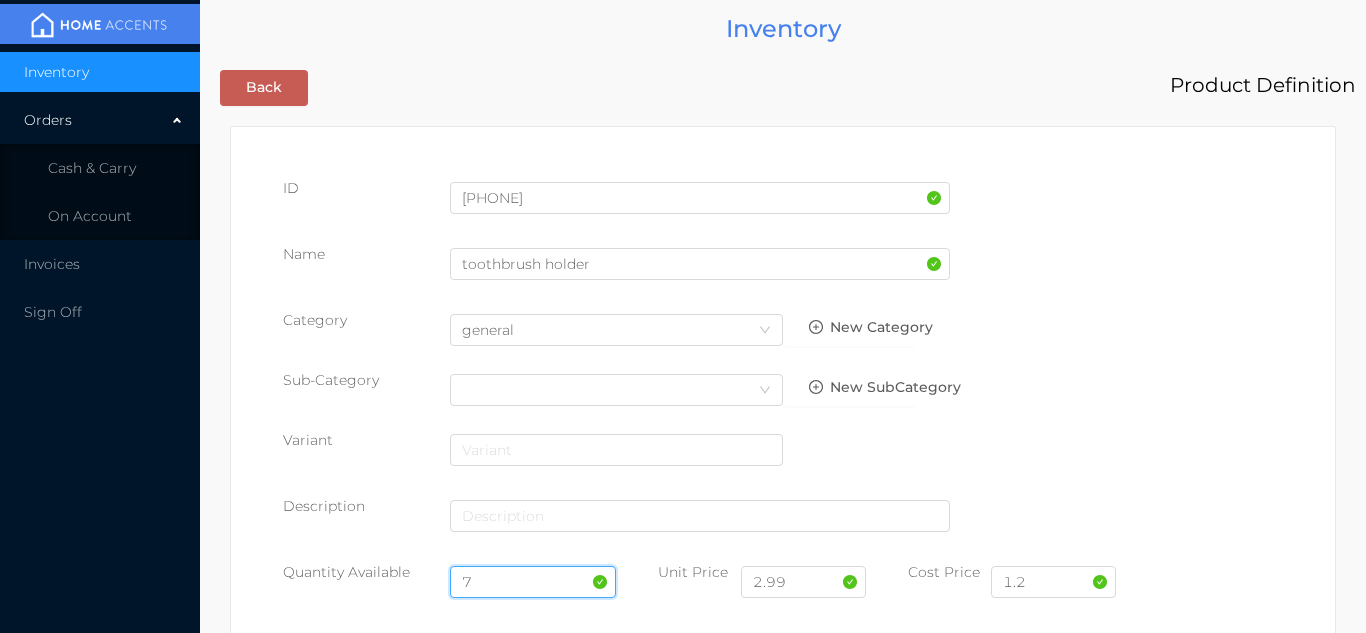 click on "7" at bounding box center (533, 582) 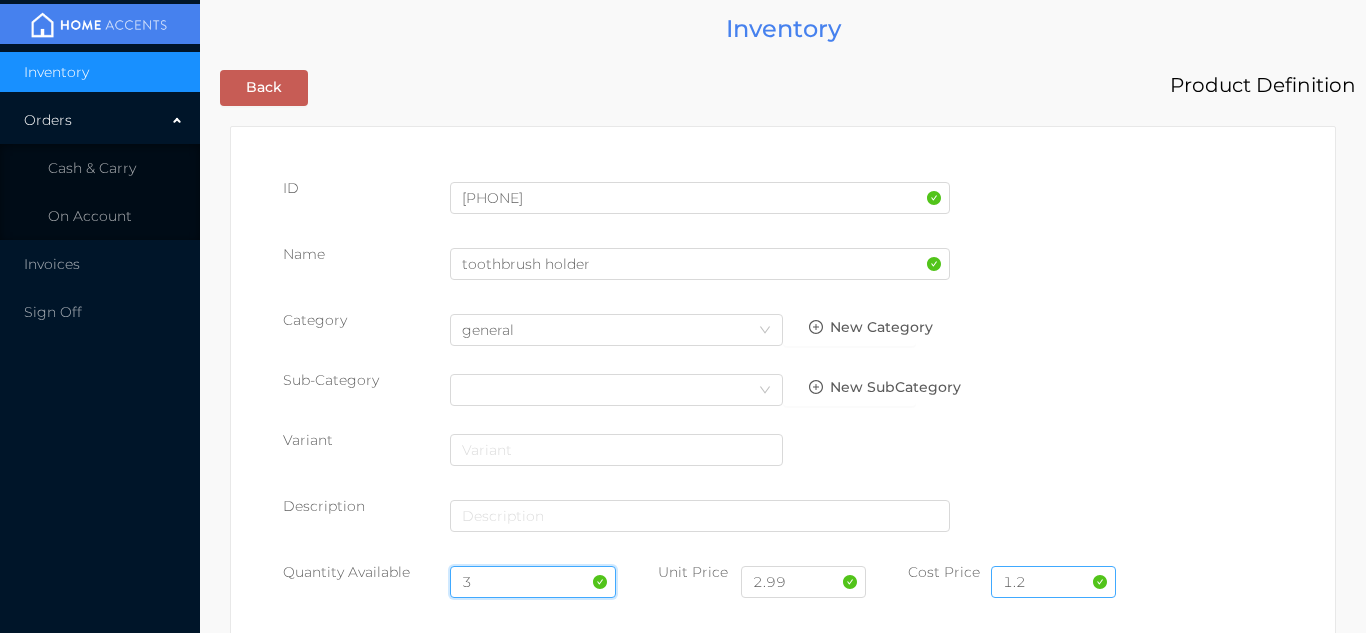 type on "3" 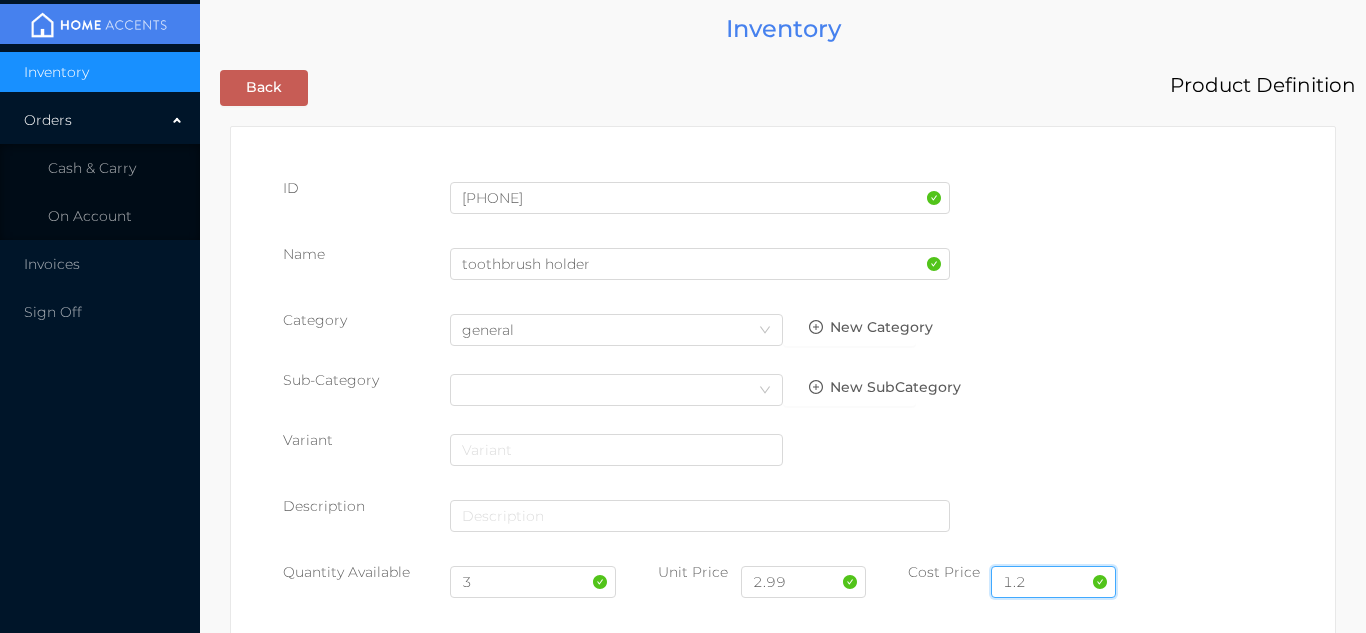 click on "1.2" at bounding box center [1053, 582] 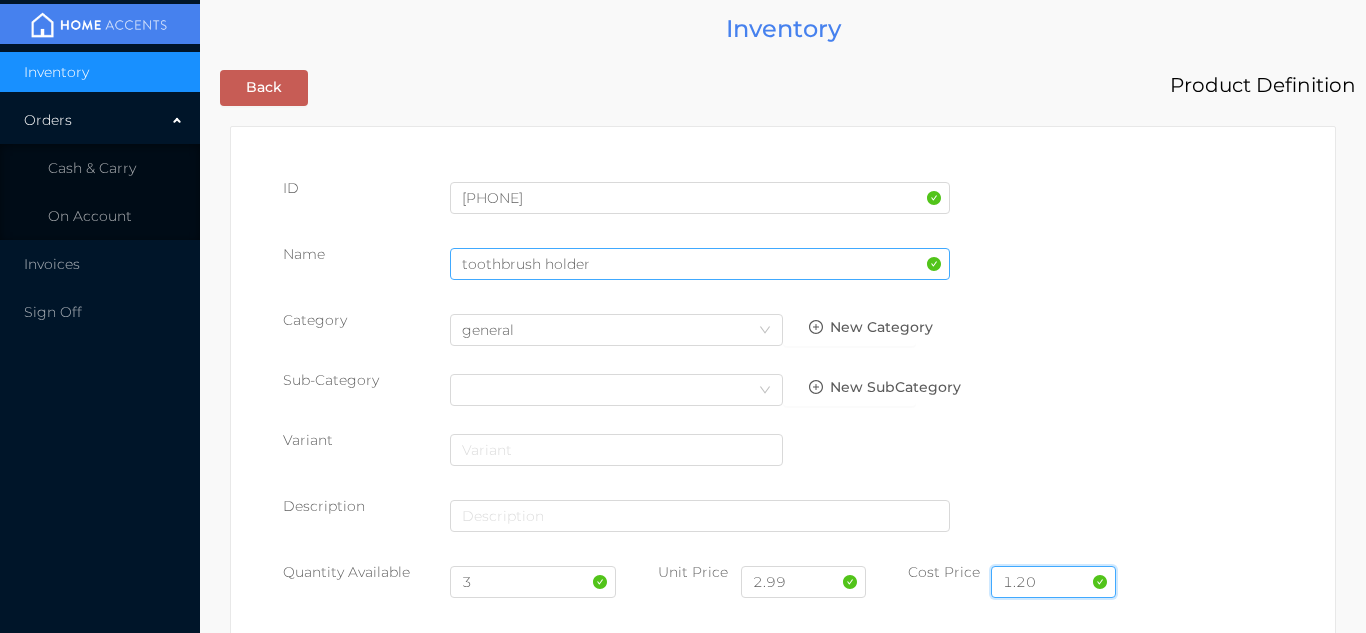 type on "1.20" 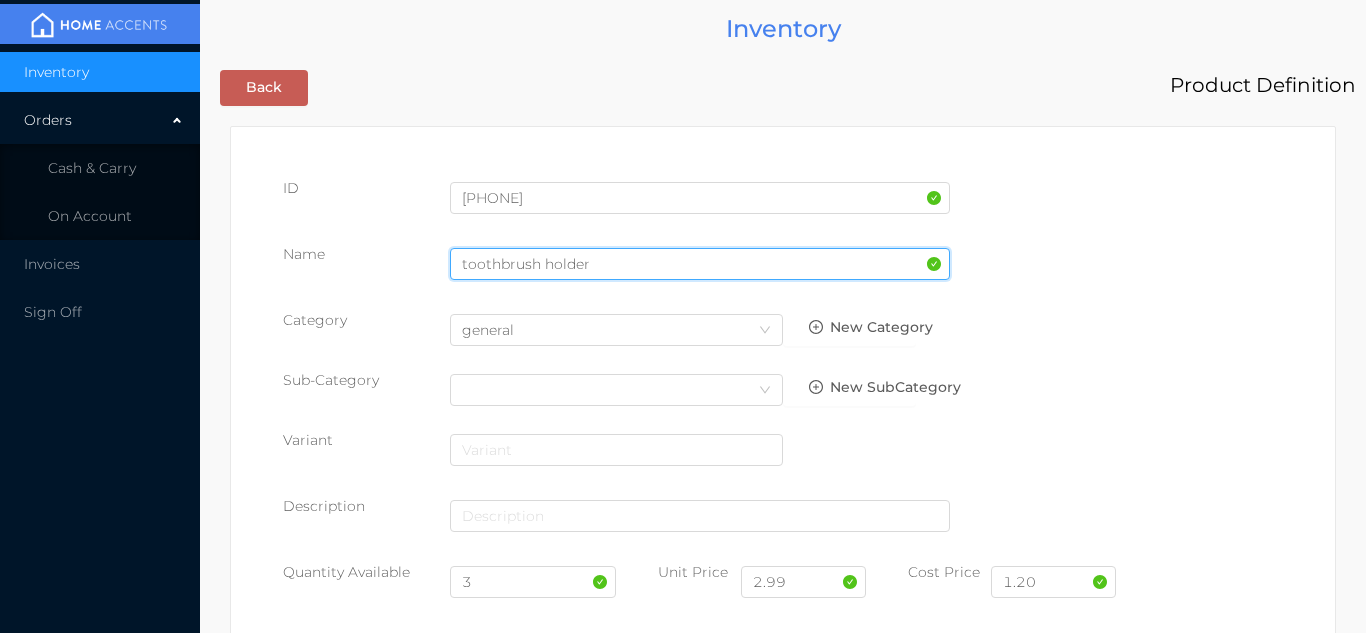 click on "toothbrush holder" at bounding box center (700, 264) 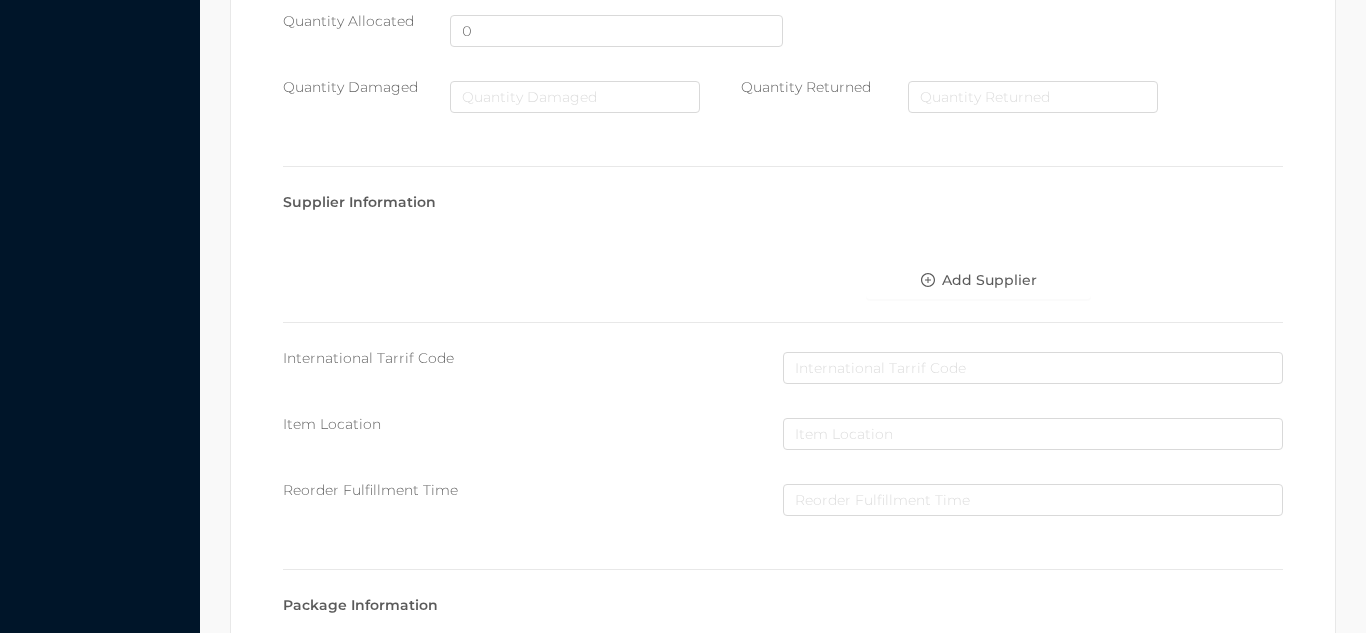 scroll, scrollTop: 1135, scrollLeft: 0, axis: vertical 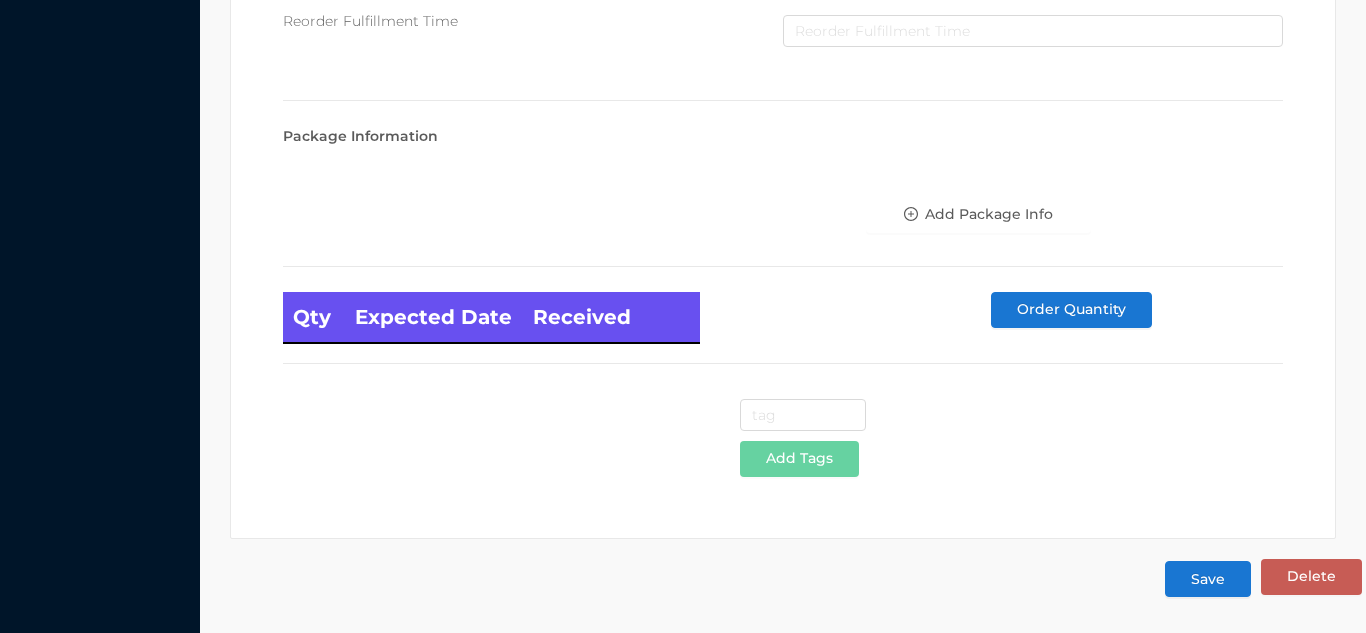 type on "[PRODUCT] - [COLOR]" 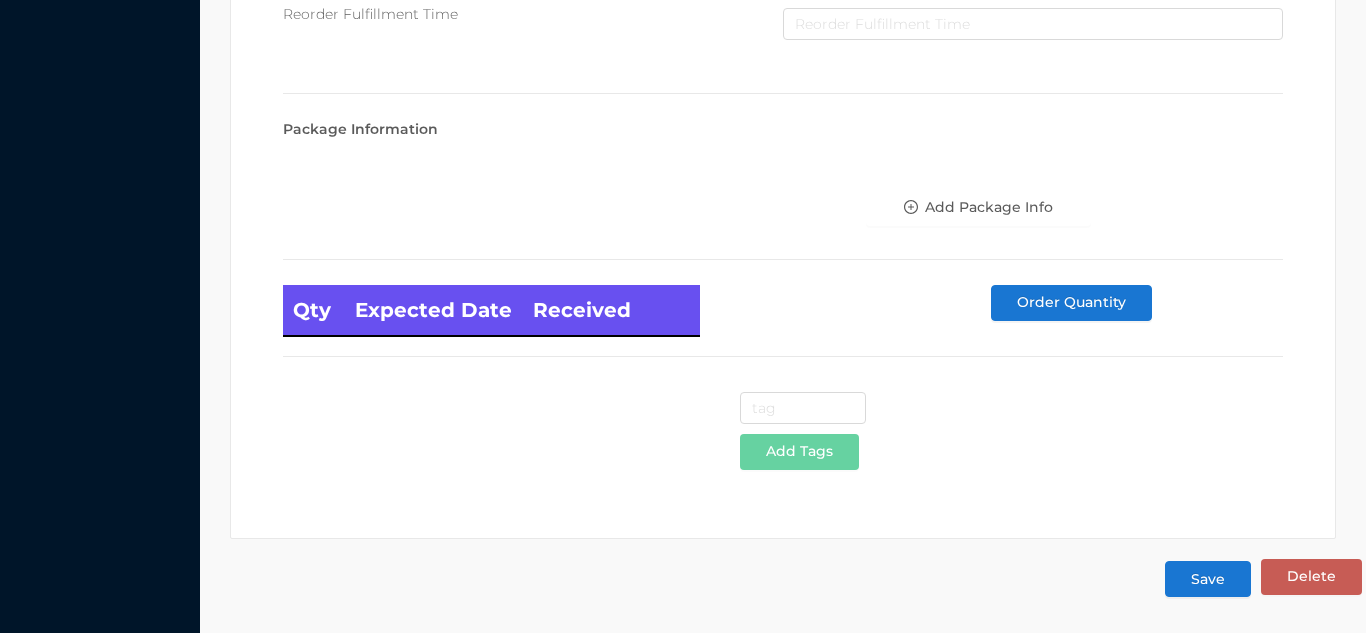 click on "Save" at bounding box center [1208, 579] 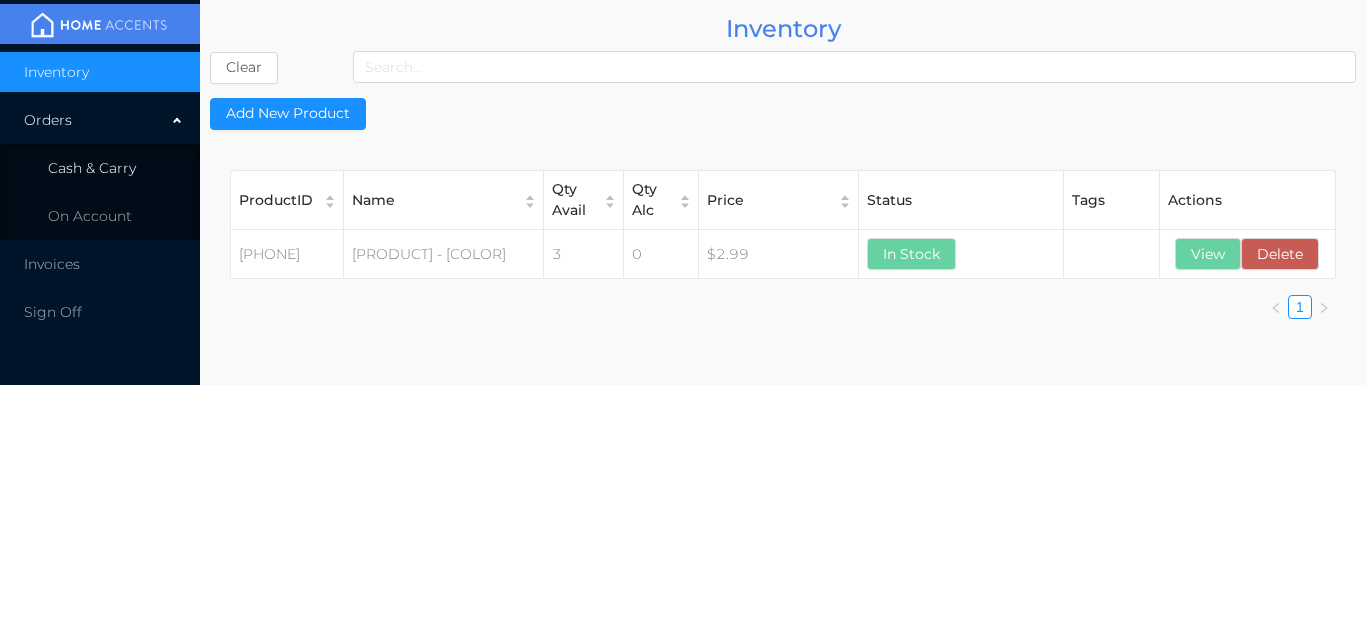 click on "Cash & Carry" at bounding box center [92, 168] 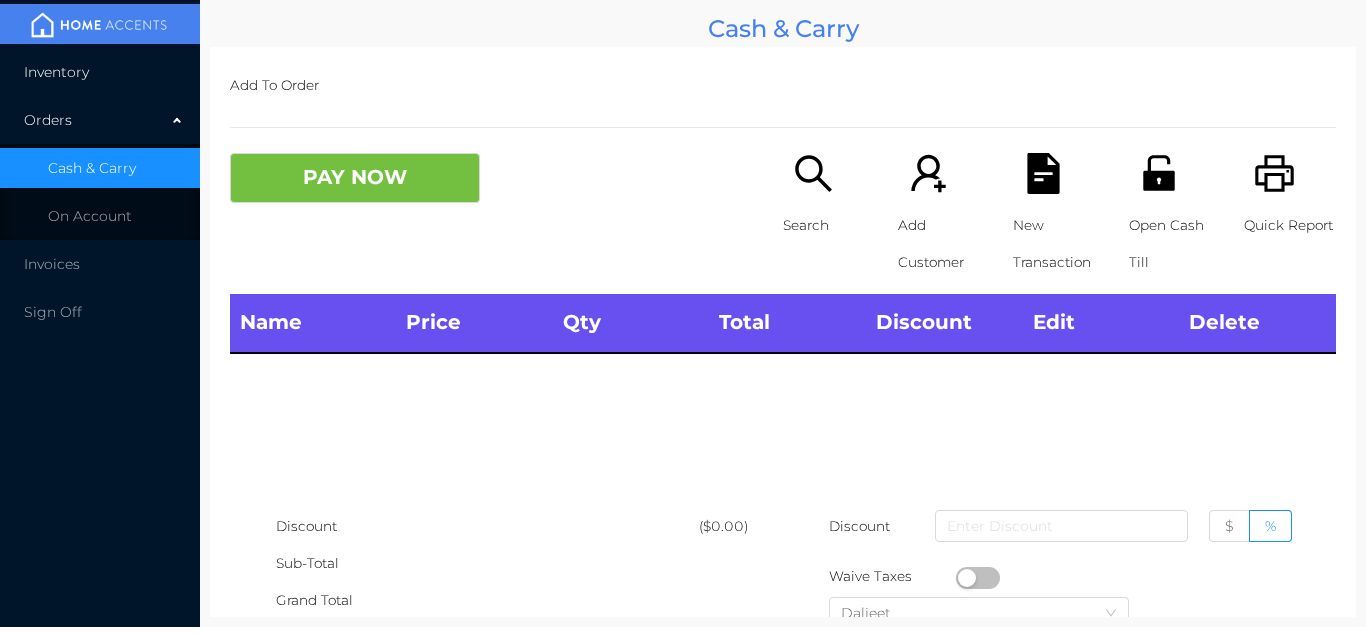 click on "Inventory" at bounding box center (100, 72) 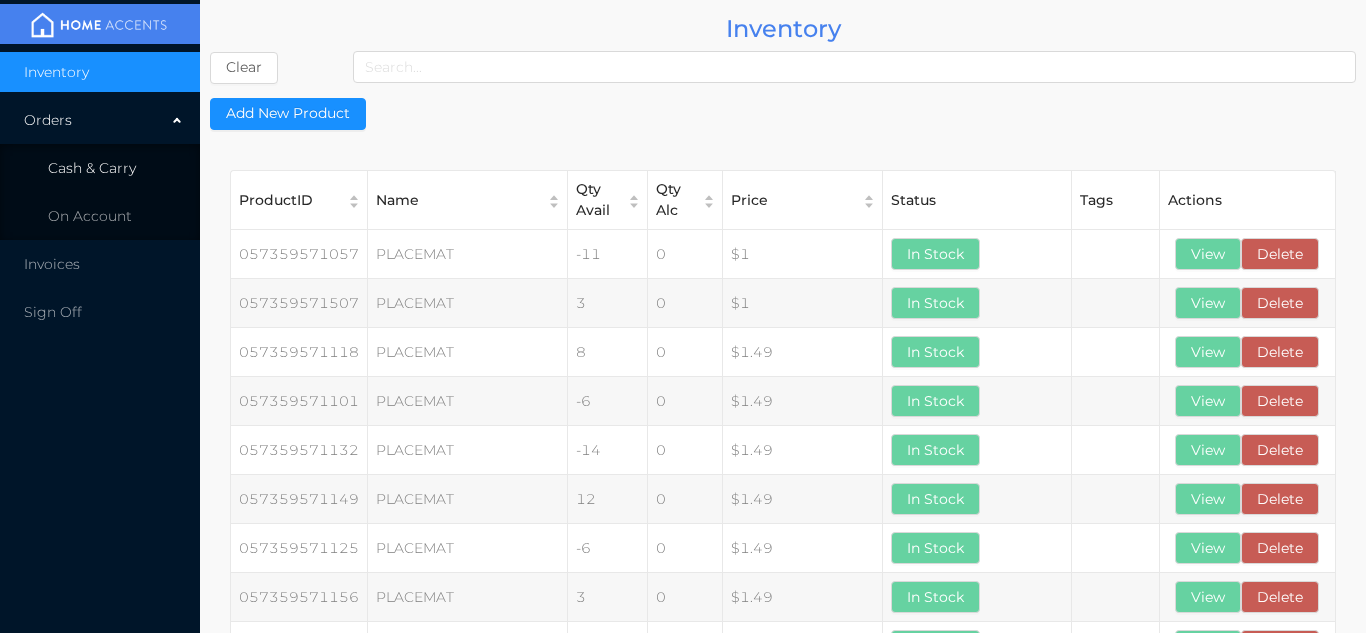 click on "Cash & Carry" at bounding box center (100, 168) 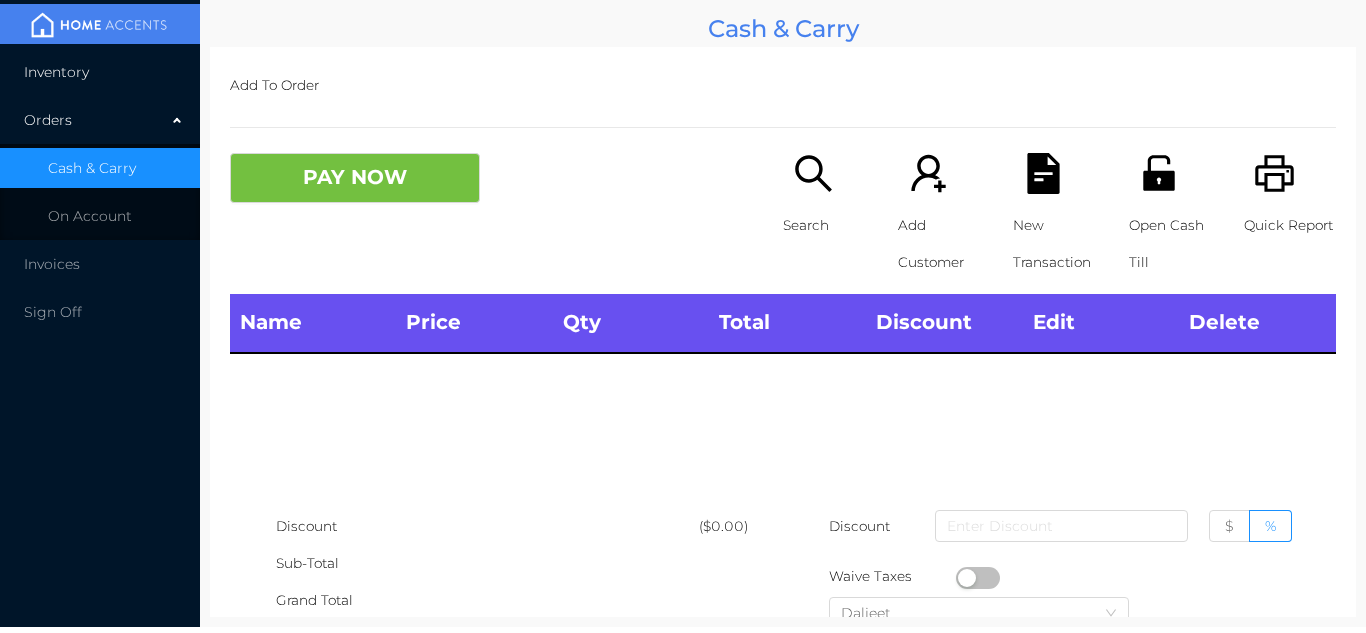 click on "Inventory" at bounding box center [100, 72] 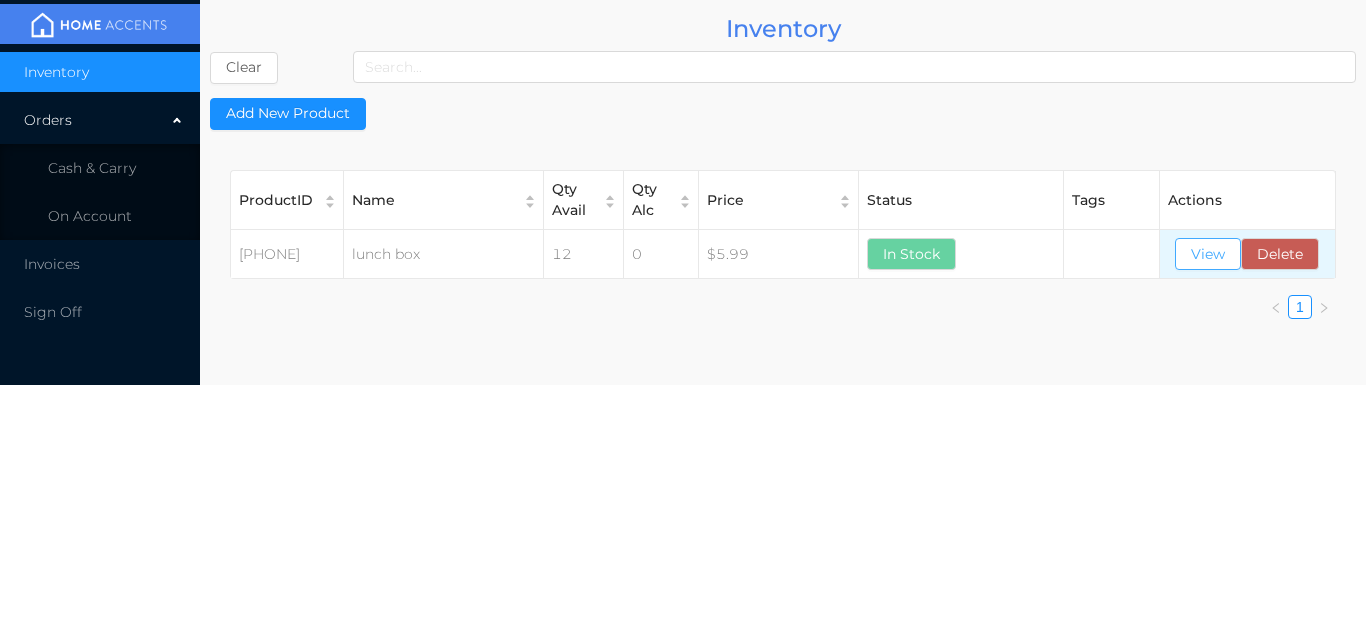 click on "View" at bounding box center (1208, 254) 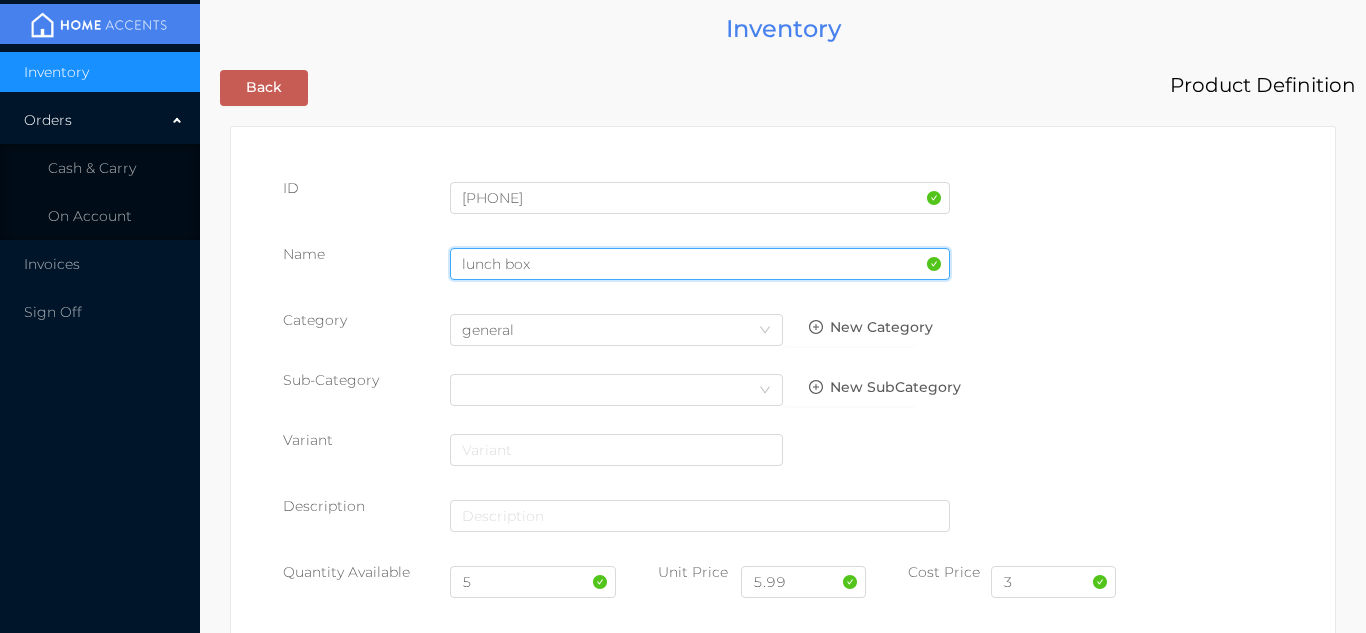 click on "lunch box" at bounding box center [700, 264] 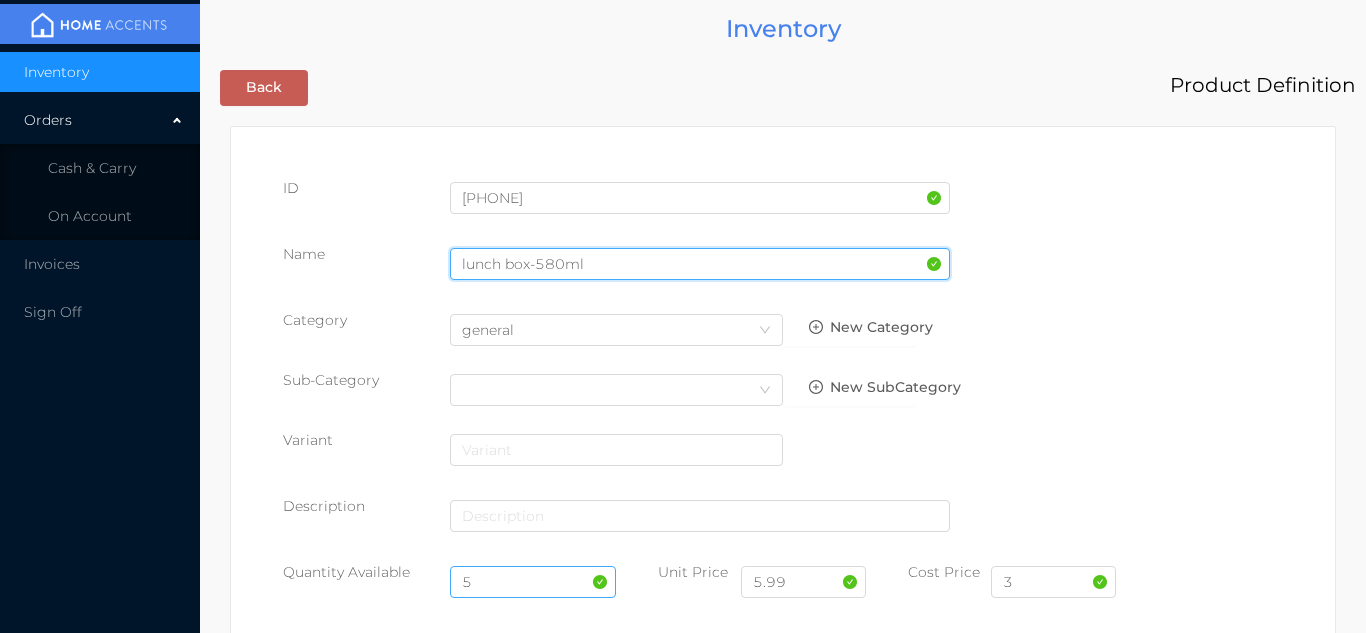 type on "lunch box-580ml" 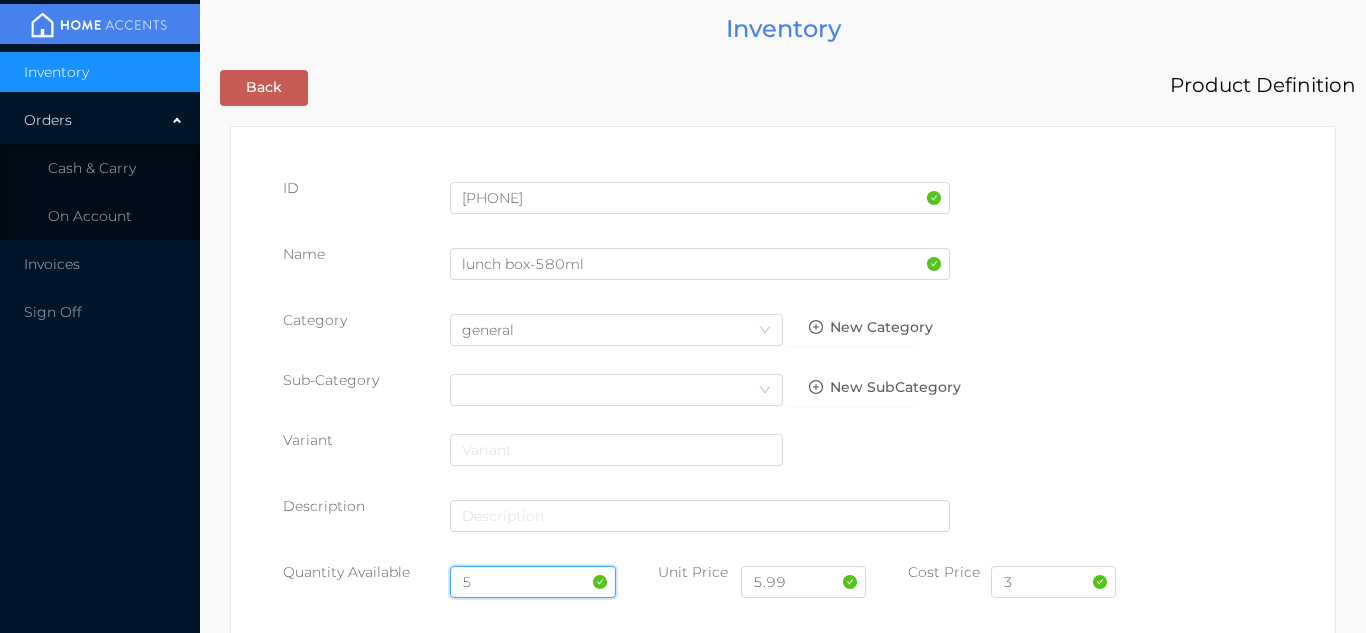 click on "5" at bounding box center [533, 582] 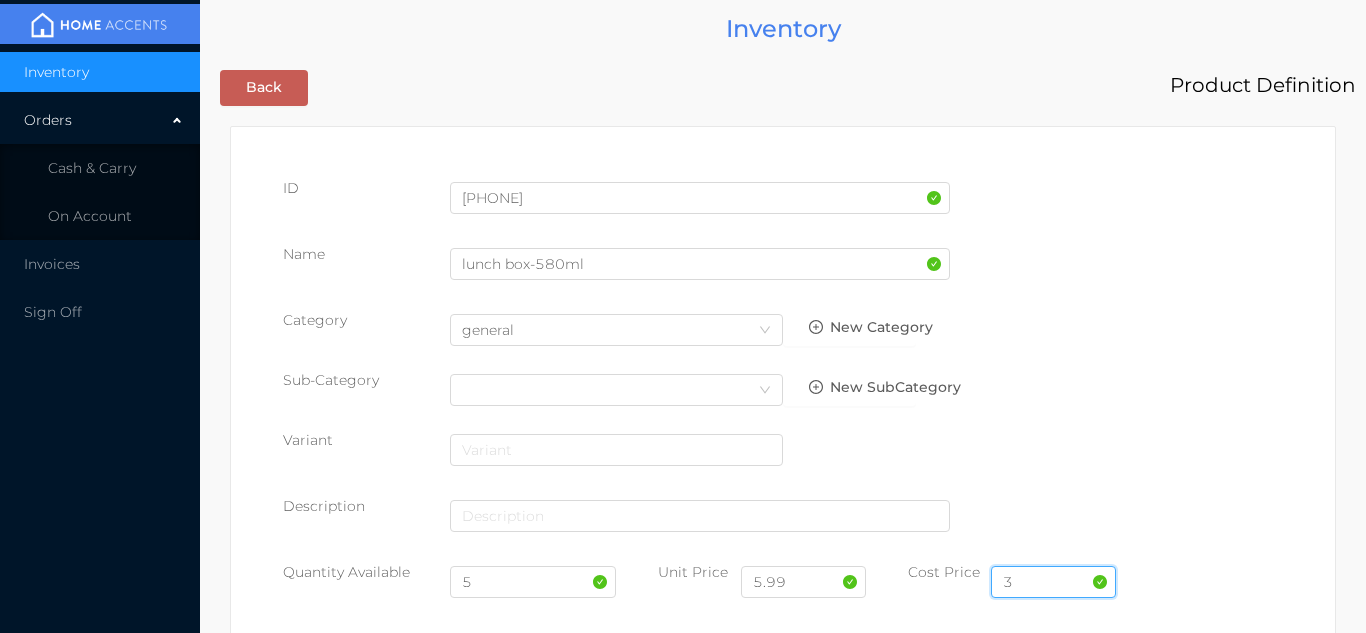 click on "3" at bounding box center (1053, 582) 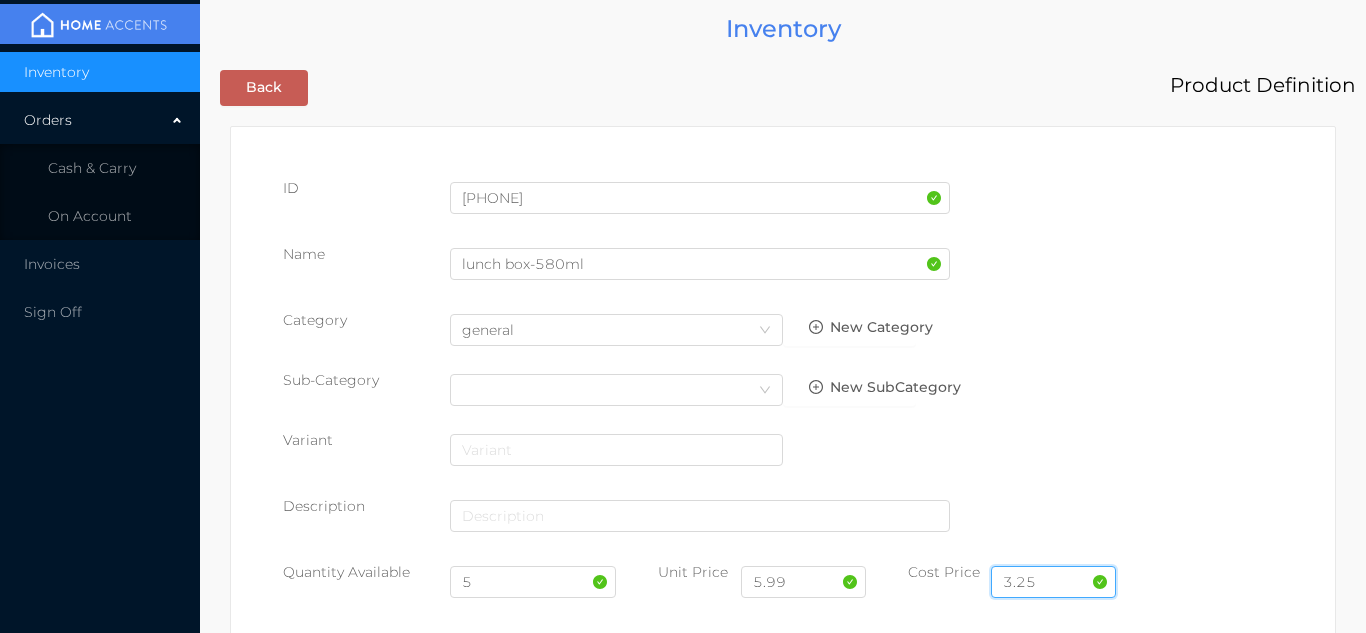 type on "3.25" 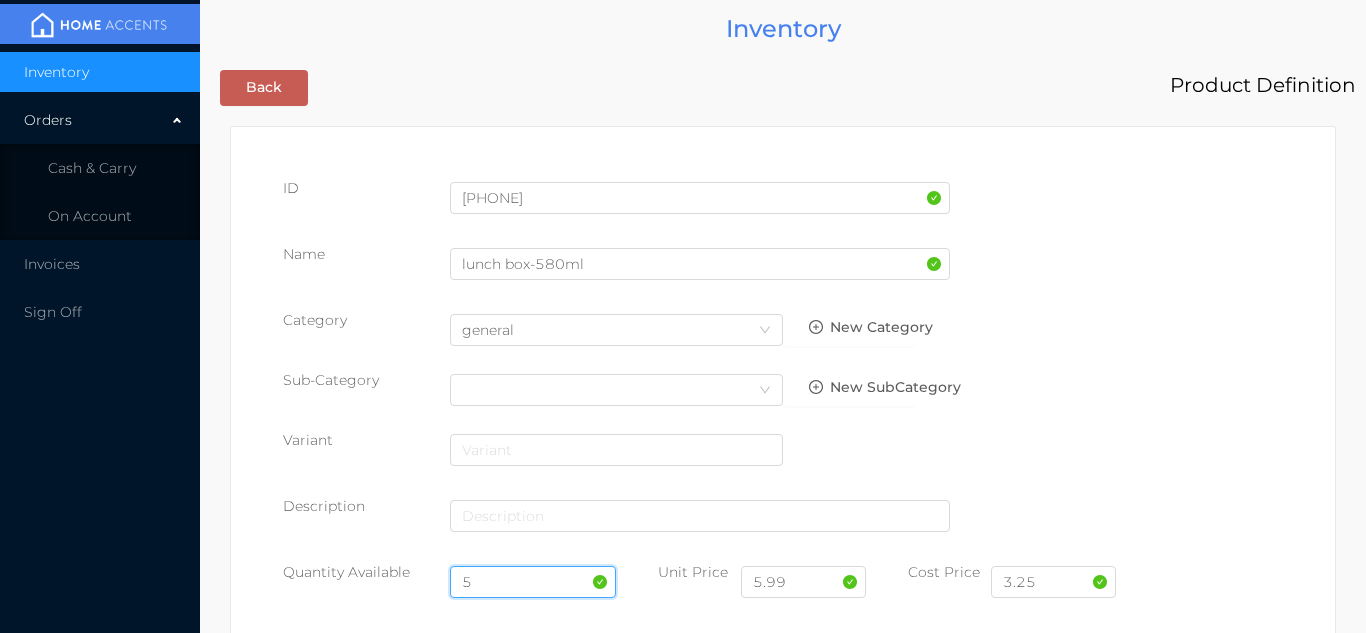 click on "5" at bounding box center (533, 582) 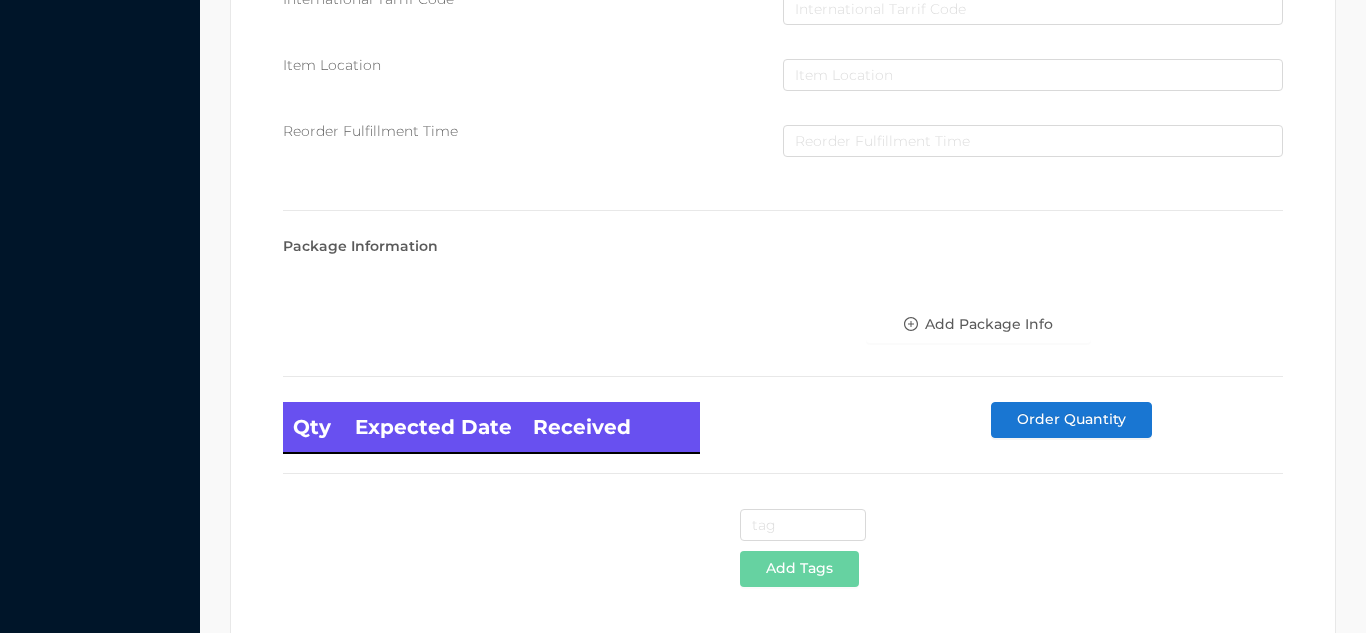 scroll, scrollTop: 1135, scrollLeft: 0, axis: vertical 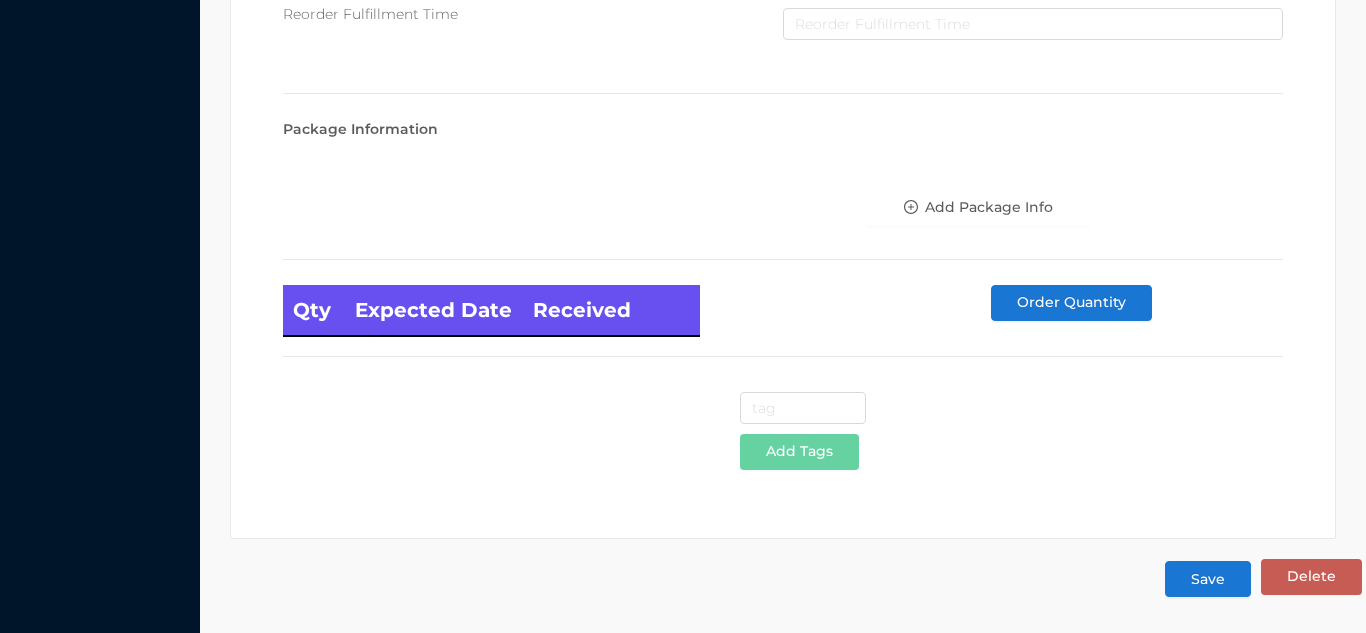 type on "12" 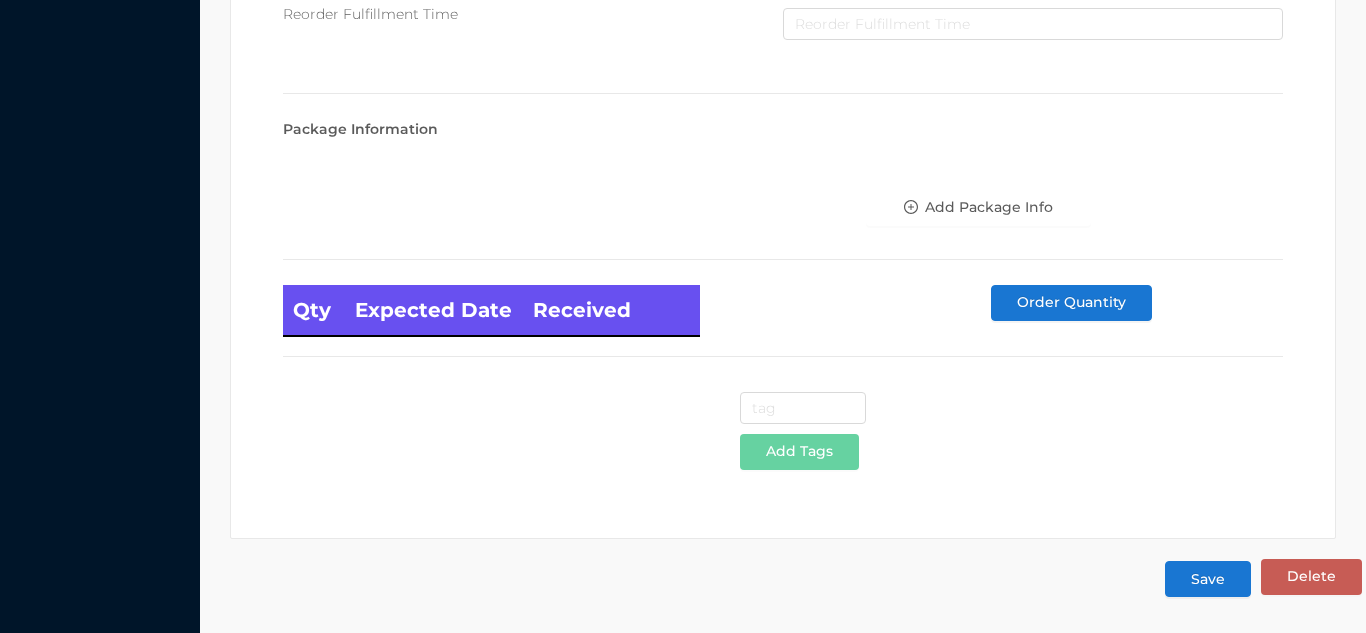 click on "Save" at bounding box center [1208, 579] 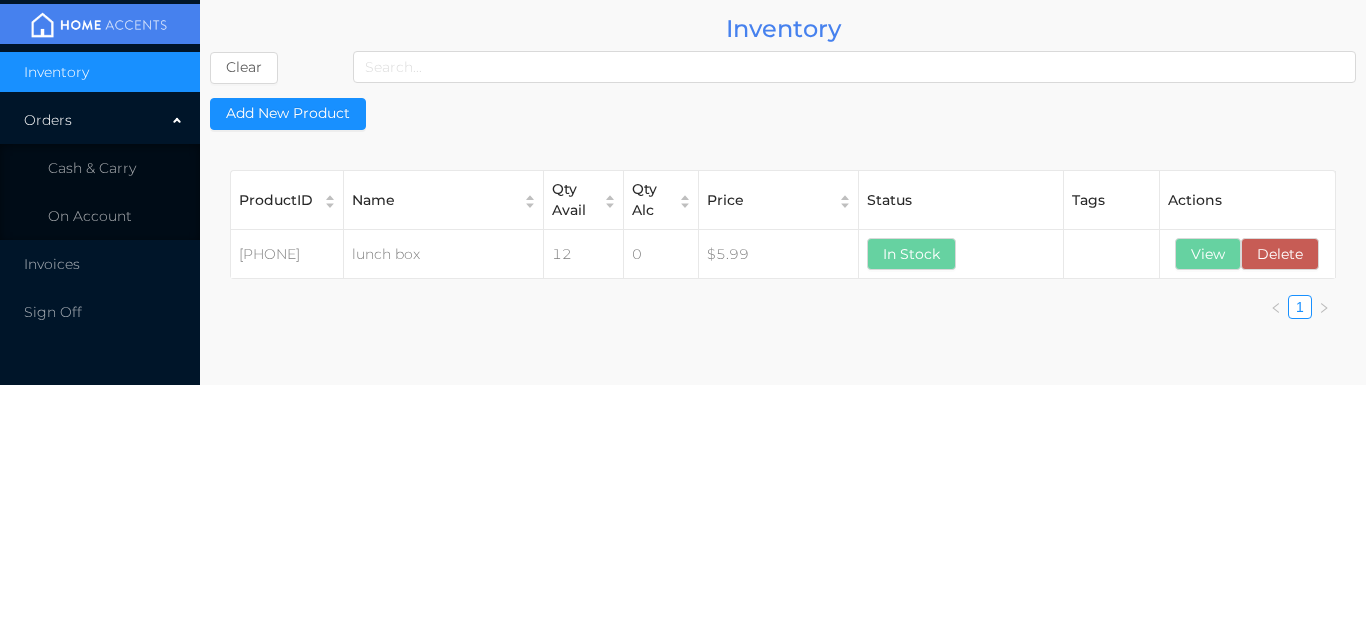 scroll, scrollTop: 0, scrollLeft: 0, axis: both 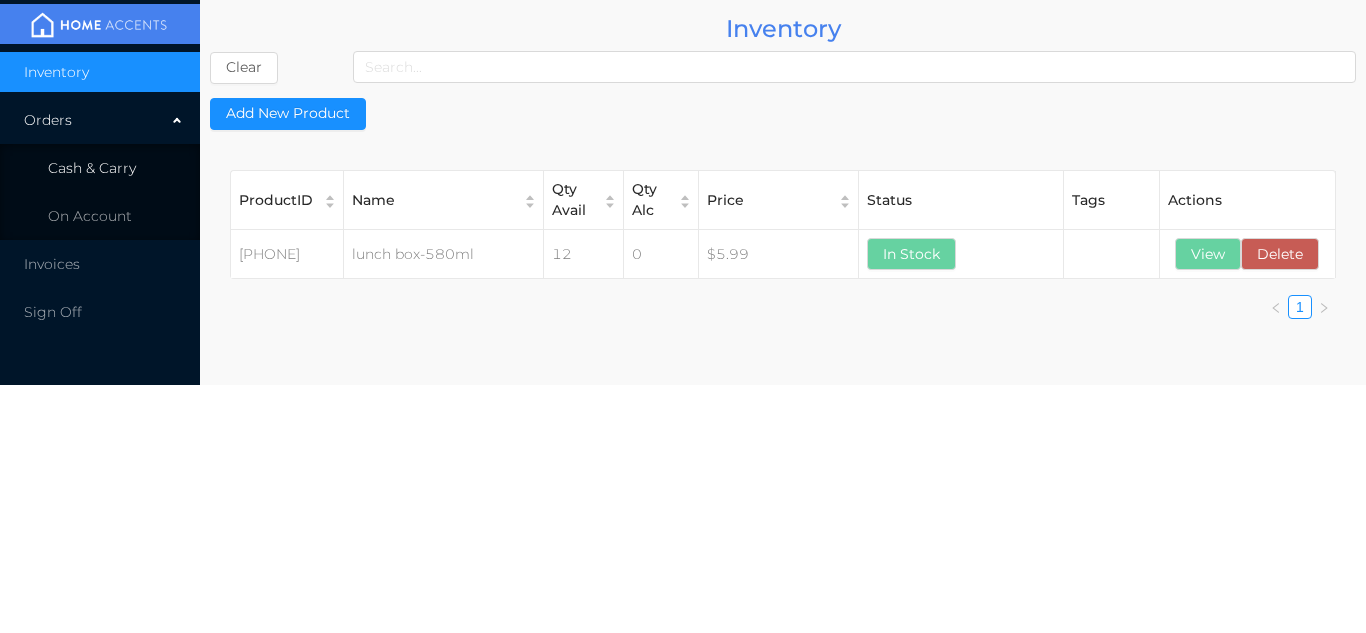 click on "Cash & Carry" at bounding box center (100, 168) 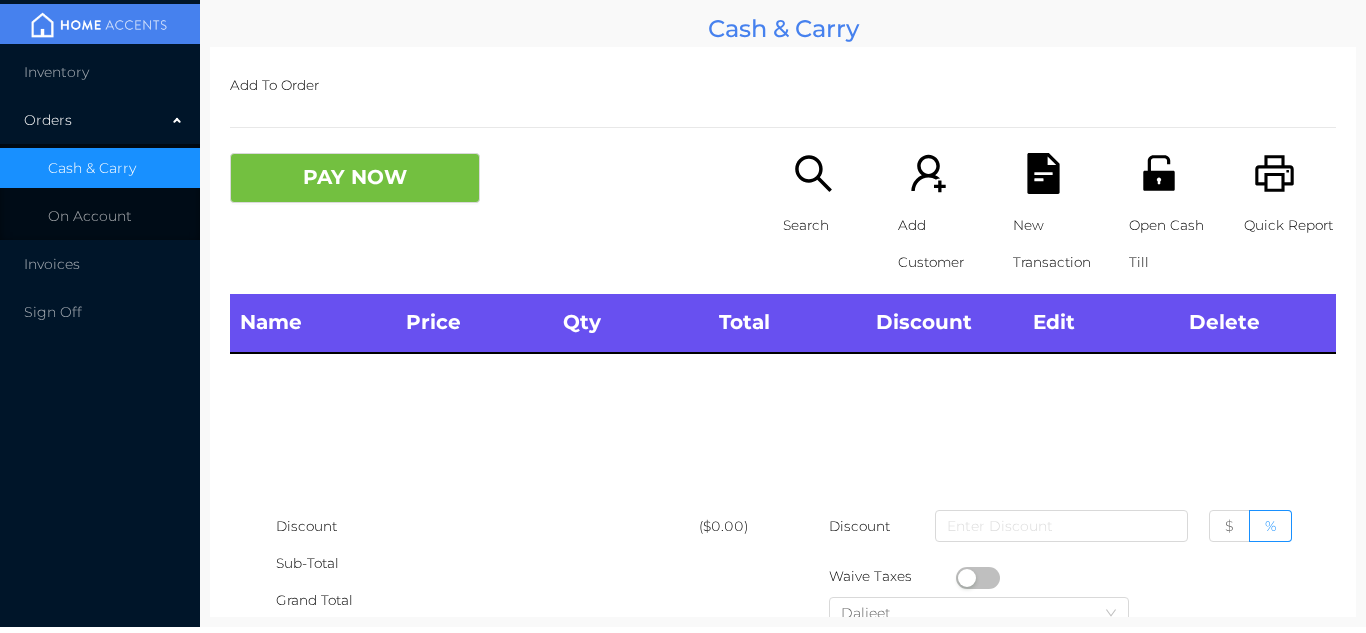click on "Orders" at bounding box center (100, 120) 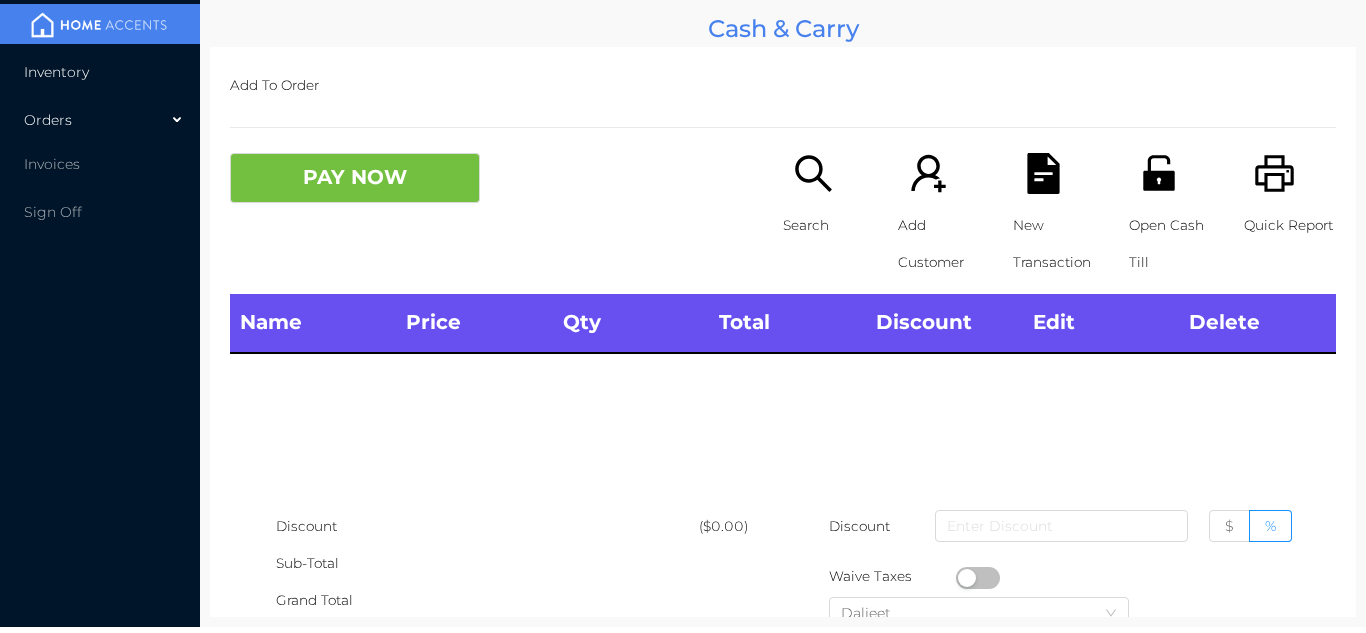 click on "Inventory" at bounding box center (100, 72) 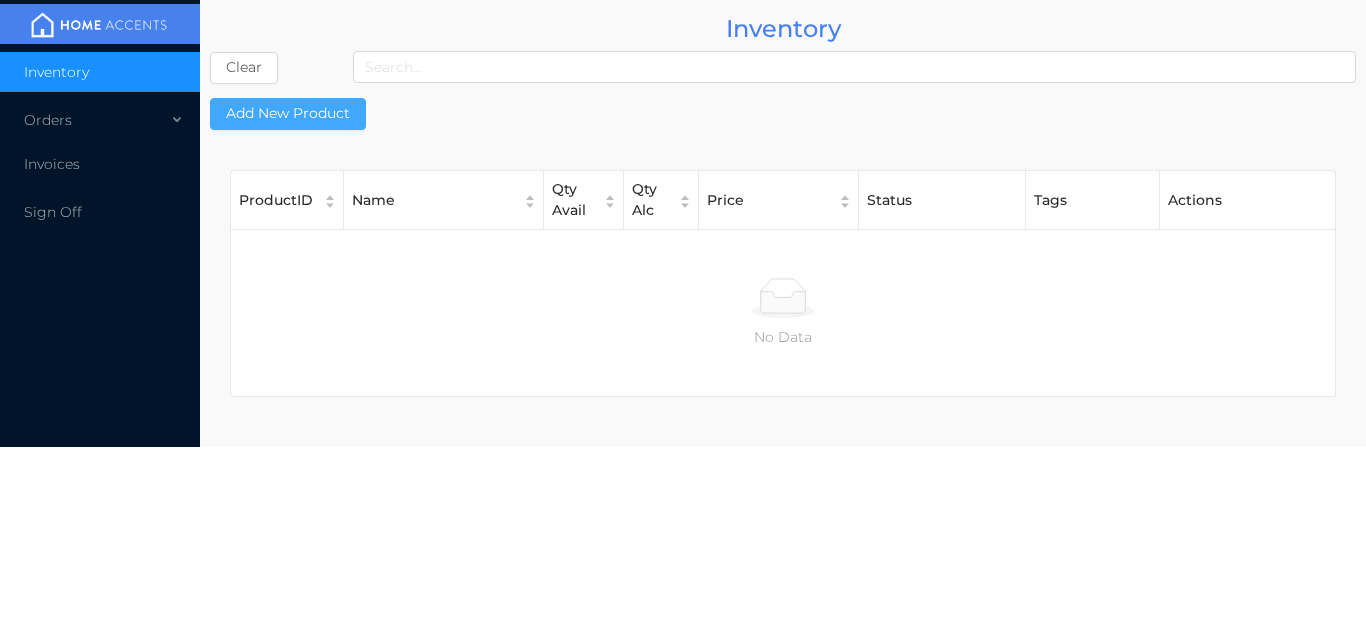 click on "Add New Product" at bounding box center (288, 114) 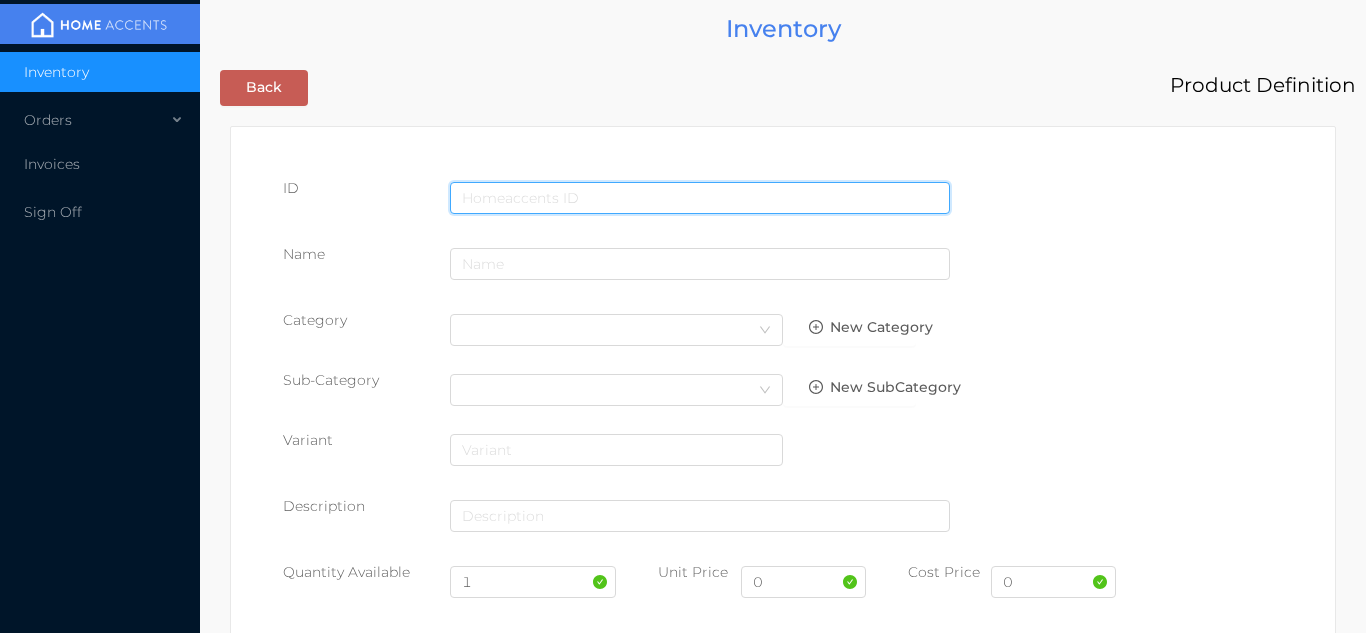 click at bounding box center (700, 198) 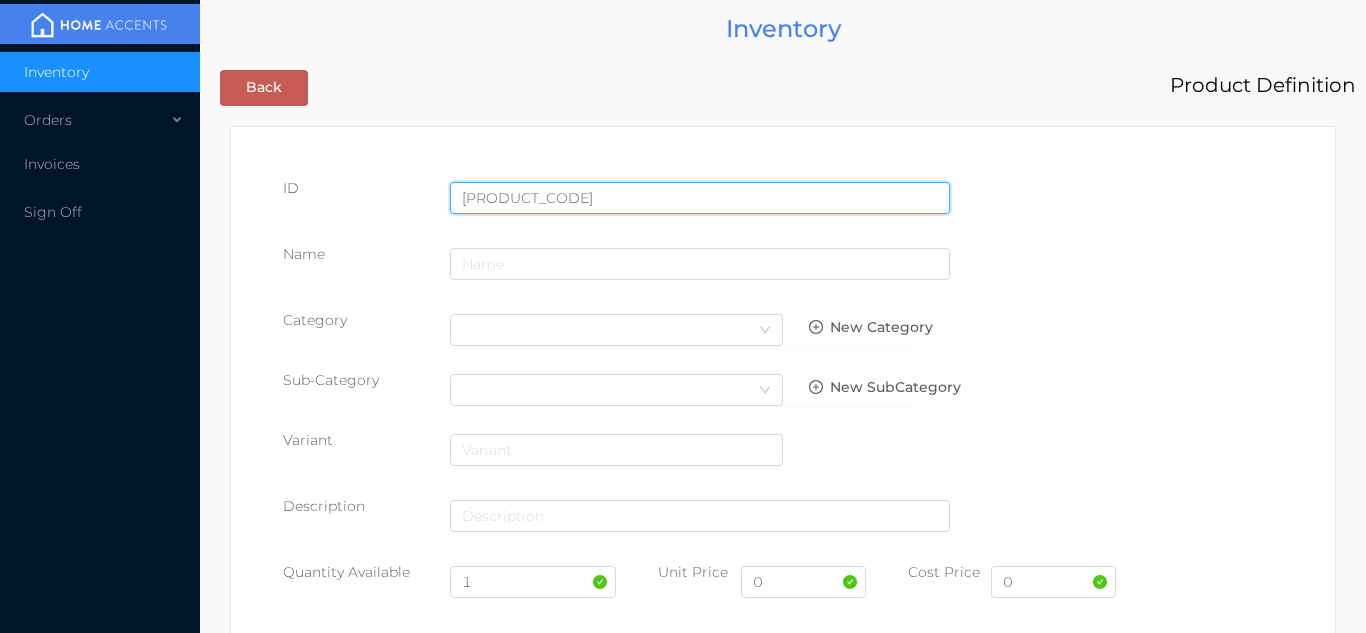 type on "[PRODUCT_CODE]" 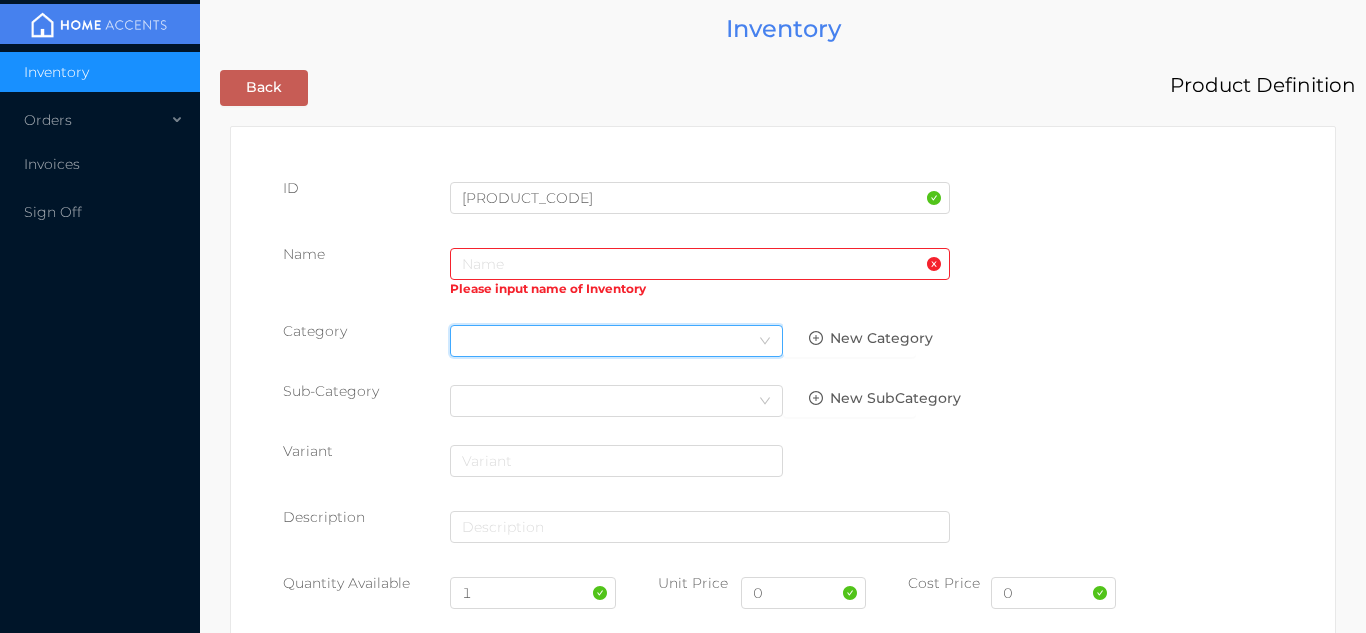 click on "Select Category" at bounding box center [616, 341] 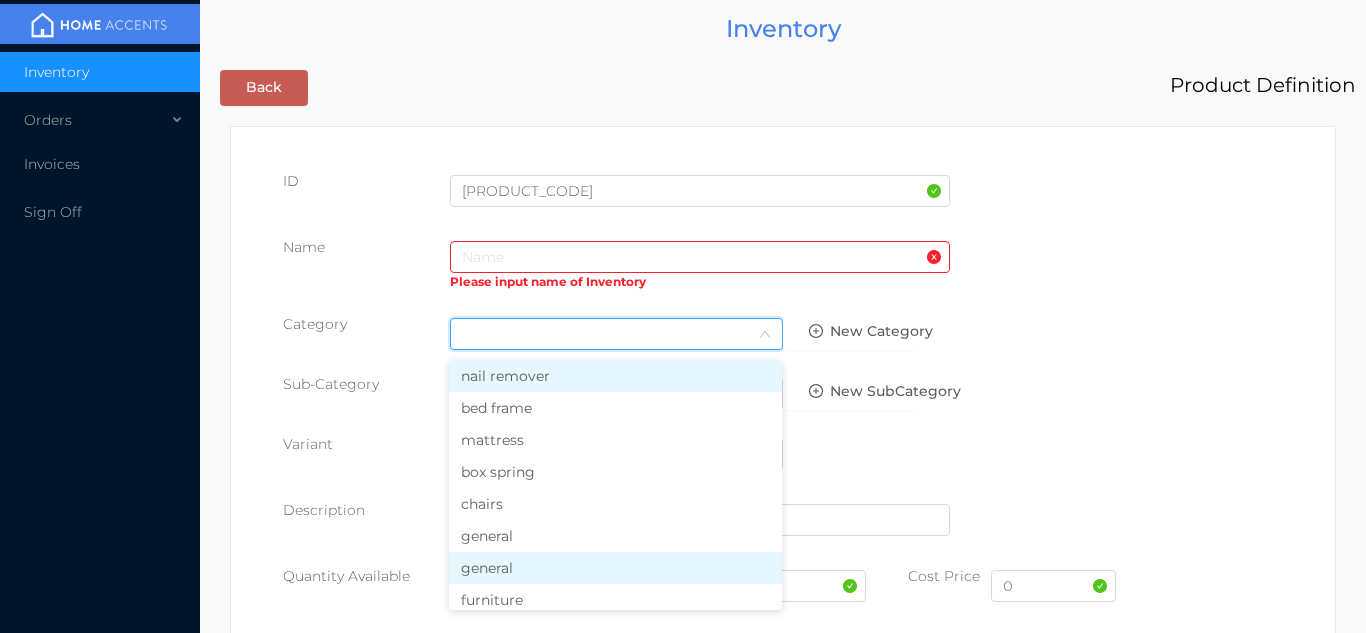 click on "general" at bounding box center (615, 568) 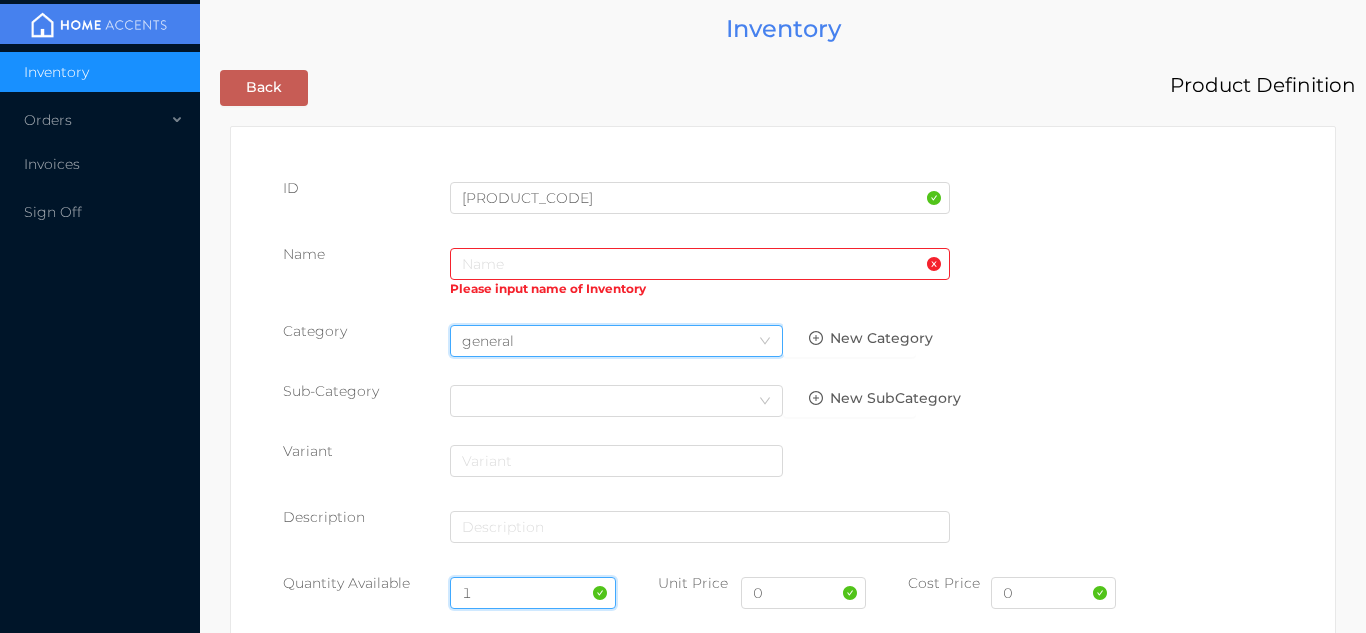 click on "1" at bounding box center (533, 593) 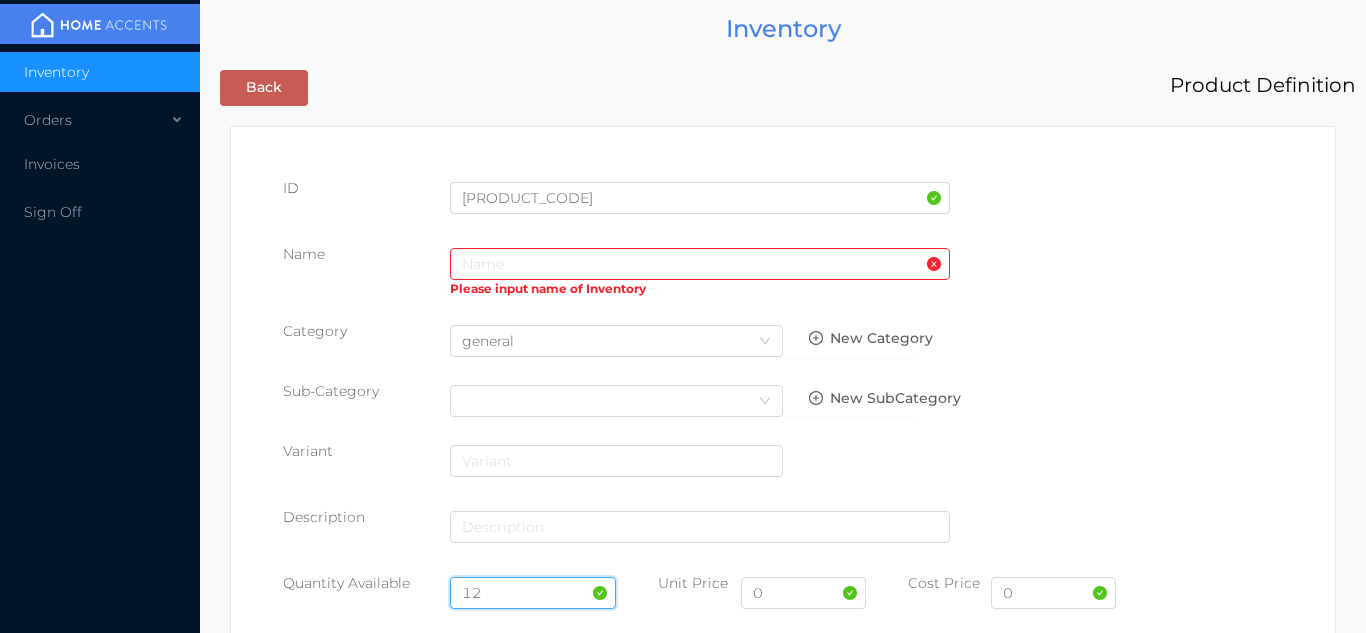 type on "12" 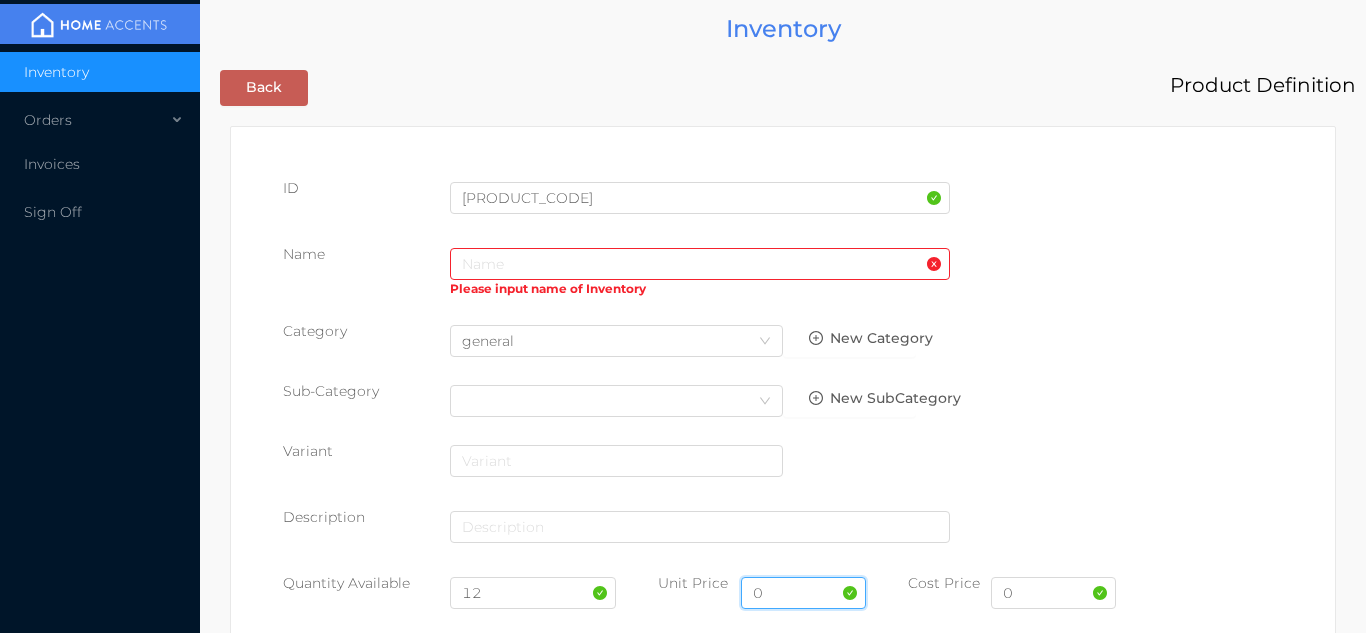 click on "0" at bounding box center (803, 593) 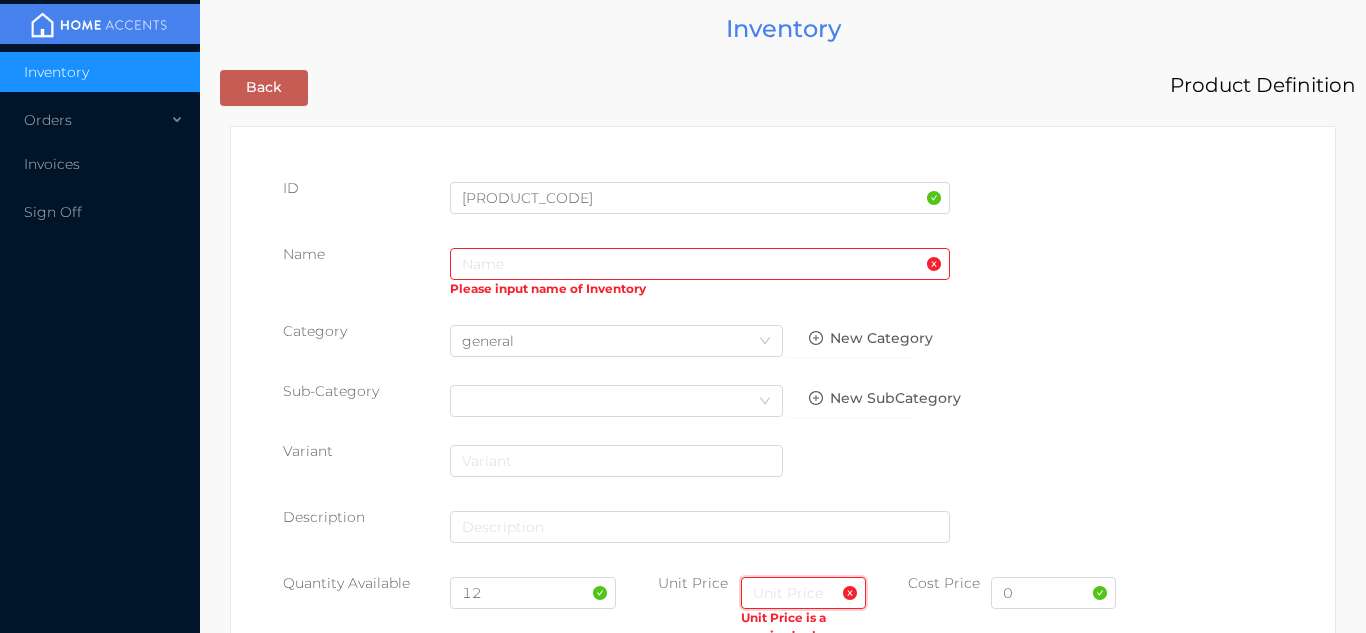 type 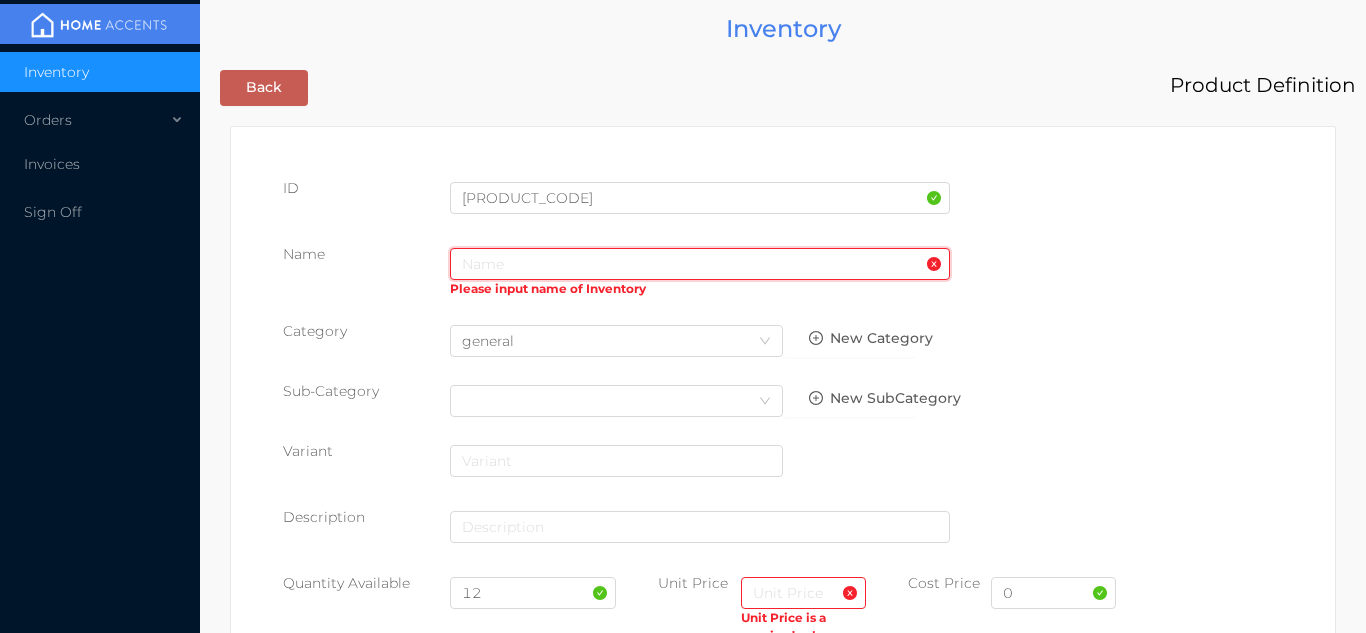 click at bounding box center (700, 264) 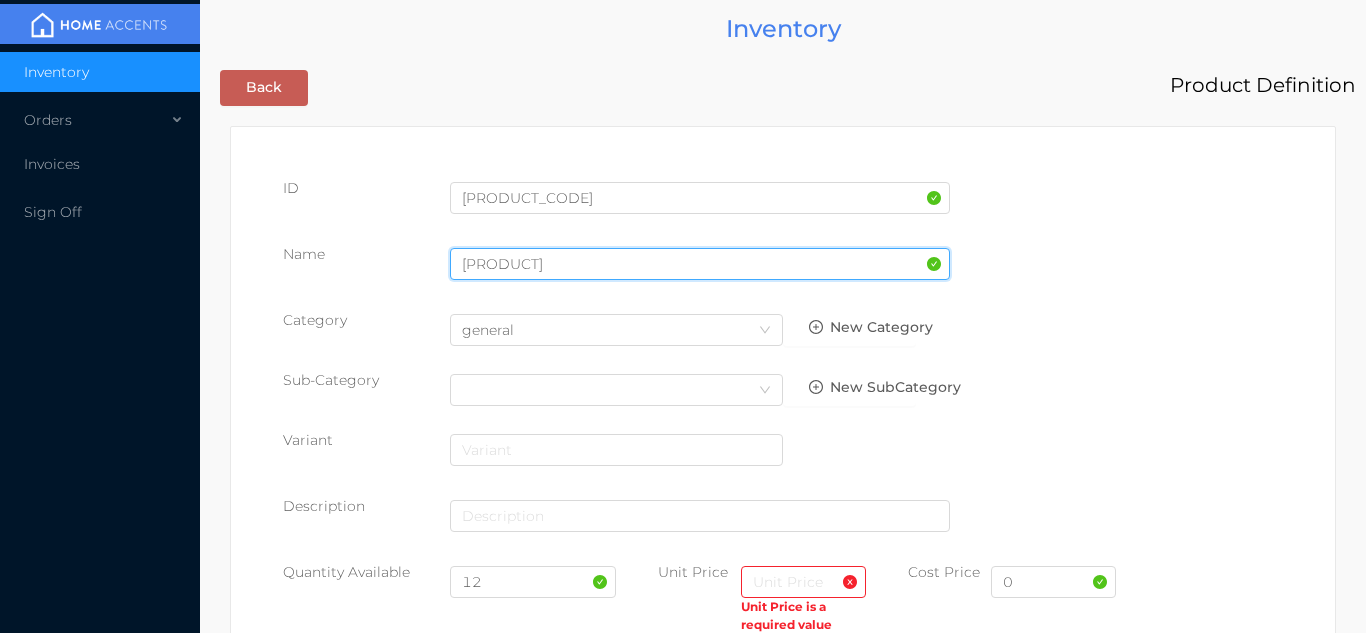 click on "[PRODUCT]" at bounding box center [700, 264] 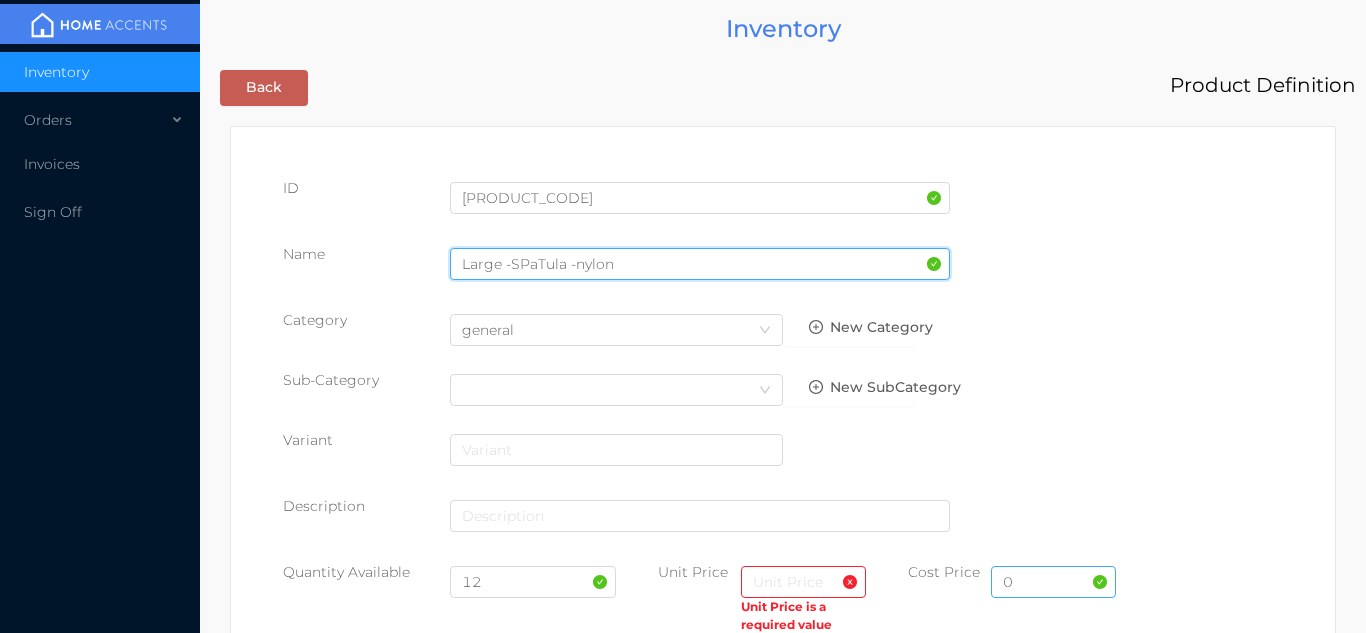 type on "Large -SPaTula -nylon" 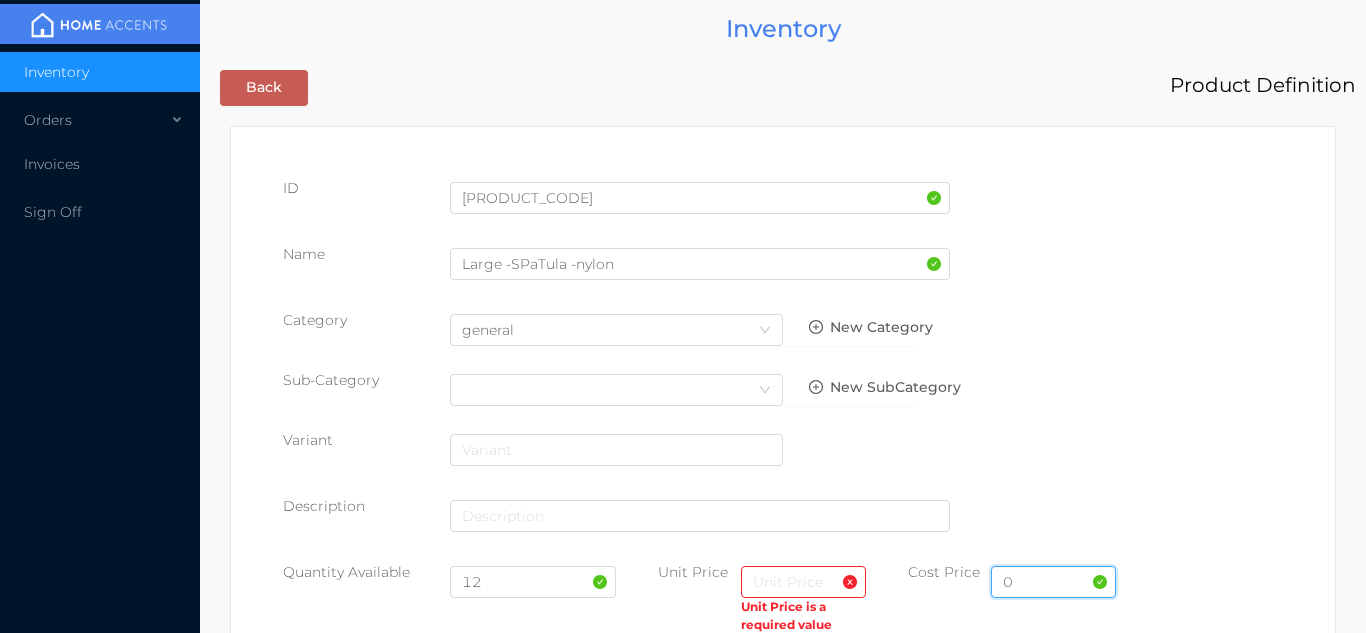 click on "0" at bounding box center [1053, 582] 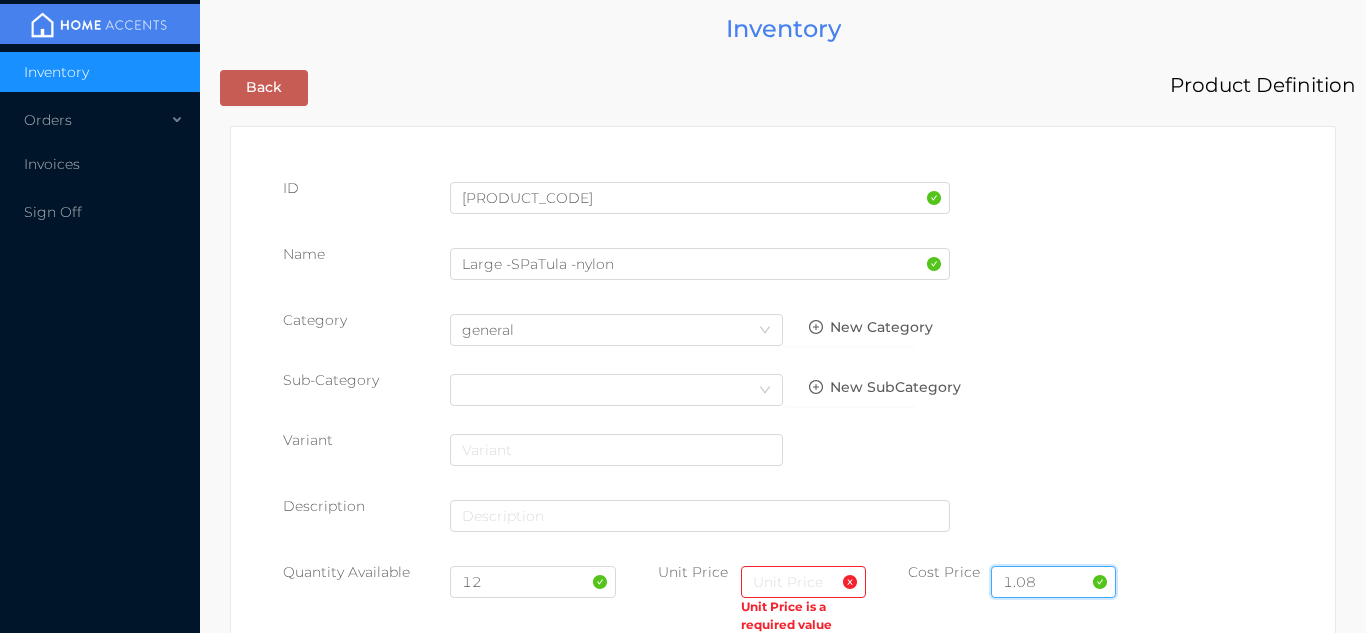 type on "1.08" 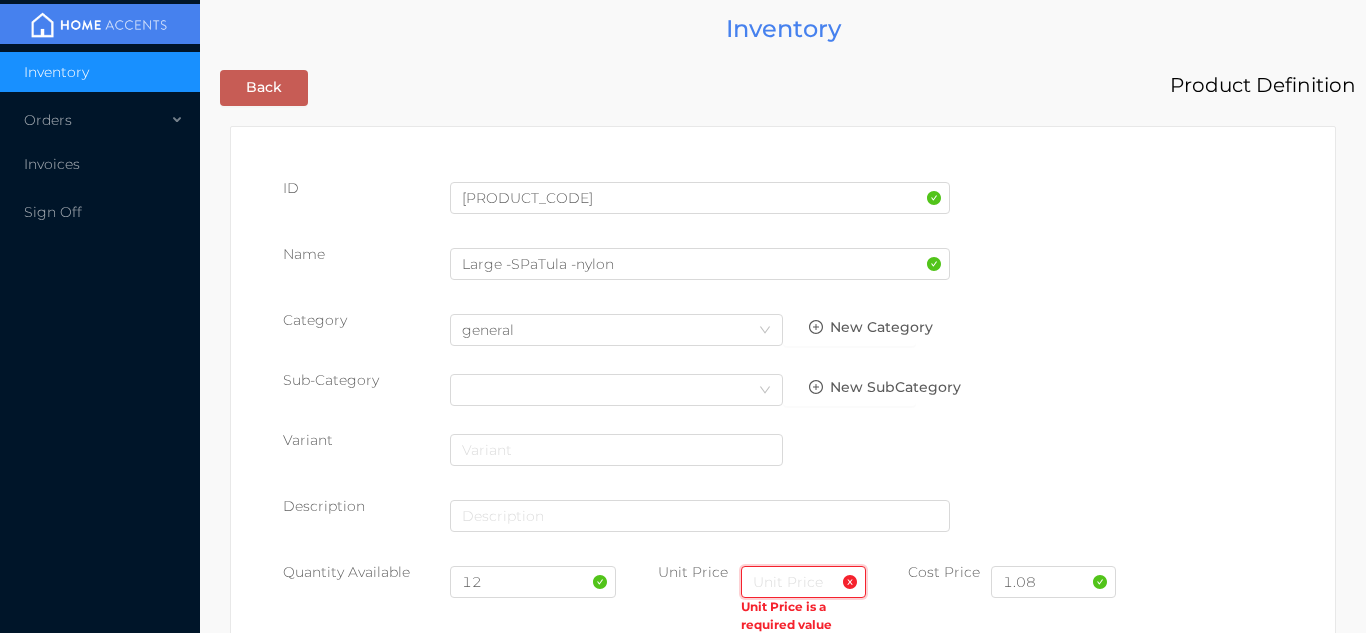 click at bounding box center [803, 582] 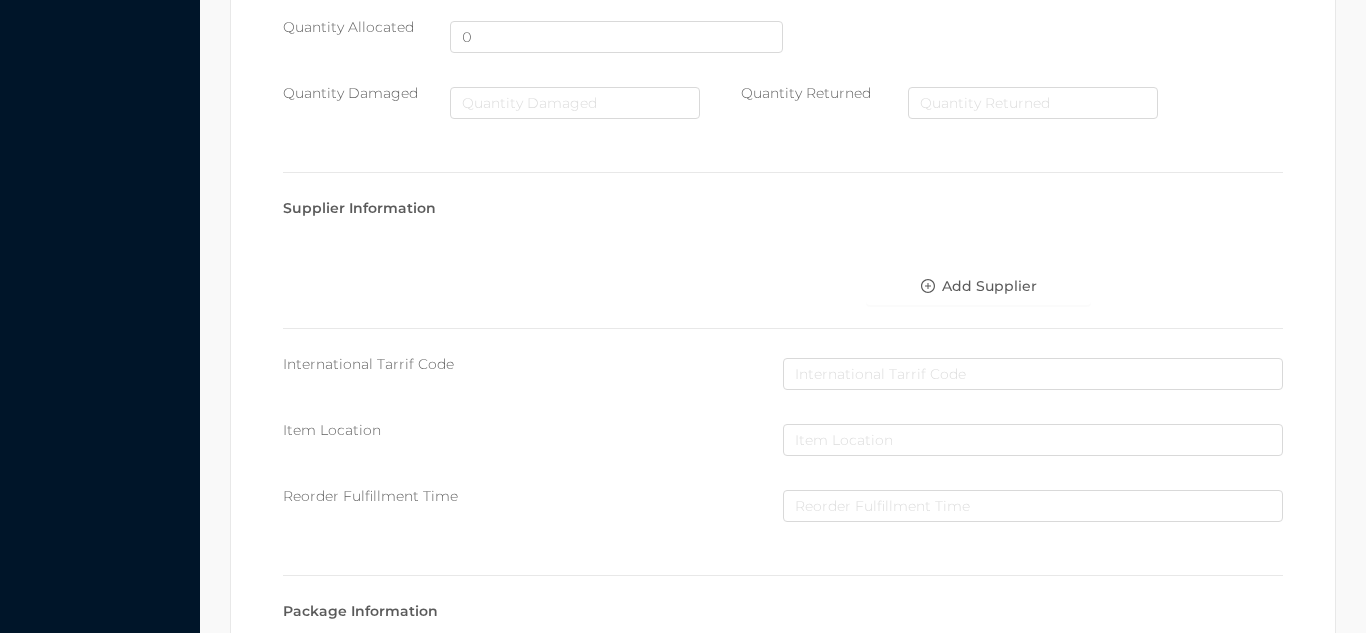 scroll, scrollTop: 1028, scrollLeft: 0, axis: vertical 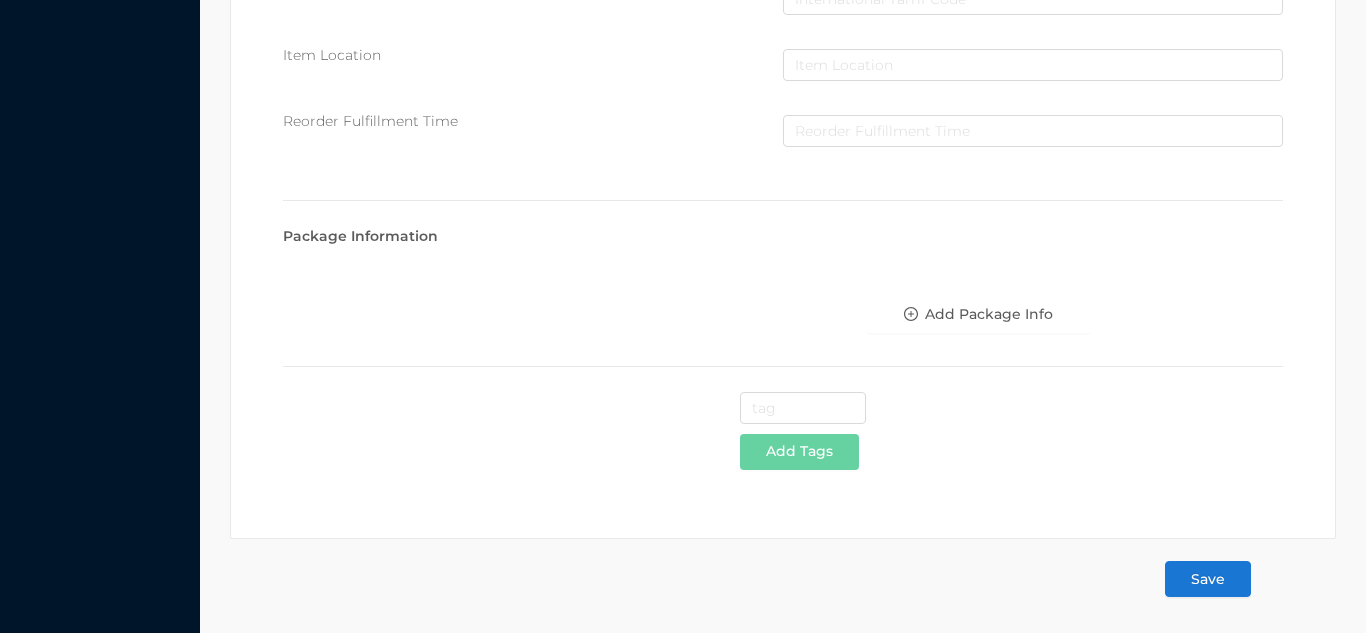 type on "1.99" 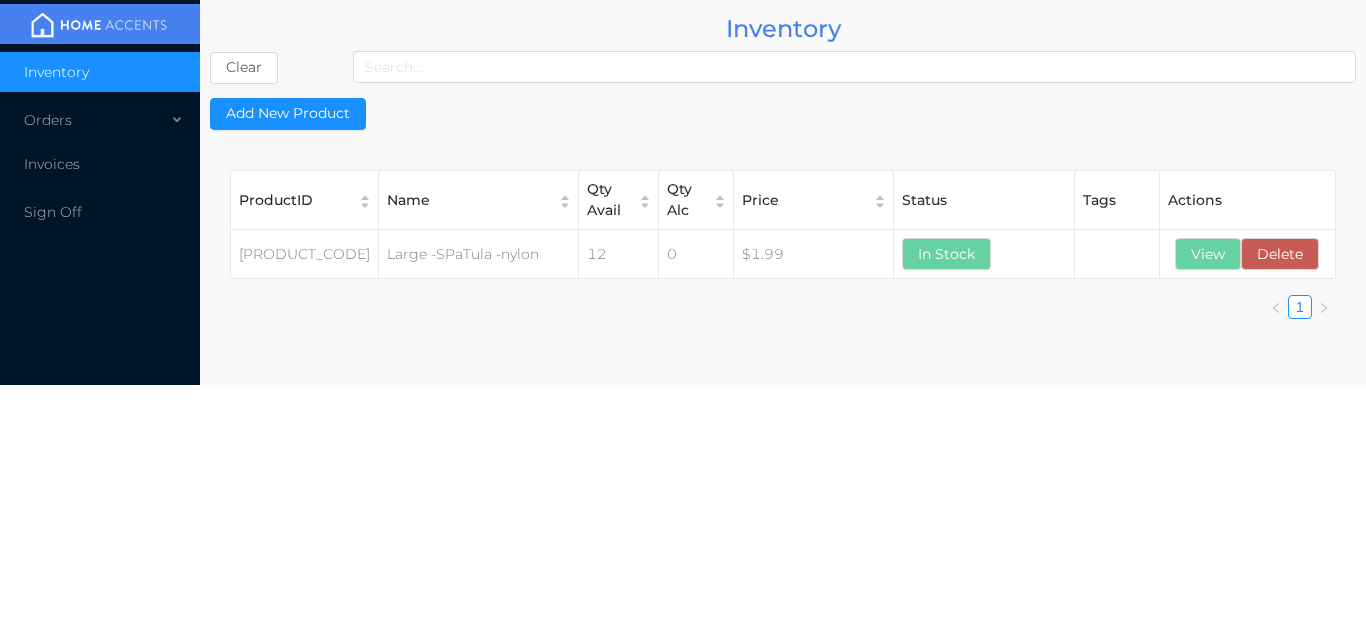 scroll, scrollTop: 0, scrollLeft: 0, axis: both 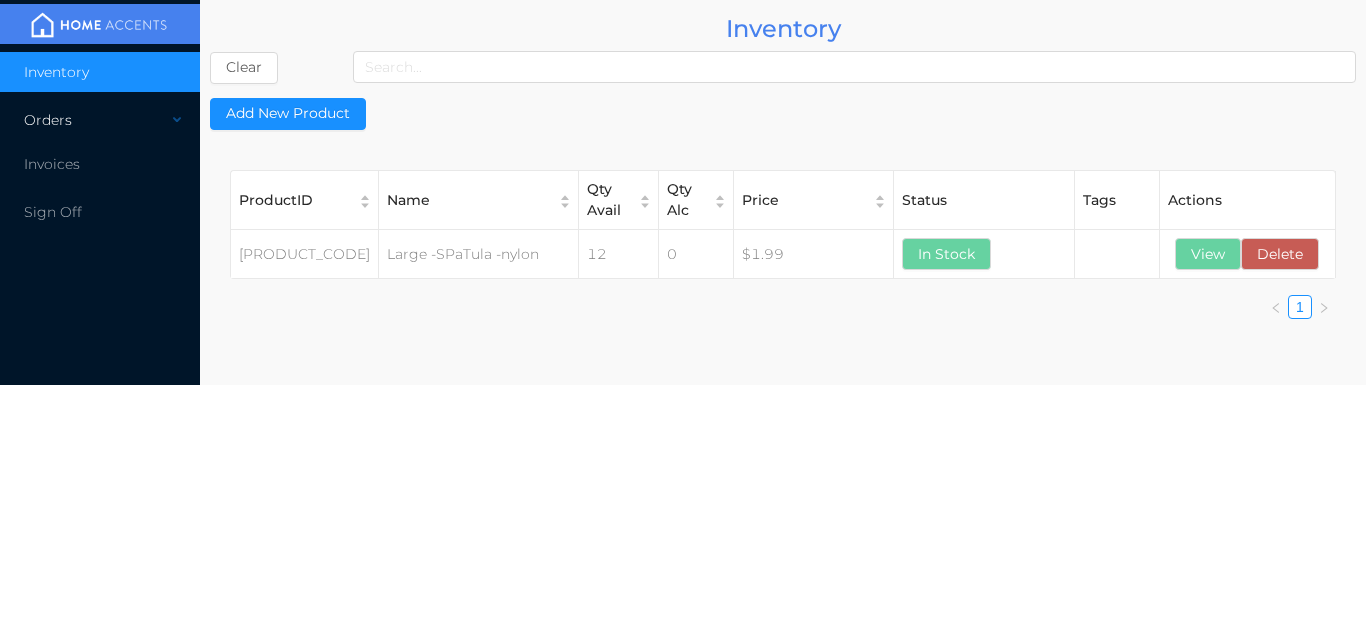 click on "Orders" at bounding box center [100, 120] 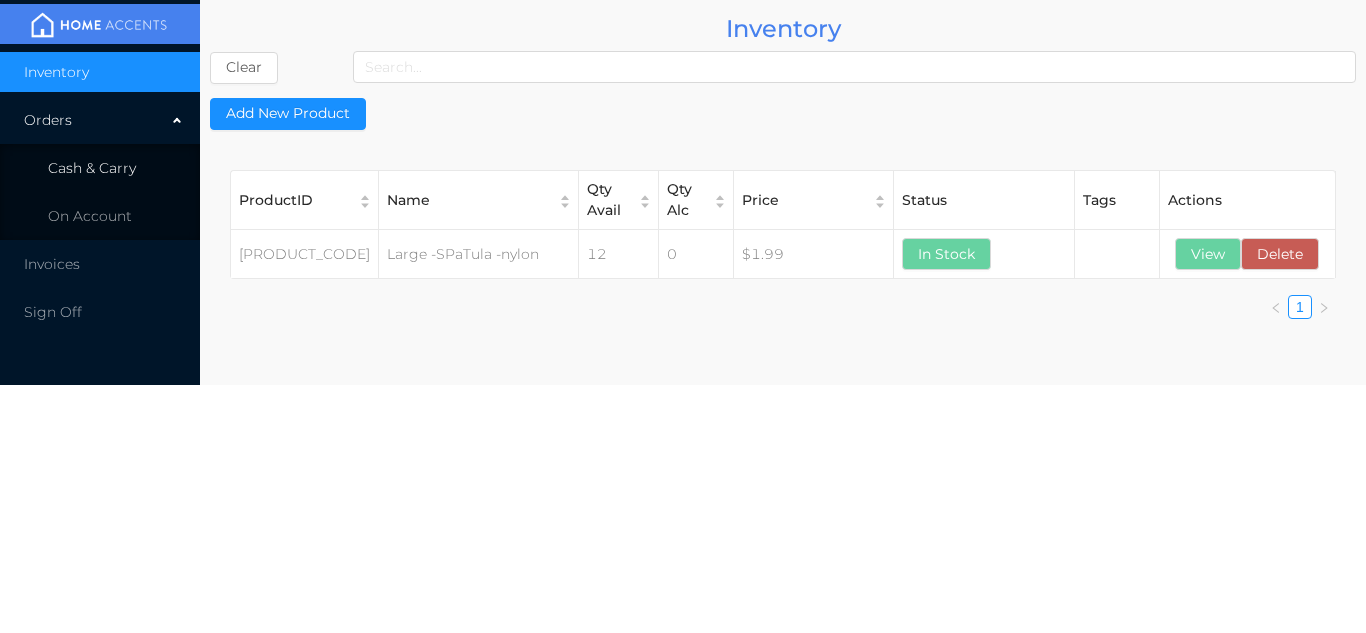 click on "Cash & Carry" at bounding box center [92, 168] 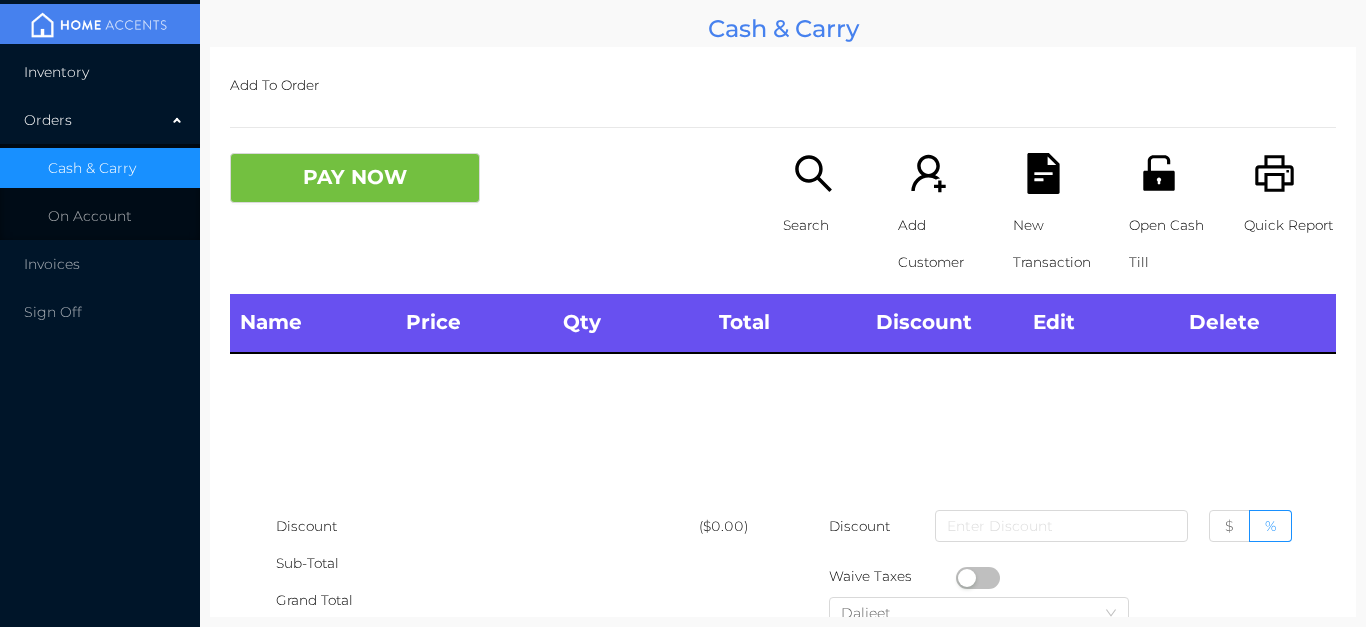 click on "Inventory" at bounding box center (100, 72) 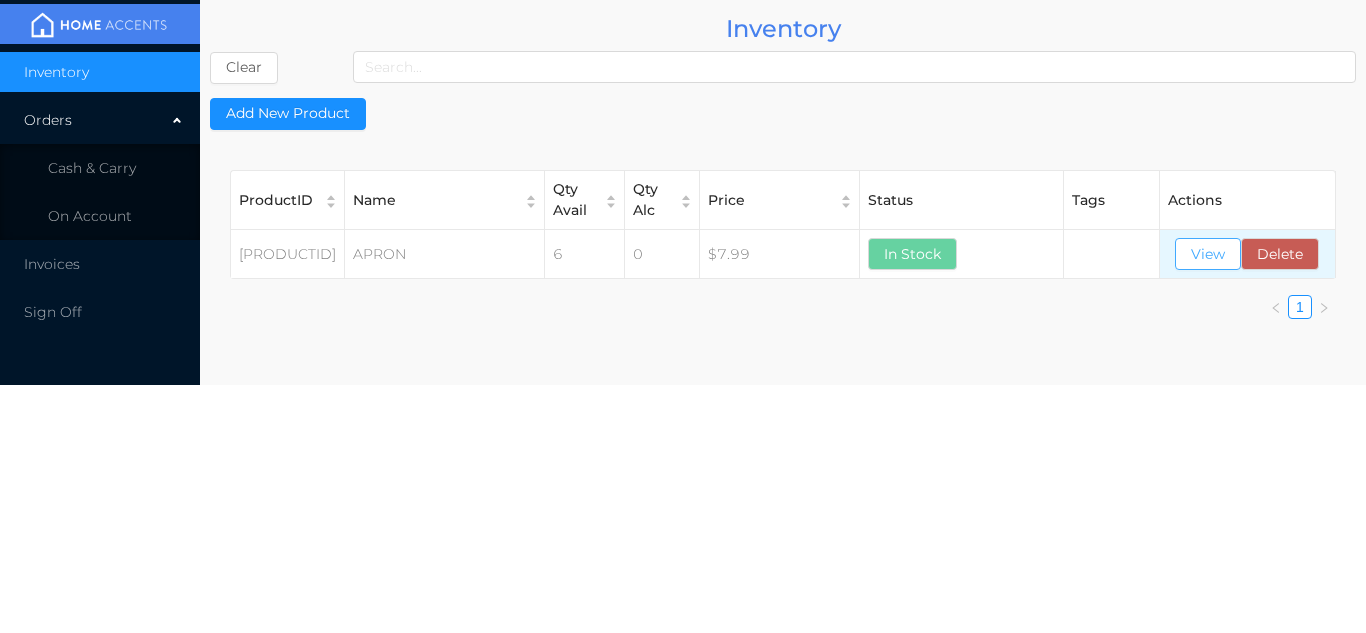 click on "View" at bounding box center [1208, 254] 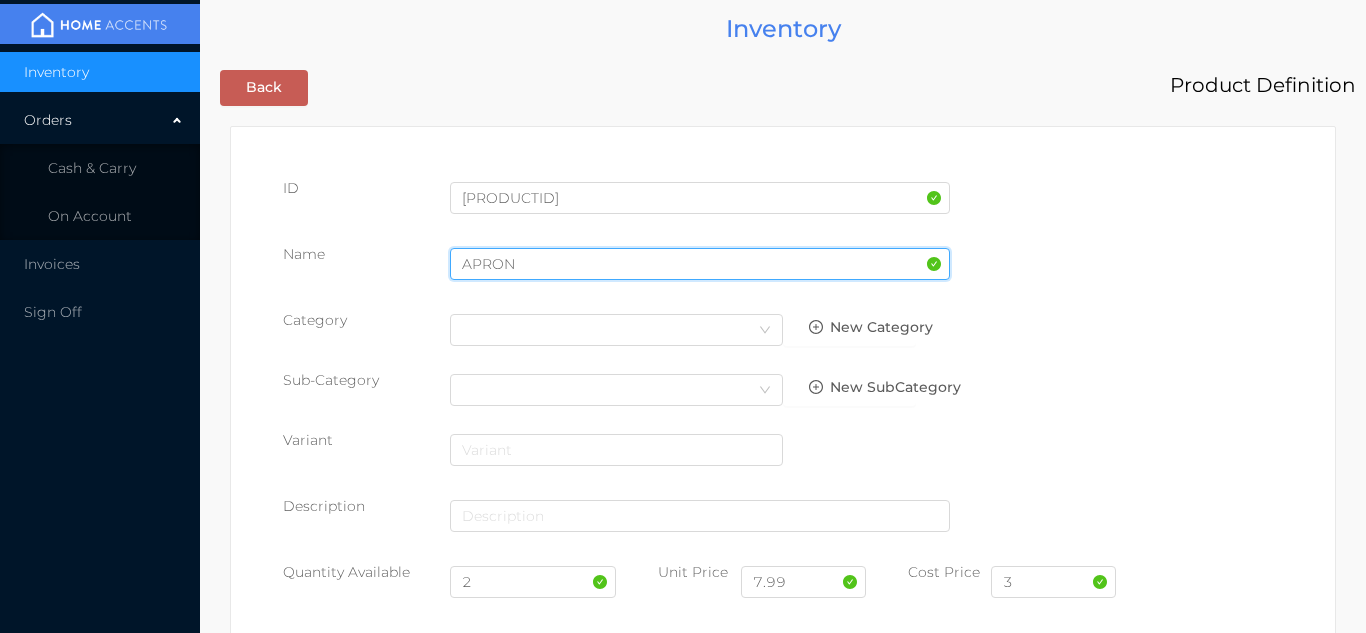 click on "APRON" at bounding box center [700, 264] 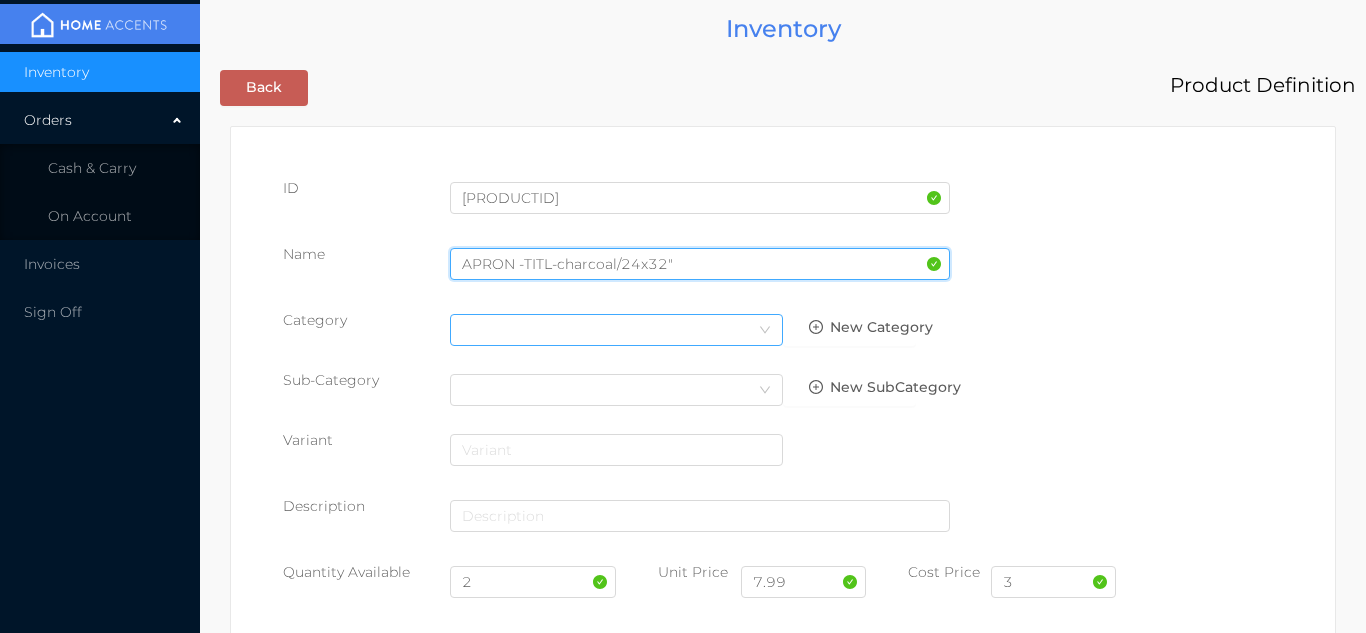 type on "APRON -TITL-charcoal/24x32"" 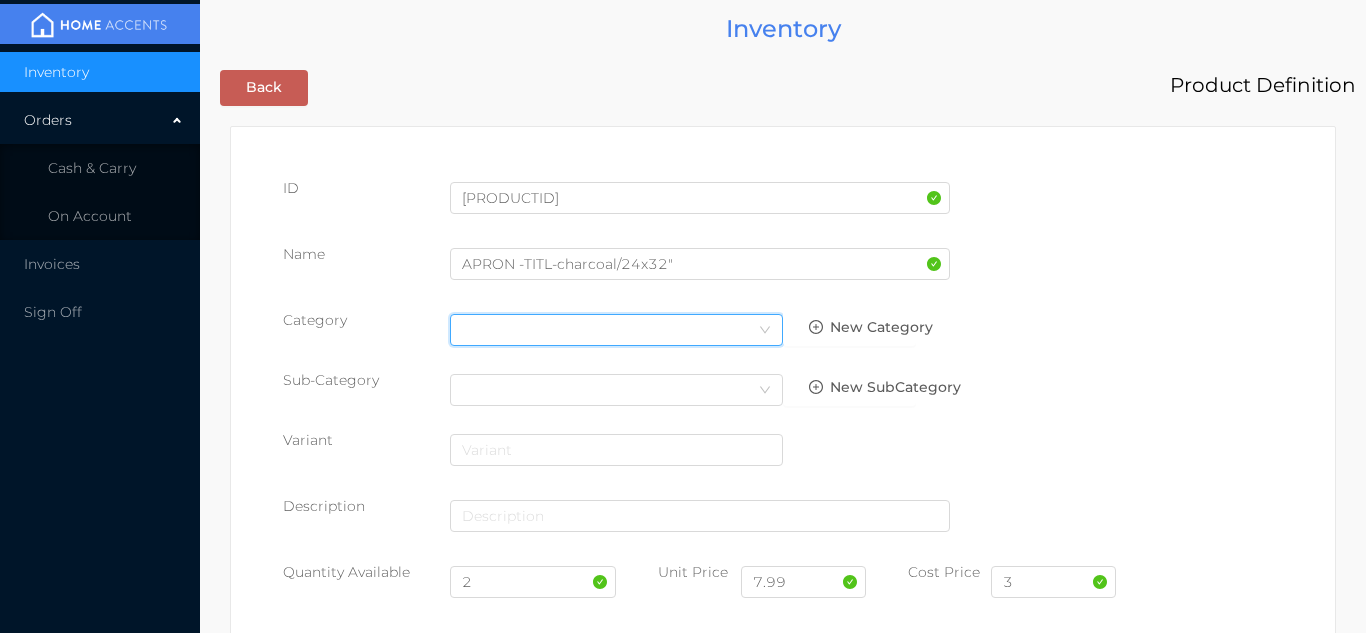 click on "Select Category" at bounding box center (616, 330) 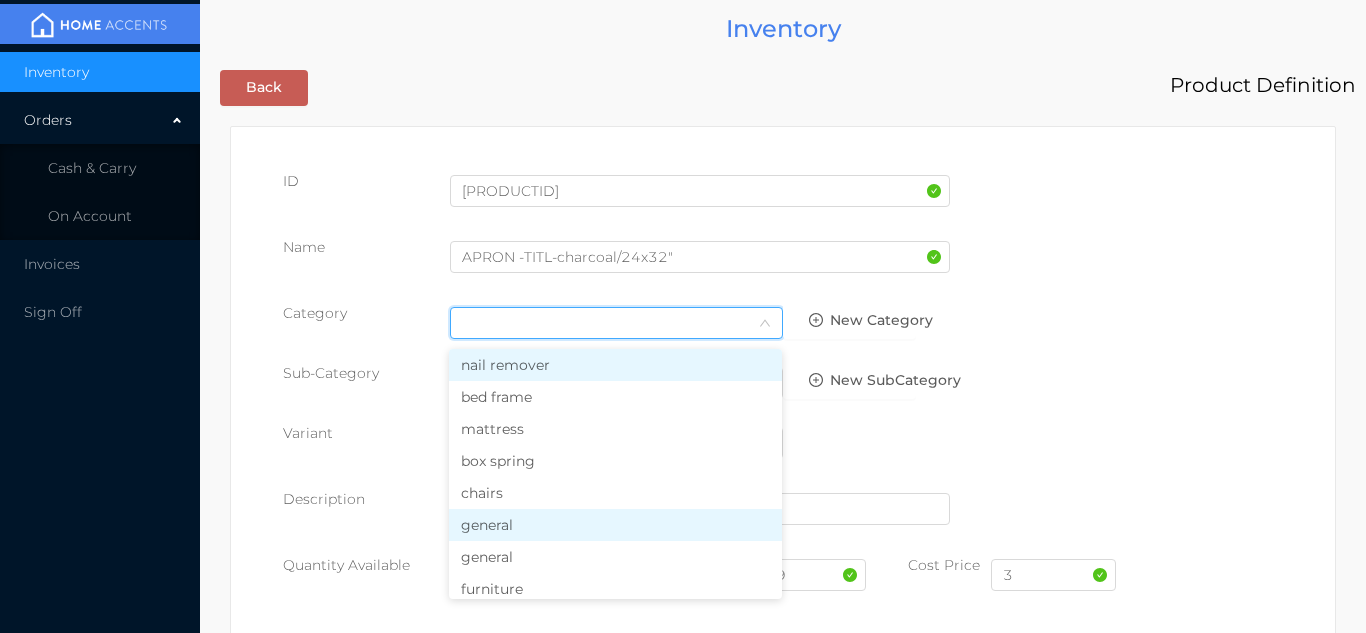 click on "general" at bounding box center (615, 525) 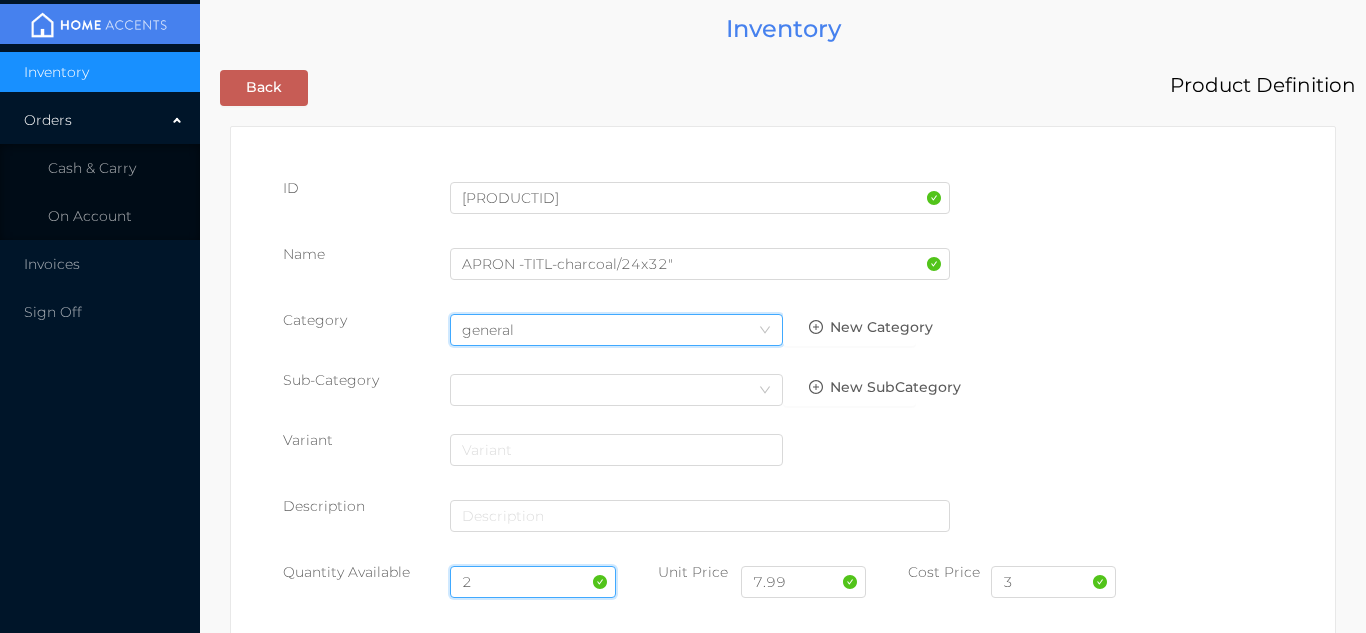 click on "2" at bounding box center (533, 582) 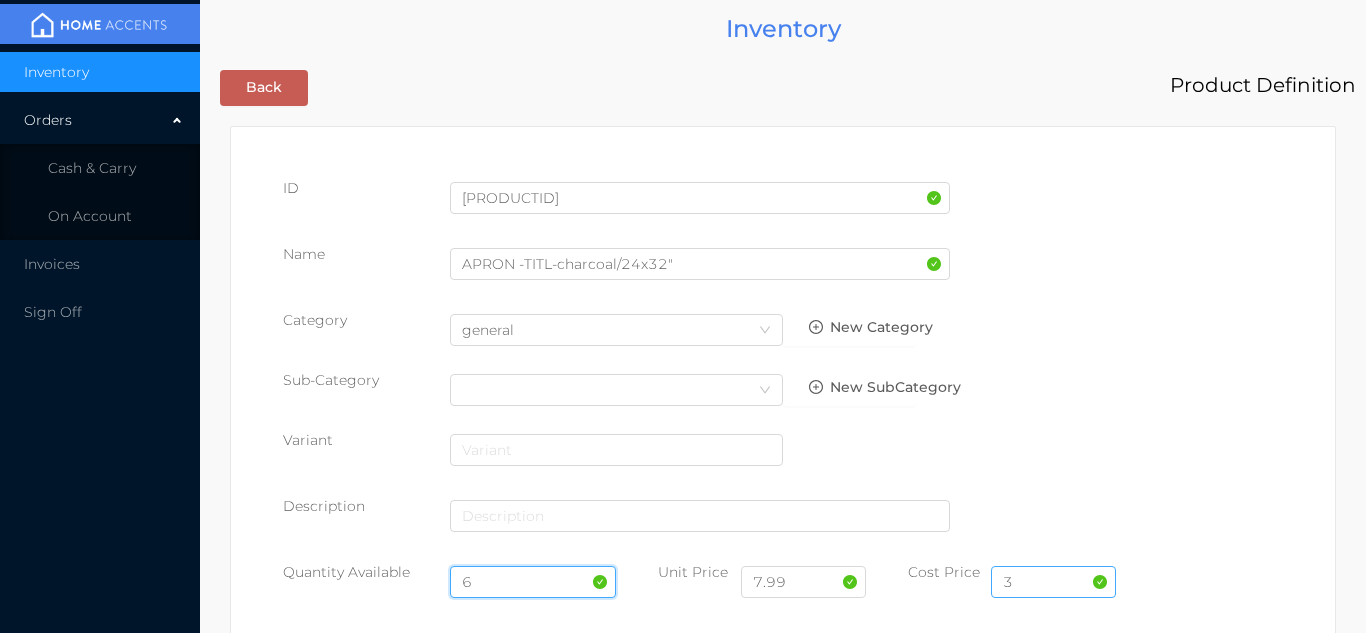 type on "6" 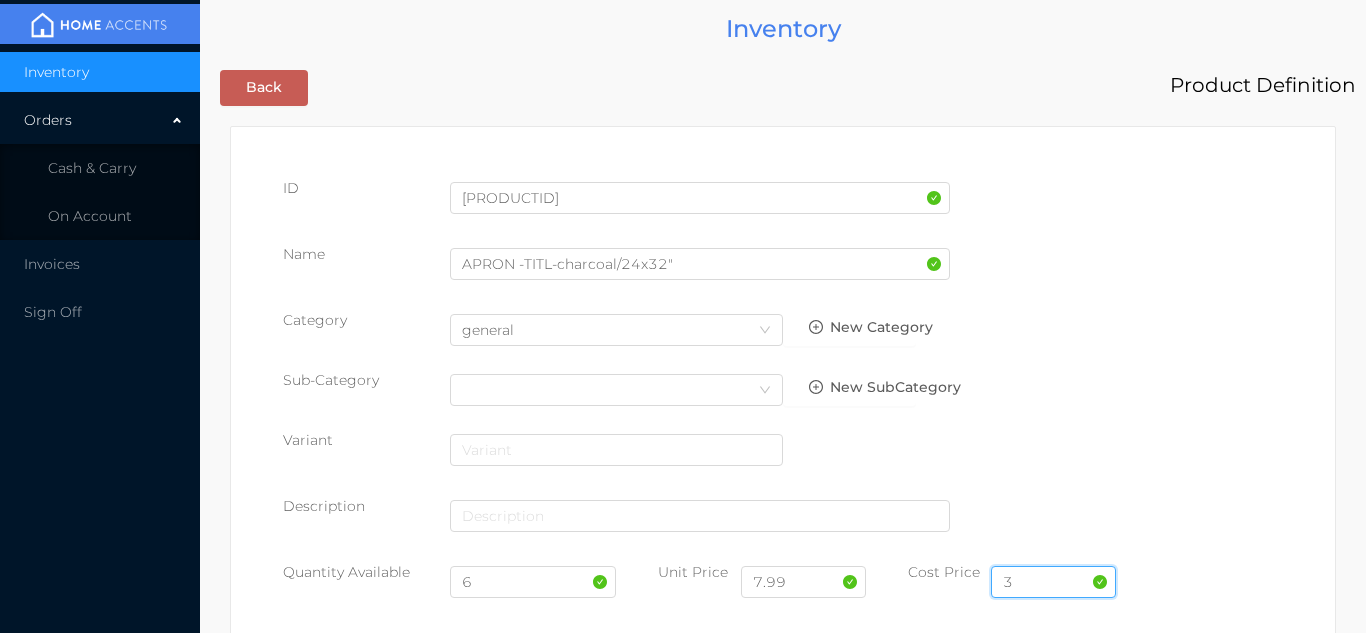 click on "3" at bounding box center (1053, 582) 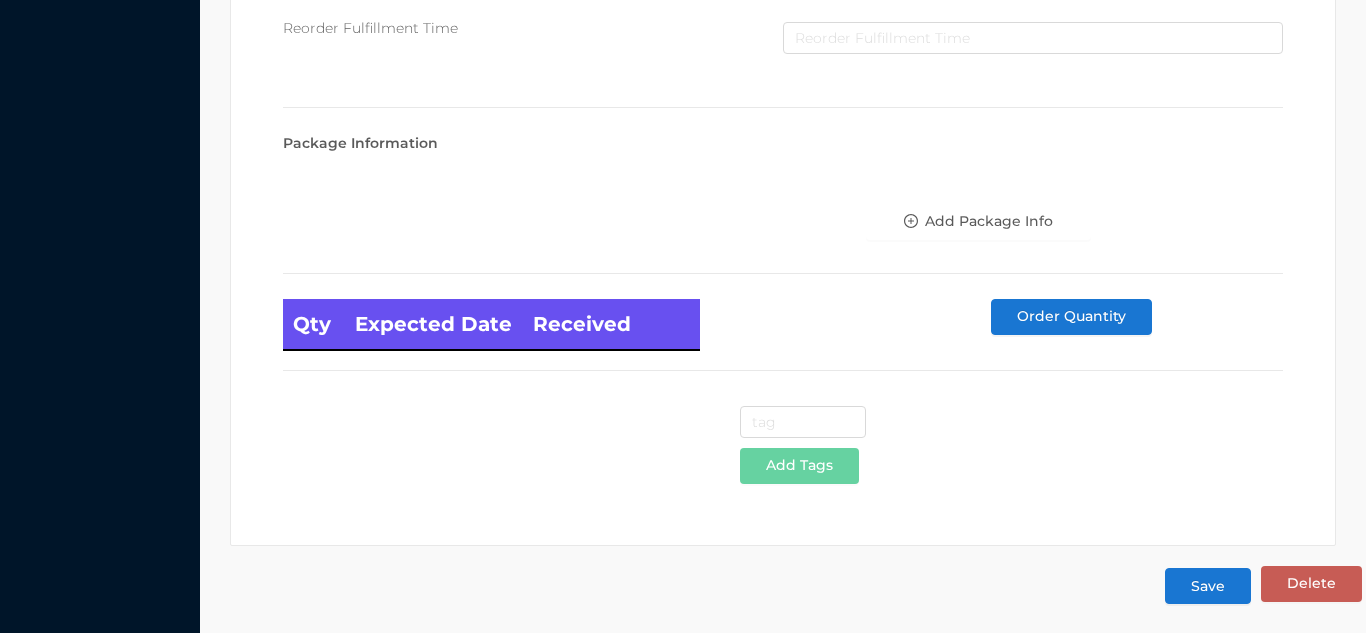 scroll, scrollTop: 1135, scrollLeft: 0, axis: vertical 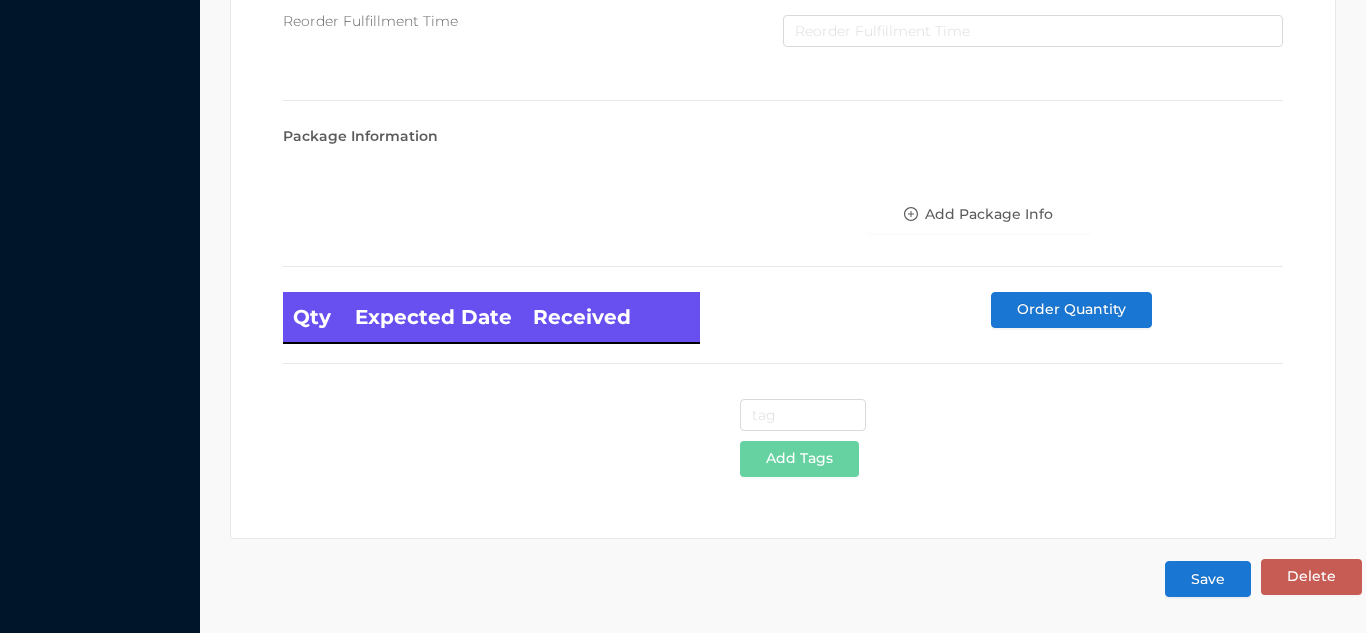 type on "3.00" 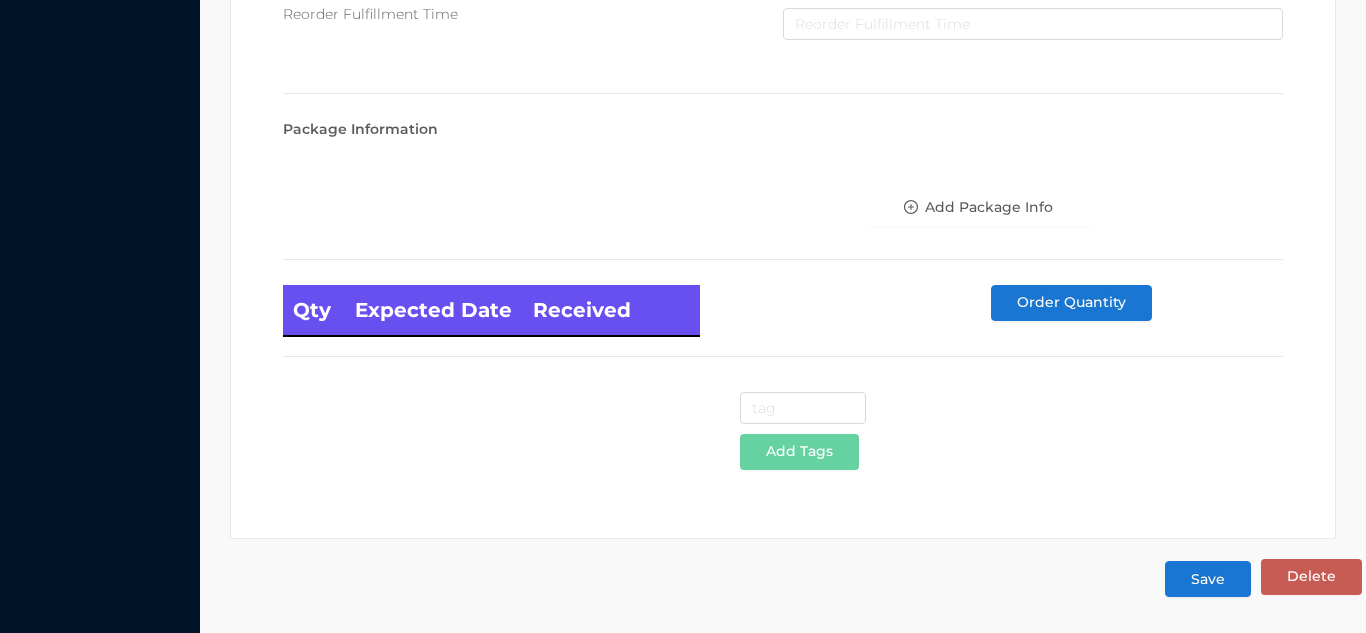 click on "Save" at bounding box center (1208, 579) 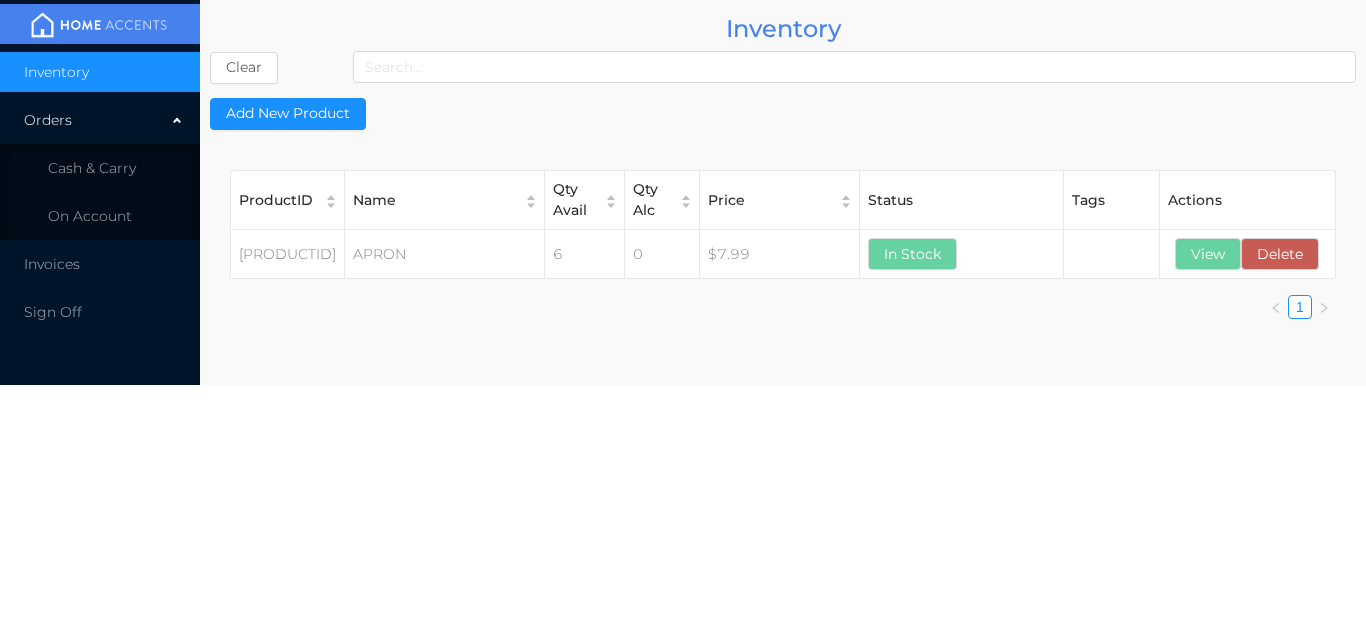 scroll, scrollTop: 0, scrollLeft: 0, axis: both 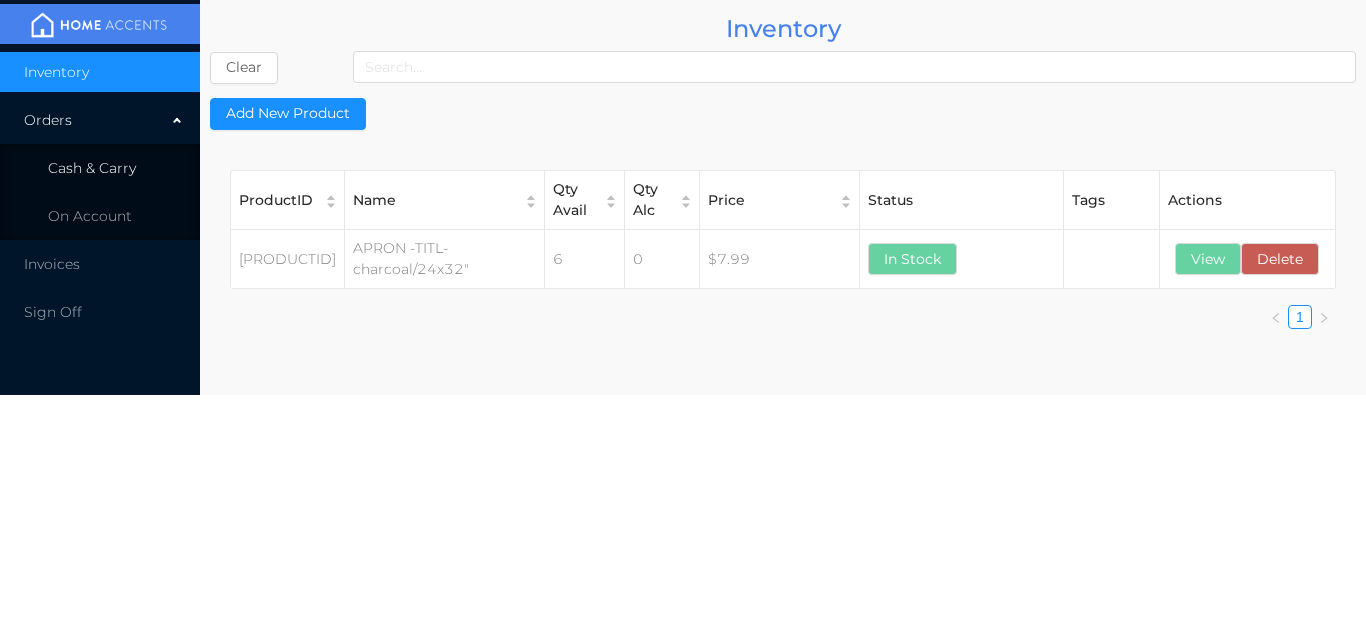 click on "Cash & Carry" at bounding box center [92, 168] 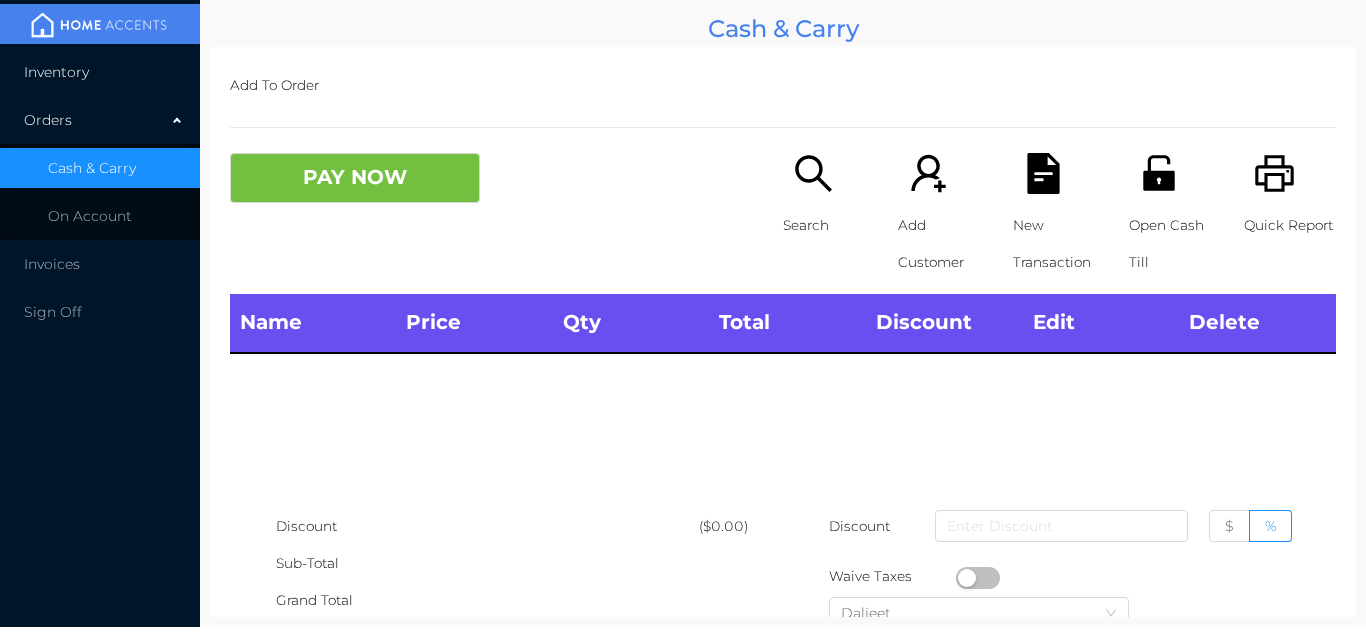 click on "Inventory" at bounding box center [100, 72] 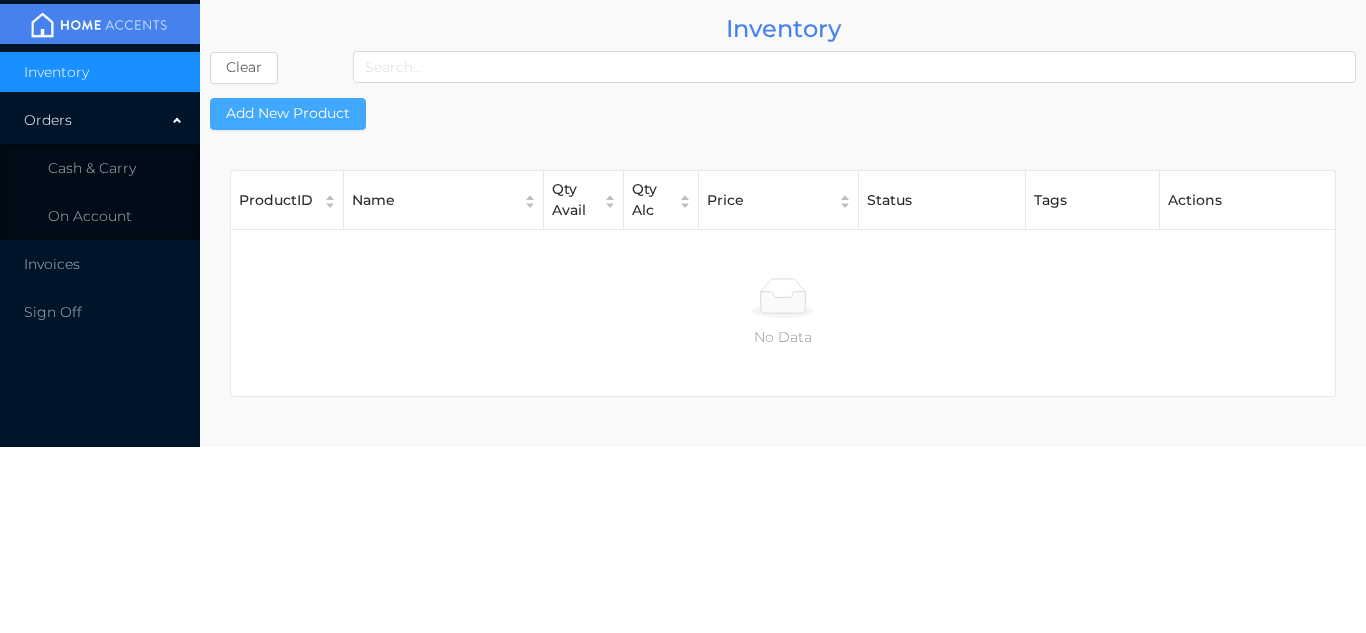 click on "Add New Product" at bounding box center (288, 114) 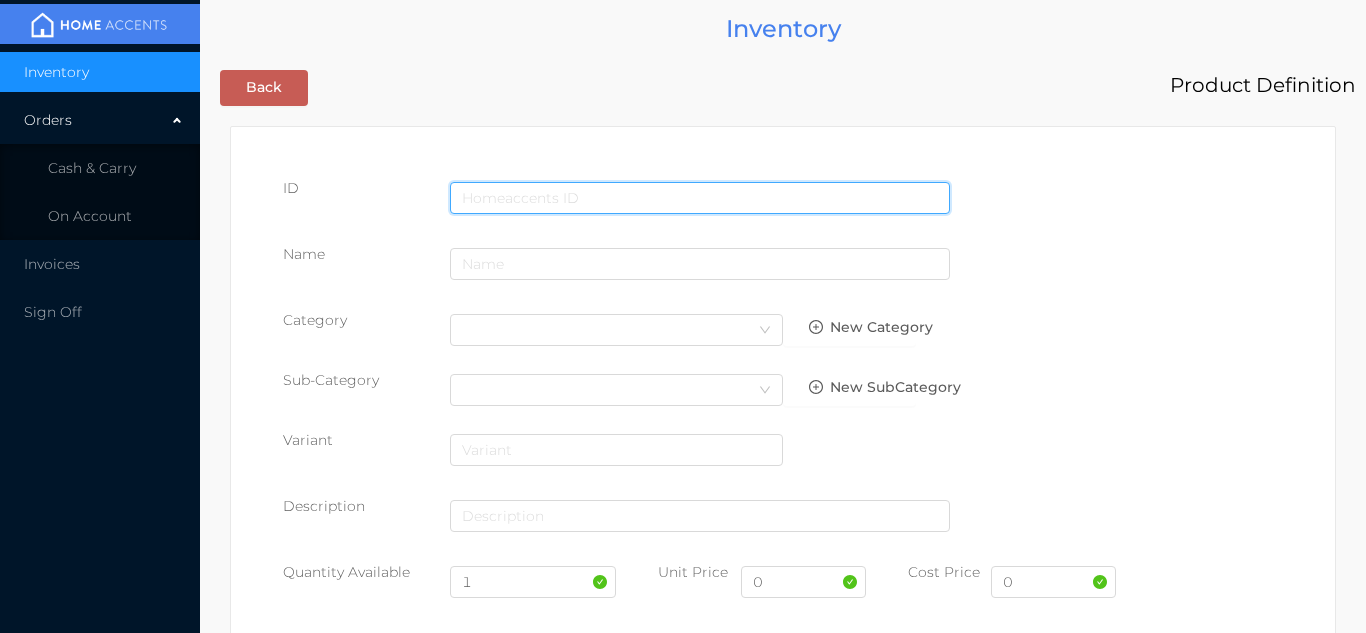 click at bounding box center (700, 198) 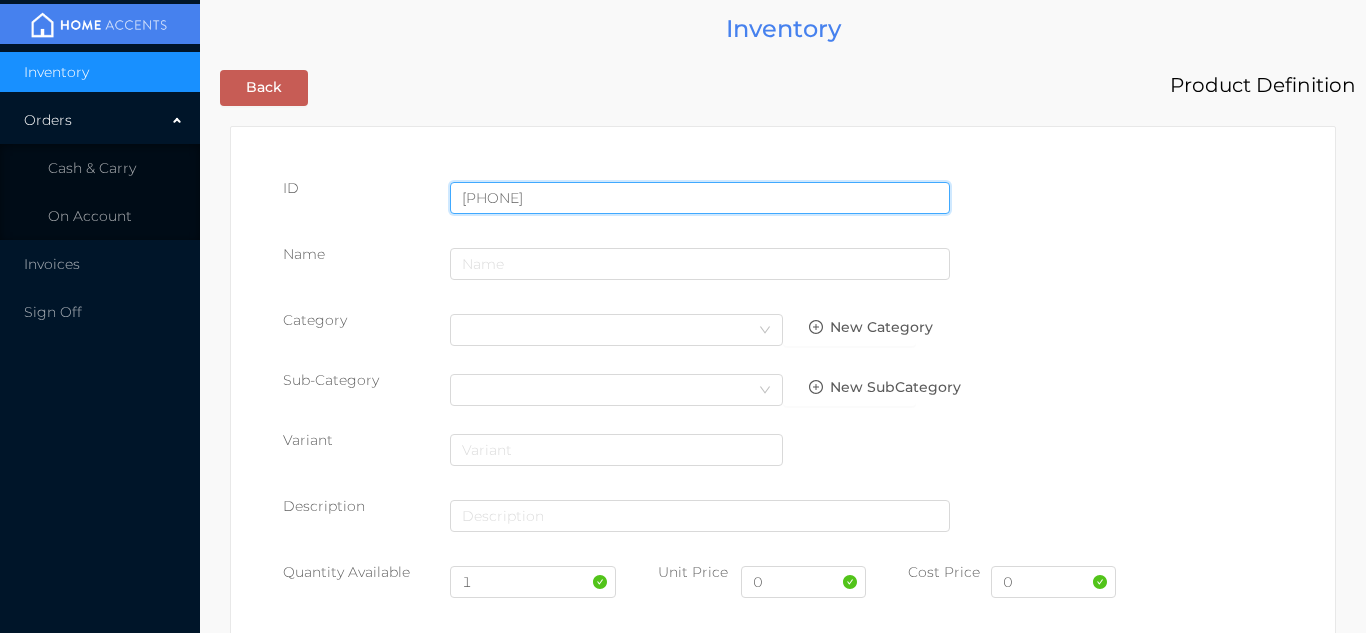 type on "[PHONE]" 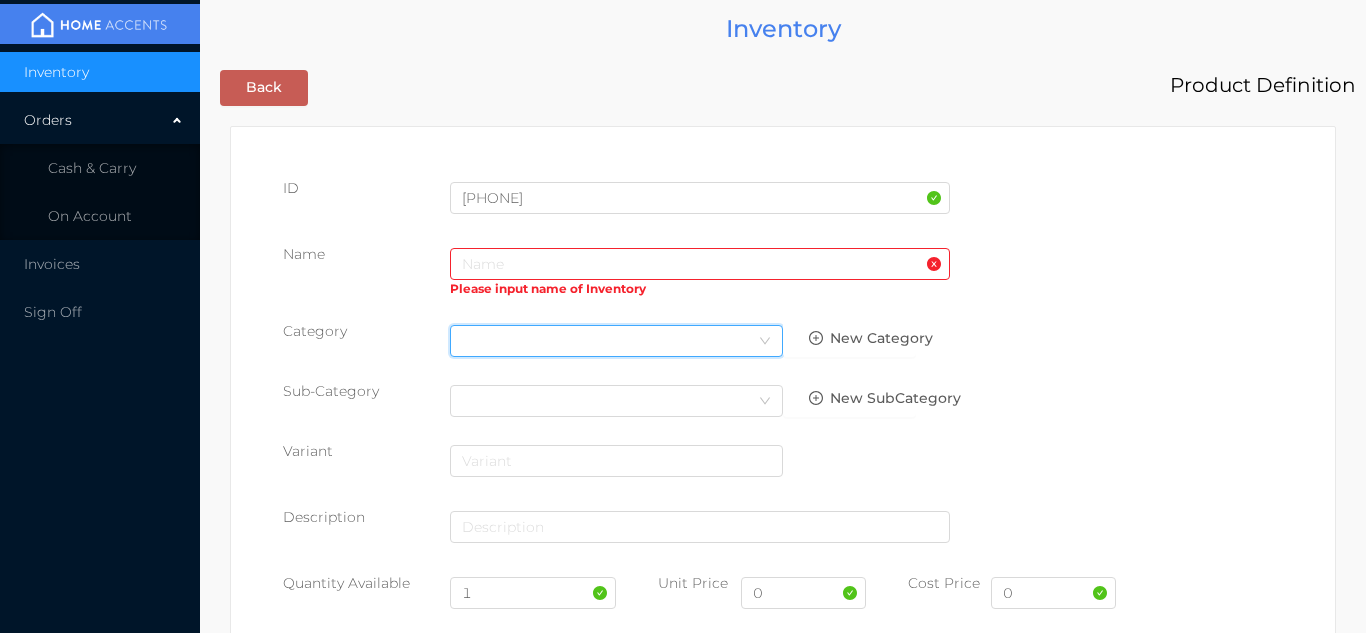 click on "Select Category" at bounding box center (616, 341) 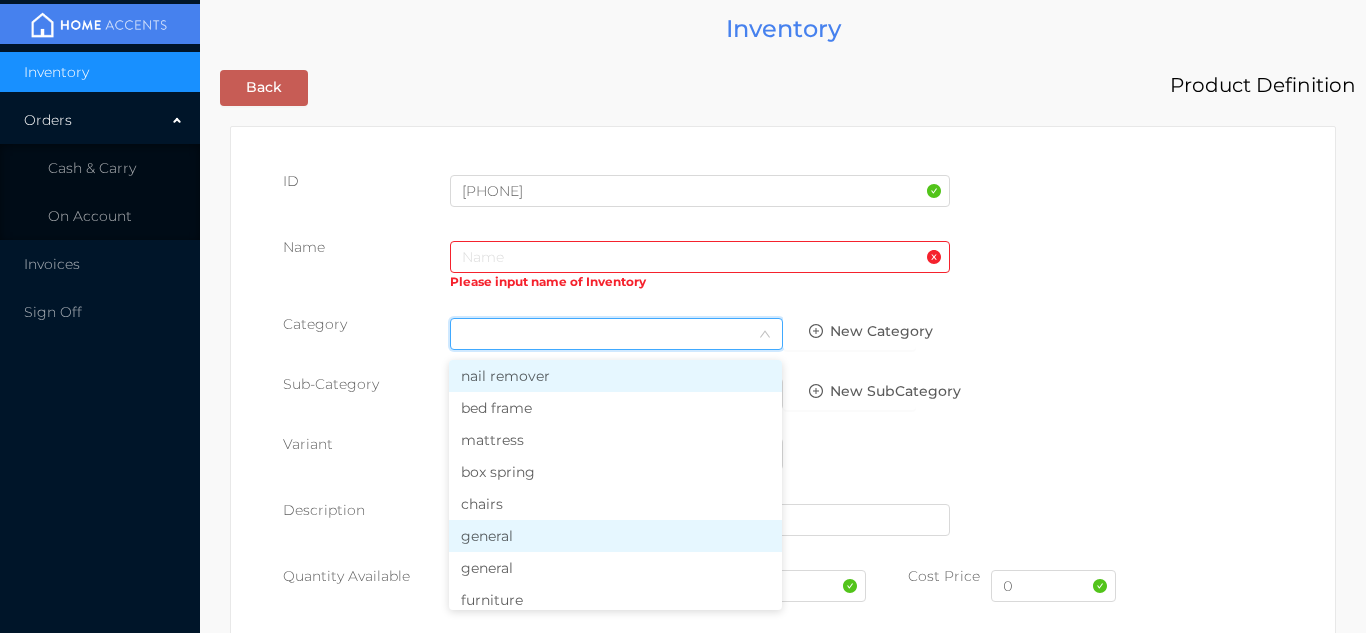 click on "general" at bounding box center [615, 536] 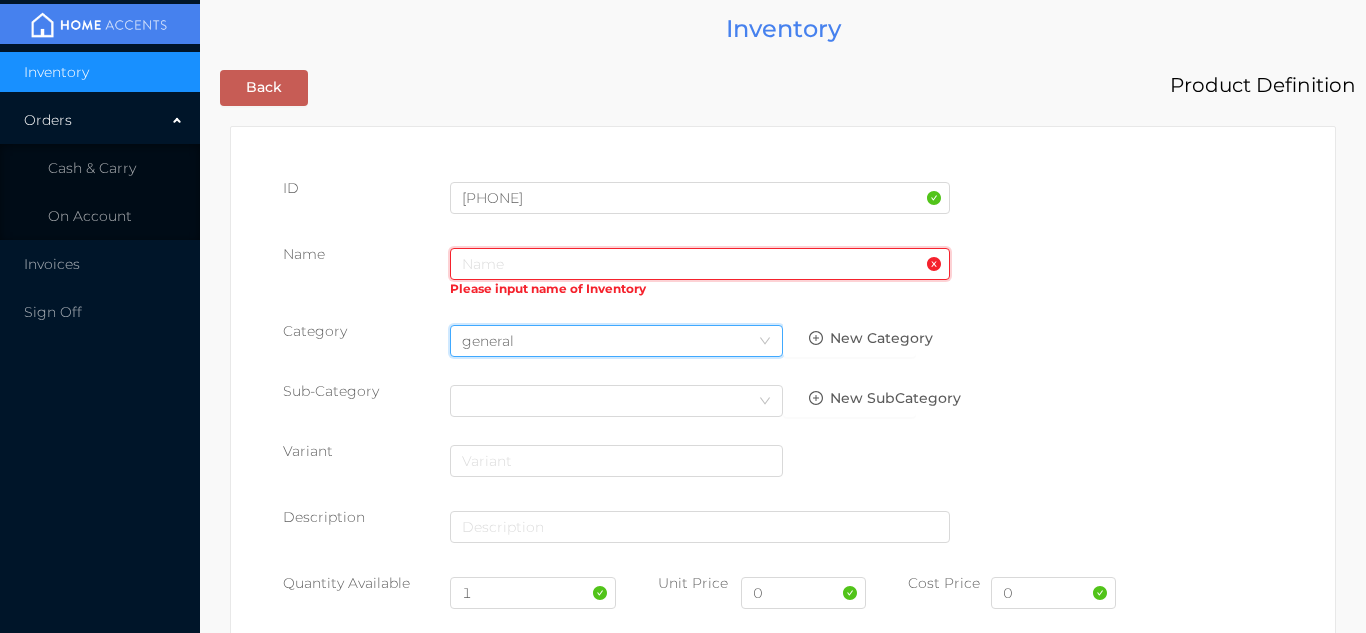 click at bounding box center [700, 264] 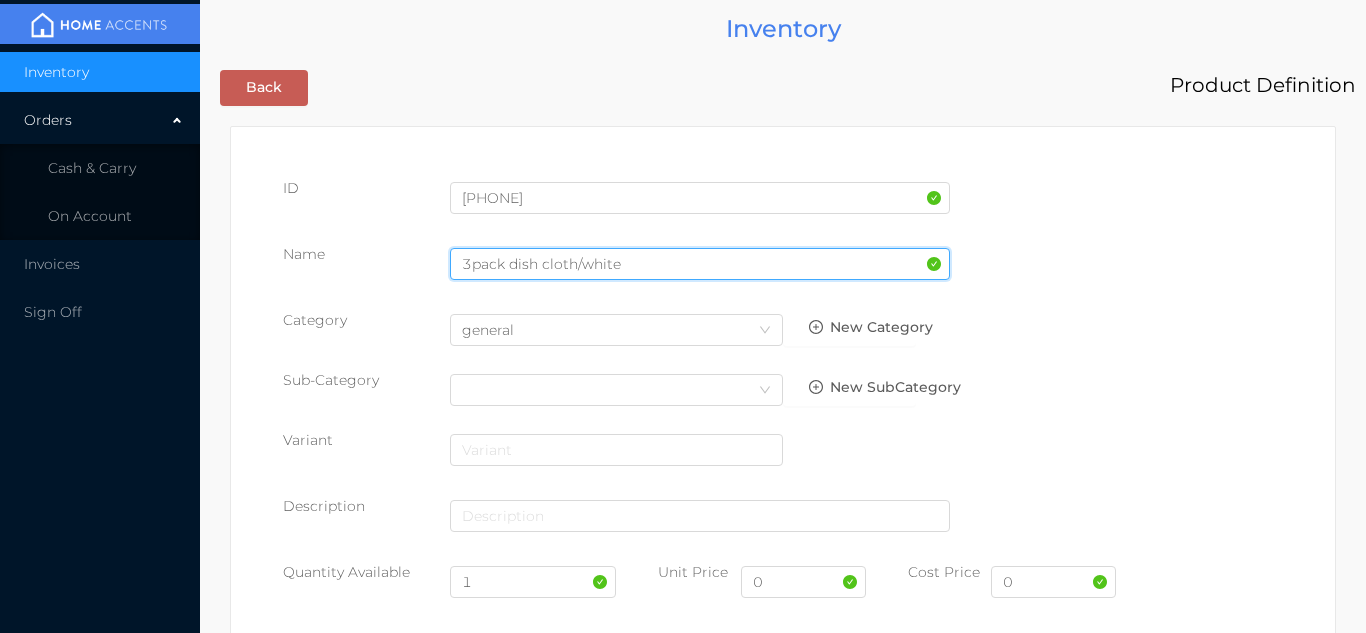 click on "3pack dish cloth/white" at bounding box center (700, 264) 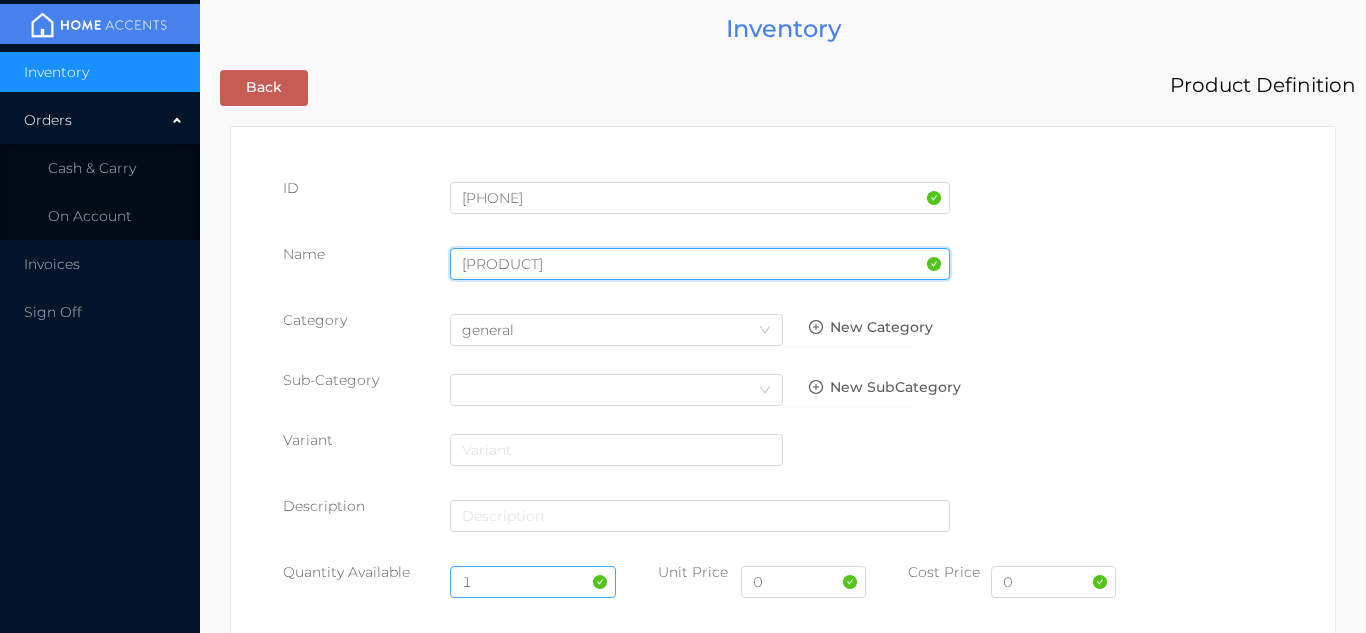 type on "[PRODUCT]" 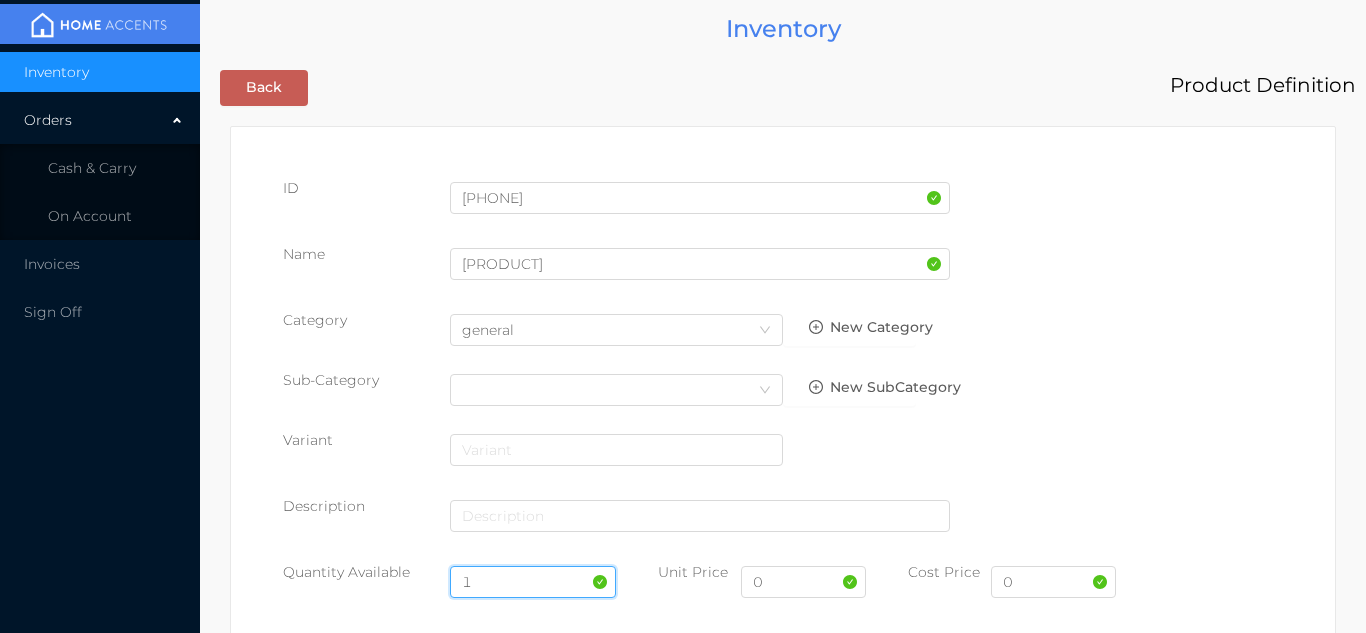click on "1" at bounding box center [533, 582] 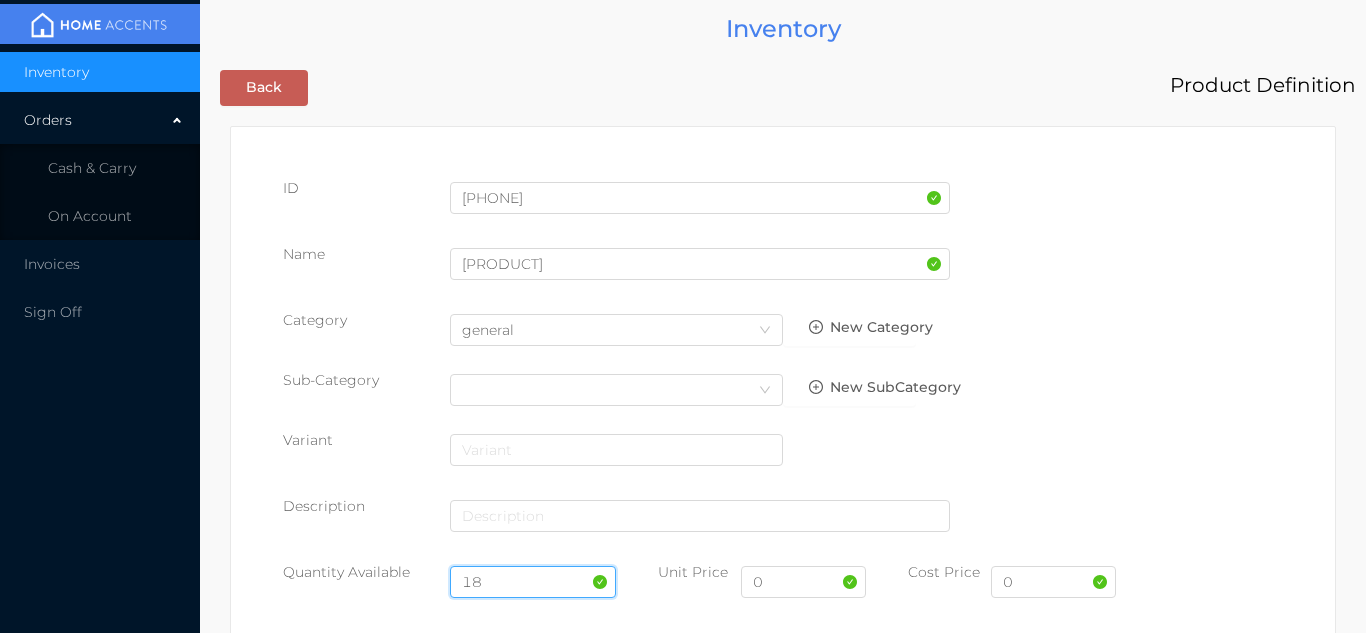 type on "18" 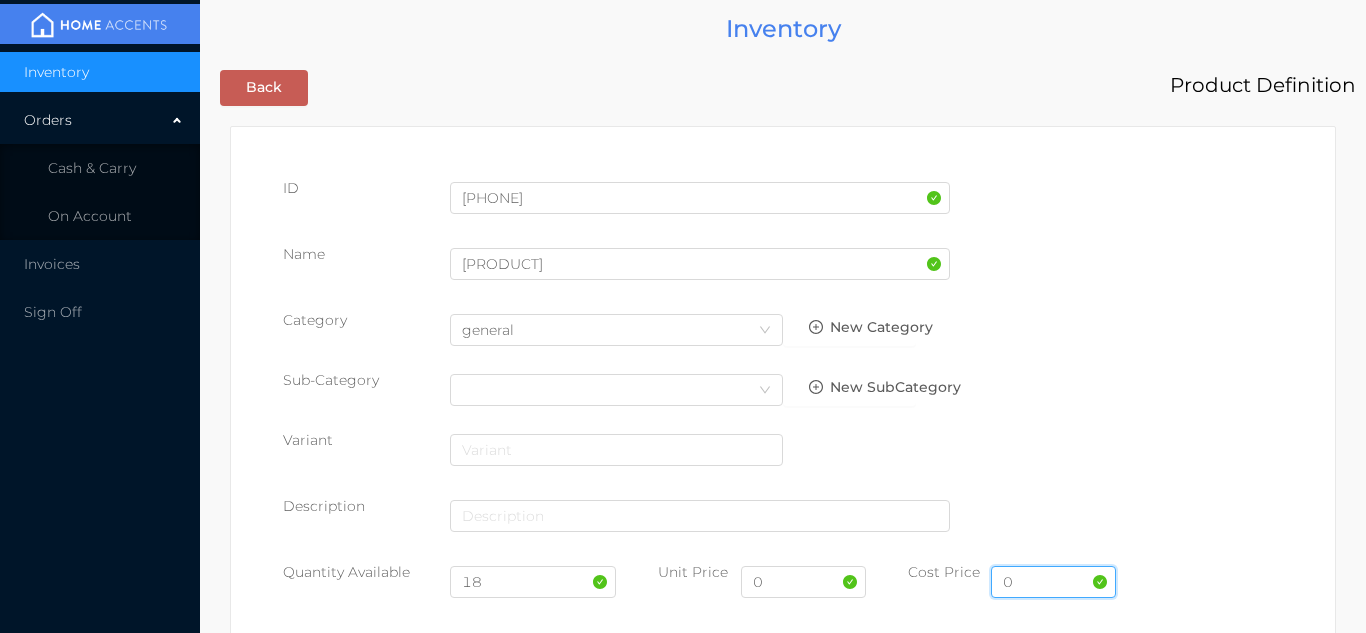 click on "0" at bounding box center (1053, 582) 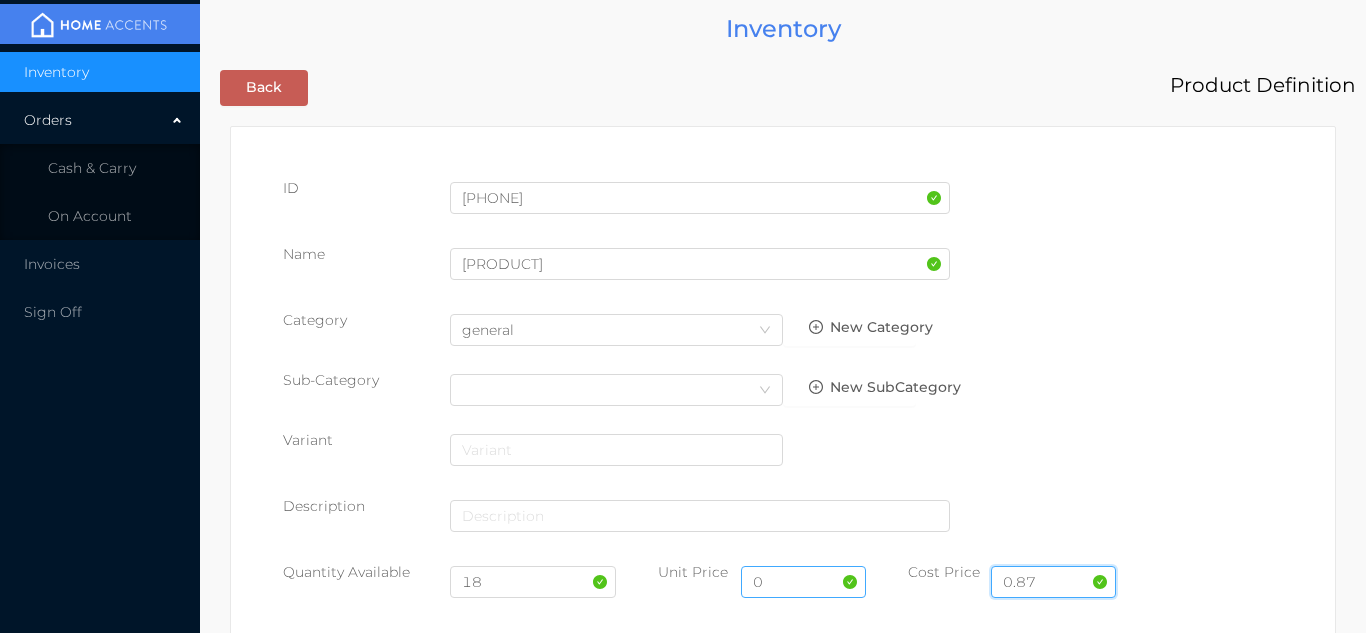 type on "0.87" 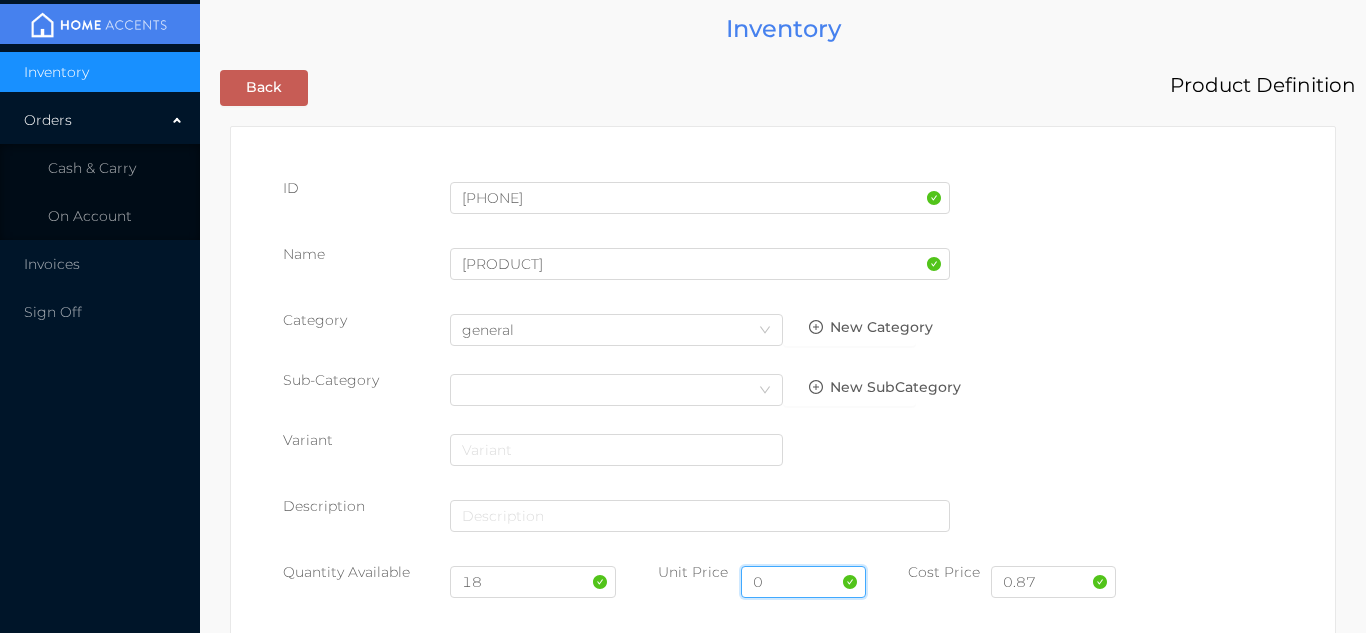 click on "0" at bounding box center [803, 582] 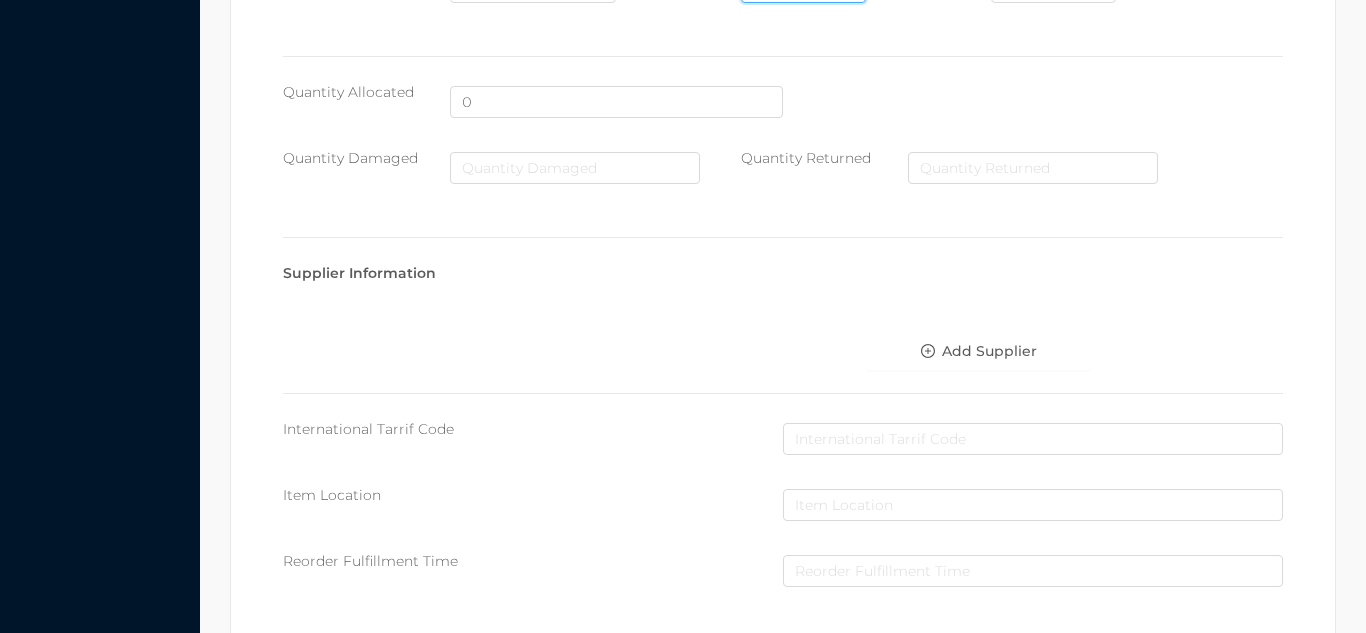 scroll, scrollTop: 1028, scrollLeft: 0, axis: vertical 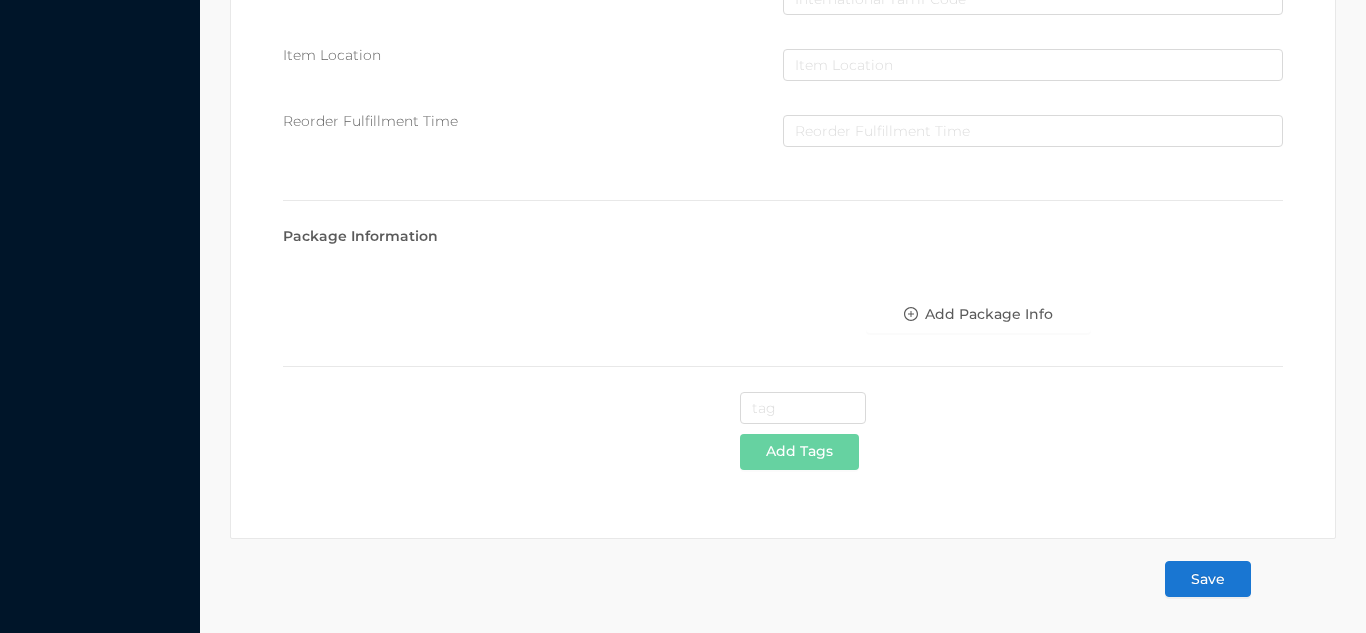 type on "1.99" 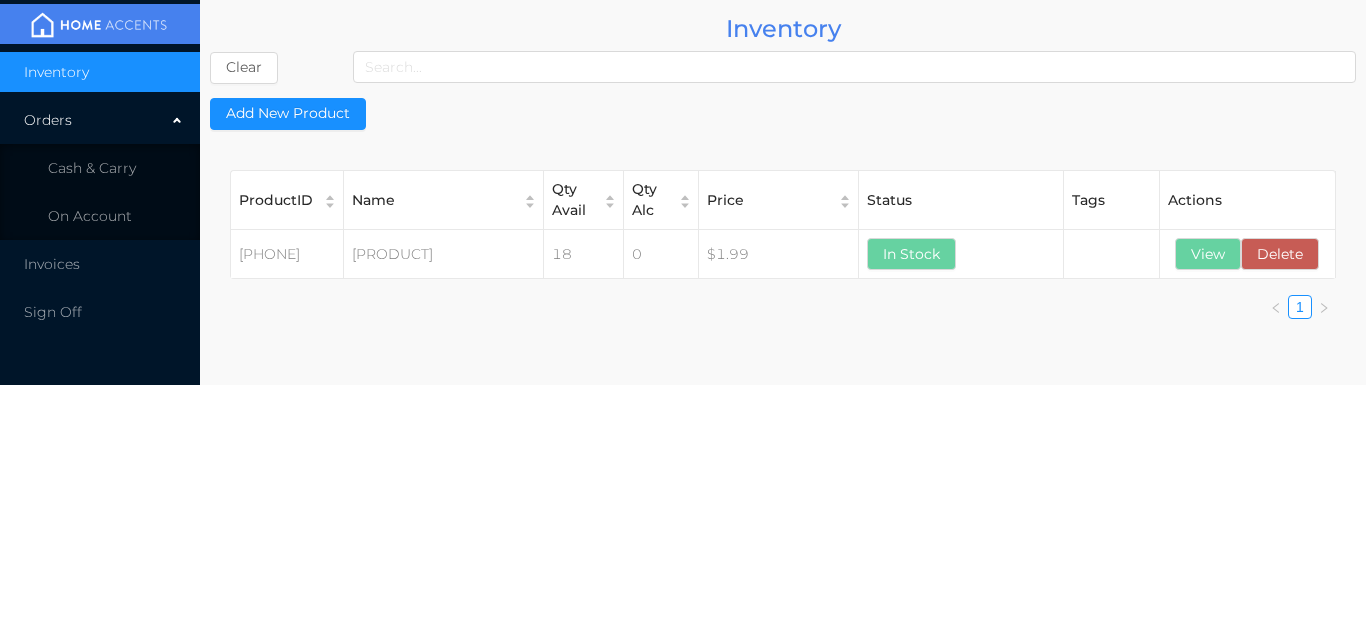 scroll, scrollTop: 0, scrollLeft: 0, axis: both 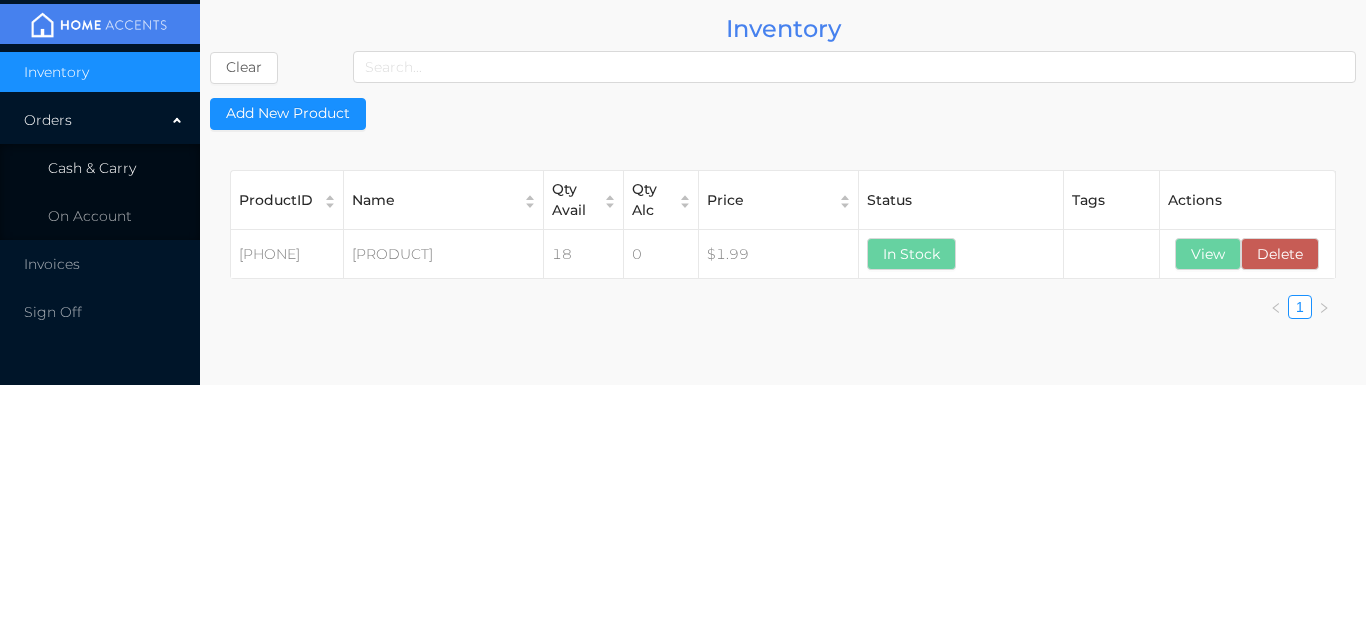 click on "Cash & Carry" at bounding box center [100, 168] 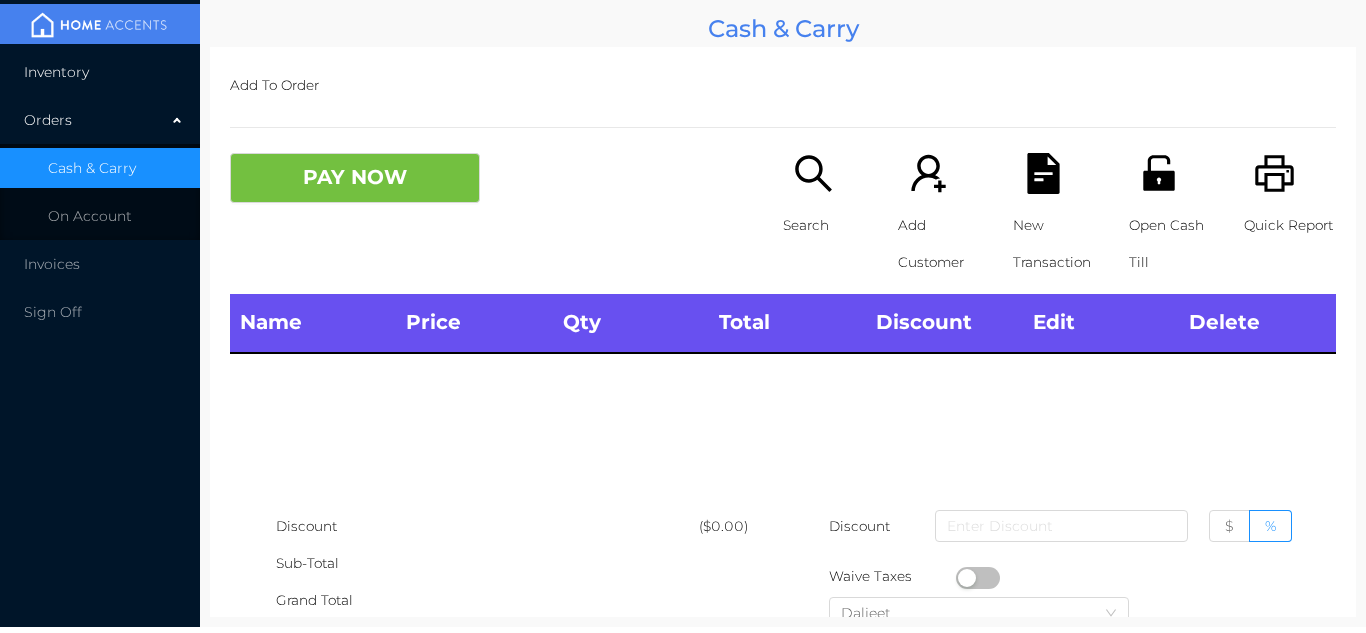 click on "Inventory" at bounding box center [100, 72] 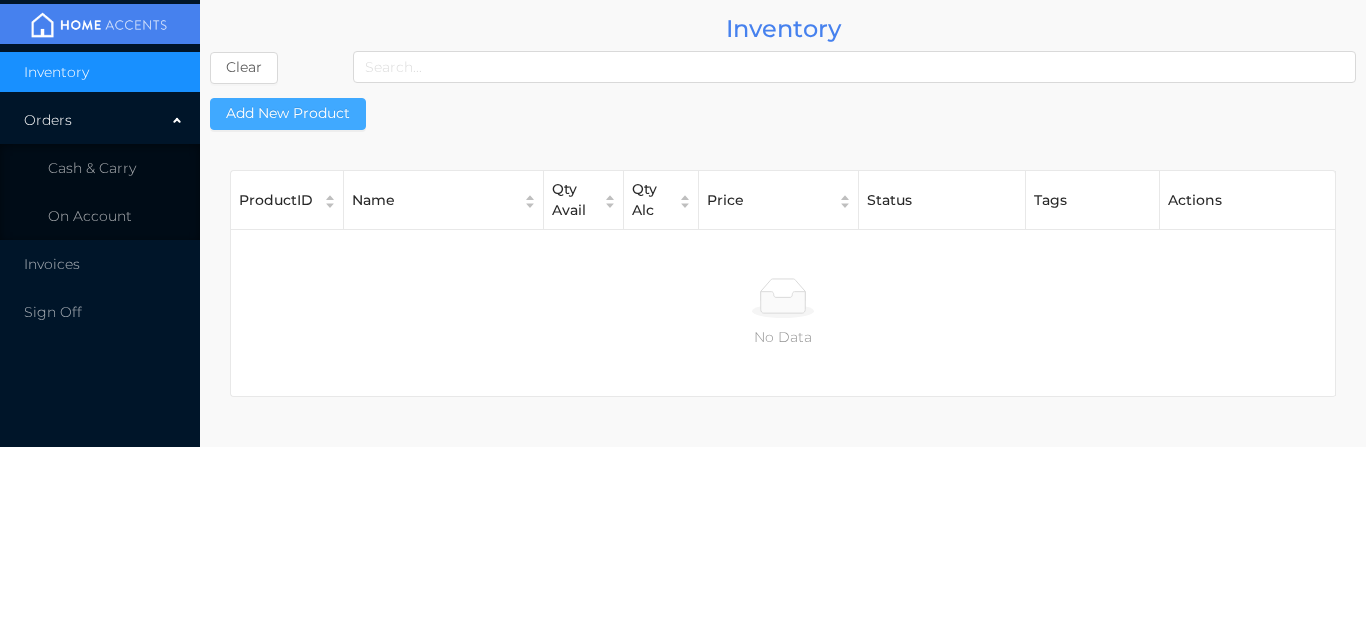 click on "Add New Product" at bounding box center (288, 114) 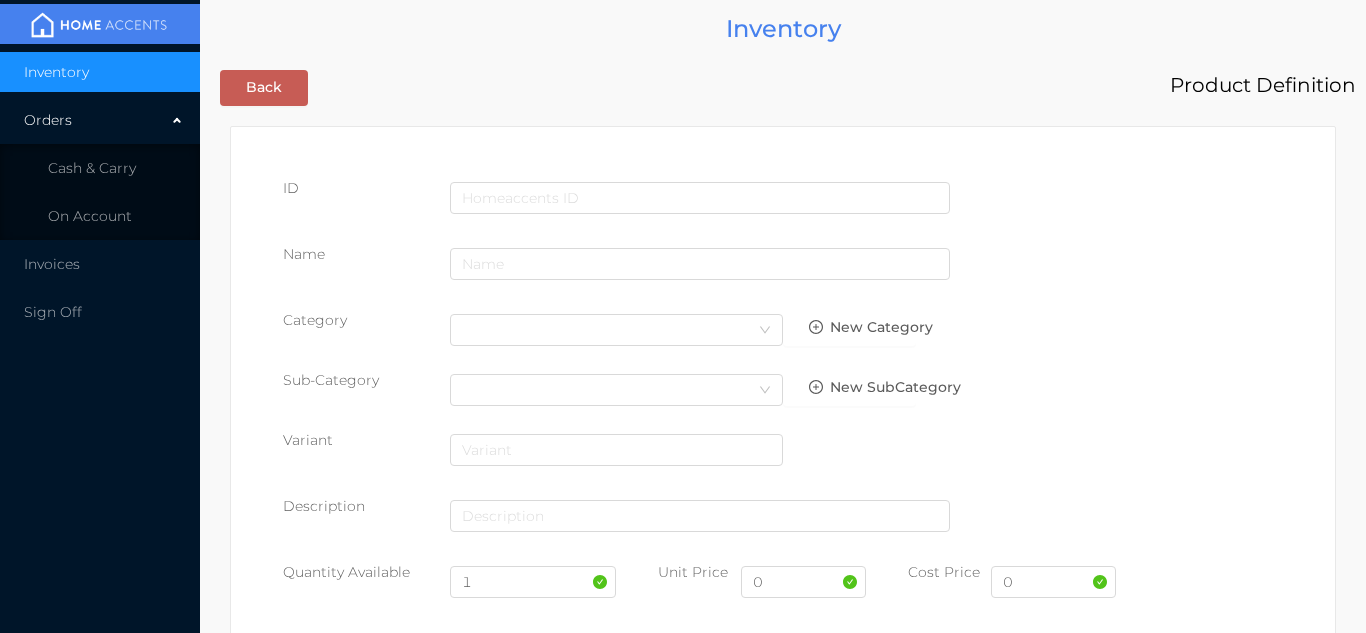 click on "ID Name Category Select Category   New Category Sub-Category Select Category   New SubCategory Variant Description Quantity Available 1 Unit Price 0 Cost Price 0 Quantity Allocated 0 Quantity Damaged Quantity Returned Supplier Information  Add Supplier International Tarrif Code Item Location Reorder Fulfillment Time Package Information  Add Package Info Add Tags" at bounding box center [783, 853] 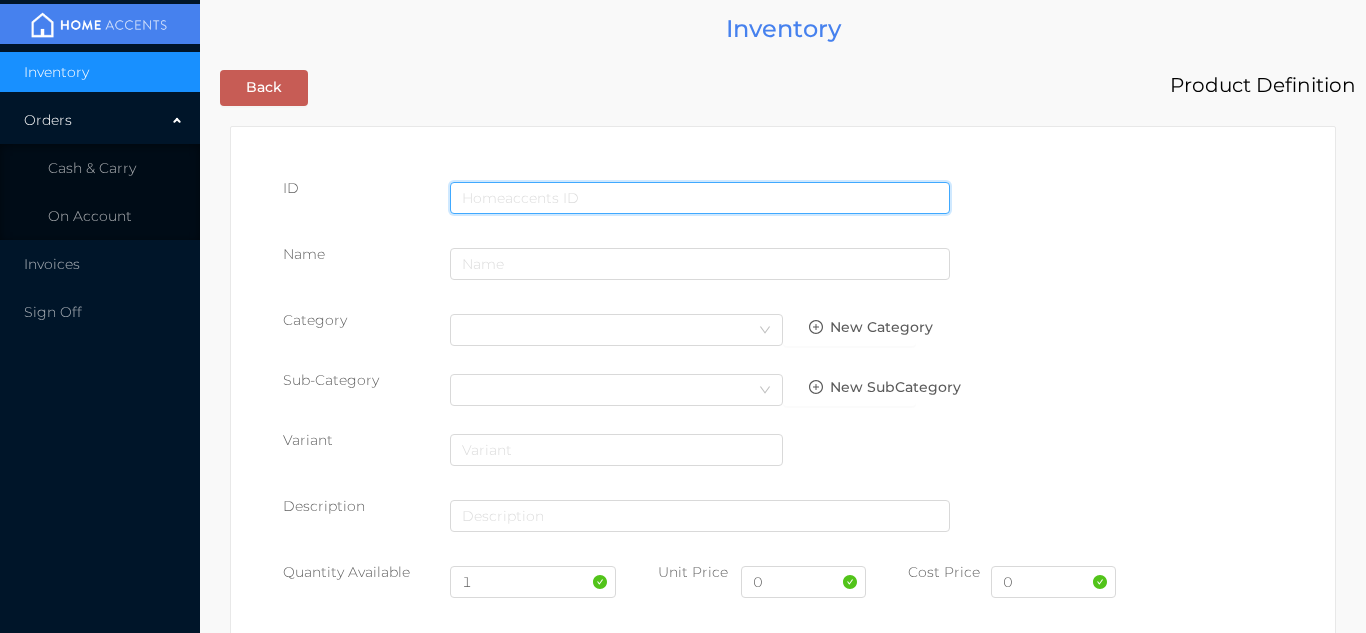 click at bounding box center (700, 198) 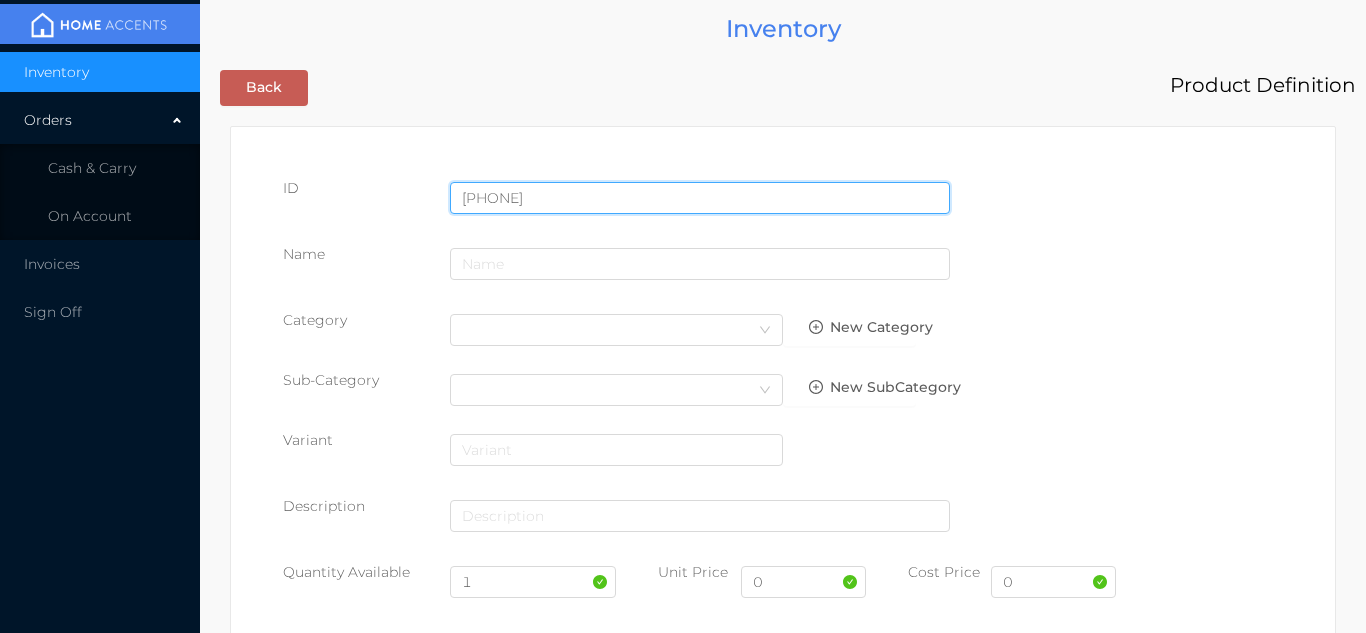 type on "[PHONE]" 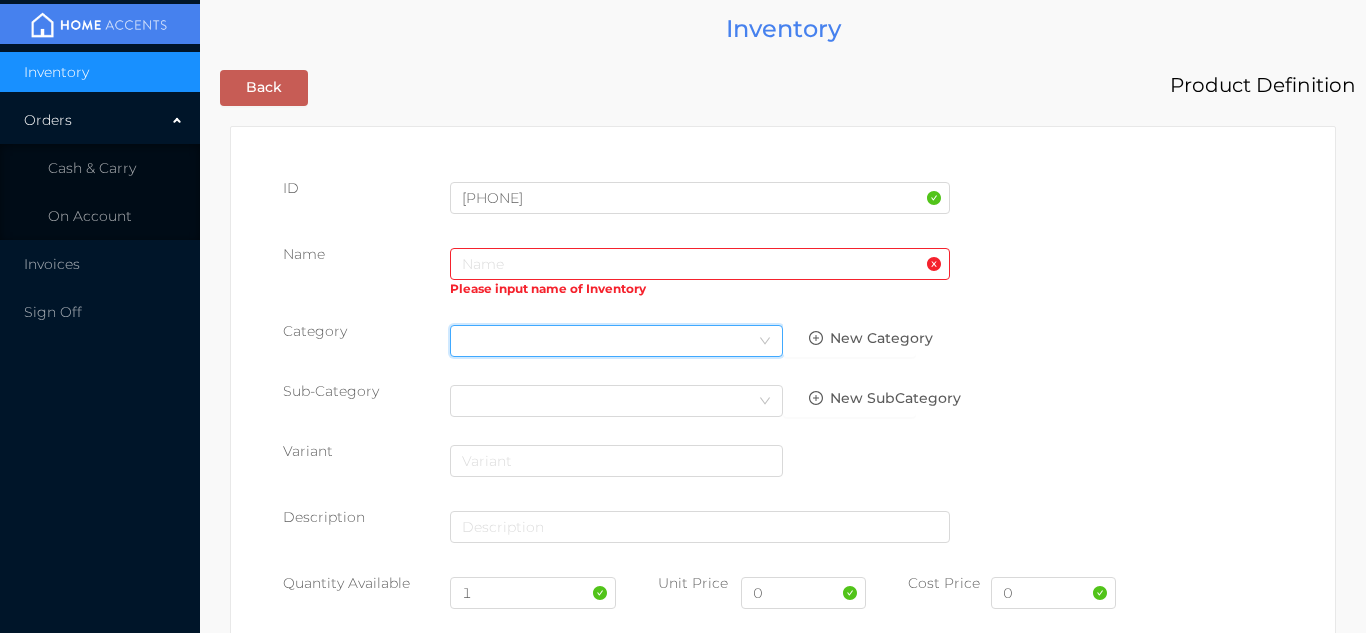 click on "Select Category" at bounding box center [616, 341] 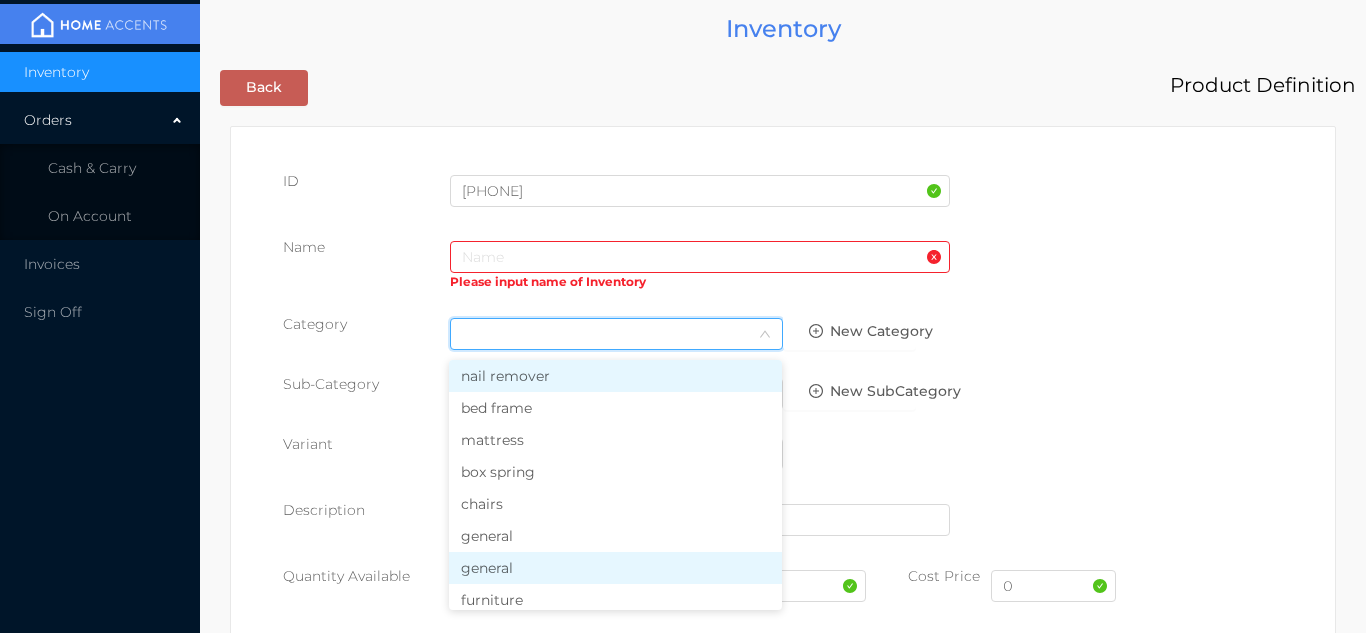 click on "general" at bounding box center (615, 568) 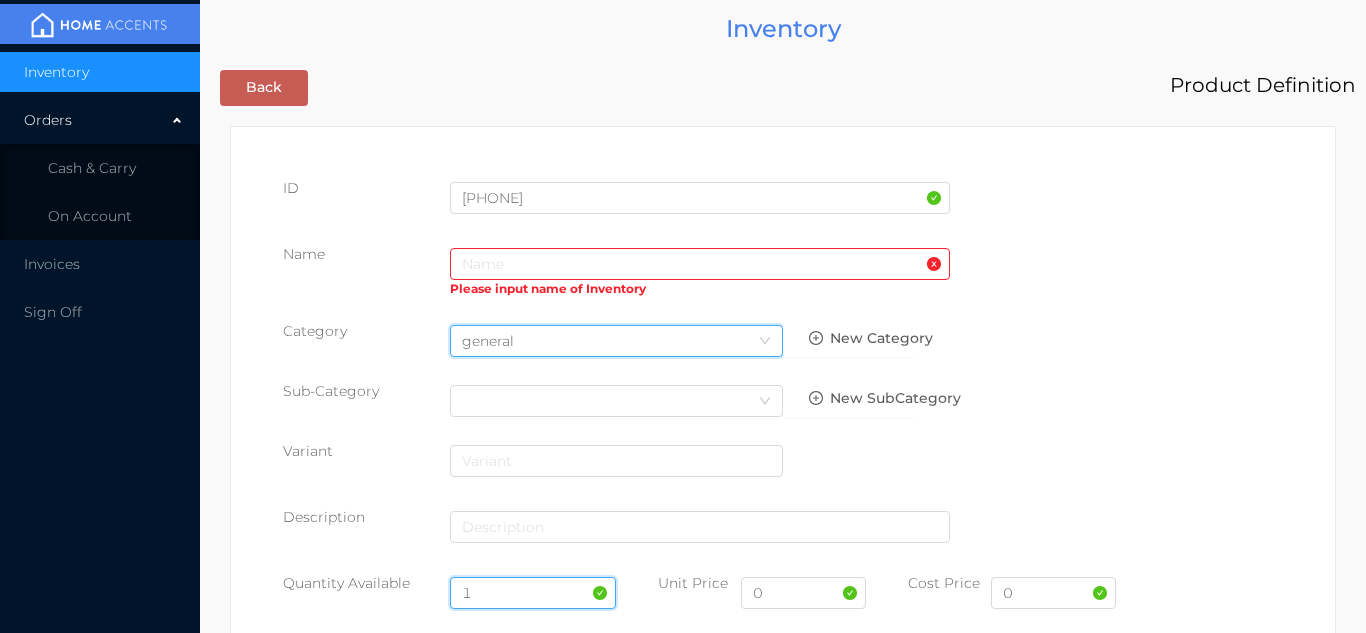 click on "1" at bounding box center (533, 593) 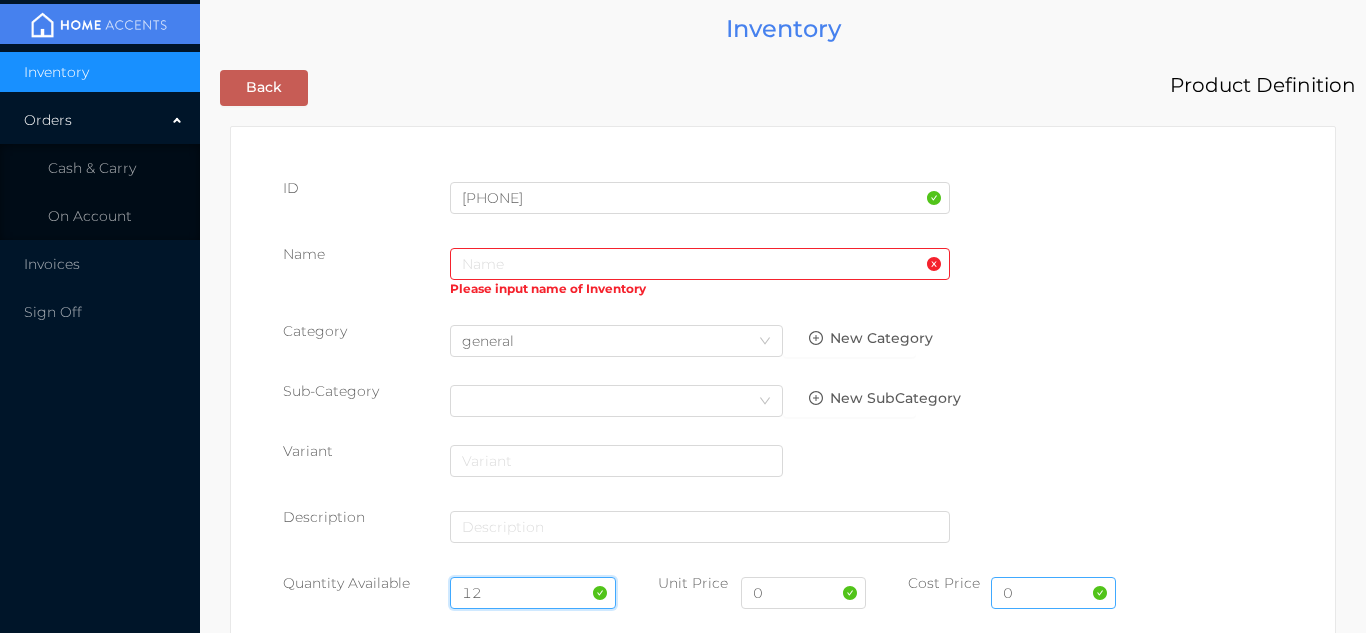 type on "12" 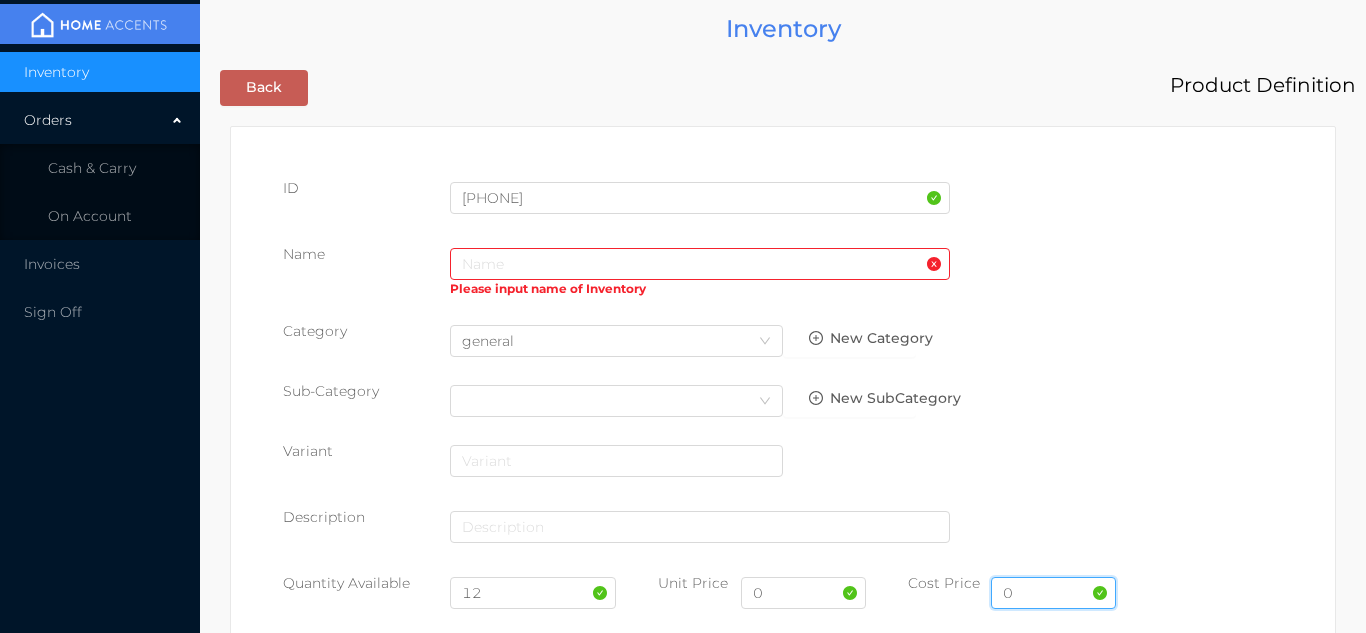 click on "0" at bounding box center (1053, 593) 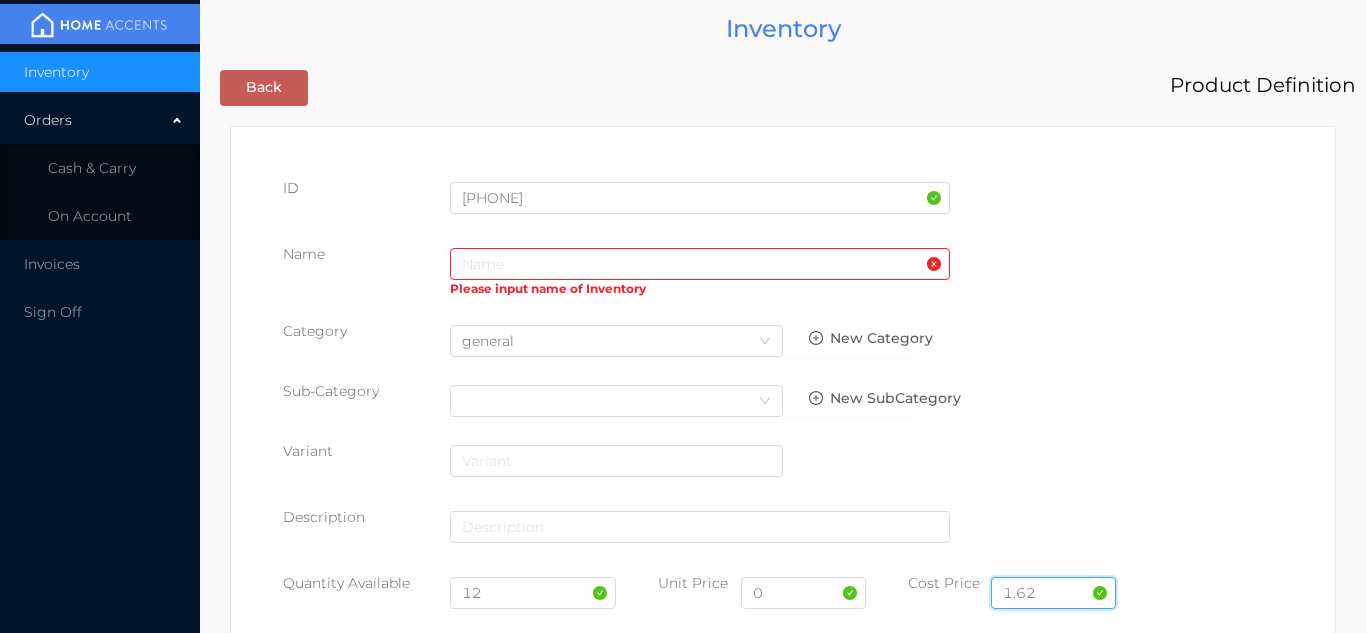 type on "1.62" 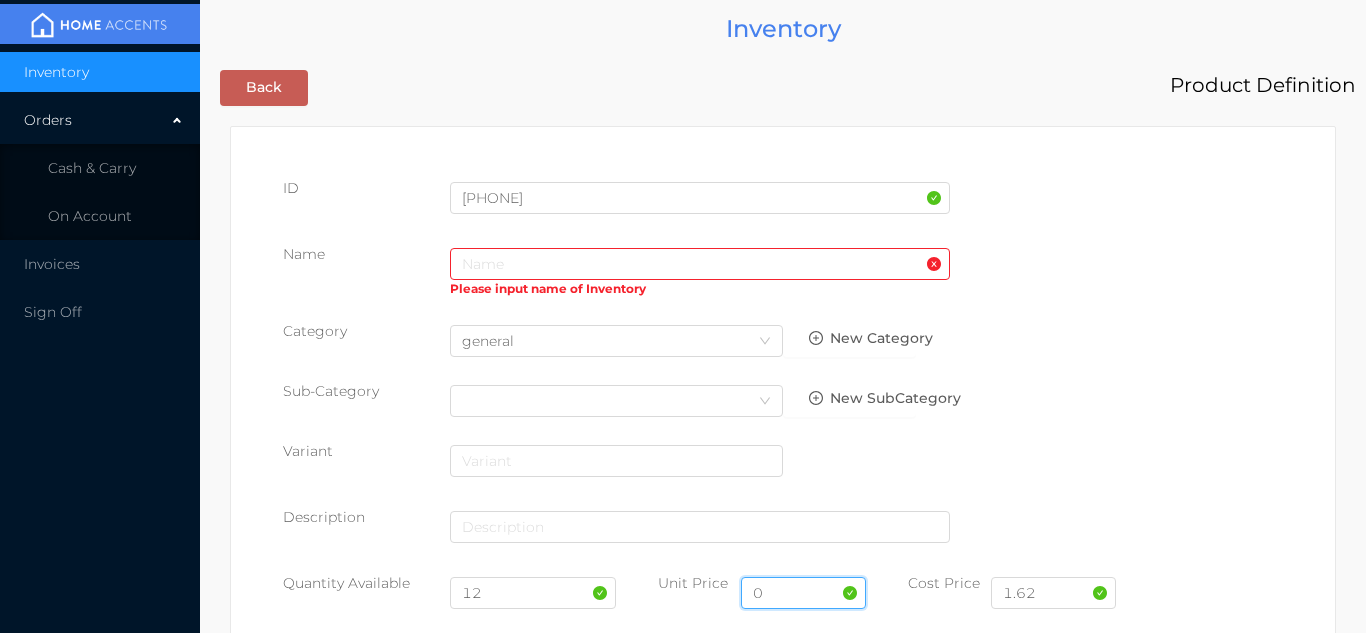 click on "0" at bounding box center [803, 593] 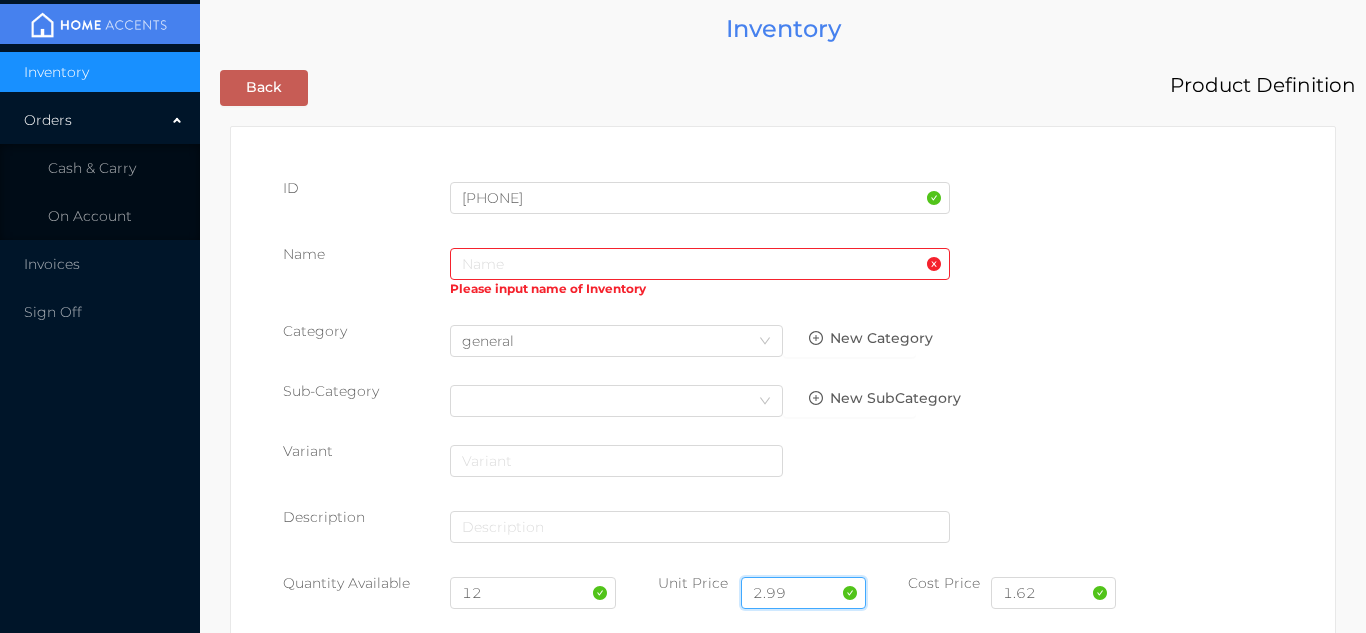 type on "2.99" 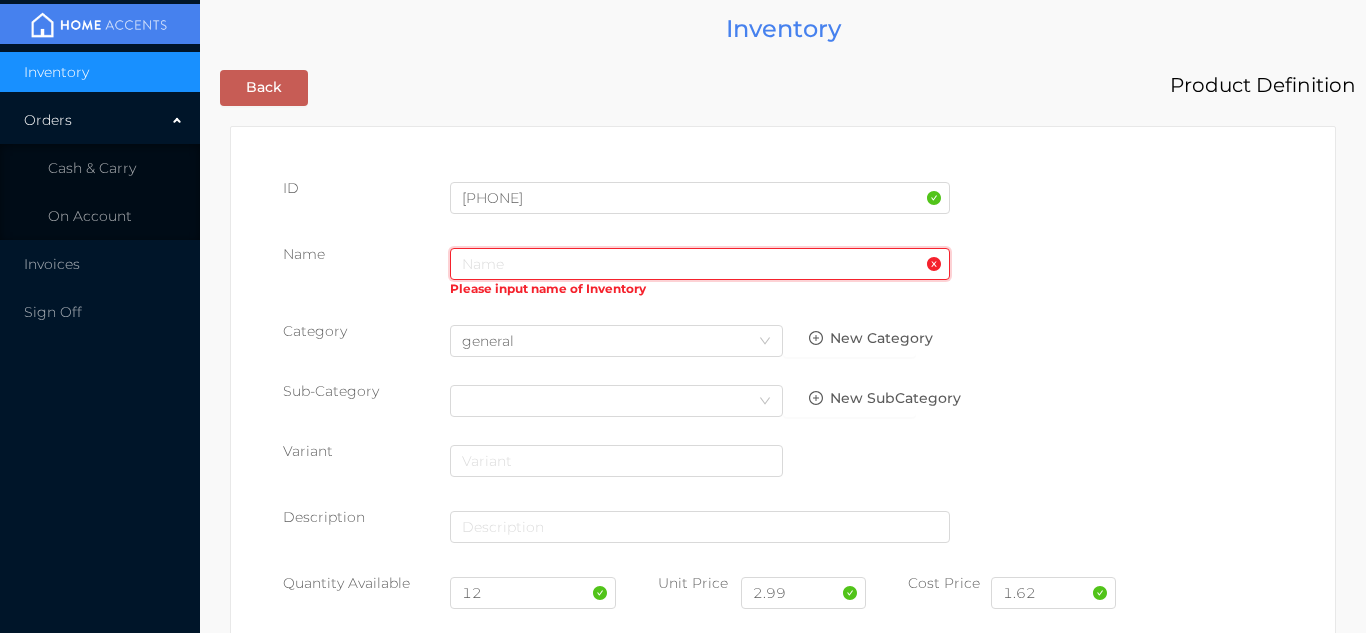 click at bounding box center (700, 264) 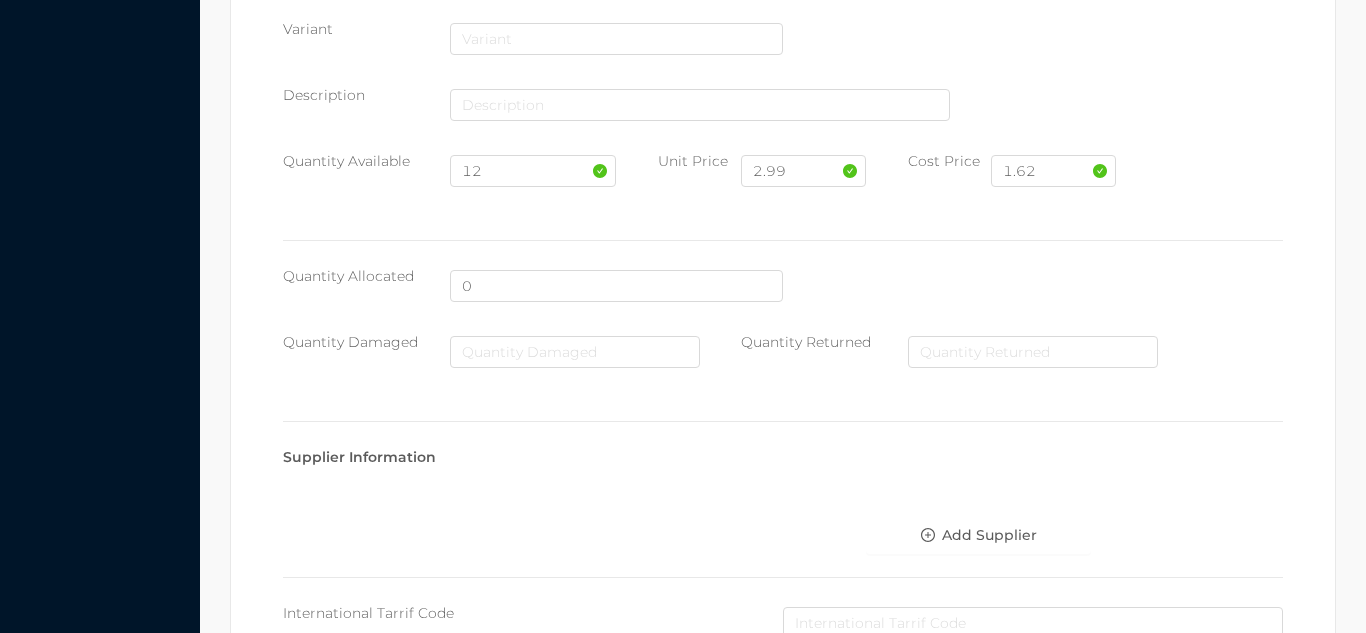 scroll, scrollTop: 1028, scrollLeft: 0, axis: vertical 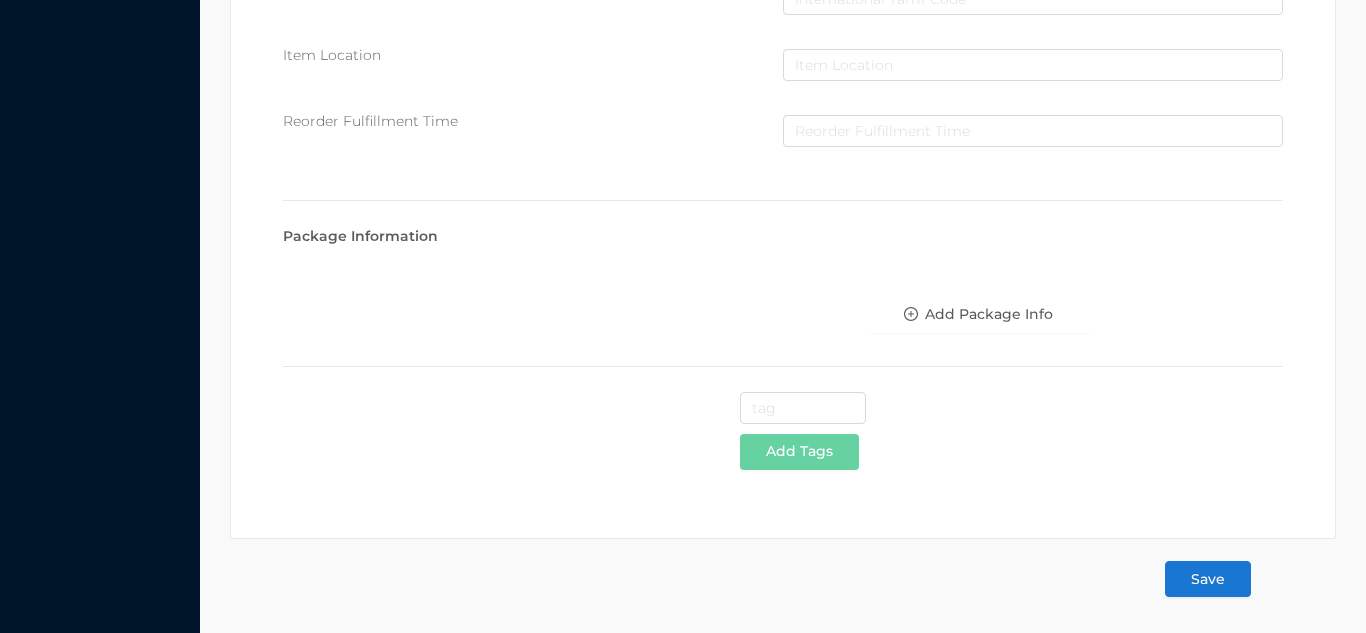 type on "Potato masher-nylon" 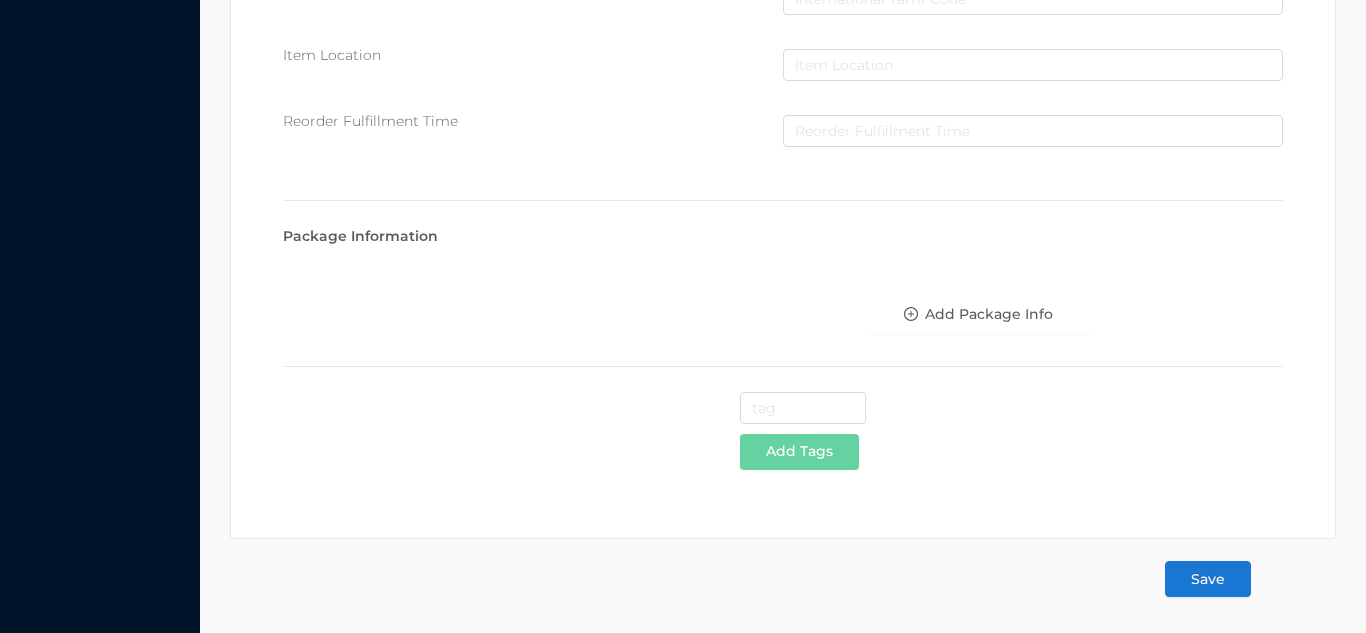 click on "Save" at bounding box center [1208, 579] 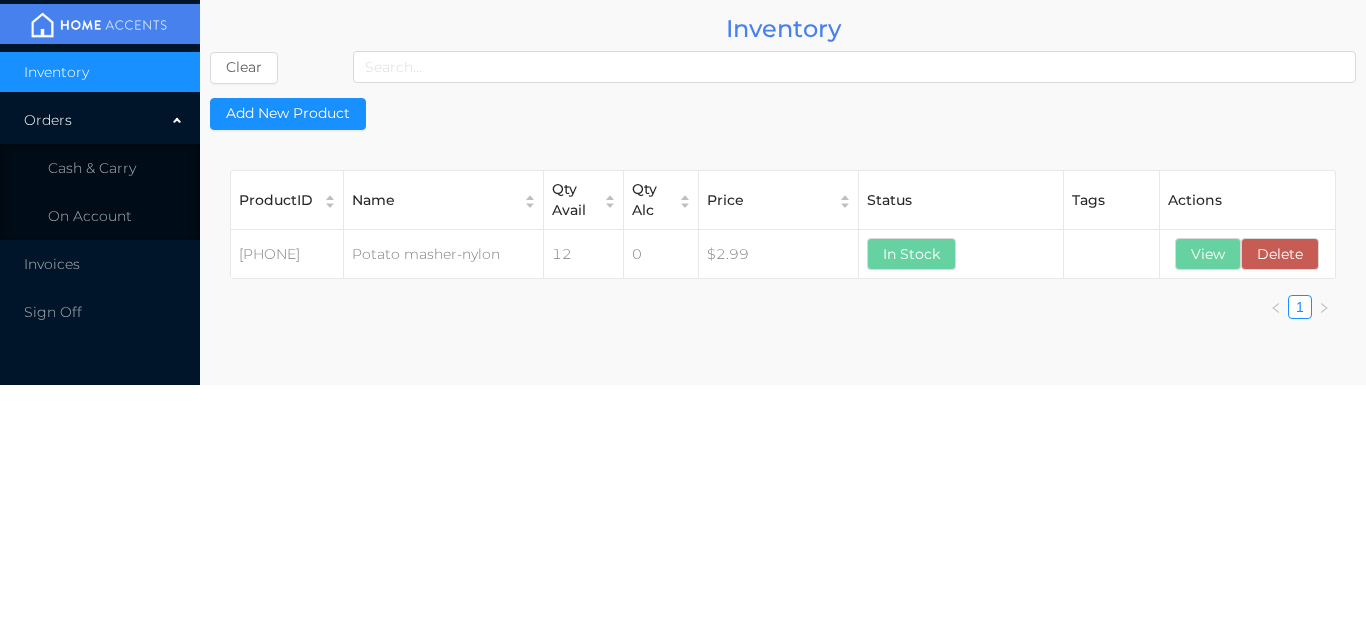 scroll, scrollTop: 0, scrollLeft: 0, axis: both 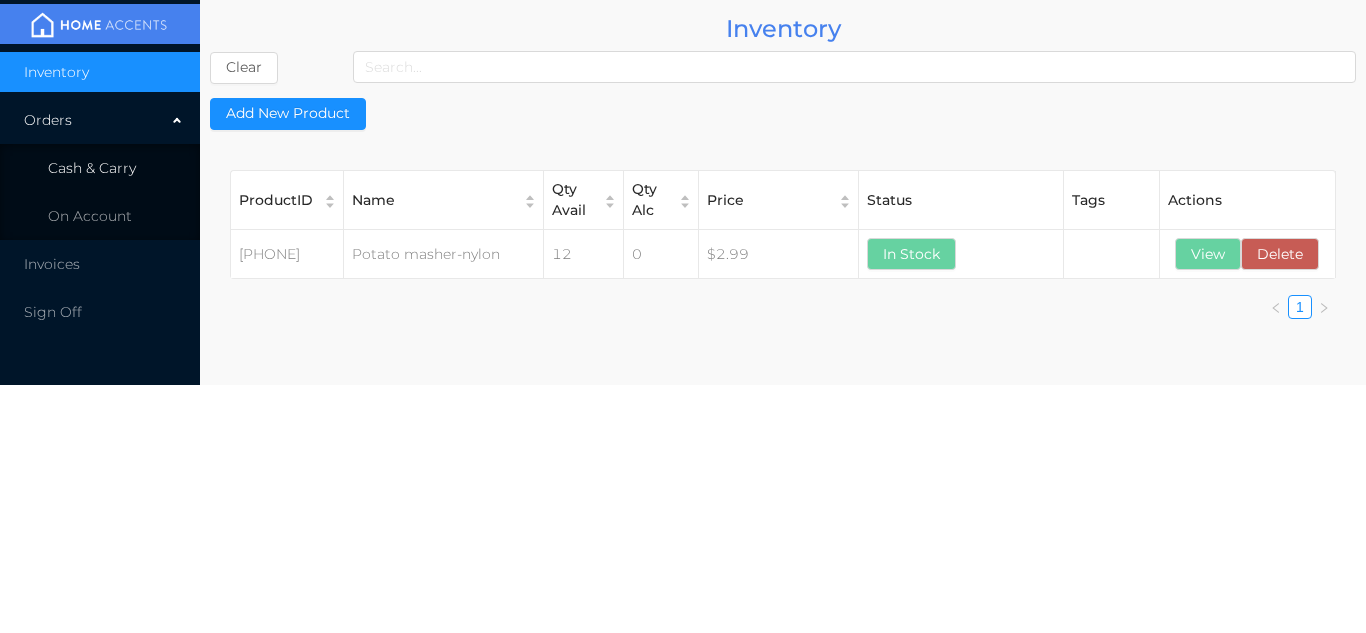 click on "Cash & Carry" at bounding box center (100, 168) 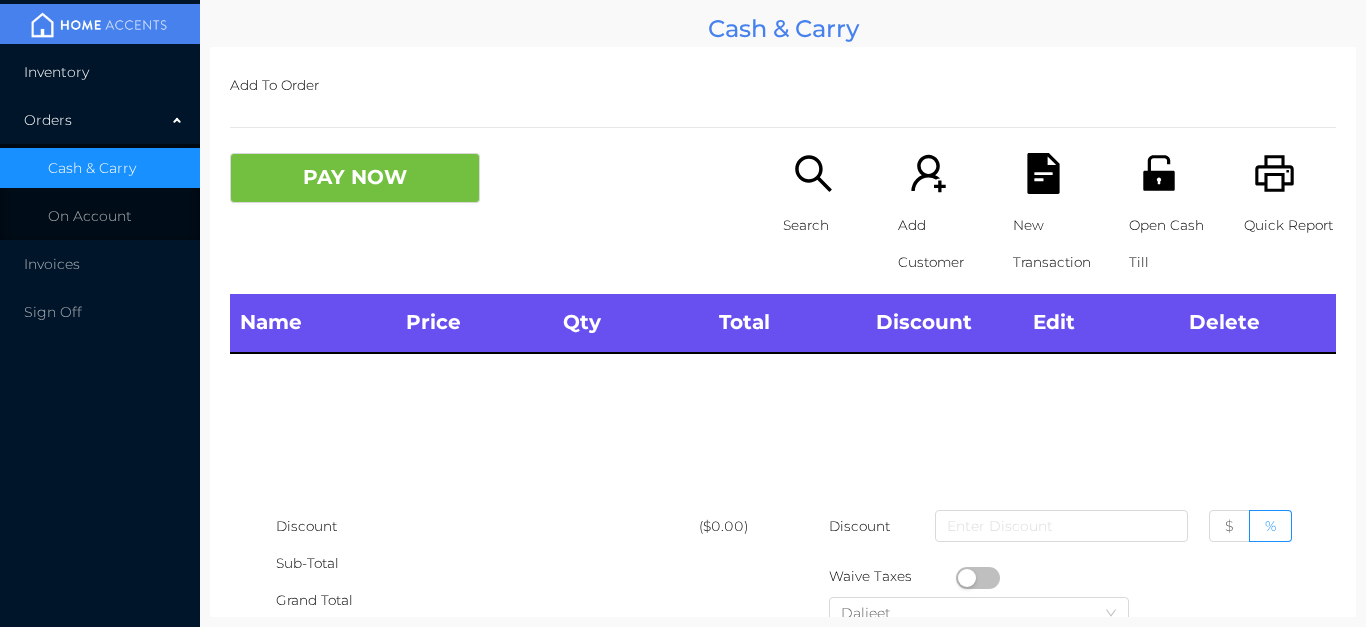 click on "Inventory" at bounding box center [100, 72] 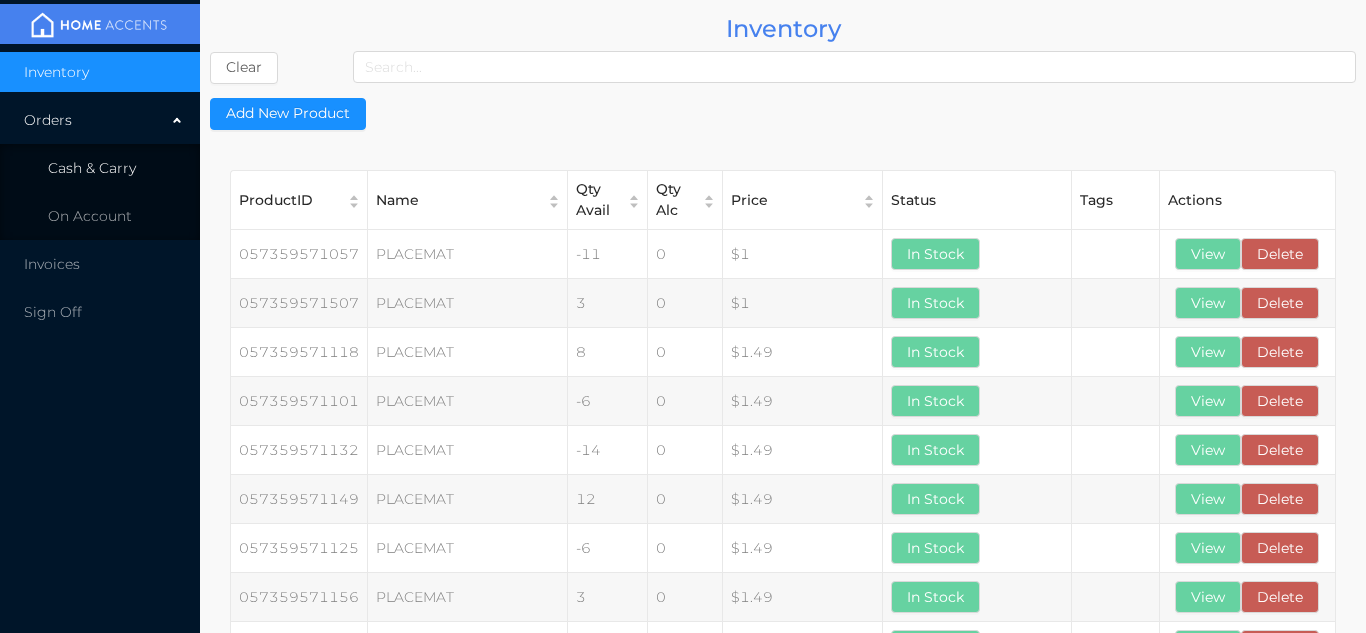 click on "Cash & Carry" at bounding box center (92, 168) 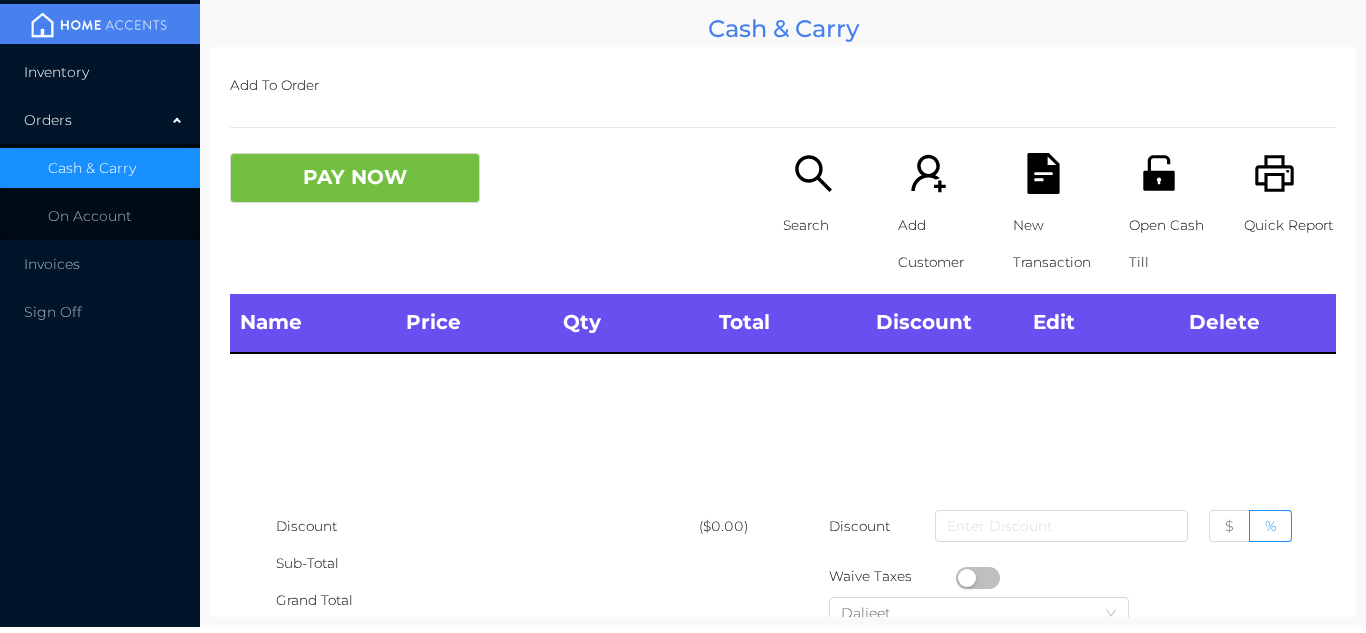 click on "Inventory" at bounding box center (100, 72) 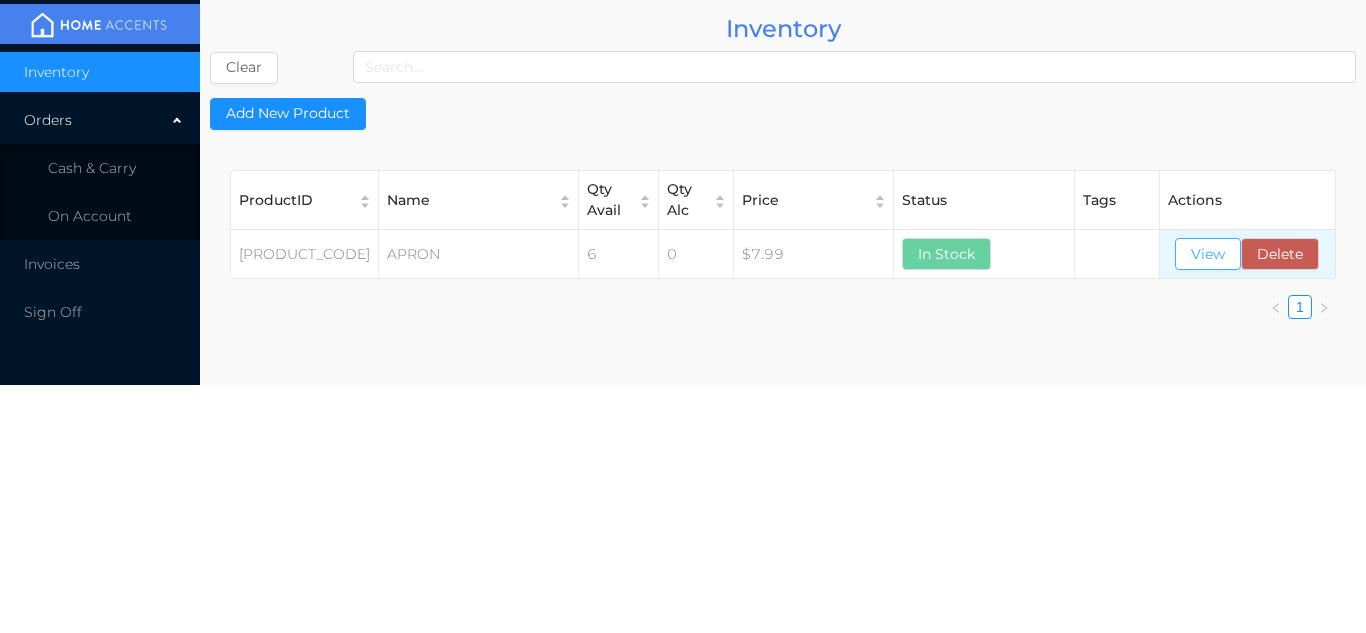 click on "View" at bounding box center (1208, 254) 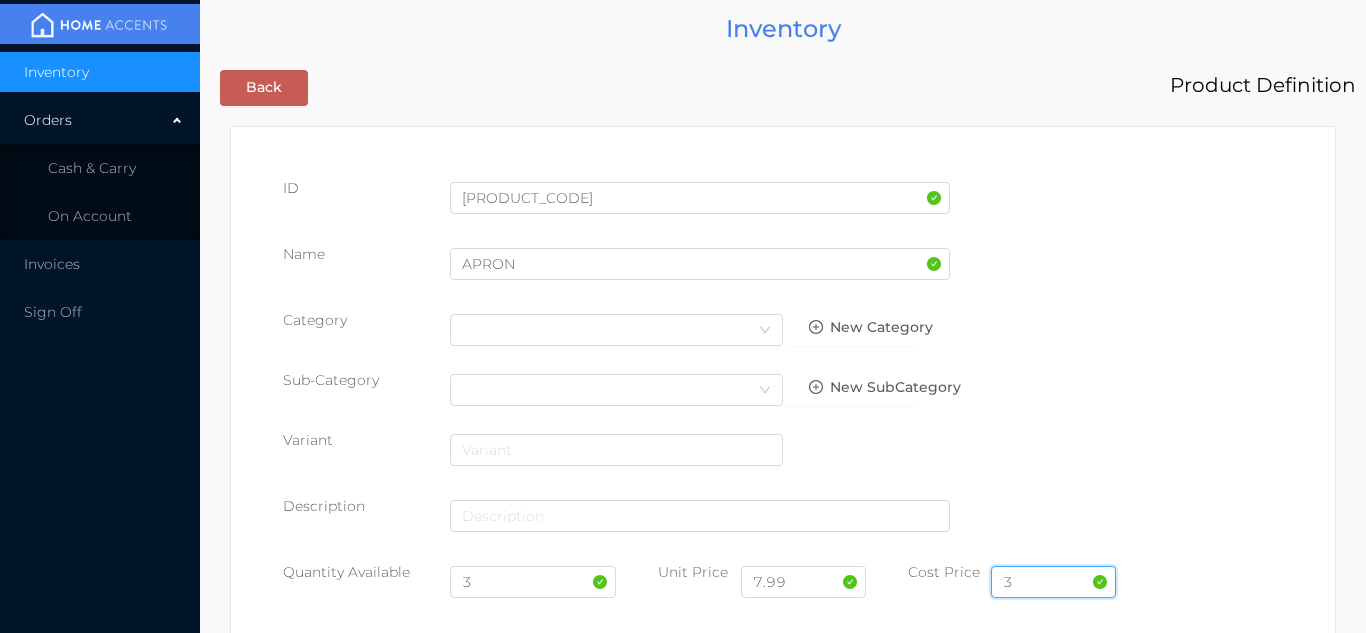 click on "3" at bounding box center (1053, 582) 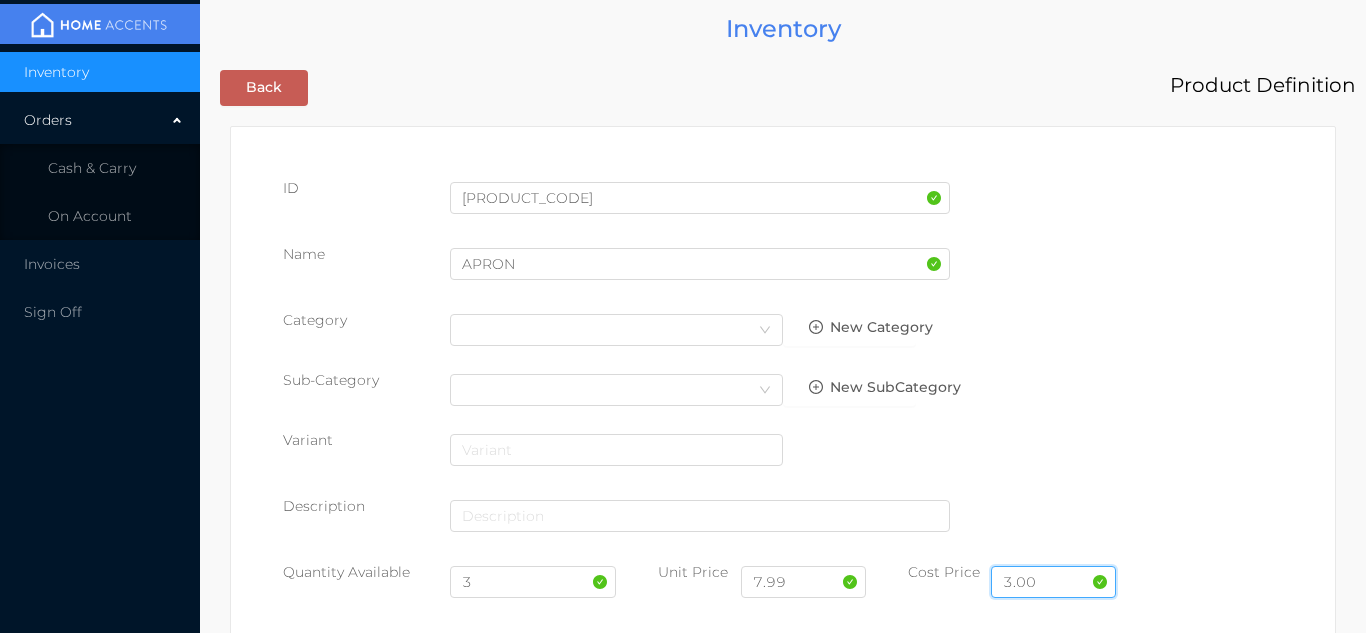 type on "3.00" 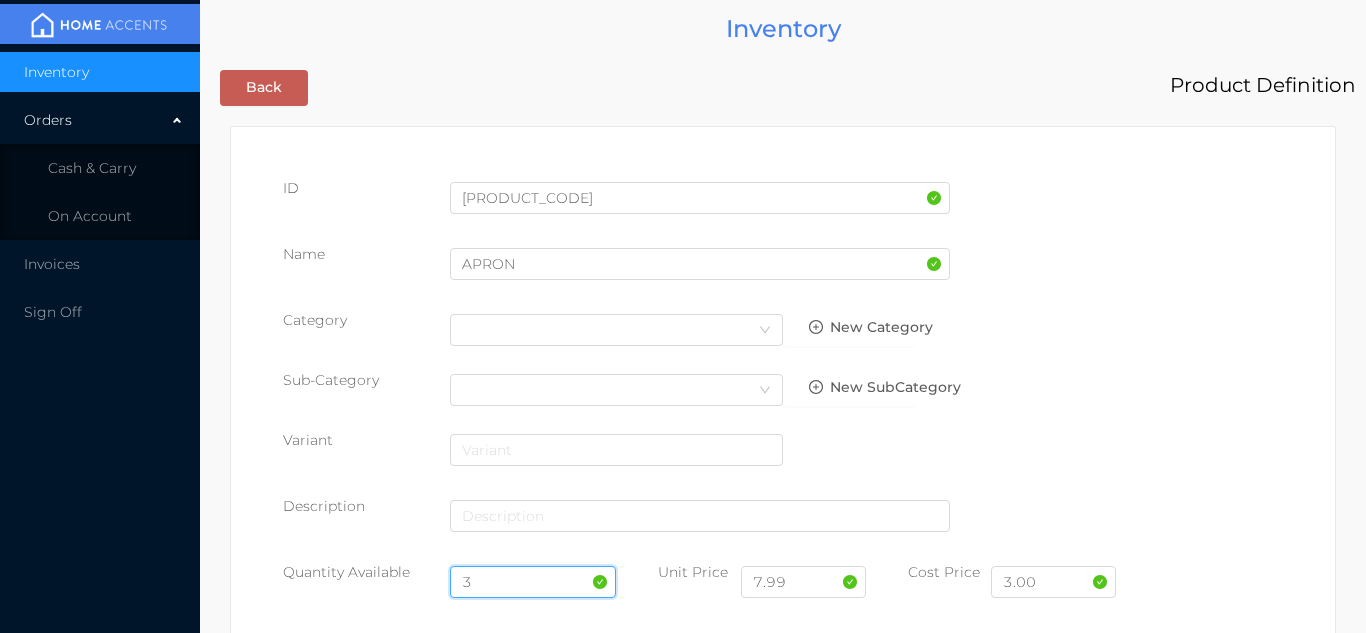 click on "3" at bounding box center [533, 582] 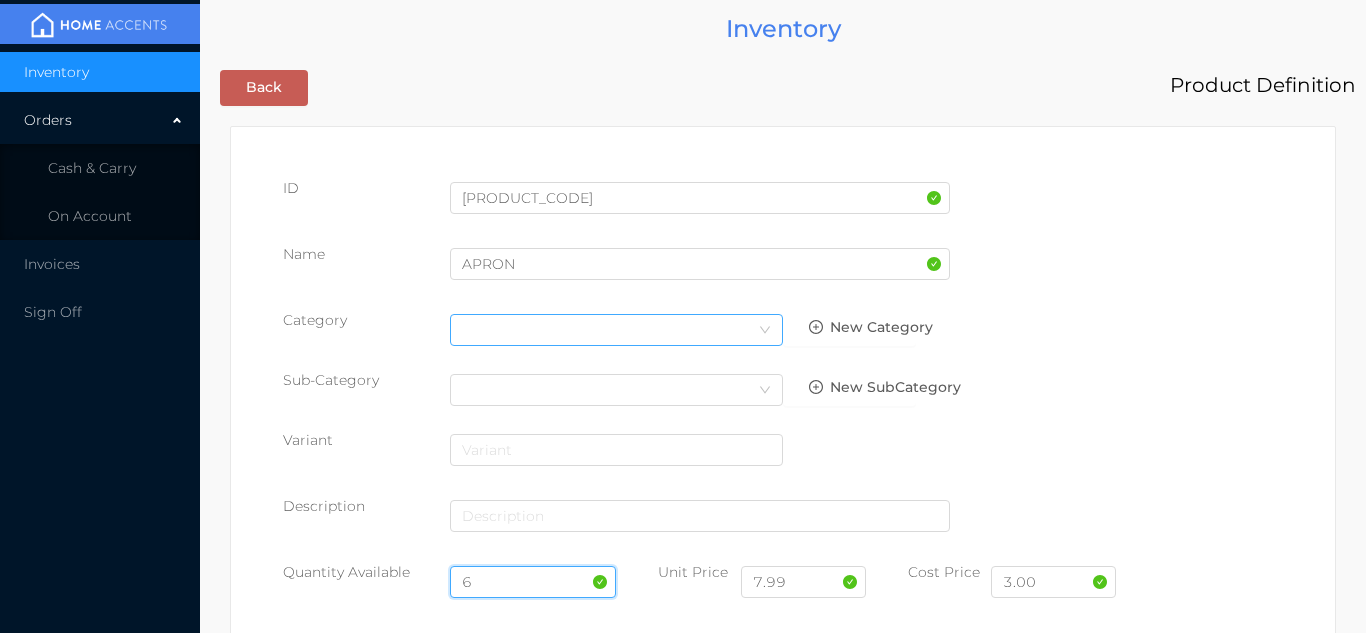 type on "6" 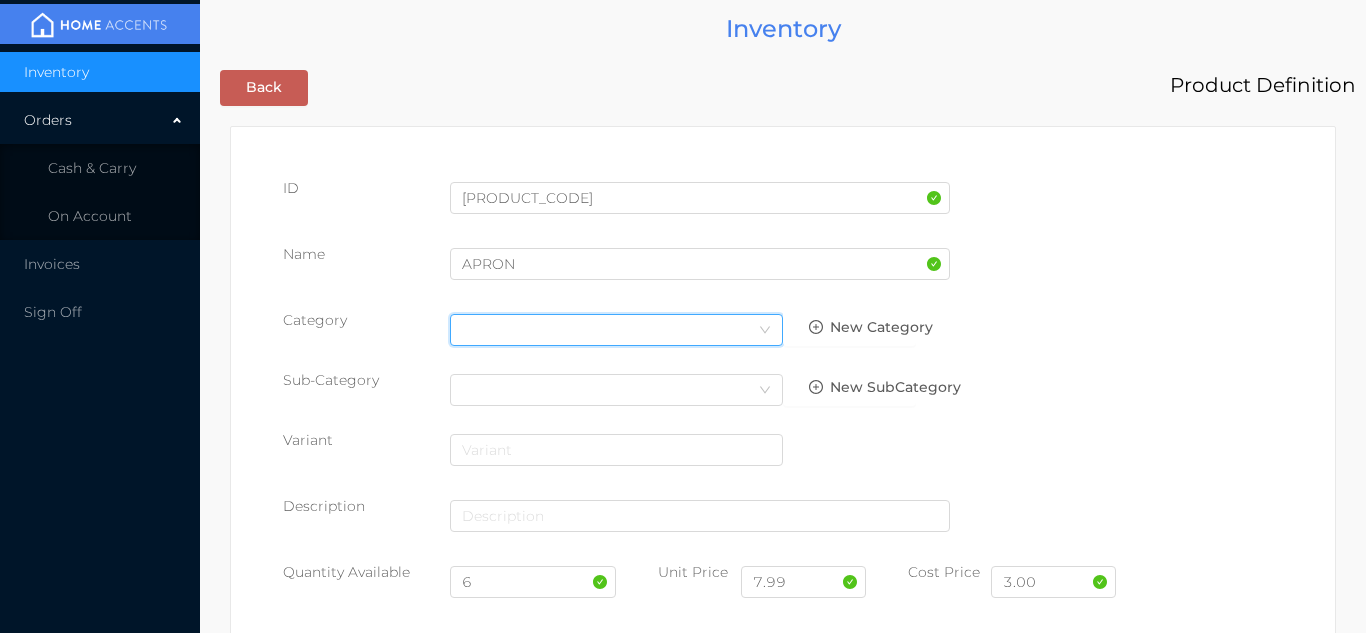 click on "Select Category" at bounding box center [616, 330] 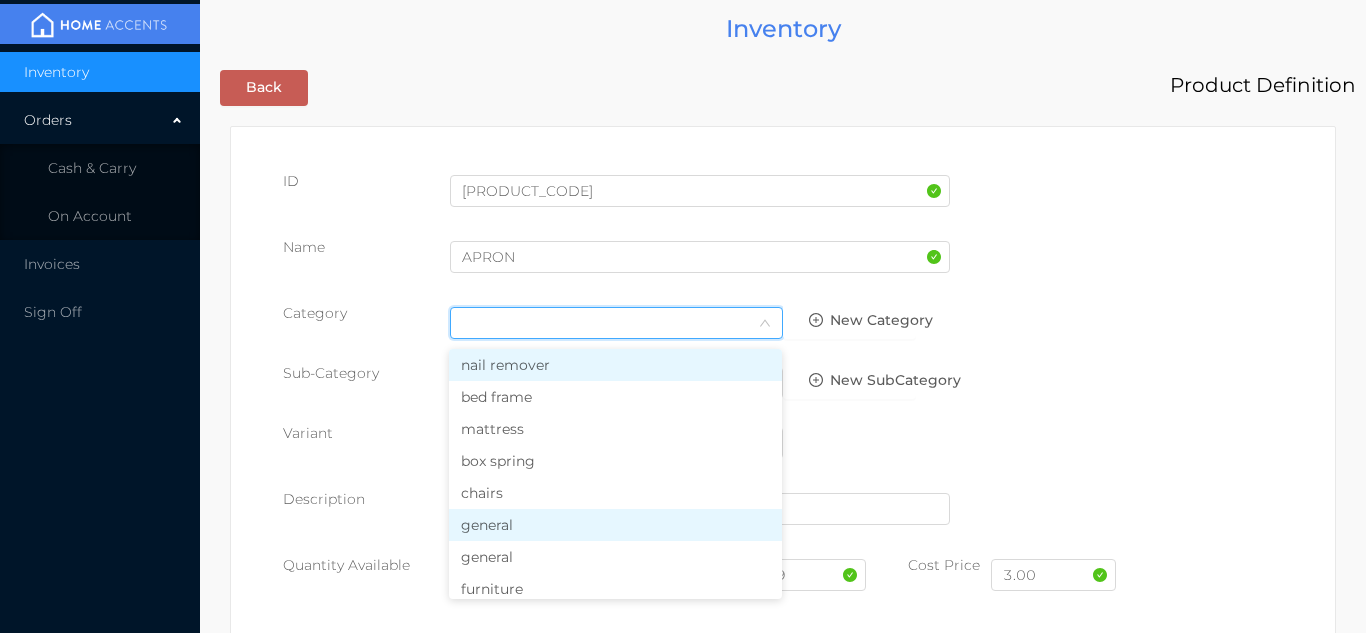 click on "general" at bounding box center [615, 525] 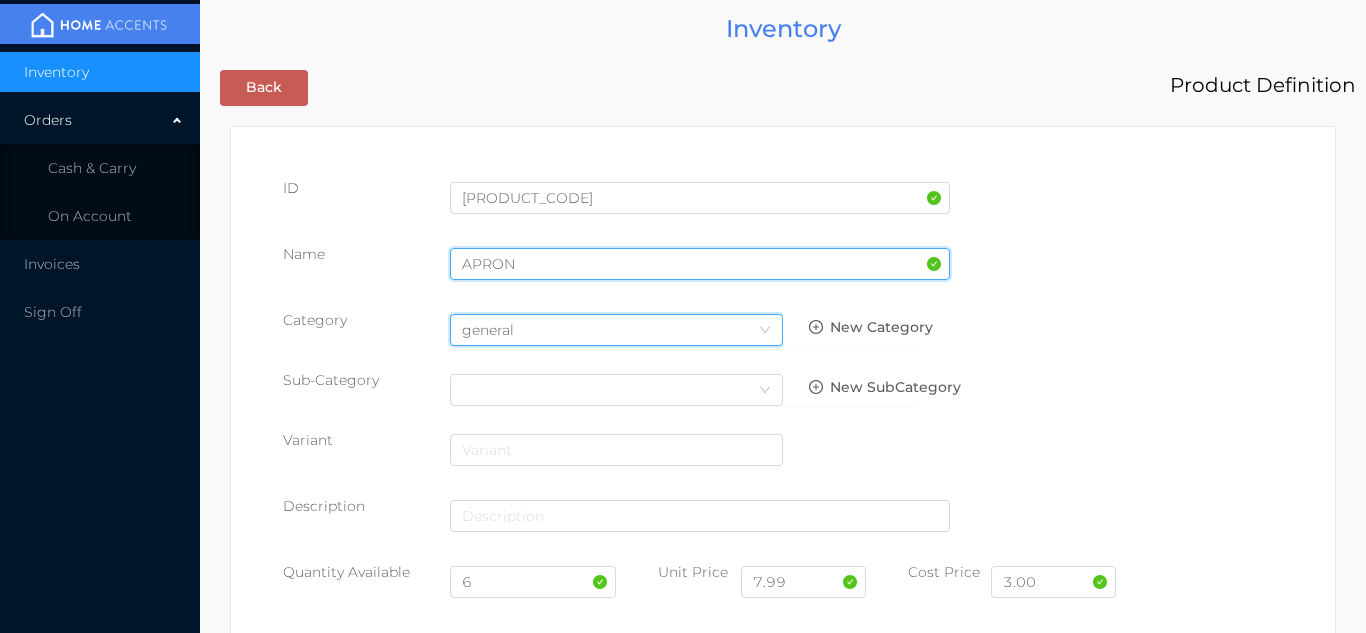 click on "APRON" at bounding box center (700, 264) 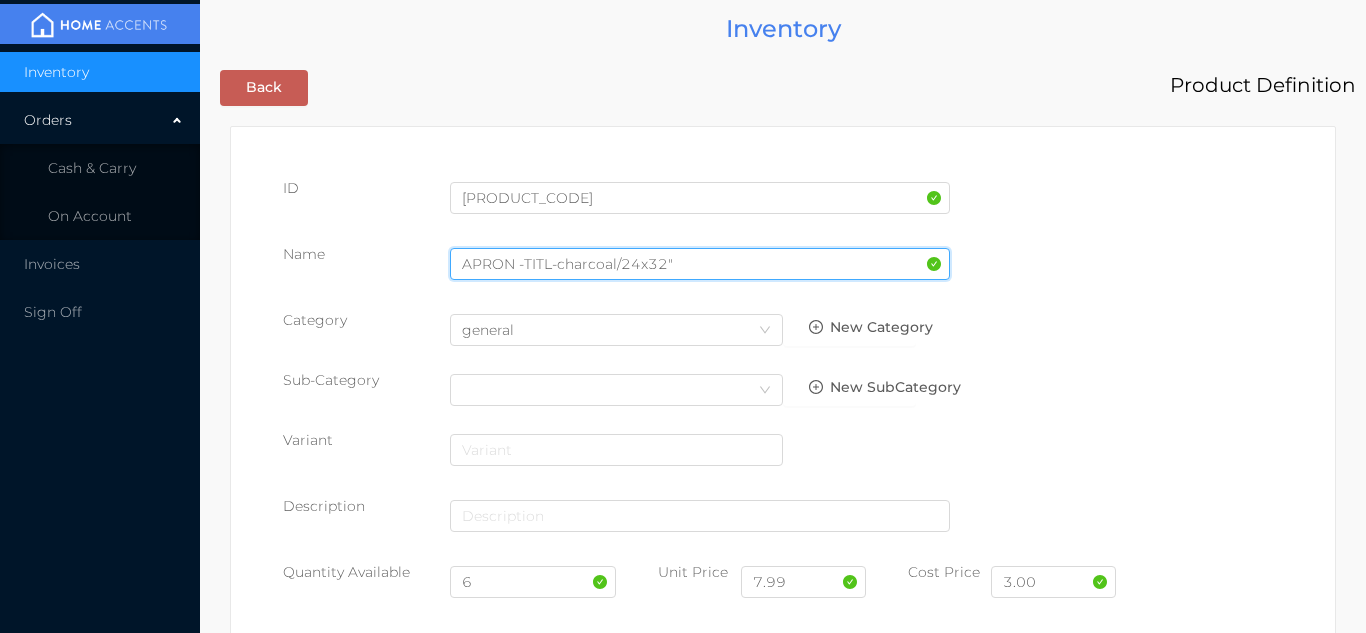click on "APRON -TITL-charcoal/24x32"" at bounding box center (700, 264) 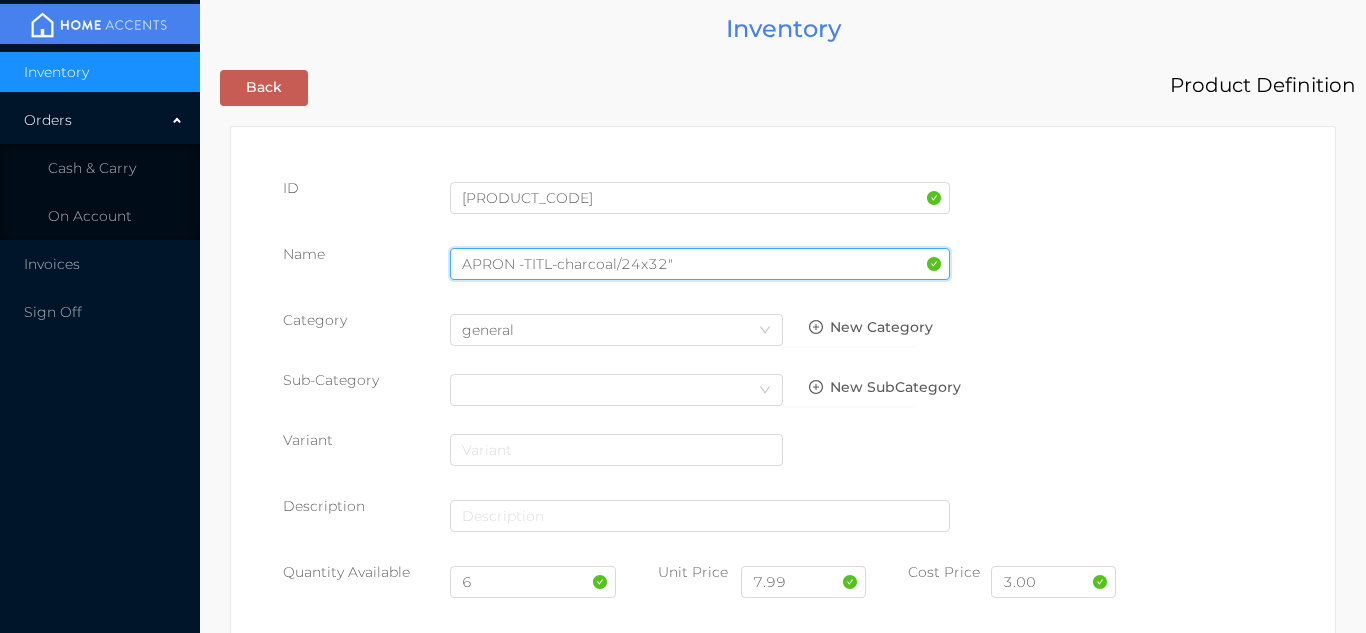 click on "APRON -TITL-charcoal/24x32"" at bounding box center (700, 264) 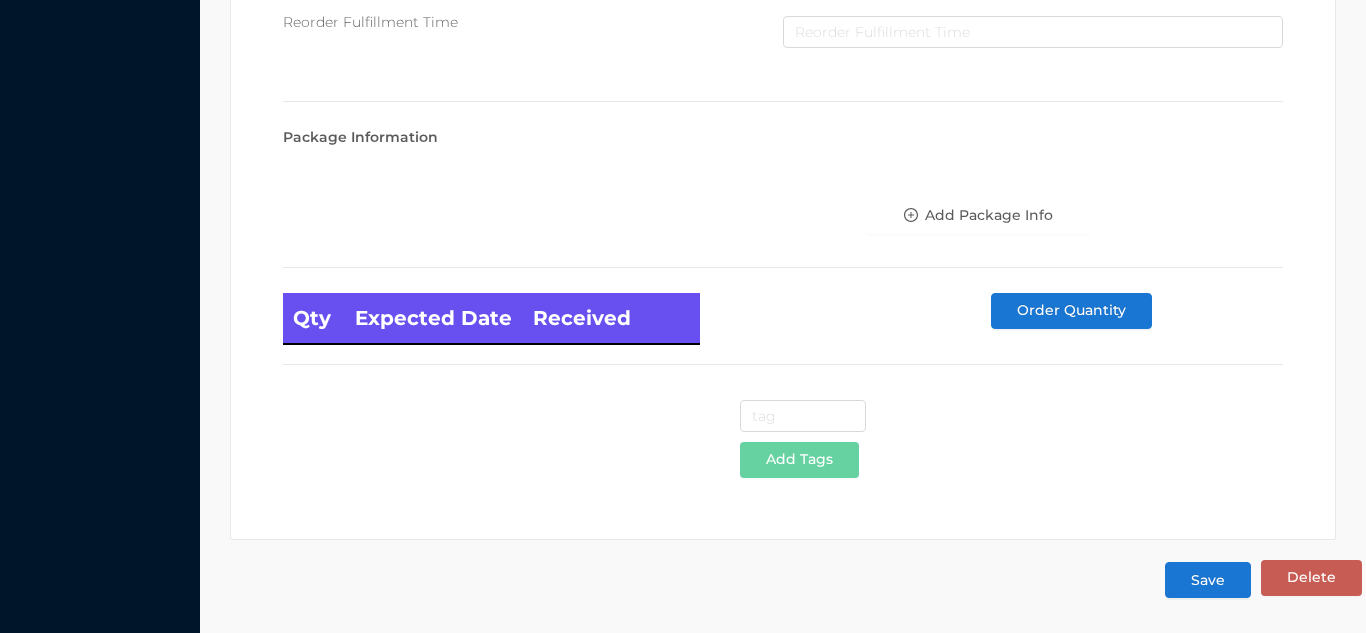 scroll, scrollTop: 1135, scrollLeft: 0, axis: vertical 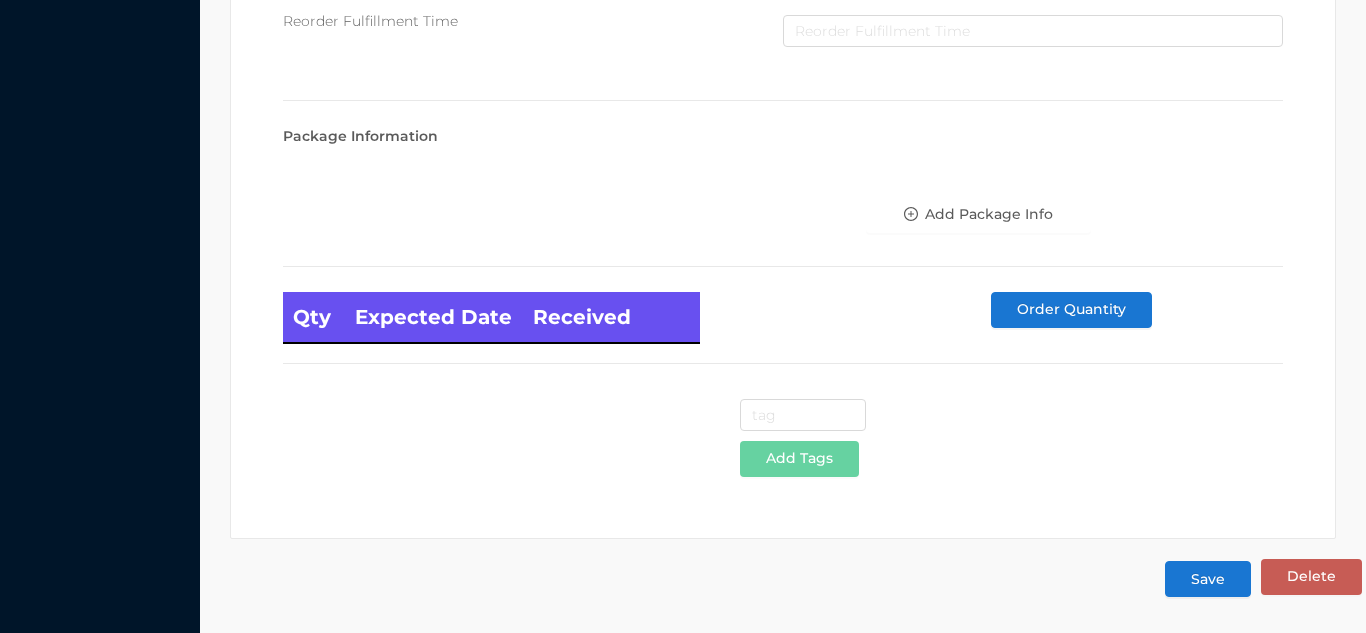 type on "APRON -TITL-black/24x32"" 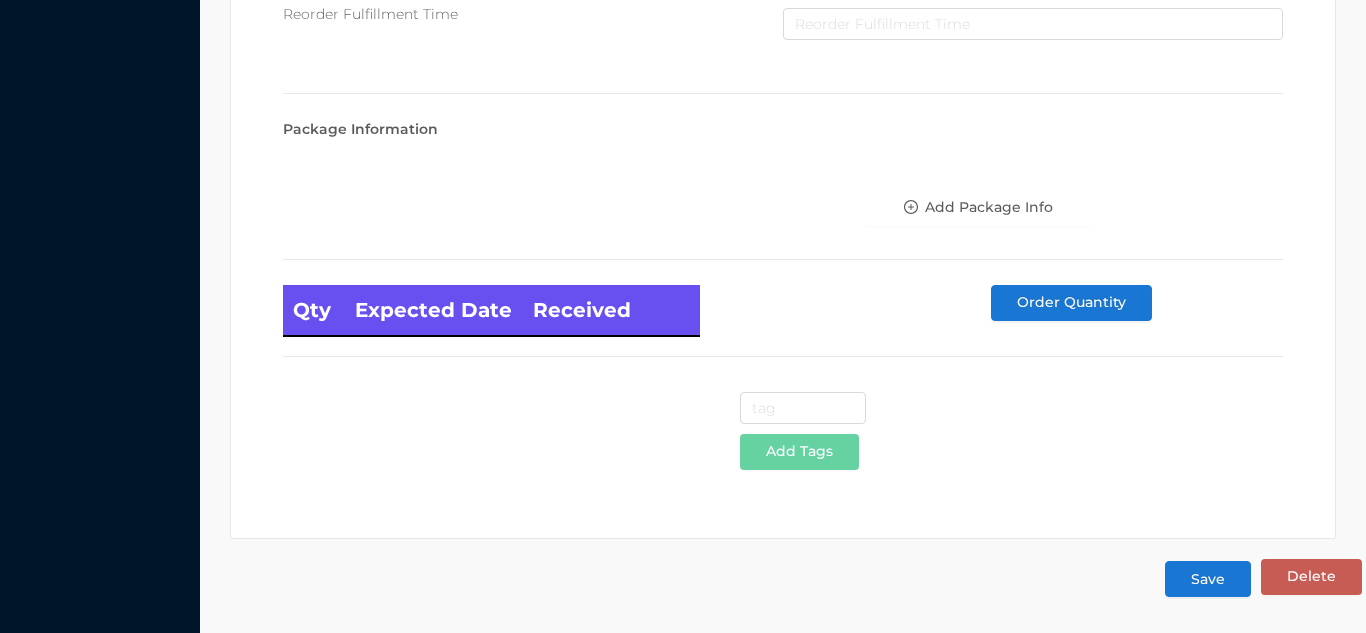 click on "Save" at bounding box center [1208, 579] 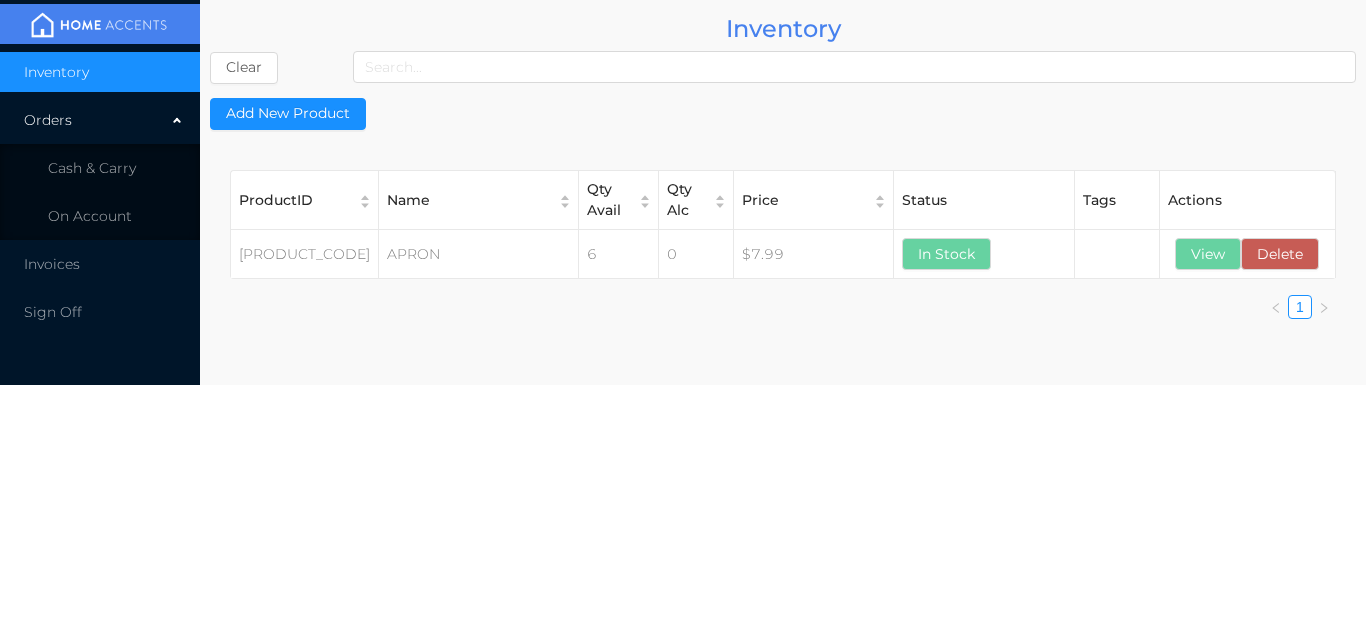 scroll, scrollTop: 0, scrollLeft: 0, axis: both 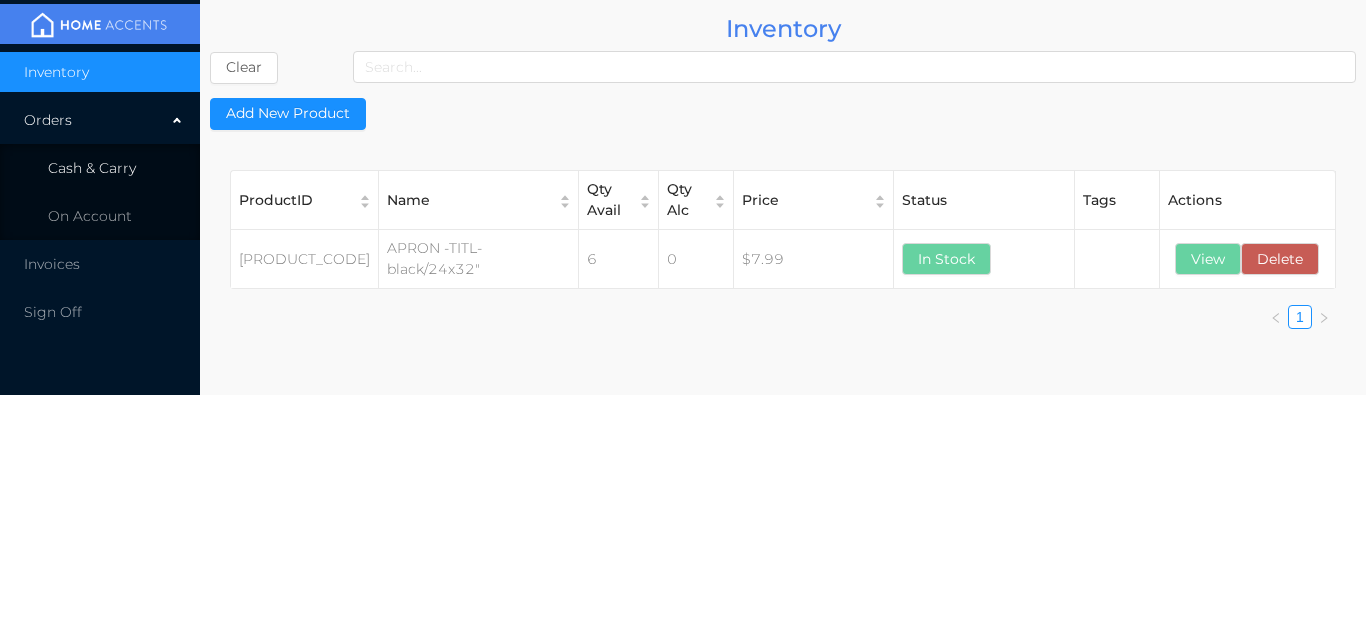 click on "Cash & Carry" at bounding box center (92, 168) 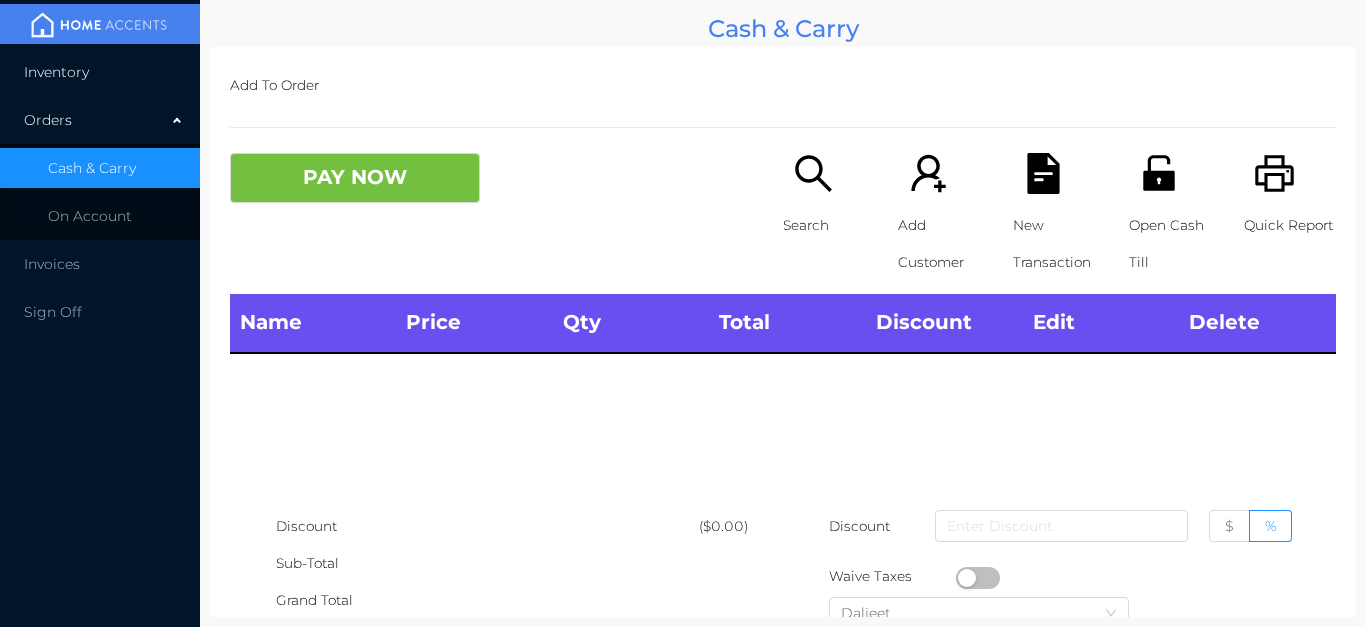 click on "Inventory" at bounding box center [100, 72] 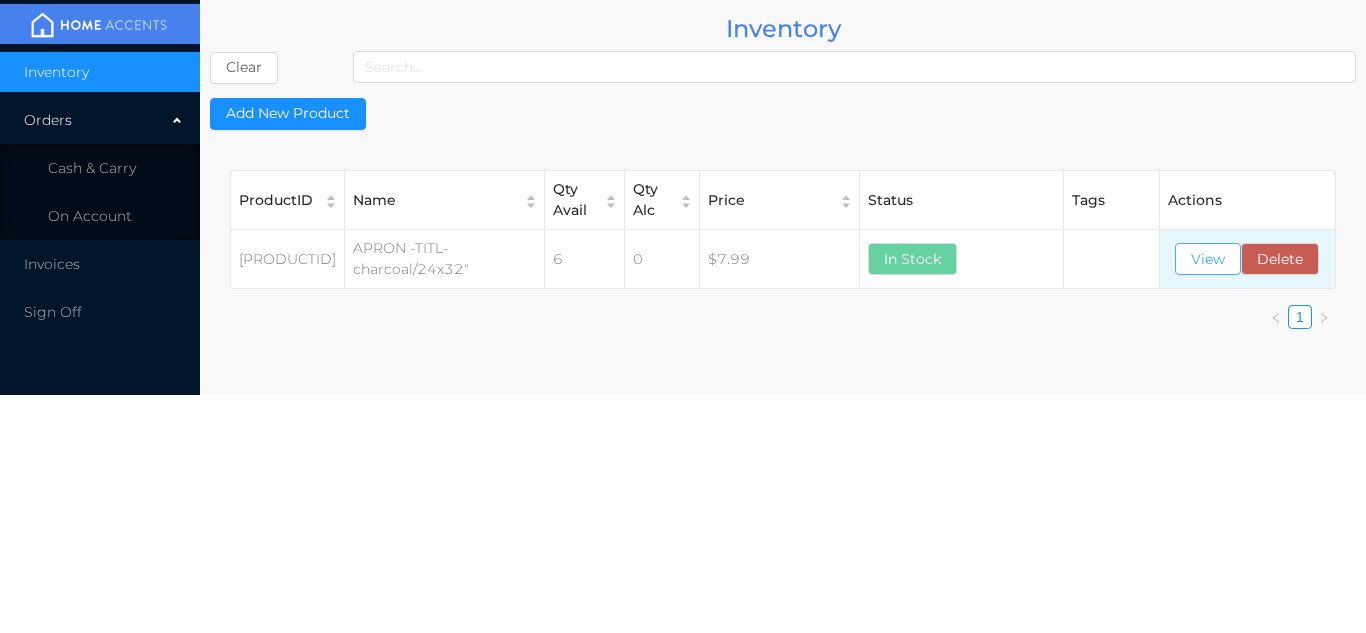 click on "View" at bounding box center (1208, 259) 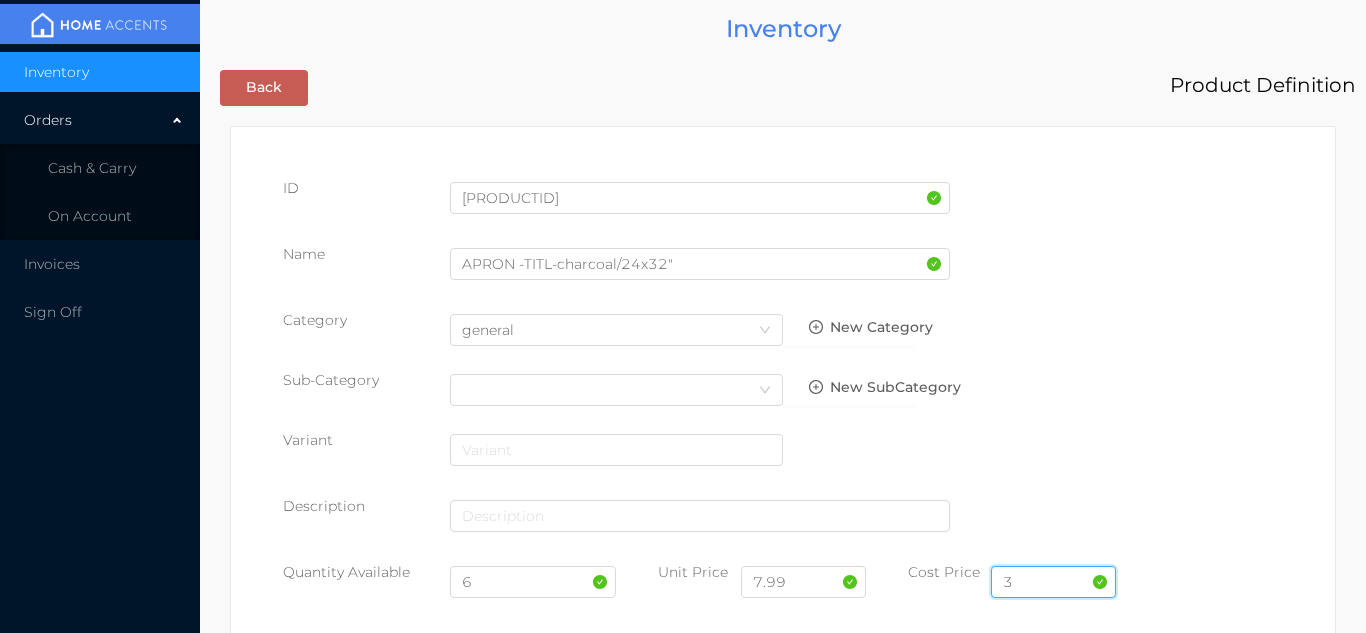 click on "3" at bounding box center [1053, 582] 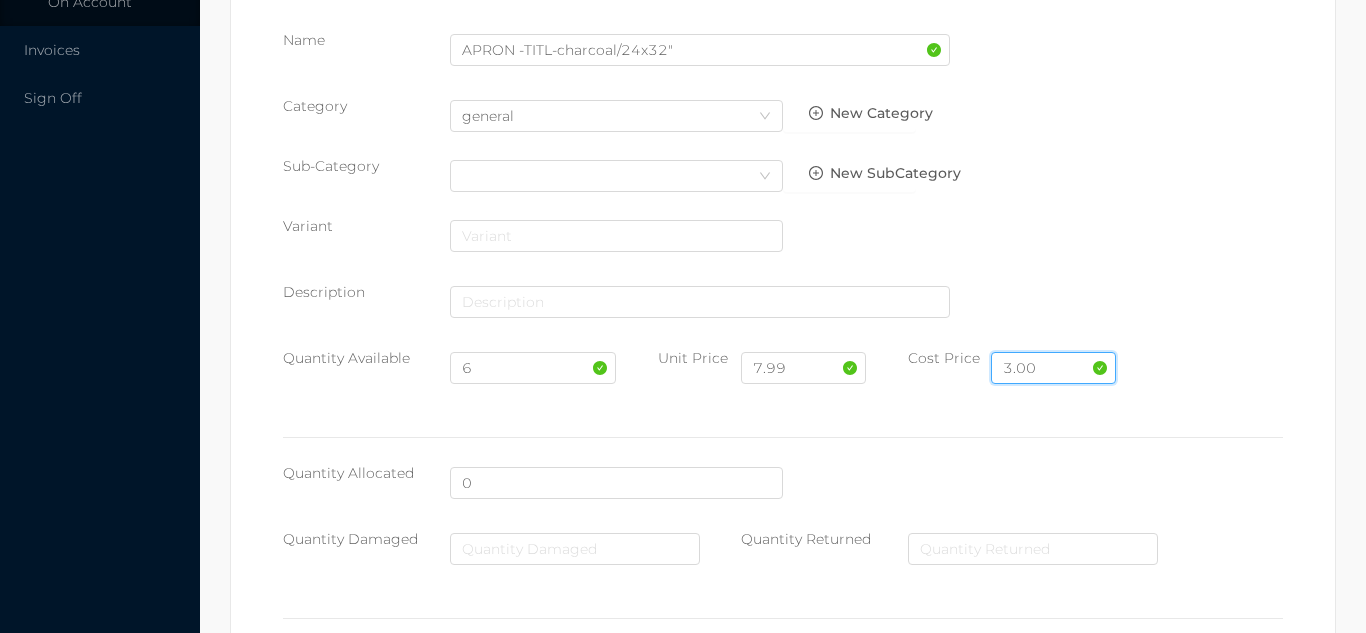 scroll, scrollTop: 1135, scrollLeft: 0, axis: vertical 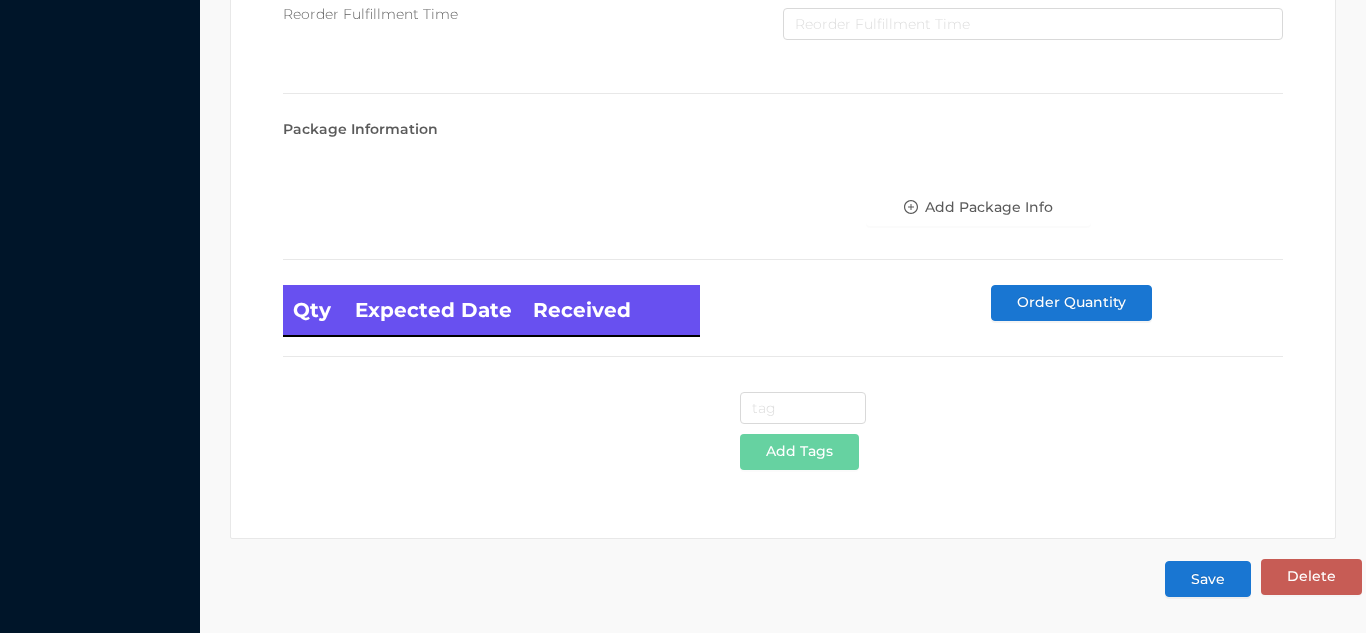 type on "3.00" 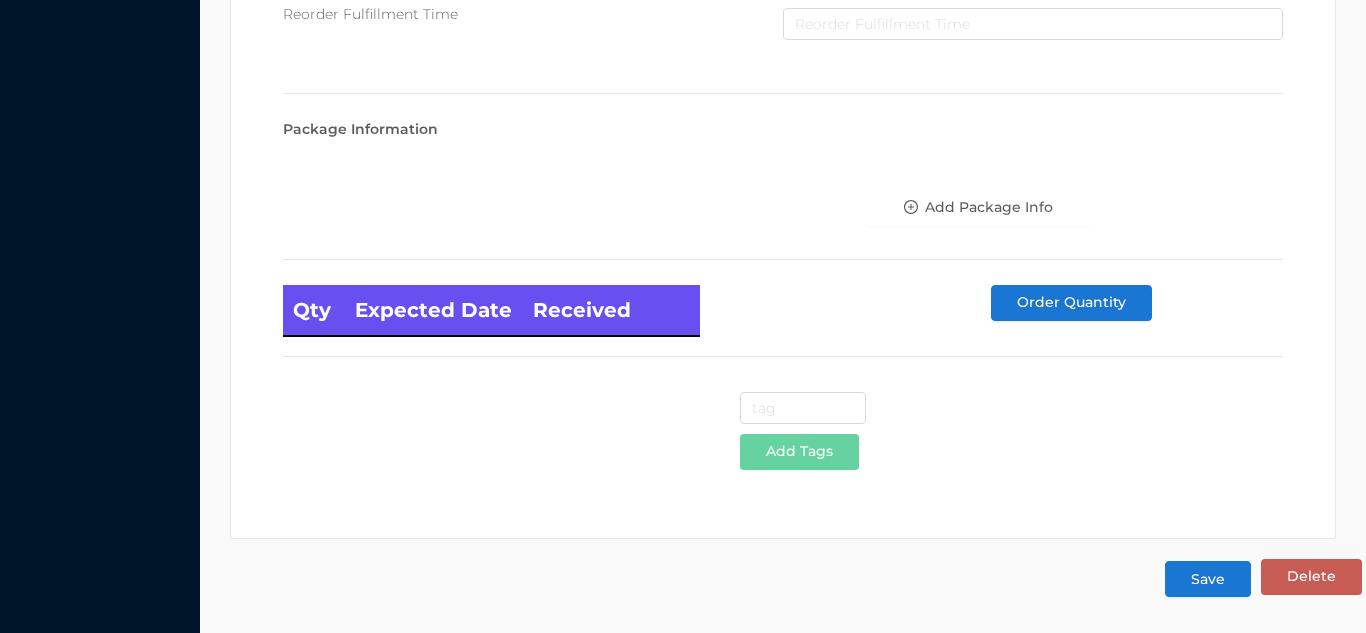 scroll, scrollTop: 0, scrollLeft: 0, axis: both 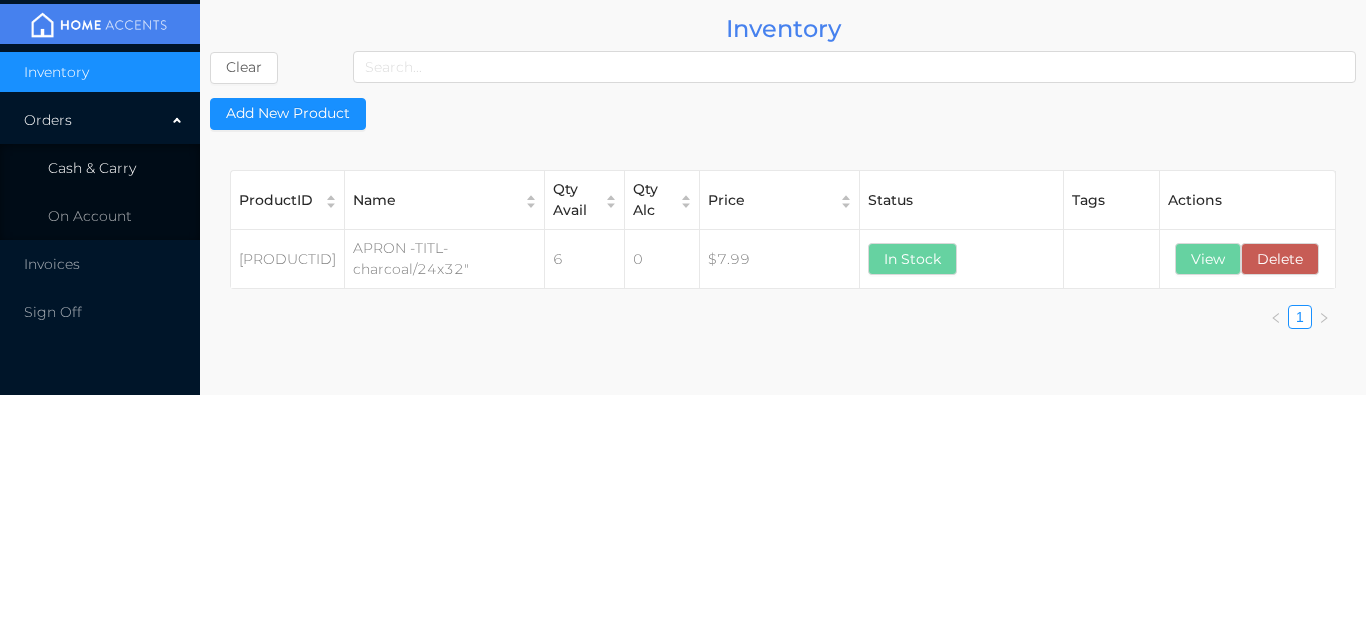 click on "Cash & Carry" at bounding box center [92, 168] 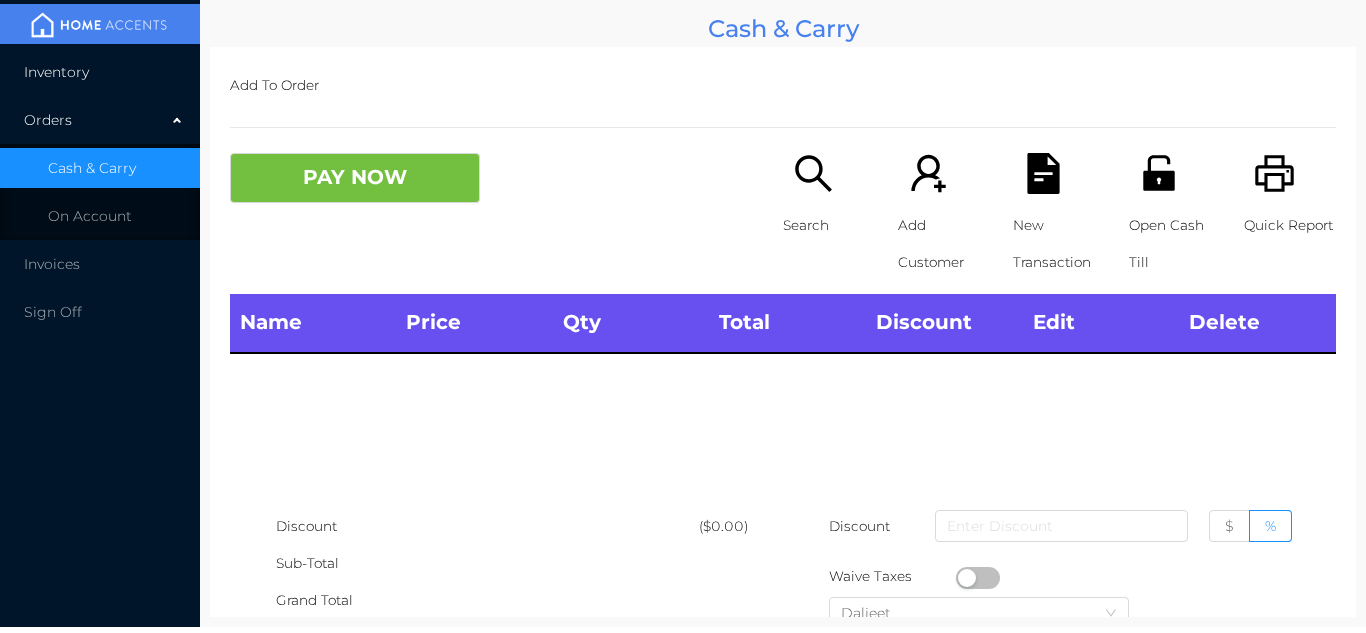 click on "Inventory" at bounding box center (100, 72) 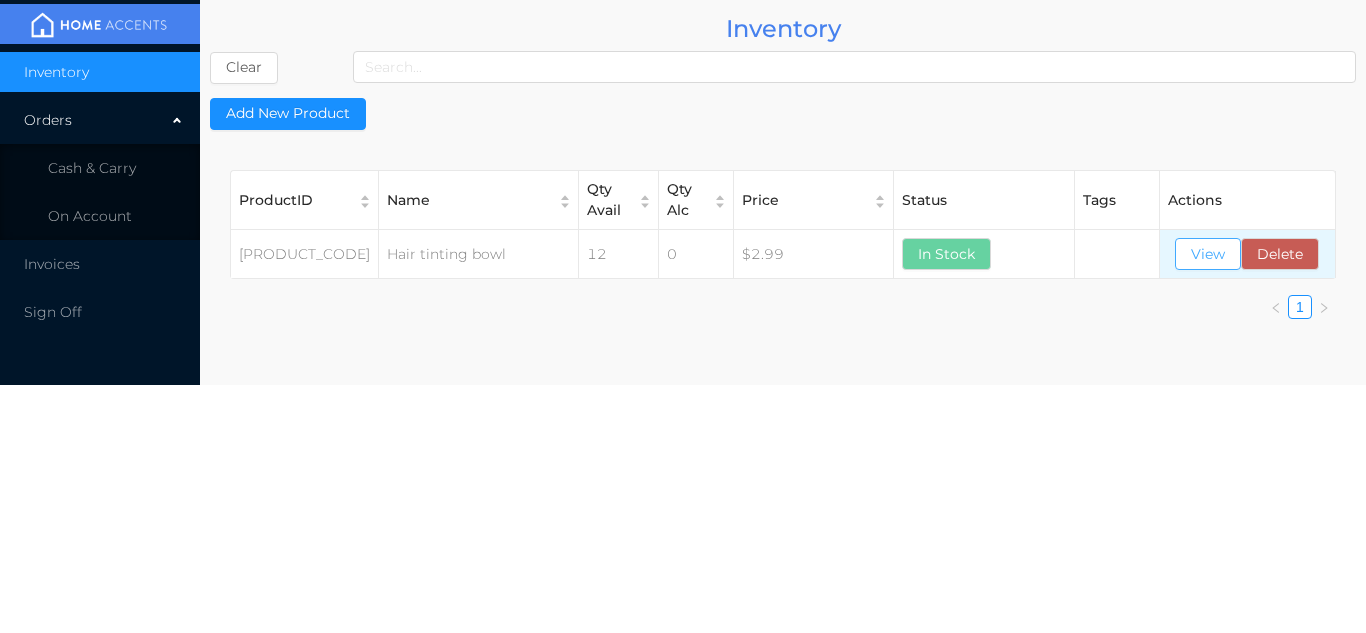 click on "View" at bounding box center (1208, 254) 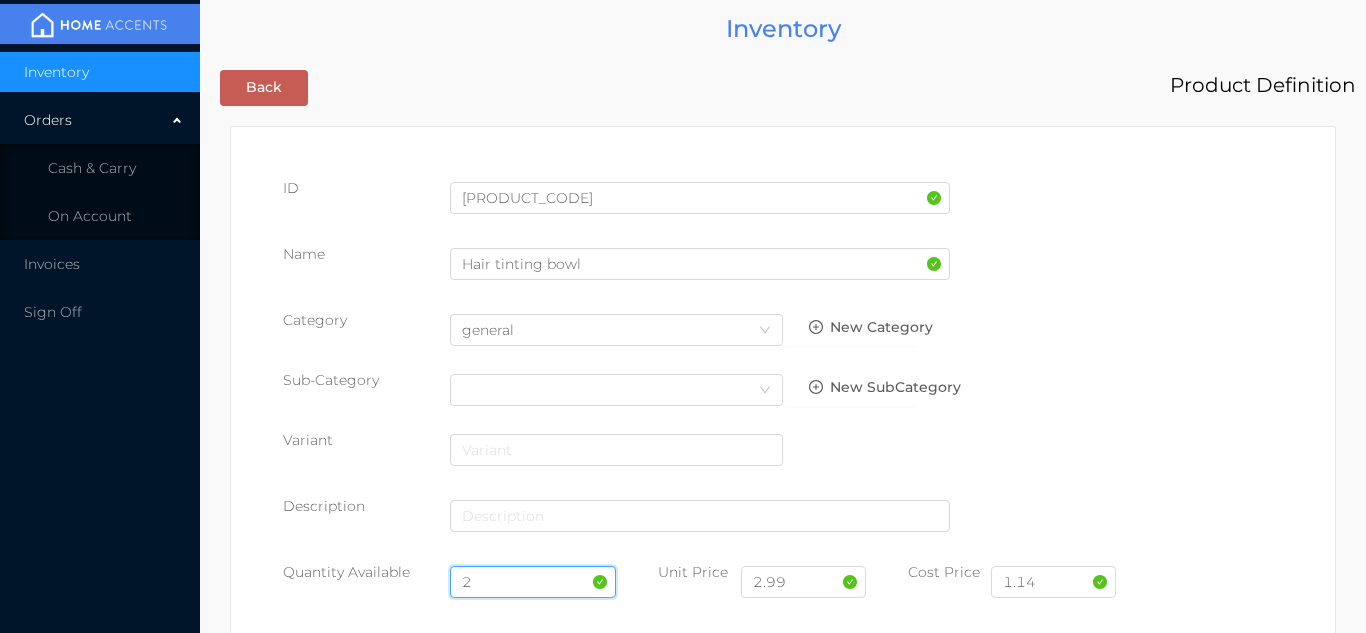 click on "2" at bounding box center [533, 582] 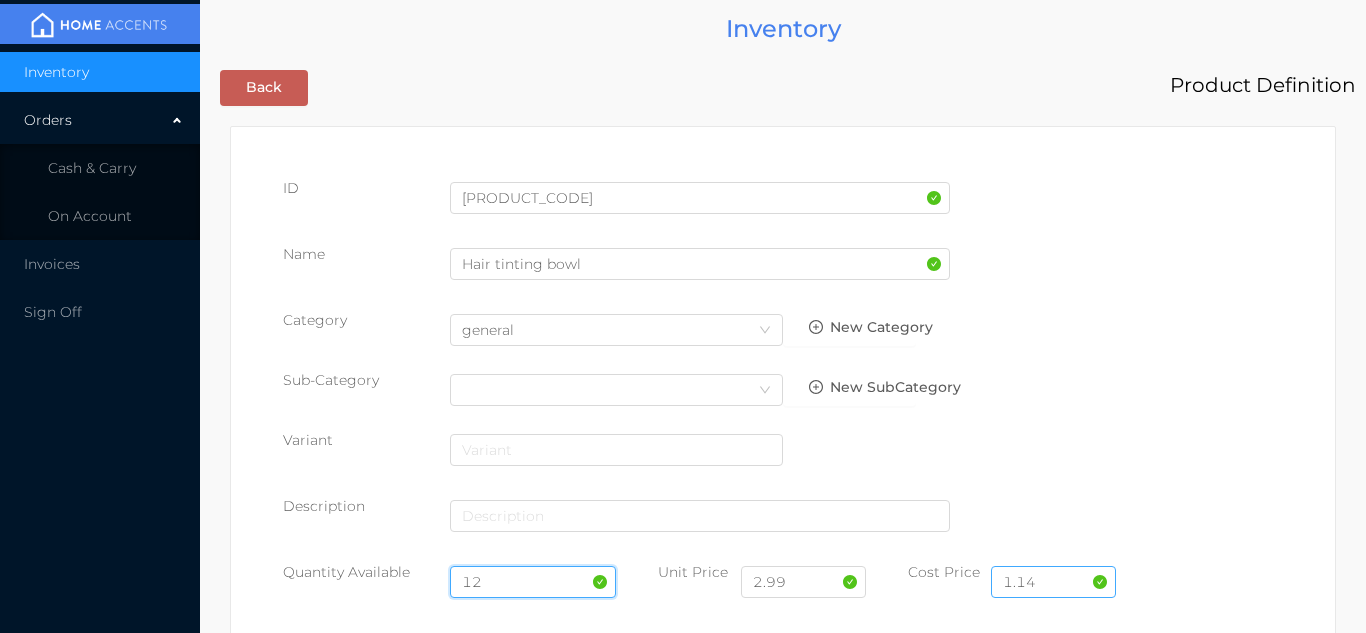 type on "12" 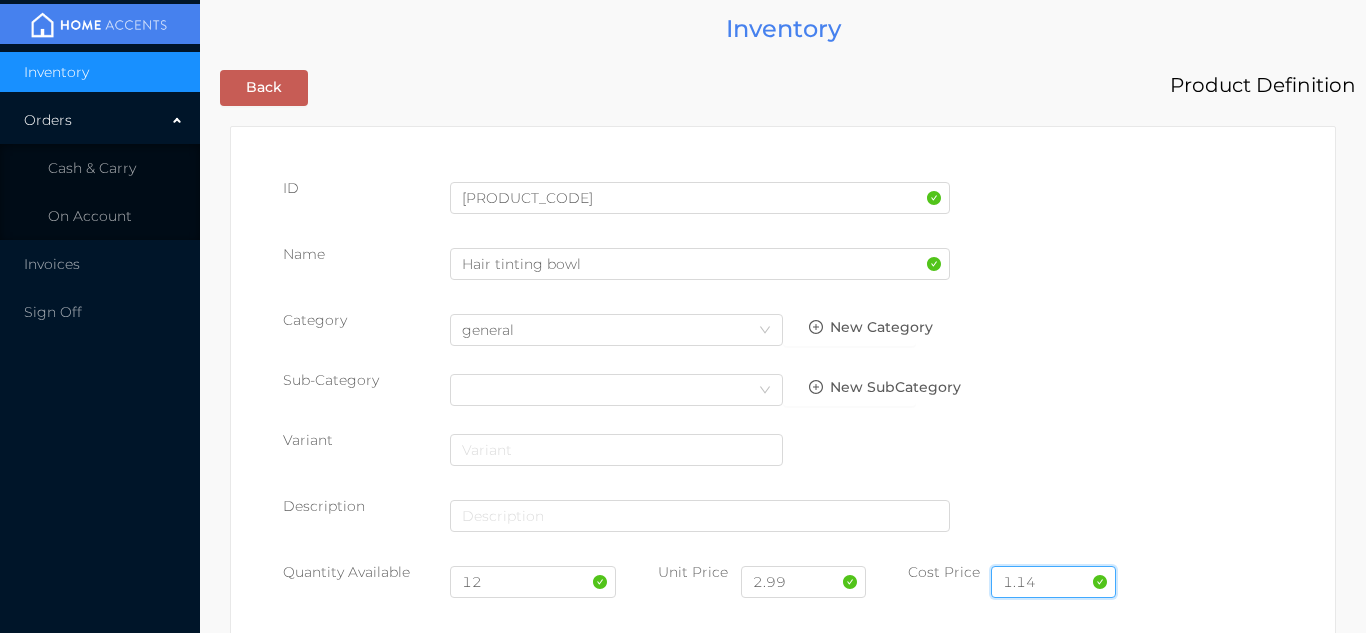 click on "1.14" at bounding box center [1053, 582] 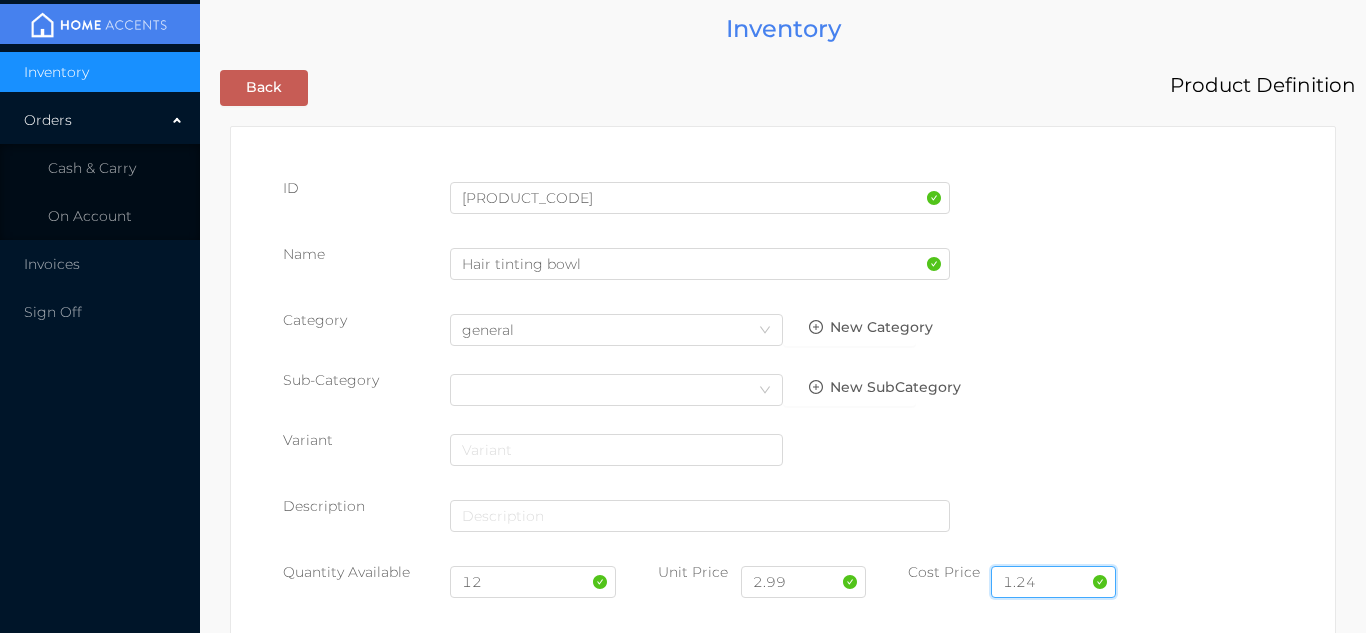type on "1.24" 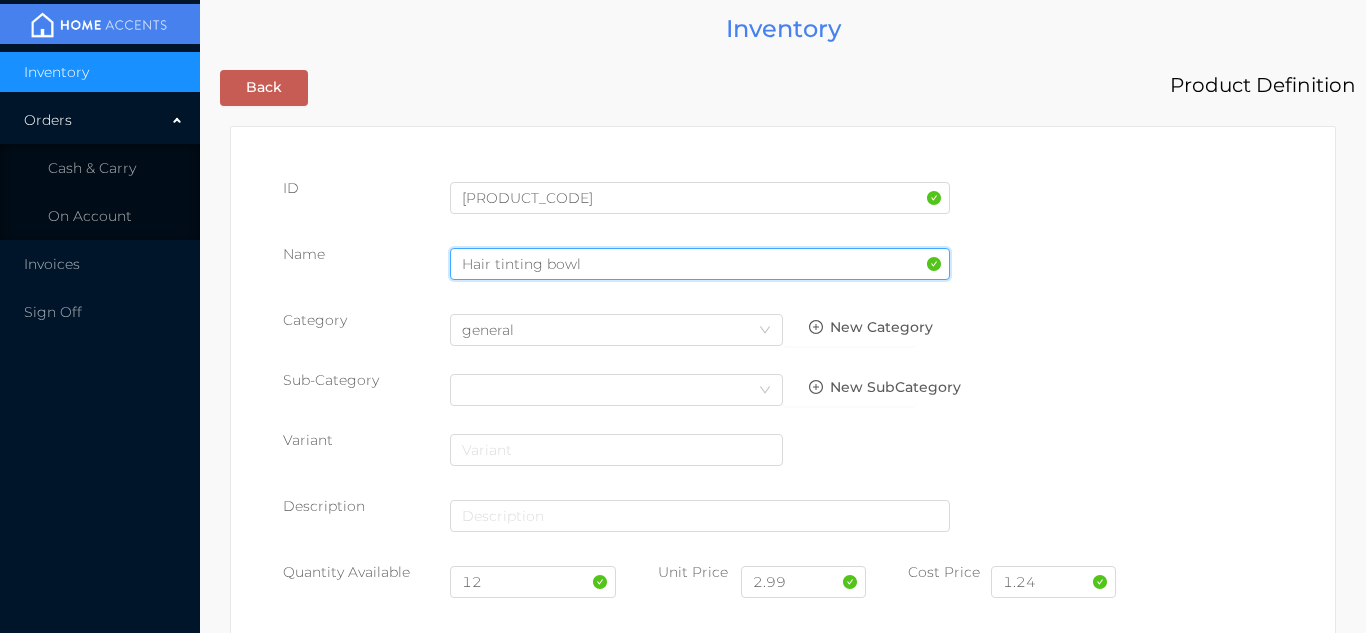 click on "Hair tinting bowl" at bounding box center [700, 264] 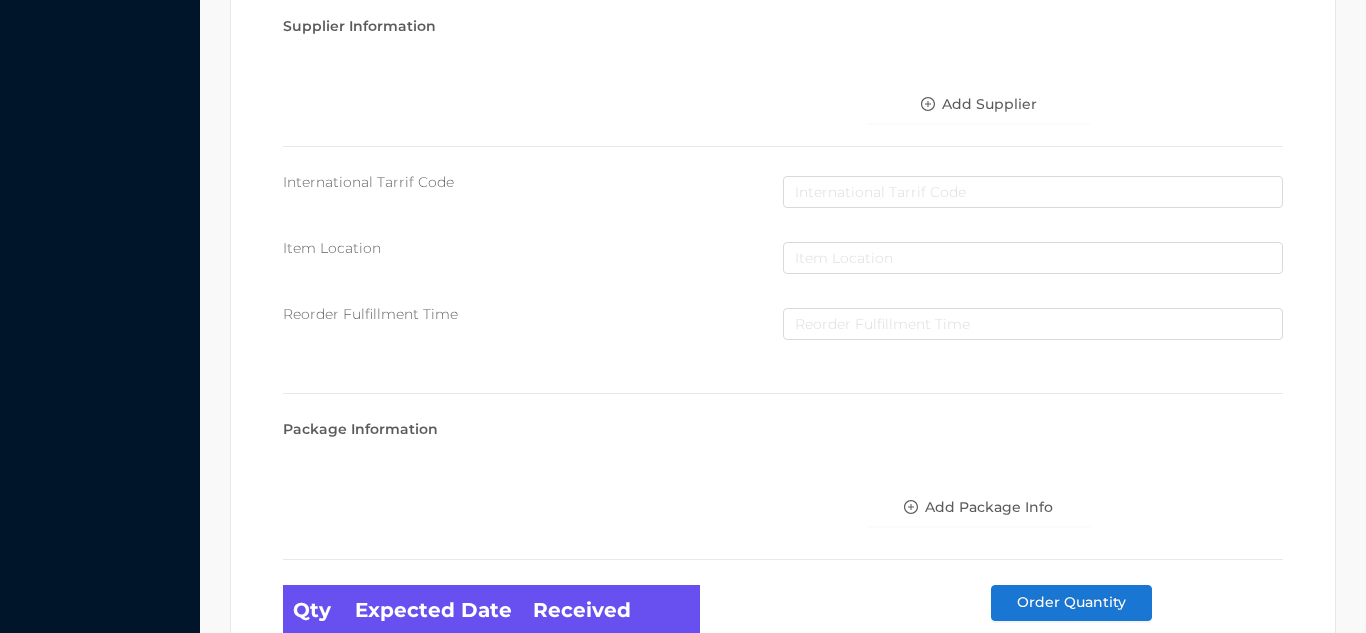 scroll, scrollTop: 1135, scrollLeft: 0, axis: vertical 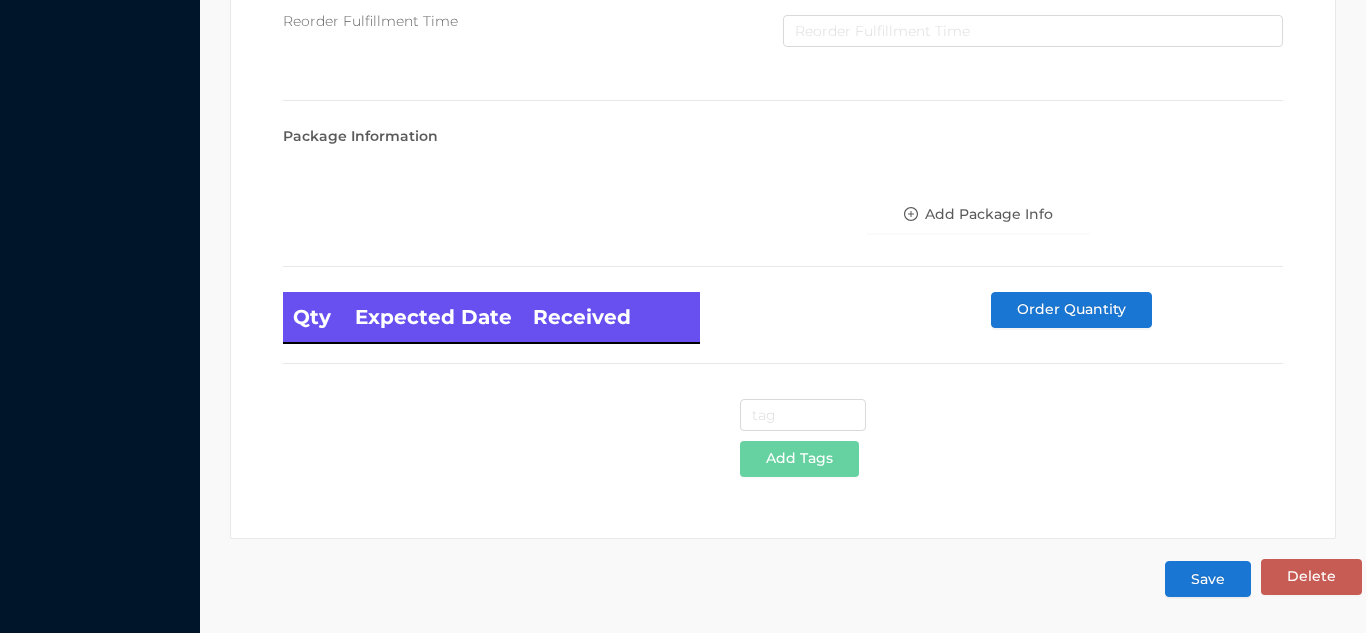 type on "Hair tinting bowl -black" 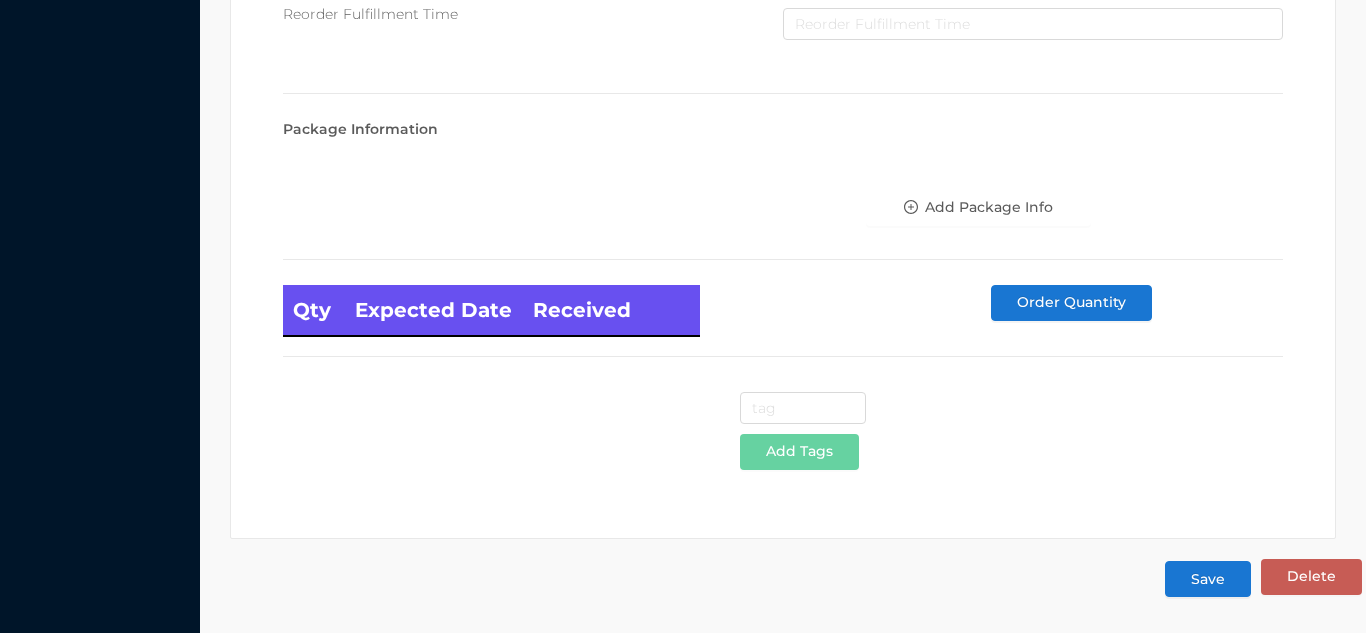 click on "Save" at bounding box center [1208, 579] 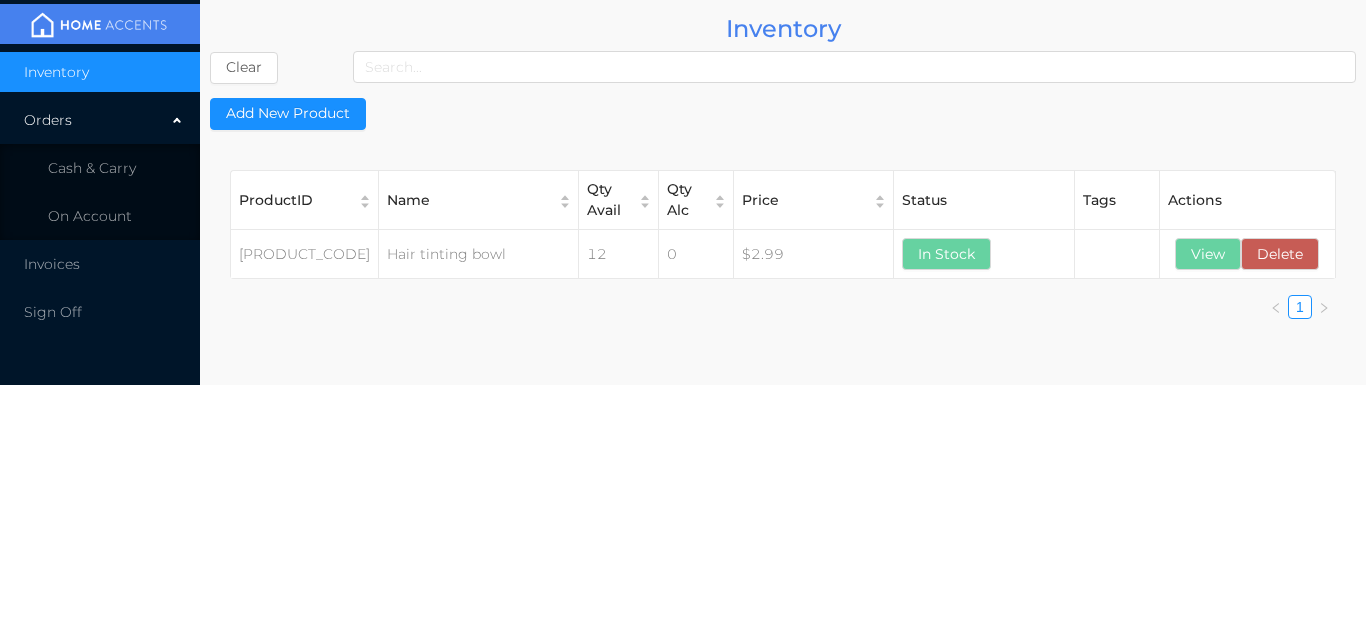 scroll, scrollTop: 0, scrollLeft: 0, axis: both 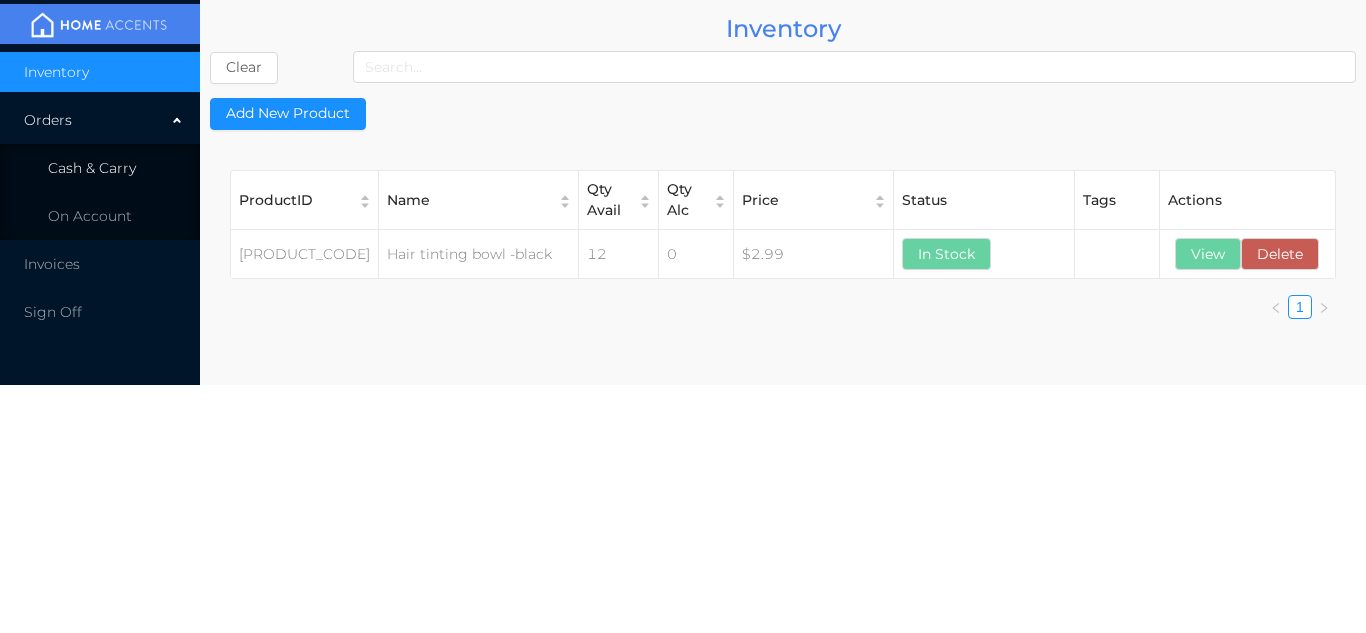 click on "Cash & Carry" at bounding box center (100, 168) 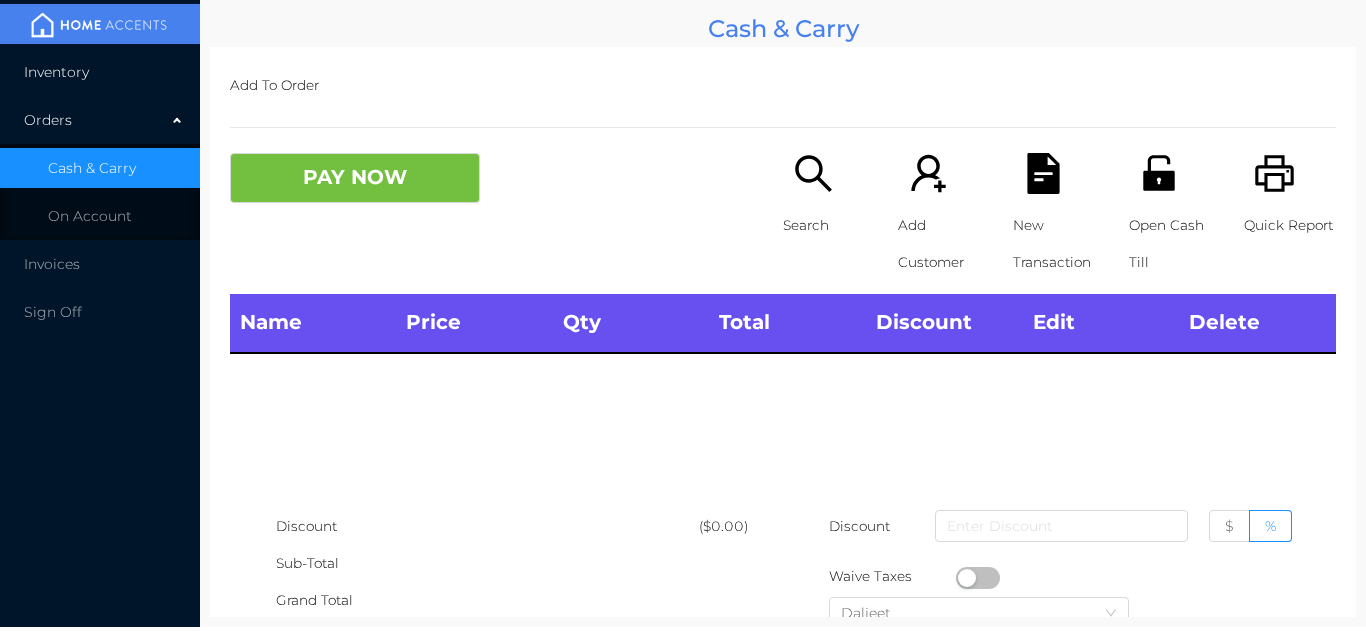 click on "Inventory" at bounding box center (100, 72) 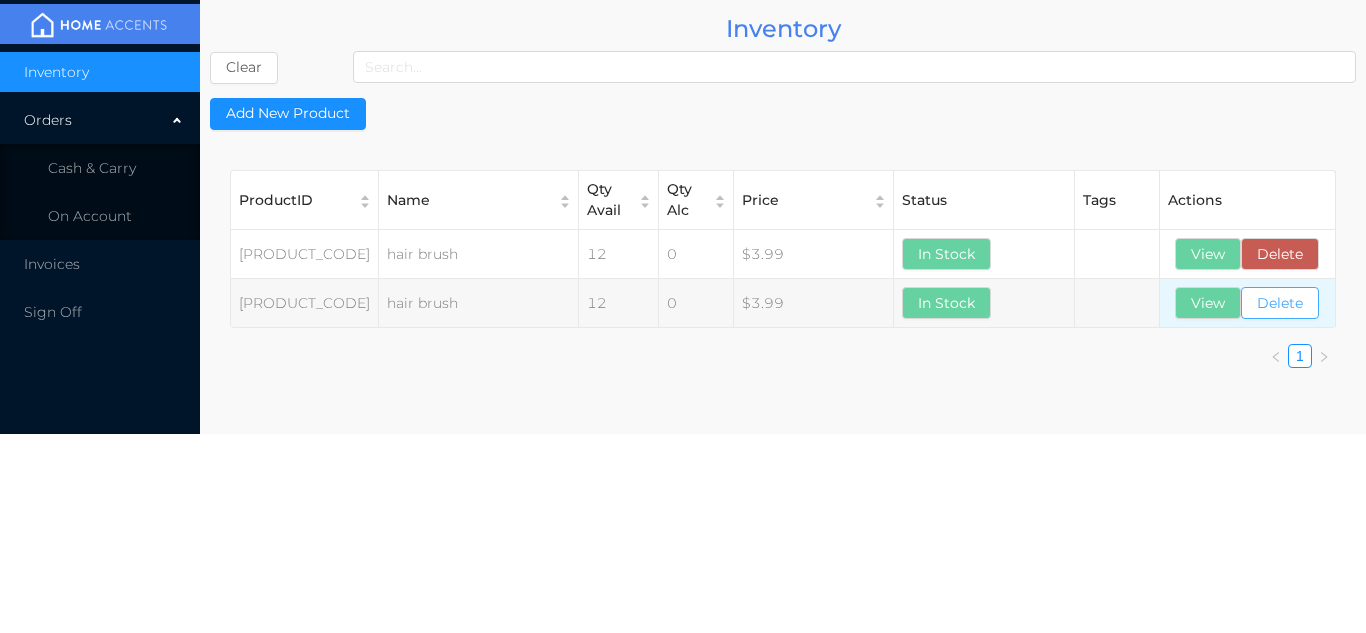 click on "Delete" at bounding box center [1280, 303] 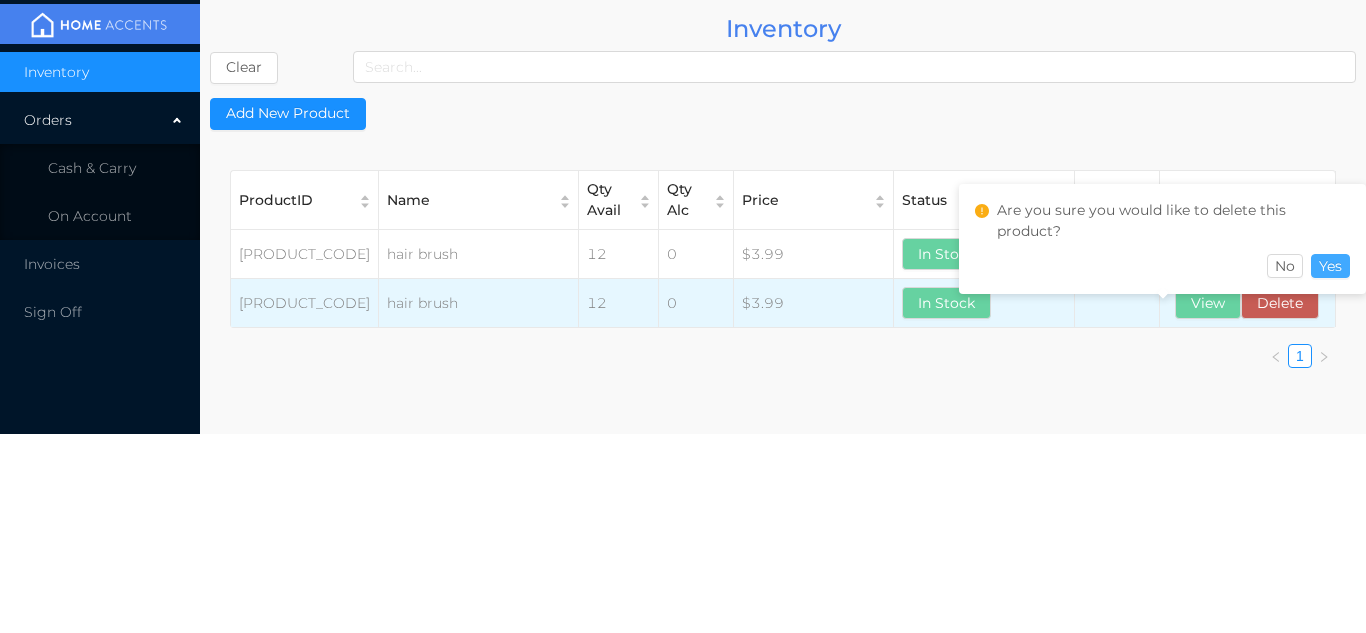 click on "Yes" at bounding box center (1330, 266) 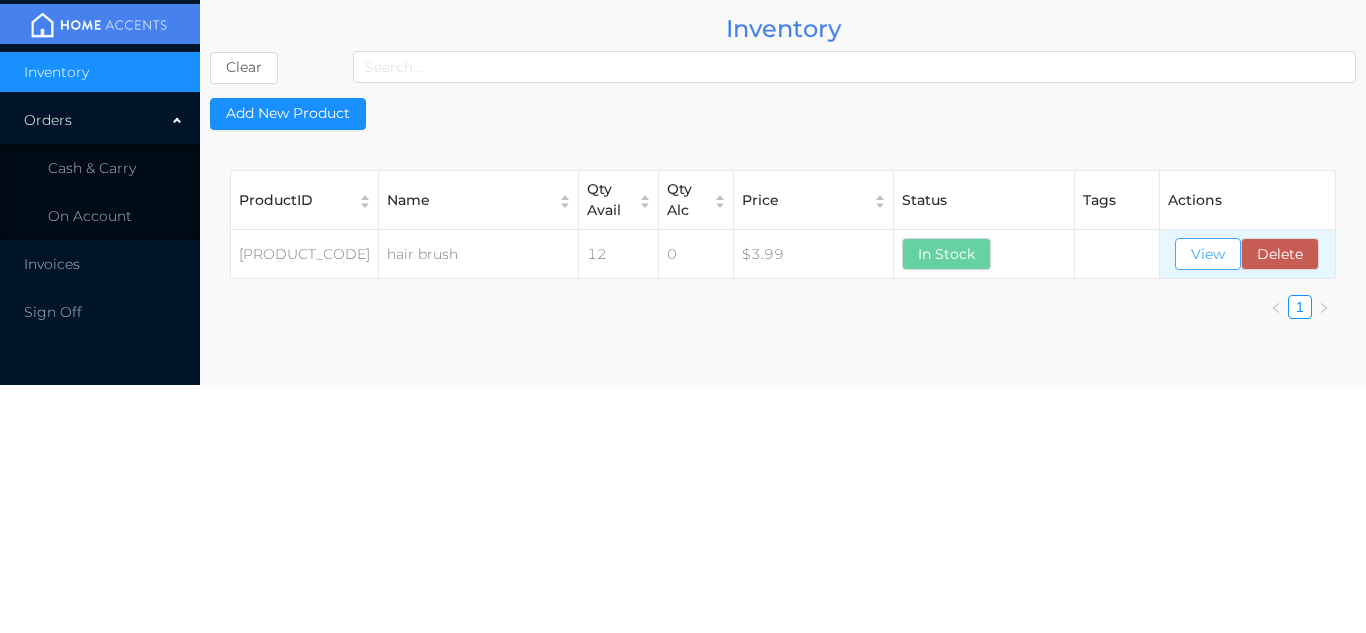 click on "View" at bounding box center [1208, 254] 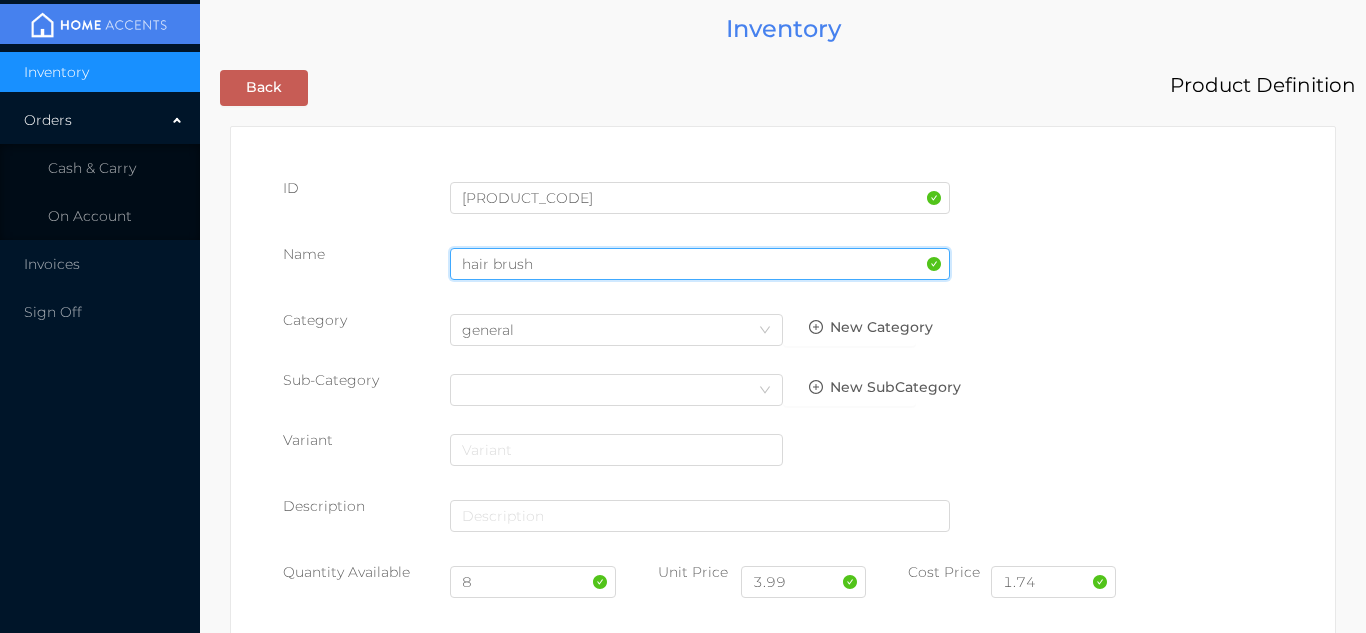 click on "hair brush" at bounding box center (700, 264) 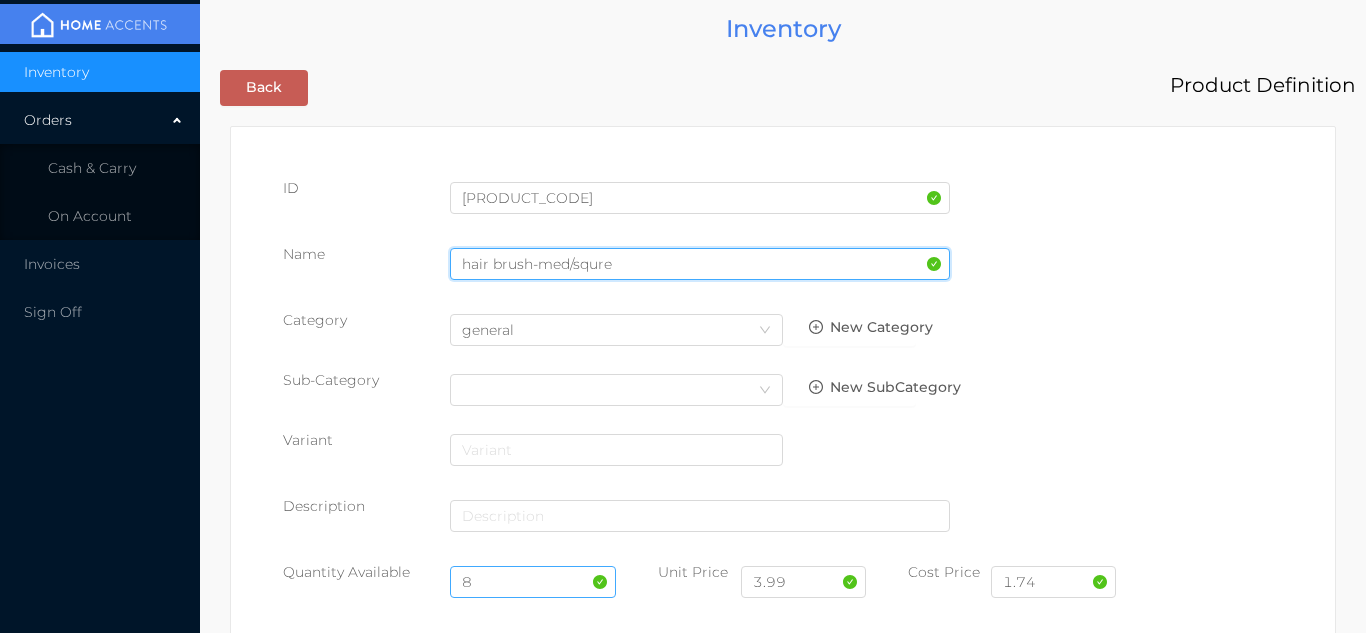 type on "hair brush-med/squre" 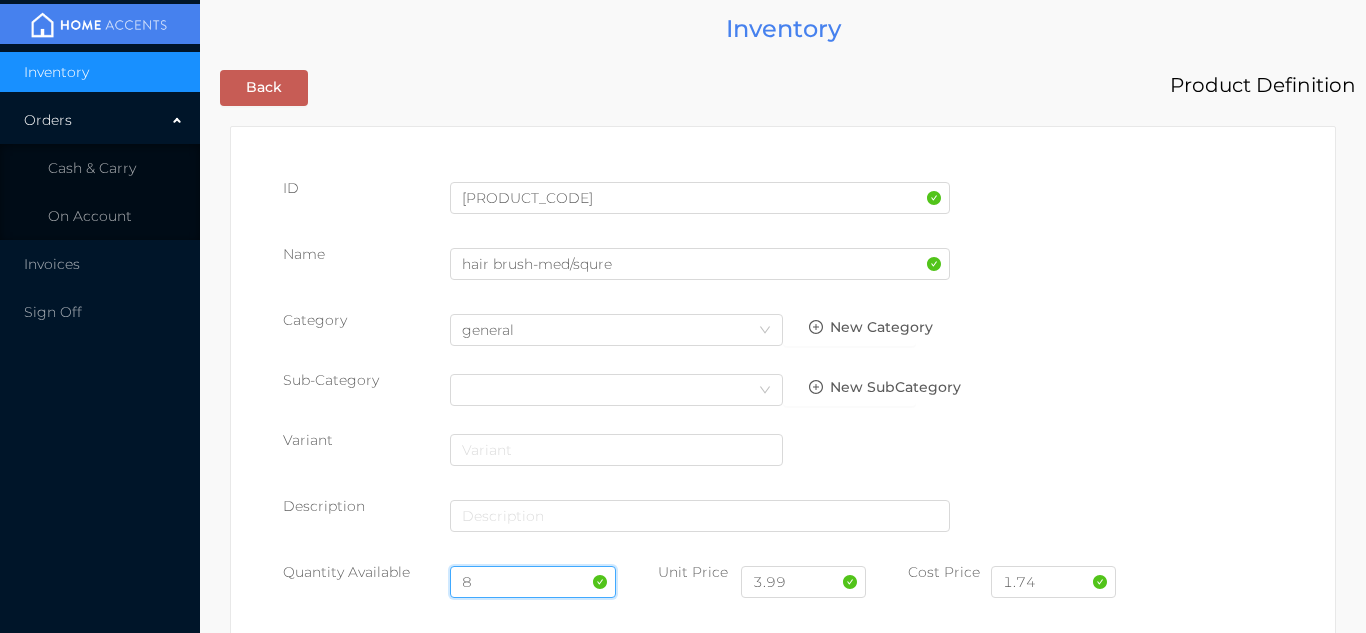 click on "8" at bounding box center (533, 582) 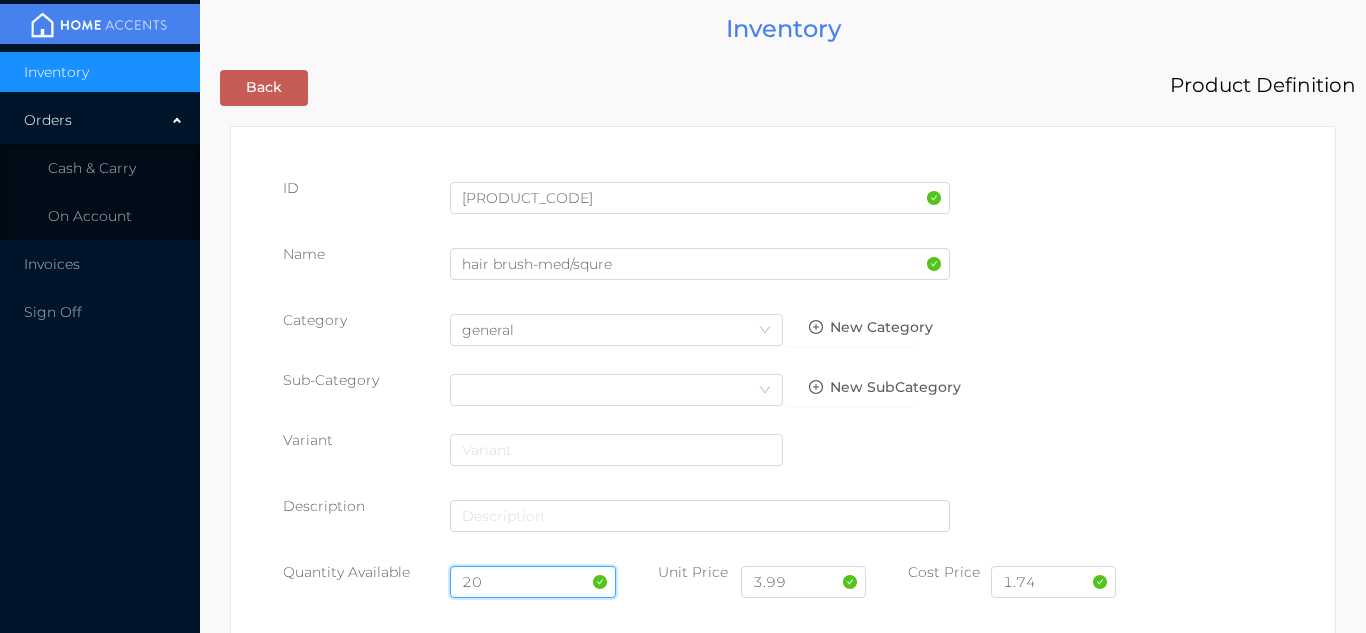 type on "20" 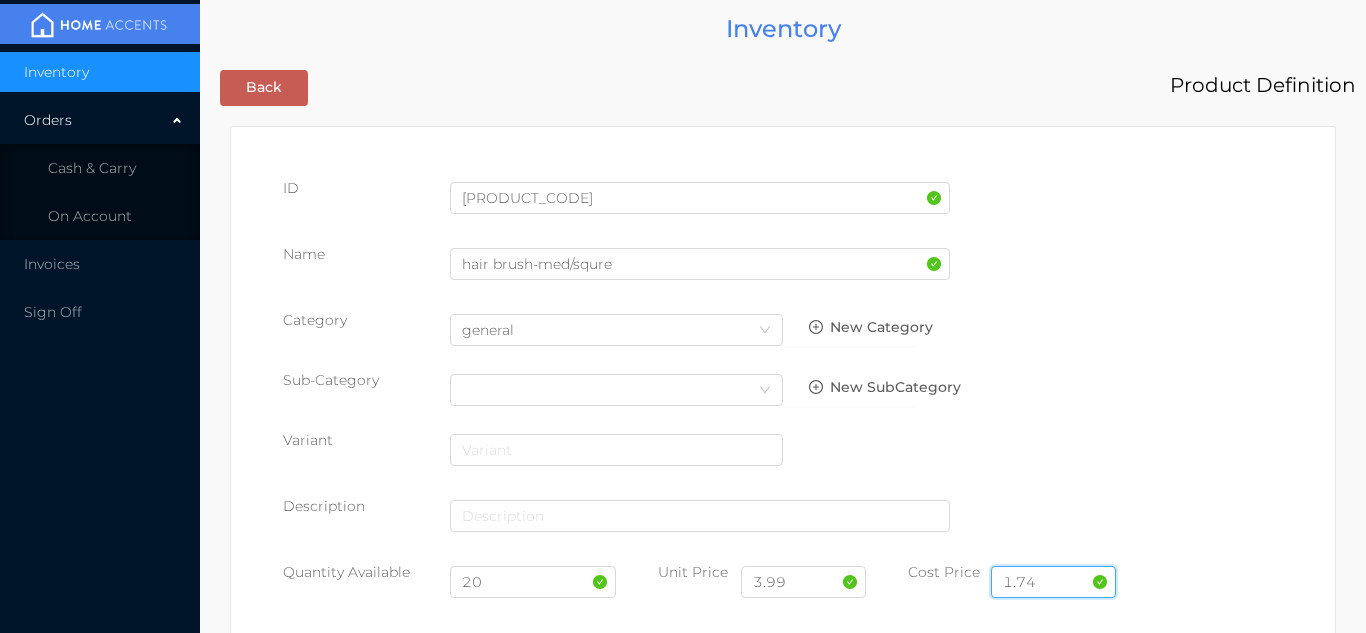click on "1.74" at bounding box center [1053, 582] 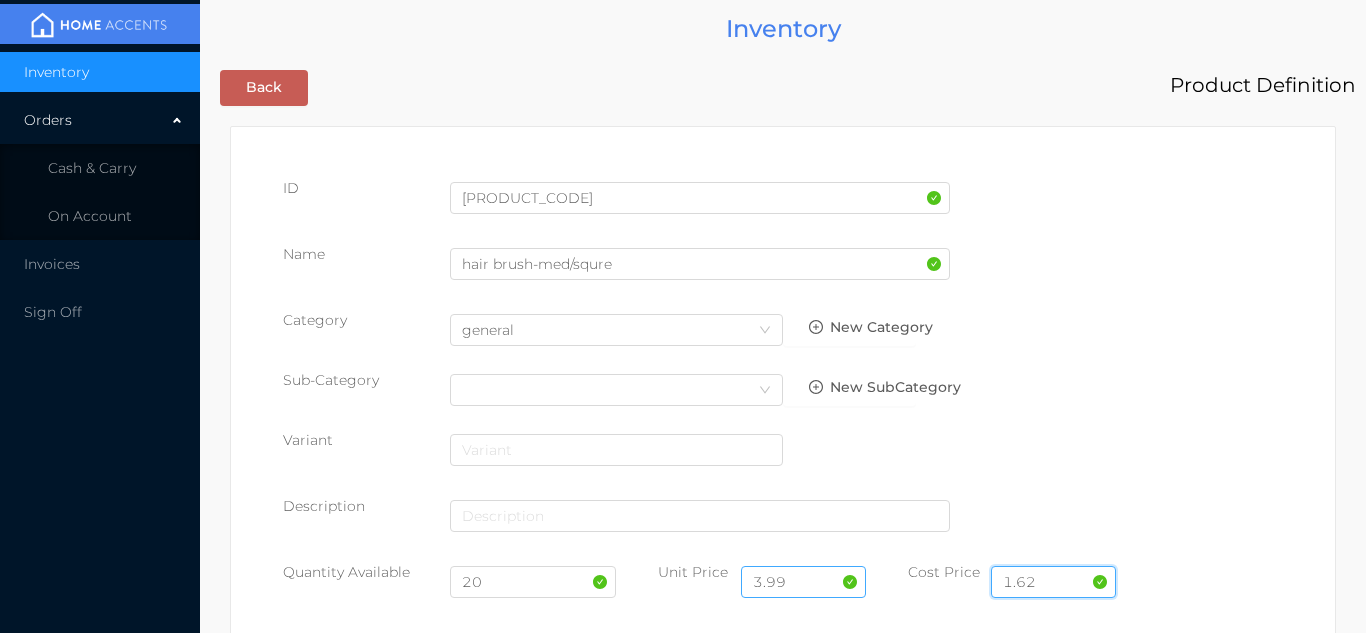 type on "1.62" 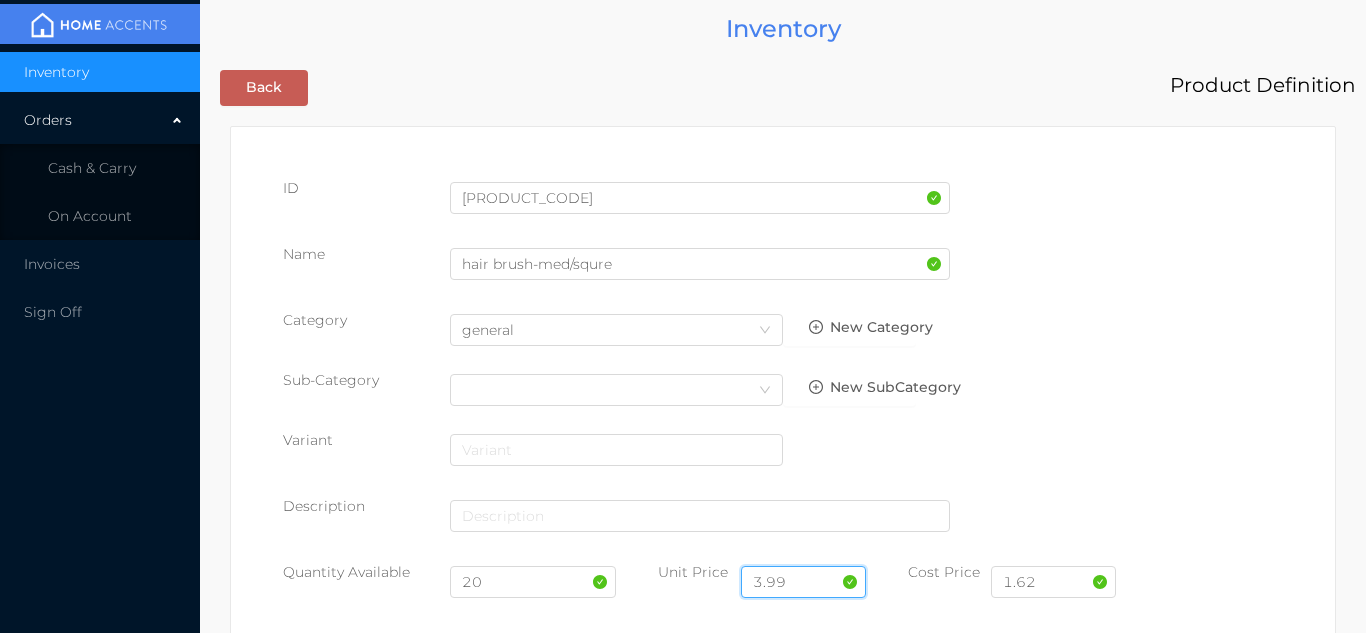 click on "3.99" at bounding box center [803, 582] 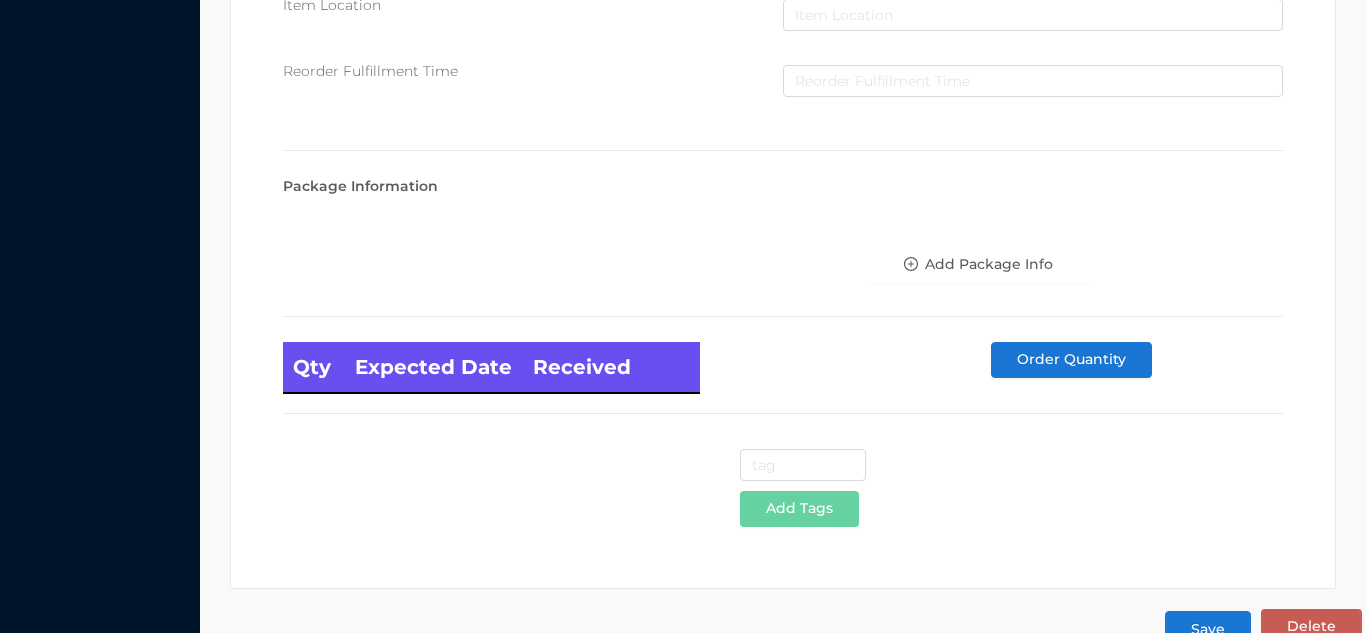 scroll, scrollTop: 1135, scrollLeft: 0, axis: vertical 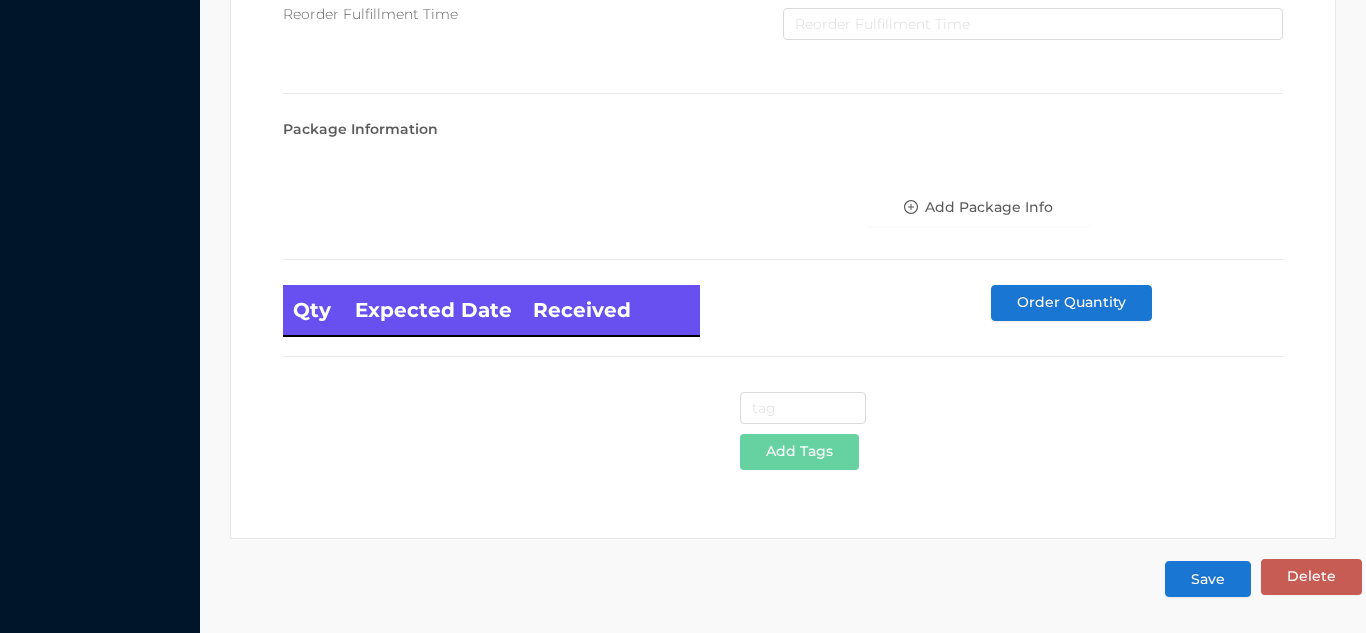 click on "Save" at bounding box center [1208, 579] 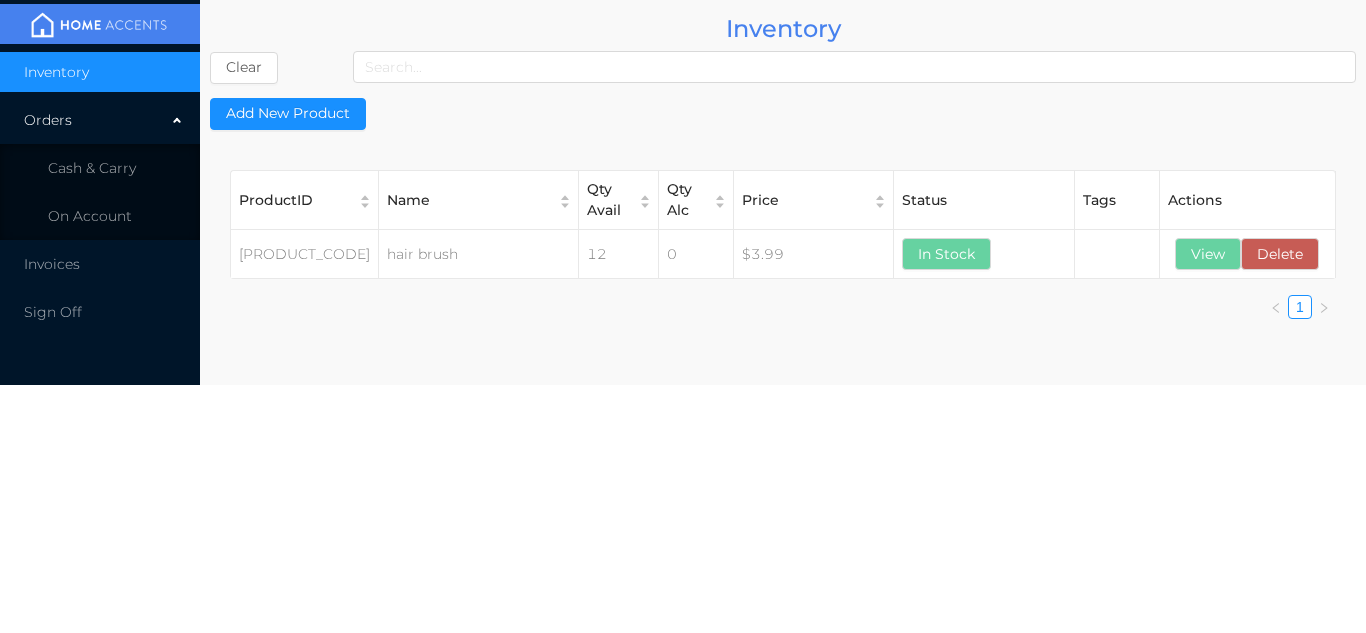 scroll, scrollTop: 0, scrollLeft: 0, axis: both 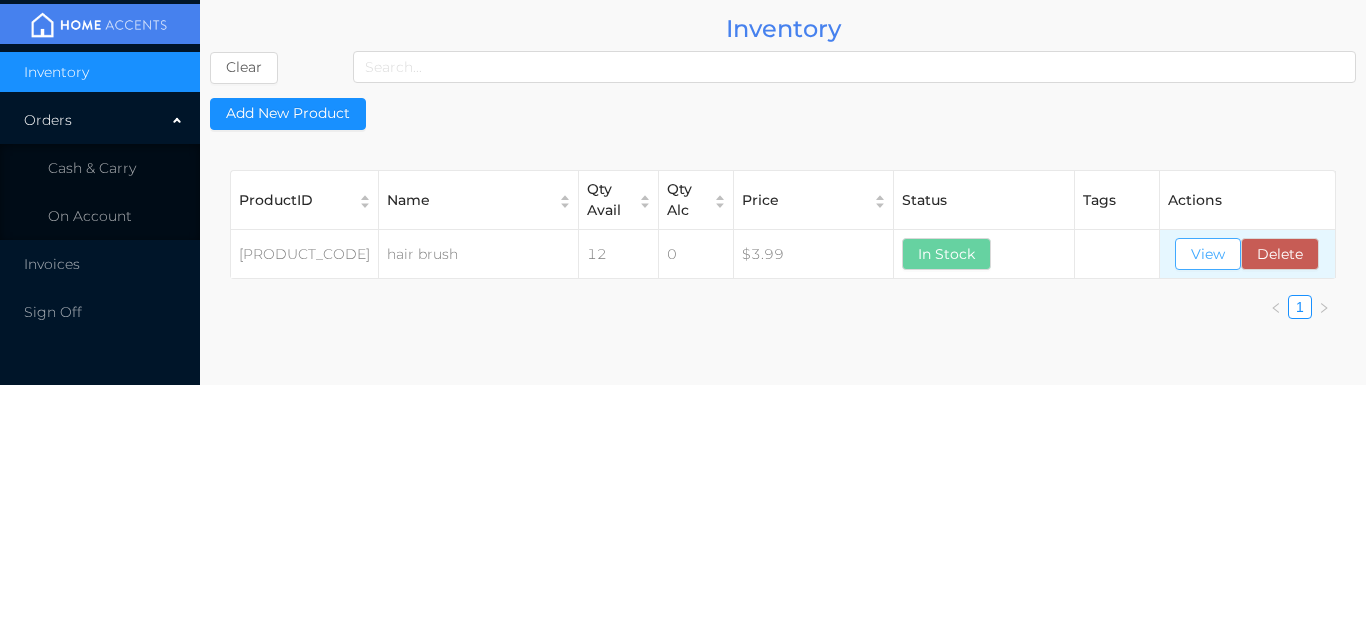 click on "View" at bounding box center [1208, 254] 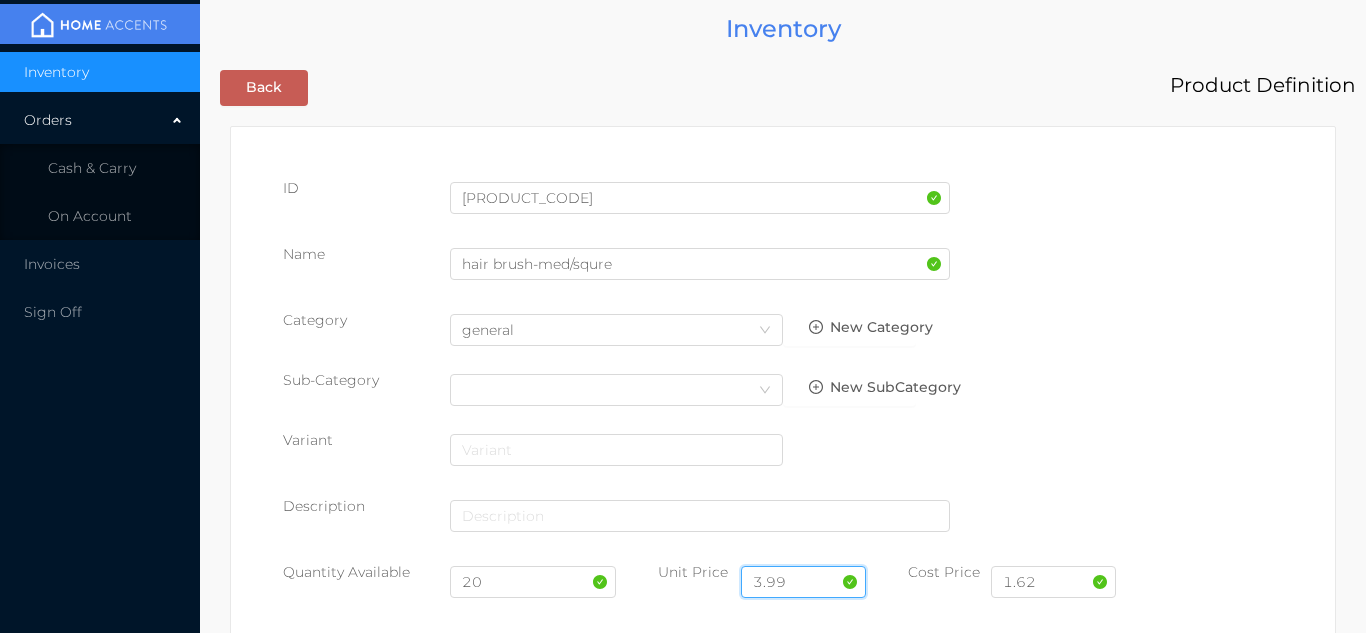 click on "3.99" at bounding box center [803, 582] 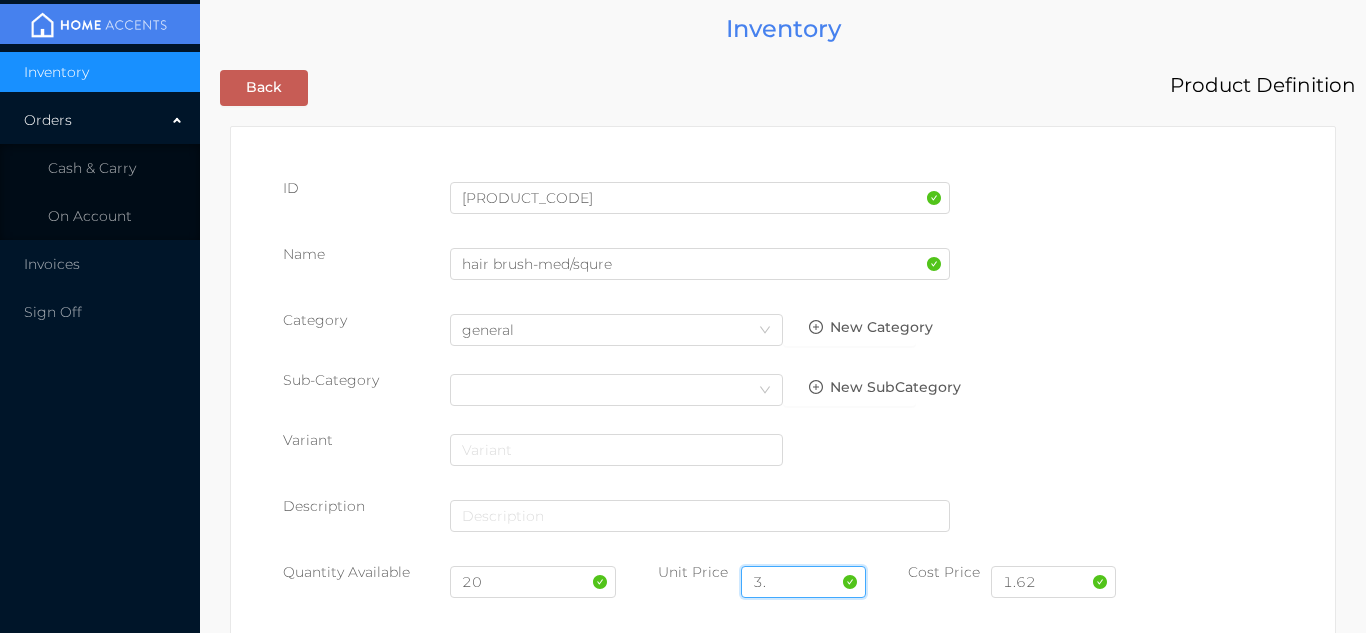 type on "3" 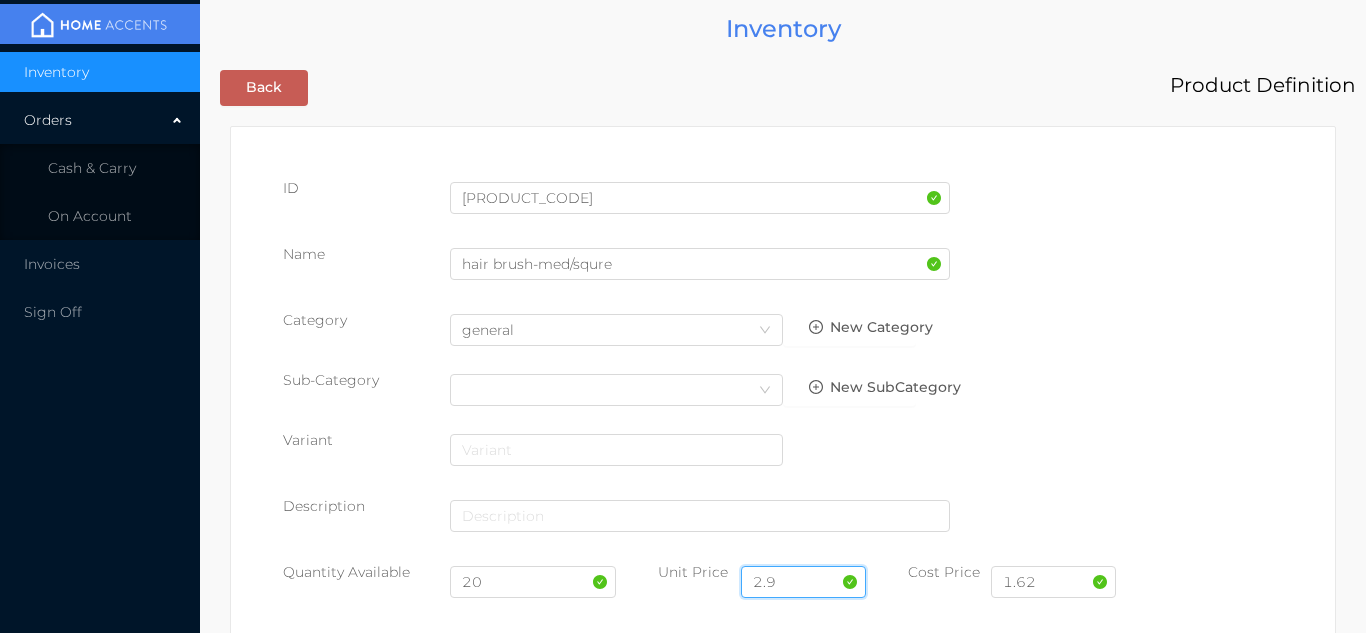 type on "2.99" 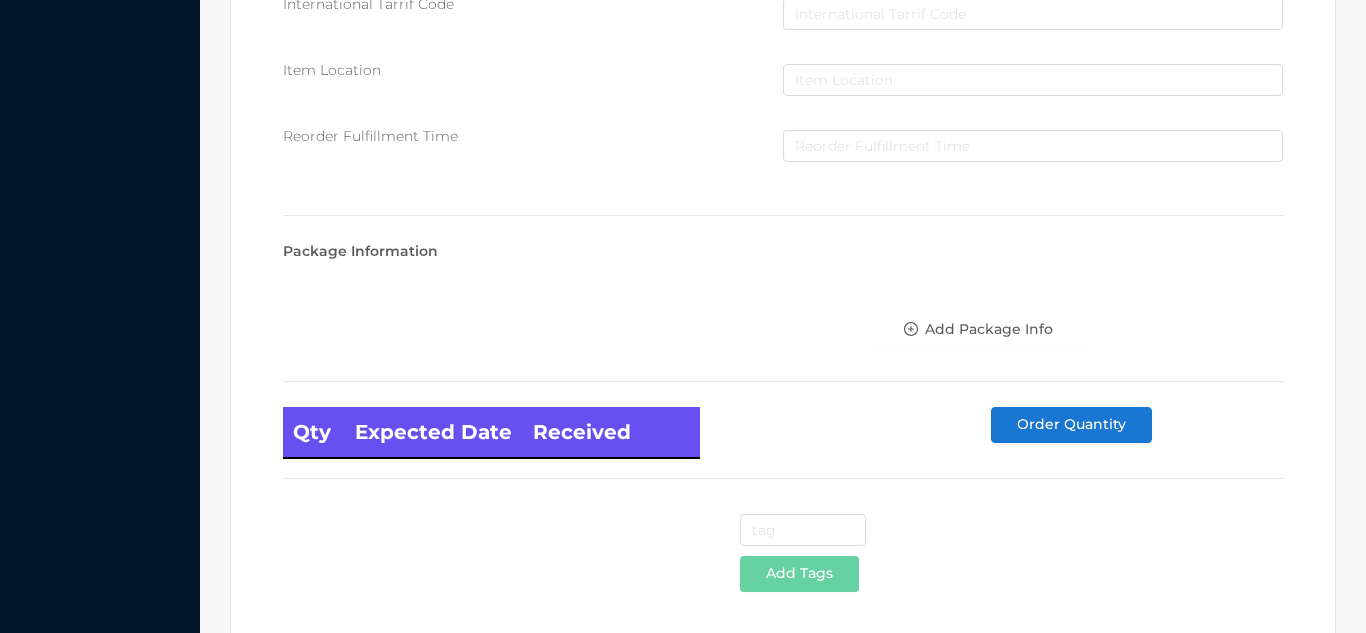 scroll, scrollTop: 1135, scrollLeft: 0, axis: vertical 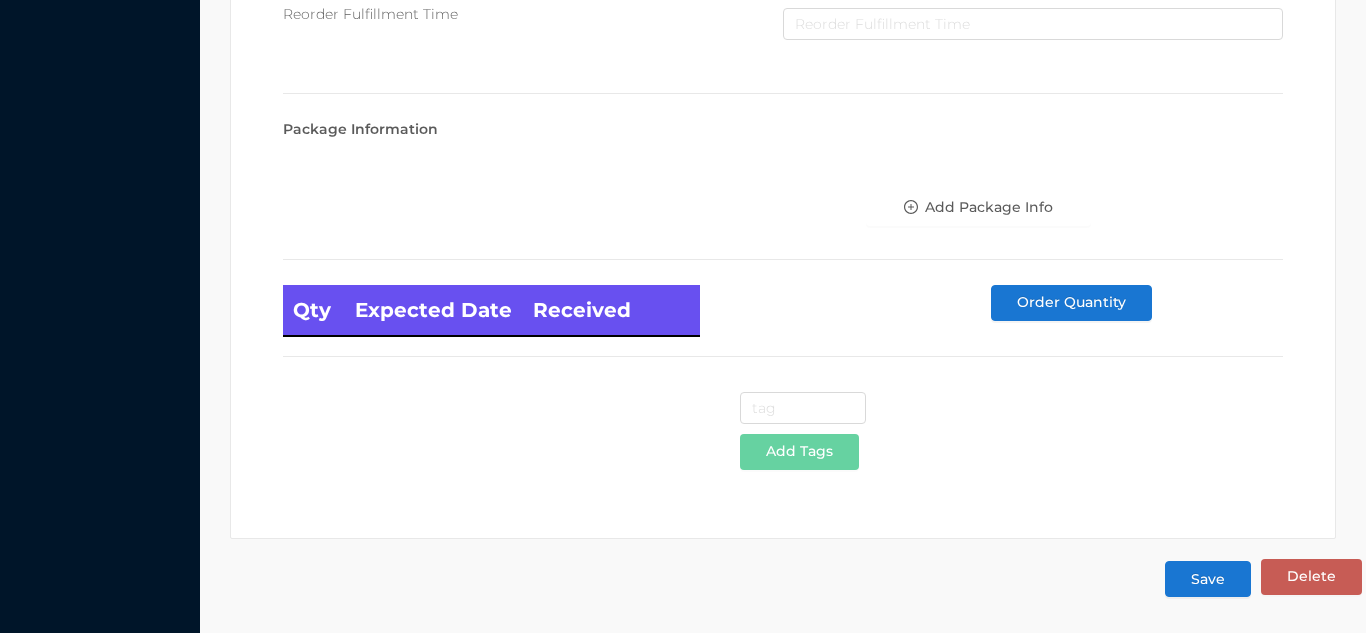click on "Save" at bounding box center [1208, 579] 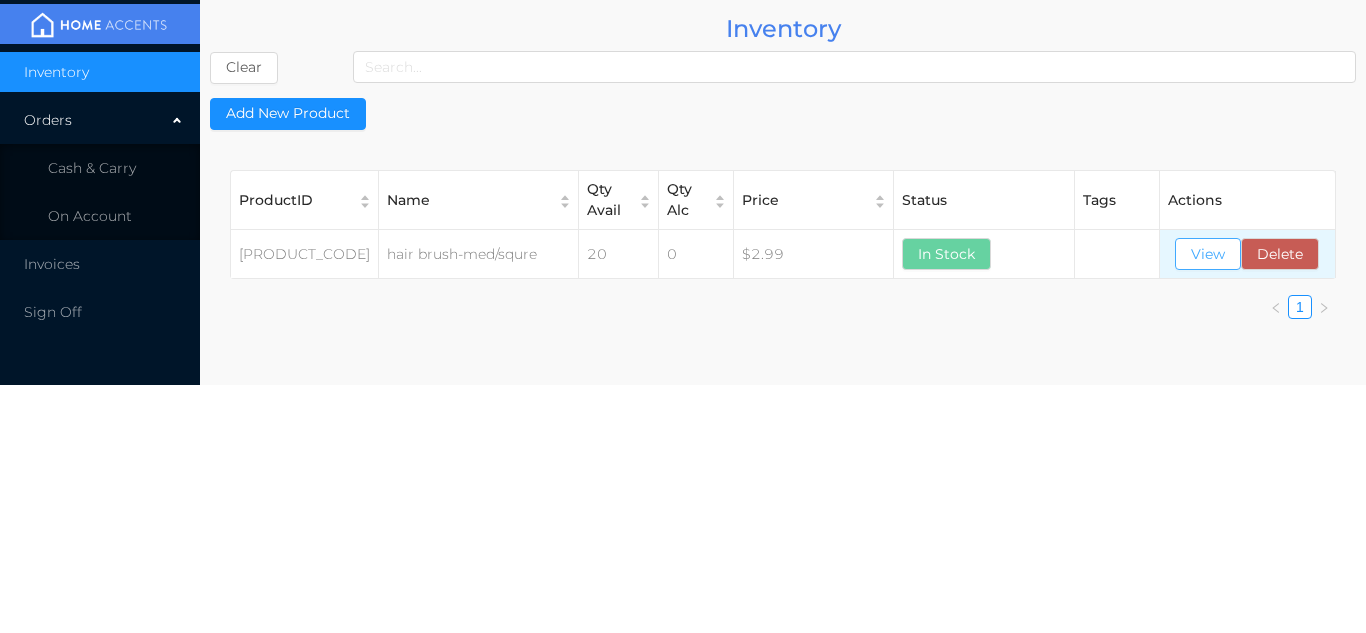 click on "View" at bounding box center [1208, 254] 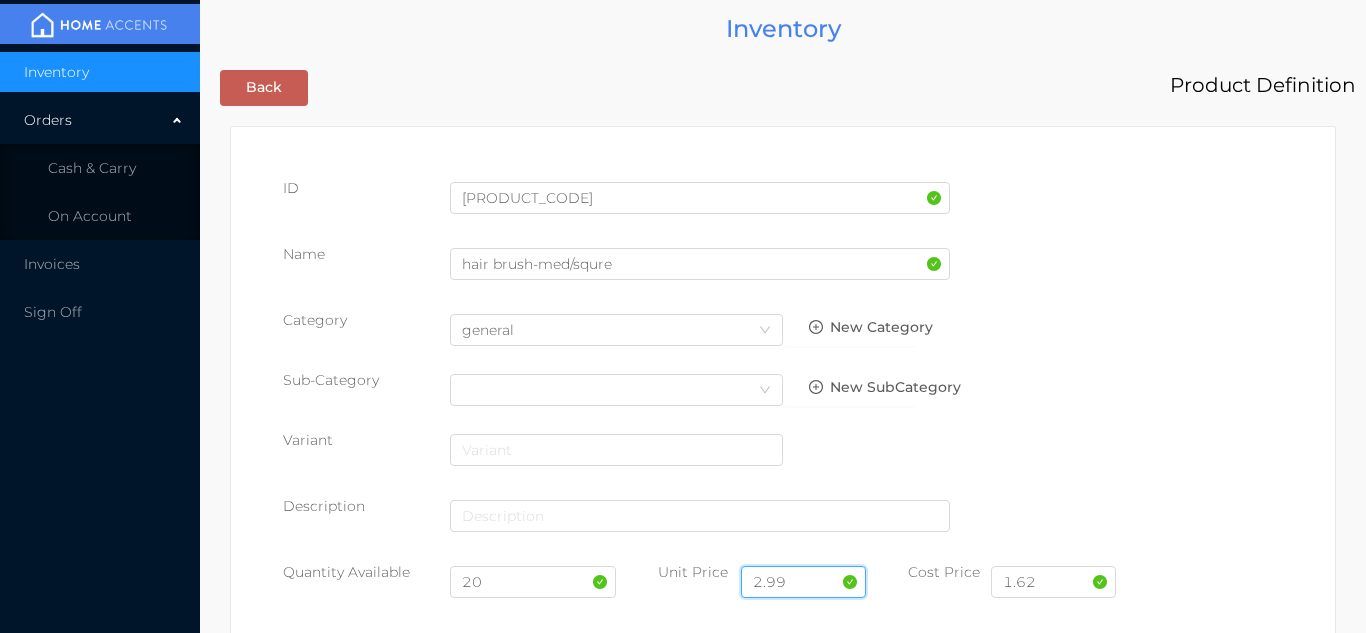 click on "2.99" at bounding box center (803, 582) 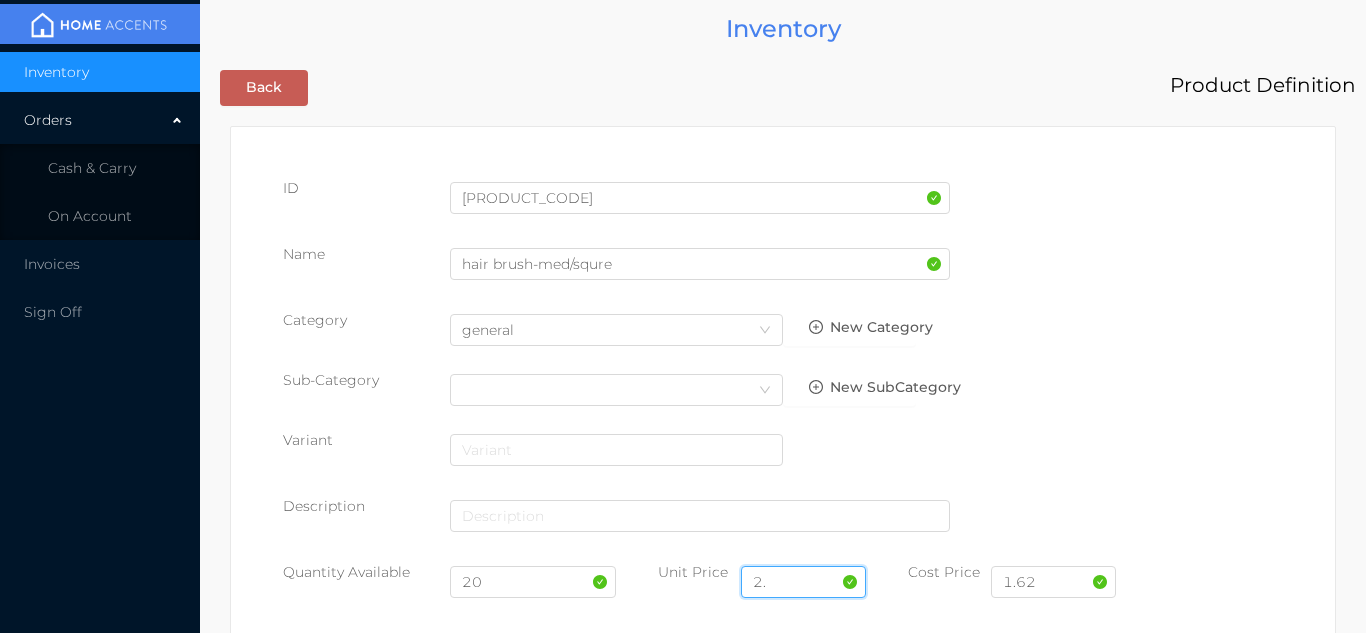 type on "2" 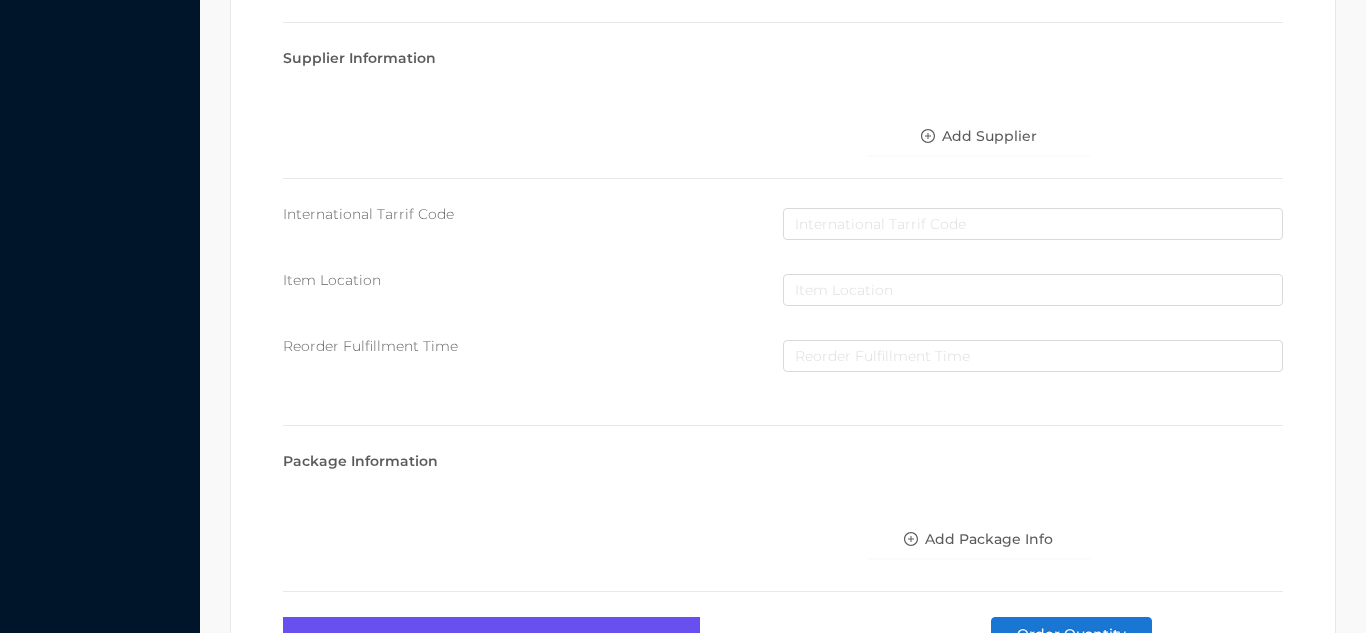 scroll, scrollTop: 1135, scrollLeft: 0, axis: vertical 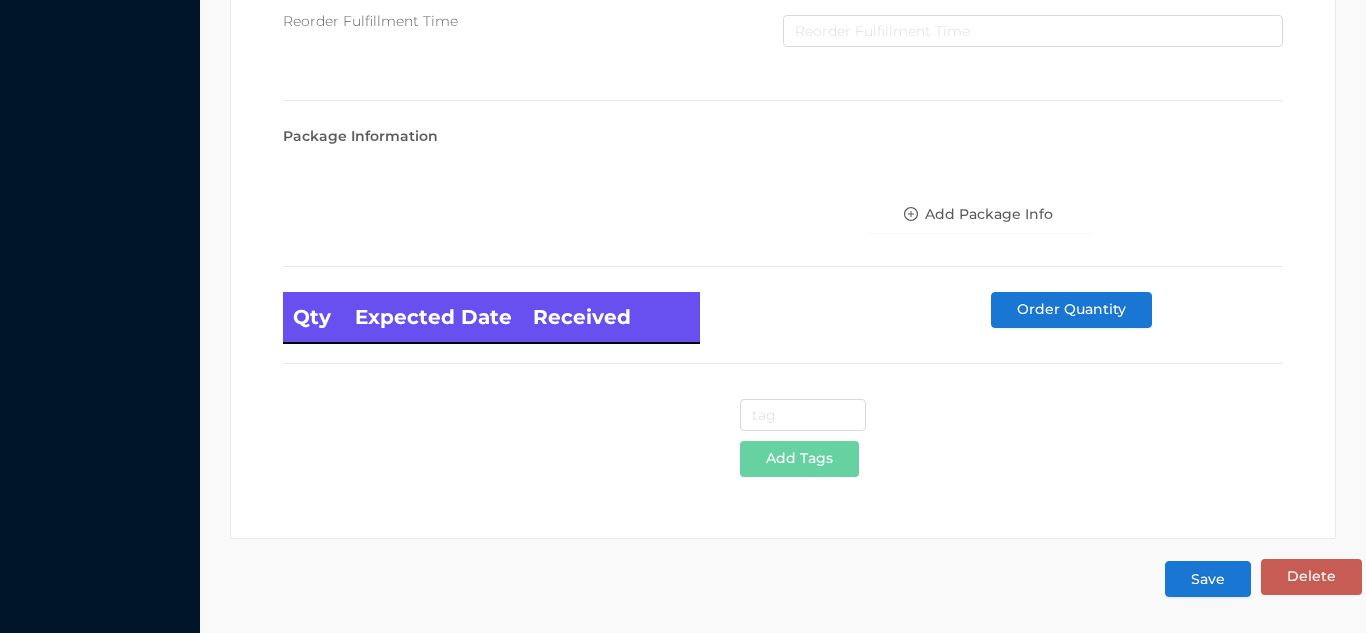 type on "3.99" 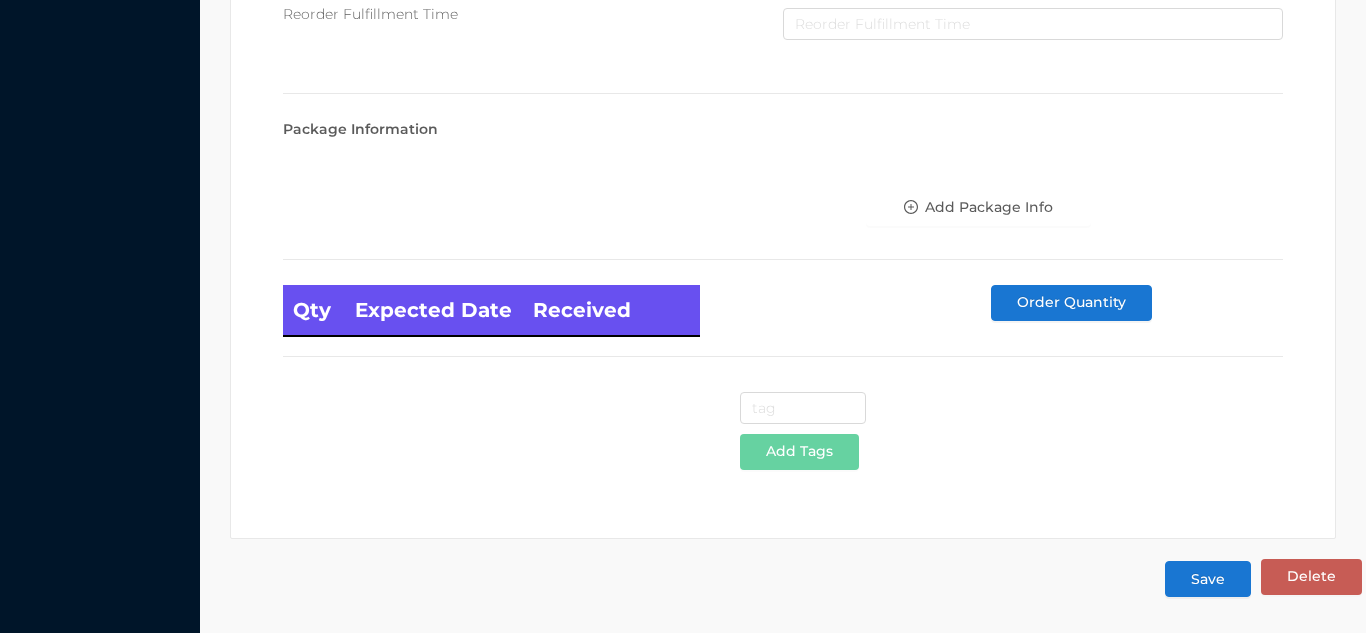 click on "Save" at bounding box center (1208, 579) 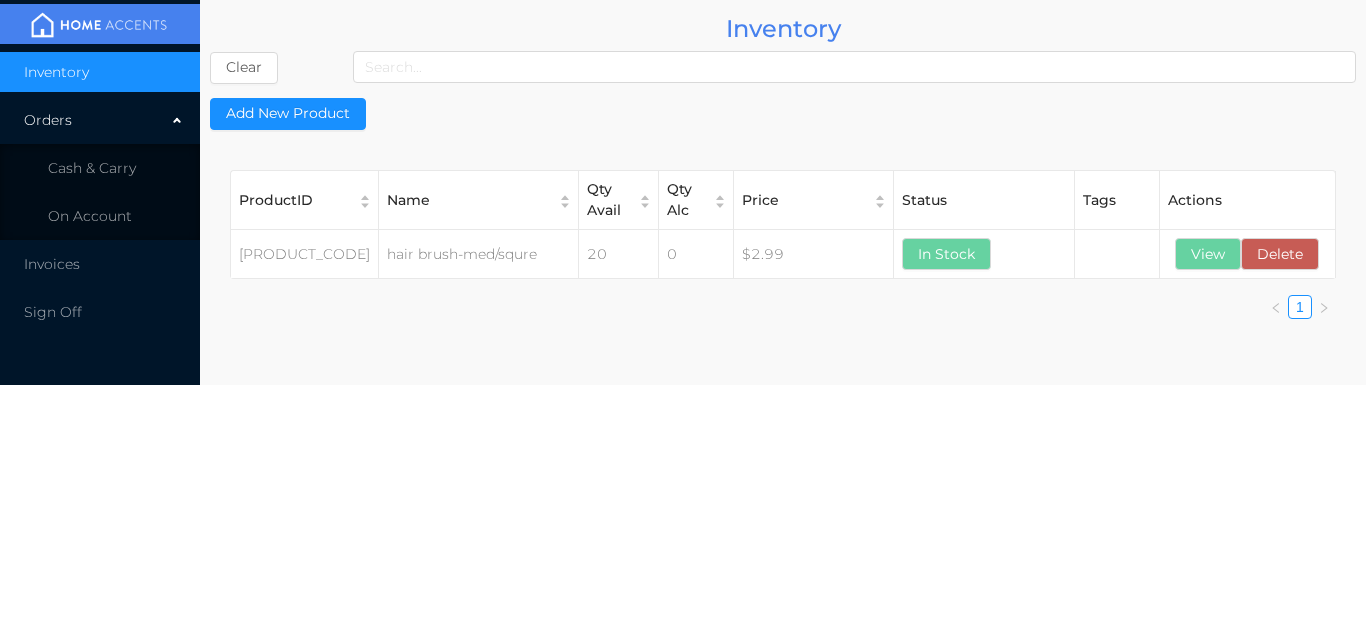 scroll, scrollTop: 0, scrollLeft: 0, axis: both 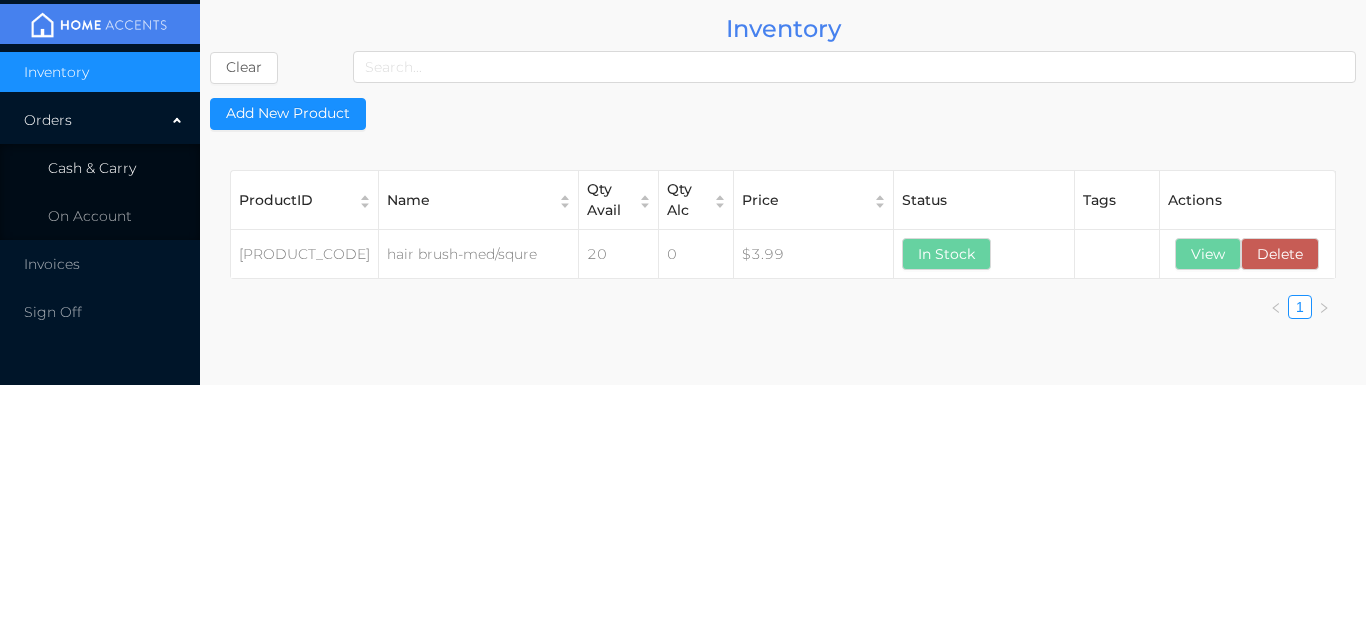 click on "Cash & Carry" at bounding box center [92, 168] 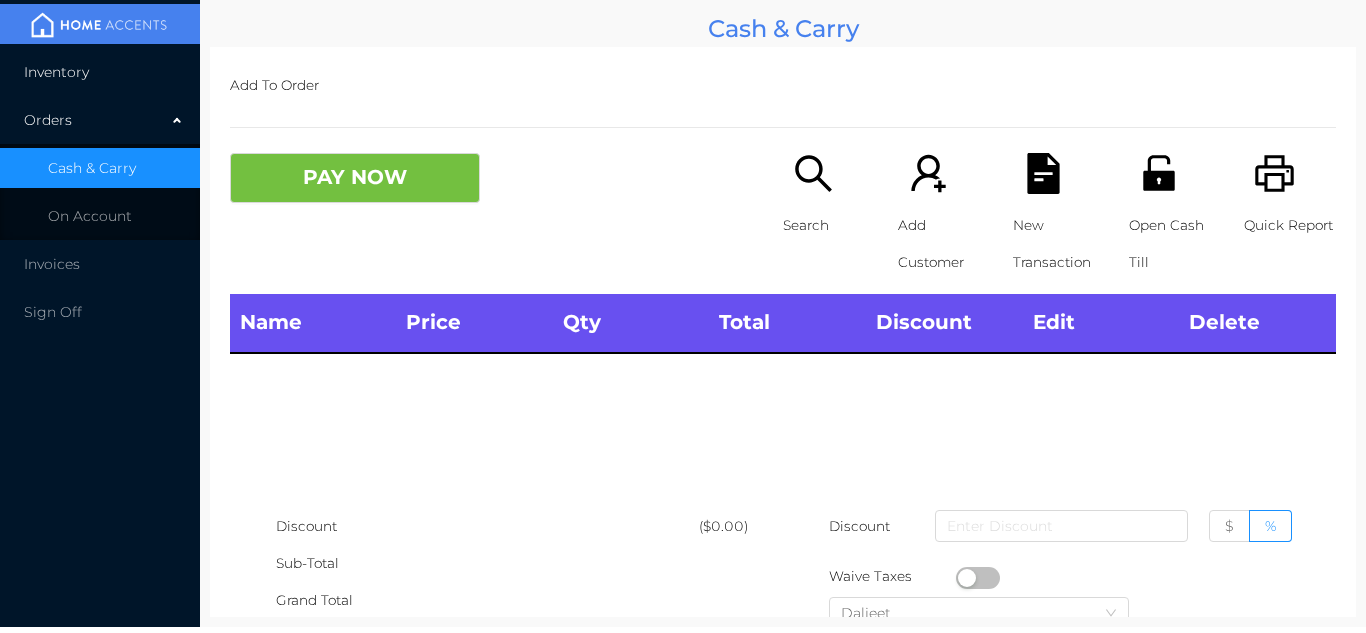 click on "Inventory" at bounding box center (100, 72) 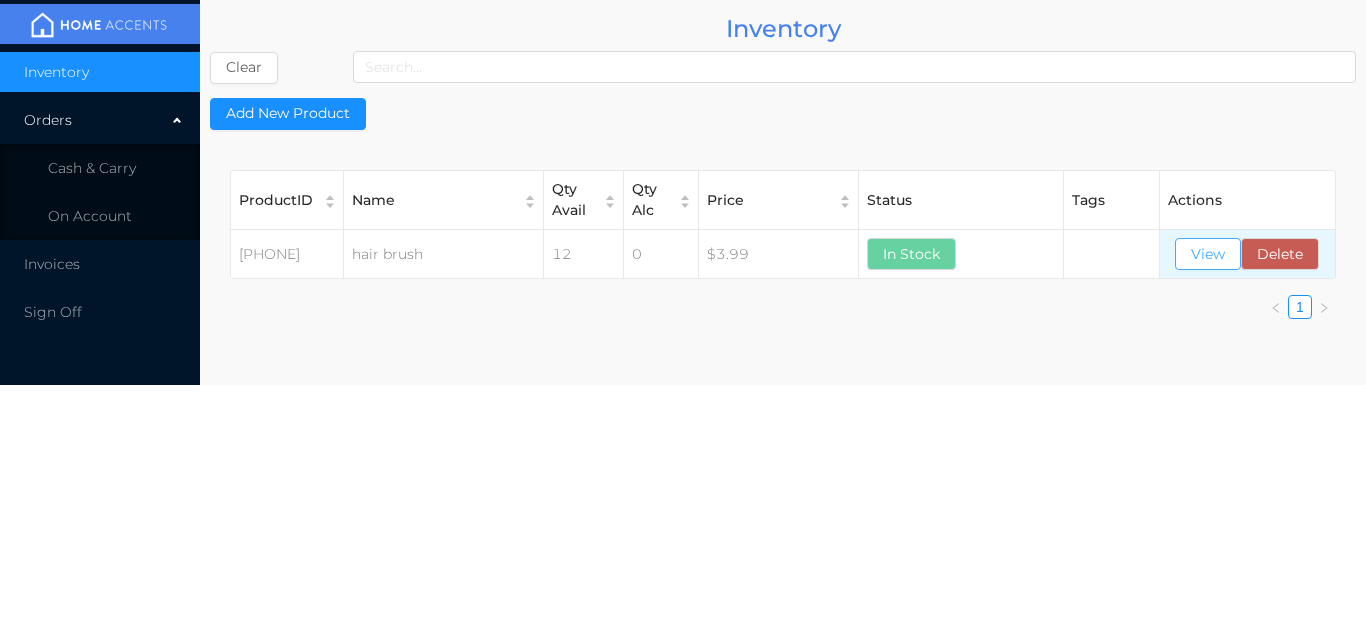 click on "View" at bounding box center (1208, 254) 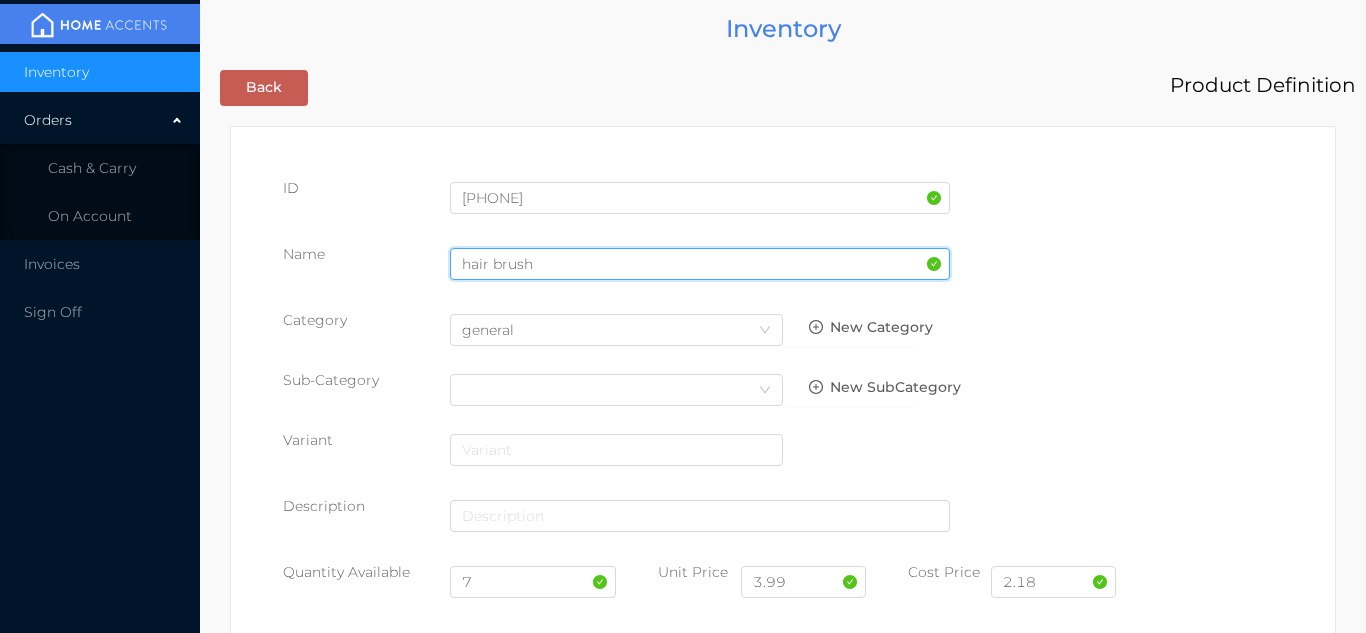 click on "hair brush" at bounding box center [700, 264] 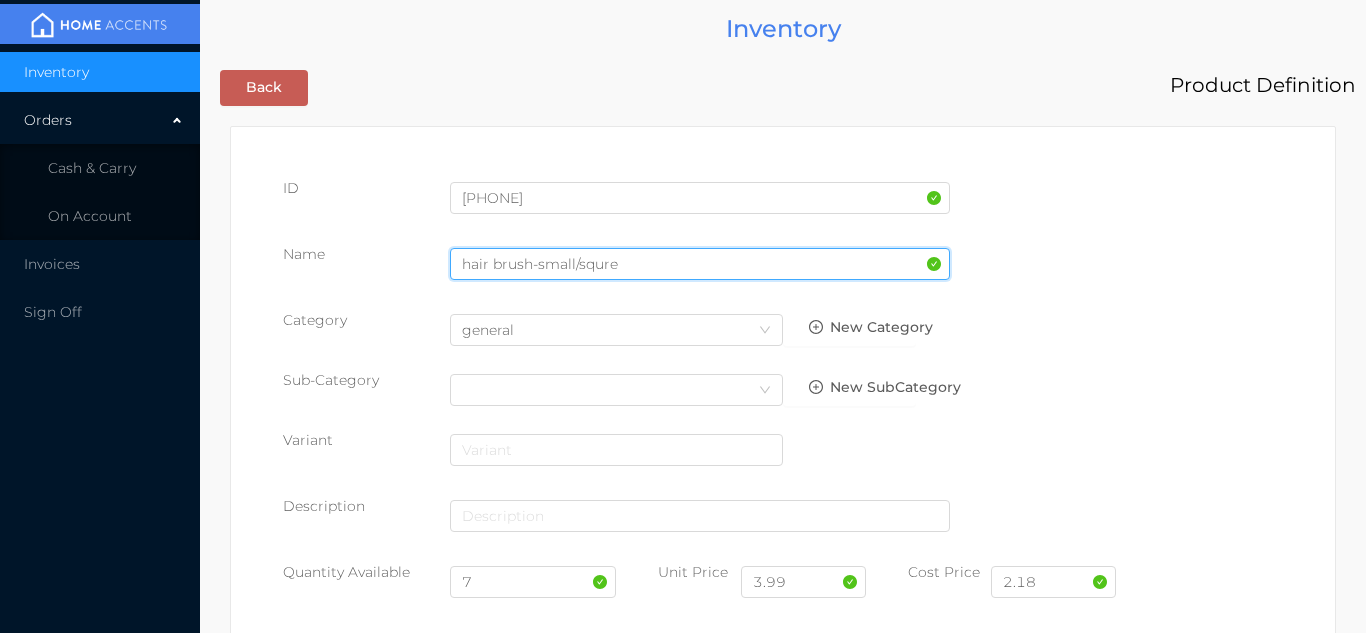 type on "hair brush-small/squre" 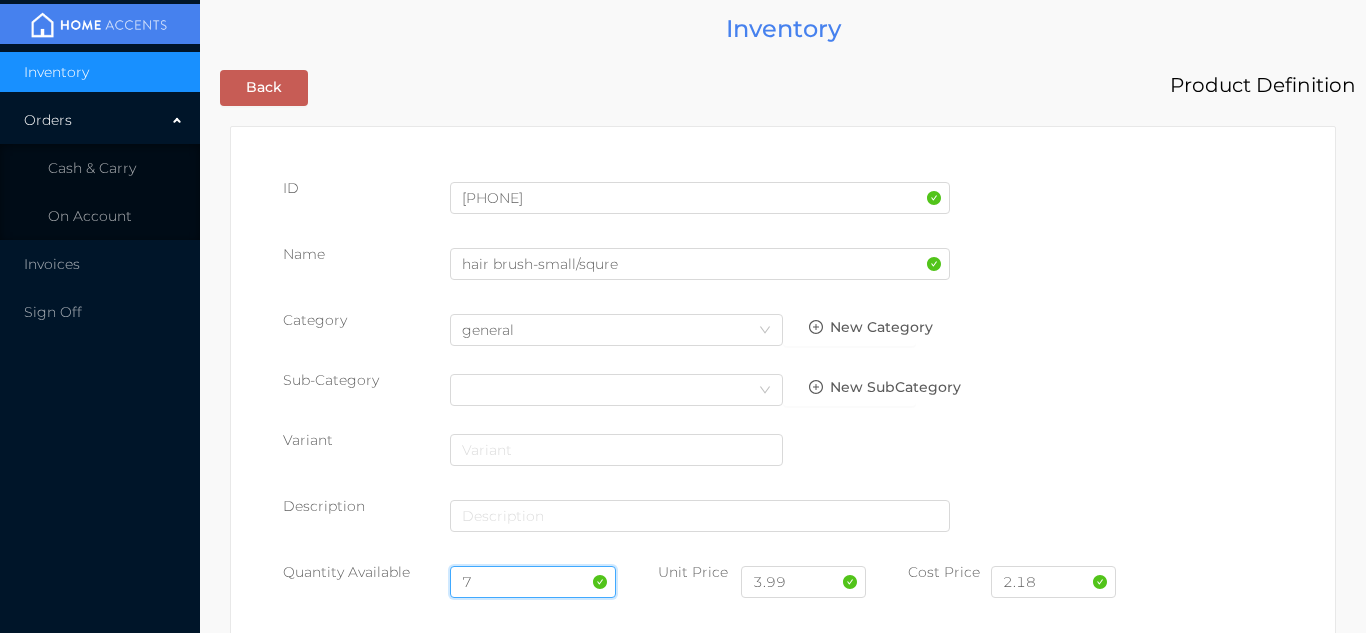 click on "7" at bounding box center [533, 582] 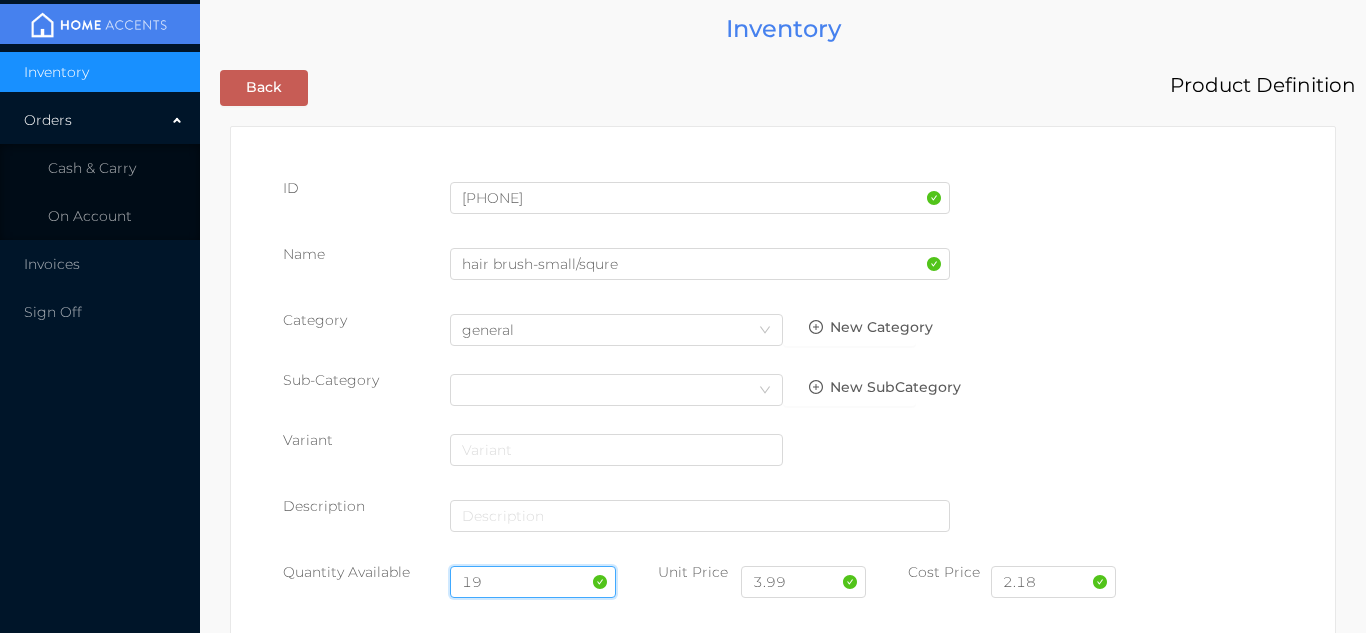 type on "19" 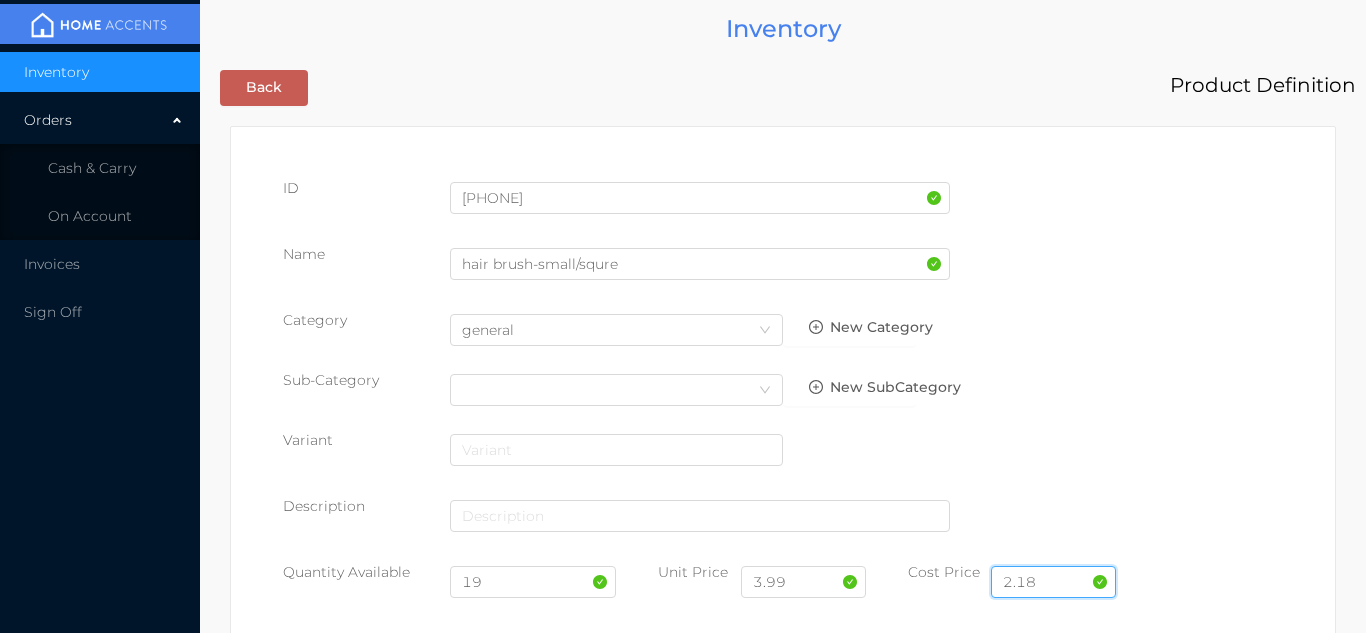 click on "2.18" at bounding box center (1053, 582) 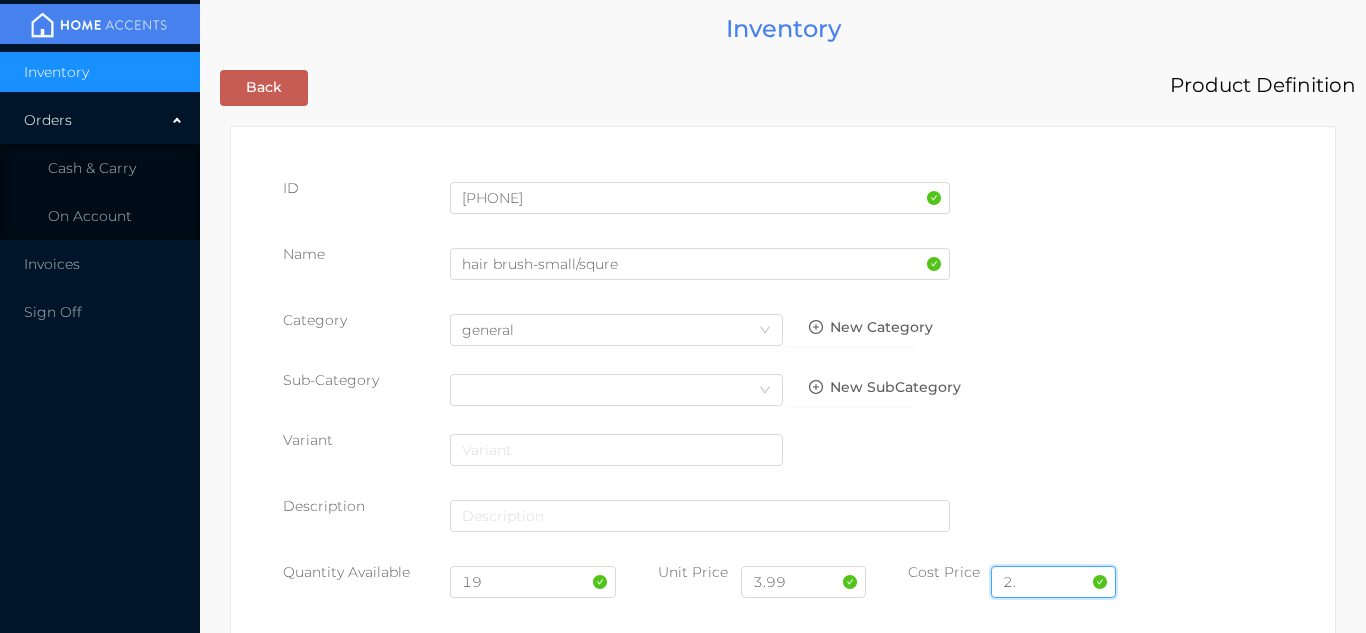 type on "2" 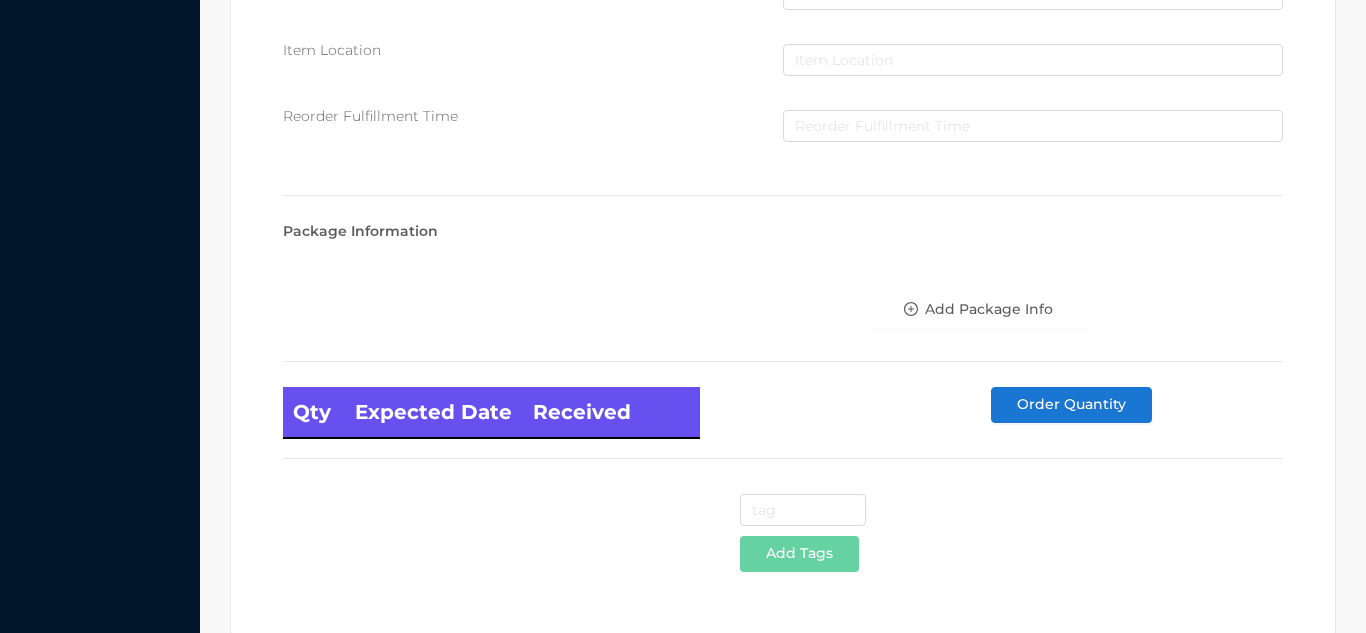 scroll, scrollTop: 1135, scrollLeft: 0, axis: vertical 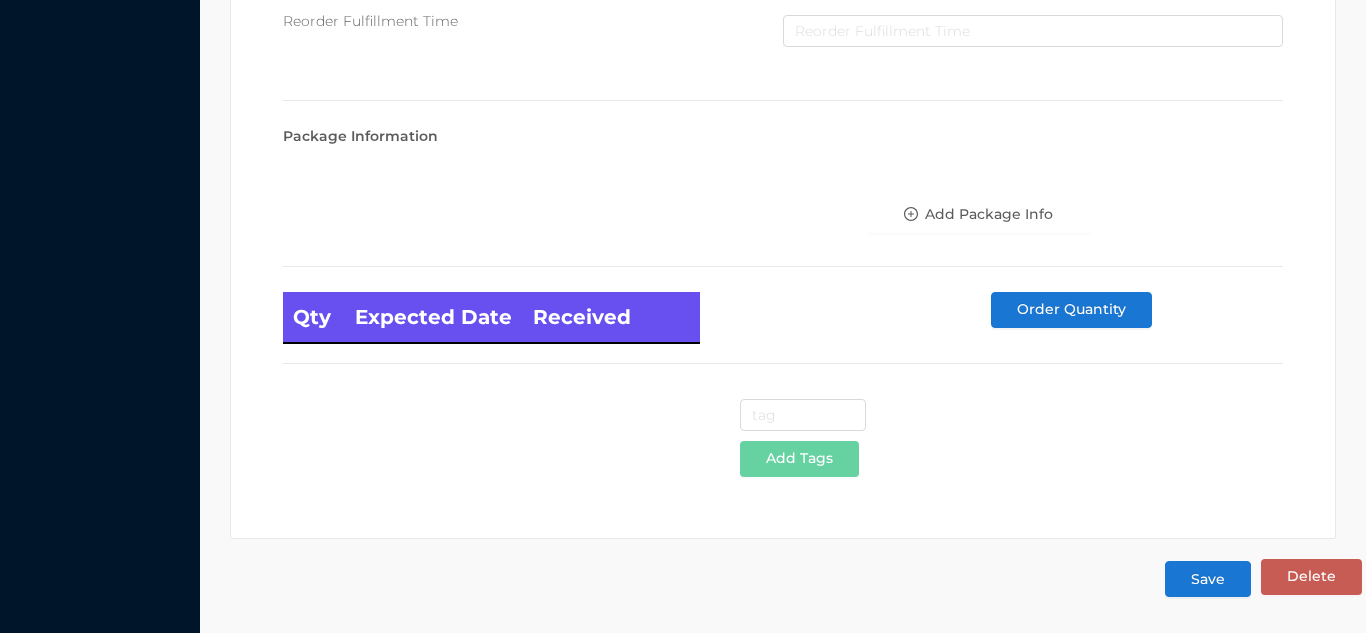 type on "1.62" 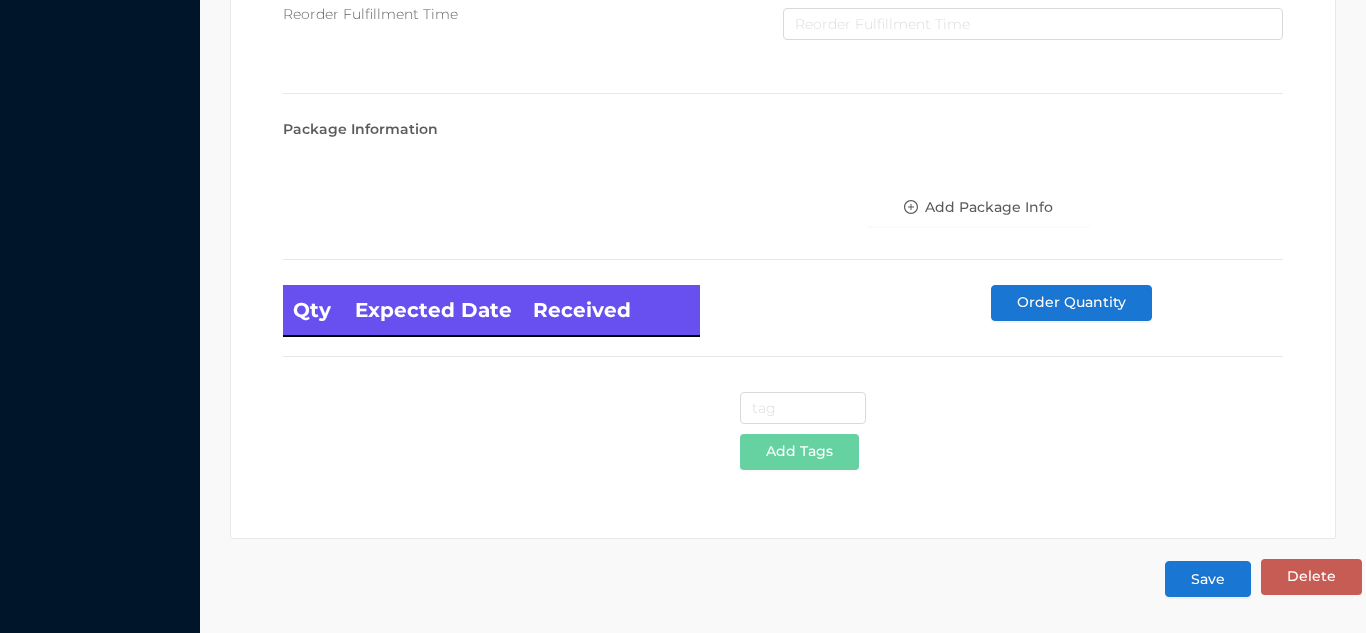 click on "Save" at bounding box center (1208, 579) 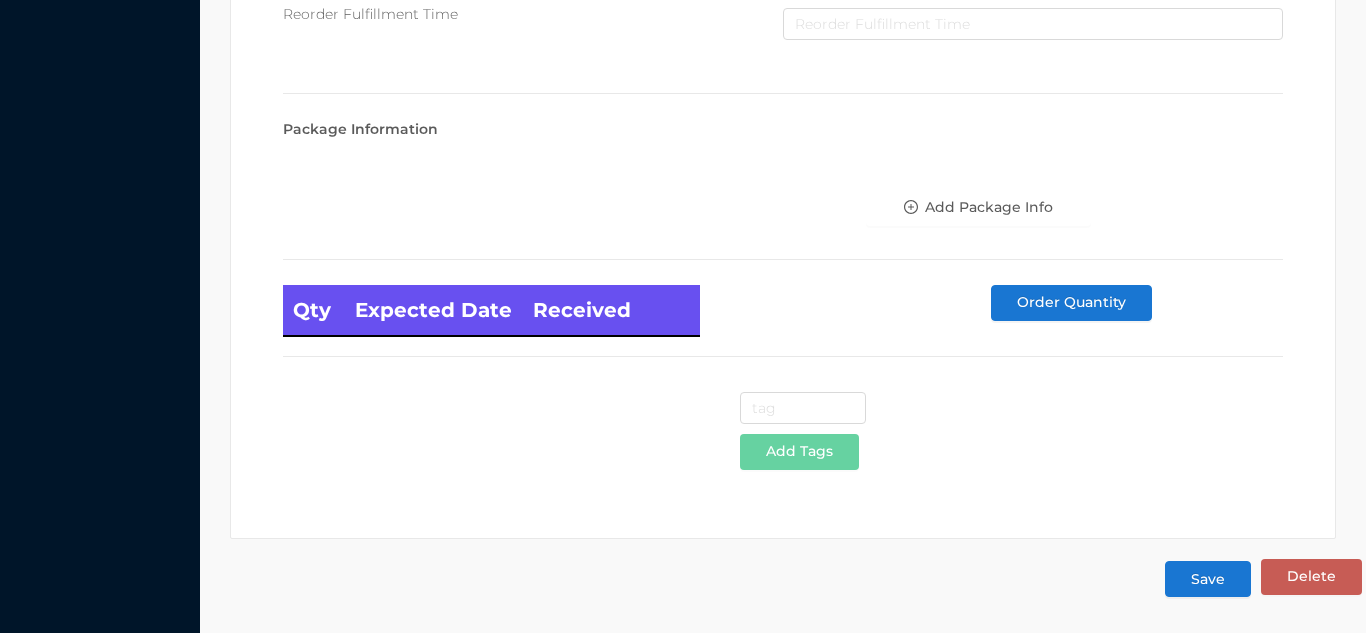 scroll, scrollTop: 0, scrollLeft: 0, axis: both 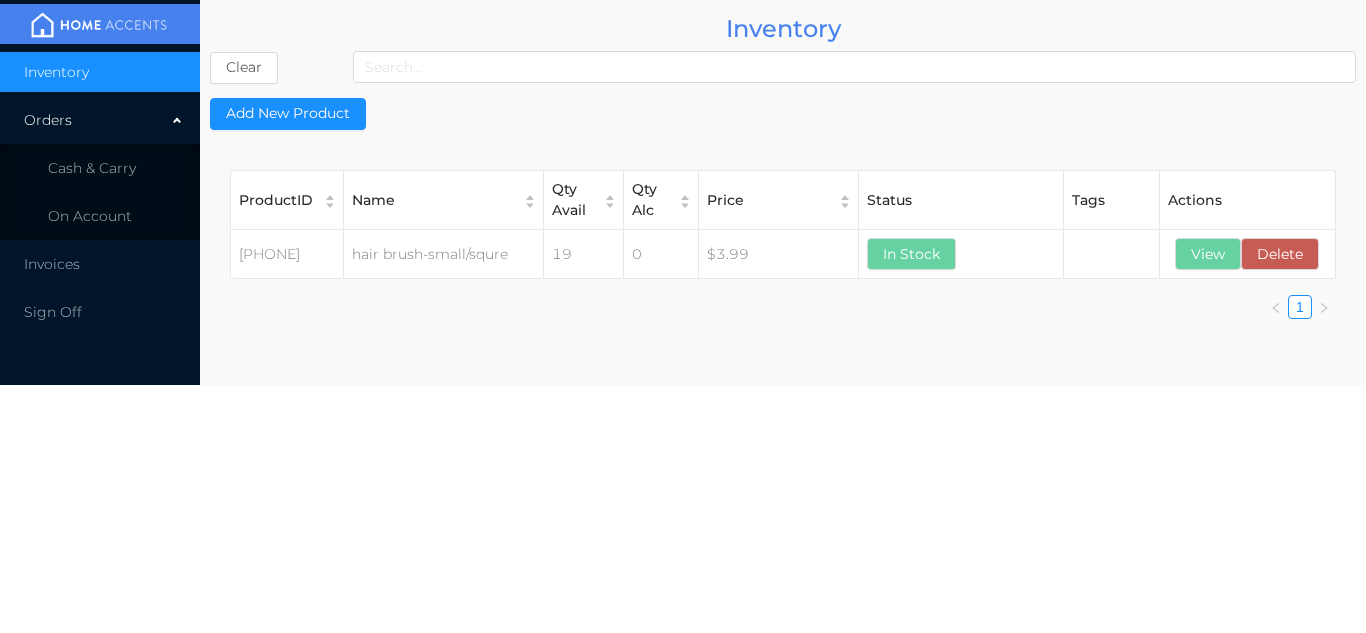click on "Cash & Carry" at bounding box center (100, 168) 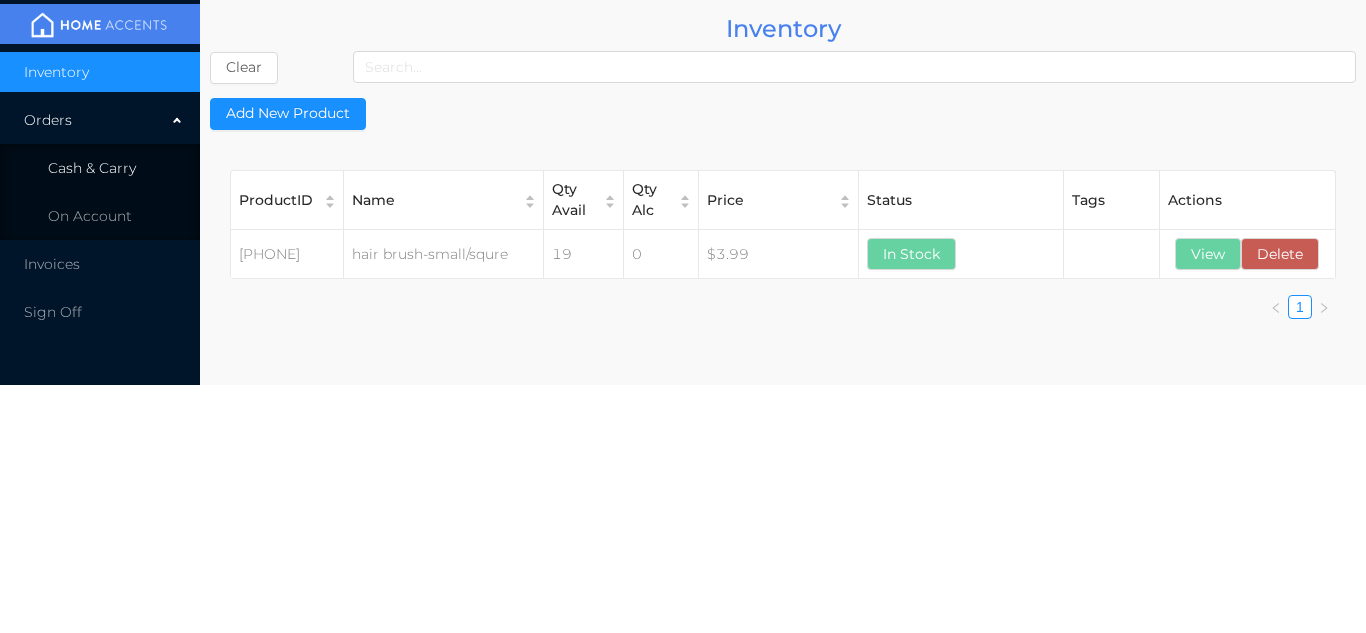 type 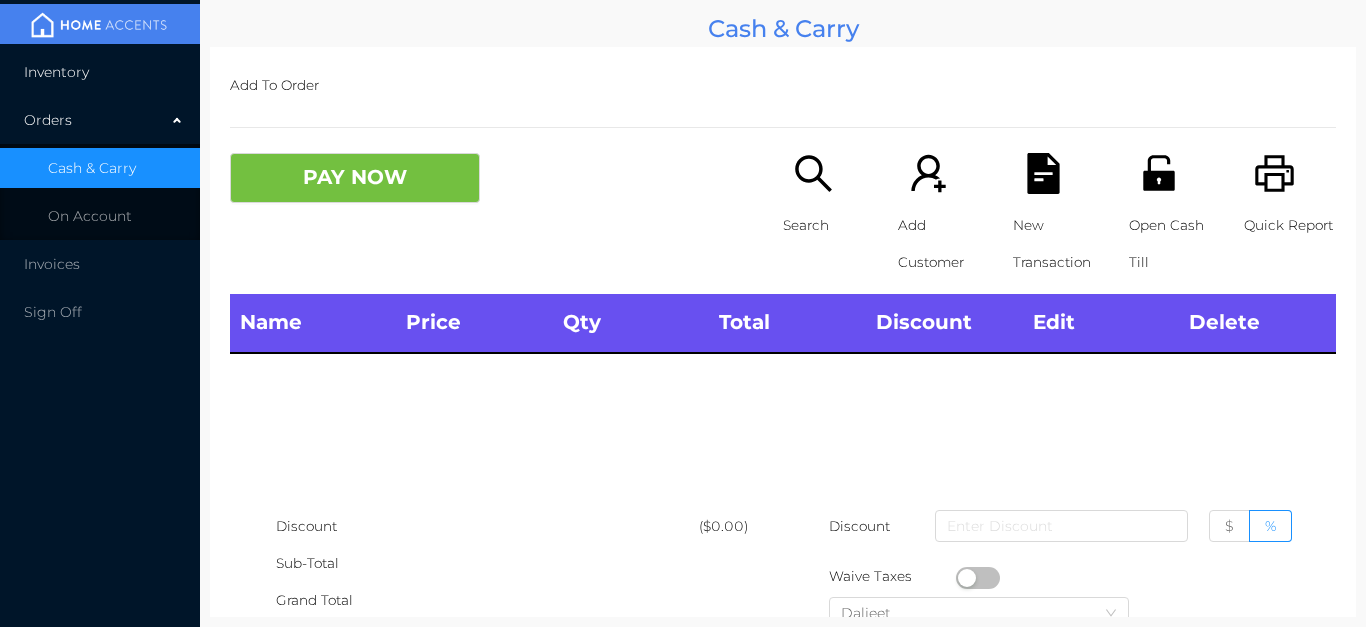 click on "Inventory" at bounding box center (100, 72) 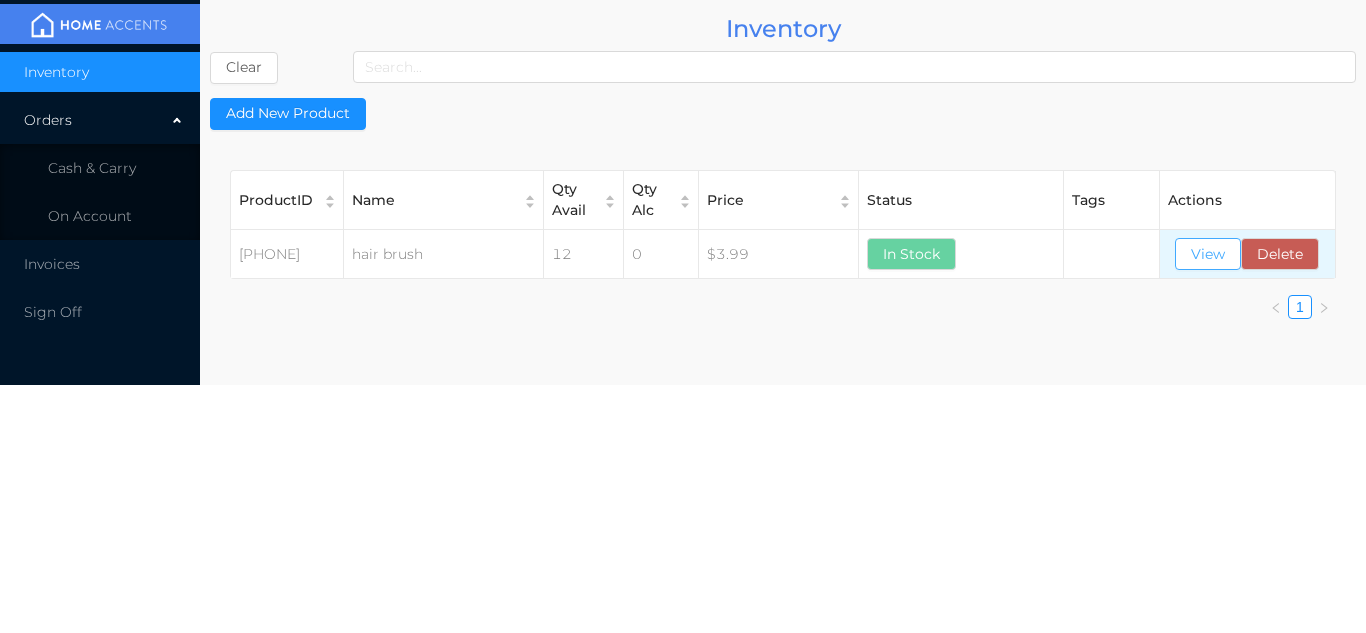 click on "View" at bounding box center (1208, 254) 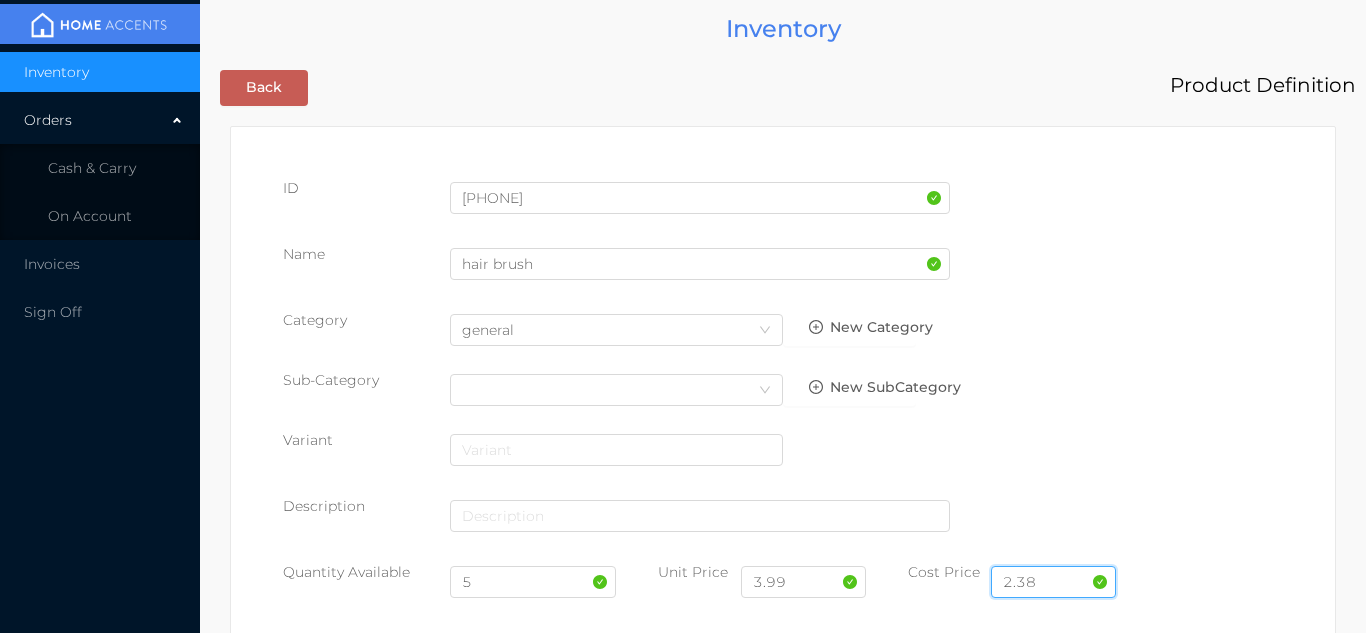click on "2.38" at bounding box center (1053, 582) 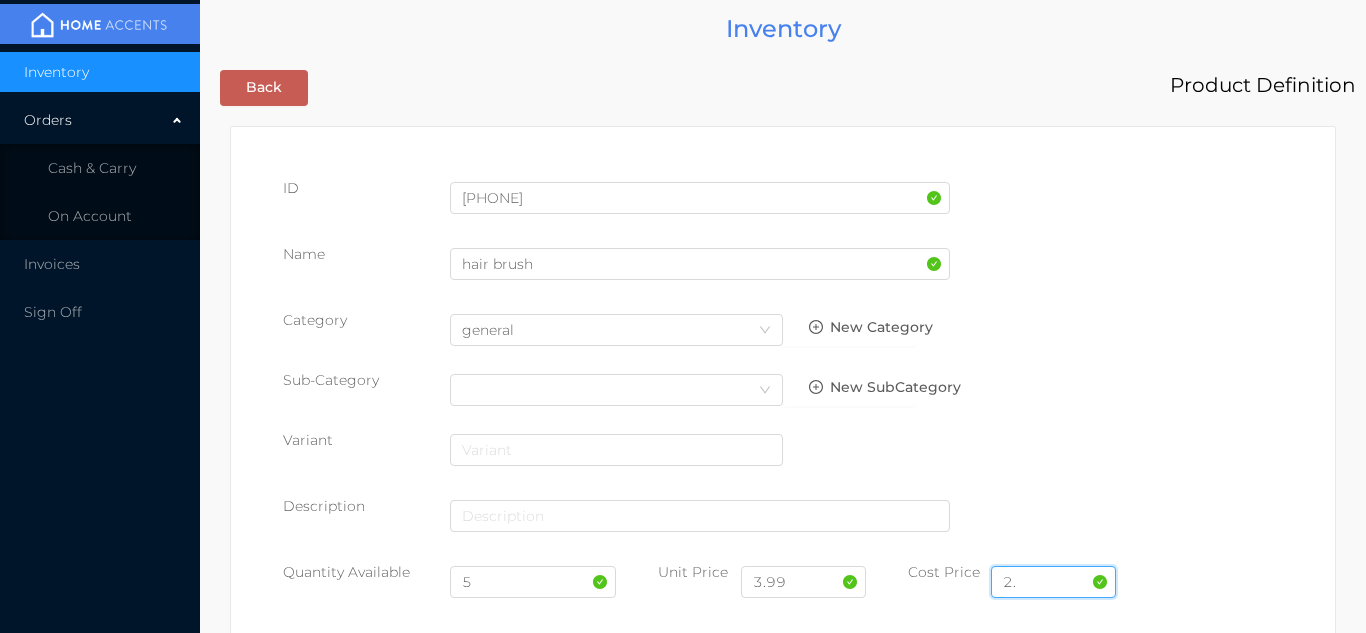 type on "2" 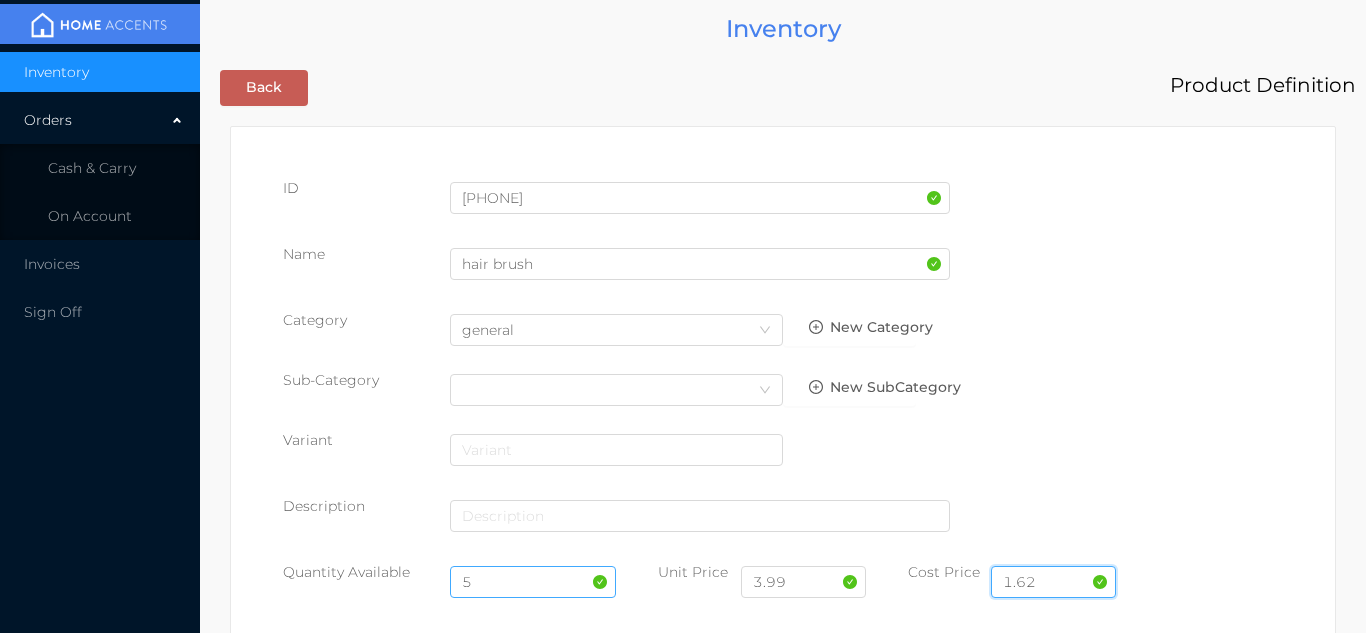type on "1.62" 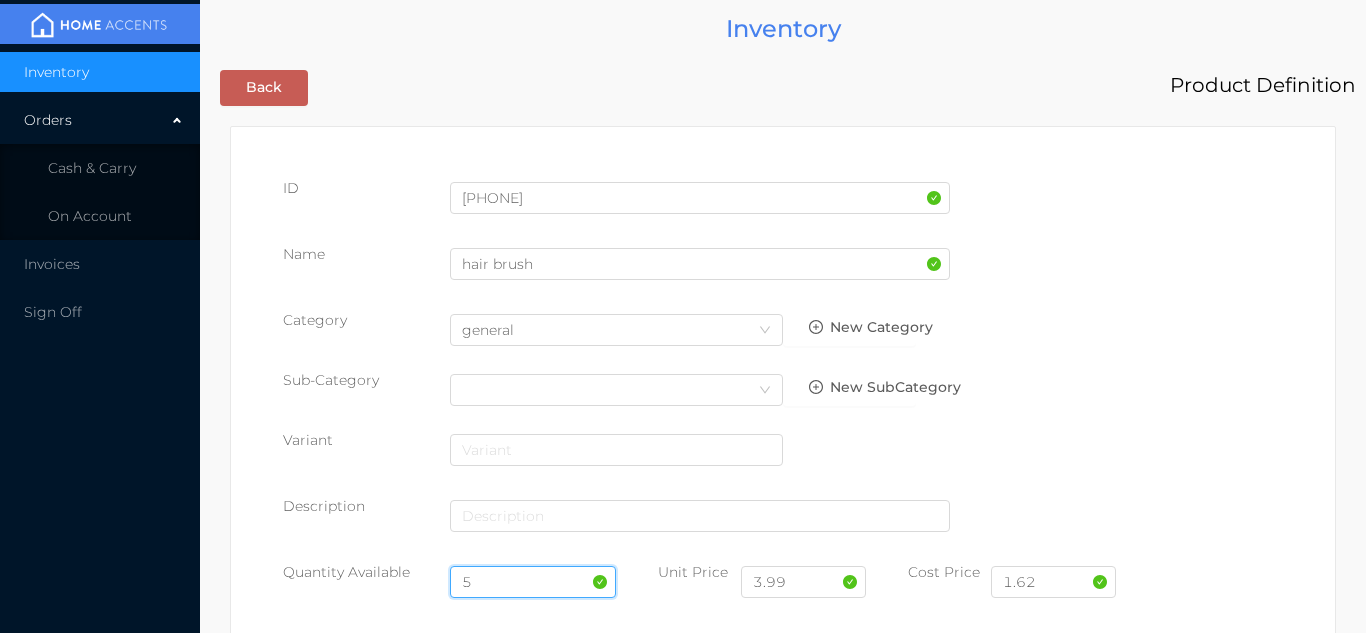 click on "5" at bounding box center [533, 582] 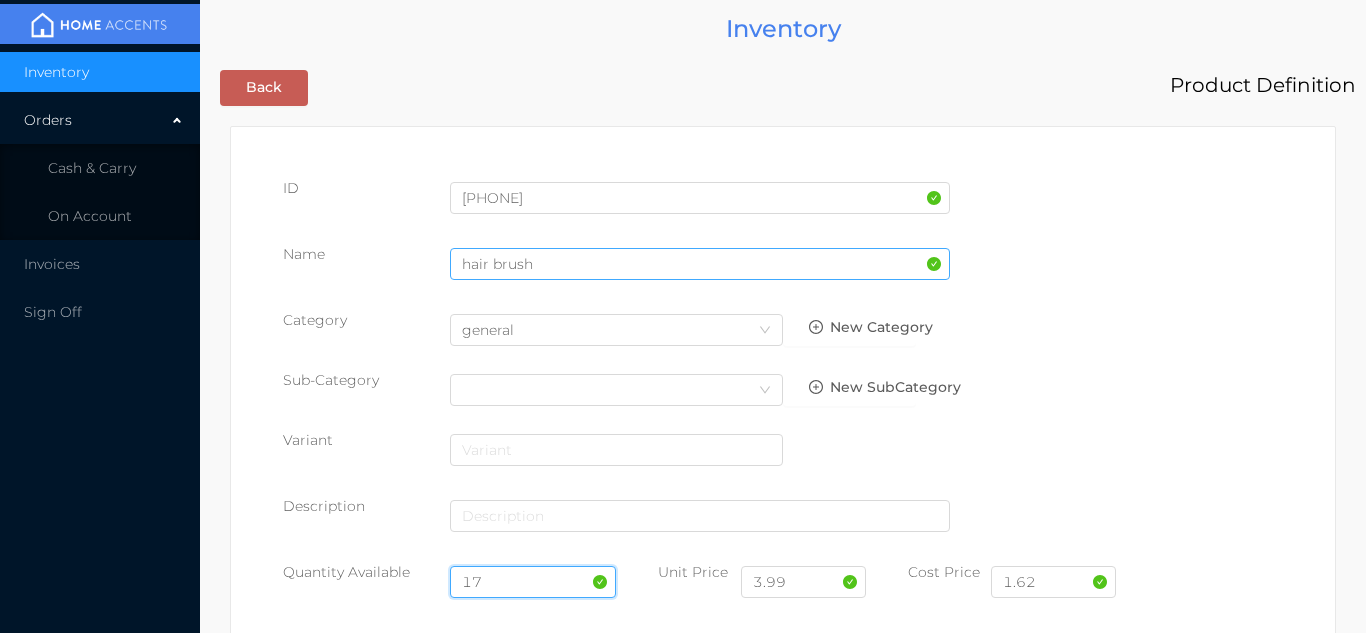 type on "17" 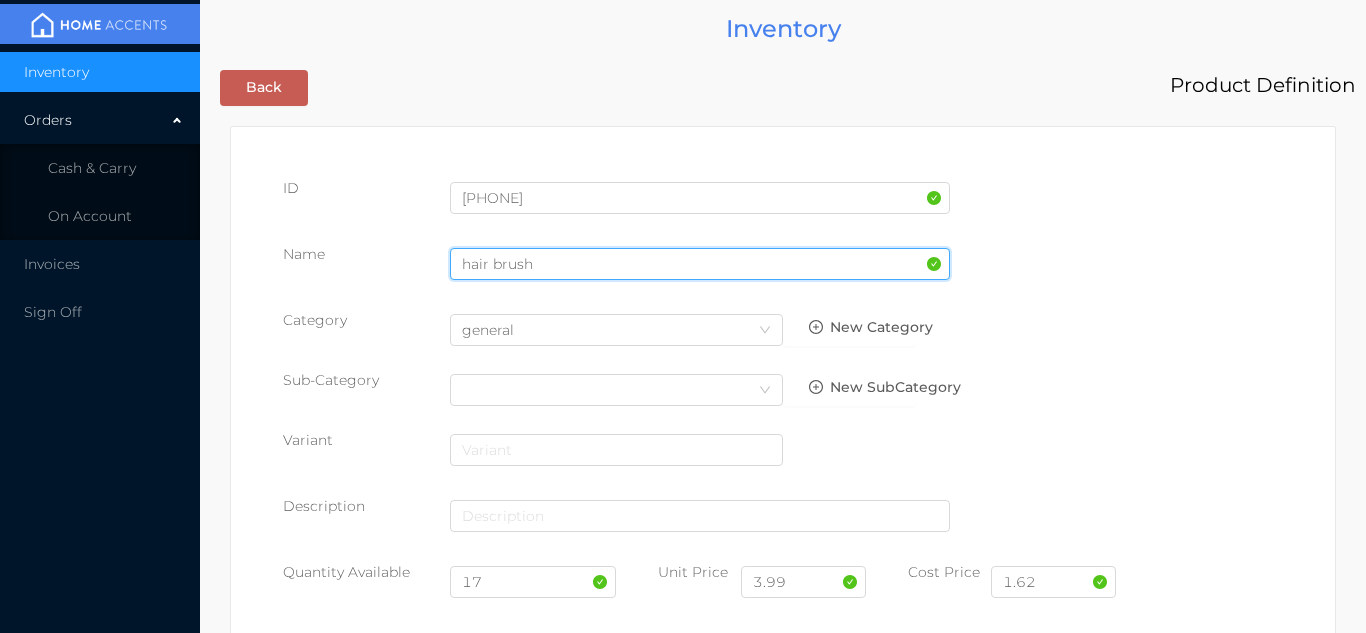 click on "hair brush" at bounding box center [700, 264] 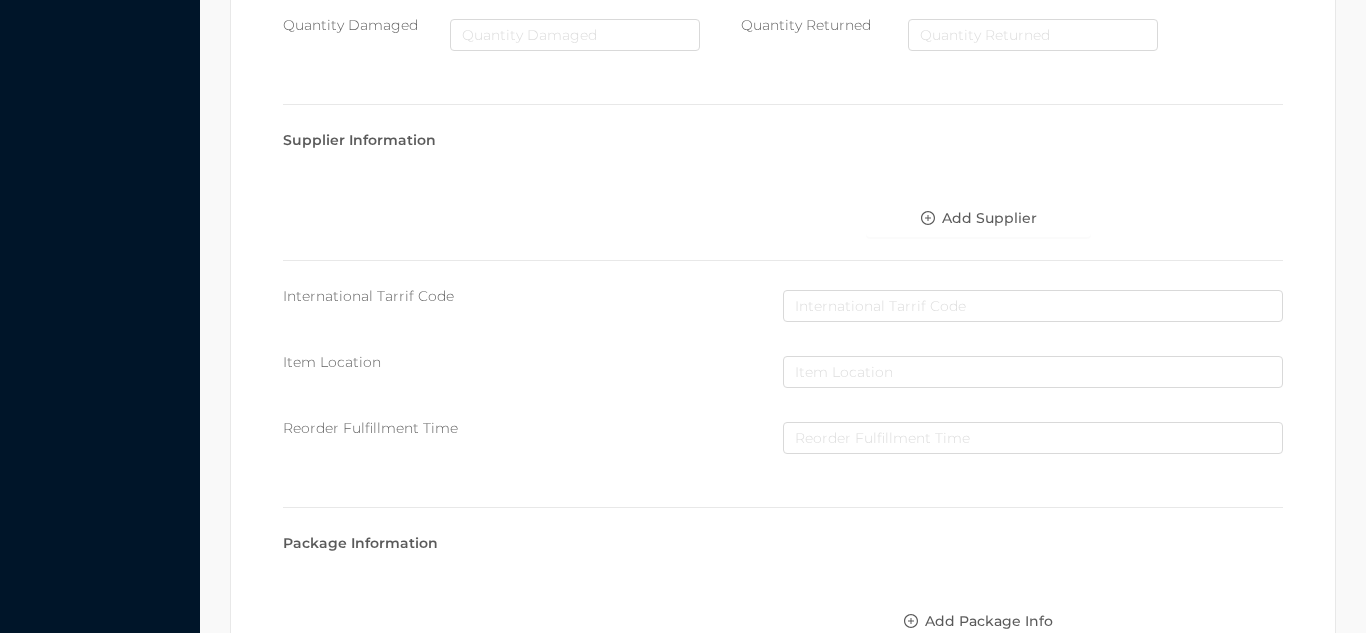 scroll, scrollTop: 1135, scrollLeft: 0, axis: vertical 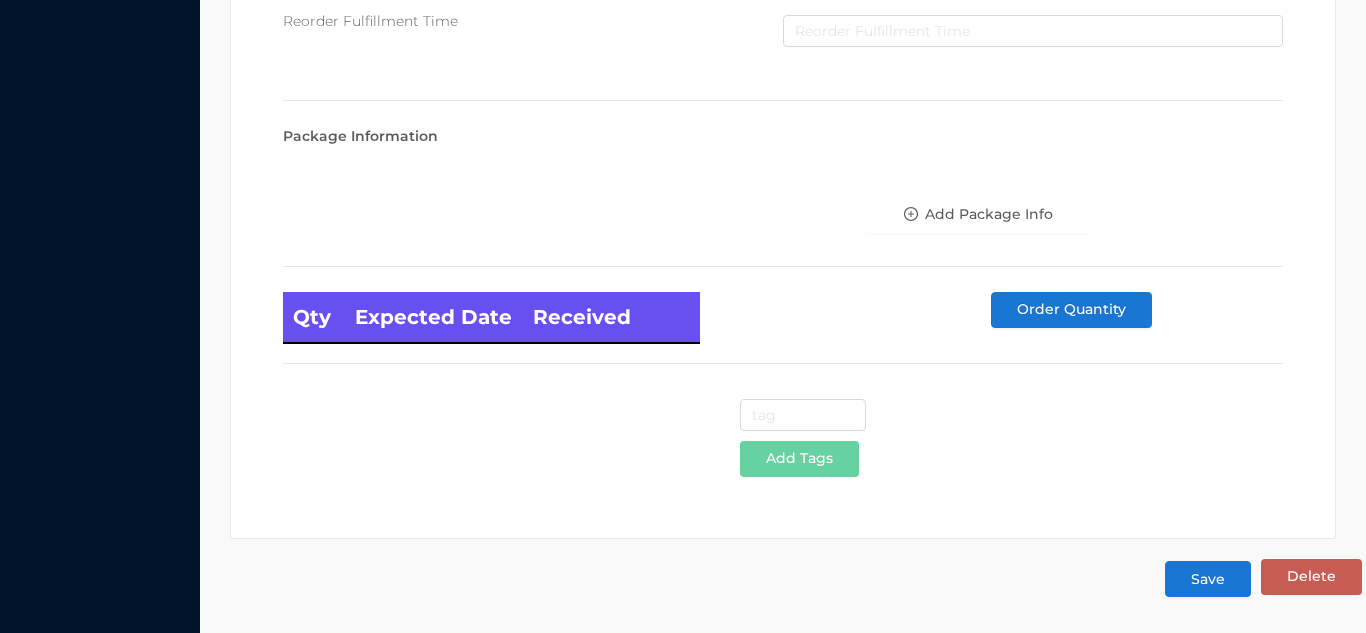 type on "hair brush-oval/big" 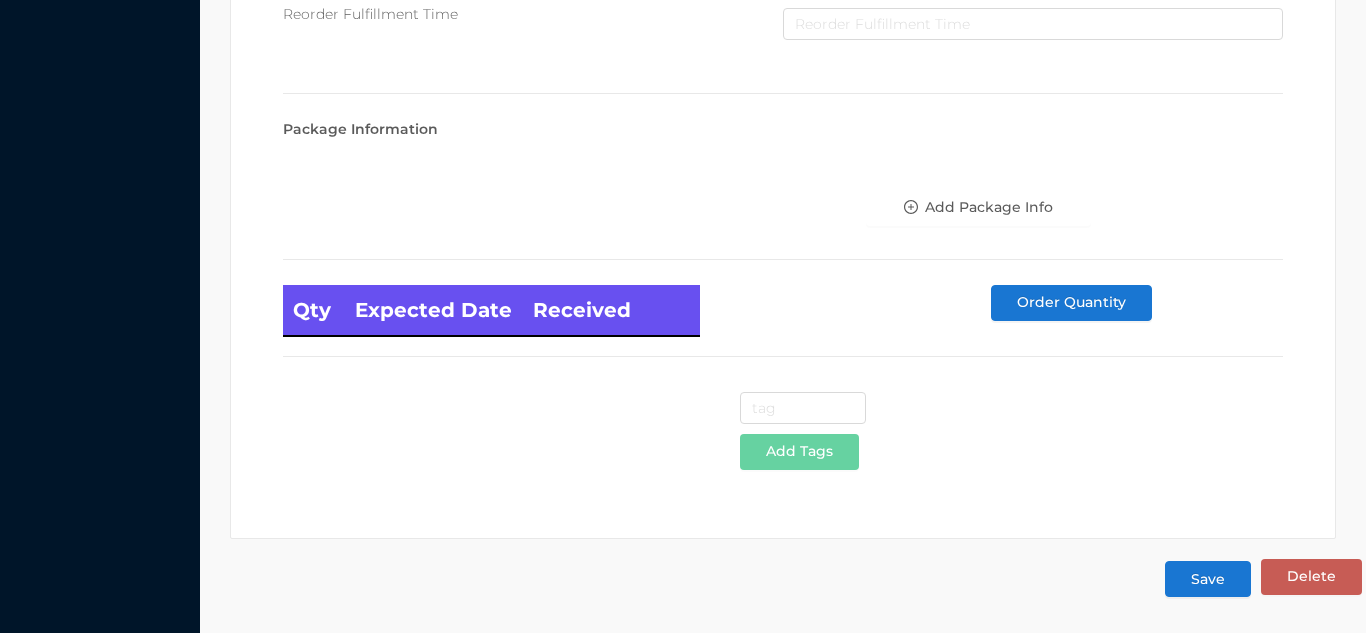 click on "Save" at bounding box center (1208, 579) 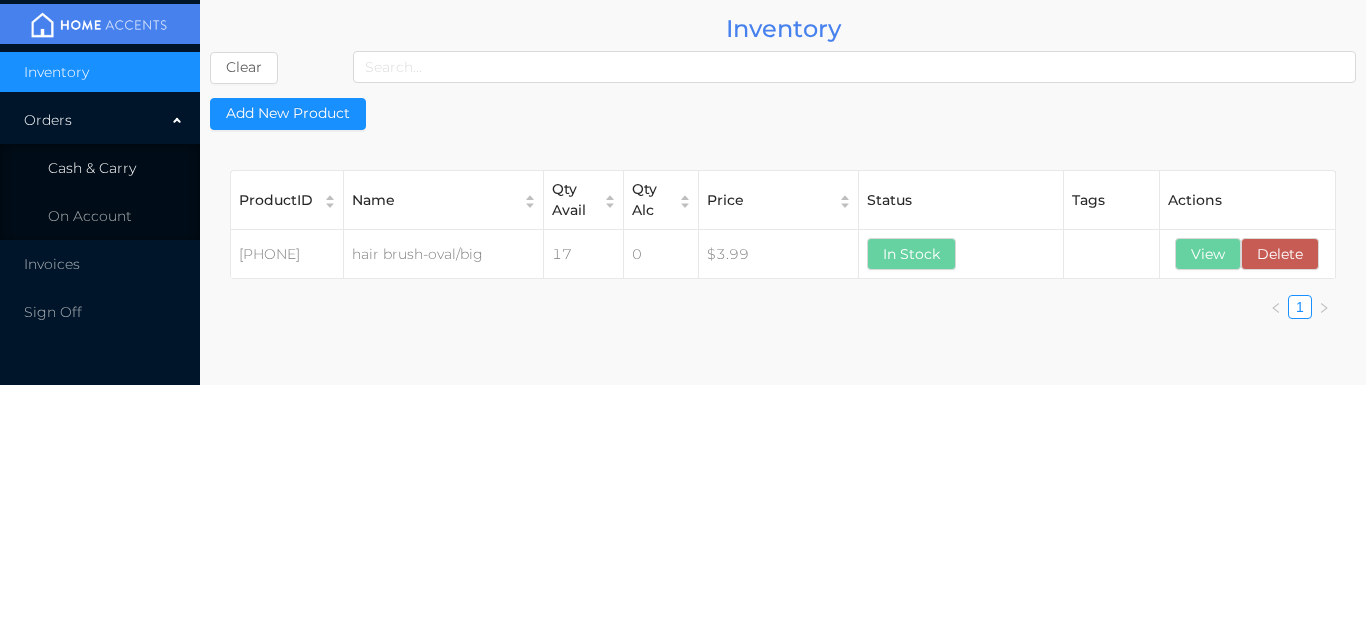 click on "Cash & Carry" at bounding box center (100, 168) 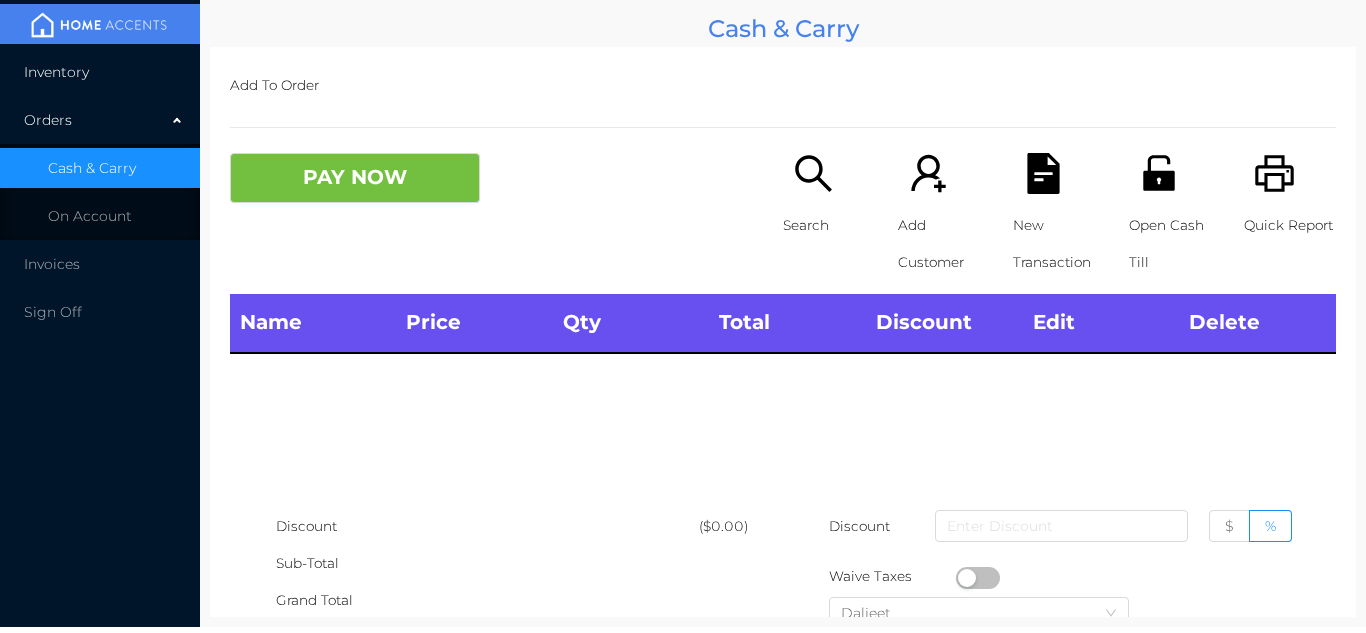 click on "Inventory" at bounding box center [100, 72] 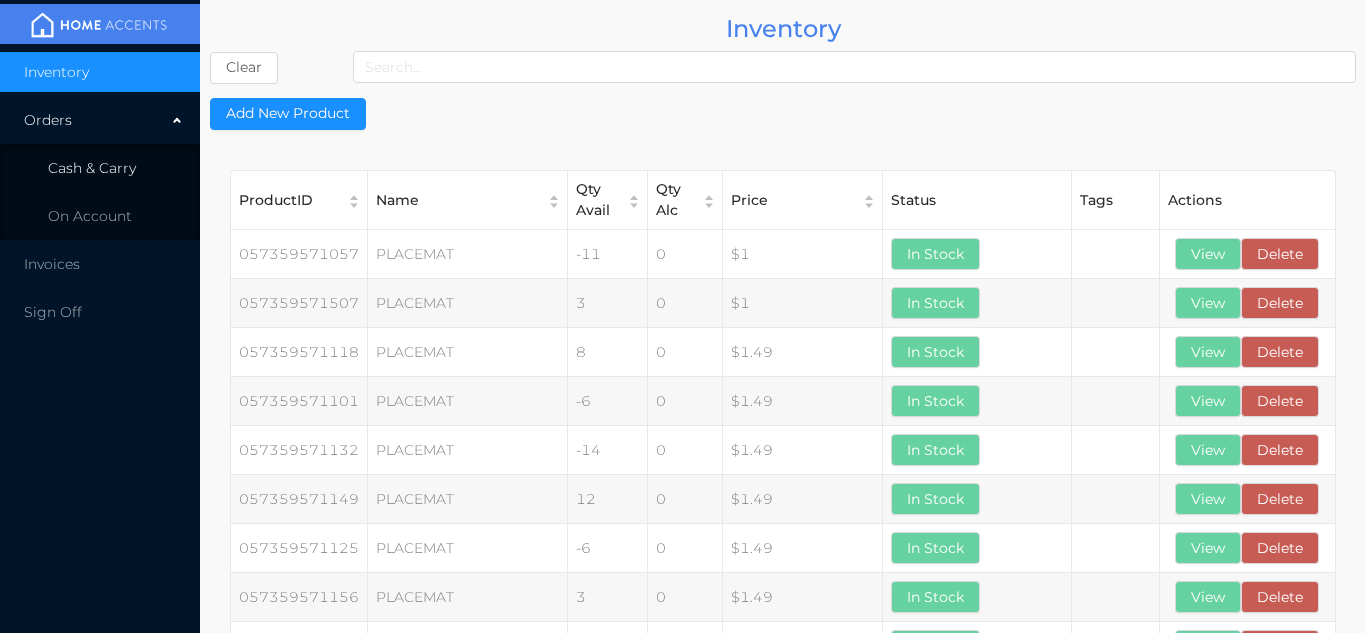 click on "Cash & Carry" at bounding box center (92, 168) 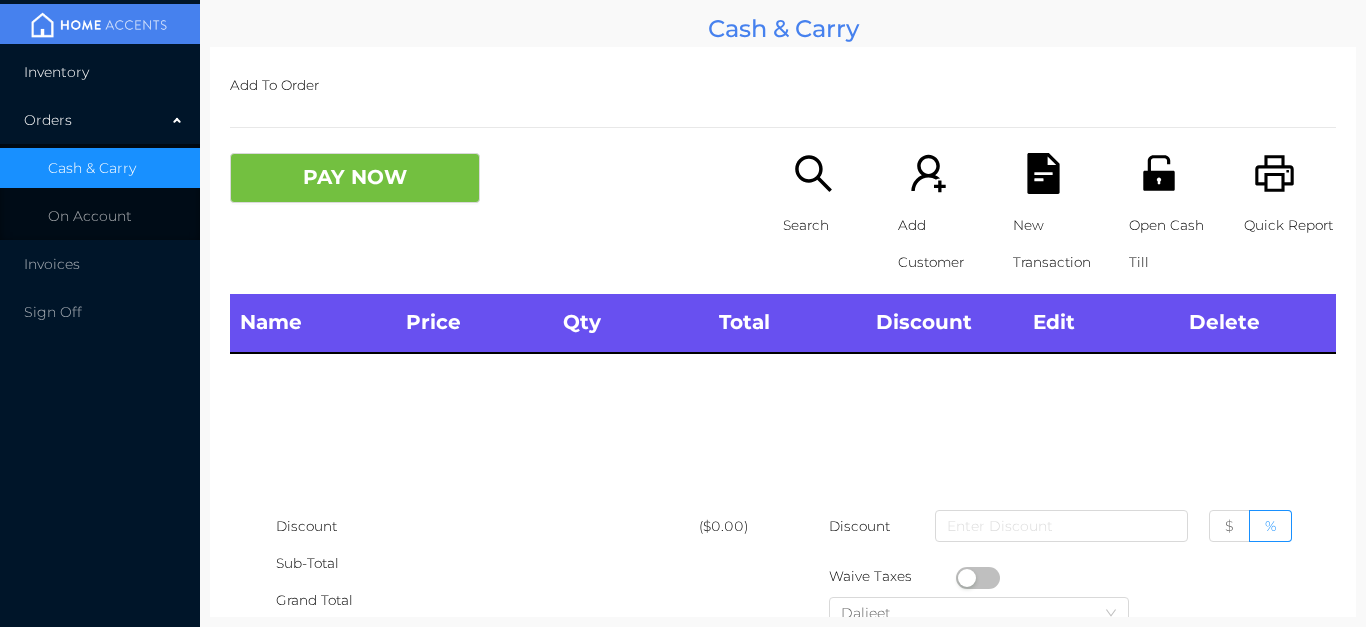 click on "Inventory" at bounding box center [100, 72] 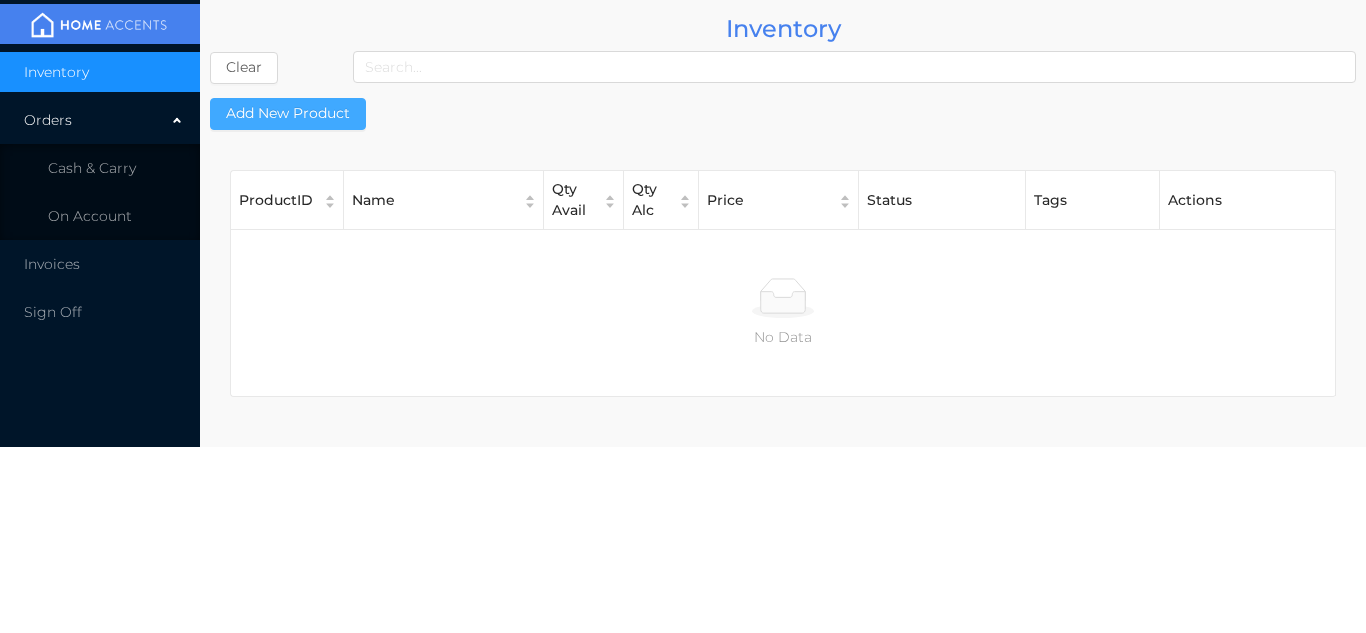 click on "Add New Product" at bounding box center [288, 114] 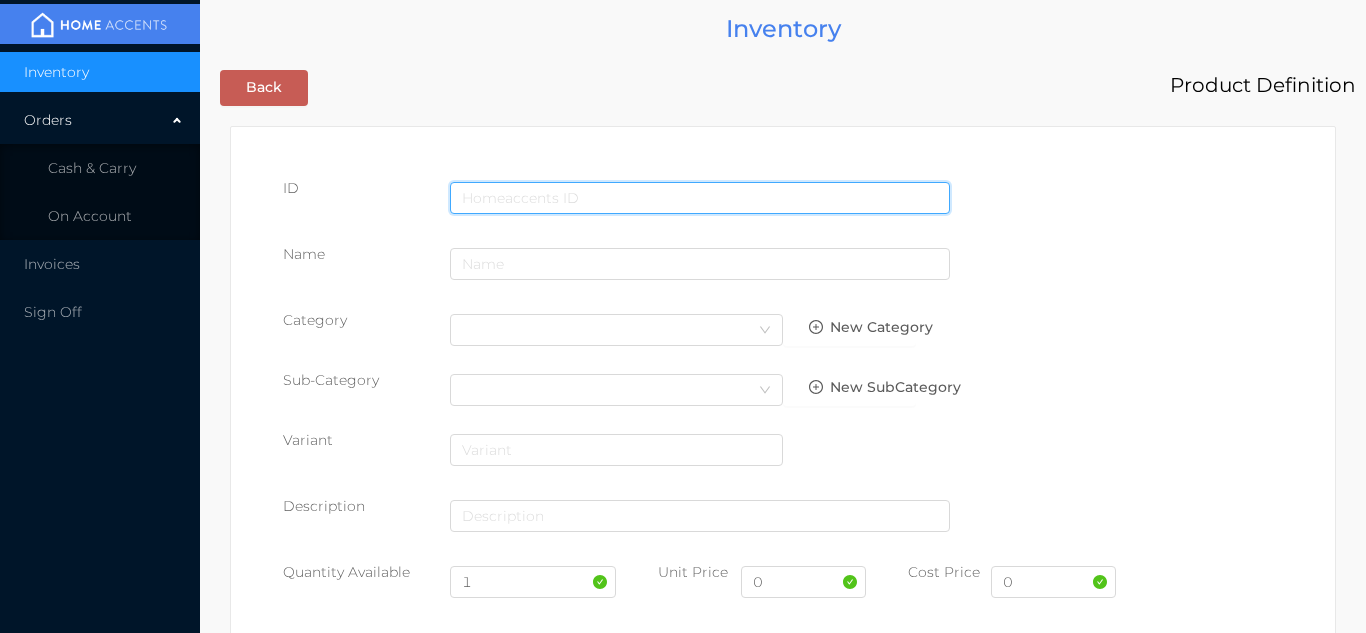 click at bounding box center (700, 198) 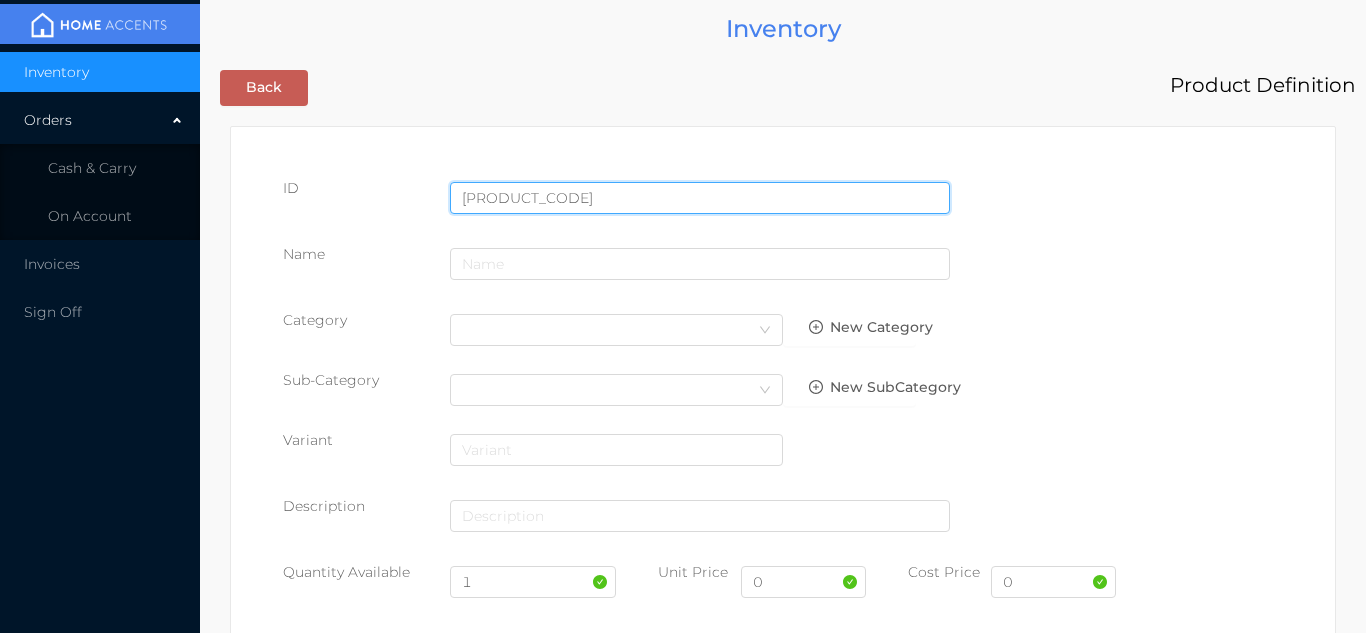 click on "Save" at bounding box center (1208, 1607) 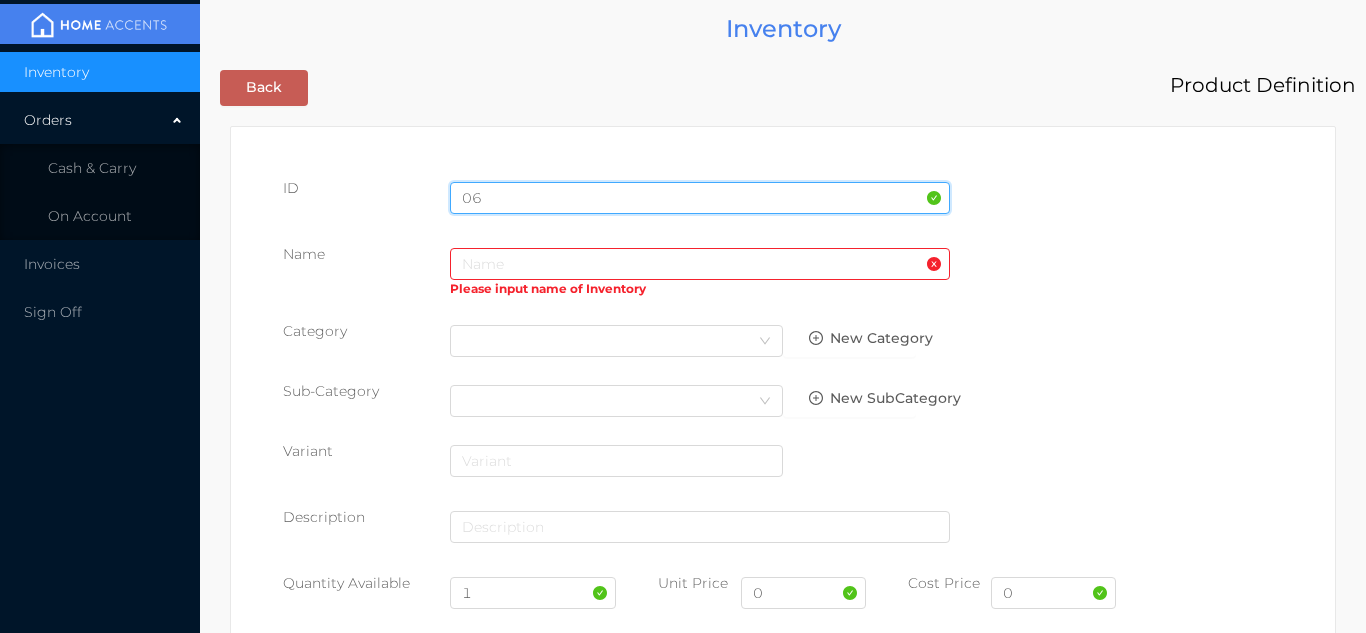 type on "0" 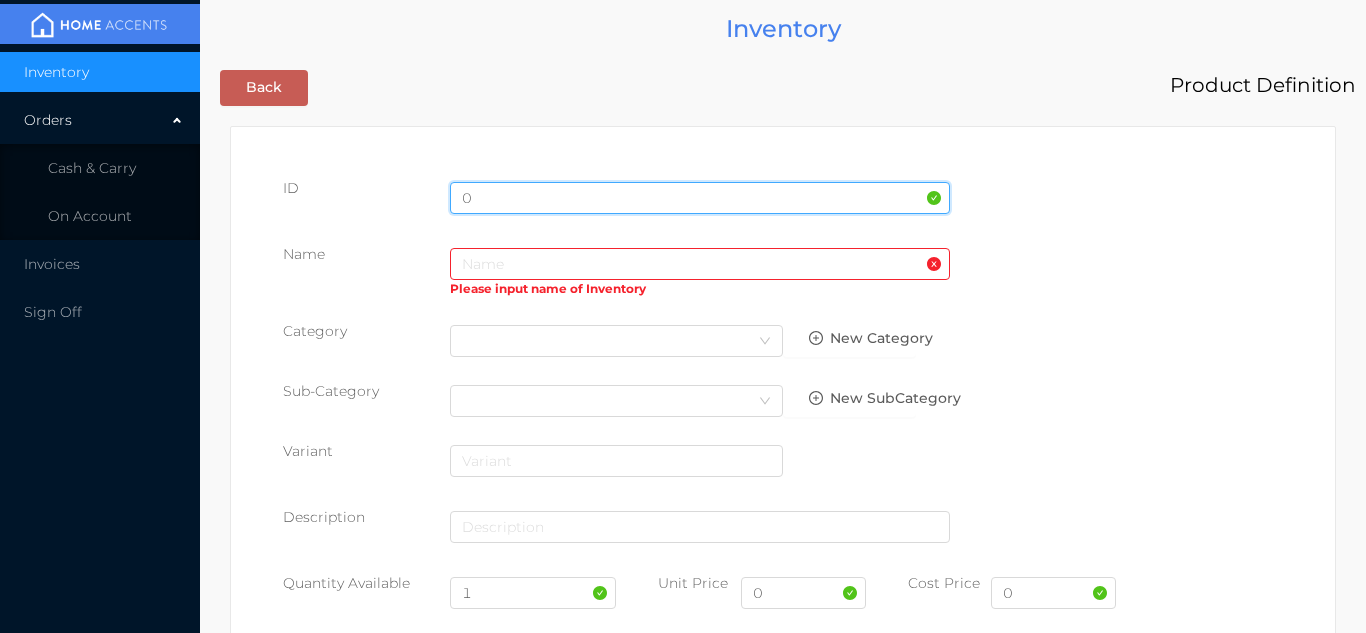 type 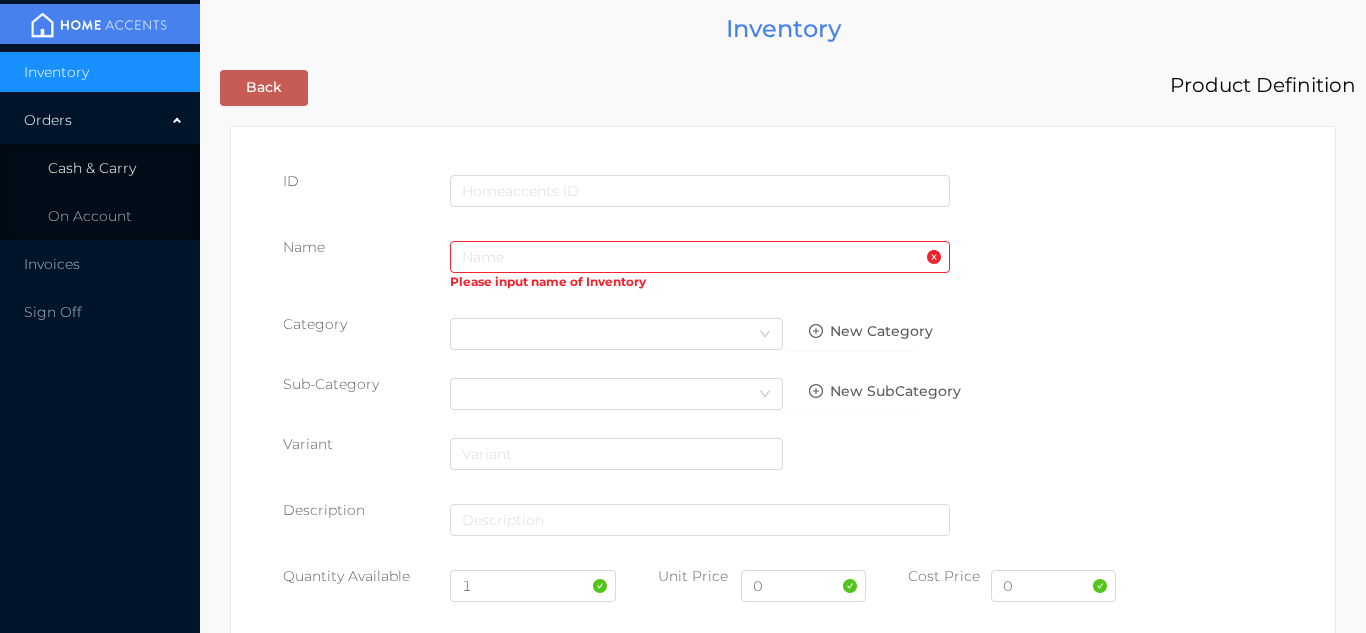 click on "Cash & Carry" at bounding box center (100, 168) 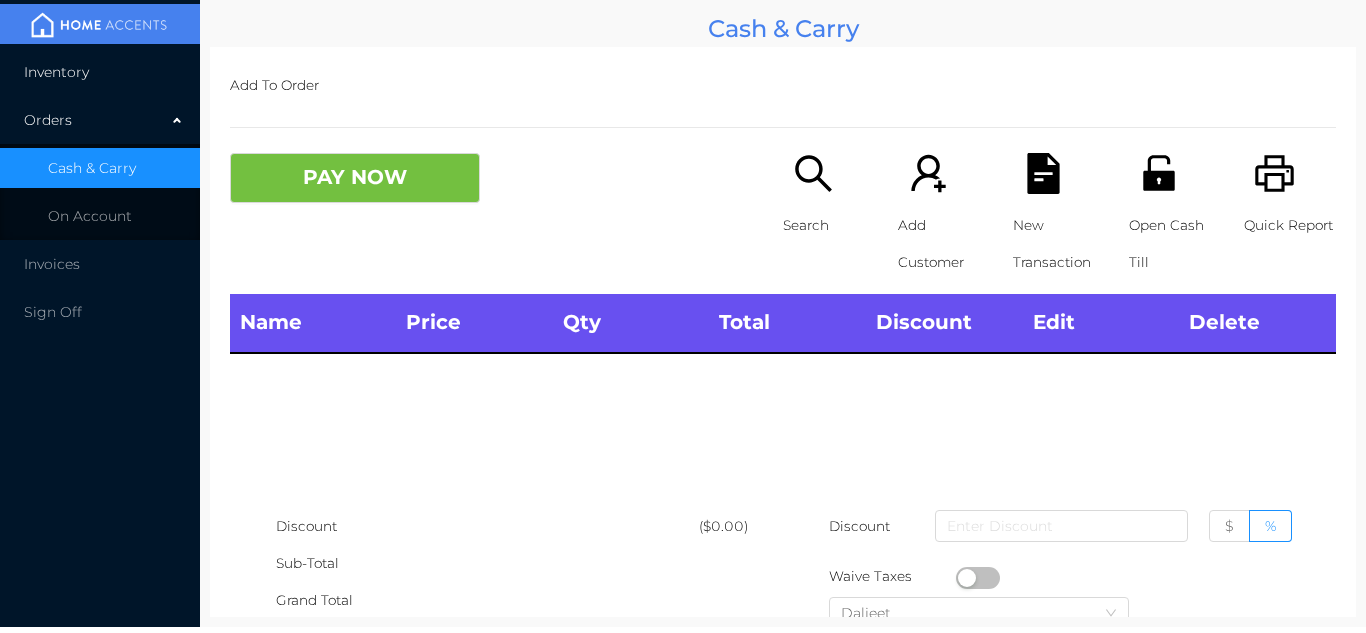 click on "Inventory" at bounding box center [100, 72] 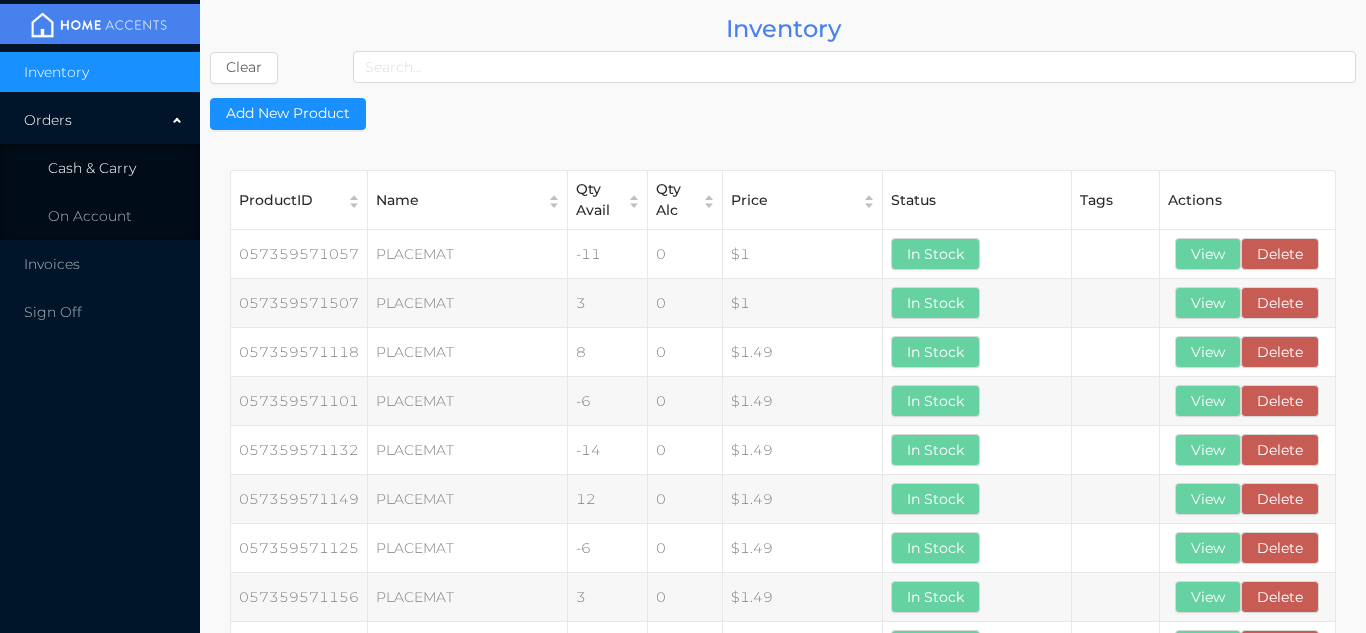 click on "Cash & Carry" at bounding box center (92, 168) 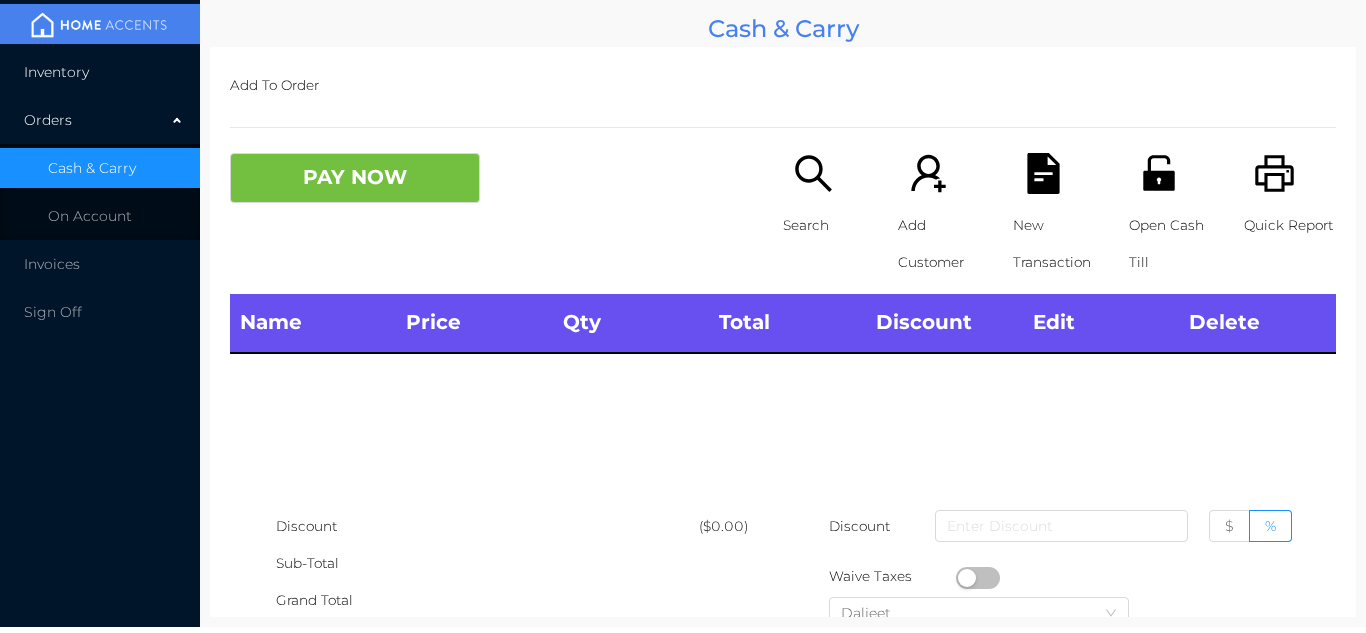 click on "Inventory" at bounding box center [100, 72] 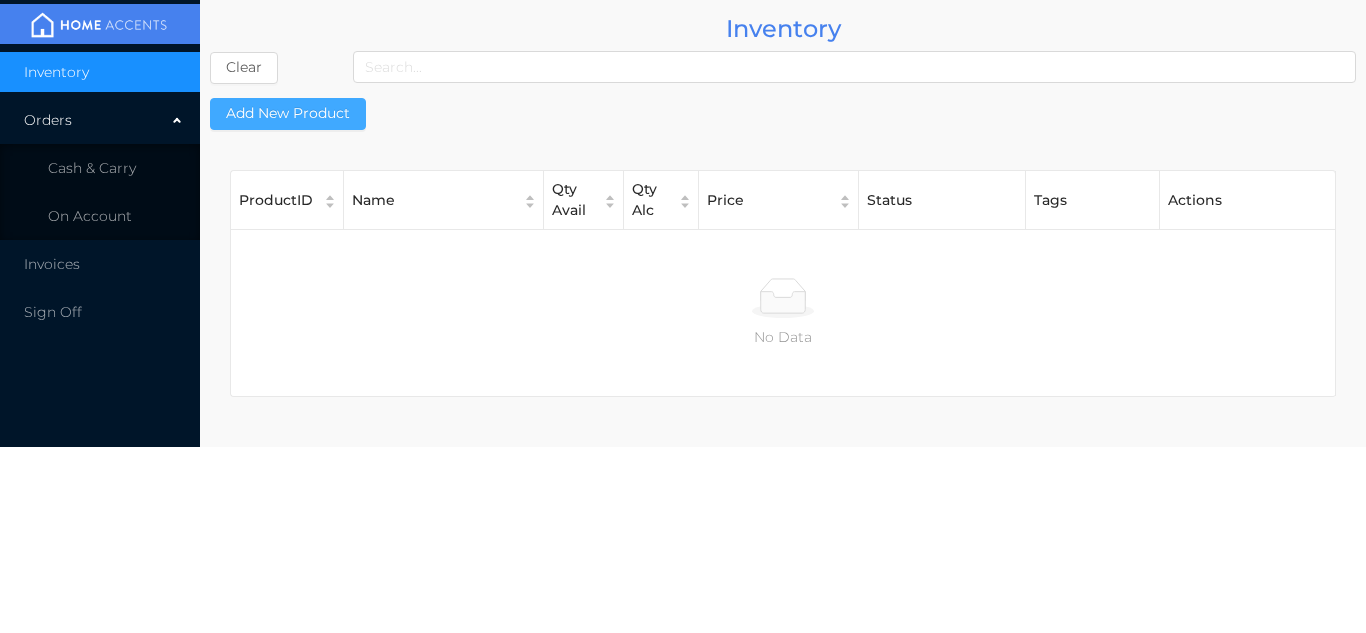click on "Add New Product" at bounding box center (288, 114) 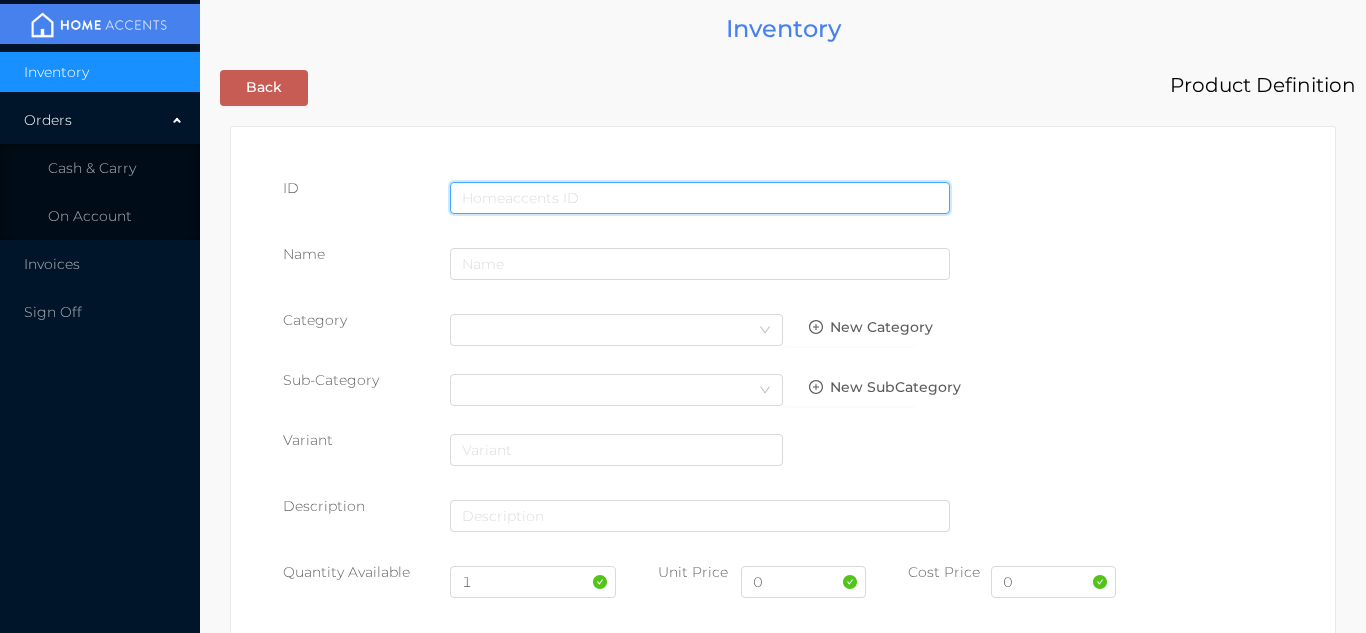 click at bounding box center (700, 198) 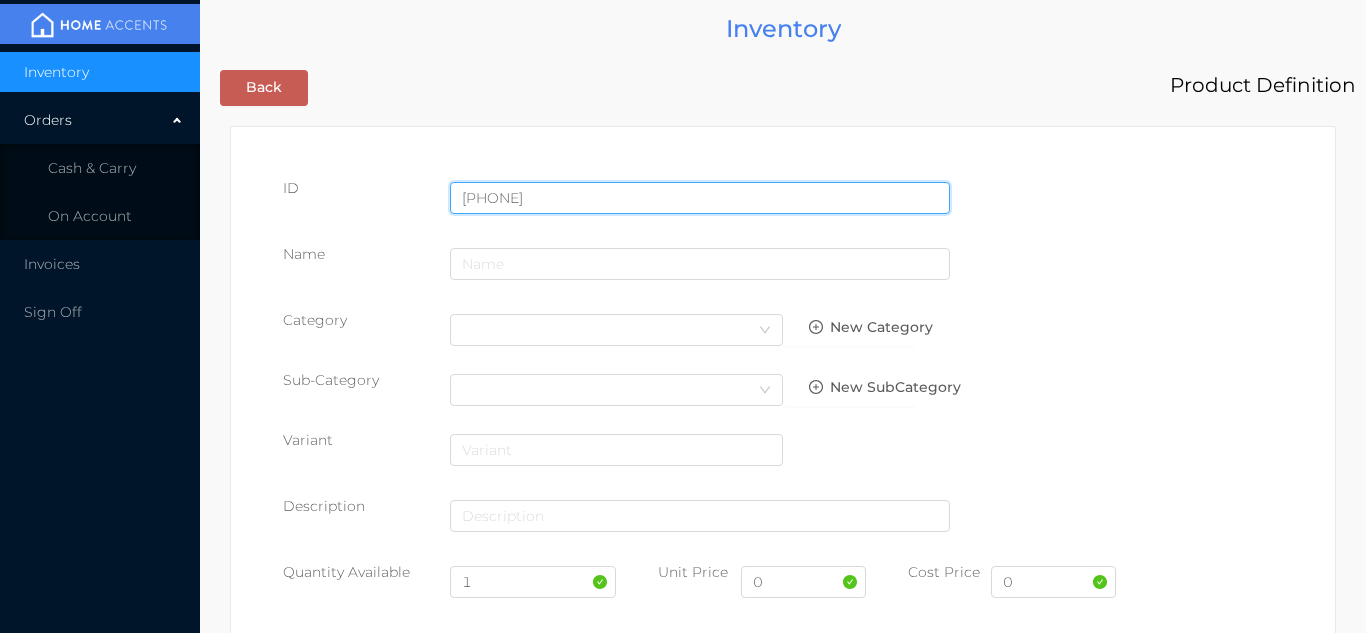 type on "[PHONE]" 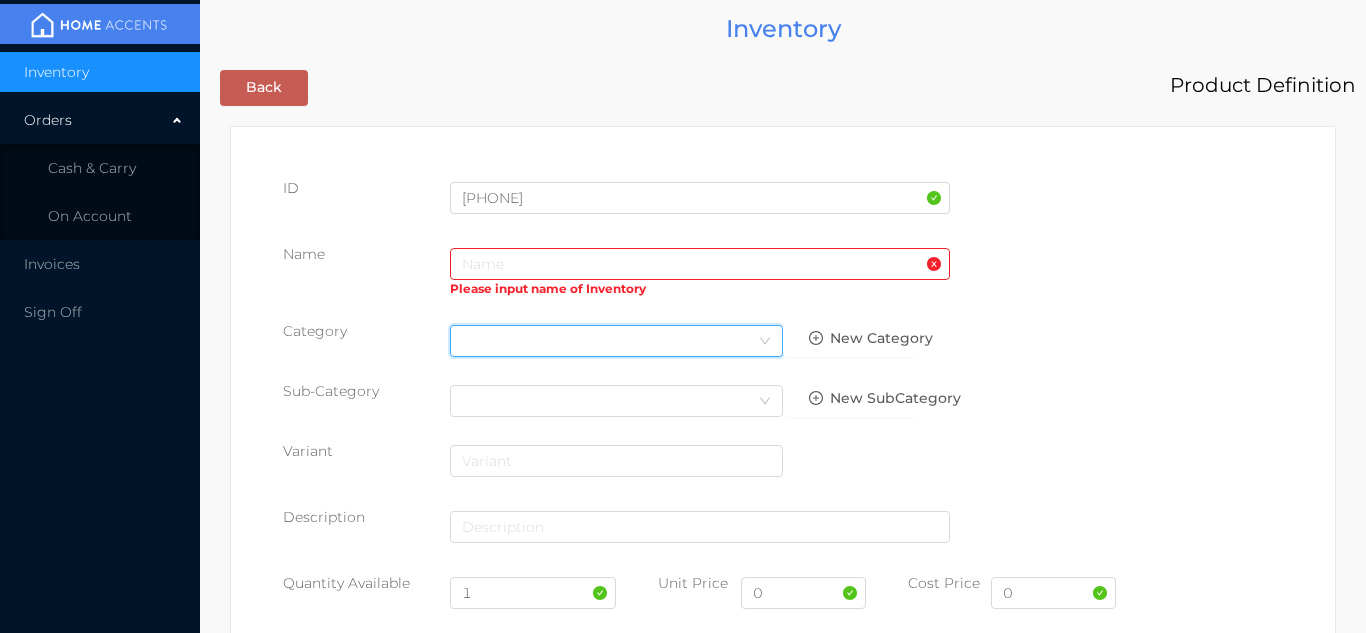 click on "Select Category" at bounding box center [616, 341] 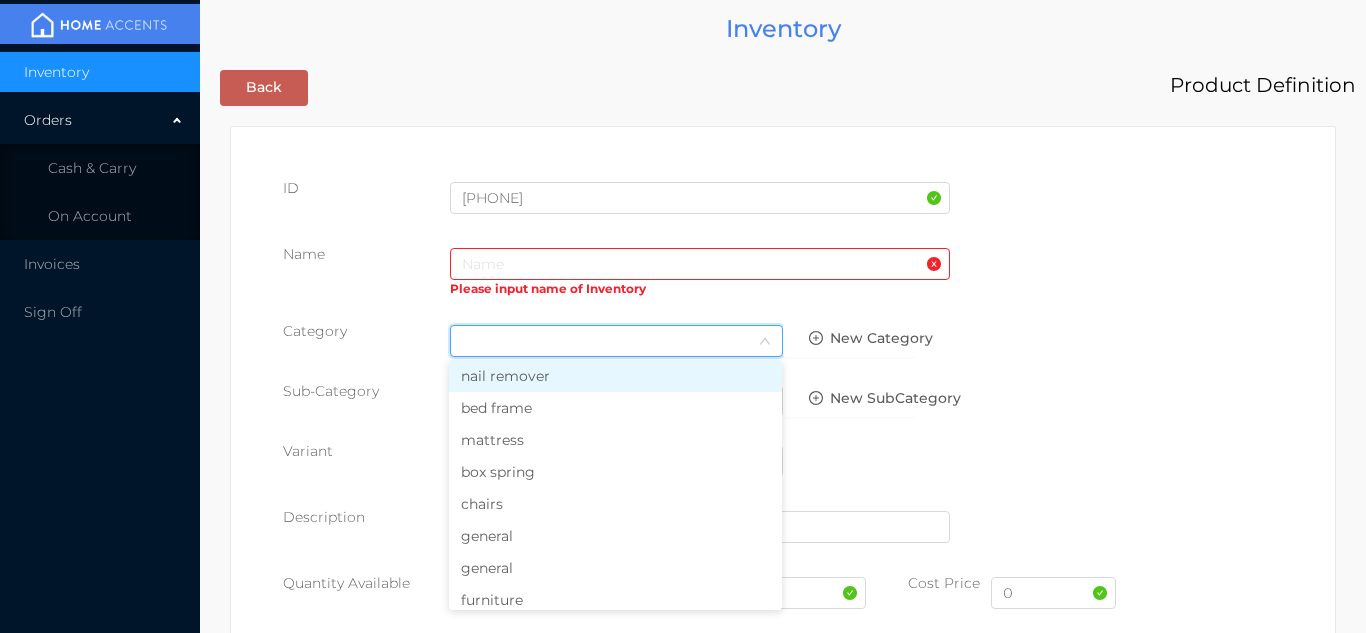 click on "general" at bounding box center (615, 568) 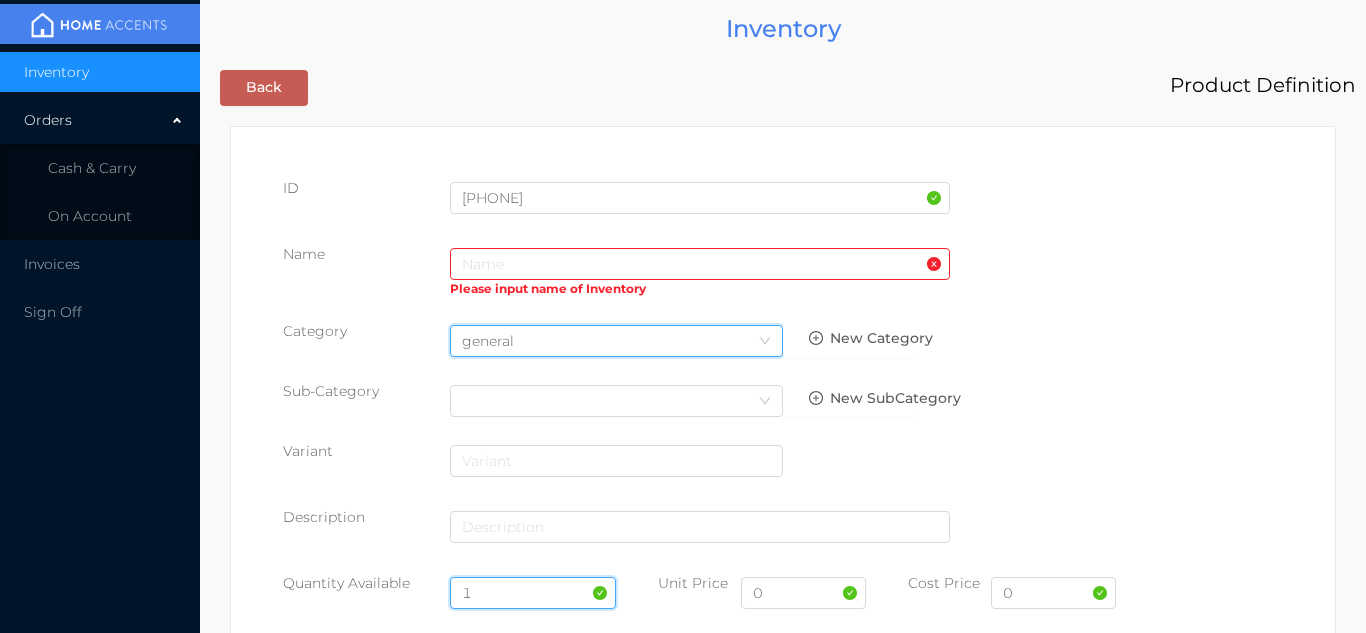 click on "1" at bounding box center [533, 593] 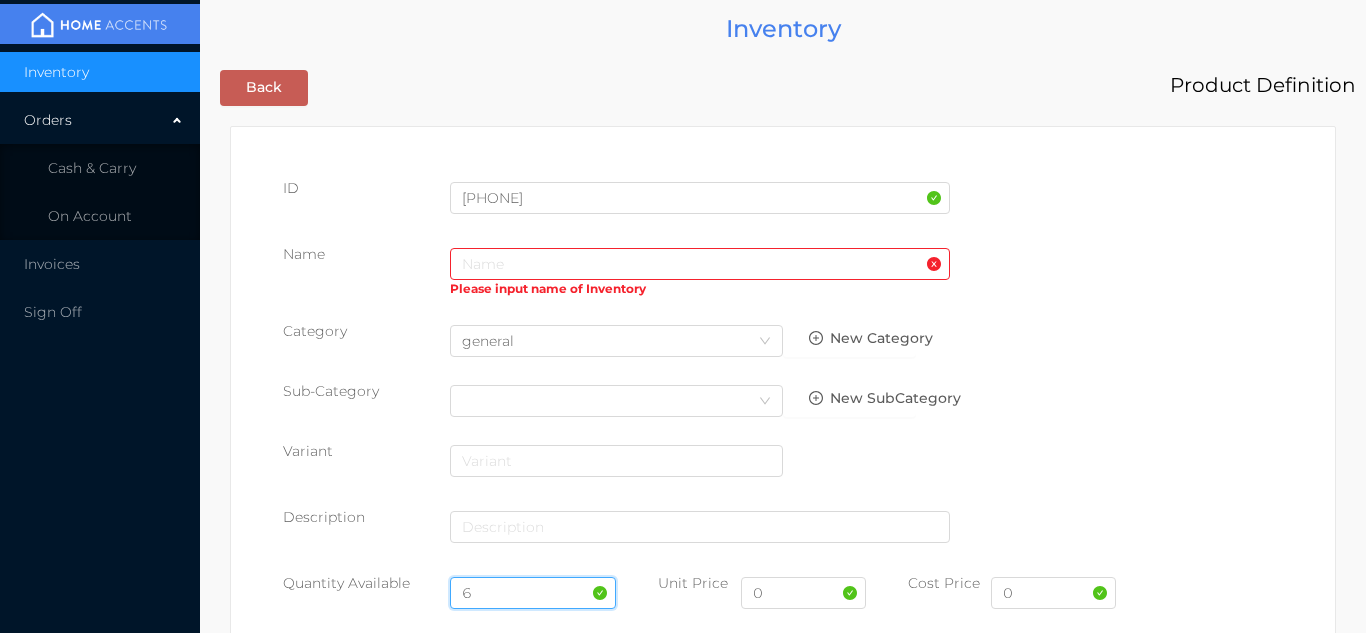 type on "6" 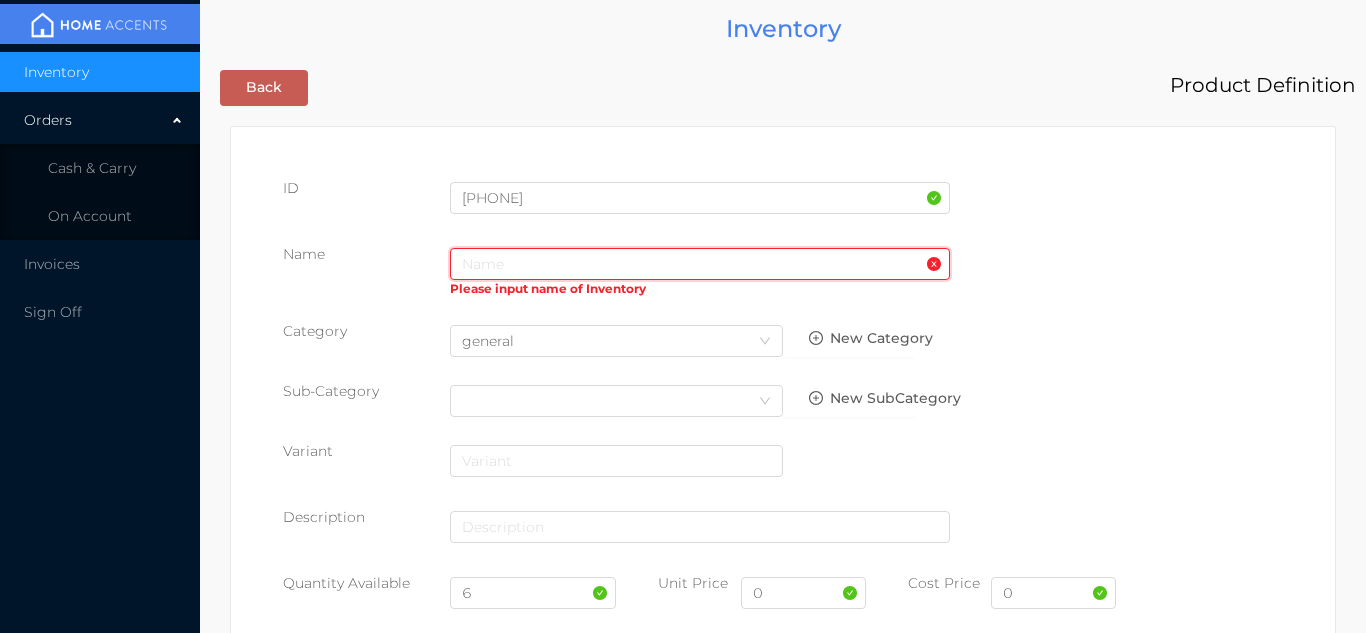 click at bounding box center (700, 264) 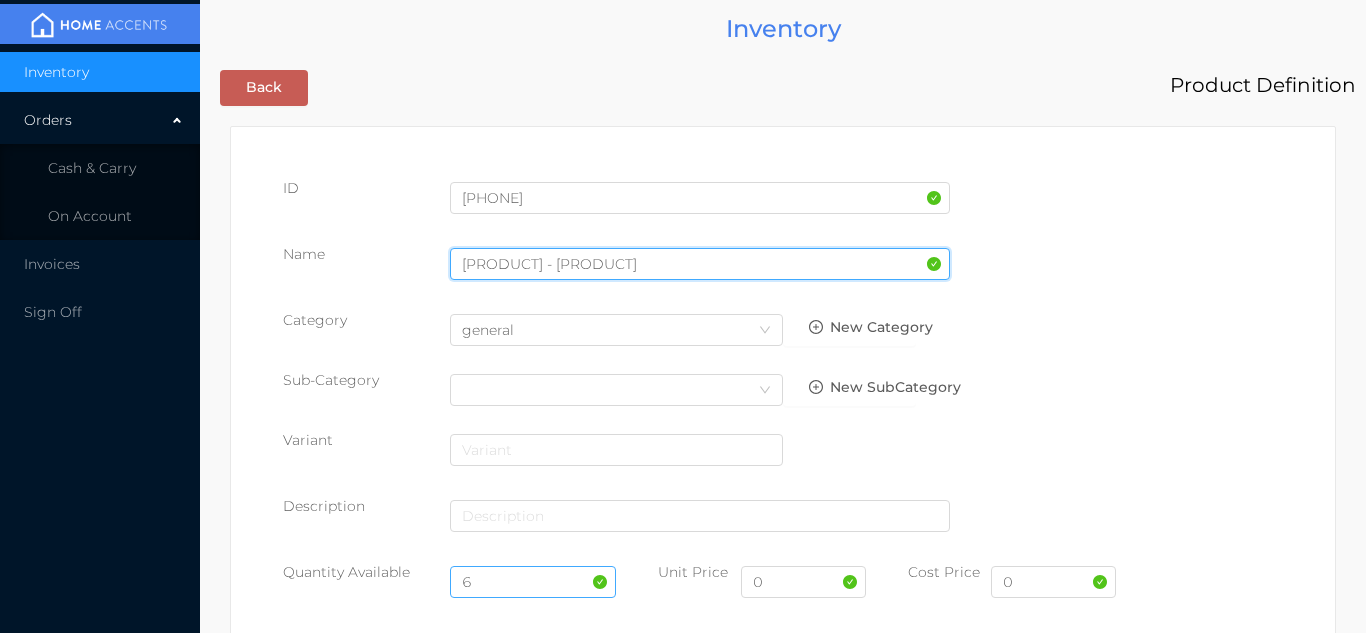 type on "[PRODUCT] - [PRODUCT]" 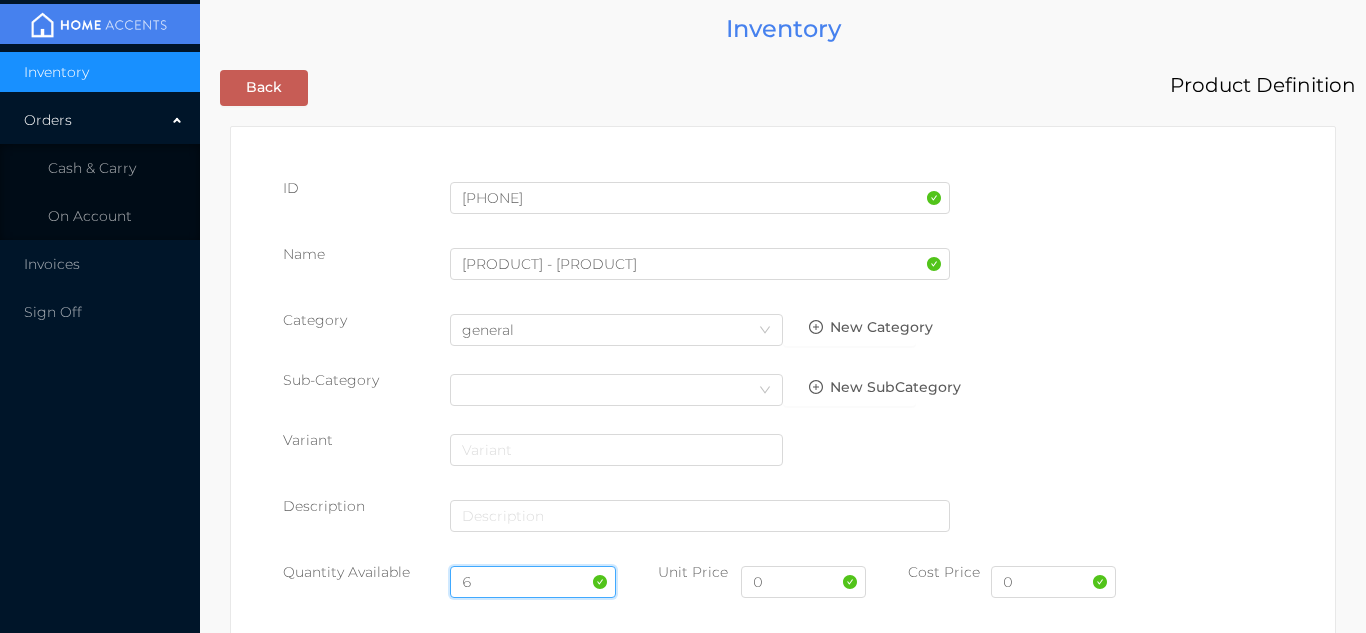 click on "6" at bounding box center (533, 582) 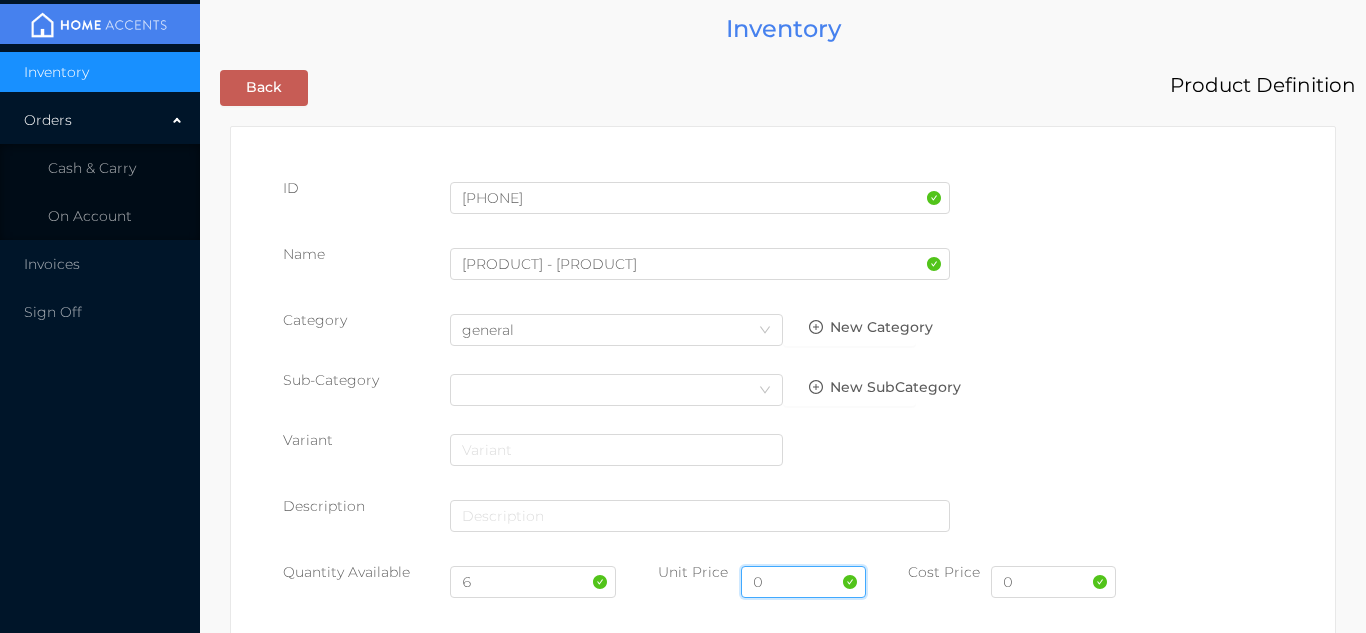 click on "0" at bounding box center [803, 582] 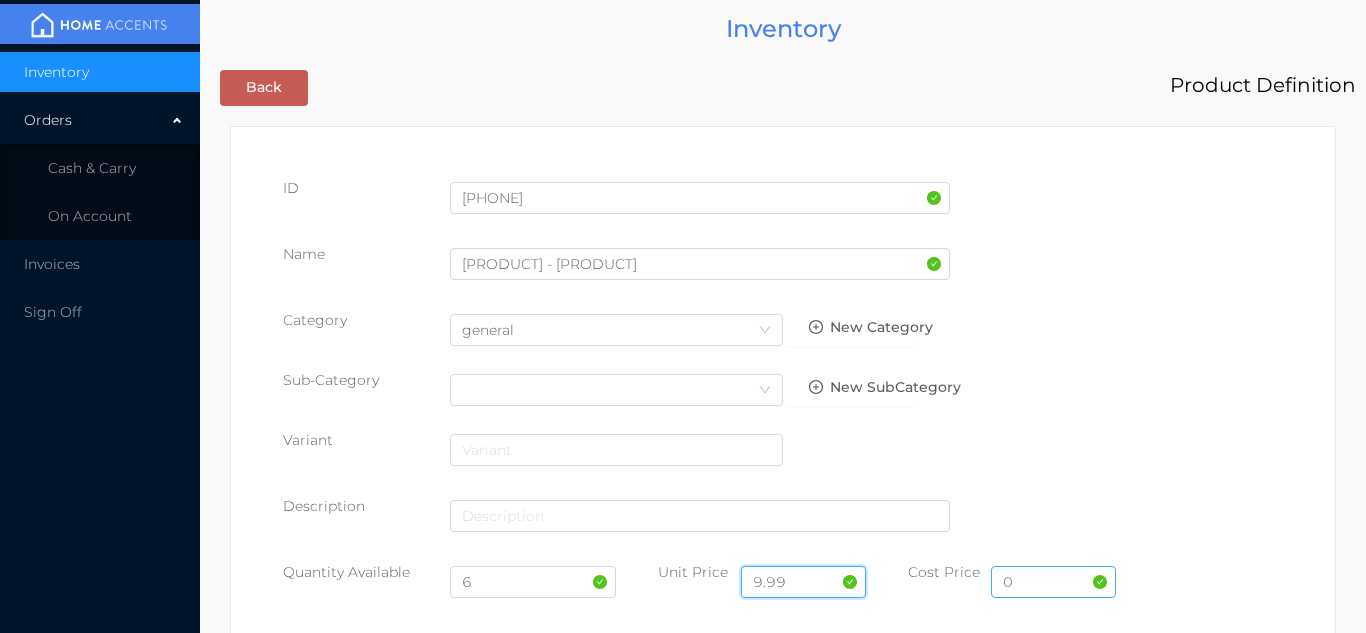 type on "9.99" 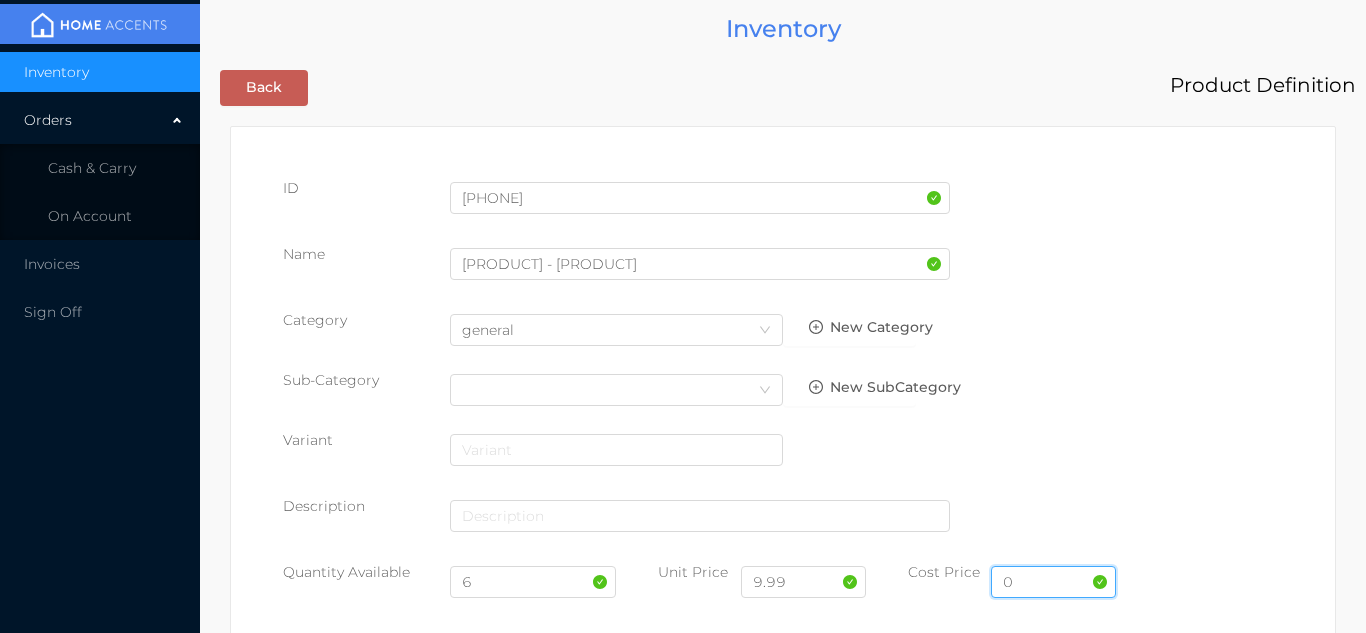 click on "0" at bounding box center (1053, 582) 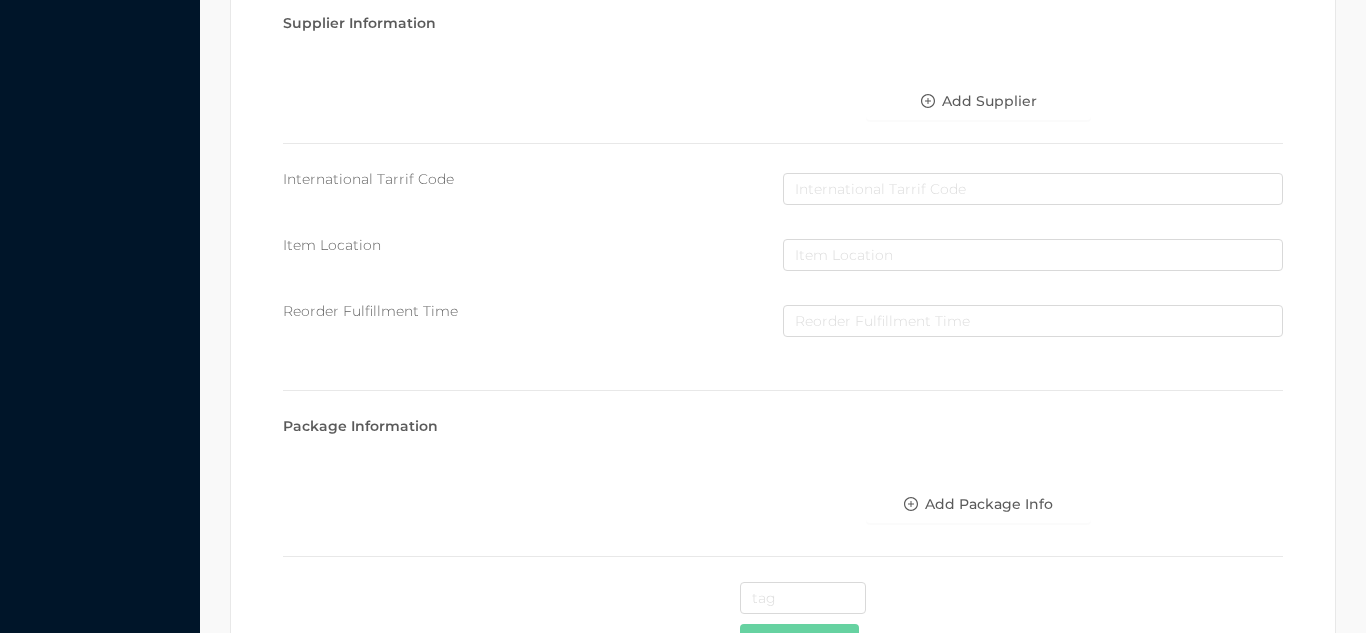 scroll, scrollTop: 1028, scrollLeft: 0, axis: vertical 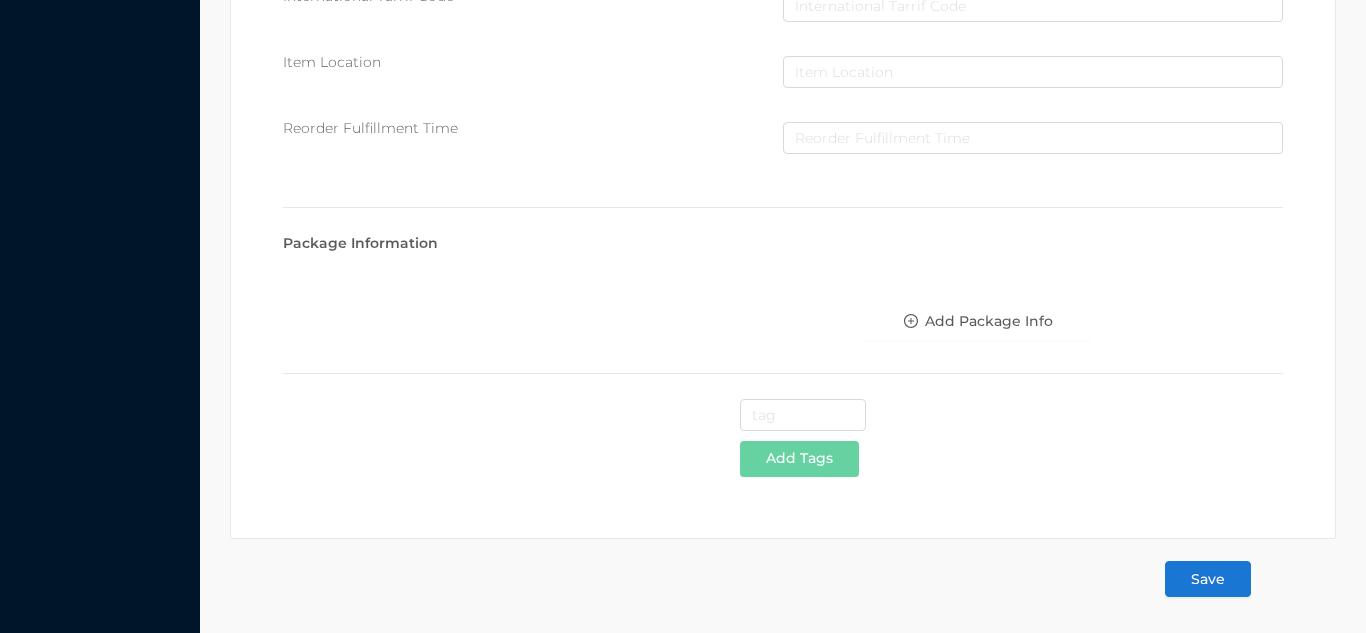 type on "5.00" 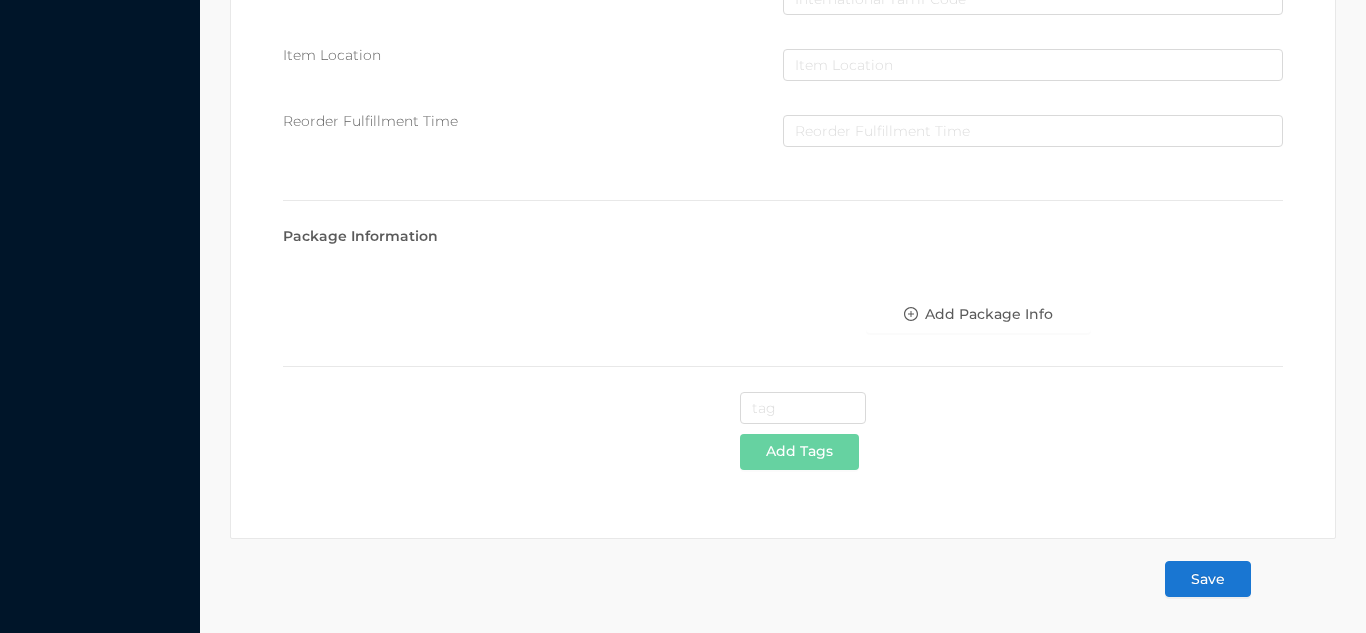 click on "Save" at bounding box center (1208, 579) 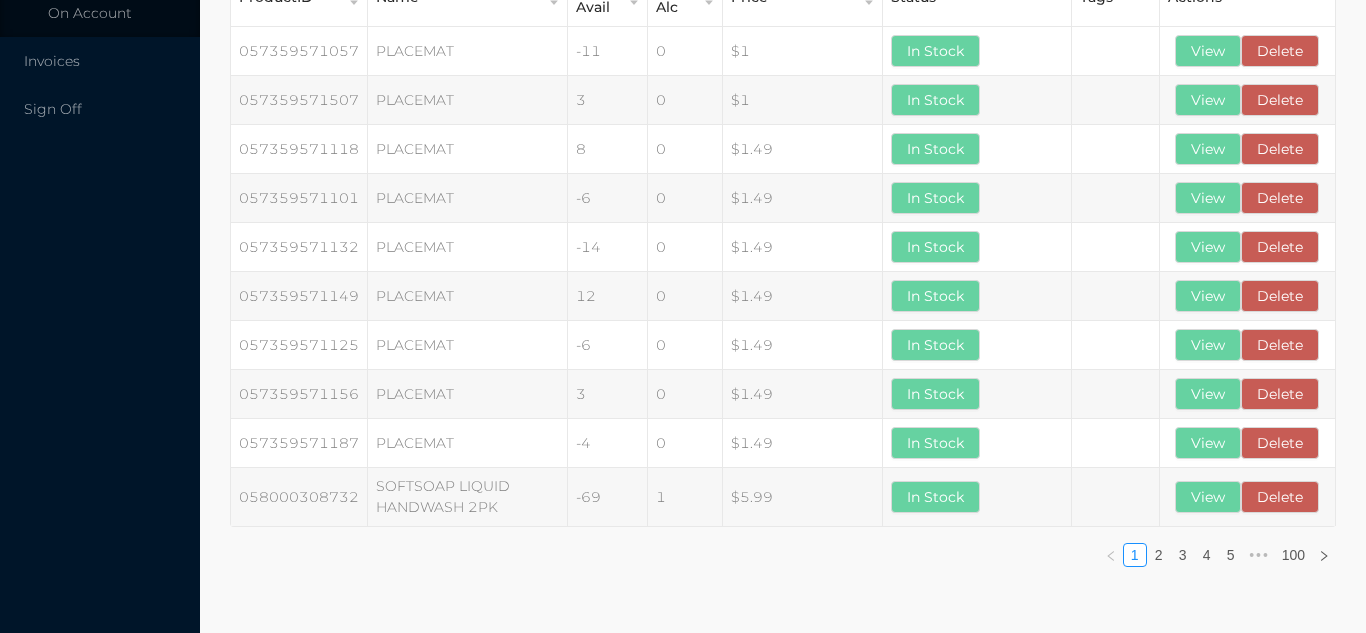 scroll, scrollTop: 0, scrollLeft: 0, axis: both 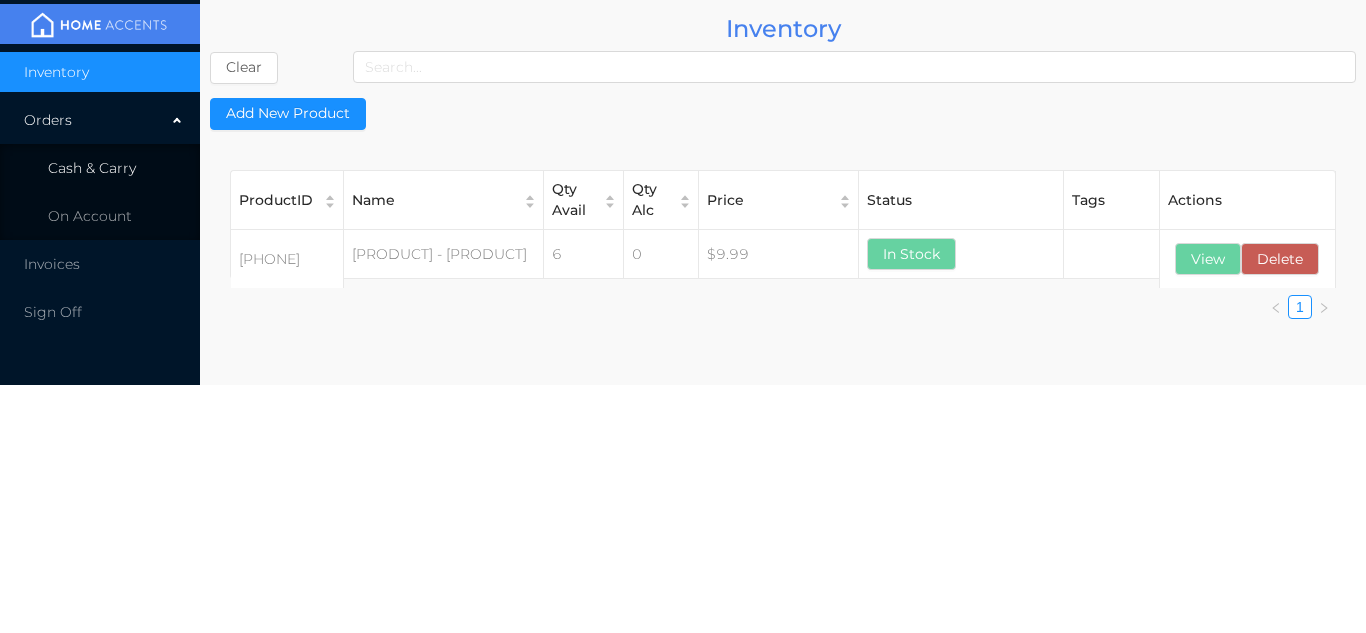 click on "Cash & Carry" at bounding box center [92, 168] 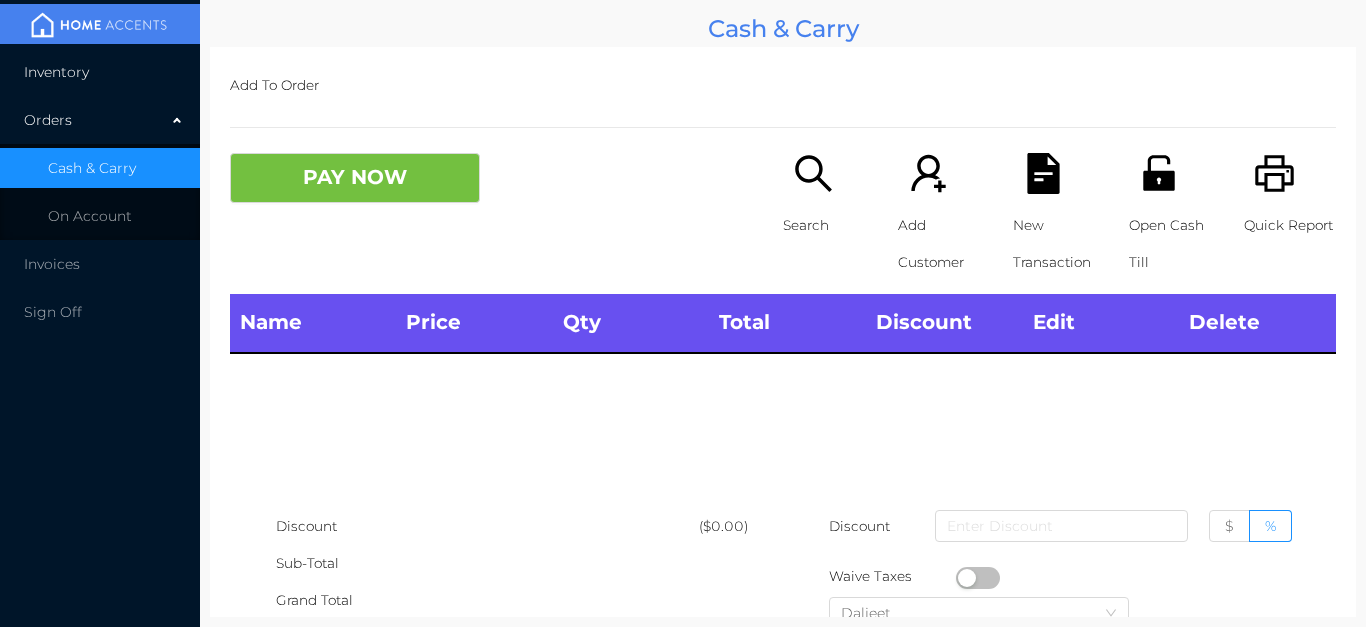 click on "Inventory" at bounding box center [100, 72] 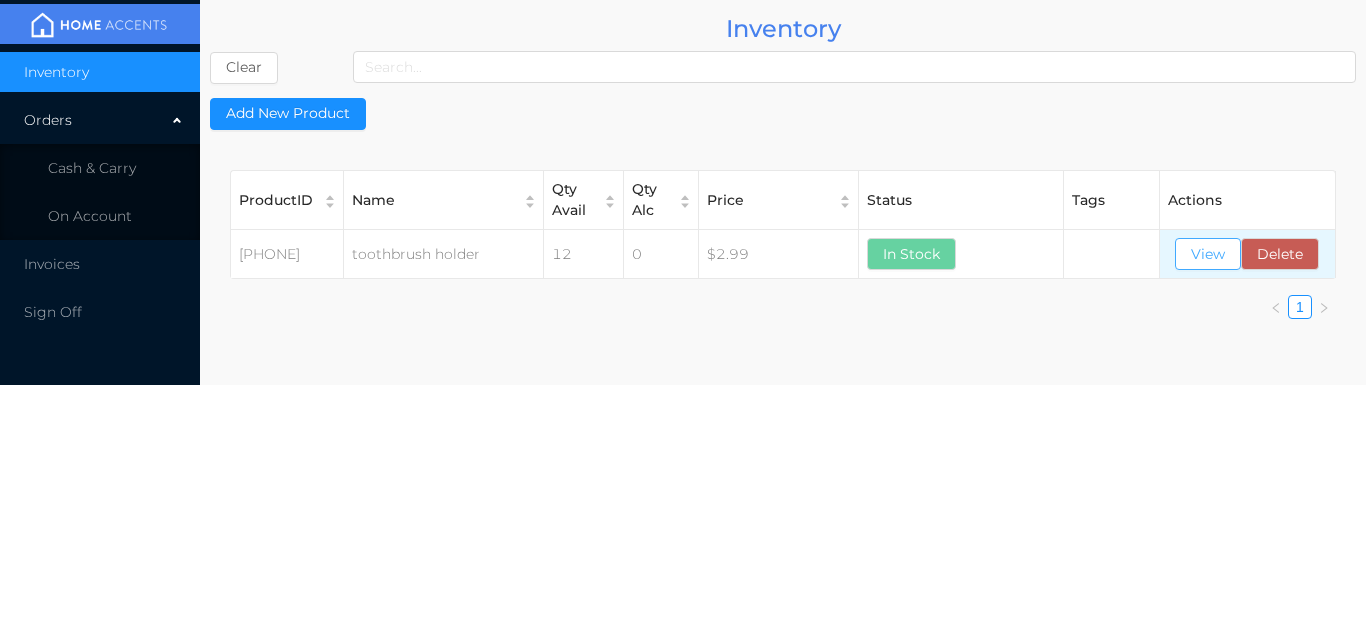 click on "View" at bounding box center [1208, 254] 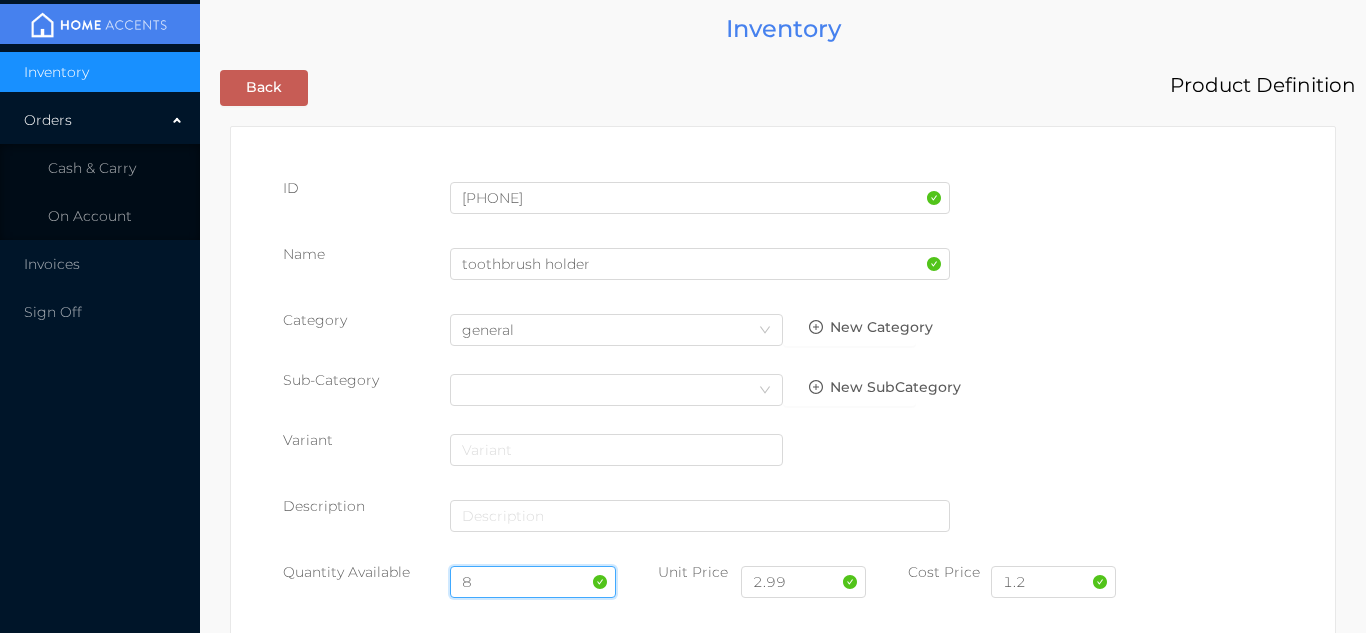click on "8" at bounding box center (533, 582) 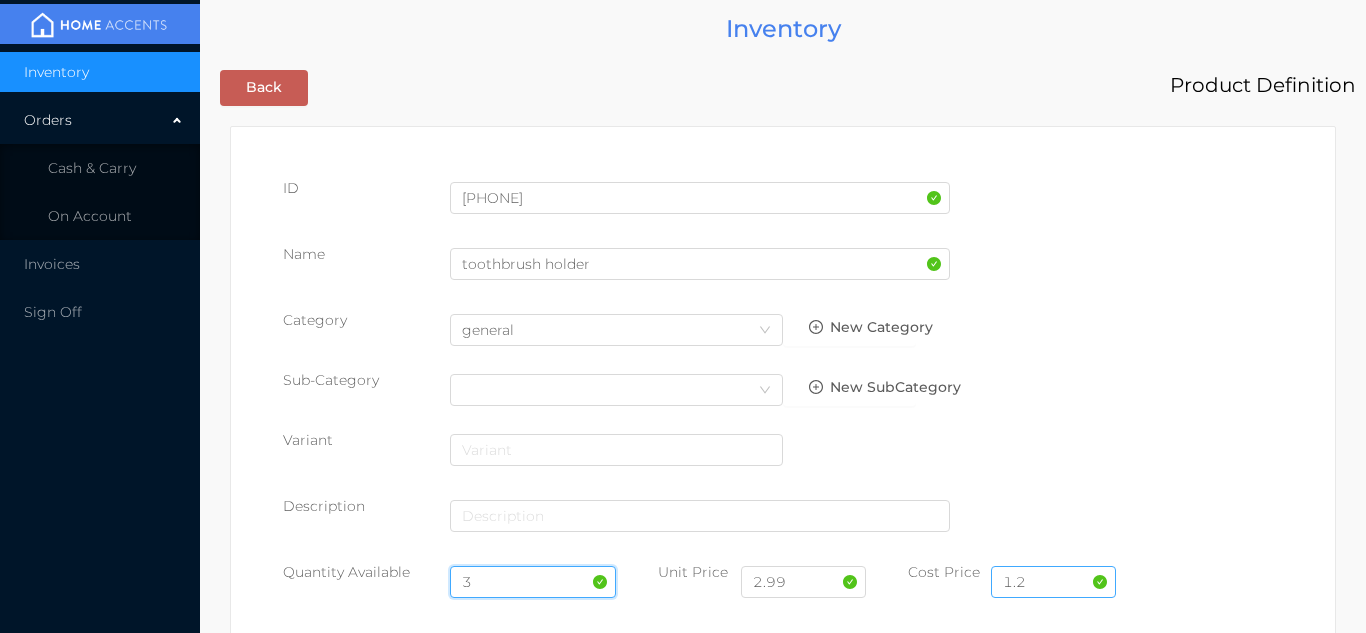 type on "3" 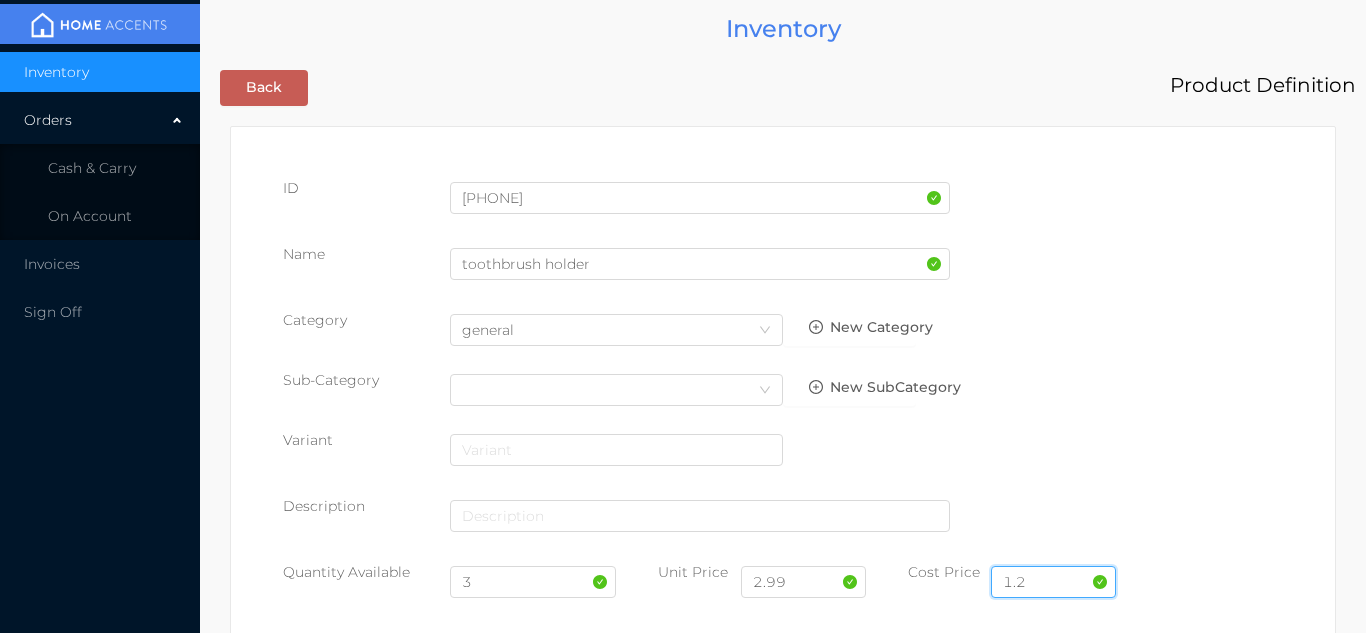 click on "1.2" at bounding box center (1053, 582) 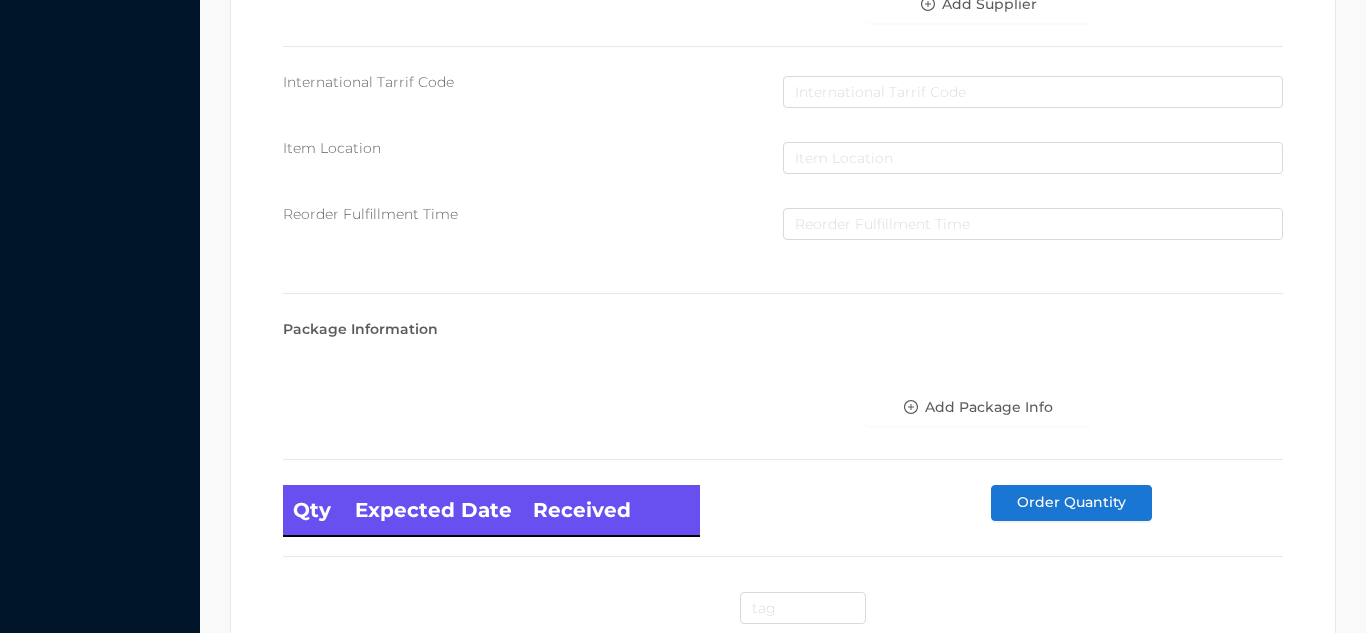 scroll, scrollTop: 1135, scrollLeft: 0, axis: vertical 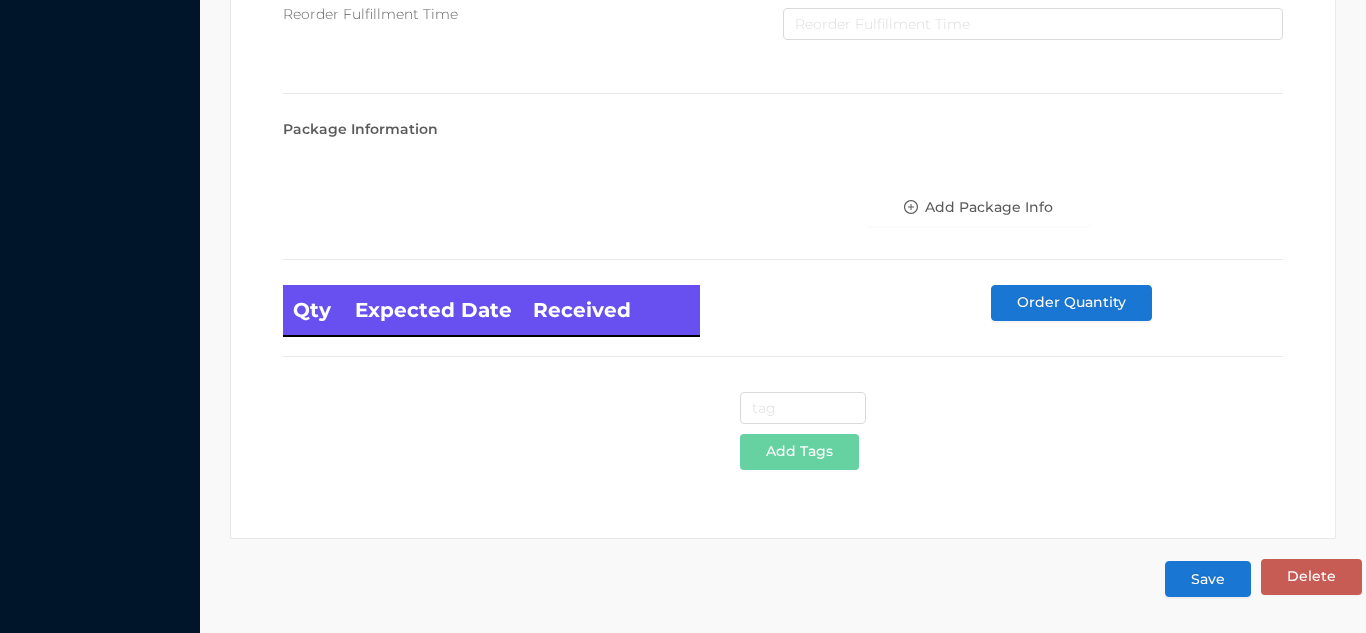 type on "1.20" 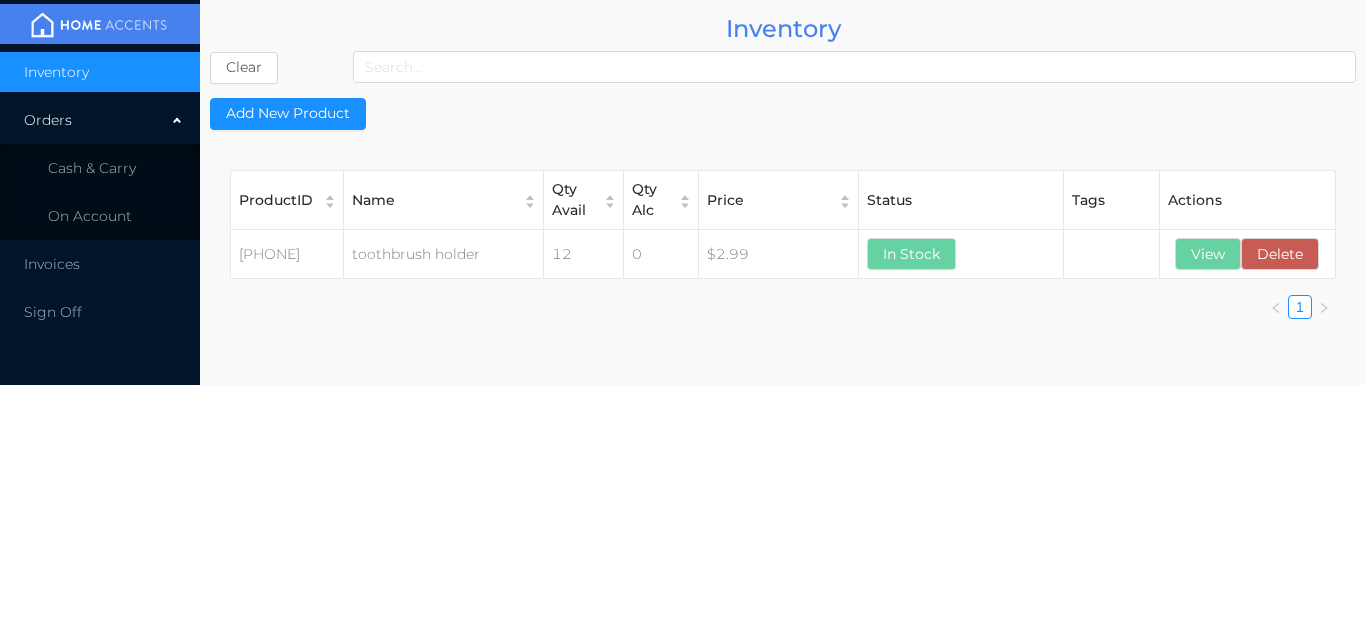 scroll, scrollTop: 0, scrollLeft: 0, axis: both 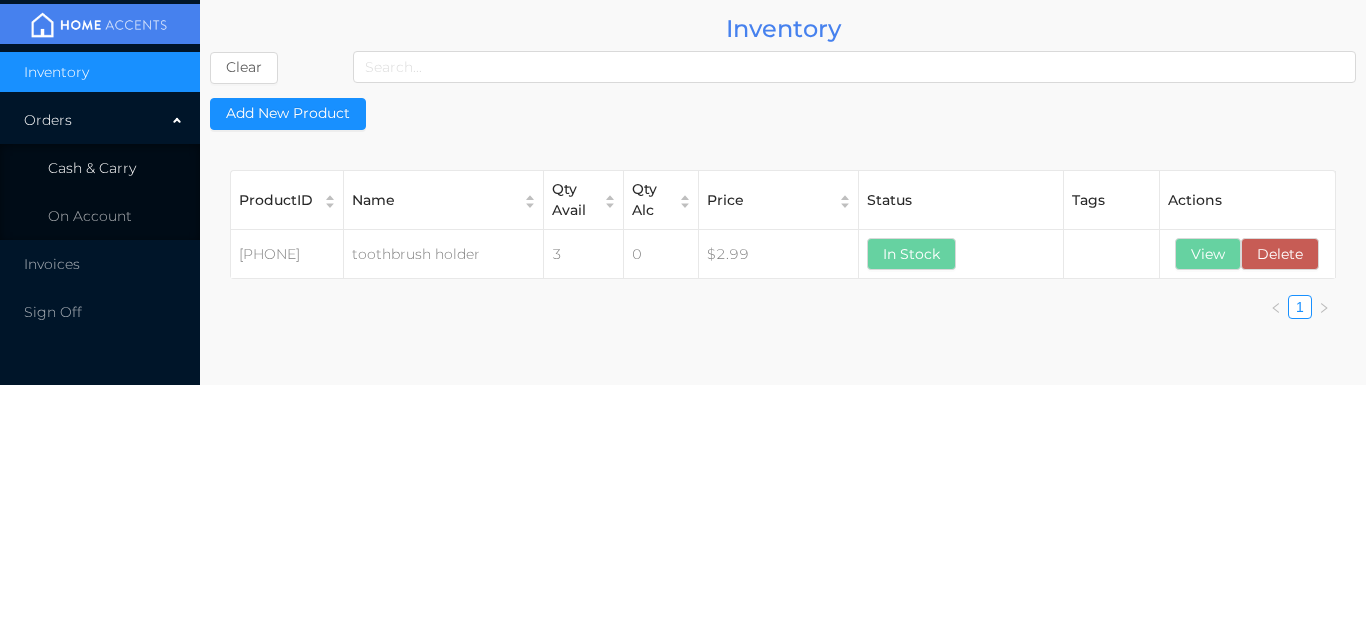 click on "Cash & Carry" at bounding box center (92, 168) 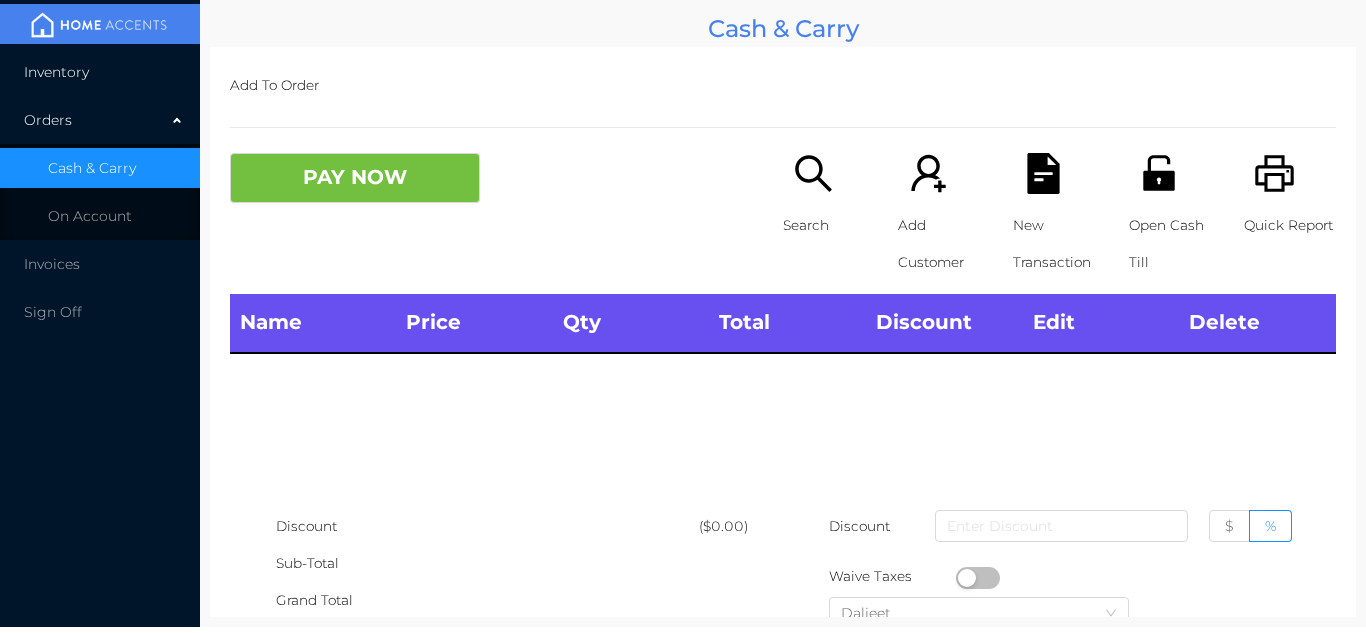 click on "Inventory" at bounding box center (100, 72) 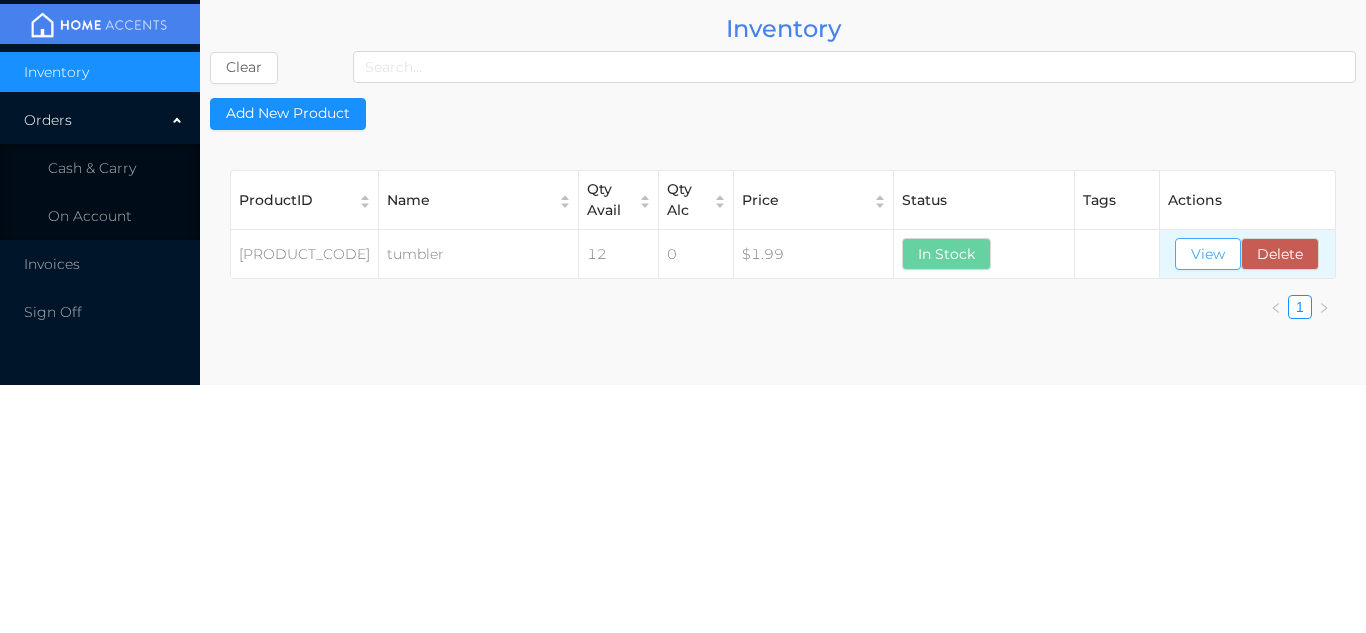 click on "View" at bounding box center (1208, 254) 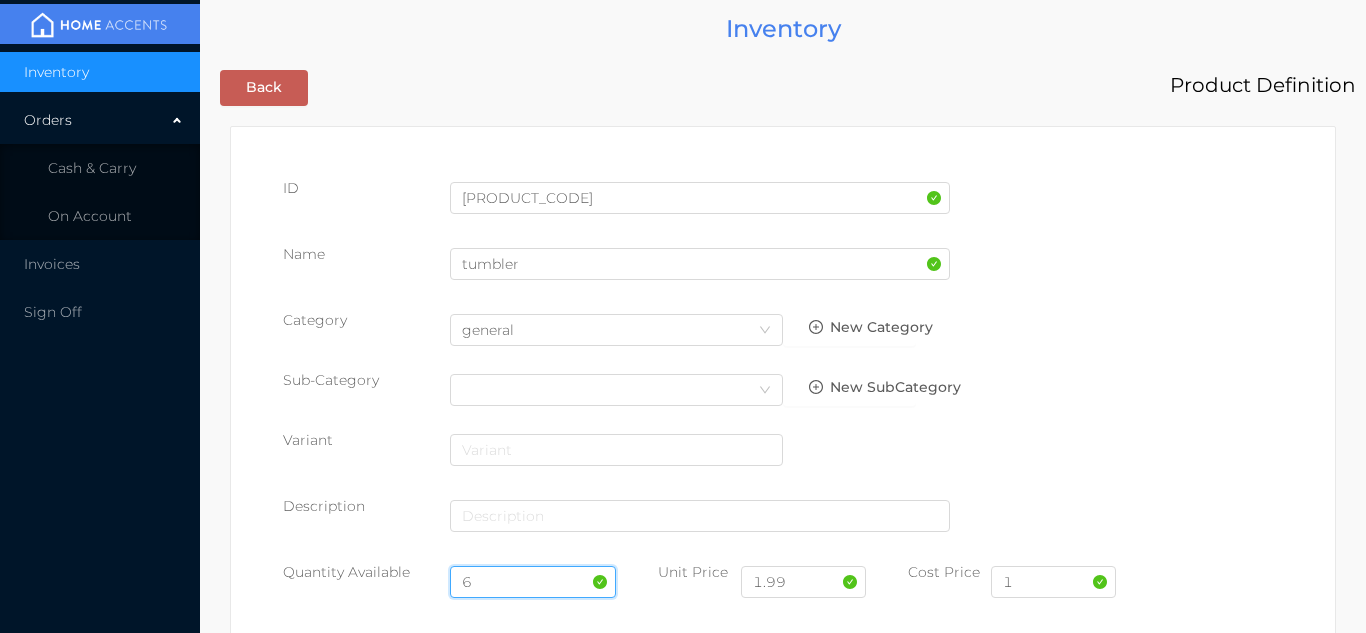 click on "6" at bounding box center (533, 582) 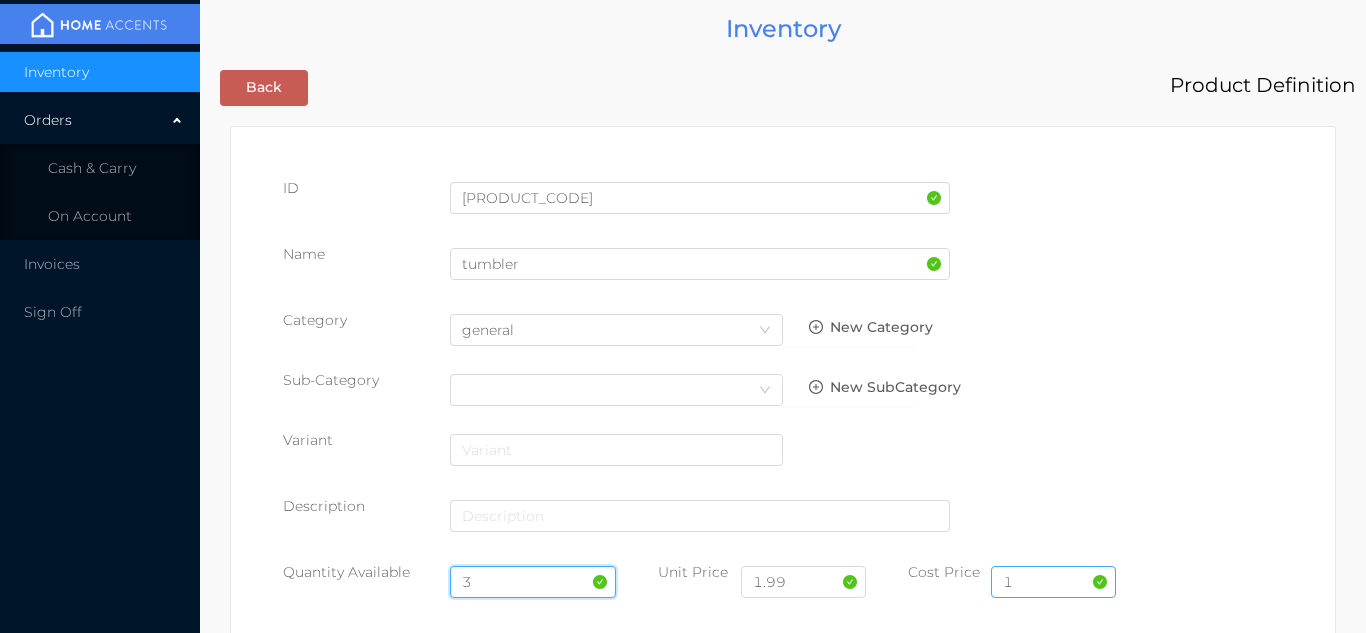 type on "3" 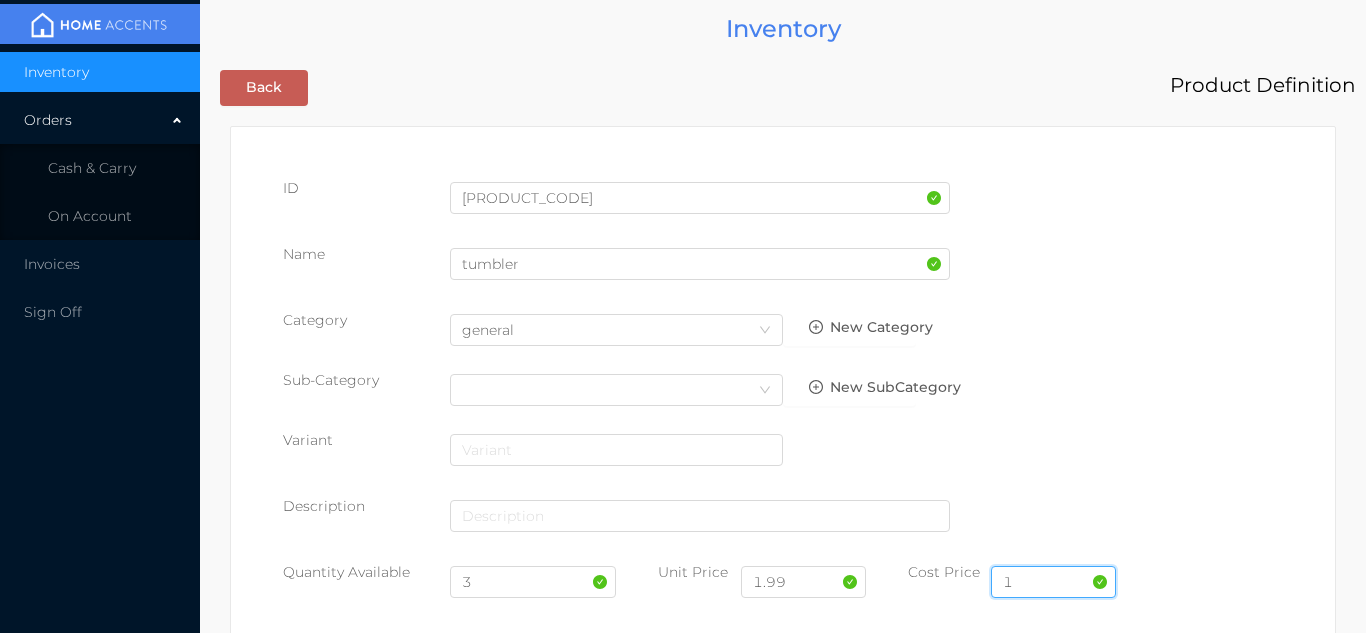 click on "1" at bounding box center [1053, 582] 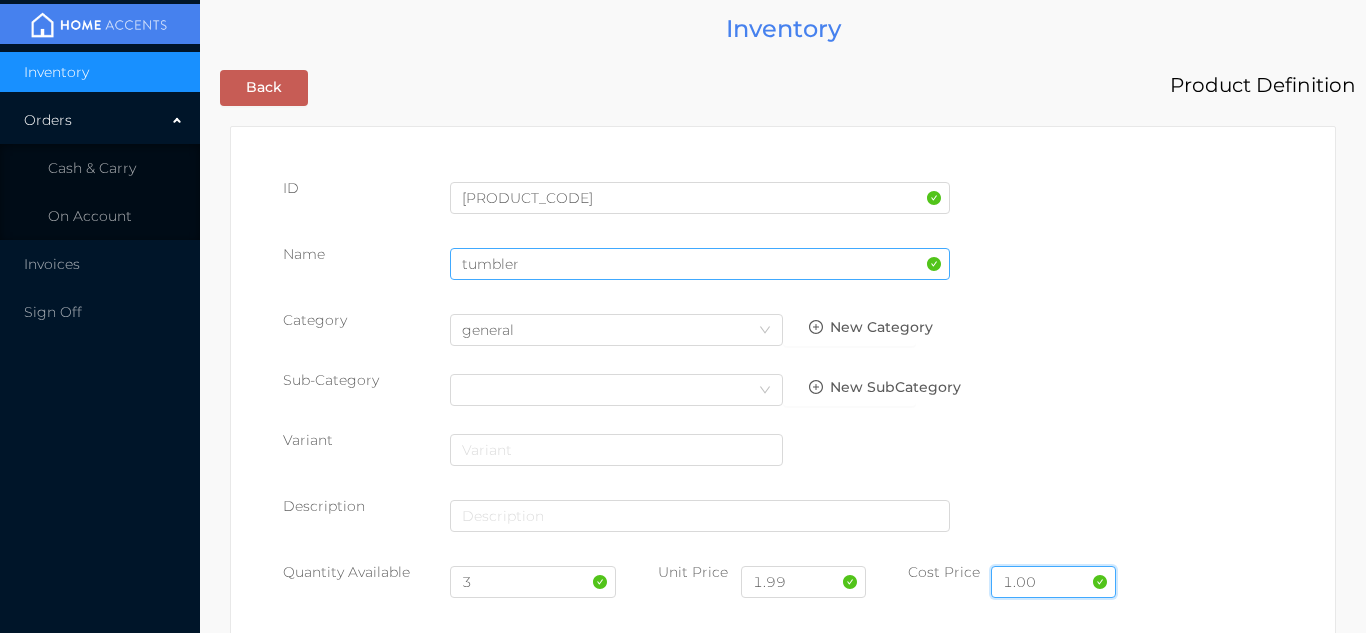 type on "1.00" 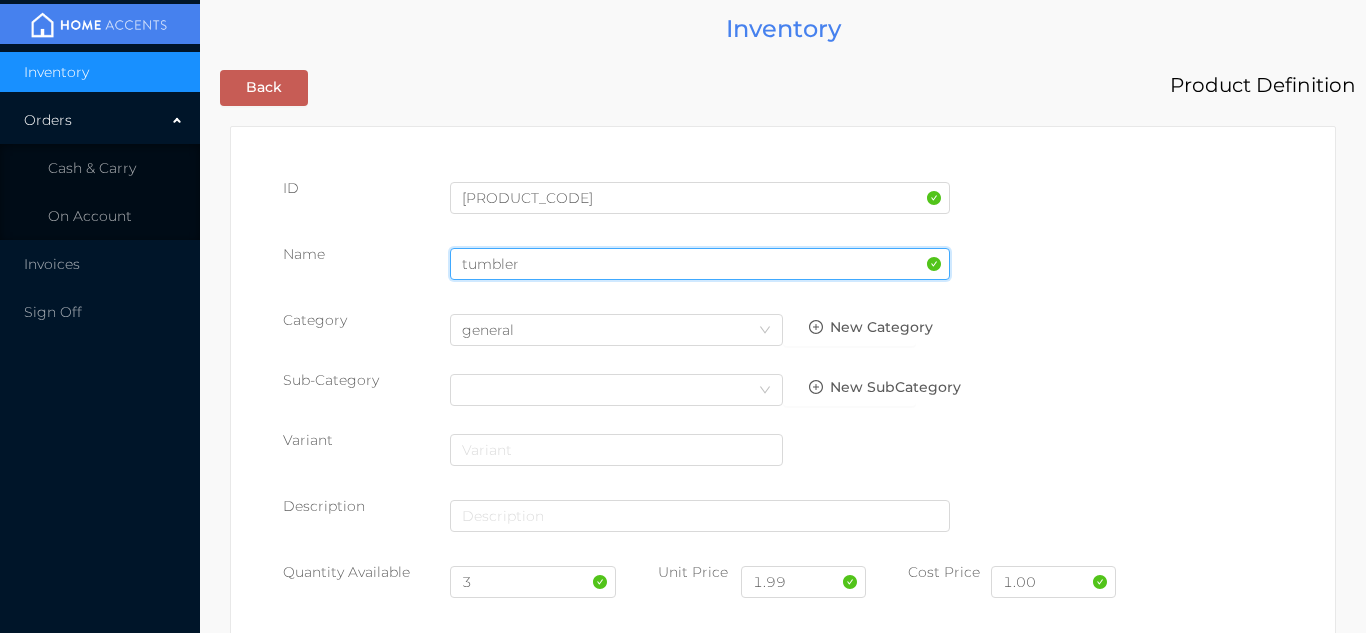 click on "tumbler" at bounding box center (700, 264) 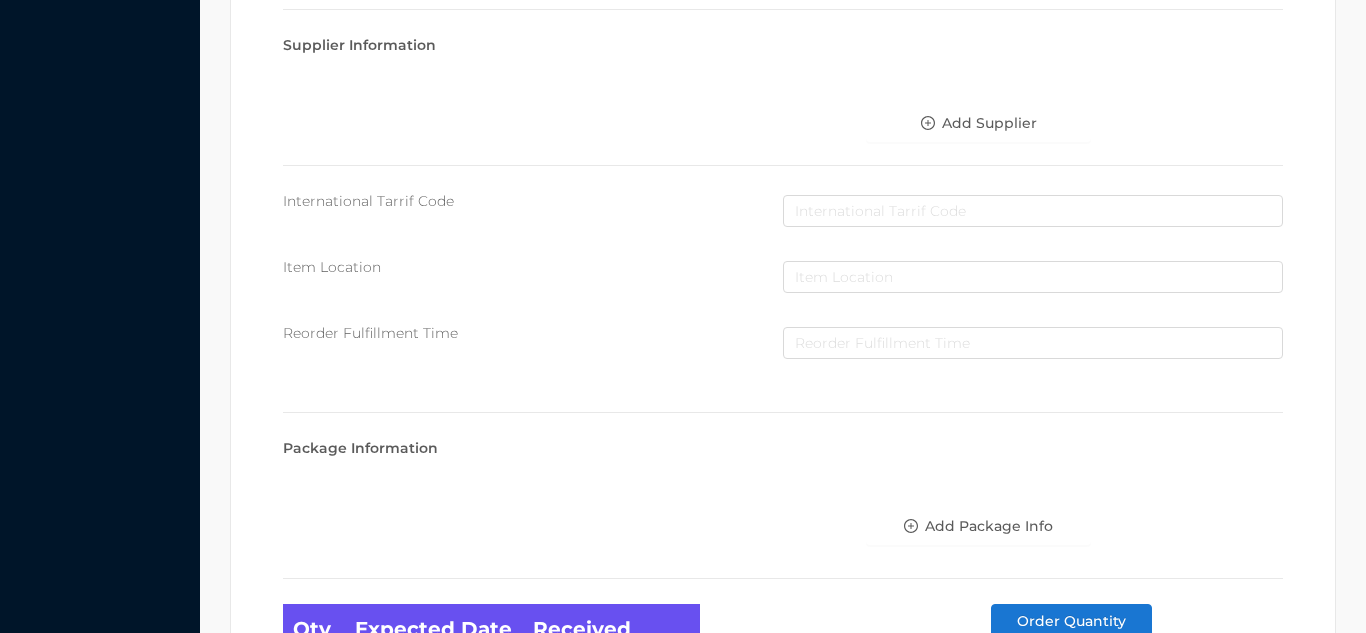 scroll, scrollTop: 1135, scrollLeft: 0, axis: vertical 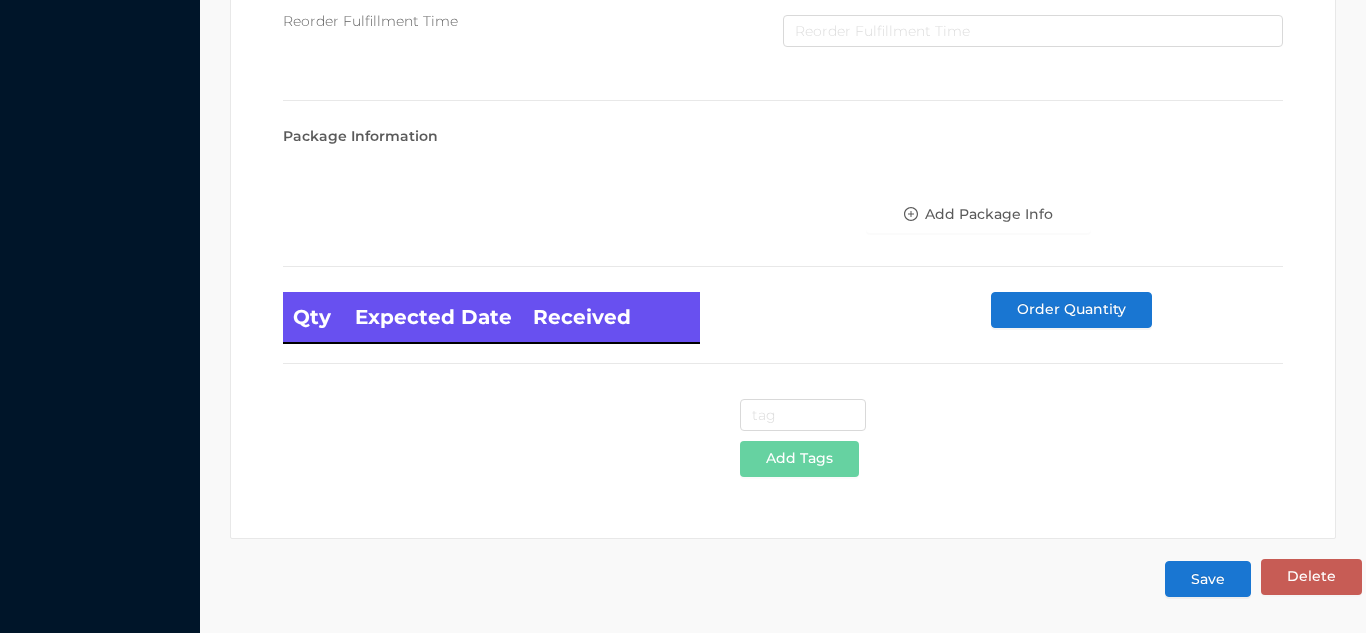 type on "tumbler-yellow" 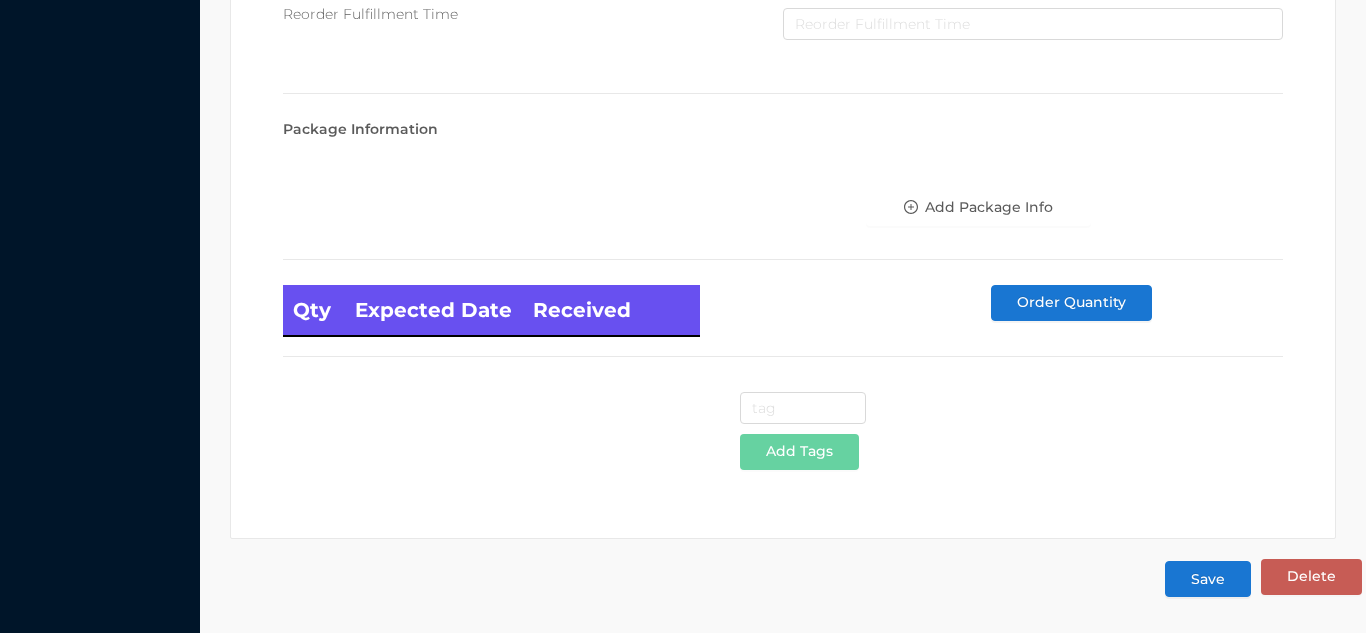 click on "Save" at bounding box center [1208, 579] 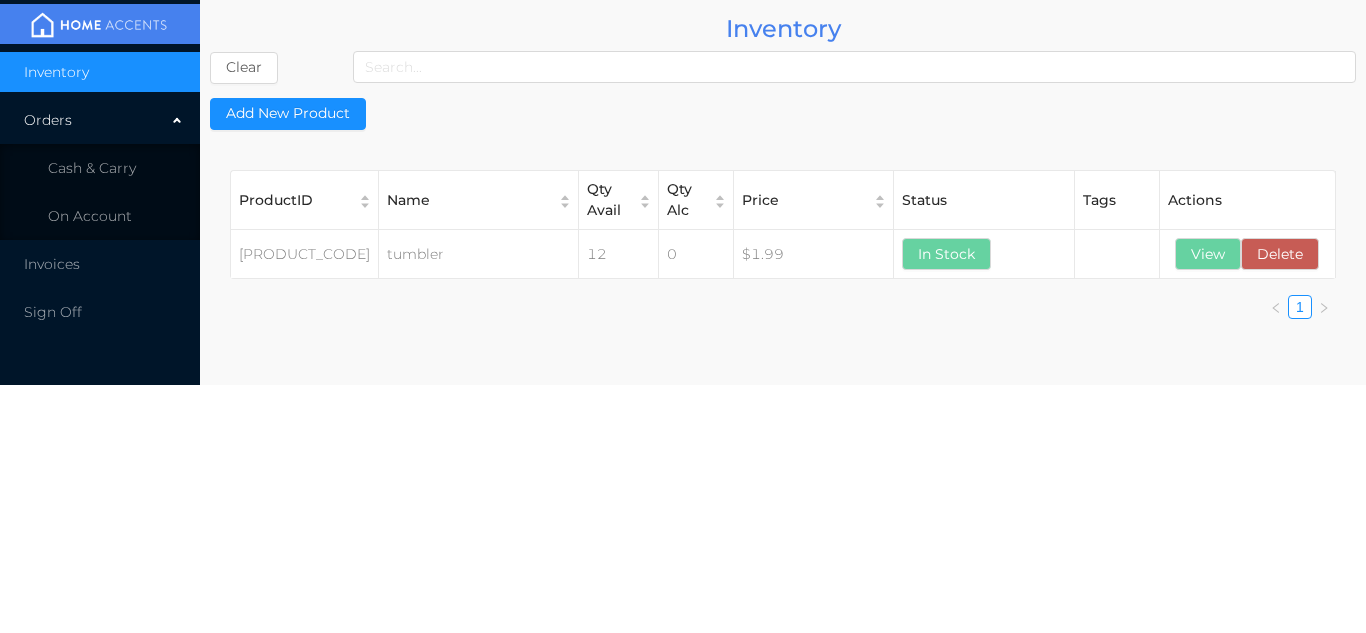 scroll, scrollTop: 0, scrollLeft: 0, axis: both 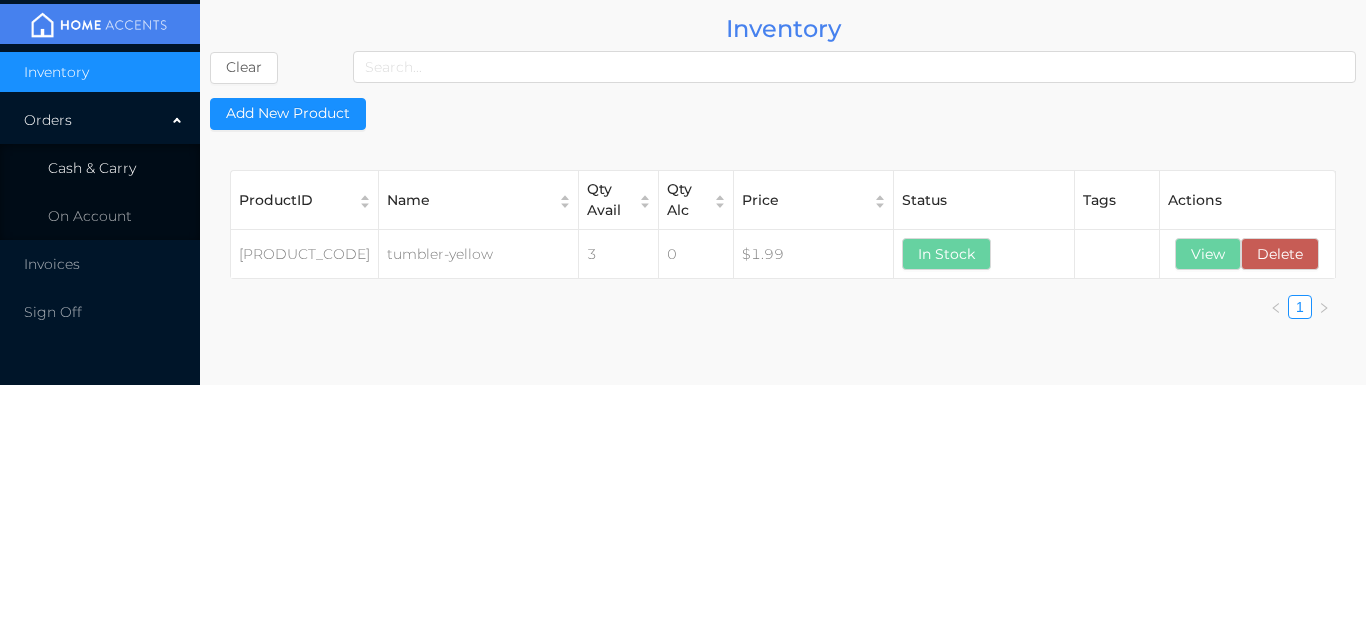 click on "Cash & Carry" at bounding box center [92, 168] 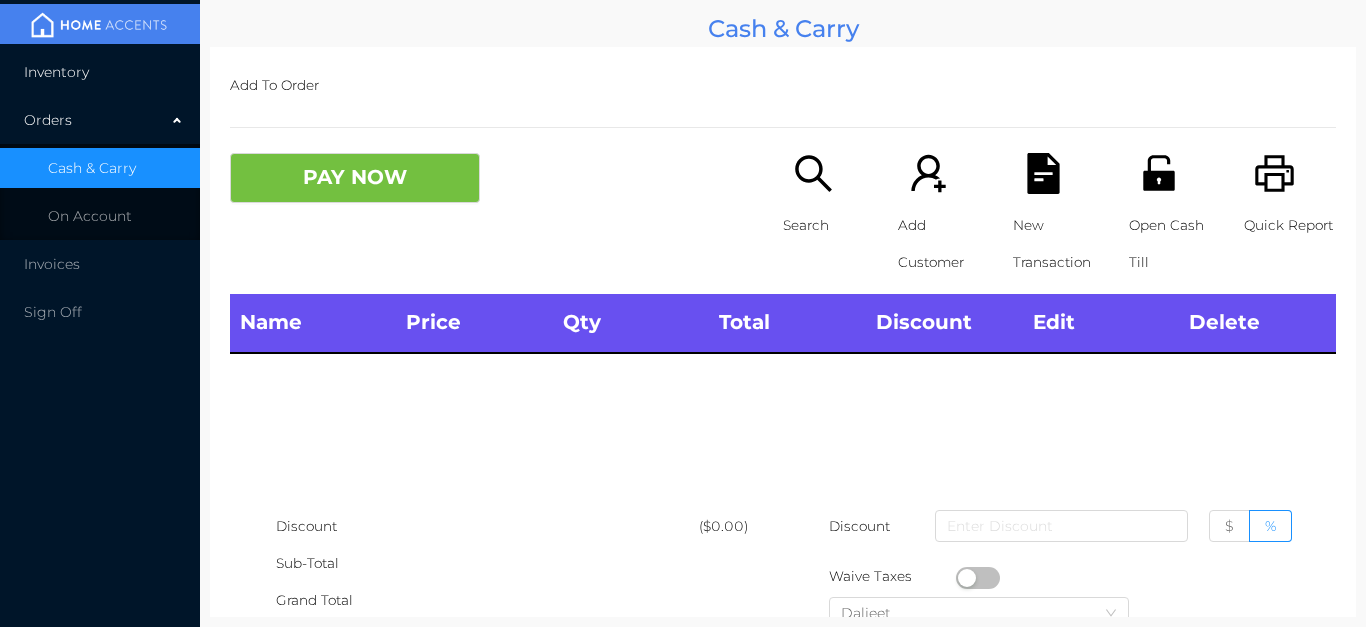 click on "Inventory" at bounding box center (100, 72) 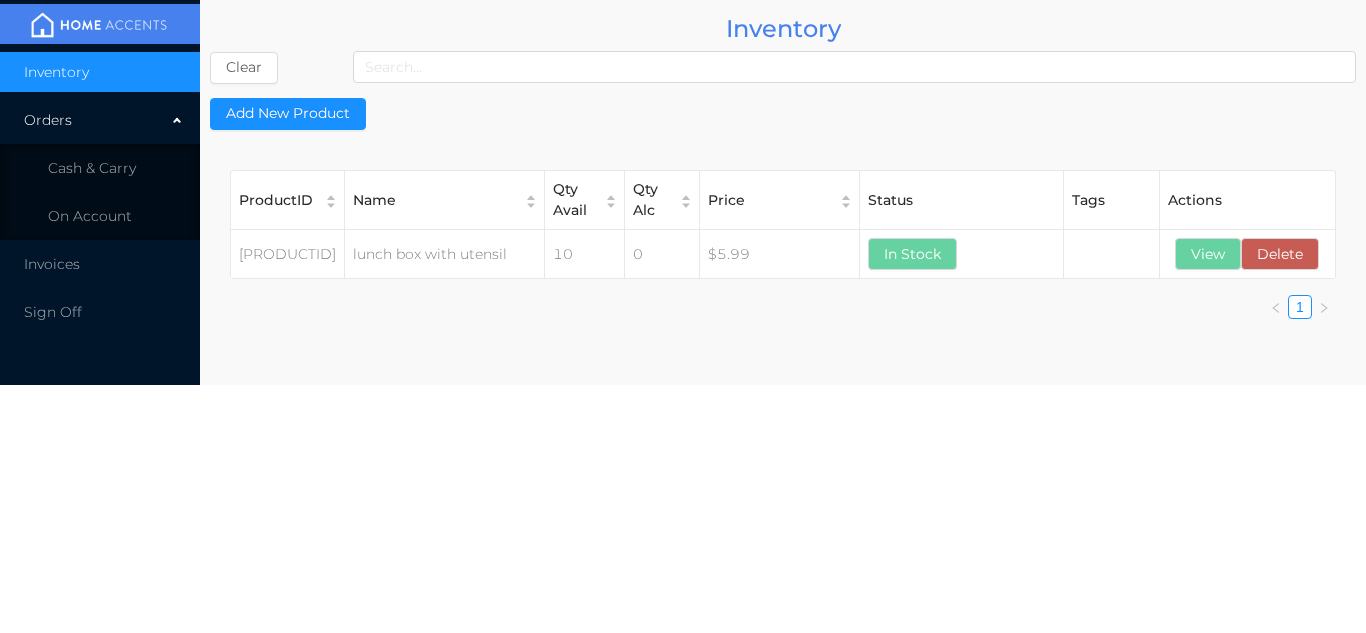 click on "ProductID Name Qty Avail Qty Alc Price Status Tags Actions lunch box with utensil 10 0 $5.99 In Stock View Delete ProductID Actions View Delete 1" at bounding box center [783, 252] 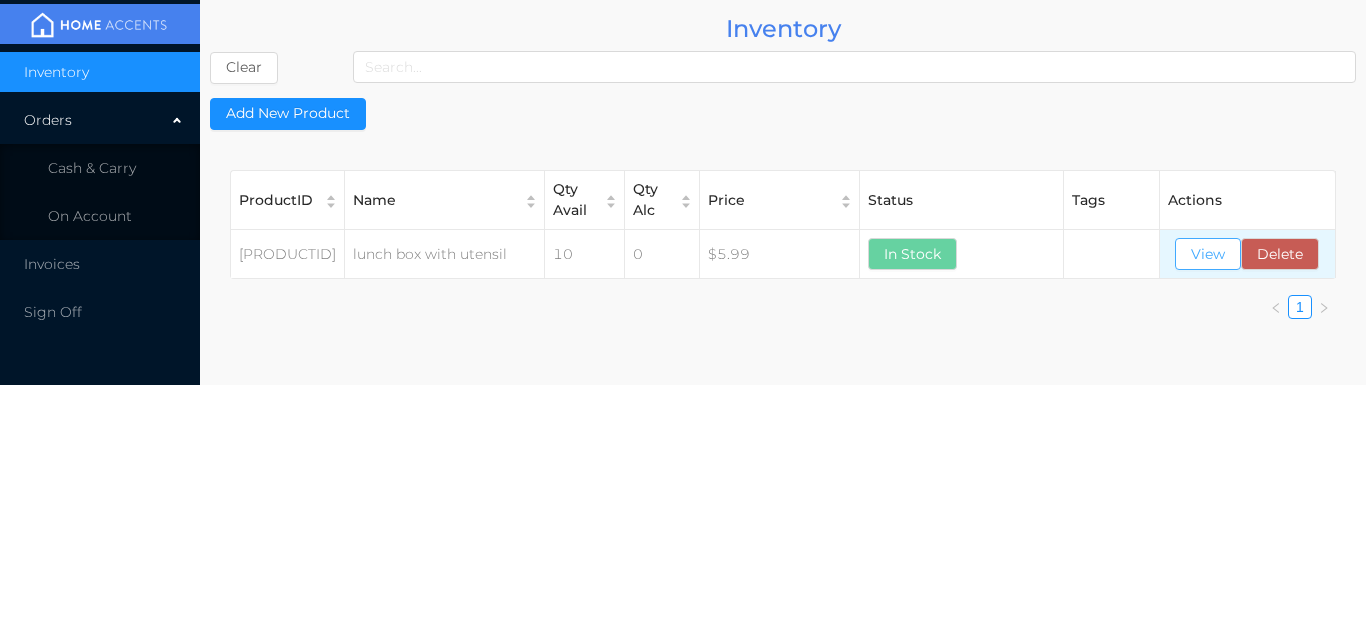 click on "View" at bounding box center (1208, 254) 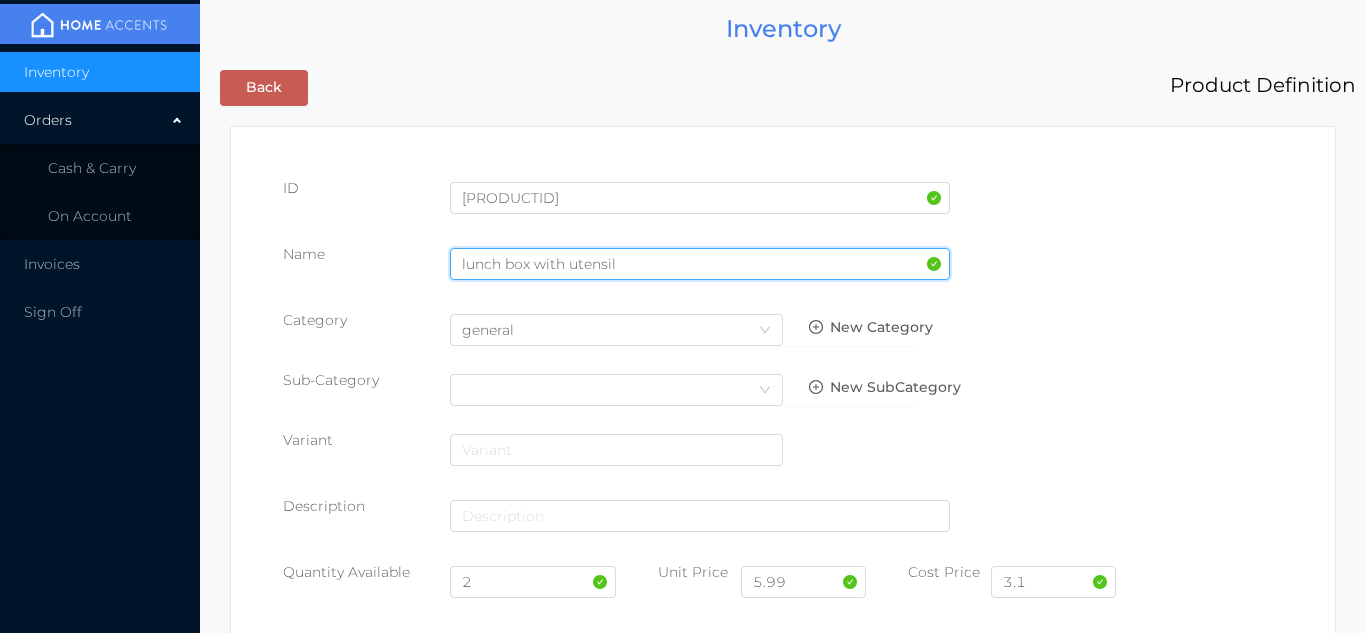 click on "lunch box with utensil" at bounding box center [700, 264] 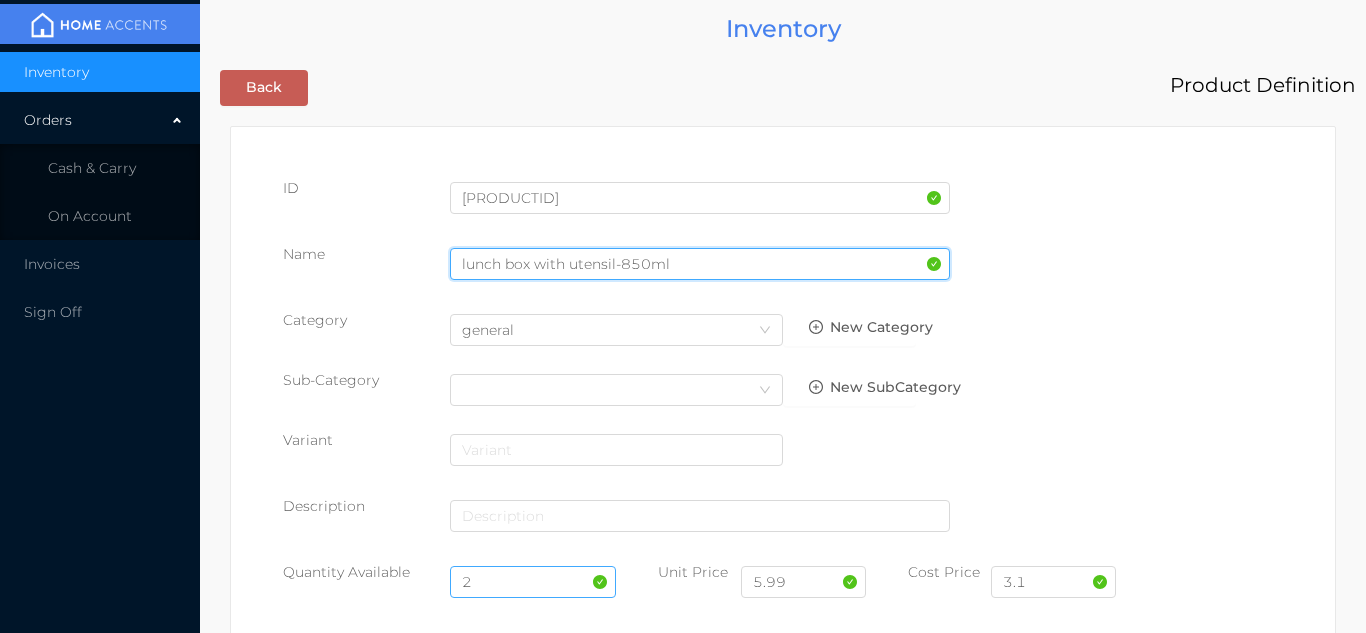 type on "lunch box with utensil-850ml" 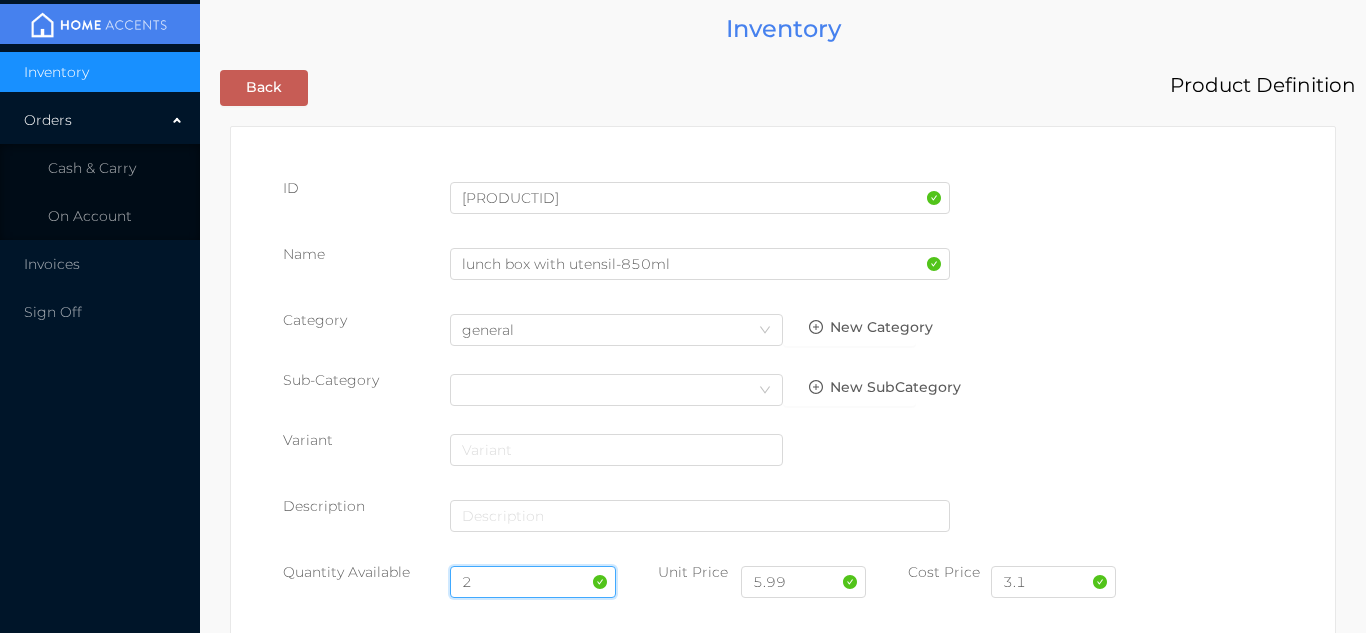 click on "2" at bounding box center (533, 582) 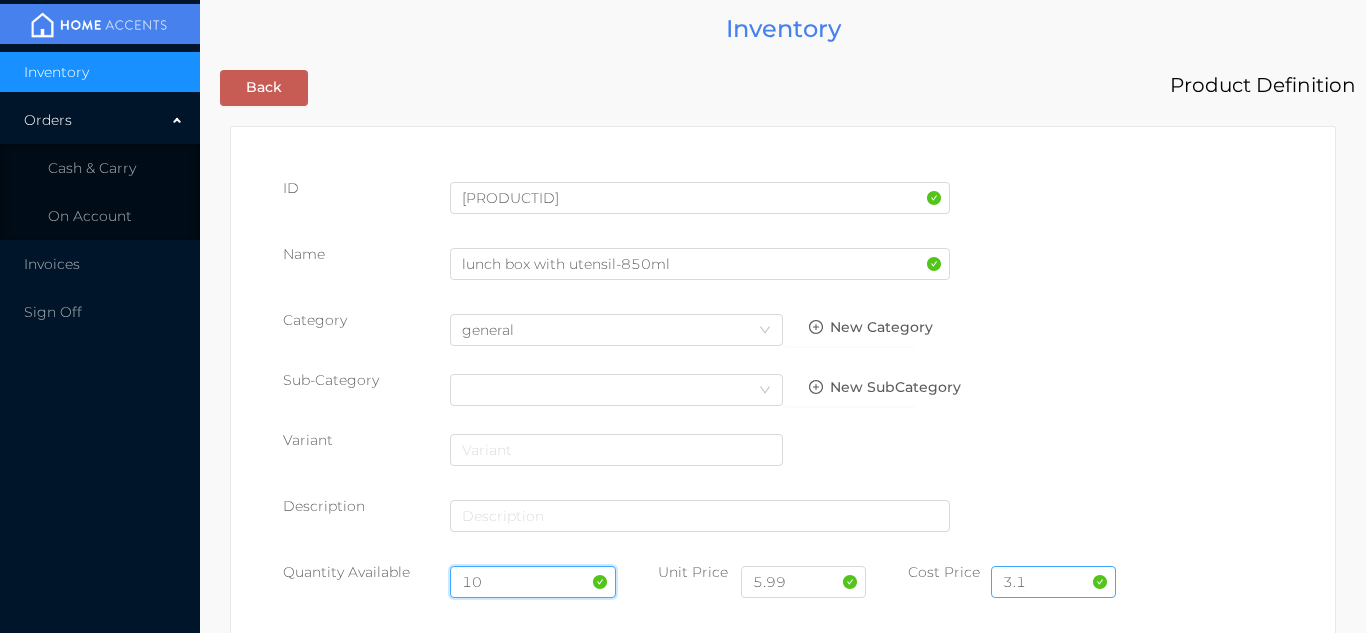 type on "10" 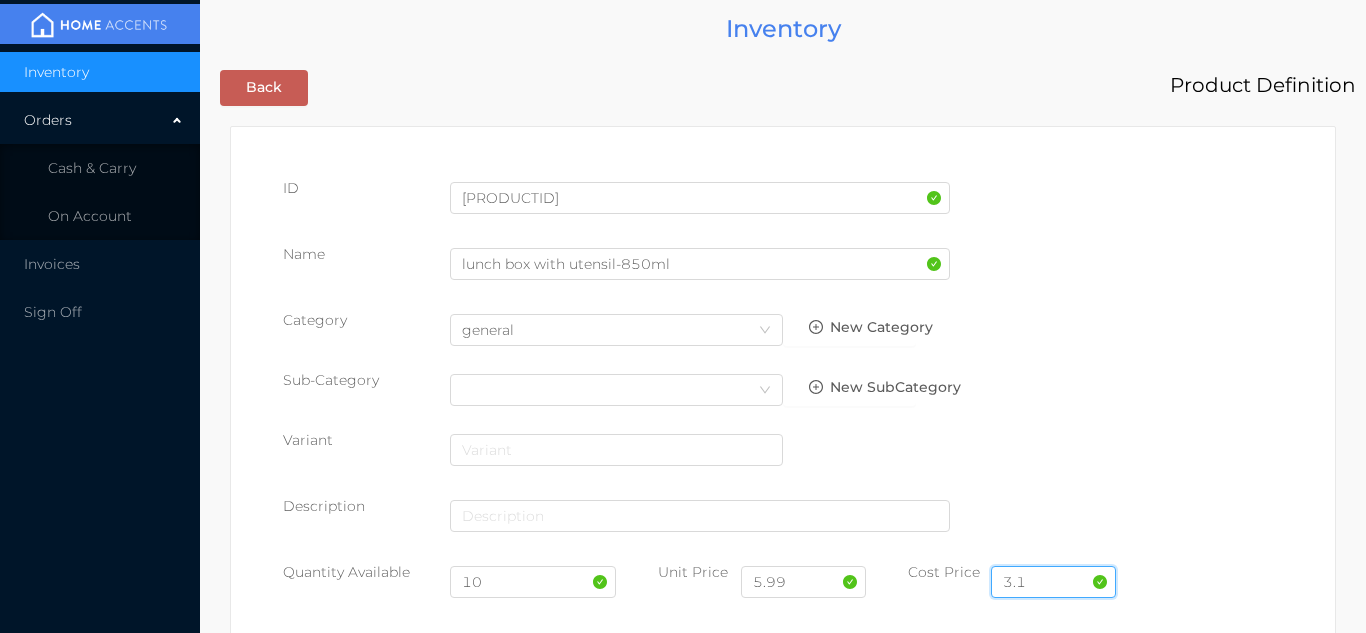 click on "3.1" at bounding box center (1053, 582) 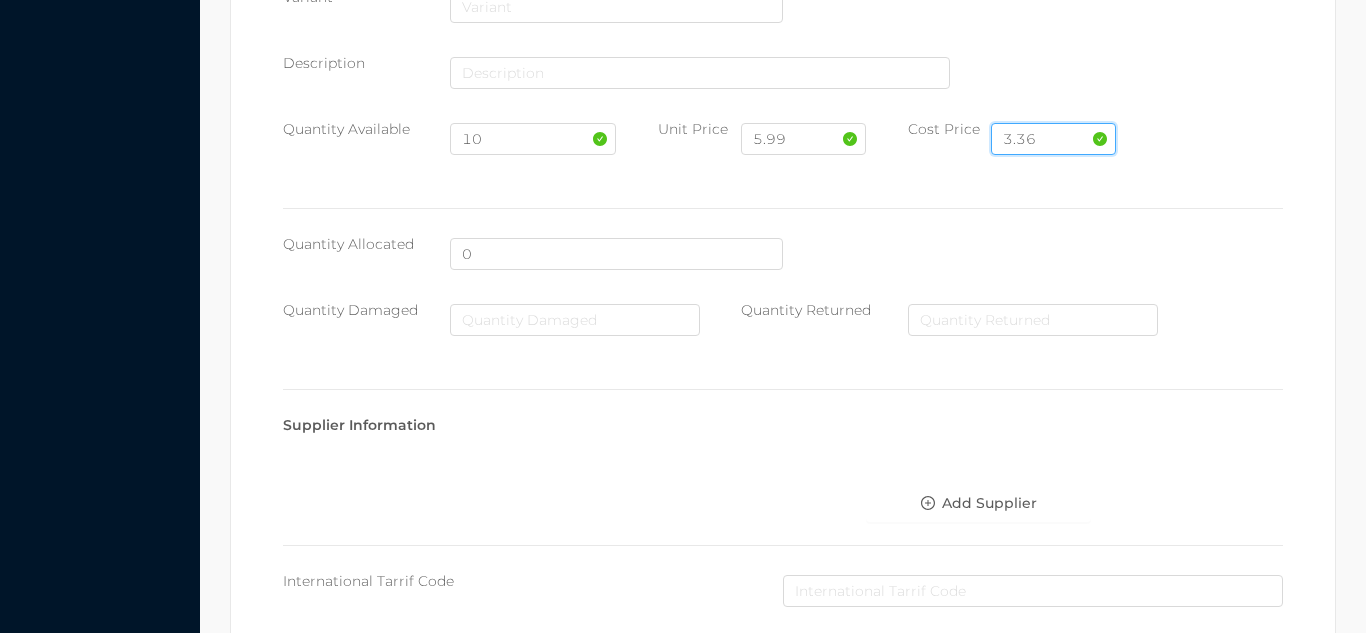 scroll, scrollTop: 1135, scrollLeft: 0, axis: vertical 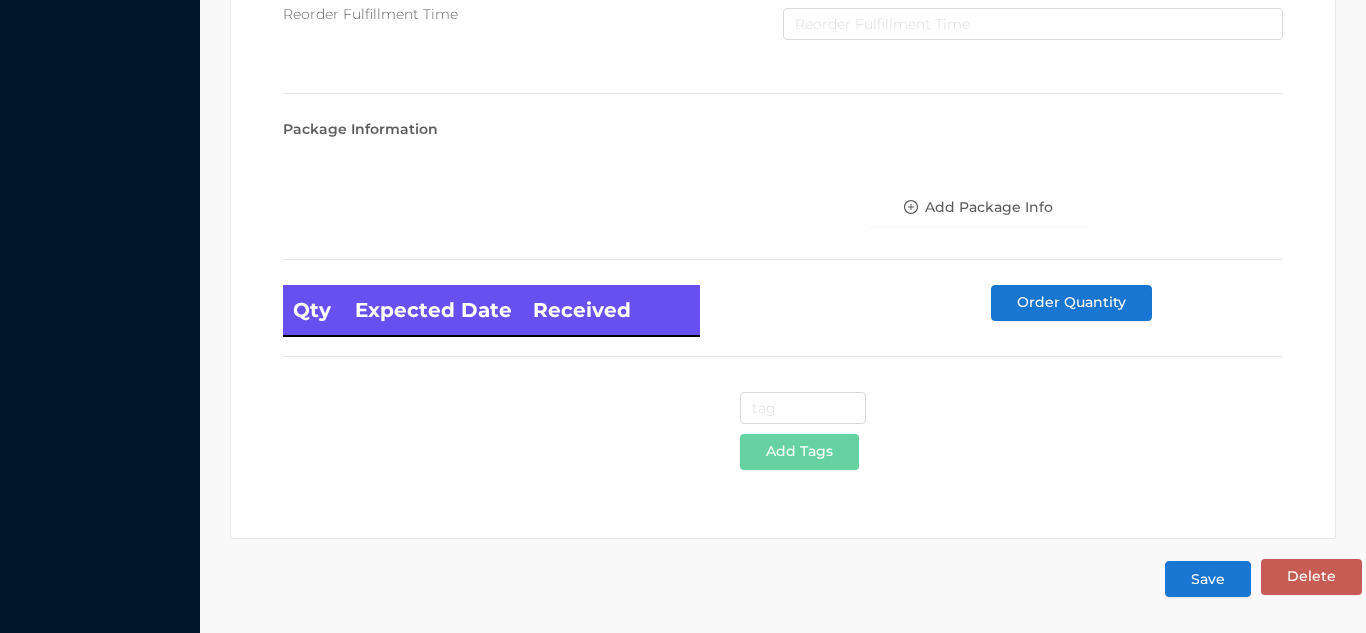 type on "3.36" 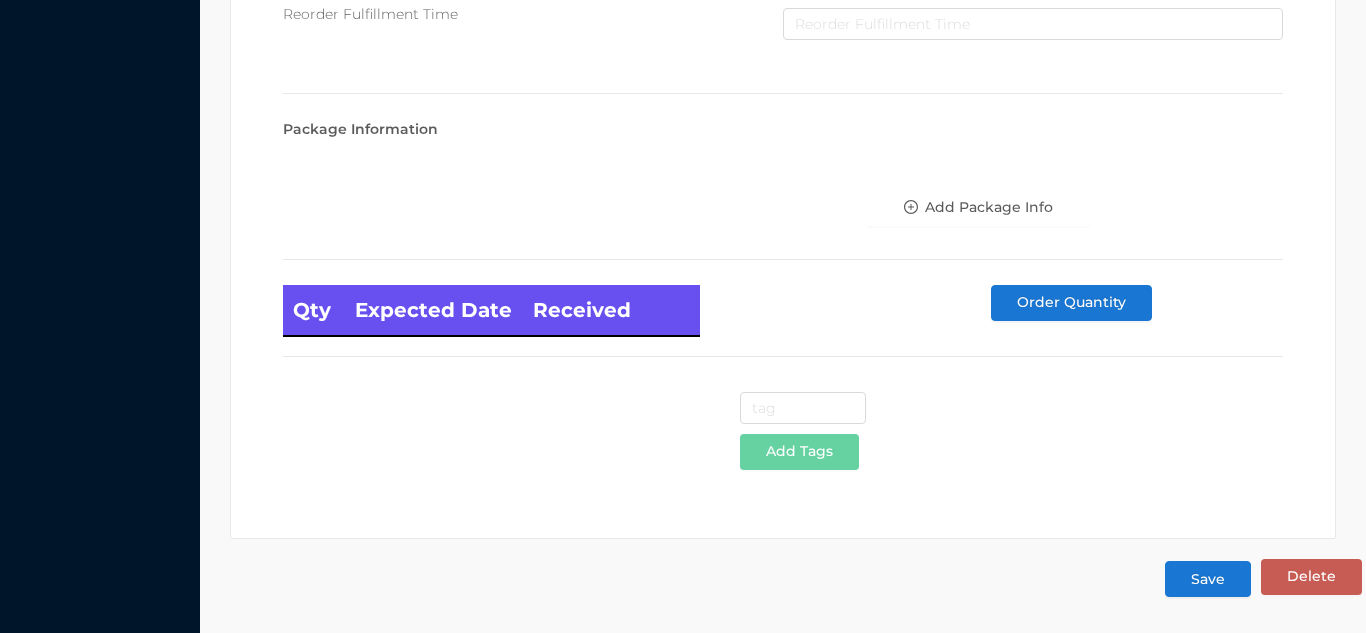 scroll, scrollTop: 0, scrollLeft: 0, axis: both 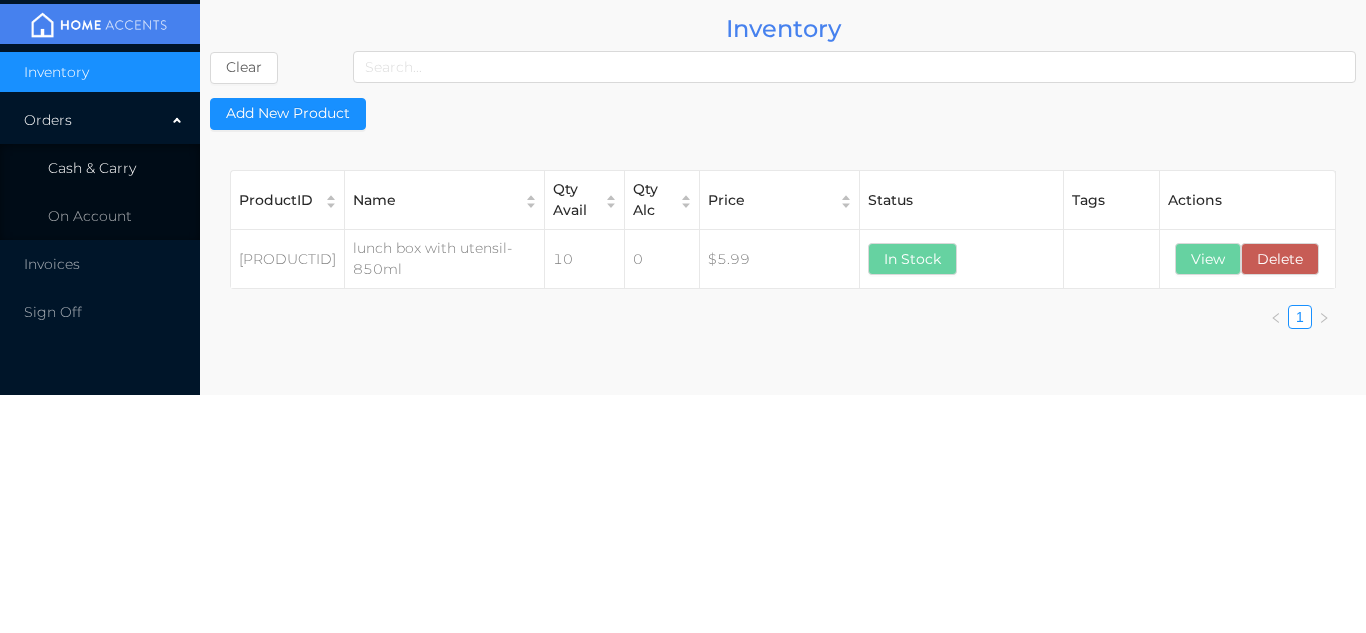 click on "Cash & Carry" at bounding box center (92, 168) 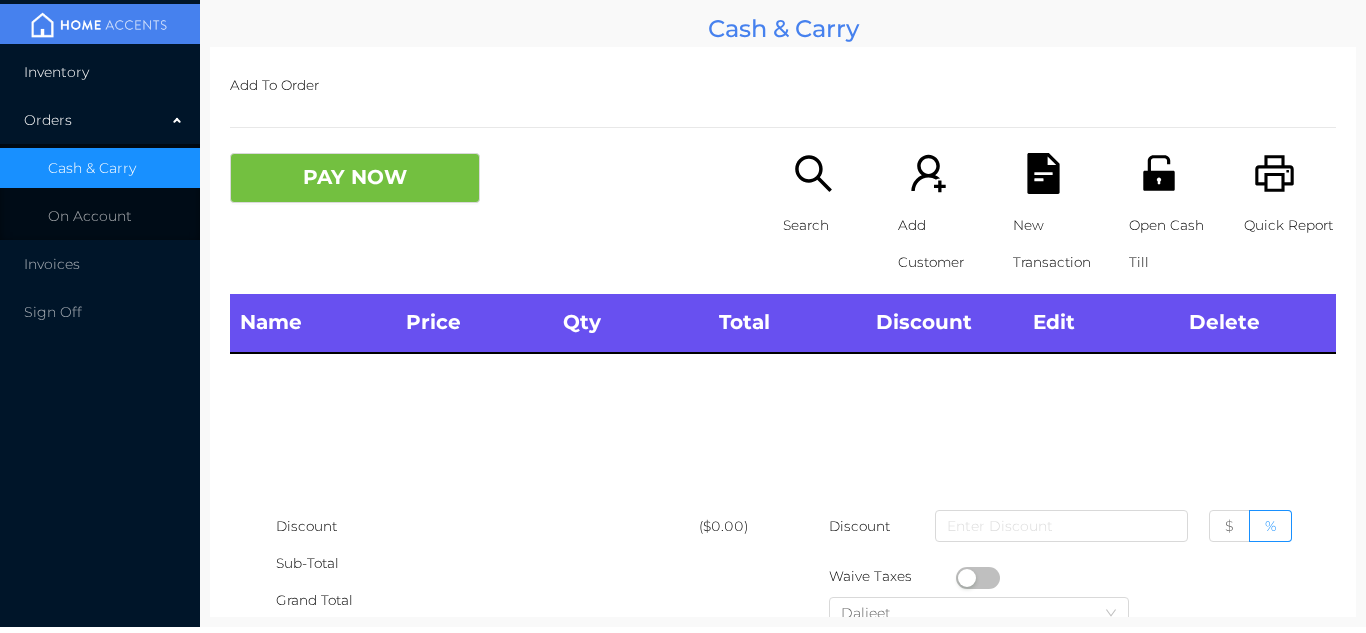 click on "Inventory" at bounding box center (100, 72) 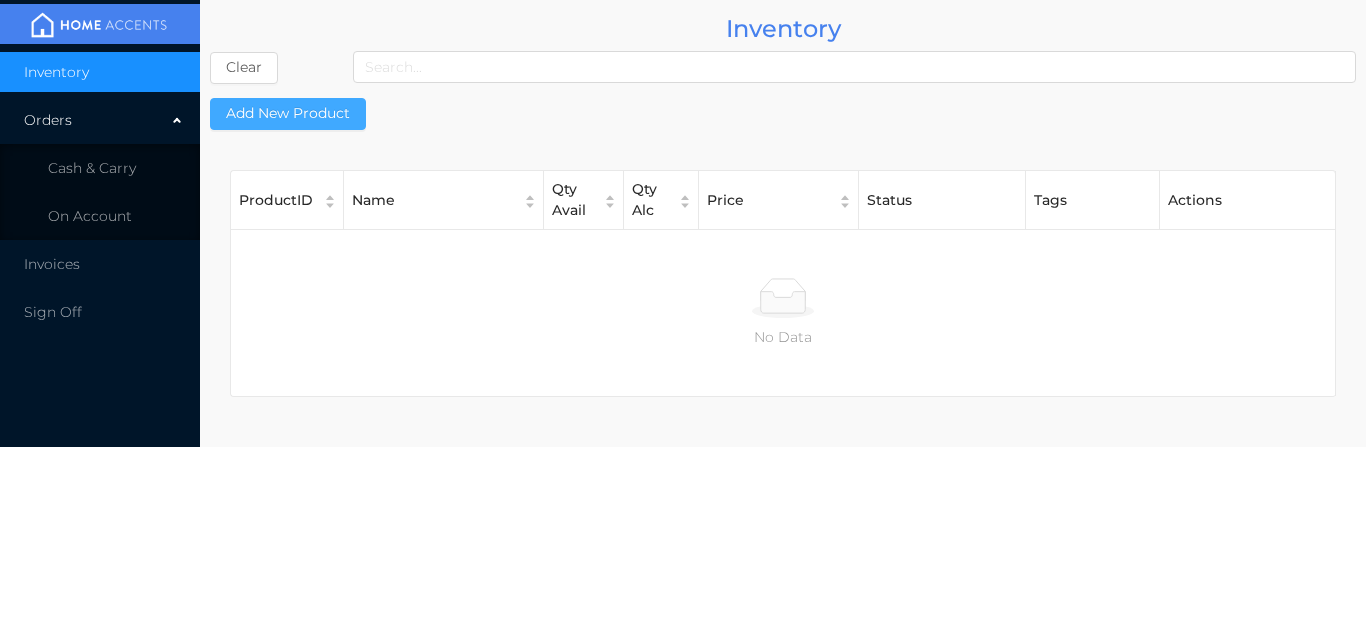 click on "Add New Product" at bounding box center (288, 114) 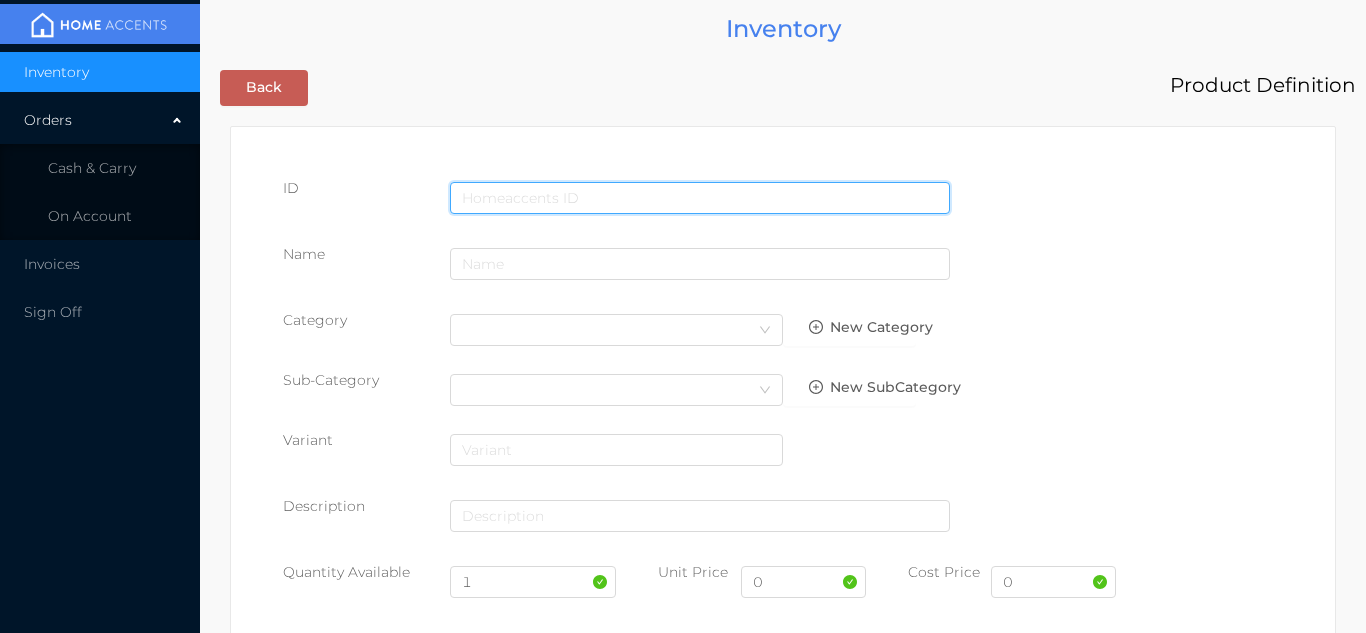 click at bounding box center [700, 198] 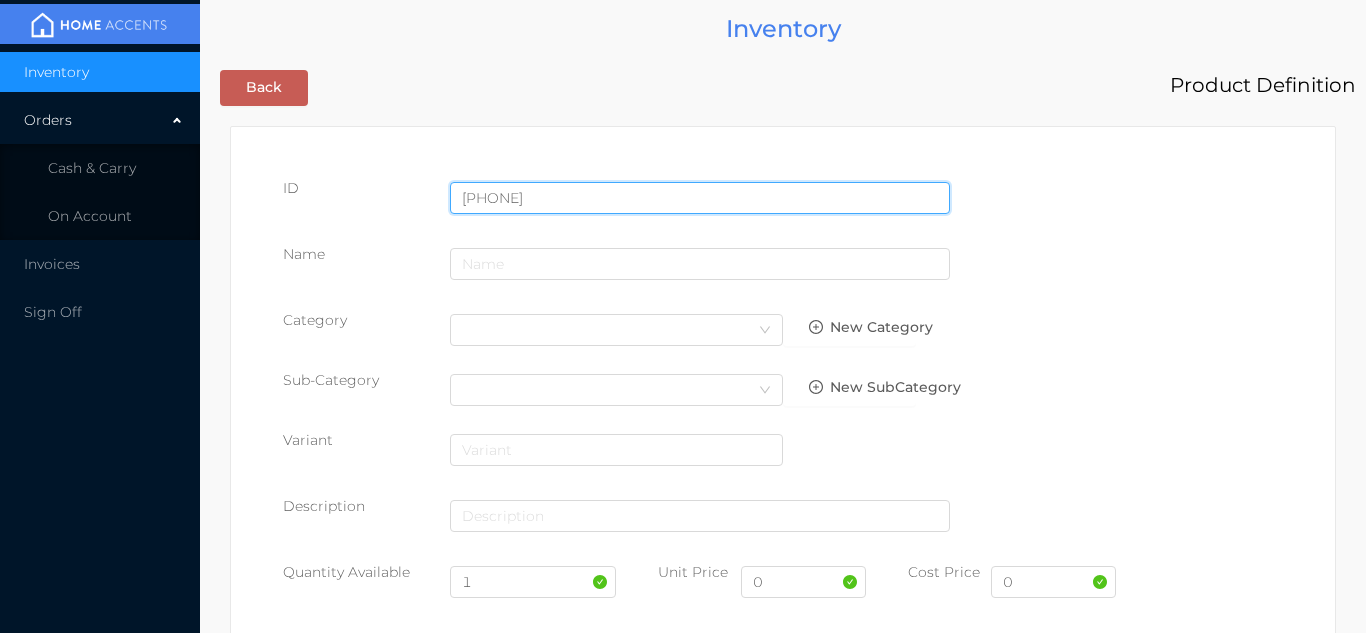 type on "[PHONE]" 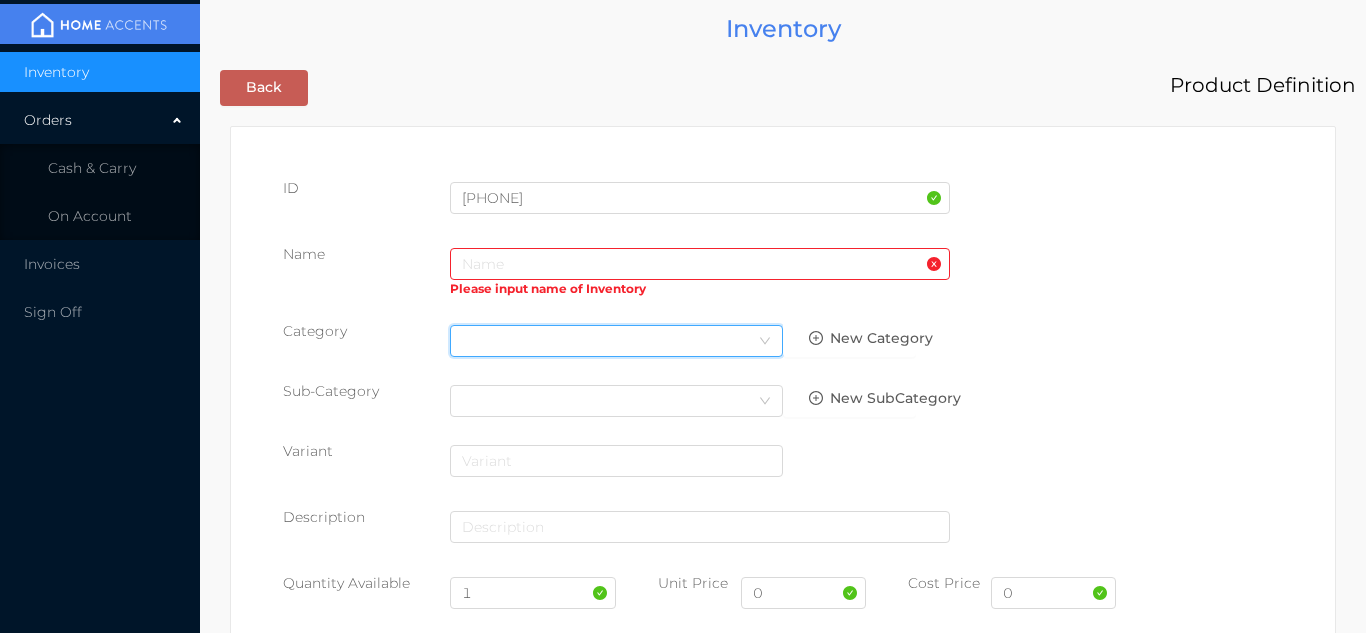 click on "Select Category" at bounding box center [616, 341] 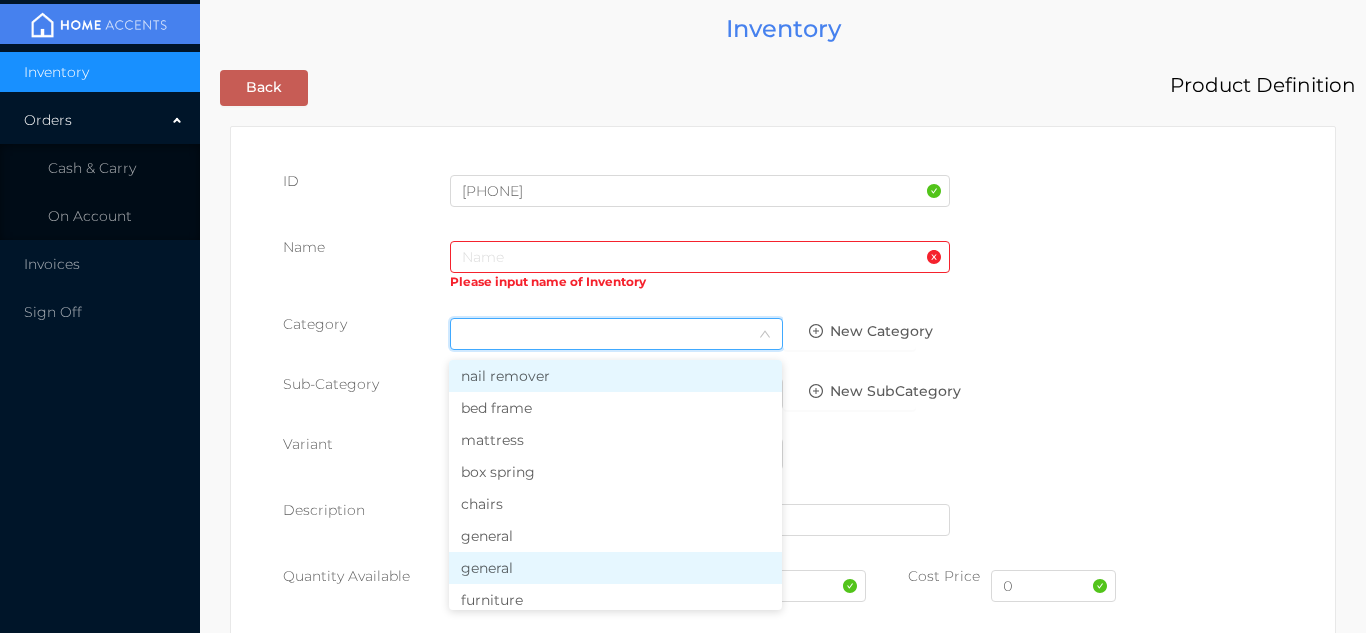 click on "general" at bounding box center (615, 568) 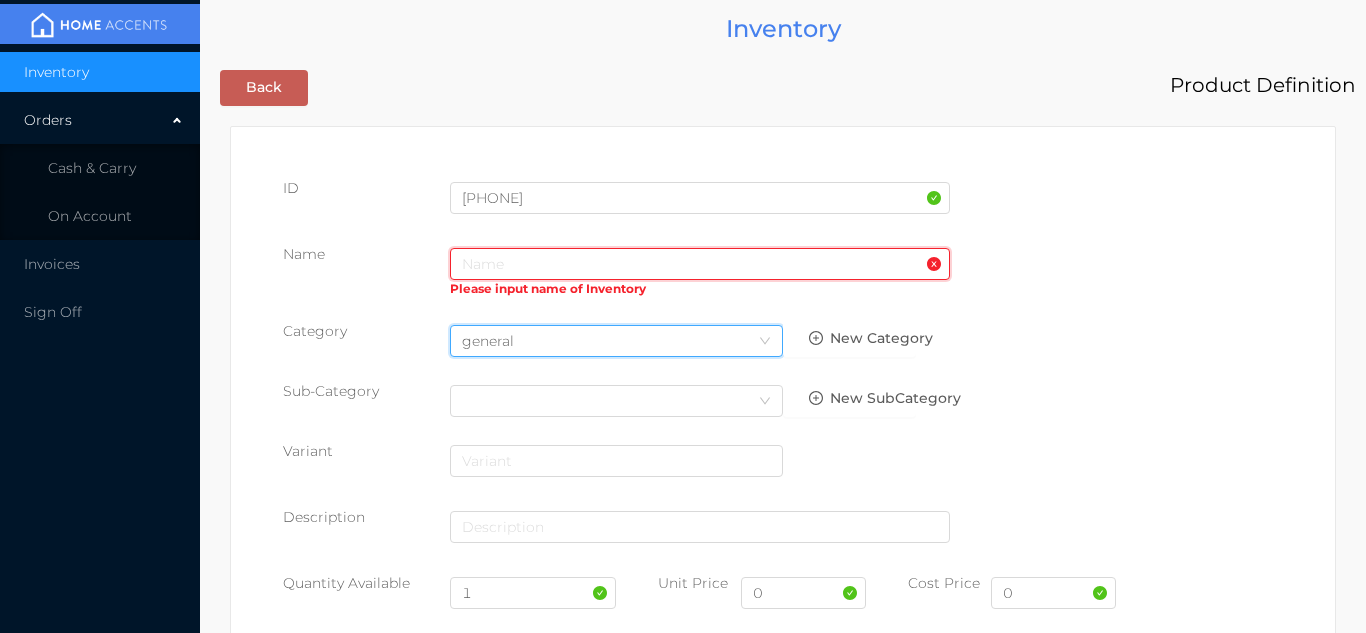 click at bounding box center (700, 264) 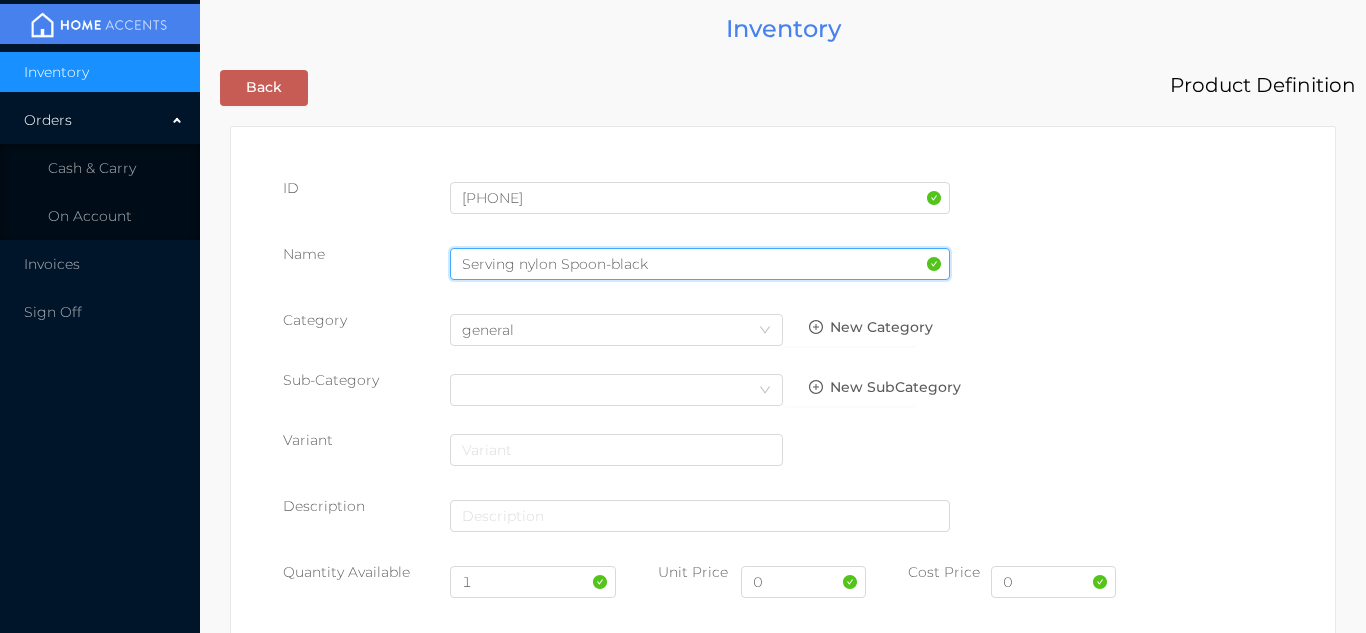 type on "Serving nylon Spoon-black" 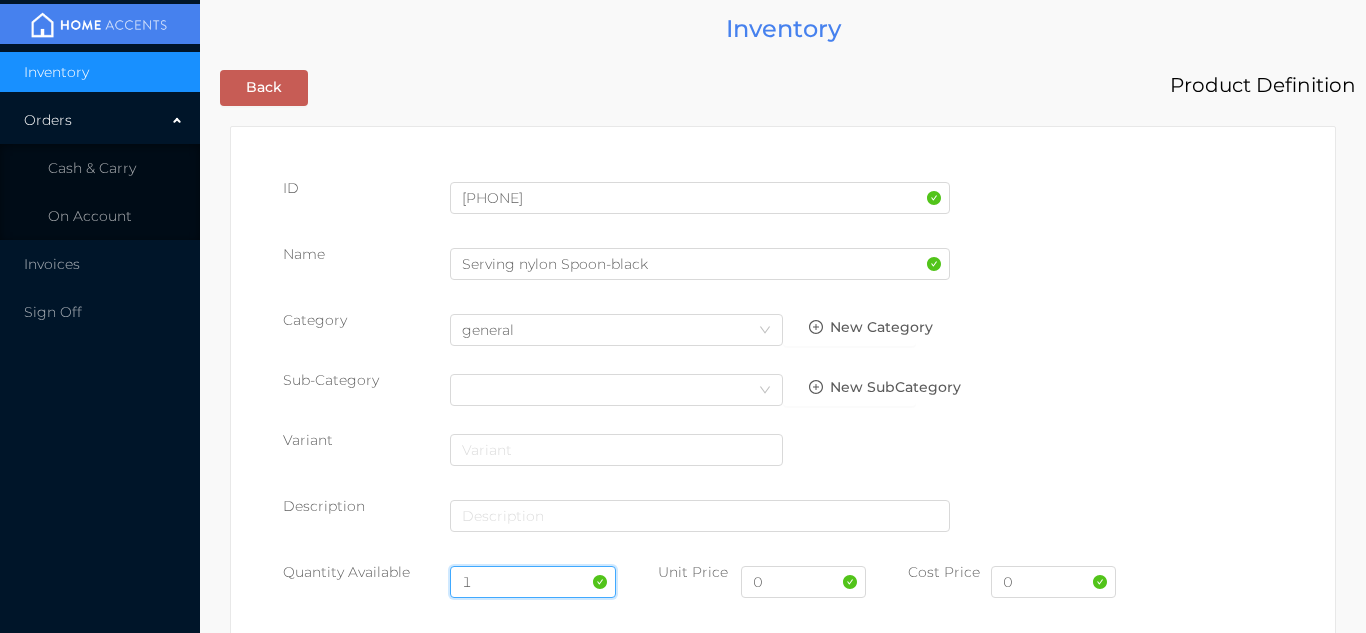 click on "1" at bounding box center (533, 582) 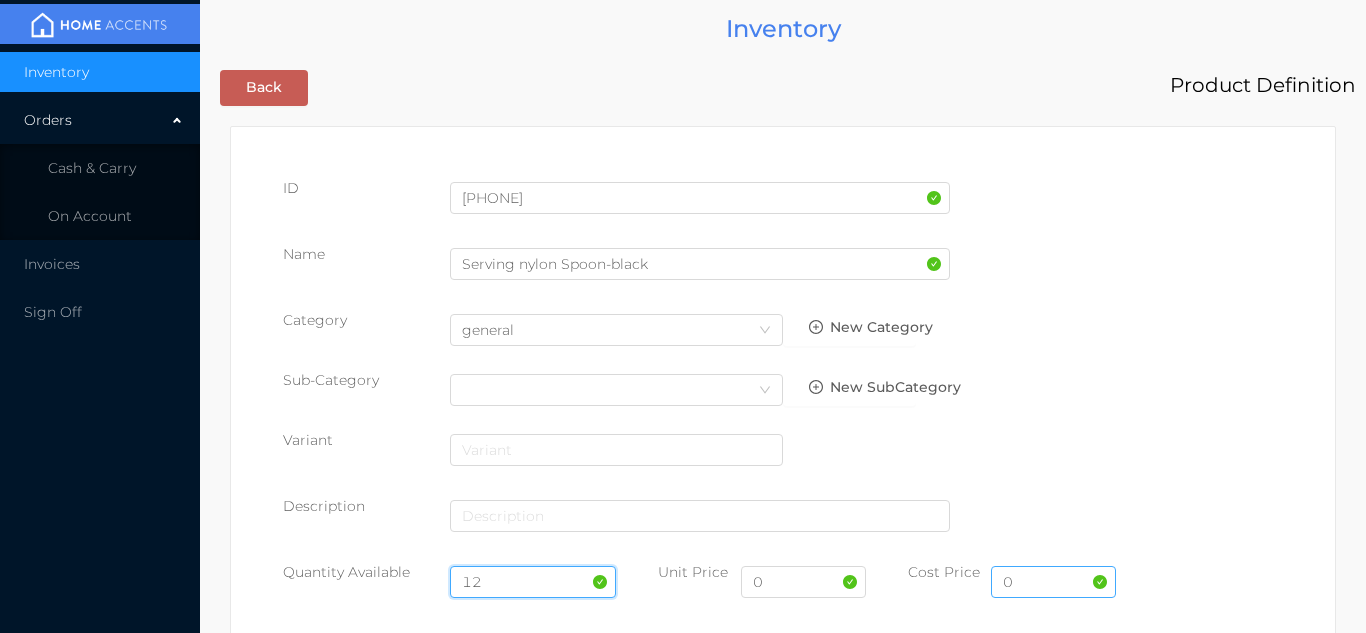 type on "12" 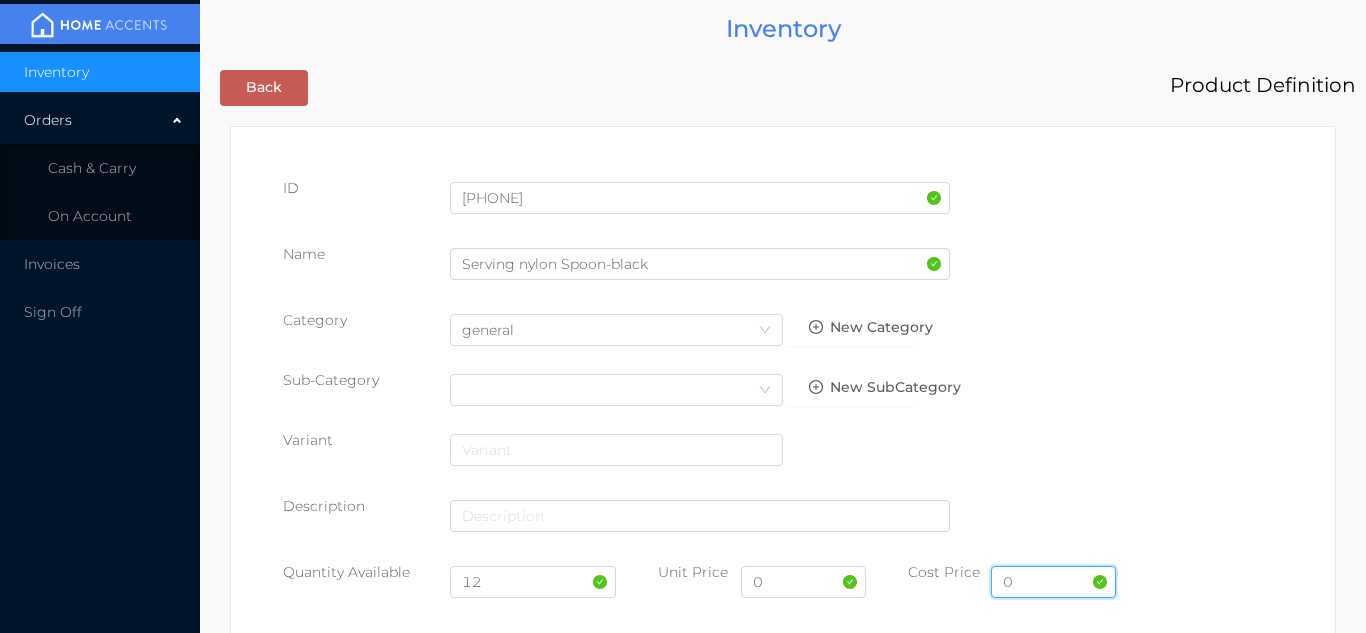 click on "0" at bounding box center [1053, 582] 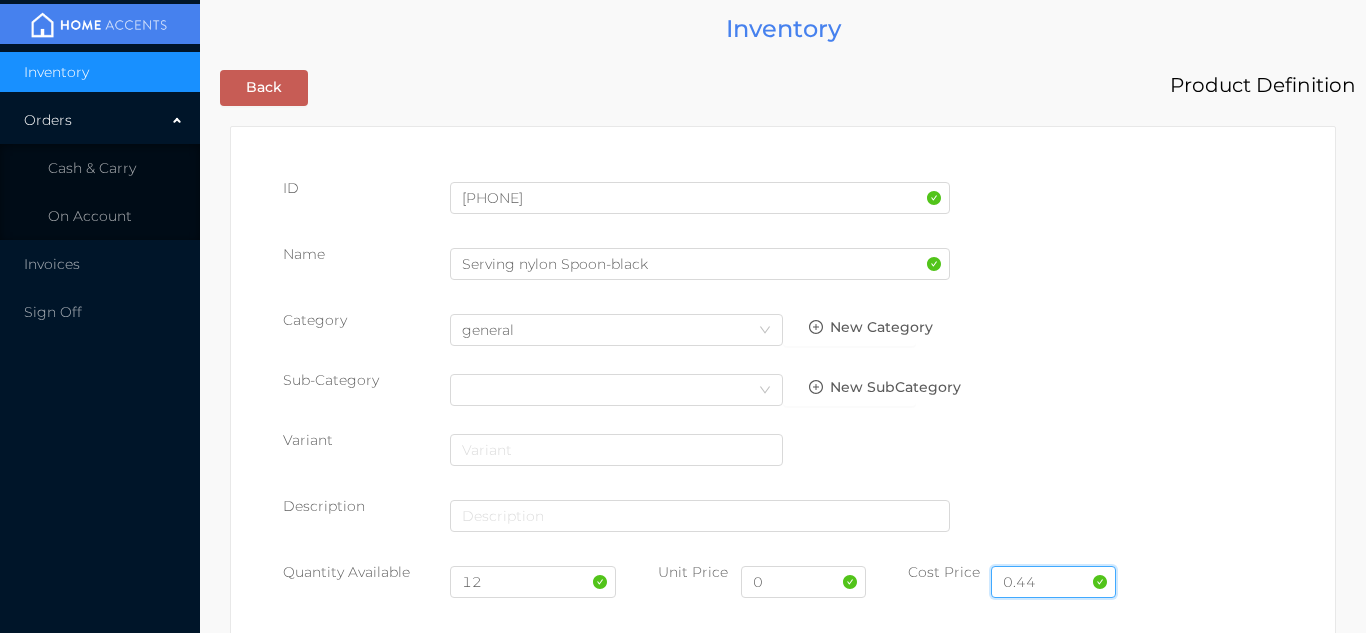type on "0.44" 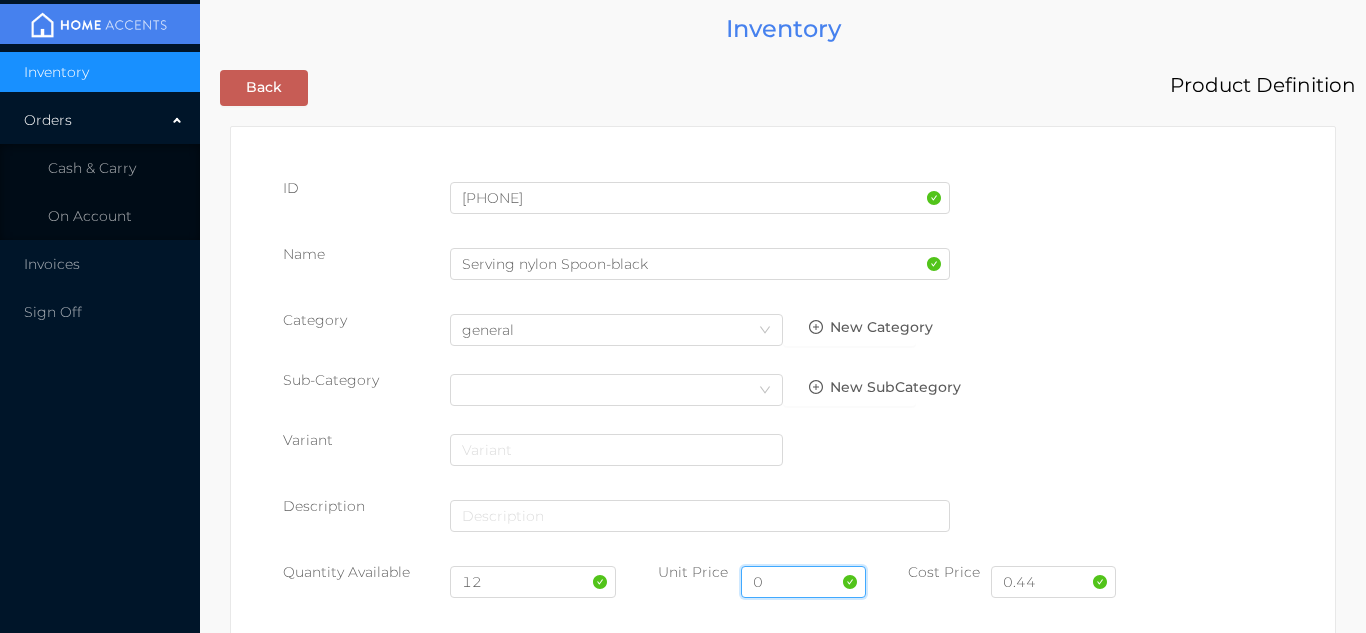 click on "0" at bounding box center (803, 582) 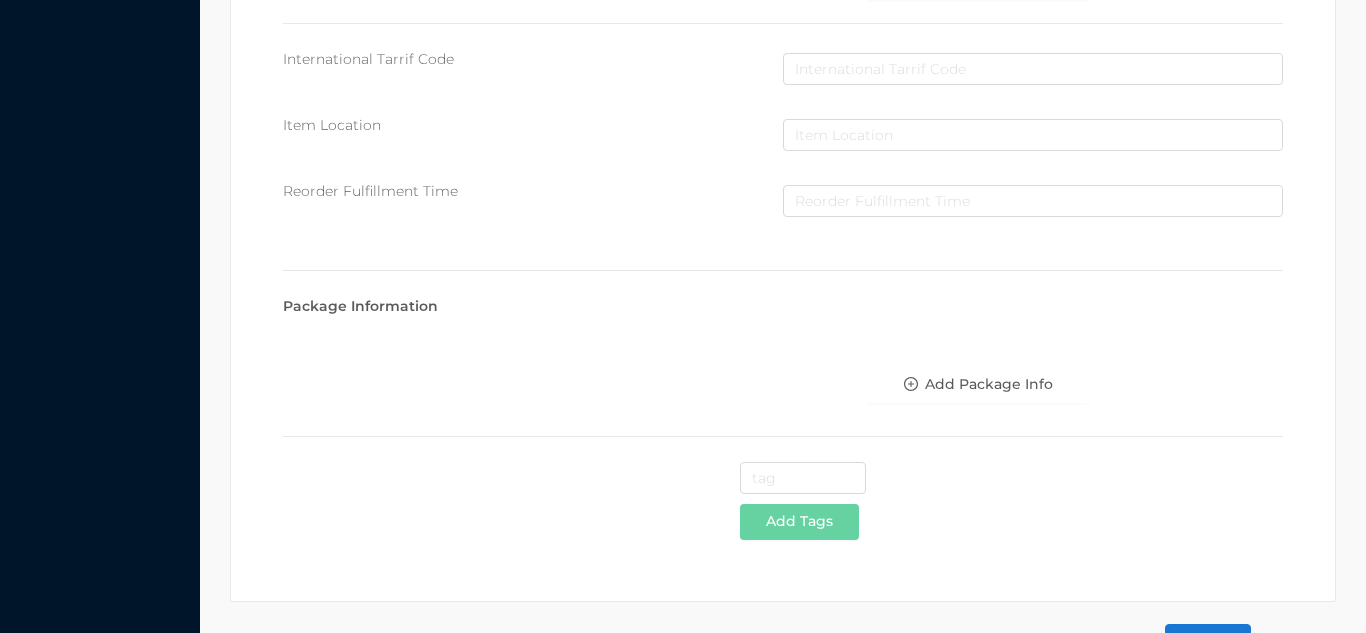 scroll, scrollTop: 1028, scrollLeft: 0, axis: vertical 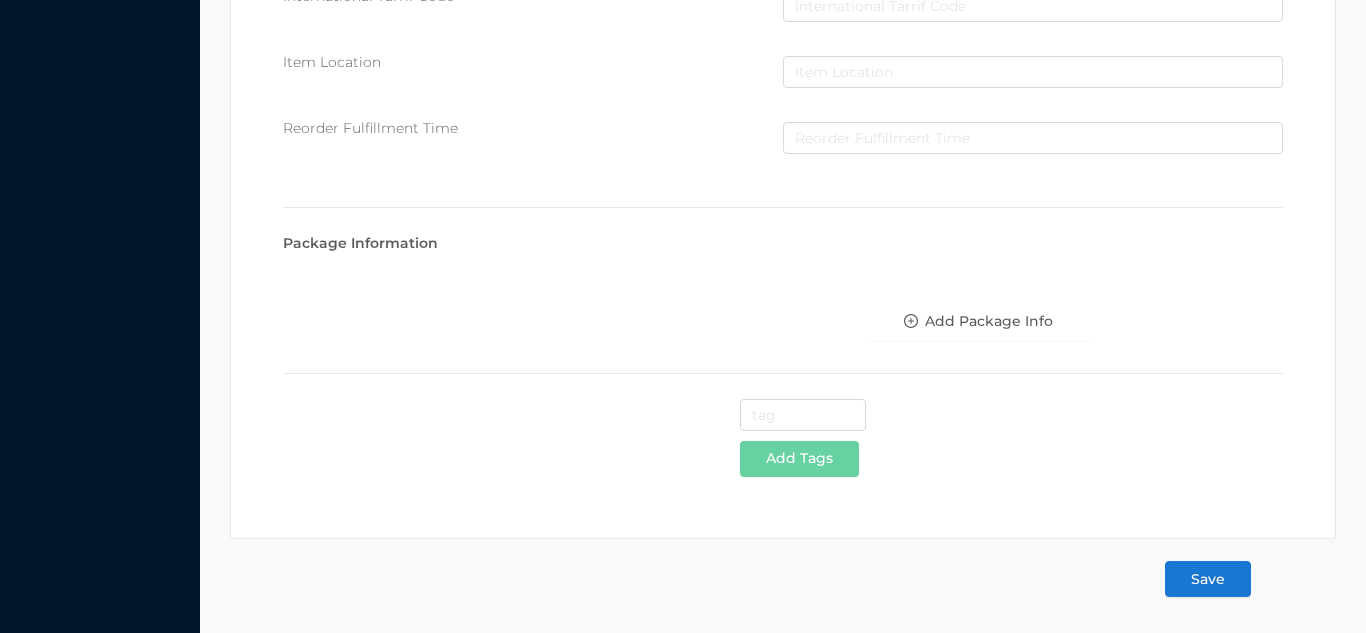 type on "1.99" 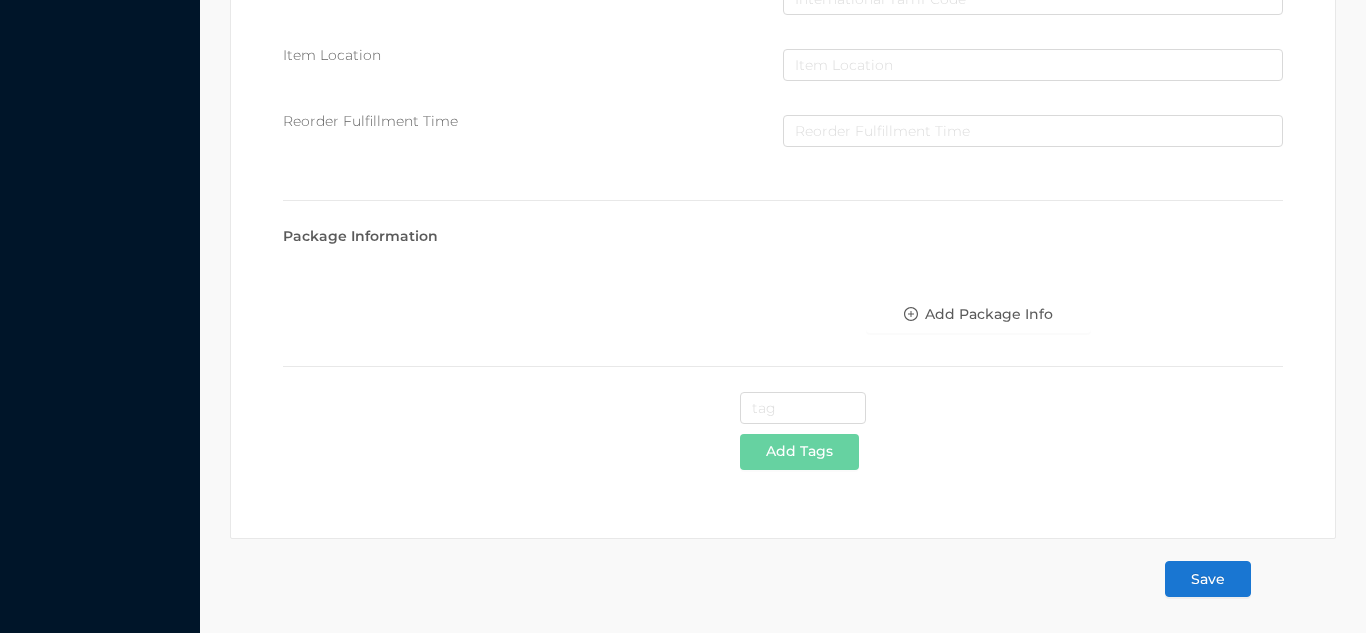 click on "Save" at bounding box center (1208, 579) 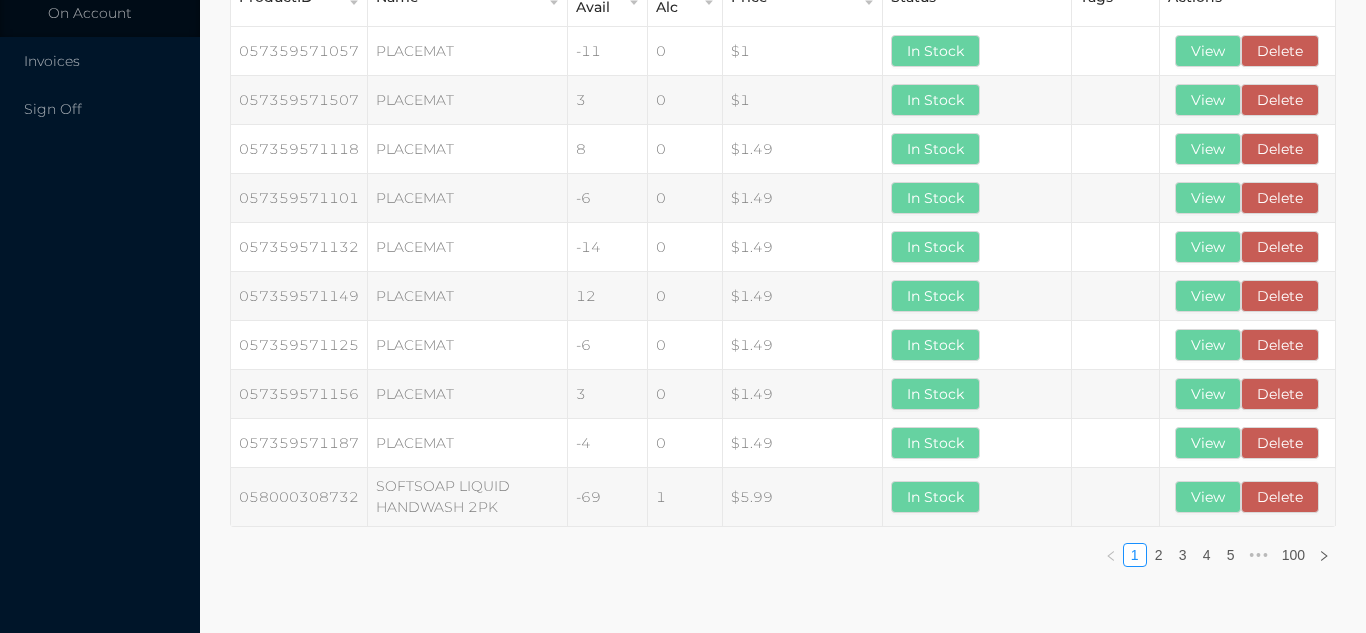 scroll, scrollTop: 0, scrollLeft: 0, axis: both 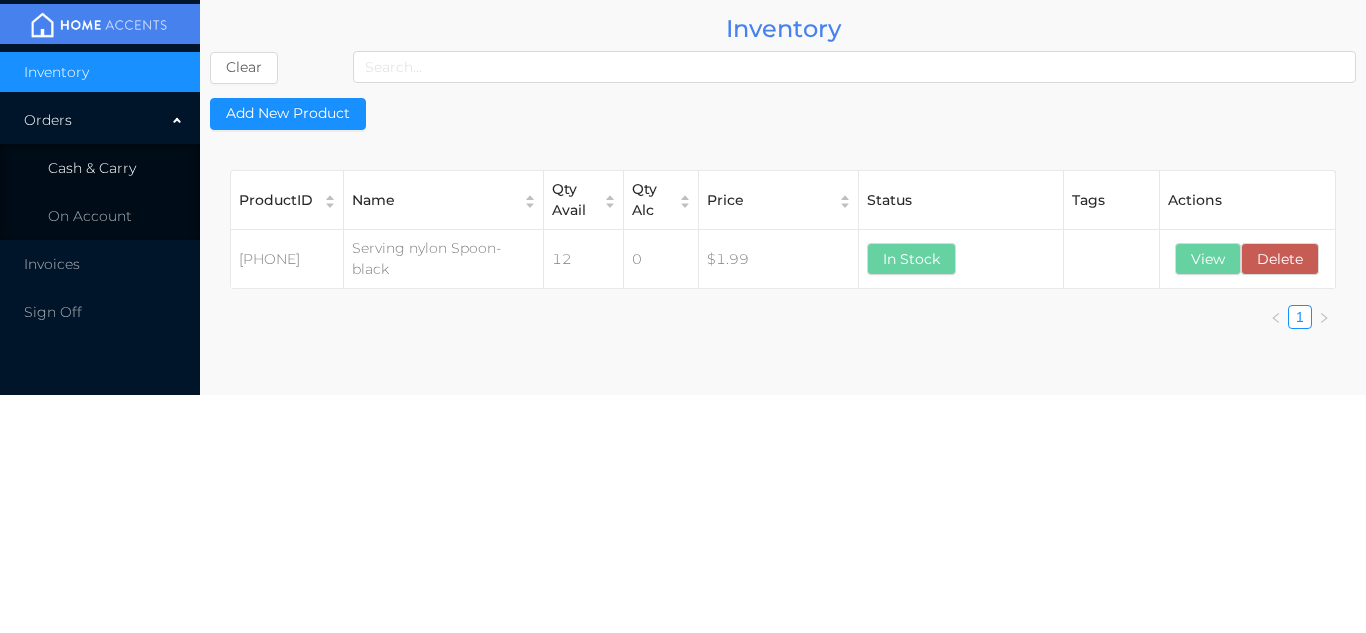 click on "Cash & Carry" at bounding box center [92, 168] 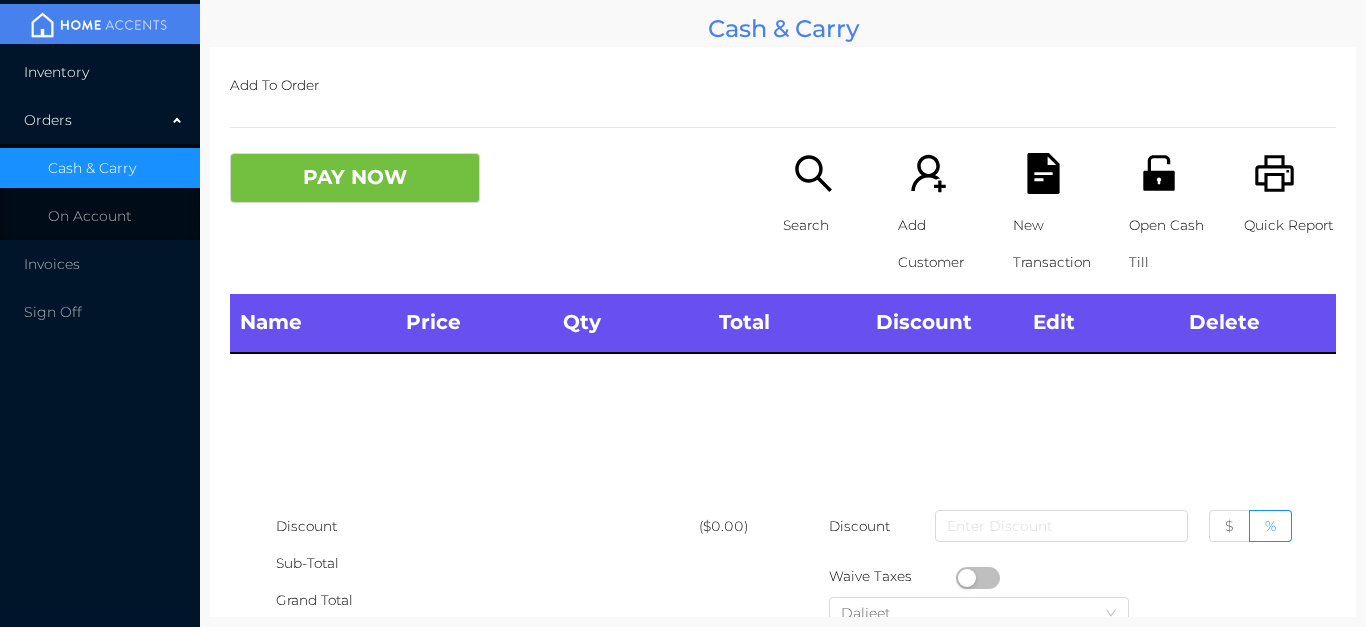 click on "Inventory" at bounding box center (100, 72) 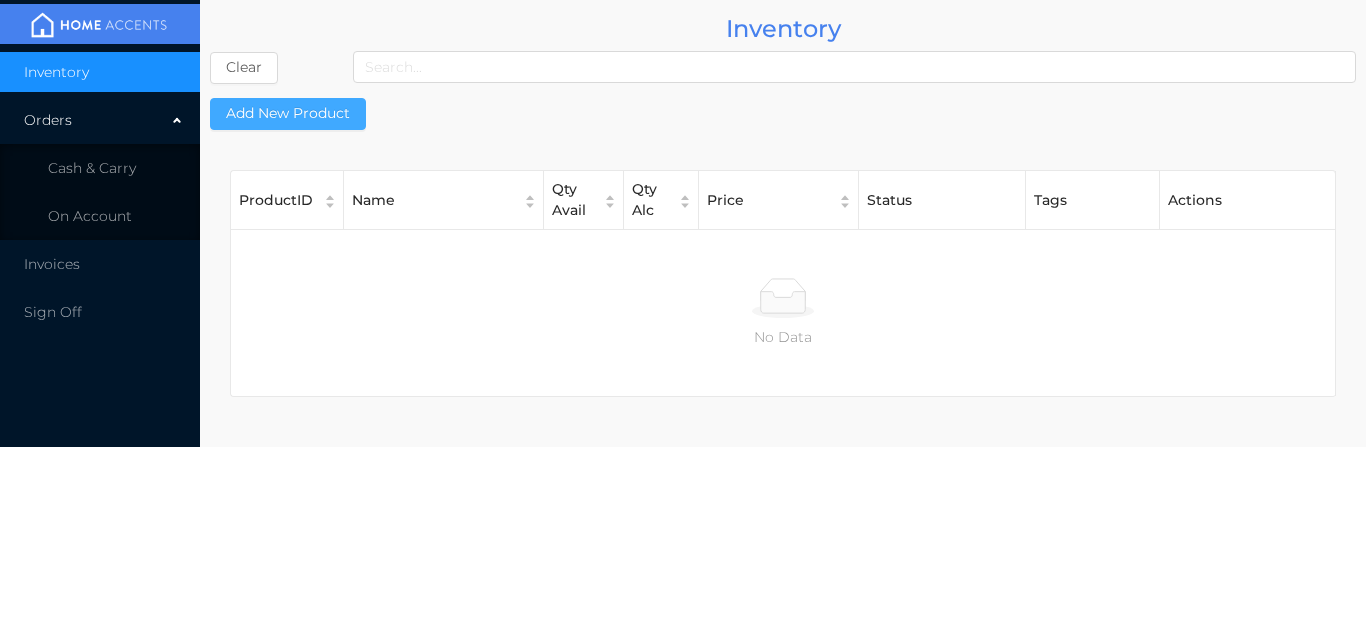 click on "Add New Product" at bounding box center (288, 114) 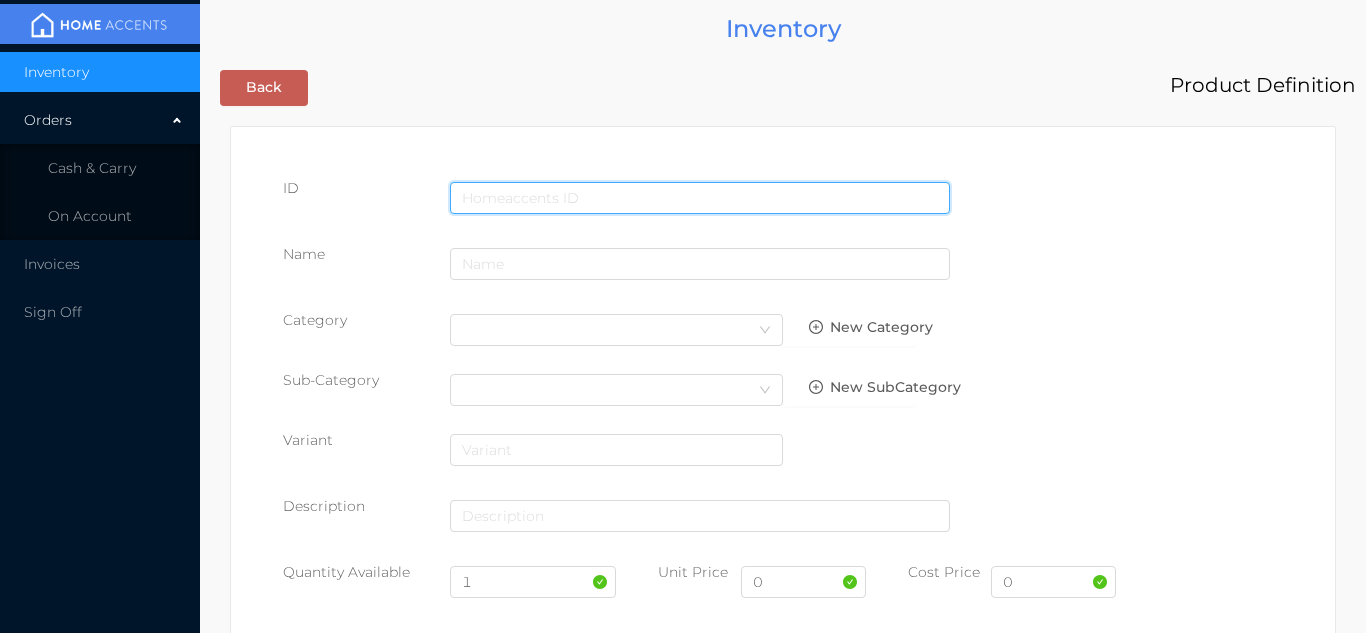 click at bounding box center (700, 198) 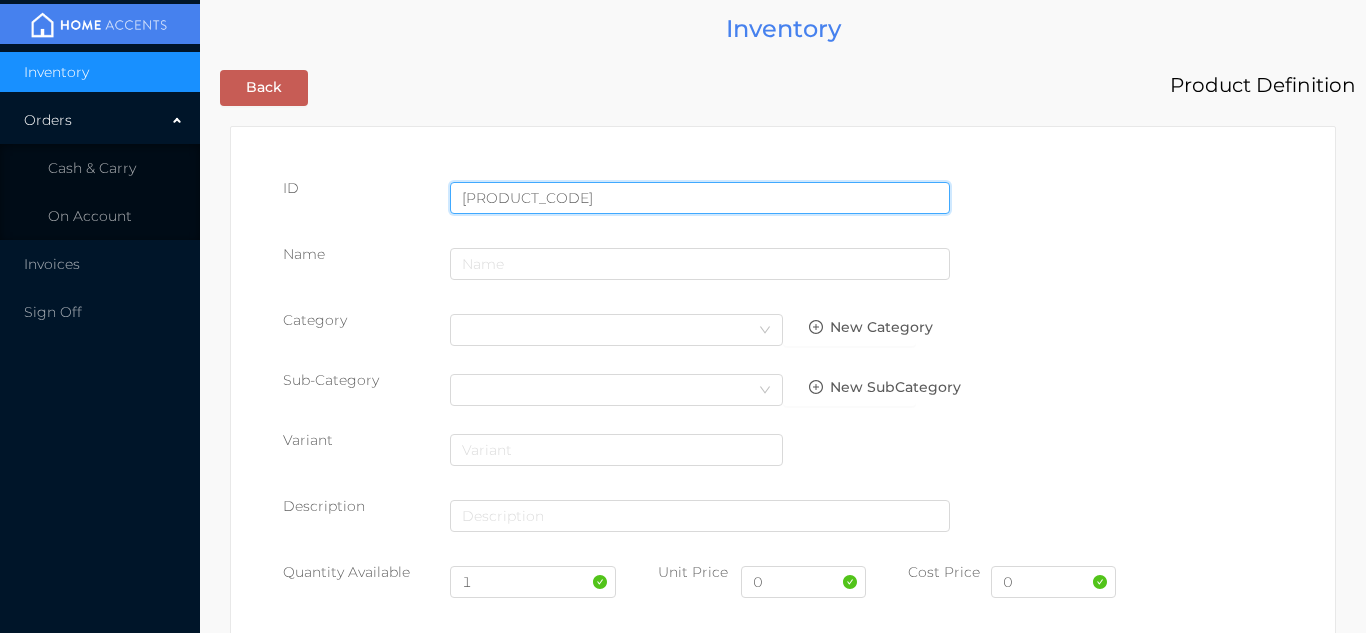 type on "[PHONE]" 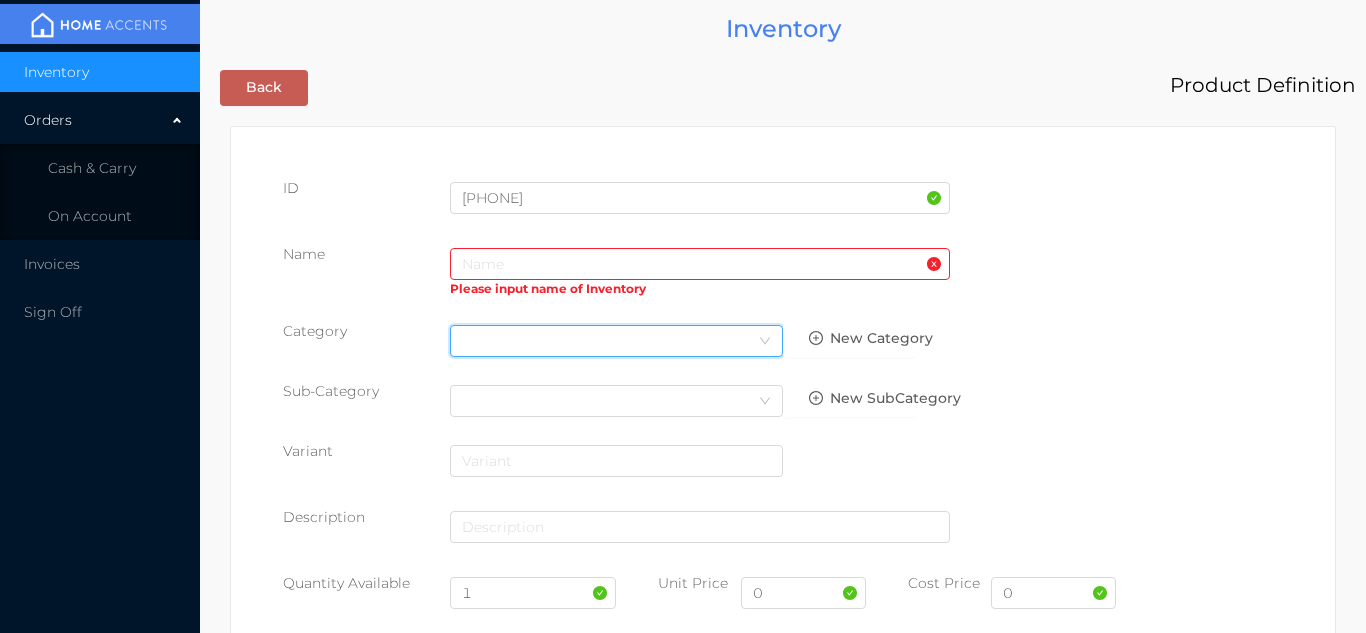 click on "Select Category" at bounding box center [616, 341] 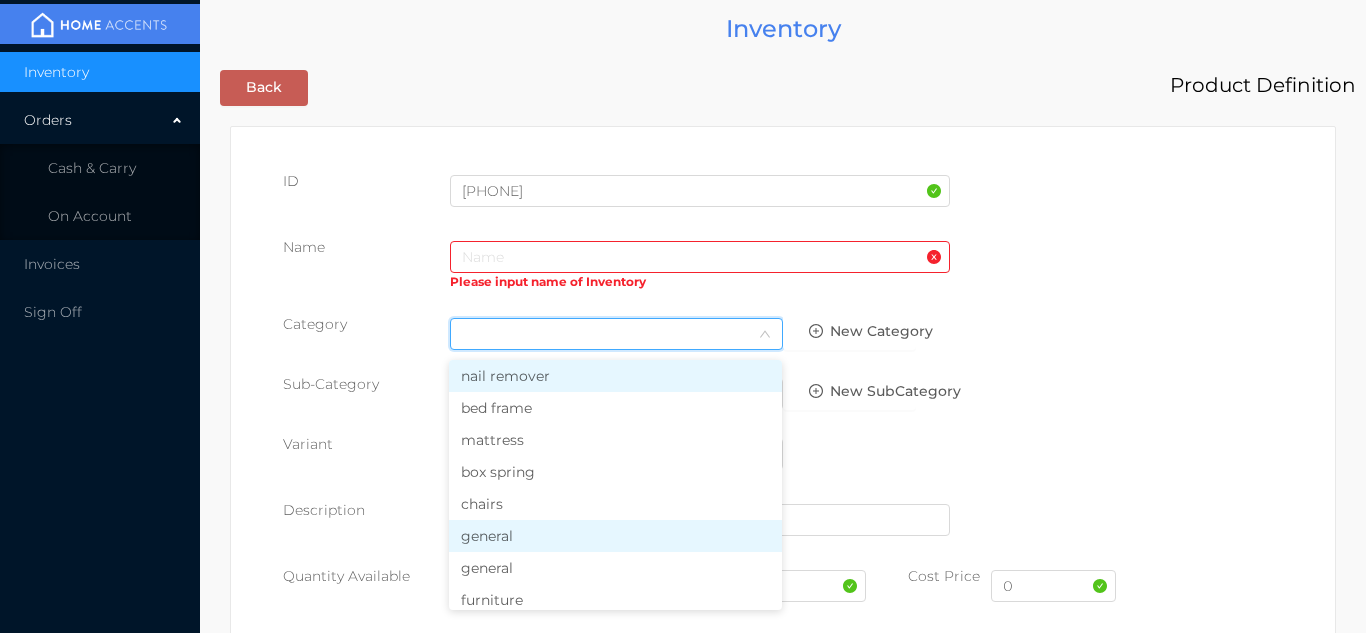 click on "general" at bounding box center (615, 536) 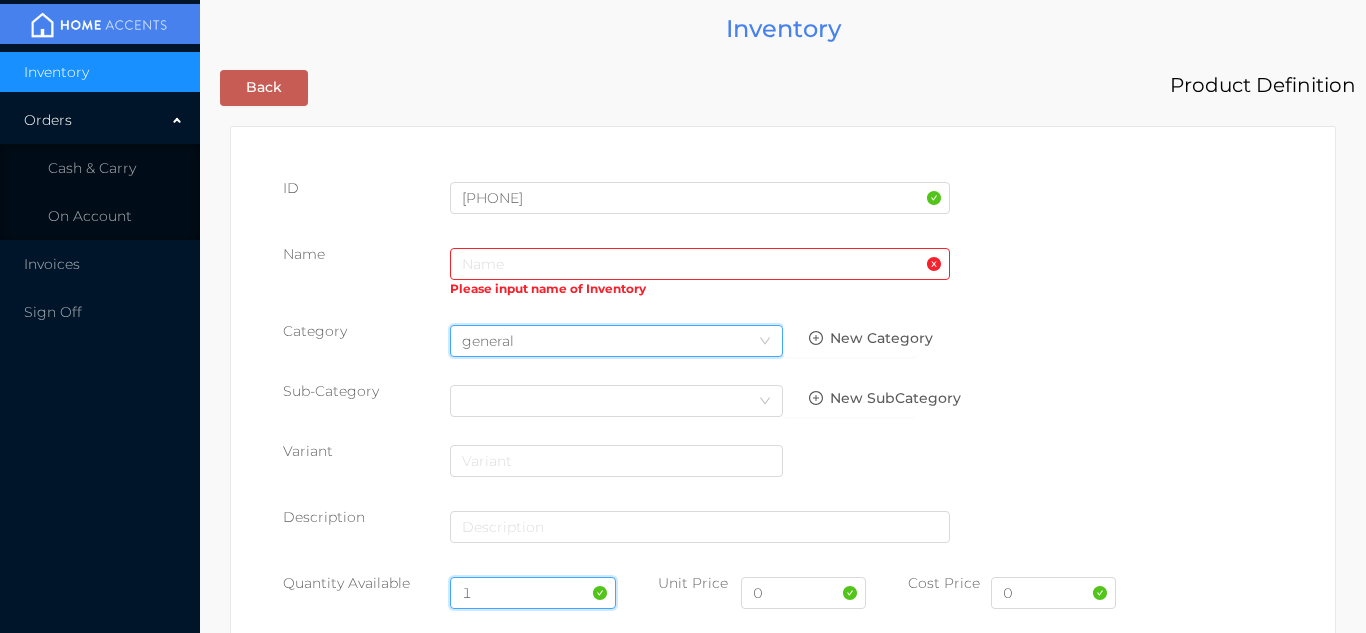 click on "1" at bounding box center [533, 593] 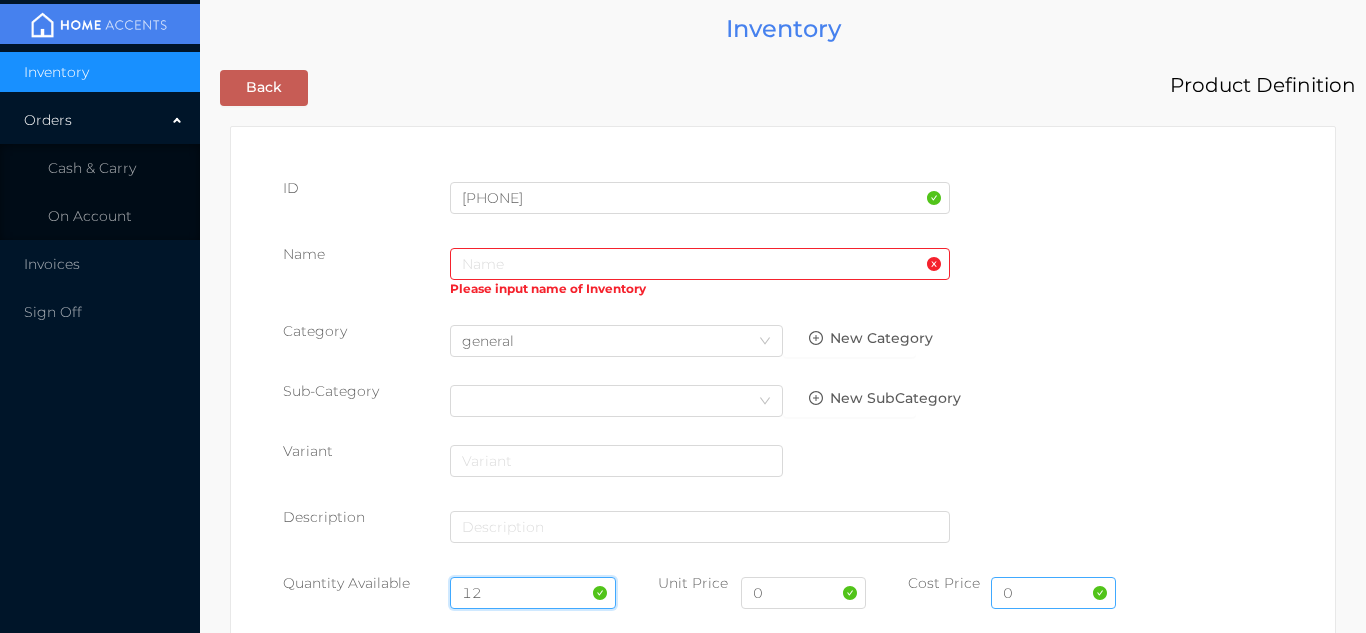 type on "12" 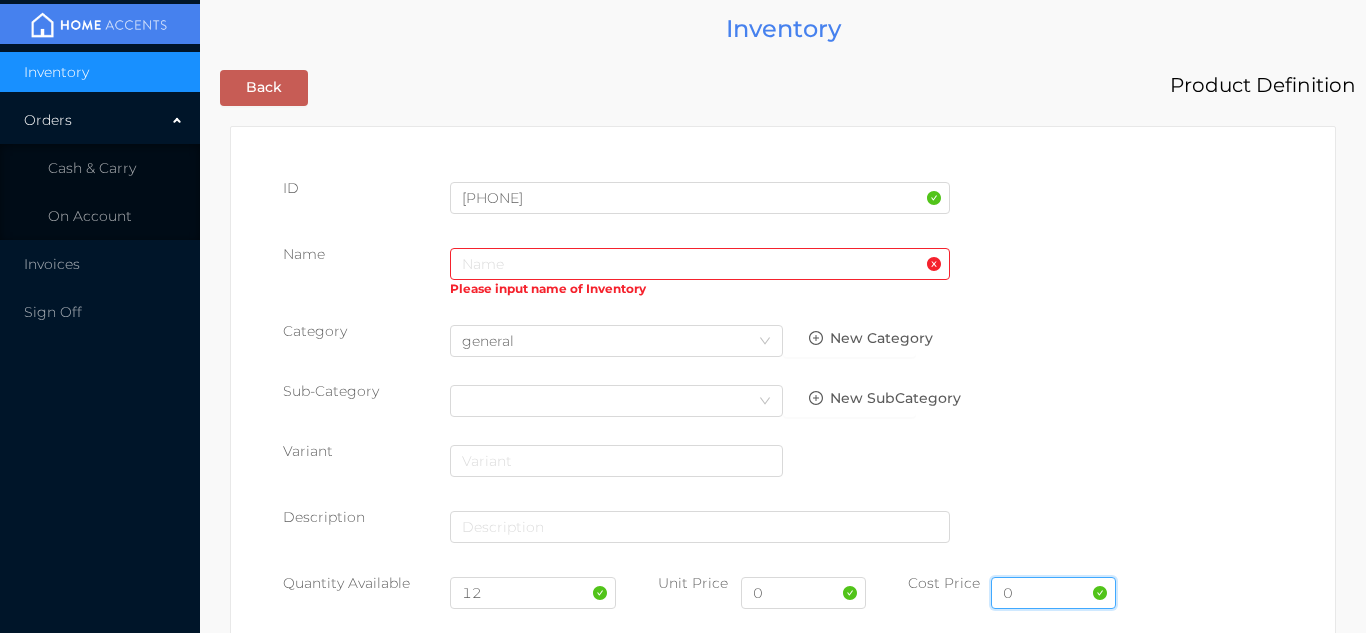 click on "0" at bounding box center (1053, 593) 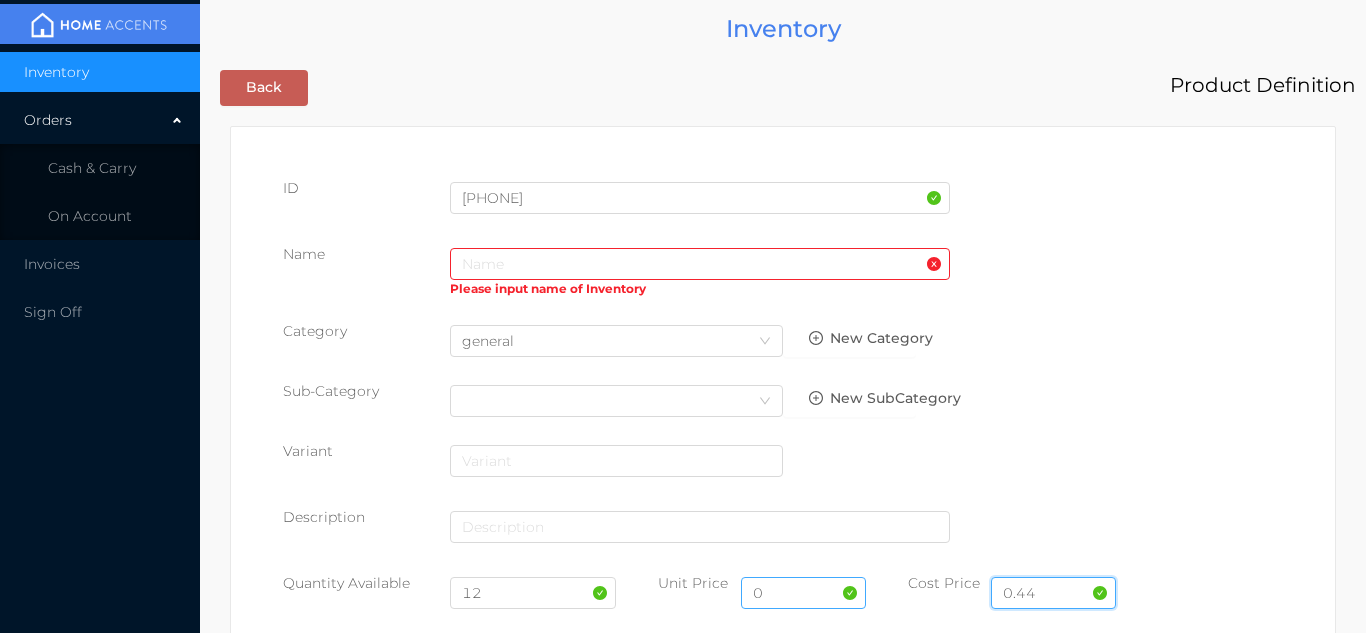 type on "0.44" 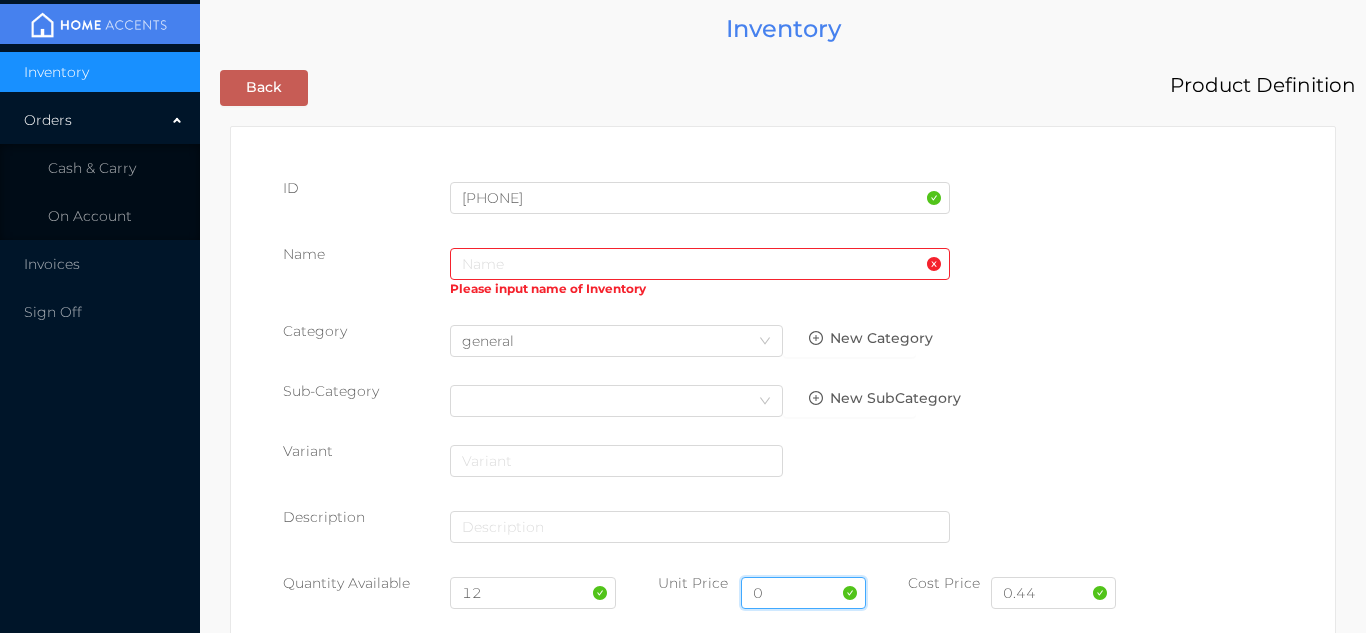 click on "0" at bounding box center [803, 593] 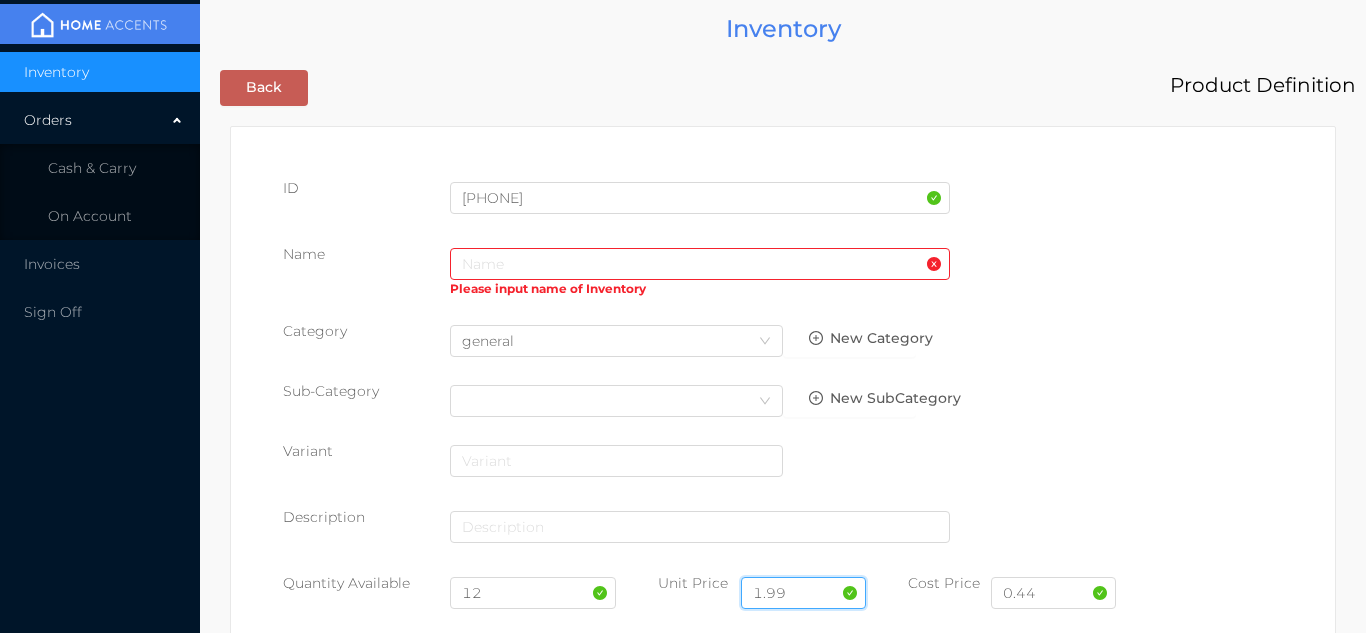 type on "1.99" 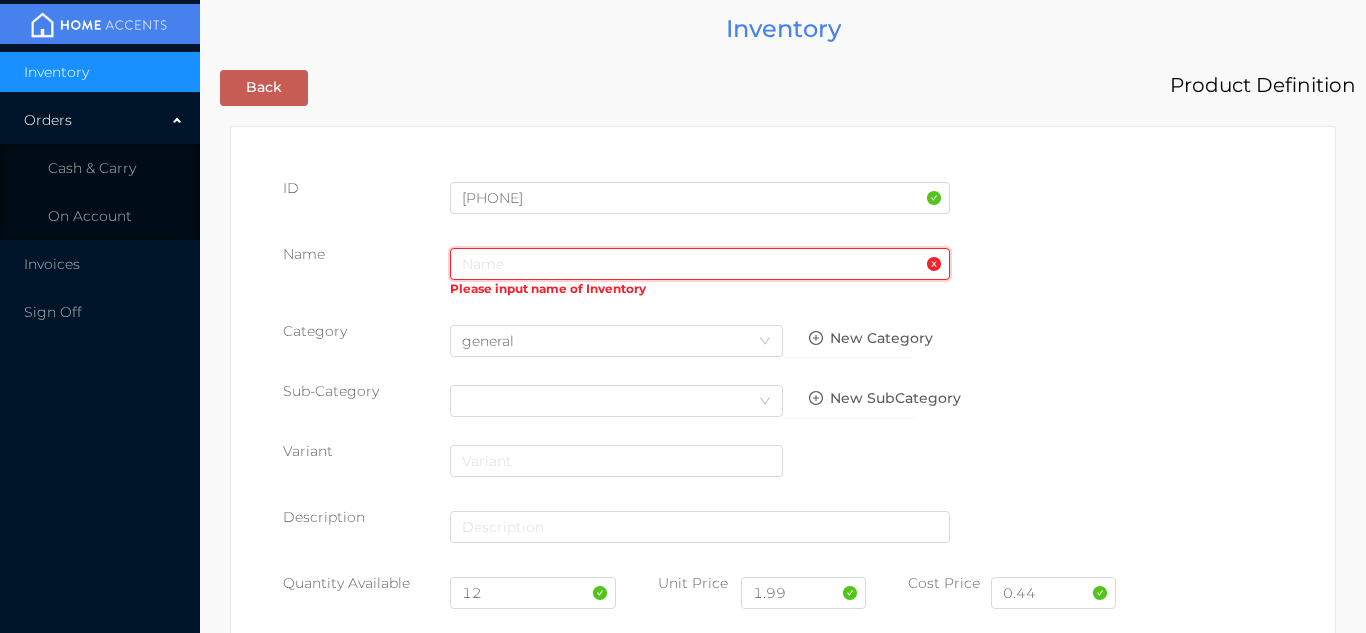 click at bounding box center [700, 264] 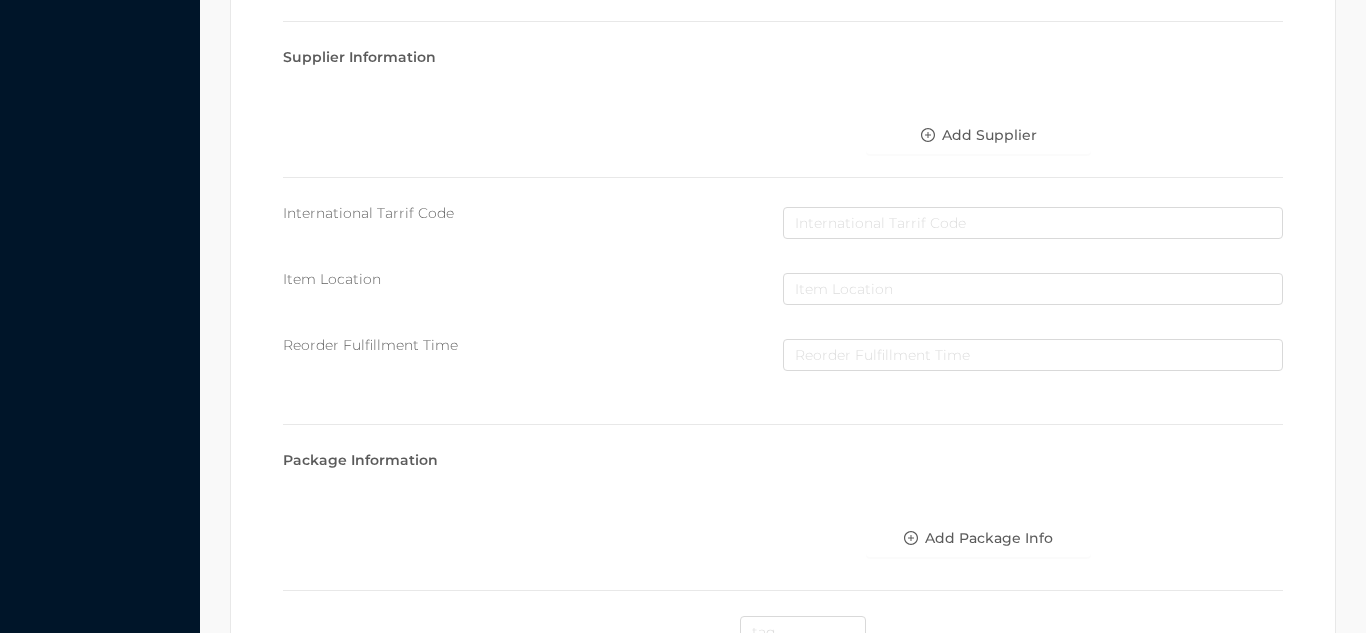 scroll, scrollTop: 1028, scrollLeft: 0, axis: vertical 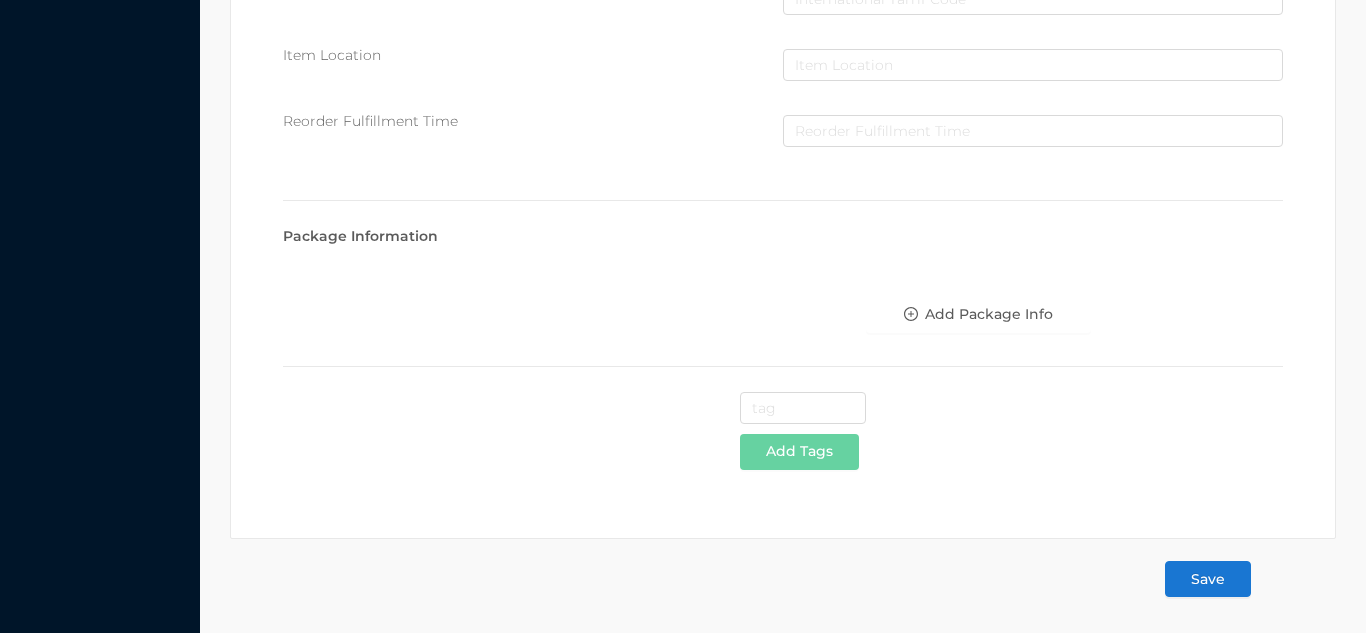 type on "SPaTula nylon-black" 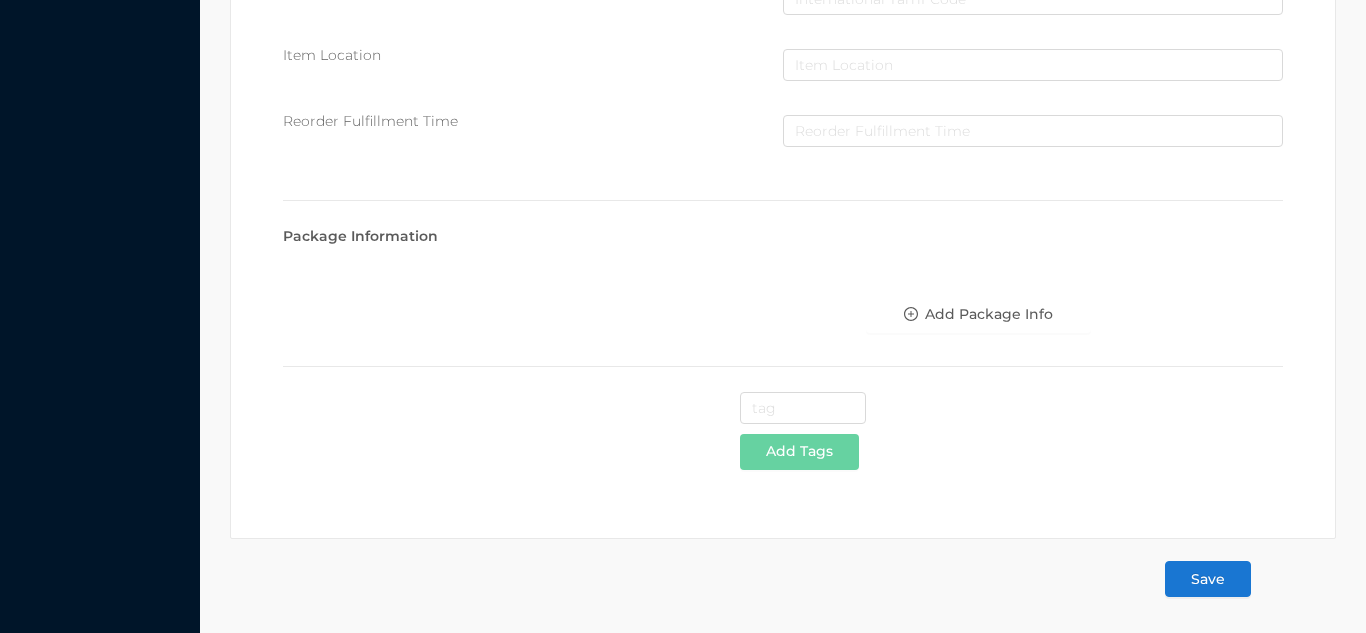 click on "Save" at bounding box center (1208, 579) 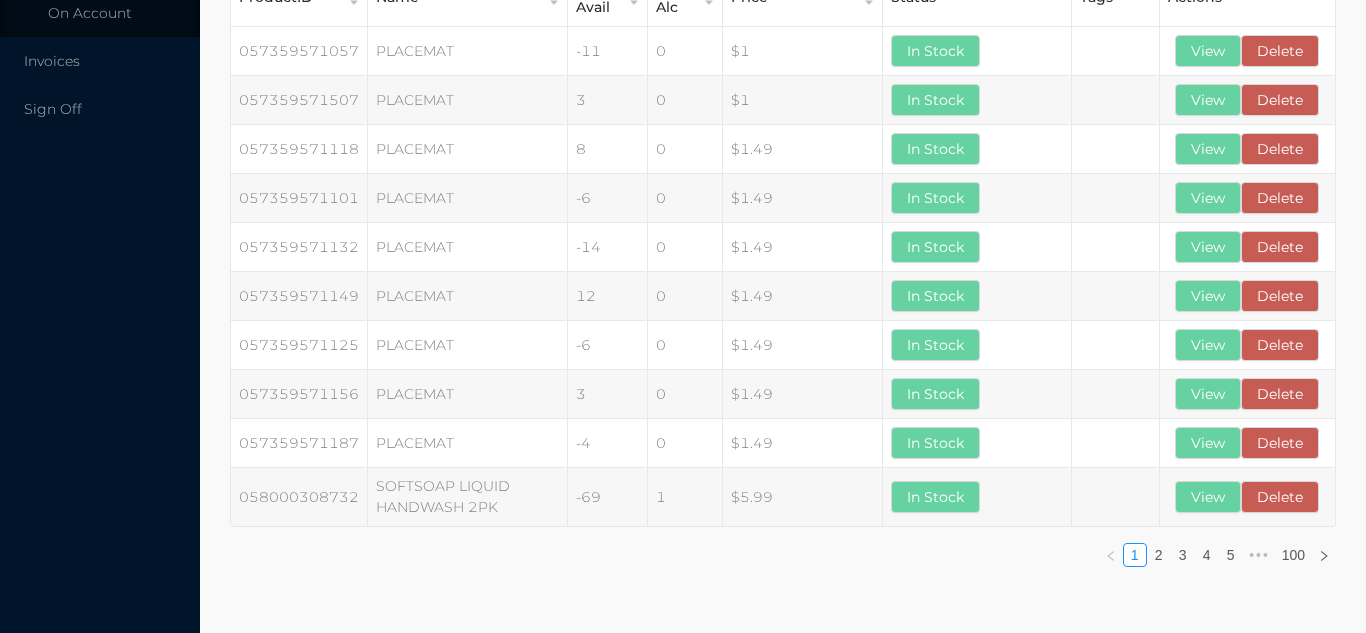 scroll, scrollTop: 0, scrollLeft: 0, axis: both 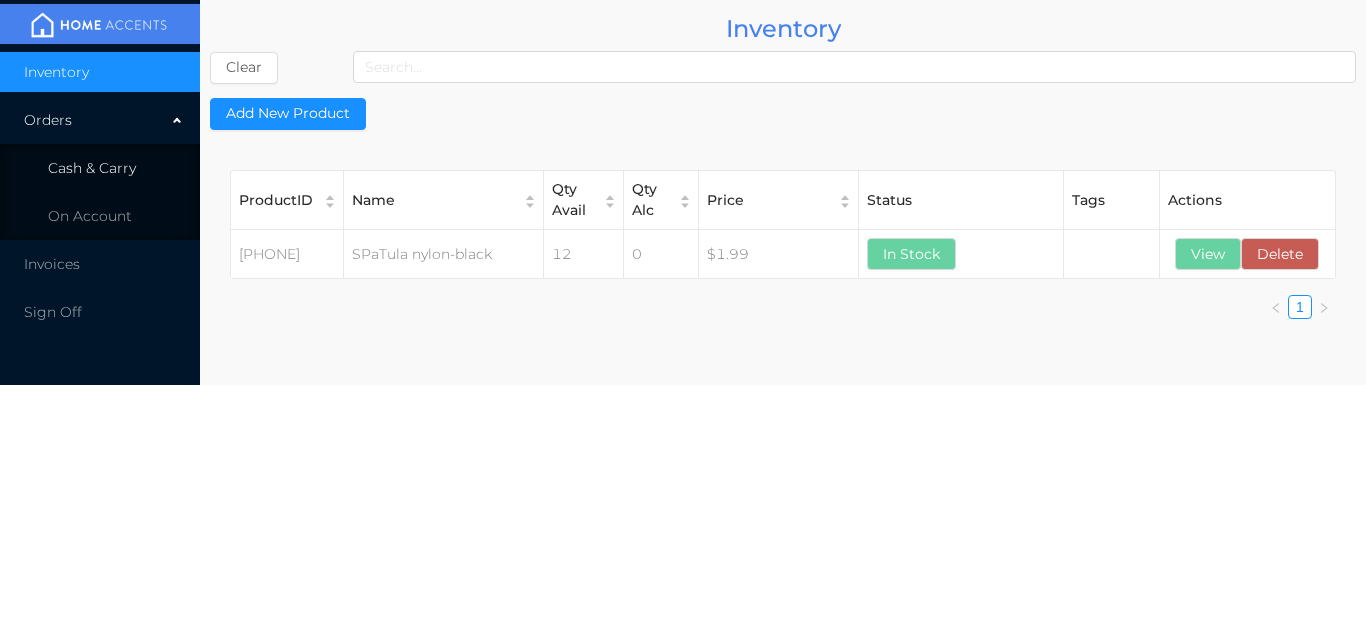 click on "Cash & Carry" at bounding box center (92, 168) 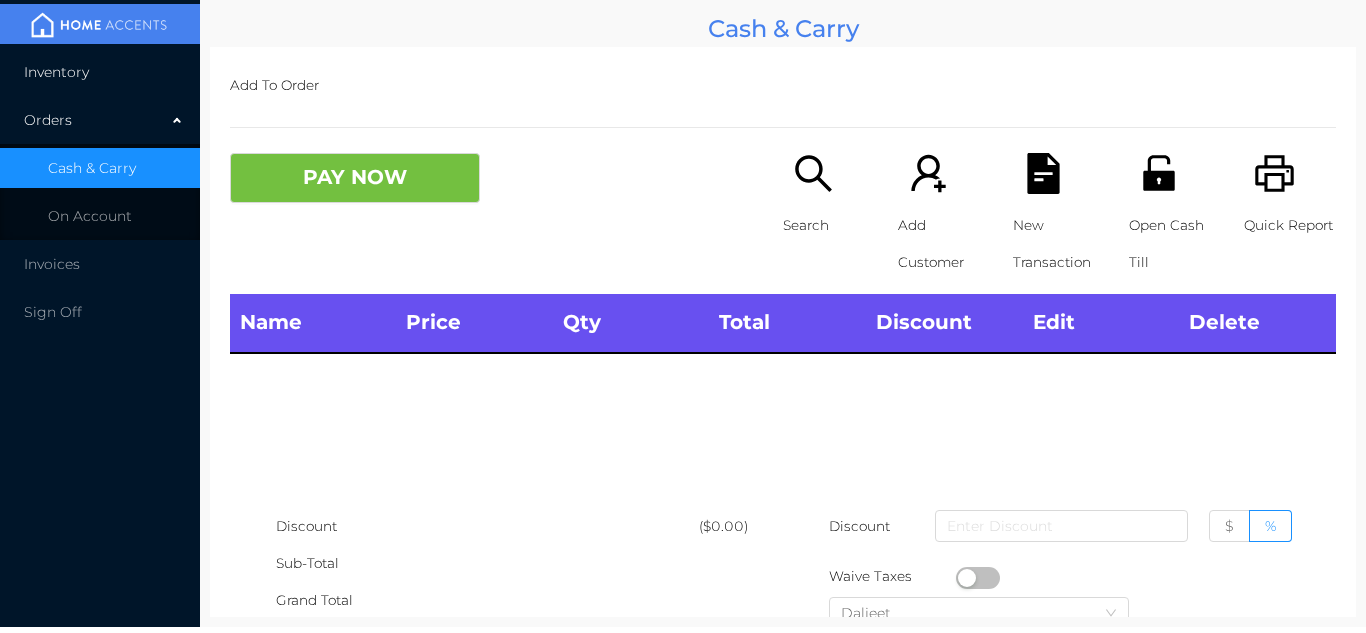 click on "Inventory" at bounding box center (100, 72) 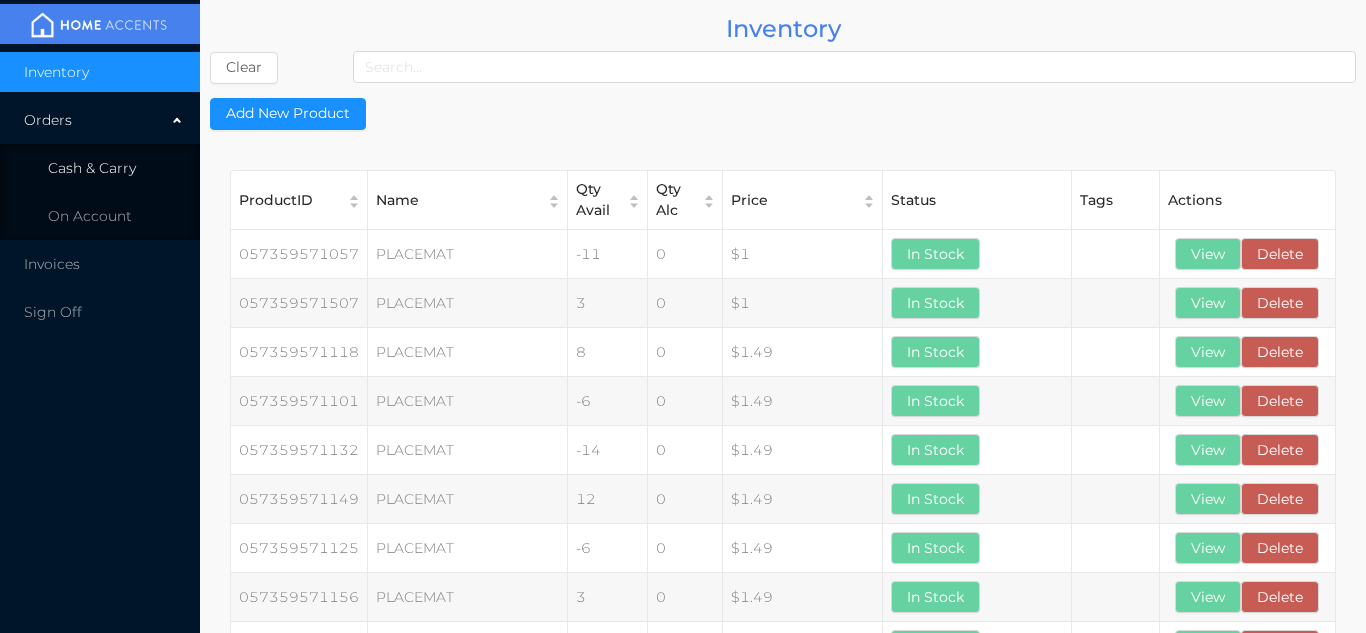 click on "Cash & Carry" at bounding box center (92, 168) 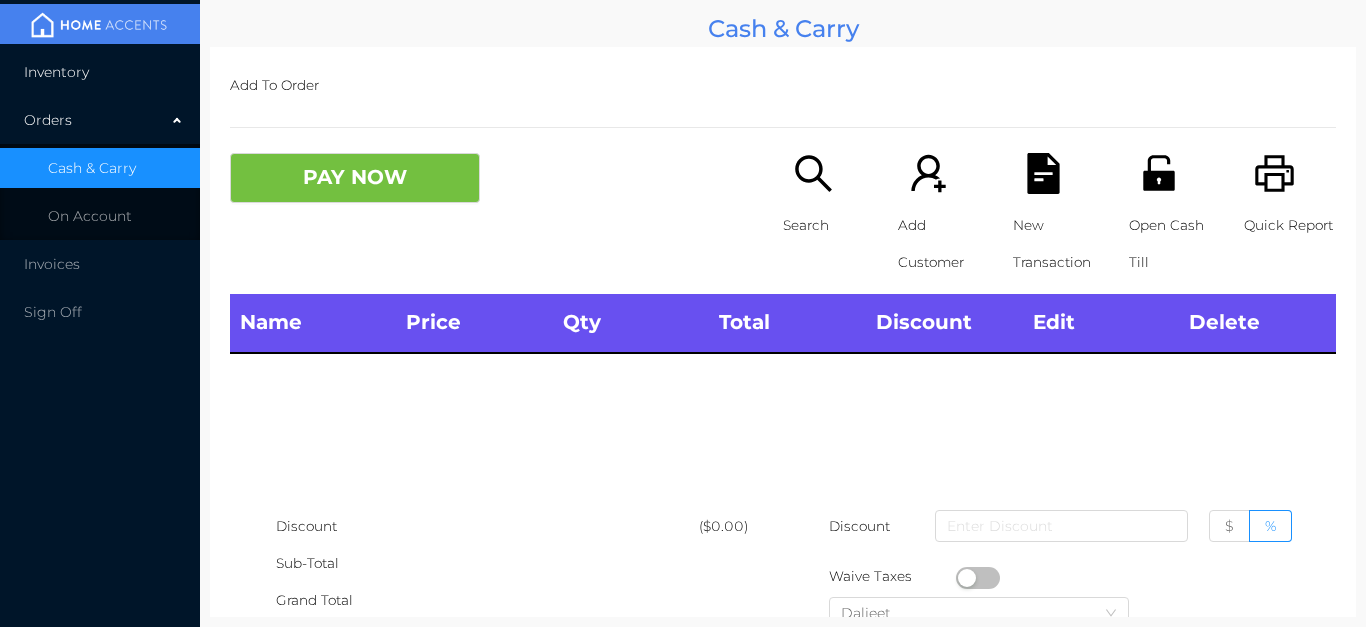 click on "Inventory" at bounding box center (100, 72) 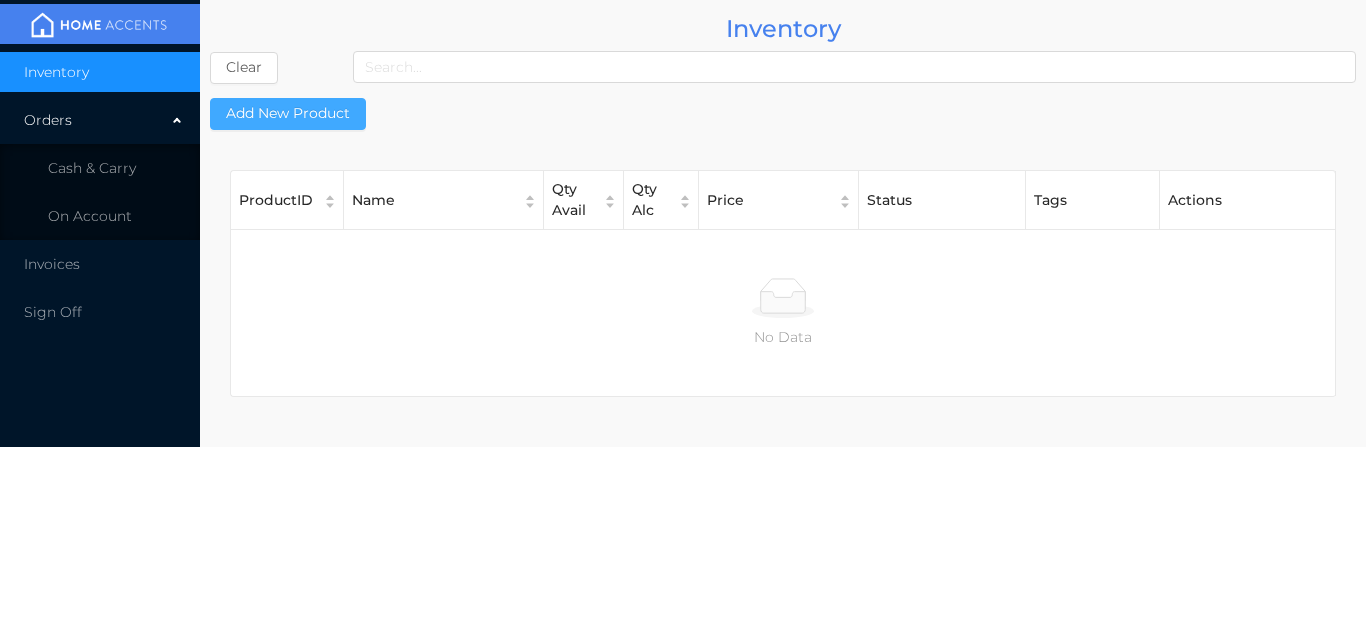 click on "Add New Product" at bounding box center [288, 114] 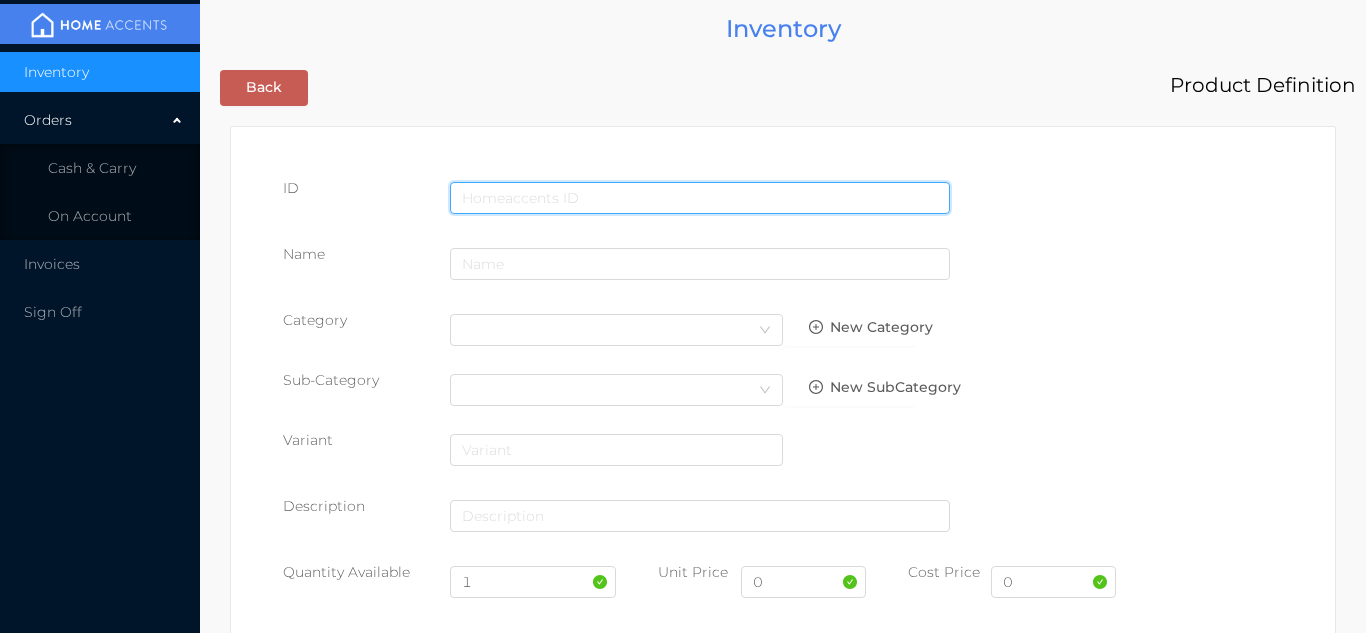 click at bounding box center (700, 198) 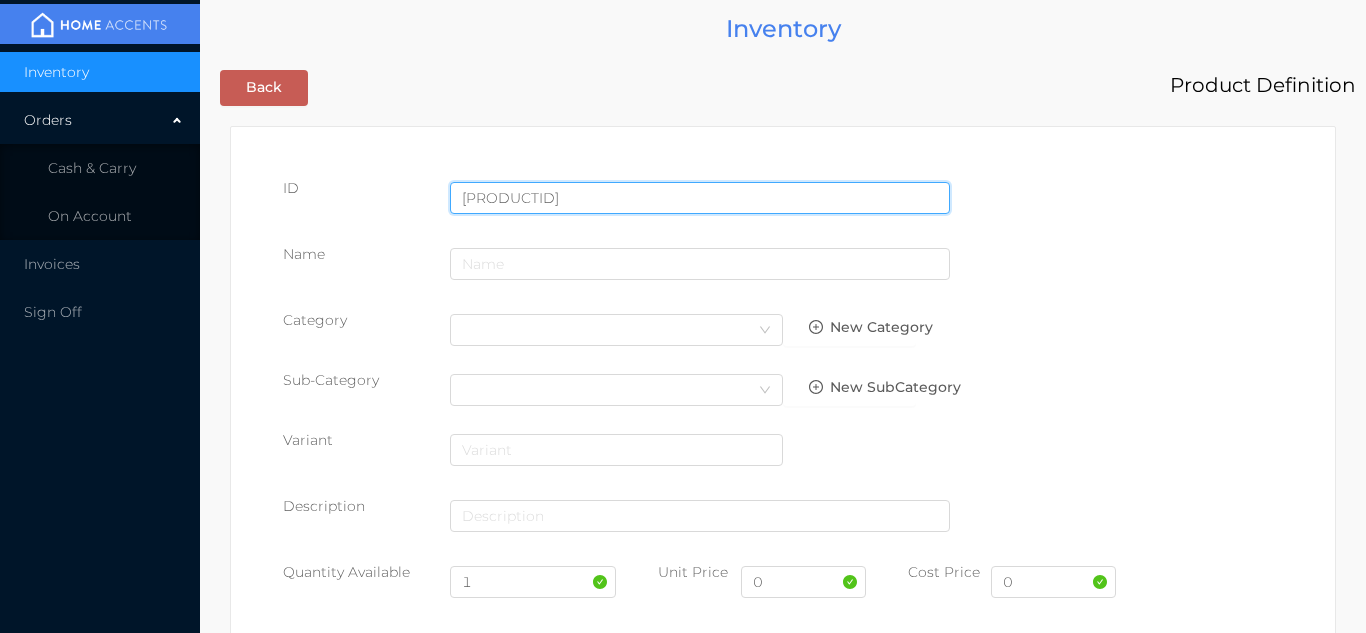 type on "[PRODUCTID]" 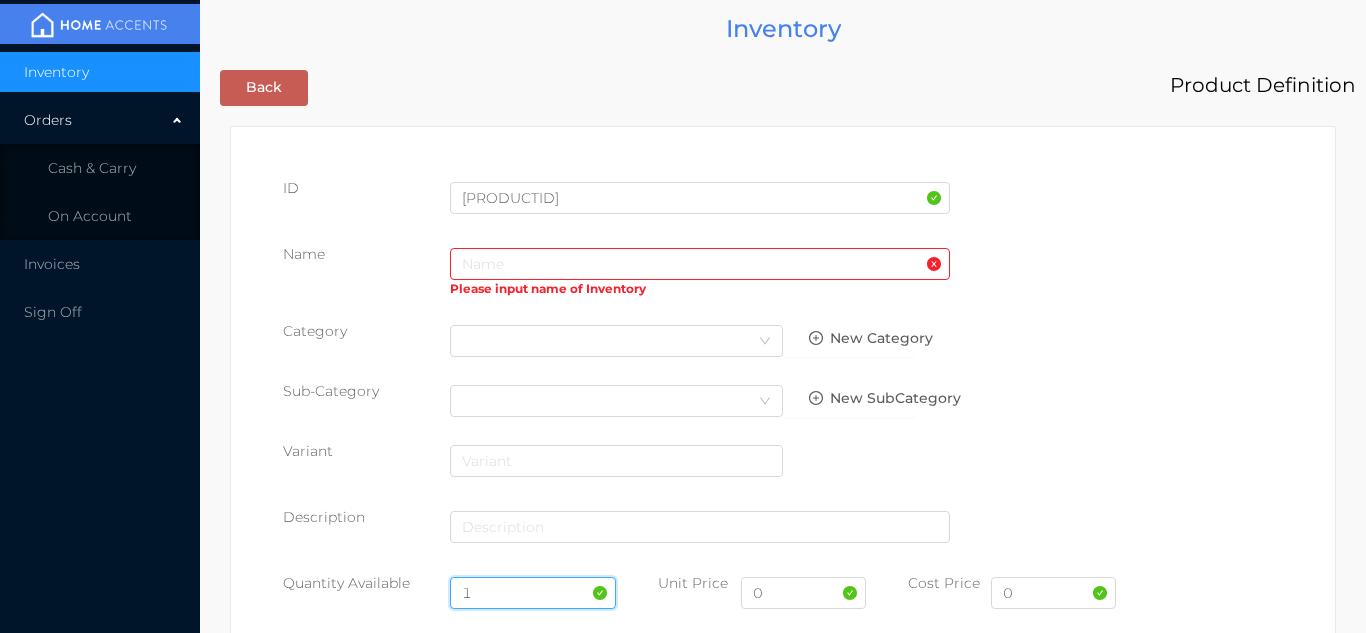 click on "1" at bounding box center (533, 593) 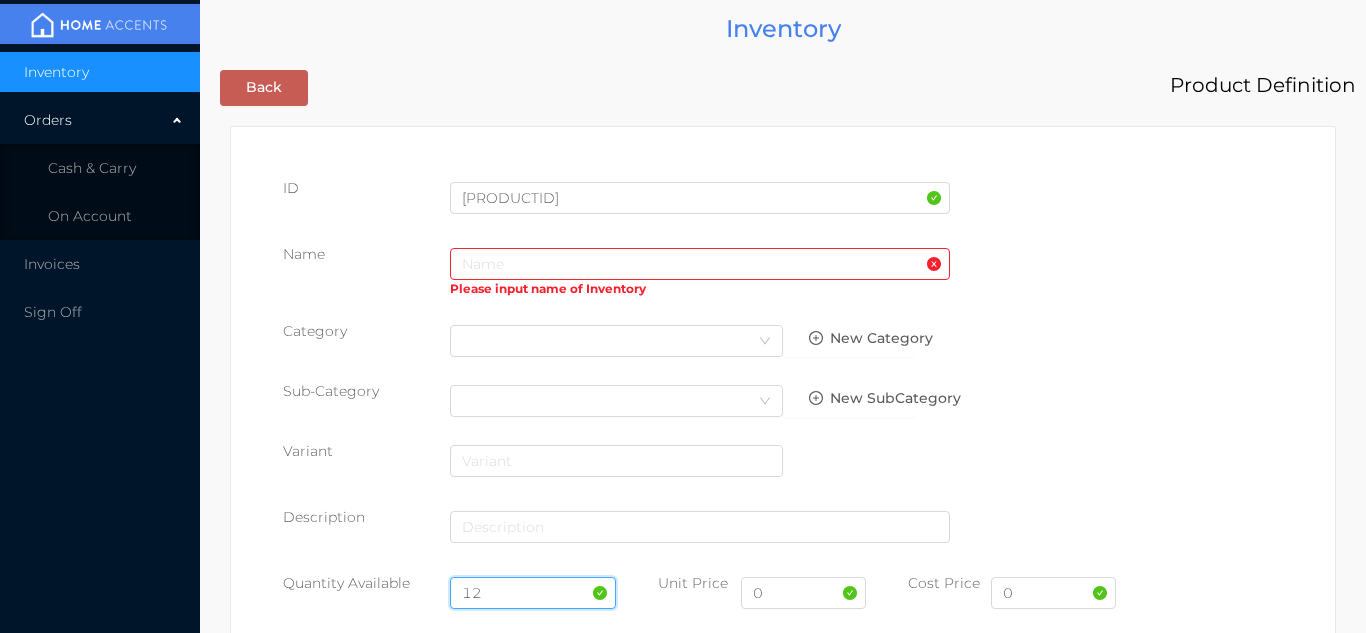 type on "12" 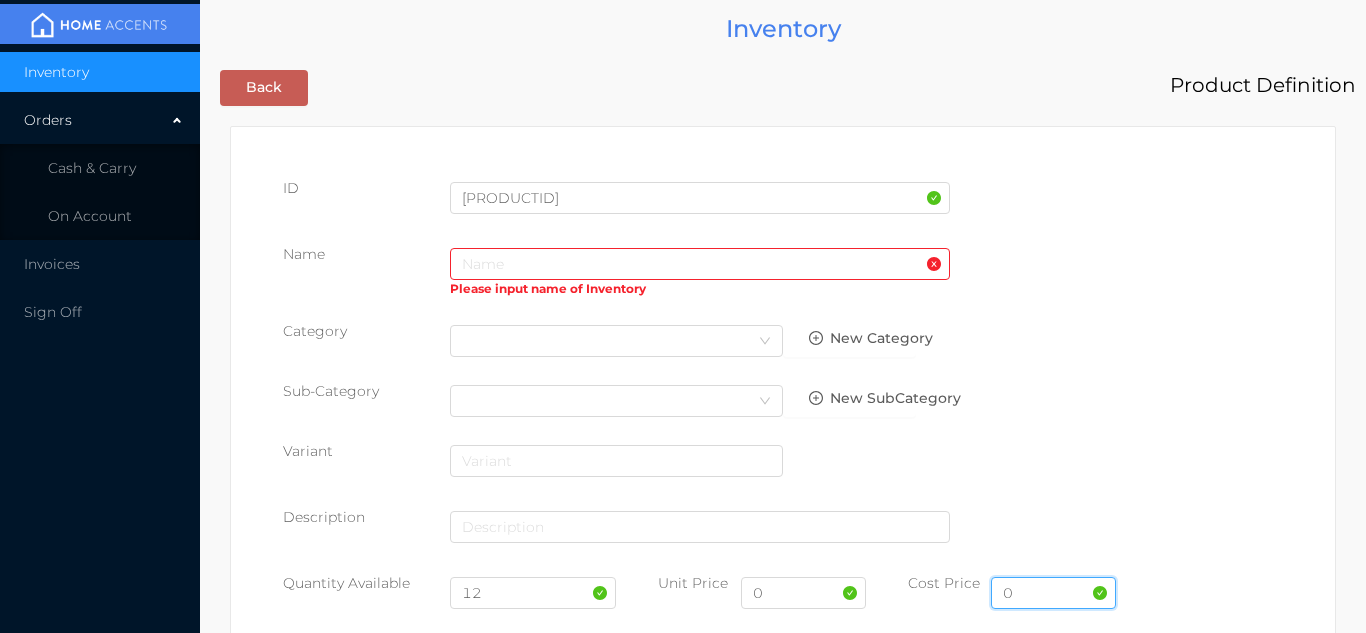 click on "0" at bounding box center [1053, 593] 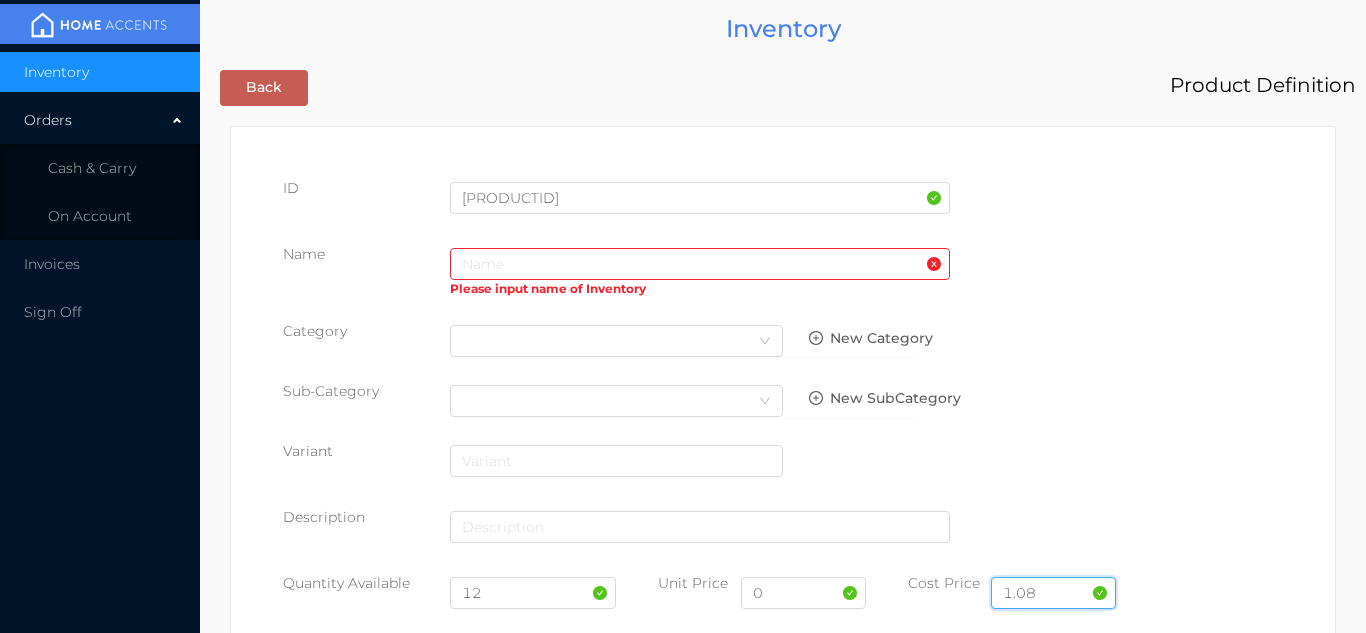 type on "1.08" 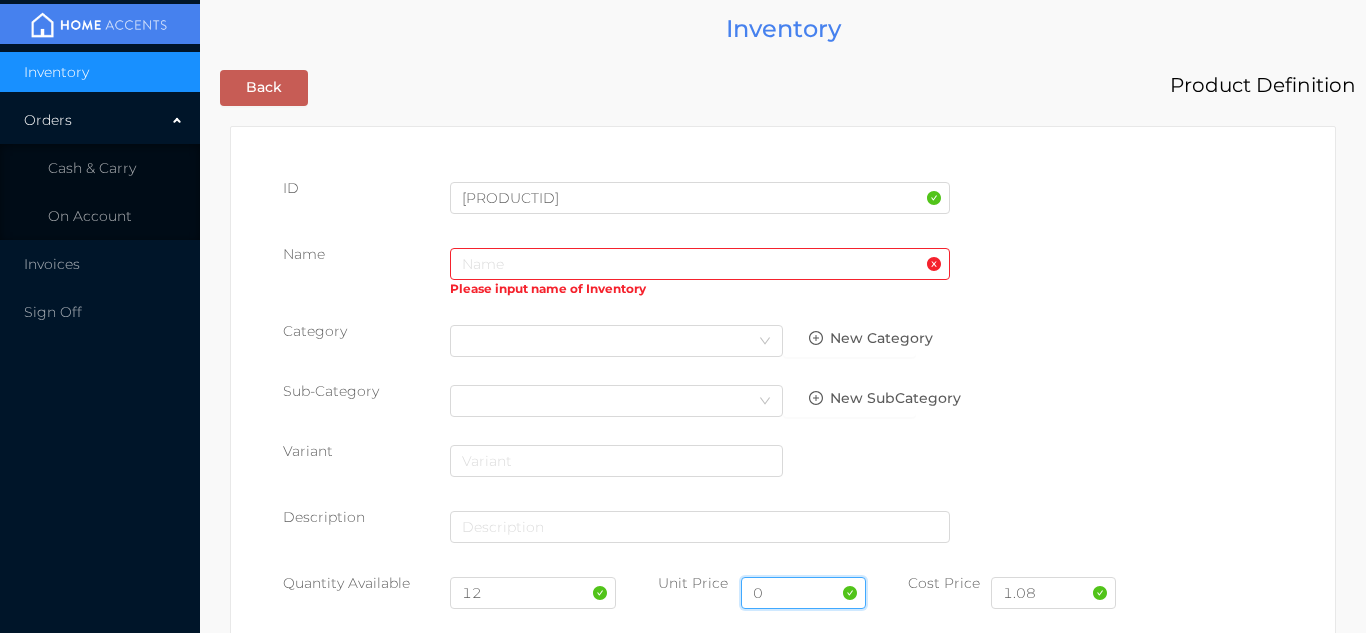 click on "0" at bounding box center [803, 593] 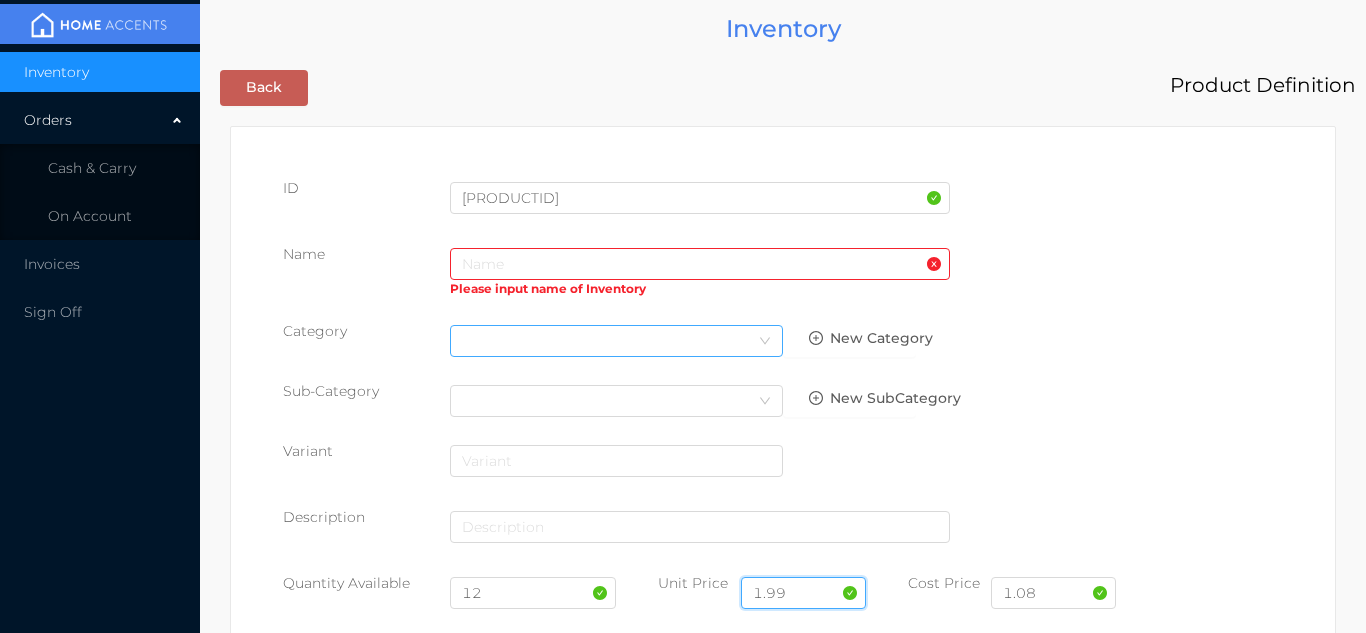 type on "1.99" 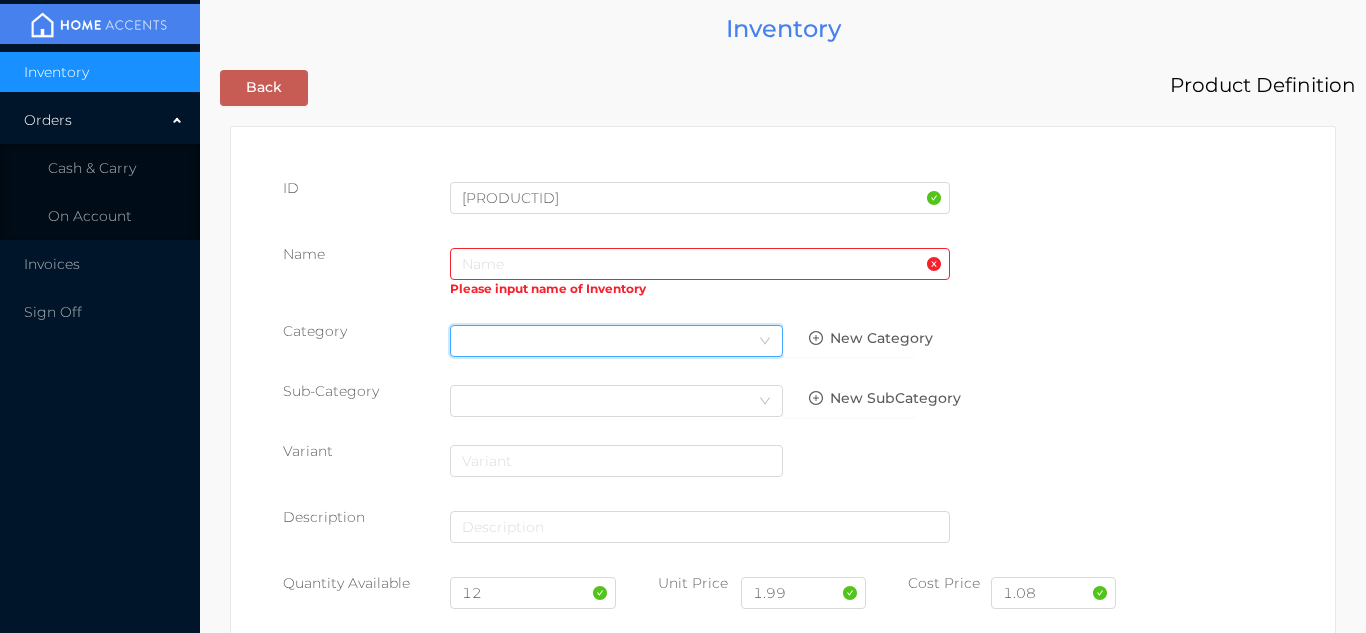 click on "Select Category" at bounding box center [616, 341] 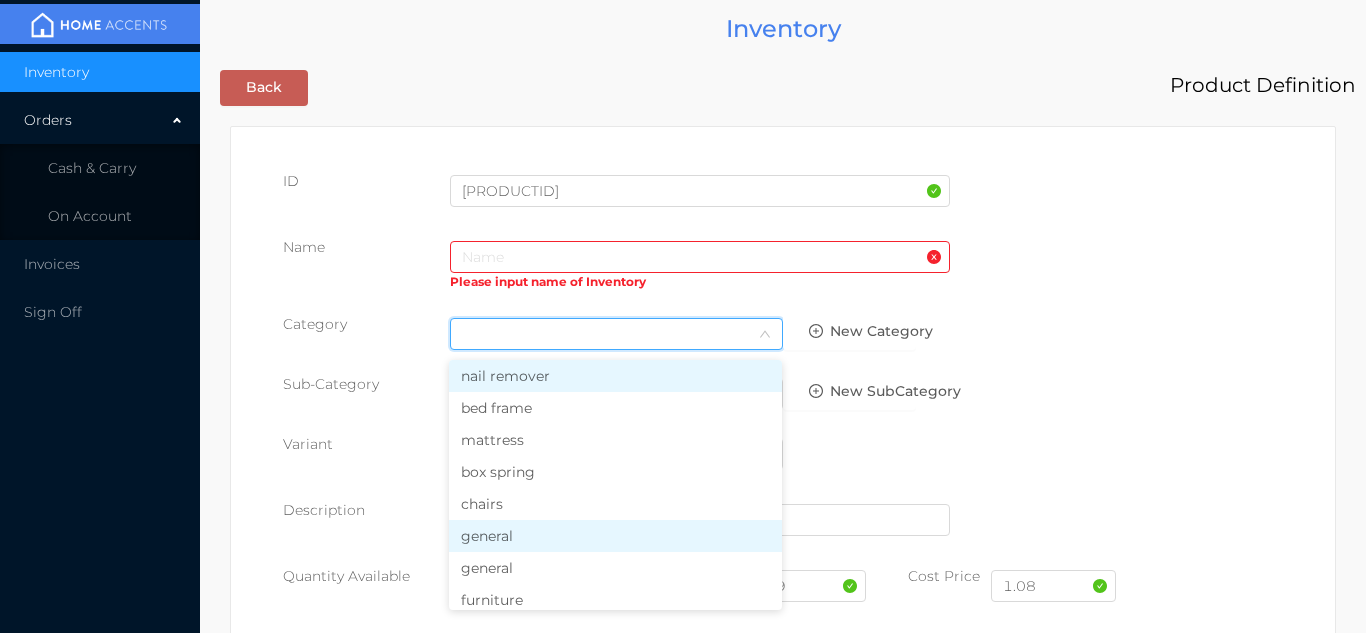 click on "general" at bounding box center [615, 536] 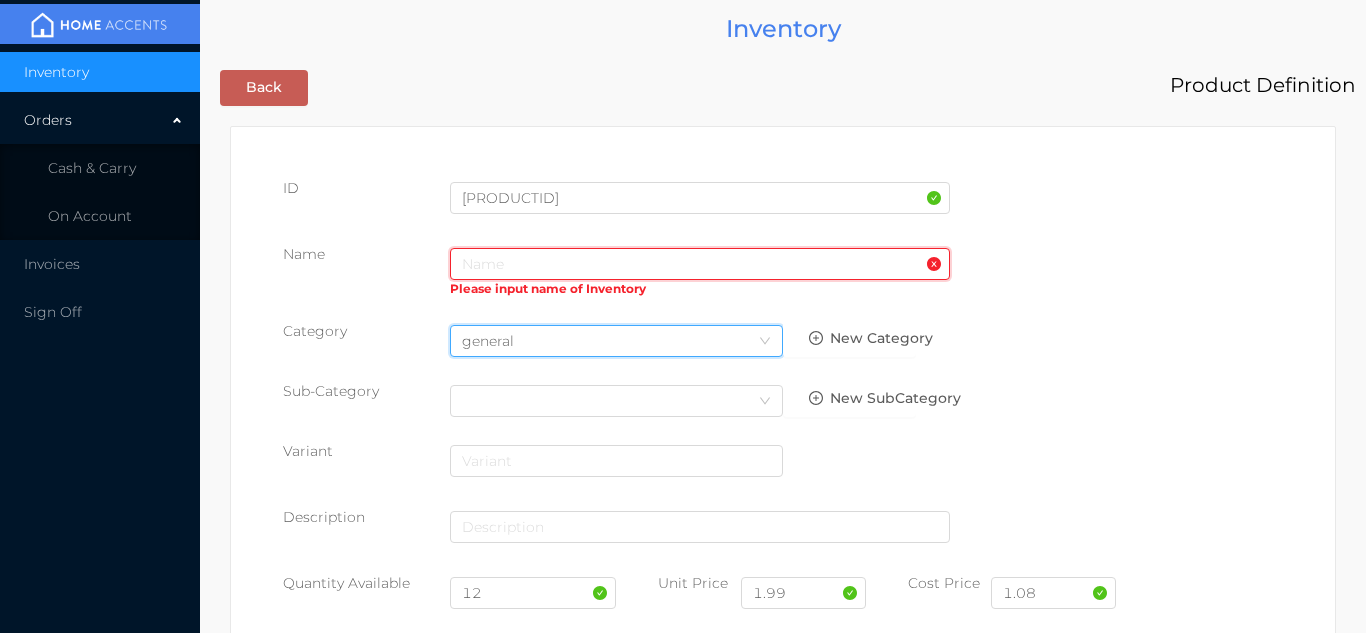 click at bounding box center (700, 264) 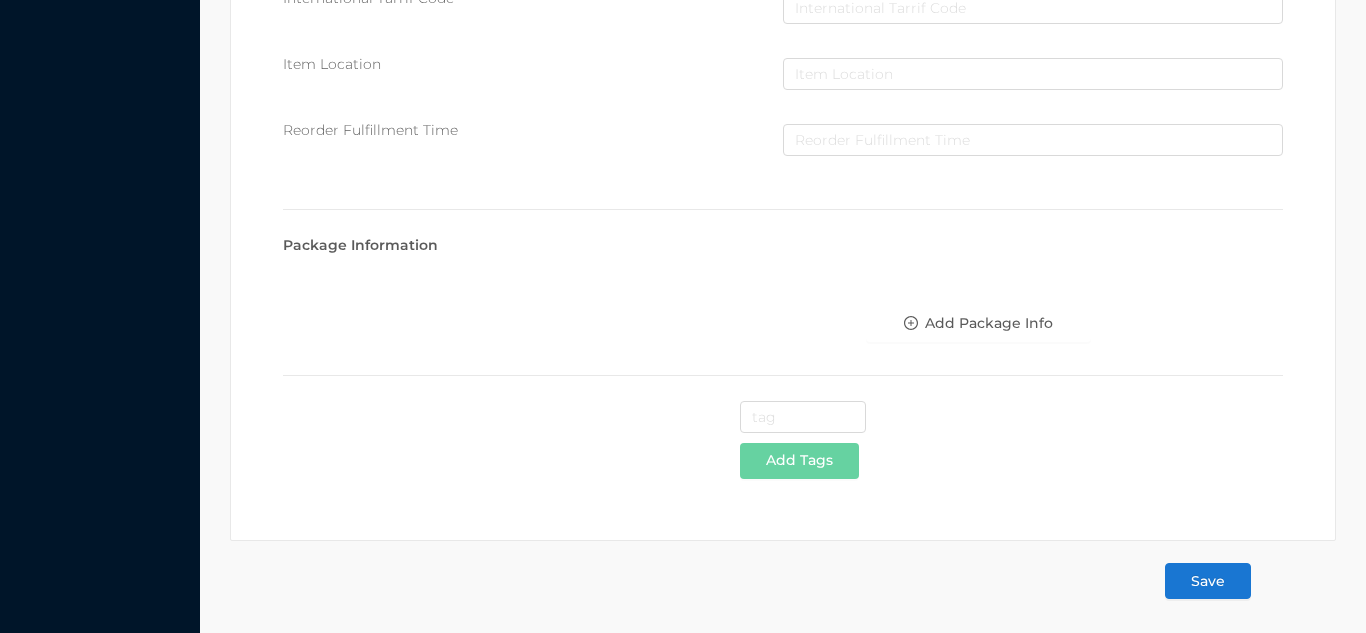 scroll, scrollTop: 1028, scrollLeft: 0, axis: vertical 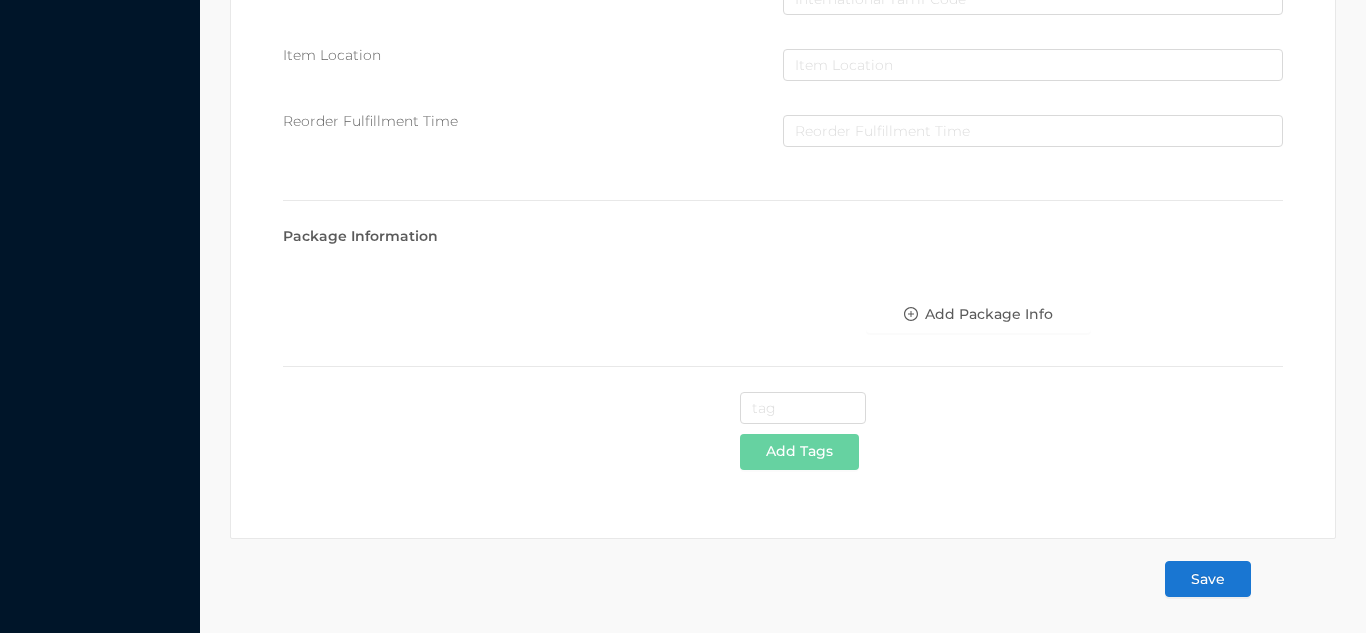 type on "Soup ladle-black" 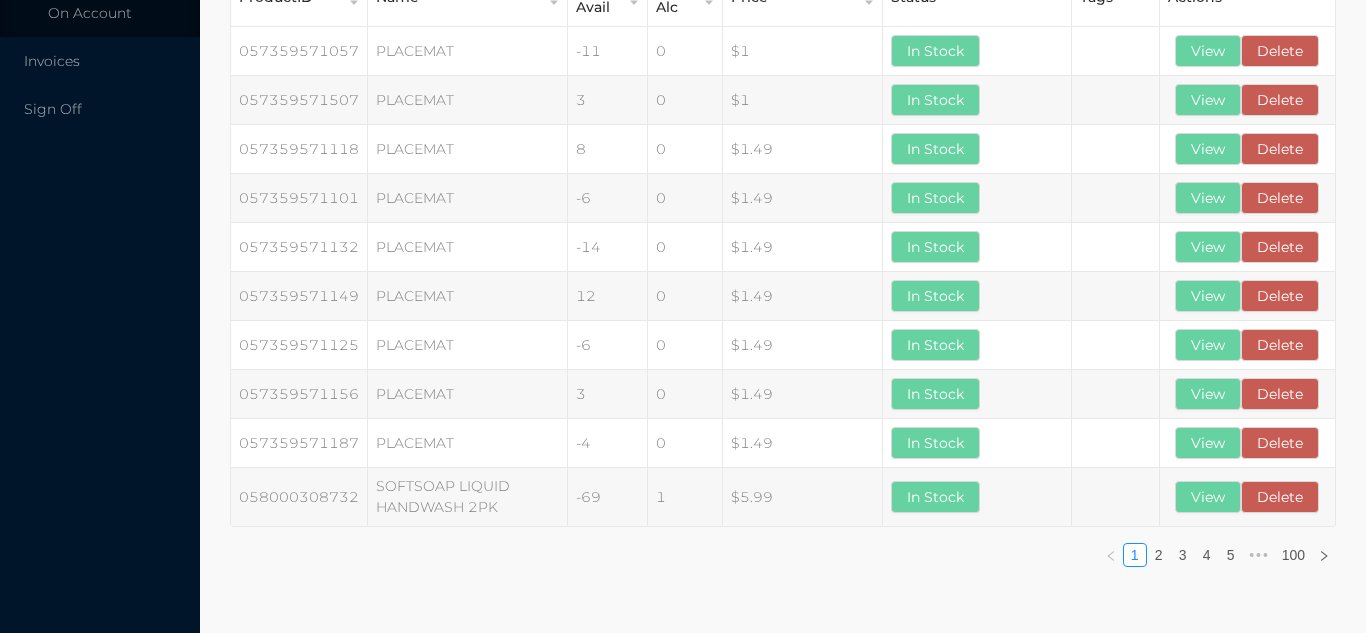scroll, scrollTop: 0, scrollLeft: 0, axis: both 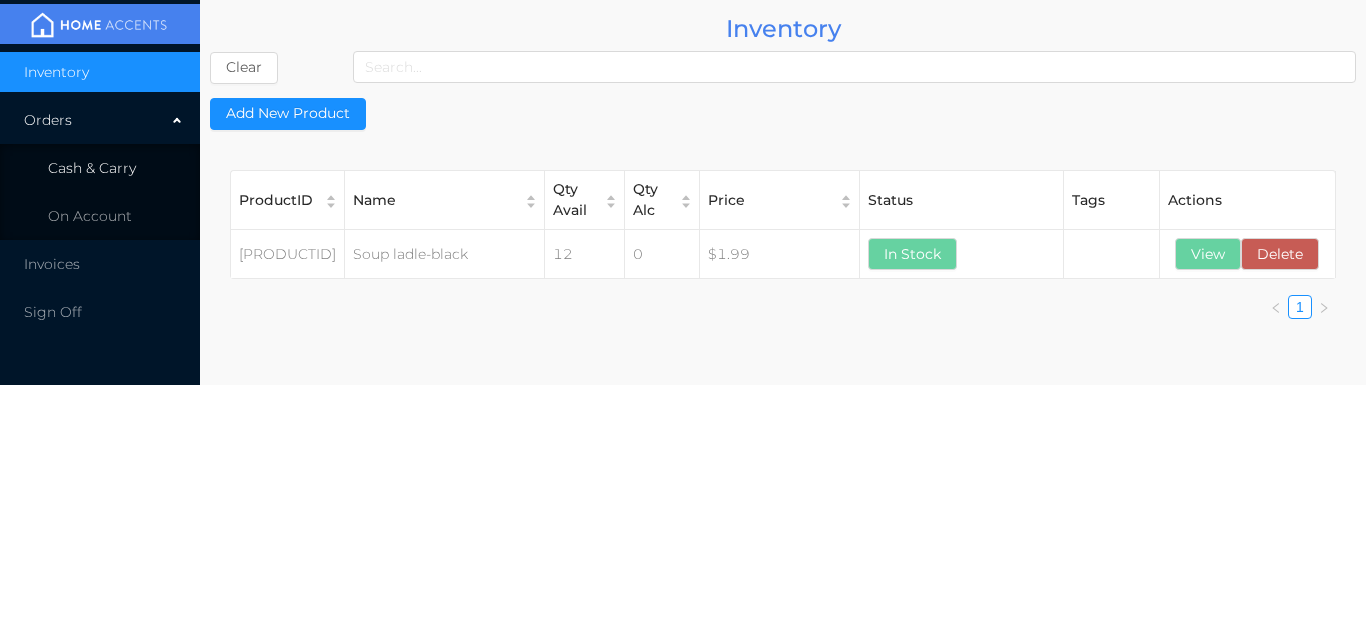 click on "Cash & Carry" at bounding box center [92, 168] 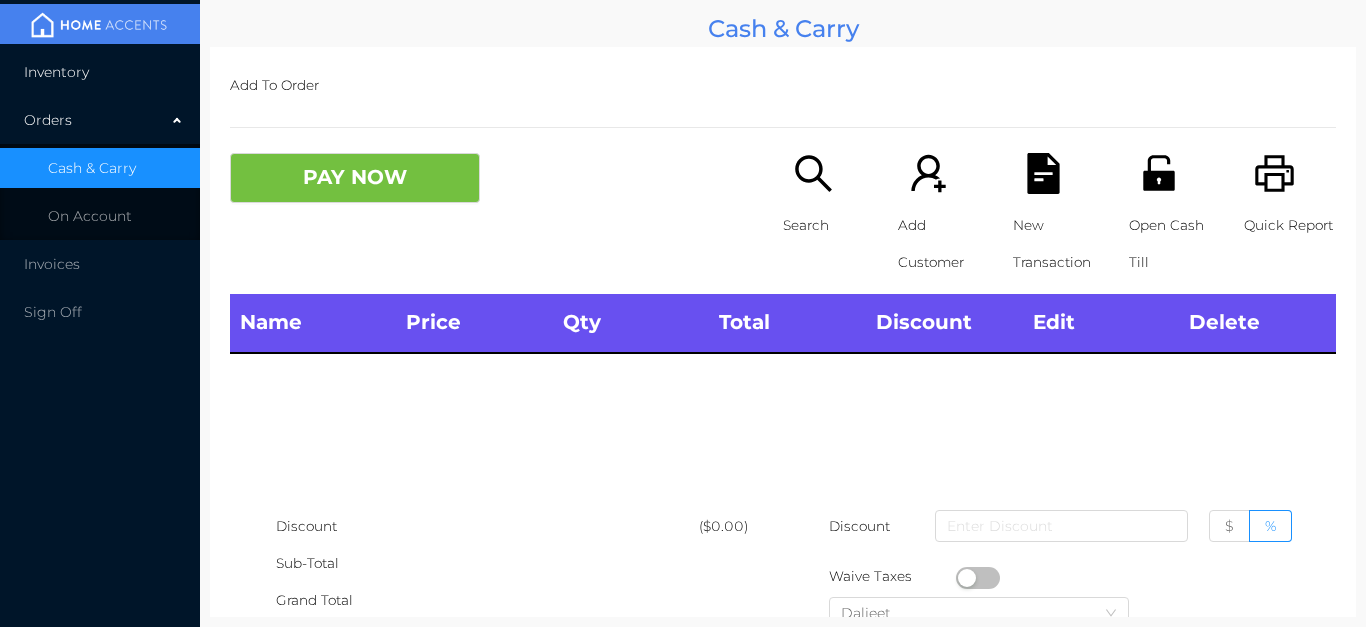 click on "Inventory" at bounding box center [100, 72] 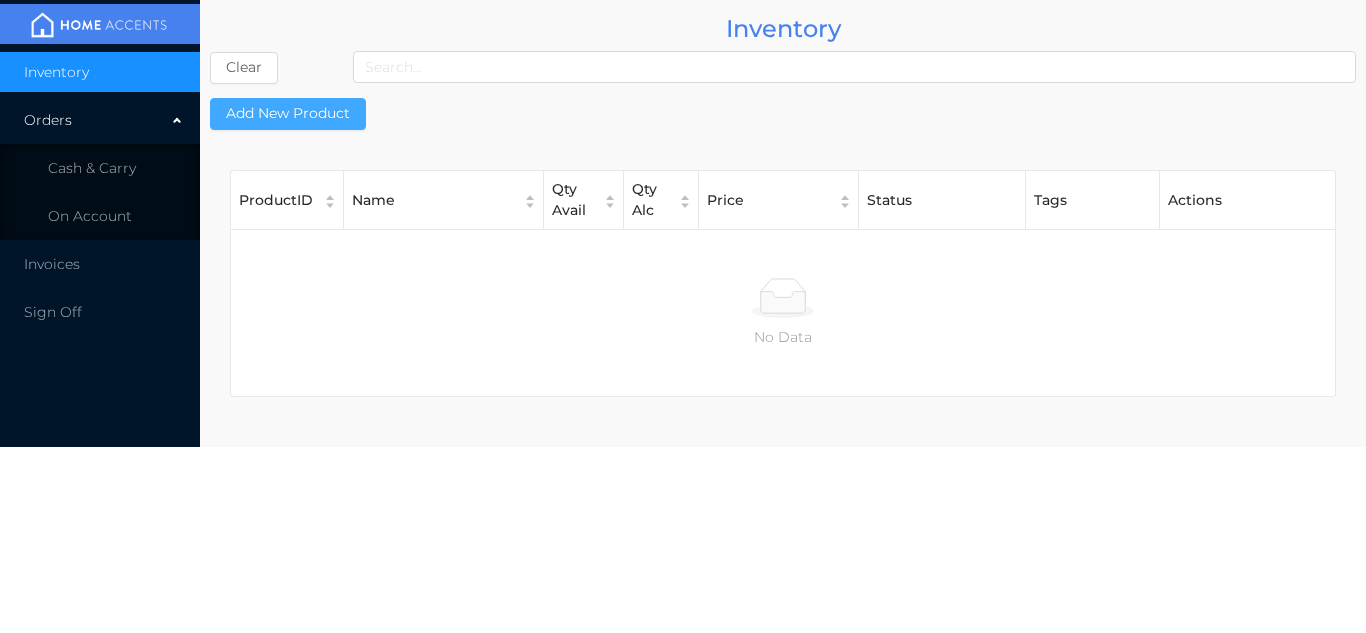 click on "Add New Product" at bounding box center [288, 114] 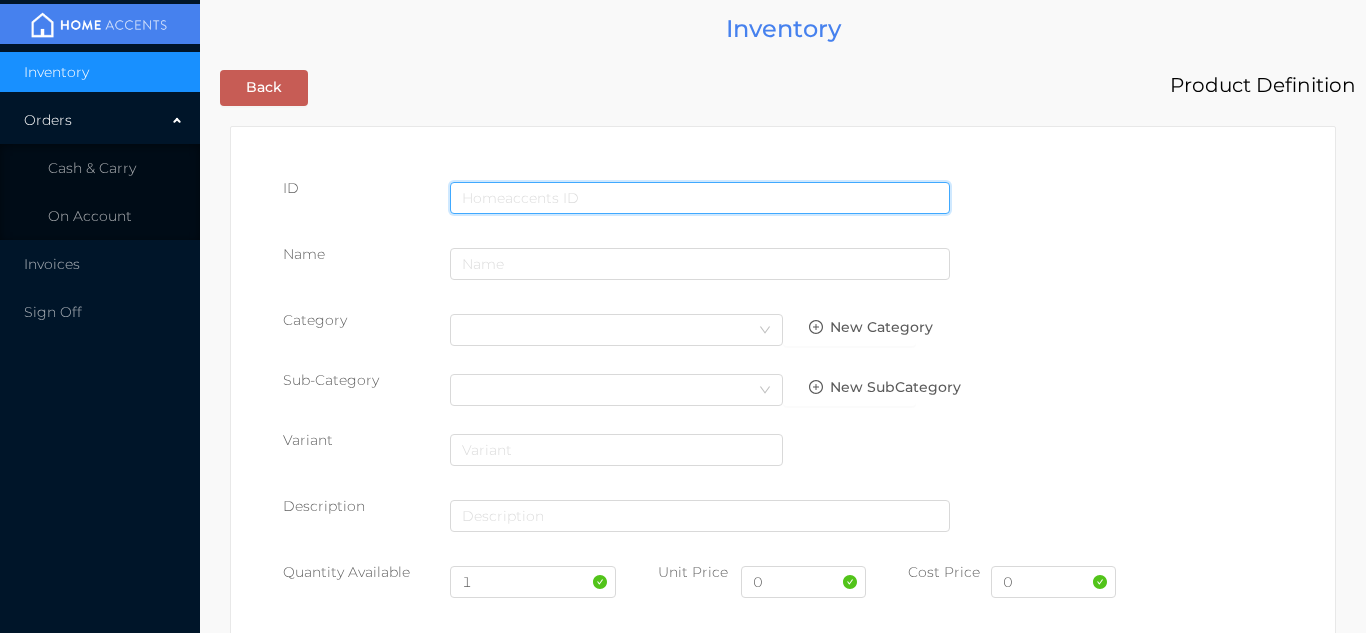 click at bounding box center (700, 198) 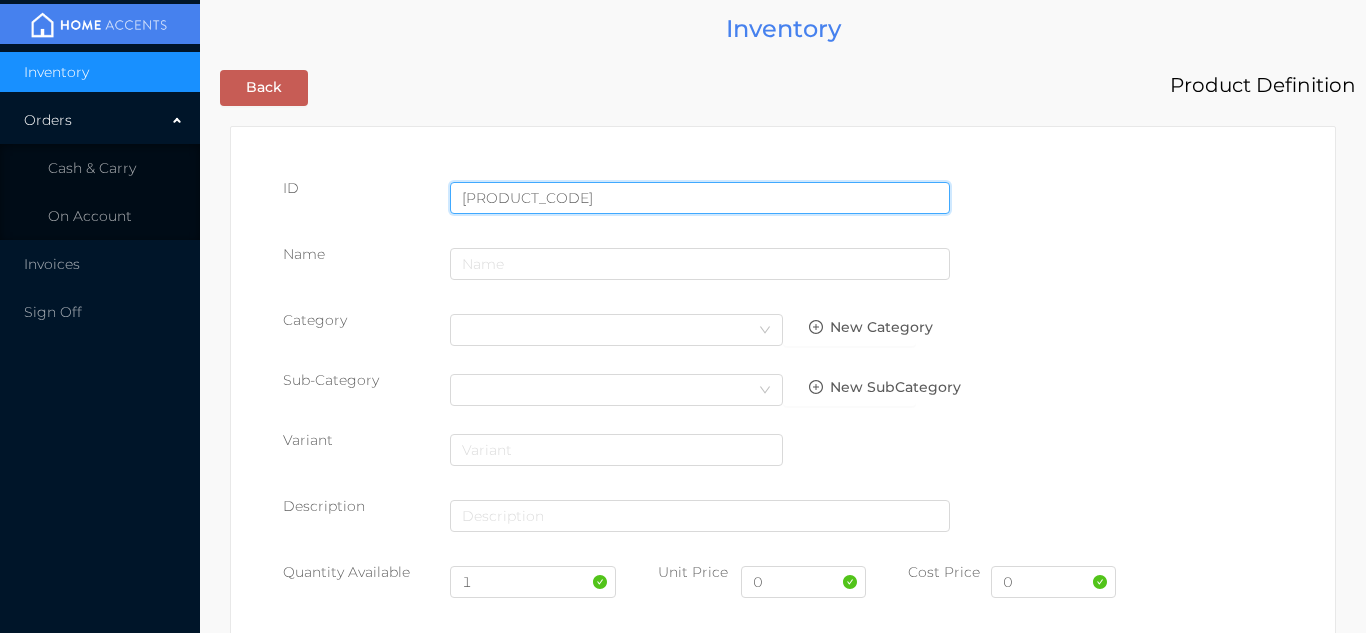 type on "[PHONE]" 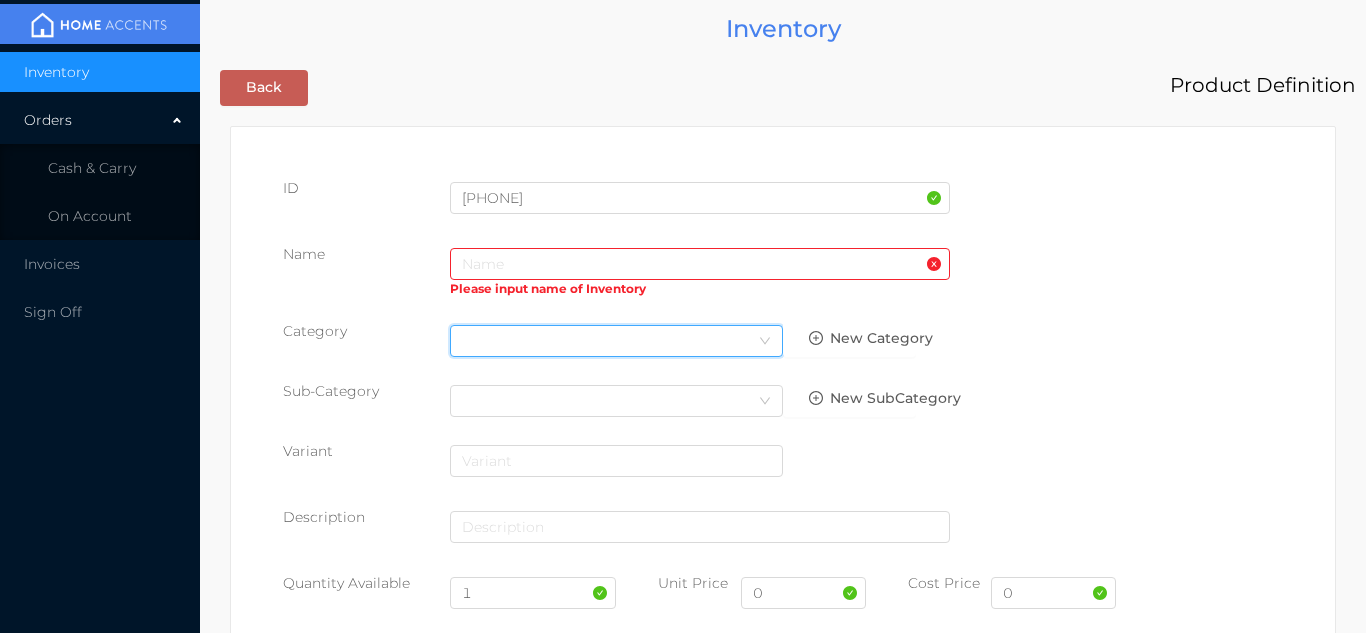 click on "Select Category" at bounding box center [616, 341] 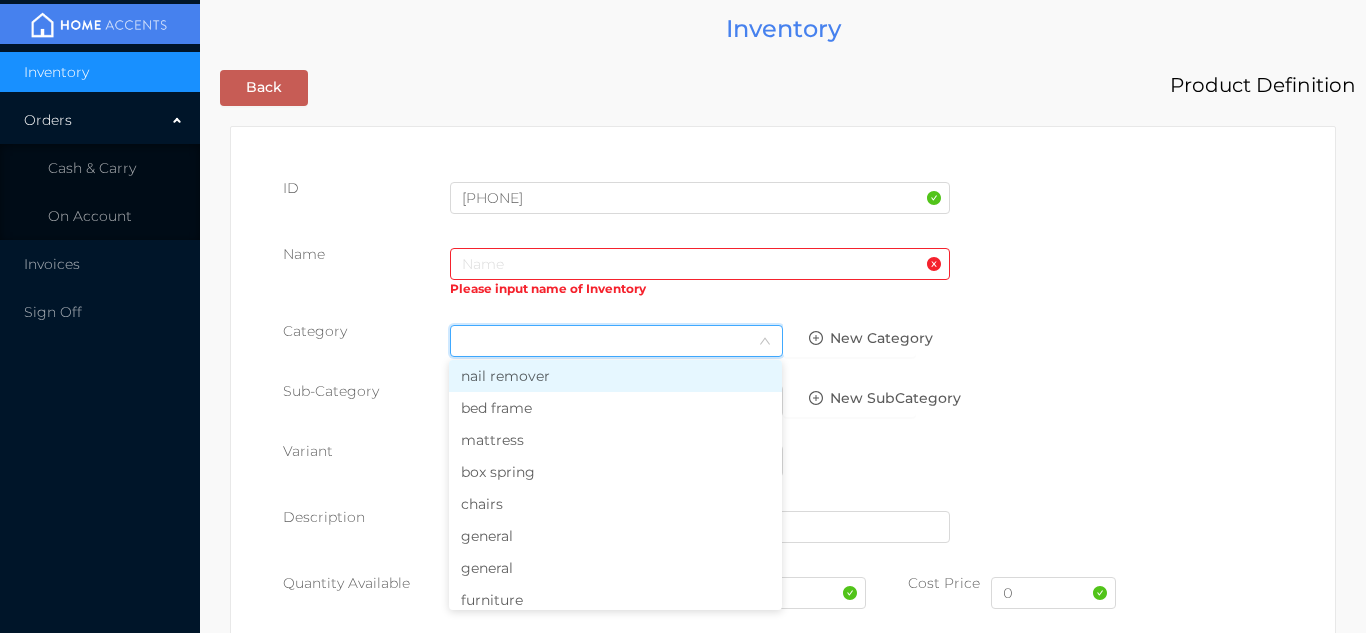 click on "general" at bounding box center [615, 536] 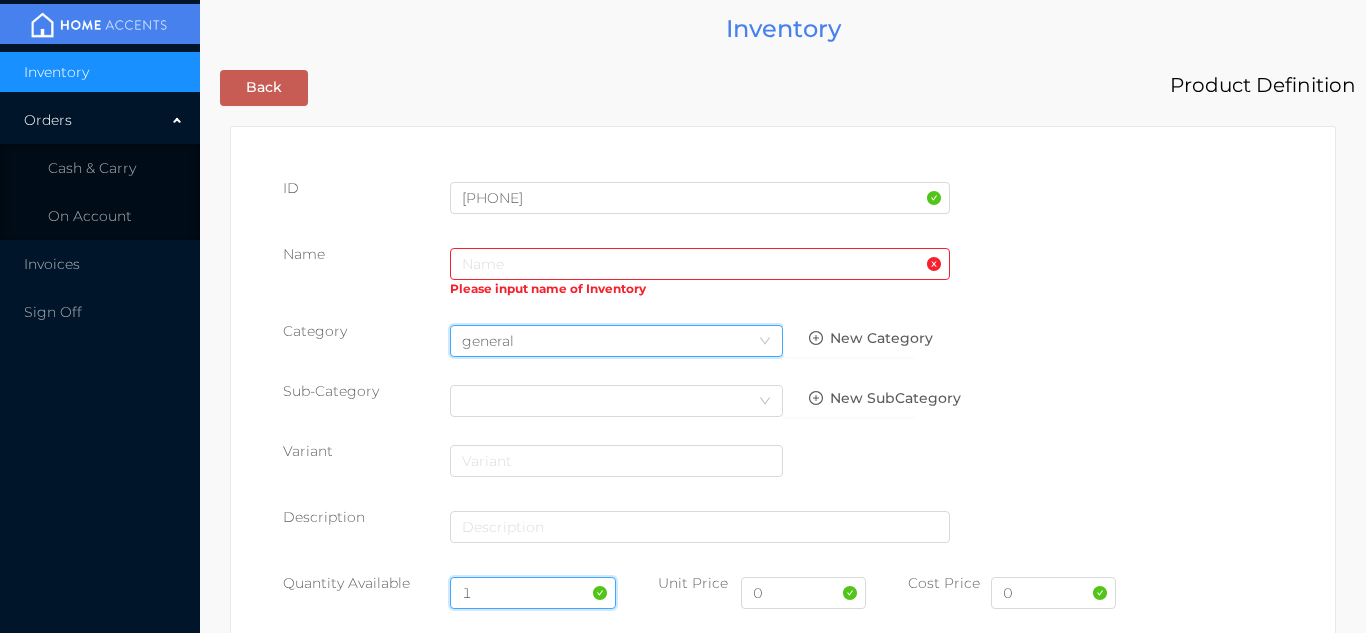 click on "1" at bounding box center (533, 593) 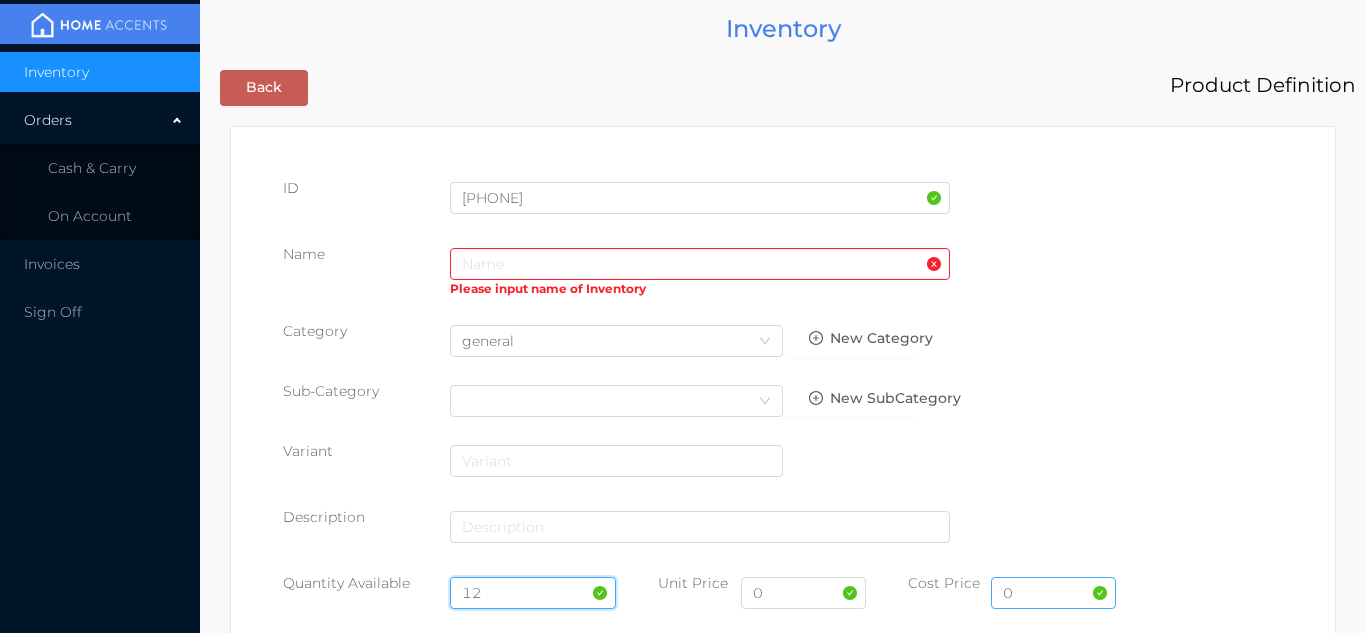 type on "12" 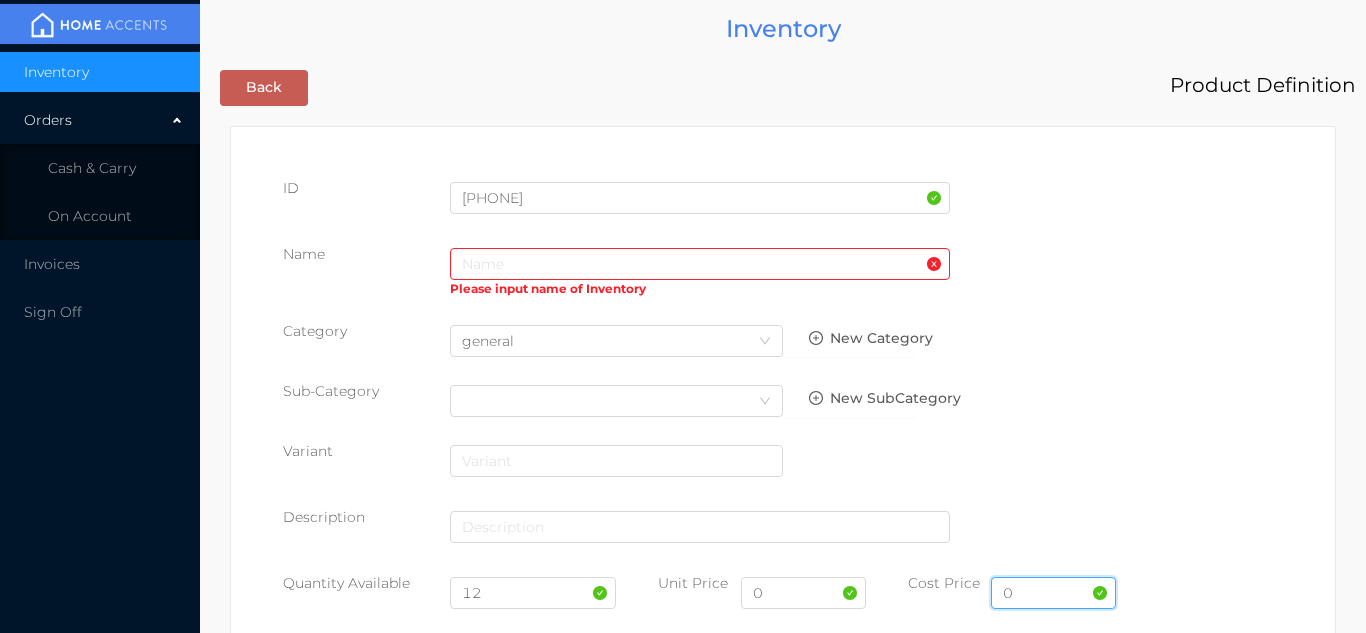 click on "0" at bounding box center [1053, 593] 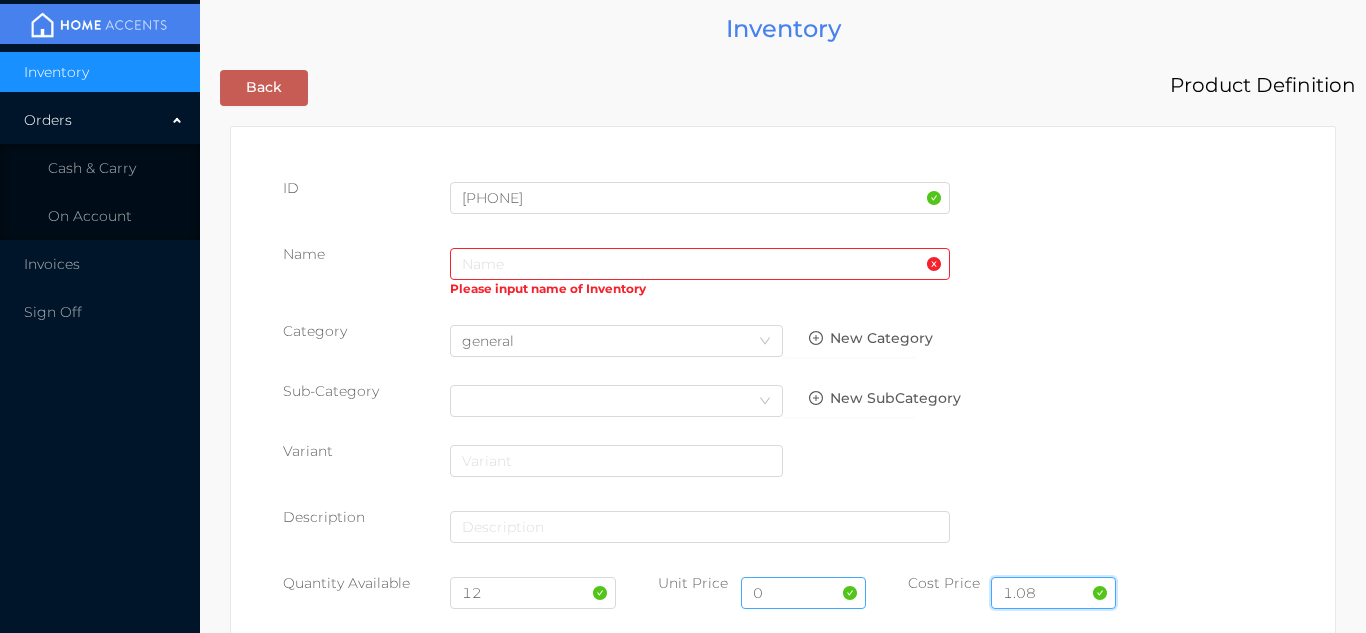 type on "1.08" 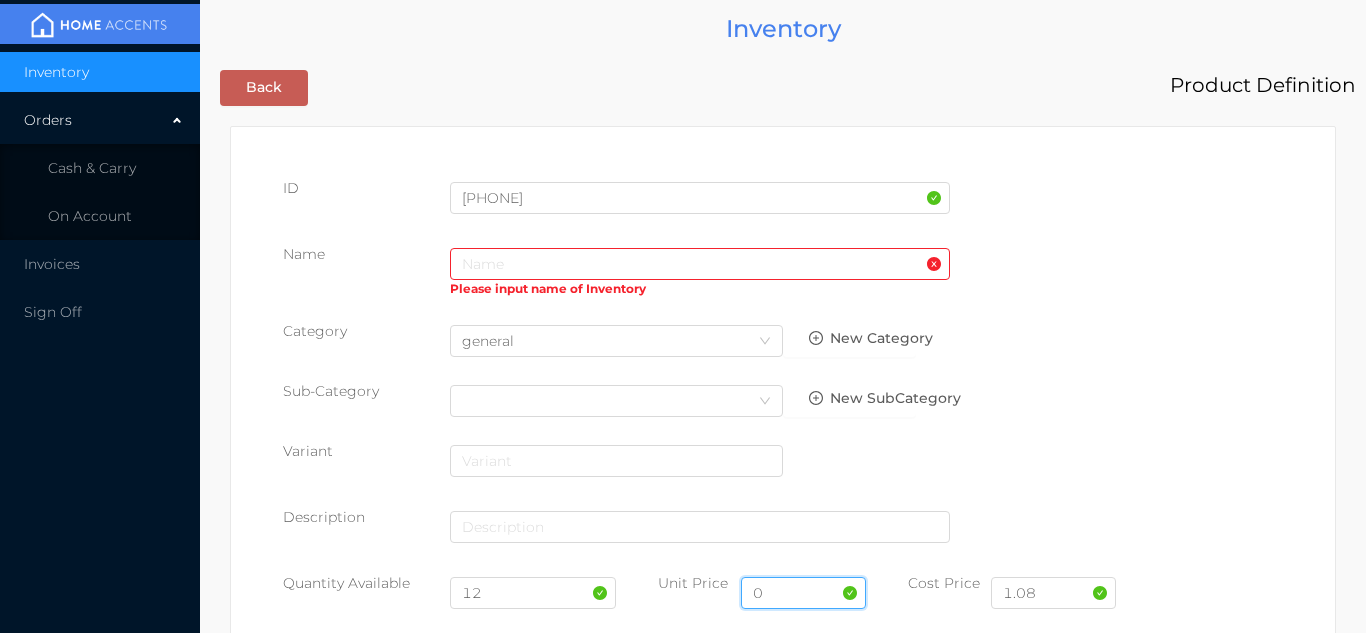 click on "0" at bounding box center (803, 593) 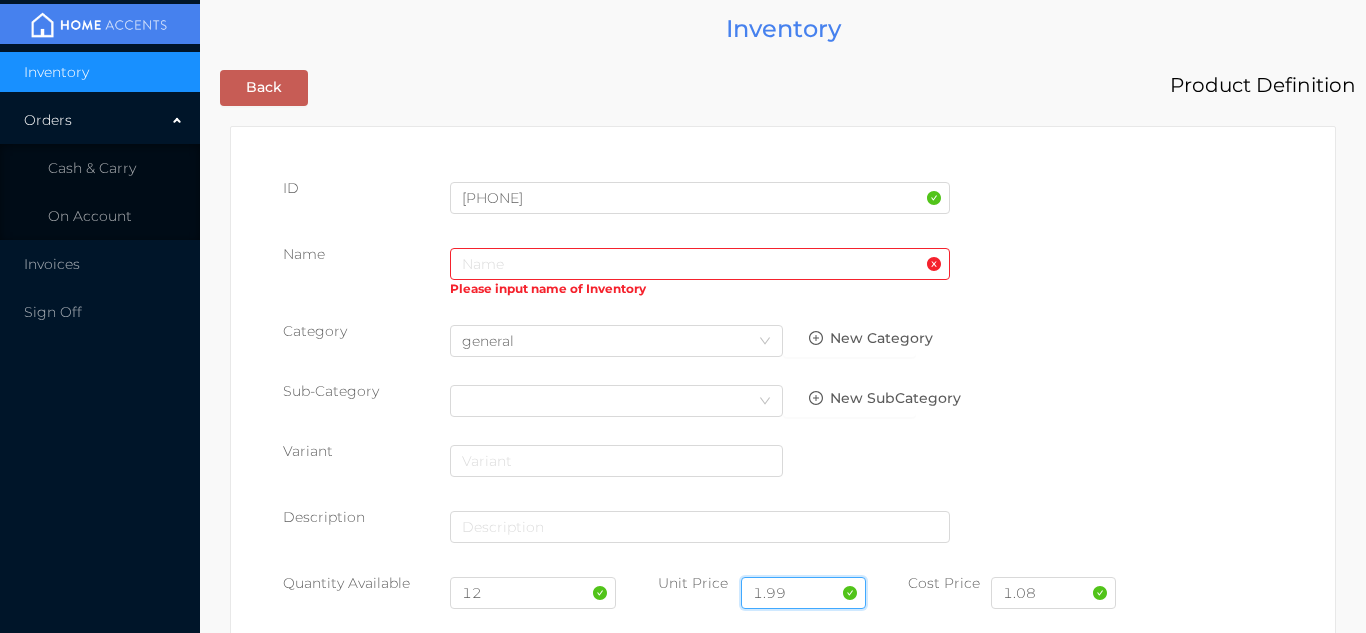 type on "1.99" 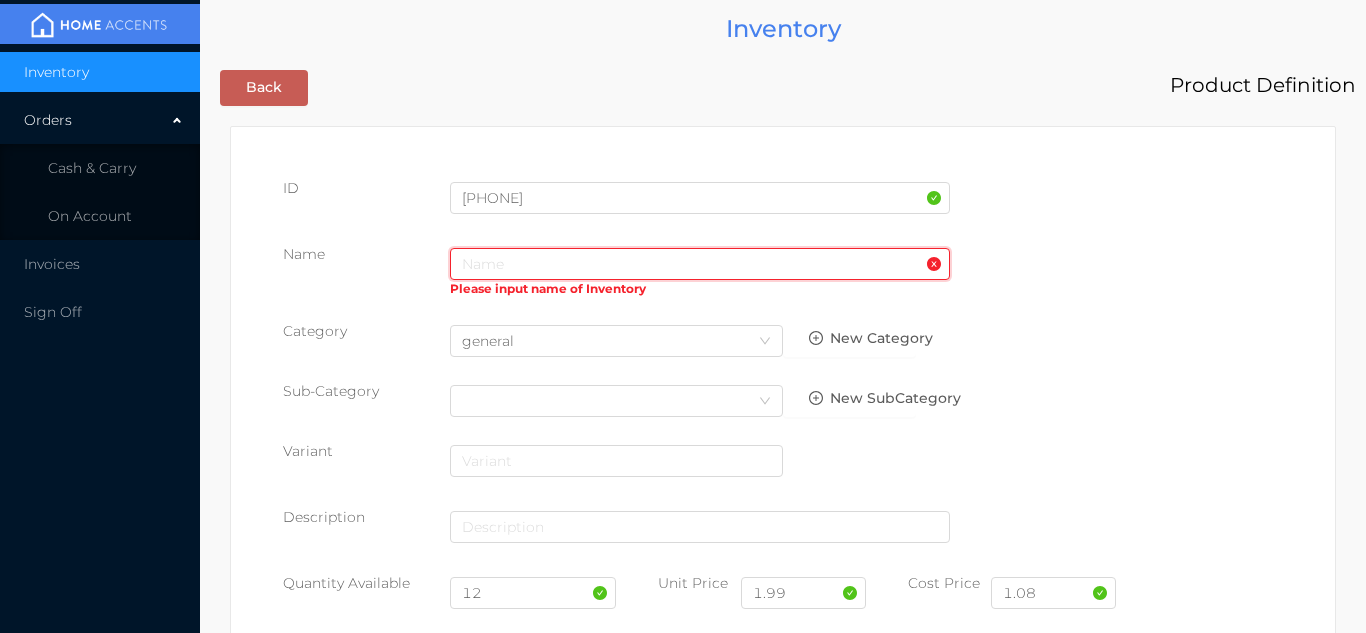 click at bounding box center (700, 264) 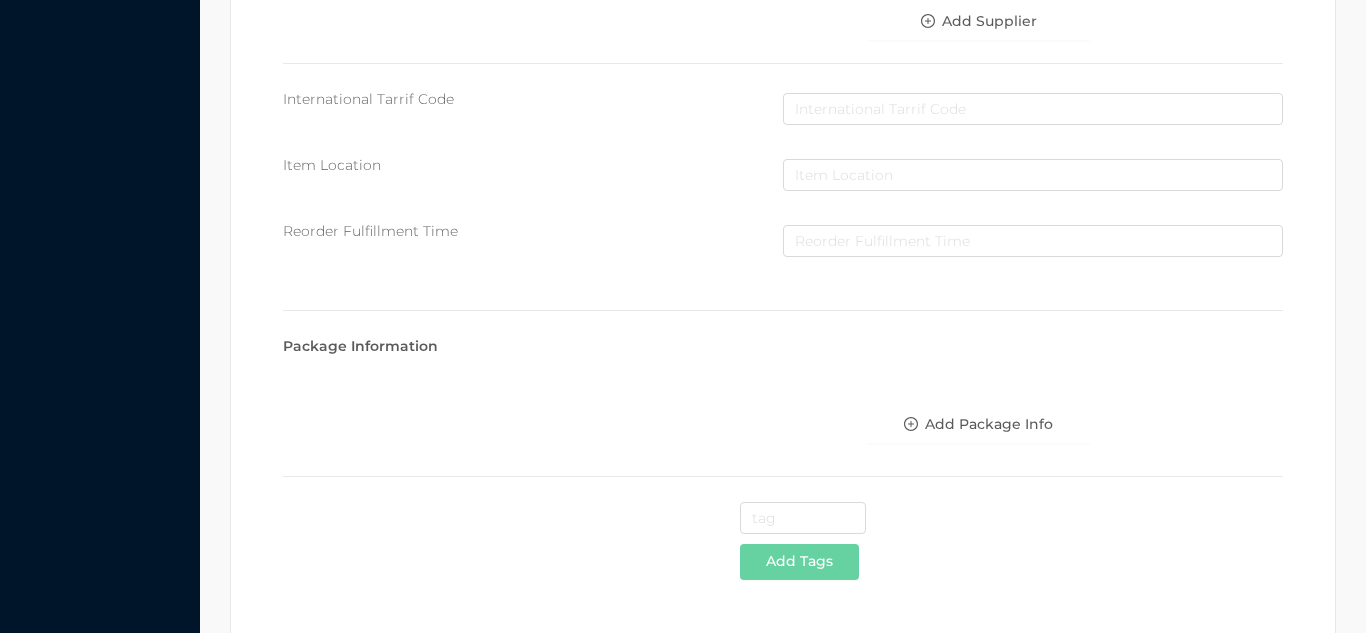scroll, scrollTop: 1028, scrollLeft: 0, axis: vertical 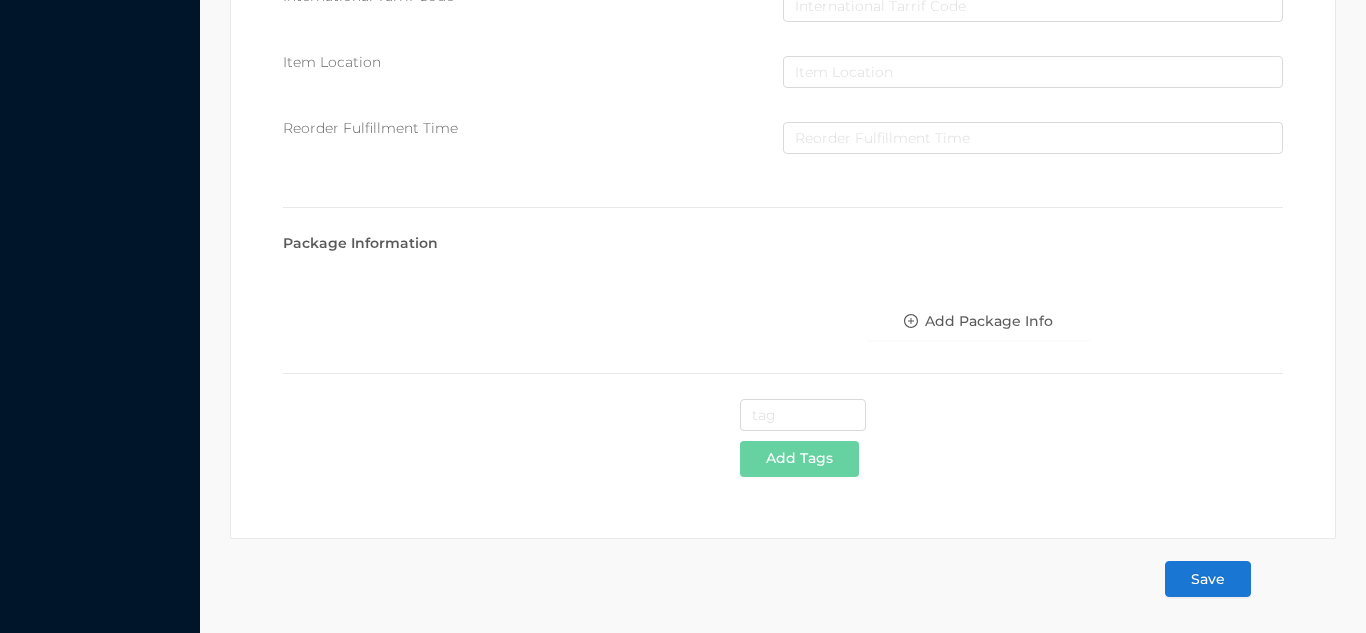 type on "Scissors-6"/16.5cm" 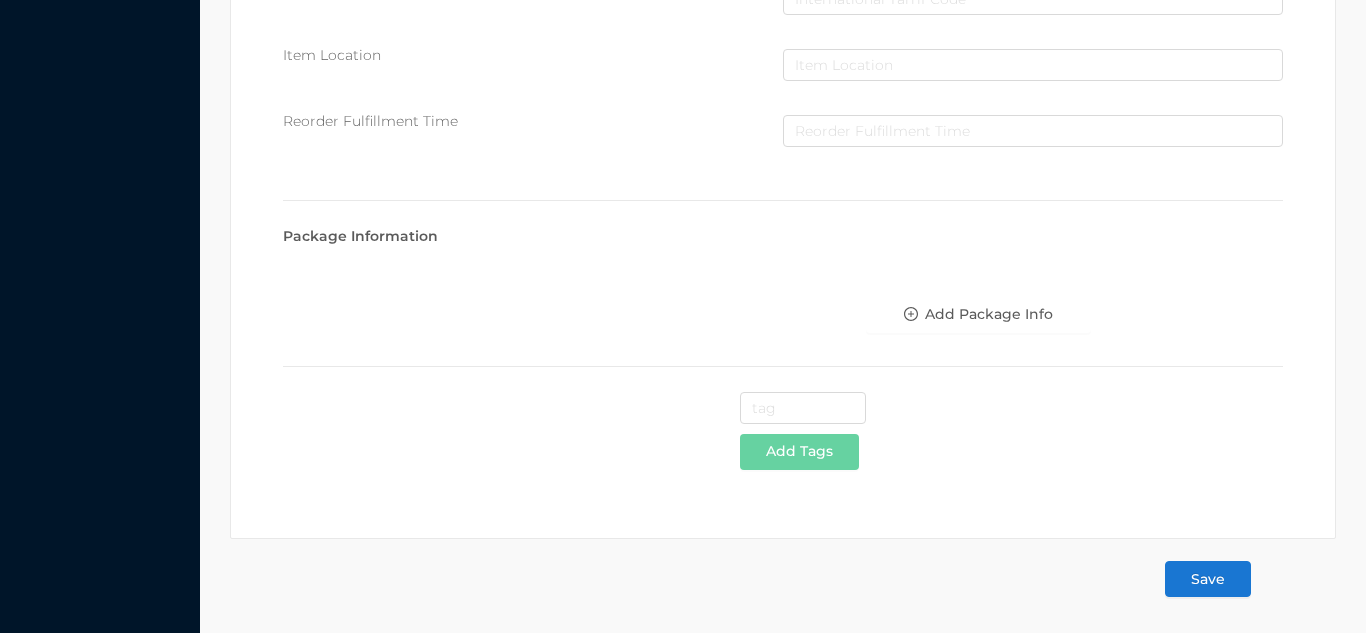 click on "Save" at bounding box center [1208, 579] 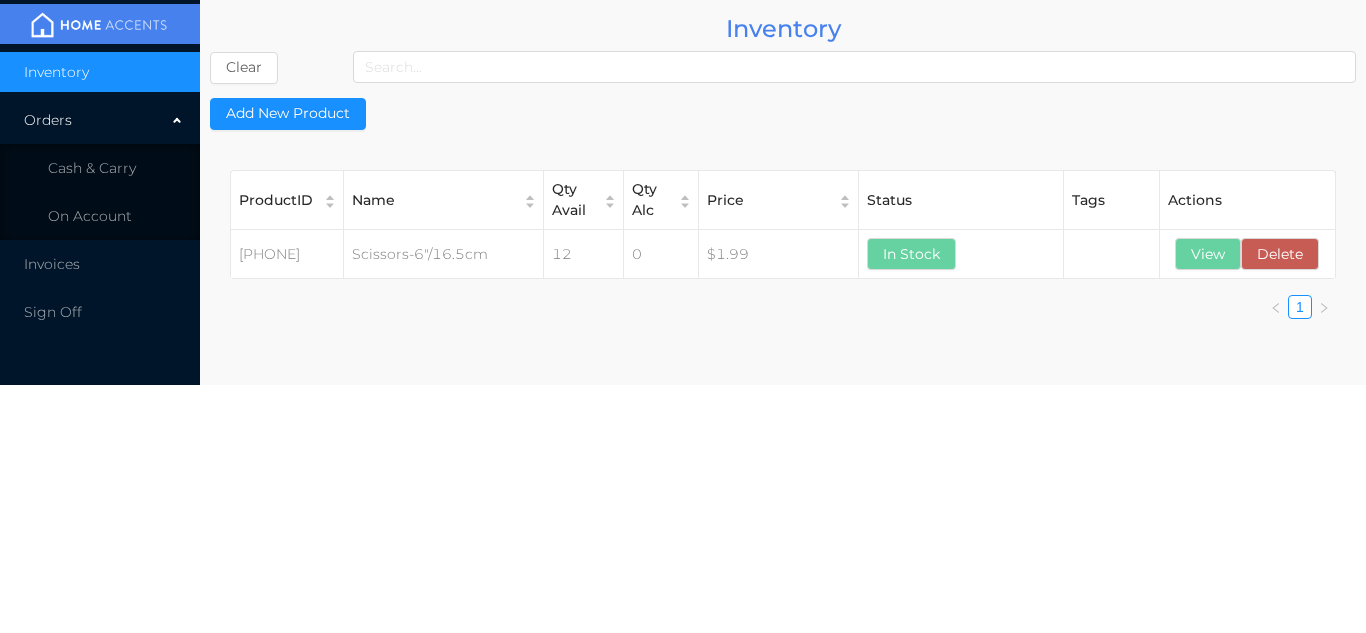 scroll, scrollTop: 0, scrollLeft: 0, axis: both 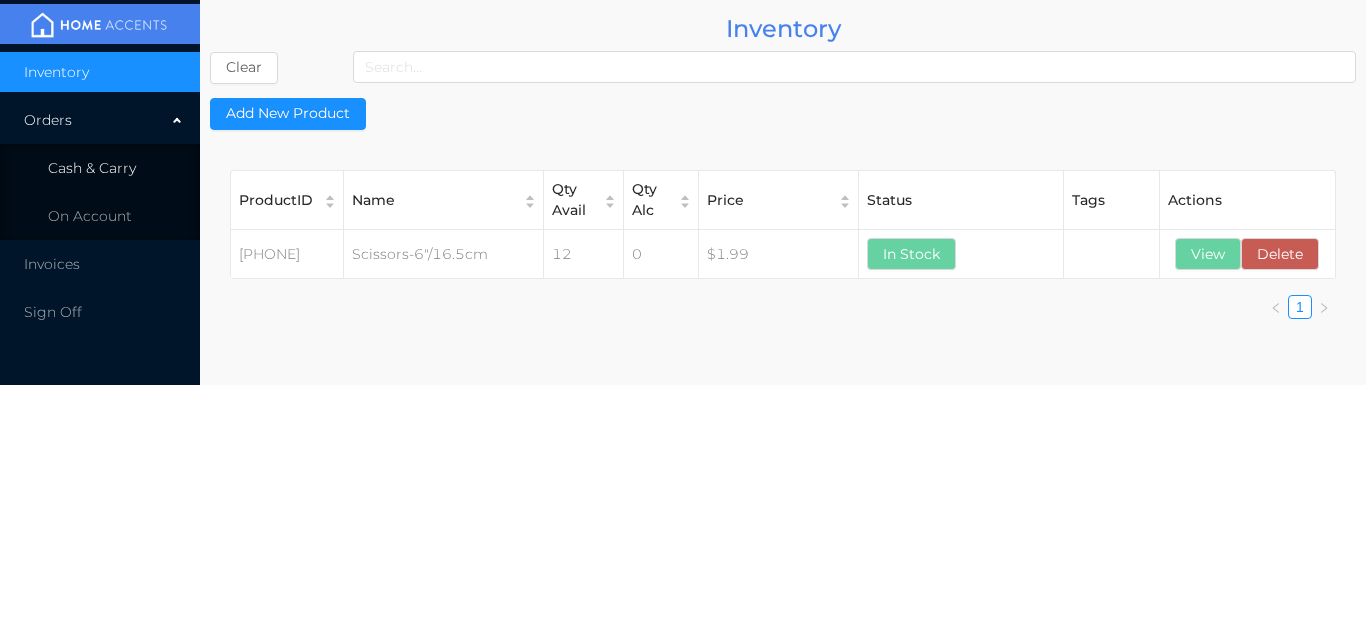 click on "Cash & Carry" at bounding box center [100, 168] 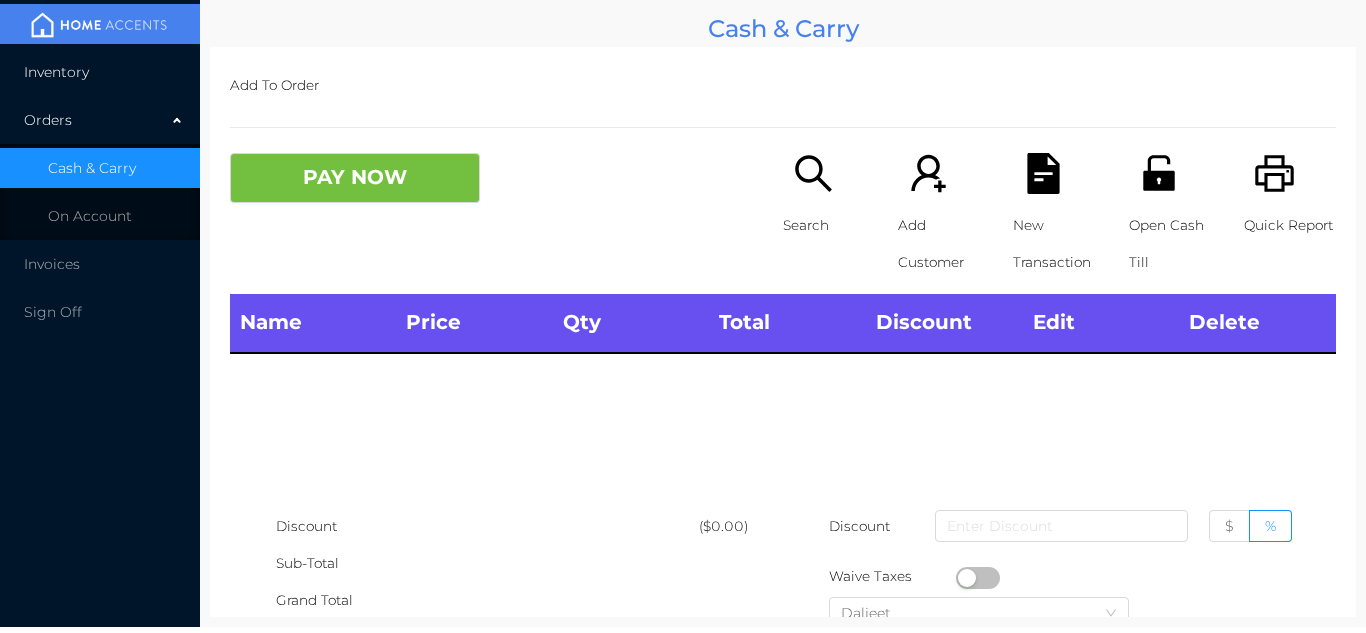 click on "Inventory" at bounding box center [100, 72] 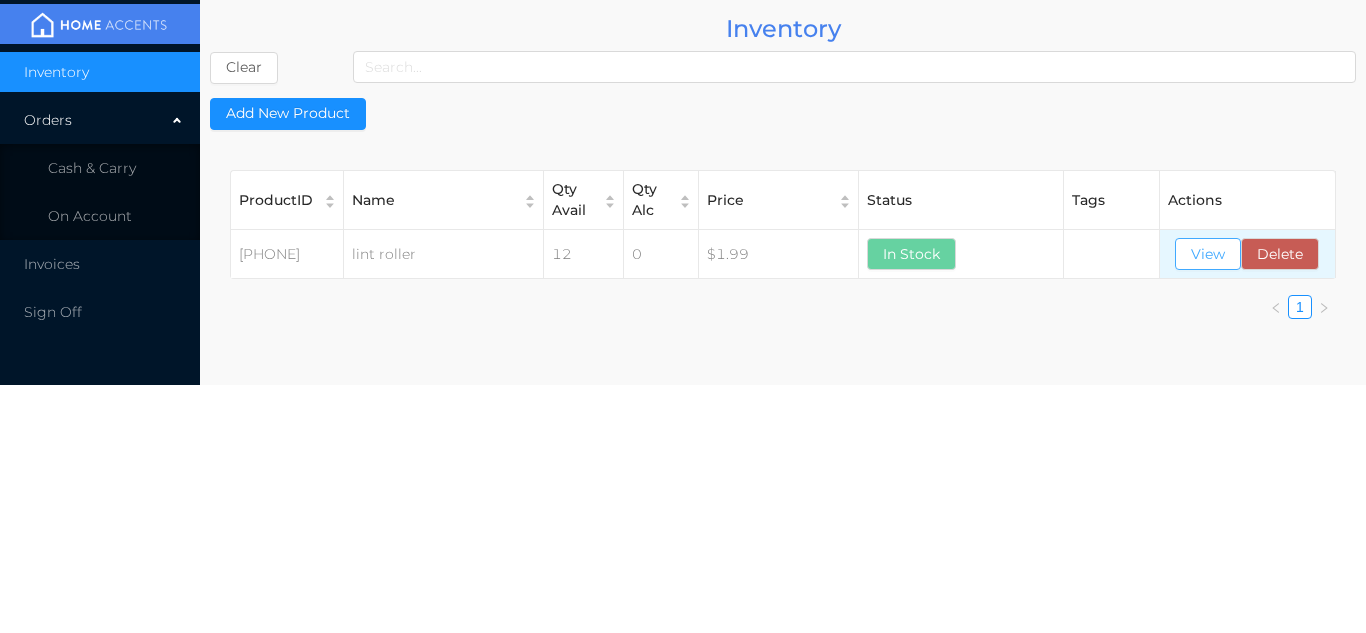 click on "View" at bounding box center [1208, 254] 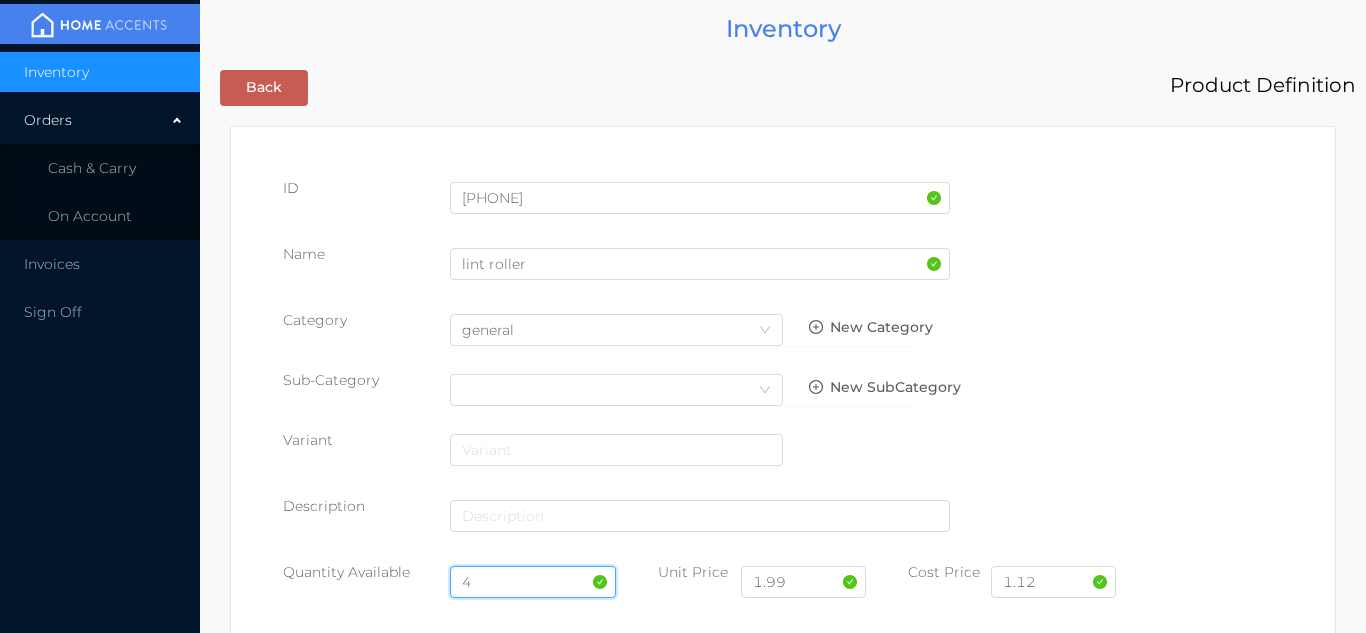 click on "4" at bounding box center (533, 582) 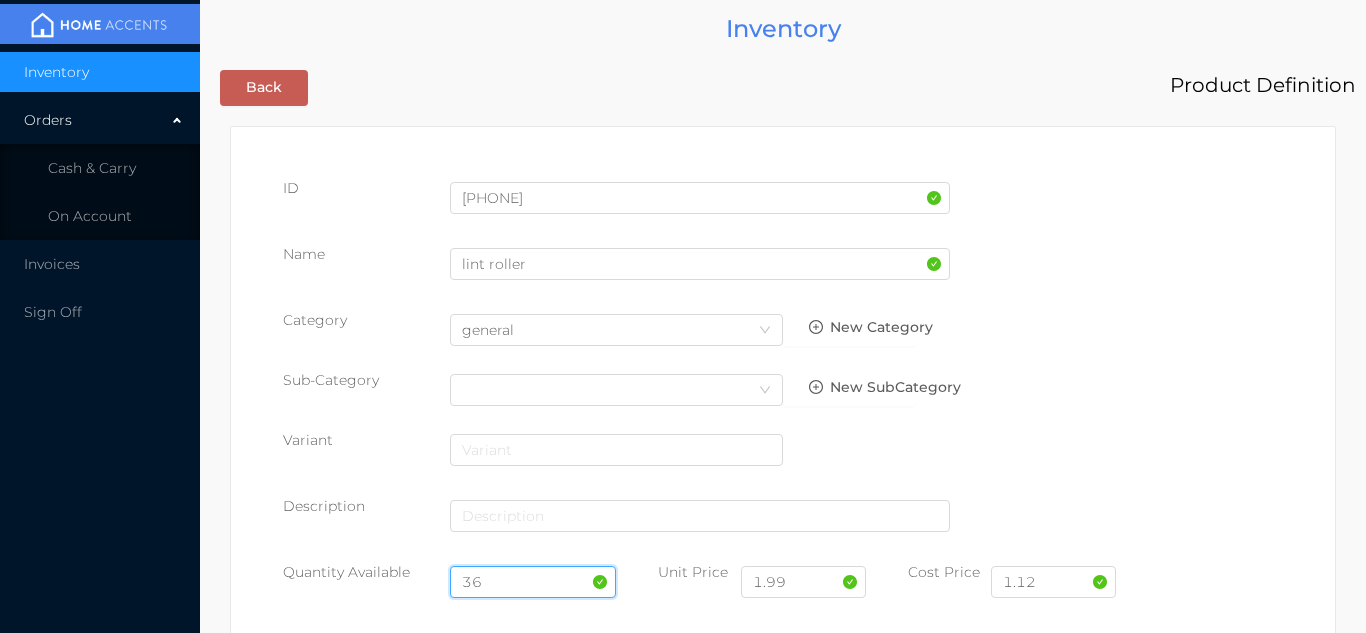 type on "36" 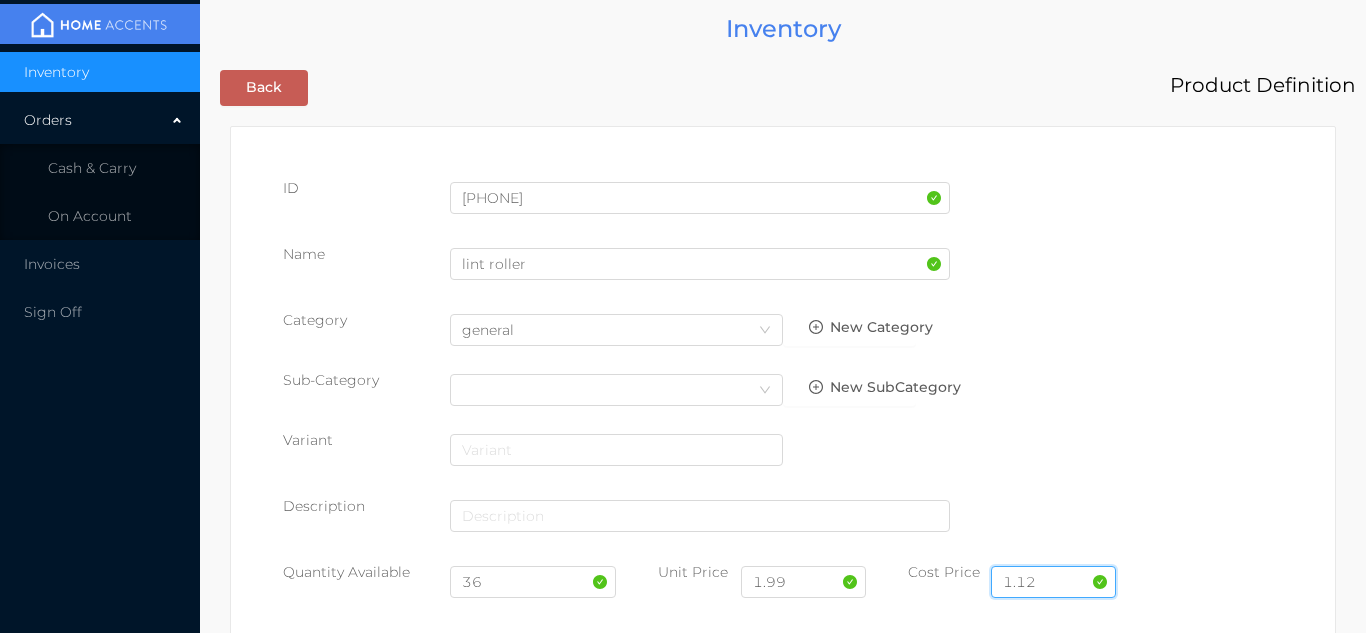 click on "1.12" at bounding box center (1053, 582) 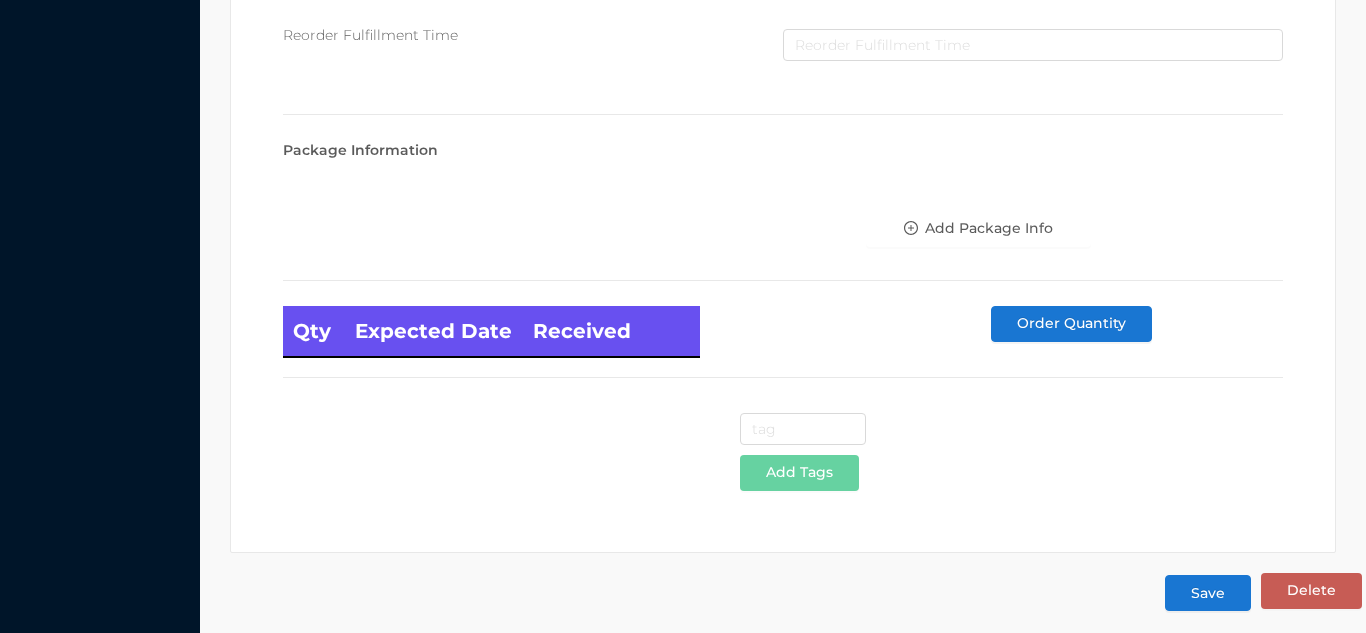 scroll, scrollTop: 1135, scrollLeft: 0, axis: vertical 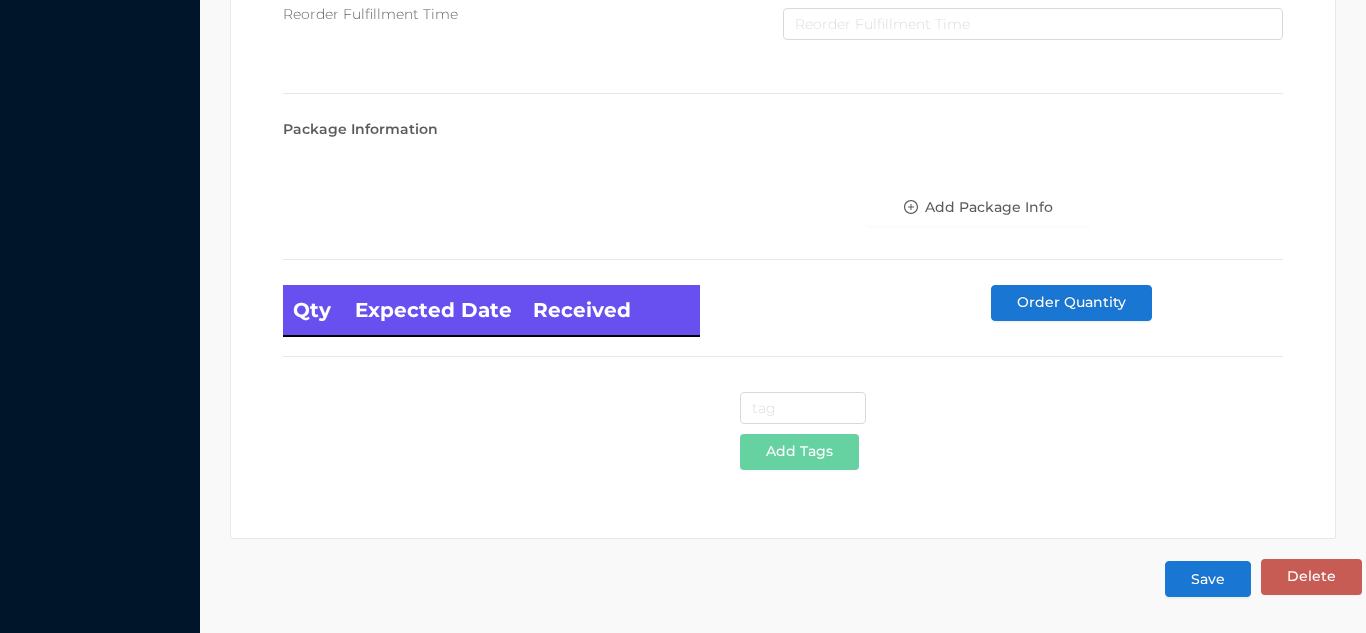 type on "1.22" 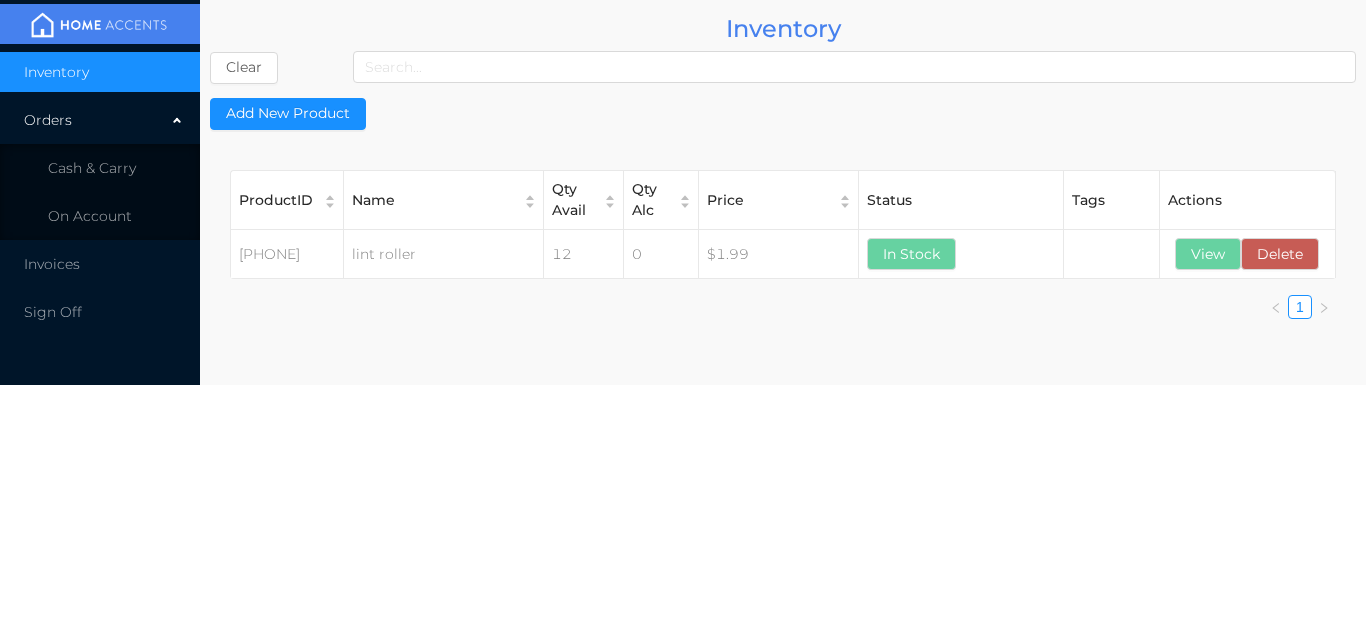 scroll, scrollTop: 0, scrollLeft: 0, axis: both 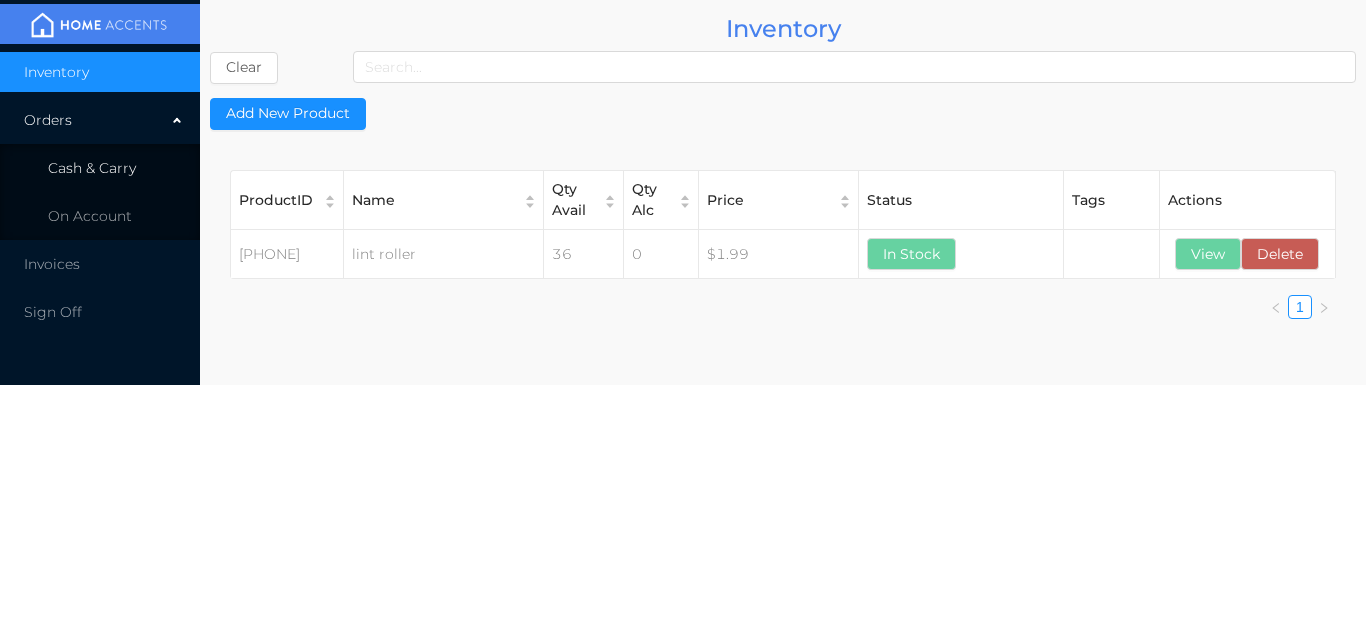 click on "Cash & Carry" at bounding box center [92, 168] 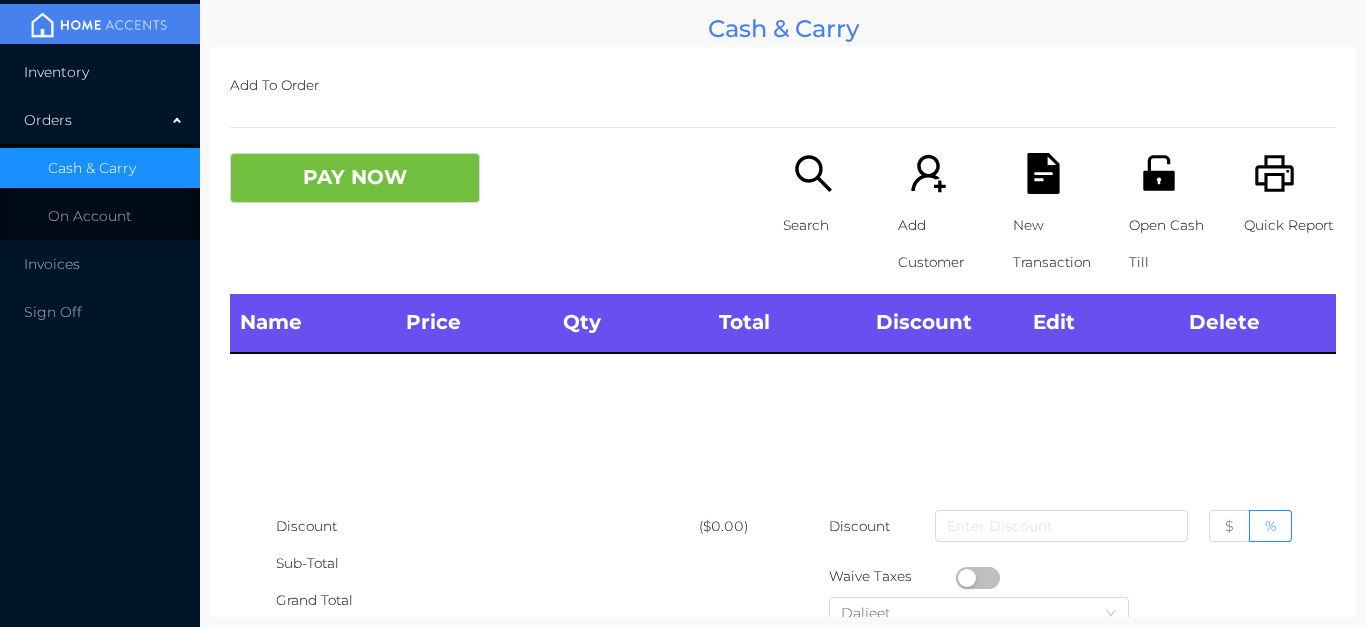 click on "Inventory" at bounding box center (100, 72) 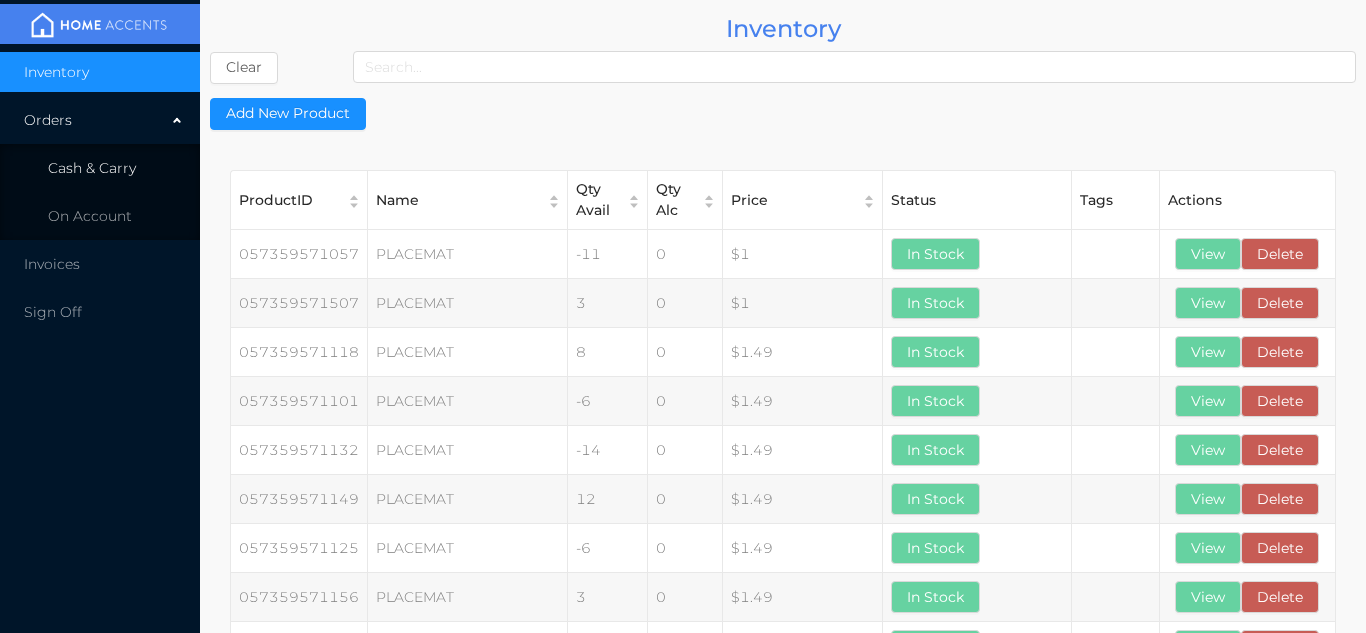 click on "Cash & Carry" at bounding box center [100, 168] 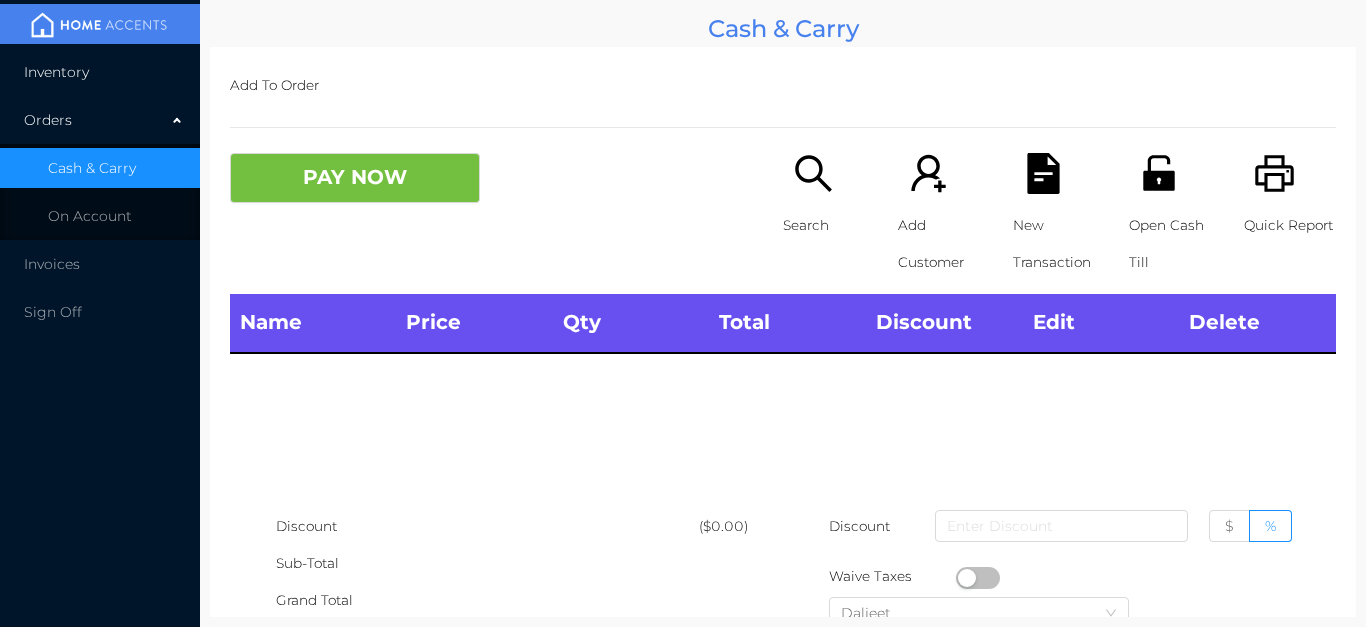 click on "Inventory" at bounding box center (100, 72) 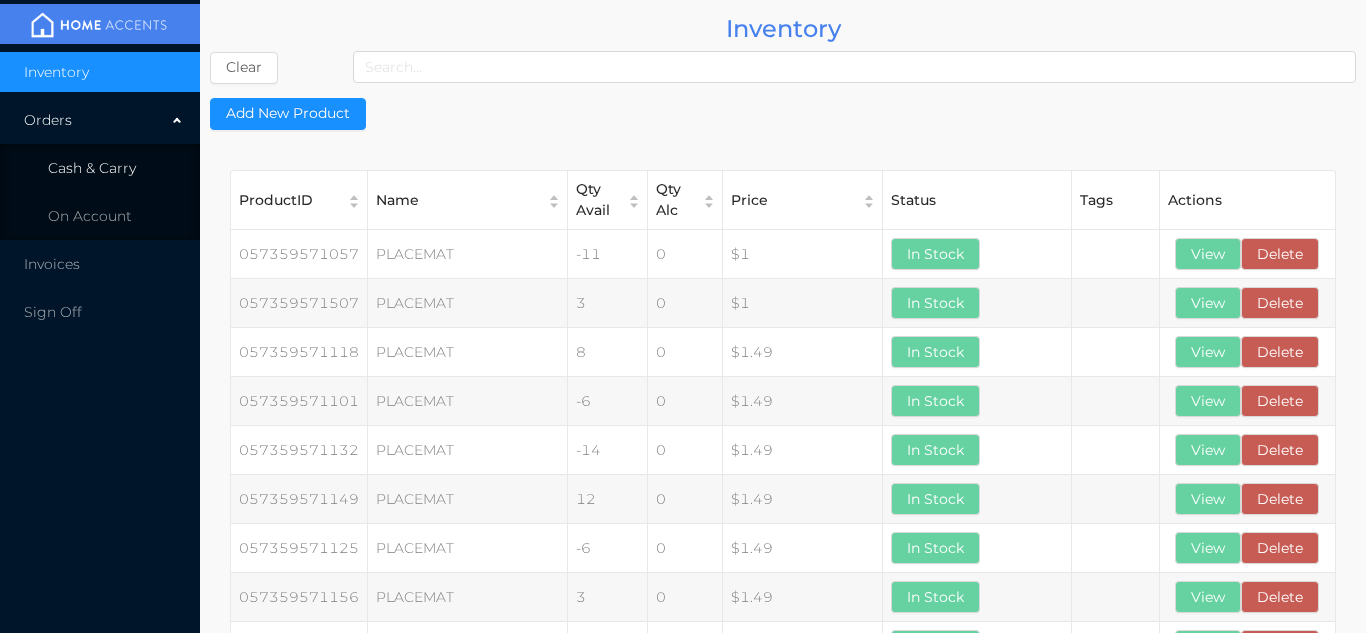 click on "Cash & Carry" at bounding box center (100, 168) 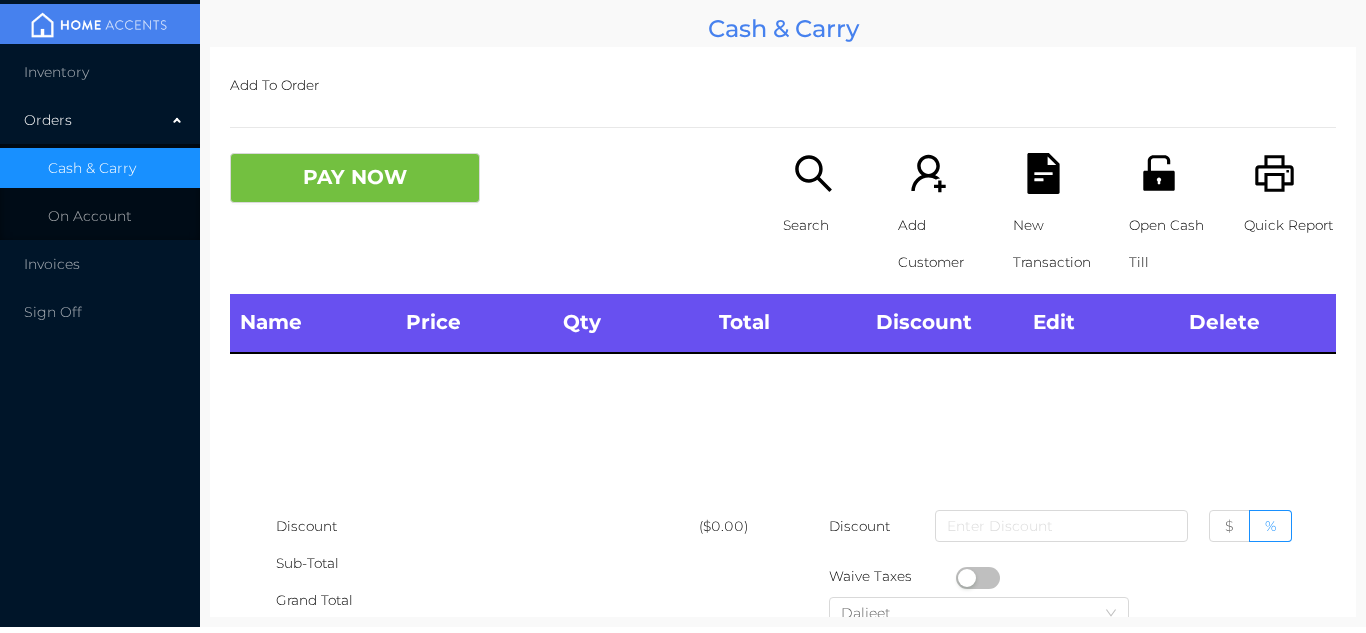 click at bounding box center [99, 25] 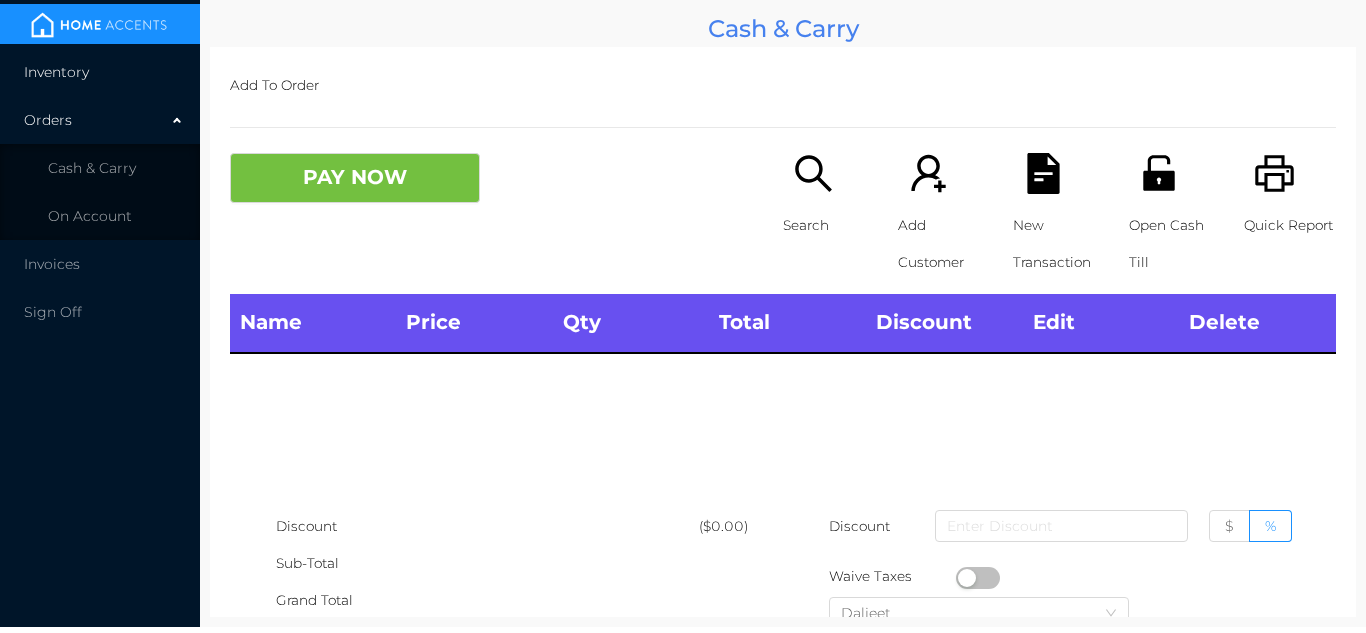 click on "Inventory" at bounding box center (100, 72) 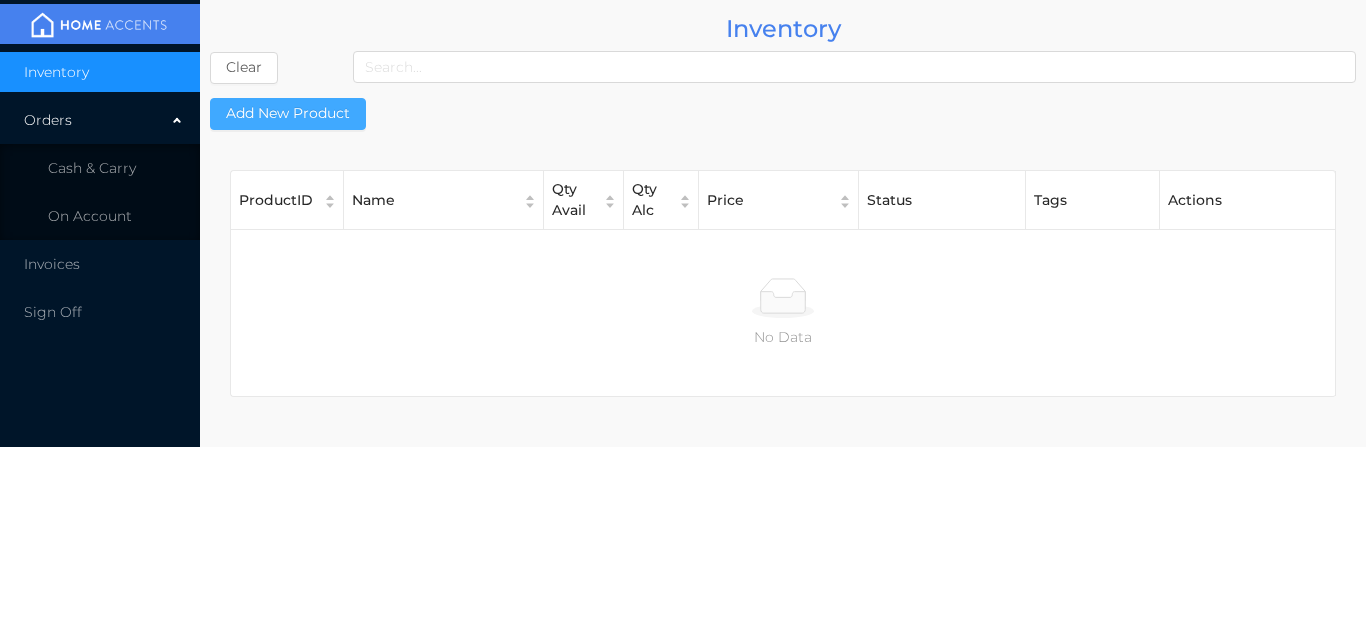 click on "Add New Product" at bounding box center (288, 114) 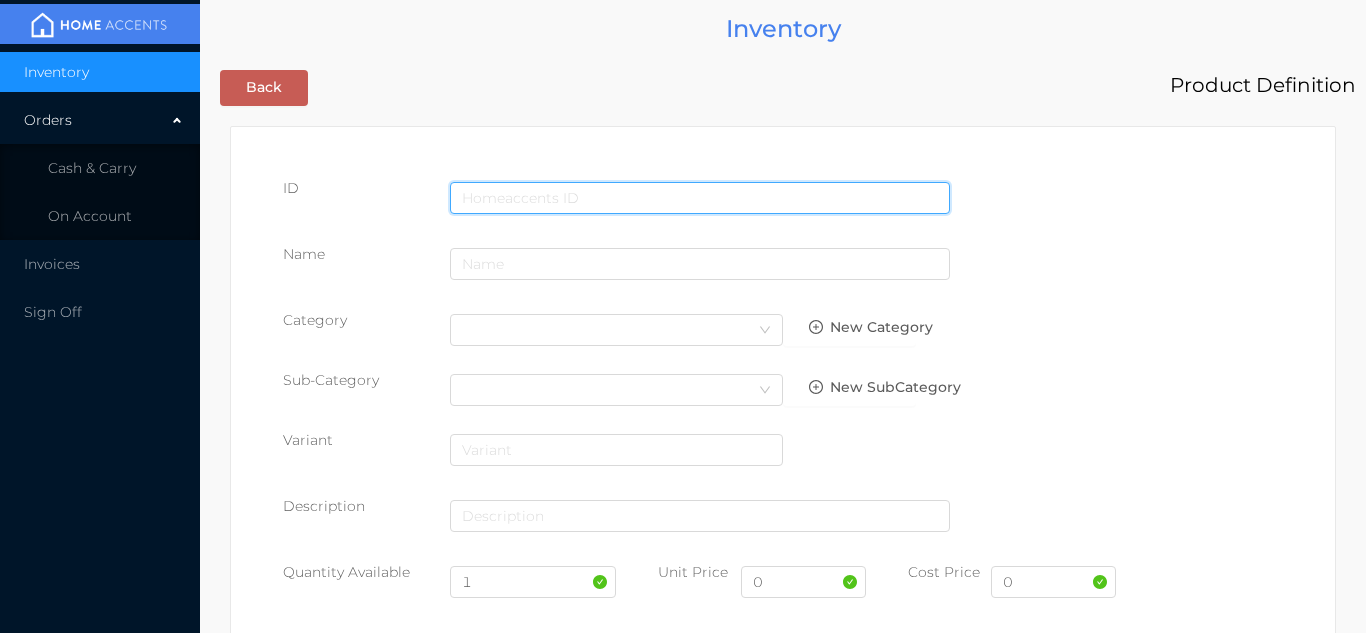 click at bounding box center [700, 198] 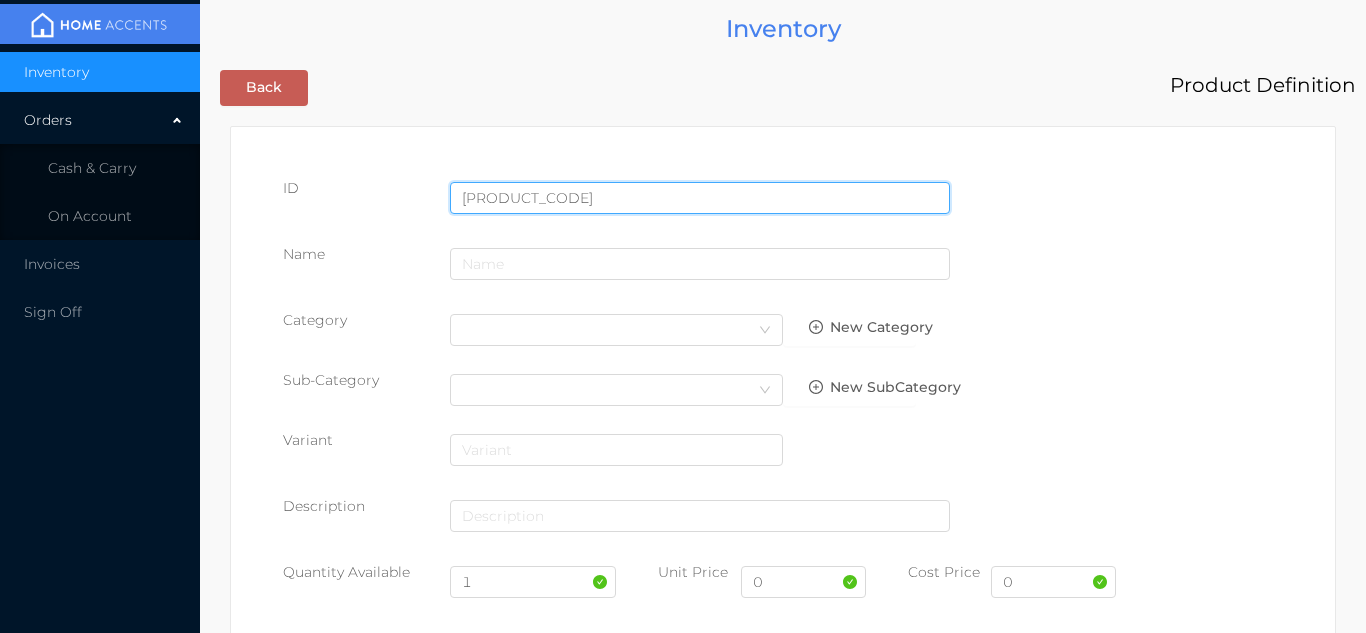 type on "[PHONE]" 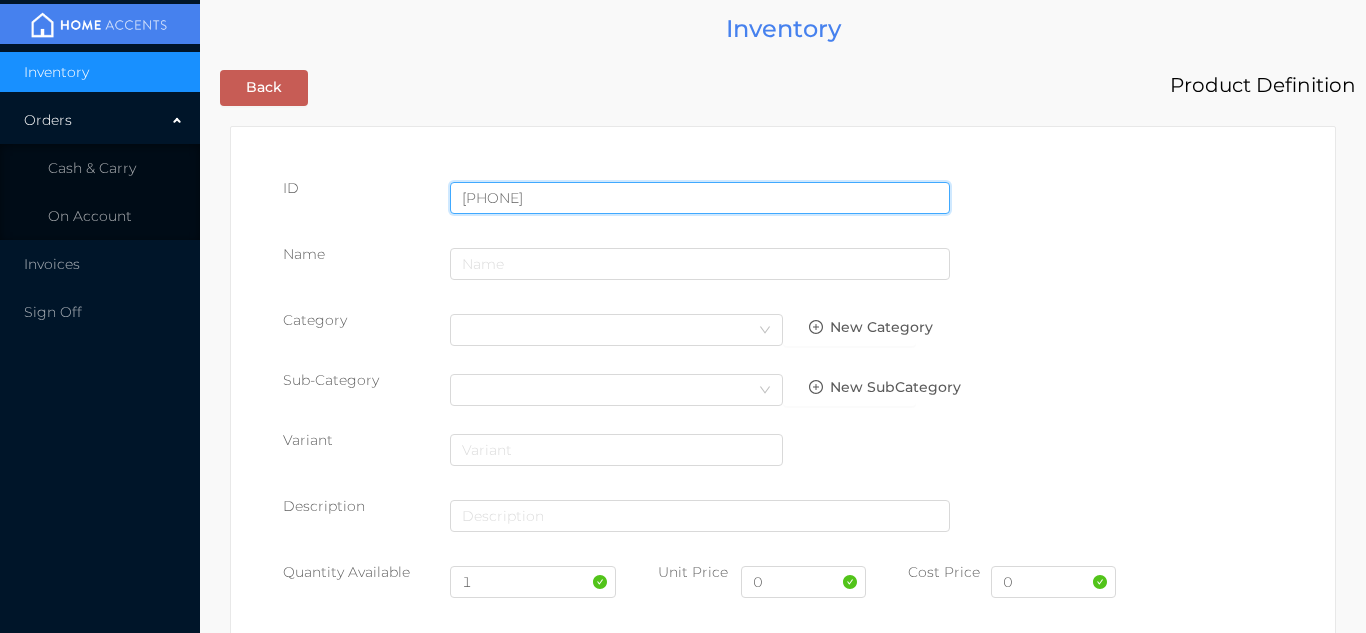 click on "Save" at bounding box center (1208, 1607) 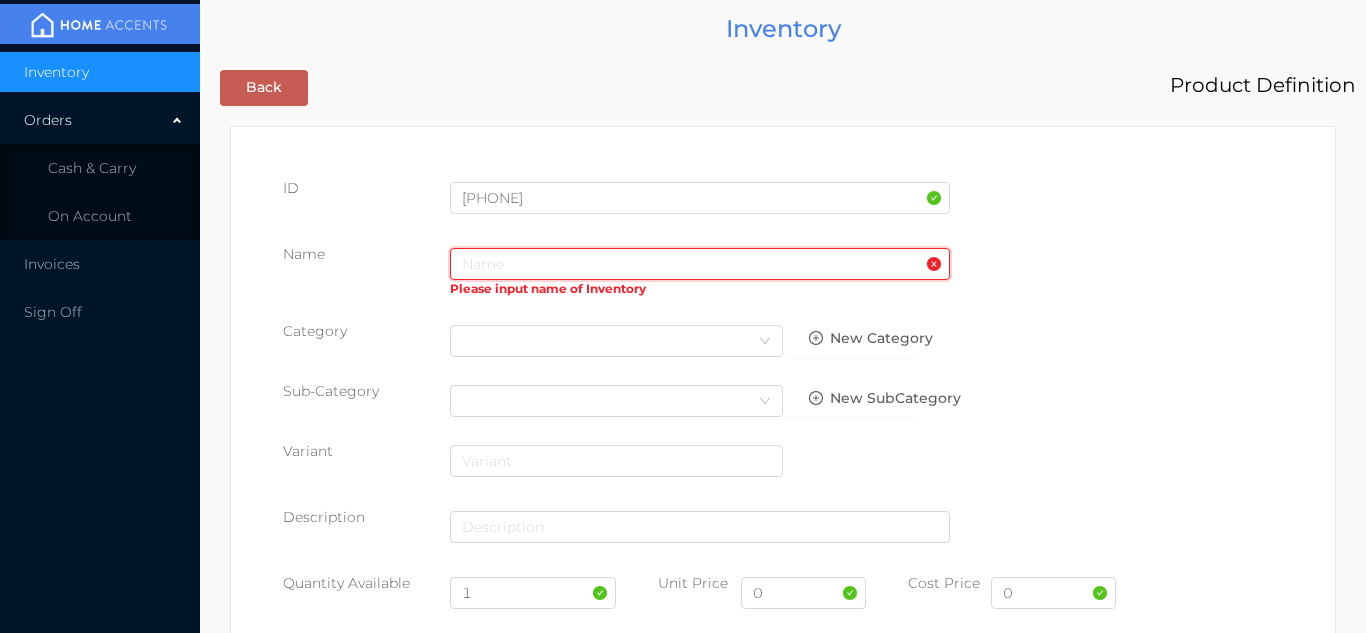 click at bounding box center (700, 264) 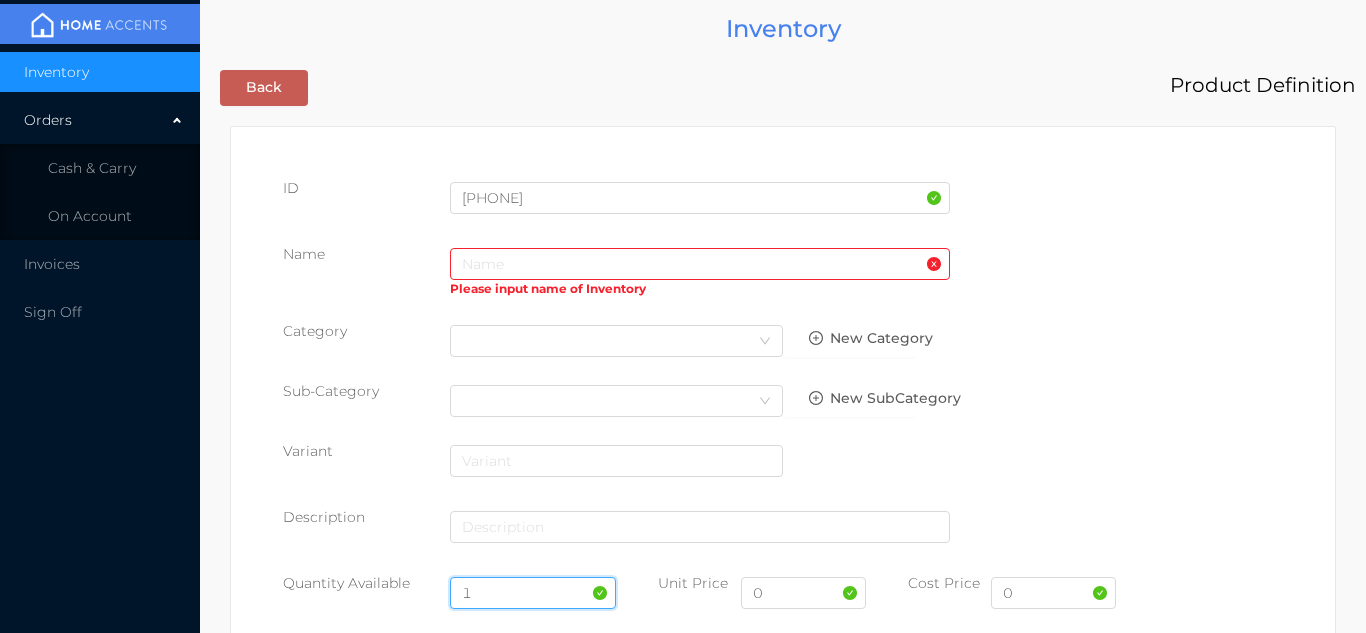 click on "1" at bounding box center (533, 593) 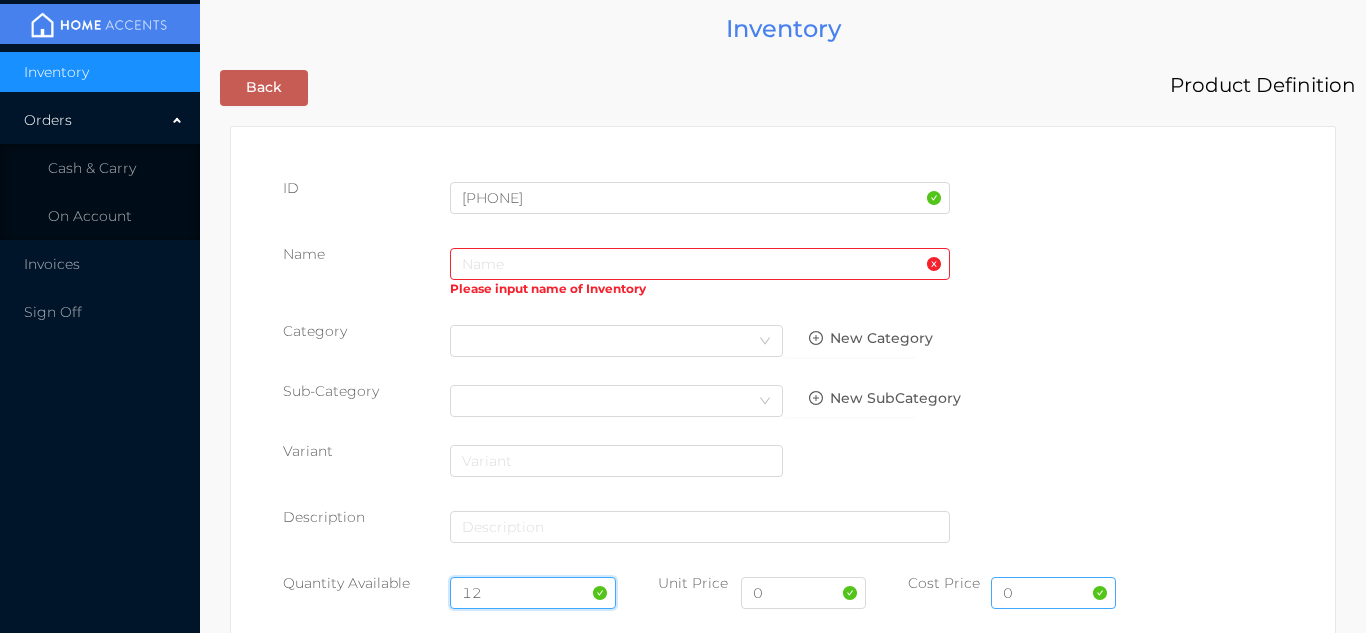 type on "12" 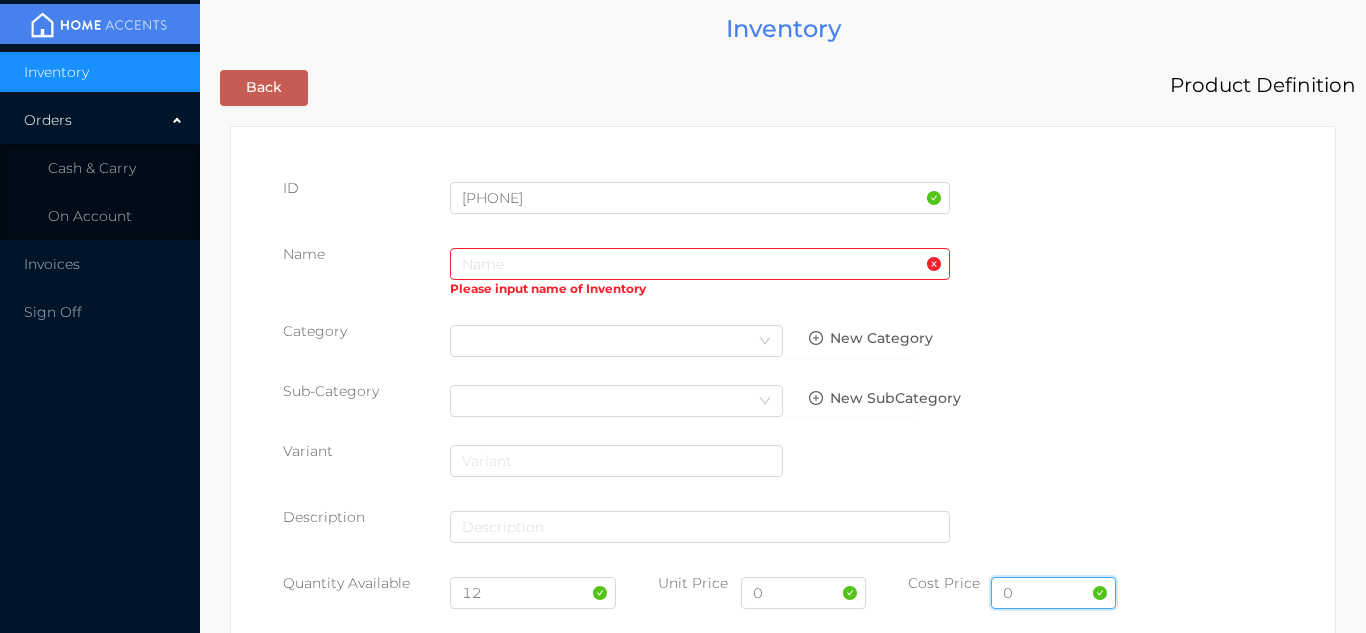 click on "0" at bounding box center (1053, 593) 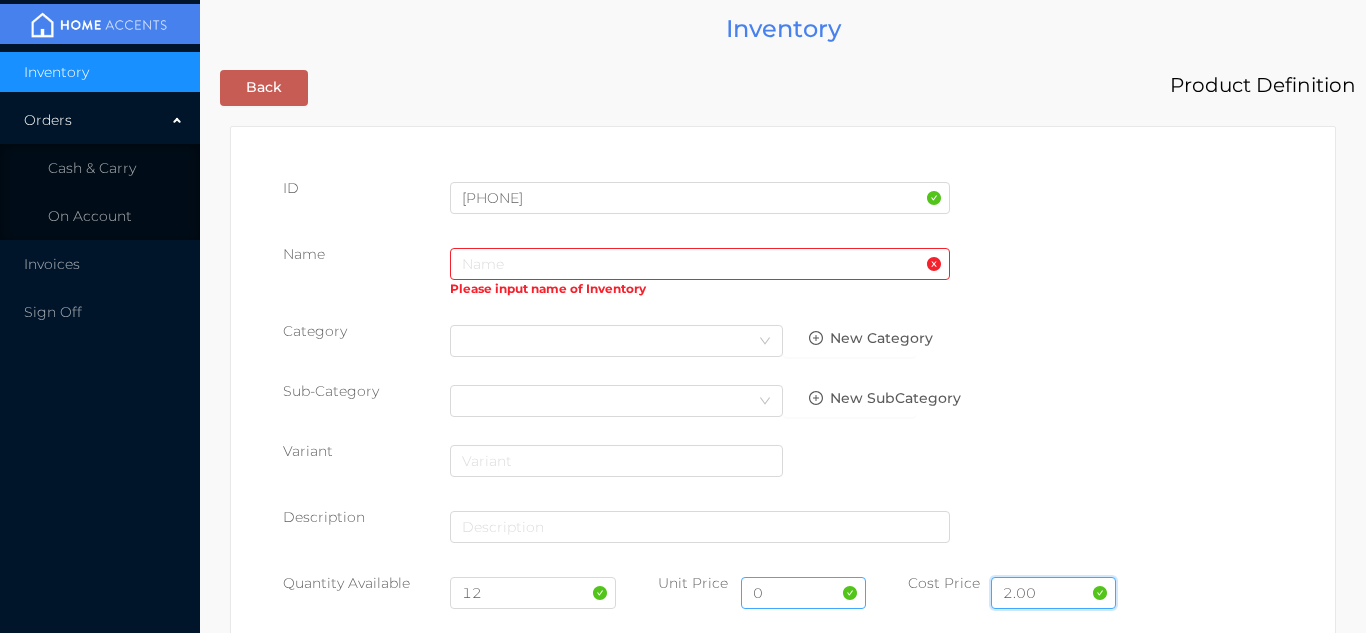 type on "2.00" 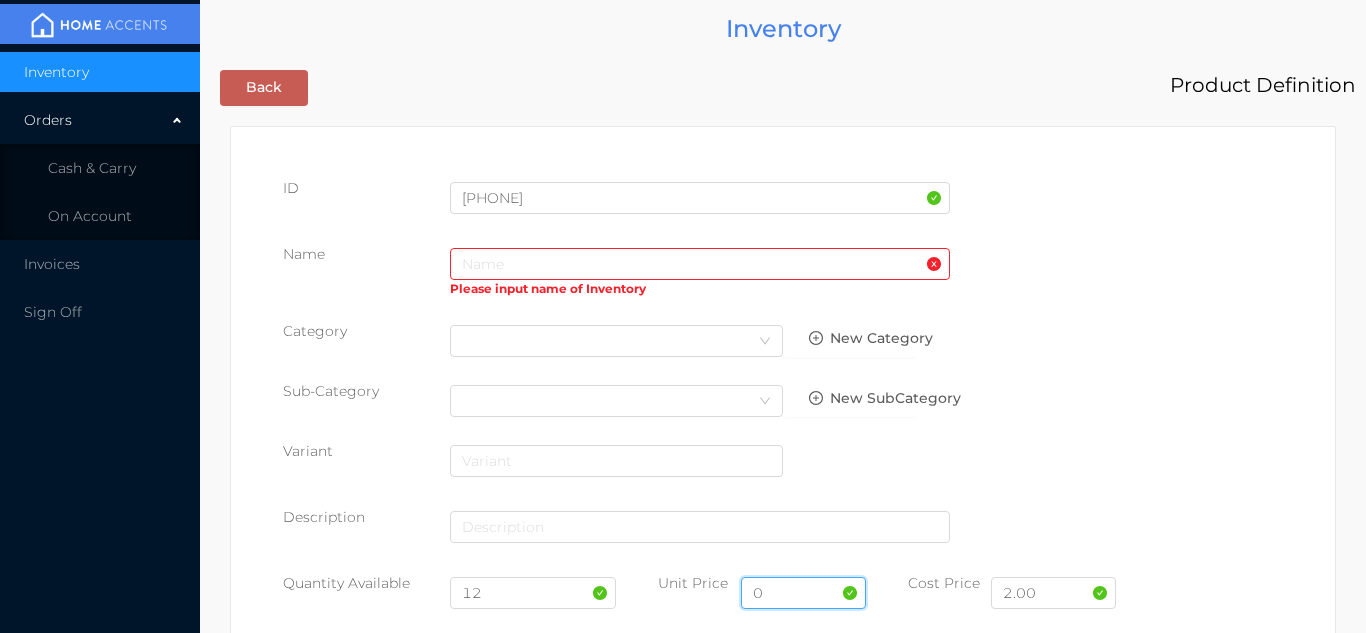 click on "0" at bounding box center (803, 593) 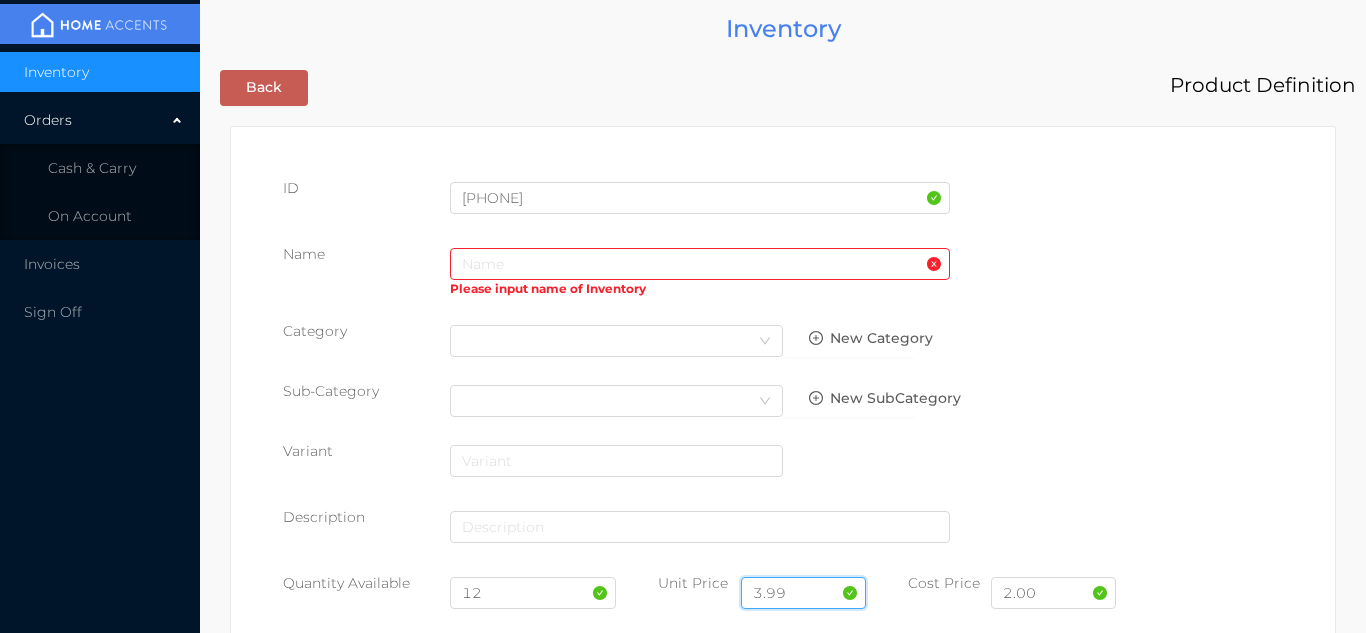type on "3.99" 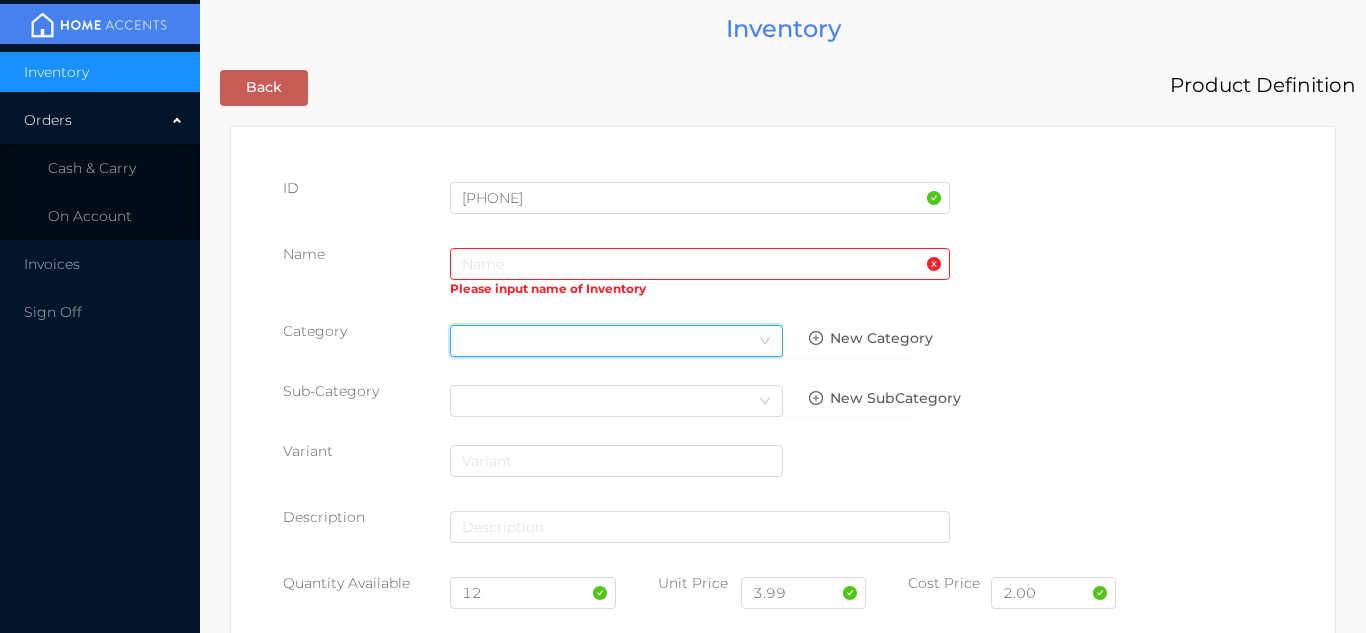 click on "Select Category" at bounding box center [616, 341] 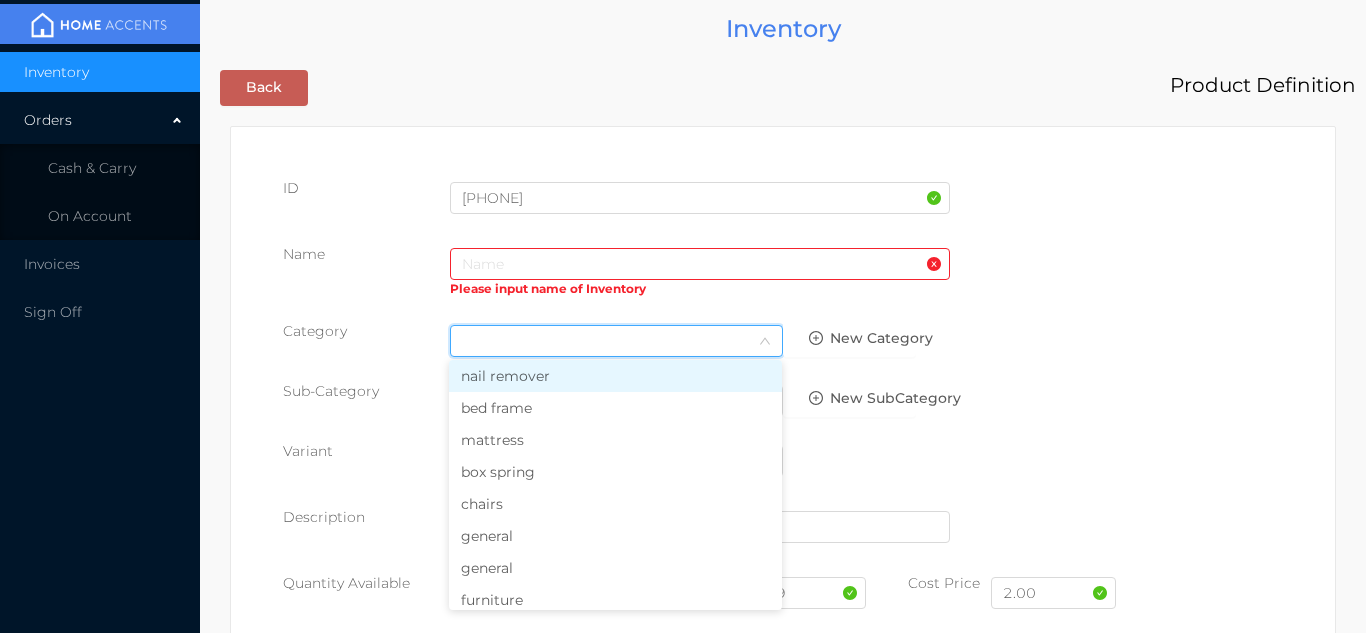 click on "general" at bounding box center [615, 568] 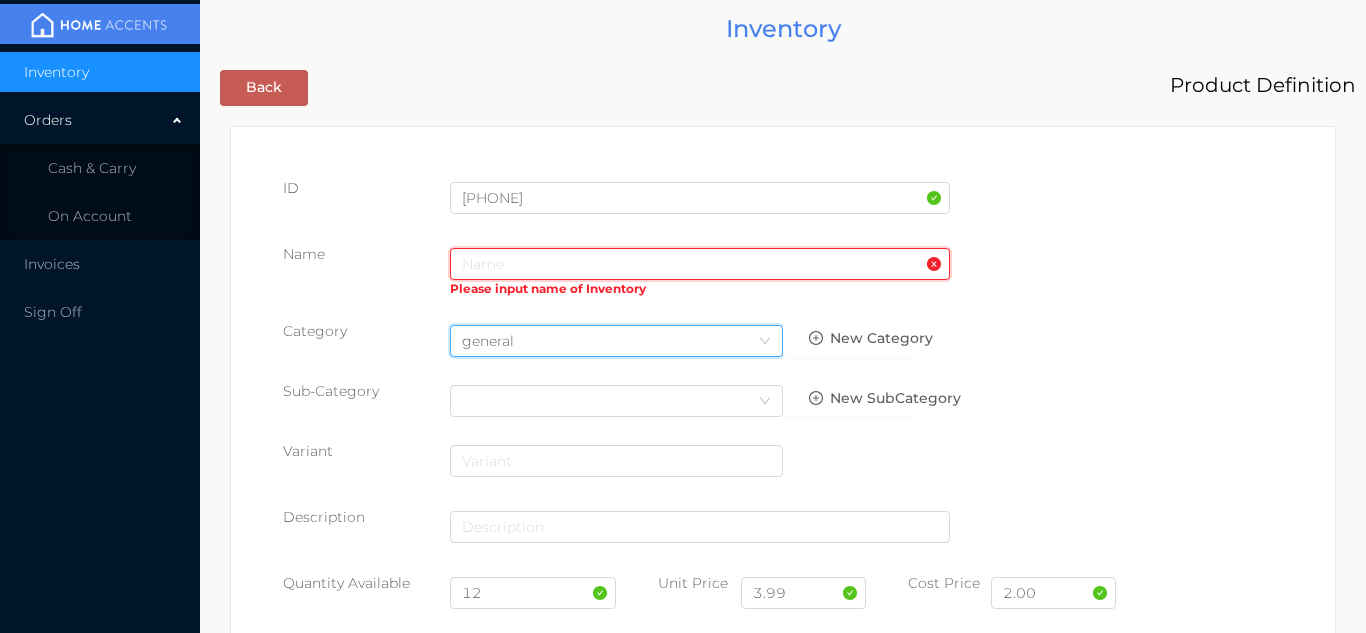 click at bounding box center (700, 264) 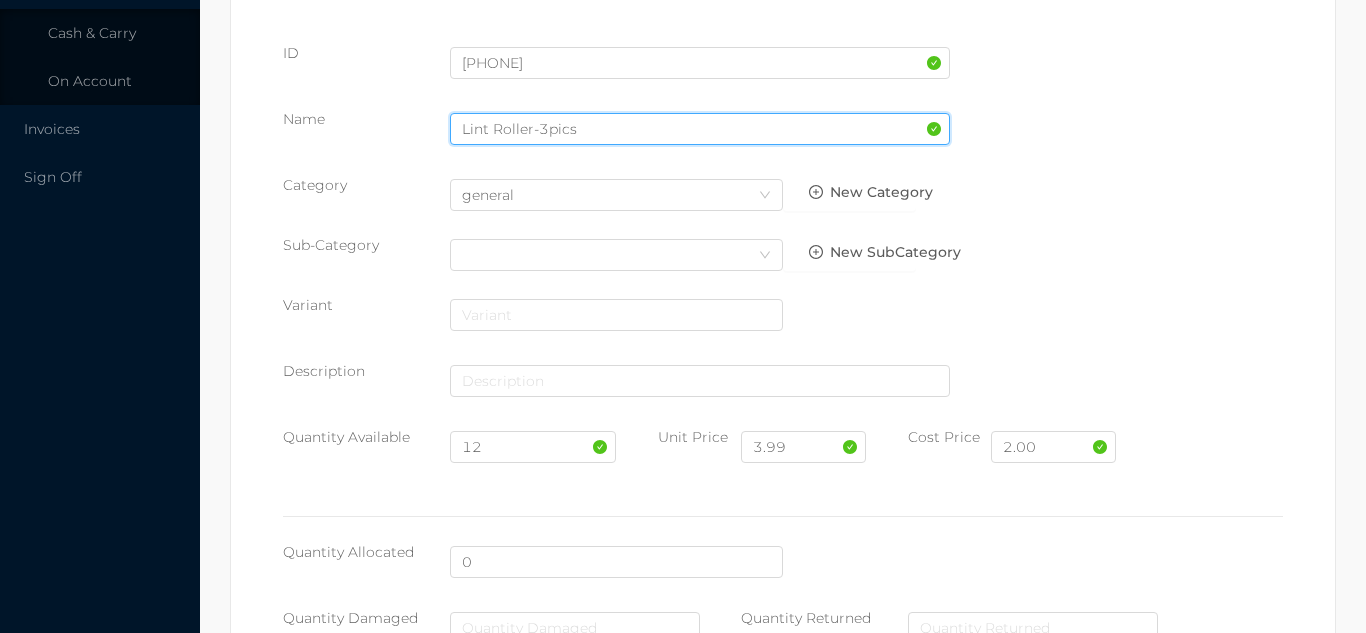scroll, scrollTop: 1028, scrollLeft: 0, axis: vertical 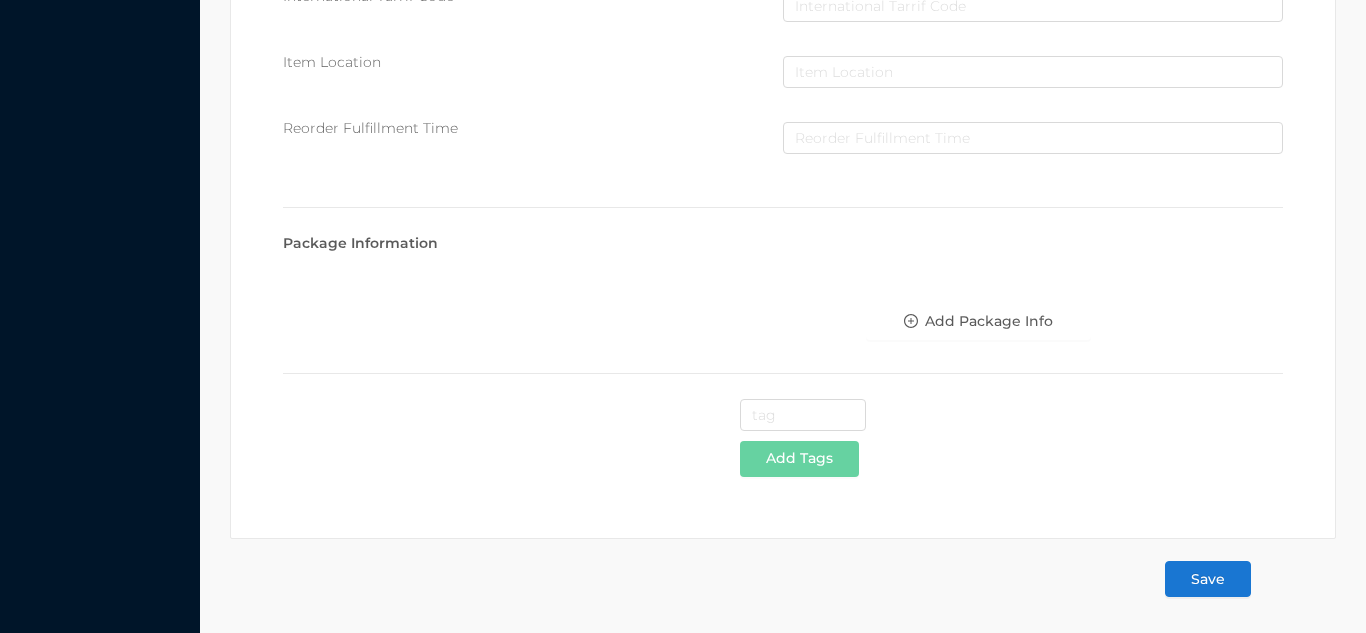 type on "Lint Roller-3pics" 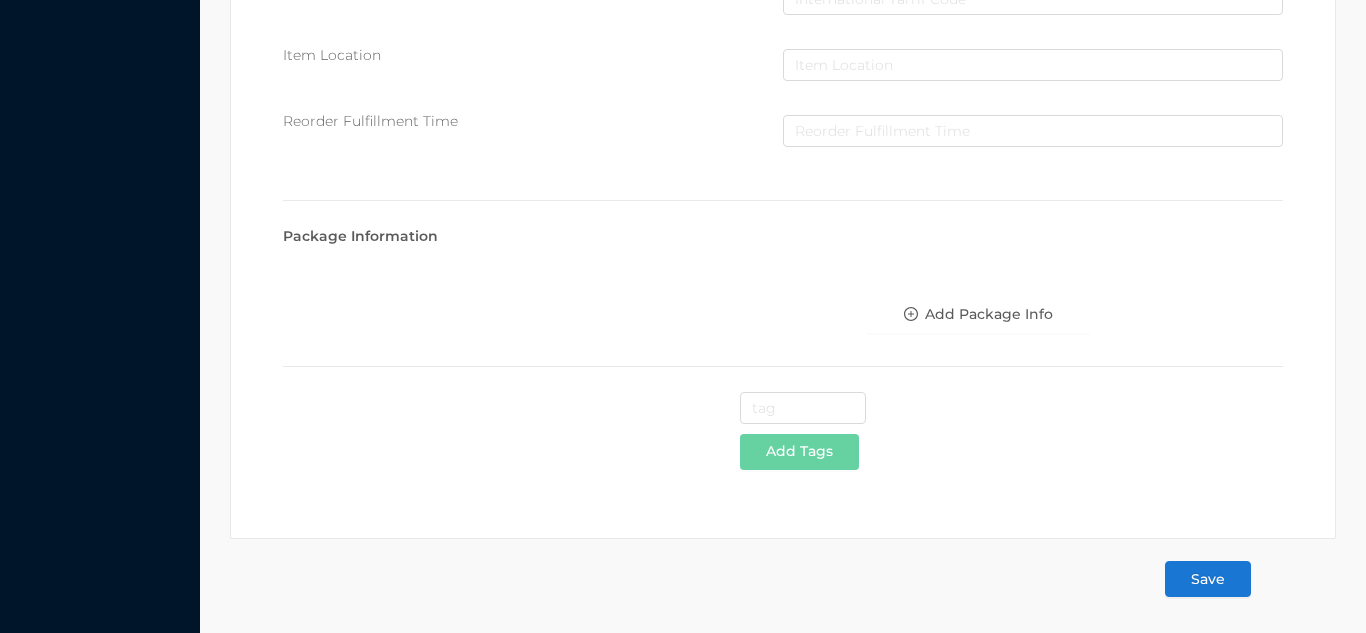 click on "Save" at bounding box center [1208, 579] 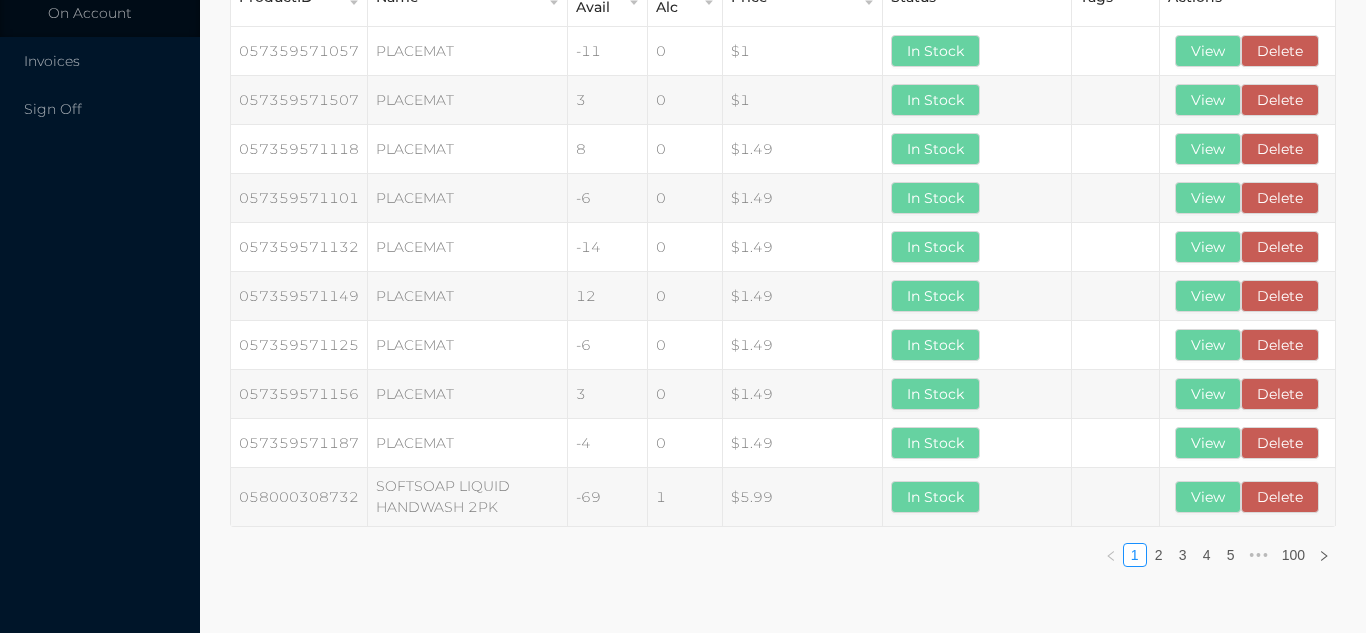 scroll, scrollTop: 0, scrollLeft: 0, axis: both 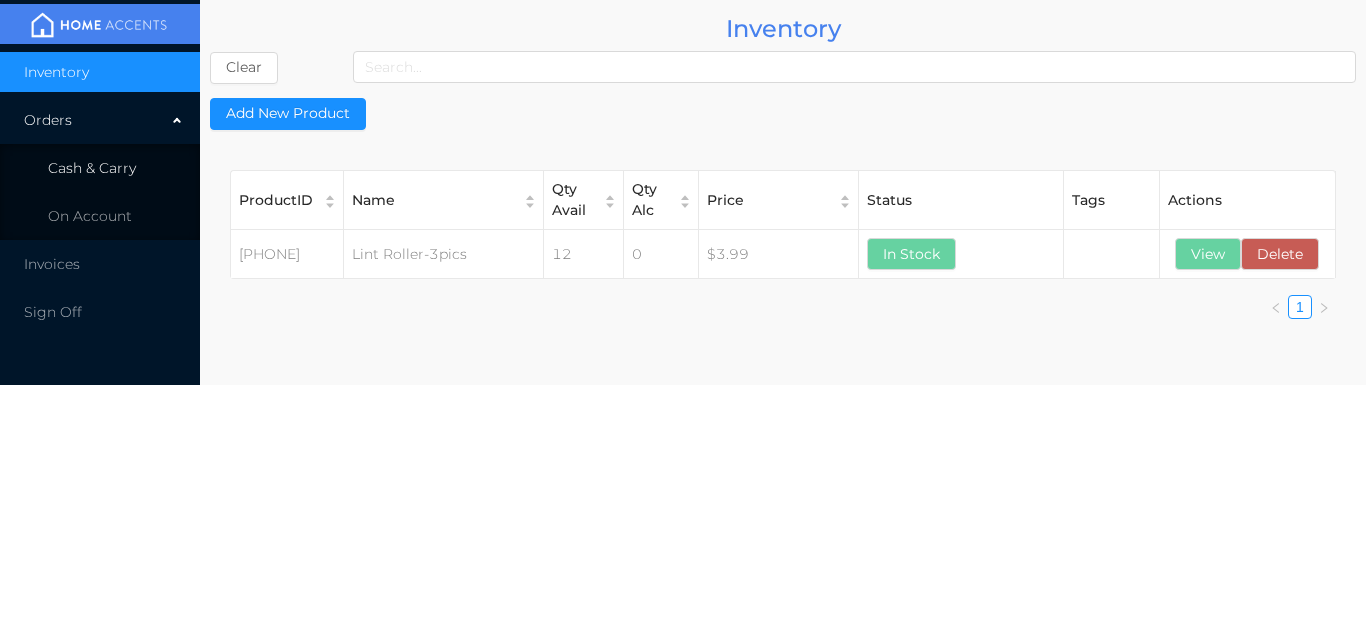 click on "Cash & Carry" at bounding box center [92, 168] 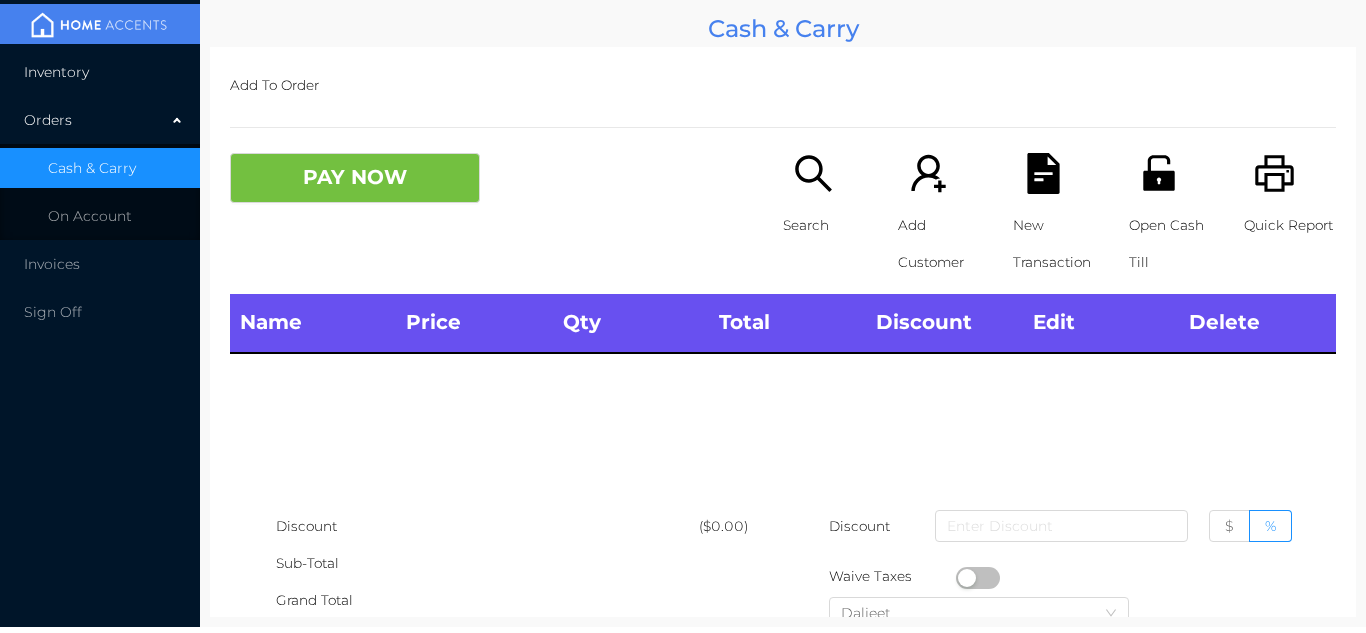 click on "Inventory" at bounding box center (100, 72) 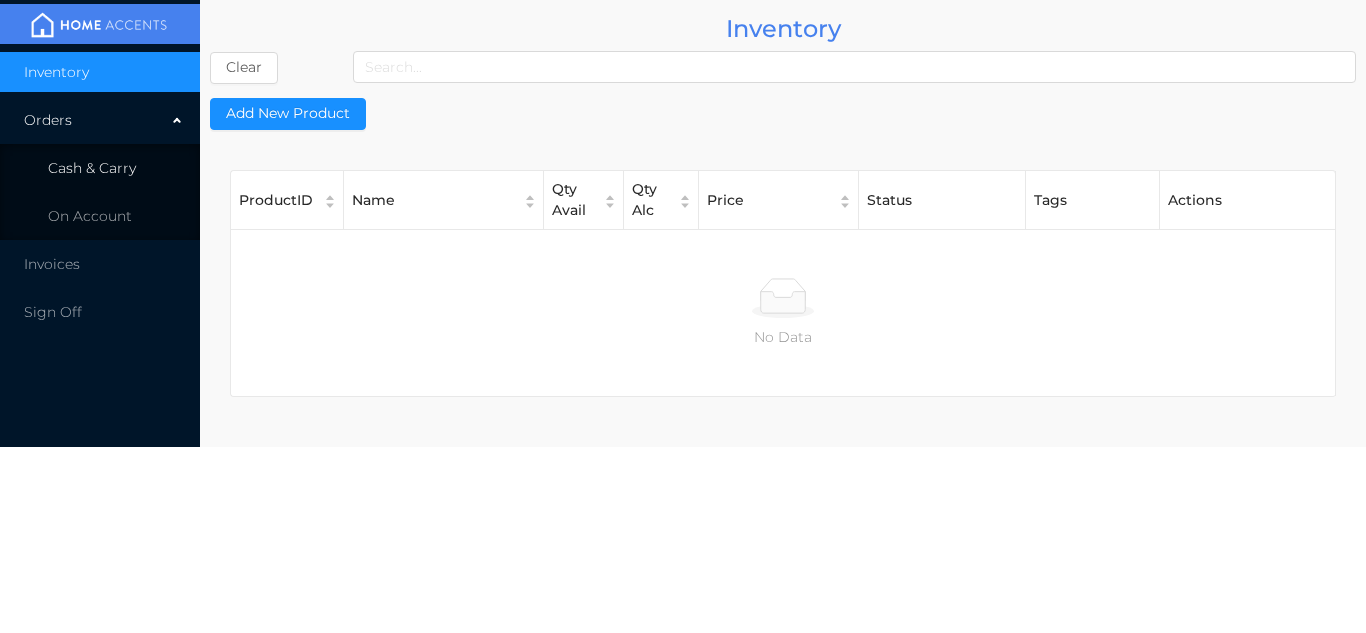 click on "Cash & Carry" at bounding box center [100, 168] 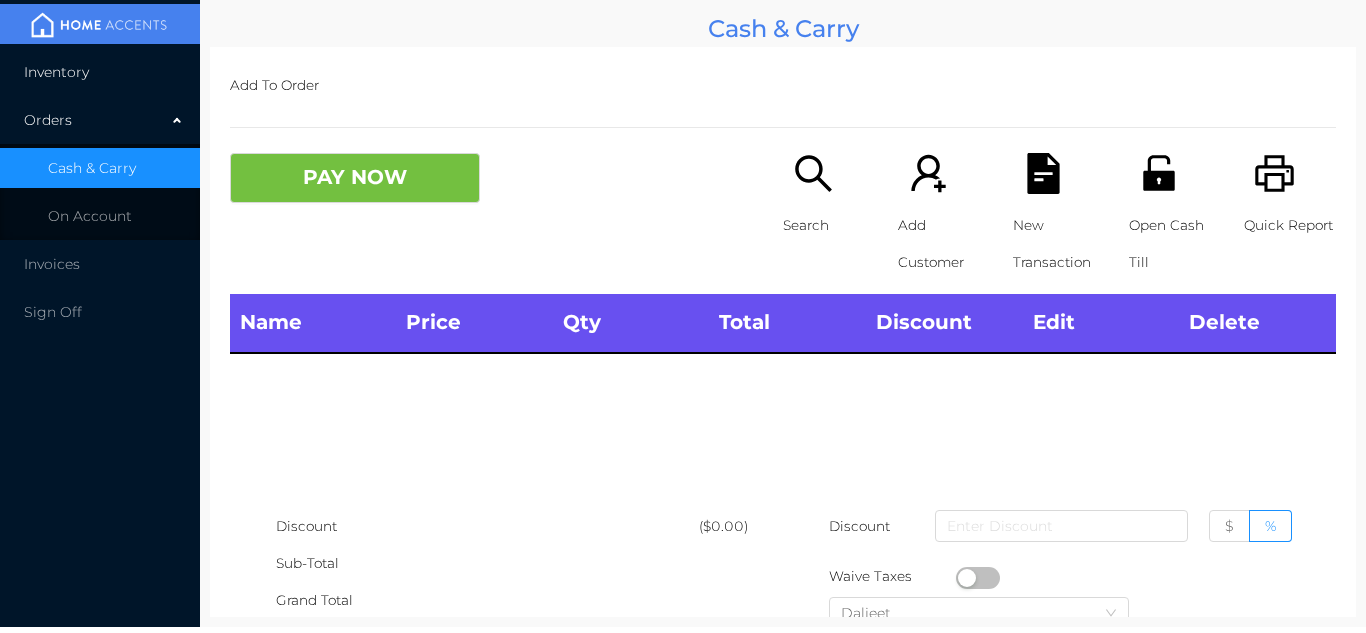 click on "Inventory" at bounding box center [100, 72] 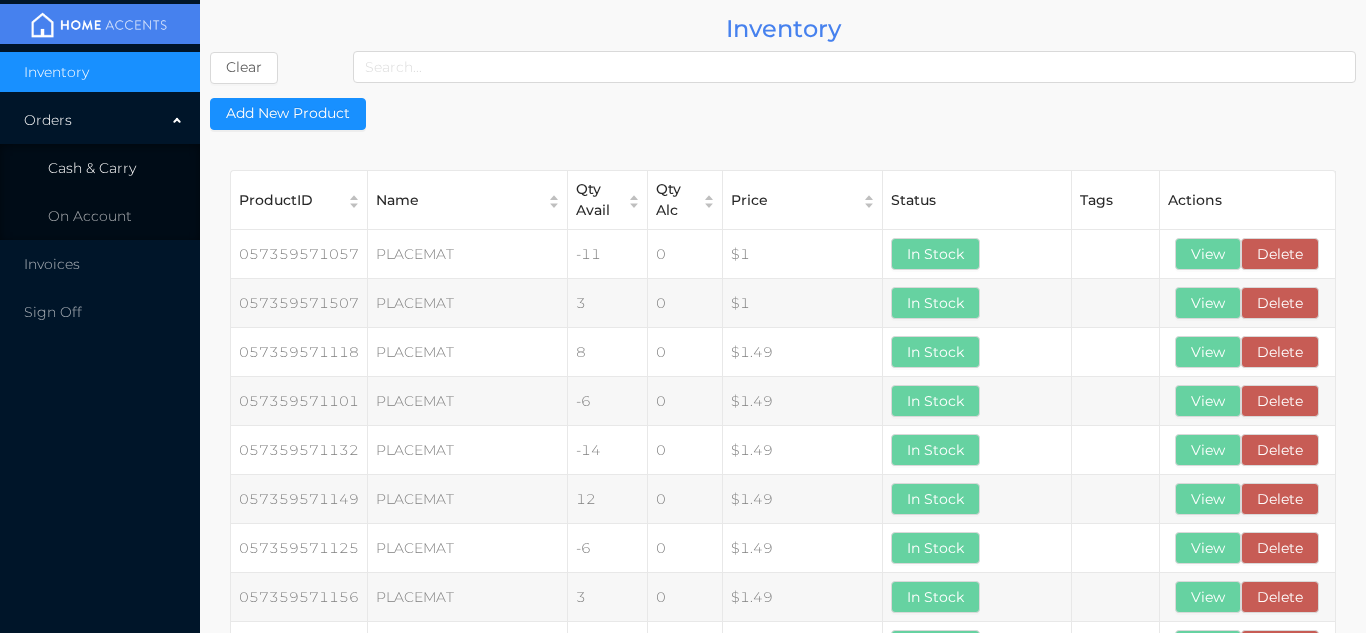 click on "Cash & Carry" at bounding box center [100, 168] 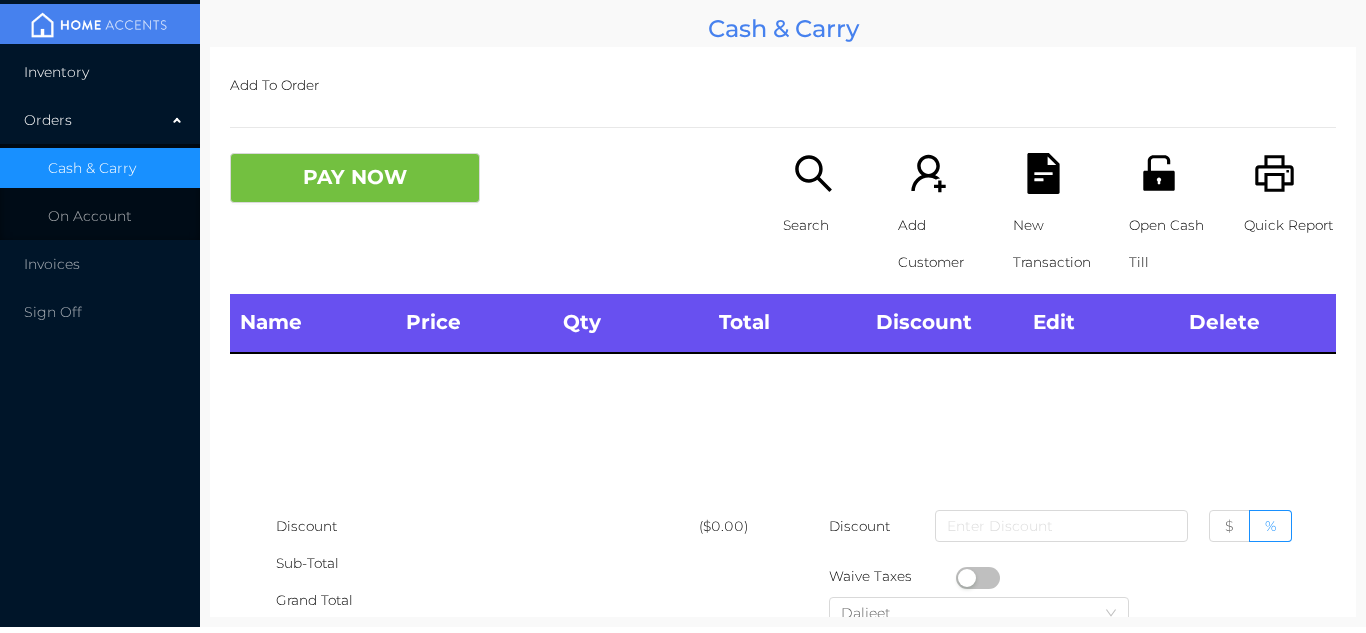 click on "Inventory" at bounding box center [100, 72] 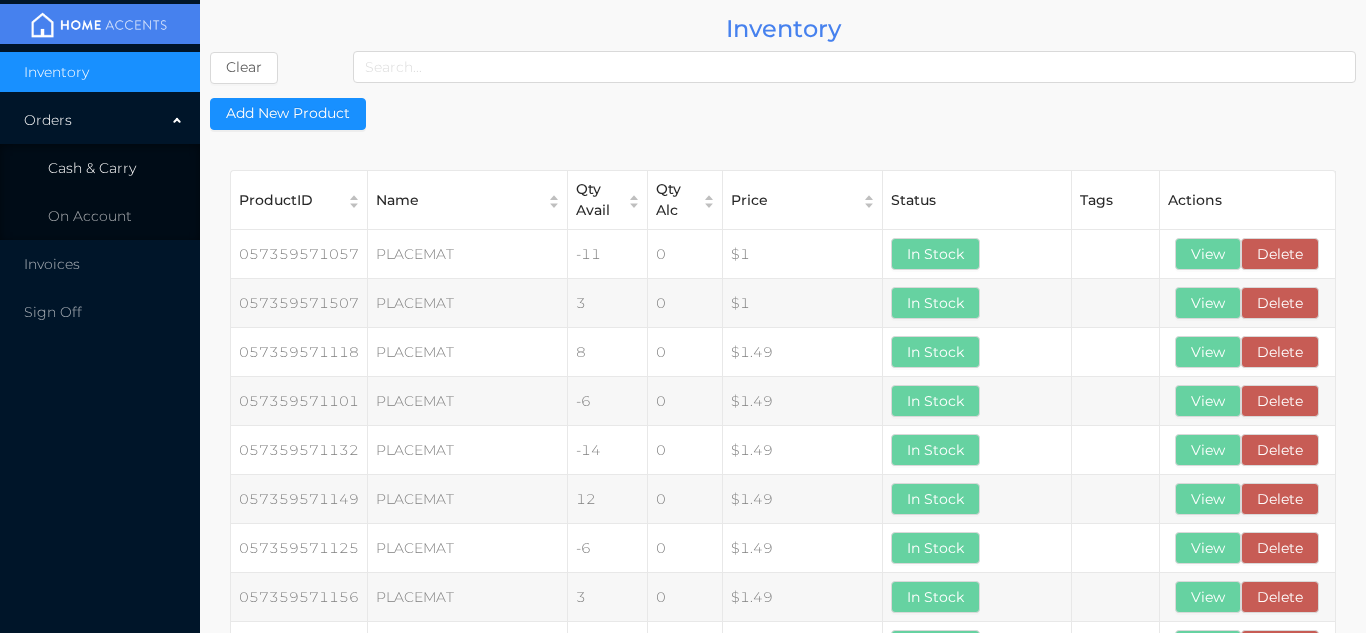 click on "Cash & Carry" at bounding box center (100, 168) 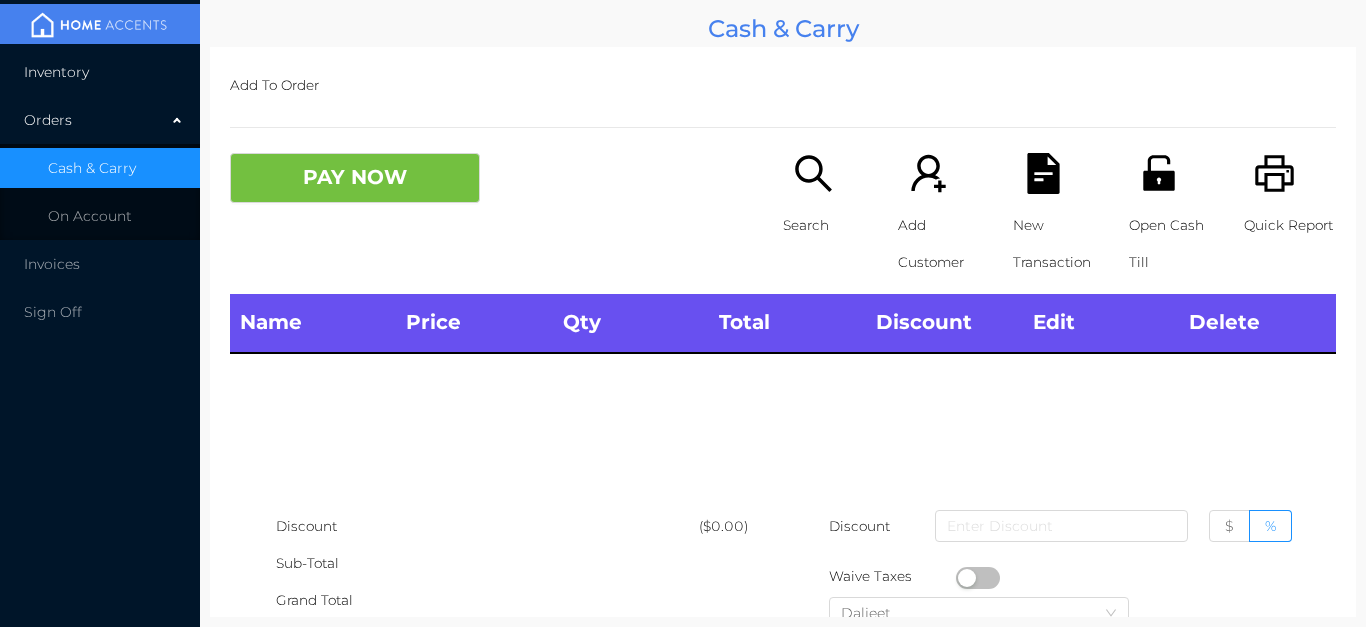 click on "Inventory" at bounding box center (100, 72) 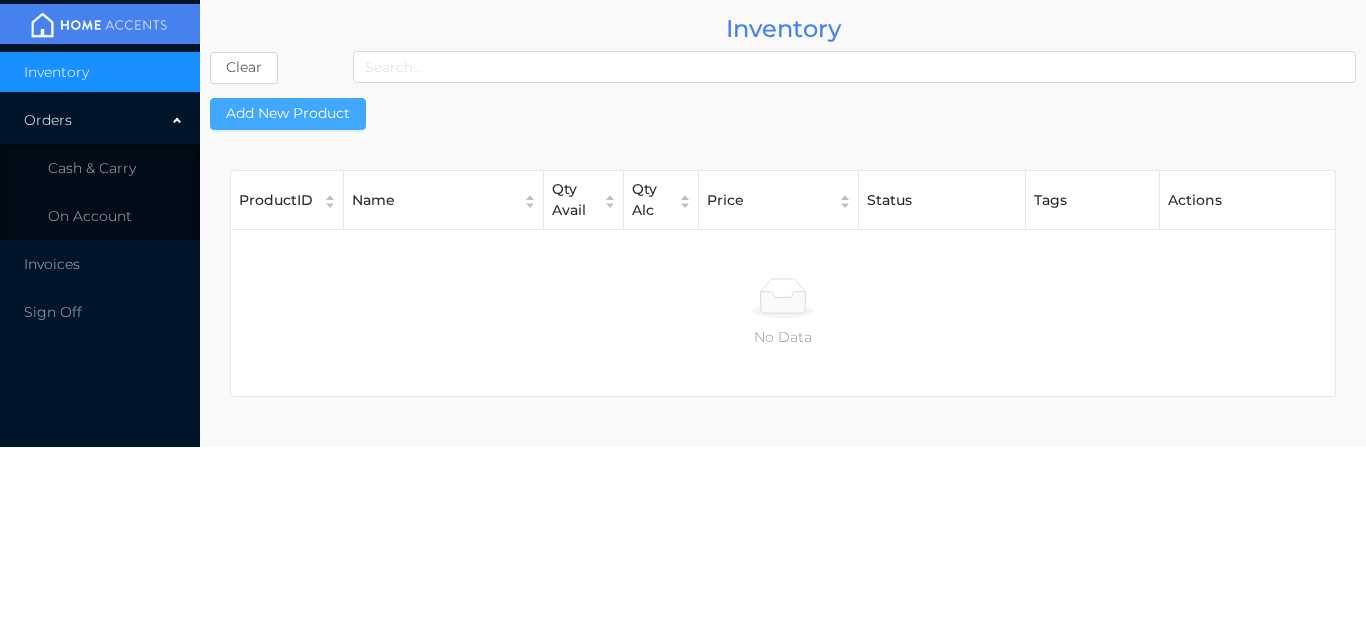 click on "Add New Product" at bounding box center (288, 114) 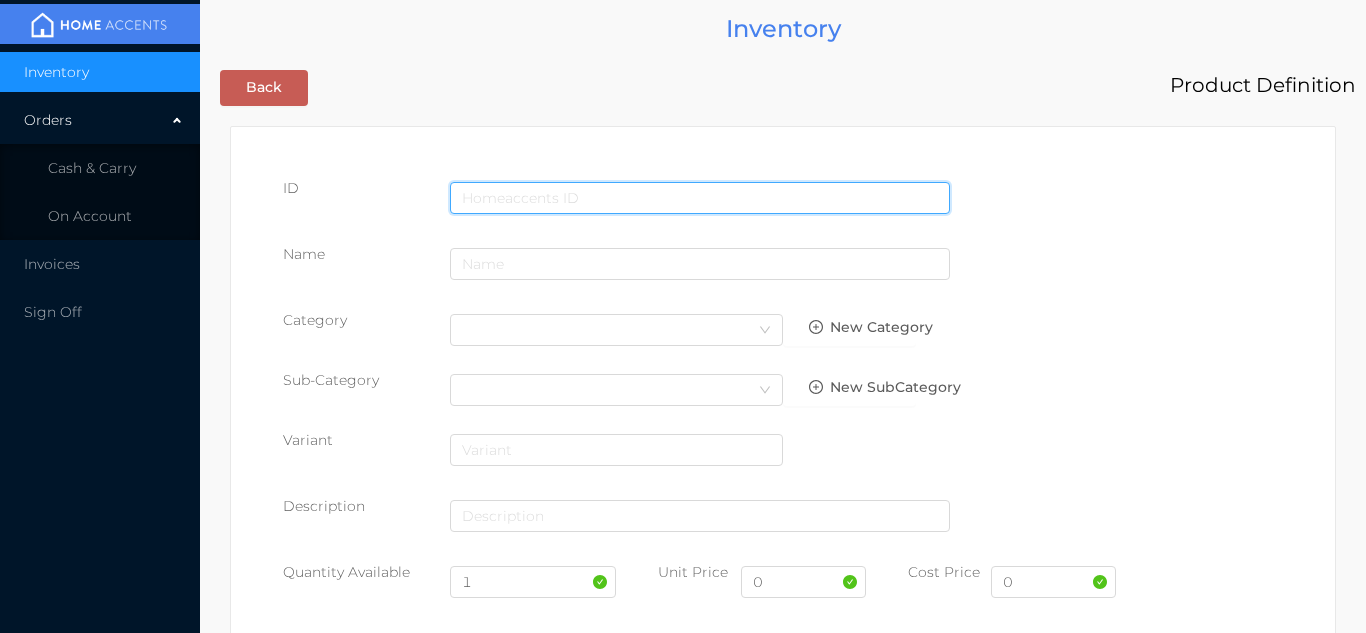 click at bounding box center (700, 198) 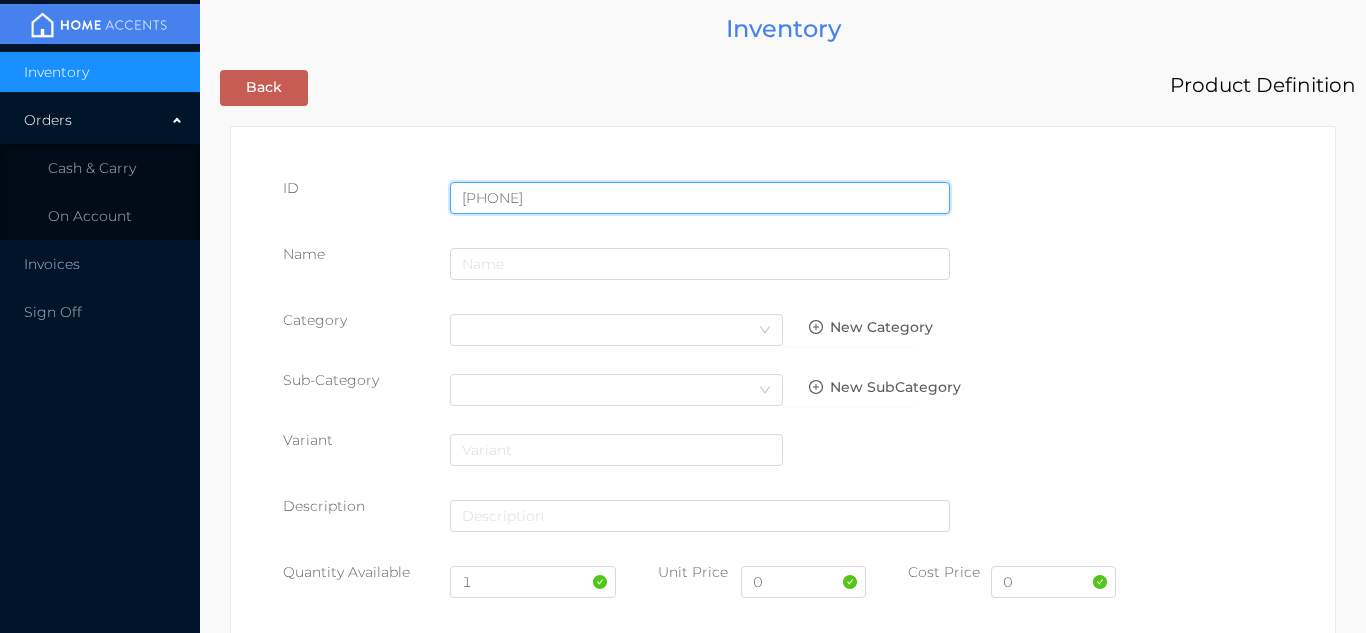 type on "[PHONE]" 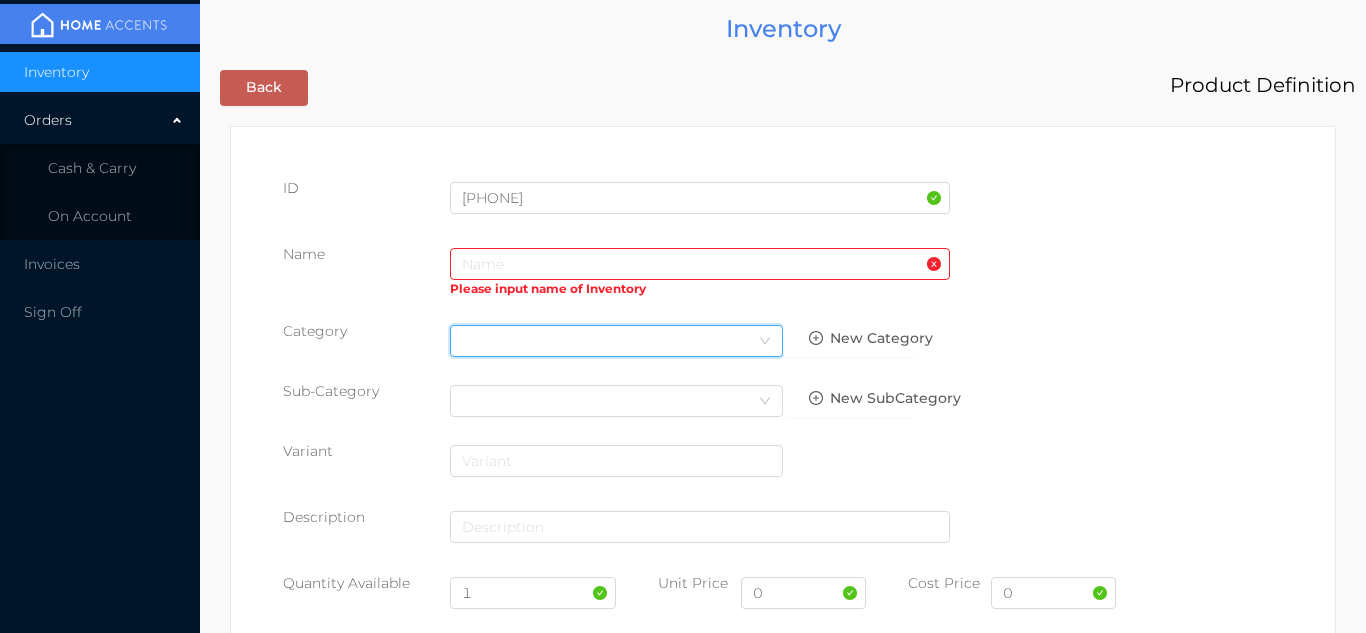 click on "Select Category" at bounding box center (616, 341) 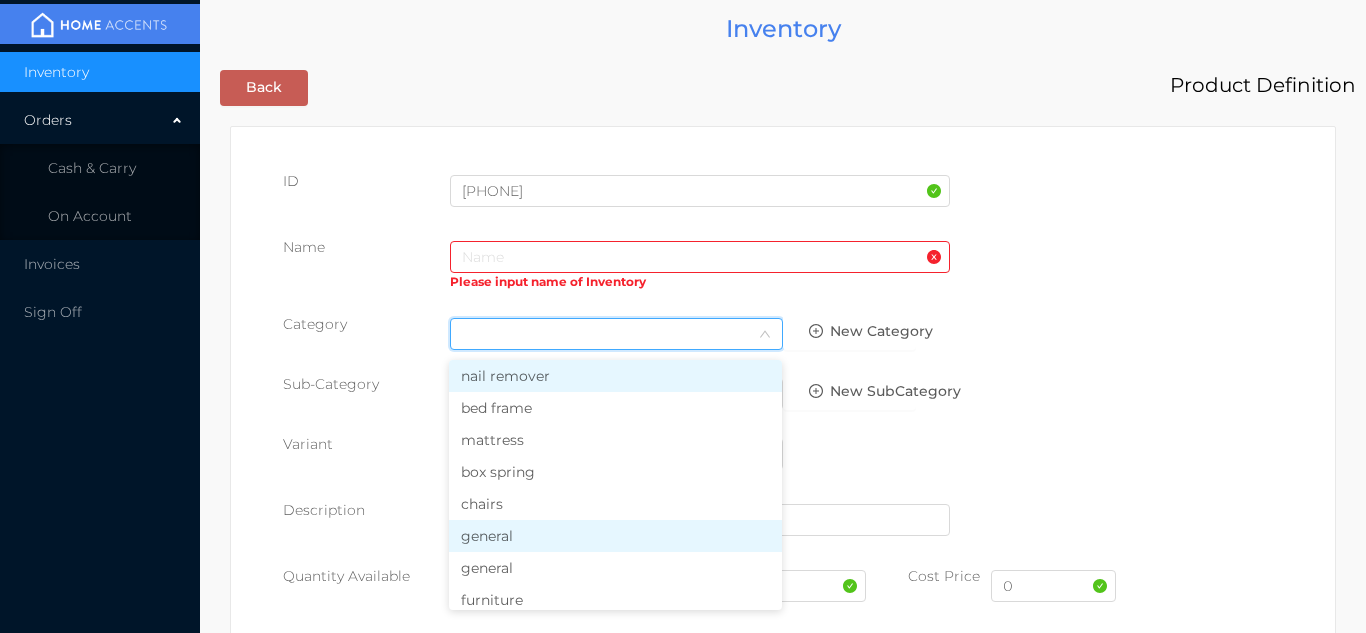 click on "general" at bounding box center (615, 536) 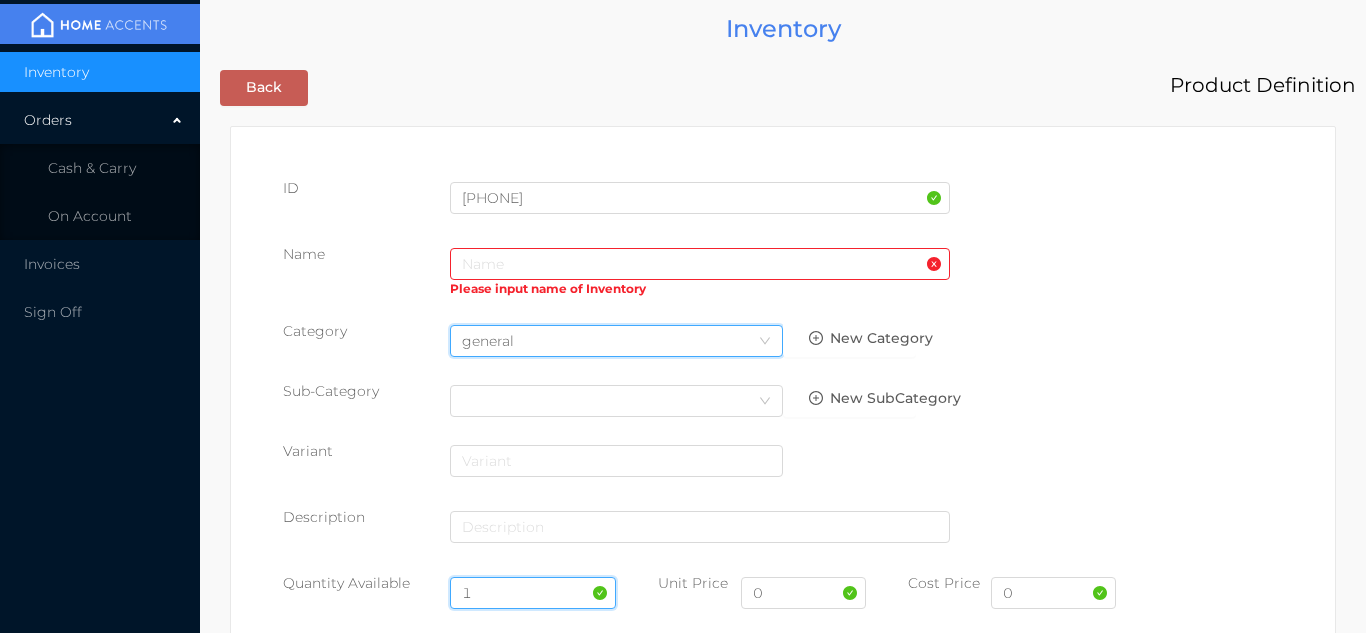 click on "1" at bounding box center (533, 593) 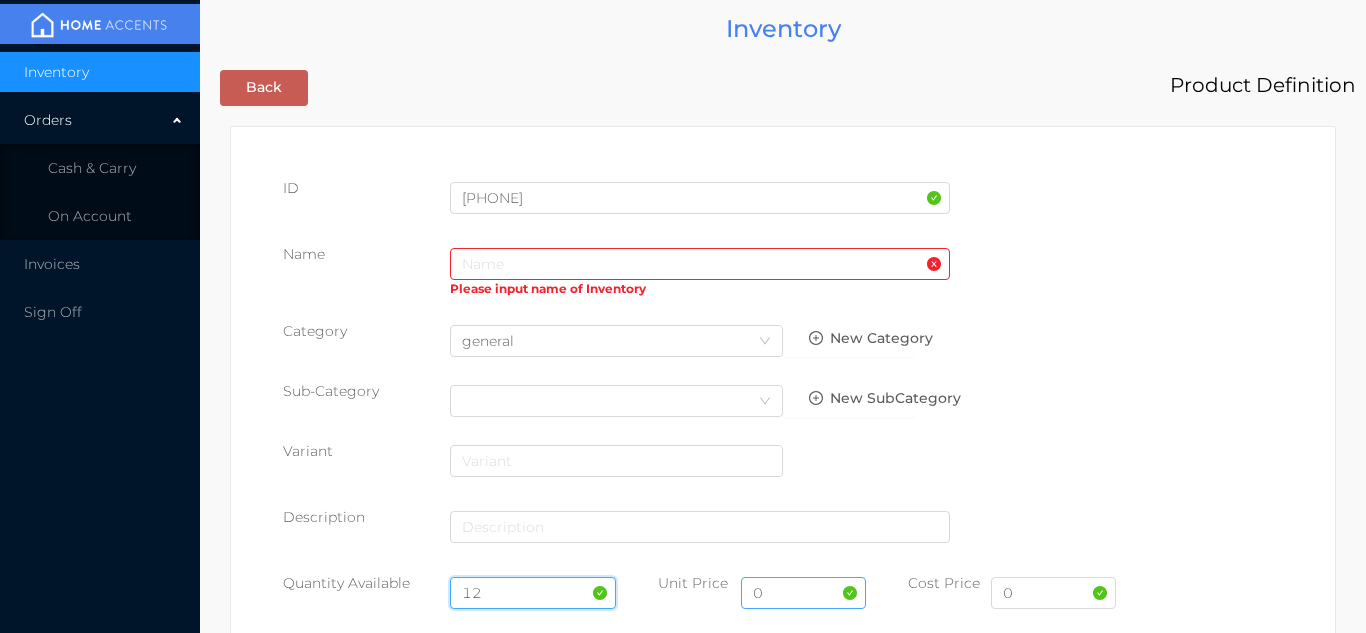 type on "12" 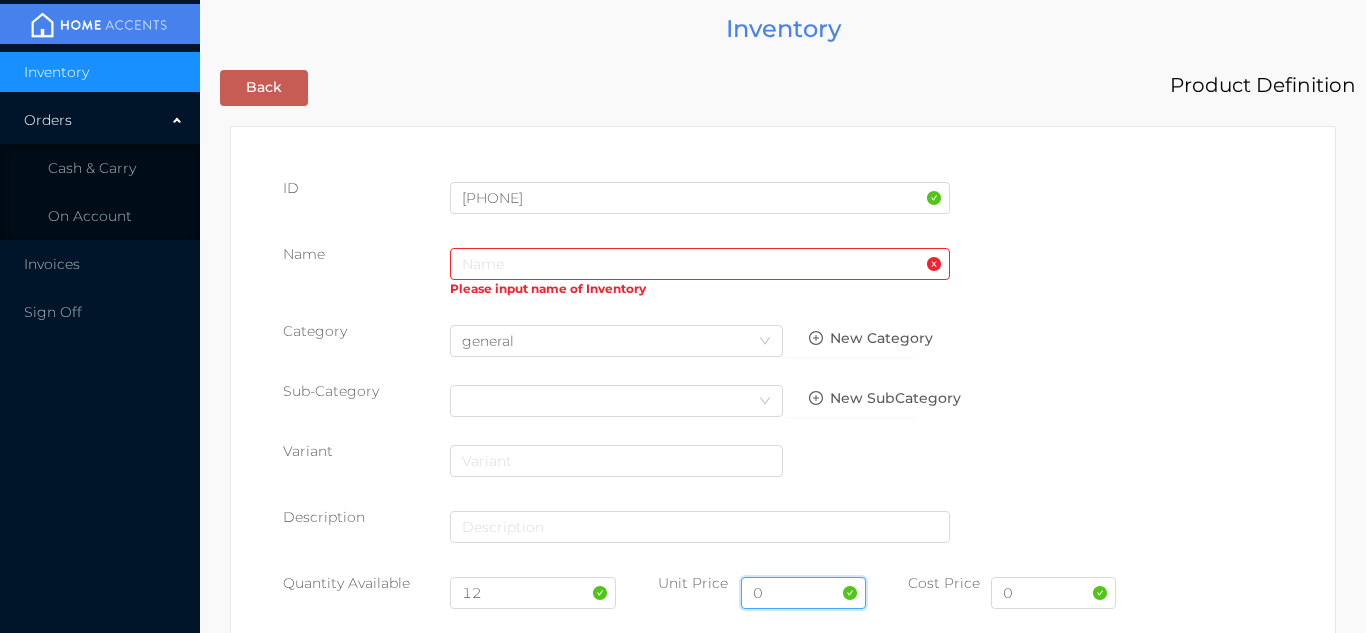 click on "0" at bounding box center (803, 593) 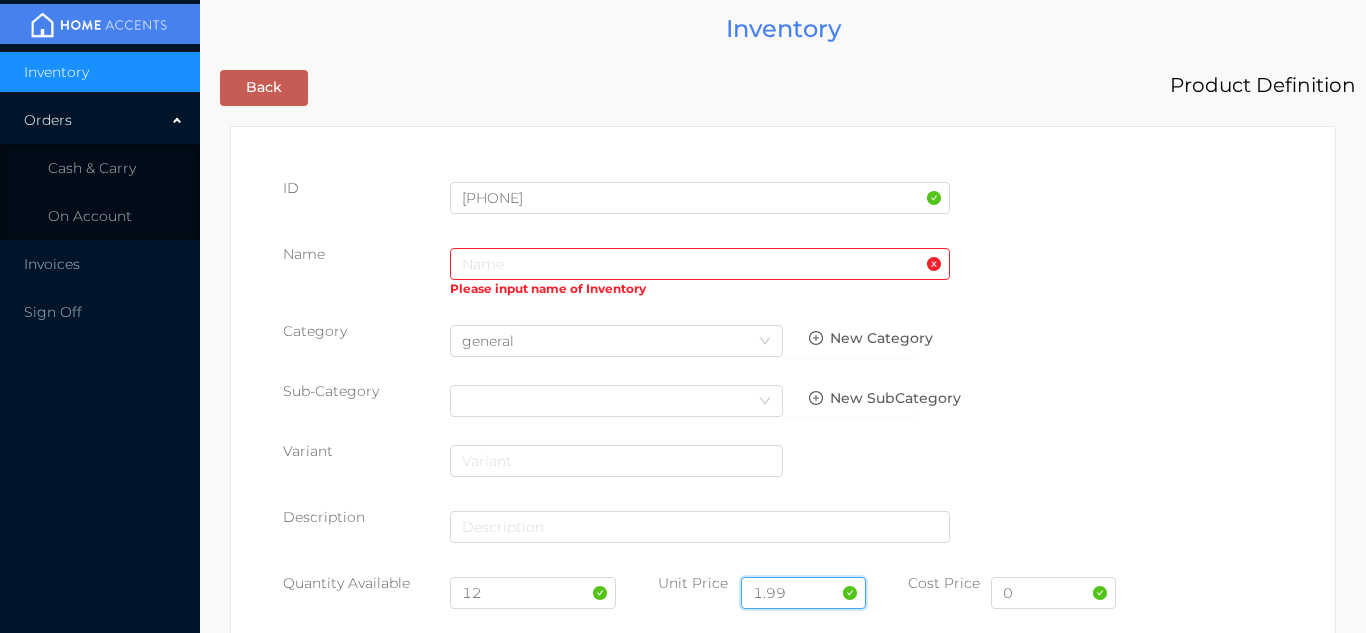 type on "1.99" 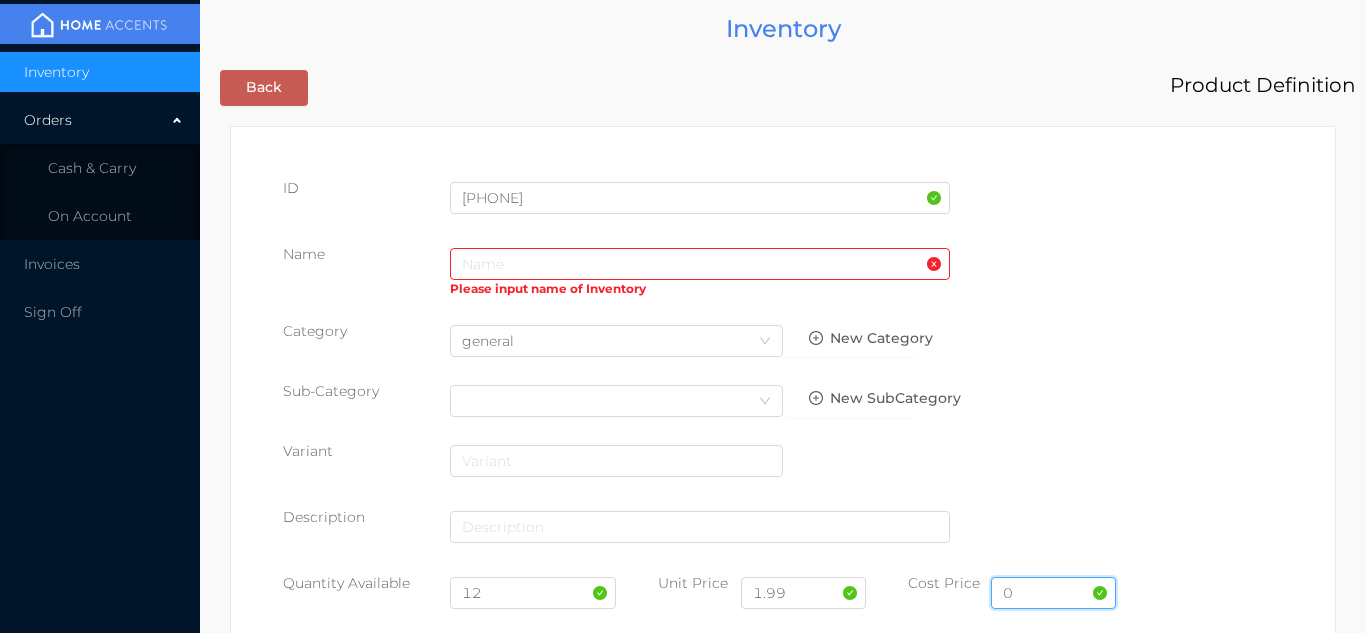 click on "0" at bounding box center (1053, 593) 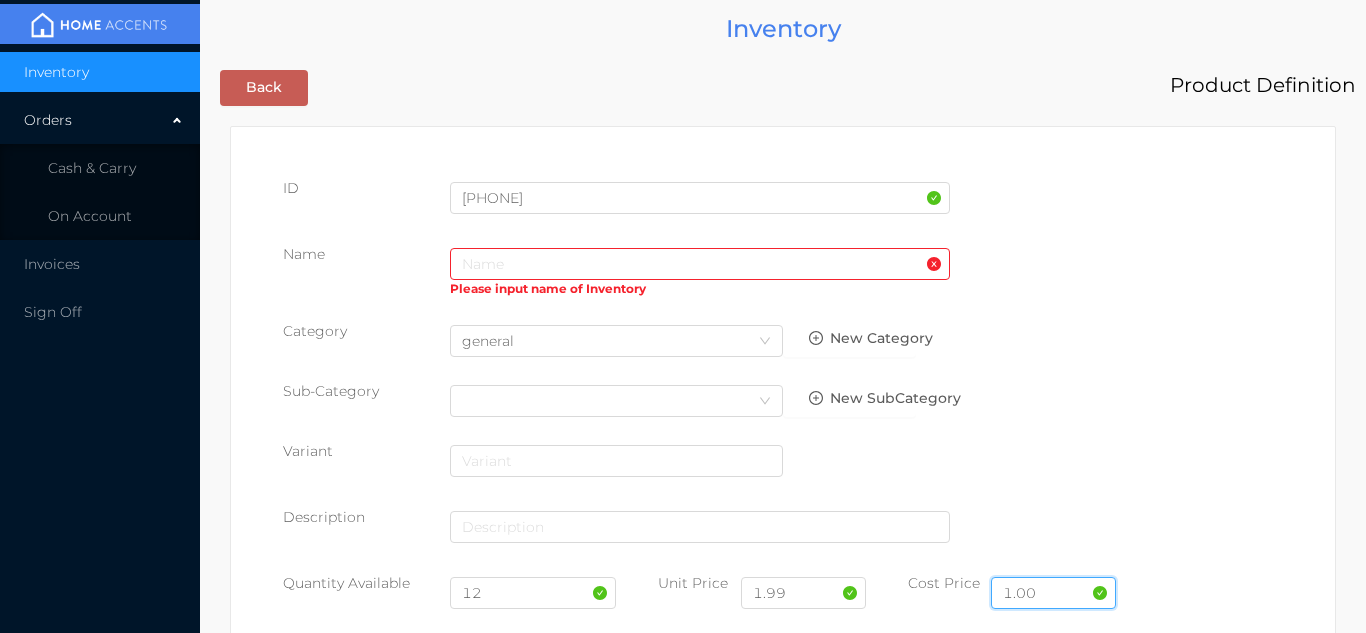 type on "1.00" 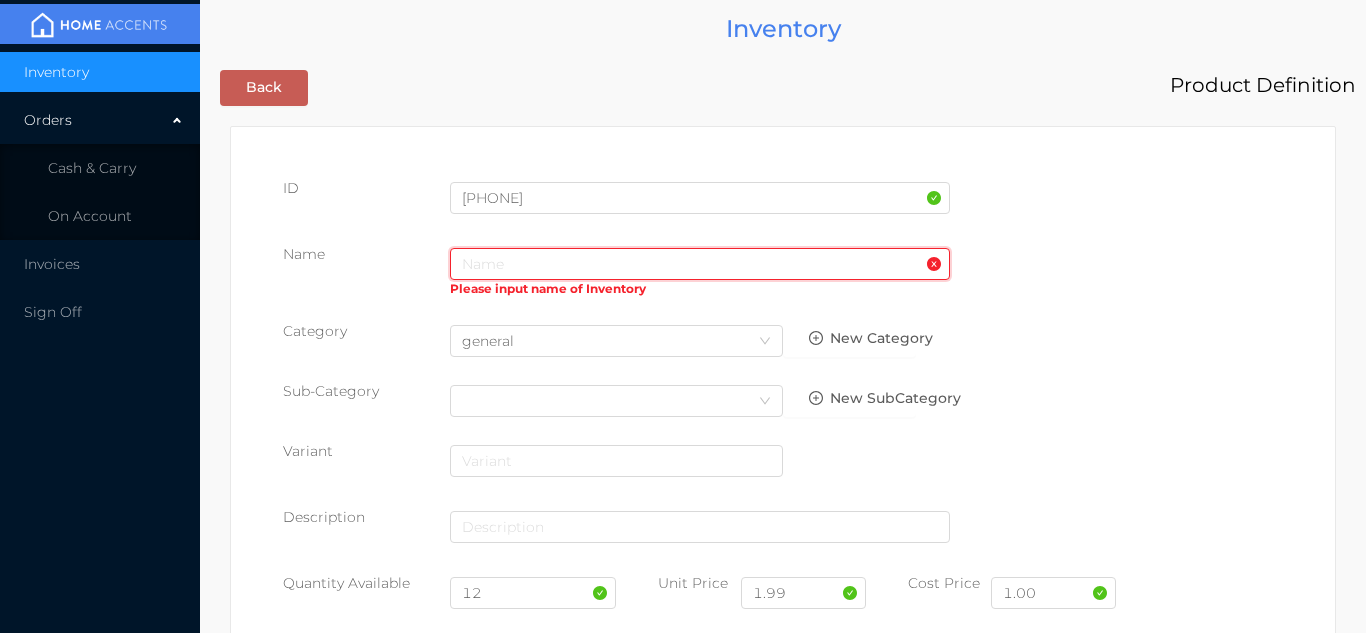click at bounding box center (700, 264) 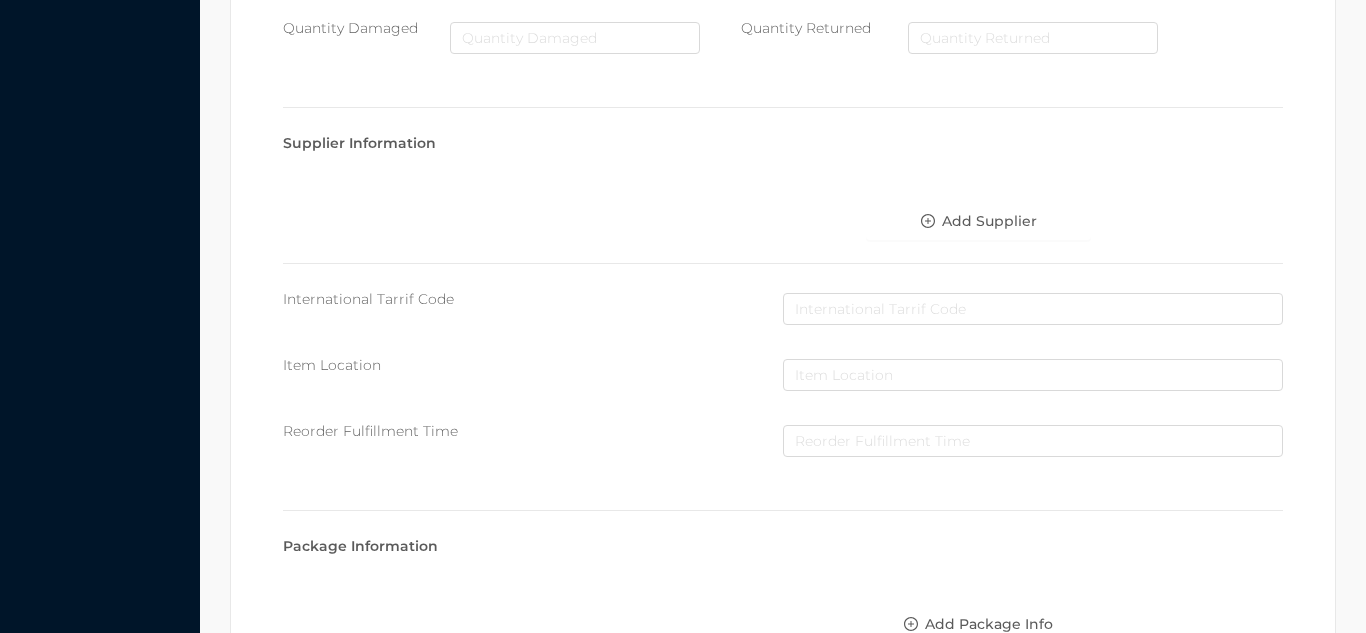 scroll, scrollTop: 1028, scrollLeft: 0, axis: vertical 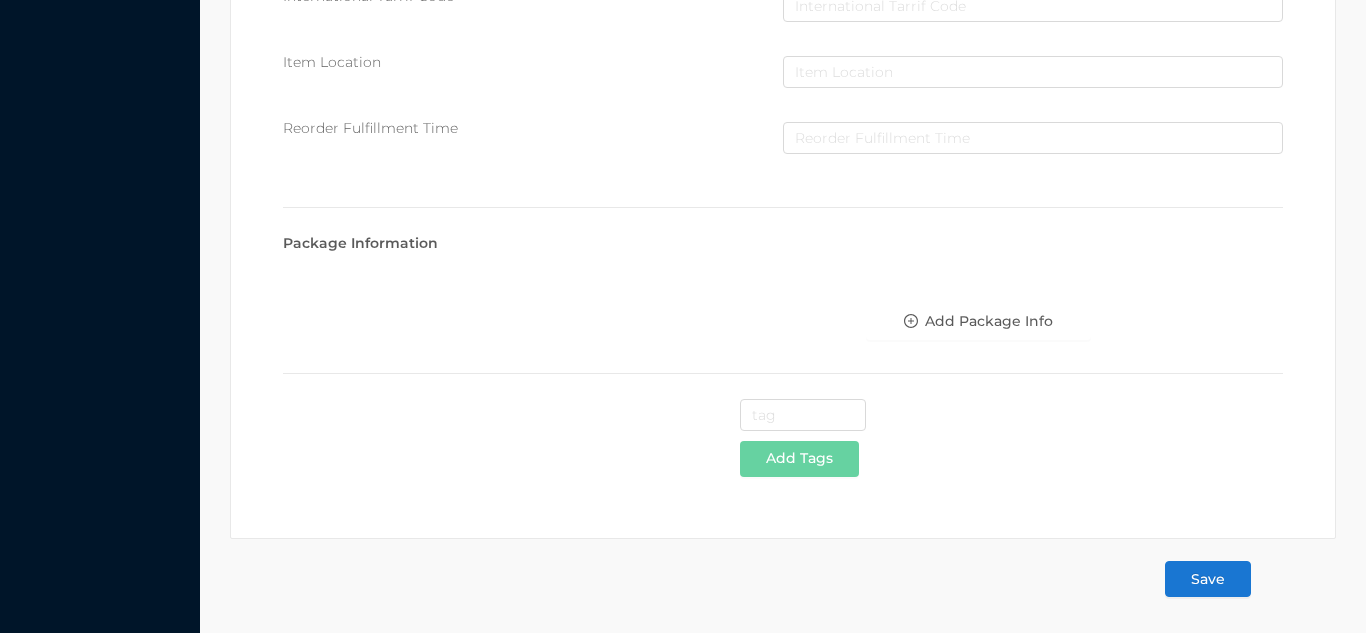 type on "[PRODUCT] - [COLOR]" 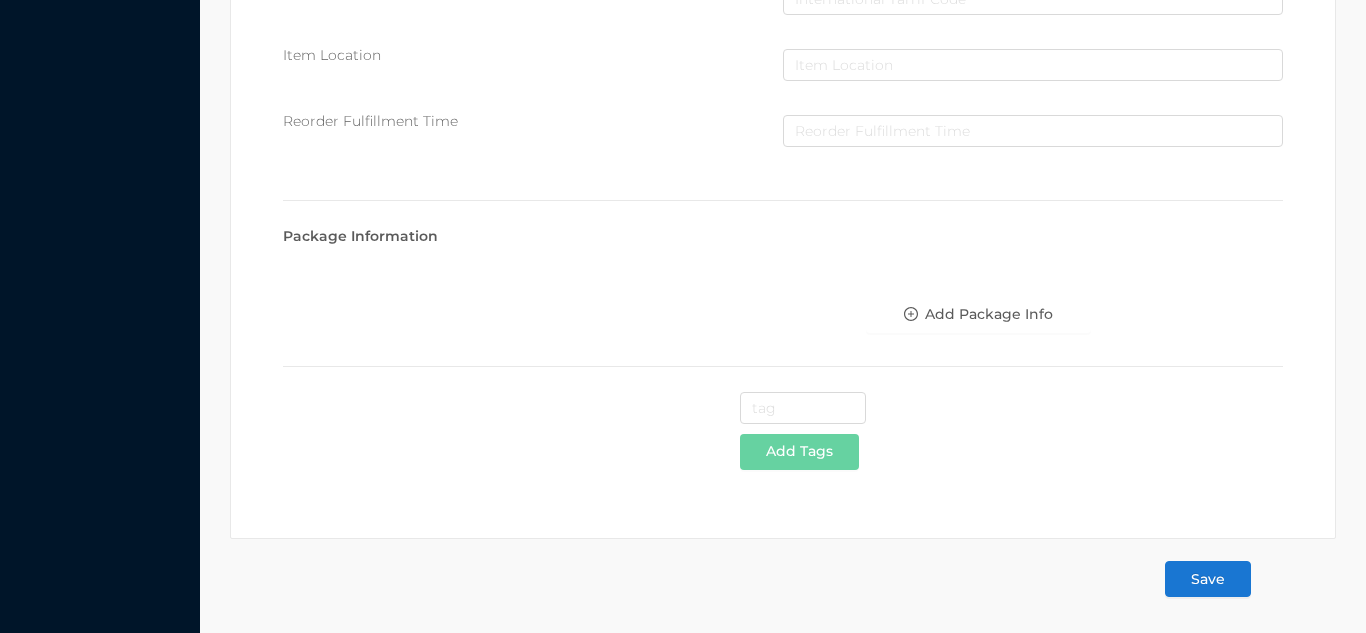 click on "Save" at bounding box center (1208, 579) 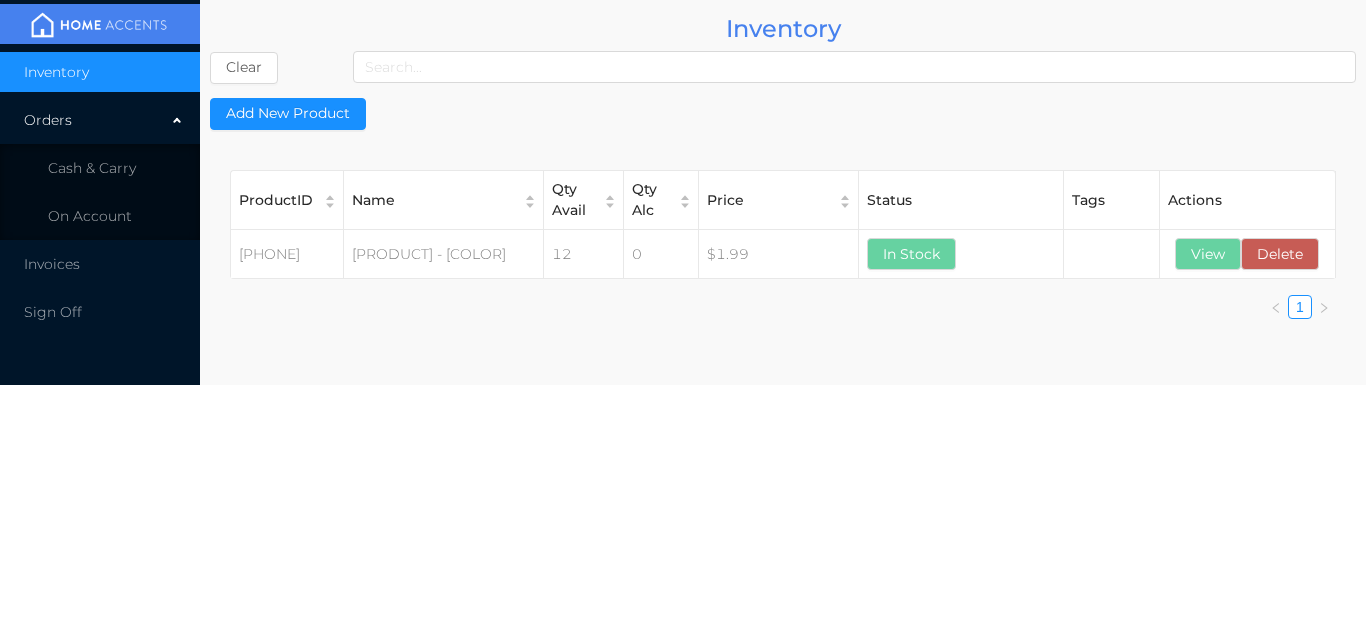 scroll, scrollTop: 0, scrollLeft: 0, axis: both 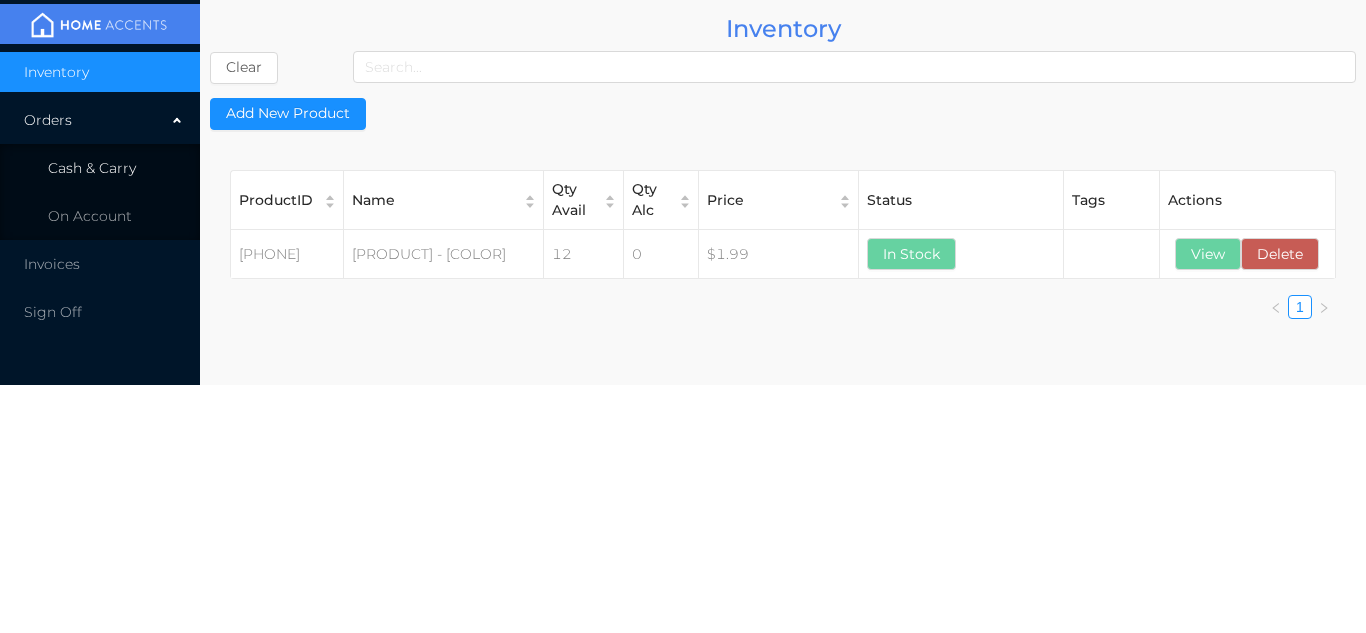 click on "Cash & Carry" at bounding box center [100, 168] 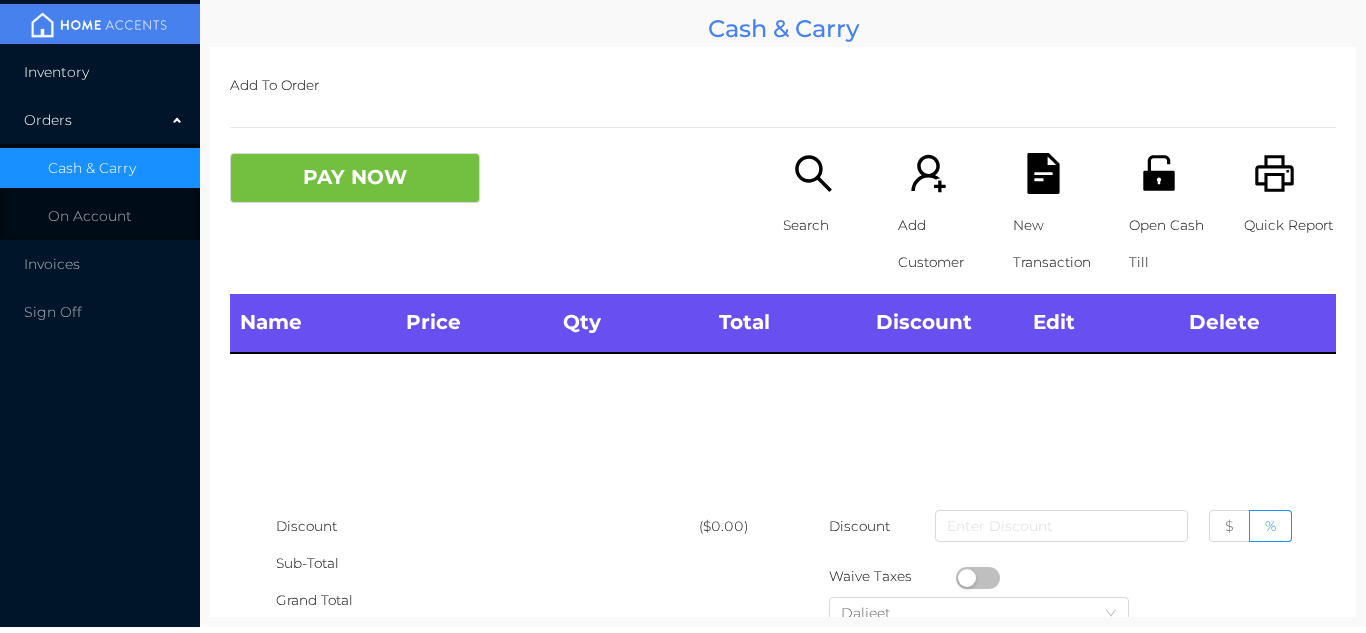 click on "Inventory" at bounding box center [100, 72] 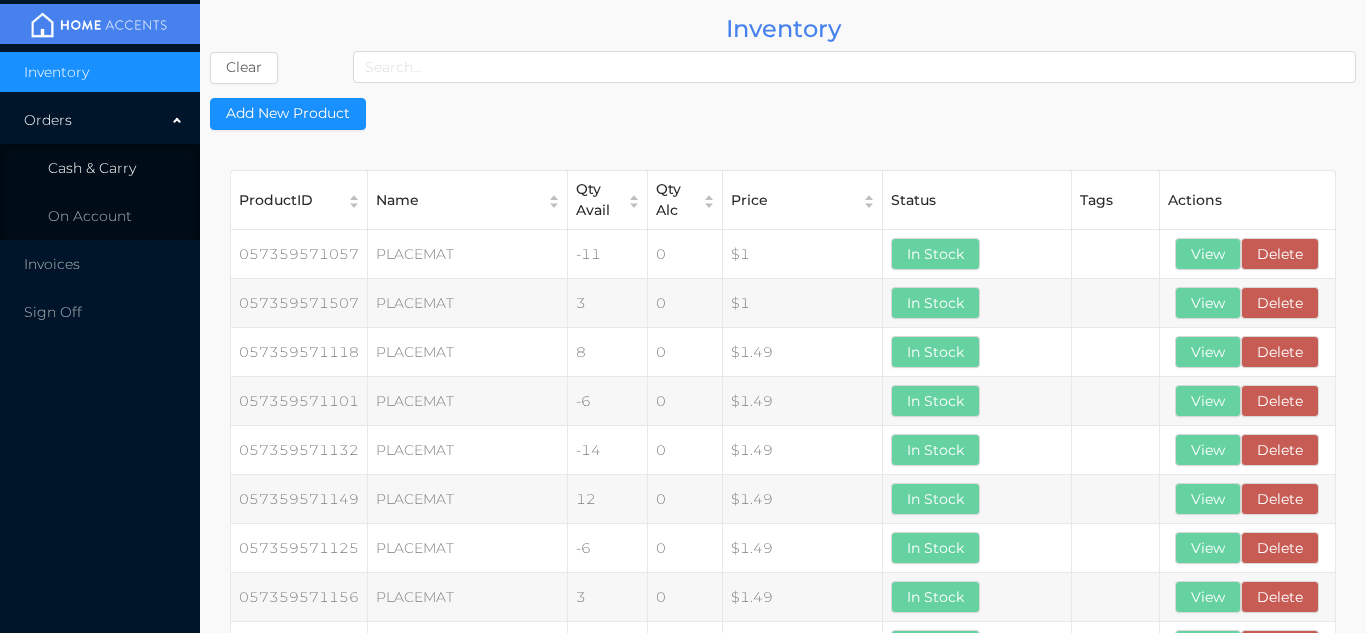 click on "Cash & Carry" at bounding box center [100, 168] 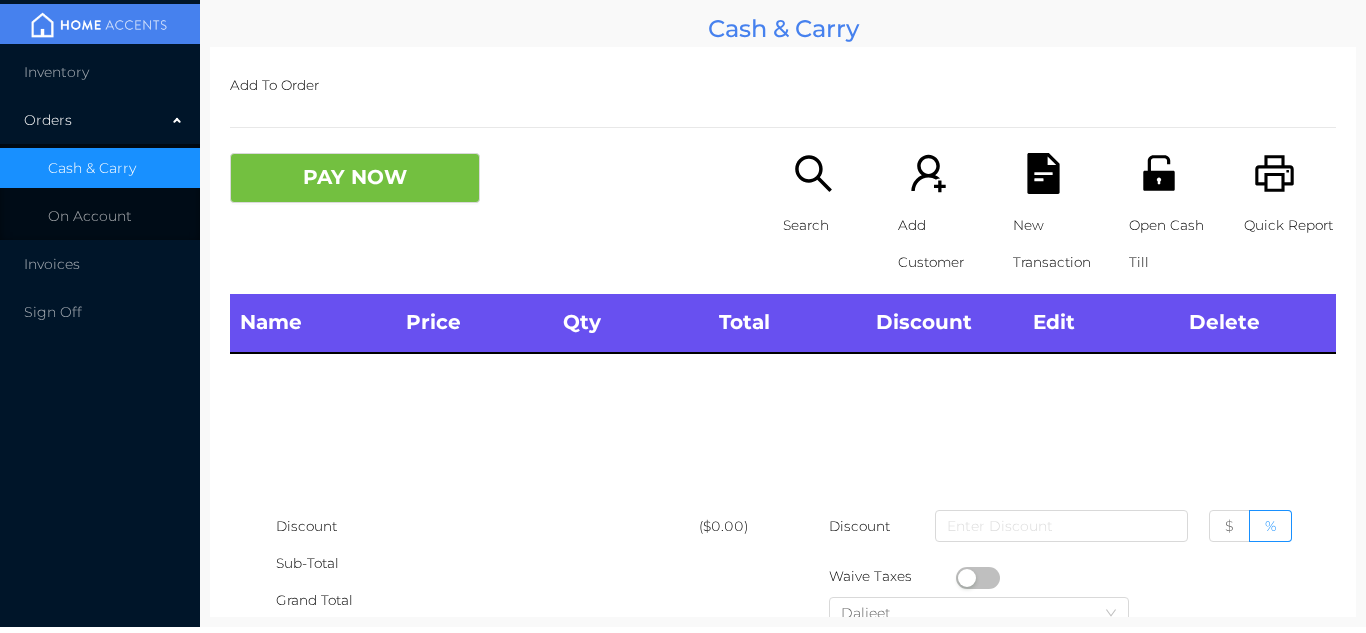 click at bounding box center (99, 25) 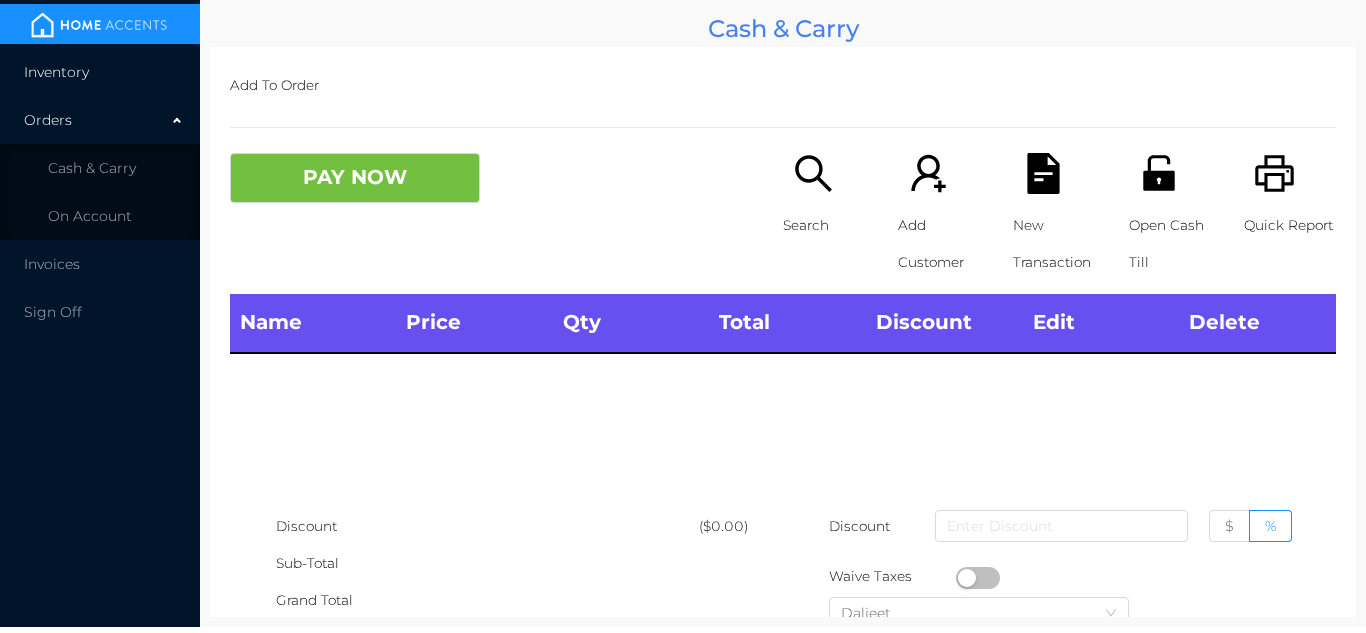 click on "Inventory" at bounding box center [100, 72] 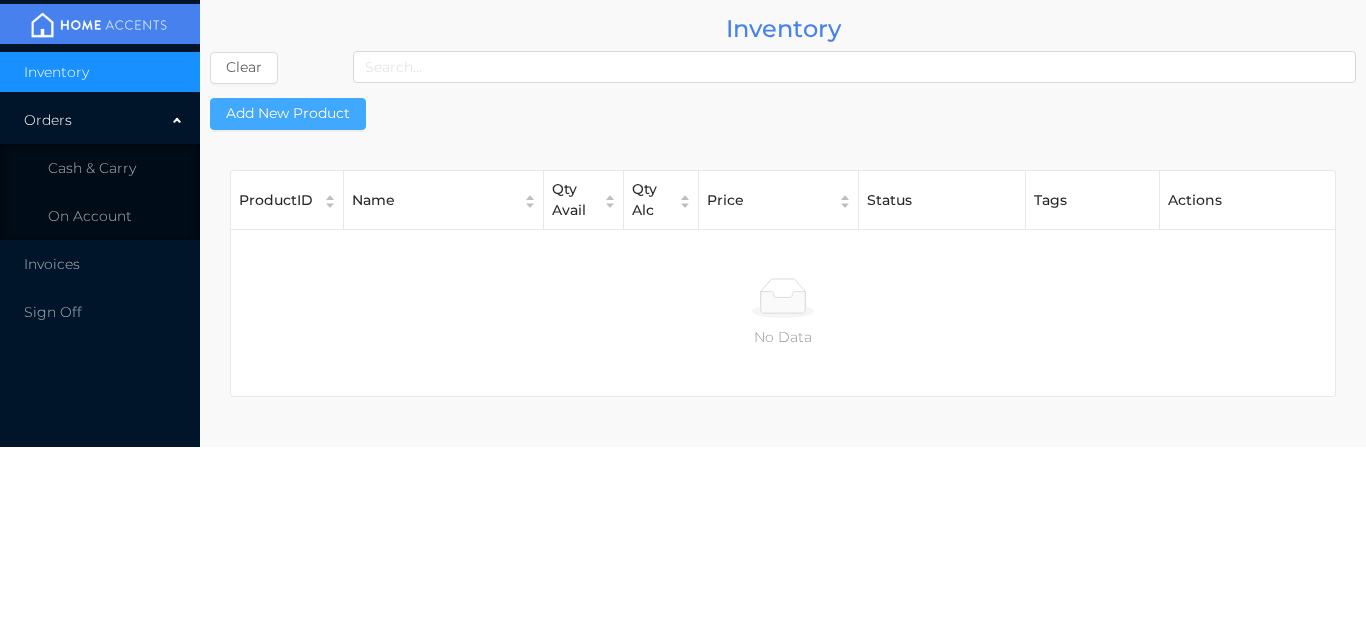 click on "Add New Product" at bounding box center [288, 114] 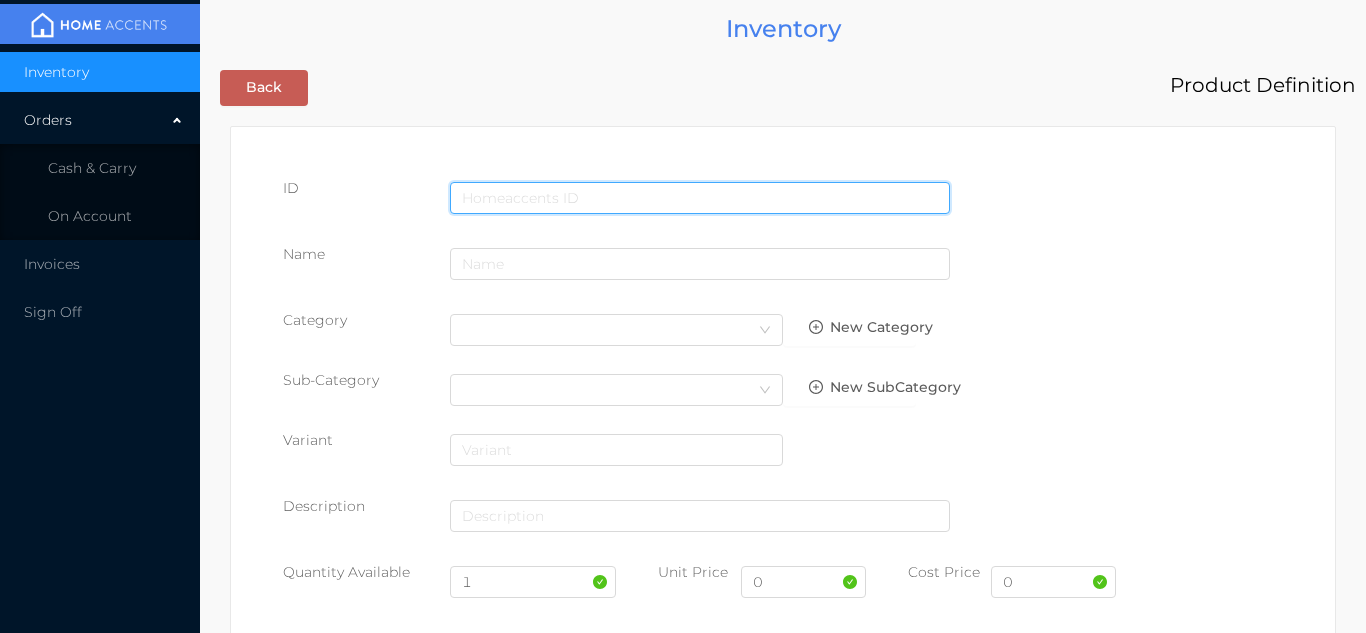 click at bounding box center [700, 198] 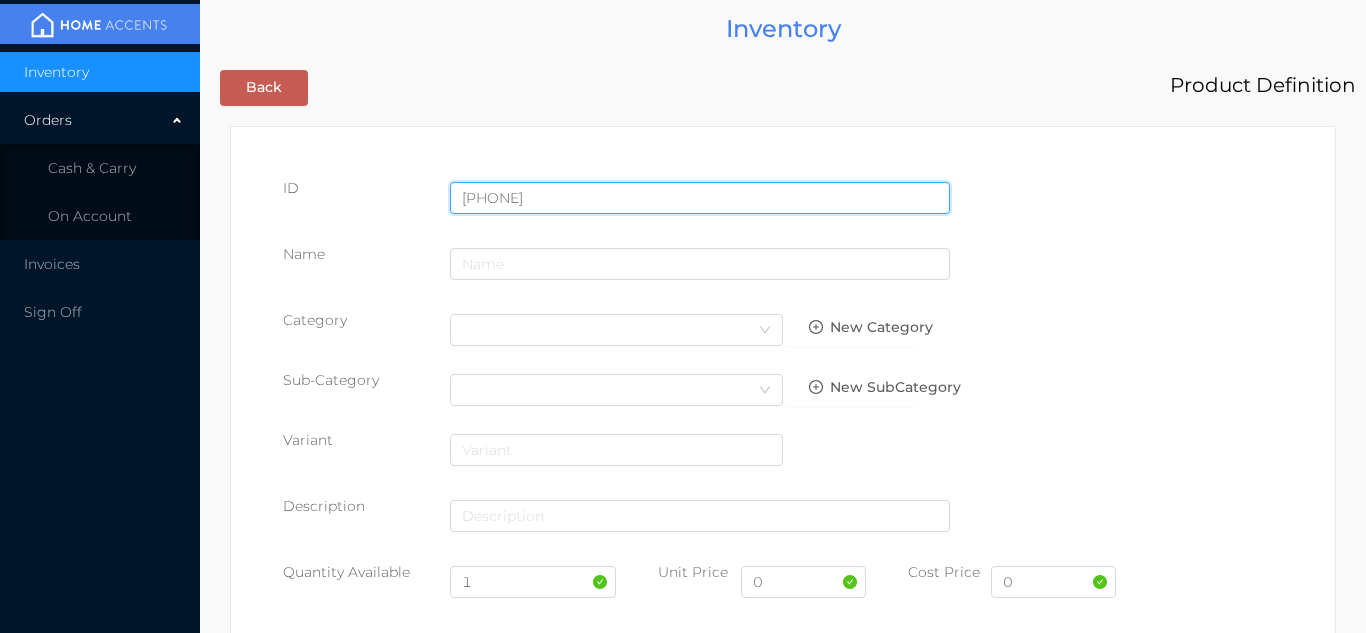 type on "[PHONE]" 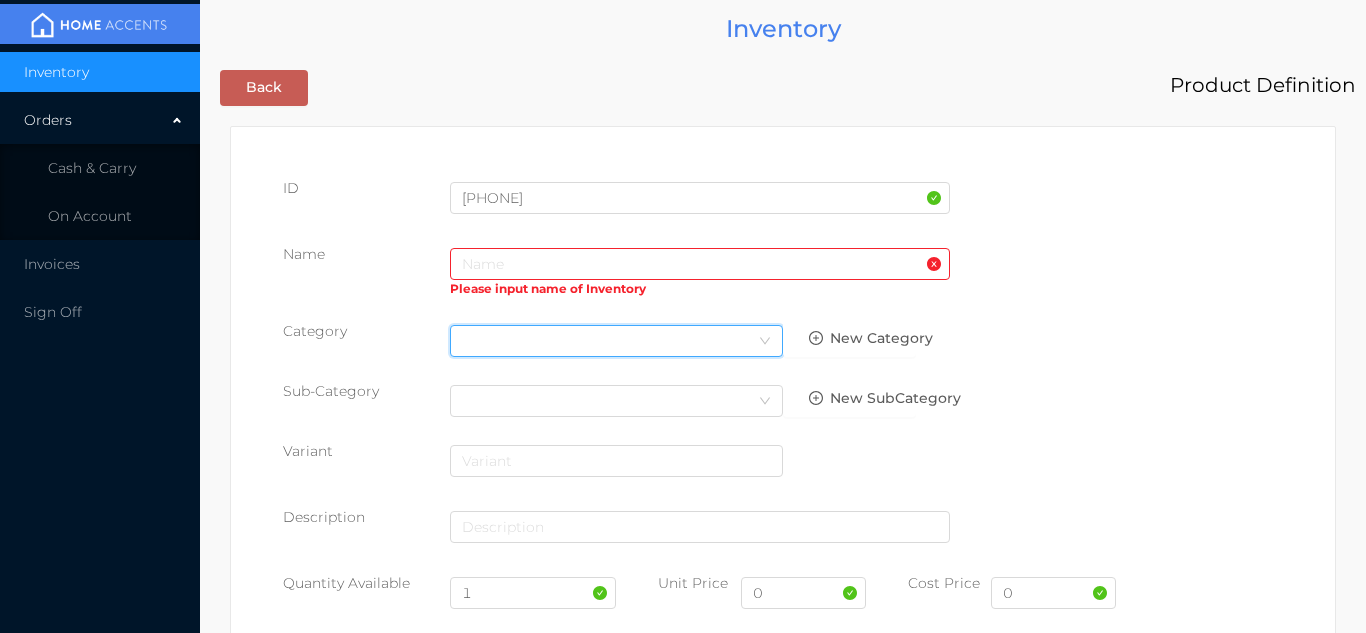 click on "Select Category" at bounding box center [616, 341] 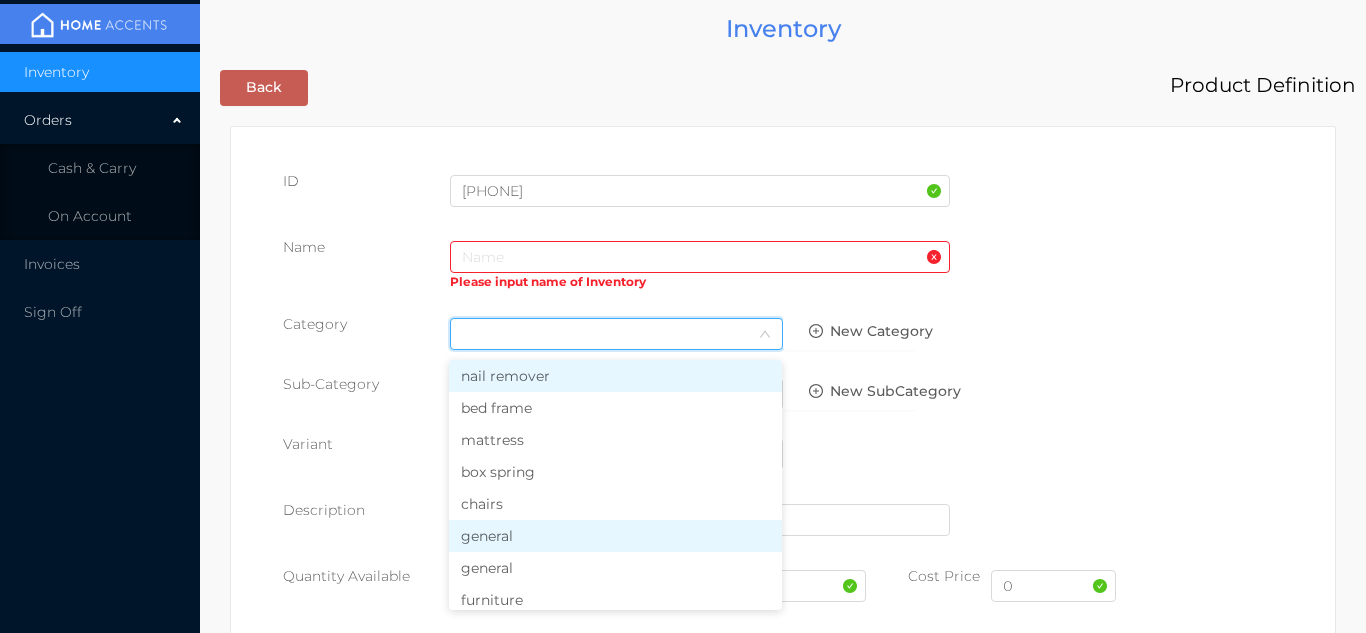 click on "general" at bounding box center (615, 536) 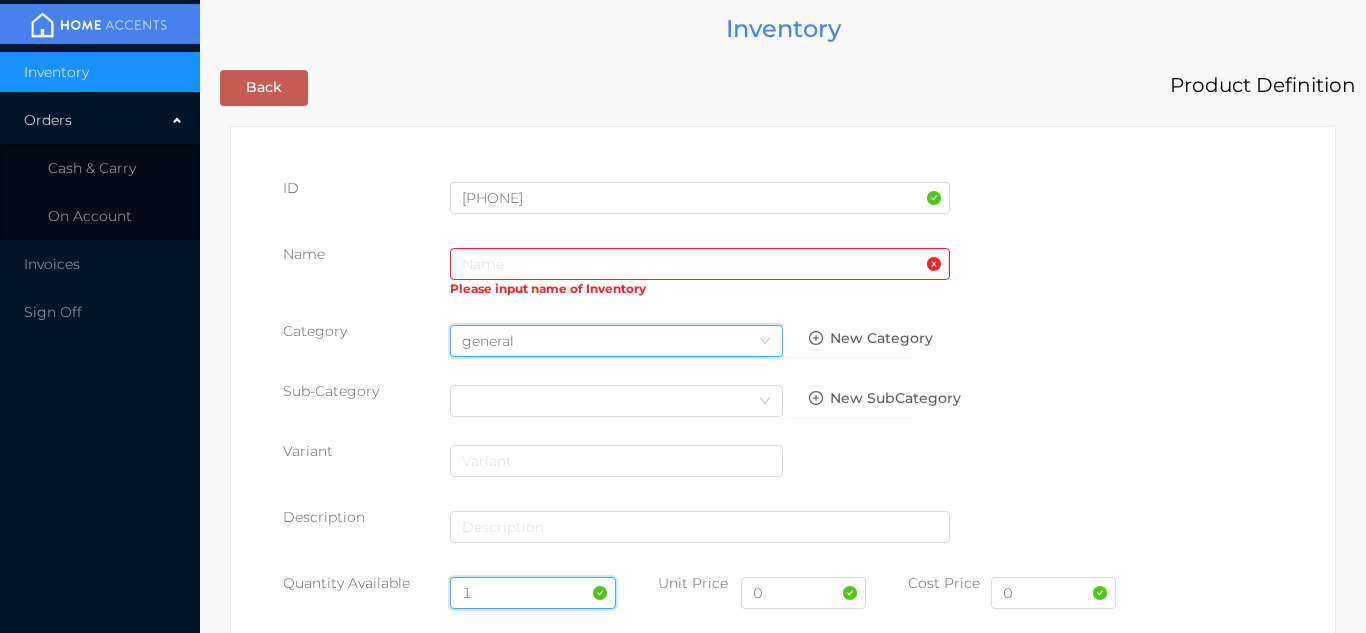 click on "1" at bounding box center (533, 593) 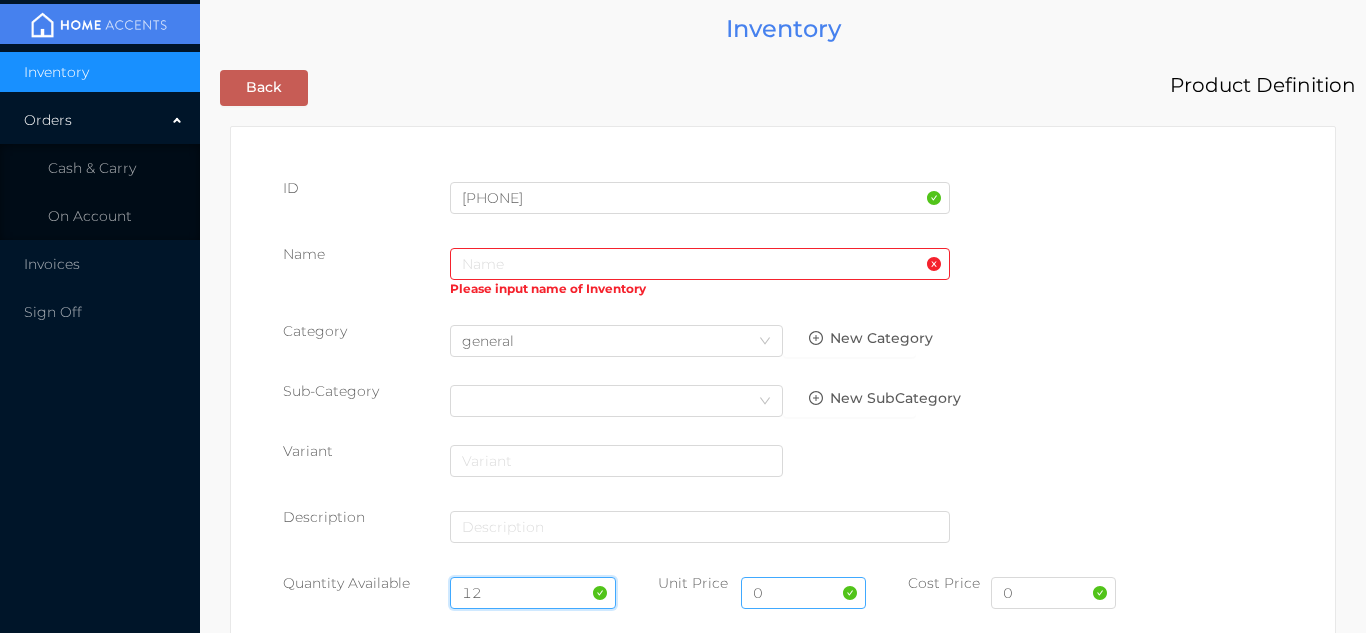 type on "12" 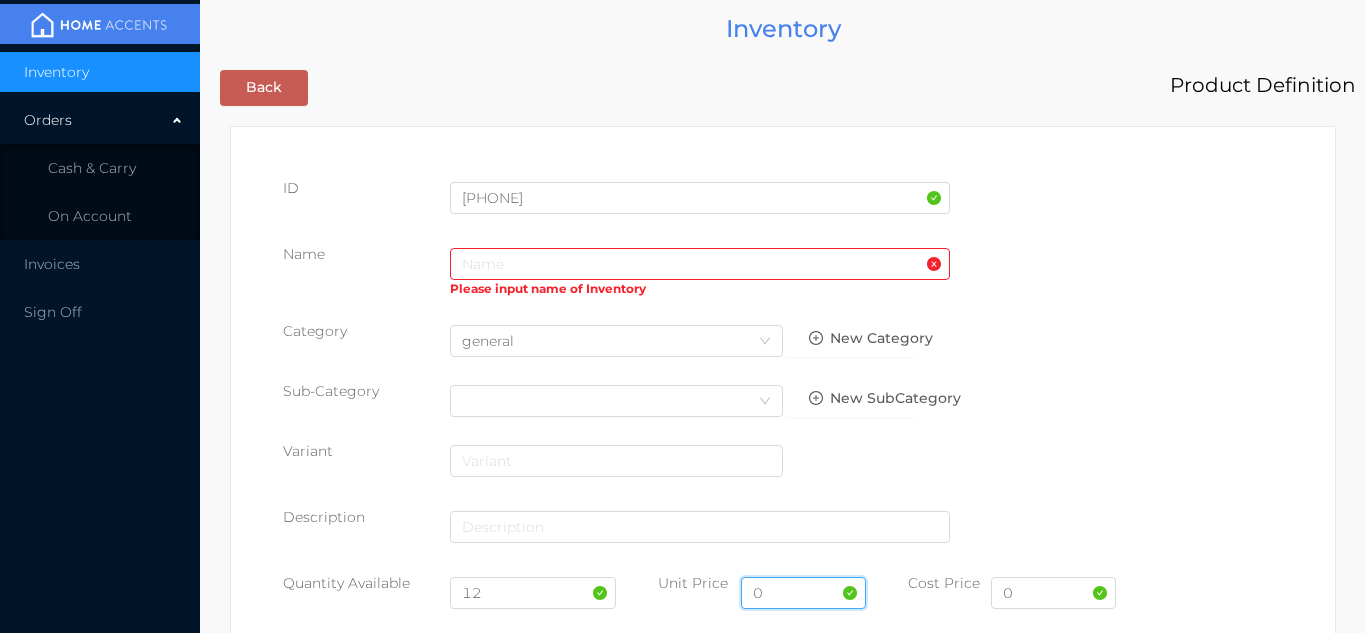 click on "0" at bounding box center [803, 593] 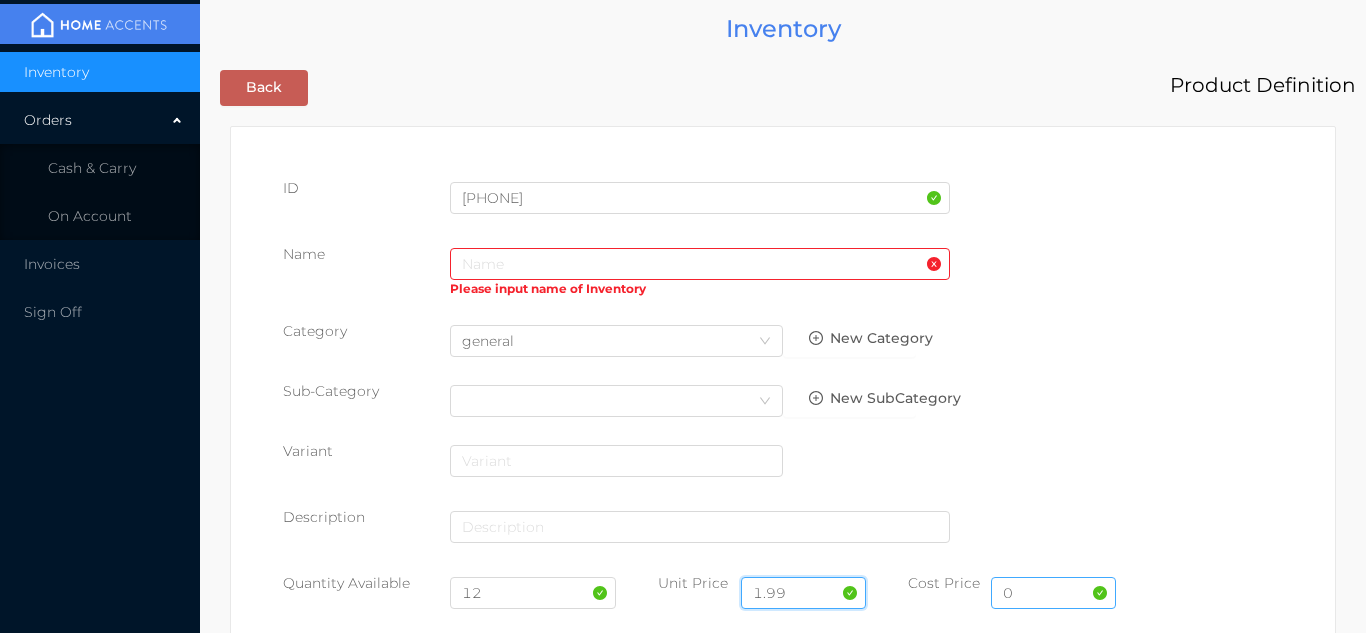 type on "1.99" 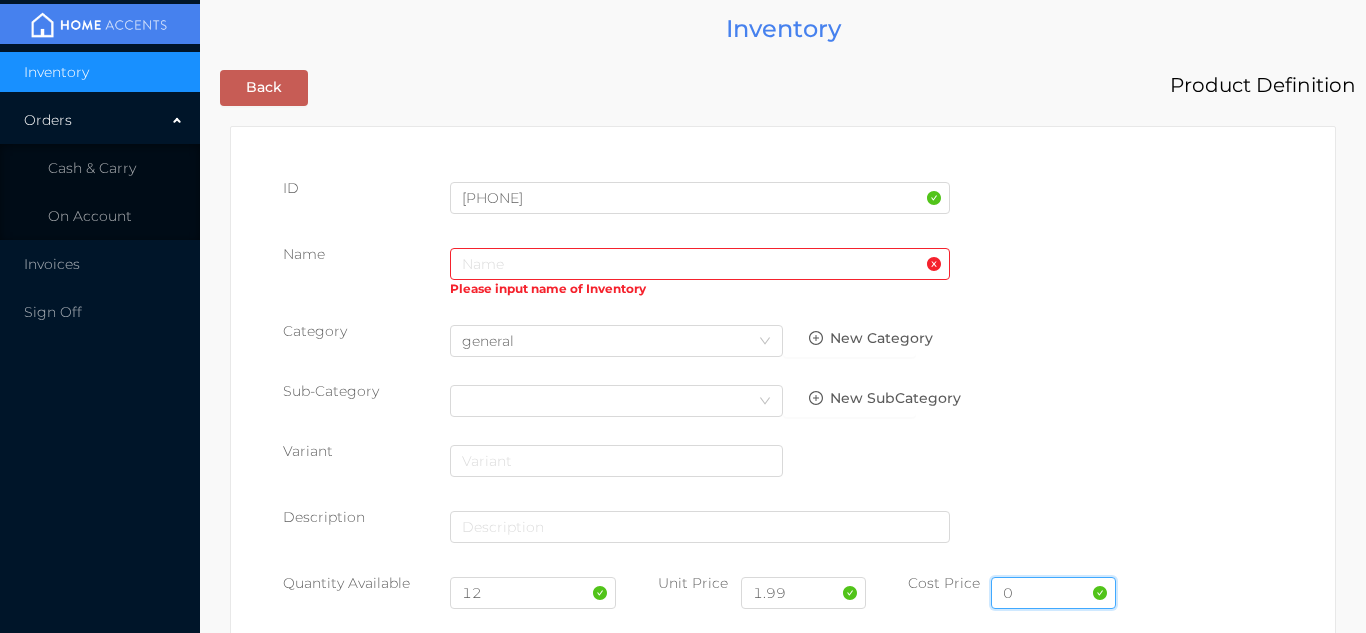 click on "0" at bounding box center [1053, 593] 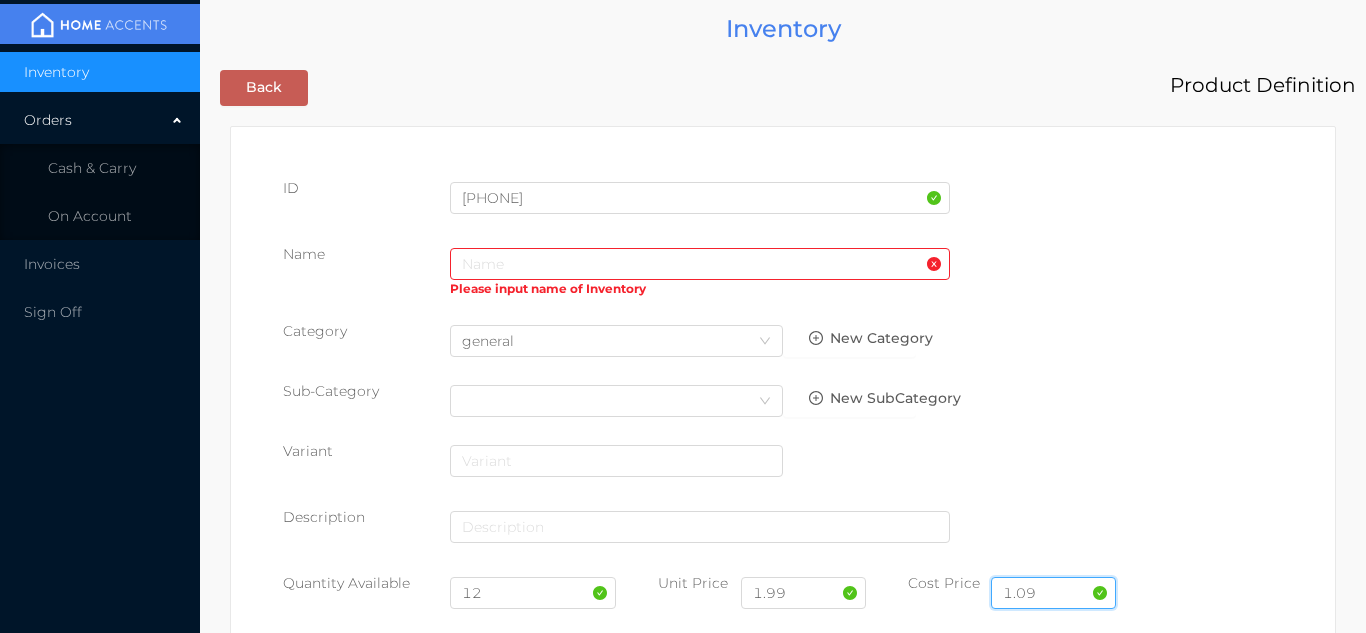 type on "1.09" 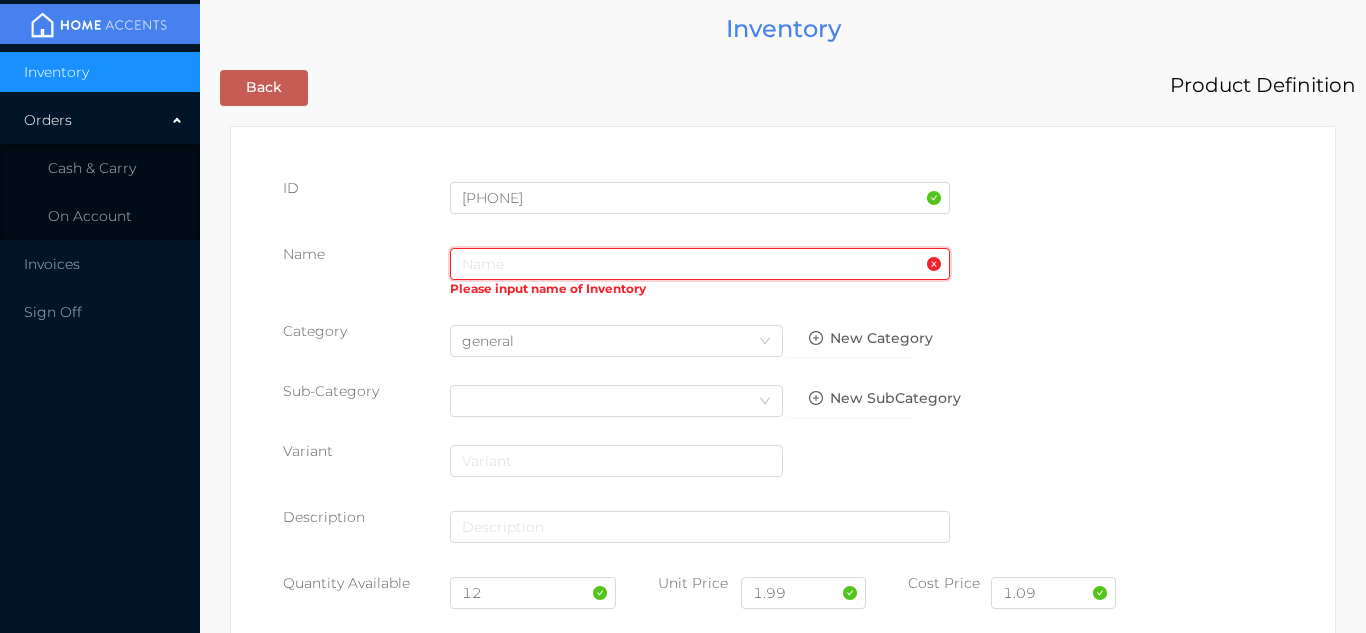 click at bounding box center (700, 264) 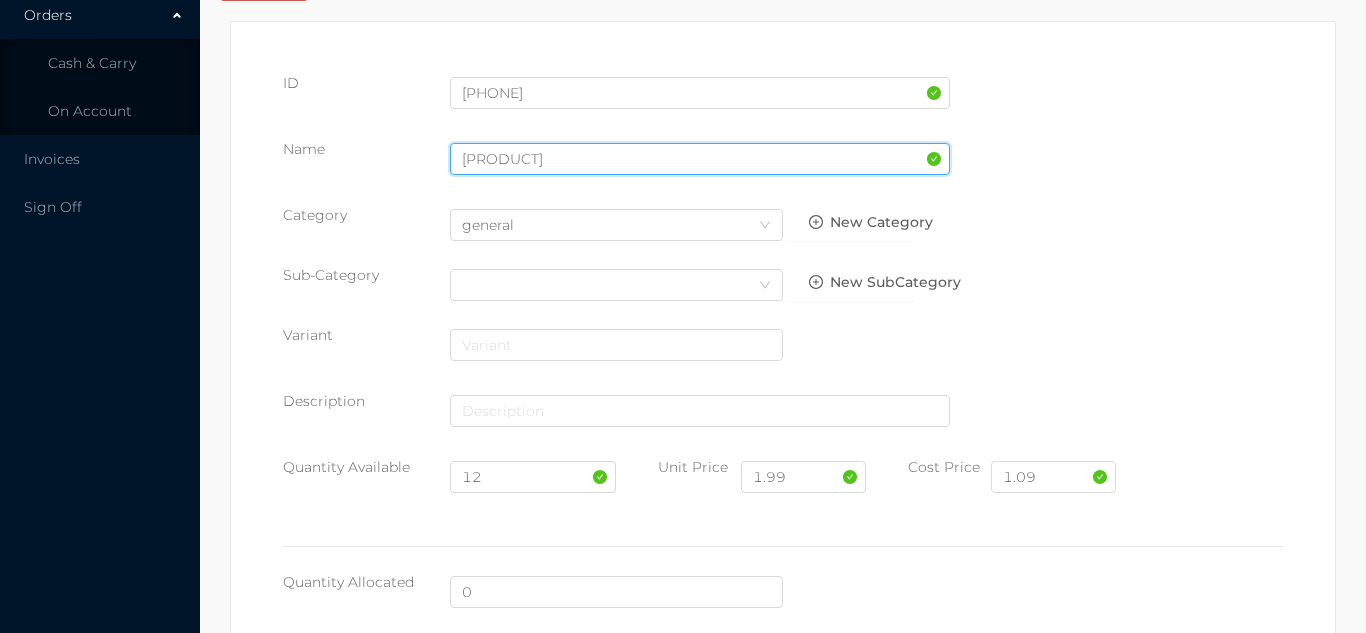 scroll, scrollTop: 1028, scrollLeft: 0, axis: vertical 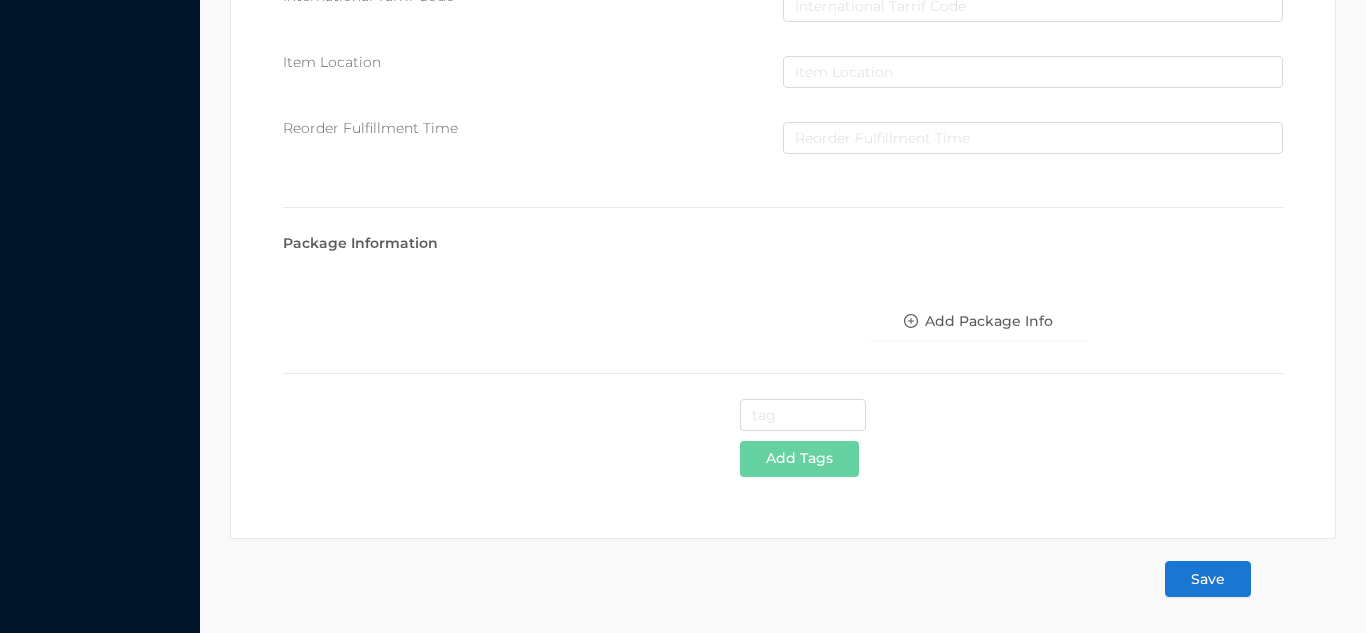 type on "[PRODUCT]" 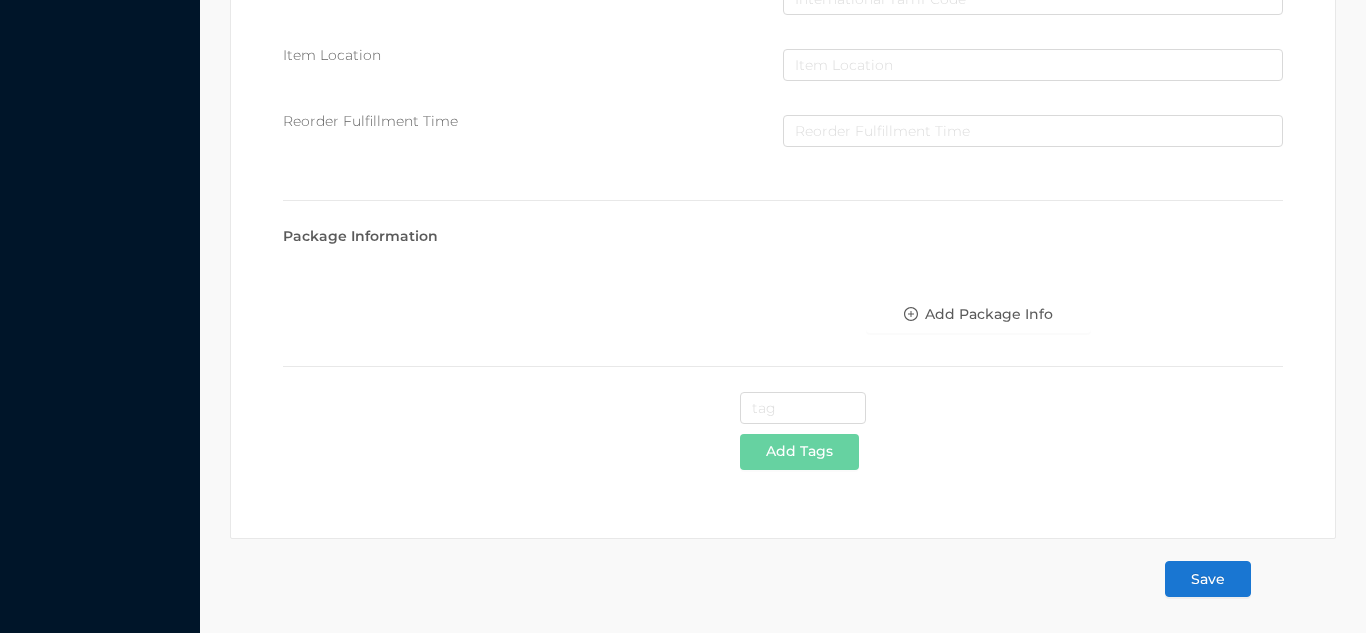click on "Save" at bounding box center [1208, 579] 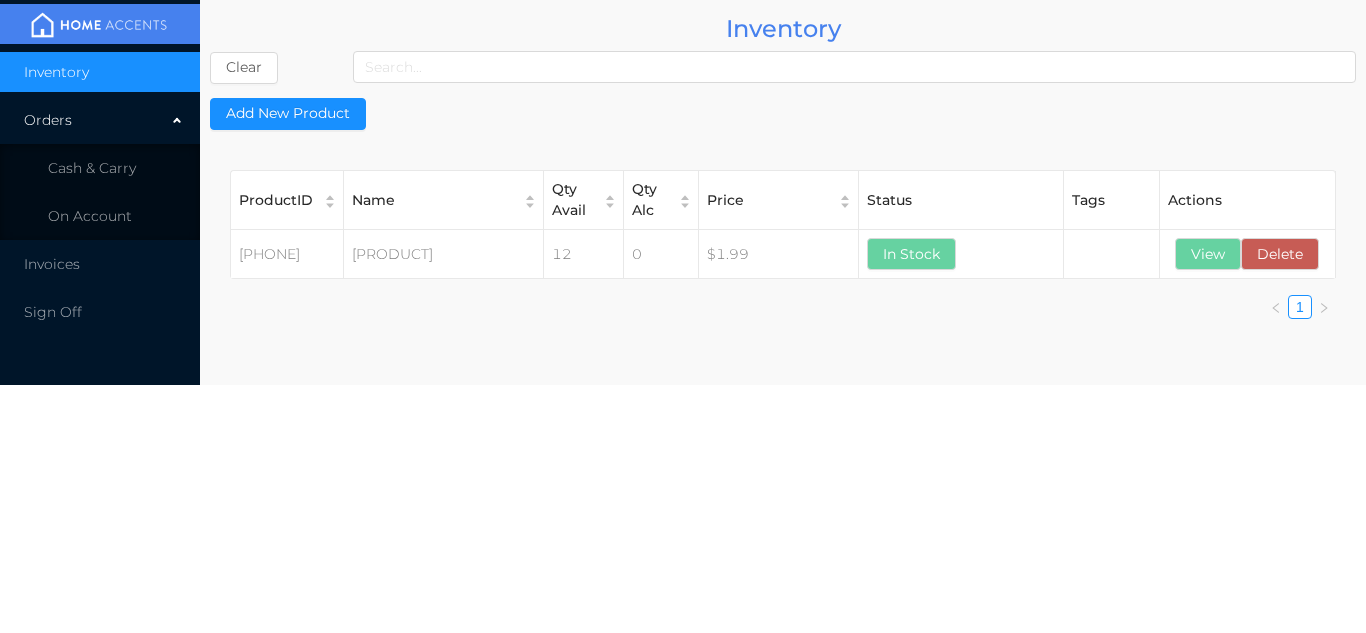 scroll, scrollTop: 0, scrollLeft: 0, axis: both 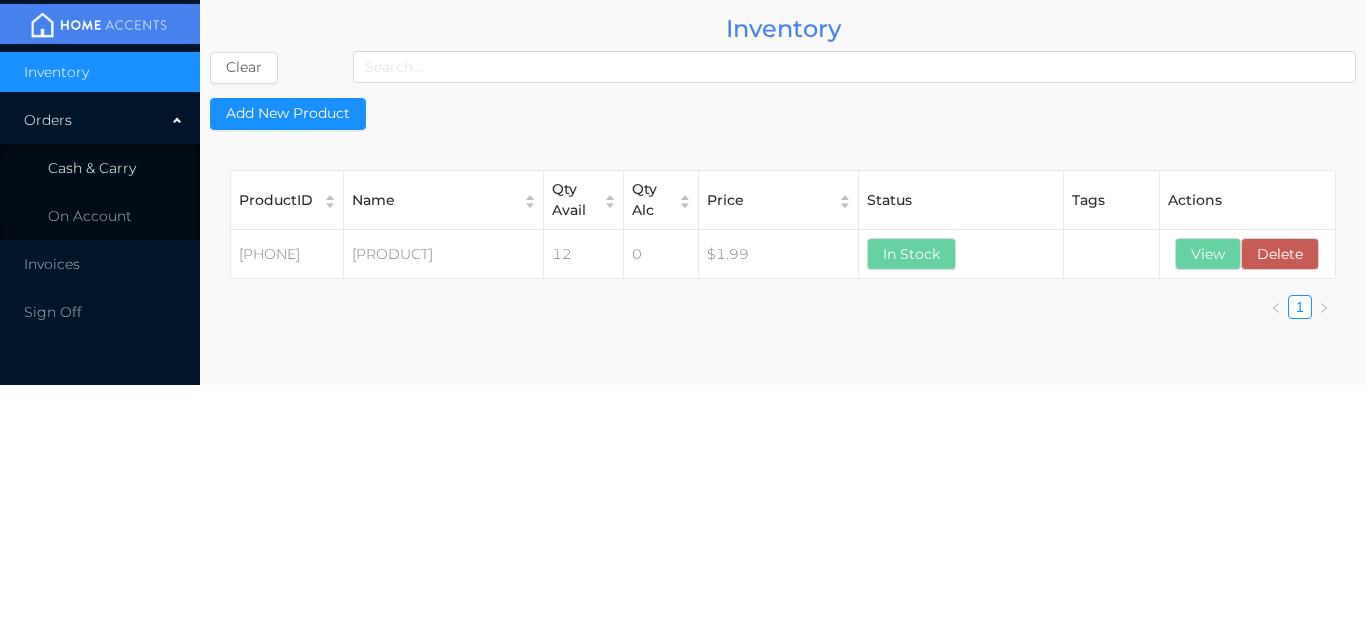 click on "Cash & Carry" at bounding box center (100, 168) 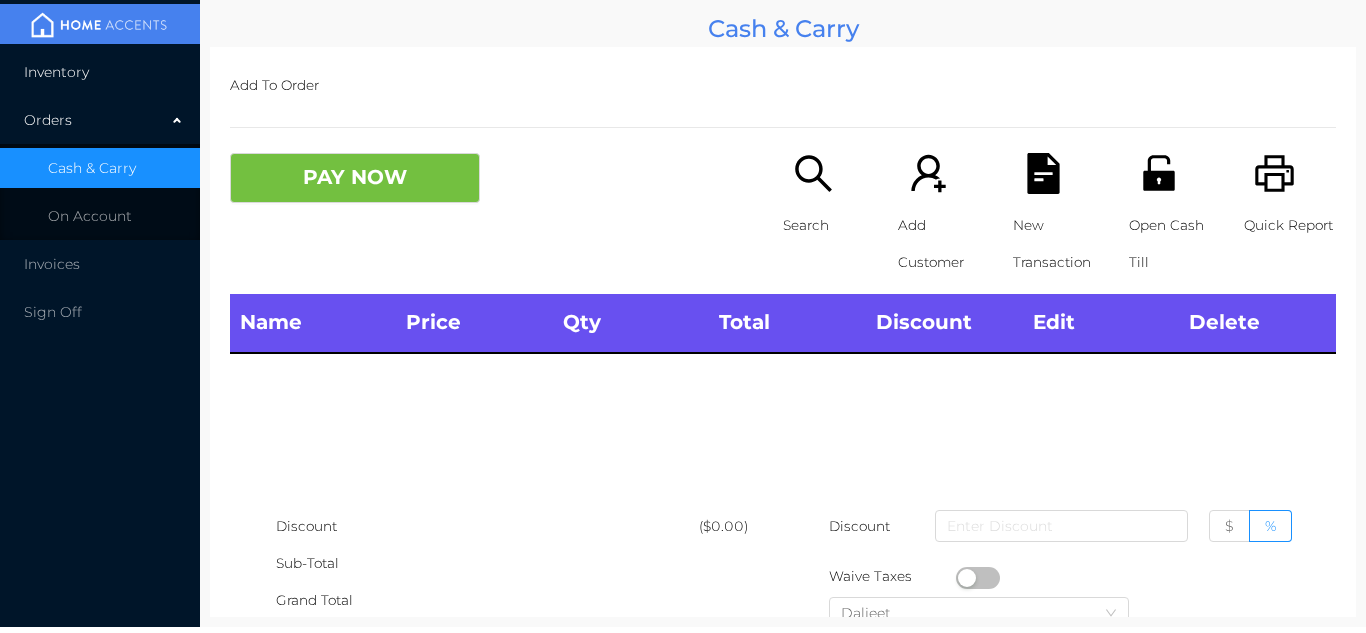click on "Inventory" at bounding box center (100, 72) 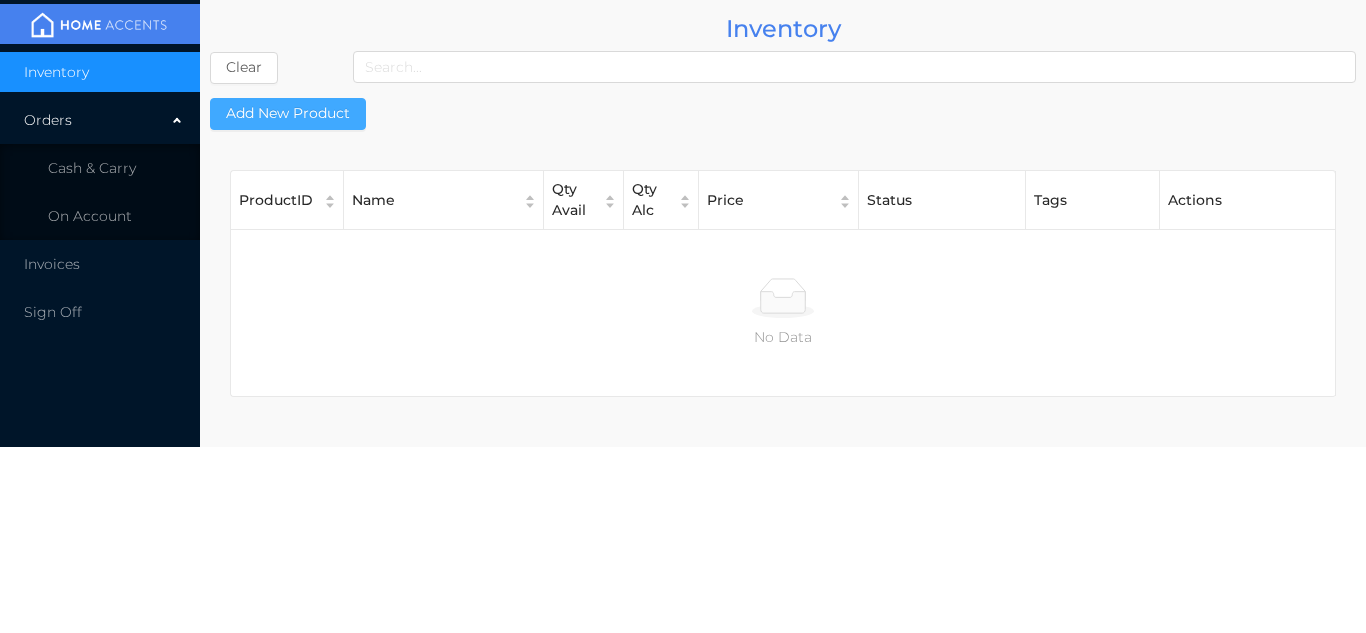 click on "Add New Product" at bounding box center [288, 114] 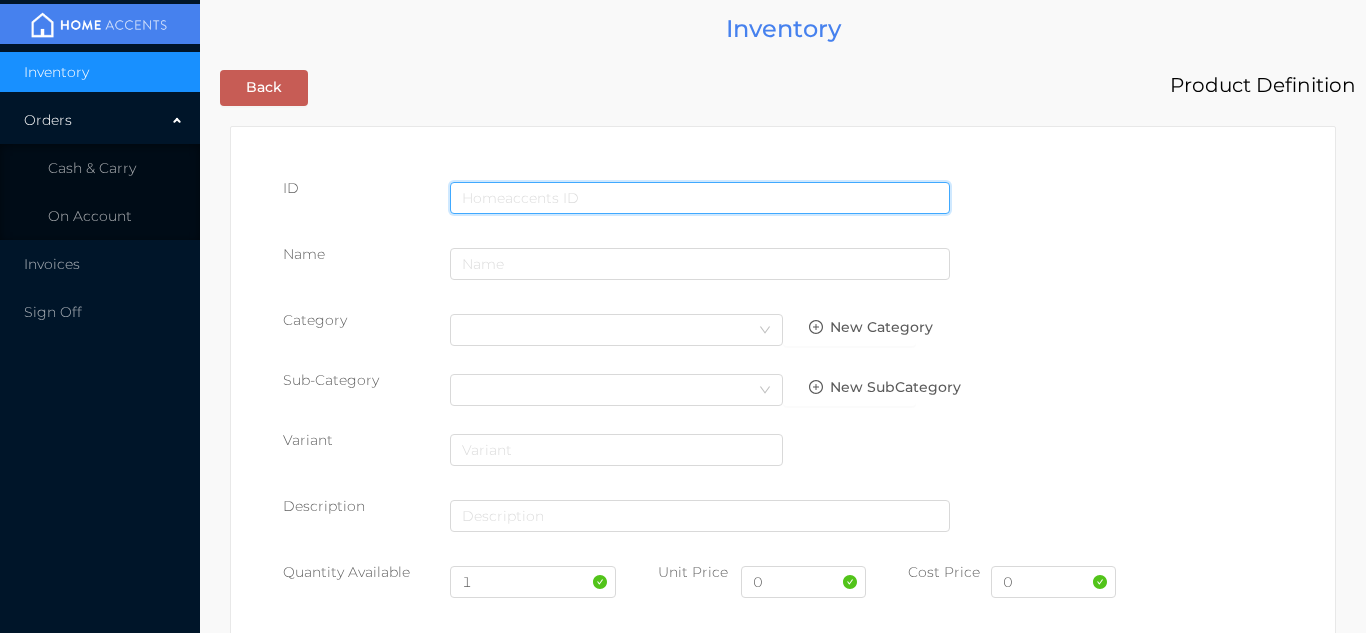 click at bounding box center [700, 198] 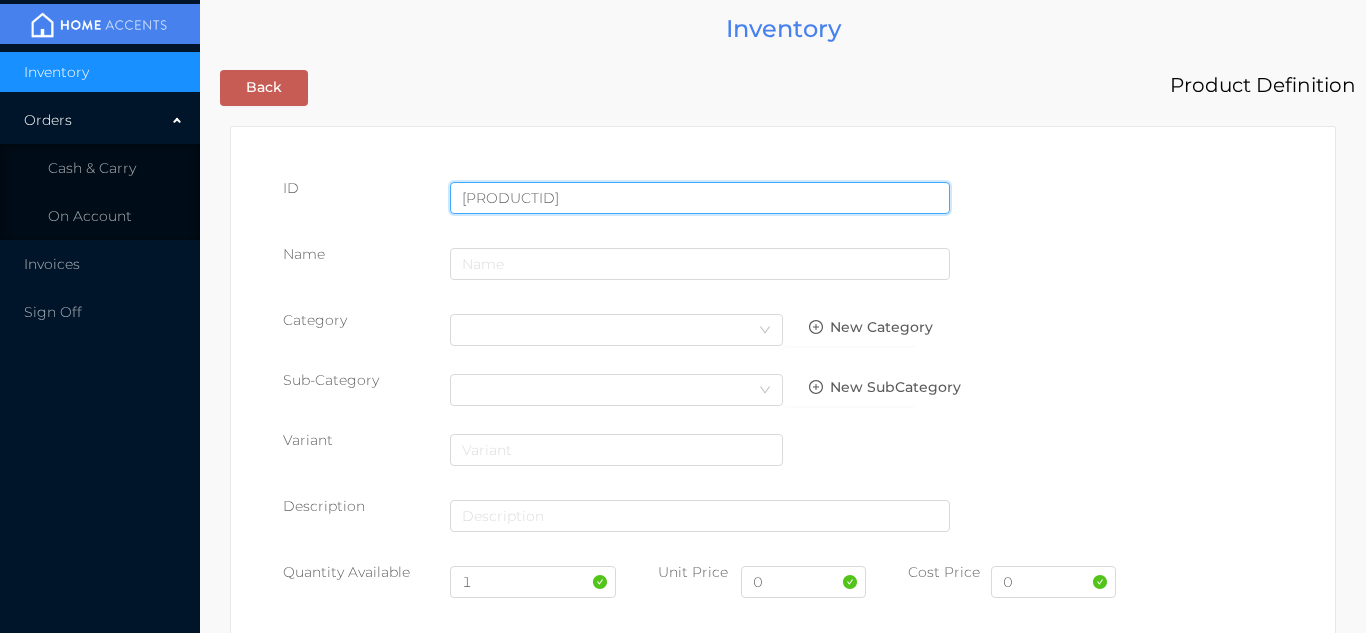 type on "[PRODUCTID]" 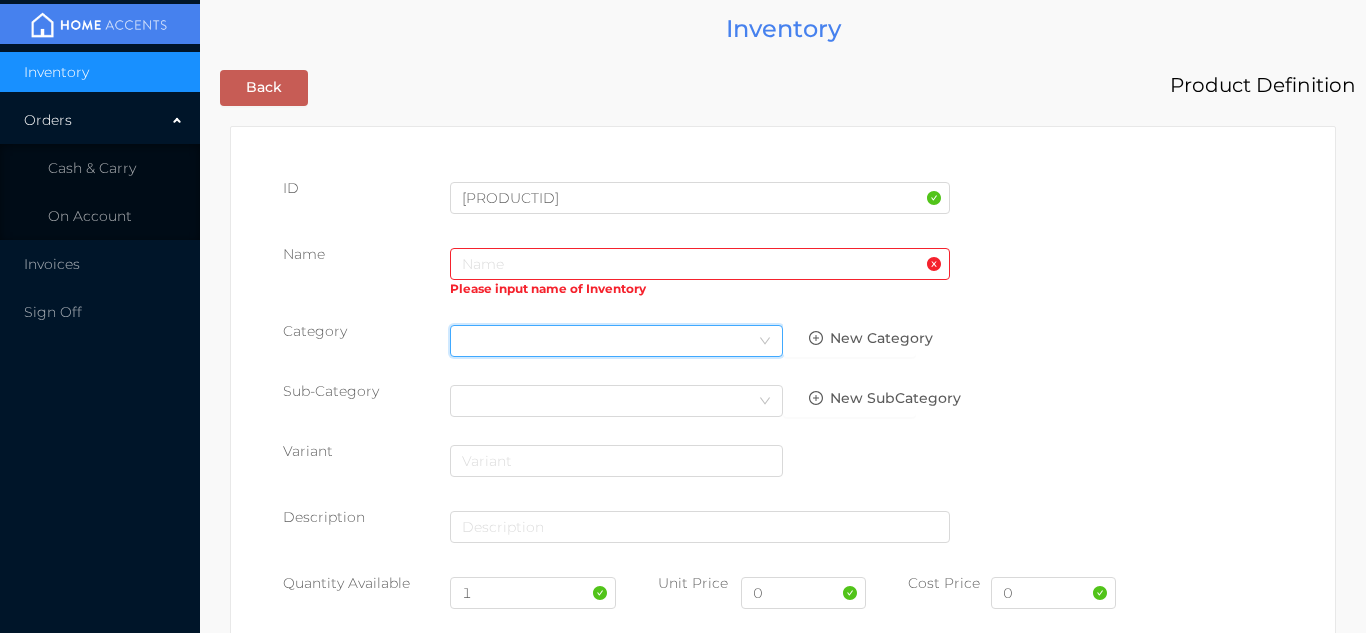 click on "Select Category" at bounding box center (616, 341) 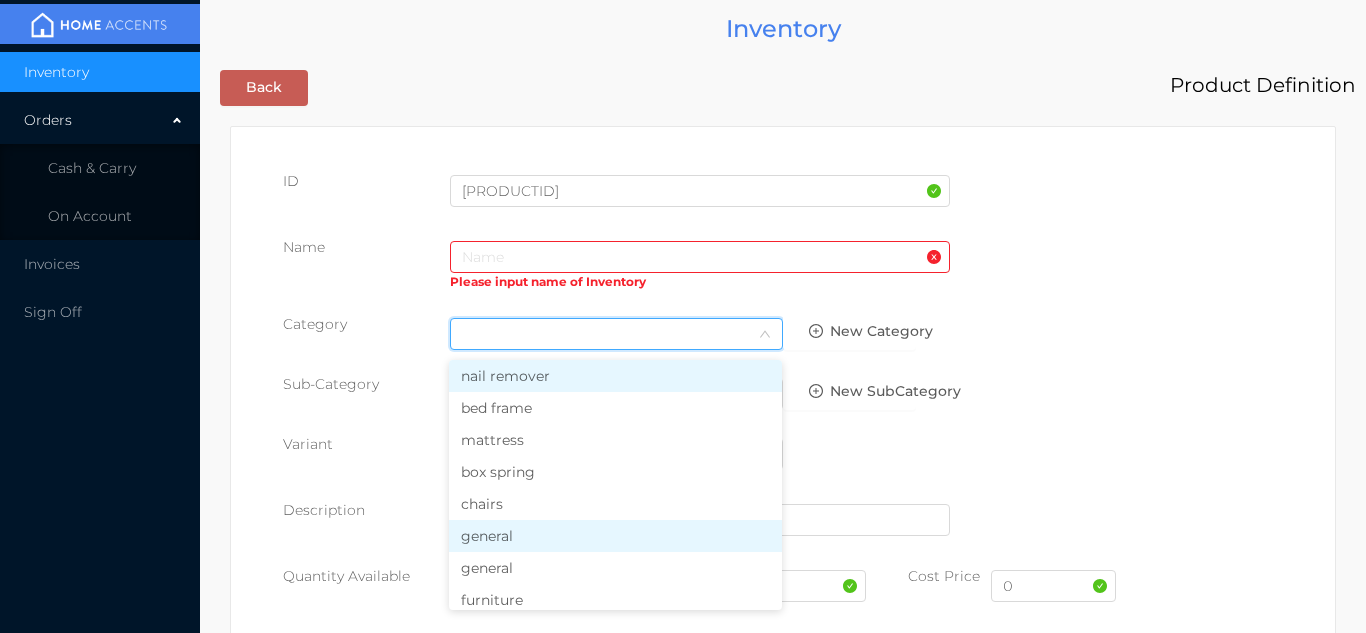 click on "general" at bounding box center (615, 536) 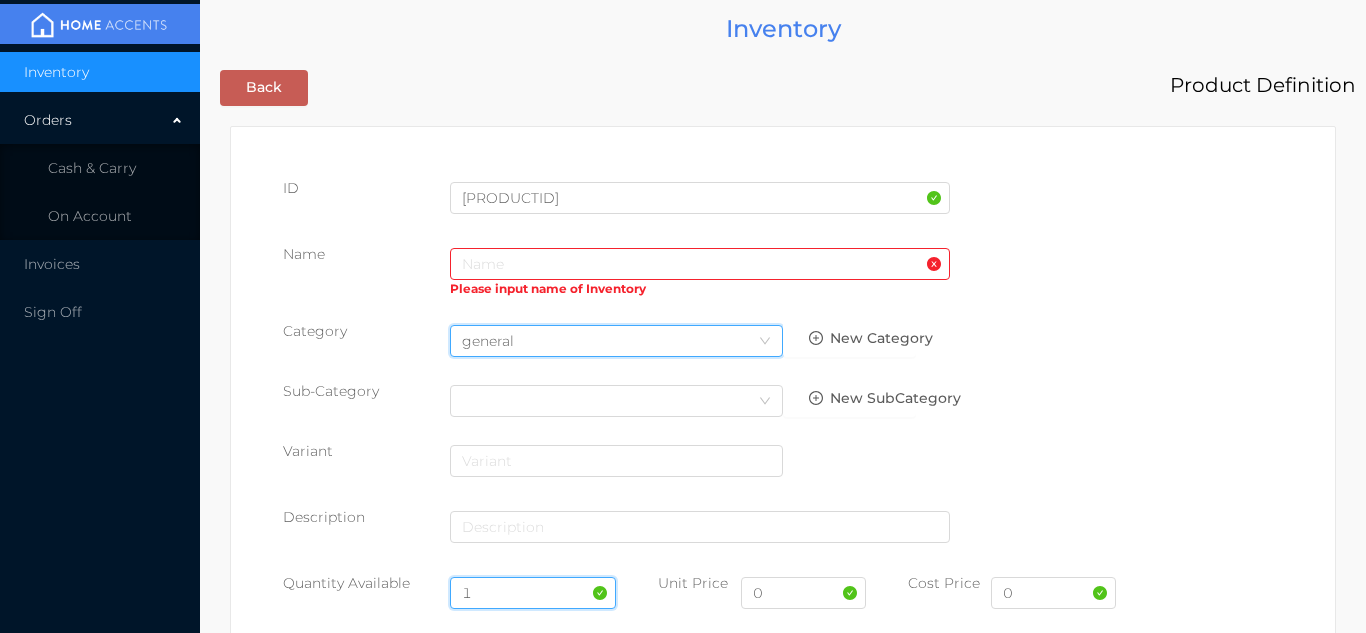 click on "1" at bounding box center [533, 593] 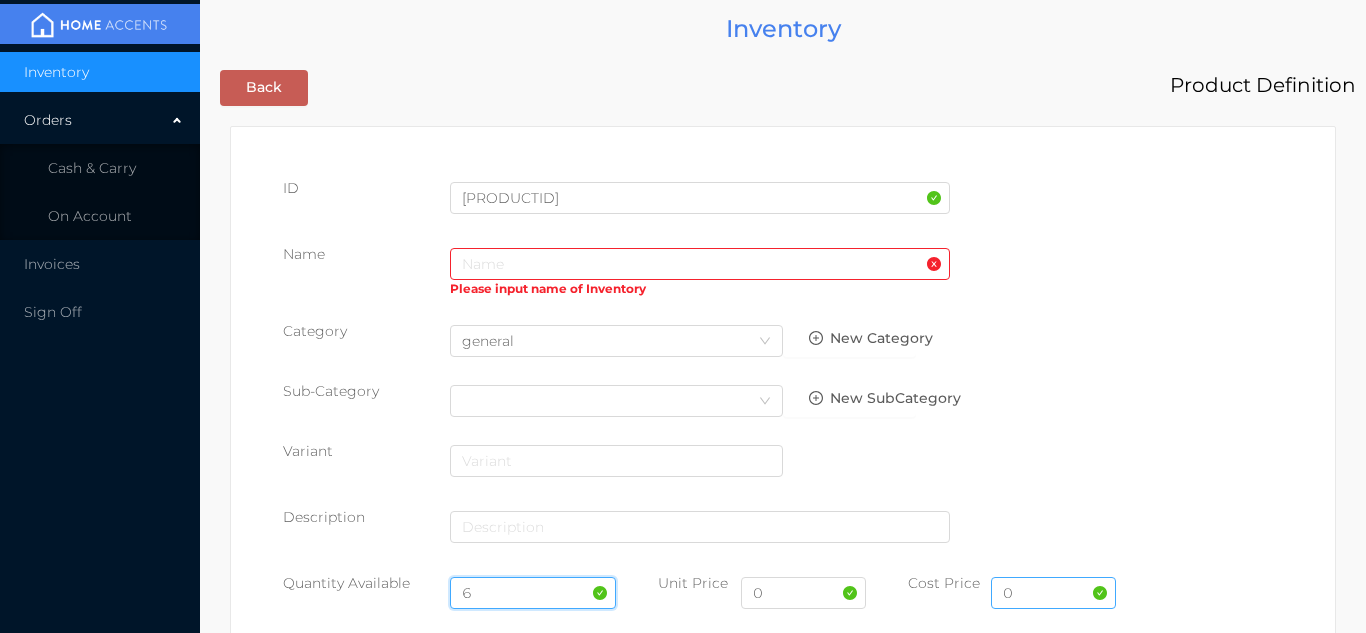 type on "6" 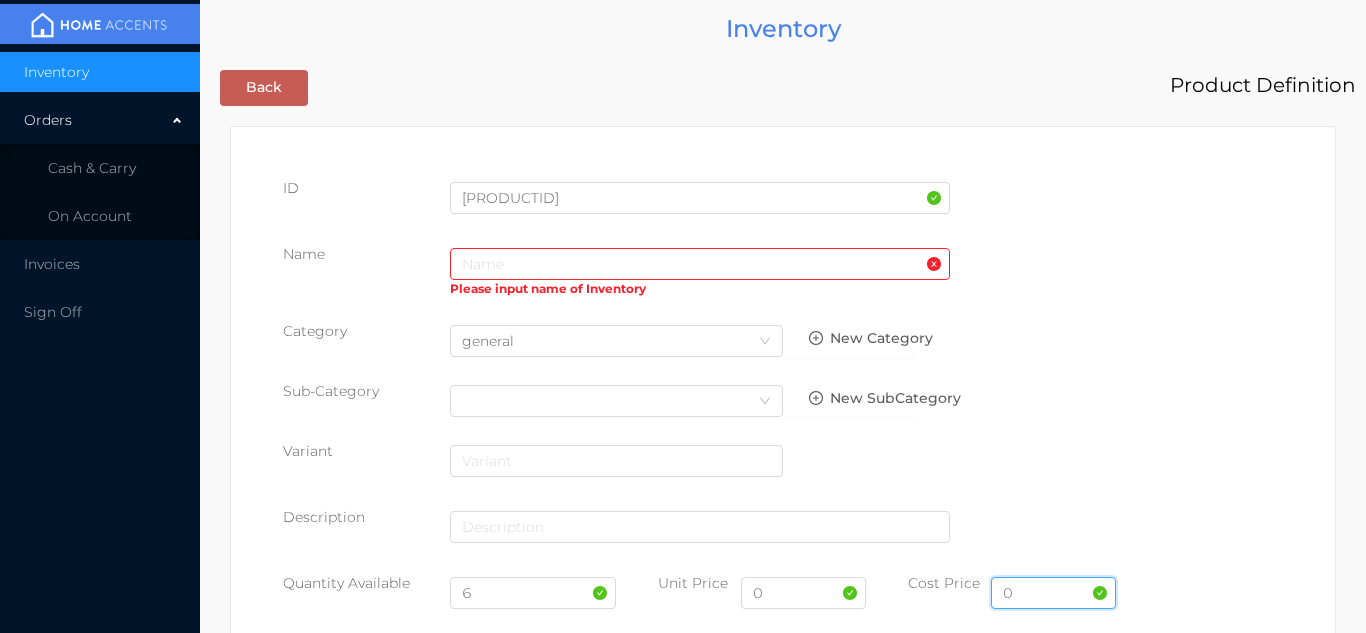 click on "0" at bounding box center (1053, 593) 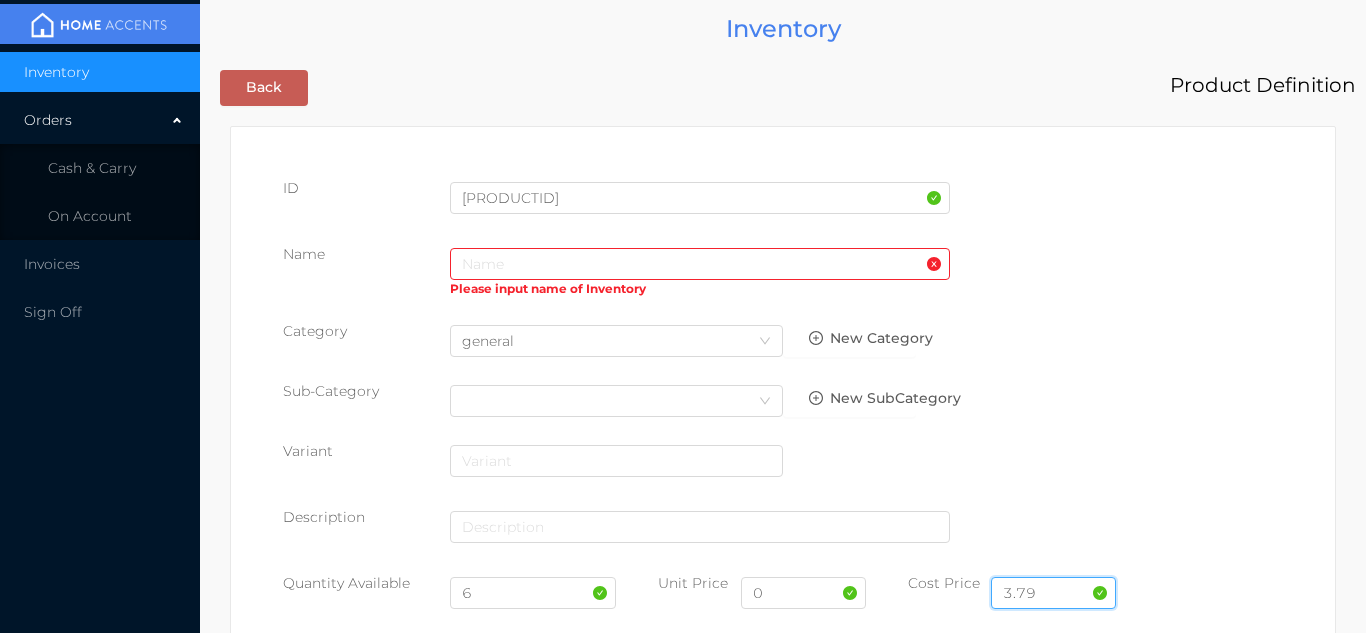 type on "3.79" 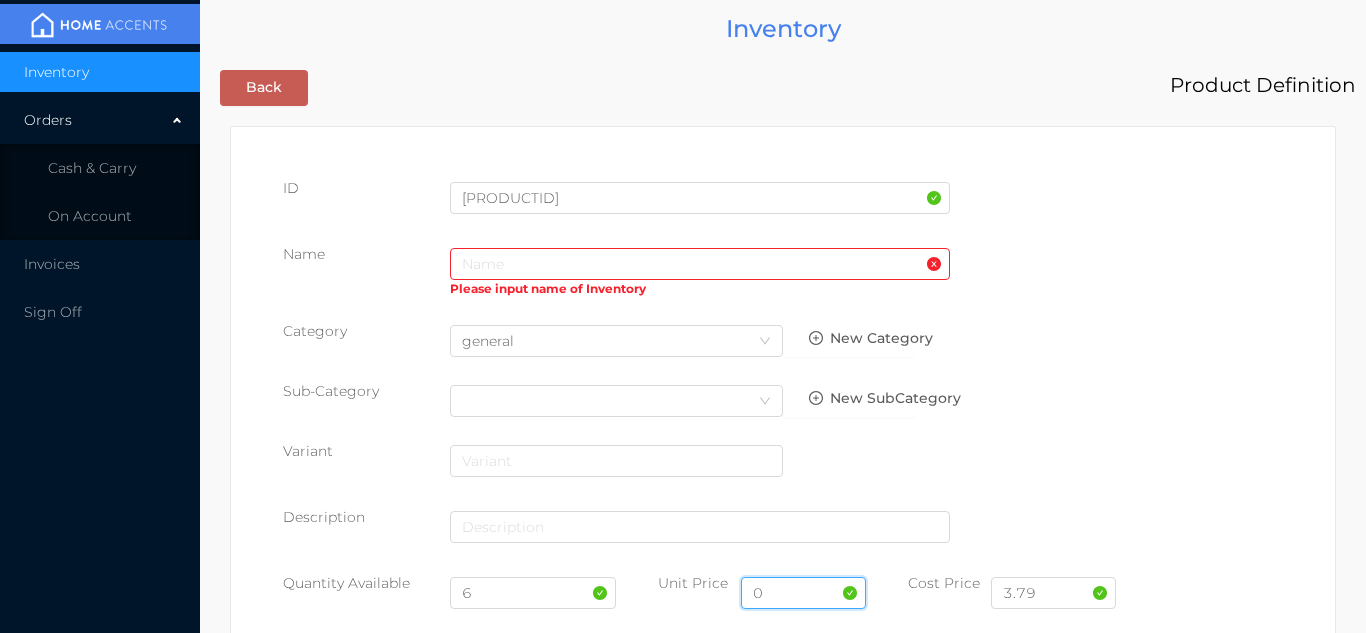 click on "0" at bounding box center [803, 593] 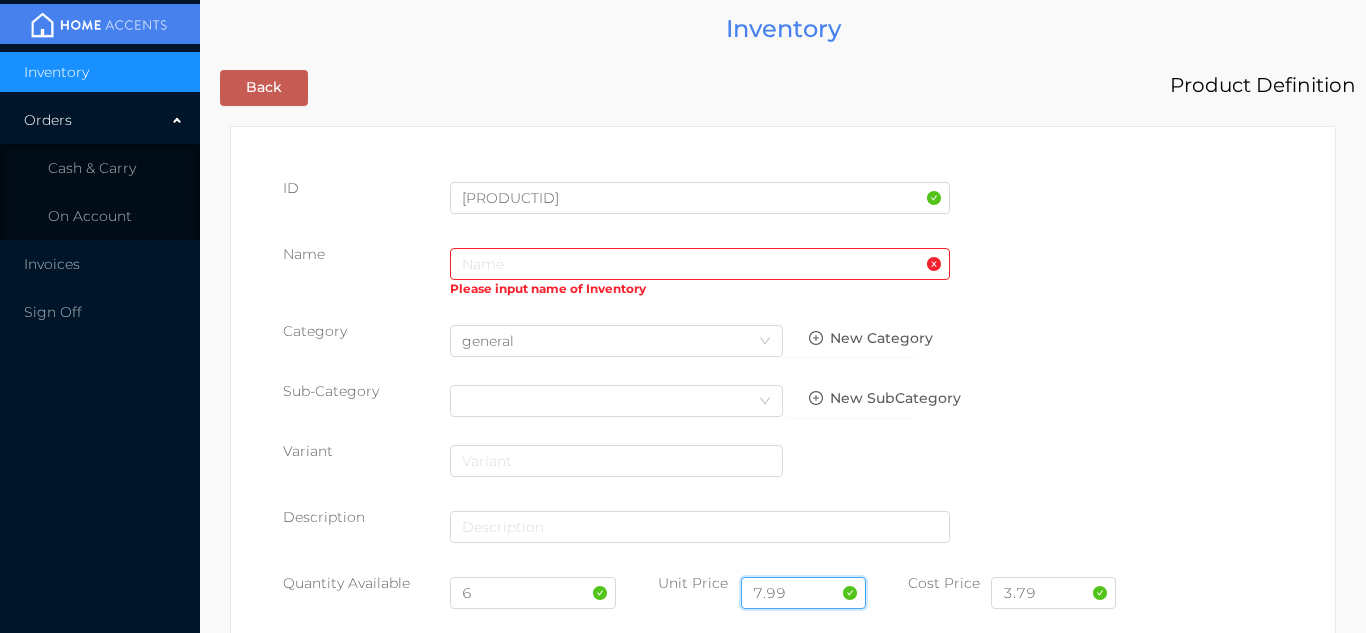 type on "7.99" 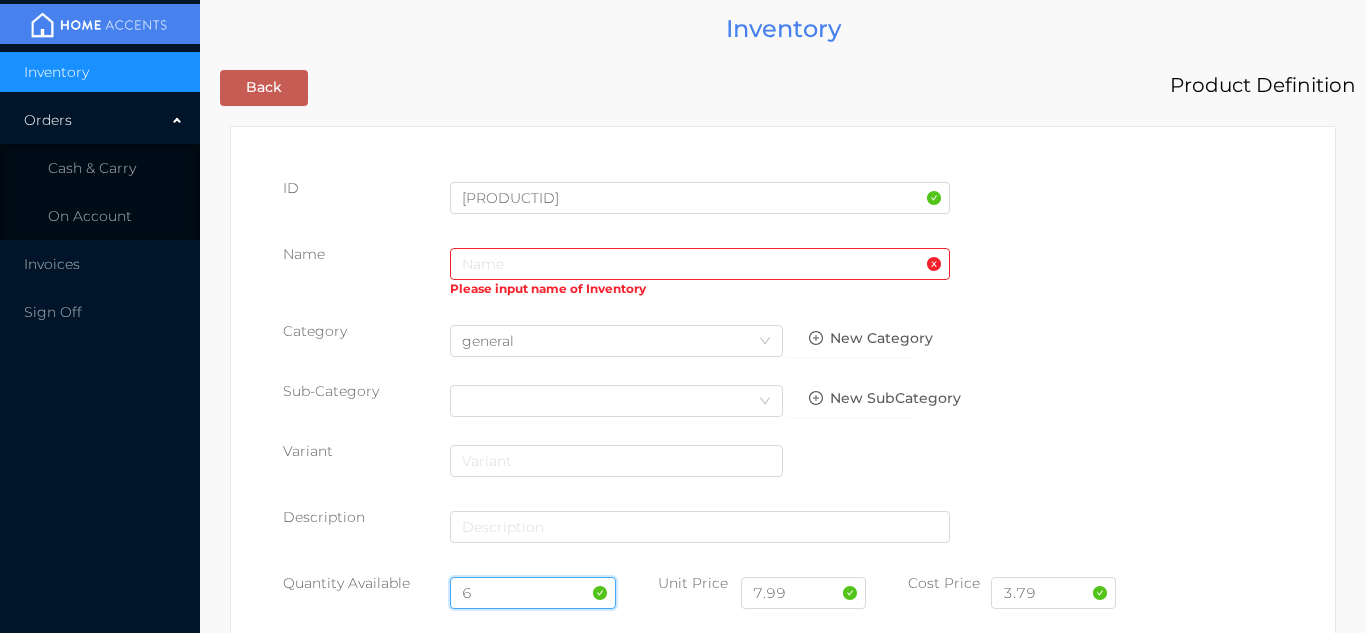 click on "6" at bounding box center (533, 593) 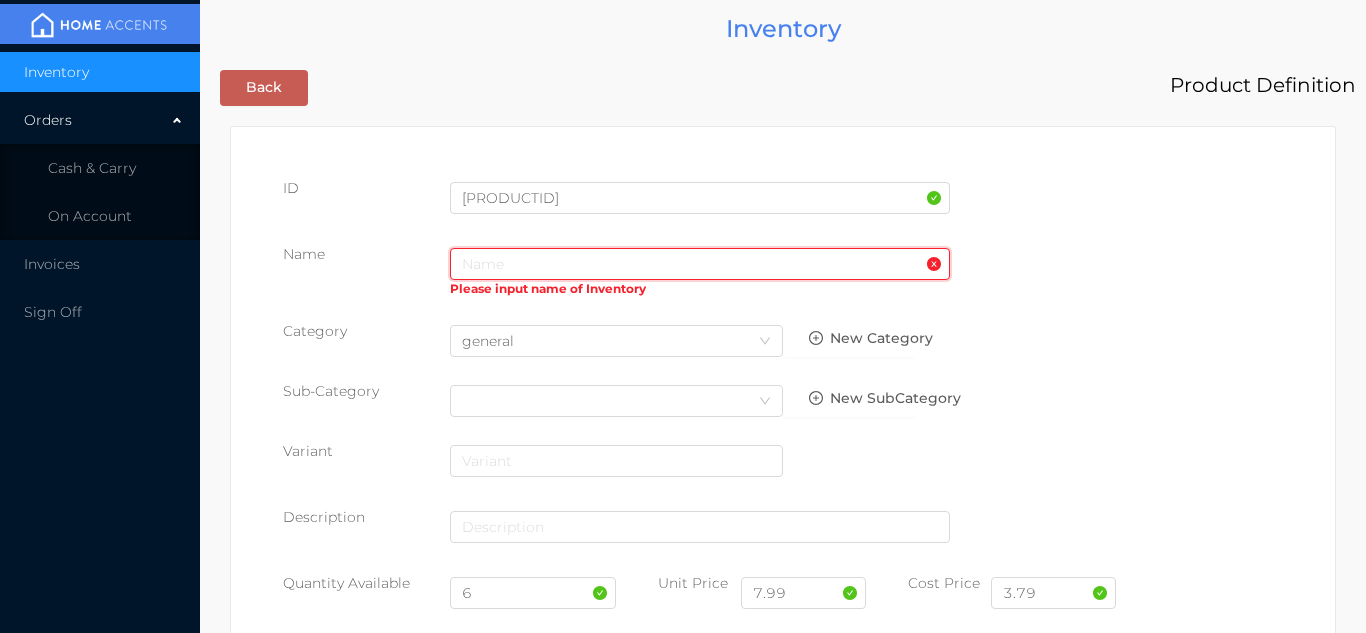 click at bounding box center (700, 264) 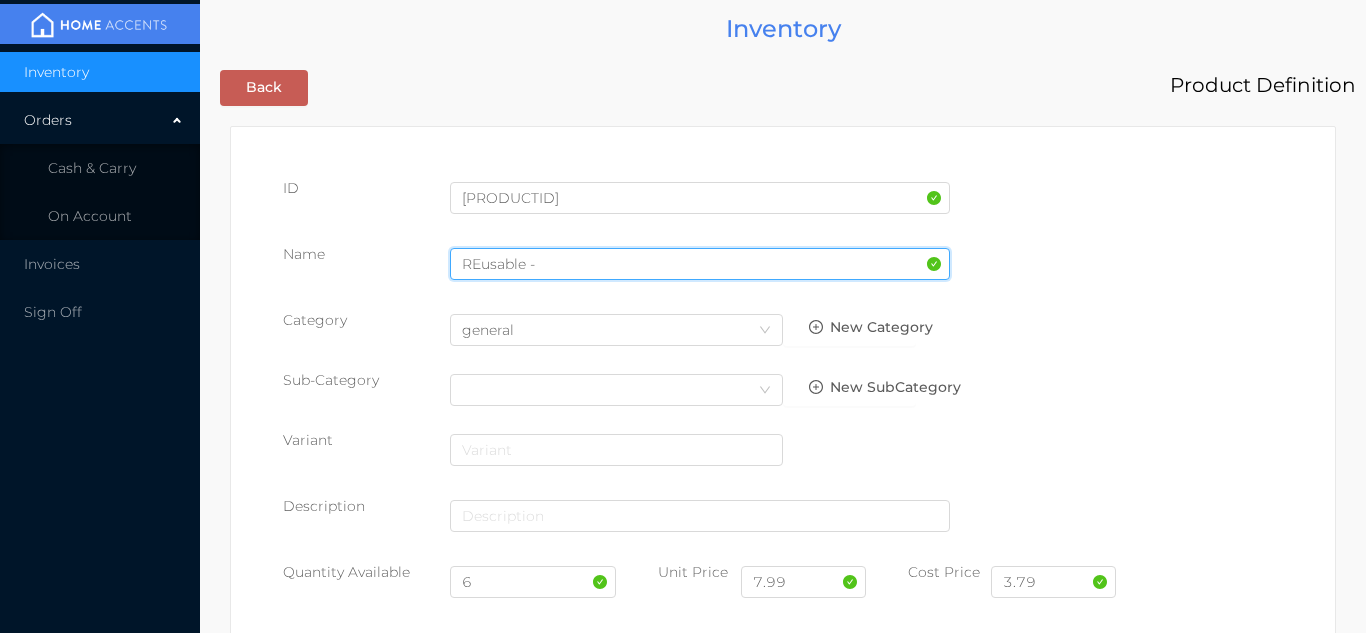 click on "REusable -" at bounding box center (700, 264) 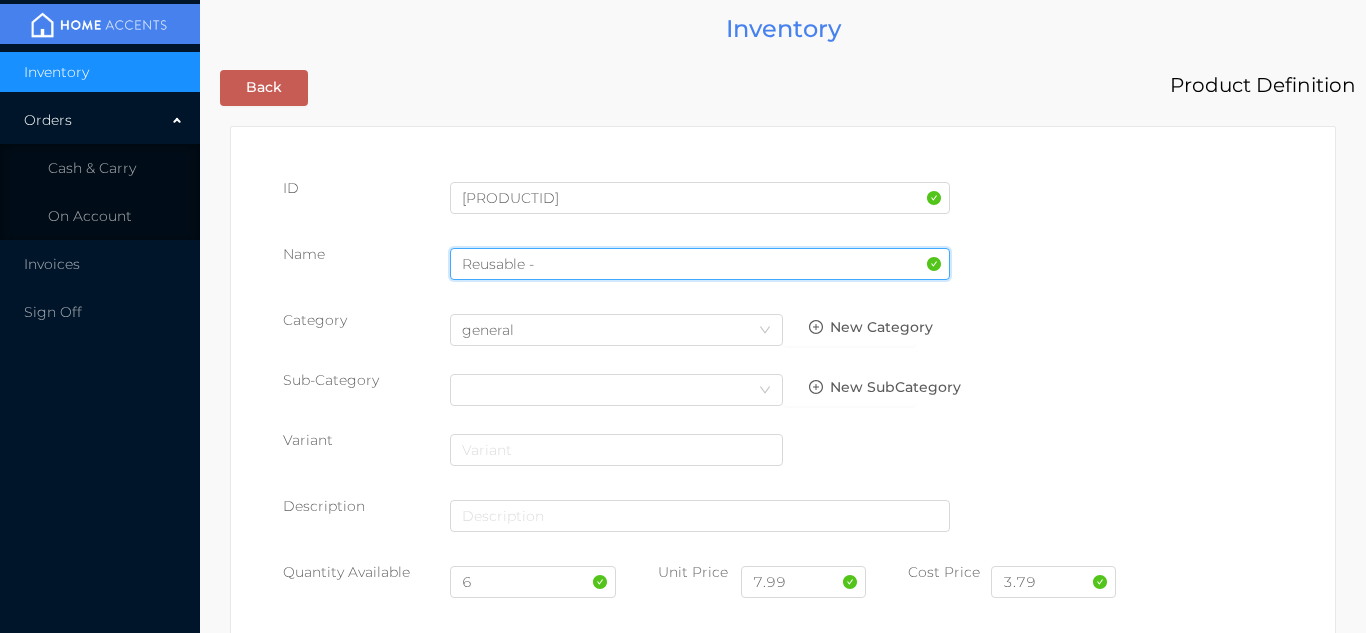 click on "Reusable -" at bounding box center (700, 264) 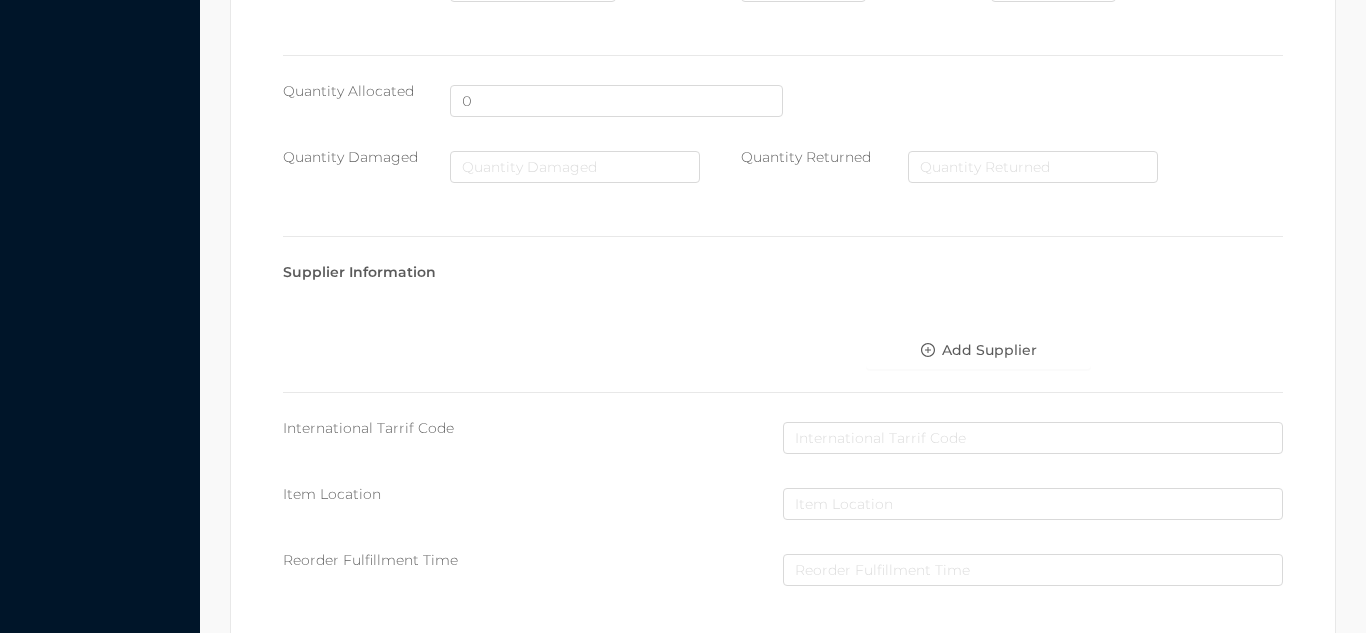scroll, scrollTop: 1028, scrollLeft: 0, axis: vertical 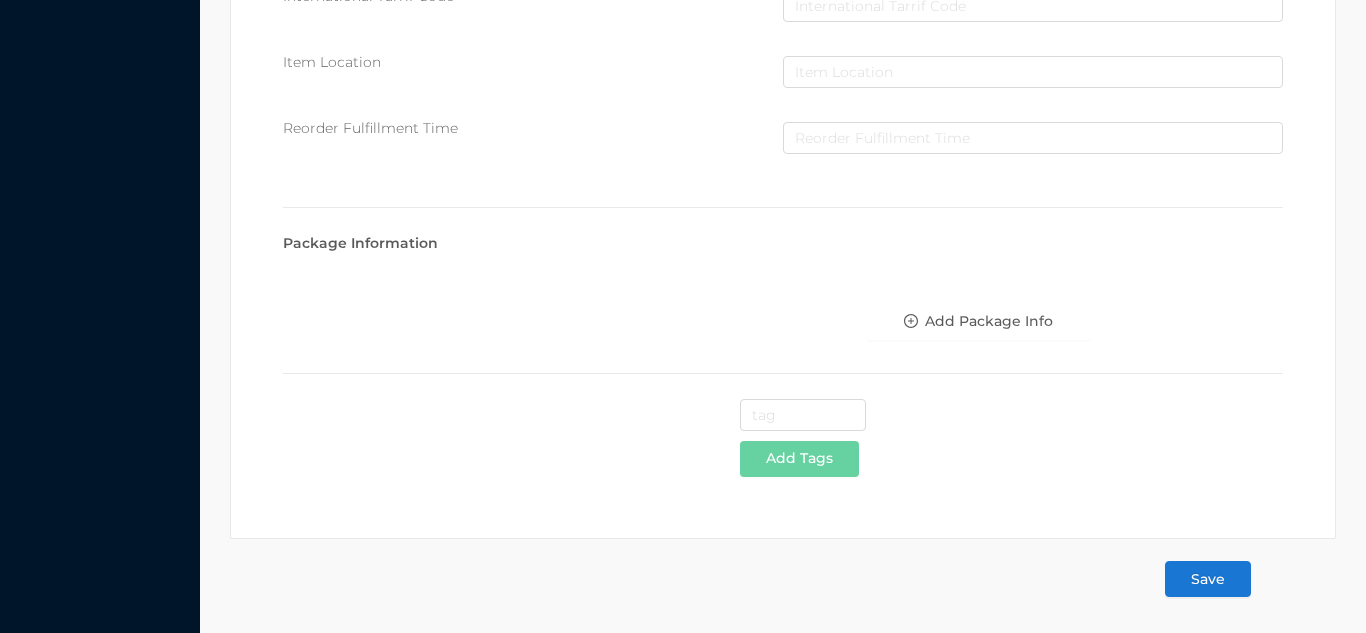 type on "Reusable - baking mat/silione-5x11"" 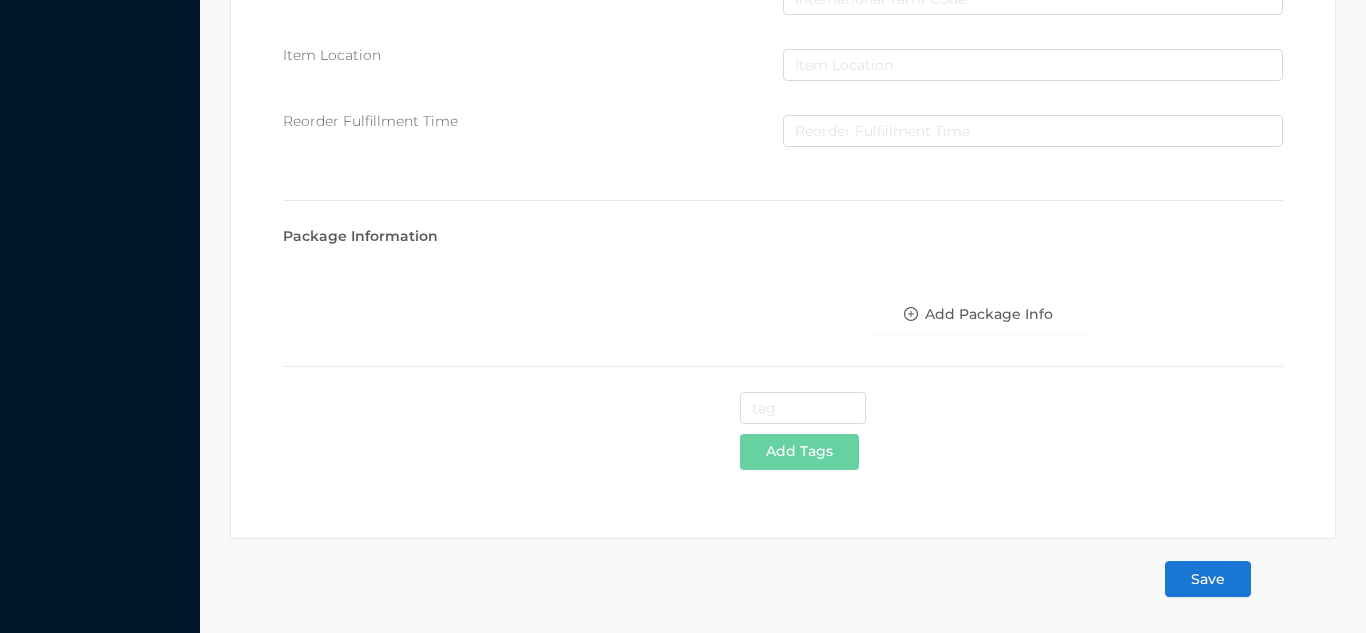 click on "Save" at bounding box center (1208, 579) 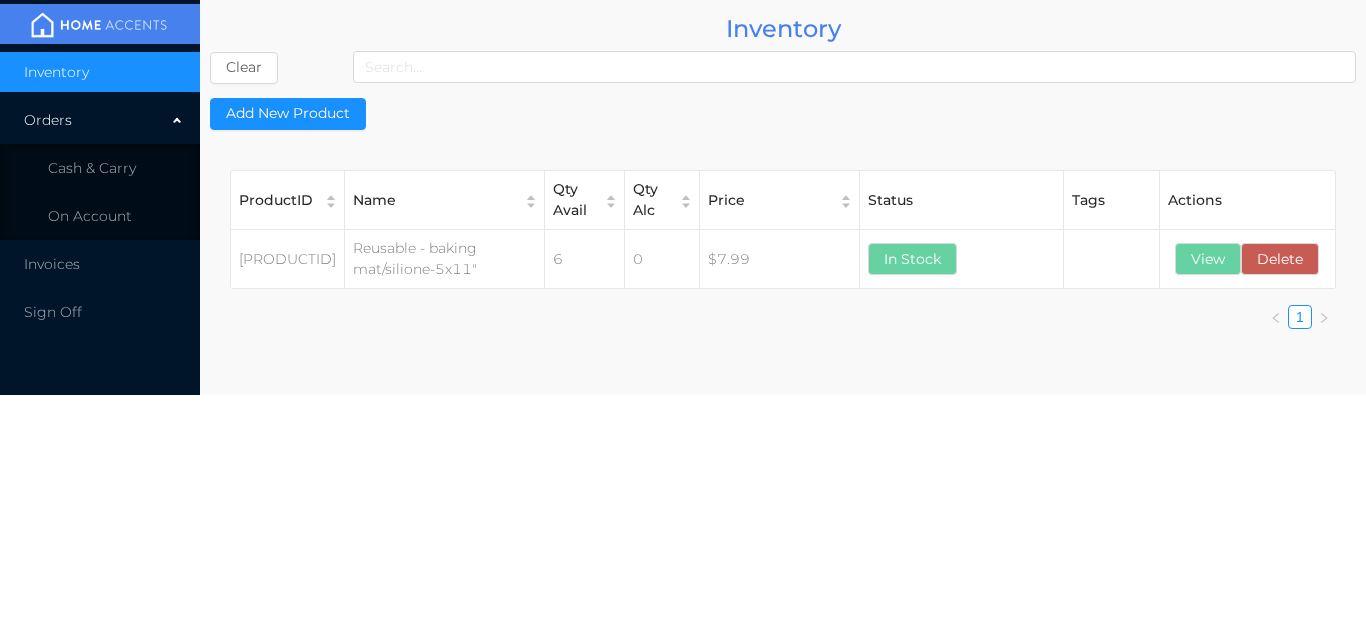 scroll, scrollTop: 0, scrollLeft: 0, axis: both 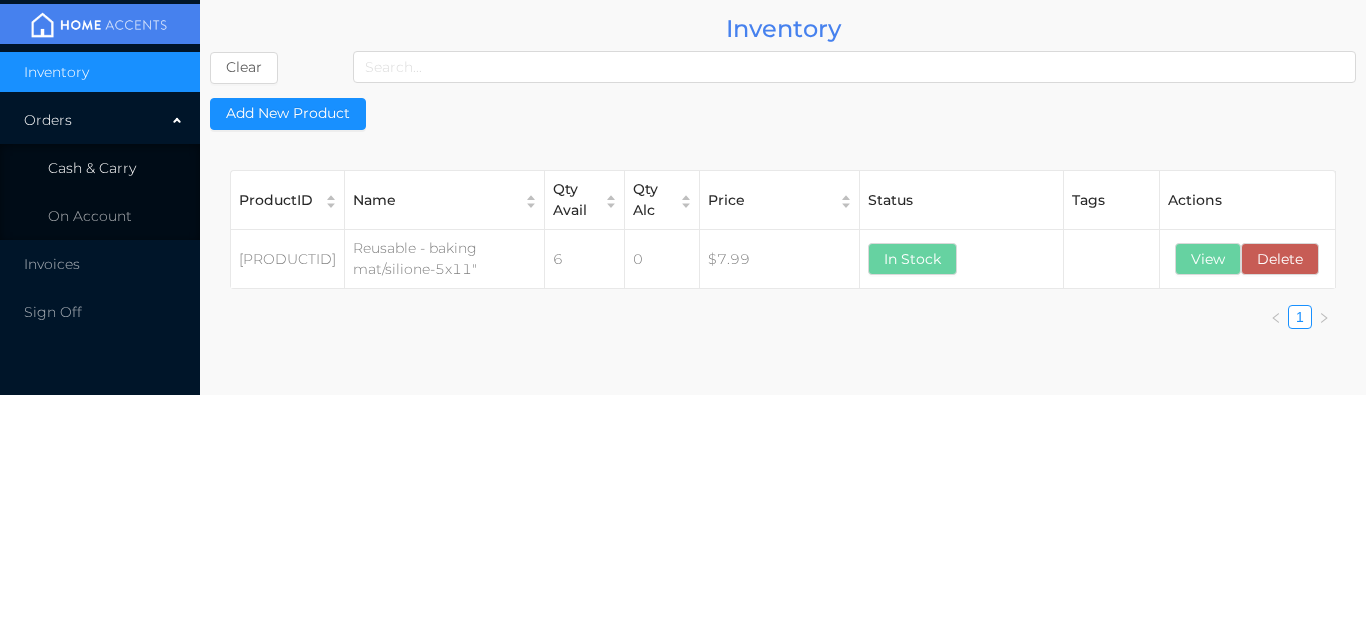 click on "Cash & Carry" at bounding box center [100, 168] 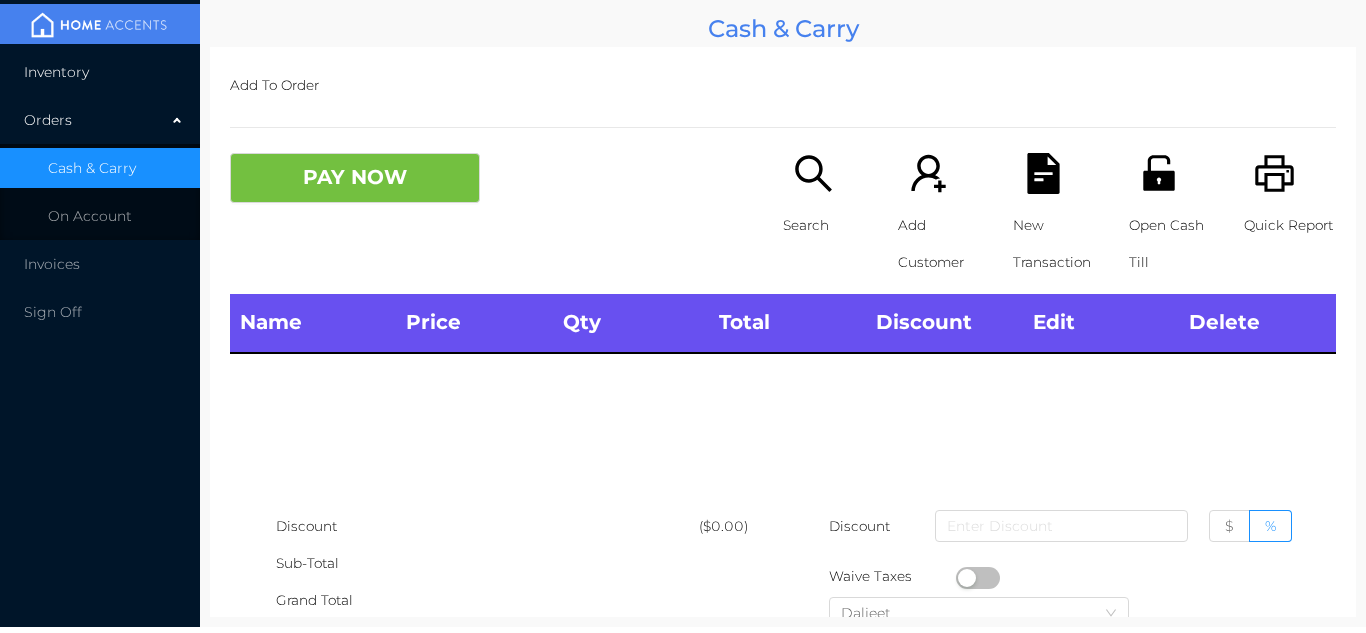 click on "Inventory" at bounding box center [100, 72] 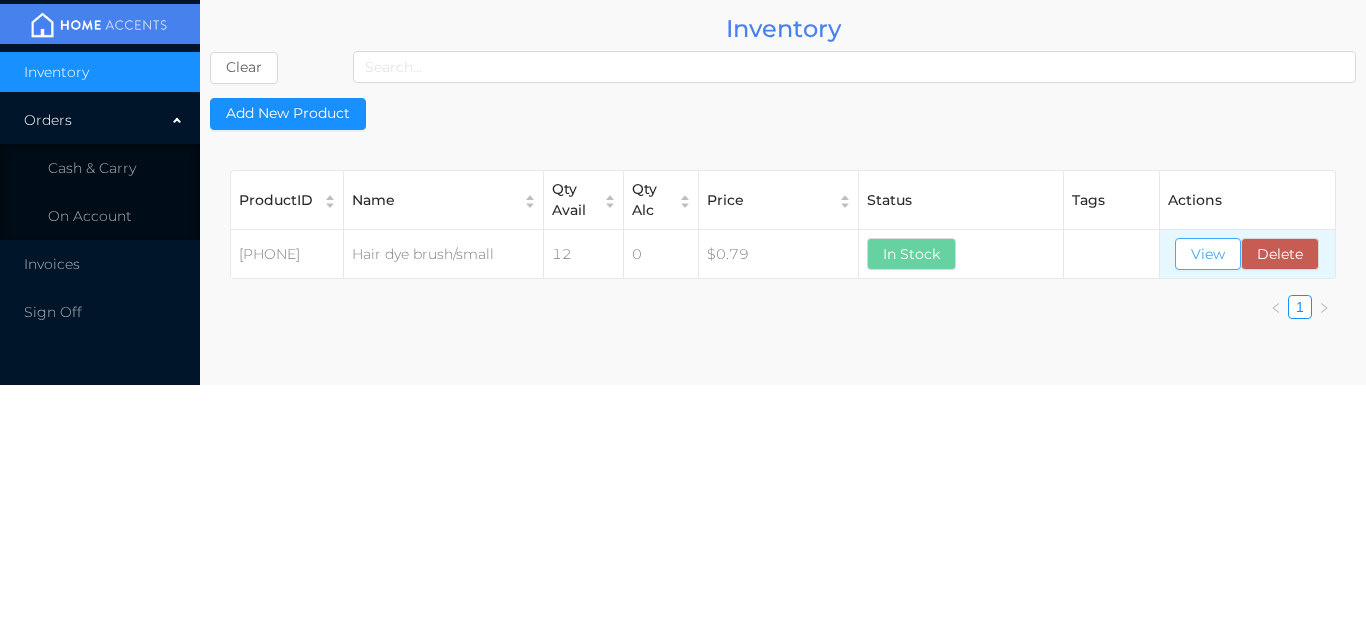 click on "View" at bounding box center (1208, 254) 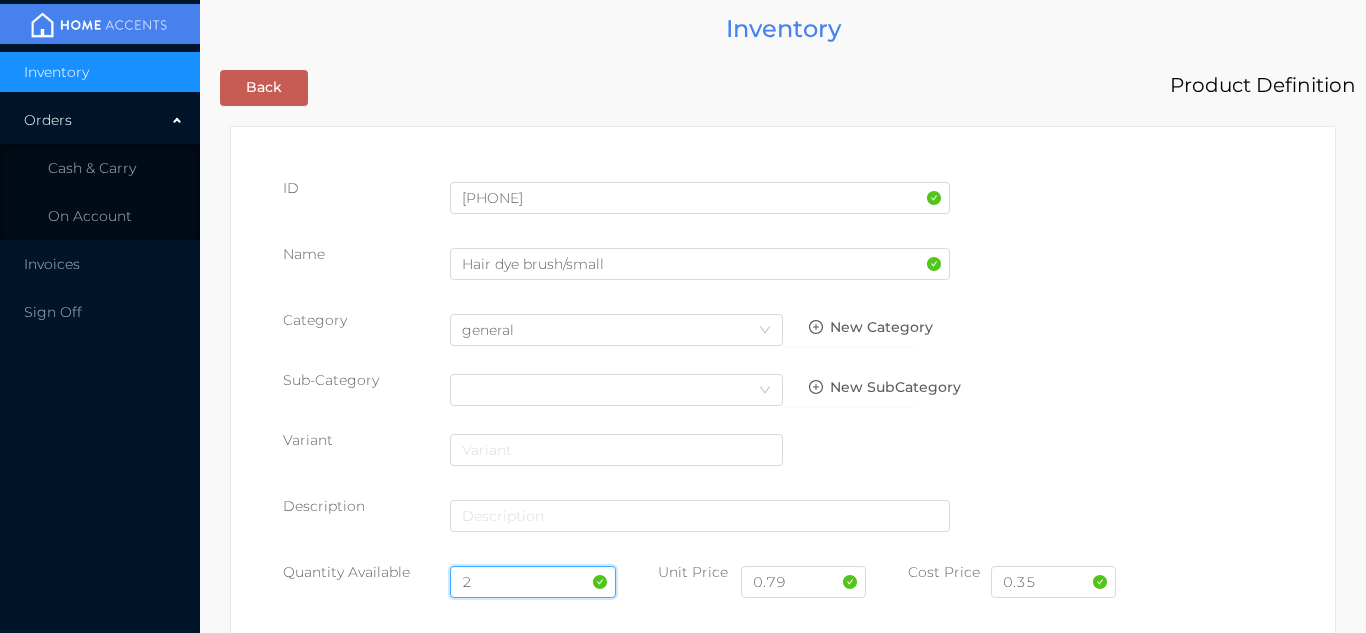 click on "2" at bounding box center (533, 582) 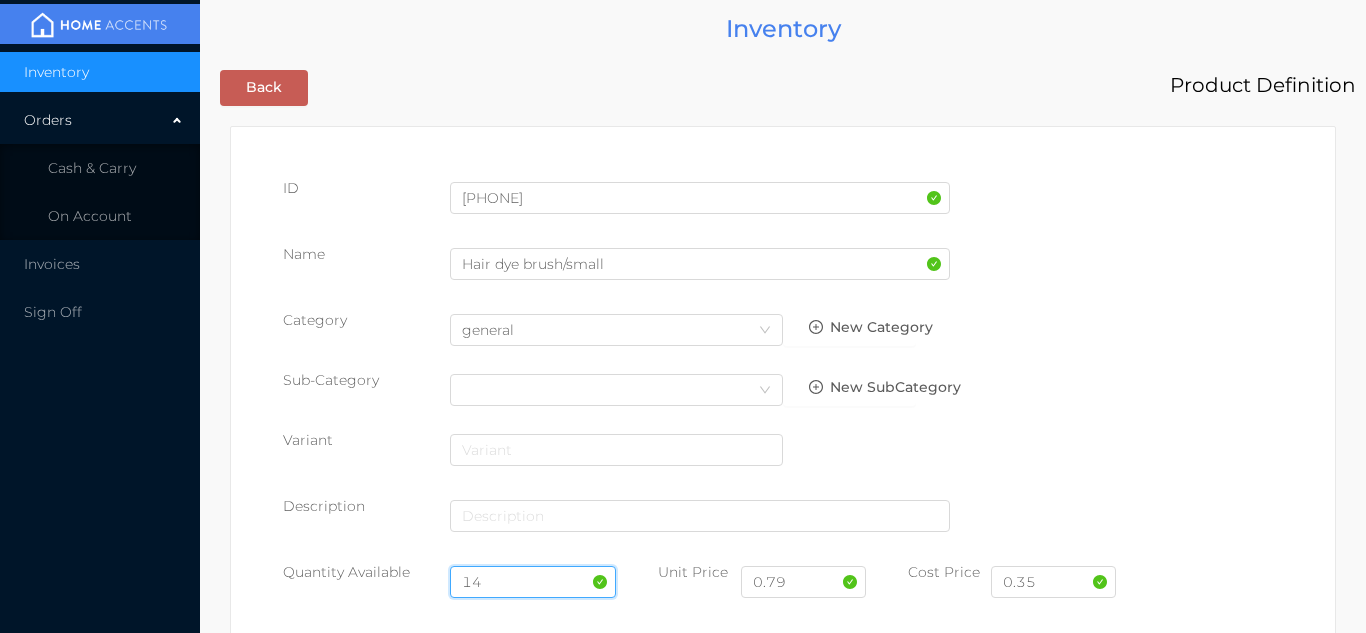 type on "14" 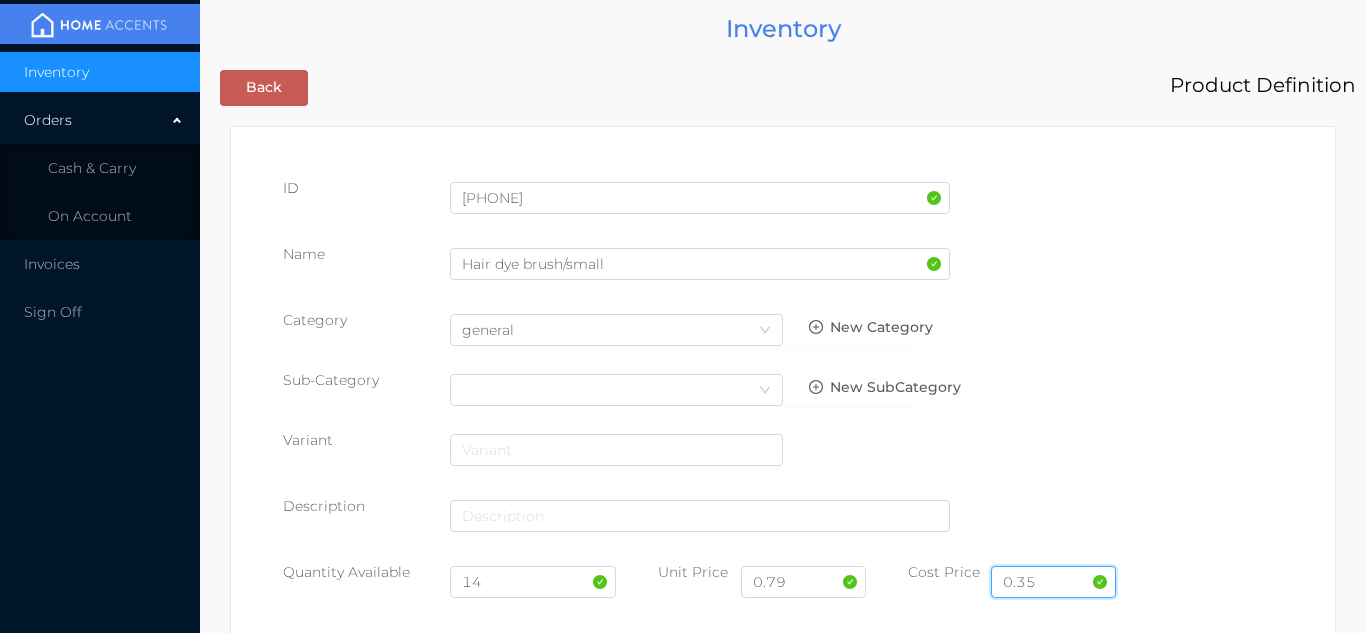 click on "0.35" at bounding box center [1053, 582] 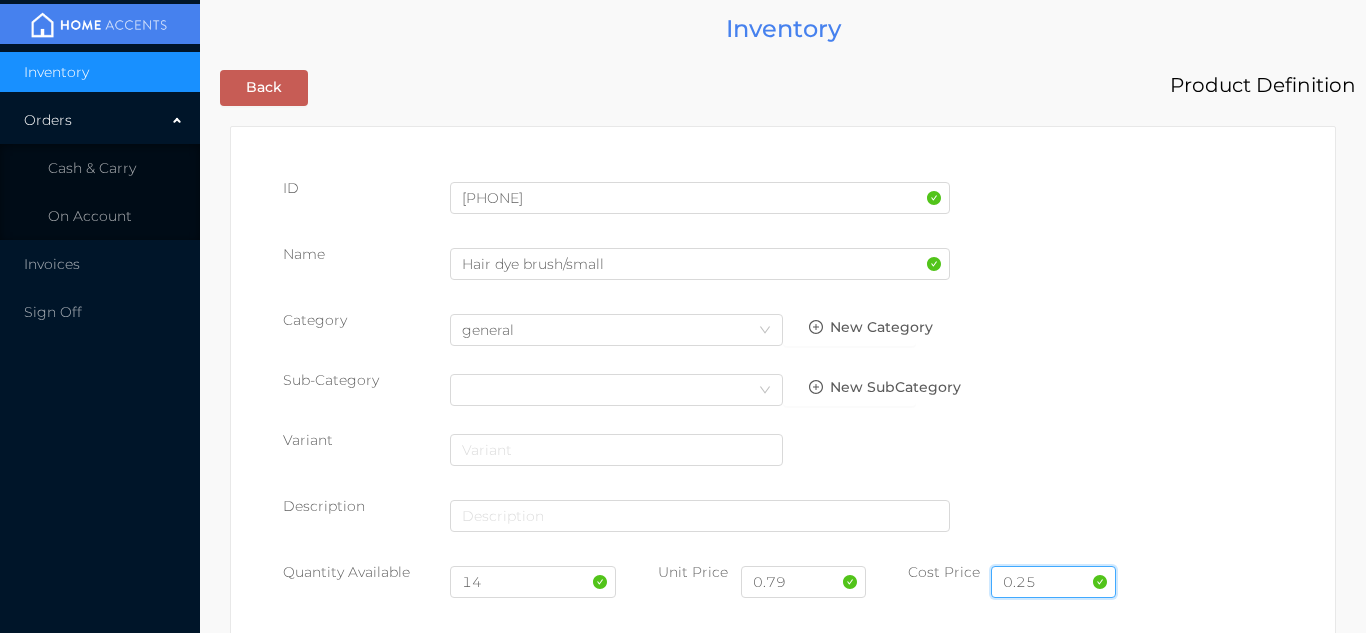type on "0.25" 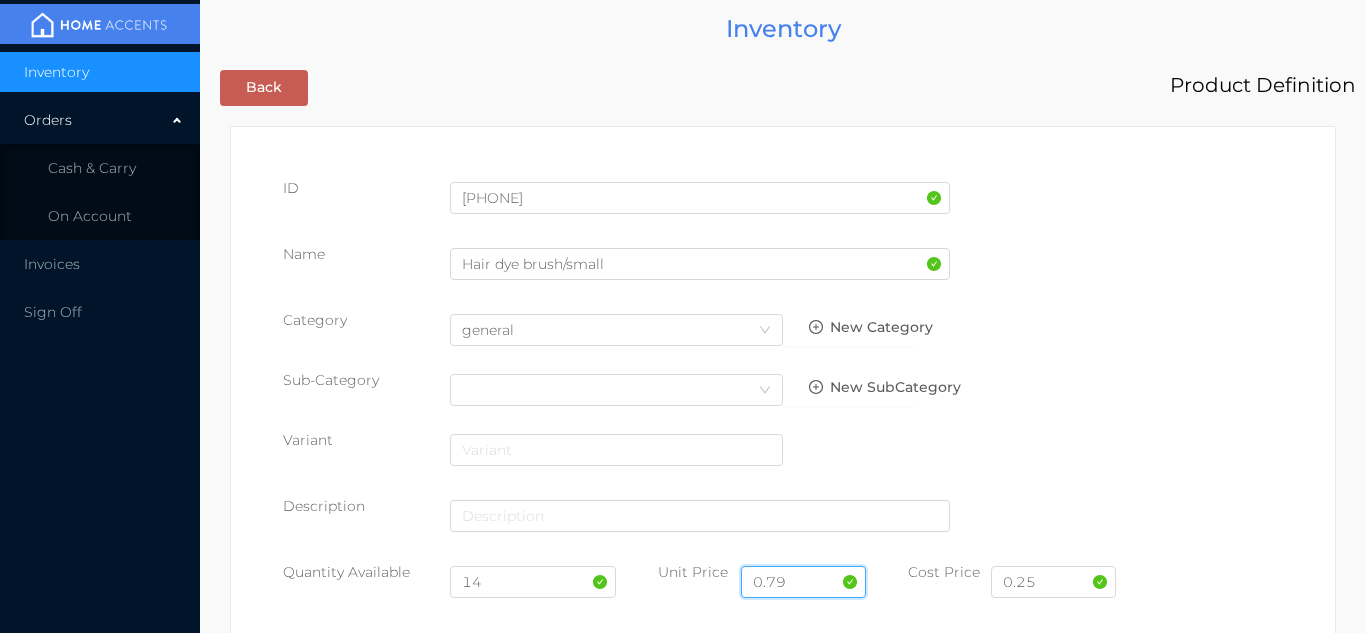 click on "0.79" at bounding box center (803, 582) 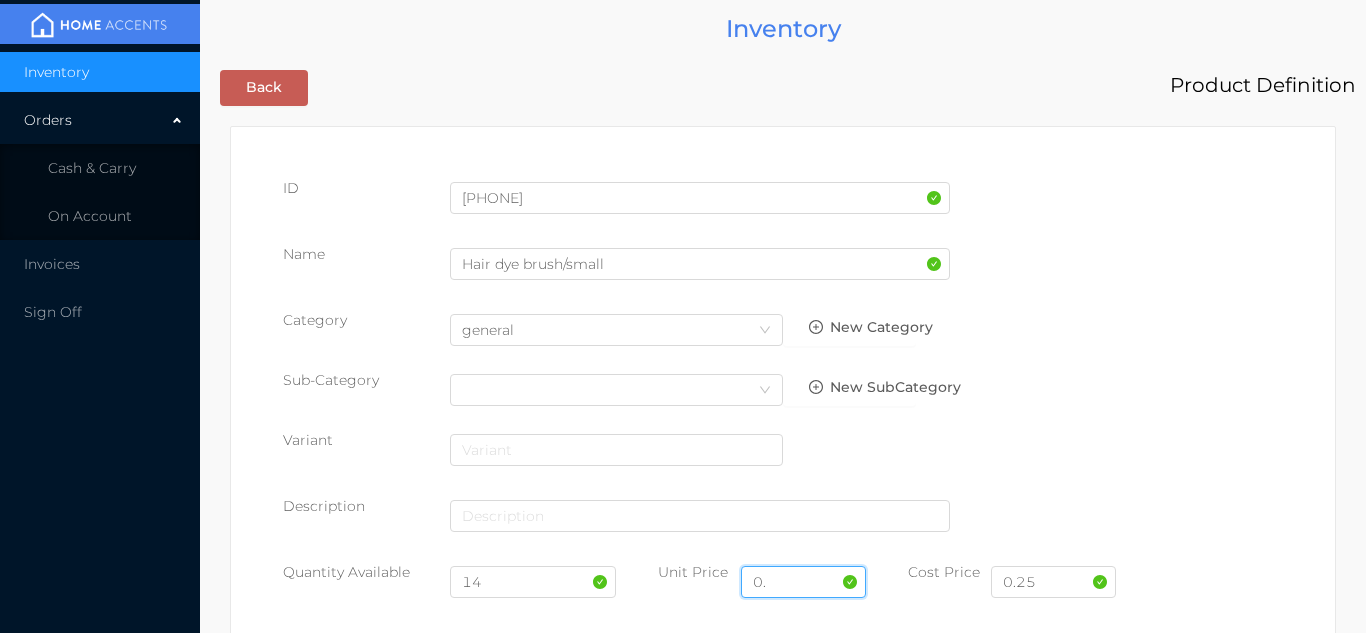 type on "0" 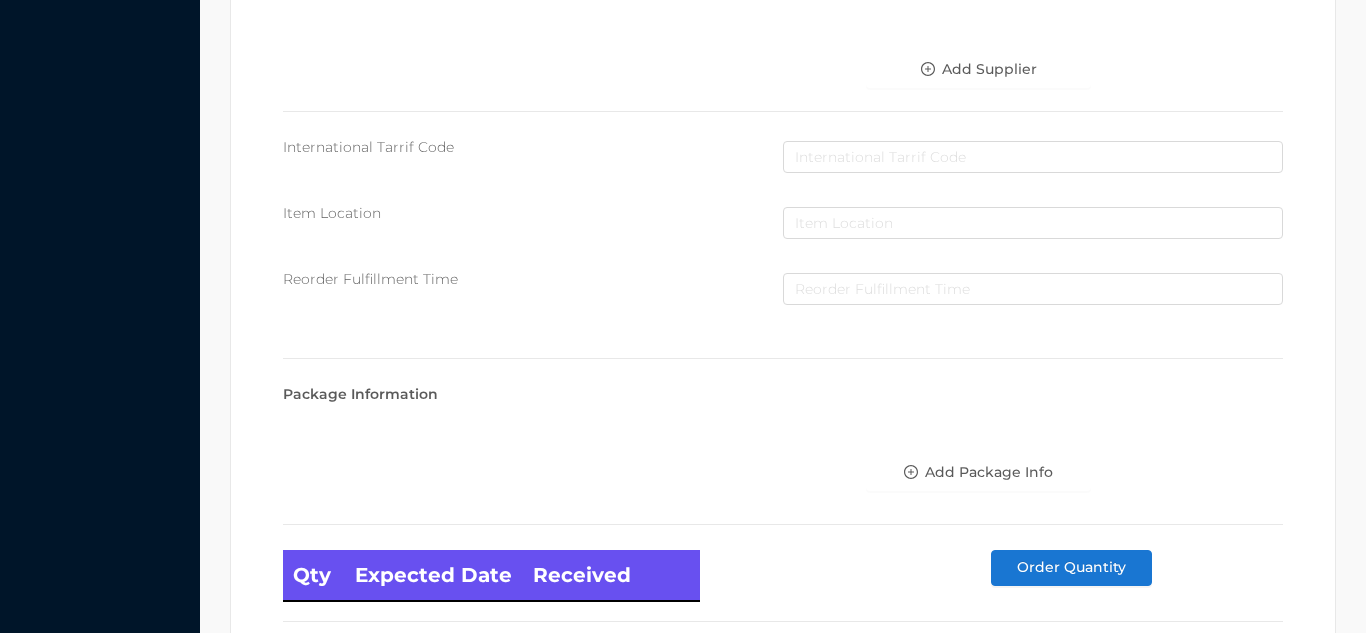 scroll, scrollTop: 1135, scrollLeft: 0, axis: vertical 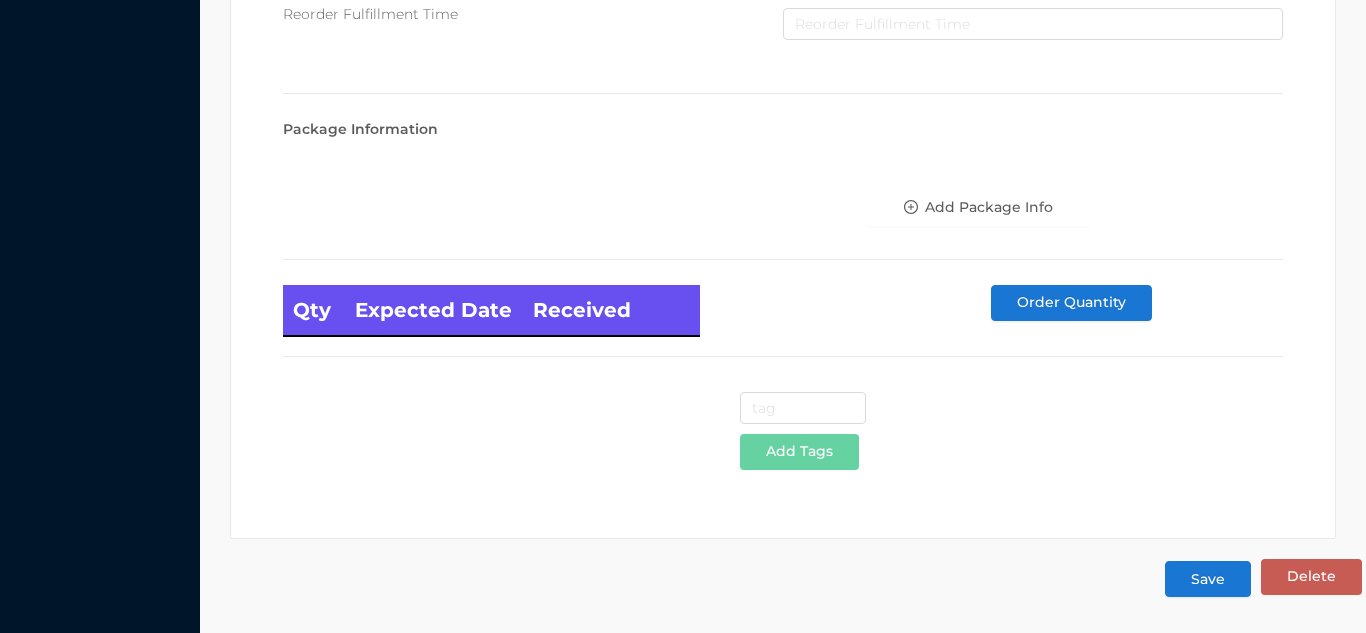 type on "1.00" 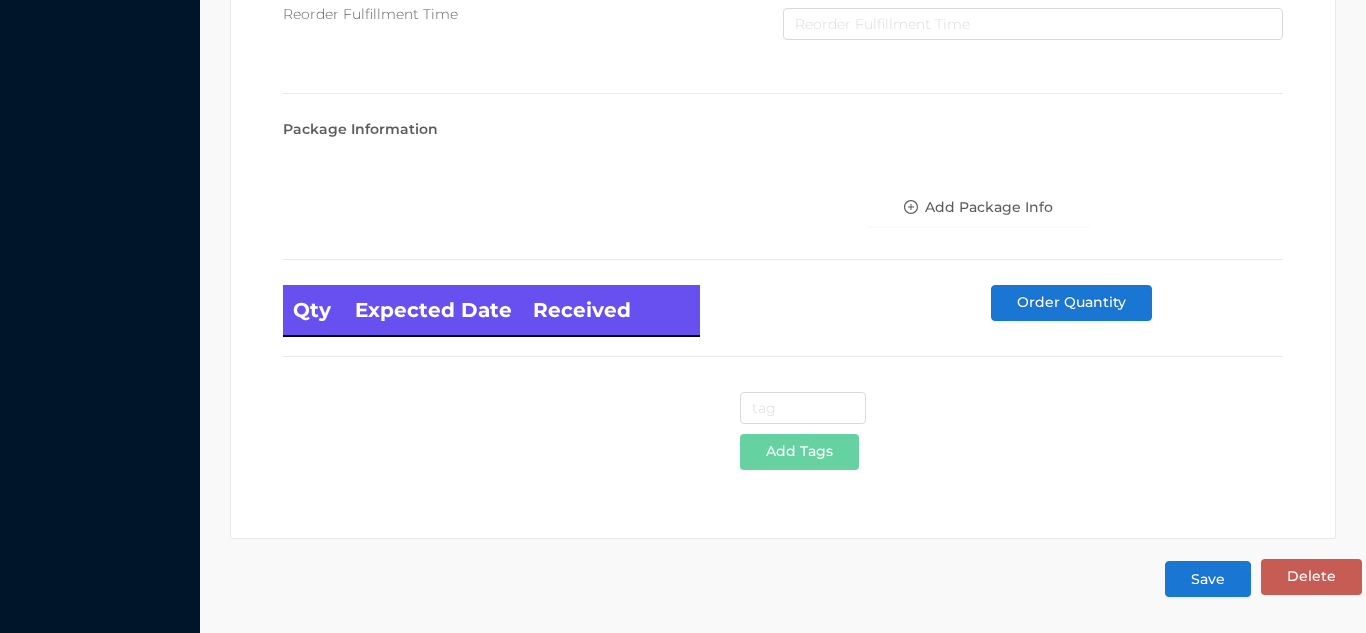 click on "Save" at bounding box center [1208, 579] 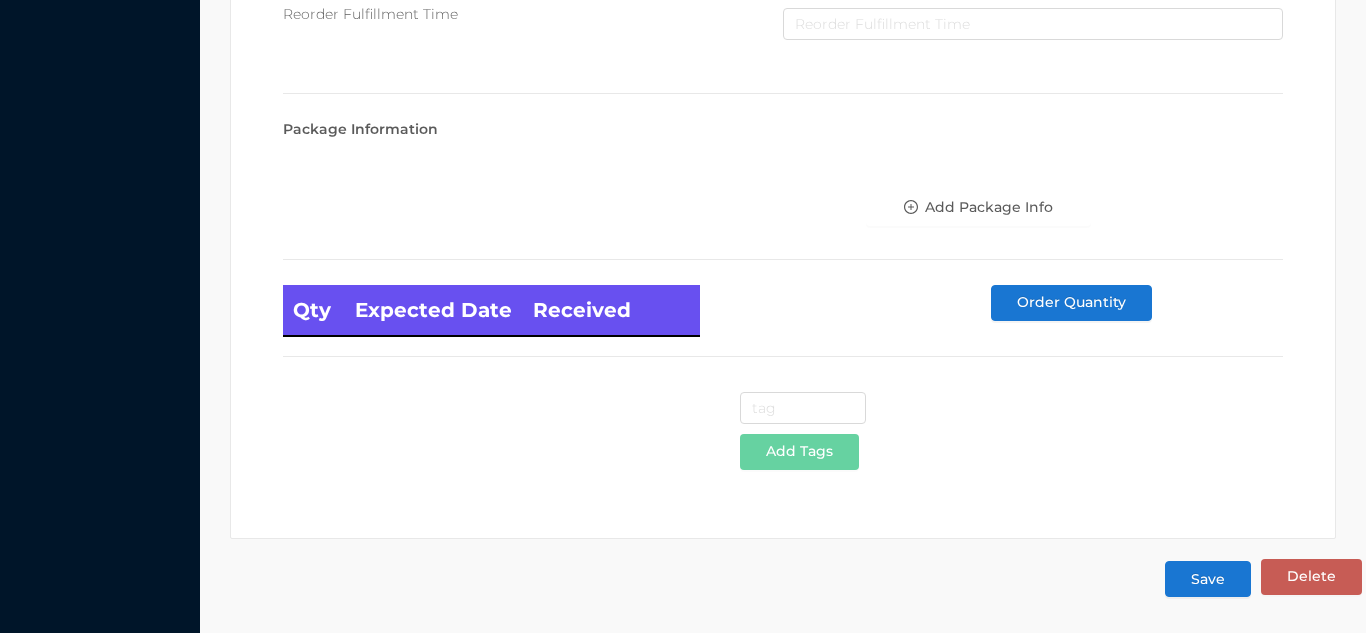 scroll, scrollTop: 0, scrollLeft: 0, axis: both 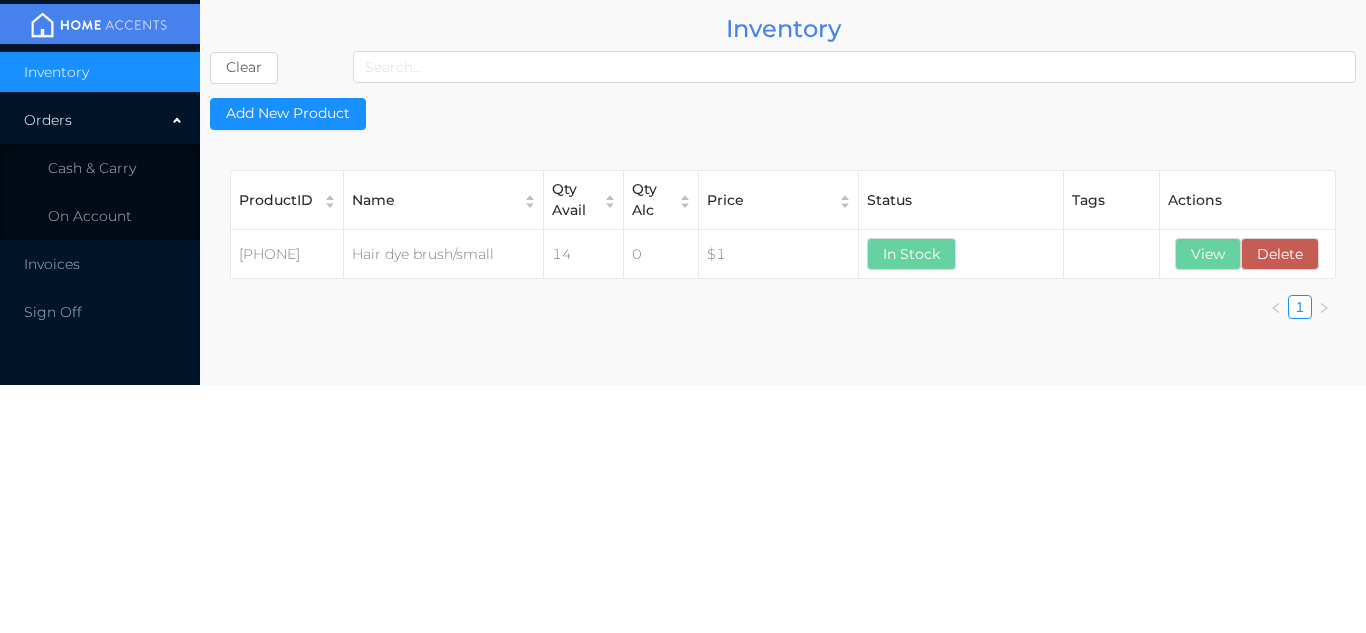 click on "Cash & Carry" at bounding box center (92, 168) 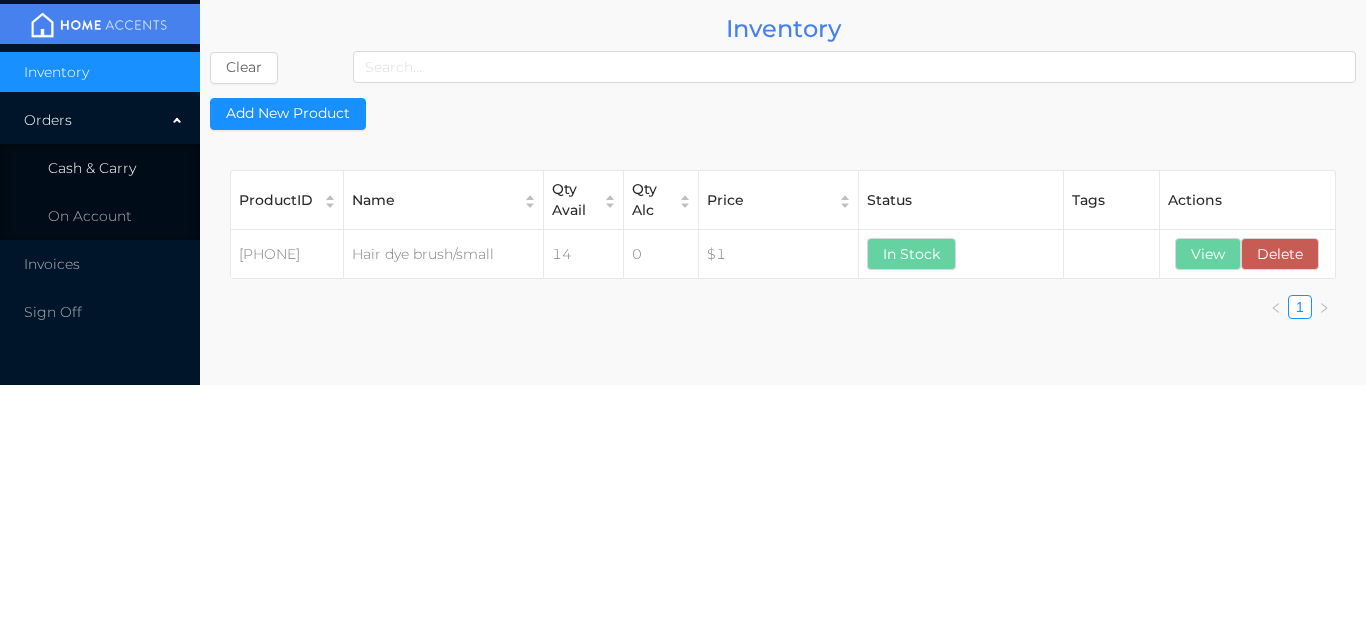type 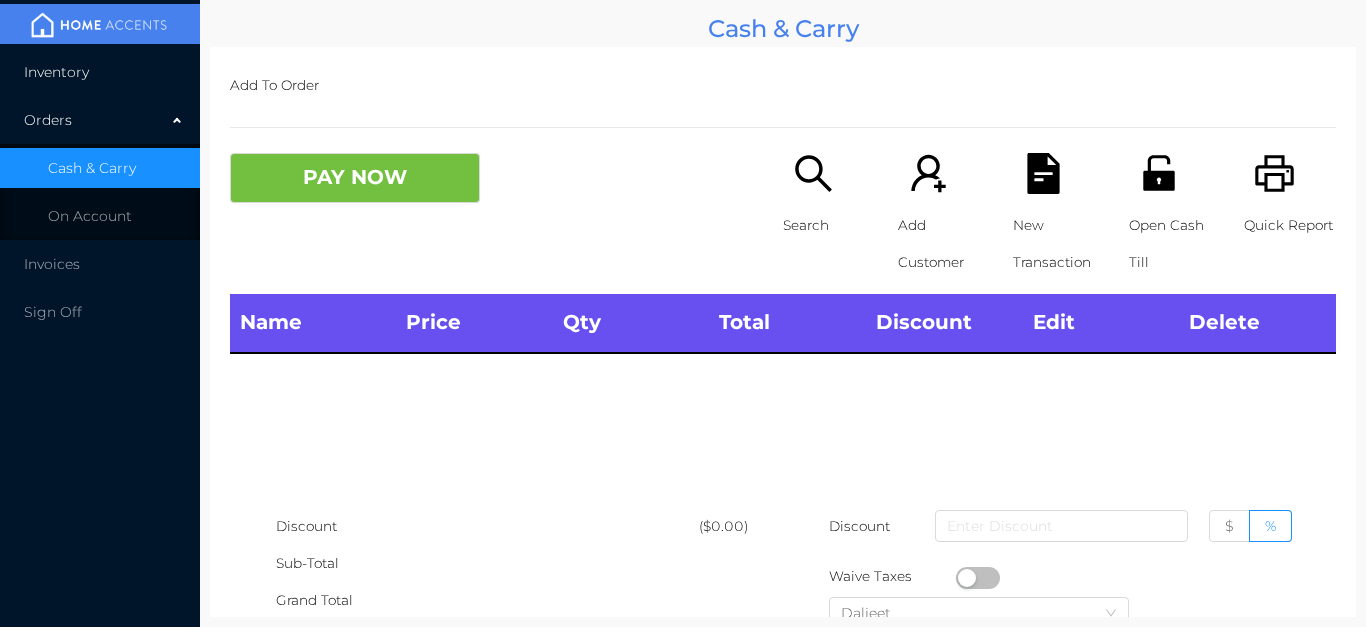click on "Inventory" at bounding box center (100, 72) 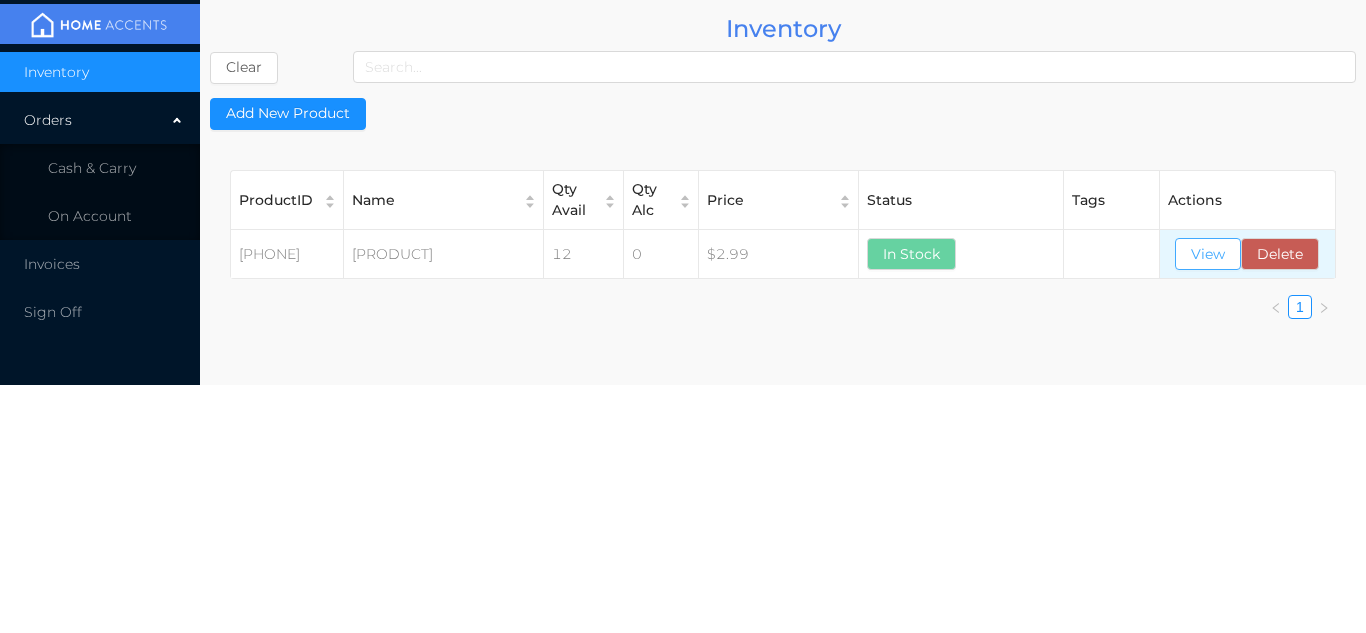 click on "View" at bounding box center (1208, 254) 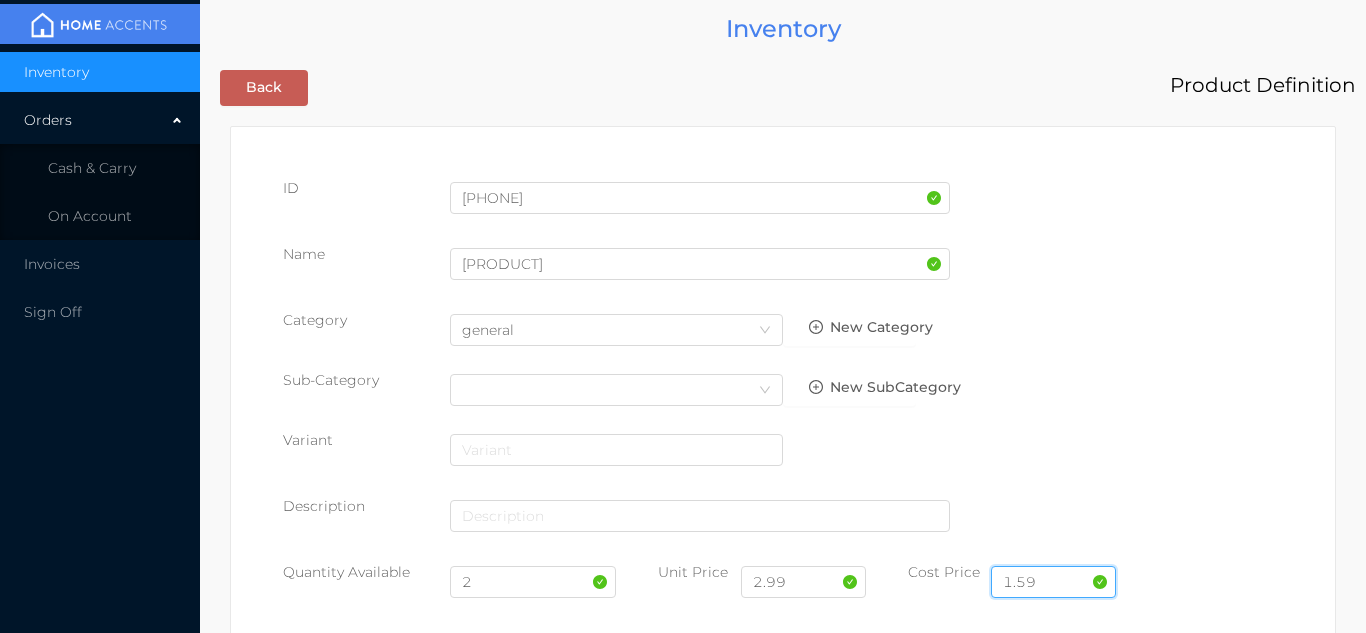 click on "1.59" at bounding box center (1053, 582) 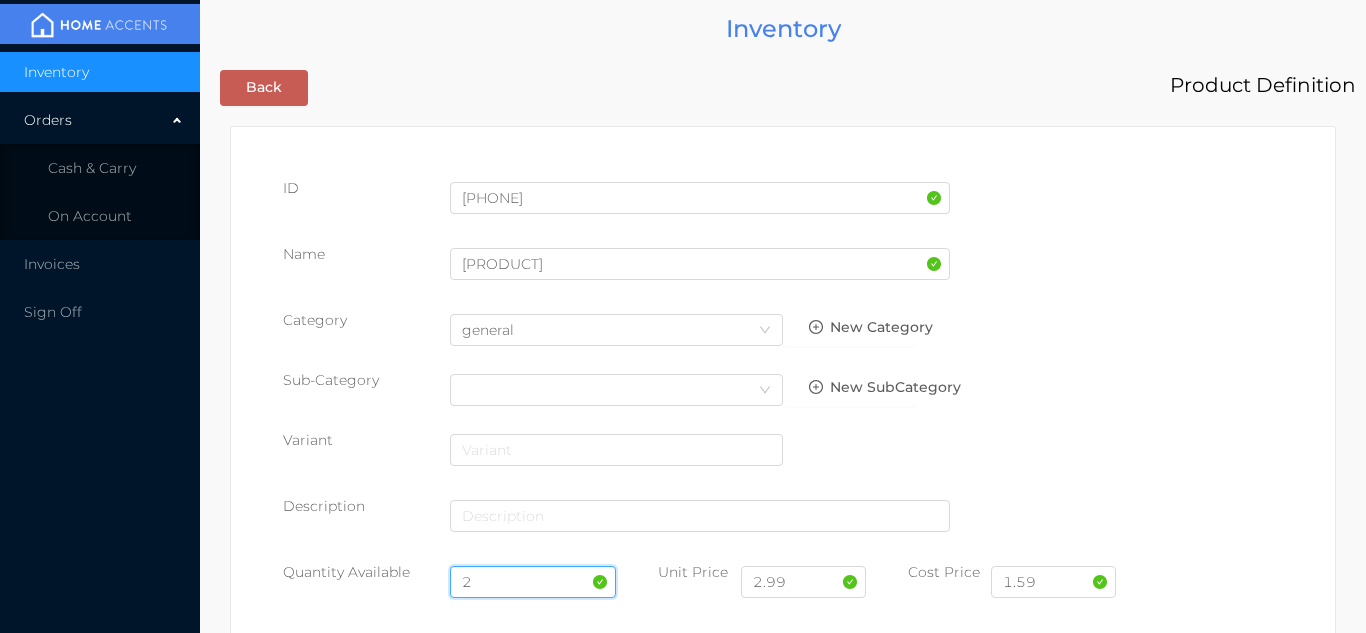 click on "2" at bounding box center (533, 582) 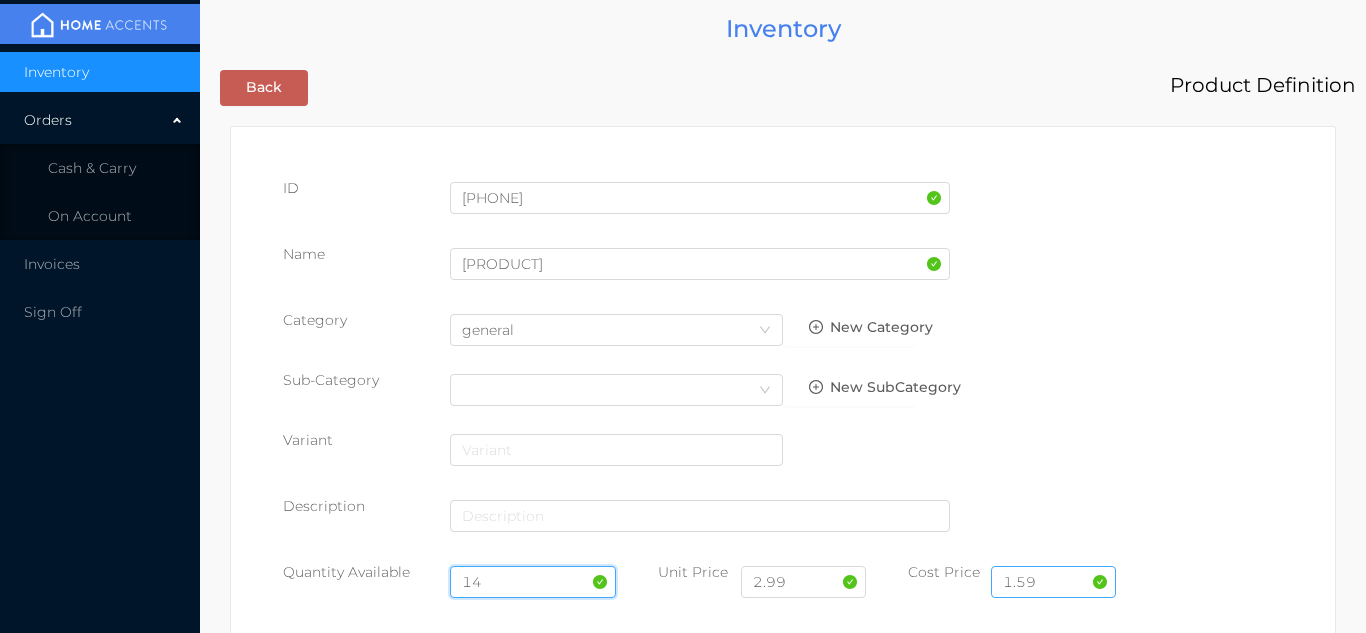 type on "14" 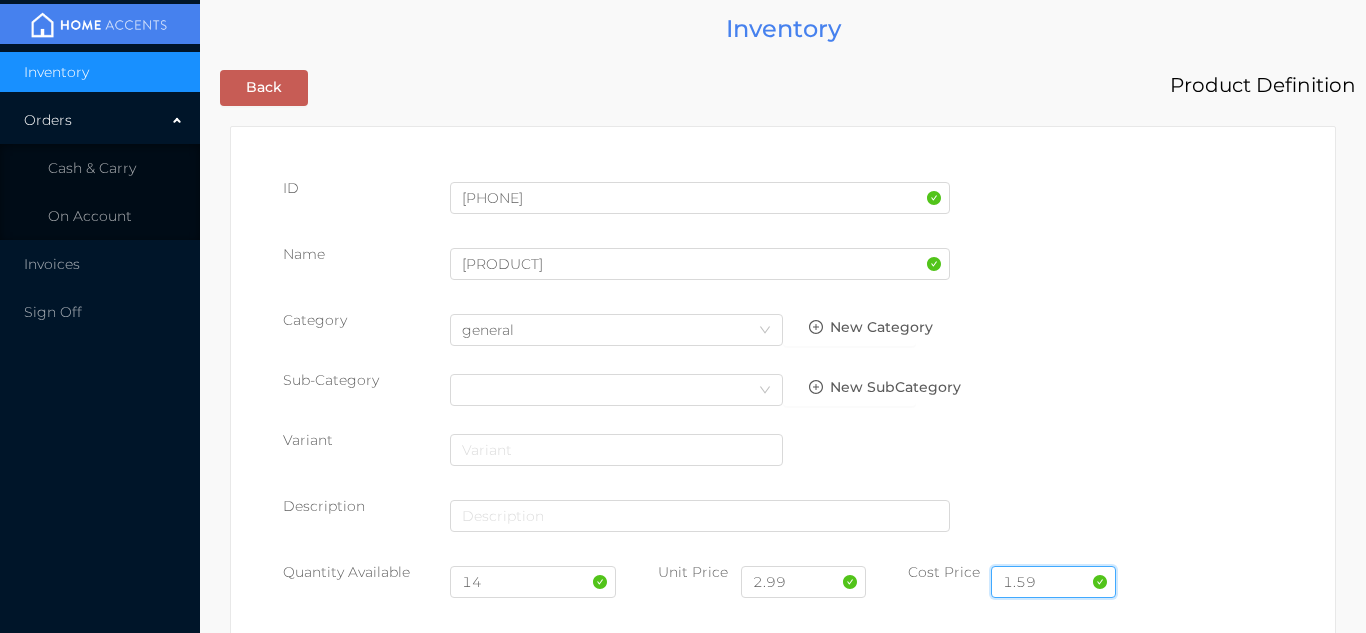 click on "1.59" at bounding box center [1053, 582] 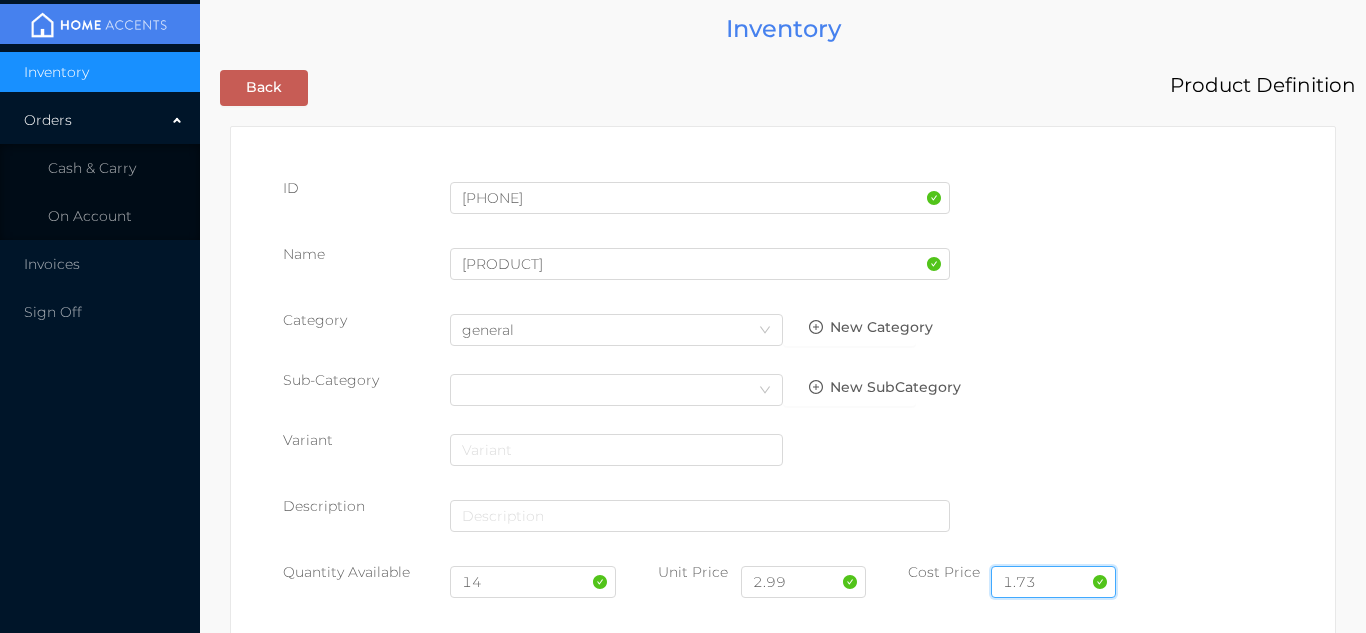 type on "1.73" 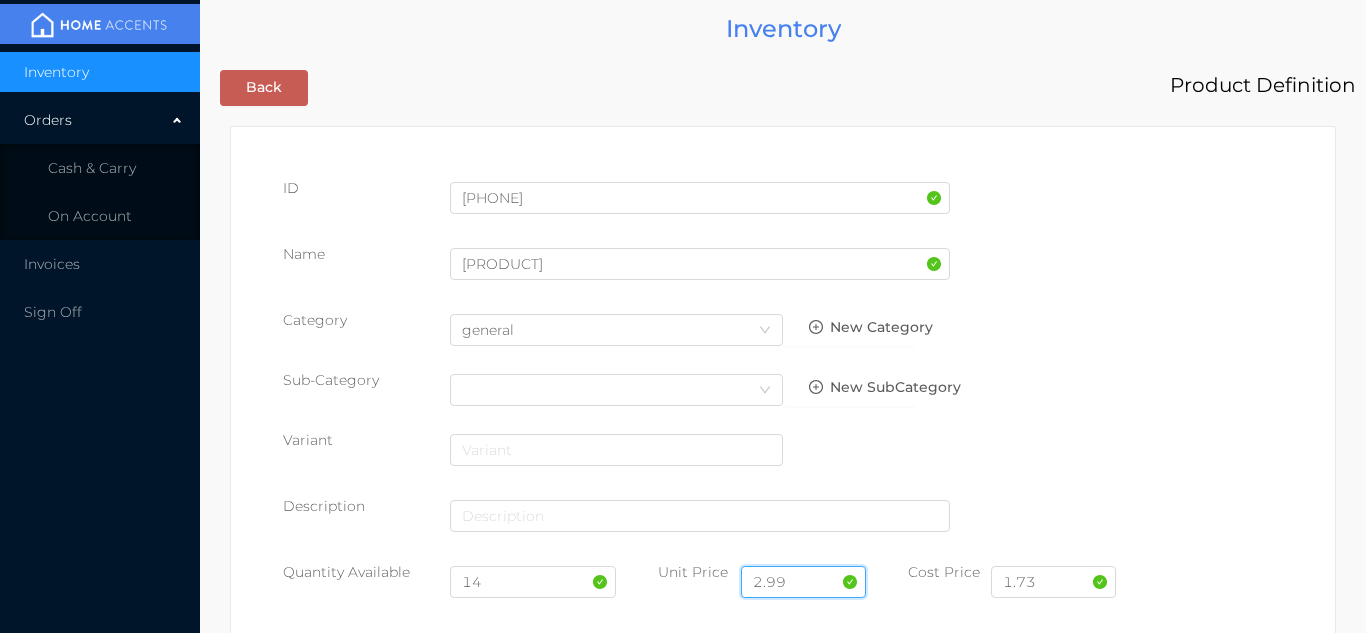 click on "2.99" at bounding box center [803, 582] 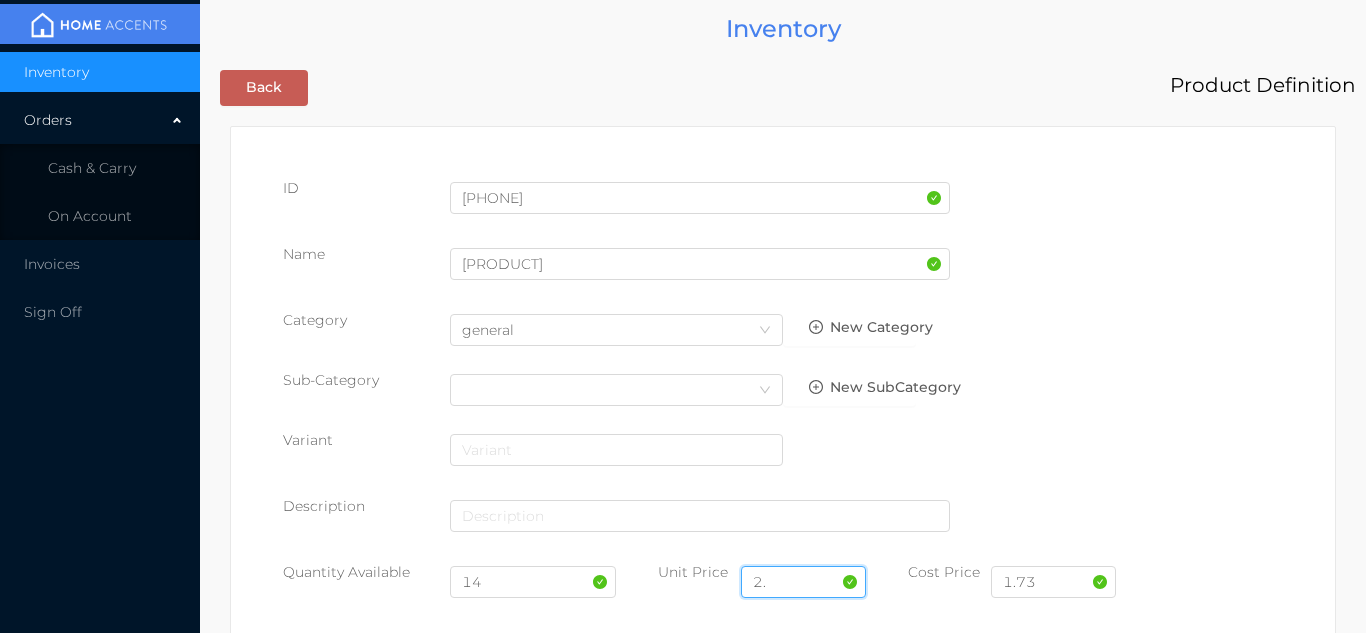 type on "2" 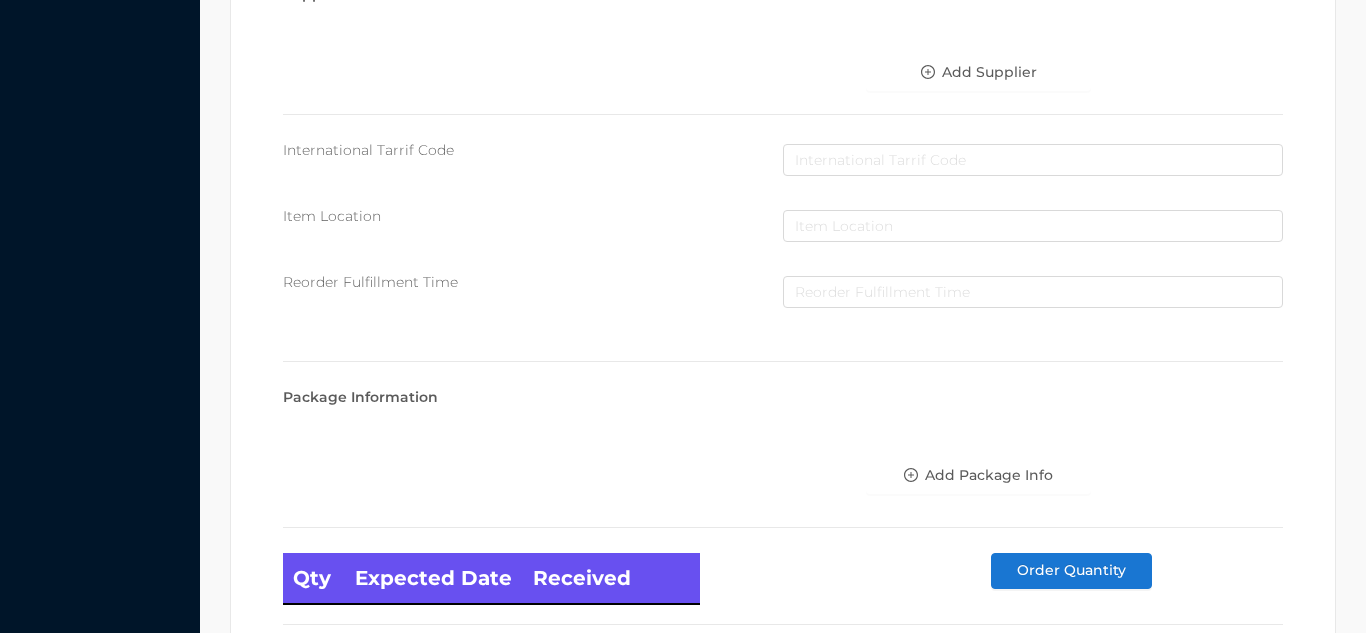 scroll, scrollTop: 1135, scrollLeft: 0, axis: vertical 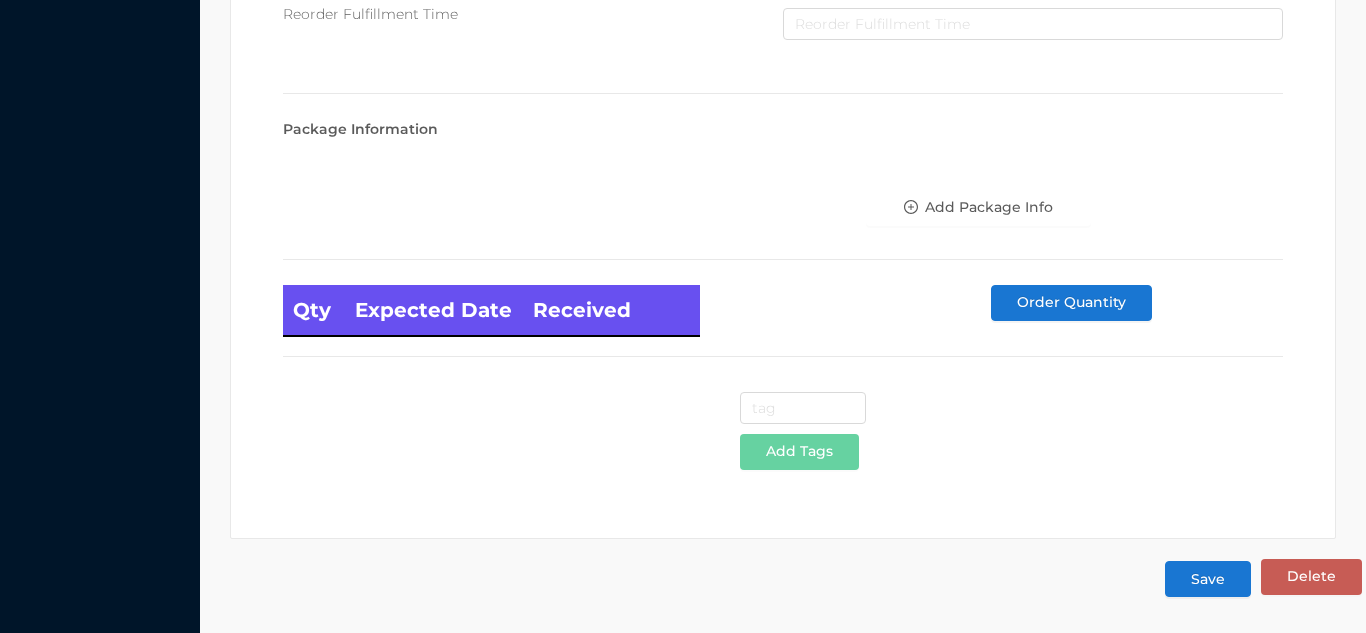 type on "3.99" 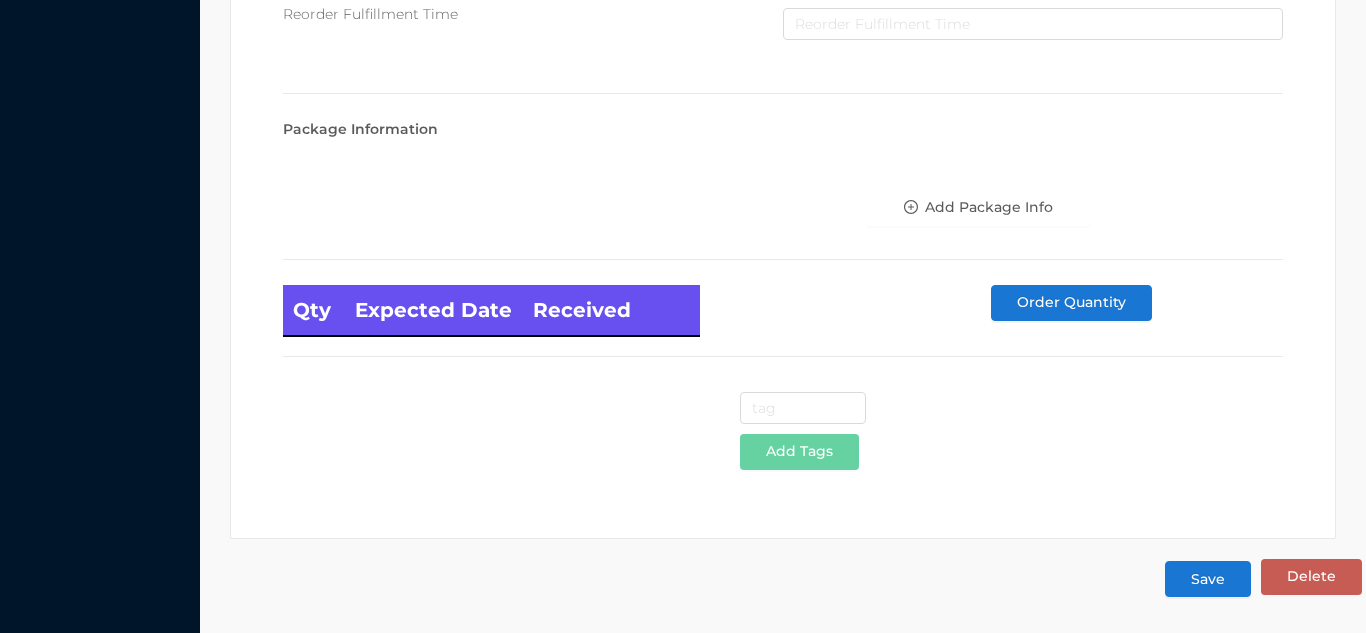 click on "Save" at bounding box center (1208, 579) 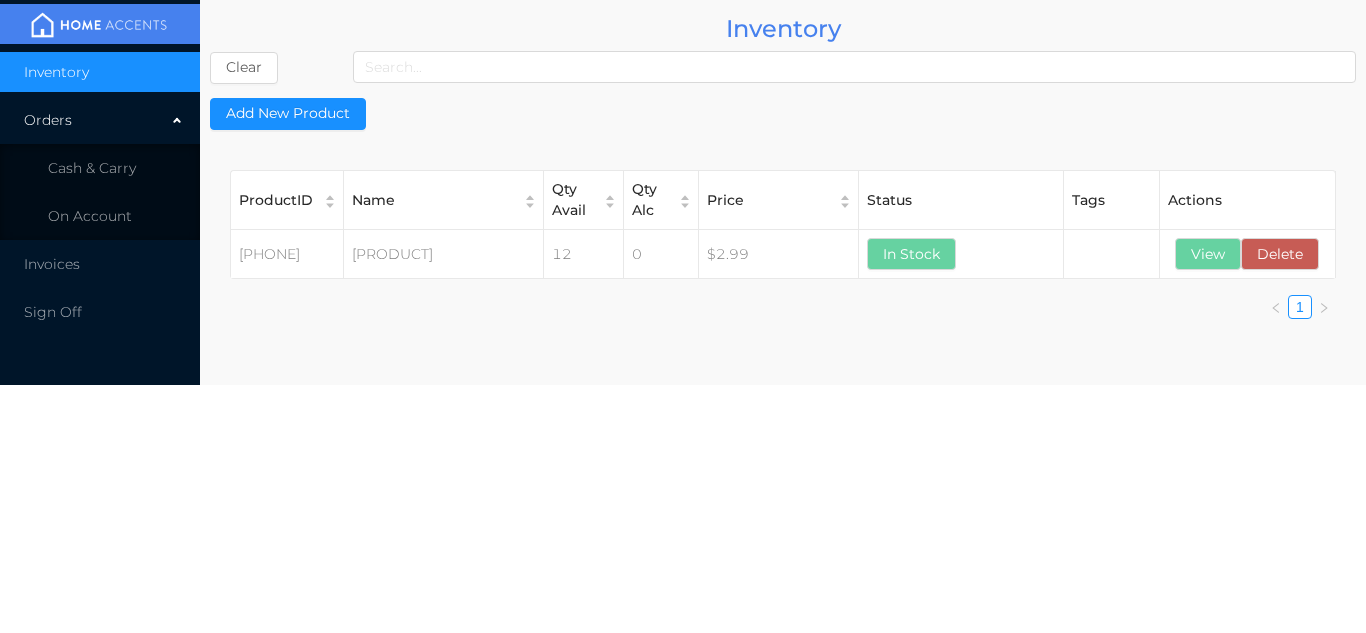 scroll, scrollTop: 0, scrollLeft: 0, axis: both 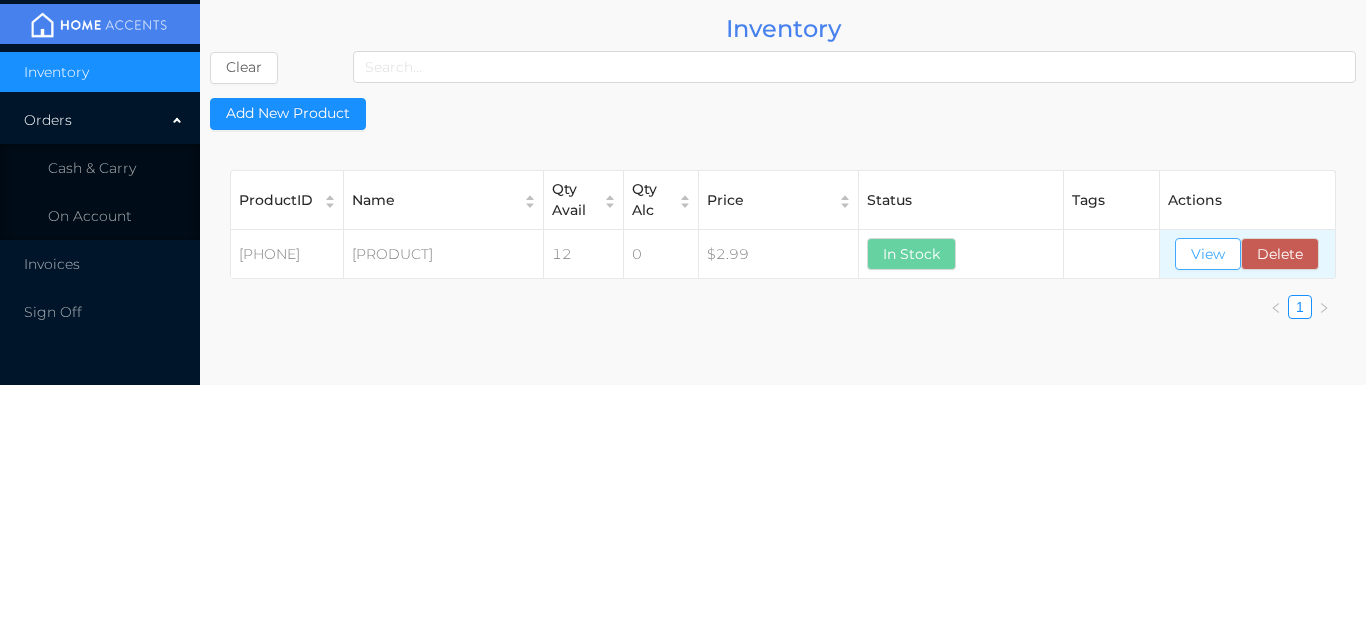 click on "View" at bounding box center [1208, 254] 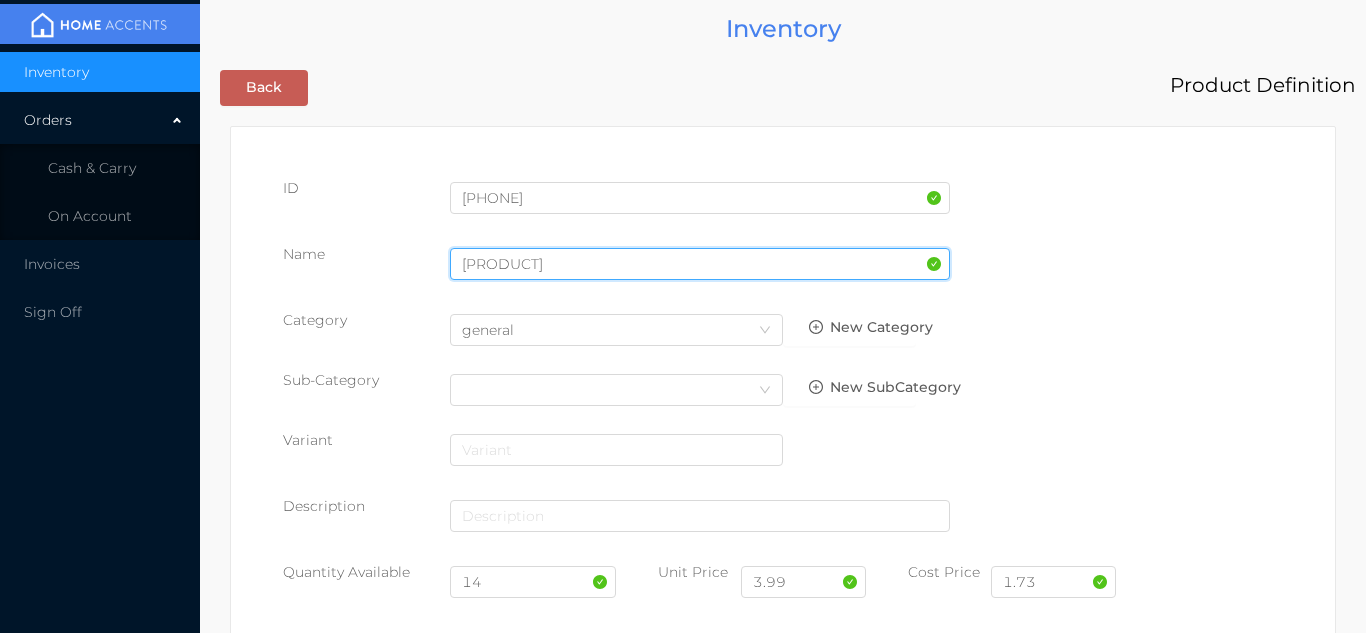 click on "[PRODUCT]" at bounding box center [700, 264] 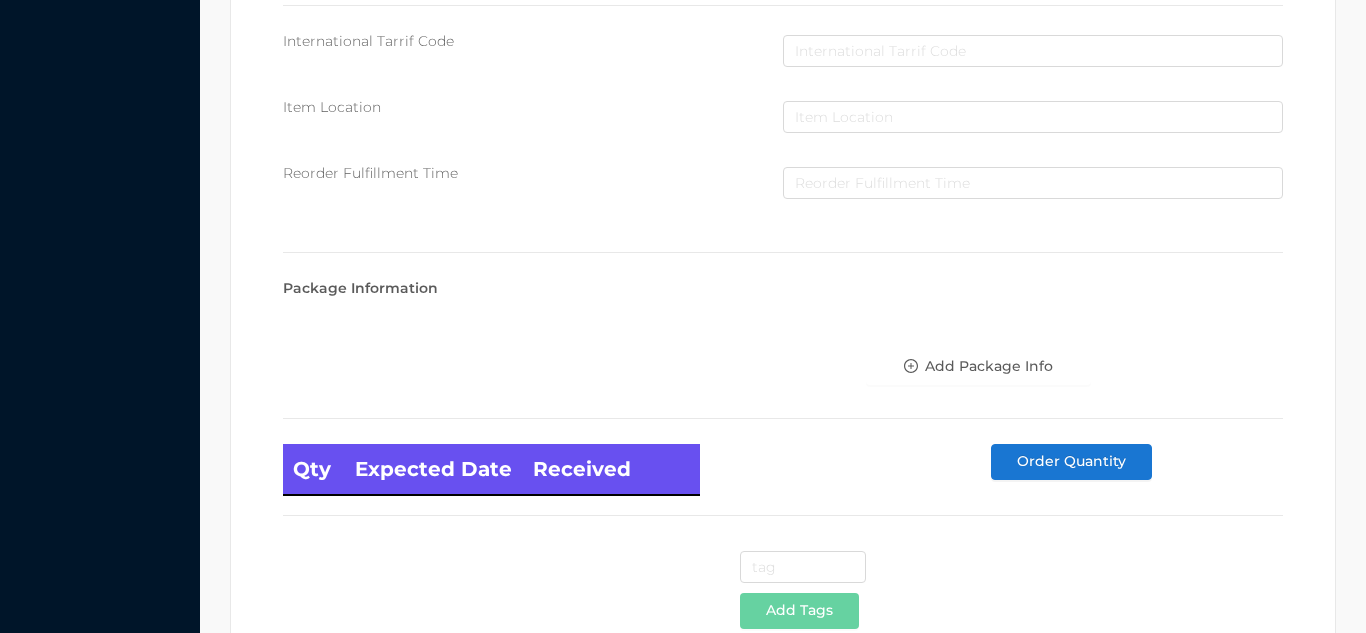 scroll, scrollTop: 1135, scrollLeft: 0, axis: vertical 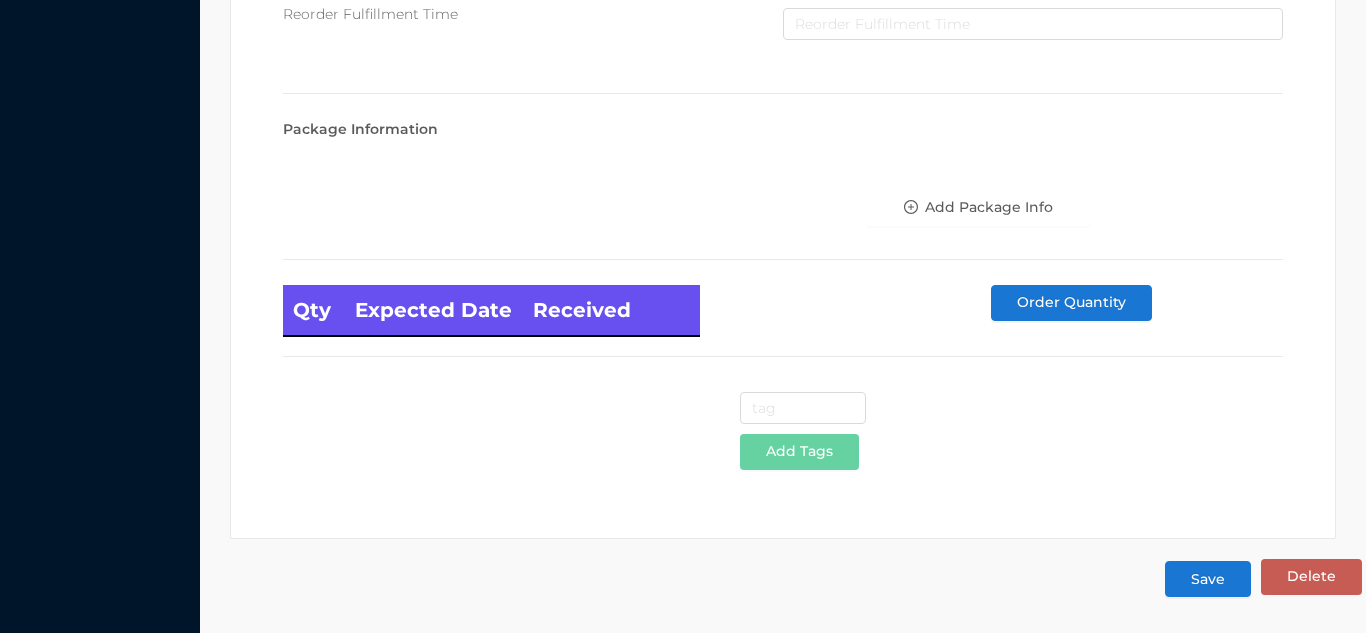 type on "[PRODUCT]" 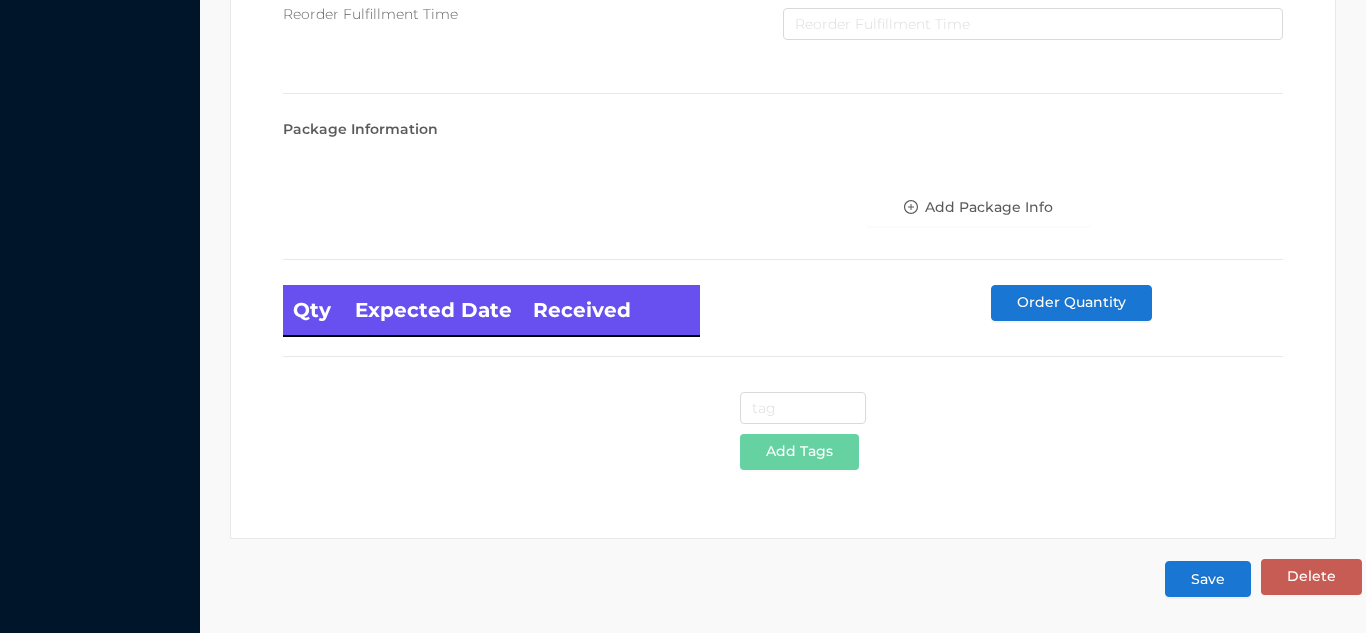 click on "Save" at bounding box center (1208, 579) 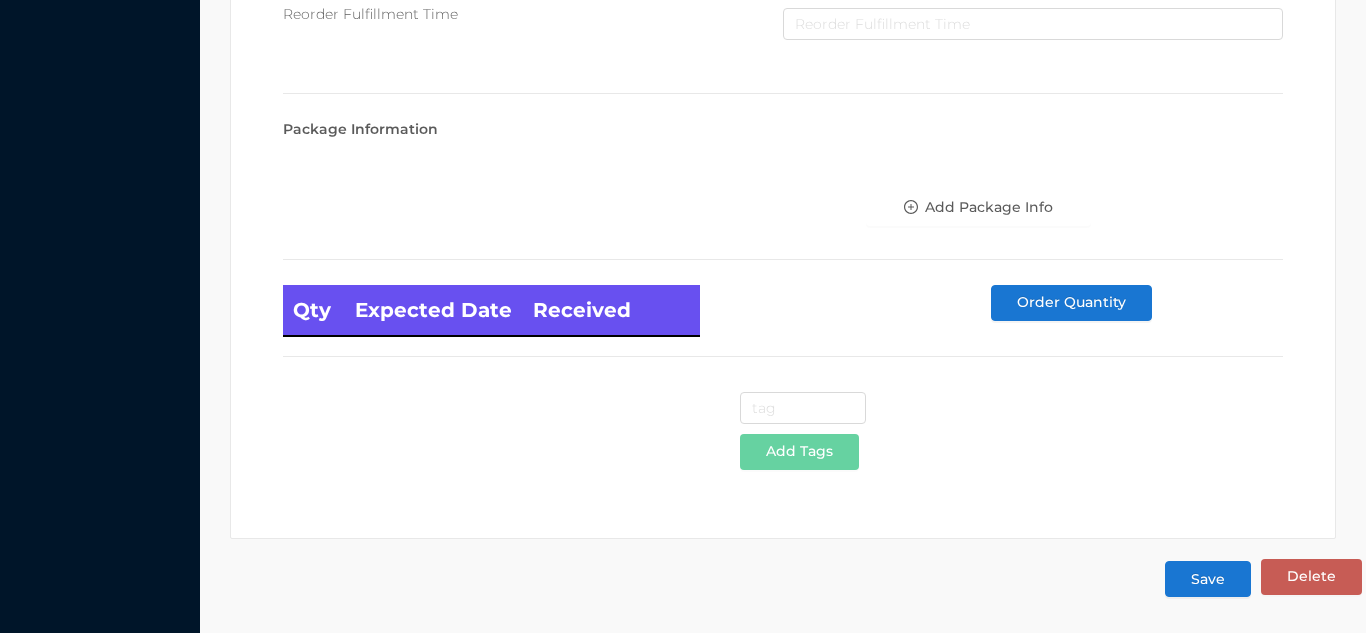 scroll, scrollTop: 0, scrollLeft: 0, axis: both 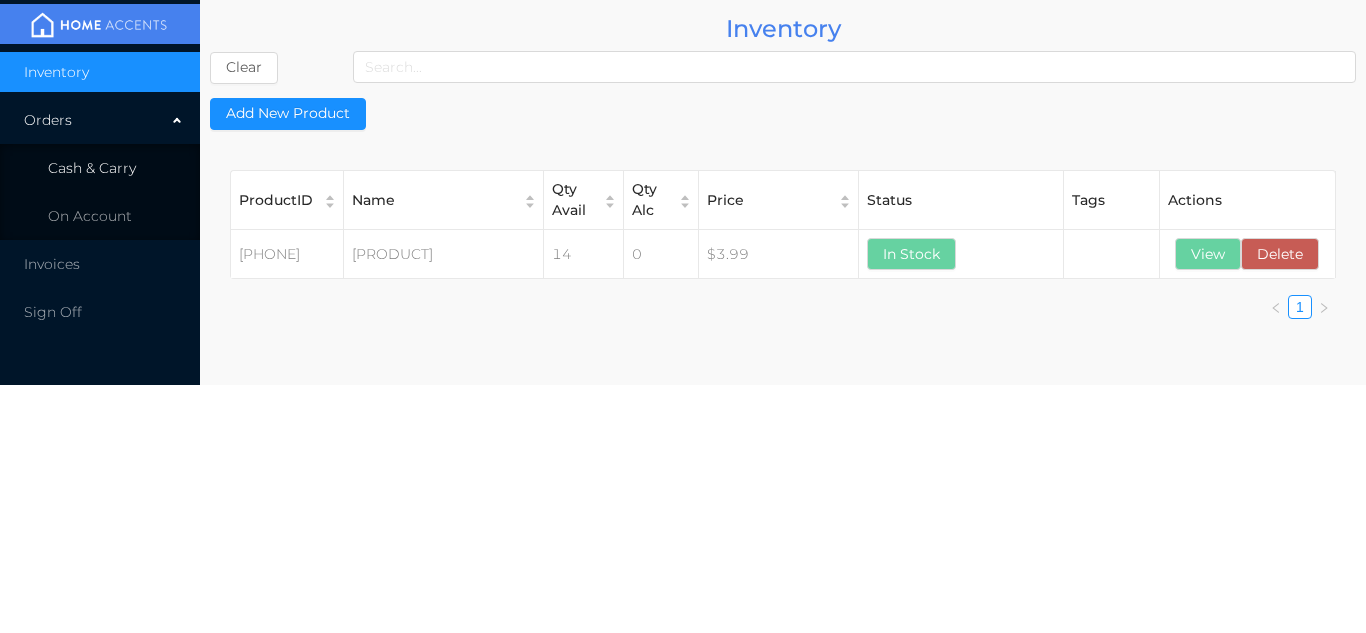 click on "Cash & Carry" at bounding box center (100, 168) 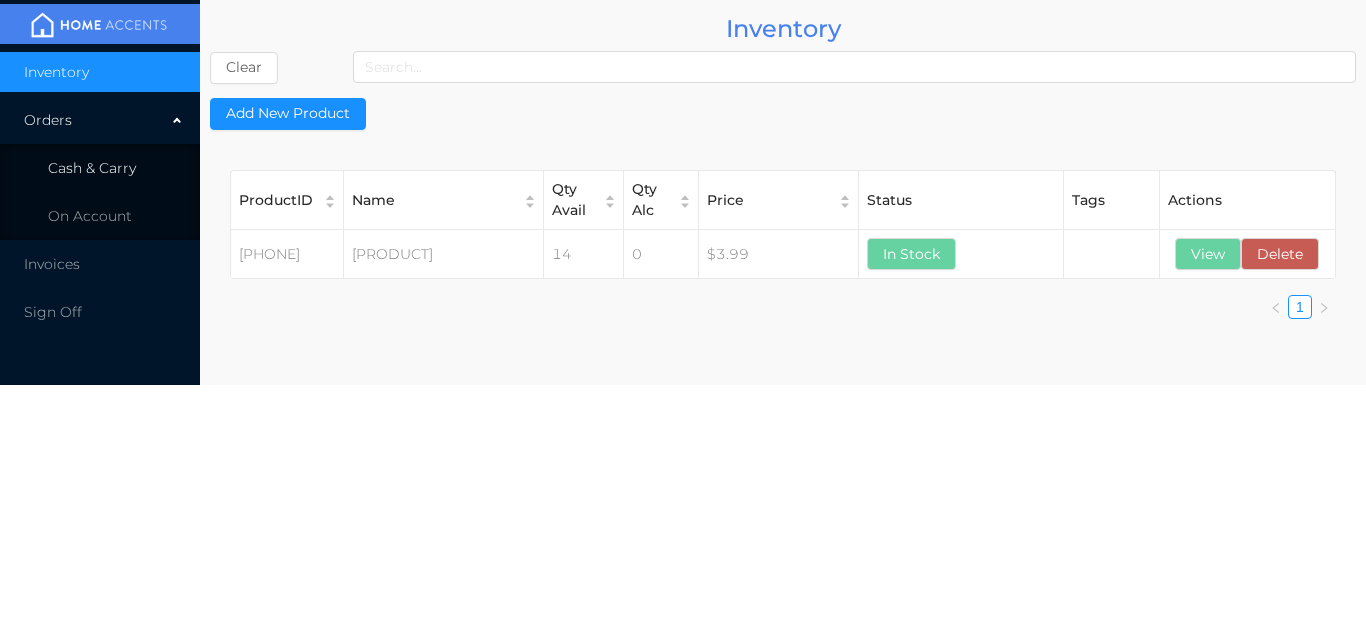 type 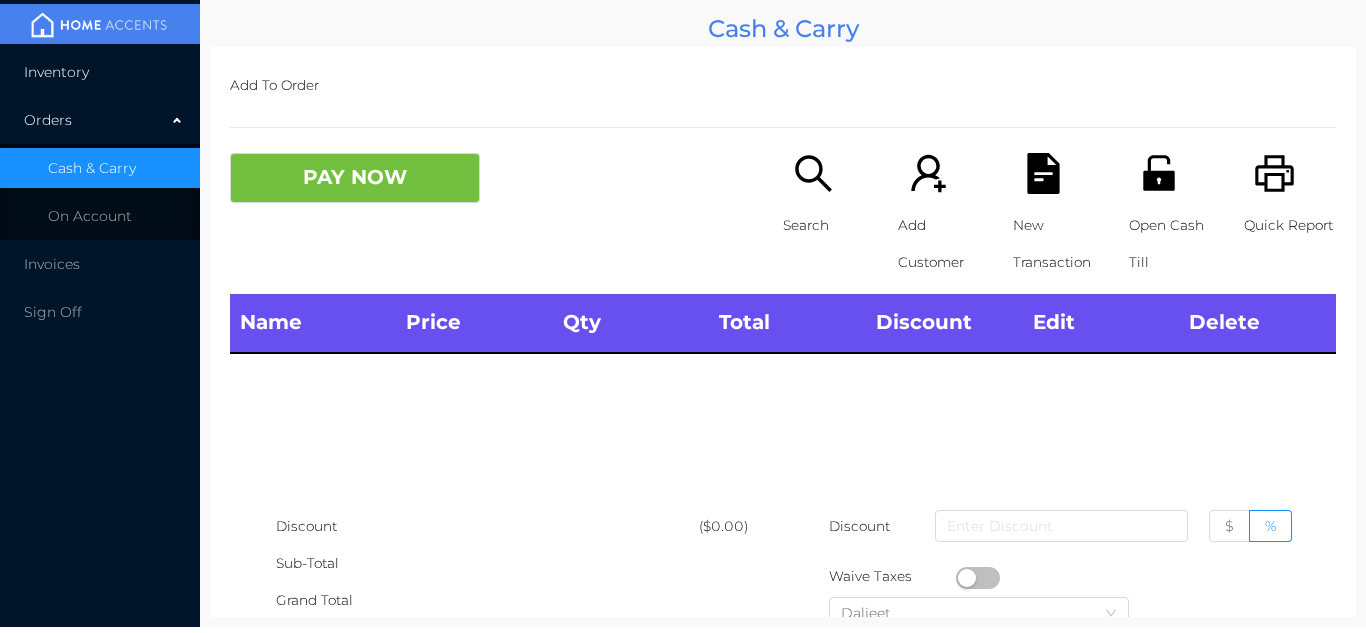 click on "Inventory" at bounding box center [100, 72] 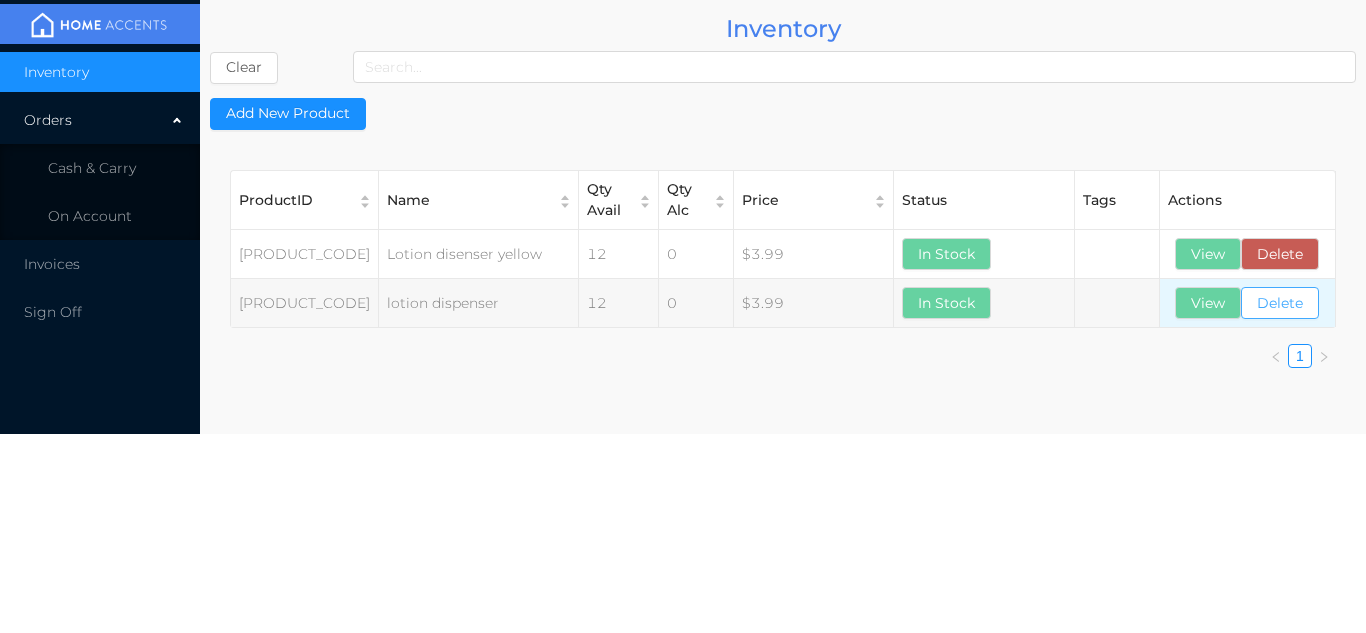 click on "Delete" at bounding box center [1280, 303] 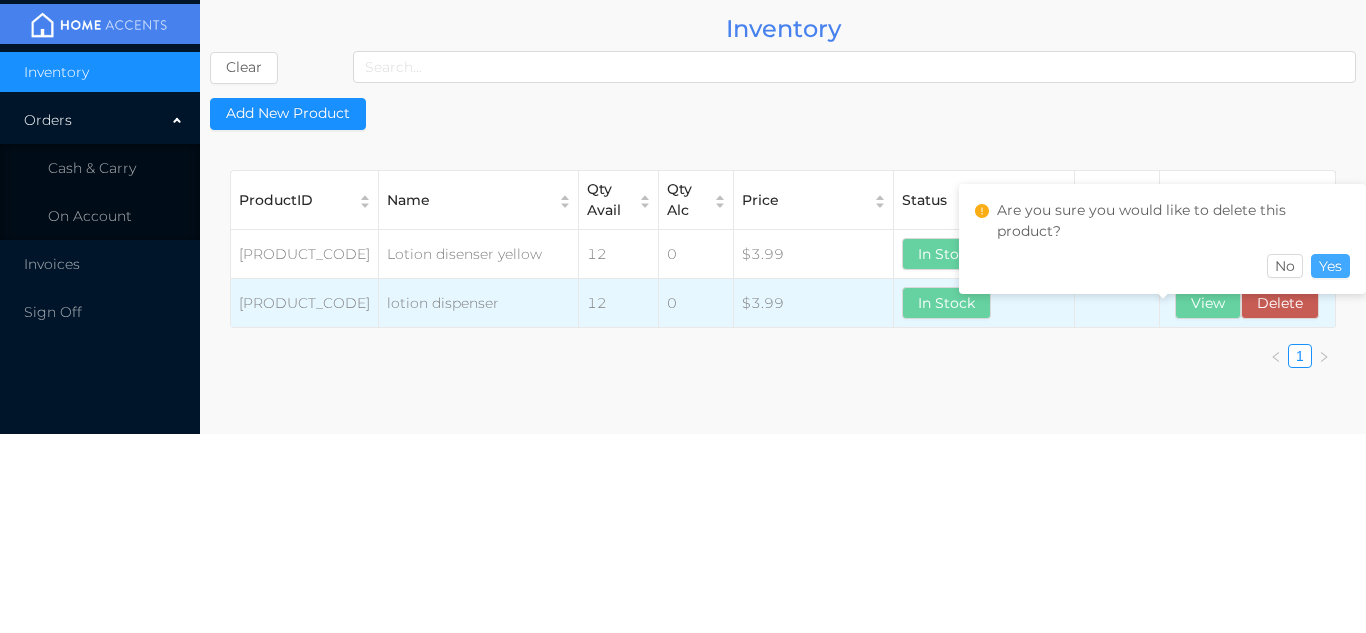click on "Yes" at bounding box center (1330, 266) 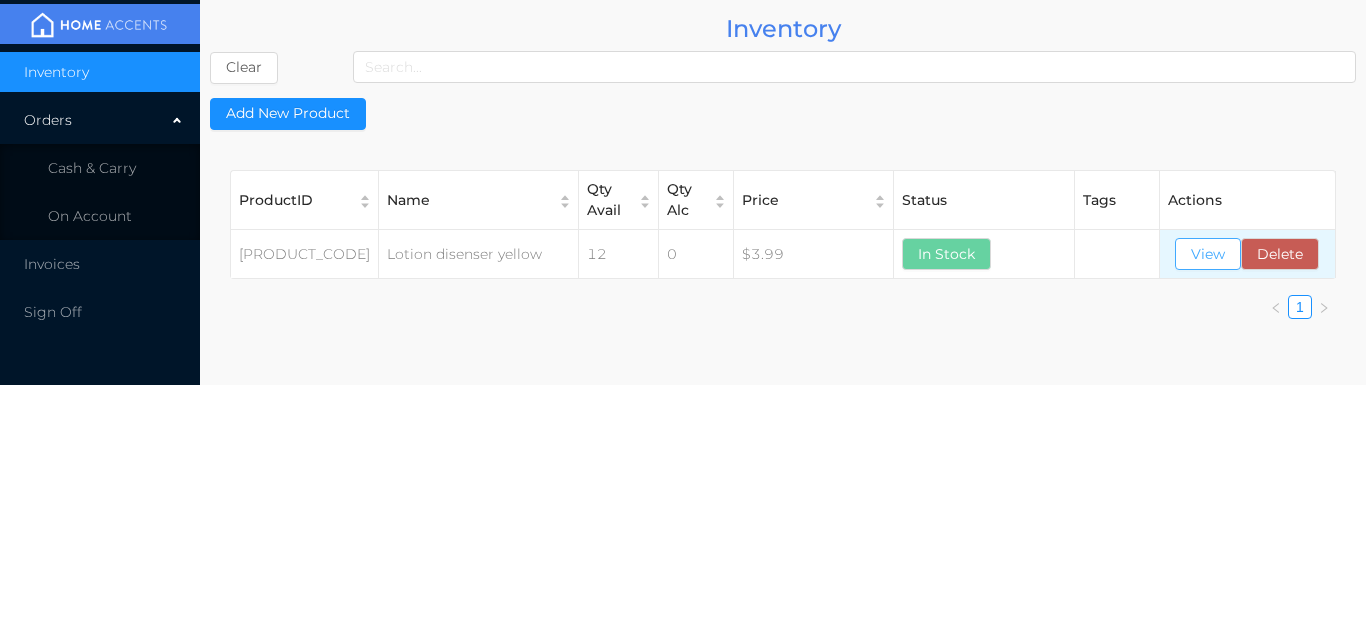 click on "View" at bounding box center [1208, 254] 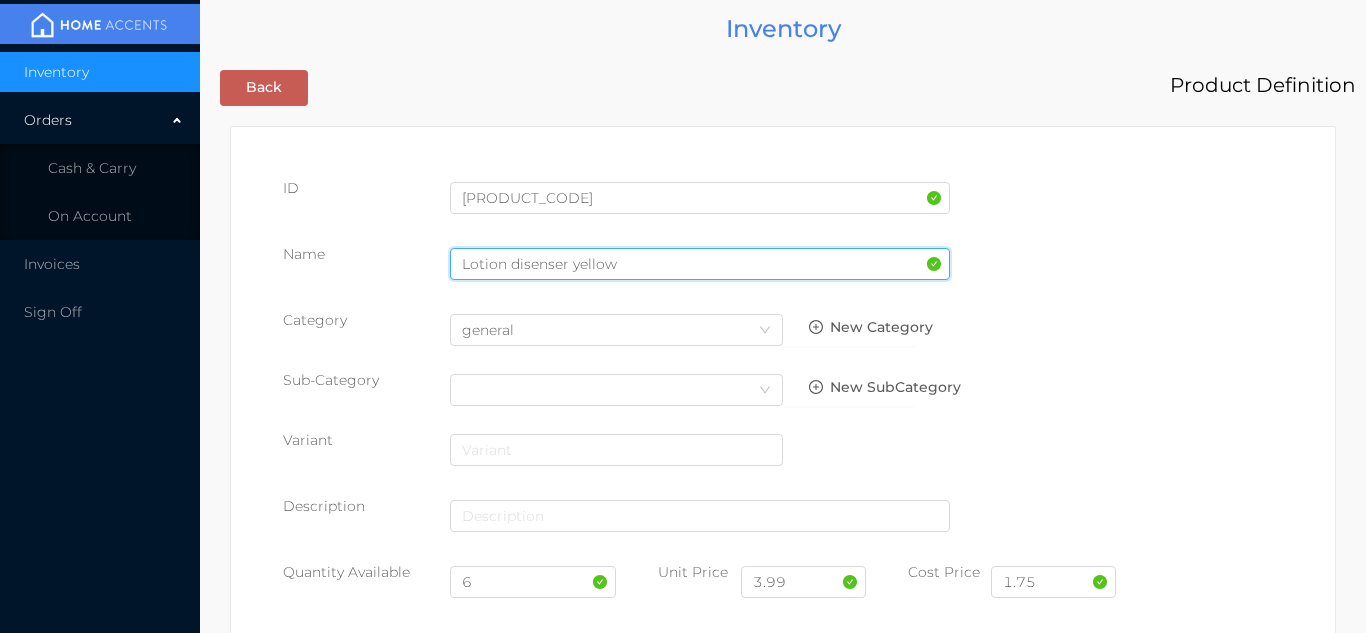 click on "Lotion disenser yellow" at bounding box center [700, 264] 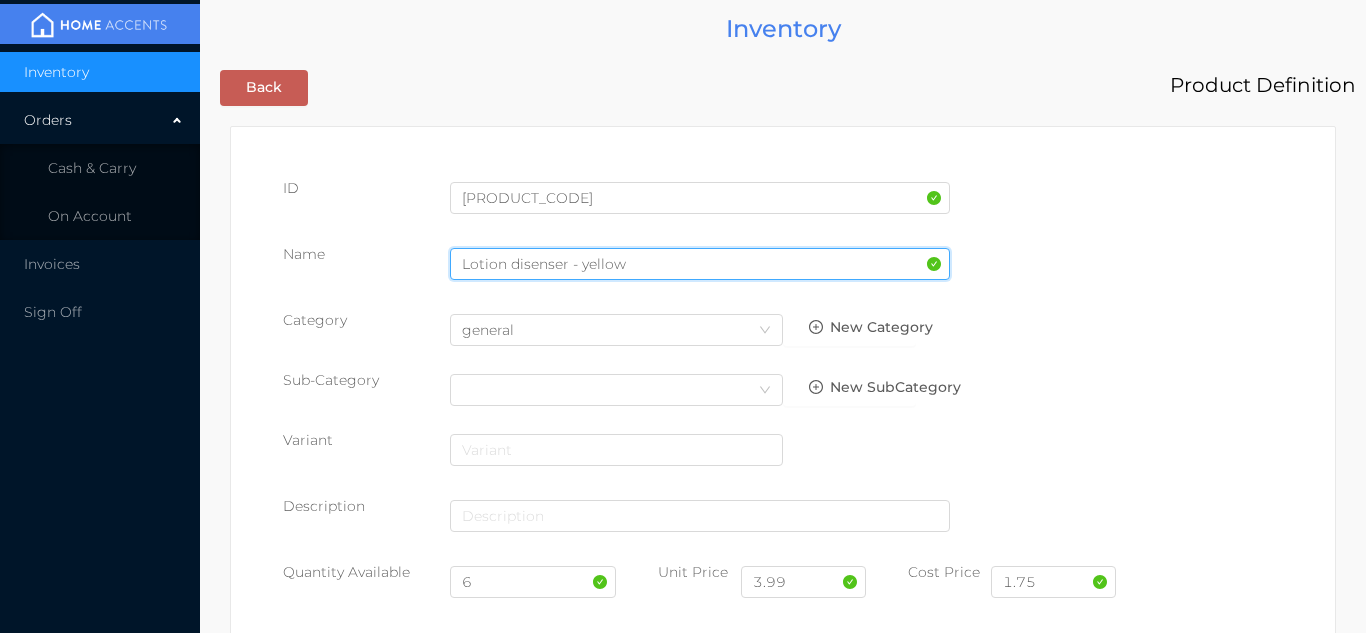 click on "Lotion disenser - yellow" at bounding box center (700, 264) 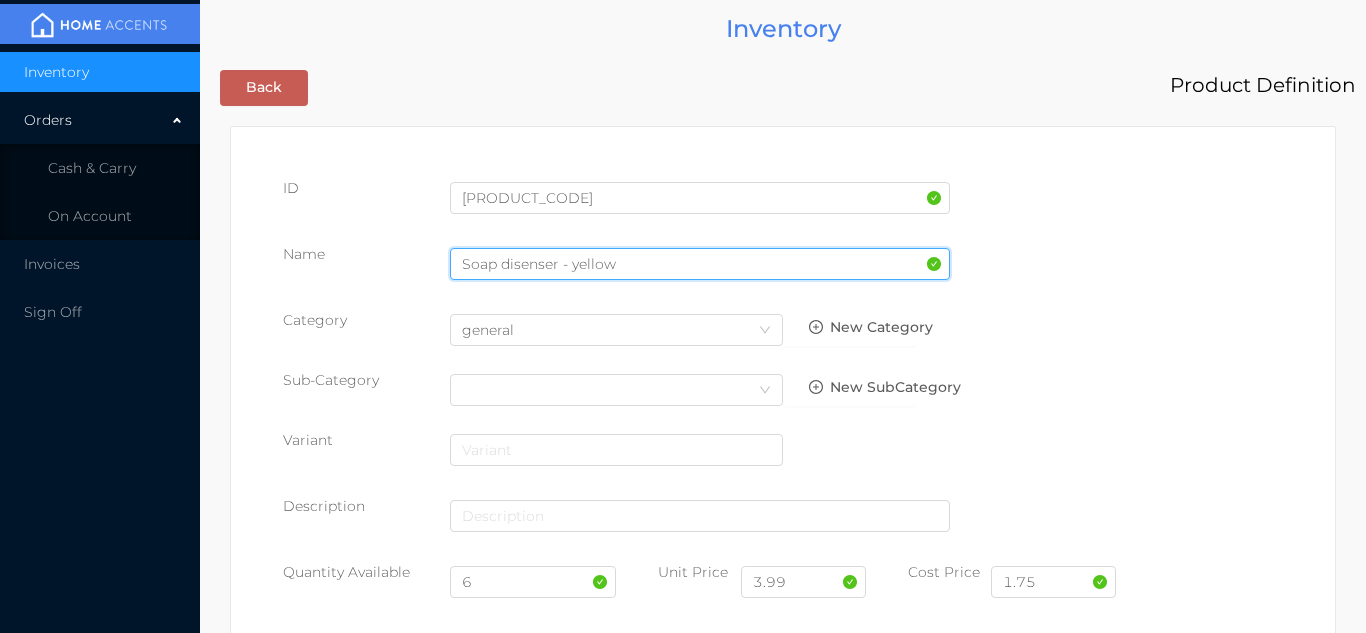 click on "Soap disenser - yellow" at bounding box center (700, 264) 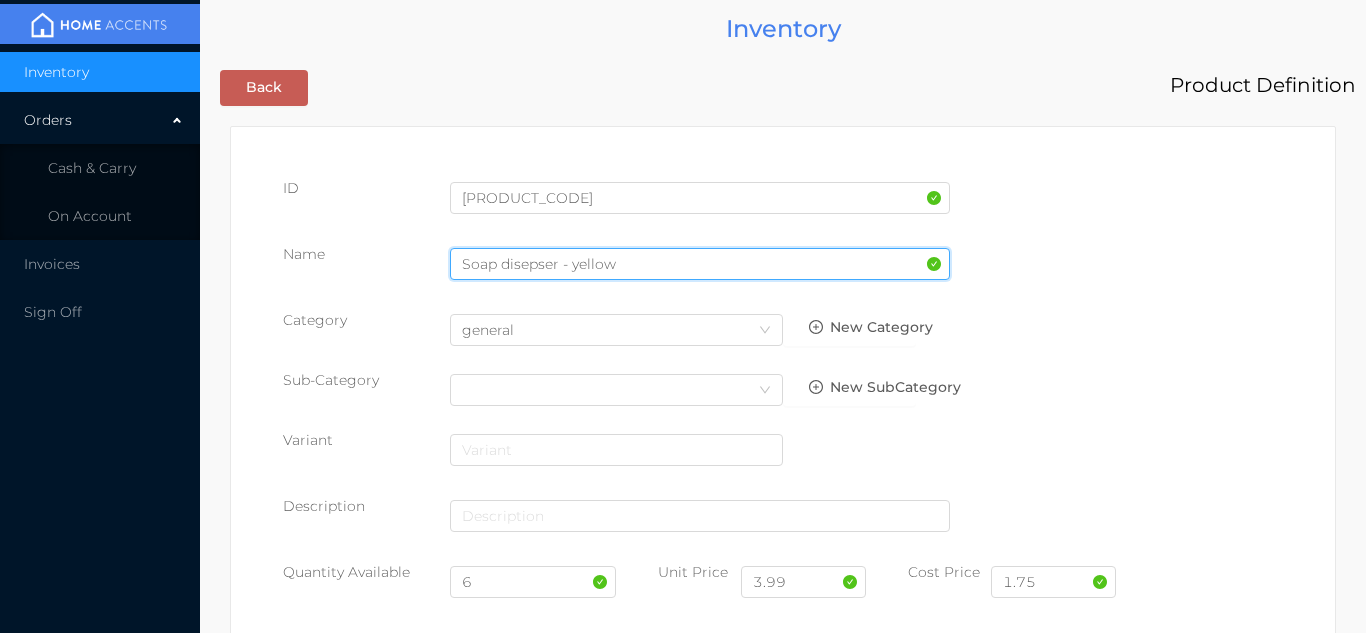 click on "Soap disepser - yellow" at bounding box center [700, 264] 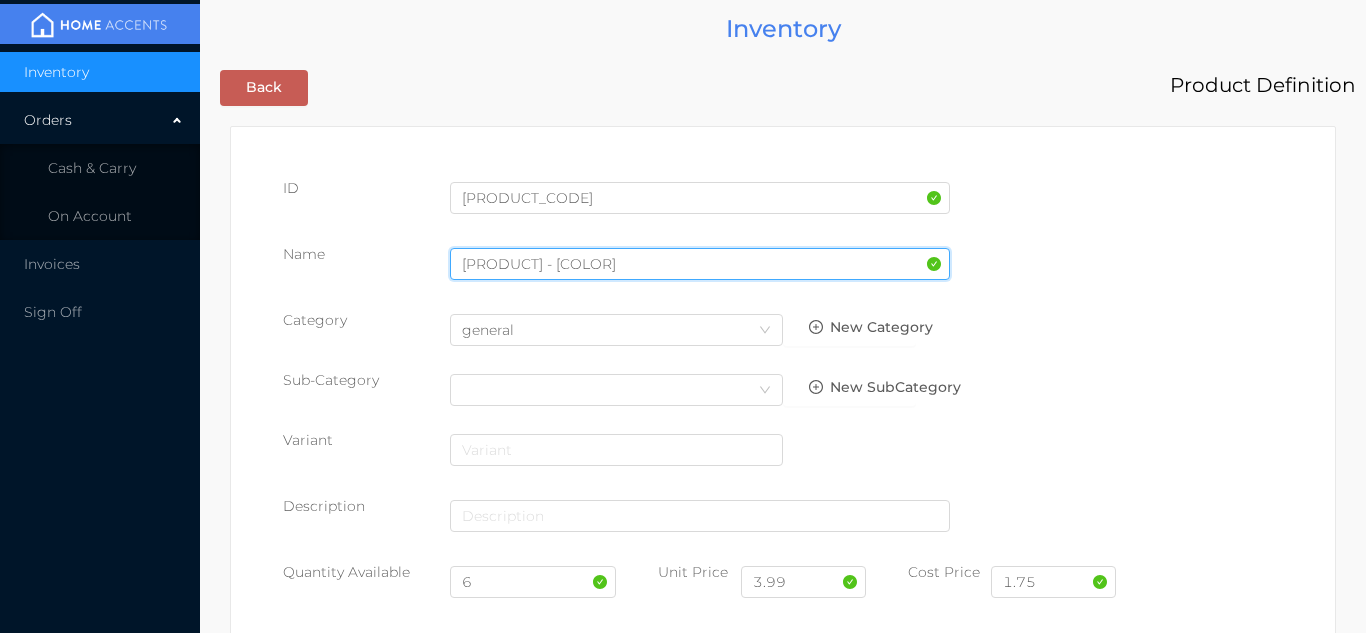 click on "[PRODUCT] - [COLOR]" at bounding box center (700, 264) 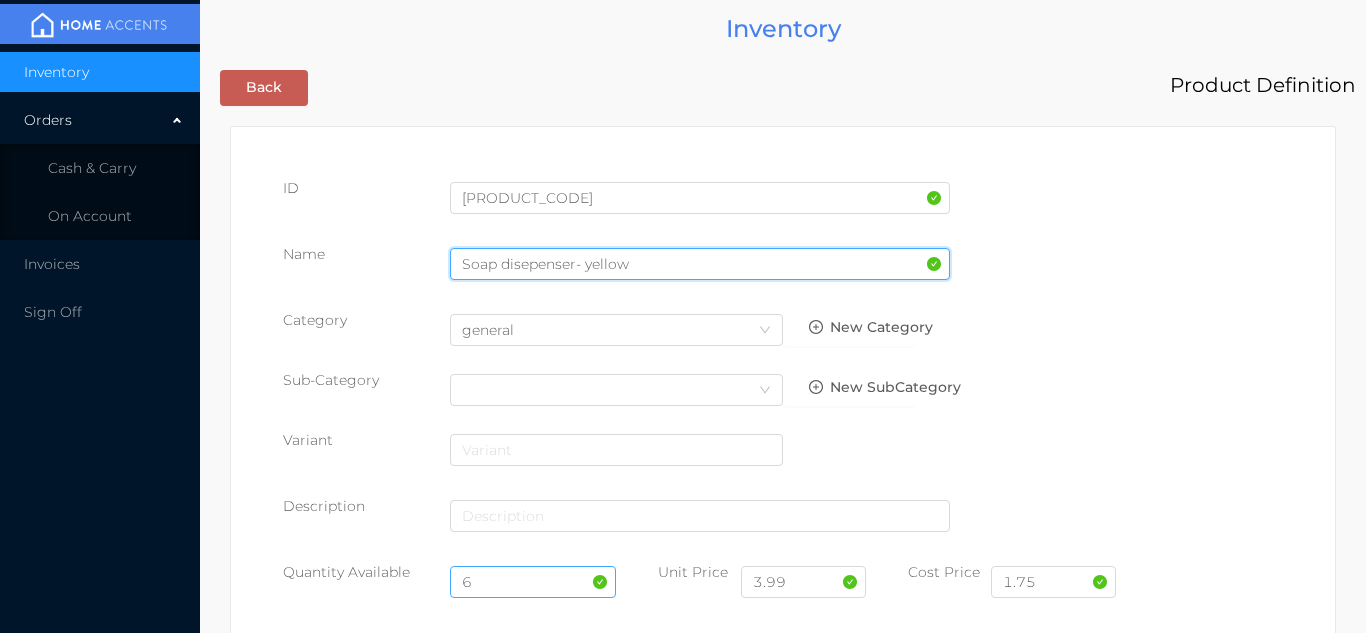 type on "Soap disepenser- yellow" 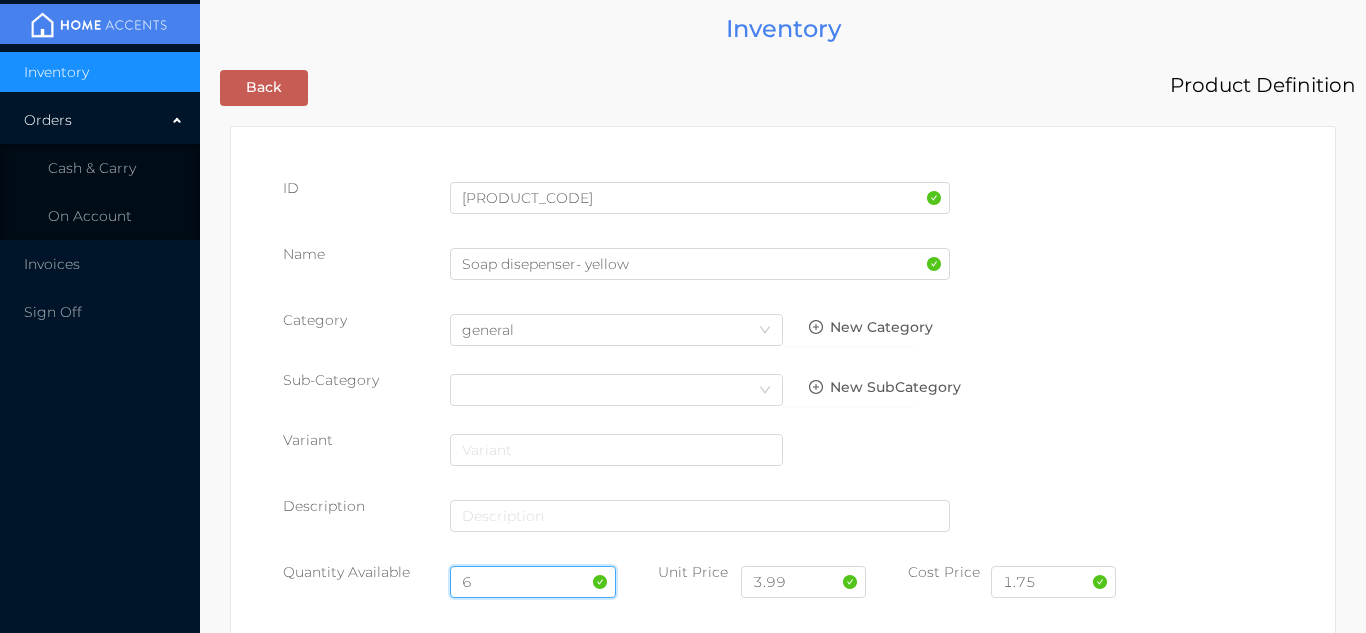 click on "6" at bounding box center (533, 582) 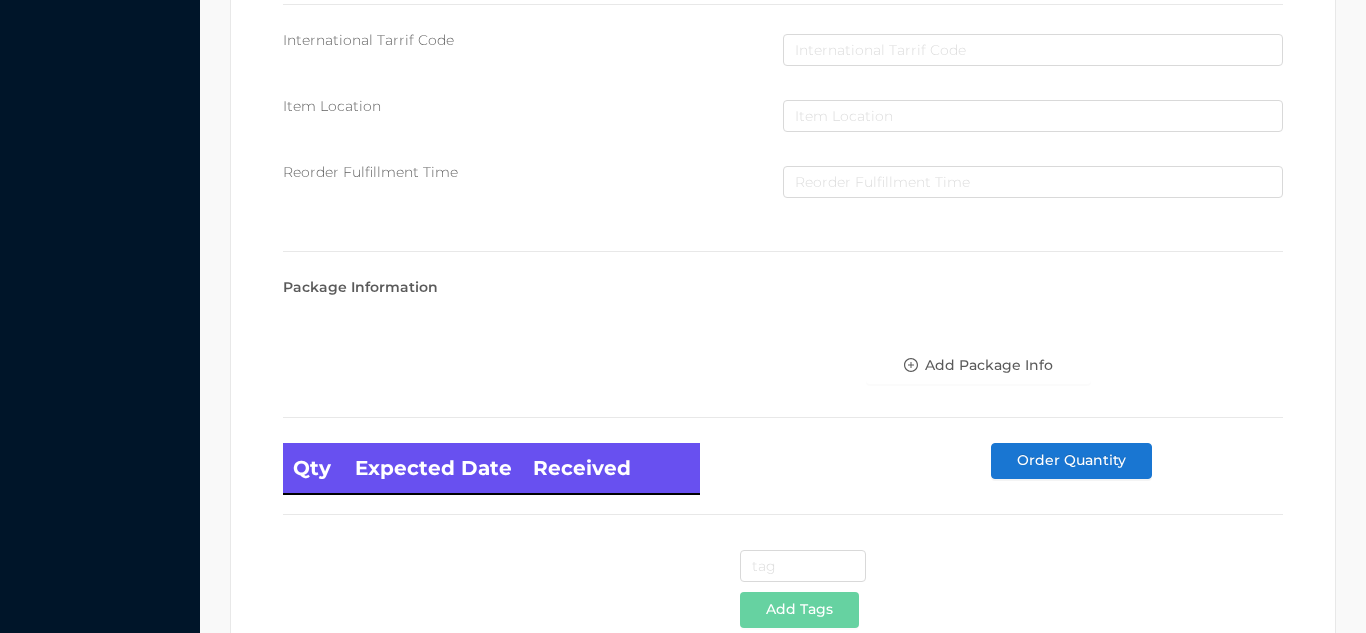 scroll, scrollTop: 1135, scrollLeft: 0, axis: vertical 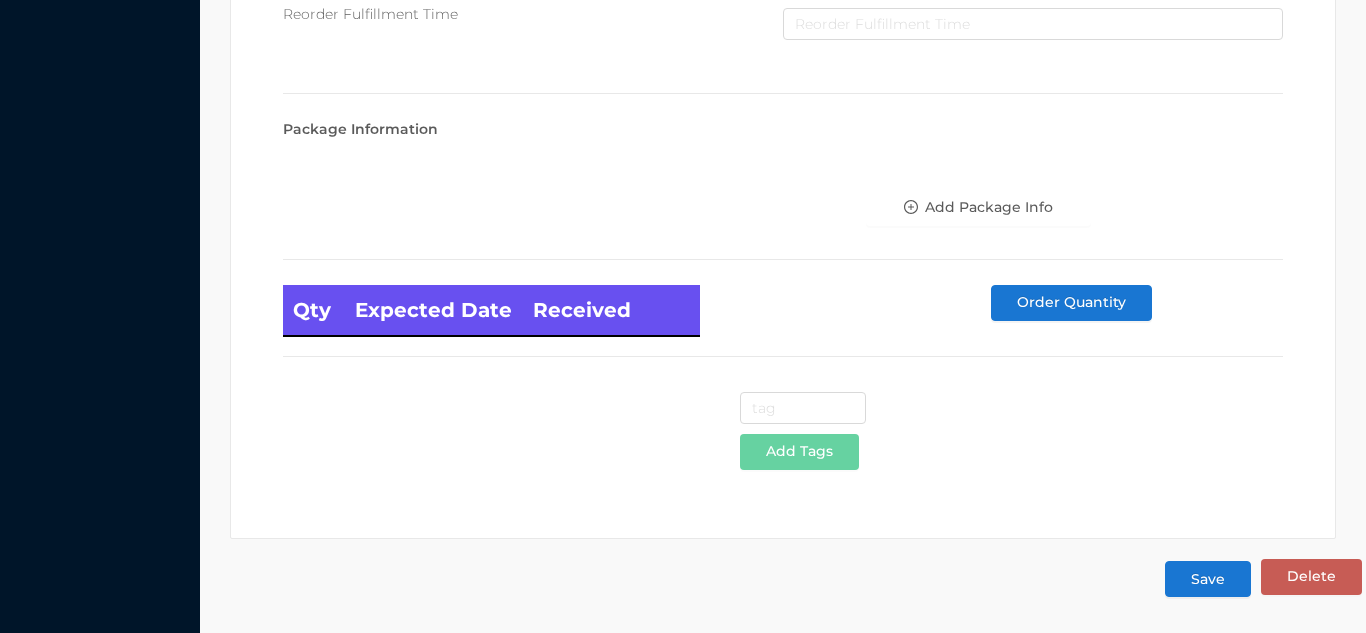 type on "3" 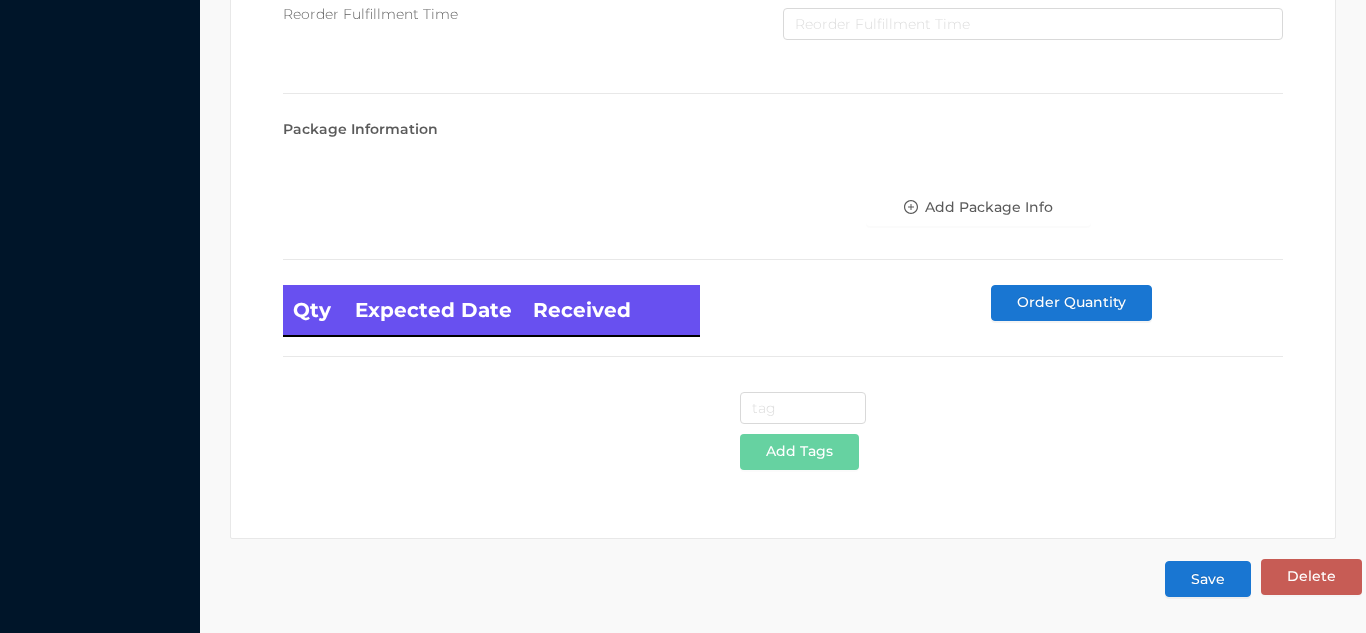 scroll, scrollTop: 0, scrollLeft: 0, axis: both 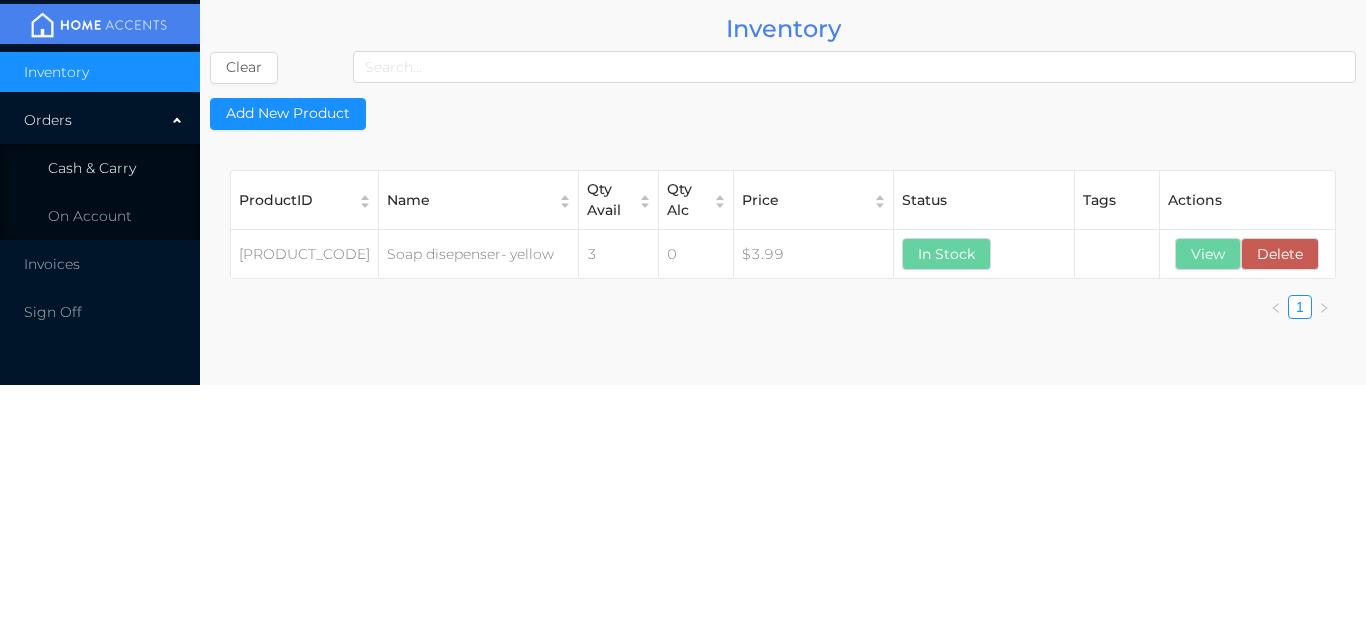 click on "Cash & Carry" at bounding box center (92, 168) 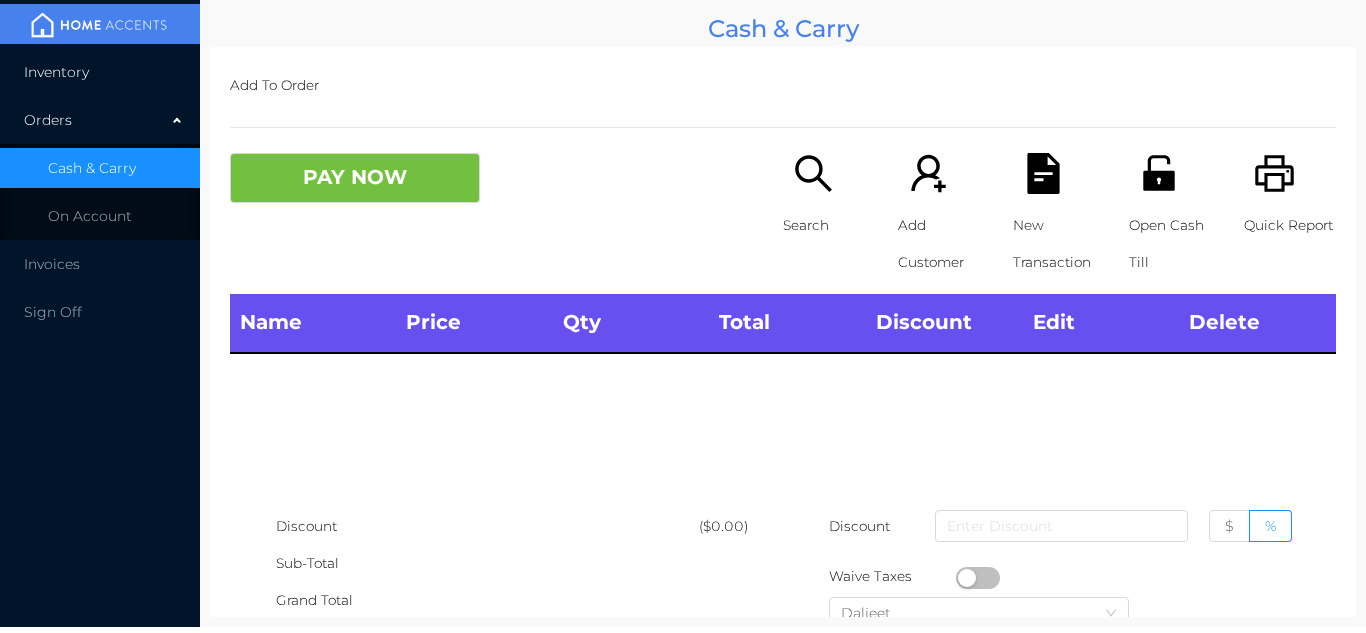 click on "Inventory" at bounding box center (100, 72) 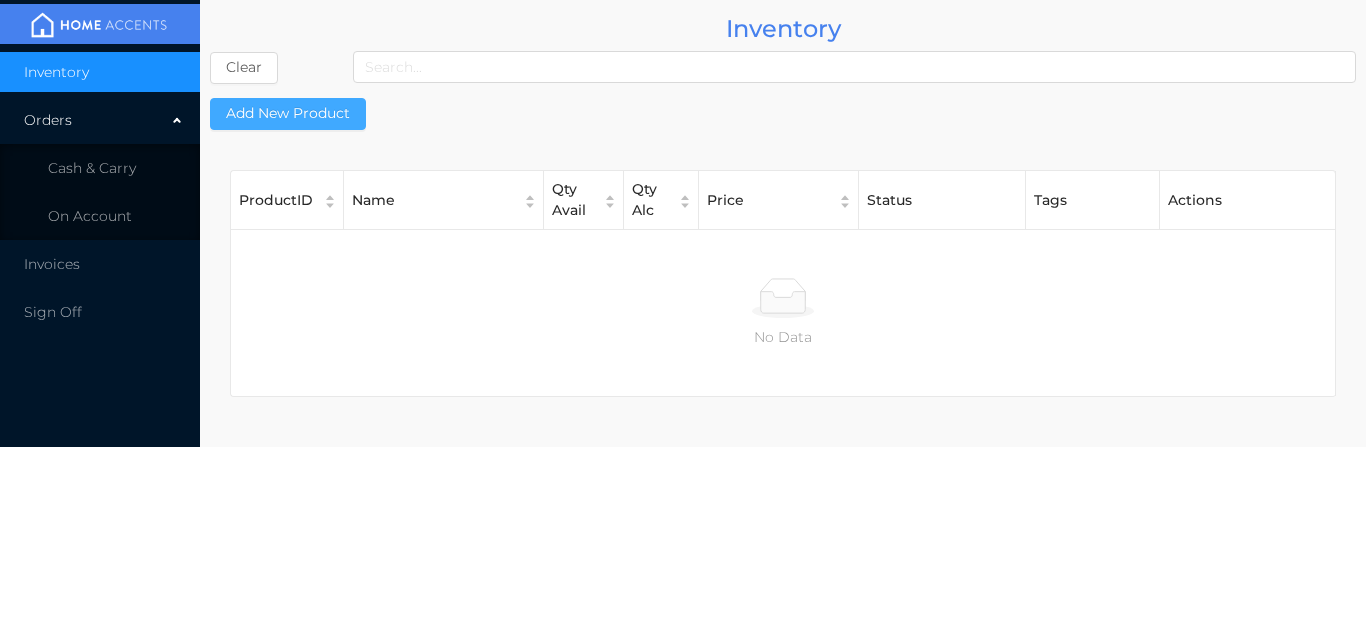 click on "Add New Product" at bounding box center [288, 114] 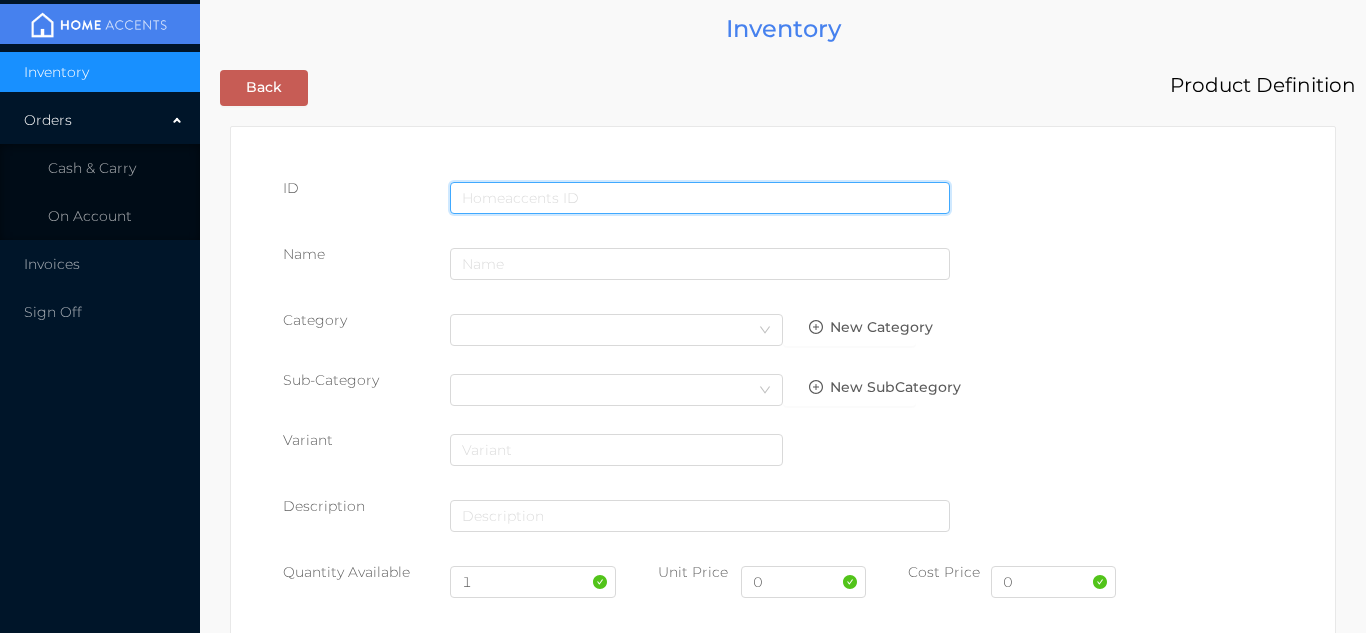 click at bounding box center [700, 198] 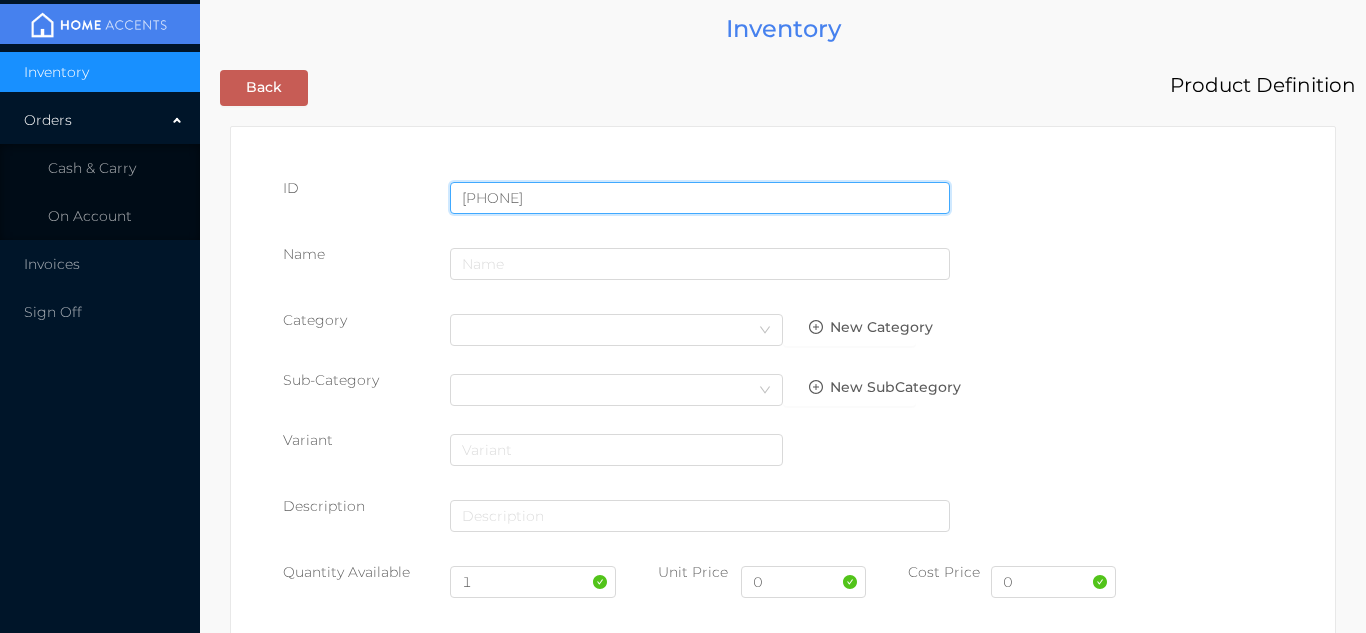 type on "[PHONE]" 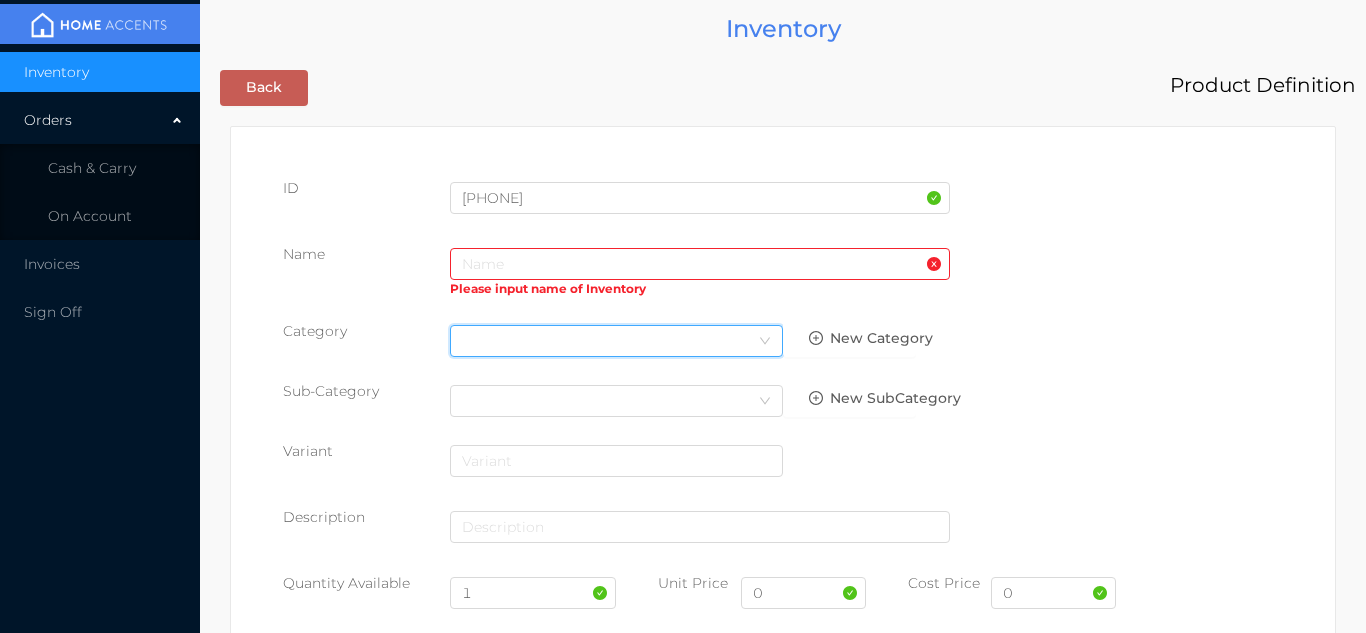 click on "Select Category" at bounding box center [616, 341] 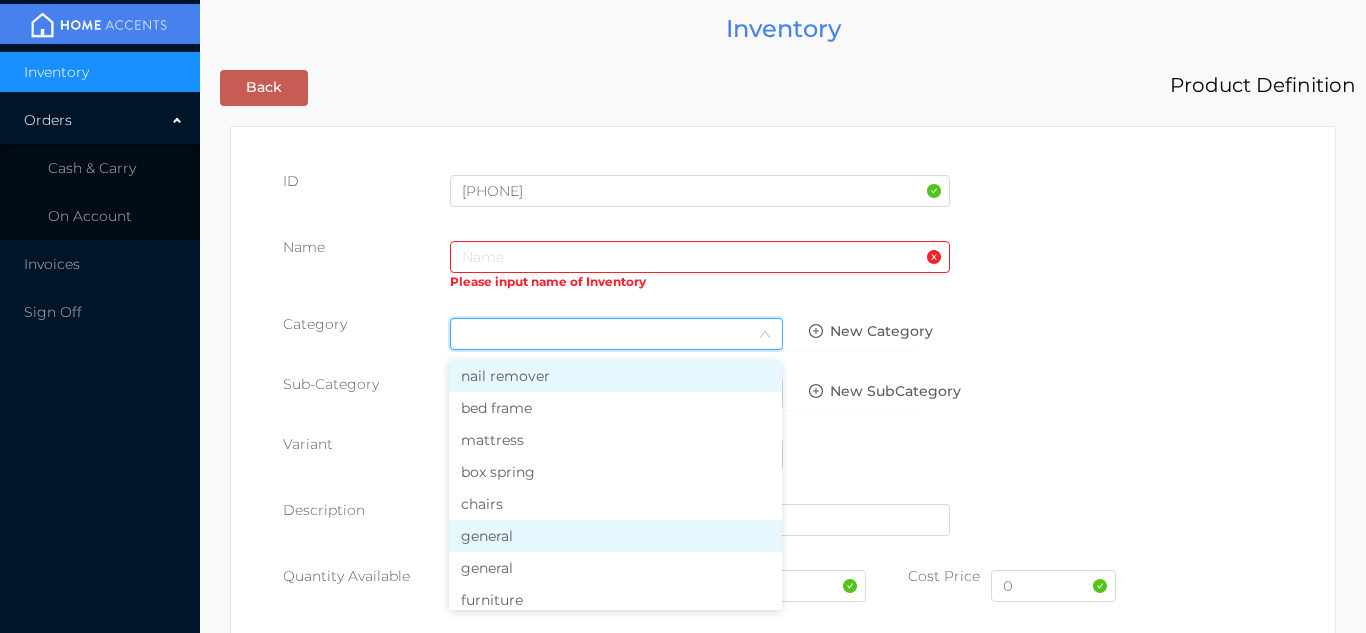 click on "general" at bounding box center [615, 536] 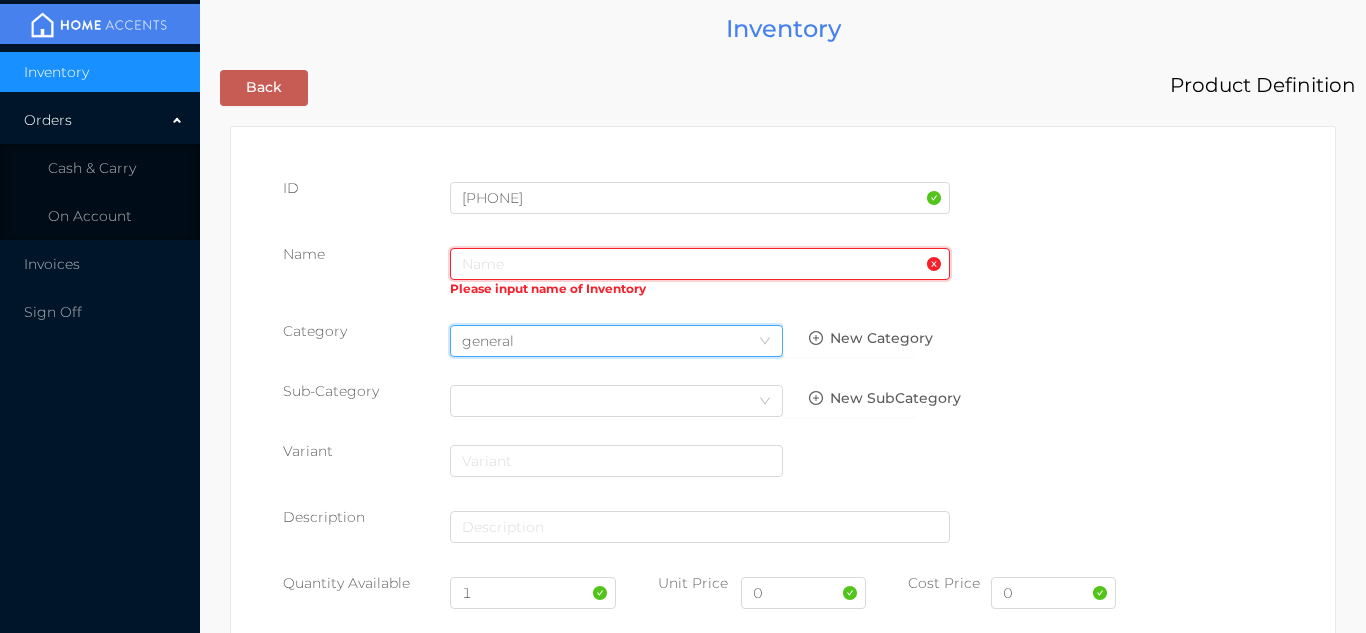 click at bounding box center [700, 264] 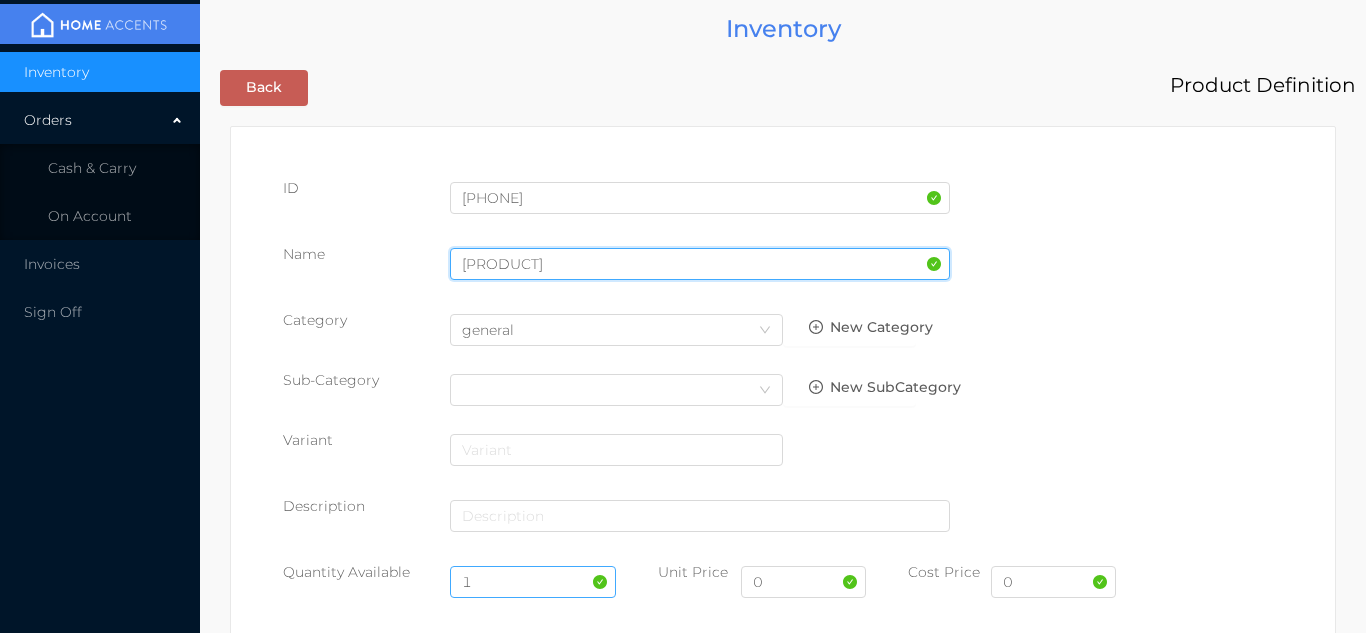 type on "[PRODUCT]" 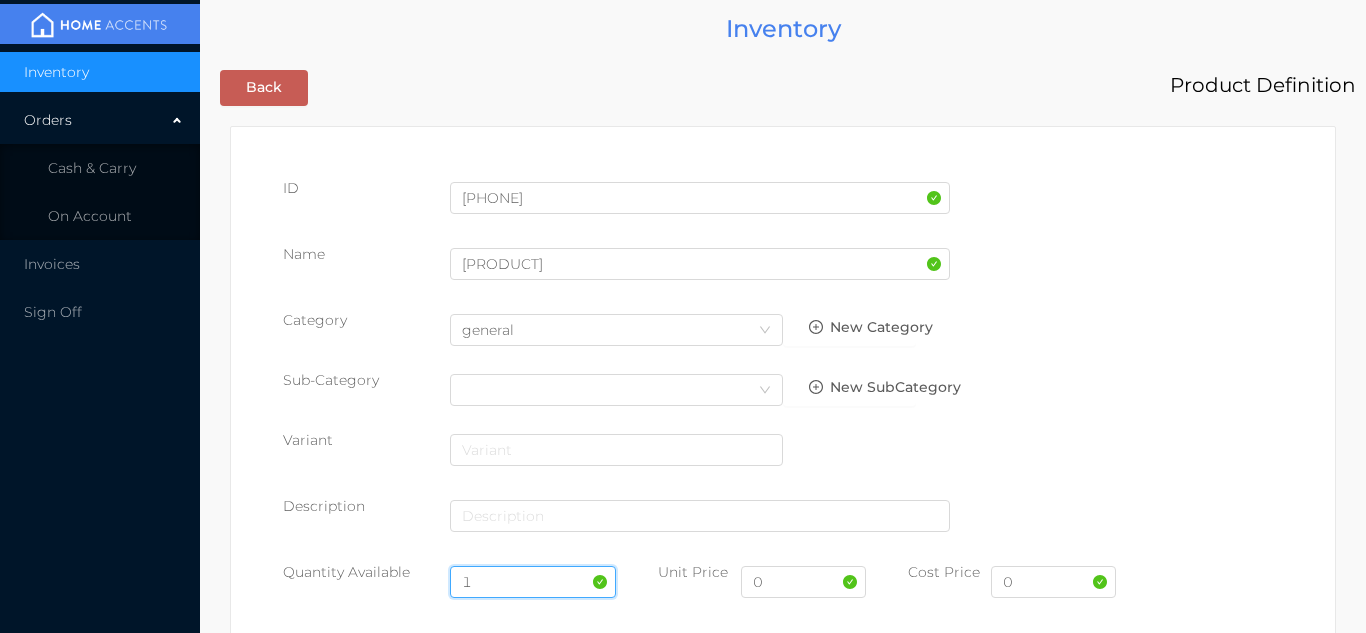 click on "1" at bounding box center [533, 582] 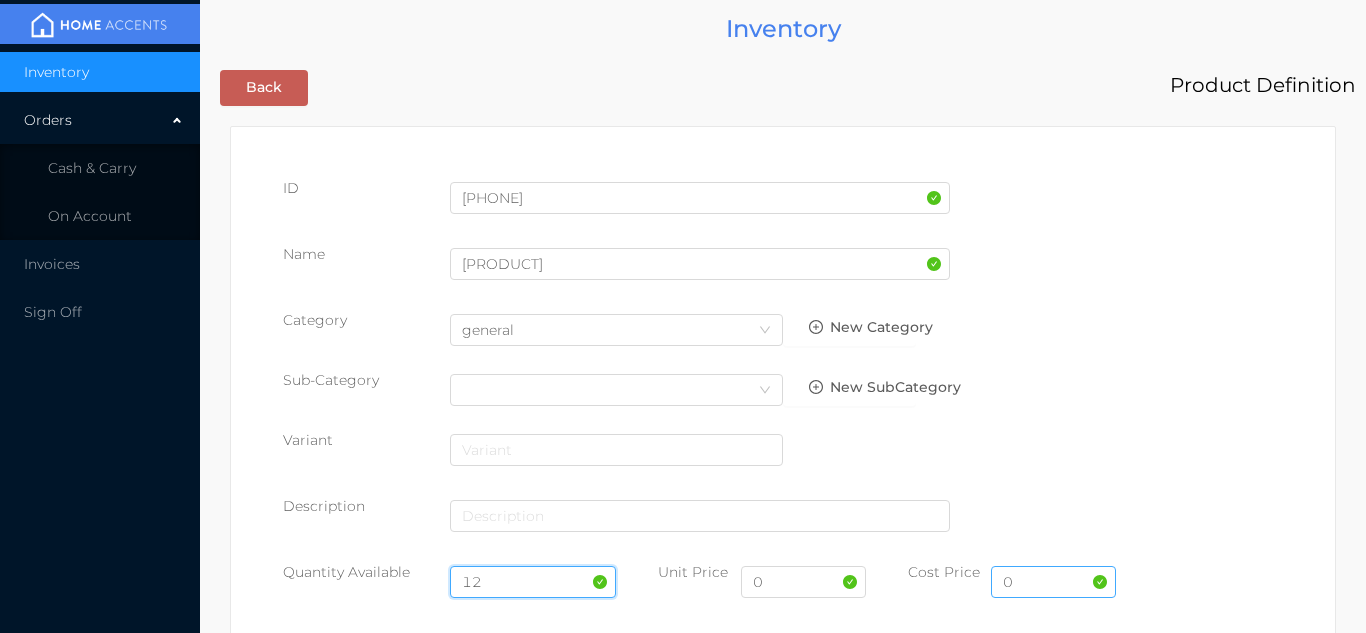 type on "12" 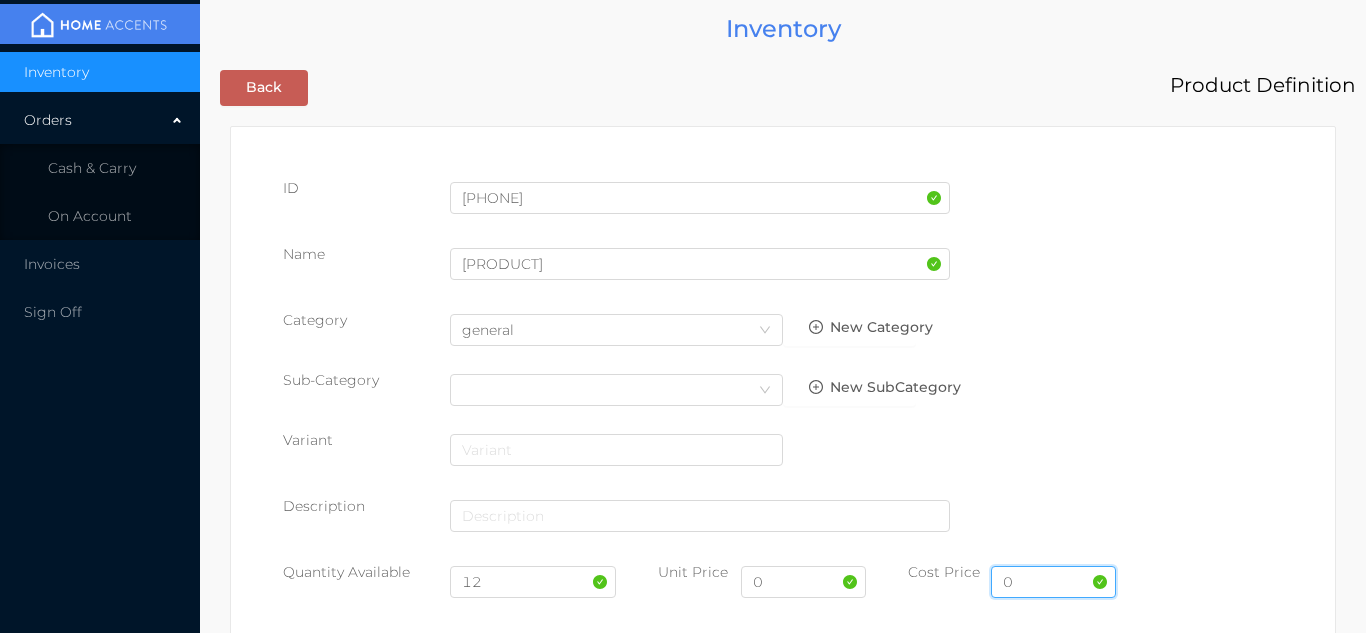 click on "0" at bounding box center [1053, 582] 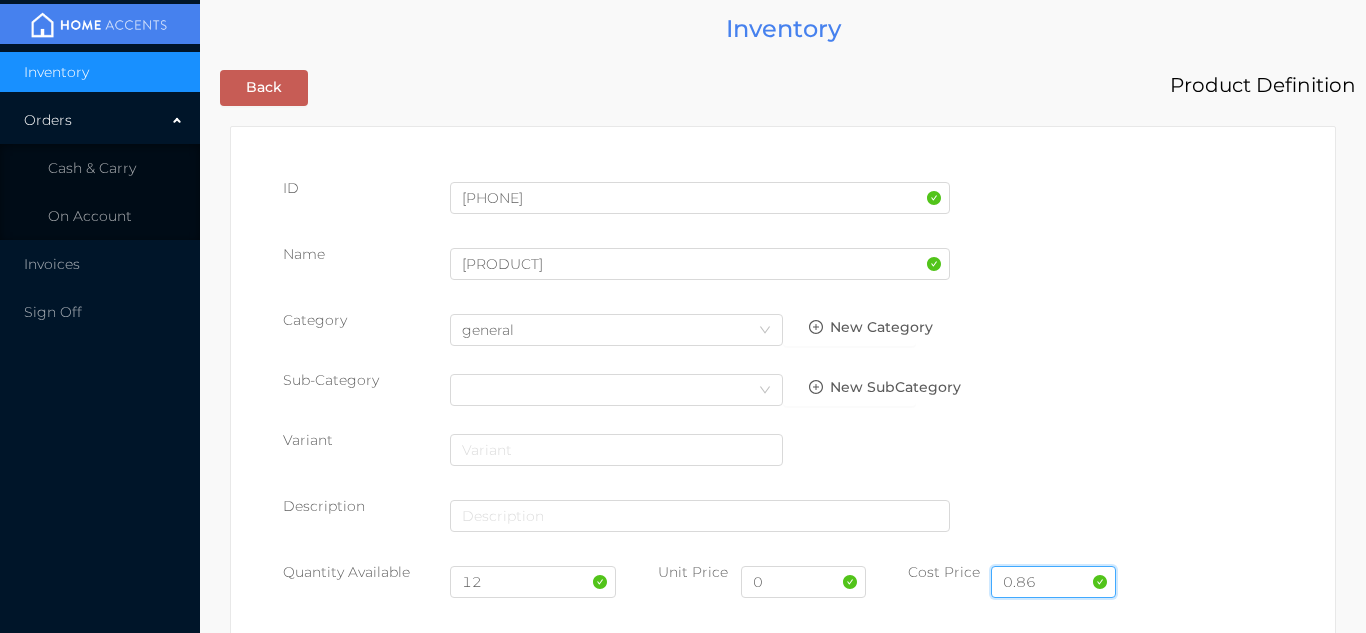 type on "0.86" 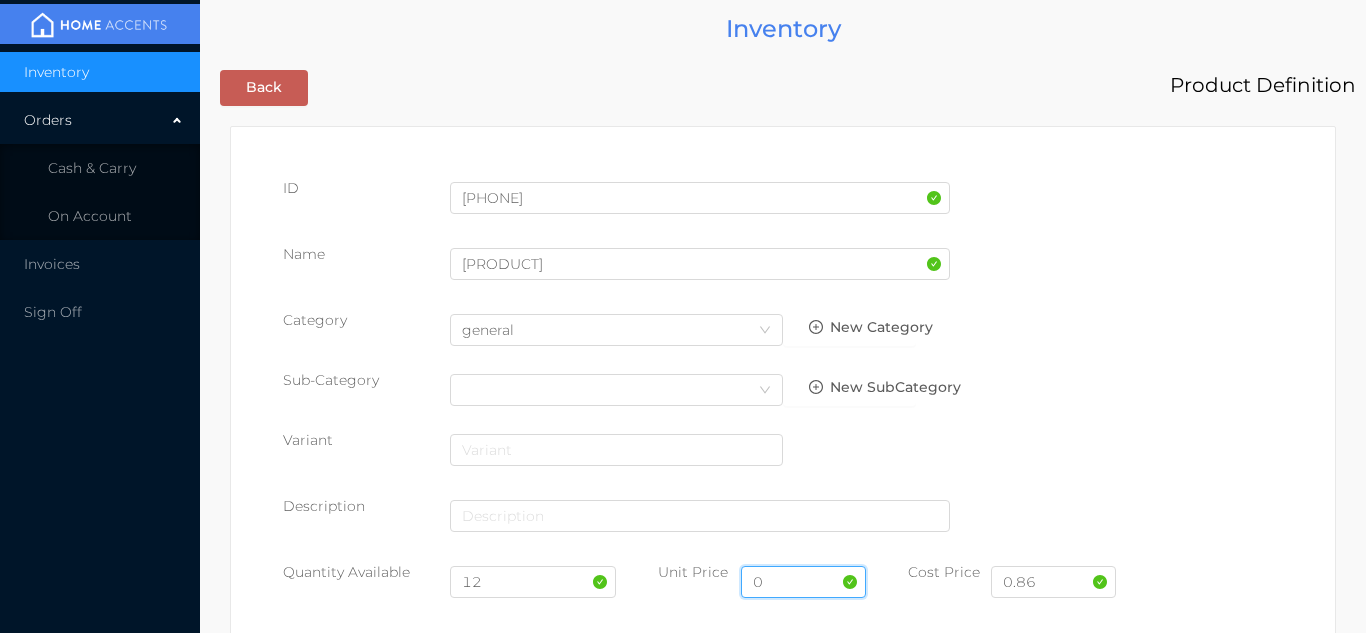 click on "0" at bounding box center [803, 582] 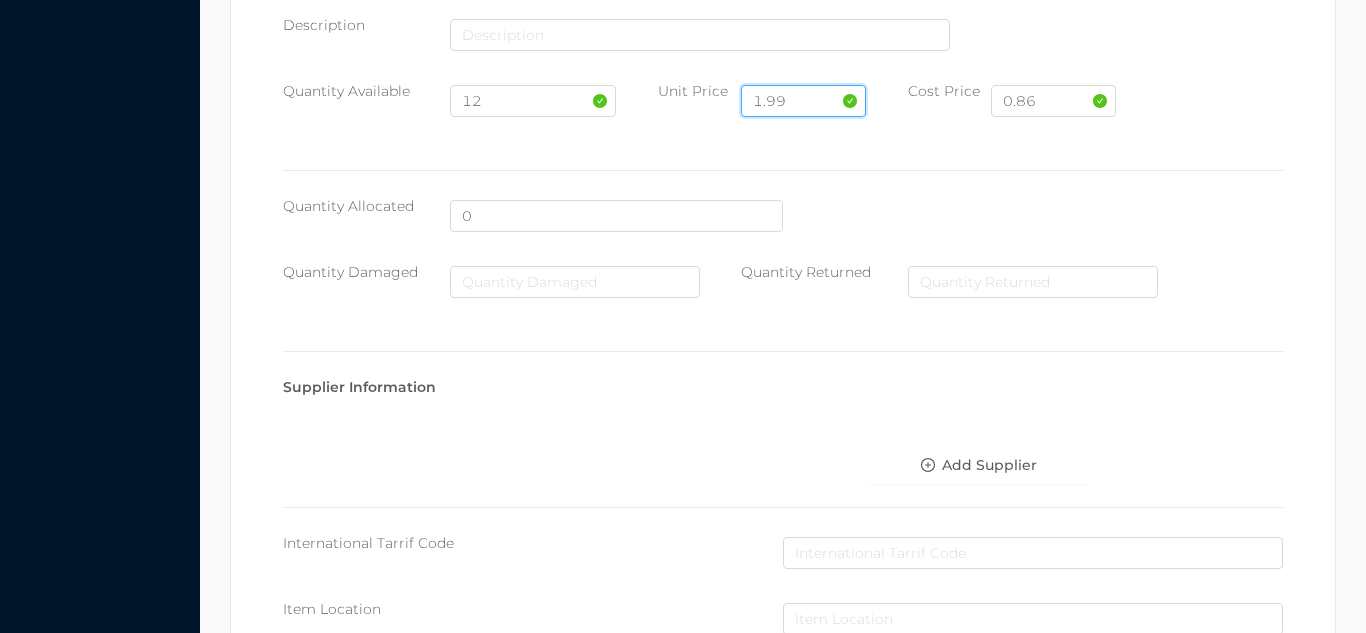 scroll, scrollTop: 1028, scrollLeft: 0, axis: vertical 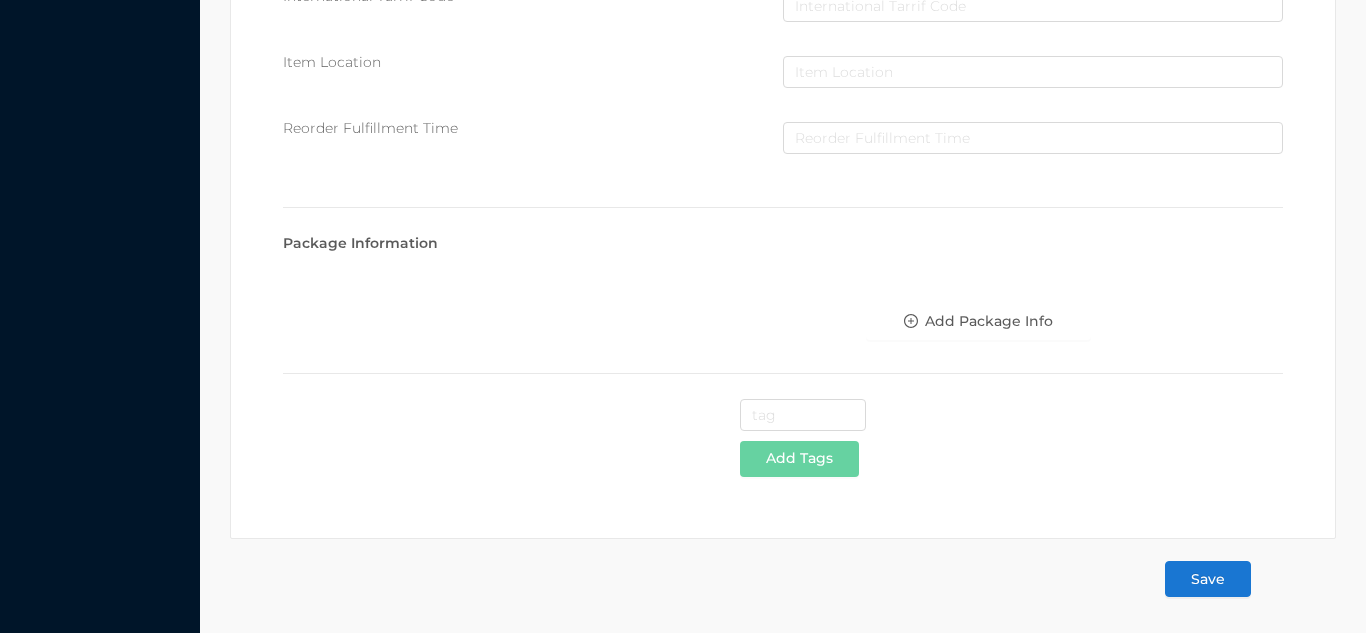 type on "1.99" 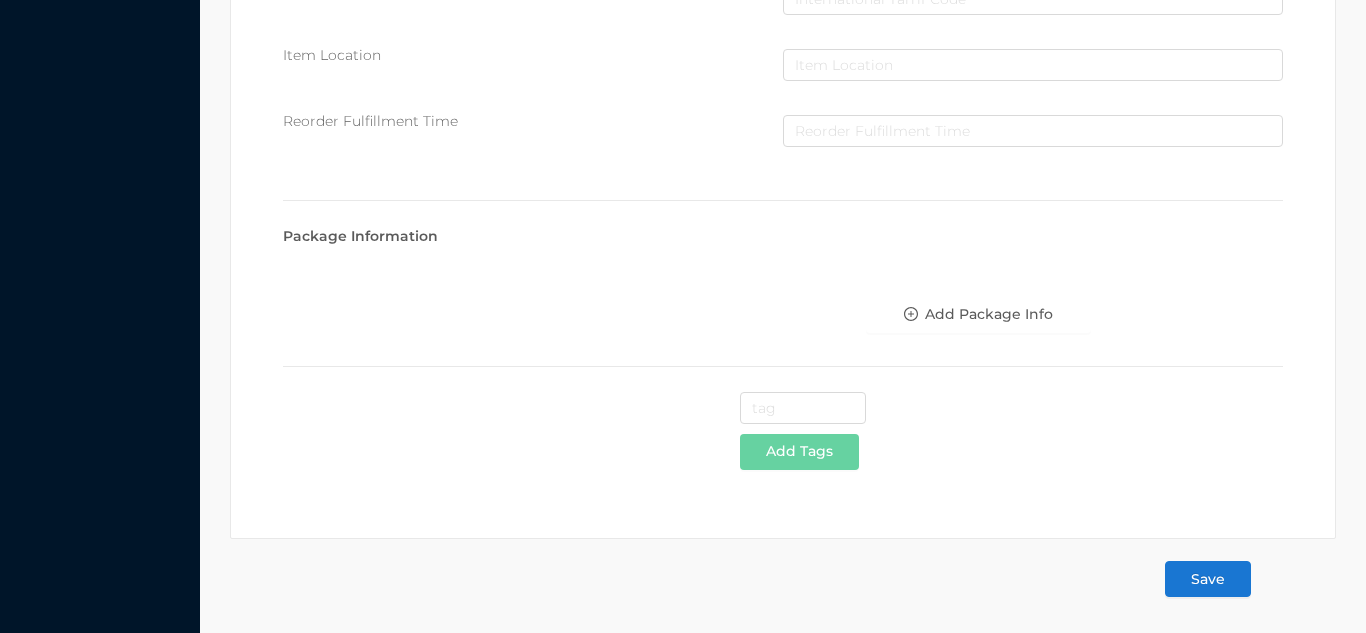 click on "Save" at bounding box center (1208, 579) 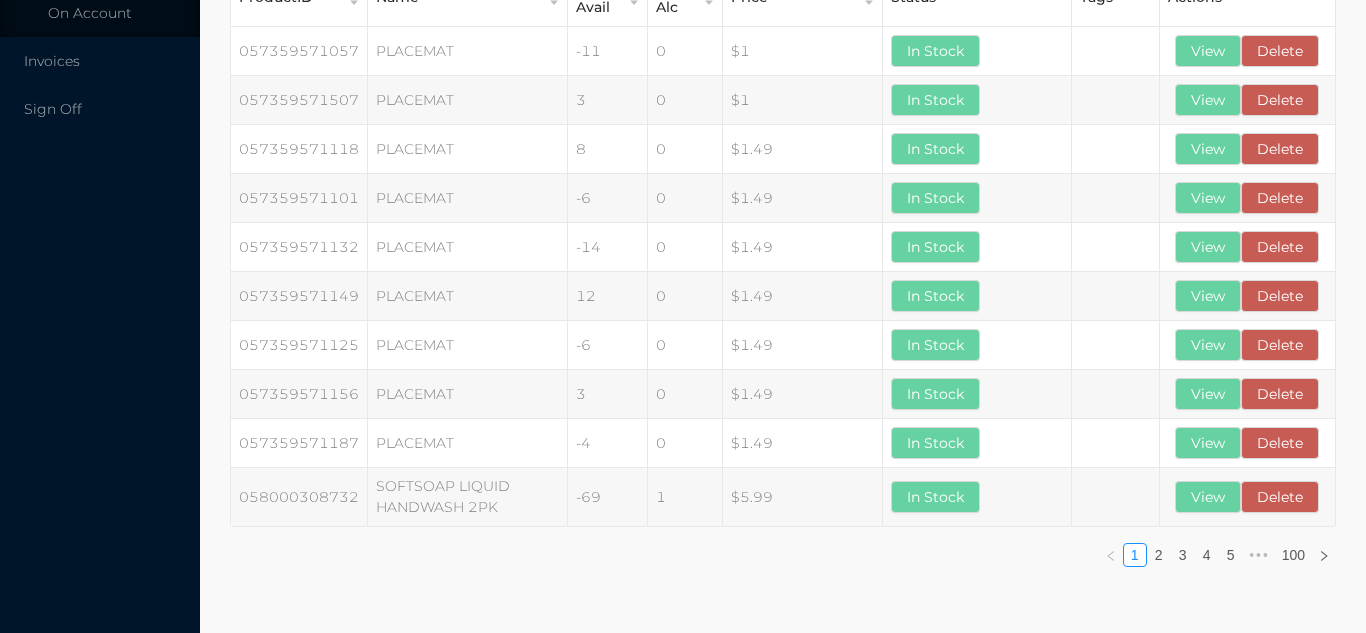 scroll, scrollTop: 0, scrollLeft: 0, axis: both 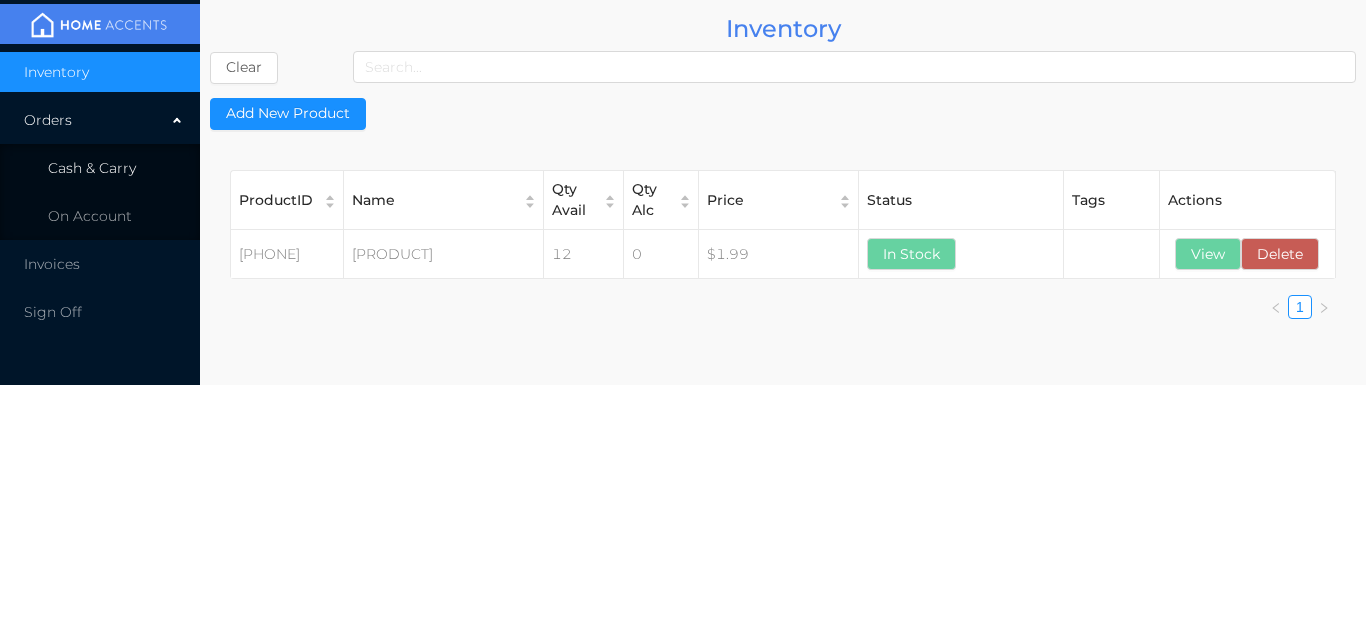 click on "Cash & Carry" at bounding box center [100, 168] 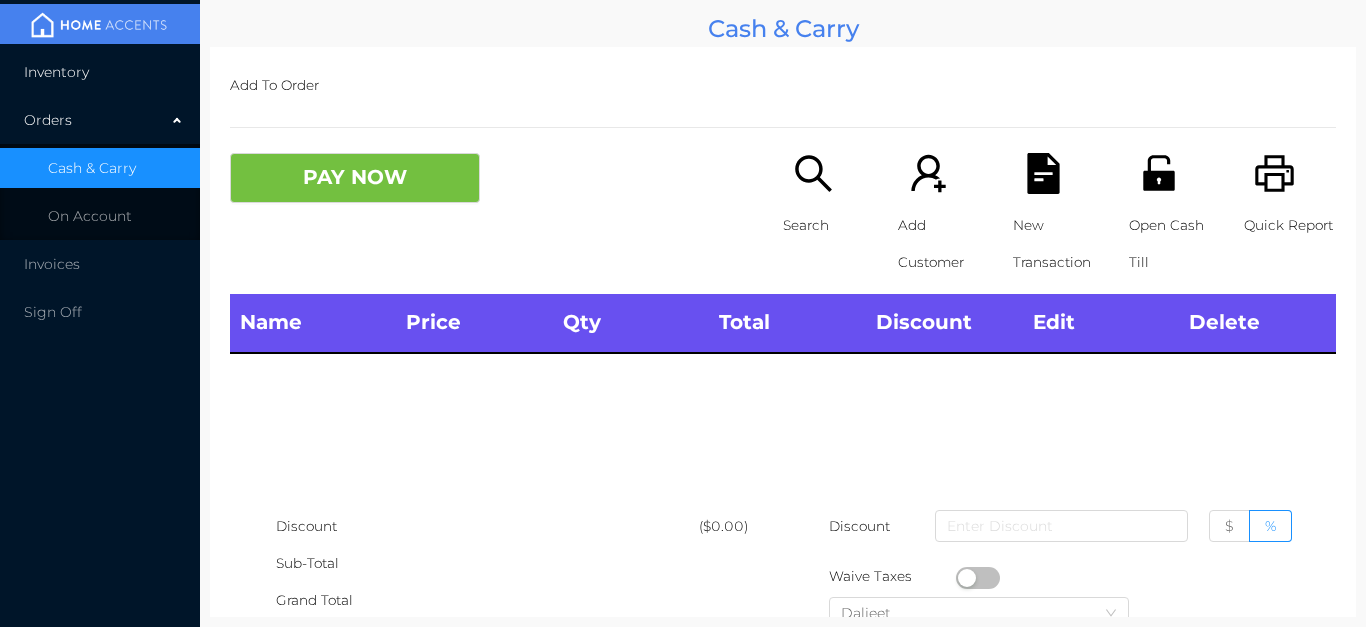 click on "Inventory" at bounding box center [100, 72] 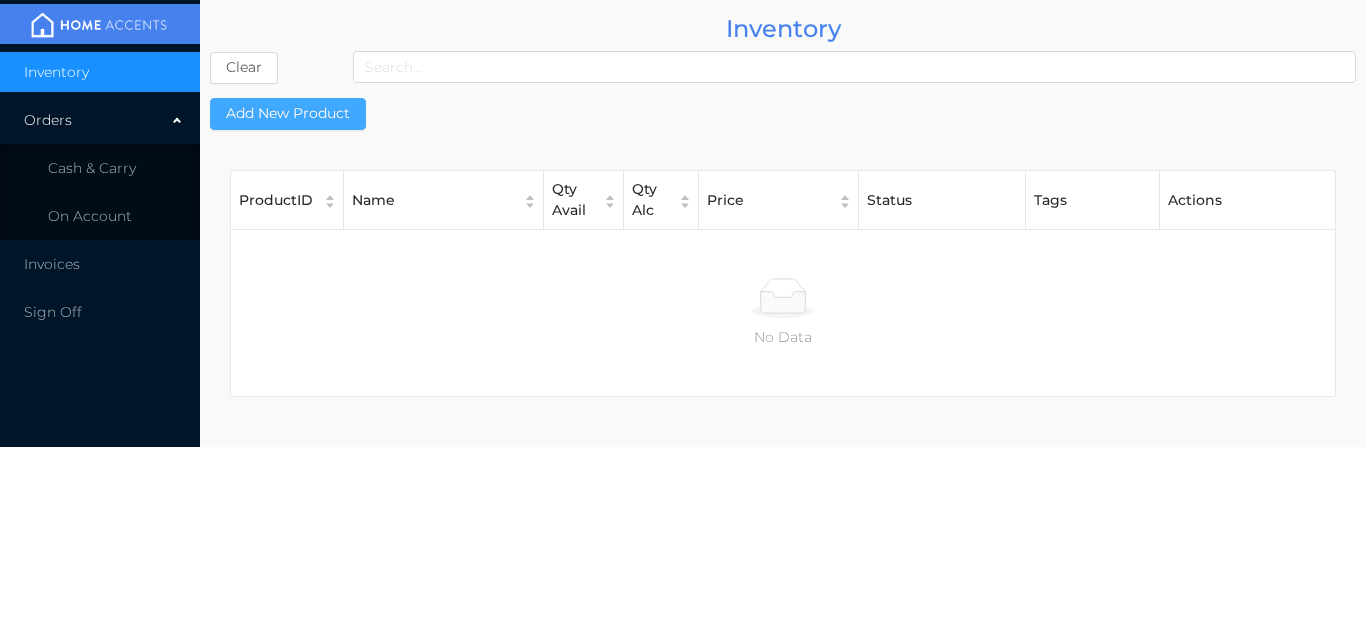 click on "Add New Product" at bounding box center (288, 114) 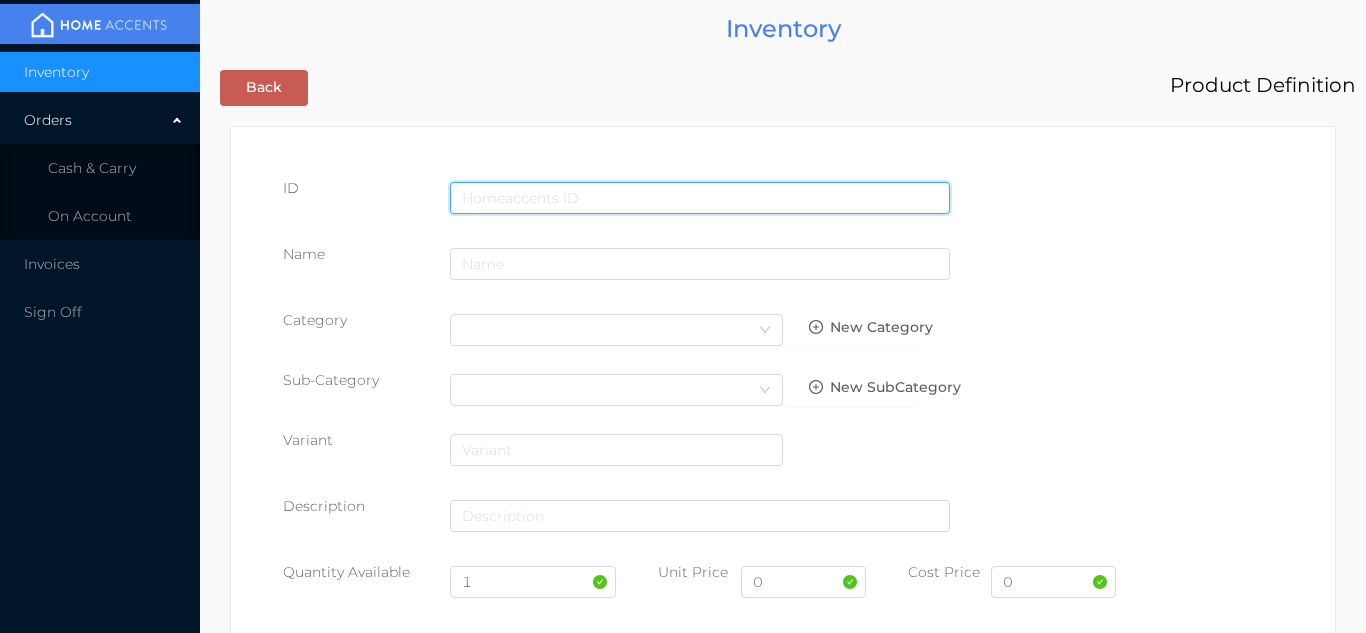 click at bounding box center [700, 198] 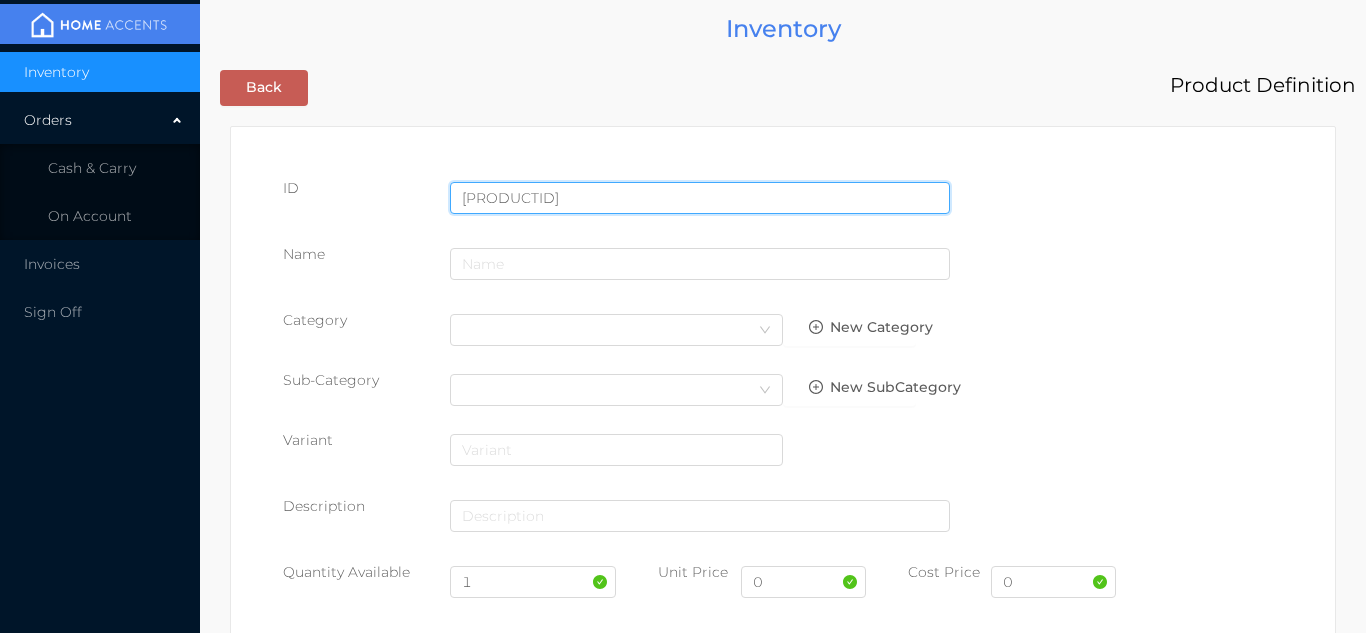 type on "[PRODUCTID]" 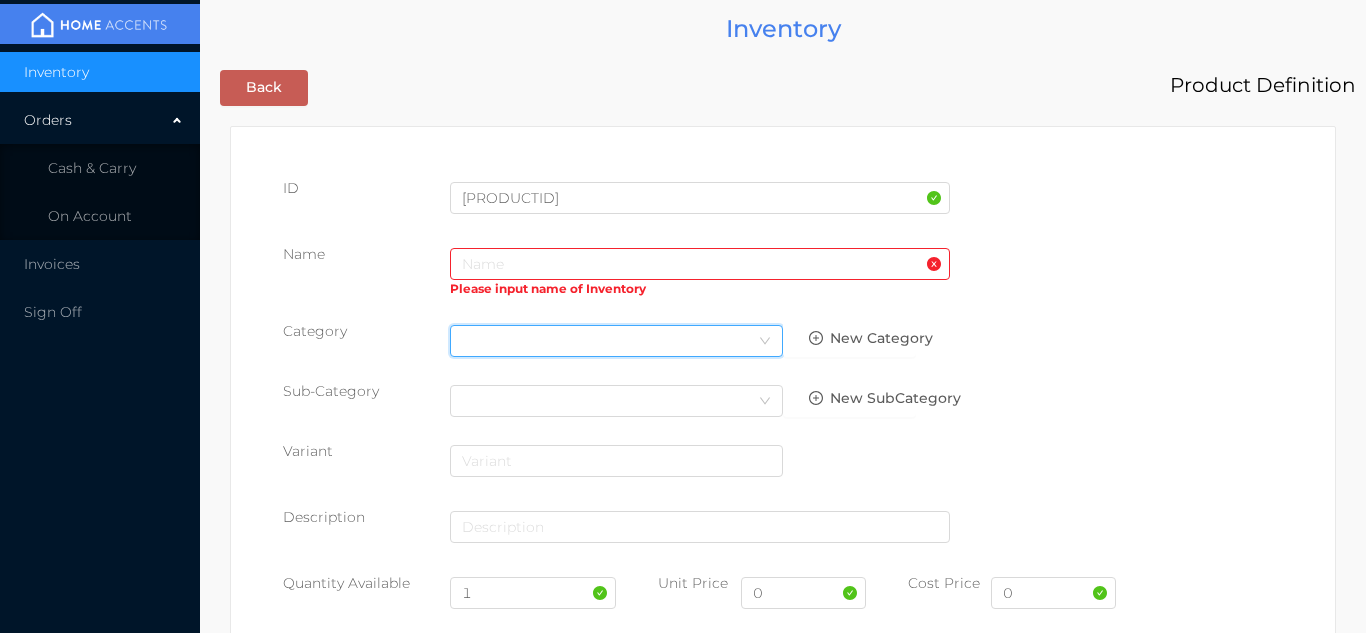 click on "Select Category" at bounding box center (616, 341) 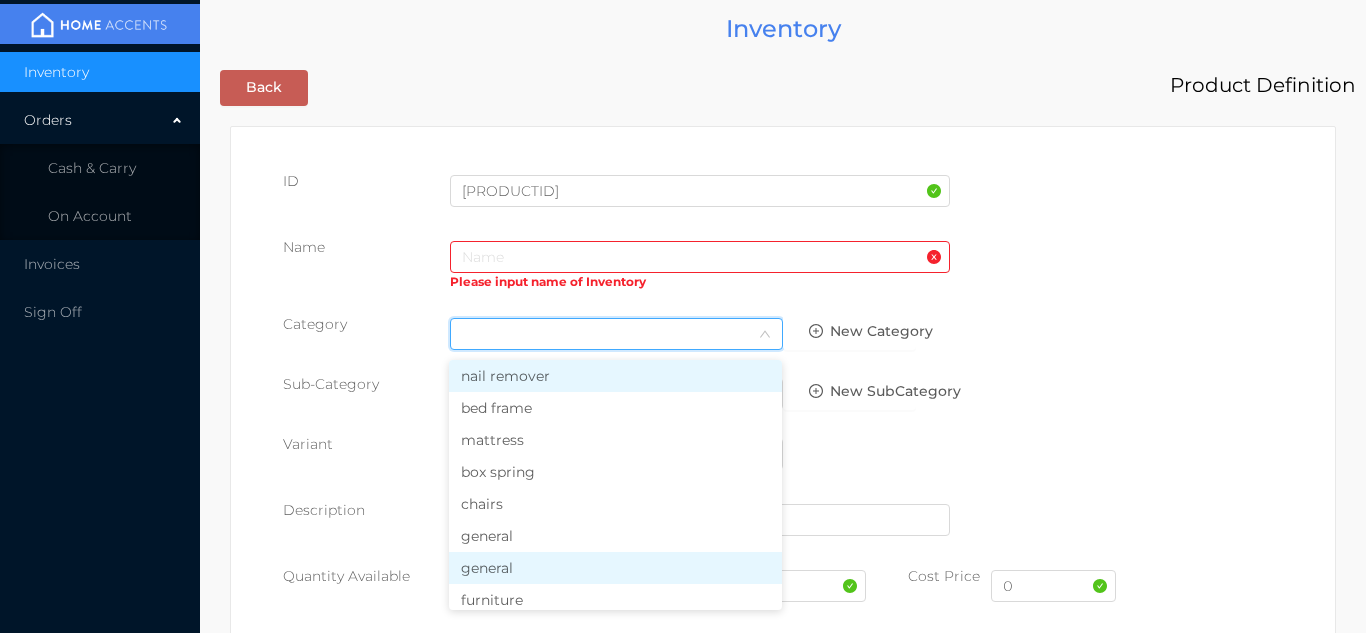 click on "general" at bounding box center (615, 568) 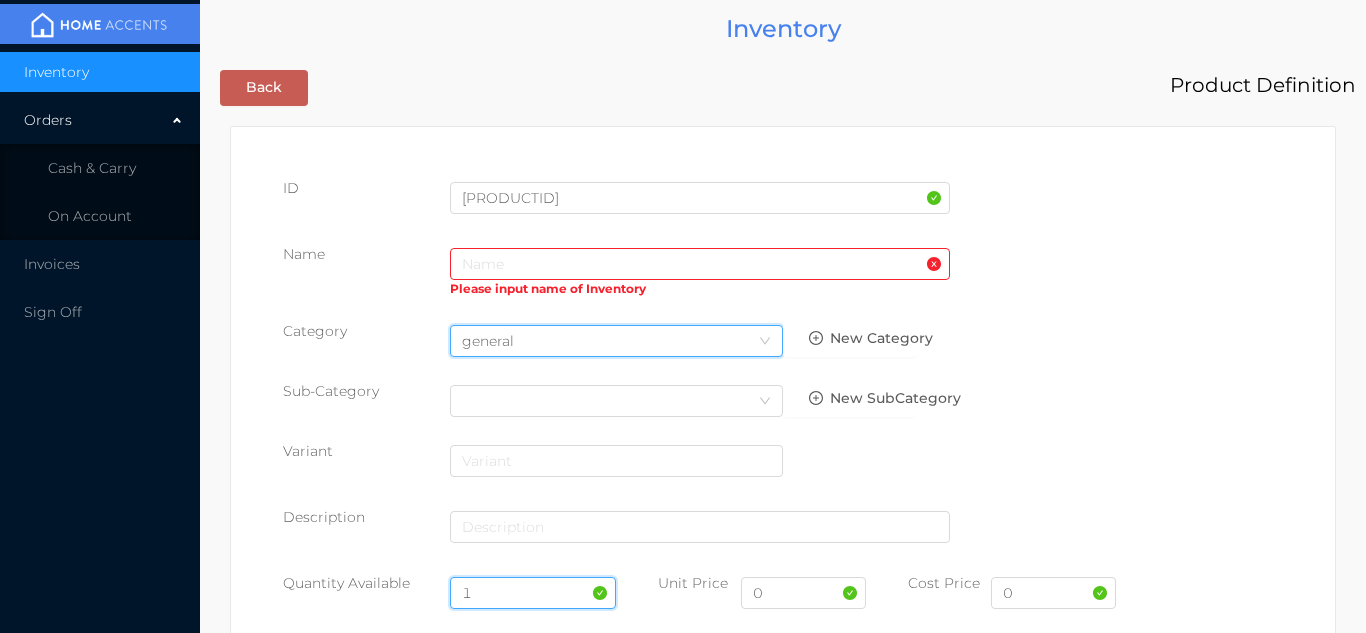 click on "1" at bounding box center [533, 593] 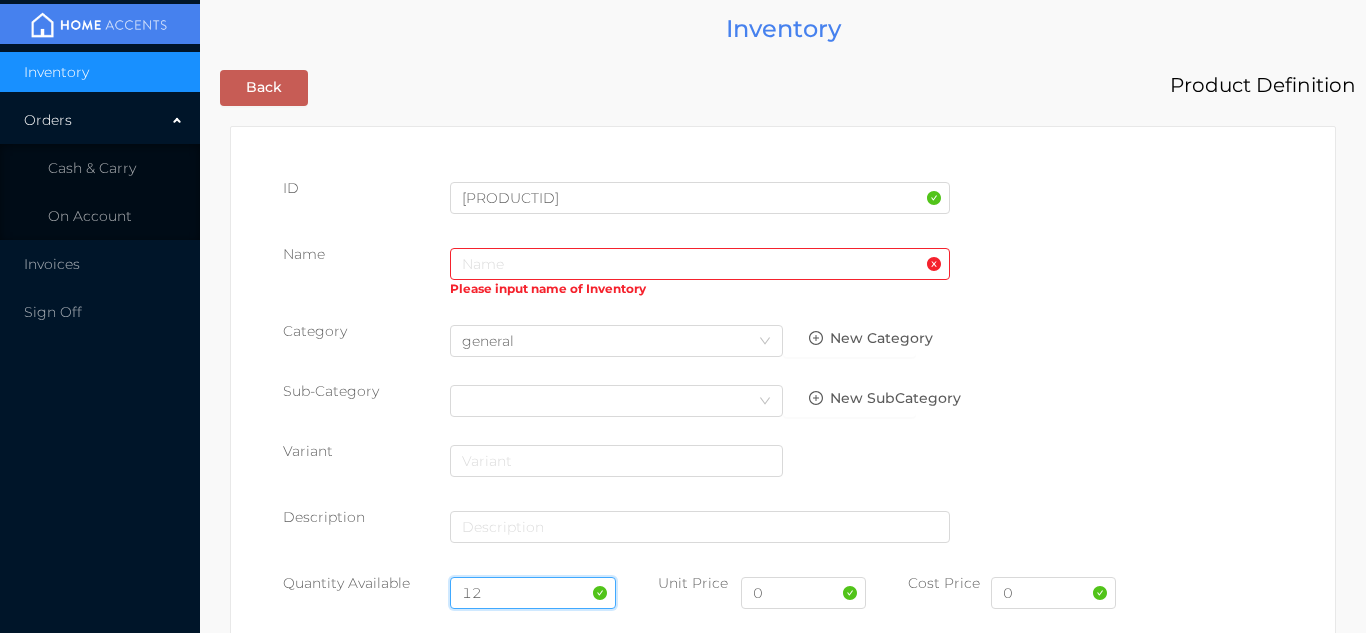 type on "12" 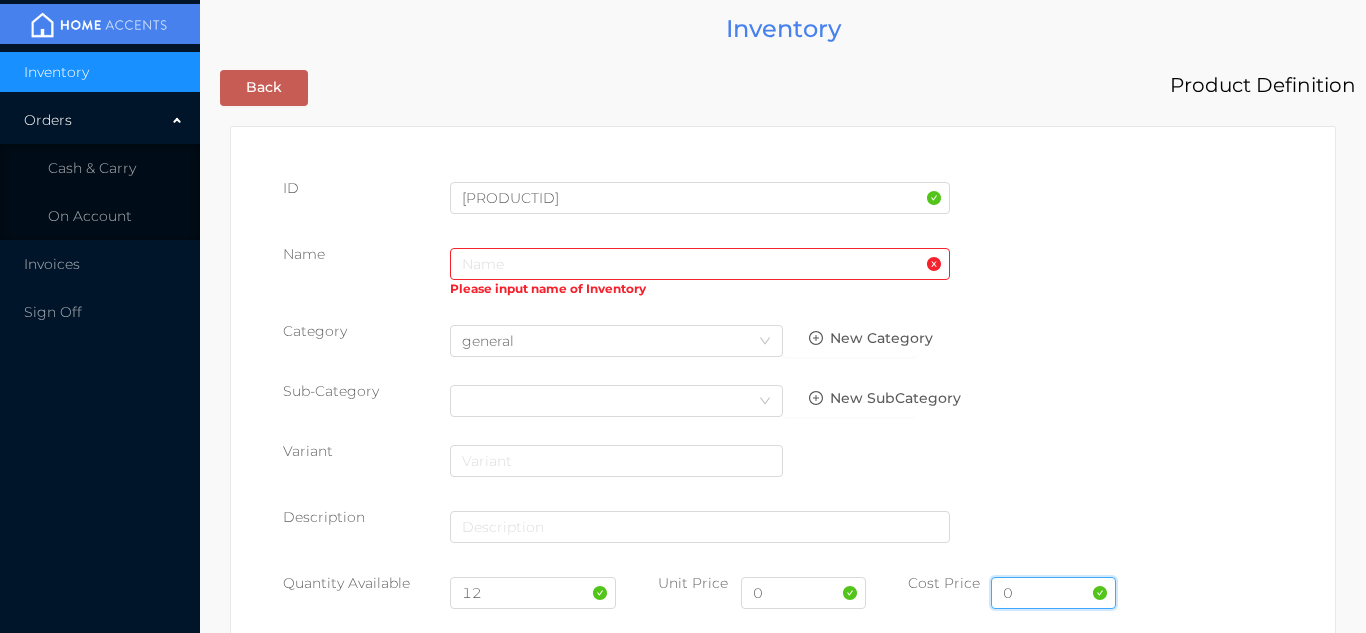 click on "0" at bounding box center [1053, 593] 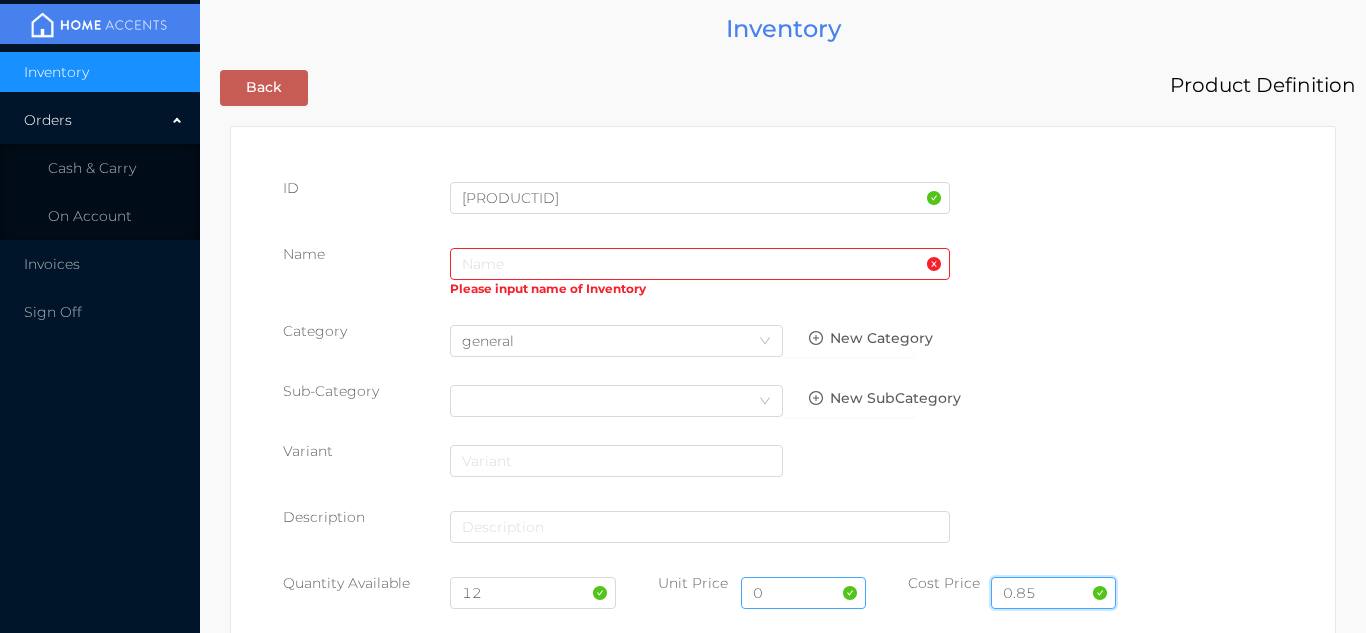 type on "0.85" 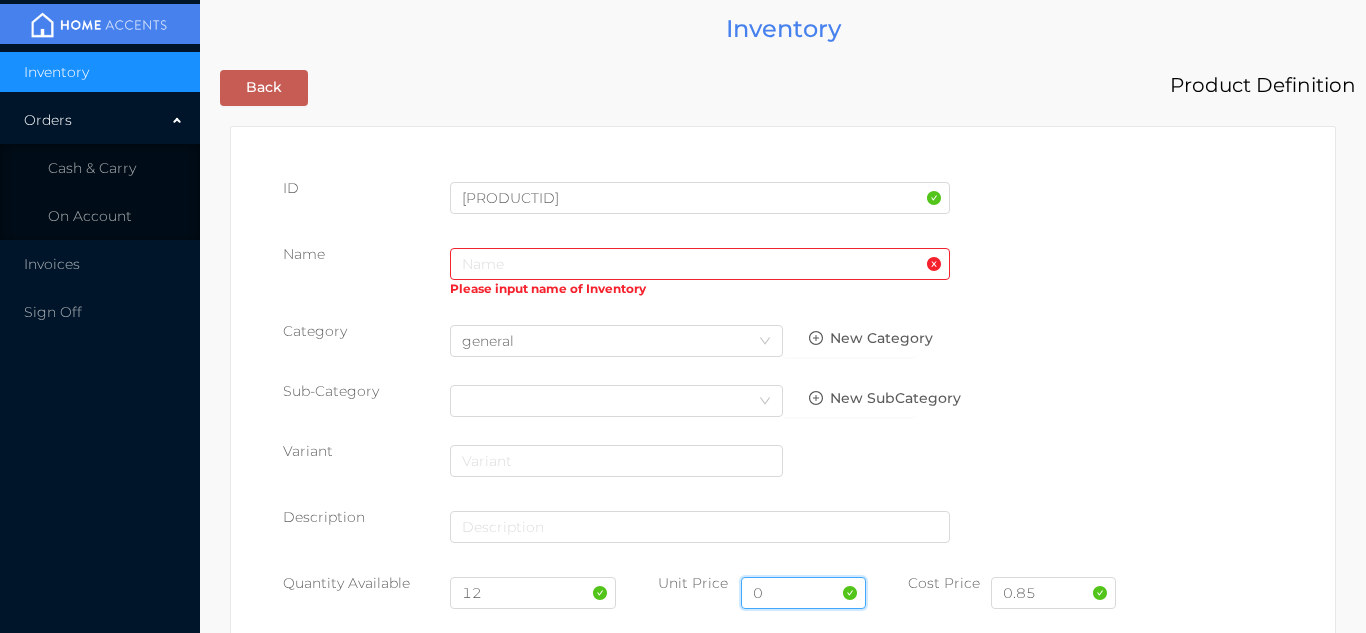 click on "0" at bounding box center (803, 593) 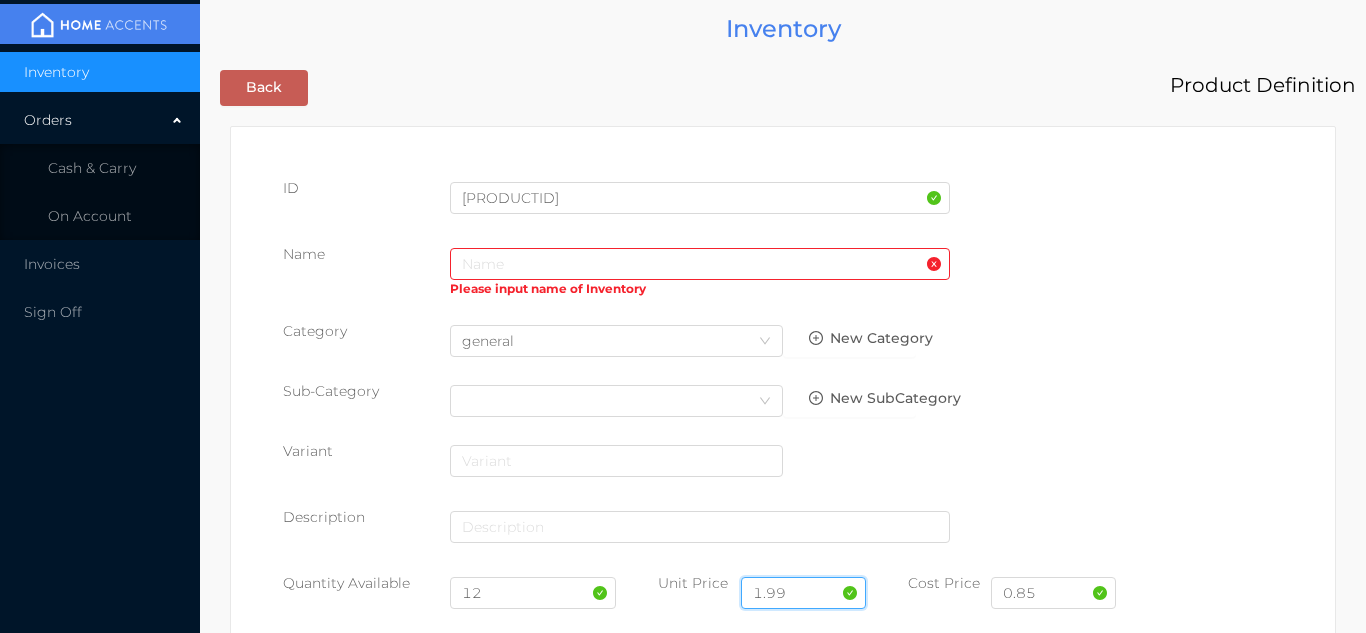 type on "1.99" 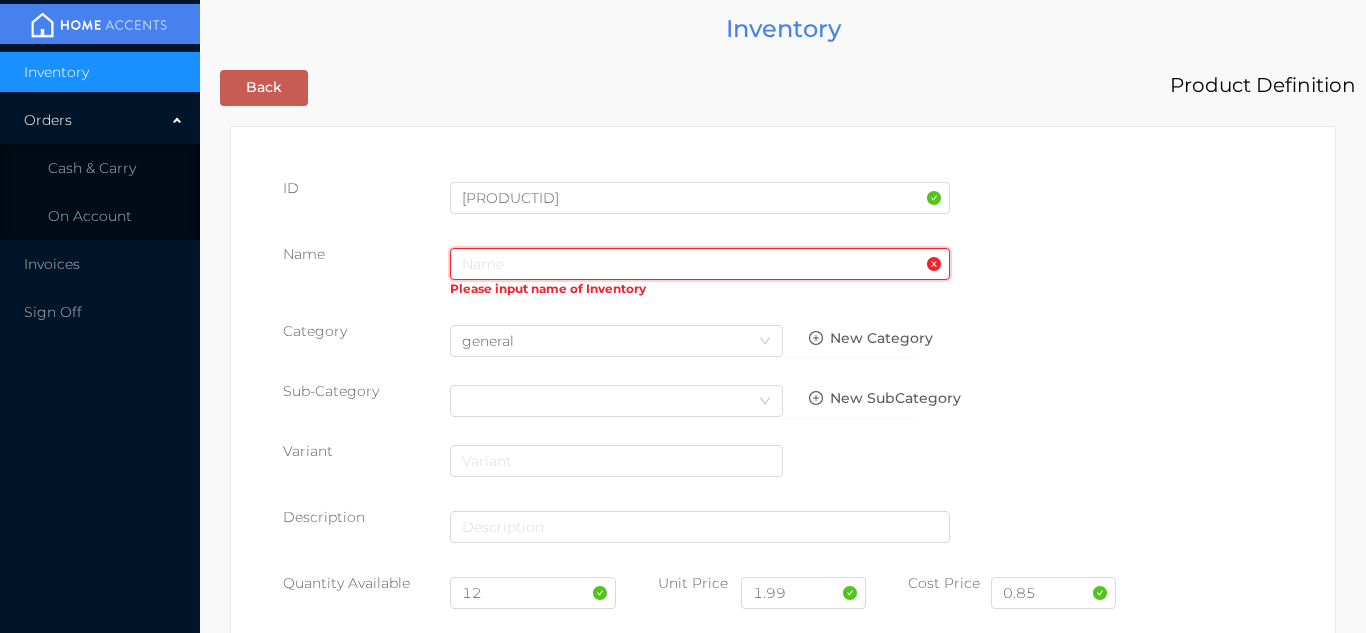 click at bounding box center (700, 264) 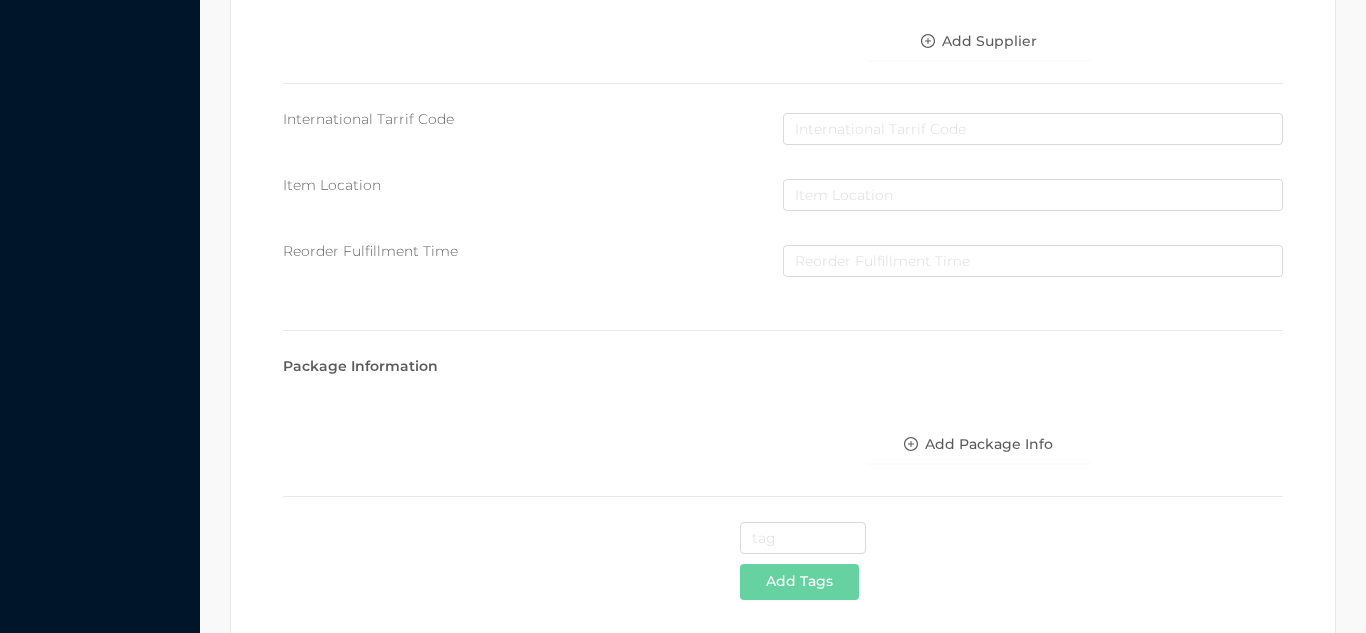 scroll, scrollTop: 1028, scrollLeft: 0, axis: vertical 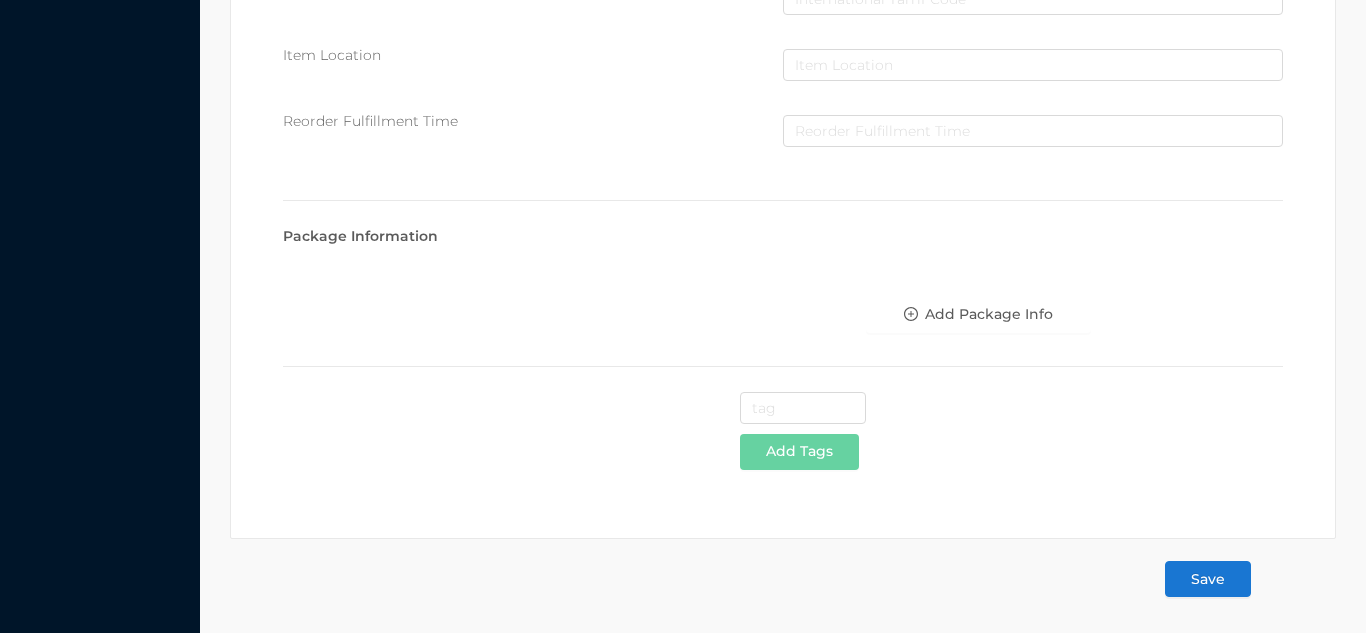 type on "Hook &Loop Fastener-black" 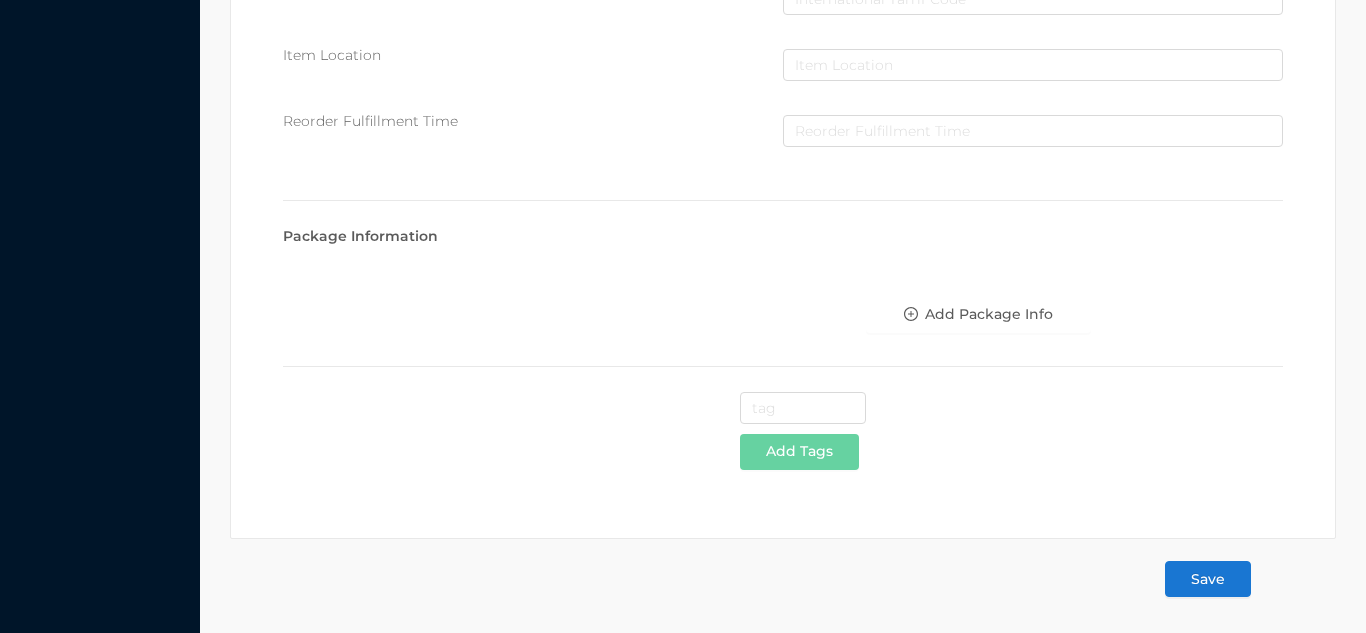 click on "Save" at bounding box center [1208, 579] 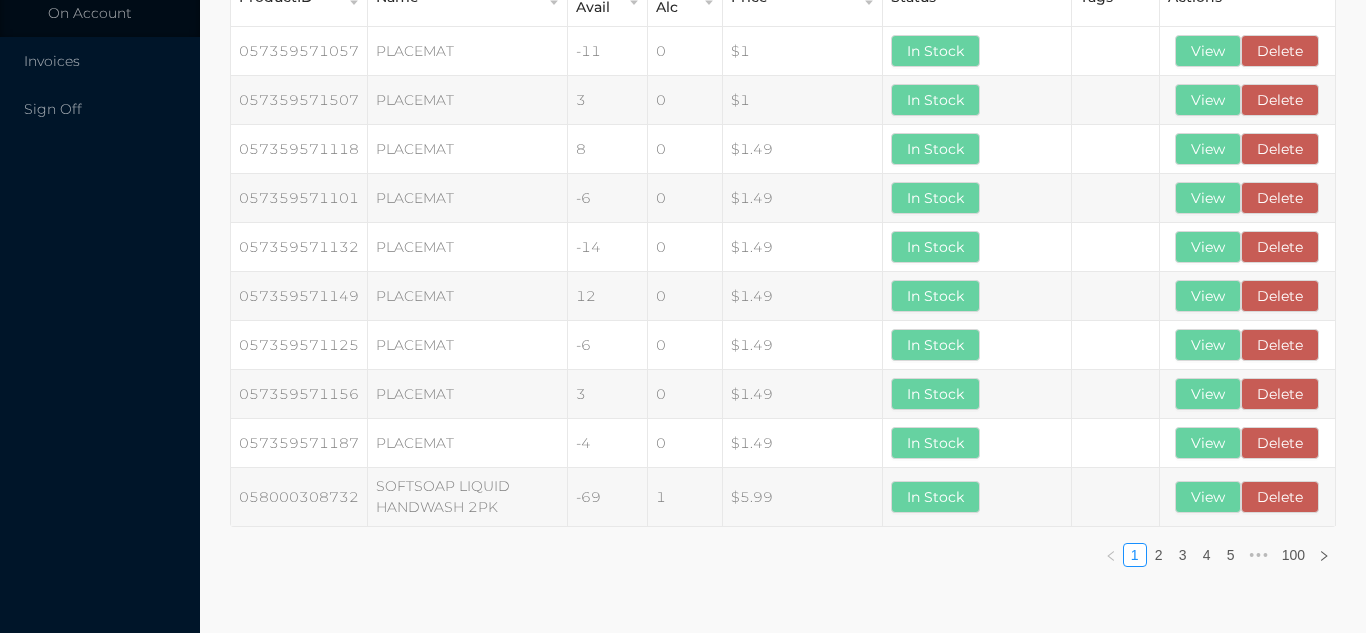 scroll, scrollTop: 0, scrollLeft: 0, axis: both 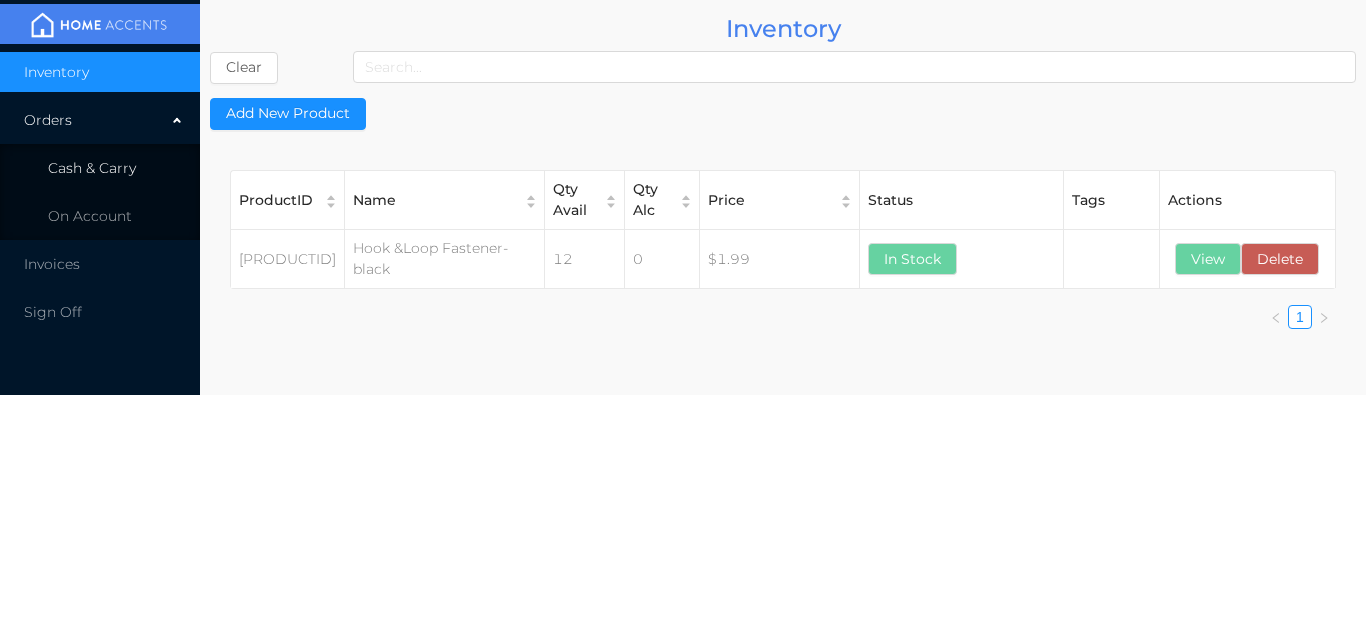 click on "Cash & Carry" at bounding box center (100, 168) 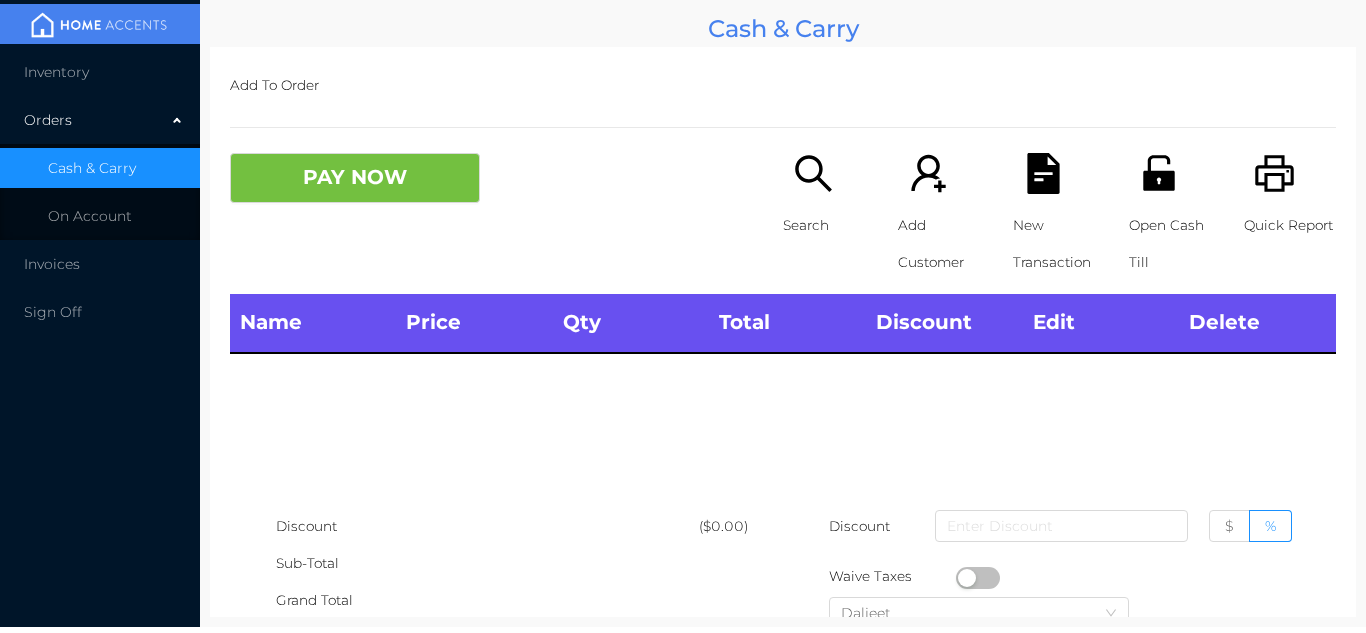 click on "Inventory" at bounding box center (100, 72) 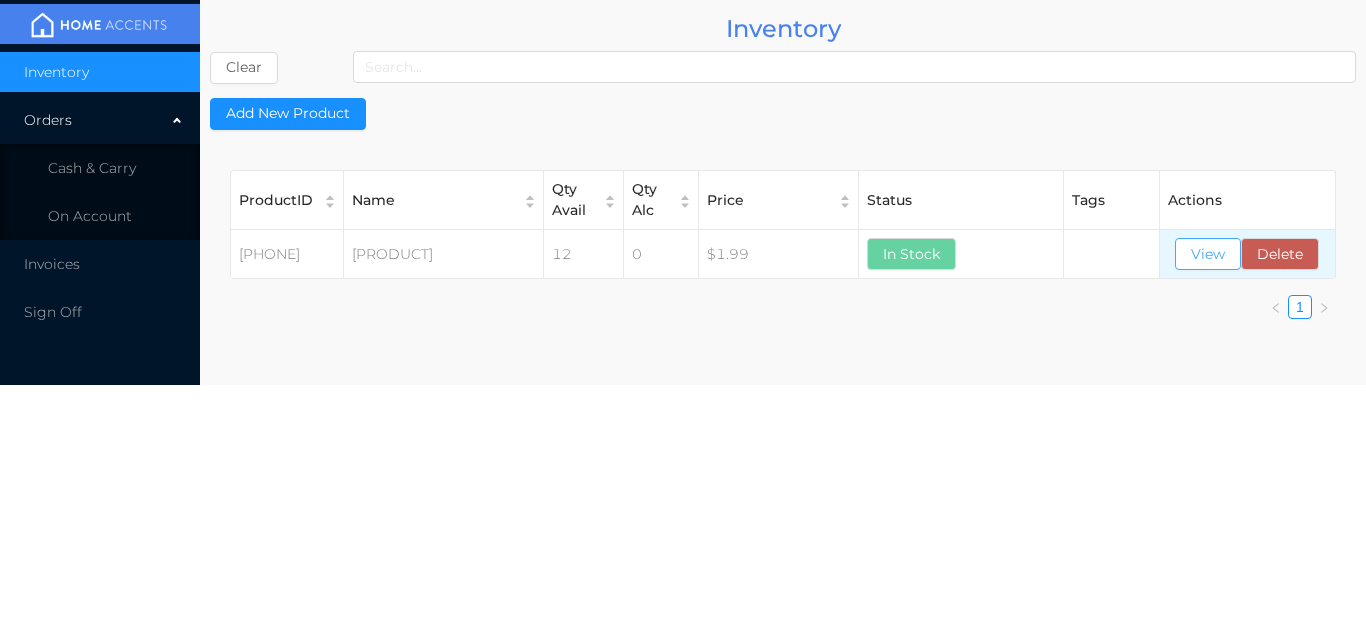 click on "View" at bounding box center [1208, 254] 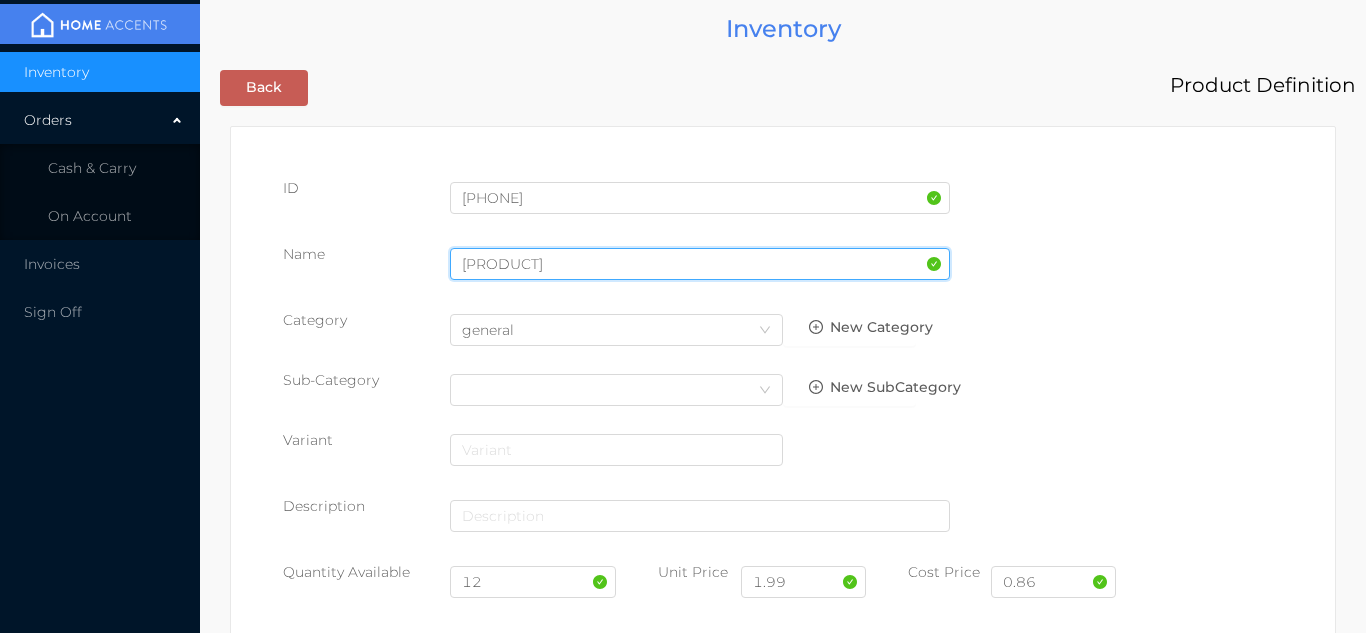 click on "[PRODUCT]" at bounding box center (700, 264) 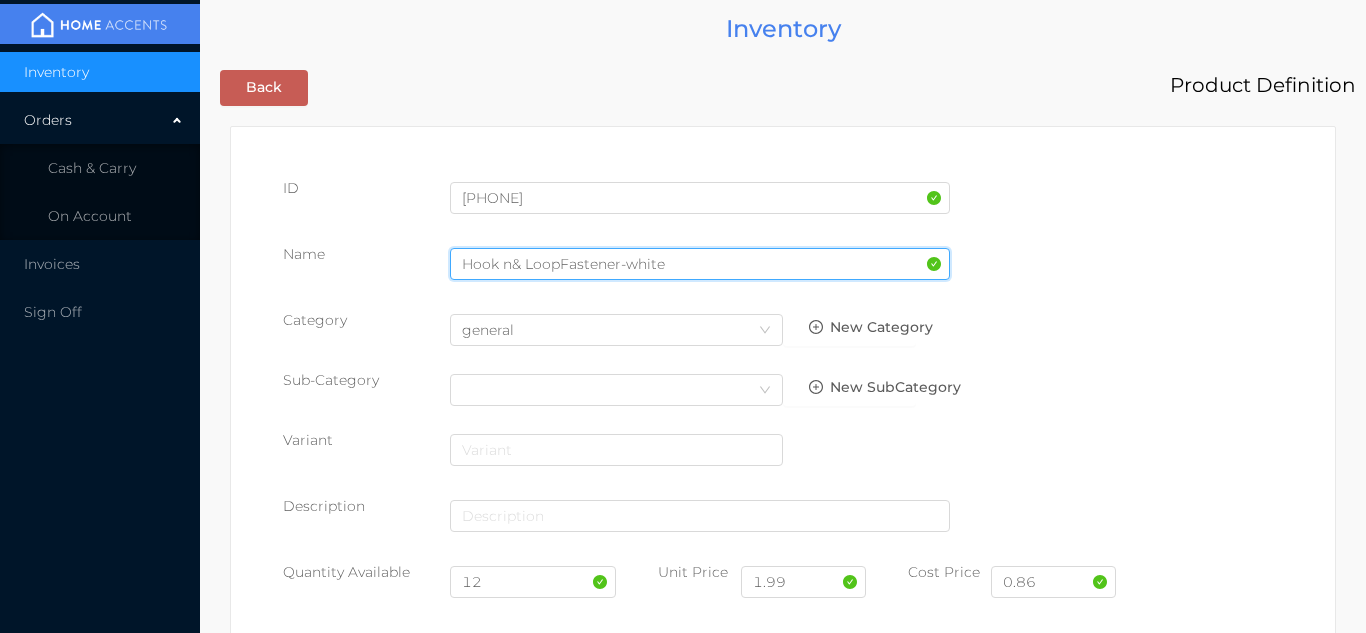click on "Hook n& LoopFastener-white" at bounding box center (700, 264) 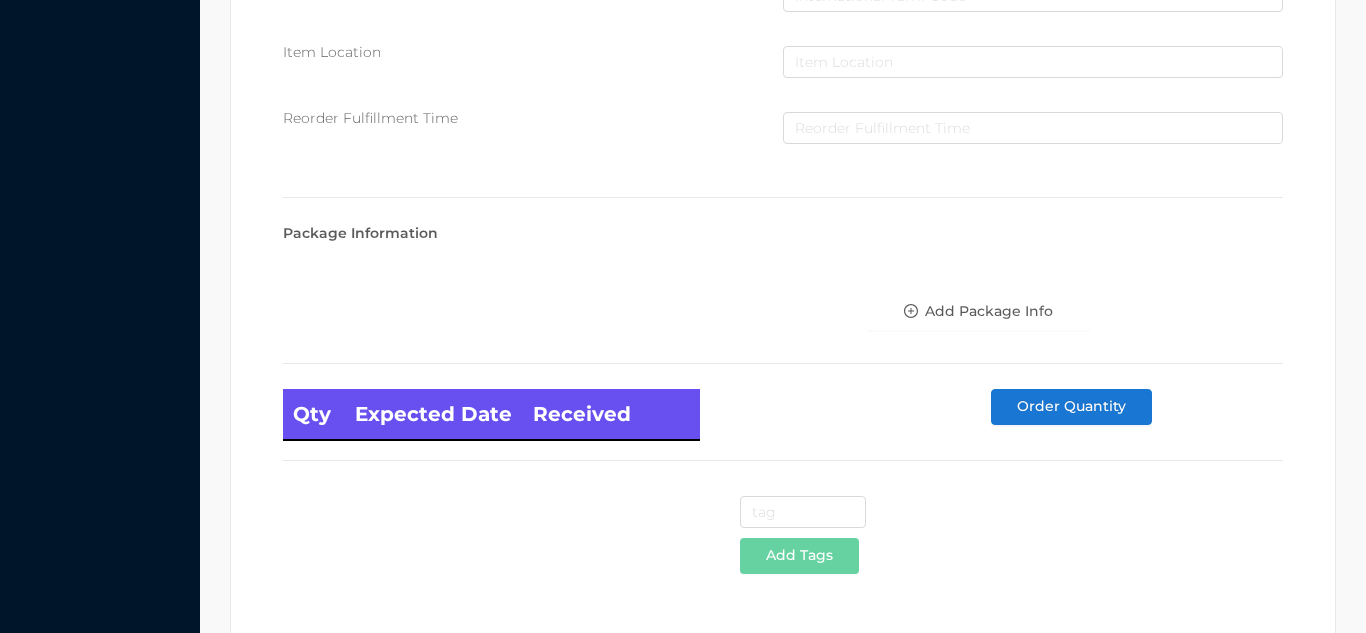 scroll, scrollTop: 1135, scrollLeft: 0, axis: vertical 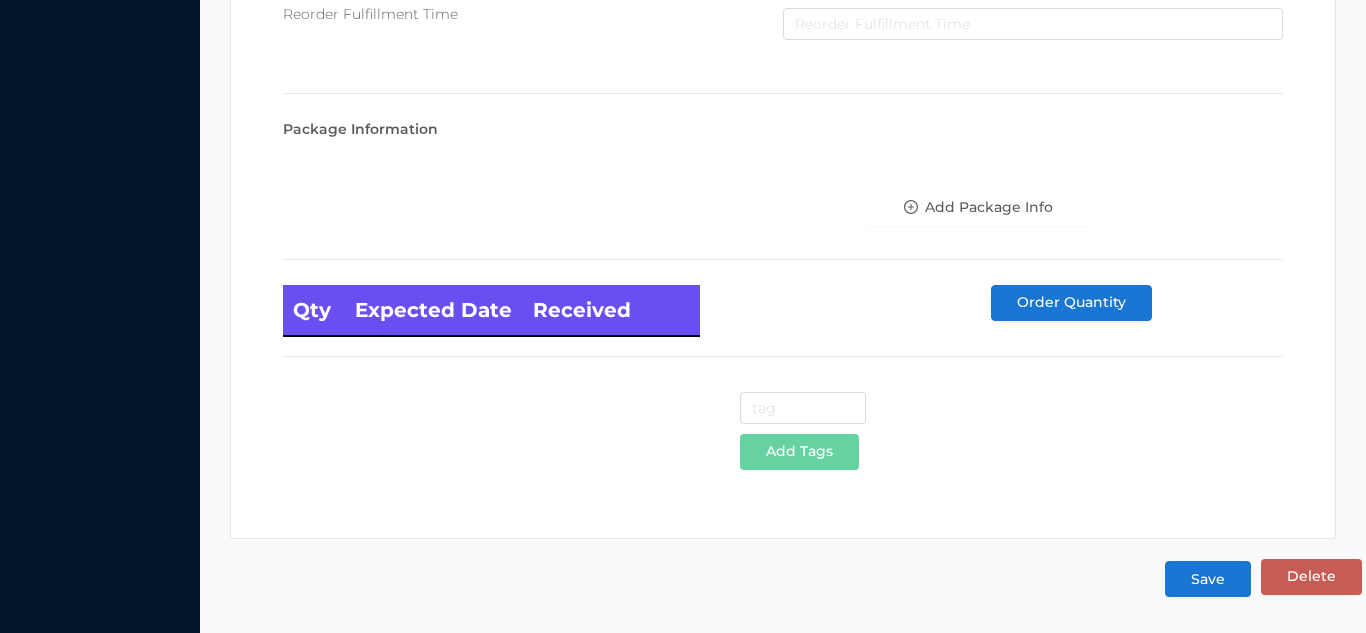 type on "Hook n& Loop Fastener-white" 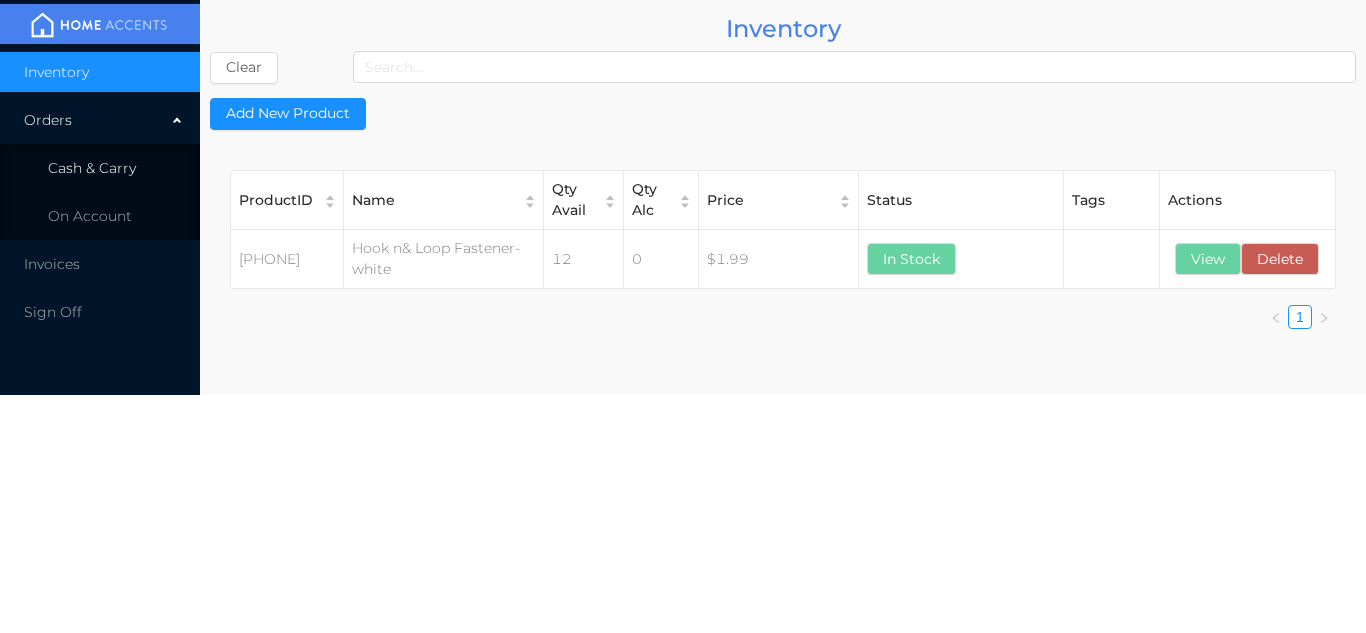 click on "Cash & Carry" at bounding box center [100, 168] 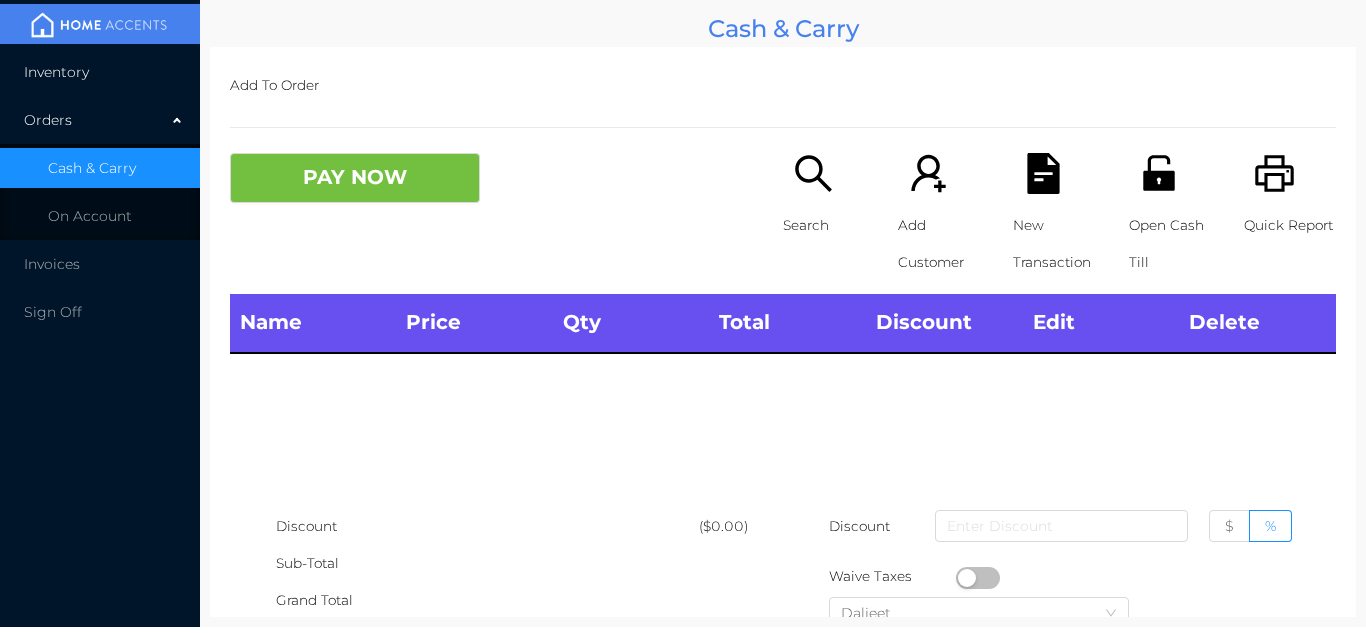 click on "Inventory" at bounding box center (100, 72) 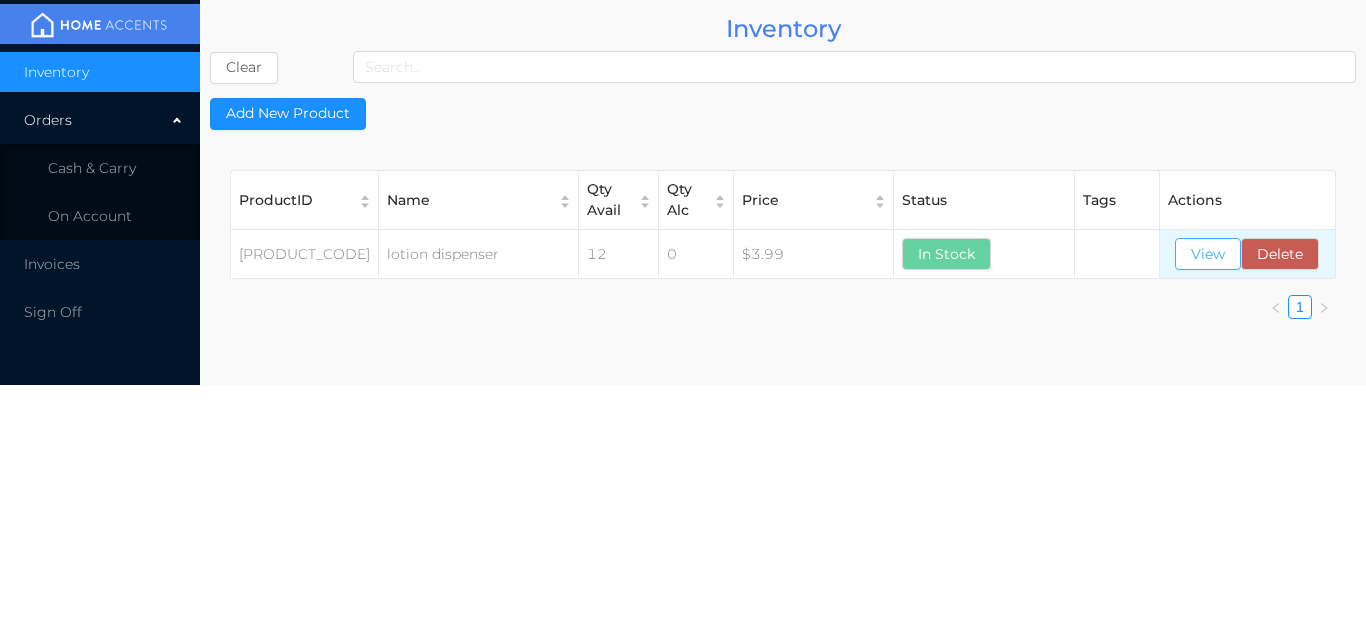 click on "View" at bounding box center (1208, 254) 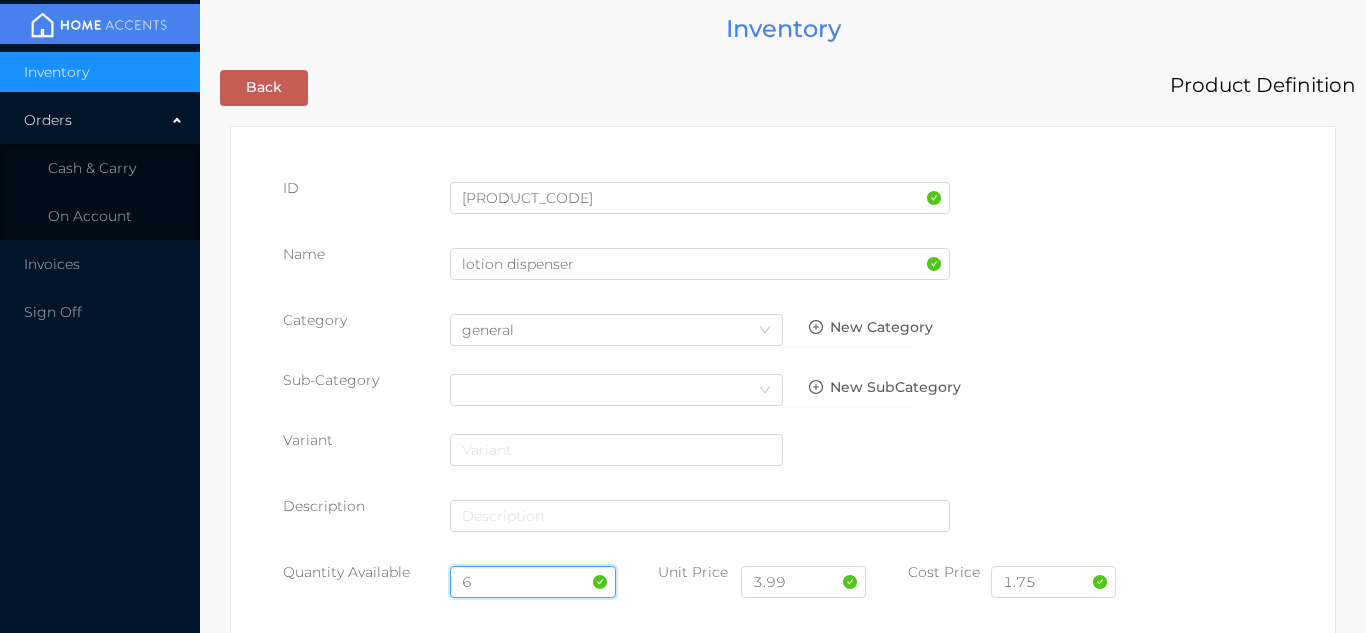 click on "6" at bounding box center [533, 582] 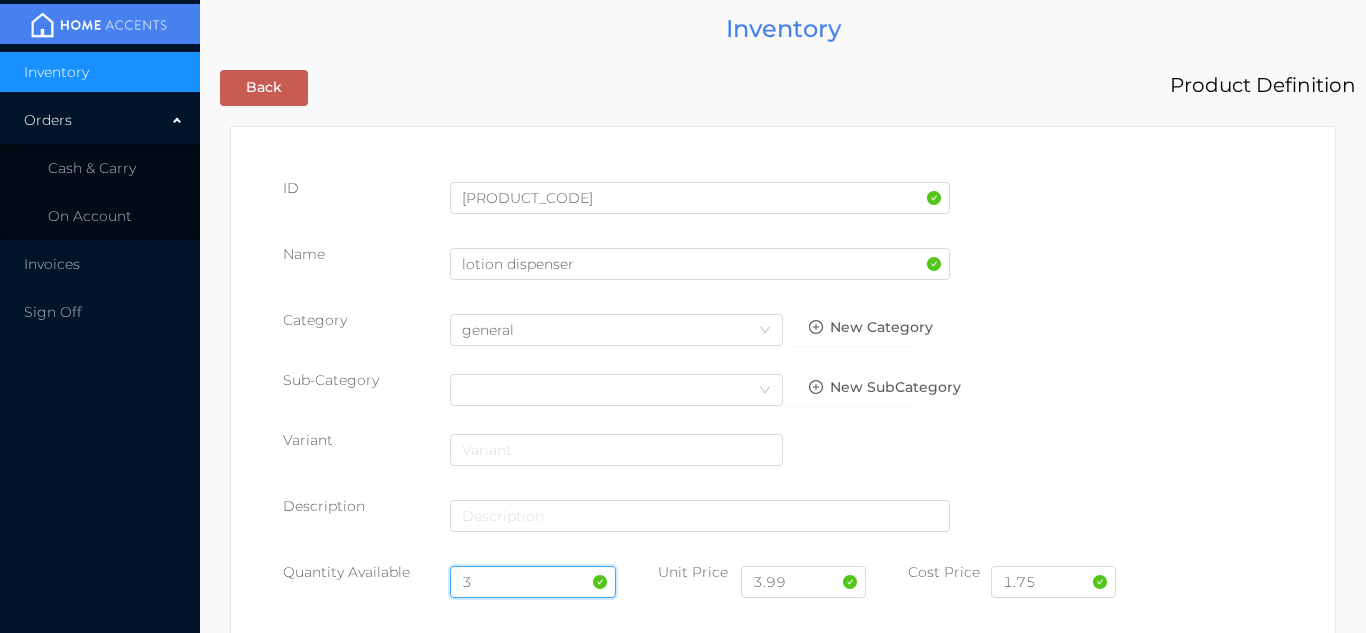type on "3" 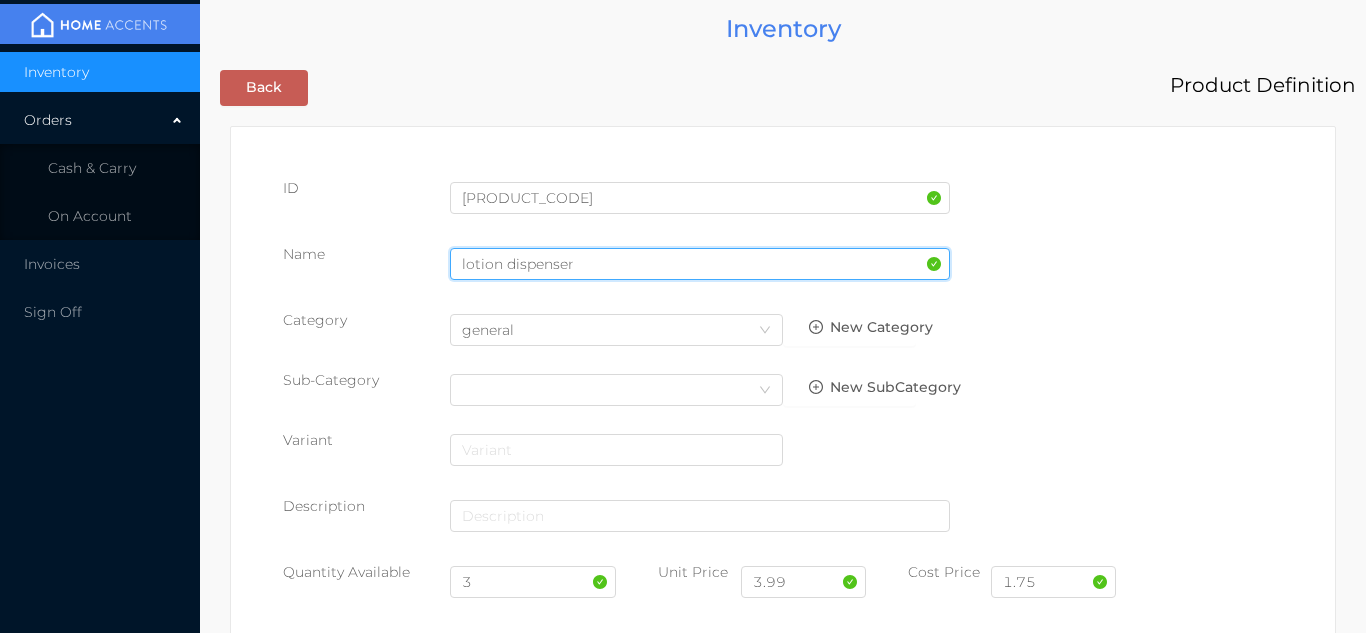 click on "lotion dispenser" at bounding box center [700, 264] 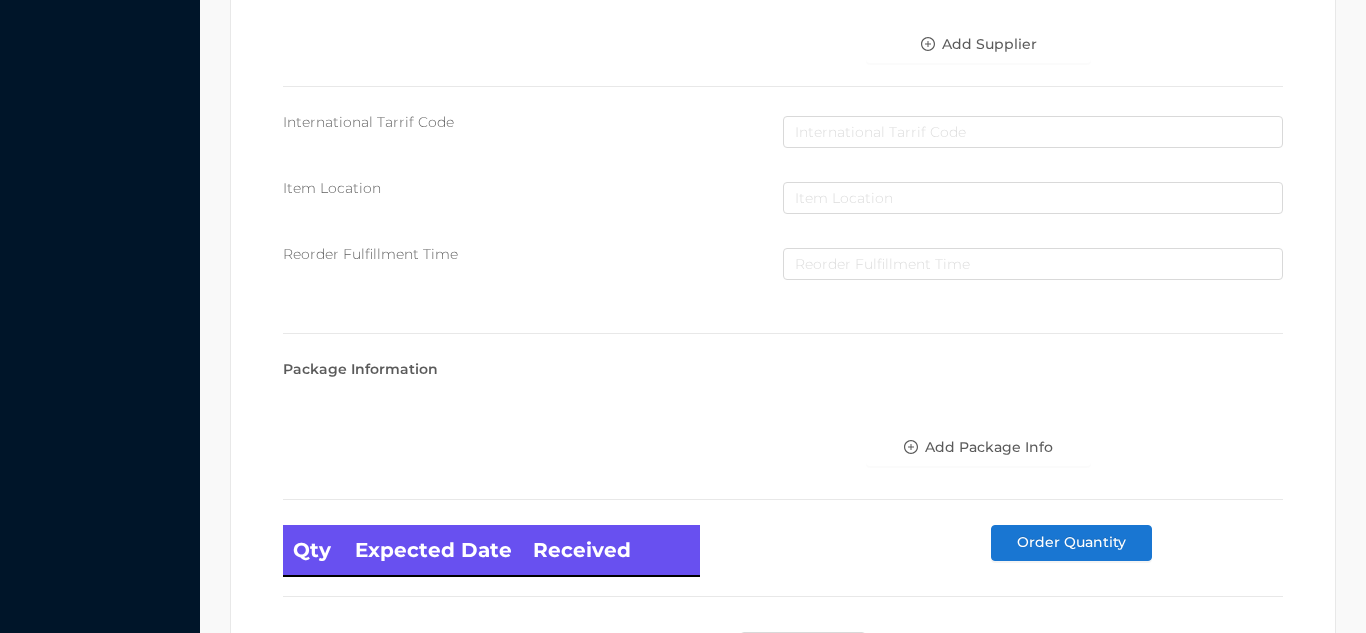 scroll, scrollTop: 1135, scrollLeft: 0, axis: vertical 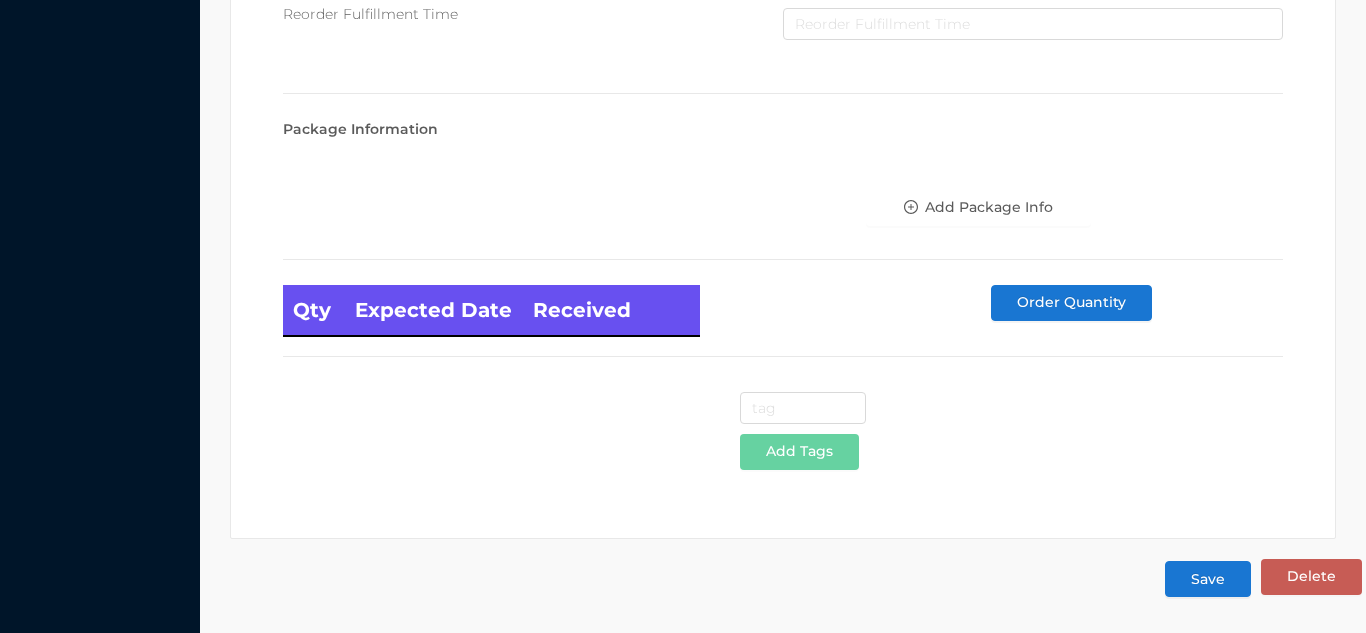 type on "[PRODUCT] - [COLOR]" 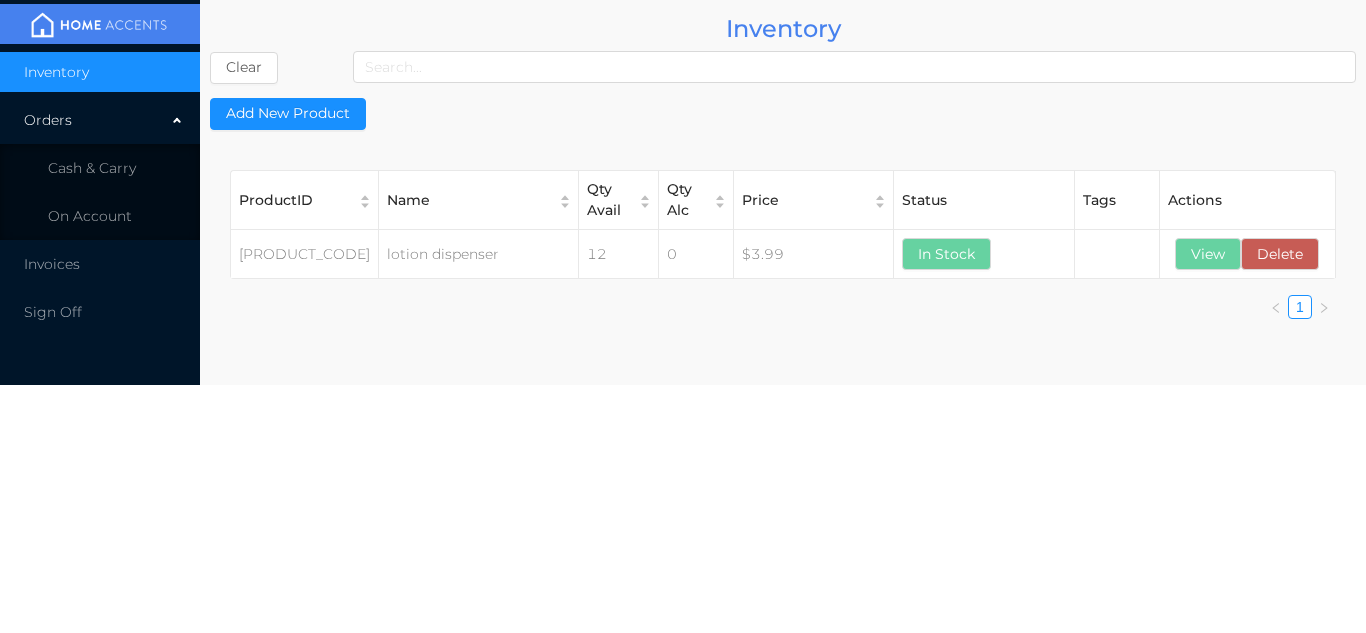 scroll, scrollTop: 0, scrollLeft: 0, axis: both 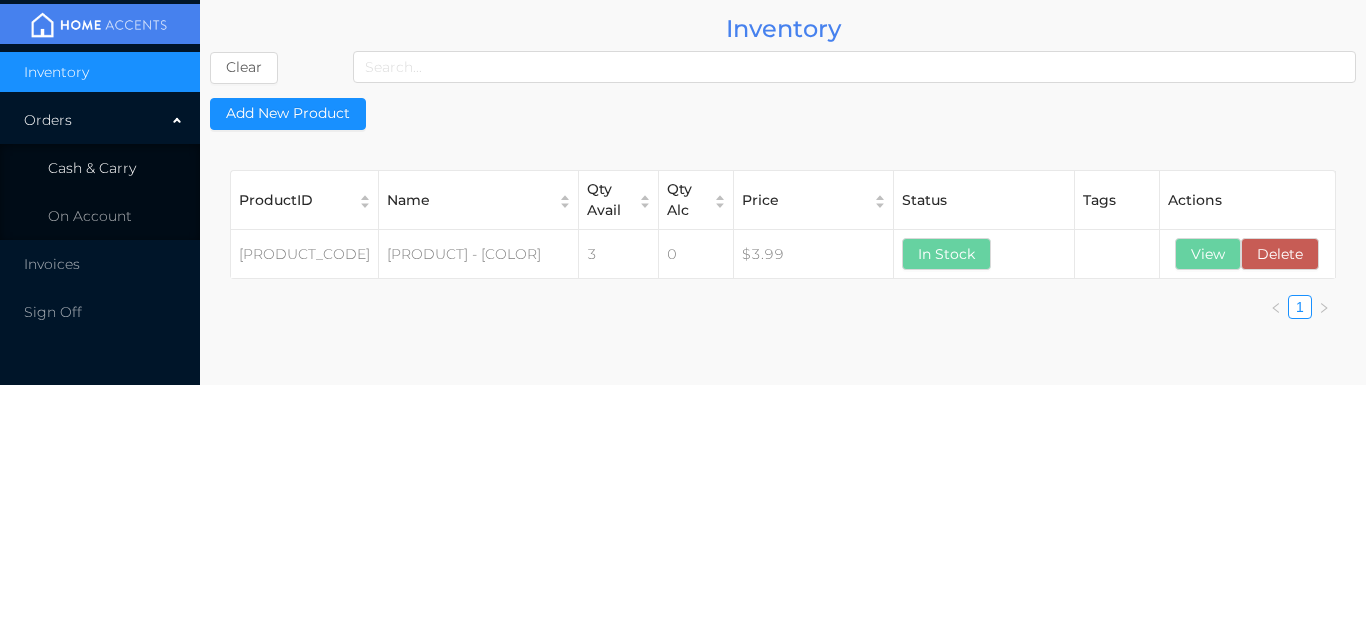 click on "Cash & Carry" at bounding box center (100, 168) 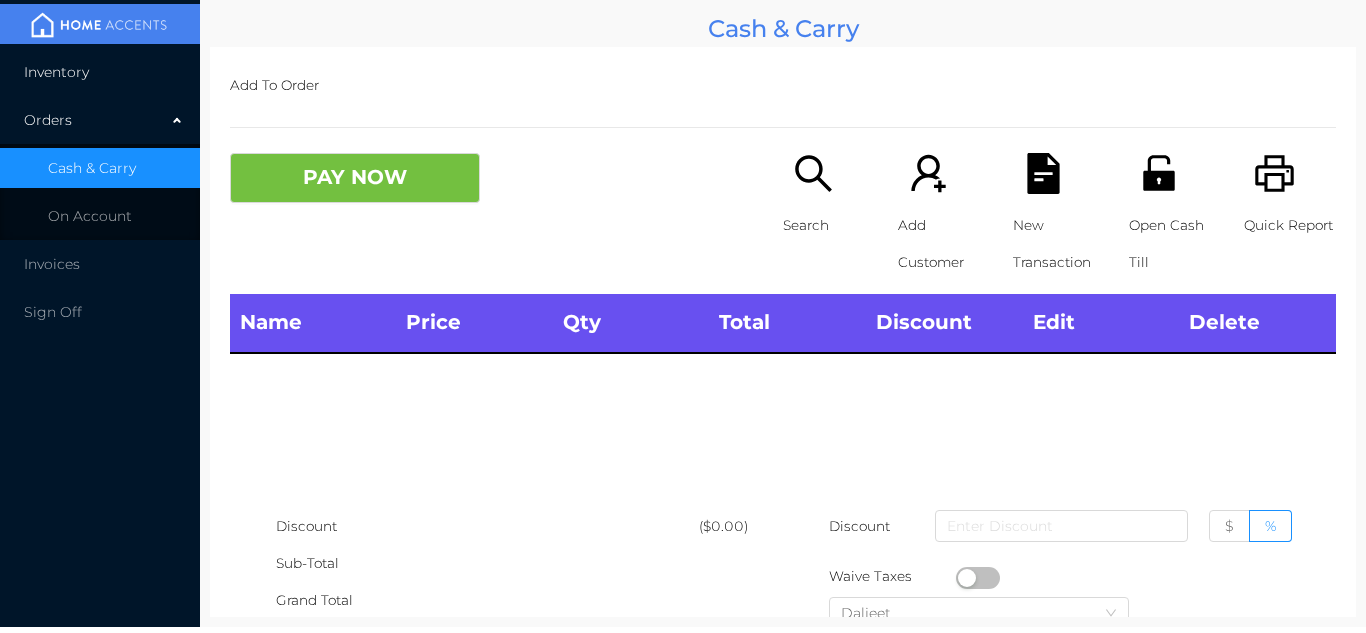 click on "Inventory" at bounding box center [100, 72] 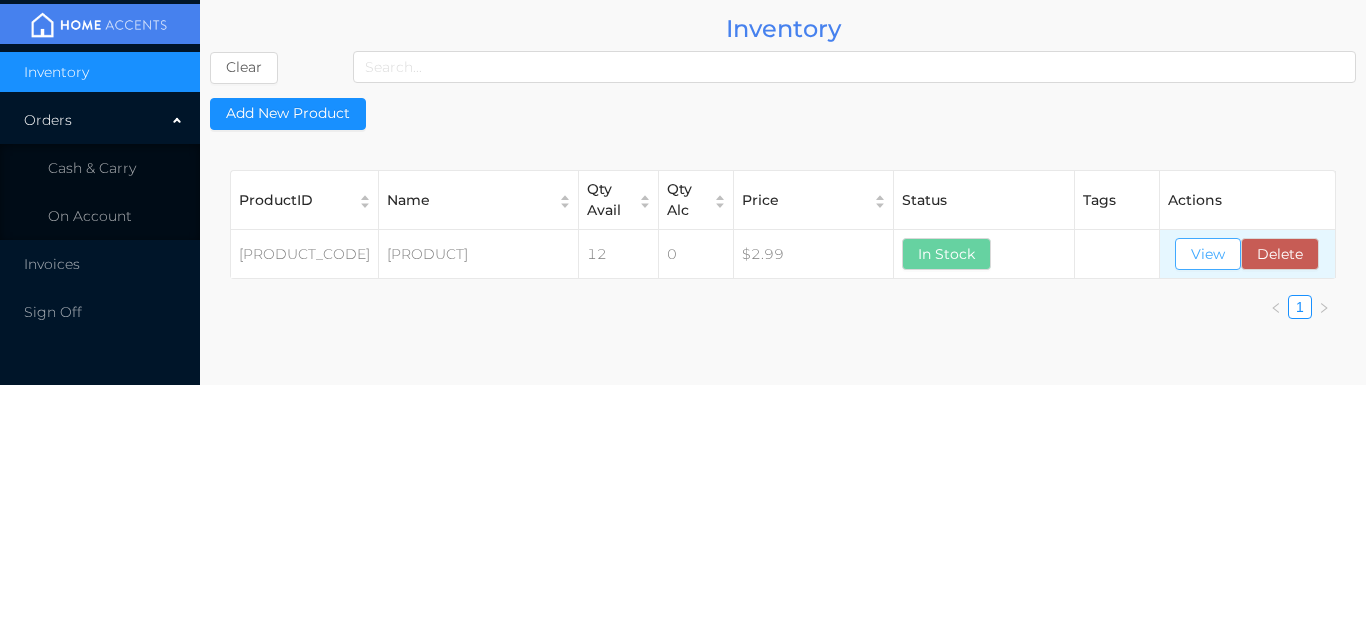 click on "View" at bounding box center (1208, 254) 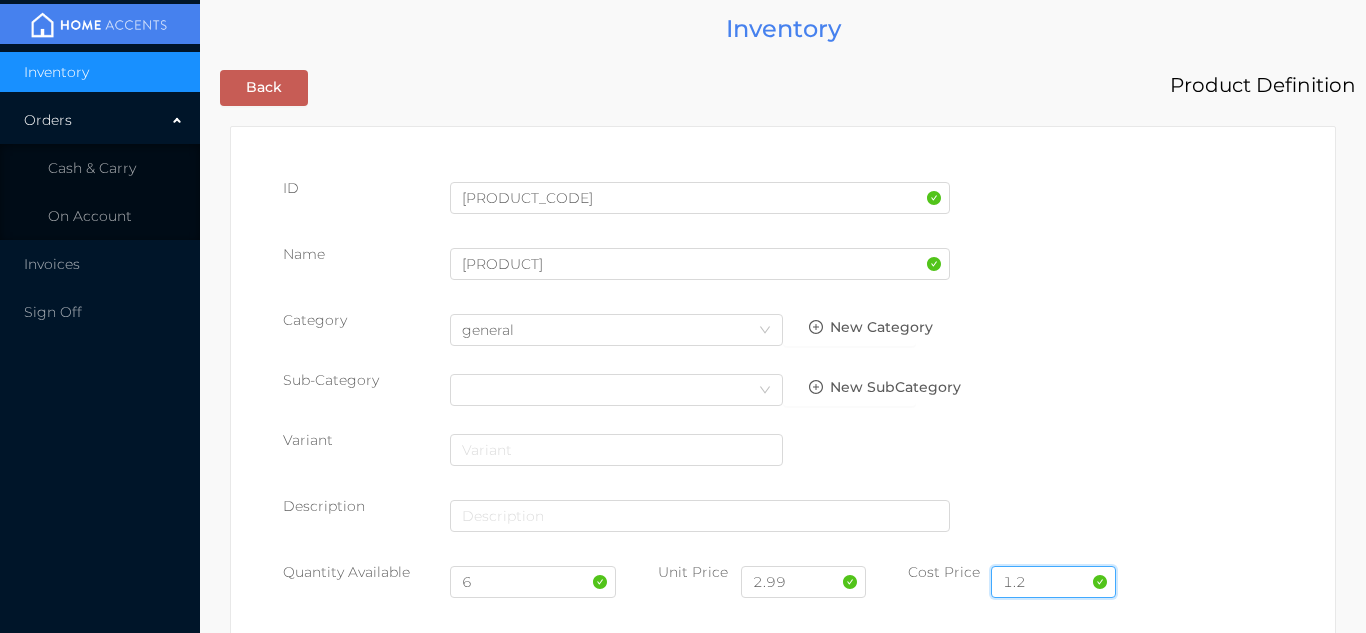 click on "1.2" at bounding box center (1053, 582) 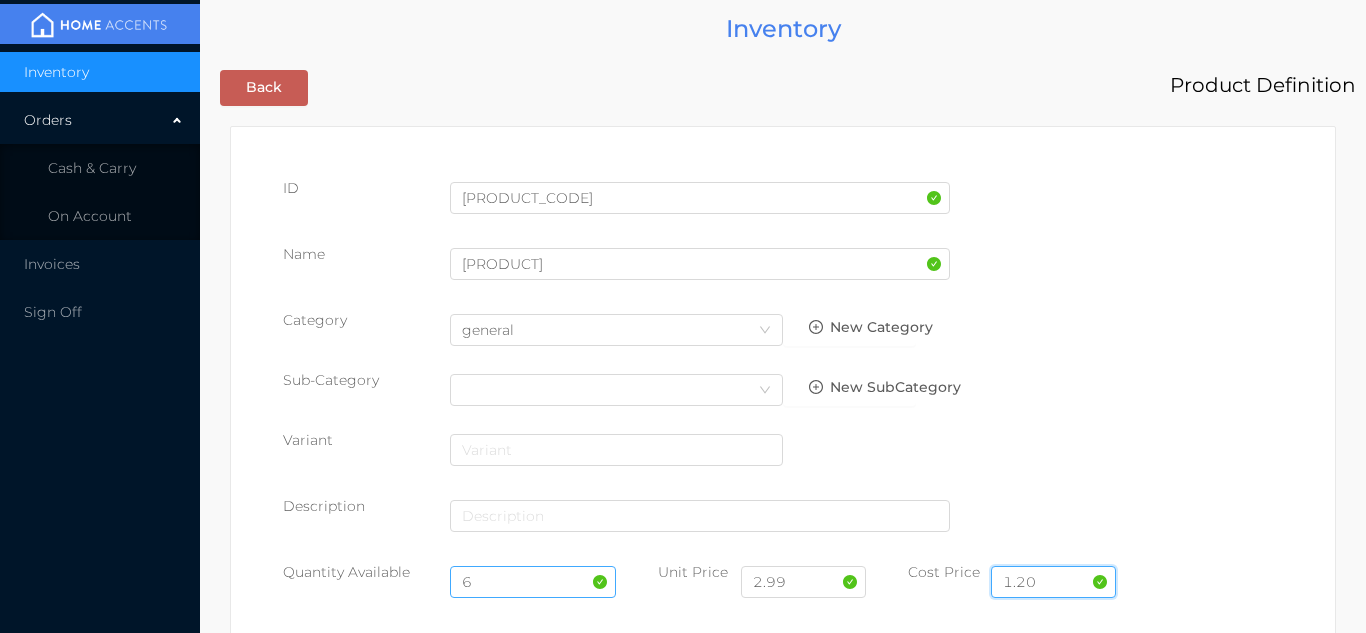 type on "1.20" 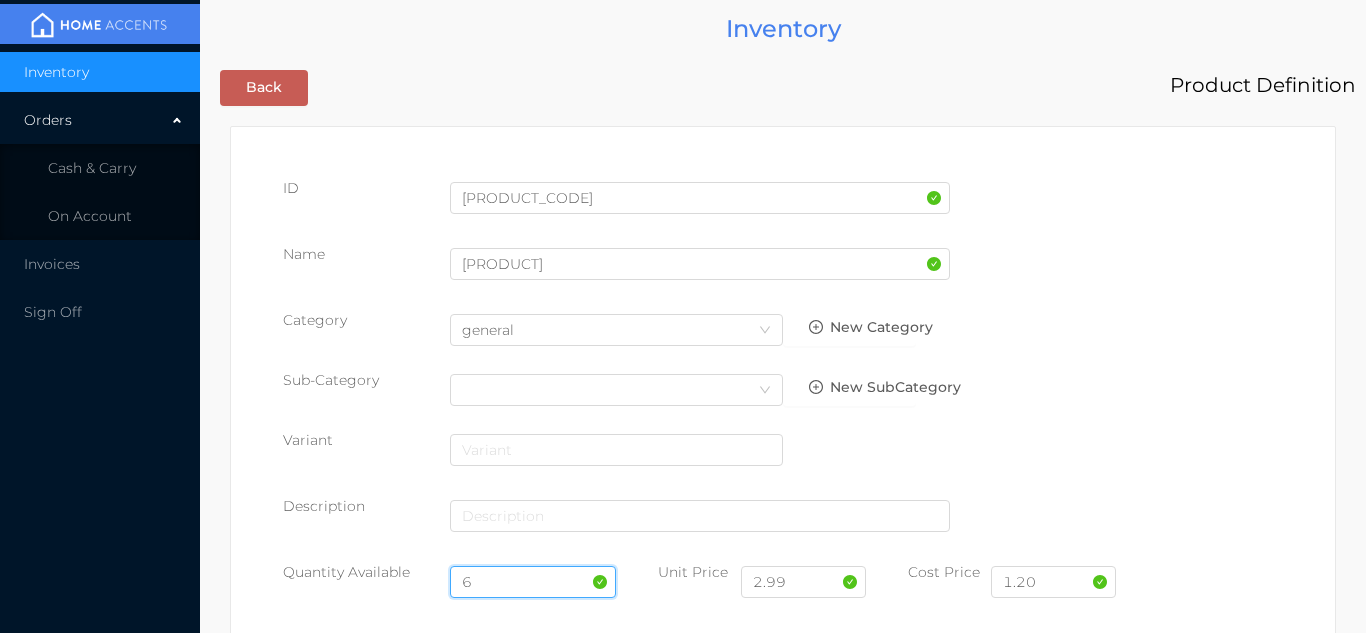 click on "6" at bounding box center (533, 582) 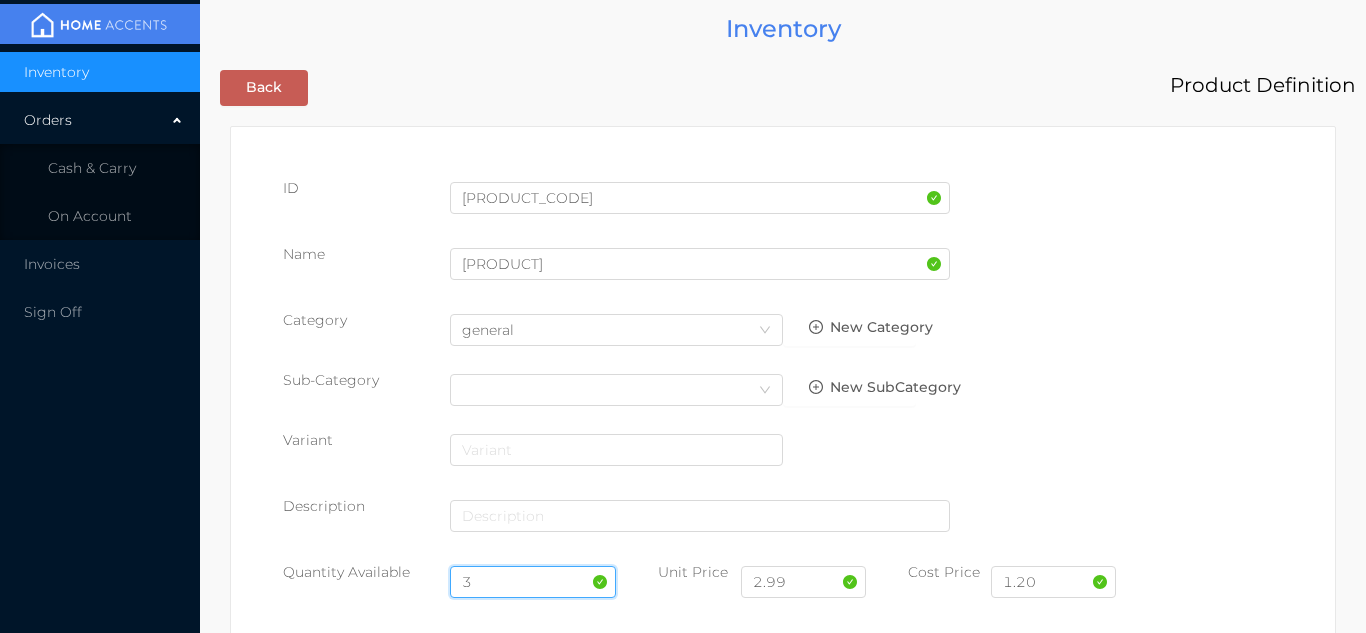 type on "3" 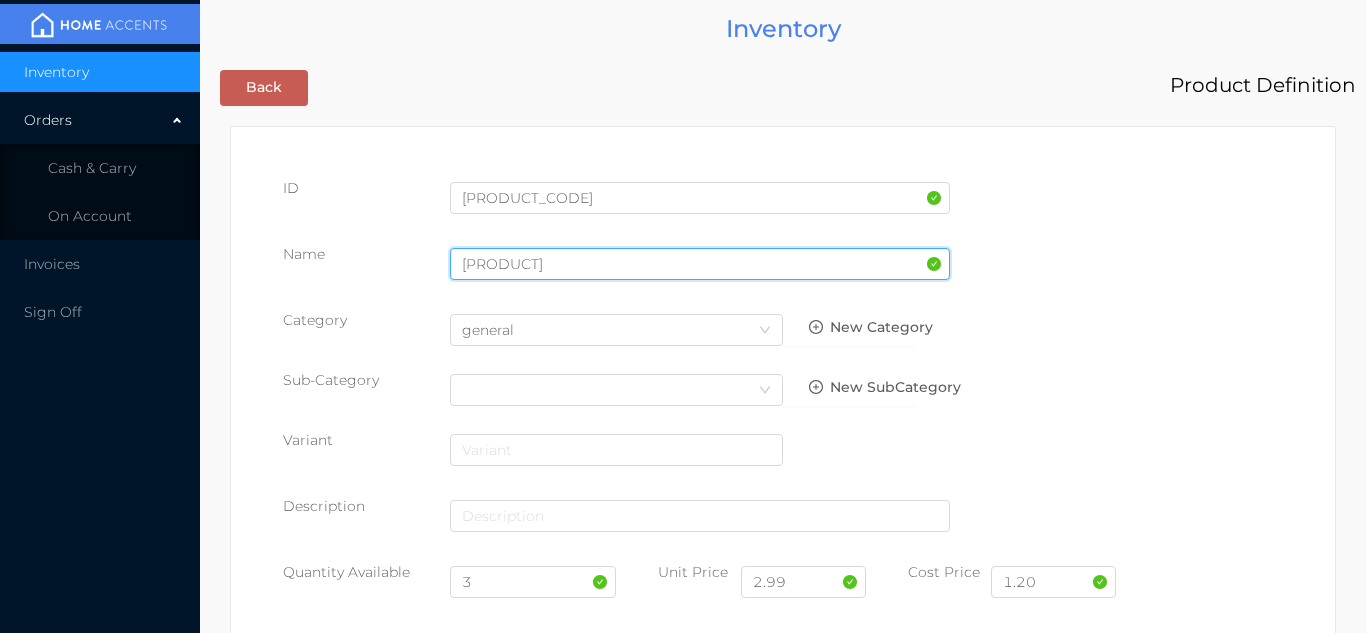 click on "[PRODUCT]" at bounding box center (700, 264) 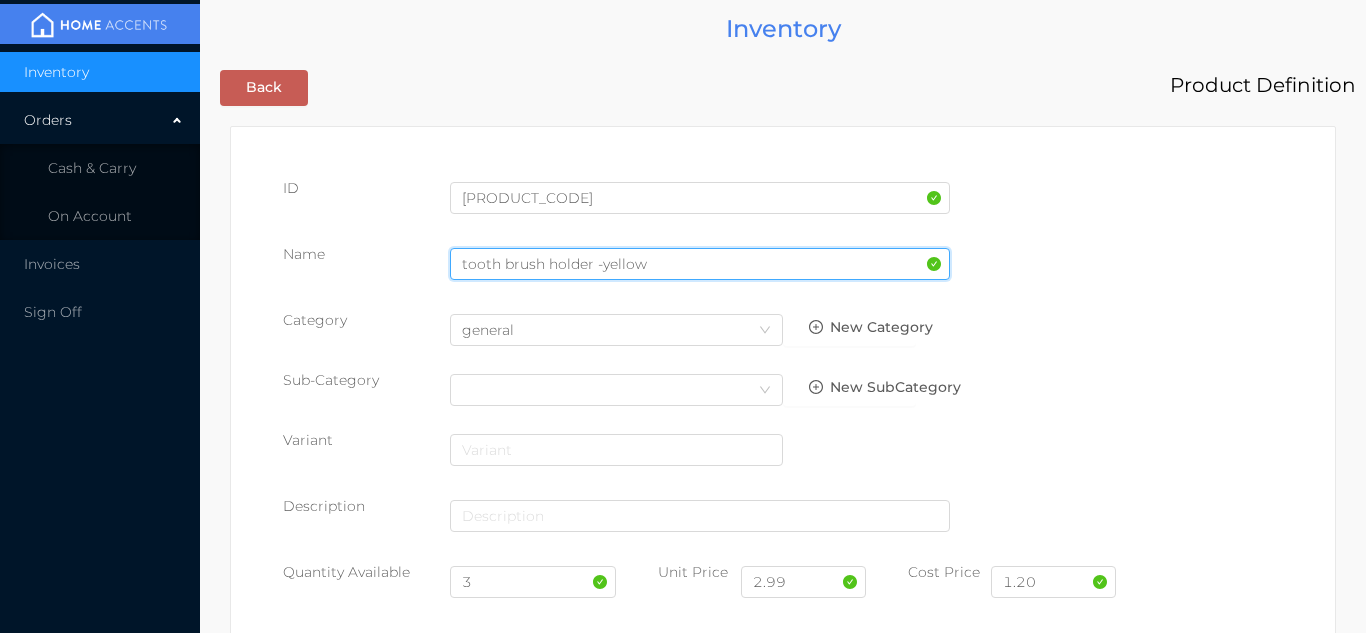 click on "tooth brush holder -yellow" at bounding box center [700, 264] 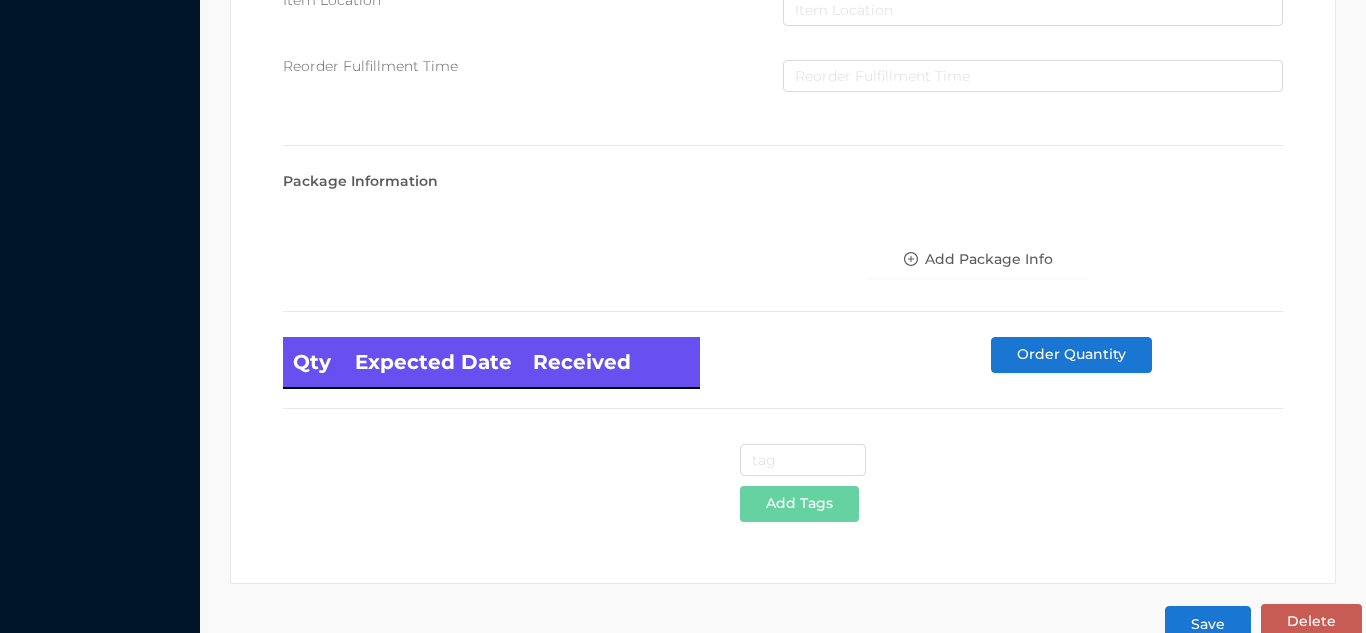 scroll, scrollTop: 1135, scrollLeft: 0, axis: vertical 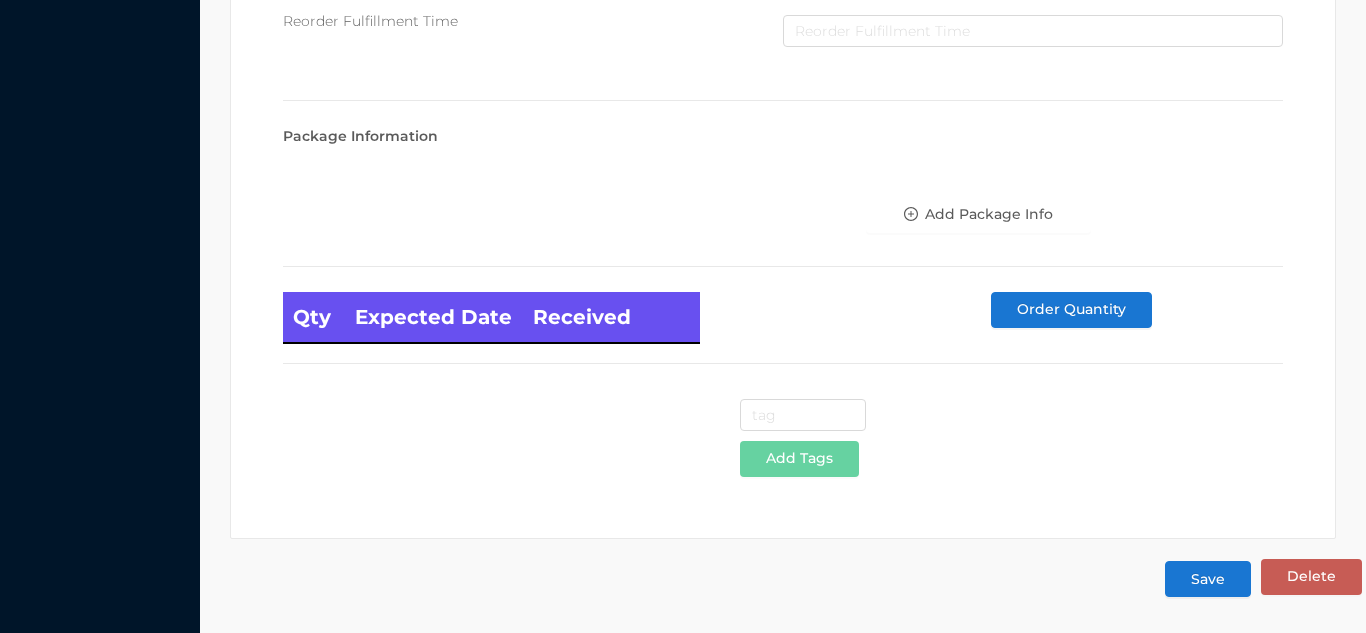 type on "tooth brush holder - yellow" 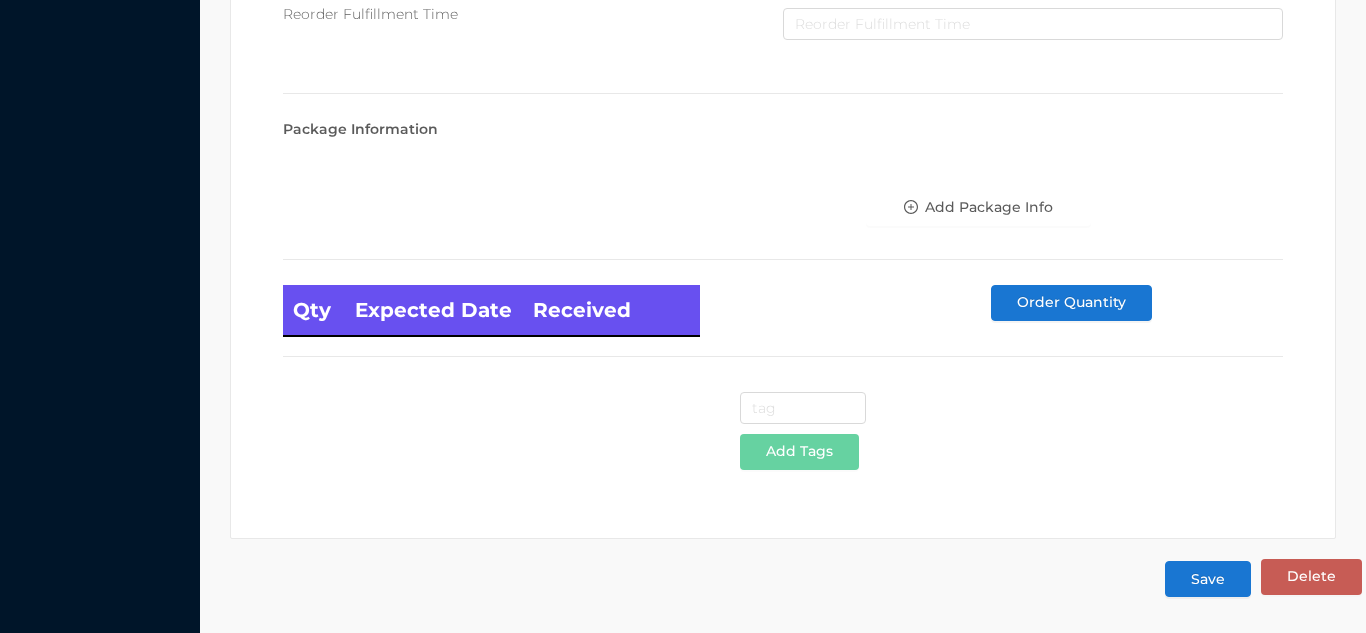 click on "Save" at bounding box center [1208, 579] 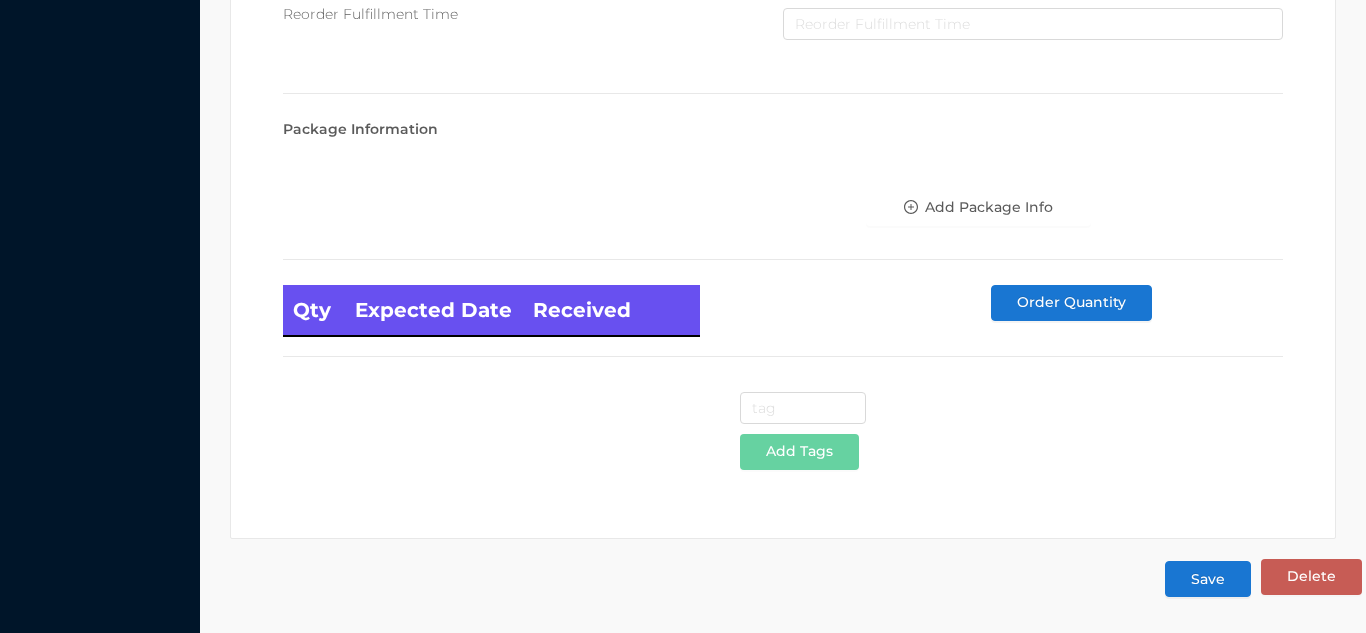 scroll, scrollTop: 0, scrollLeft: 0, axis: both 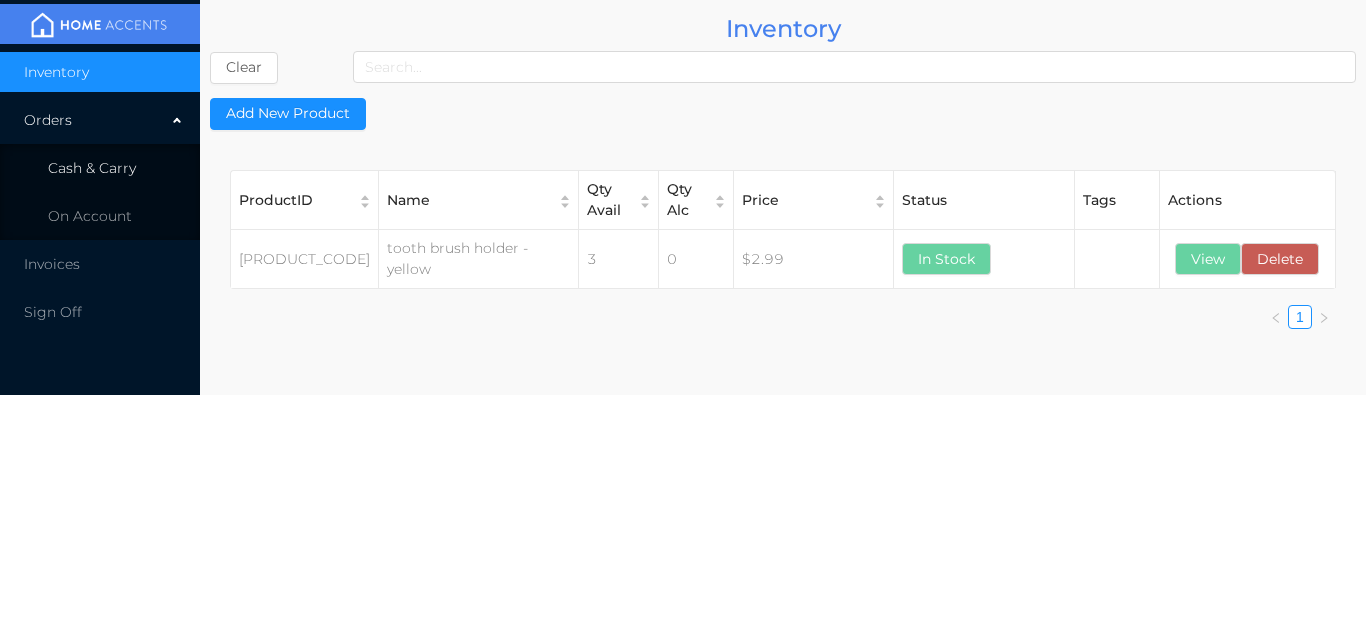 click on "Cash & Carry" at bounding box center [92, 168] 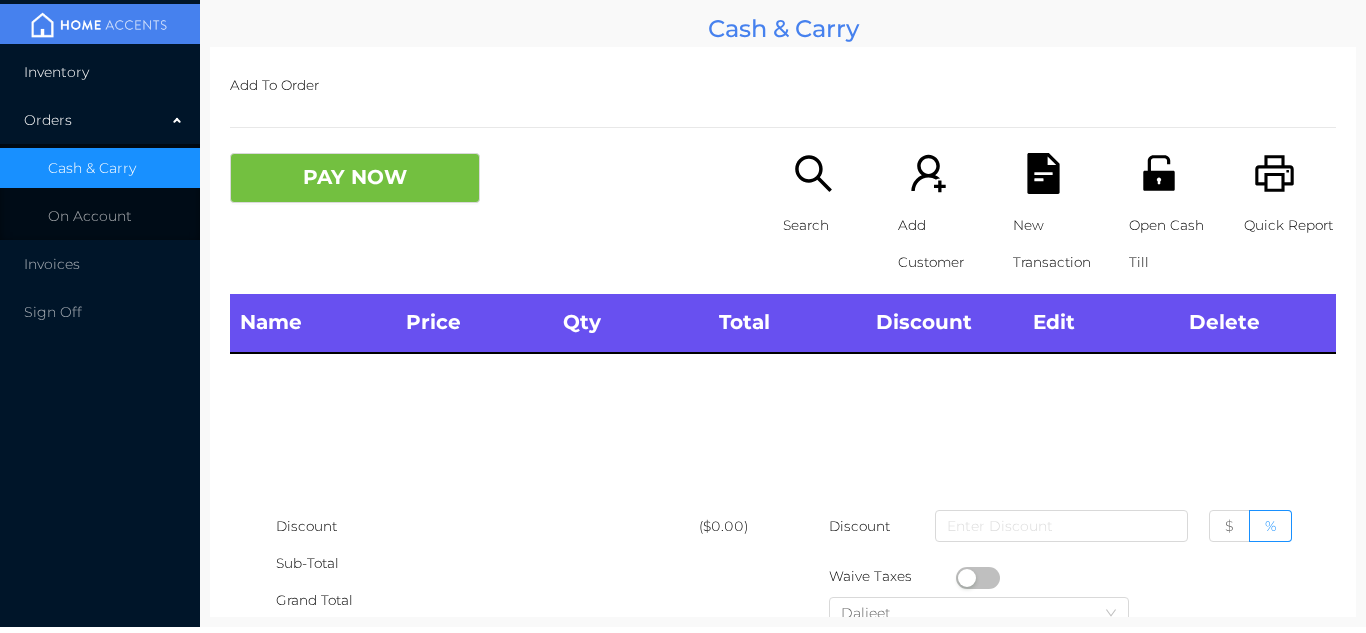 click on "Inventory" at bounding box center [100, 72] 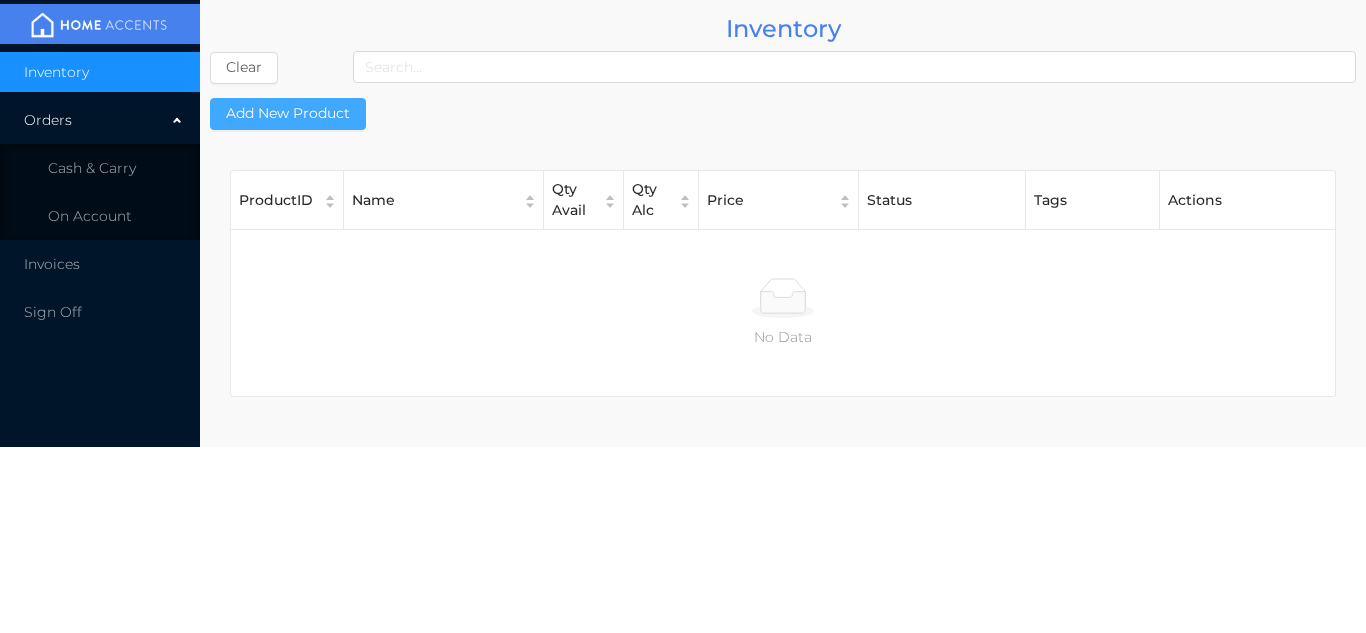 click on "Add New Product" at bounding box center [288, 114] 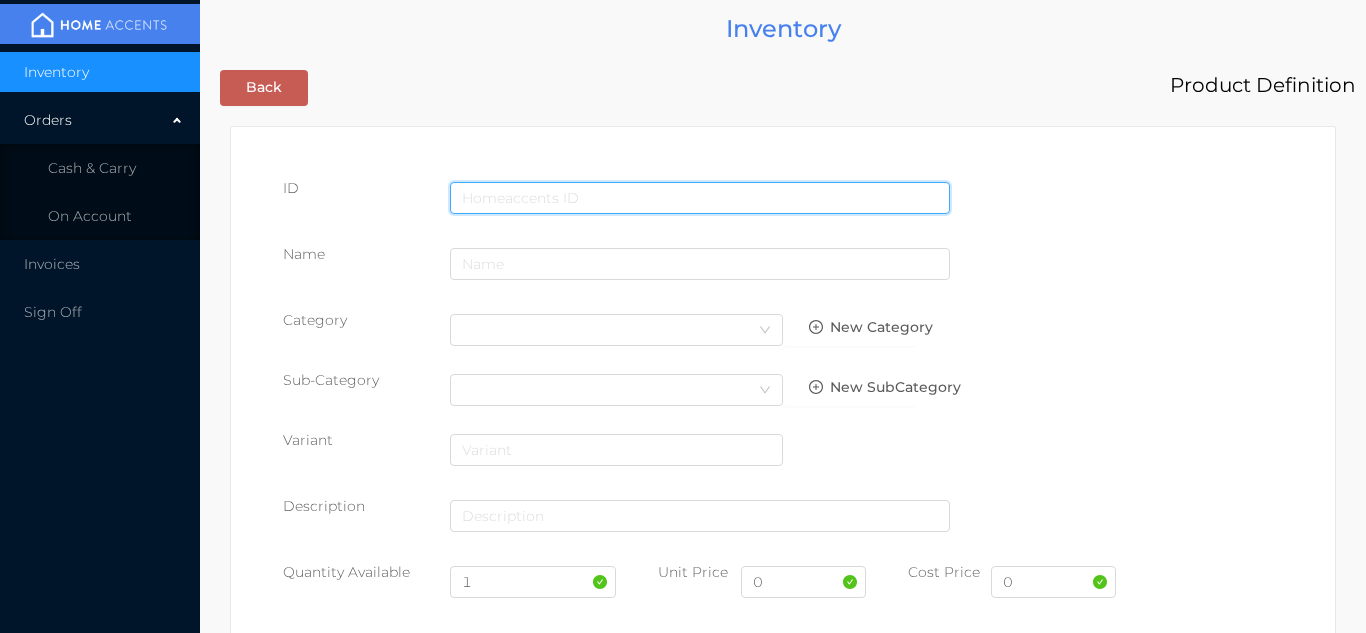 click at bounding box center [700, 198] 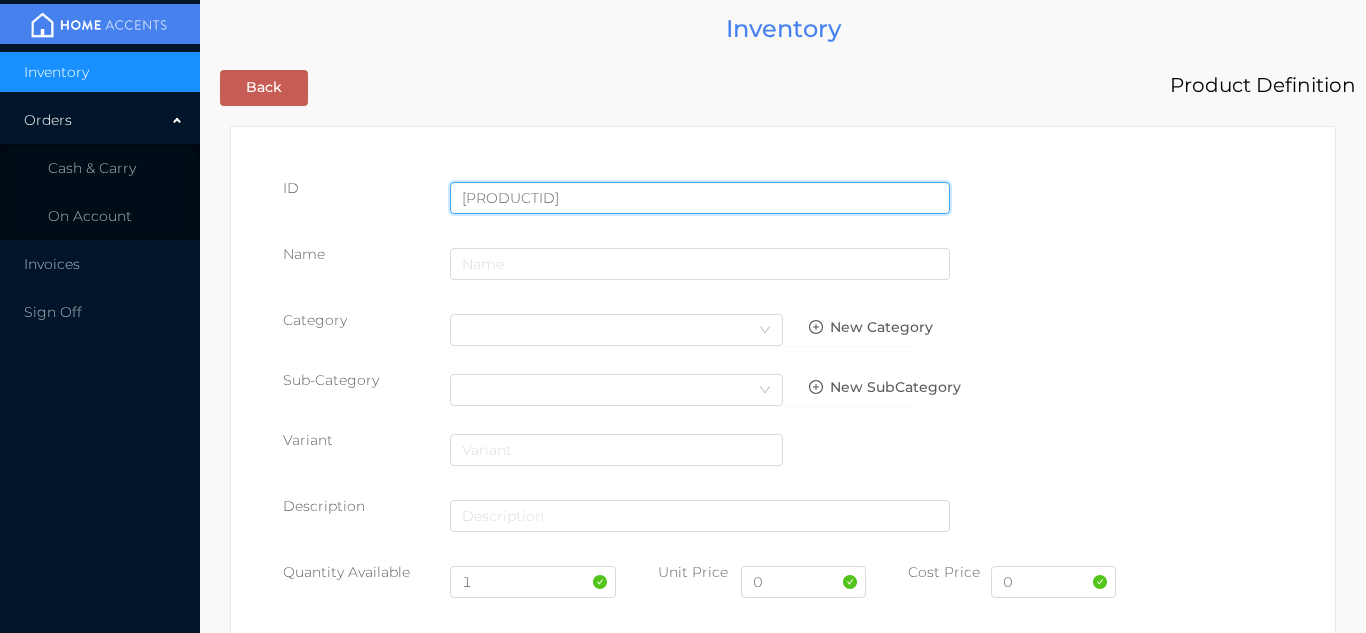 type on "[PRODUCTID]" 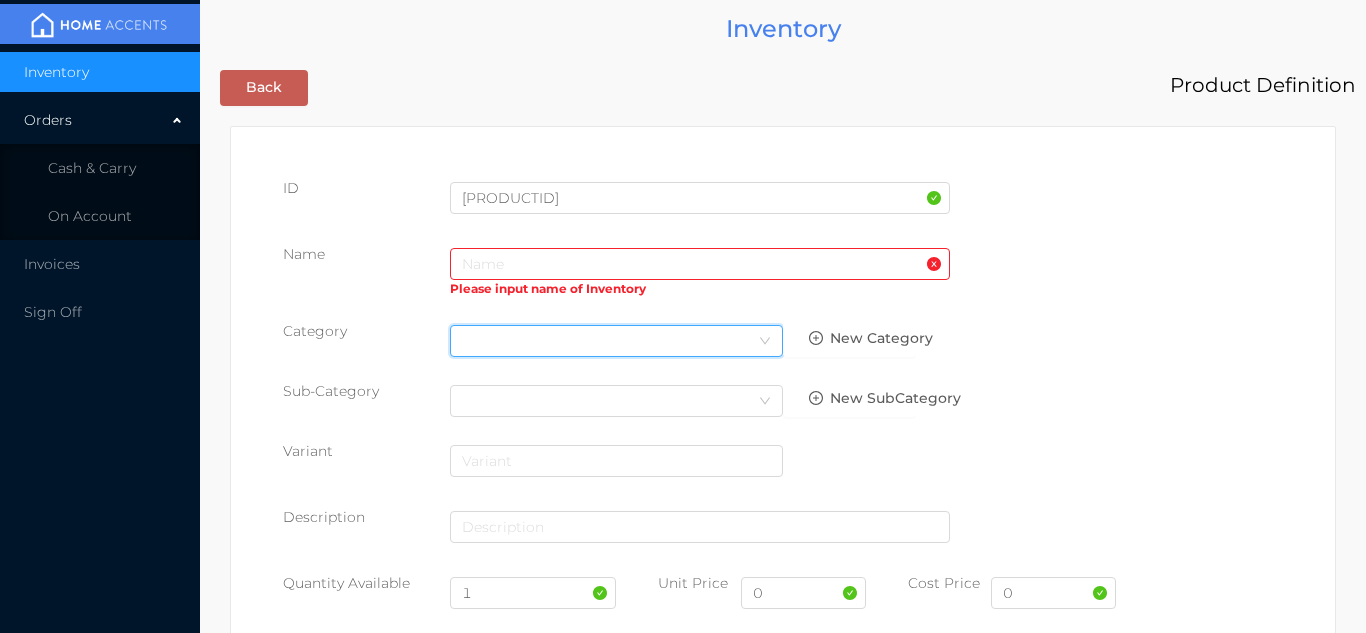 click on "Select Category" at bounding box center [616, 341] 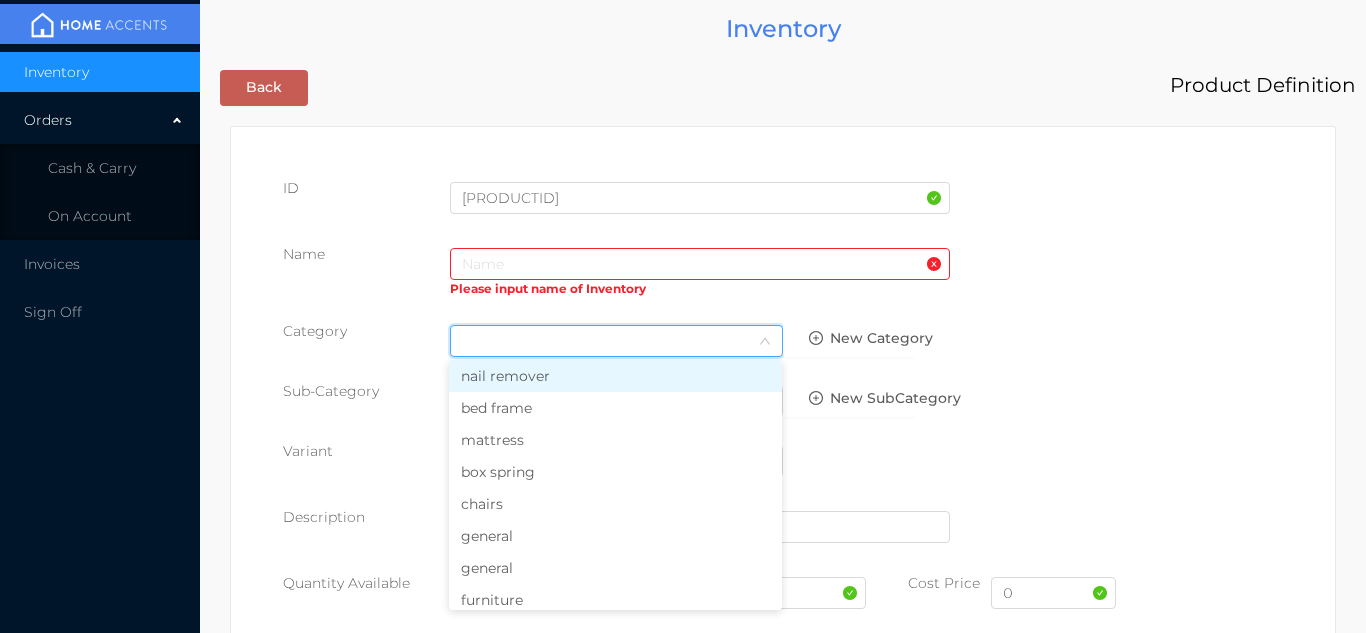 click on "general" at bounding box center (615, 568) 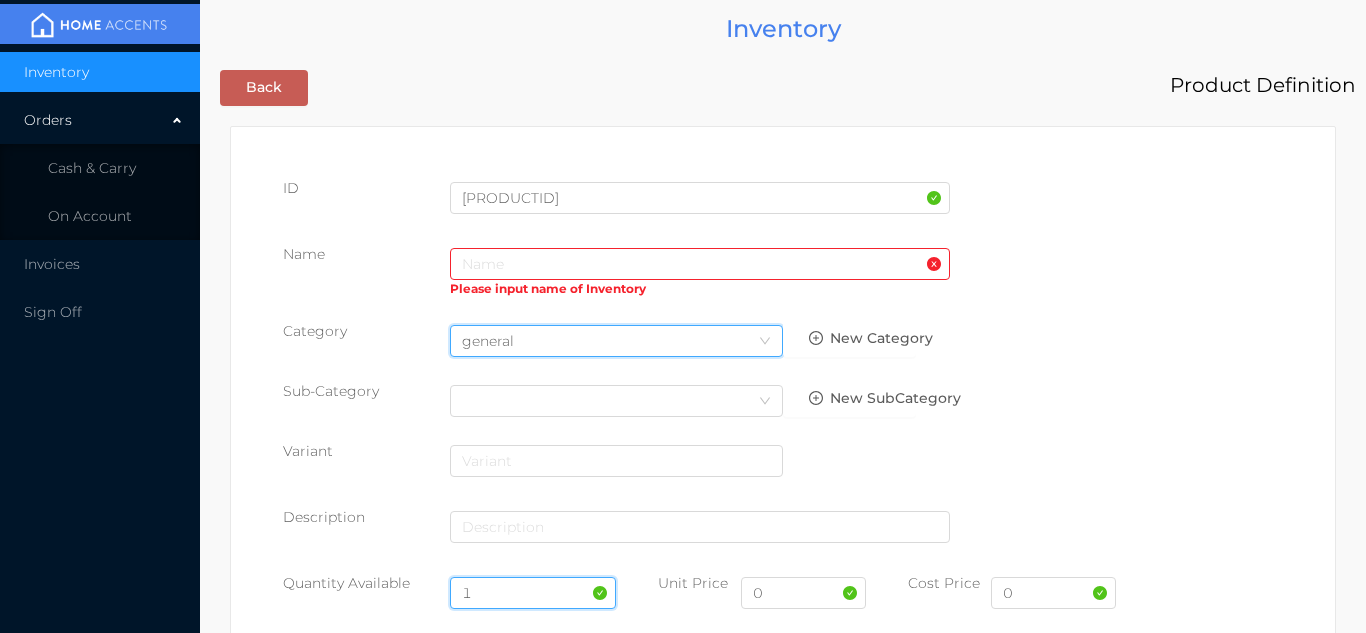 click on "1" at bounding box center [533, 593] 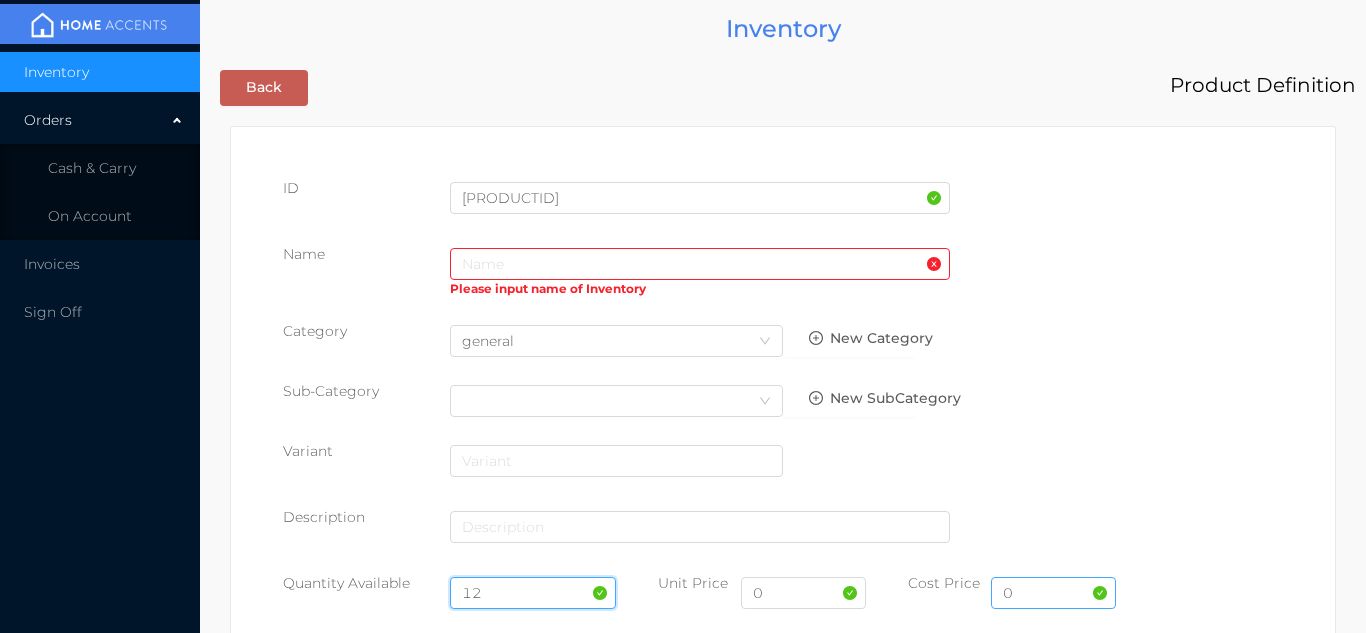 type on "12" 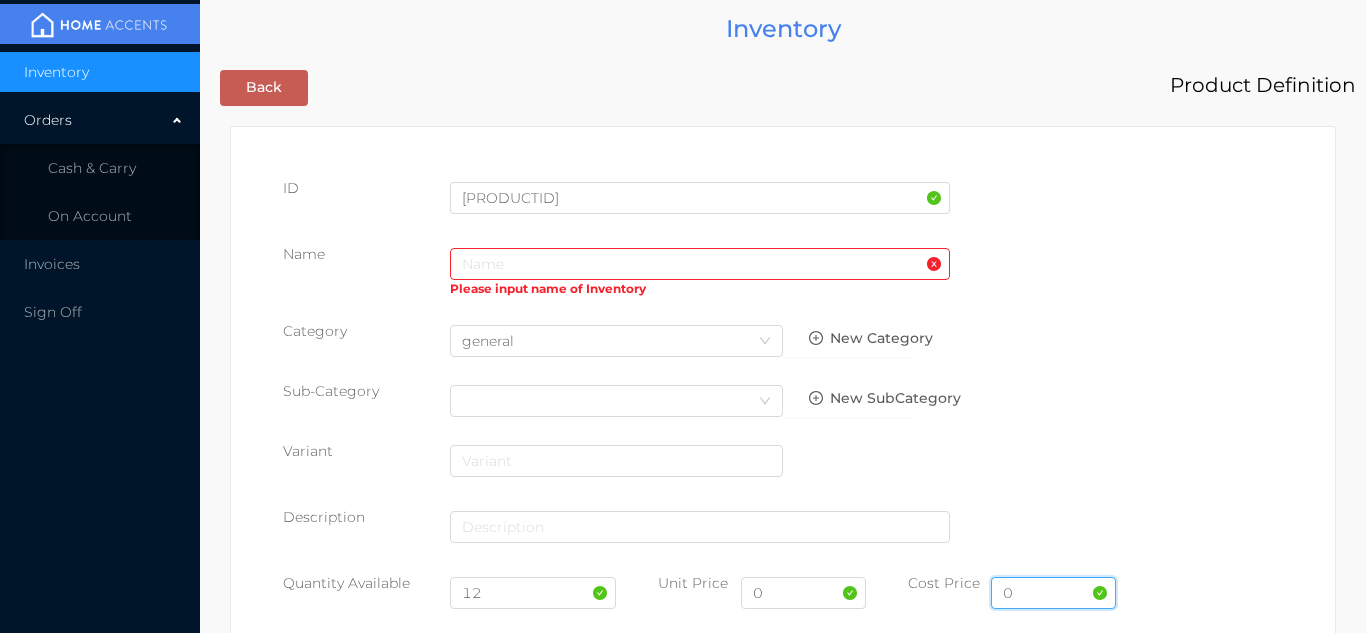 click on "0" at bounding box center (1053, 593) 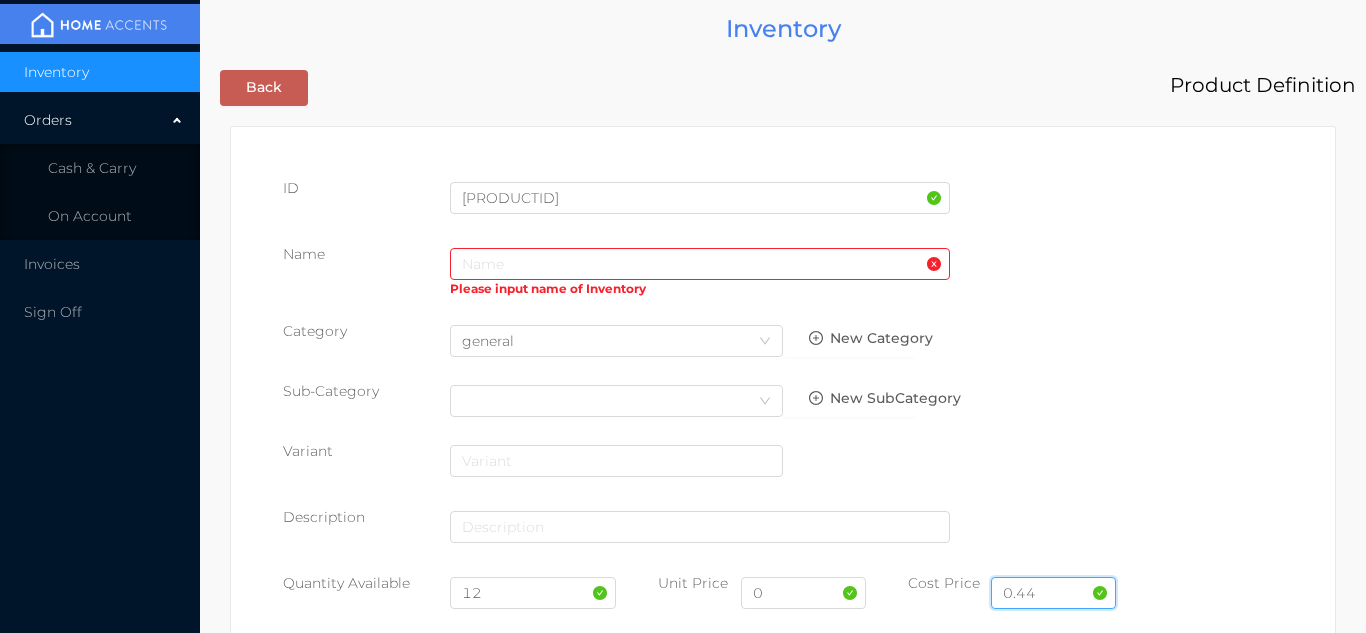 type on "0.44" 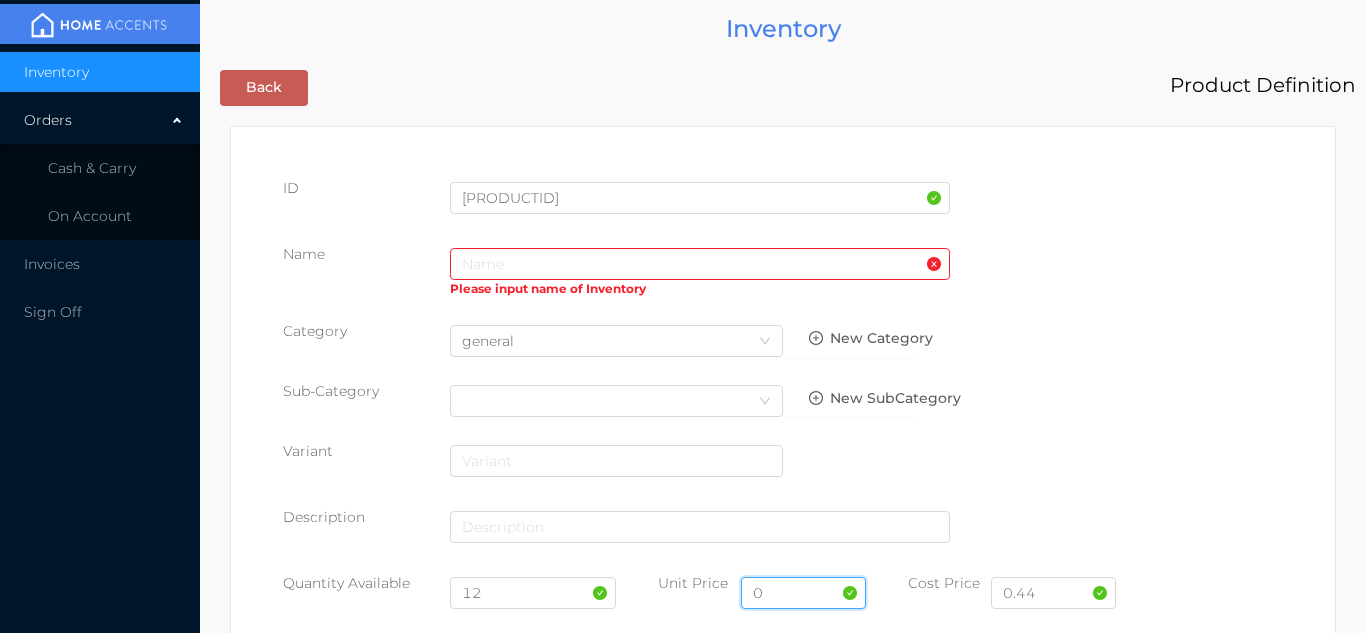 click on "0" at bounding box center (803, 593) 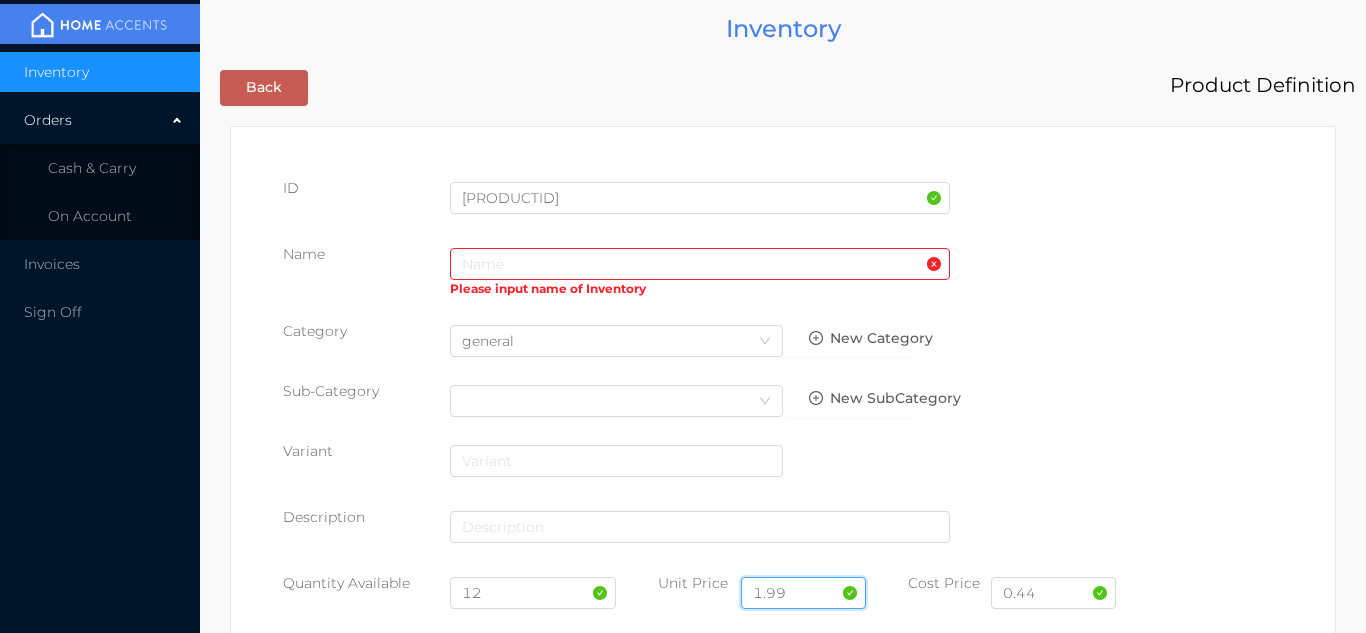 type on "1.99" 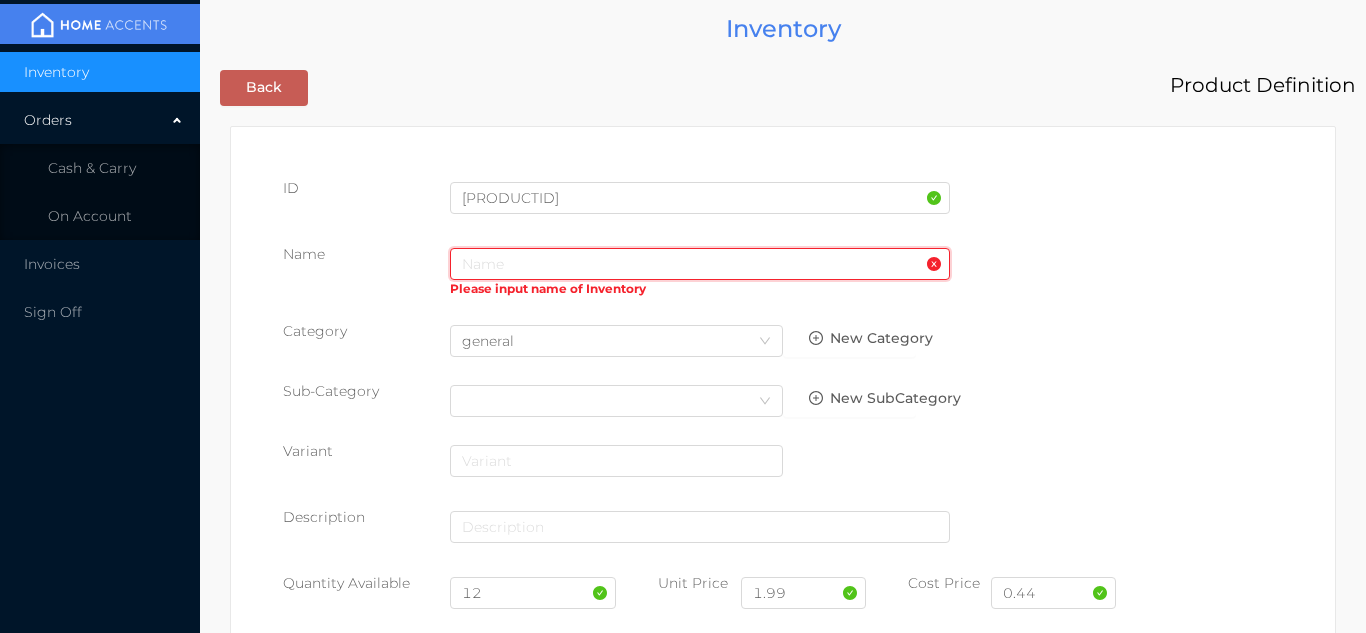click at bounding box center [700, 264] 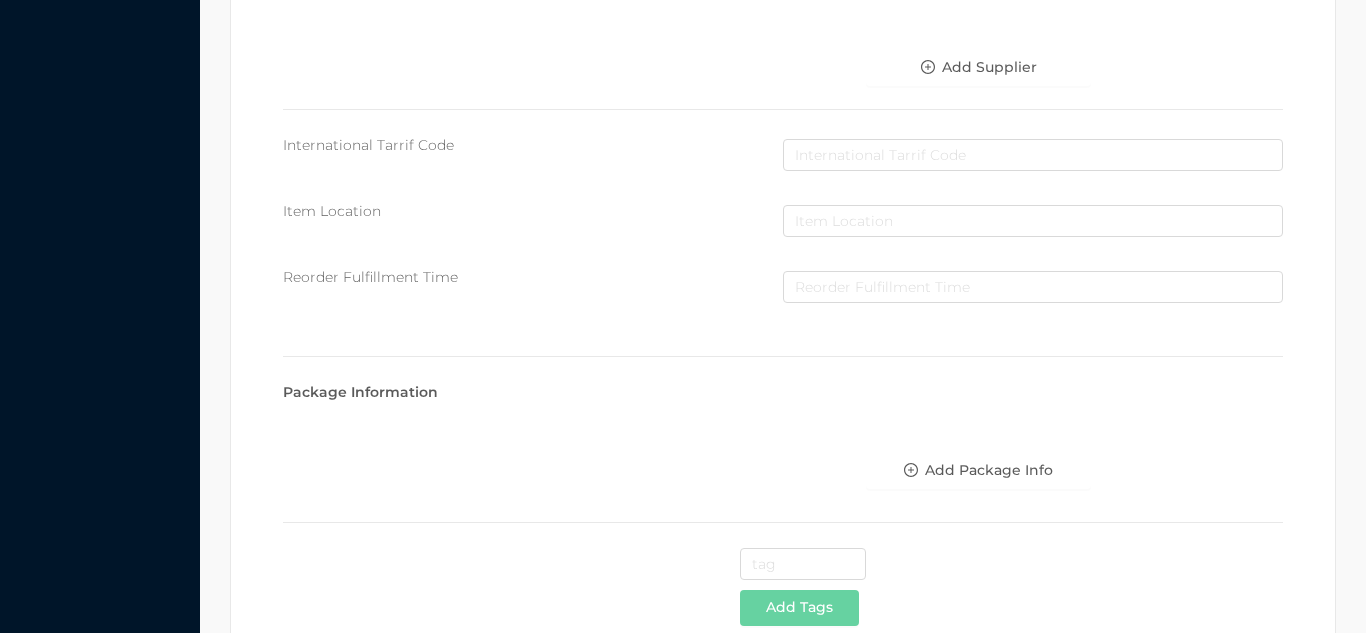 scroll, scrollTop: 1028, scrollLeft: 0, axis: vertical 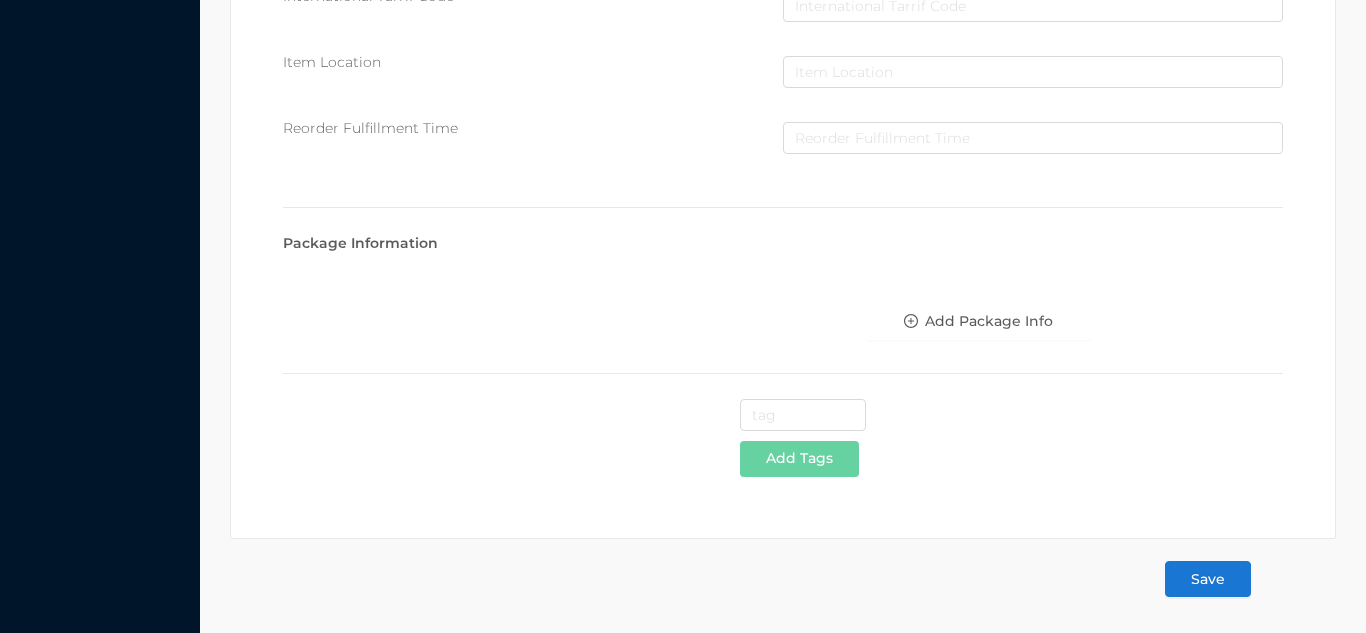 type on "Slotted Spoon nylon" 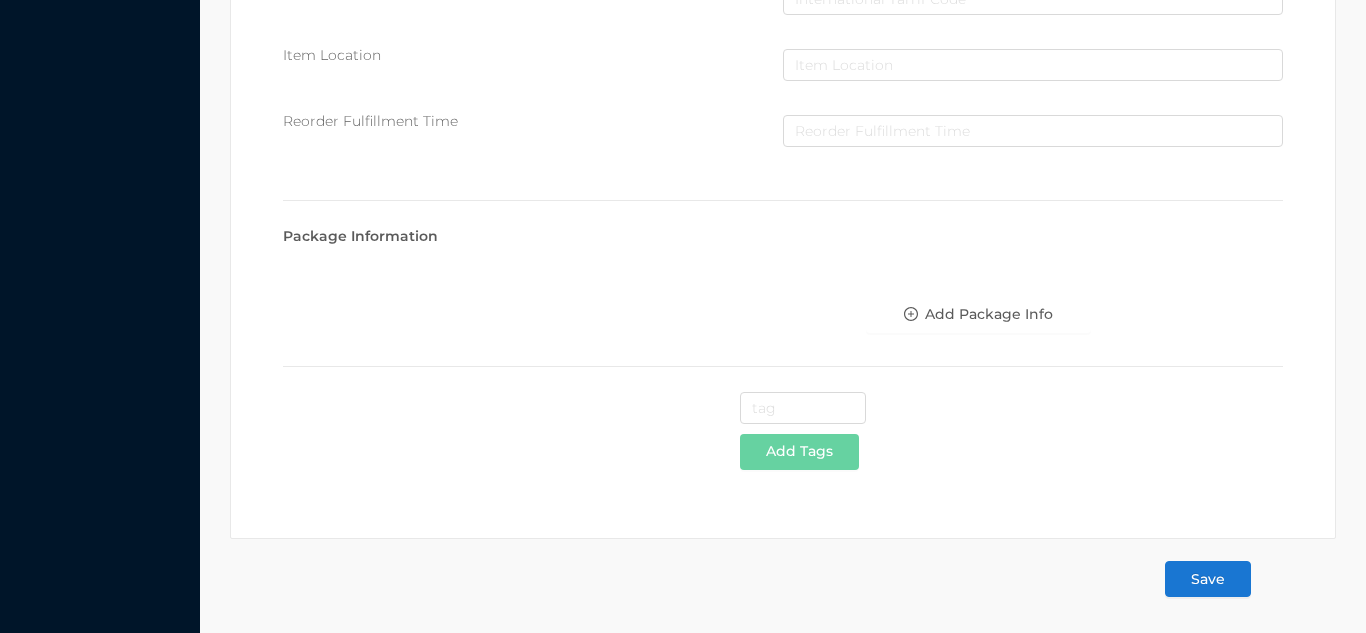 click on "Save" at bounding box center [1208, 579] 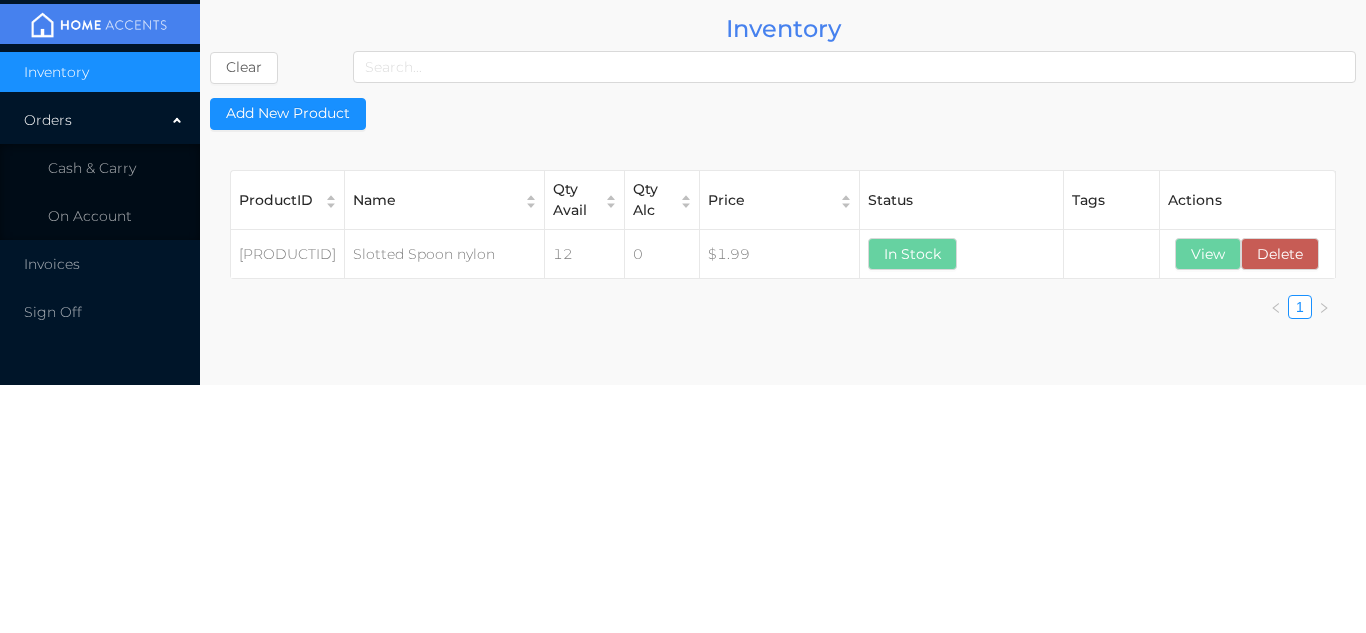 scroll, scrollTop: 0, scrollLeft: 0, axis: both 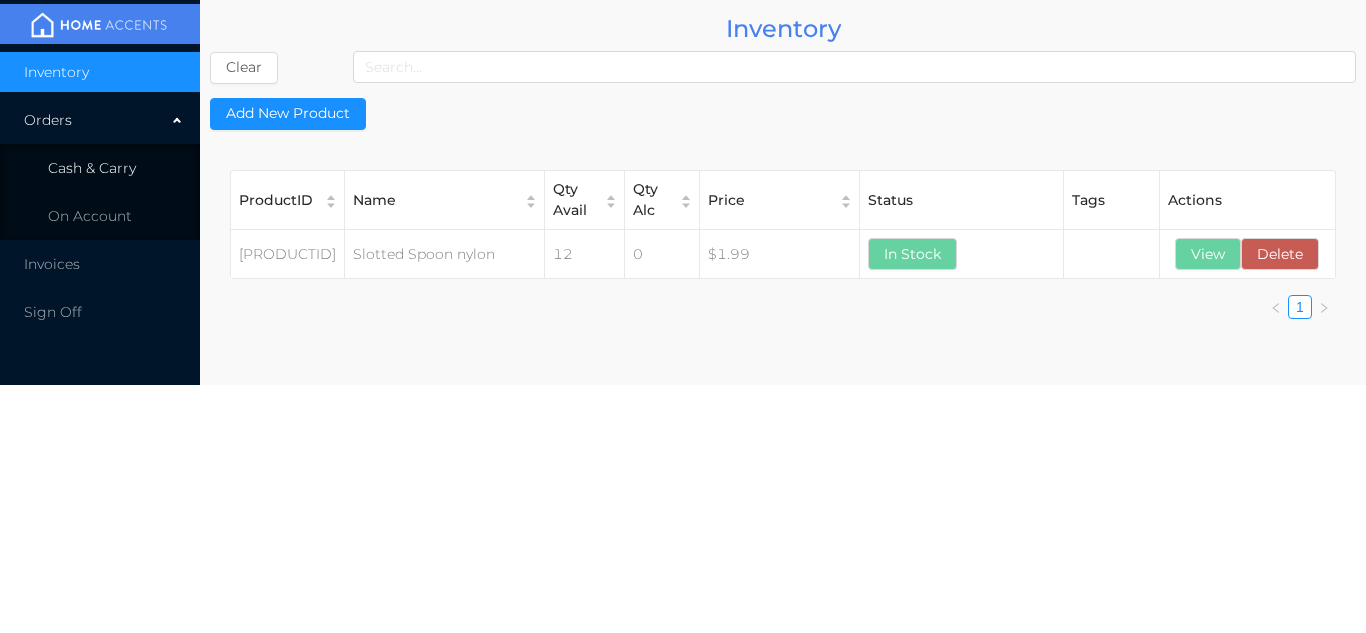 click on "Cash & Carry" at bounding box center (92, 168) 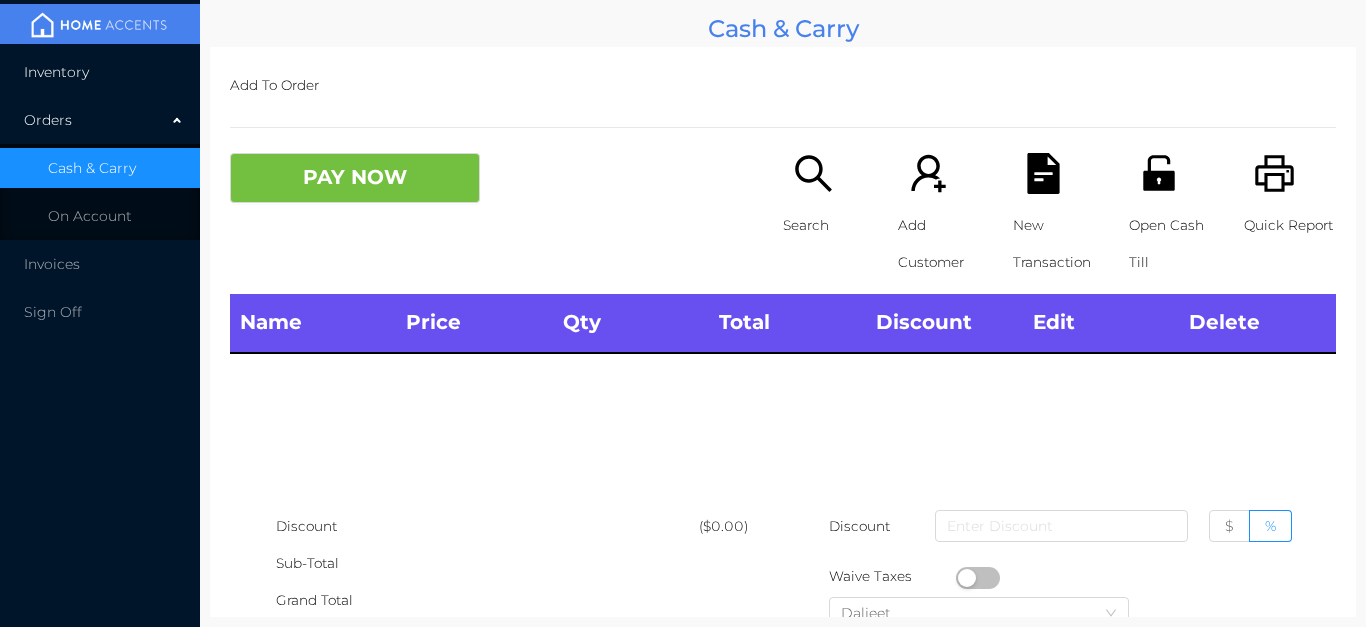 click on "Inventory" at bounding box center [100, 72] 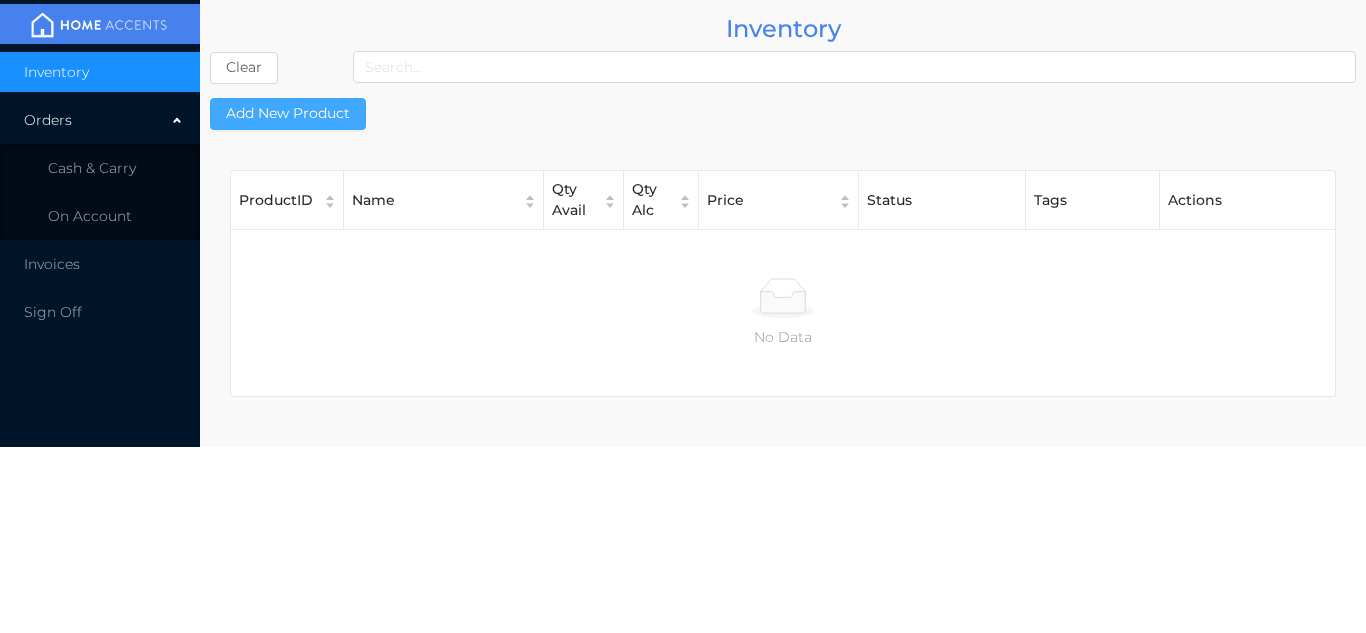 click on "Add New Product" at bounding box center (288, 114) 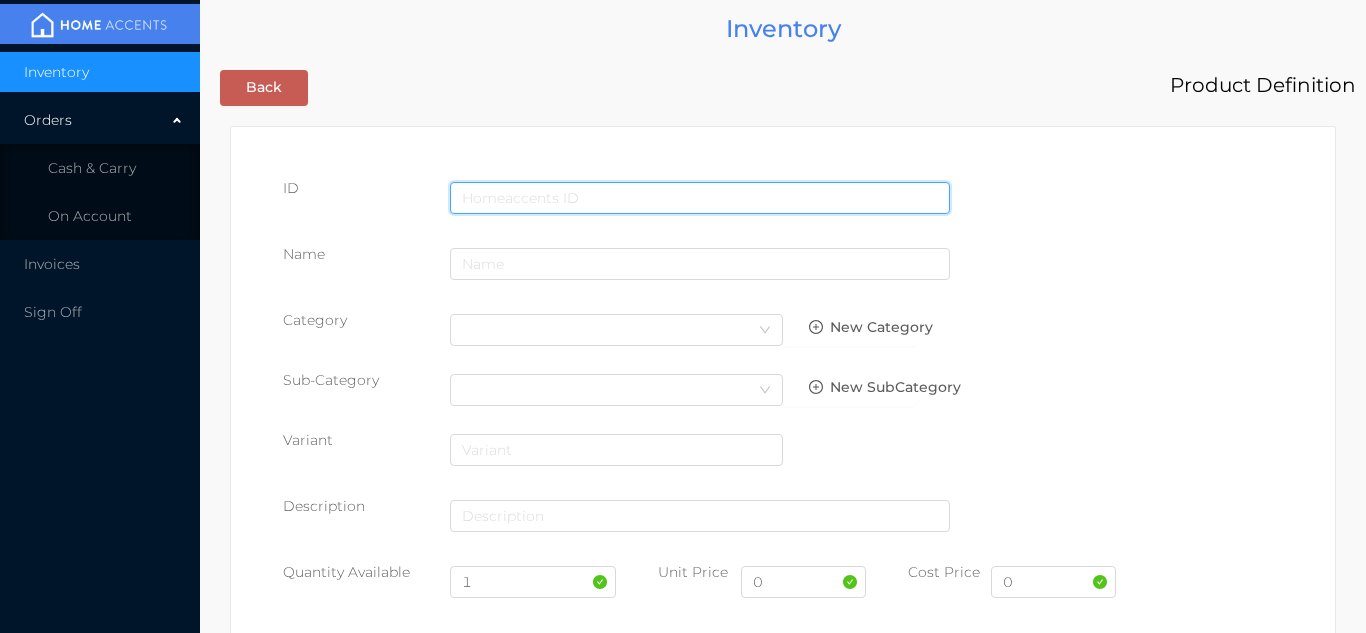 click at bounding box center [700, 198] 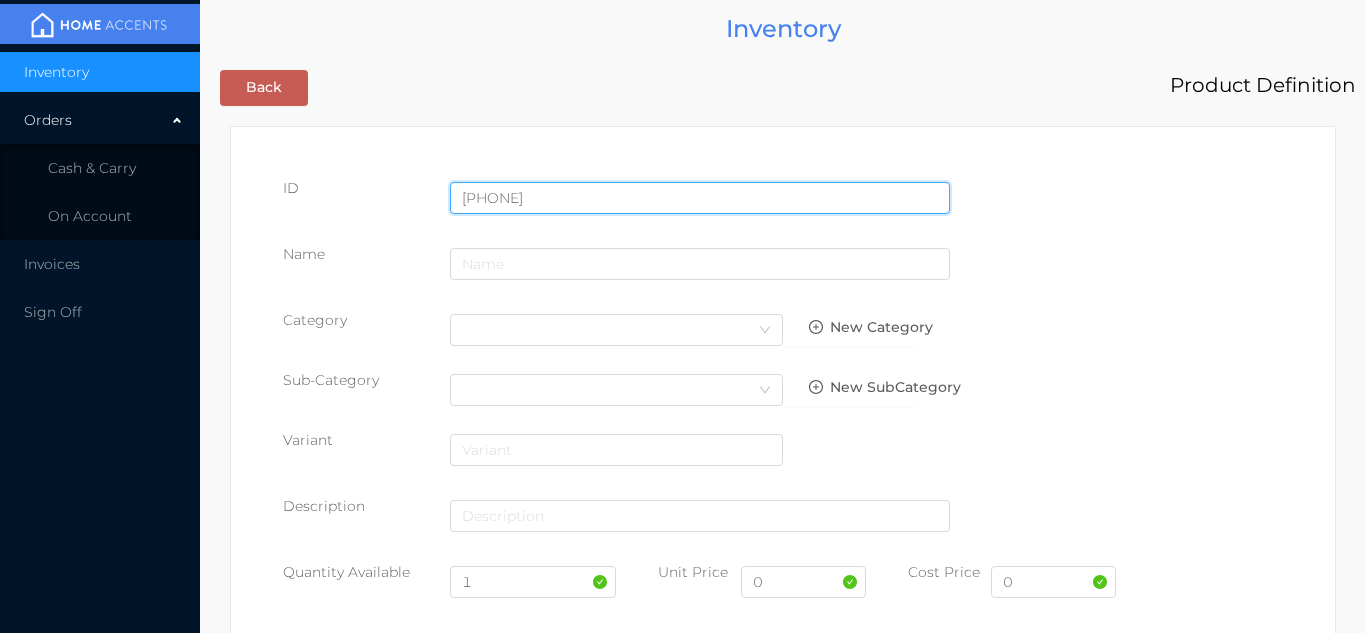 type on "[PHONE]" 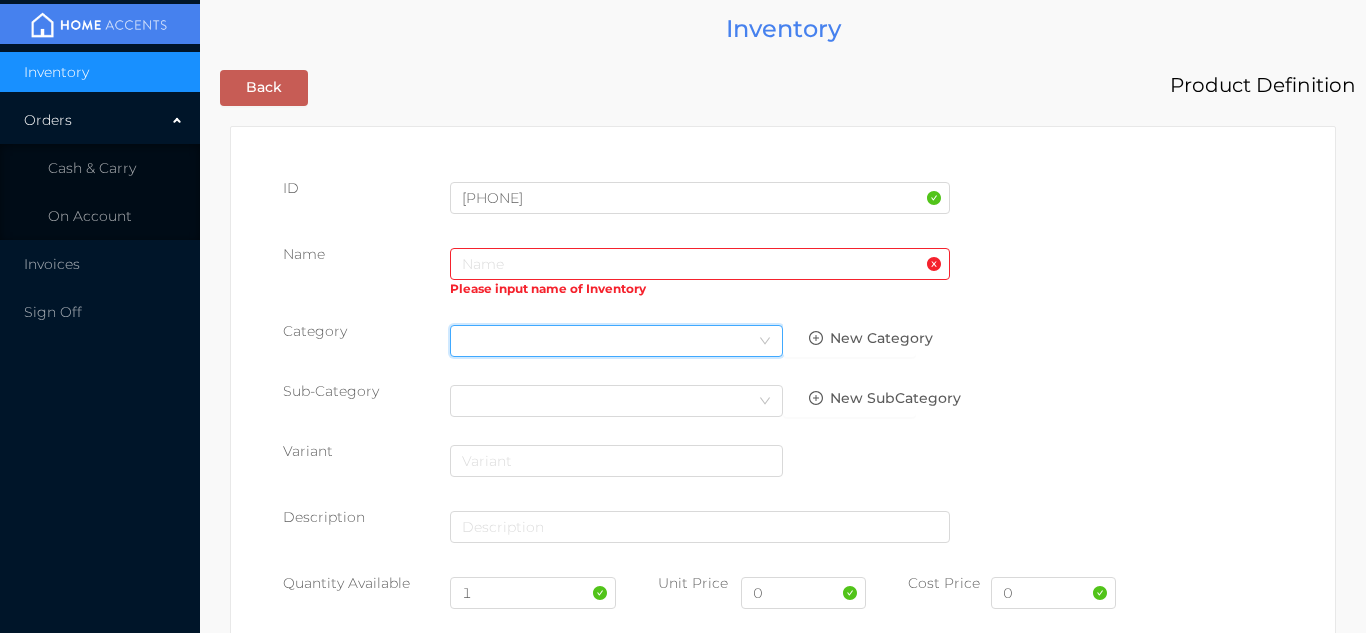 click on "Select Category" at bounding box center (616, 341) 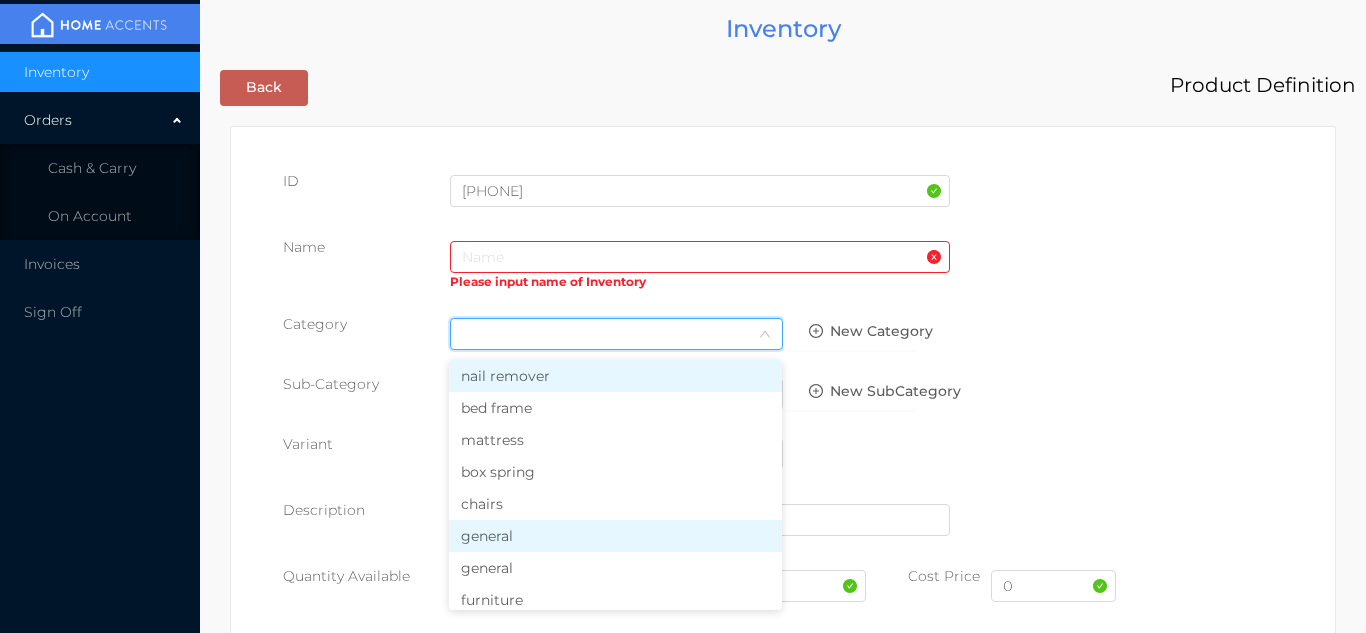click on "general" at bounding box center (615, 536) 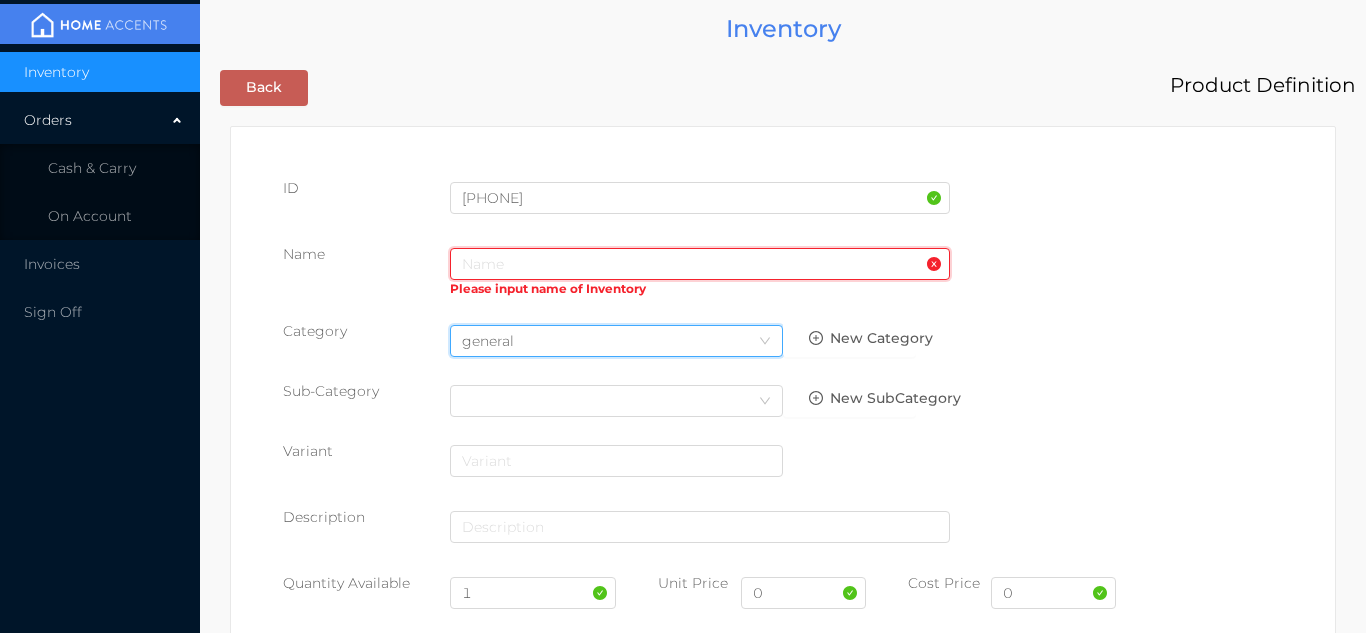 click at bounding box center (700, 264) 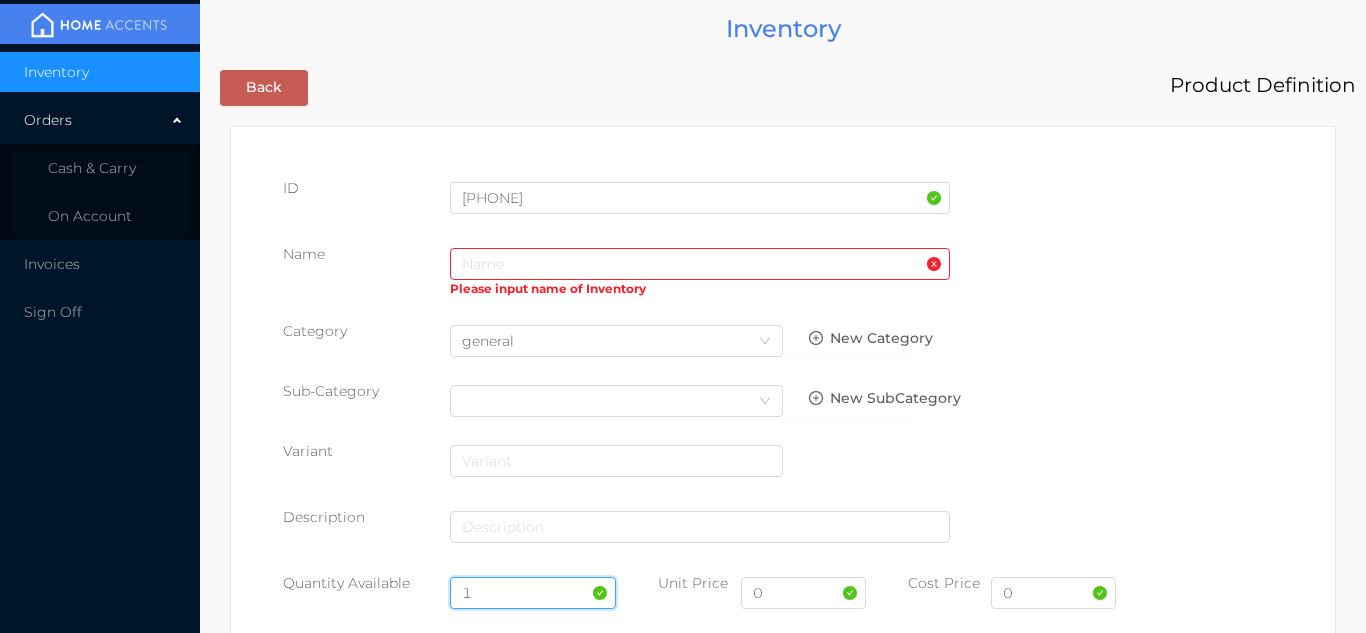 click on "1" at bounding box center (533, 593) 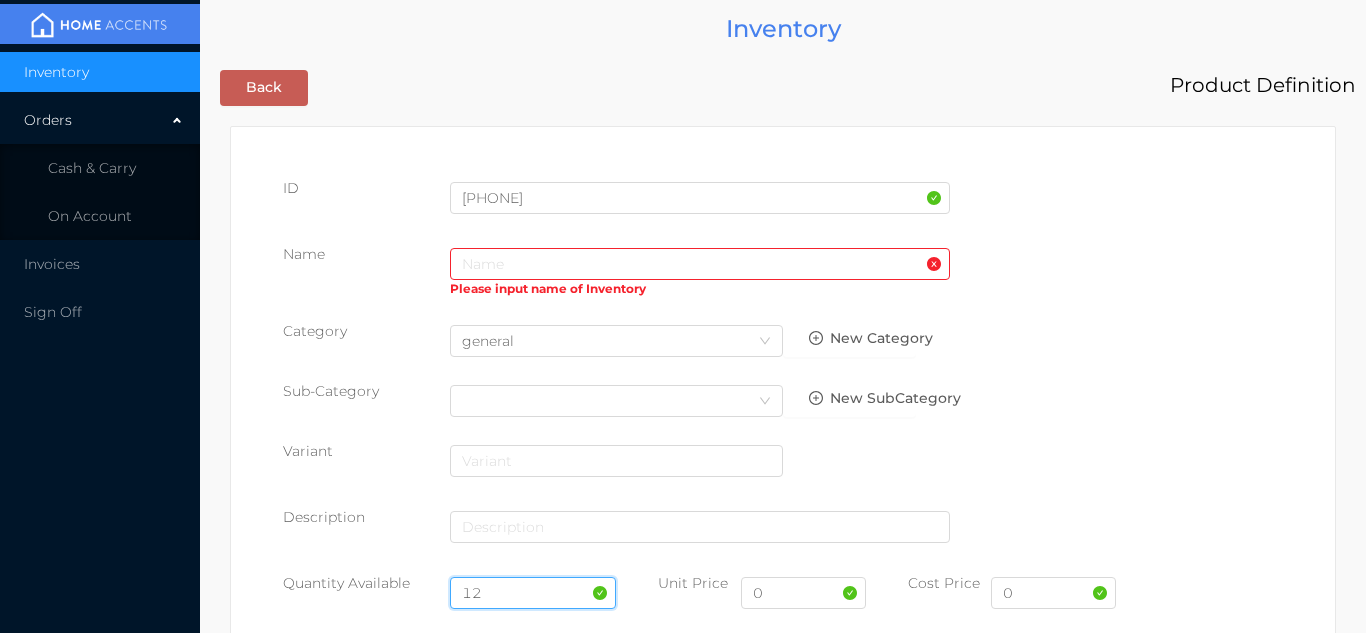 type on "12" 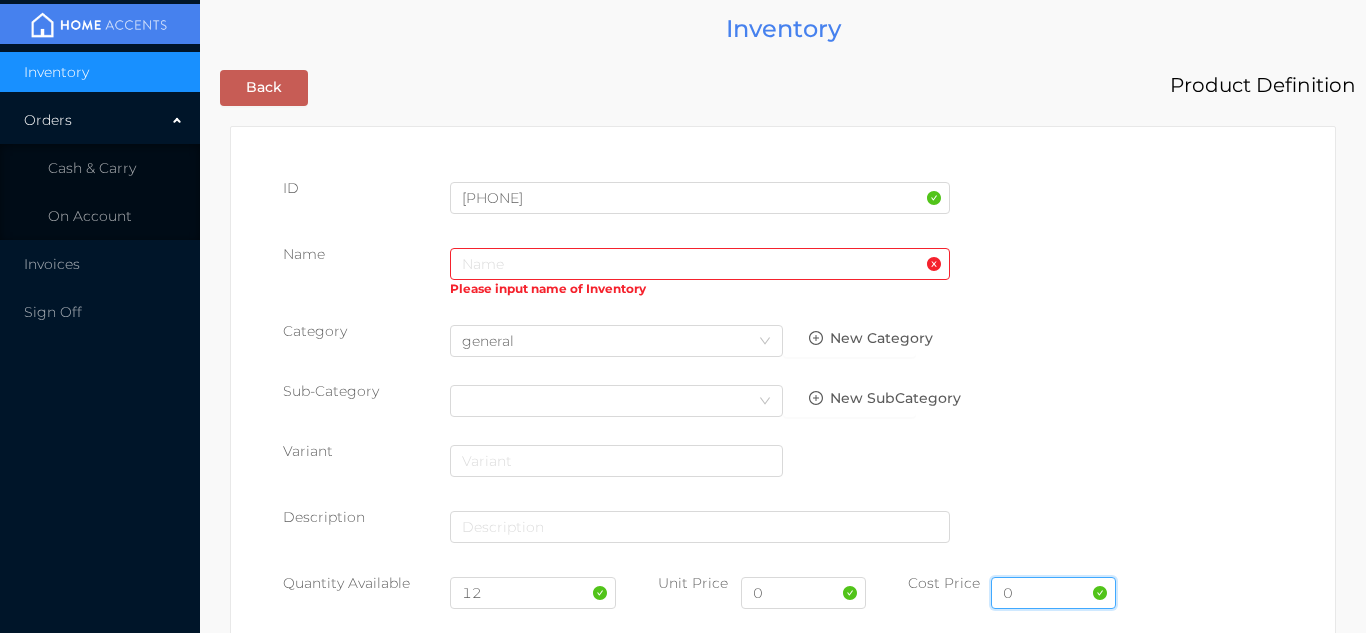 click on "0" at bounding box center [1053, 593] 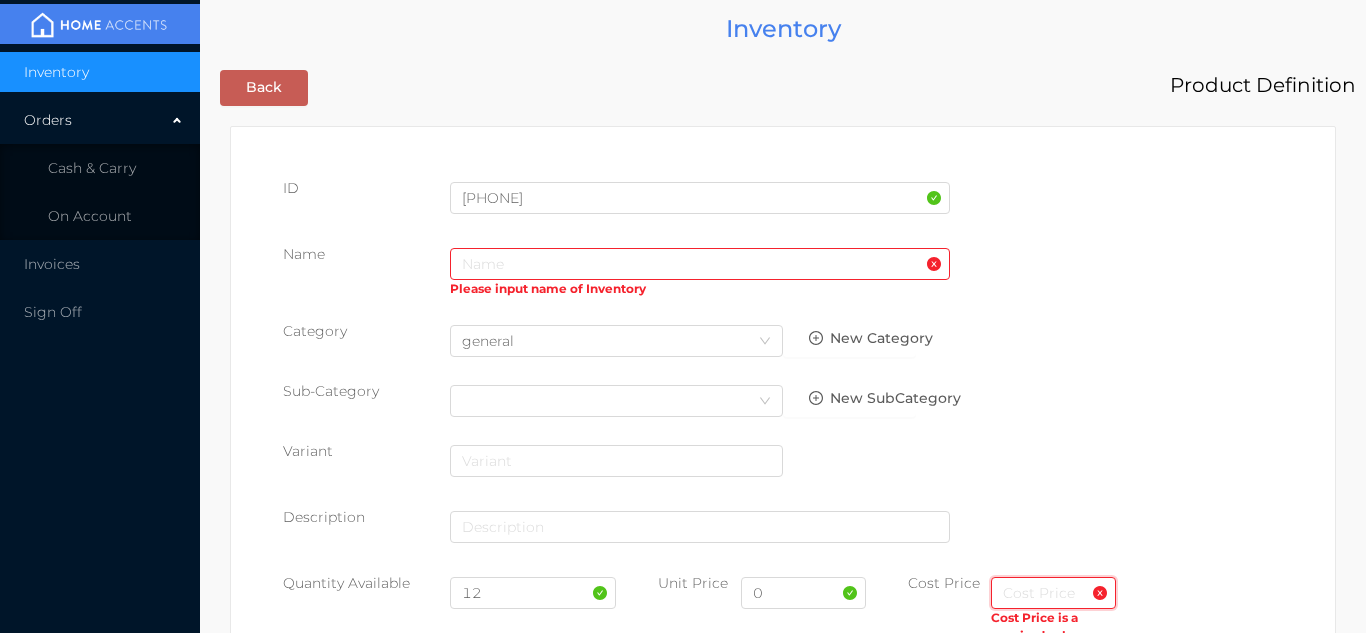 type on "-" 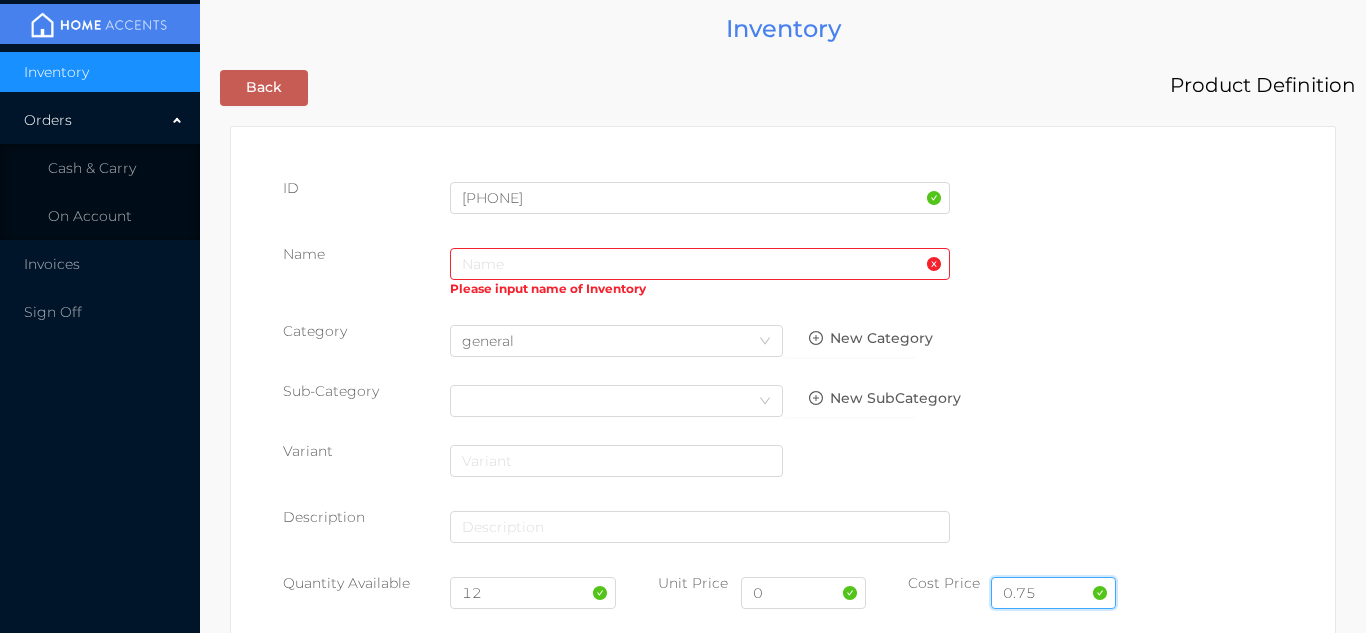 type on "0.75" 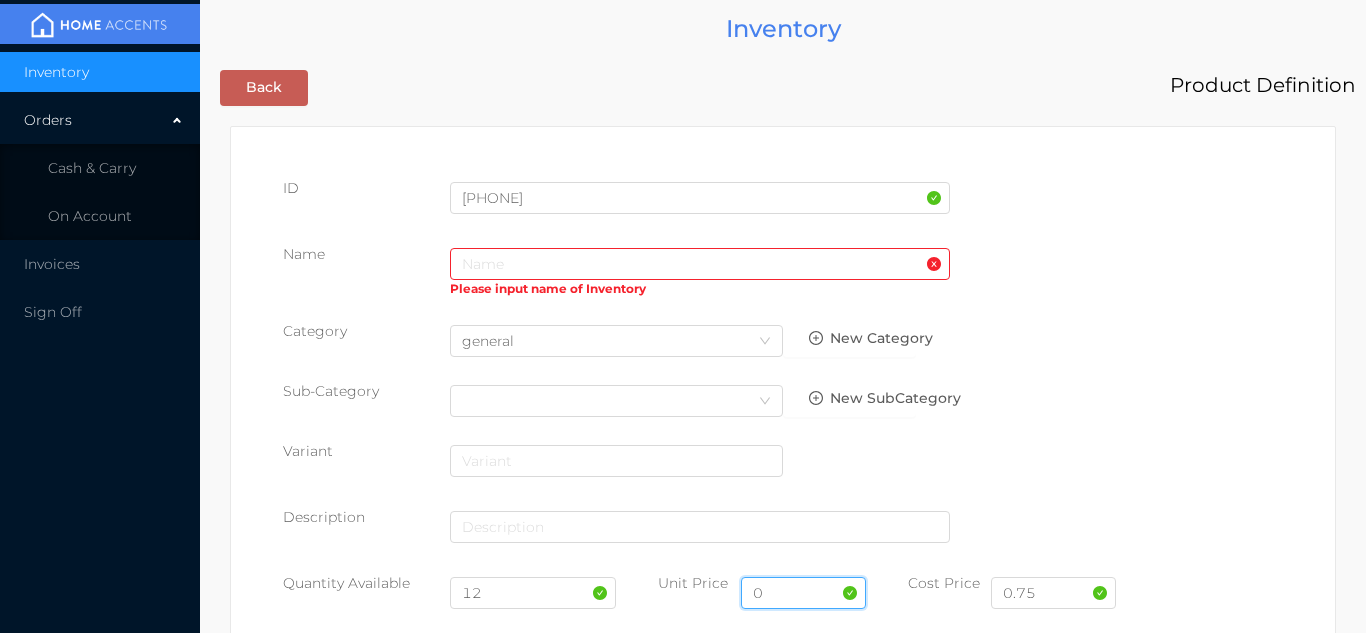 click on "0" at bounding box center (803, 593) 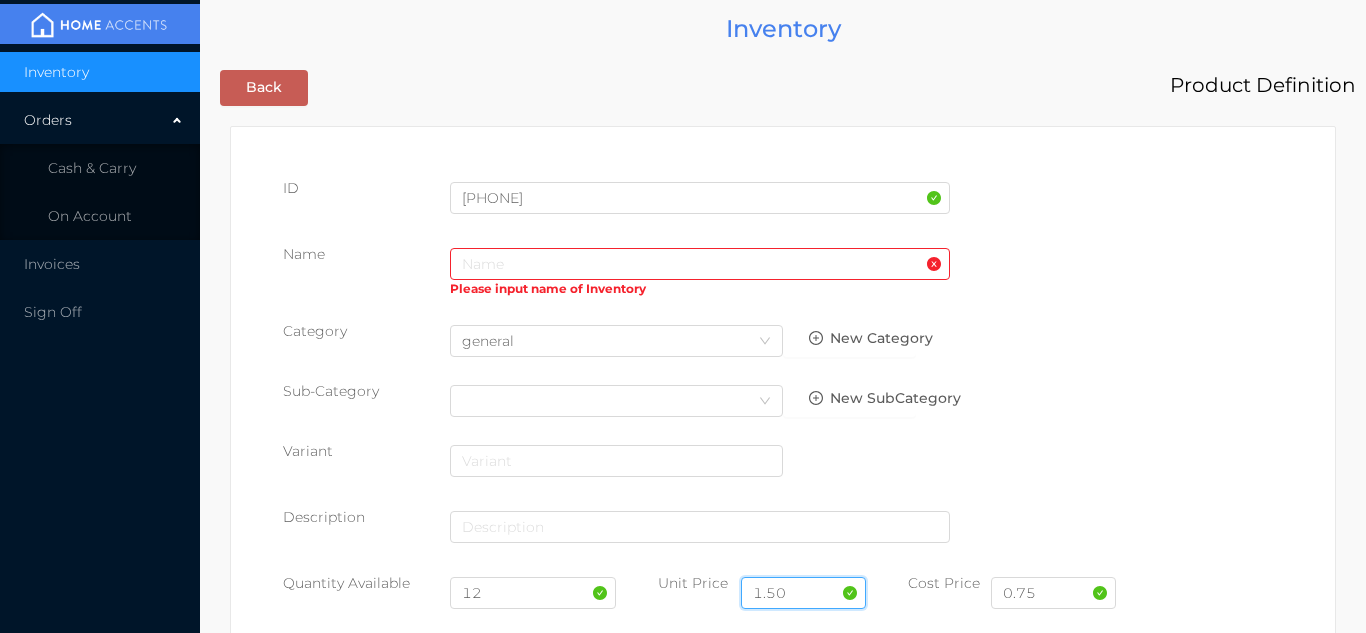 type on "1.50" 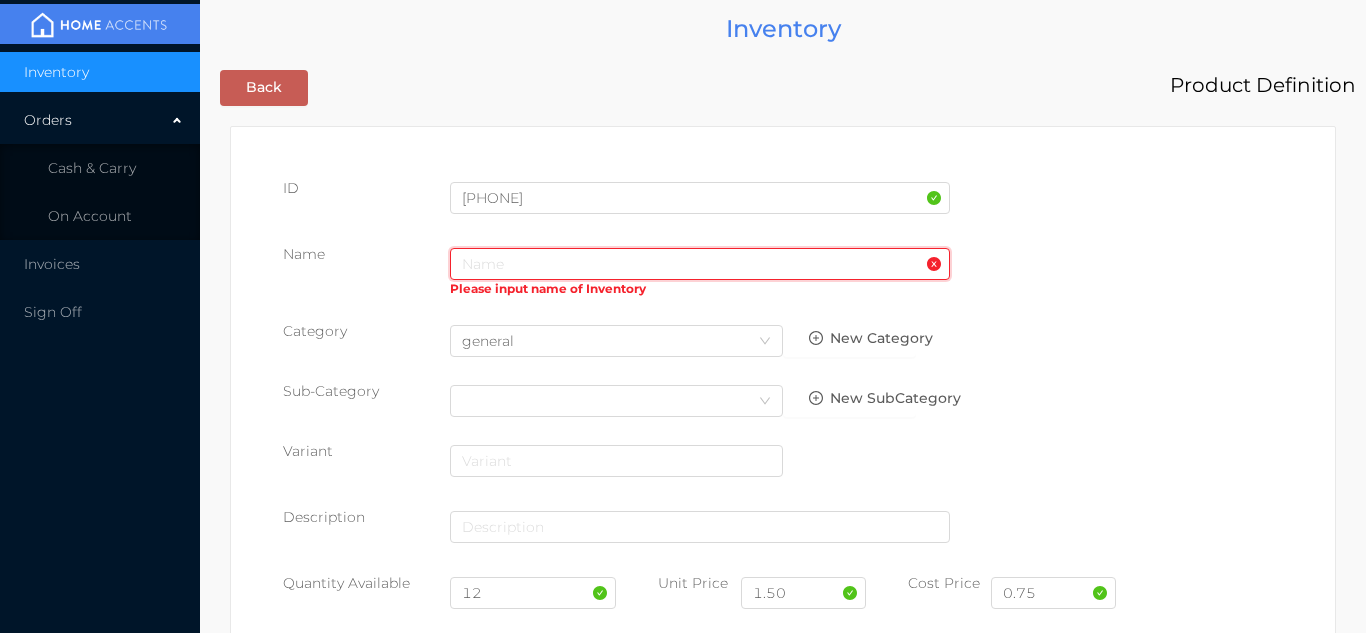 click at bounding box center (700, 264) 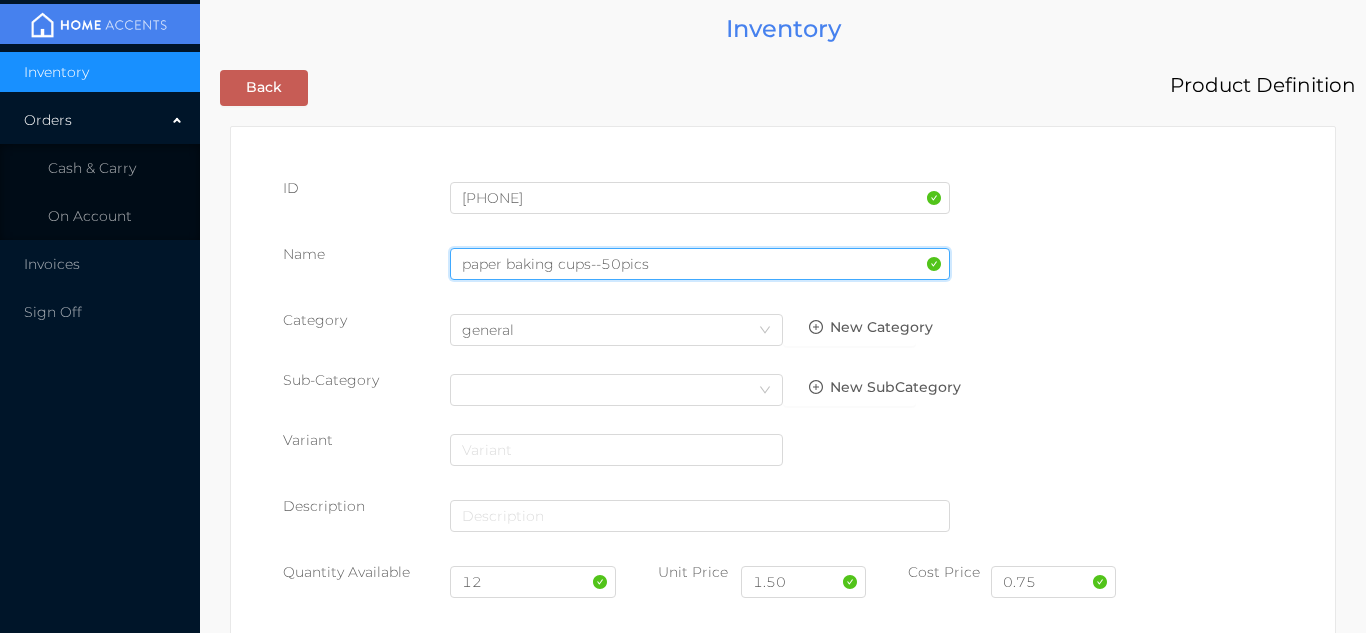 click on "paper baking cups--50pics" at bounding box center [700, 264] 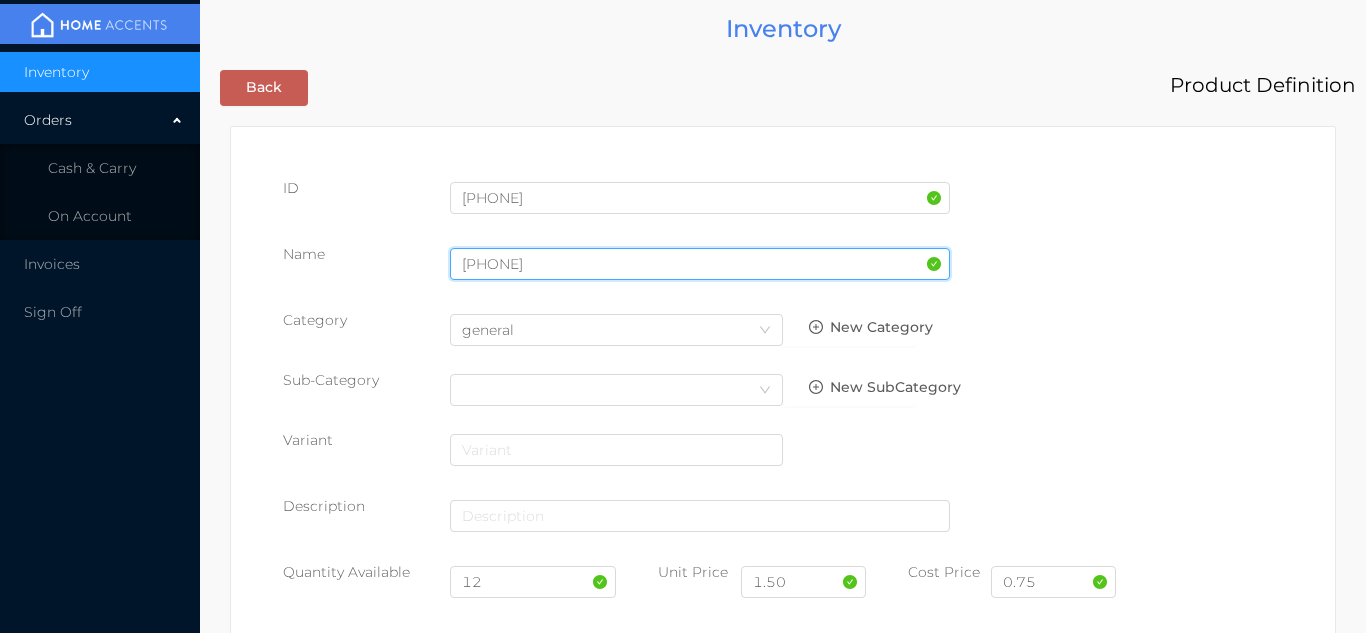 click on "[PHONE]" at bounding box center (700, 264) 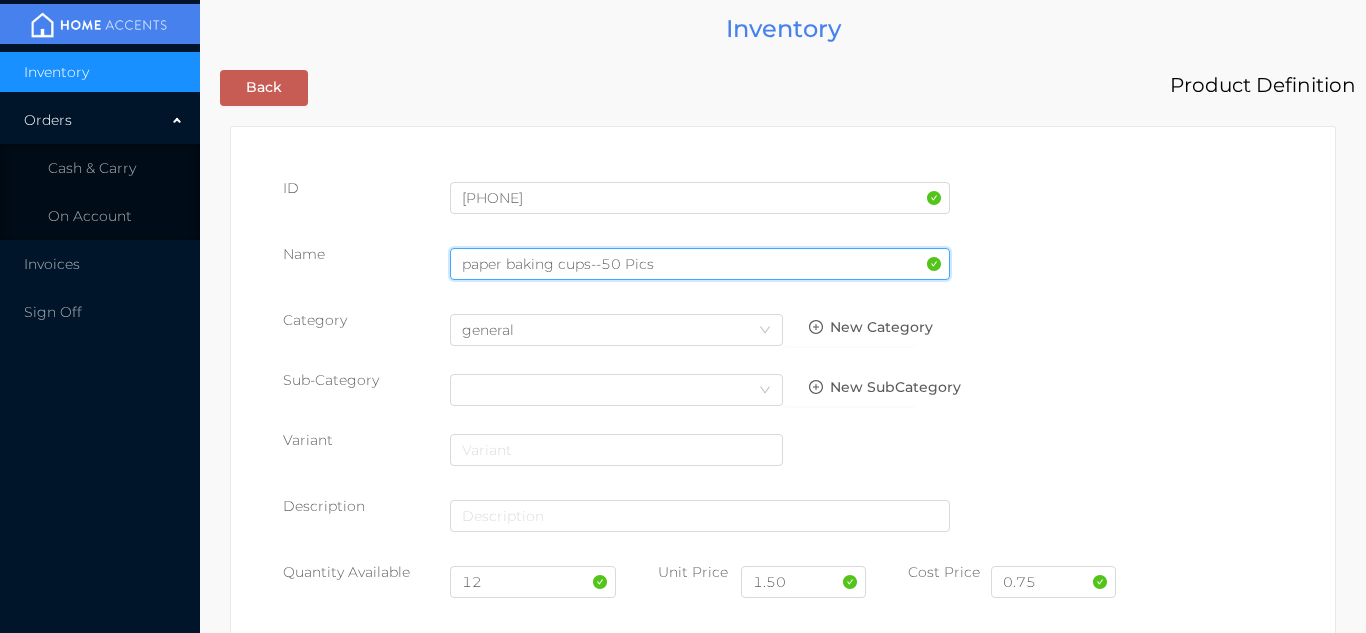 click on "paper baking cups--50 Pics" at bounding box center (700, 264) 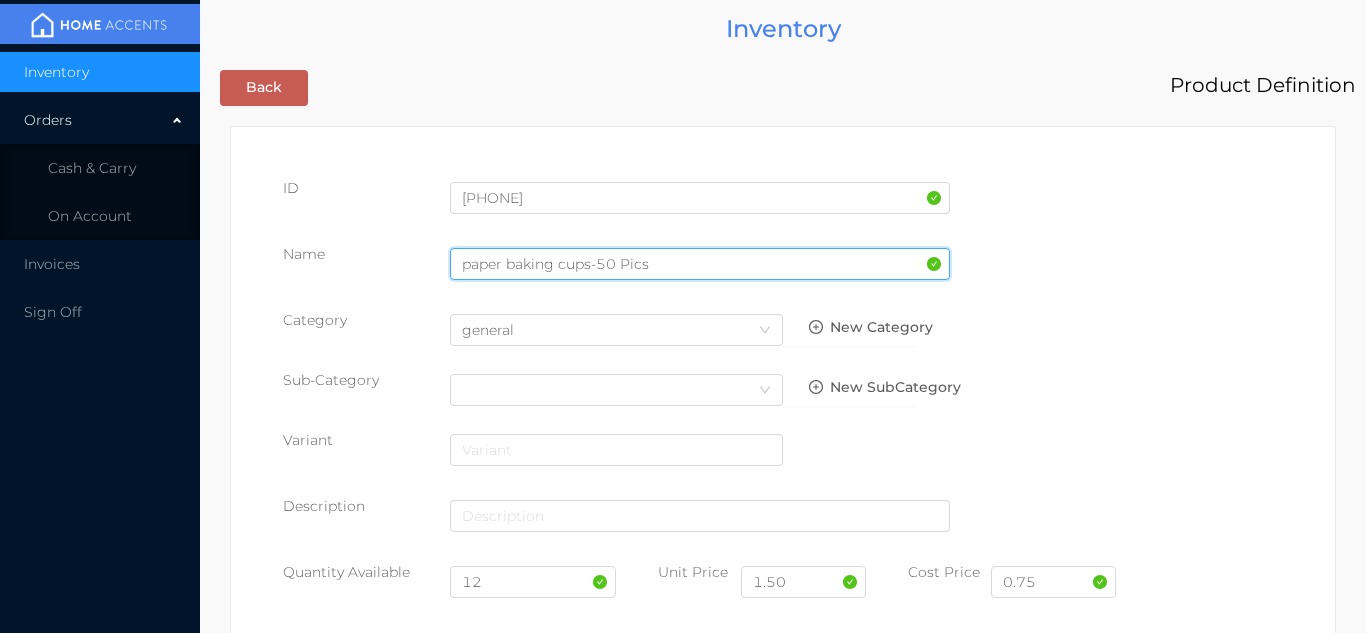 click on "paper baking cups-50 Pics" at bounding box center [700, 264] 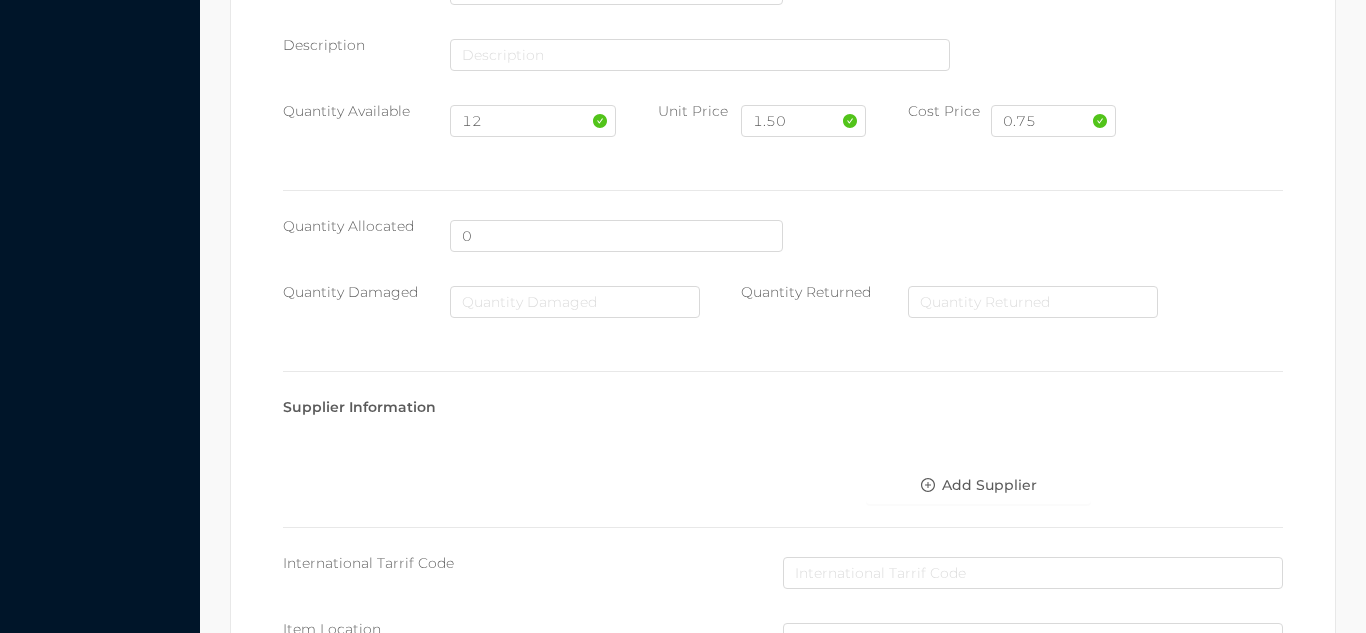 scroll, scrollTop: 1028, scrollLeft: 0, axis: vertical 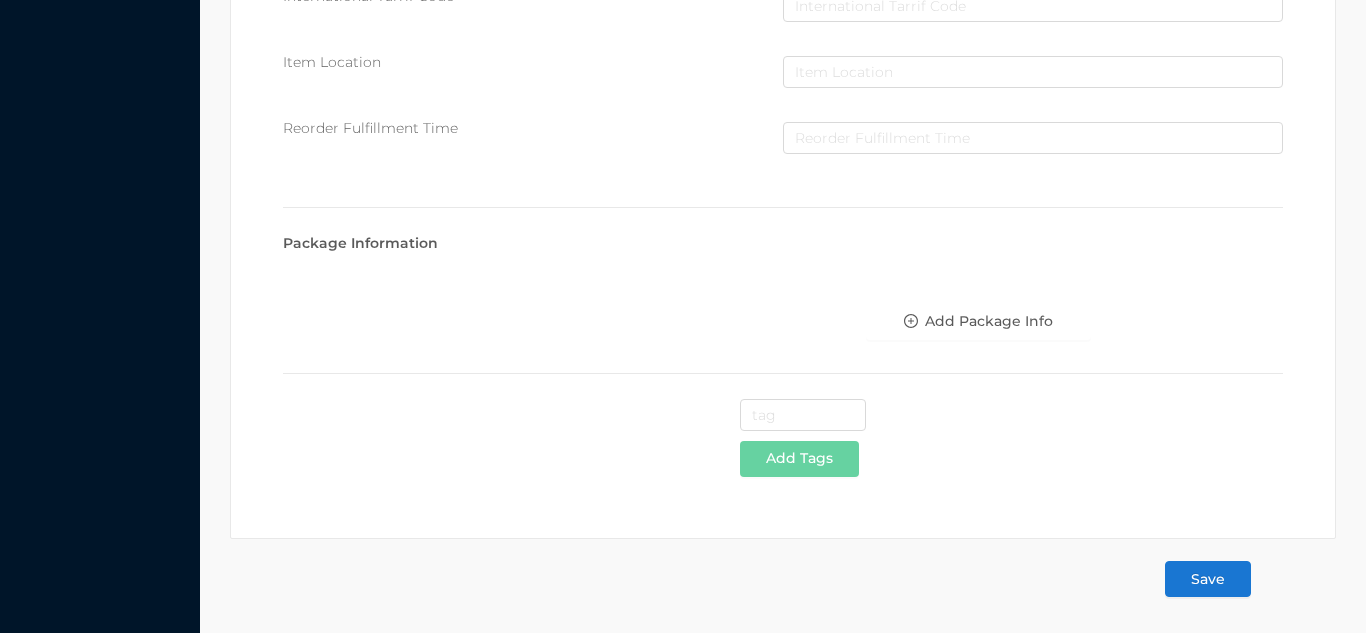type on "[PRODUCT]" 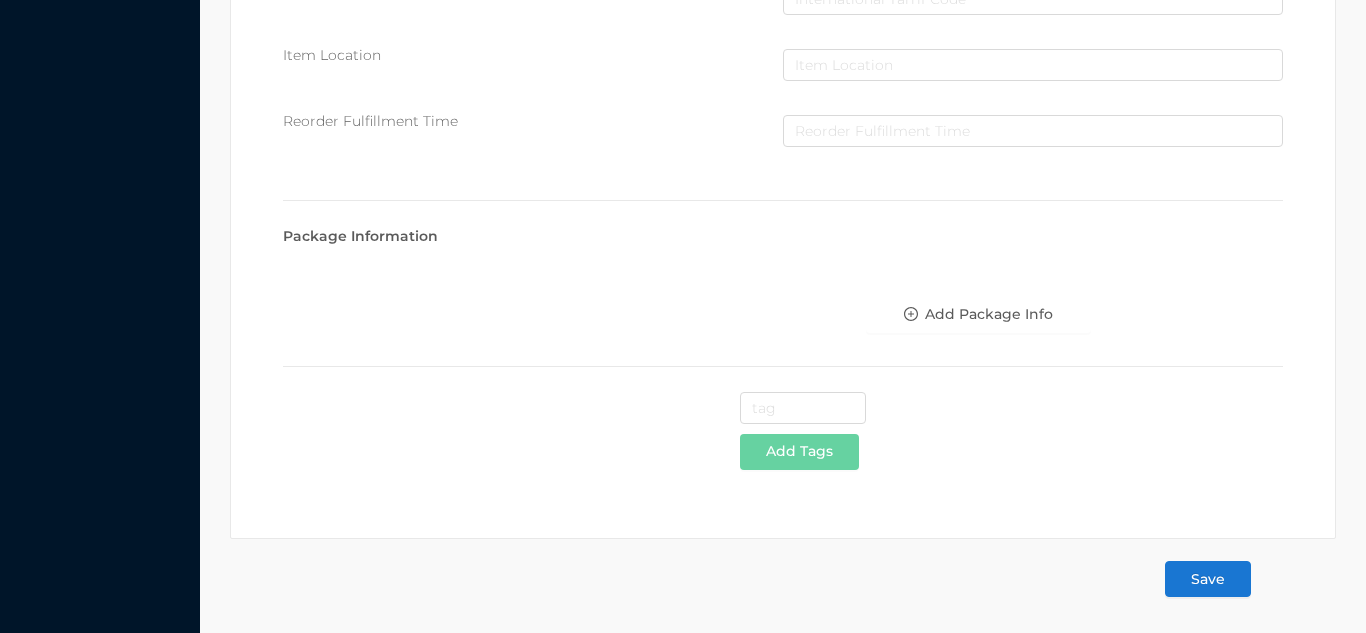 click on "Save" at bounding box center (1208, 579) 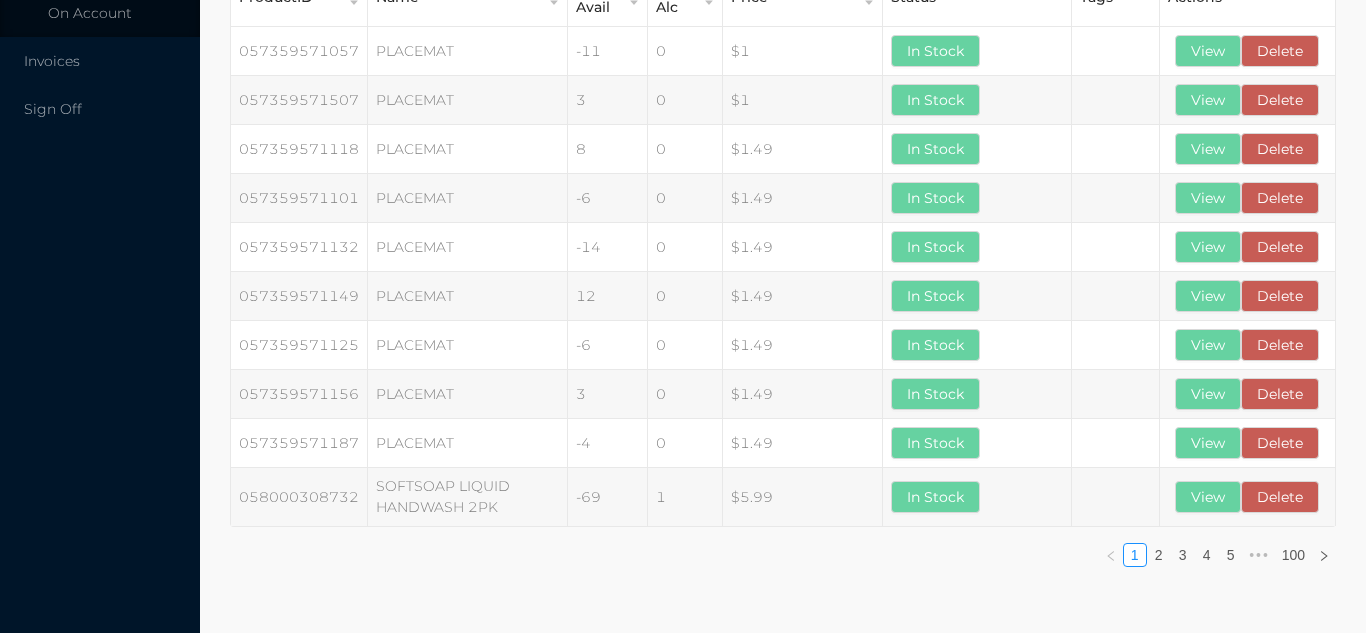 scroll, scrollTop: 0, scrollLeft: 0, axis: both 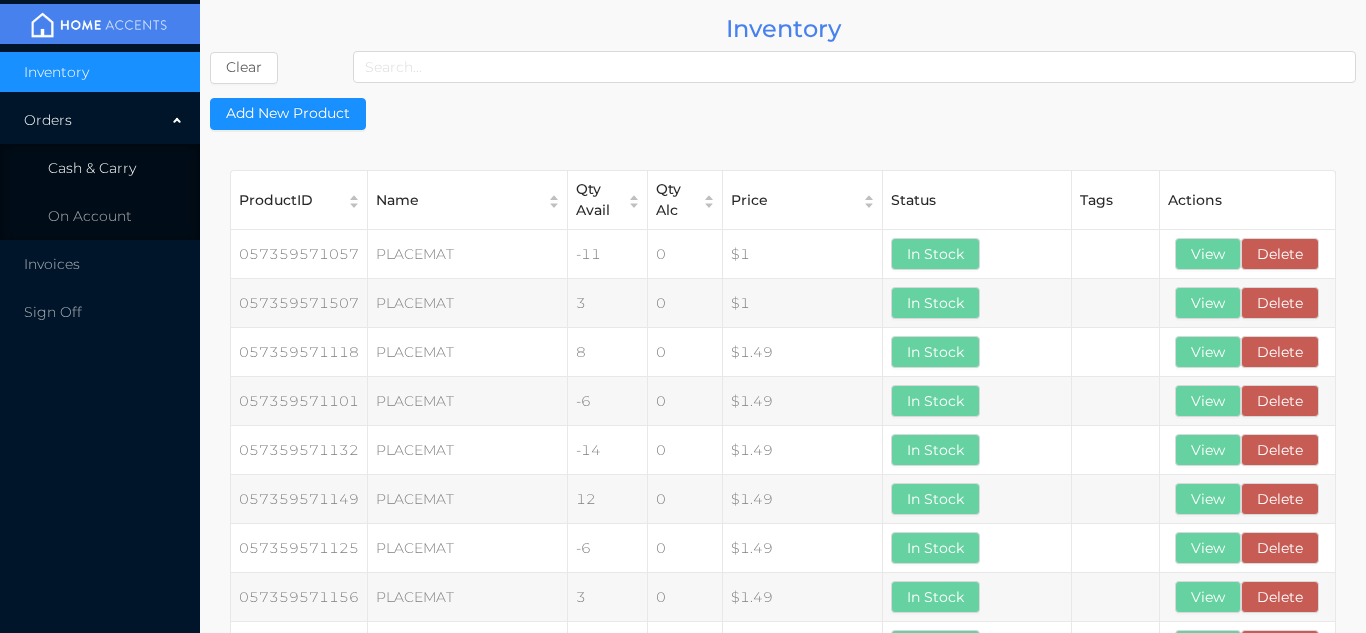 click on "Cash & Carry" at bounding box center [92, 168] 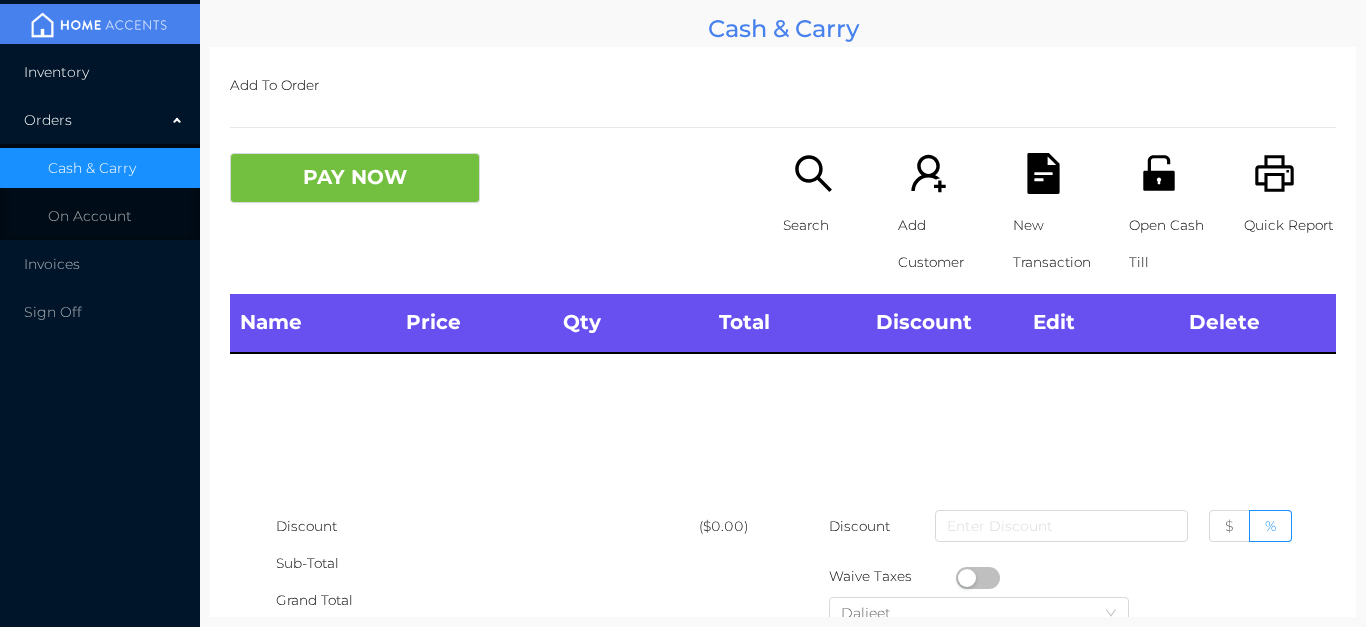 click on "Inventory" at bounding box center [100, 72] 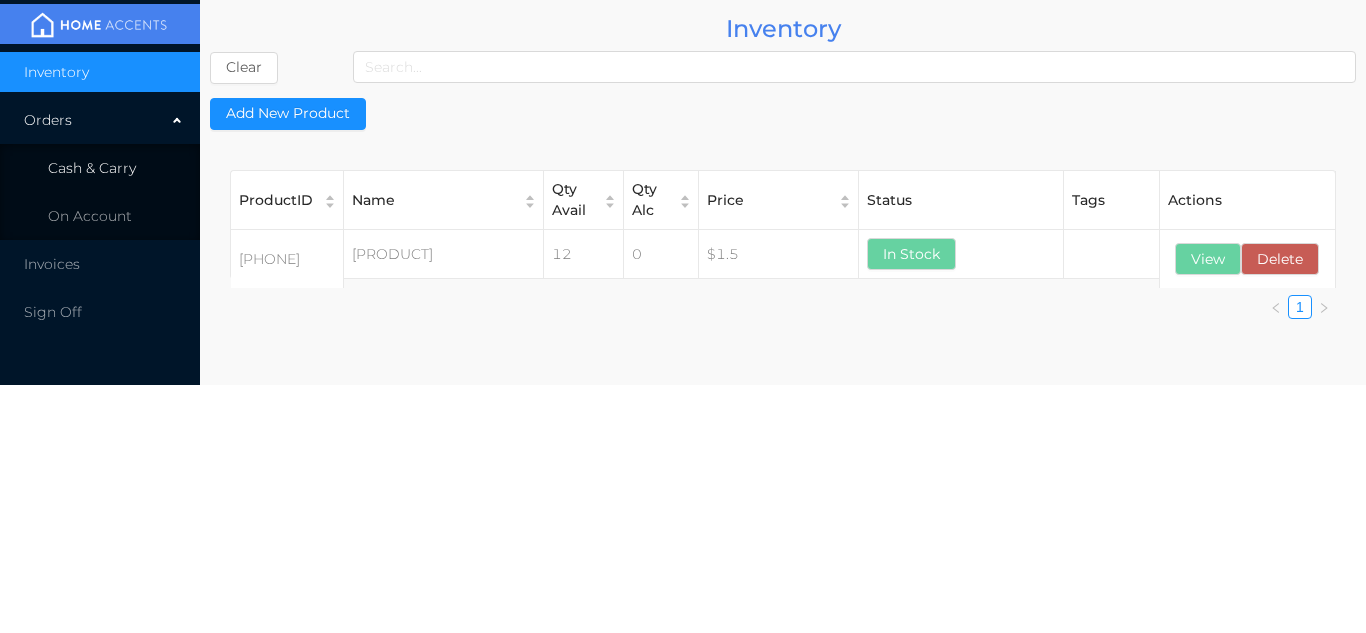 click on "Cash & Carry" at bounding box center [100, 168] 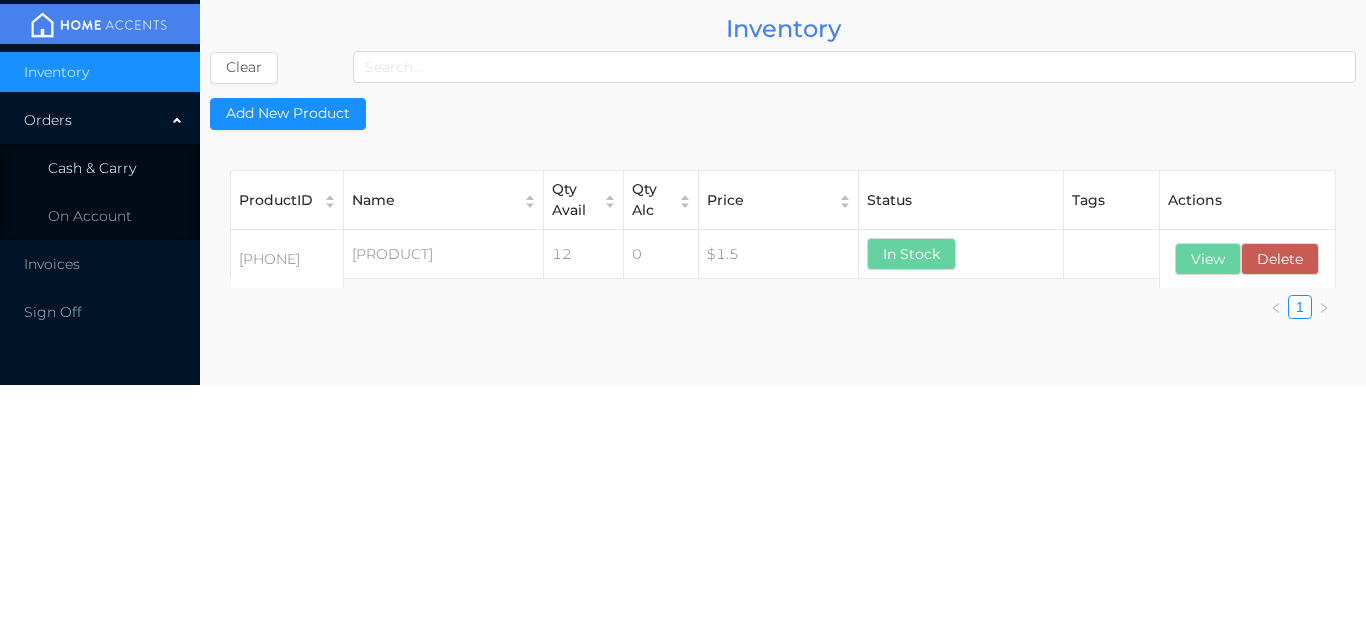 type 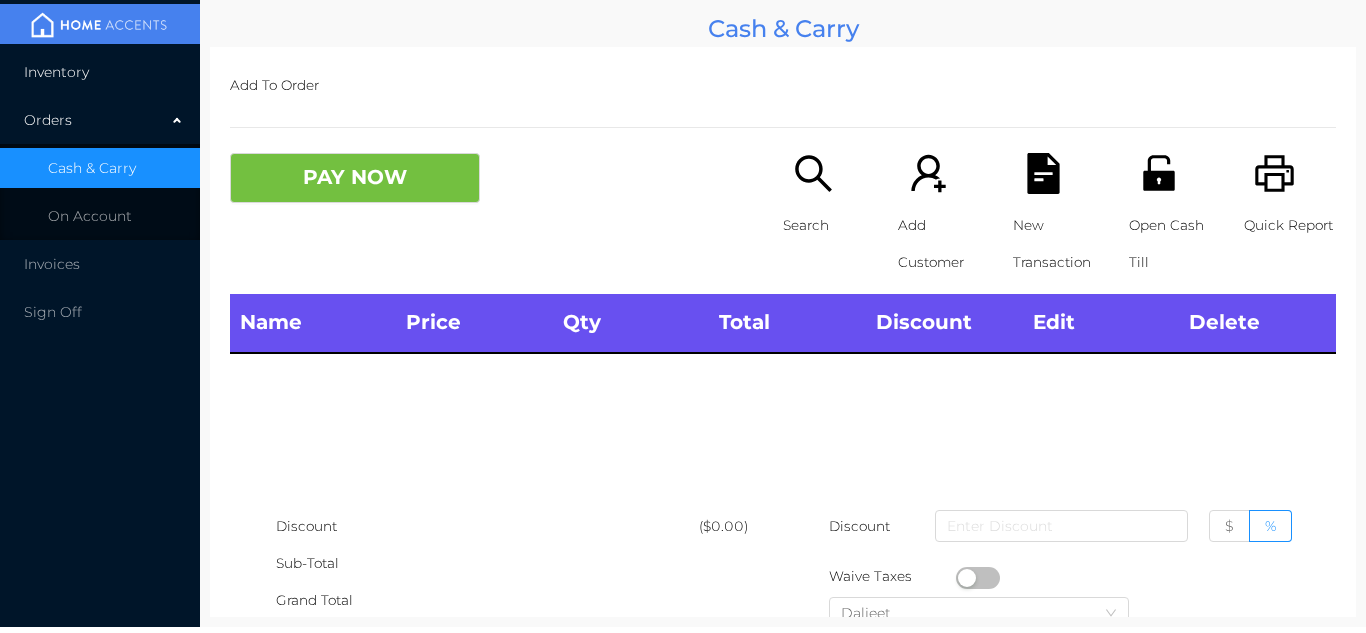 click on "Inventory" at bounding box center [100, 72] 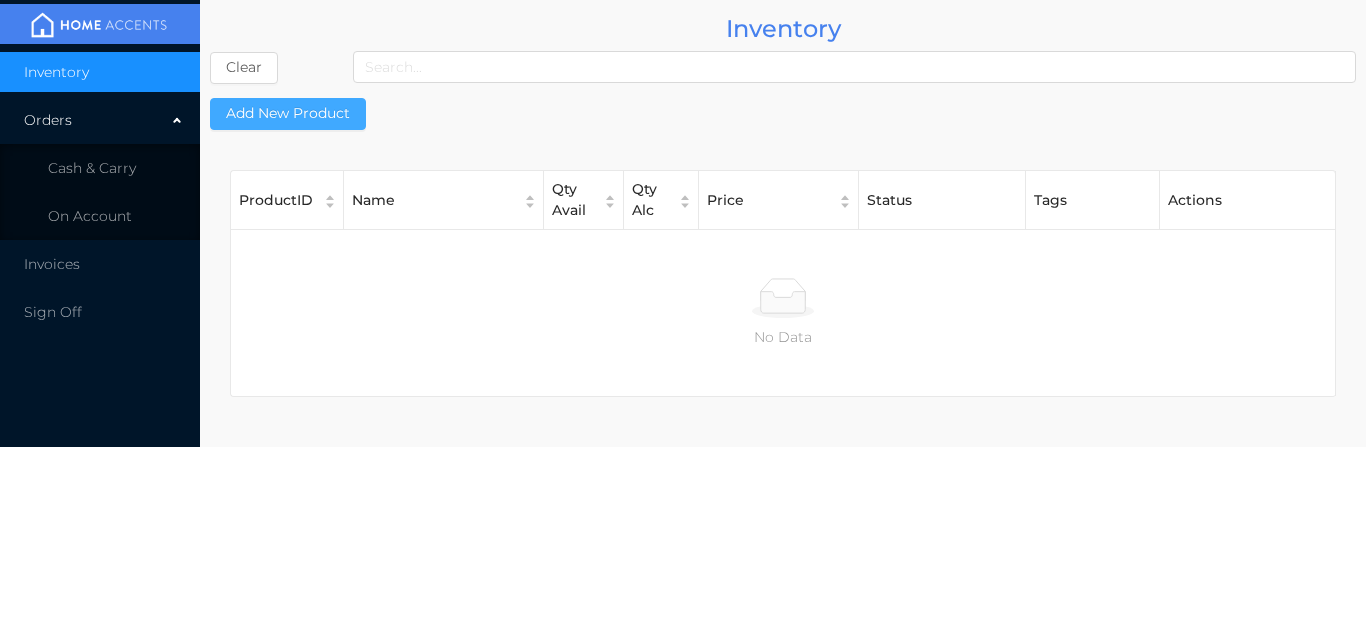 click on "Add New Product" at bounding box center [288, 114] 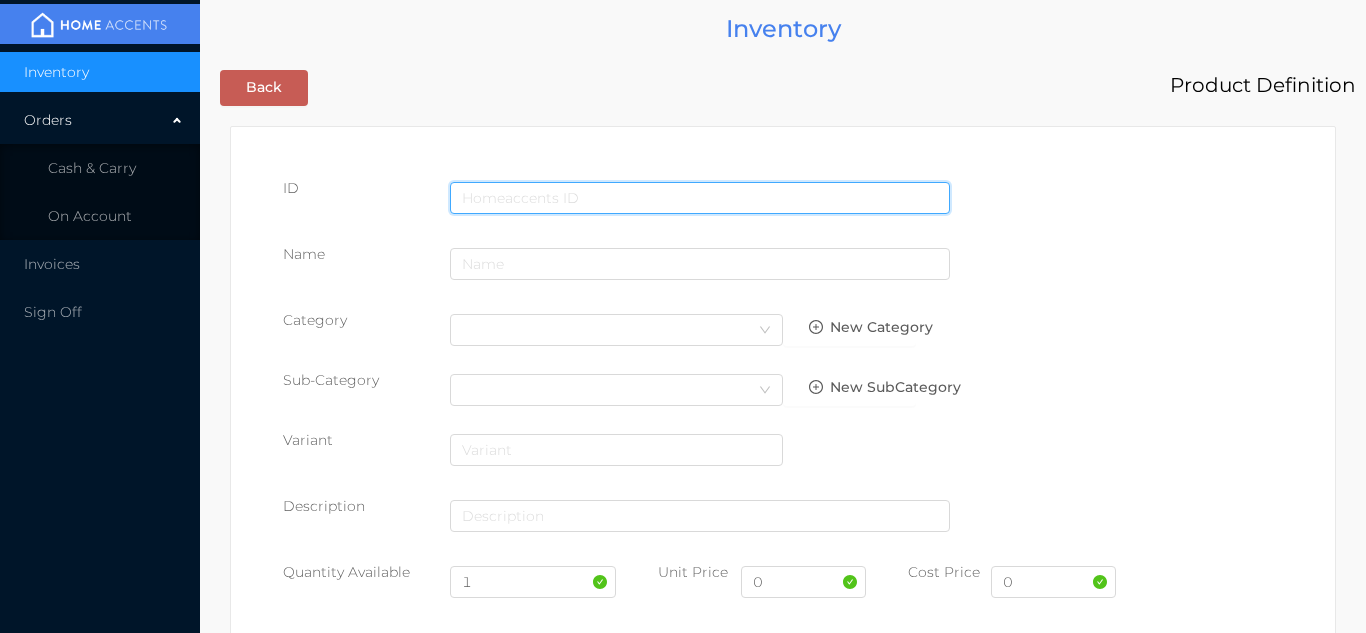 click at bounding box center (700, 198) 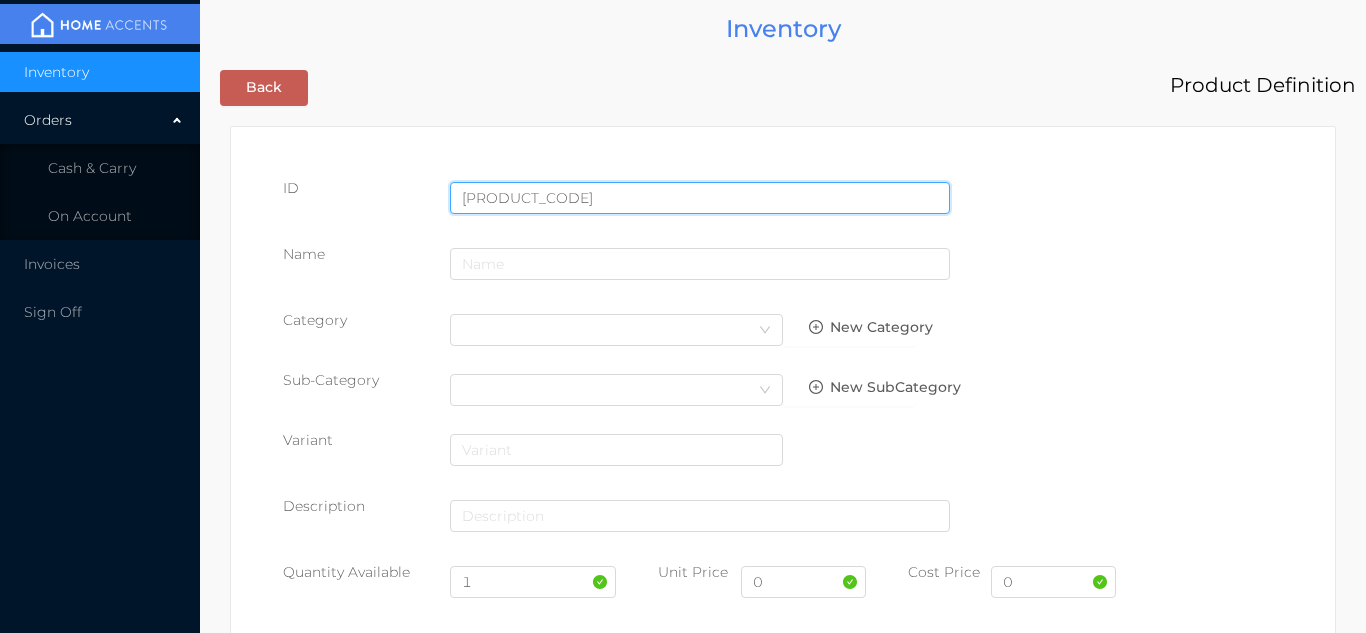 type on "[PRODUCT_CODE]" 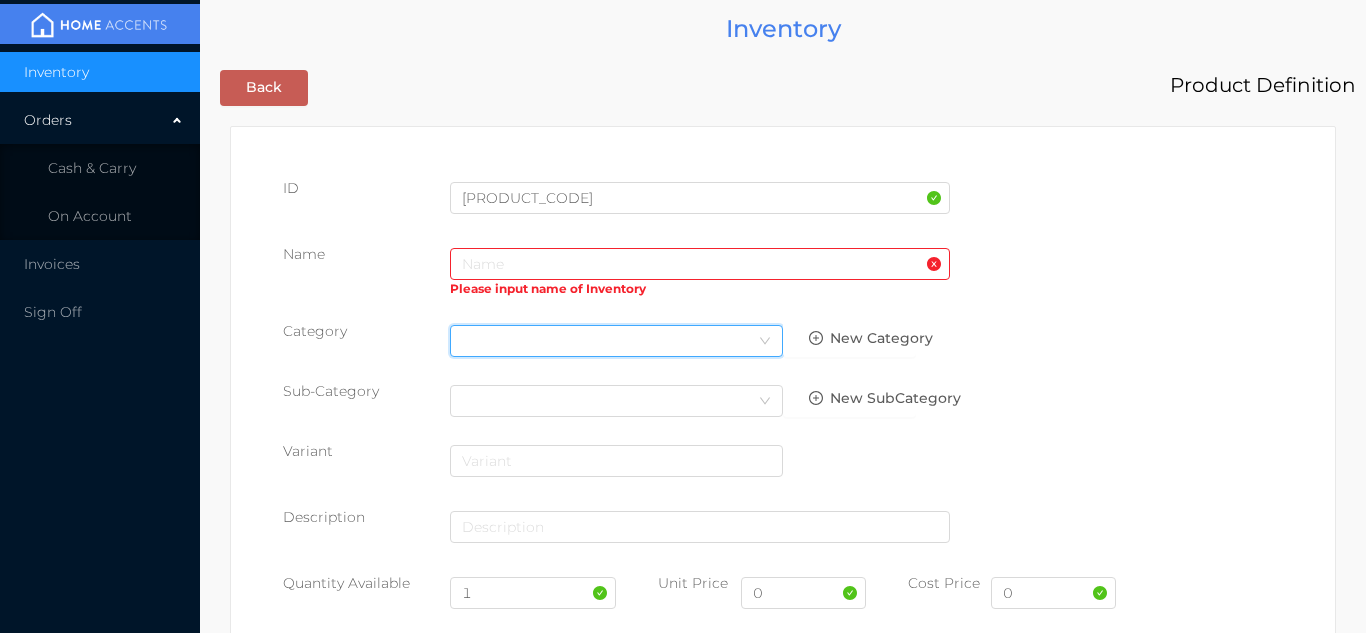click on "Select Category" at bounding box center (616, 341) 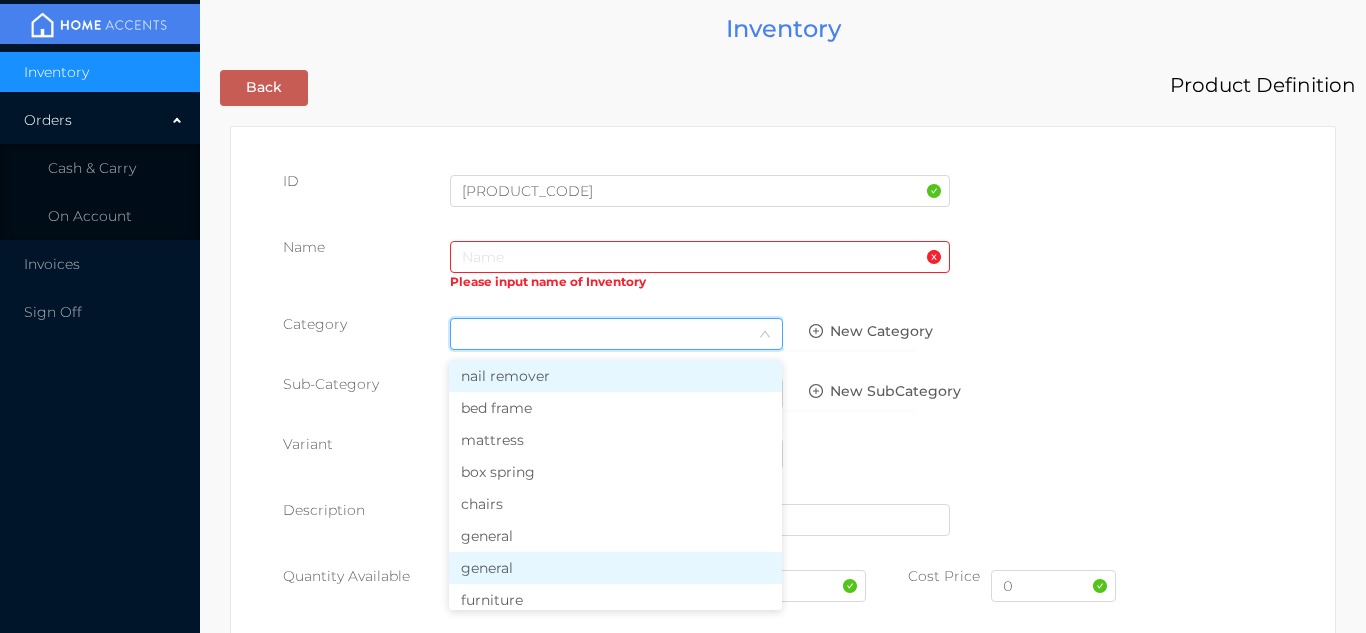 click on "general" at bounding box center [615, 568] 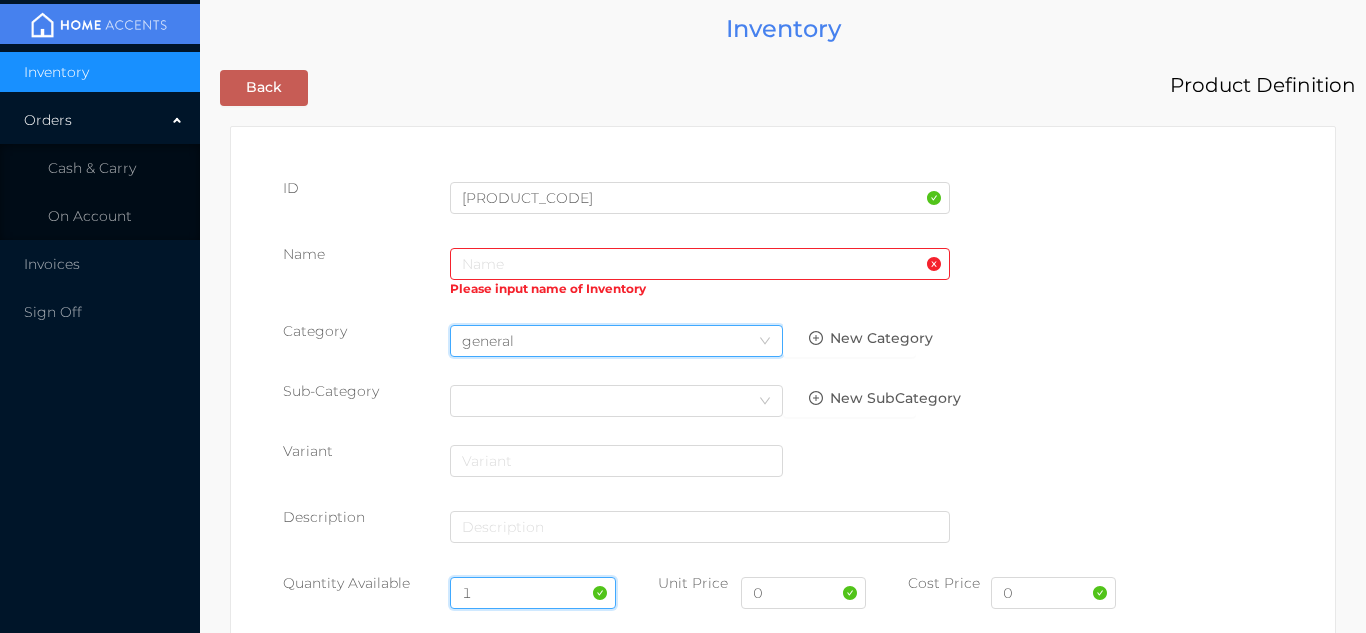 click on "1" at bounding box center [533, 593] 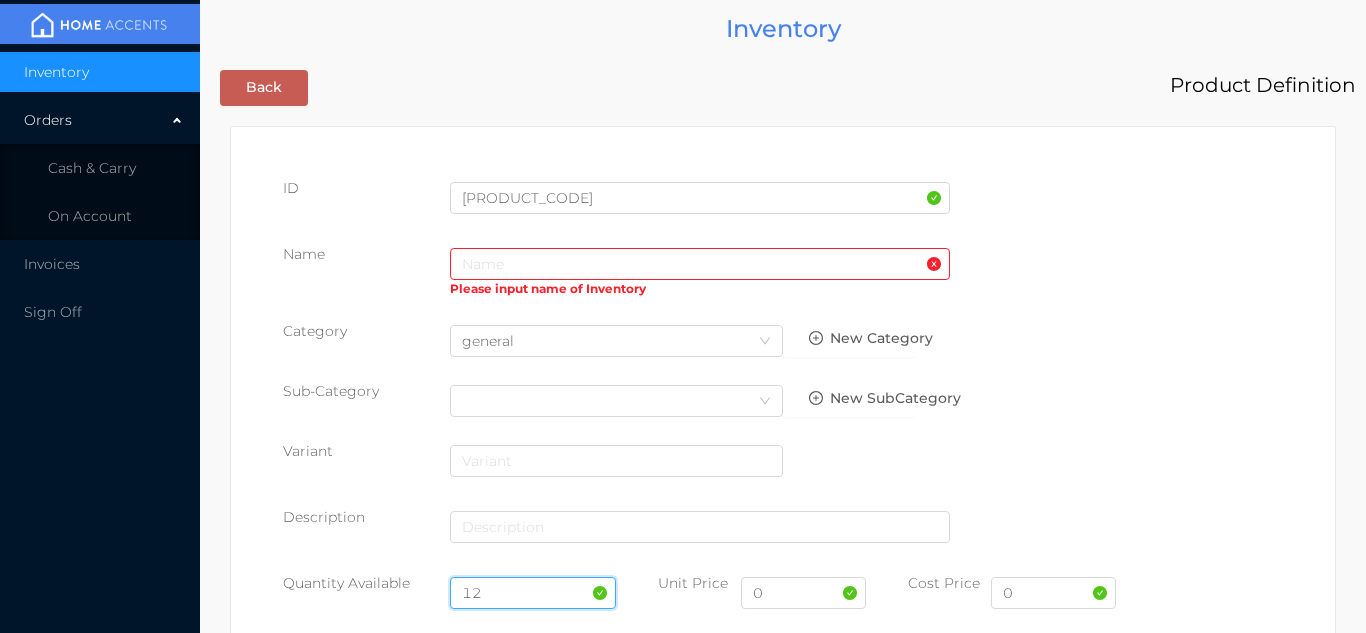 type 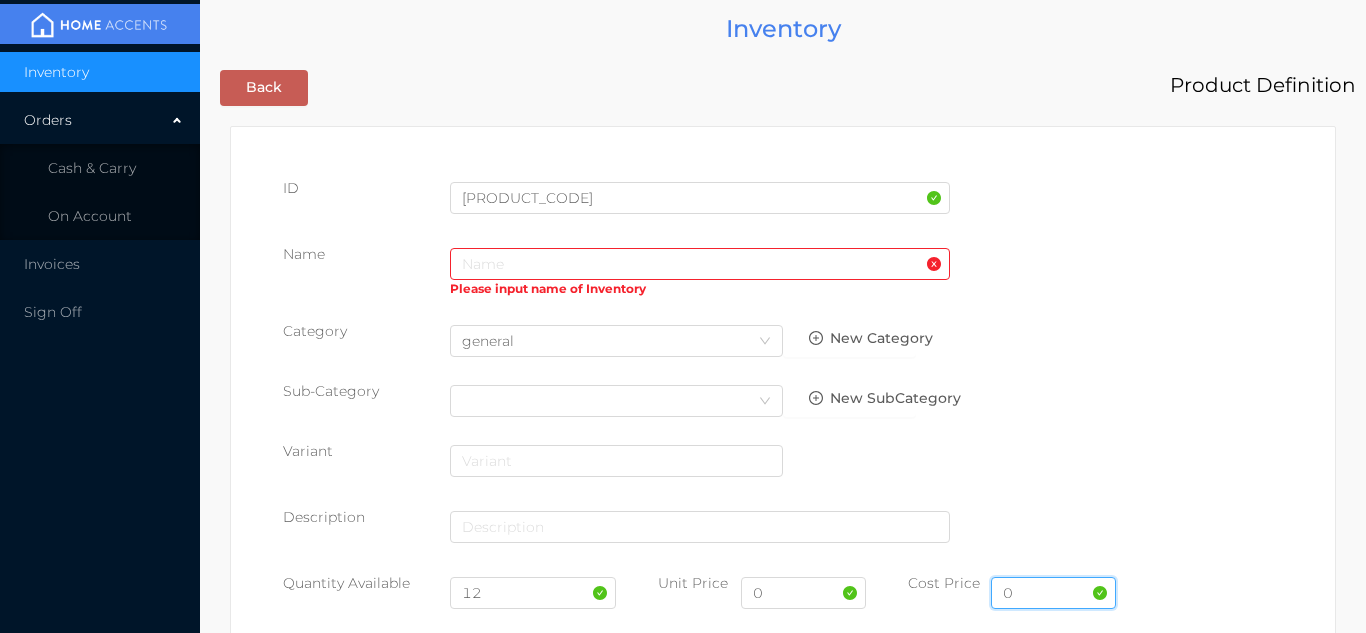 click on "0" at bounding box center (1053, 593) 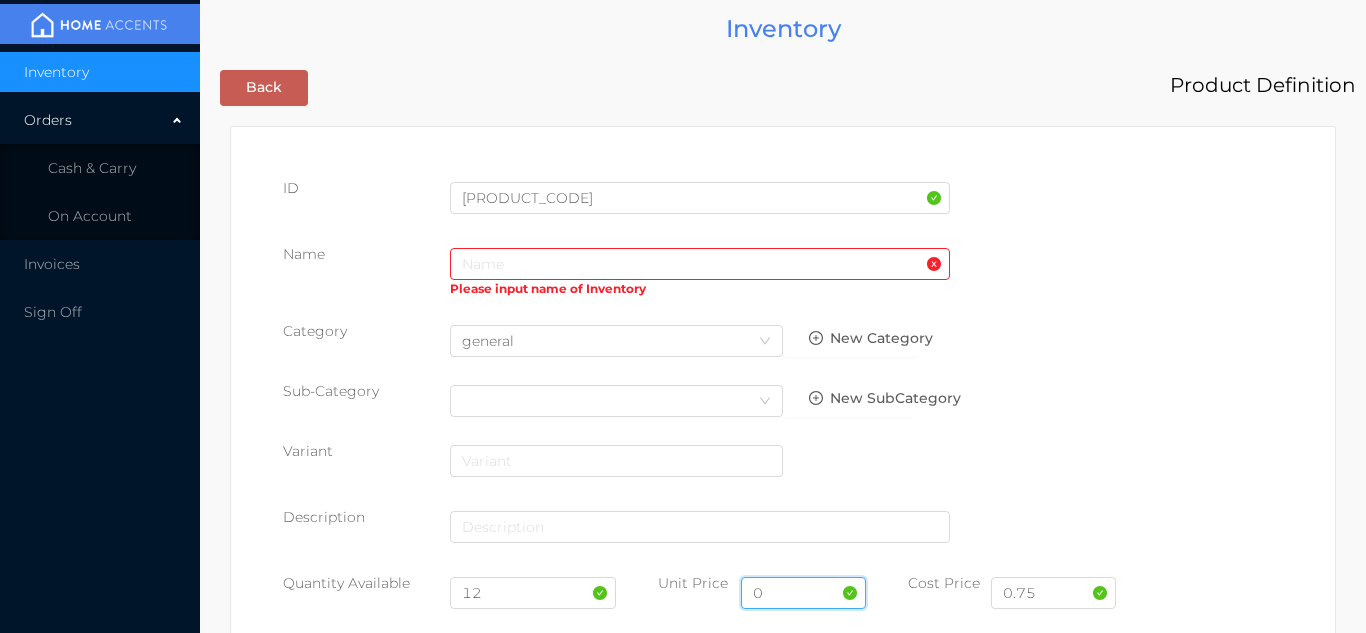 click on "0" at bounding box center (803, 593) 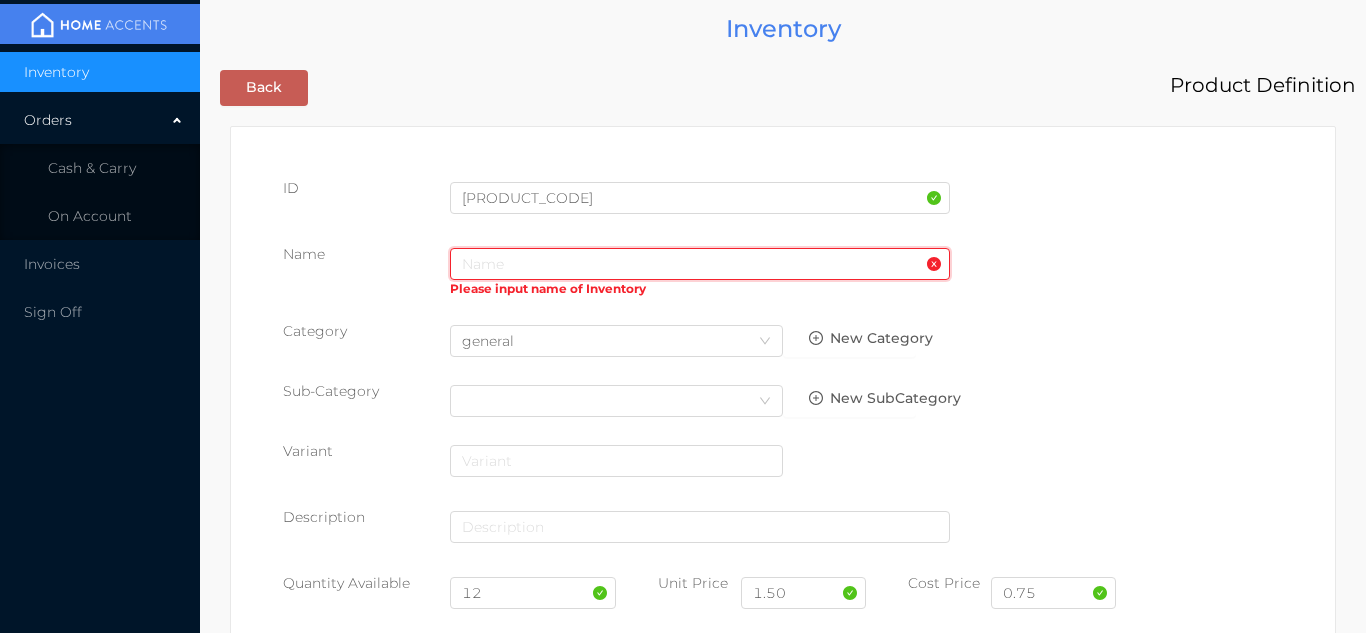 click at bounding box center (700, 264) 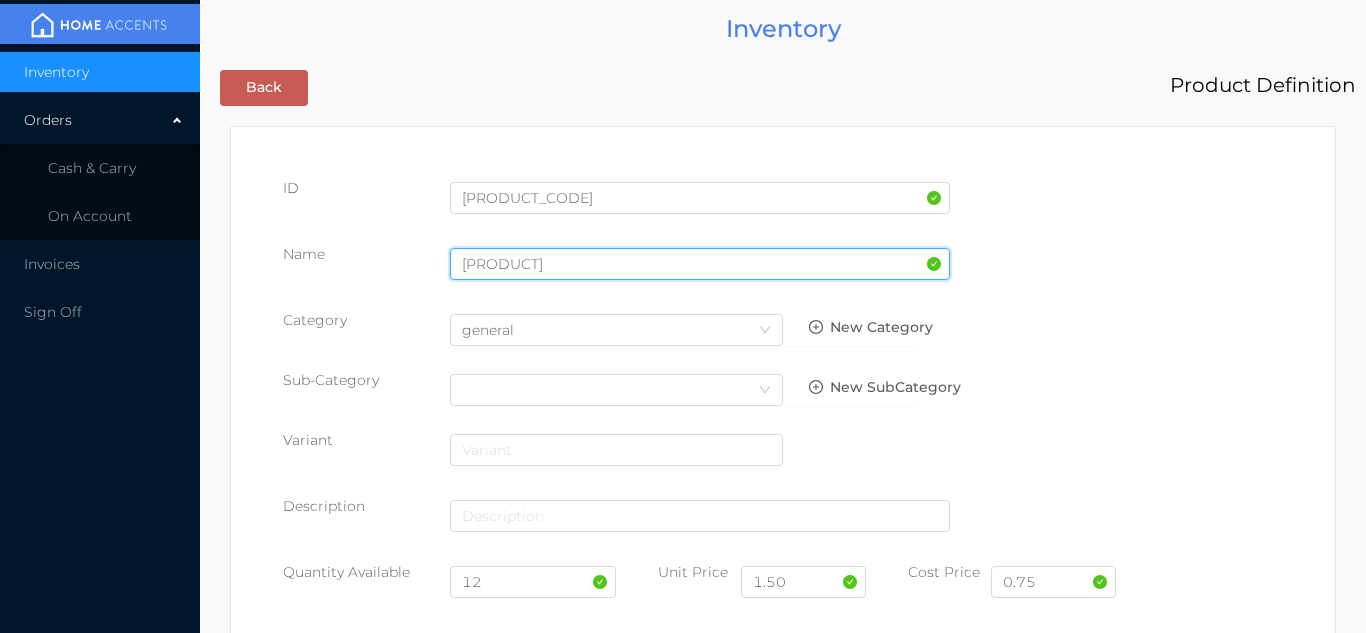 click on "Save" at bounding box center (1208, 1607) 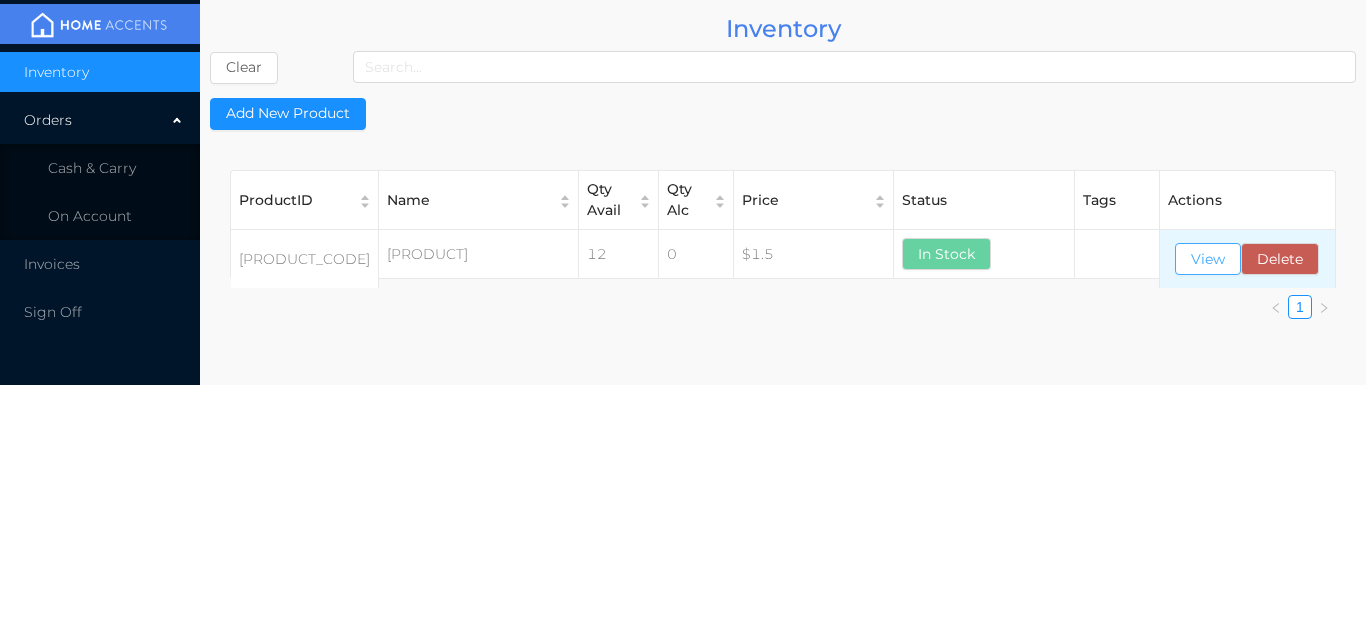 click on "View" at bounding box center (1208, 259) 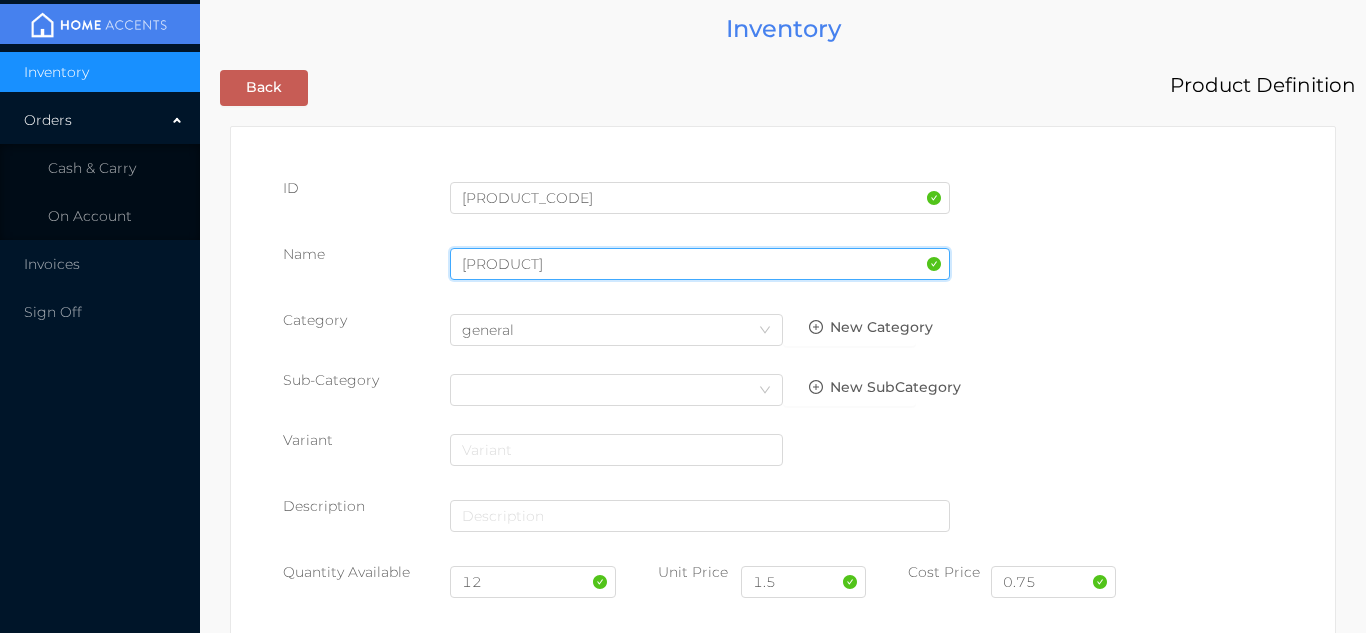 click on "[PRODUCT]" at bounding box center (700, 264) 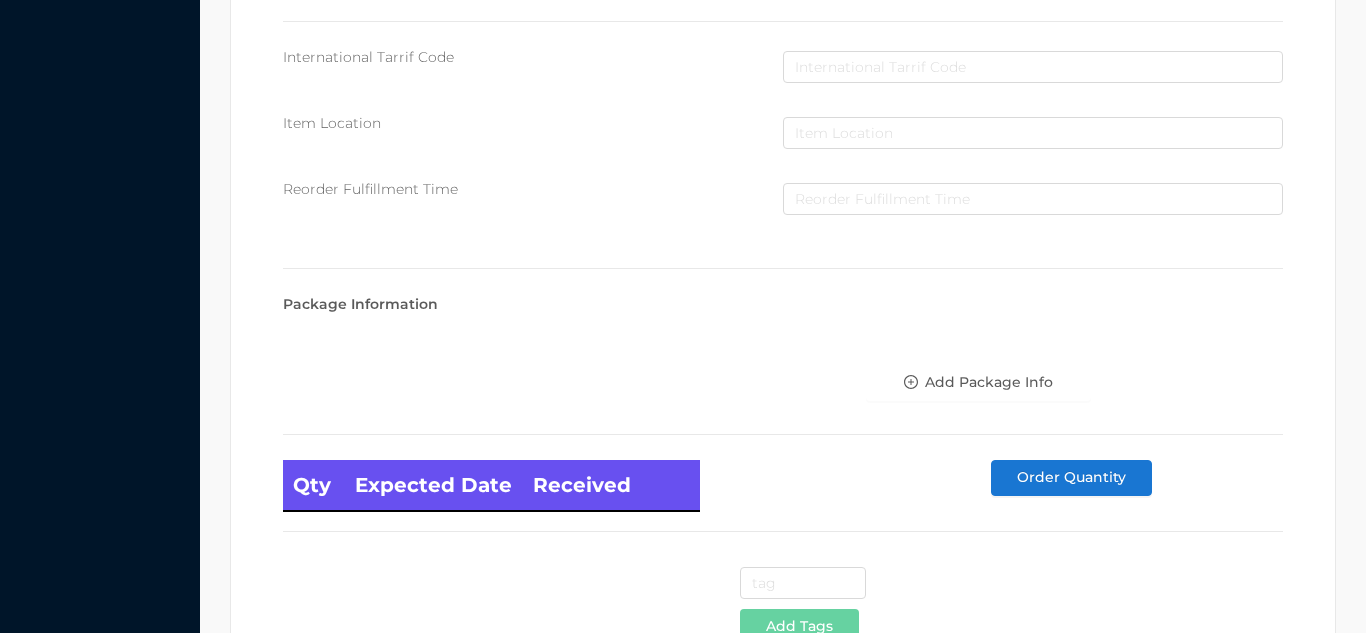 scroll, scrollTop: 1135, scrollLeft: 0, axis: vertical 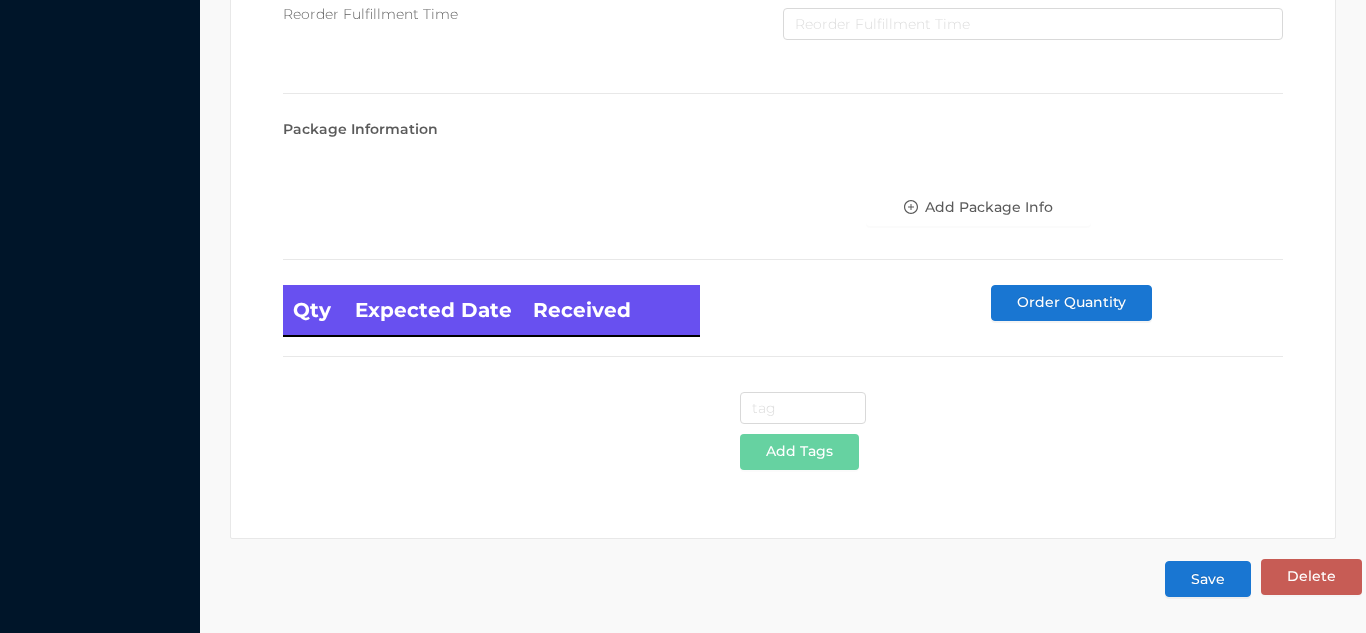 click on "Save" at bounding box center (1208, 579) 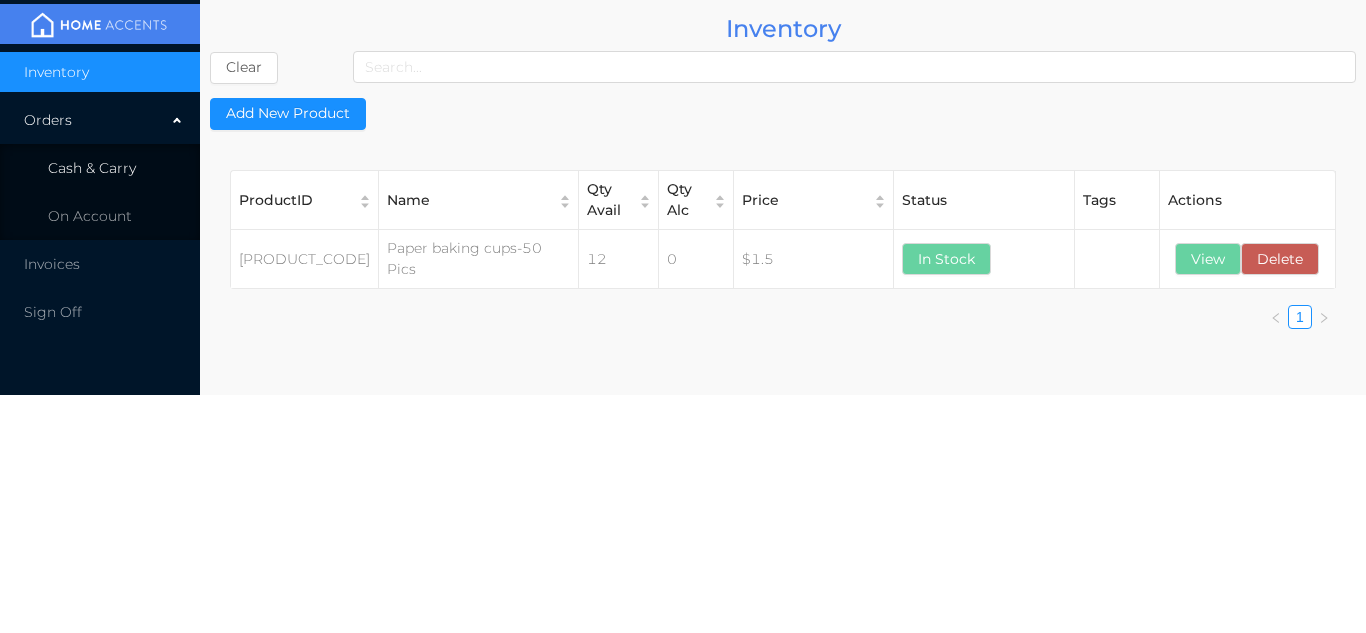 click on "Cash & Carry" at bounding box center [100, 168] 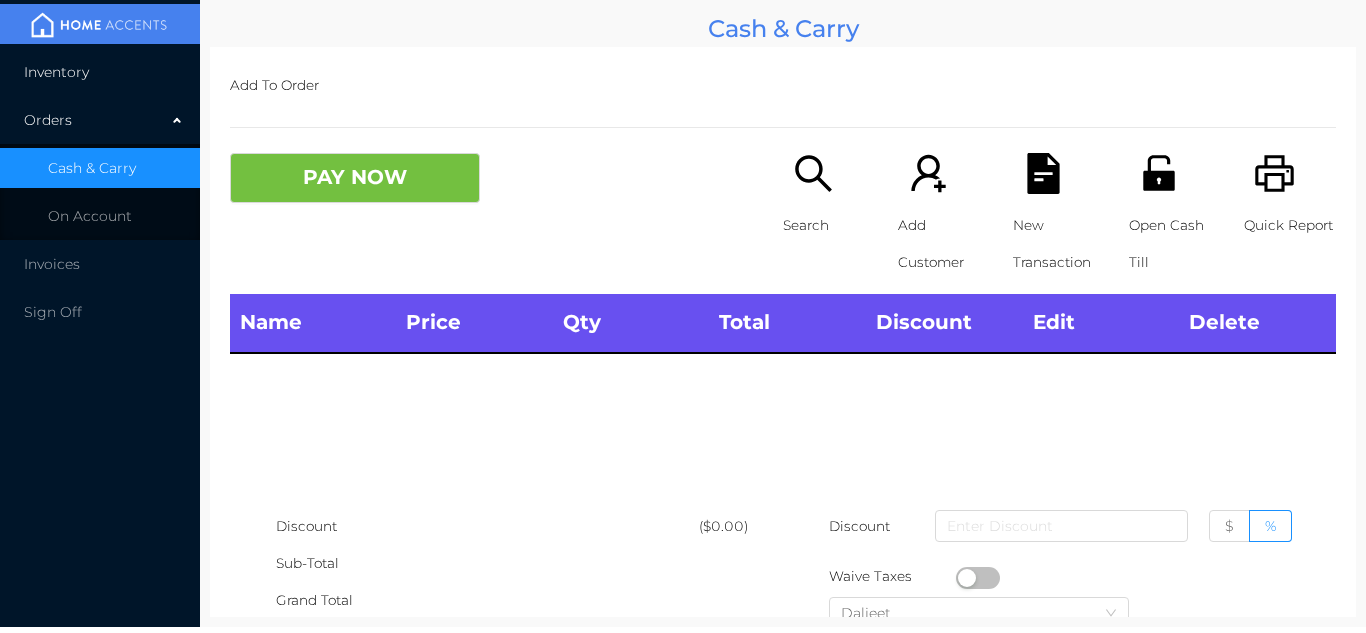 click on "Inventory" at bounding box center [100, 72] 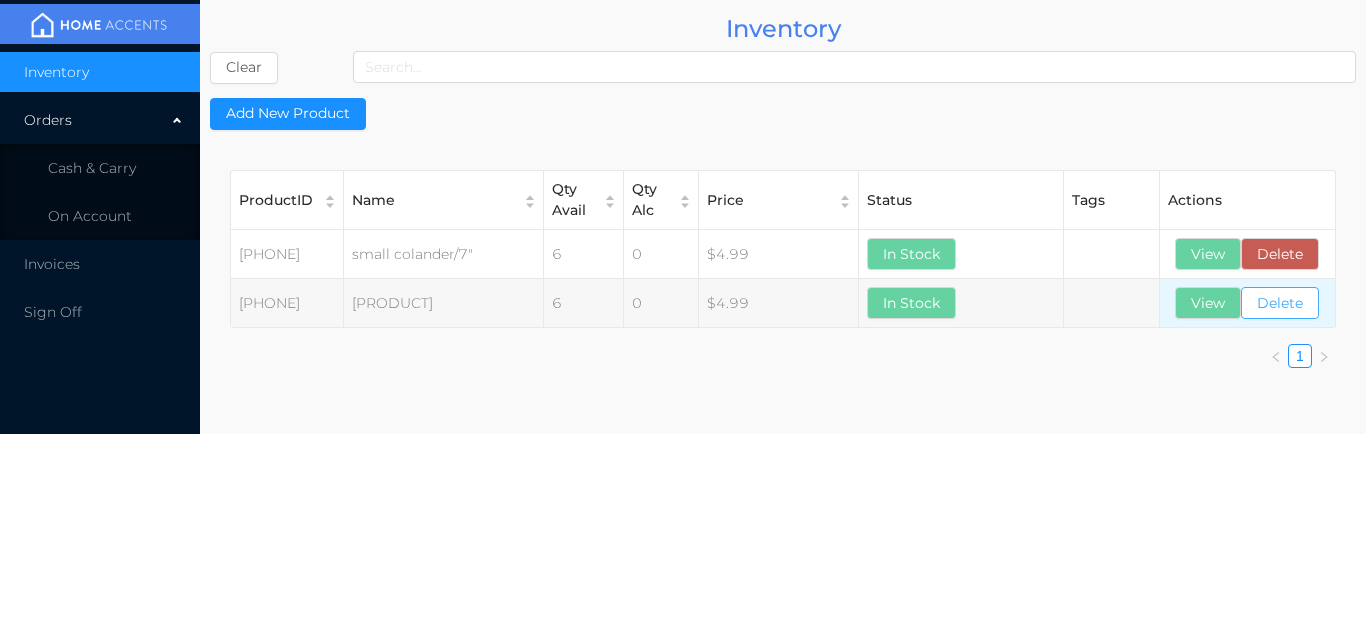 click on "Delete" at bounding box center [1280, 303] 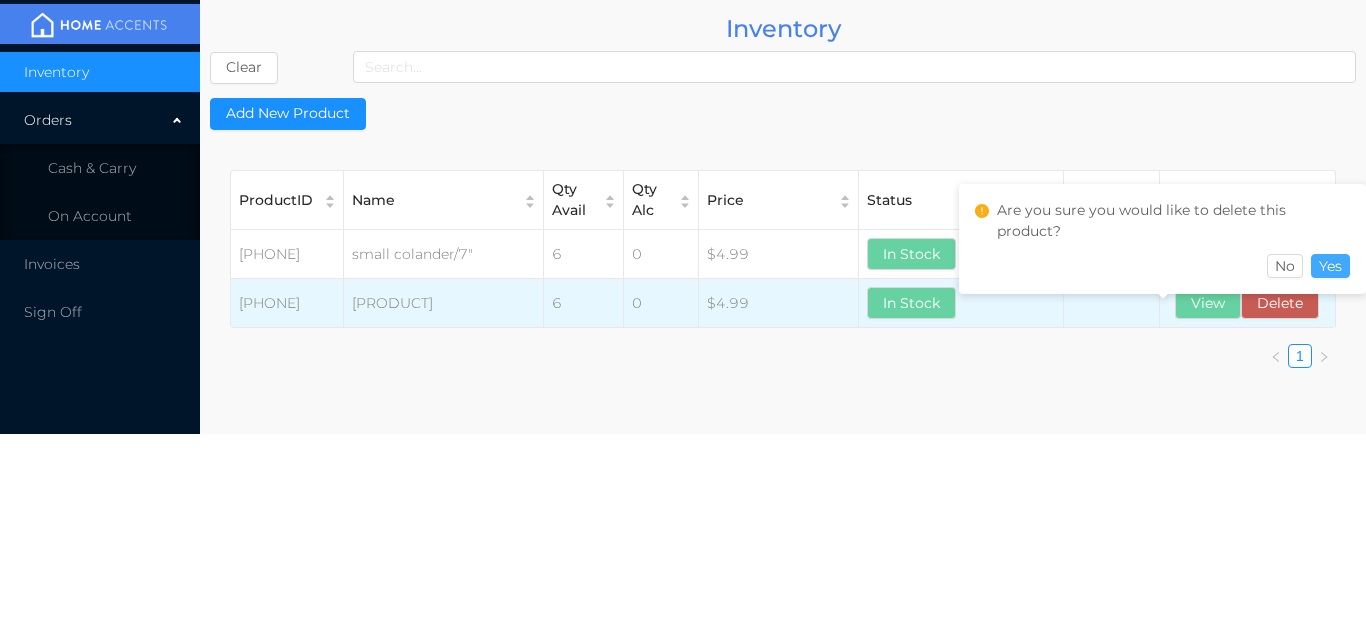 click on "Yes" at bounding box center [1330, 266] 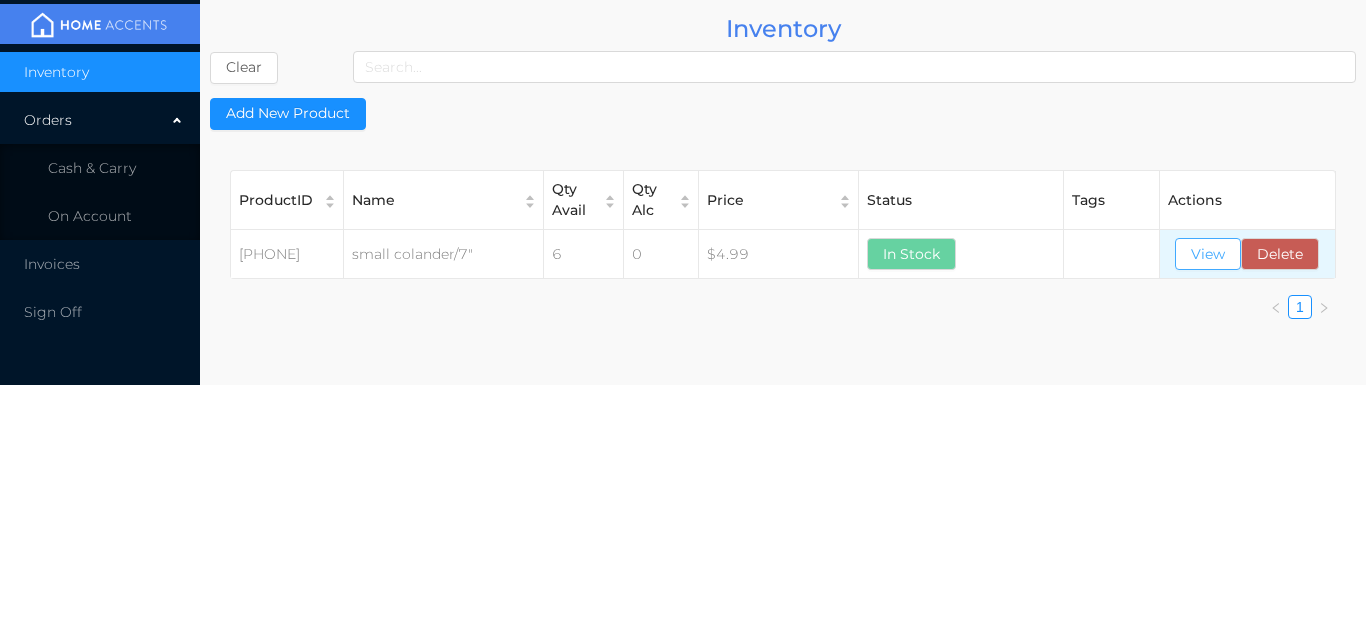 click on "View" at bounding box center (1208, 254) 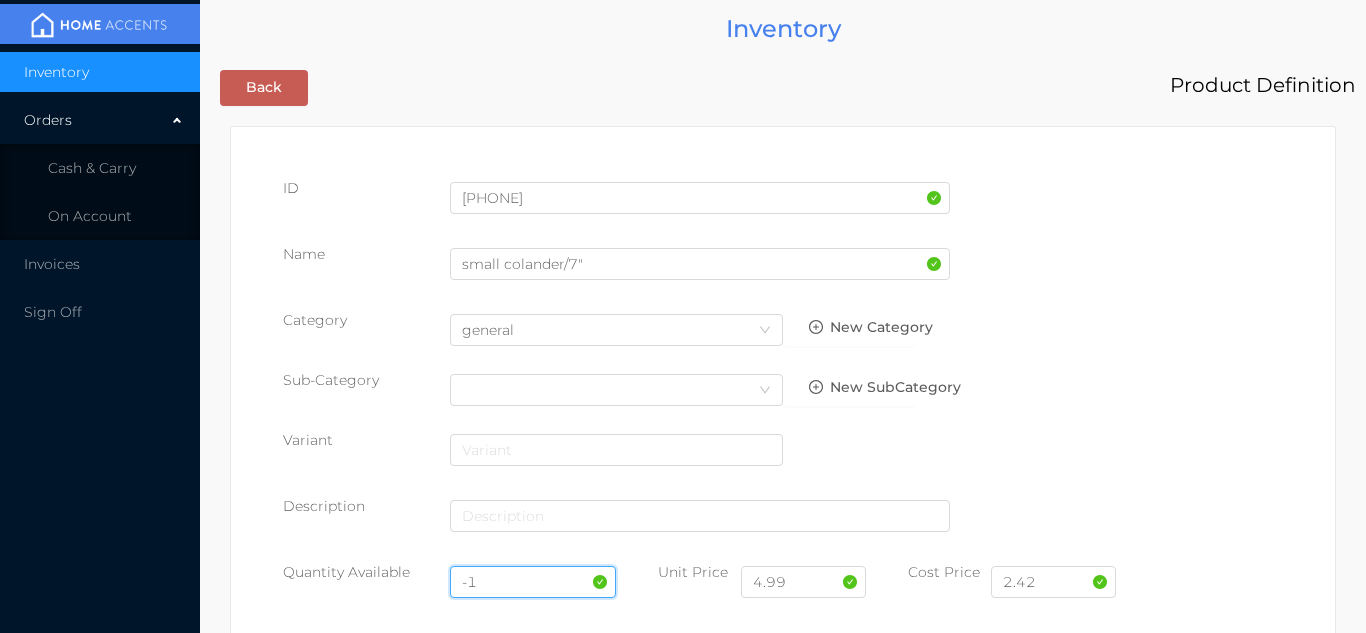 click on "-1" at bounding box center [533, 582] 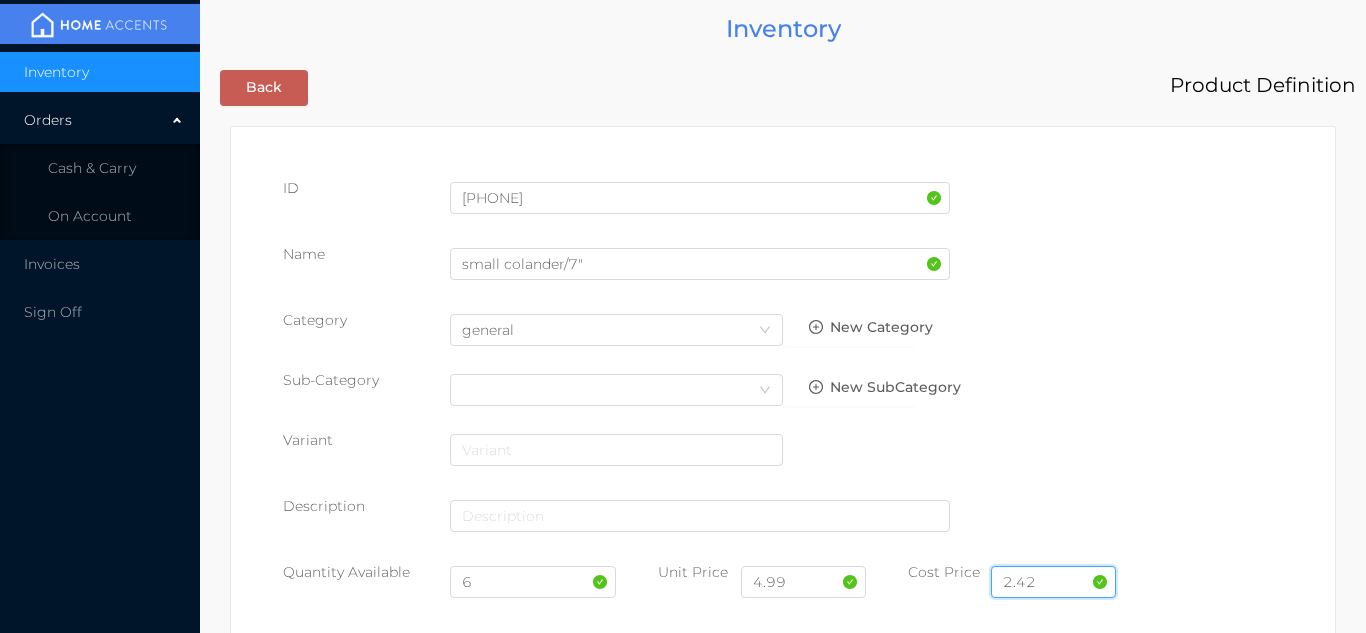 click on "2.42" at bounding box center [1053, 582] 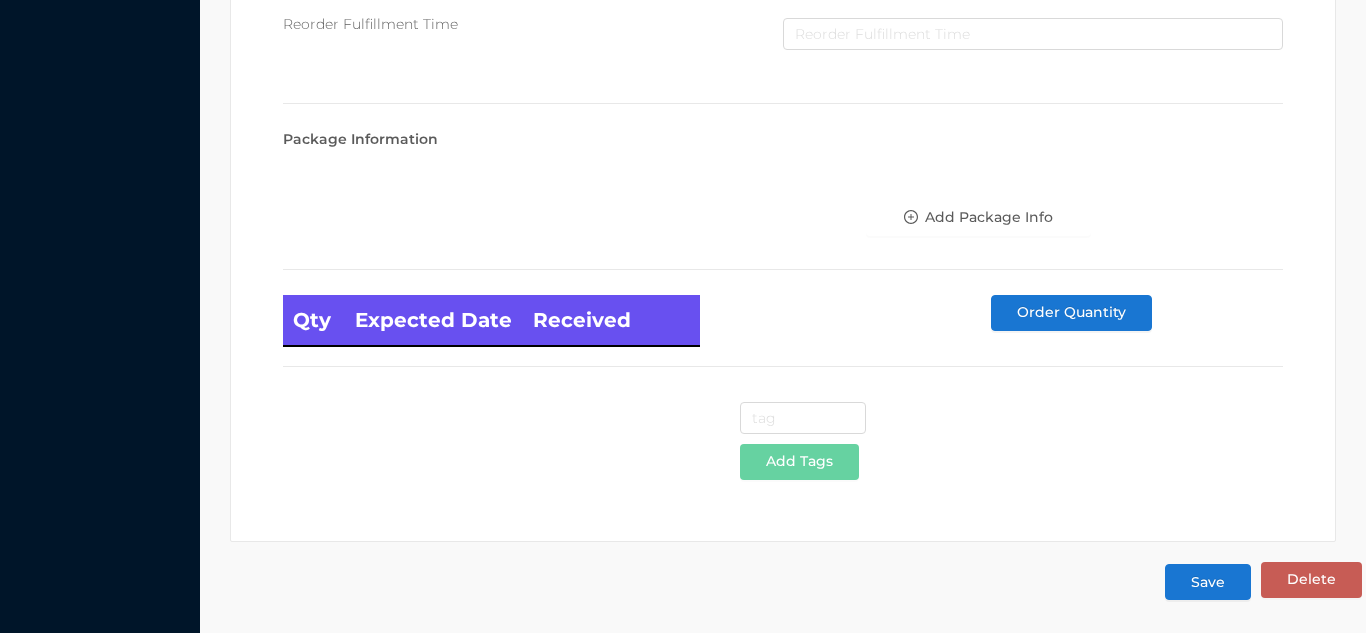 scroll, scrollTop: 1135, scrollLeft: 0, axis: vertical 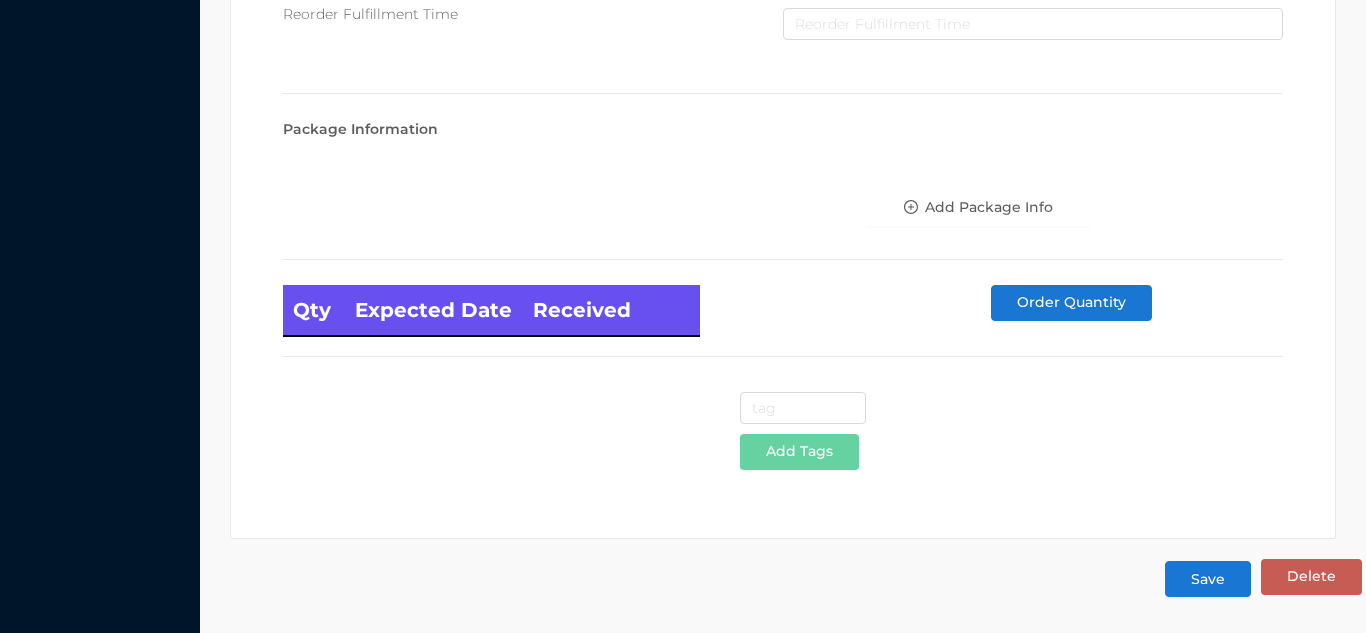 click on "Save" at bounding box center [1208, 579] 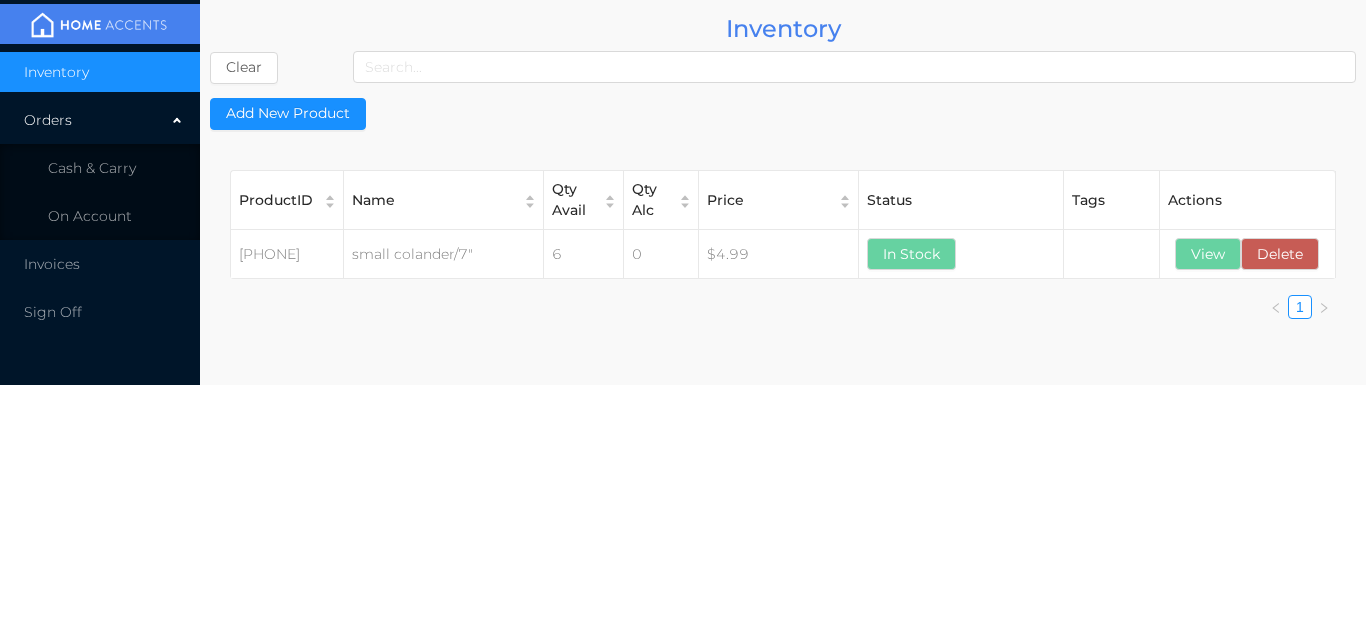 scroll, scrollTop: 0, scrollLeft: 0, axis: both 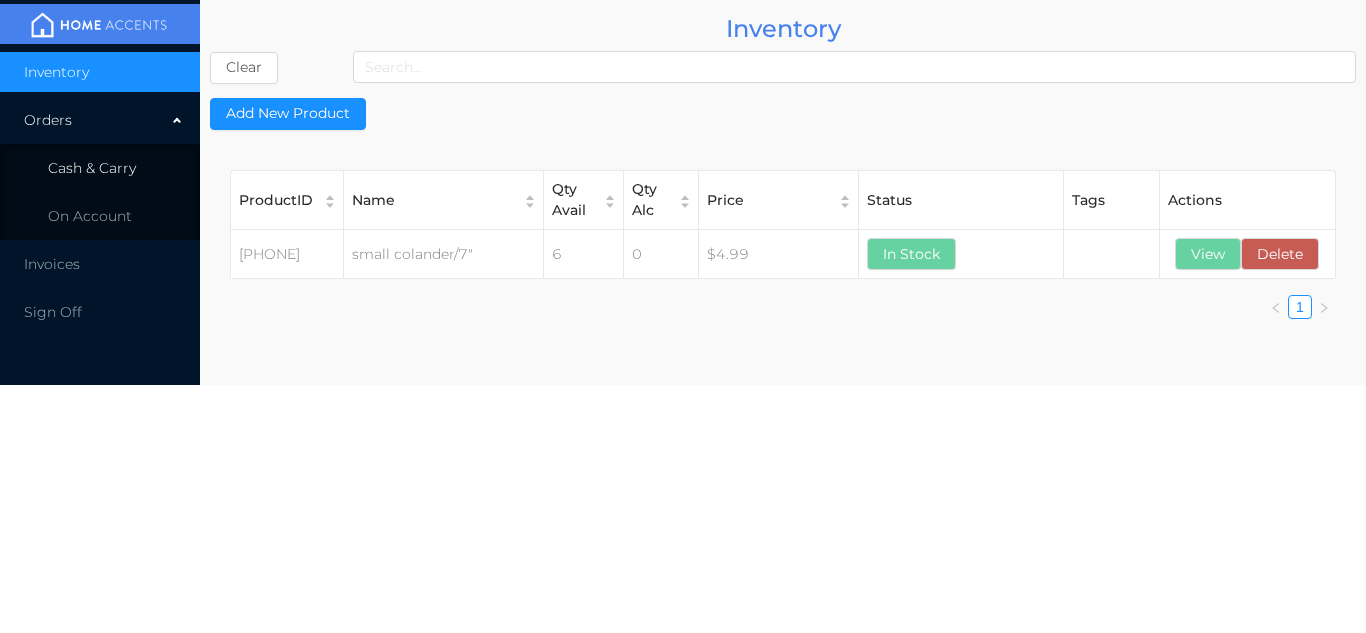 click on "Cash & Carry" at bounding box center [100, 168] 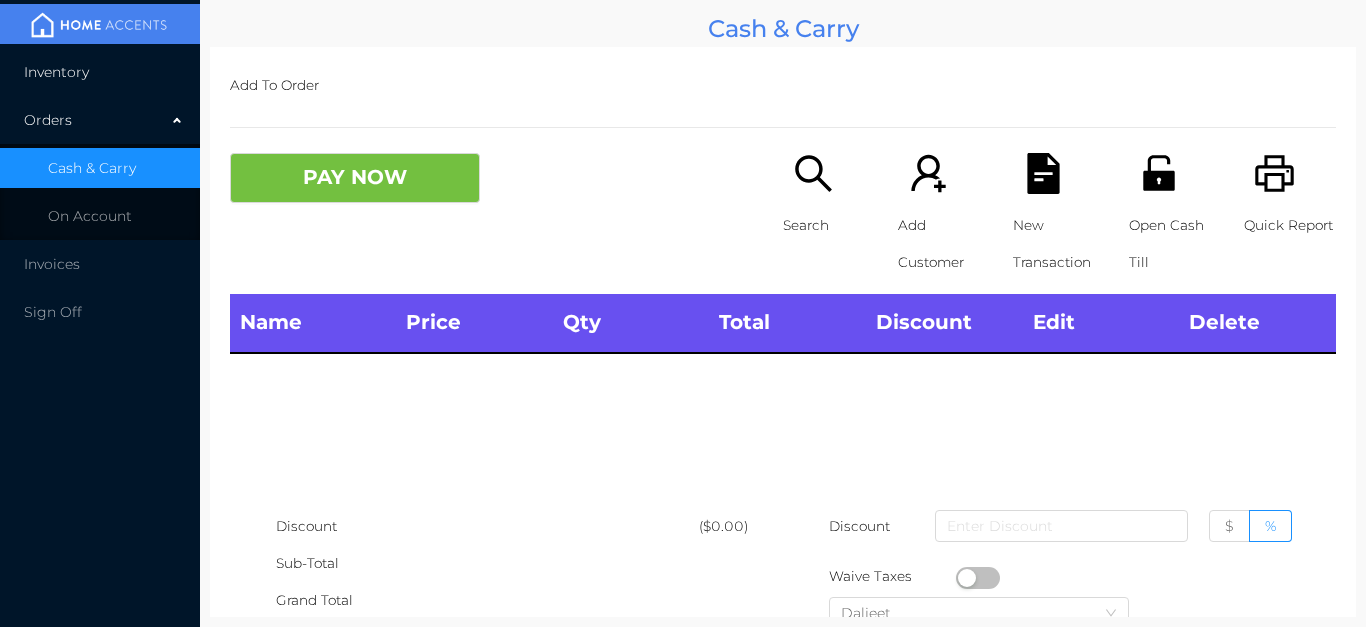 click on "Inventory" at bounding box center (100, 72) 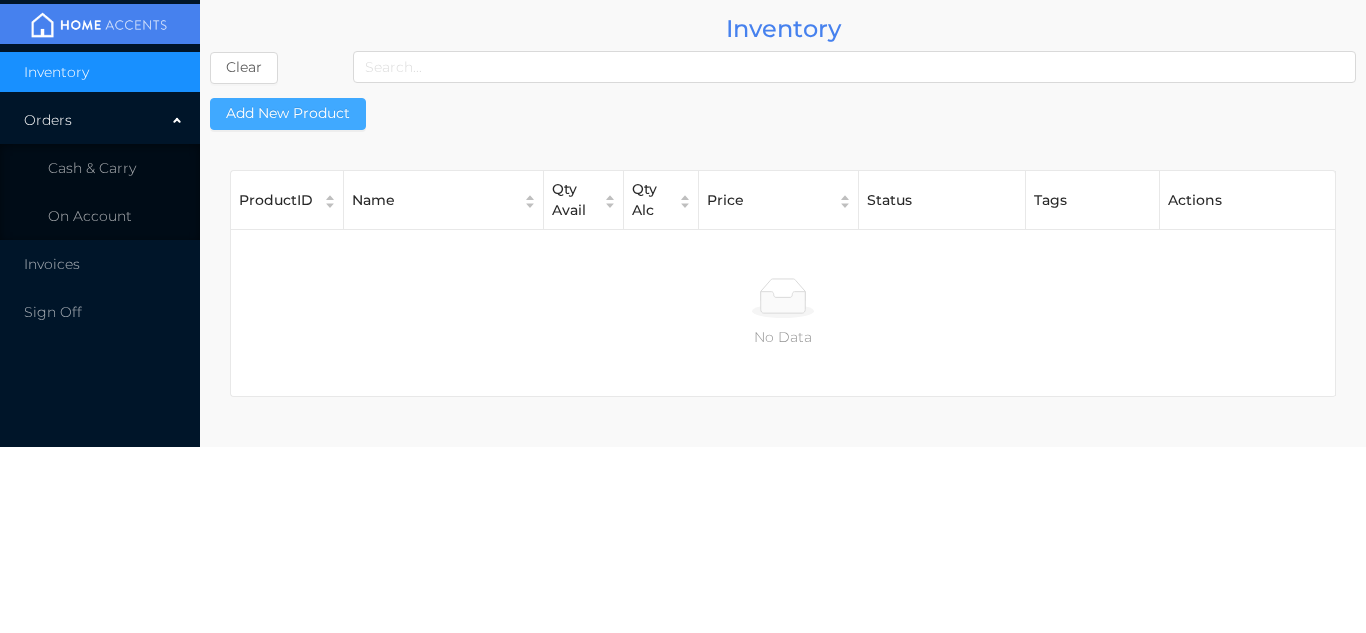 click on "Add New Product" at bounding box center [288, 114] 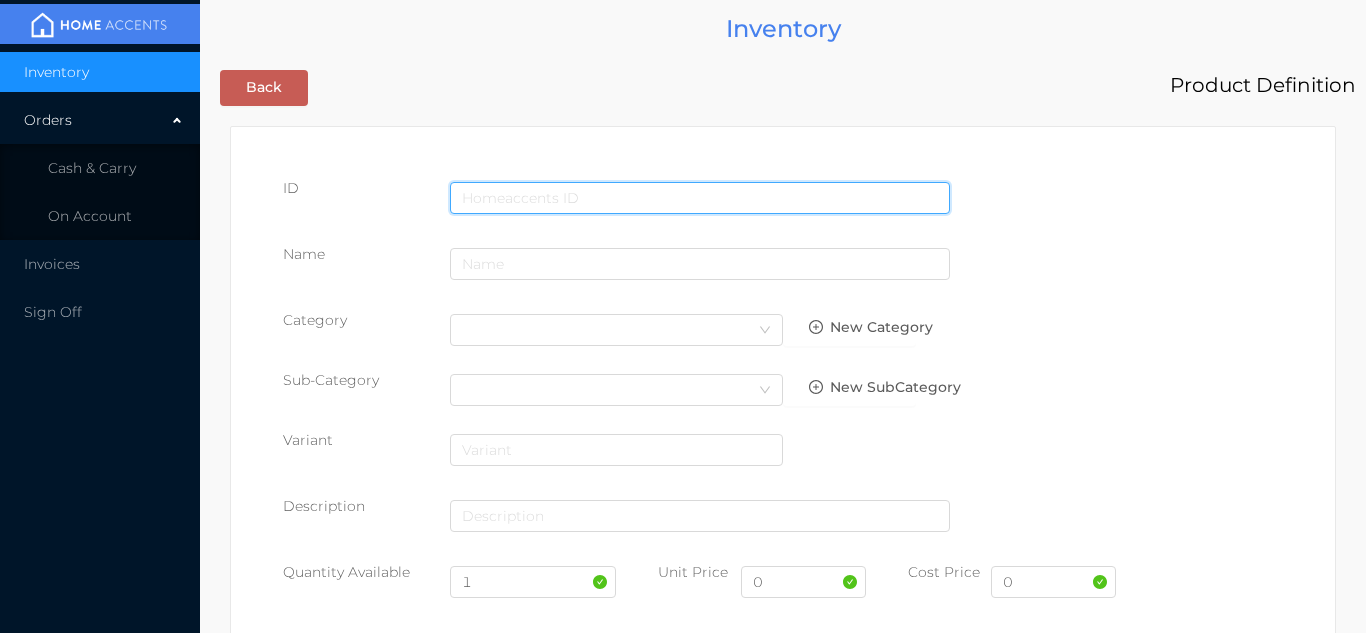 click at bounding box center [700, 198] 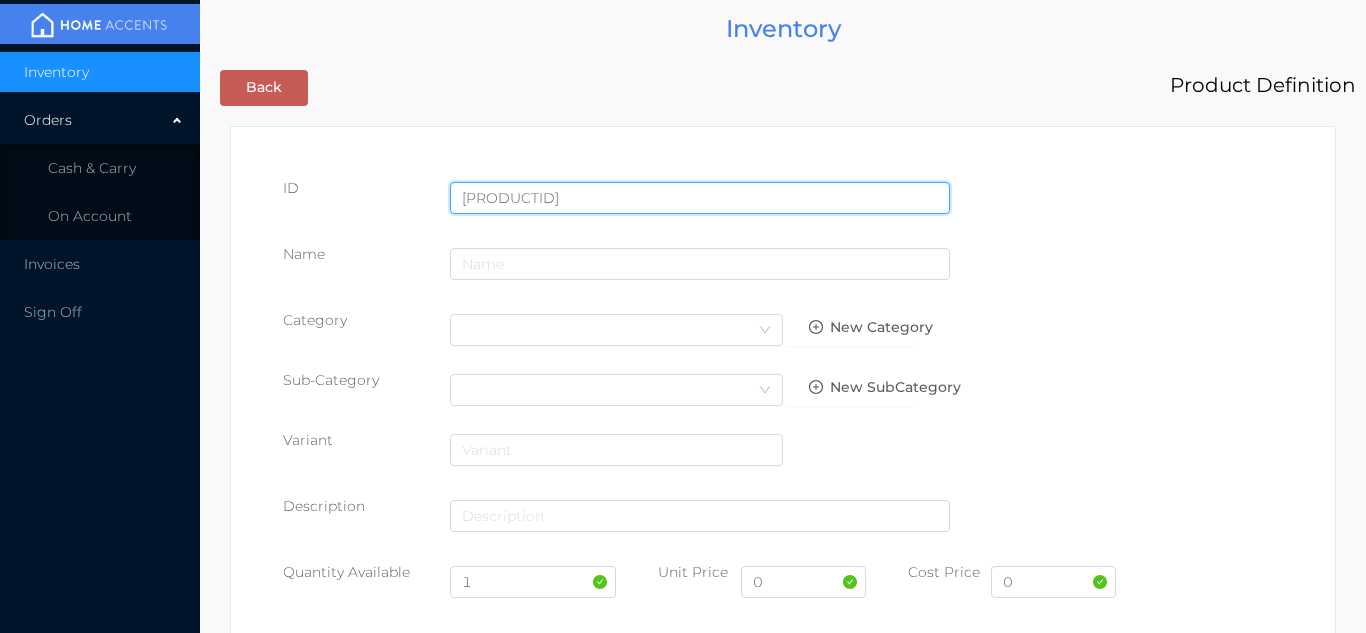 click on "Save" at bounding box center (1208, 1607) 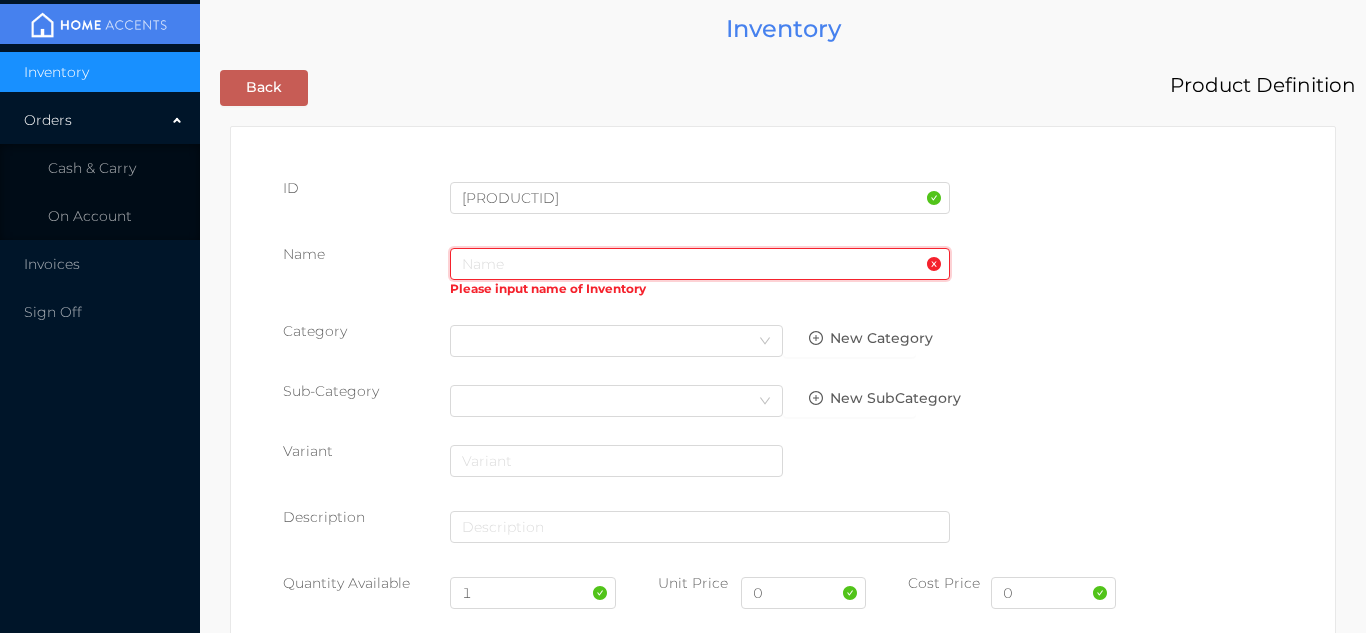 click at bounding box center [700, 264] 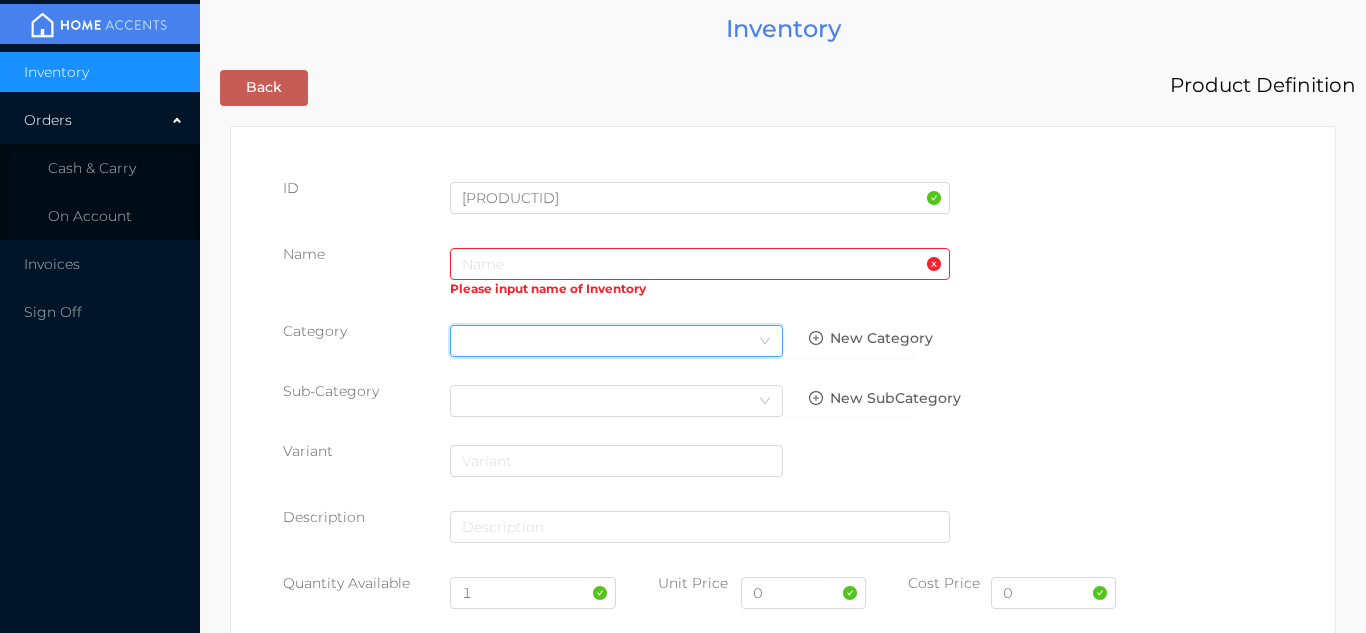 click on "Select Category" at bounding box center (616, 341) 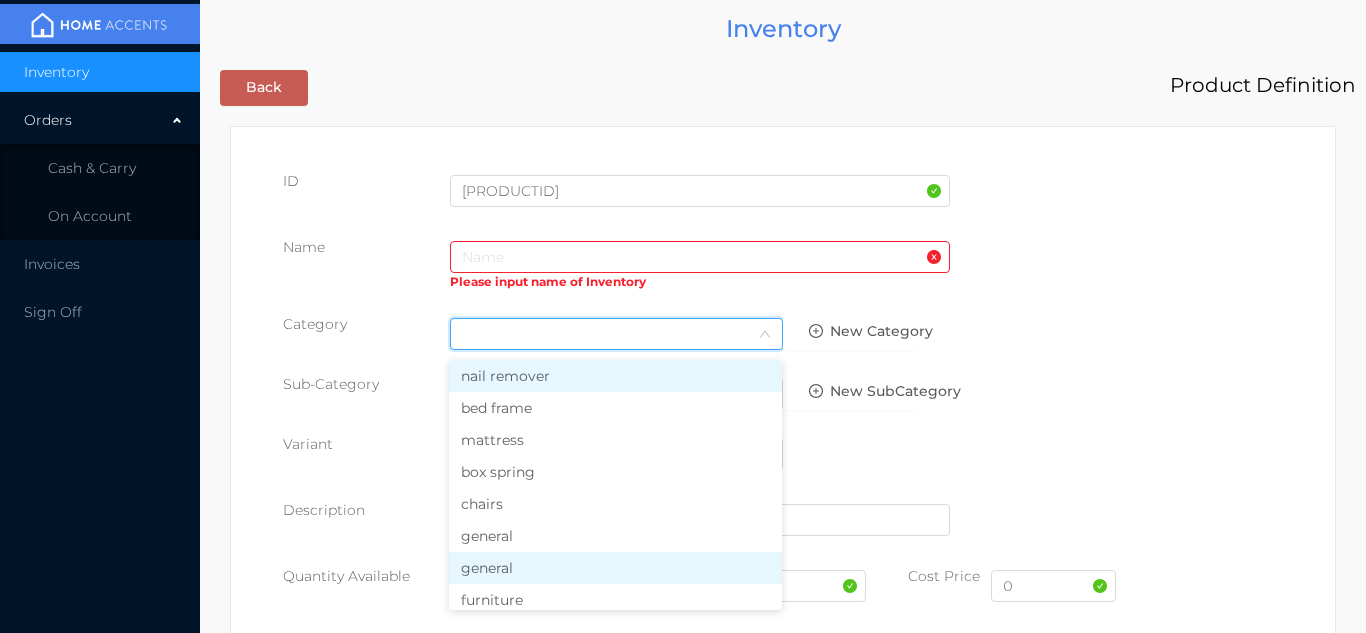 click on "general" at bounding box center [615, 568] 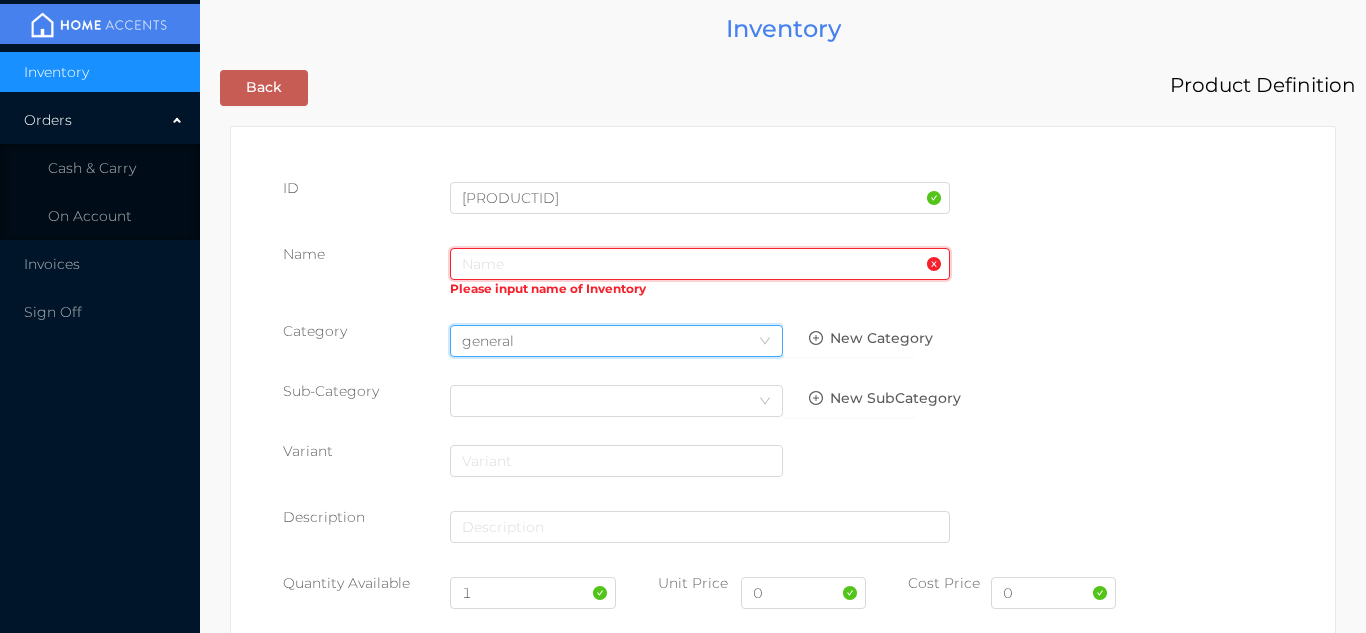 click at bounding box center [700, 264] 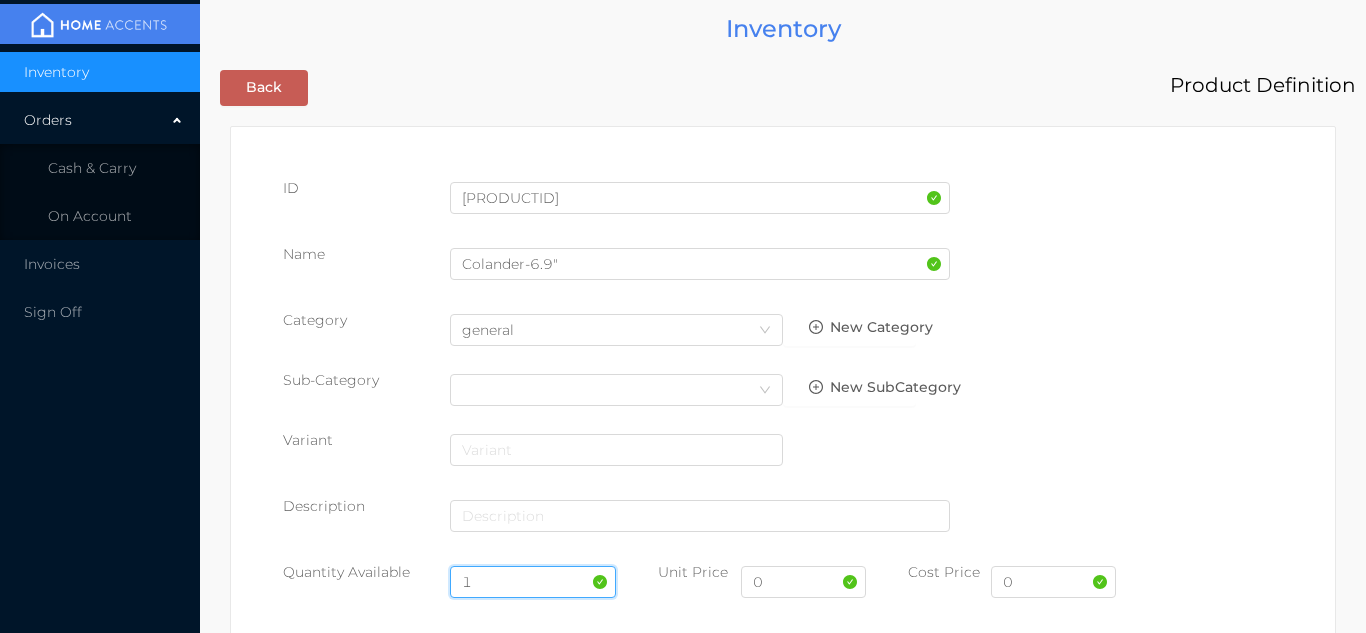 click on "1" at bounding box center (533, 582) 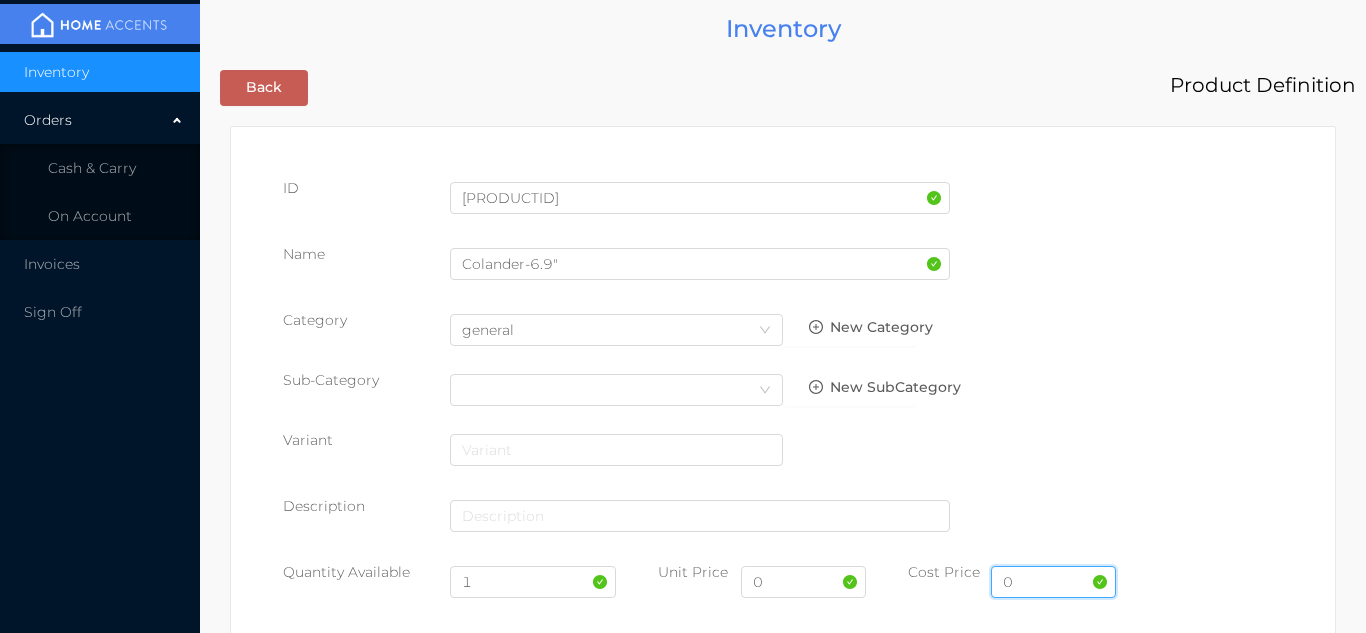 click on "0" at bounding box center (1053, 582) 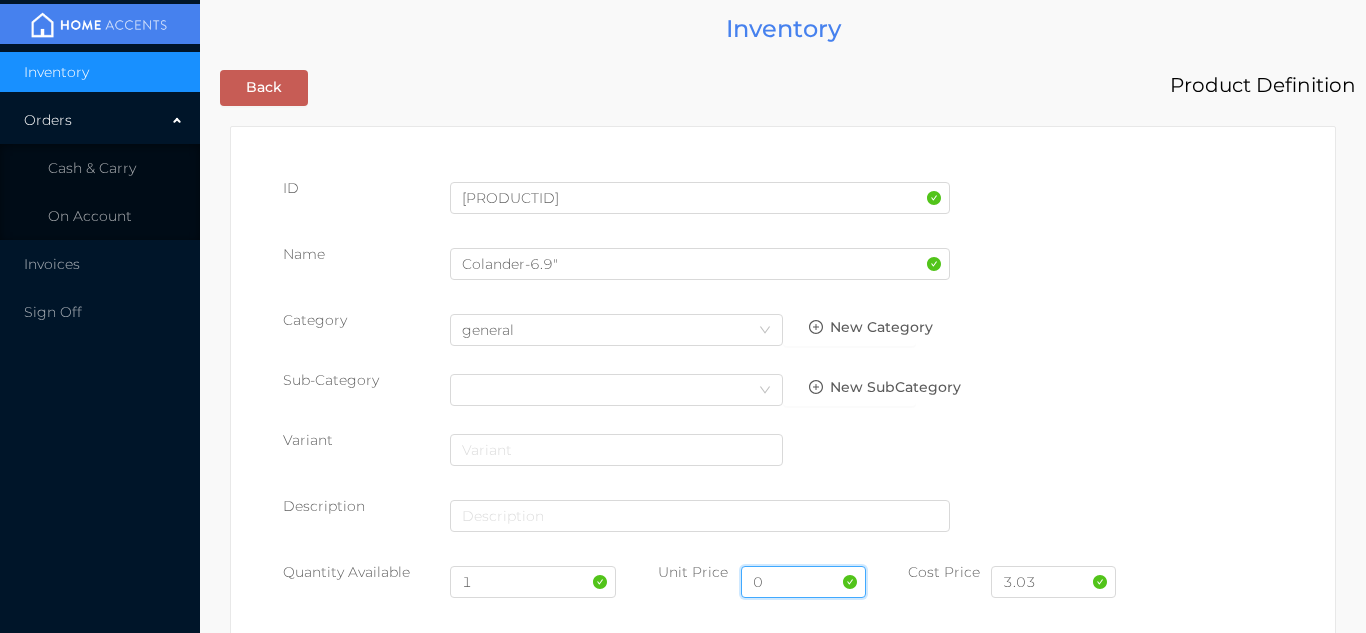 click on "0" at bounding box center [803, 582] 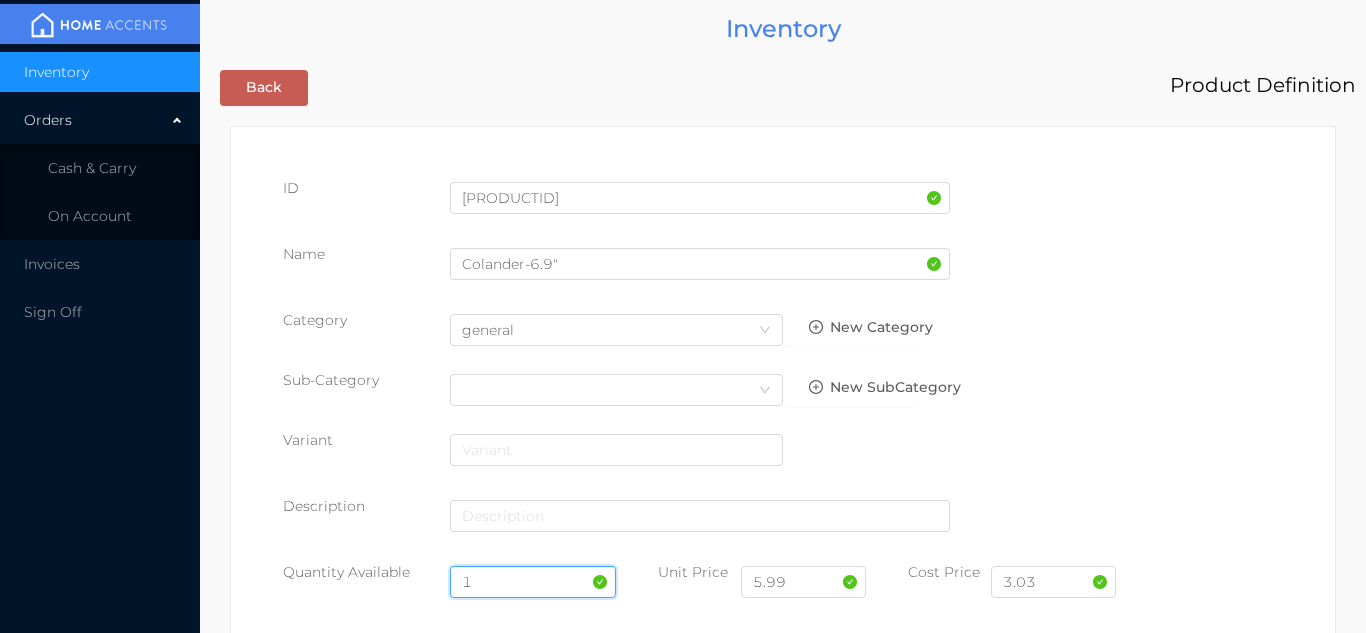 click on "1" at bounding box center [533, 582] 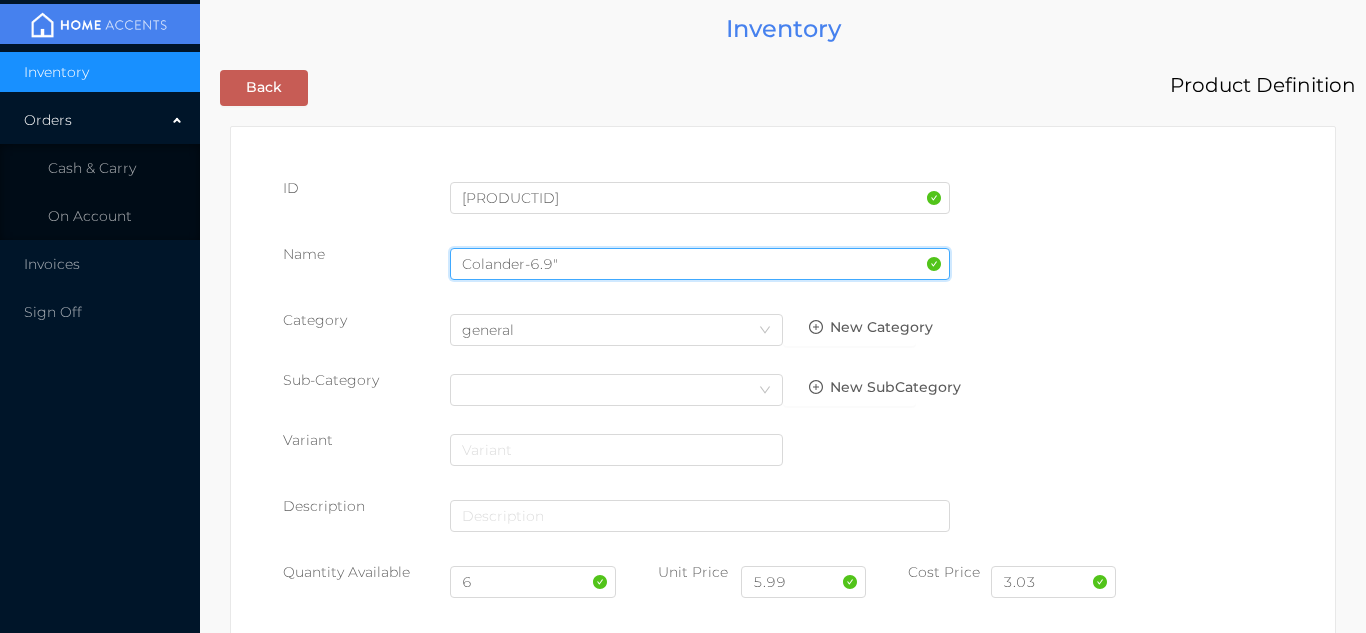 click on "Colander-6.9"" at bounding box center [700, 264] 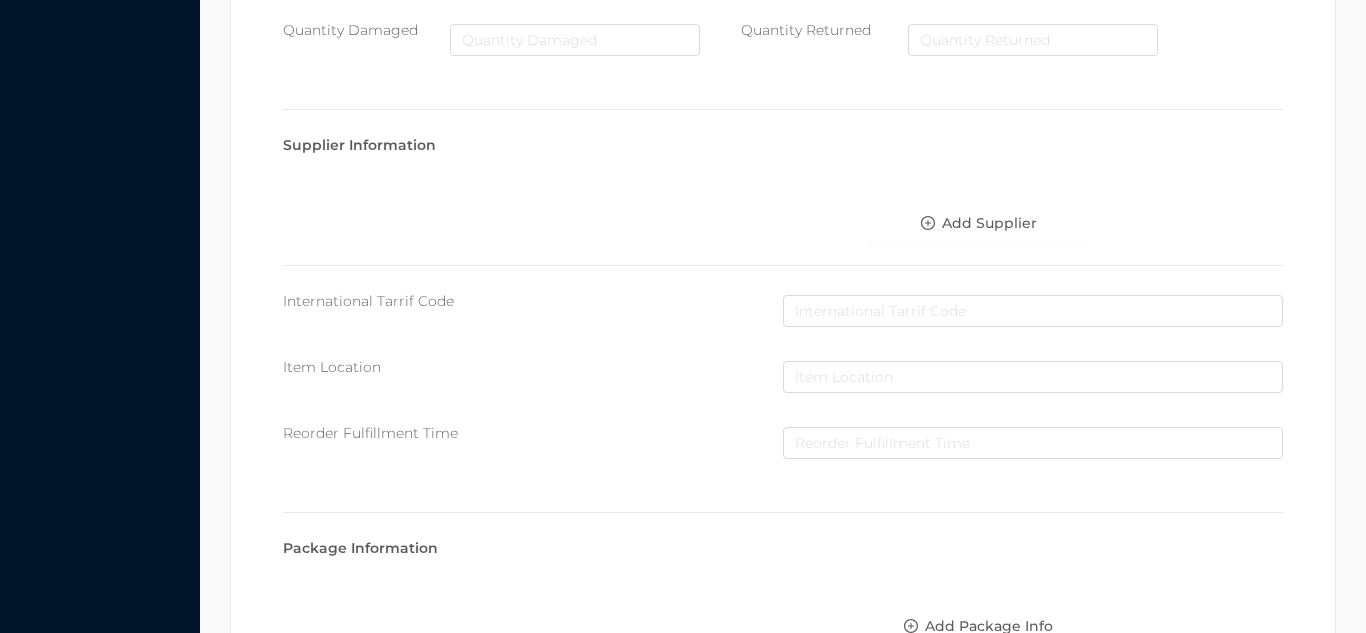scroll, scrollTop: 1028, scrollLeft: 0, axis: vertical 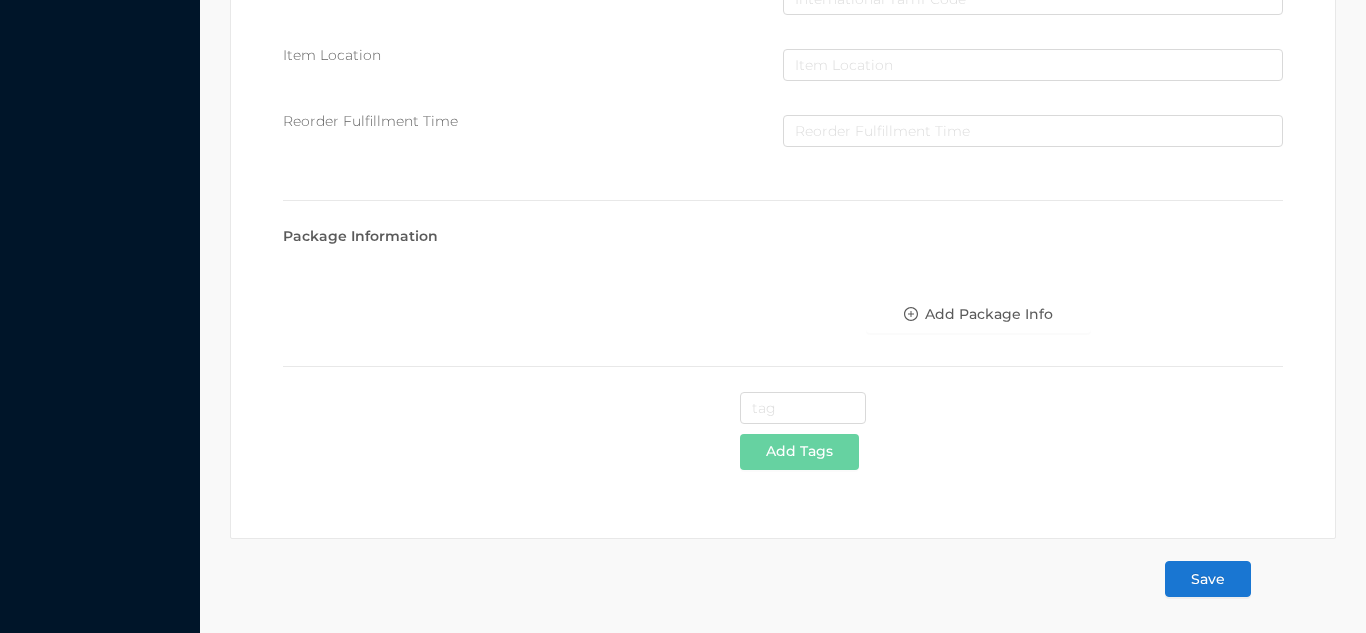 click on "Save" at bounding box center [1208, 579] 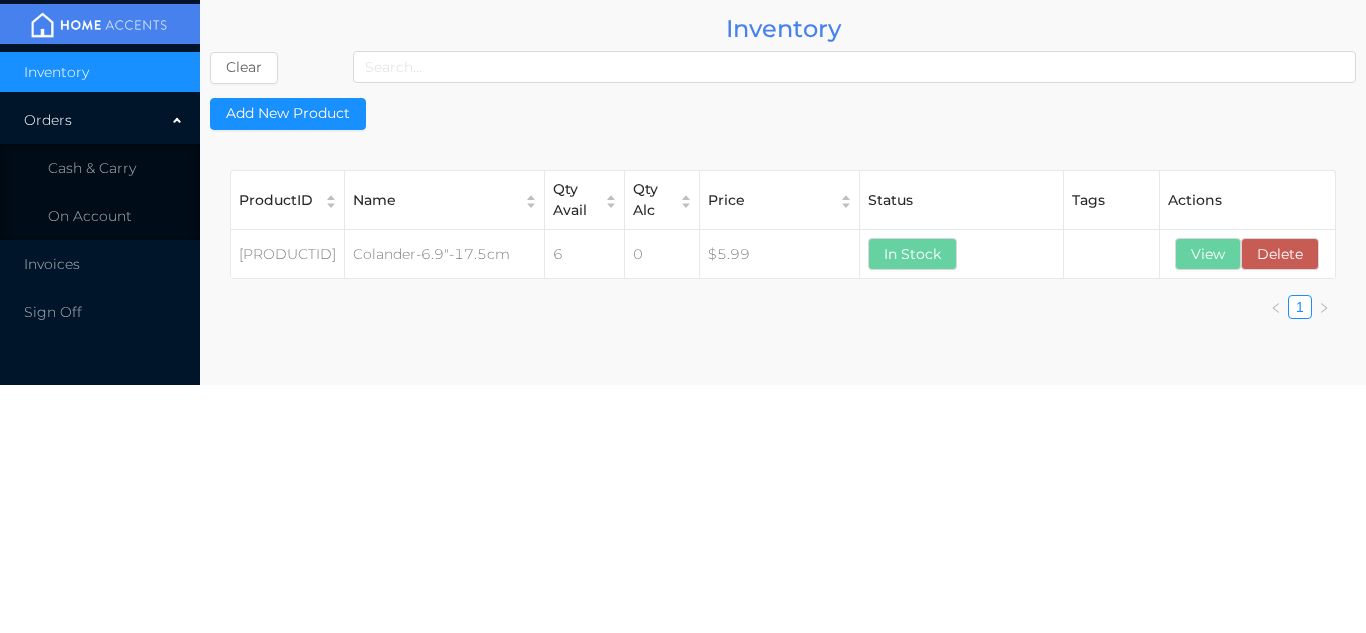 scroll, scrollTop: 0, scrollLeft: 0, axis: both 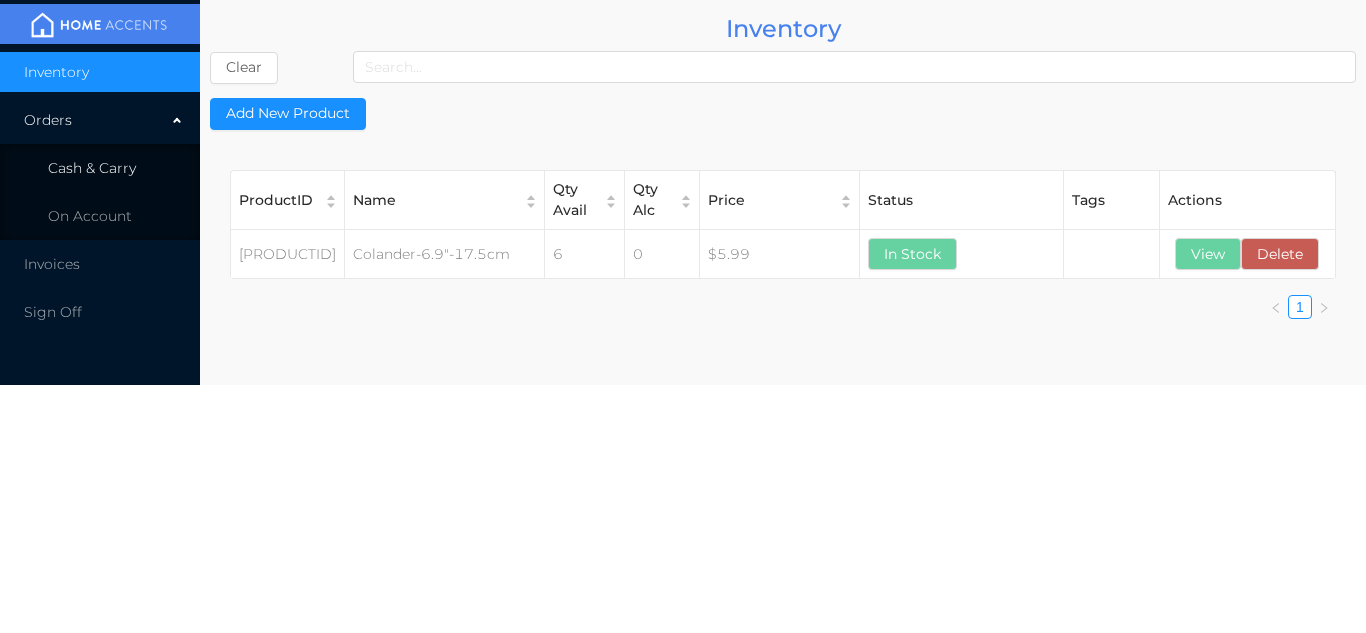 click on "Cash & Carry" at bounding box center (100, 168) 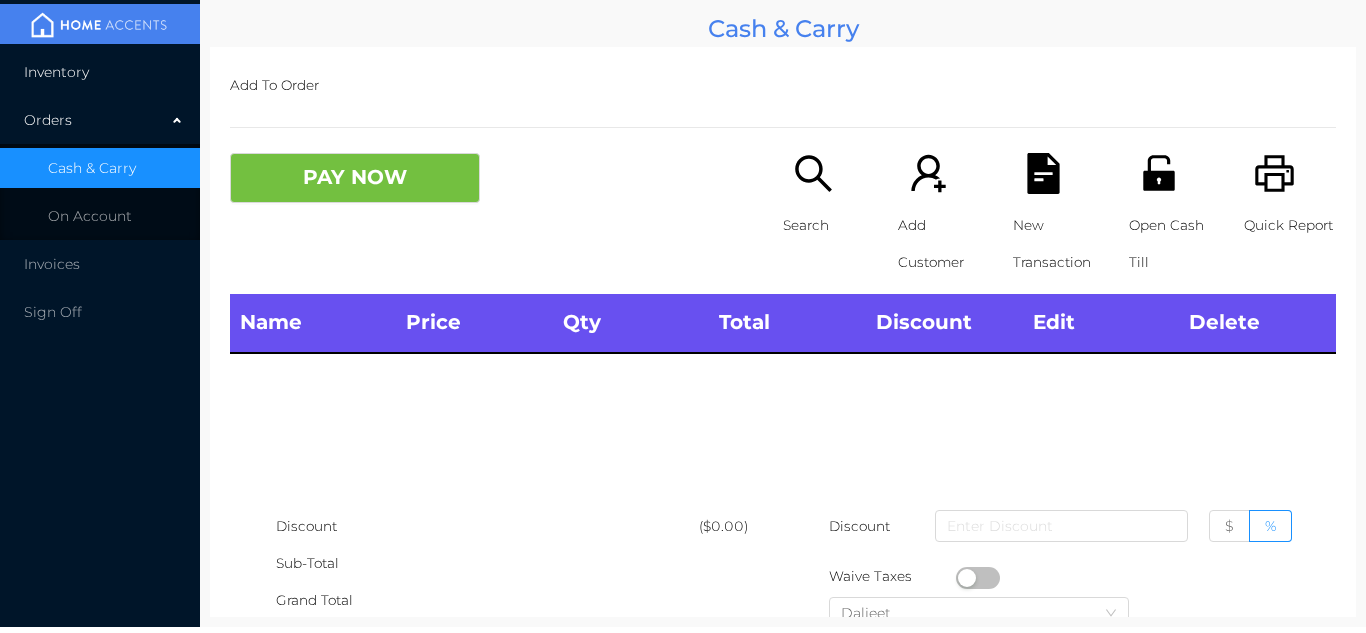 click on "Inventory" at bounding box center [100, 72] 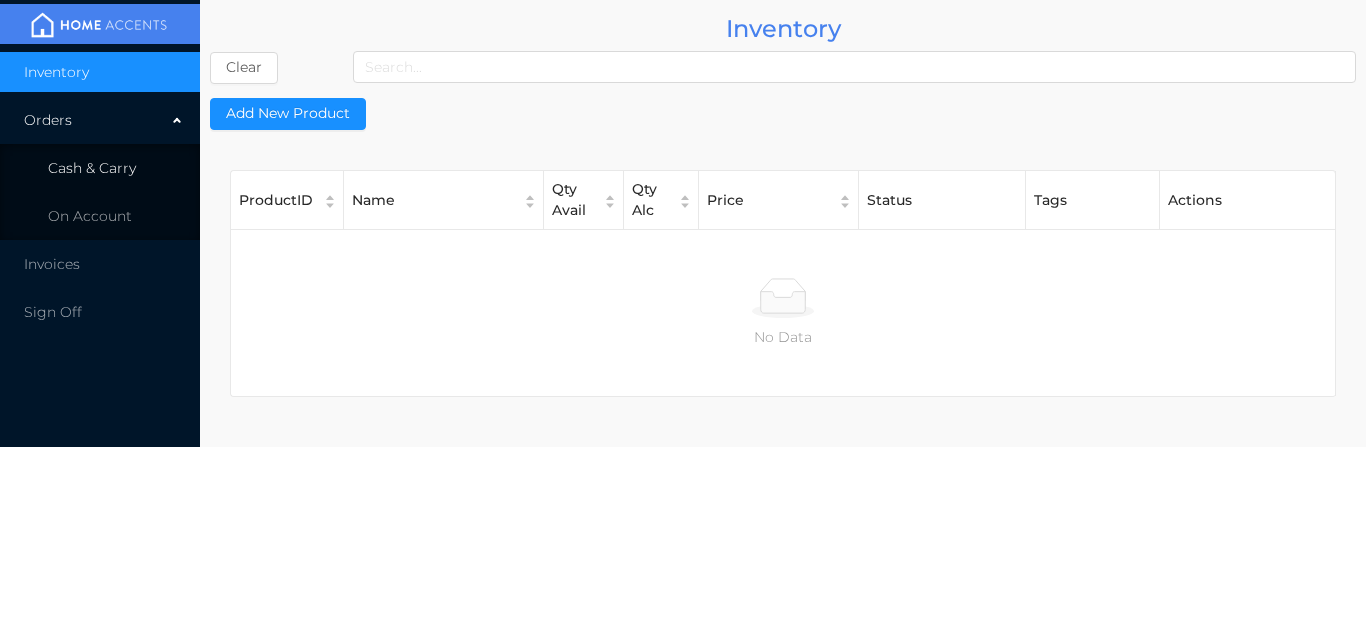 click on "Cash & Carry" at bounding box center [100, 168] 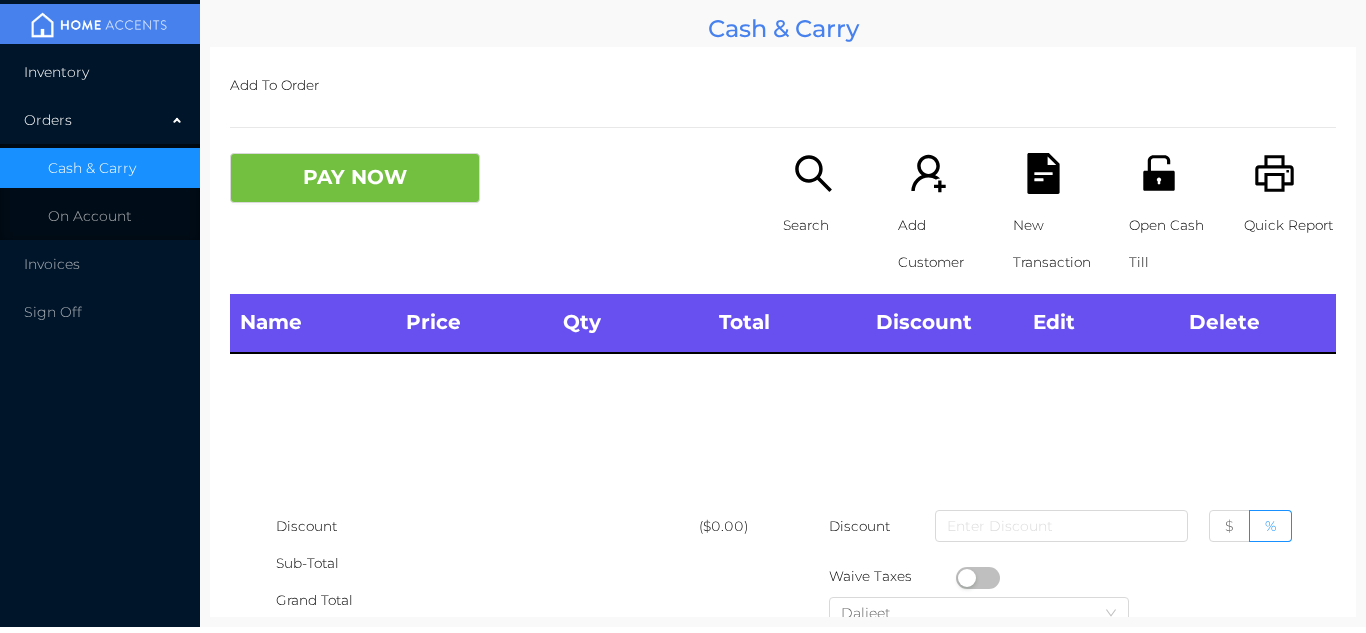 click on "Inventory" at bounding box center [100, 72] 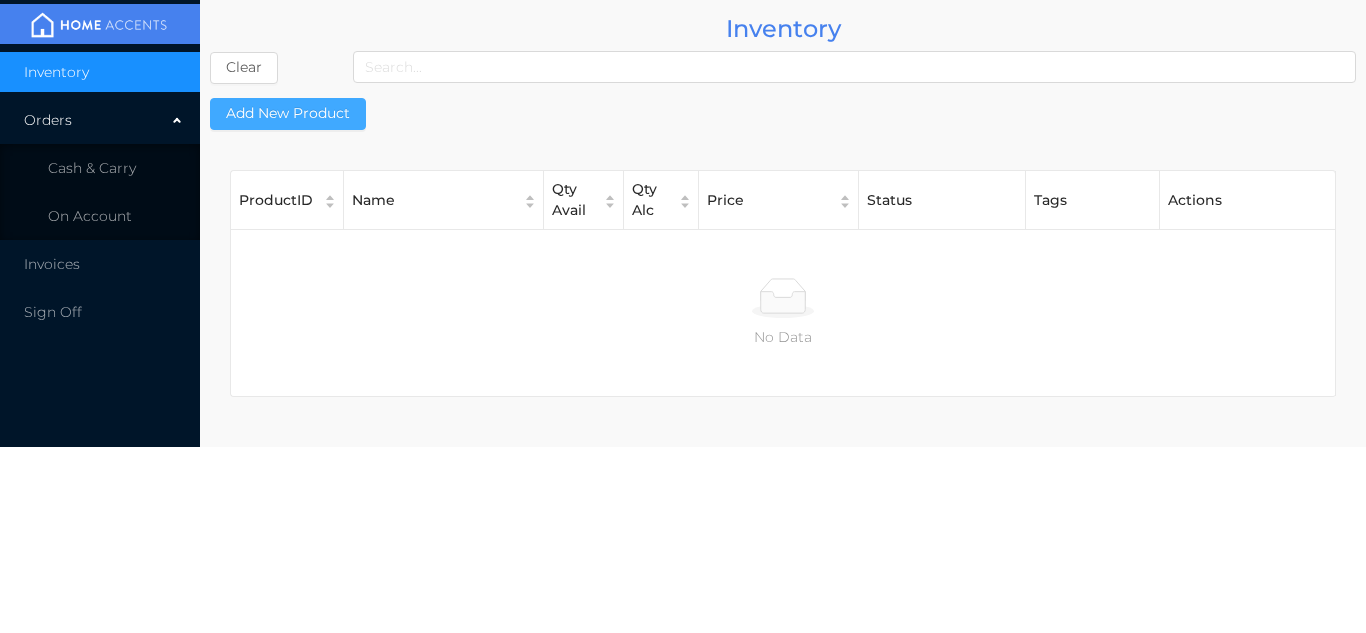 click on "Add New Product" at bounding box center (288, 114) 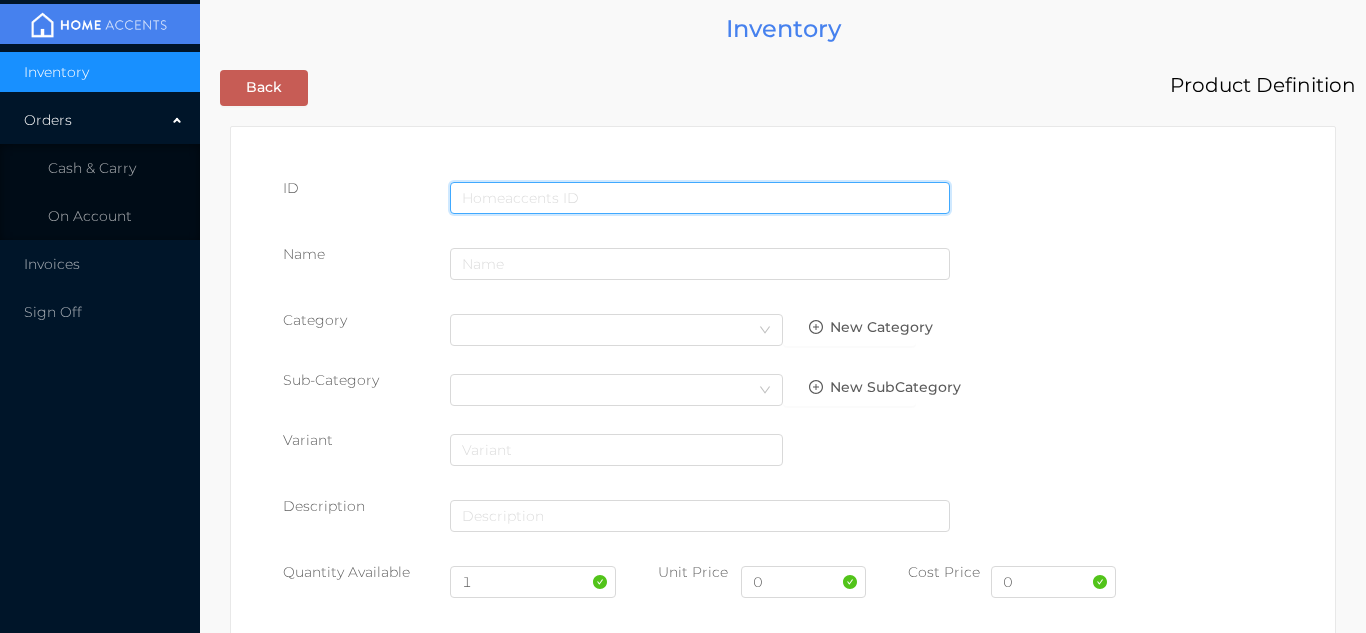 click at bounding box center [700, 198] 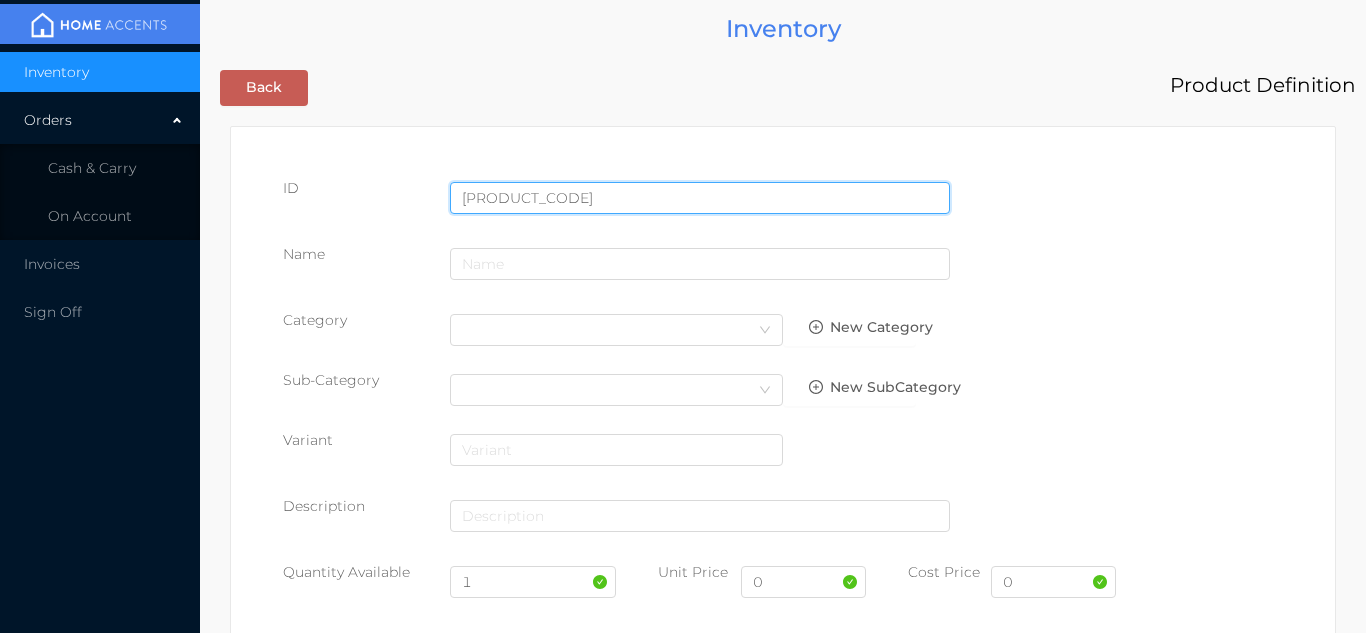 click on "Save" at bounding box center (1208, 1607) 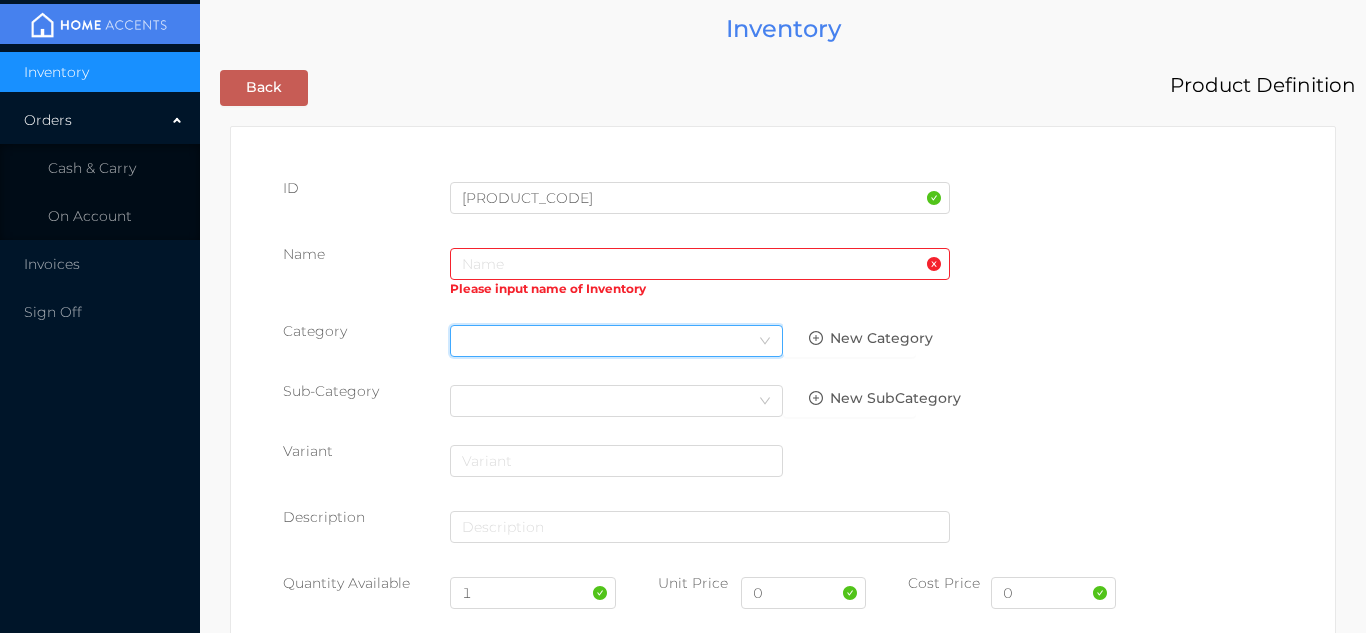 click on "Select Category" at bounding box center (616, 341) 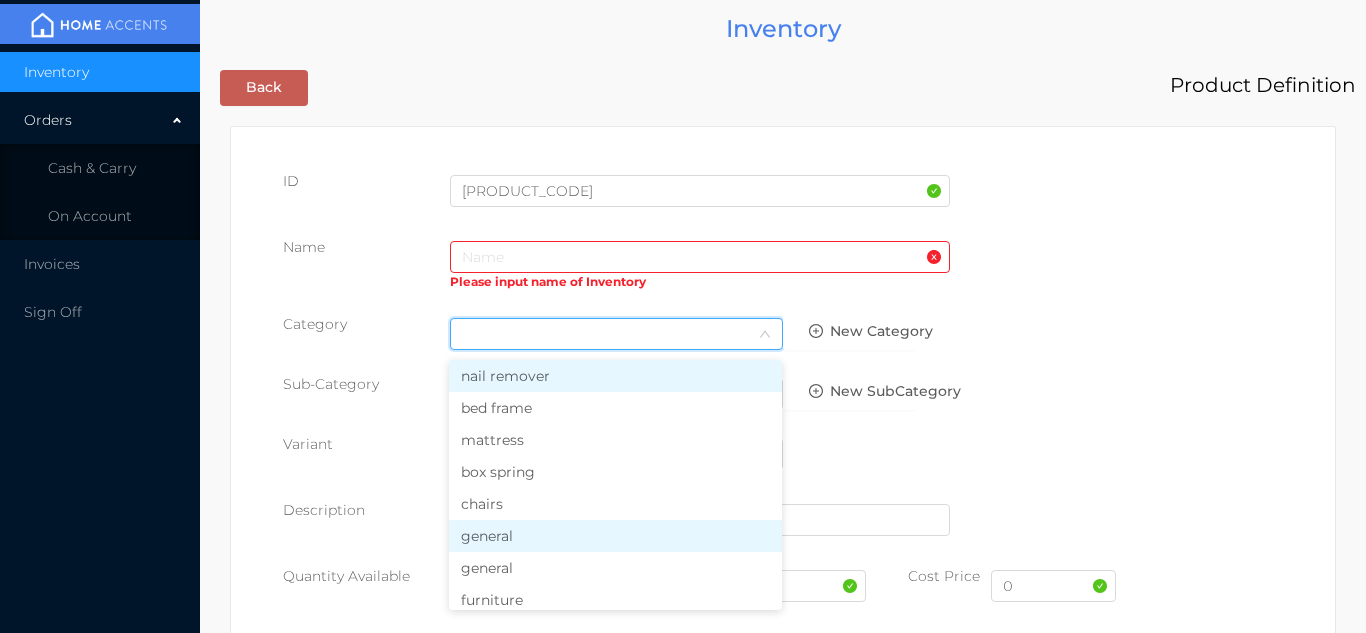 click on "general" at bounding box center (615, 536) 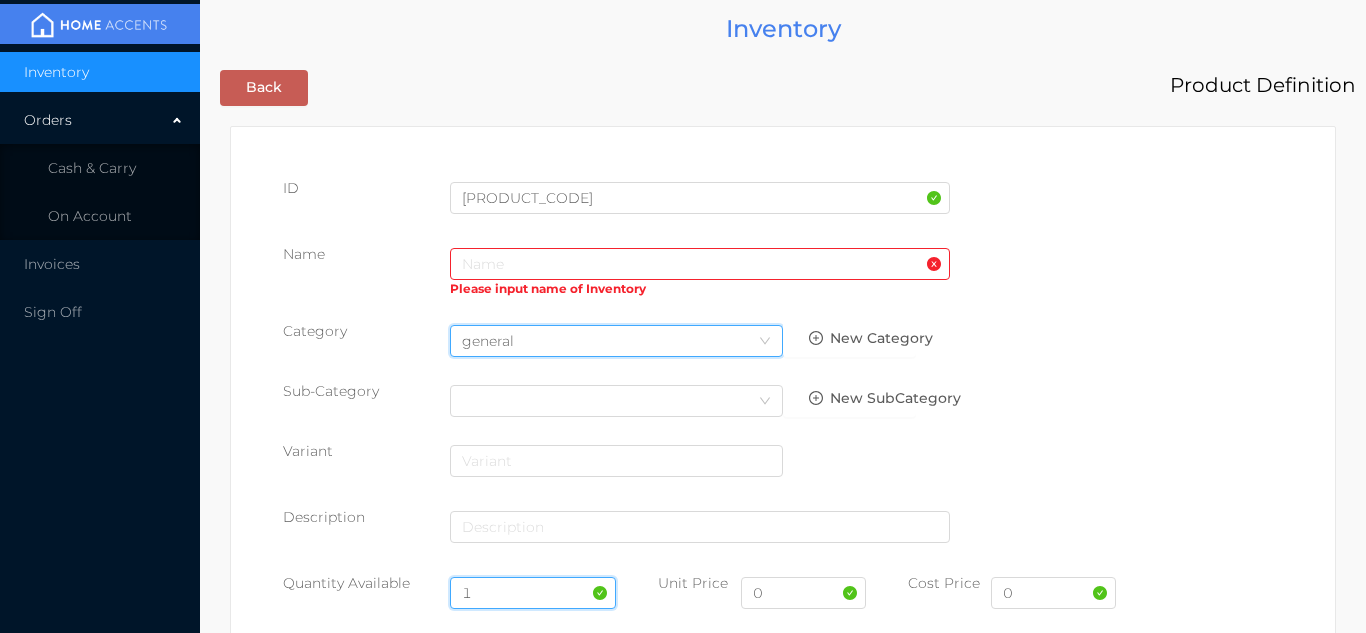 click on "1" at bounding box center [533, 593] 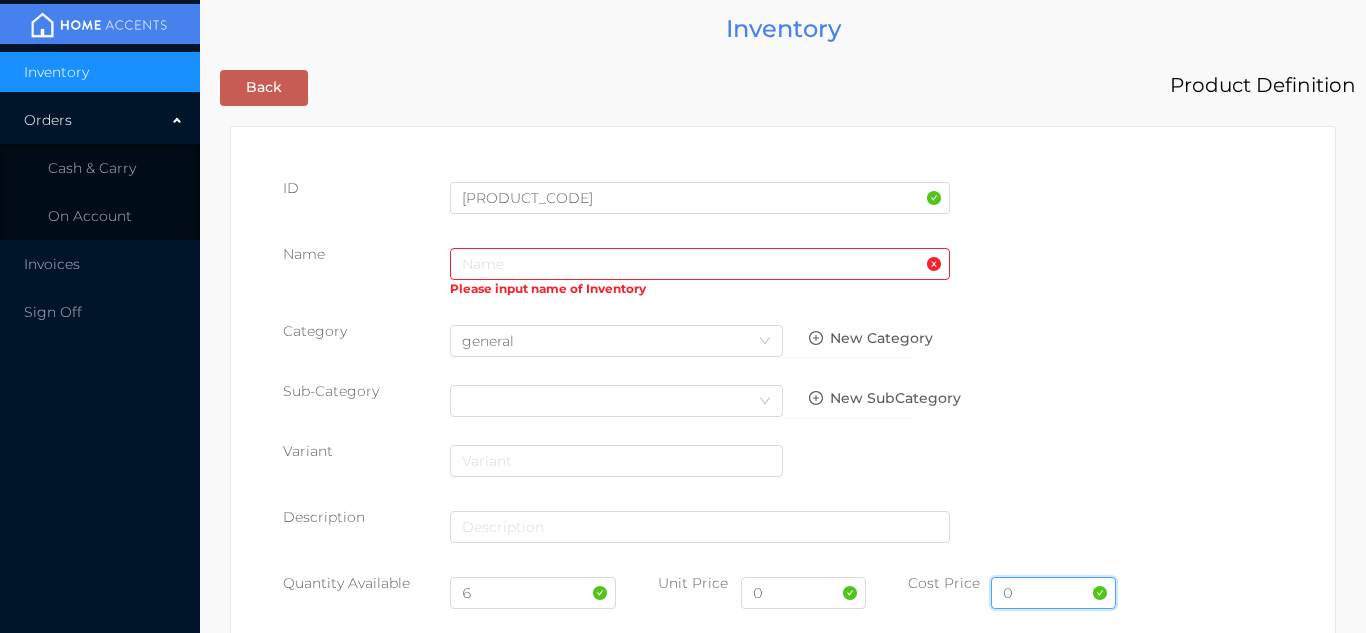 click on "0" at bounding box center [1053, 593] 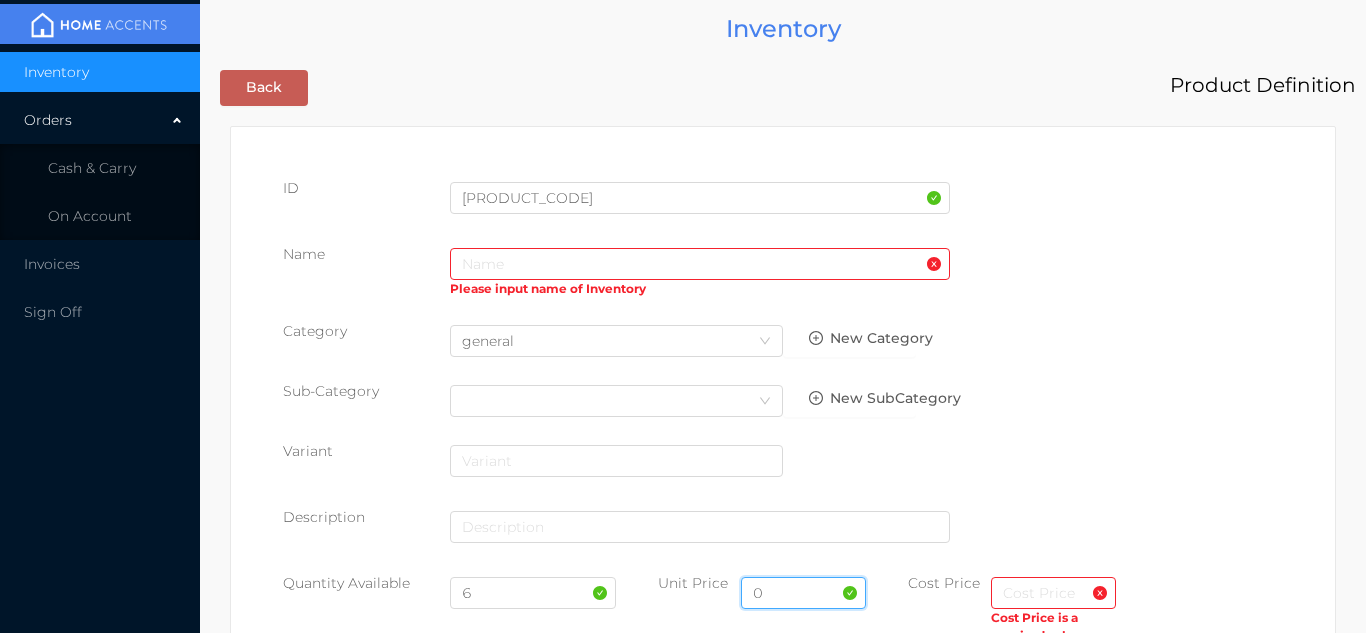 click on "0" at bounding box center [803, 593] 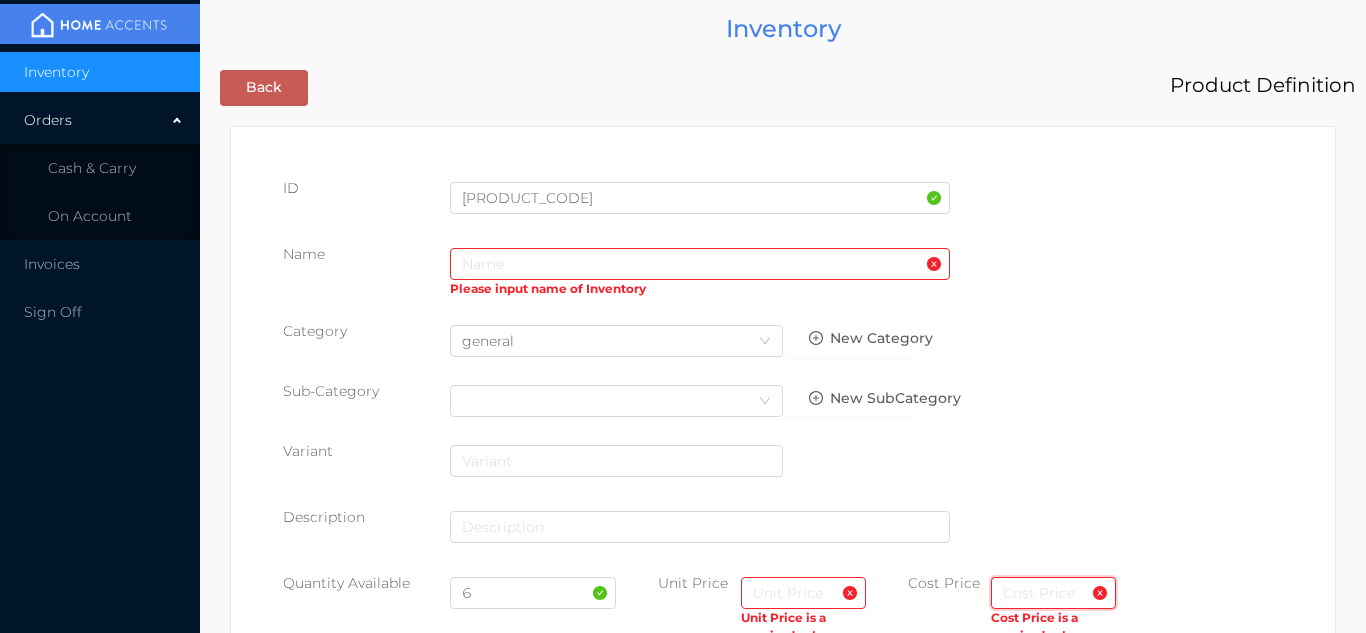 click at bounding box center (1053, 593) 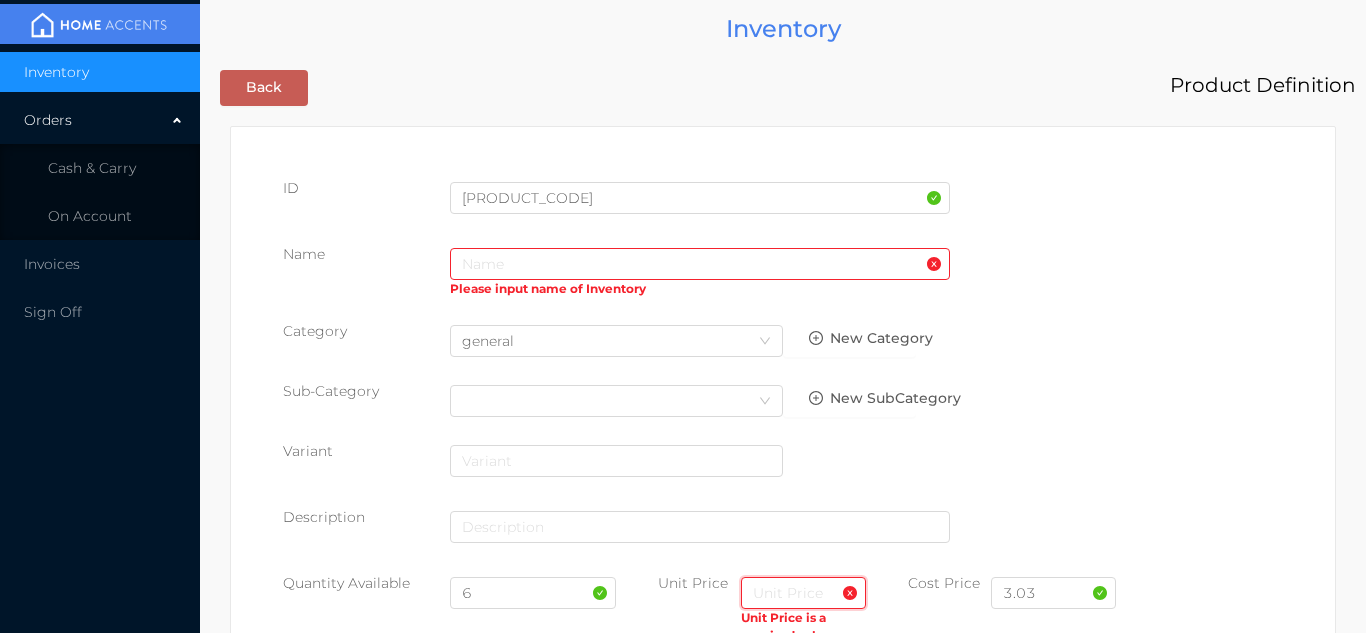 click at bounding box center (803, 593) 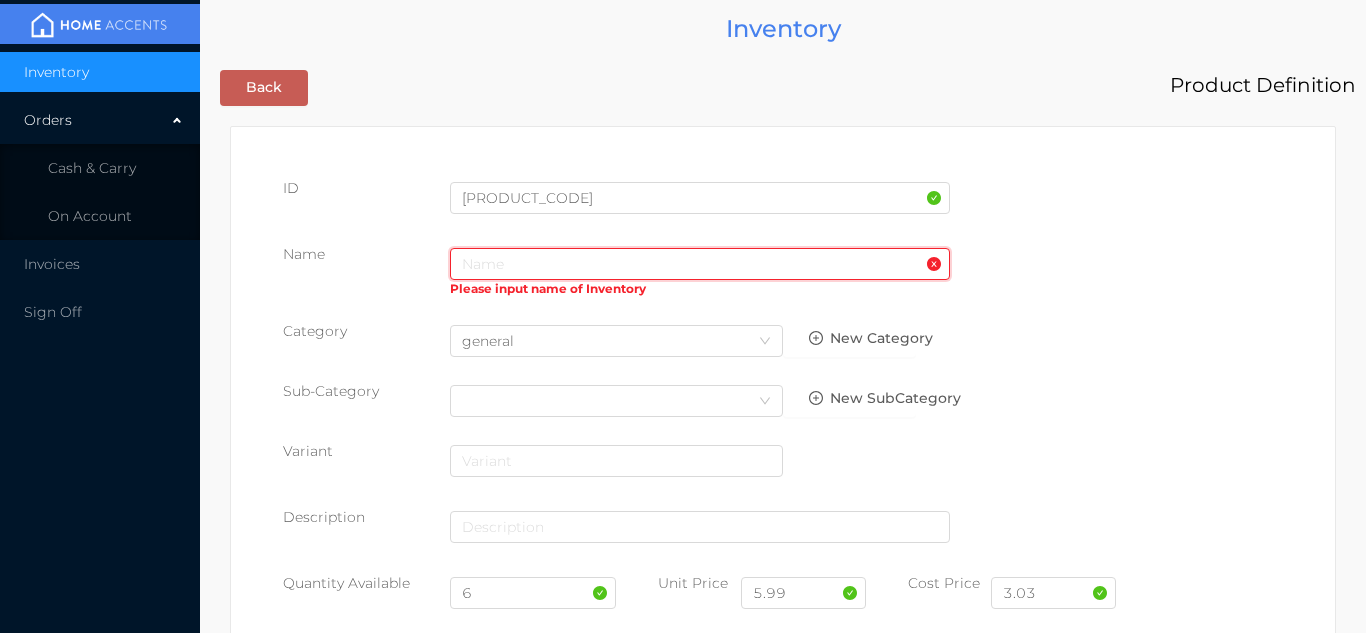 click at bounding box center [700, 264] 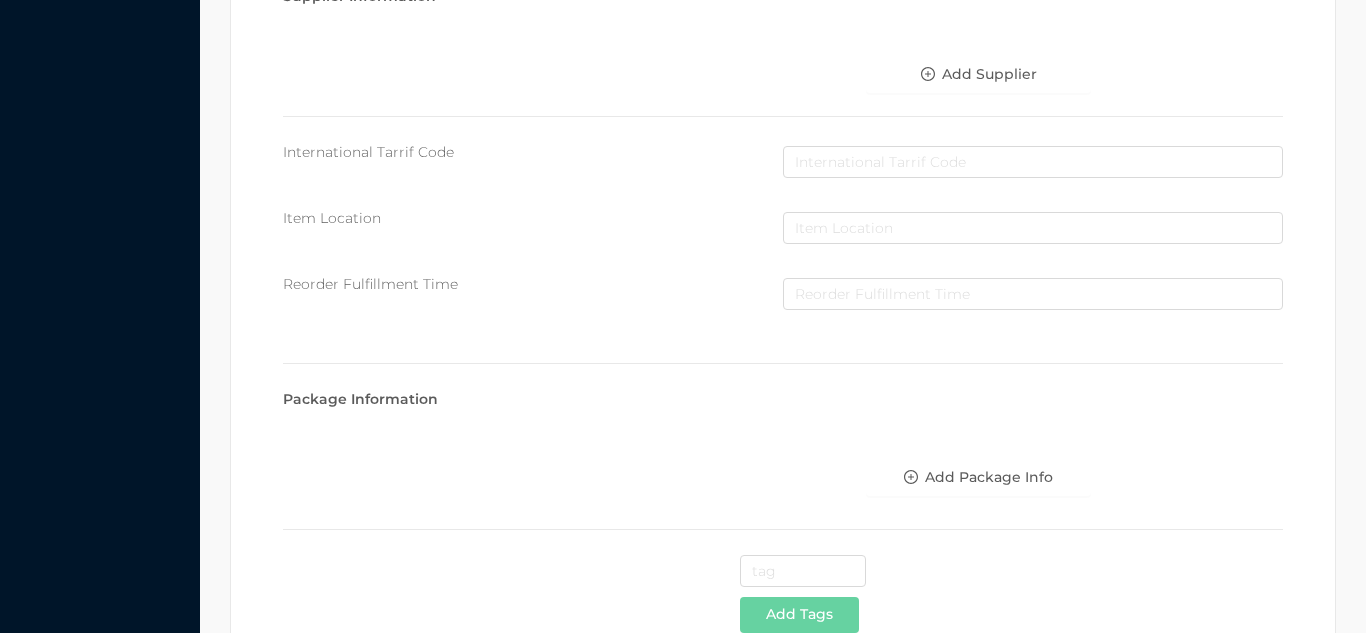 scroll, scrollTop: 1028, scrollLeft: 0, axis: vertical 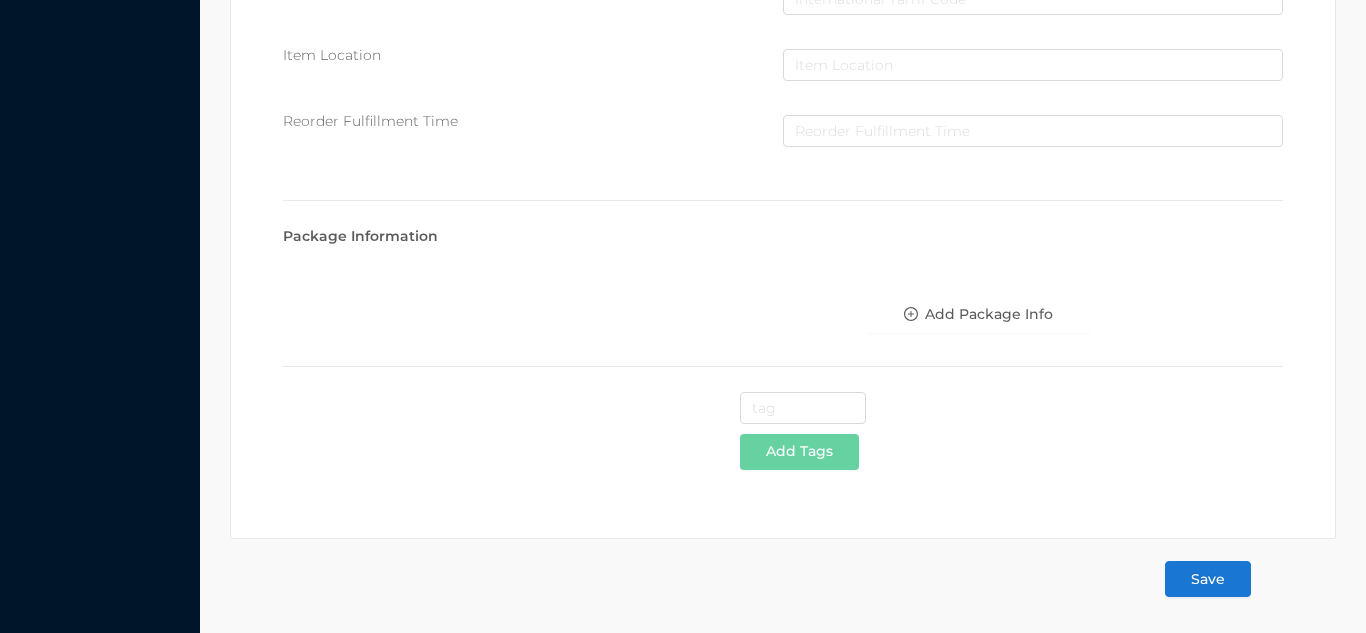 click on "Save" at bounding box center (1208, 579) 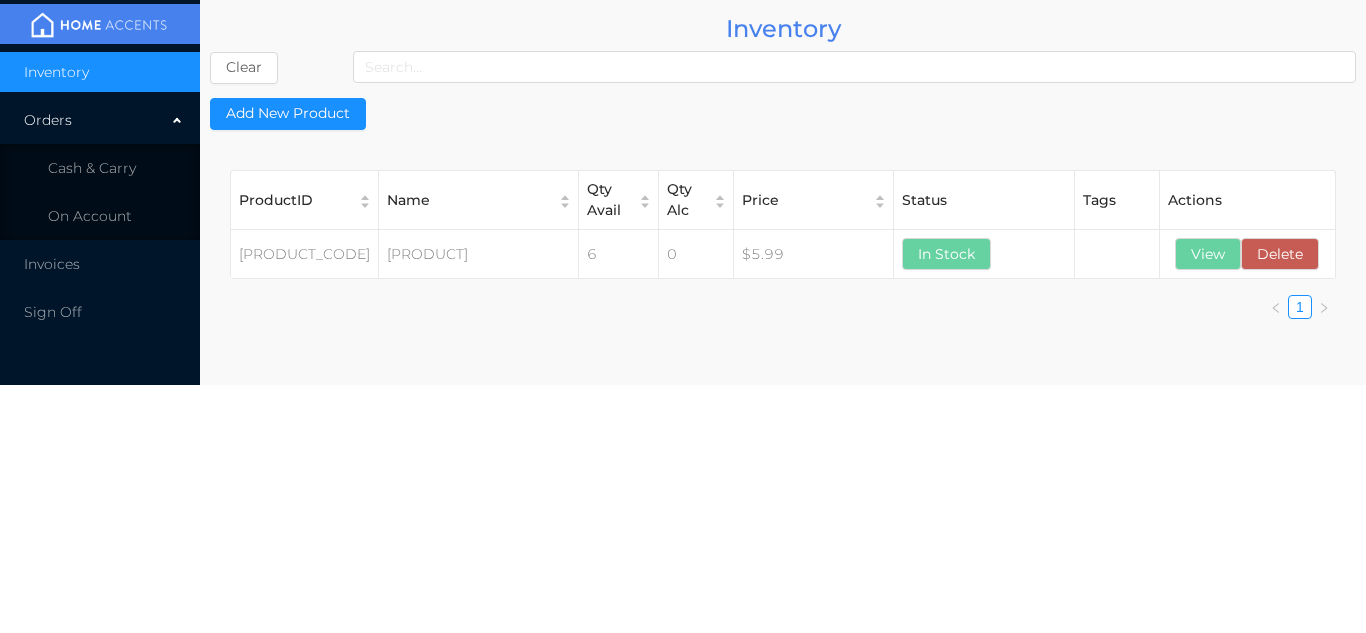 scroll, scrollTop: 0, scrollLeft: 0, axis: both 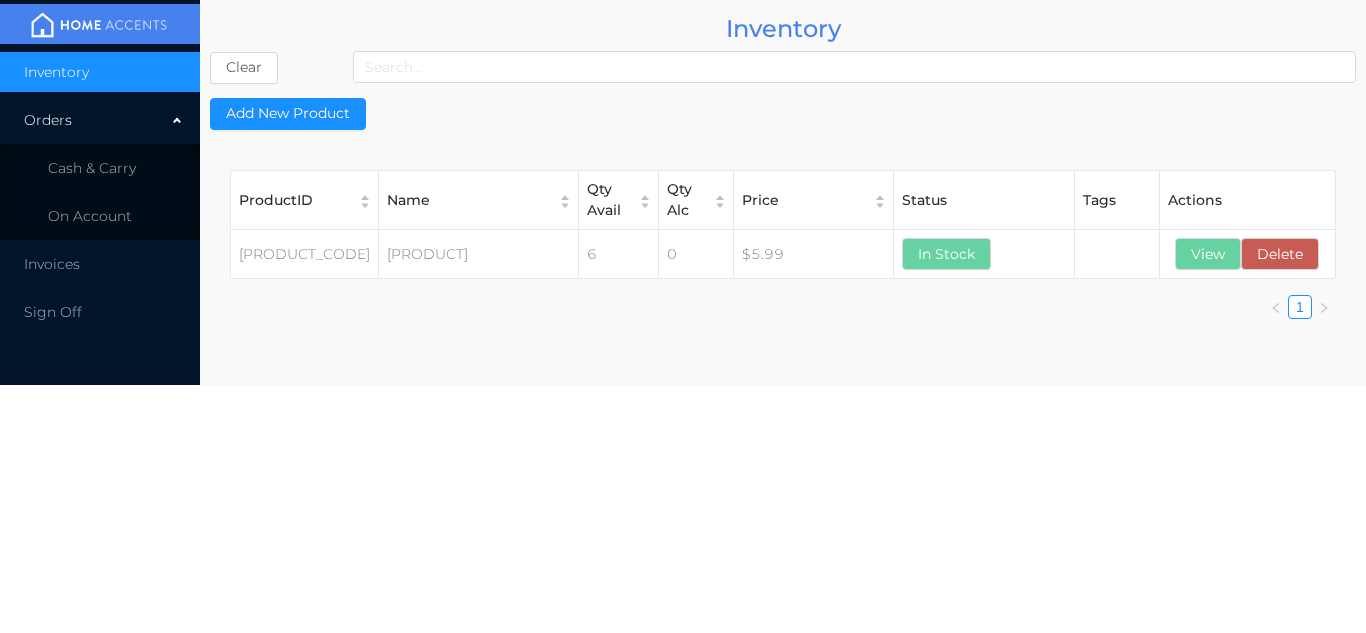 click on "Cash & Carry" at bounding box center [100, 168] 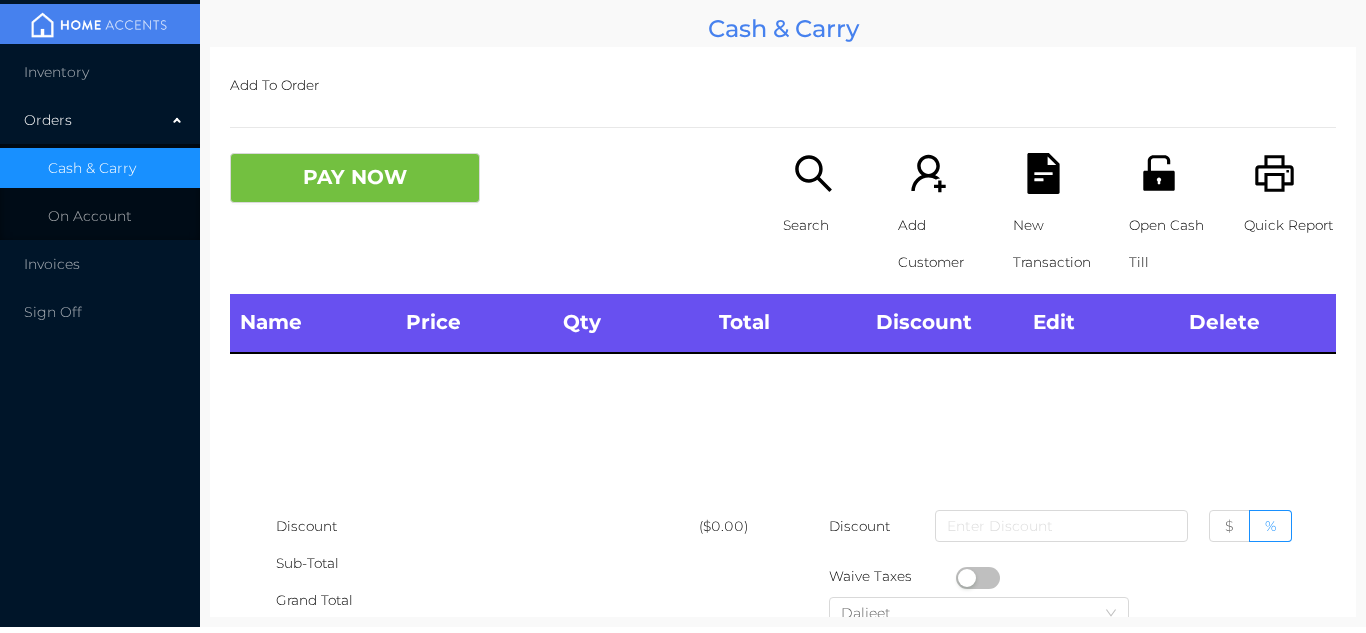 click on "Orders" at bounding box center (100, 120) 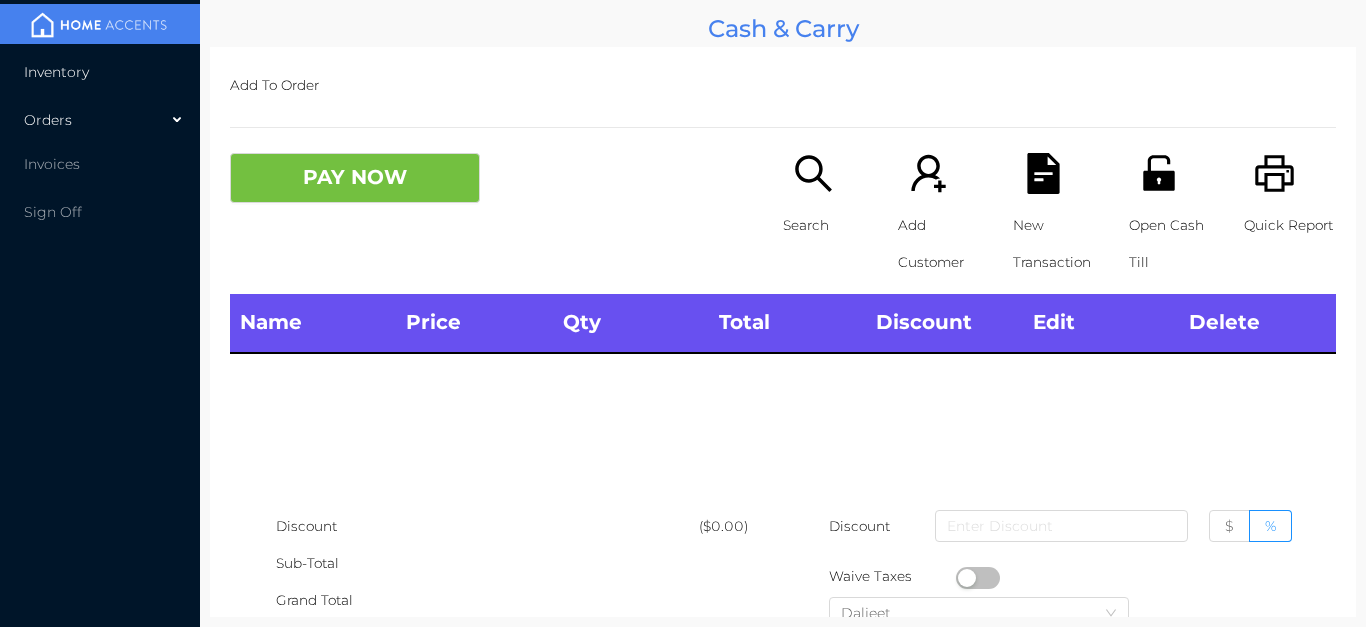 click on "Inventory" at bounding box center (100, 72) 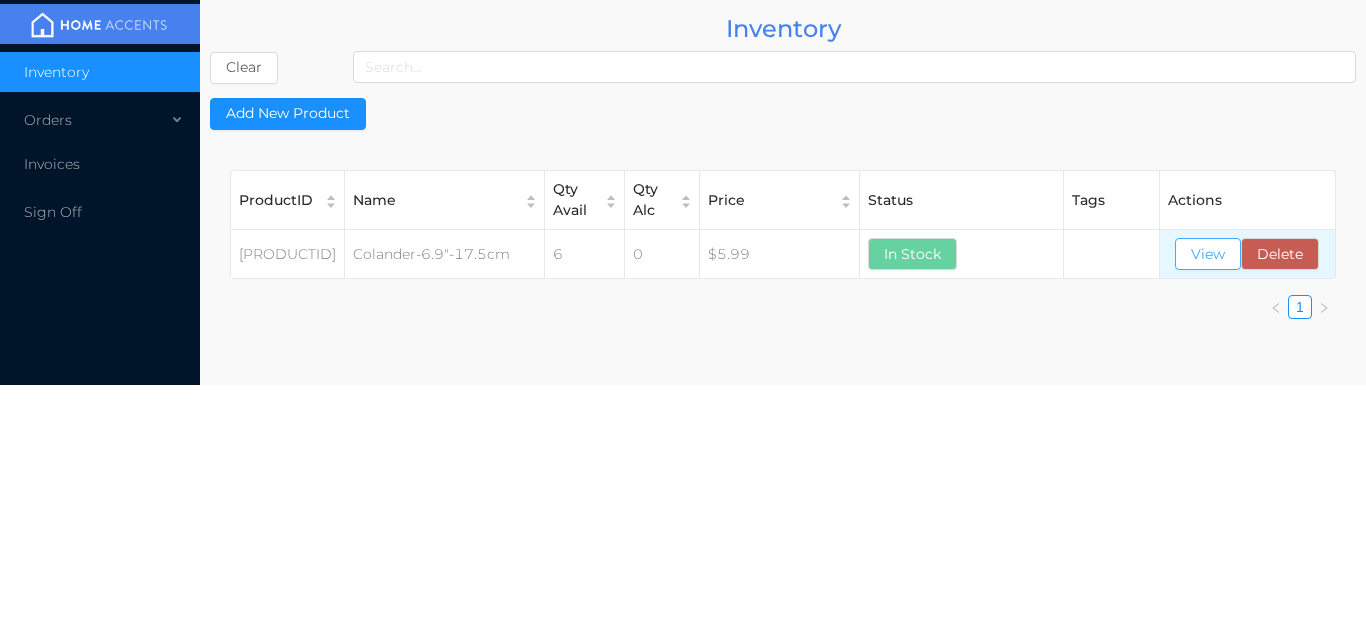 click on "View" at bounding box center (1208, 254) 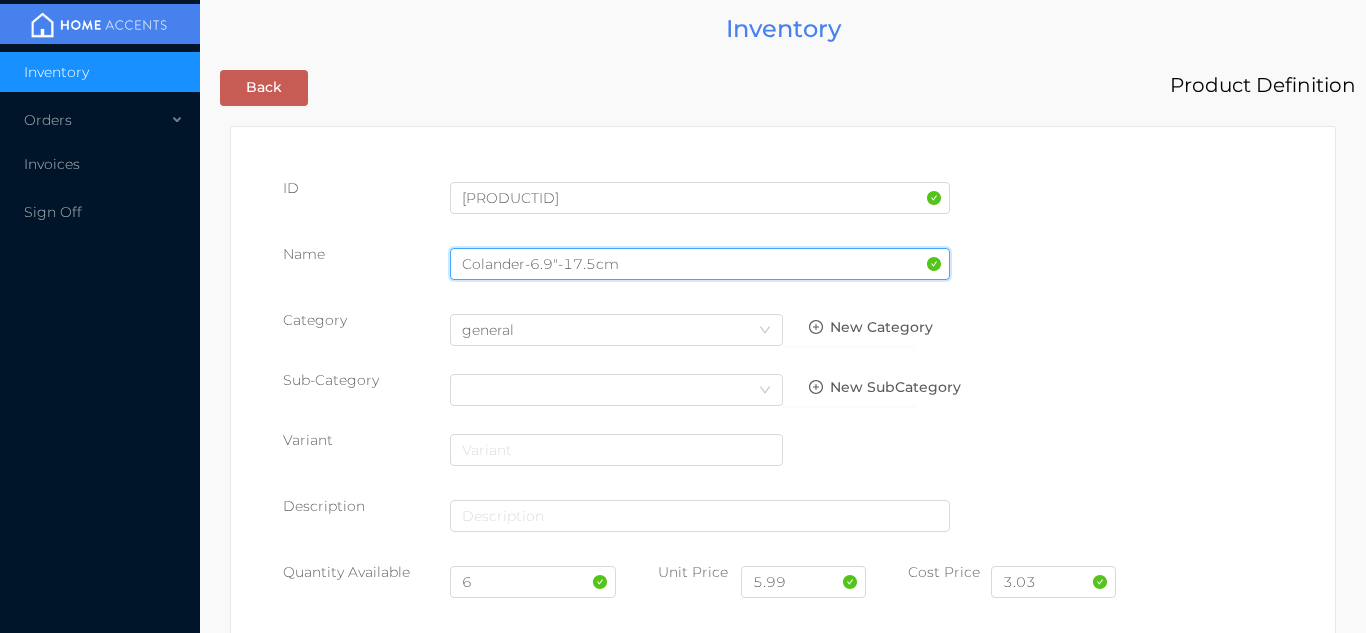 click on "Colander-6.9"-17.5cm" at bounding box center (700, 264) 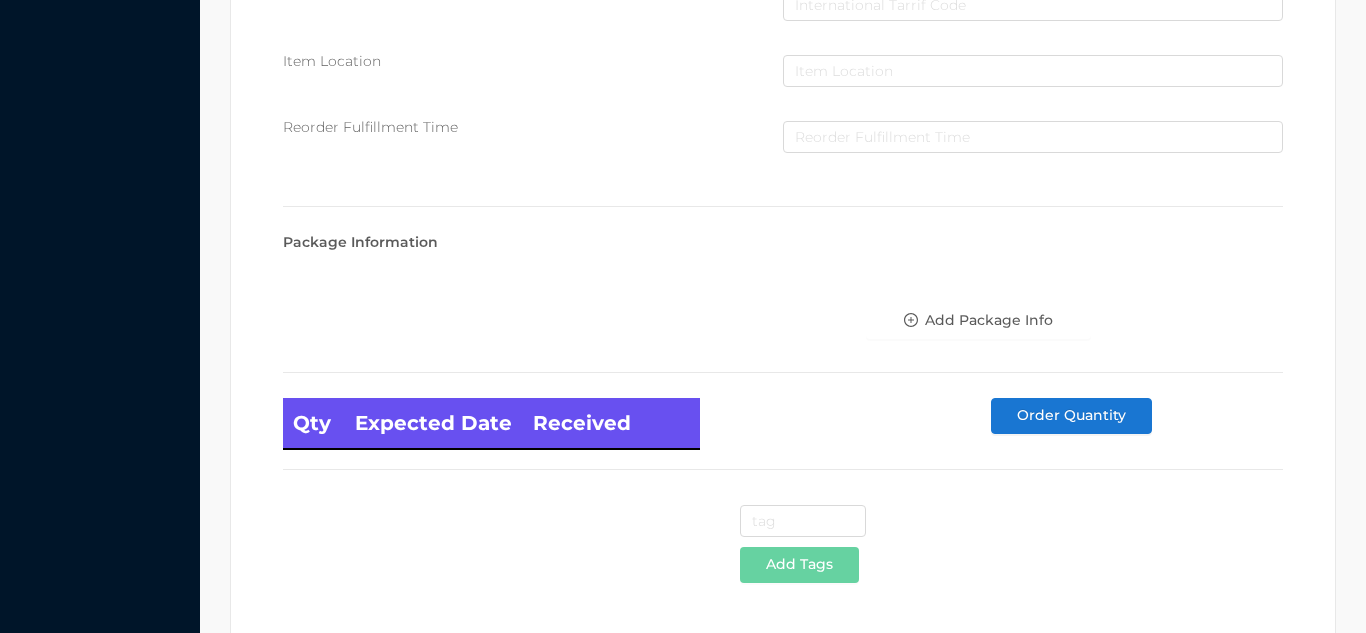 scroll, scrollTop: 1135, scrollLeft: 0, axis: vertical 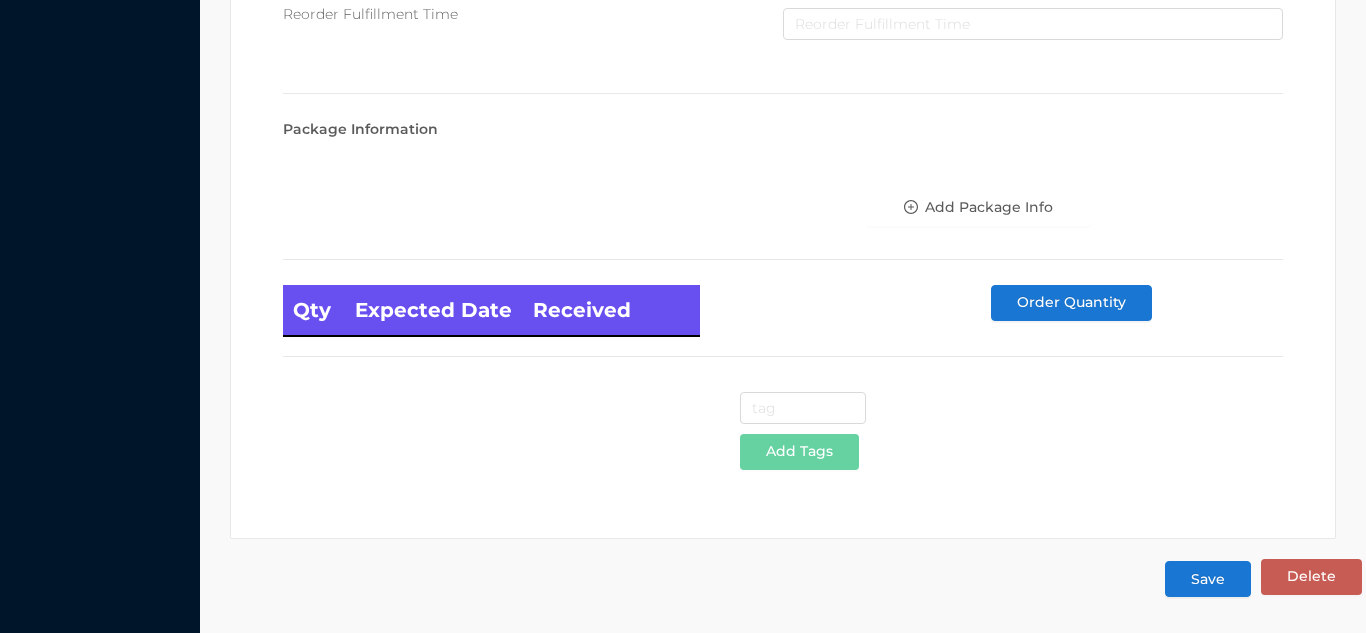 click on "Save" at bounding box center (1208, 579) 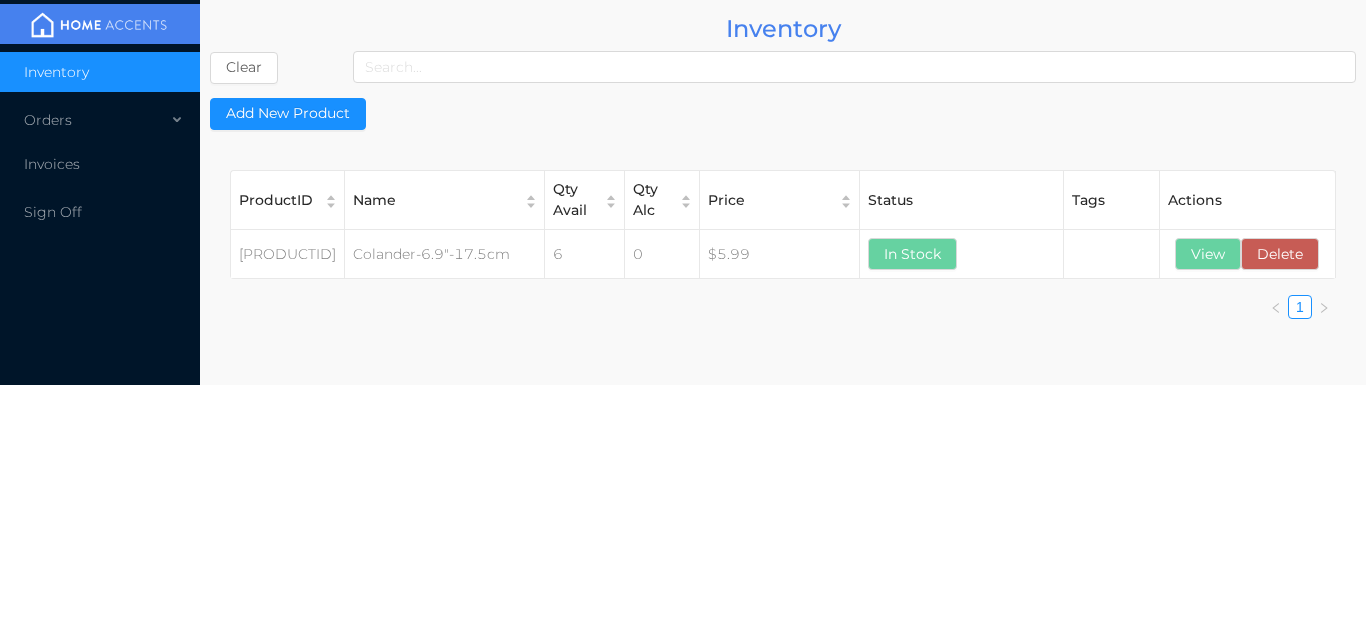 scroll, scrollTop: 0, scrollLeft: 0, axis: both 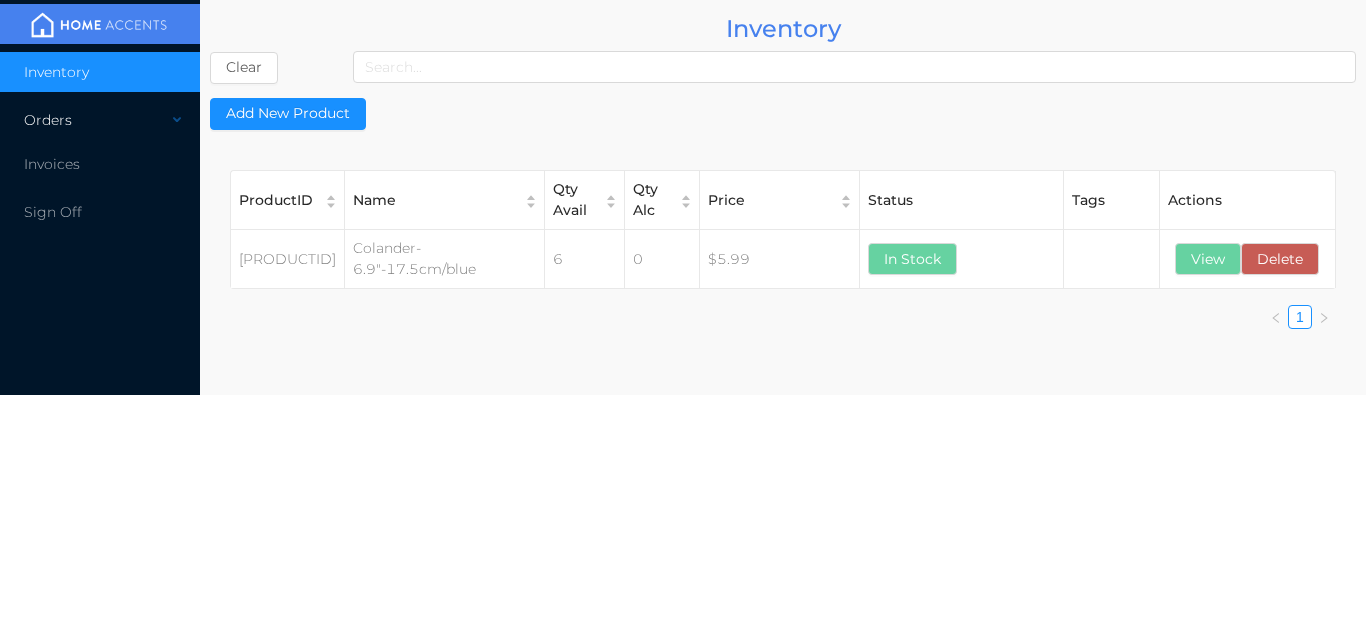 click on "Orders" at bounding box center [100, 120] 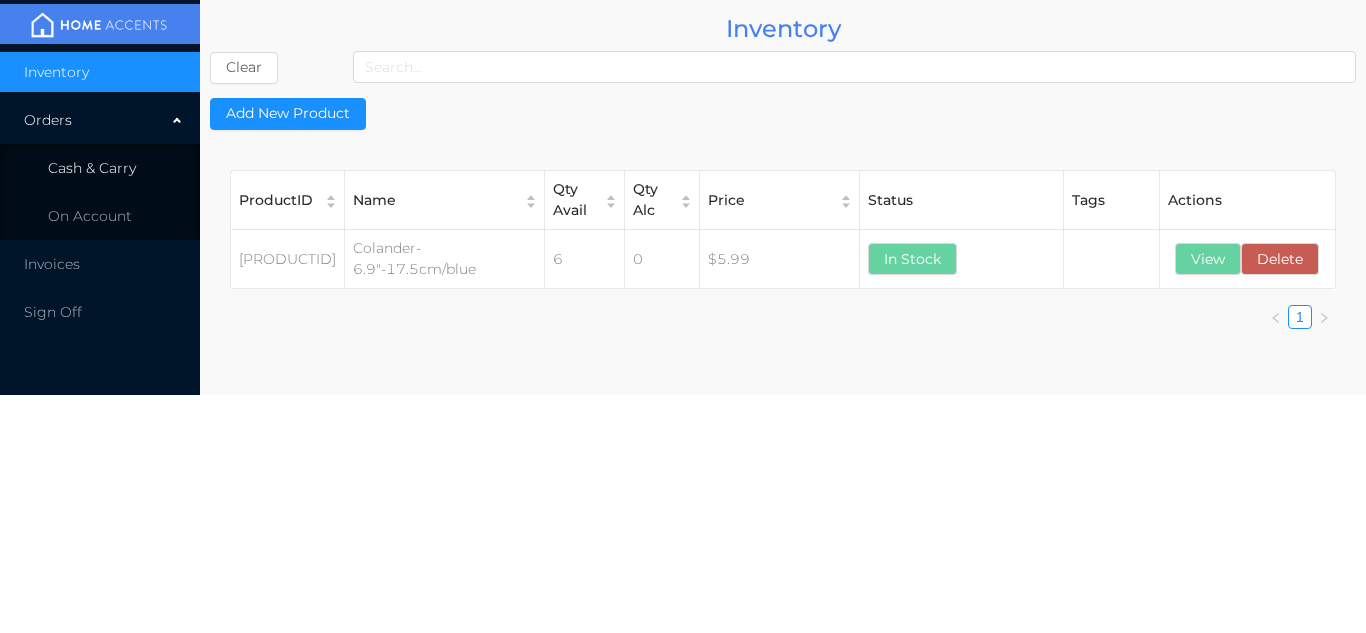 click on "Cash & Carry" at bounding box center (100, 168) 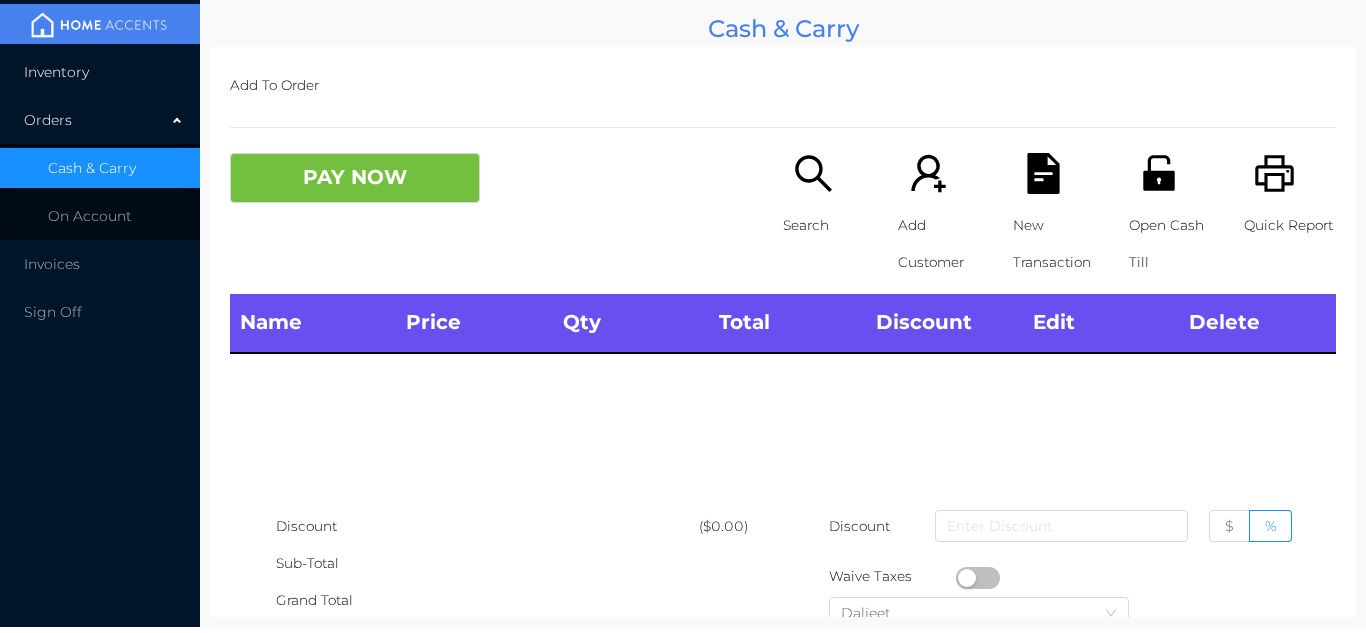 click on "Inventory" at bounding box center (100, 72) 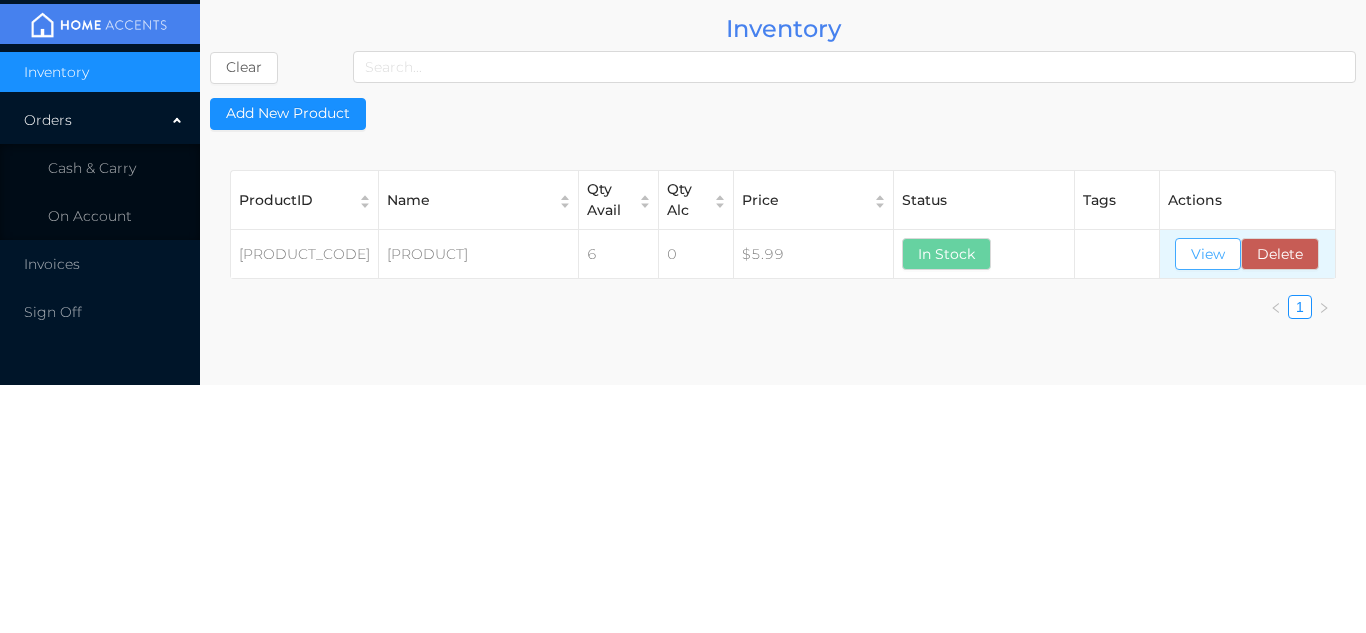 click on "View" at bounding box center [1208, 254] 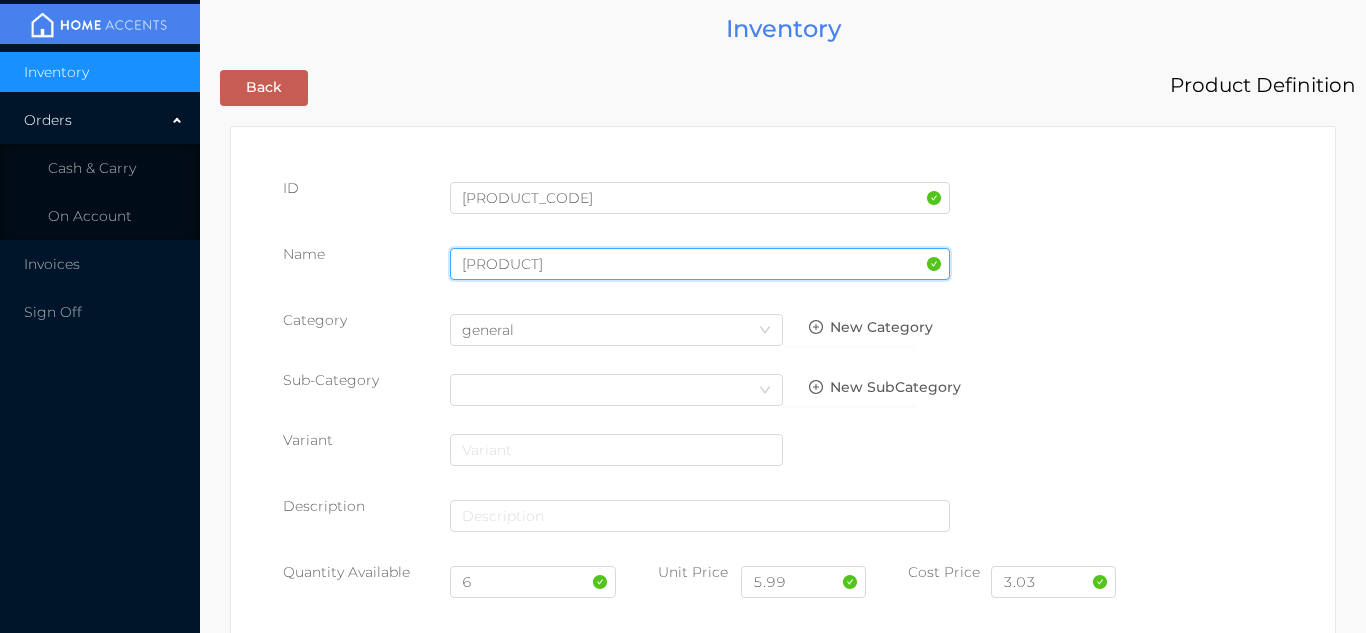 click on "[PRODUCT]" at bounding box center [700, 264] 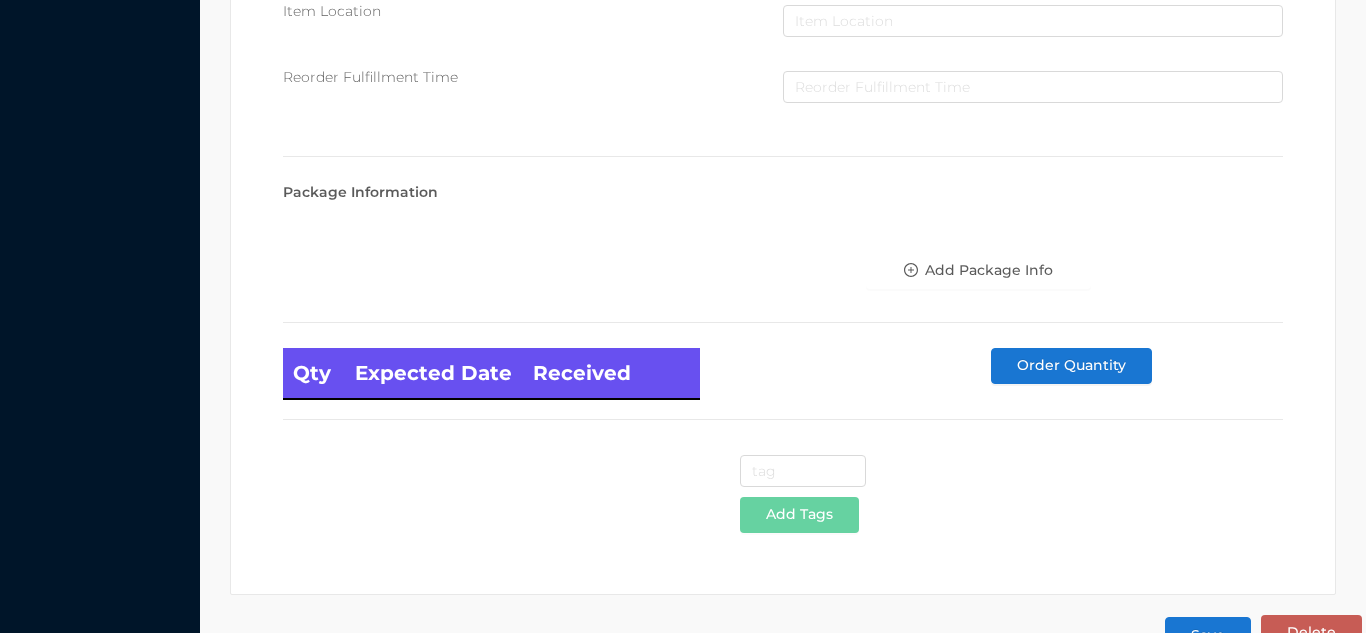 scroll, scrollTop: 1135, scrollLeft: 0, axis: vertical 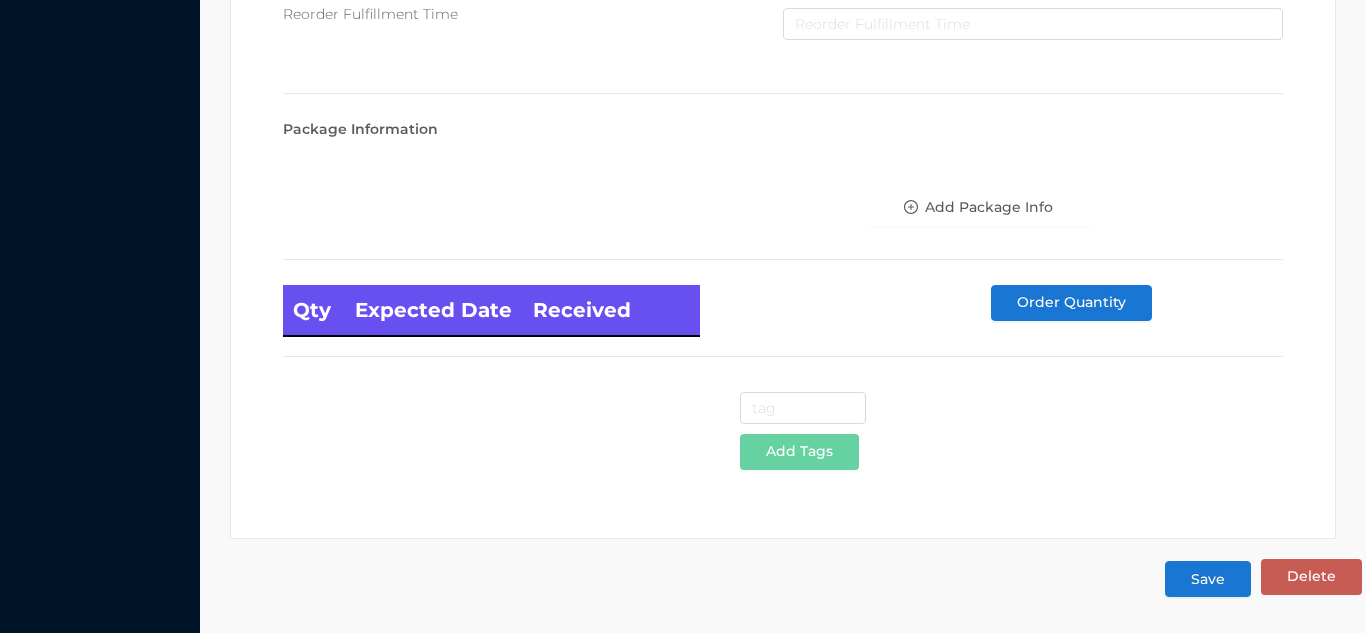 click on "Save" at bounding box center [1208, 579] 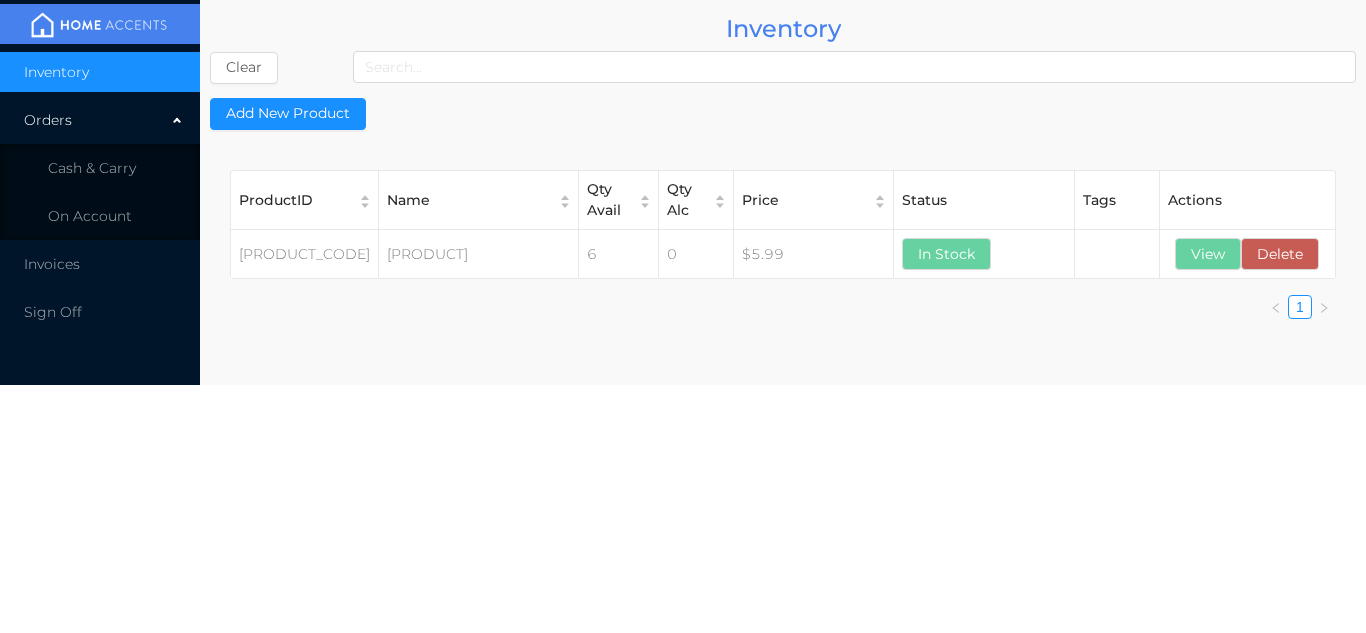 scroll, scrollTop: 0, scrollLeft: 0, axis: both 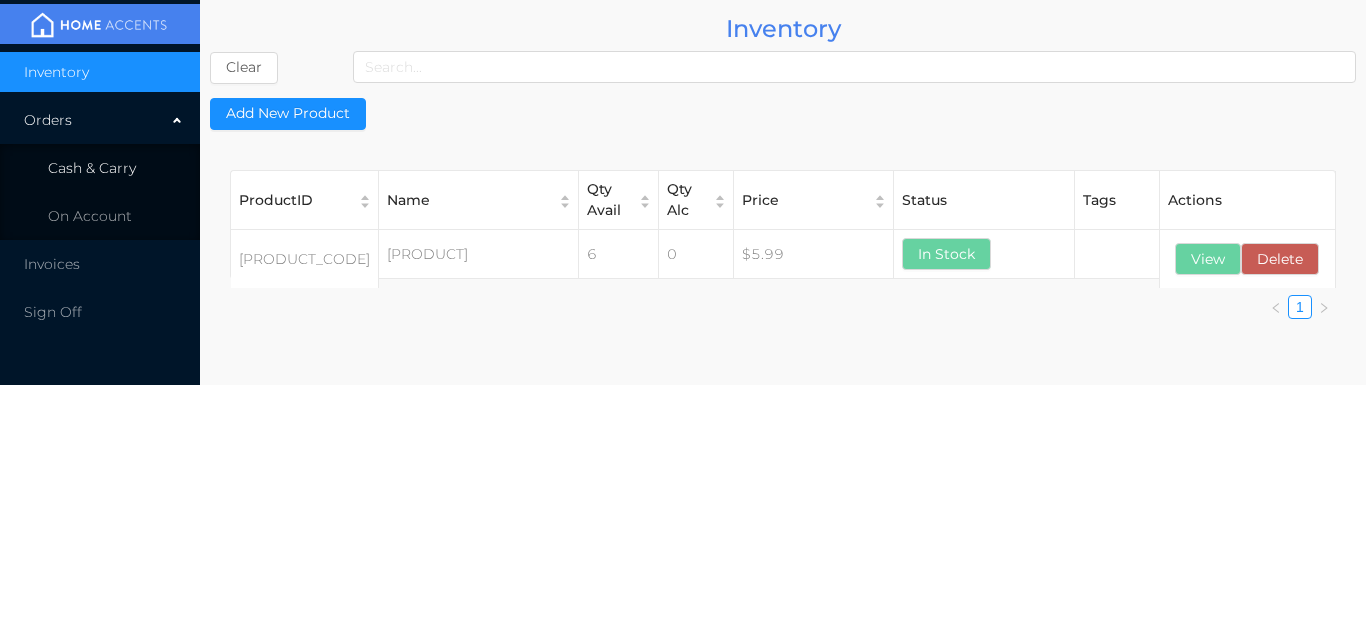 click on "Cash & Carry" at bounding box center (100, 168) 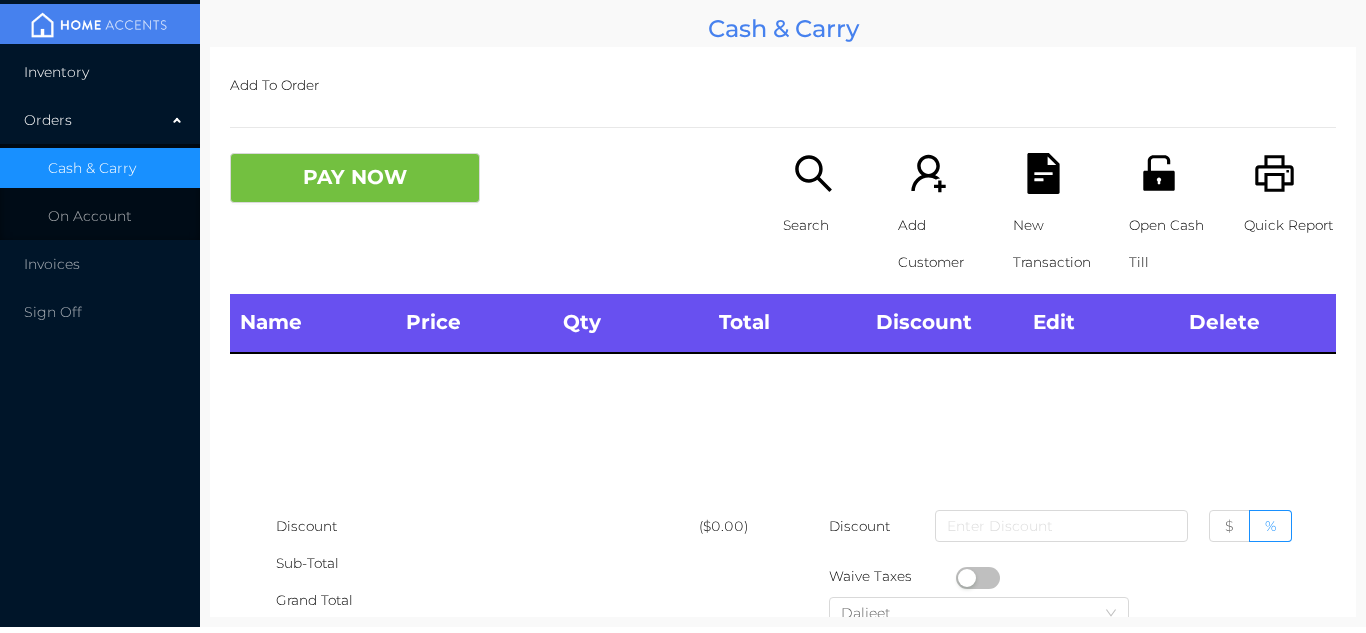 click on "Inventory" at bounding box center [100, 72] 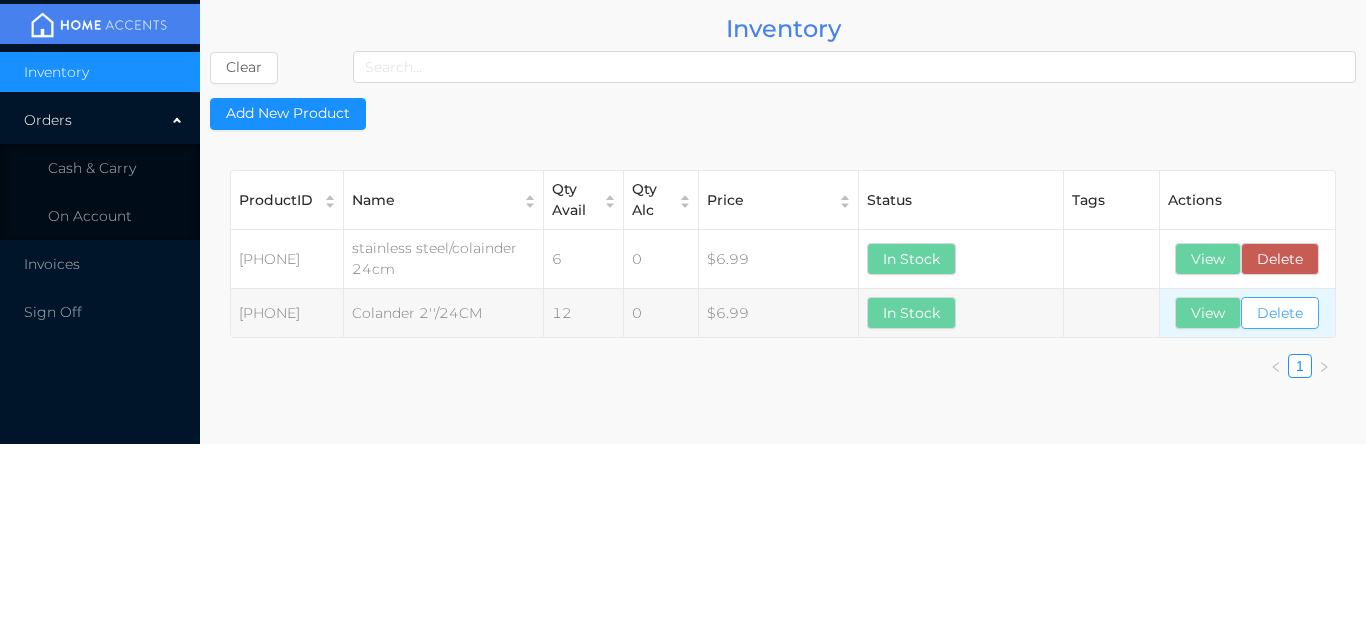 click on "Delete" at bounding box center (1280, 313) 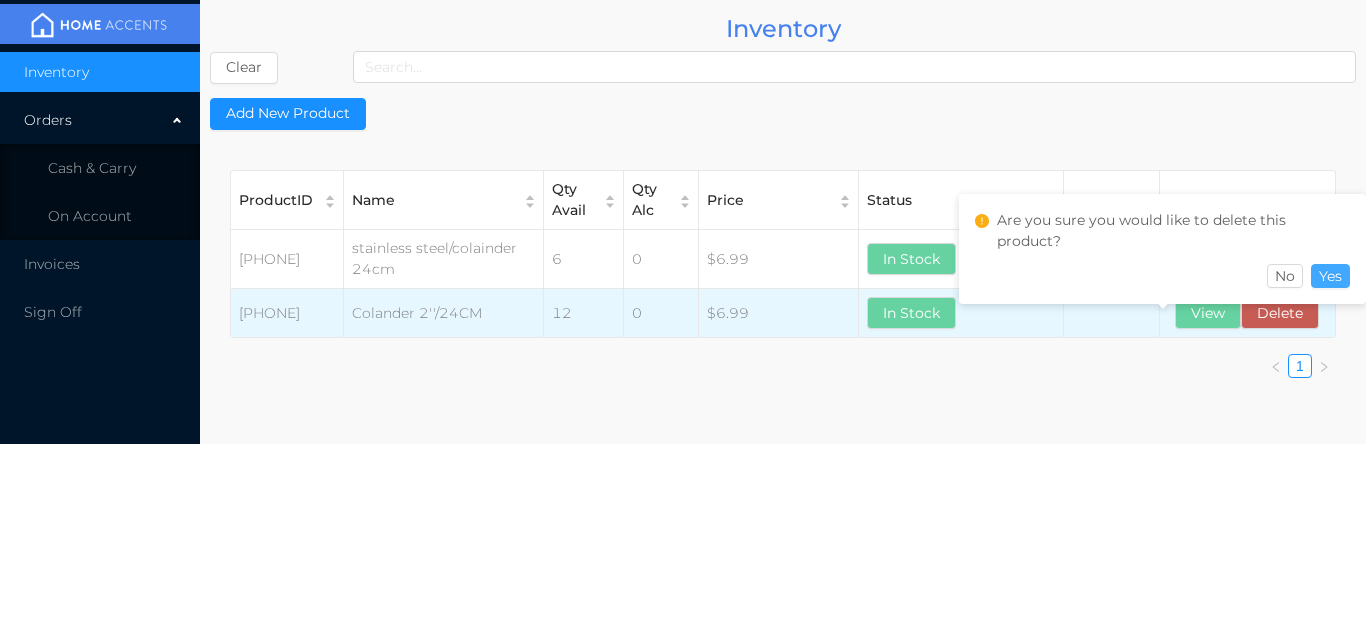 click on "Yes" at bounding box center [1330, 276] 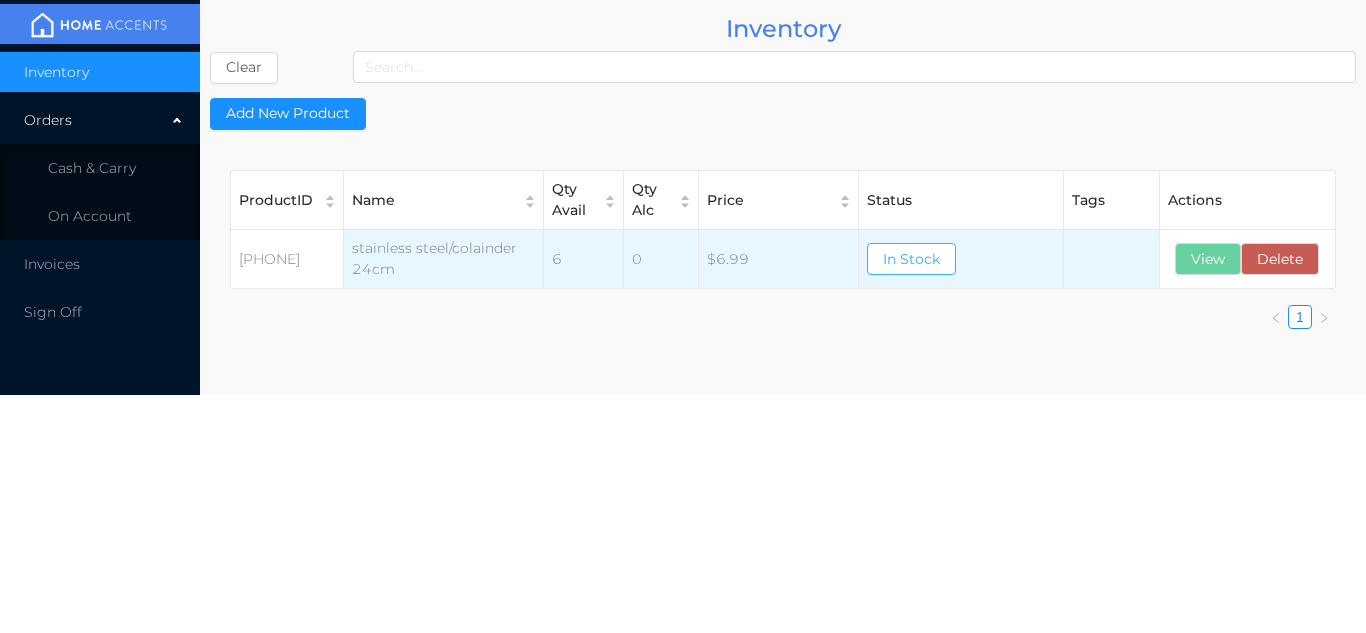 click on "In Stock" at bounding box center (911, 259) 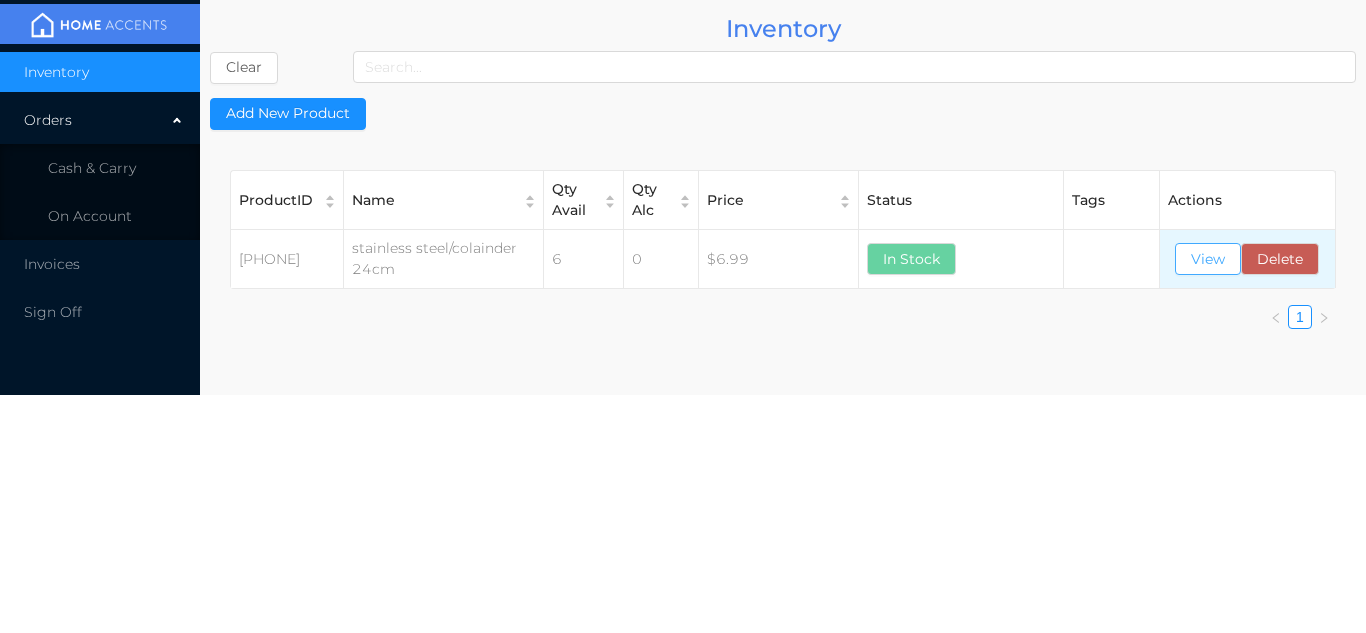 click on "View" at bounding box center (1208, 259) 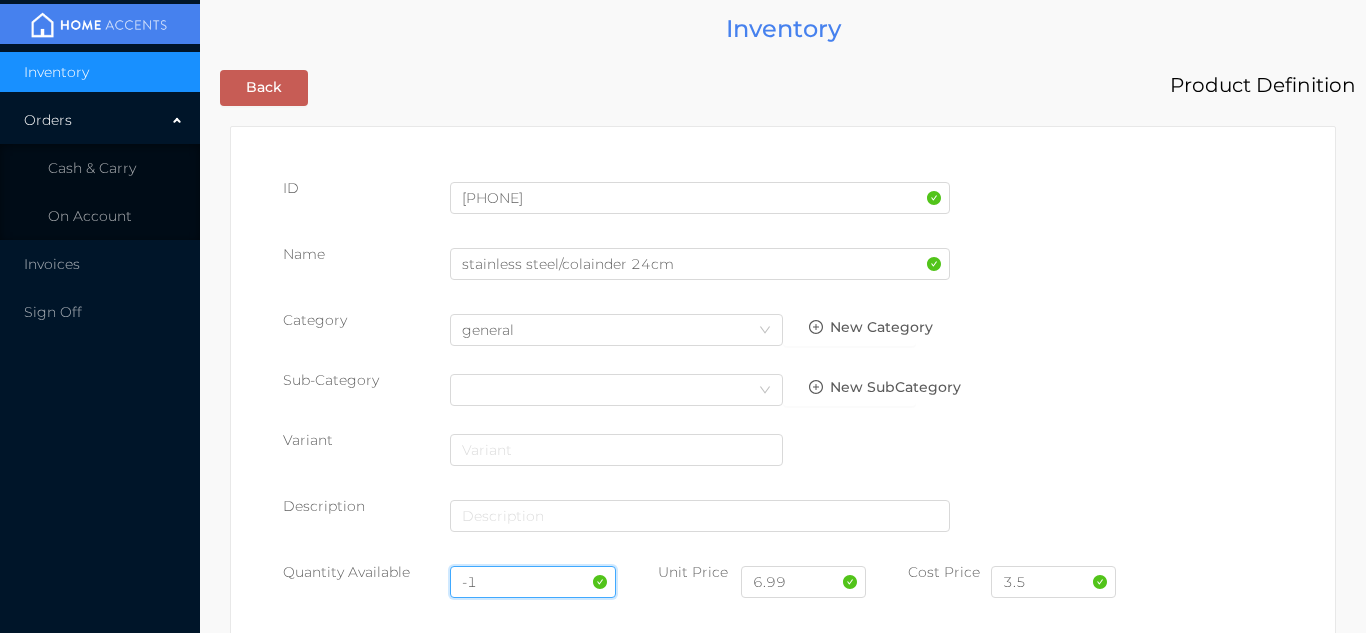 click on "-1" at bounding box center [533, 582] 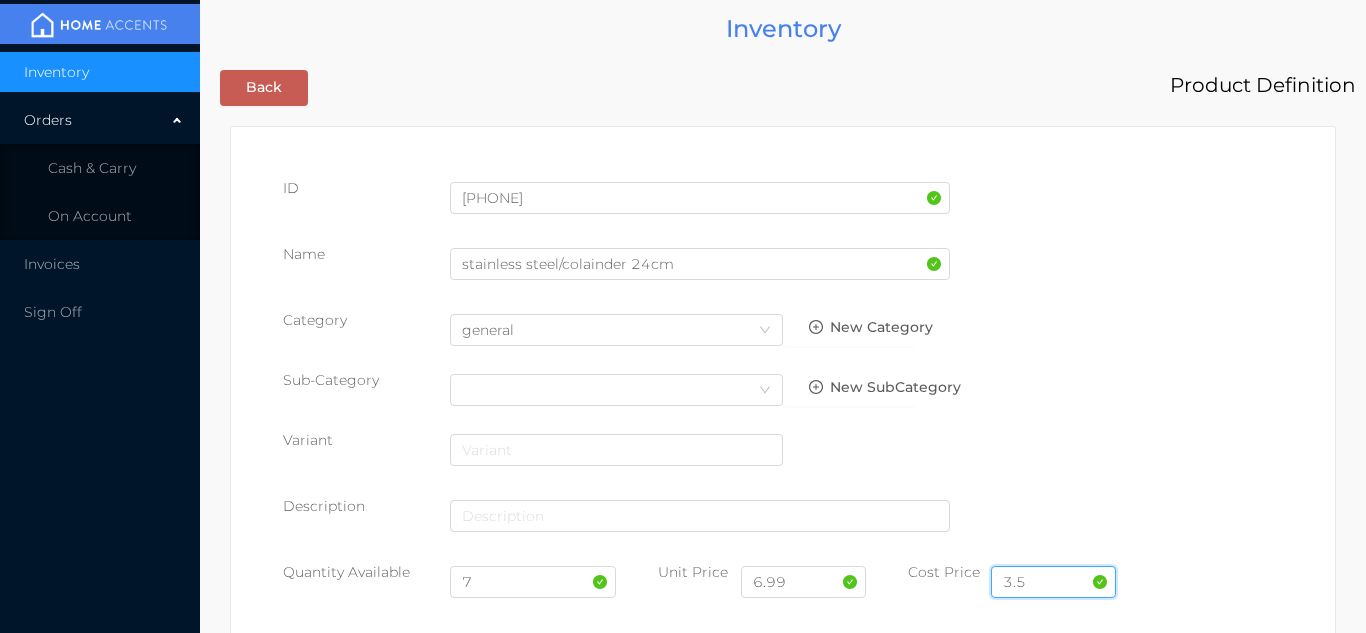 click on "3.5" at bounding box center [1053, 582] 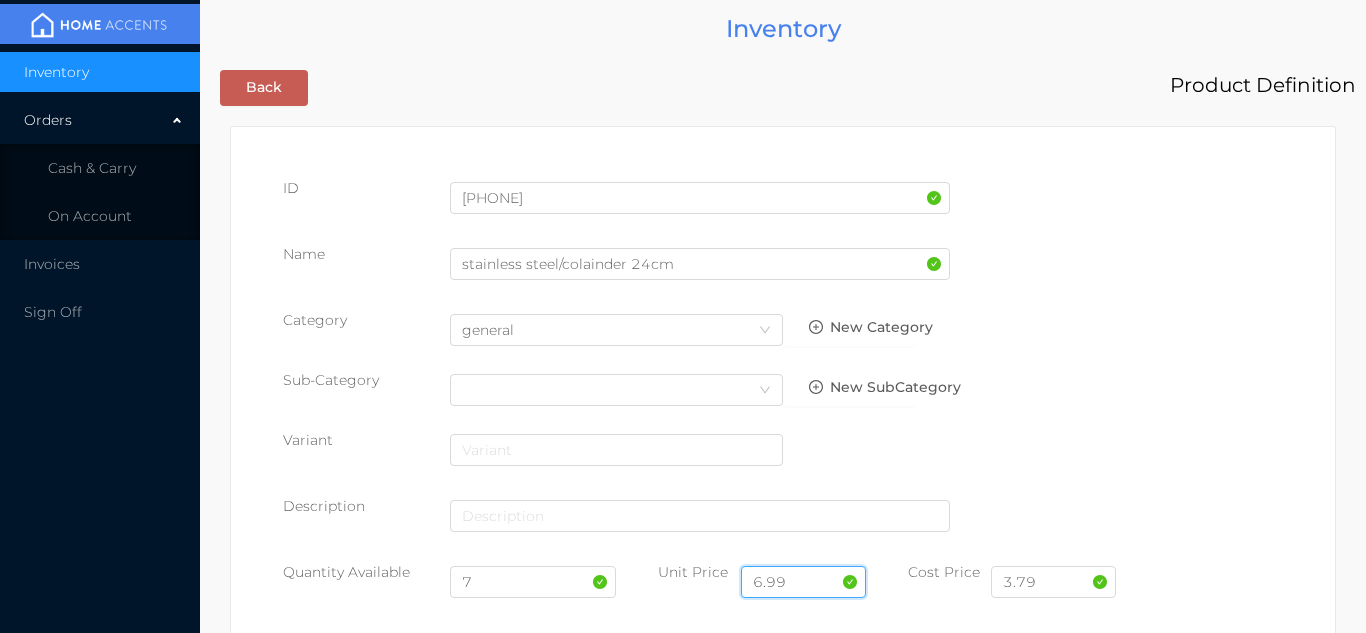 click on "6.99" at bounding box center [803, 582] 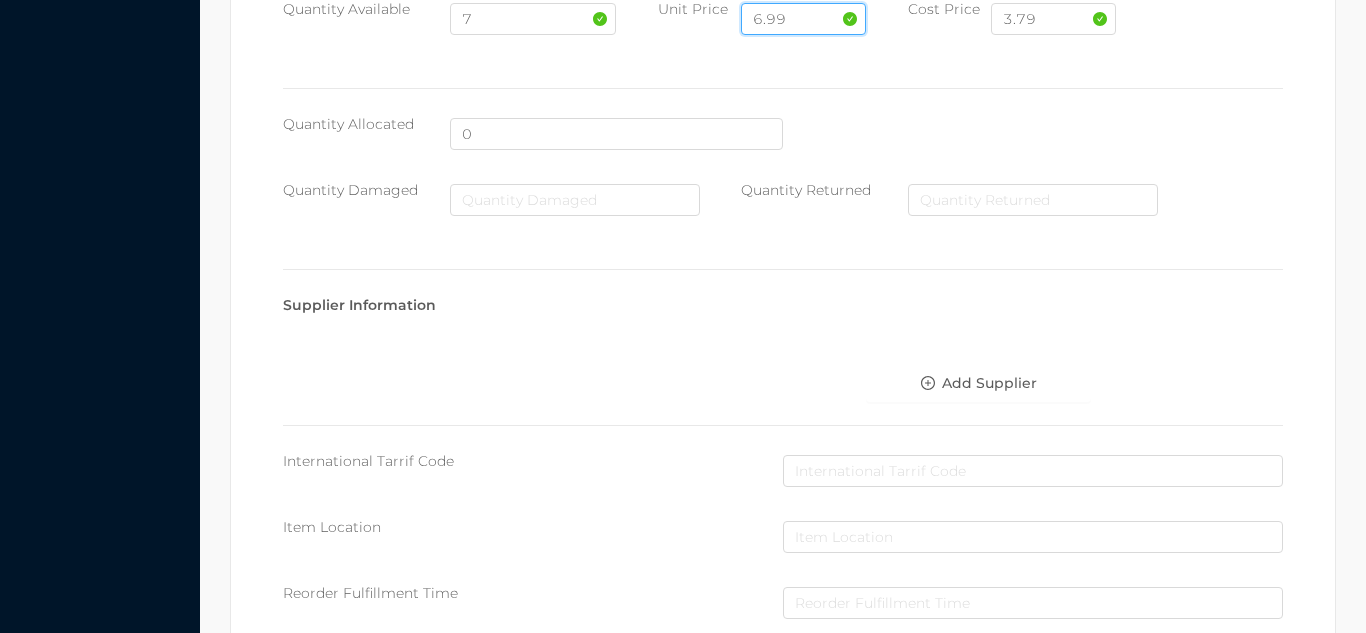 scroll, scrollTop: 1135, scrollLeft: 0, axis: vertical 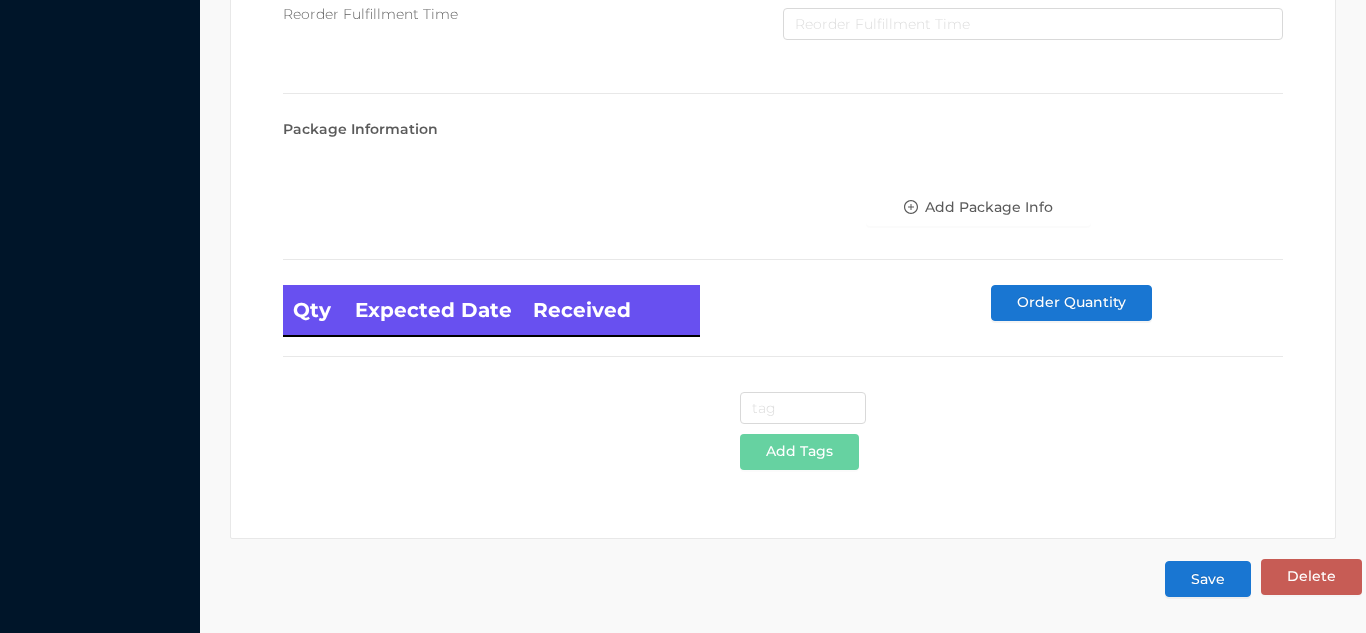 click on "Save" at bounding box center [1208, 579] 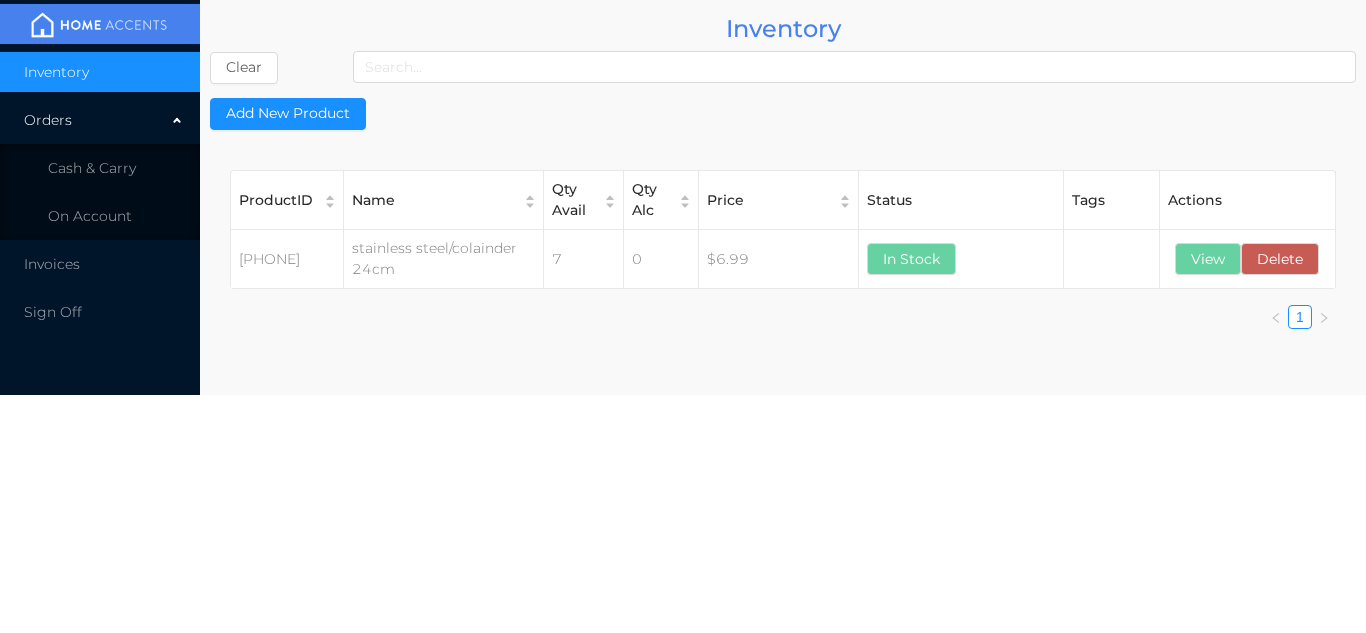 click on "Cash & Carry" at bounding box center (92, 168) 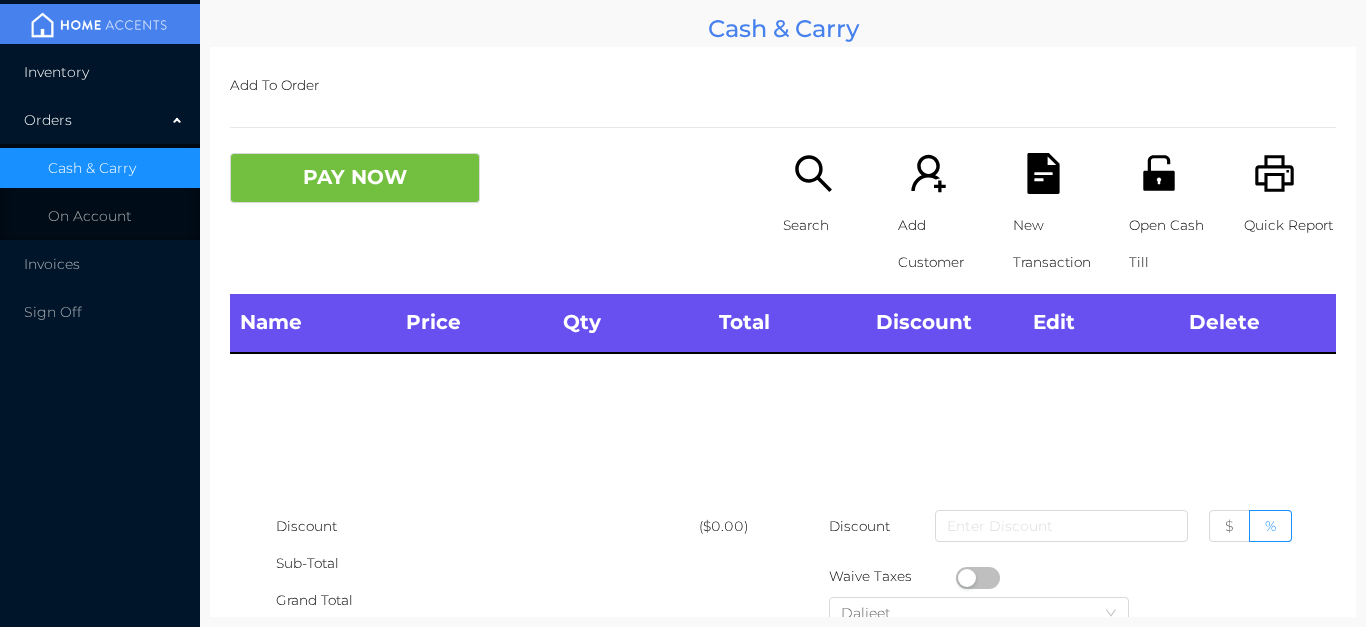 click on "Inventory" at bounding box center [100, 72] 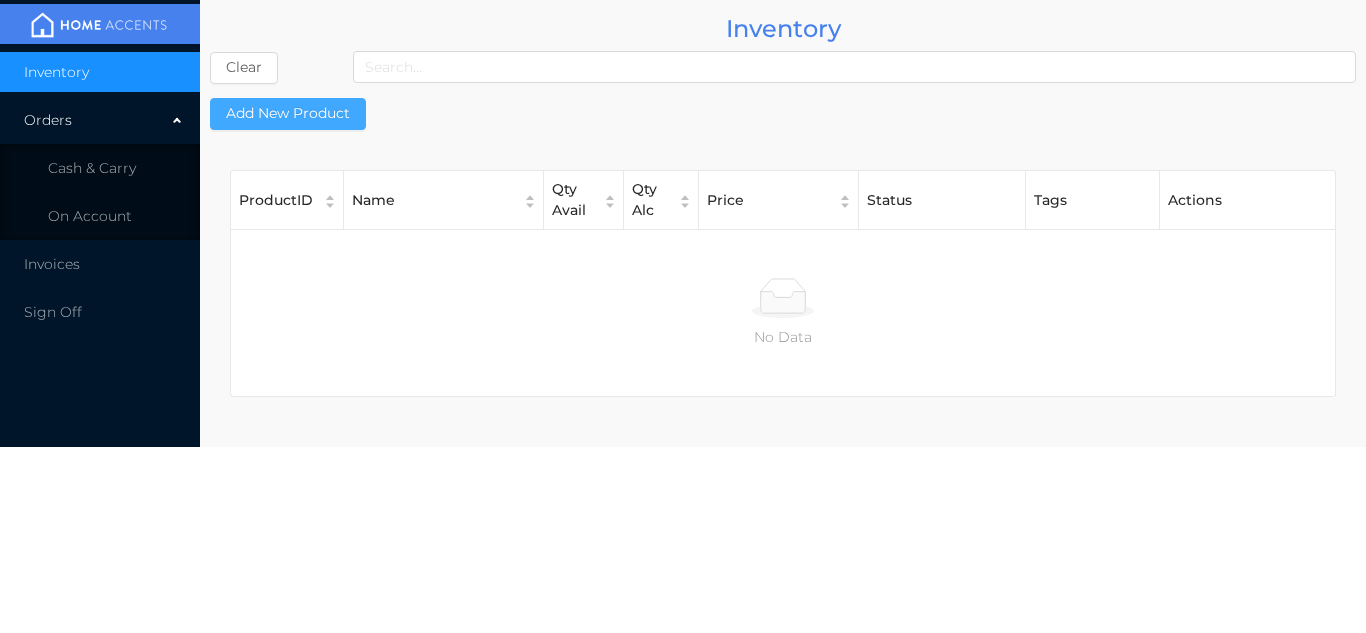 click on "Add New Product" at bounding box center (288, 114) 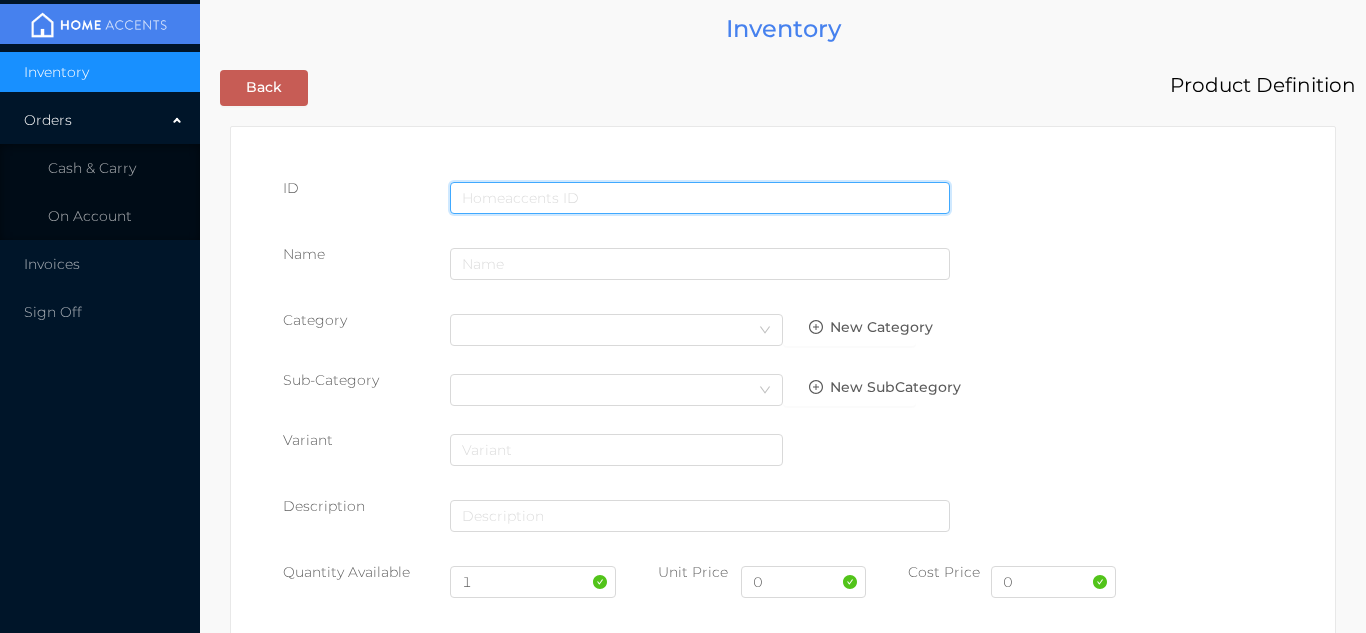 click at bounding box center [700, 198] 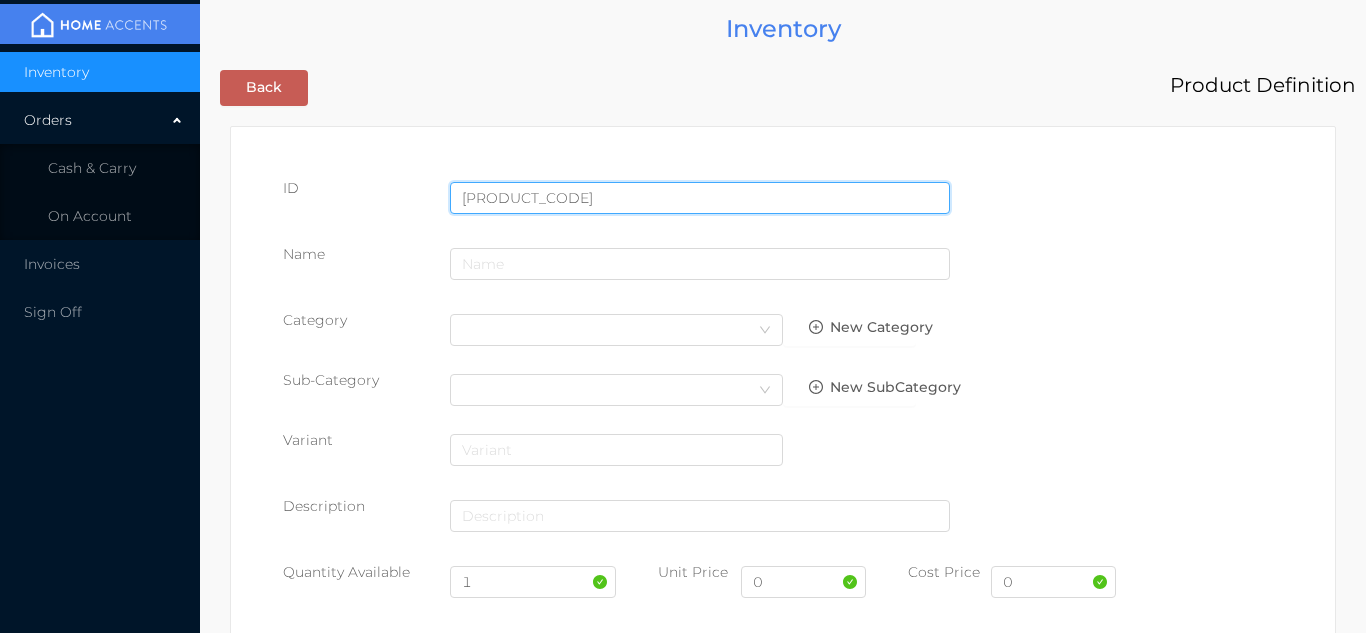 click on "Save" at bounding box center (1208, 1607) 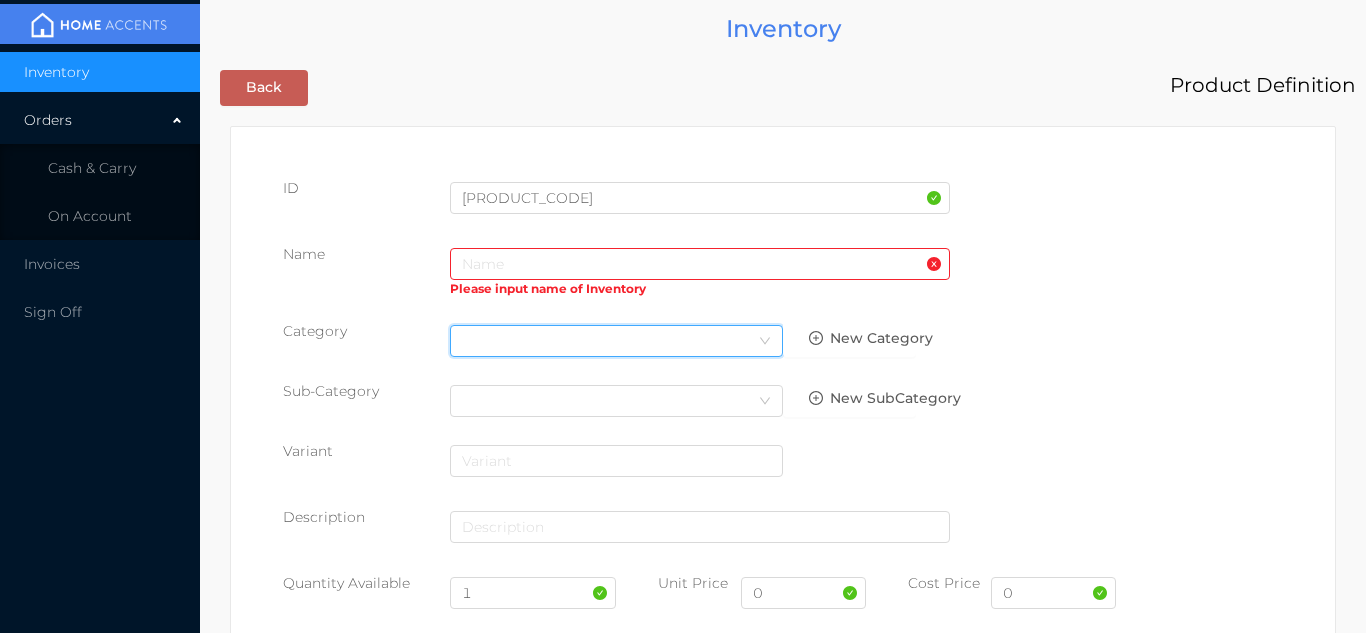 click on "Select Category" at bounding box center (616, 341) 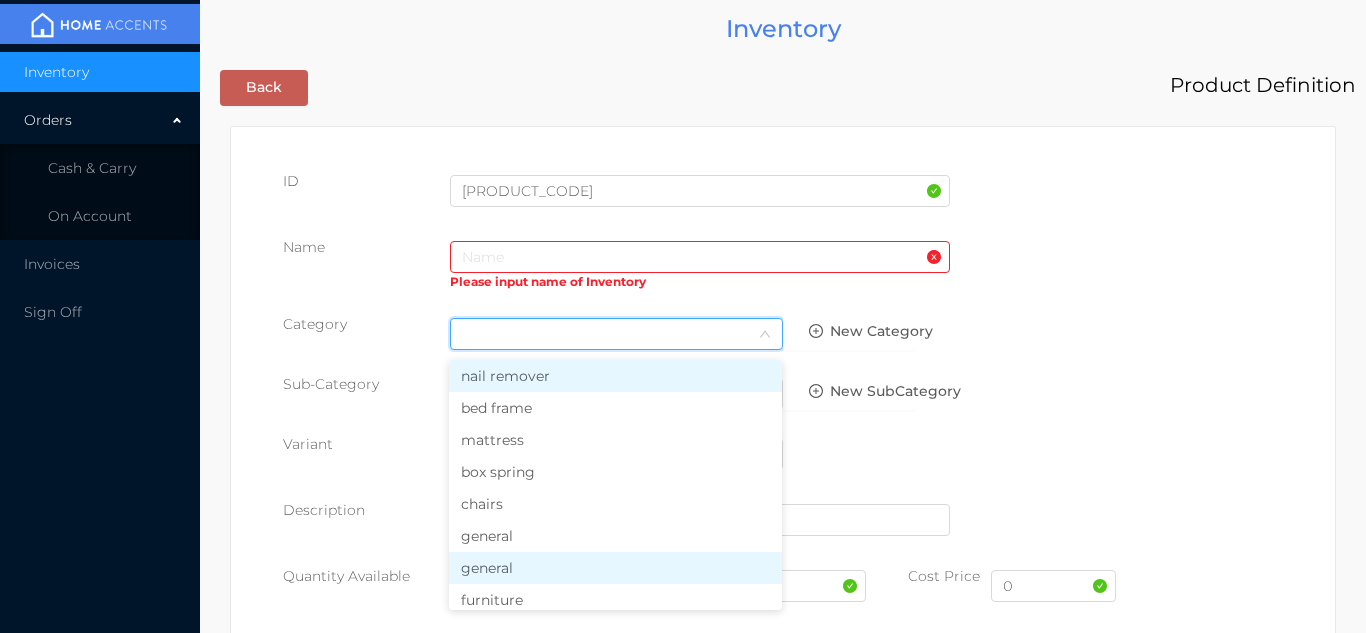 click on "general" at bounding box center [615, 568] 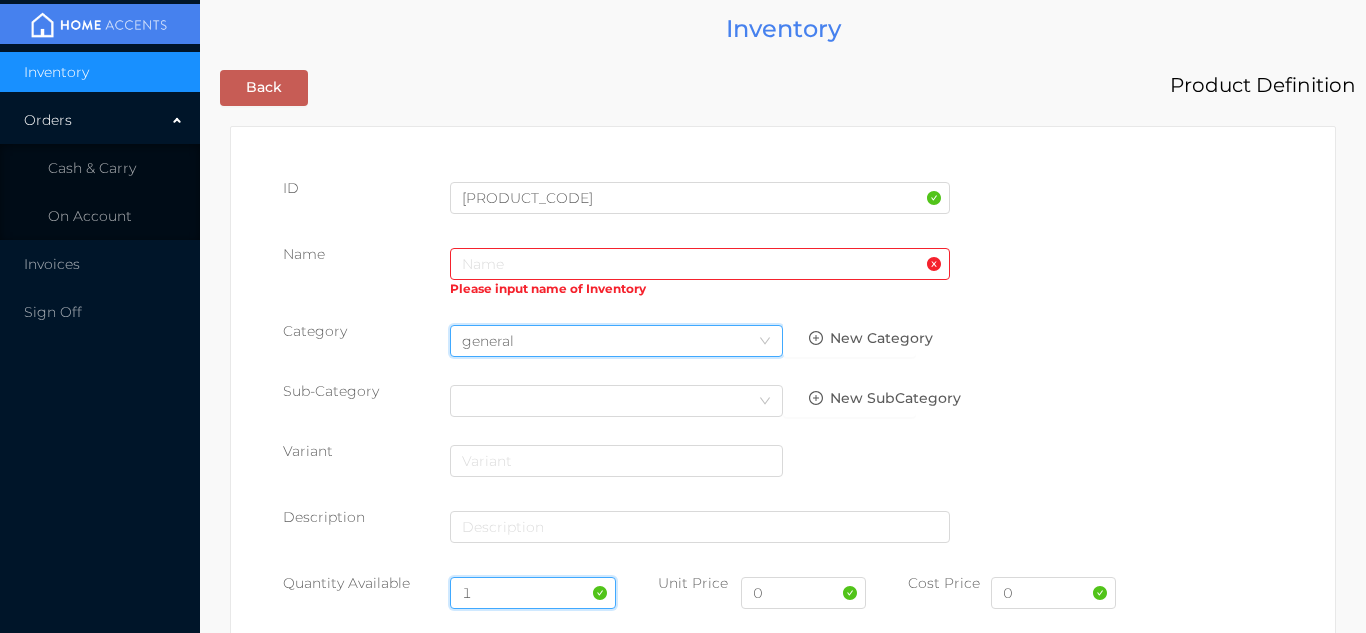 click on "1" at bounding box center [533, 593] 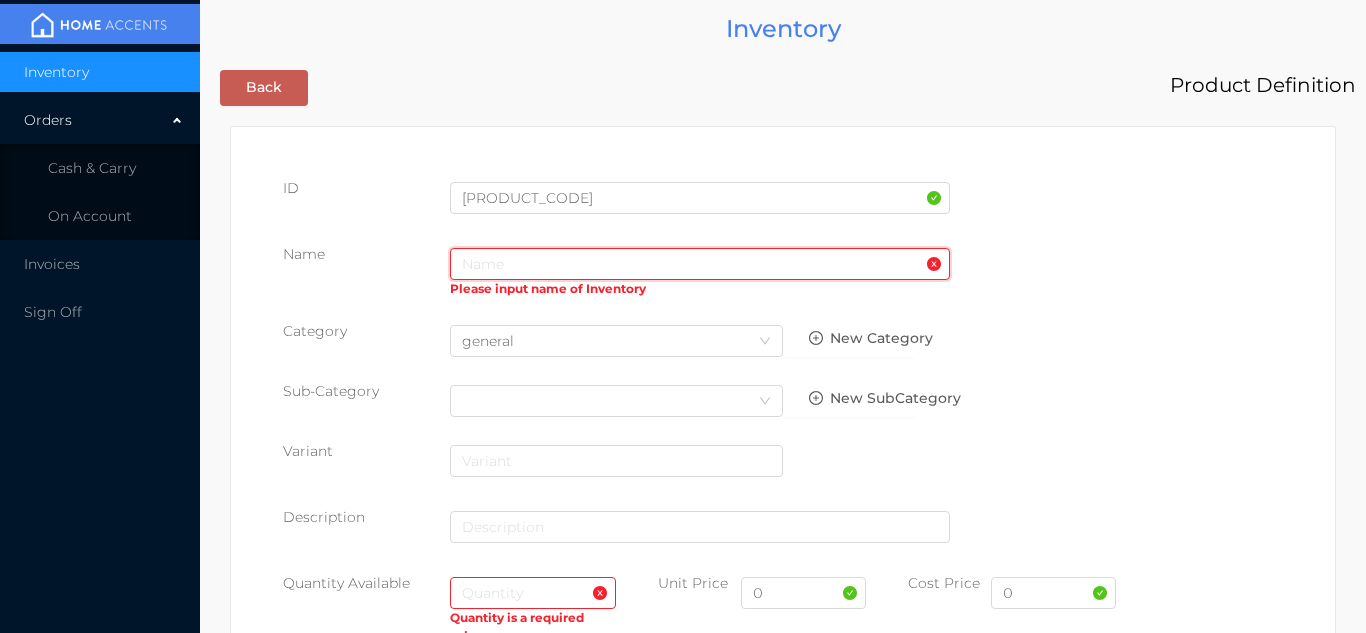 click at bounding box center (700, 264) 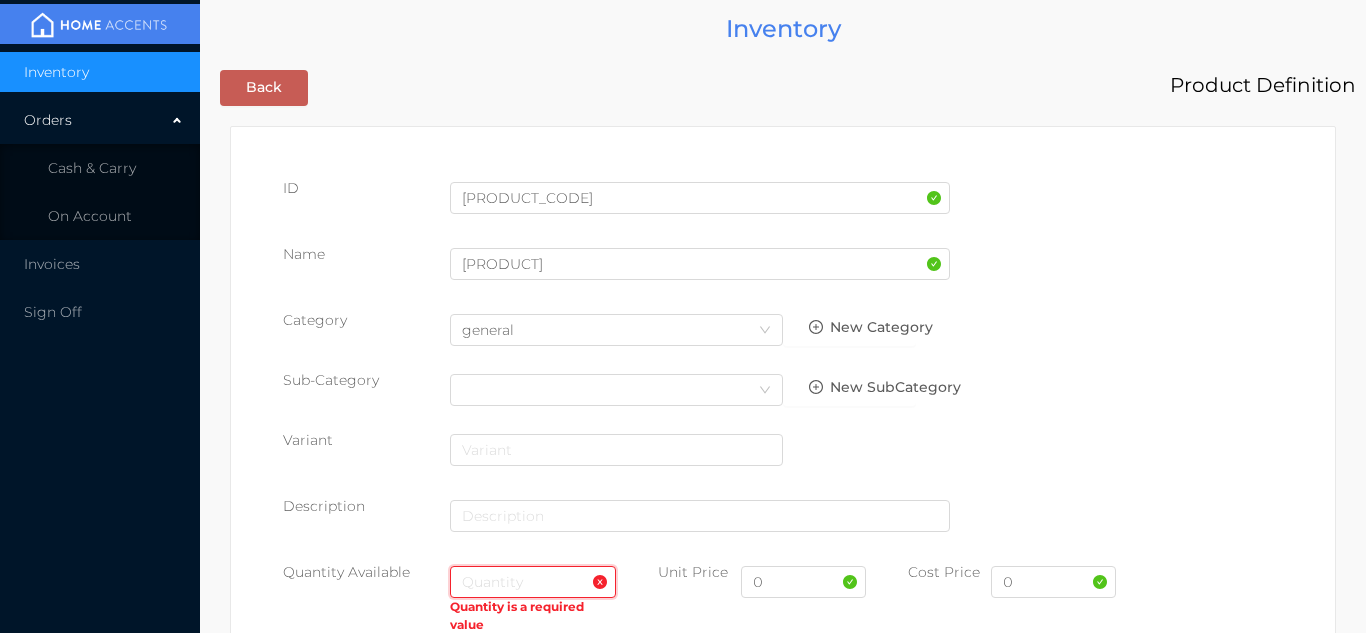 click at bounding box center [533, 582] 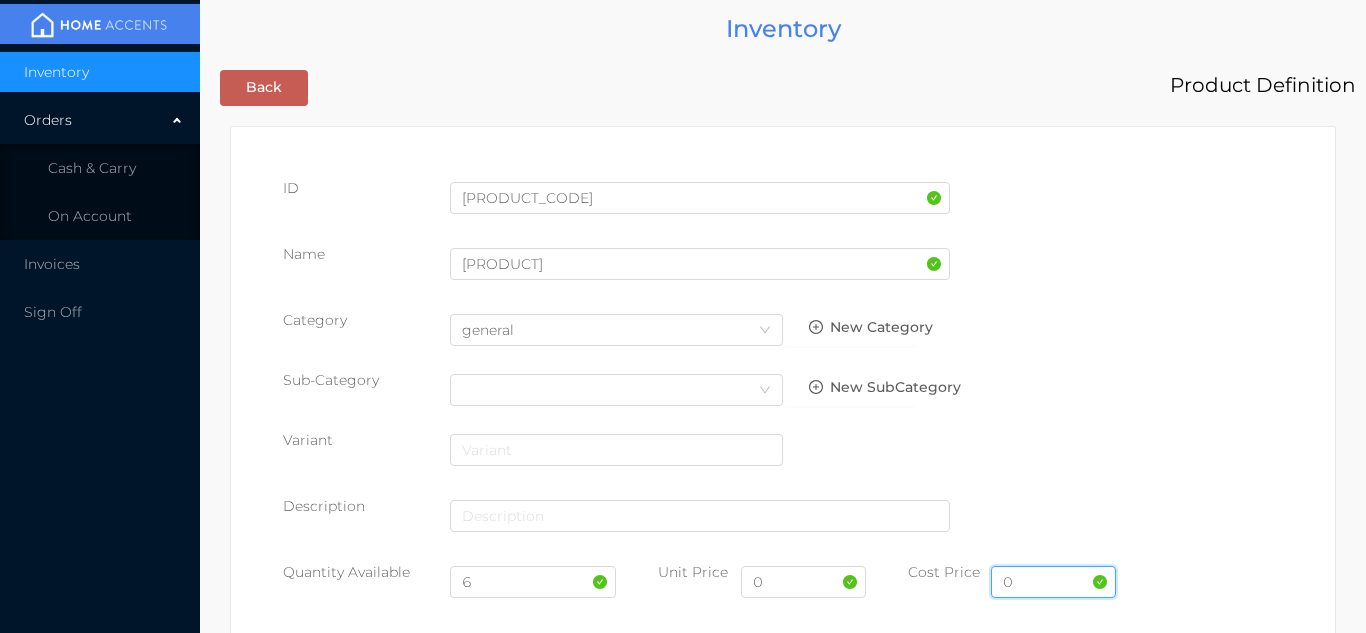 click on "0" at bounding box center (1053, 582) 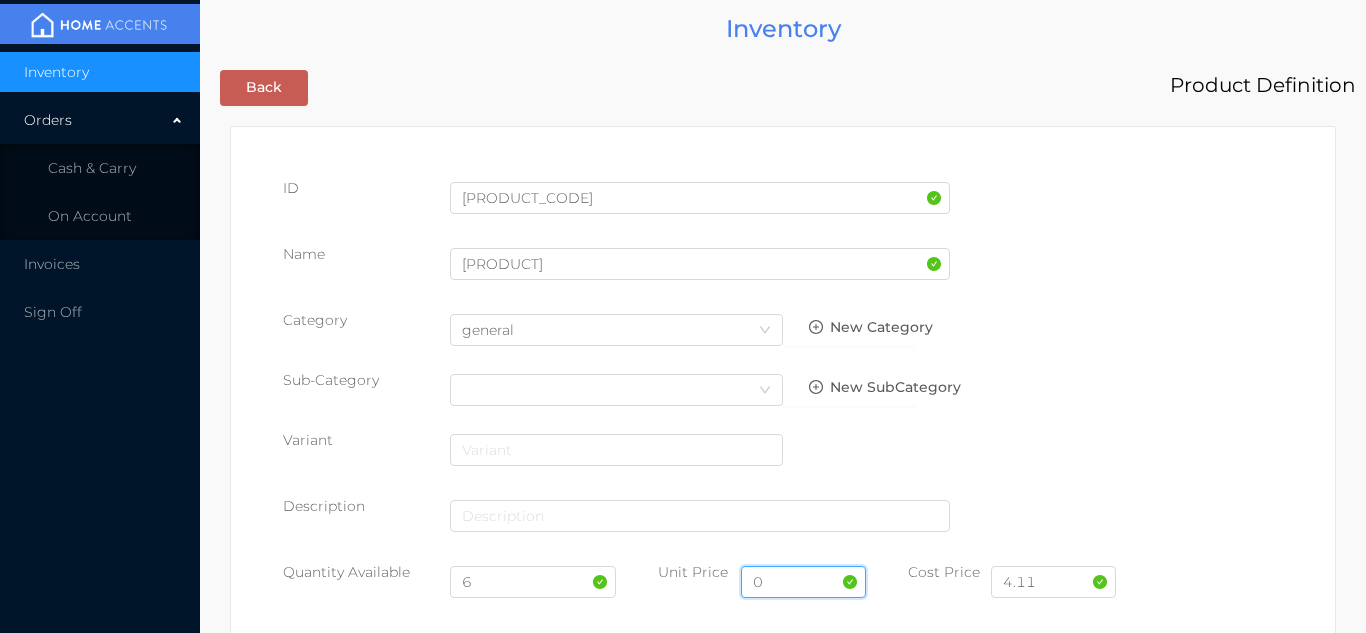 click on "0" at bounding box center [803, 582] 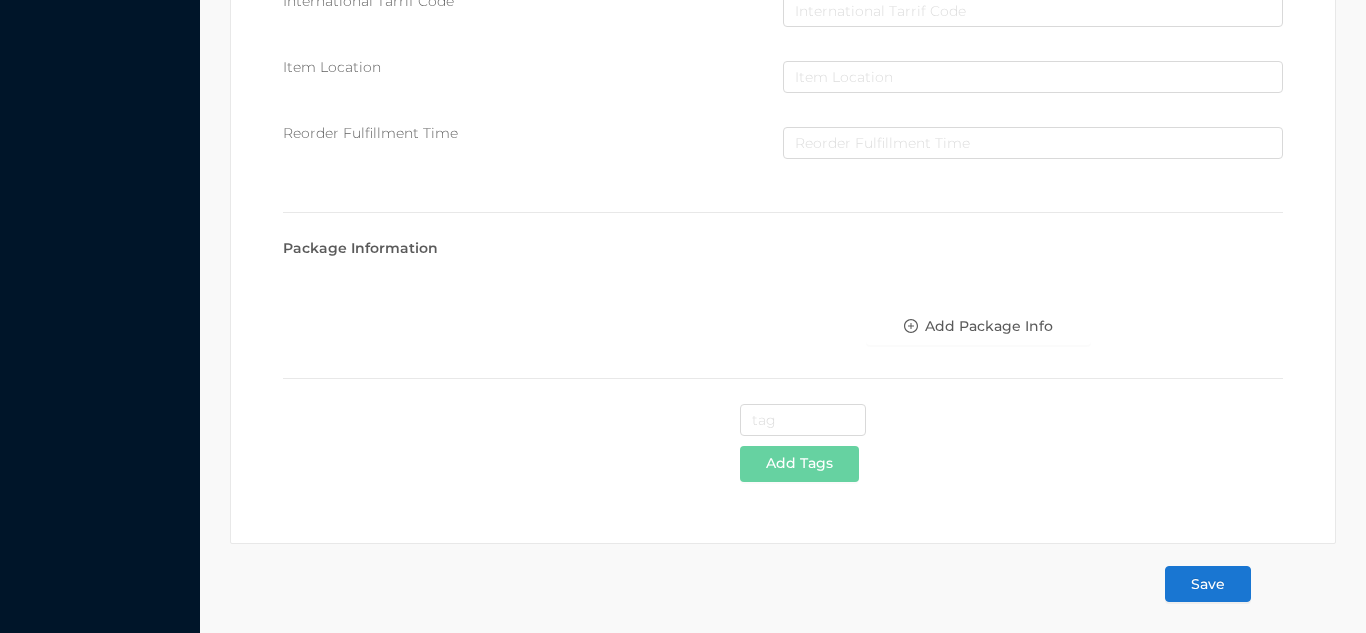 scroll, scrollTop: 1028, scrollLeft: 0, axis: vertical 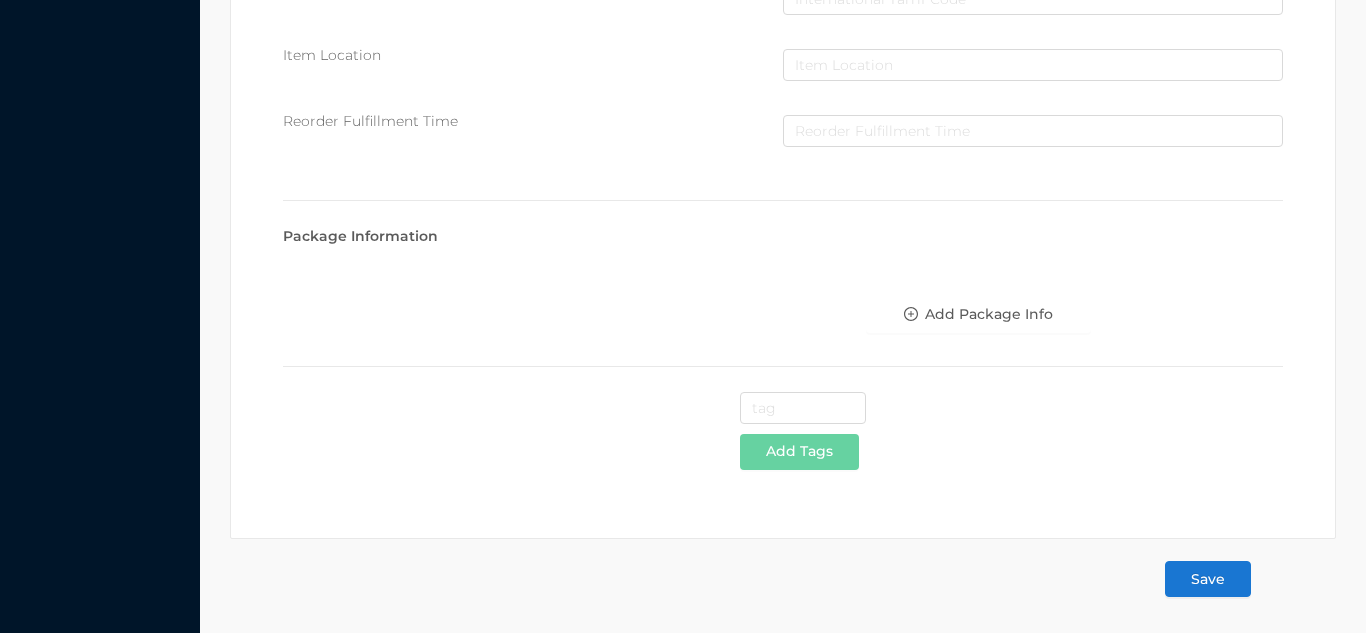 click on "Save" at bounding box center [1208, 579] 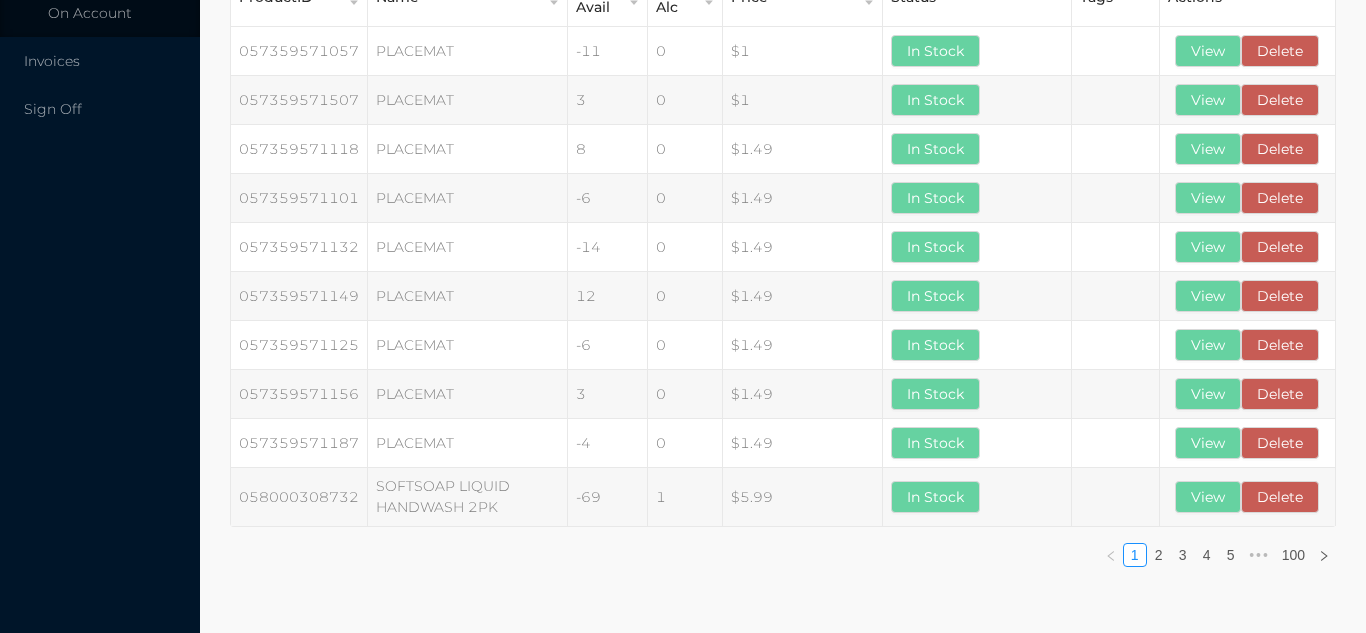 scroll, scrollTop: 0, scrollLeft: 0, axis: both 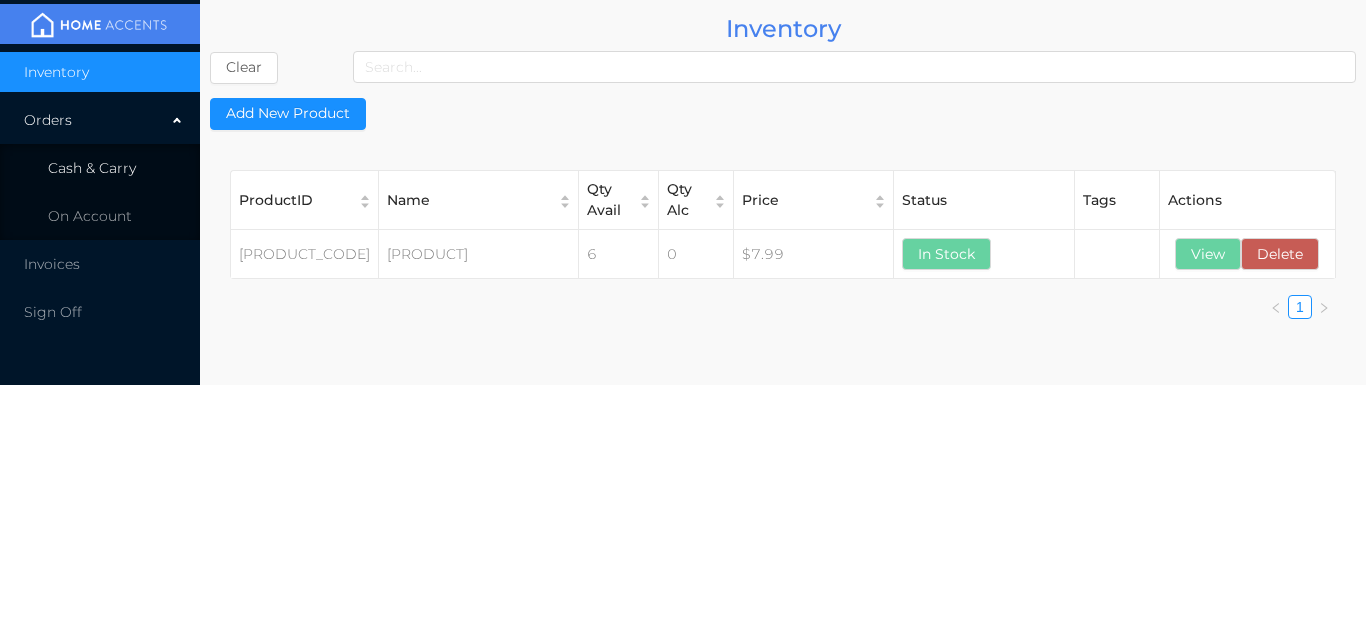 click on "Cash & Carry" at bounding box center (100, 168) 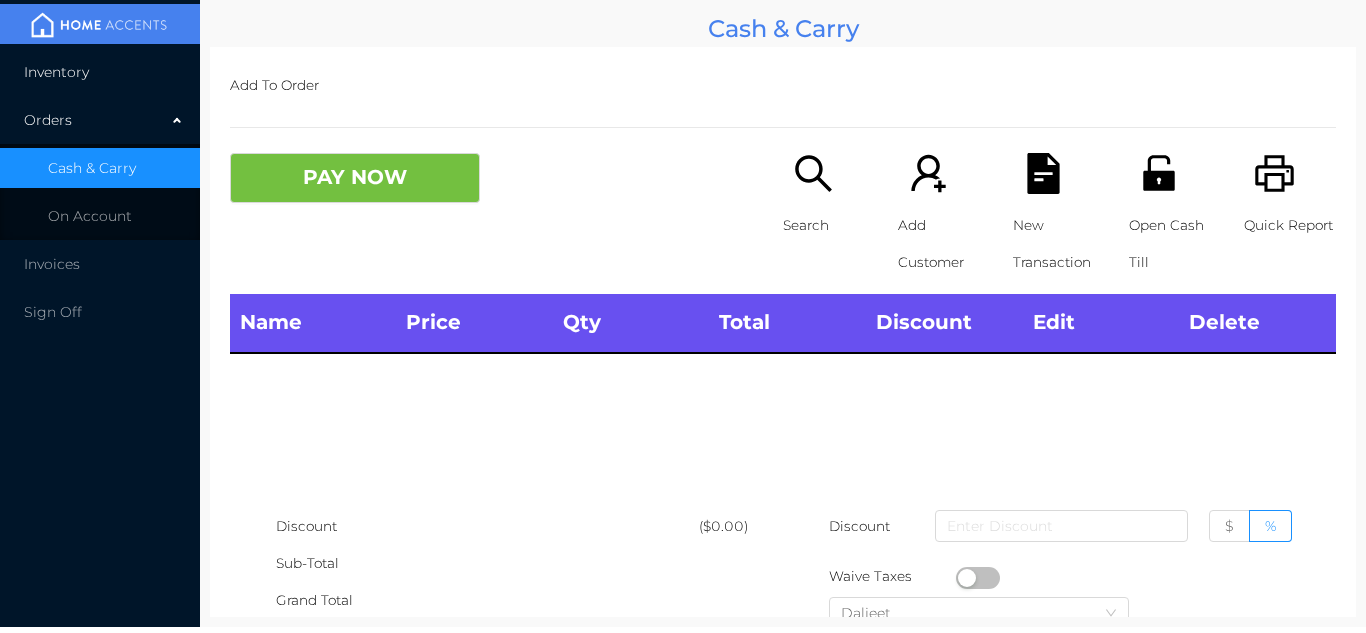 click on "Inventory" at bounding box center (100, 72) 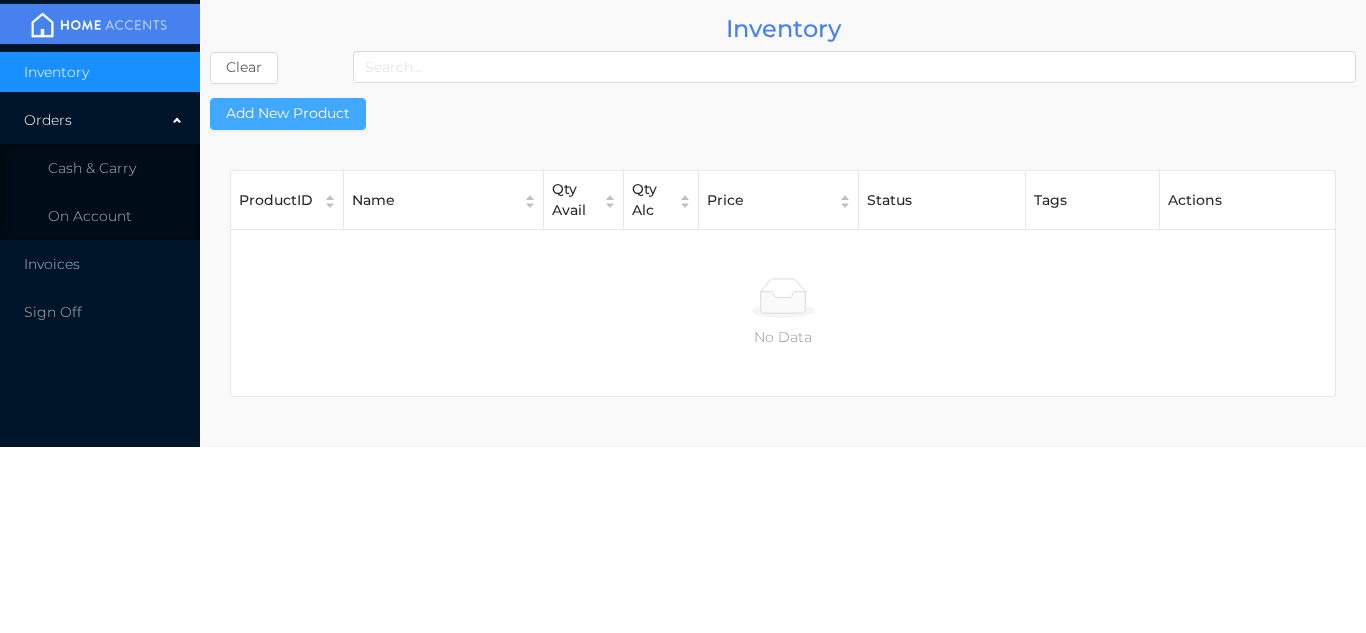 click on "Add New Product" at bounding box center [288, 114] 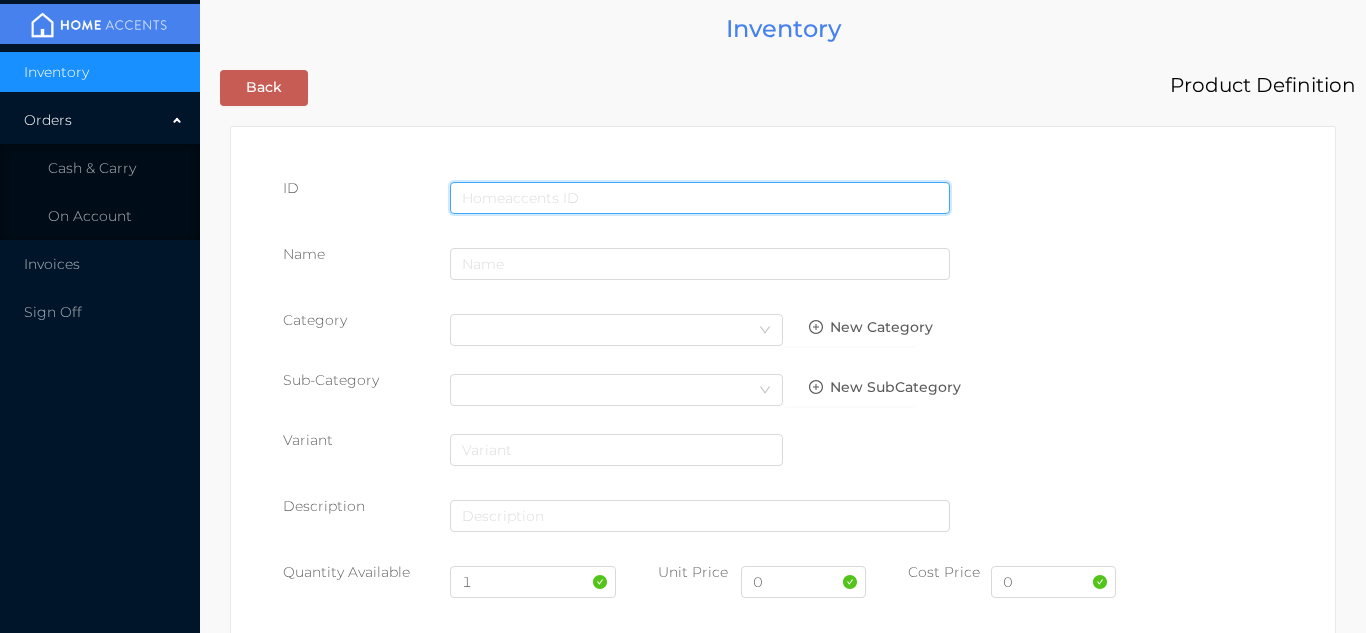 click at bounding box center (700, 198) 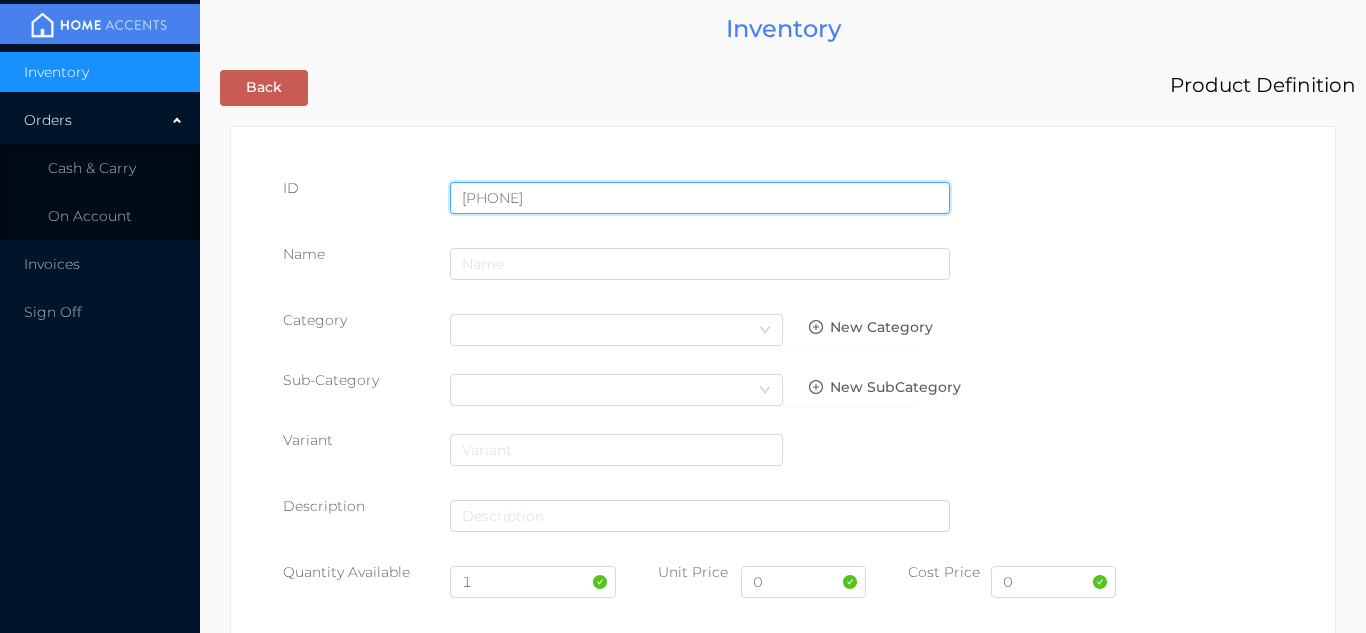 click on "Save" at bounding box center [1208, 1607] 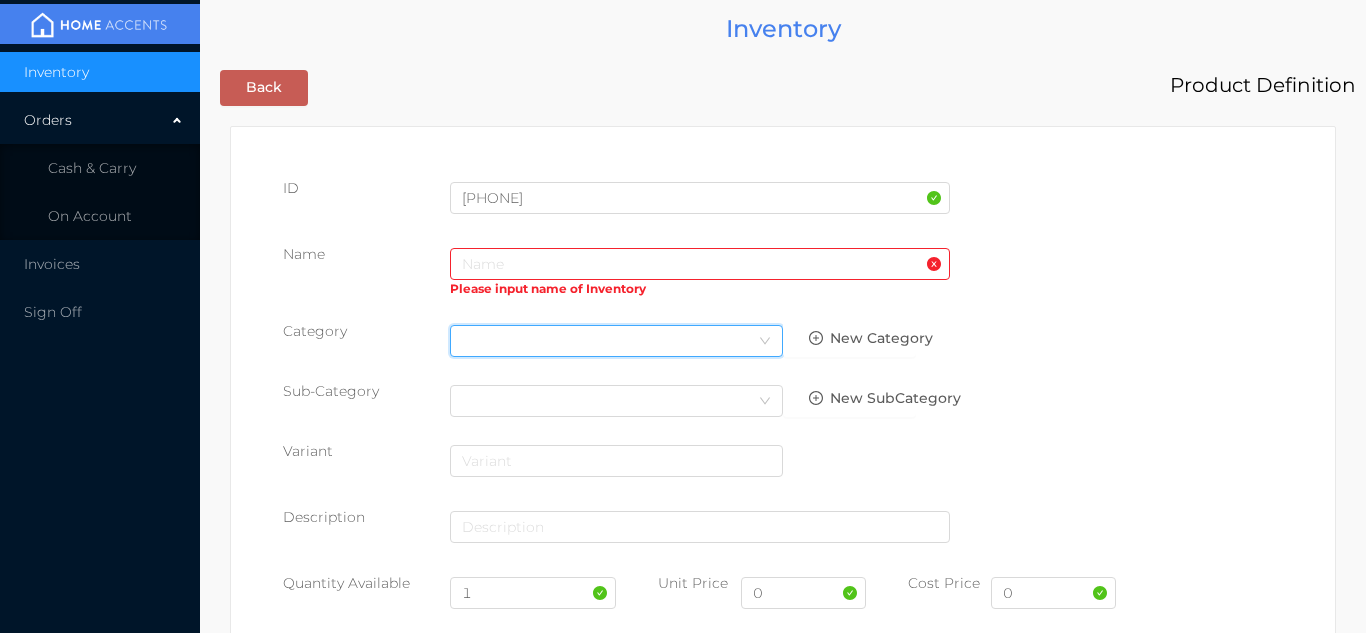 click on "Select Category" at bounding box center (616, 341) 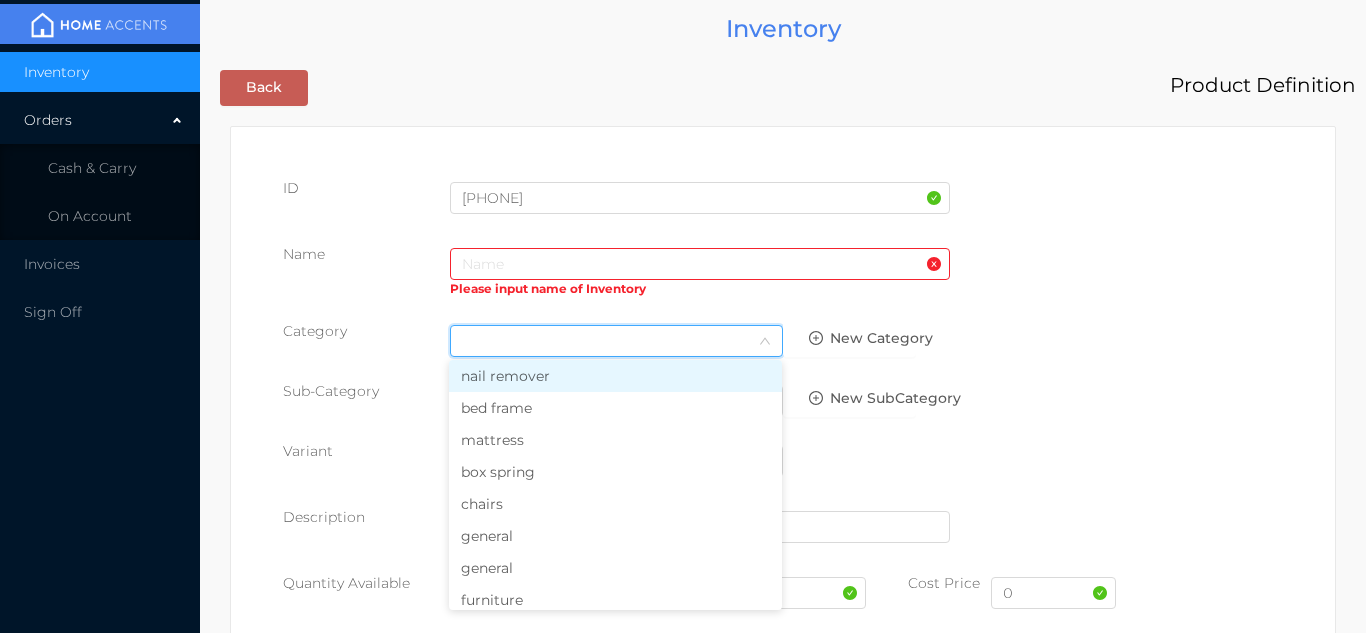 click on "general" at bounding box center [615, 536] 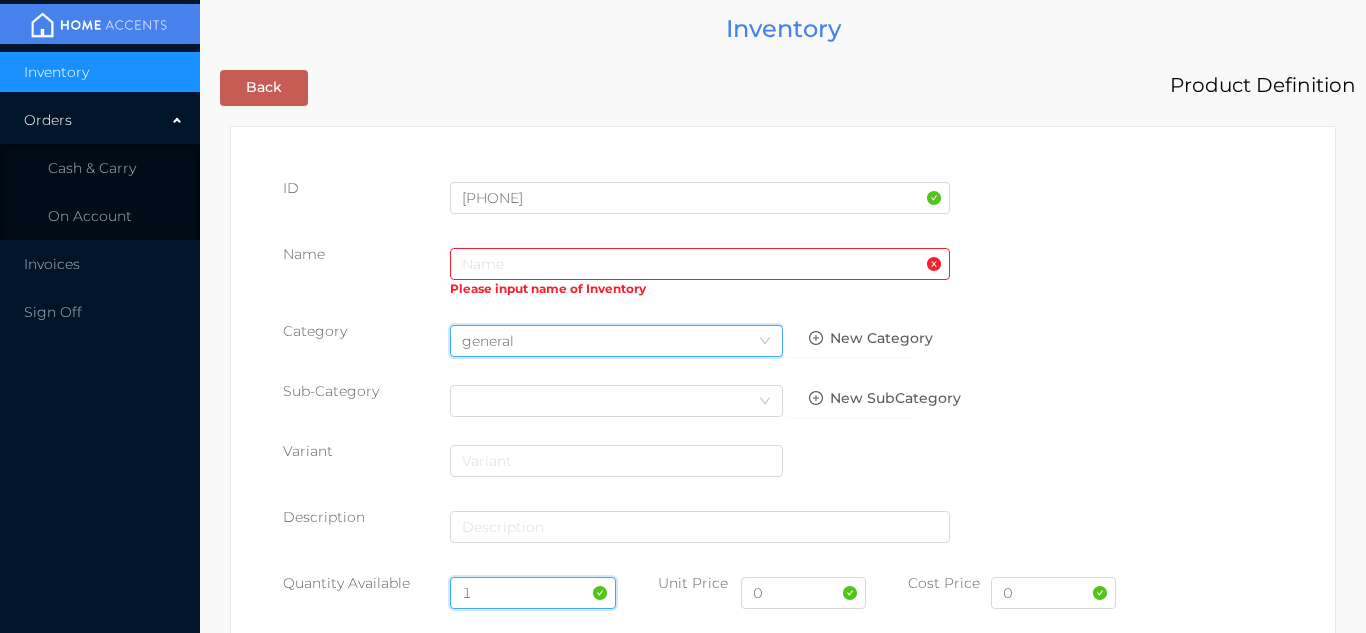 click on "1" at bounding box center (533, 593) 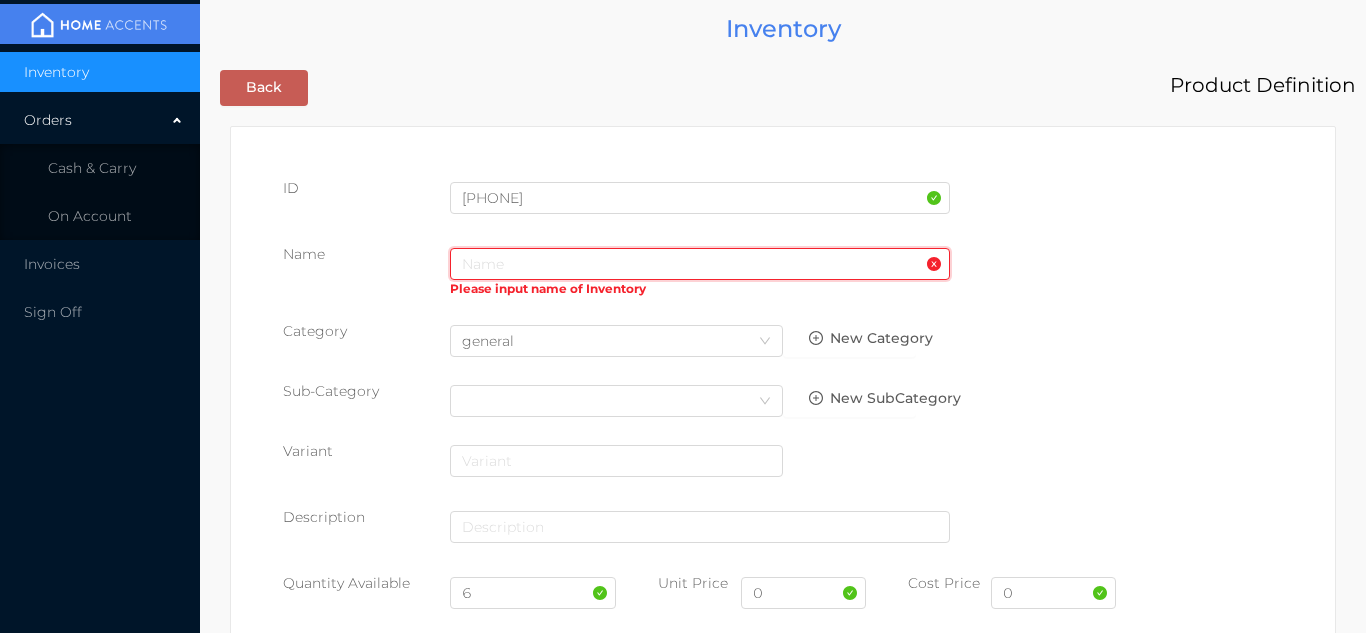 click at bounding box center [700, 264] 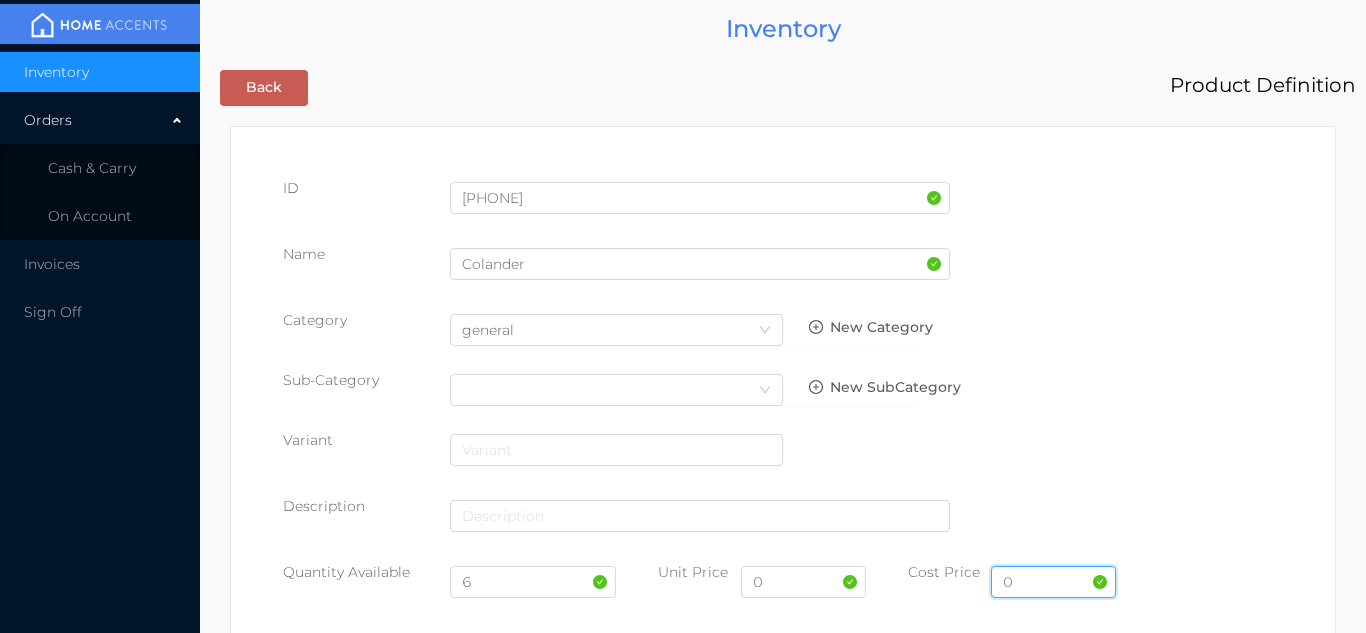 click on "0" at bounding box center [1053, 582] 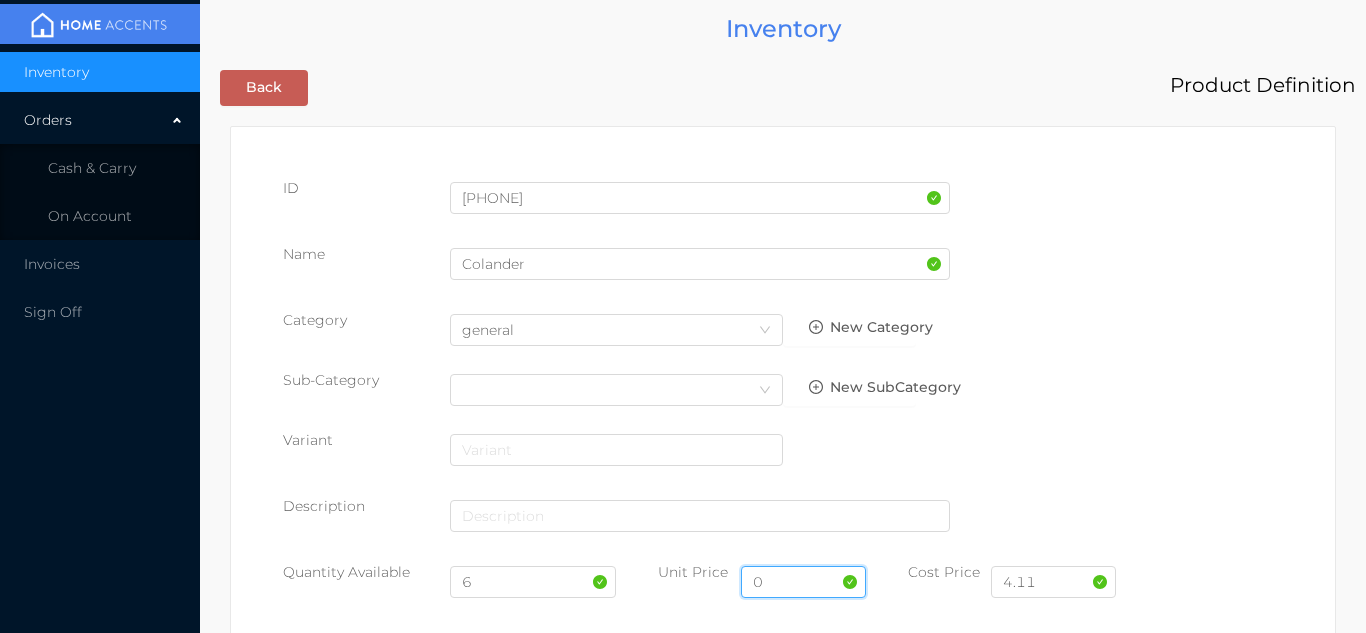 click on "0" at bounding box center [803, 582] 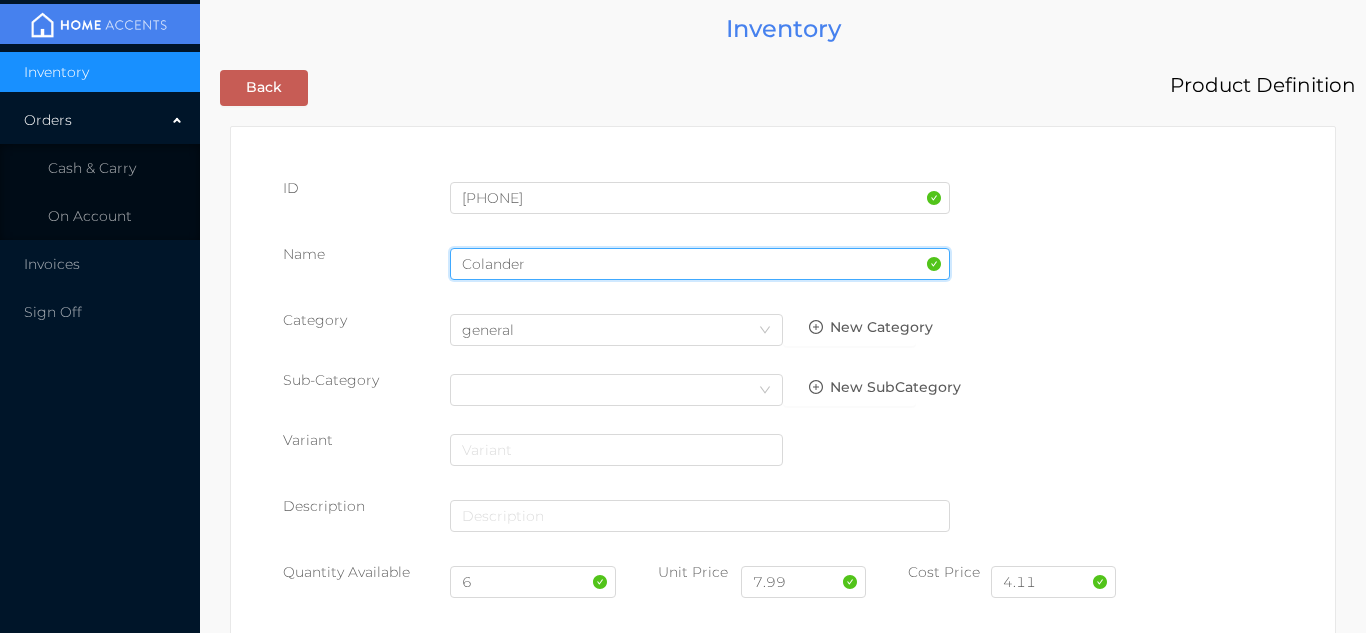 click on "Colander" at bounding box center (700, 264) 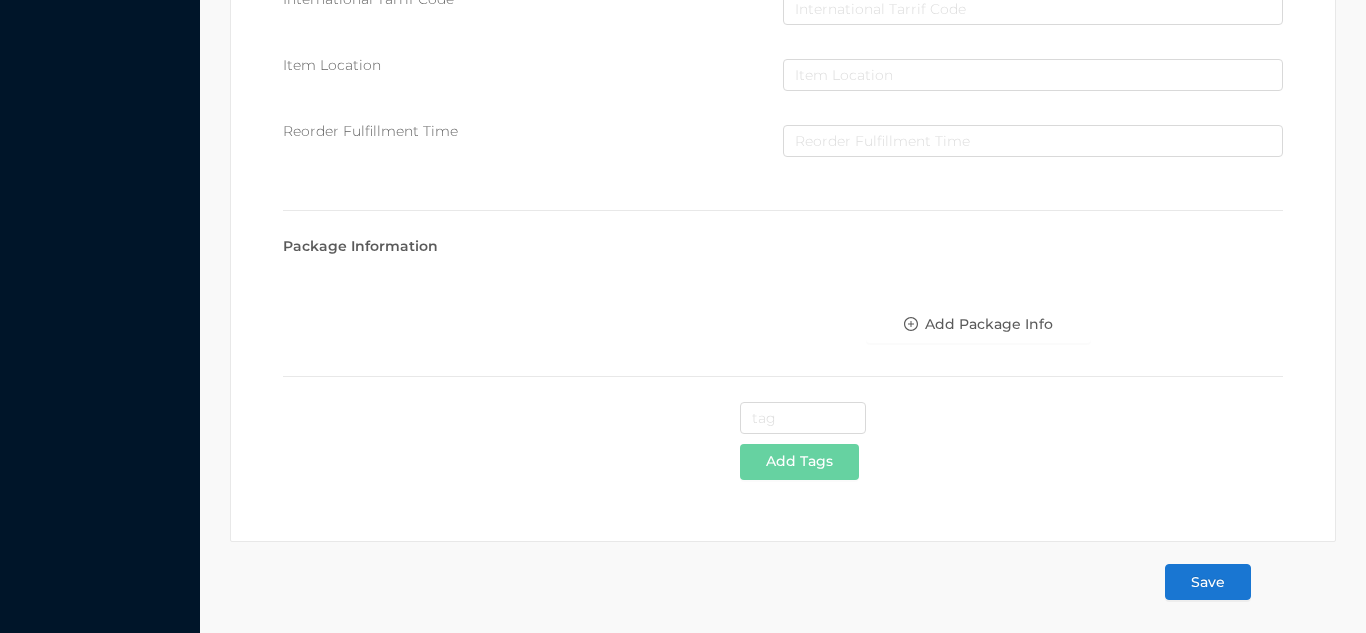 scroll, scrollTop: 1028, scrollLeft: 0, axis: vertical 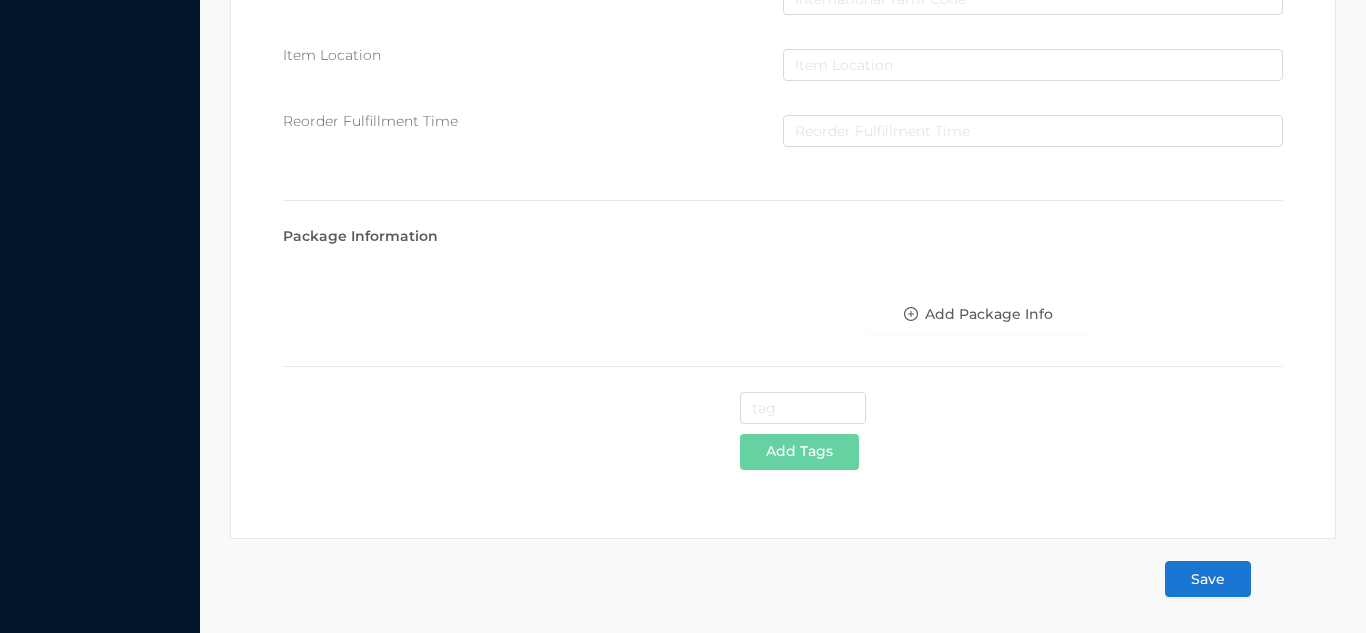 click on "Save" at bounding box center (1208, 579) 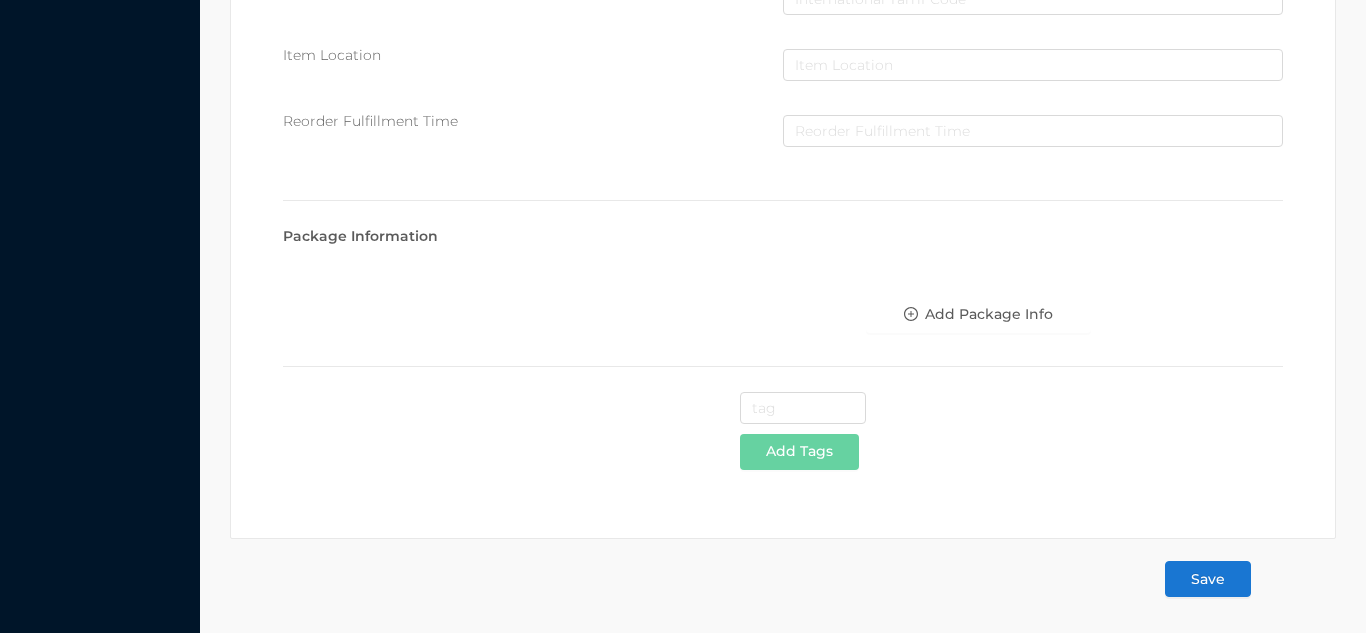 click on "Save" at bounding box center (1208, 579) 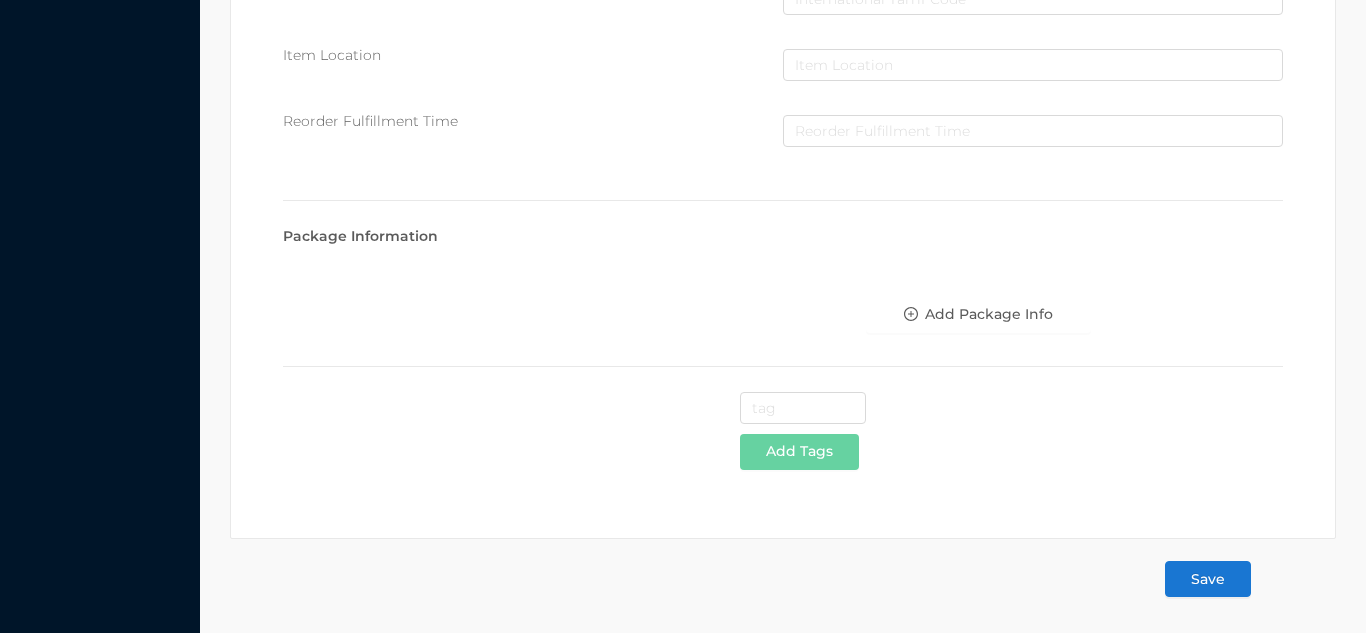 click on "Save" at bounding box center (1208, 579) 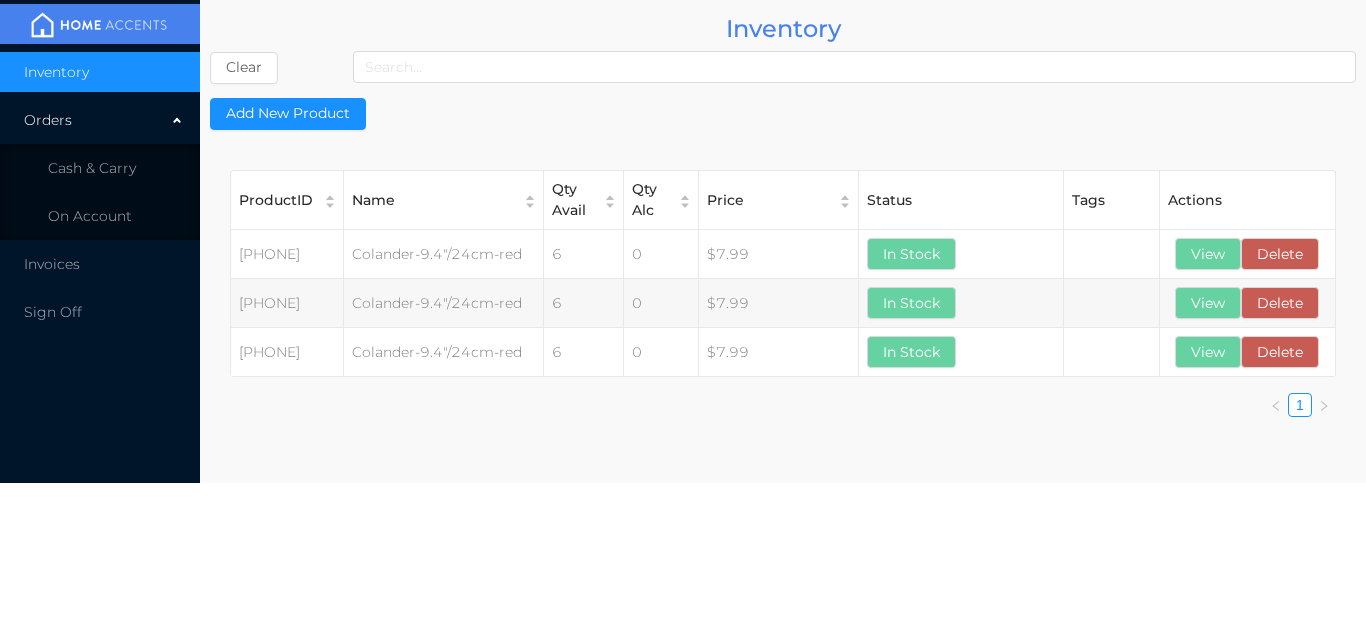 scroll, scrollTop: 0, scrollLeft: 0, axis: both 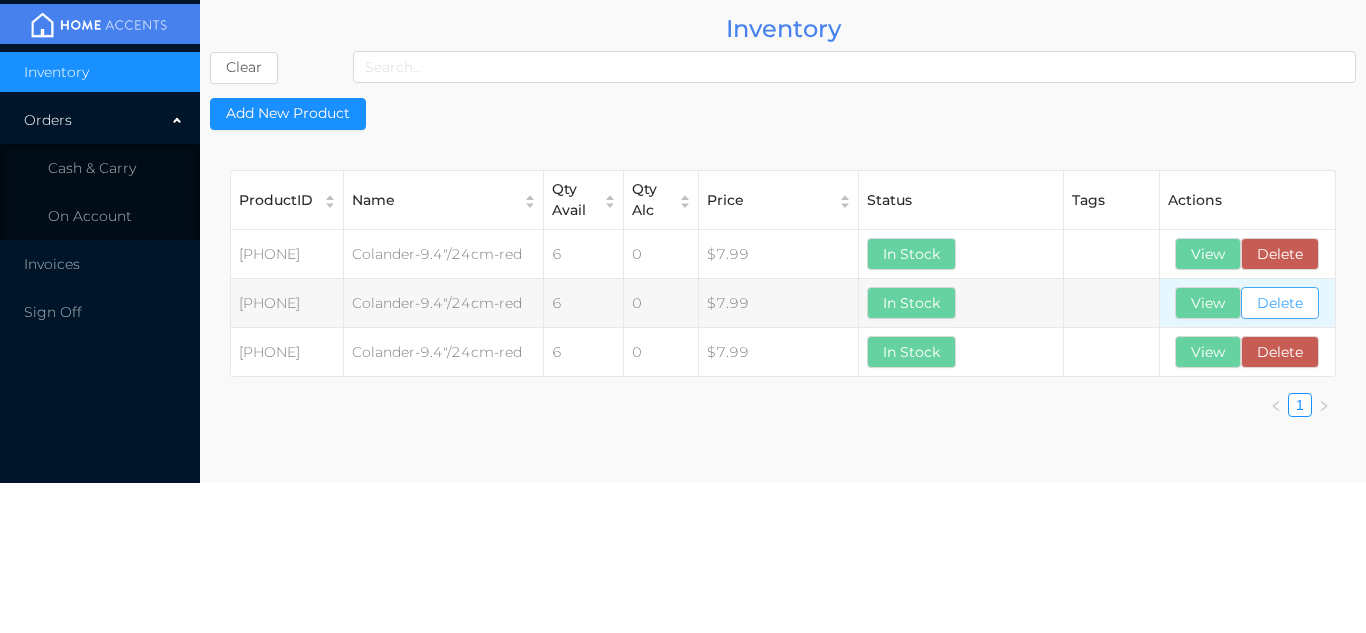 click on "Delete" at bounding box center (1280, 303) 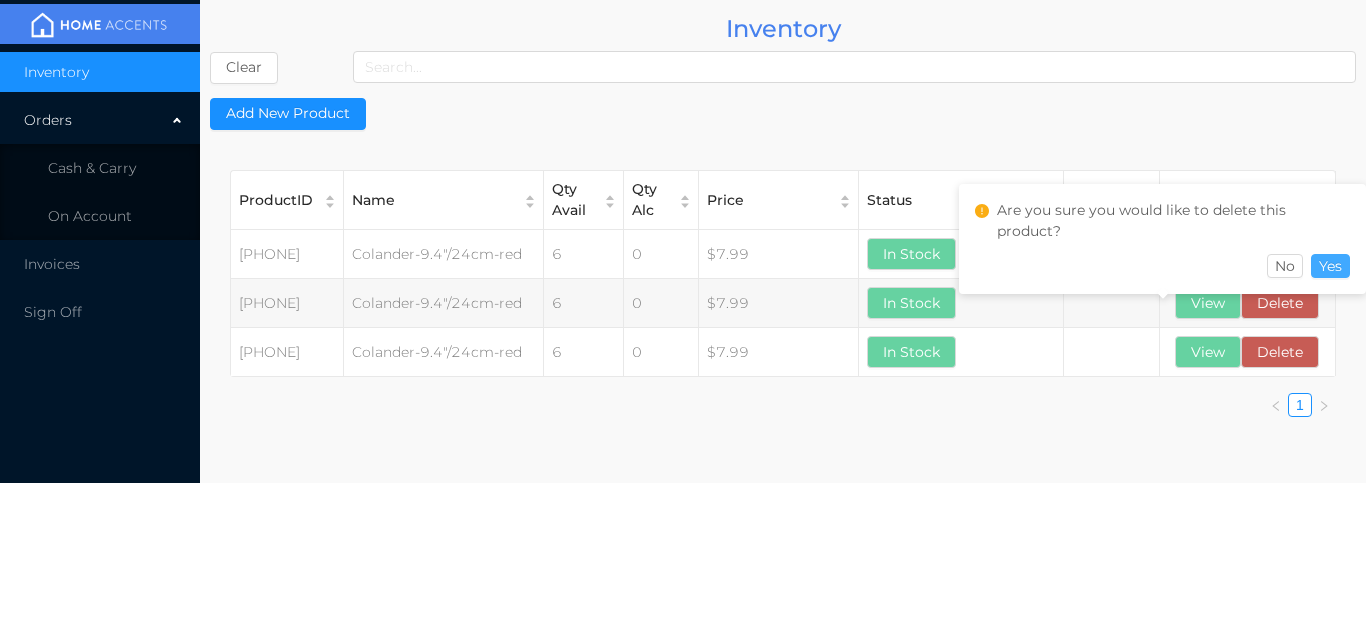 click on "Yes" at bounding box center (1330, 266) 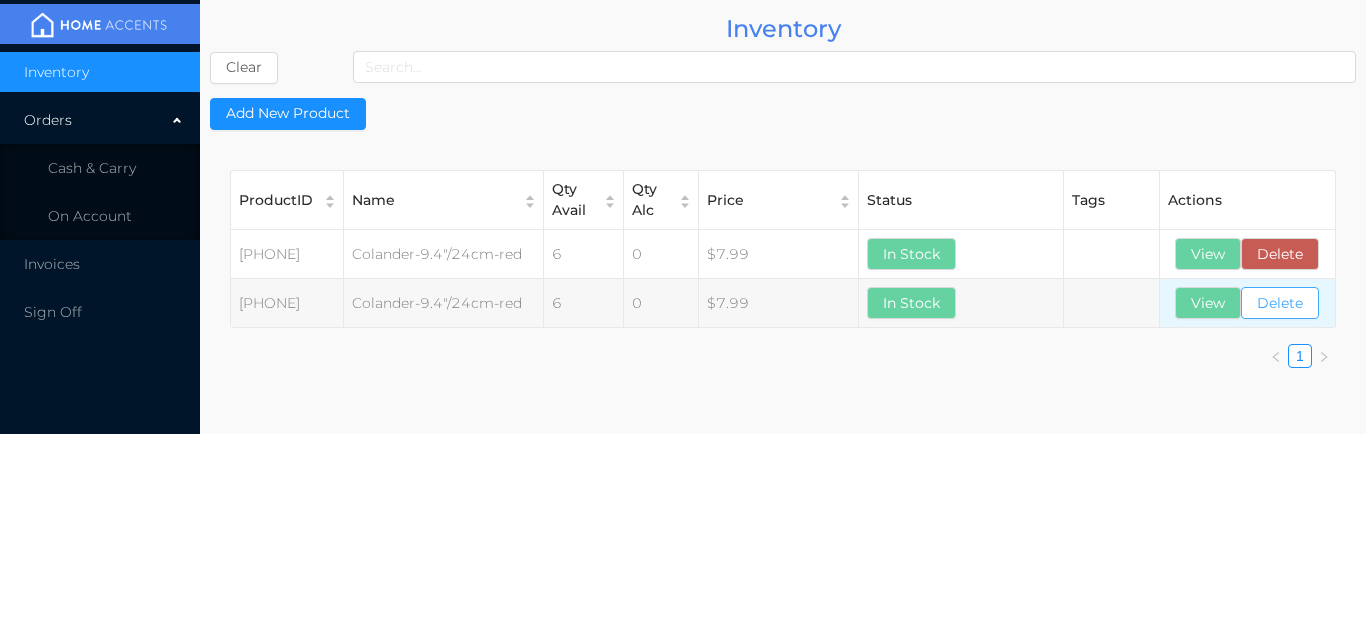 click on "Delete" at bounding box center [1280, 303] 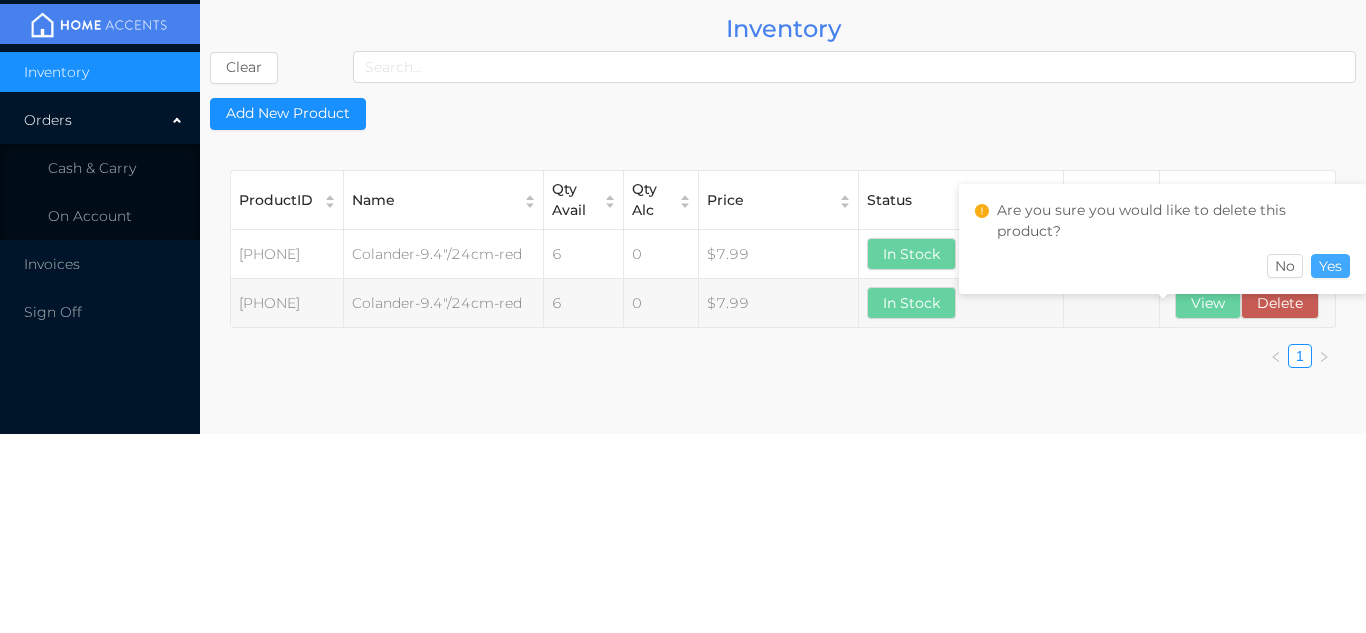 click on "Yes" at bounding box center (1330, 266) 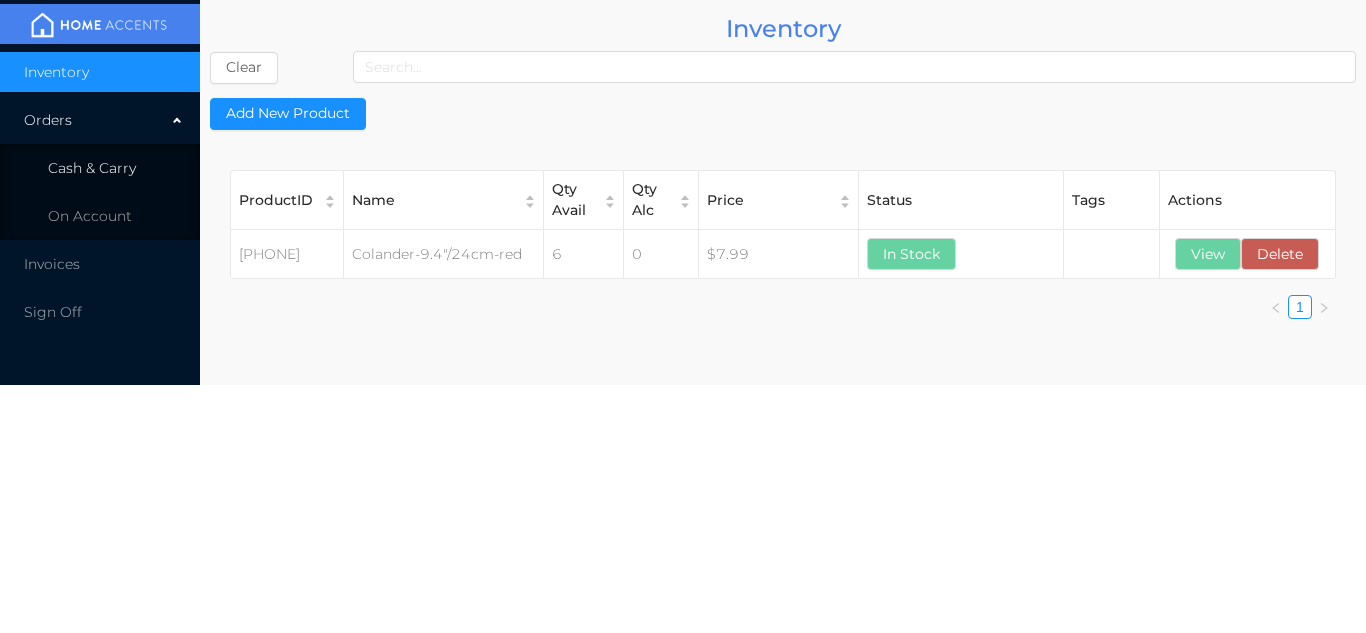 click on "Cash & Carry" at bounding box center [100, 168] 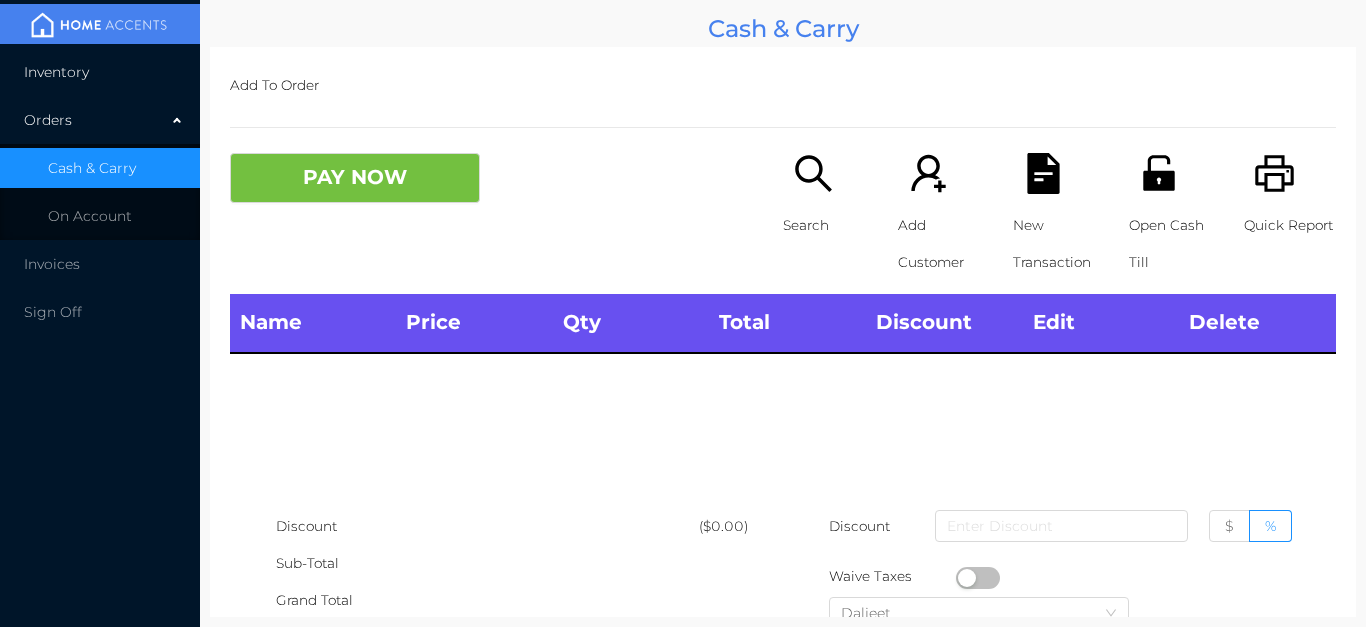 click on "Inventory" at bounding box center [100, 72] 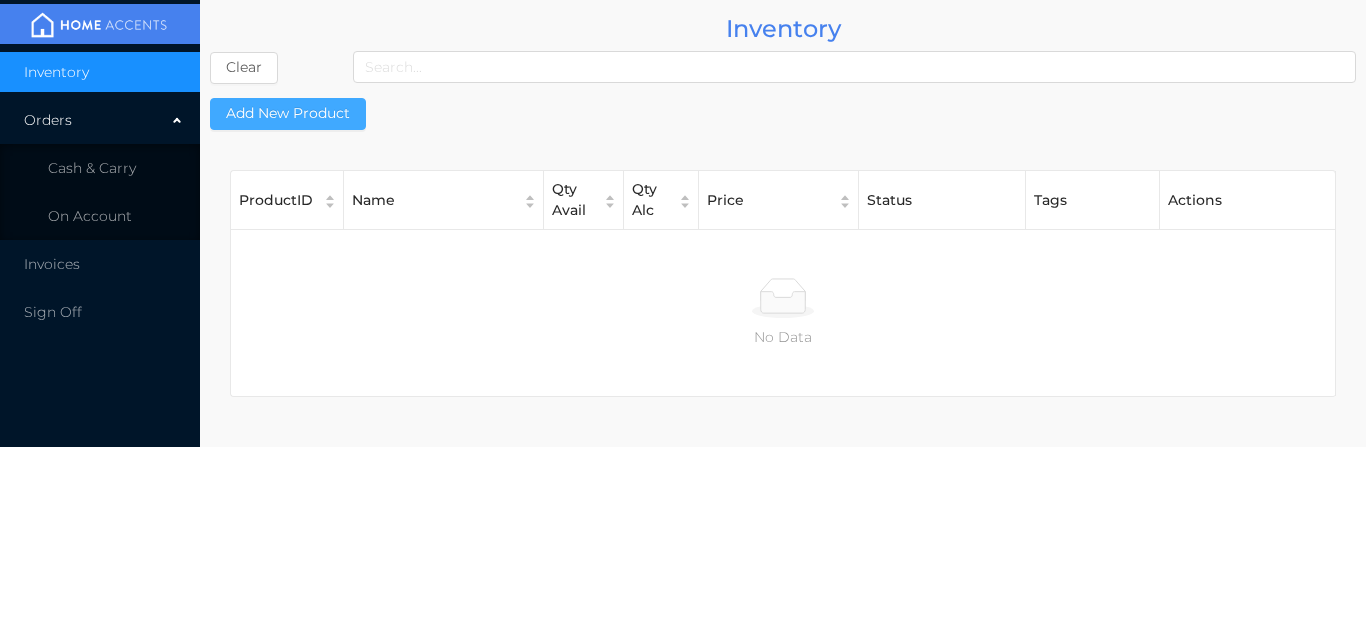 click on "Add New Product" at bounding box center [288, 114] 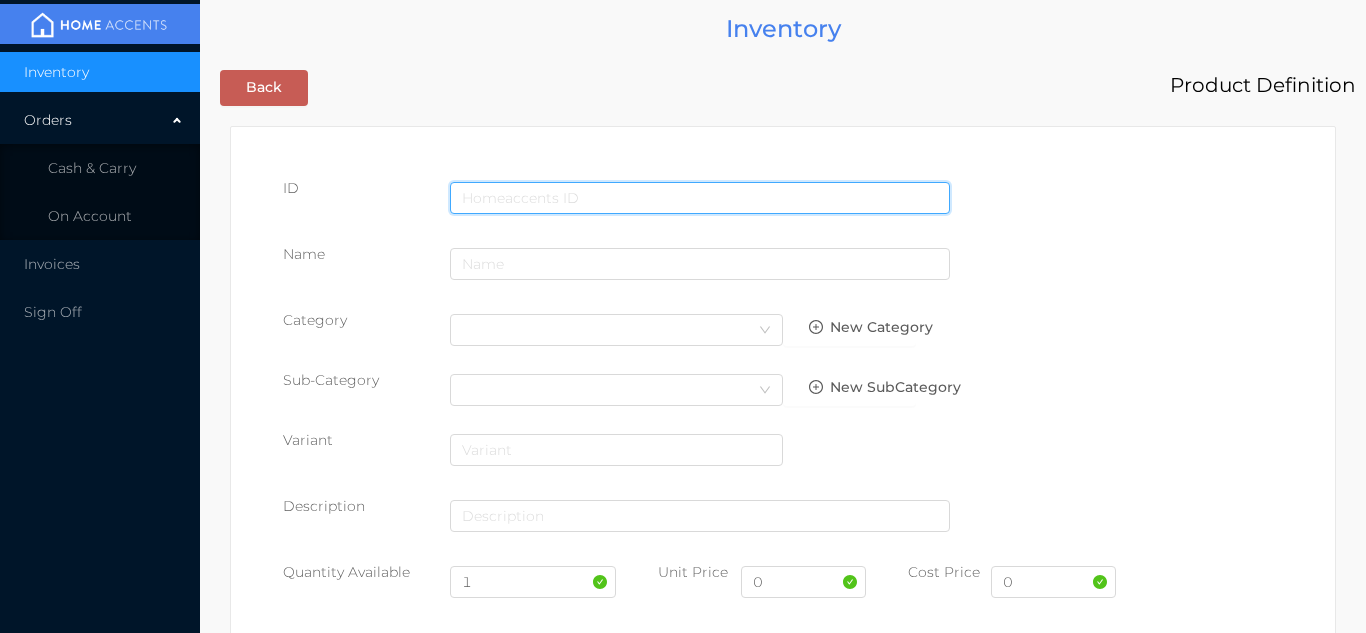 click at bounding box center (700, 198) 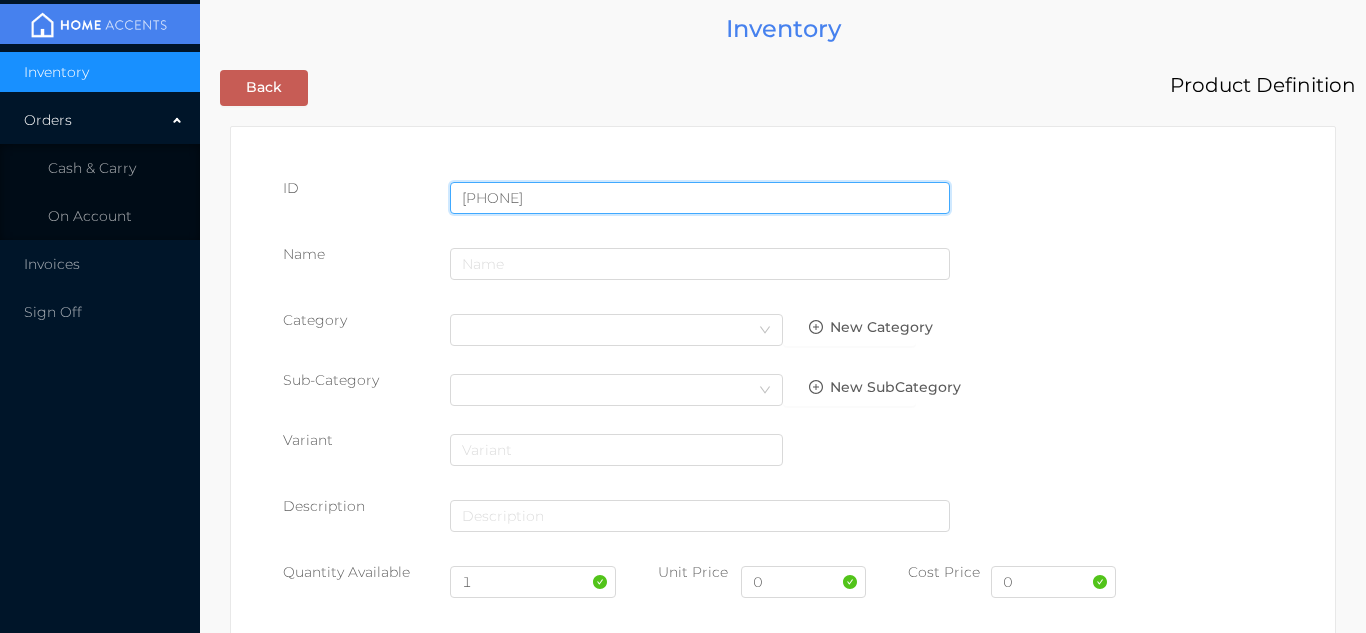click on "Save" at bounding box center [1208, 1607] 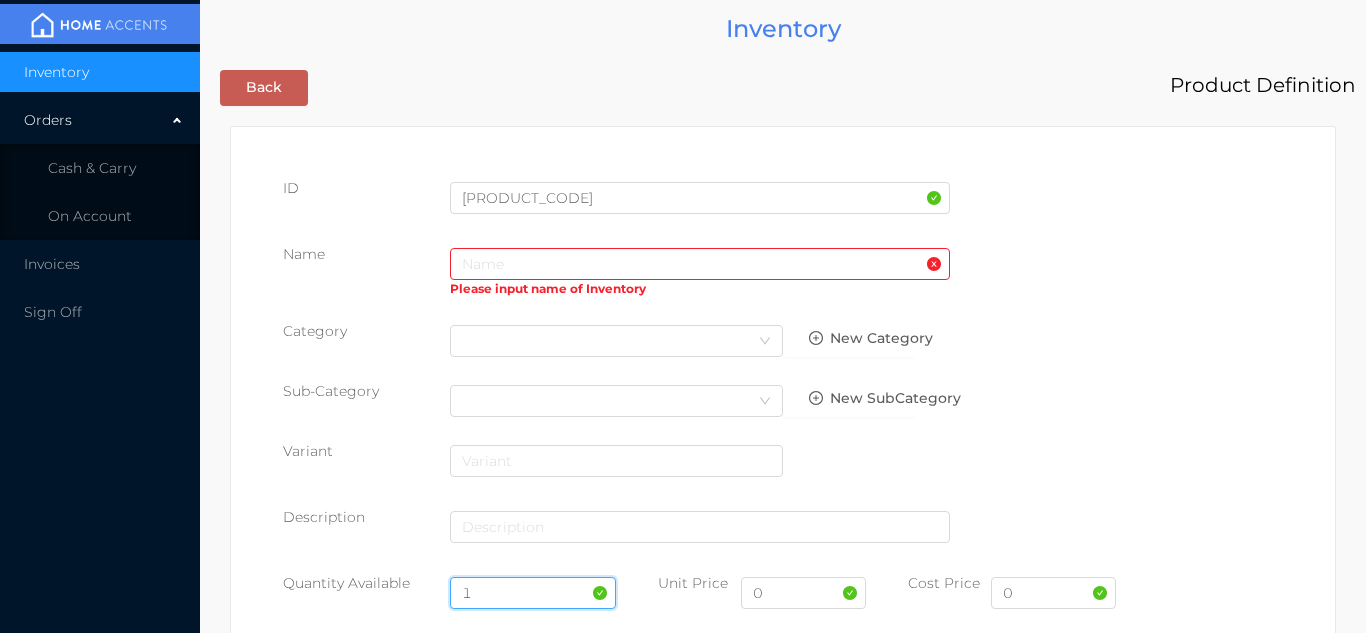 click on "1" at bounding box center [533, 593] 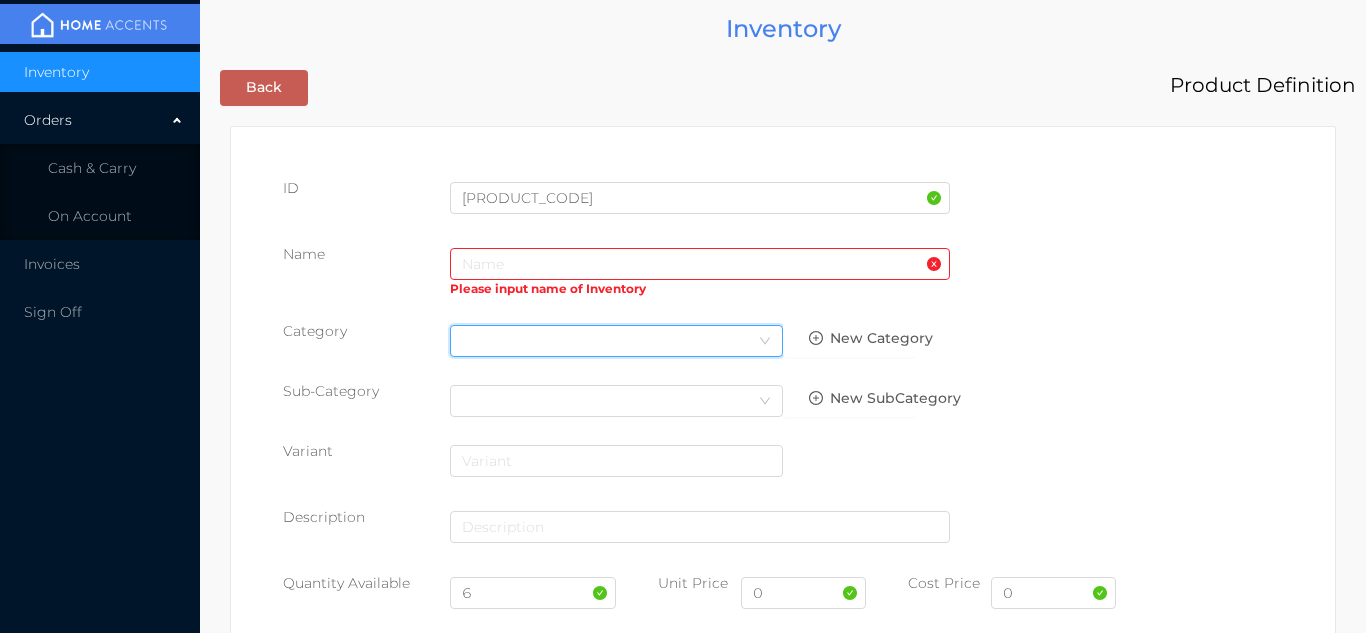 click on "Select Category" at bounding box center (616, 341) 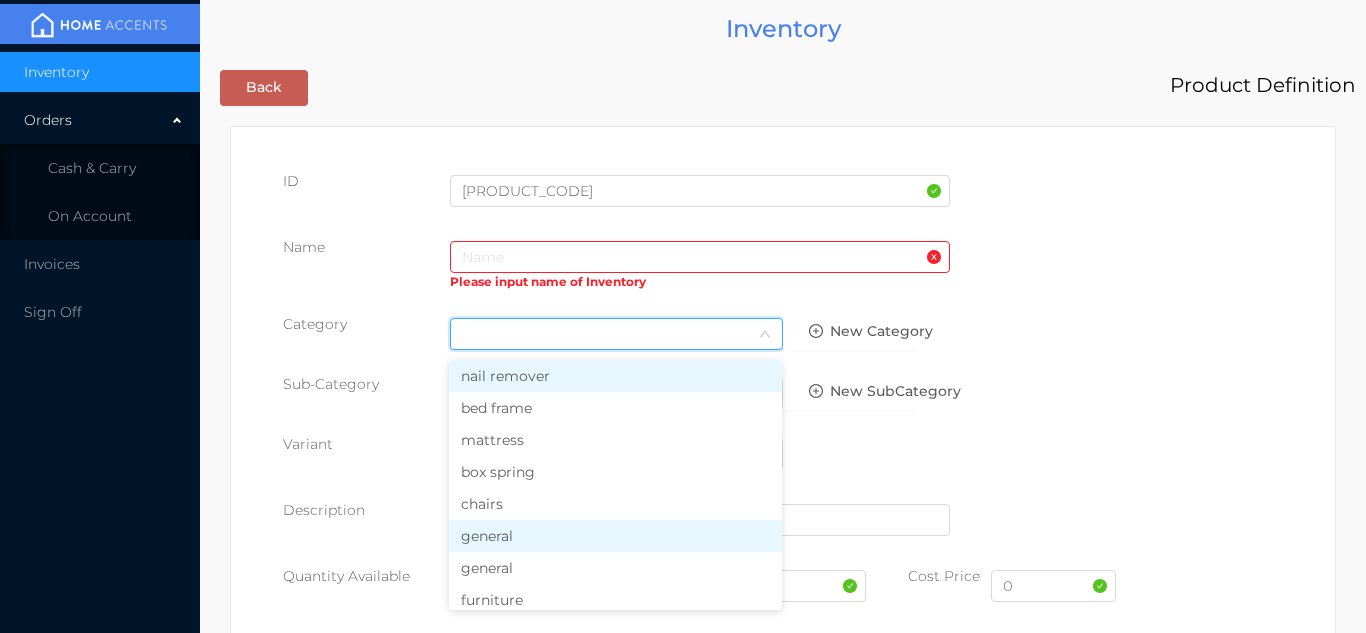 click on "general" at bounding box center [615, 536] 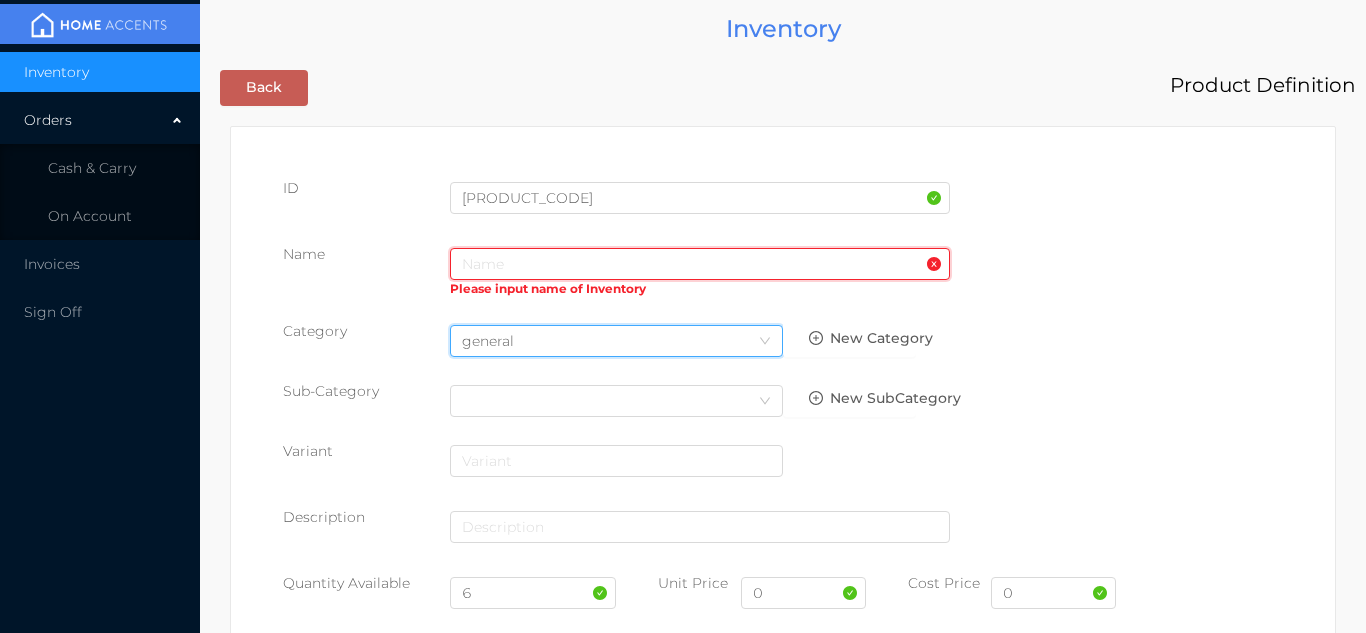 click at bounding box center [700, 264] 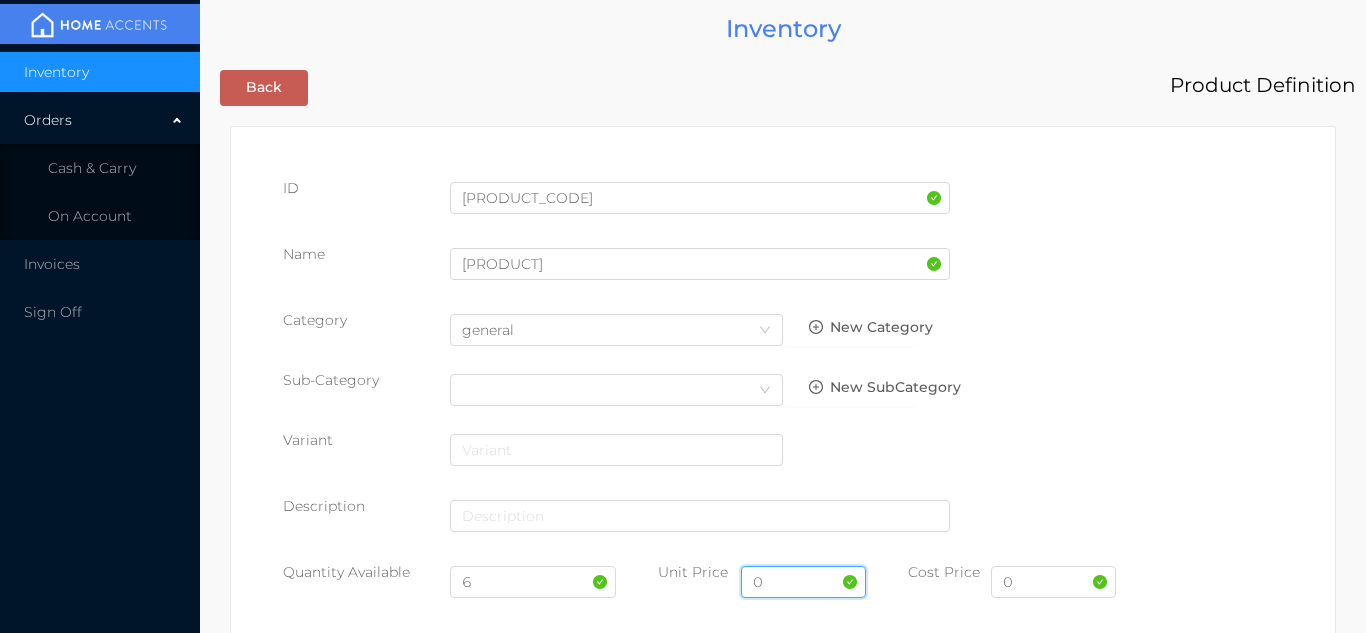 click on "0" at bounding box center [803, 582] 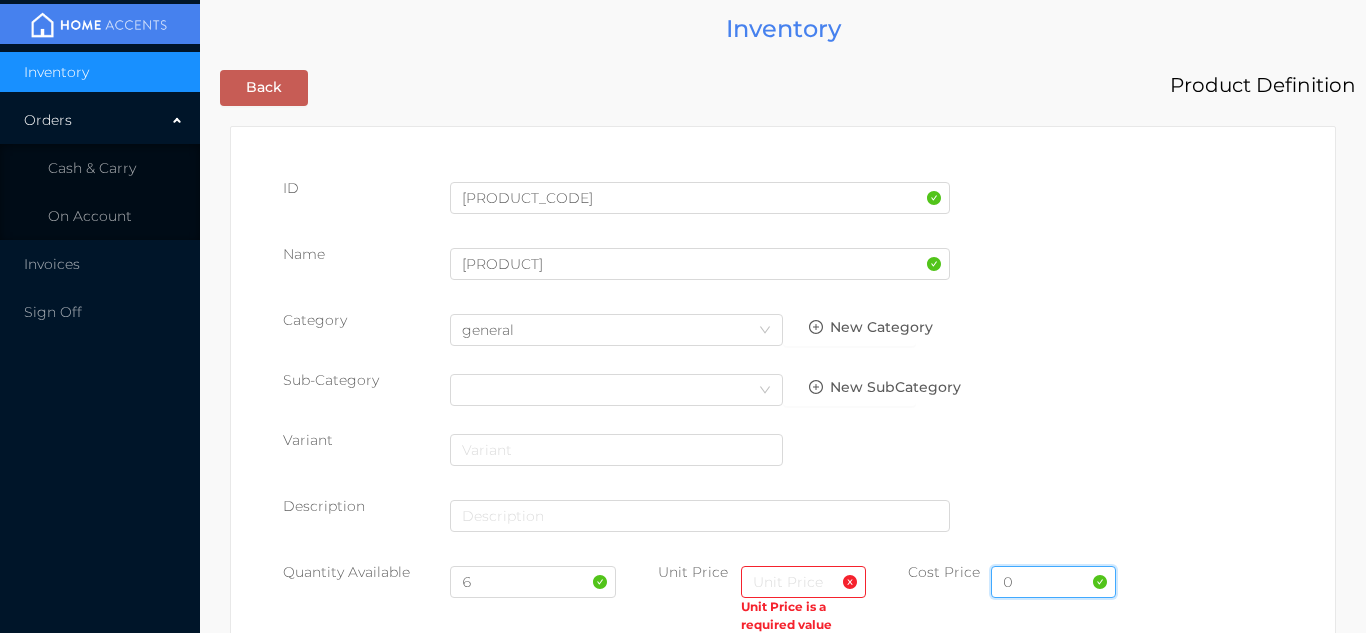 click on "0" at bounding box center (1053, 582) 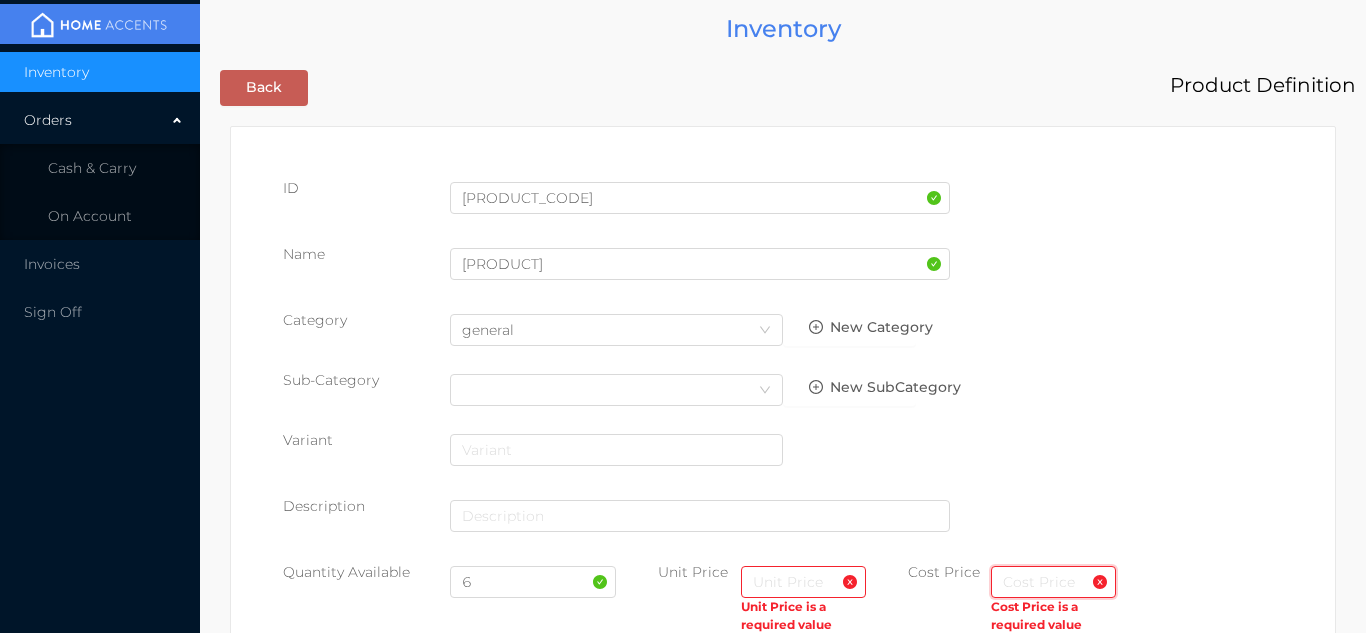 click at bounding box center [1053, 582] 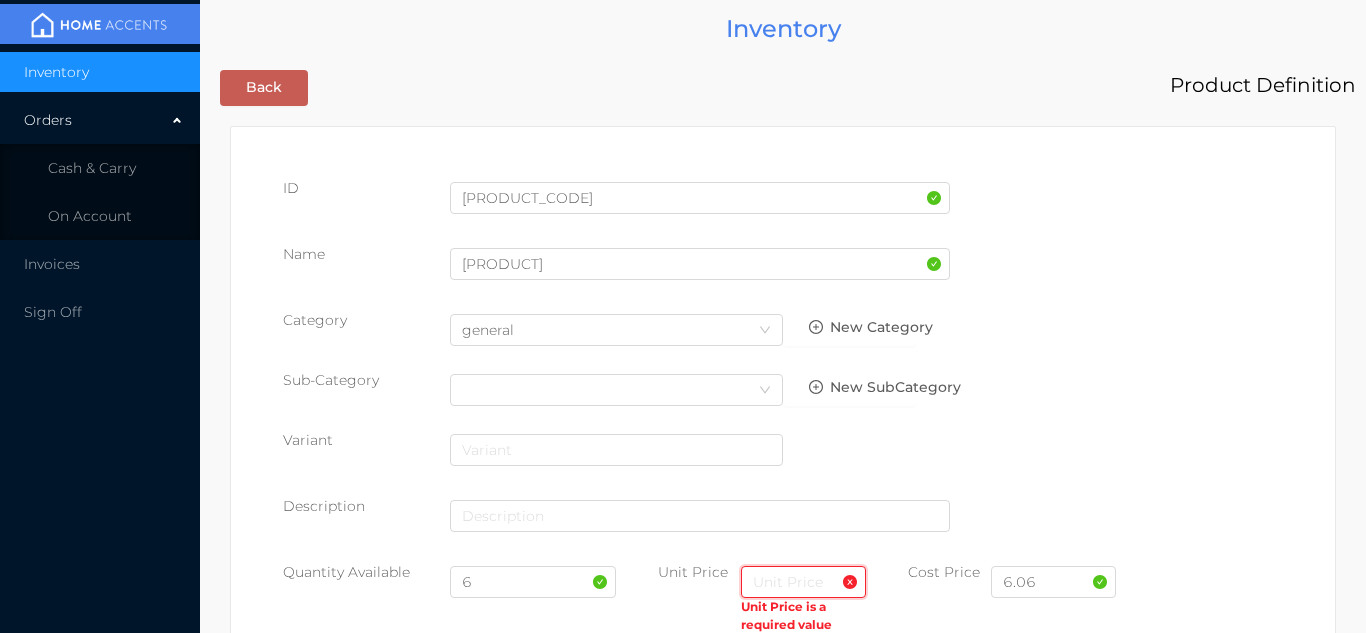 click at bounding box center (803, 582) 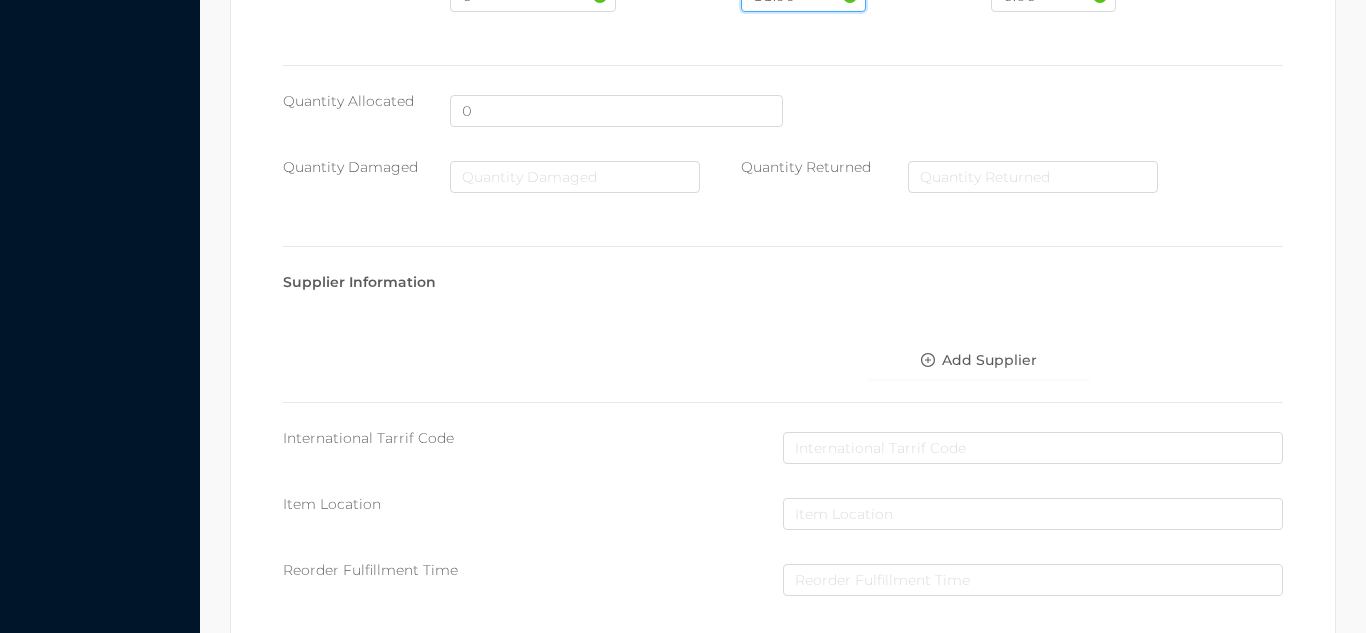 scroll, scrollTop: 1028, scrollLeft: 0, axis: vertical 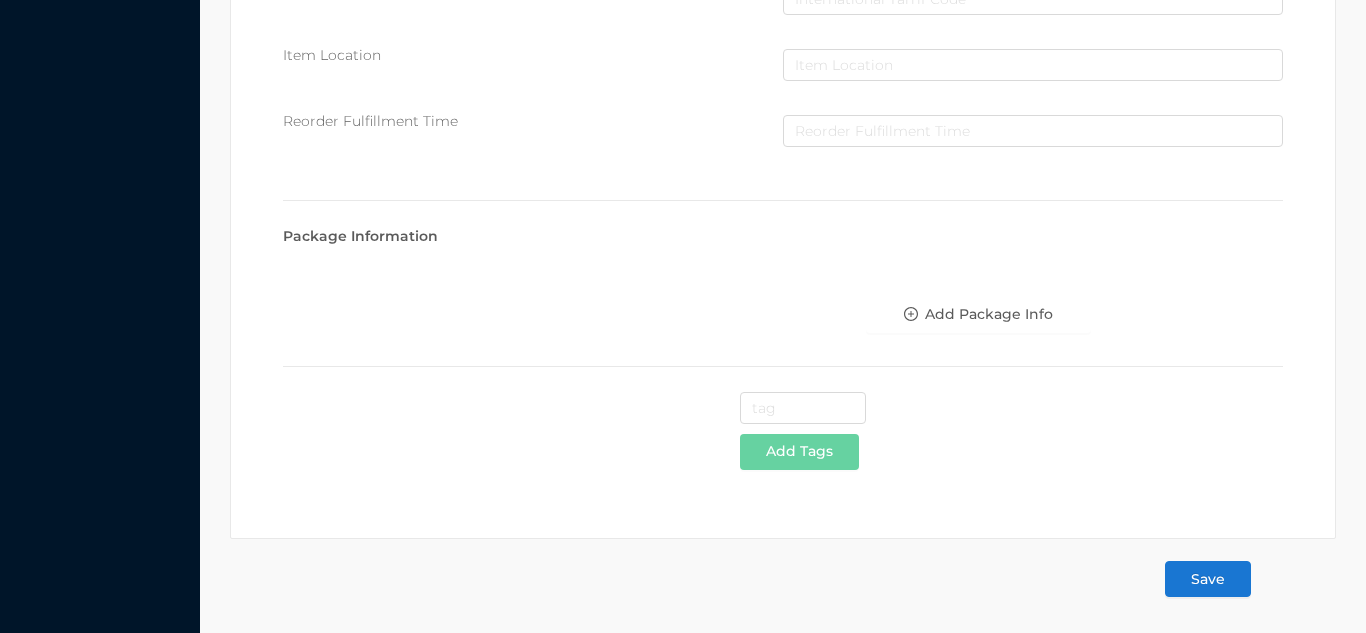 click on "Save" at bounding box center [1208, 579] 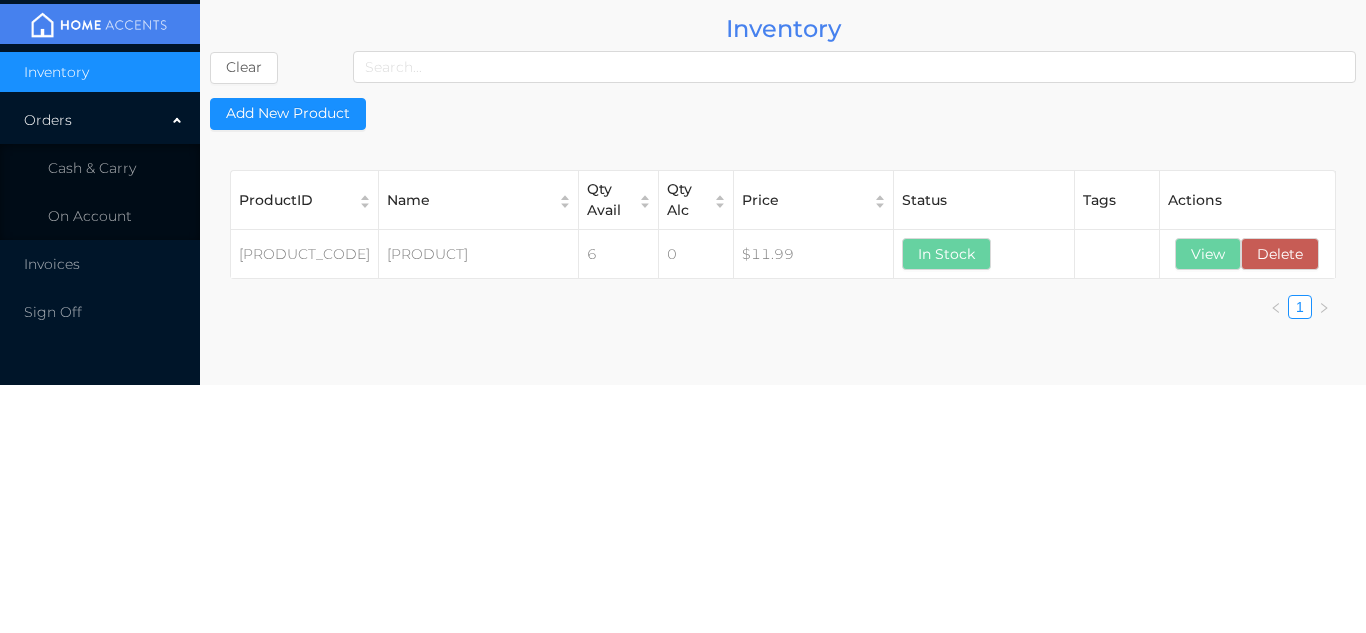 scroll, scrollTop: 0, scrollLeft: 0, axis: both 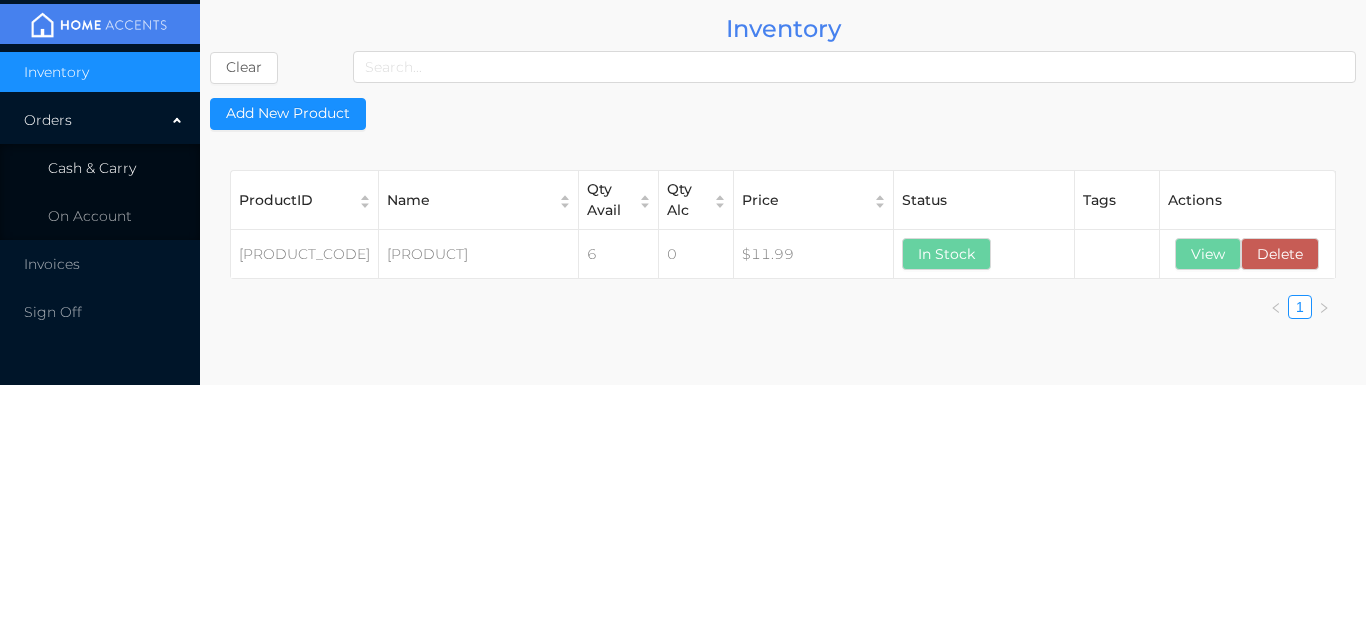 click on "Cash & Carry" at bounding box center (100, 168) 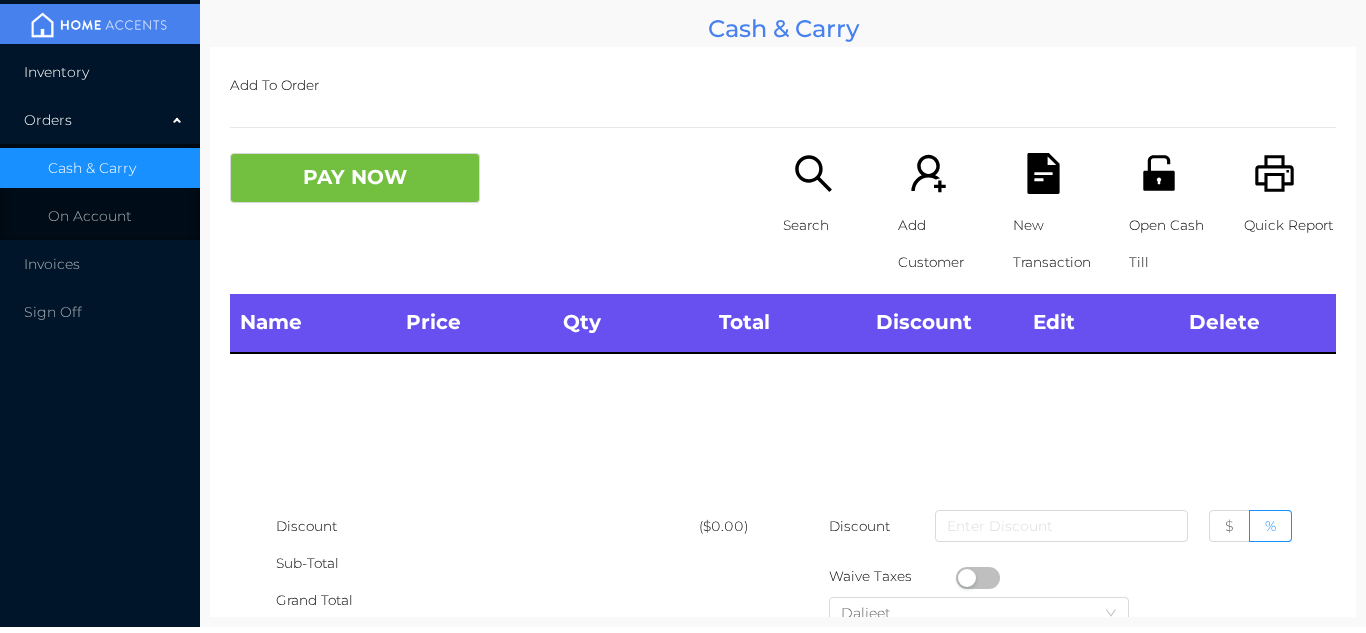 click on "Inventory" at bounding box center [100, 72] 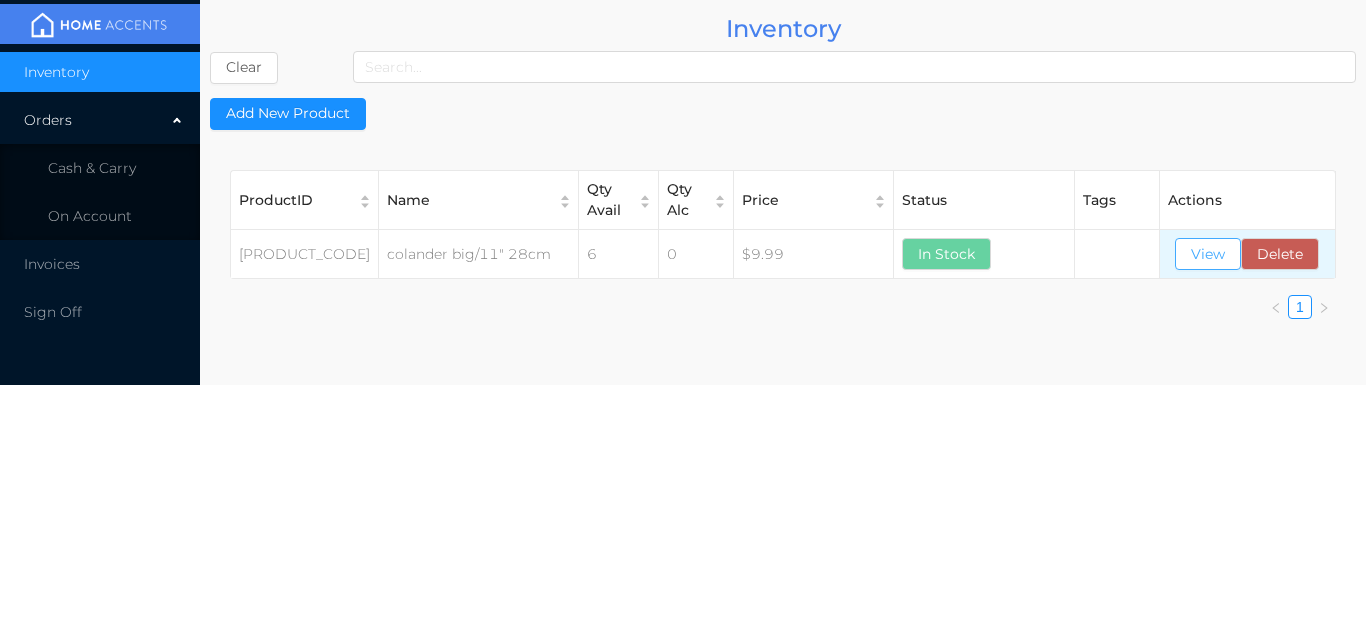 click on "View" at bounding box center (1208, 254) 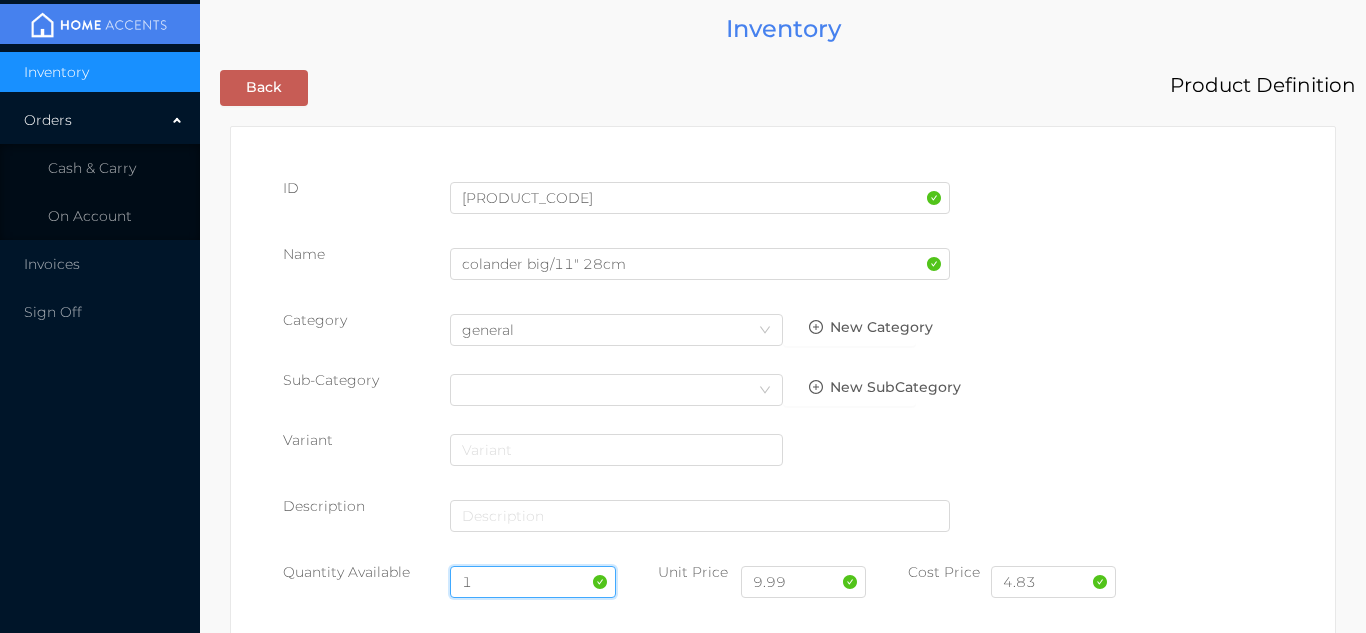 click on "1" at bounding box center (533, 582) 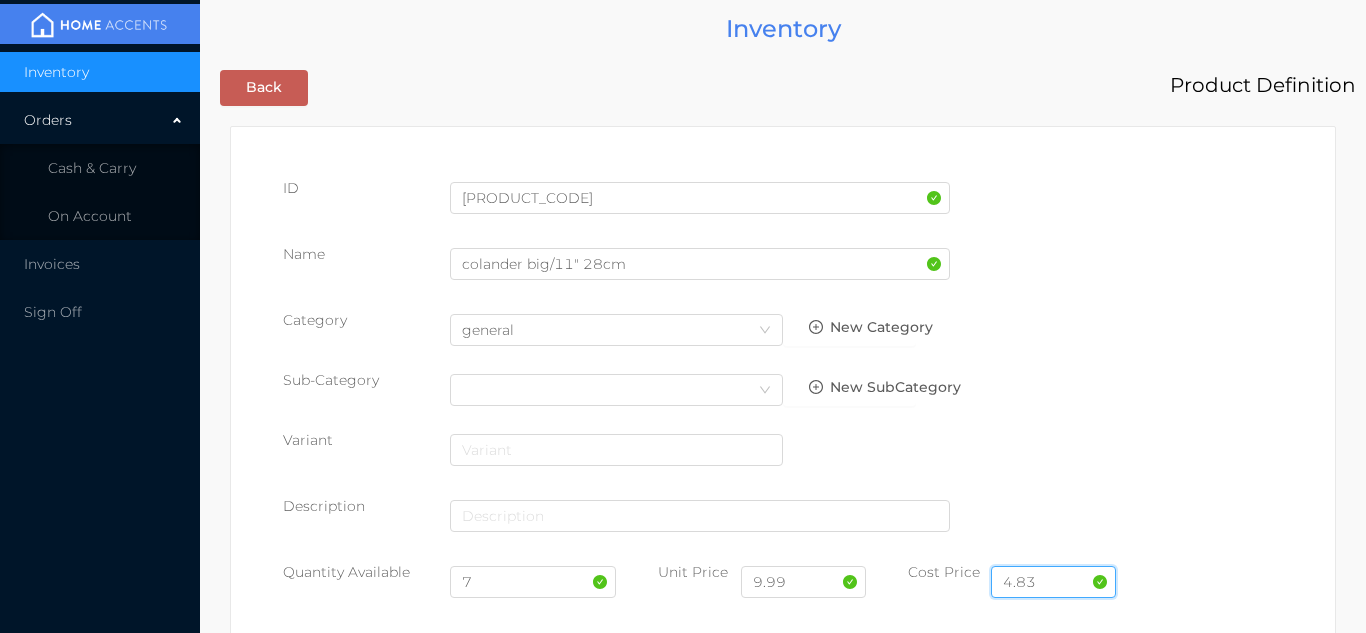 click on "4.83" at bounding box center (1053, 582) 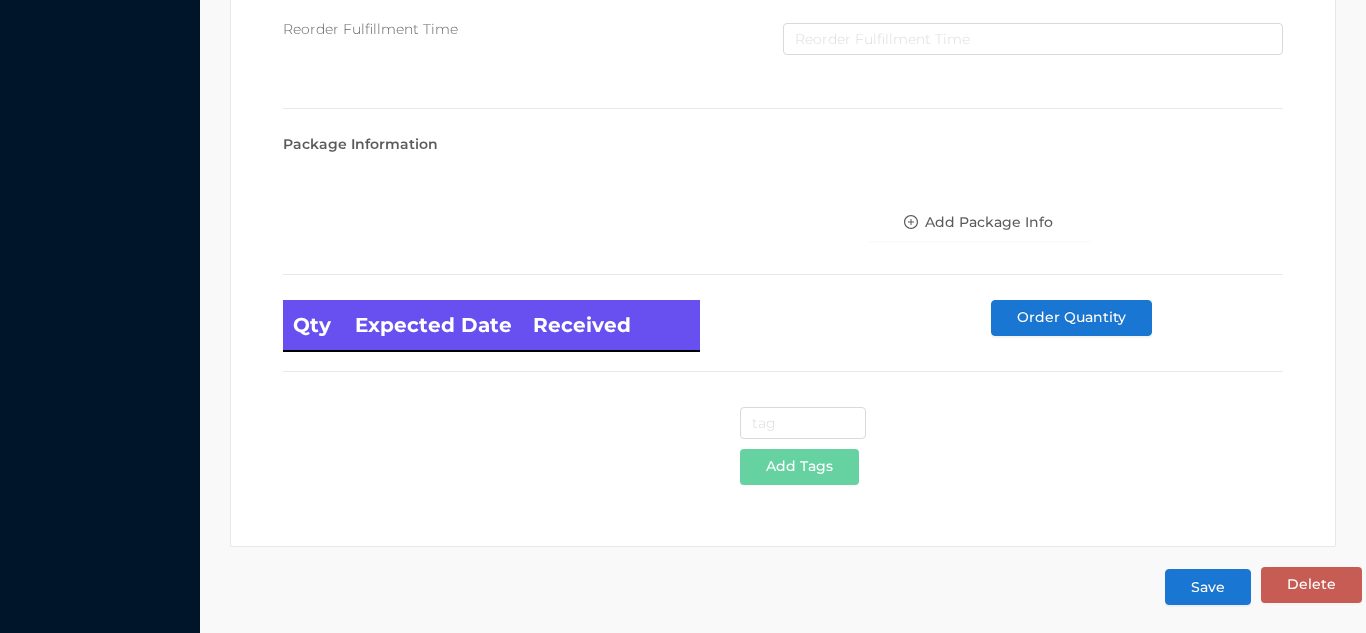 scroll, scrollTop: 1135, scrollLeft: 0, axis: vertical 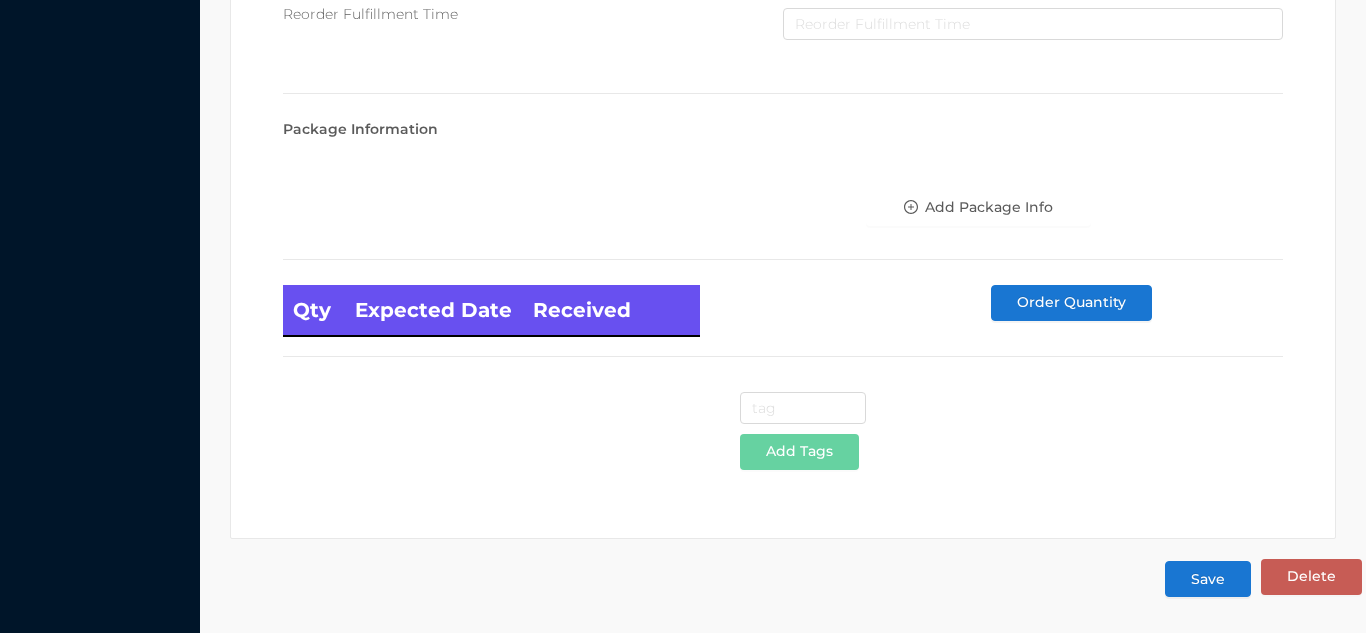 click on "Save" at bounding box center (1208, 579) 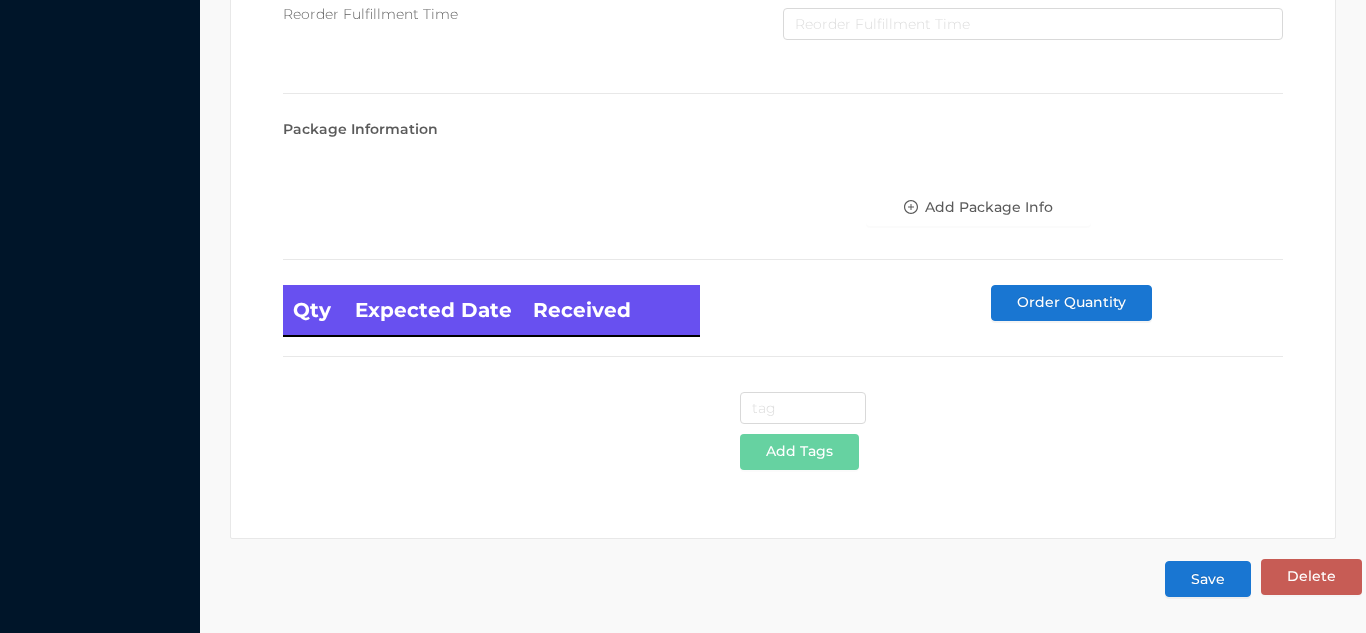 scroll, scrollTop: 0, scrollLeft: 0, axis: both 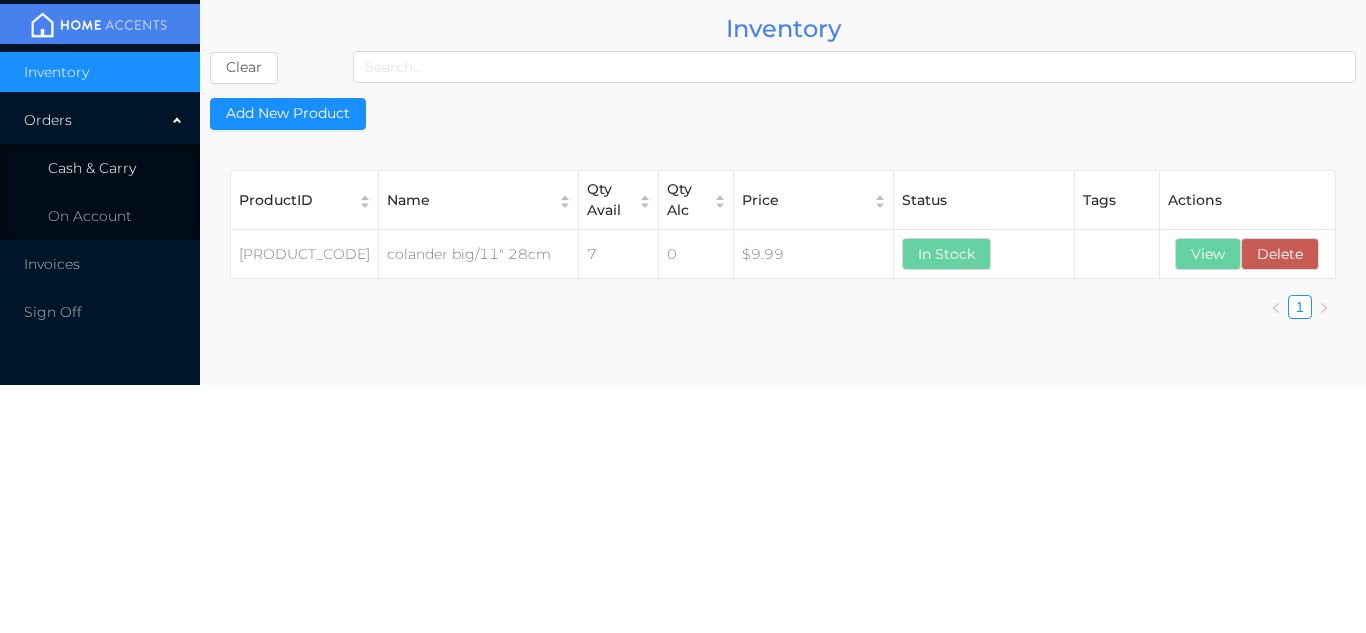 click on "Cash & Carry" at bounding box center [100, 168] 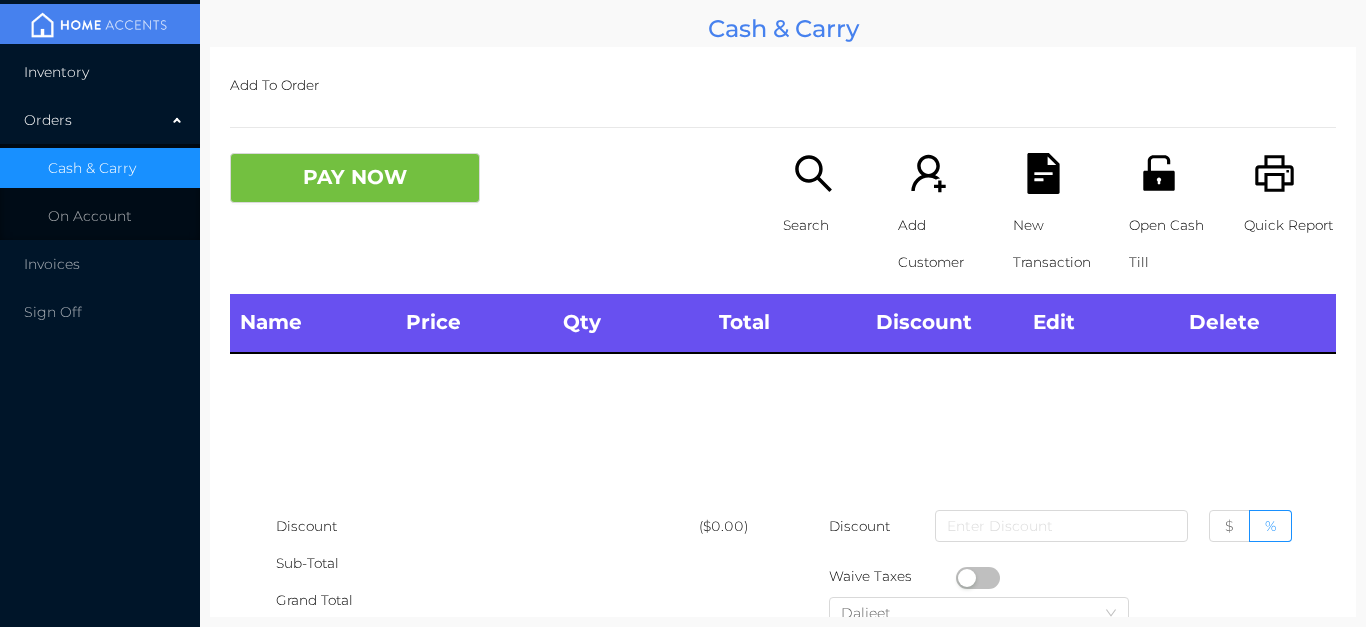 click on "Inventory" at bounding box center (100, 72) 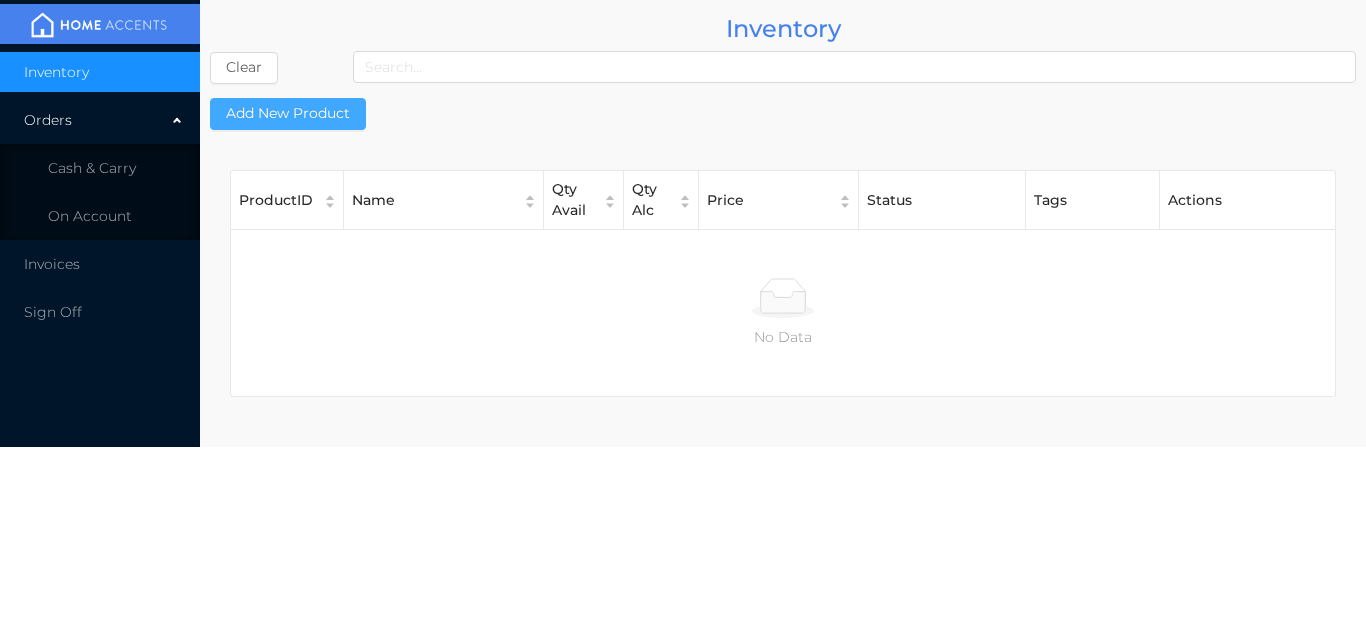 click on "Add New Product" at bounding box center (288, 114) 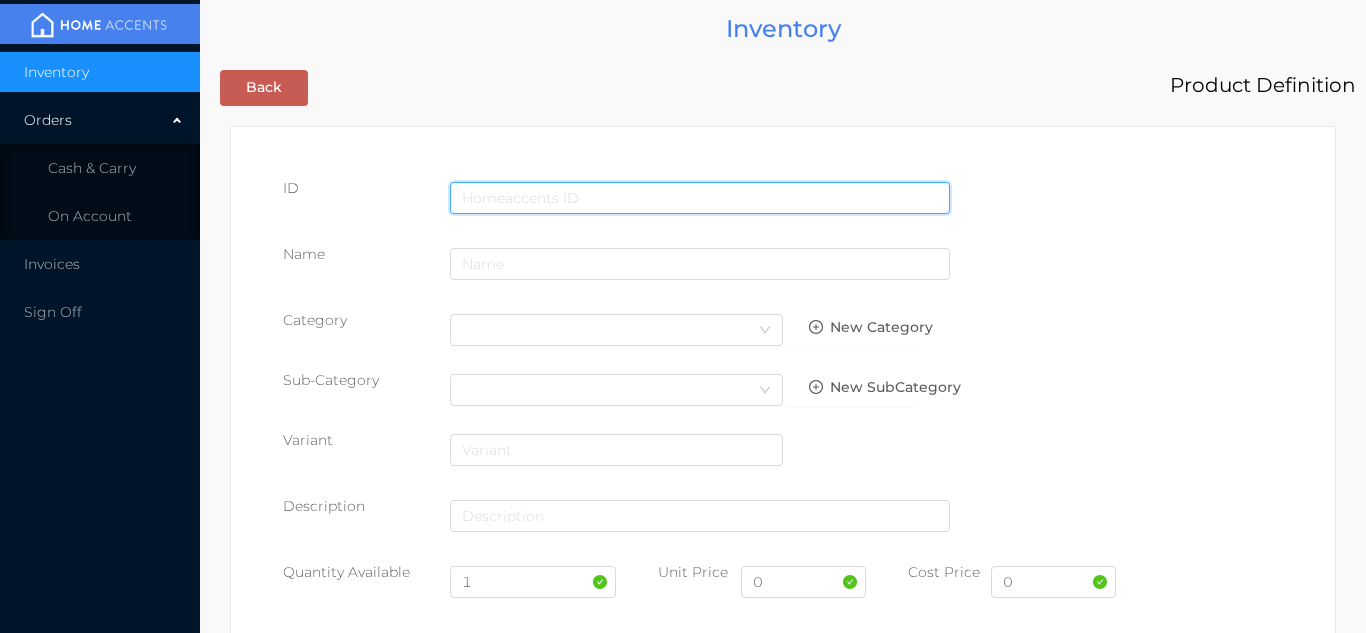 click at bounding box center (700, 198) 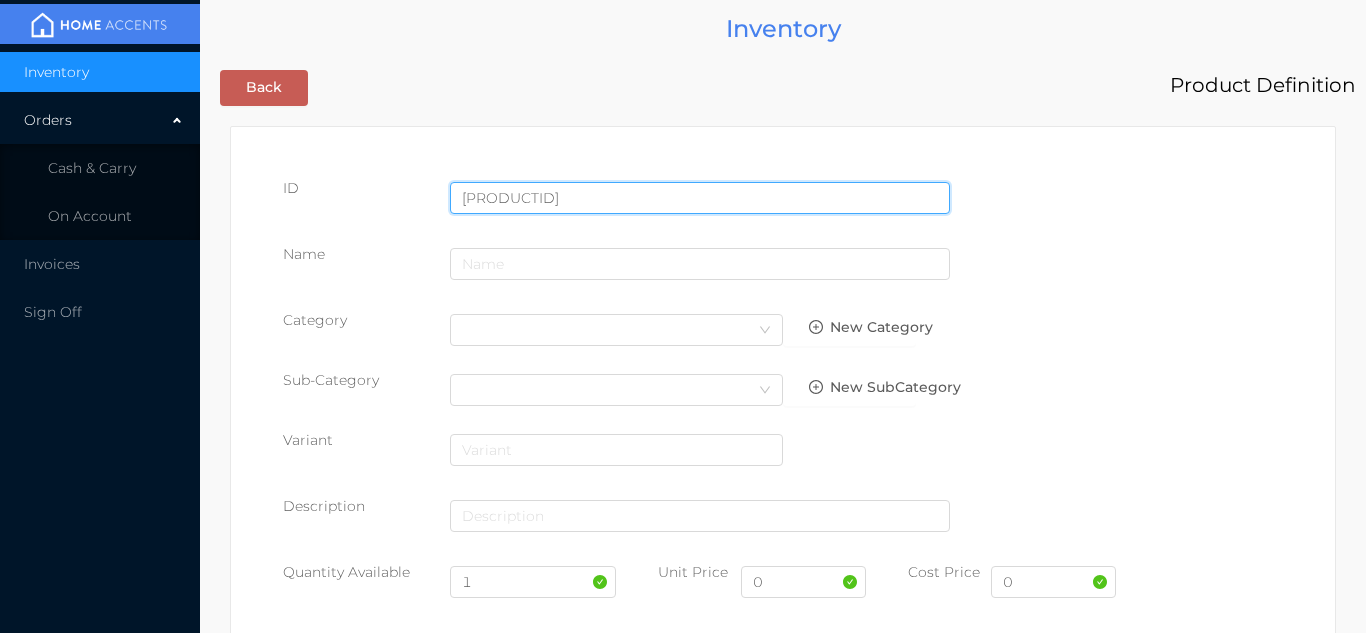 click on "Save" at bounding box center (1208, 1607) 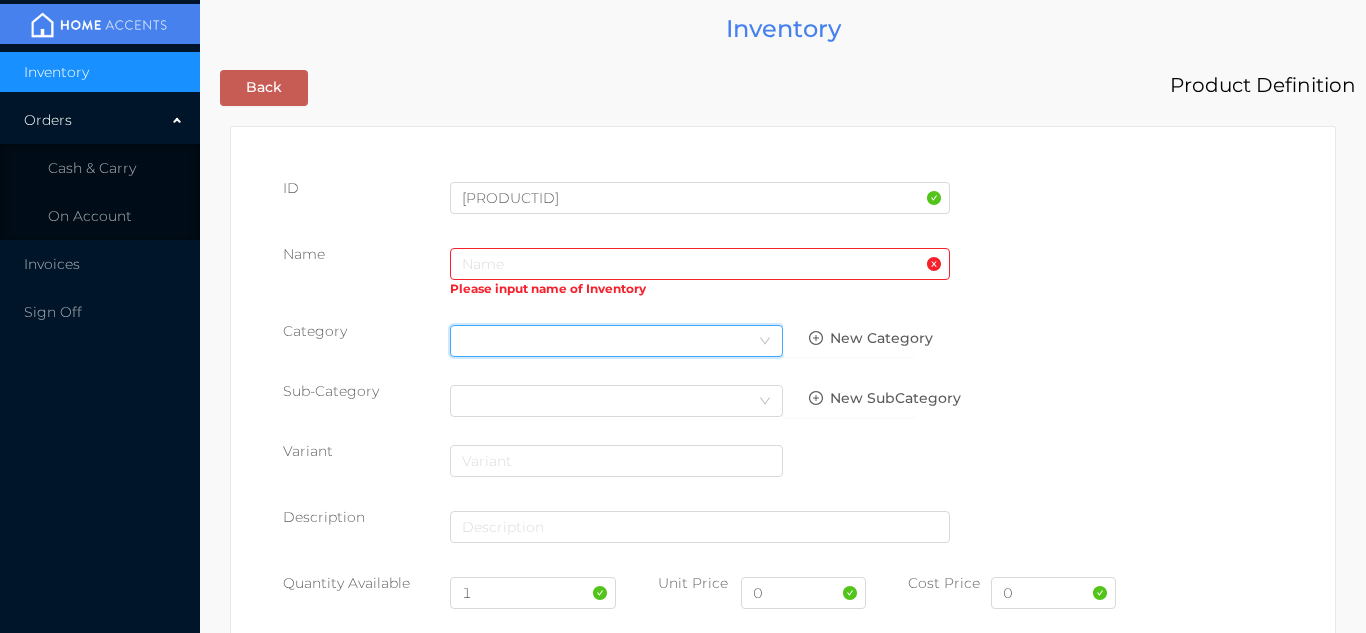 click on "Select Category" at bounding box center [616, 341] 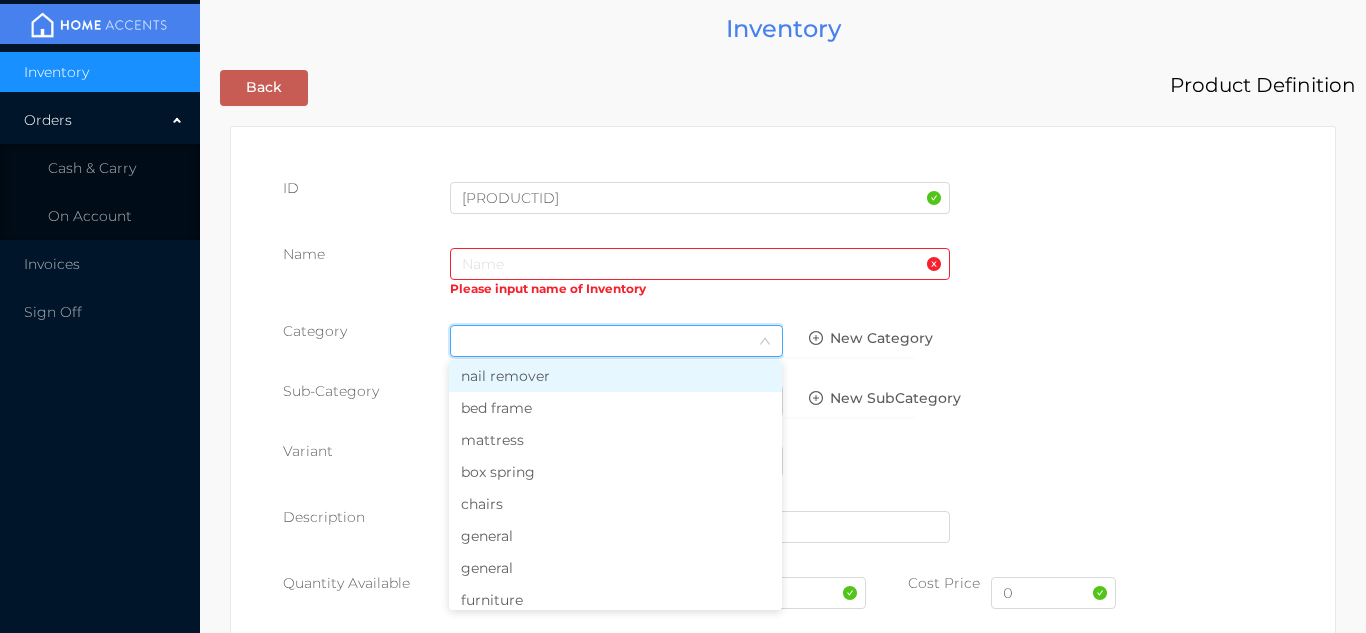 click on "general" at bounding box center [615, 536] 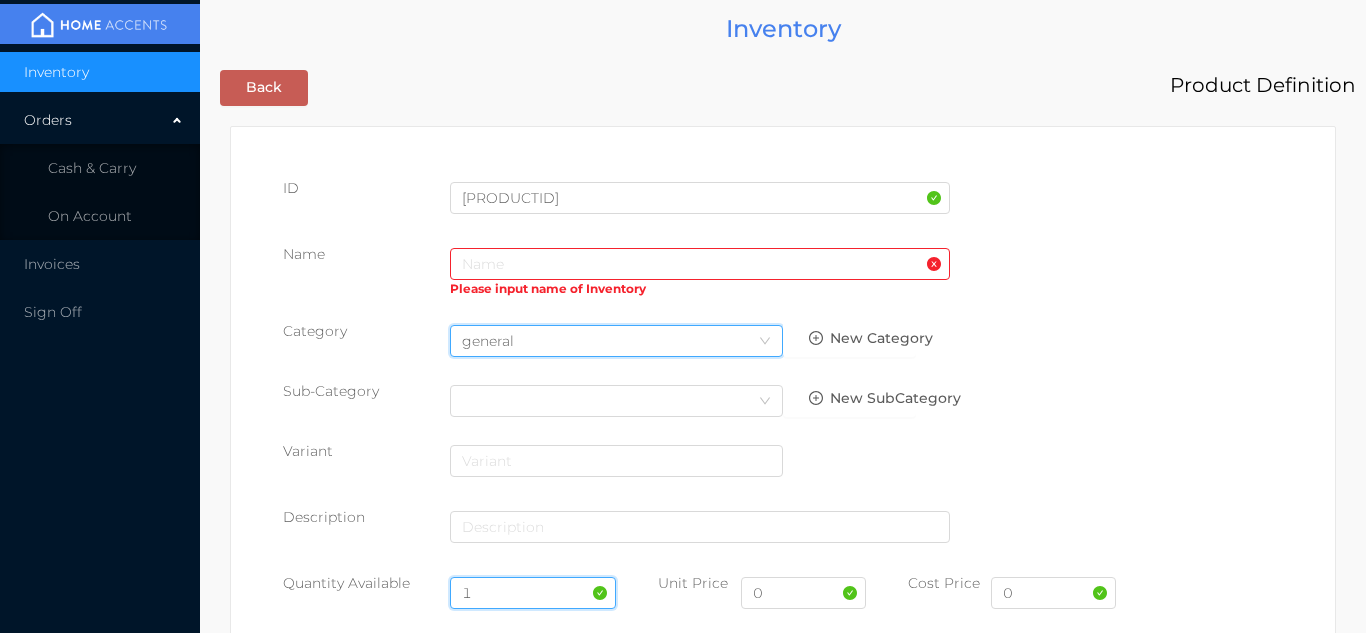 click on "1" at bounding box center [533, 593] 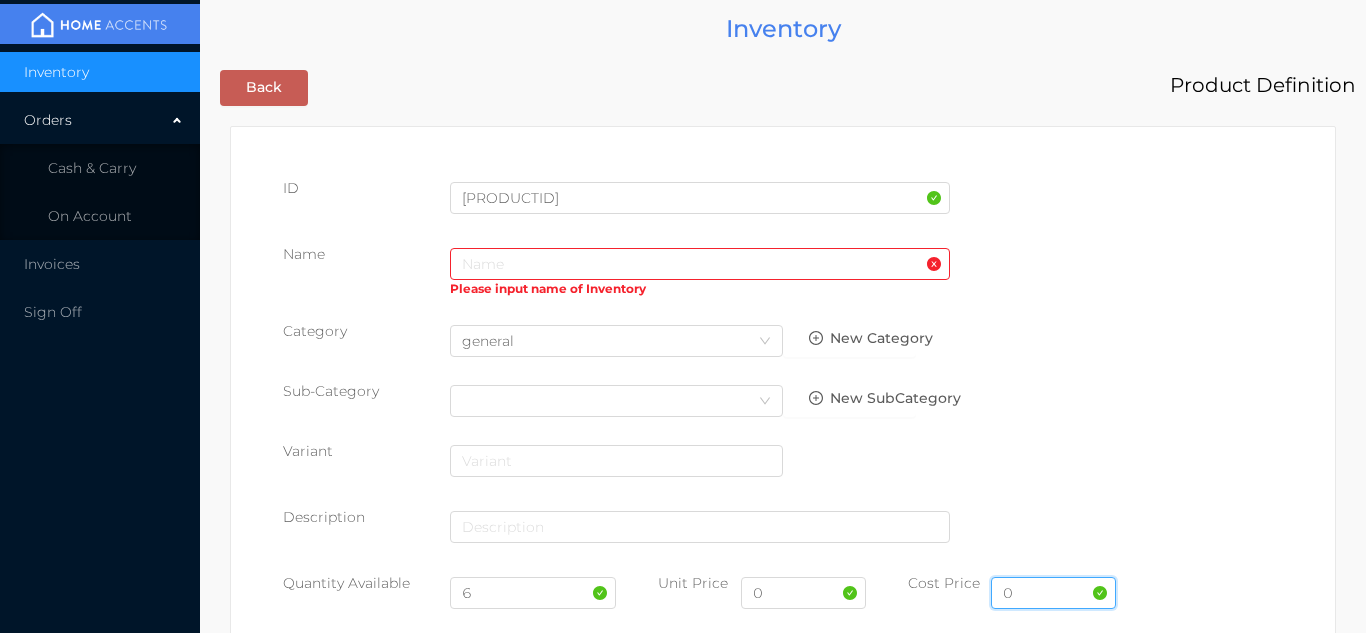click on "0" at bounding box center [1053, 593] 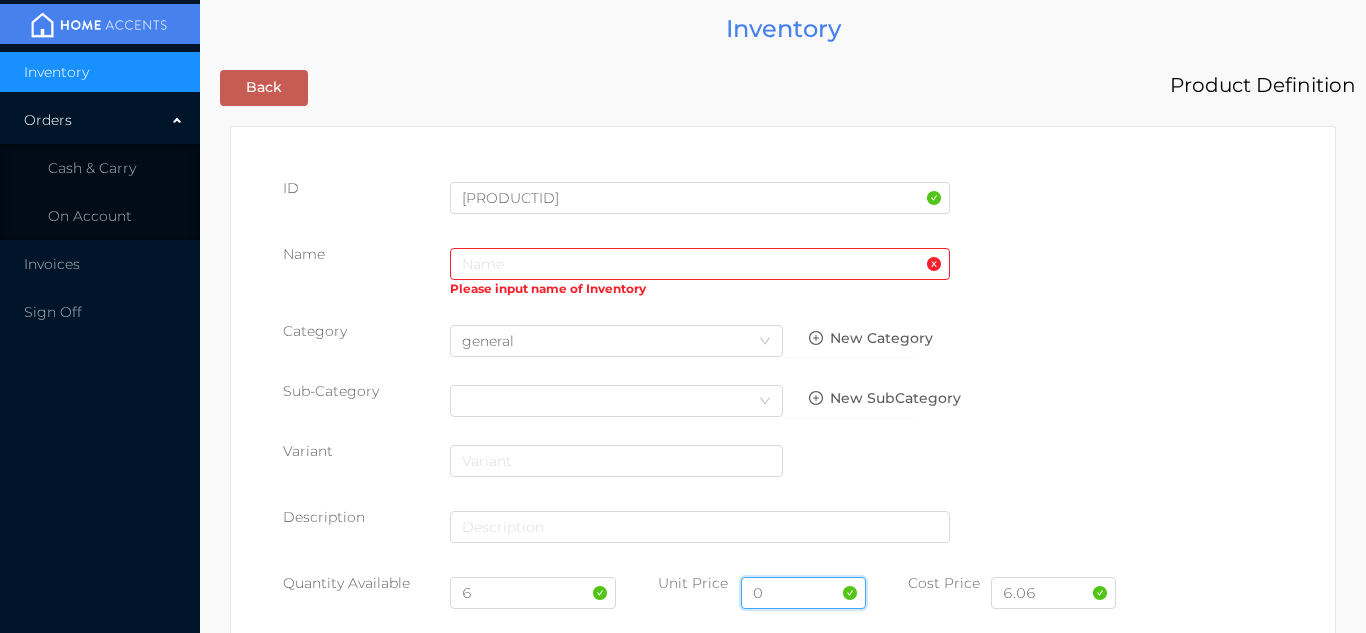 click on "0" at bounding box center (803, 593) 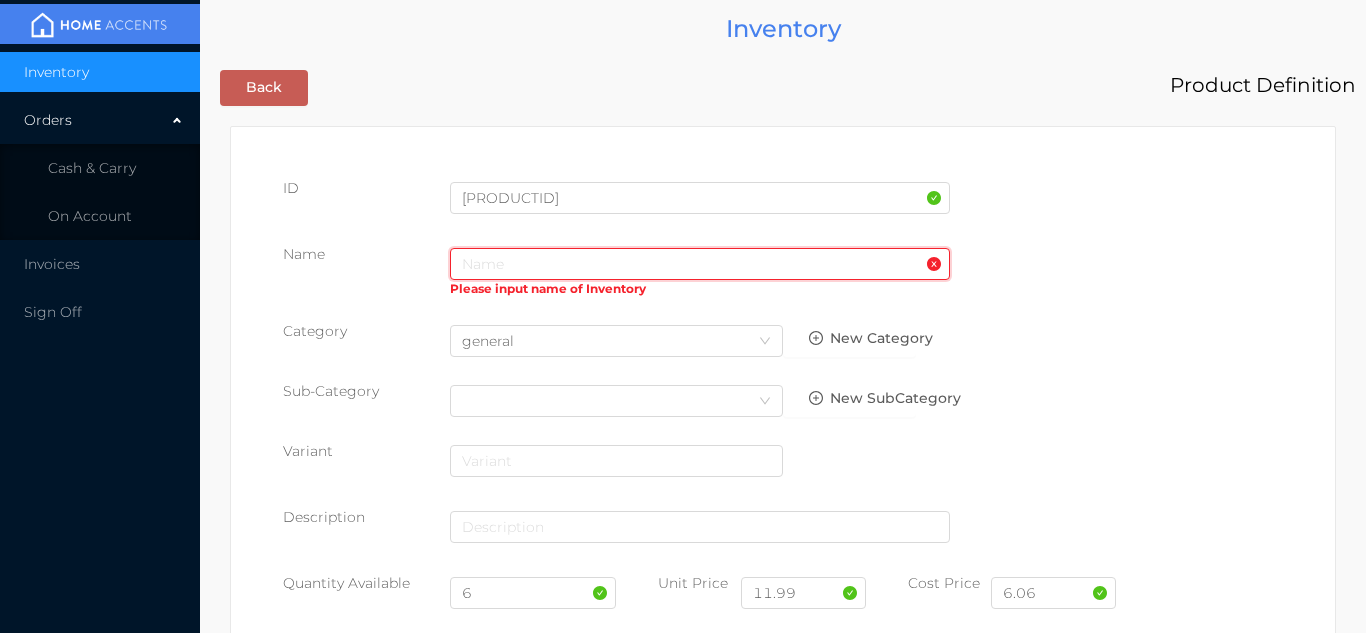 click at bounding box center [700, 264] 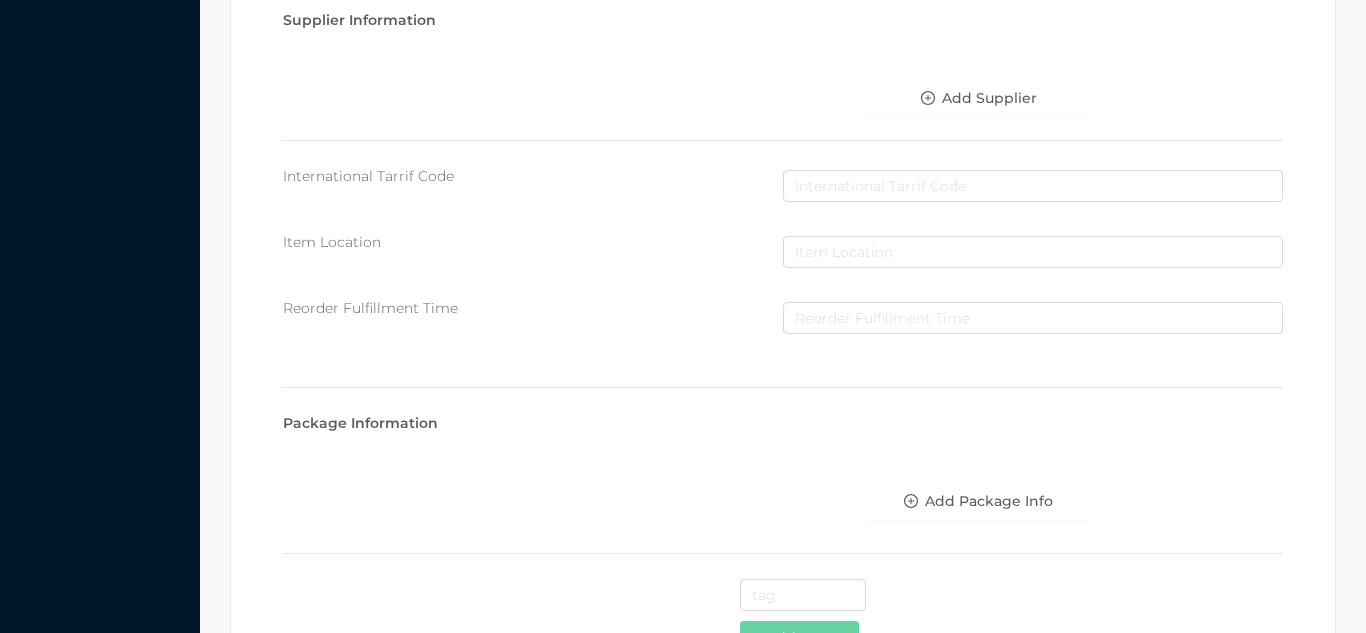 scroll, scrollTop: 1028, scrollLeft: 0, axis: vertical 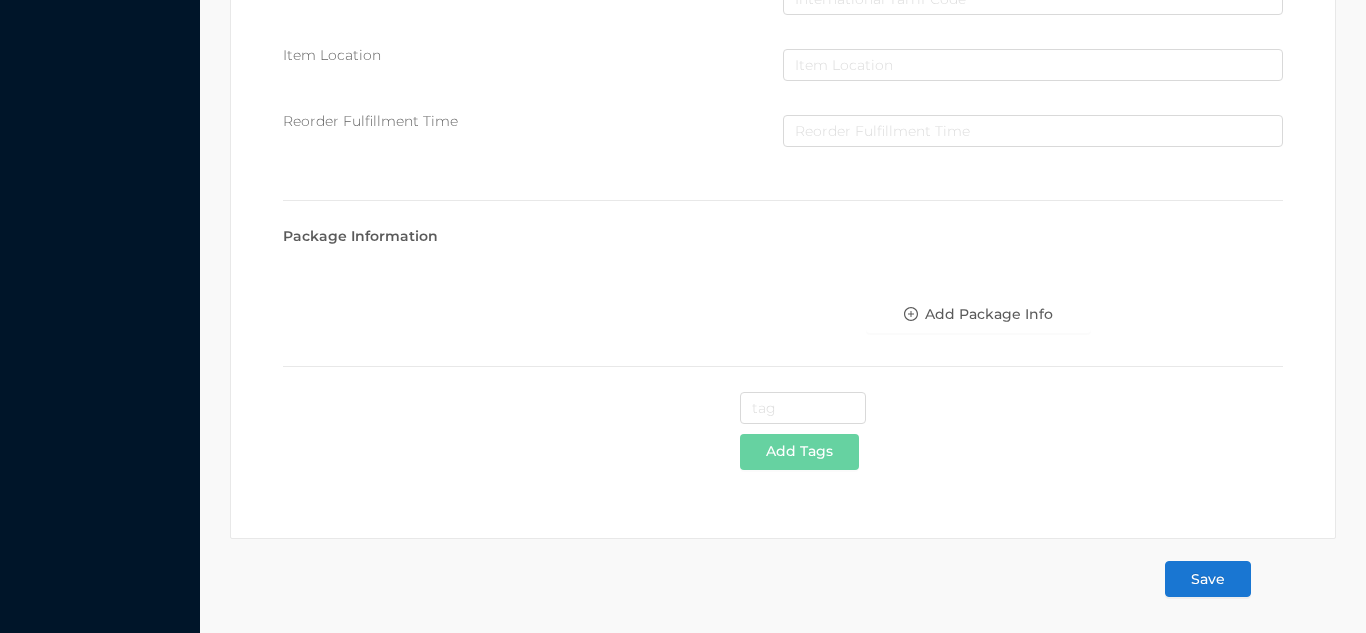 click on "Save" at bounding box center (1208, 579) 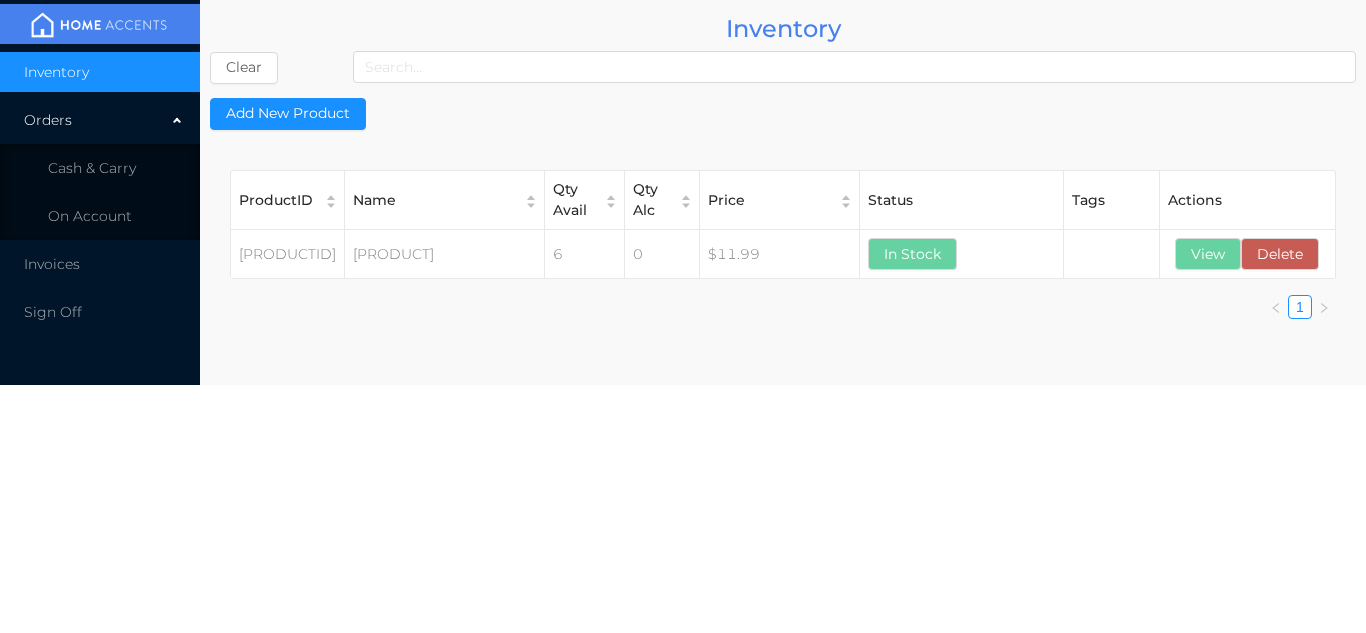 scroll, scrollTop: 0, scrollLeft: 0, axis: both 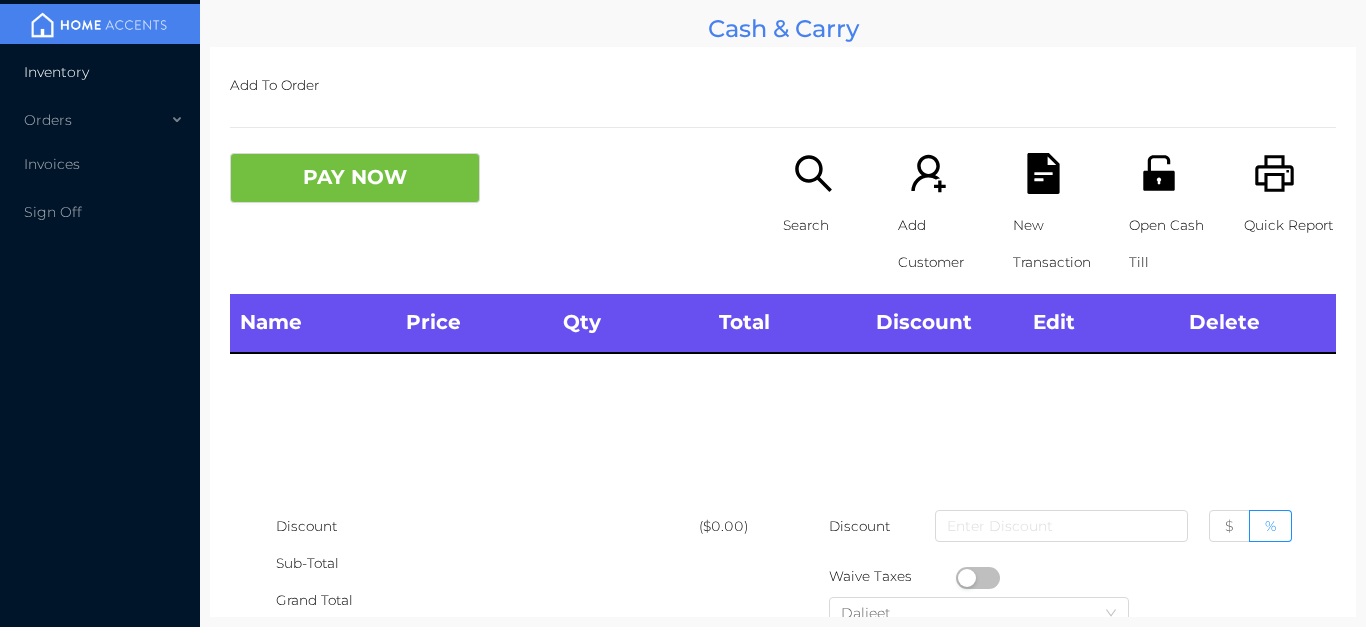 click on "Inventory" at bounding box center [100, 72] 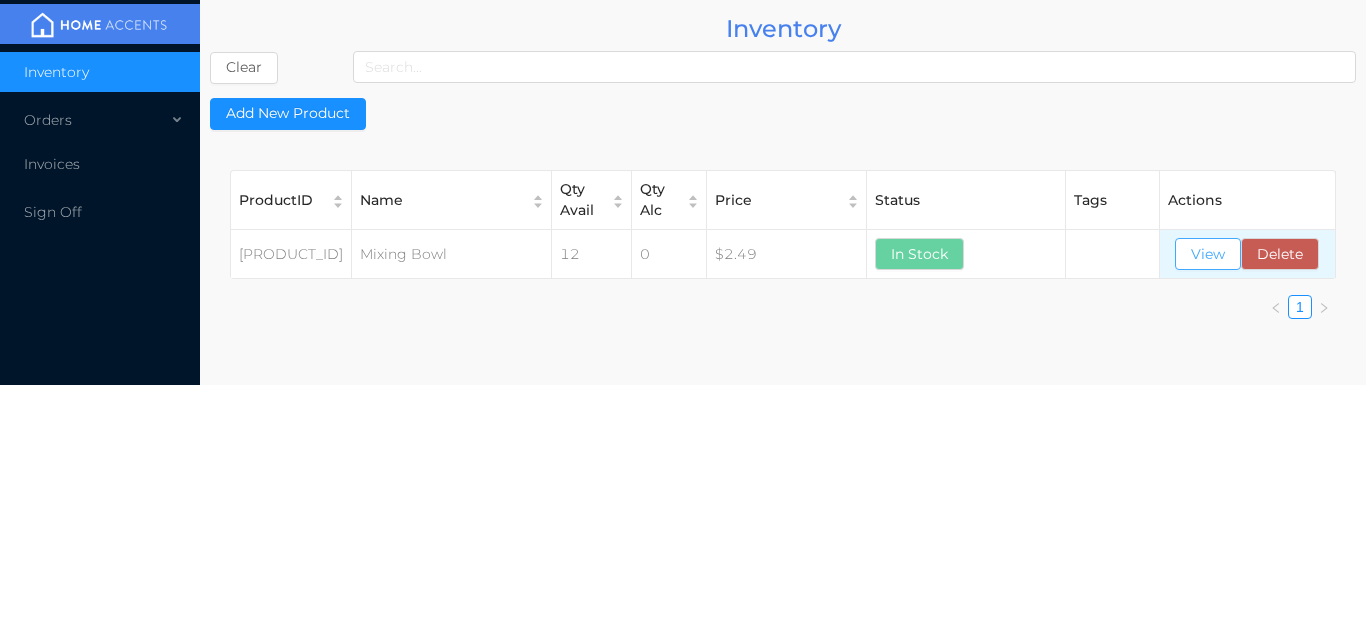 click on "View" at bounding box center (1208, 254) 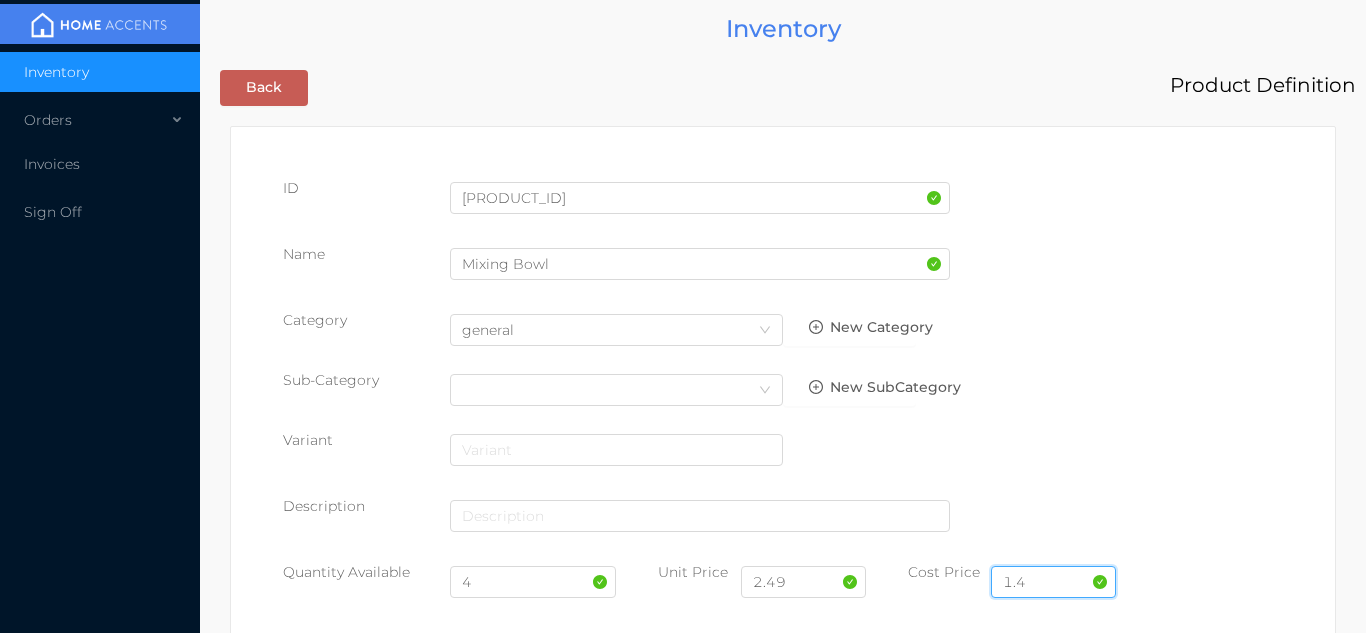 click on "1.4" at bounding box center (1053, 582) 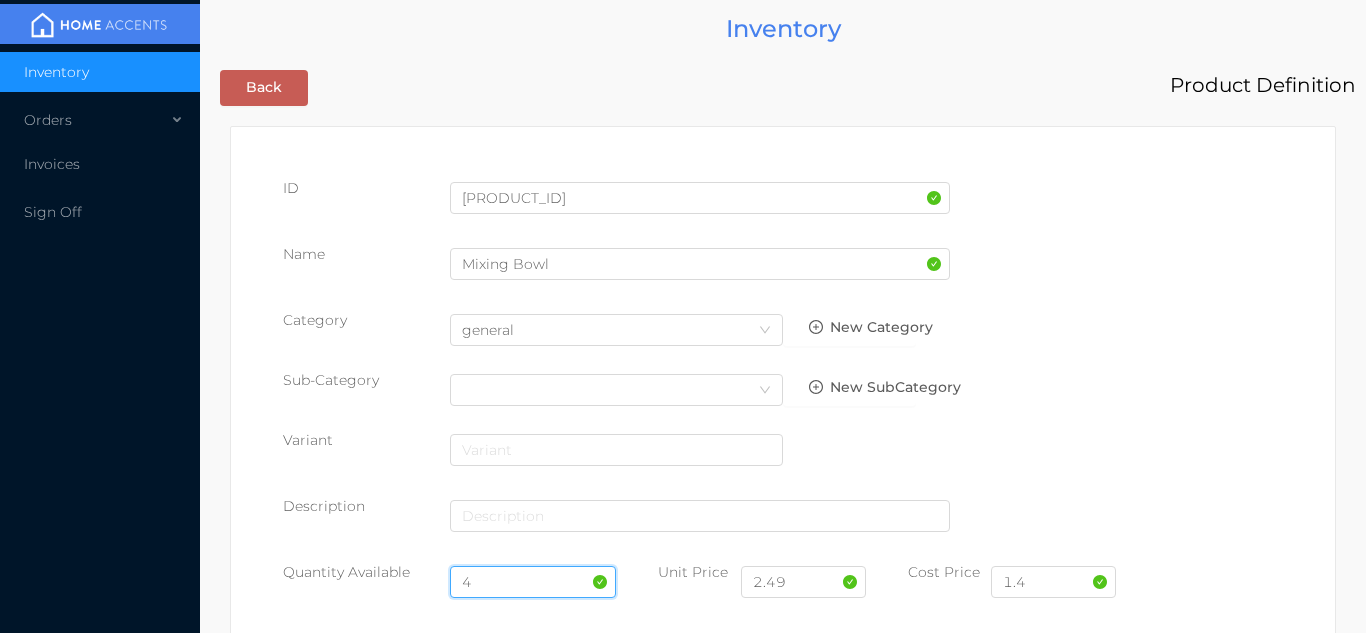 click on "4" at bounding box center (533, 582) 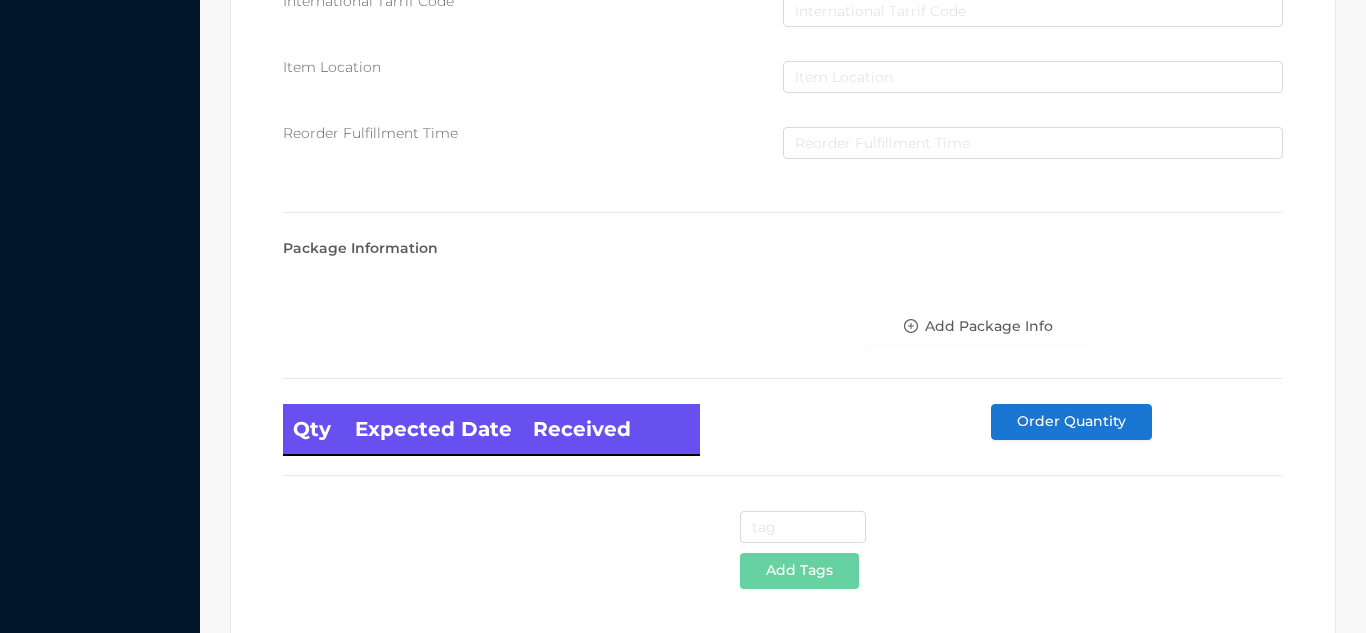 scroll, scrollTop: 1135, scrollLeft: 0, axis: vertical 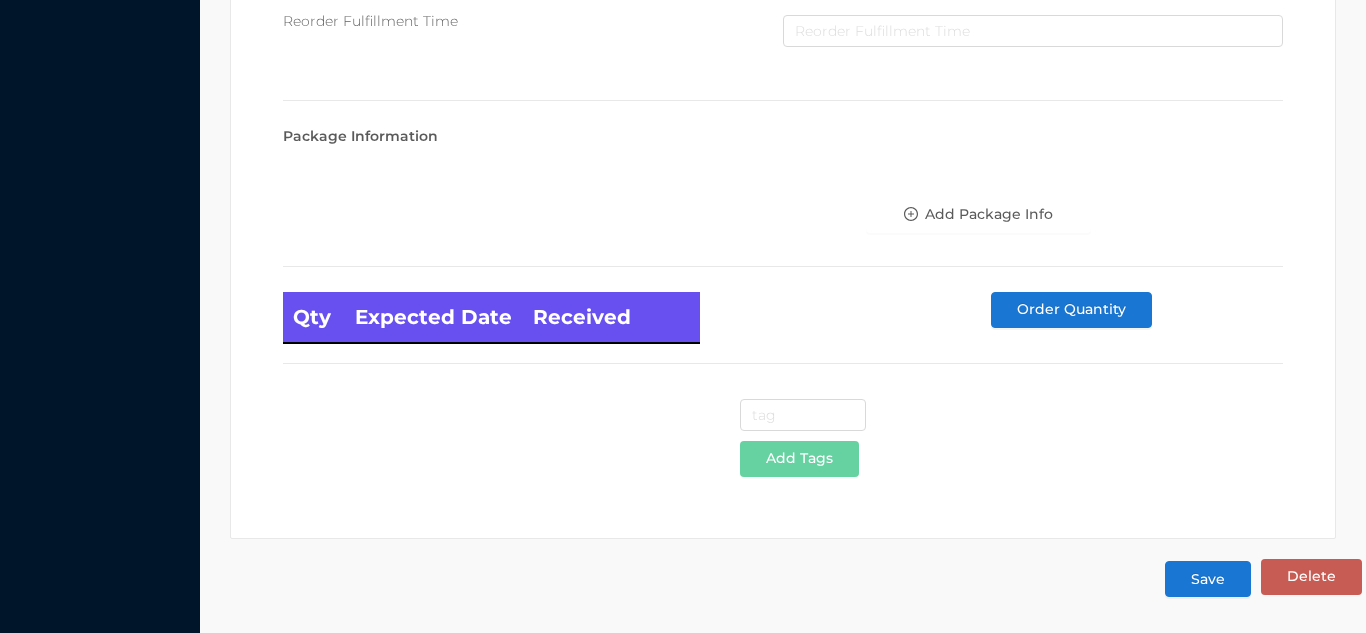 type on "12" 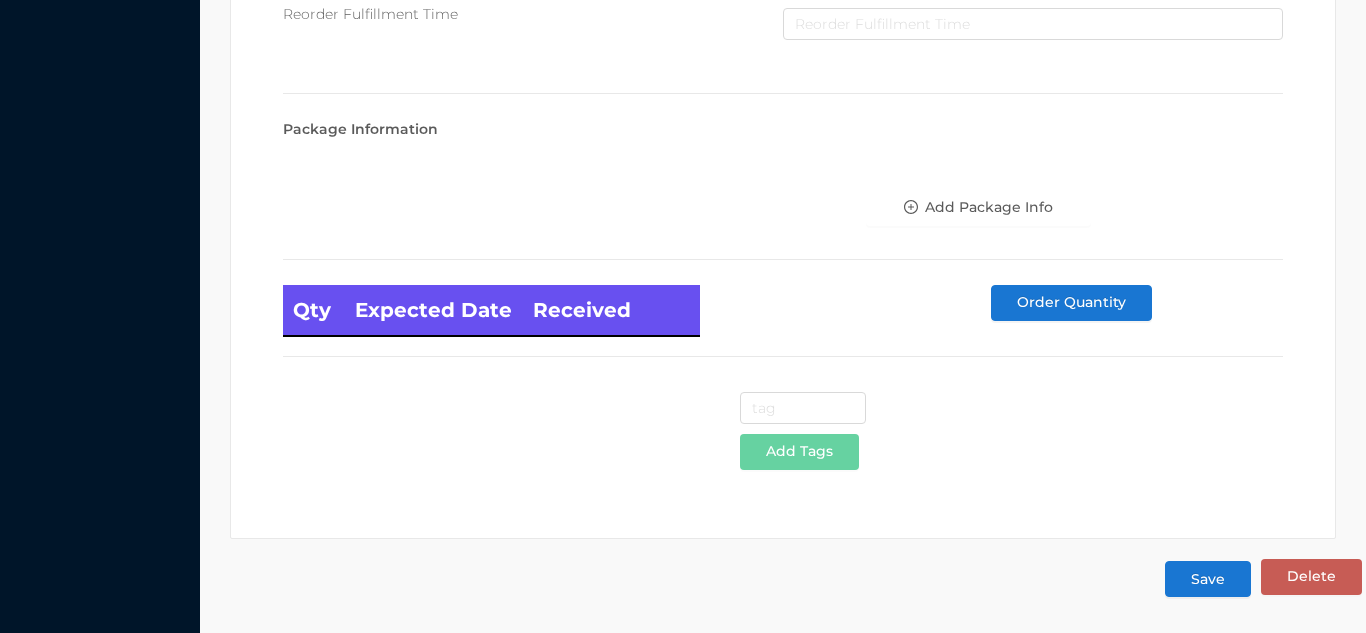 click on "Save" at bounding box center (1208, 579) 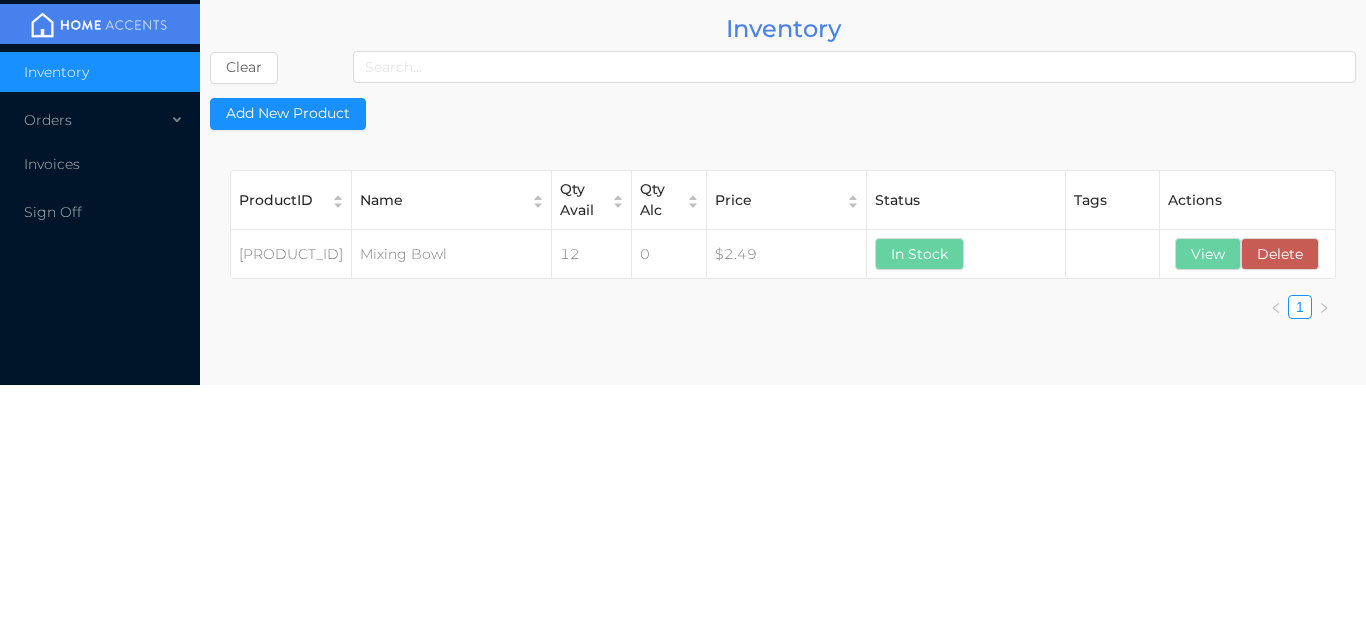 scroll, scrollTop: 0, scrollLeft: 0, axis: both 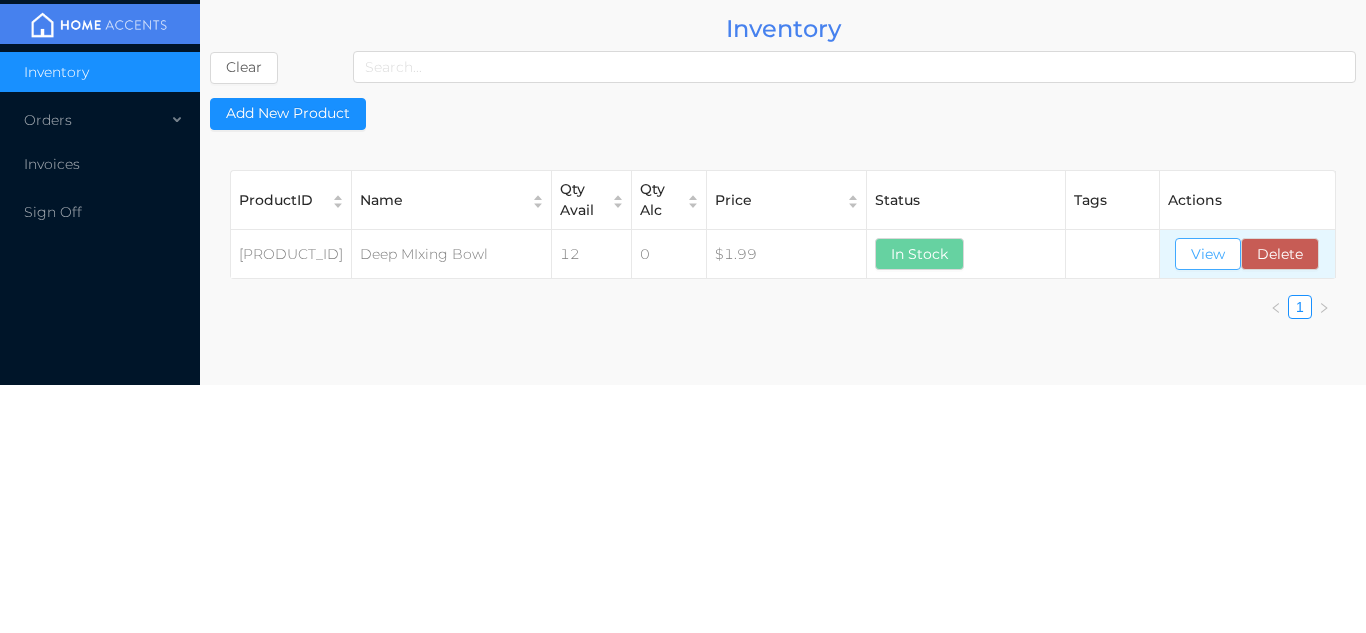click on "View" at bounding box center [1208, 254] 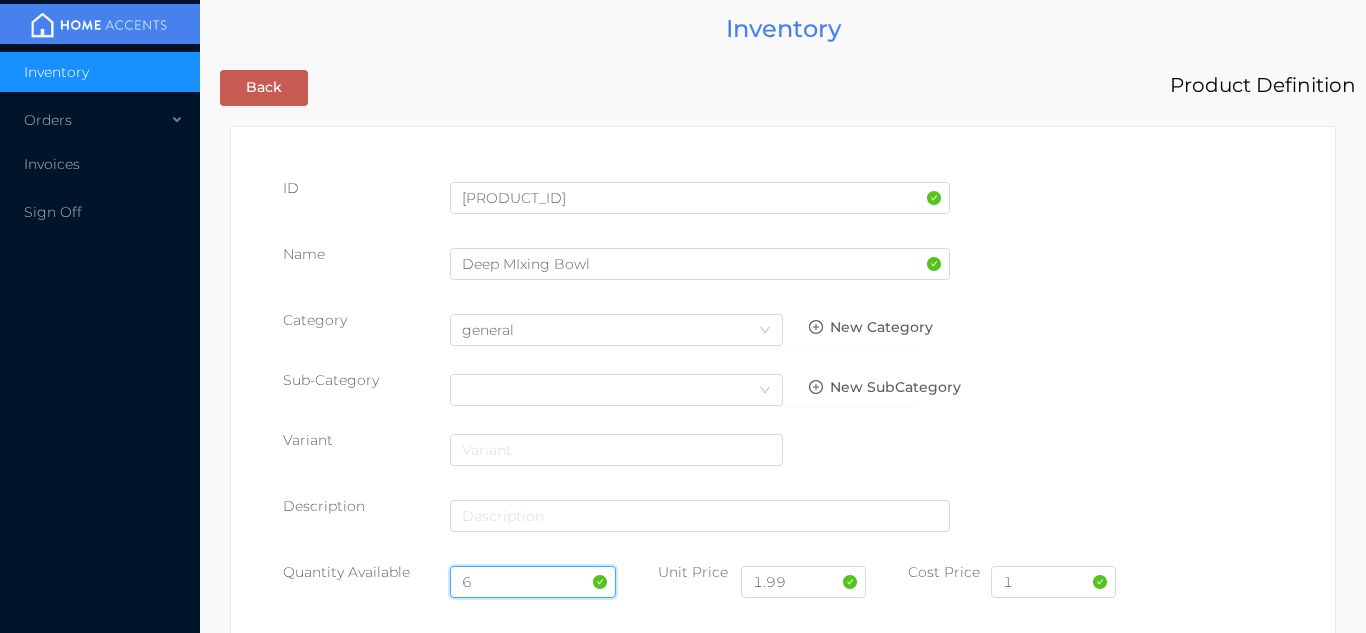 click on "6" at bounding box center (533, 582) 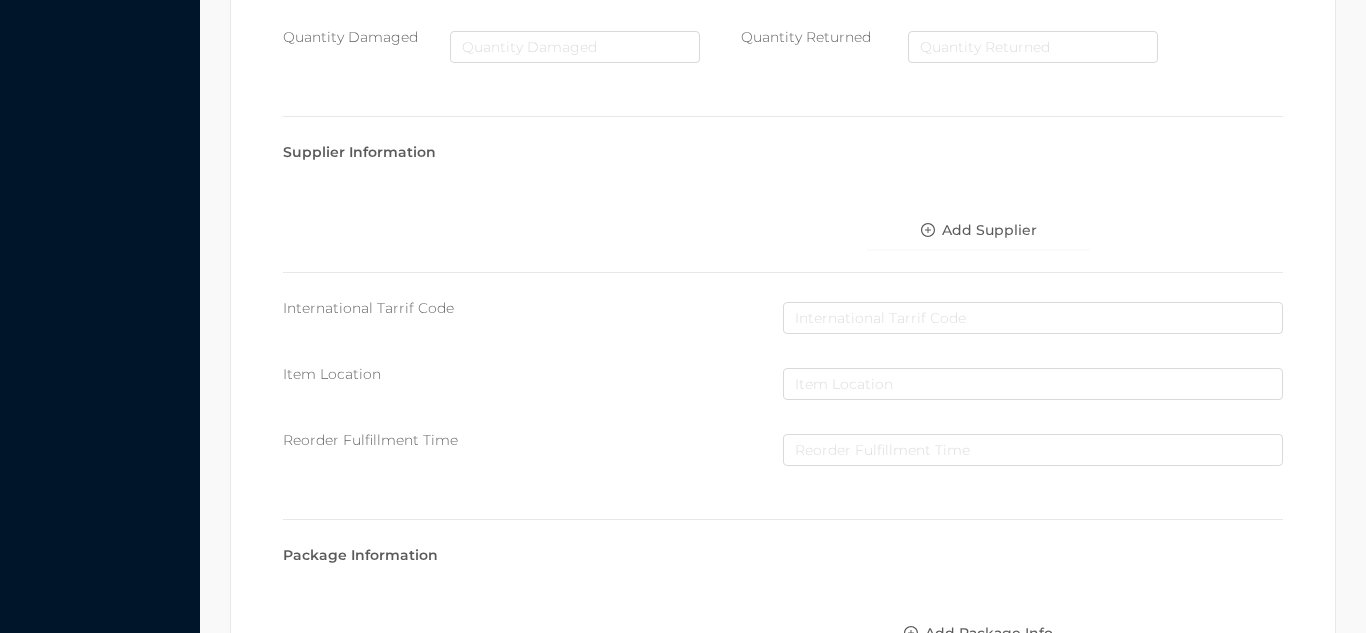 scroll, scrollTop: 1135, scrollLeft: 0, axis: vertical 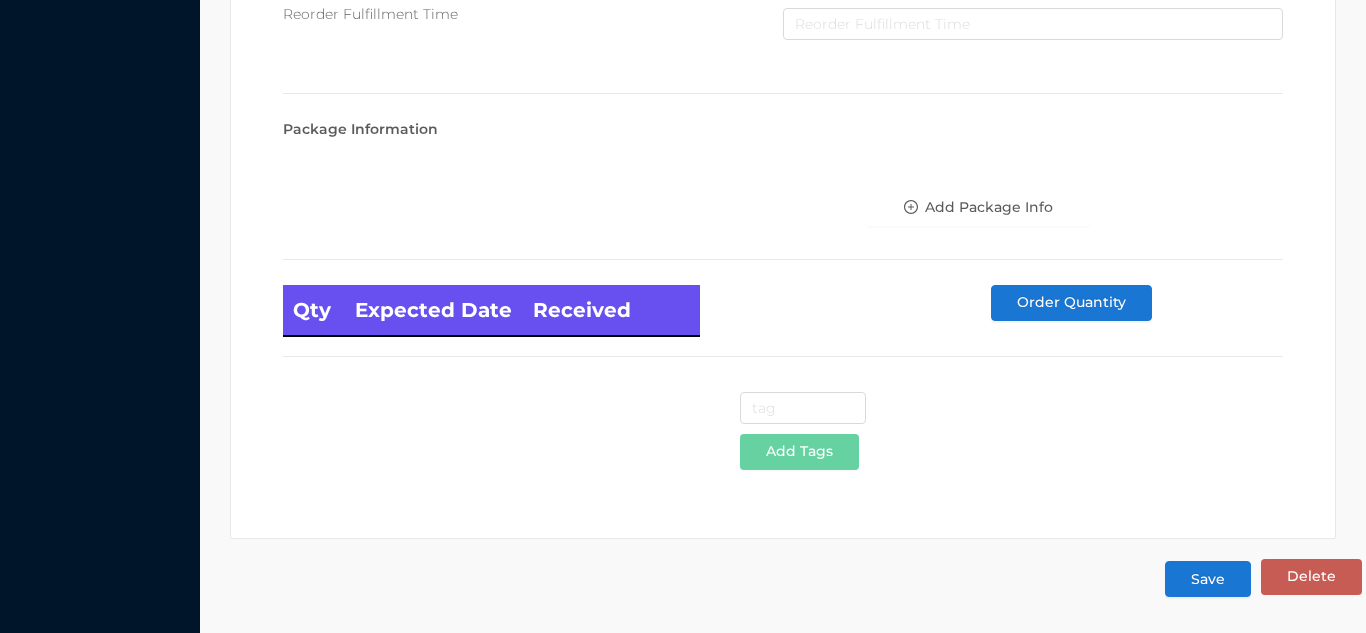 type on "12" 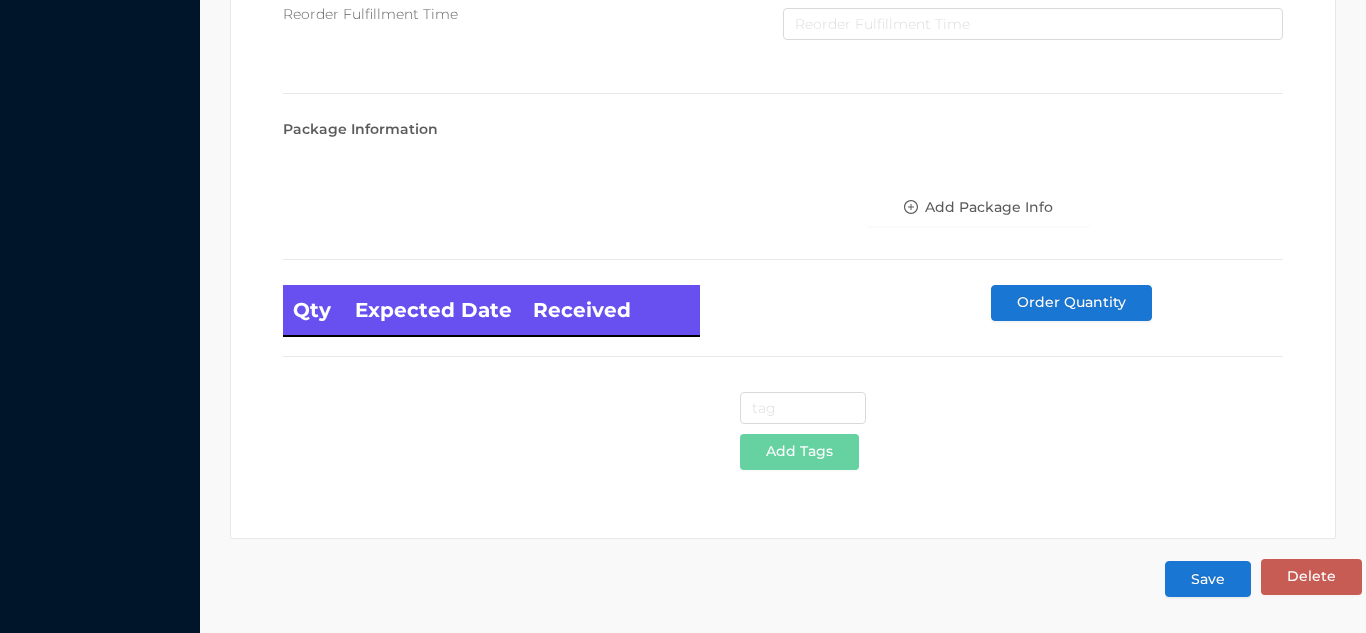 click on "Save" at bounding box center (1208, 579) 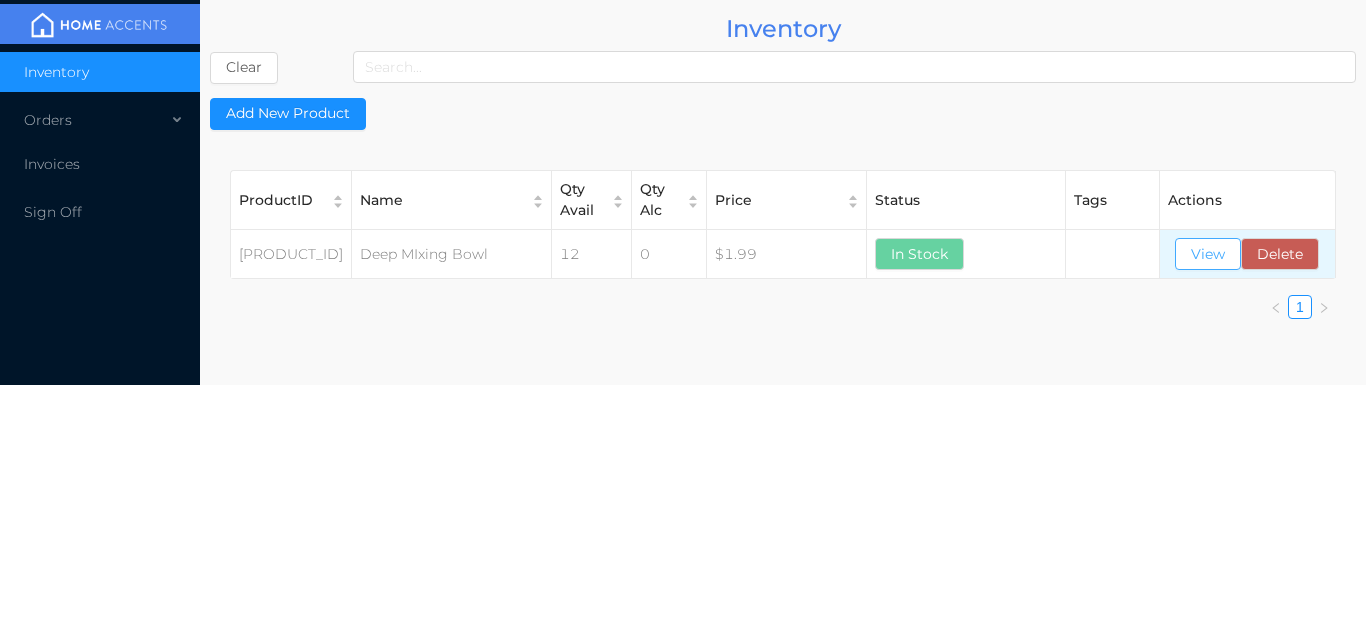 click on "View" at bounding box center [1208, 254] 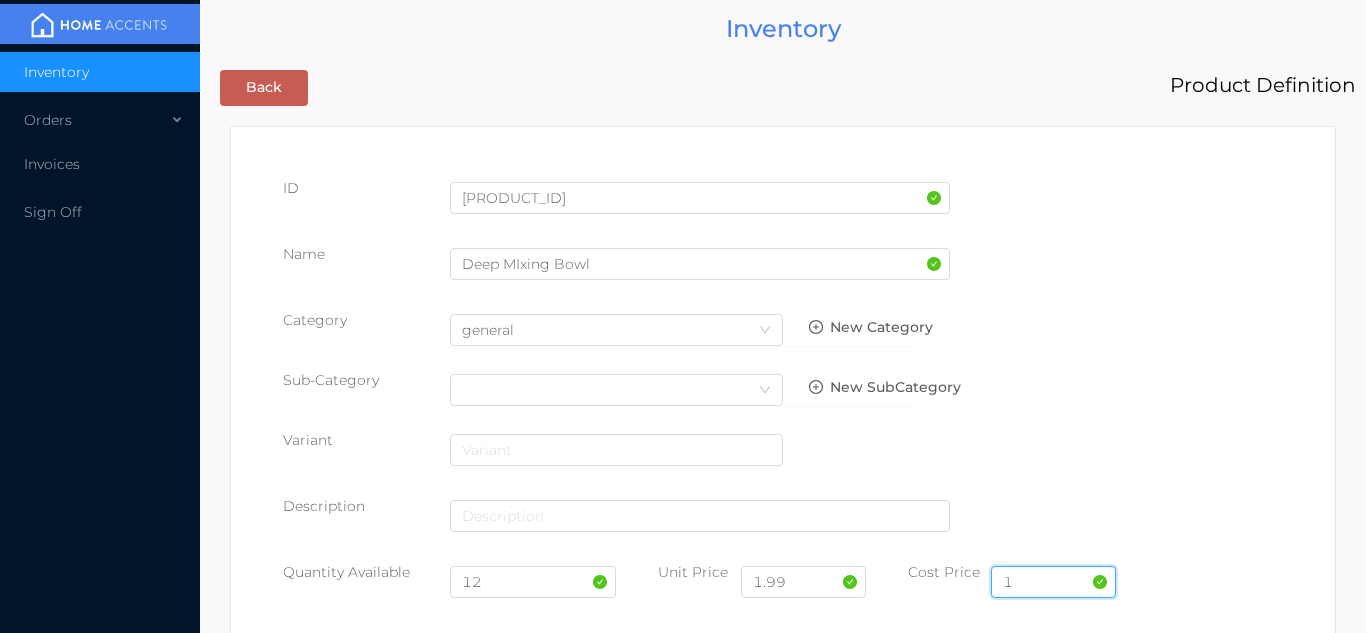 click on "1" at bounding box center (1053, 582) 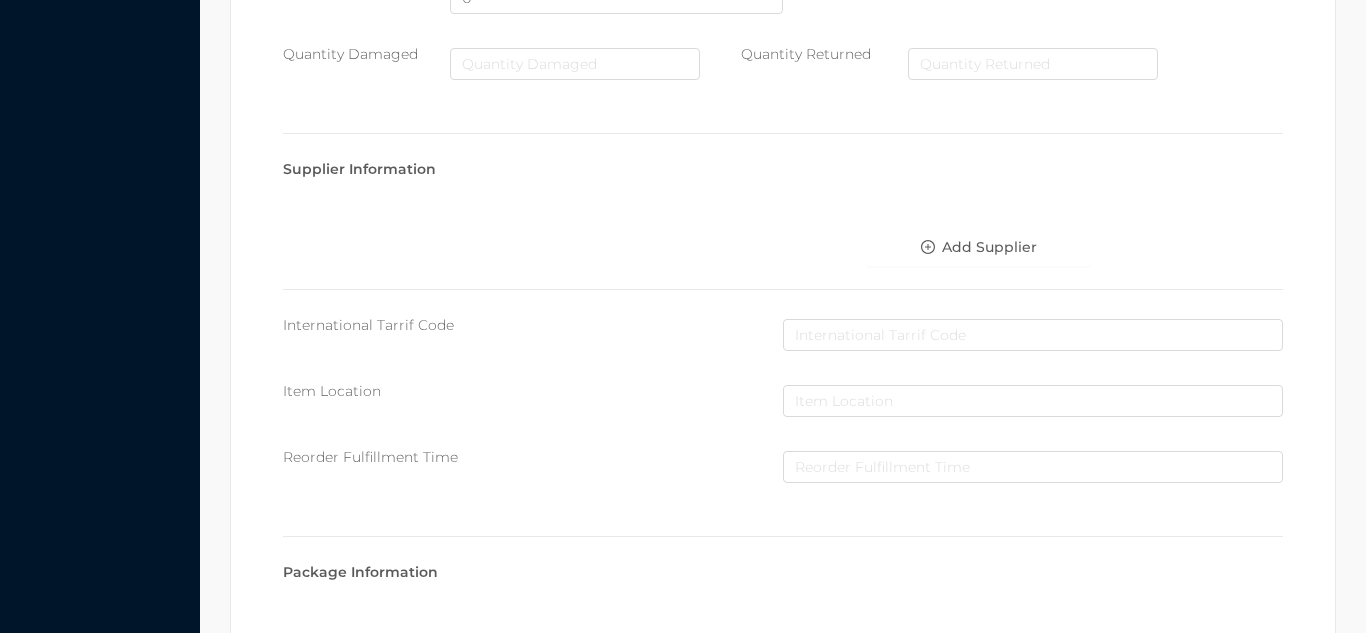 scroll, scrollTop: 1135, scrollLeft: 0, axis: vertical 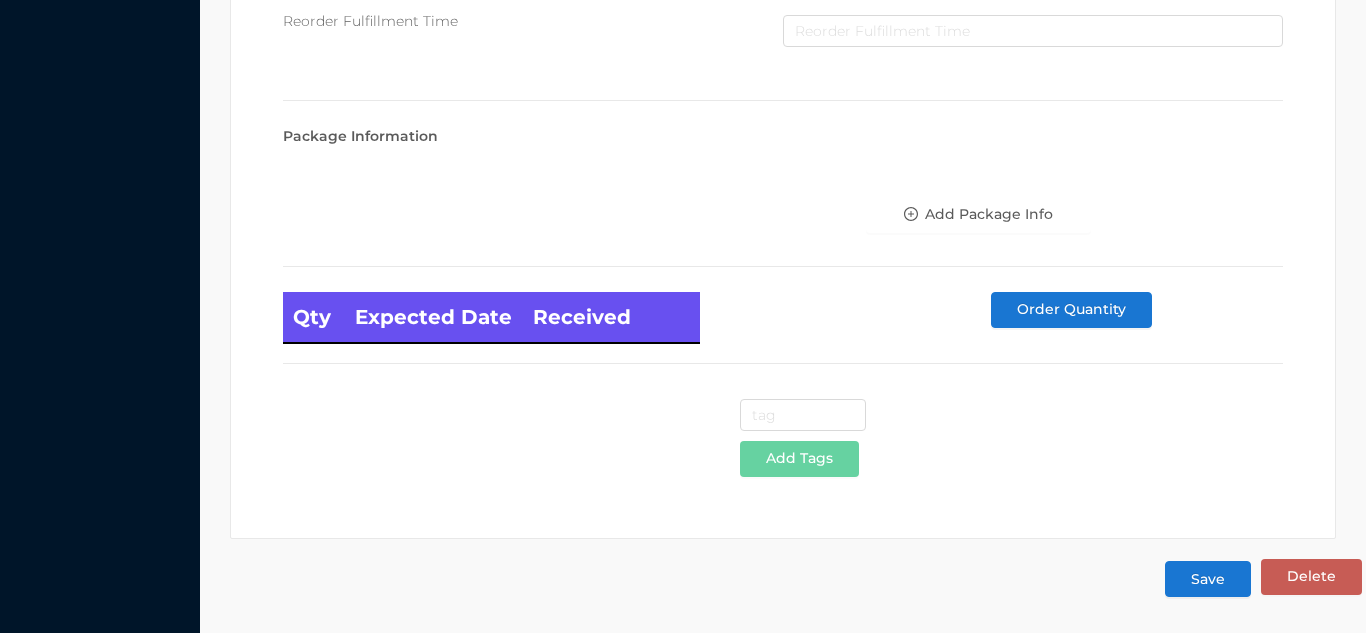 type on "1.9" 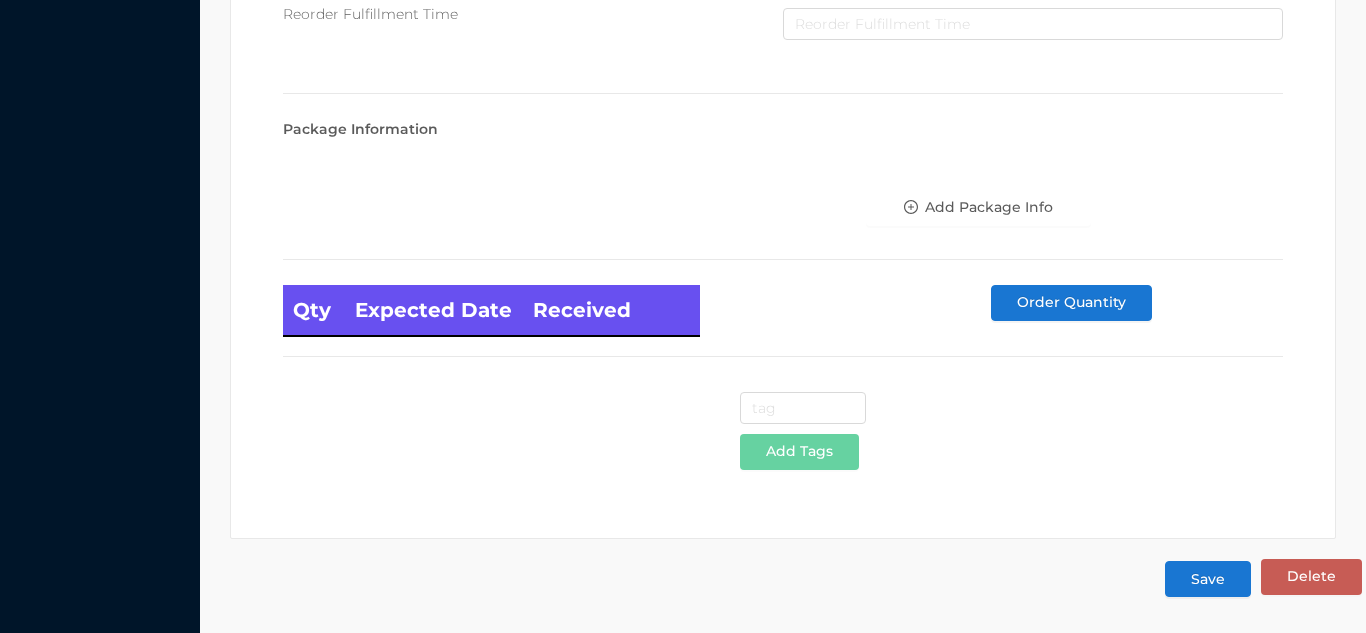 click on "Save" at bounding box center [1208, 579] 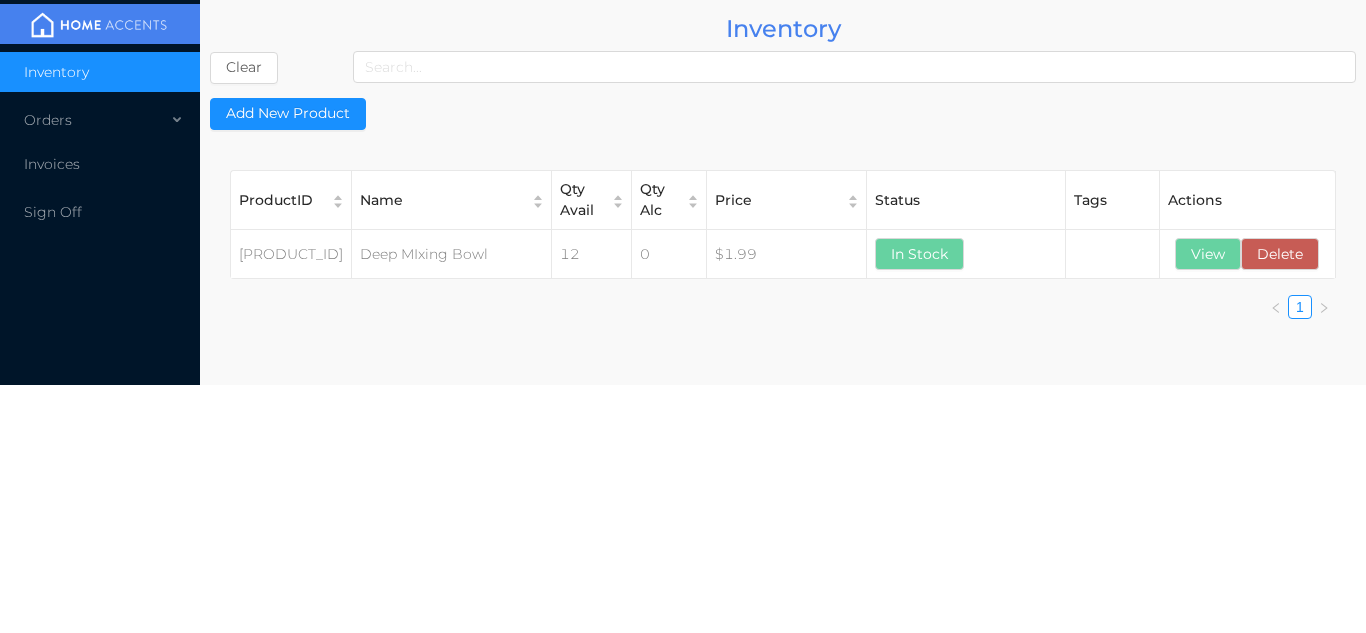 scroll, scrollTop: 0, scrollLeft: 0, axis: both 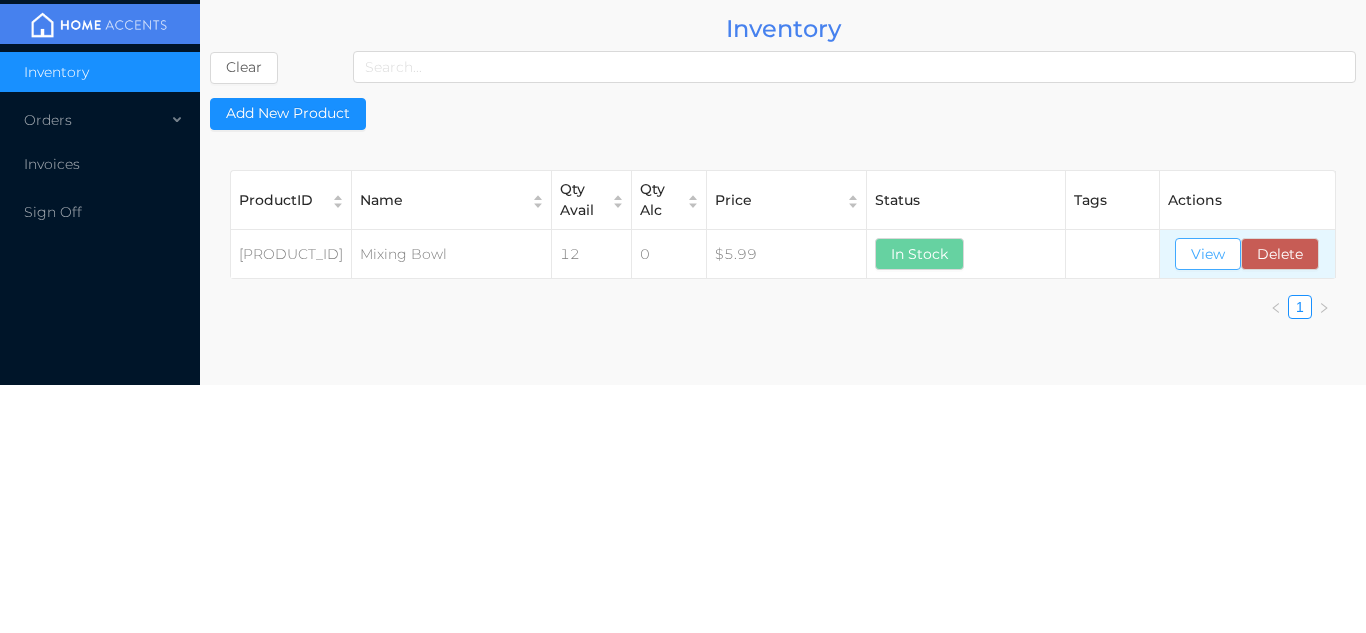 click on "View" at bounding box center (1208, 254) 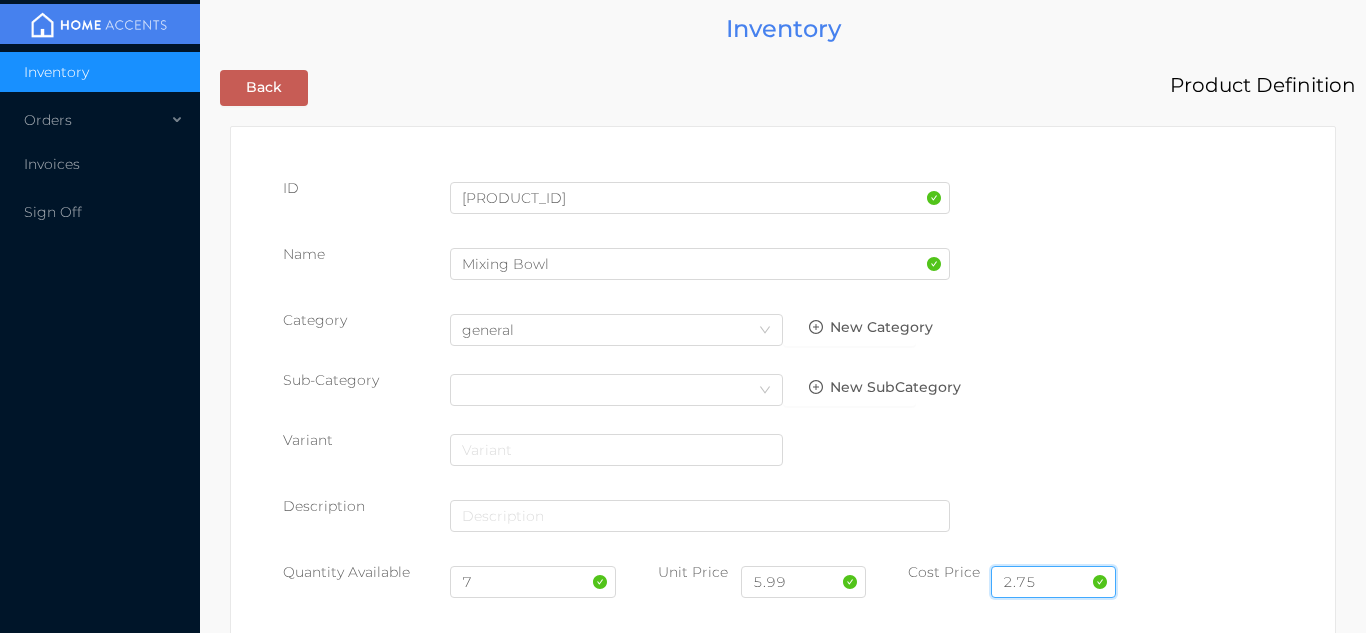 click on "2.75" at bounding box center (1053, 582) 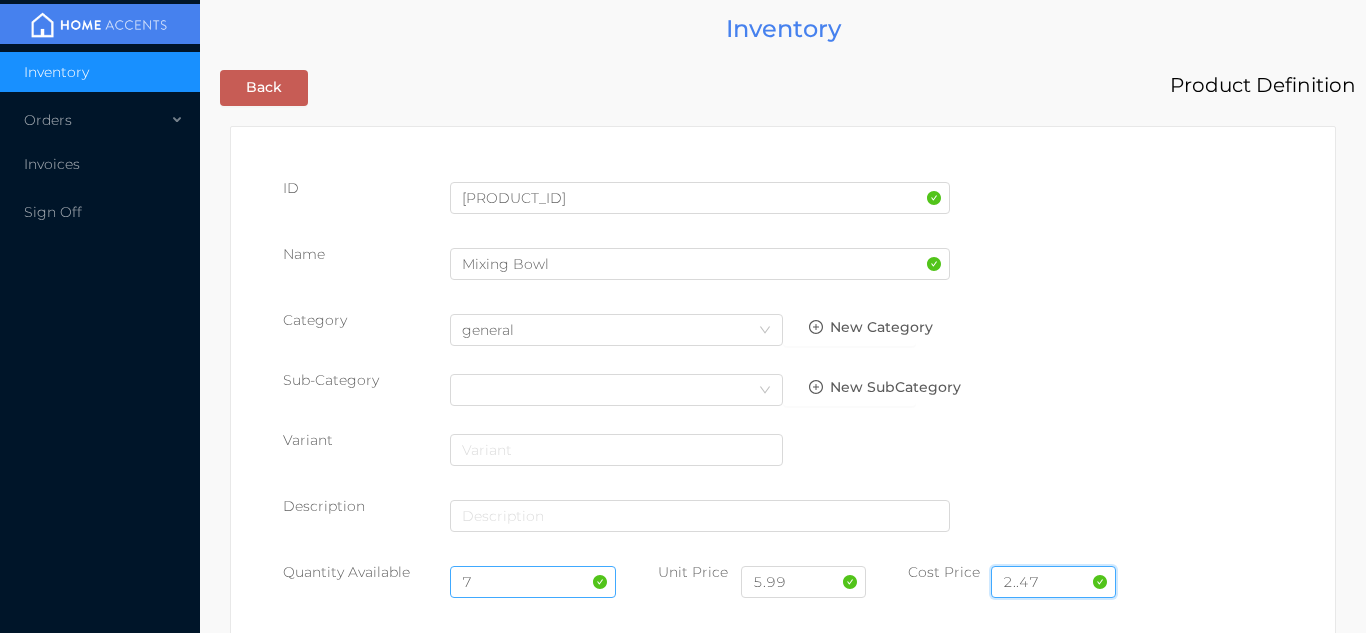 type on "2..47" 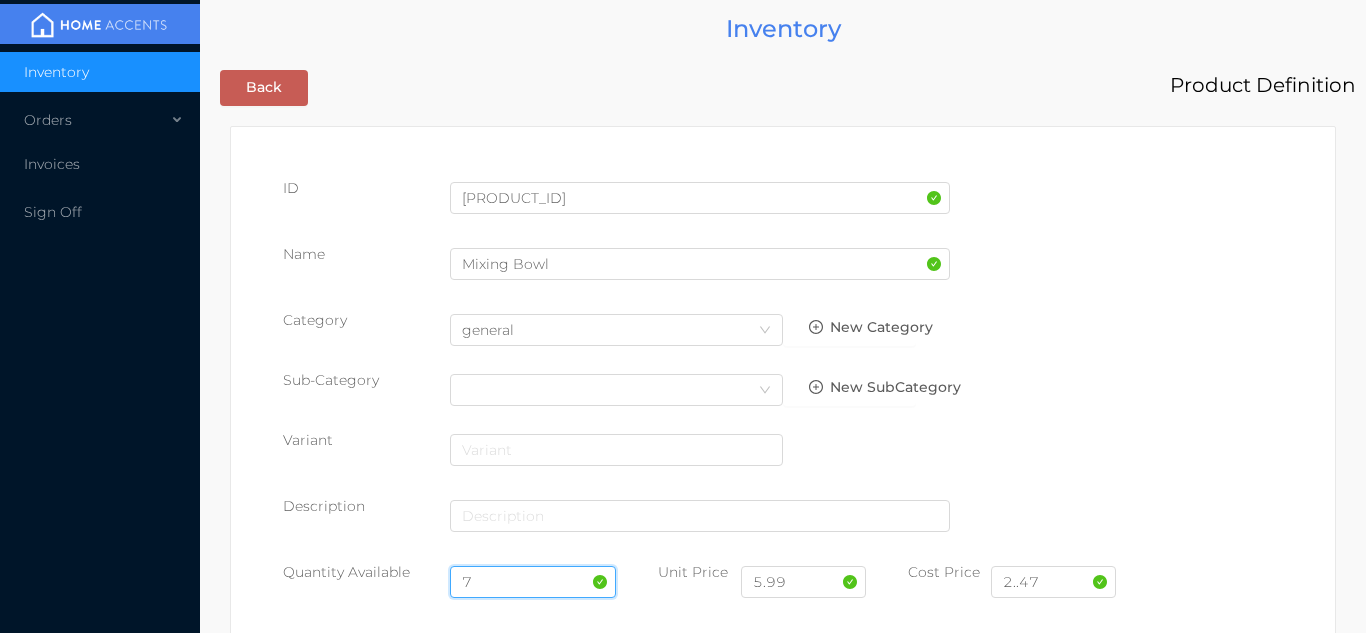 click on "7" at bounding box center [533, 582] 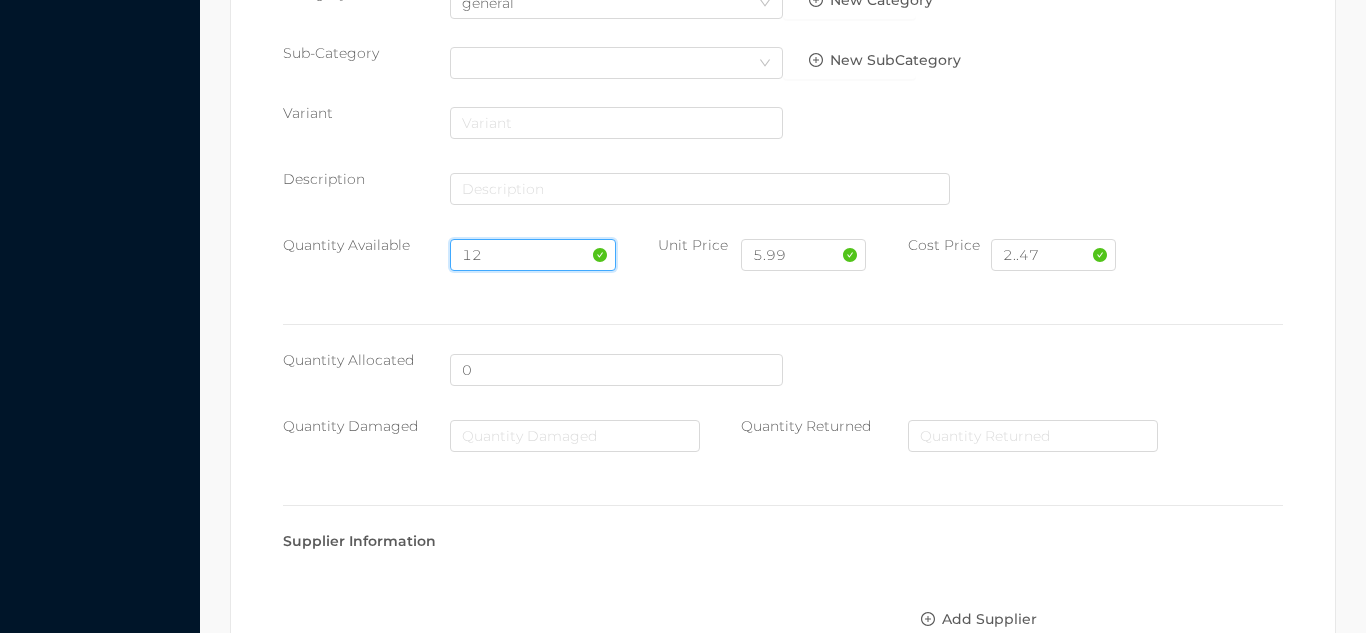 scroll, scrollTop: 1135, scrollLeft: 0, axis: vertical 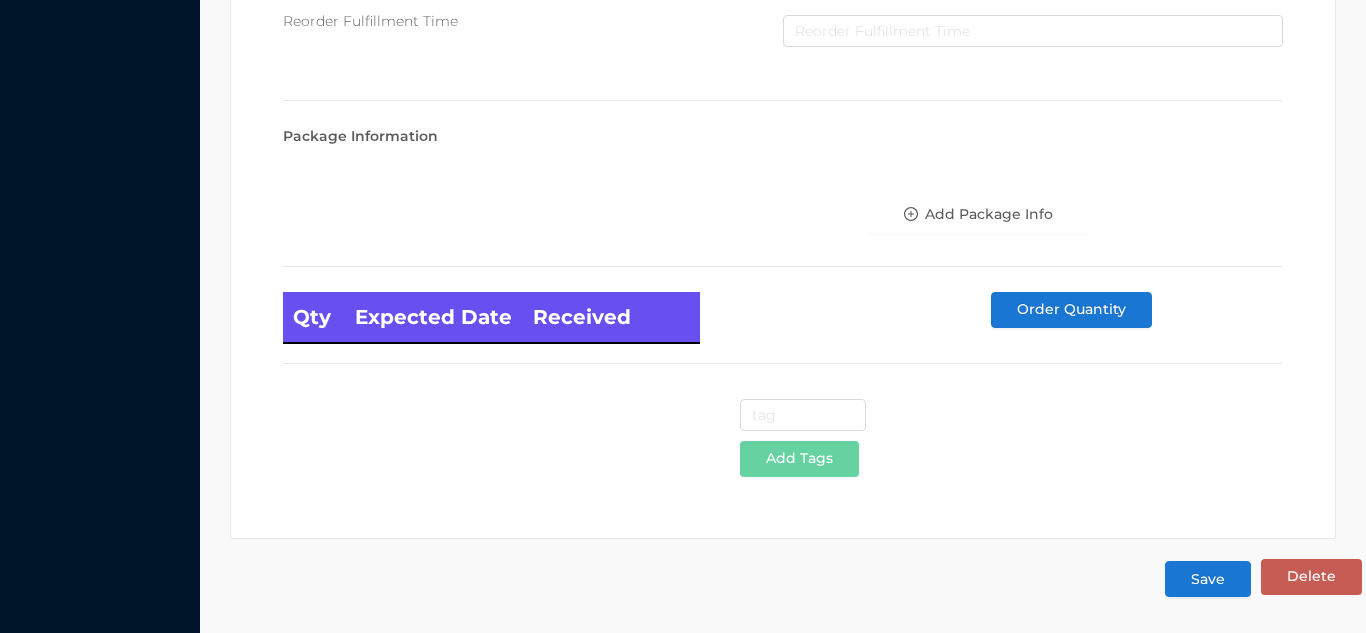 type on "12" 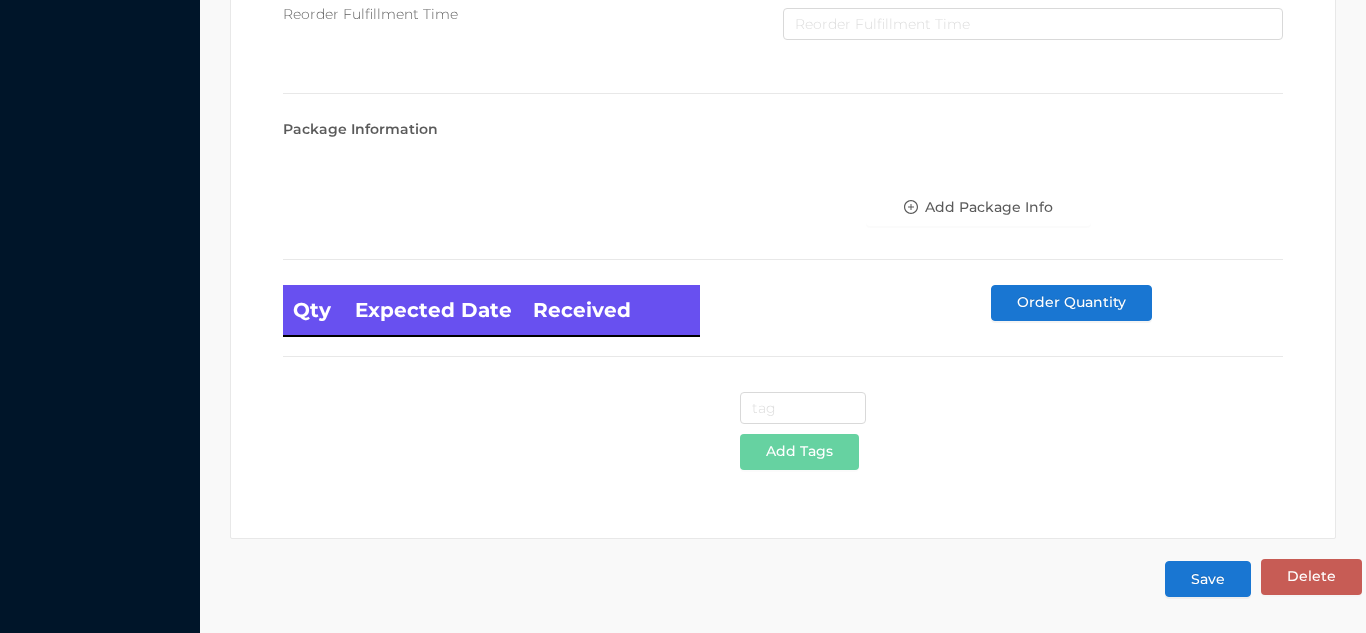 click on "Save" at bounding box center (1208, 579) 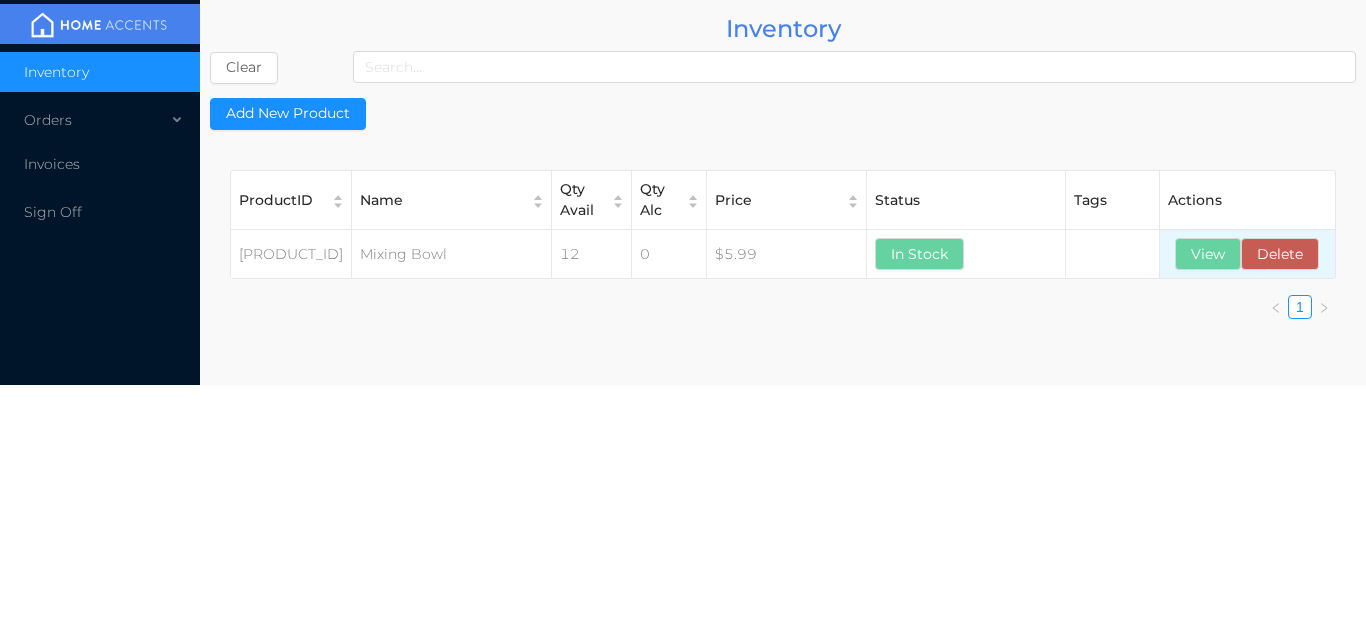 click on "View Delete" at bounding box center (1247, 254) 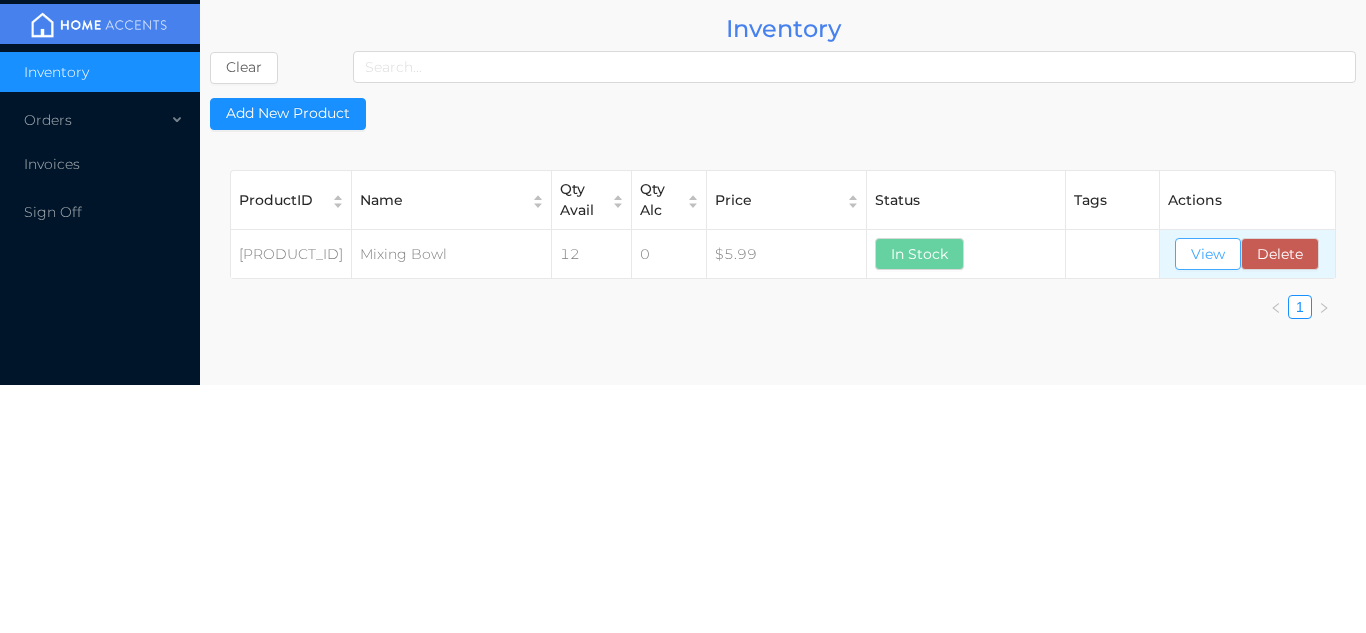 click on "View" at bounding box center [1208, 254] 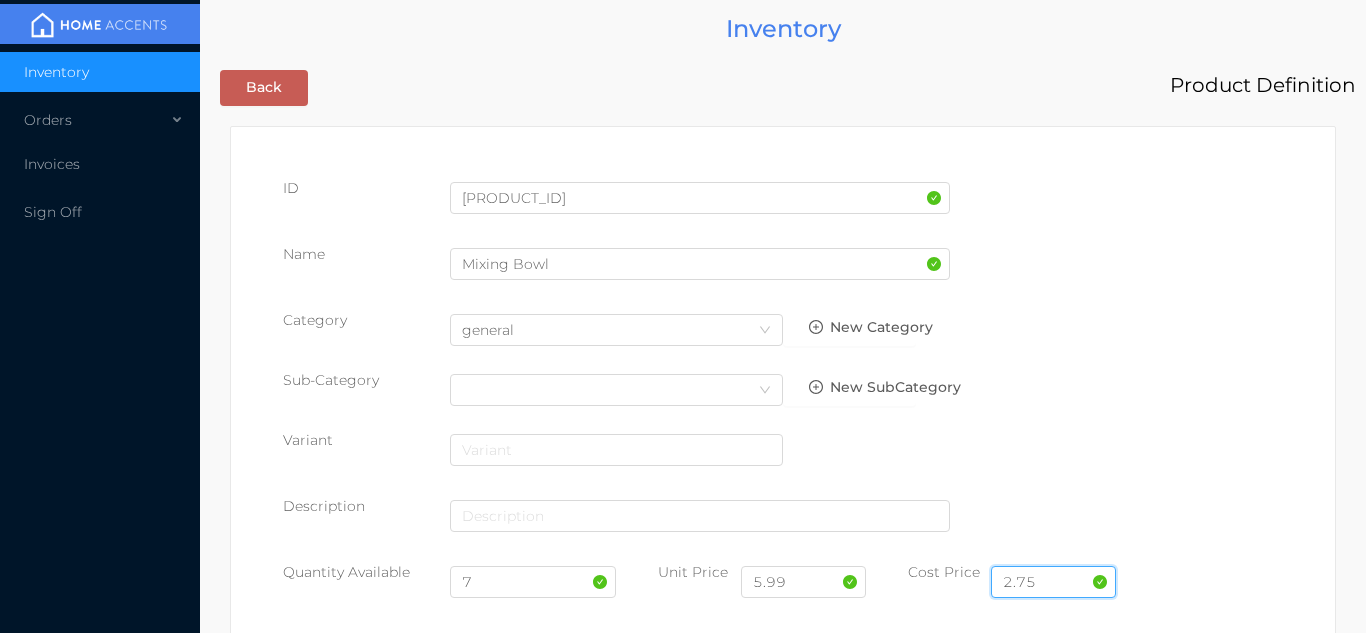 click on "2.75" at bounding box center (1053, 582) 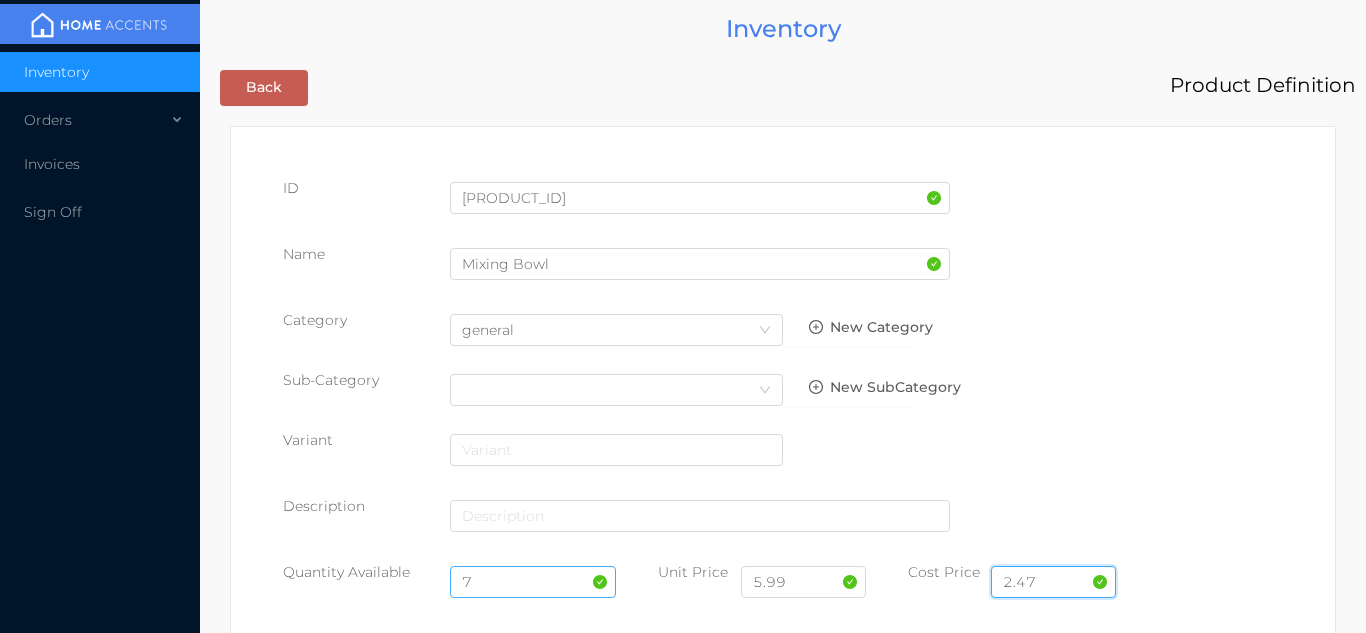 type on "2.47" 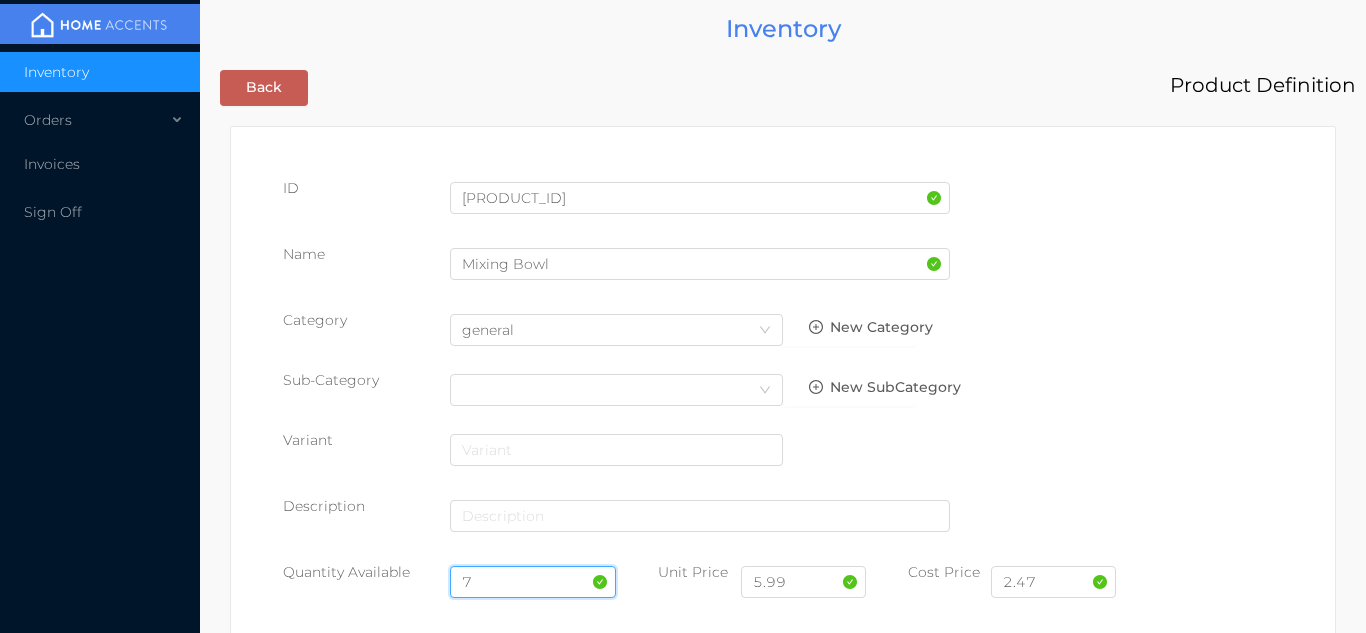 click on "7" at bounding box center [533, 582] 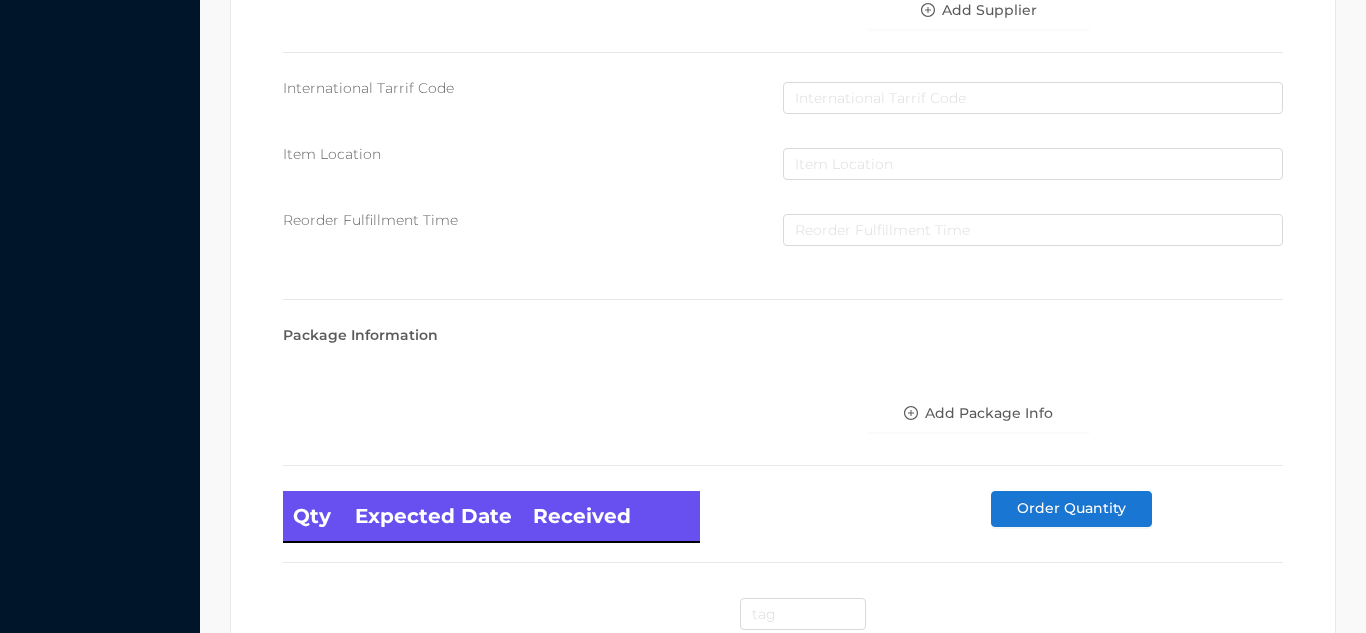 scroll, scrollTop: 1135, scrollLeft: 0, axis: vertical 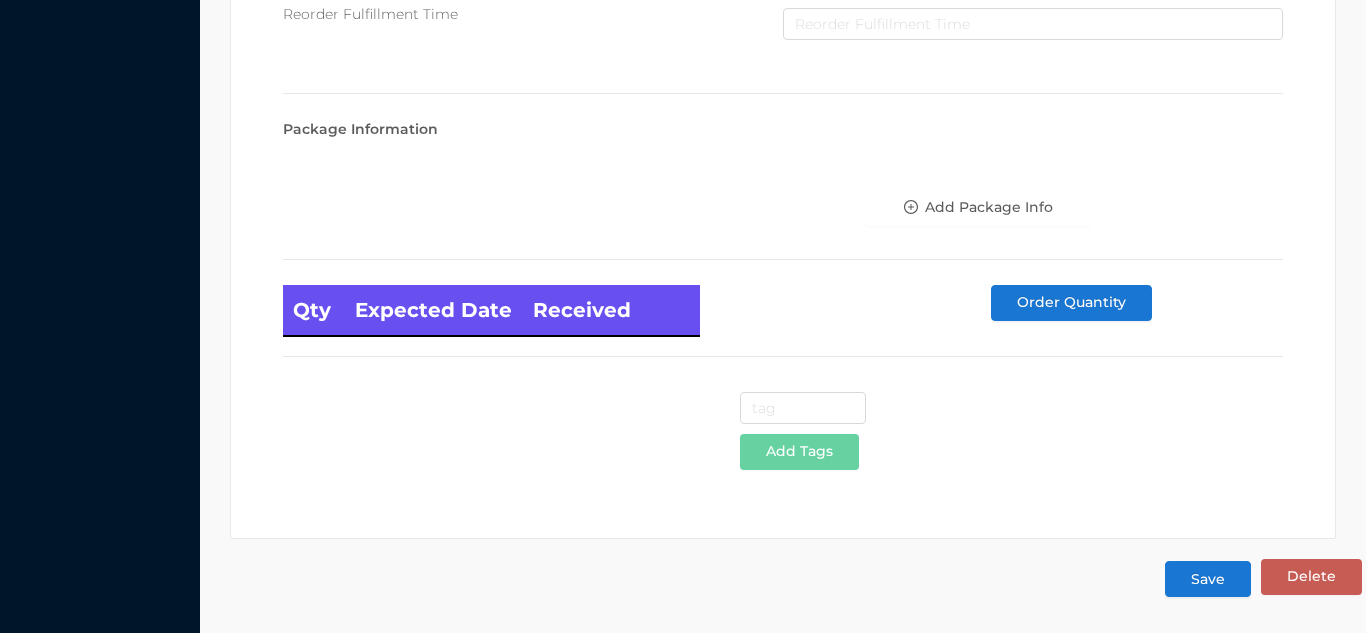 type on "12" 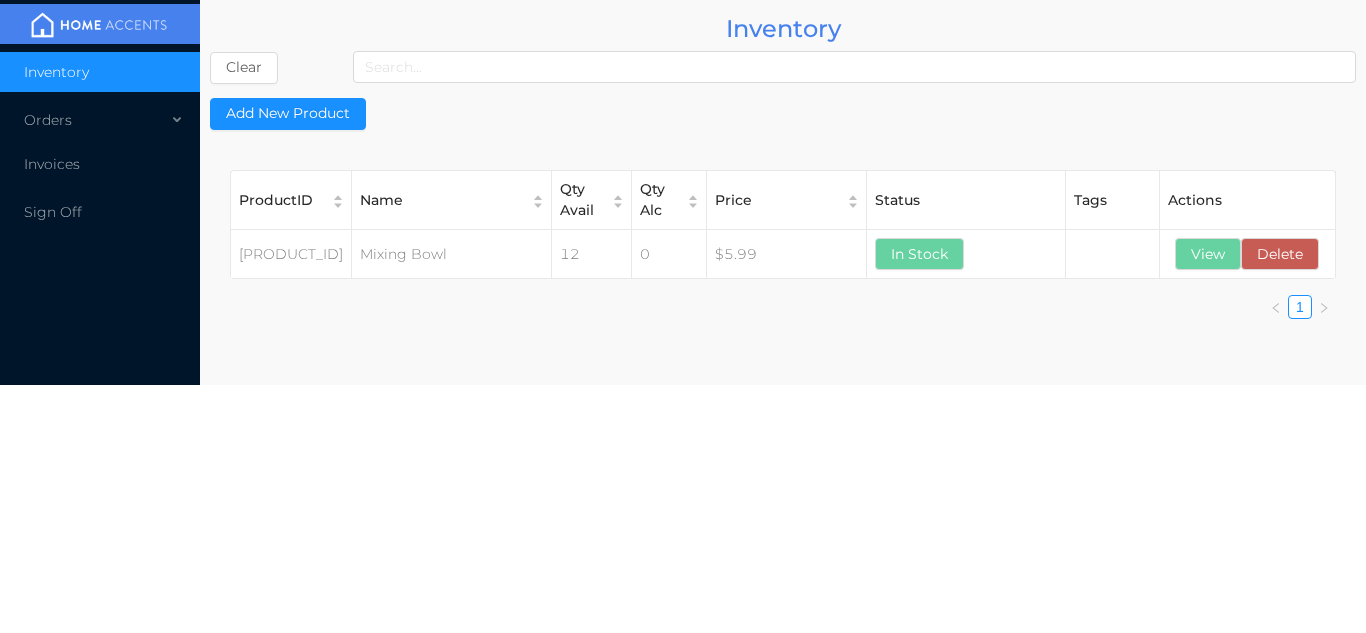 scroll, scrollTop: 0, scrollLeft: 0, axis: both 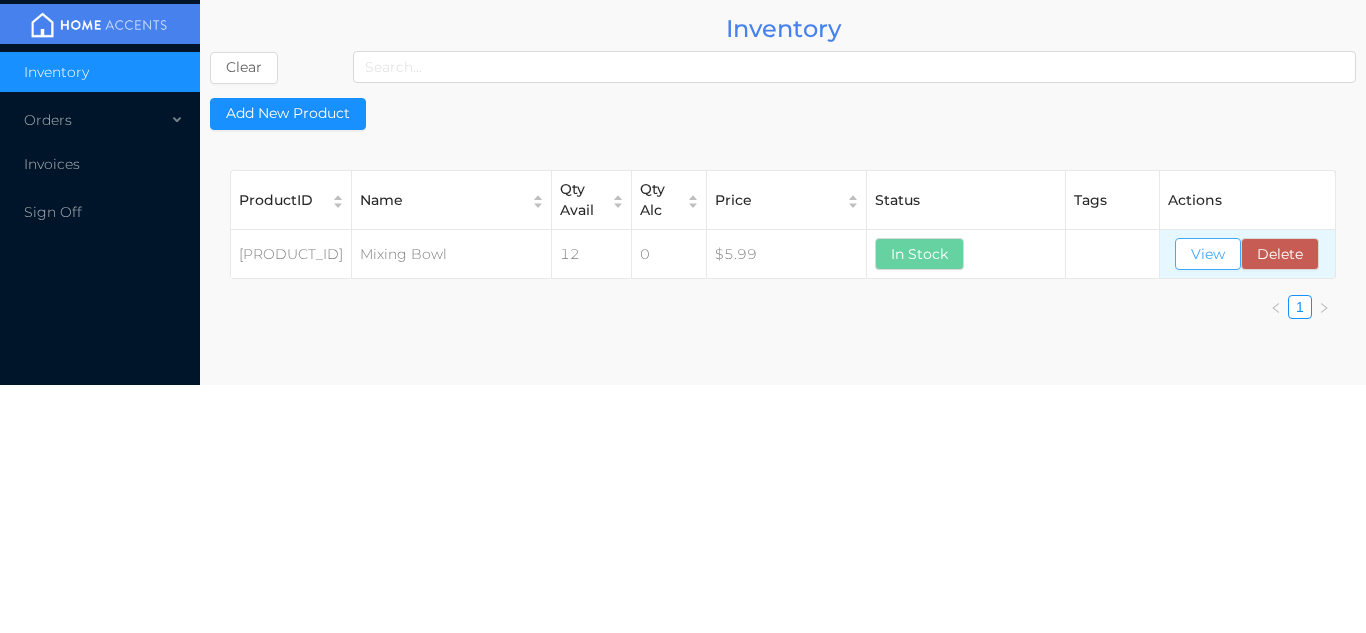 click on "View" at bounding box center [1208, 254] 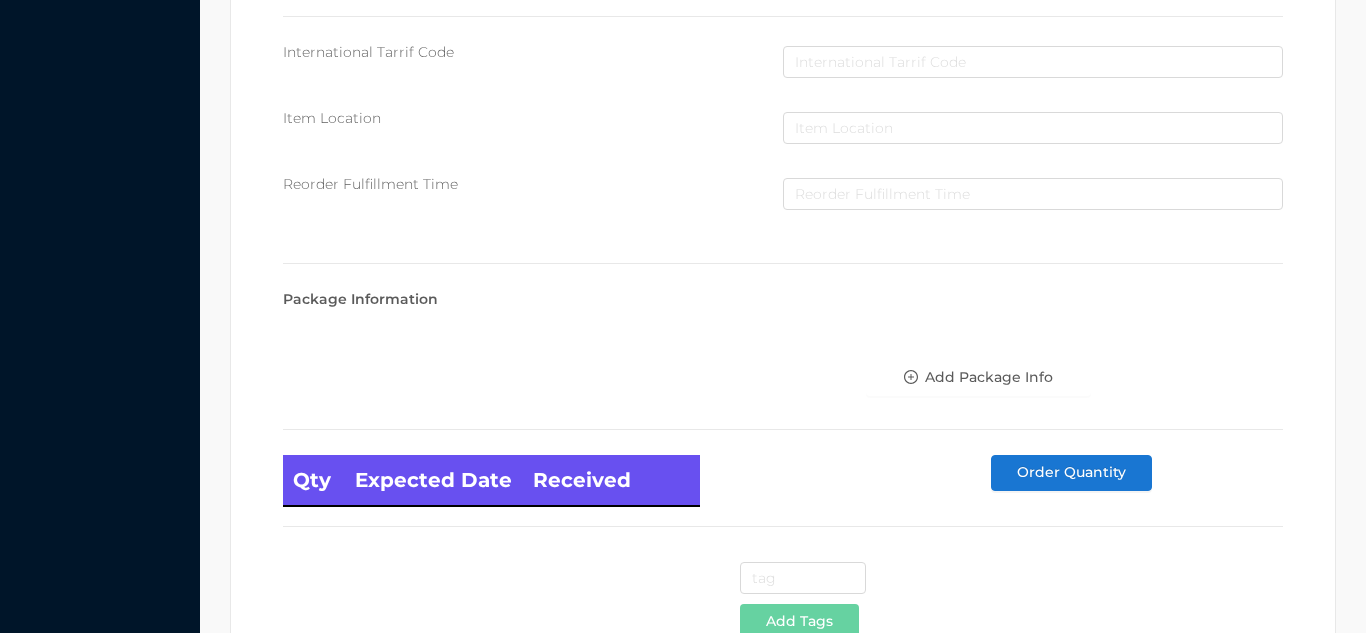 scroll, scrollTop: 1135, scrollLeft: 0, axis: vertical 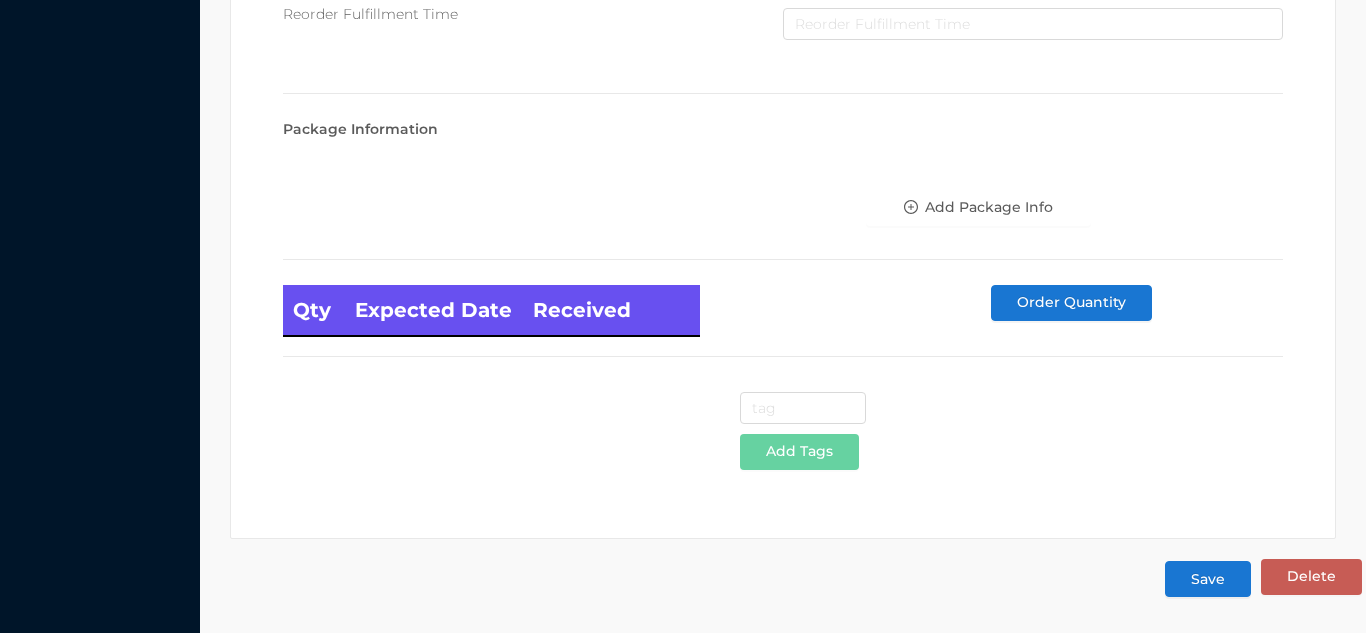 click on "Save" at bounding box center [1208, 579] 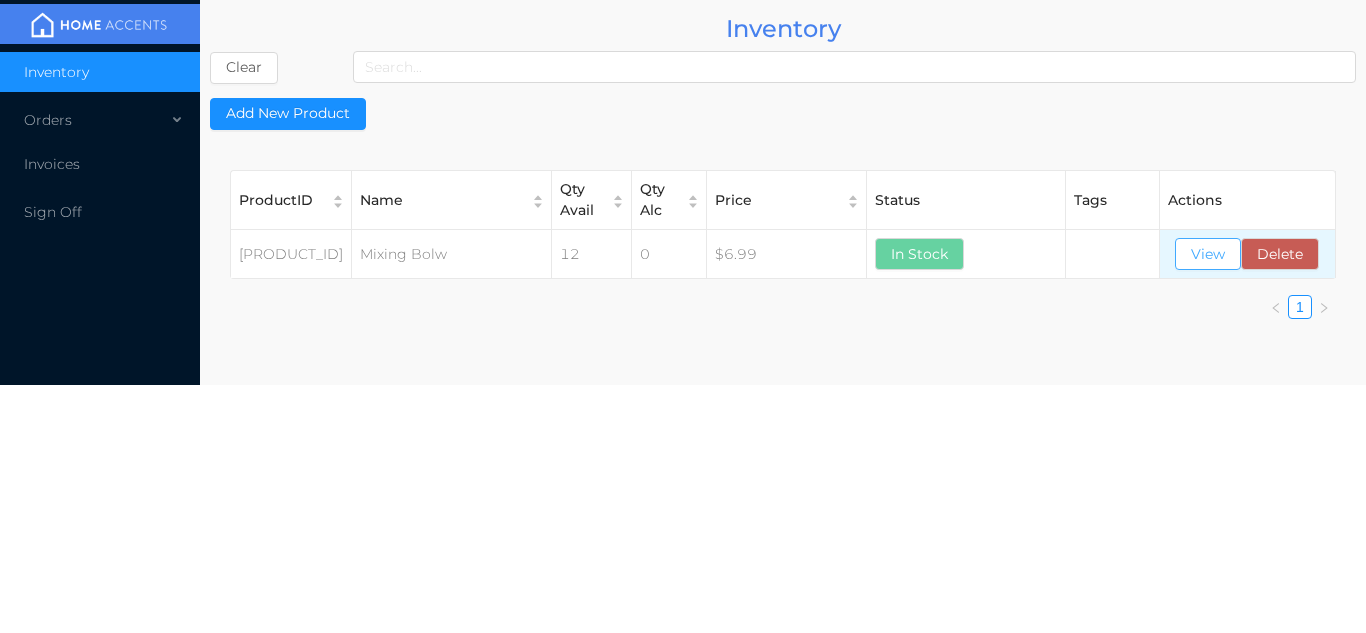 click on "View" at bounding box center (1208, 254) 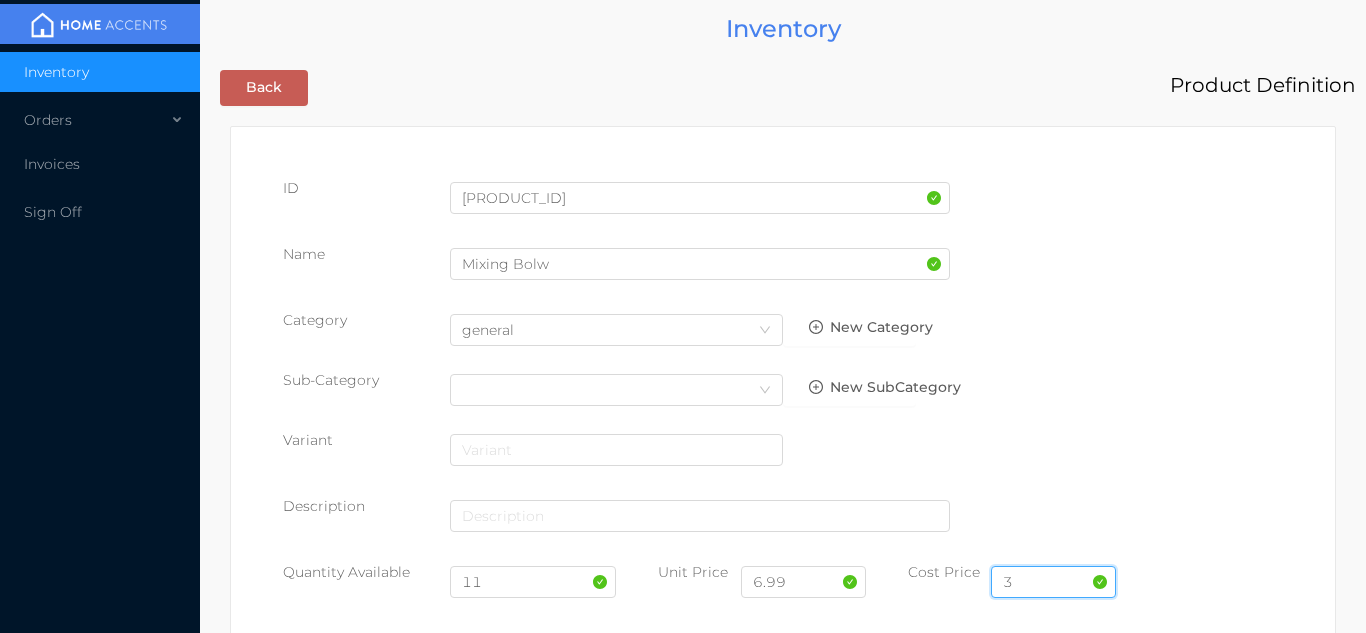 click on "3" at bounding box center [1053, 582] 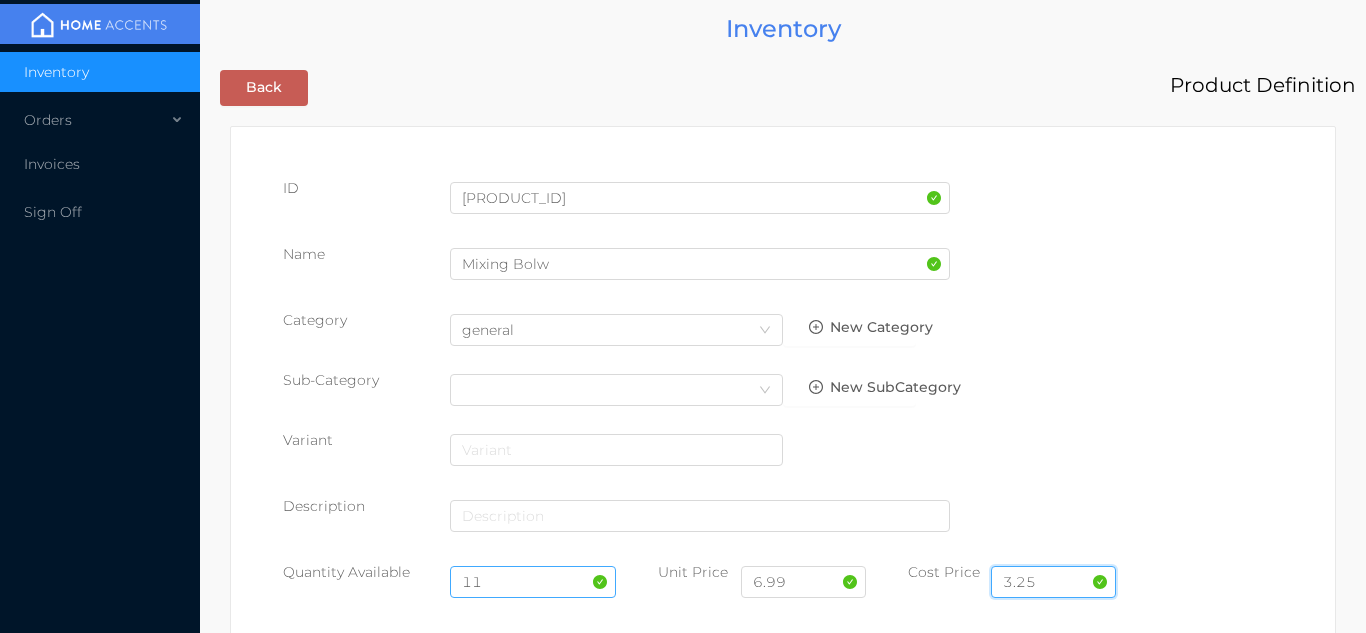 type on "3.25" 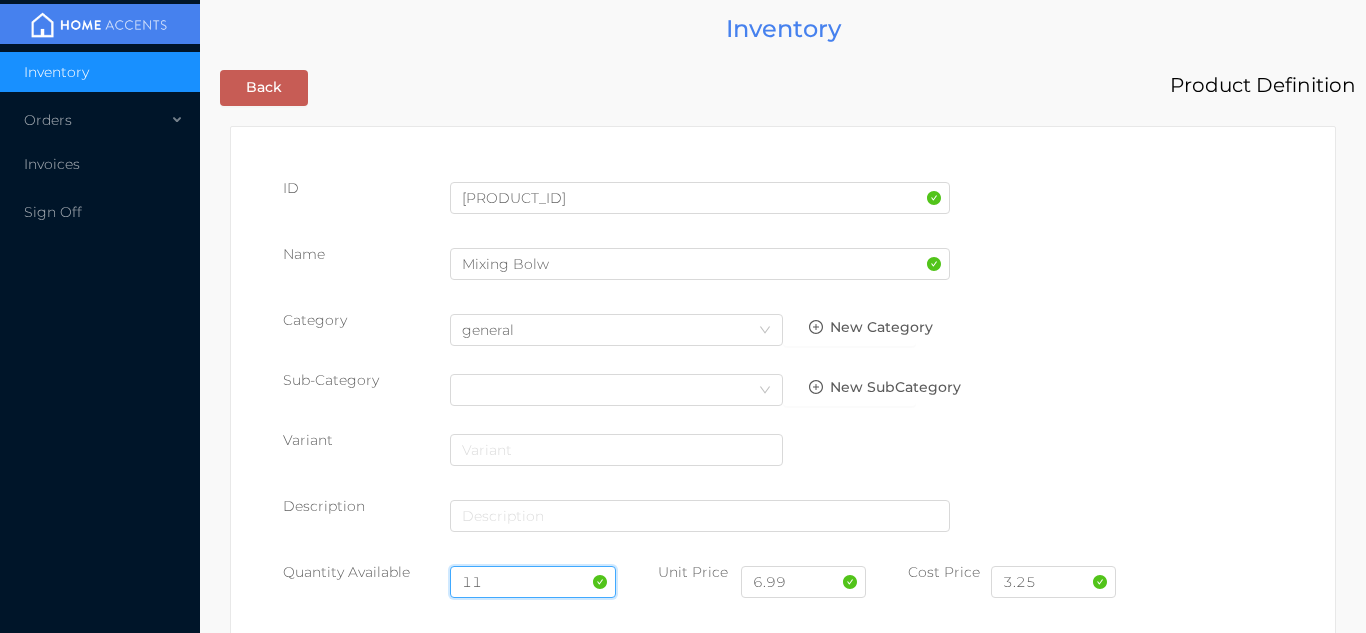 click on "11" at bounding box center (533, 582) 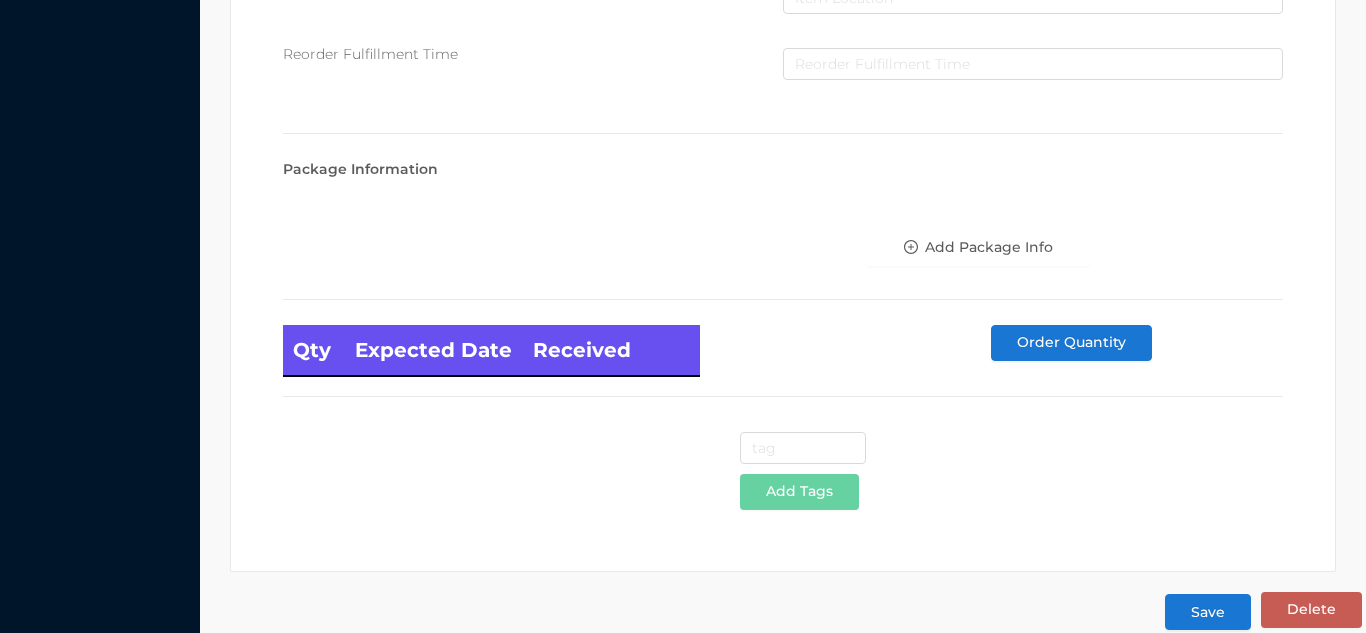 scroll, scrollTop: 1135, scrollLeft: 0, axis: vertical 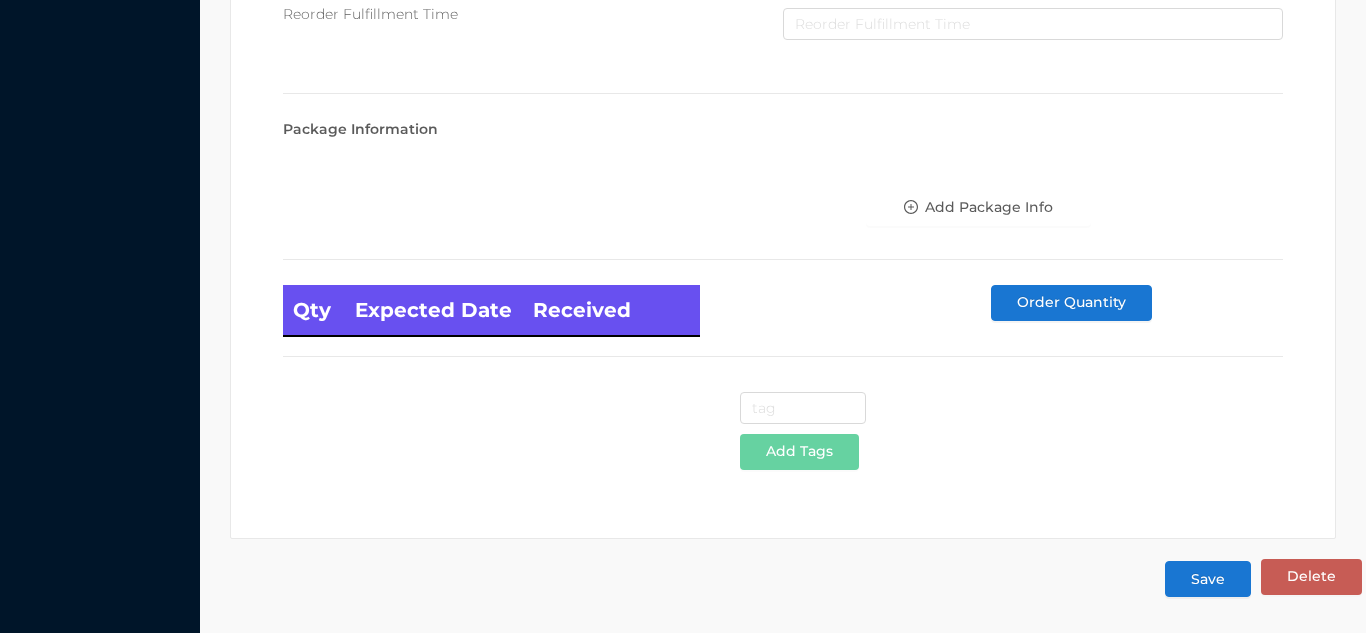 type on "12" 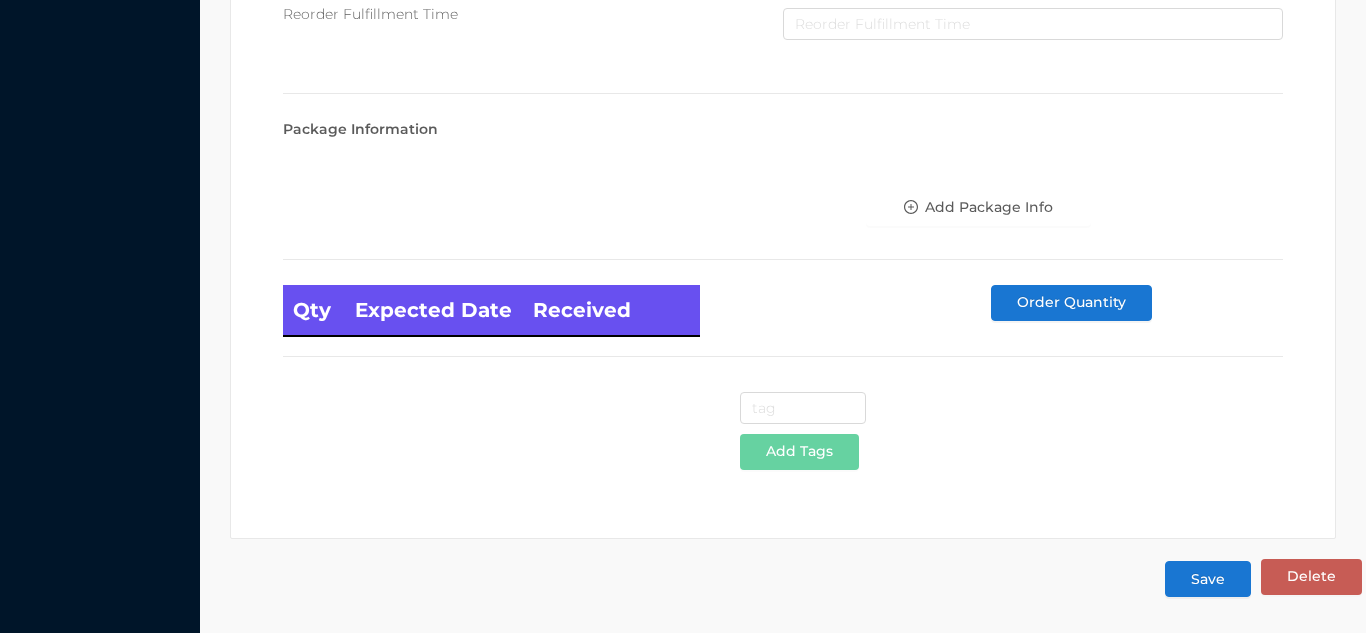 click on "Save" at bounding box center [1208, 579] 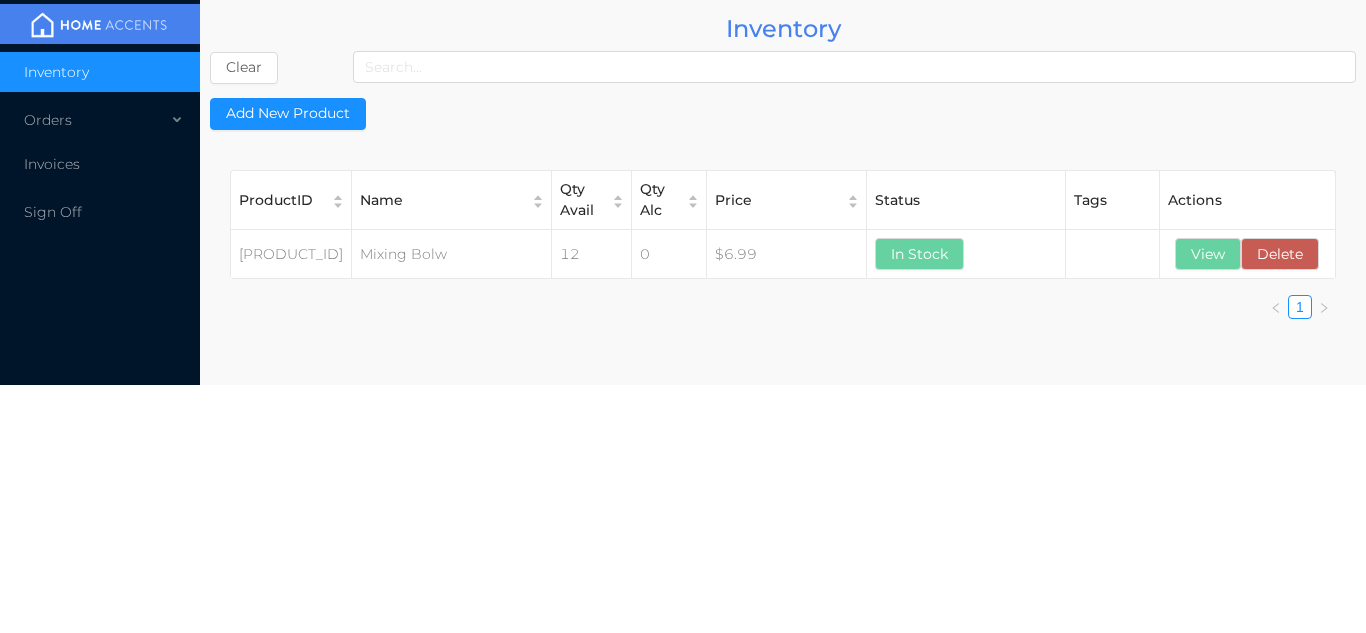 scroll, scrollTop: 0, scrollLeft: 0, axis: both 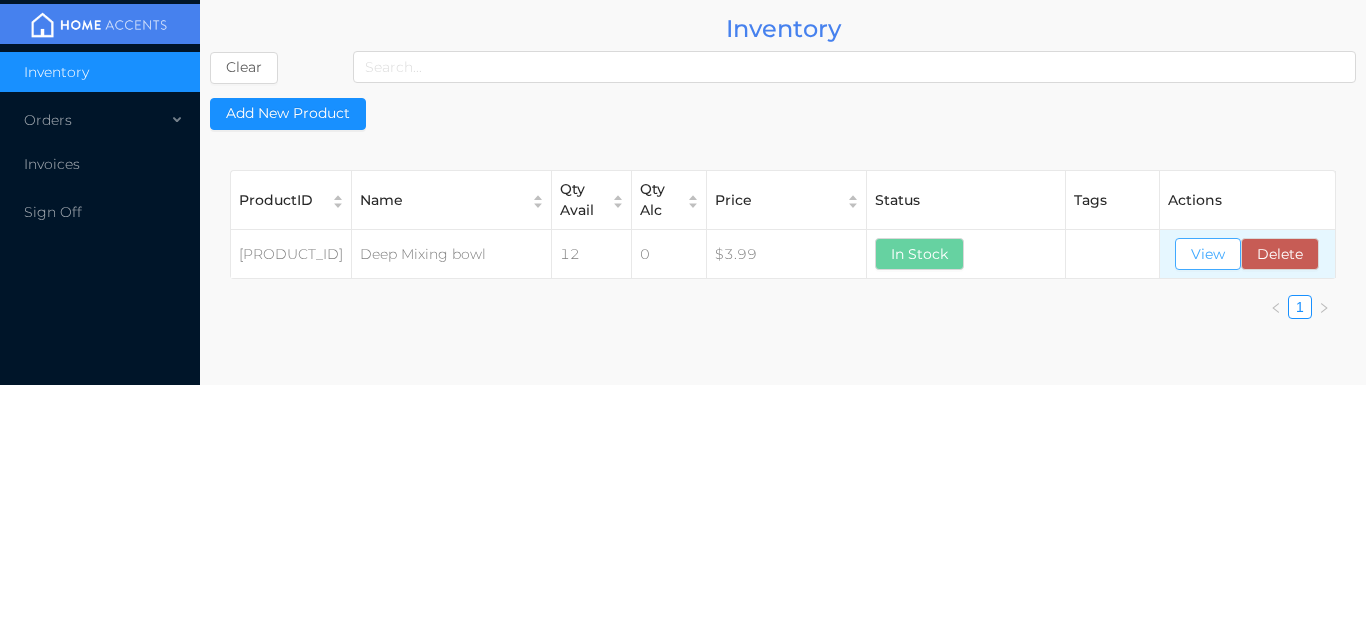 click on "View" at bounding box center [1208, 254] 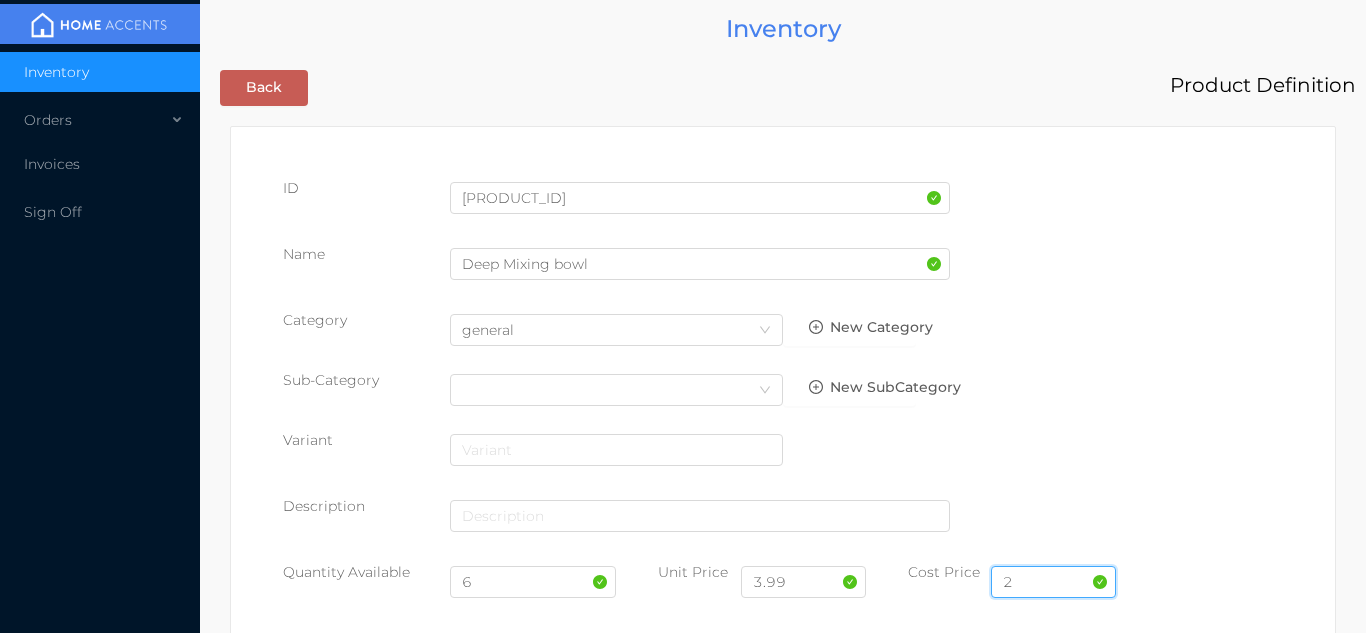click on "2" at bounding box center (1053, 582) 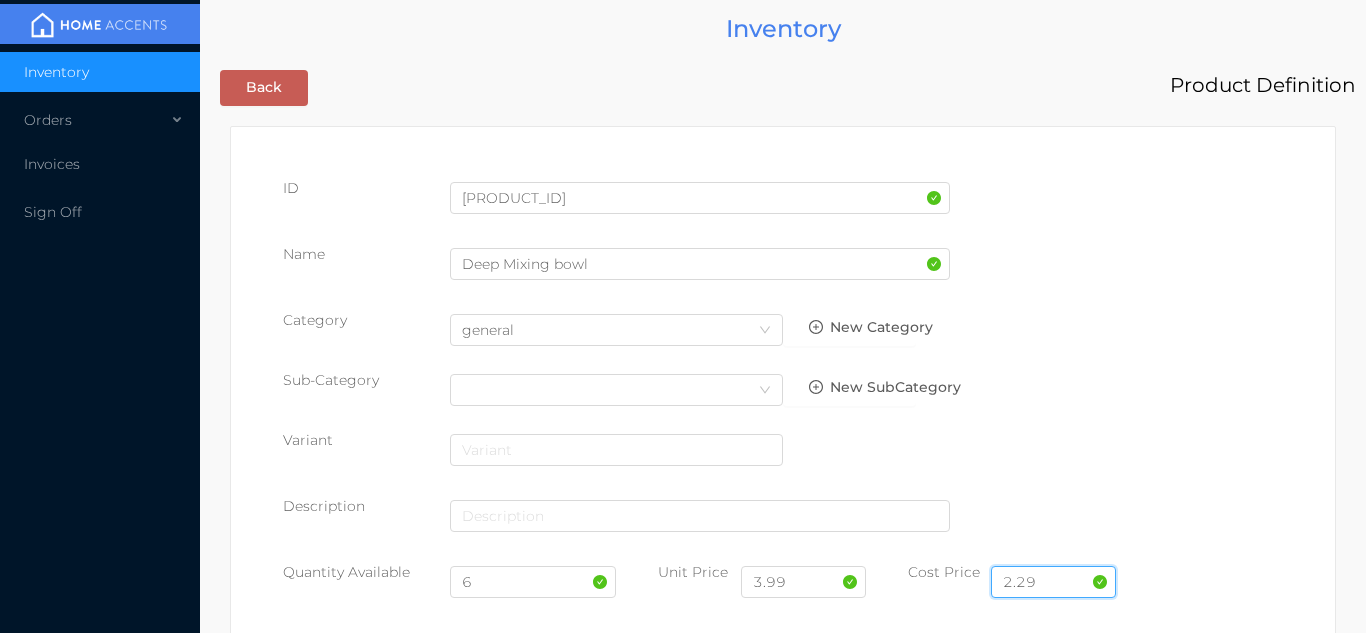 type on "2.29" 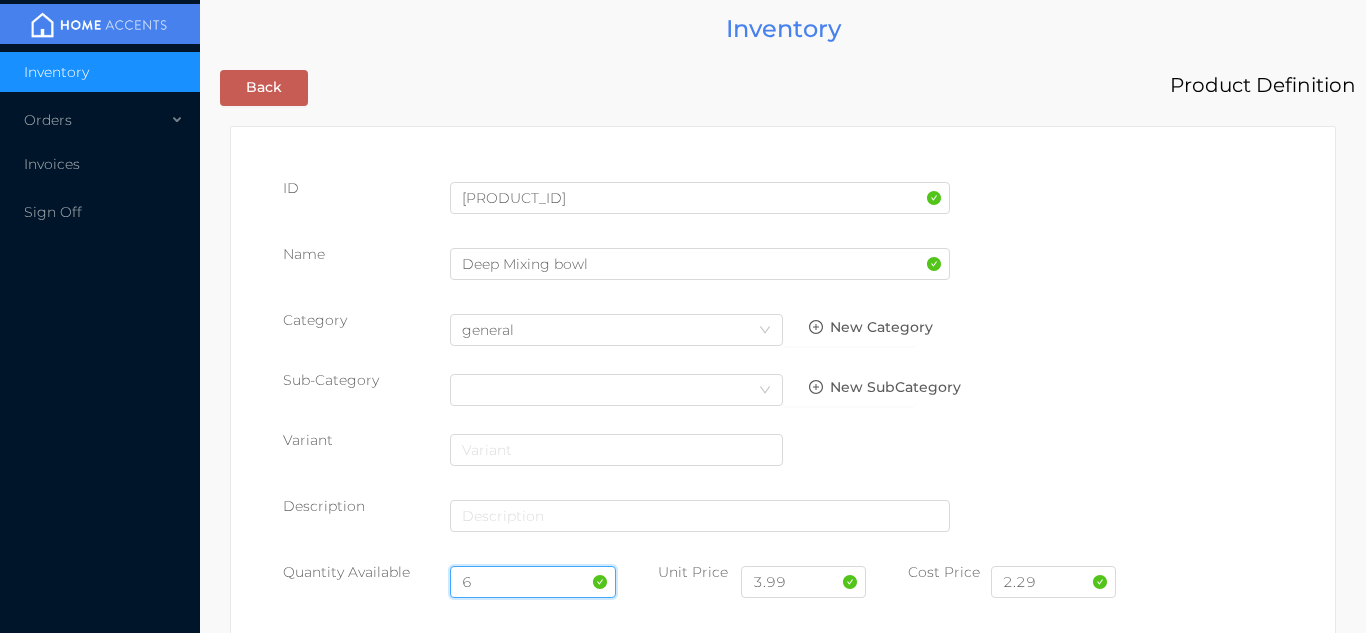 click on "6" at bounding box center (533, 582) 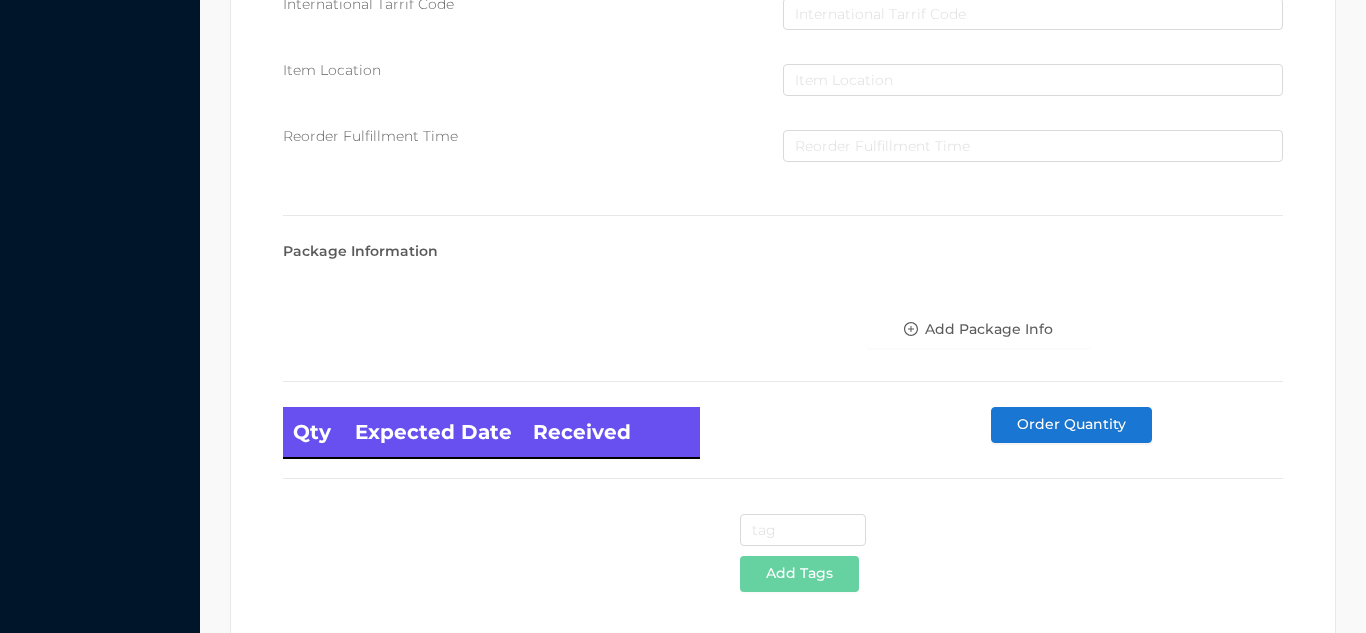 scroll, scrollTop: 1135, scrollLeft: 0, axis: vertical 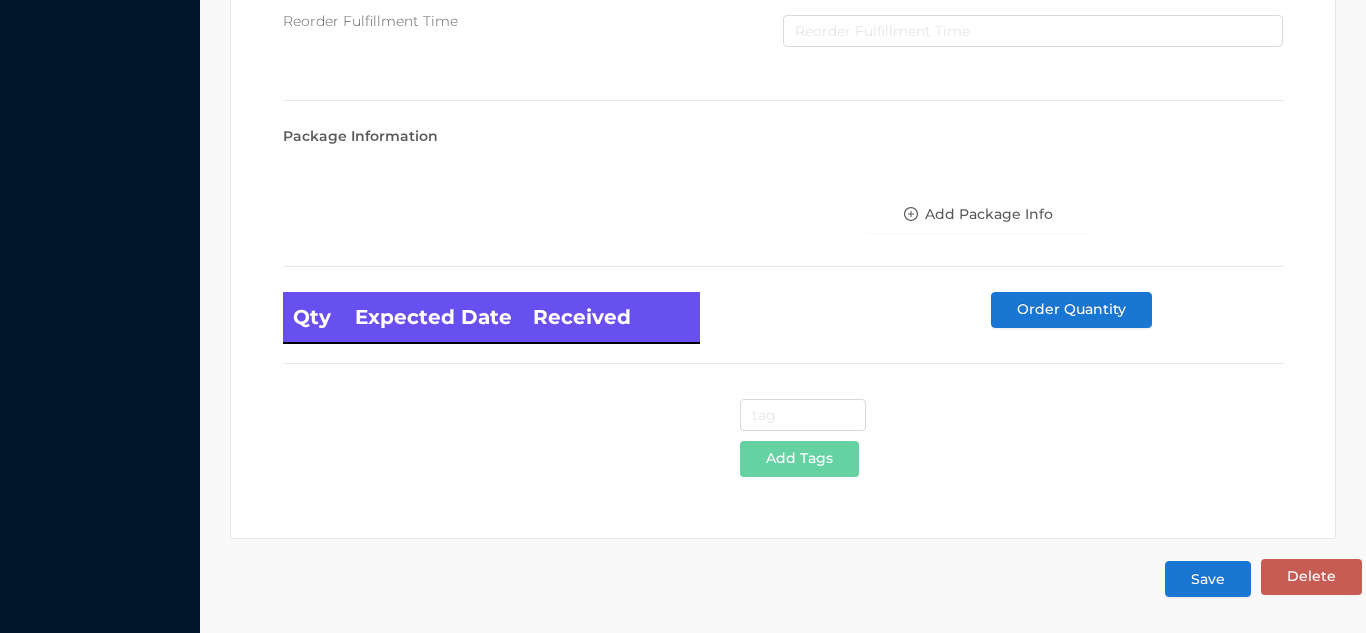 type on "12" 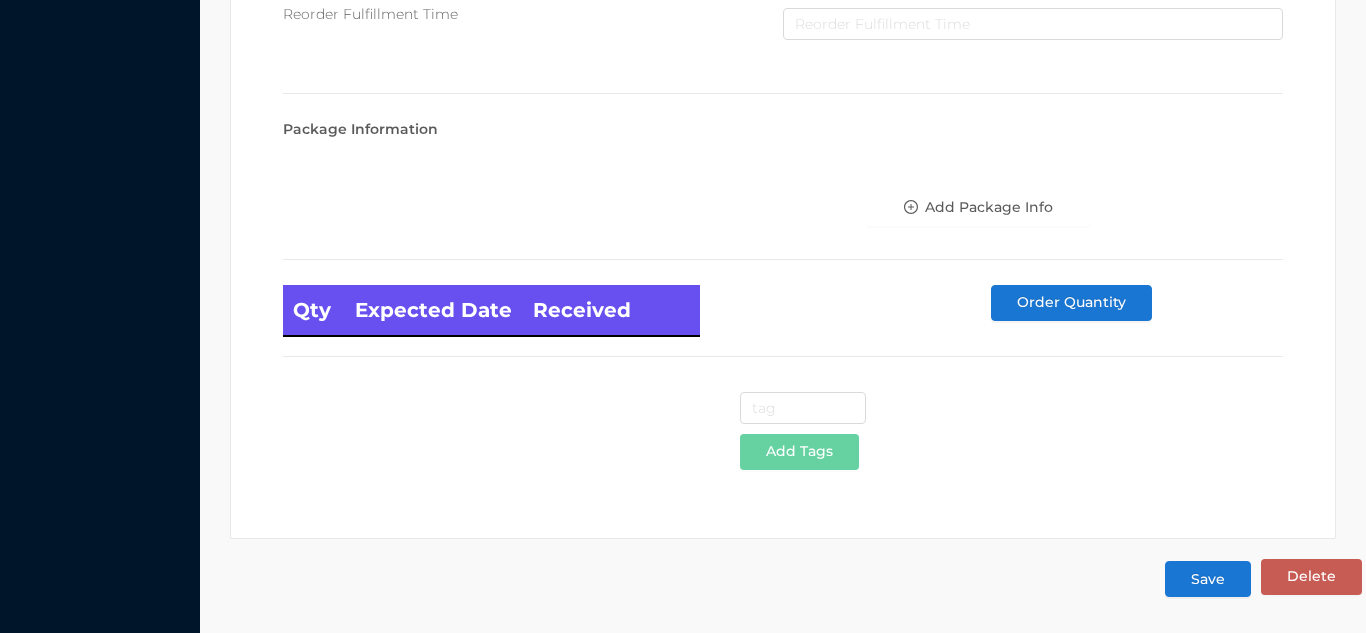 click on "Save" at bounding box center (1208, 579) 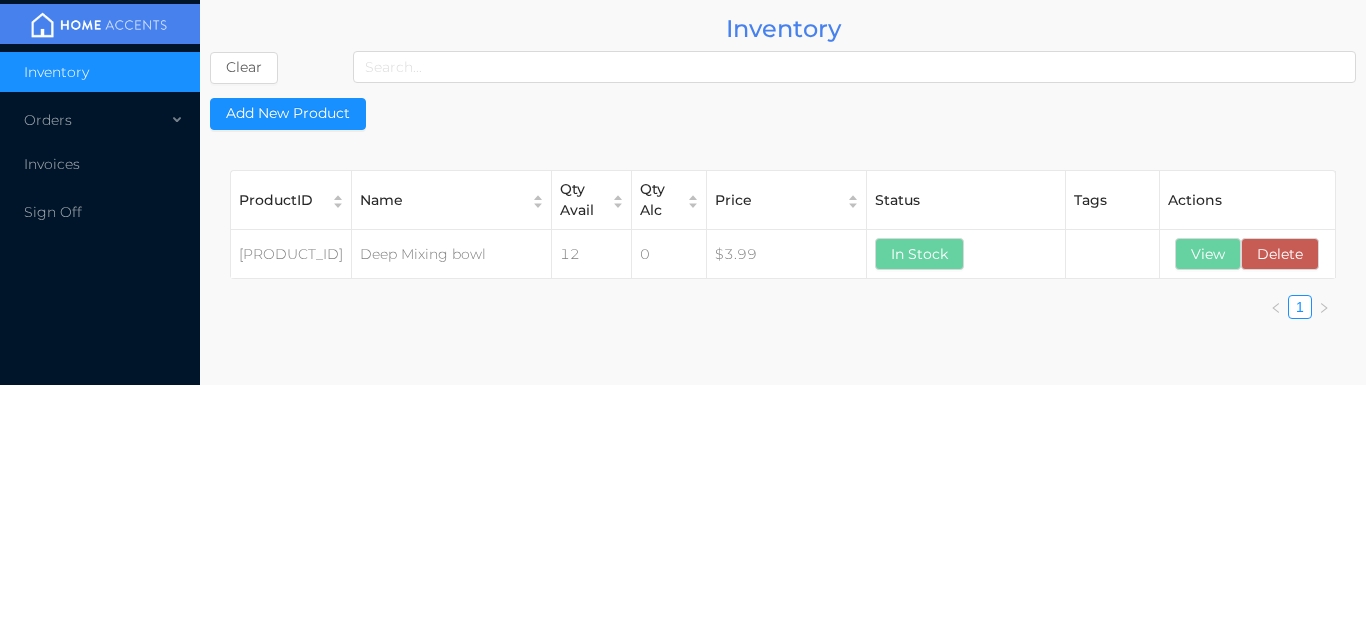 scroll, scrollTop: 0, scrollLeft: 0, axis: both 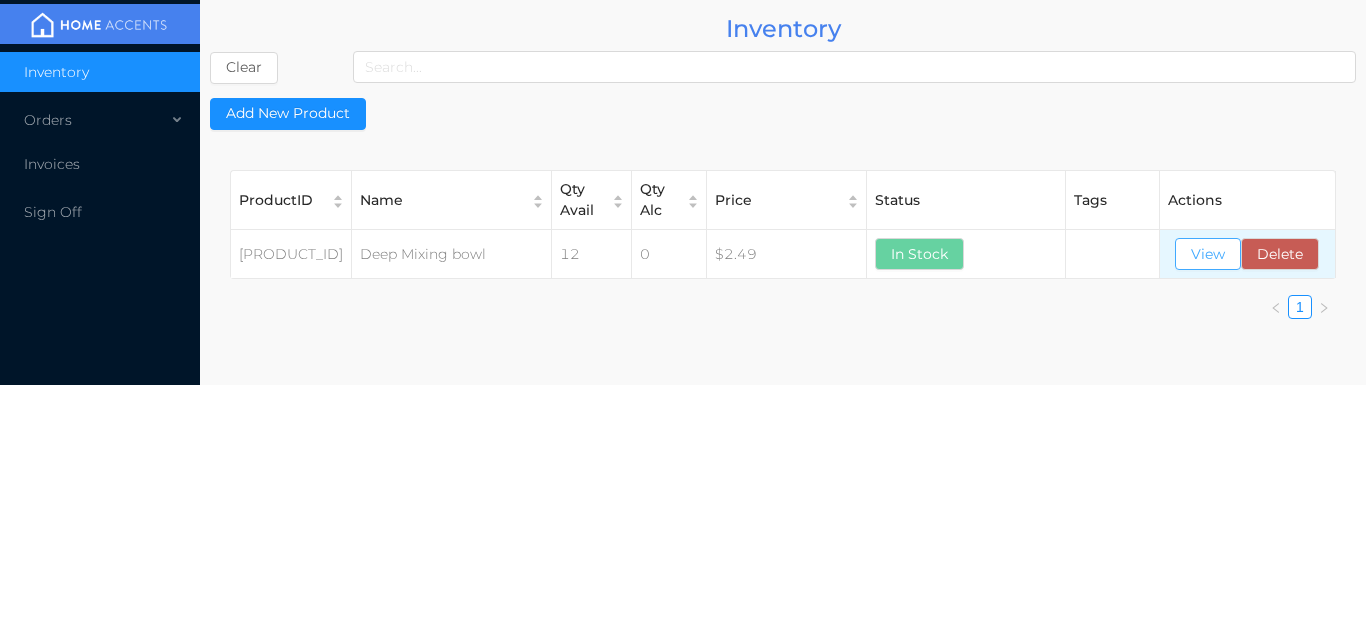 click on "View" at bounding box center (1208, 254) 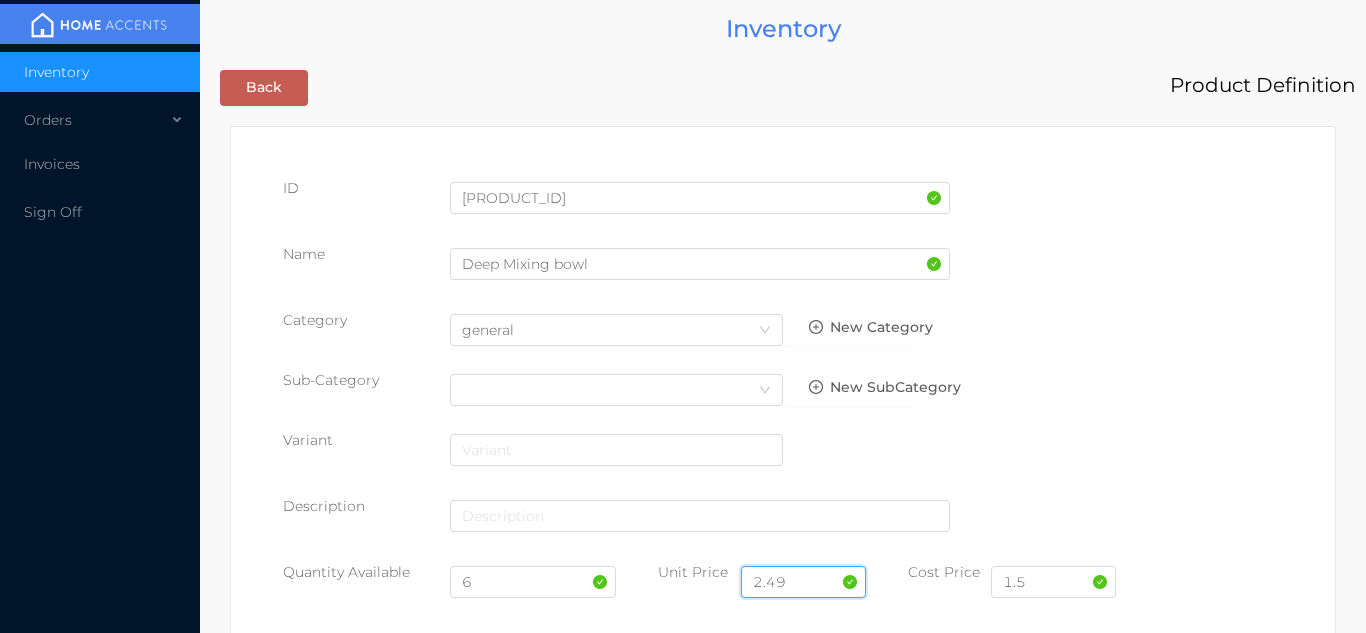 click on "2.49" at bounding box center [803, 582] 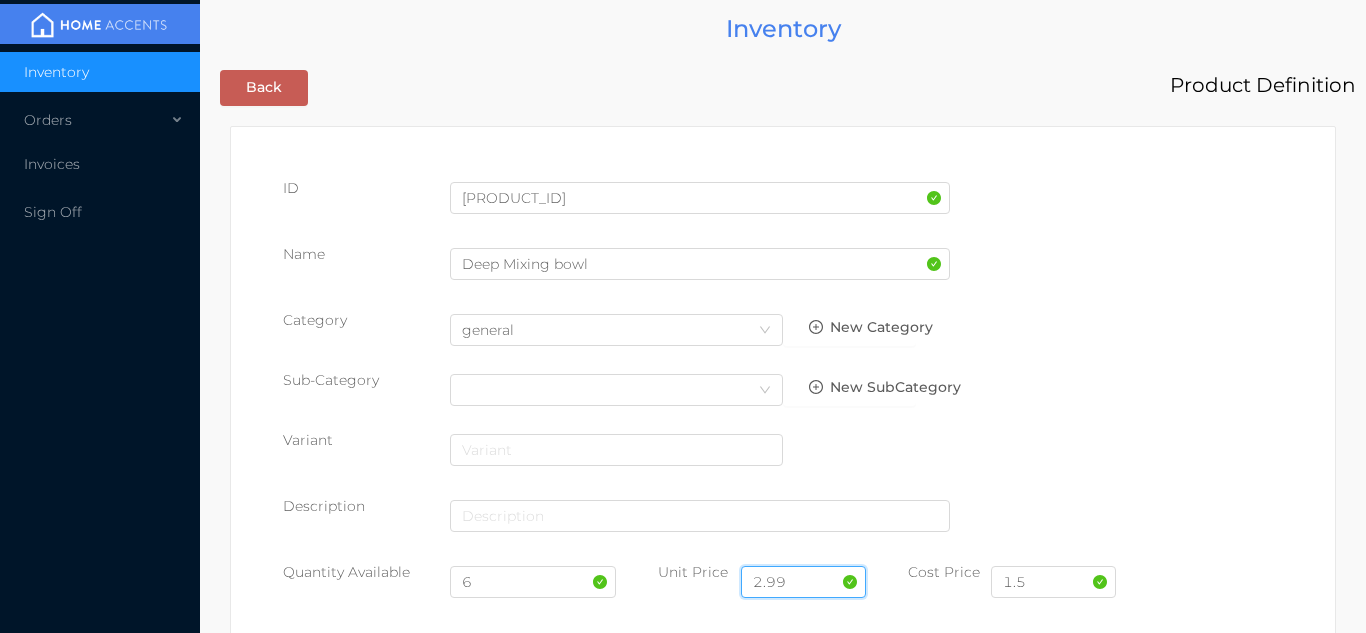 type on "2.99" 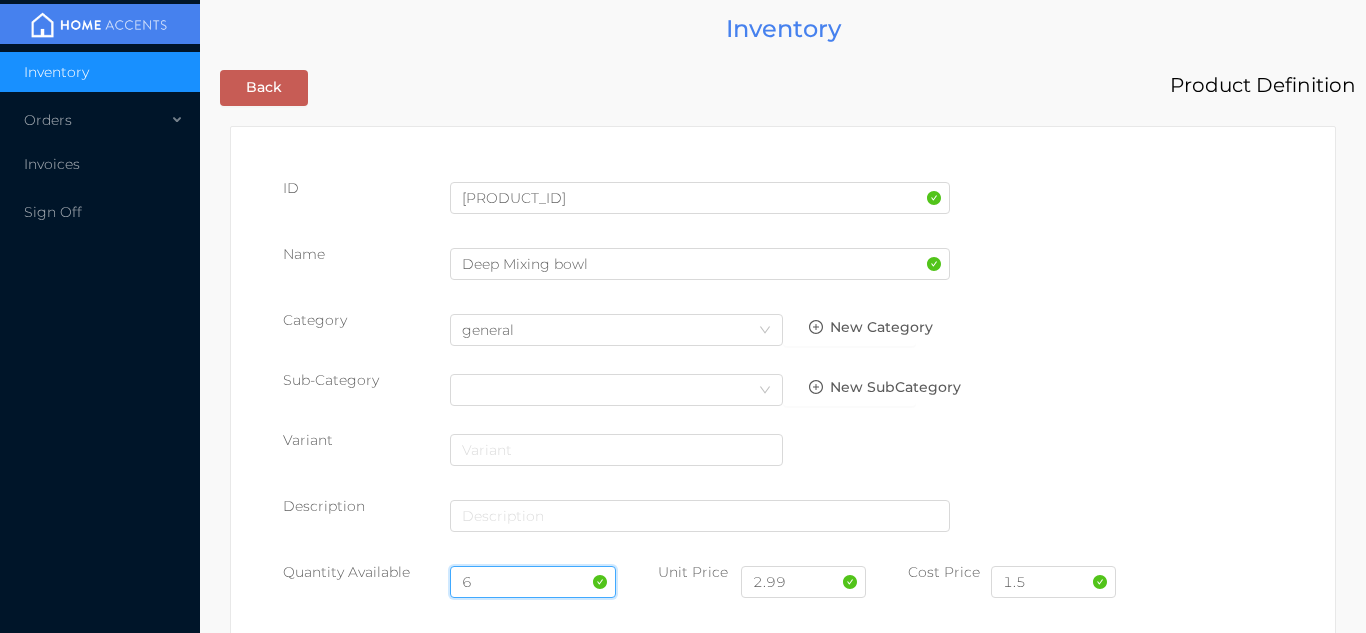 click on "6" at bounding box center (533, 582) 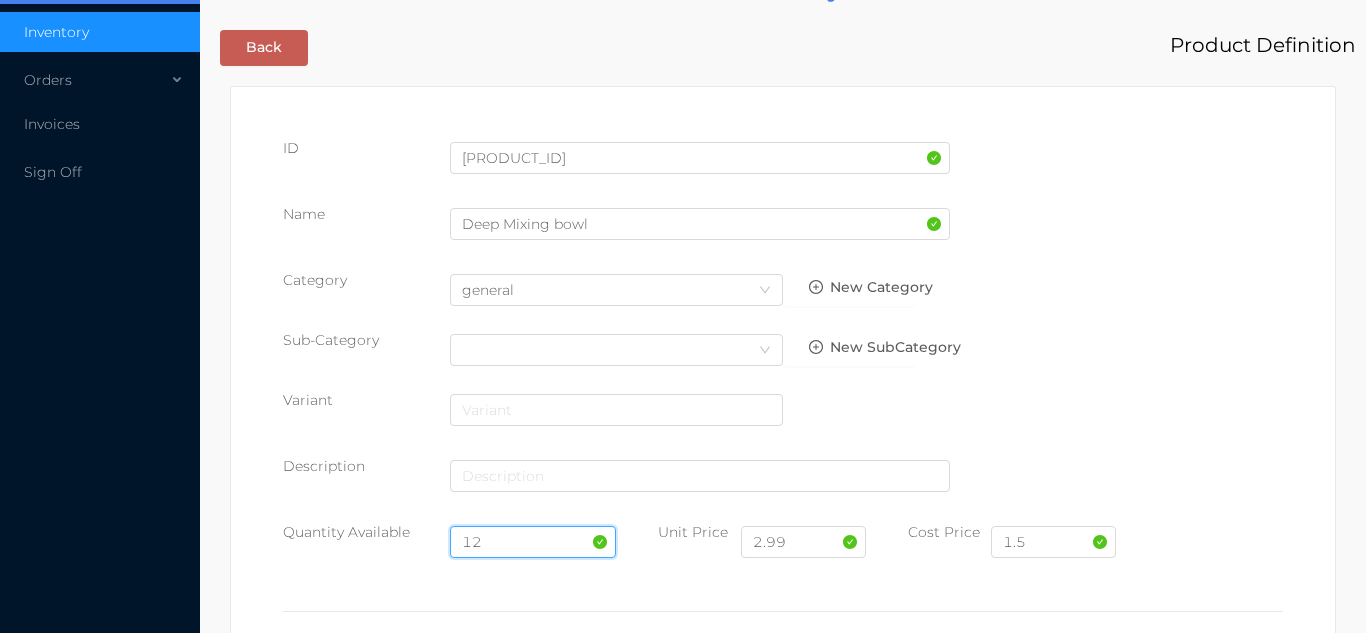 scroll, scrollTop: 0, scrollLeft: 0, axis: both 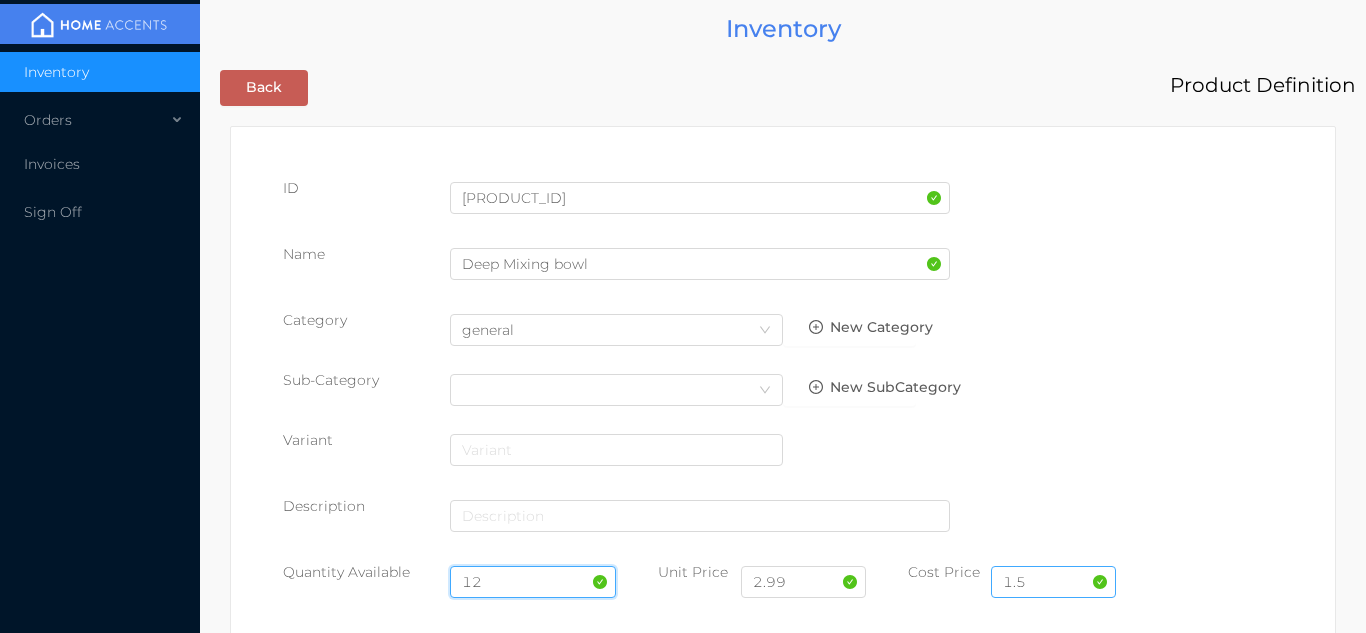type on "12" 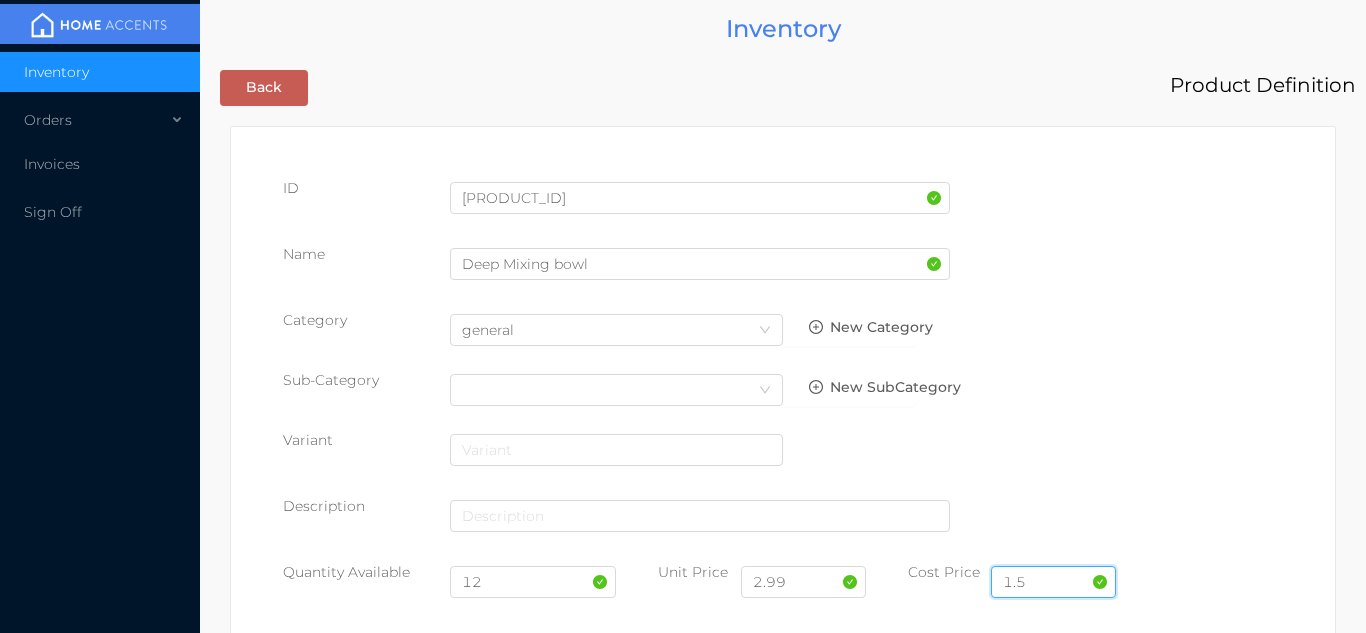 click on "1.5" at bounding box center [1053, 582] 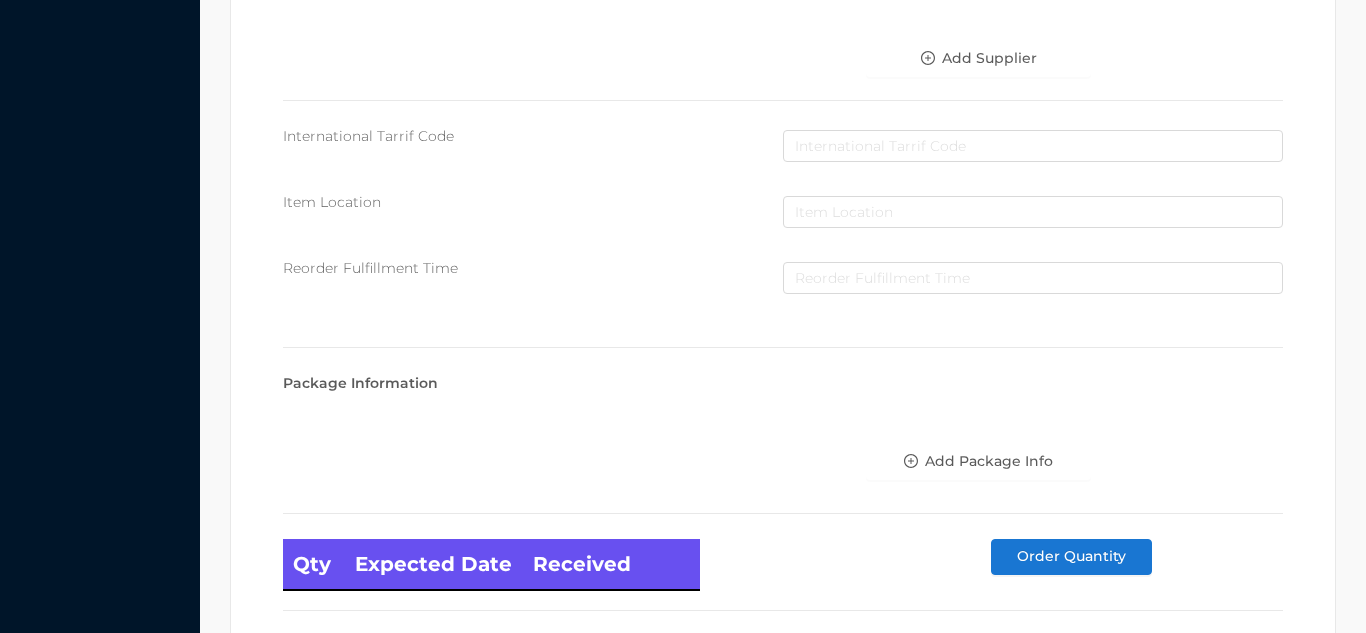 scroll, scrollTop: 1135, scrollLeft: 0, axis: vertical 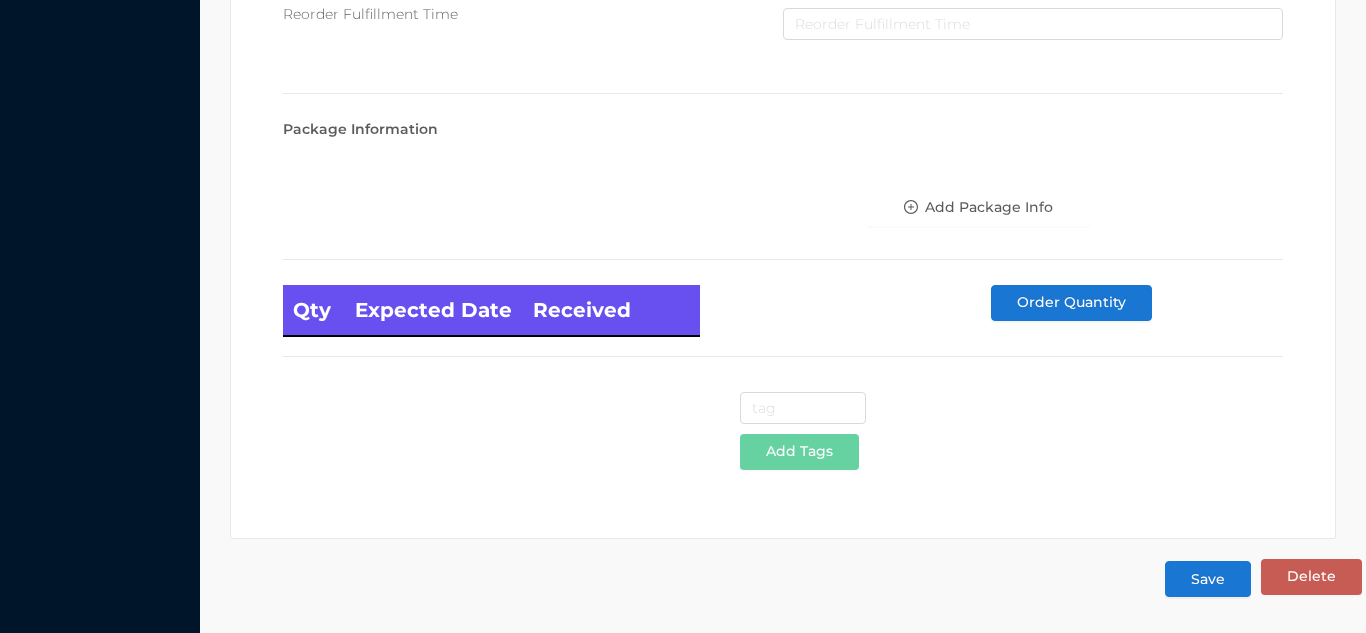 type on "1.63" 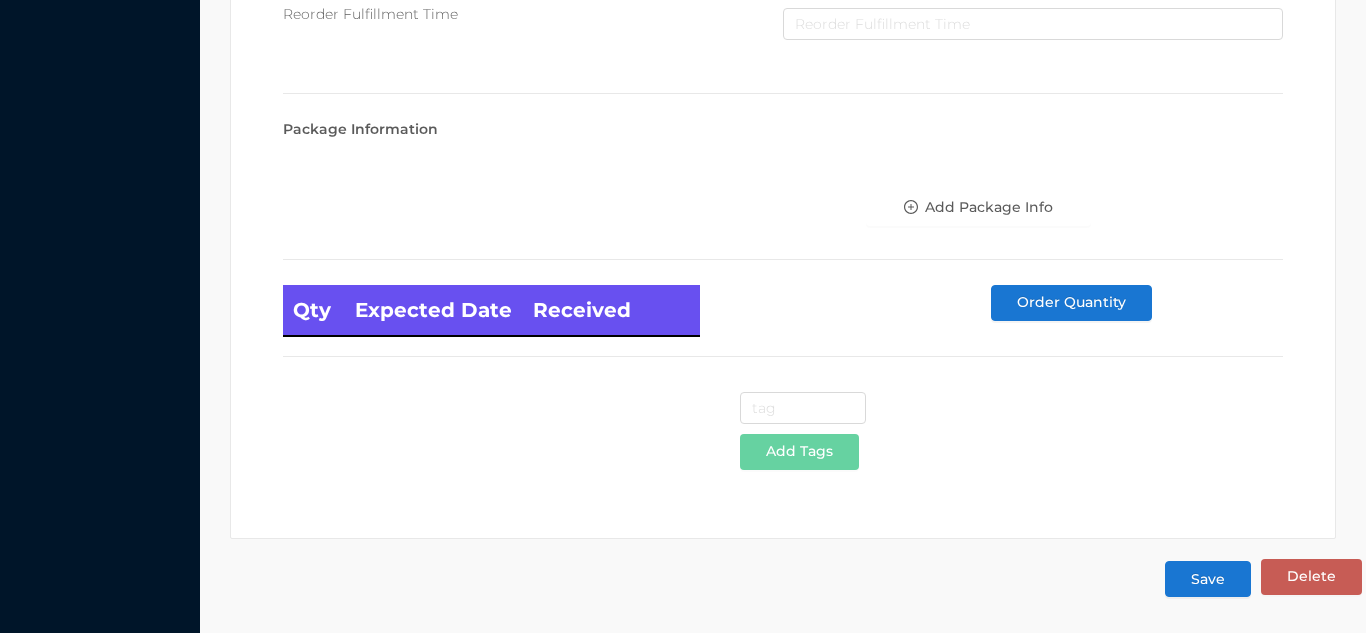 click on "Save" at bounding box center (1208, 579) 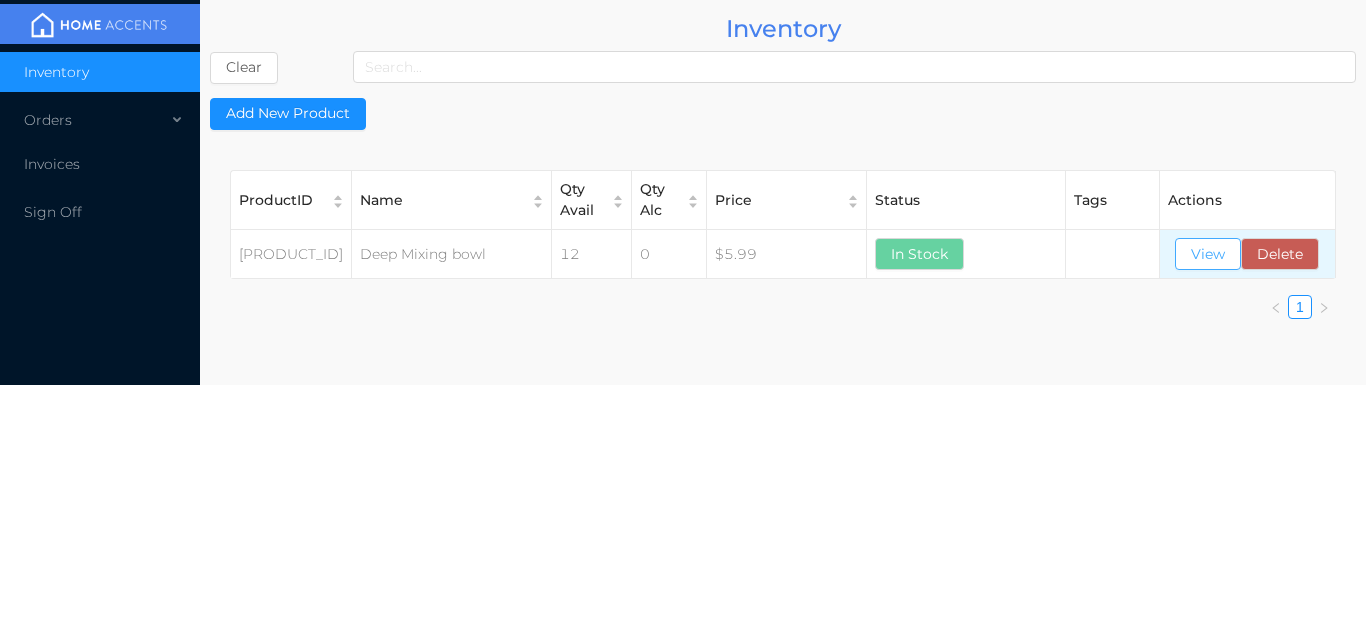 click on "View" at bounding box center [1208, 254] 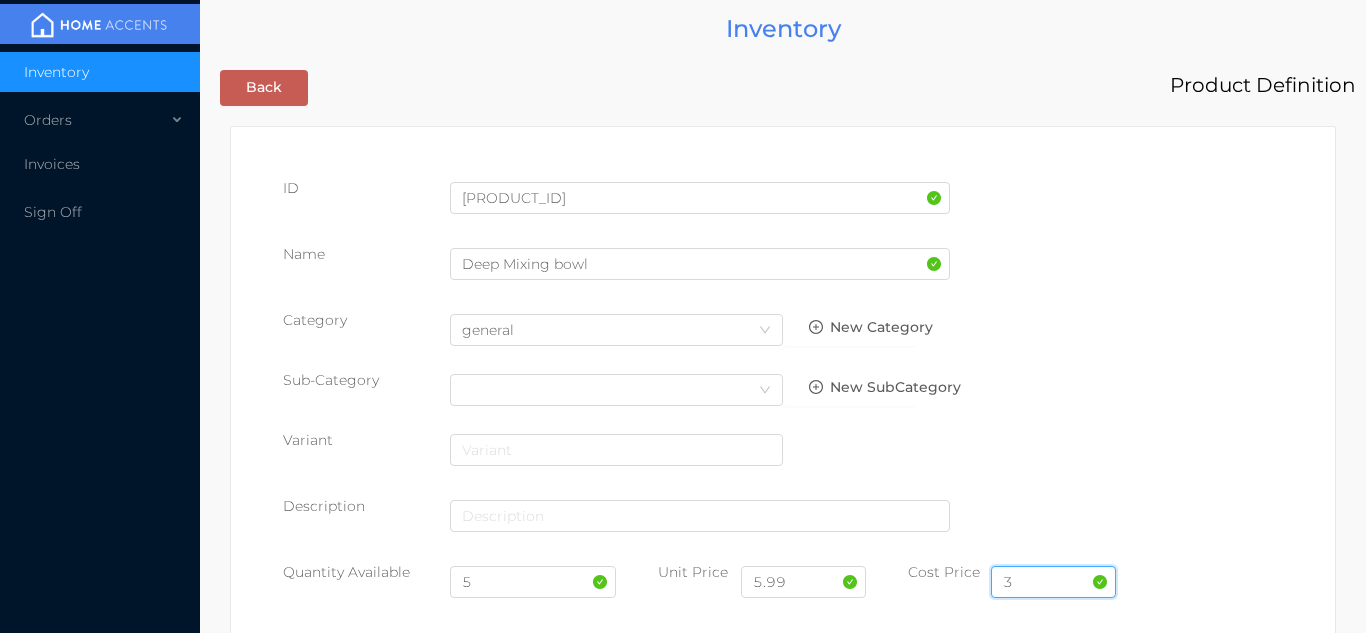 click on "3" at bounding box center [1053, 582] 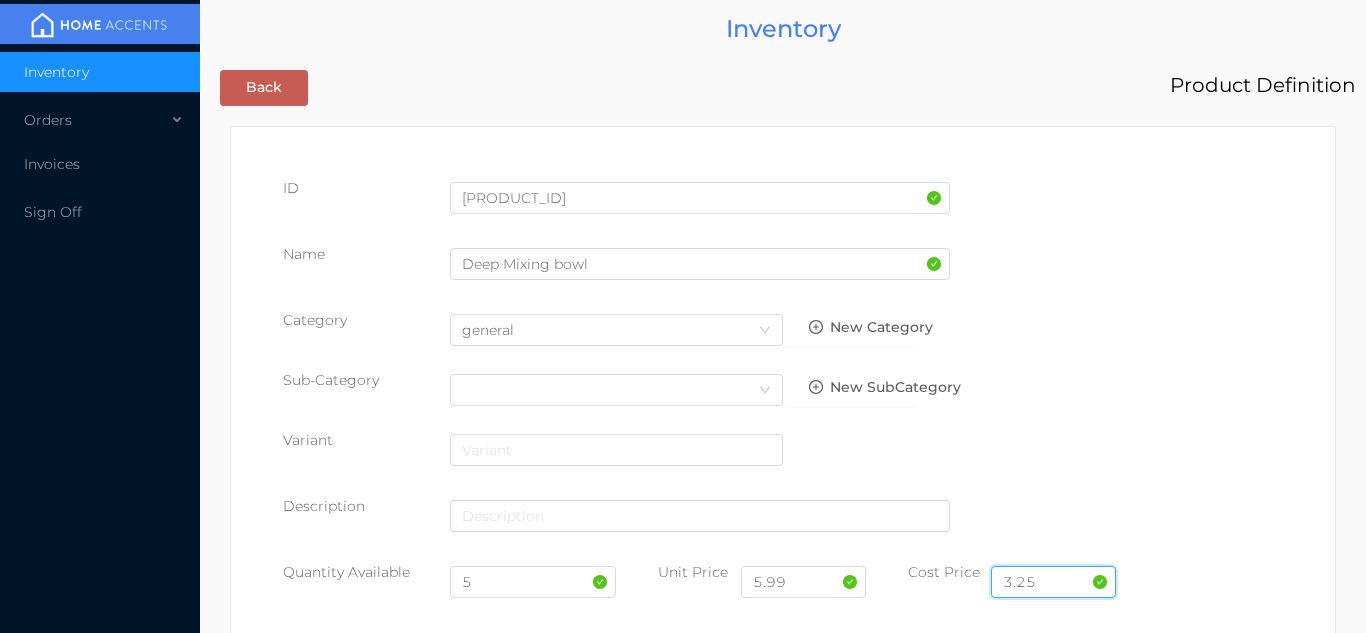 type on "3.25" 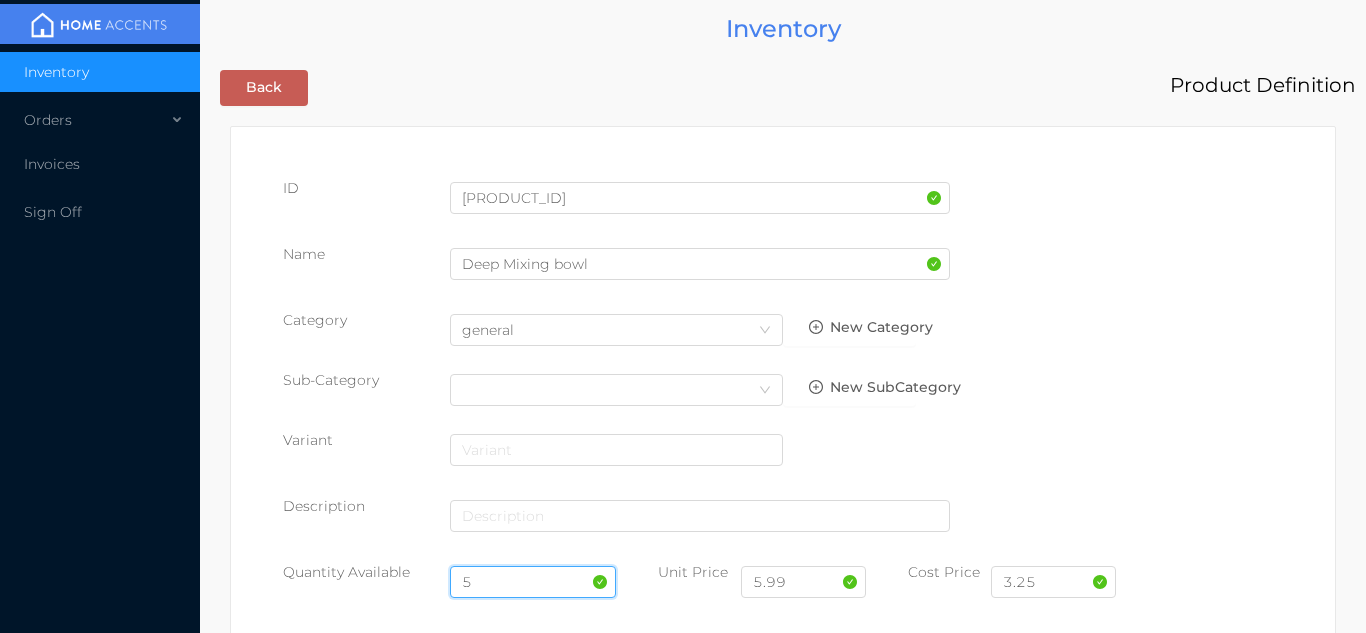 click on "5" at bounding box center (533, 582) 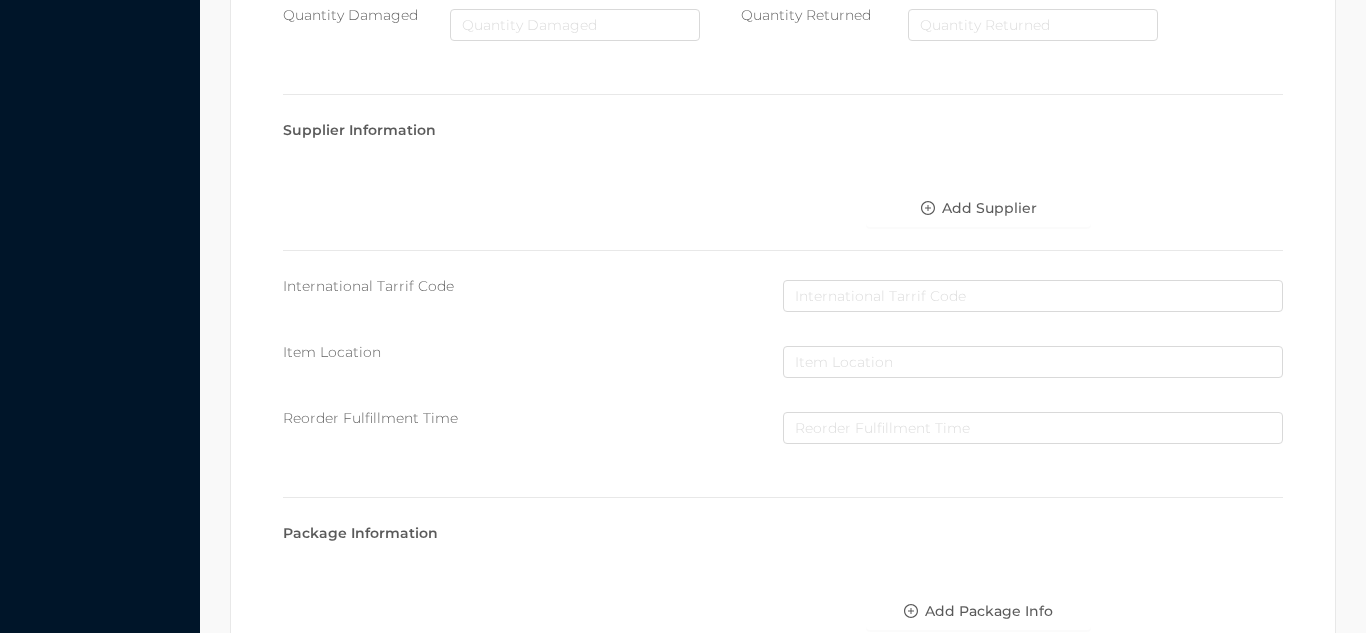 scroll, scrollTop: 1135, scrollLeft: 0, axis: vertical 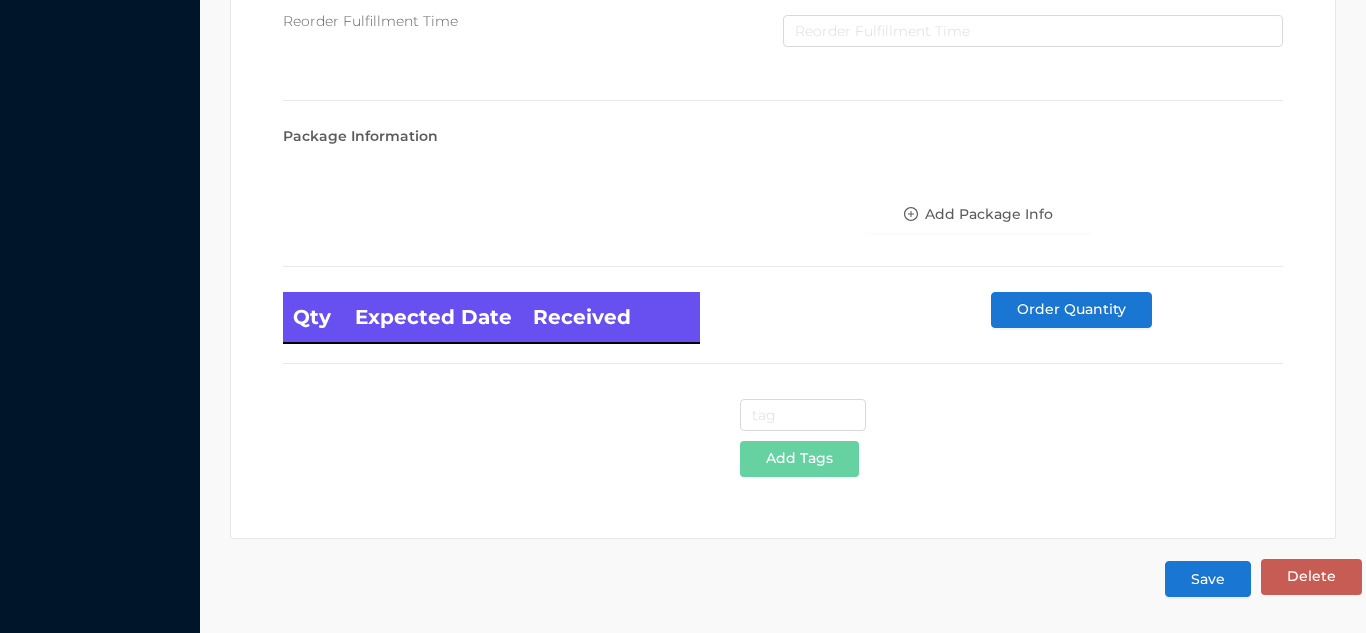 type on "12" 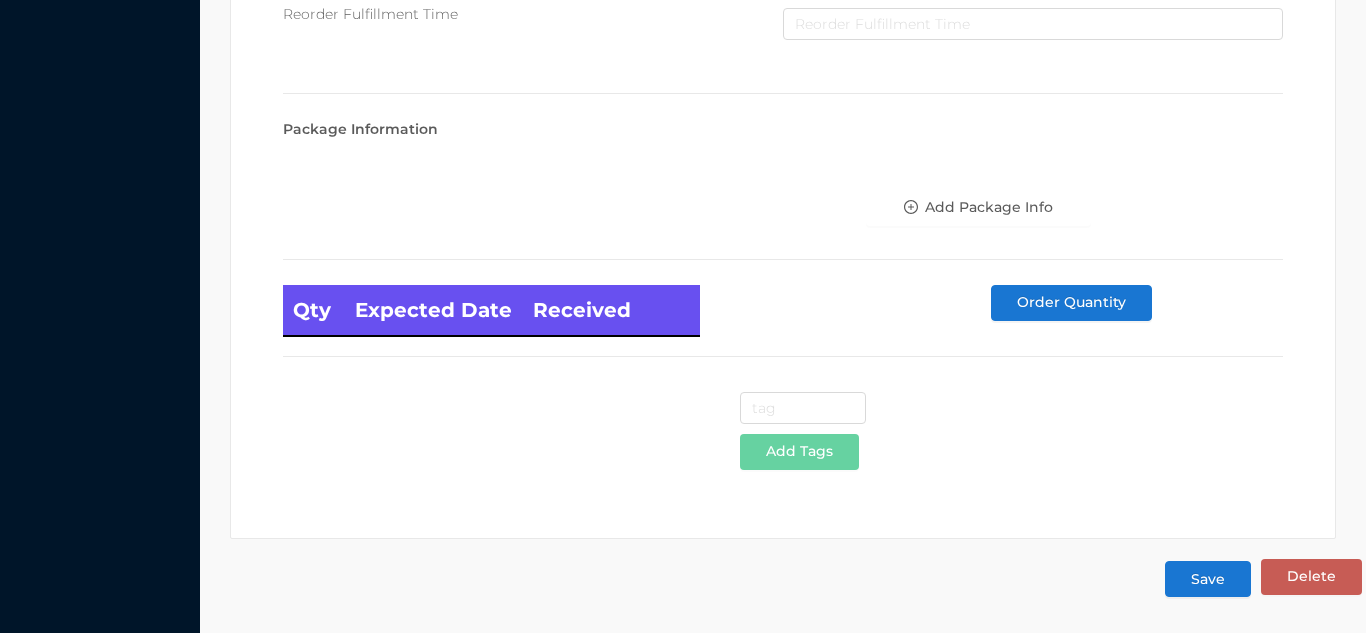 click on "Save" at bounding box center (1208, 579) 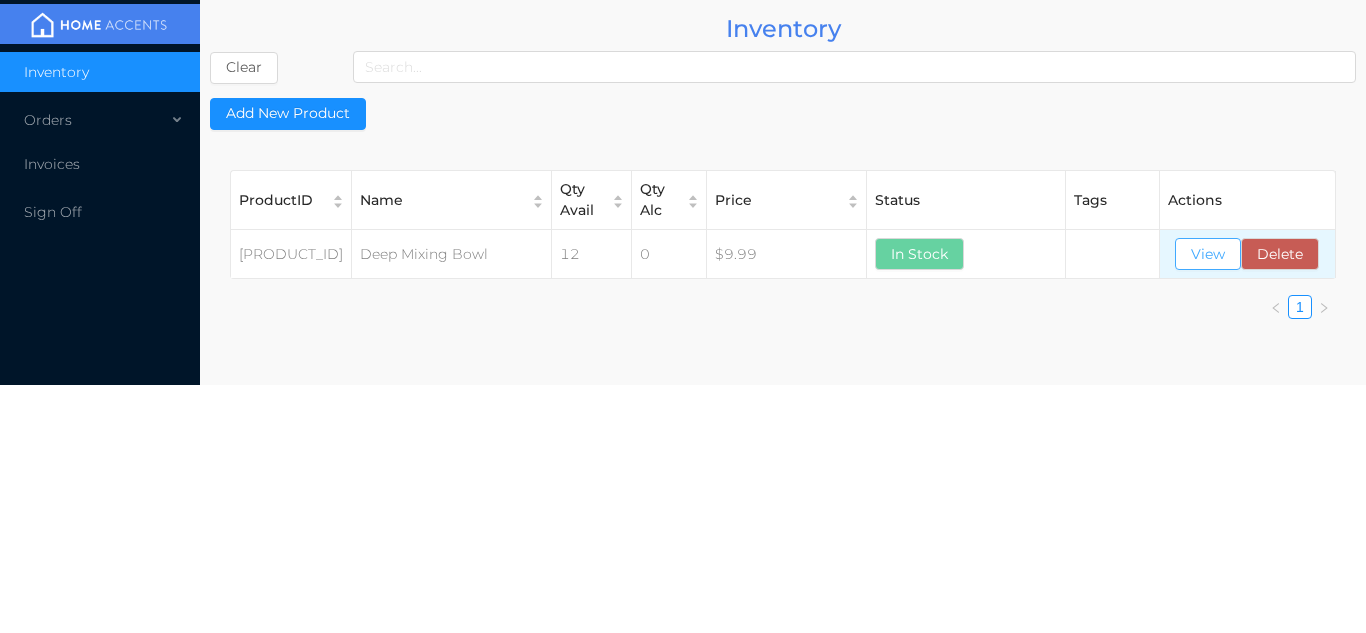 click on "View" at bounding box center (1208, 254) 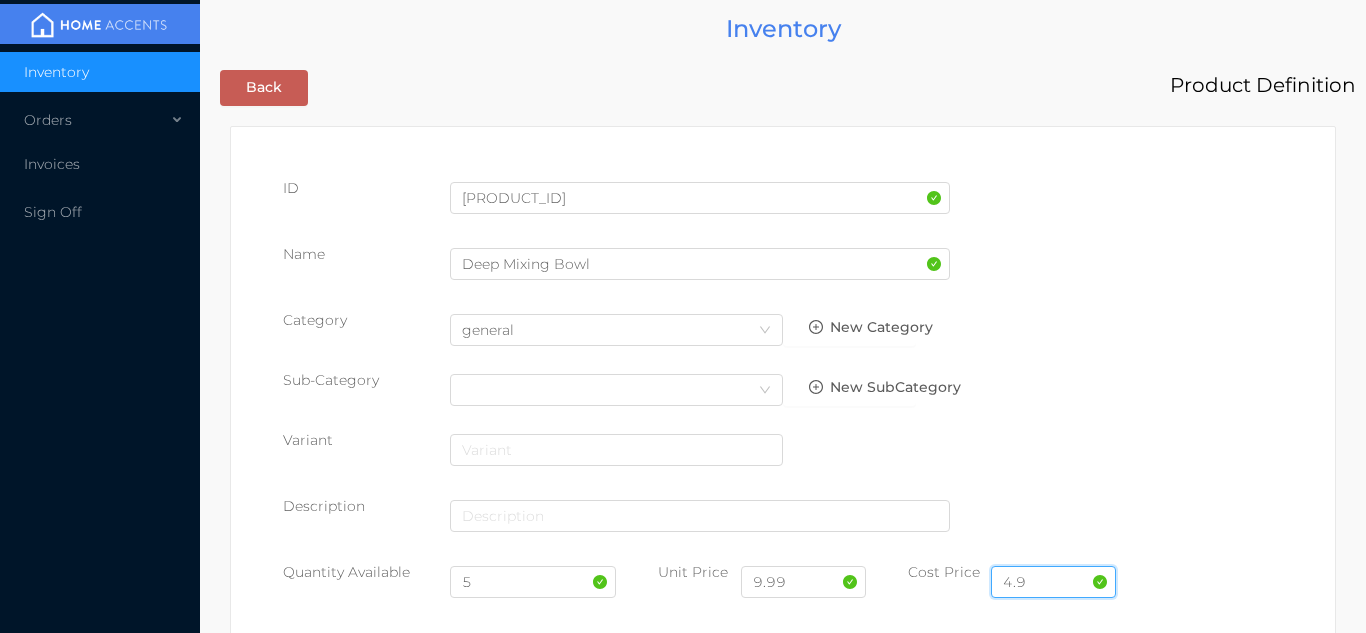 click on "4.9" at bounding box center [1053, 582] 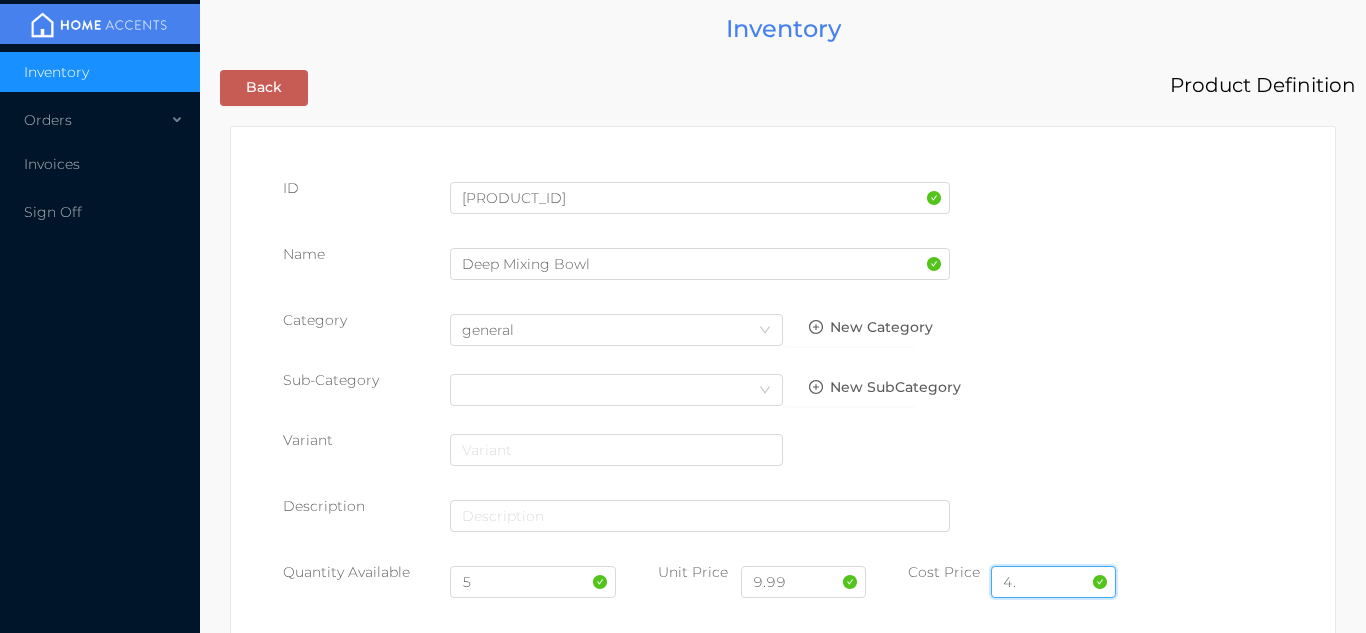 type on "4" 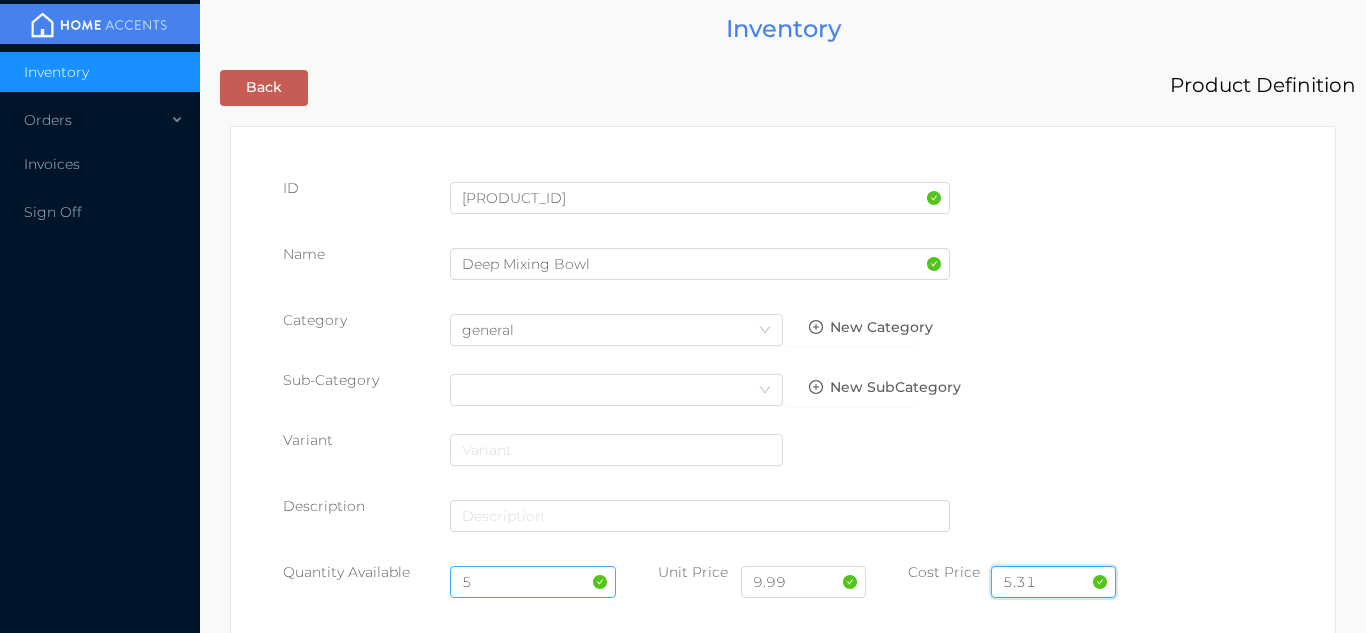 type on "5.31" 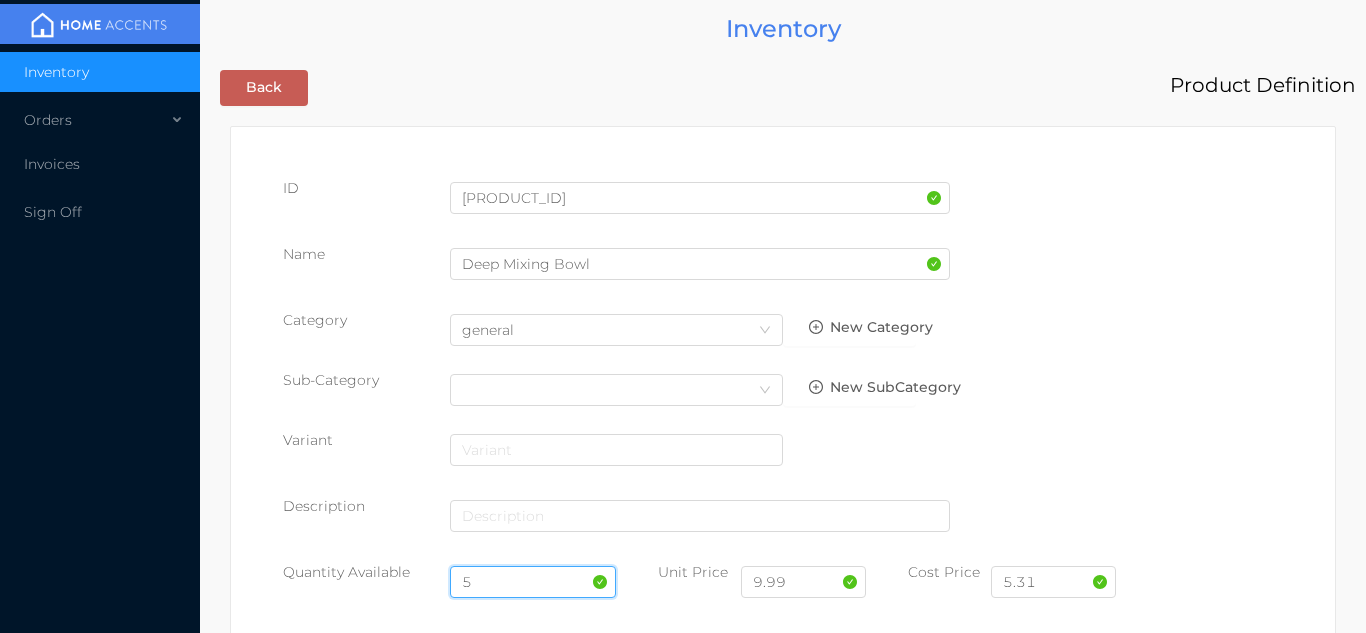 click on "5" at bounding box center [533, 582] 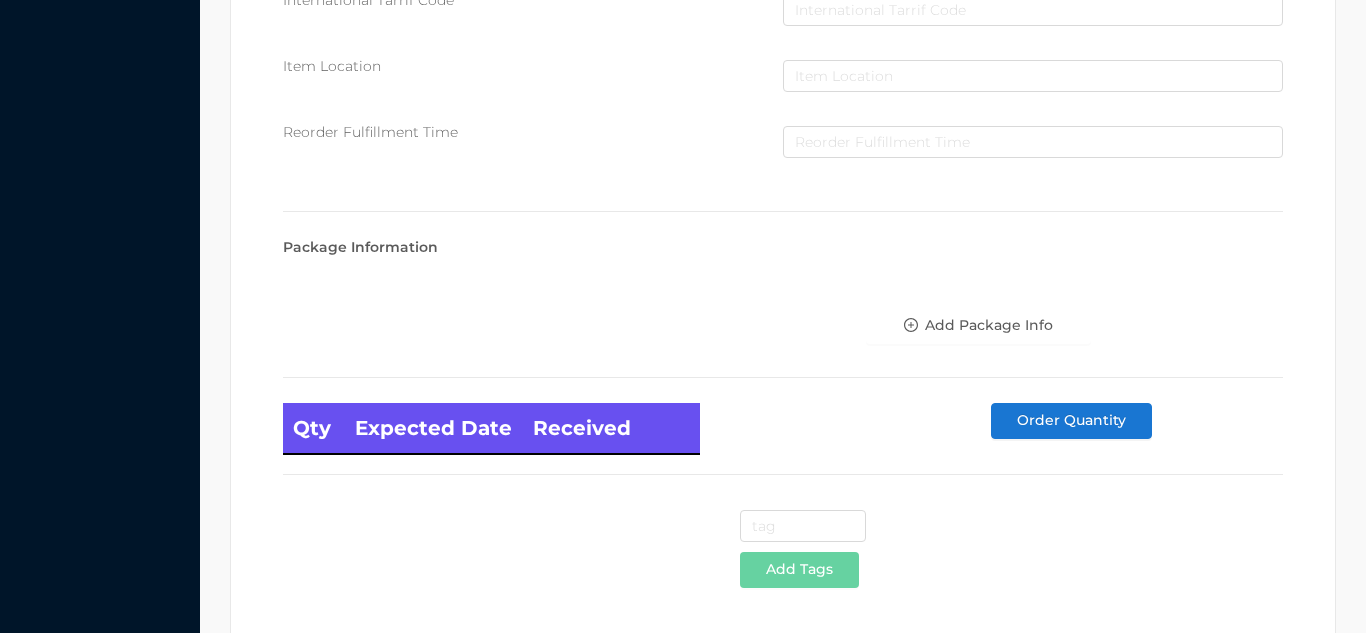 scroll, scrollTop: 1135, scrollLeft: 0, axis: vertical 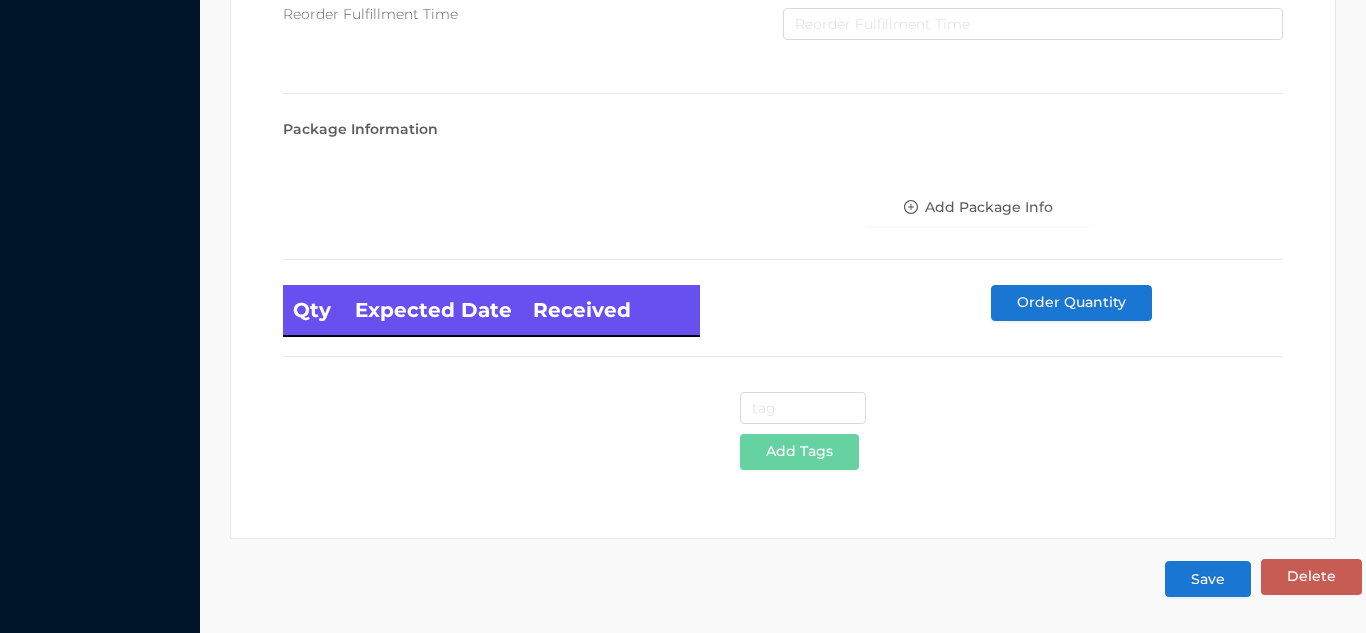 type on "12" 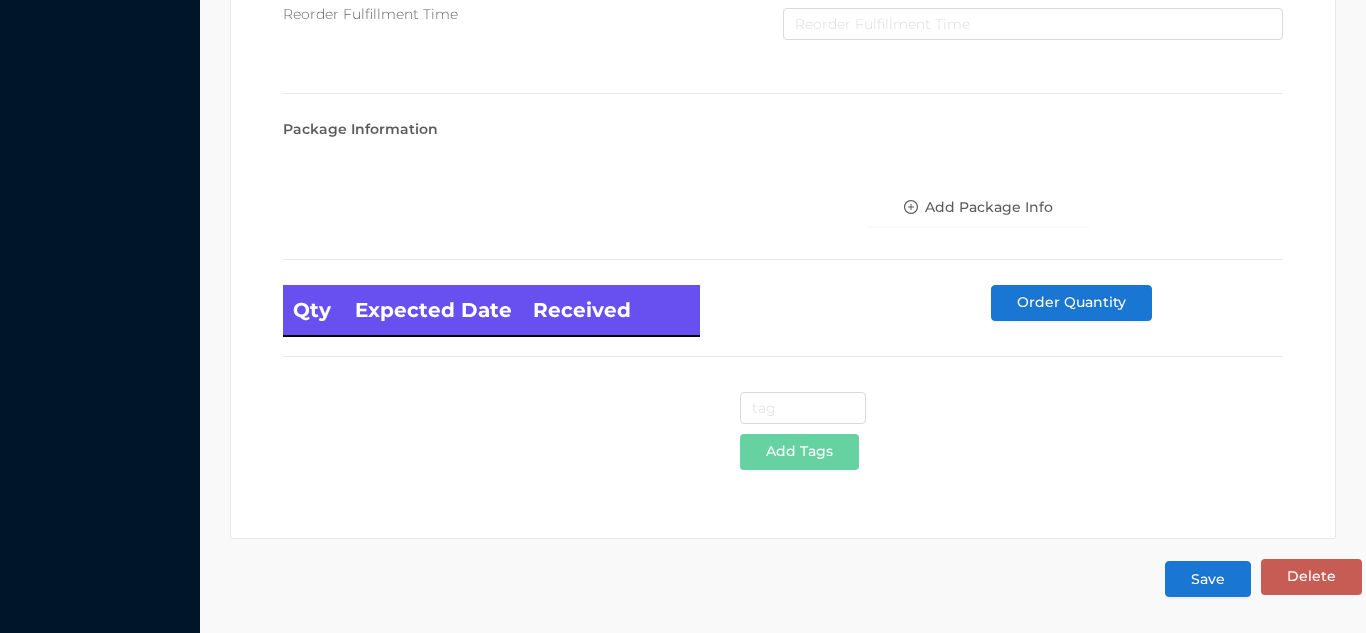 click on "Save" at bounding box center (1208, 579) 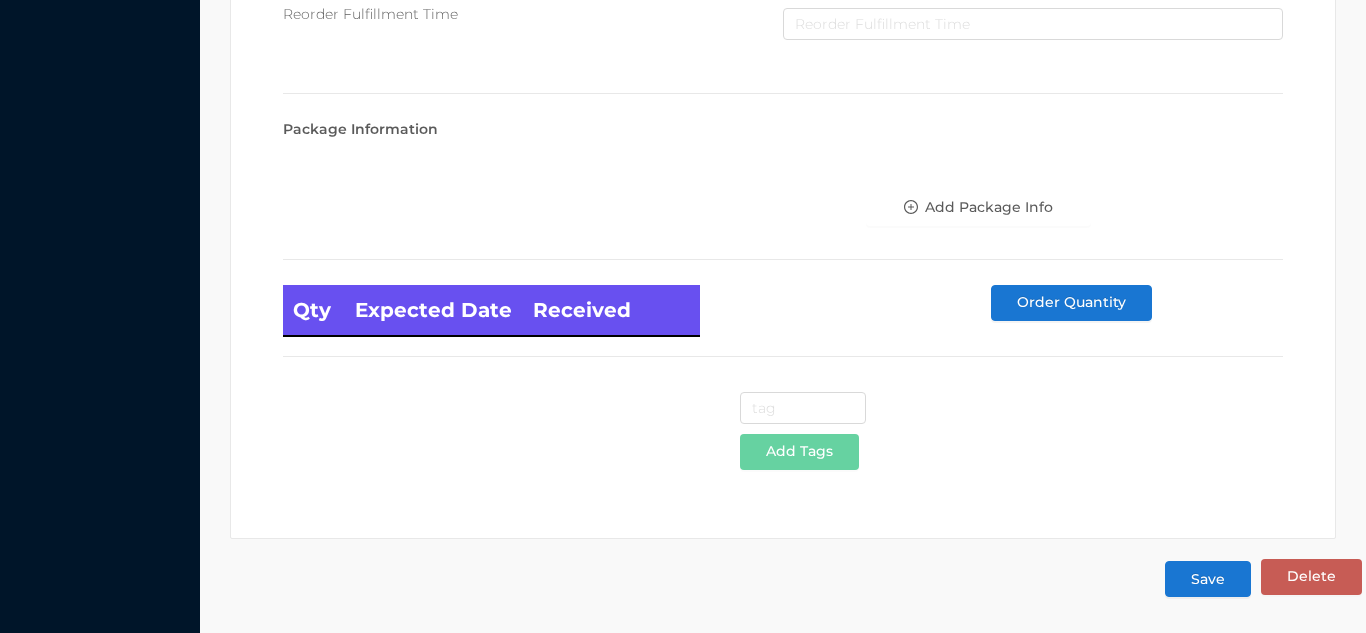 scroll, scrollTop: 0, scrollLeft: 0, axis: both 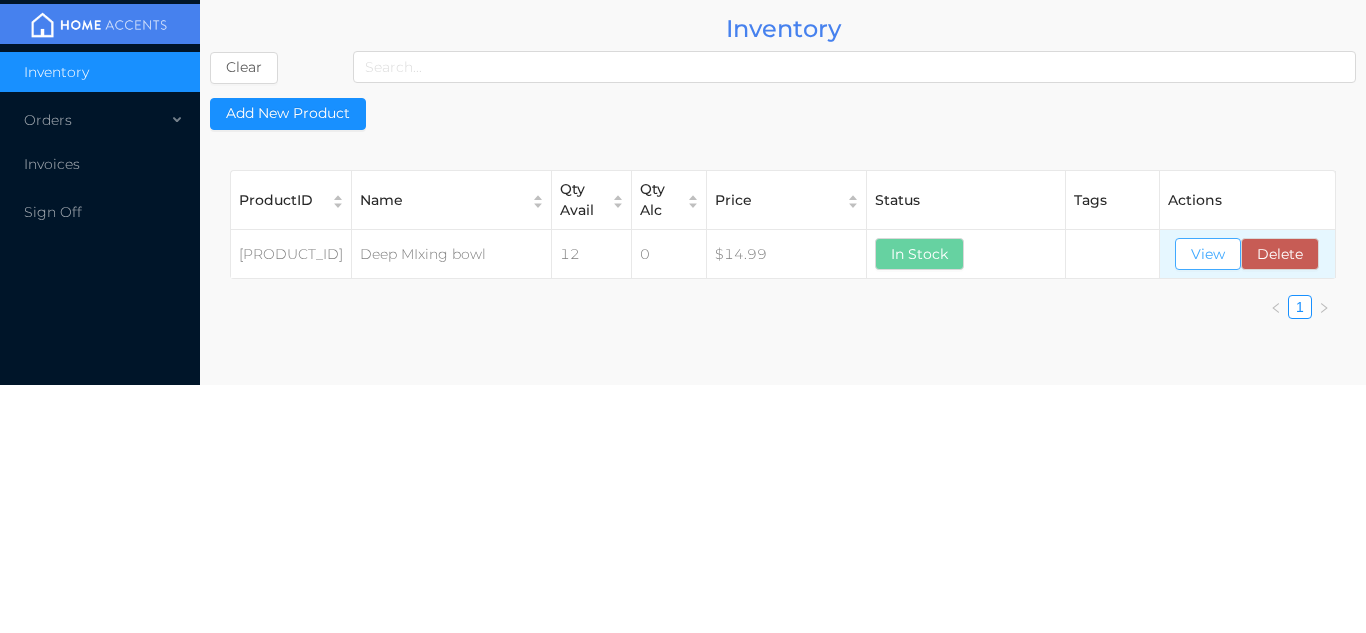 click on "View" at bounding box center (1208, 254) 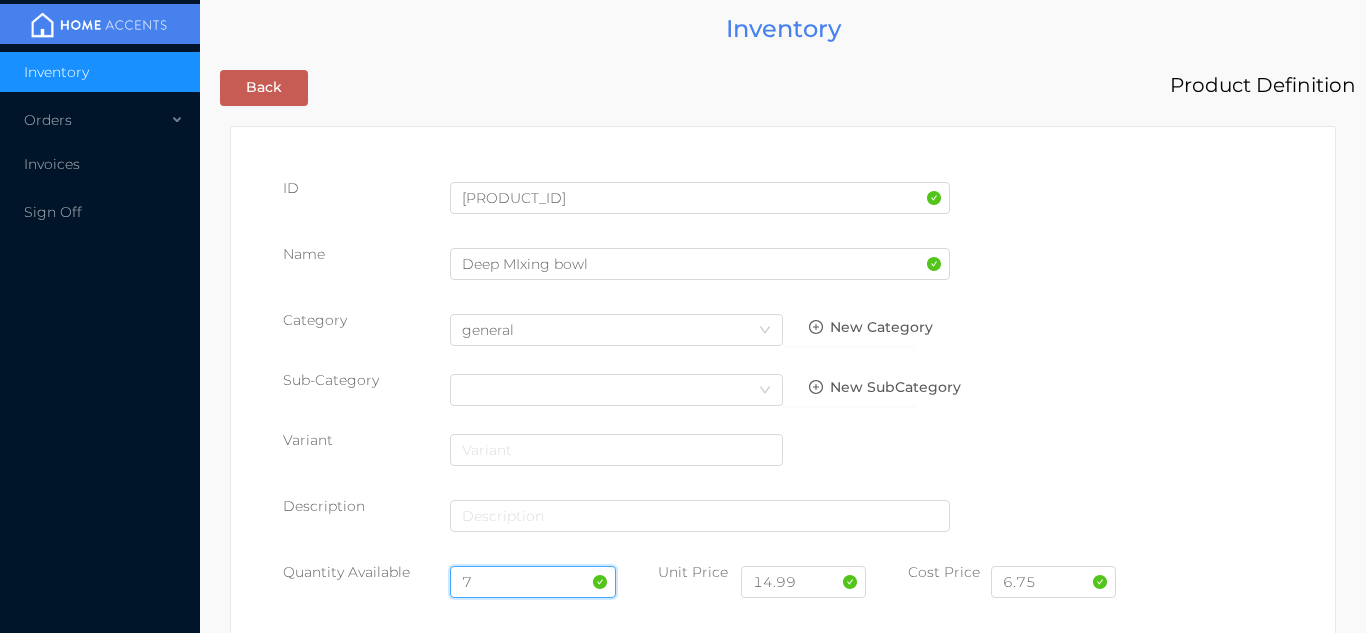 click on "7" at bounding box center (533, 582) 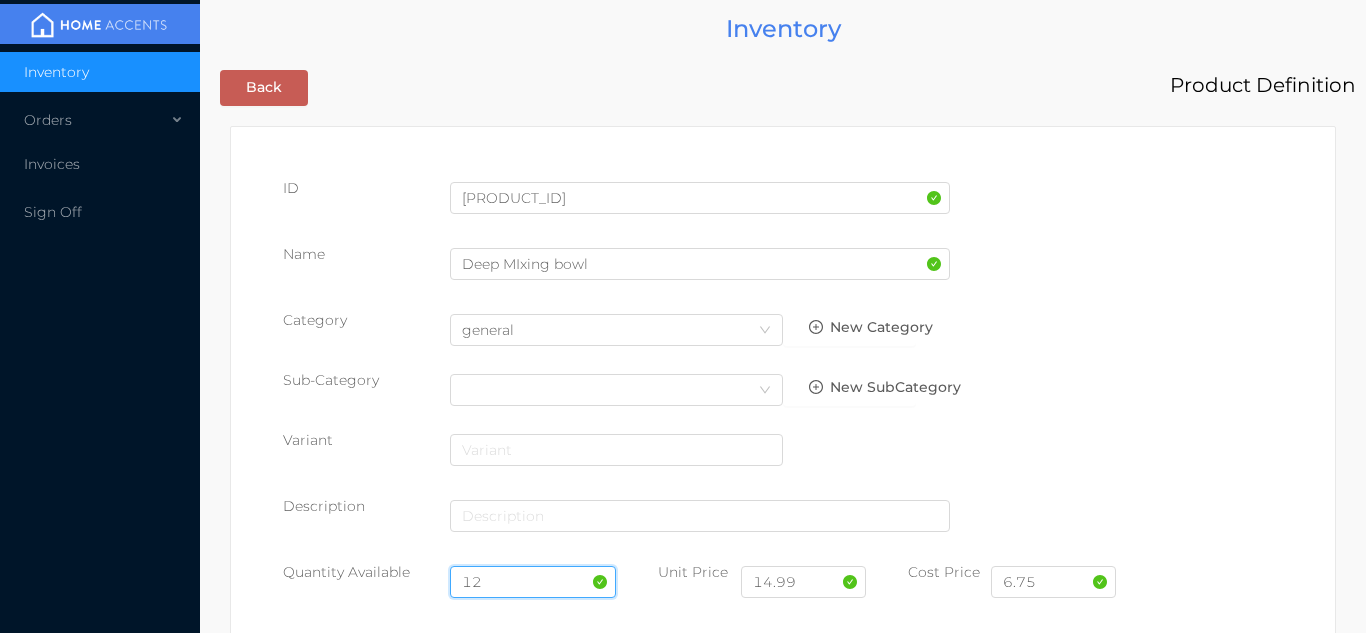 type on "12" 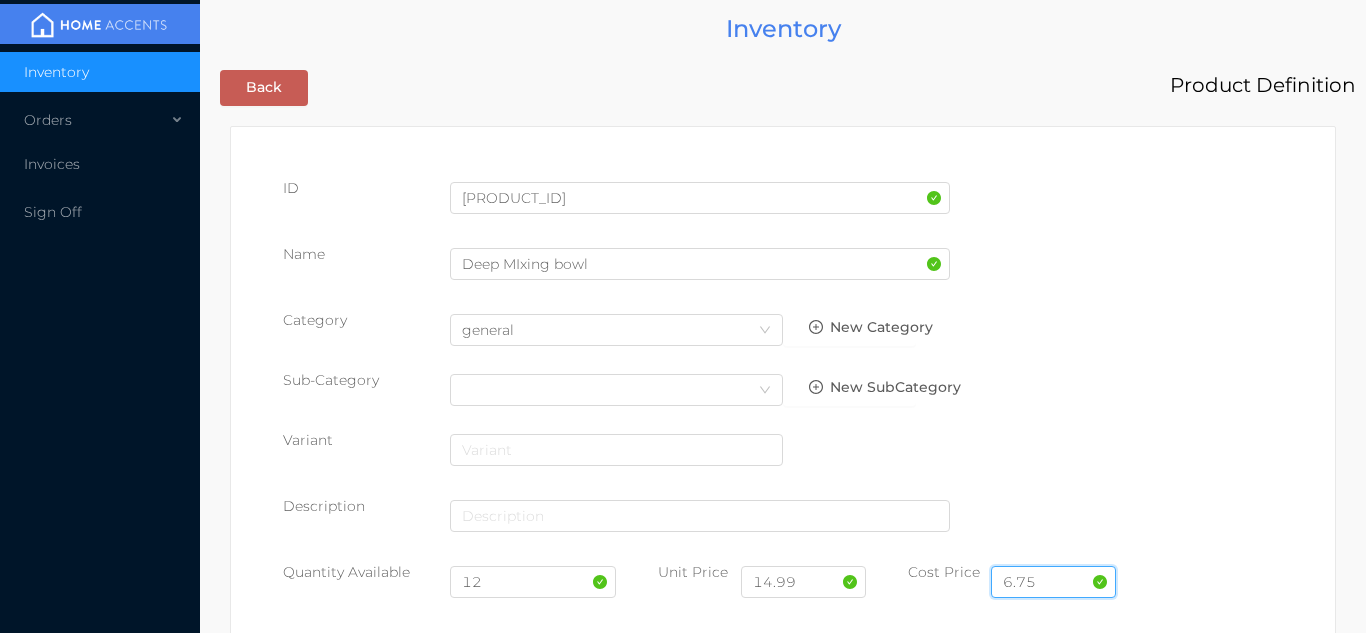 click on "6.75" at bounding box center [1053, 582] 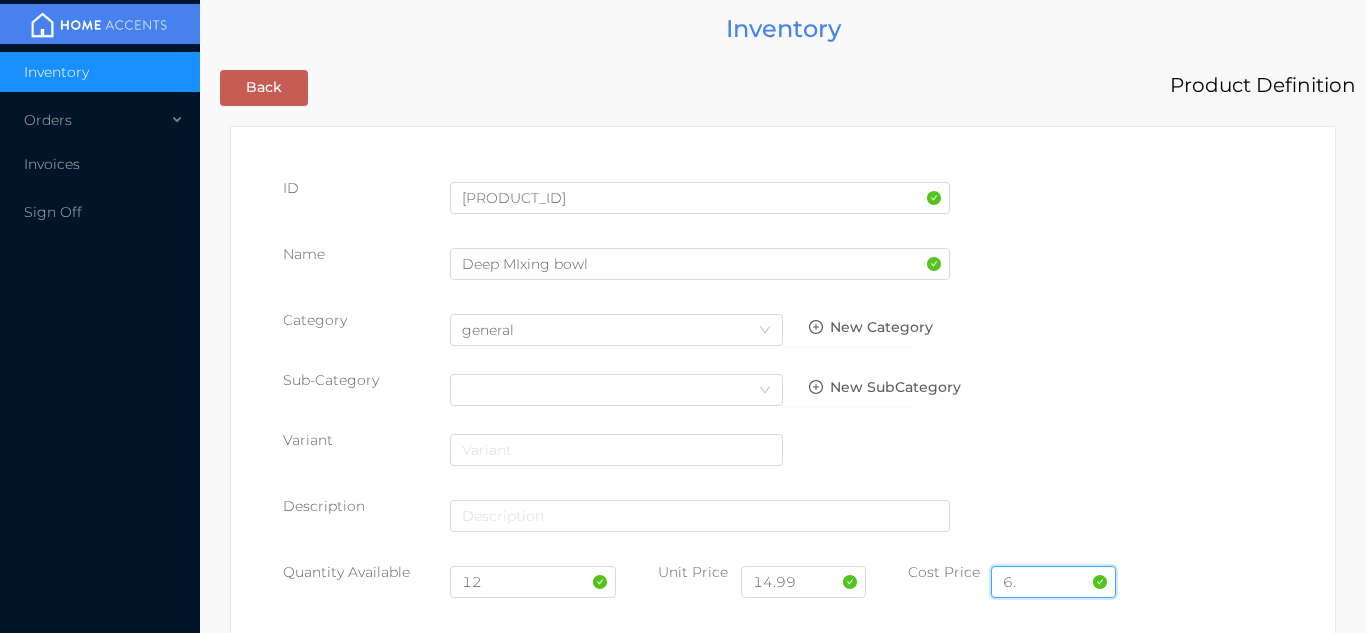 type on "6" 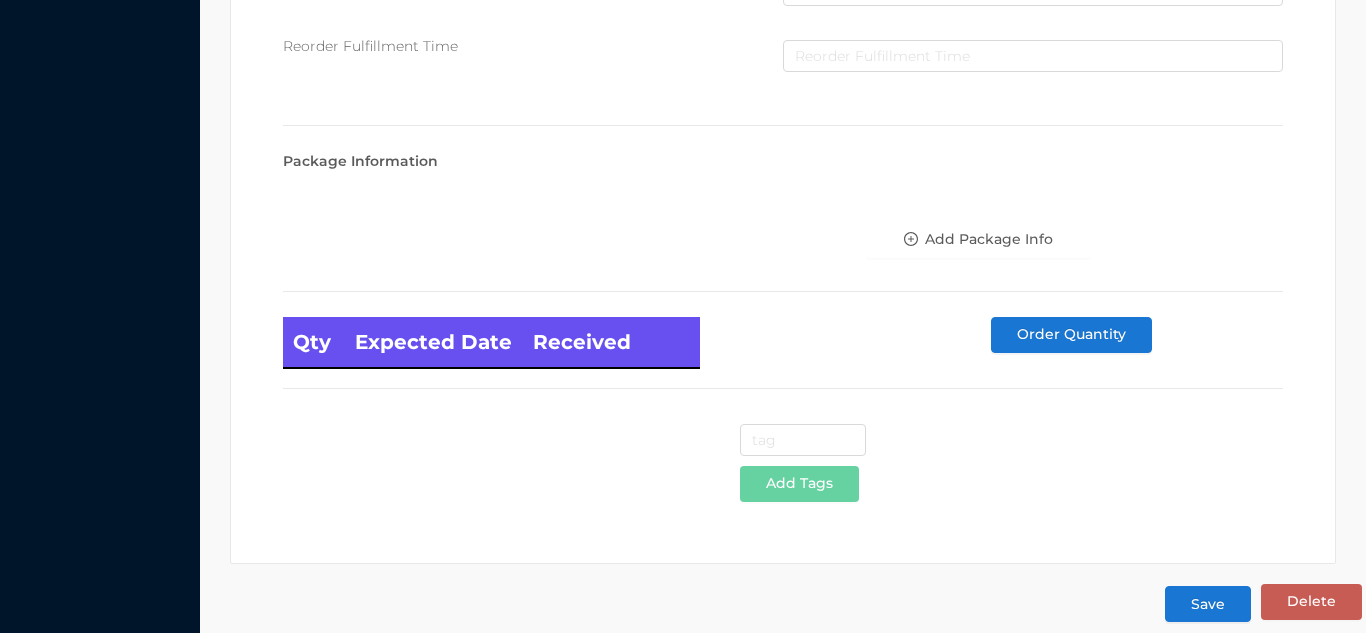 scroll, scrollTop: 1135, scrollLeft: 0, axis: vertical 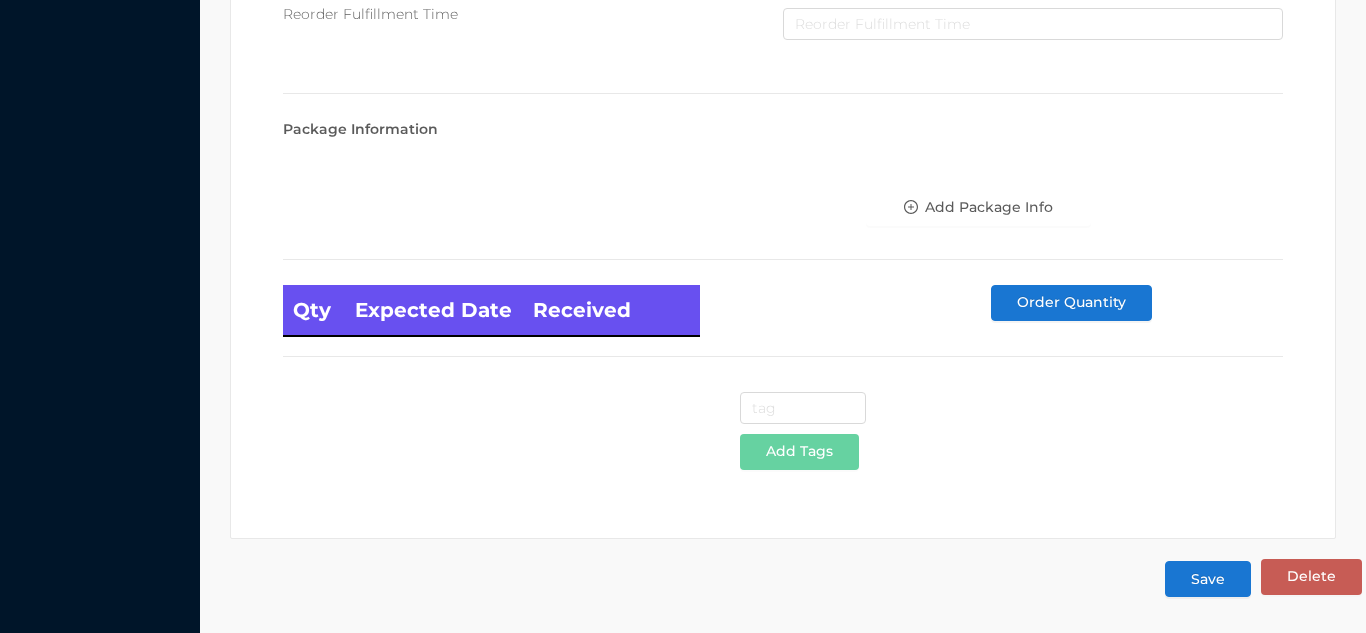 type on "7.30" 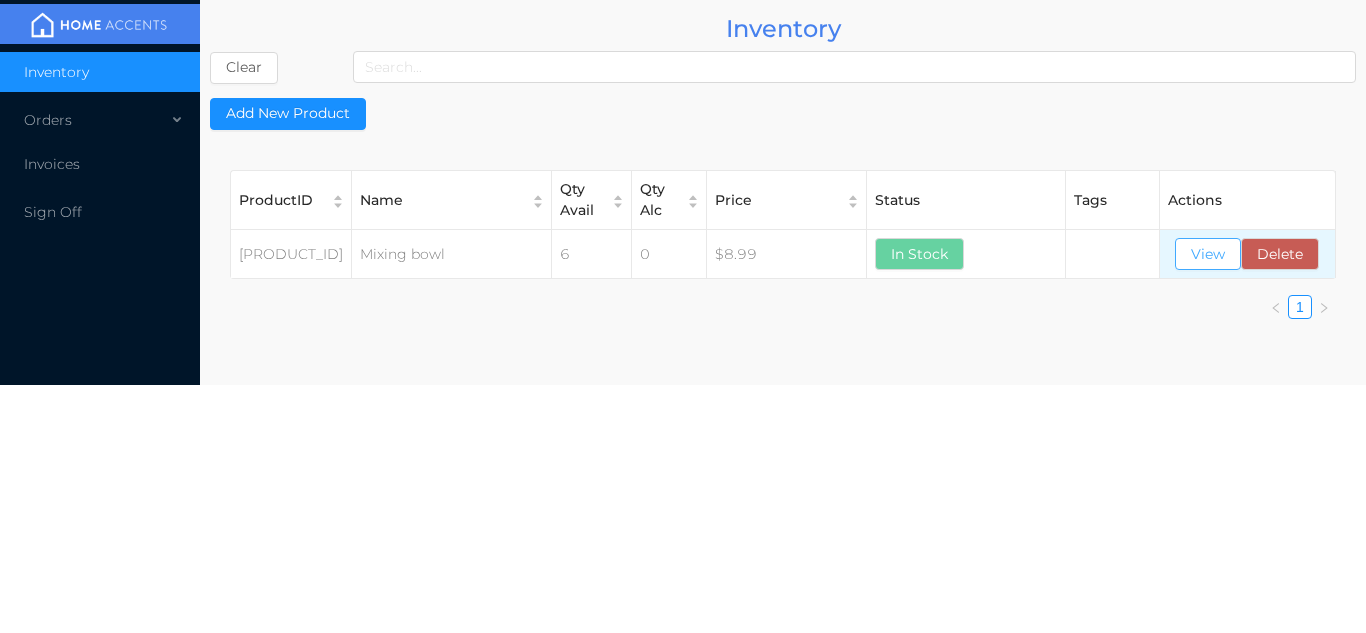 click on "View" at bounding box center (1208, 254) 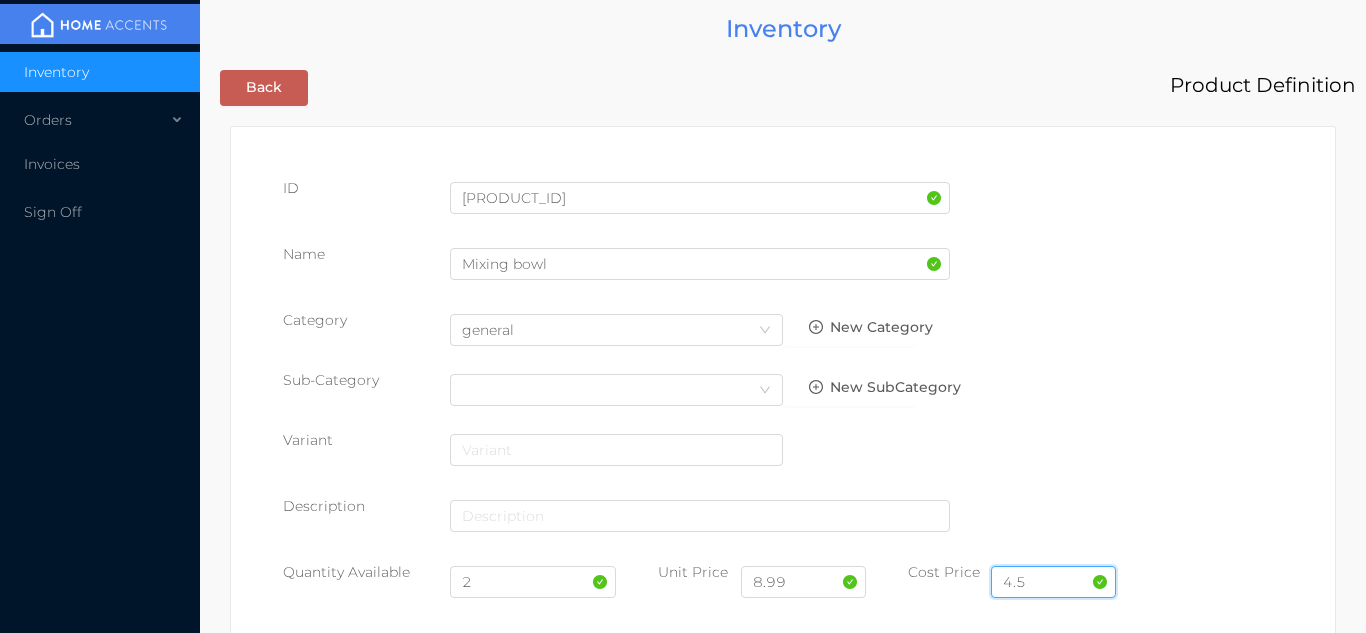 click on "4.5" at bounding box center [1053, 582] 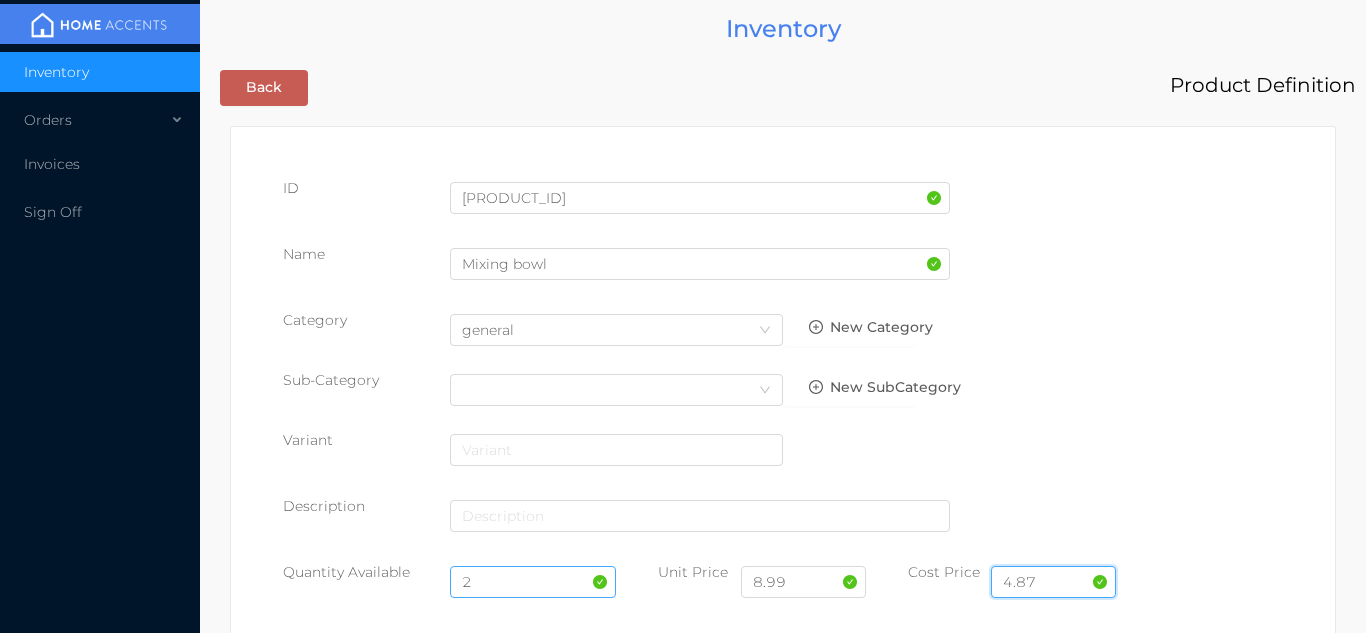 type on "4.87" 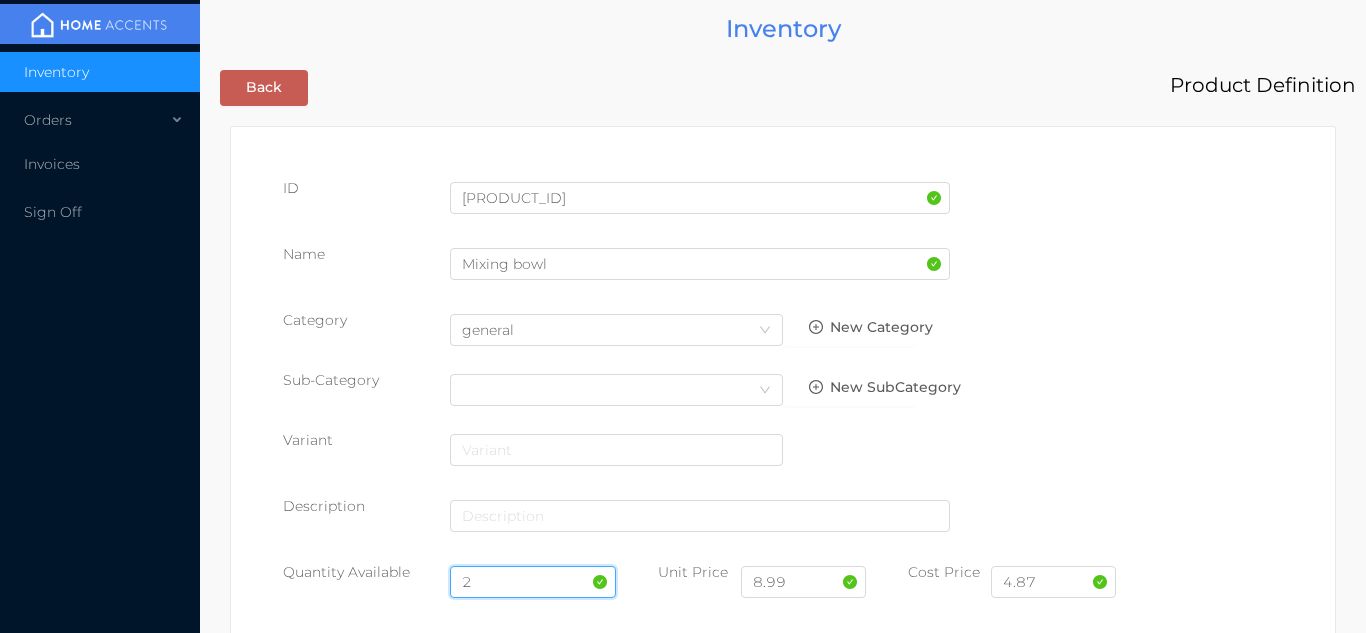 click on "2" at bounding box center [533, 582] 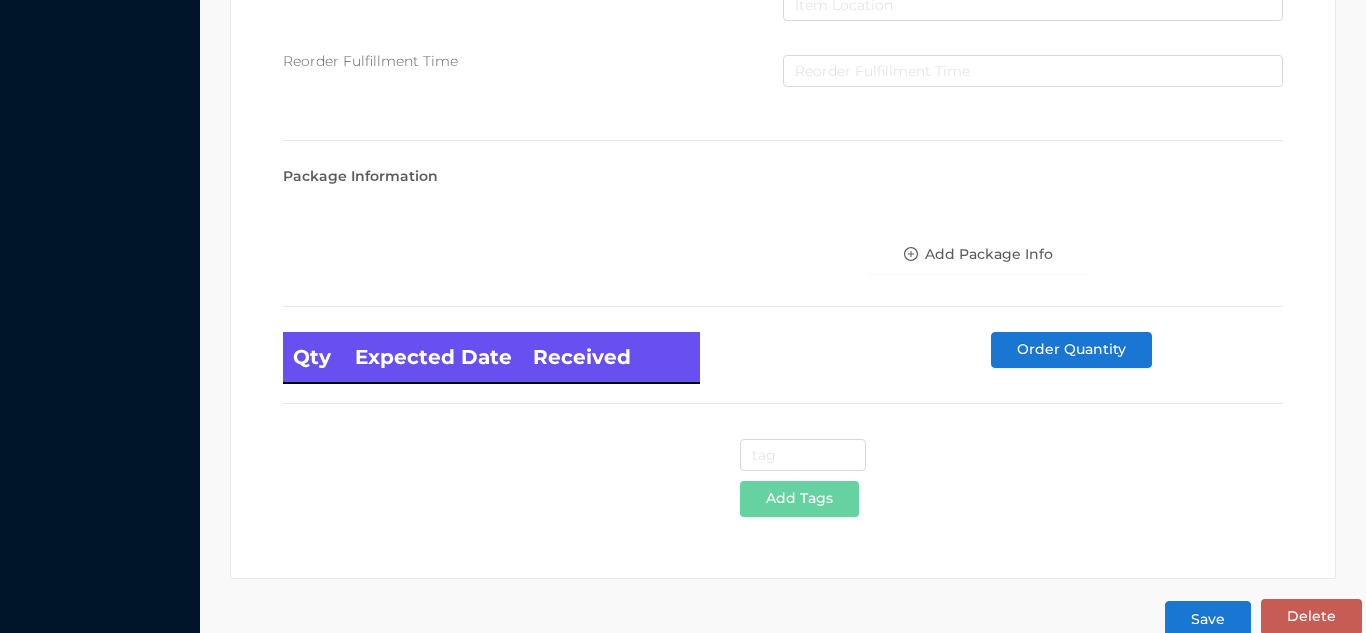 scroll, scrollTop: 1135, scrollLeft: 0, axis: vertical 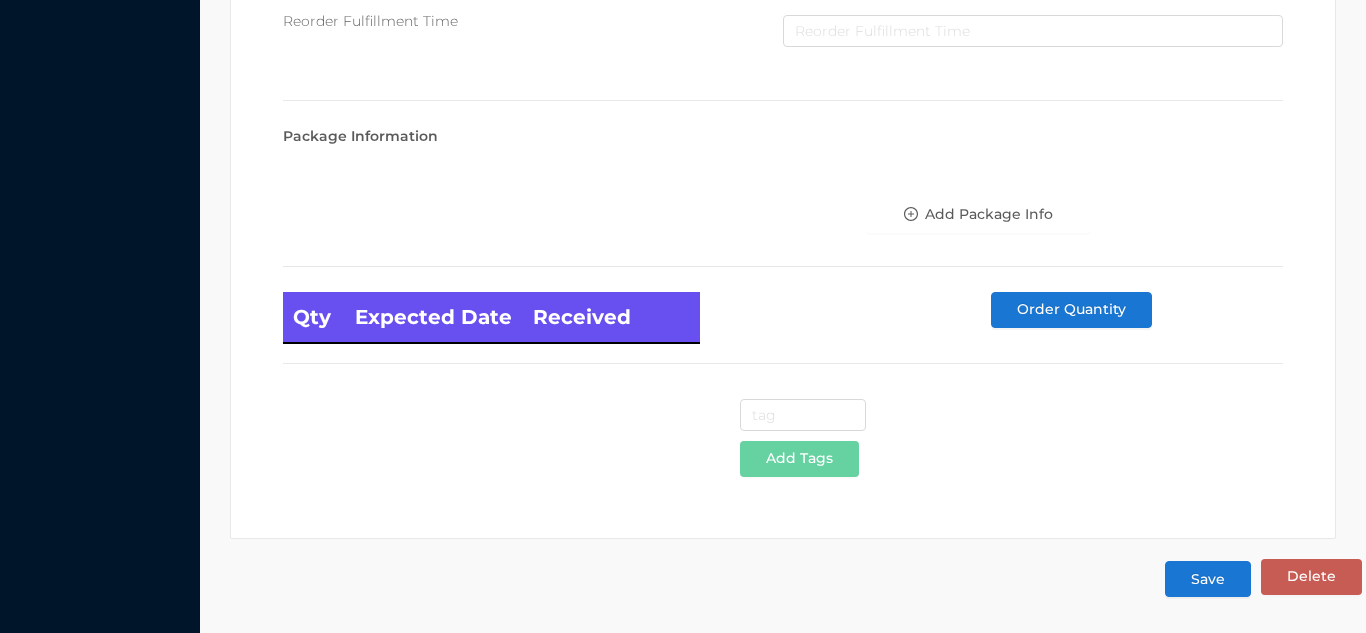 type on "12" 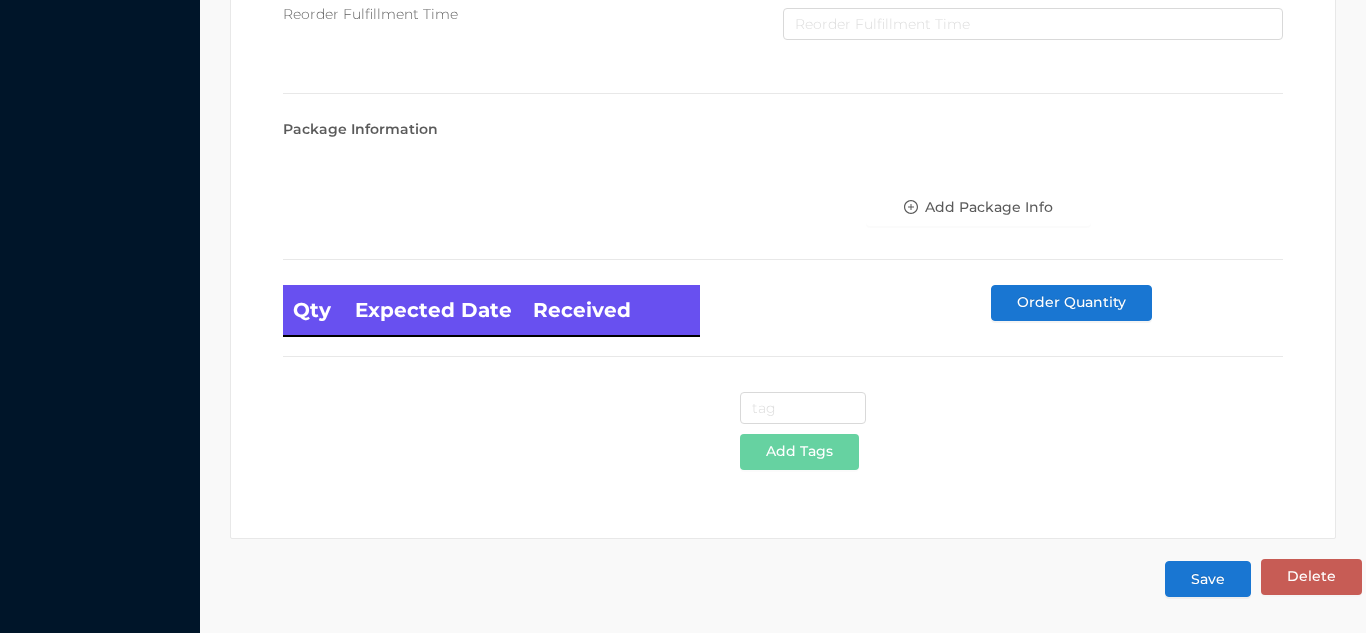 click on "Save" at bounding box center [1208, 579] 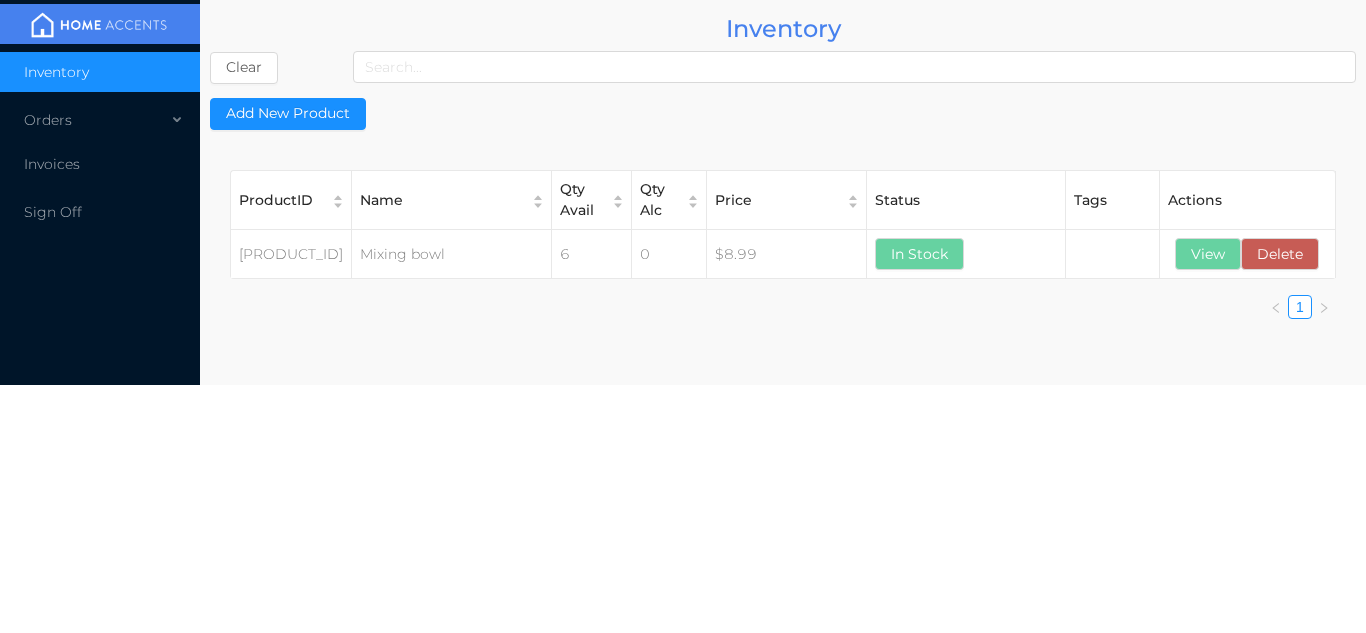 scroll, scrollTop: 0, scrollLeft: 0, axis: both 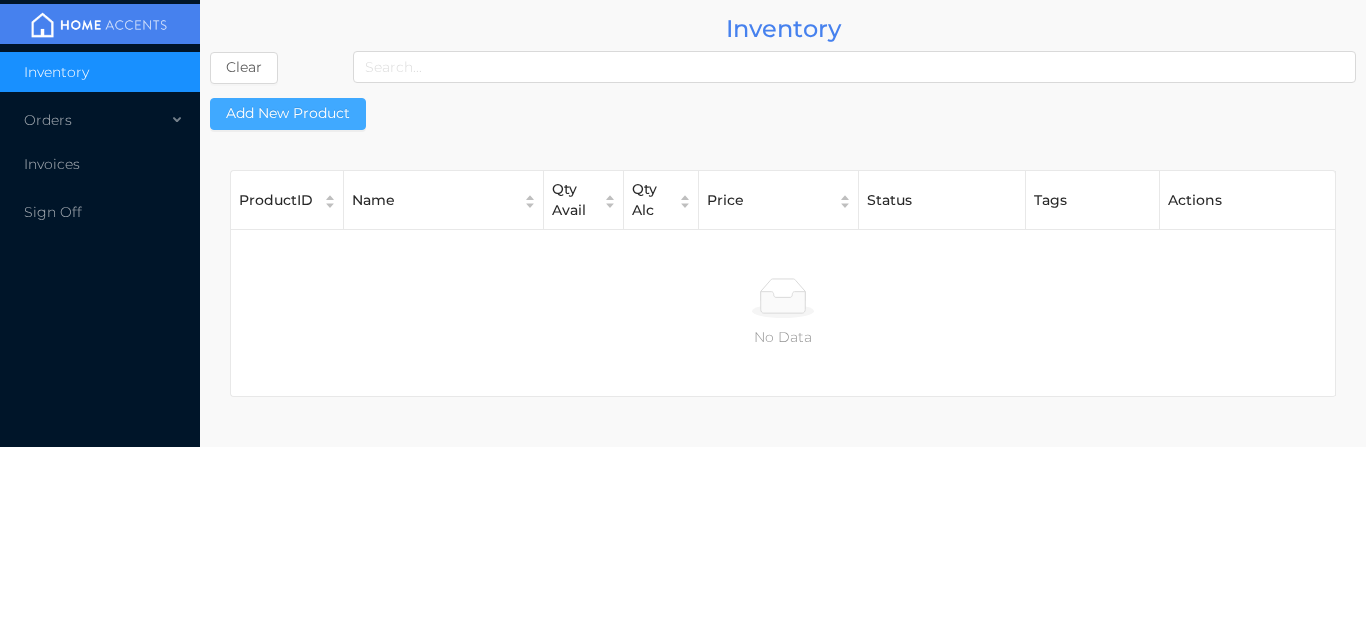 click on "Add New Product" at bounding box center [288, 114] 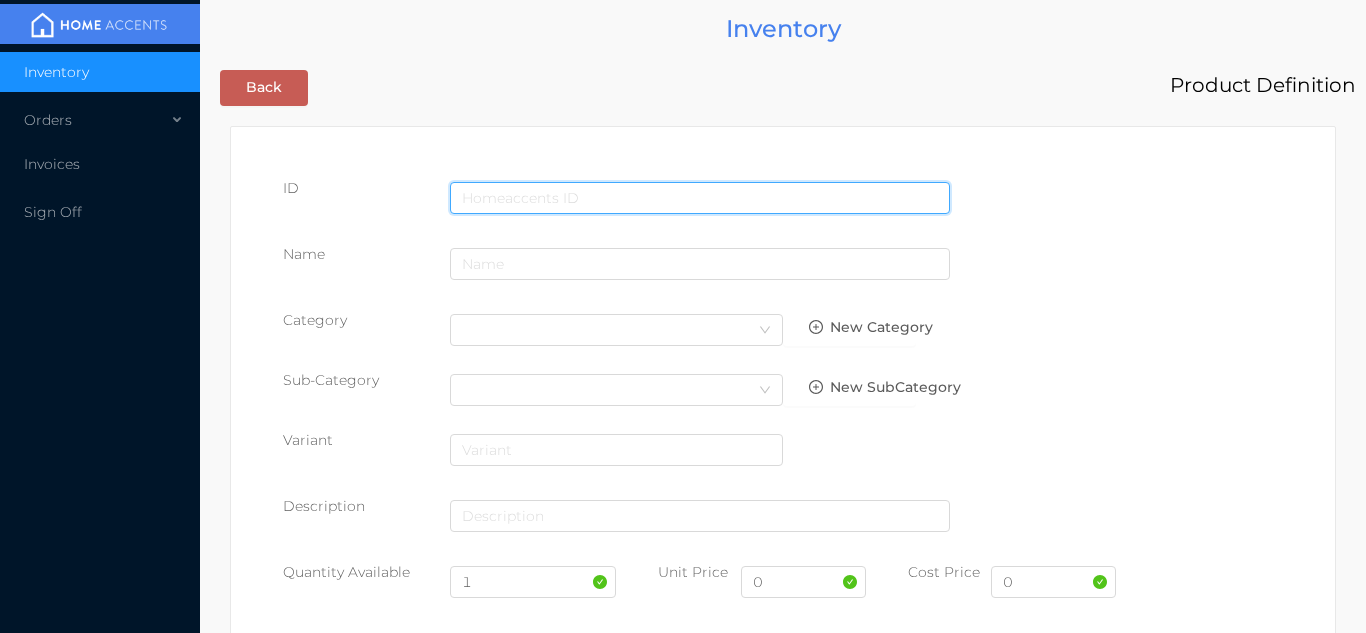 click at bounding box center [700, 198] 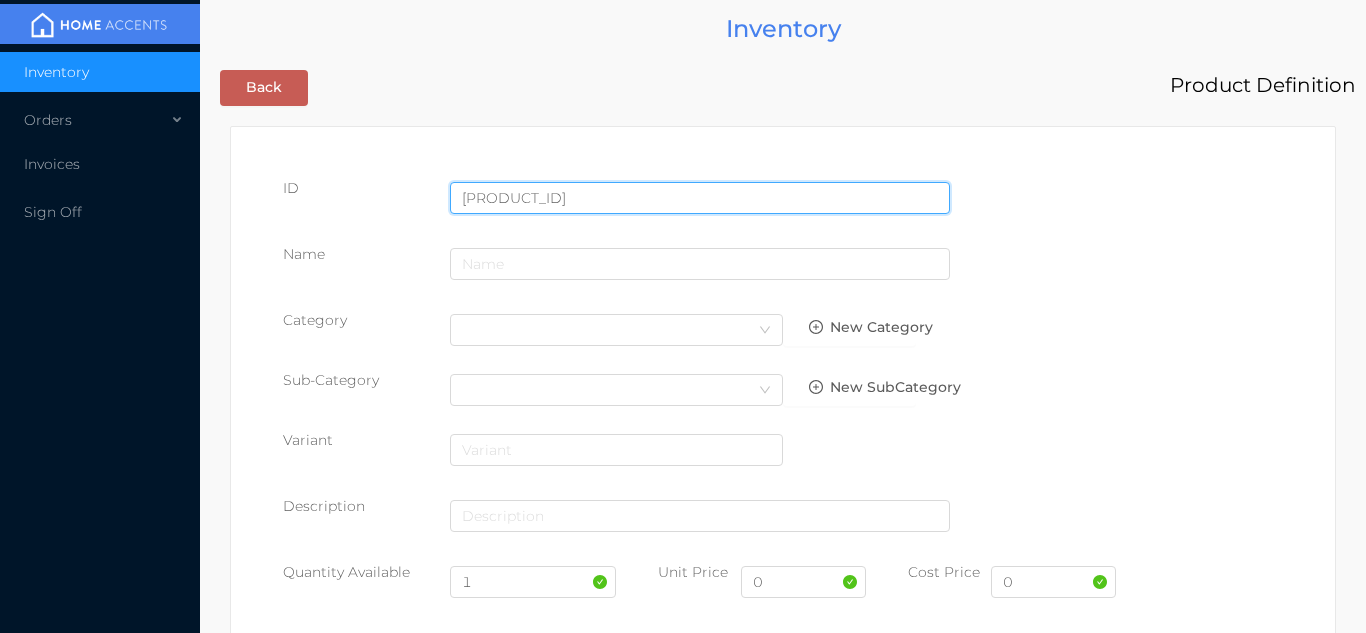 type on "061541801051" 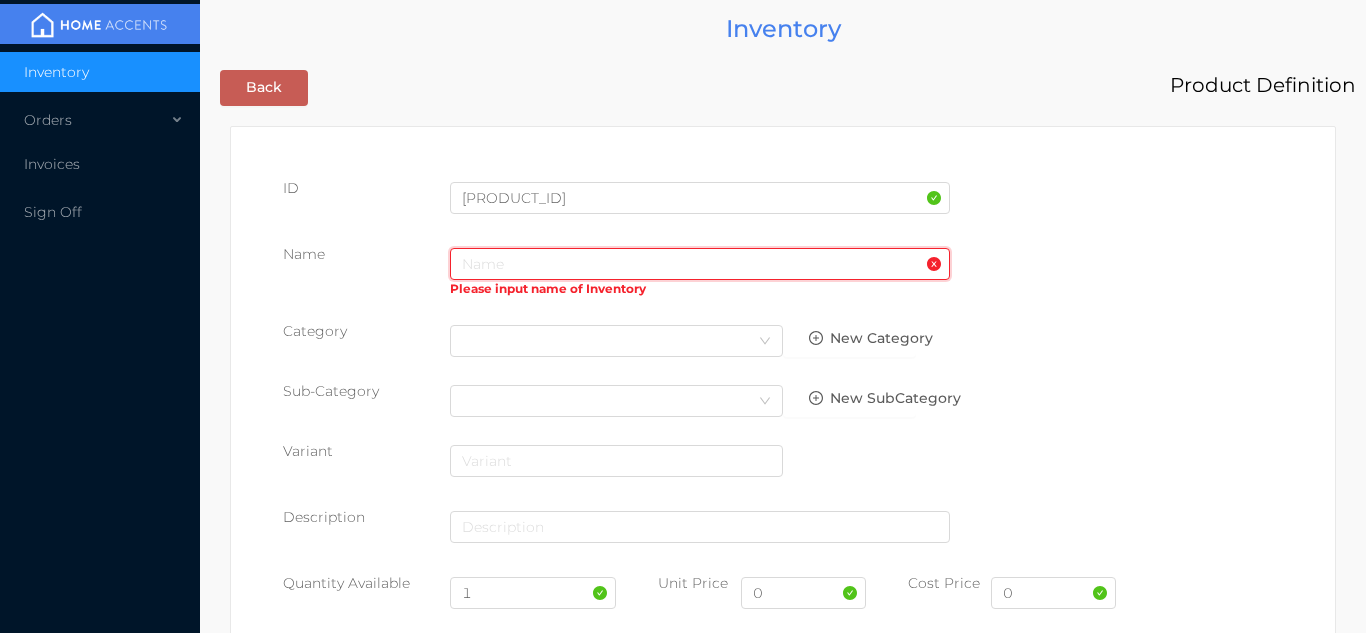 click at bounding box center (700, 264) 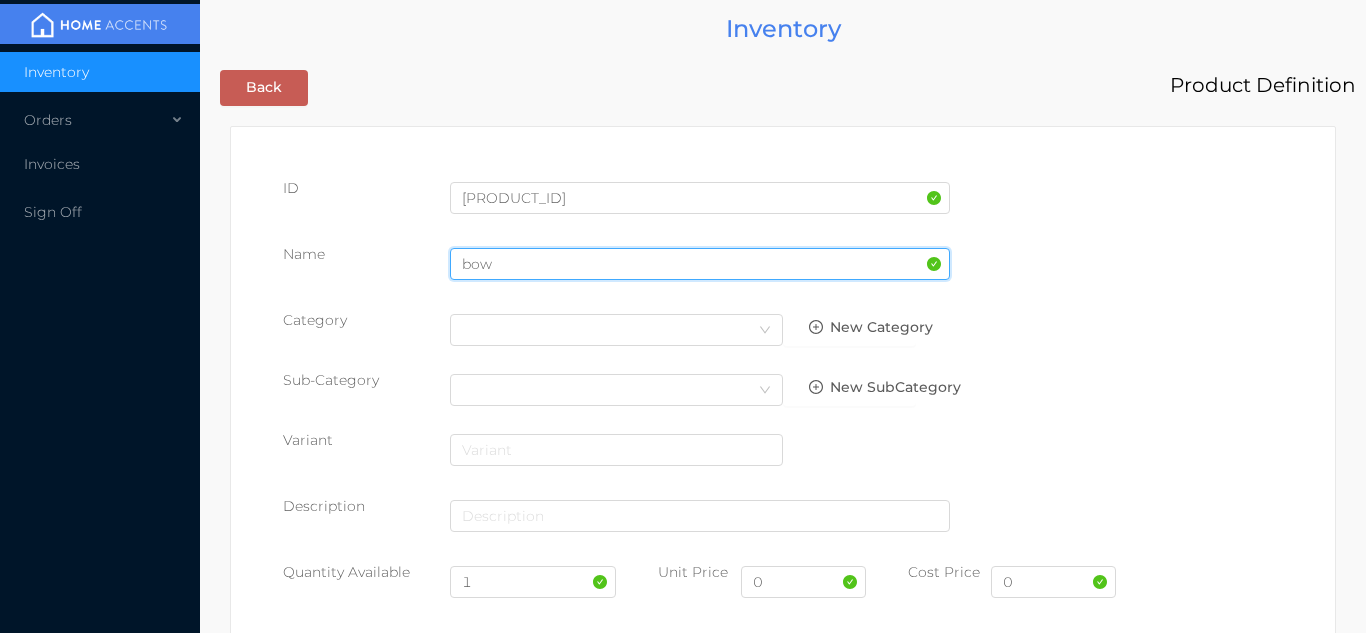 type on "bowl" 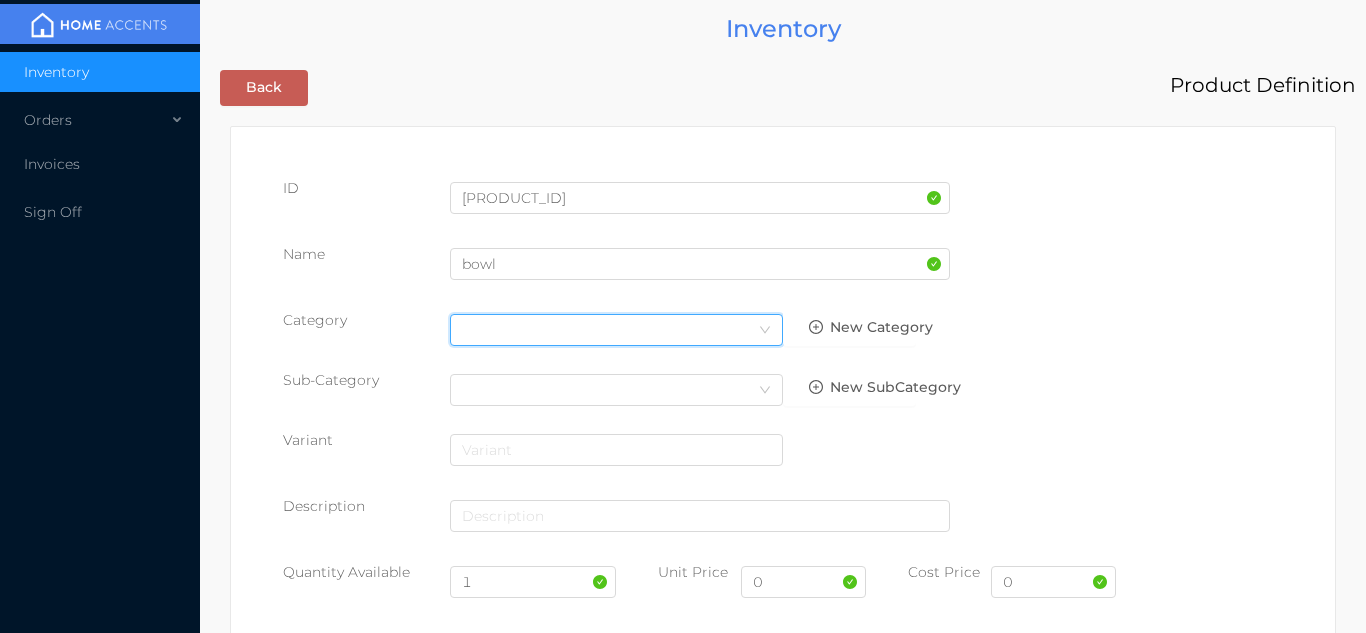 click on "Select Category" at bounding box center (616, 330) 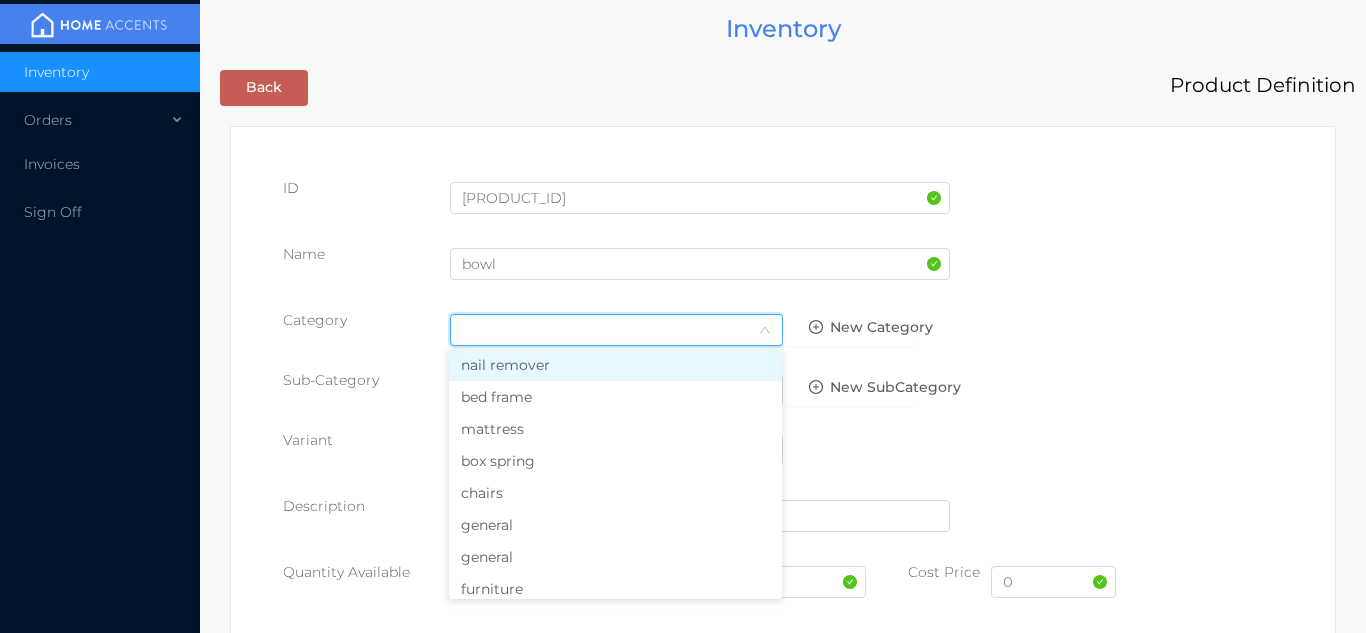 click on "general" at bounding box center (615, 525) 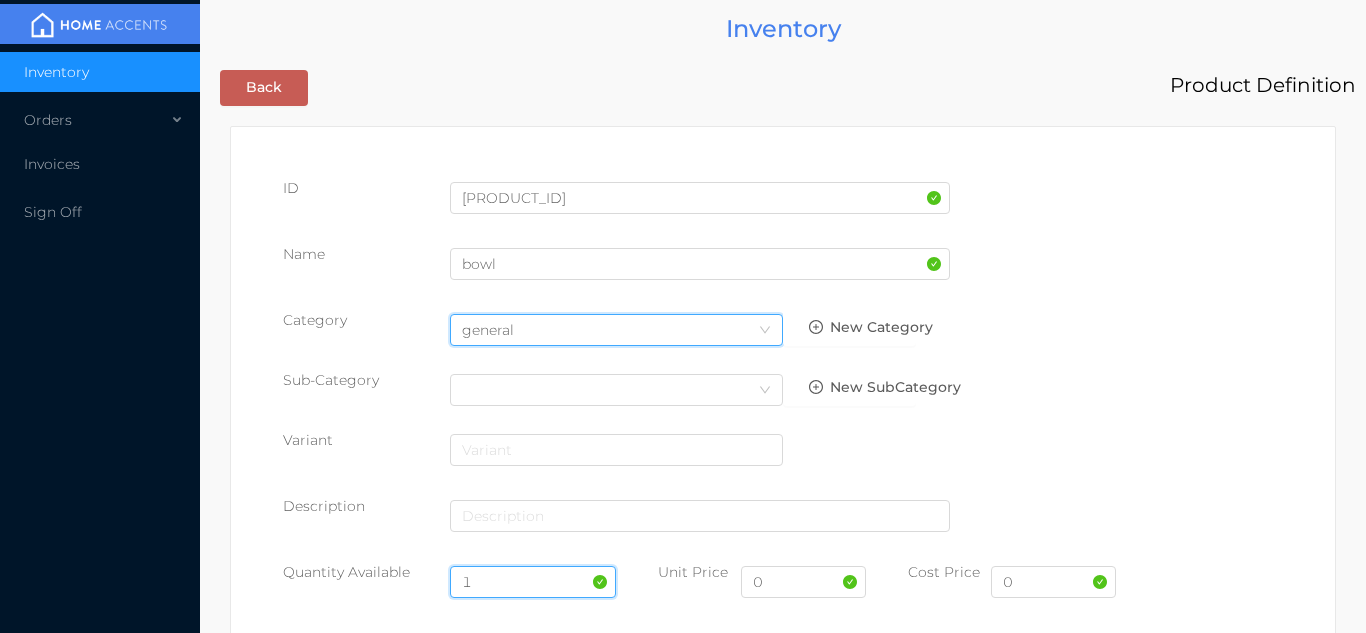 click on "1" at bounding box center (533, 582) 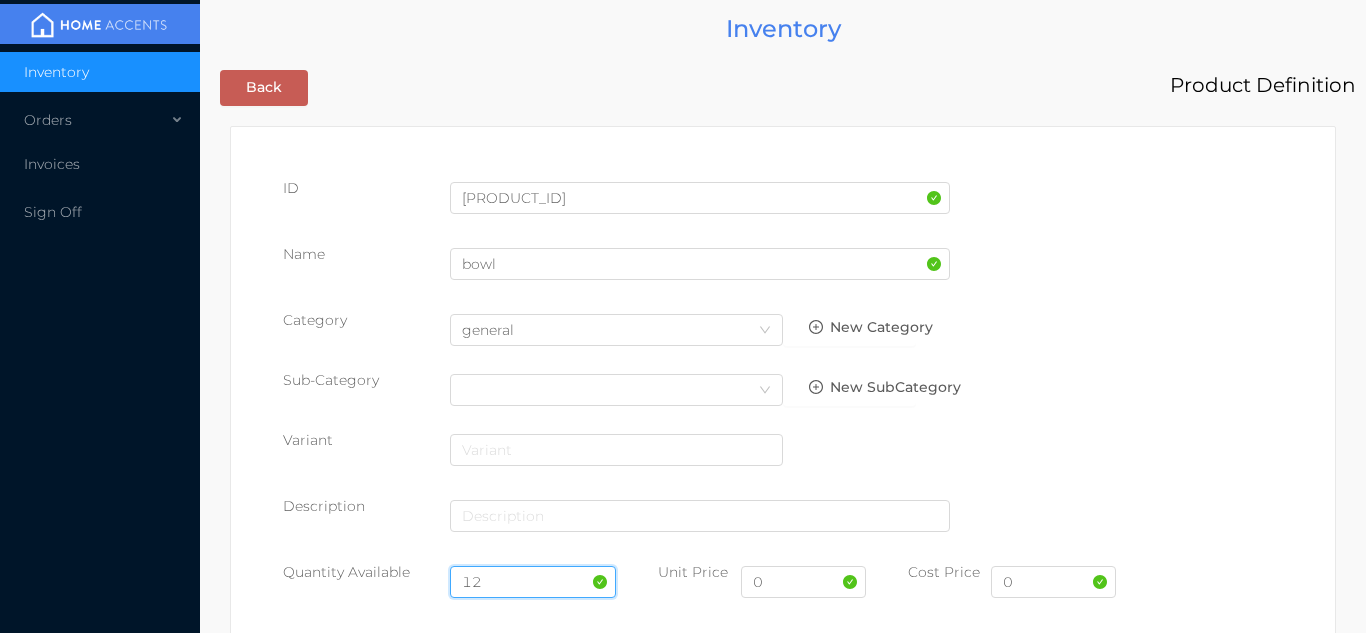 type on "12" 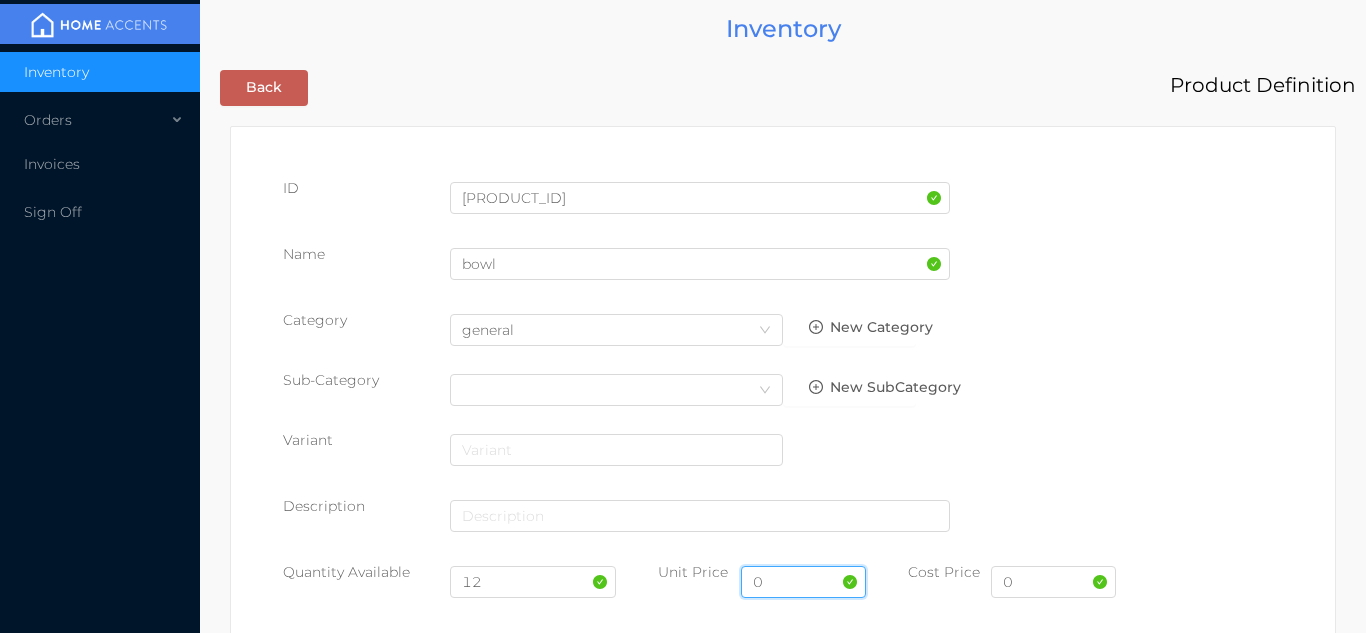 click on "0" at bounding box center (803, 582) 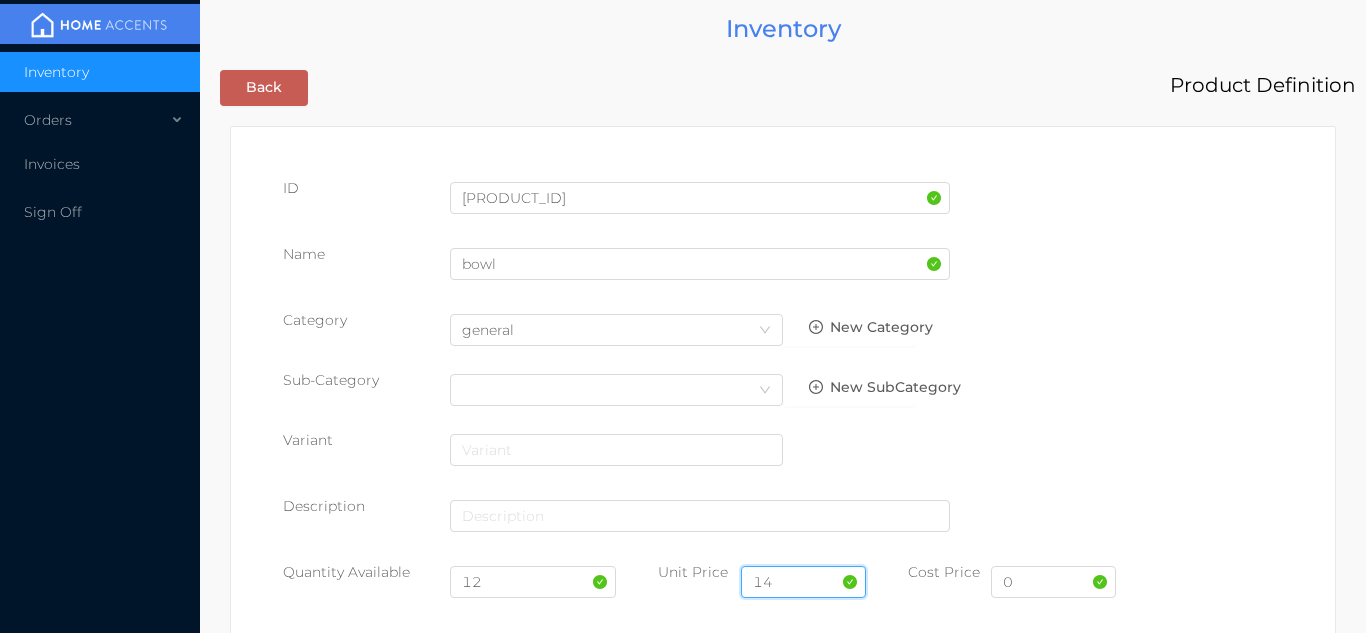 type on "14.99" 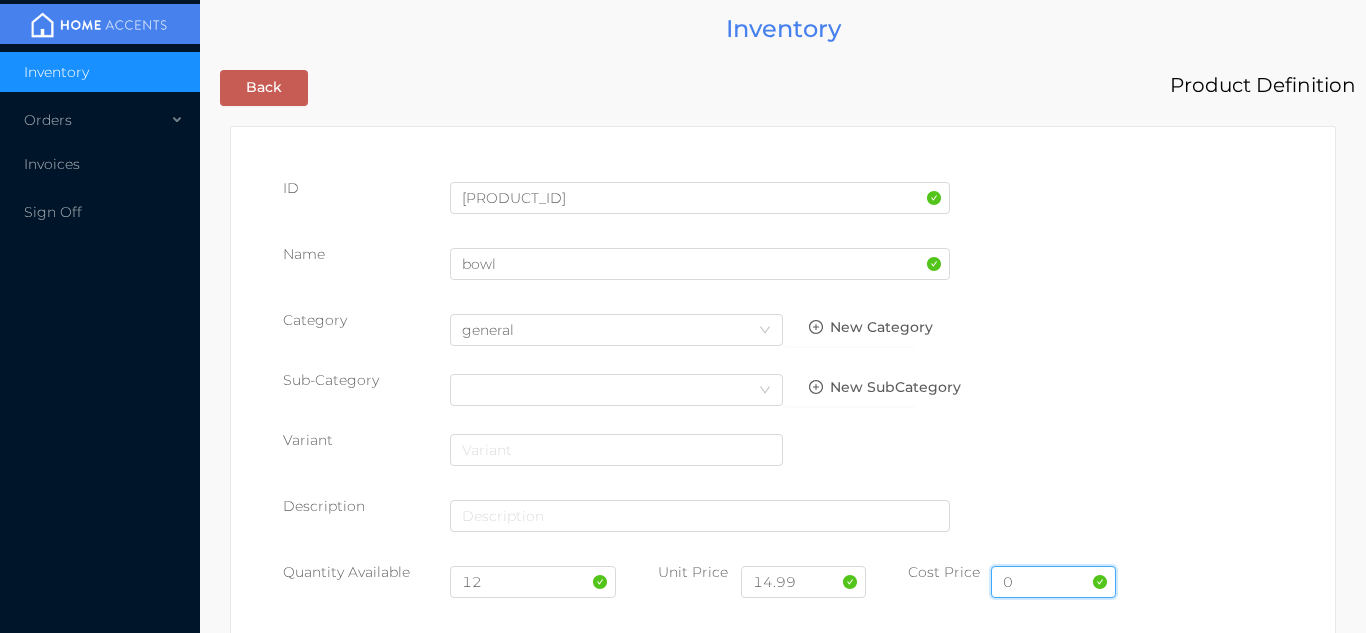 click on "0" at bounding box center [1053, 582] 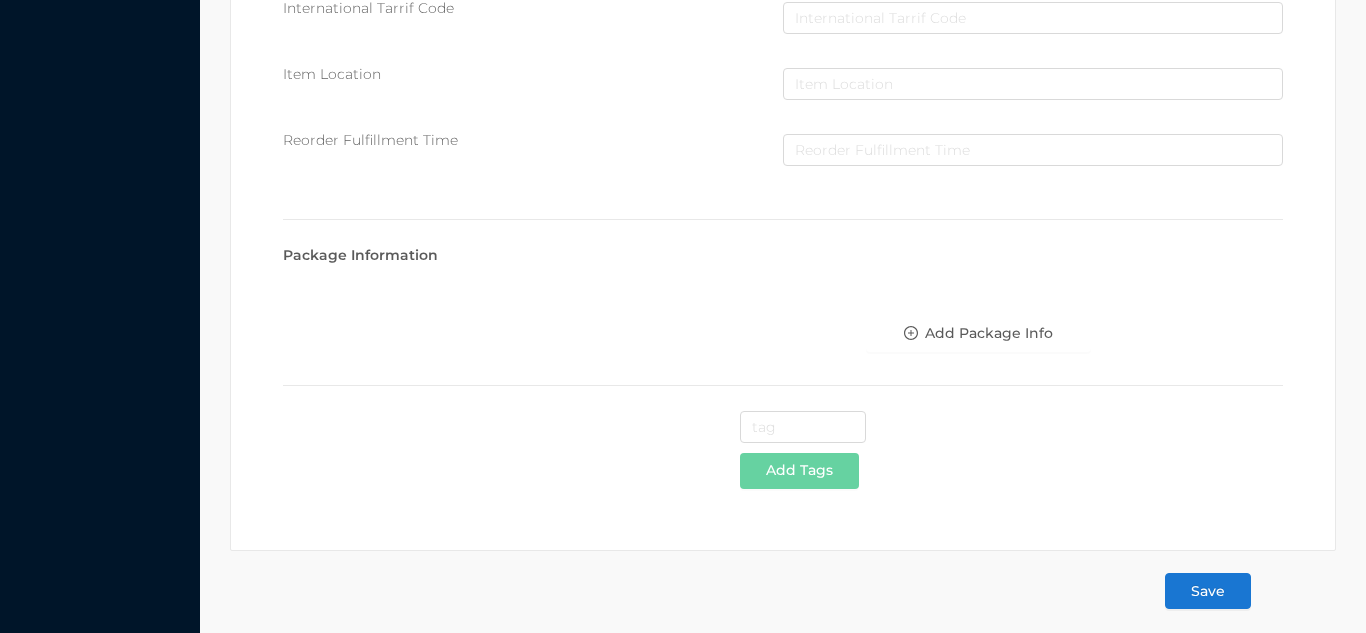 scroll, scrollTop: 1028, scrollLeft: 0, axis: vertical 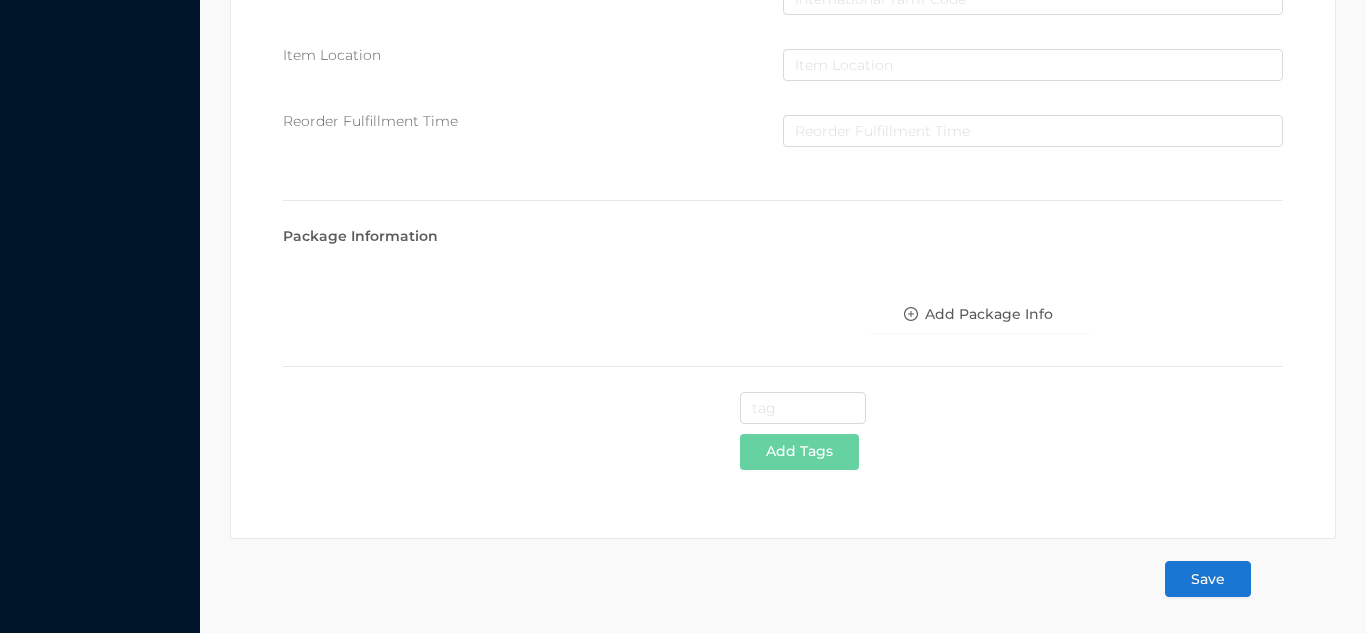type on "7.03" 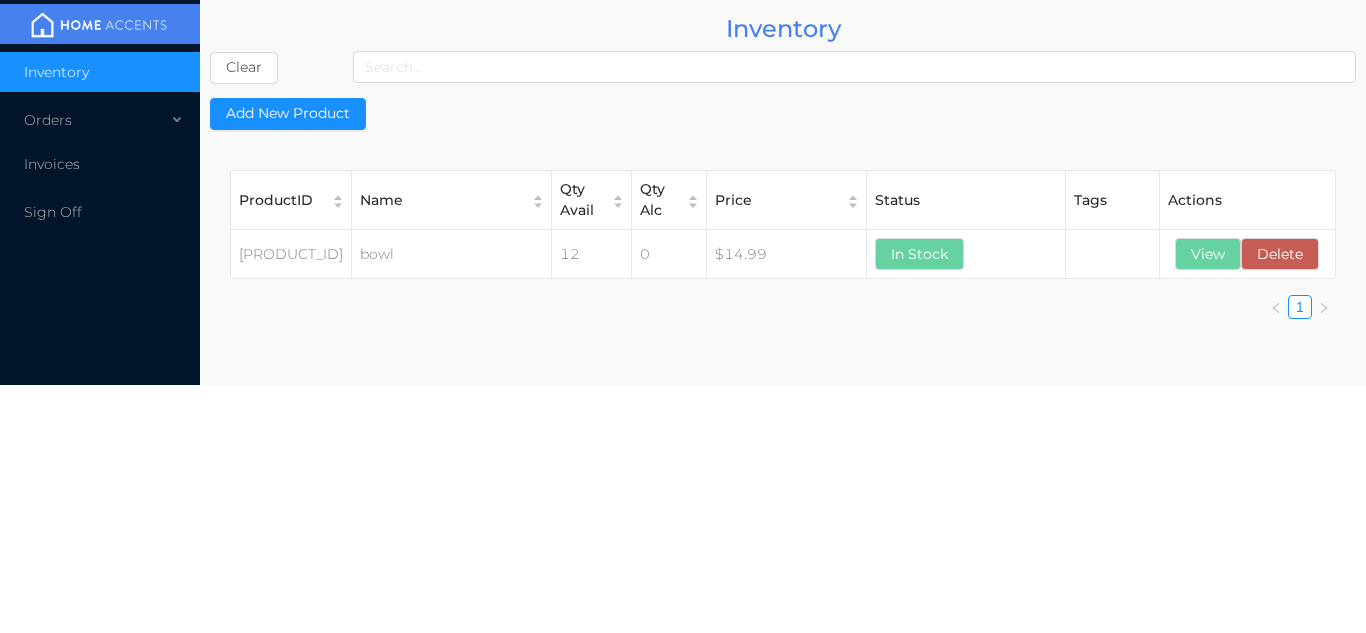 scroll, scrollTop: 0, scrollLeft: 0, axis: both 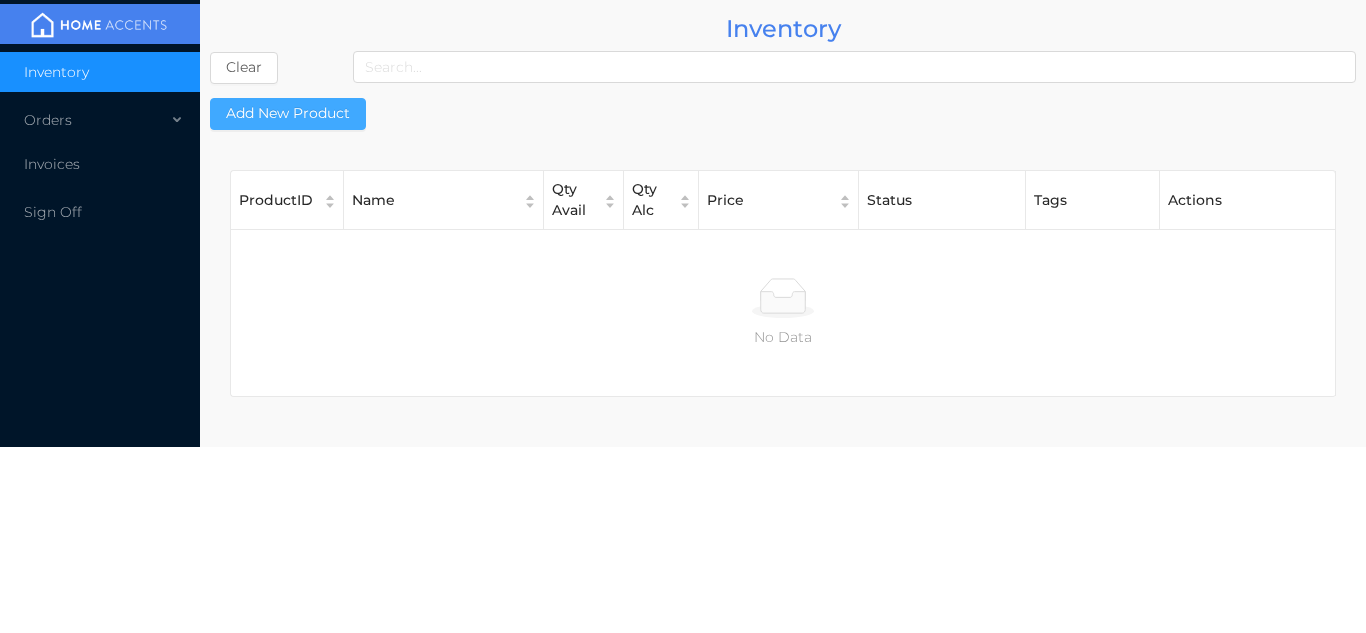 click on "Add New Product" at bounding box center [288, 114] 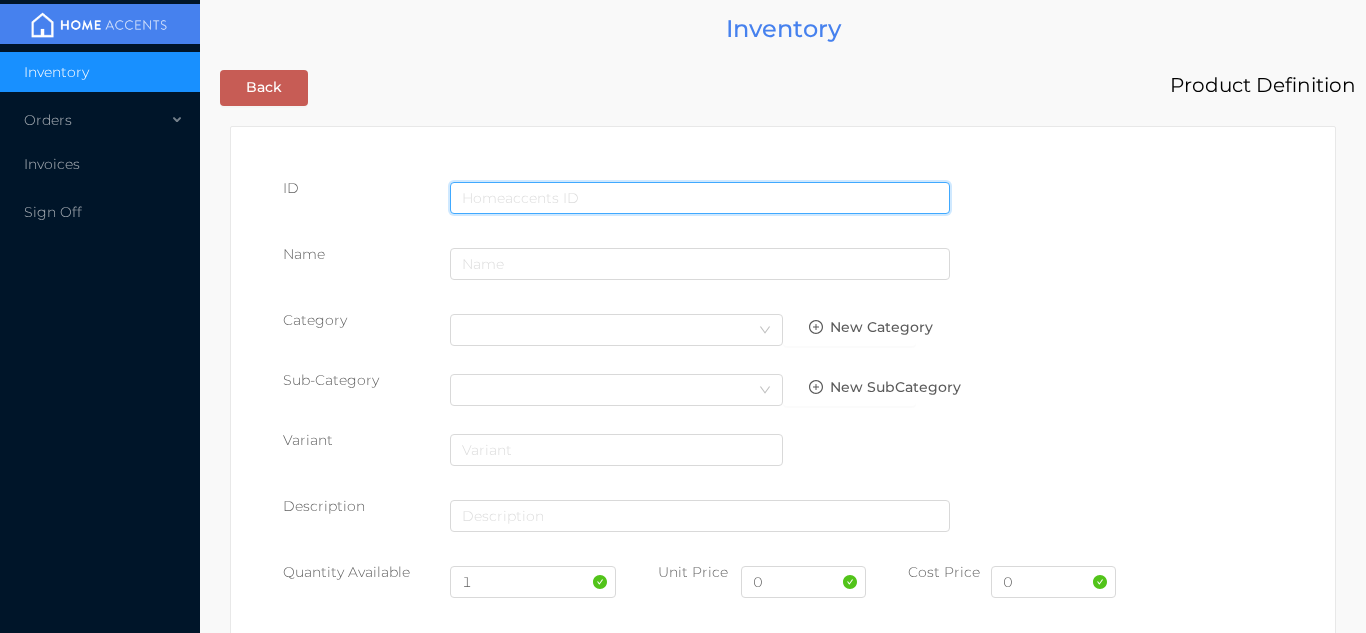 click at bounding box center [700, 198] 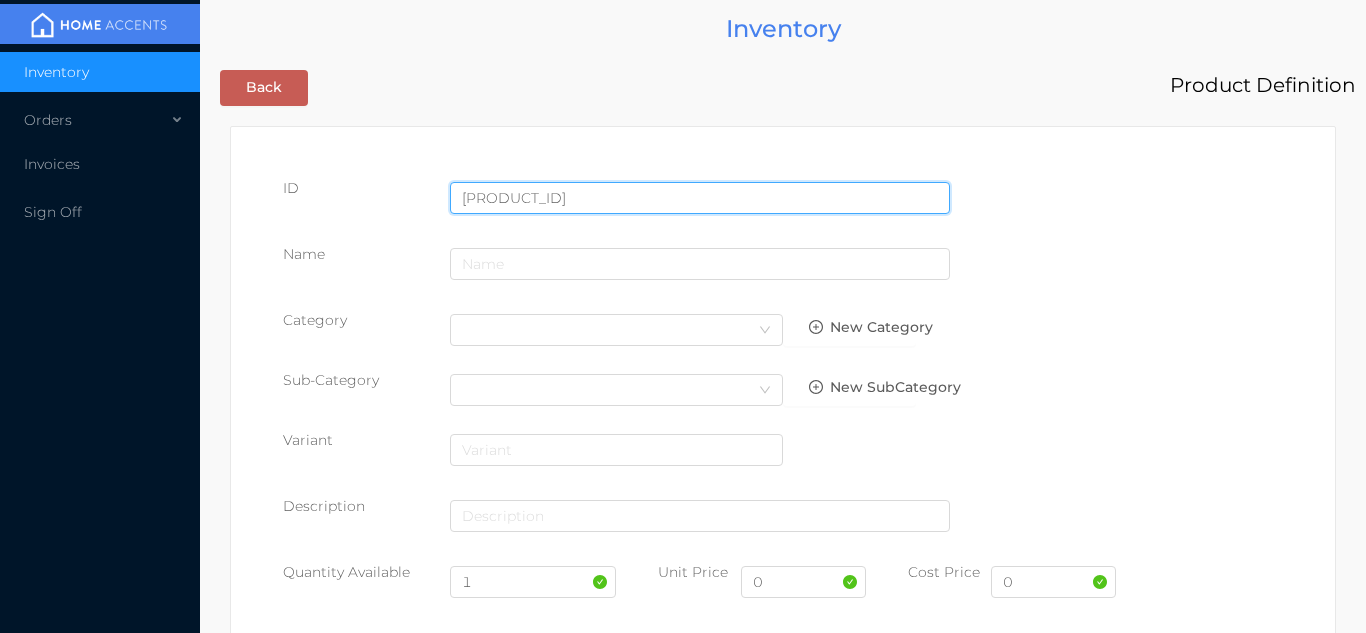 type on "061541806018" 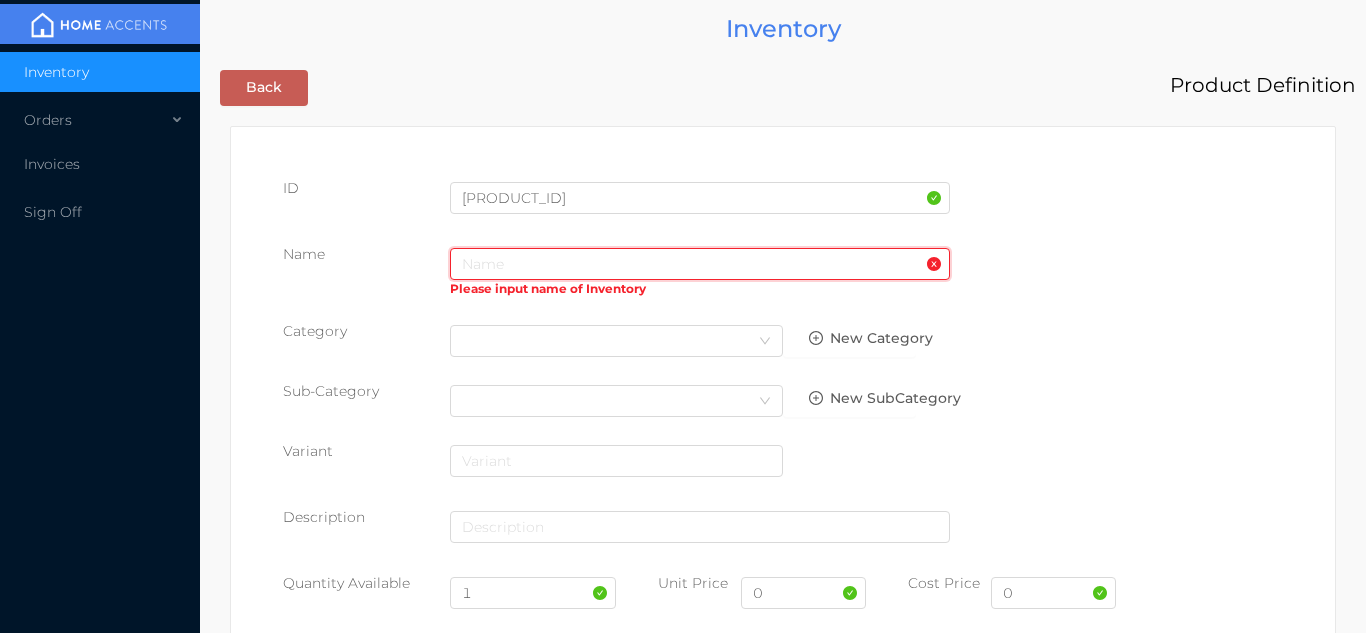 click at bounding box center [700, 264] 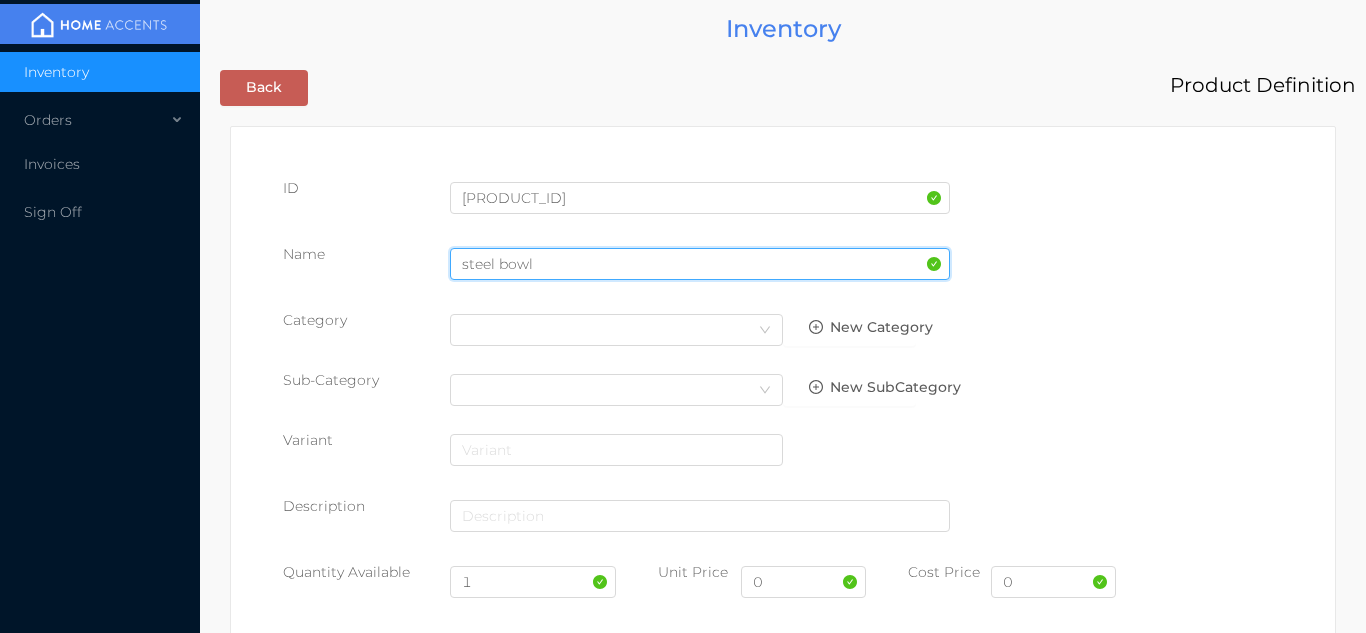 click on "steel bowl" at bounding box center (700, 264) 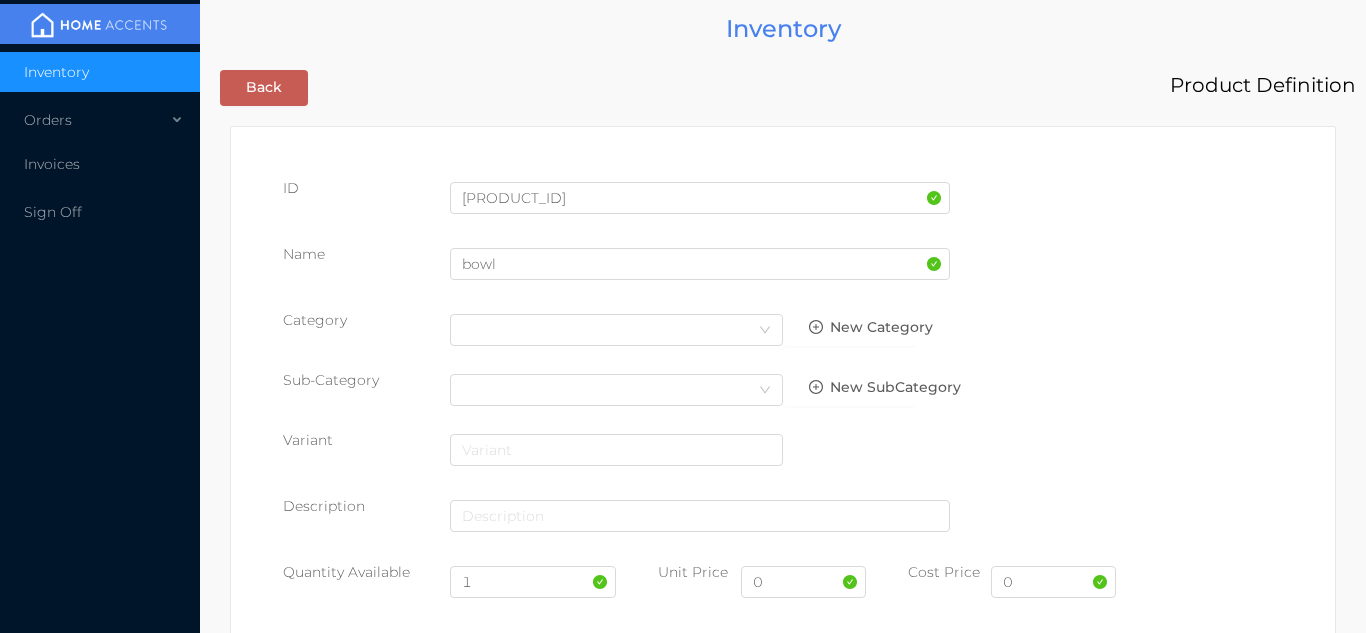 click on "bowl" at bounding box center [700, 272] 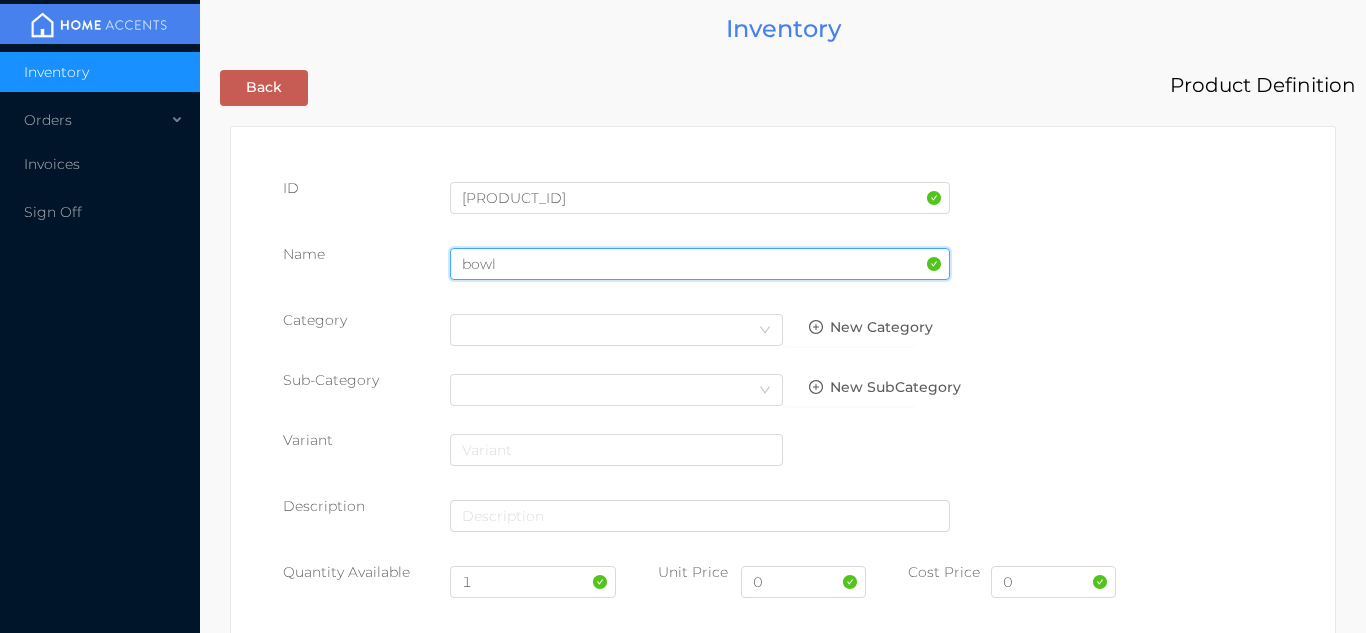 click on "bowl" at bounding box center [700, 264] 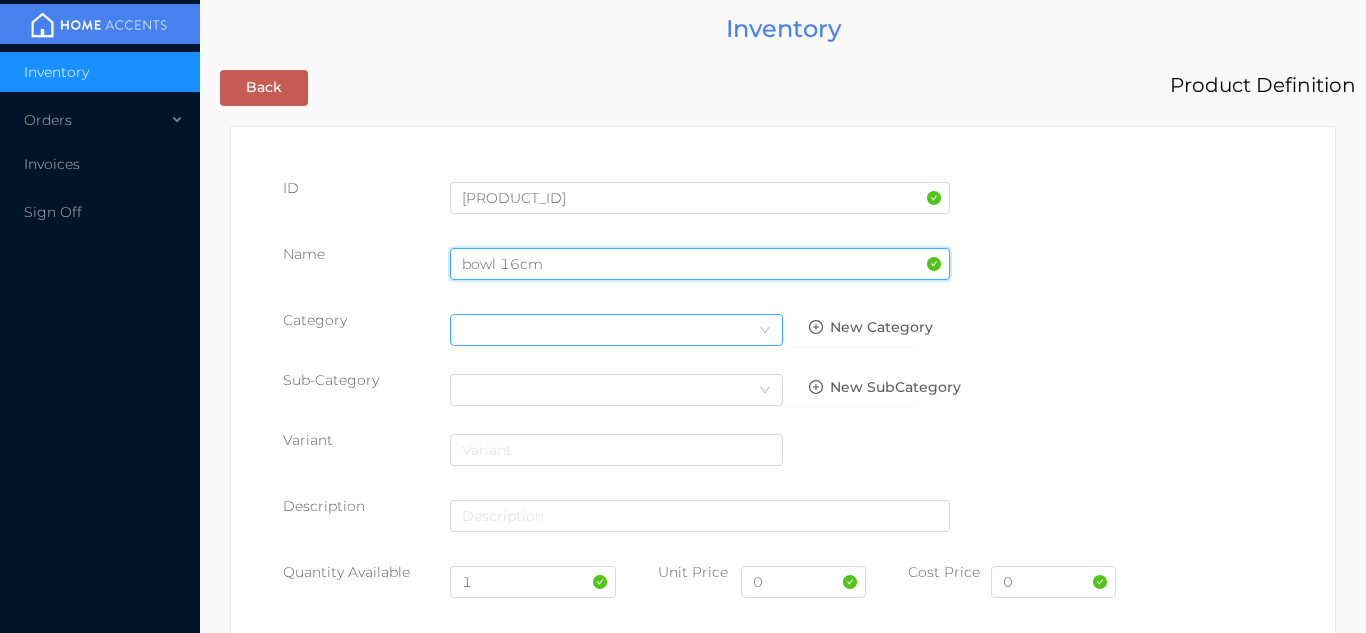 type on "bowl 16cm" 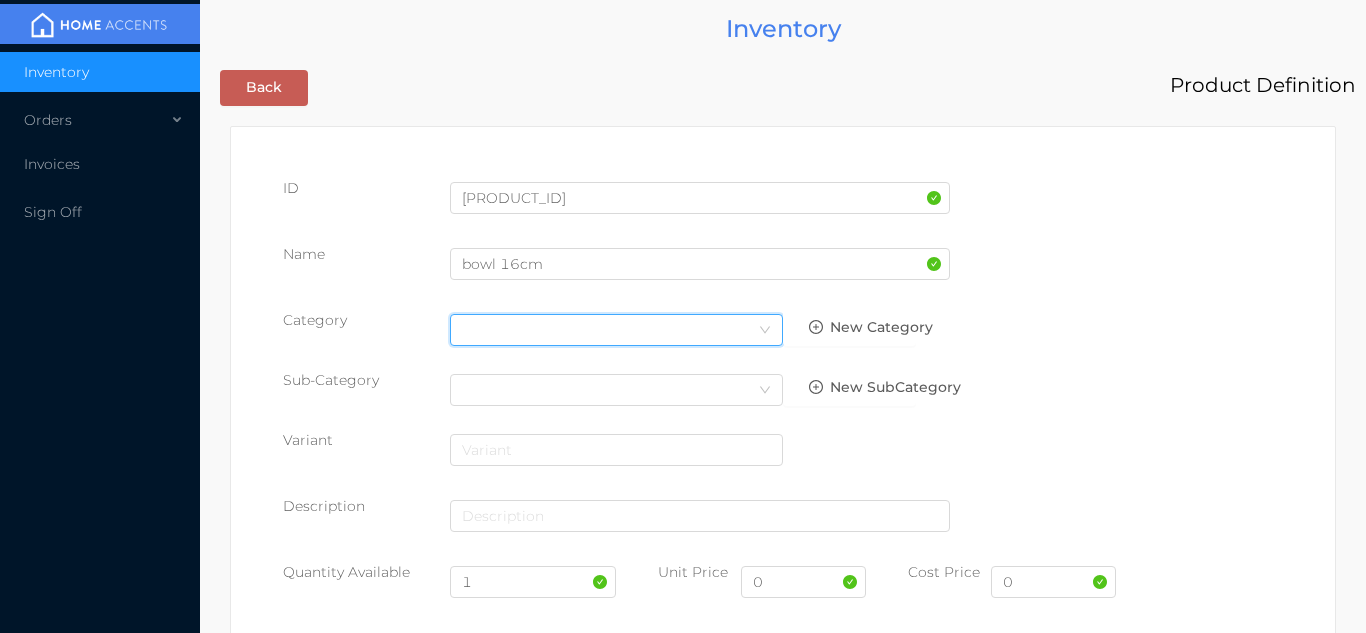 click on "Select Category" at bounding box center (616, 330) 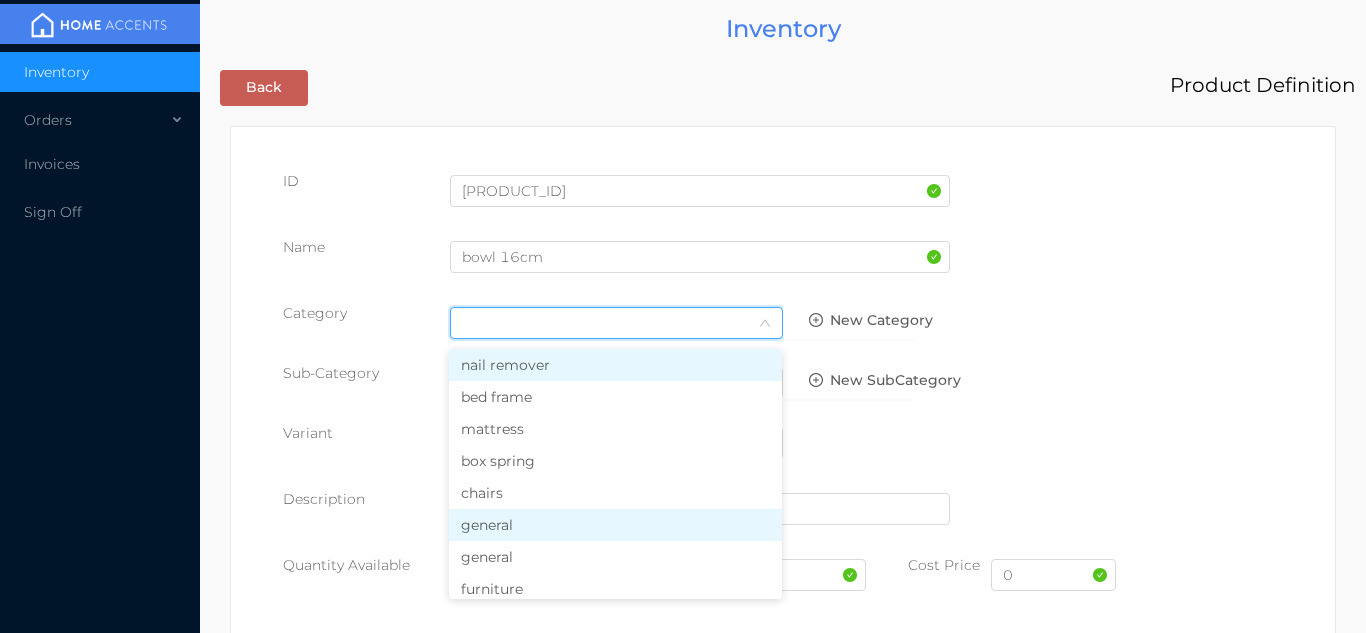 click on "general" at bounding box center [615, 525] 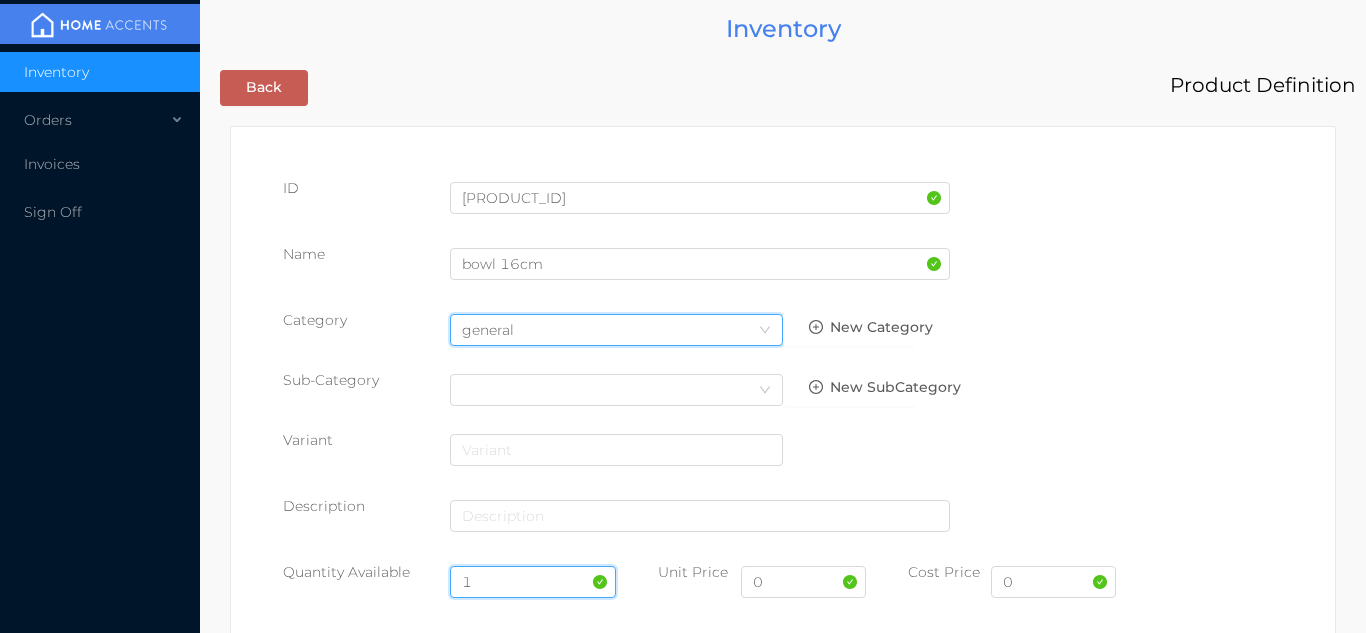 click on "1" at bounding box center [533, 582] 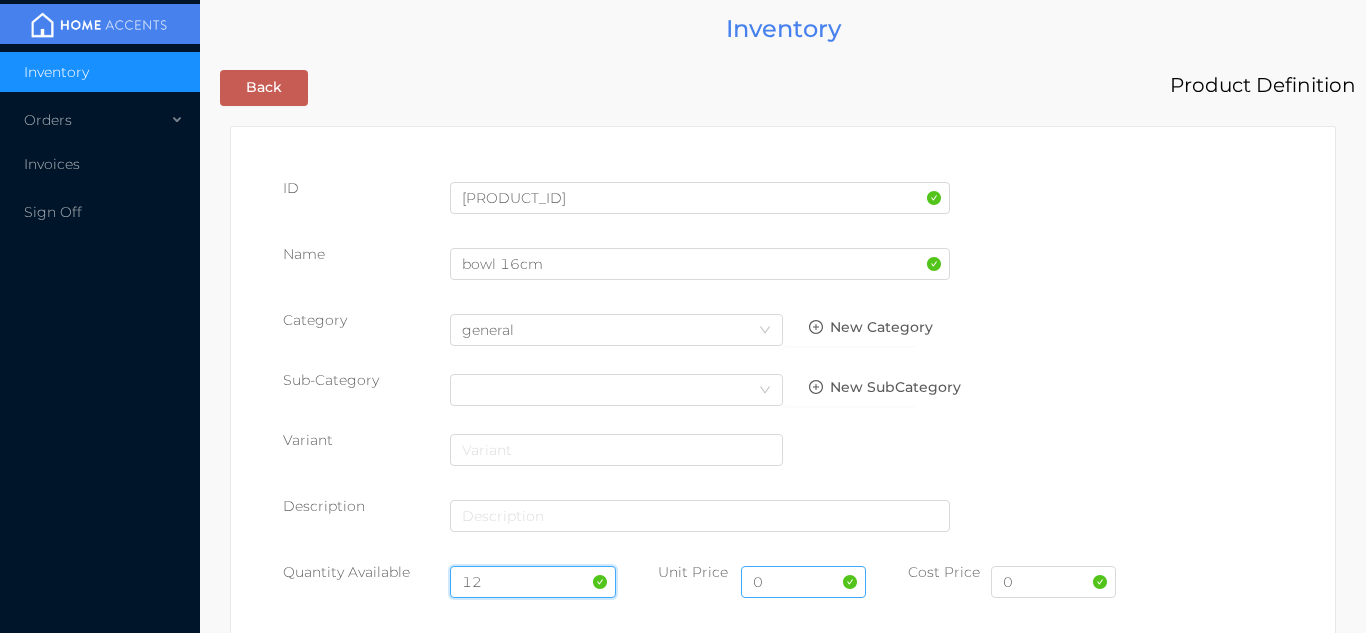 type on "12" 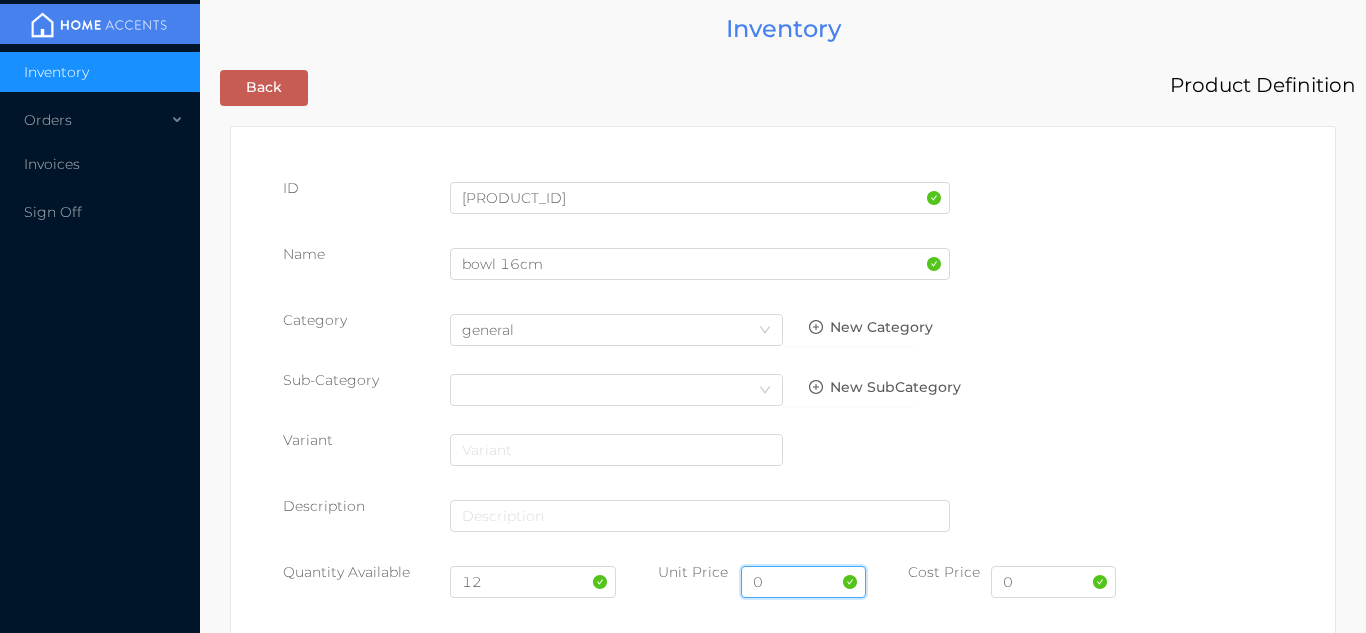 click on "0" at bounding box center [803, 582] 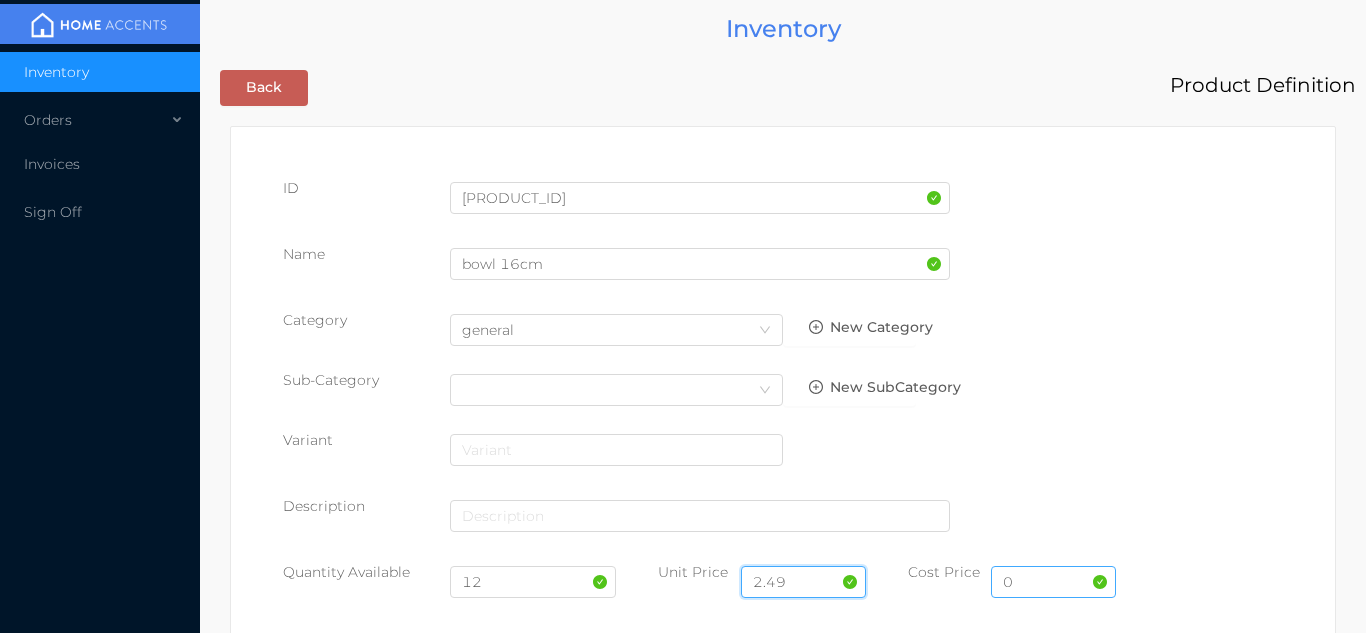type on "2.49" 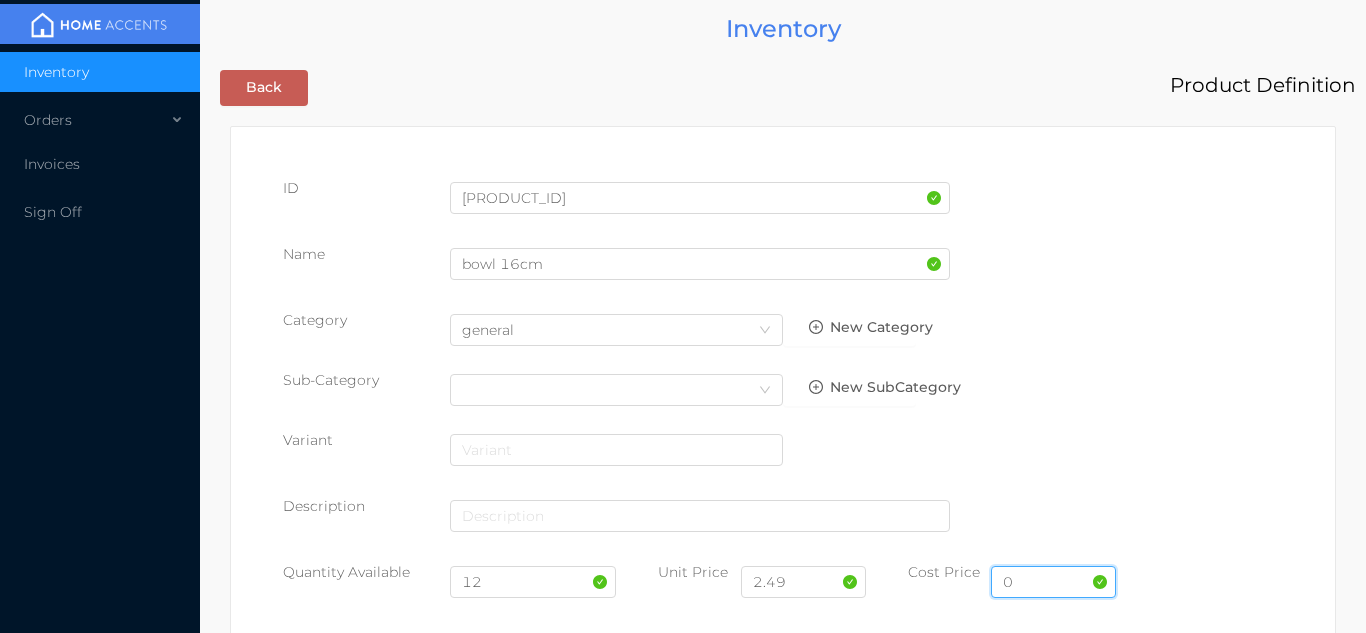click on "0" at bounding box center [1053, 582] 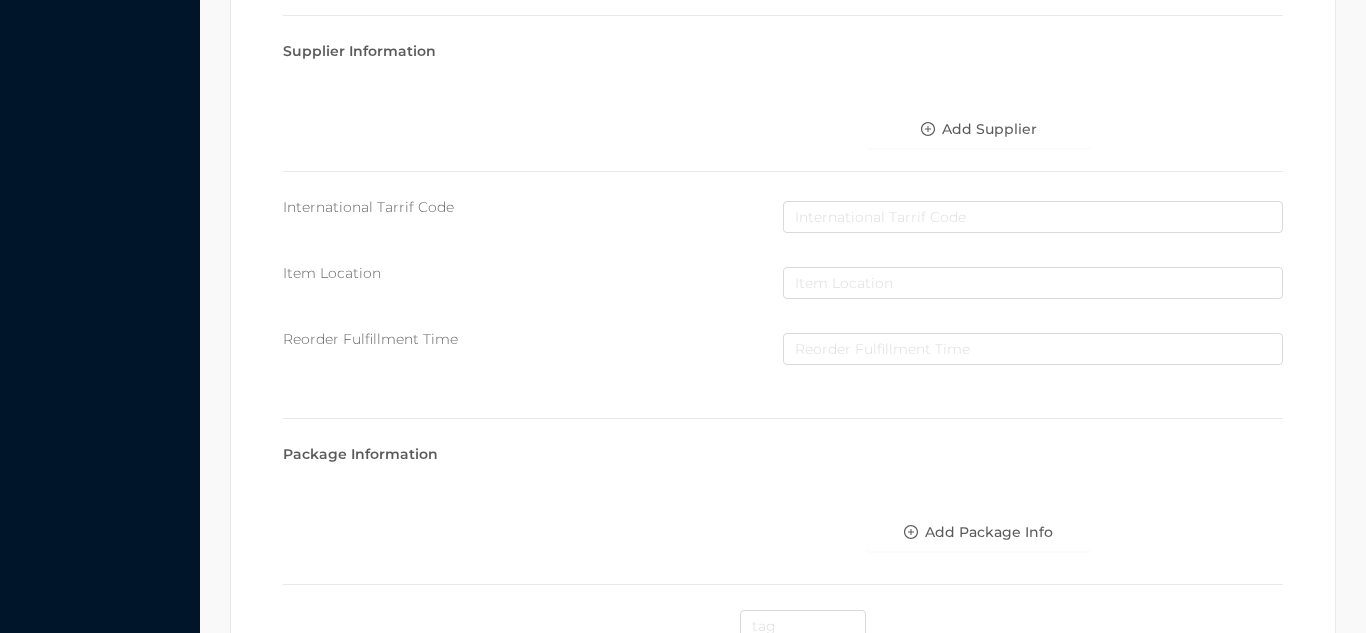 scroll, scrollTop: 1028, scrollLeft: 0, axis: vertical 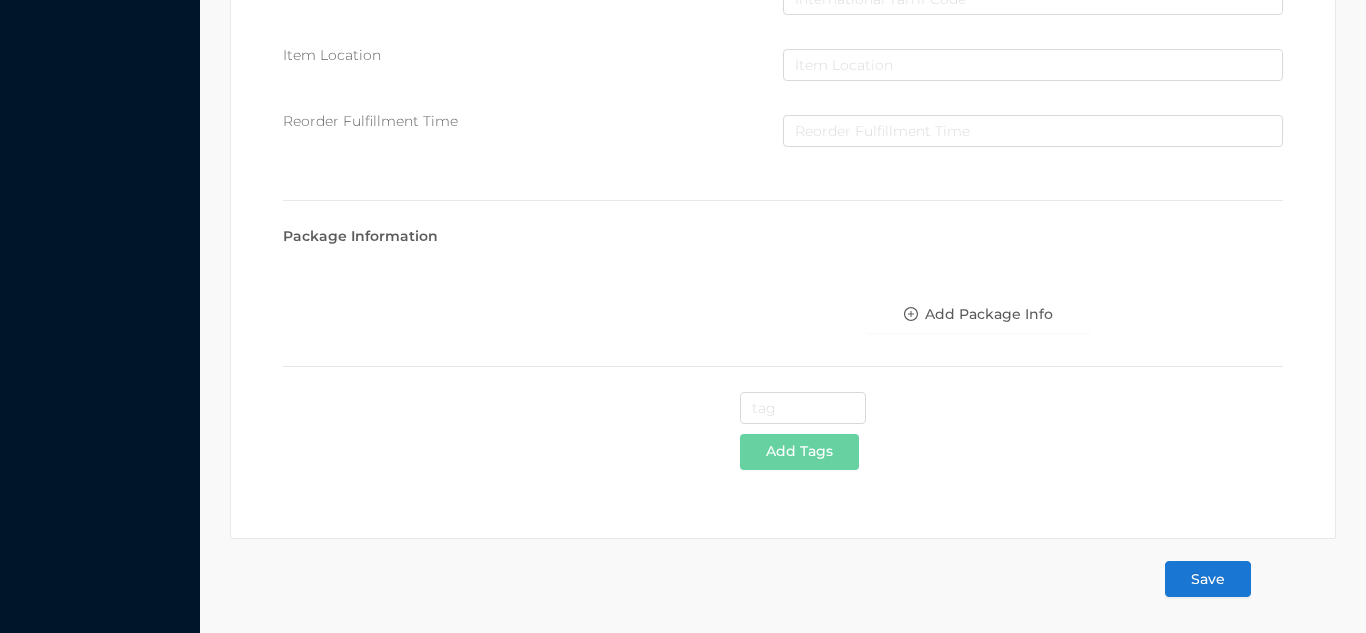 type on "1.30" 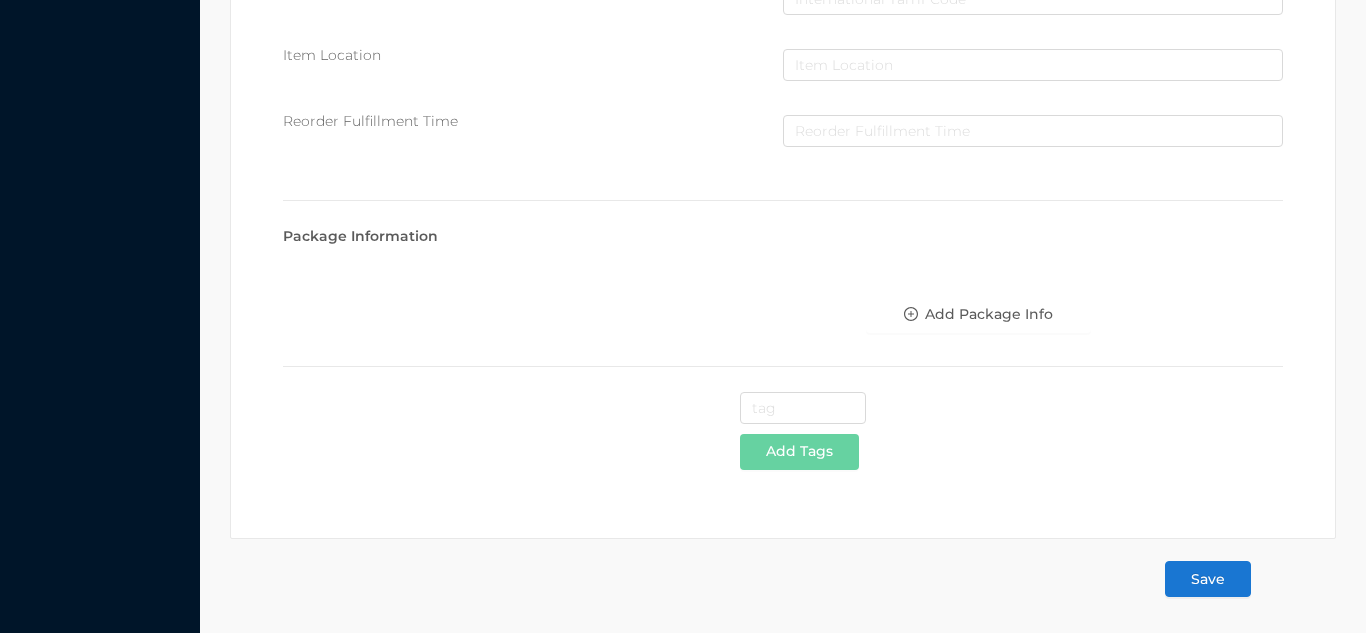 click on "Save" at bounding box center [1208, 579] 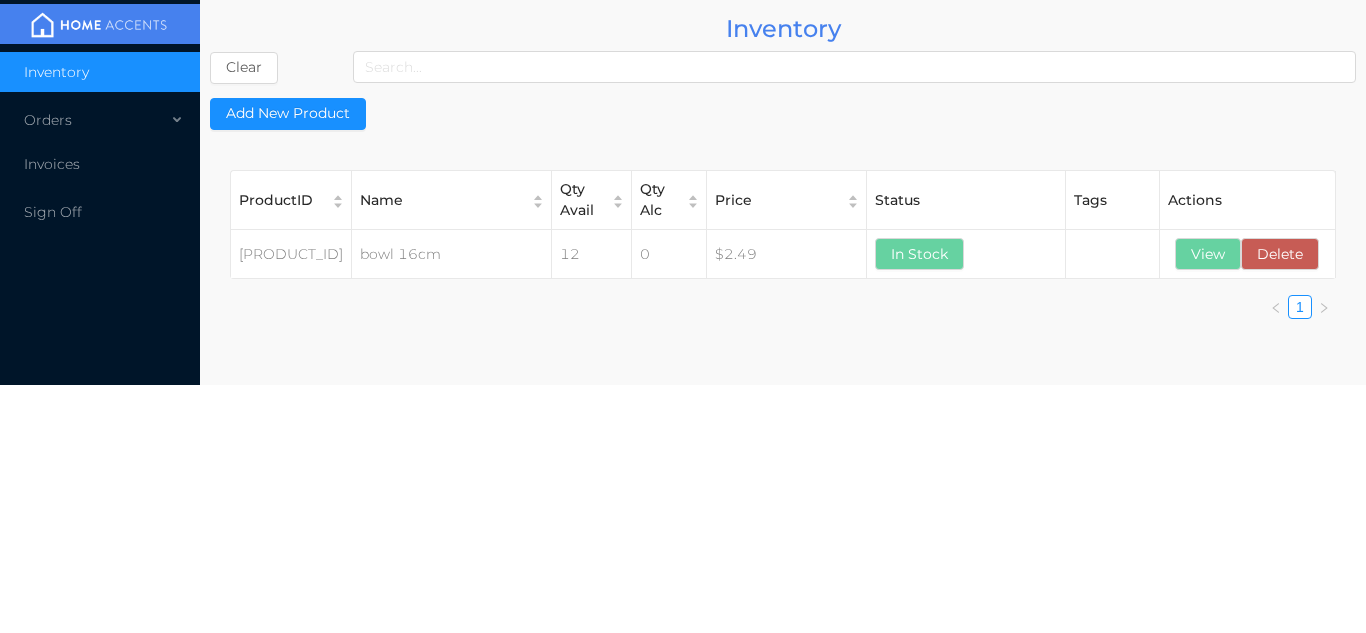 scroll, scrollTop: 0, scrollLeft: 0, axis: both 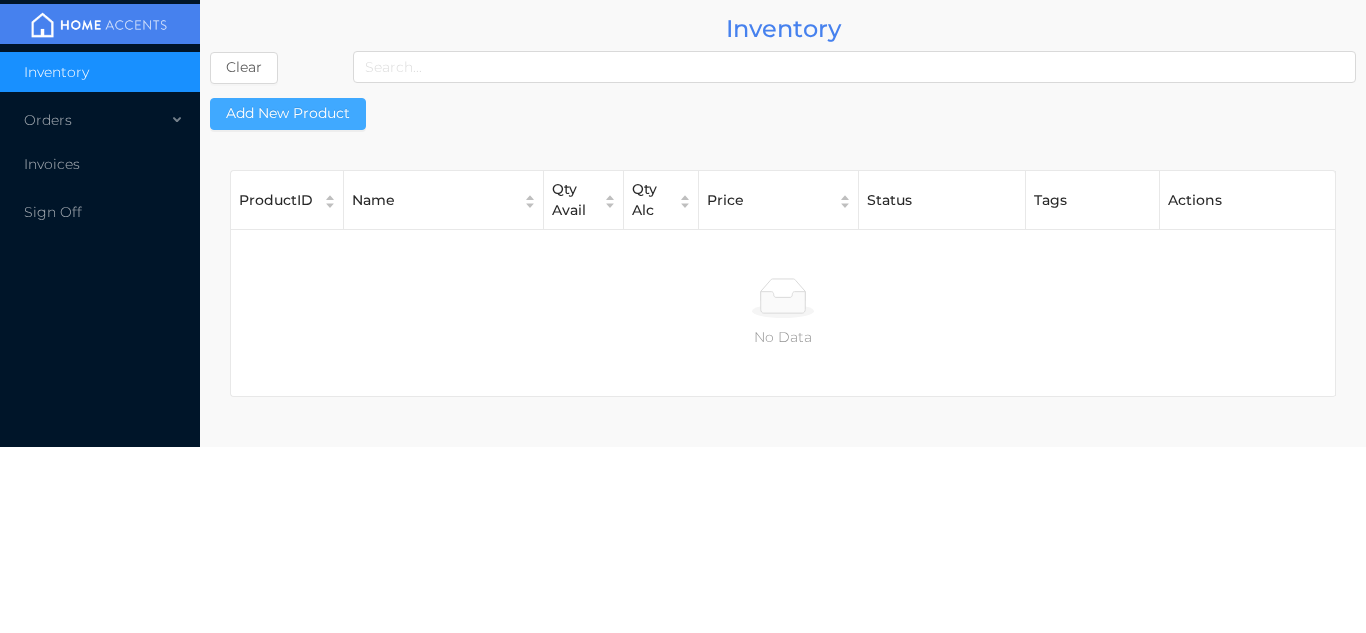 click on "Add New Product" at bounding box center [288, 114] 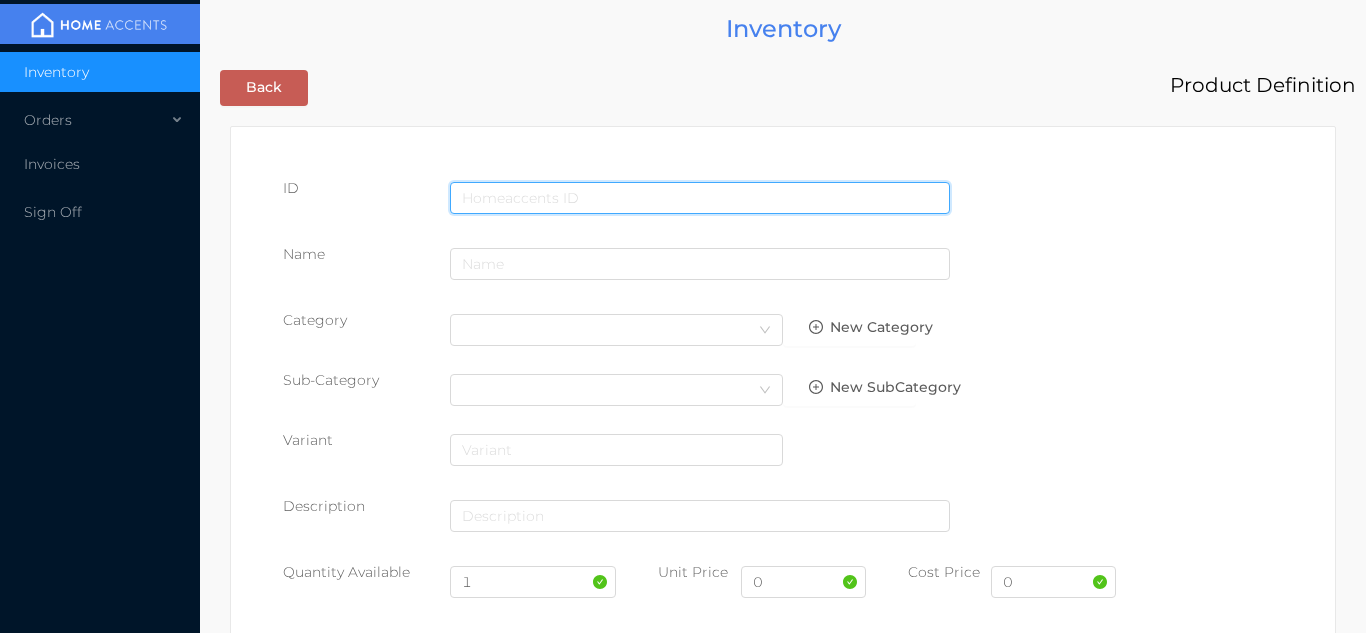 click at bounding box center [700, 198] 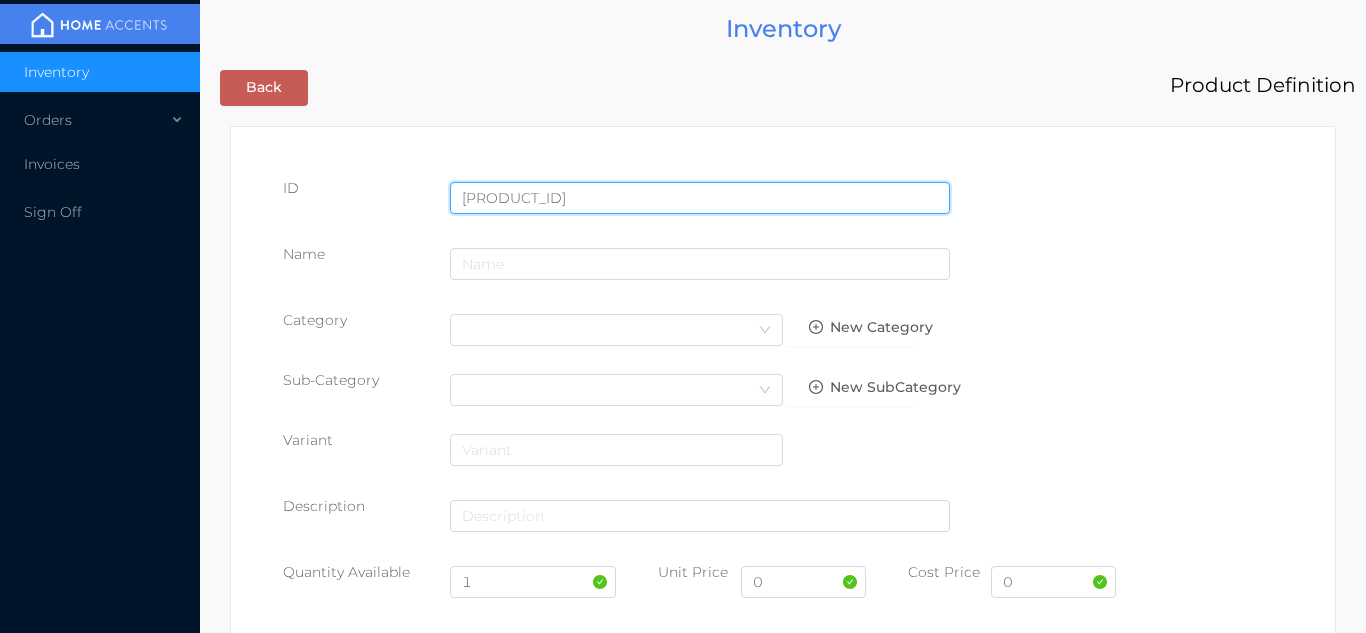 type on "061541806087" 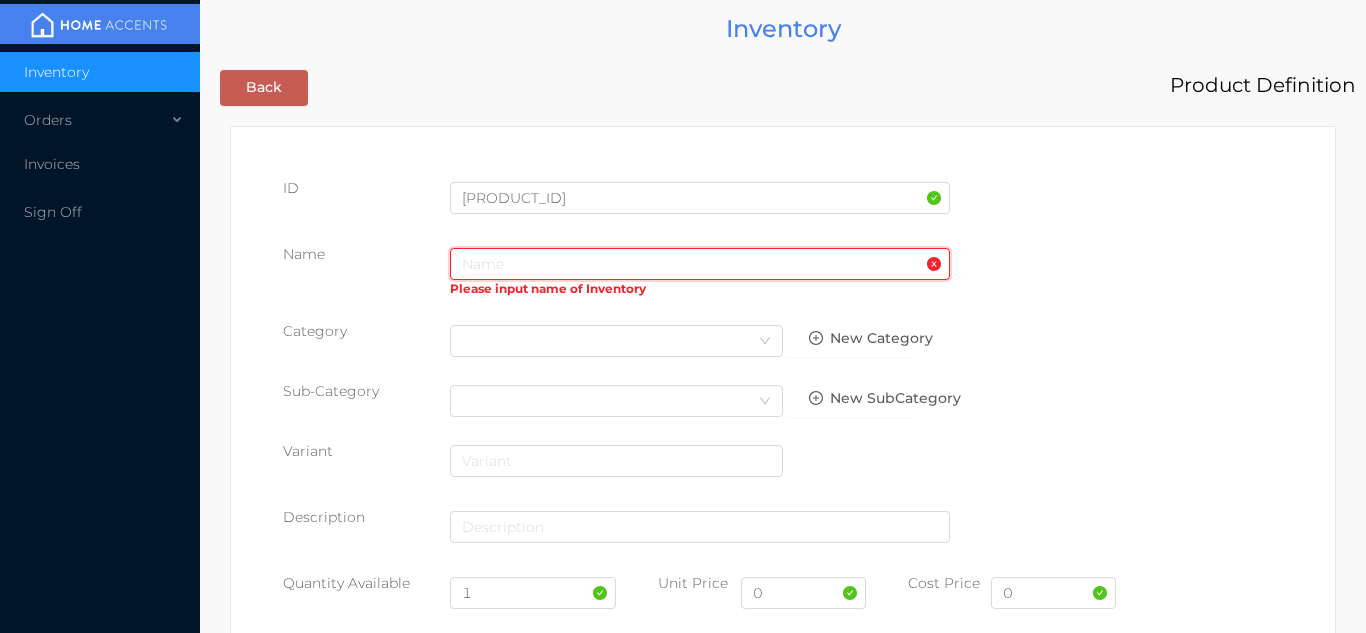 click at bounding box center [700, 264] 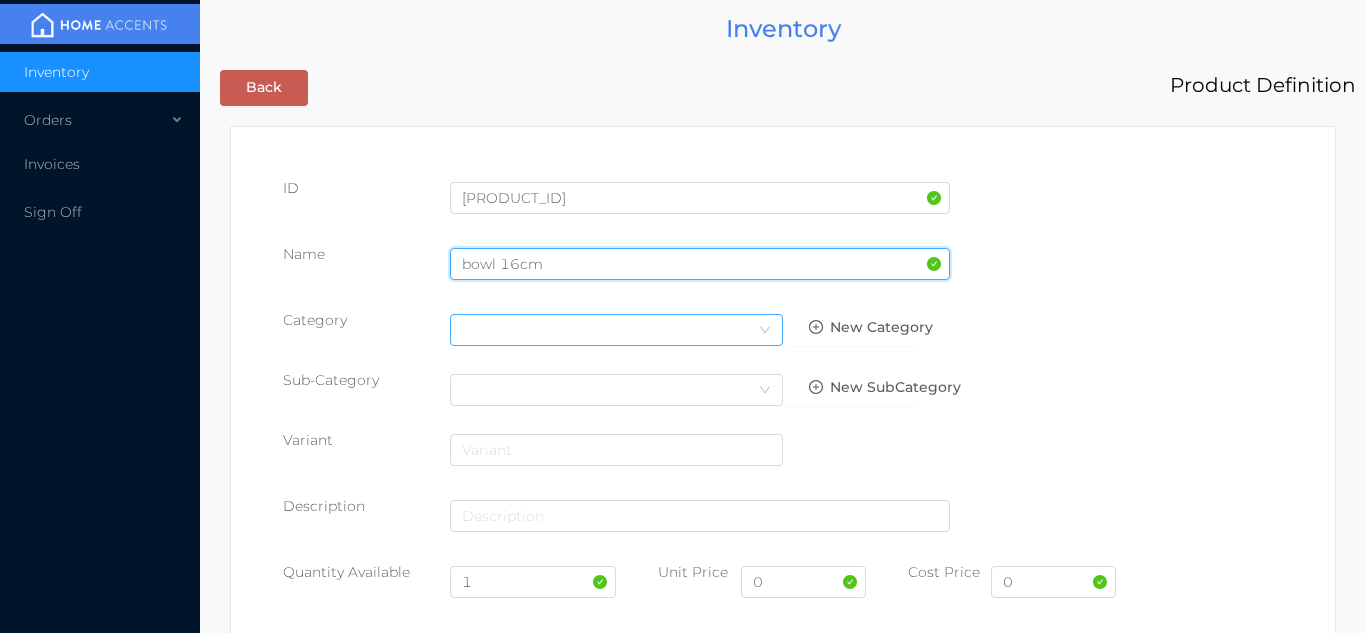 type on "bowl 16cm" 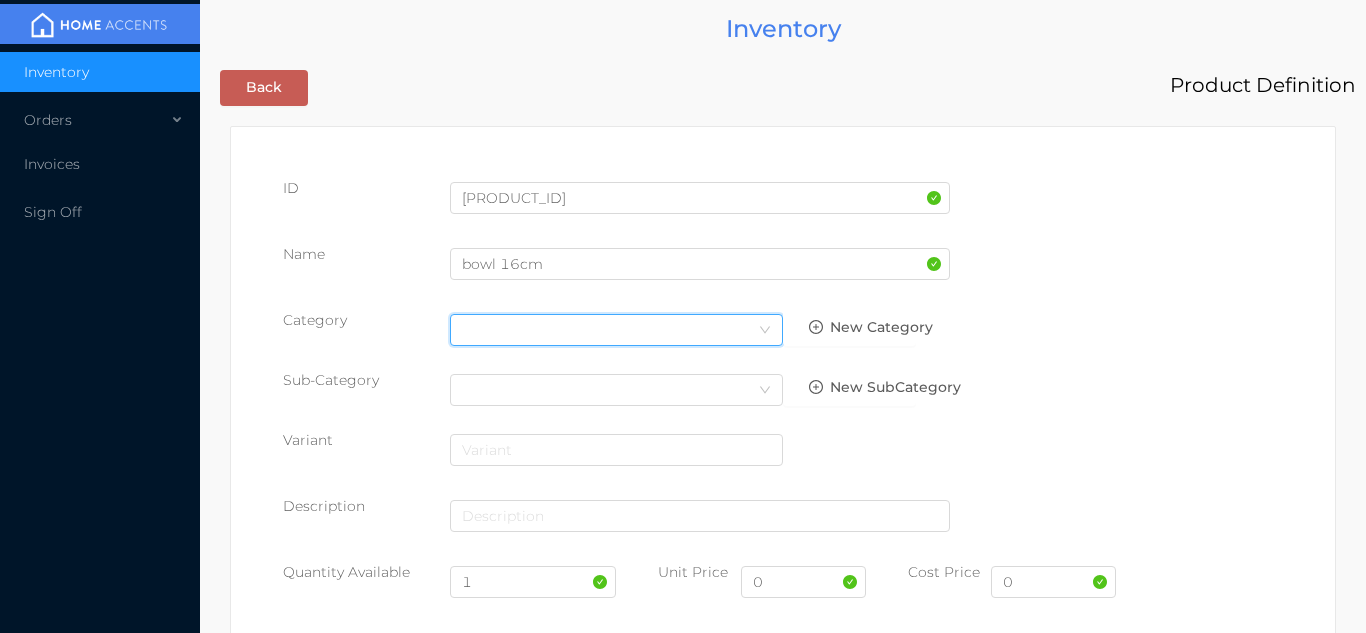 click 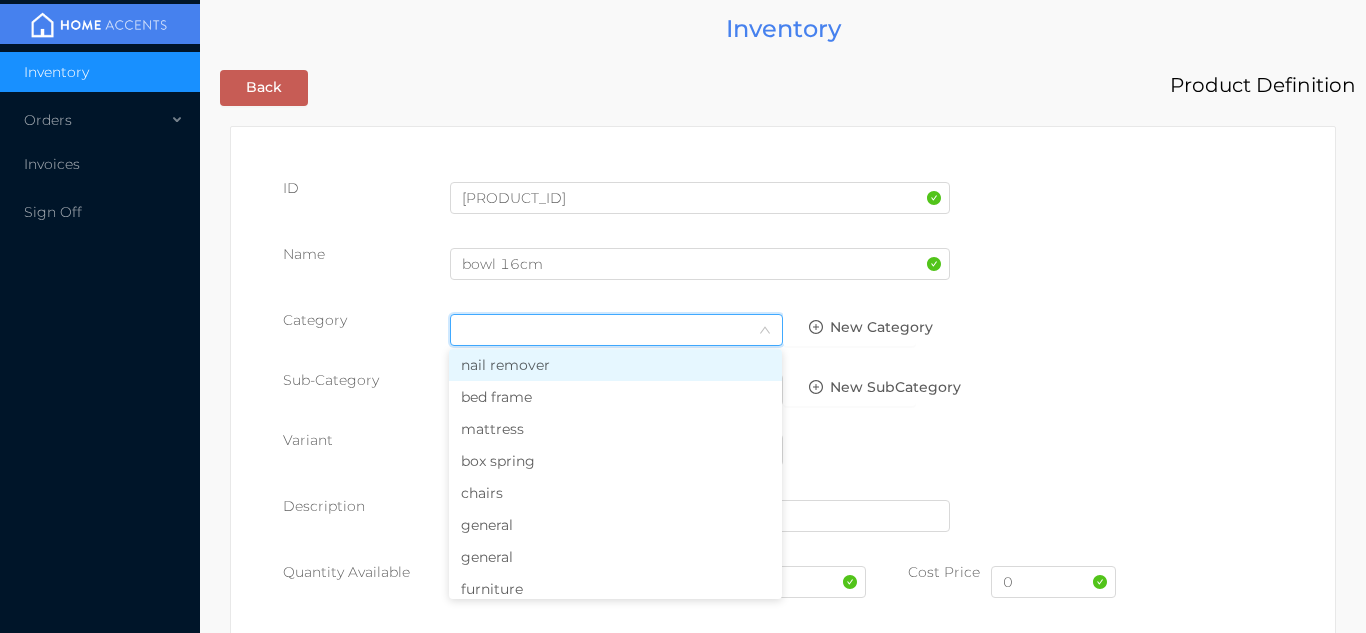 click on "general" at bounding box center (615, 525) 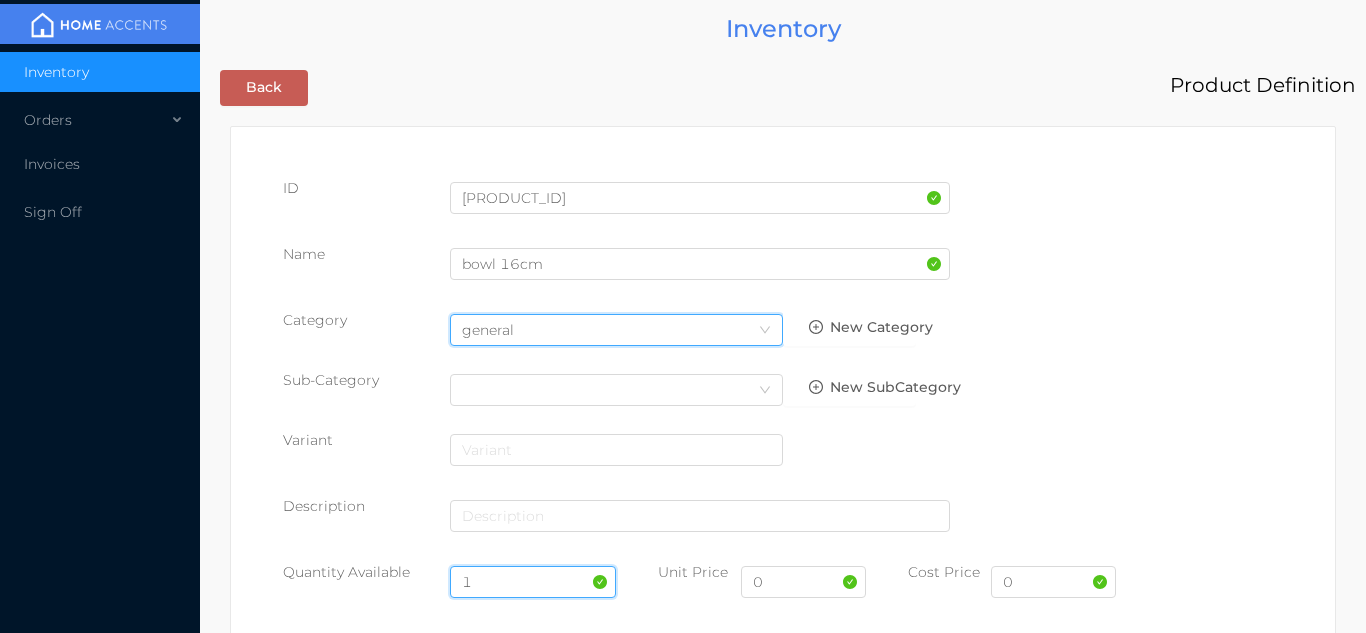 click on "1" at bounding box center (533, 582) 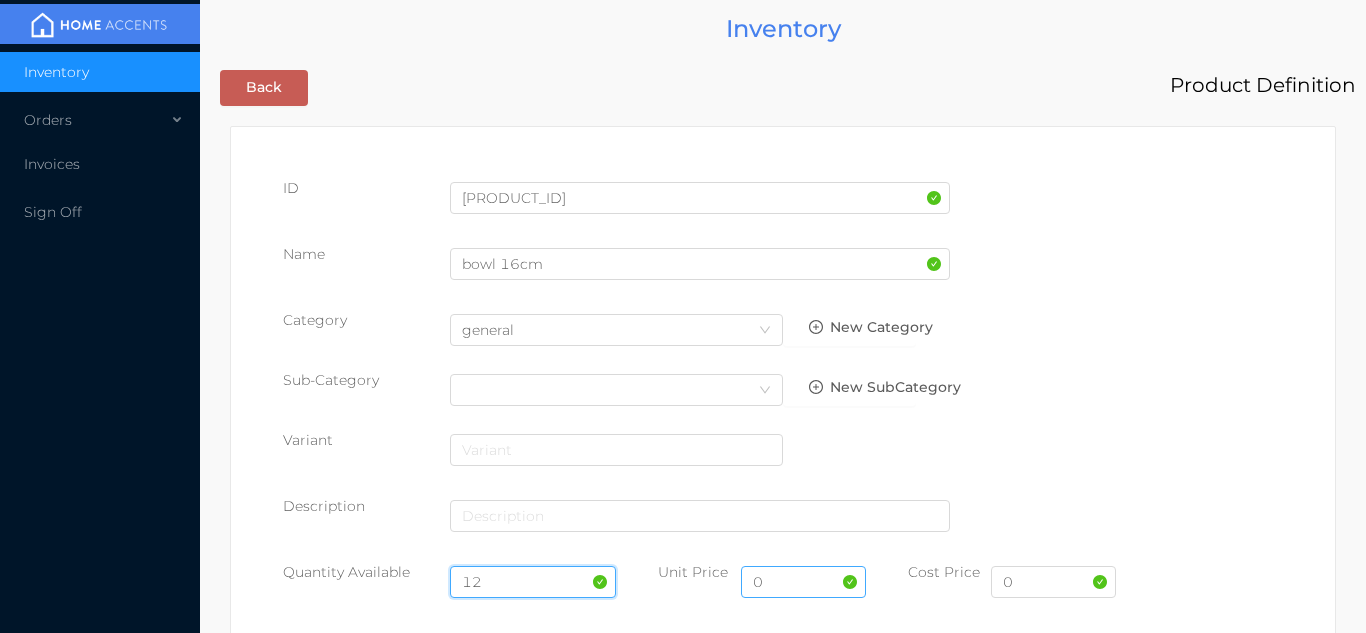 type on "12" 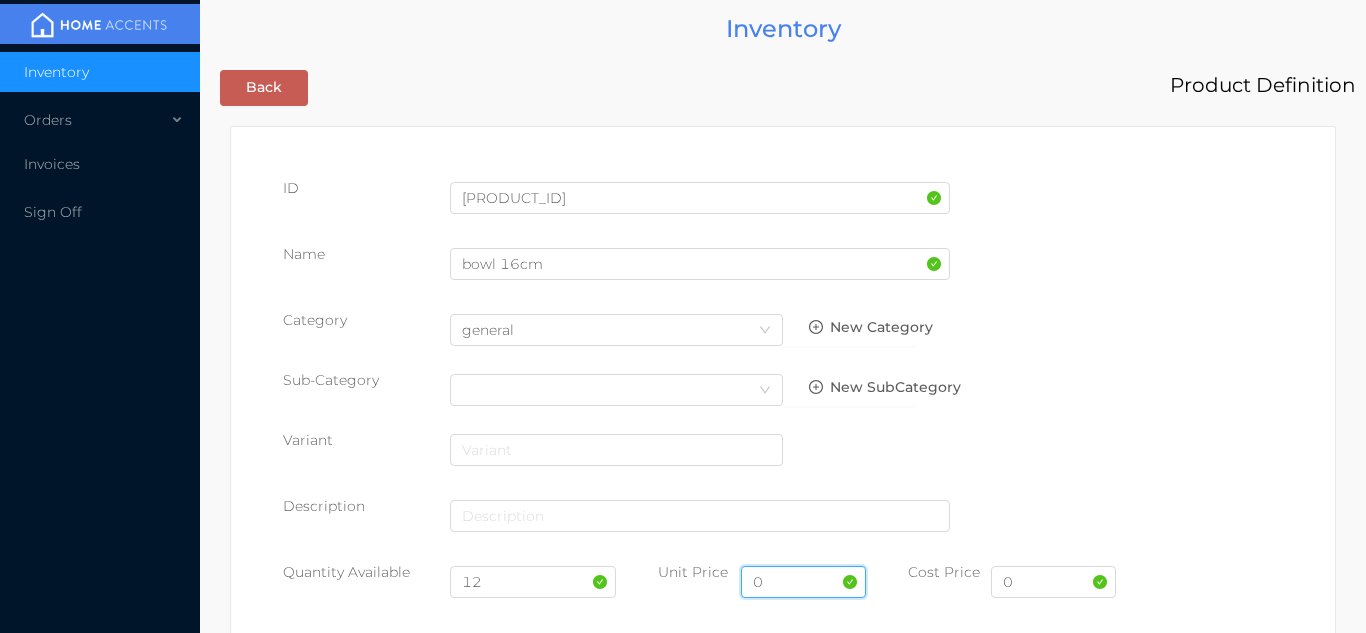 click on "0" at bounding box center (803, 582) 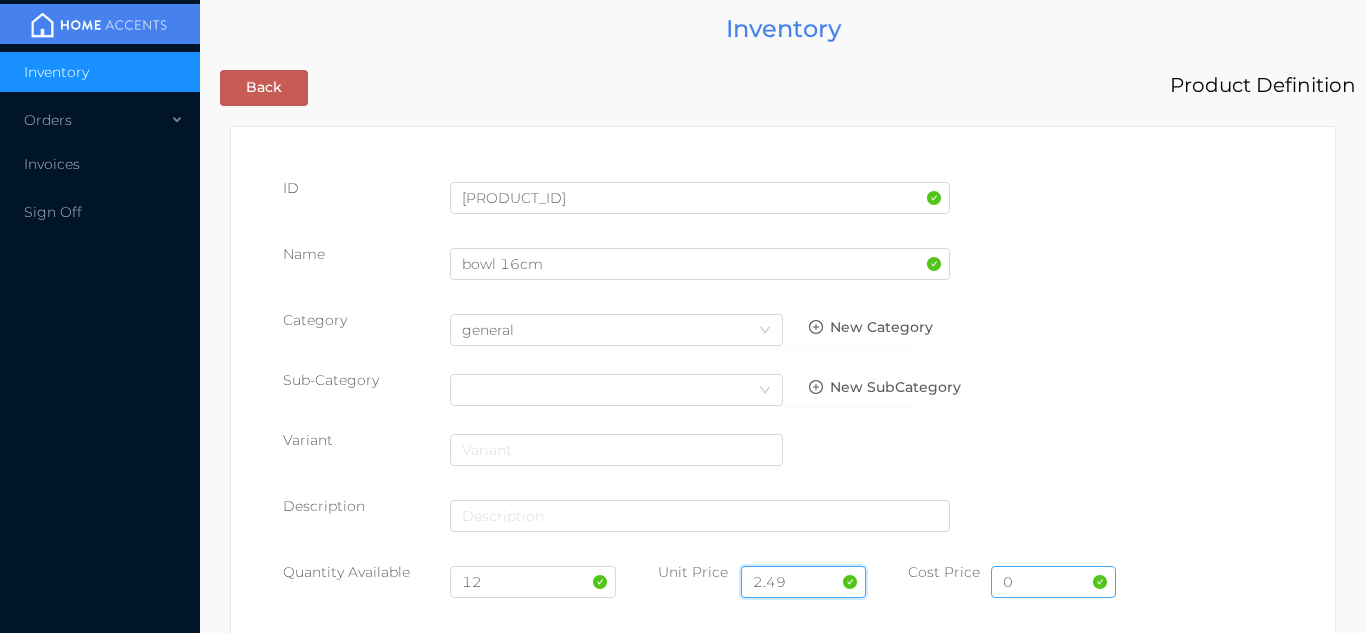 type on "2.49" 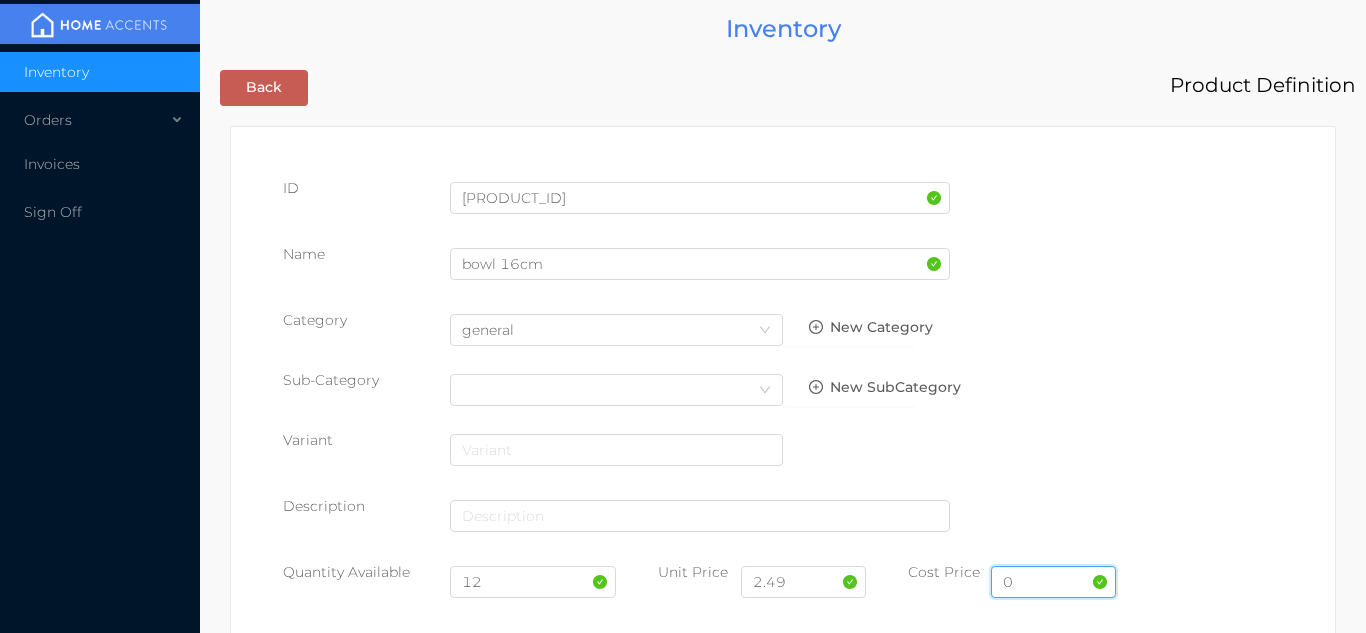 click on "0" at bounding box center [1053, 582] 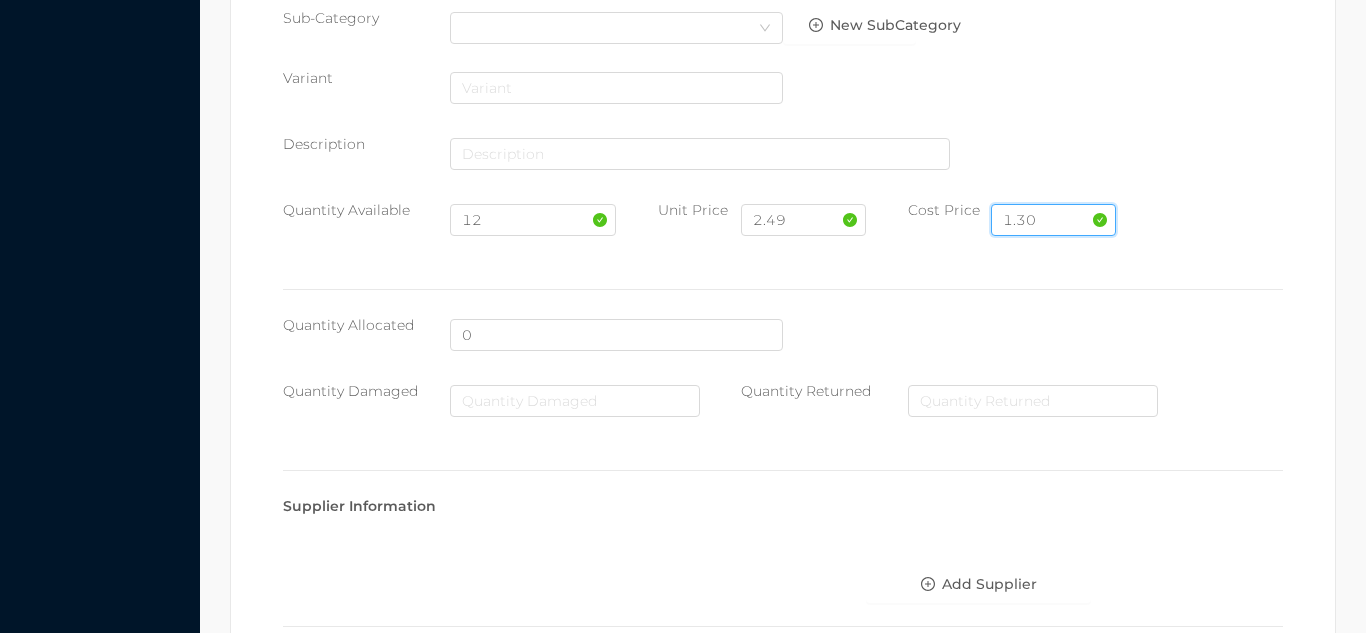 scroll, scrollTop: 1028, scrollLeft: 0, axis: vertical 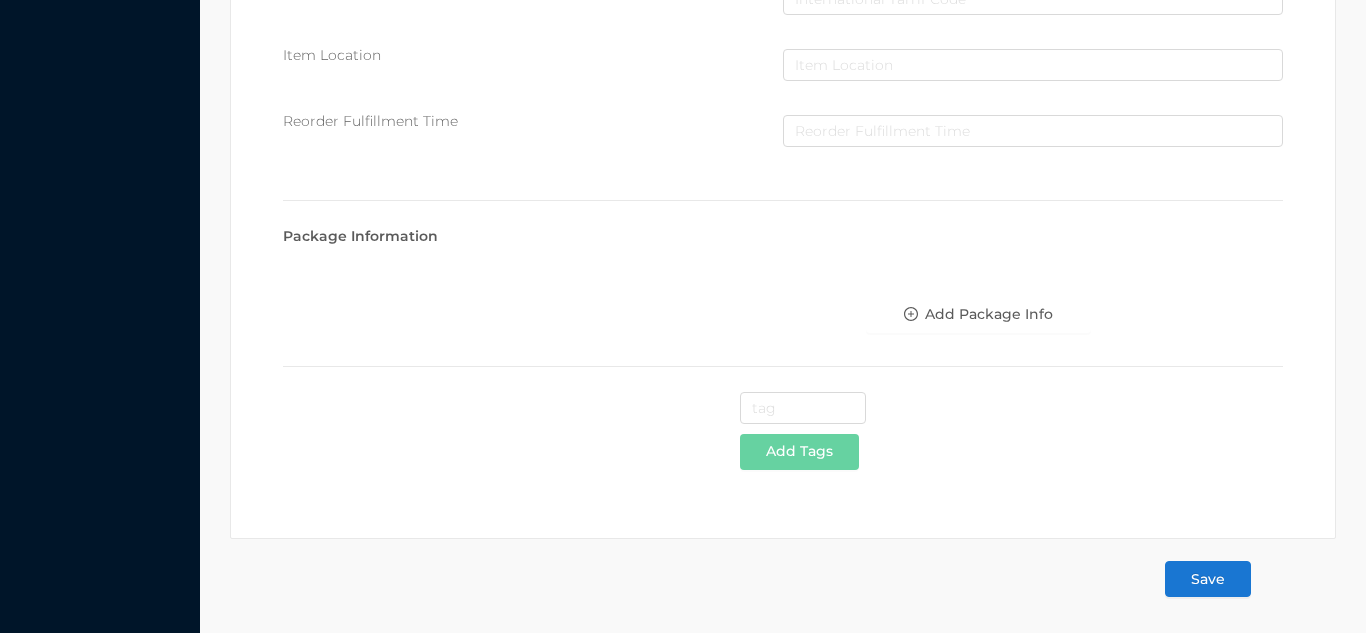 type on "1.30" 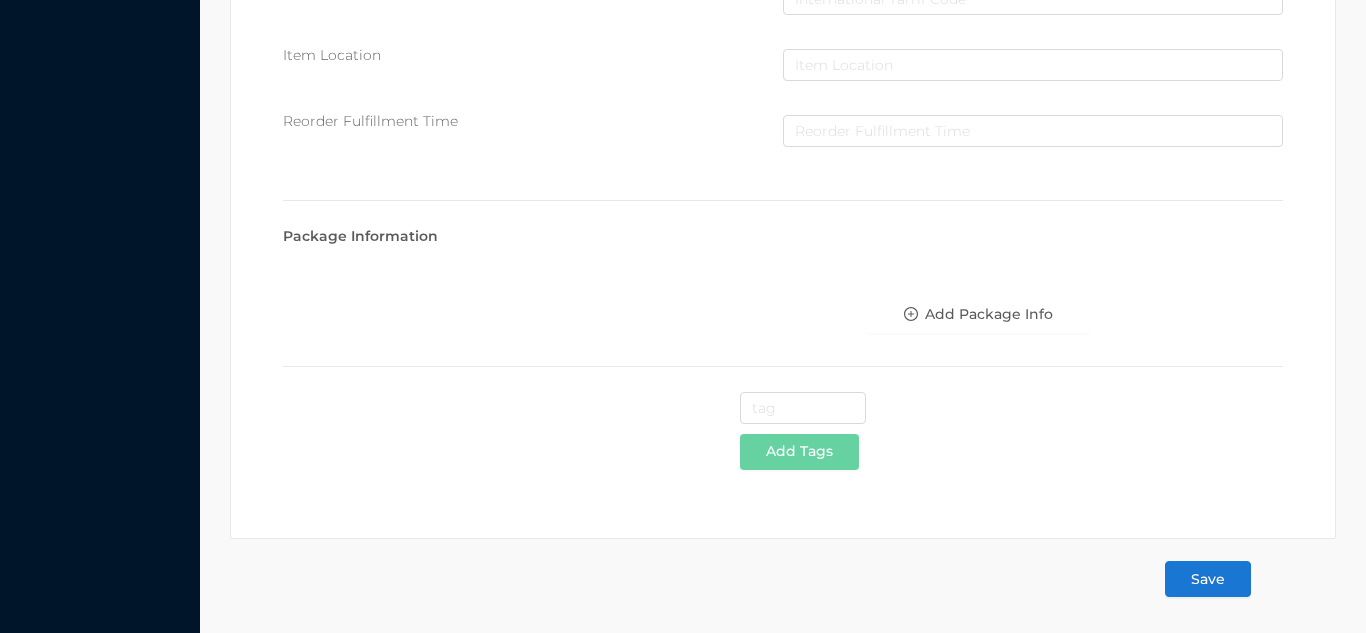 click on "Save" at bounding box center (1208, 579) 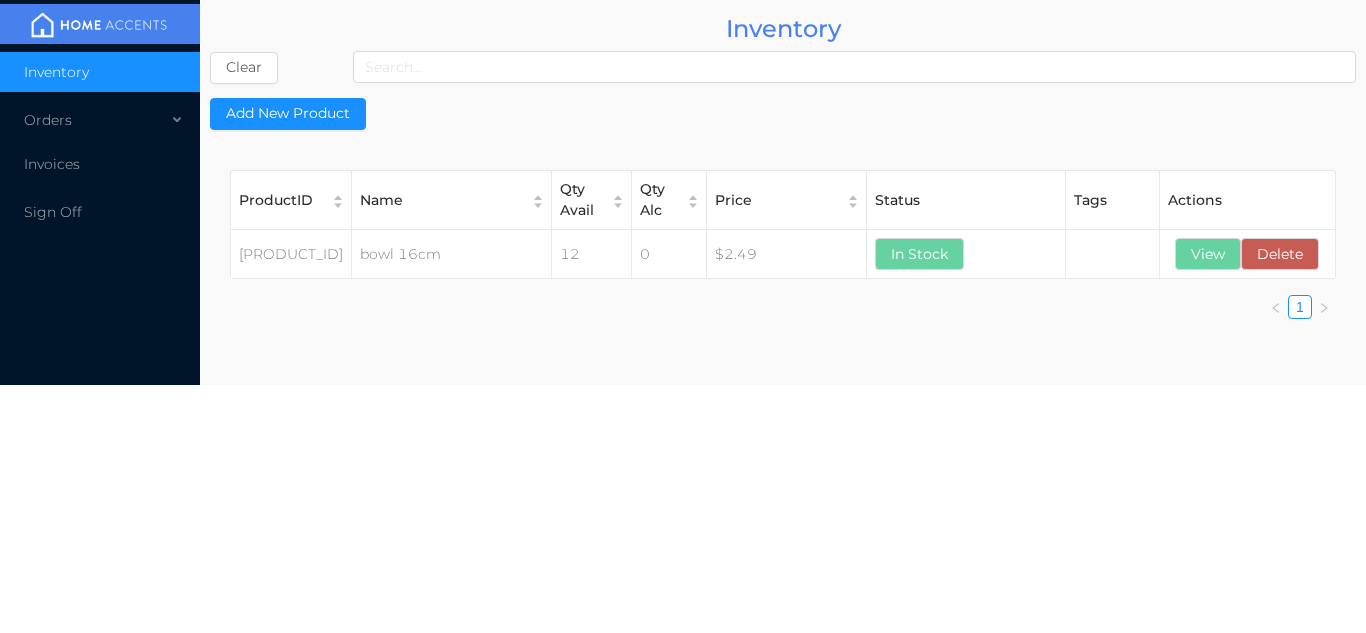 scroll, scrollTop: 0, scrollLeft: 0, axis: both 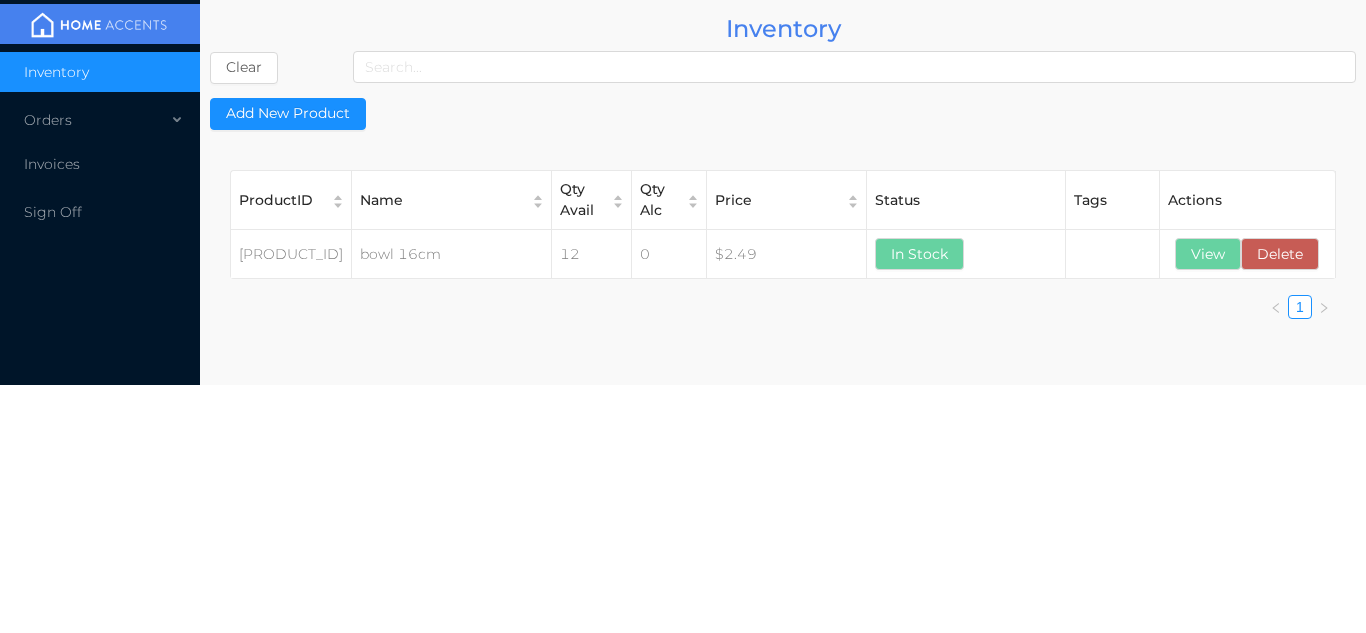 click on "Inventory Clear Add New Product ProductID Name Qty Avail Qty Alc Price Status Tags Actions 061541806087 bowl 16cm 12 0 $2.49 In Stock View Delete ProductID 061541806087 Actions View Delete 1" at bounding box center (783, 192) 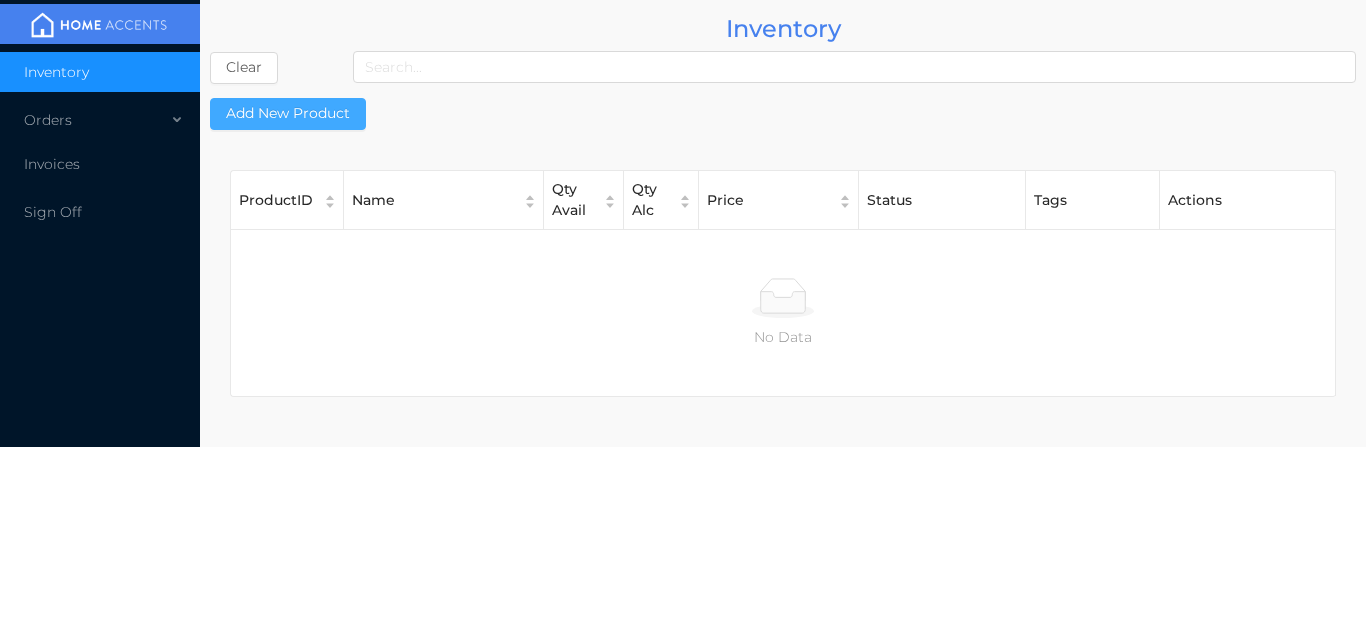 click on "Add New Product" at bounding box center (288, 114) 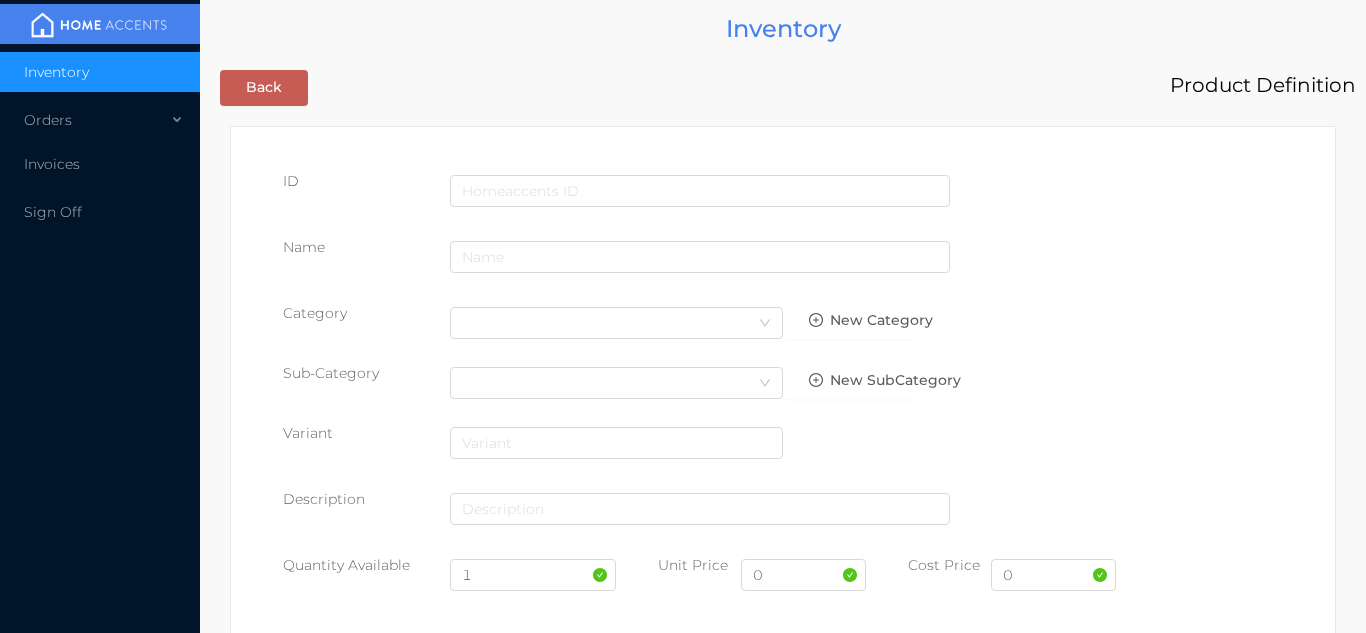 click on "ID Name Category Select Category   New Category Sub-Category Select Category   New SubCategory Variant Description Quantity Available 1 Unit Price 0 Cost Price 0 Quantity Allocated 0 Quantity Damaged Quantity Returned Supplier Information  Add Supplier International Tarrif Code Item Location Reorder Fulfillment Time Package Information  Add Package Info Add Tags" at bounding box center (783, 846) 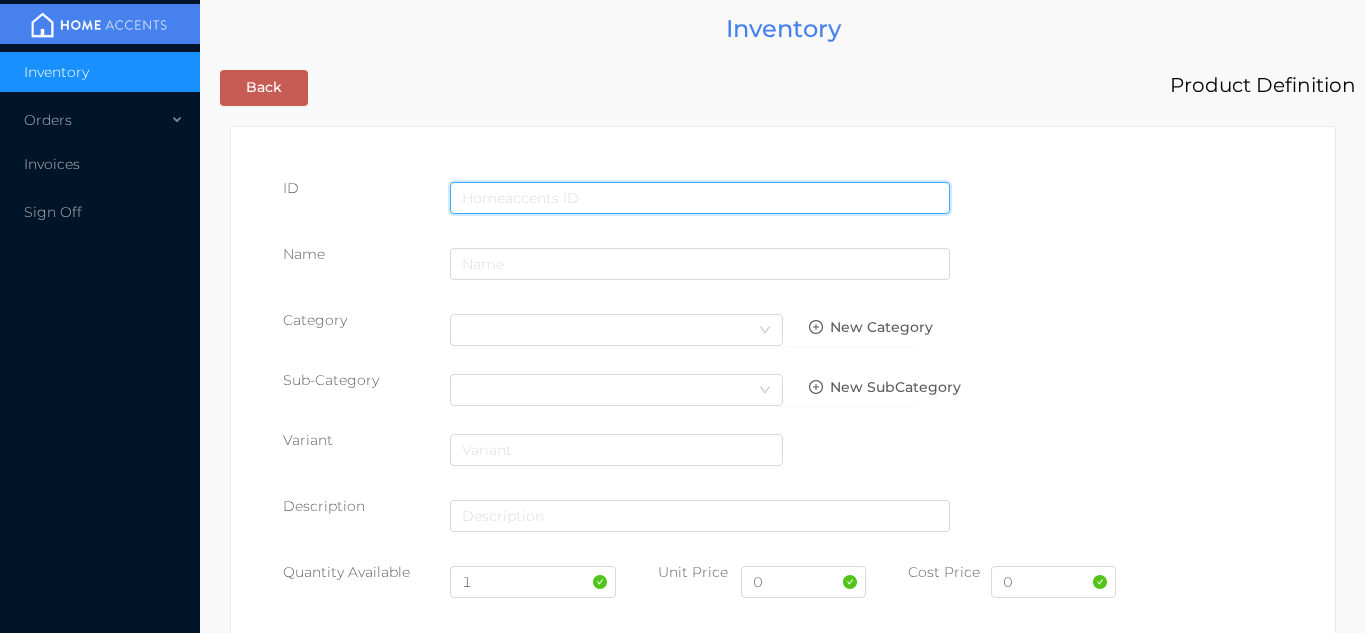 click at bounding box center (700, 198) 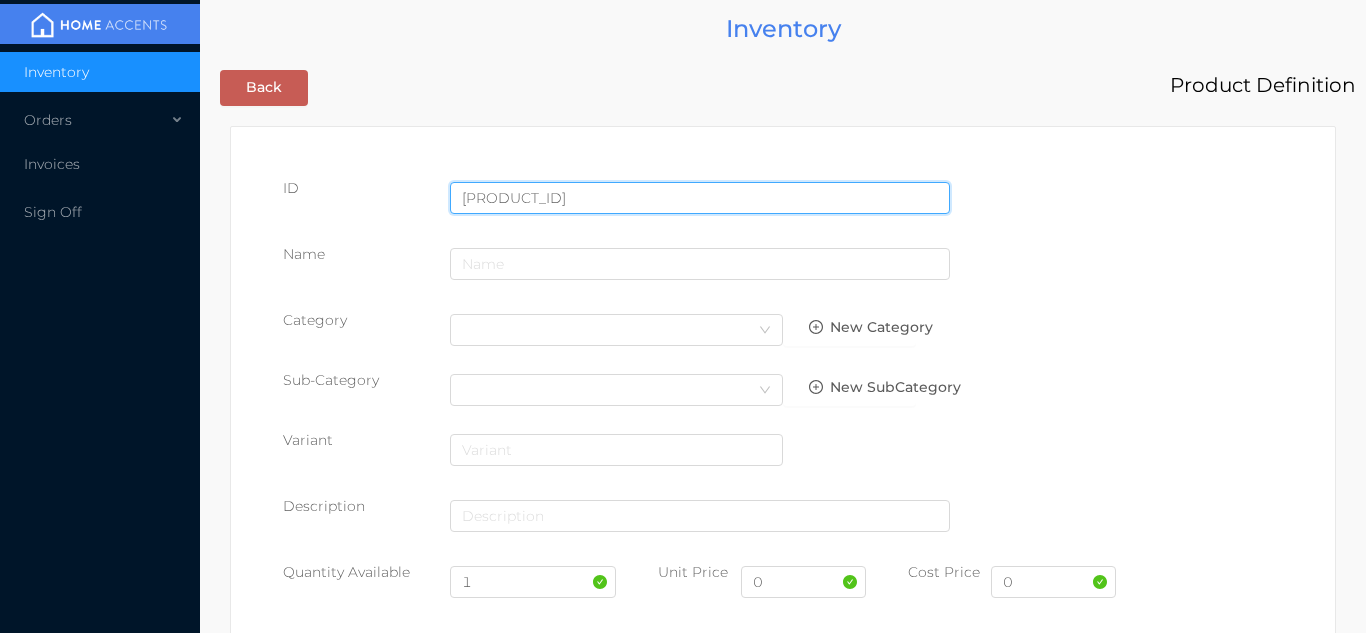 type on "061541806025" 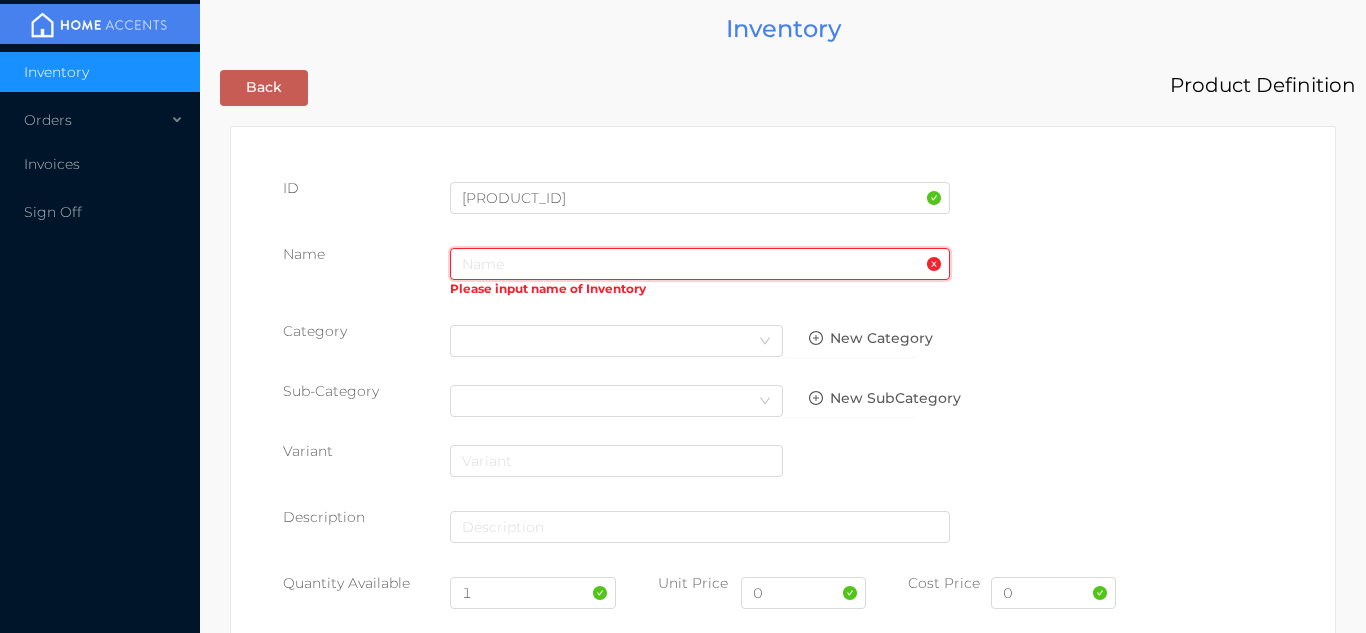 click at bounding box center [700, 264] 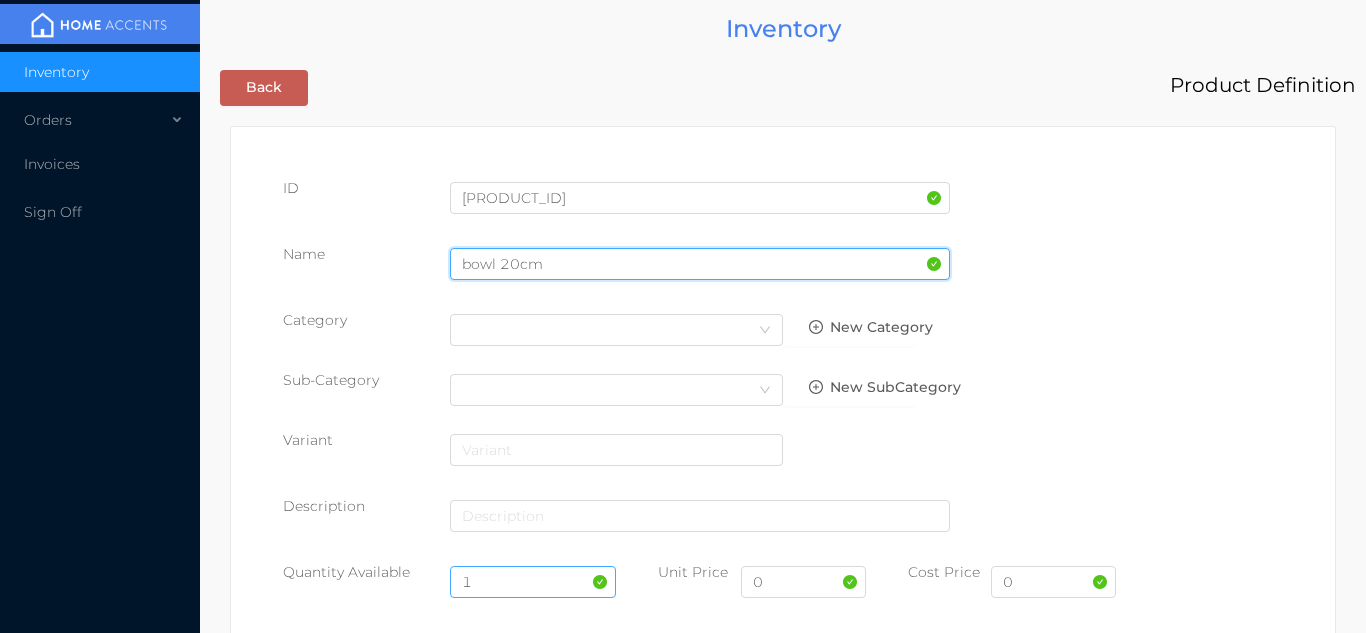 type on "bowl 20cm" 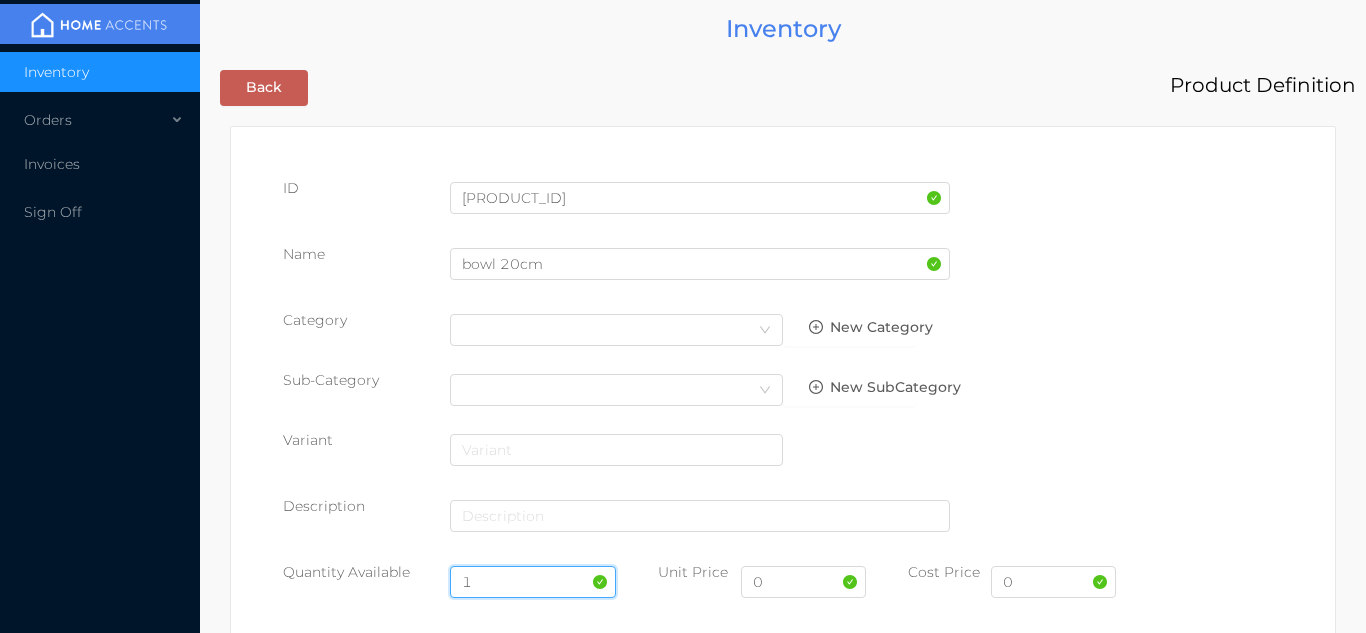 click on "1" at bounding box center [533, 582] 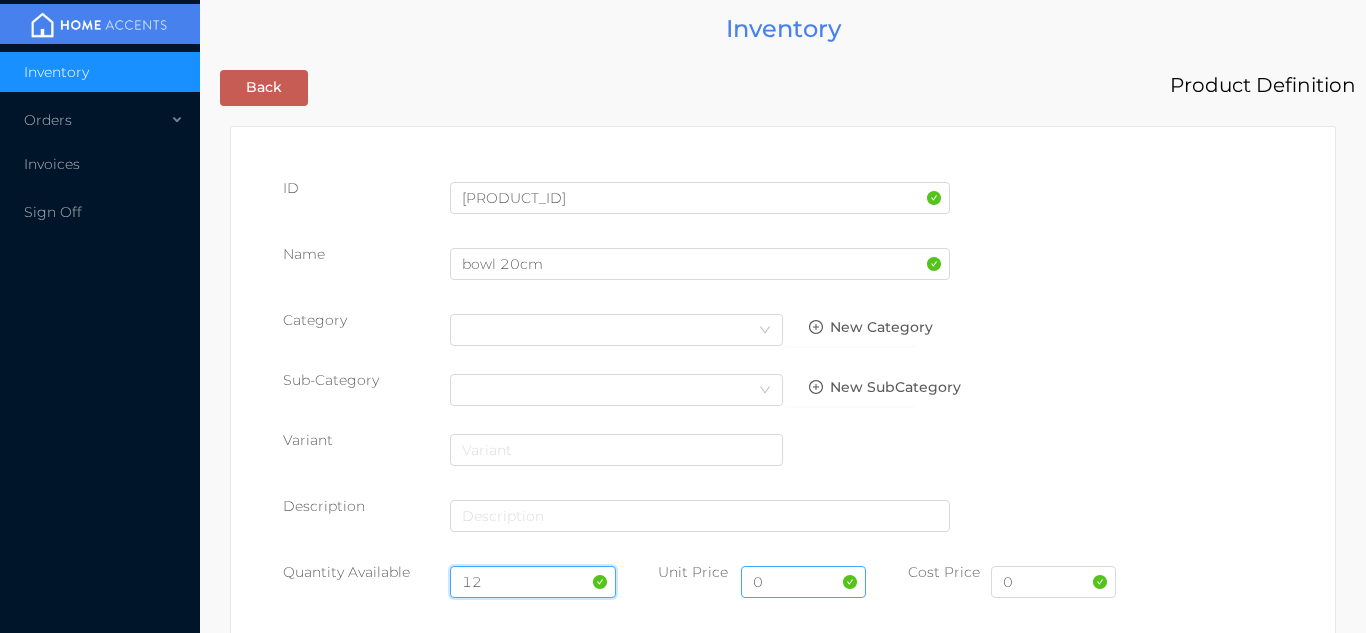 type on "12" 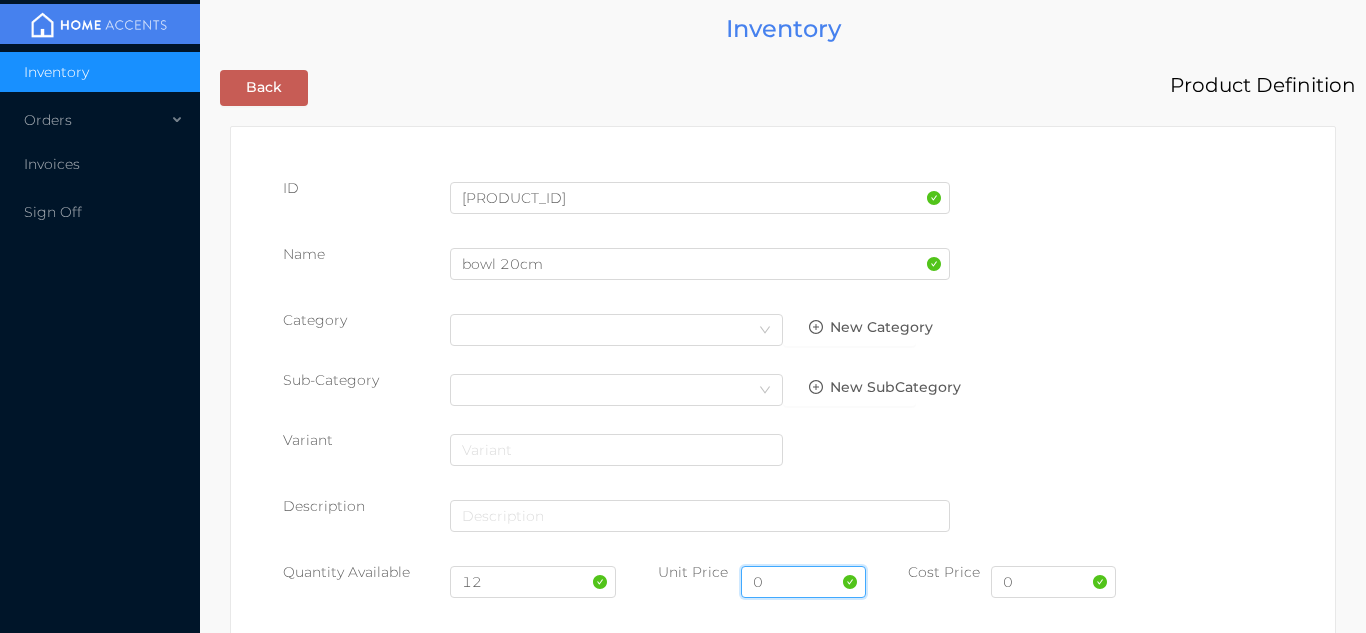 click on "0" at bounding box center [803, 582] 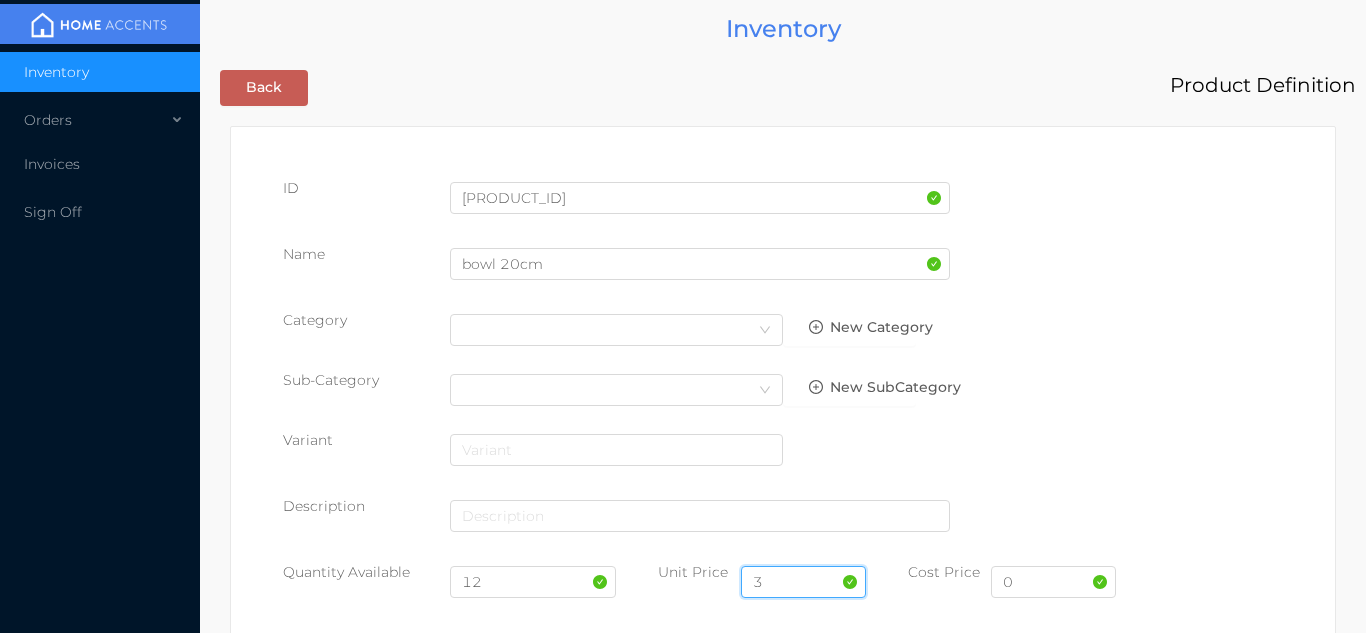 type on "3.99" 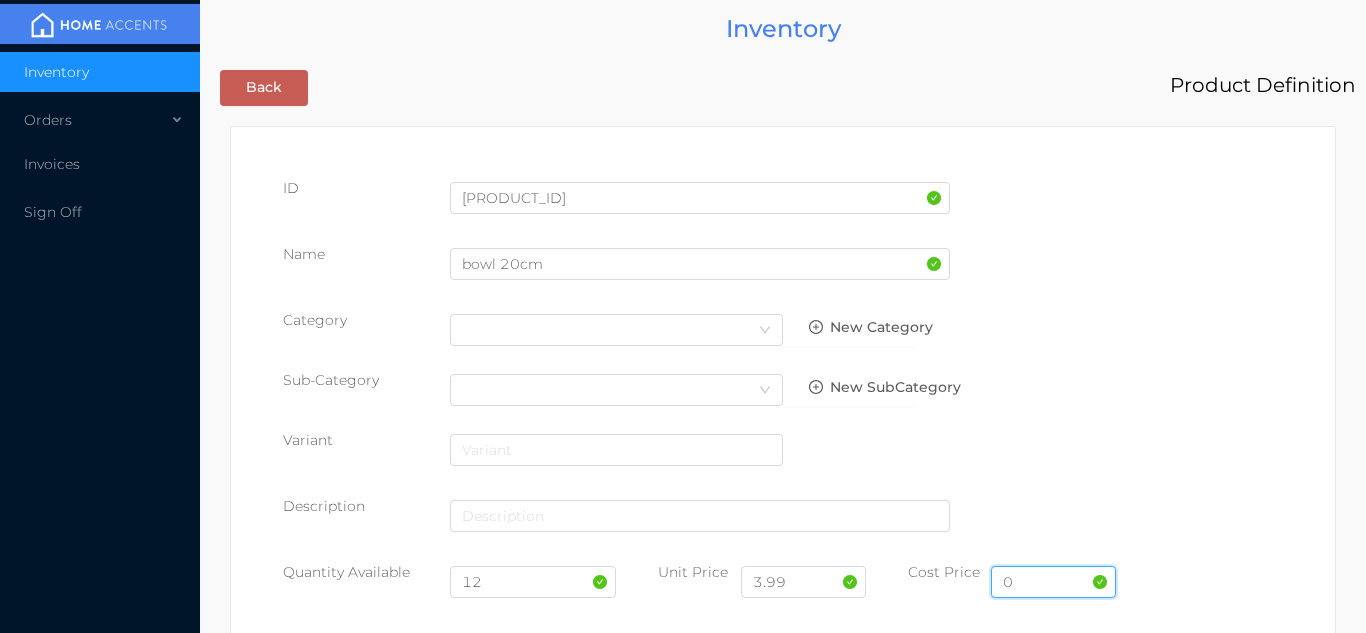 click on "0" at bounding box center [1053, 582] 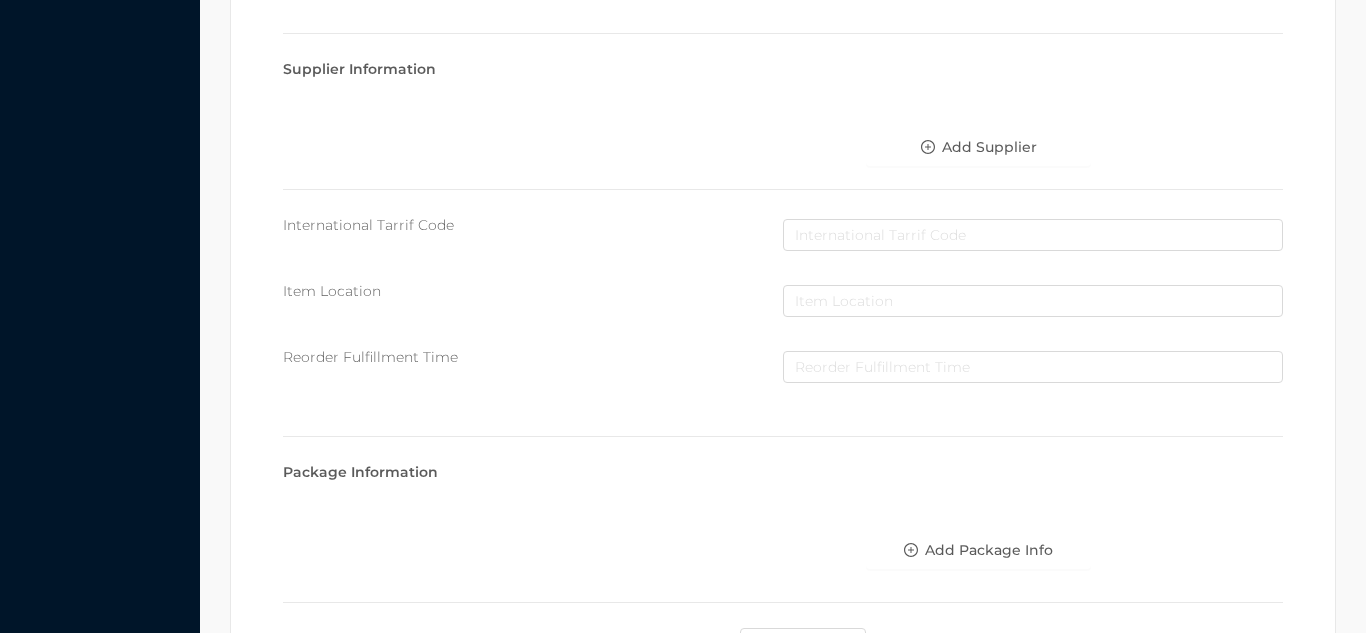 scroll, scrollTop: 1028, scrollLeft: 0, axis: vertical 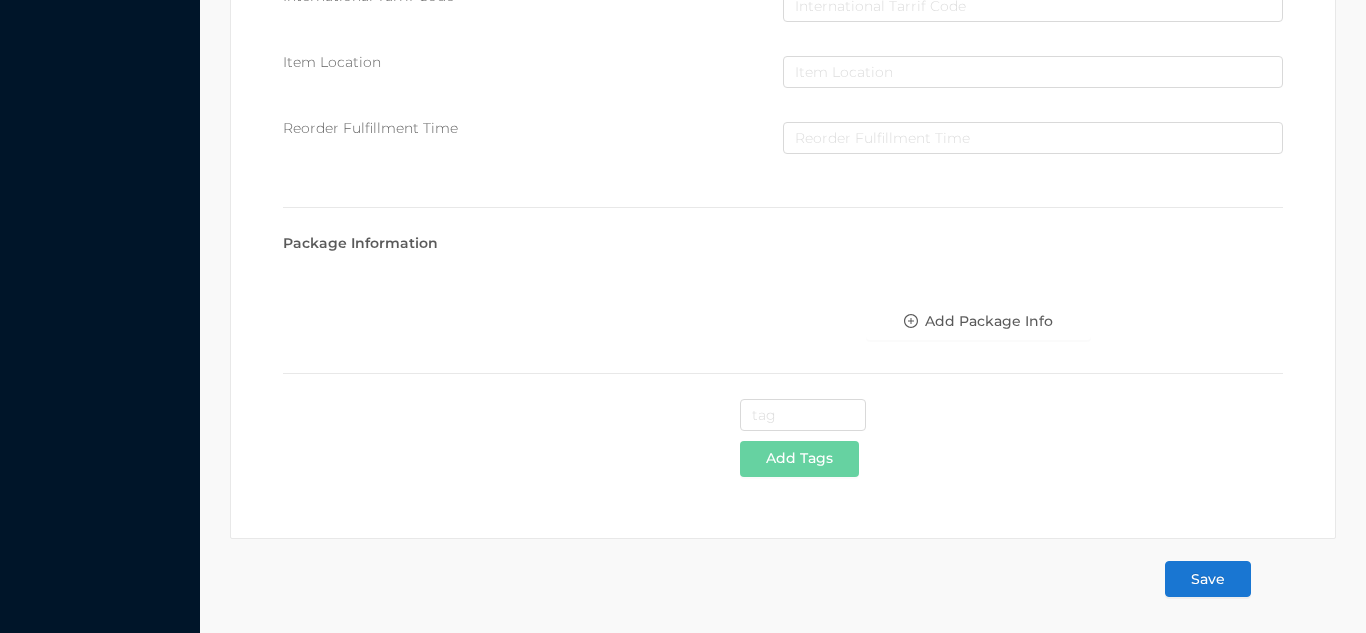 type on "1.95" 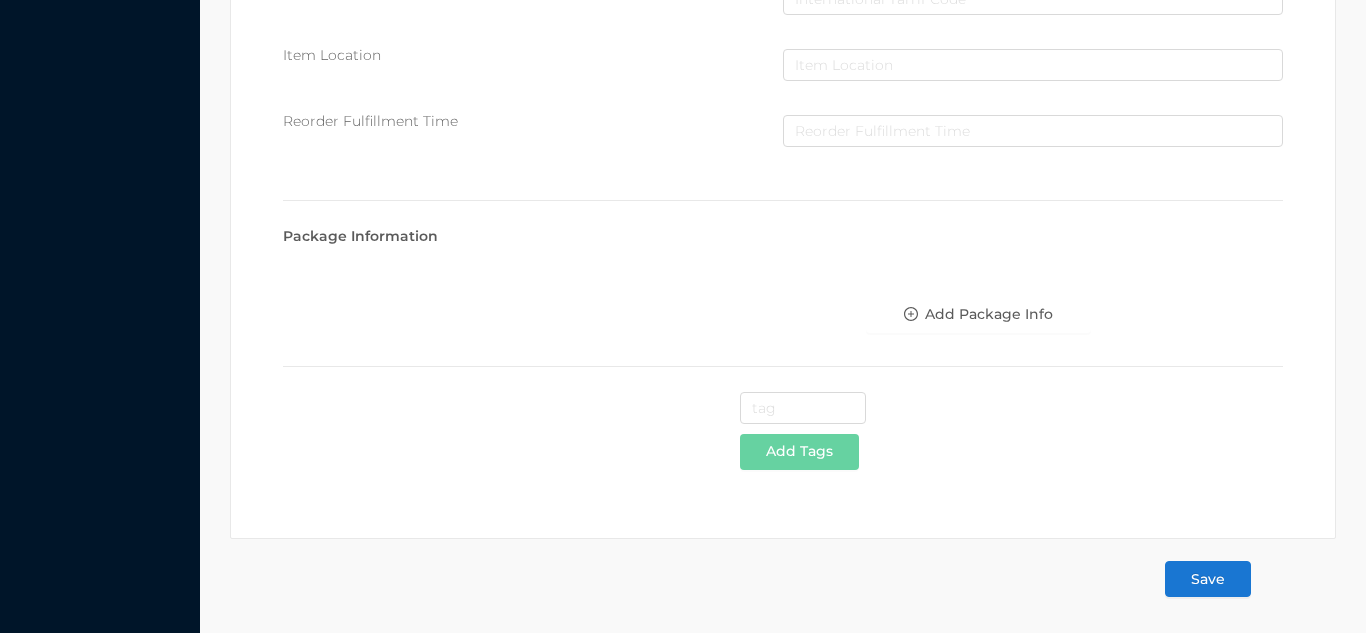 click on "Save" at bounding box center [1208, 579] 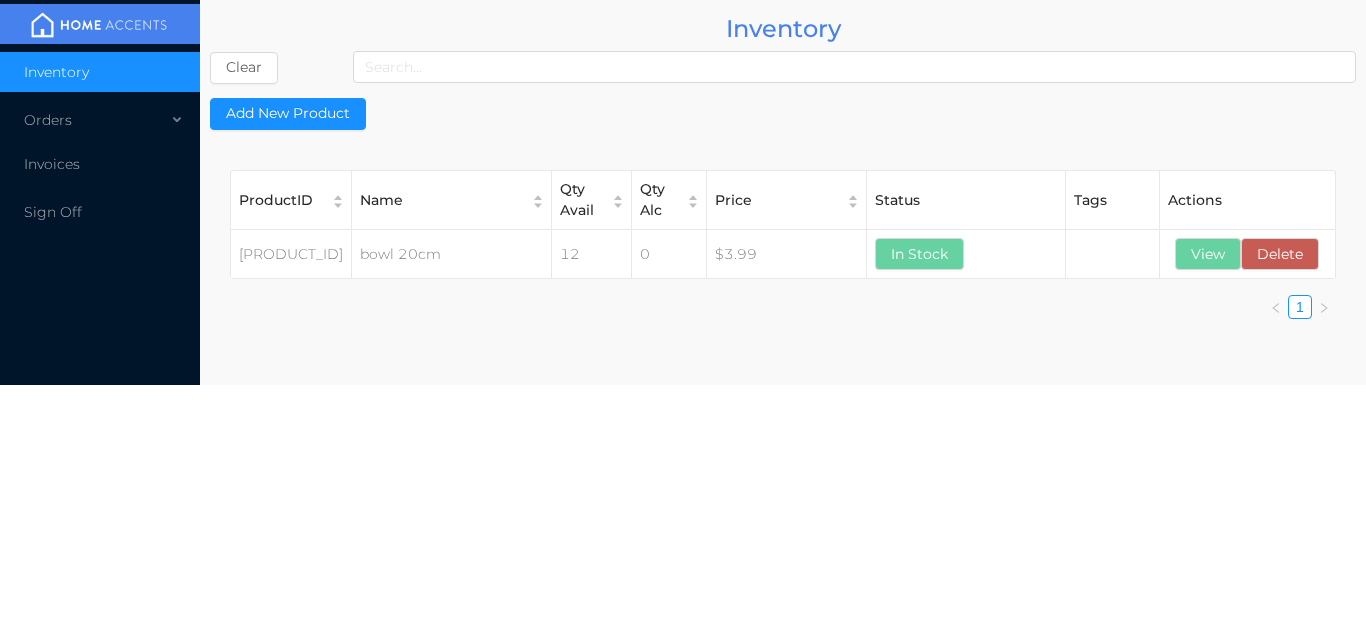 scroll, scrollTop: 0, scrollLeft: 0, axis: both 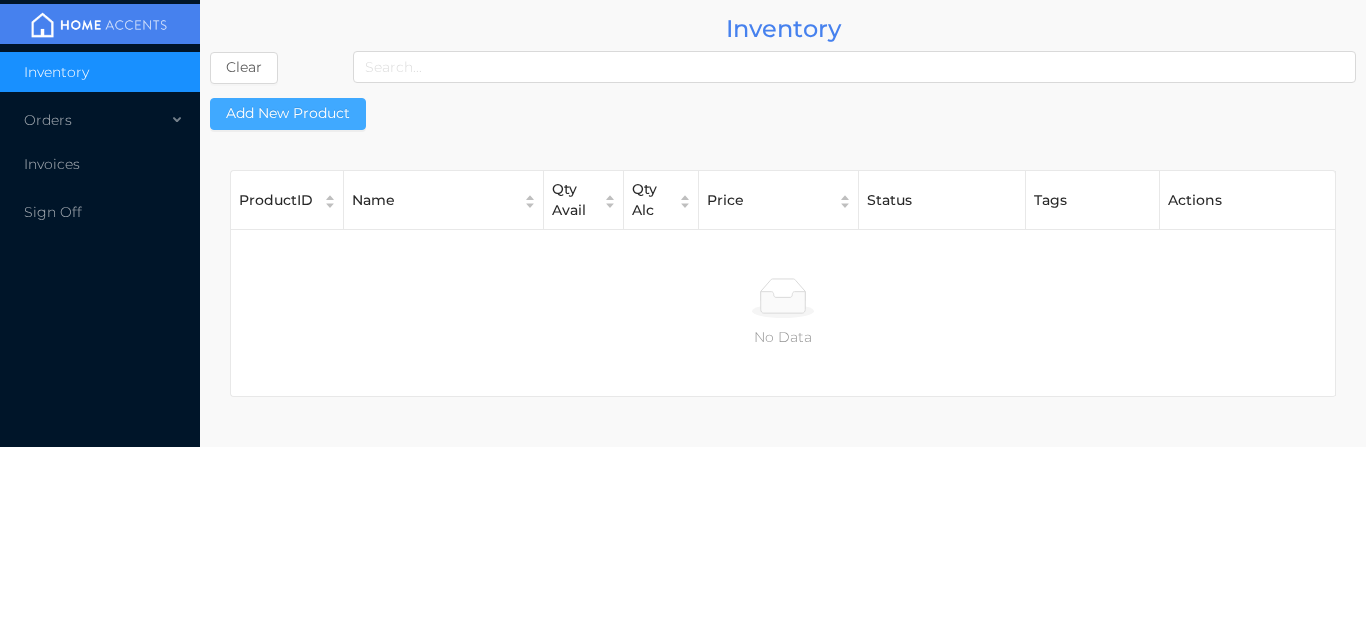 click on "Add New Product" at bounding box center (288, 114) 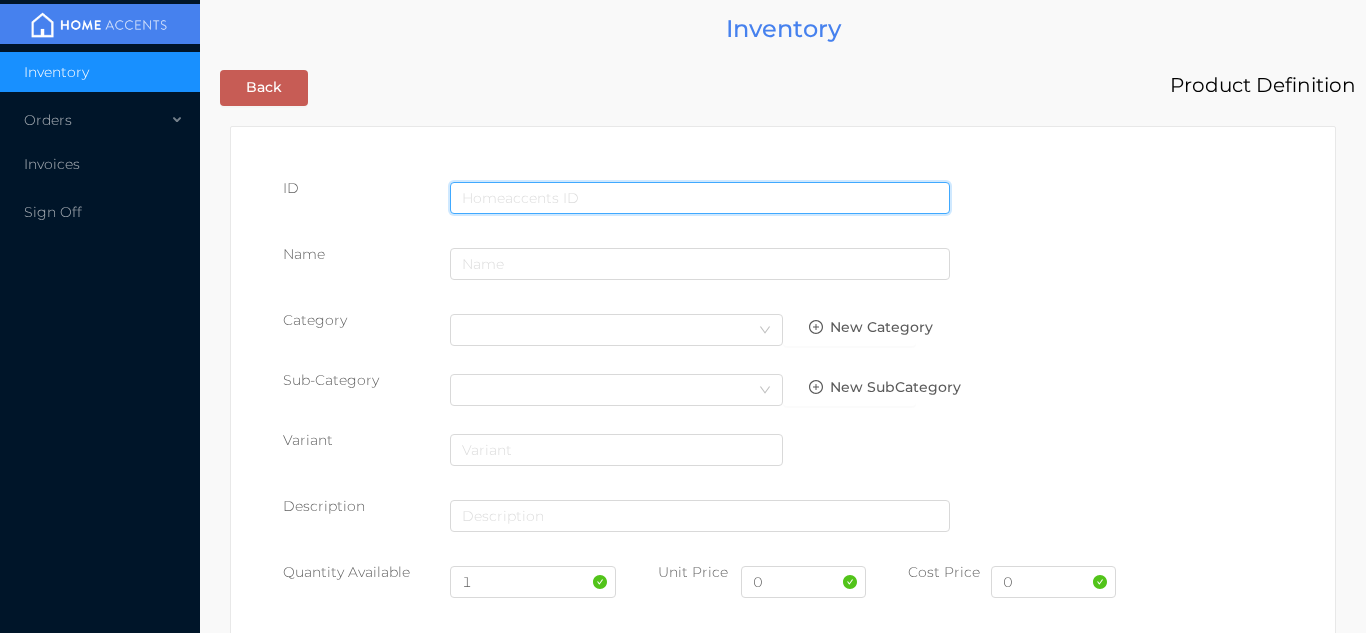 click at bounding box center [700, 198] 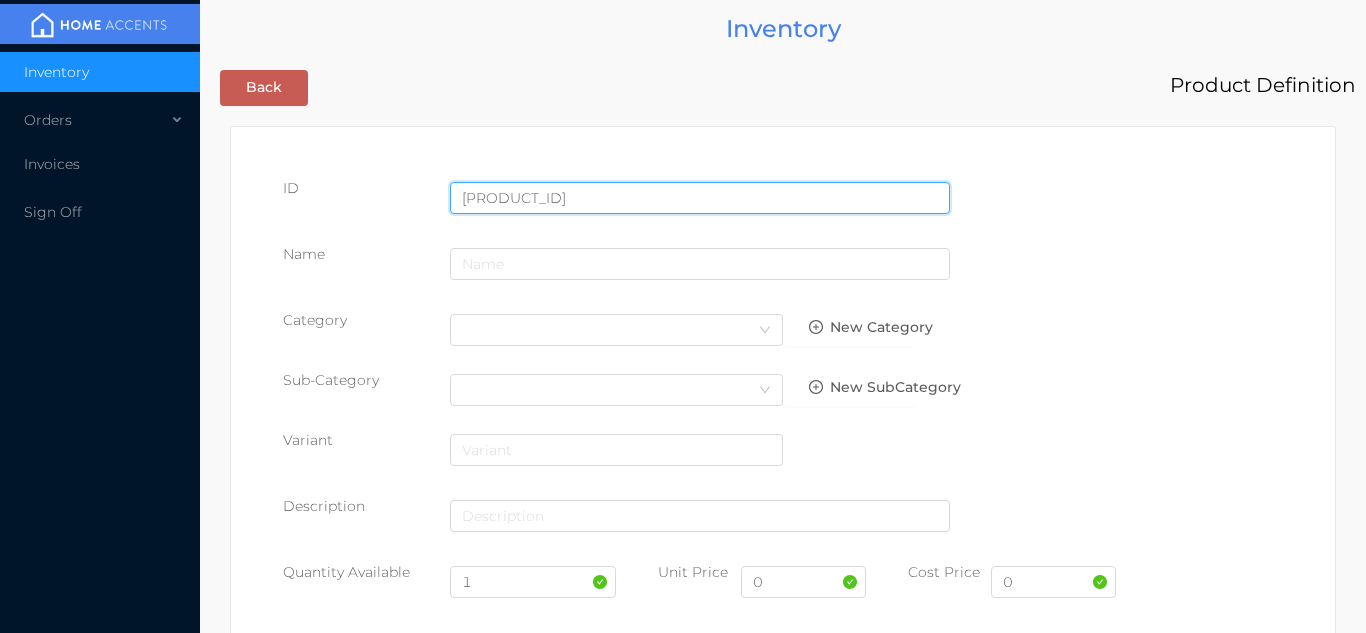 type on "061541806100" 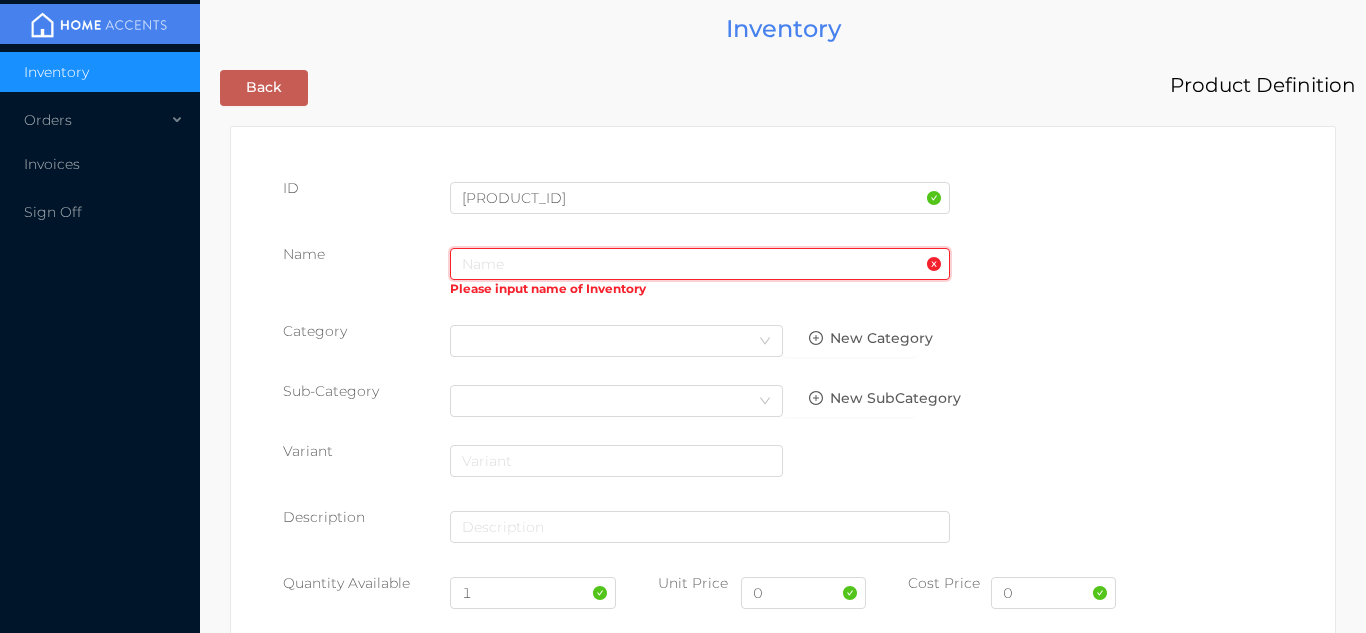 click at bounding box center (700, 264) 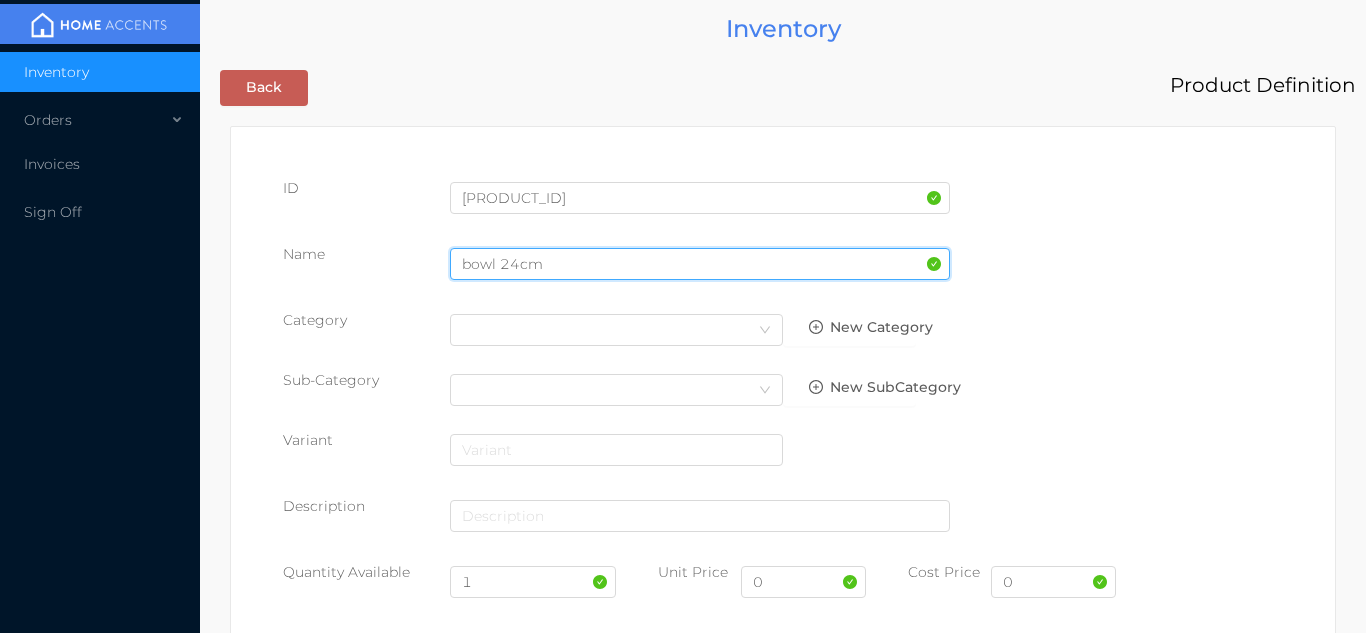 type on "bowl 24cm" 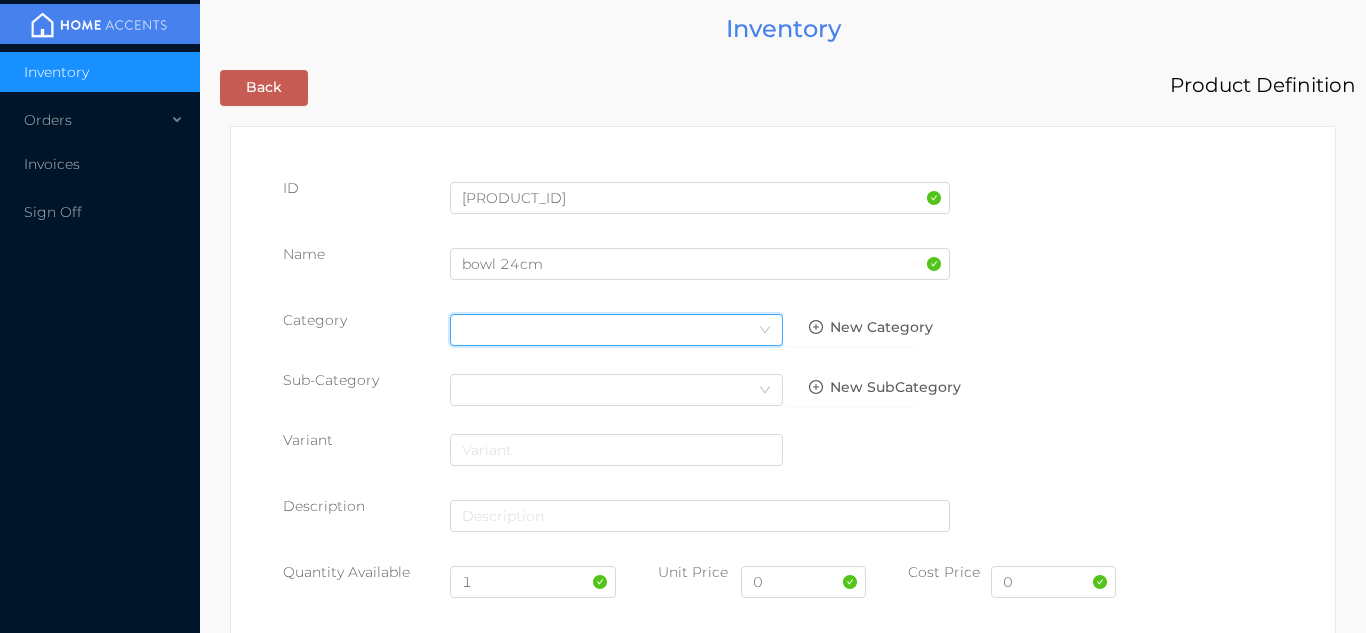 click on "Select Category" at bounding box center (616, 330) 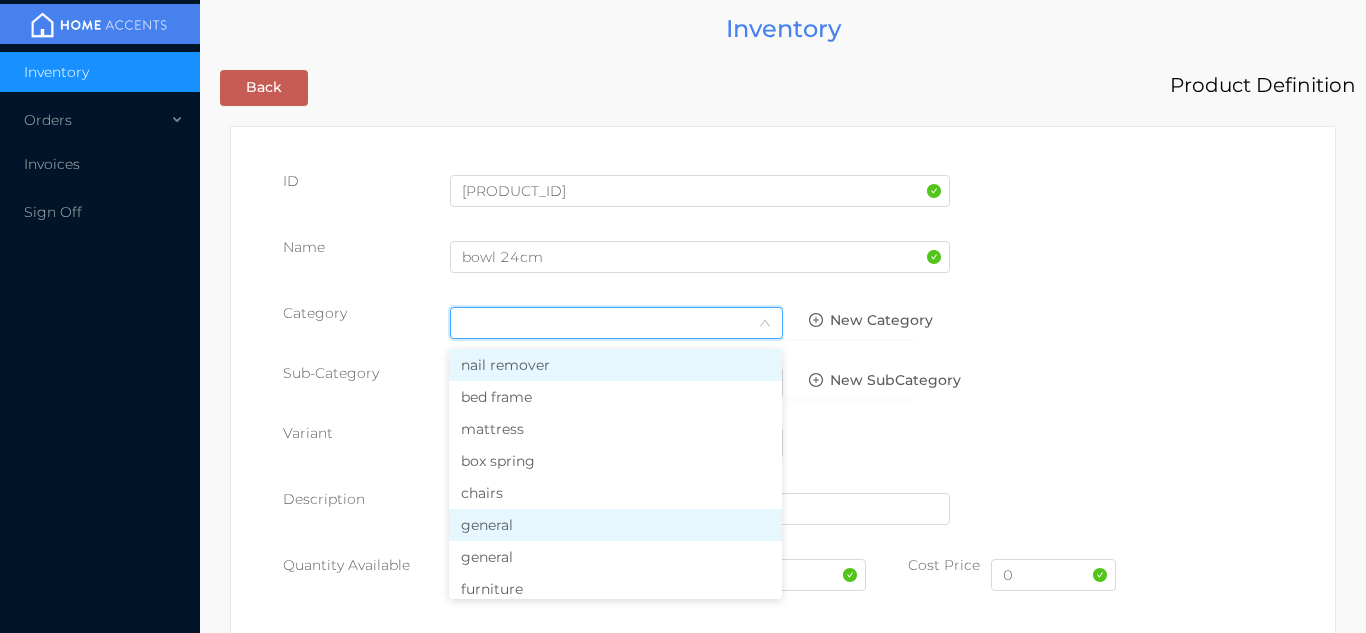 click on "general" at bounding box center (615, 525) 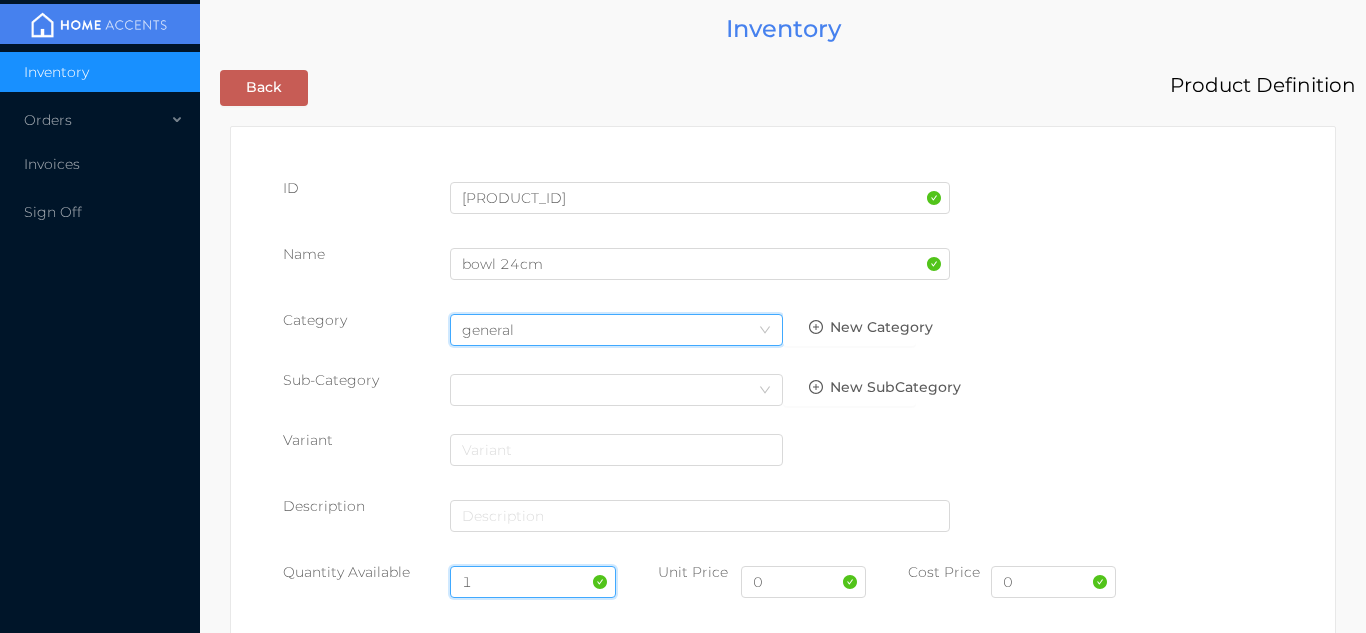 click on "1" at bounding box center (533, 582) 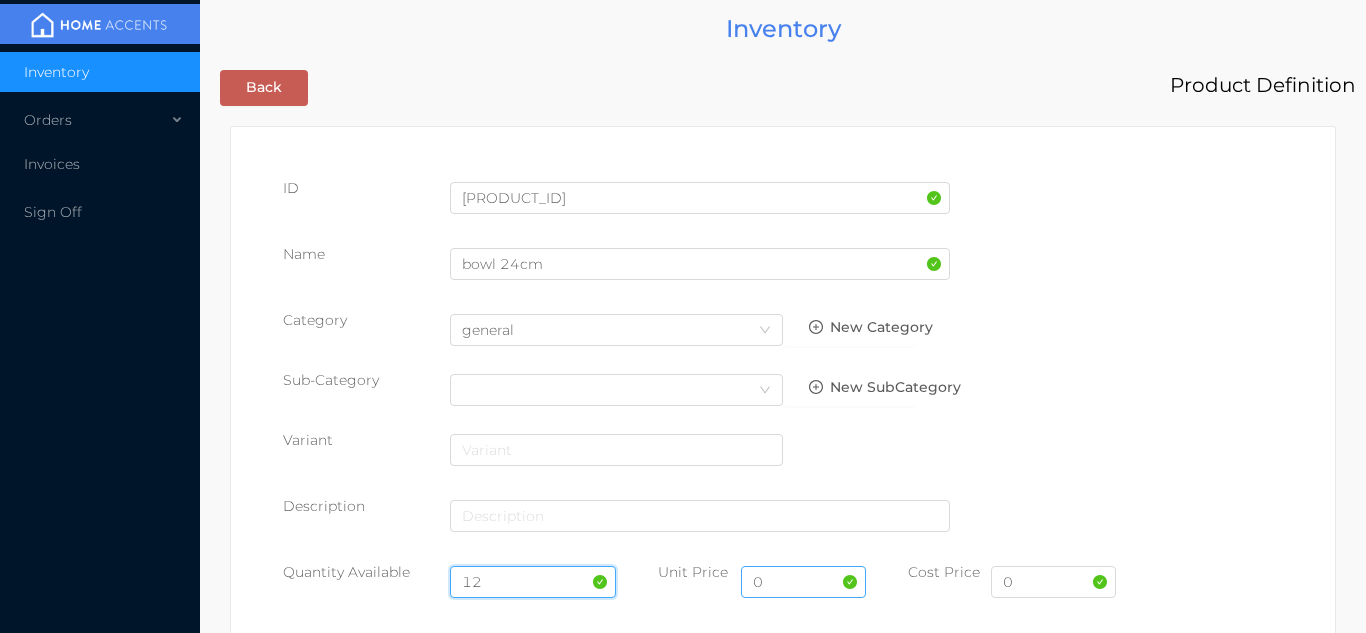 type on "12" 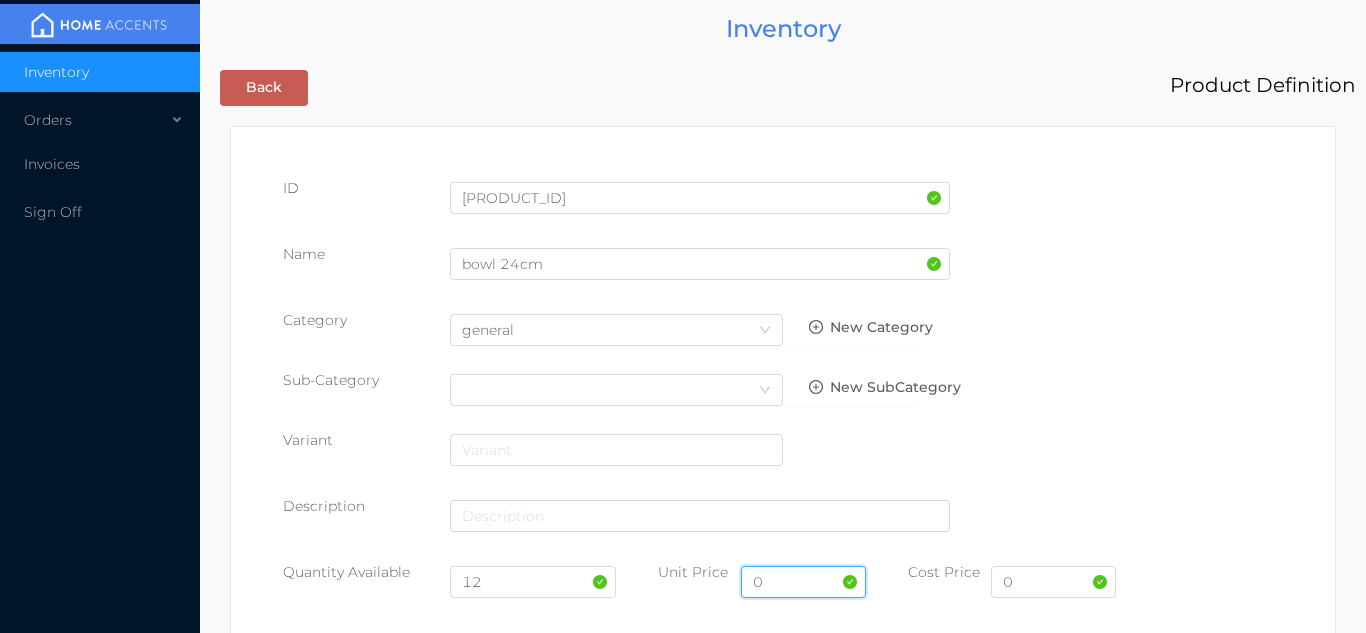 click on "0" at bounding box center [803, 582] 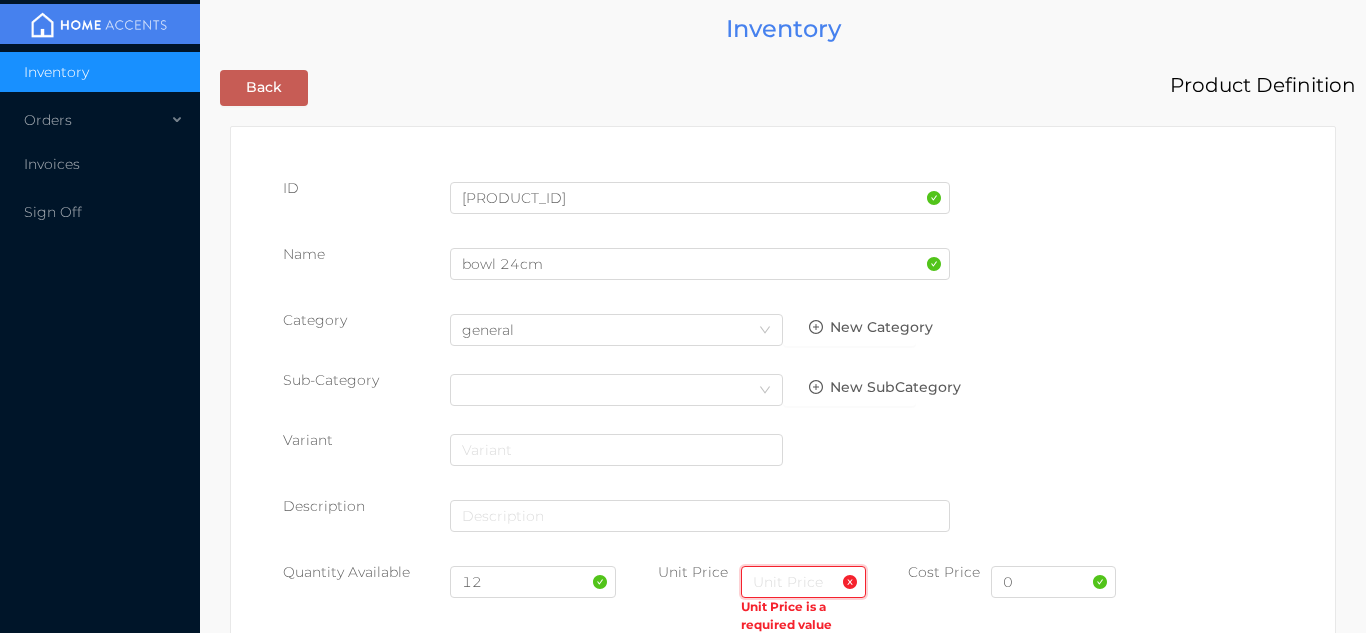 type 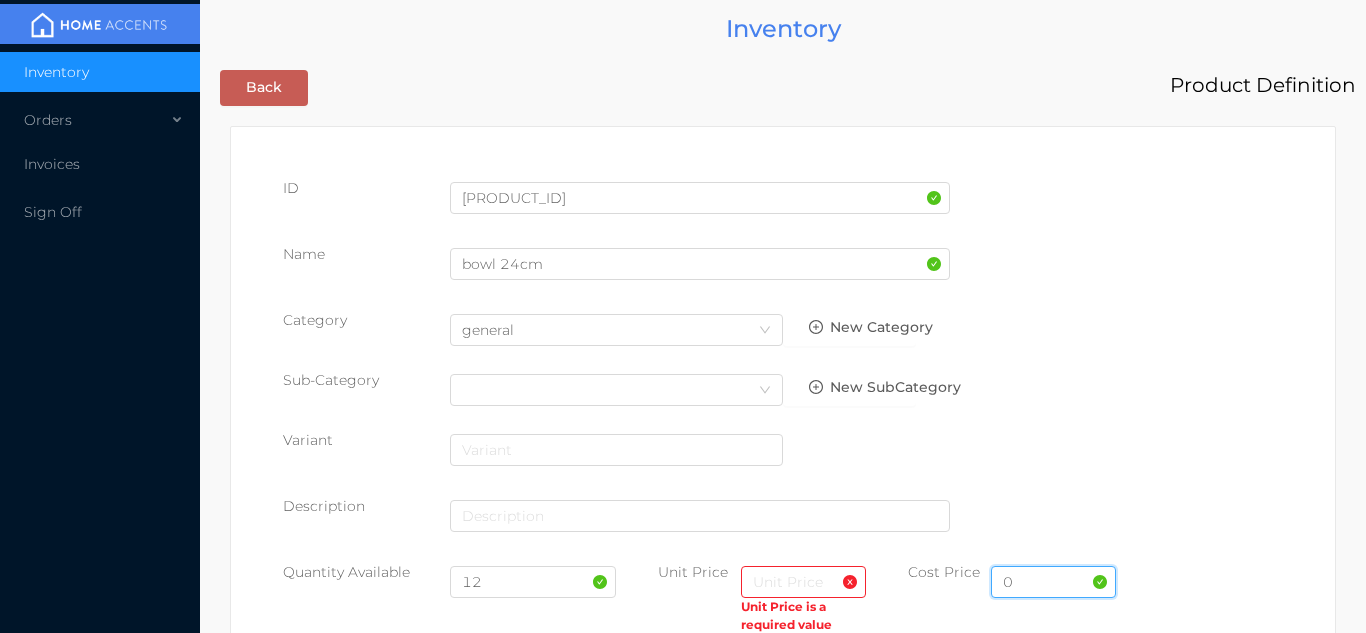 click on "0" at bounding box center [1053, 582] 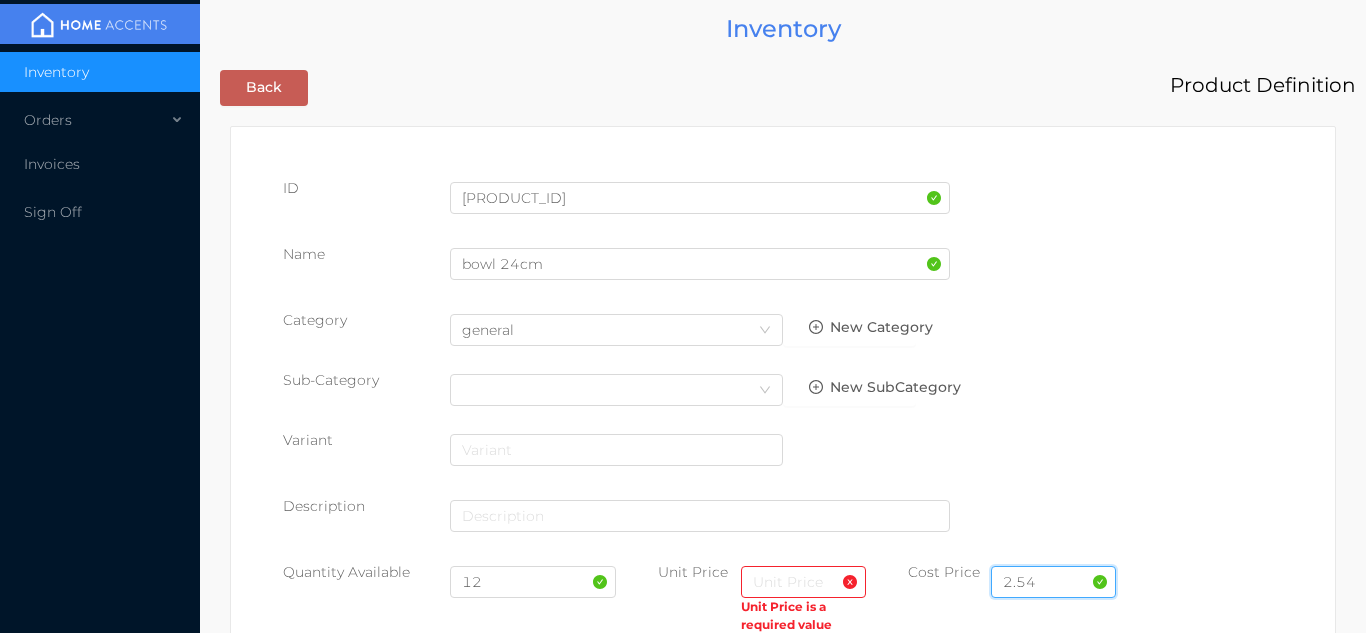 type on "2.54" 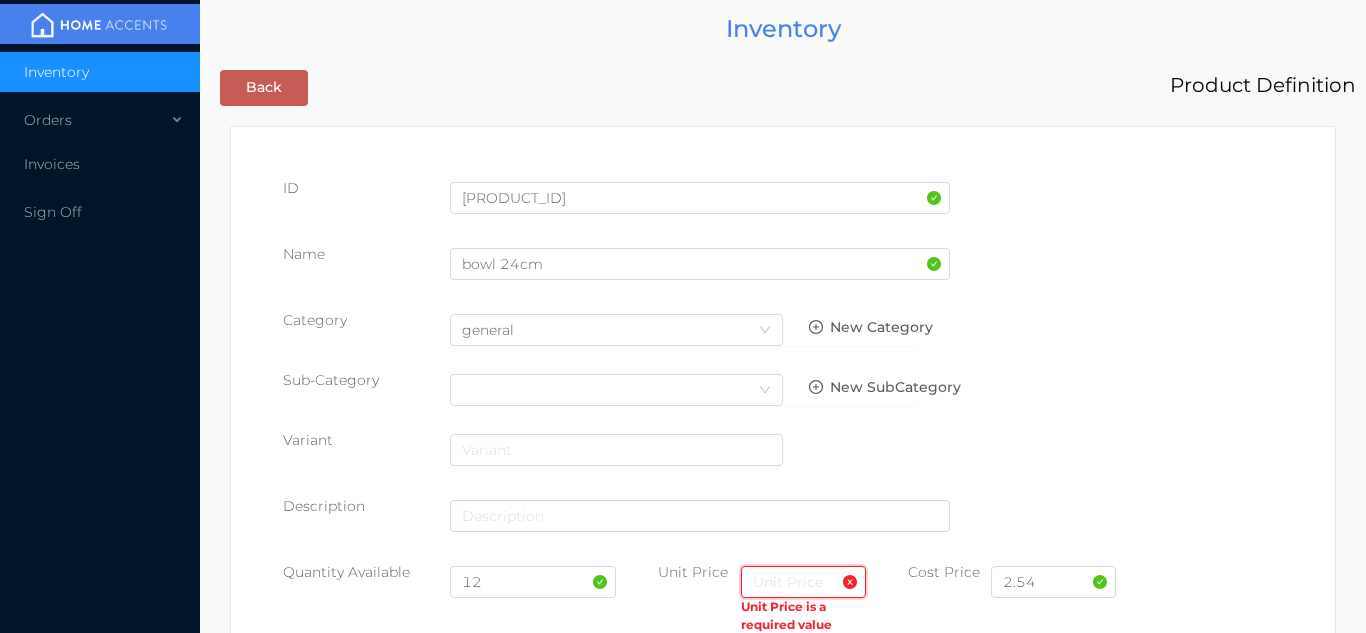 click at bounding box center [803, 582] 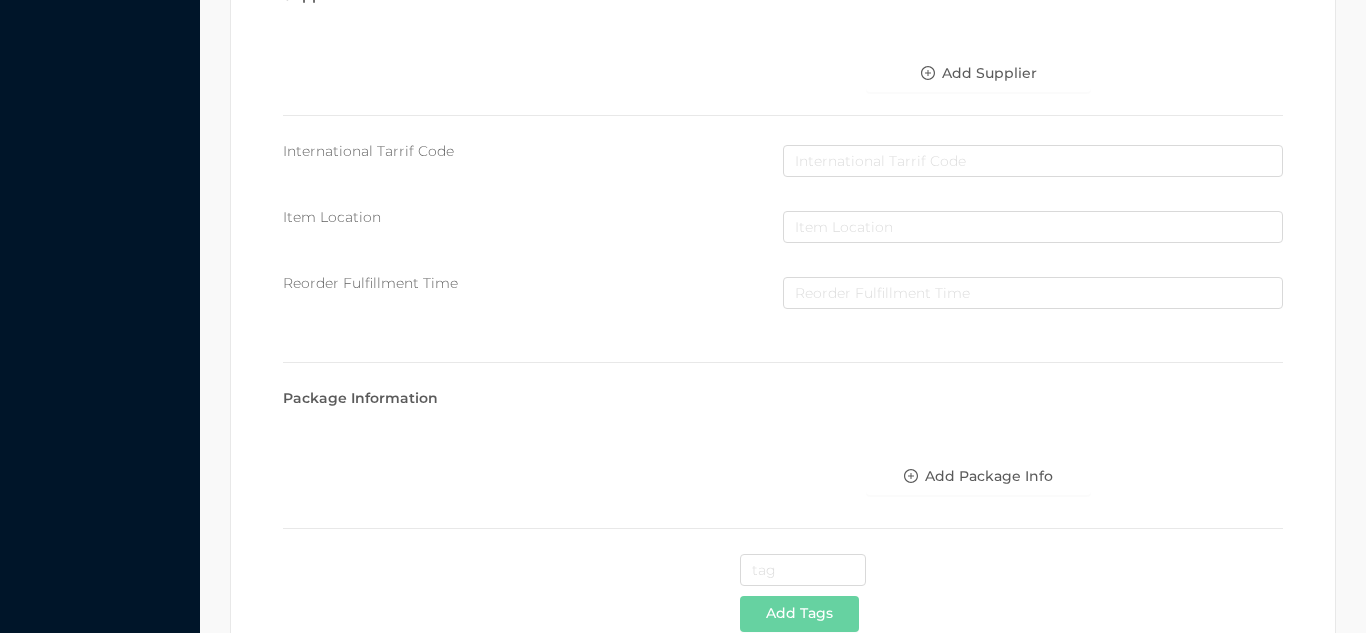 scroll, scrollTop: 1028, scrollLeft: 0, axis: vertical 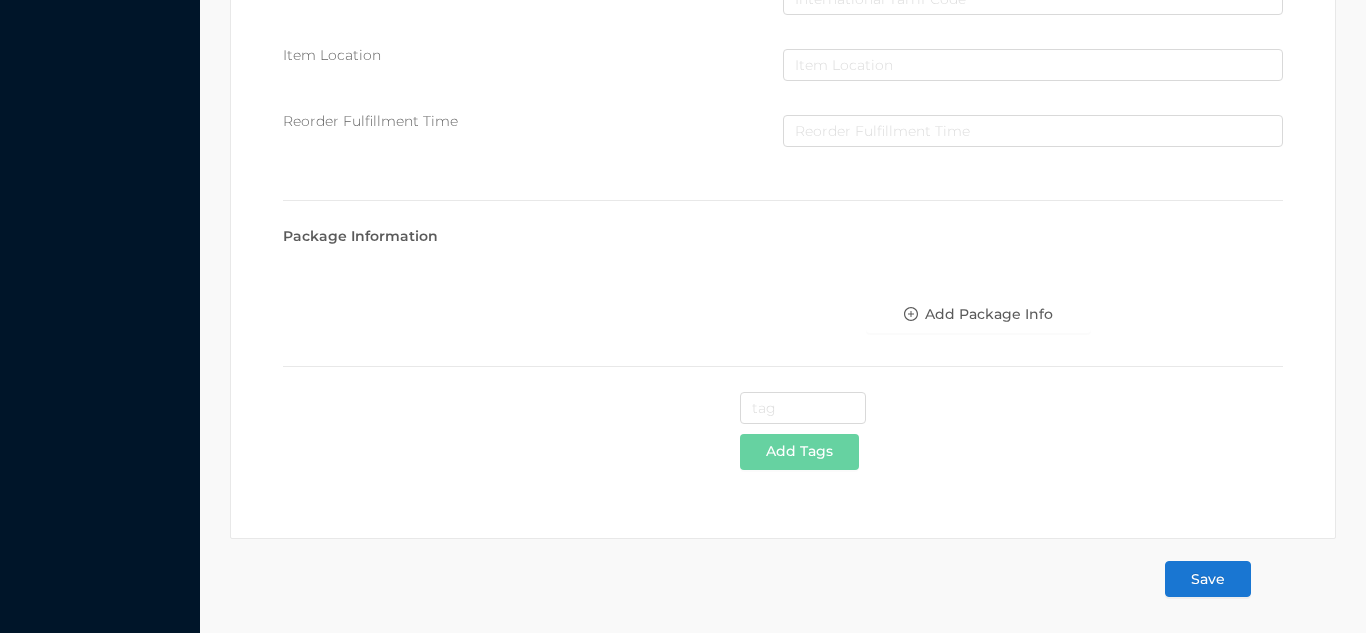 type on "4.99" 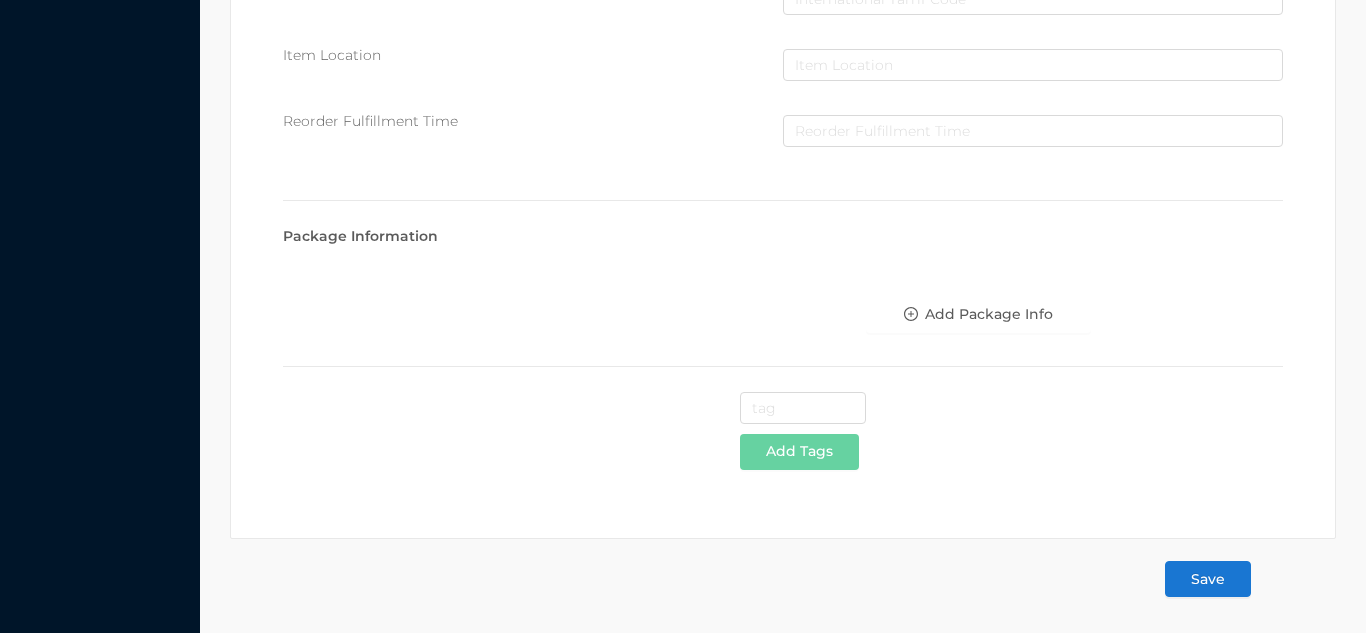 click on "Save" at bounding box center [1208, 579] 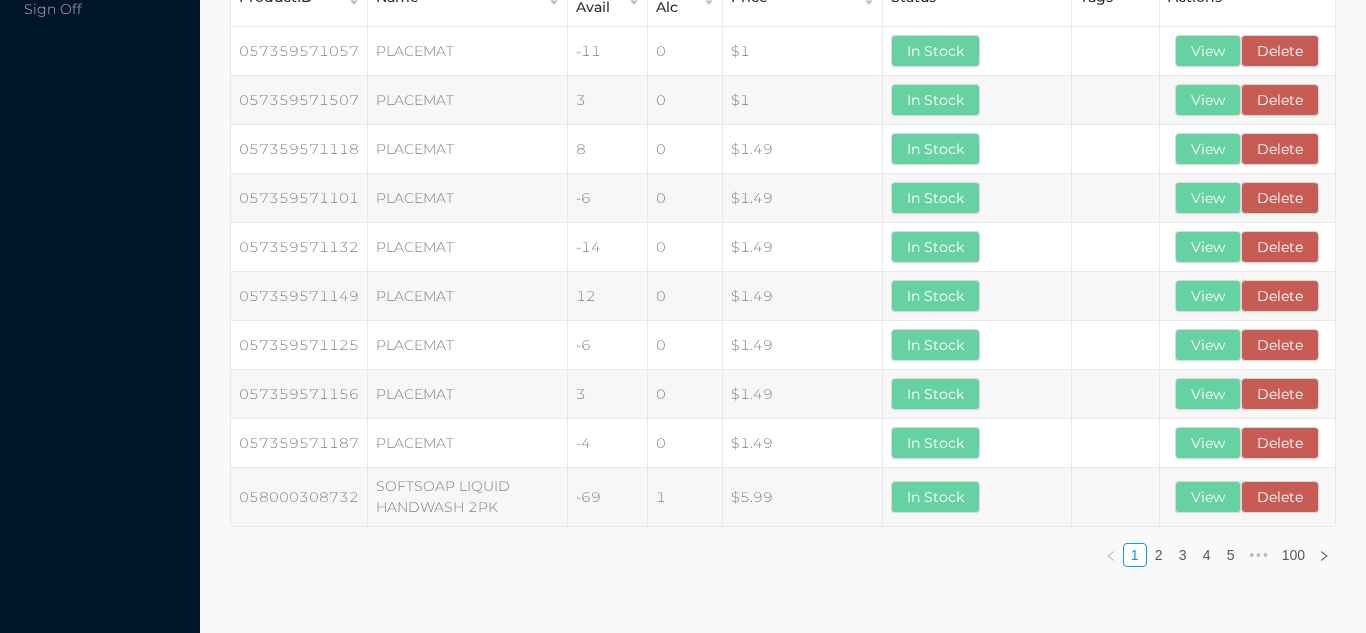 scroll, scrollTop: 0, scrollLeft: 0, axis: both 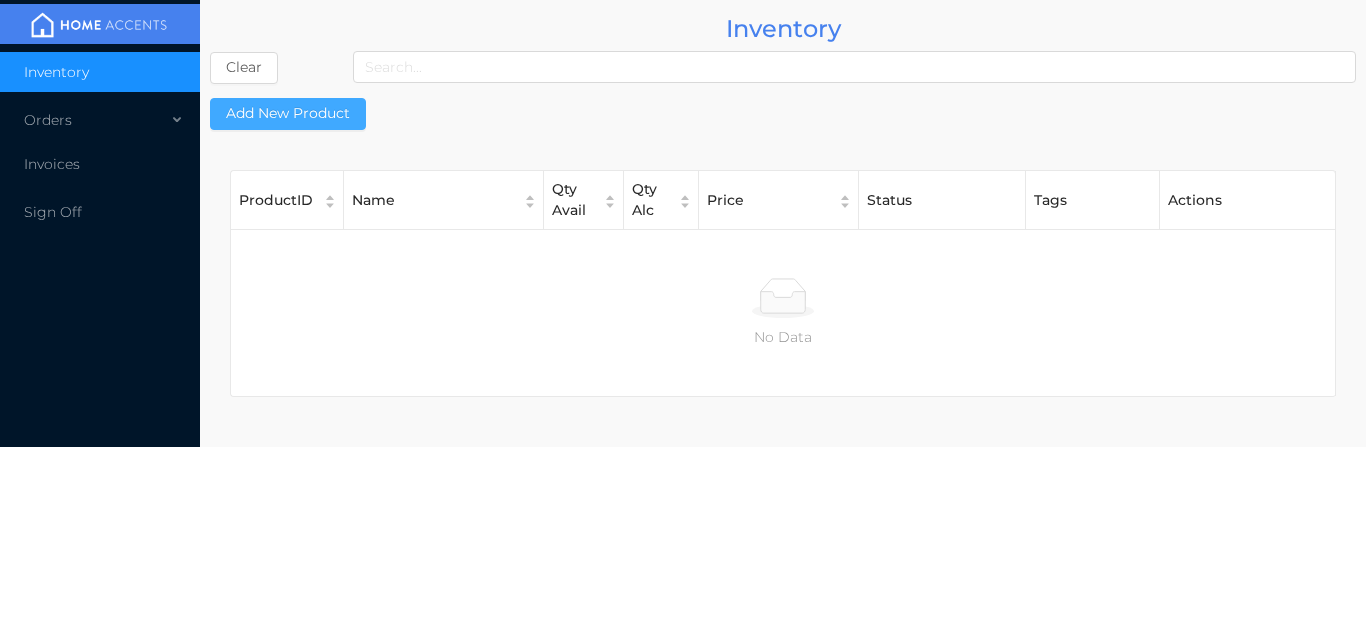 click on "Add New Product" at bounding box center [288, 114] 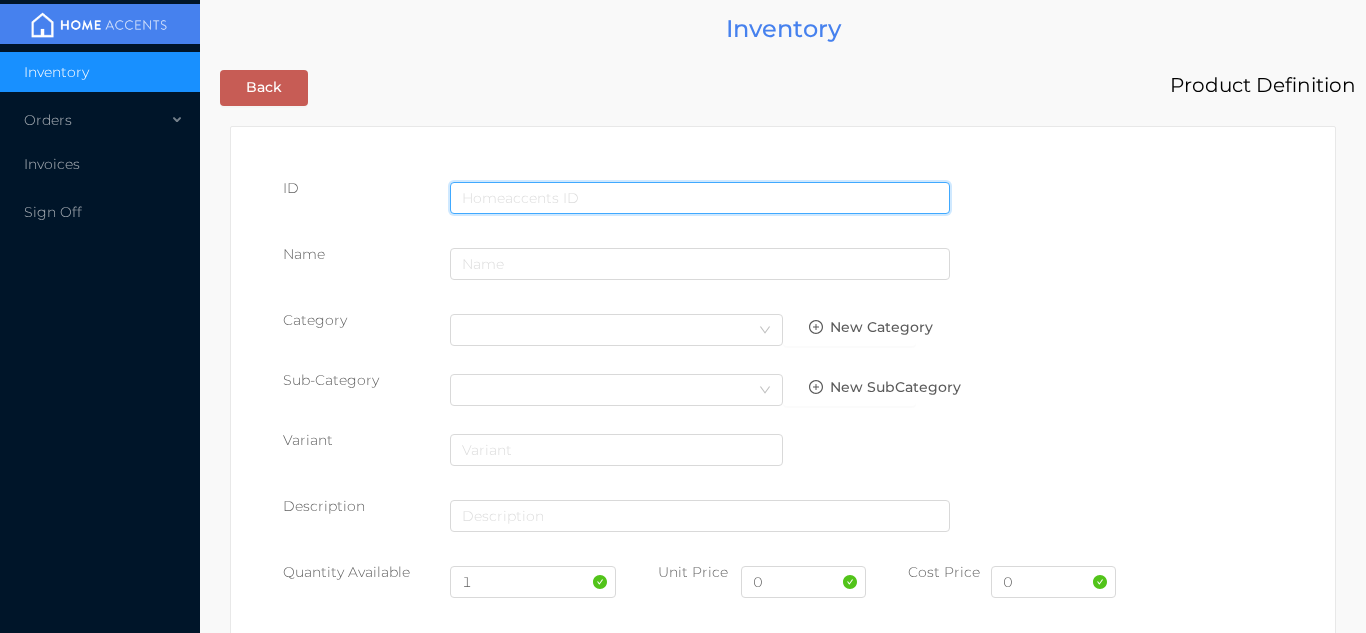 click at bounding box center (700, 198) 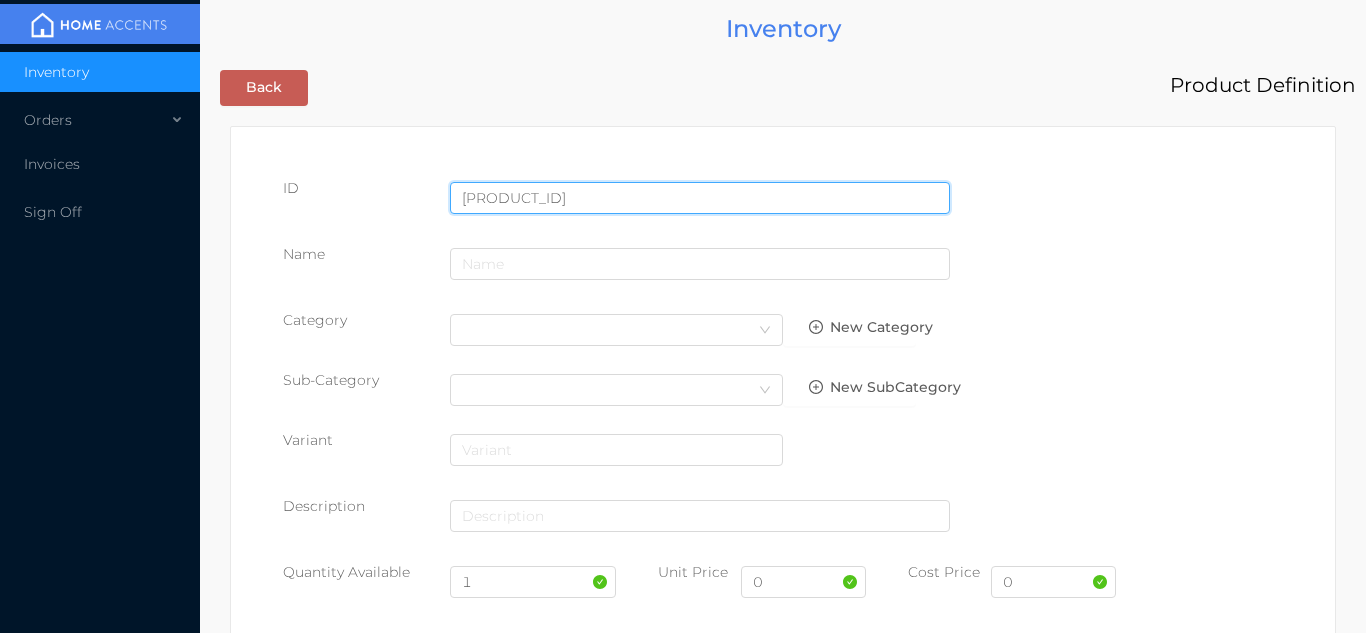 type on "061541806094" 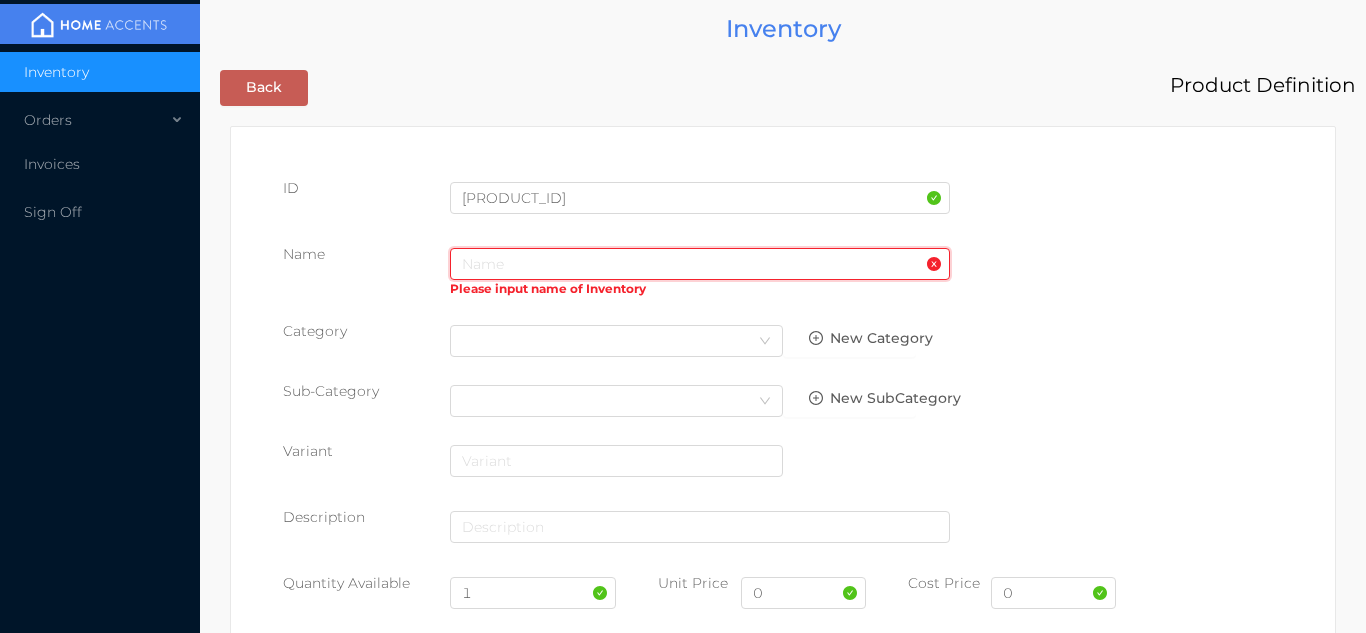 click at bounding box center (700, 264) 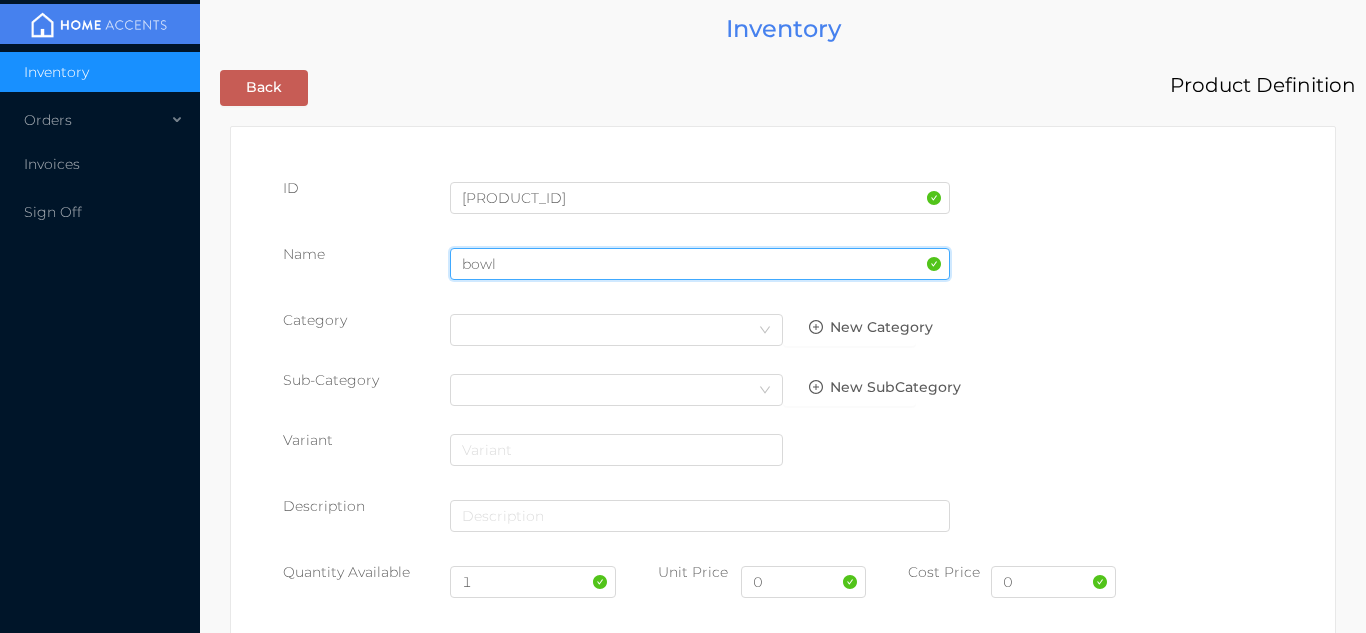 click on "bowl" at bounding box center [700, 264] 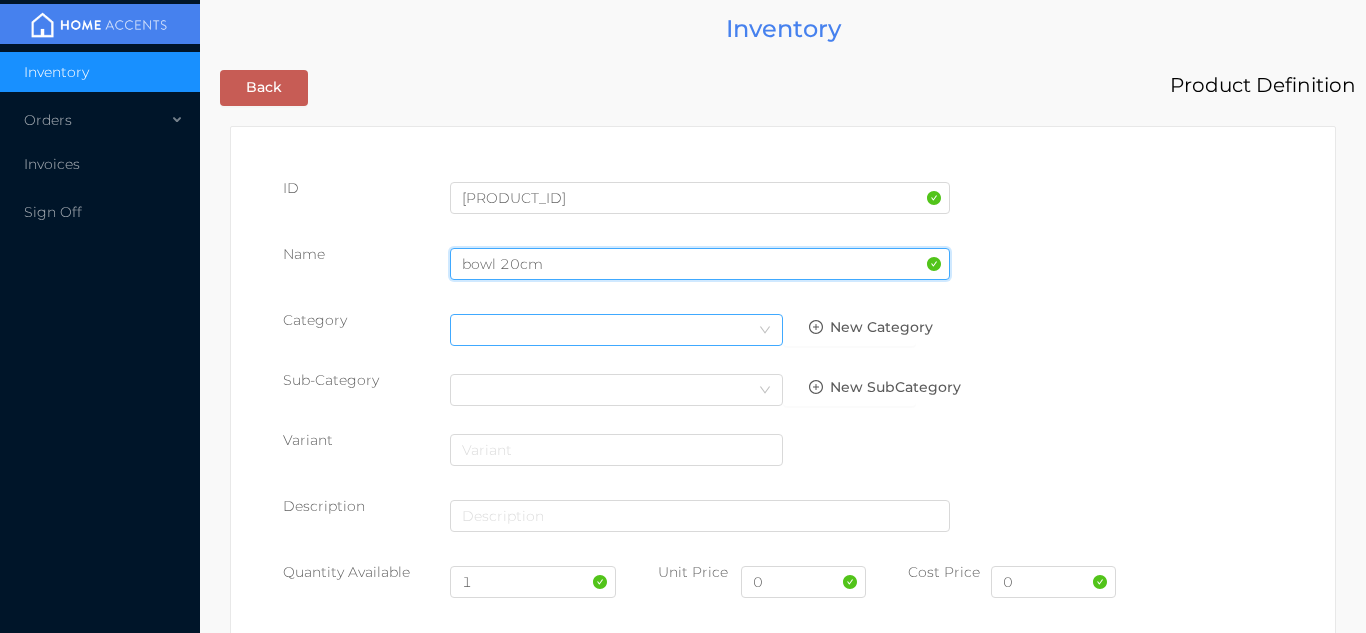 type on "bowl 20cm" 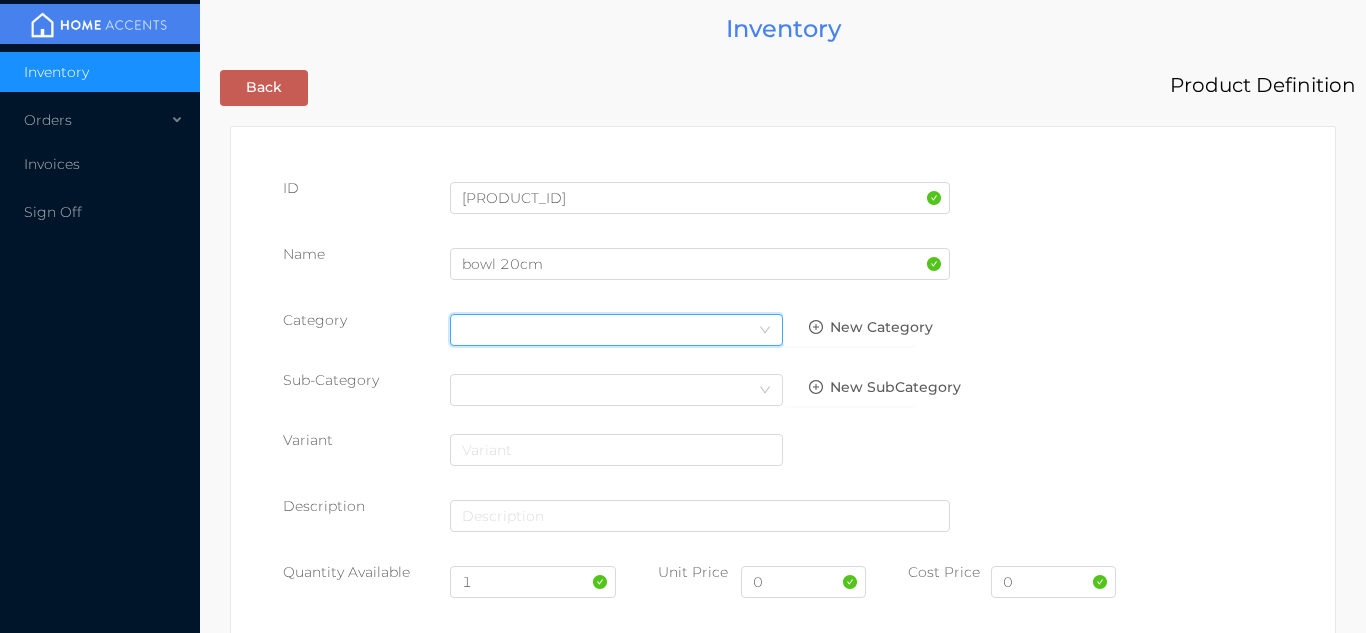 click on "Select Category" at bounding box center (616, 330) 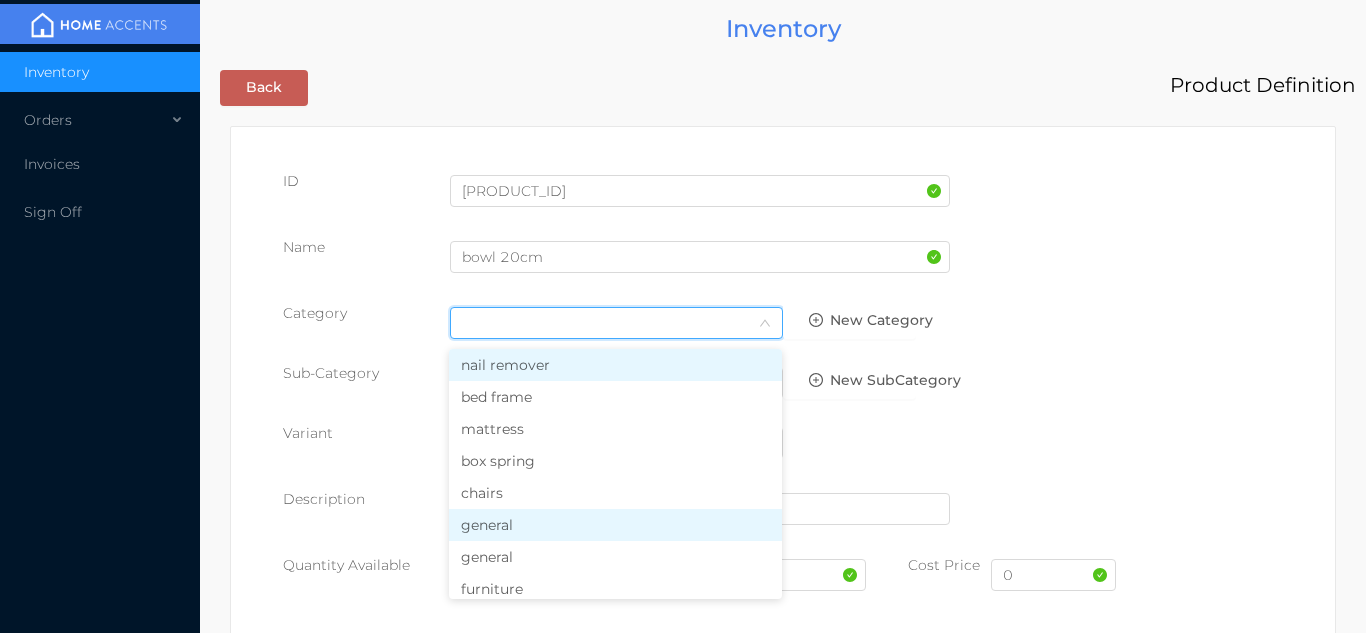 click on "general" at bounding box center (615, 525) 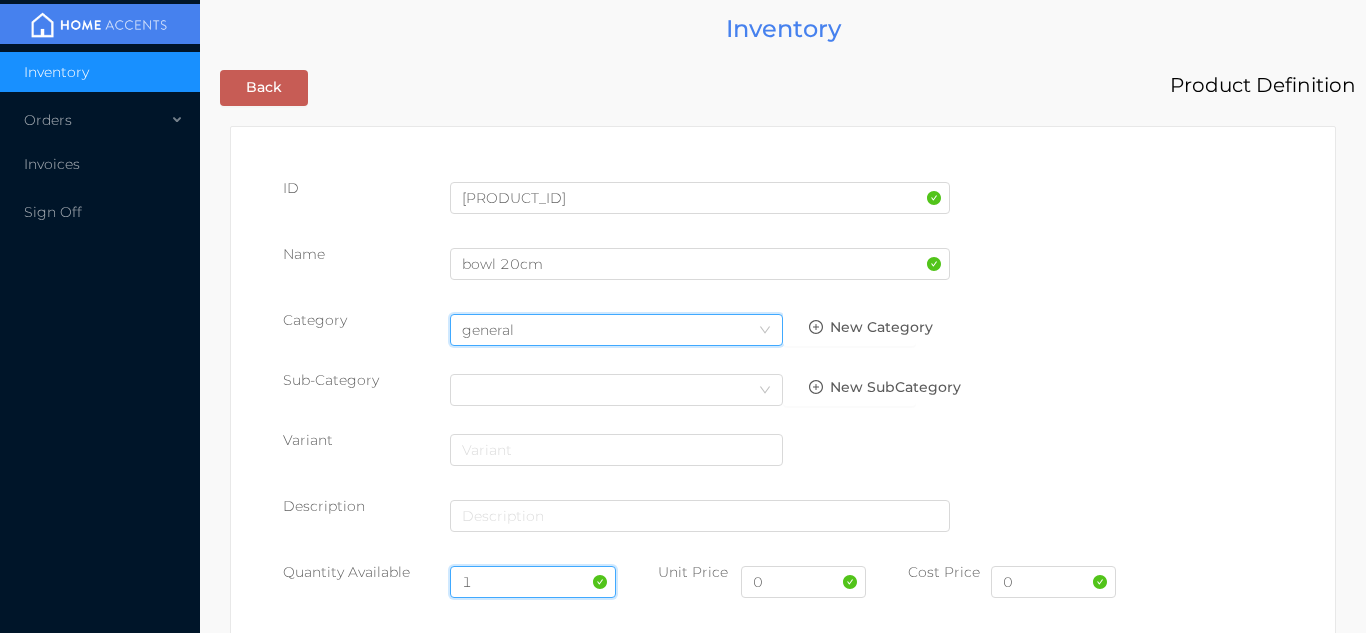 click on "1" at bounding box center [533, 582] 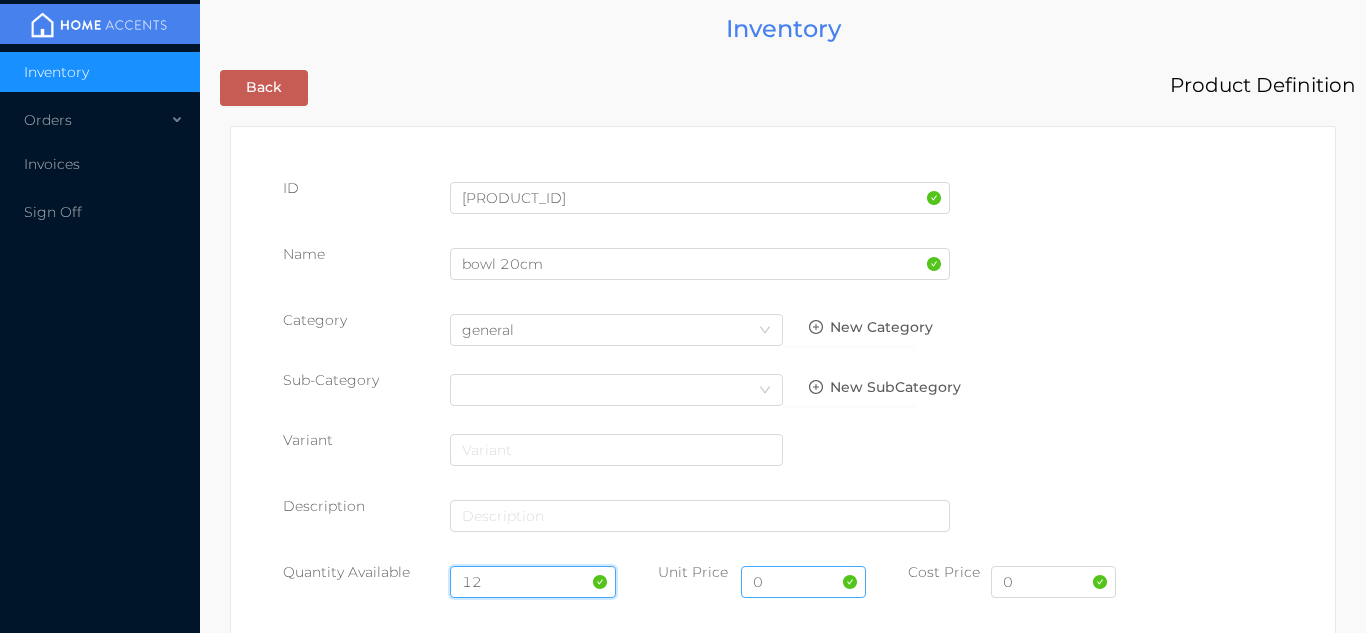 type on "12" 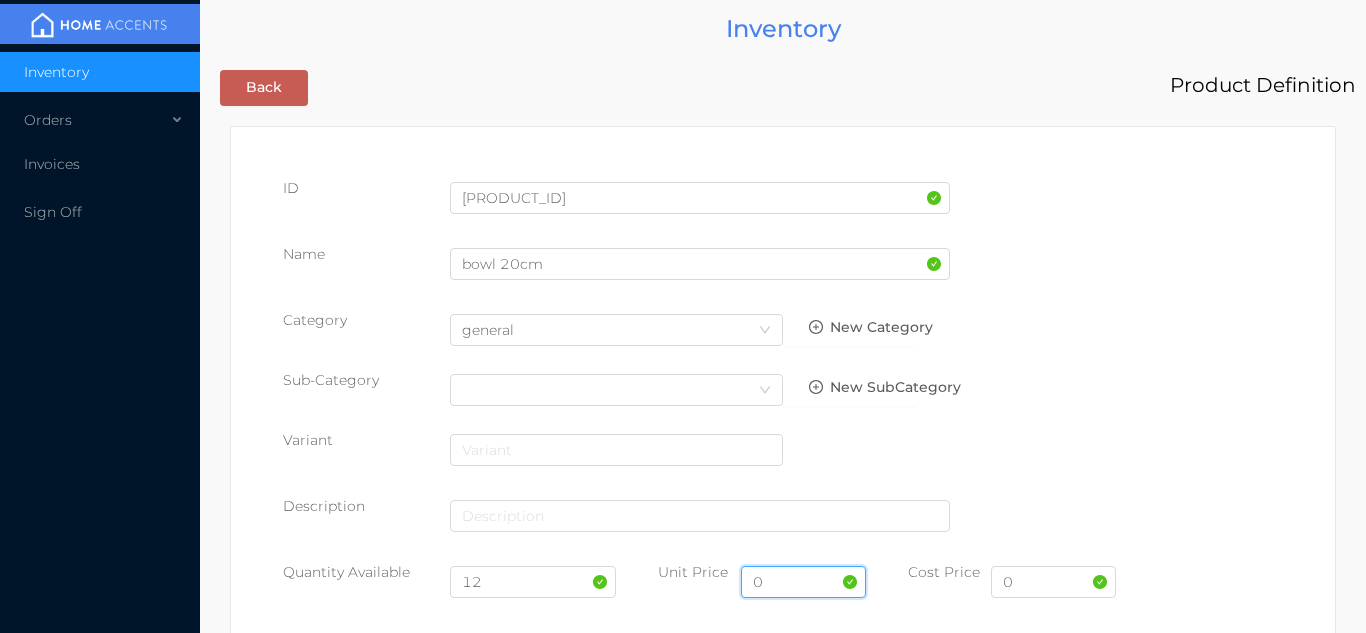 click on "0" at bounding box center [803, 582] 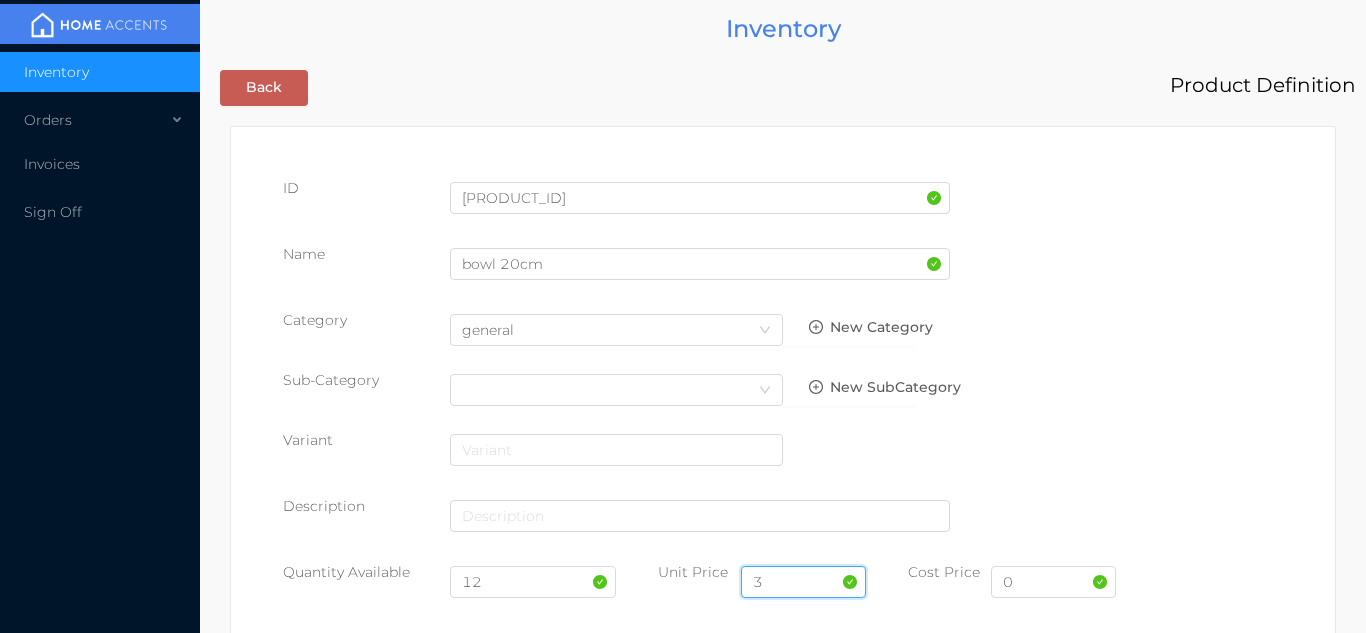 type on "3.99" 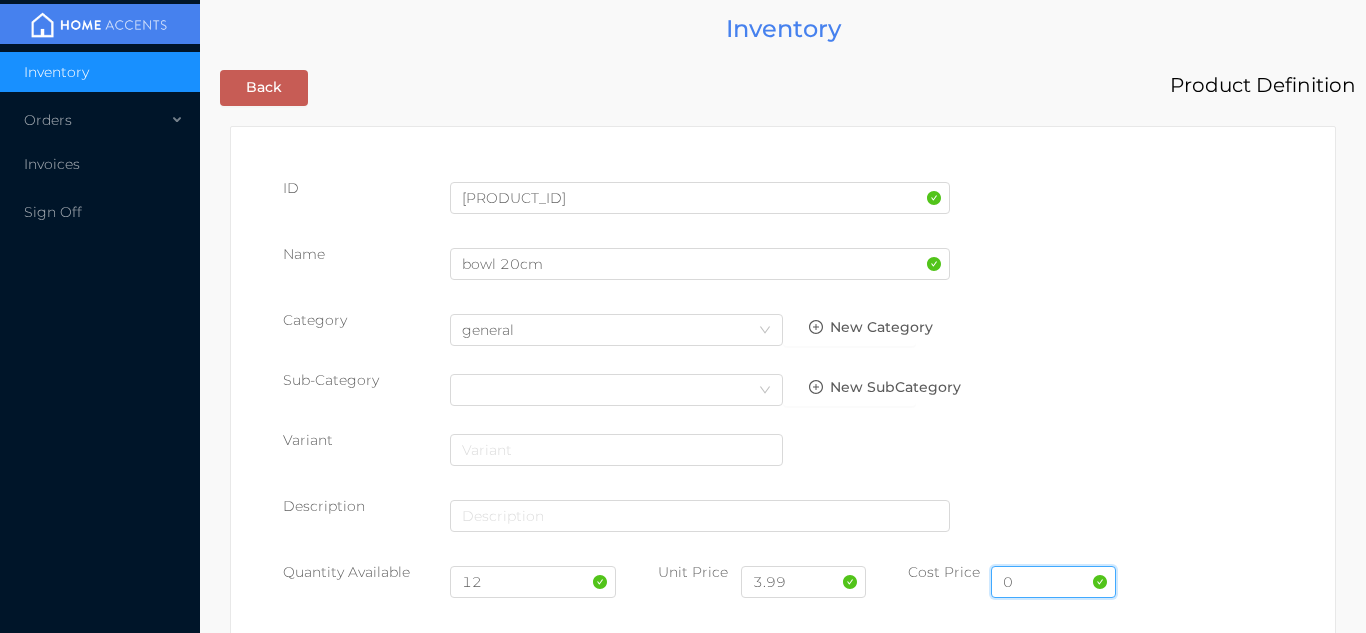 click on "0" at bounding box center [1053, 582] 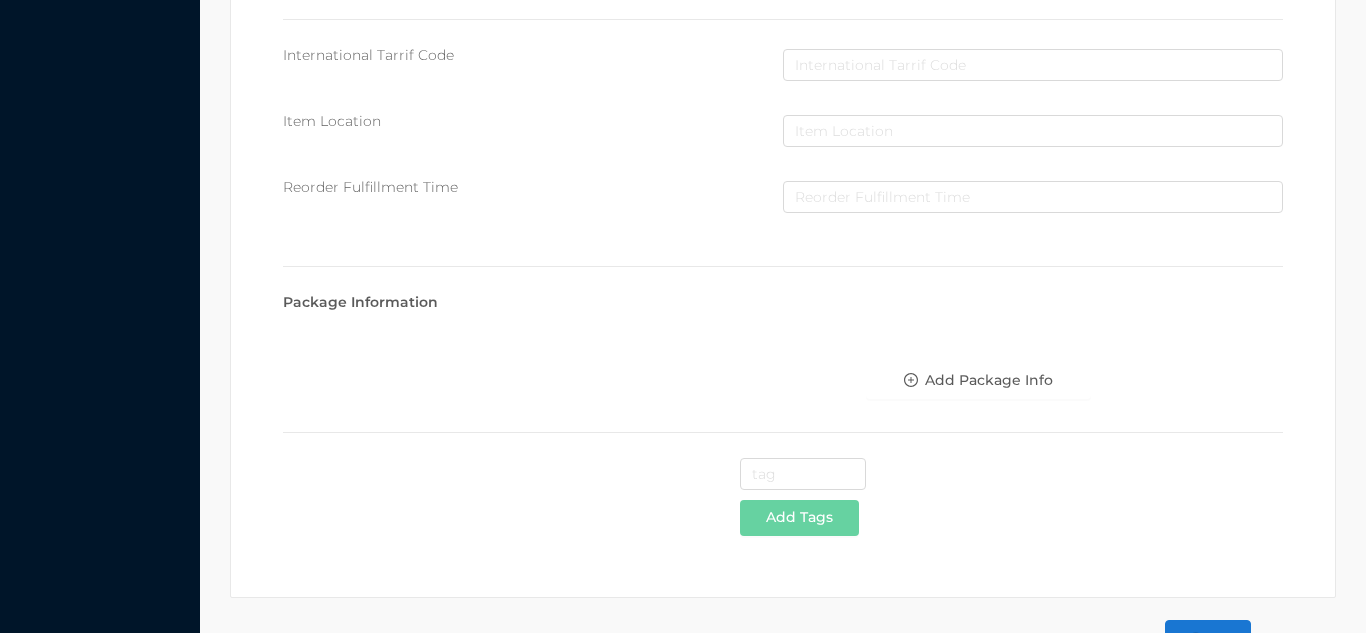 scroll, scrollTop: 1028, scrollLeft: 0, axis: vertical 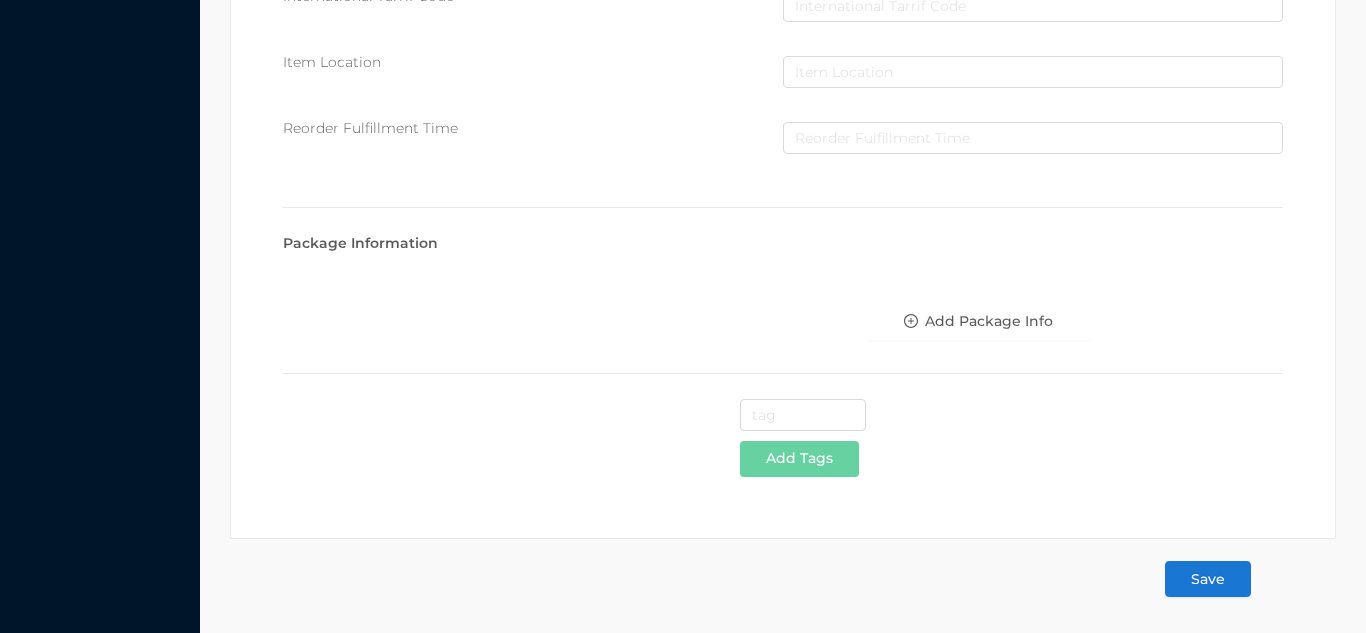 type on "1.95" 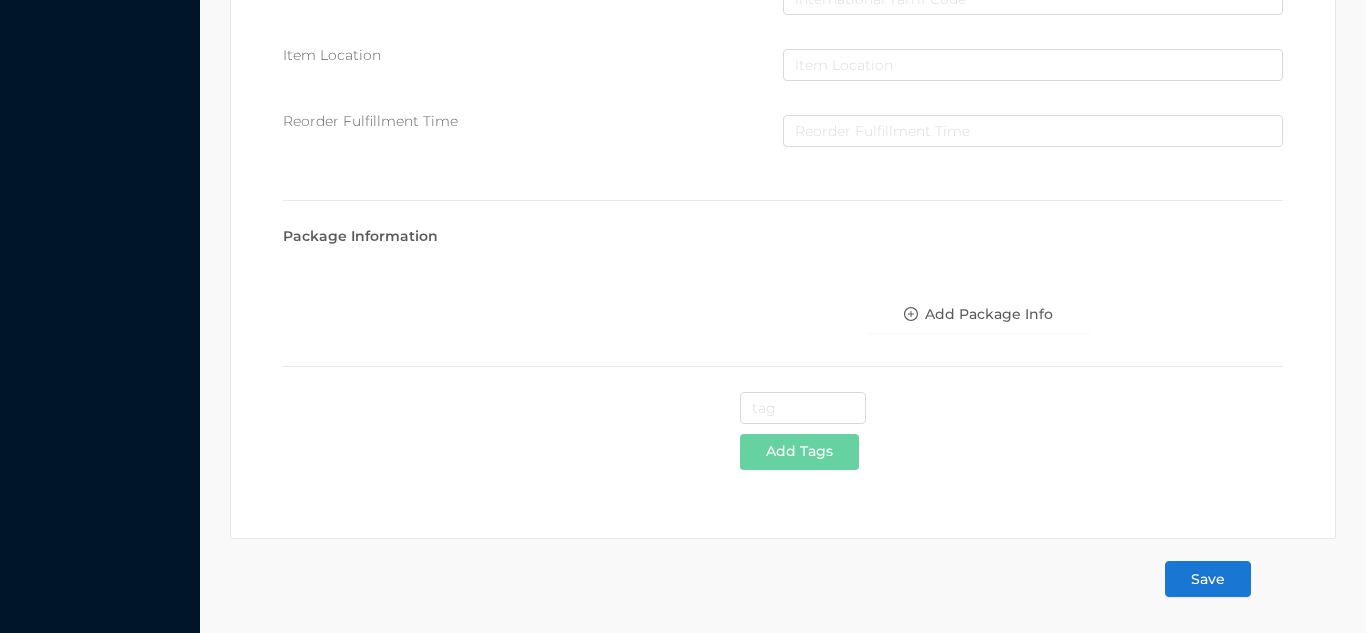 click on "Save" at bounding box center [1208, 579] 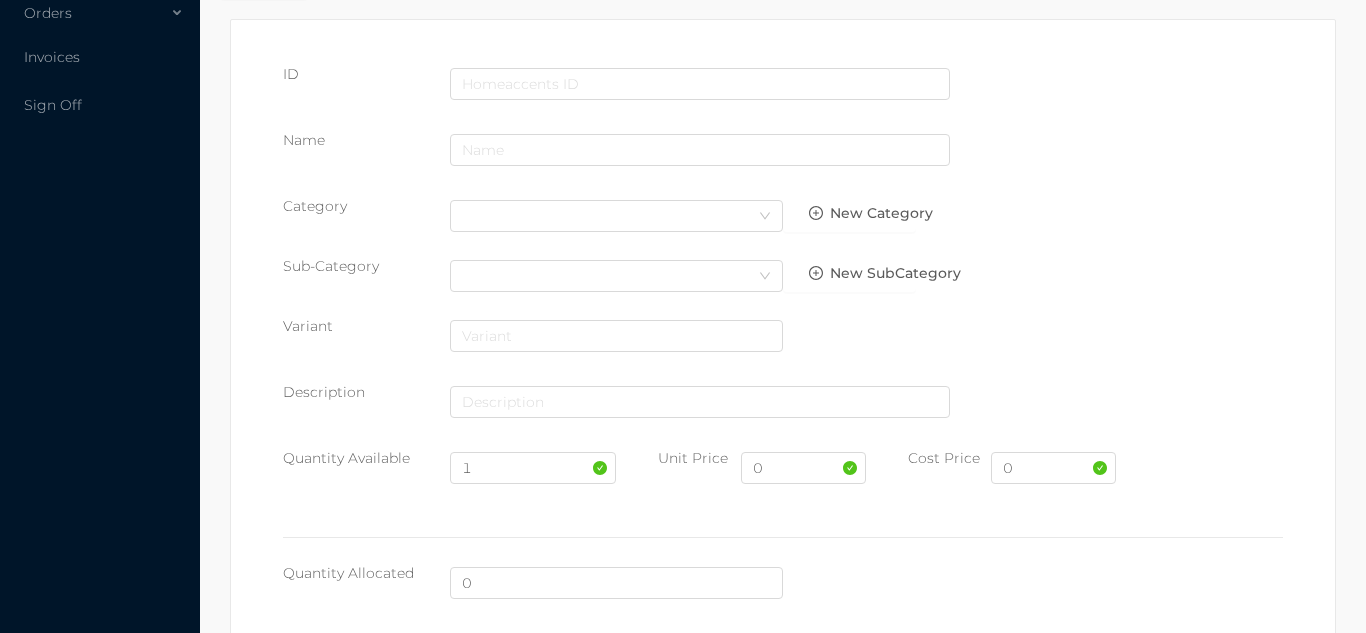 scroll, scrollTop: 0, scrollLeft: 0, axis: both 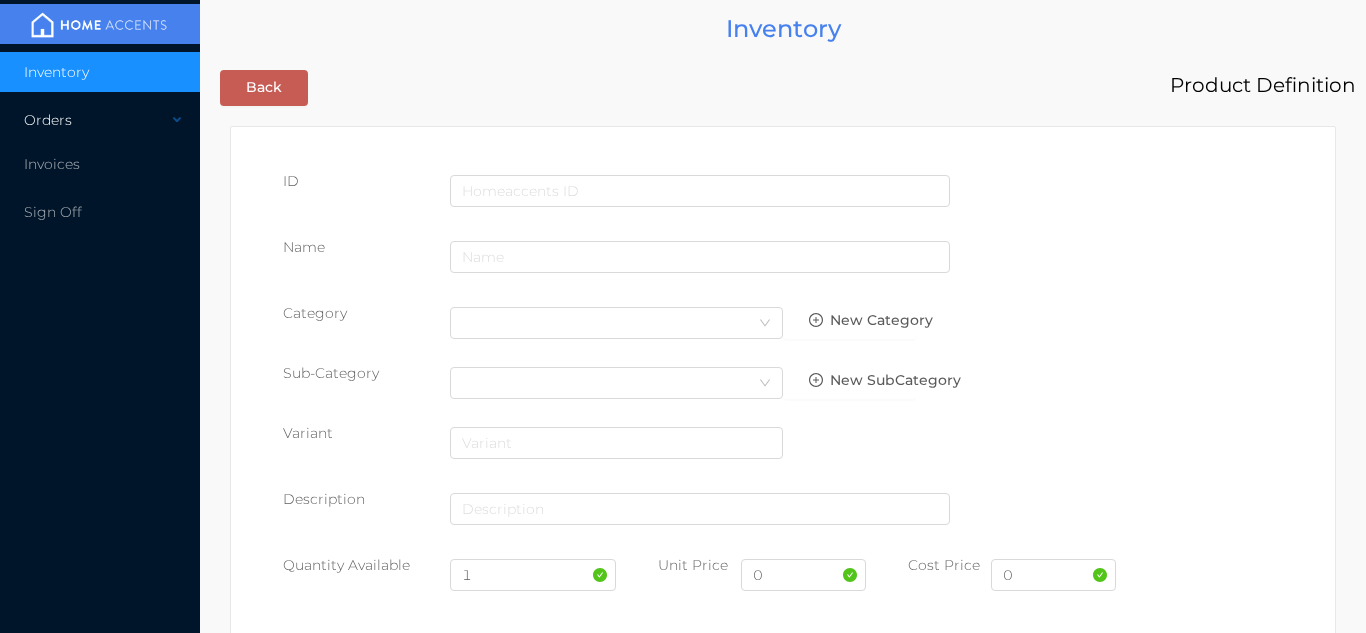 click on "Orders" at bounding box center (100, 120) 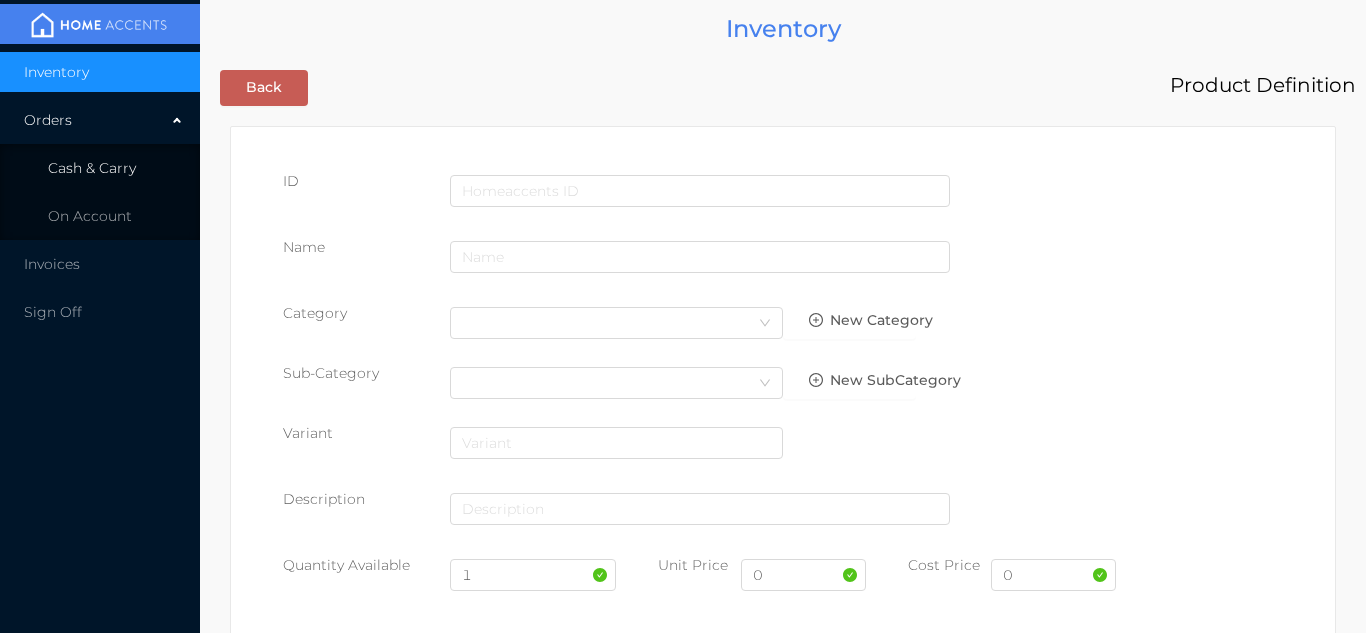 click on "Cash & Carry" at bounding box center (92, 168) 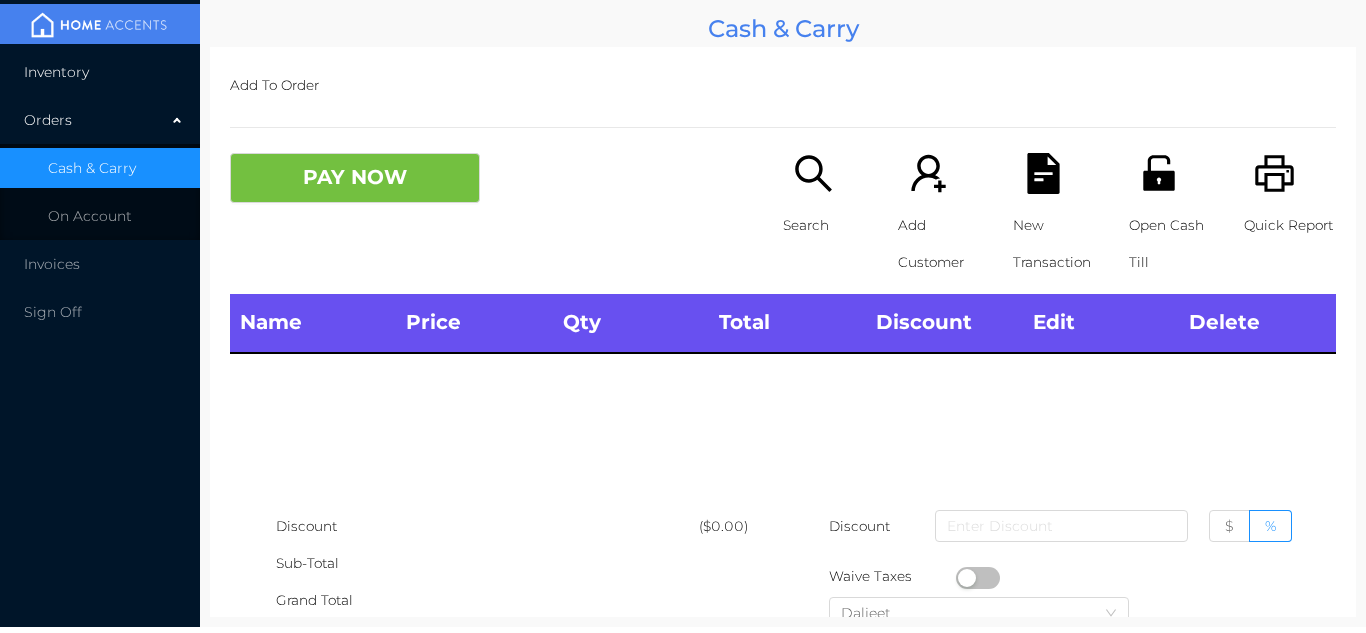 click on "Inventory" at bounding box center [56, 72] 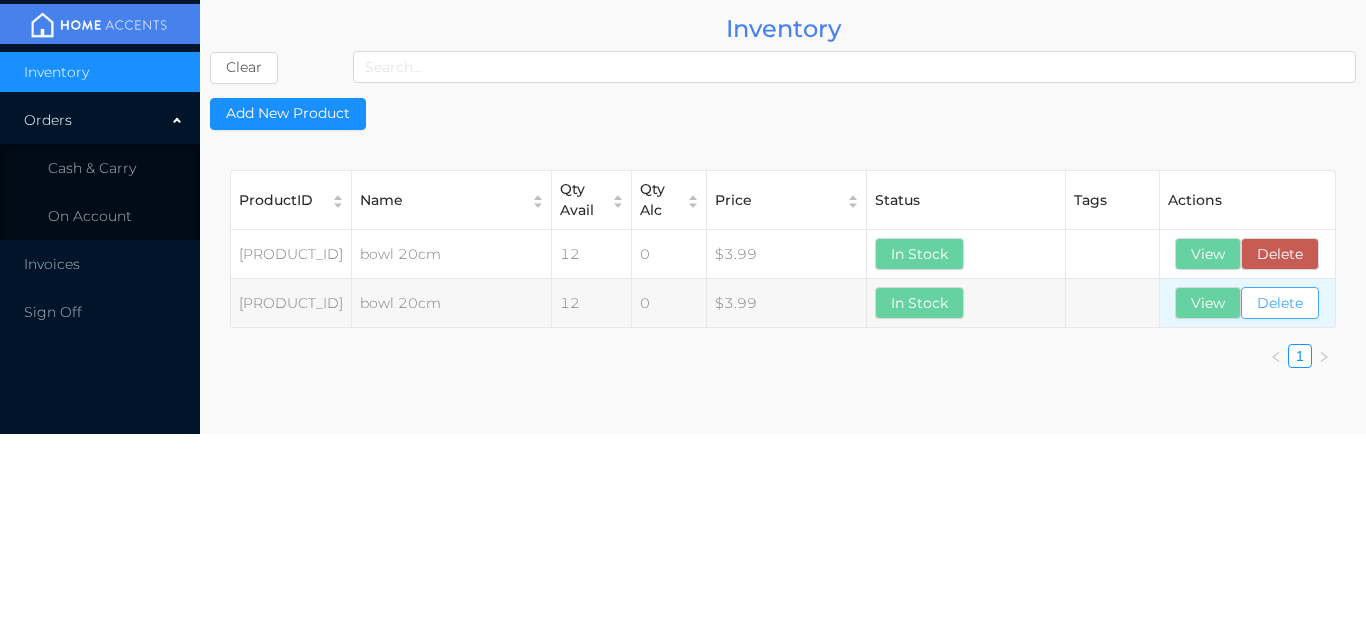 click on "Delete" at bounding box center (1280, 303) 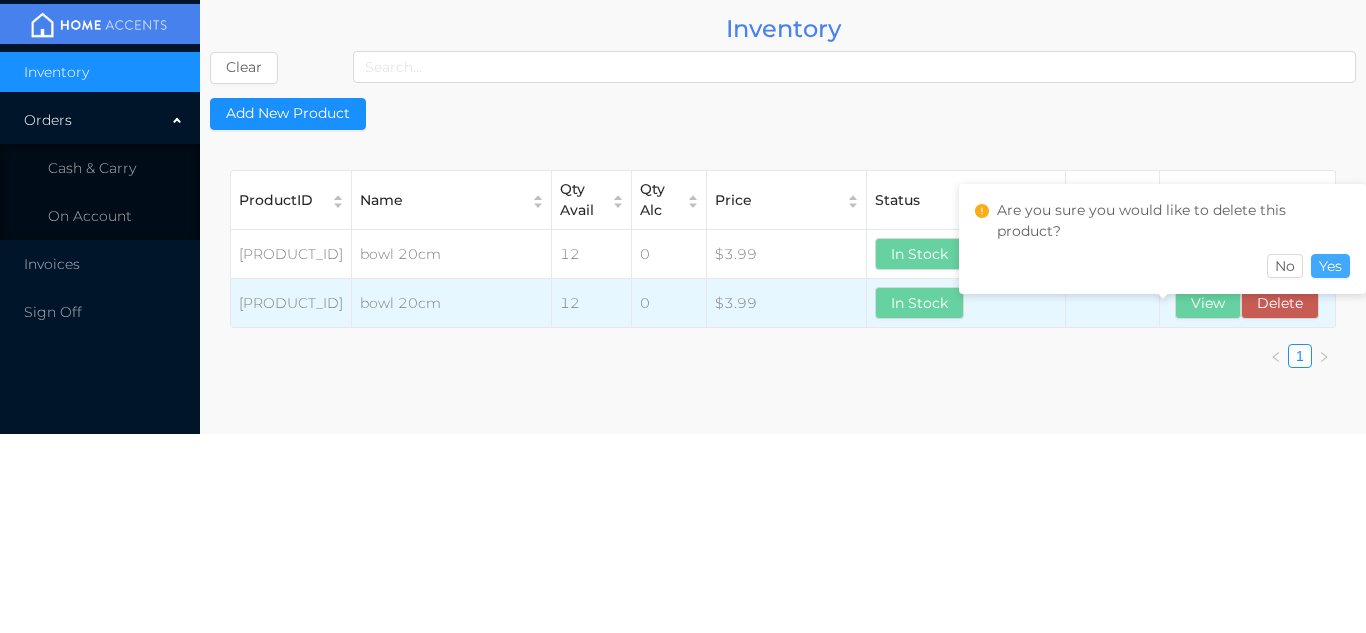 click on "Yes" at bounding box center (1330, 266) 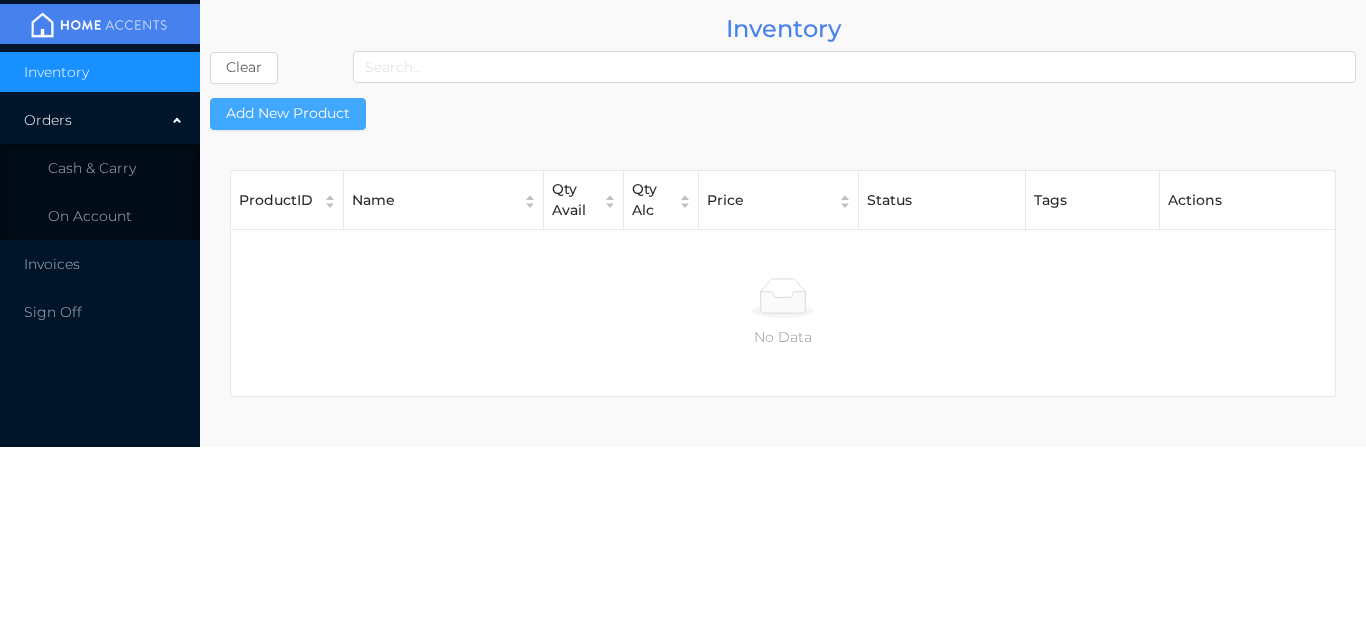 click on "Add New Product" at bounding box center [288, 114] 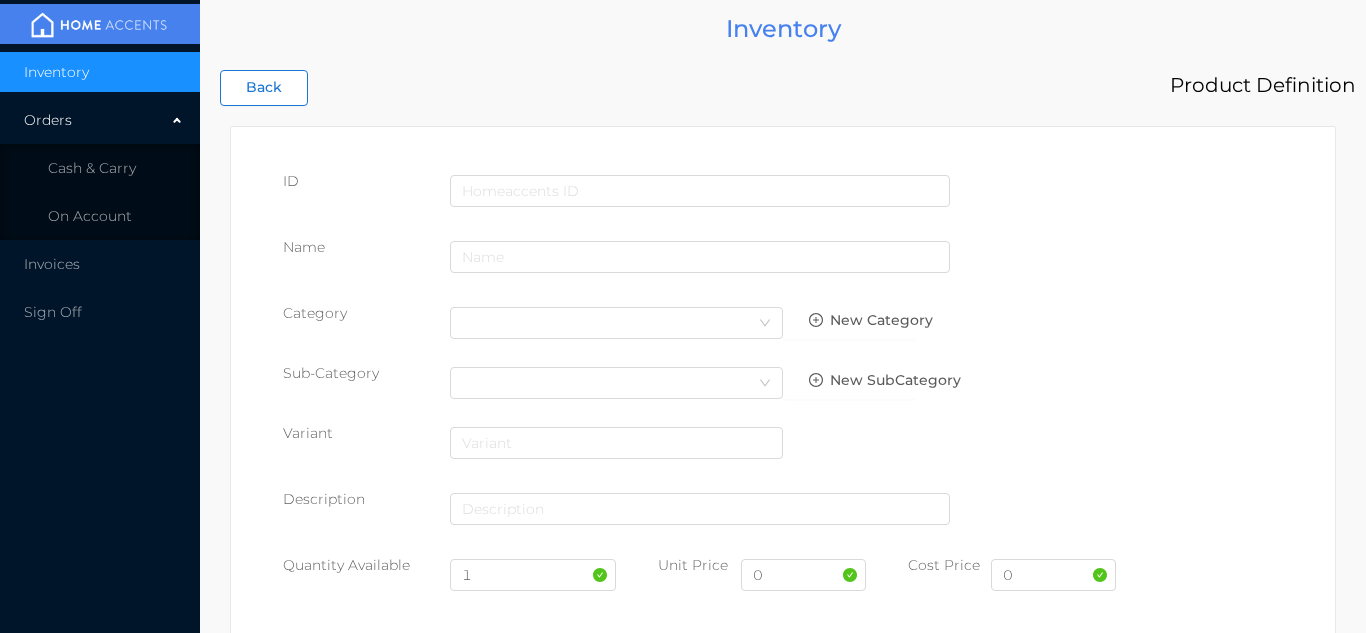 click on "Back" at bounding box center [264, 88] 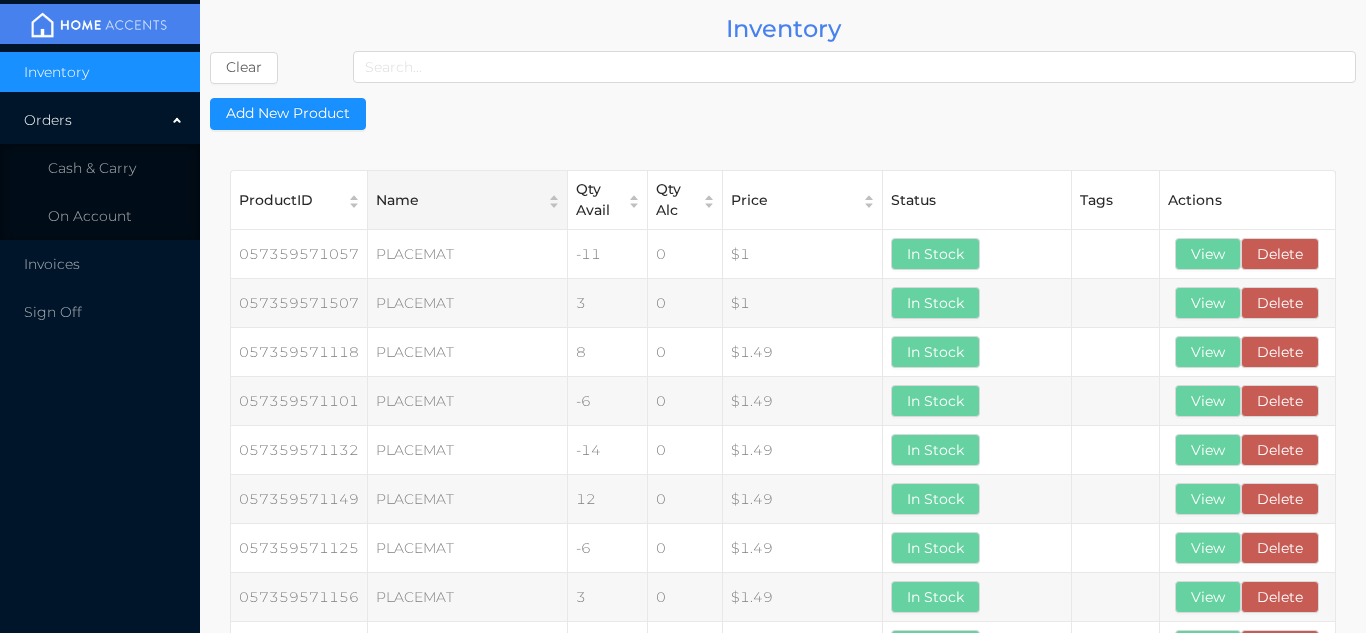 click on "Name" at bounding box center [456, 200] 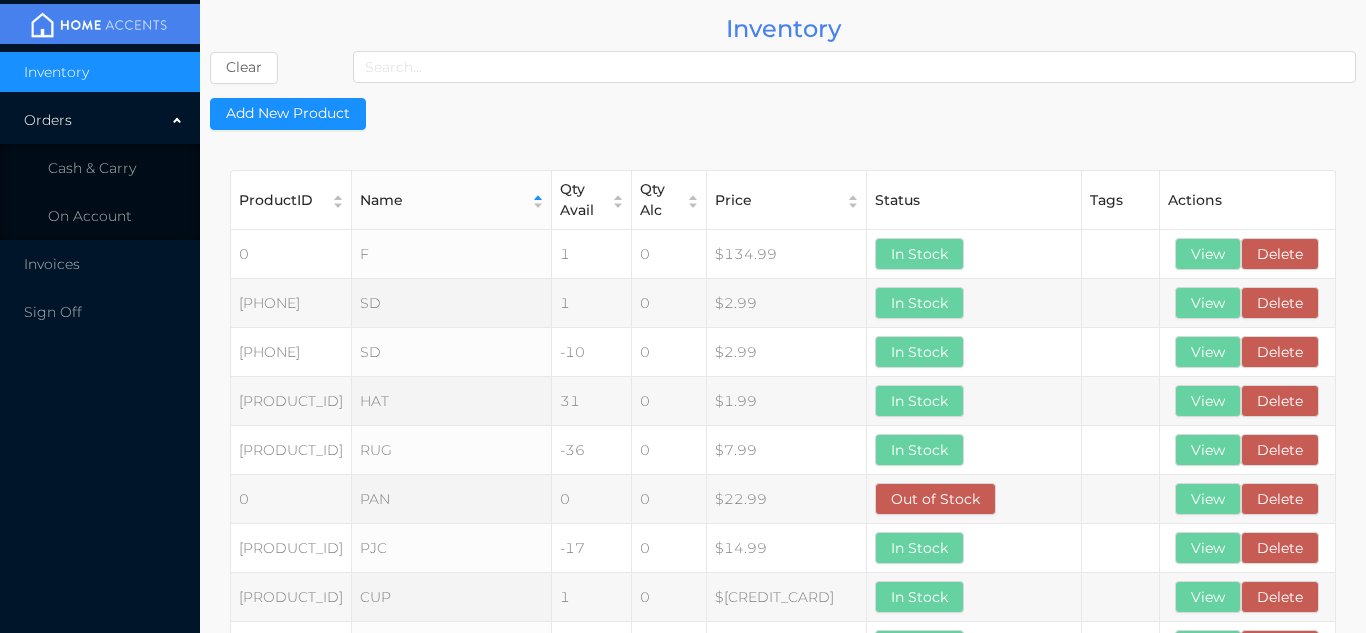 click on "Orders" at bounding box center (100, 120) 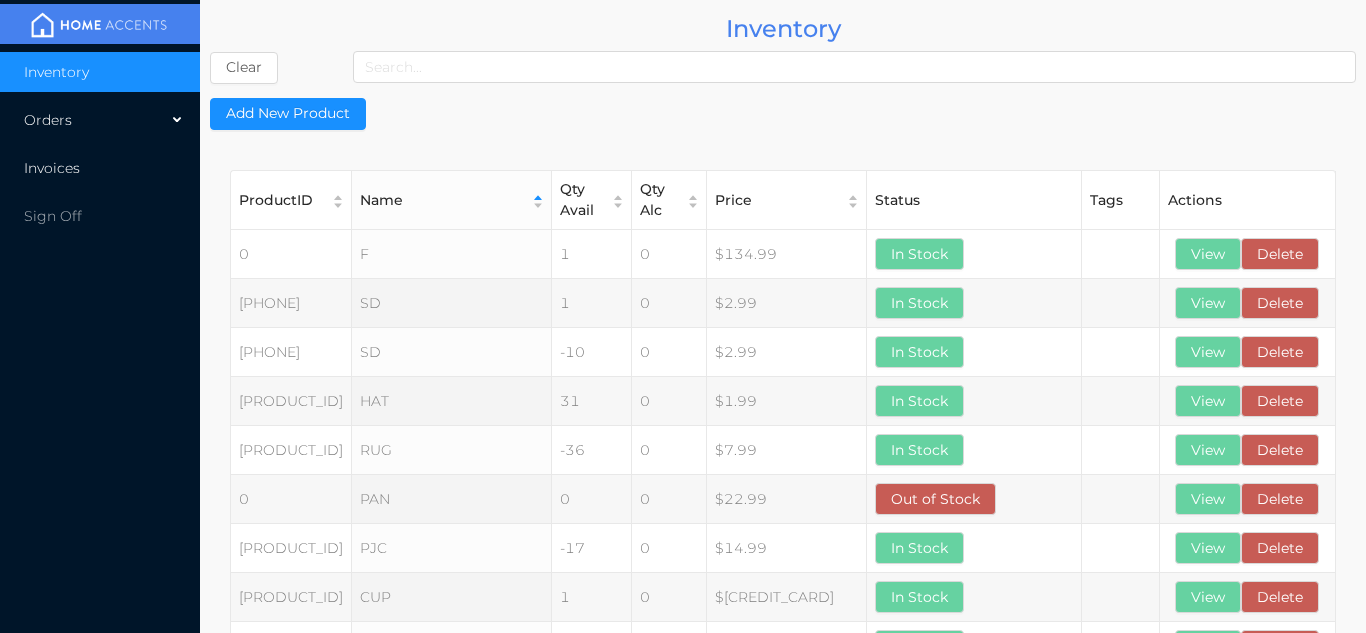 click on "Invoices" at bounding box center [100, 168] 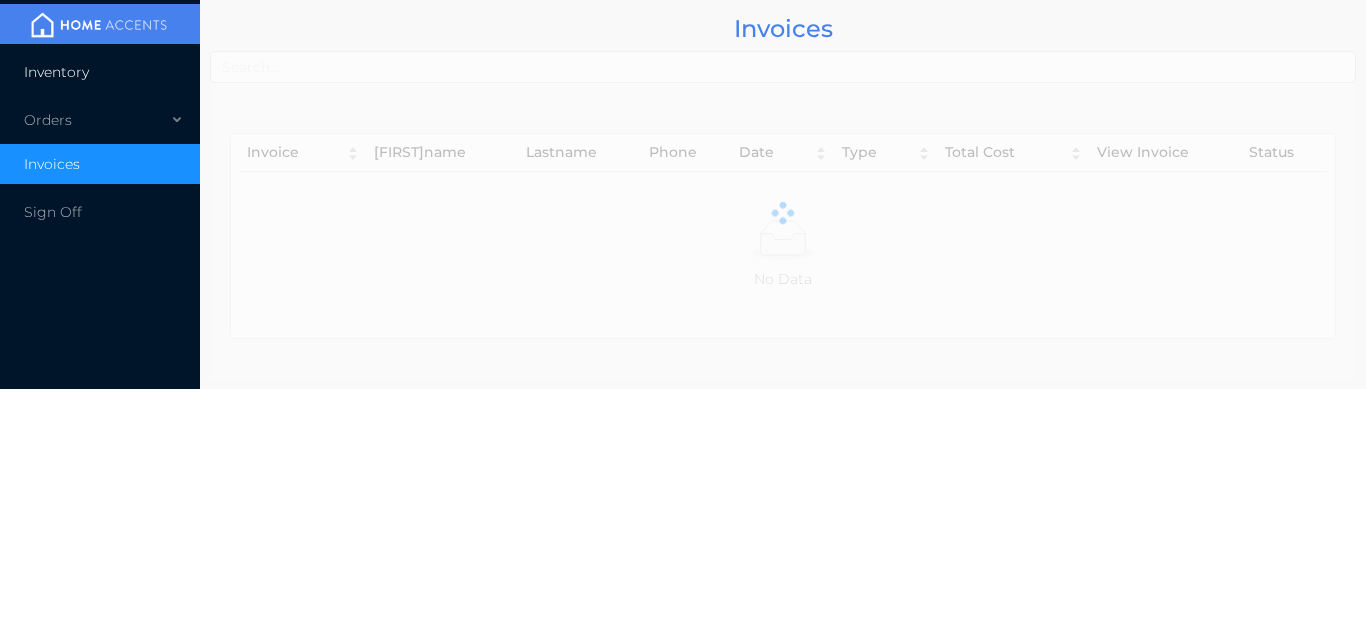 click on "Inventory" at bounding box center [100, 72] 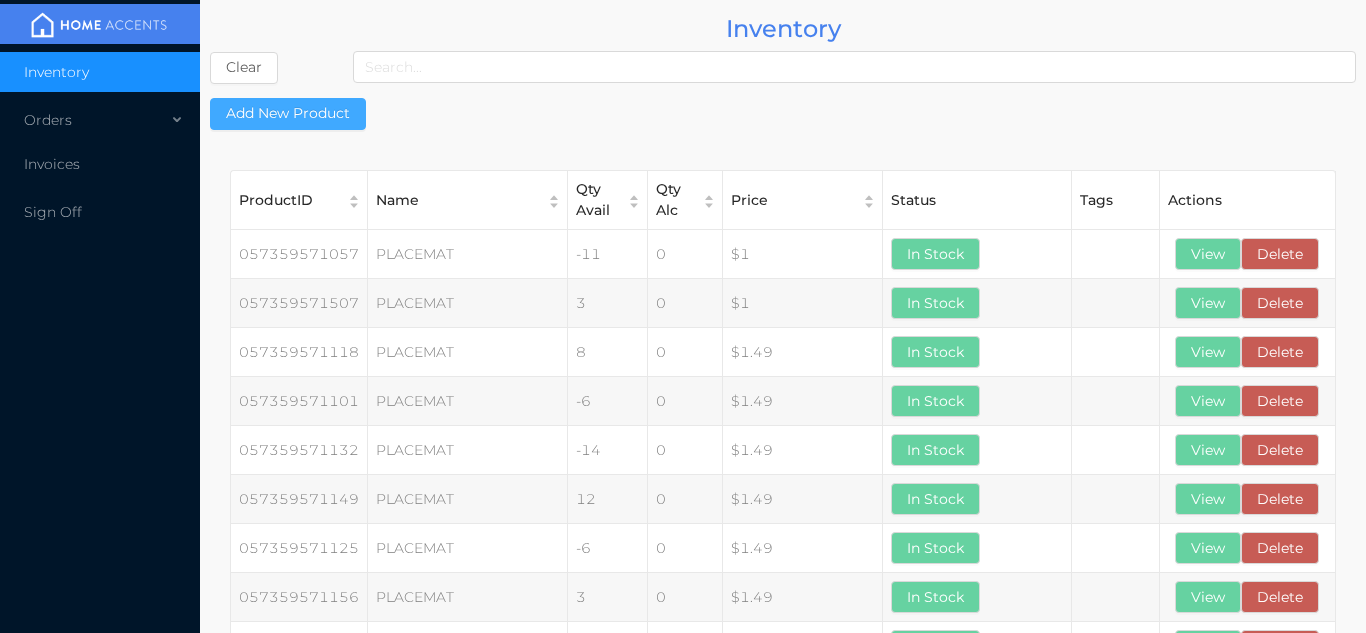 click on "Add New Product" at bounding box center [288, 114] 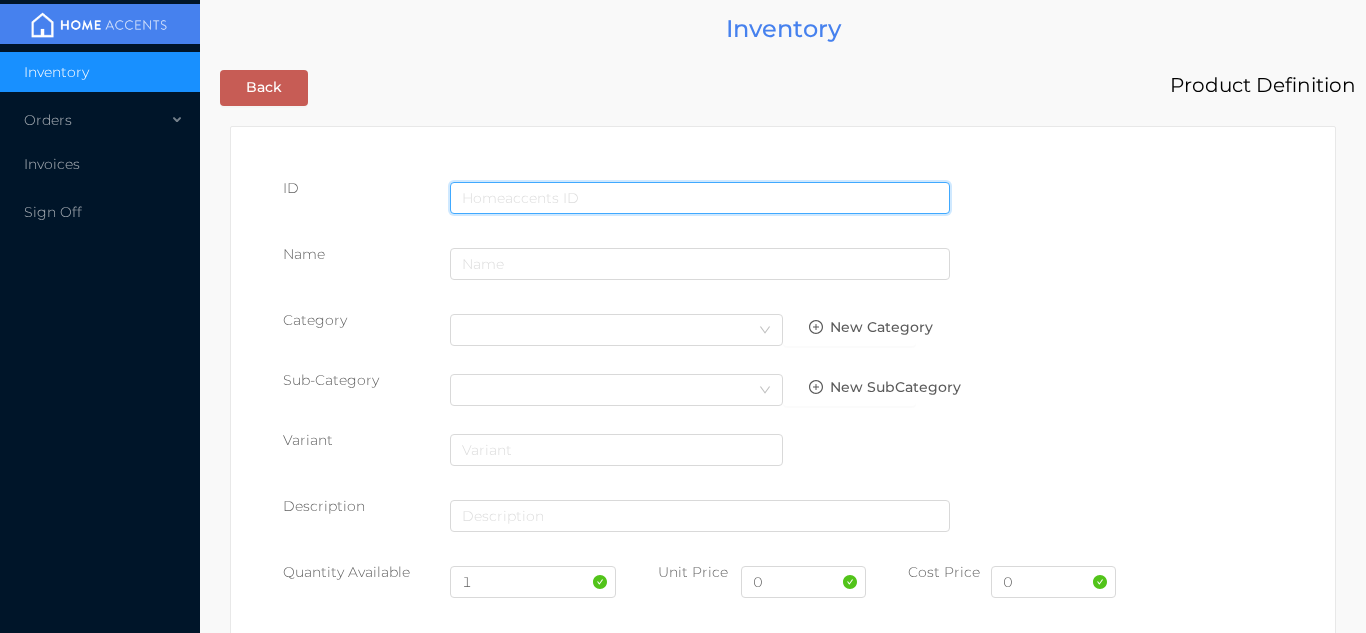 click at bounding box center [700, 198] 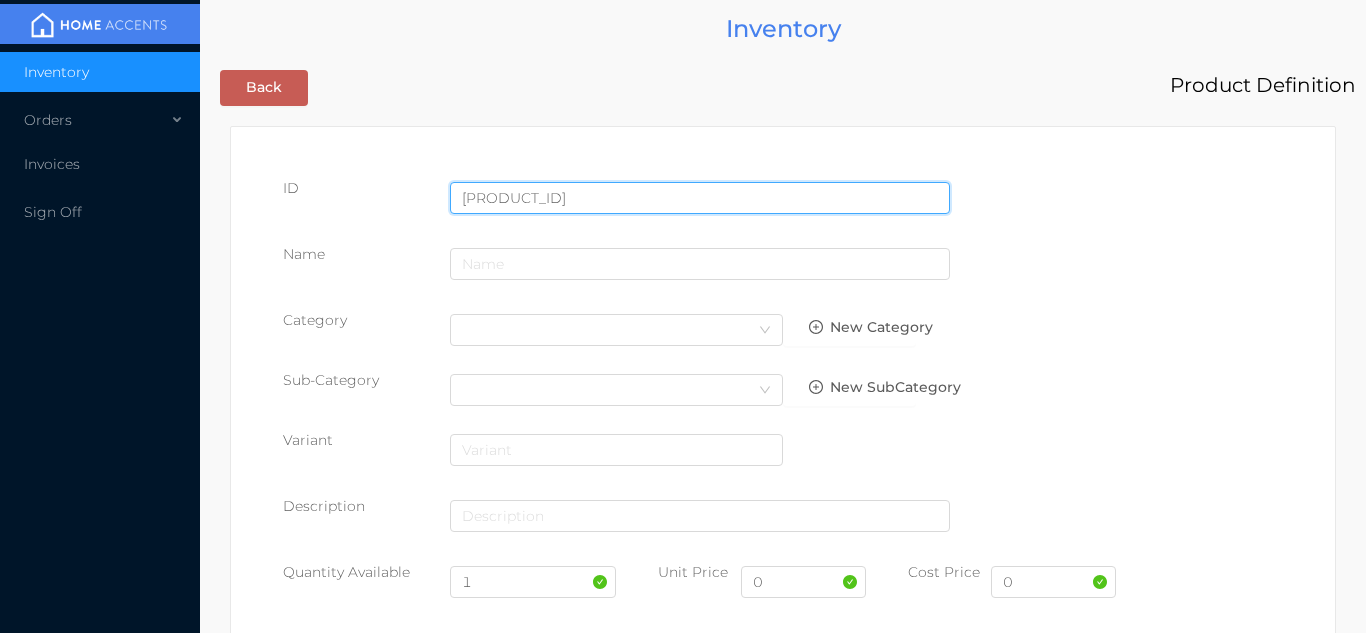 type on "061541806032" 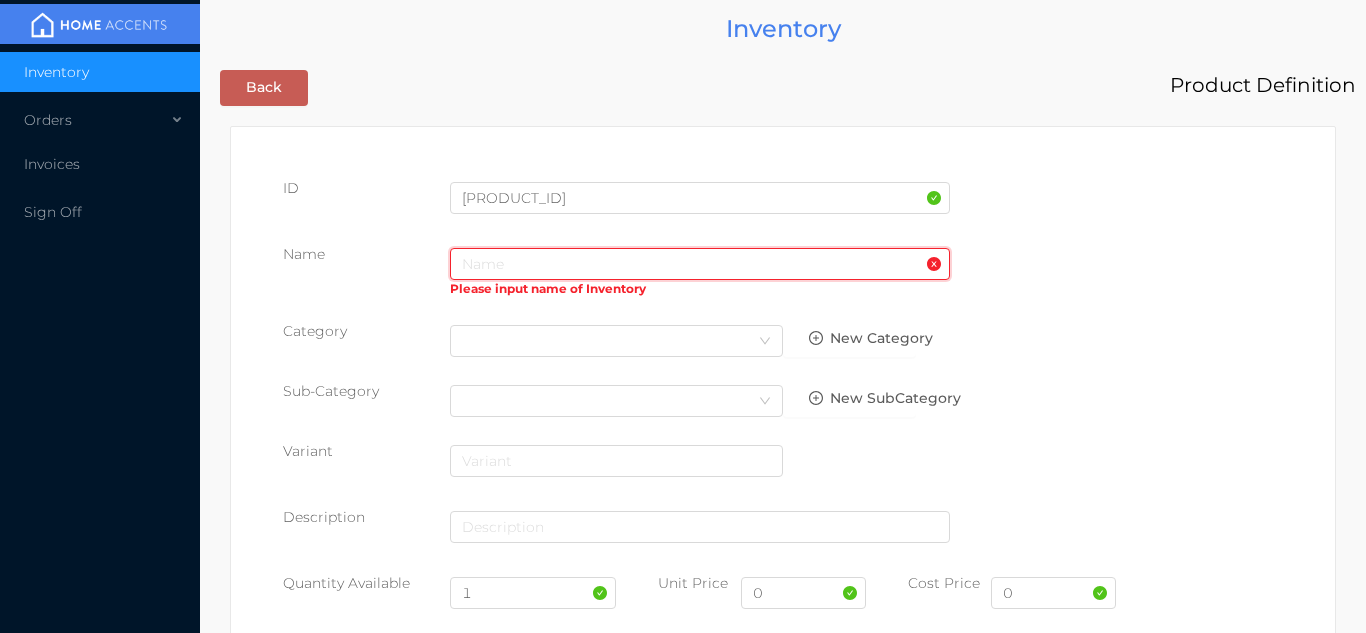 click at bounding box center (700, 264) 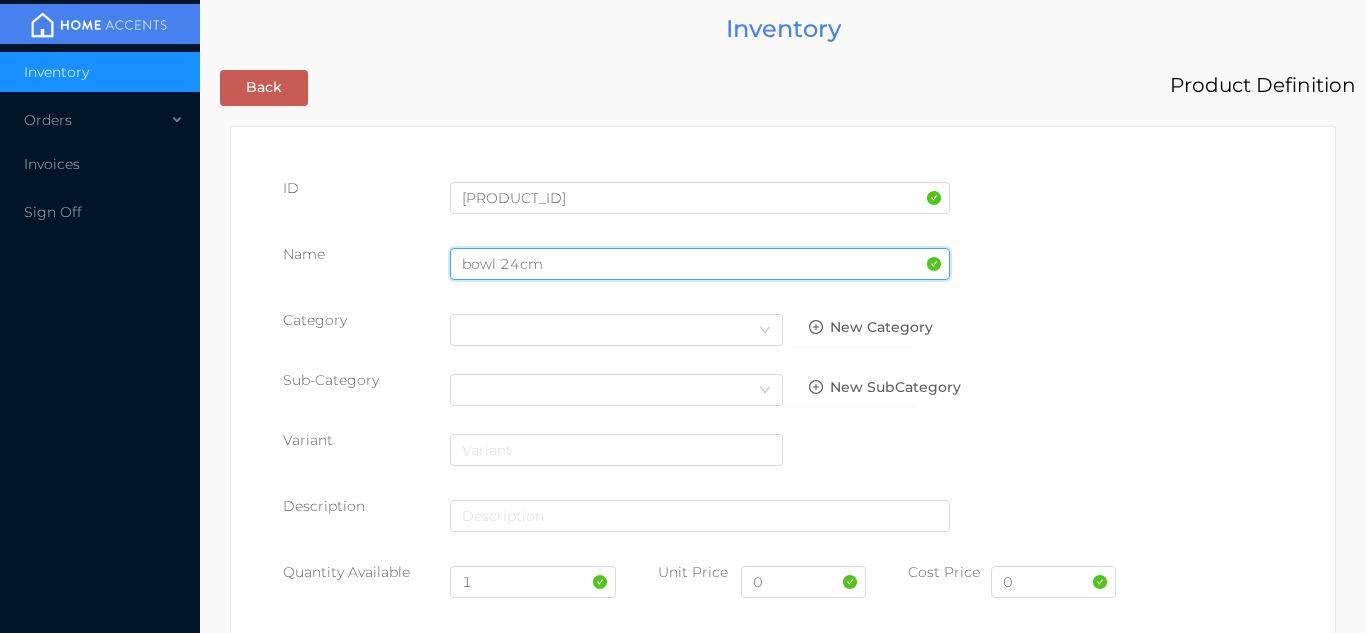 type on "bowl 24cm" 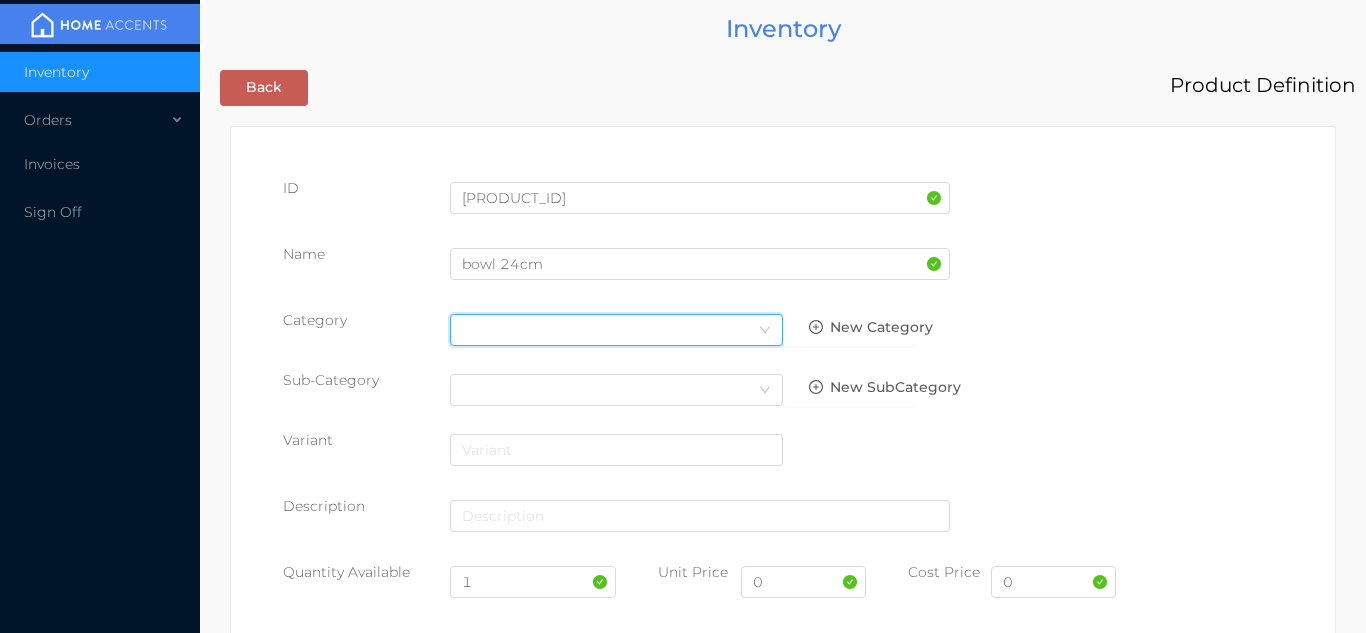 click on "Select Category" at bounding box center (616, 330) 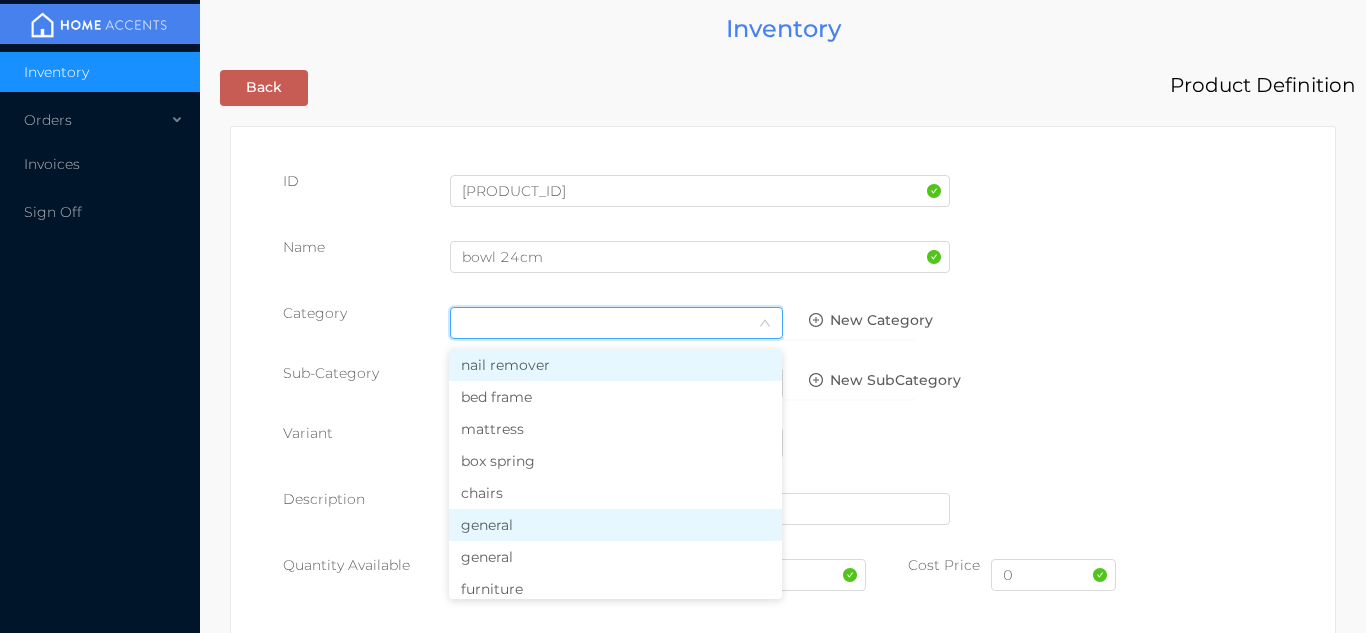 click on "general" at bounding box center (615, 525) 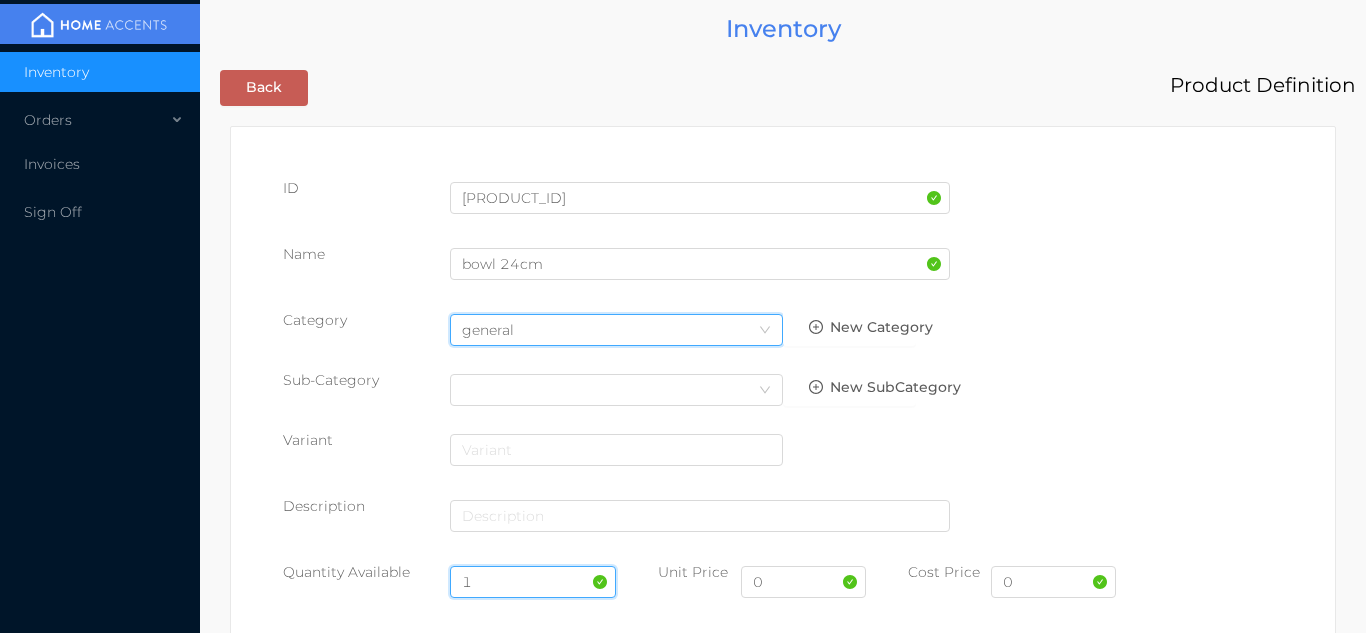 click on "1" at bounding box center [533, 582] 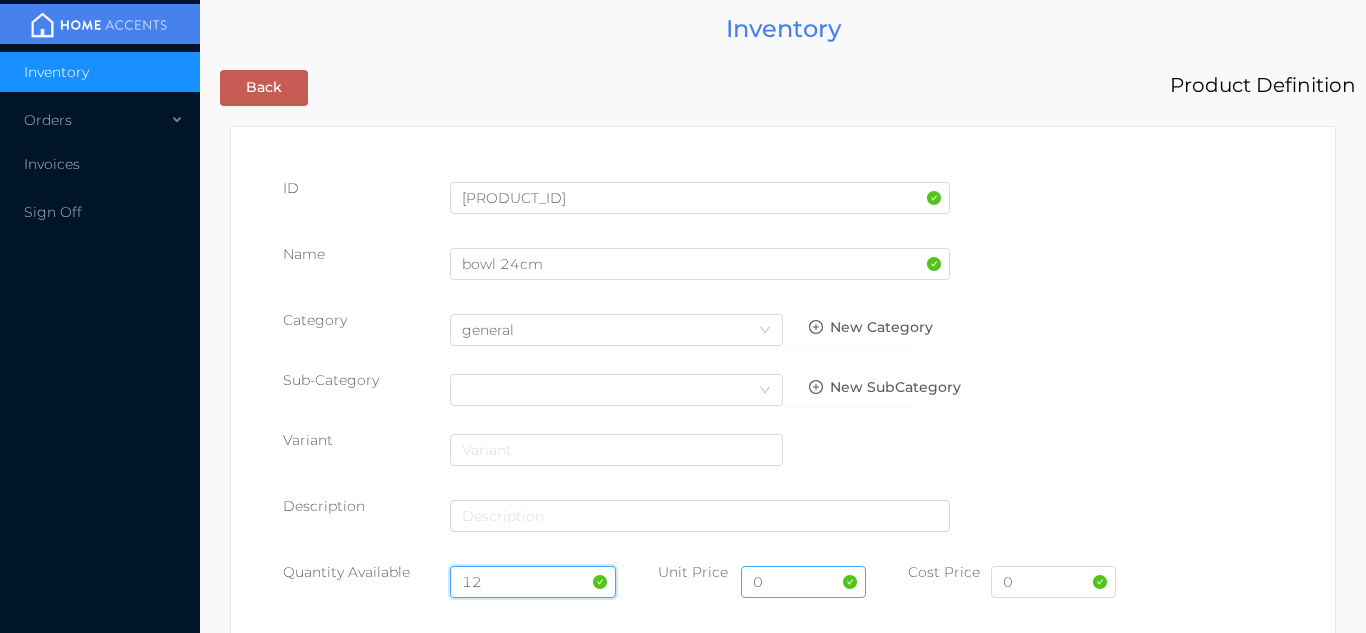 type on "12" 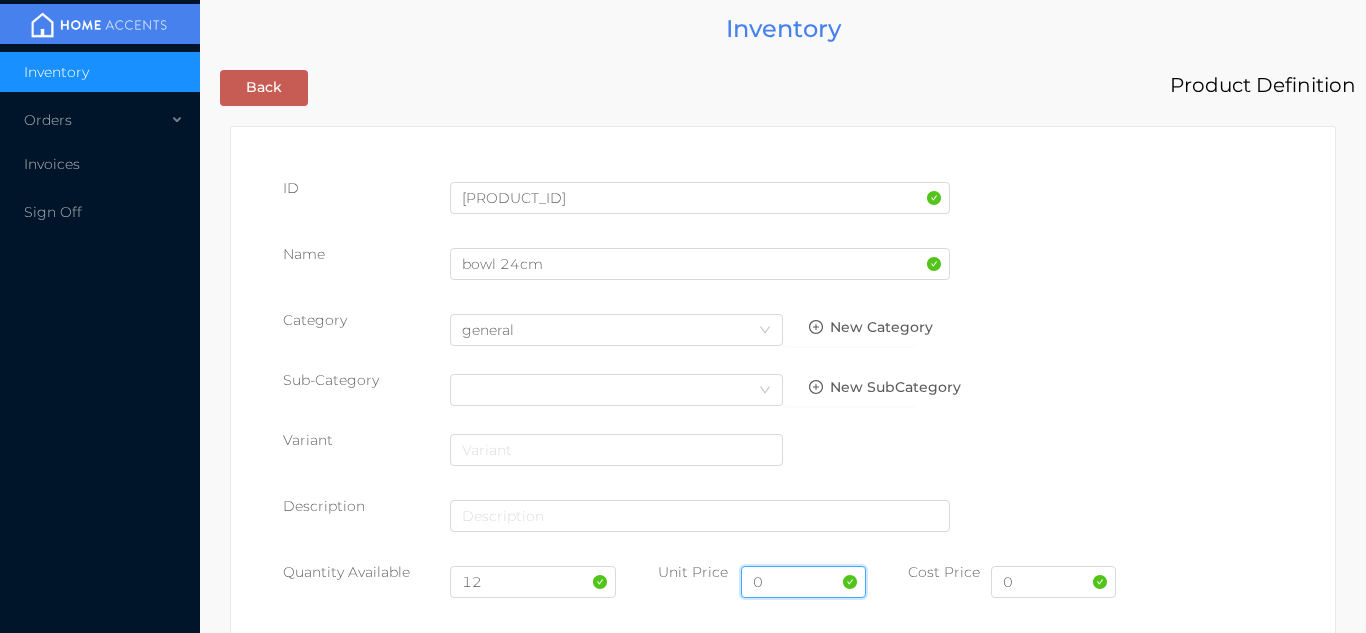 click on "0" at bounding box center [803, 582] 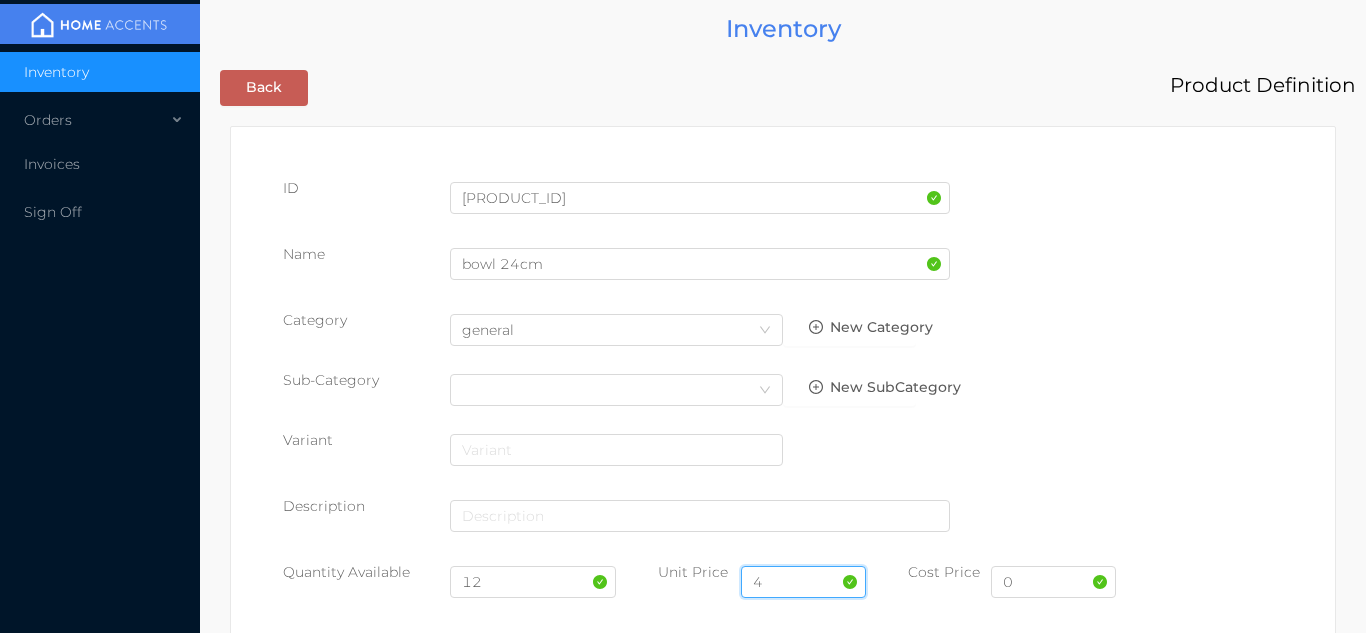 type on "4.99" 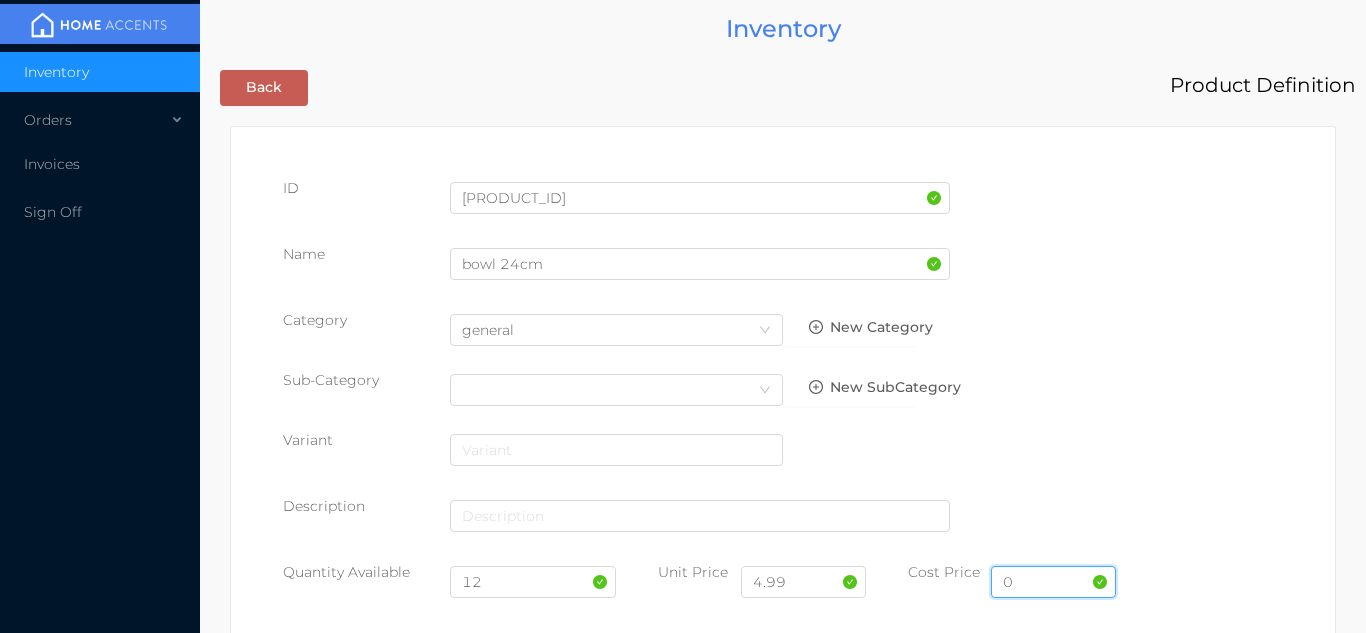 click on "0" at bounding box center (1053, 582) 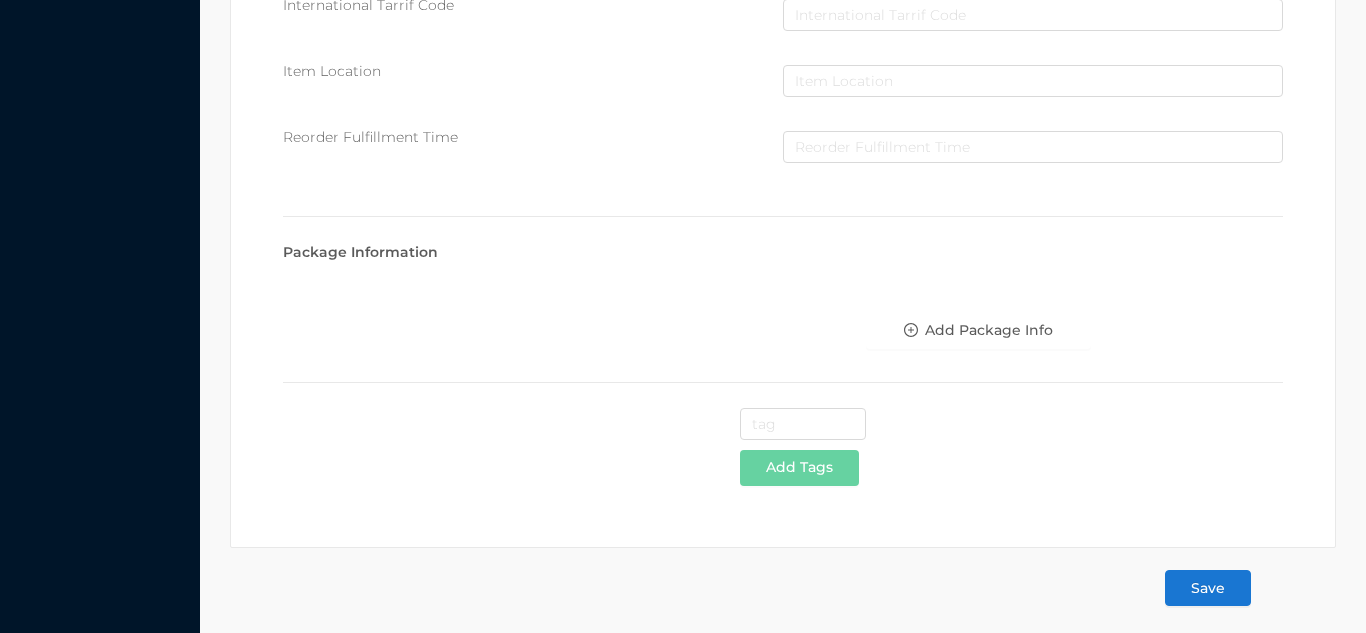scroll, scrollTop: 1028, scrollLeft: 0, axis: vertical 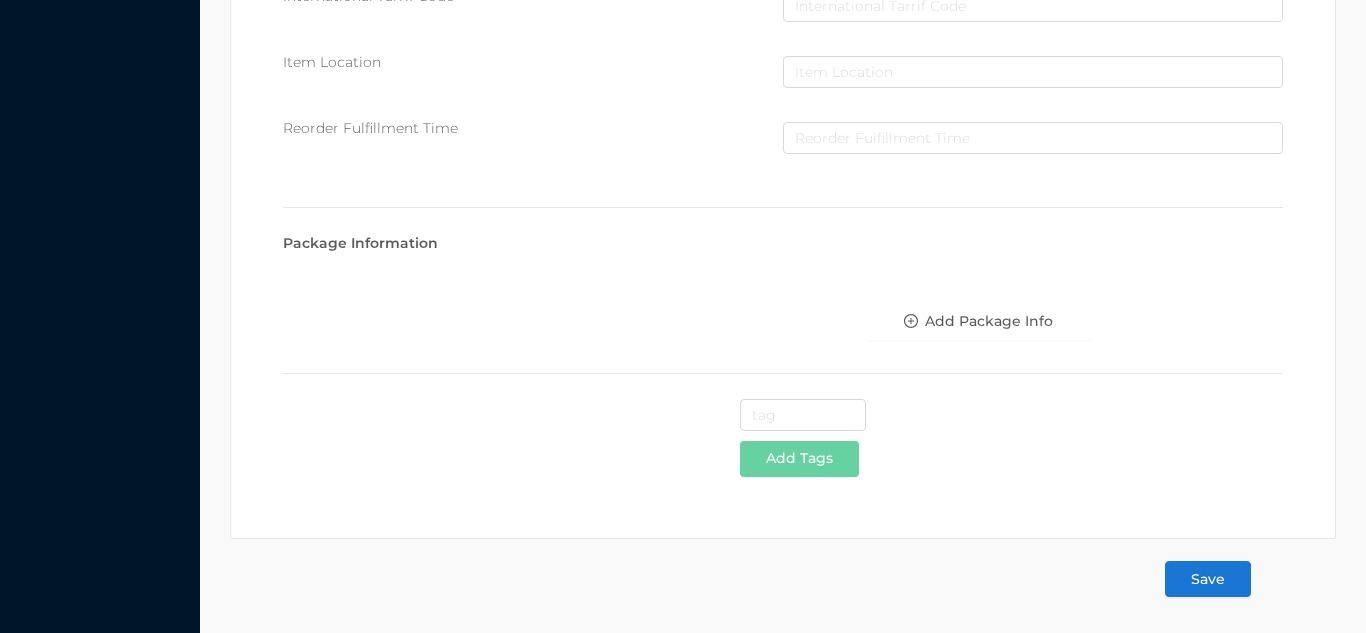 type on "2.54" 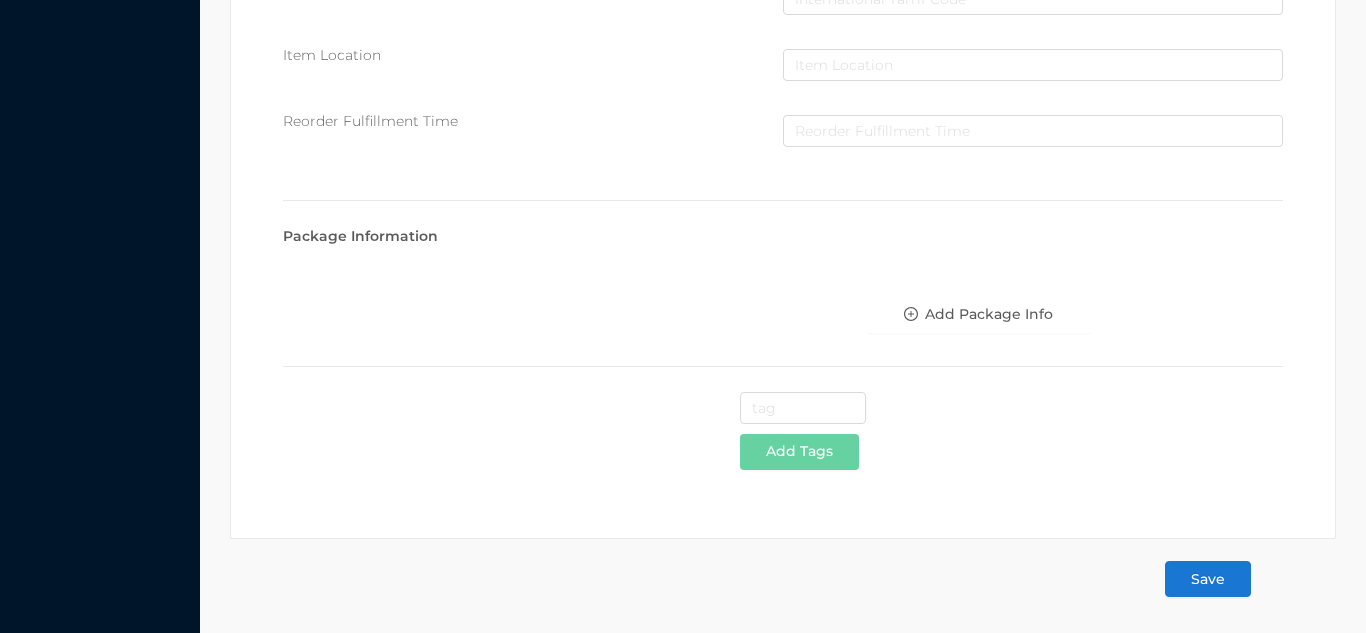 click on "Save" at bounding box center (1208, 579) 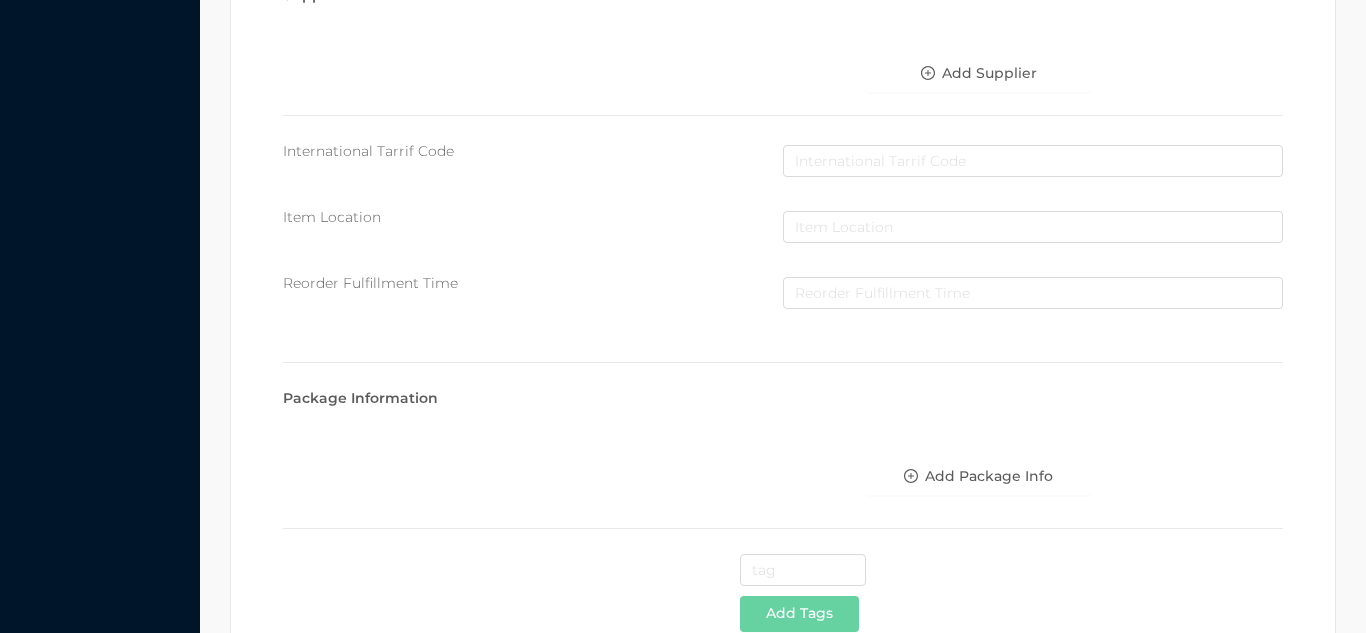 scroll, scrollTop: 1028, scrollLeft: 0, axis: vertical 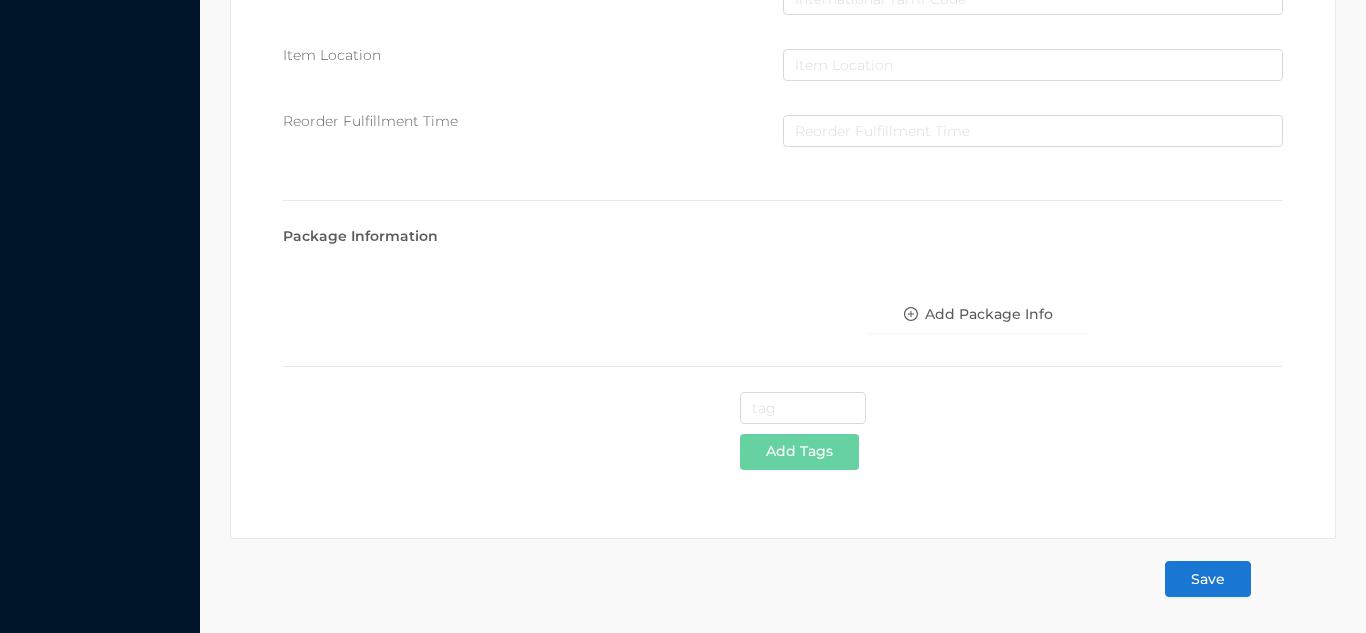 click on "Save" at bounding box center (1208, 579) 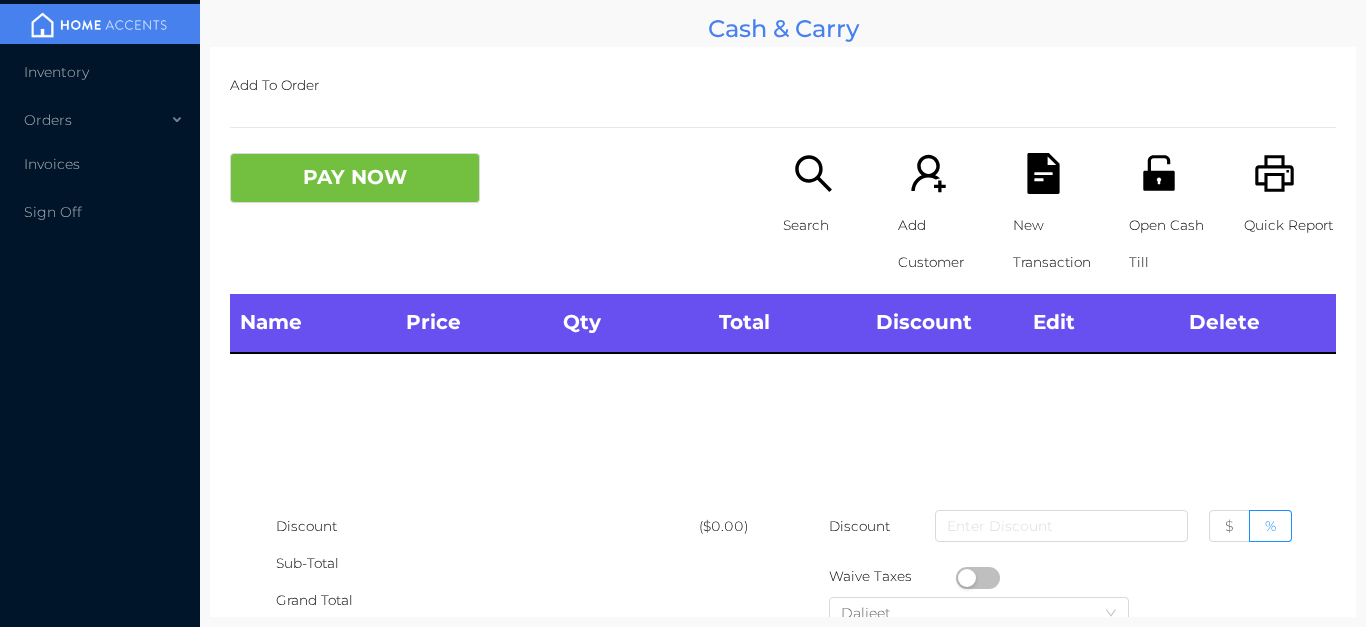 scroll, scrollTop: 0, scrollLeft: 0, axis: both 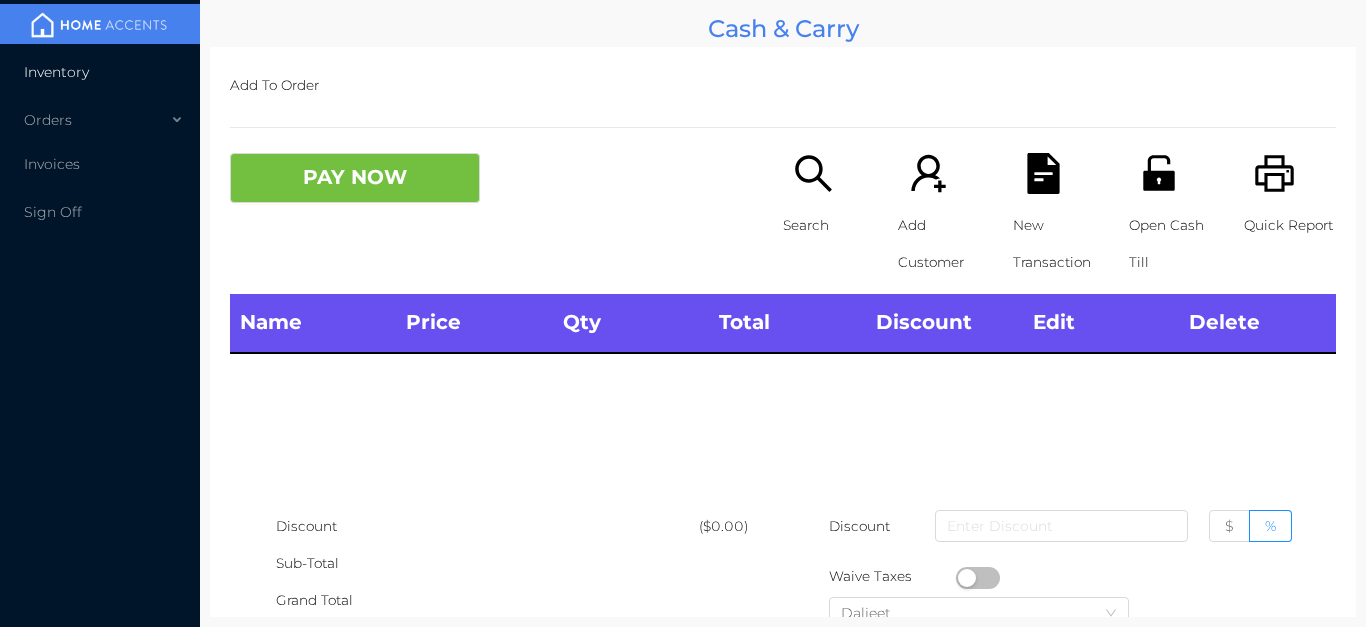 click on "Inventory" at bounding box center [100, 72] 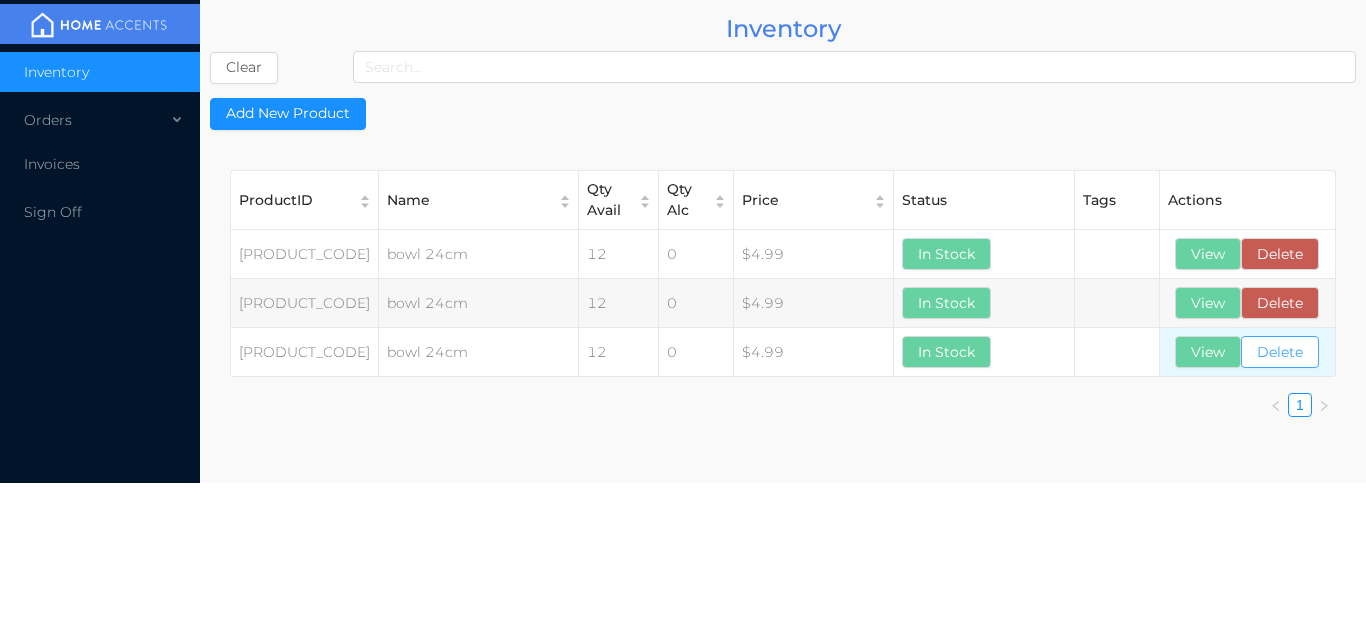 click on "Delete" at bounding box center [1280, 352] 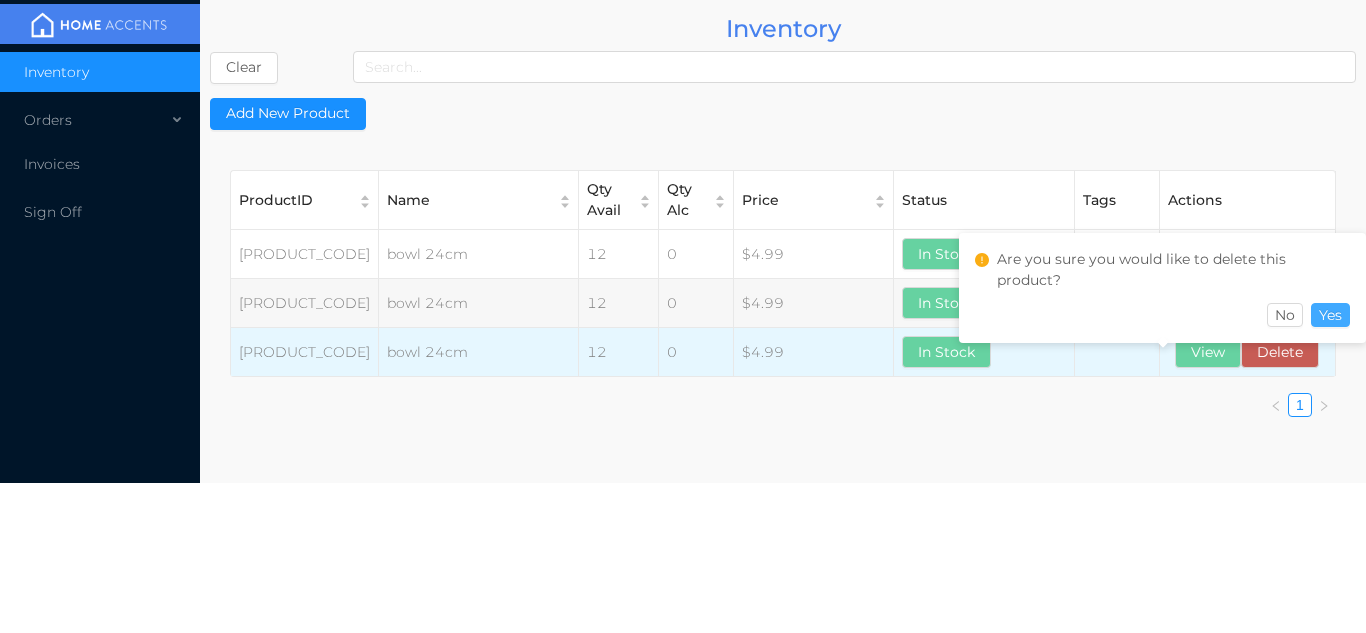 click on "Yes" at bounding box center (1330, 315) 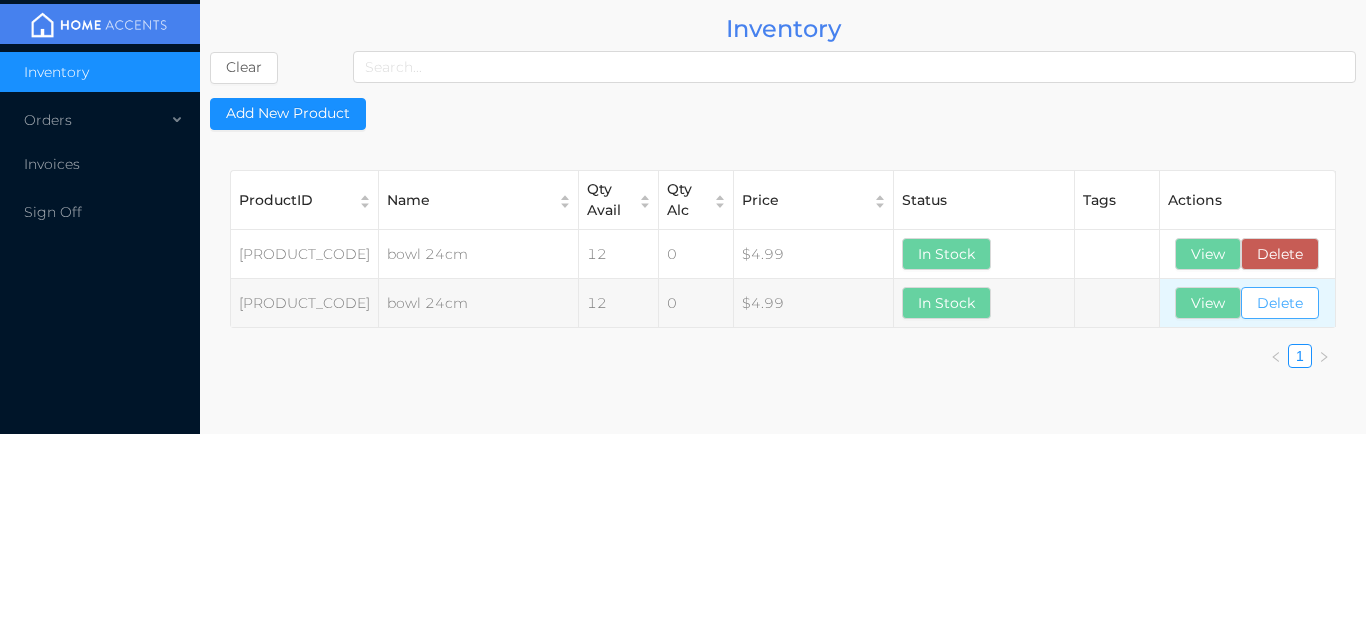 click on "Delete" at bounding box center (1280, 303) 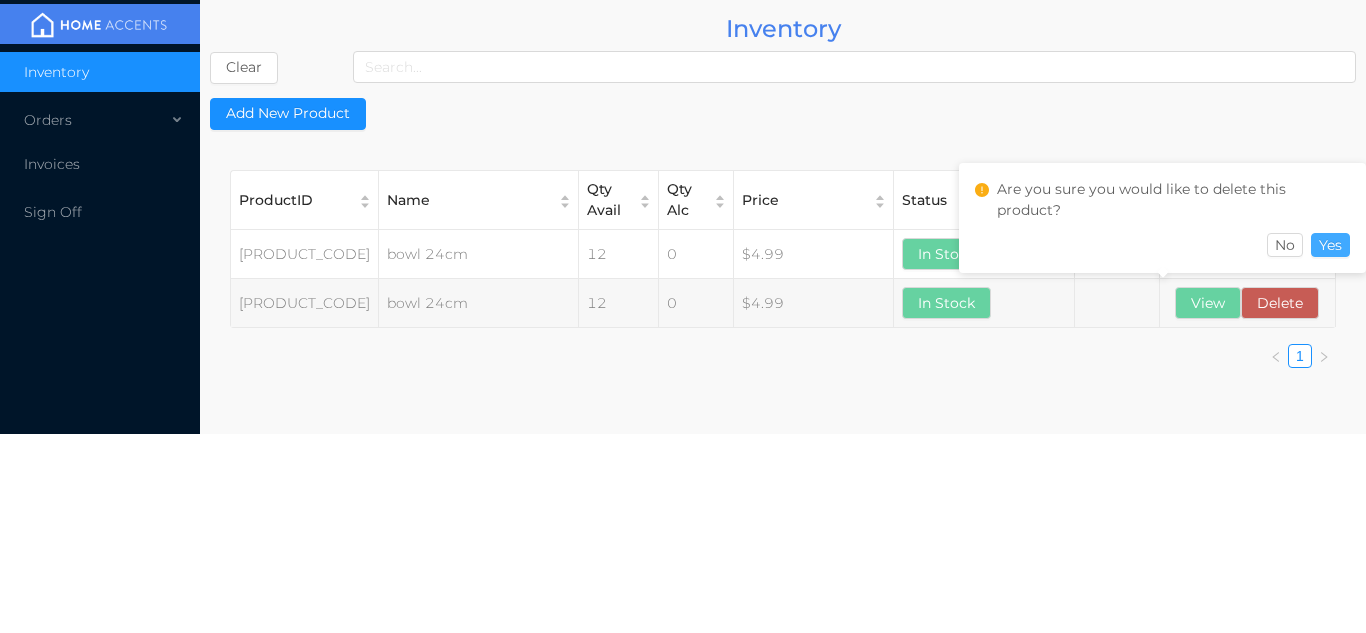 click on "Yes" at bounding box center [1330, 245] 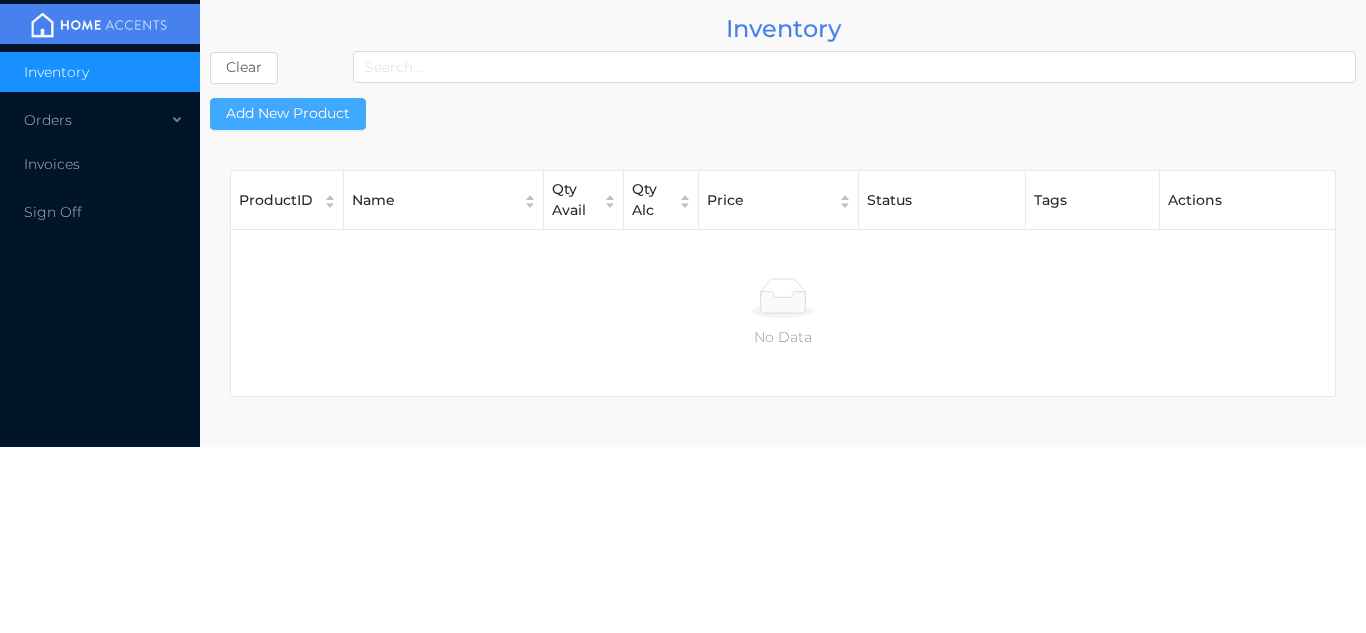 click on "Add New Product" at bounding box center [288, 114] 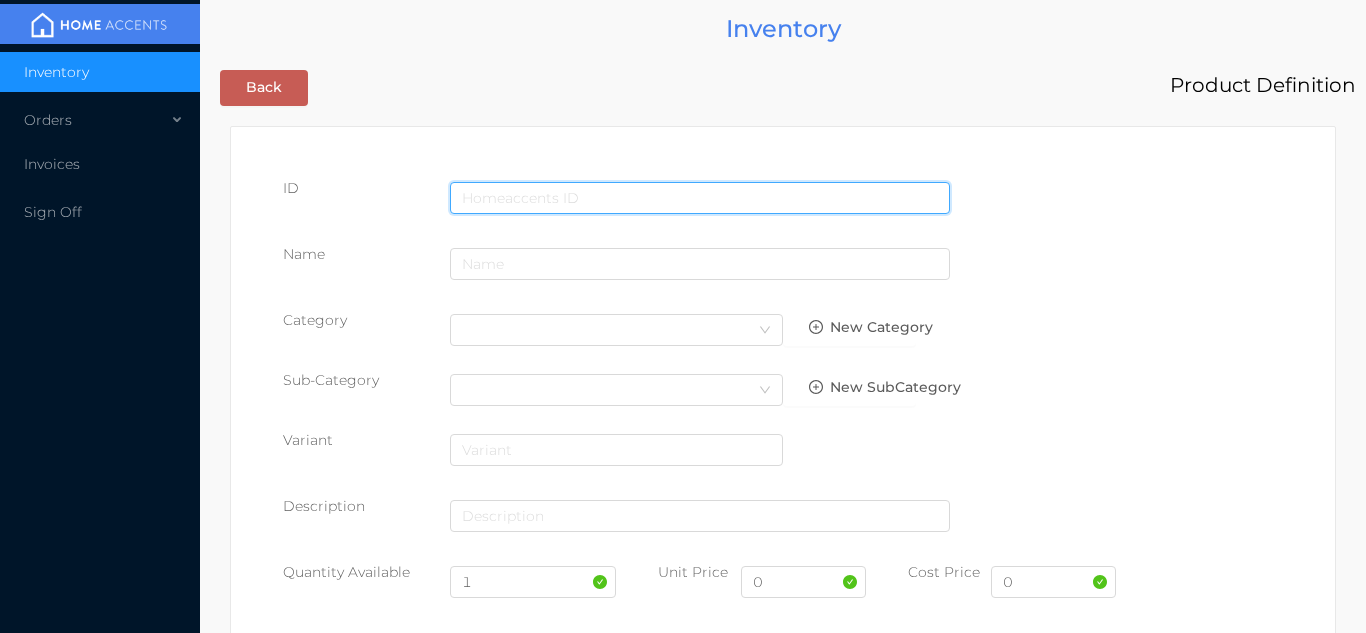click at bounding box center [700, 198] 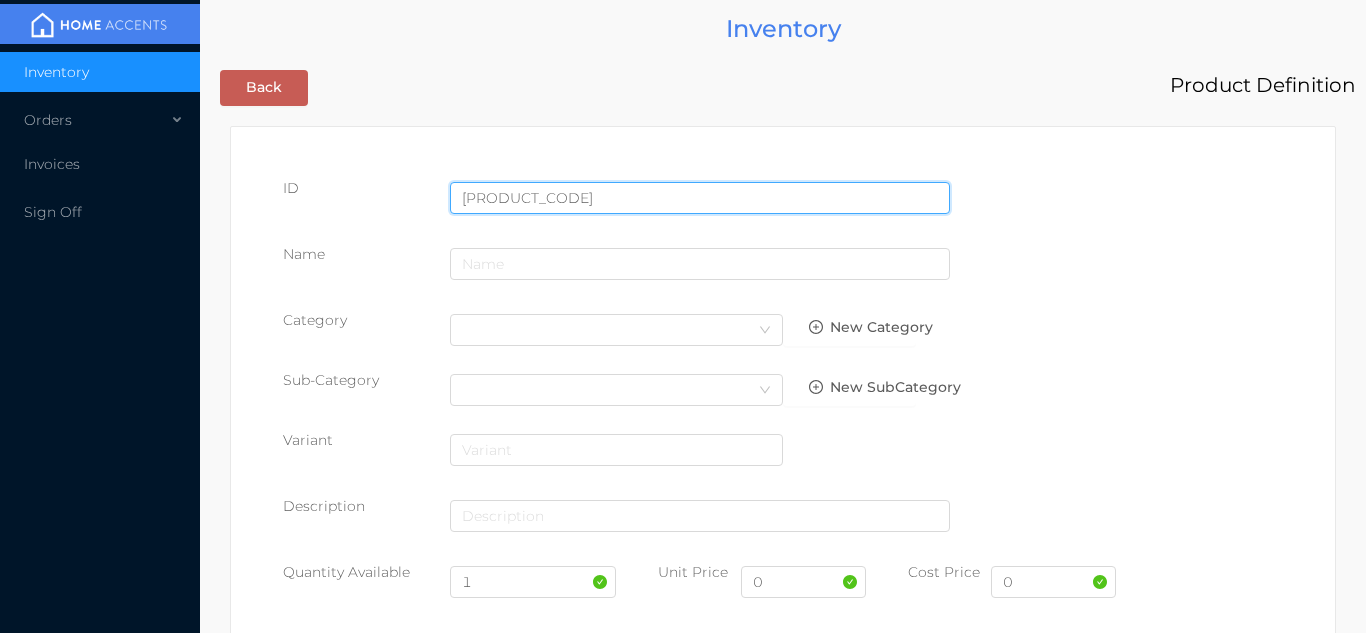 type on "[PRODUCT_CODE]" 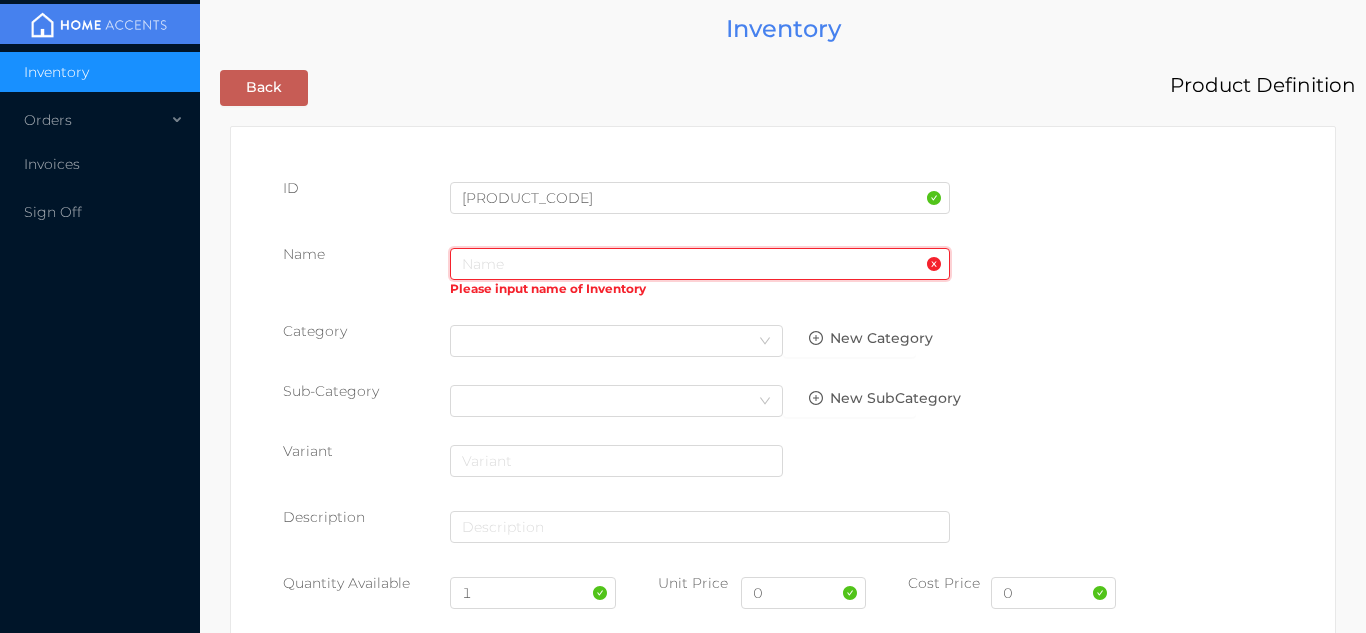 click at bounding box center (700, 264) 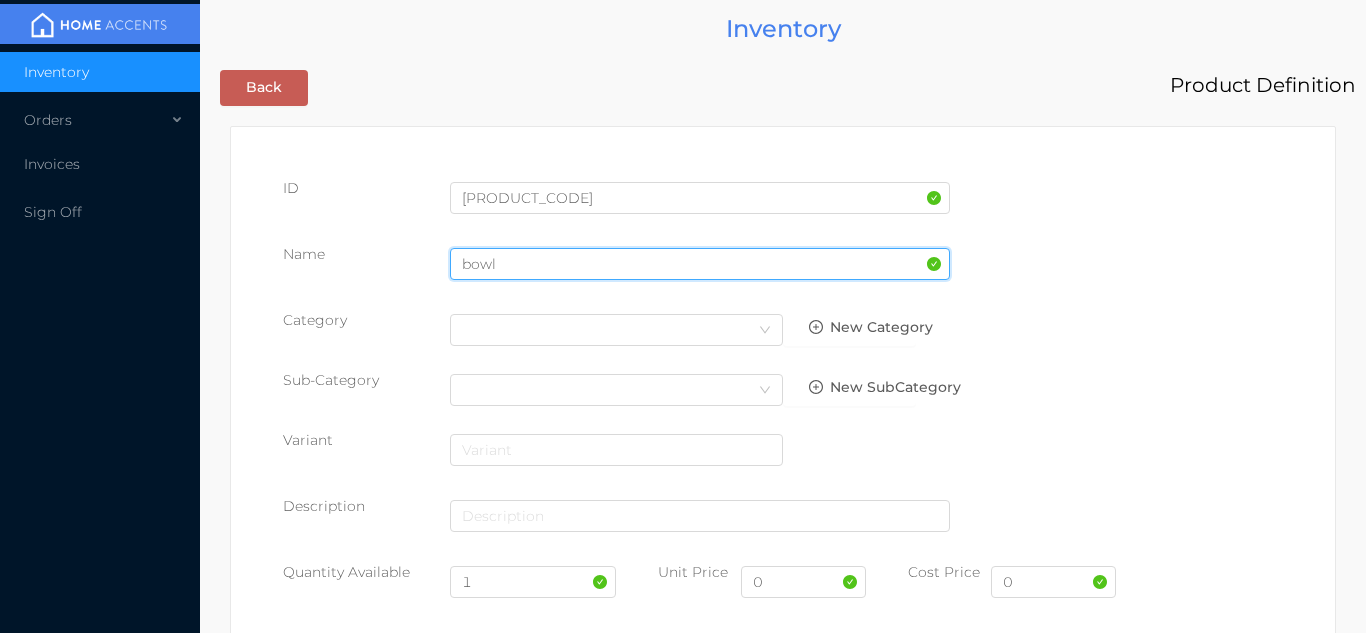 click on "bowl" at bounding box center (700, 264) 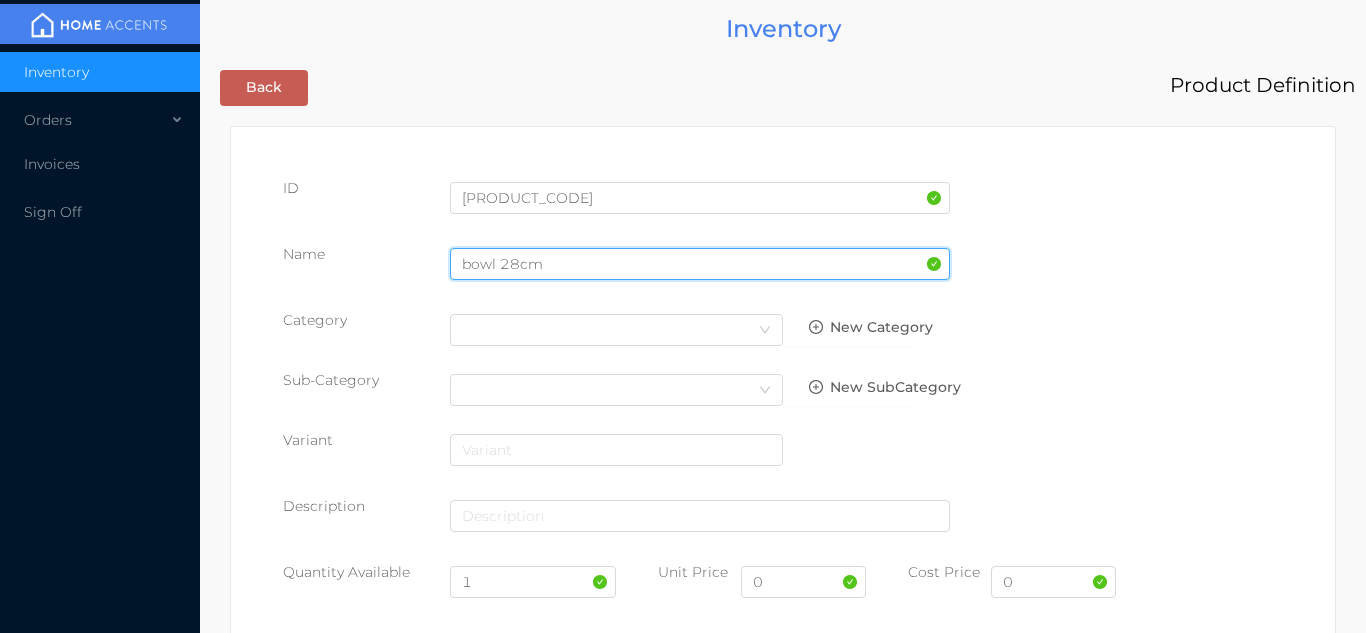 type on "bowl 28cm" 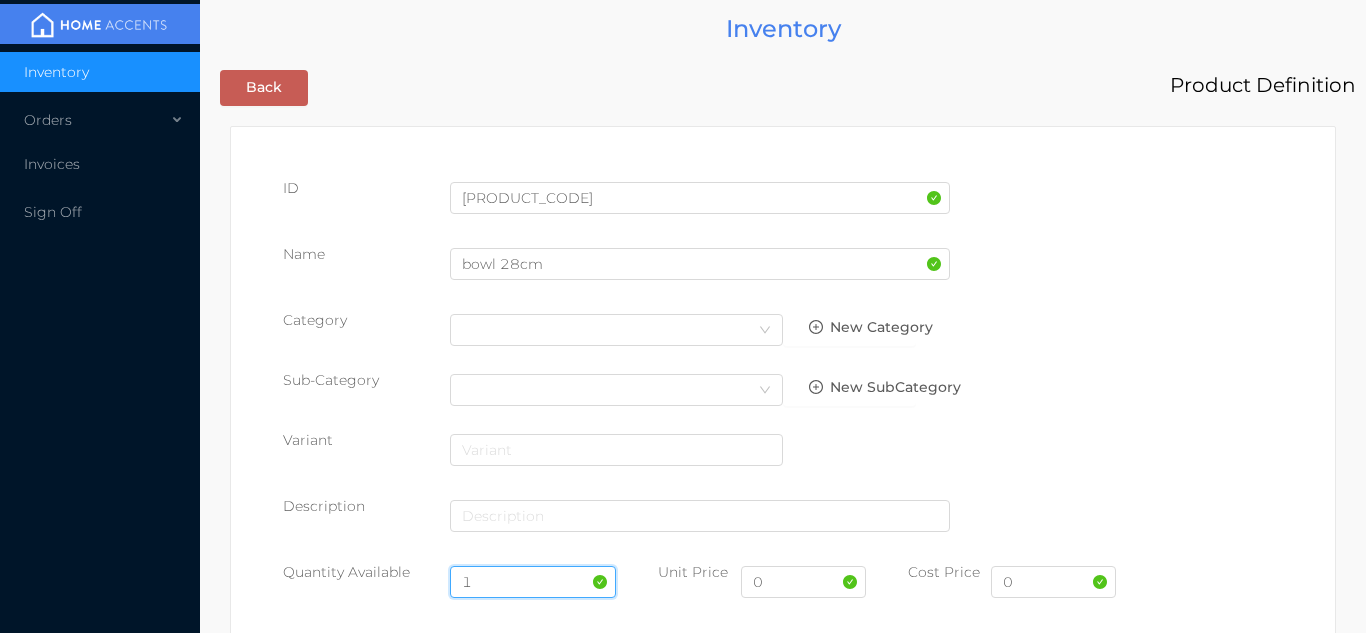 click on "1" at bounding box center (533, 582) 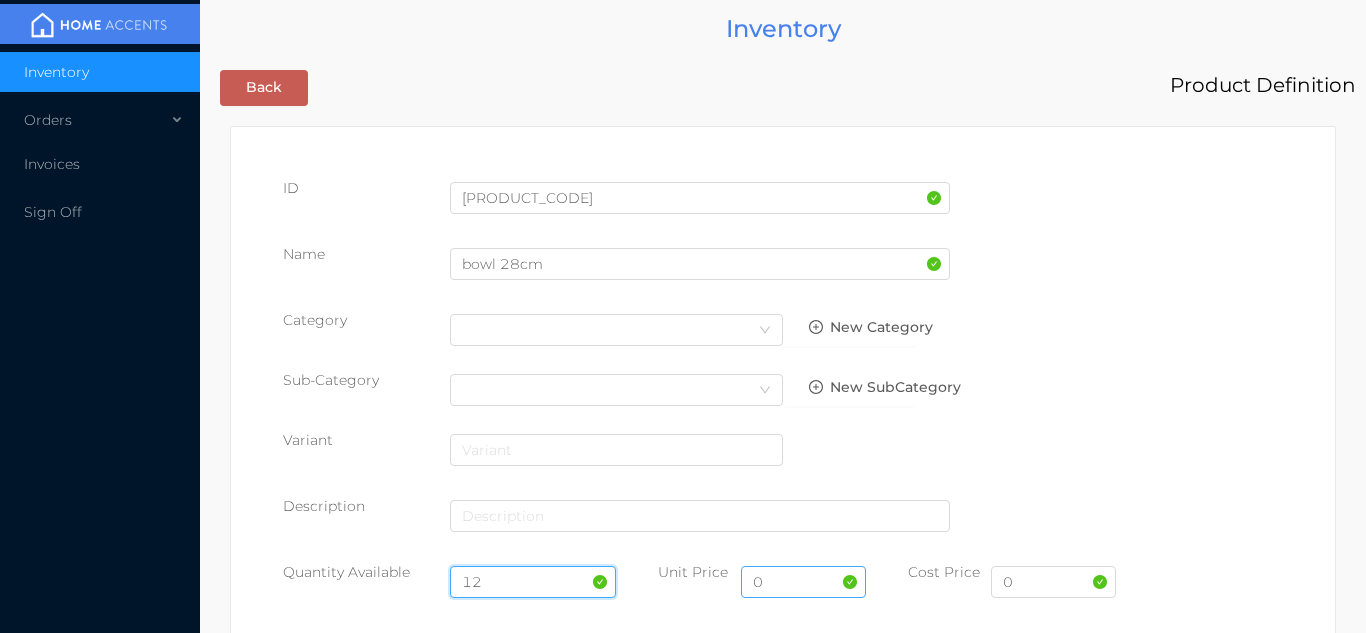type on "12" 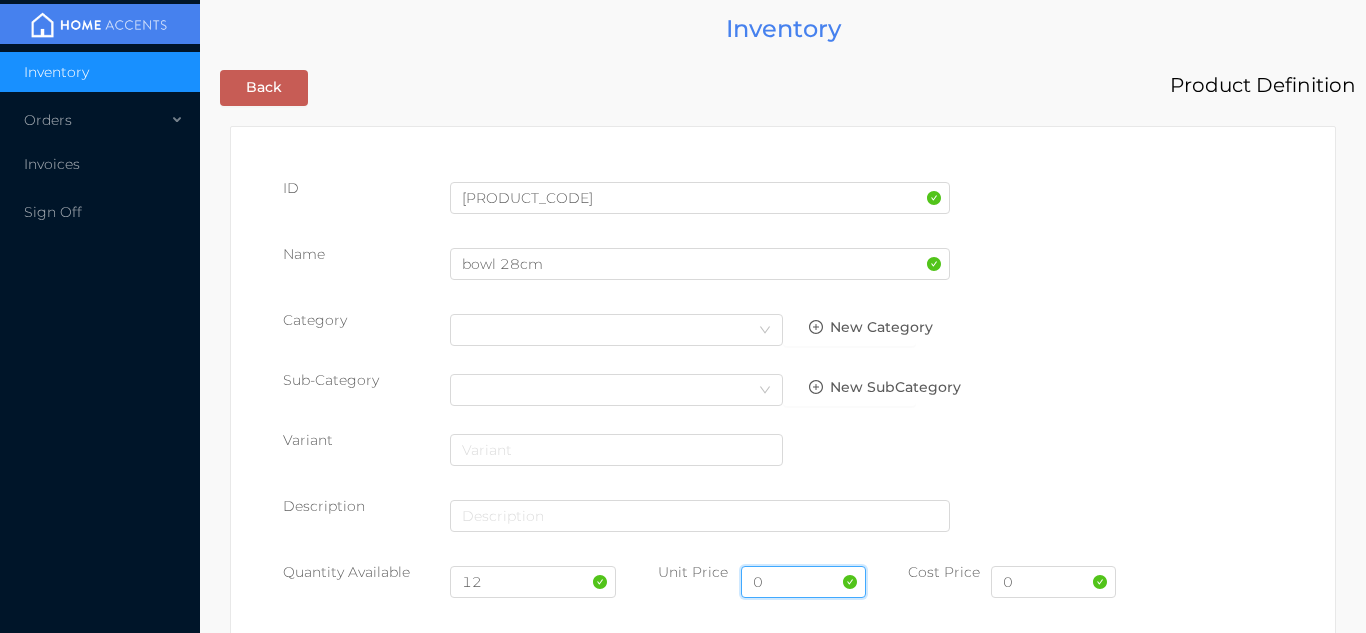 click on "0" at bounding box center [803, 582] 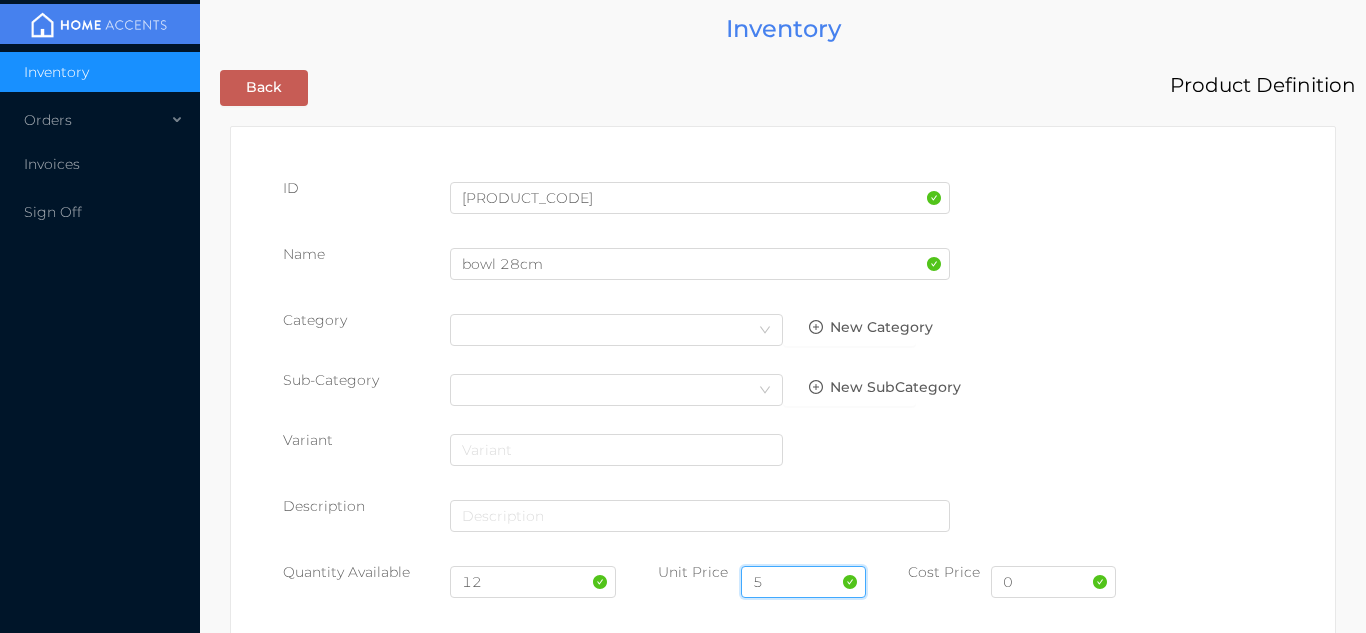 type on "5.99" 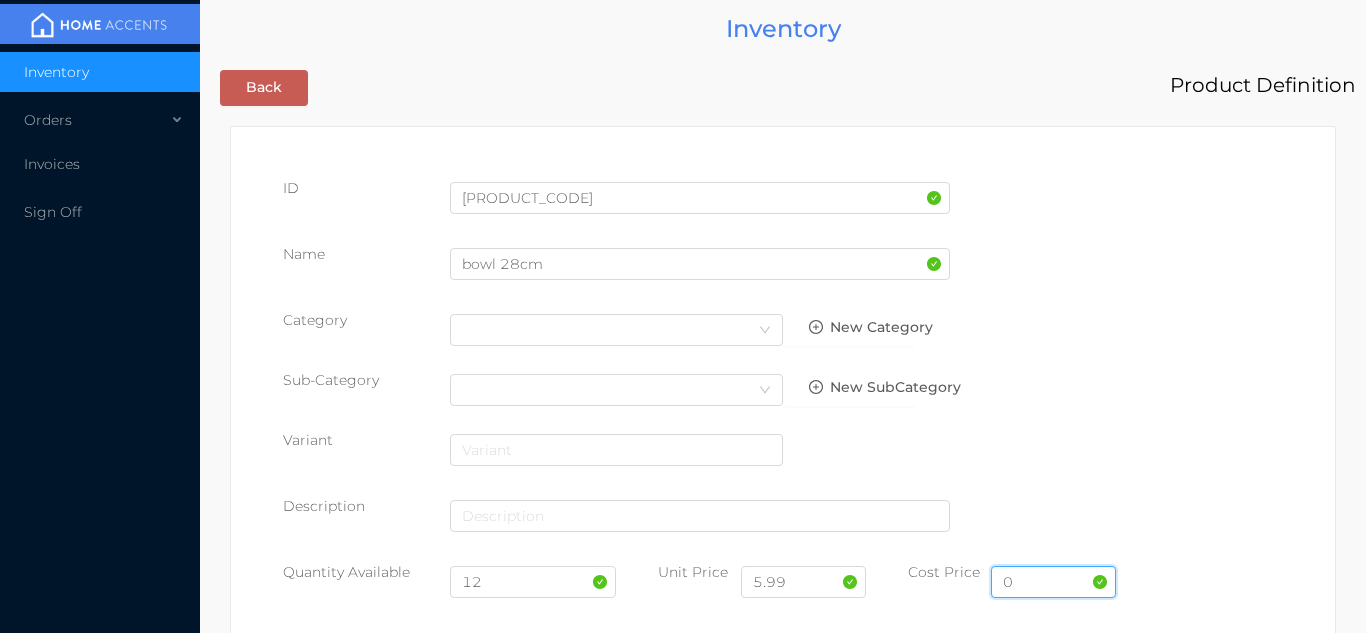 click on "0" at bounding box center [1053, 582] 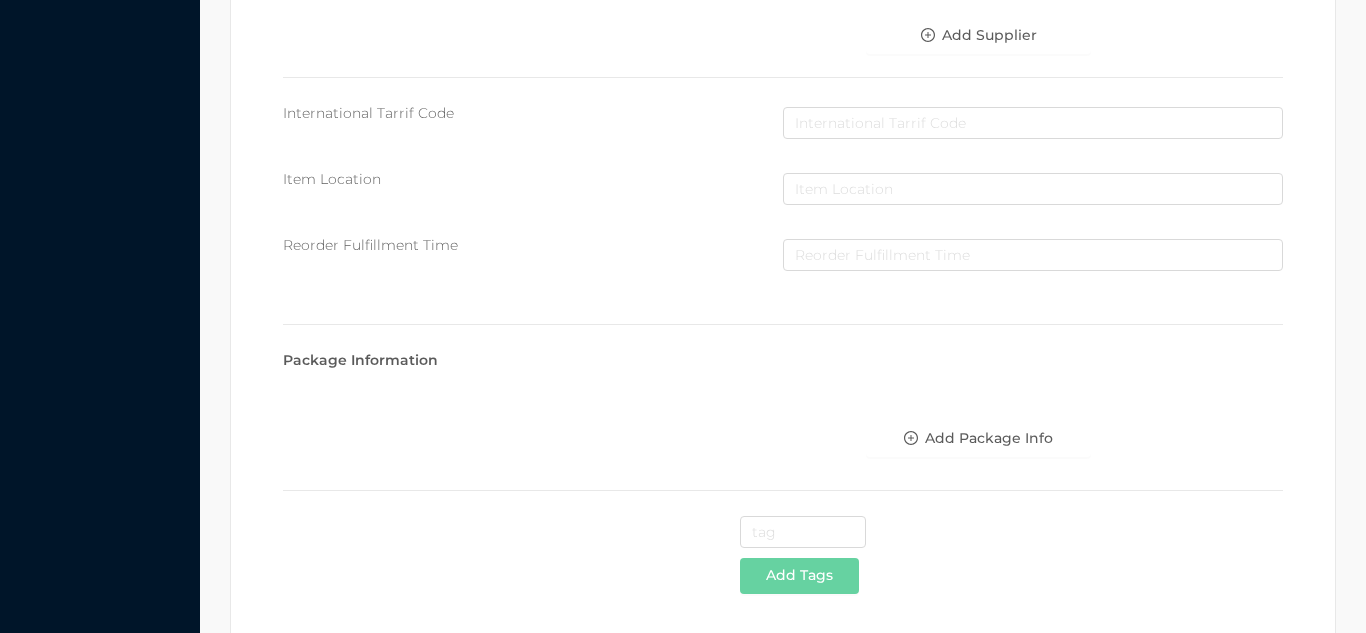 scroll, scrollTop: 1028, scrollLeft: 0, axis: vertical 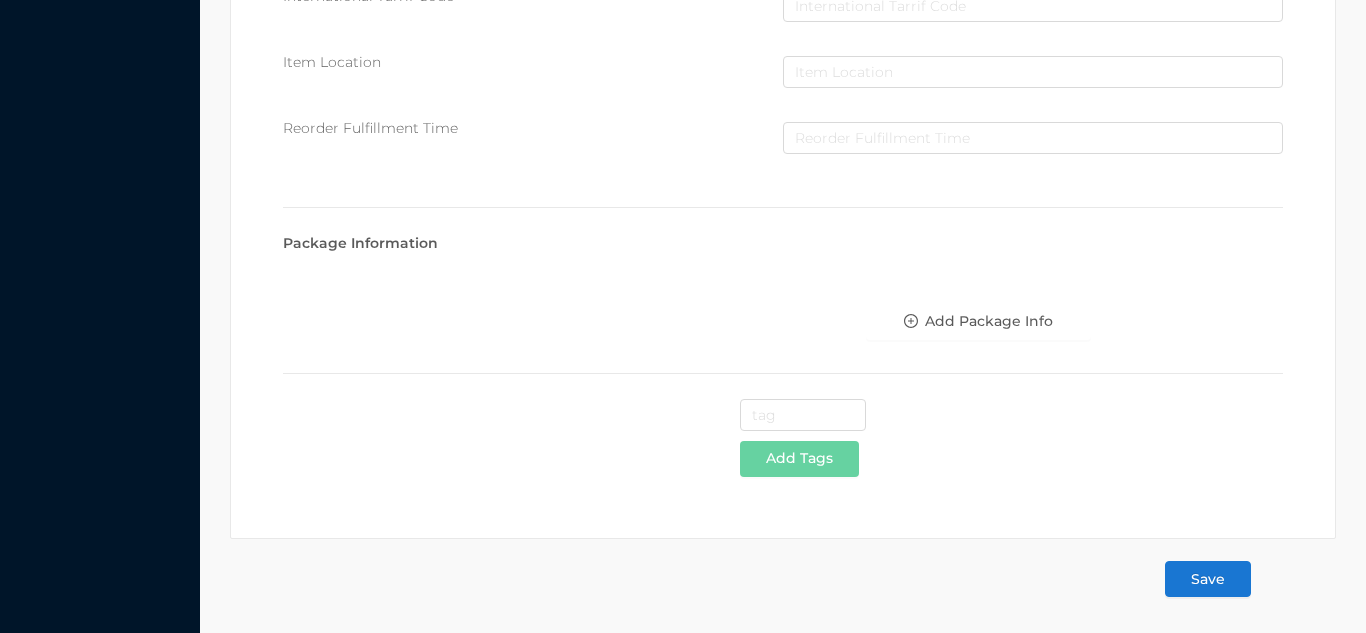type on "3.78" 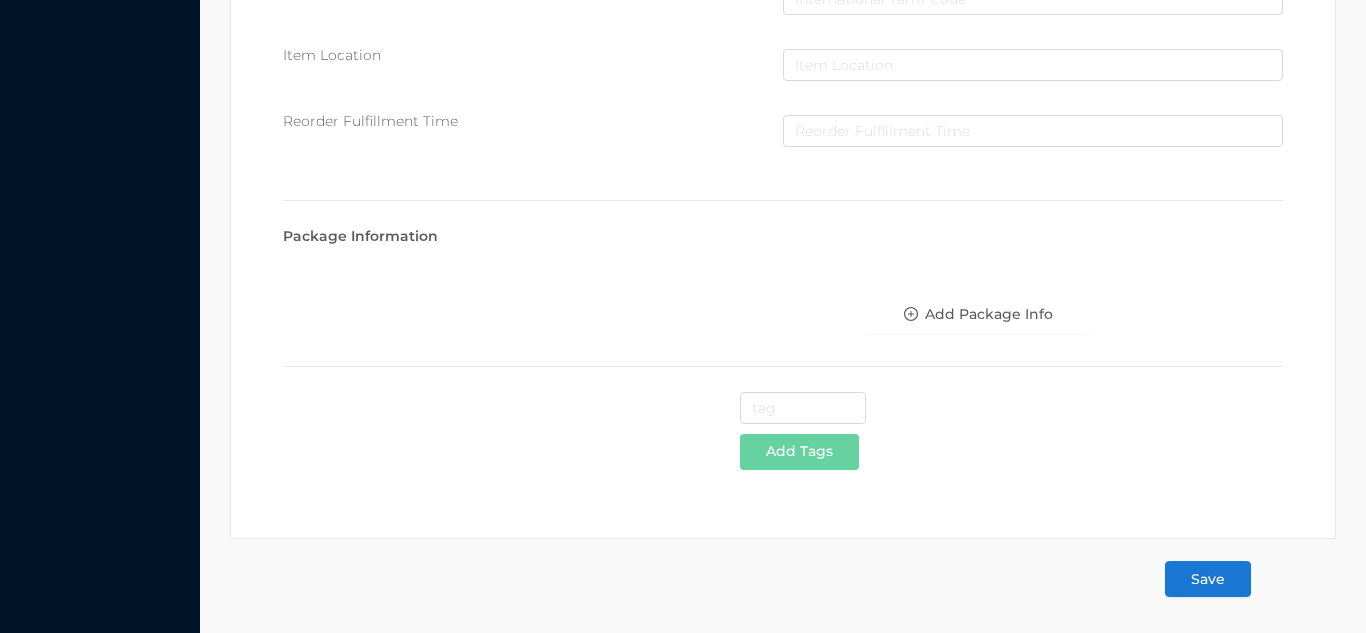click on "Save" at bounding box center (1208, 579) 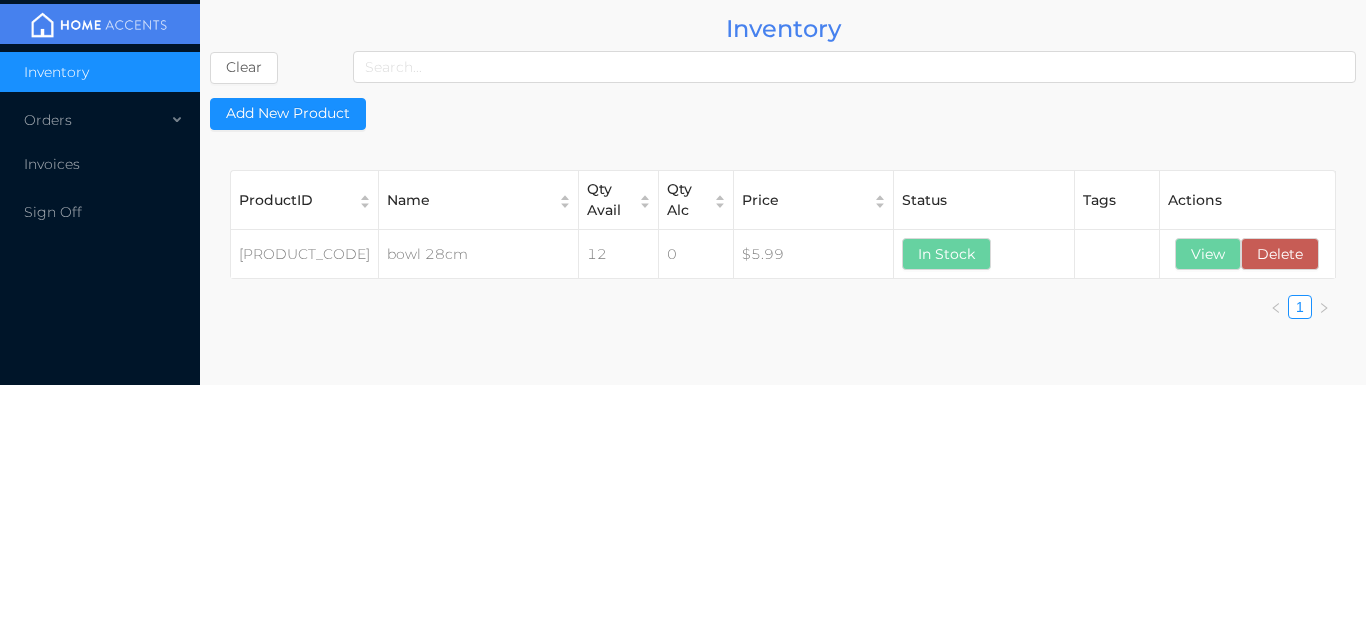 scroll, scrollTop: 0, scrollLeft: 0, axis: both 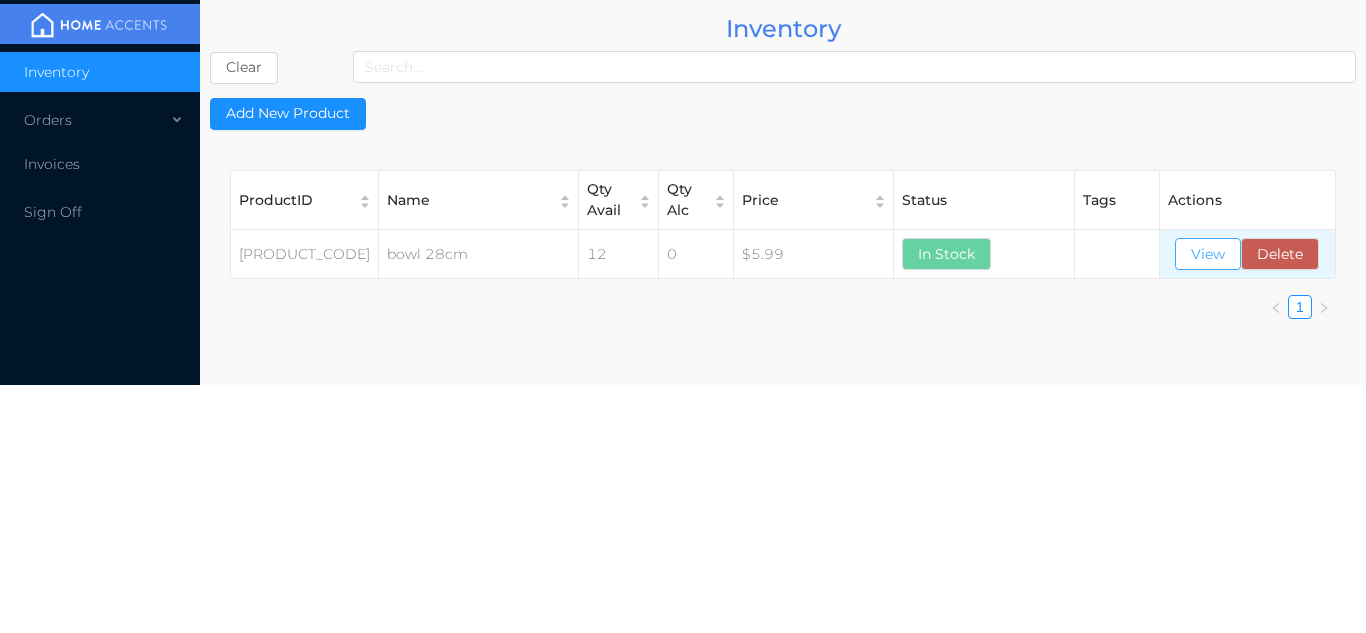 click on "View" at bounding box center (1208, 254) 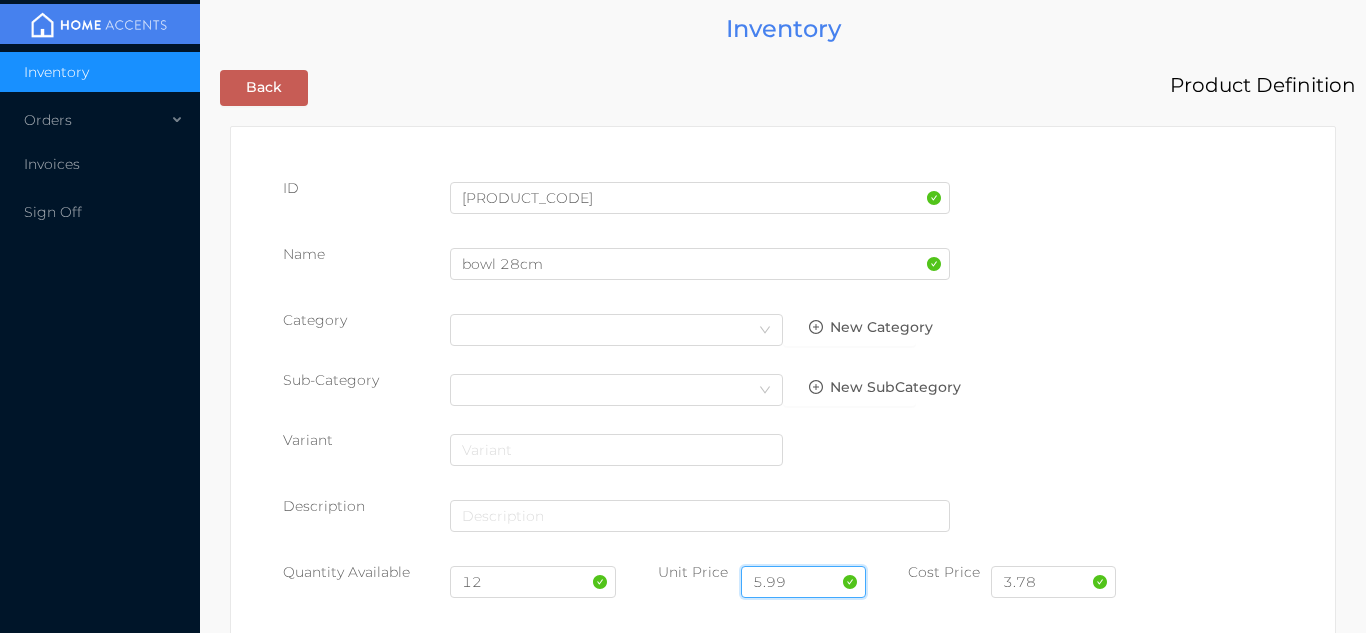 click on "5.99" at bounding box center (803, 582) 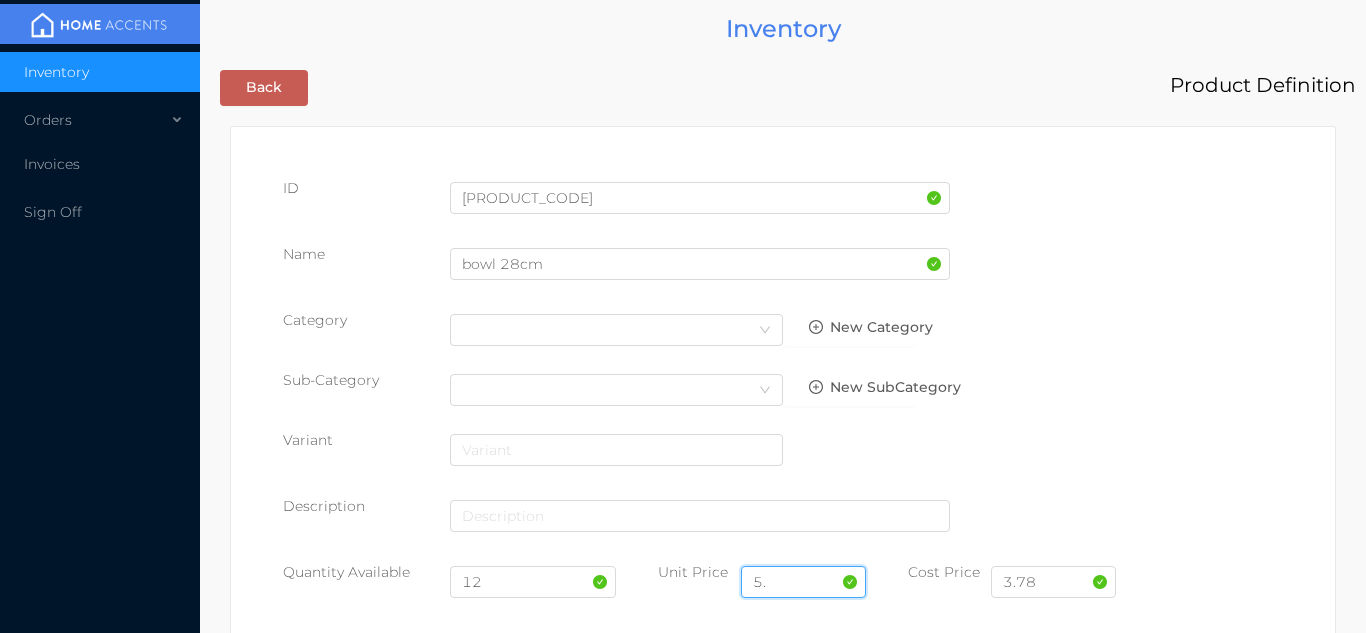 type on "5" 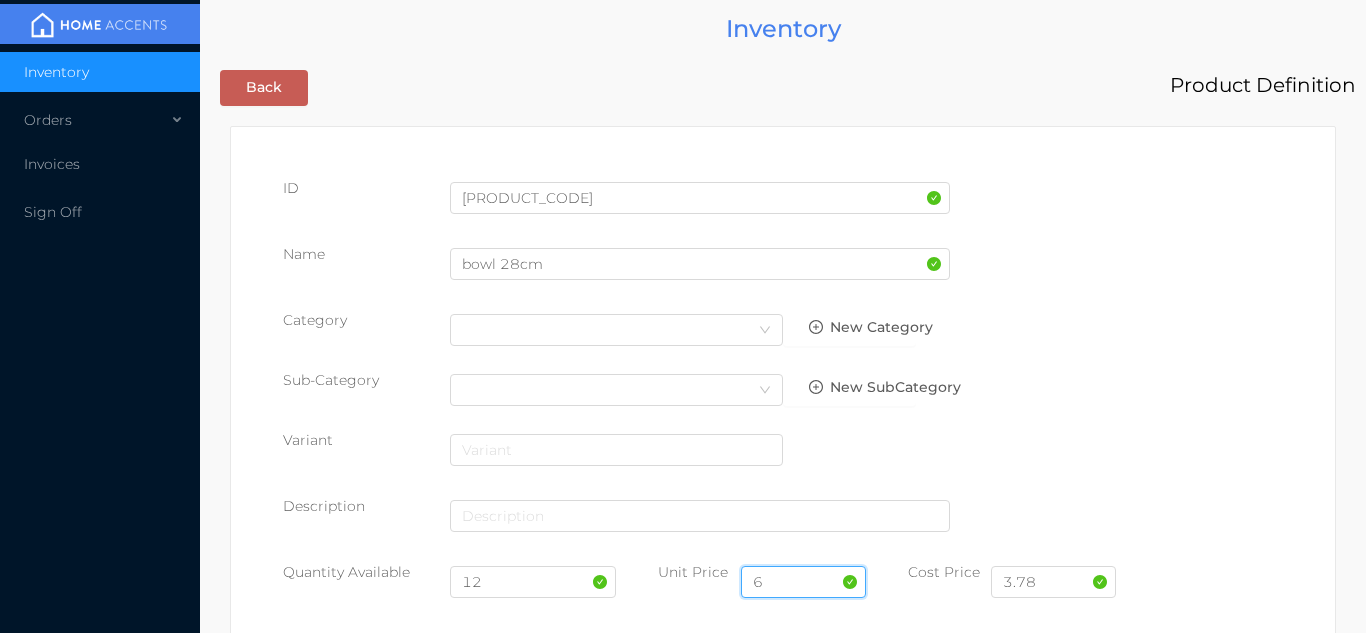 type on "6.99" 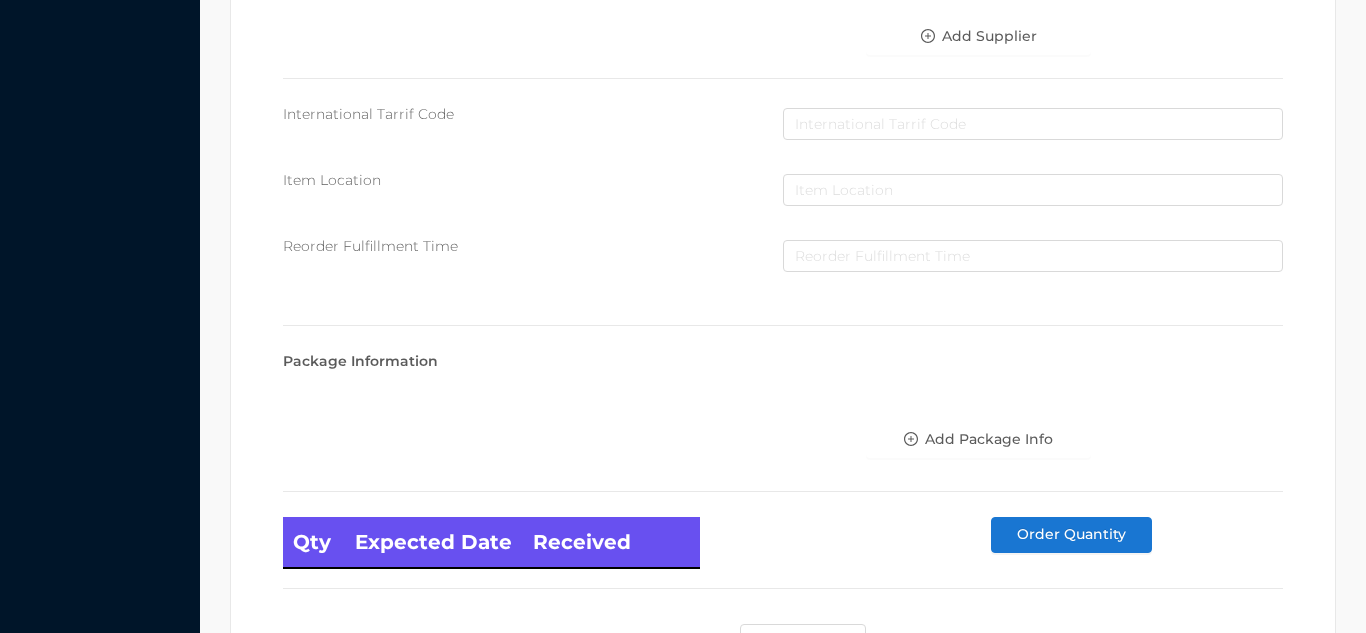 scroll, scrollTop: 1135, scrollLeft: 0, axis: vertical 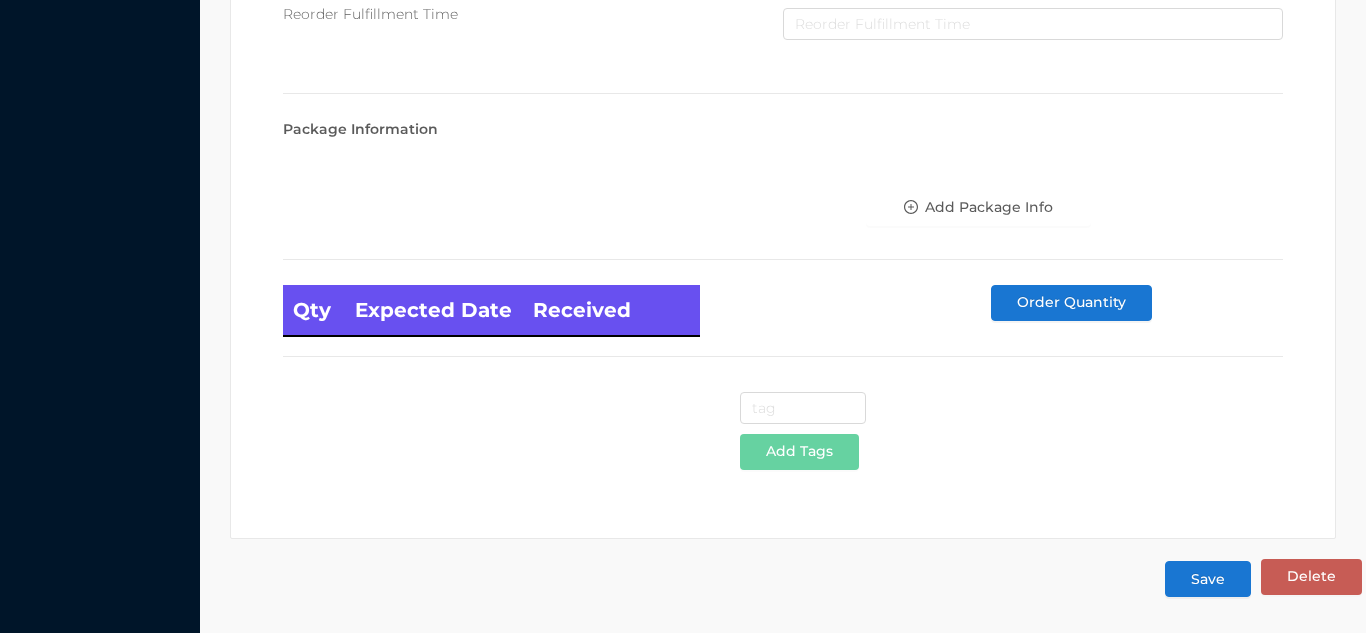 click on "Save" at bounding box center [1208, 579] 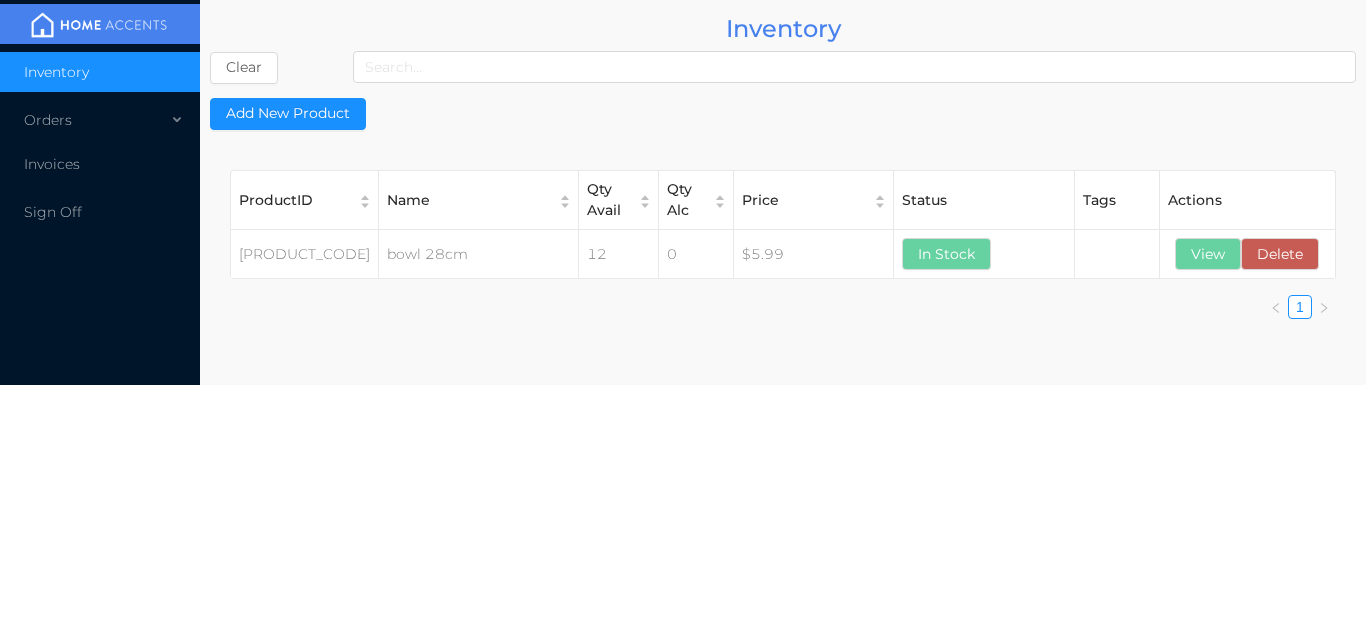 scroll, scrollTop: 0, scrollLeft: 0, axis: both 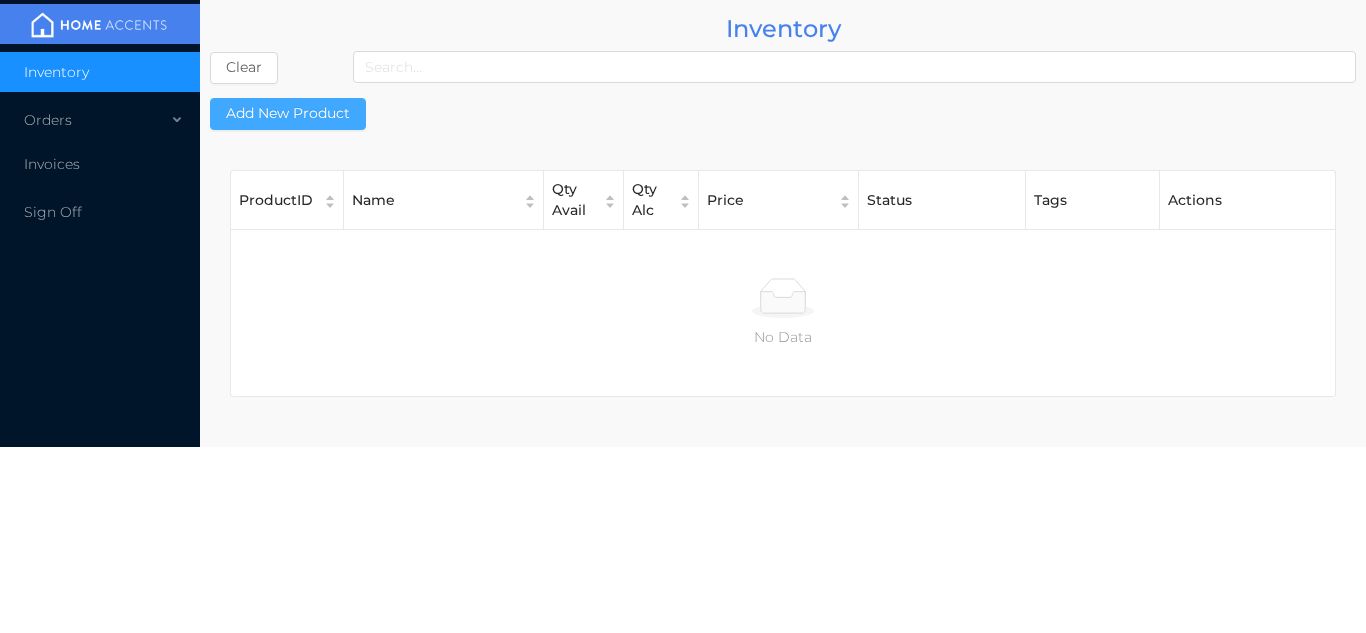click on "Add New Product" at bounding box center [288, 114] 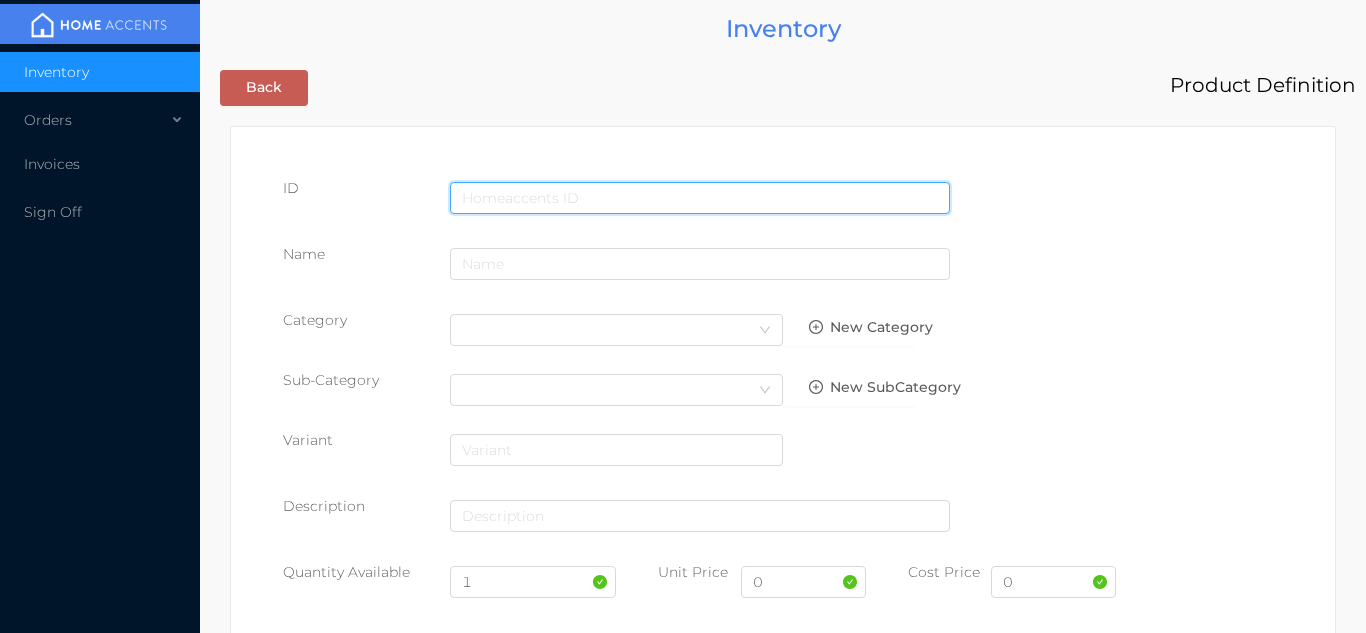 click at bounding box center [700, 198] 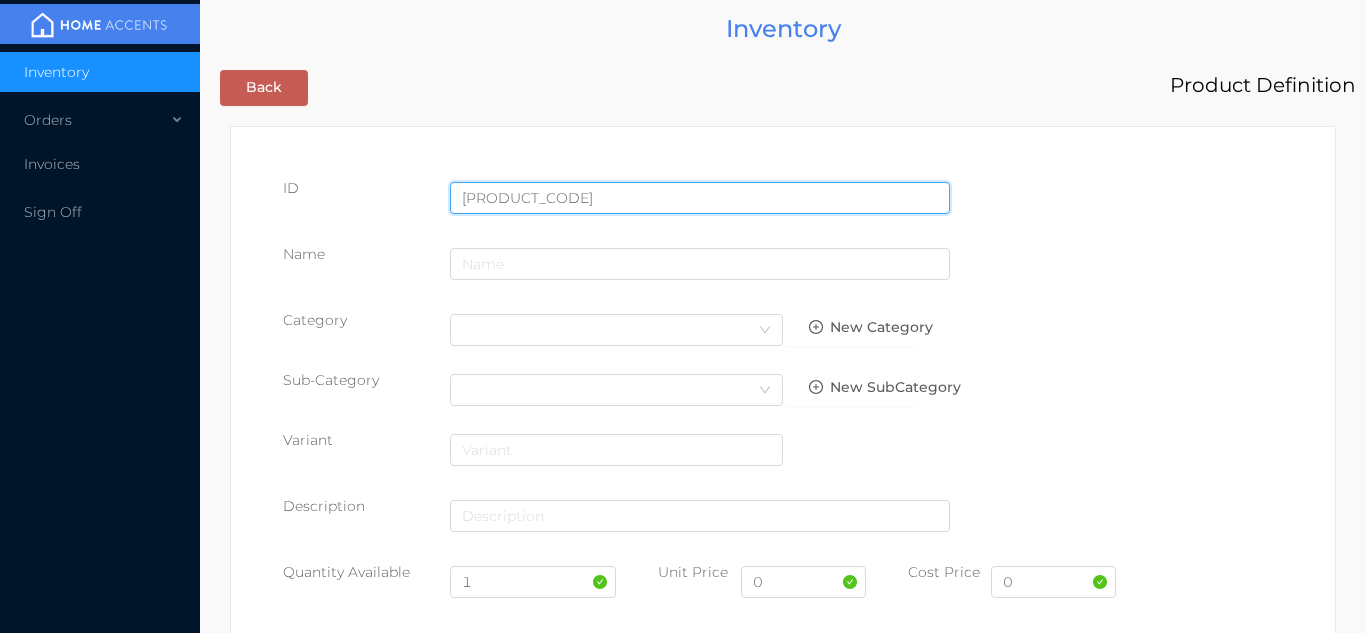 type on "061541806049" 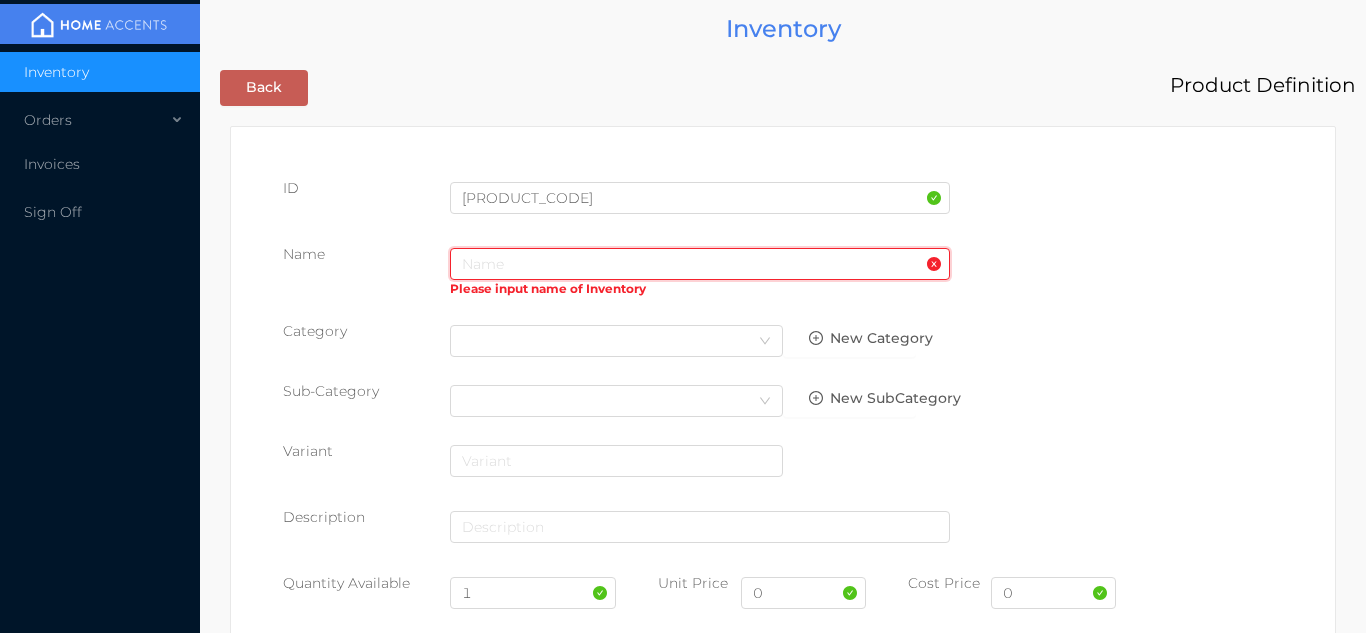 click at bounding box center (700, 264) 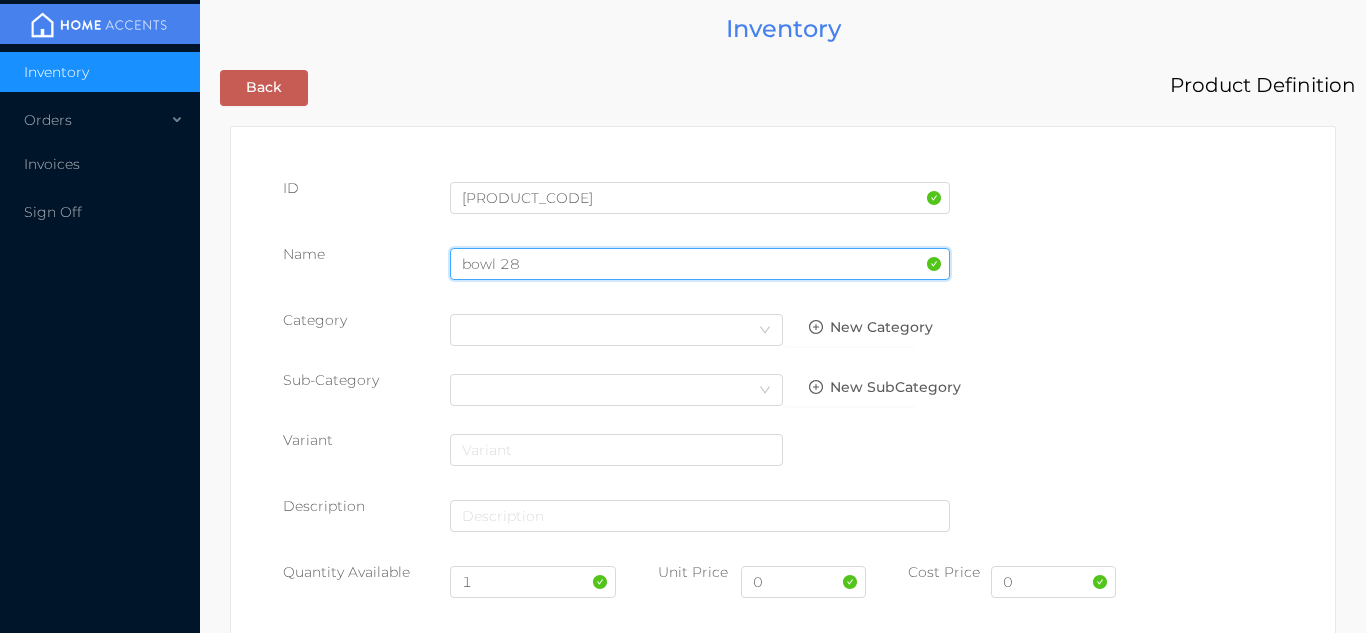 type on "bowl 28" 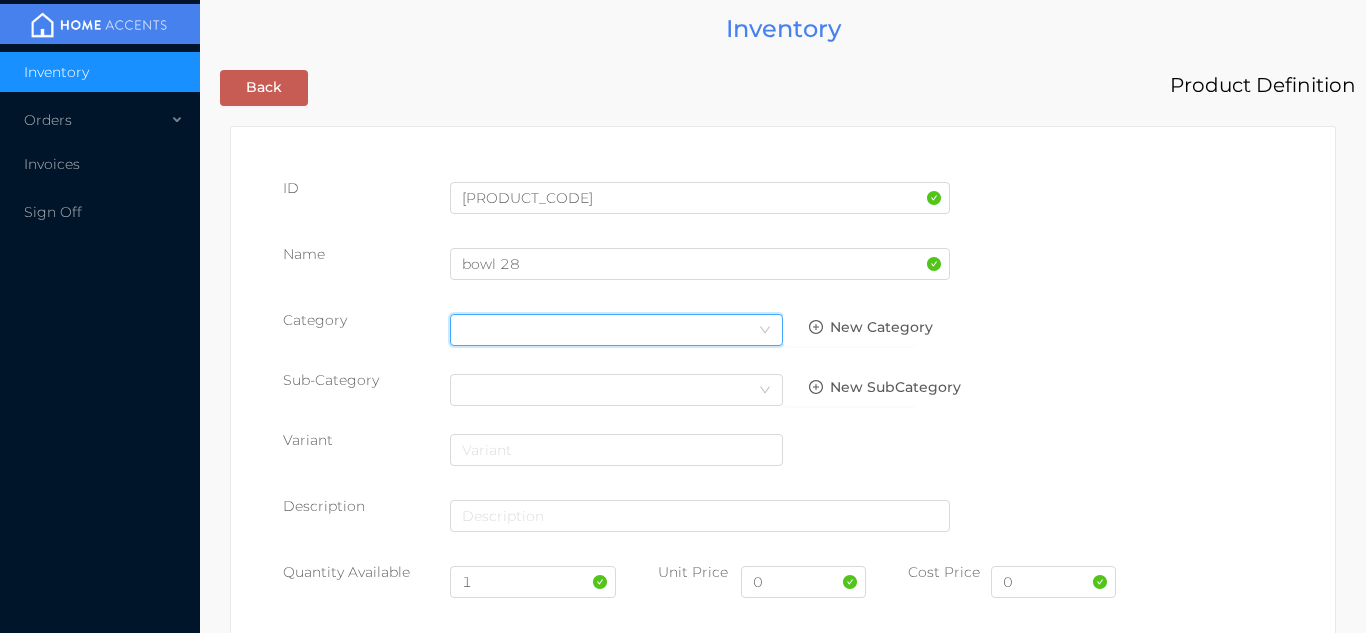 click 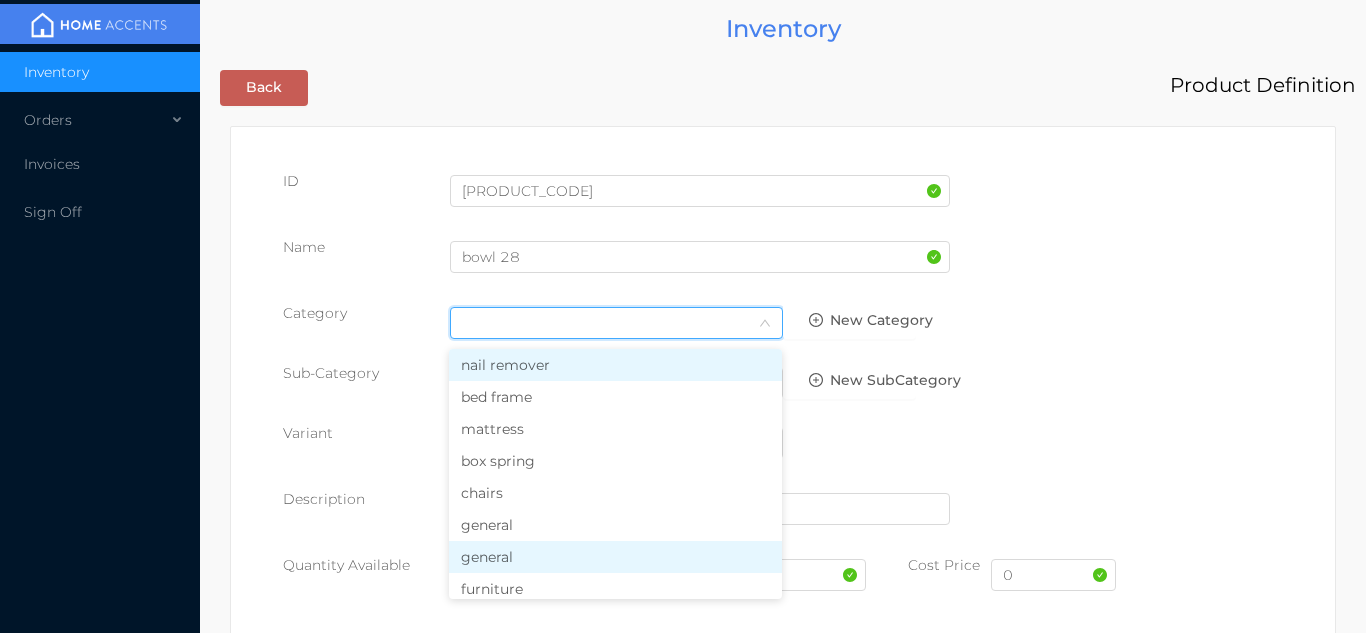 click on "general" at bounding box center [615, 557] 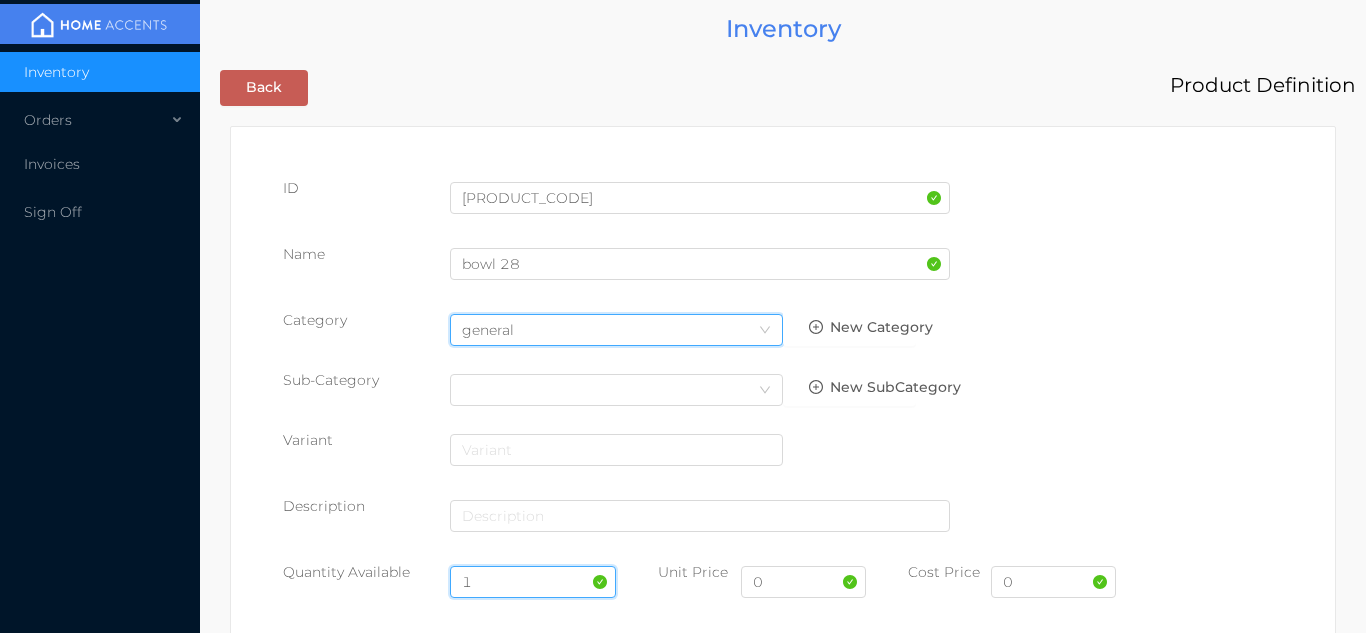 click on "1" at bounding box center (533, 582) 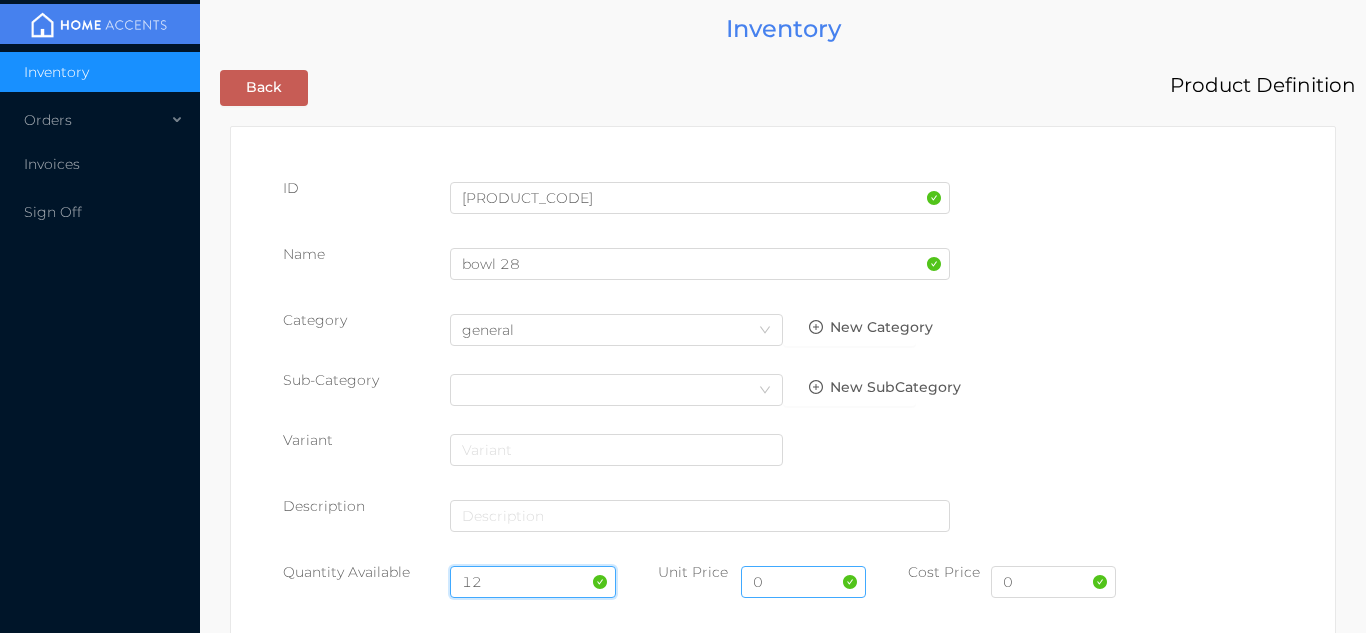 type on "12" 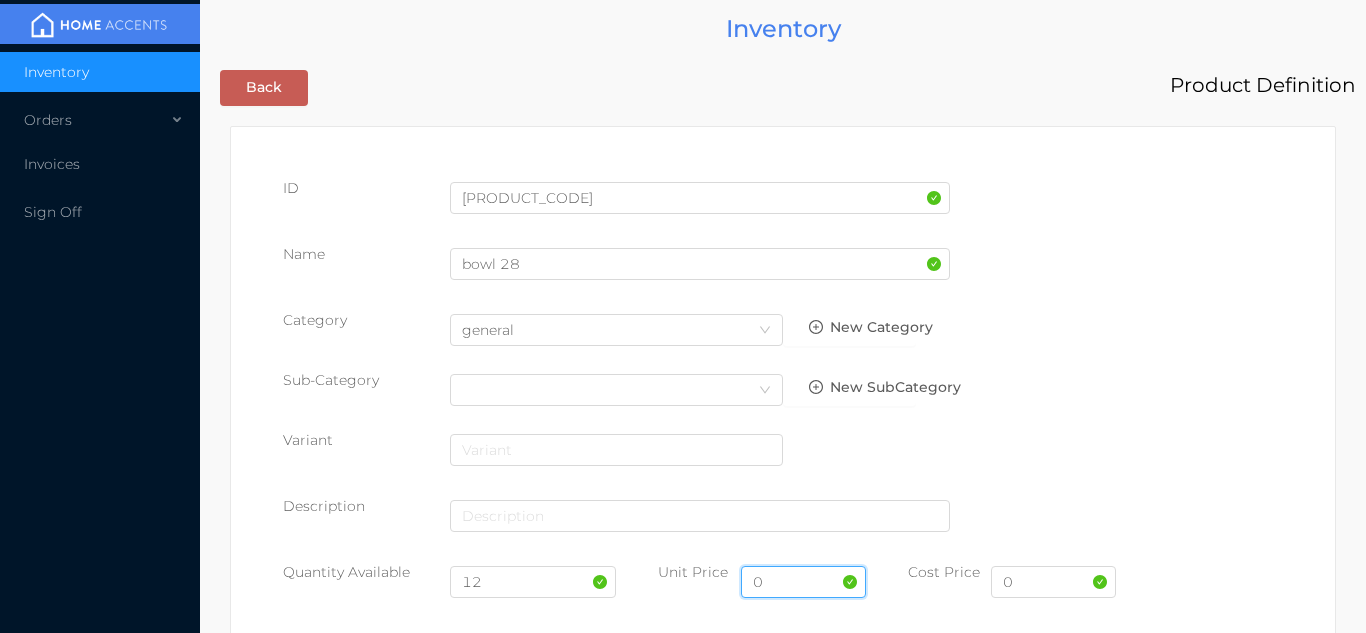click on "0" at bounding box center [803, 582] 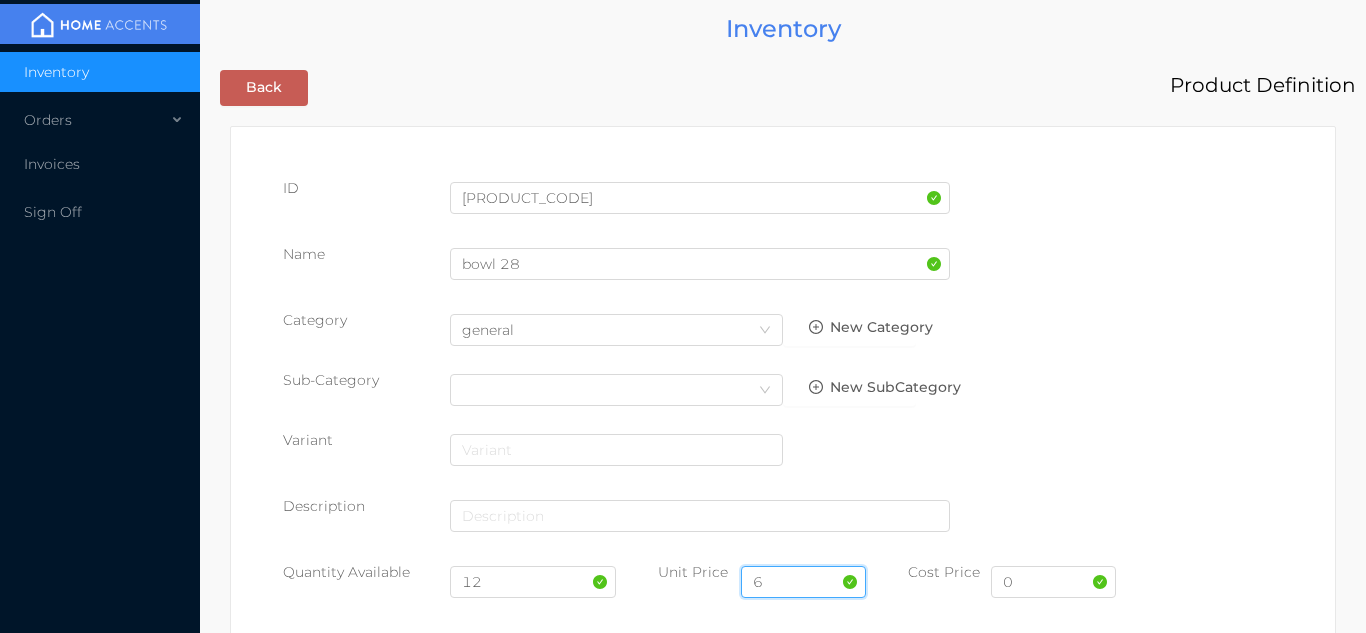 type on "6.99" 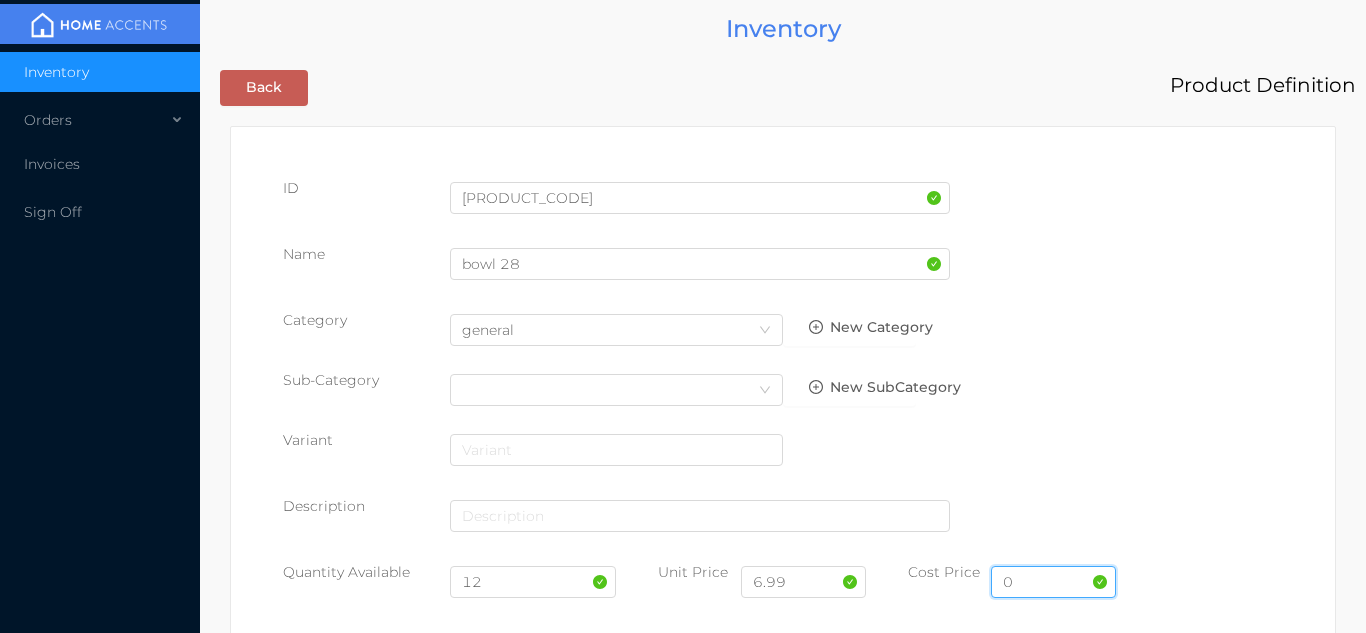 click on "0" at bounding box center [1053, 582] 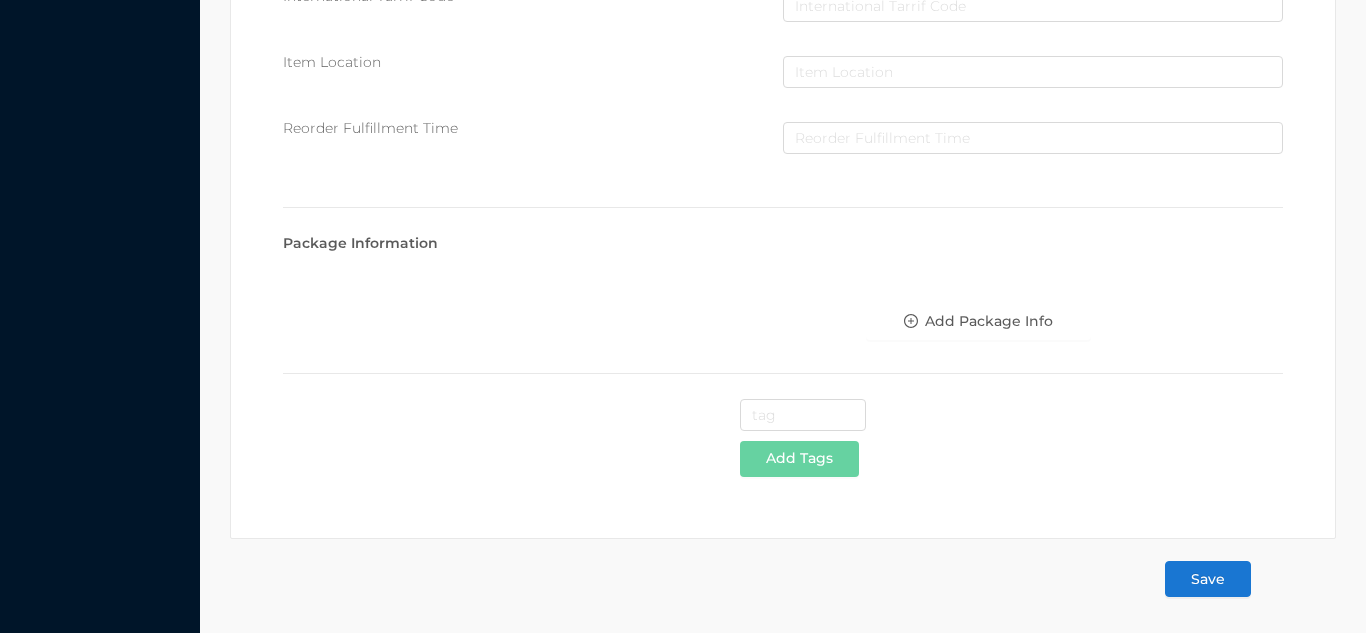 type on "3.78" 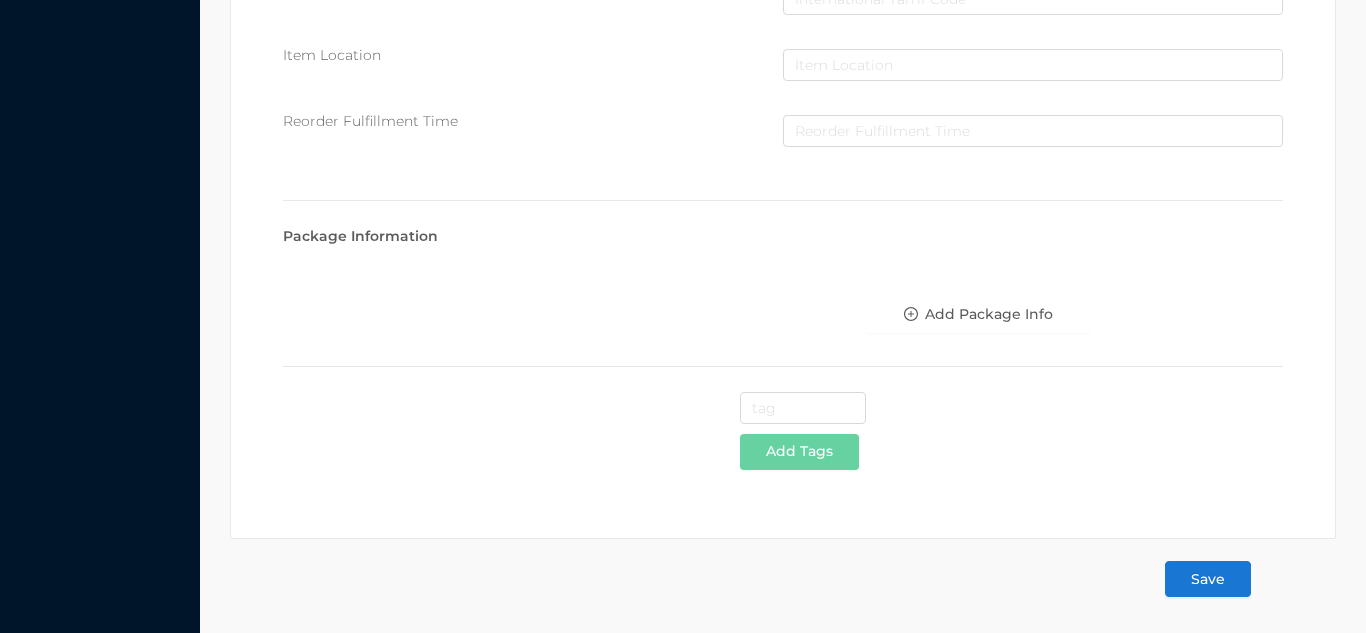 click on "Save" at bounding box center (1208, 579) 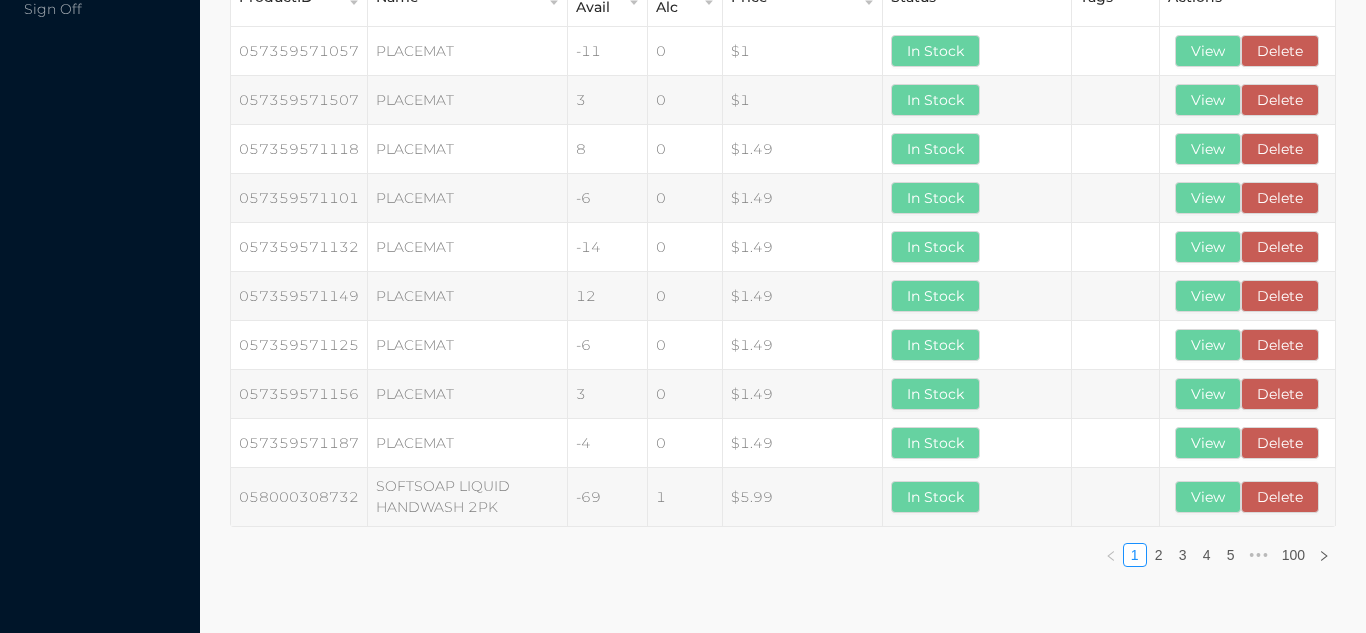 scroll, scrollTop: 0, scrollLeft: 0, axis: both 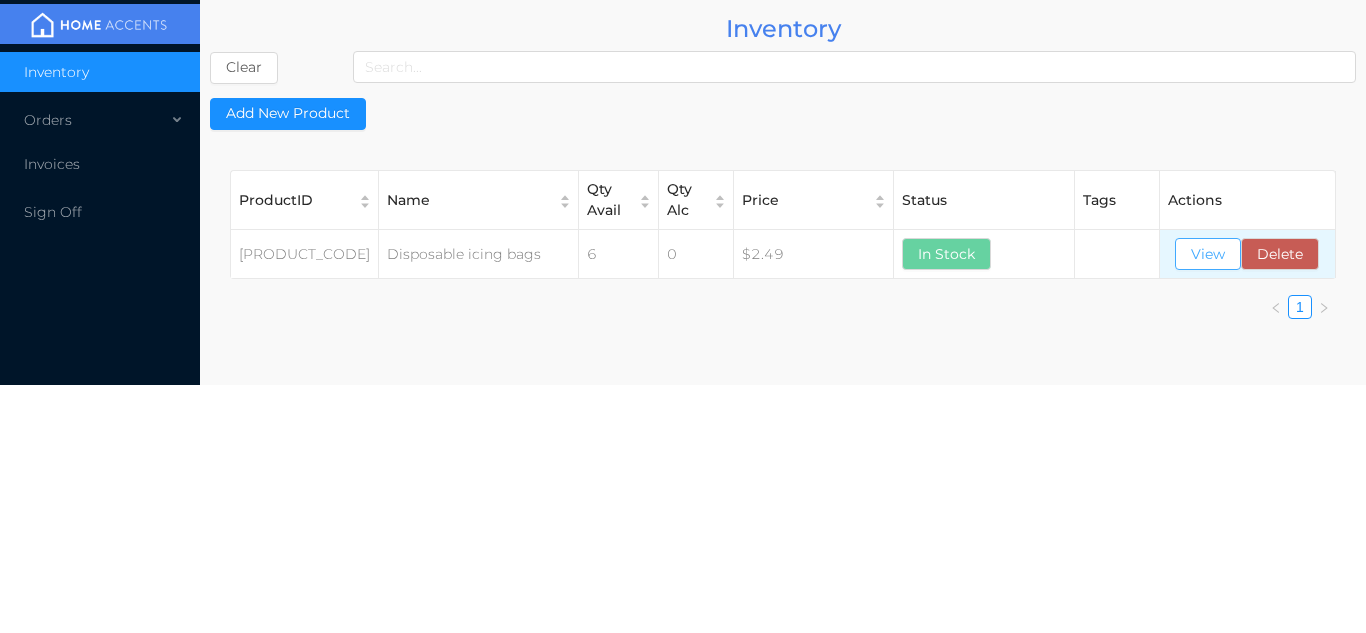 click on "View" at bounding box center [1208, 254] 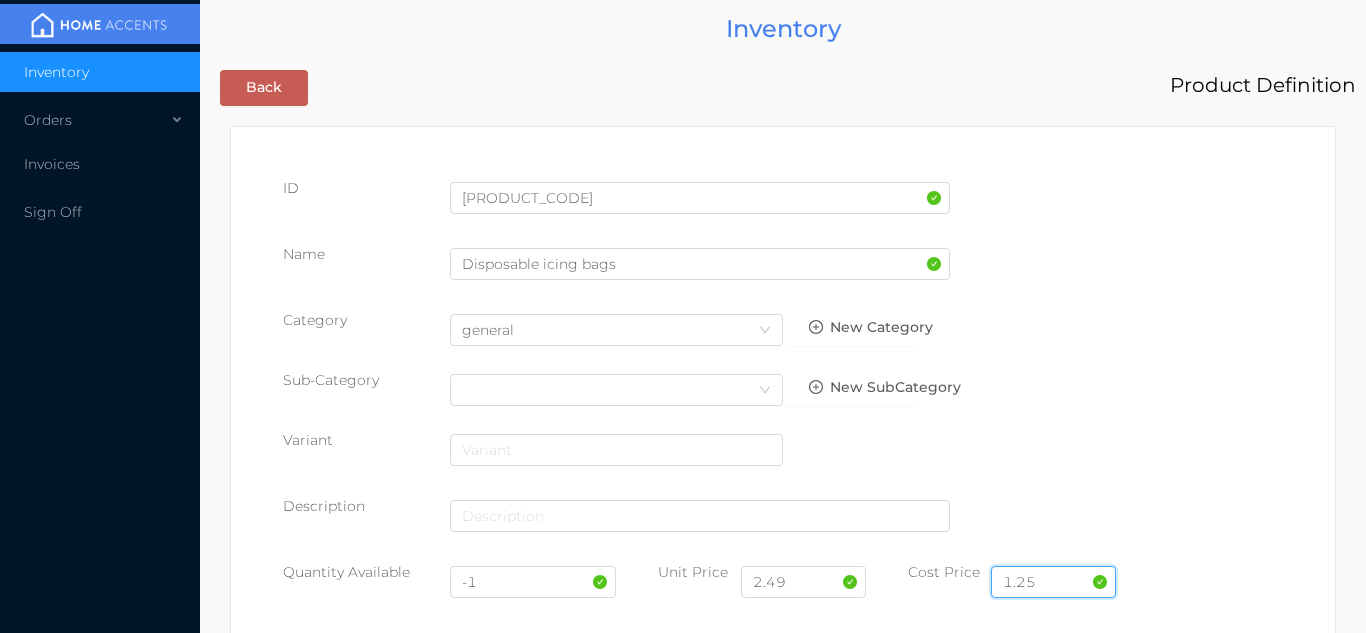 click on "1.25" at bounding box center (1053, 582) 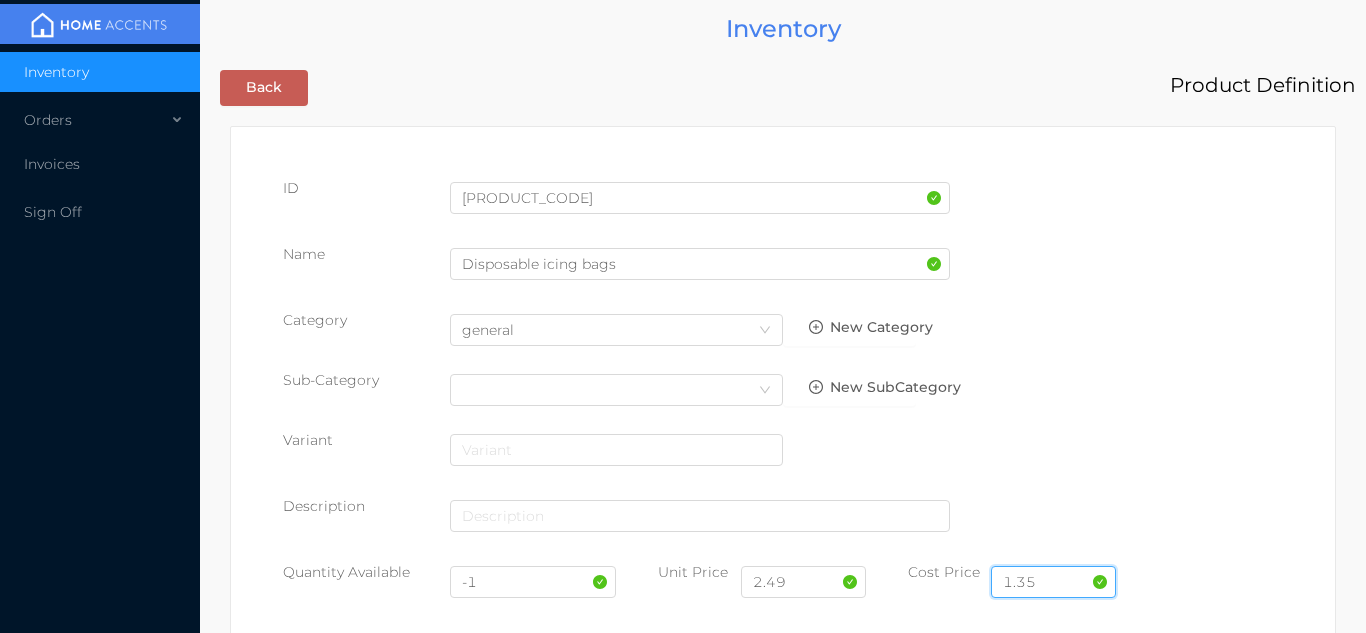 type on "1.35" 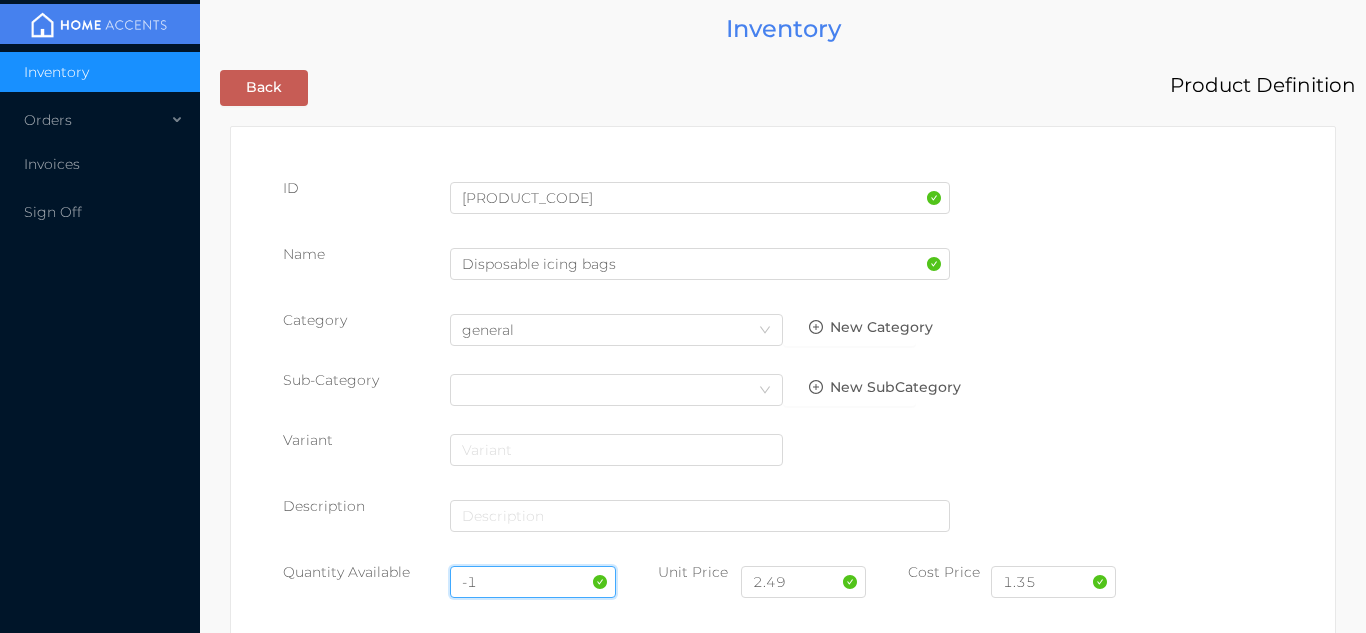 click on "-1" at bounding box center (533, 582) 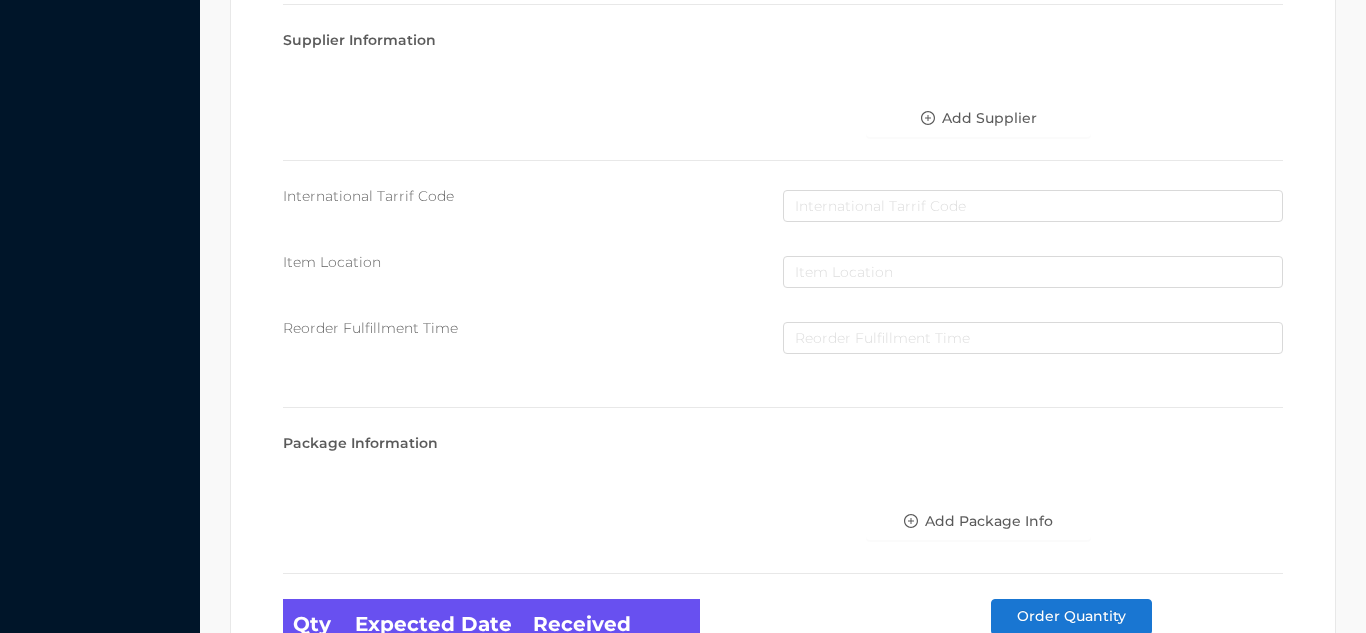 scroll, scrollTop: 1135, scrollLeft: 0, axis: vertical 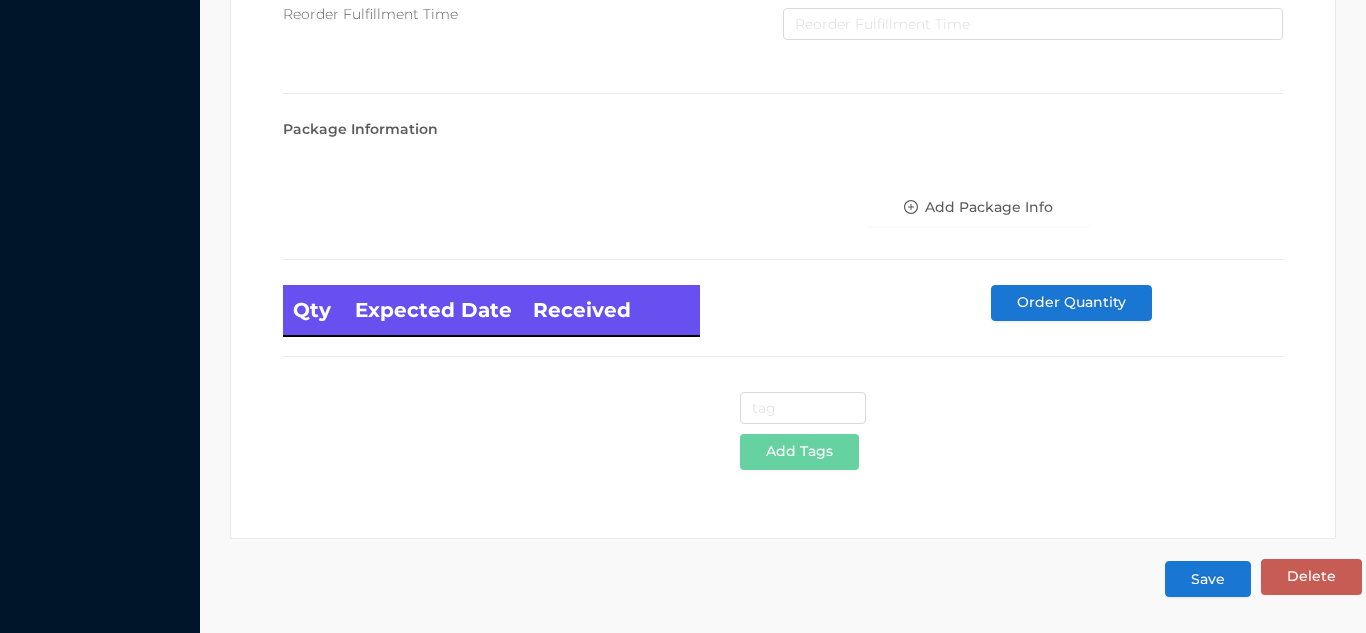 type on "12" 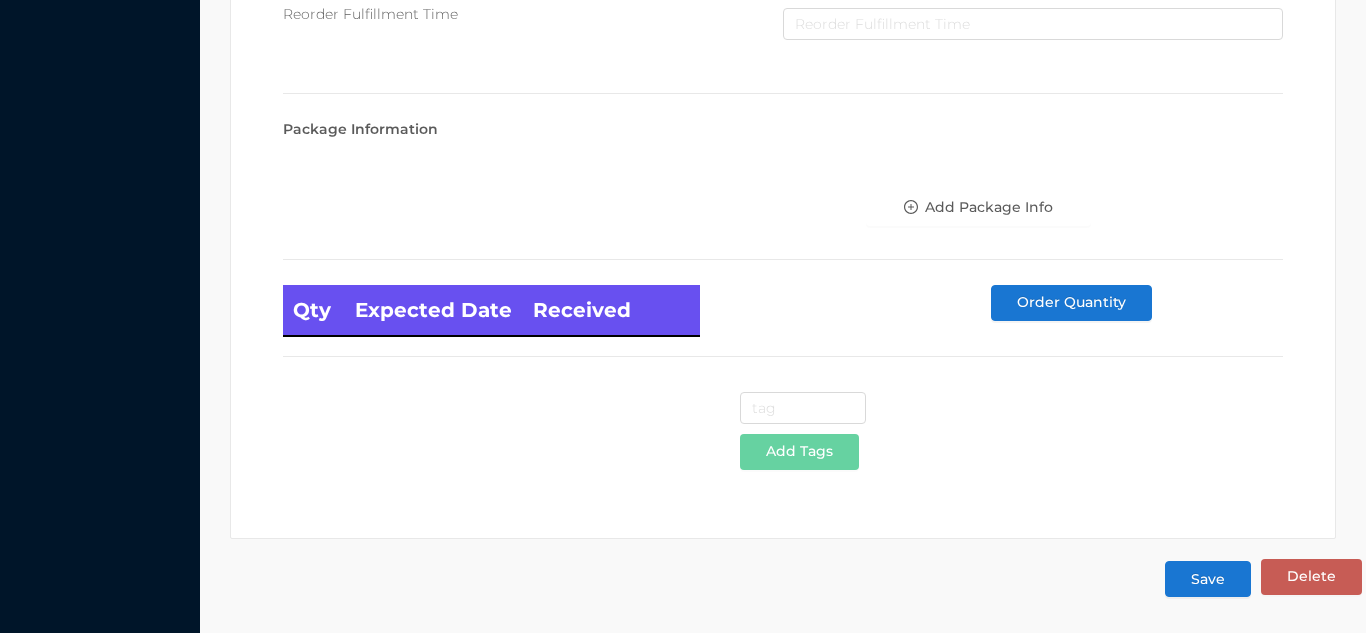 click on "Save" at bounding box center (1208, 579) 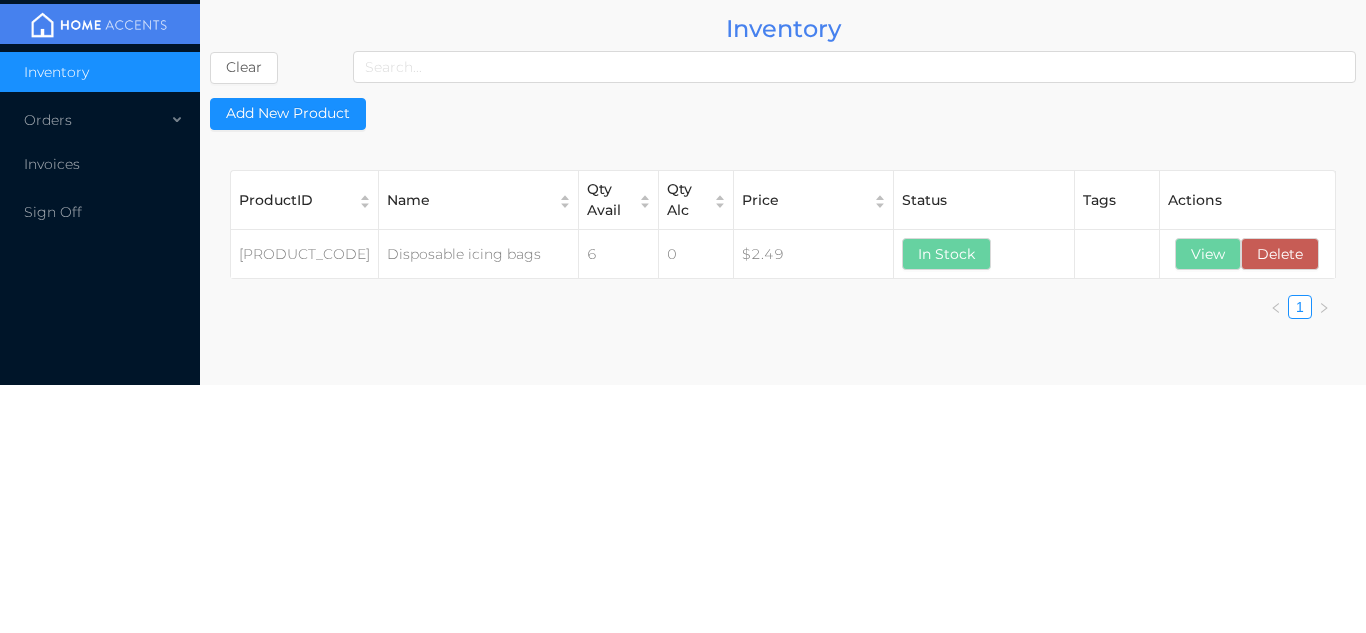 scroll, scrollTop: 0, scrollLeft: 0, axis: both 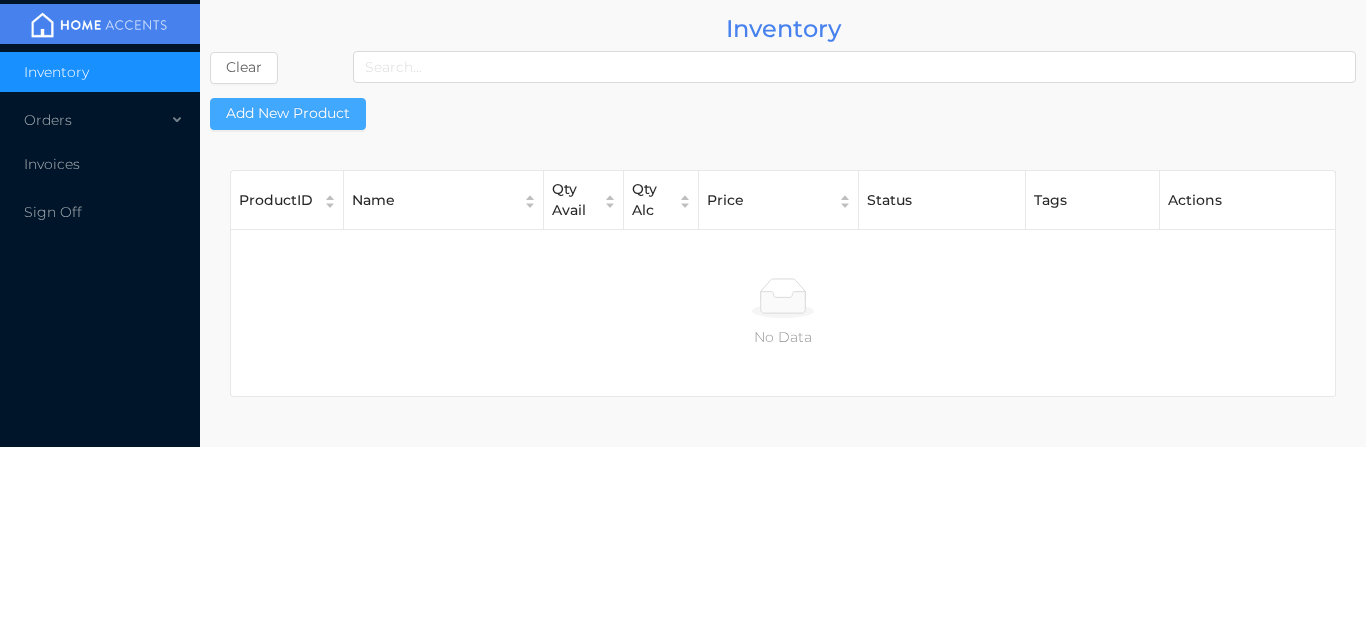 click on "Add New Product" at bounding box center (288, 114) 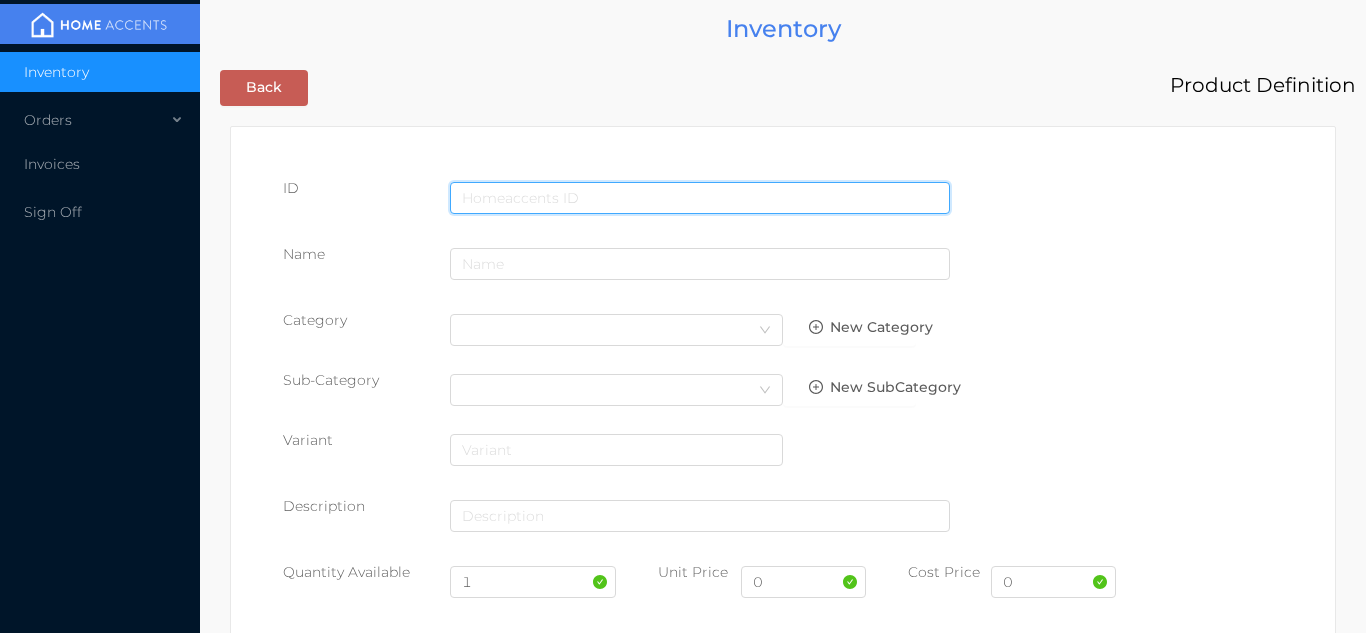 click at bounding box center [700, 198] 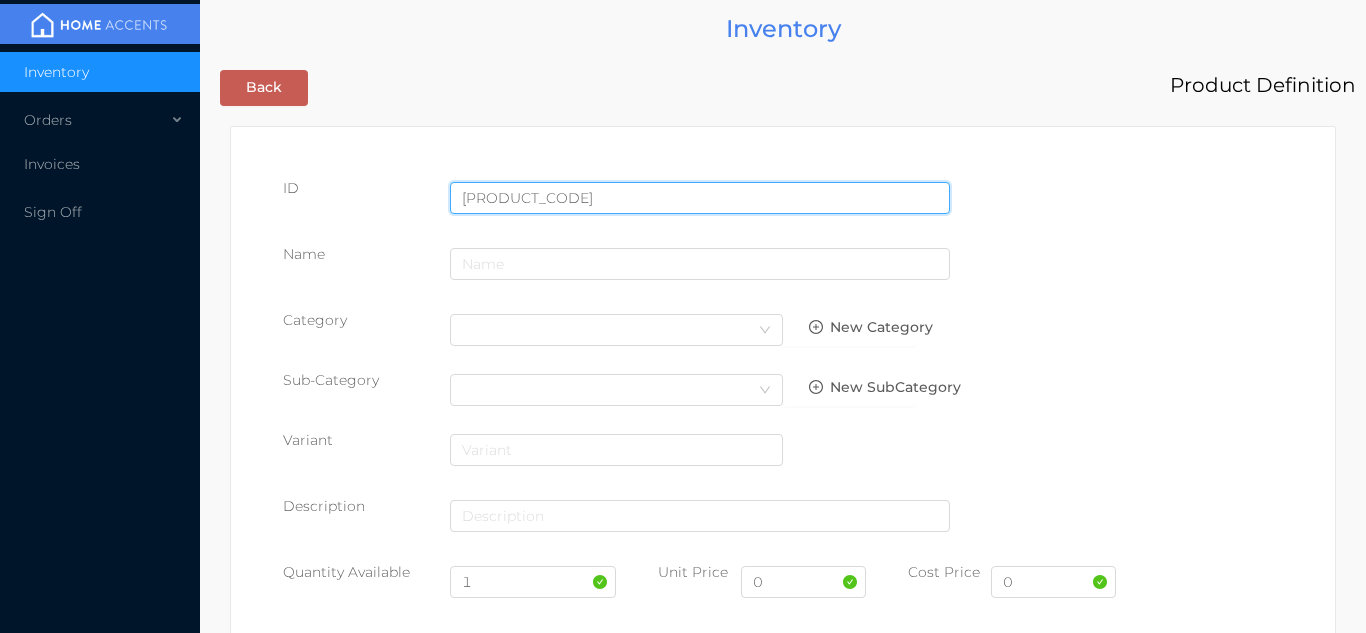 type on "062532151216" 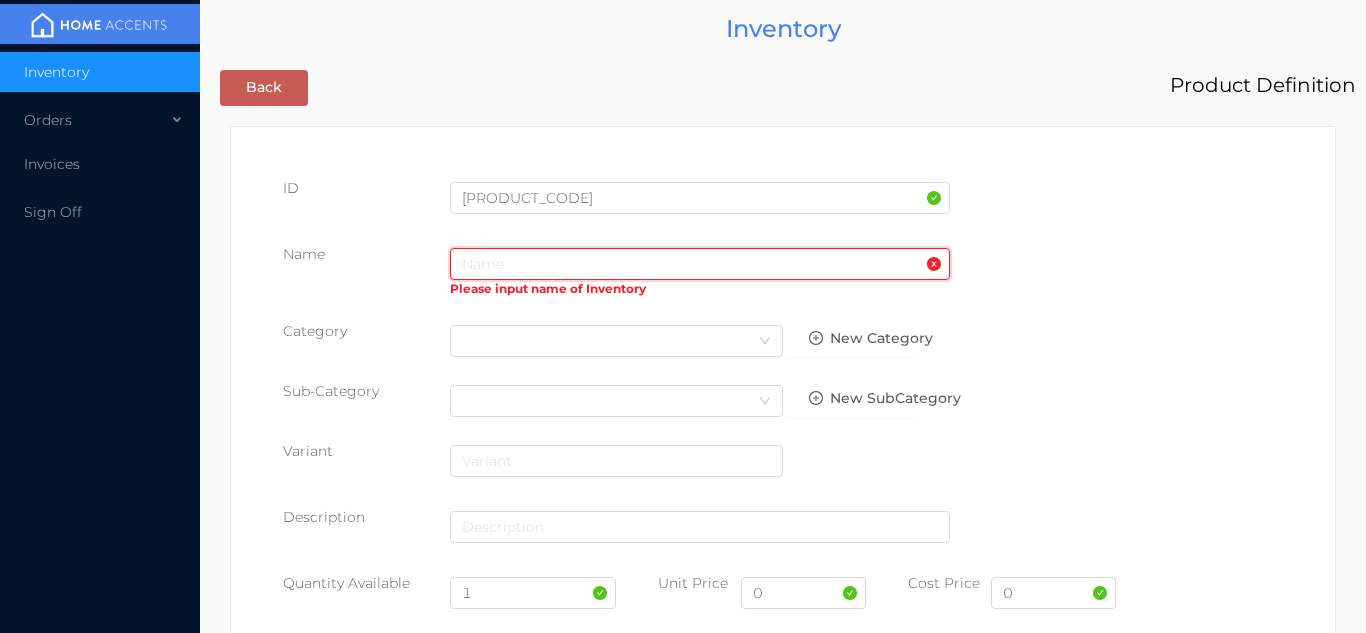 click at bounding box center (700, 264) 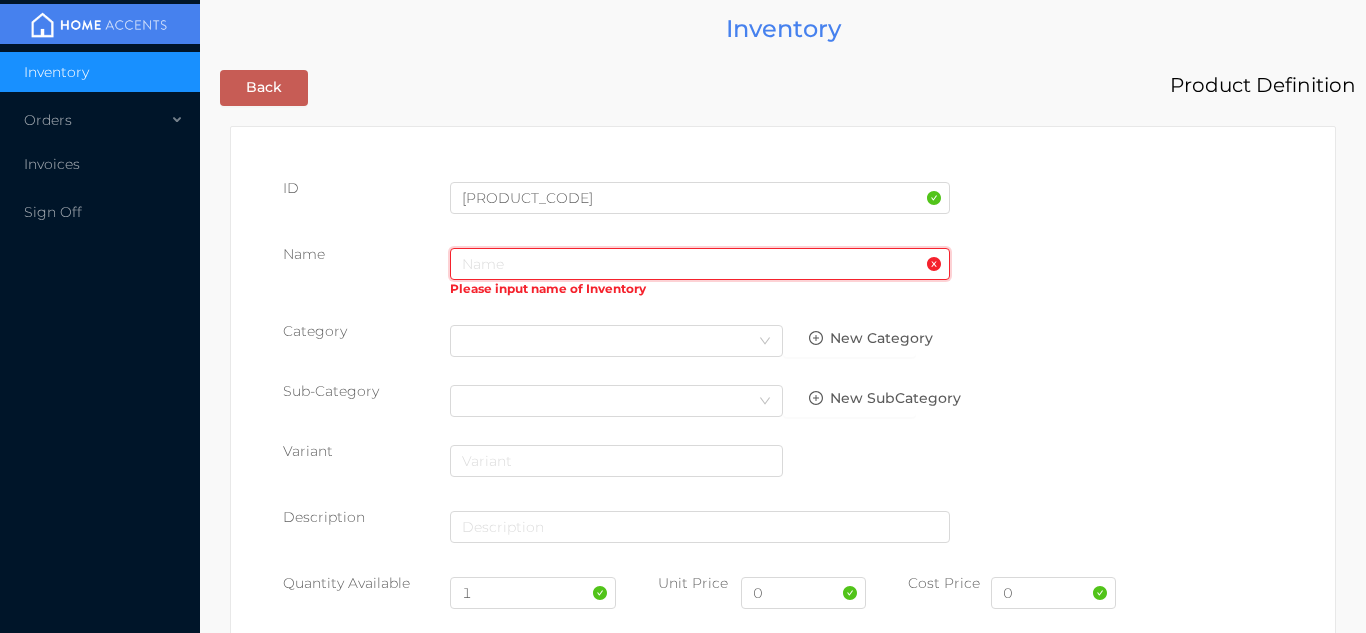 type on "e" 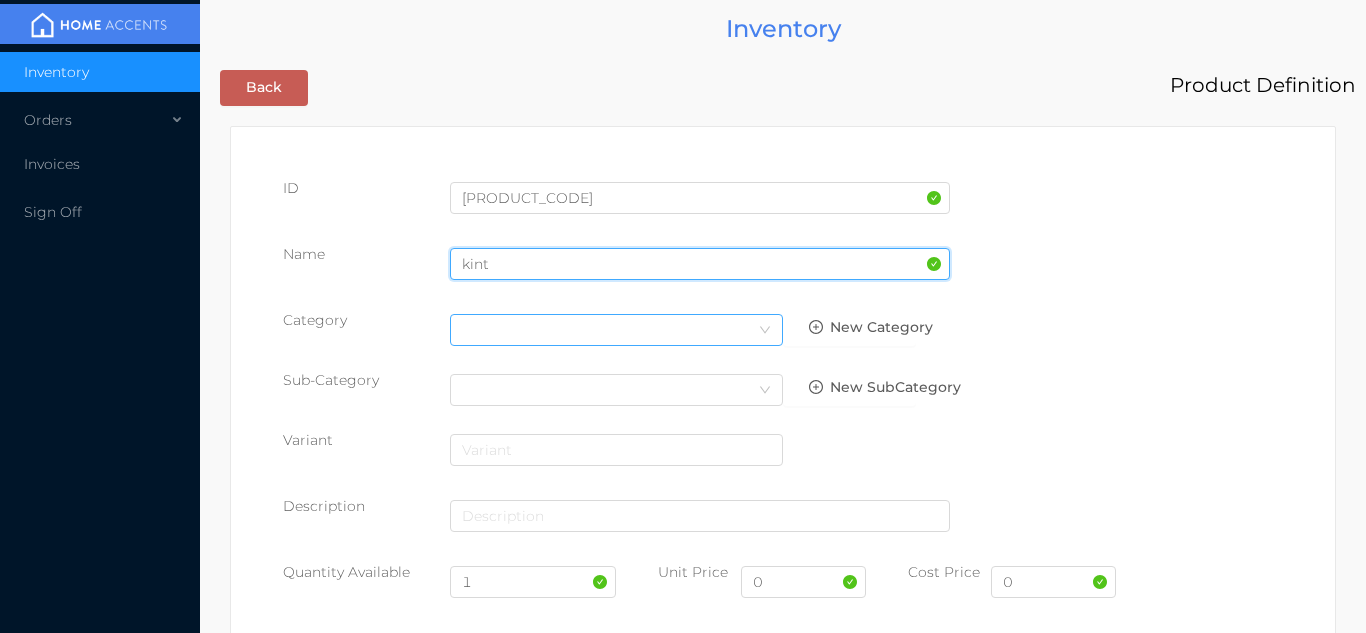 type on "kint" 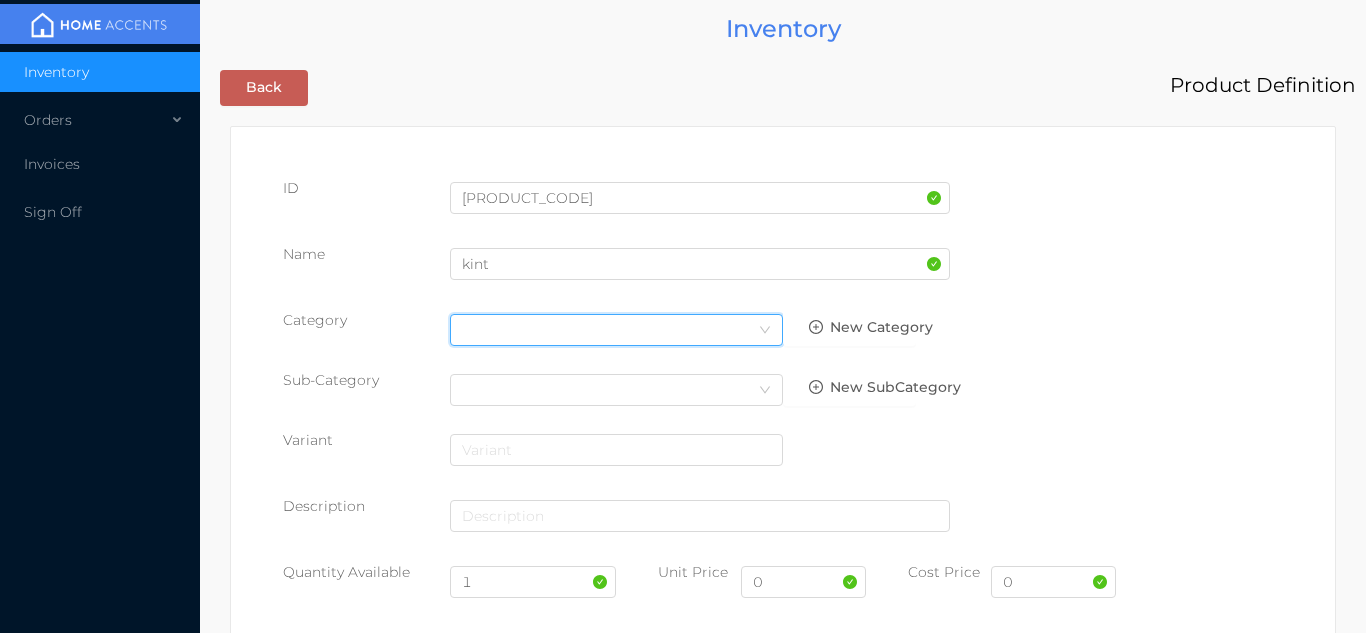 click 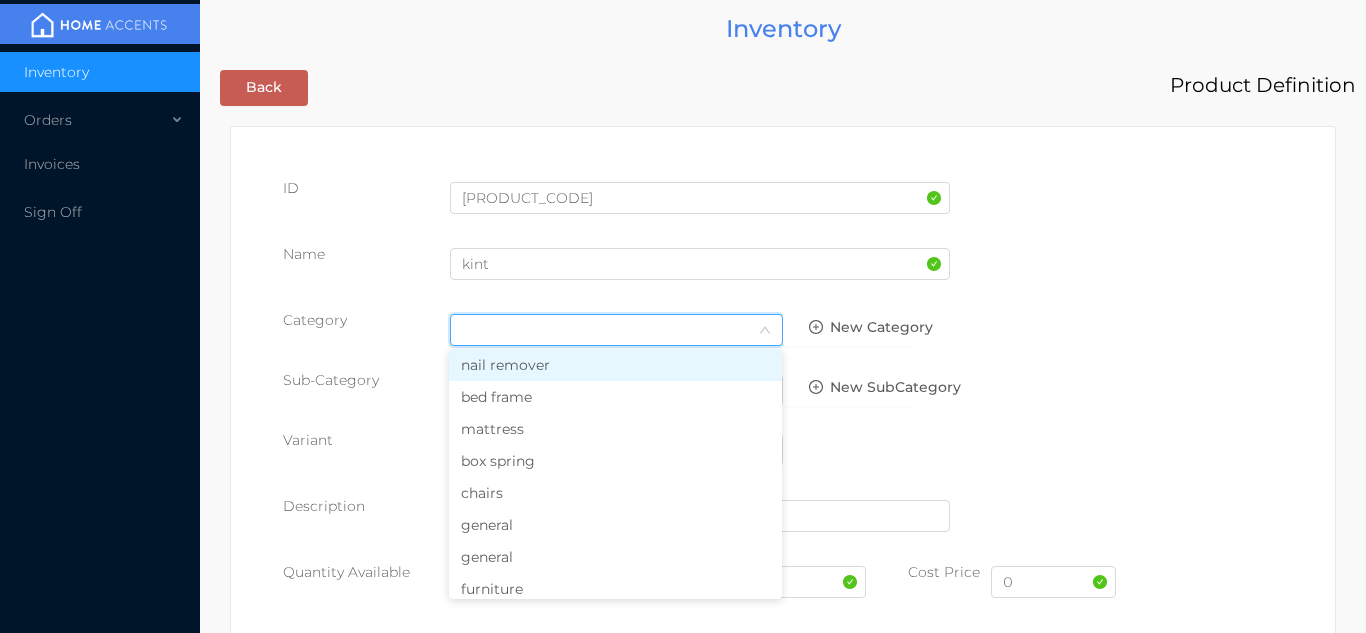 click on "general" at bounding box center [615, 525] 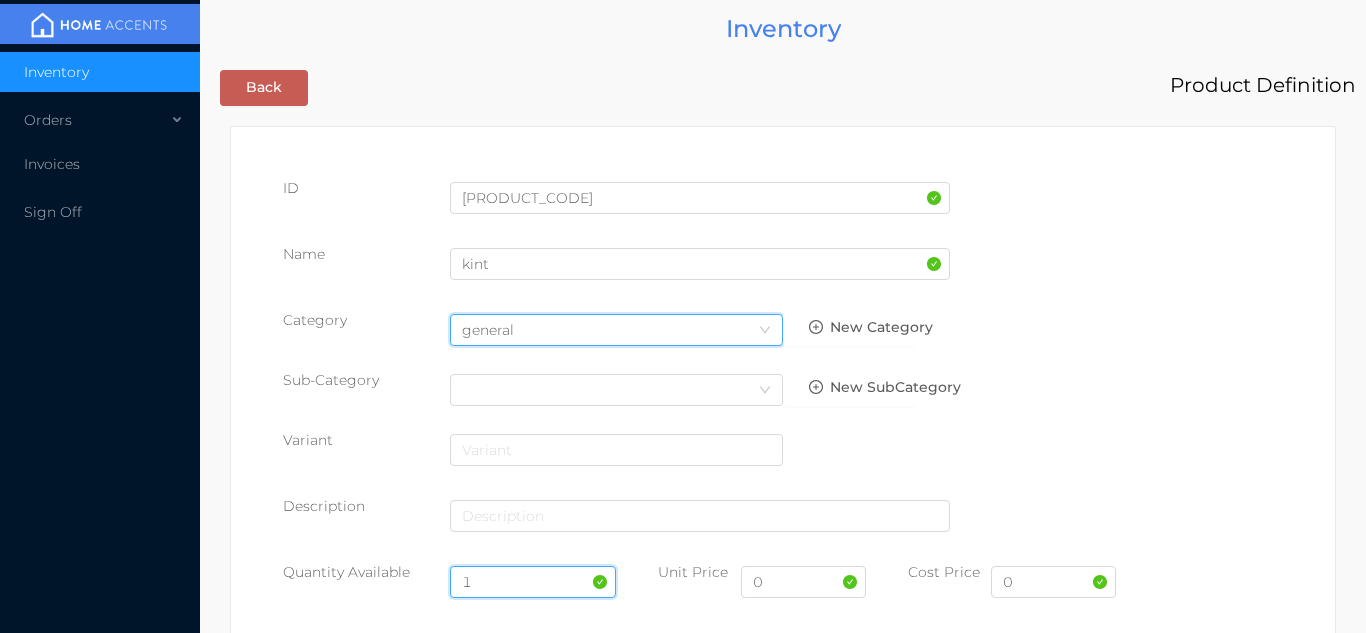 click on "1" at bounding box center [533, 582] 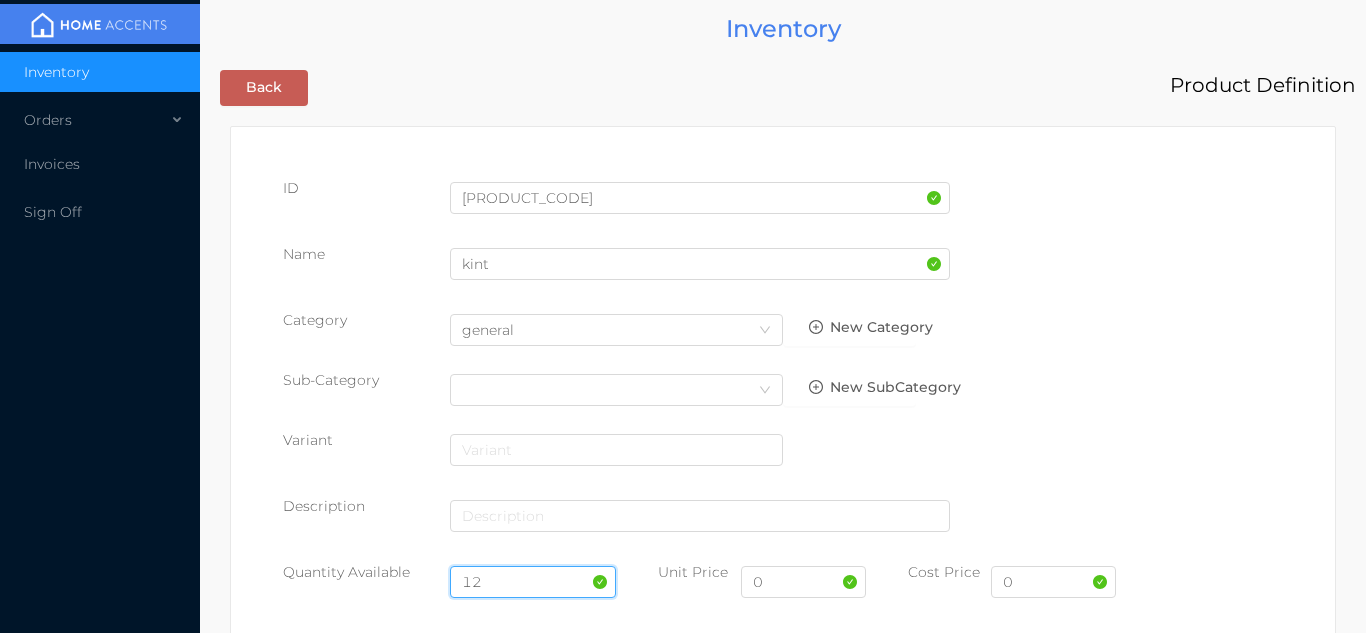 type on "12" 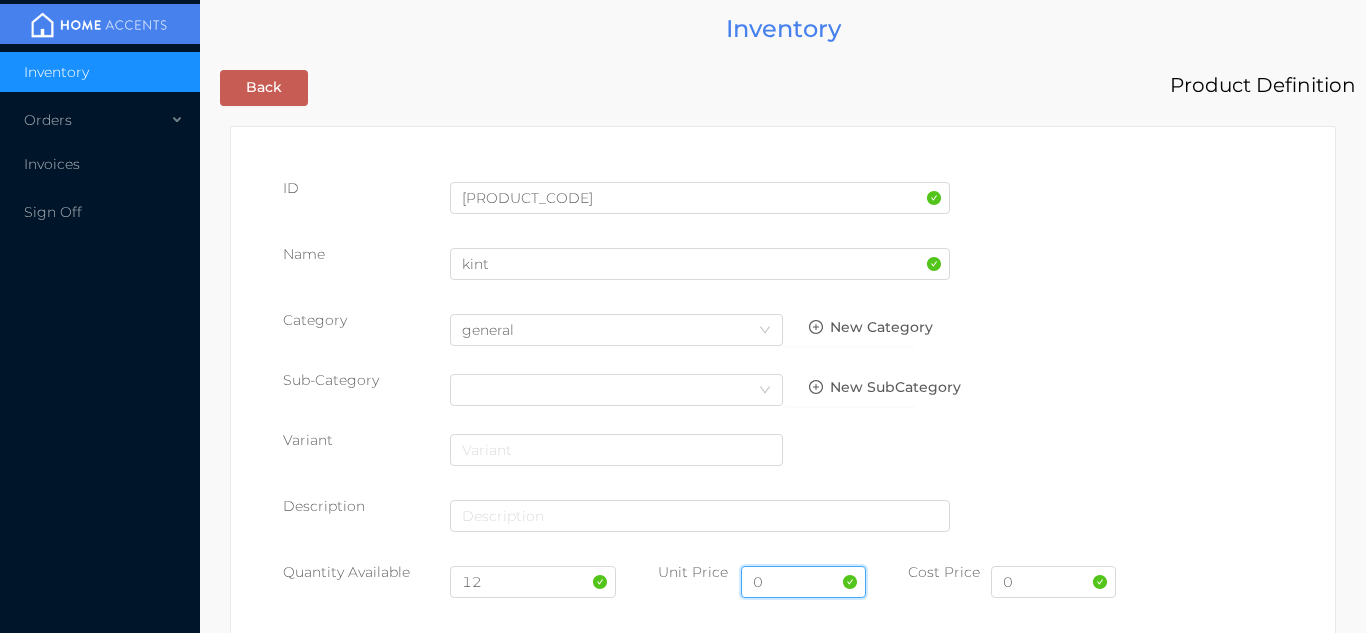 click on "0" at bounding box center (803, 582) 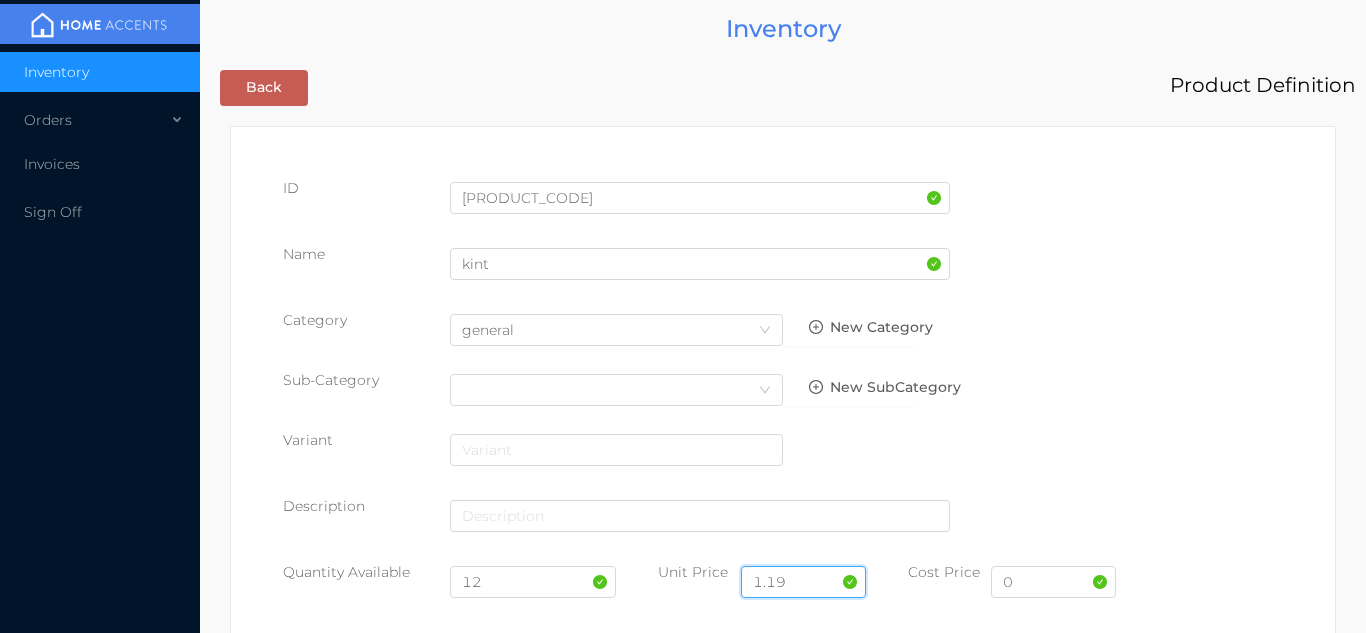 type on "1.19" 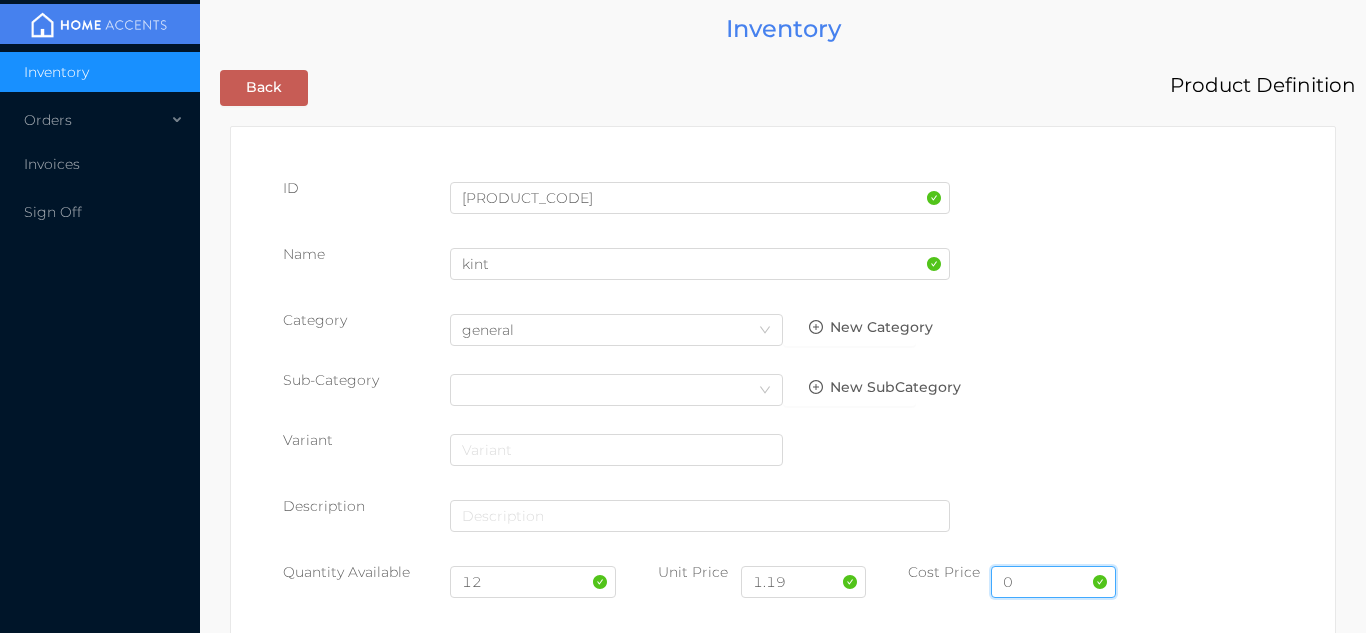 click on "0" at bounding box center [1053, 582] 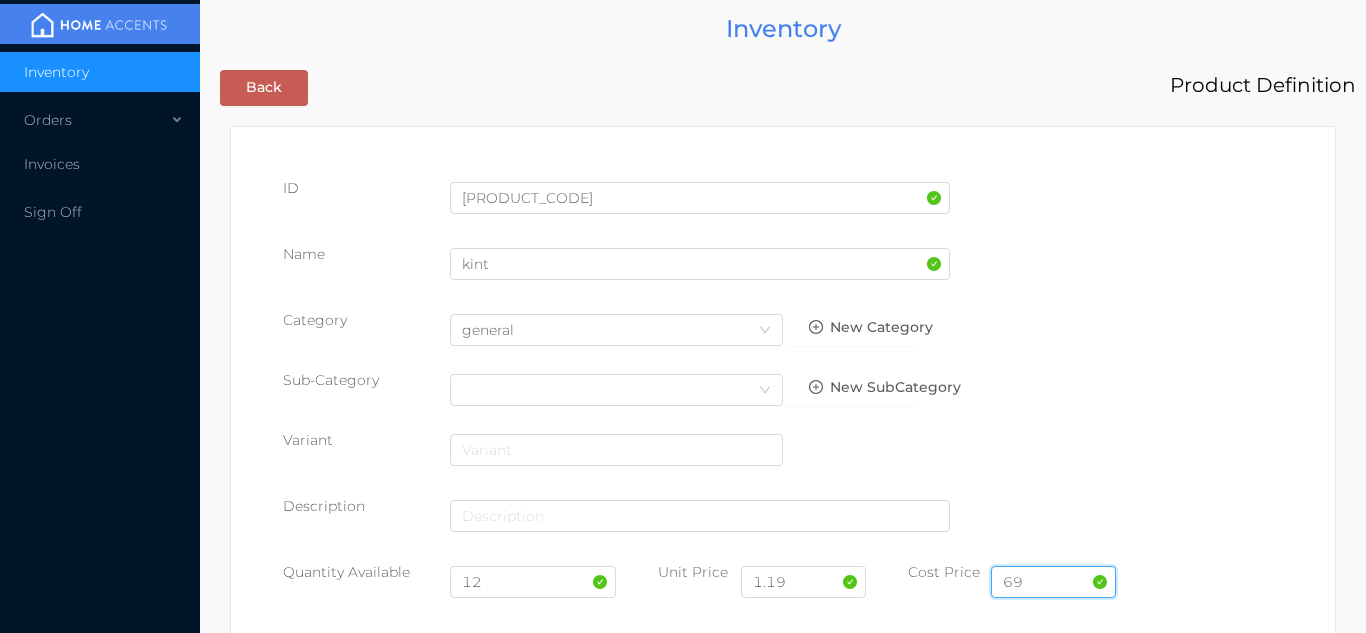 type on "6" 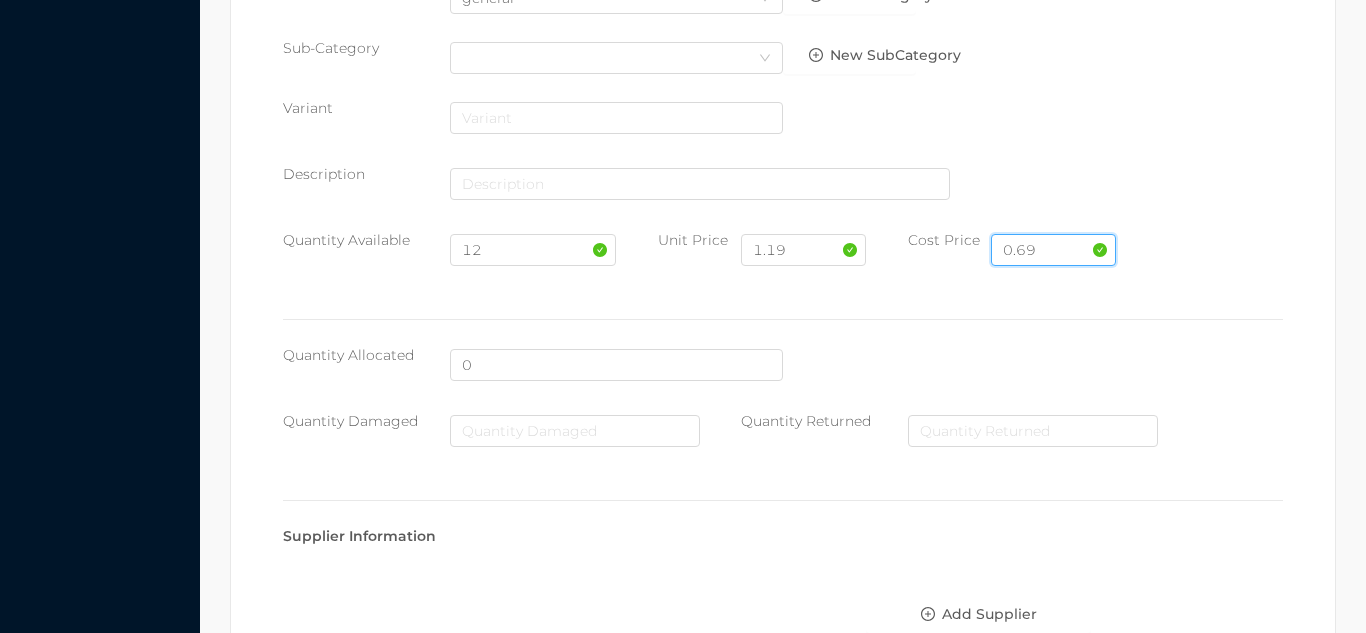scroll, scrollTop: 1028, scrollLeft: 0, axis: vertical 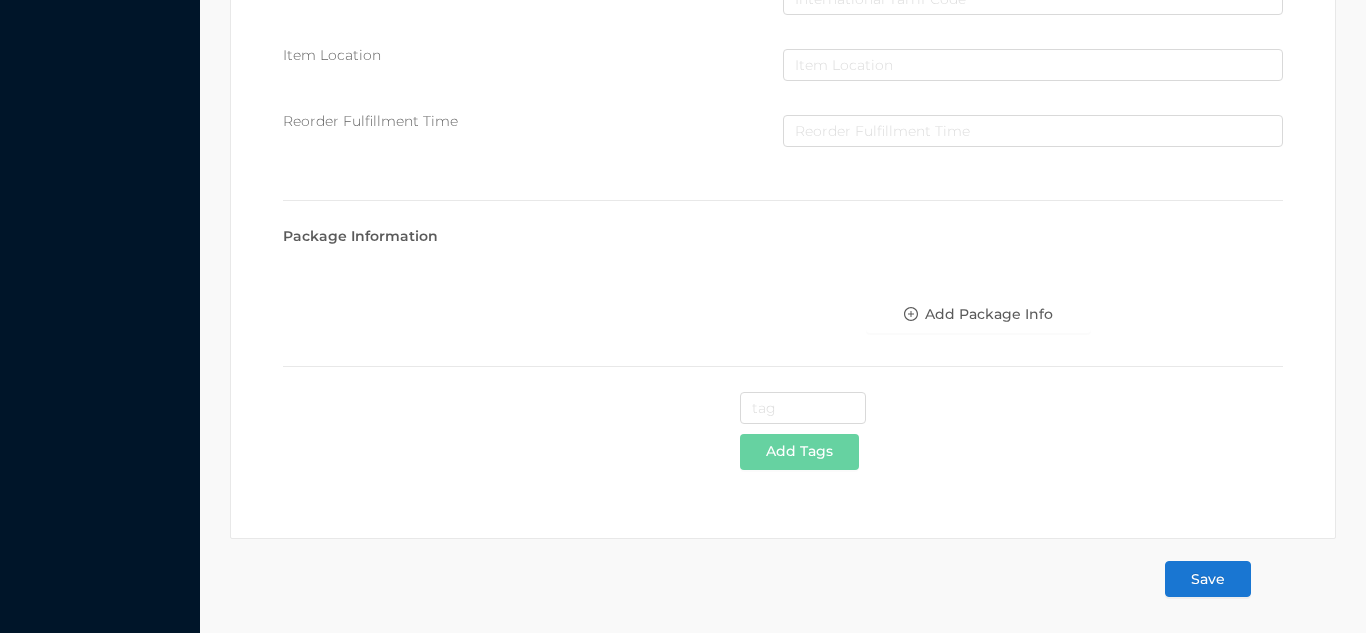 type on "0.69" 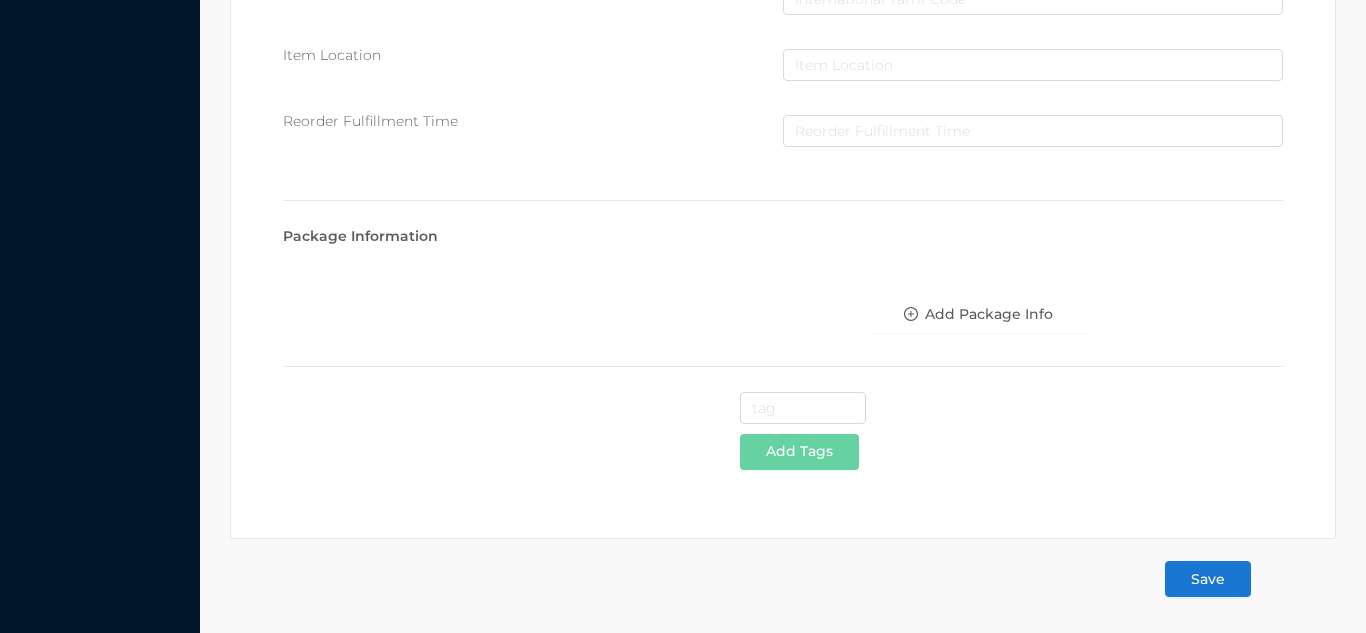 click on "Save" at bounding box center [1208, 579] 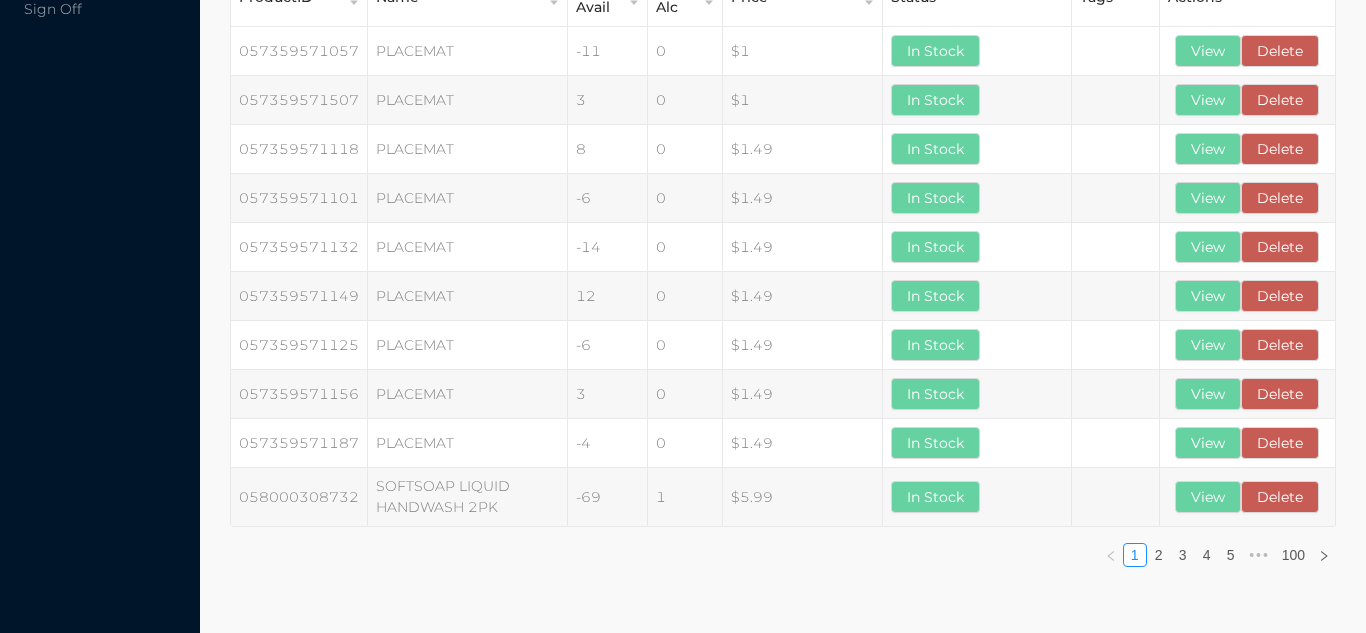 scroll, scrollTop: 0, scrollLeft: 0, axis: both 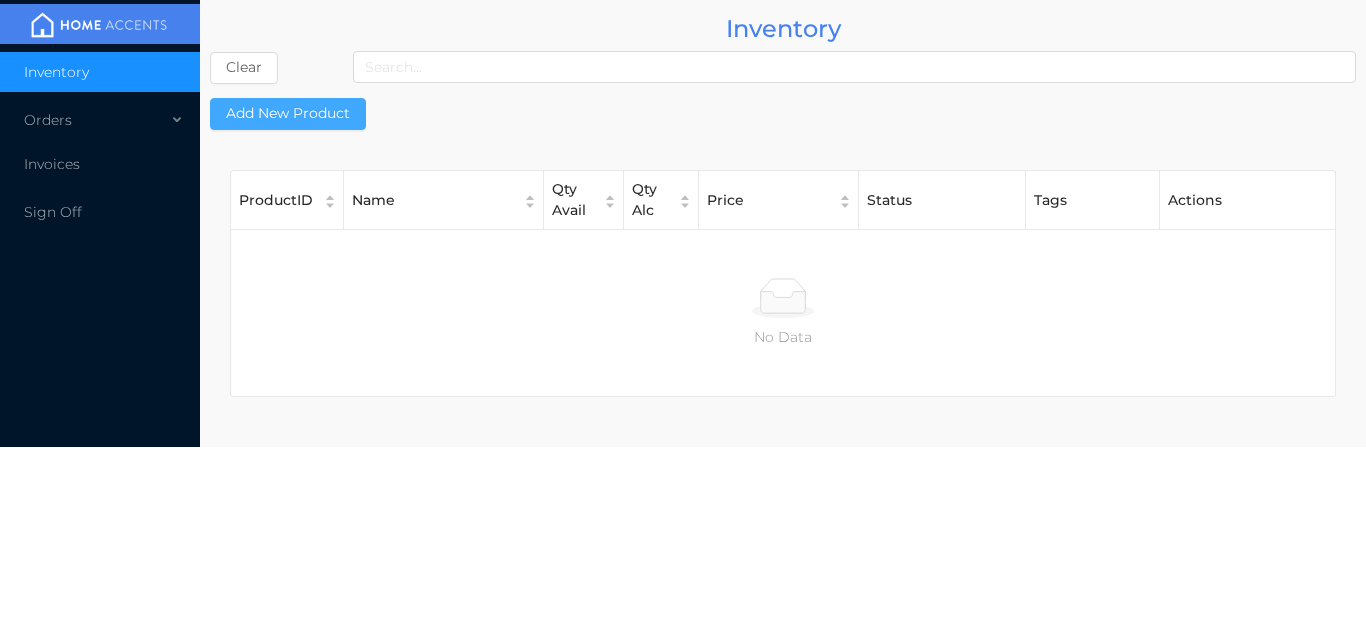 click on "Add New Product" at bounding box center (288, 114) 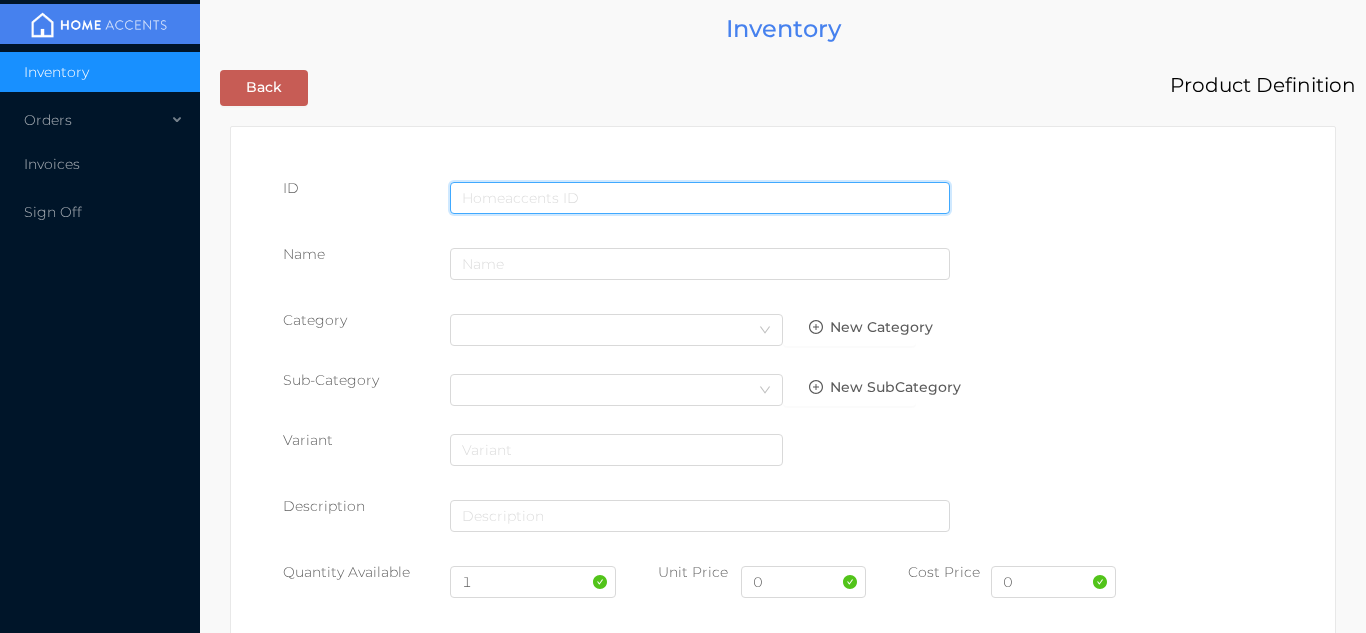 click at bounding box center [700, 198] 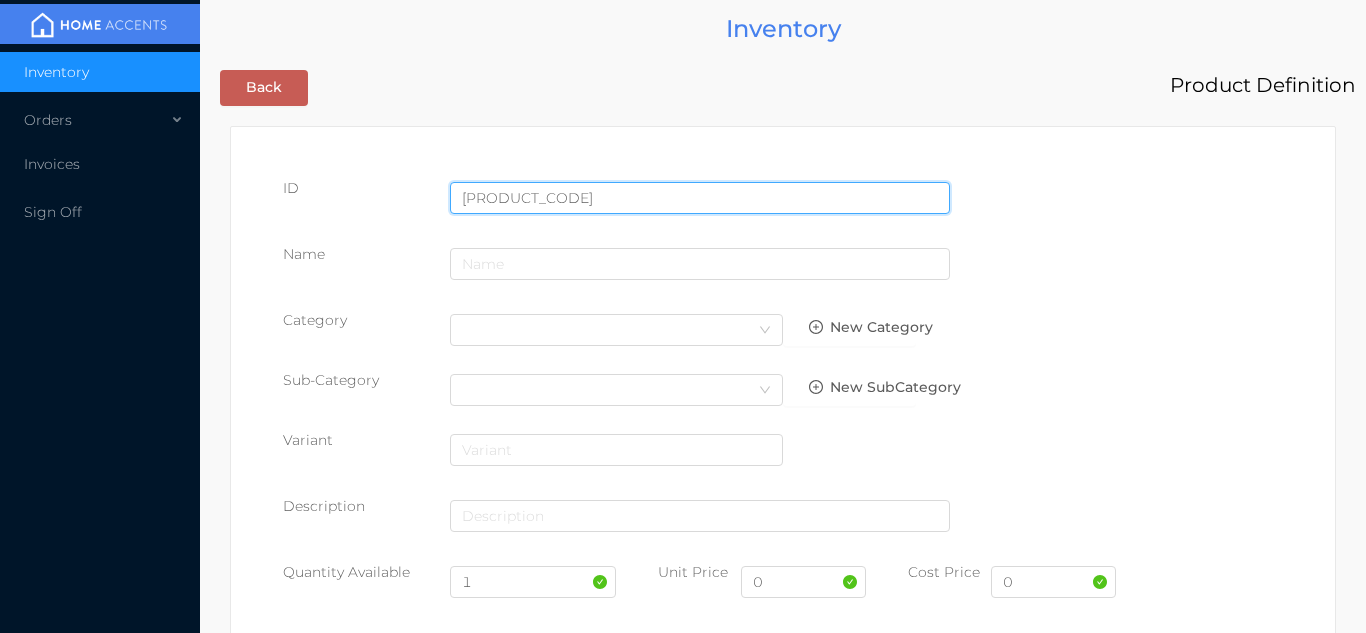type on "062532151322" 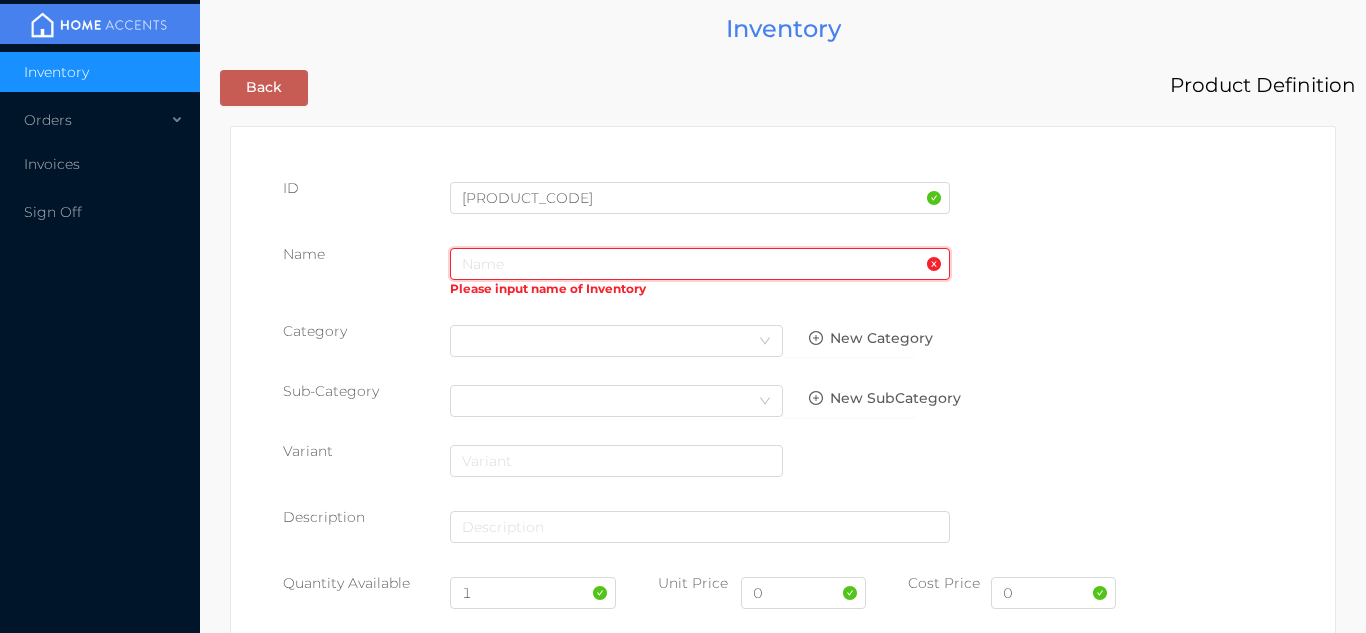 click at bounding box center [700, 264] 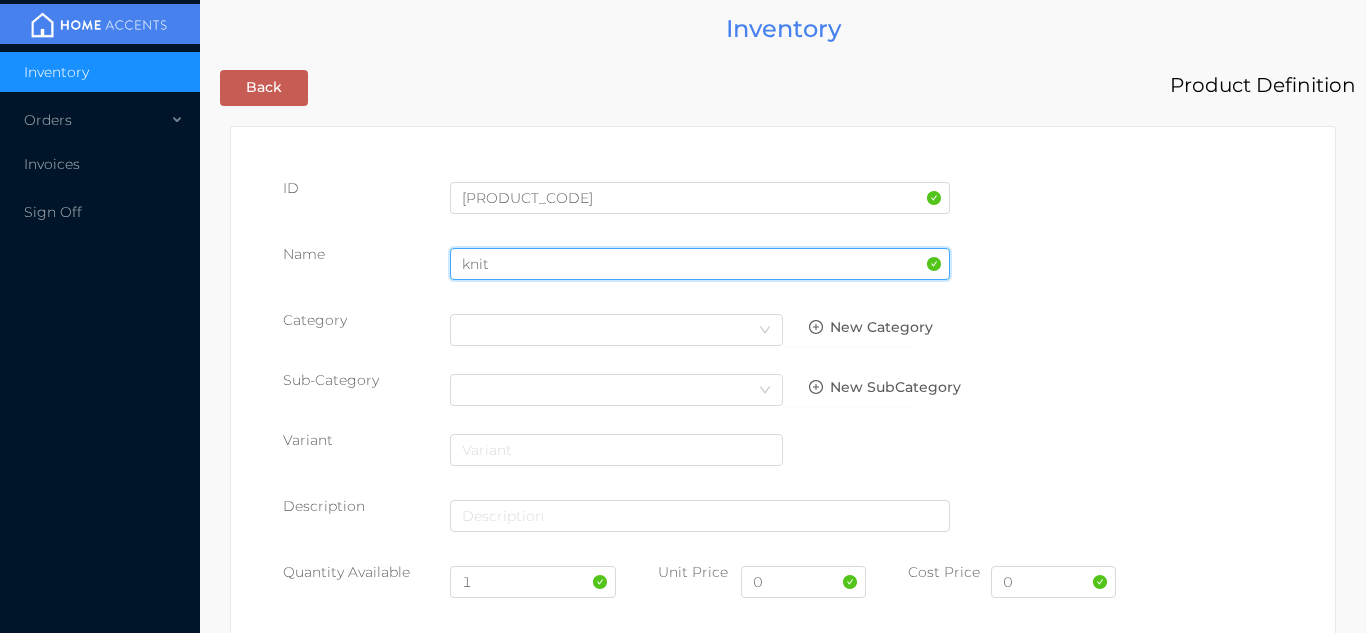 type on "knit" 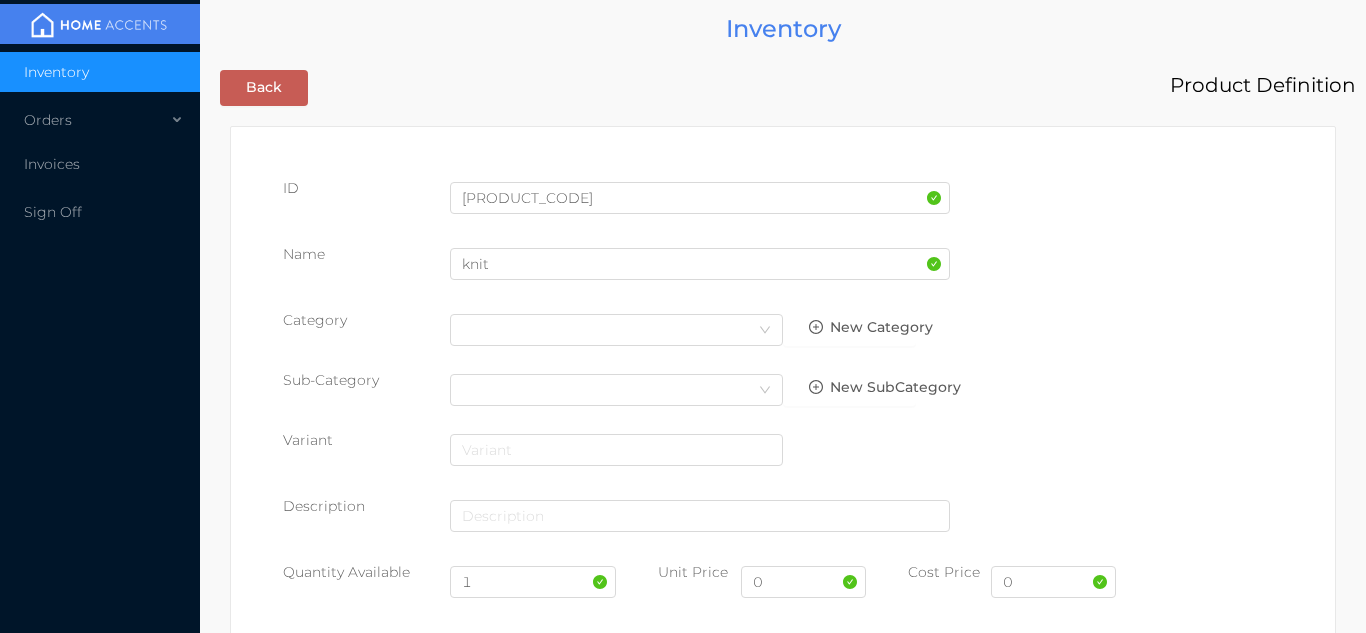 click on "Category Select Category   New Category" at bounding box center (783, 335) 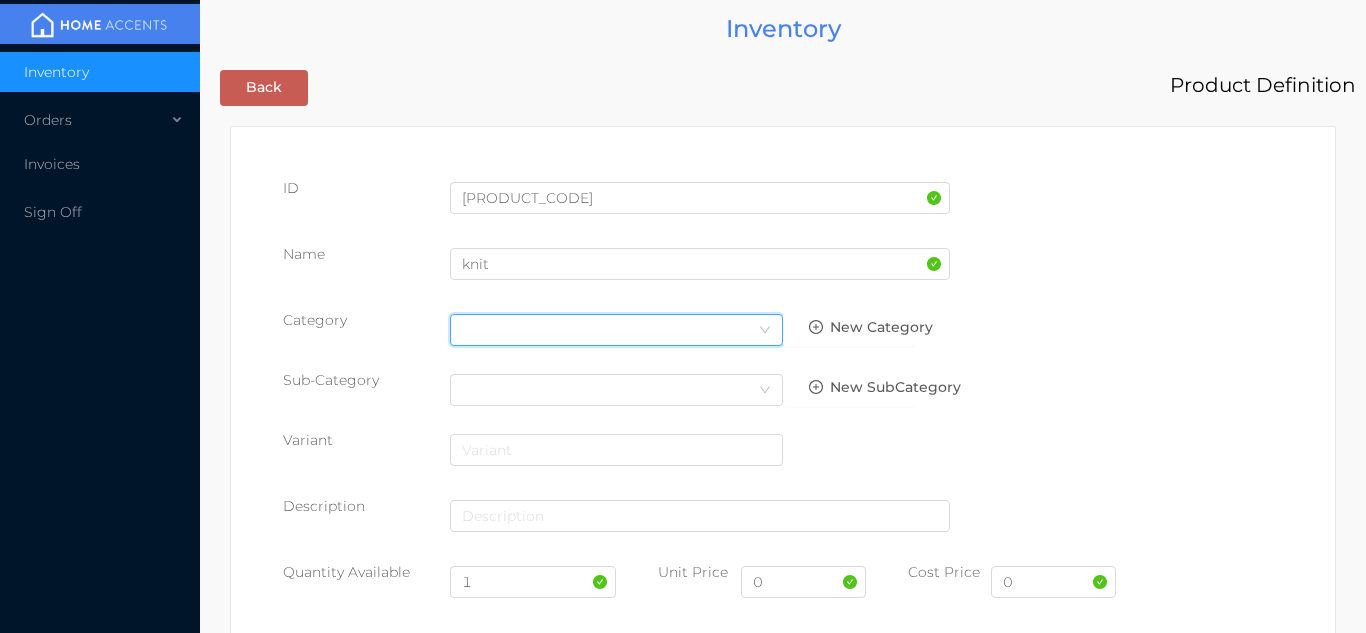 click 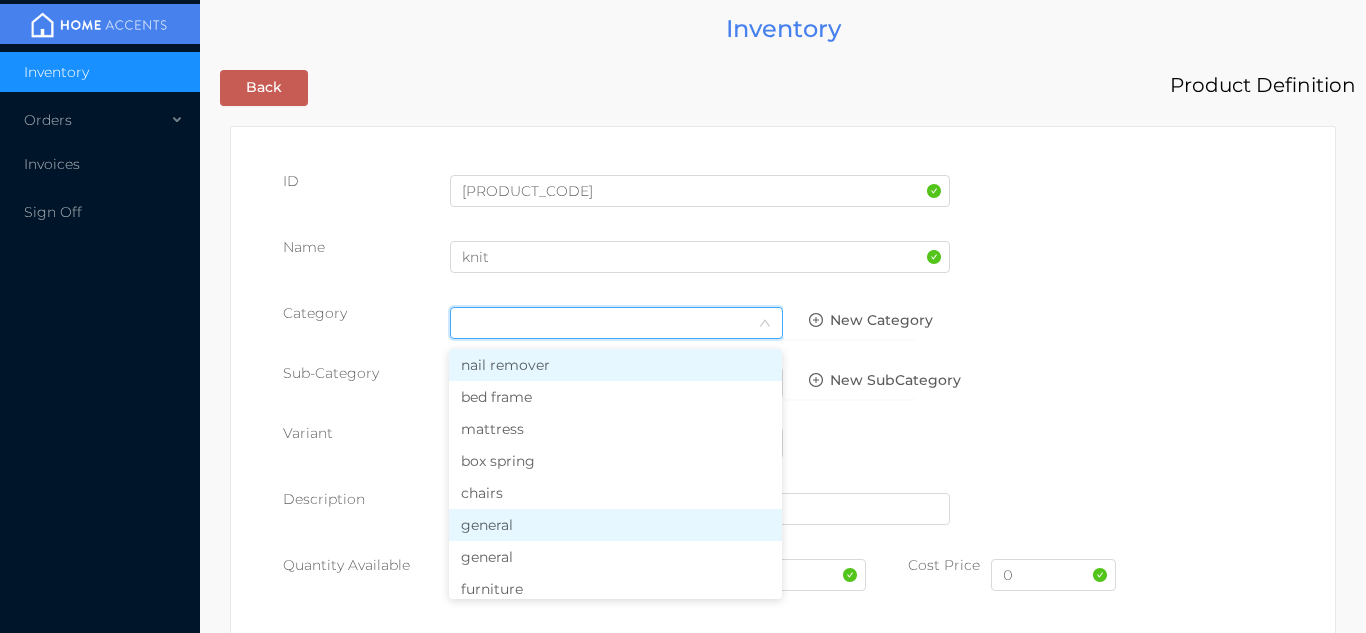 click on "general" at bounding box center [615, 525] 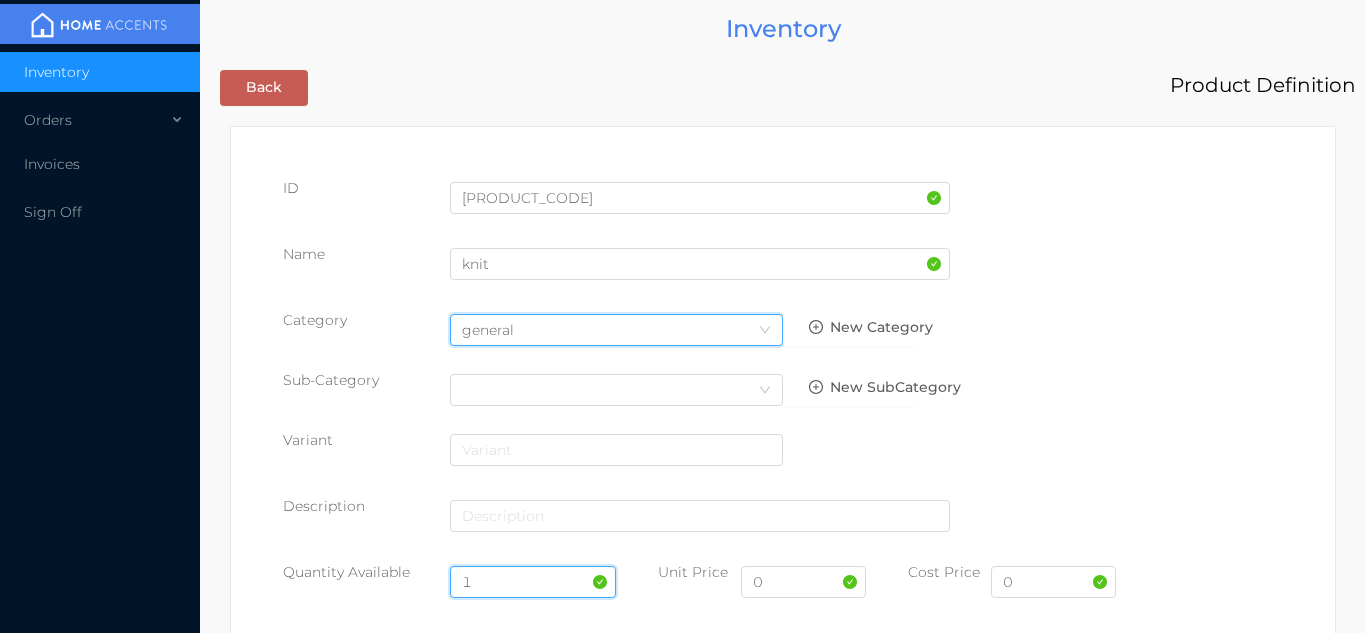 click on "1" at bounding box center [533, 582] 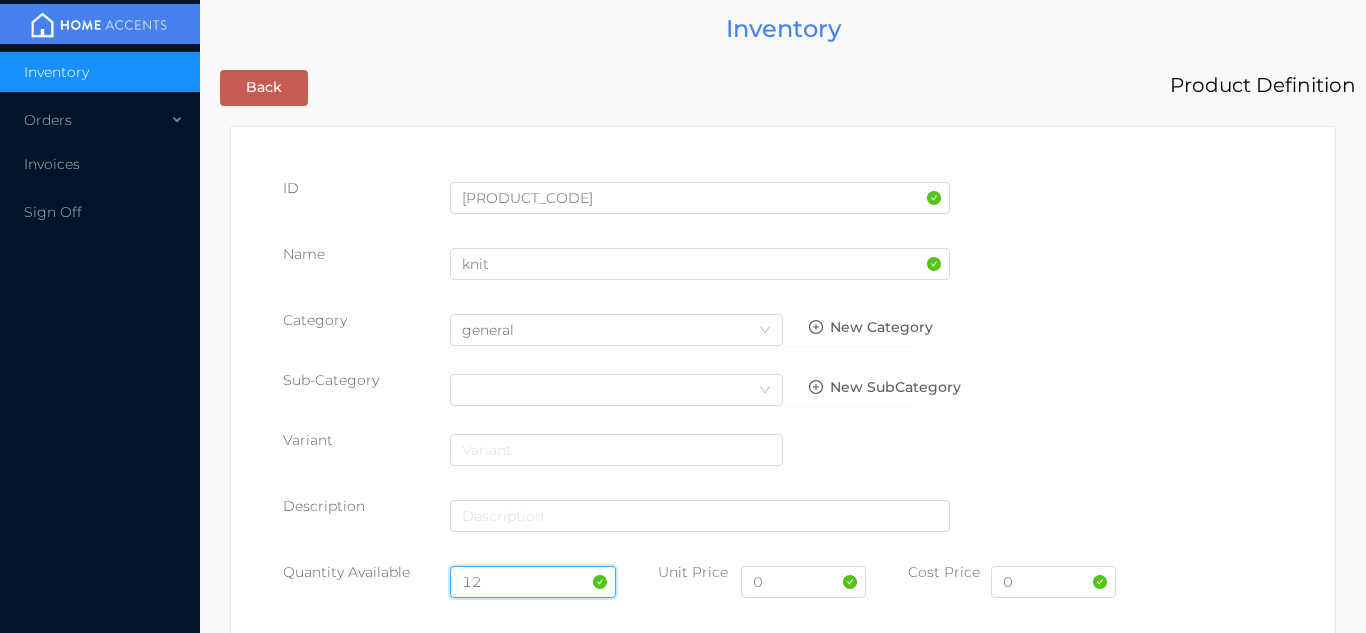type on "12" 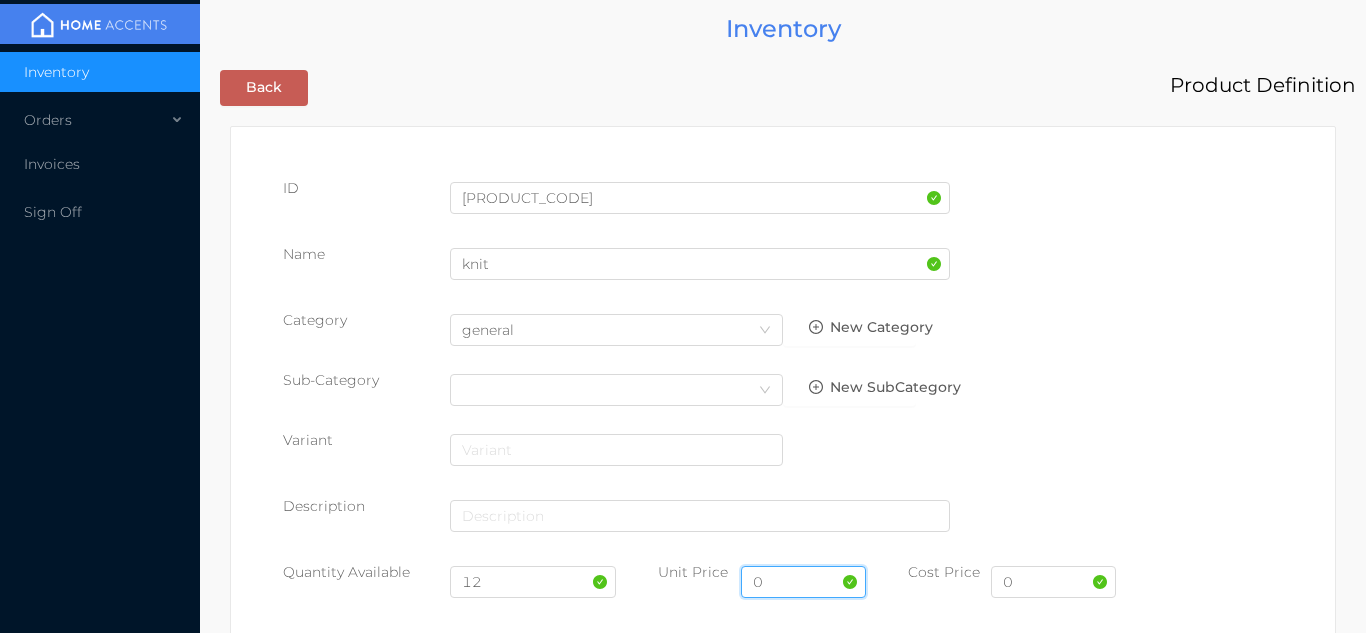 click on "0" at bounding box center [803, 582] 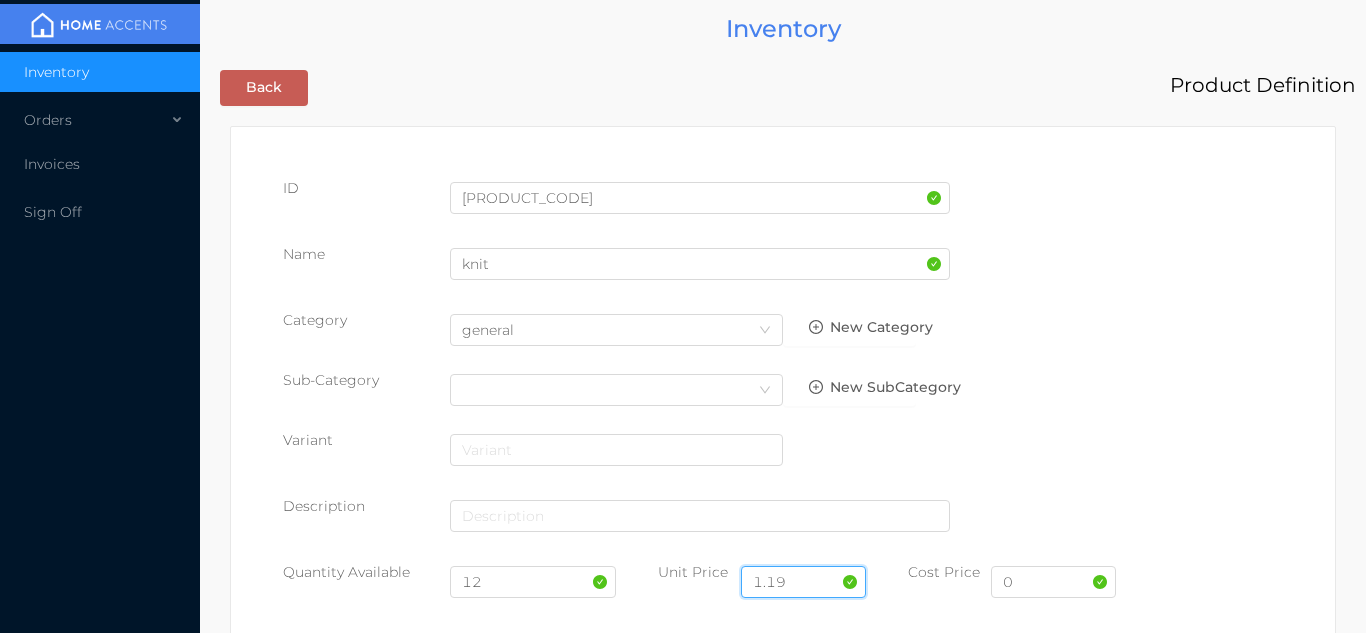 type on "1.19" 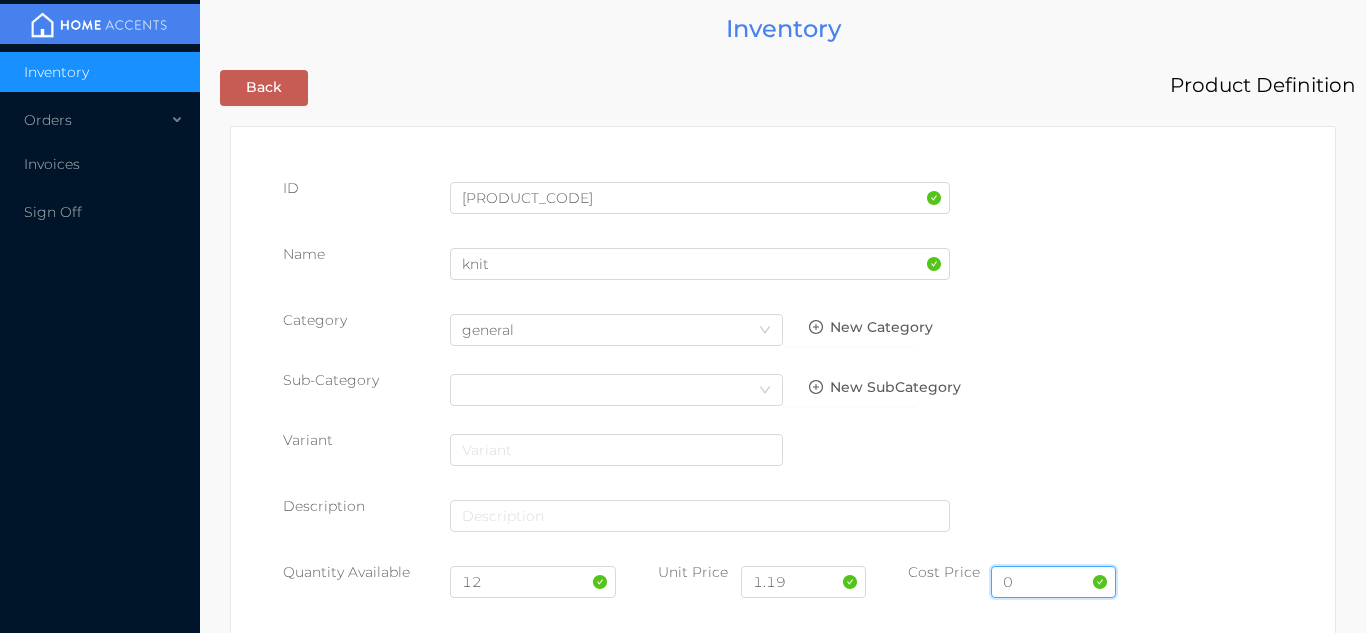 click on "0" at bounding box center [1053, 582] 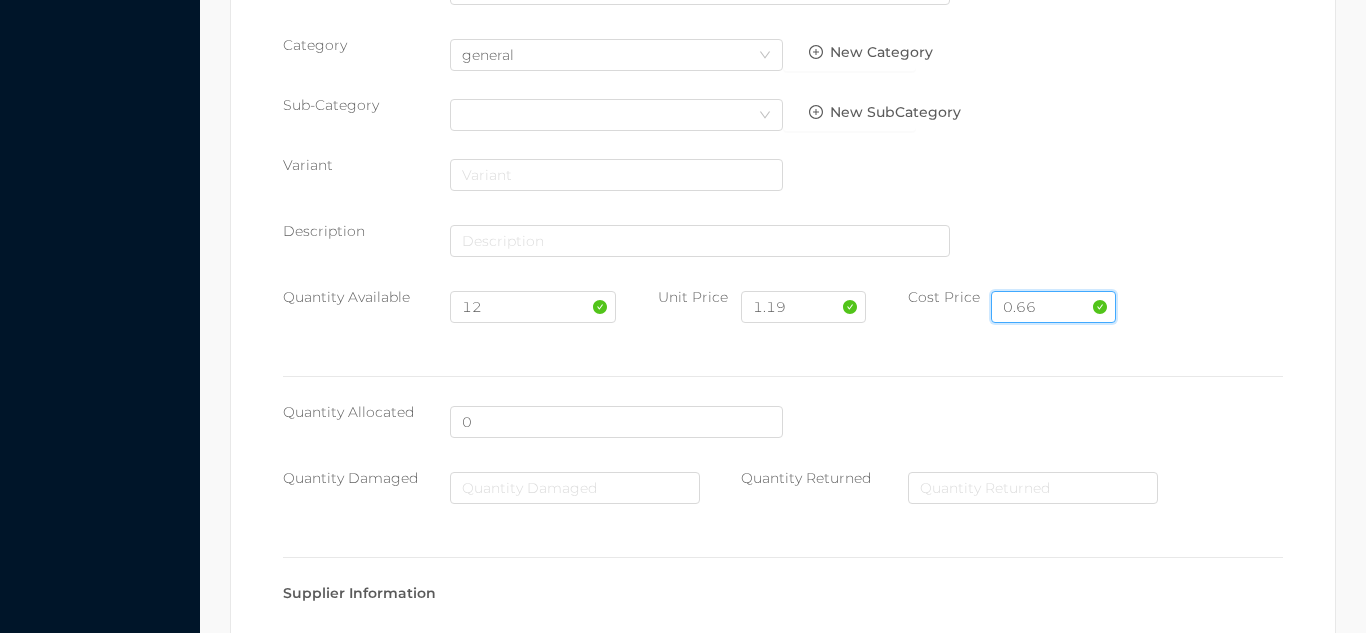 scroll, scrollTop: 1028, scrollLeft: 0, axis: vertical 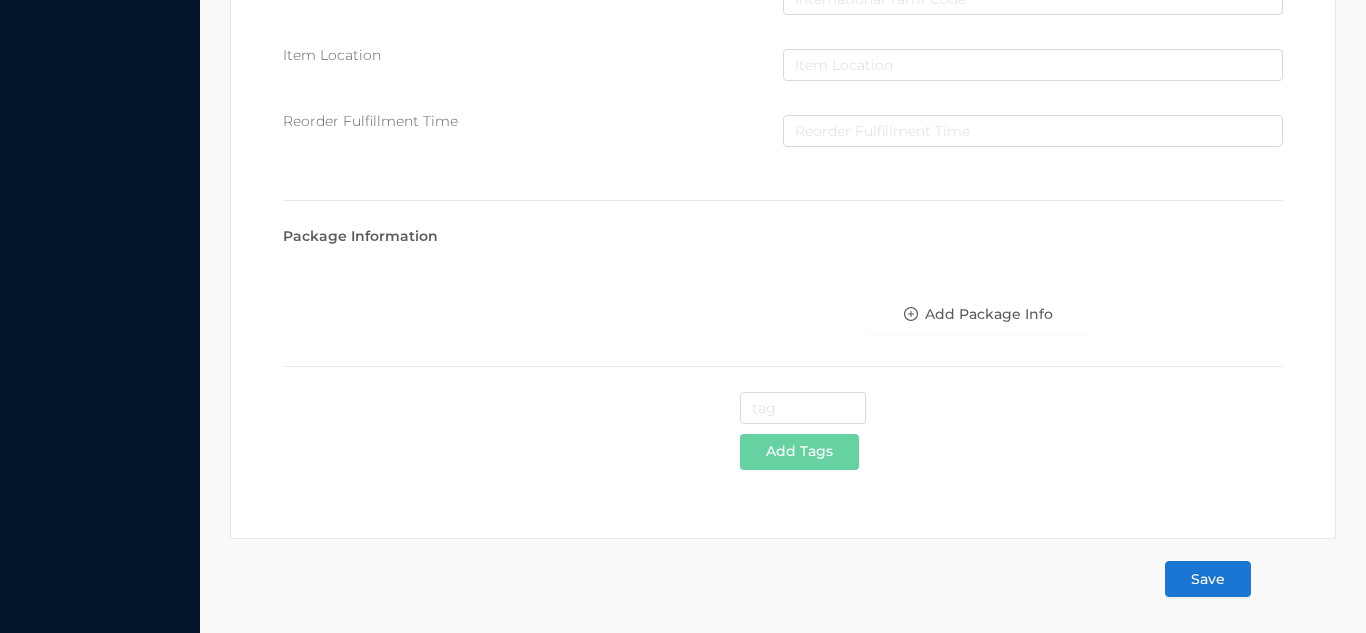 type on "0.66" 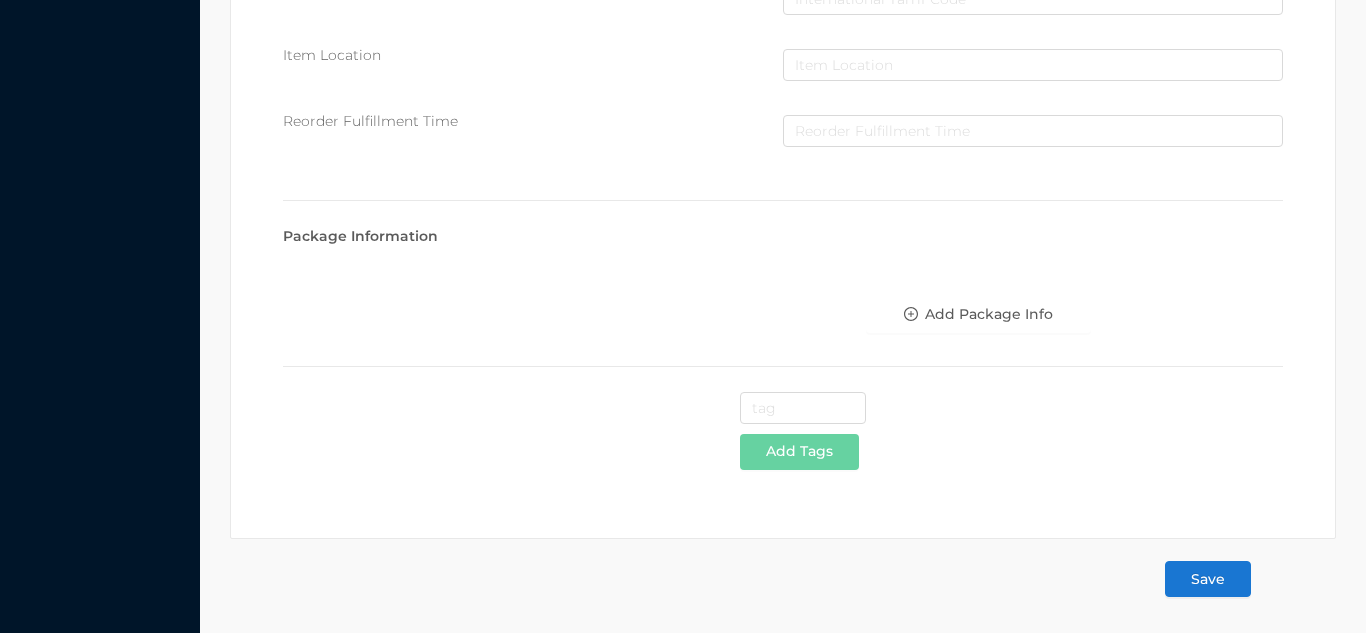 click on "Save" at bounding box center [1208, 579] 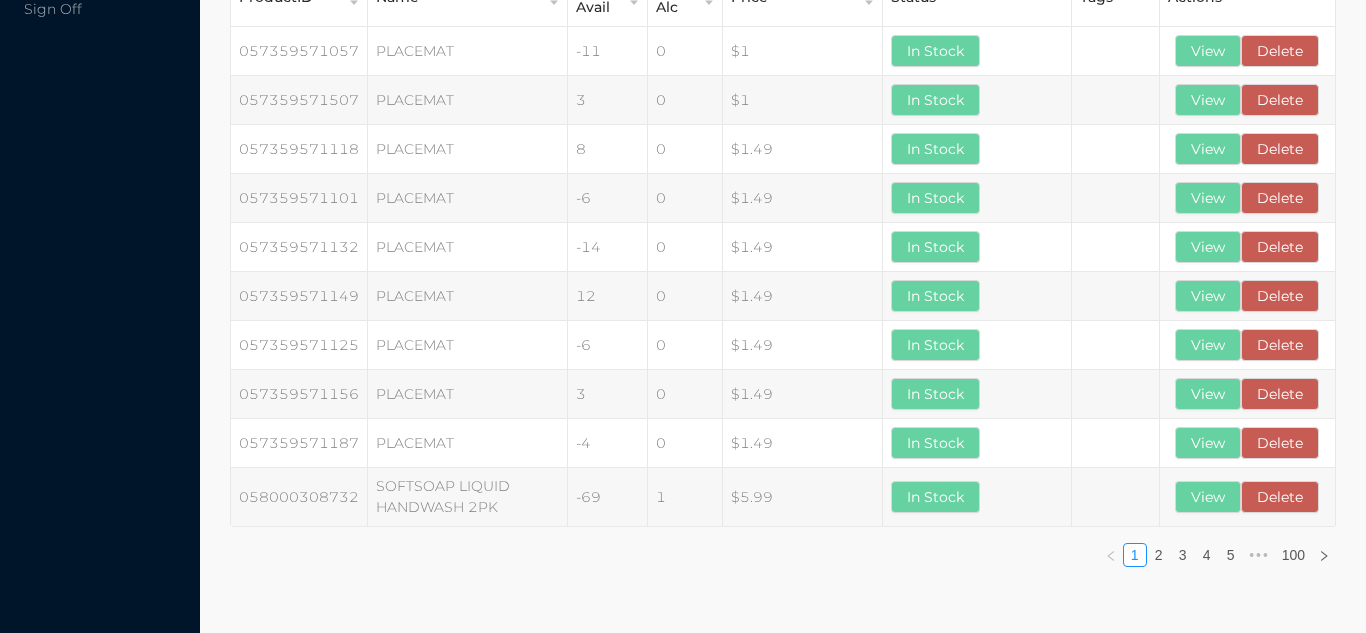 scroll, scrollTop: 0, scrollLeft: 0, axis: both 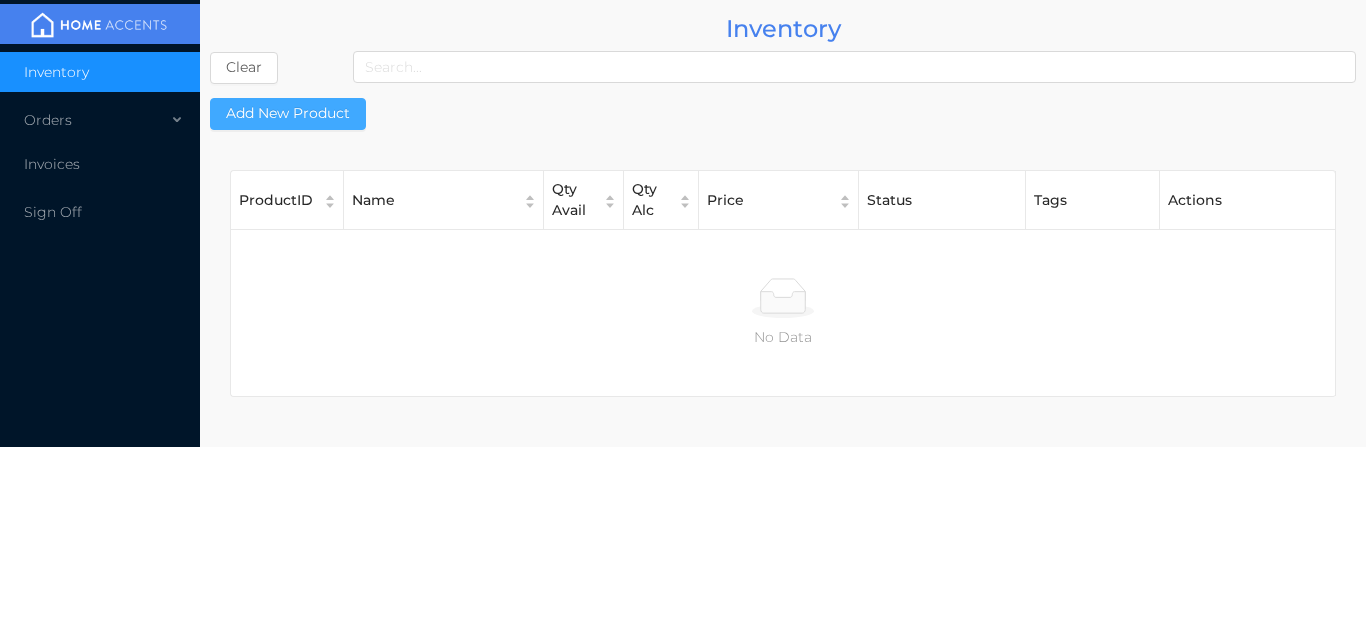 click on "Add New Product" at bounding box center (288, 114) 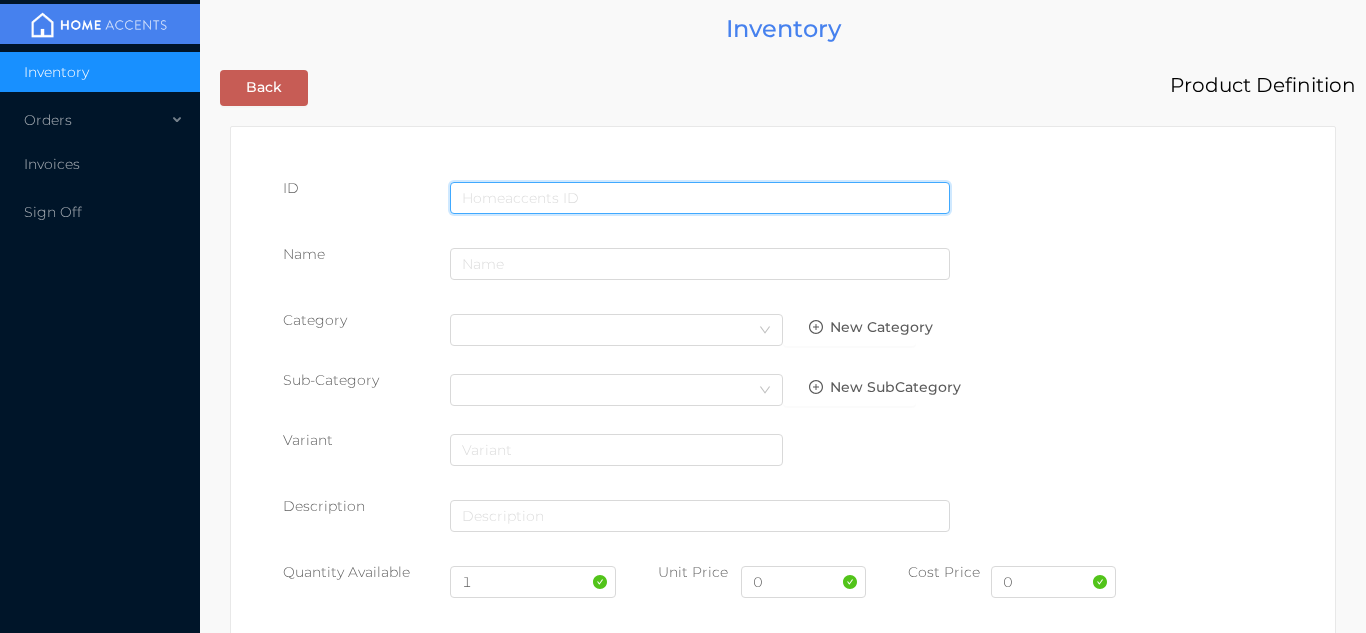 click at bounding box center [700, 198] 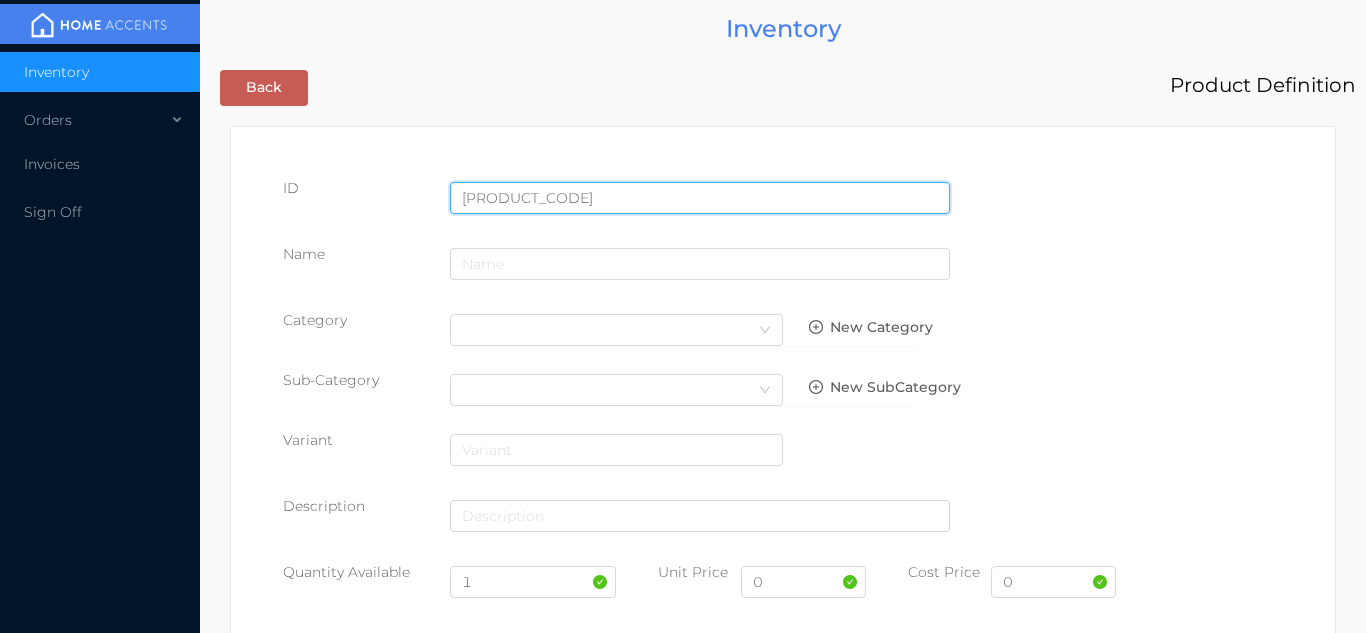 type on "062532013354" 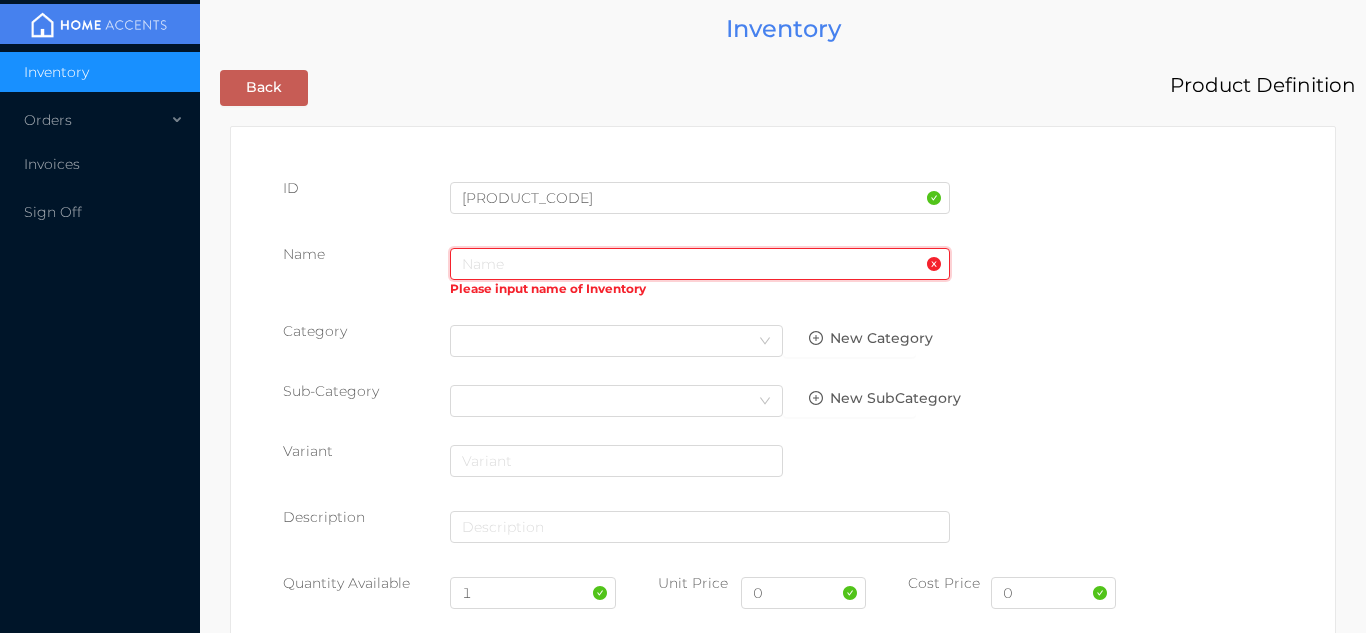 click at bounding box center (700, 264) 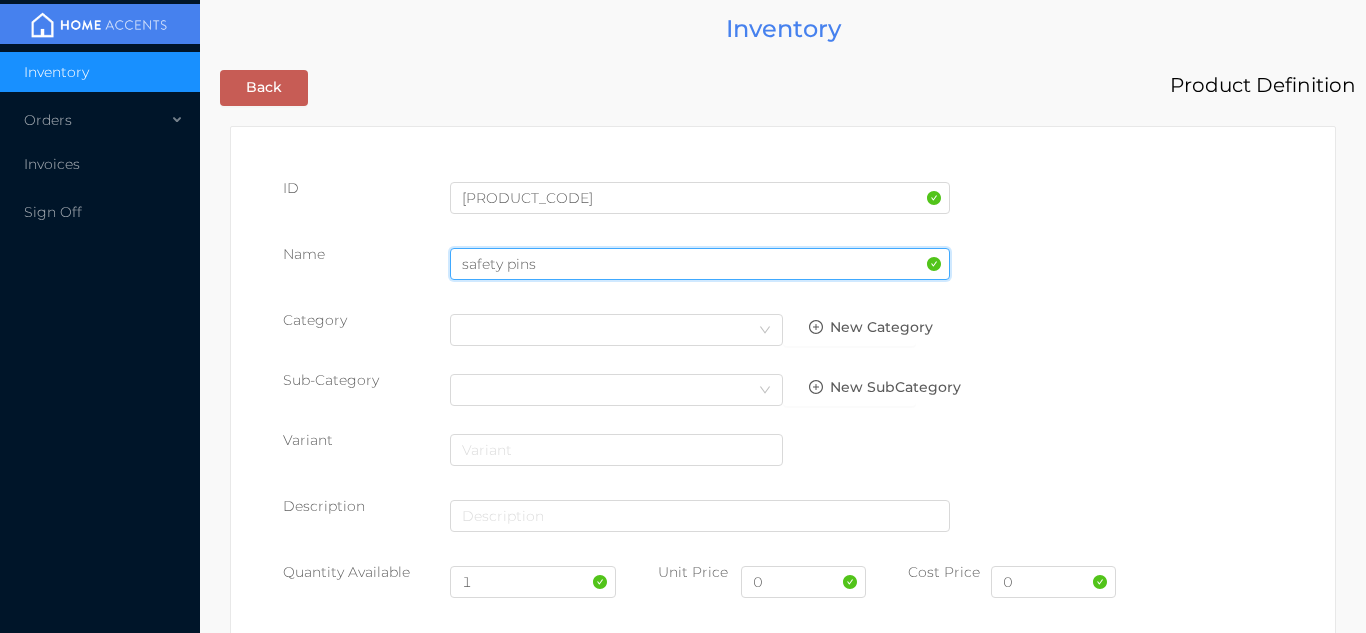 type on "safety pins" 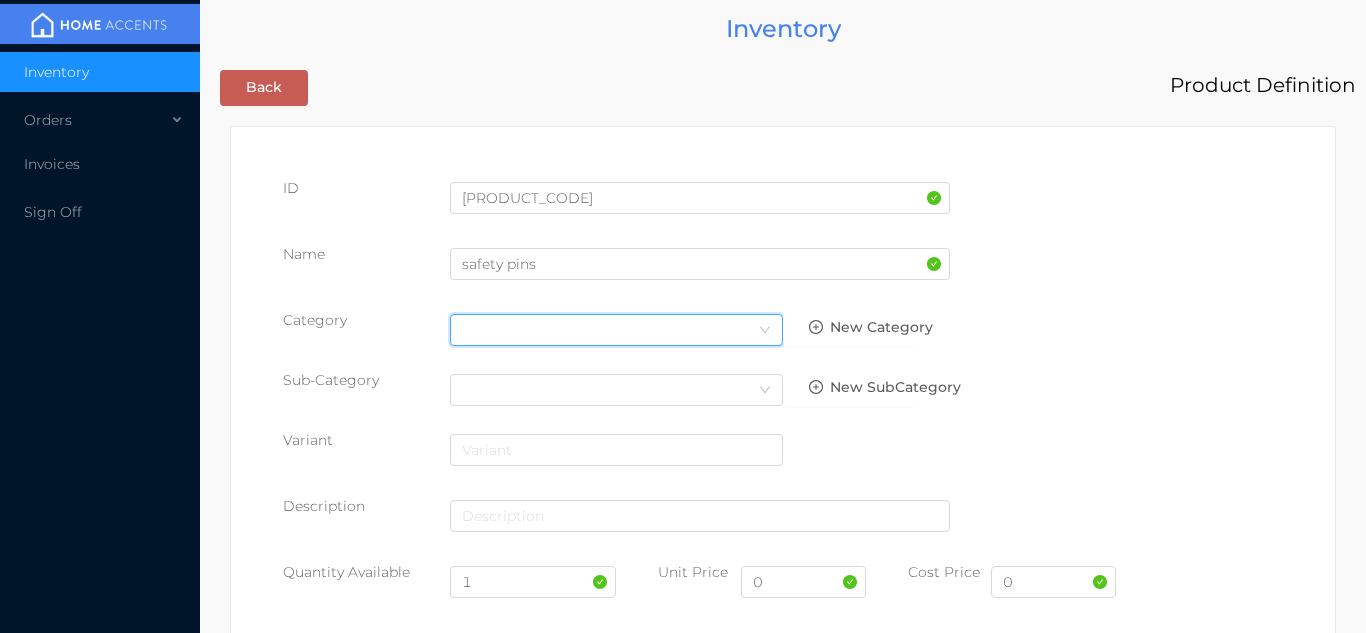 click 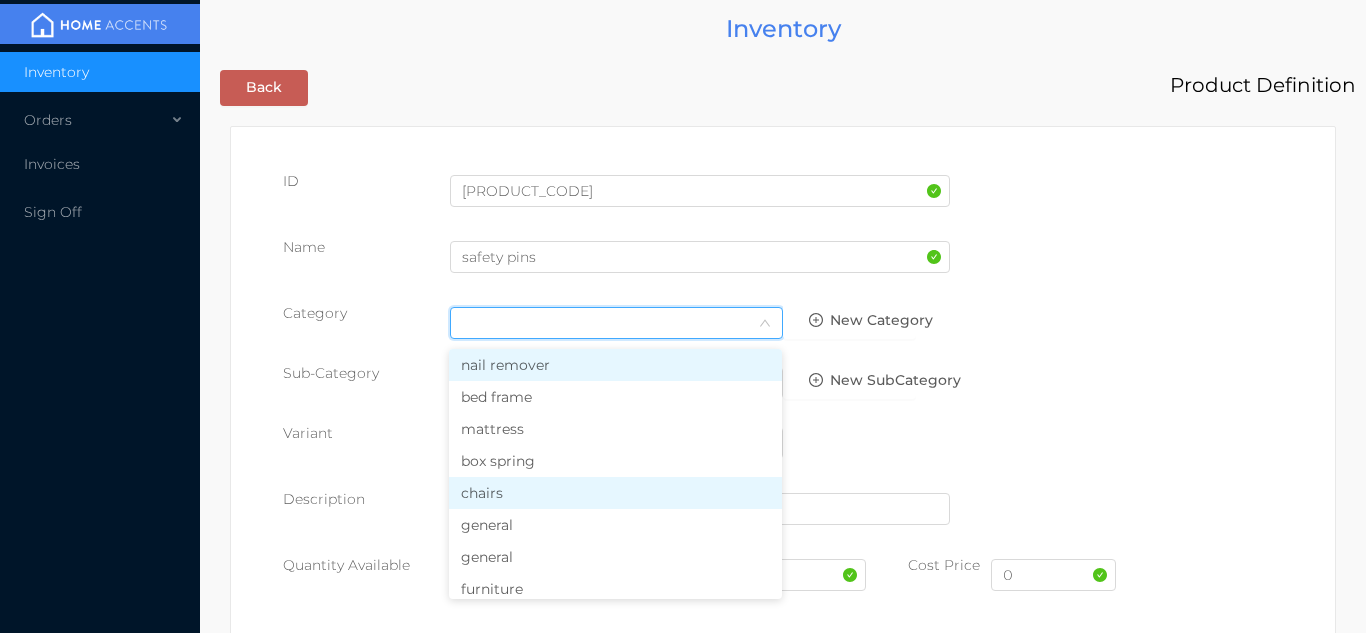 click on "chairs" at bounding box center [615, 493] 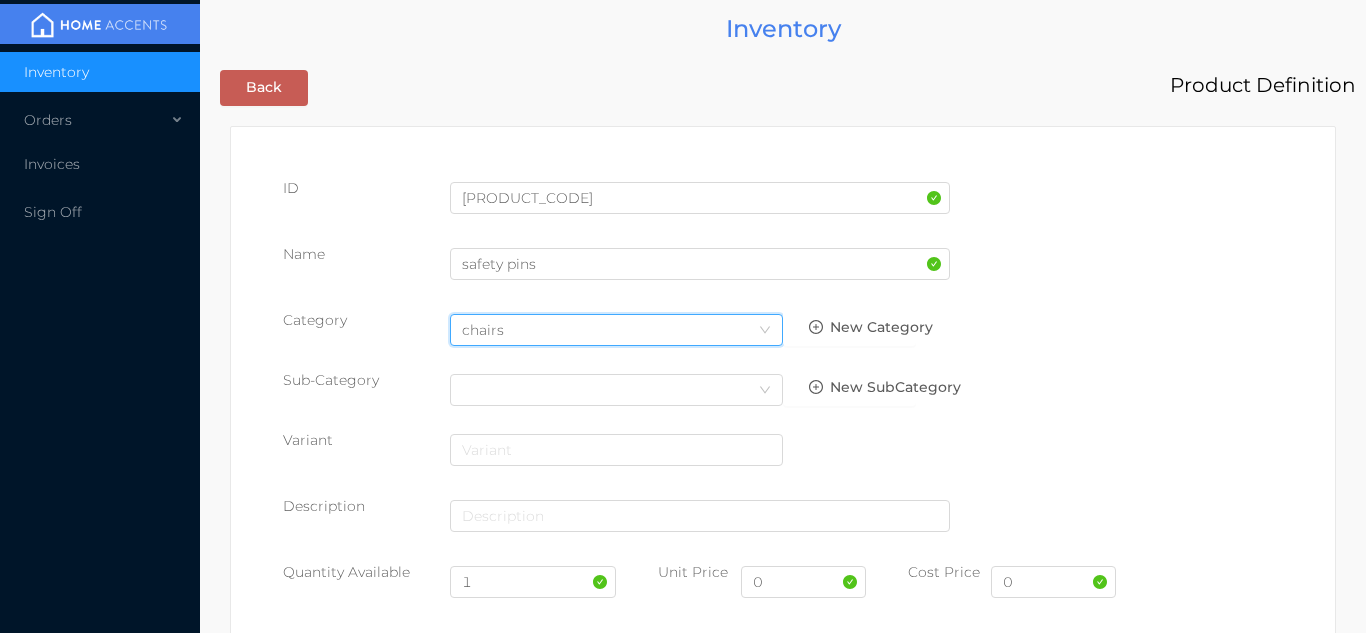 click 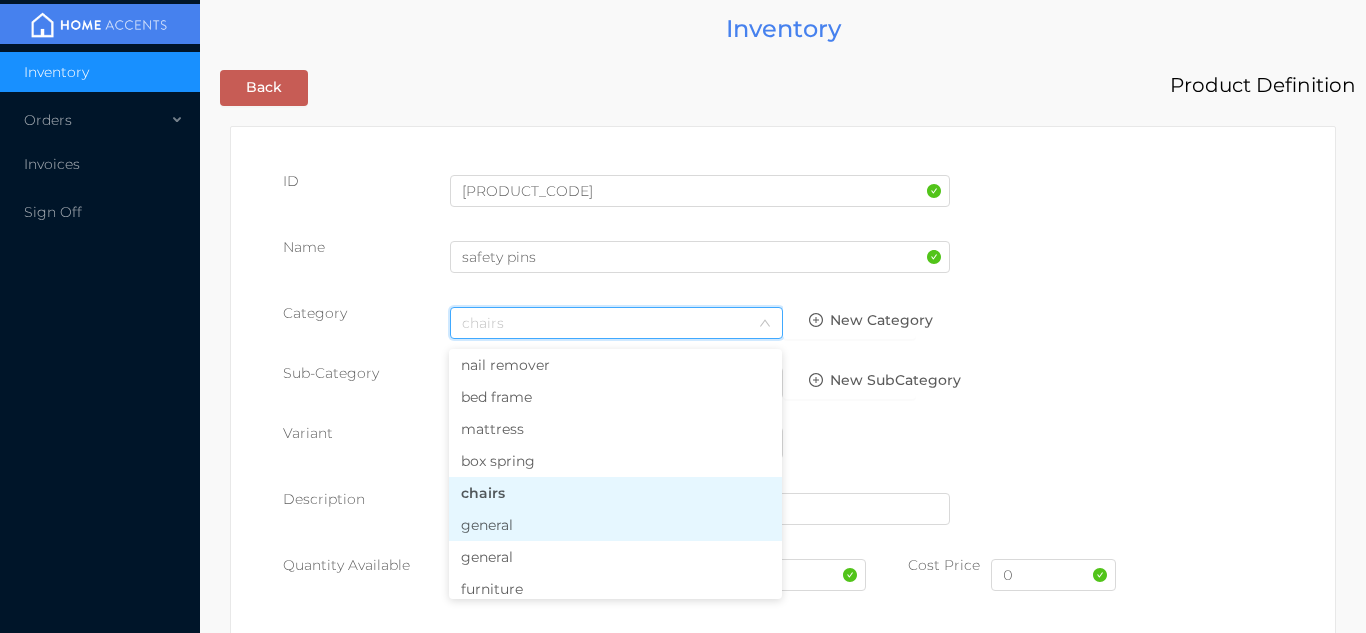 click on "general" at bounding box center (615, 525) 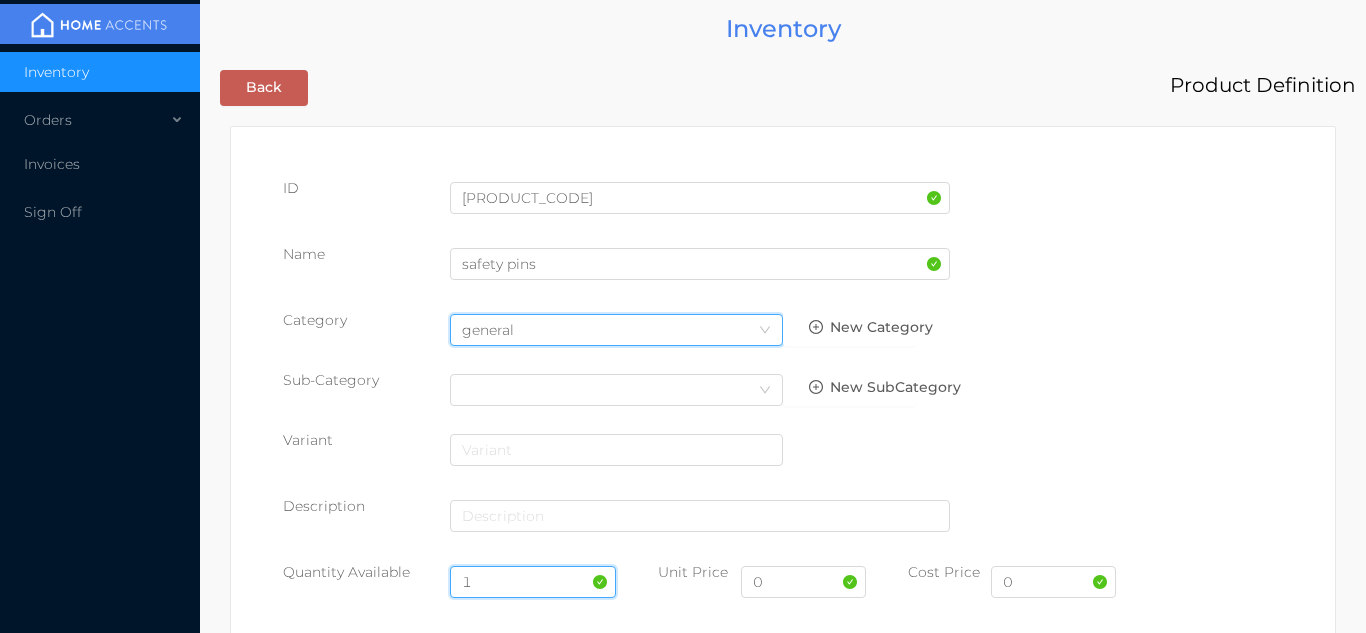 click on "1" at bounding box center (533, 582) 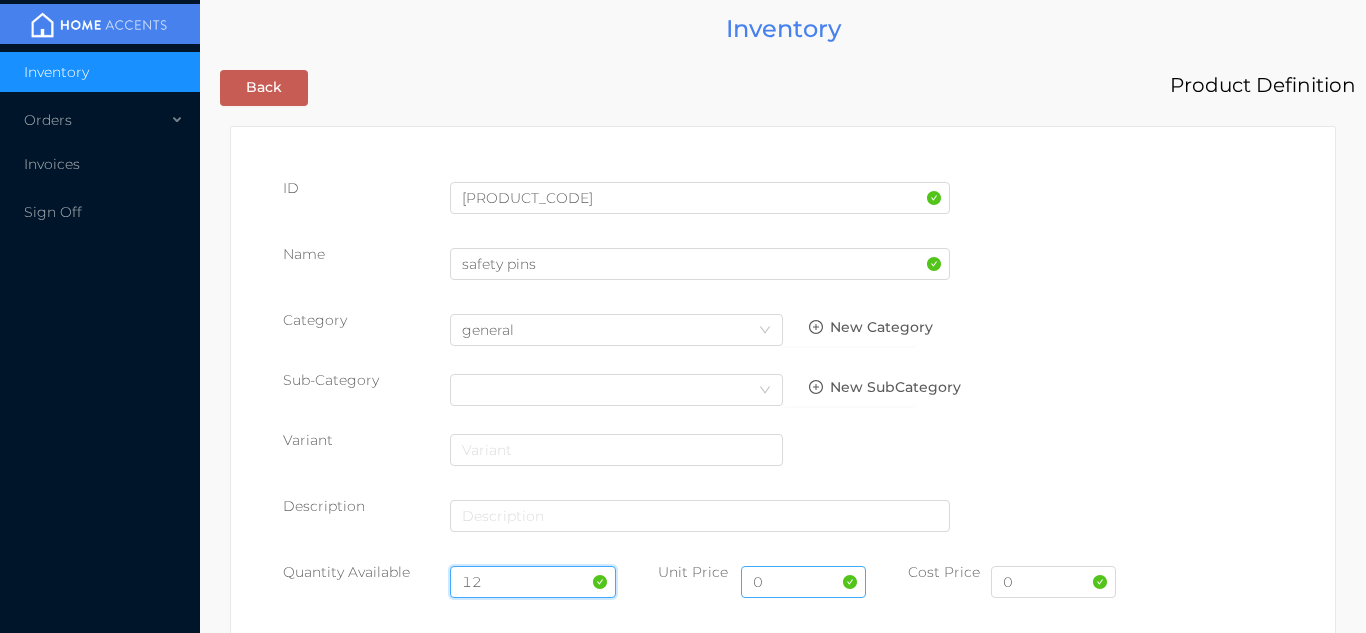 type on "12" 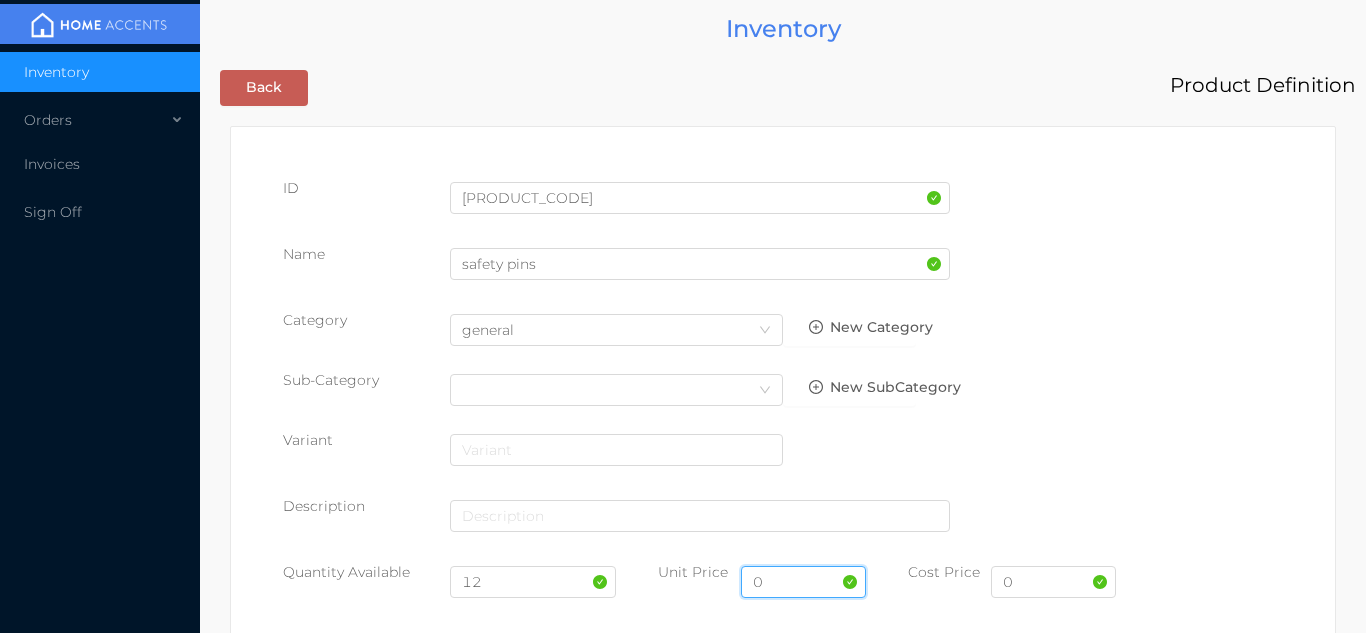 click on "0" at bounding box center [803, 582] 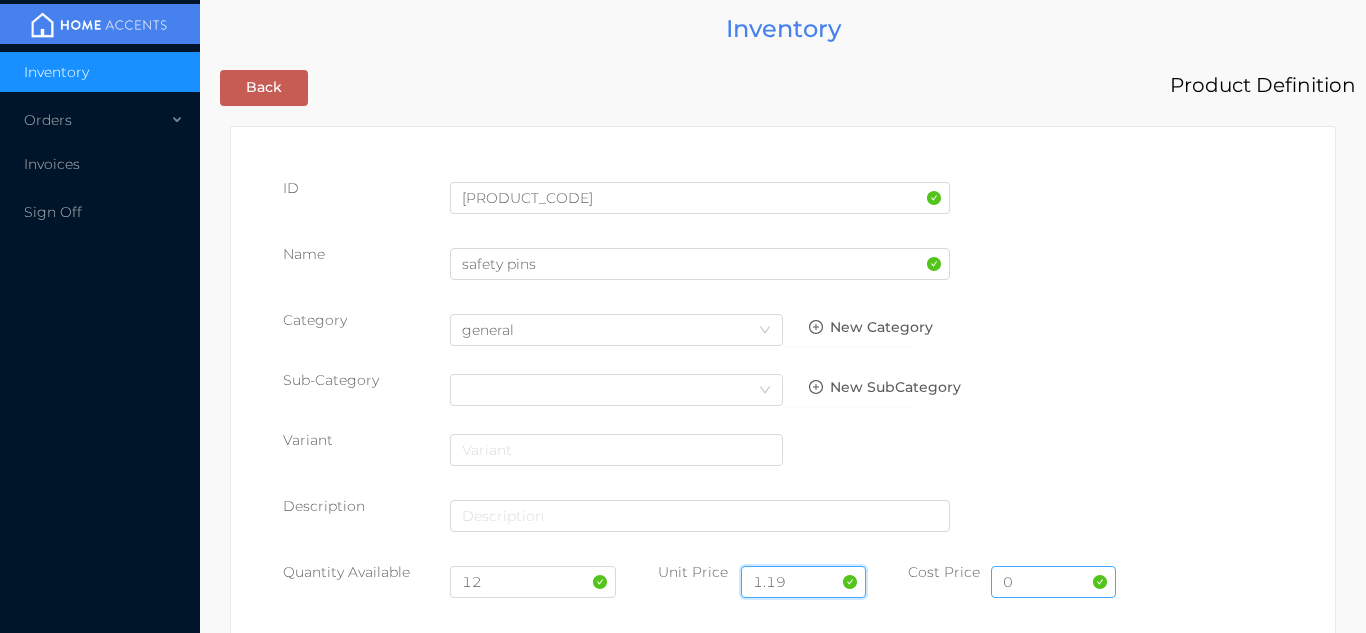 type on "1.19" 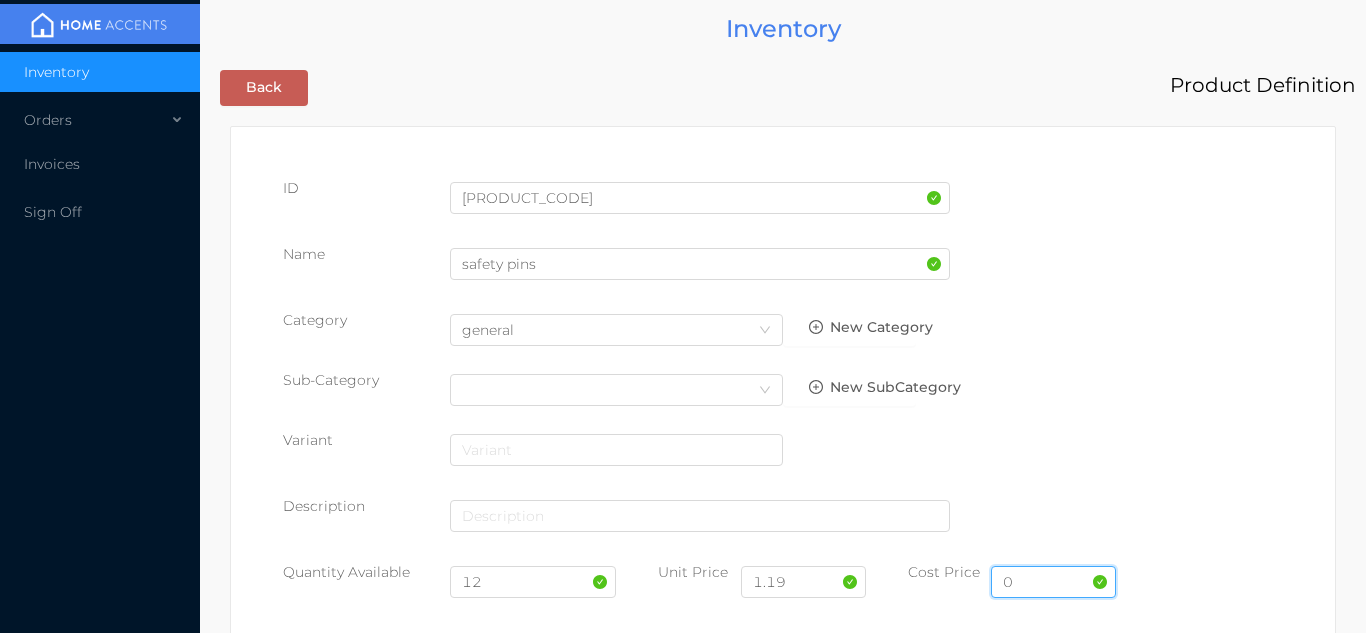 click on "0" at bounding box center [1053, 582] 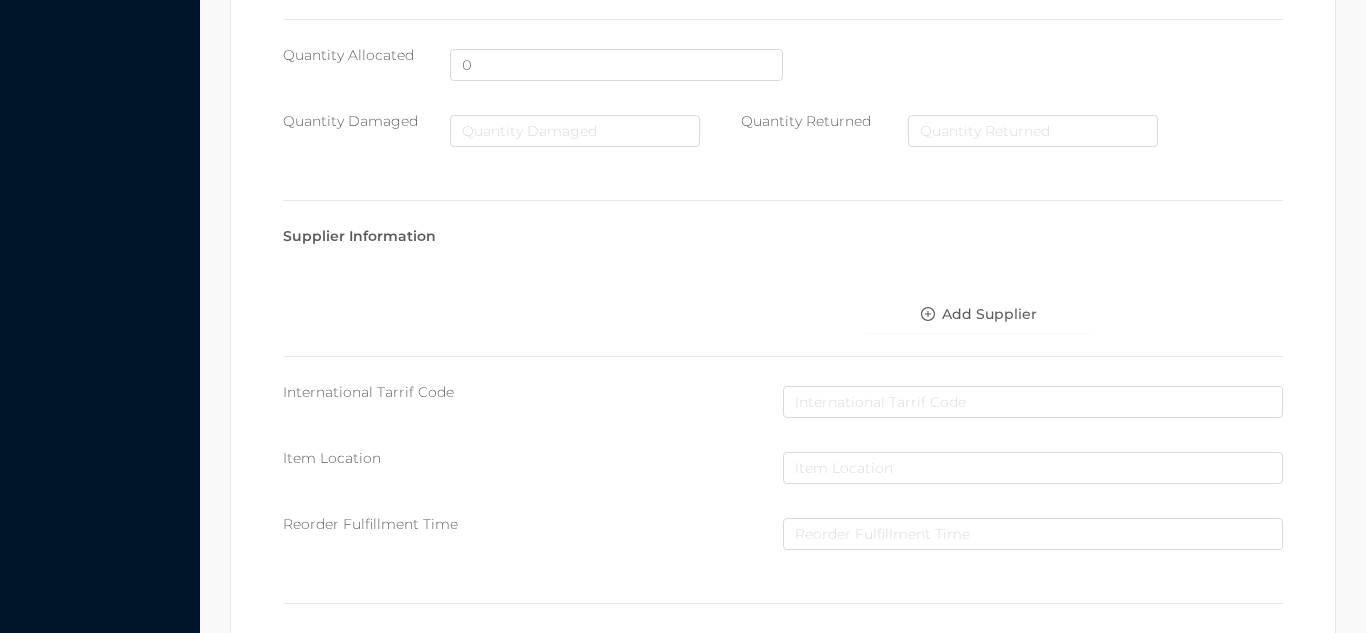scroll, scrollTop: 1028, scrollLeft: 0, axis: vertical 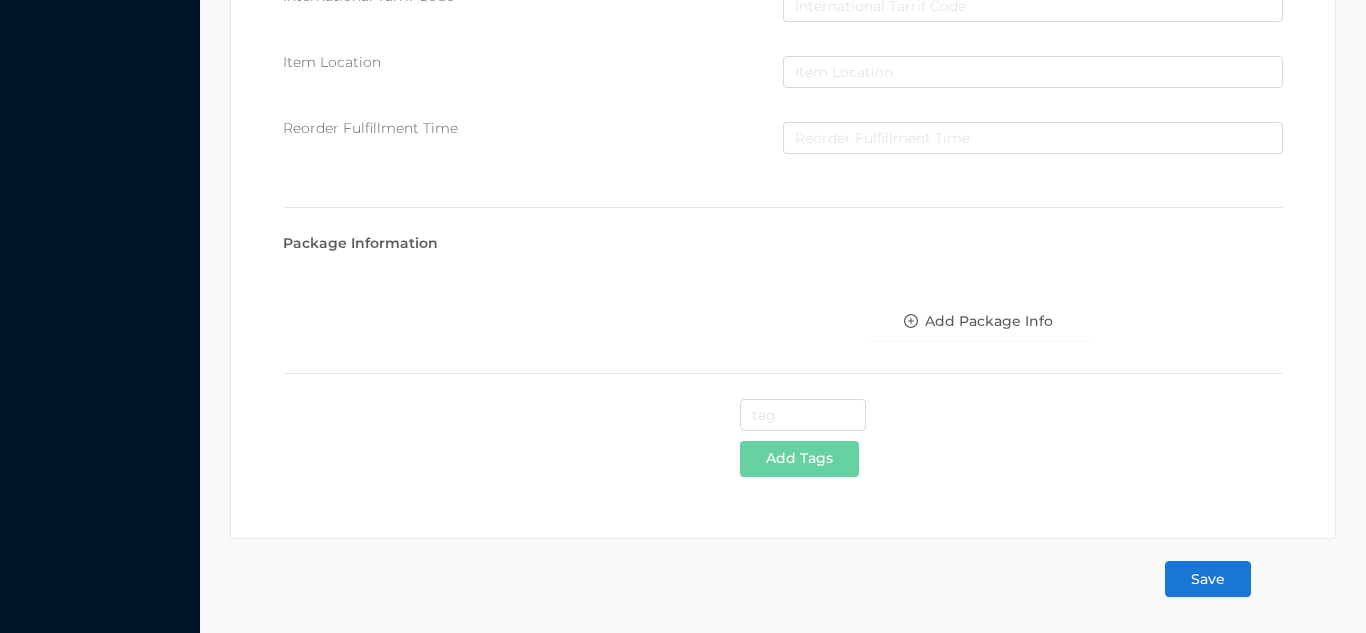 type on "0.66" 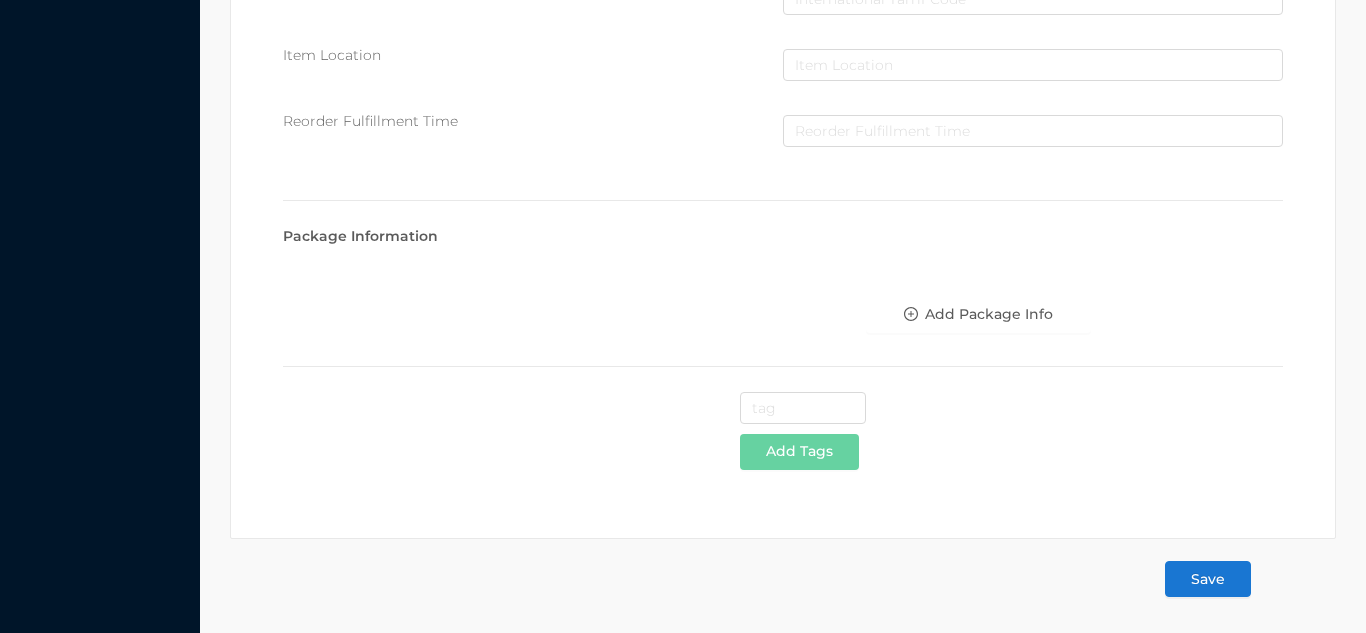 click on "Save" at bounding box center (1208, 579) 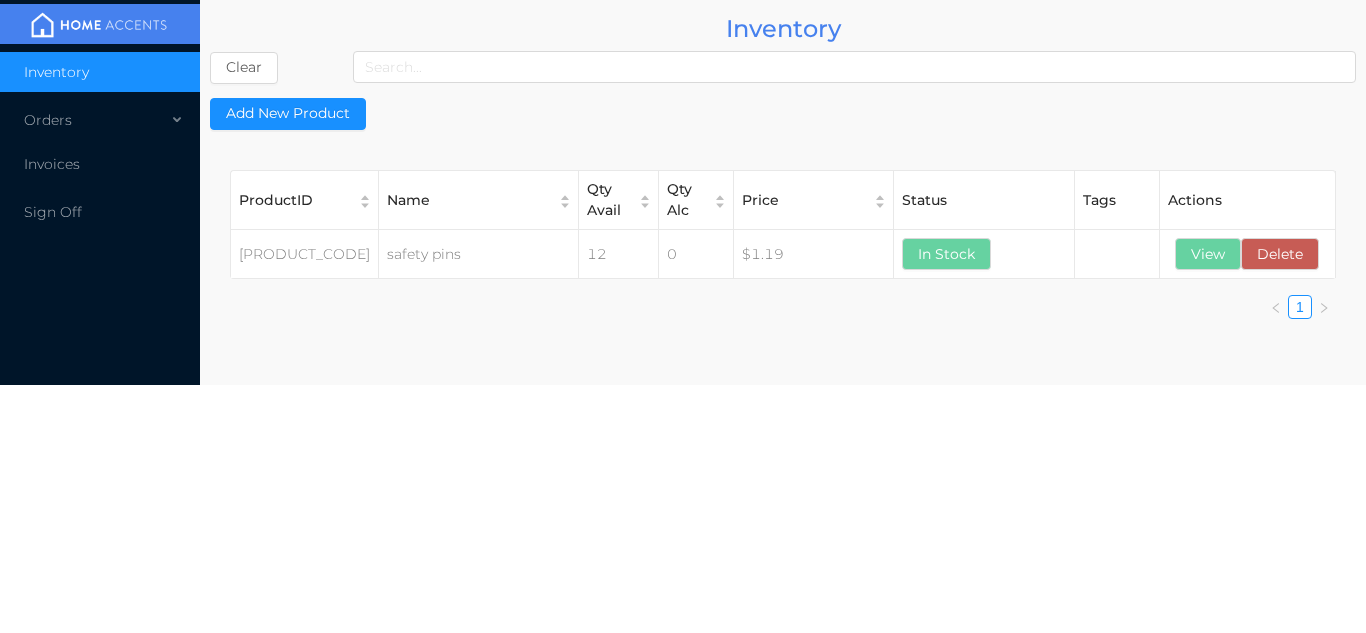 scroll, scrollTop: 0, scrollLeft: 0, axis: both 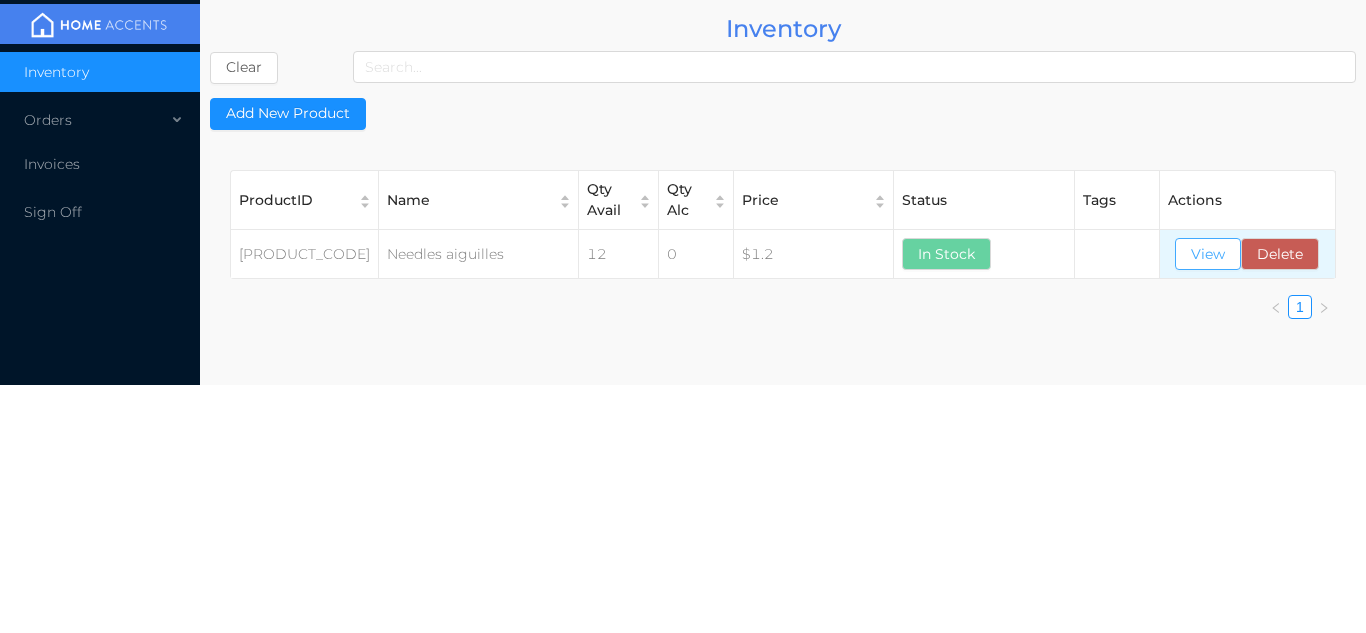 click on "View" at bounding box center (1208, 254) 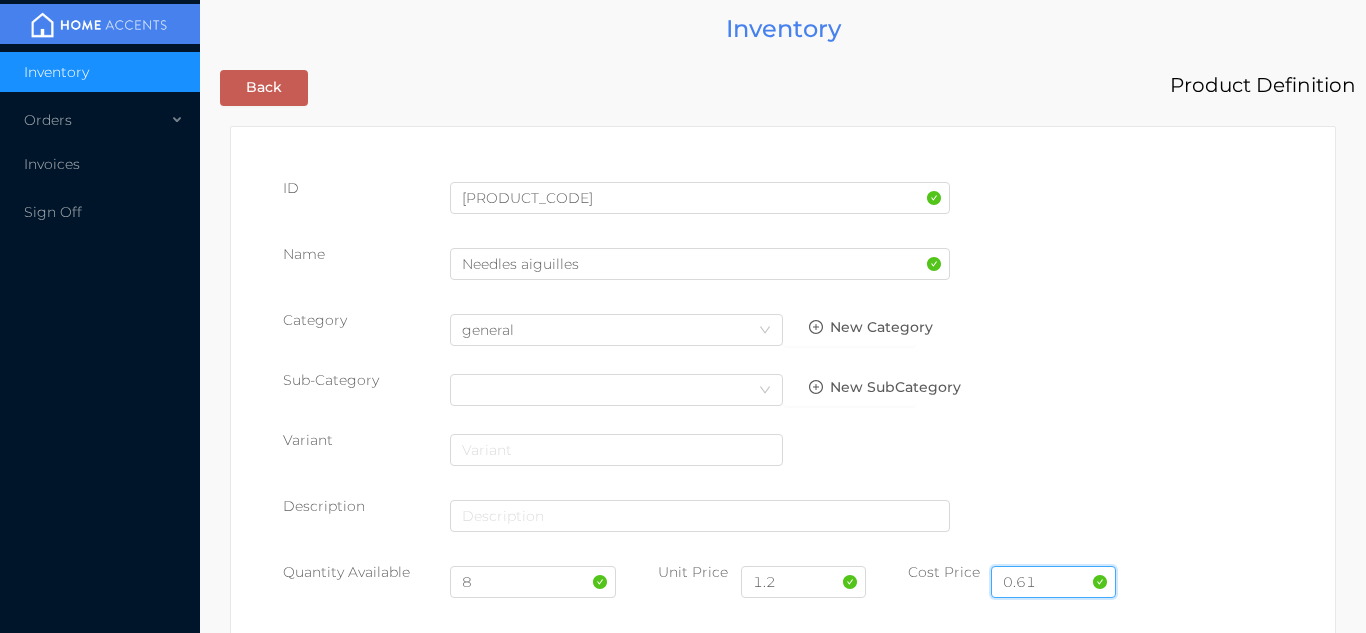 click on "0.61" at bounding box center (1053, 582) 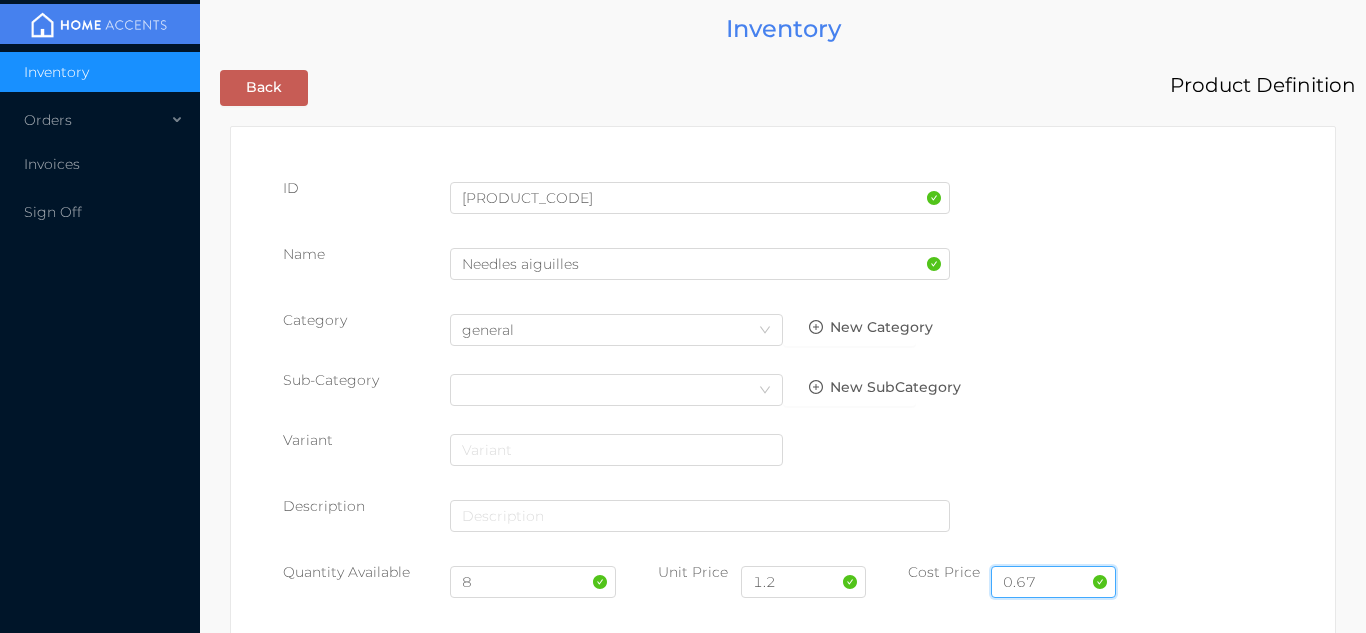 type on "0.67" 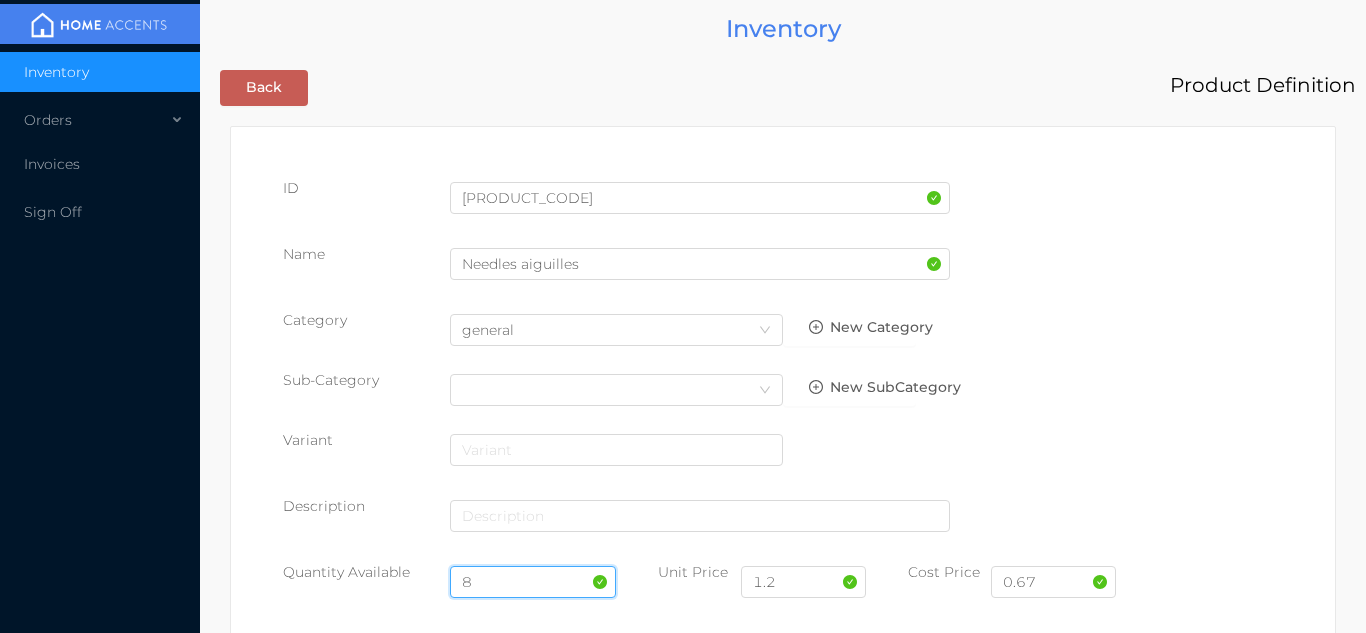 click on "8" at bounding box center (533, 582) 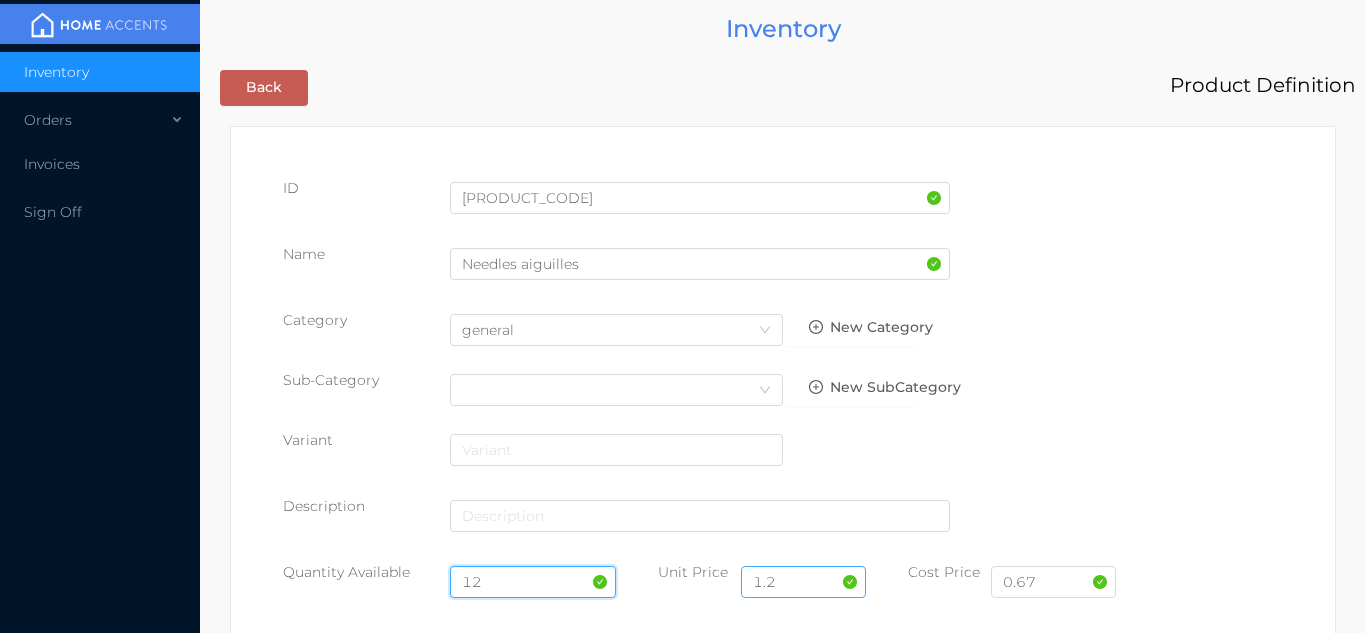 type on "12" 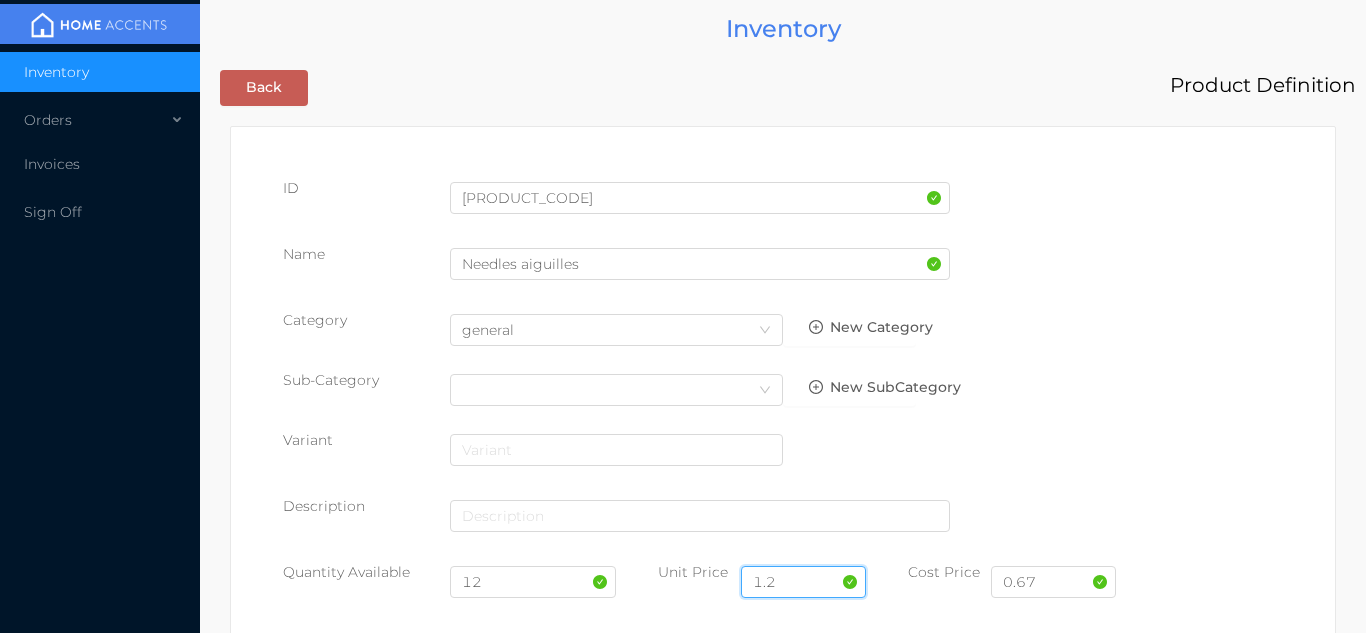 click on "1.2" at bounding box center [803, 582] 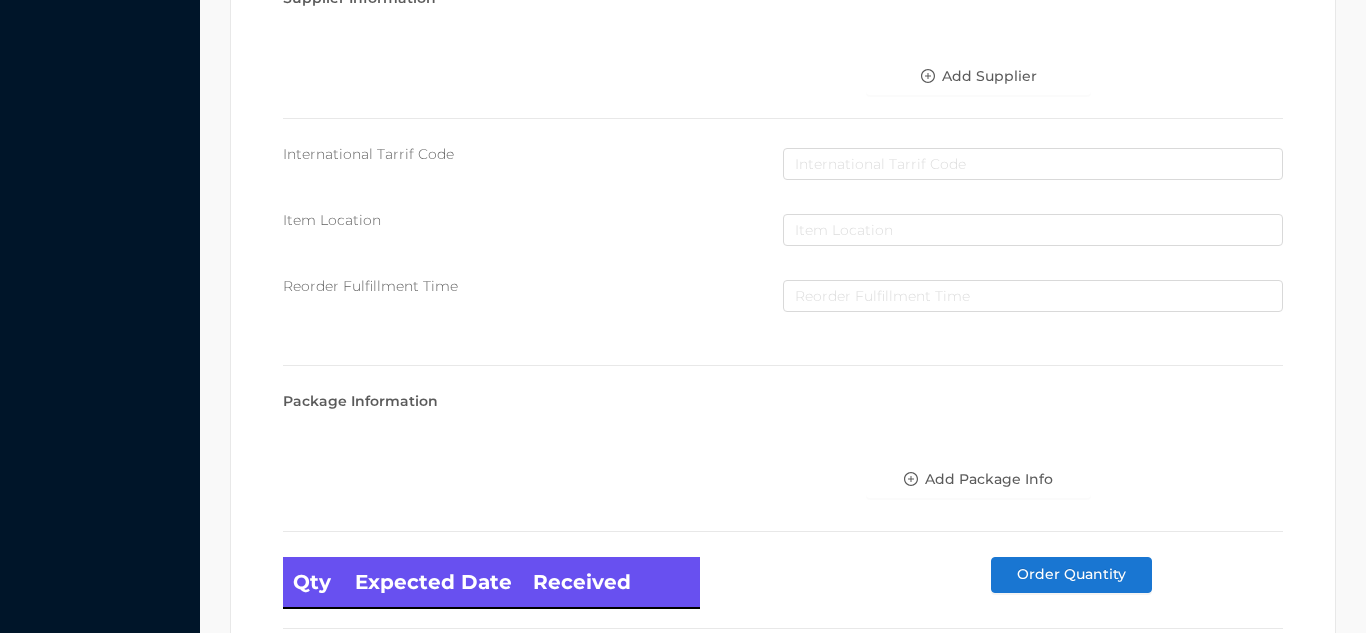 scroll, scrollTop: 1135, scrollLeft: 0, axis: vertical 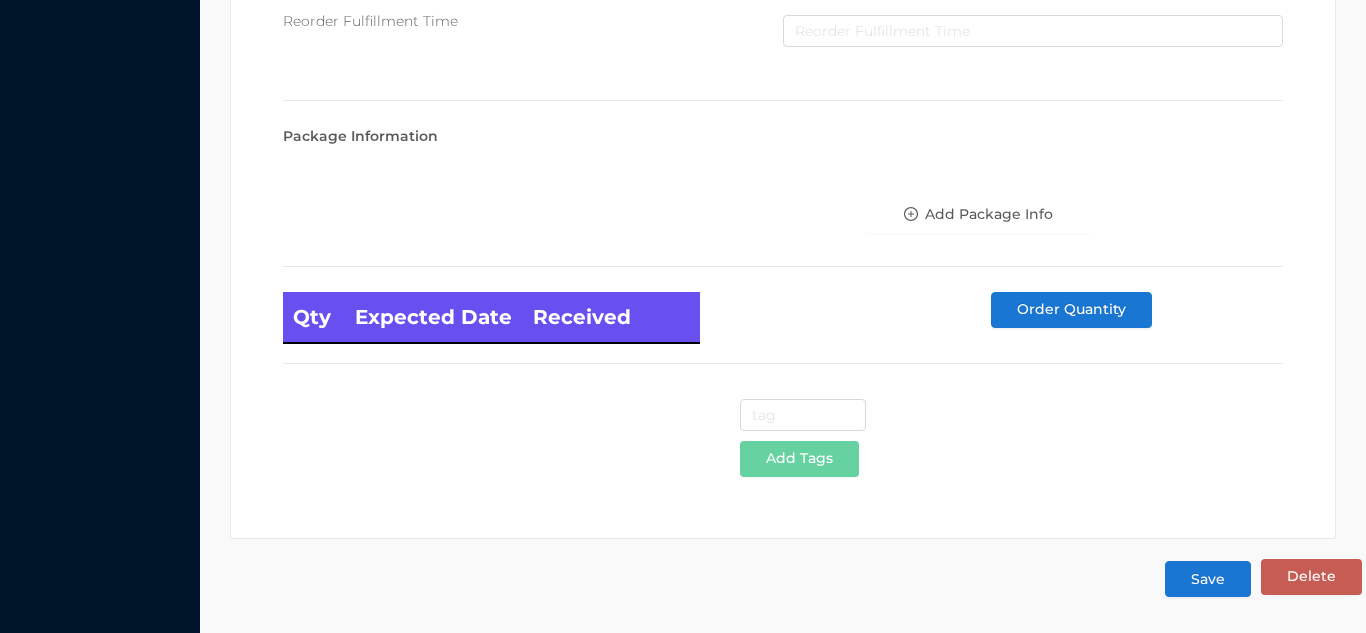 type on "1.19" 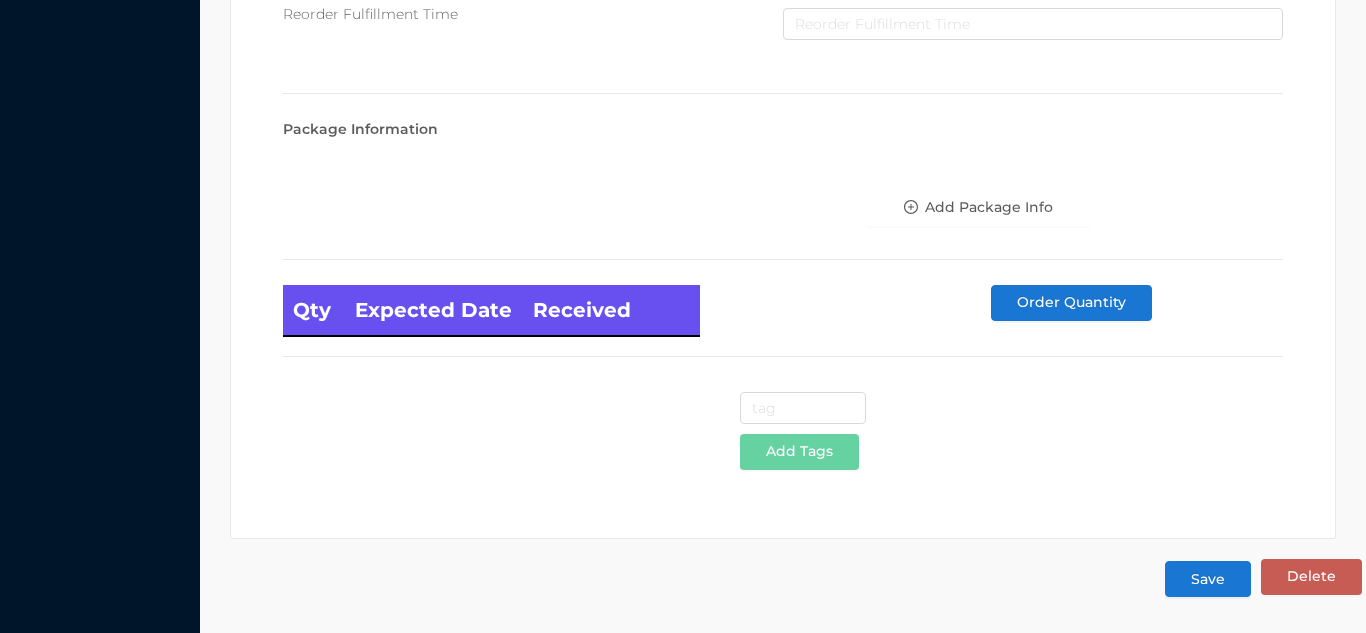 click on "Save" at bounding box center (1208, 579) 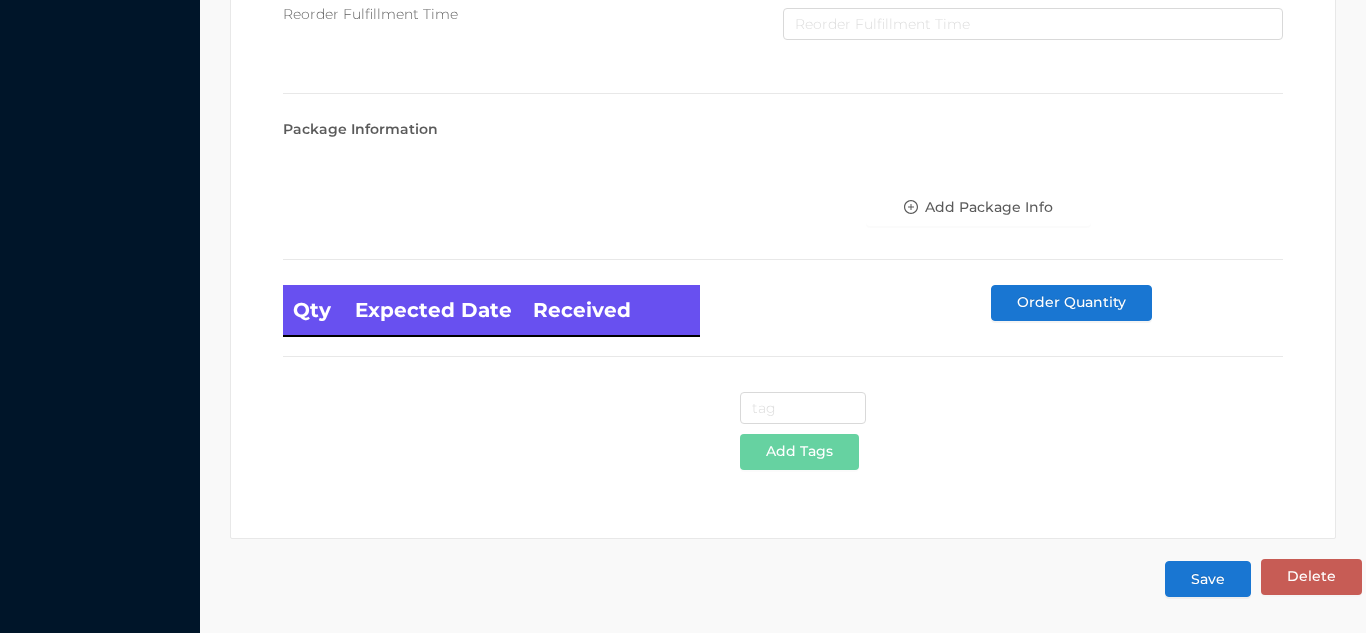 scroll, scrollTop: 0, scrollLeft: 0, axis: both 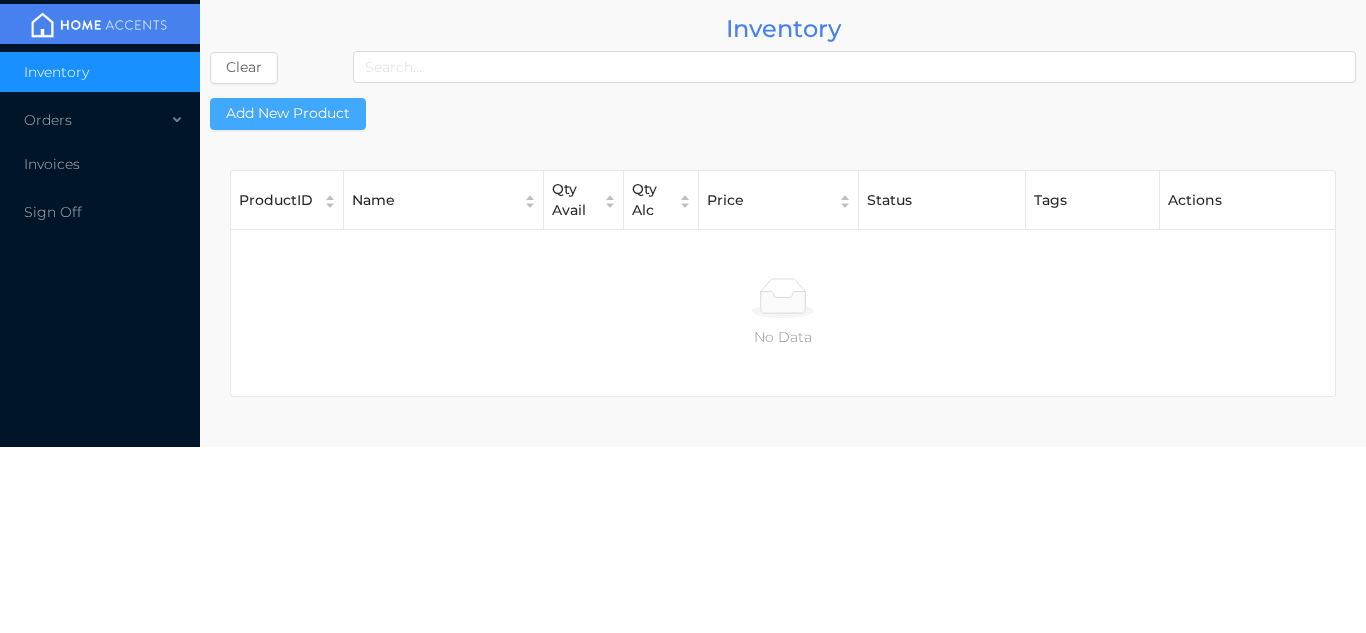 click on "Add New Product" at bounding box center [288, 114] 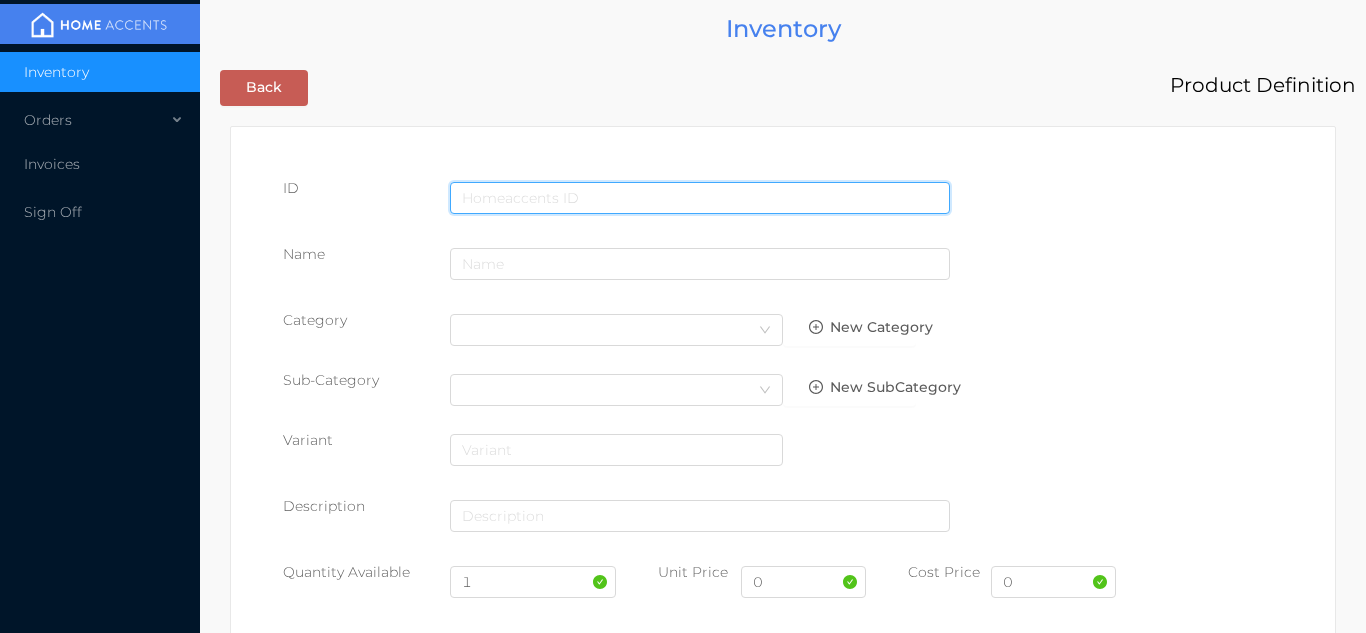 click at bounding box center (700, 198) 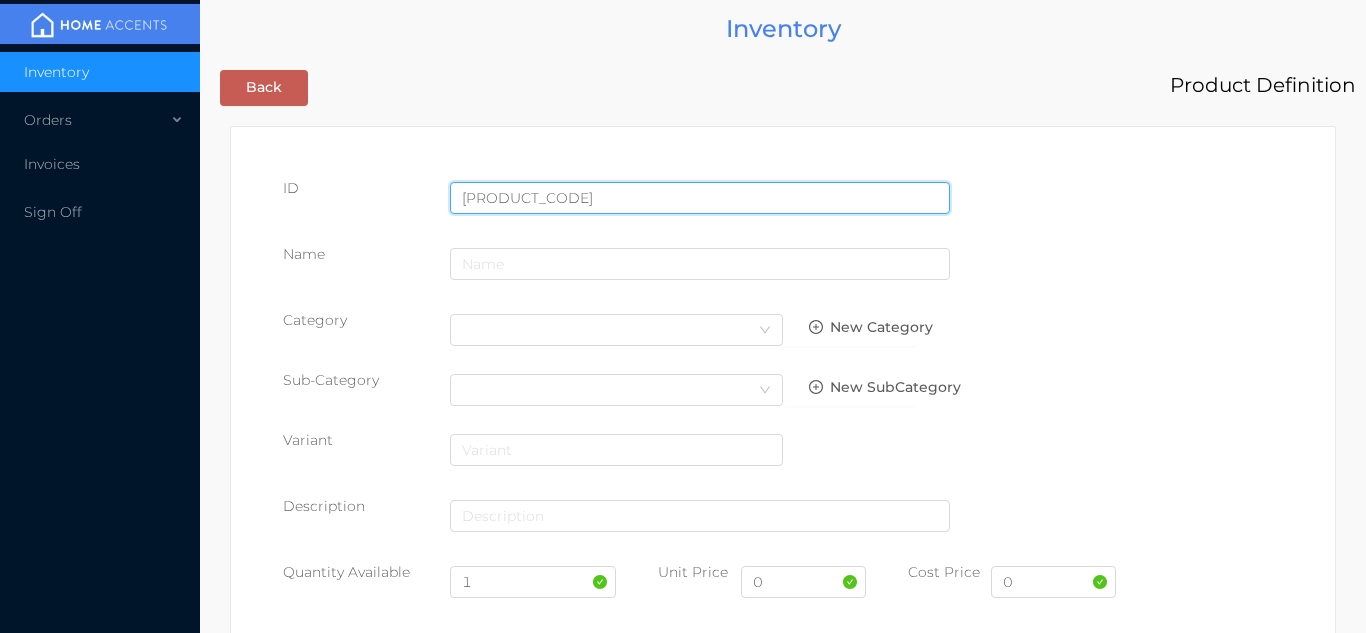 type on "062532013545" 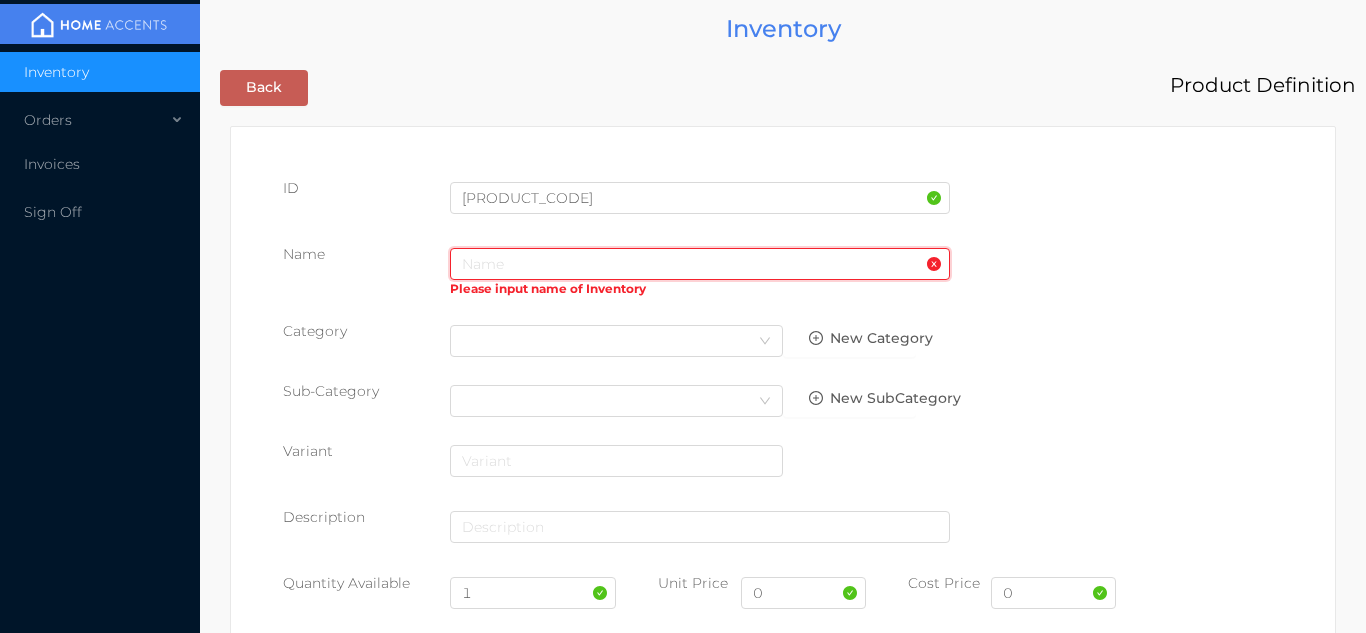 click at bounding box center (700, 264) 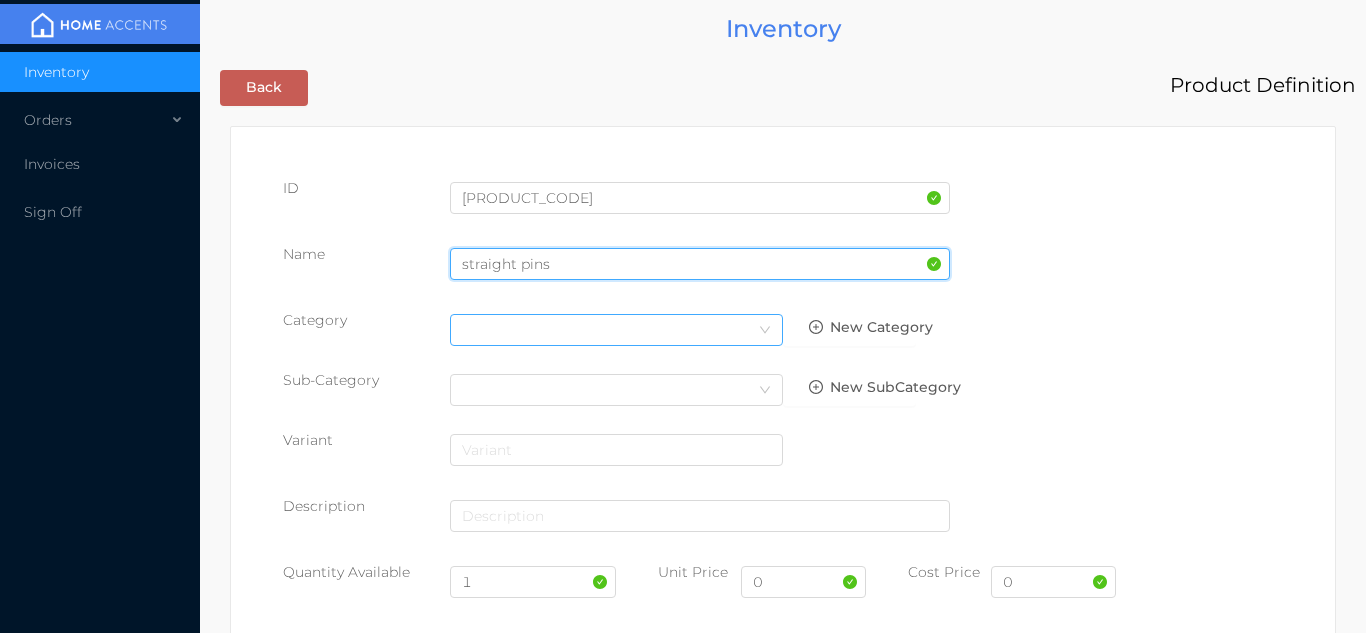 type on "straight pins" 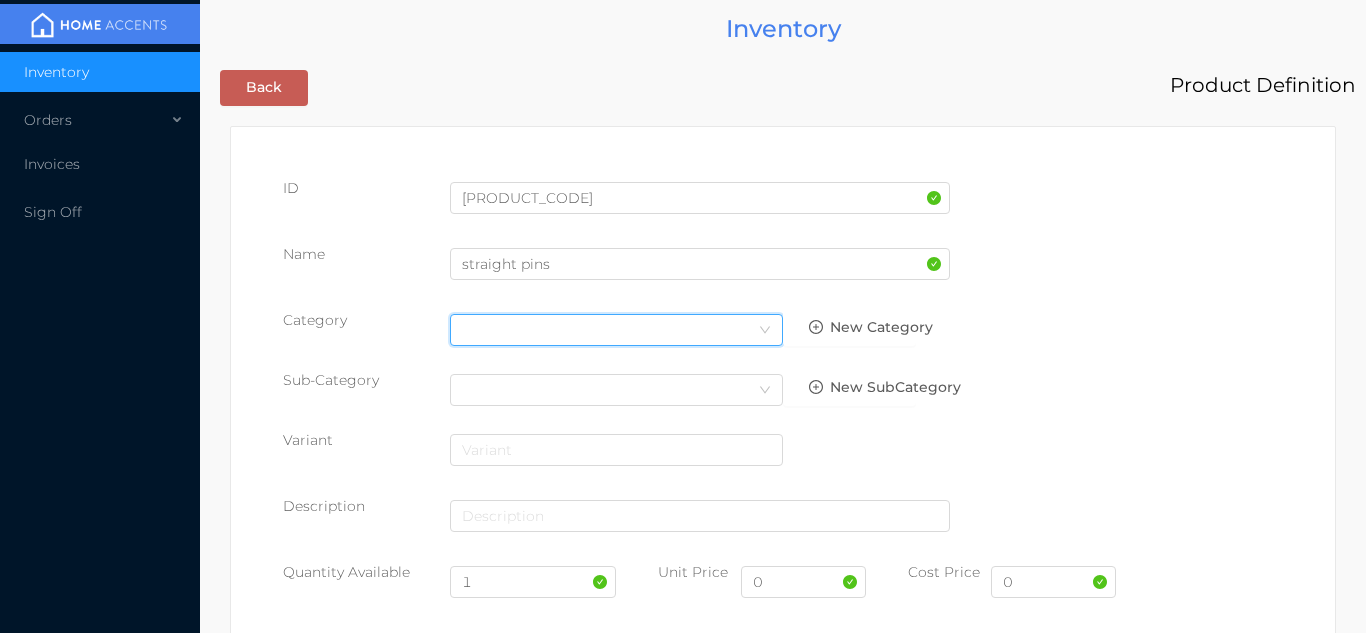 click on "Select Category" at bounding box center (616, 330) 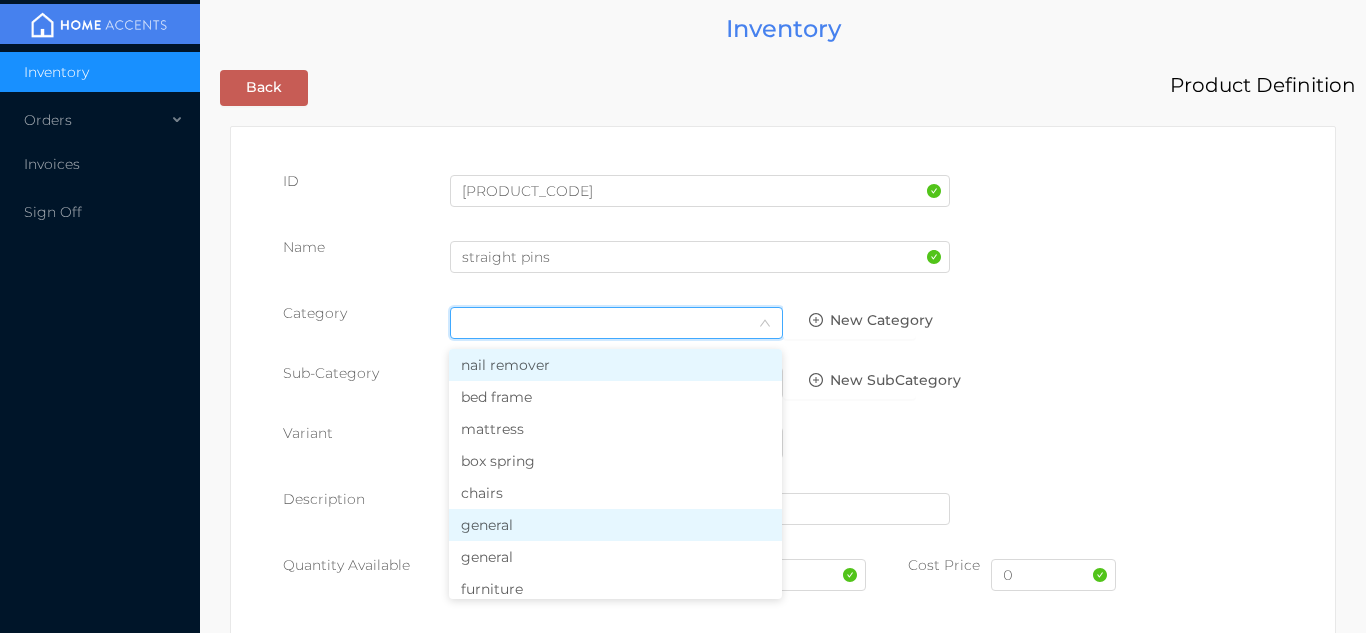 click on "general" at bounding box center [615, 525] 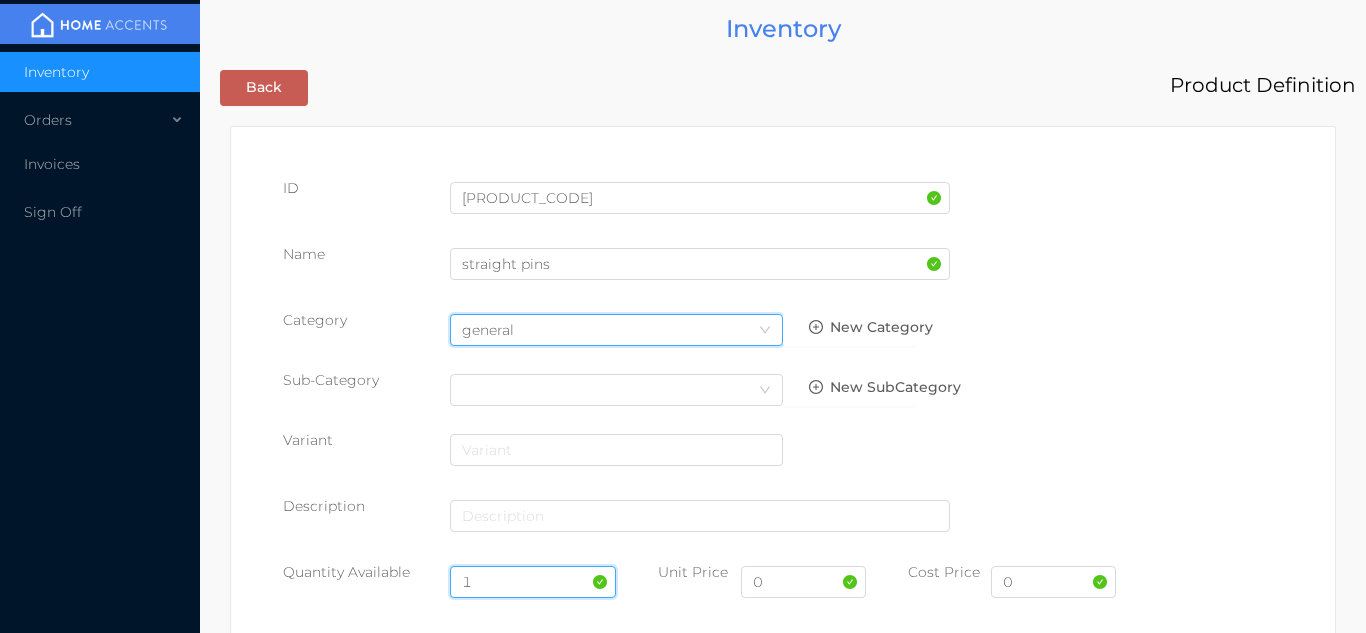 click on "1" at bounding box center (533, 582) 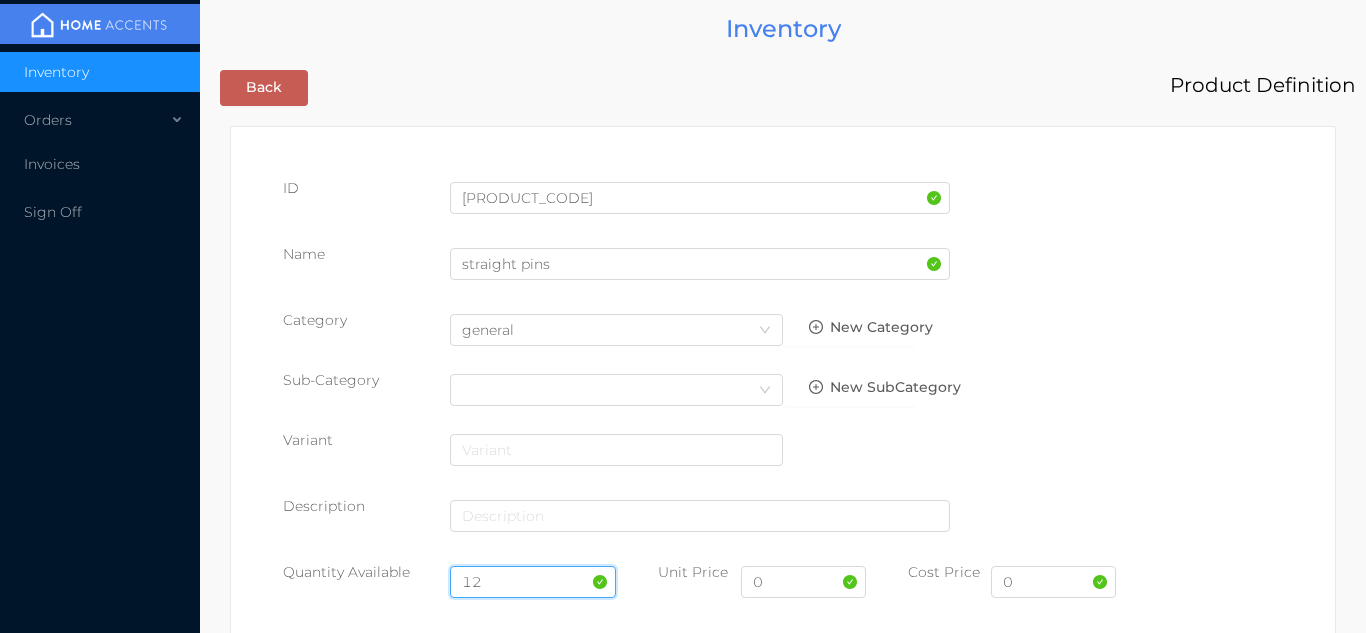 type on "12" 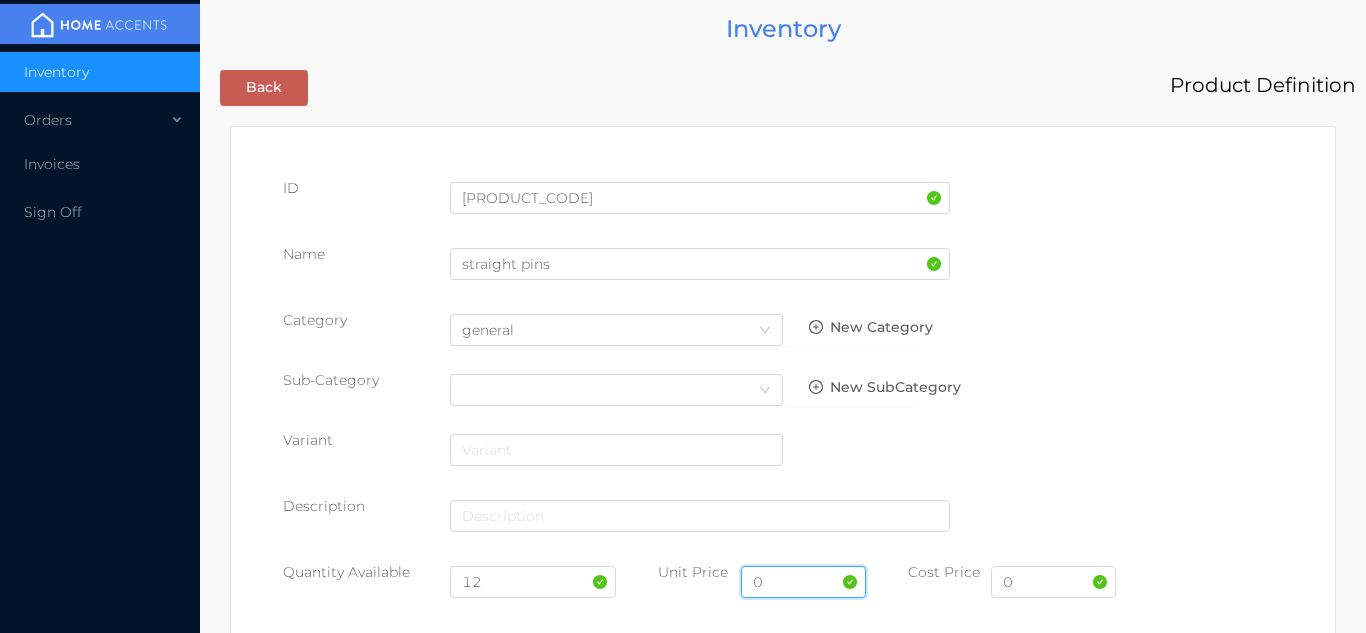 click on "0" at bounding box center (803, 582) 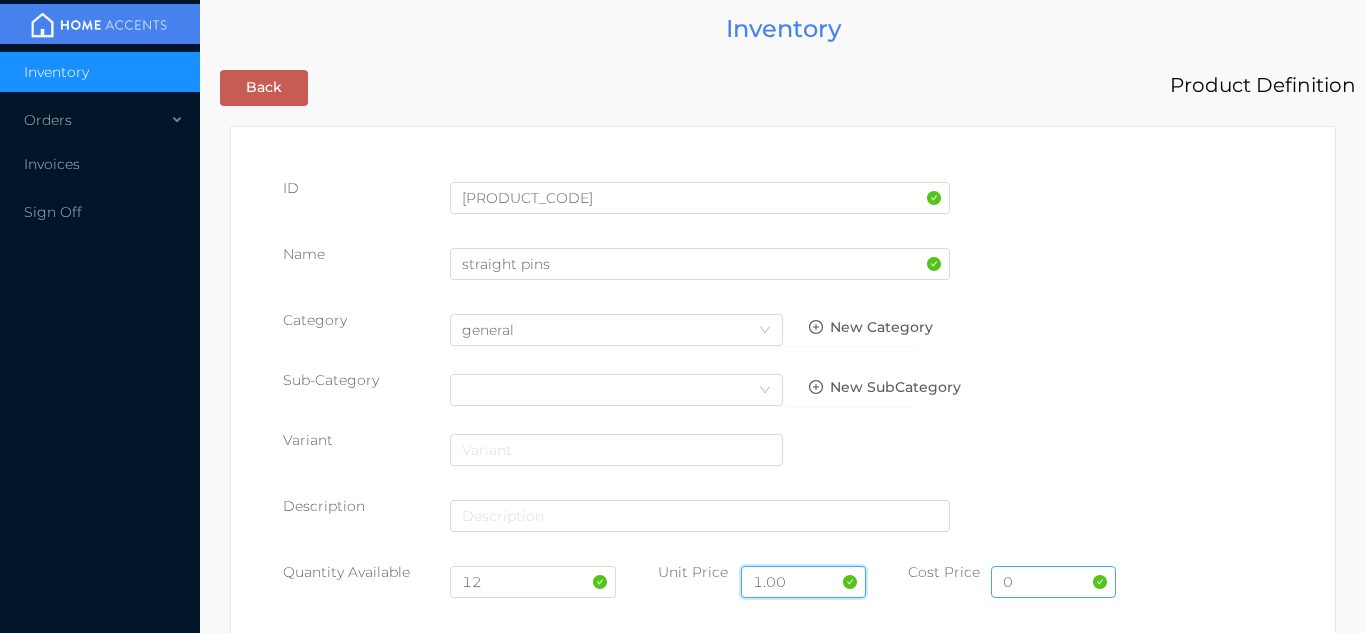 type on "1.00" 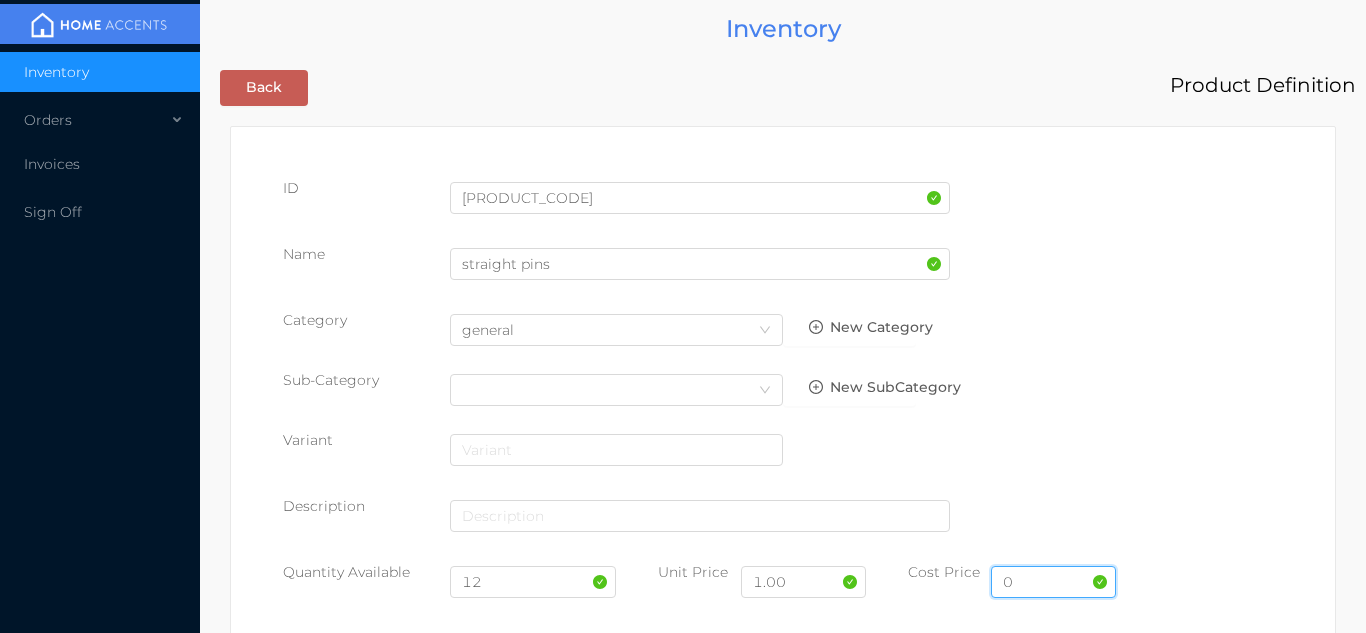 click on "0" at bounding box center [1053, 582] 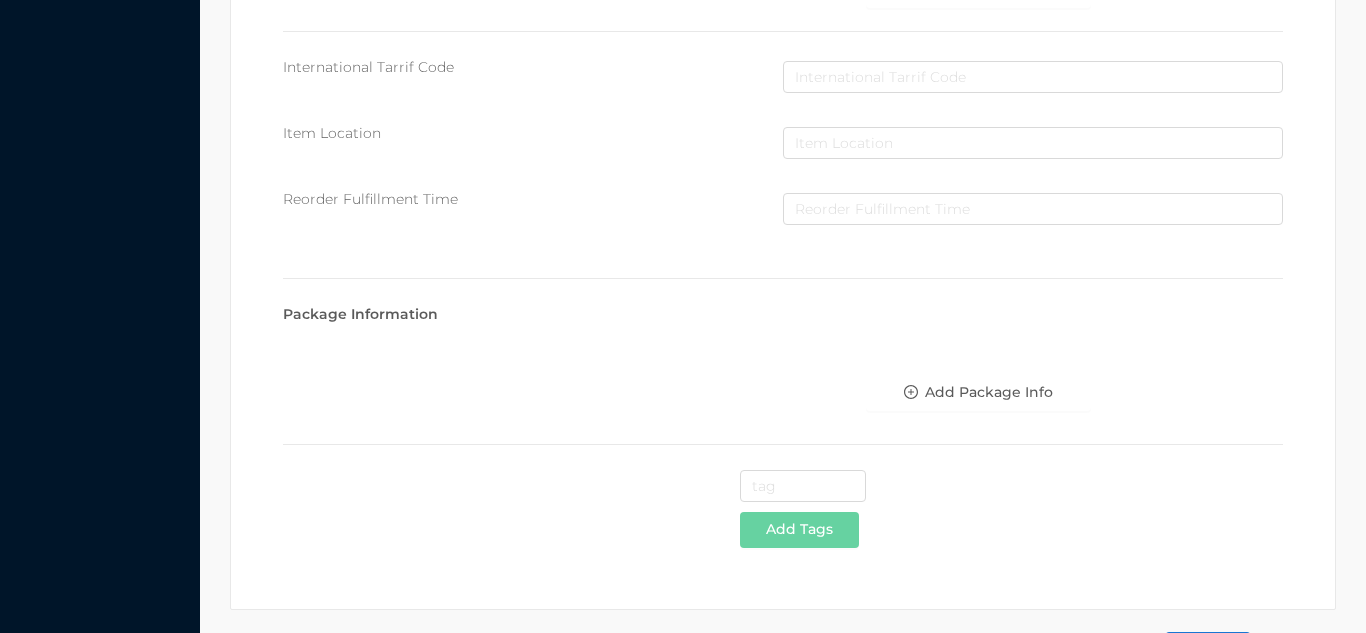 scroll, scrollTop: 1028, scrollLeft: 0, axis: vertical 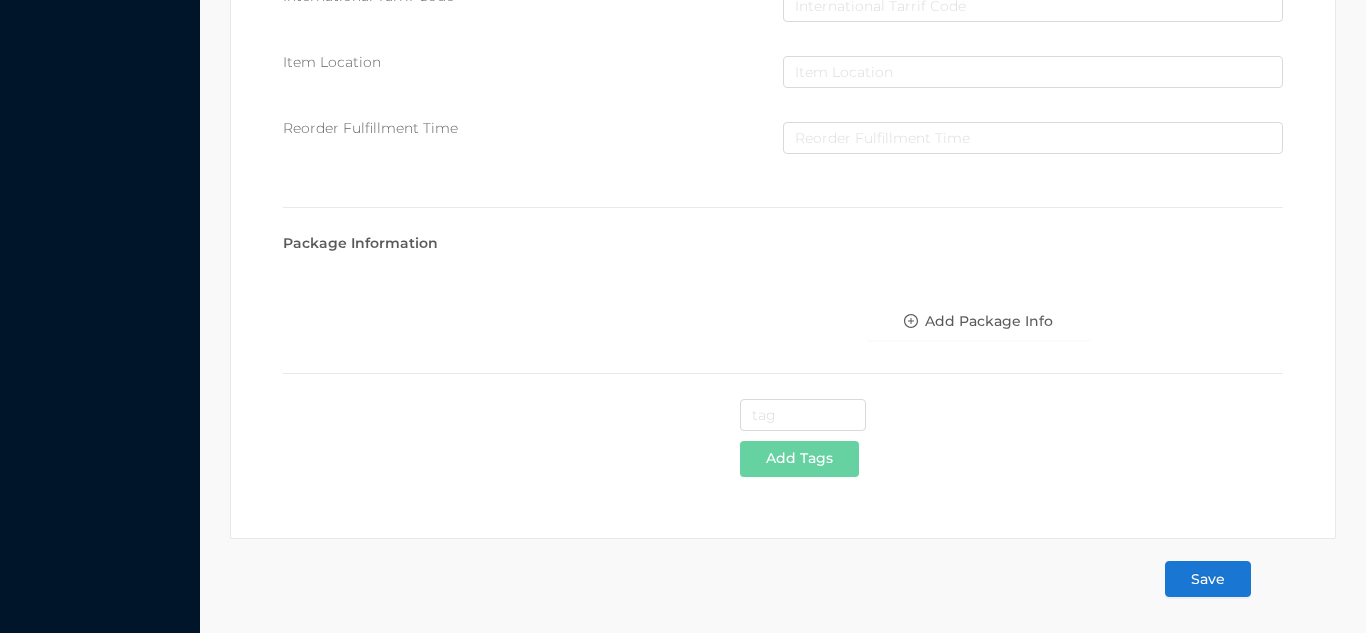 type on "0.53" 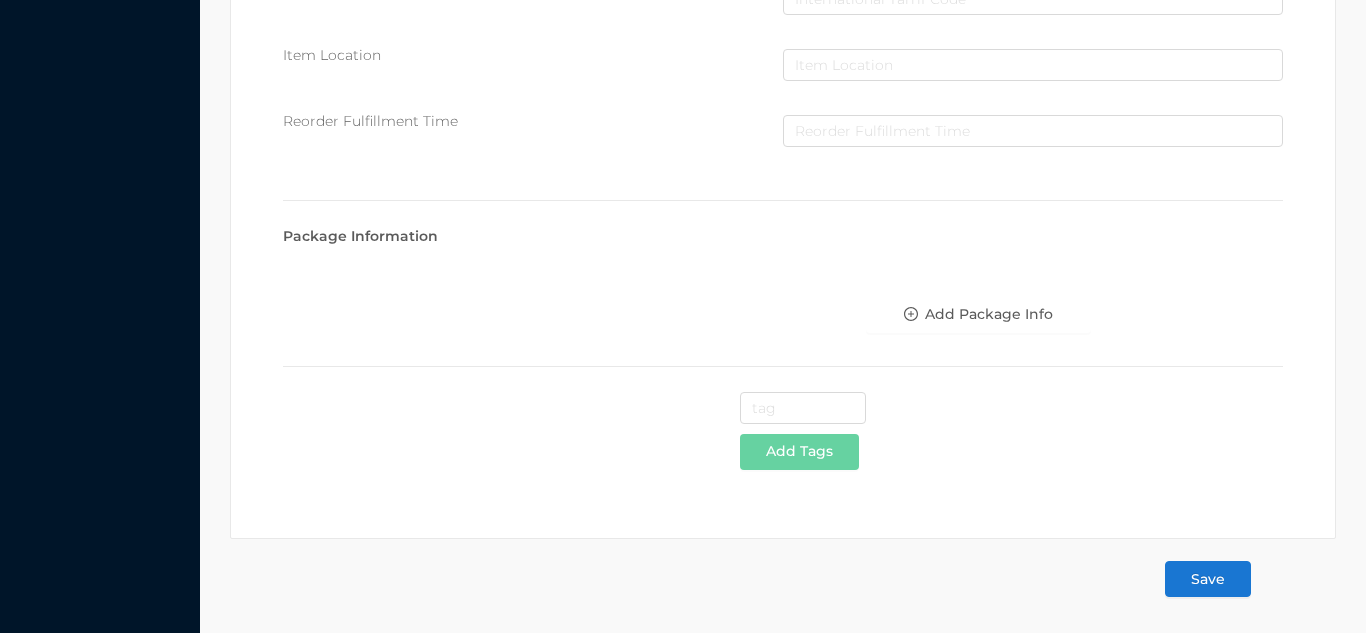 click on "Save" at bounding box center (1208, 579) 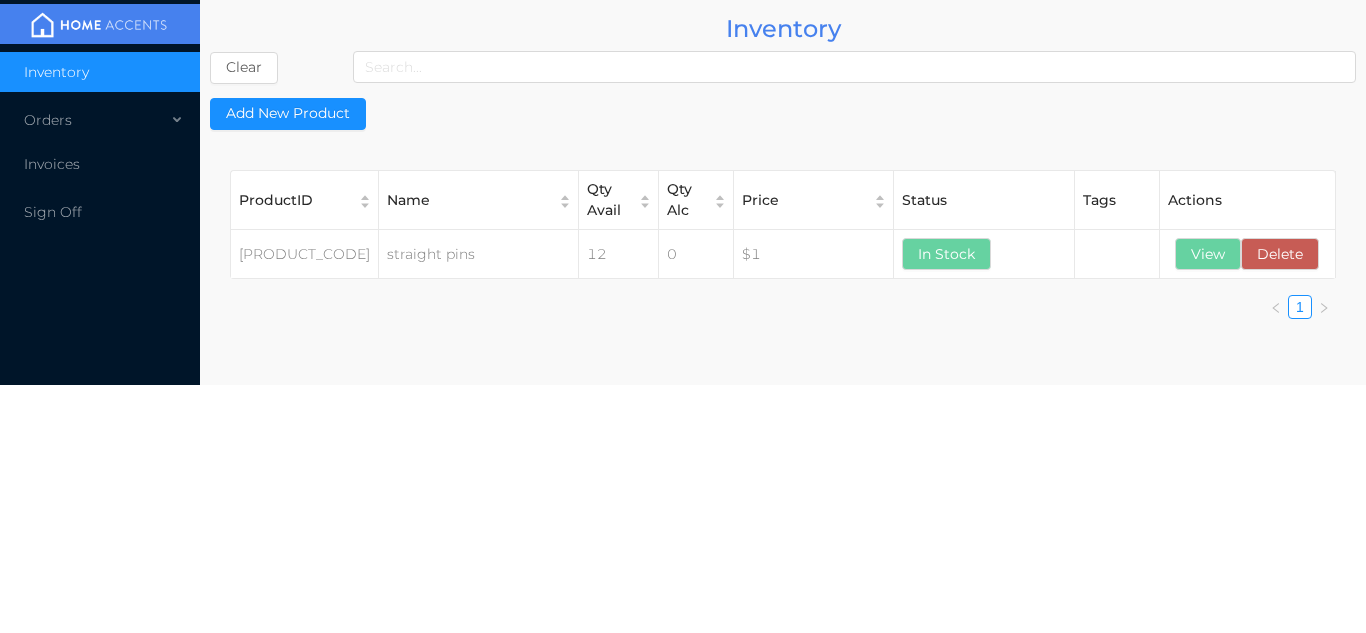scroll, scrollTop: 0, scrollLeft: 0, axis: both 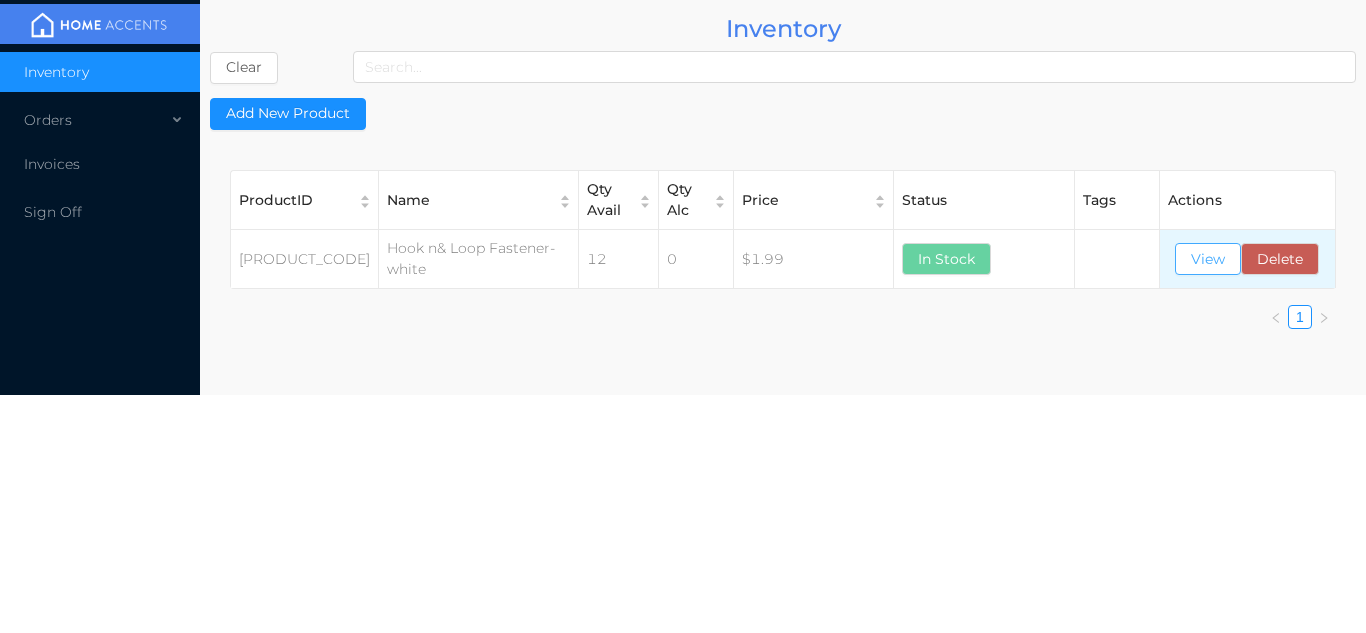 click on "View" at bounding box center (1208, 259) 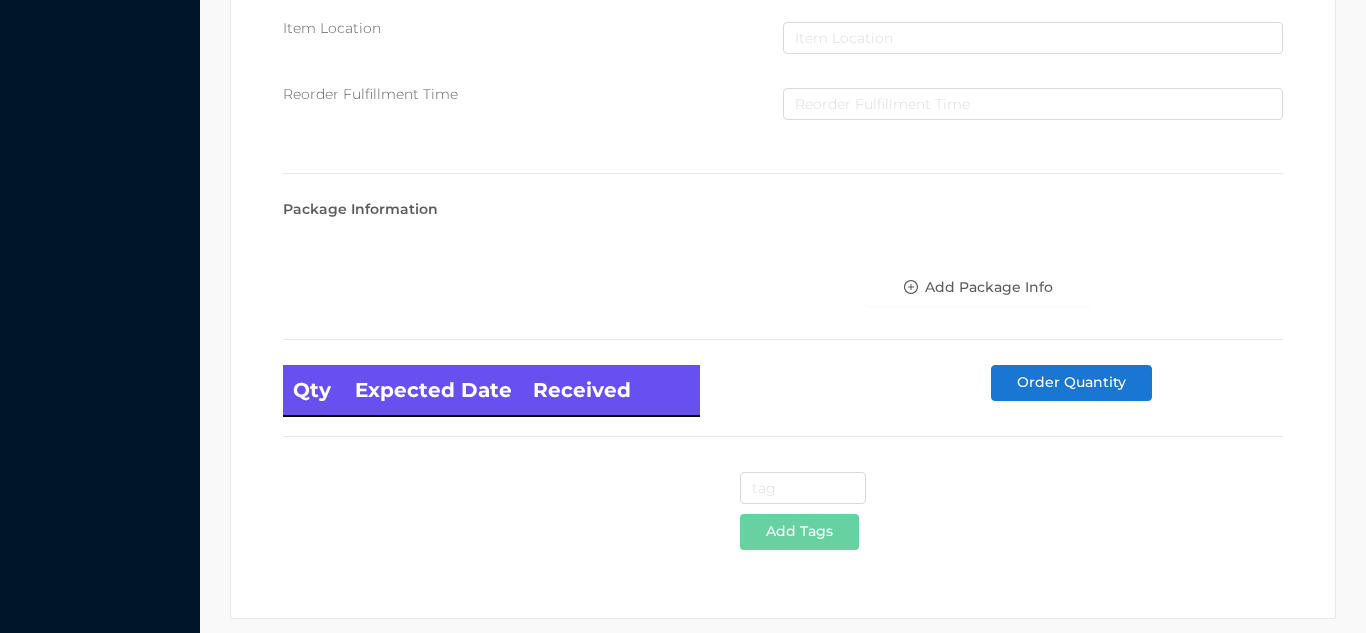 scroll, scrollTop: 1135, scrollLeft: 0, axis: vertical 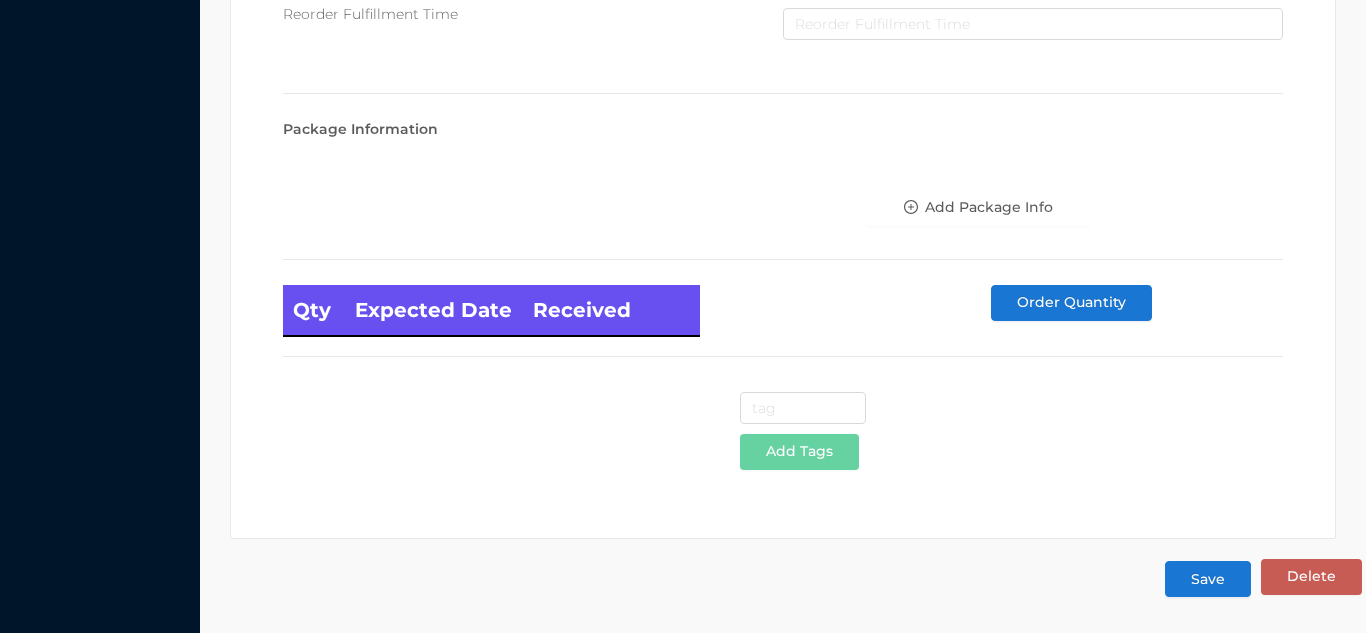 click on "Save" at bounding box center [1208, 579] 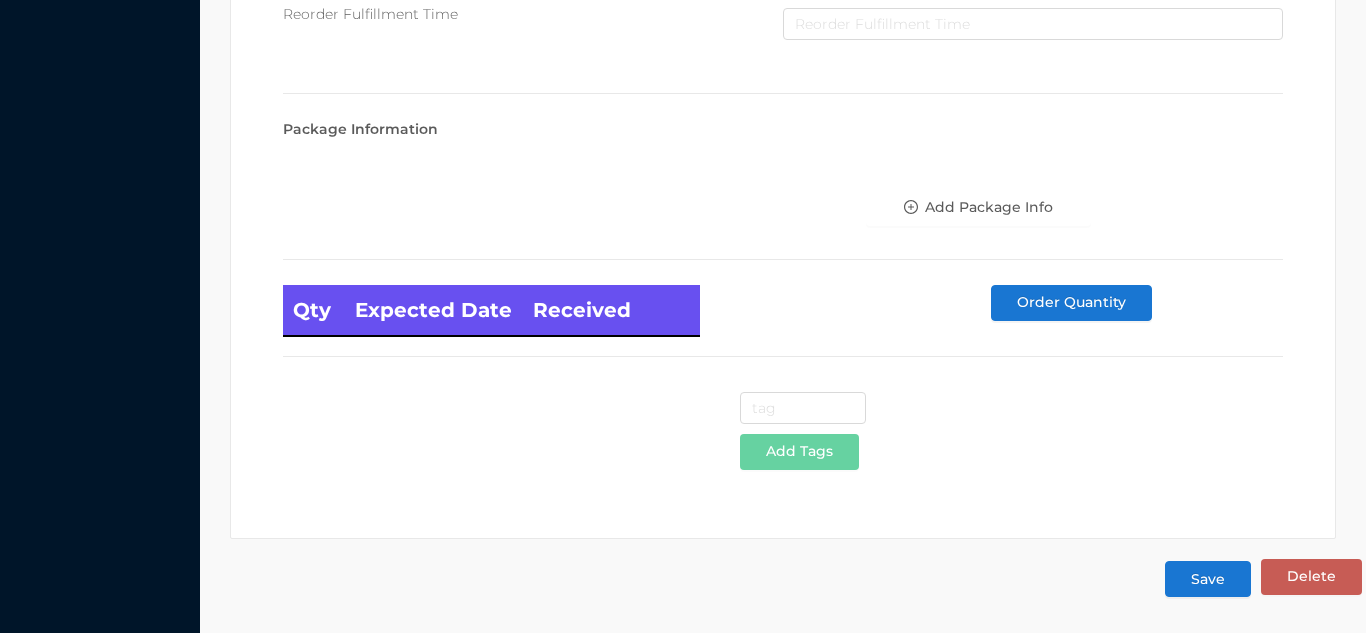 scroll, scrollTop: 0, scrollLeft: 0, axis: both 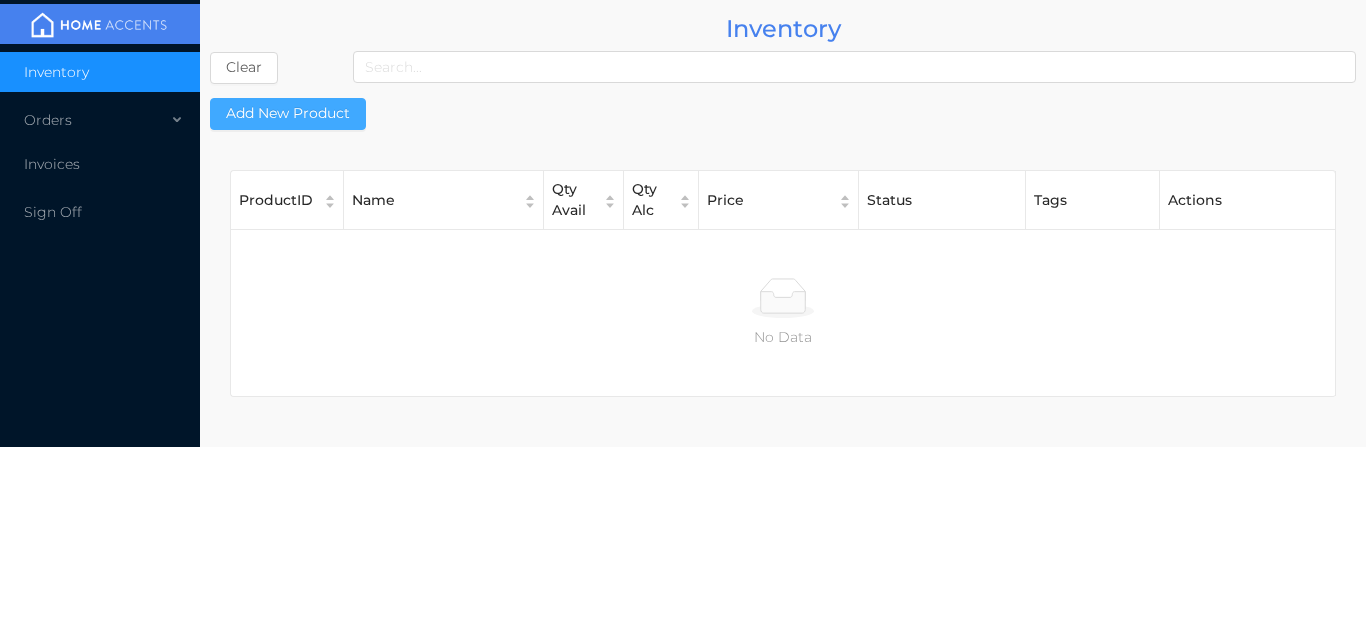 click on "Add New Product" at bounding box center [288, 114] 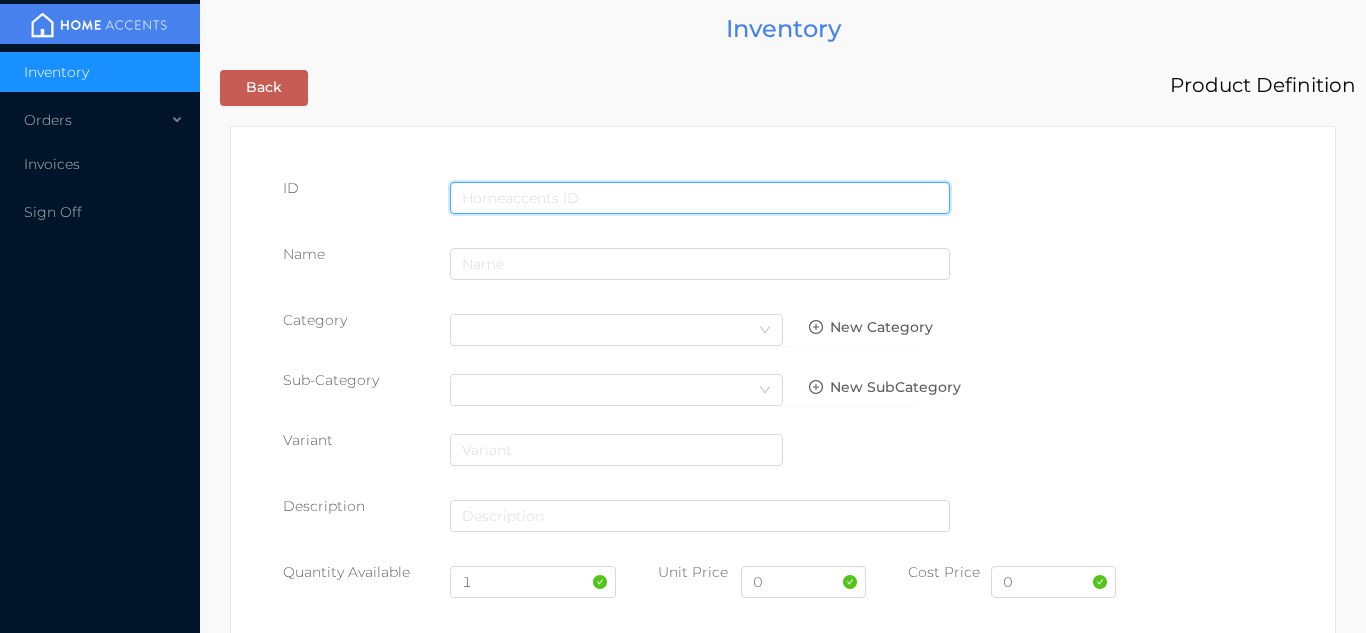 click at bounding box center [700, 198] 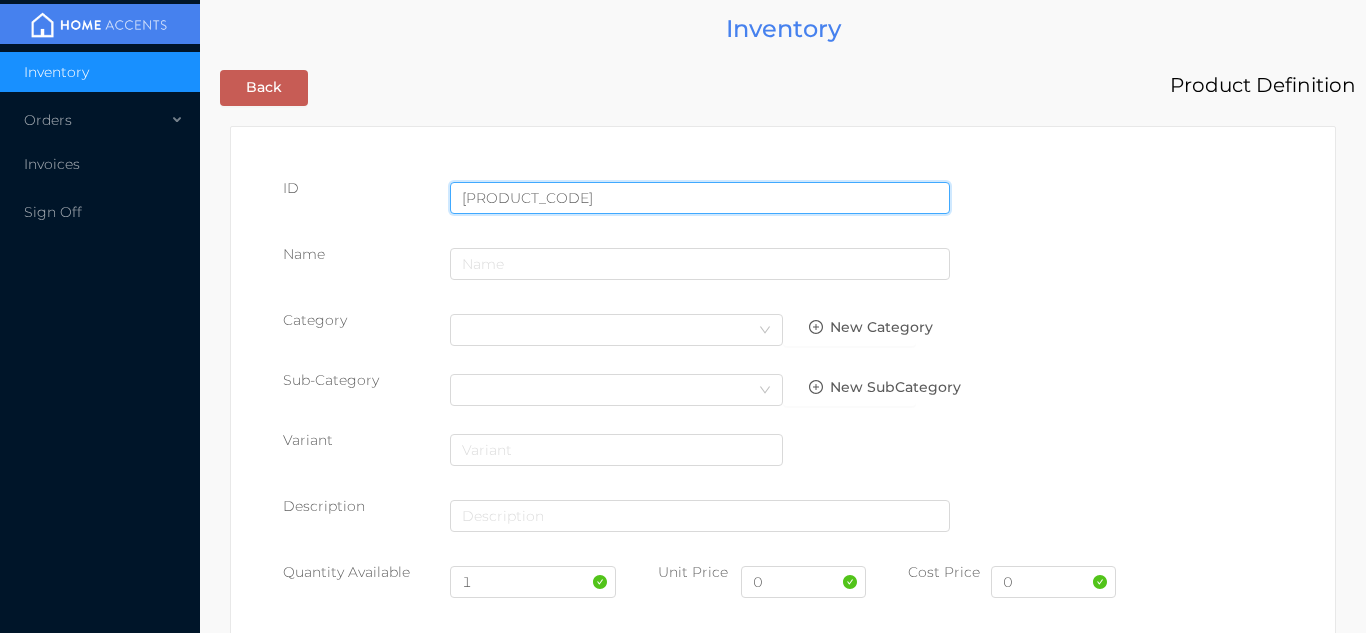 type on "062532635037" 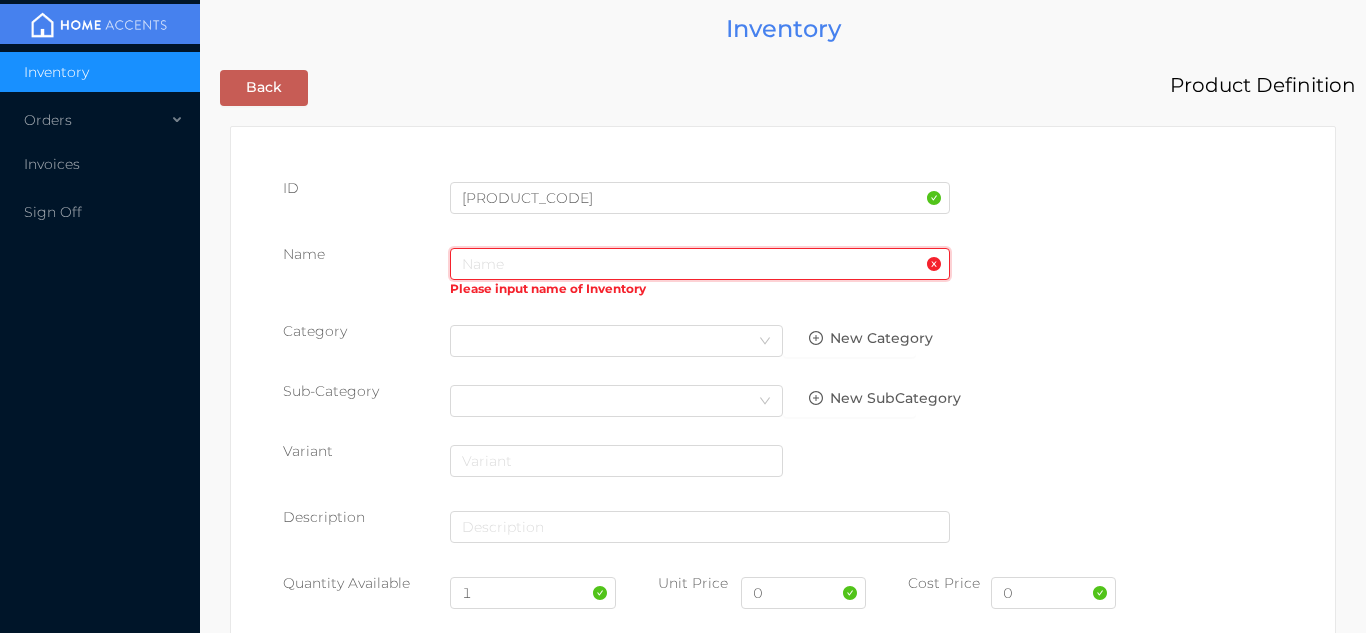 click at bounding box center [700, 264] 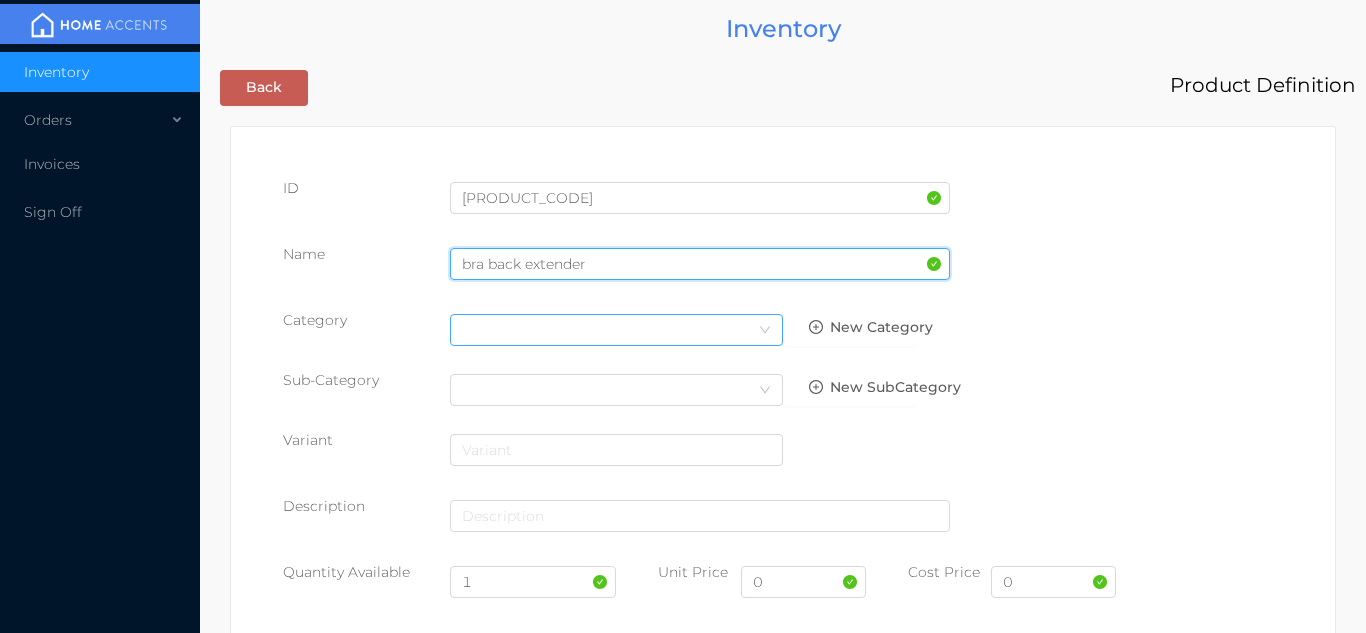 type on "bra back extender" 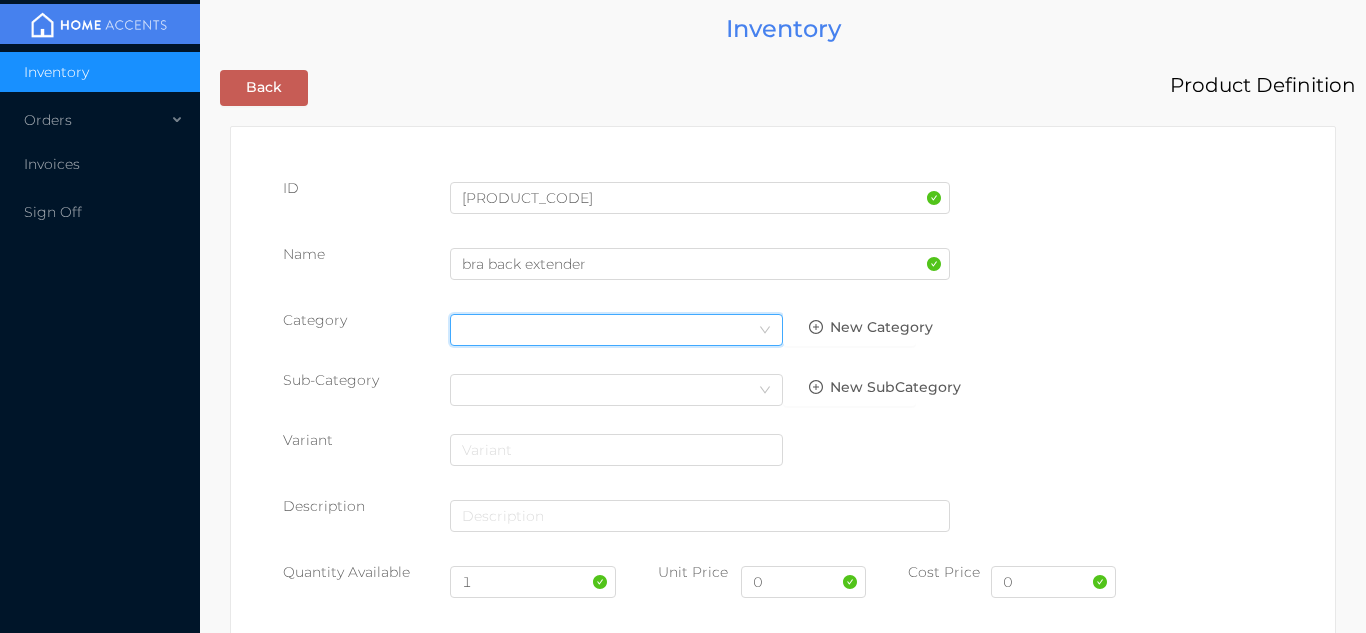 click on "Select Category" at bounding box center (616, 330) 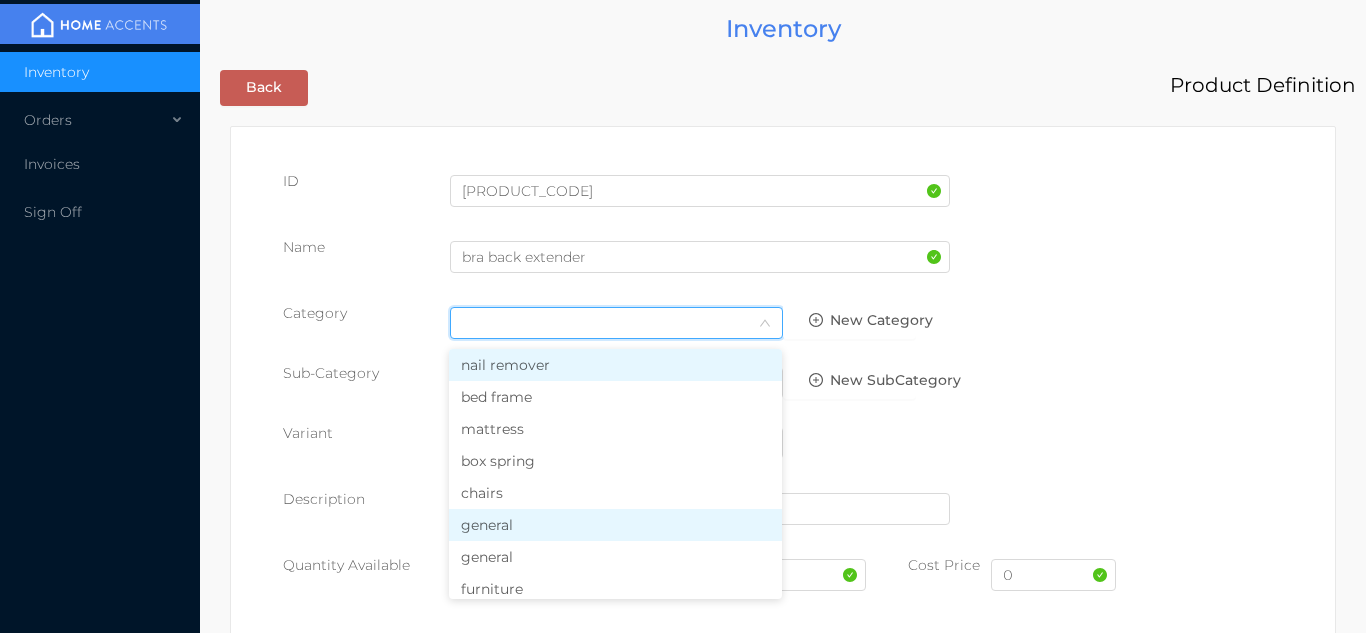 click on "general" at bounding box center (615, 525) 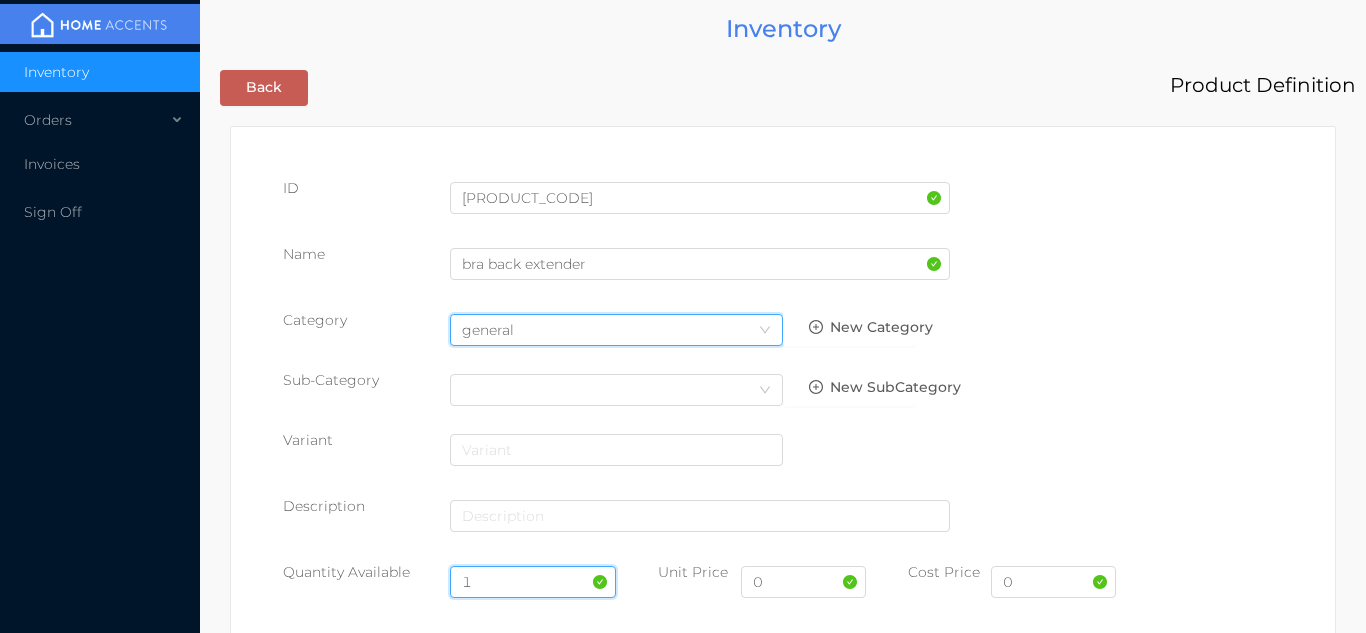 click on "1" at bounding box center [533, 582] 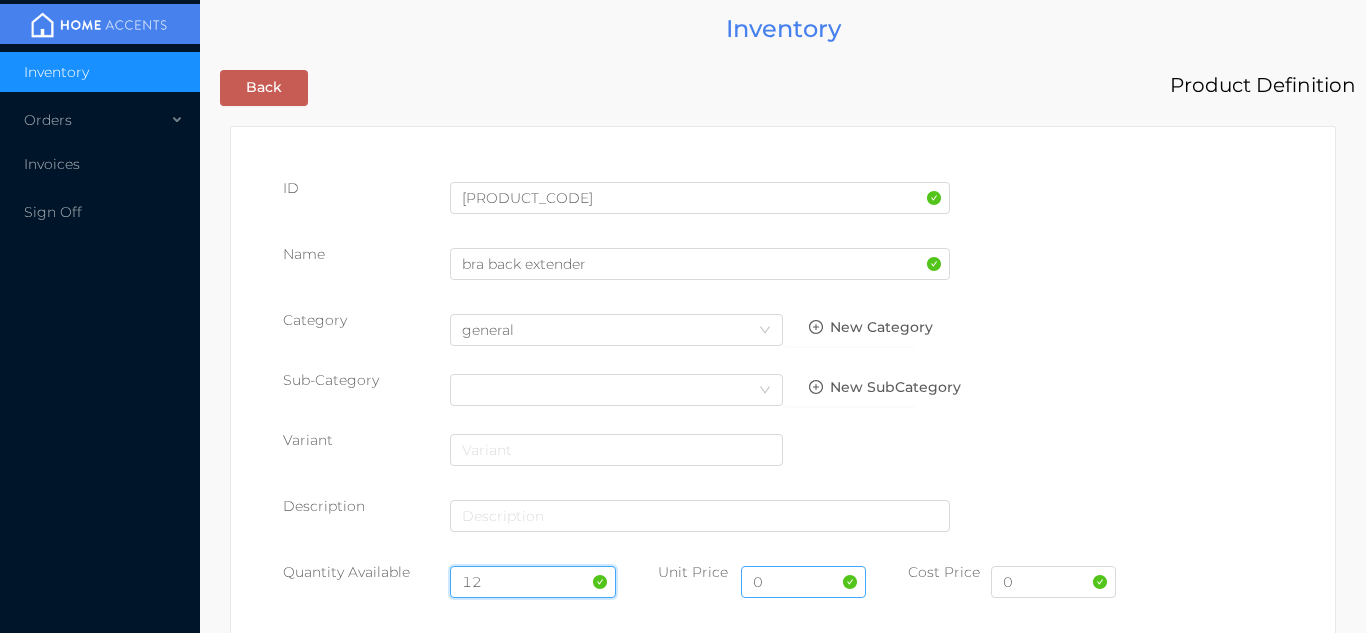 type on "12" 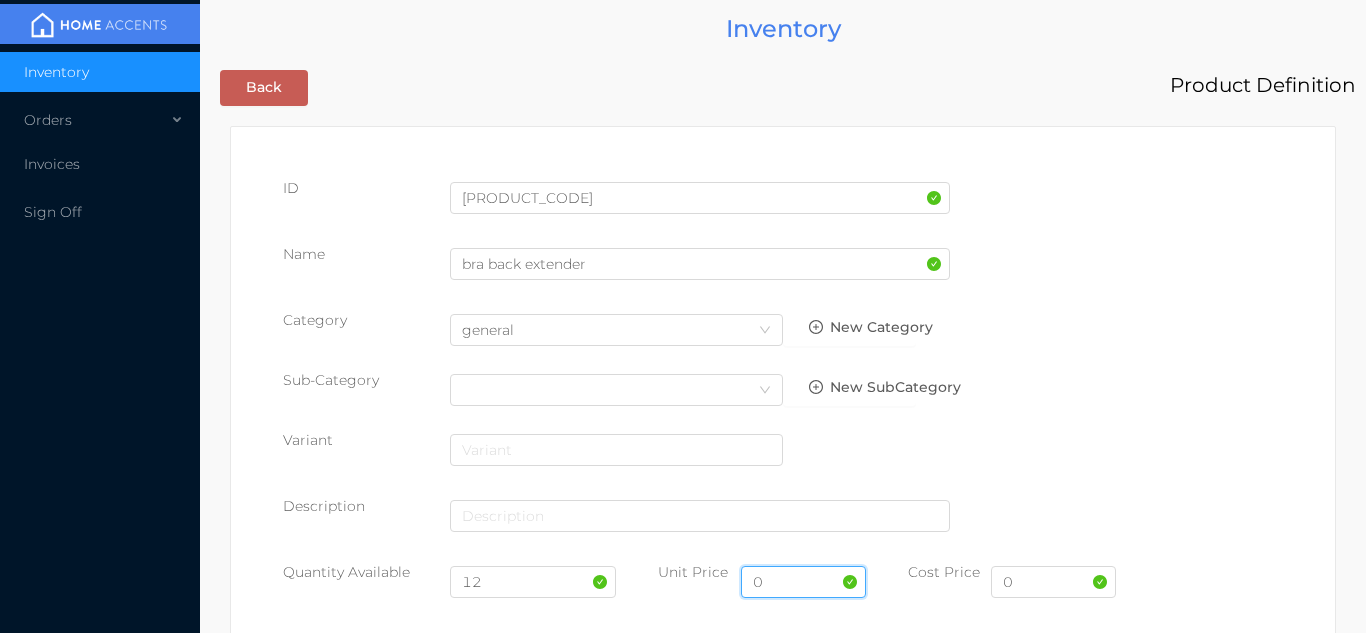 click on "0" at bounding box center (803, 582) 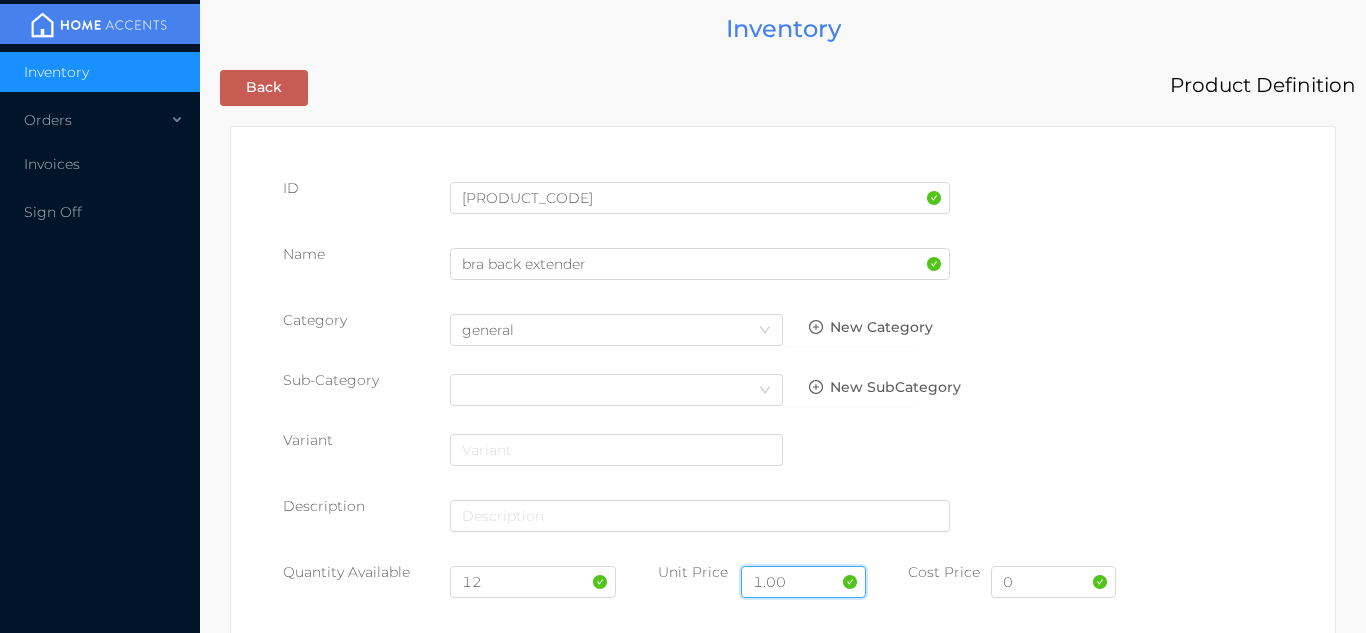 type on "1.00" 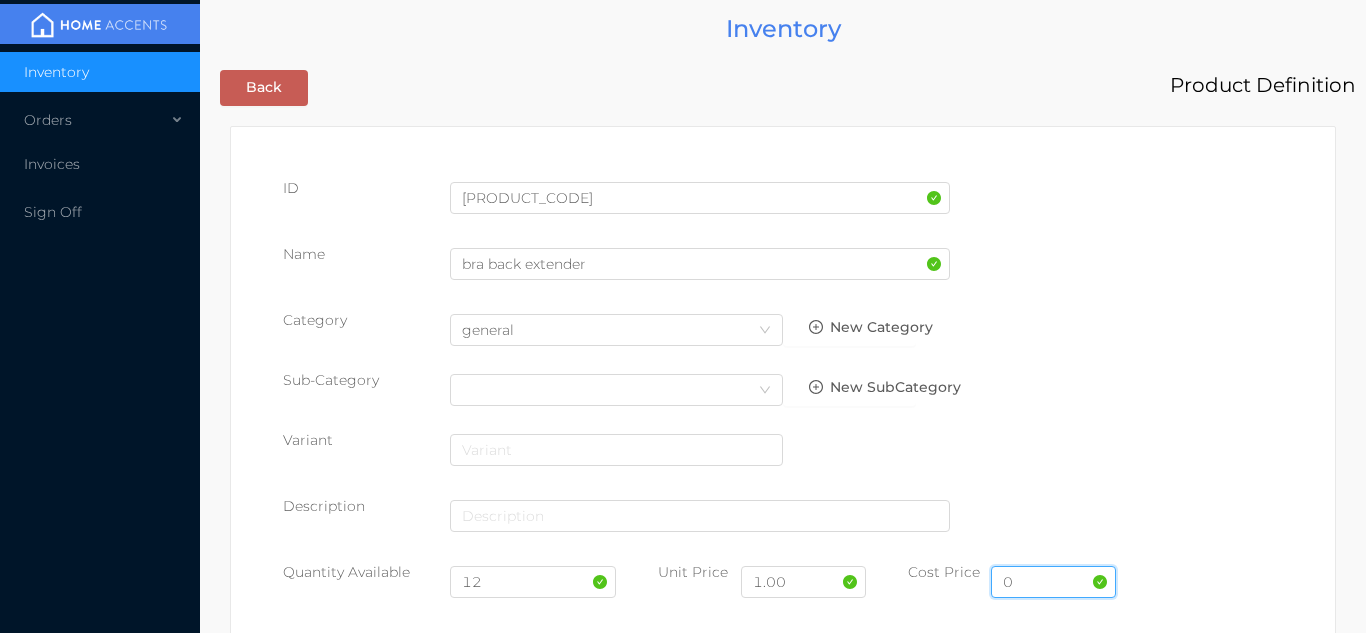 click on "0" at bounding box center (1053, 582) 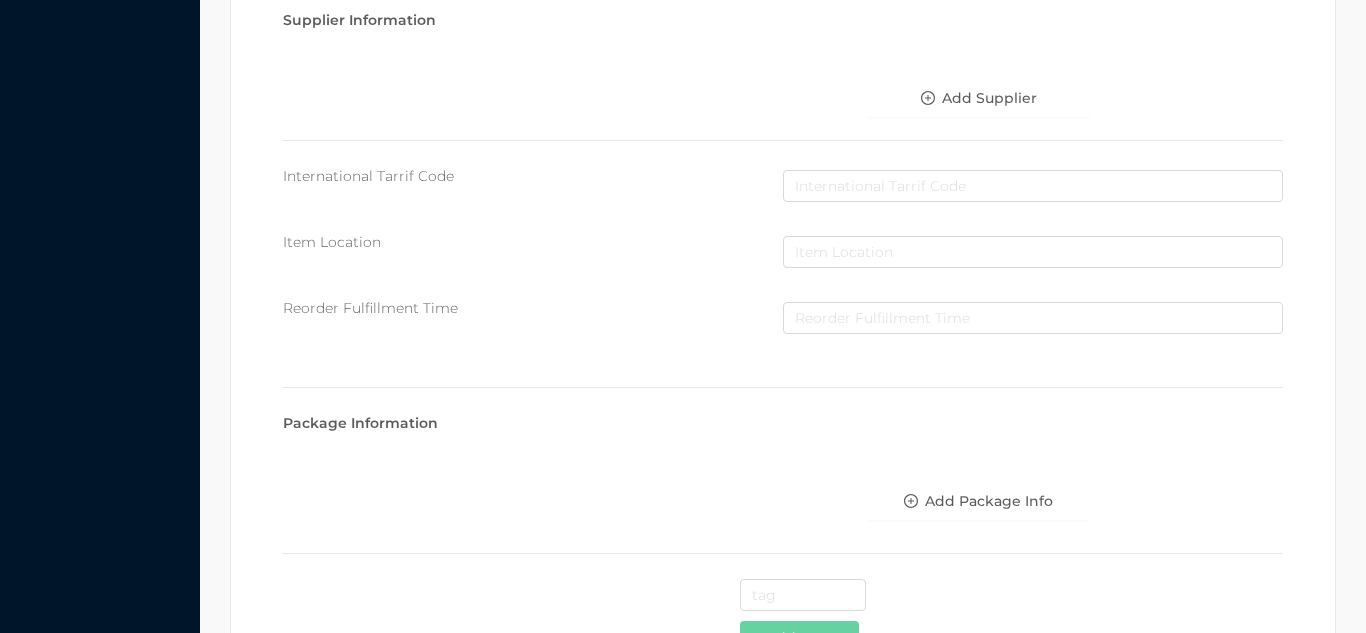 scroll, scrollTop: 1028, scrollLeft: 0, axis: vertical 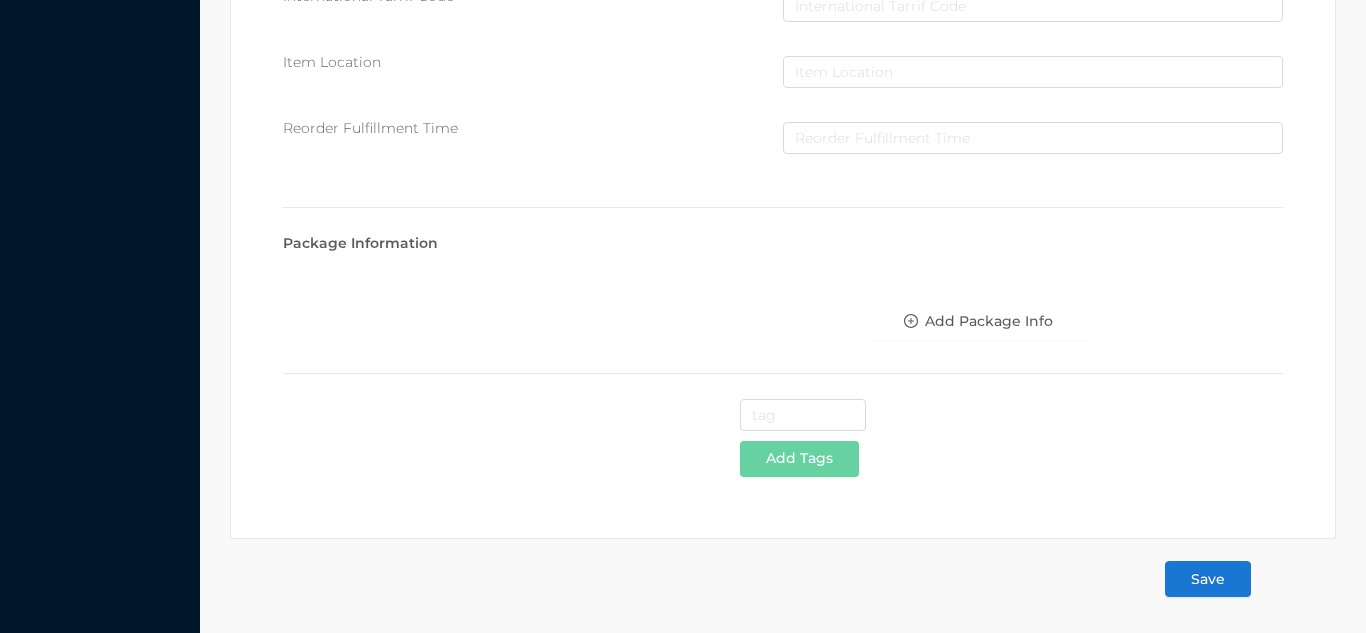 type on "09" 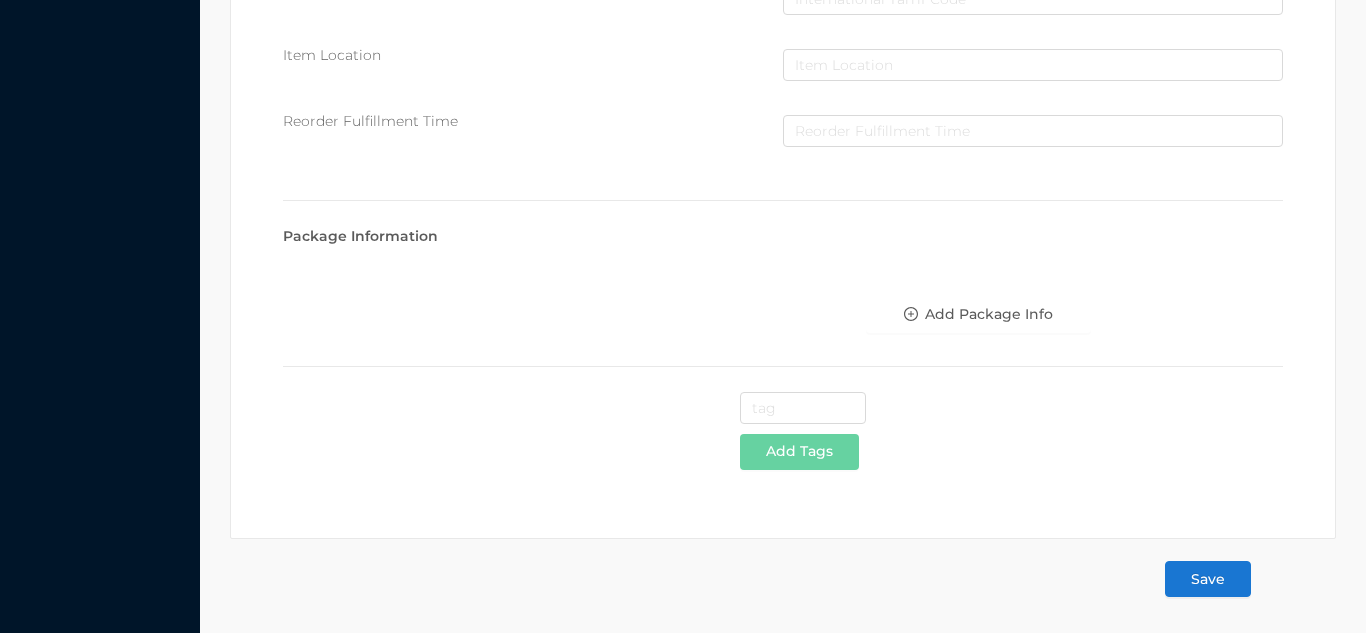 click on "Save" at bounding box center [1208, 579] 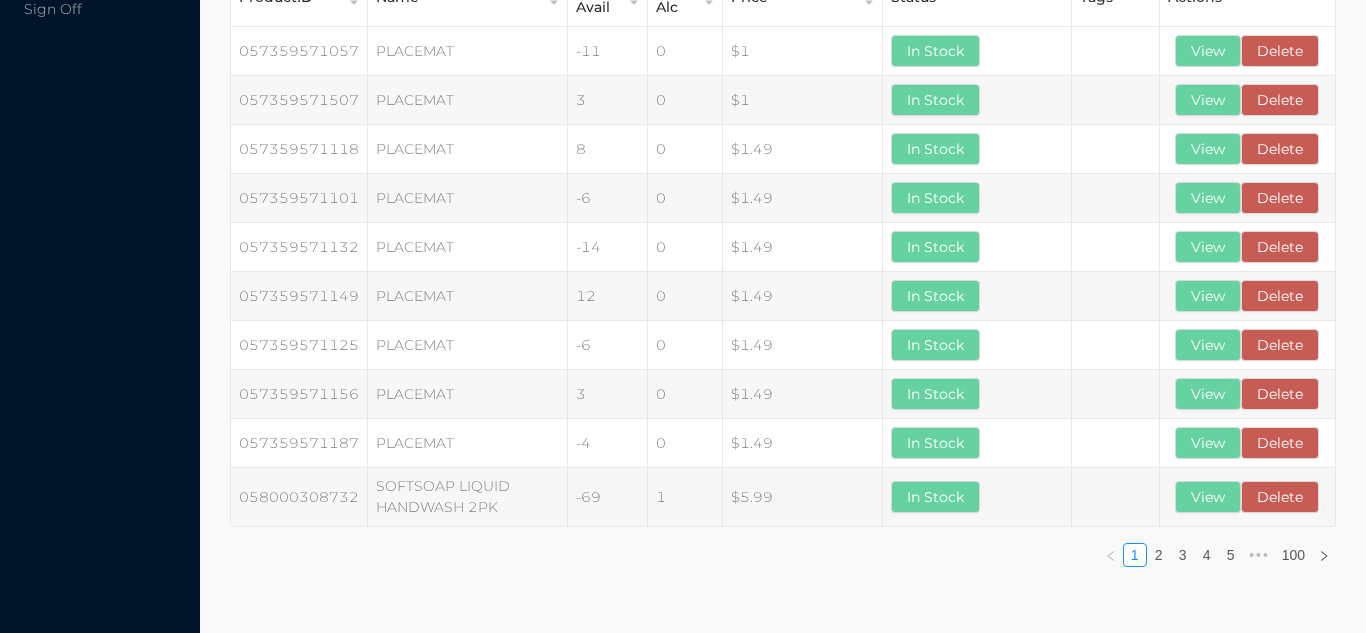 scroll, scrollTop: 0, scrollLeft: 0, axis: both 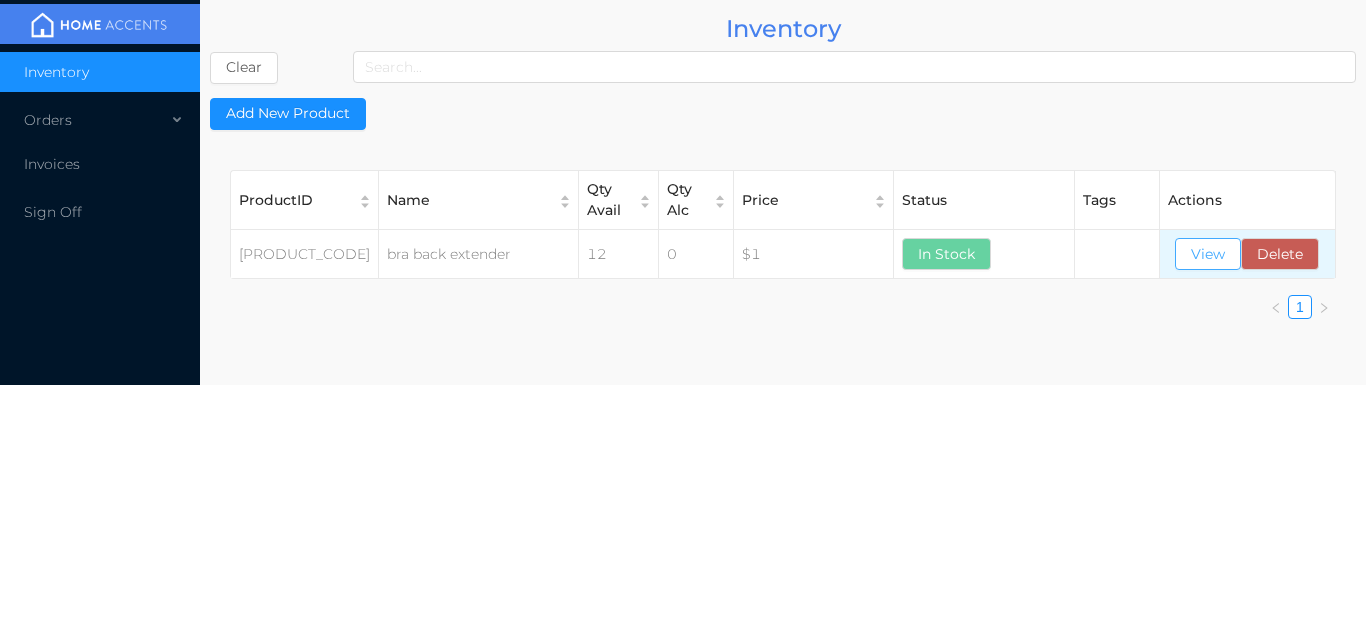click on "View" at bounding box center [1208, 254] 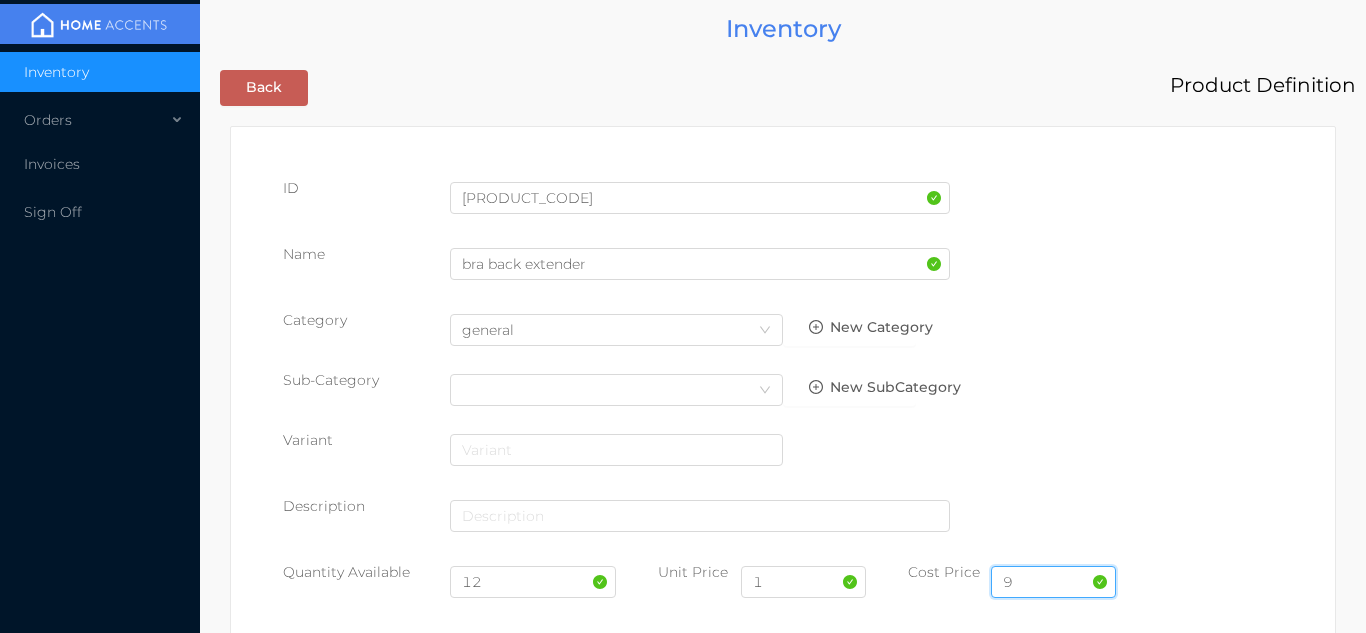 click on "9" at bounding box center [1053, 582] 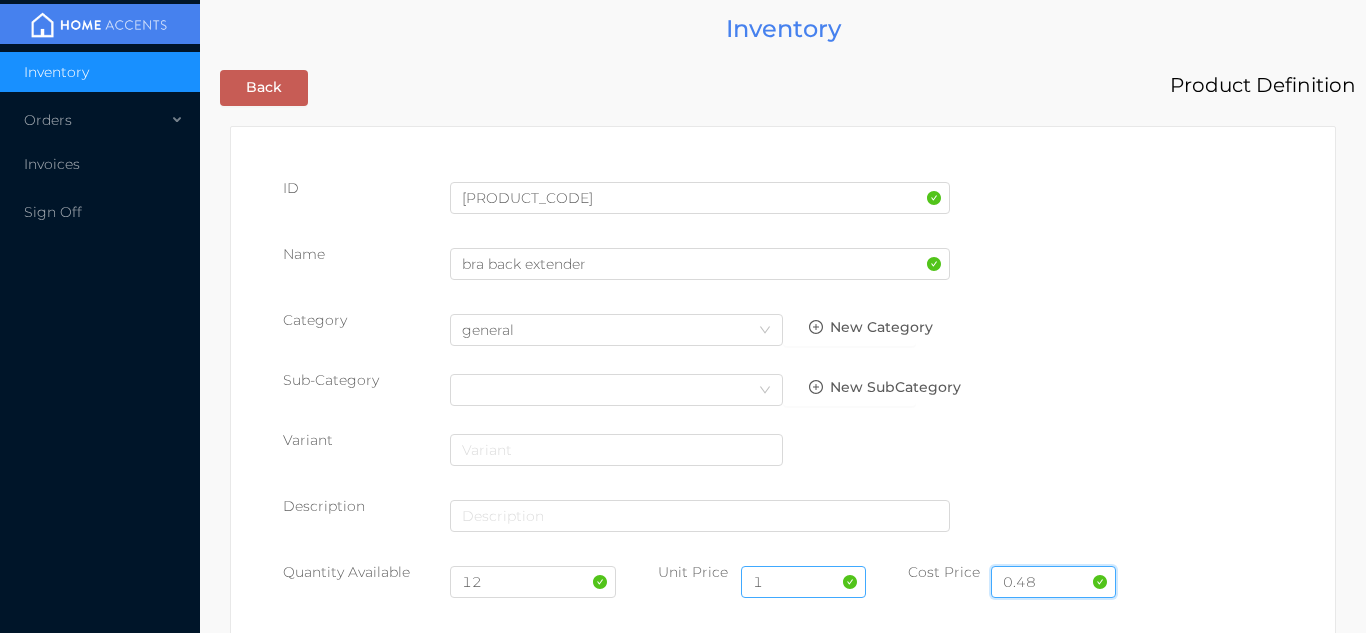 type on "0.48" 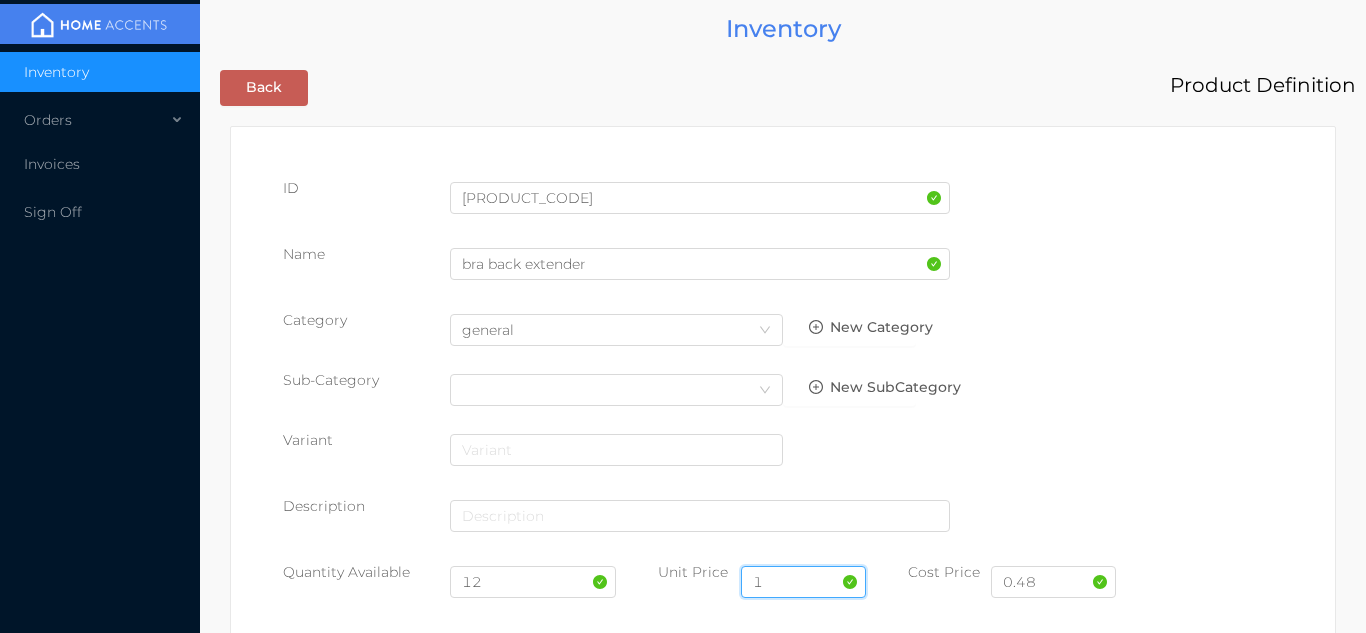 click on "1" at bounding box center [803, 582] 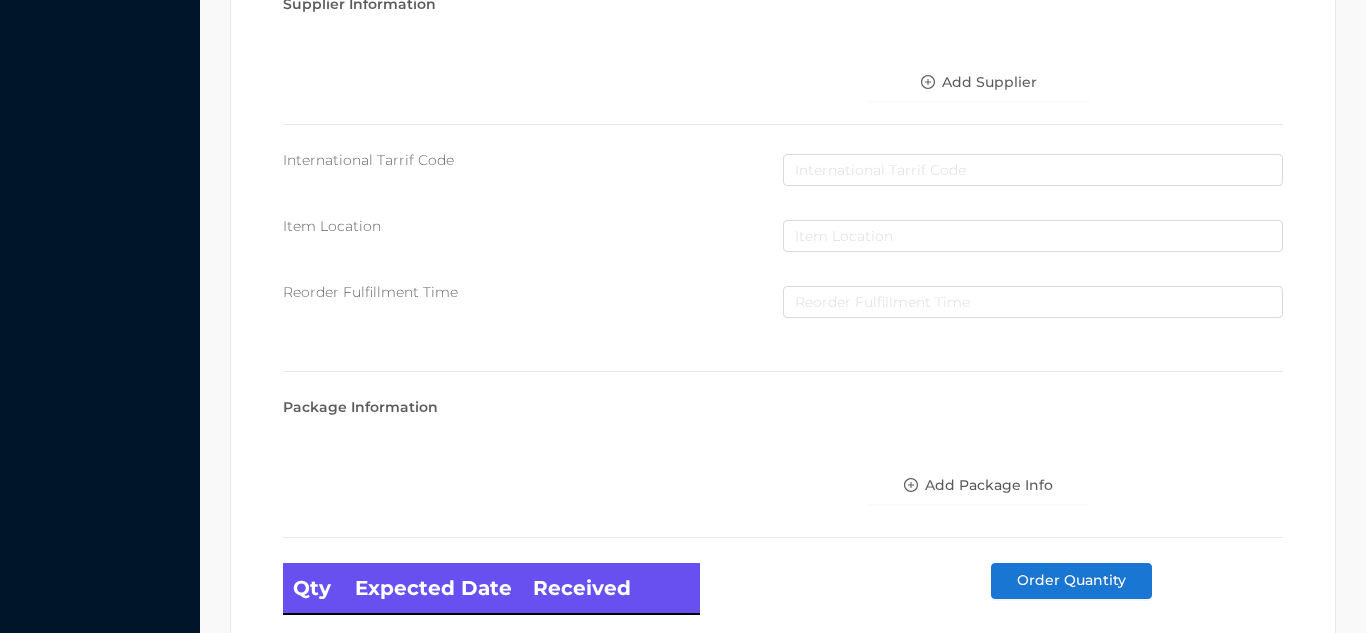 scroll, scrollTop: 1135, scrollLeft: 0, axis: vertical 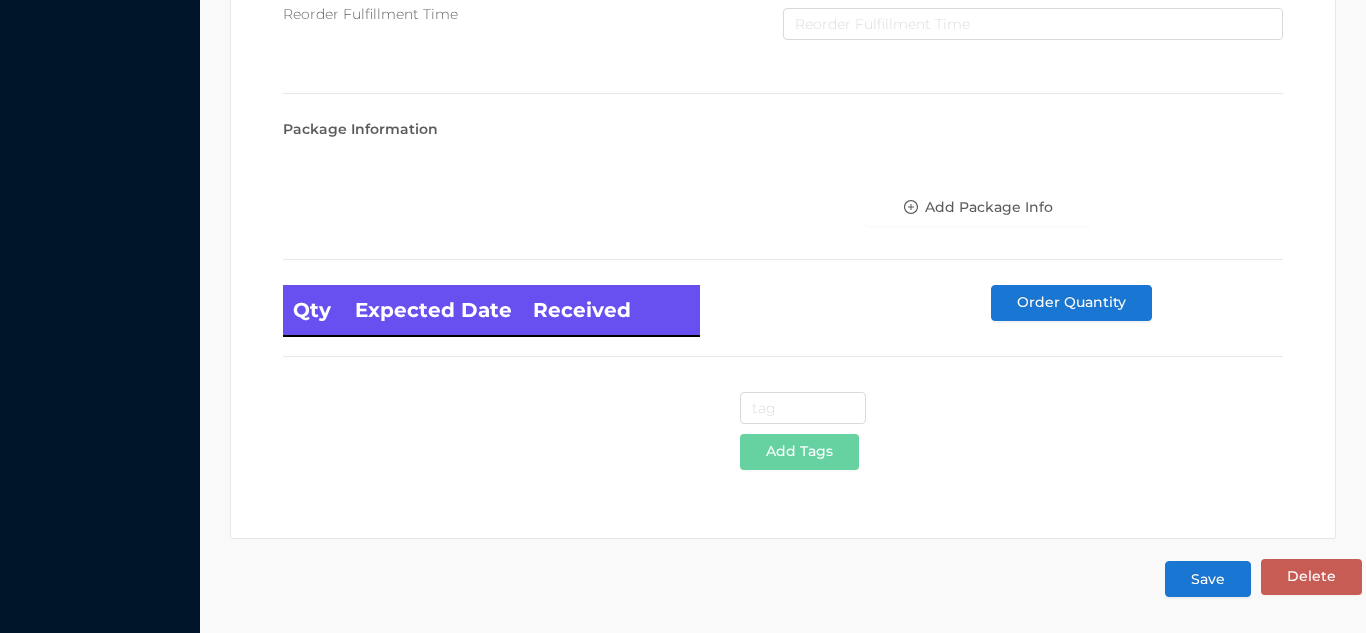 type on "1.0" 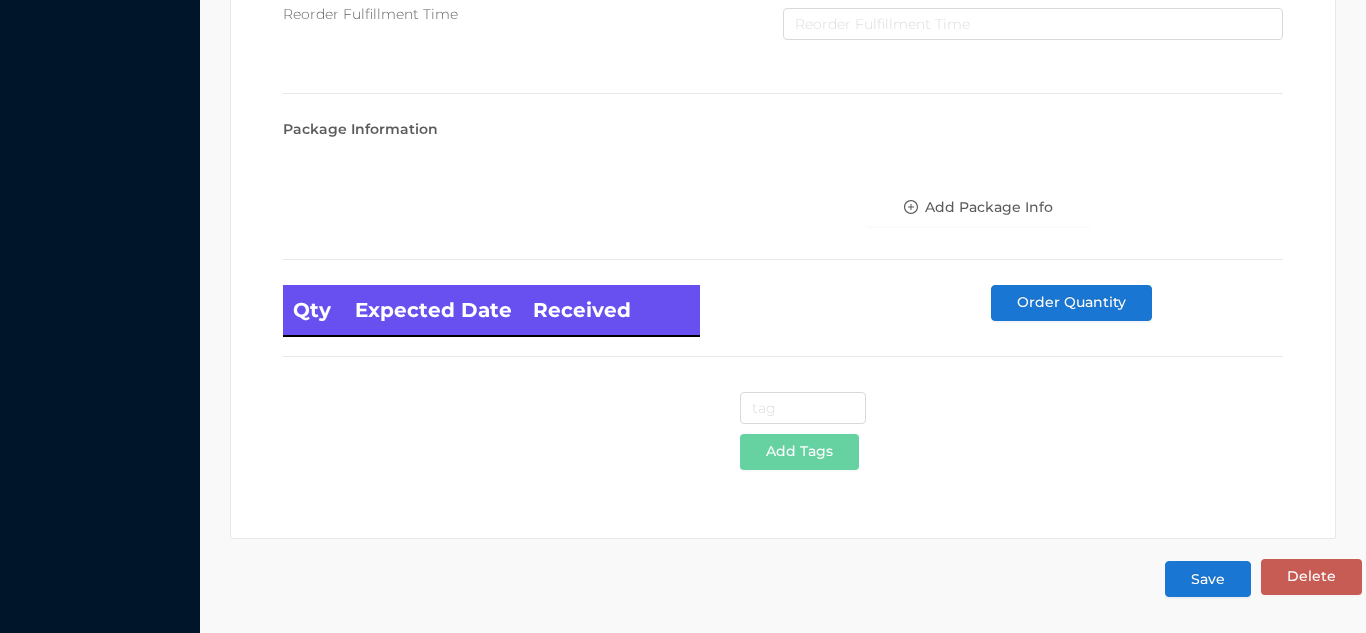scroll, scrollTop: 0, scrollLeft: 0, axis: both 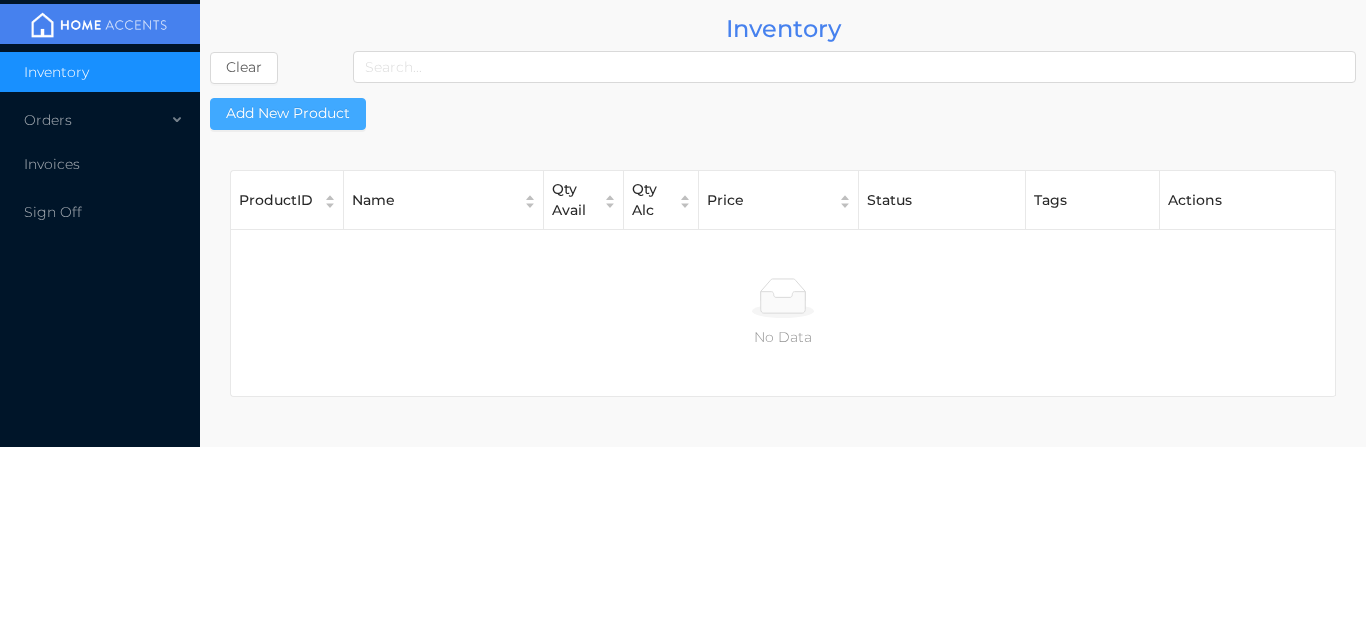 click on "Add New Product" at bounding box center [288, 114] 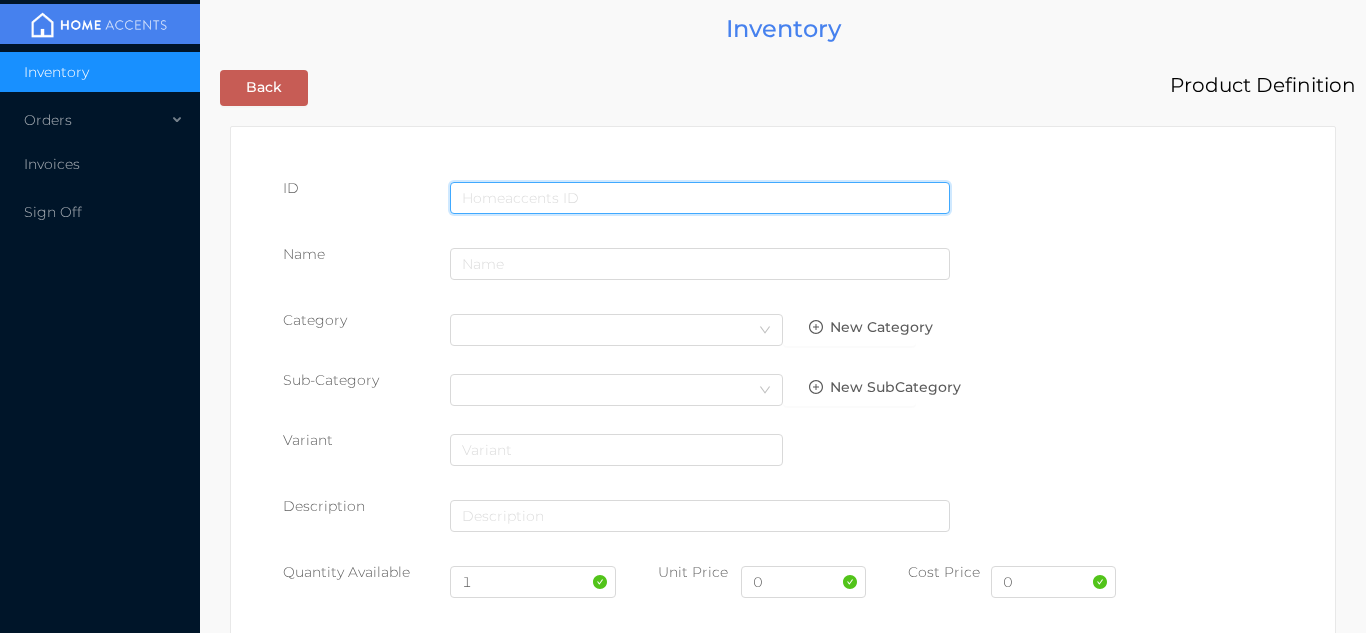 click at bounding box center [700, 198] 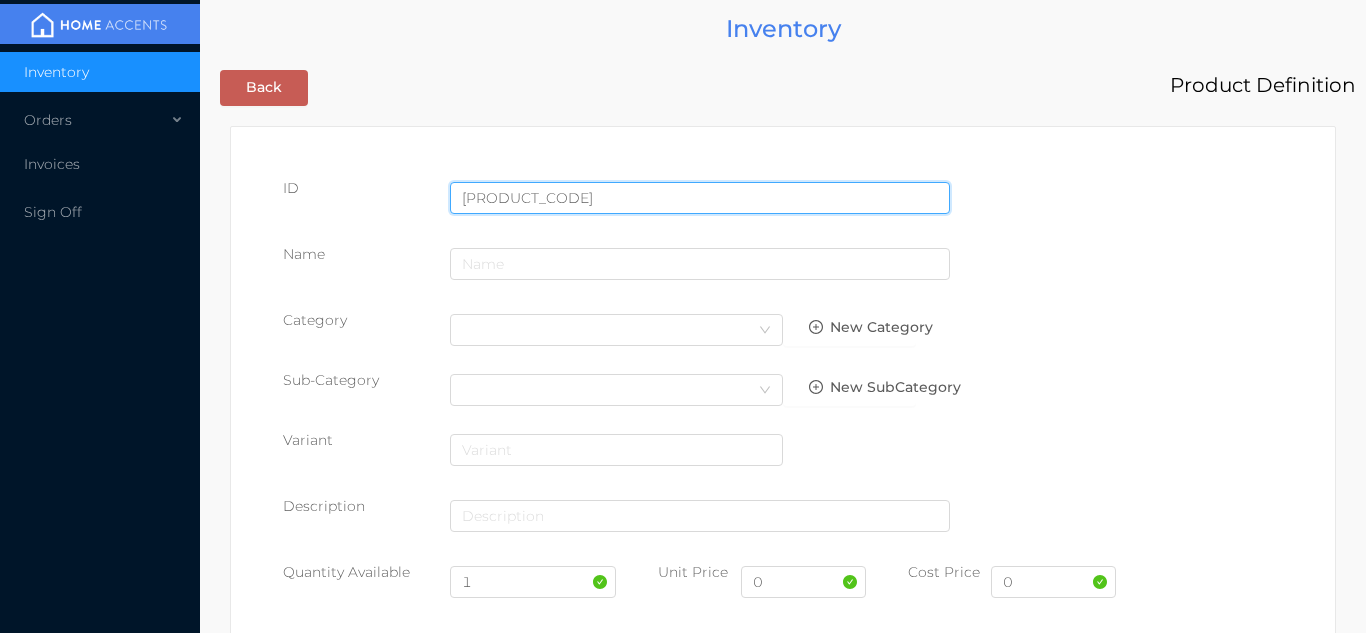 type on "062532637017" 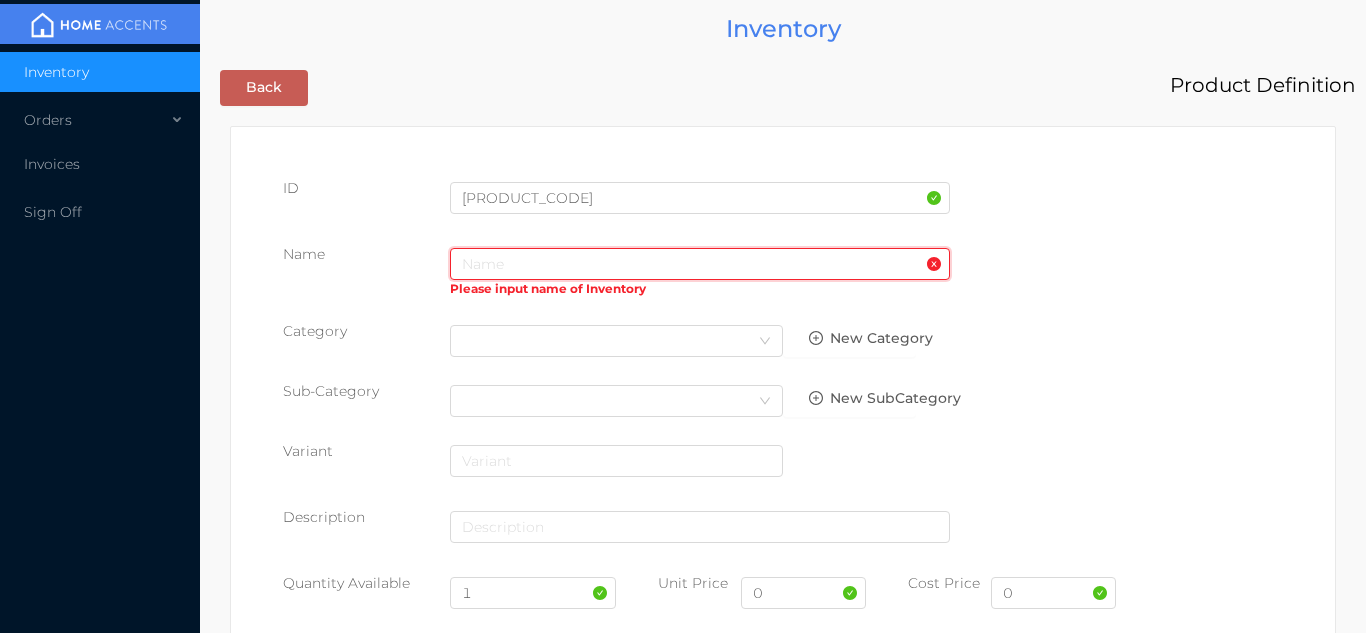 click at bounding box center [700, 264] 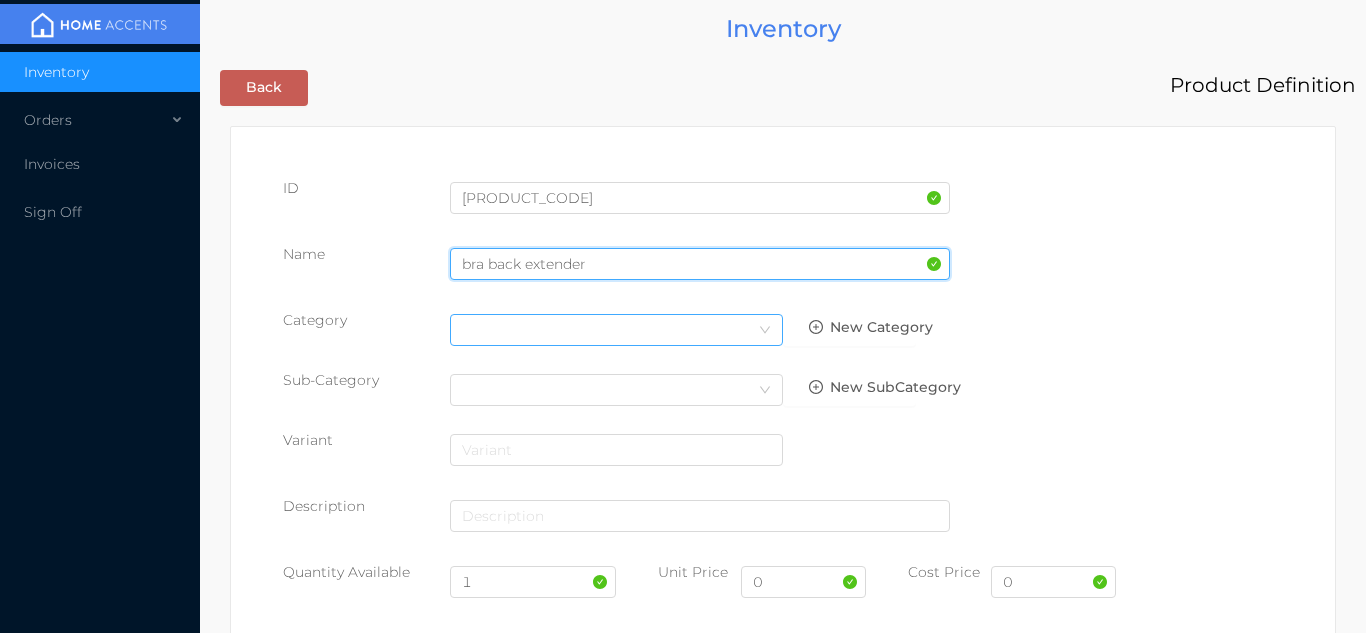 type on "bra back extender" 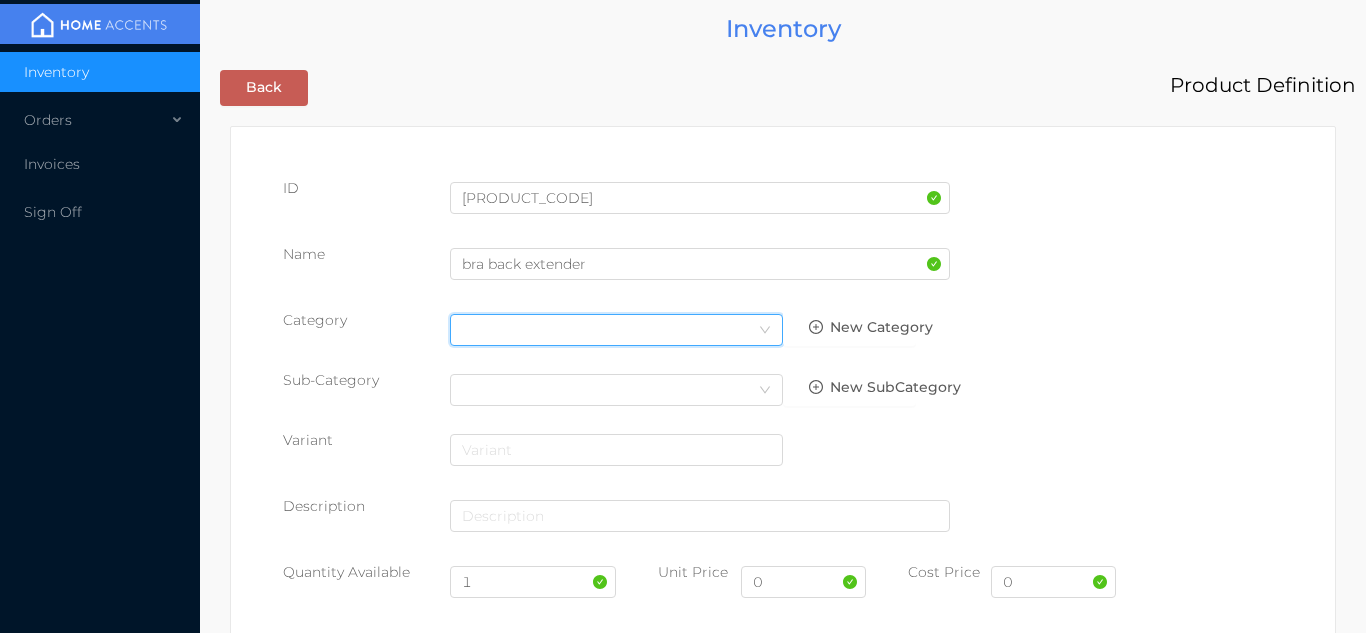click 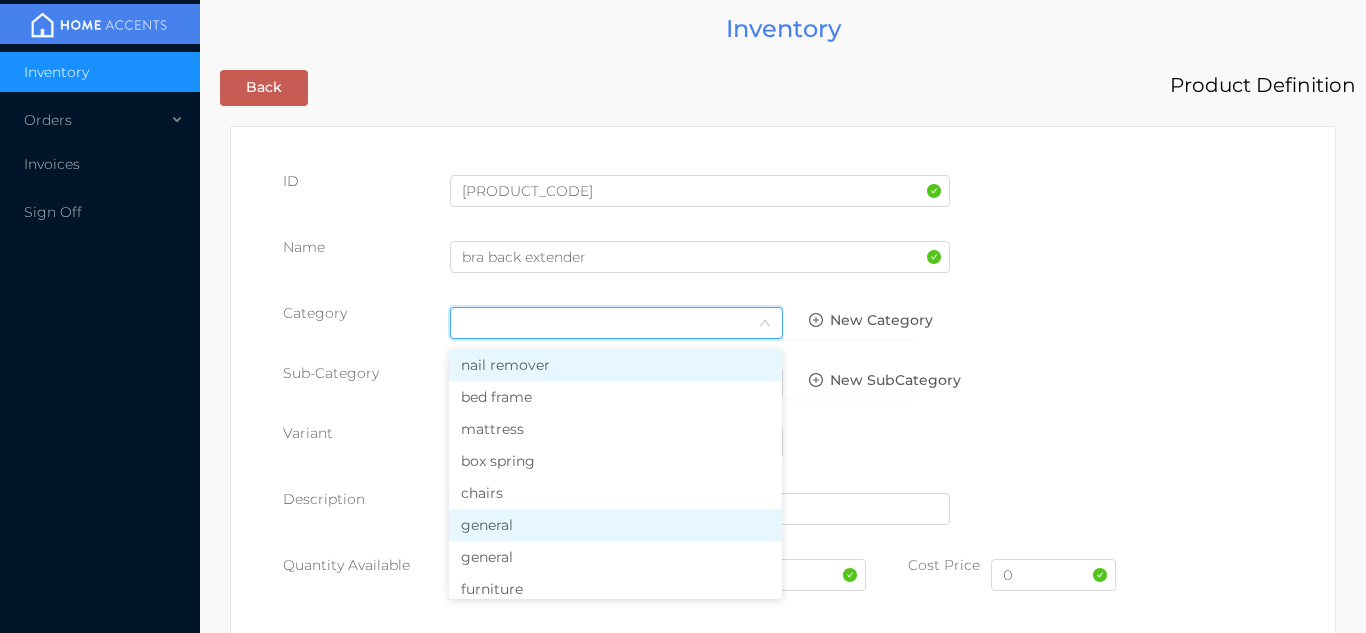 click on "general" at bounding box center [615, 525] 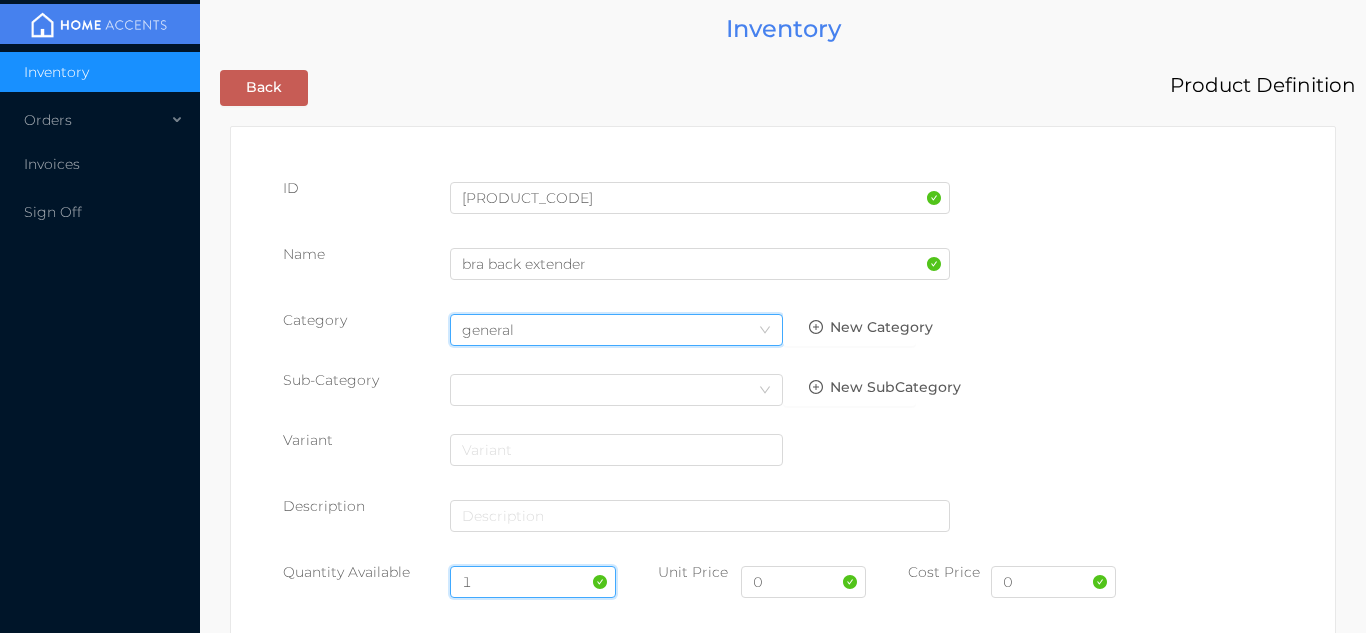click on "1" at bounding box center (533, 582) 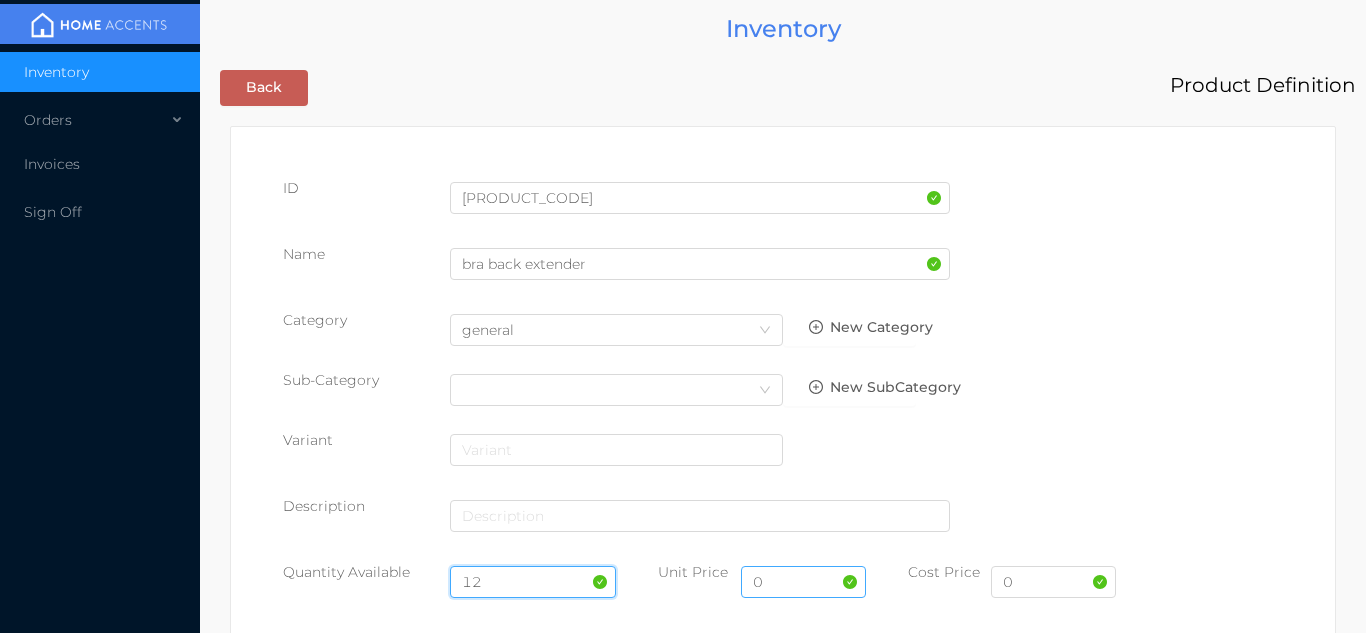 type on "12" 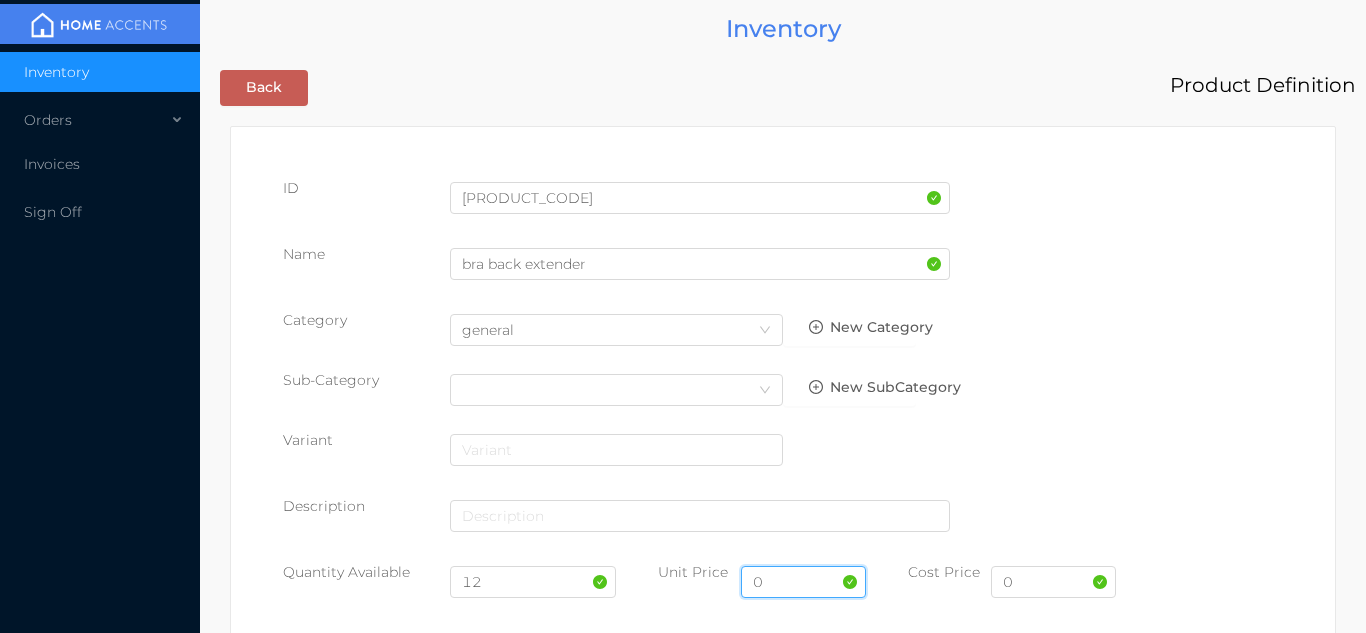 click on "0" at bounding box center (803, 582) 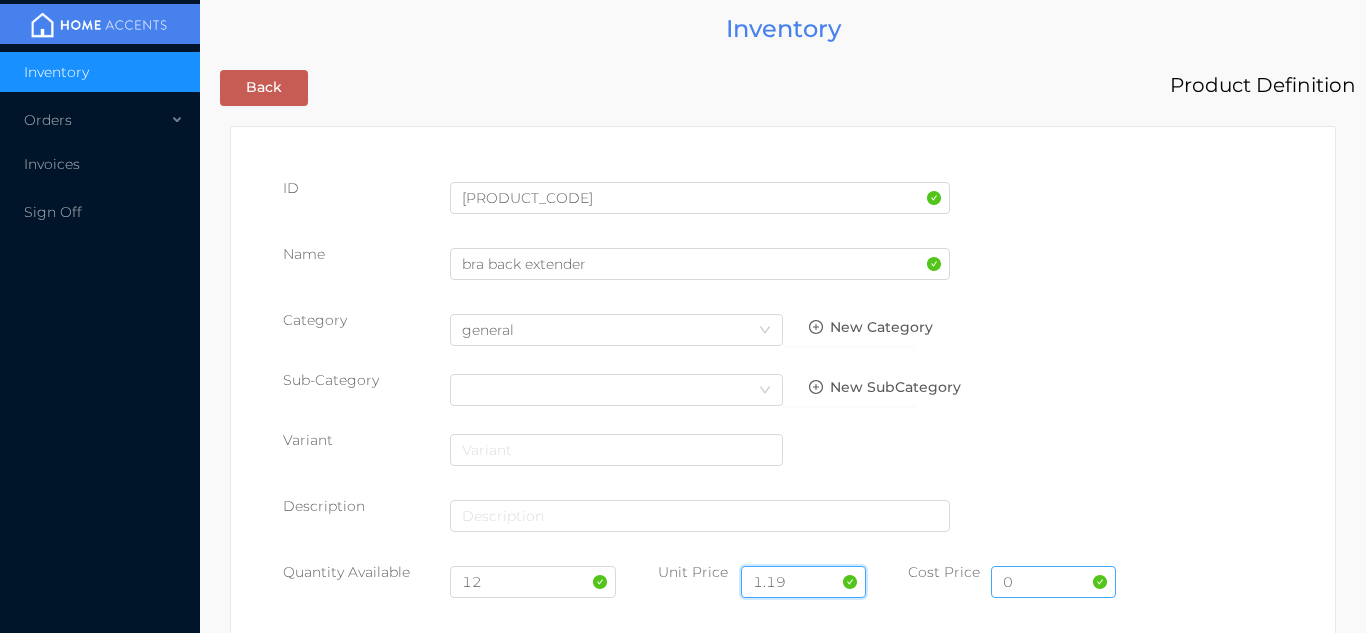 type on "1.19" 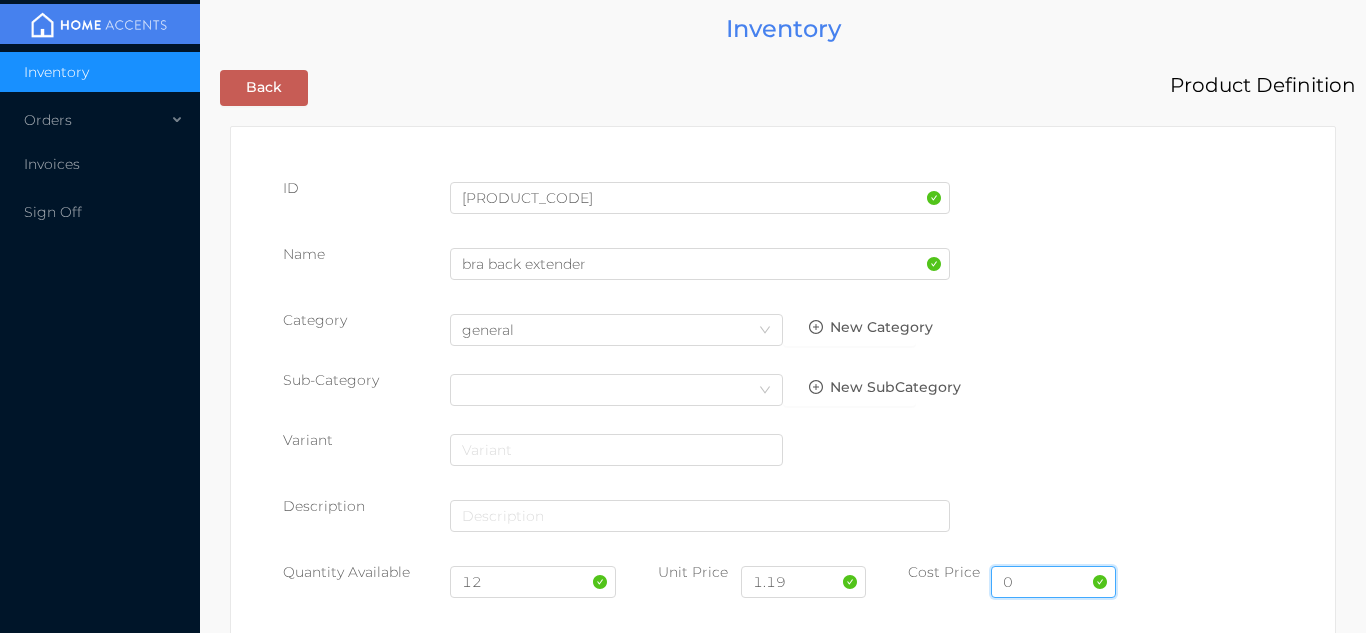 click on "0" at bounding box center [1053, 582] 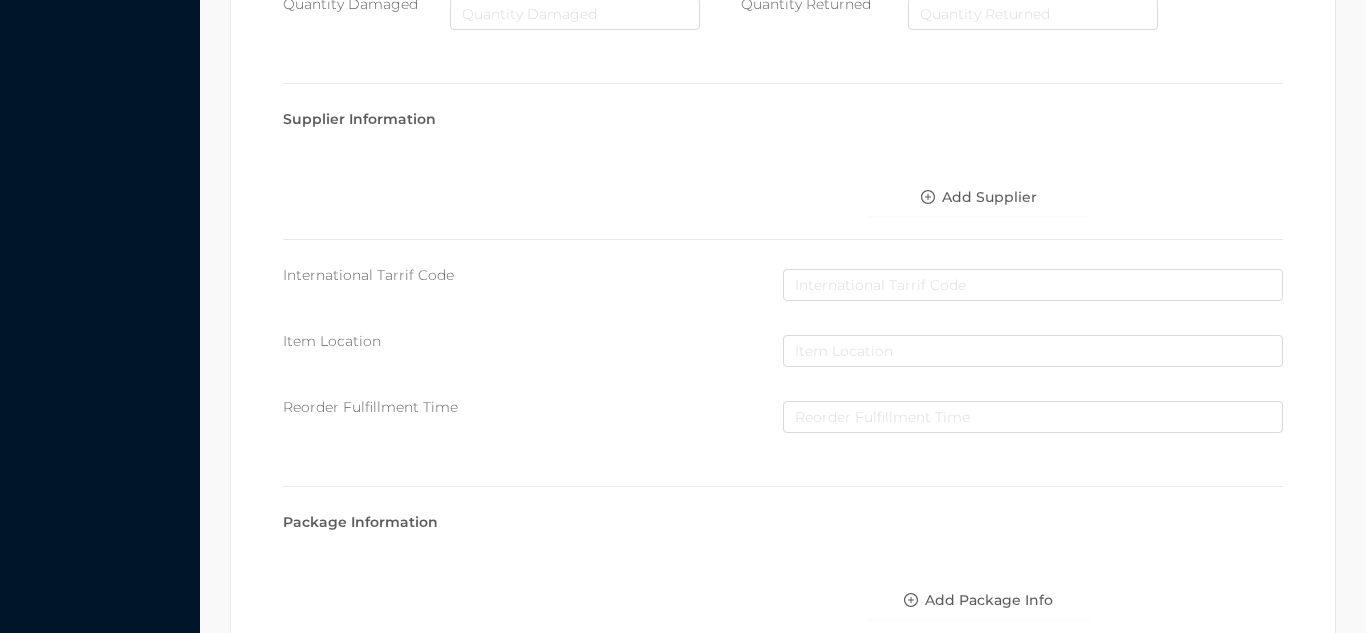 scroll, scrollTop: 1028, scrollLeft: 0, axis: vertical 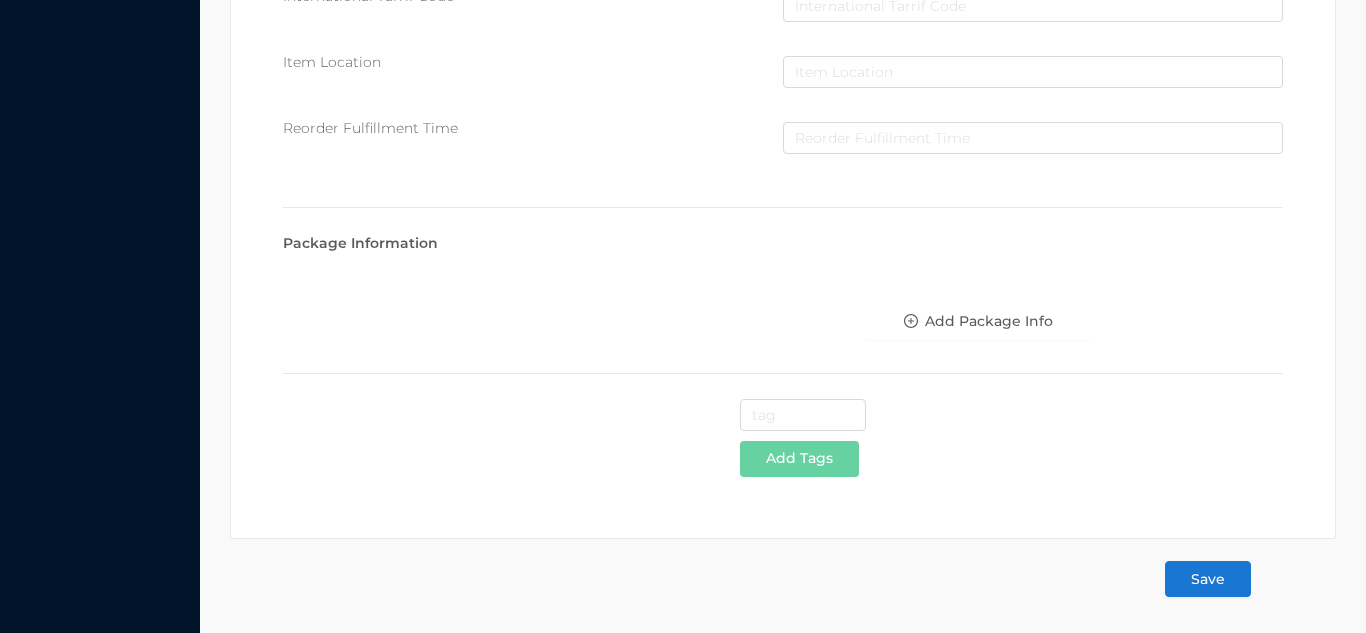type on "0.61" 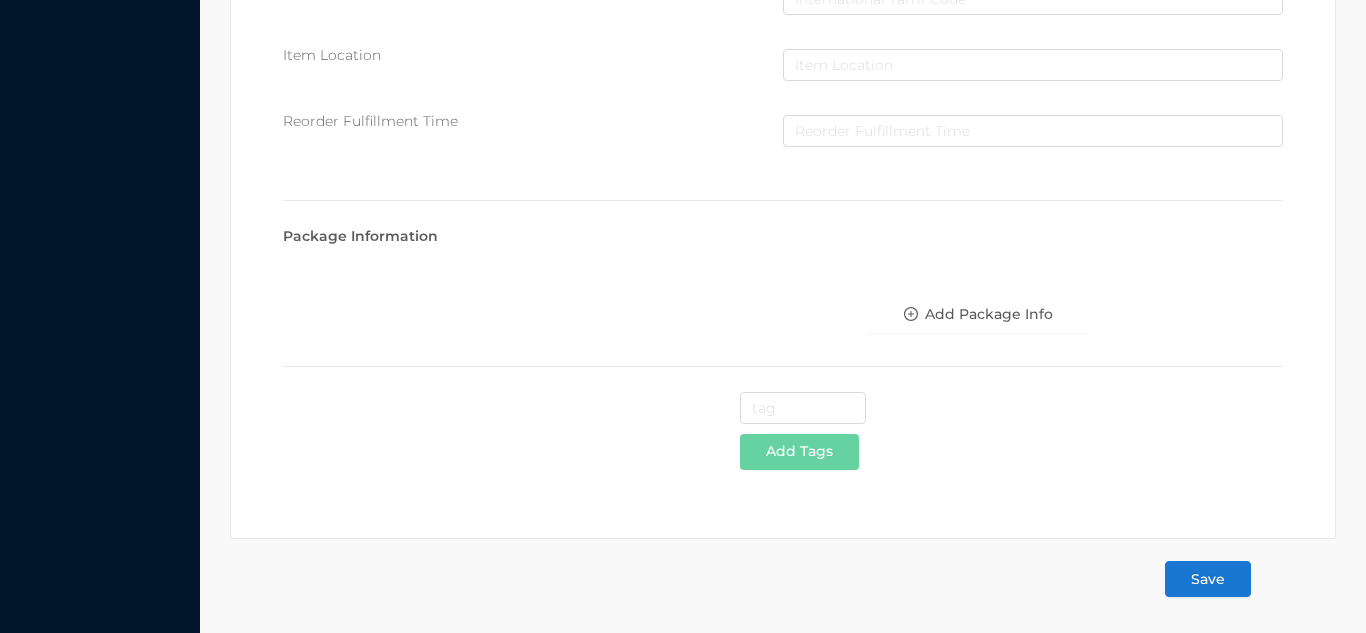 click on "Save" at bounding box center [1208, 579] 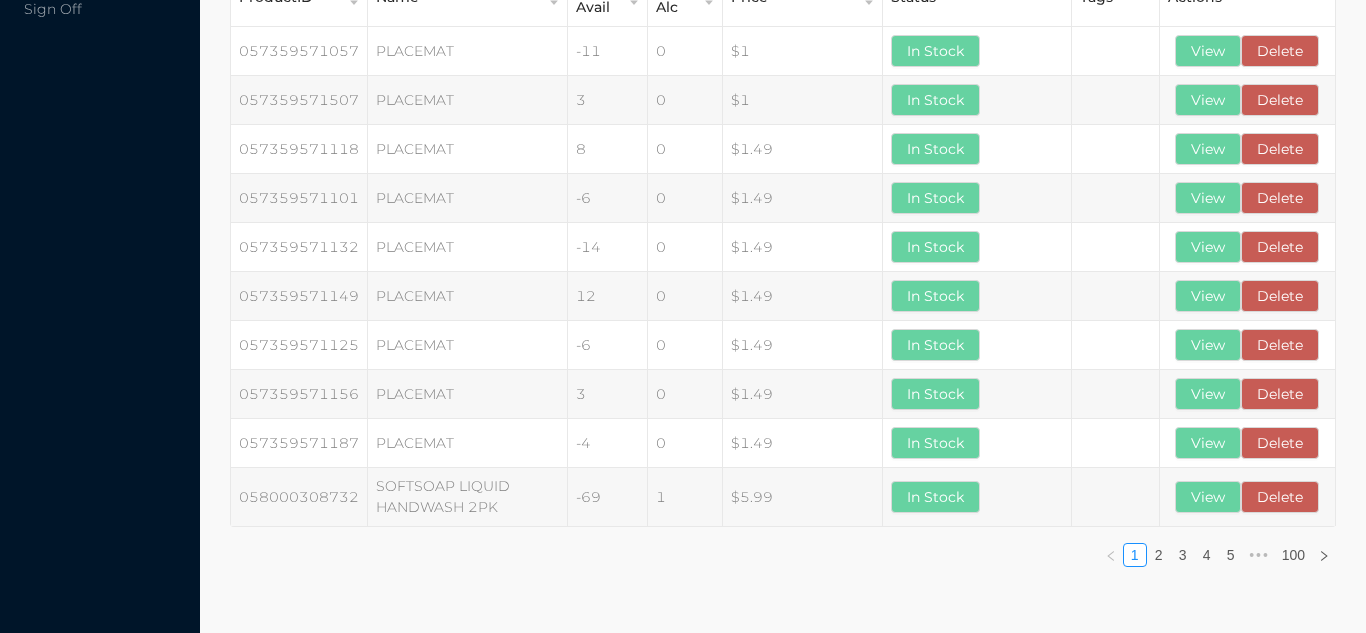scroll, scrollTop: 0, scrollLeft: 0, axis: both 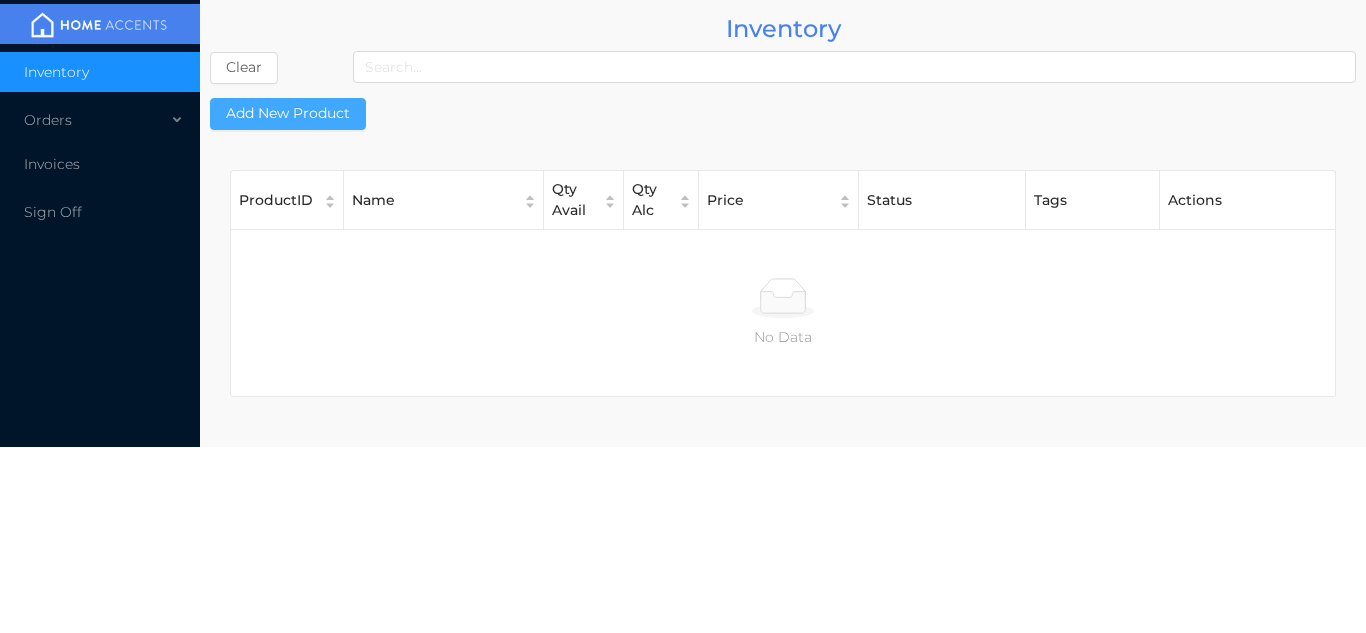 click on "Add New Product" at bounding box center (288, 114) 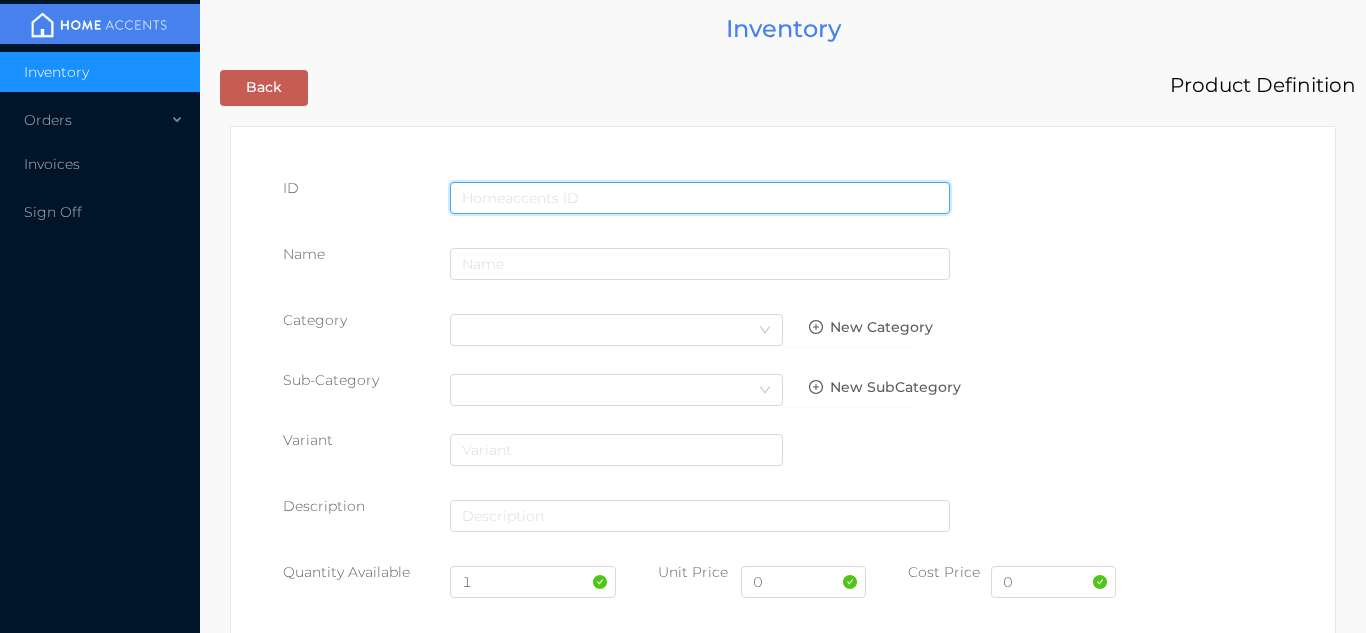 click at bounding box center [700, 198] 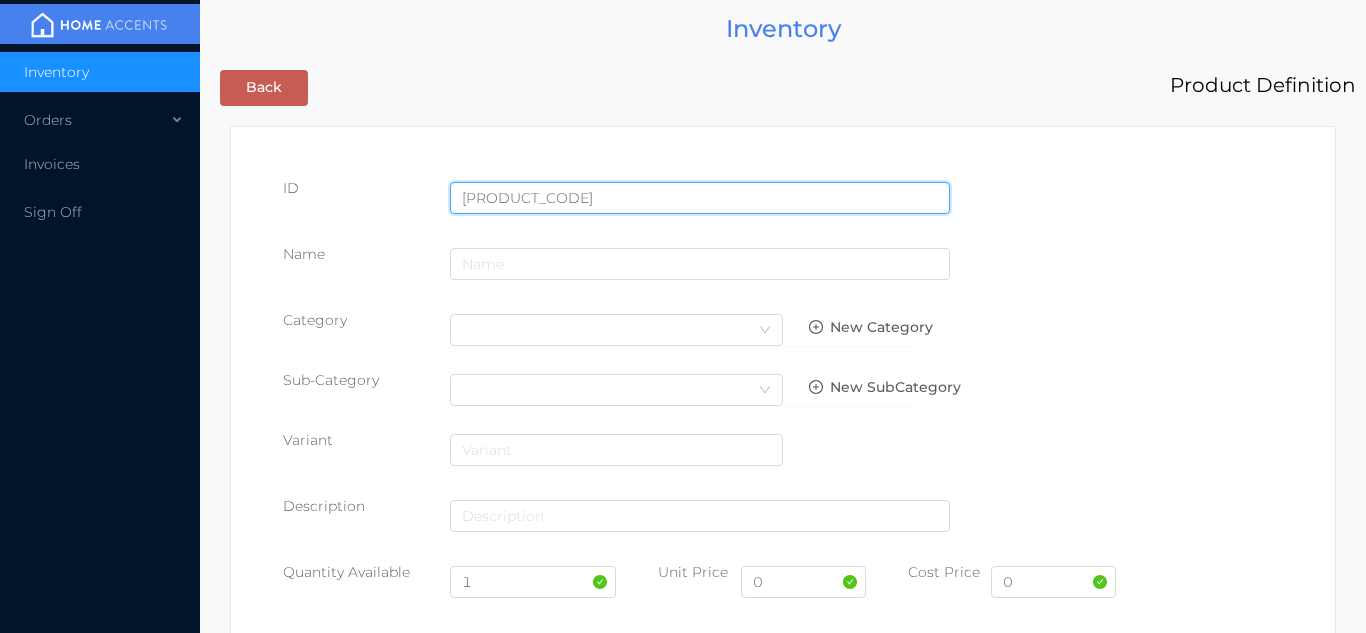 type on "062532013767" 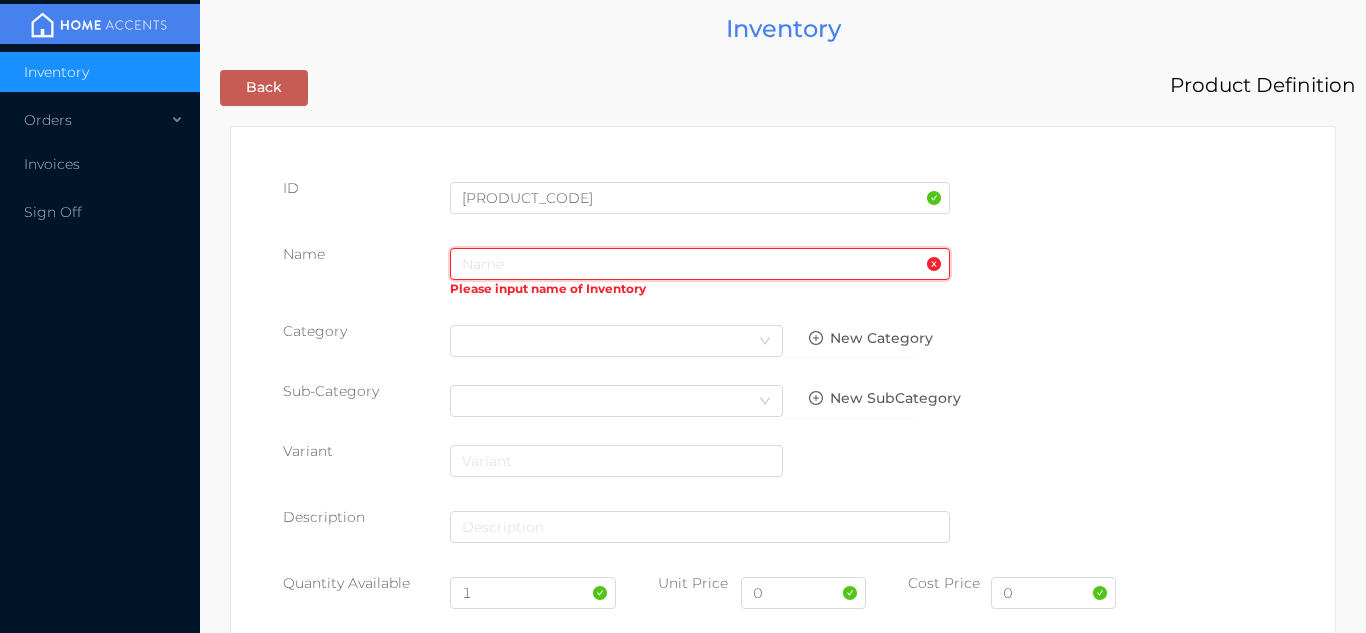 click at bounding box center [700, 264] 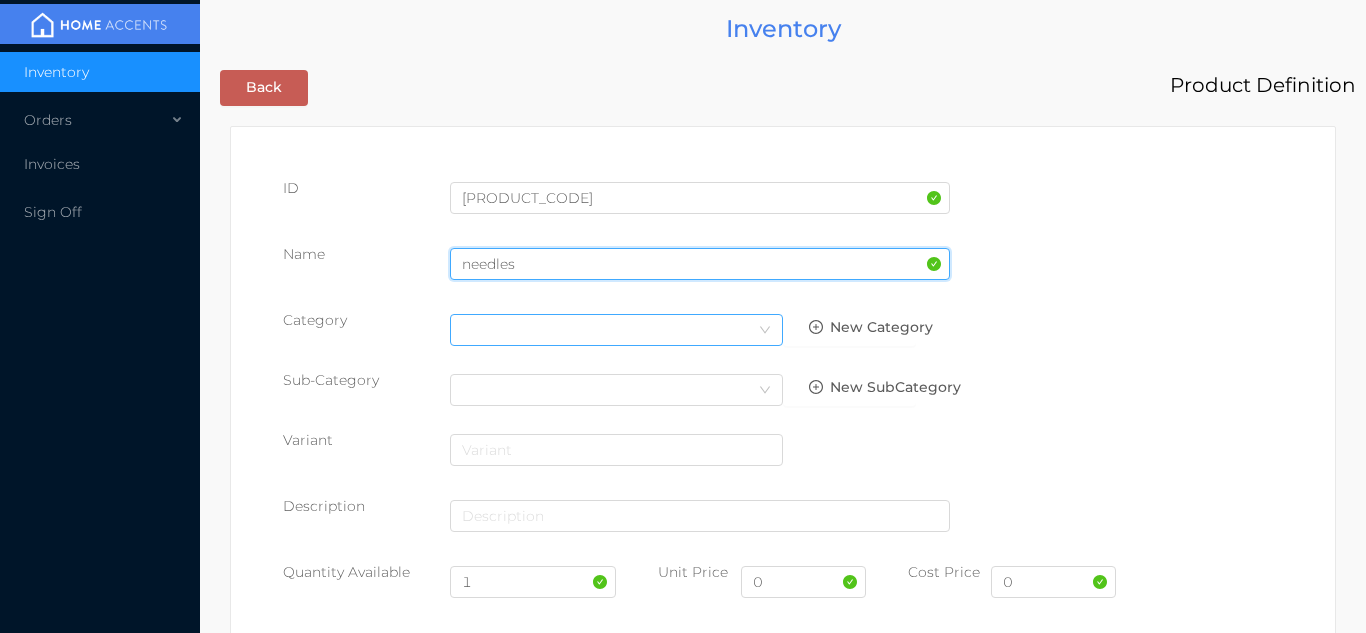 type on "needles" 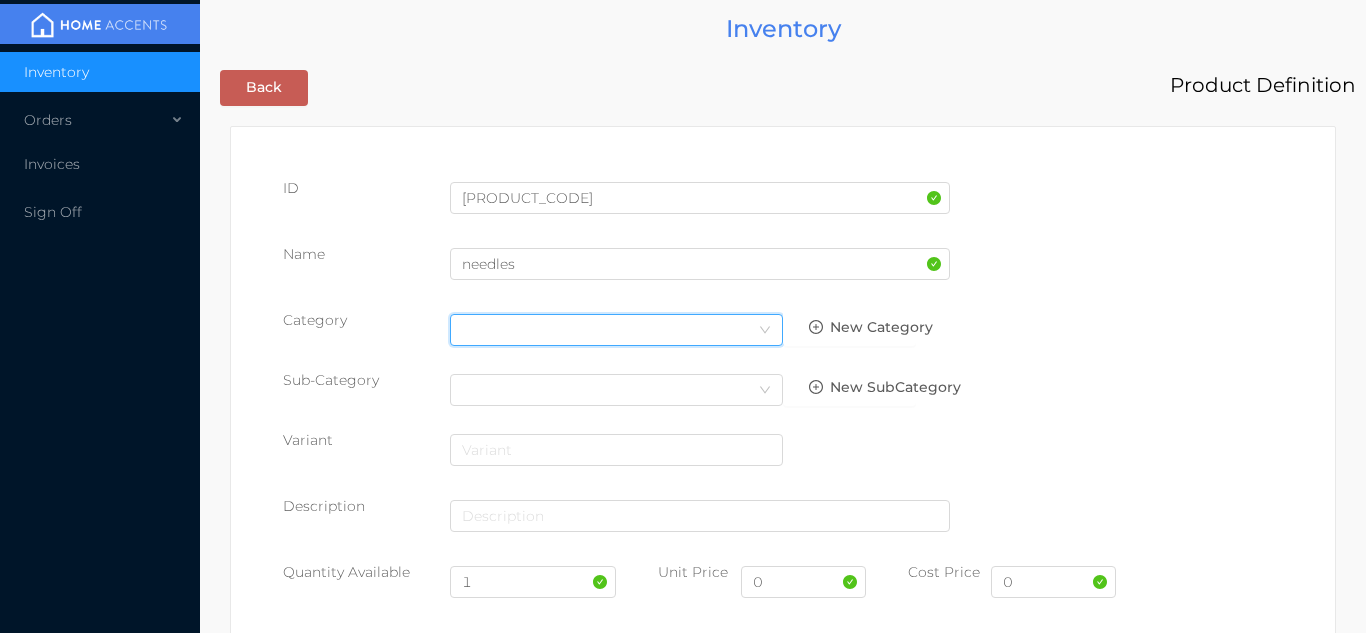 click 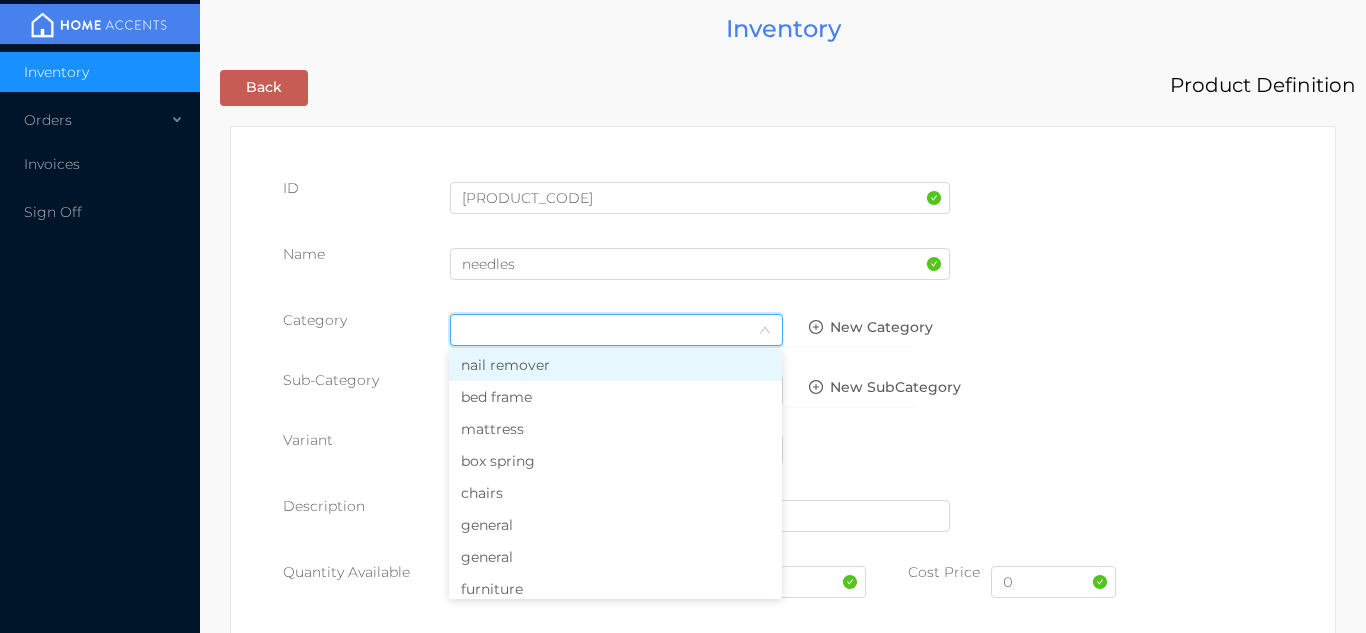 click on "general" at bounding box center (615, 525) 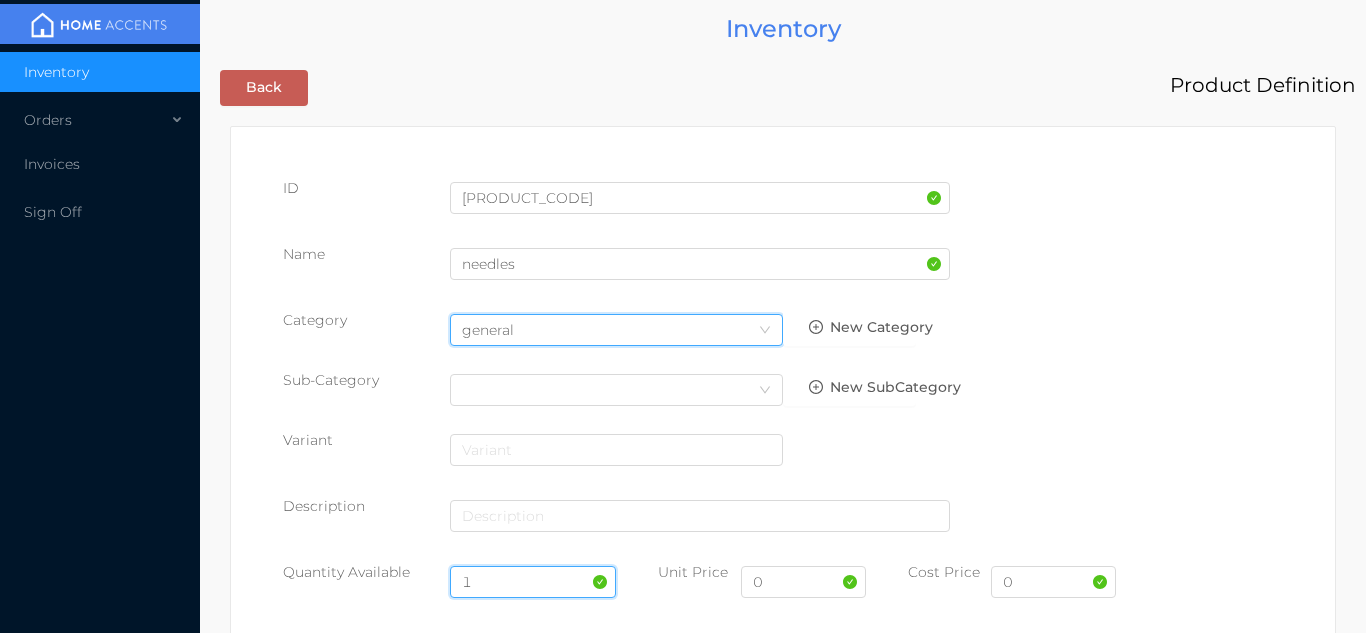 click on "1" at bounding box center (533, 582) 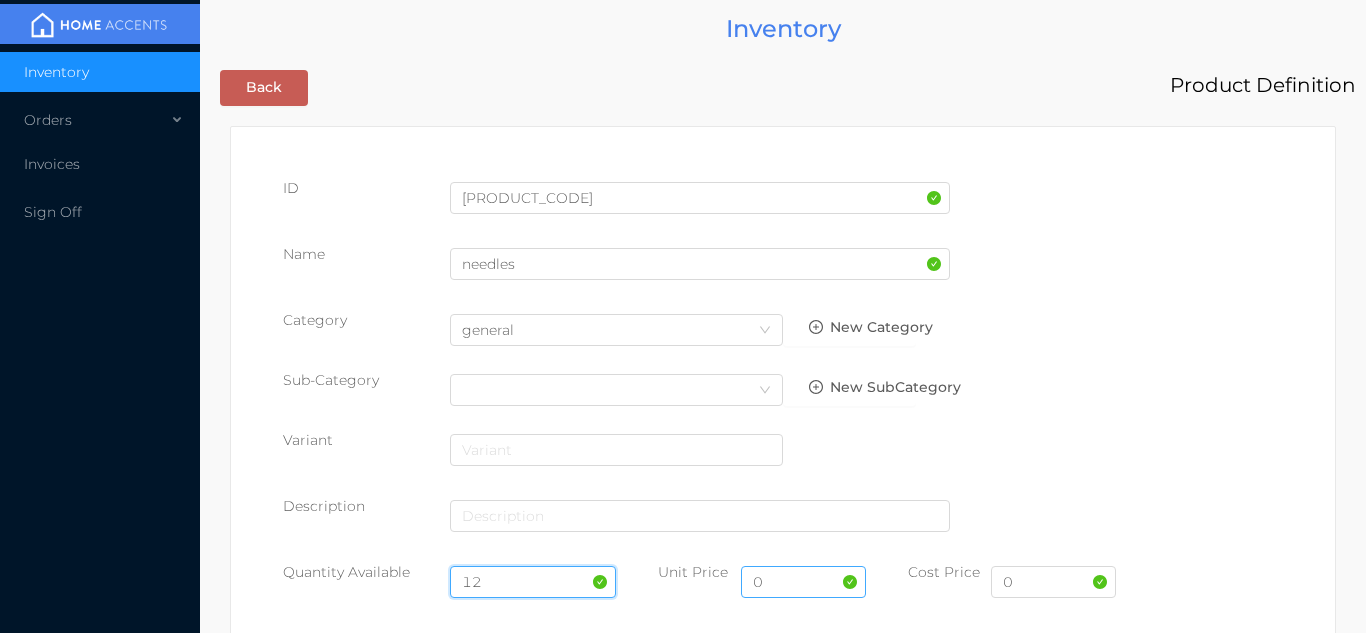 type on "12" 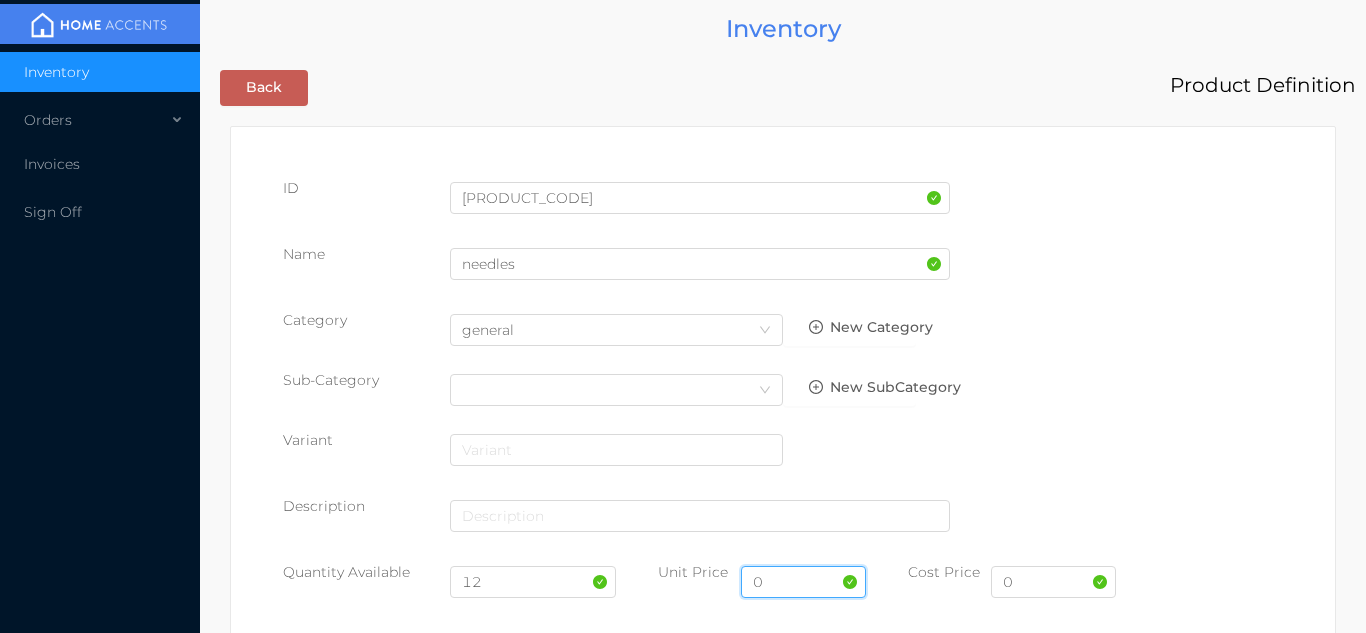 click on "0" at bounding box center [803, 582] 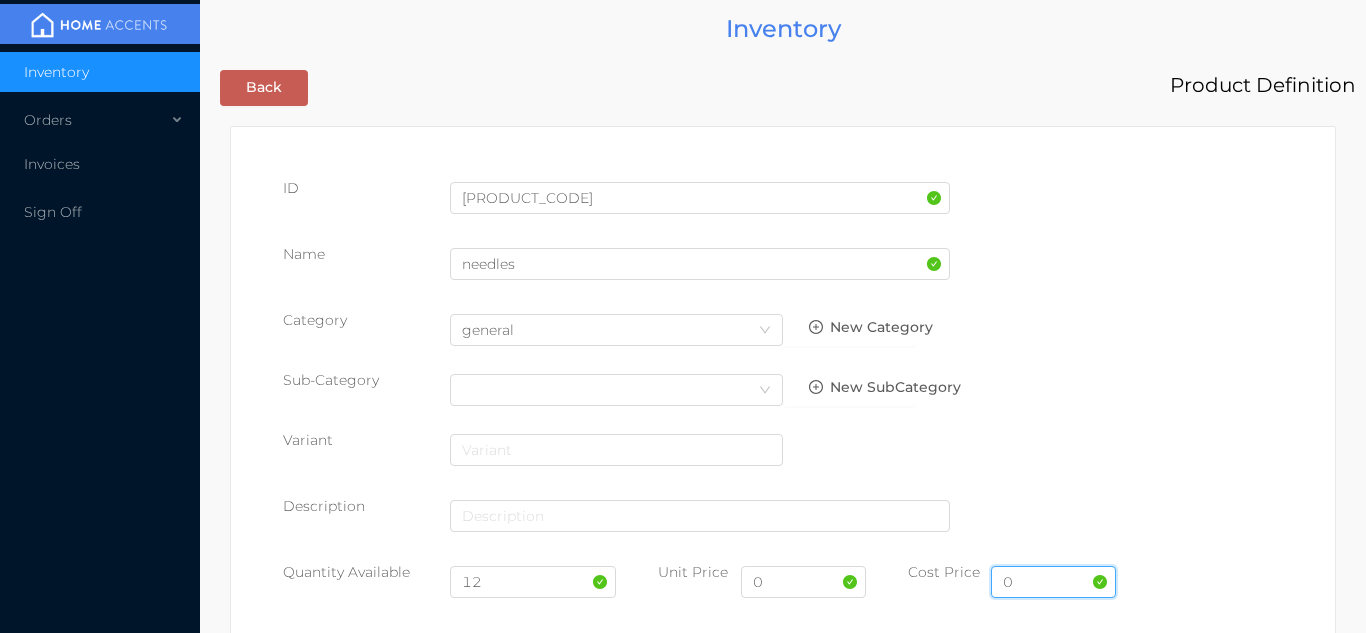 click on "0" at bounding box center [1053, 582] 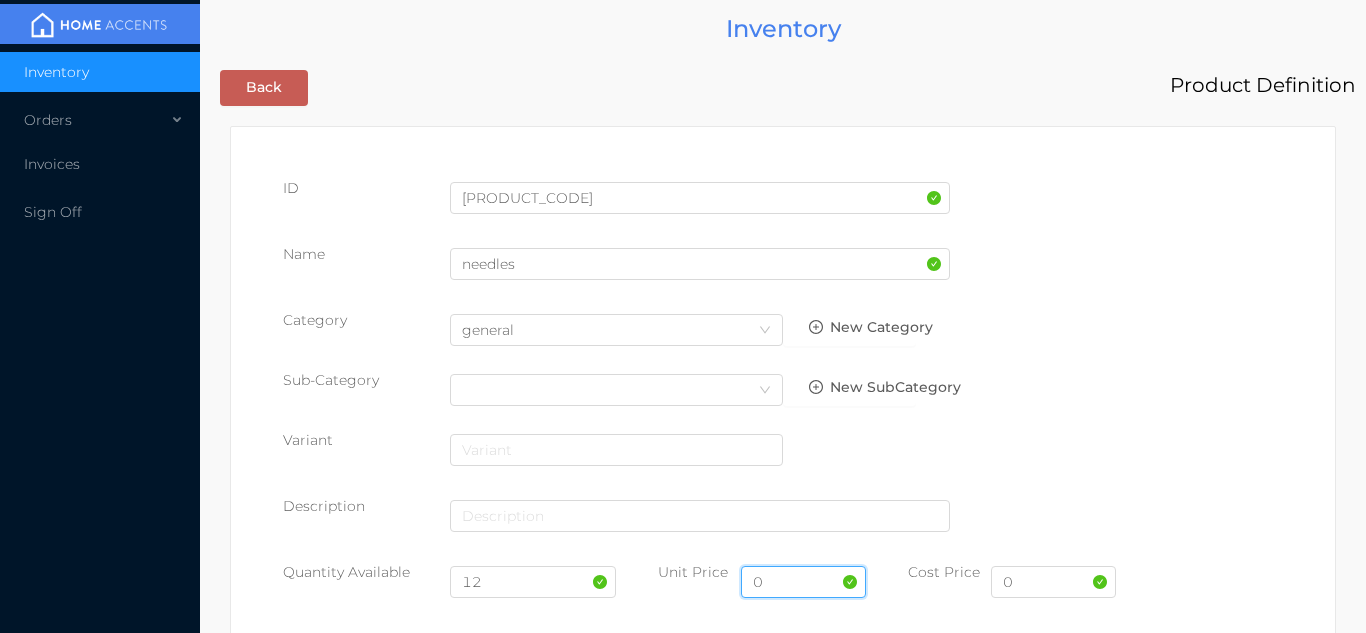click on "0" at bounding box center [803, 582] 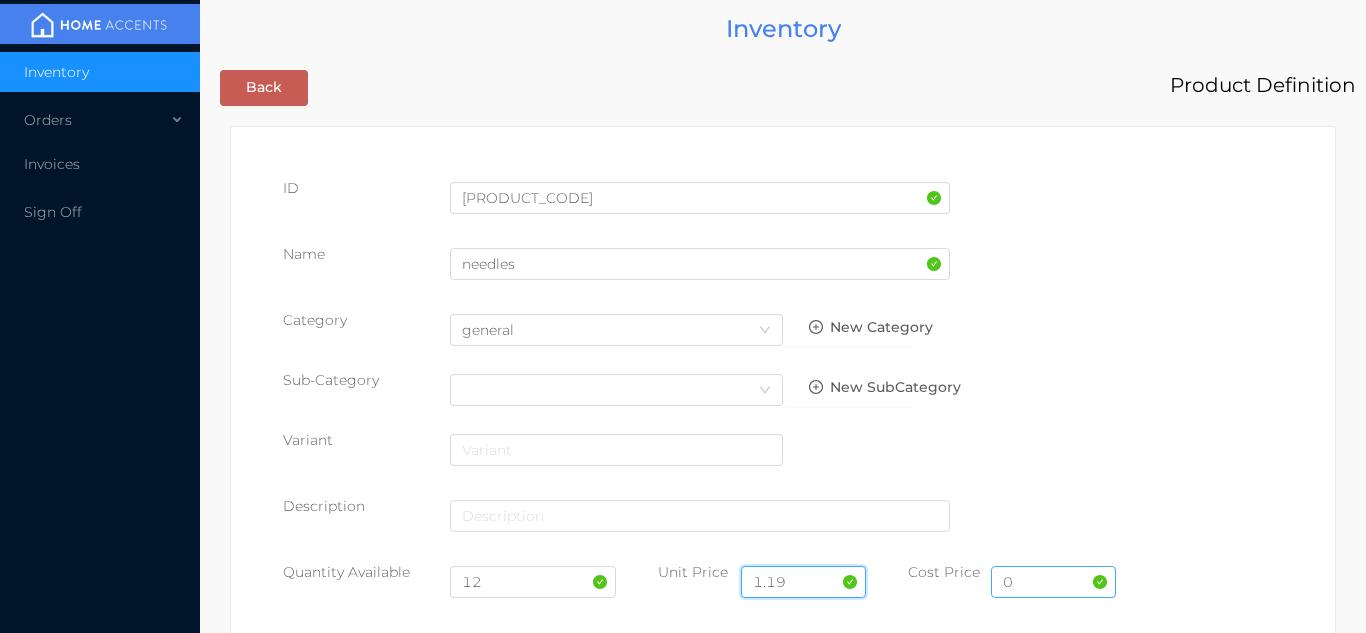 type on "1.19" 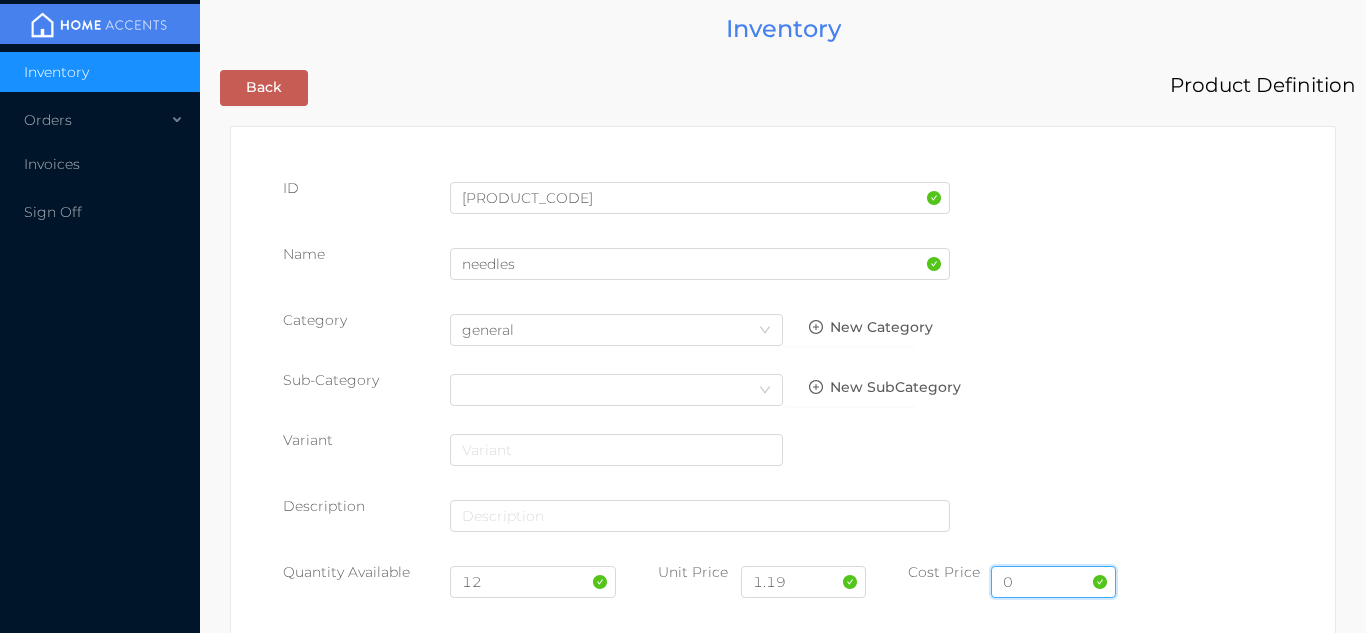 click on "0" at bounding box center [1053, 582] 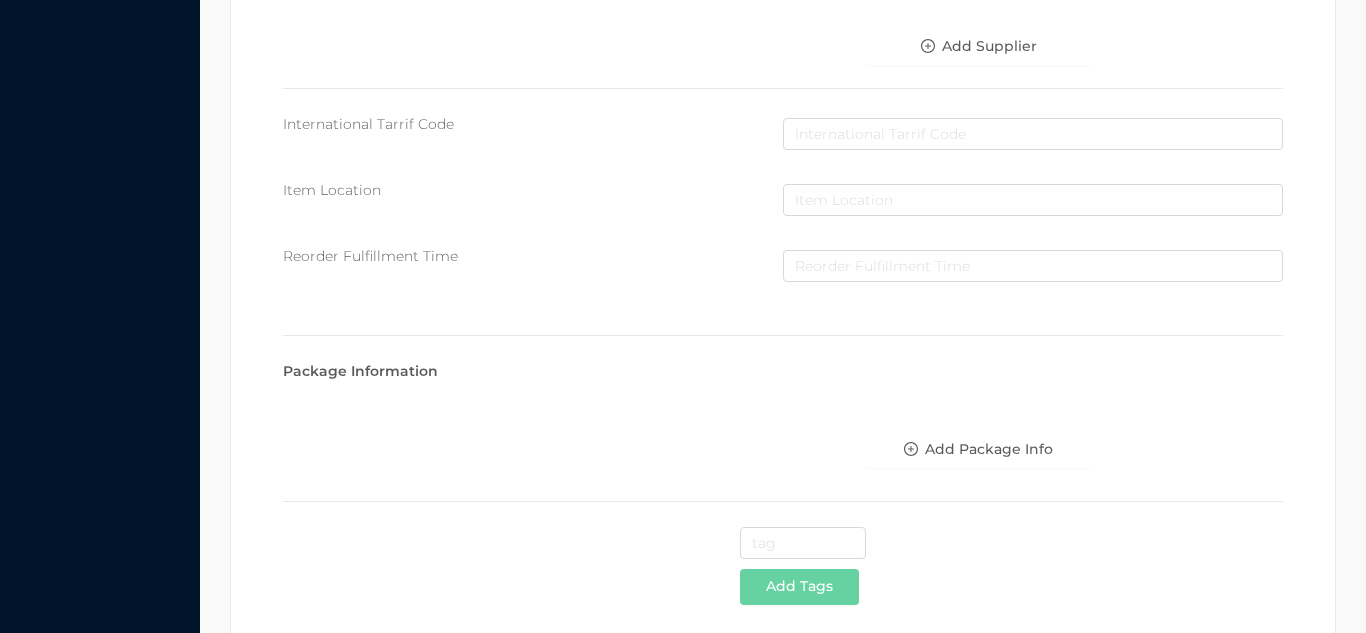 scroll, scrollTop: 1028, scrollLeft: 0, axis: vertical 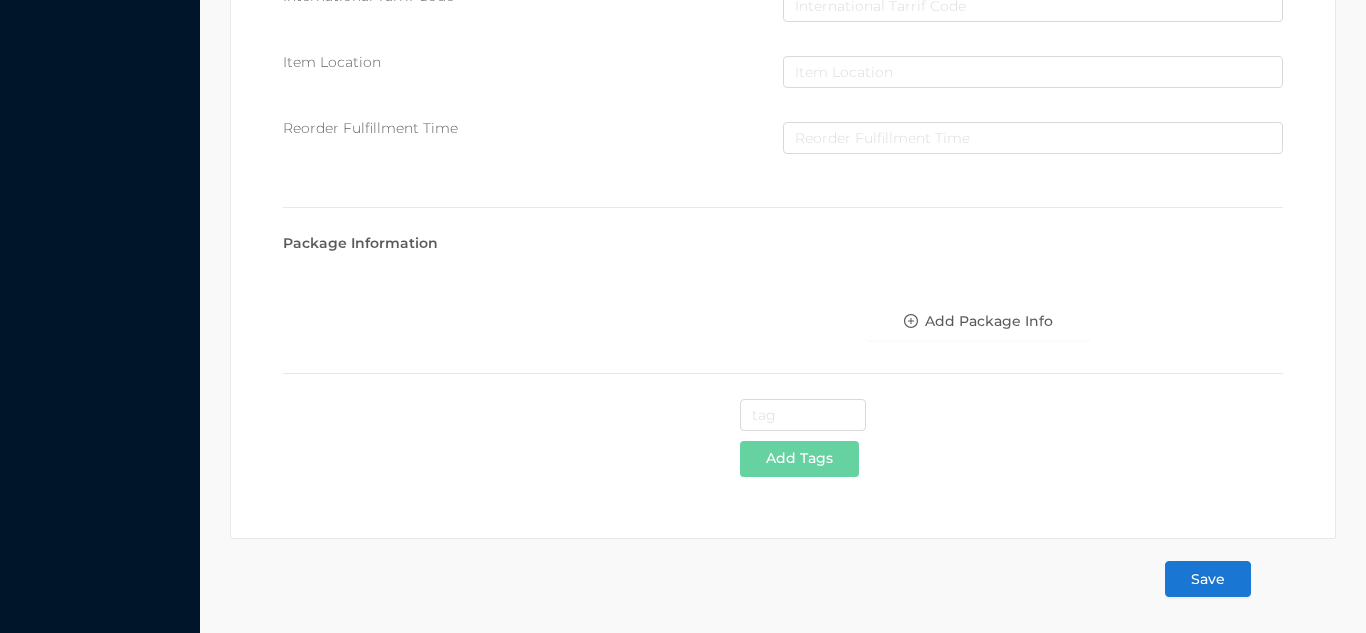 type on "0.59" 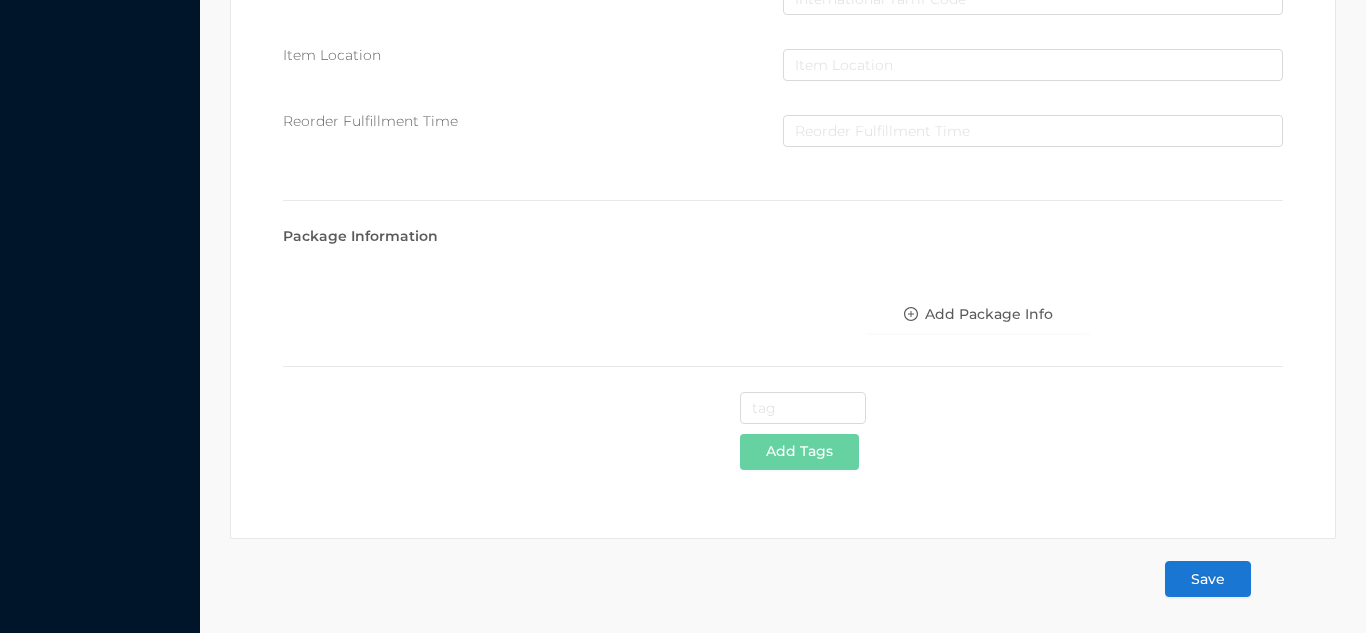 click on "Save" at bounding box center [1208, 579] 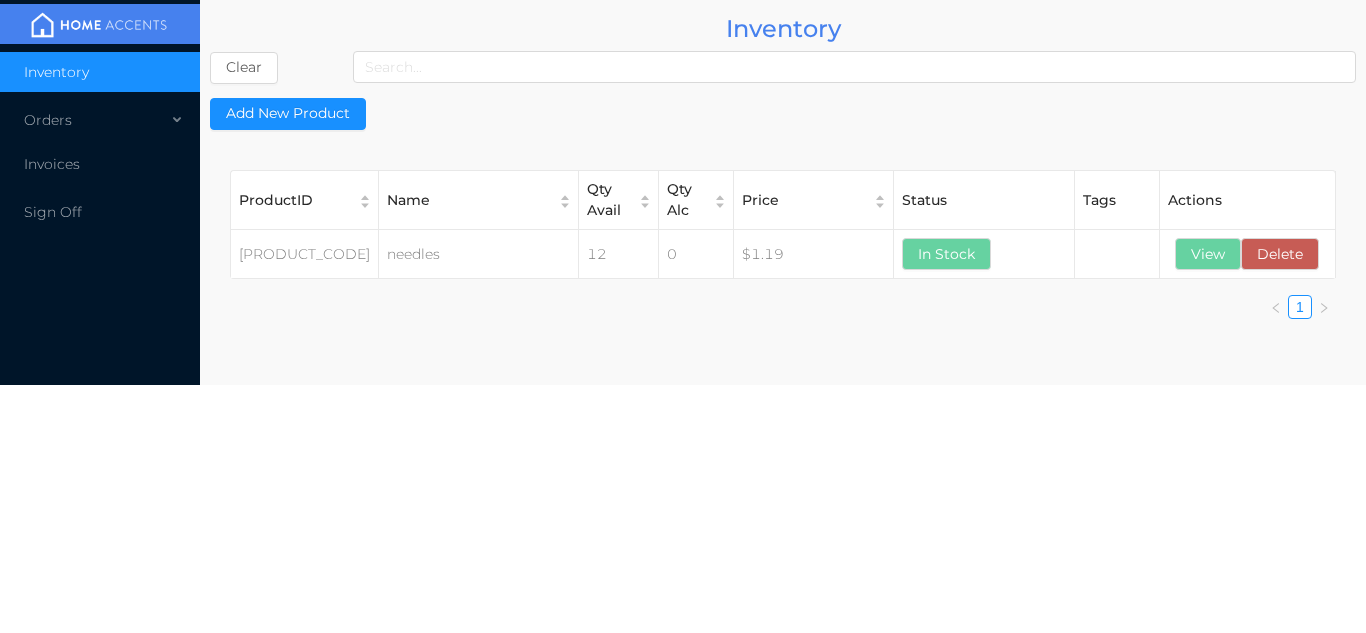 scroll, scrollTop: 0, scrollLeft: 0, axis: both 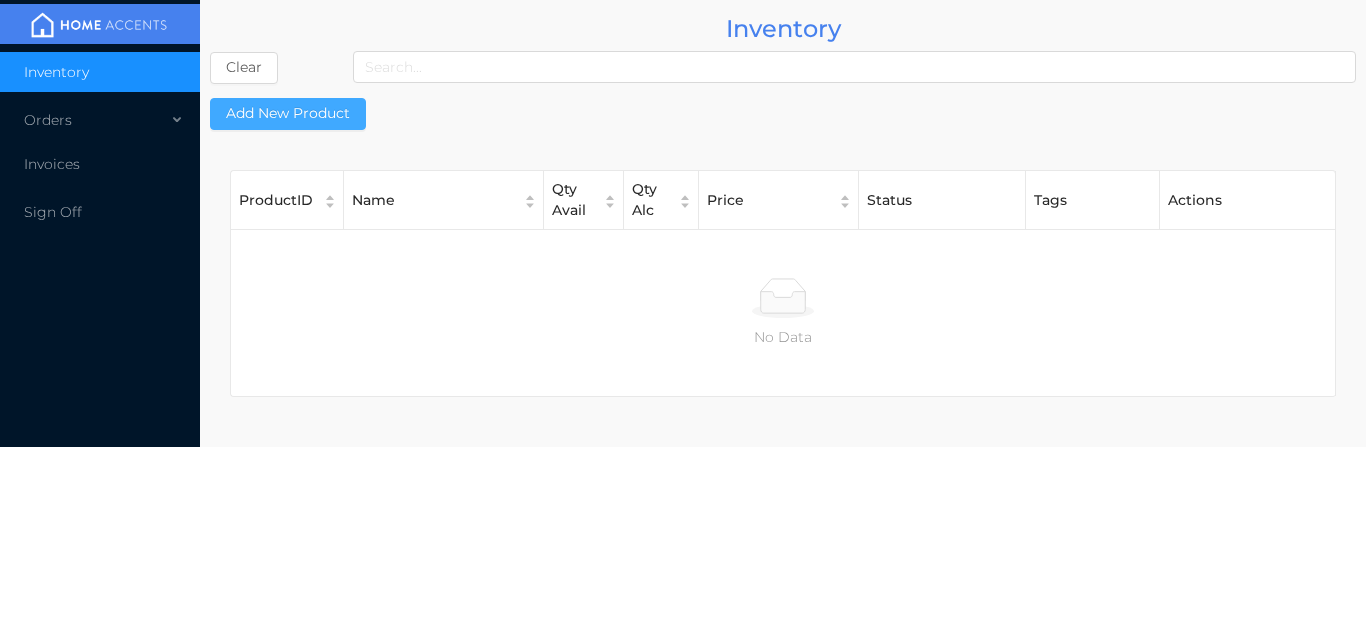 click on "Add New Product" at bounding box center (288, 114) 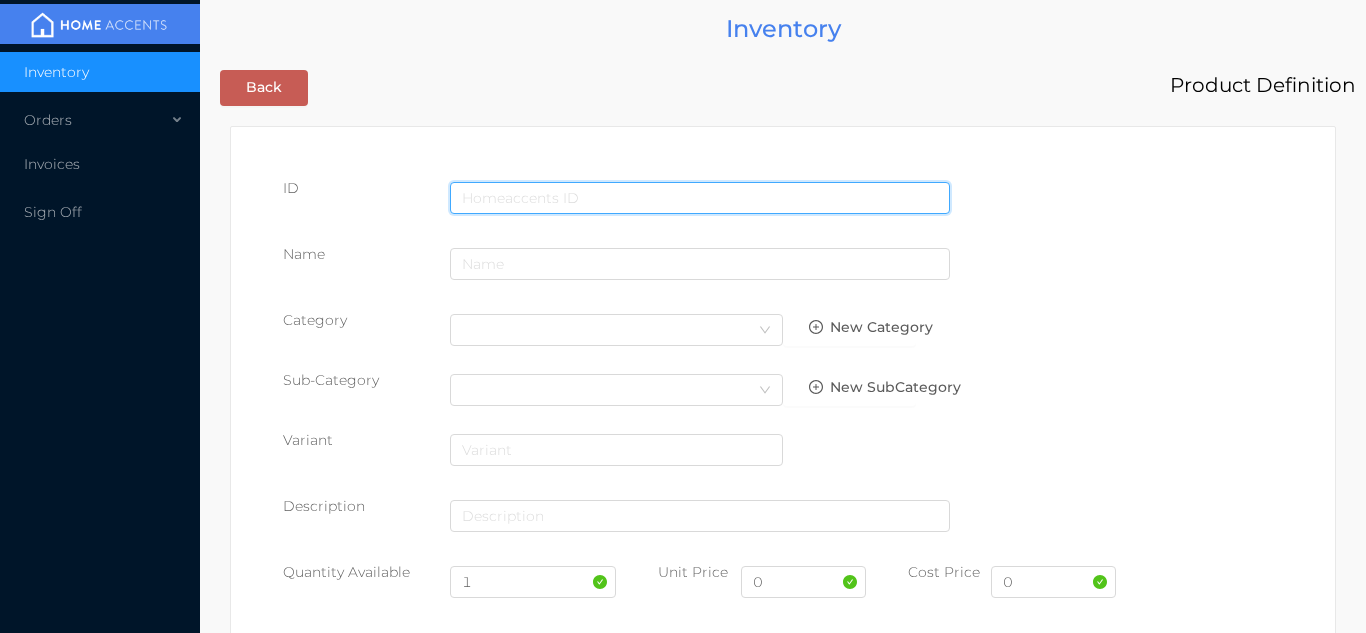 click at bounding box center [700, 198] 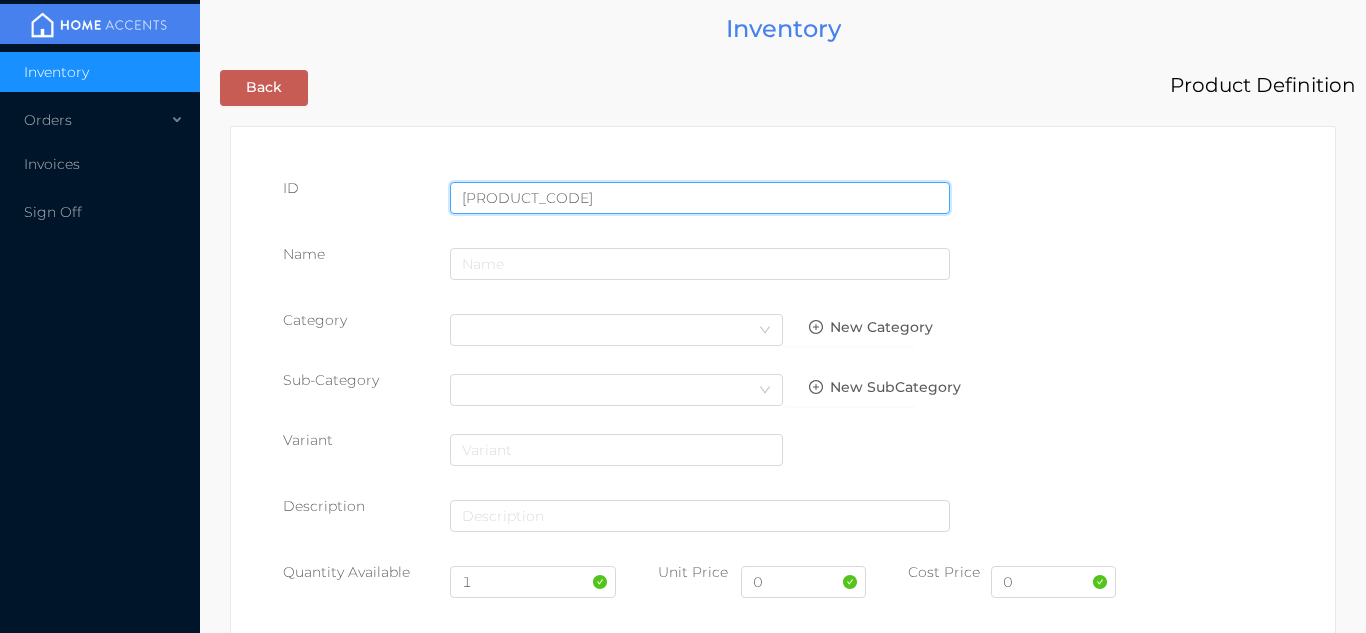 type on "062532130723" 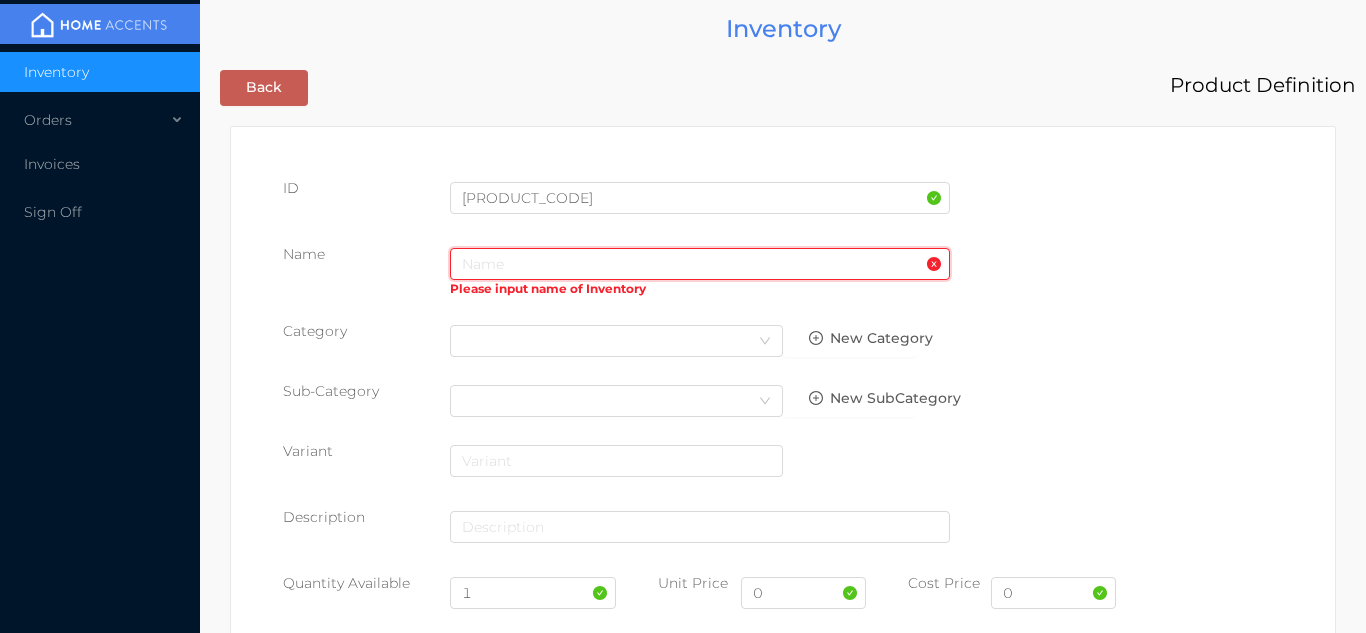 click at bounding box center (700, 264) 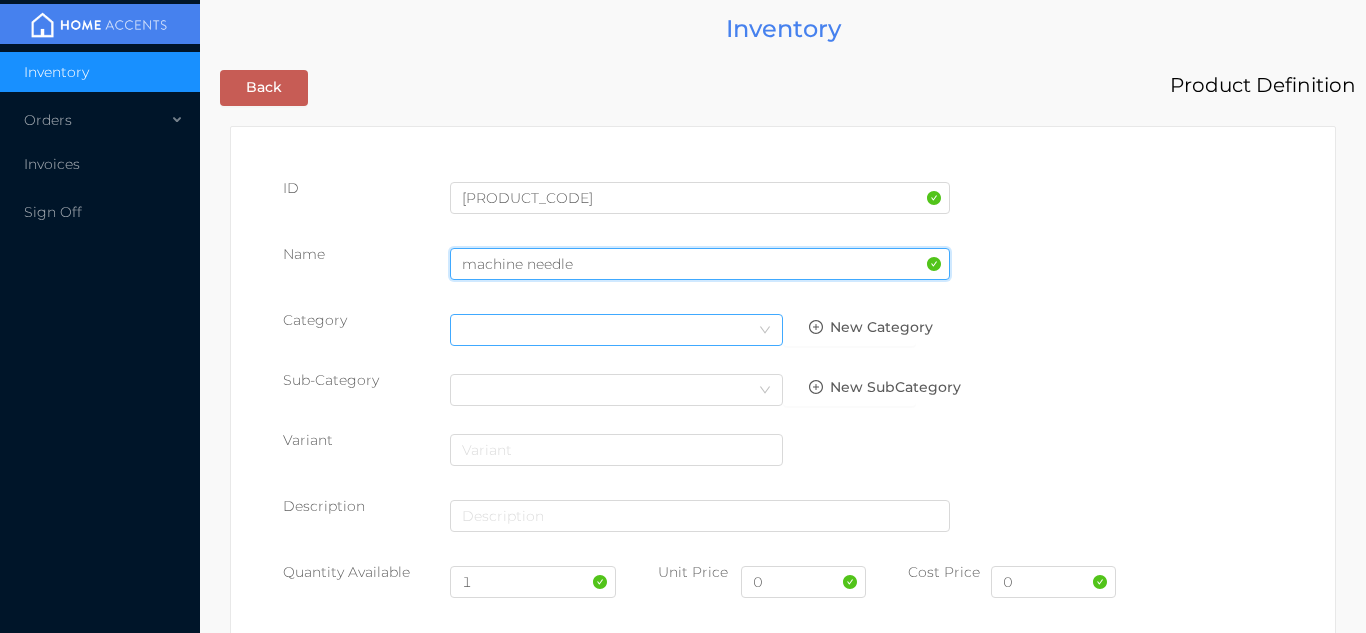 type on "machine needle" 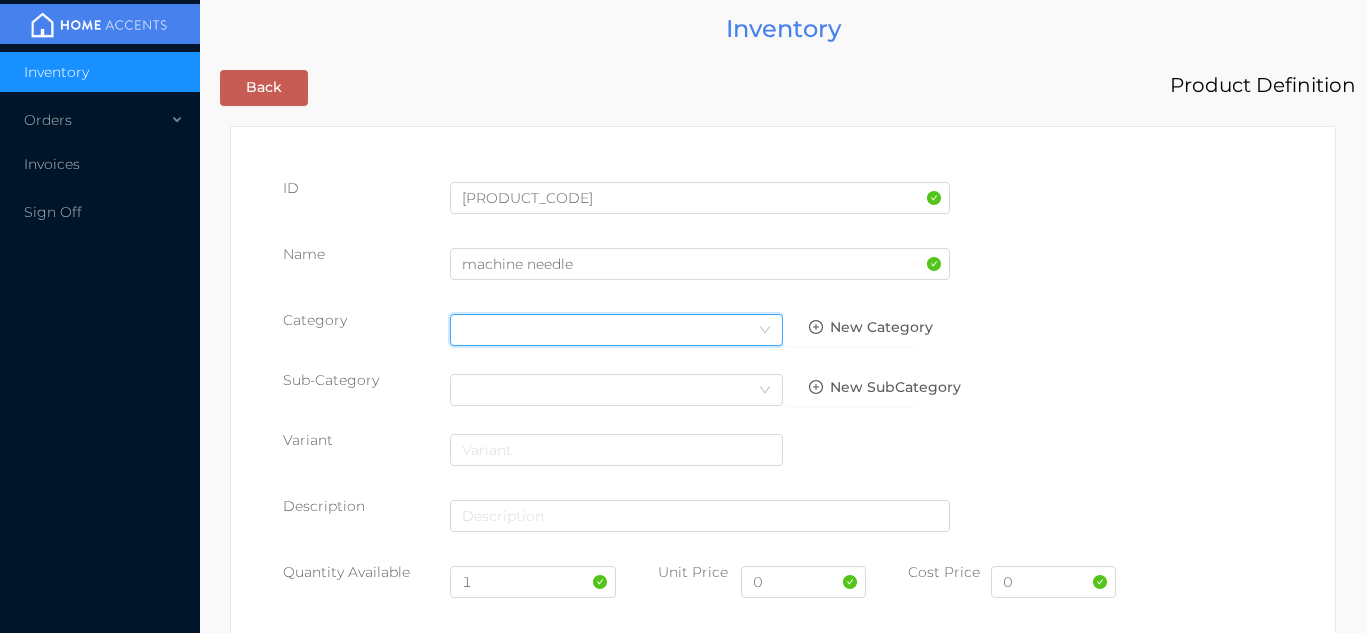 click on "Select Category" at bounding box center [616, 330] 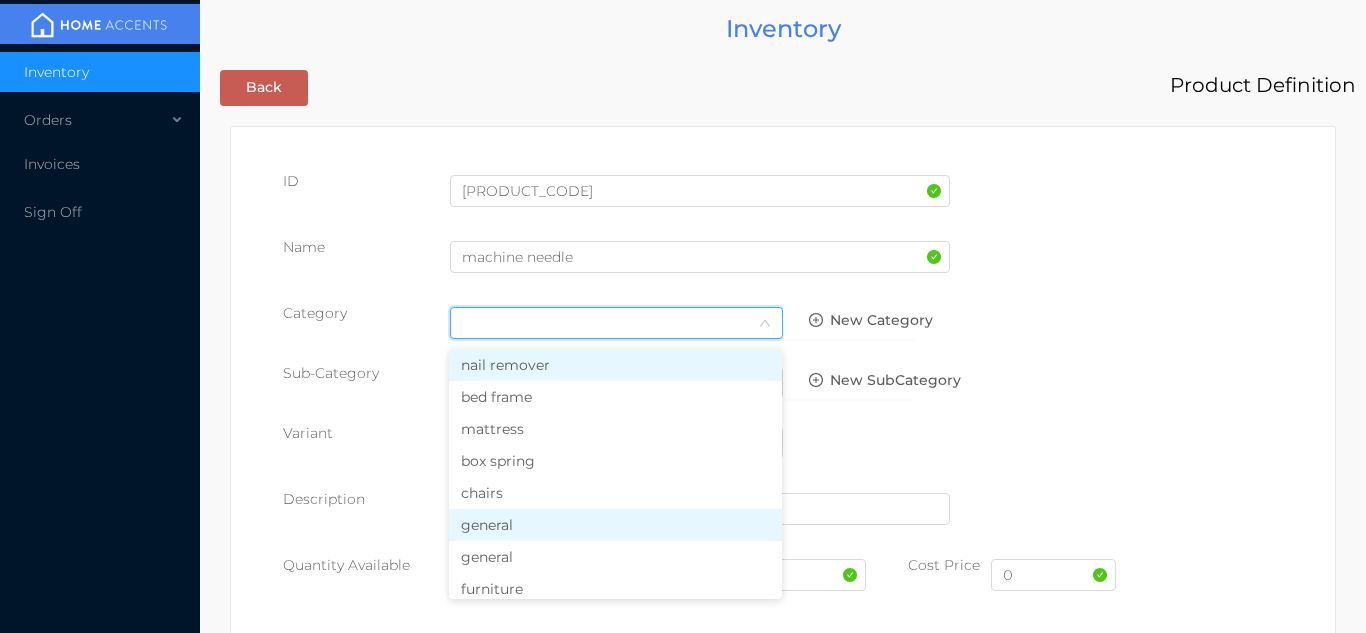 click on "general" at bounding box center [615, 525] 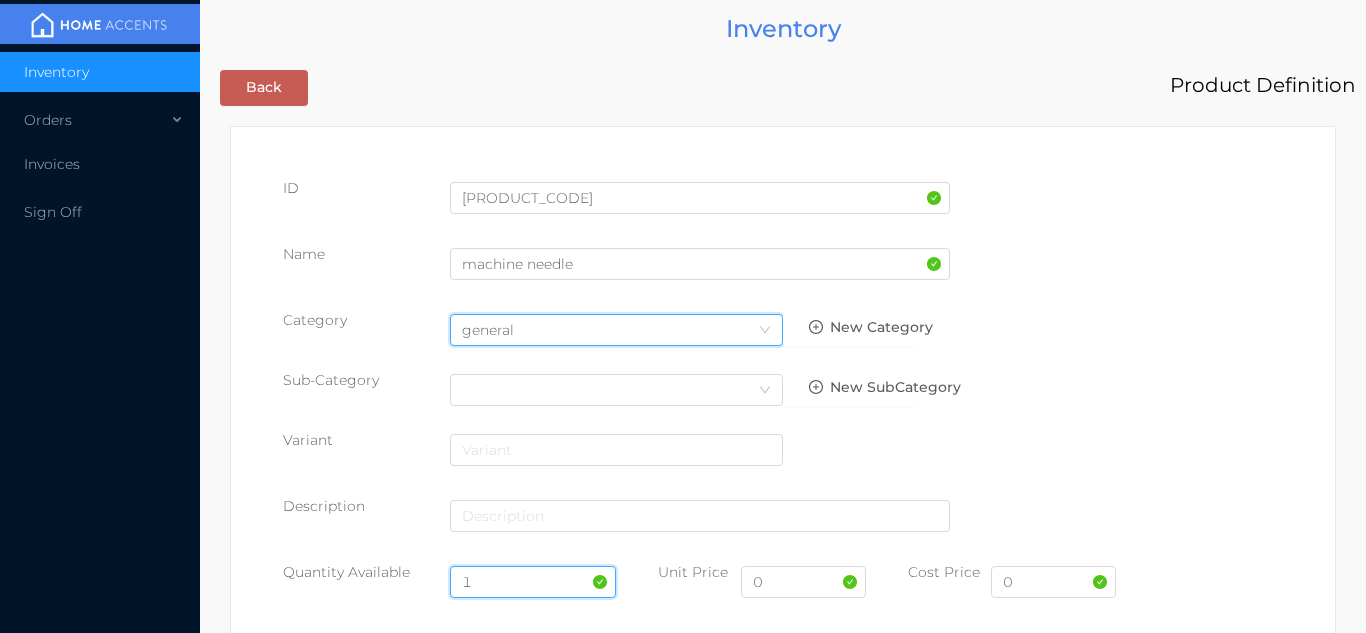 click on "1" at bounding box center (533, 582) 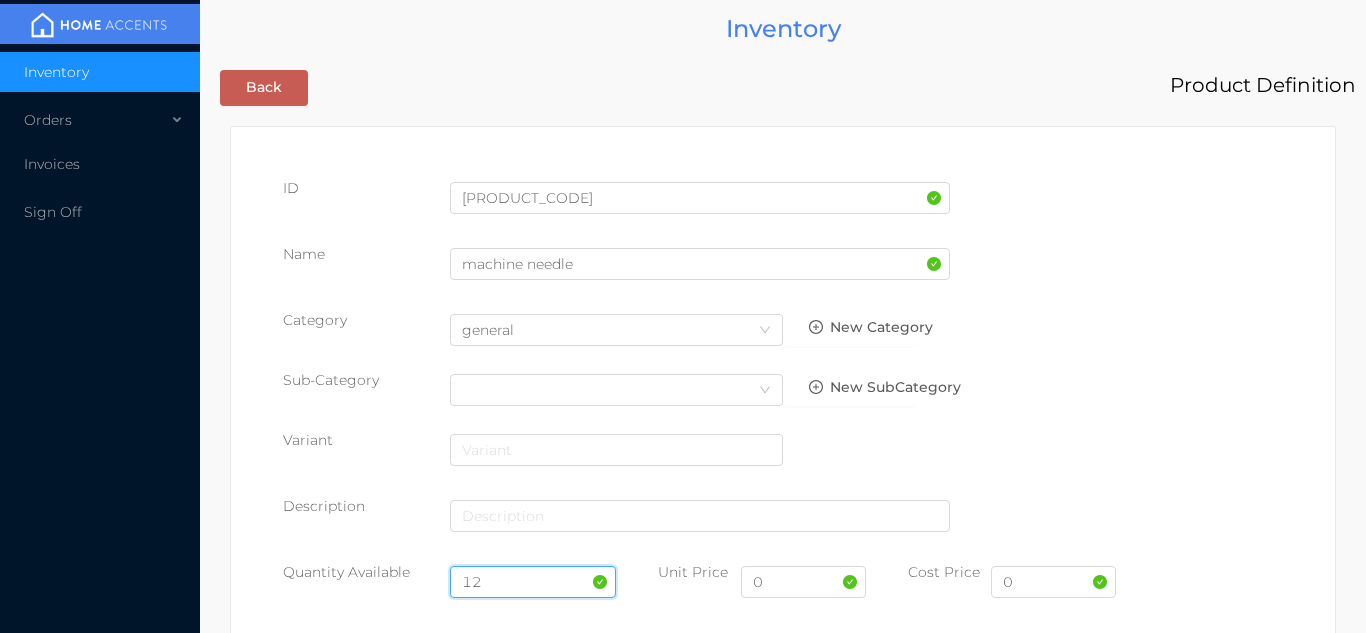 type on "12" 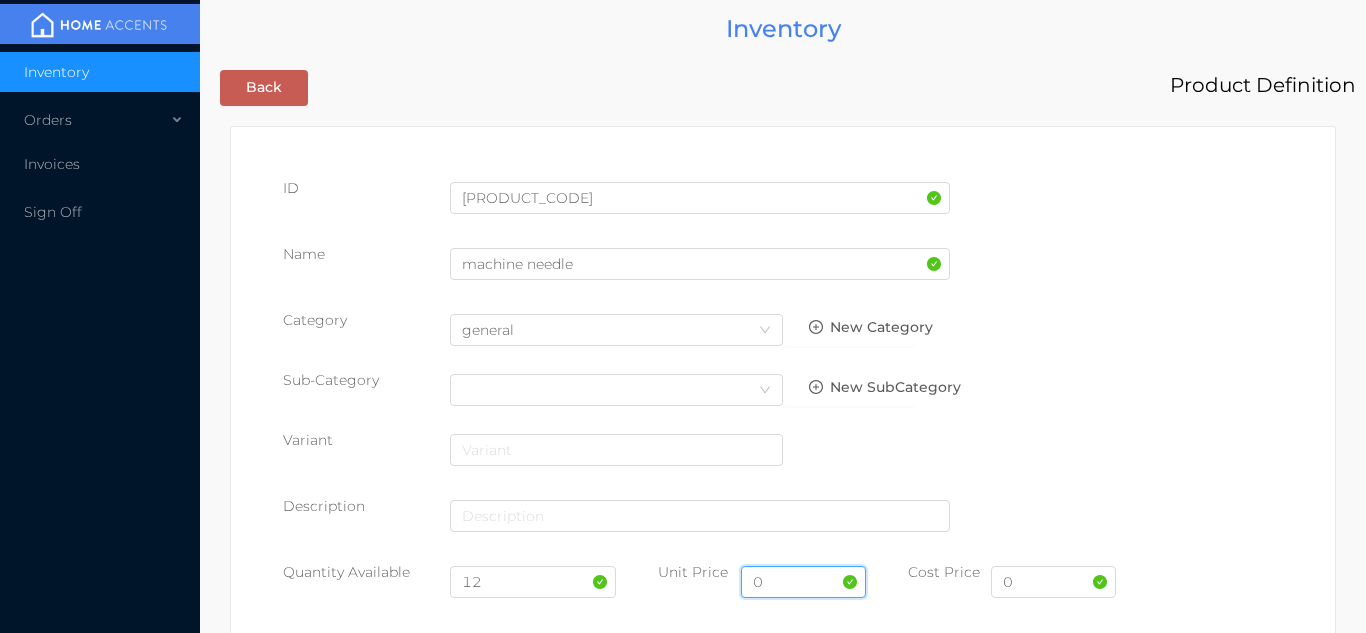 click on "0" at bounding box center (803, 582) 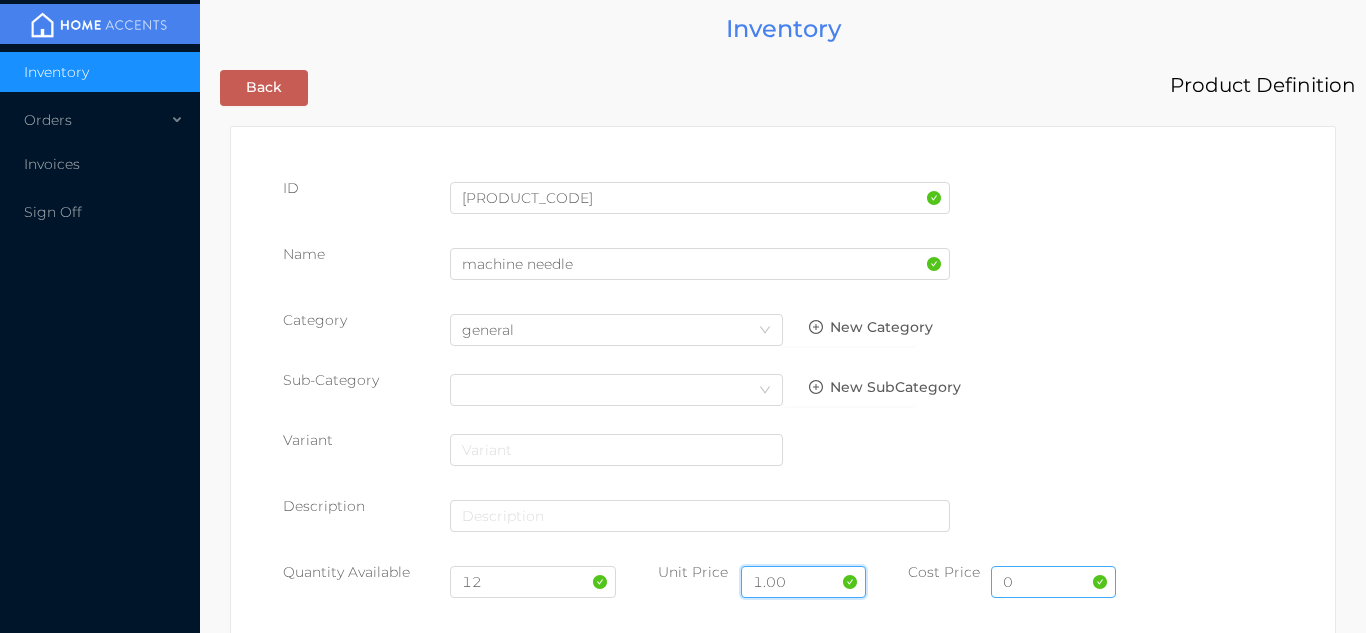 type on "1.00" 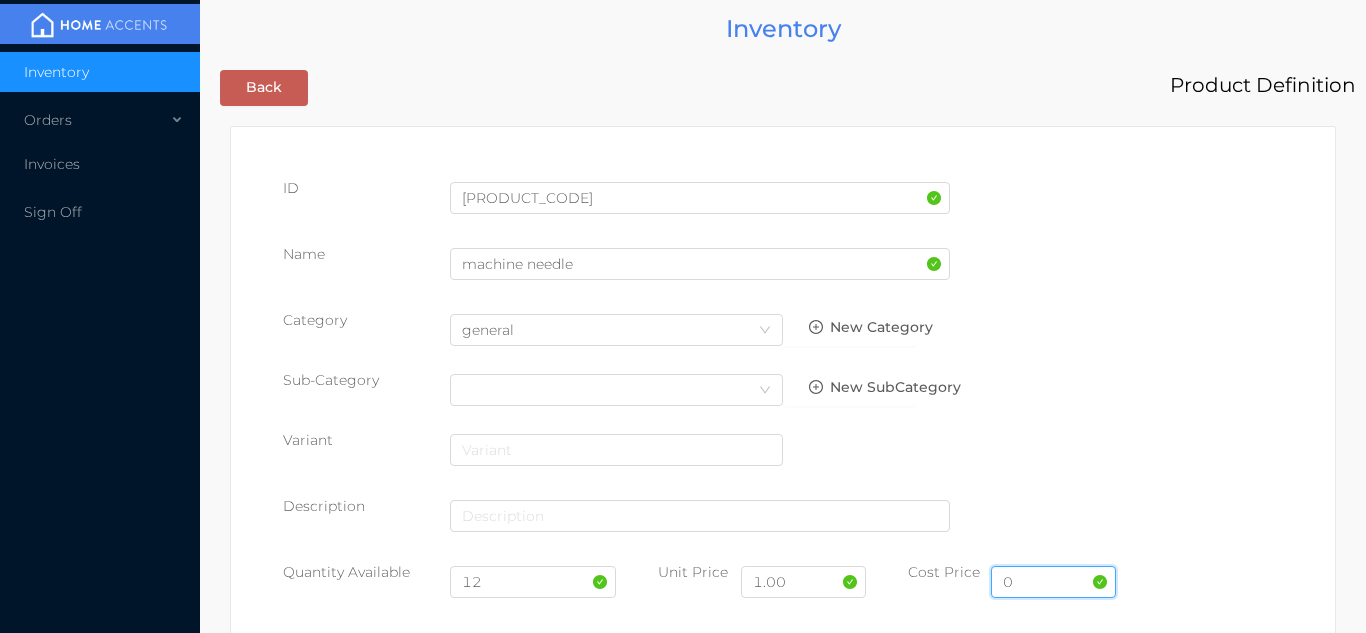 click on "0" at bounding box center (1053, 582) 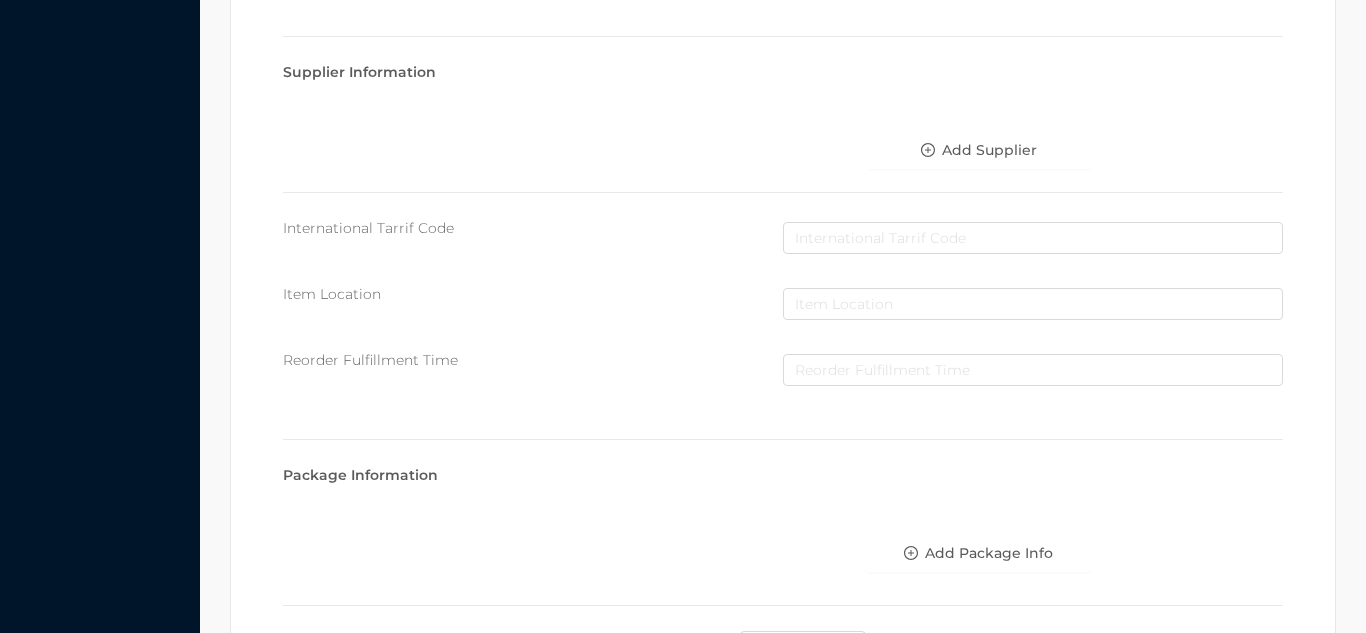 scroll, scrollTop: 1028, scrollLeft: 0, axis: vertical 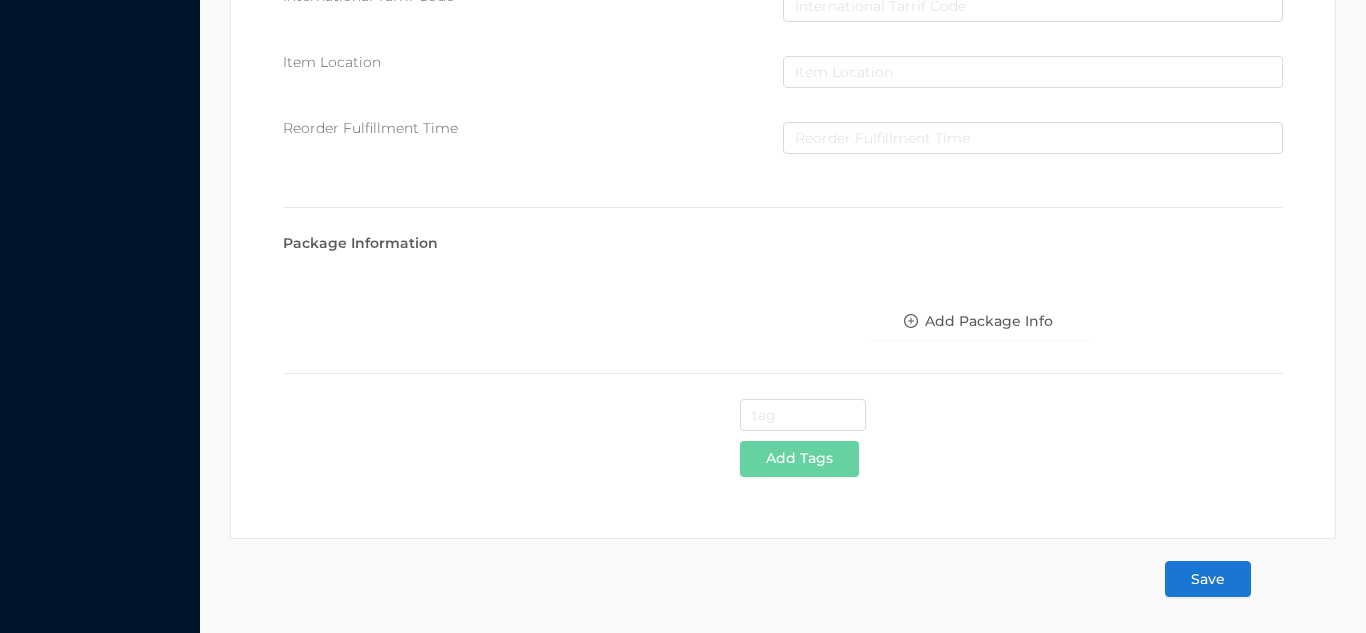 type on "0.47" 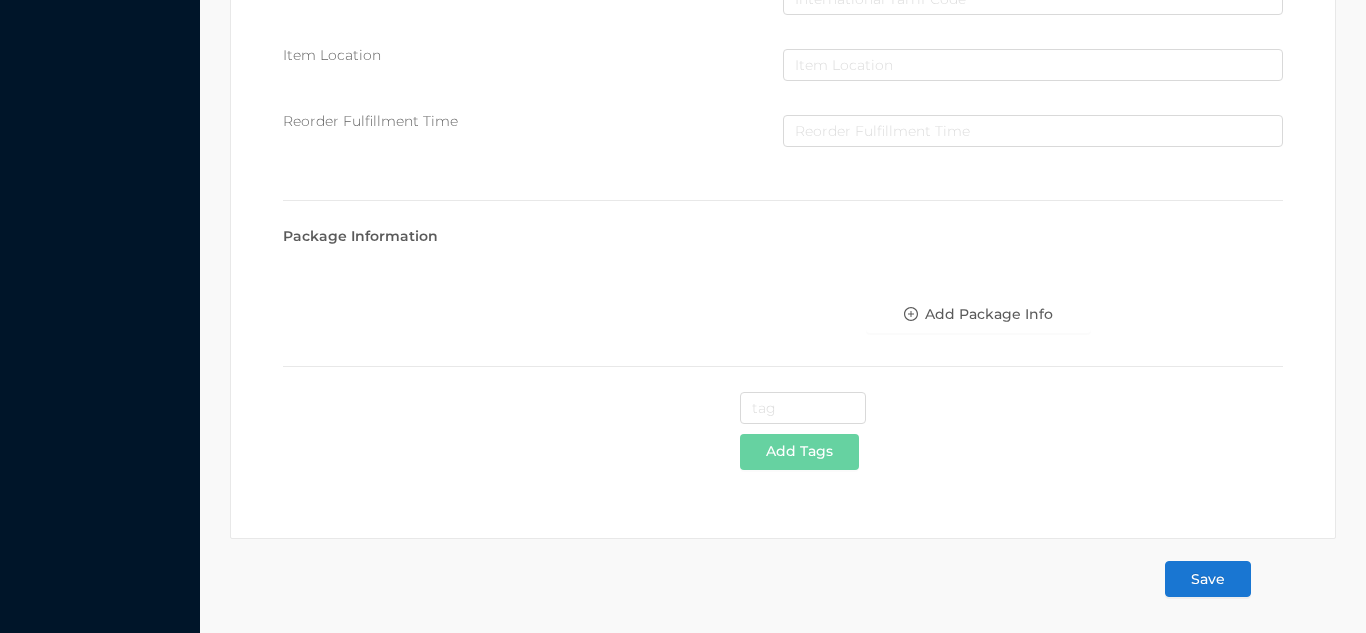 click on "Save" at bounding box center [1208, 579] 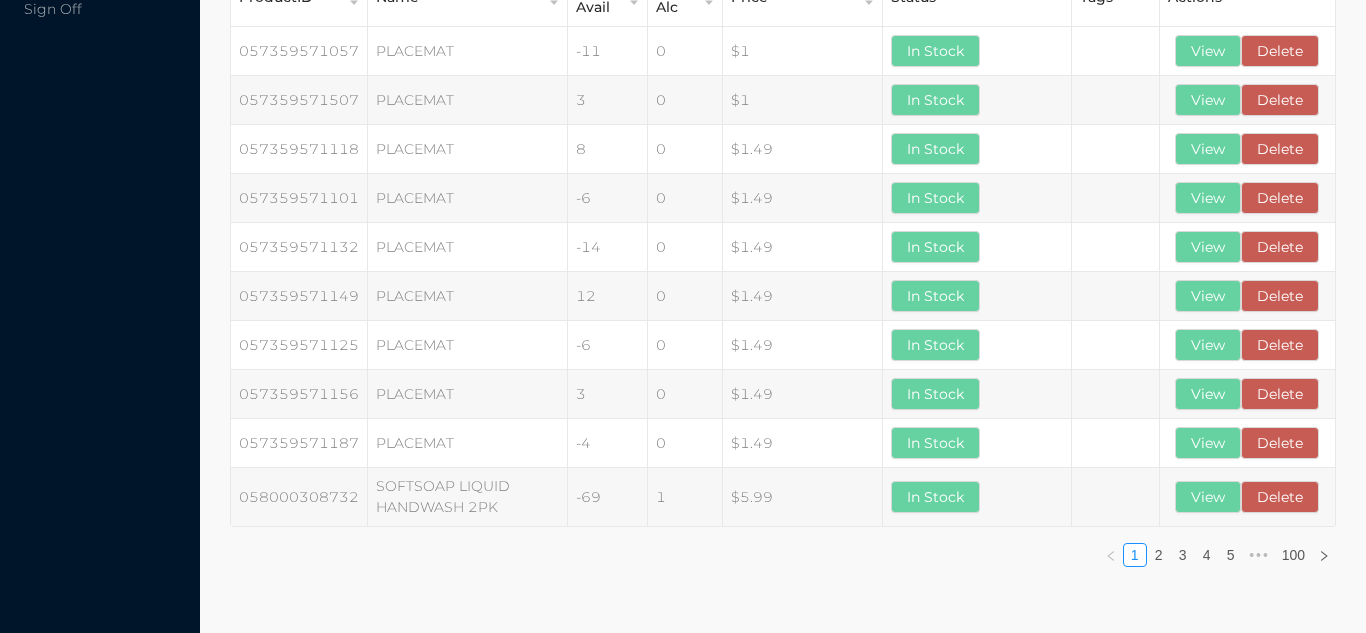 scroll, scrollTop: 0, scrollLeft: 0, axis: both 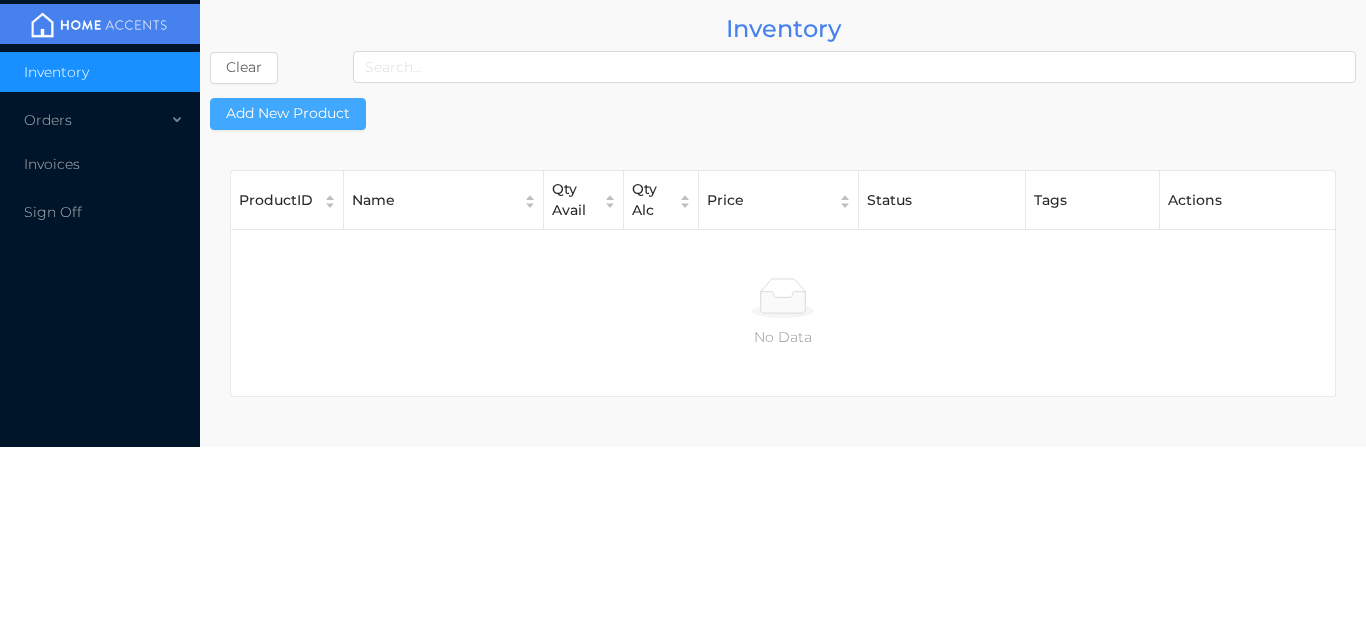 click on "Add New Product" at bounding box center [288, 114] 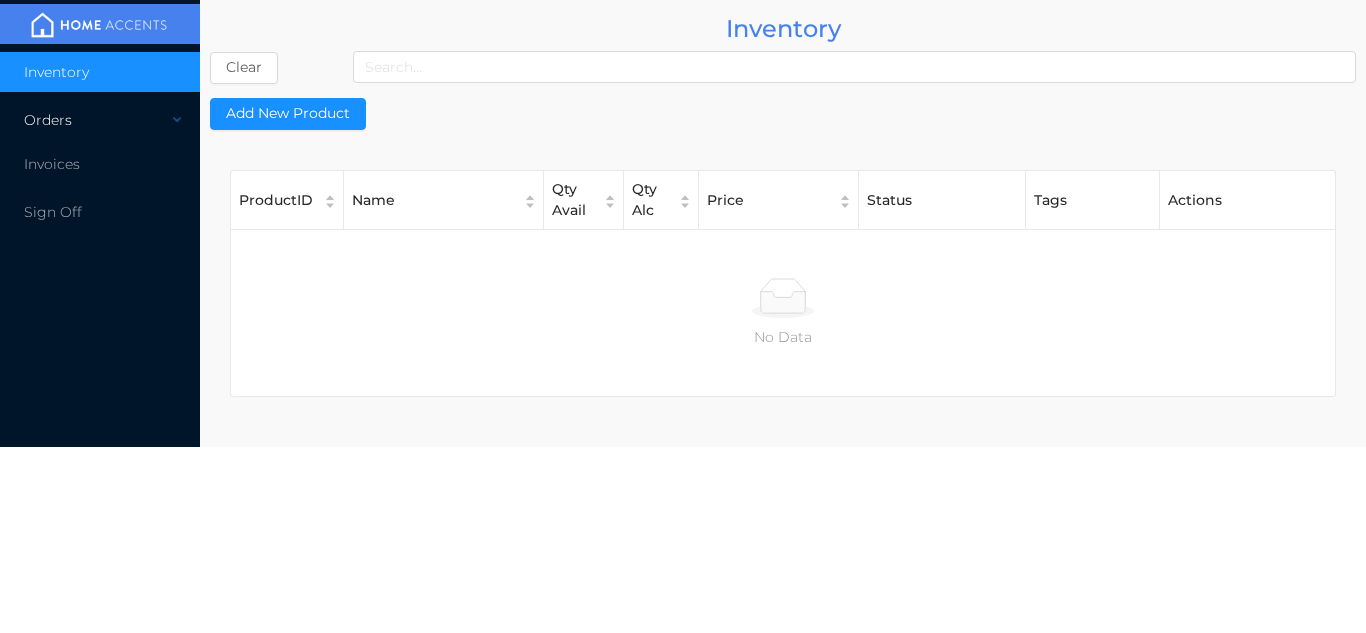 click on "Orders" at bounding box center [100, 120] 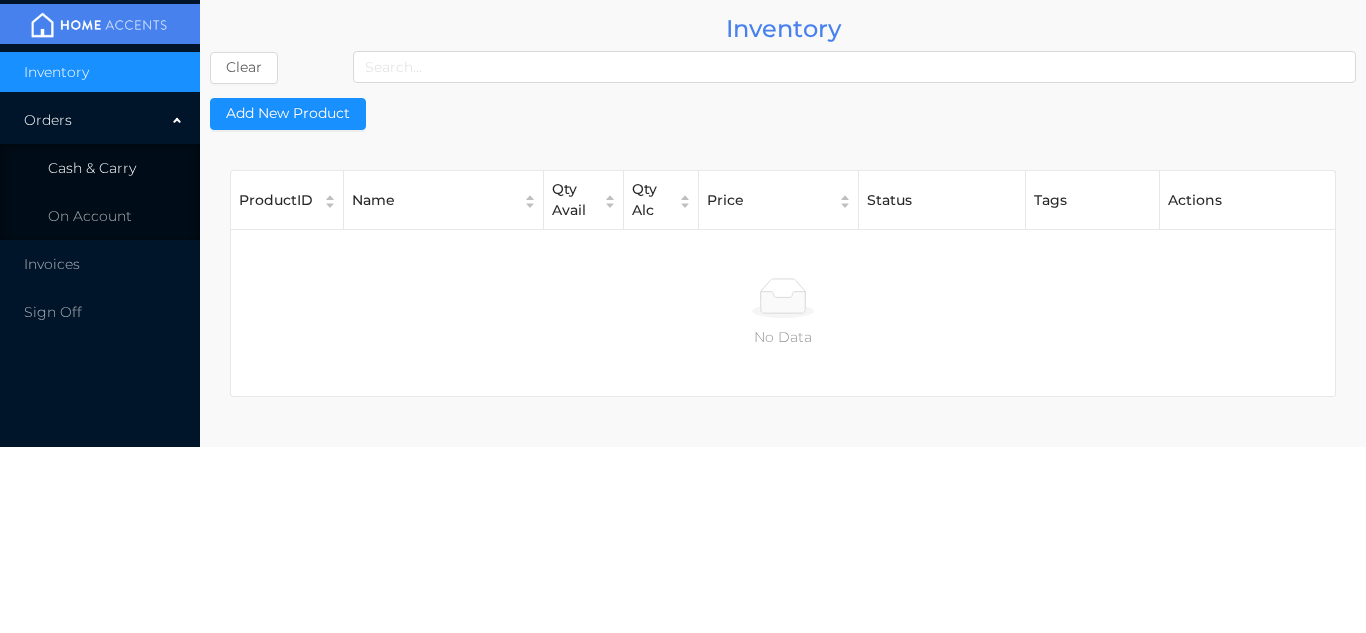 click on "Cash & Carry" at bounding box center (100, 168) 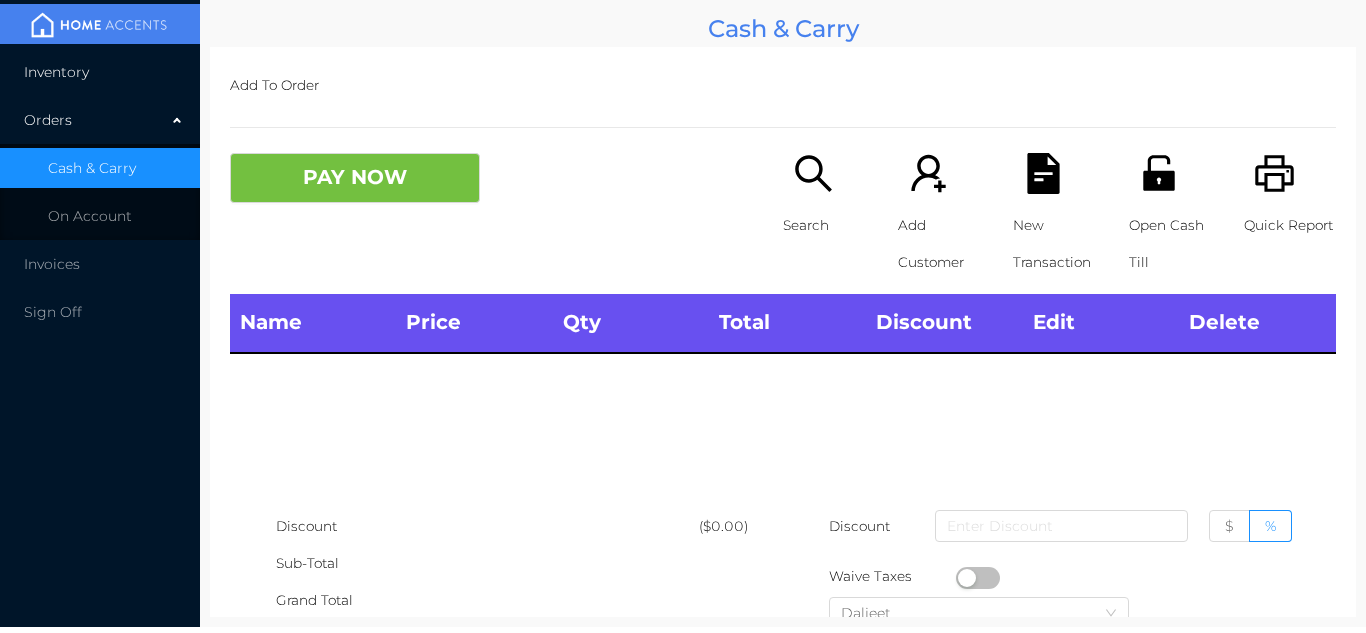 click on "Inventory" at bounding box center (100, 72) 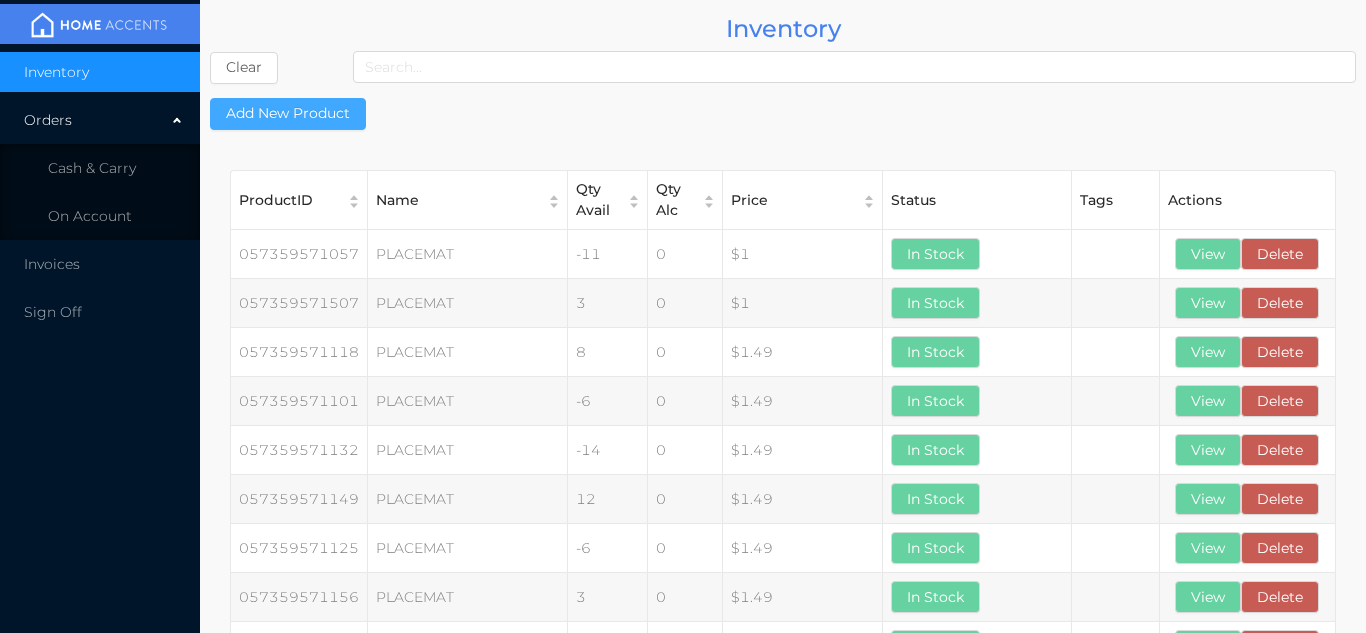 click on "Add New Product" at bounding box center [288, 114] 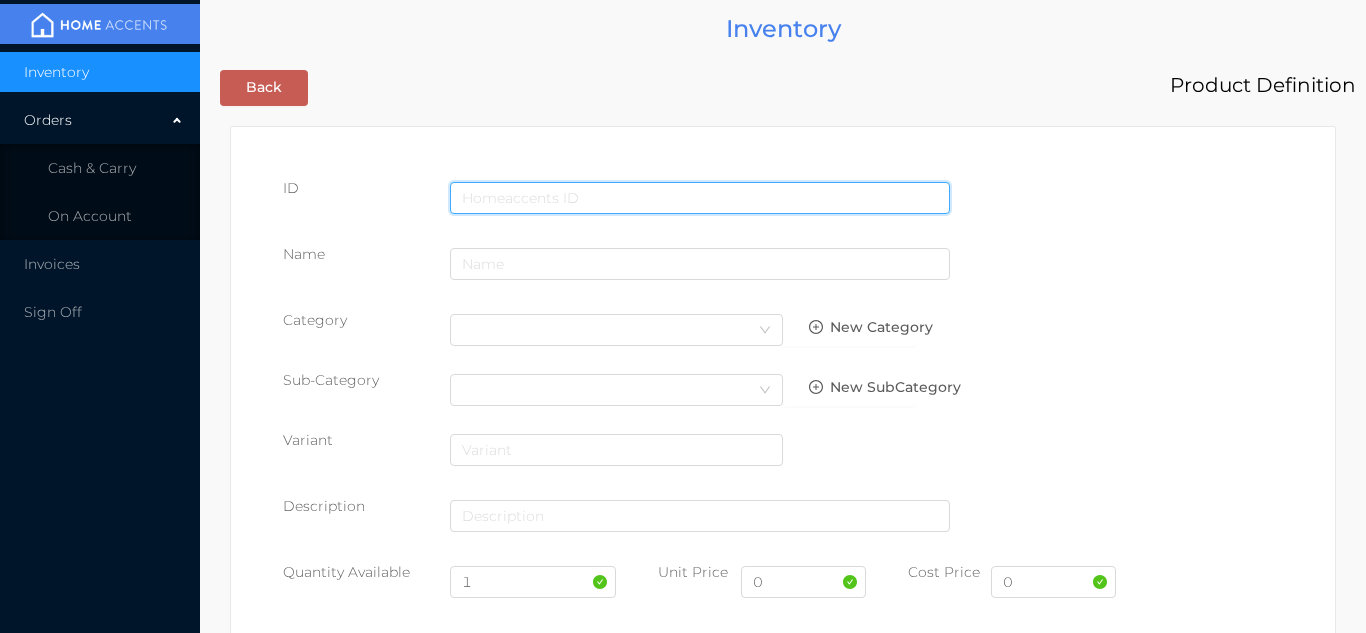 click at bounding box center [700, 198] 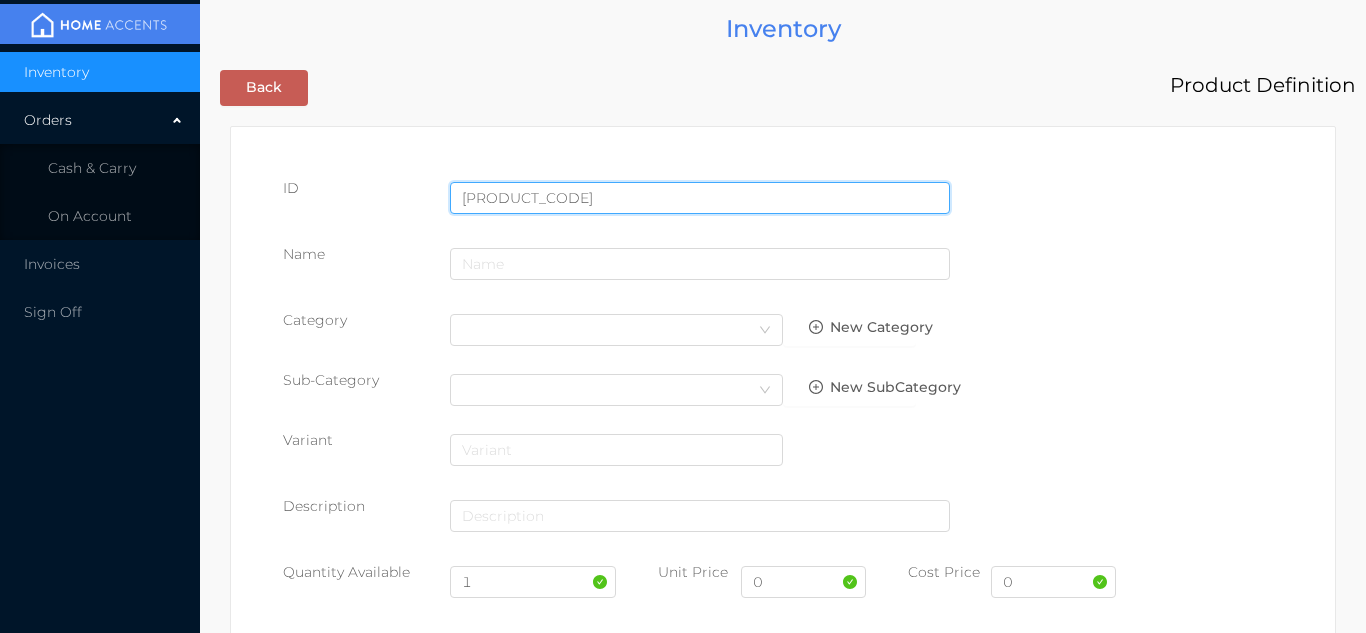 type on "062532003409" 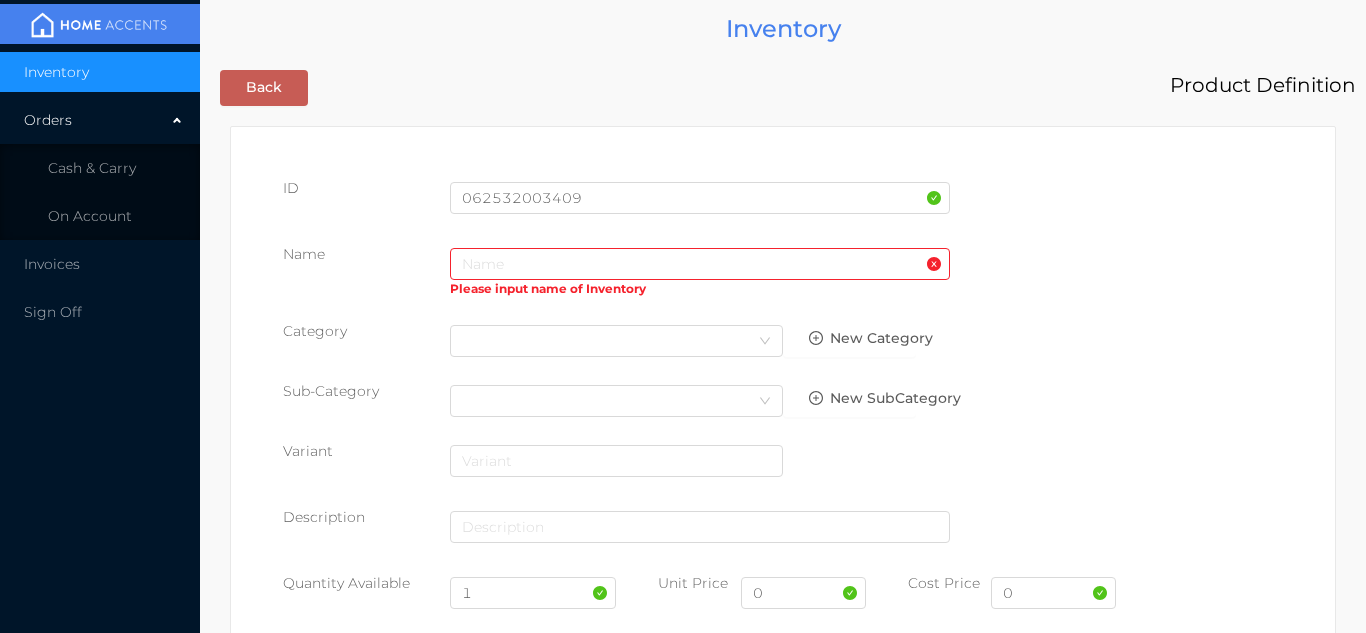 click on "Please input name of Inventory" at bounding box center [700, 291] 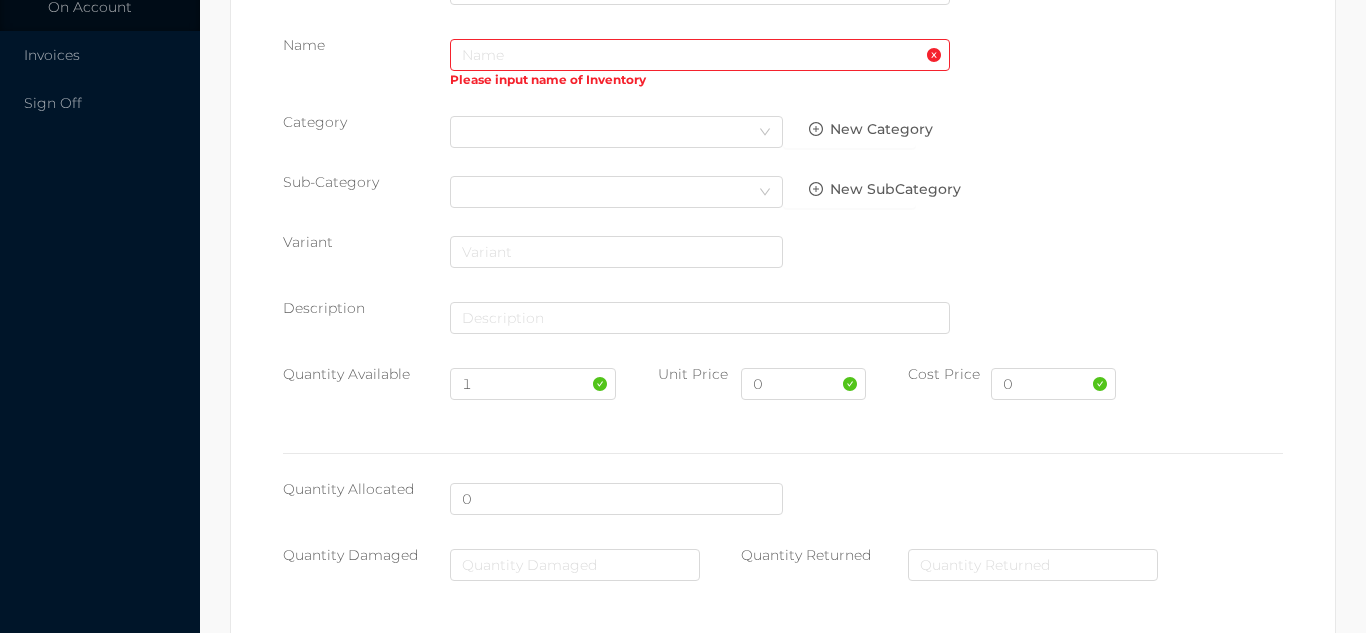 scroll, scrollTop: 0, scrollLeft: 0, axis: both 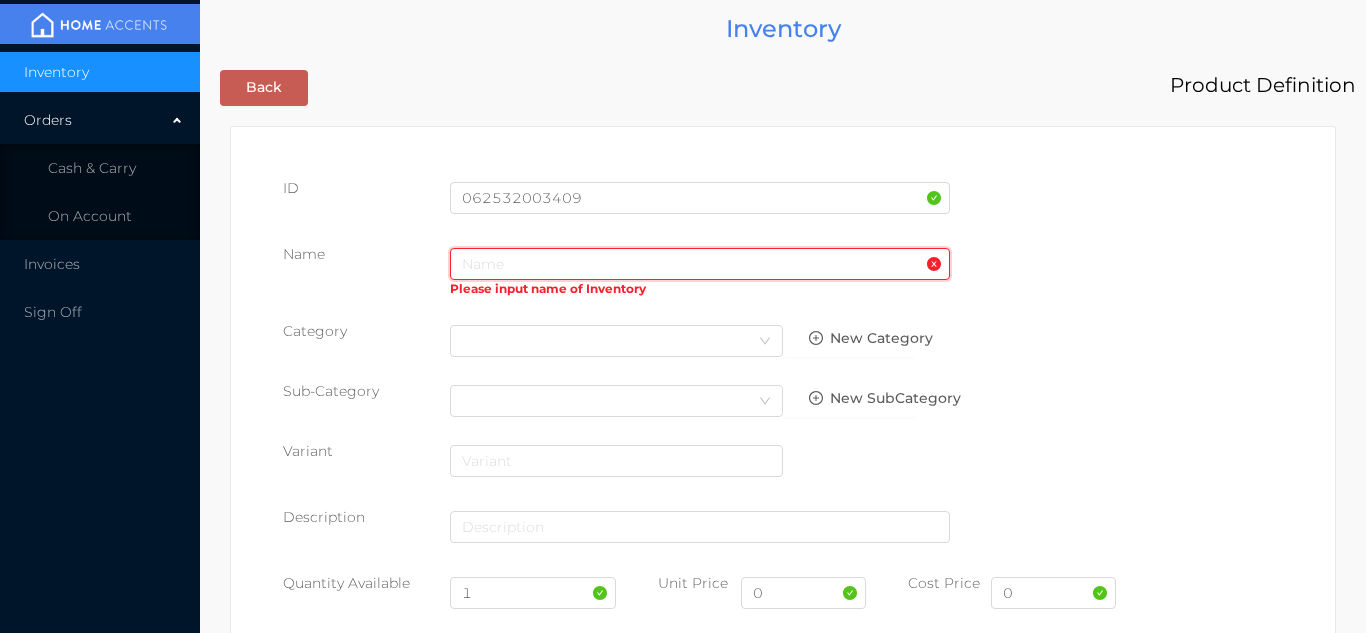 click at bounding box center (700, 264) 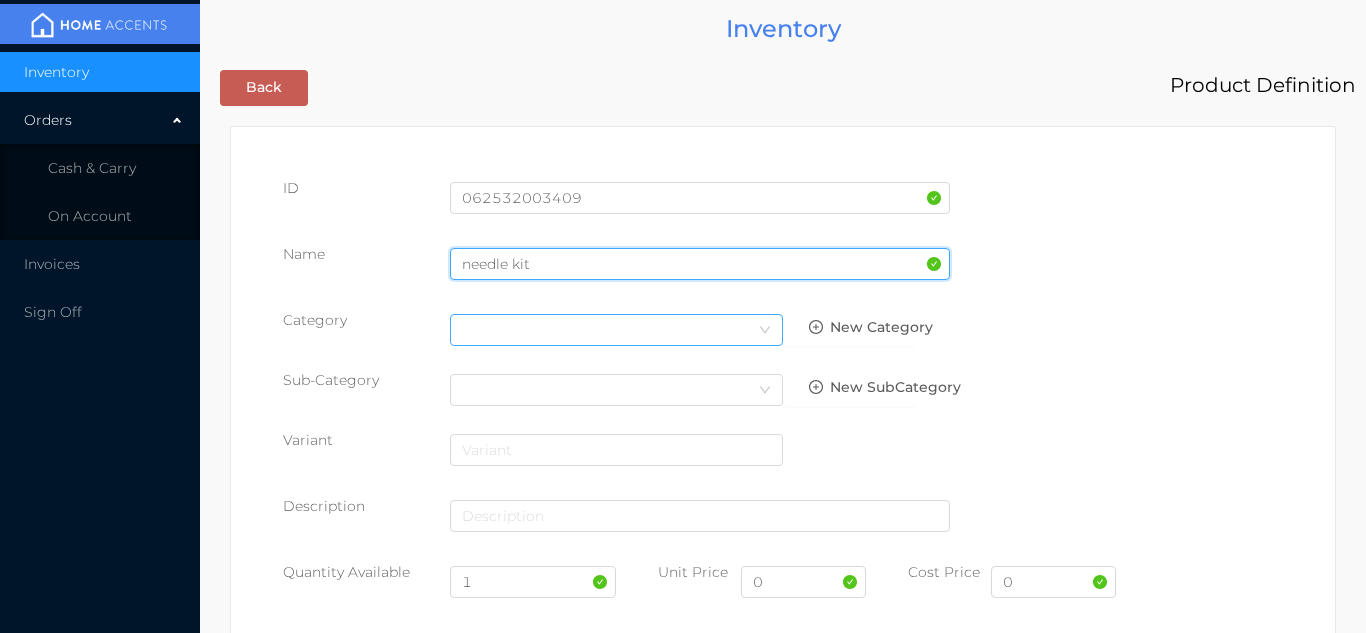 type on "needle kit" 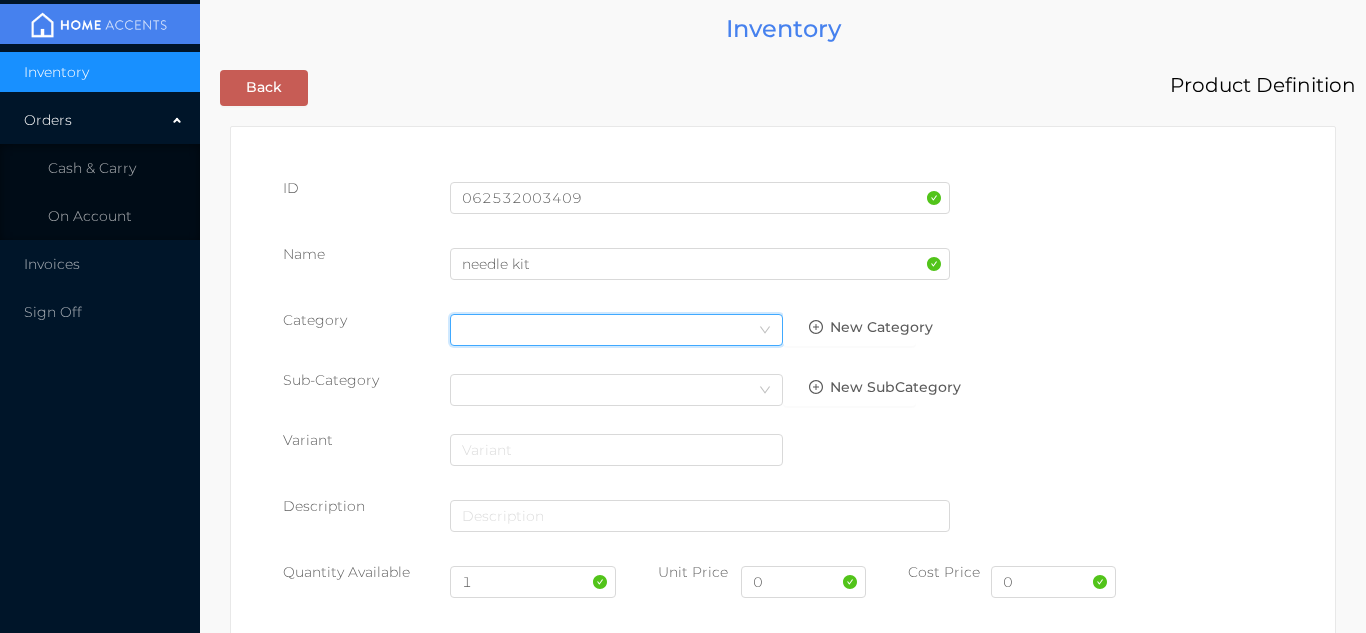 click on "Select Category" at bounding box center (616, 330) 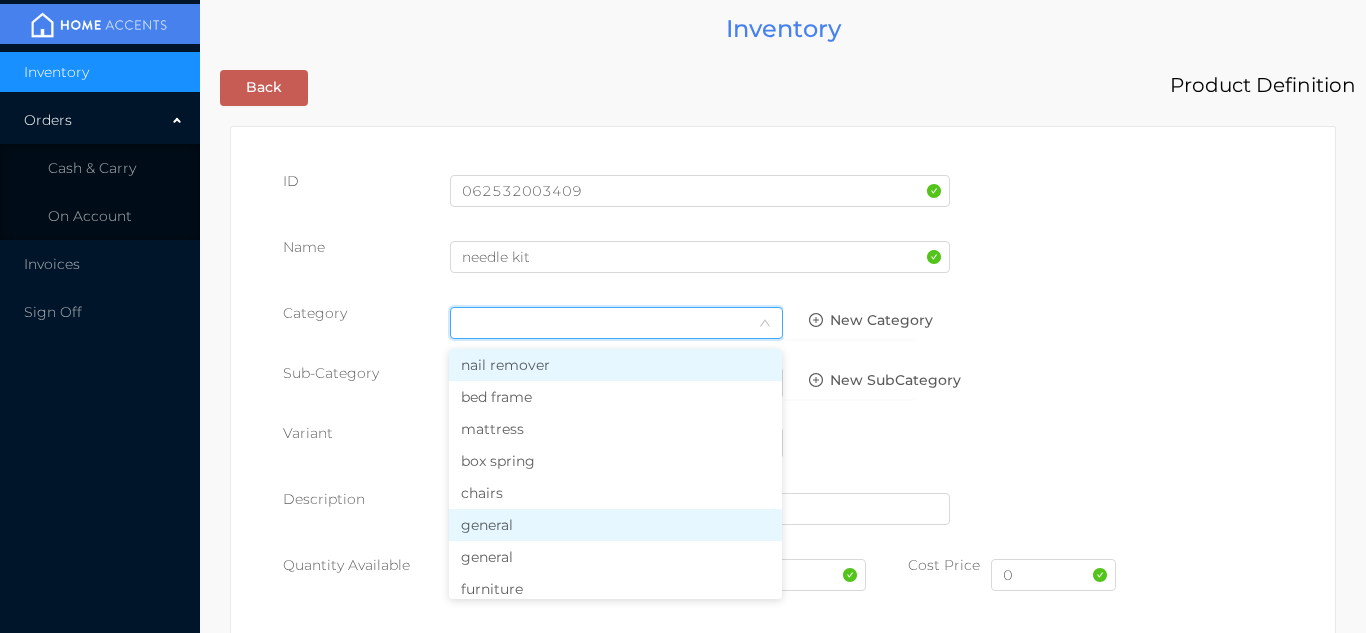 click on "general" at bounding box center (615, 525) 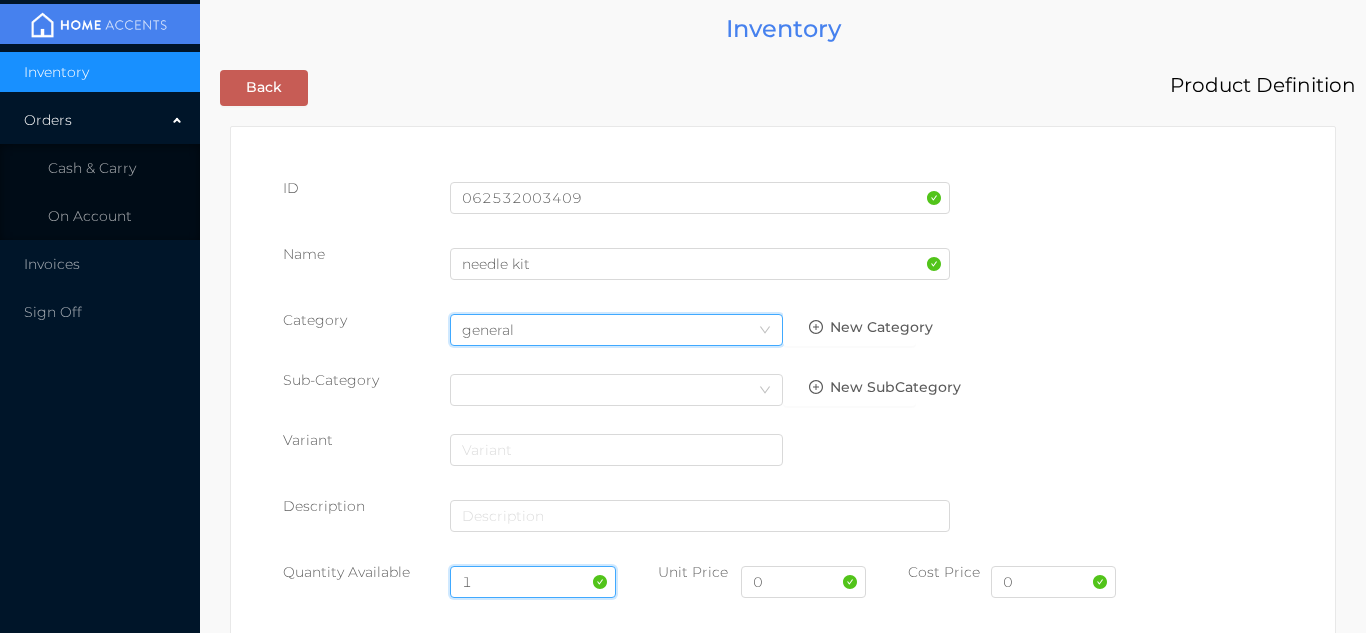 click on "1" at bounding box center (533, 582) 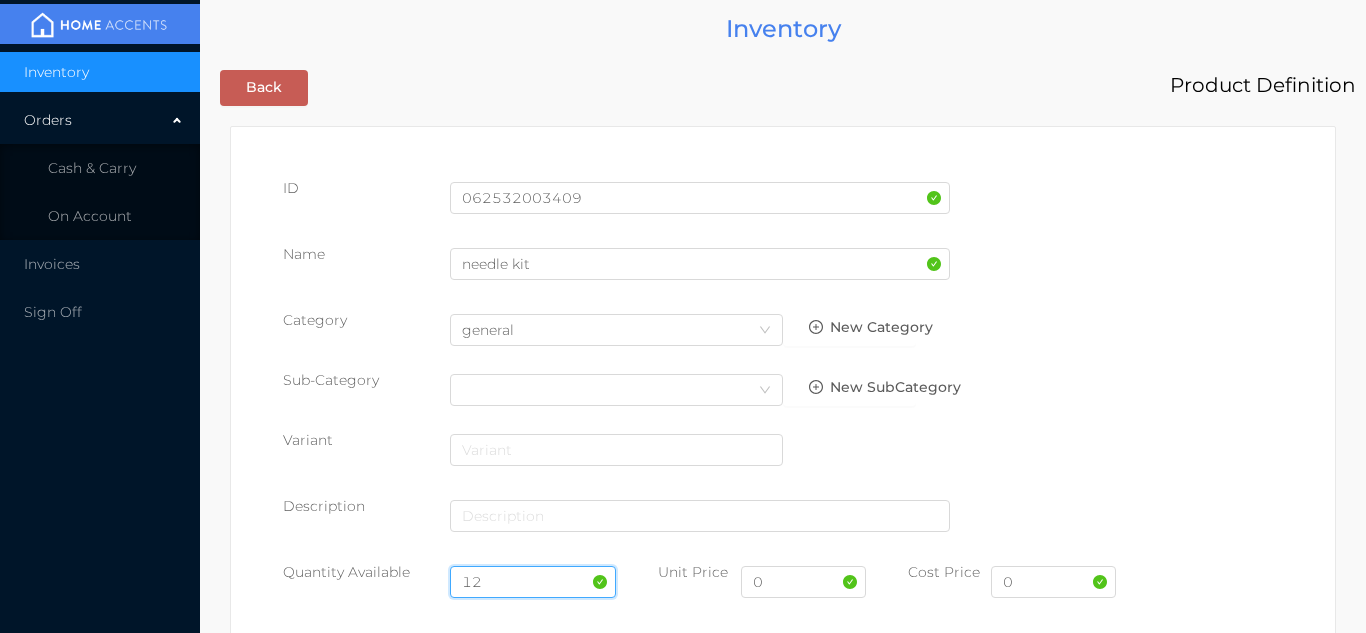 type on "12" 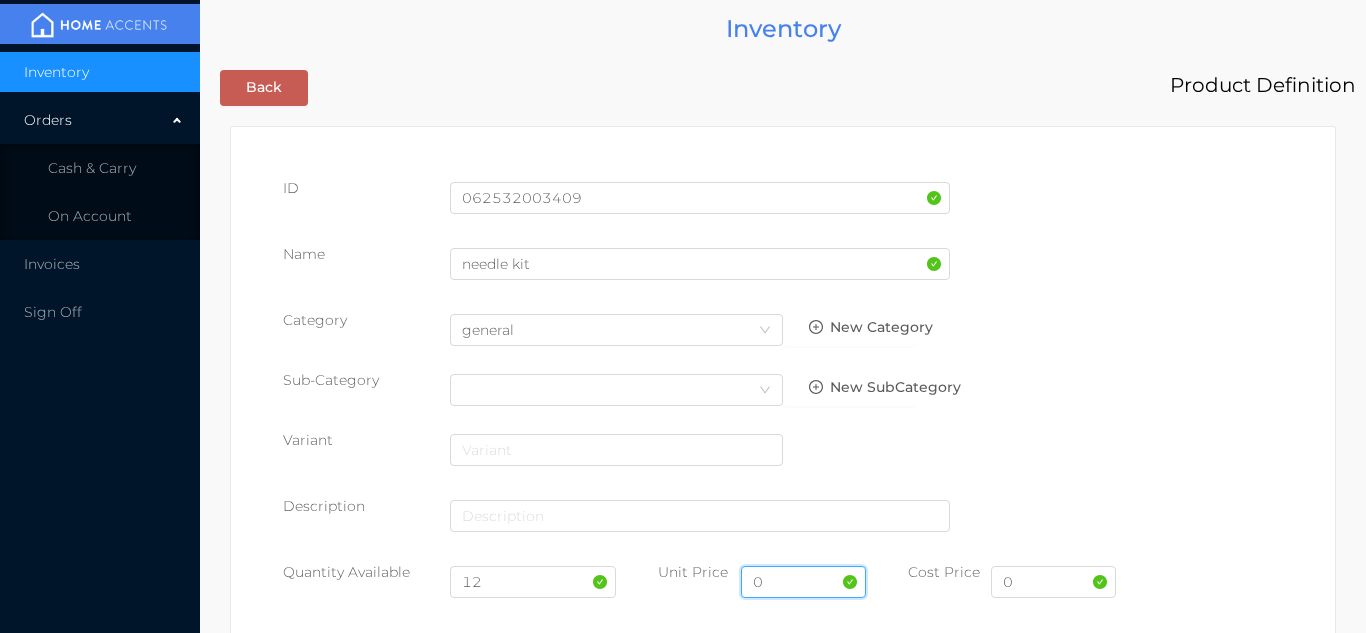 click on "0" at bounding box center (803, 582) 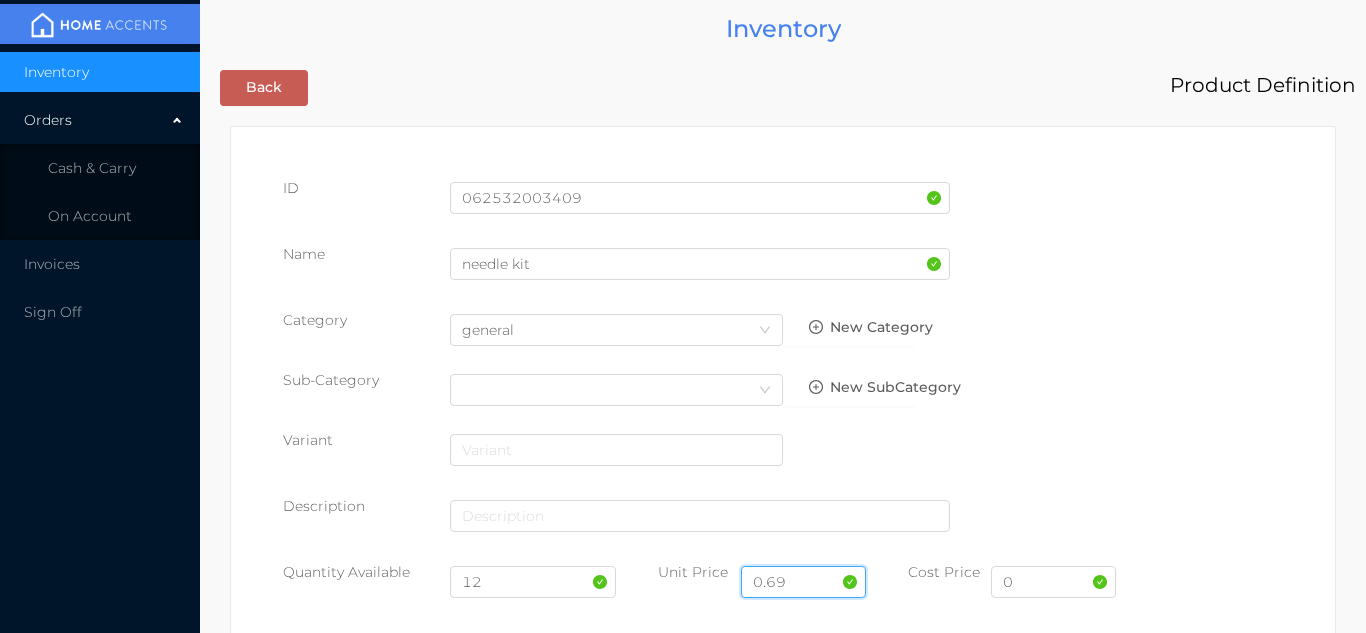 type on "0.69" 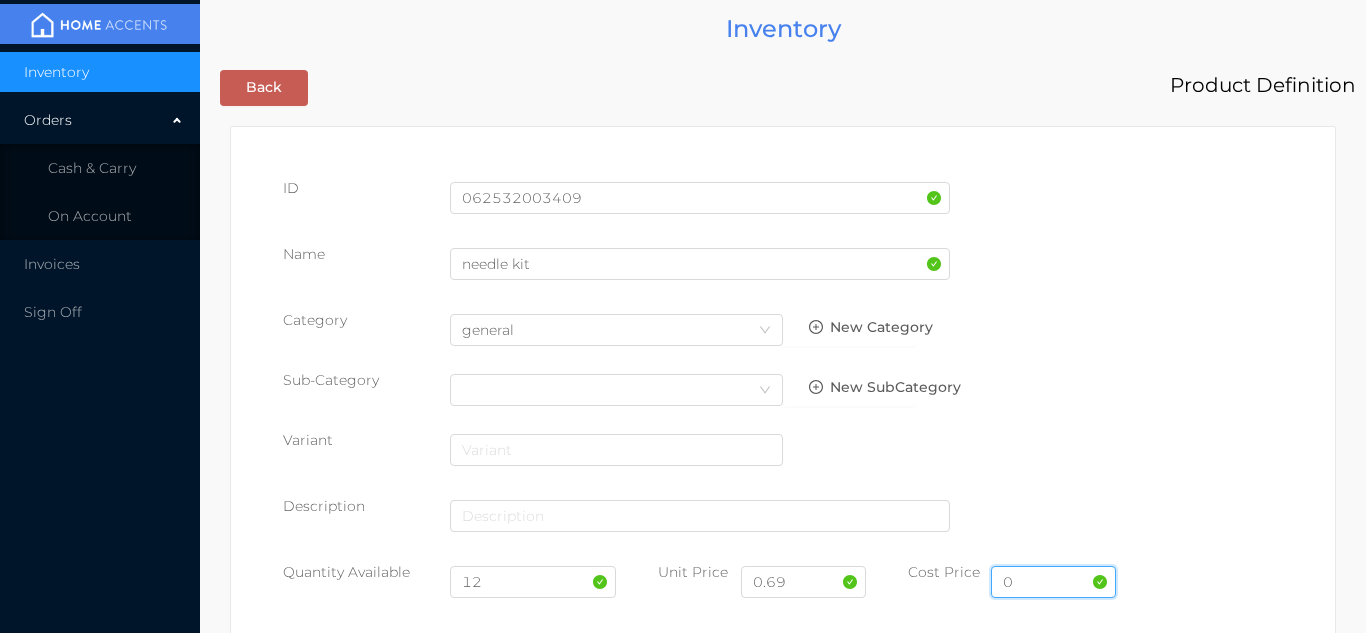 click on "0" at bounding box center (1053, 582) 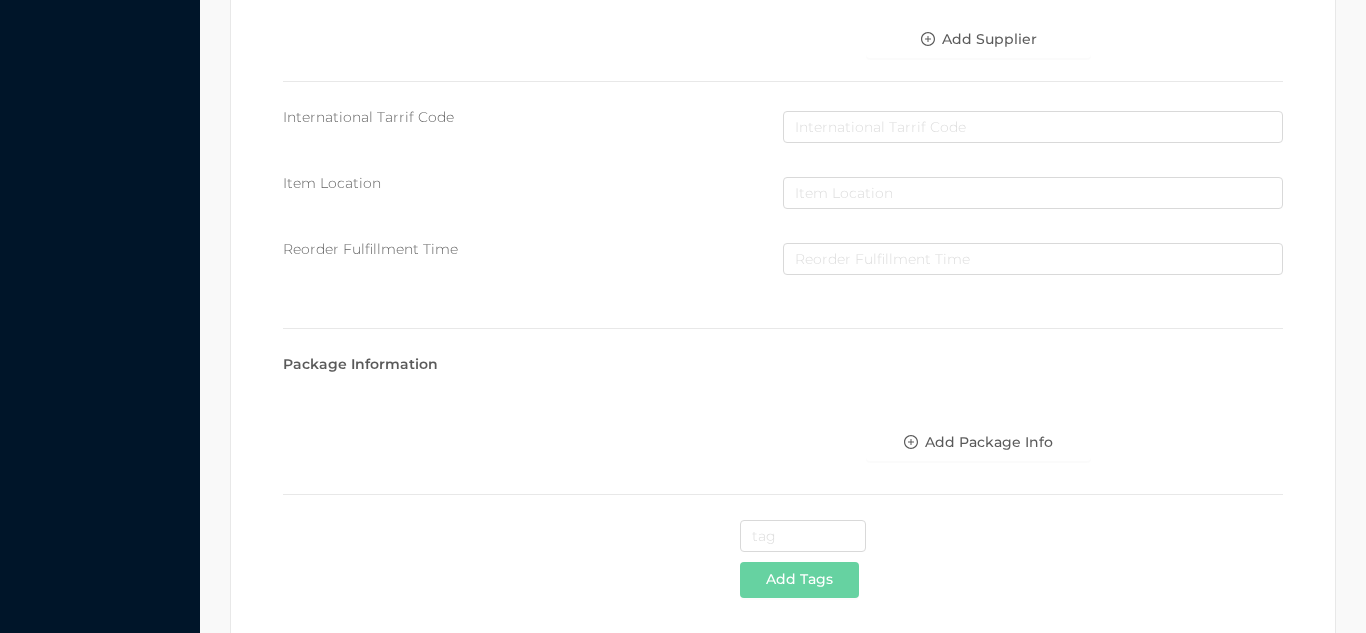 scroll, scrollTop: 1028, scrollLeft: 0, axis: vertical 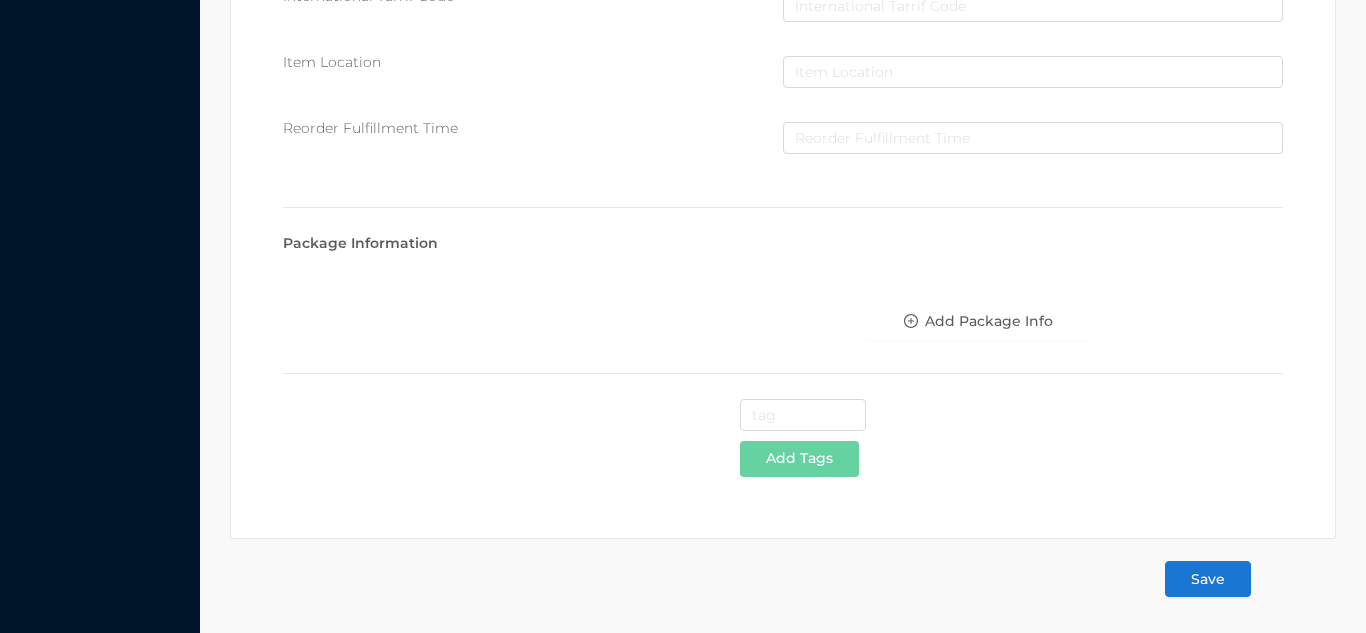 type on "0.35" 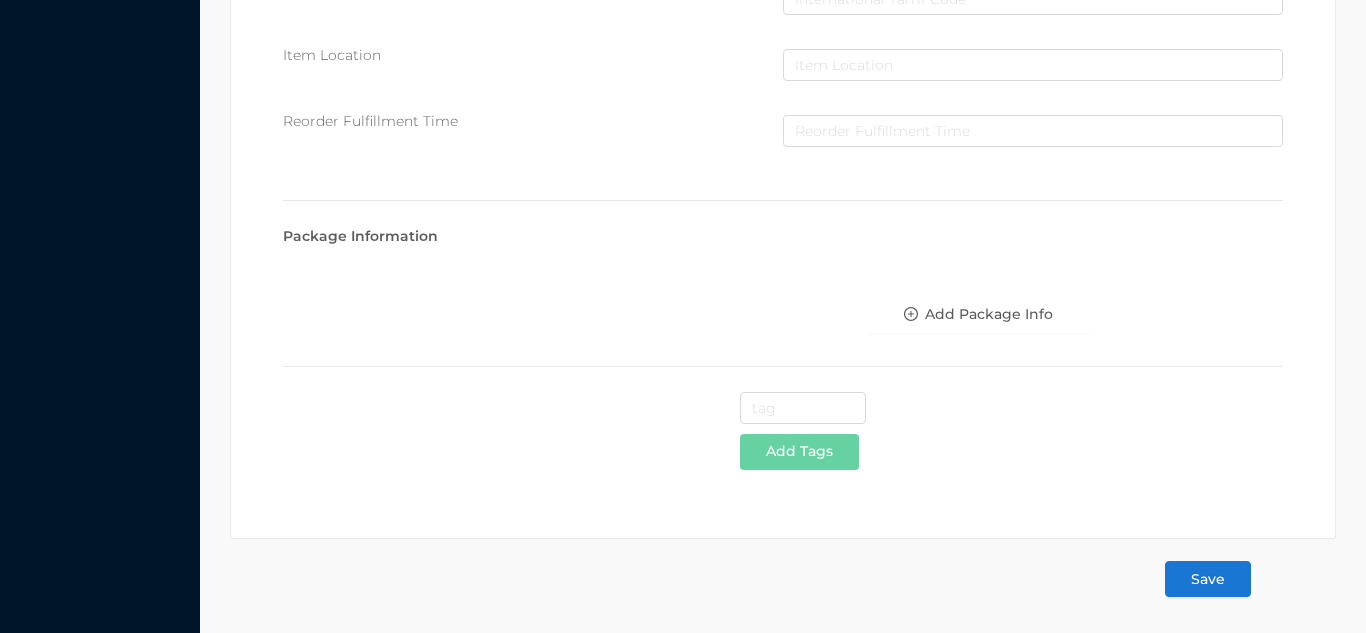 click on "Save" at bounding box center (1208, 579) 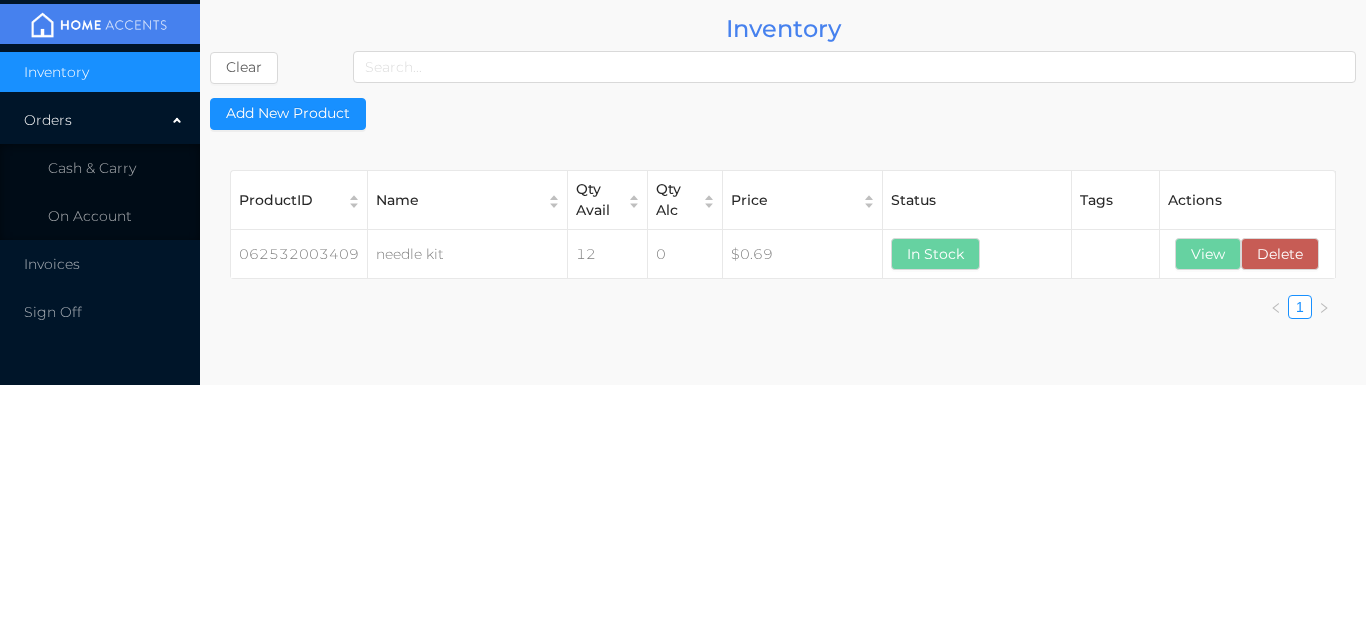 scroll, scrollTop: 0, scrollLeft: 0, axis: both 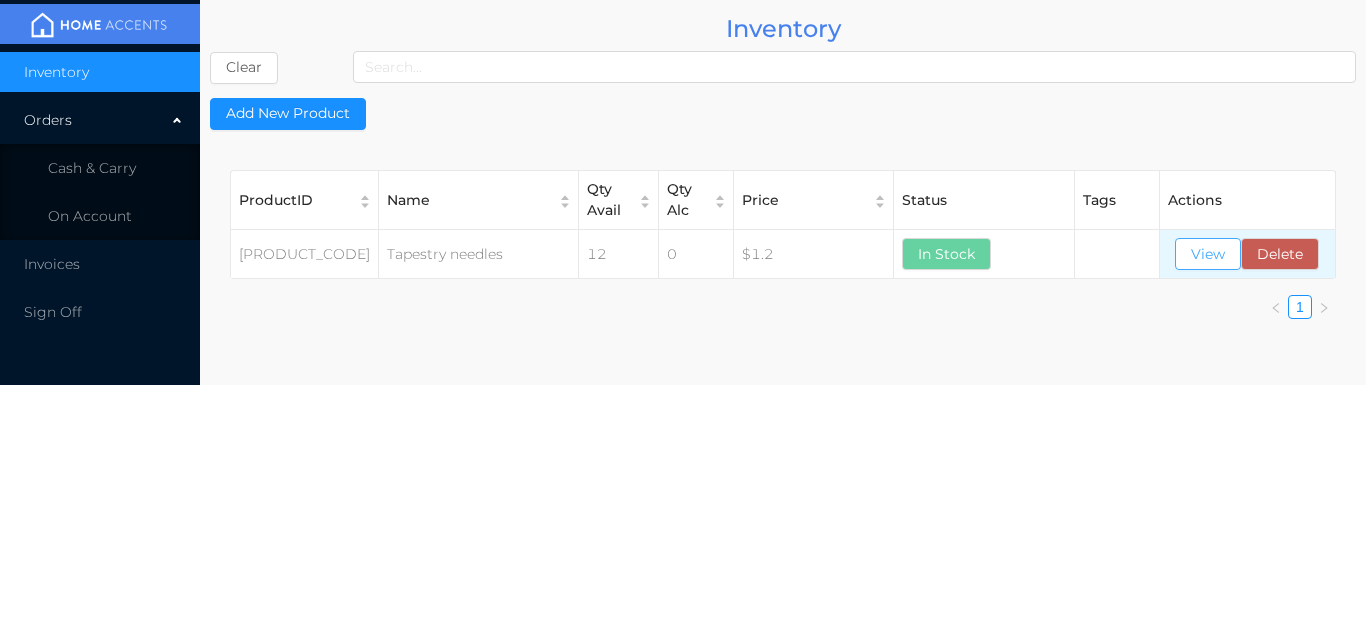 click on "View" at bounding box center [1208, 254] 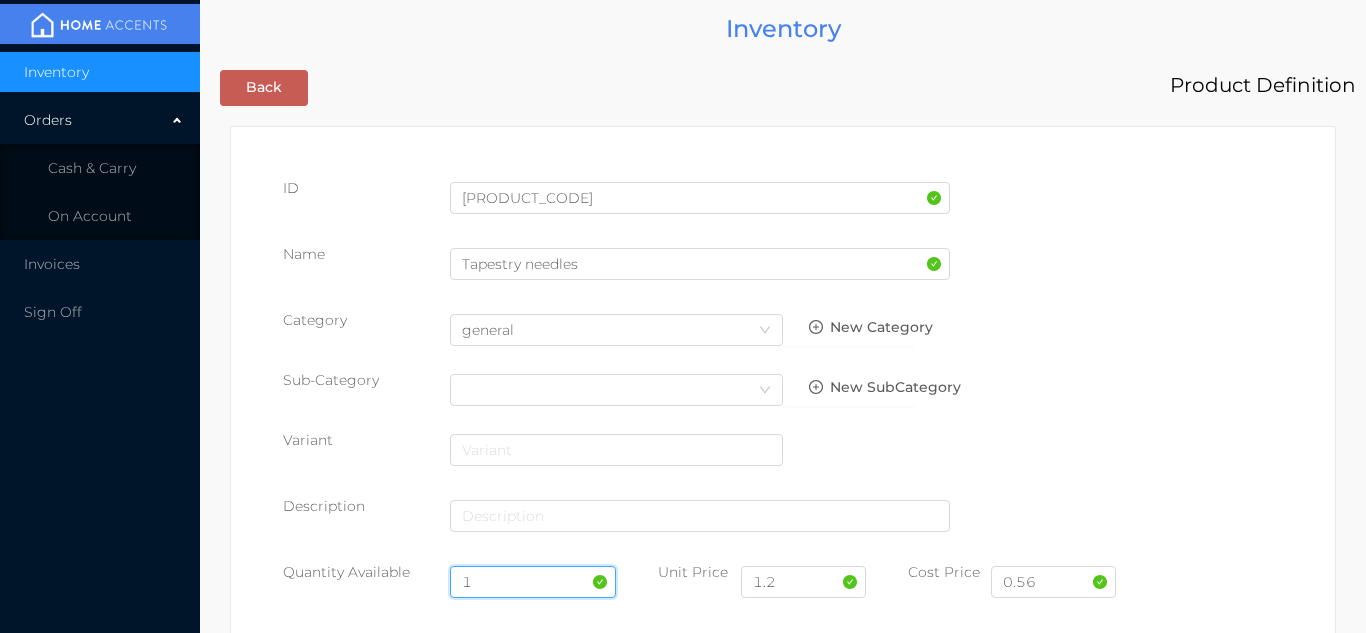 click on "1" at bounding box center (533, 582) 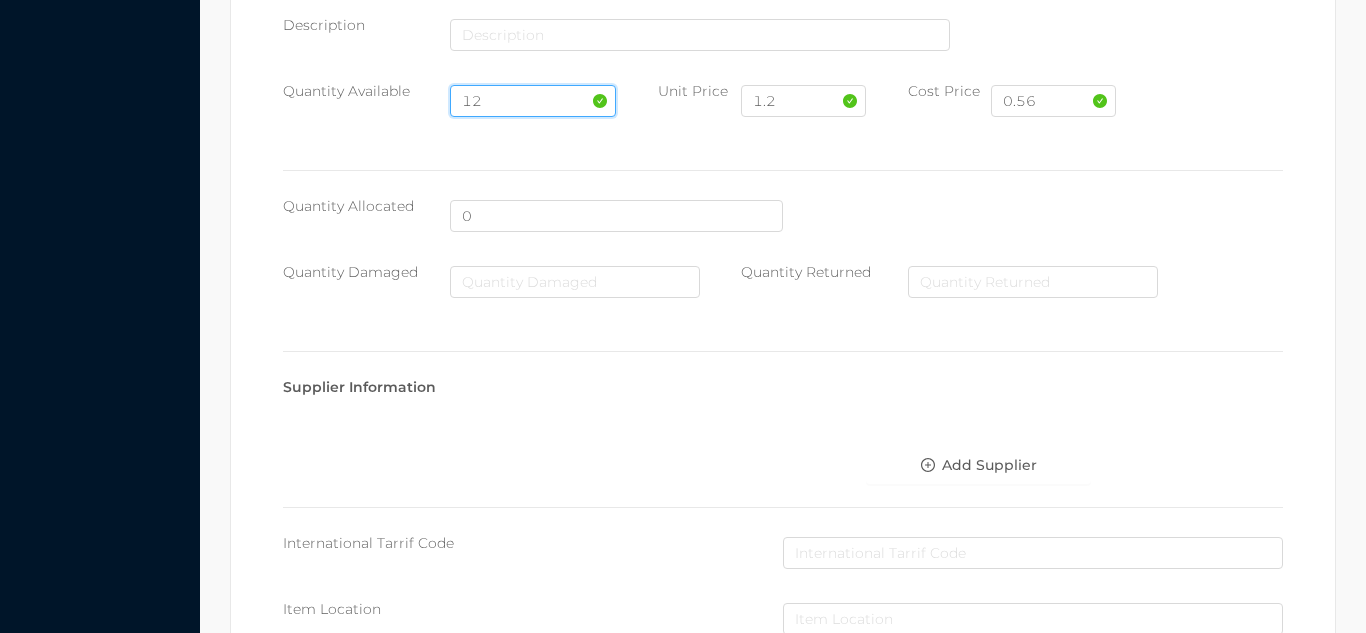scroll, scrollTop: 1135, scrollLeft: 0, axis: vertical 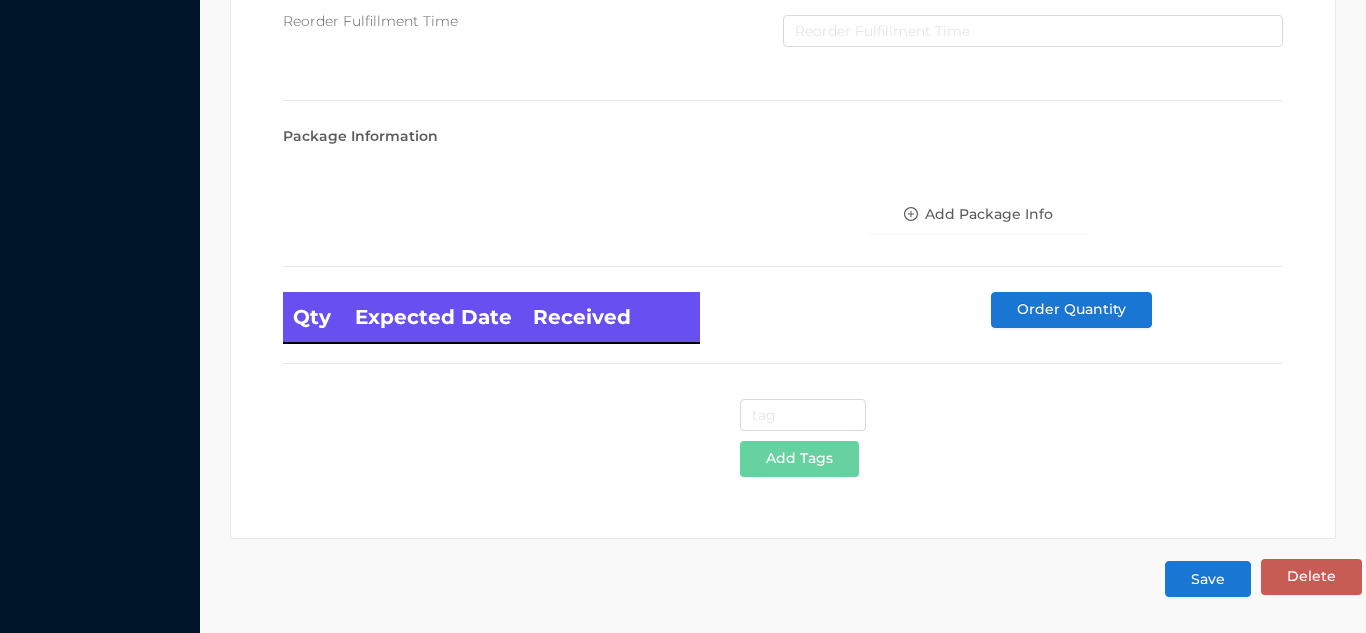 type on "12" 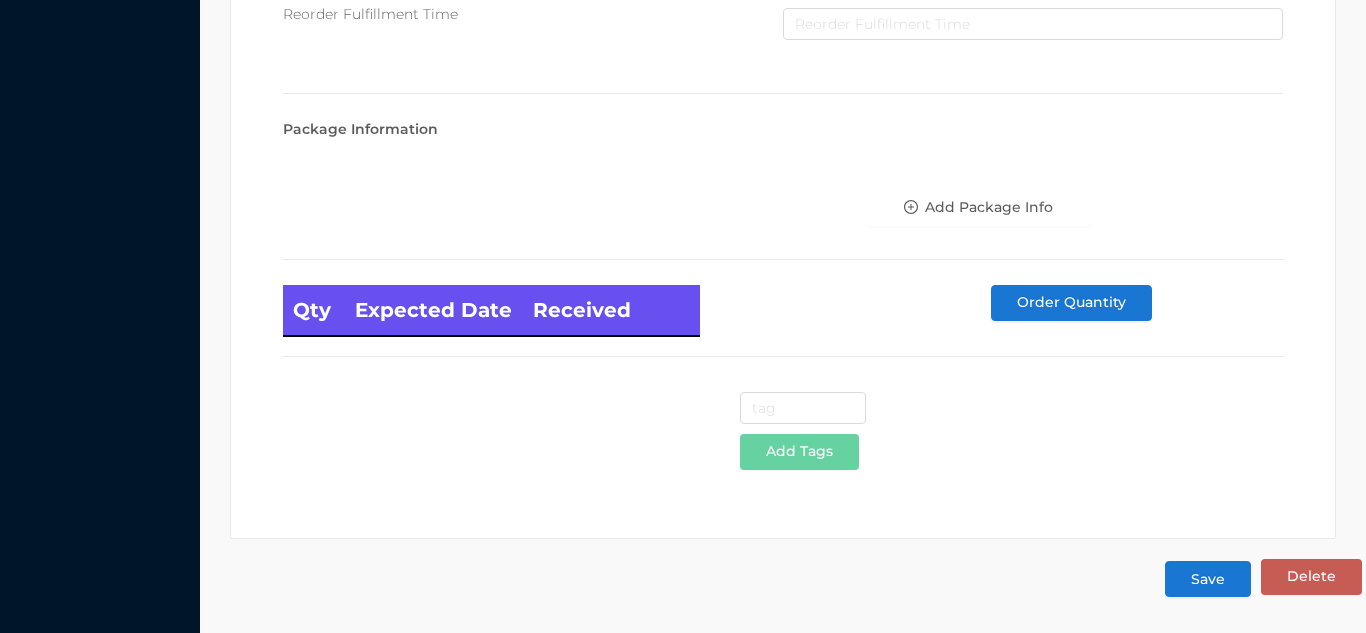 click on "Save" at bounding box center (1208, 579) 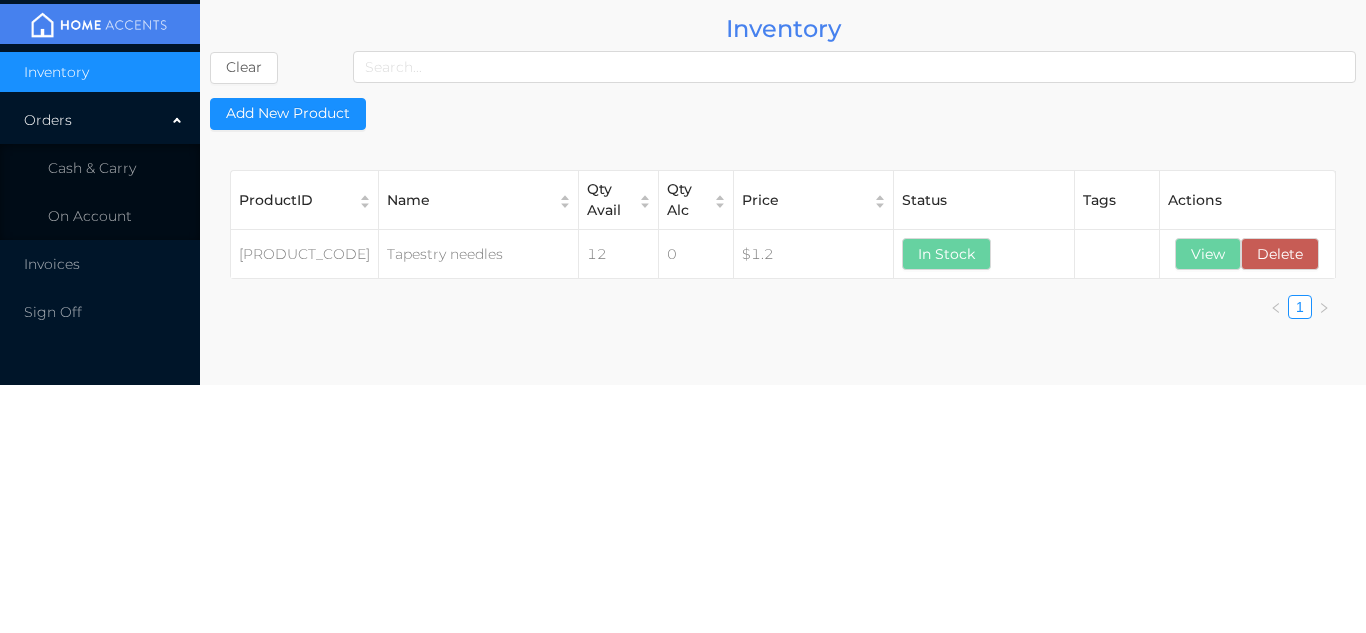 scroll, scrollTop: 0, scrollLeft: 0, axis: both 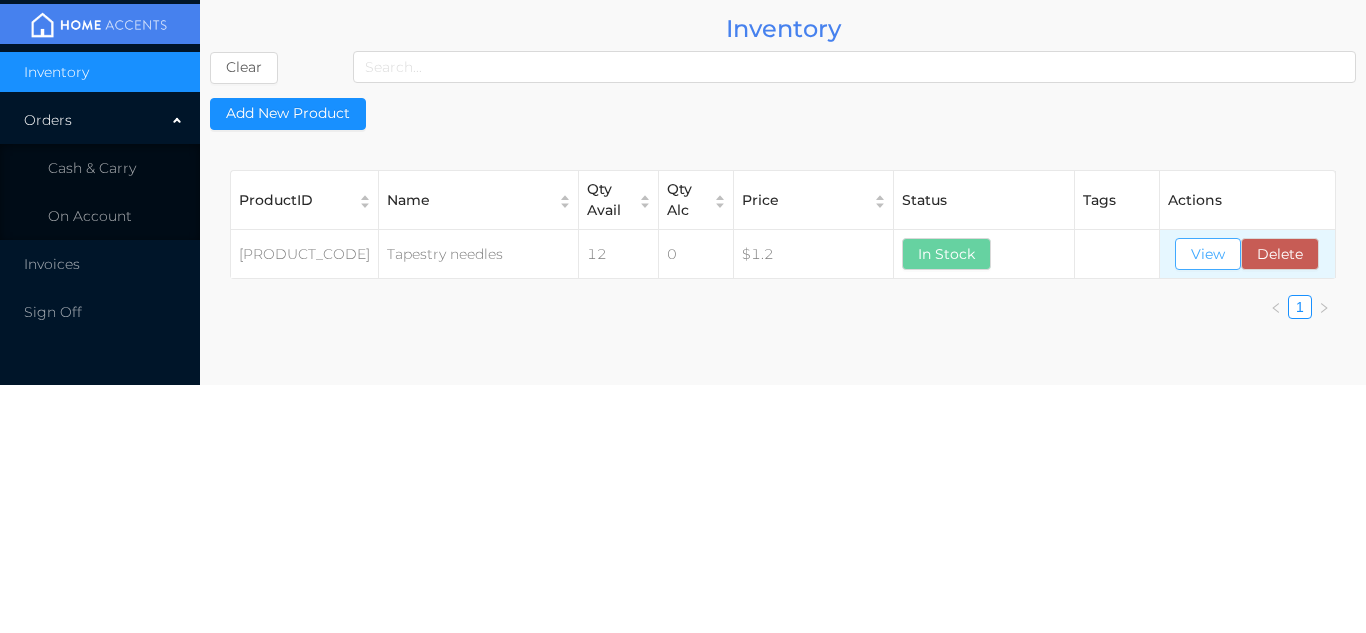 click on "View" at bounding box center [1208, 254] 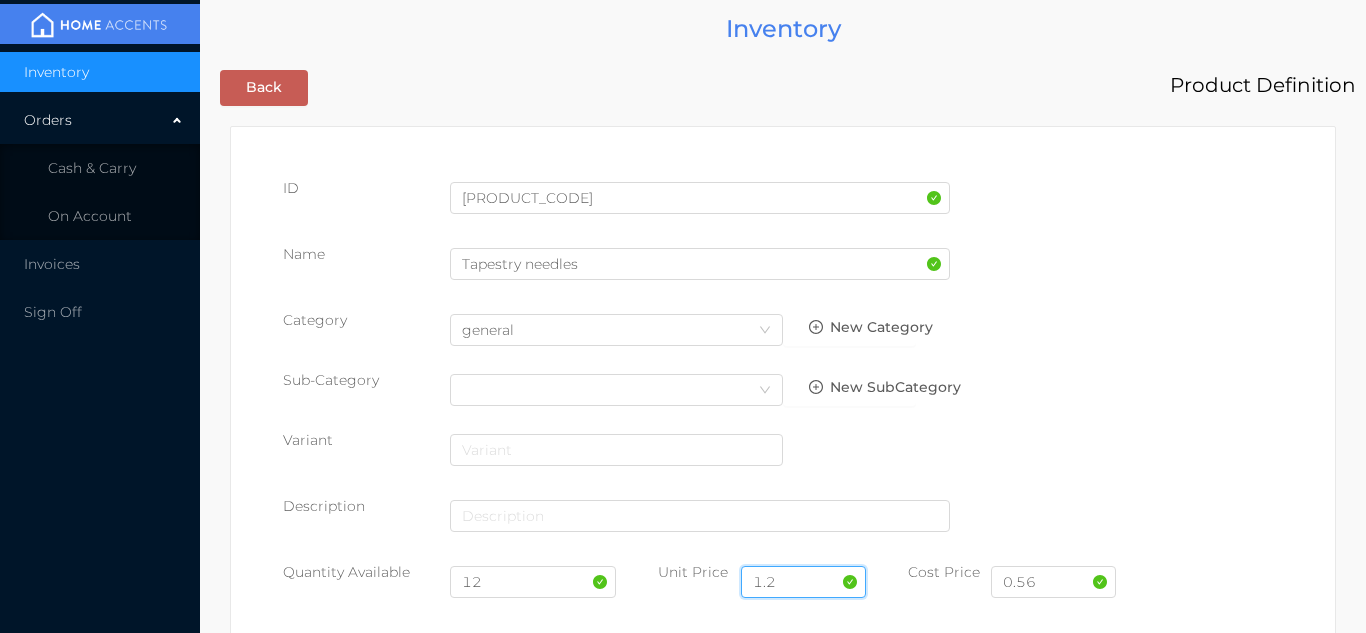 click on "1.2" at bounding box center (803, 582) 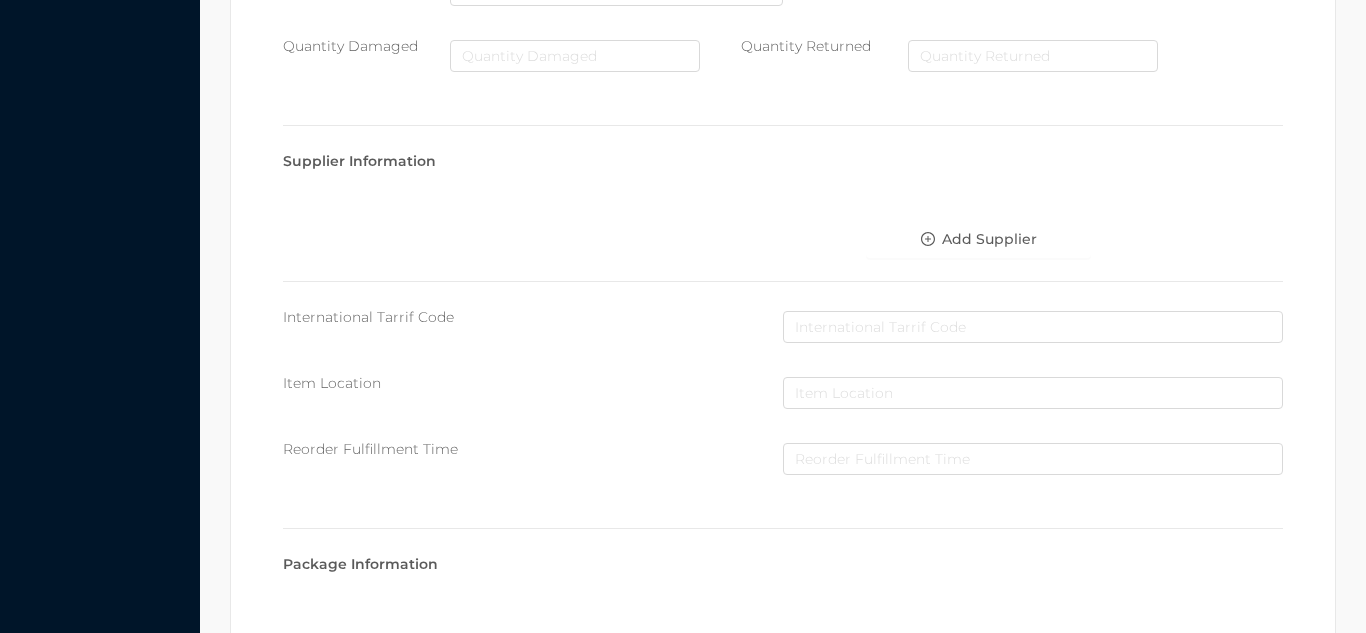 scroll, scrollTop: 1135, scrollLeft: 0, axis: vertical 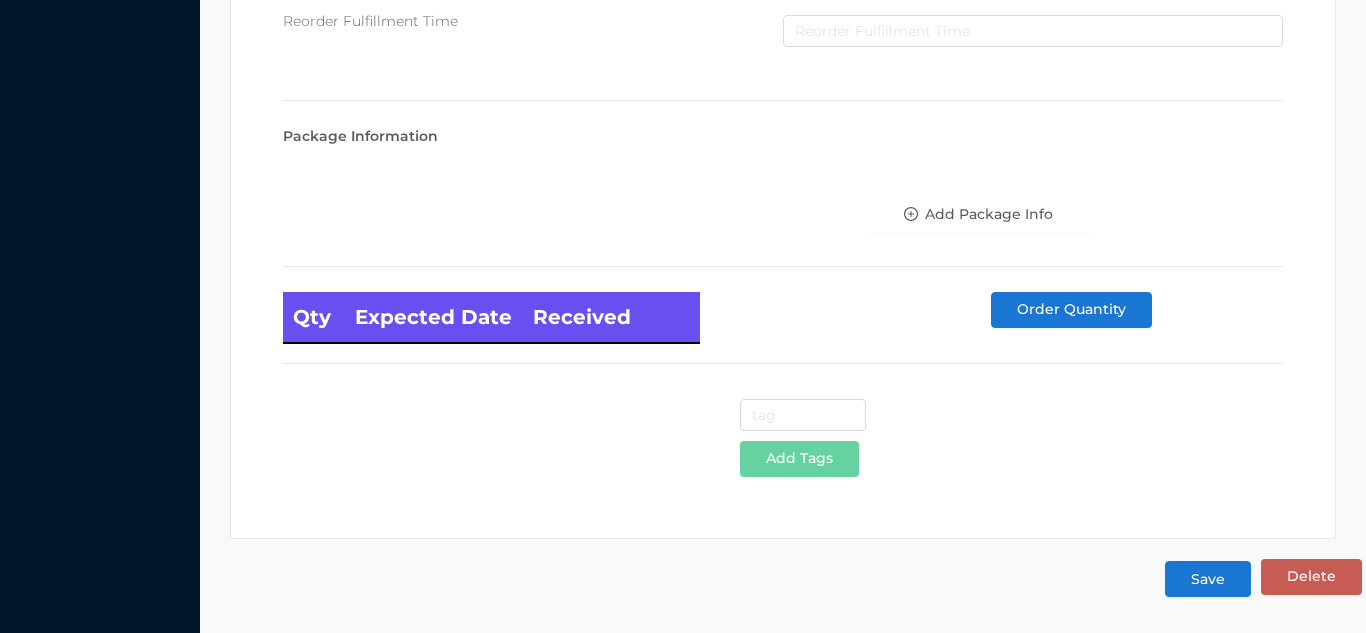type on "1.19" 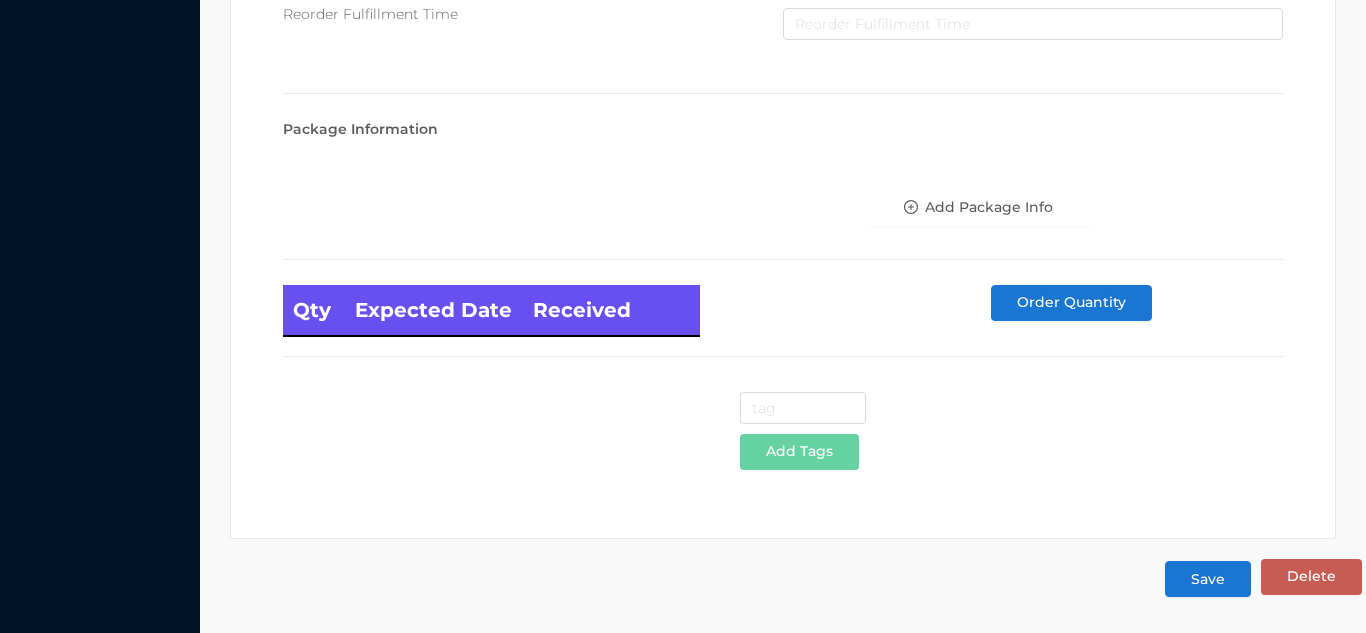 click on "Save" at bounding box center [1208, 579] 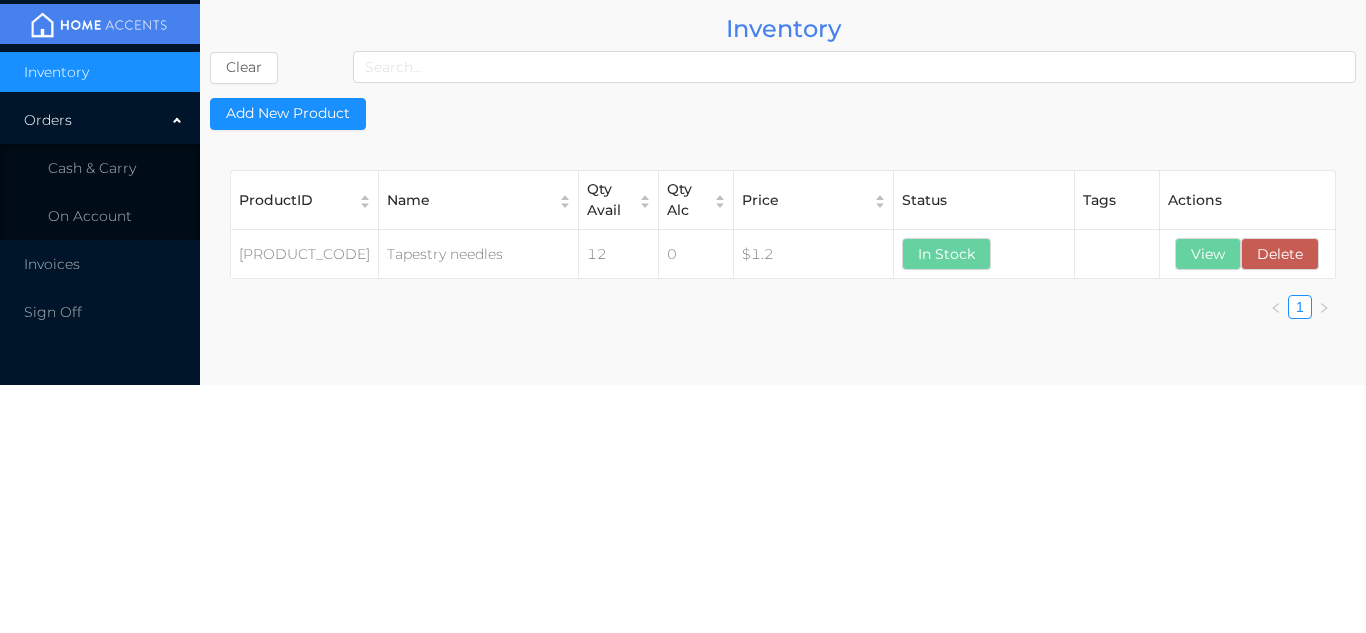 scroll, scrollTop: 0, scrollLeft: 0, axis: both 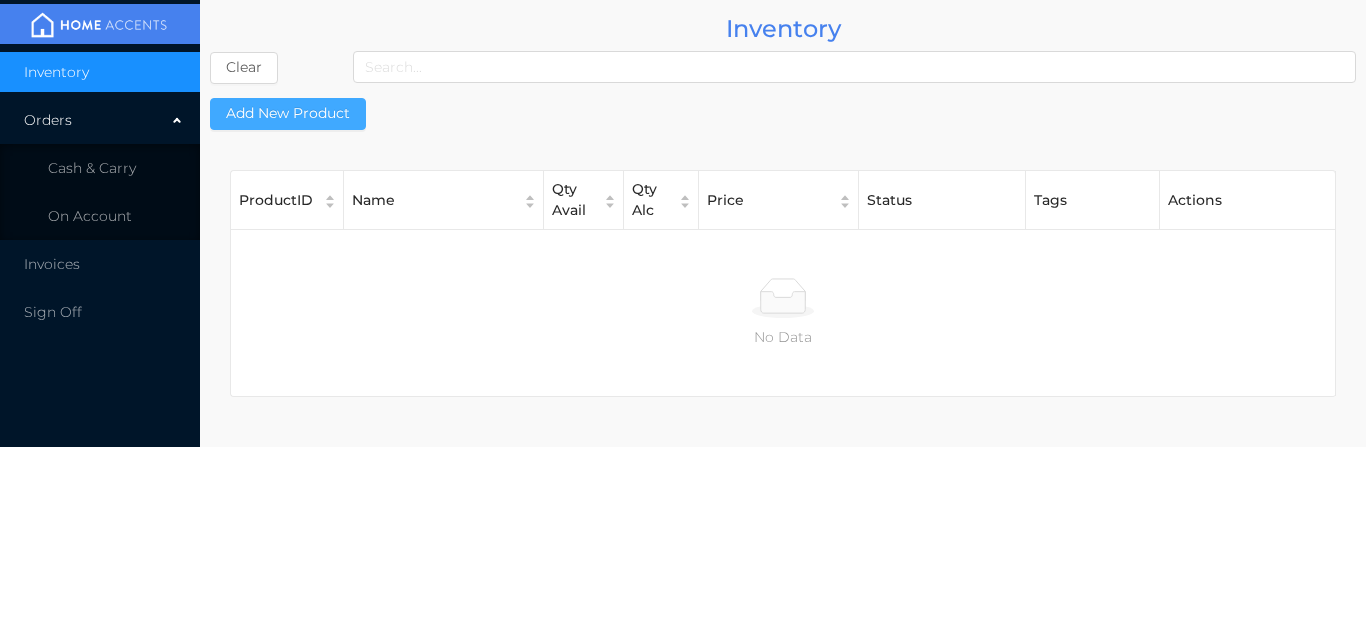 click on "Add New Product" at bounding box center (288, 114) 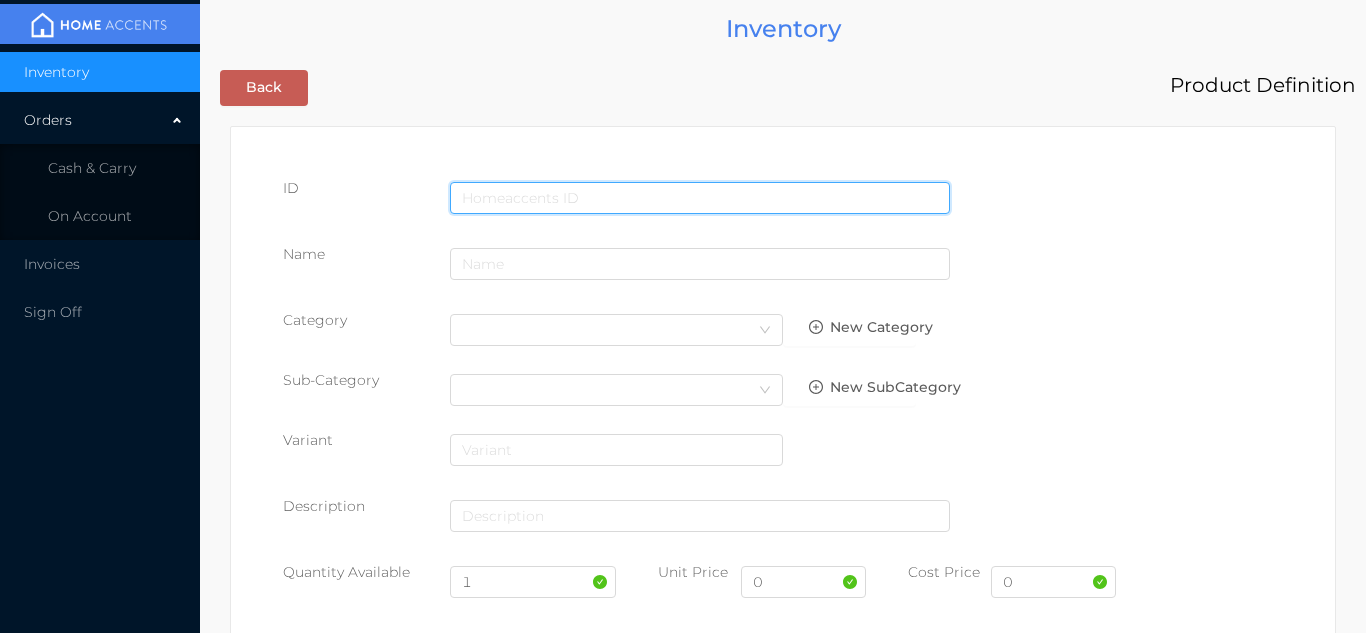 click at bounding box center (700, 198) 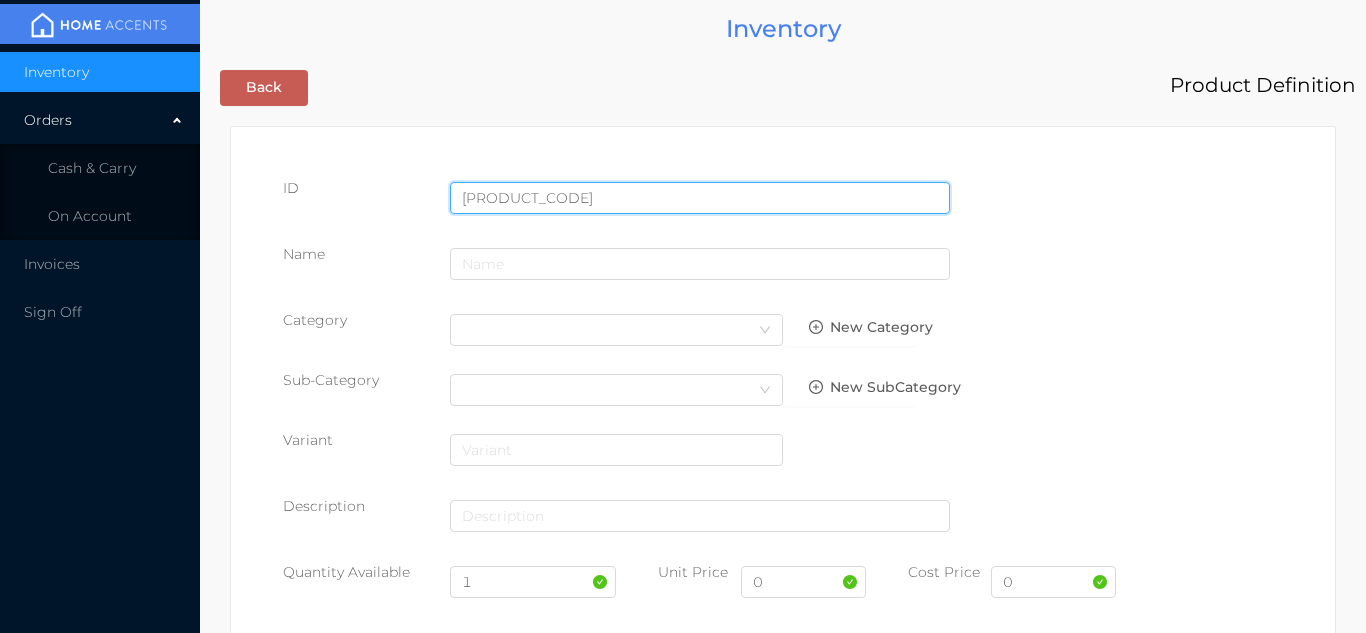type on "062532013033" 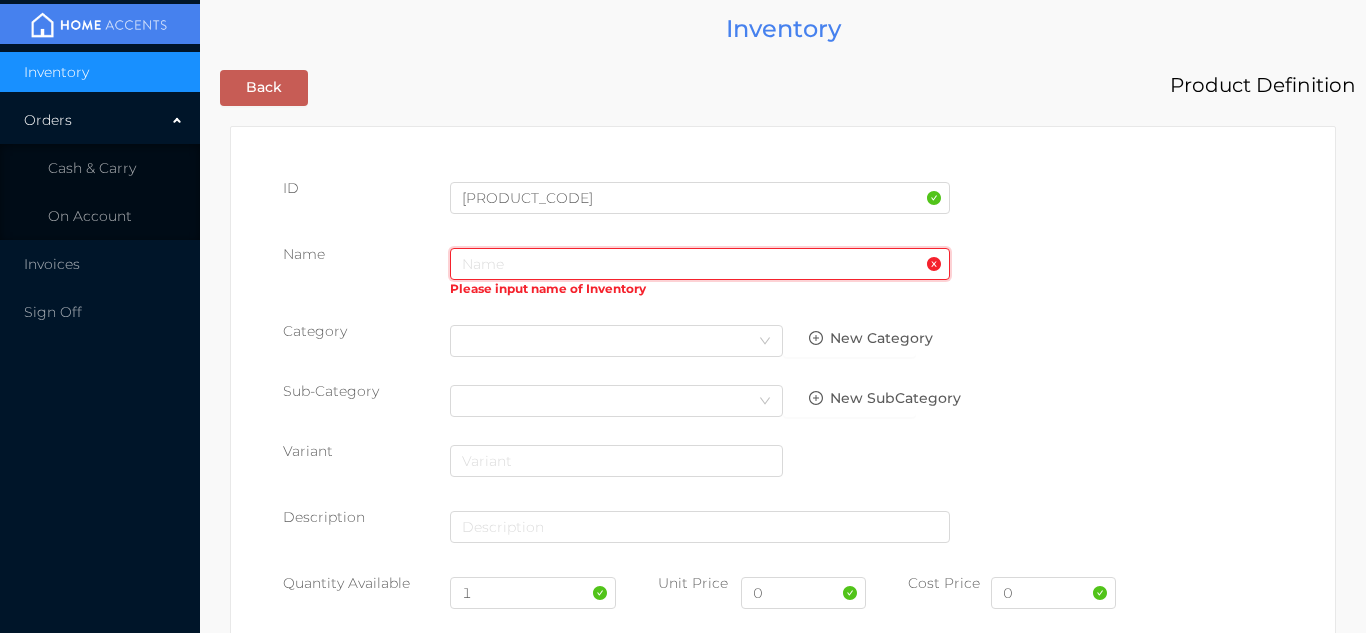 click at bounding box center [700, 264] 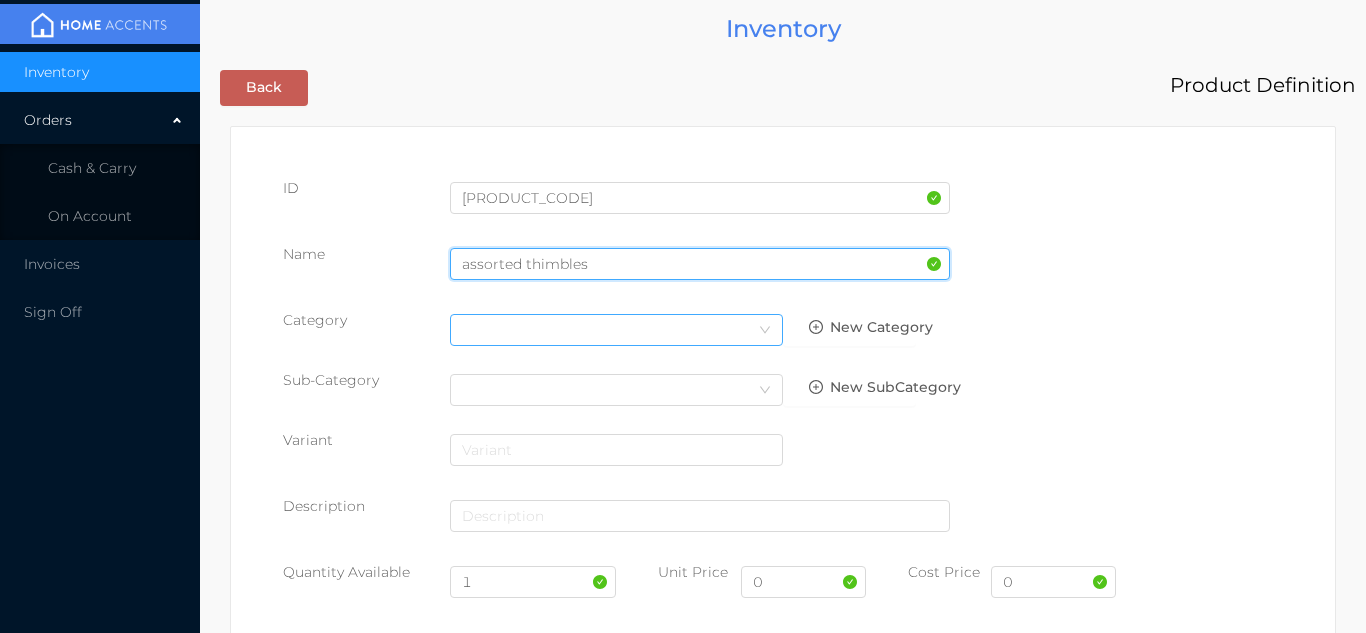 type on "assorted thimbles" 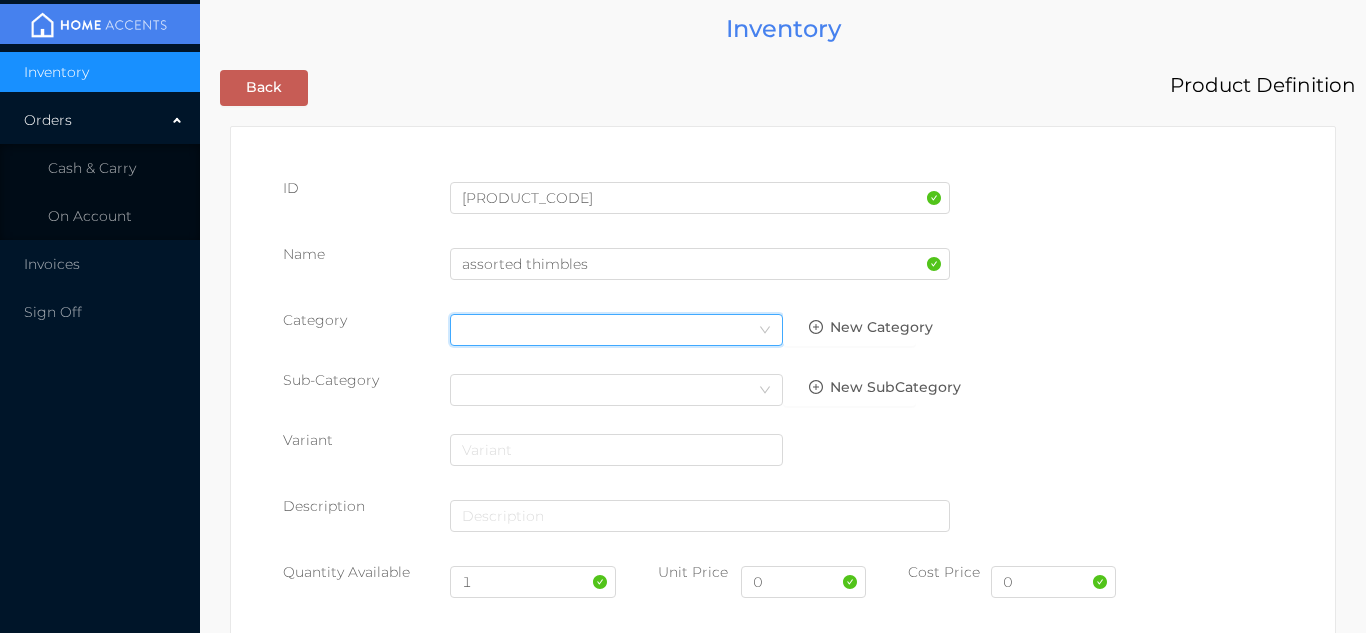click on "Select Category" at bounding box center [616, 330] 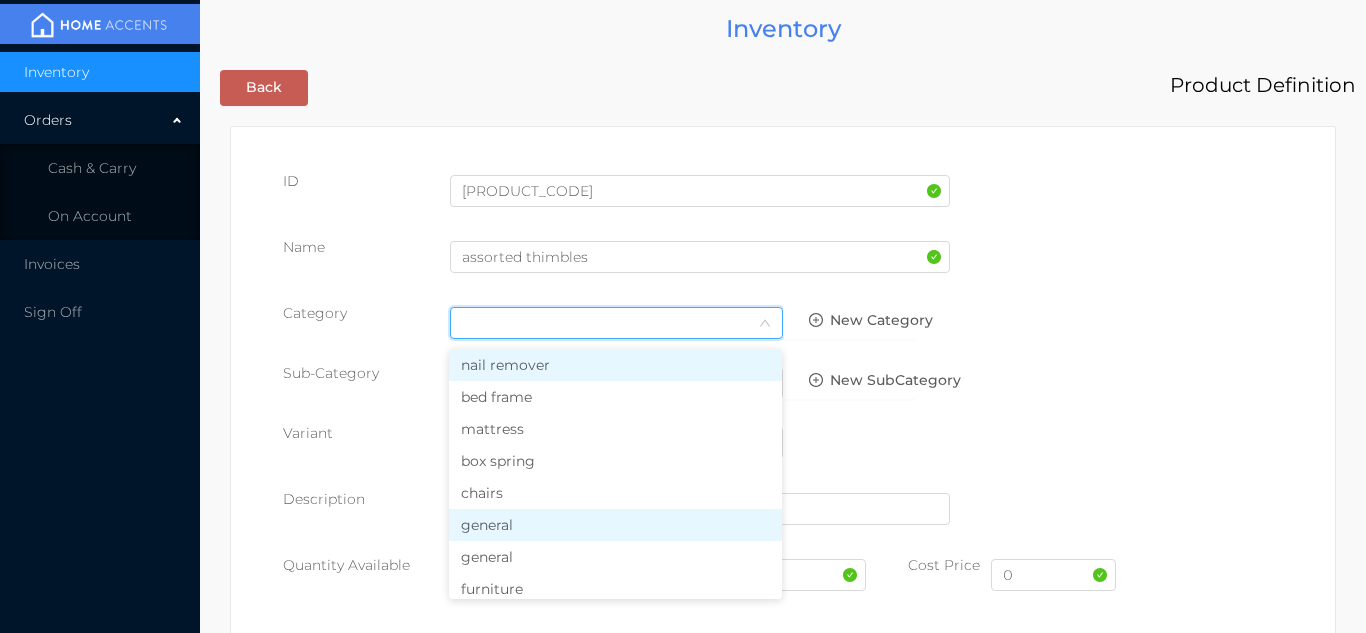 click on "general" at bounding box center [615, 525] 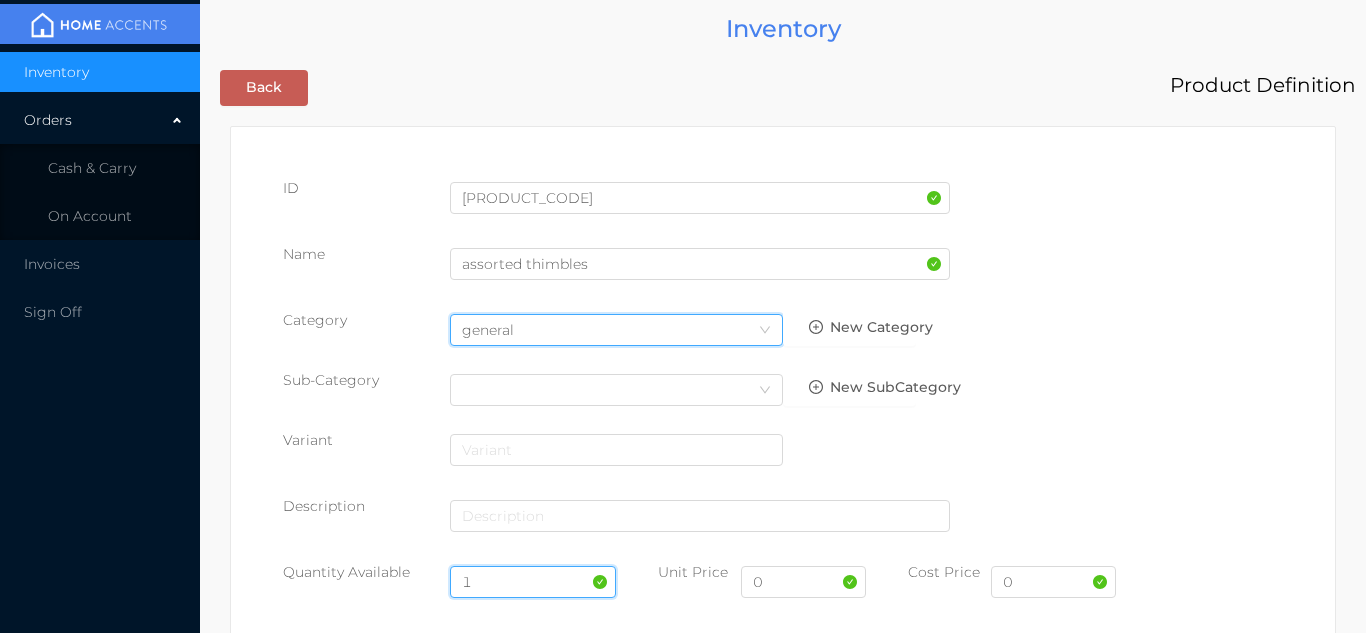 click on "1" at bounding box center (533, 582) 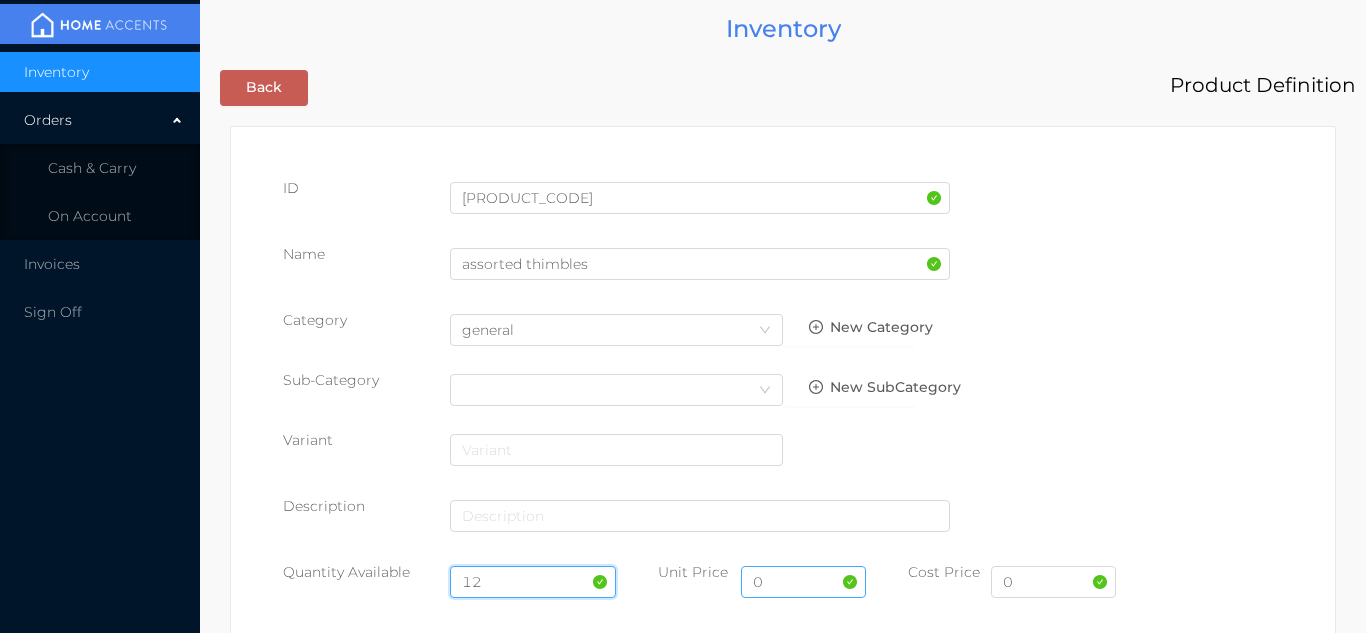 type on "12" 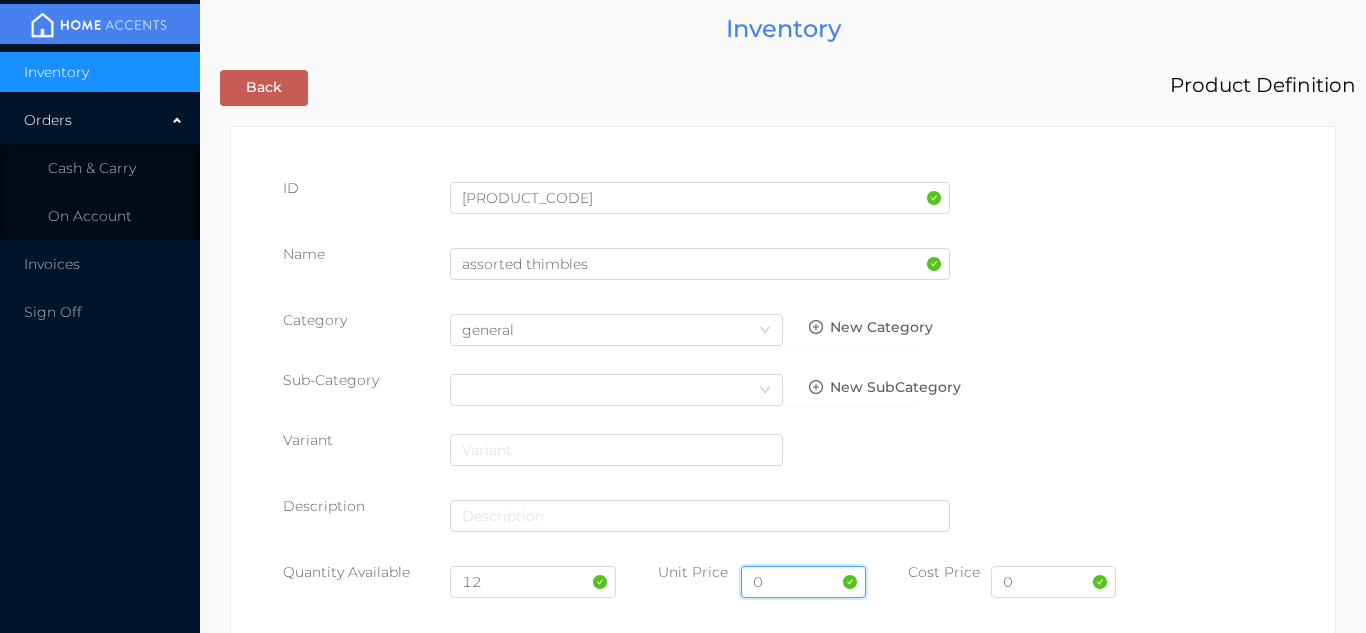click on "0" at bounding box center [803, 582] 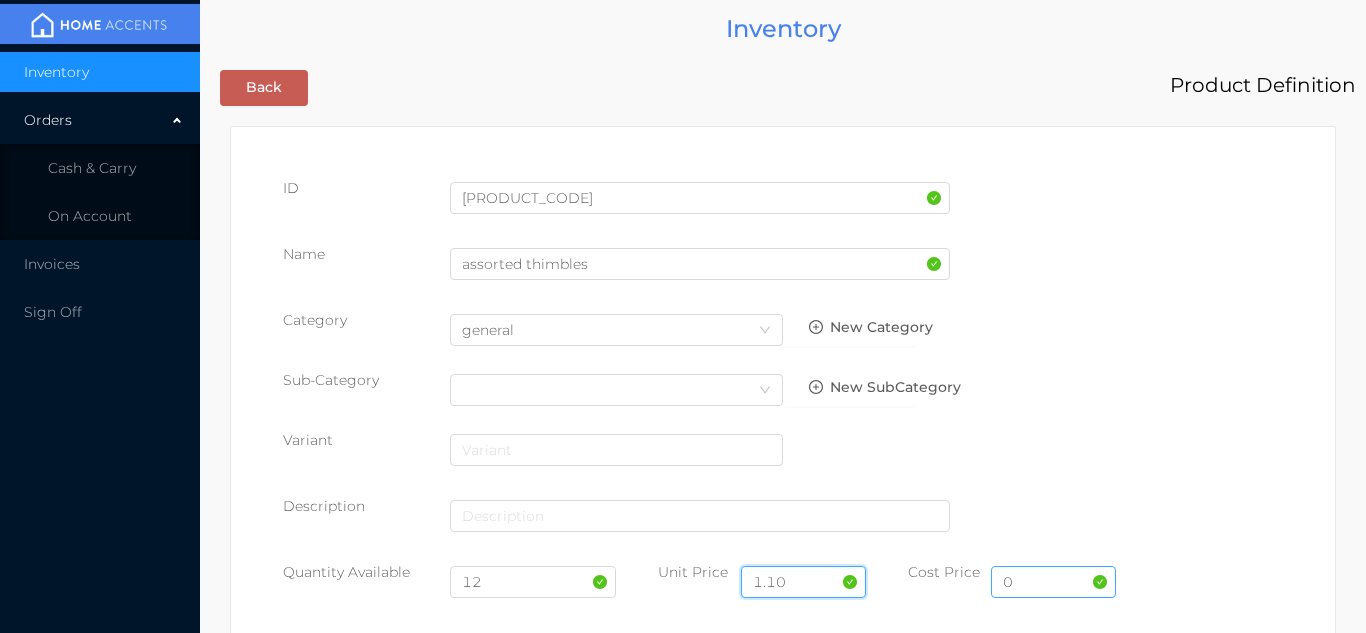 type on "1.10" 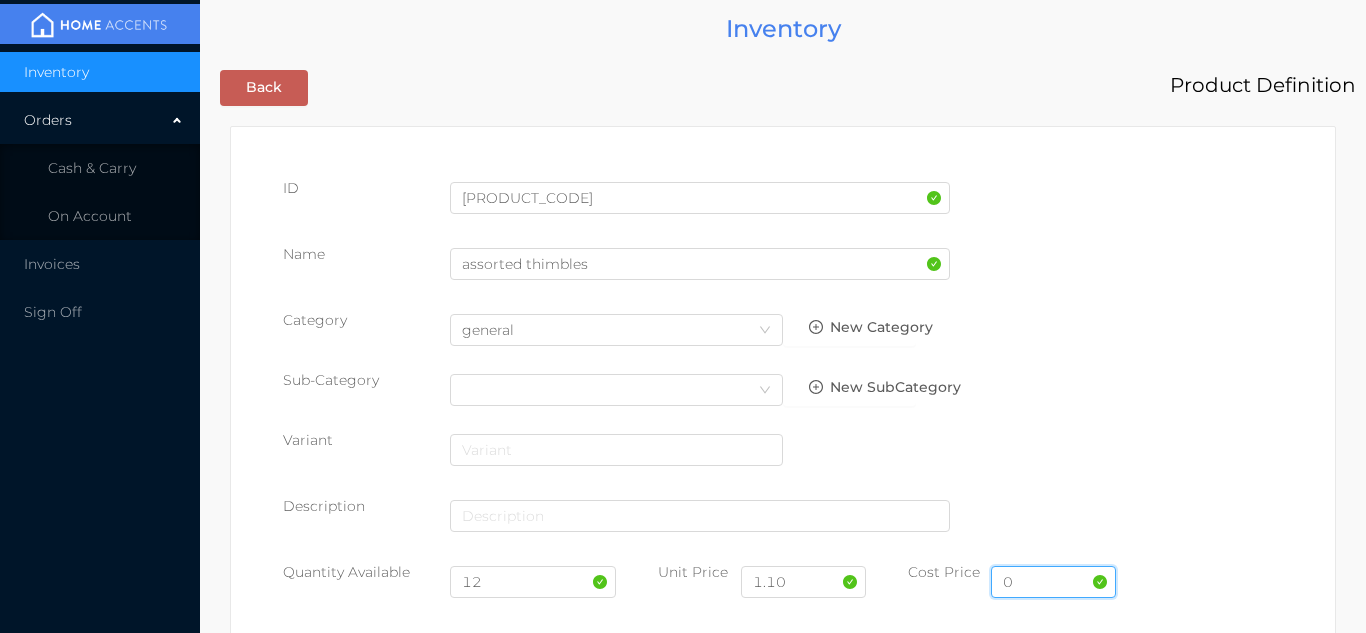 click on "0" at bounding box center (1053, 582) 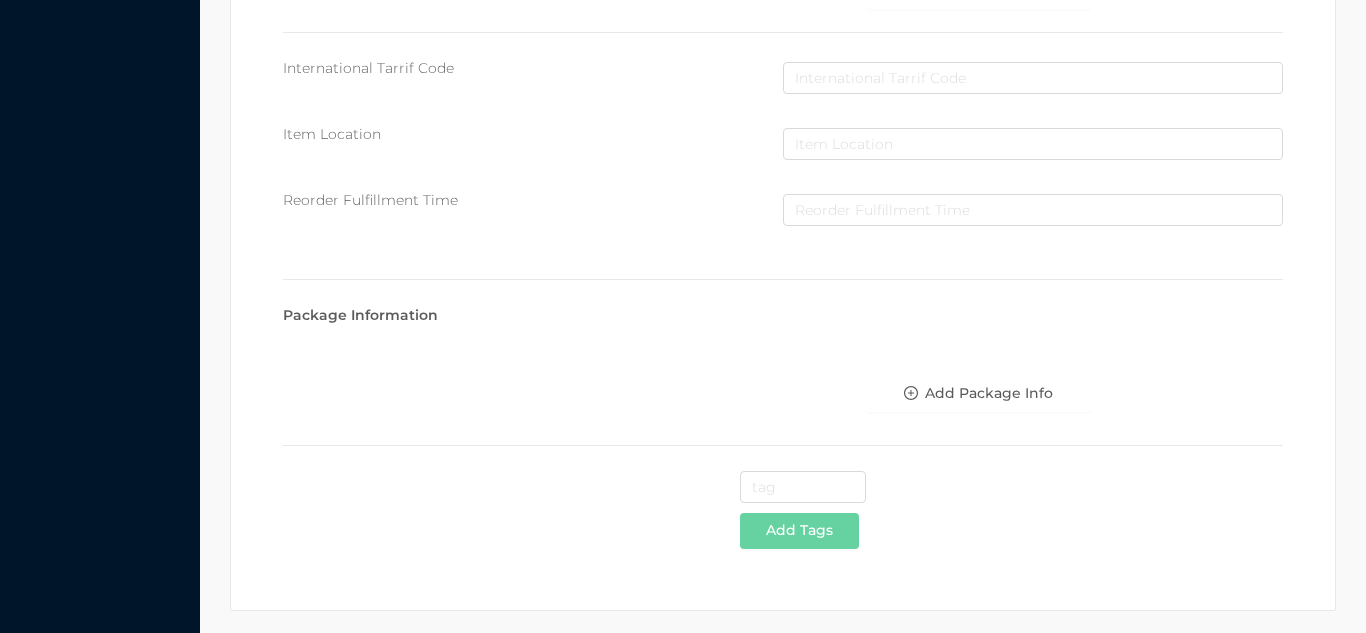 scroll, scrollTop: 1028, scrollLeft: 0, axis: vertical 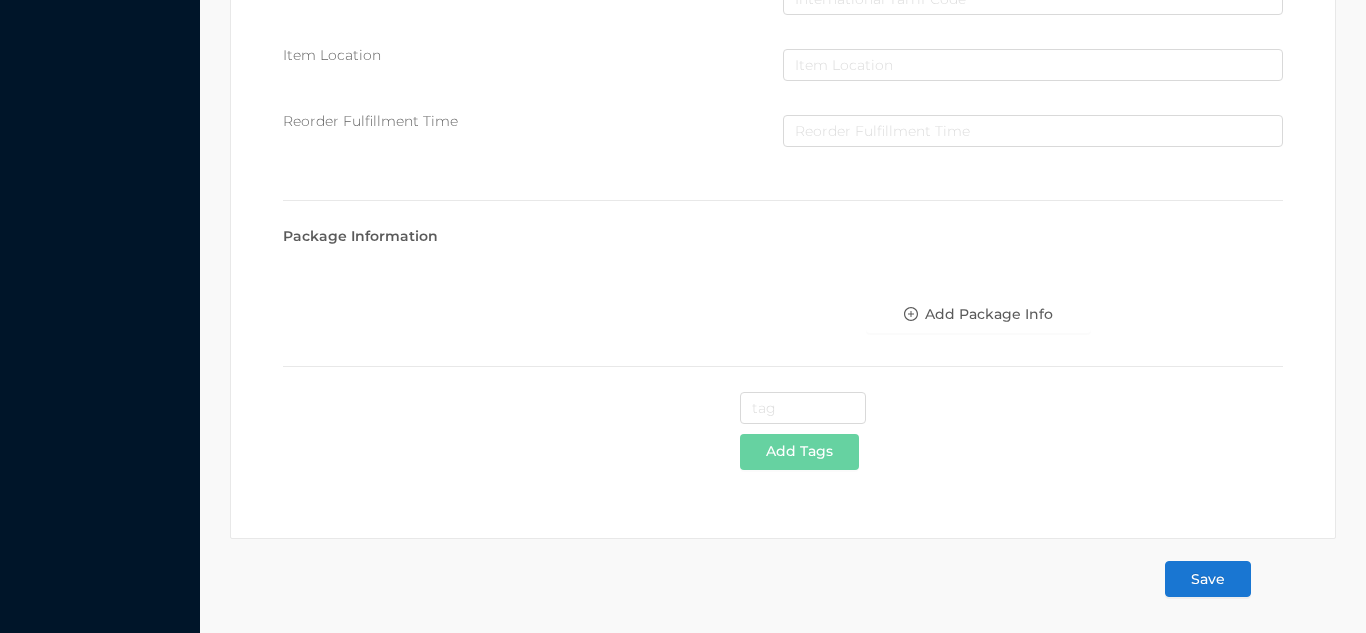 type on "0.56" 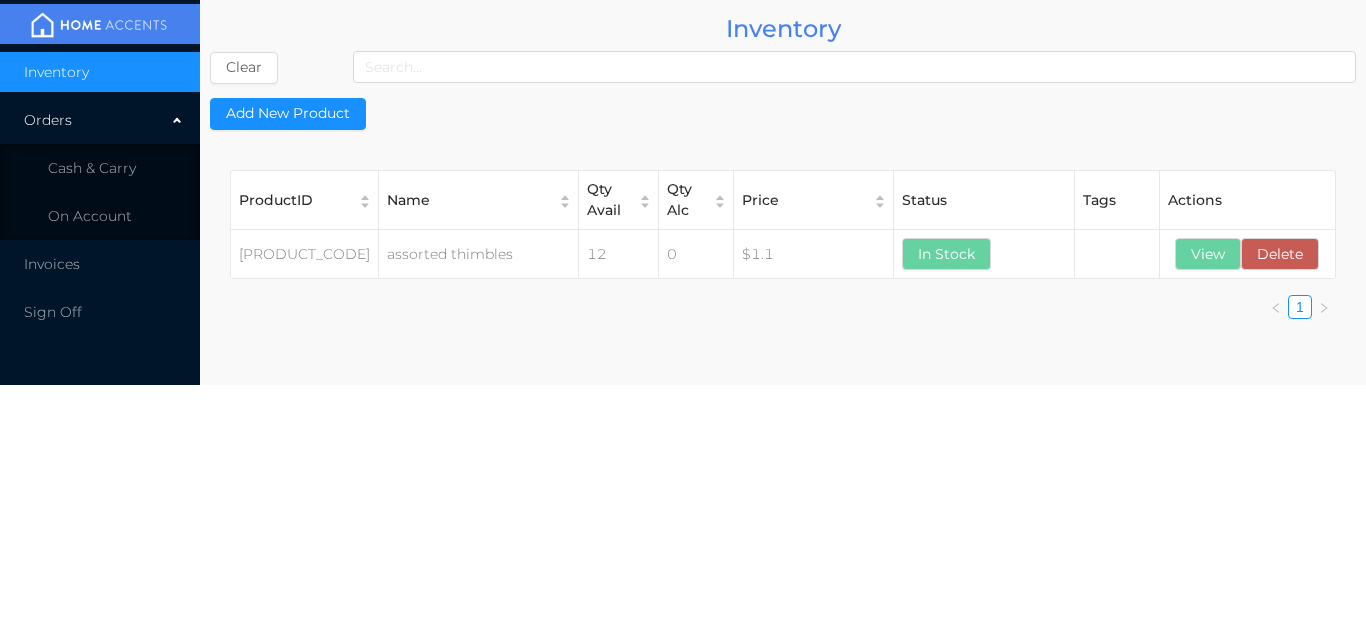 scroll, scrollTop: 0, scrollLeft: 0, axis: both 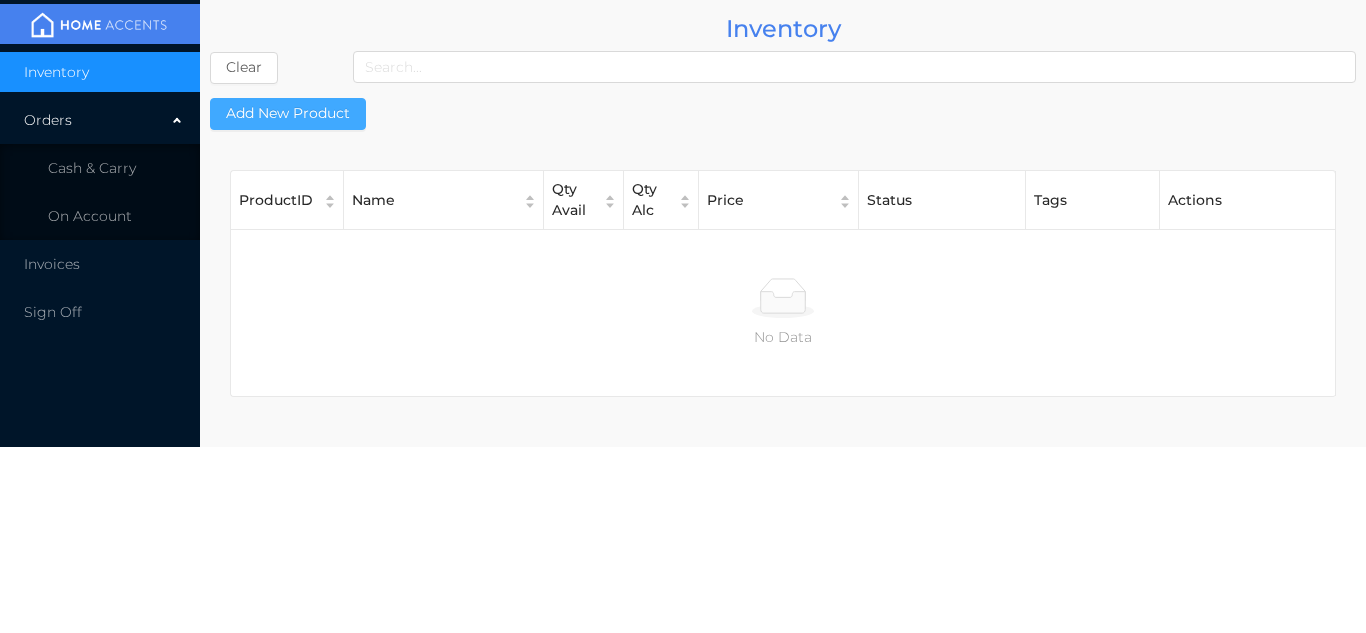 click on "Add New Product" at bounding box center [288, 114] 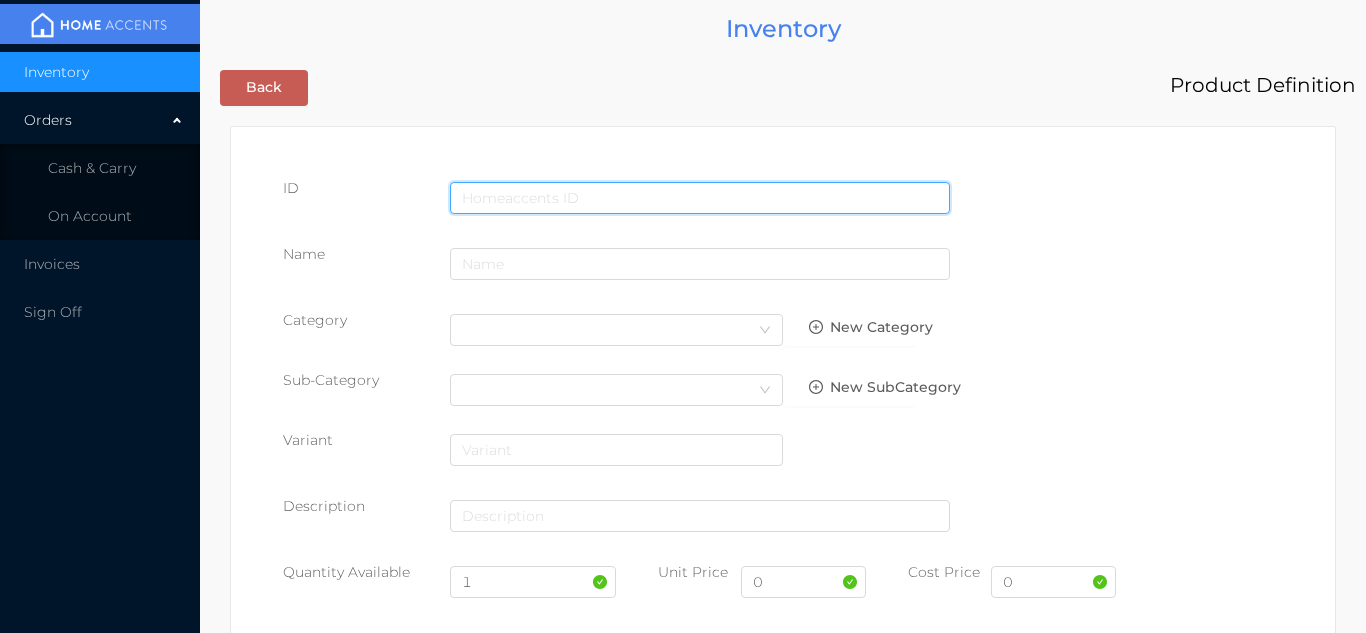 click at bounding box center (700, 198) 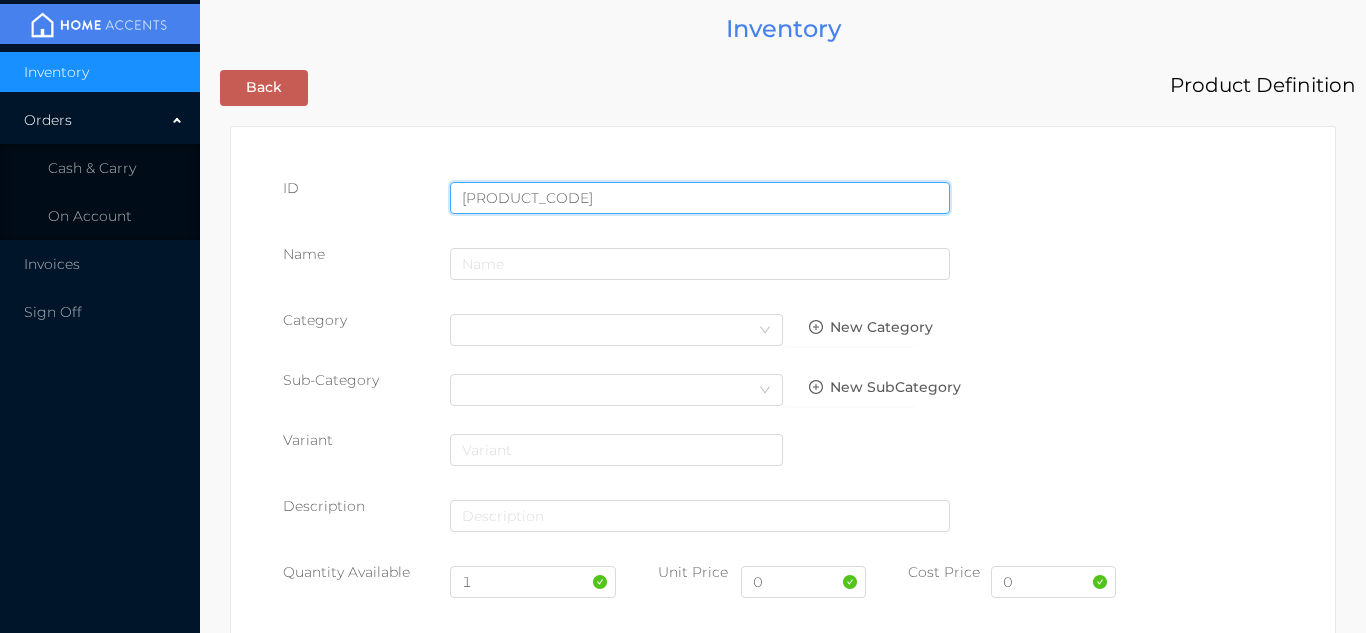 type on "062532013231" 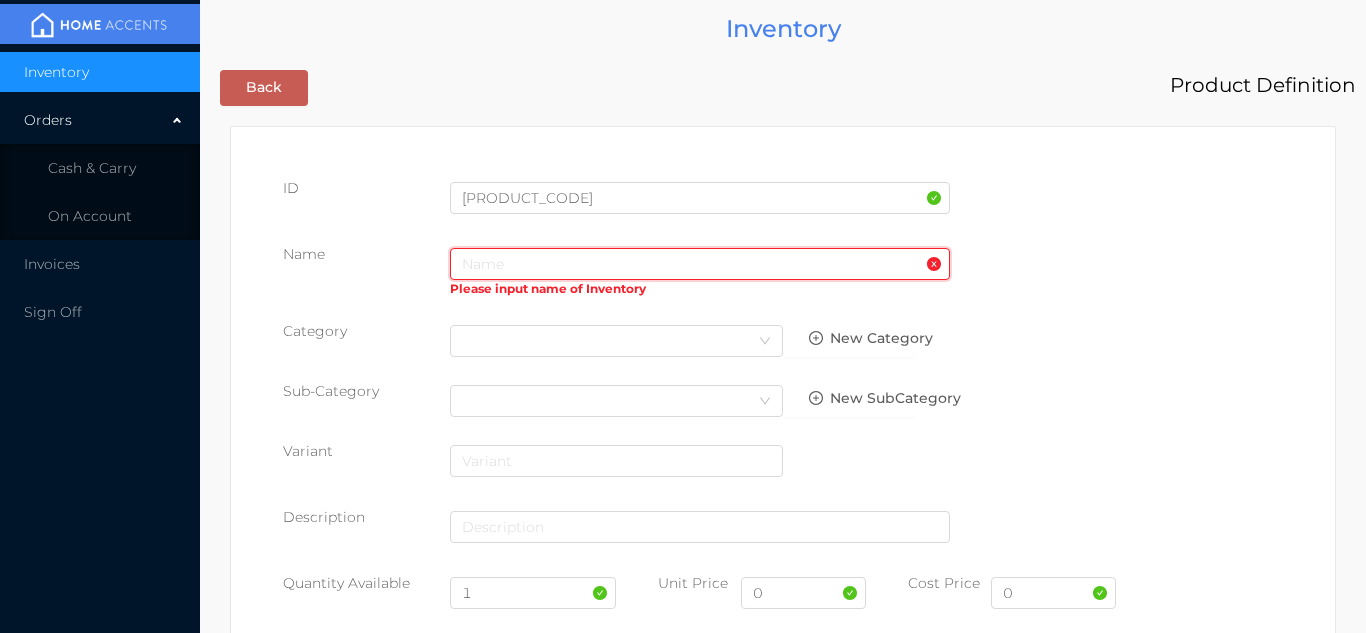 click at bounding box center (700, 264) 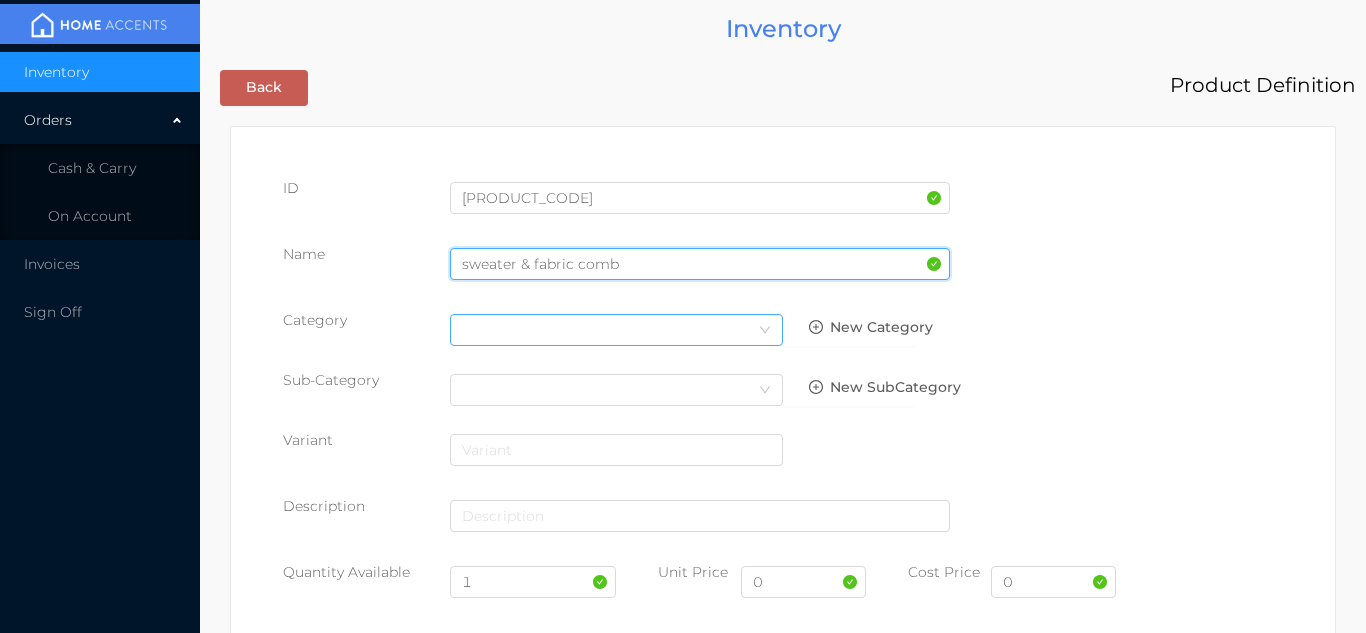 type on "sweater & fabric comb" 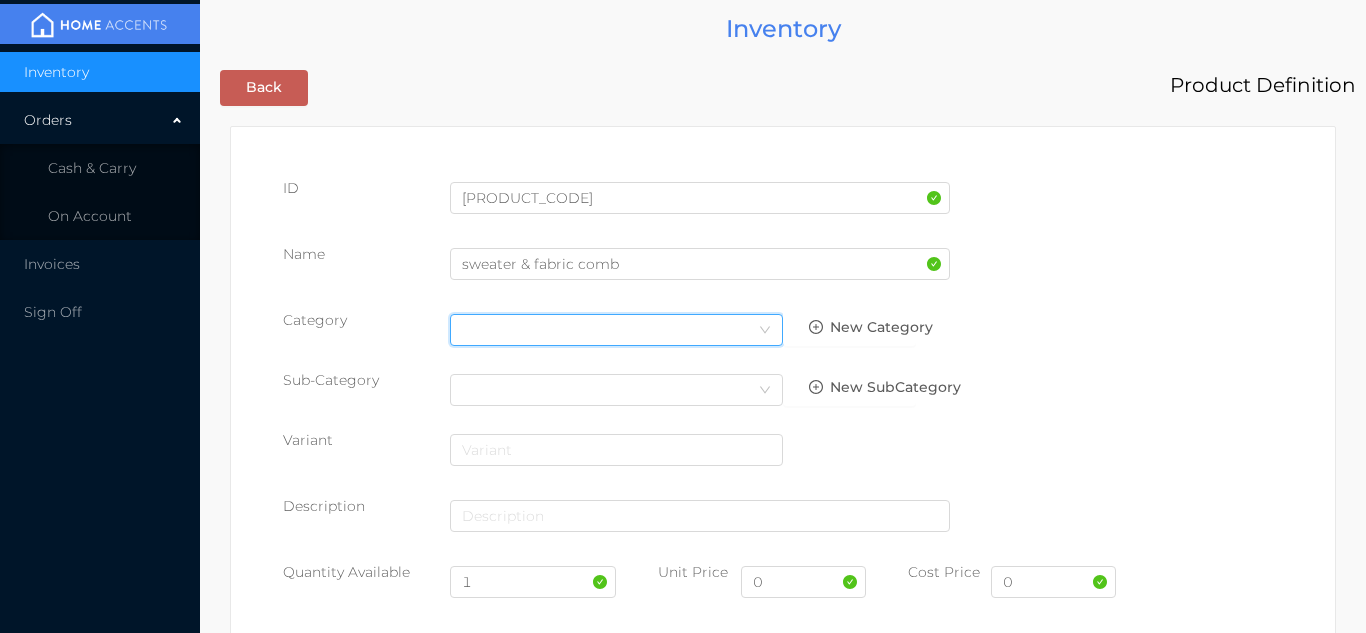 click on "Select Category" at bounding box center (616, 330) 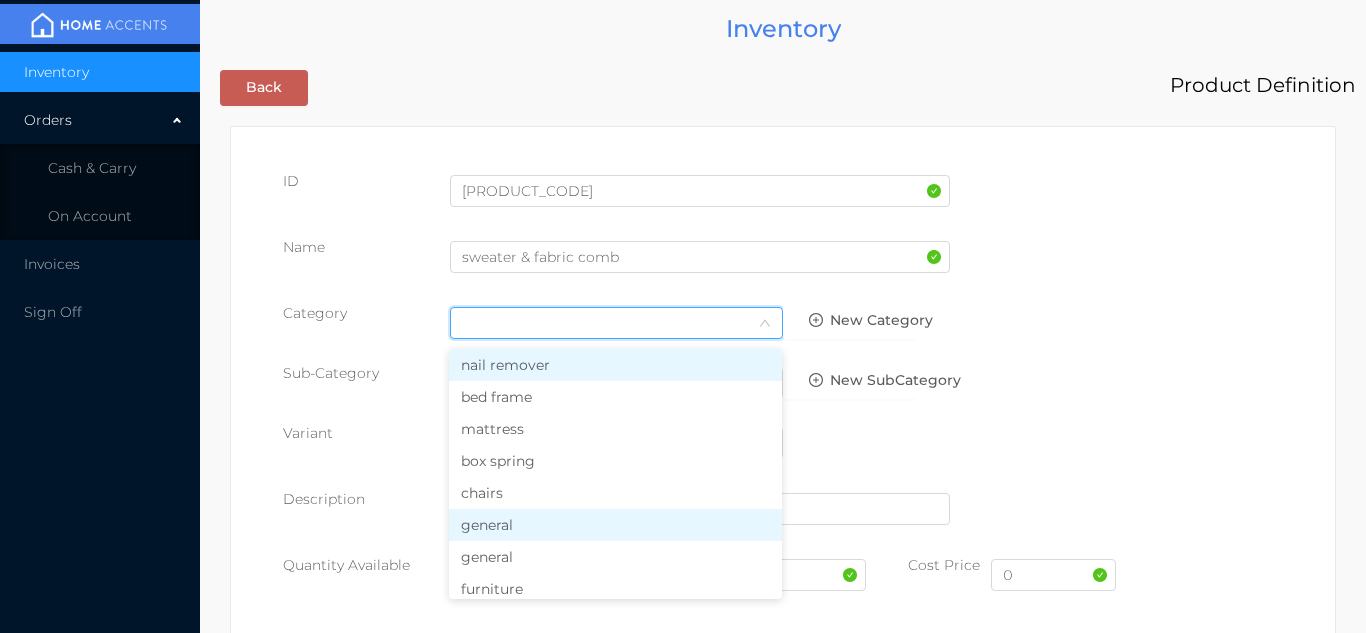 click on "general" at bounding box center [615, 525] 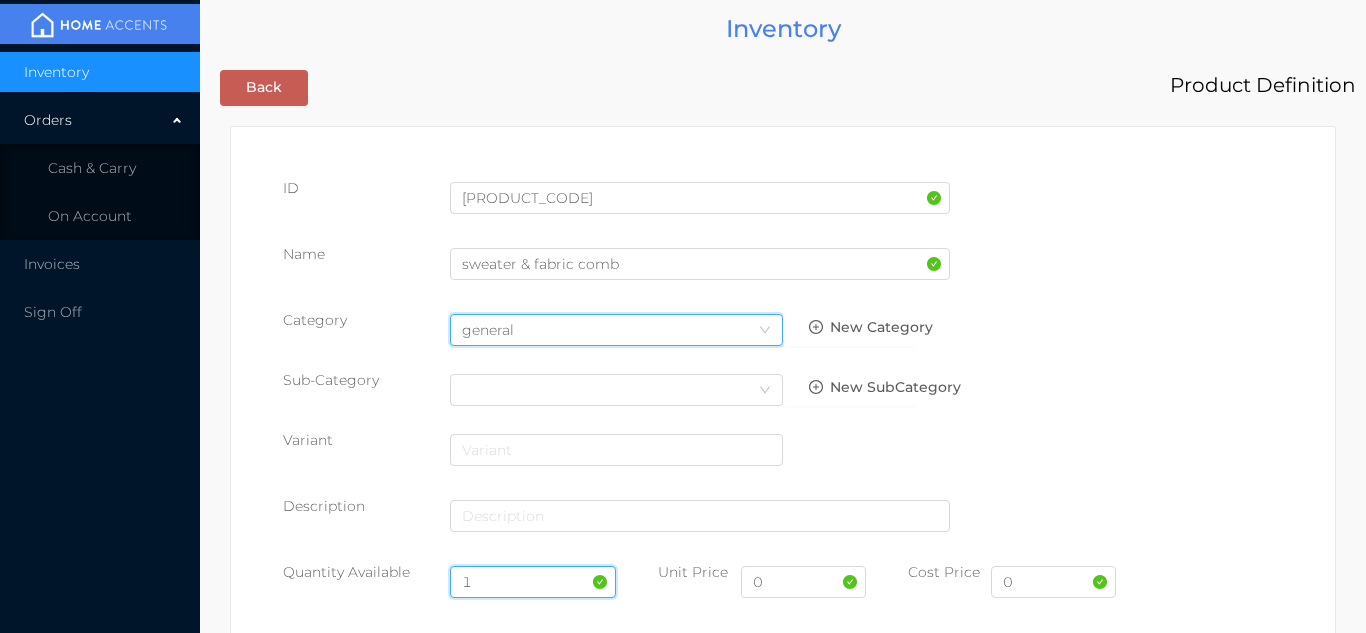click on "1" at bounding box center (533, 582) 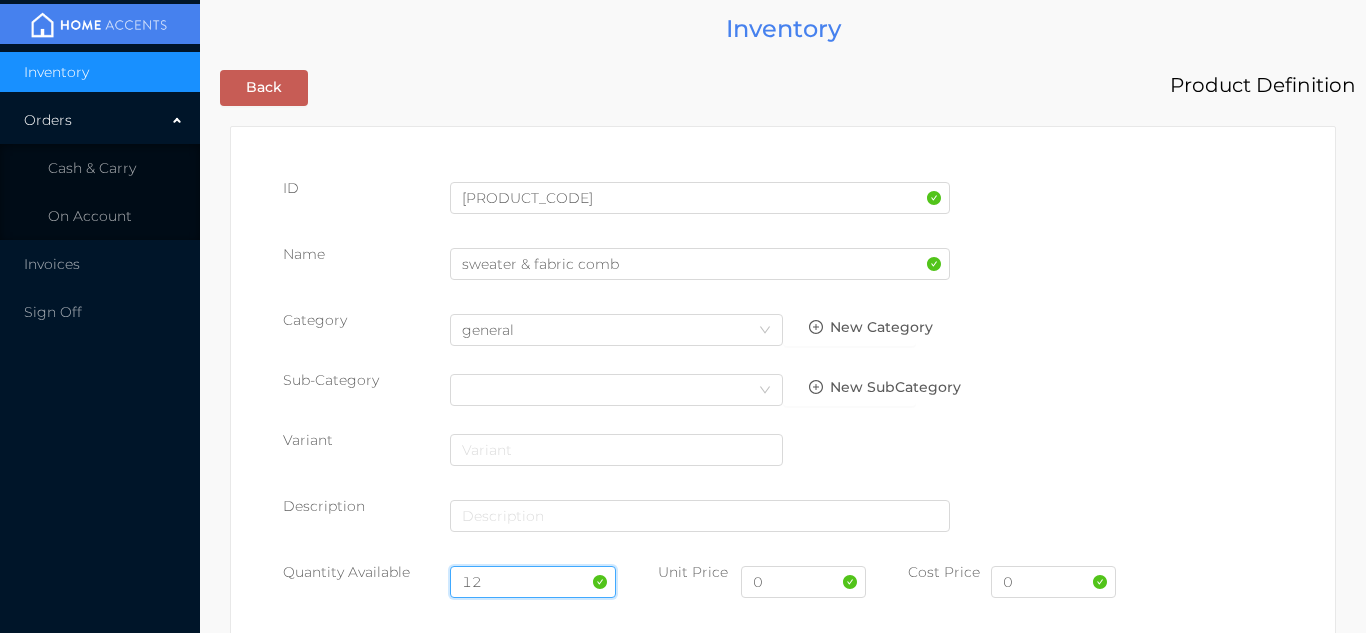 type on "12" 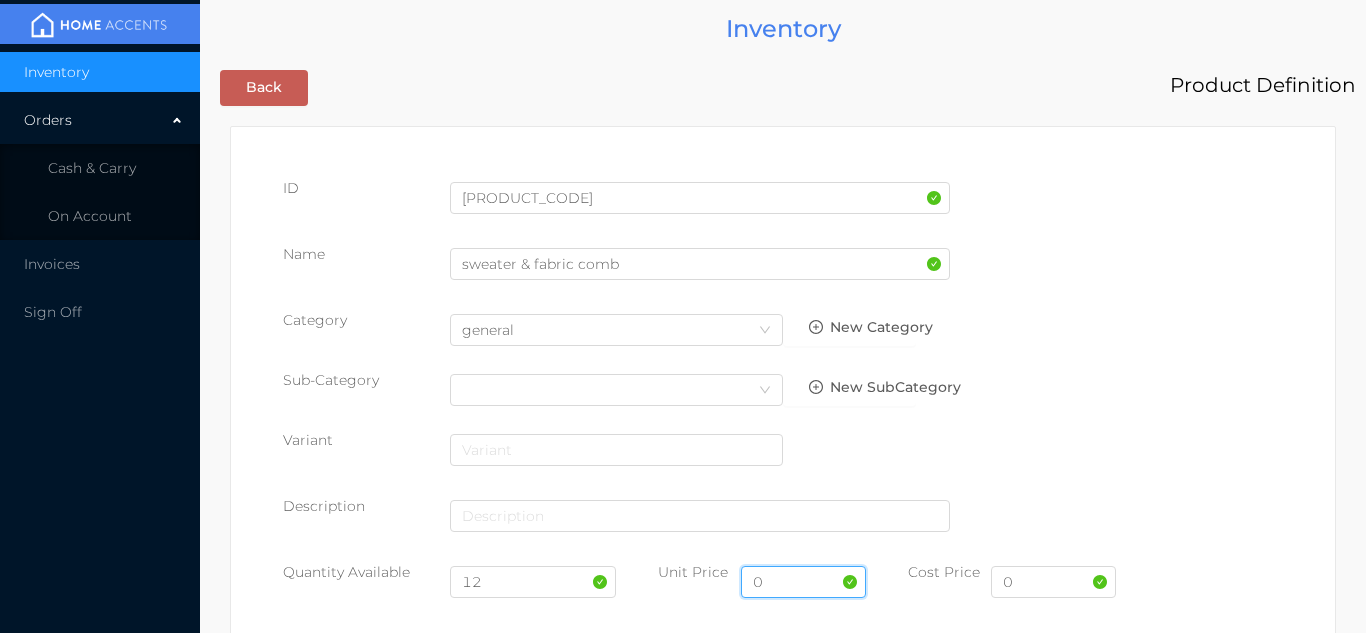 click on "0" at bounding box center [803, 582] 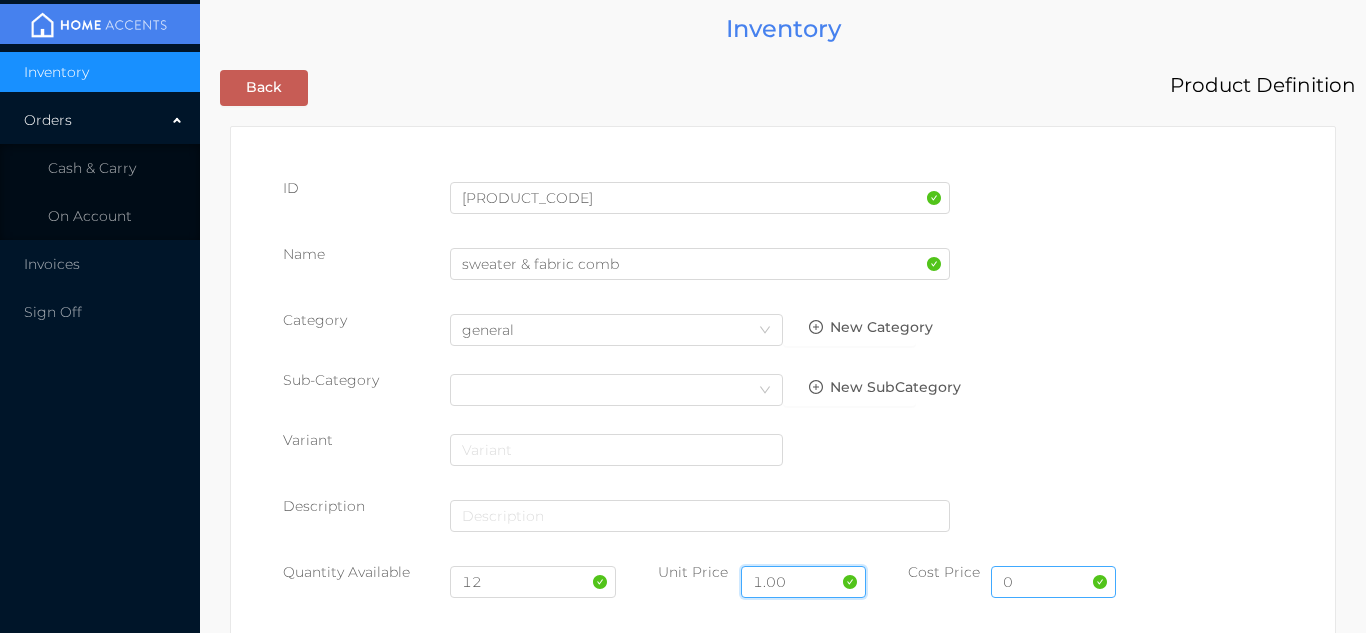 type on "1.00" 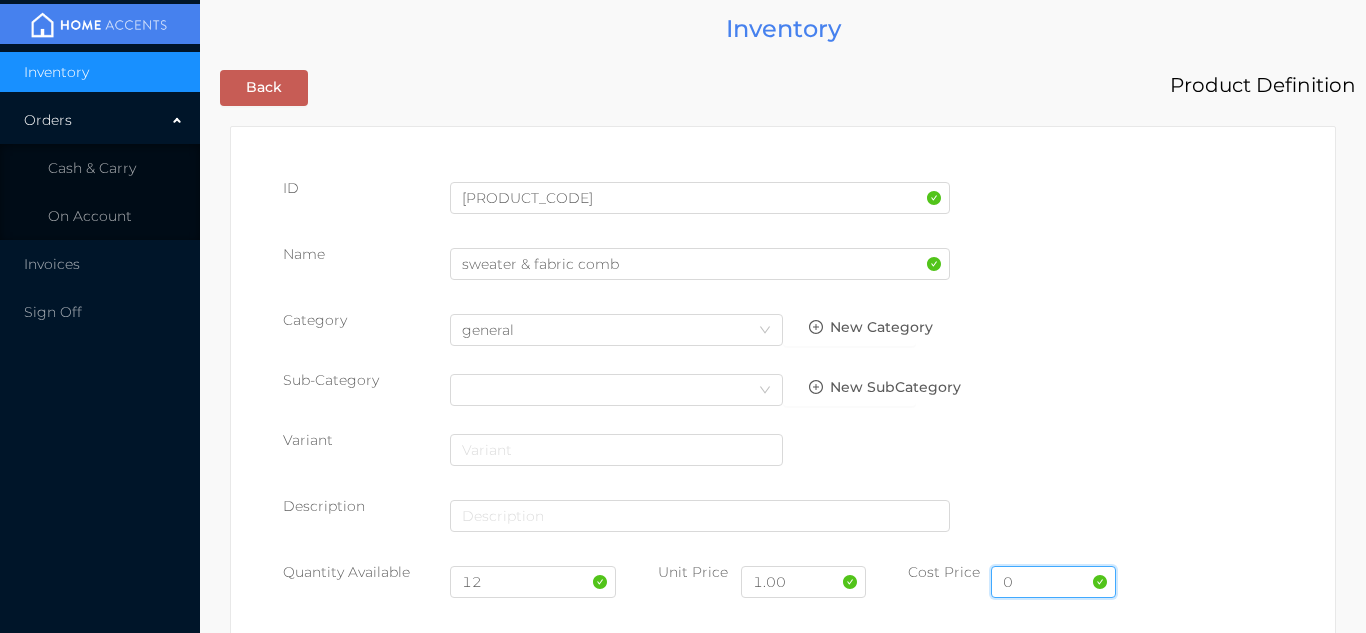 click on "0" at bounding box center [1053, 582] 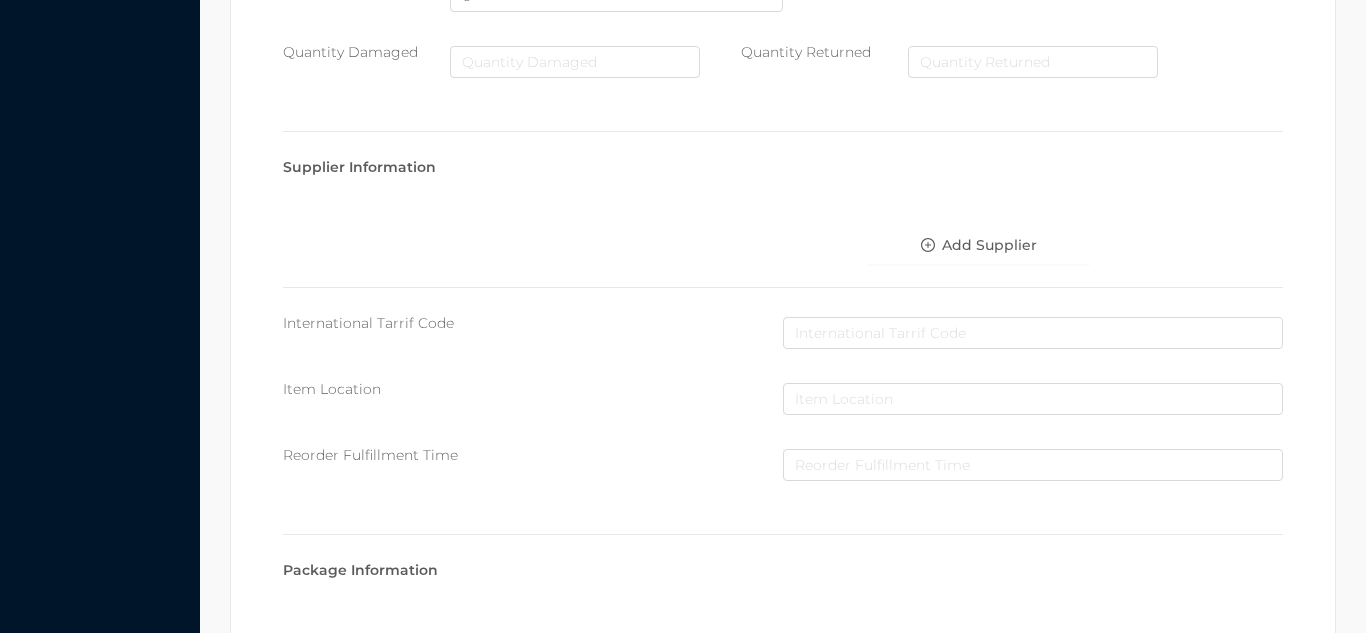 scroll, scrollTop: 1028, scrollLeft: 0, axis: vertical 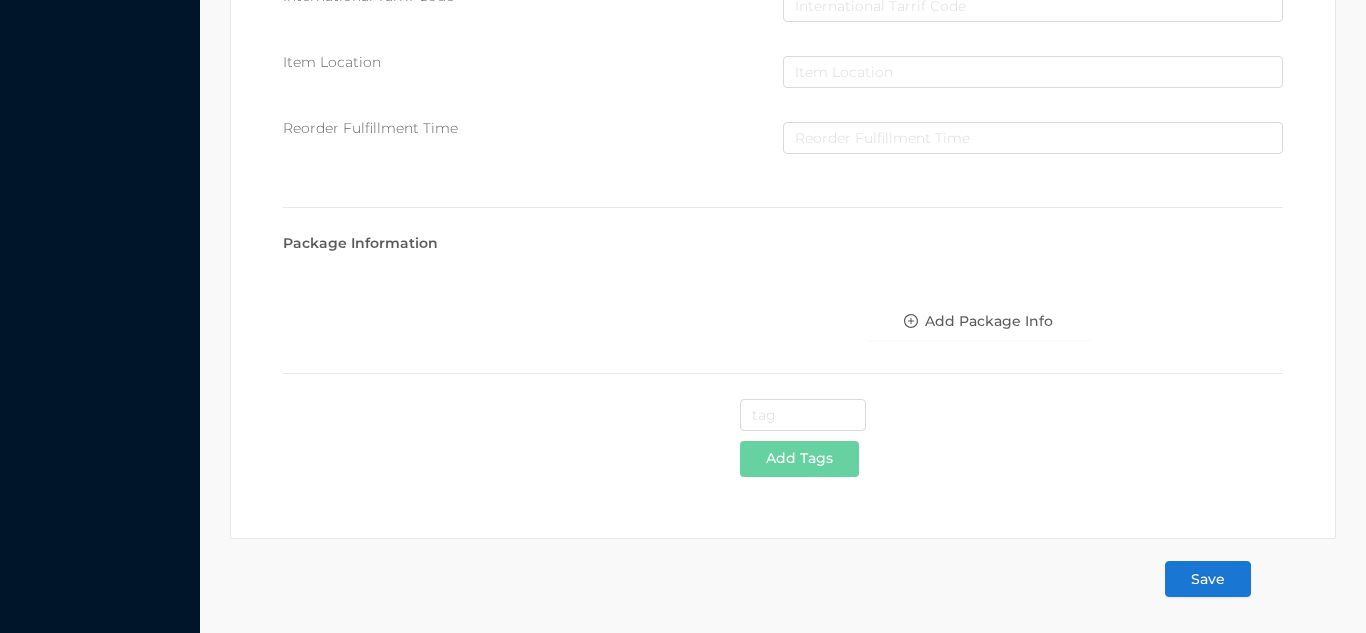 type on "0.56" 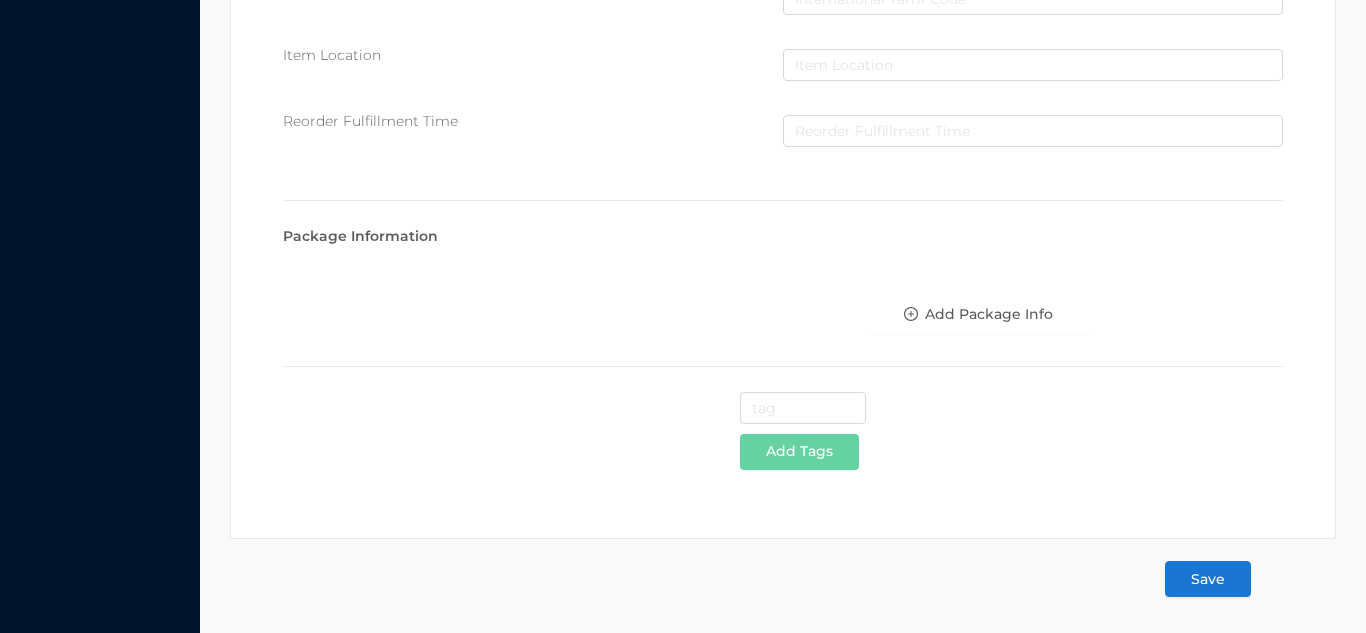 click on "Save" at bounding box center [1208, 579] 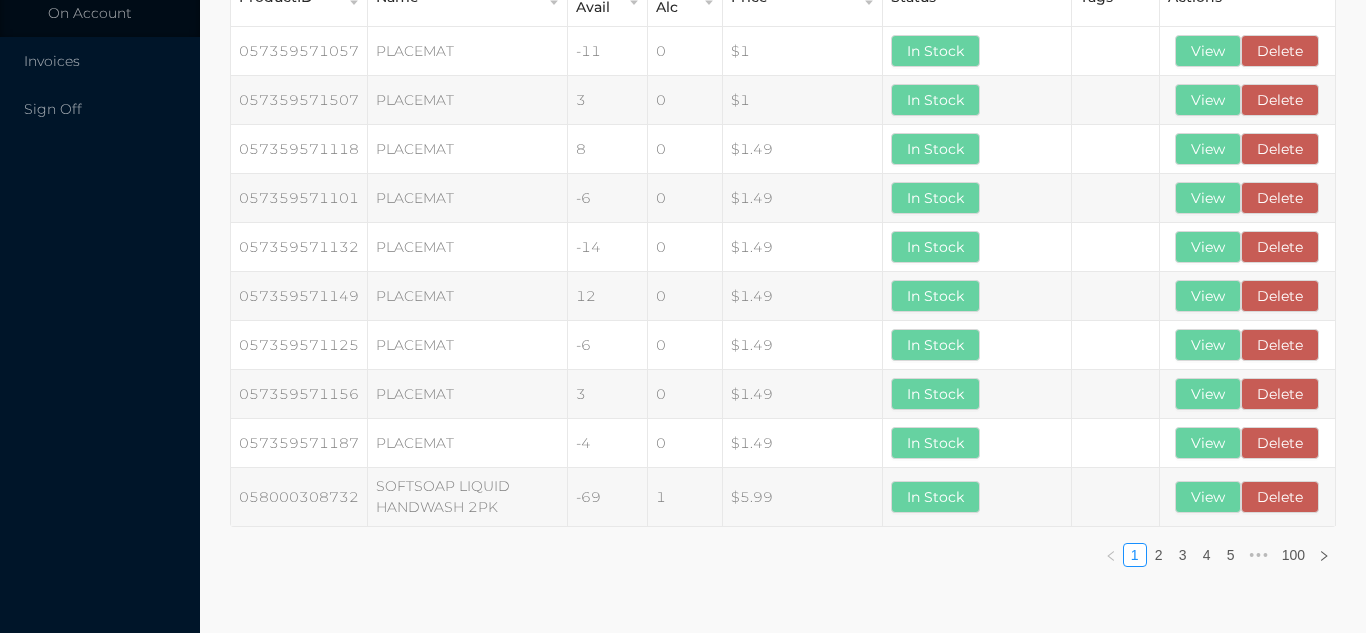 scroll, scrollTop: 0, scrollLeft: 0, axis: both 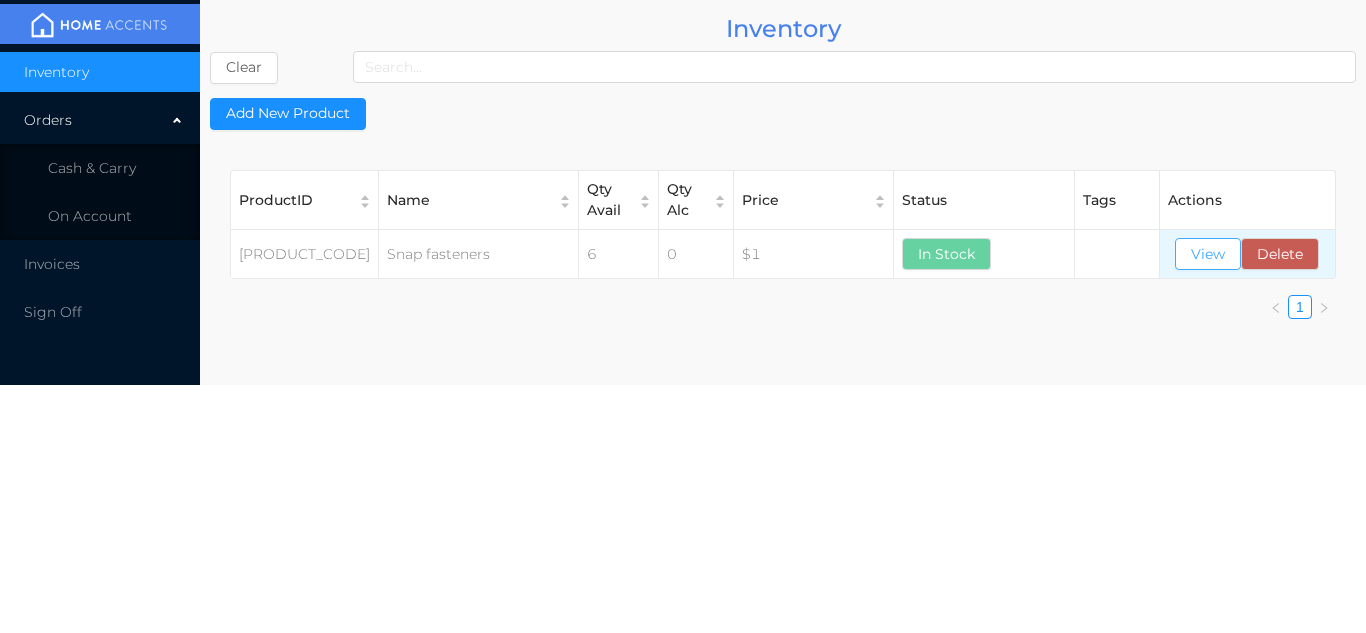 click on "View" at bounding box center (1208, 254) 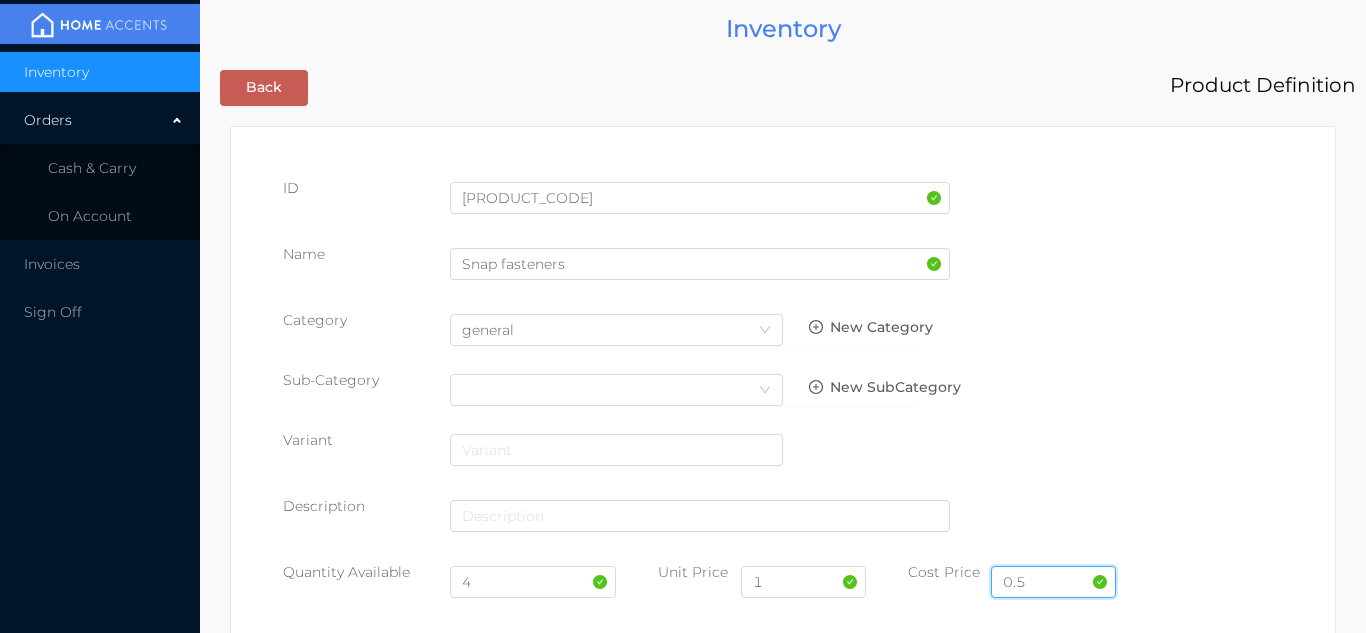click on "0.5" at bounding box center (1053, 582) 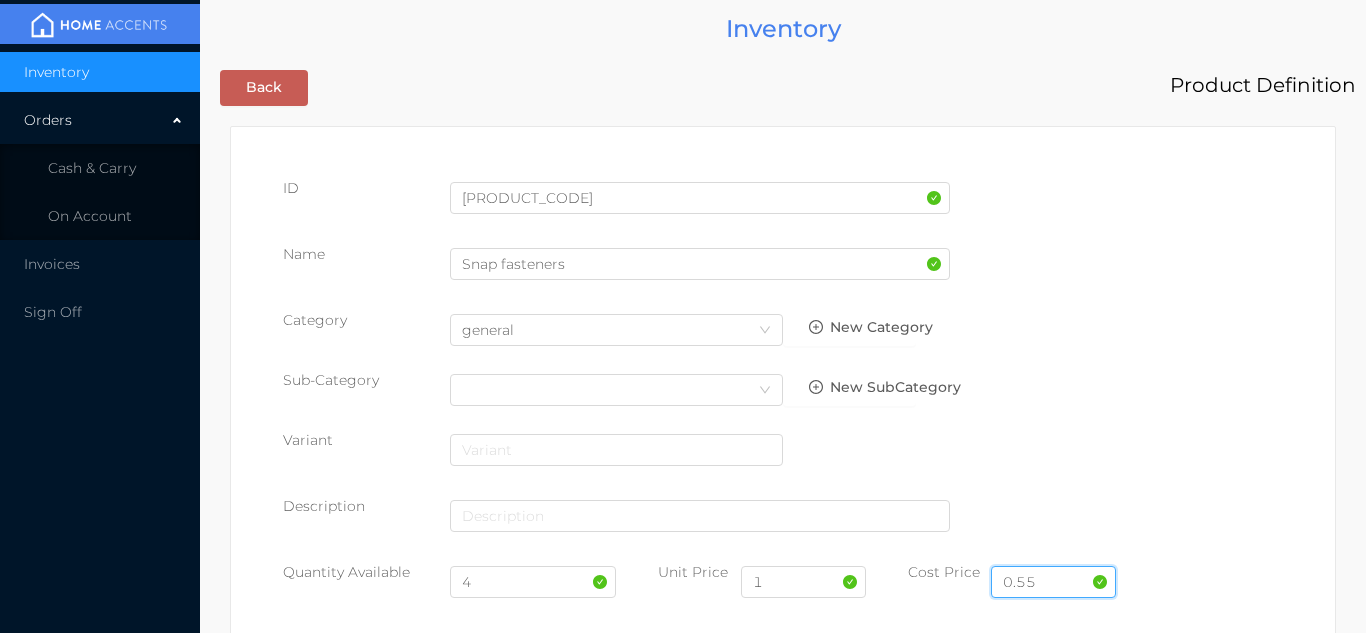 type on "0.55" 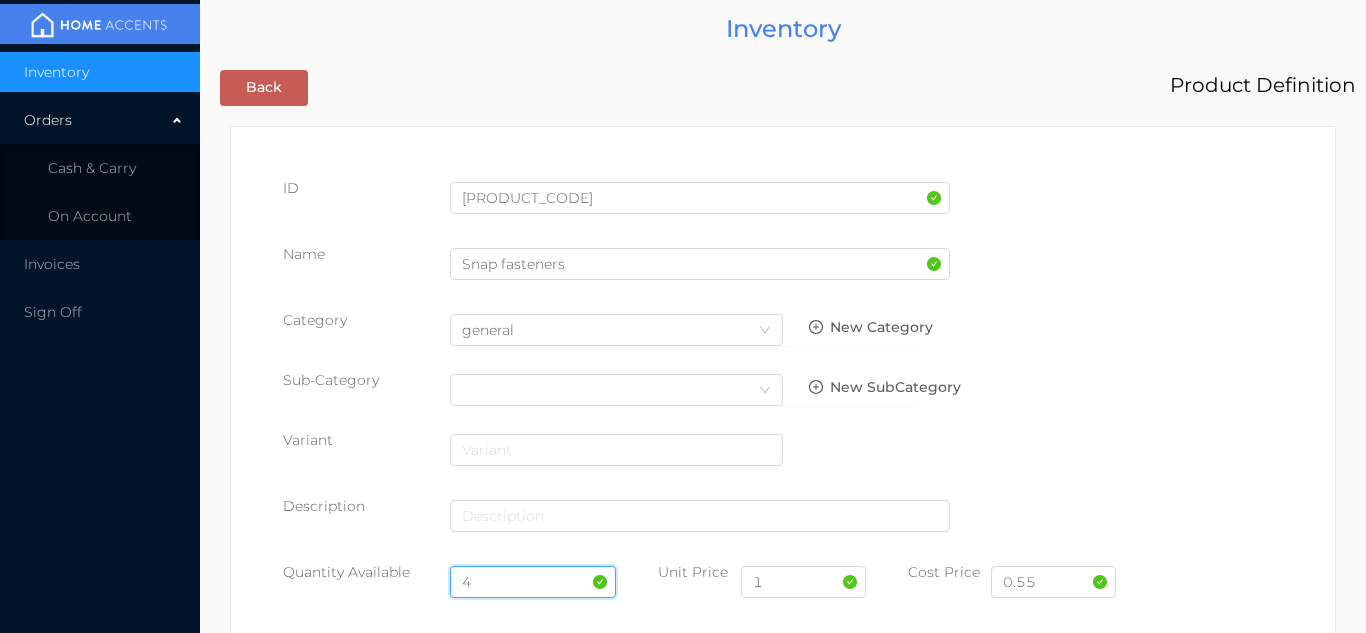 click on "4" at bounding box center [533, 582] 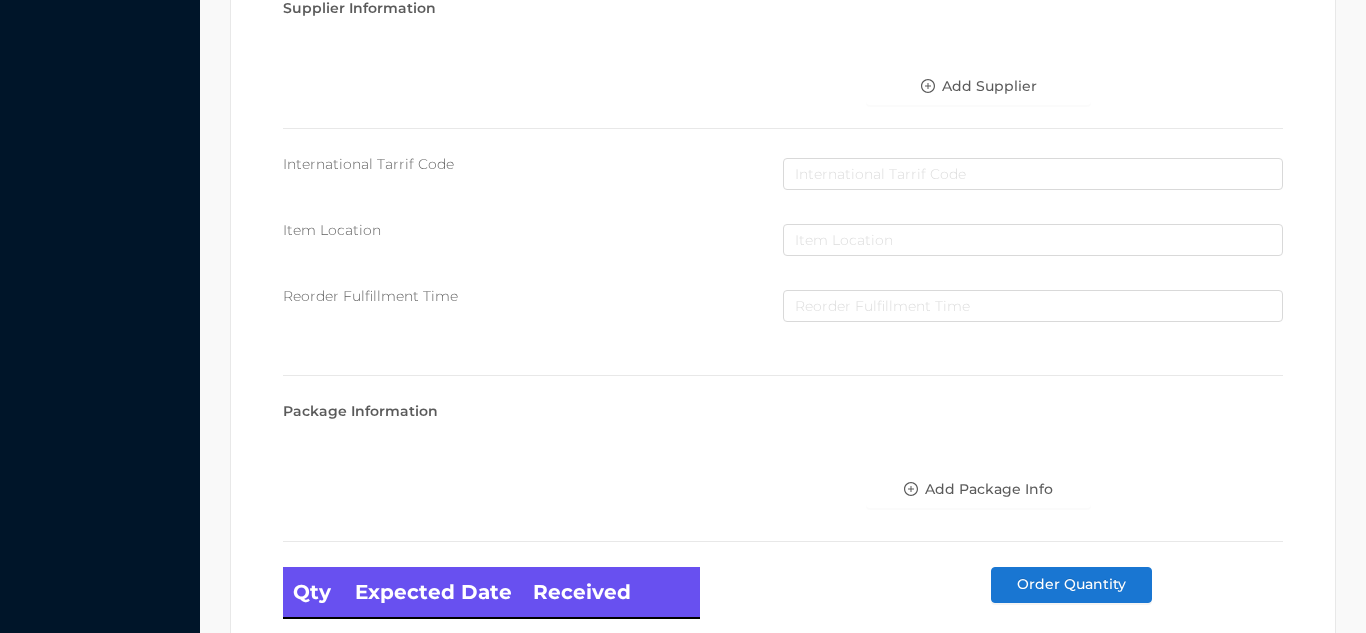 scroll, scrollTop: 1135, scrollLeft: 0, axis: vertical 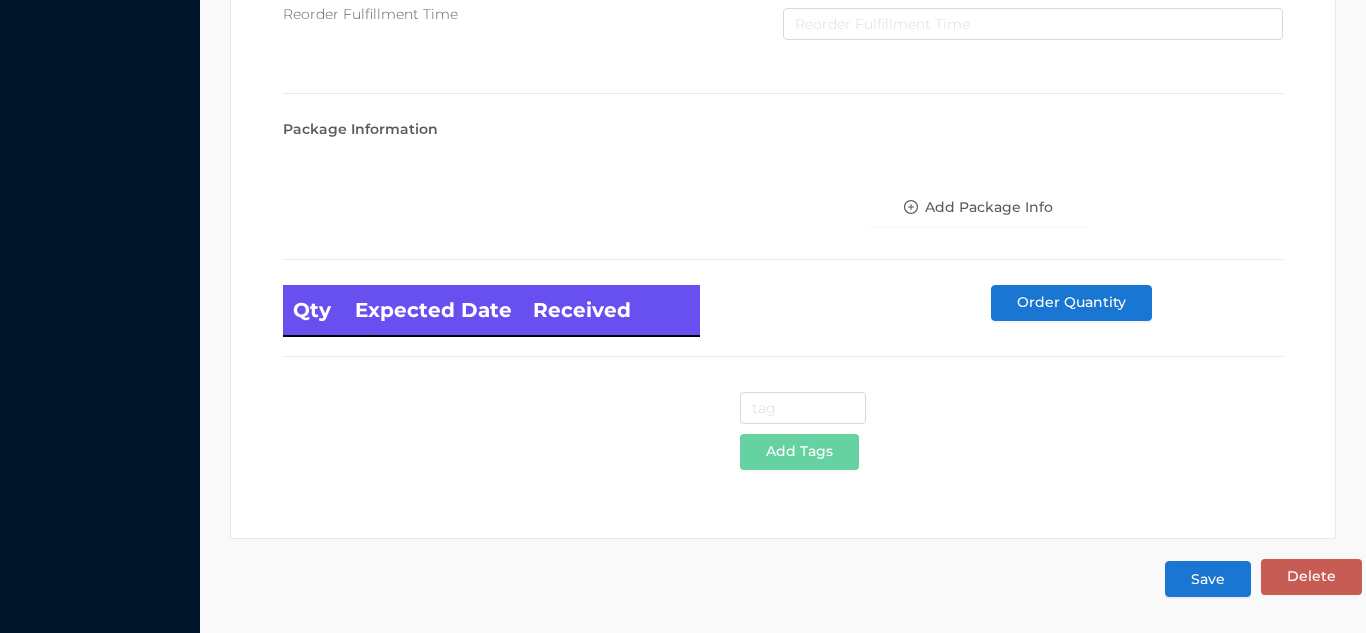 type on "12" 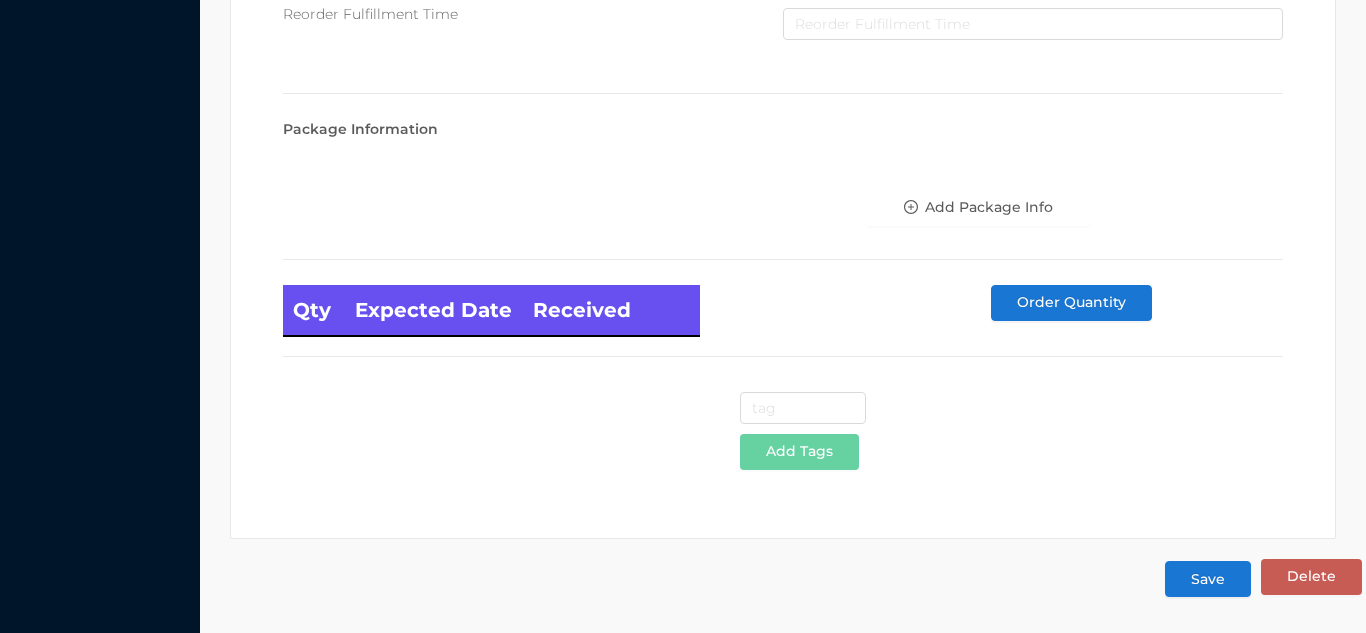 click on "Save" at bounding box center [1208, 579] 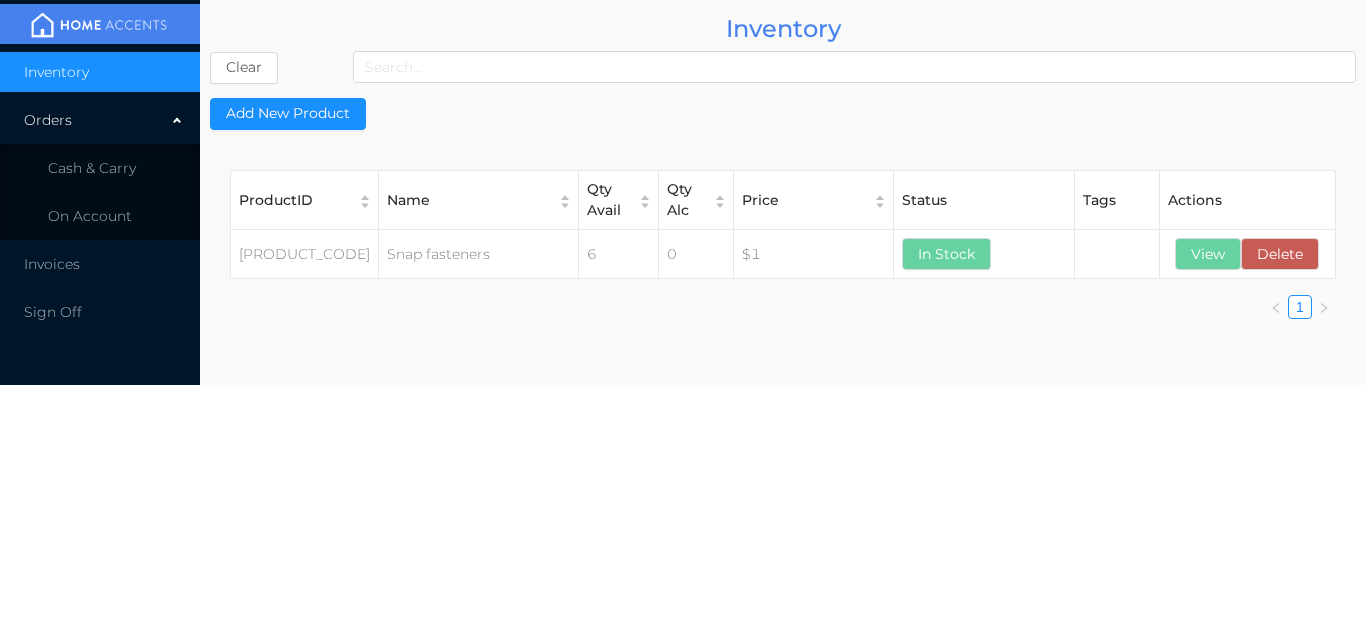 scroll, scrollTop: 0, scrollLeft: 0, axis: both 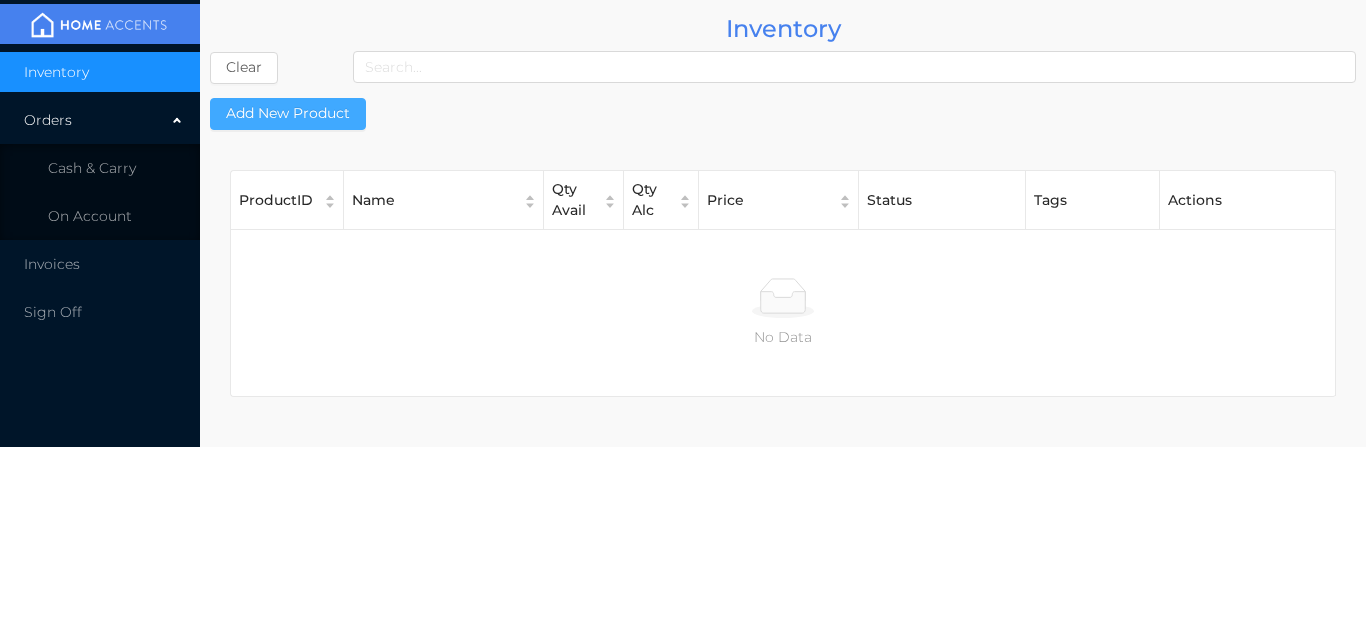 click on "Add New Product" at bounding box center (288, 114) 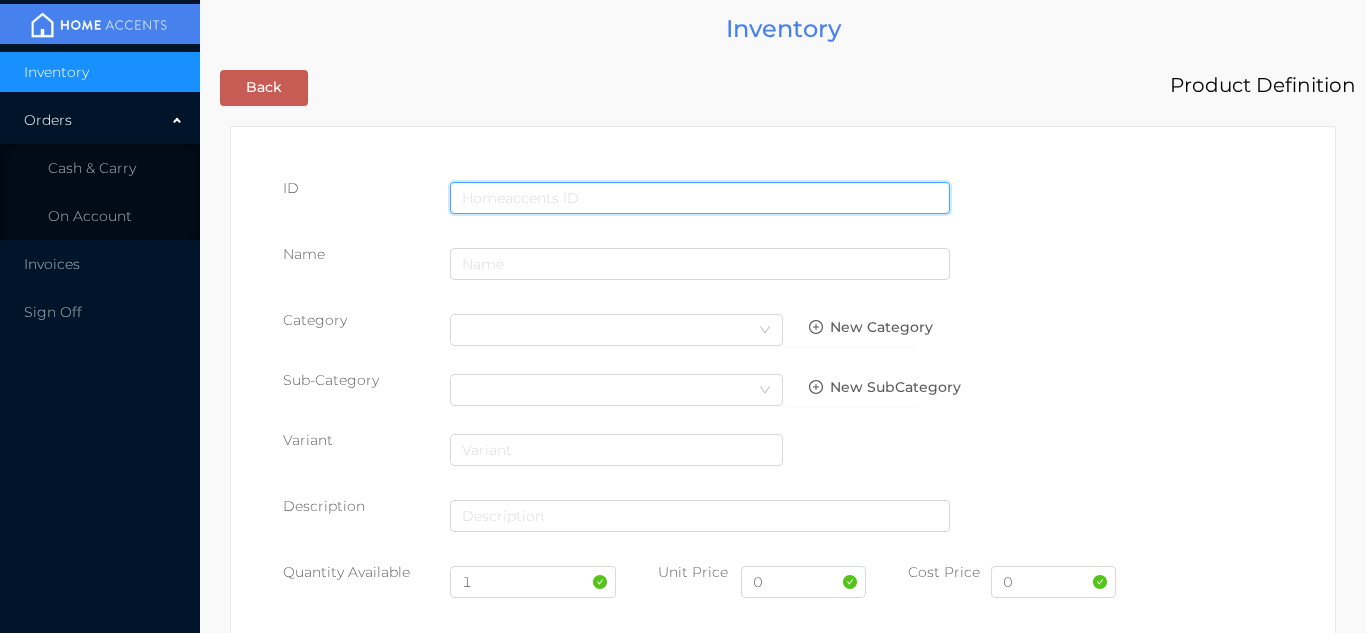 click at bounding box center [700, 198] 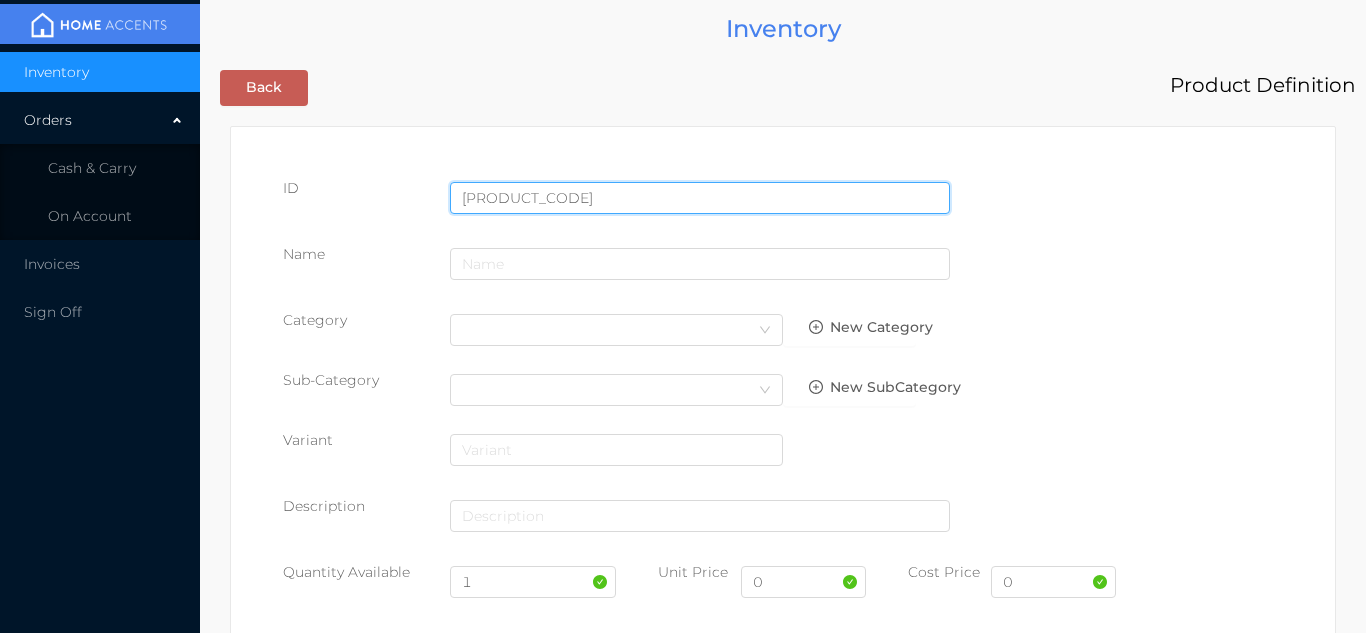 type on "062532197023" 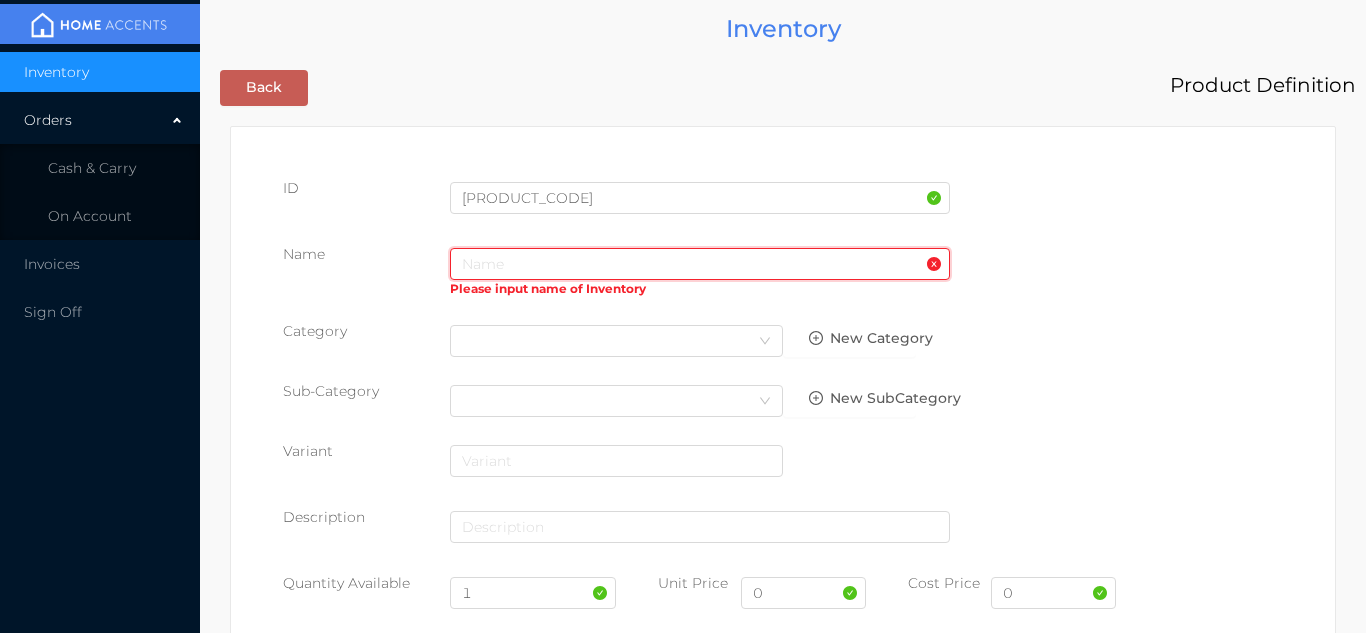 click at bounding box center [700, 264] 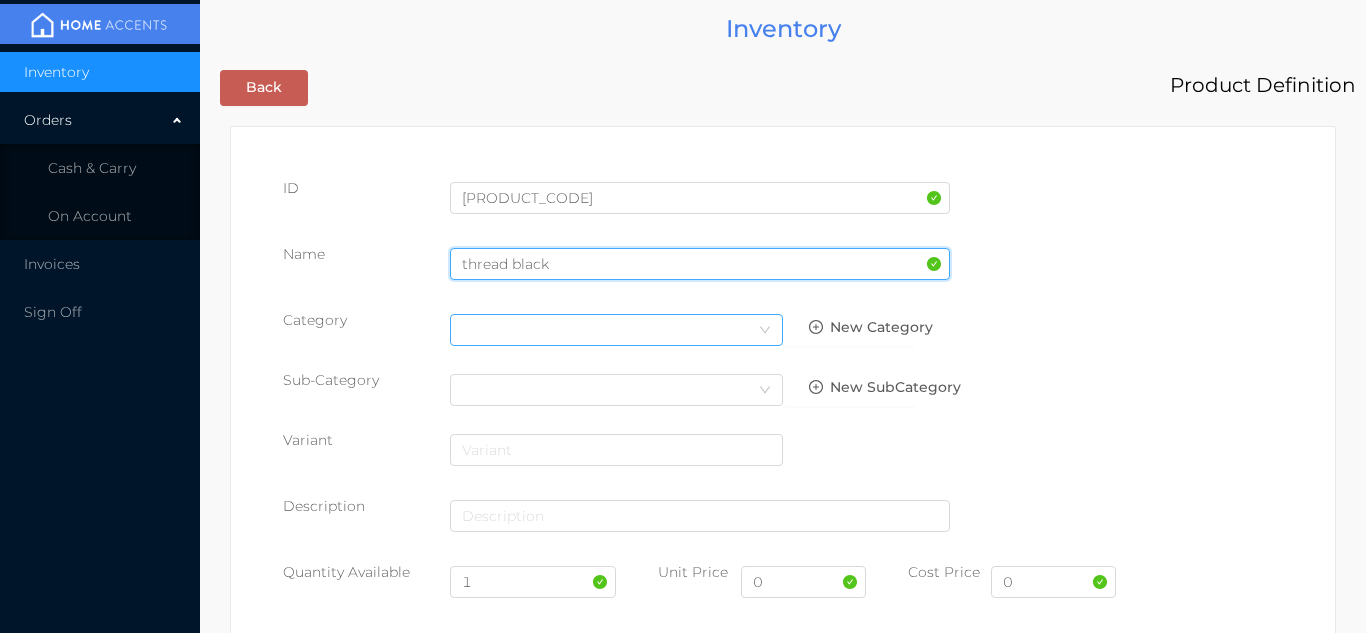 type on "thread black" 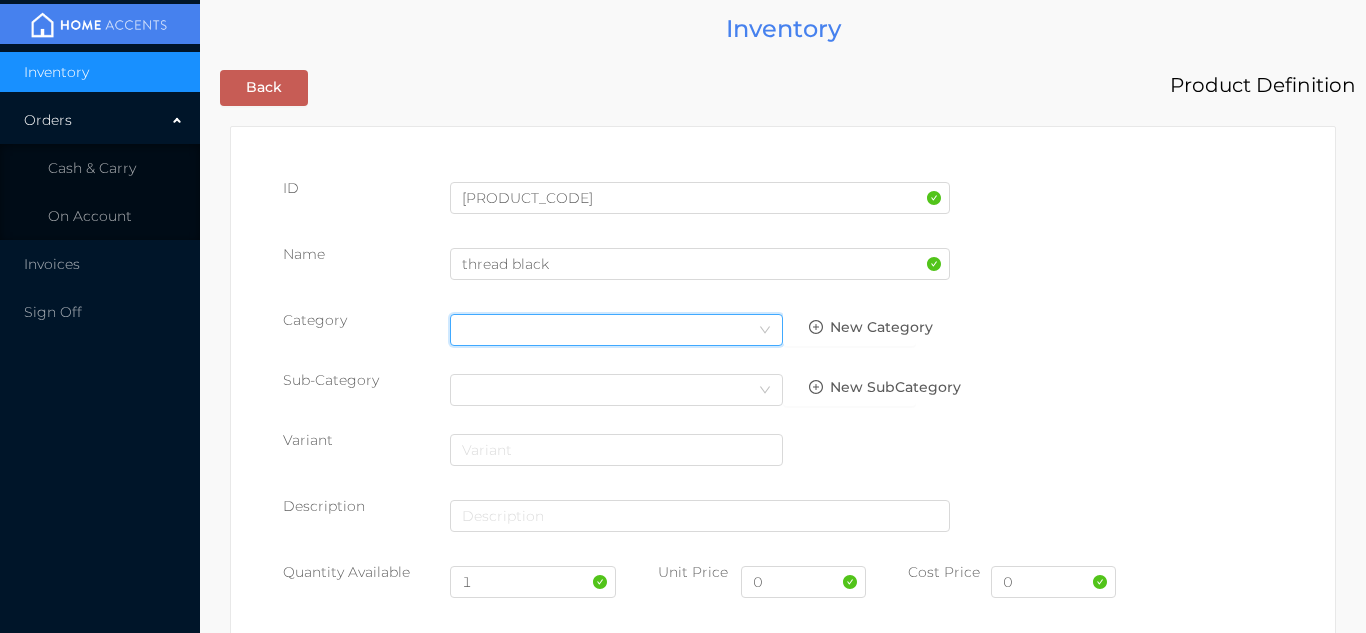 click 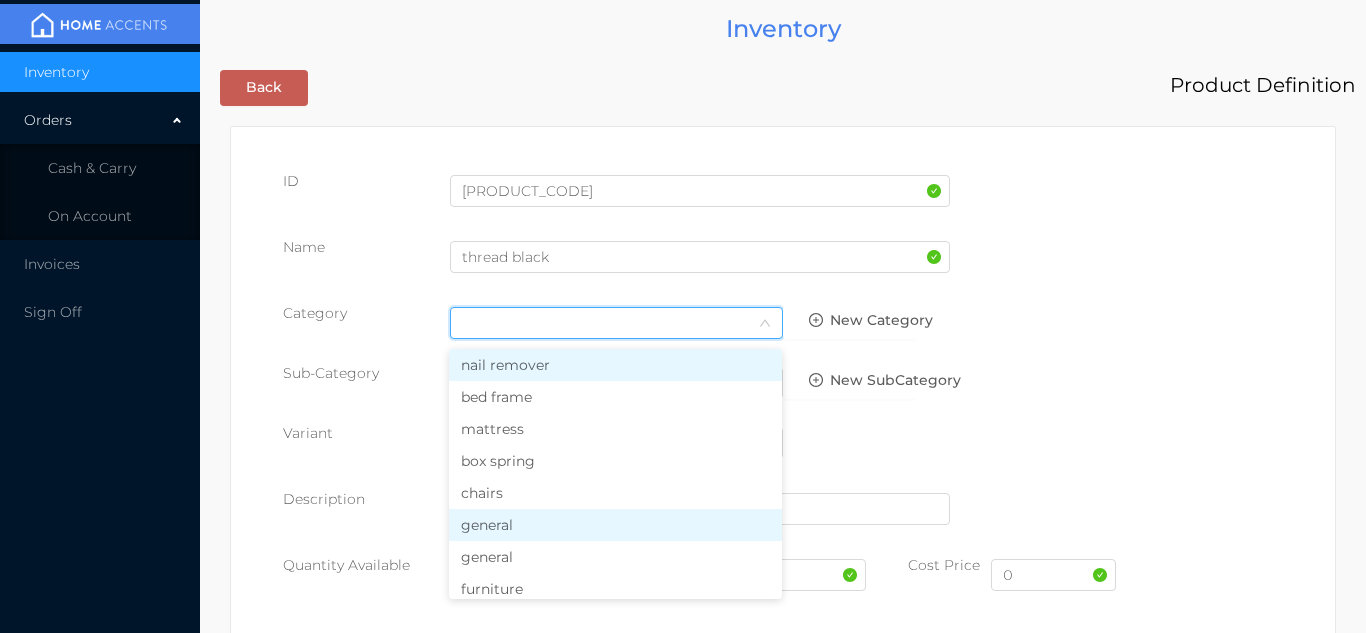 click on "general" at bounding box center (615, 525) 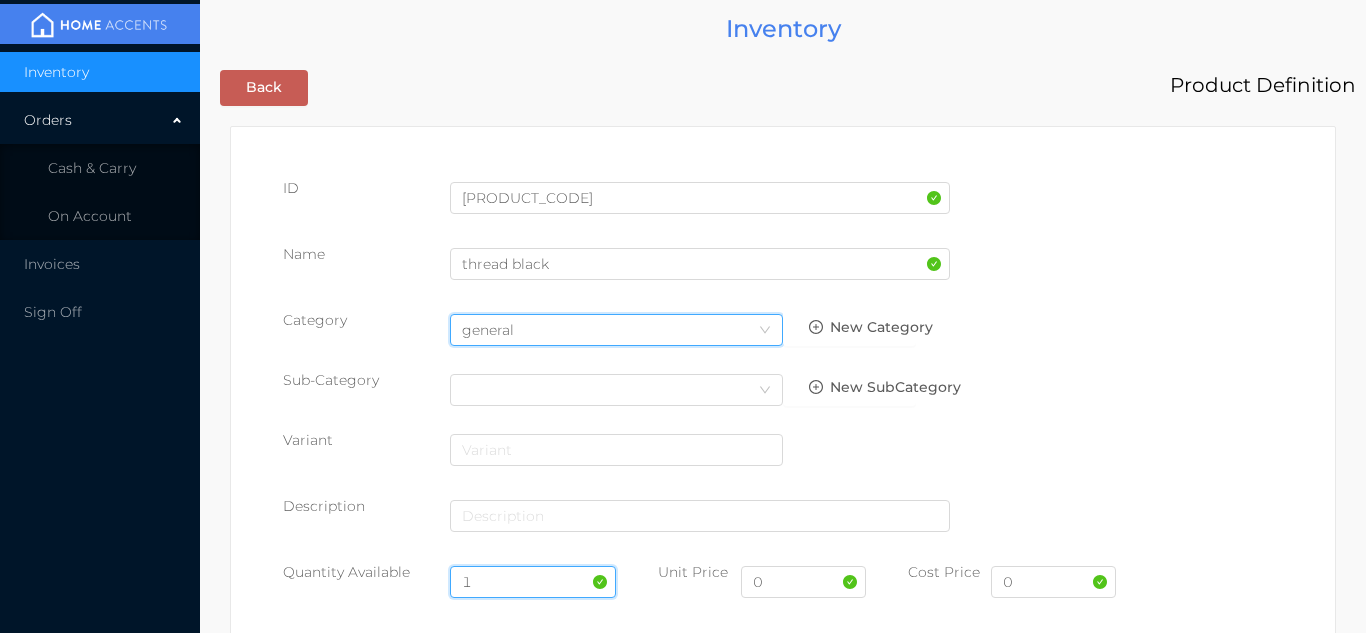 click on "1" at bounding box center [533, 582] 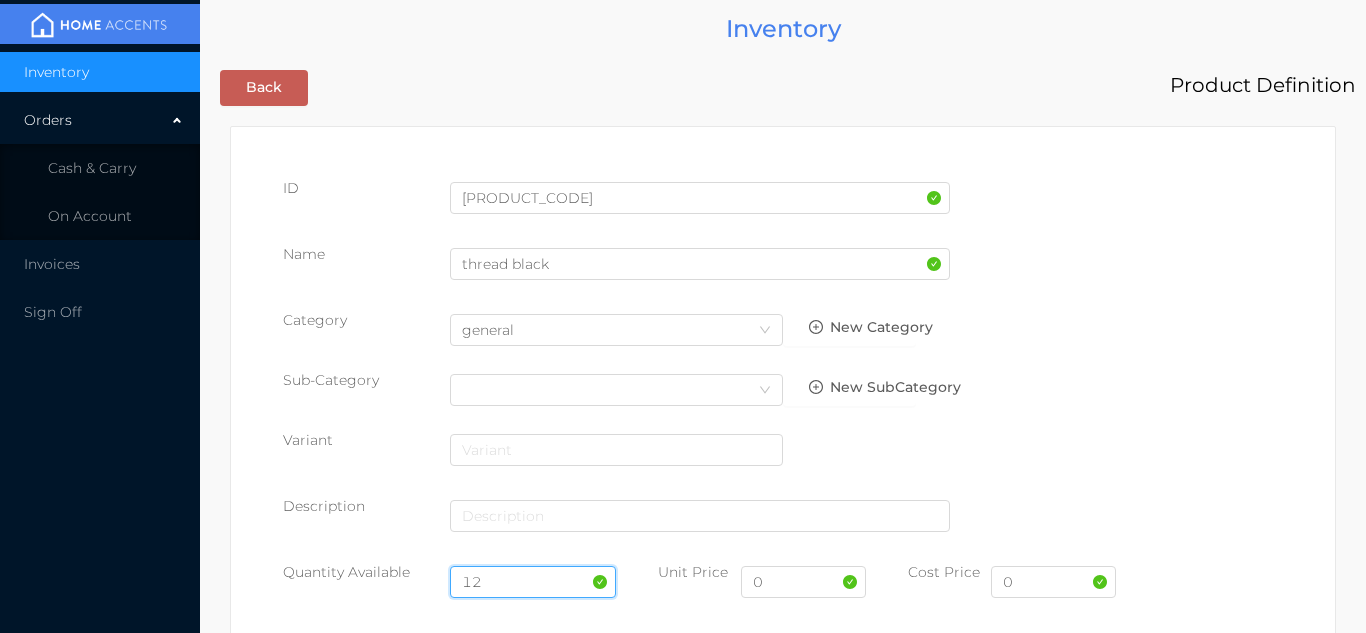 type on "12" 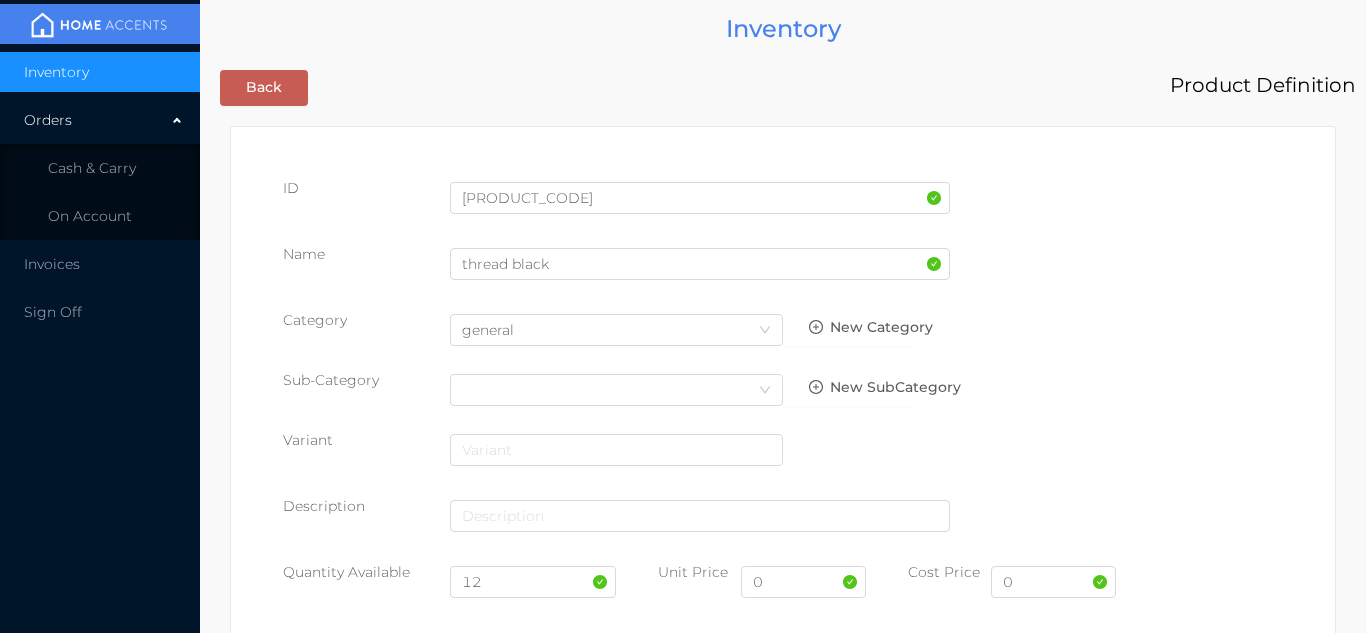click on "0" at bounding box center (803, 590) 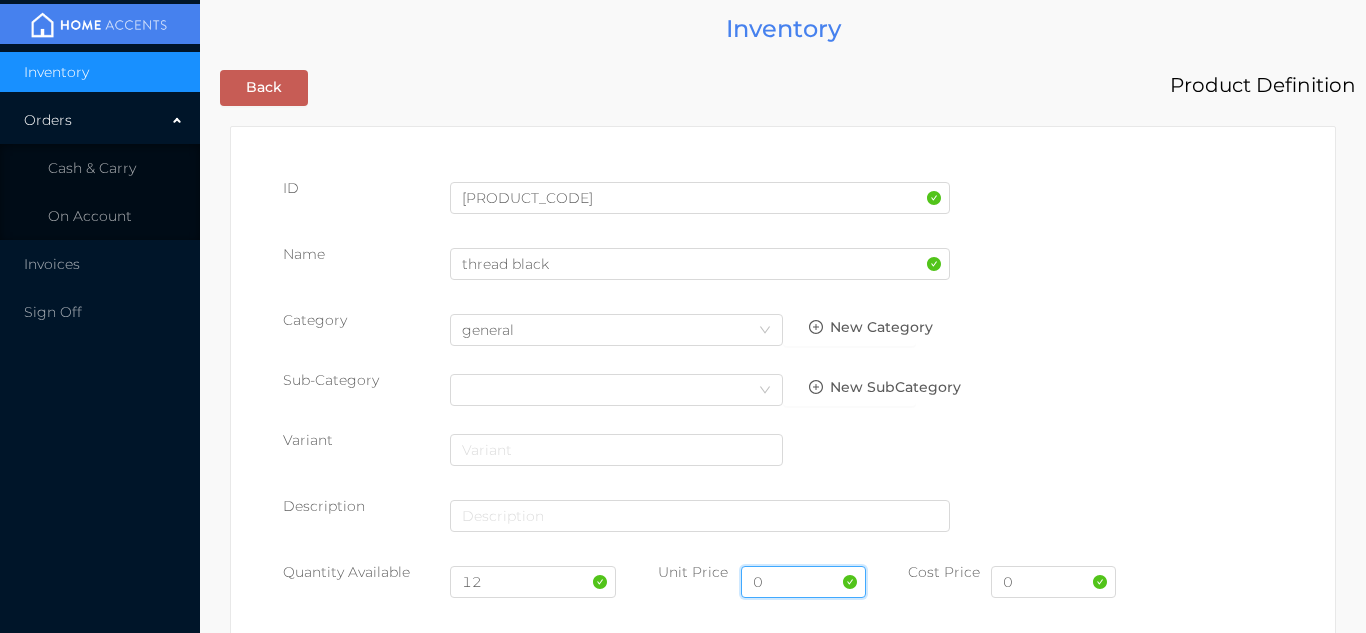 click on "0" at bounding box center [803, 582] 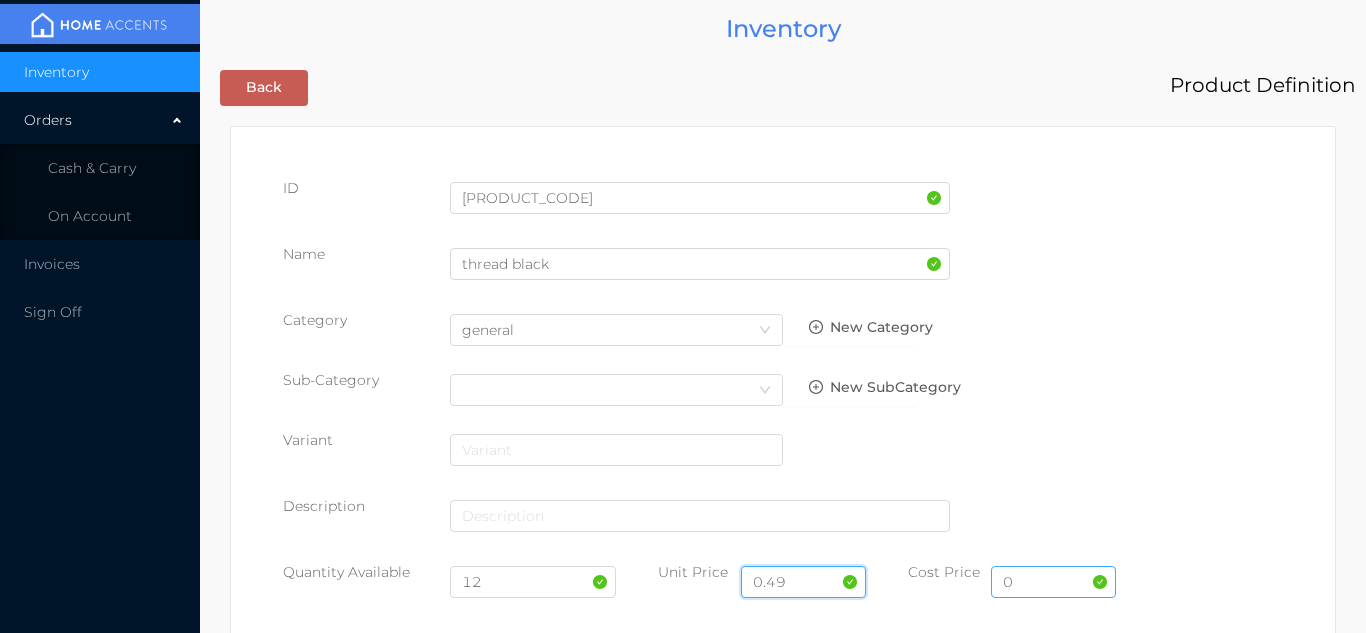 type on "0.49" 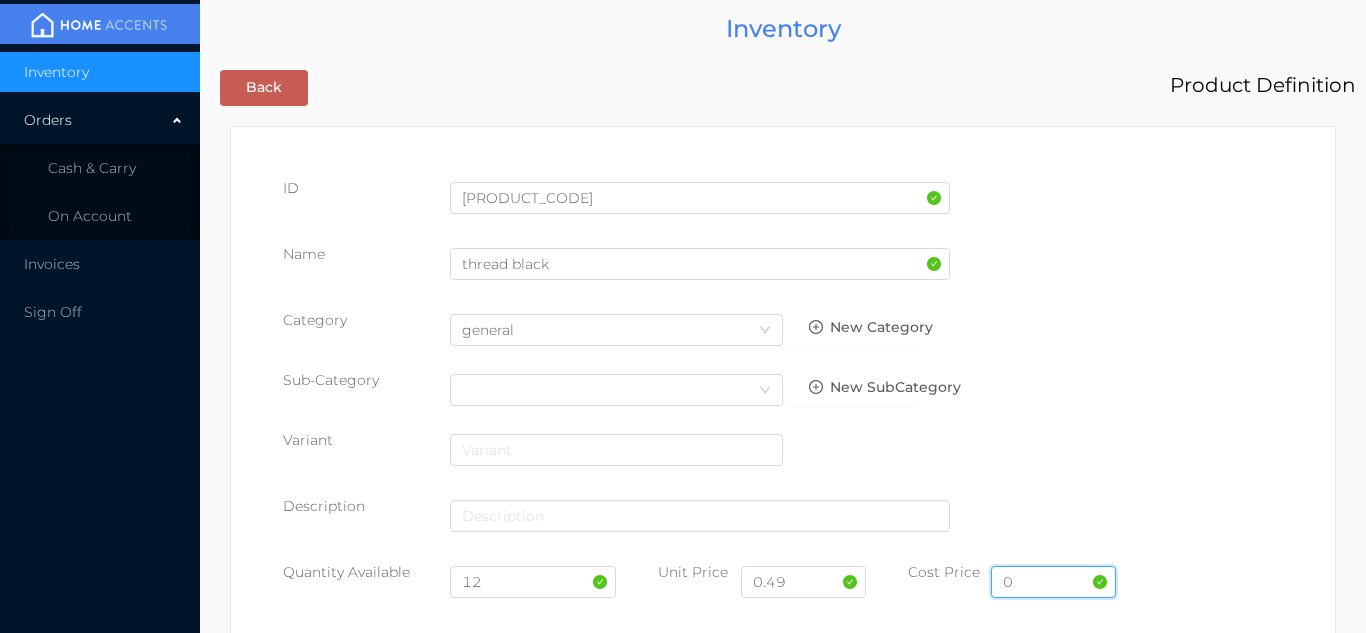 click on "0" at bounding box center [1053, 582] 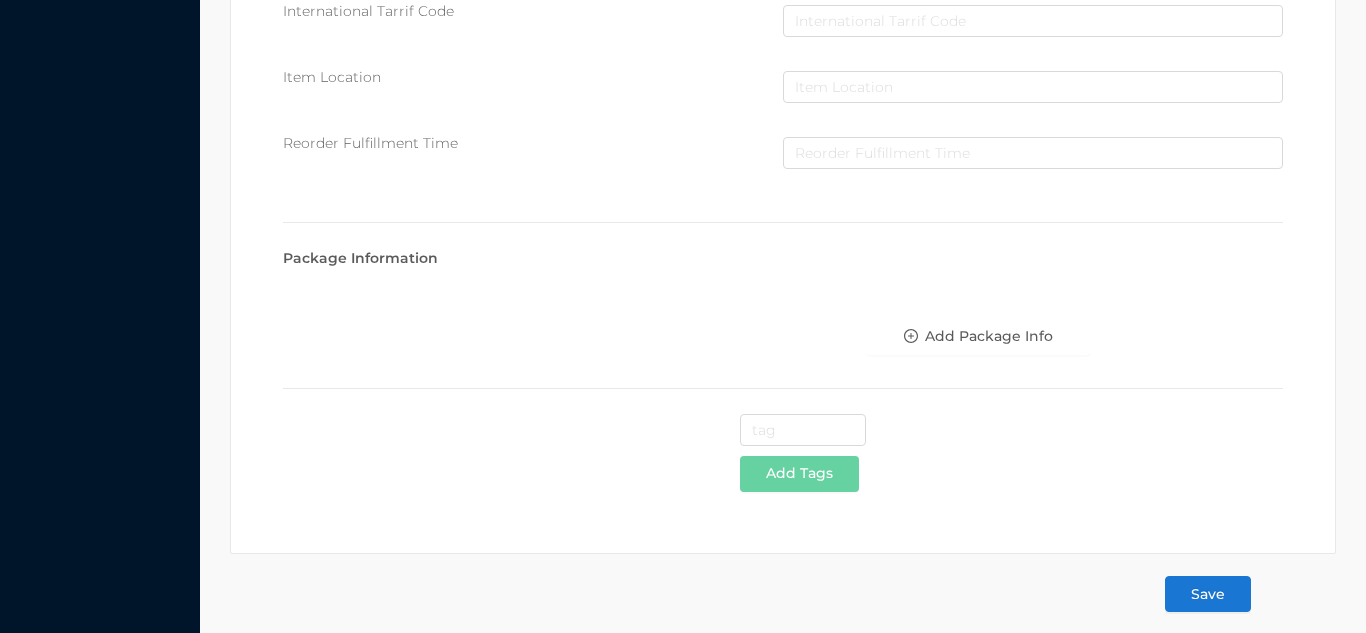 scroll, scrollTop: 1028, scrollLeft: 0, axis: vertical 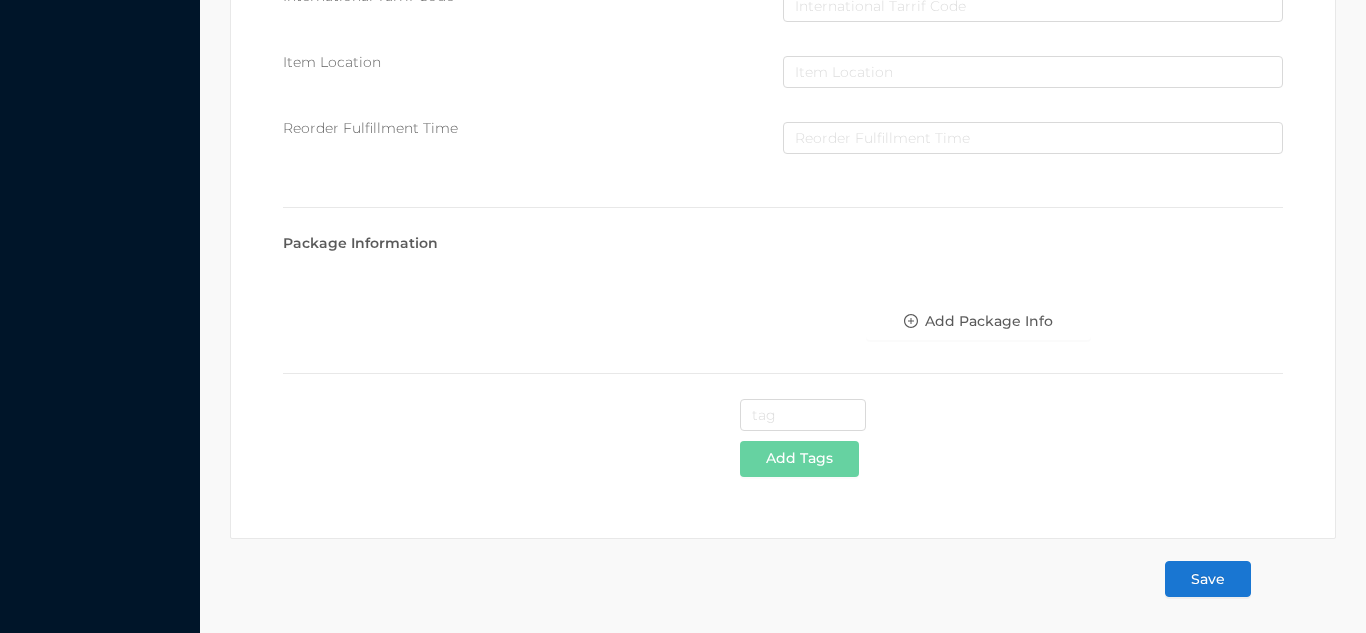 type on "0.26" 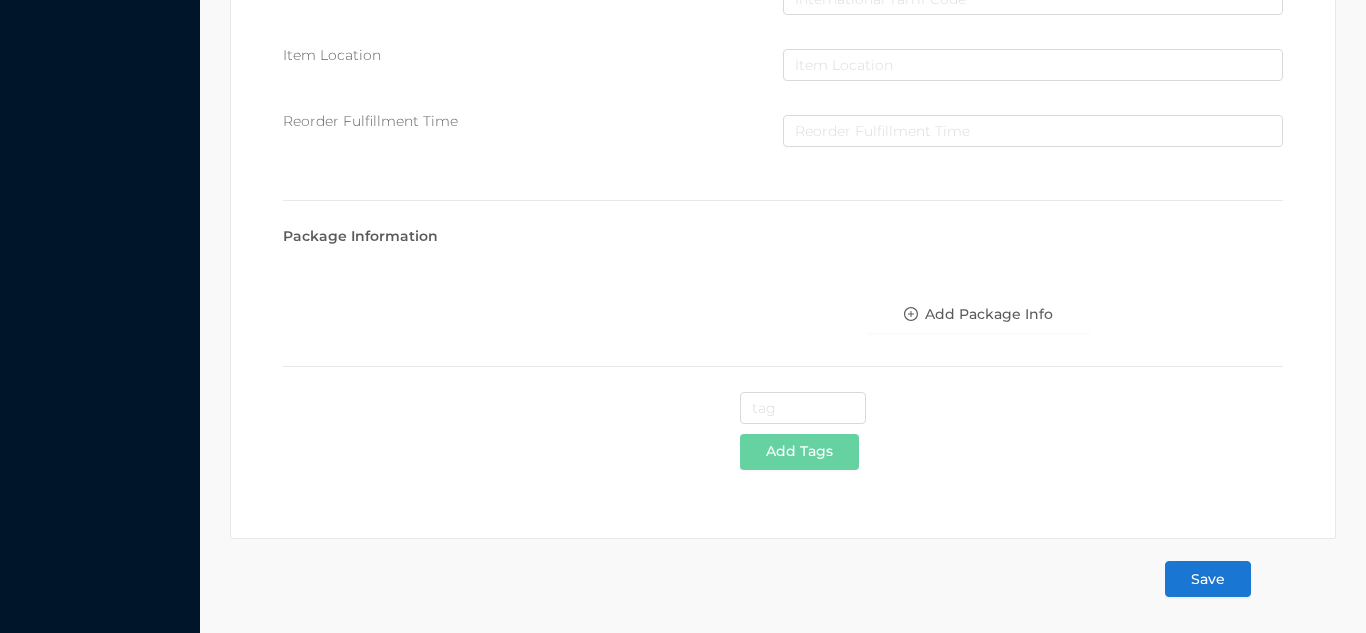 click on "Save" at bounding box center (1208, 579) 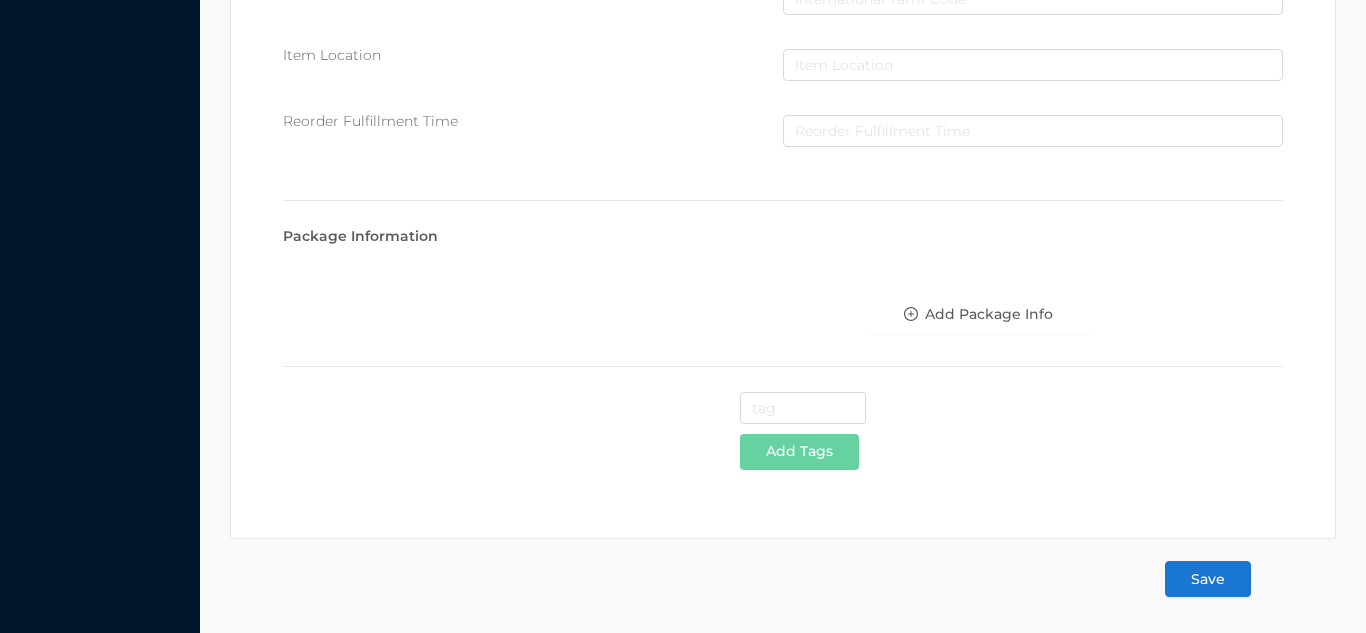 click on "Save" at bounding box center [1208, 579] 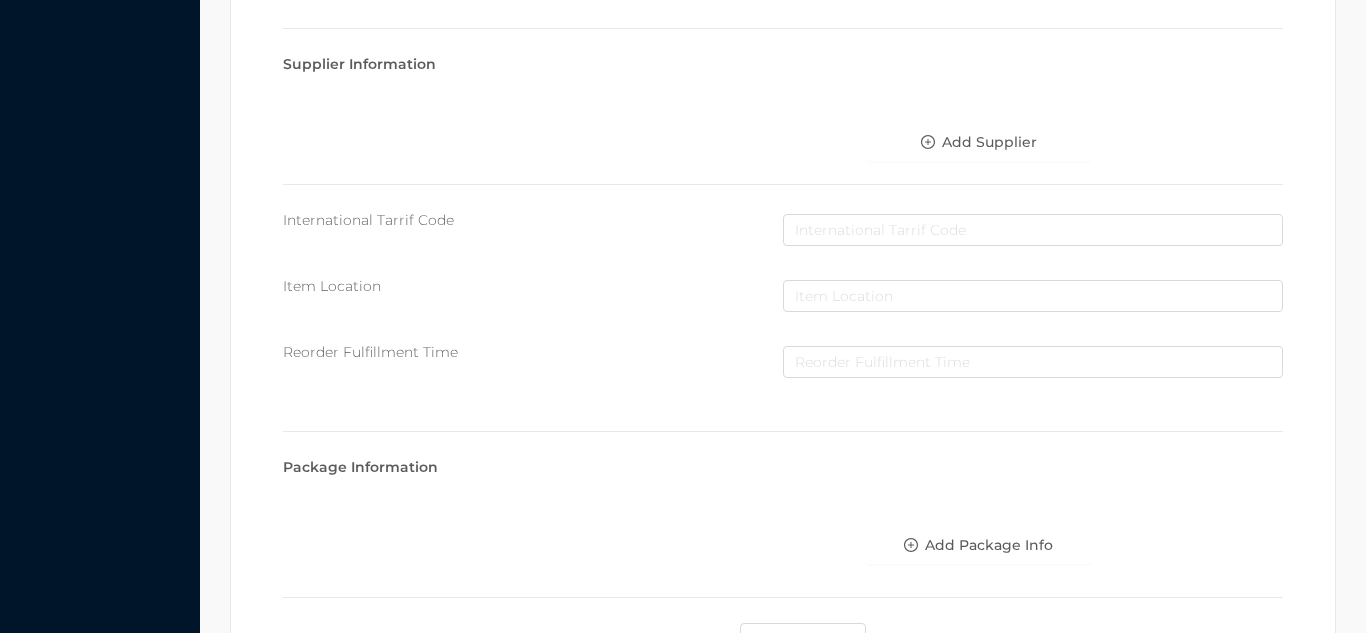 scroll, scrollTop: 0, scrollLeft: 0, axis: both 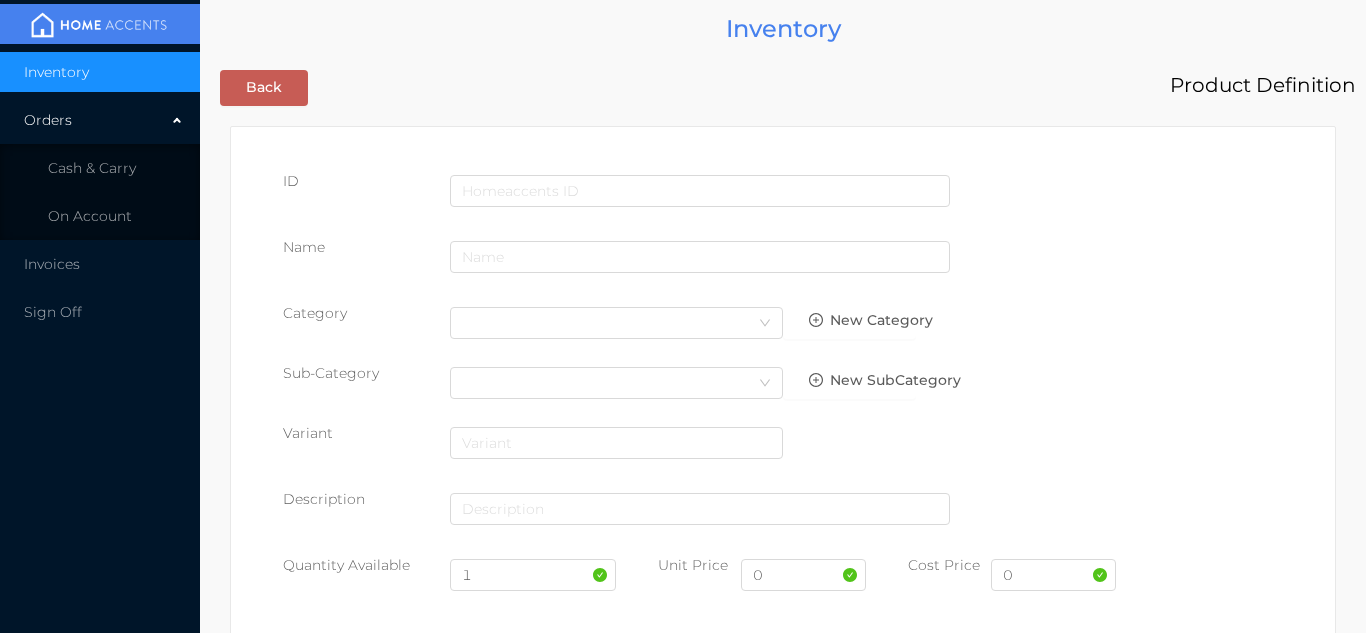click on "Orders" at bounding box center (100, 120) 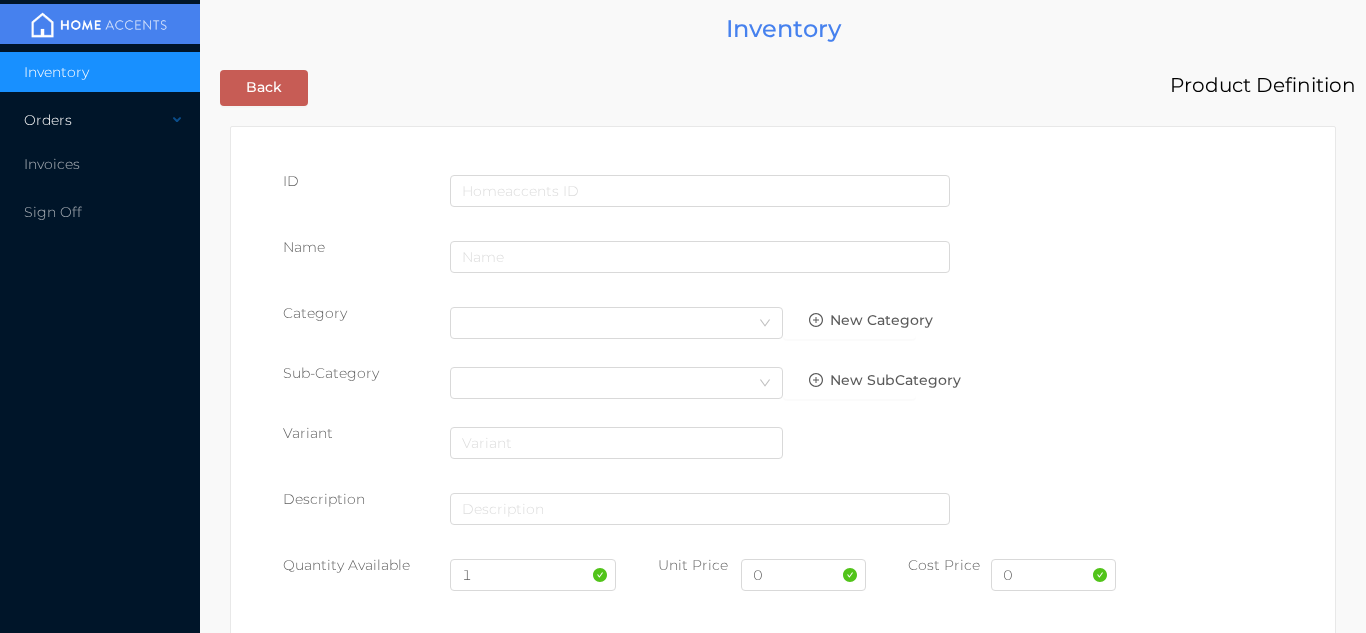click on "Orders" at bounding box center (100, 120) 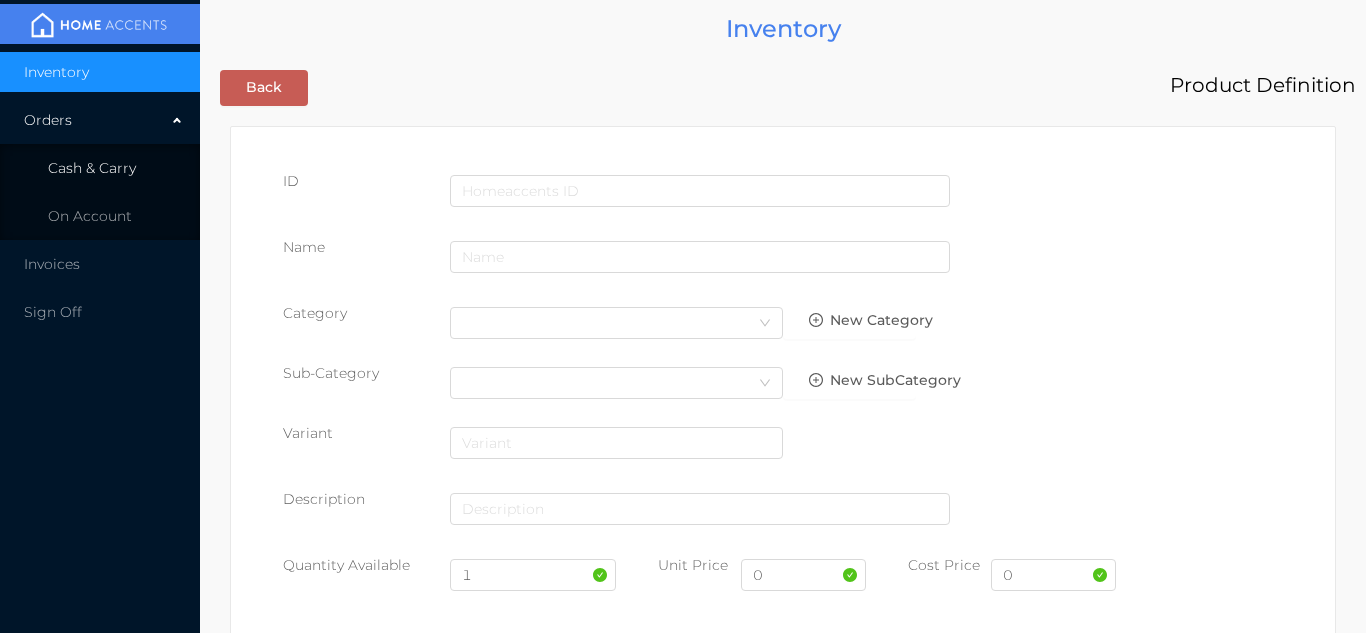 click on "Cash & Carry" at bounding box center (92, 168) 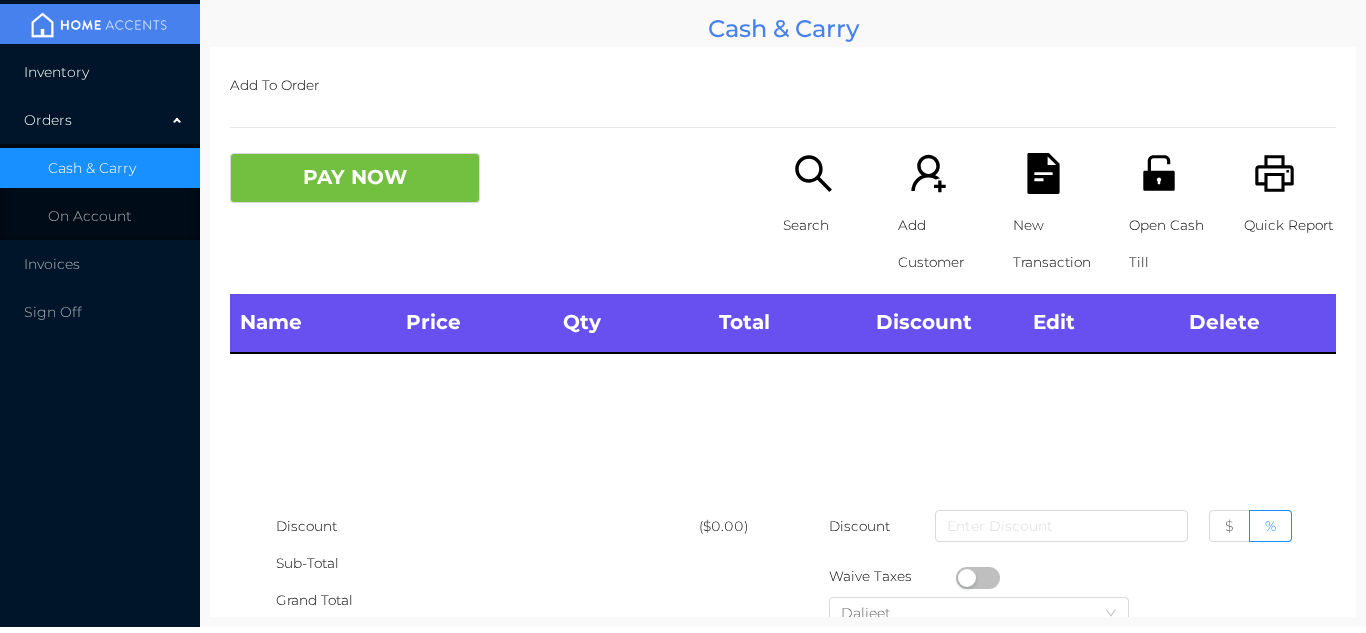 click on "Inventory" at bounding box center (100, 72) 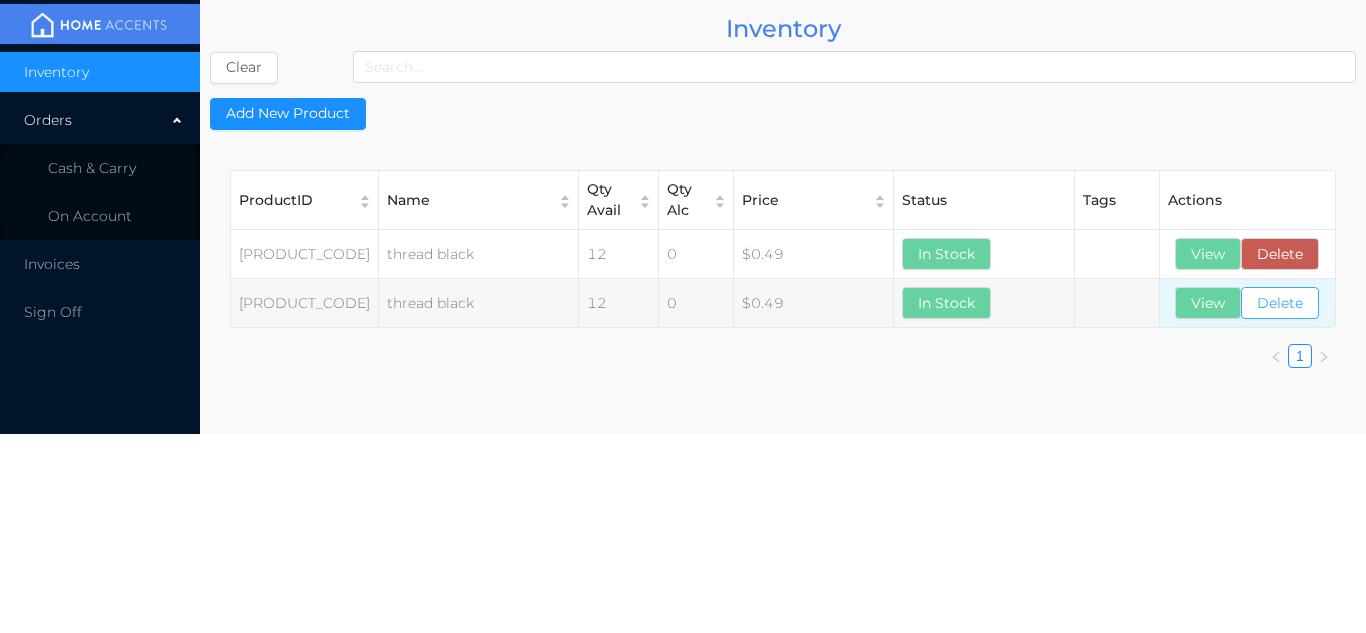 click on "Delete" at bounding box center (1280, 303) 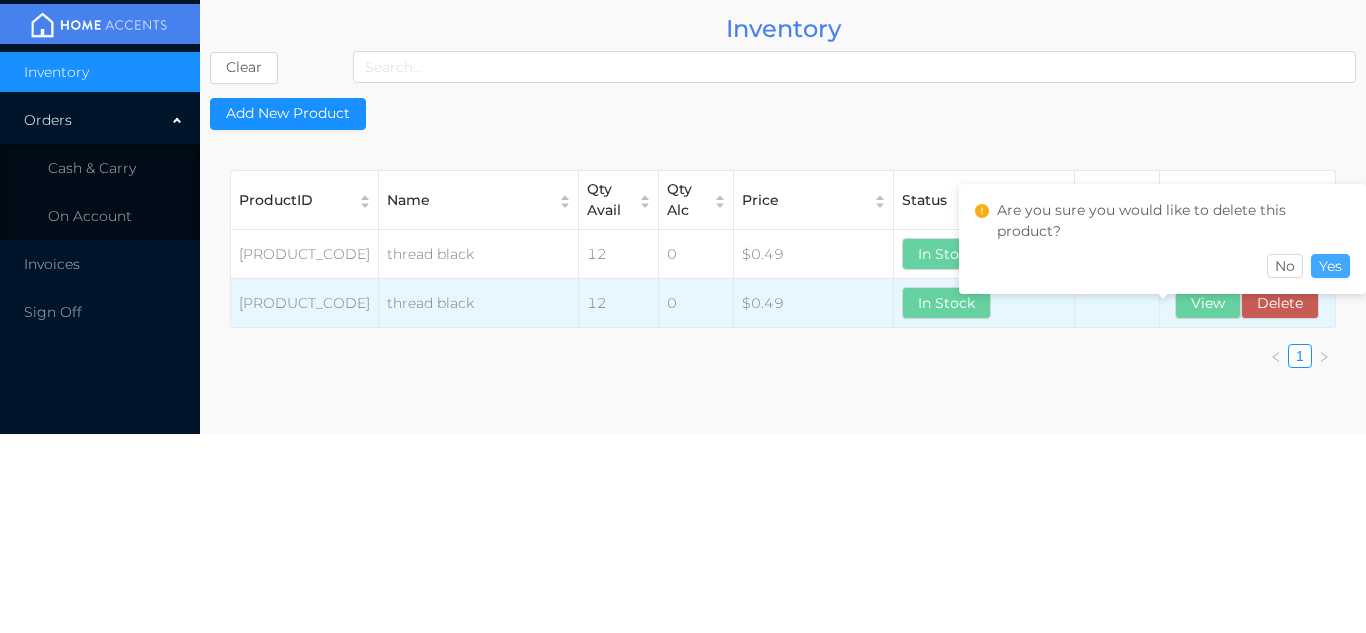 click on "Yes" at bounding box center [1330, 266] 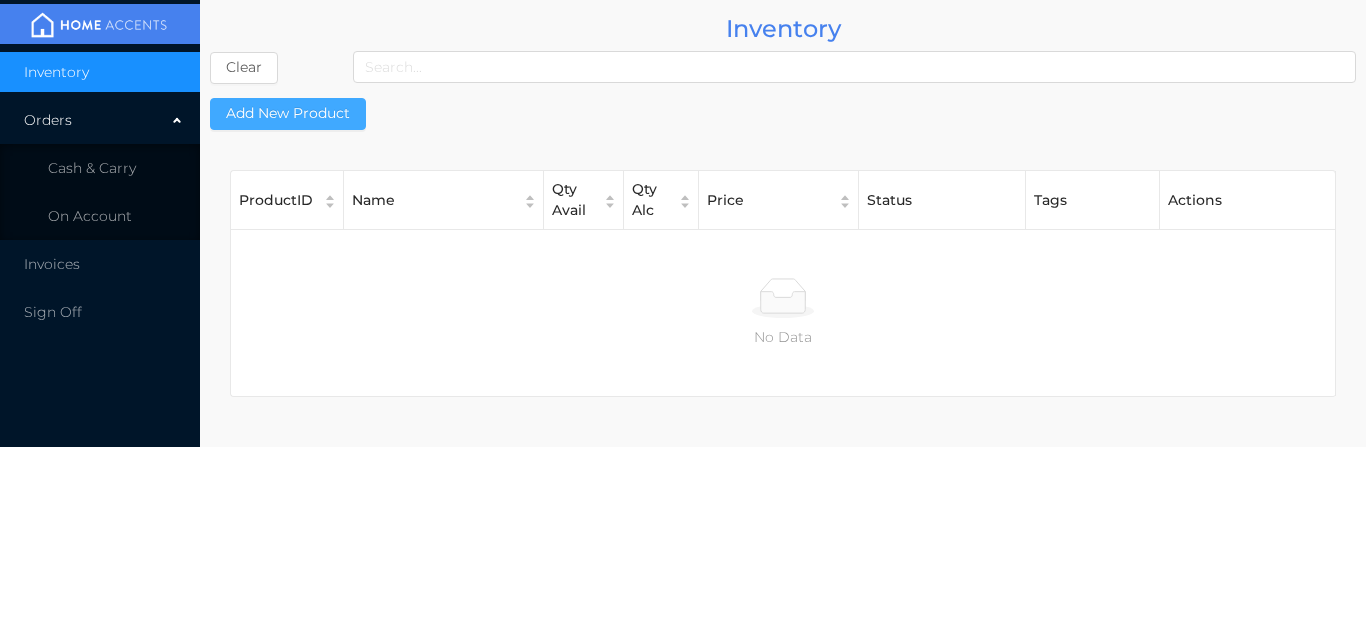 click on "Add New Product" at bounding box center [288, 114] 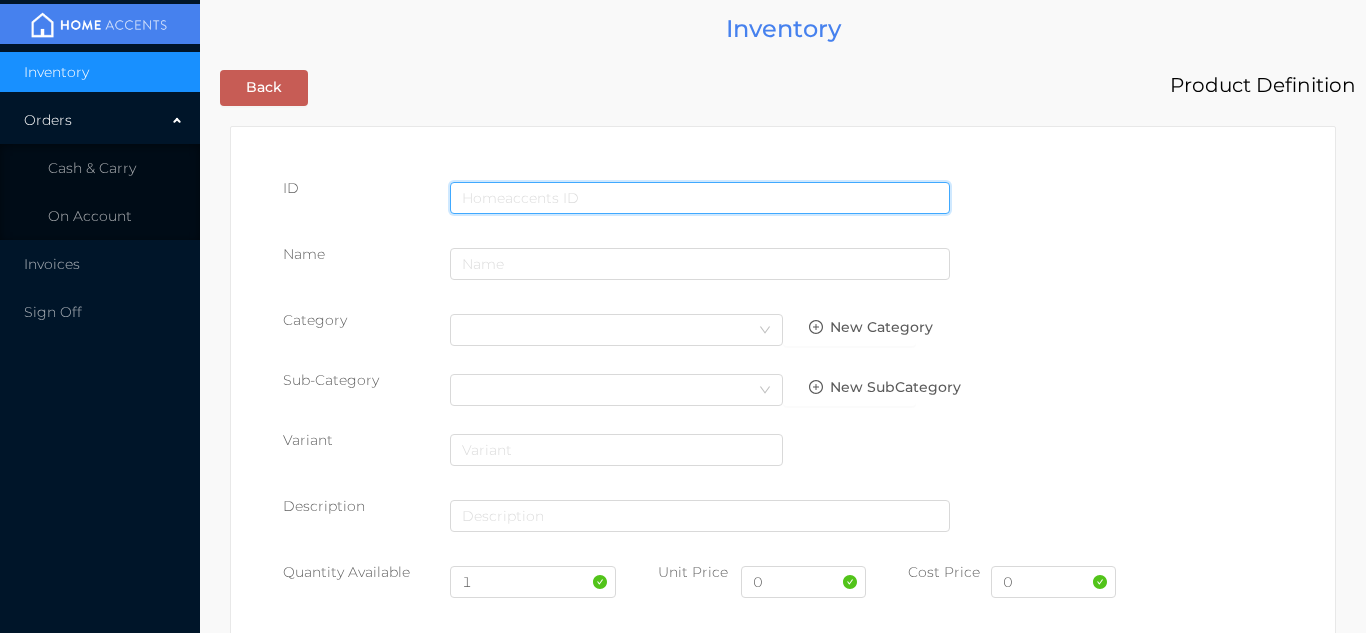 click at bounding box center (700, 198) 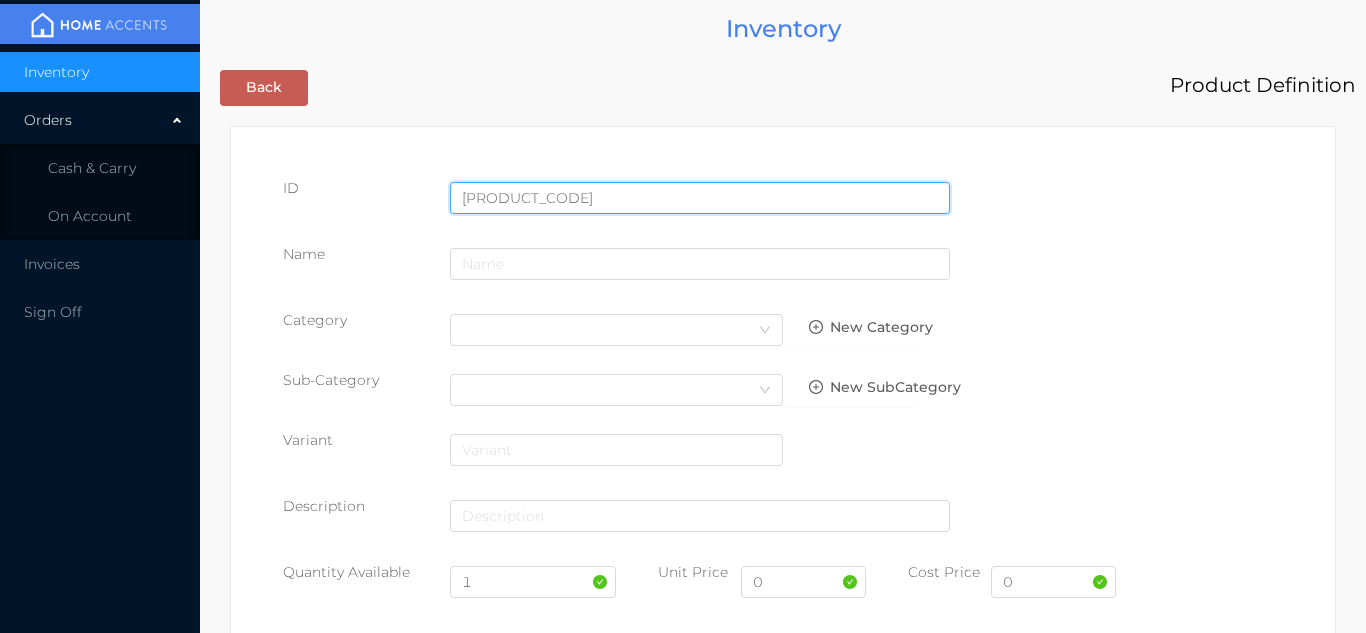 type on "062532197016" 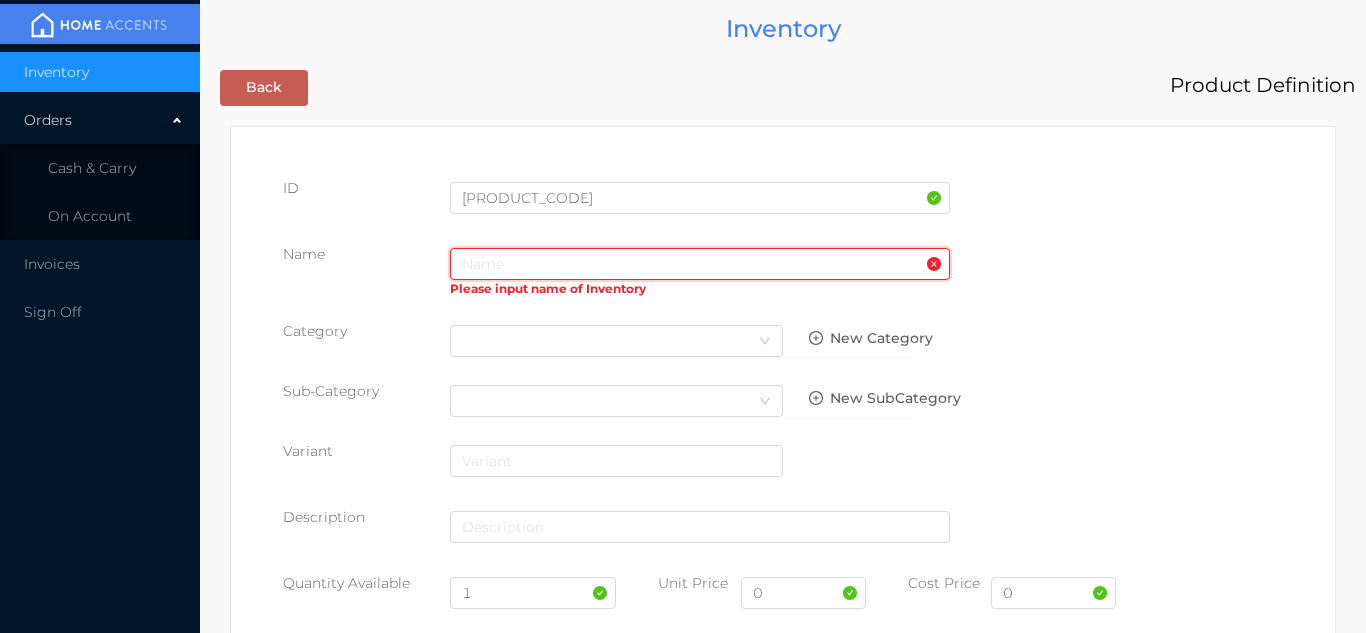 click at bounding box center (700, 264) 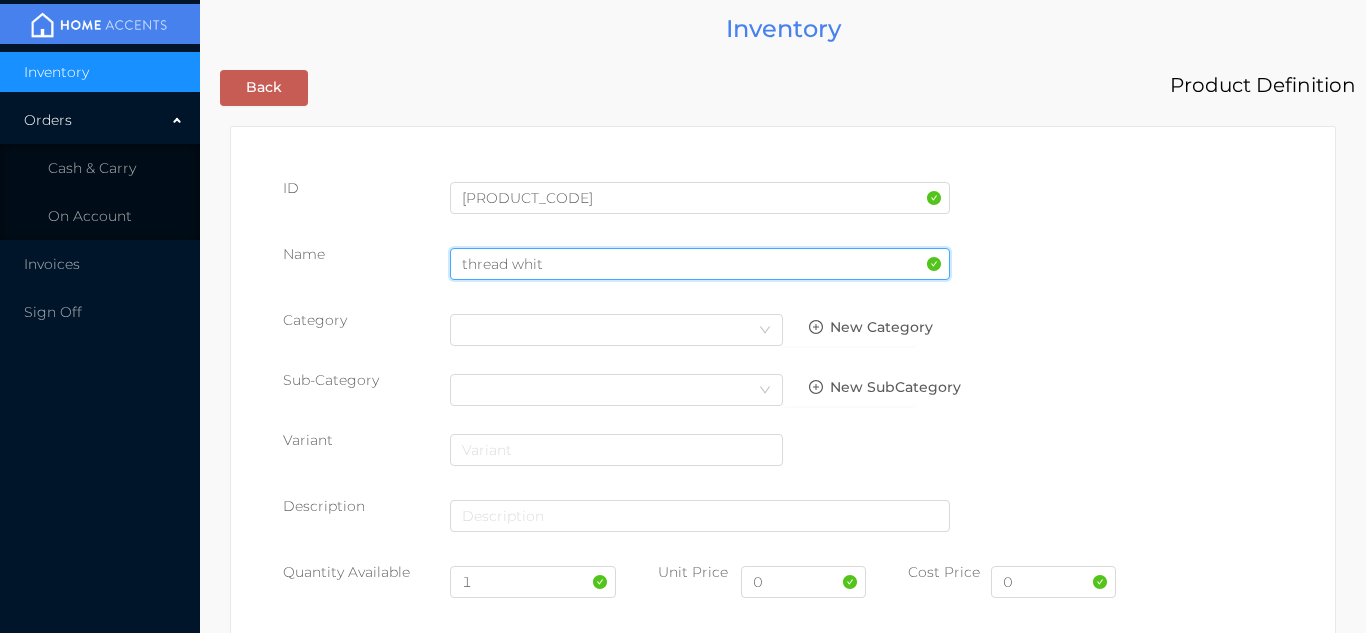 type on "thread whit" 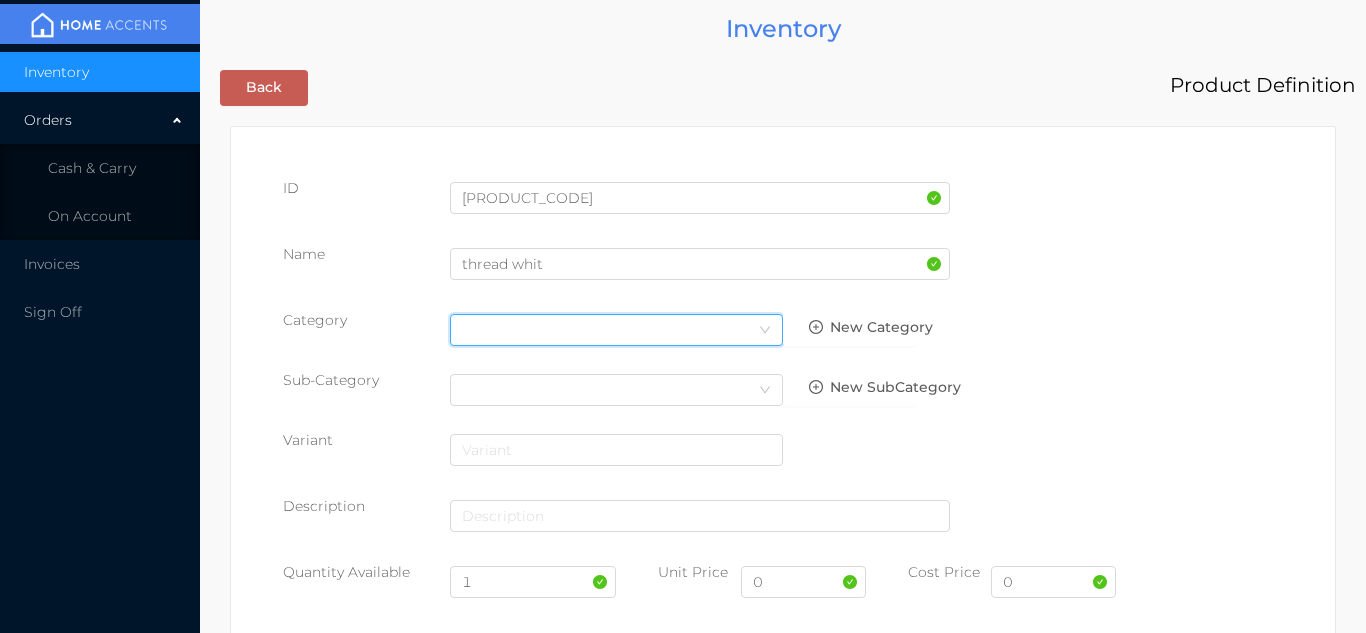click 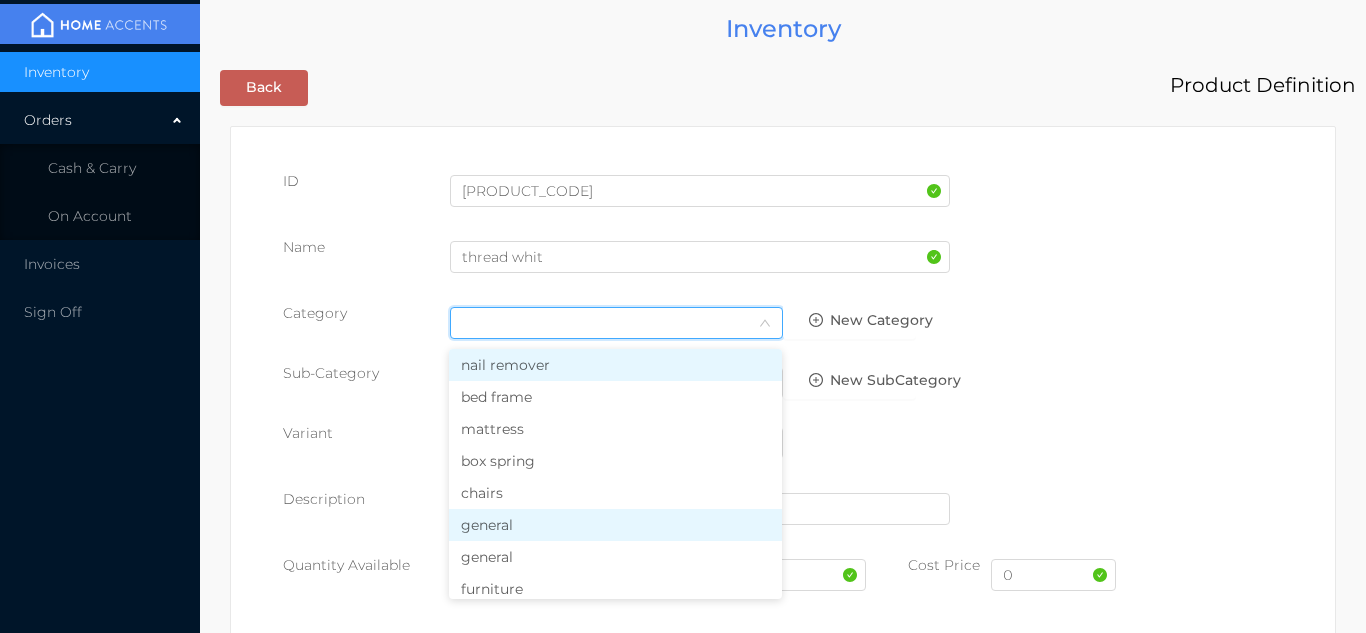 click on "general" at bounding box center [615, 525] 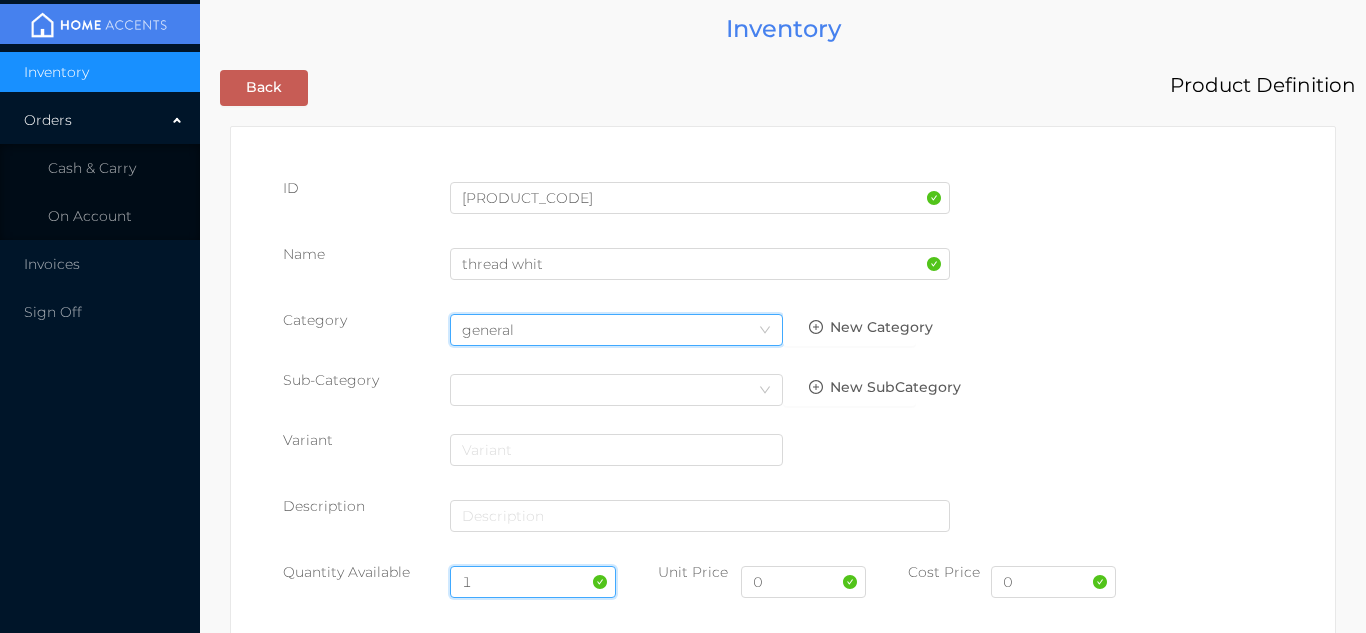 click on "1" at bounding box center (533, 582) 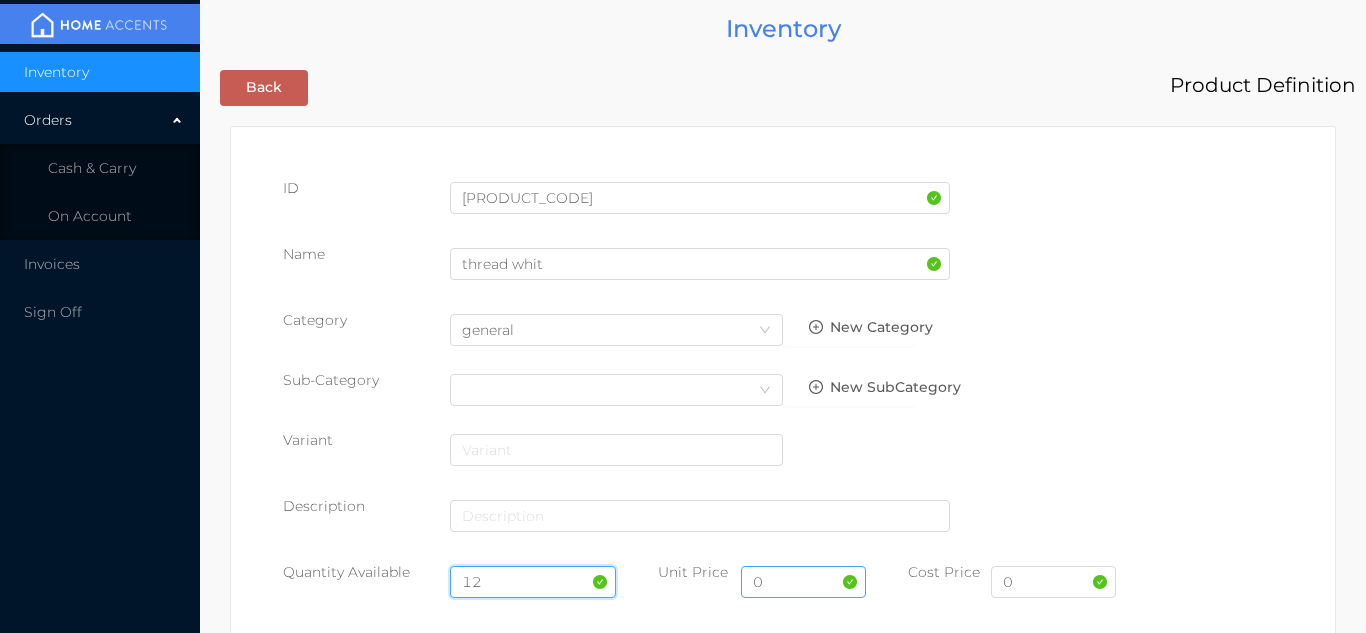 type on "12" 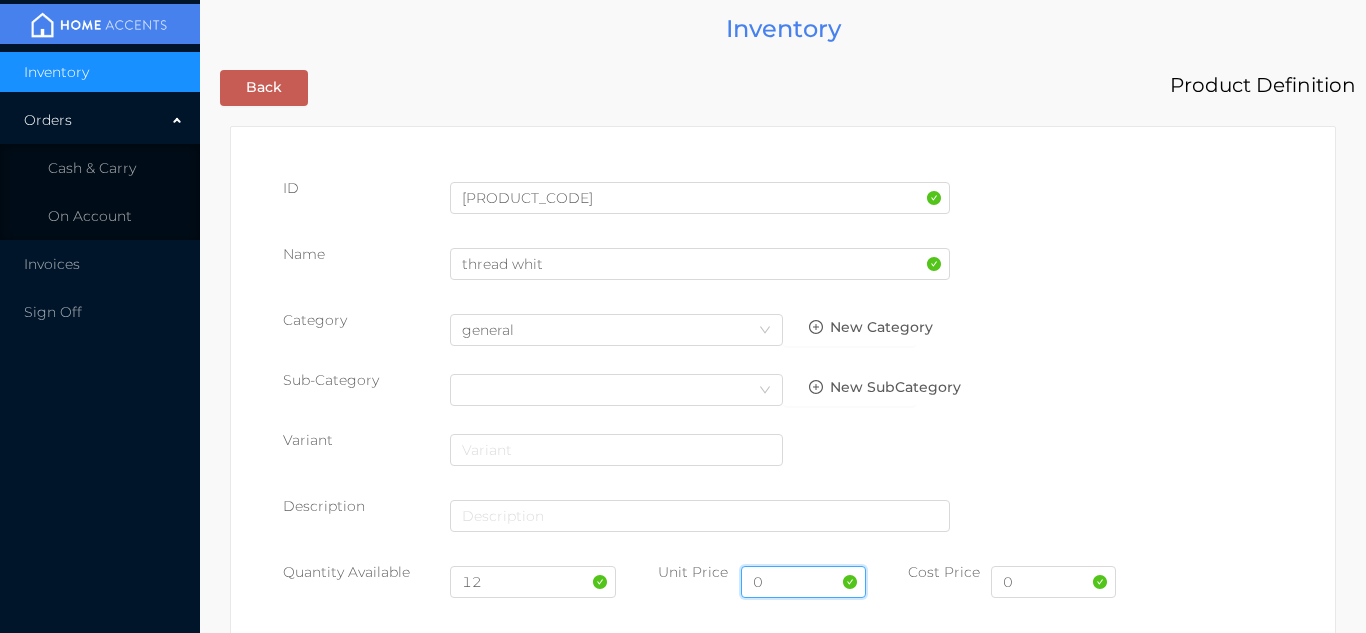 click on "0" at bounding box center (803, 582) 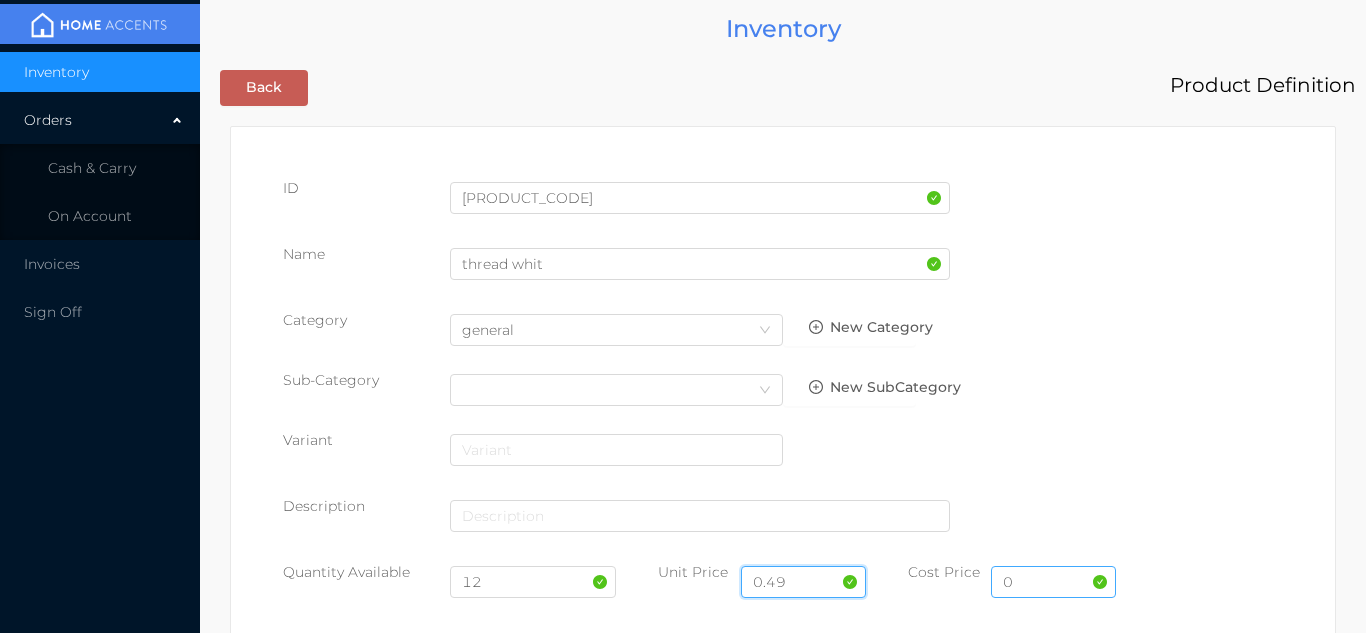 type on "0.49" 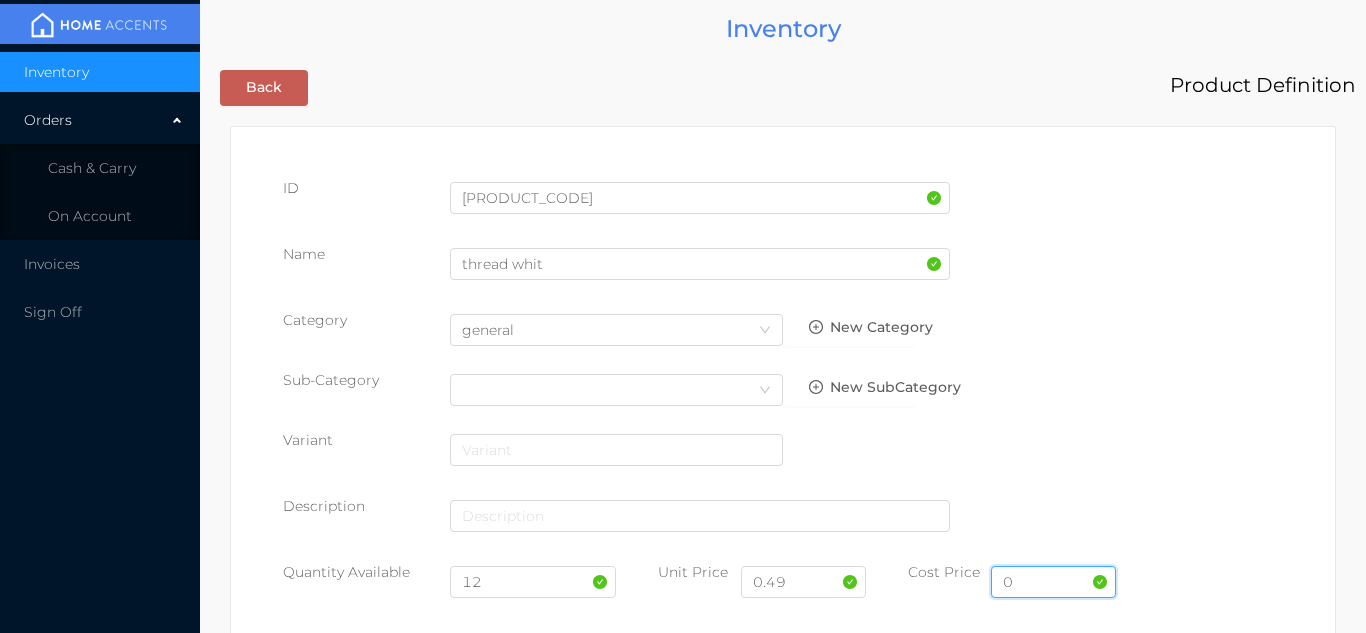 click on "0" at bounding box center [1053, 582] 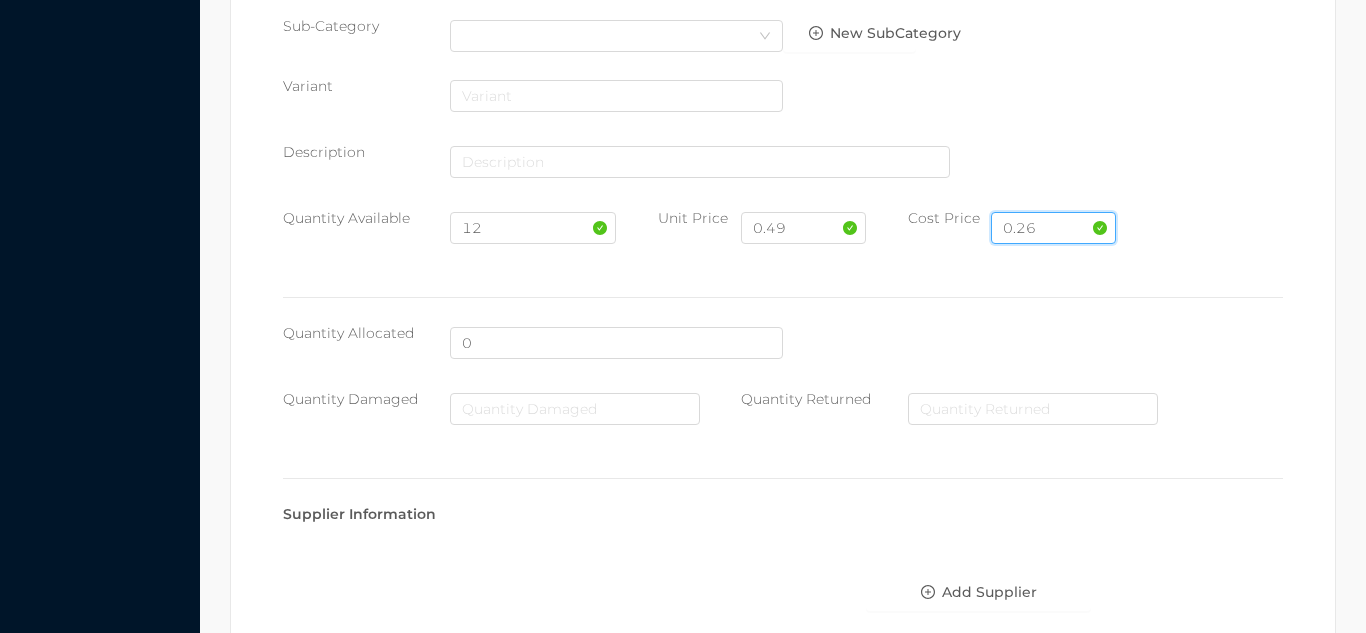 scroll, scrollTop: 1028, scrollLeft: 0, axis: vertical 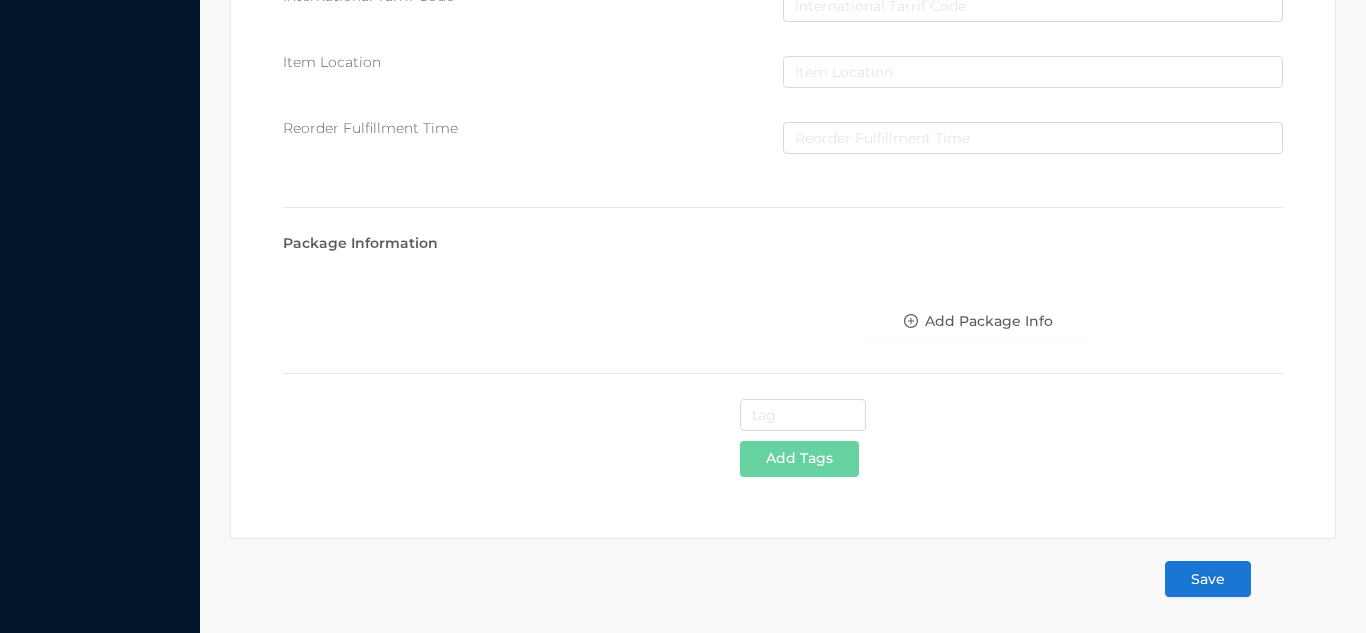 type on "0.26" 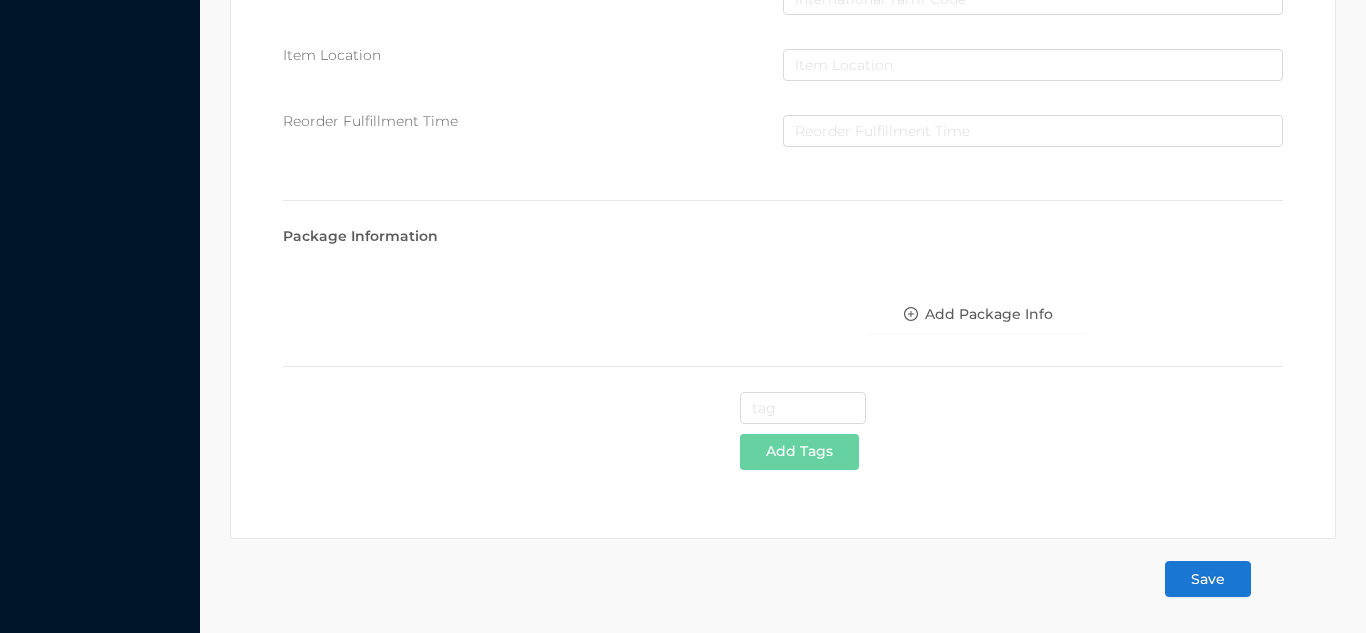 click on "Save" at bounding box center [1208, 579] 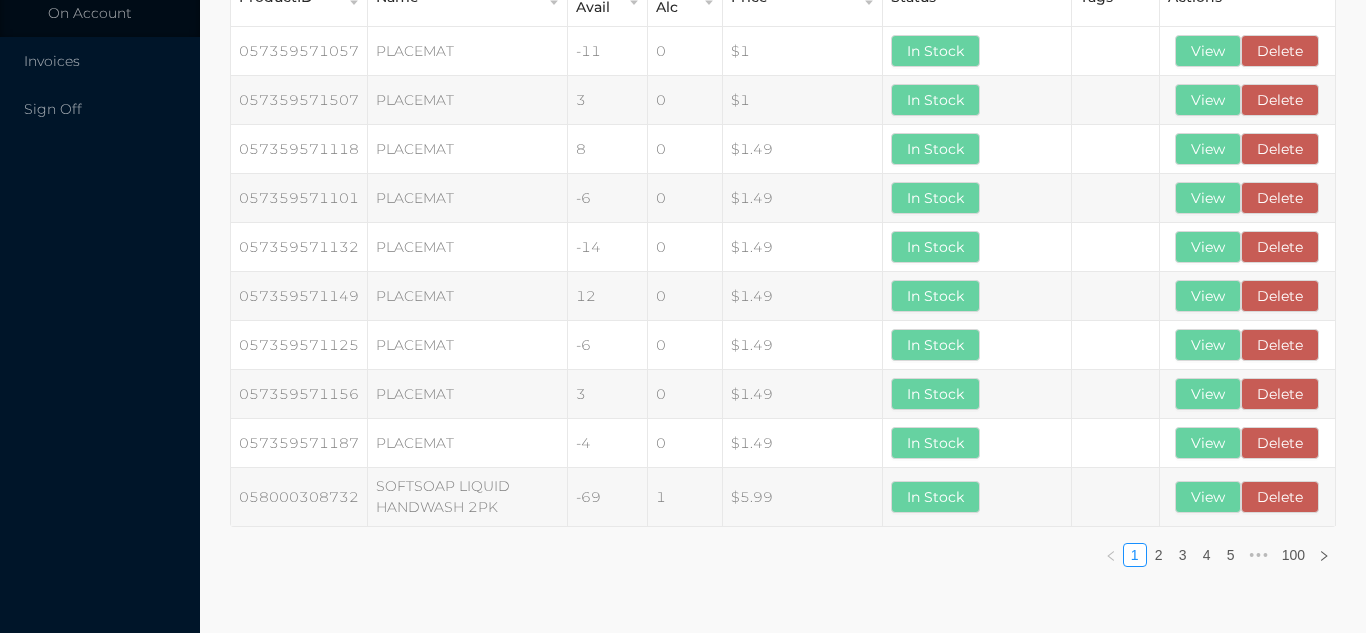 scroll, scrollTop: 0, scrollLeft: 0, axis: both 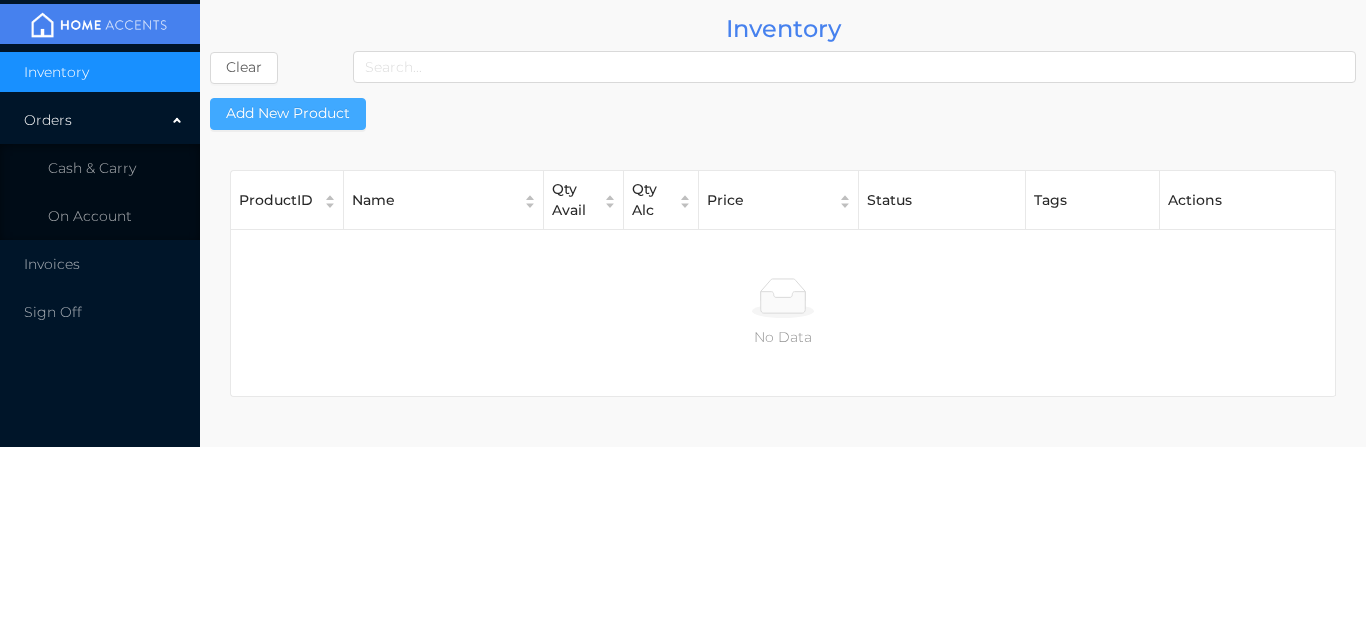 click on "Add New Product" at bounding box center (288, 114) 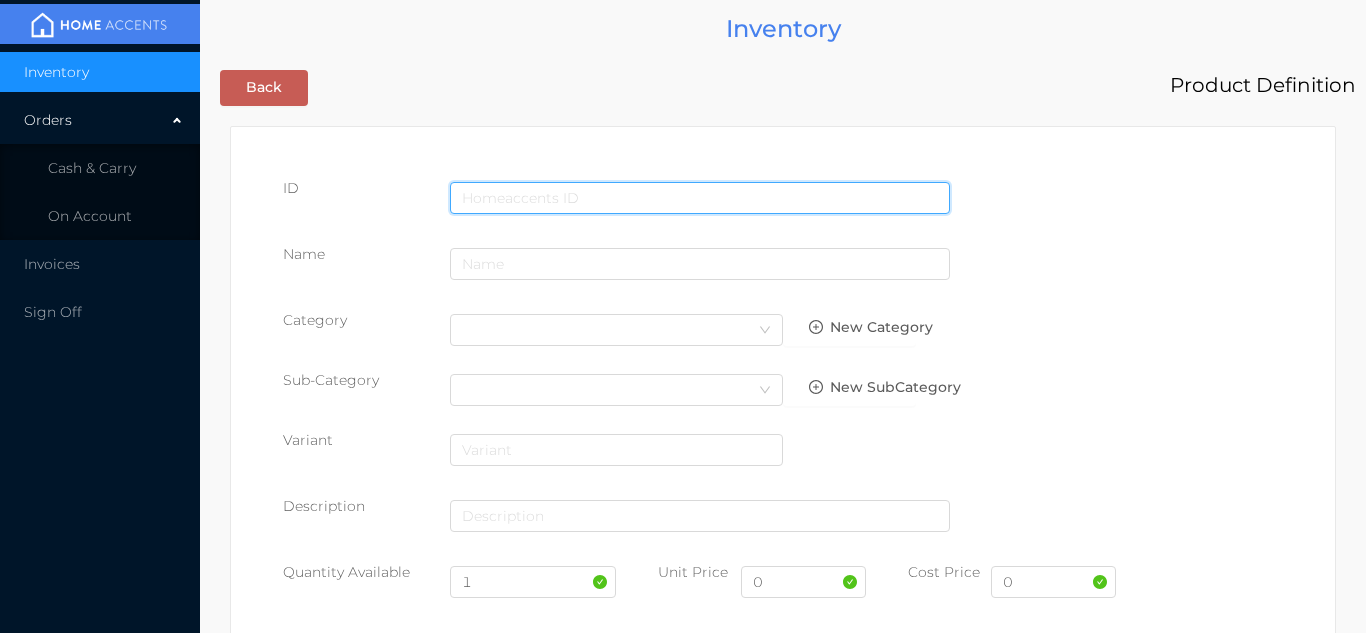 click at bounding box center [700, 198] 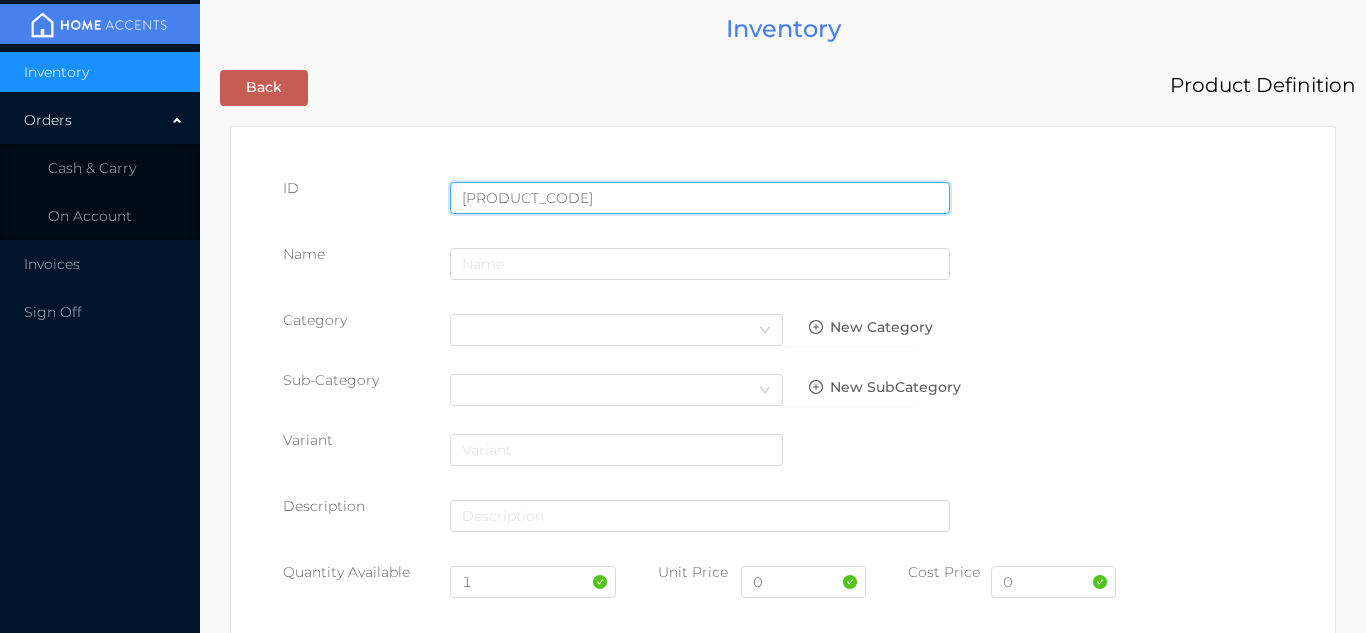 type on "062532139115" 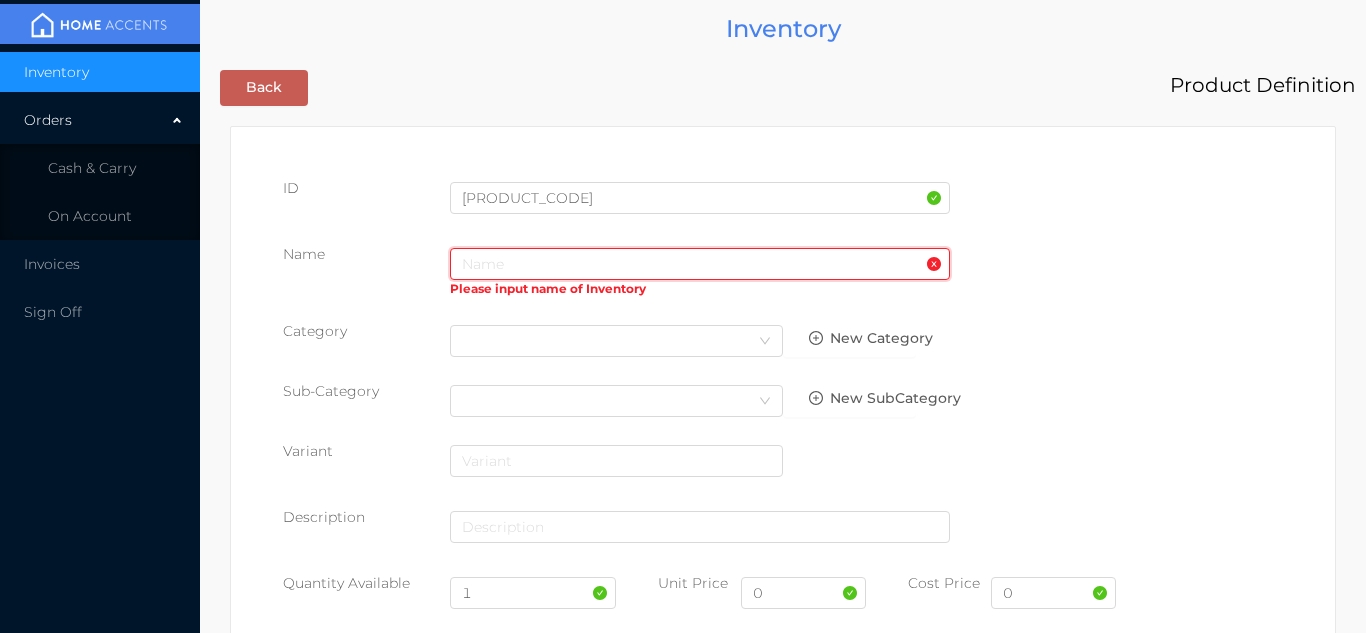 click at bounding box center [700, 264] 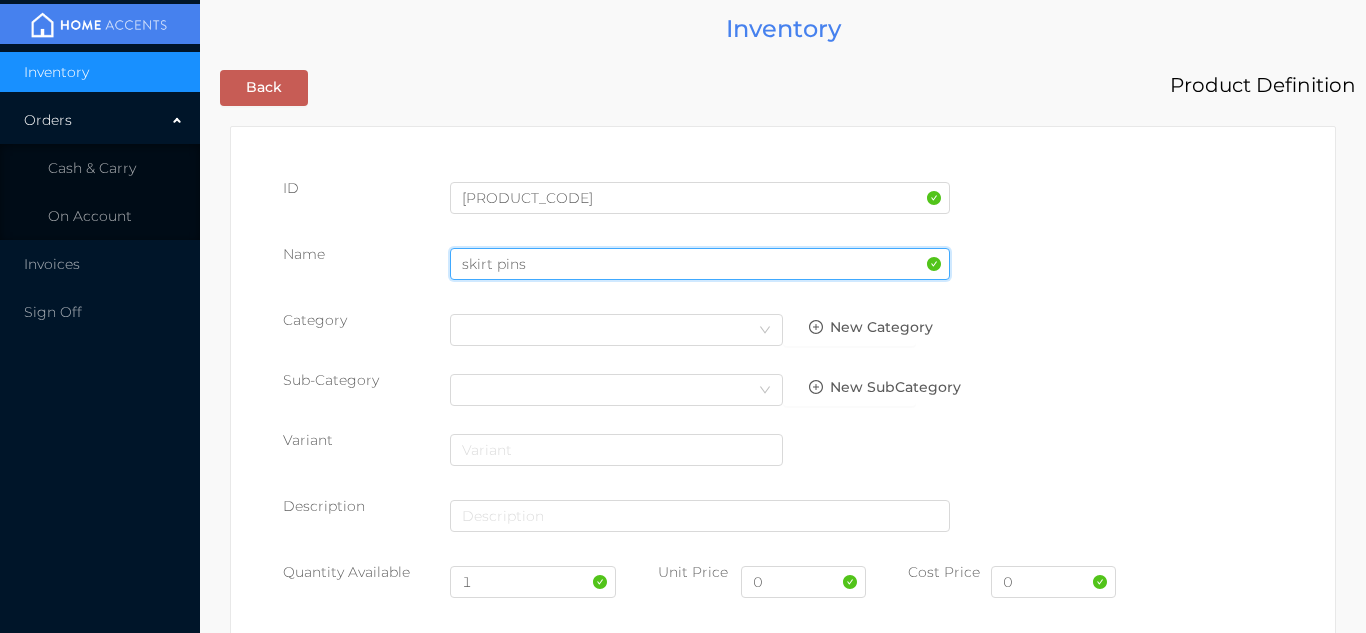 type on "skirt pins" 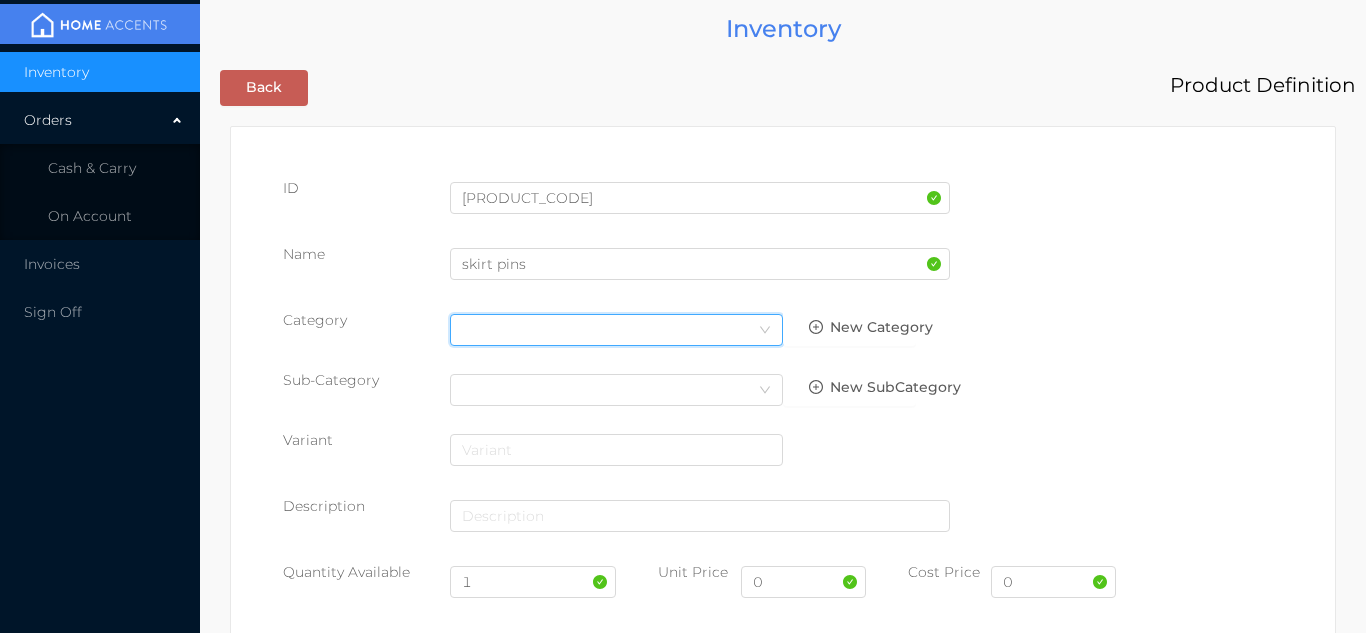 click on "Select Category" at bounding box center [616, 330] 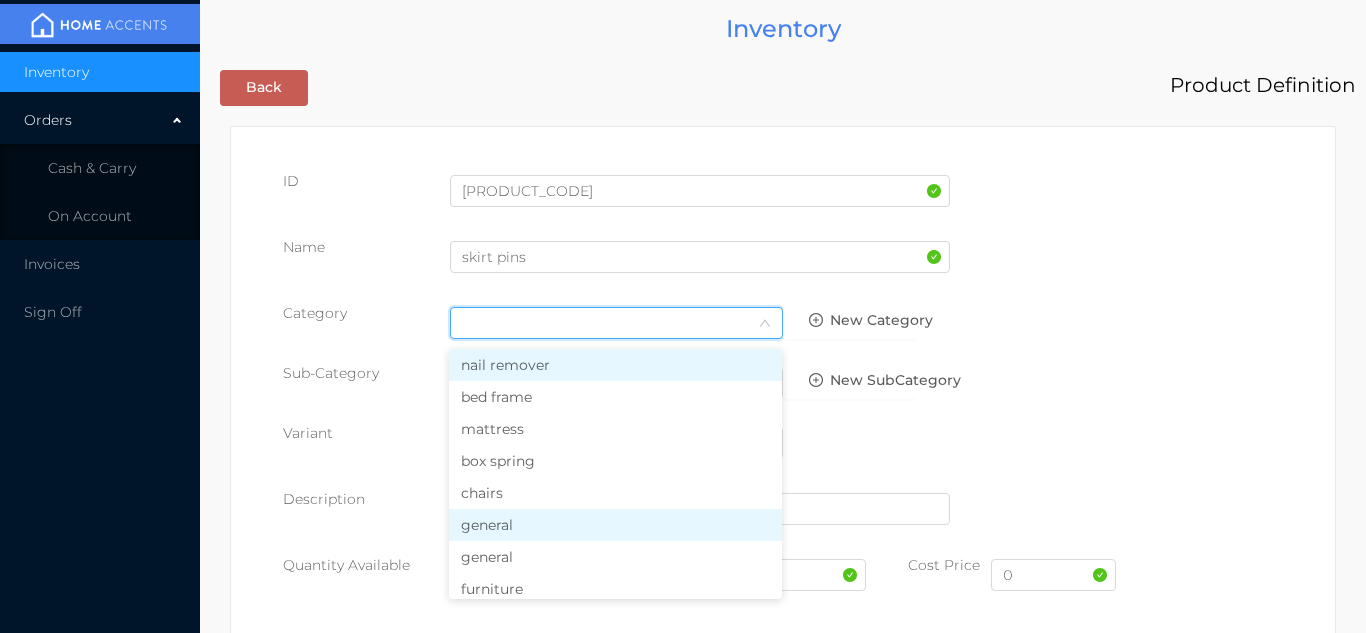 click on "general" at bounding box center [615, 525] 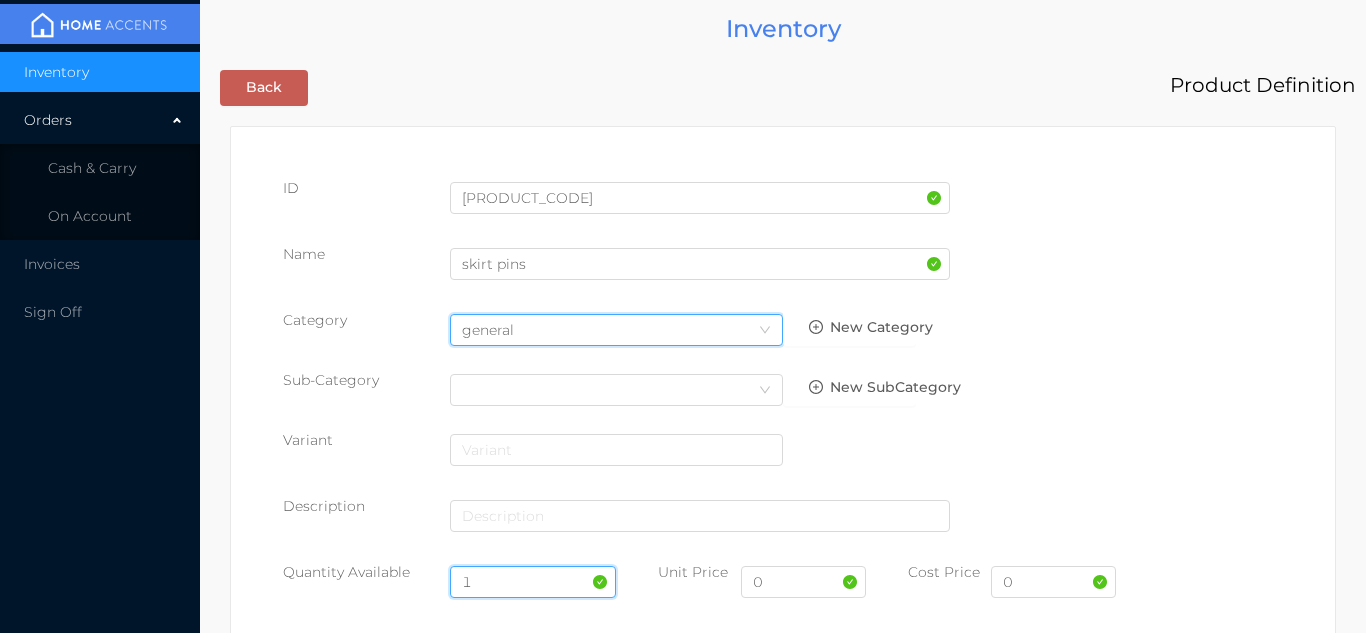 click on "1" at bounding box center [533, 582] 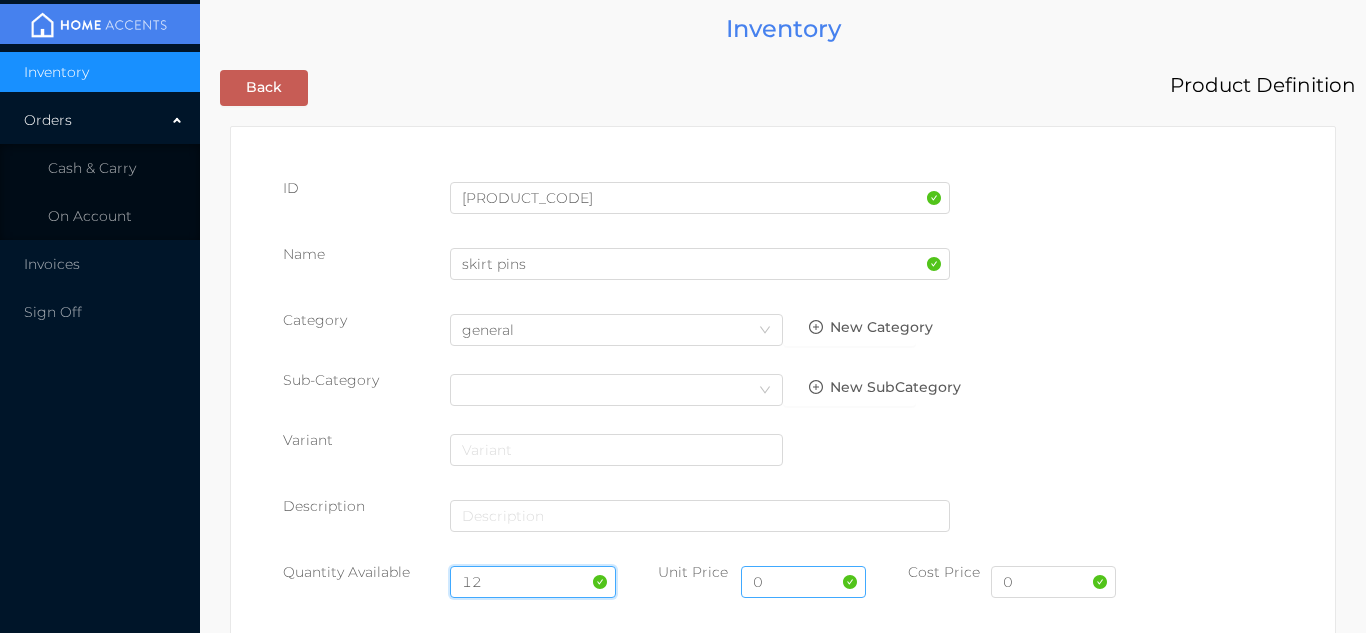 type on "12" 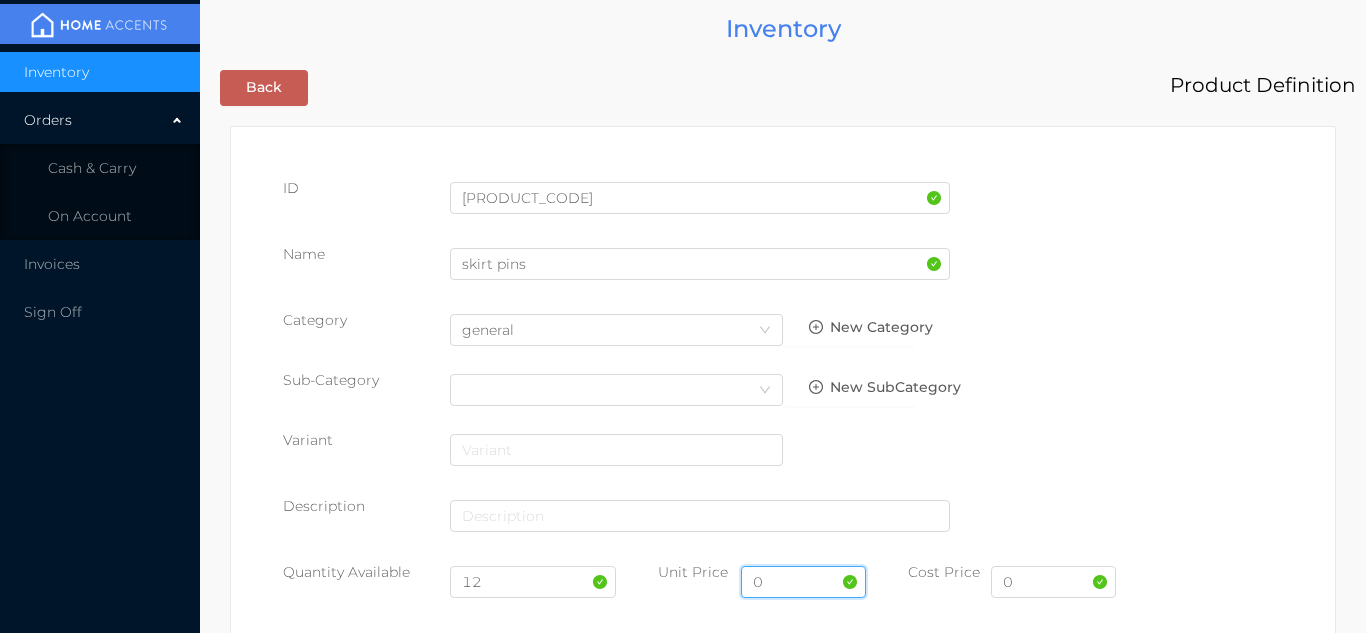 click on "0" at bounding box center [803, 582] 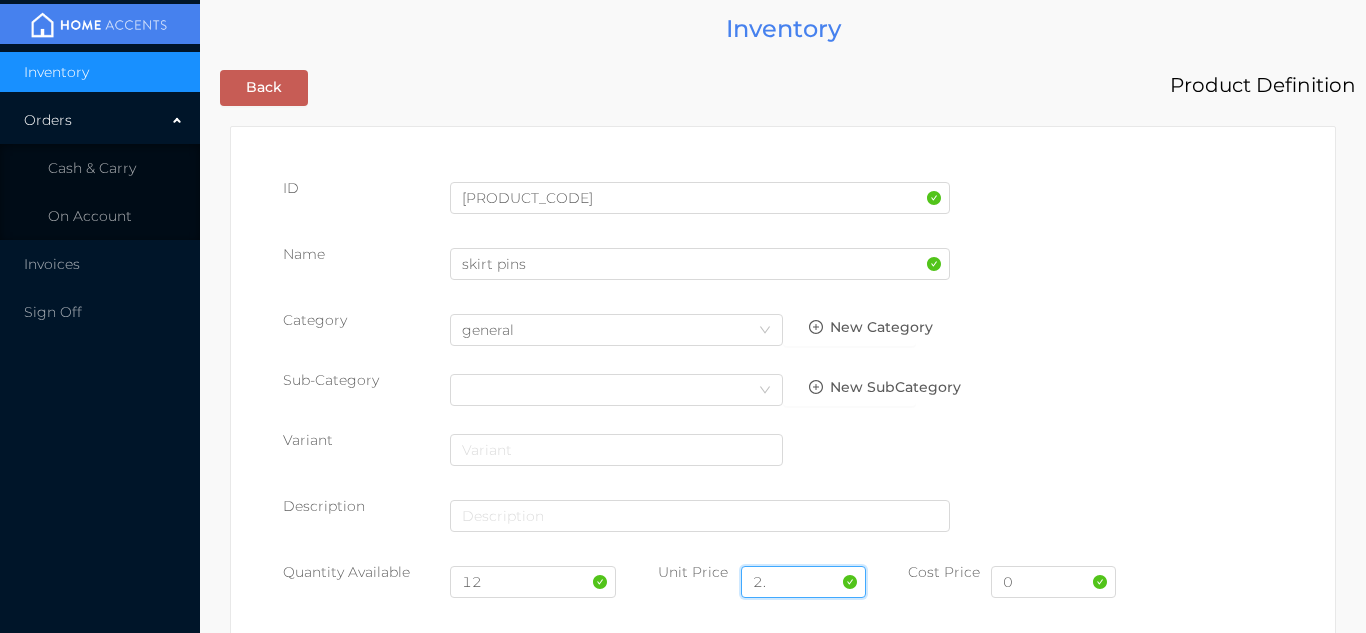 type on "2" 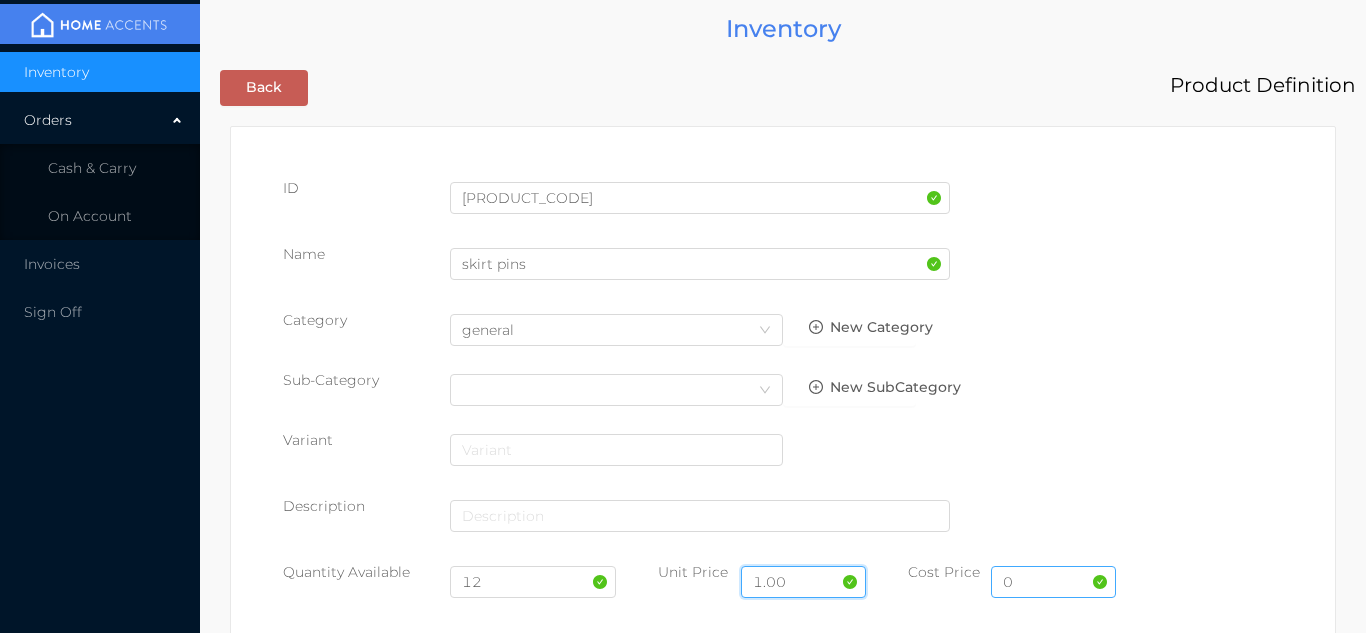 type on "1.00" 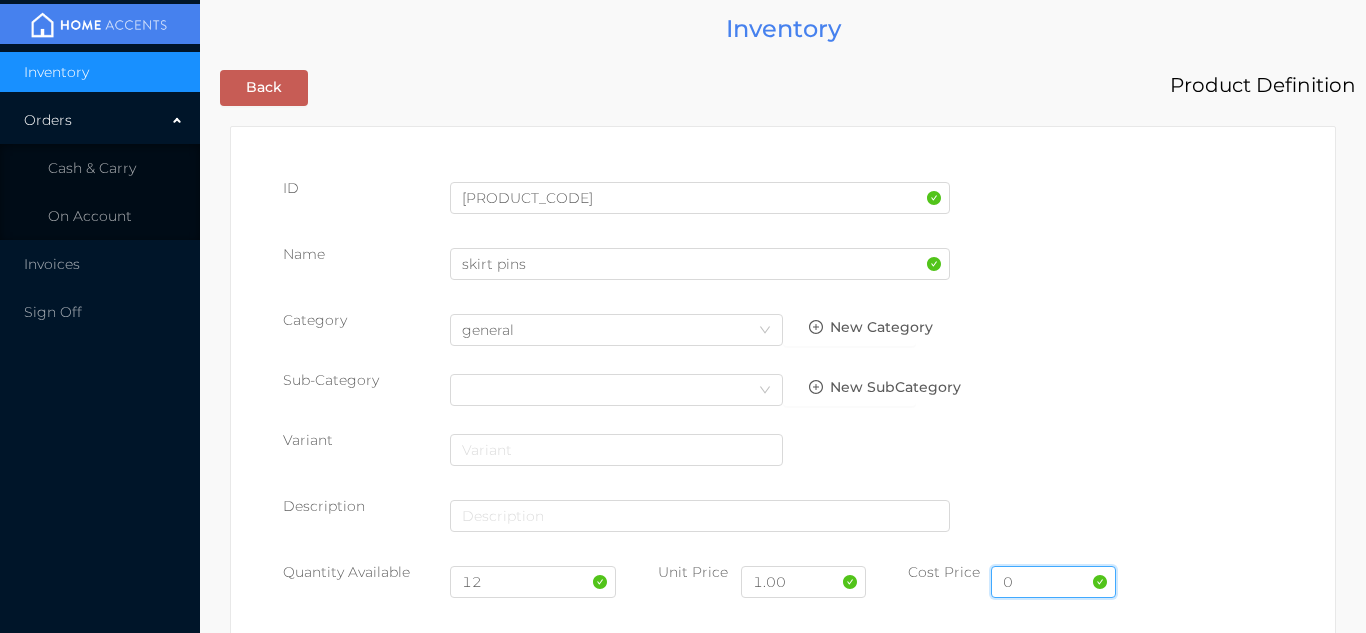click on "0" at bounding box center [1053, 582] 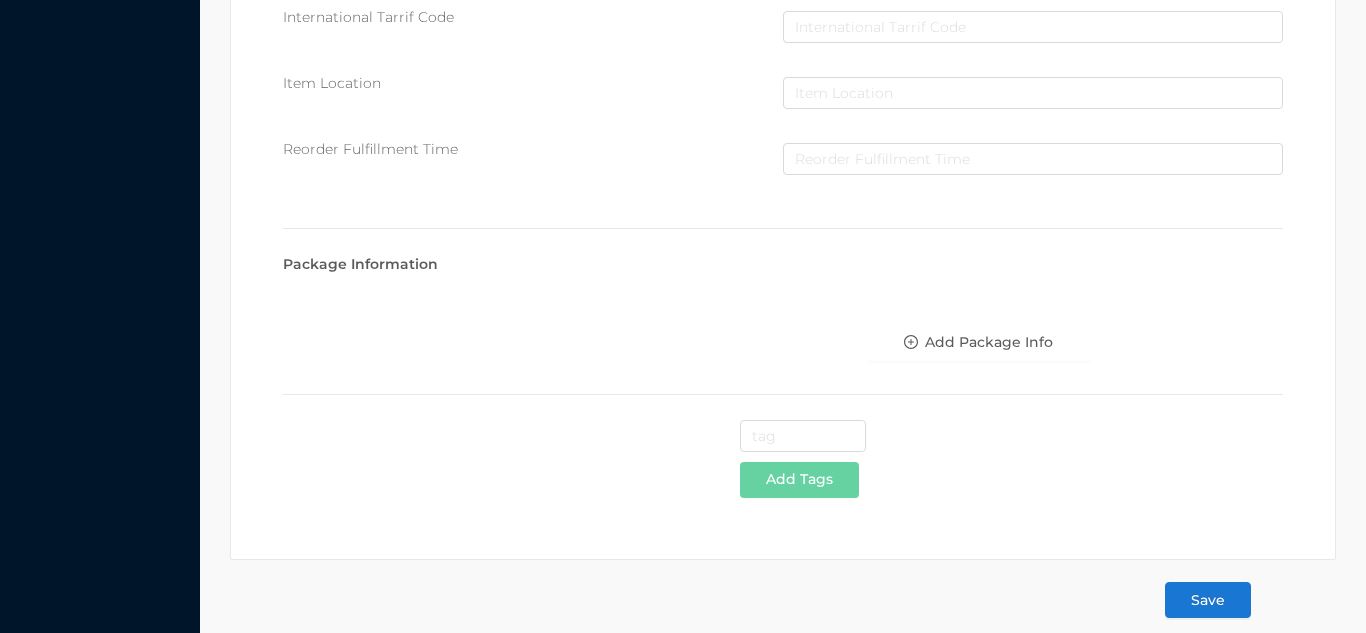 scroll, scrollTop: 1028, scrollLeft: 0, axis: vertical 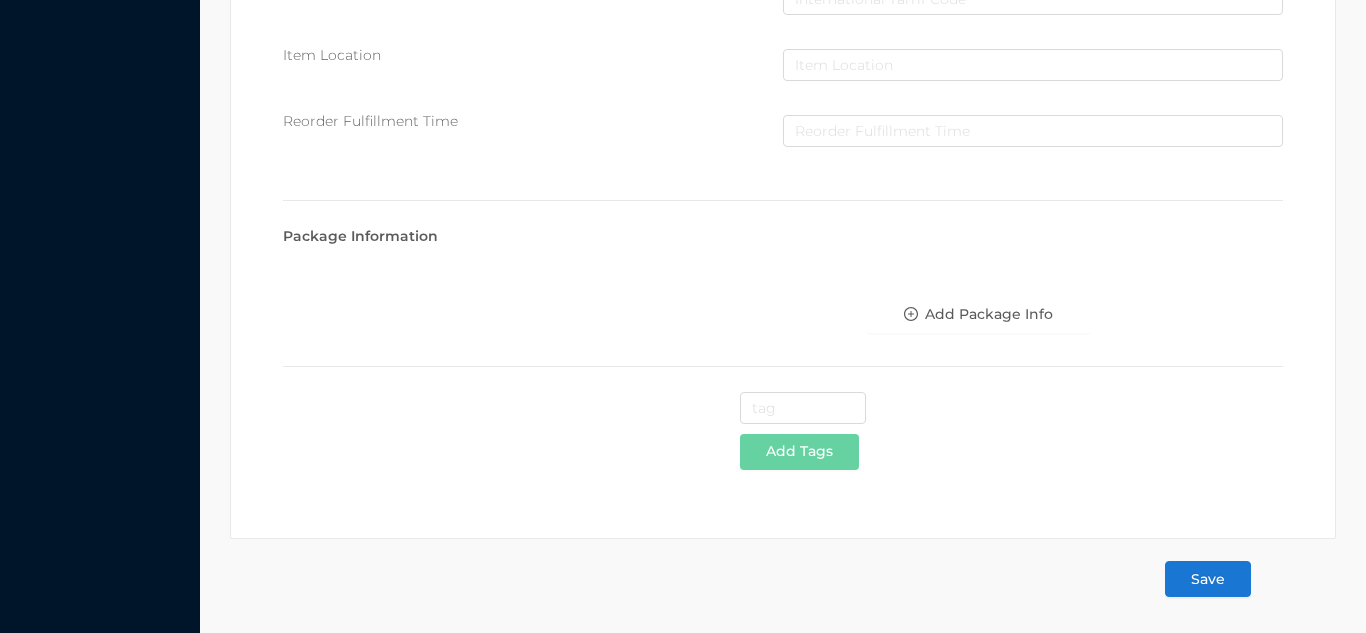type on "0.57" 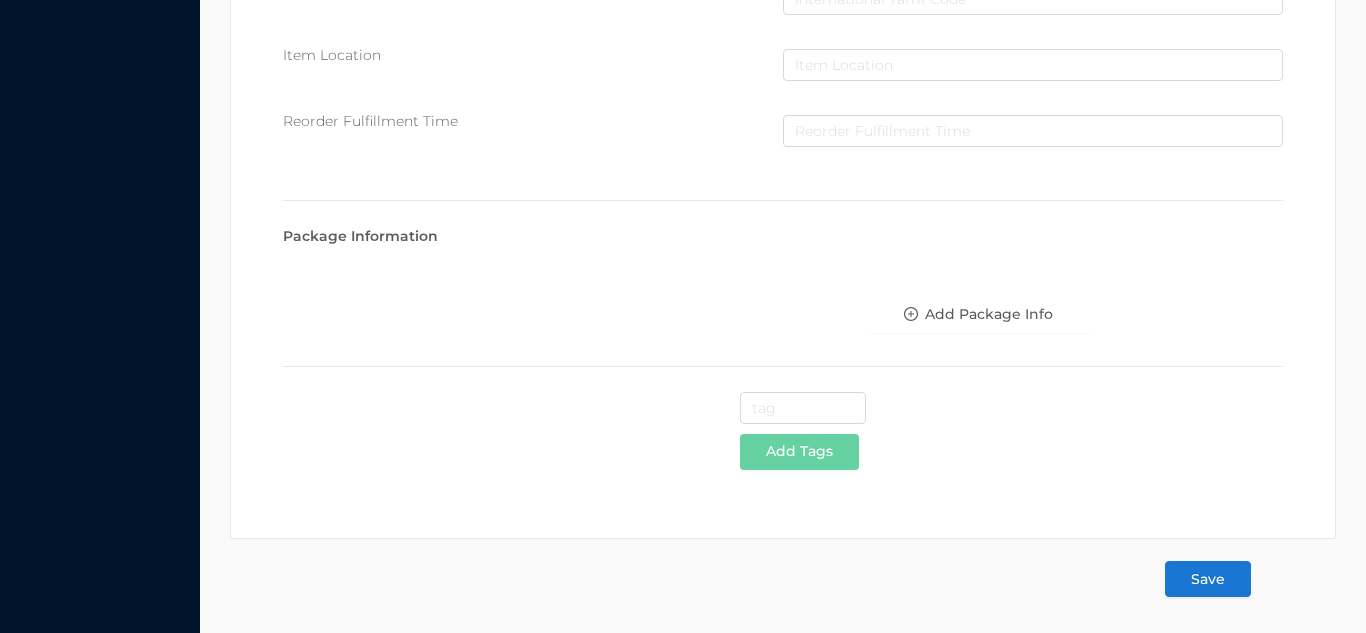 click on "Save" at bounding box center (1208, 579) 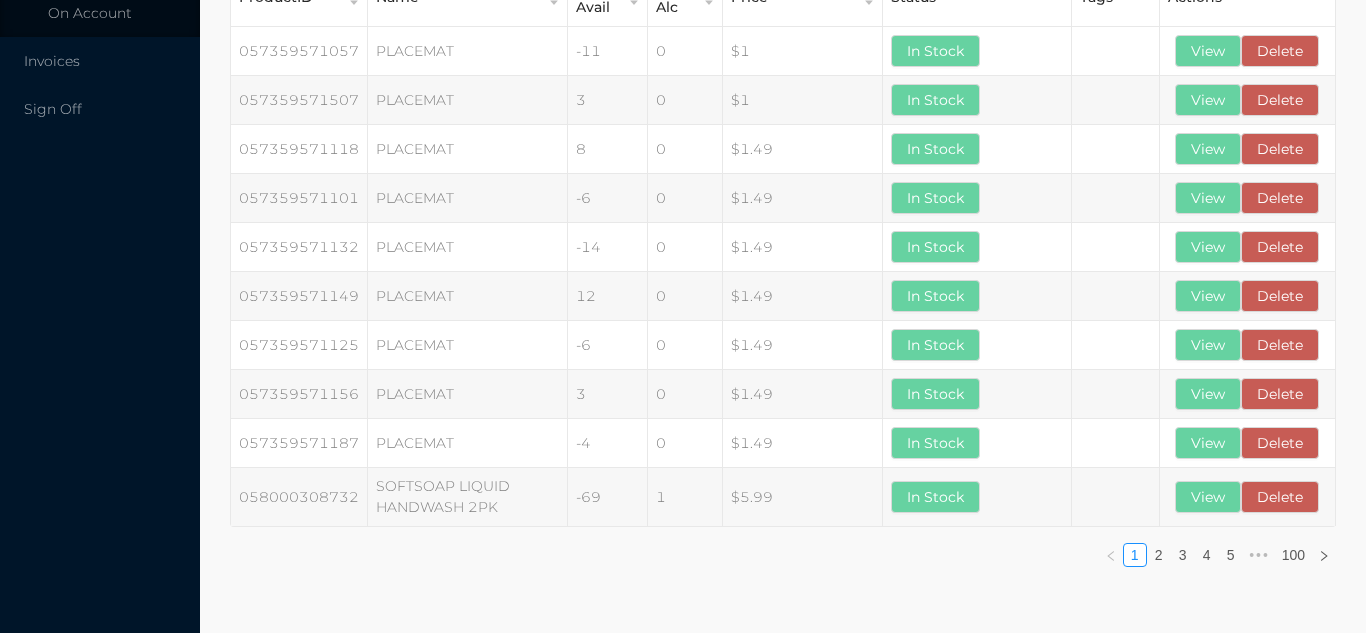 scroll, scrollTop: 203, scrollLeft: 0, axis: vertical 